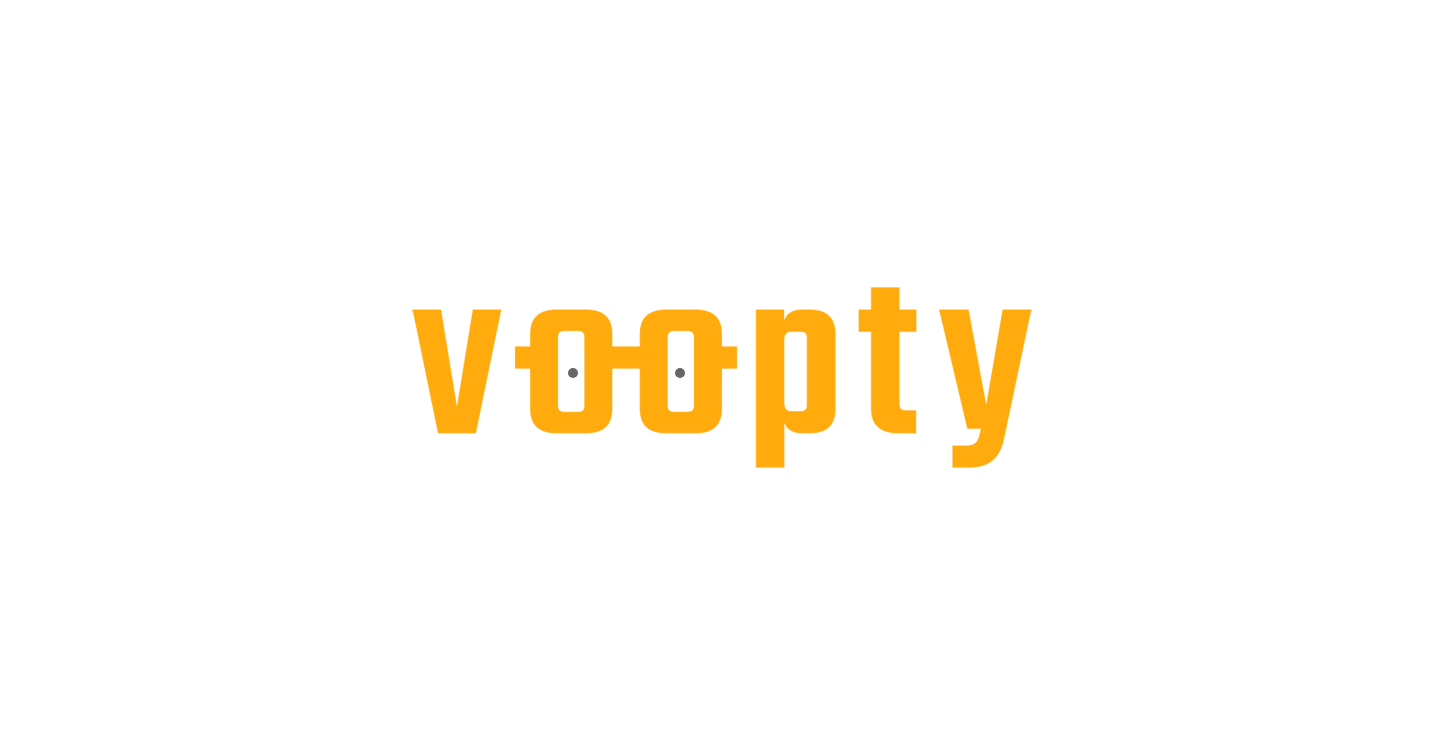 scroll, scrollTop: 0, scrollLeft: 0, axis: both 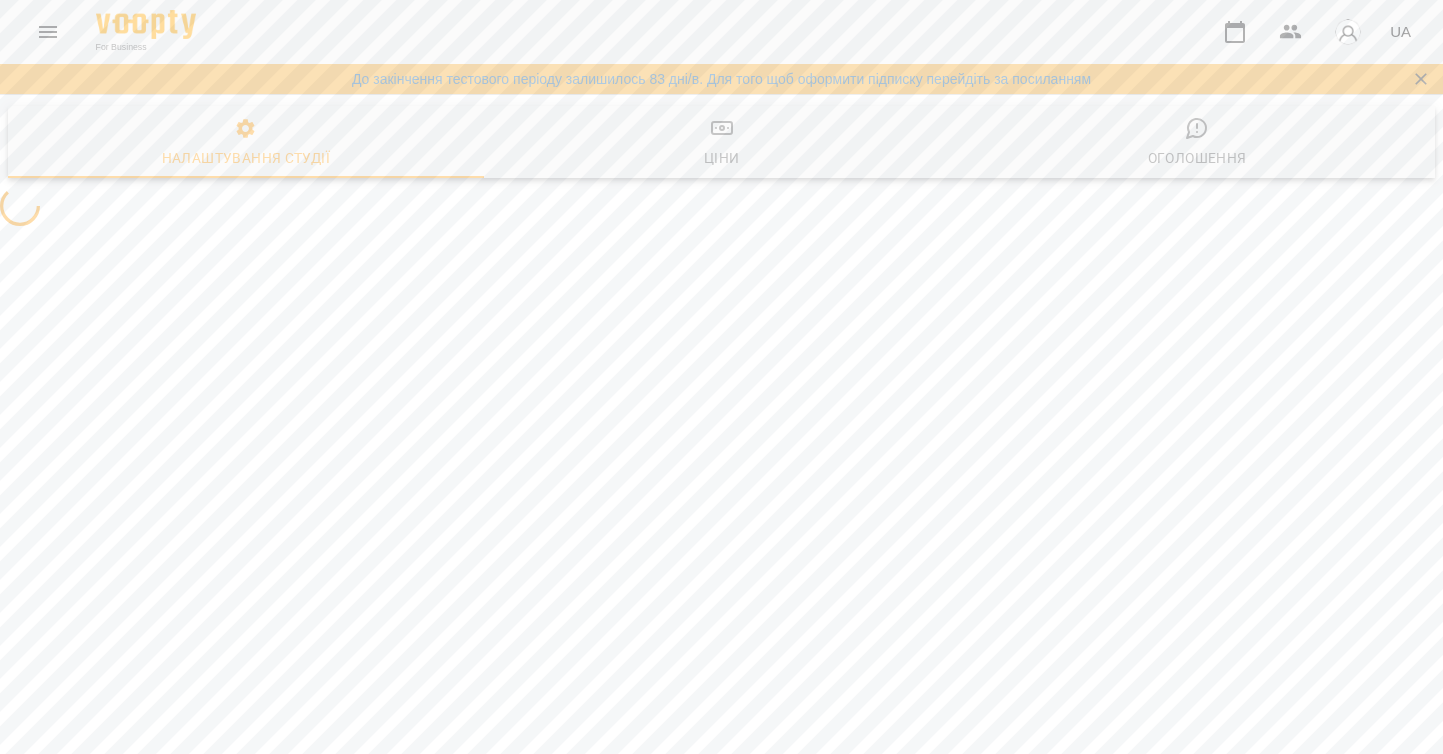 select on "**" 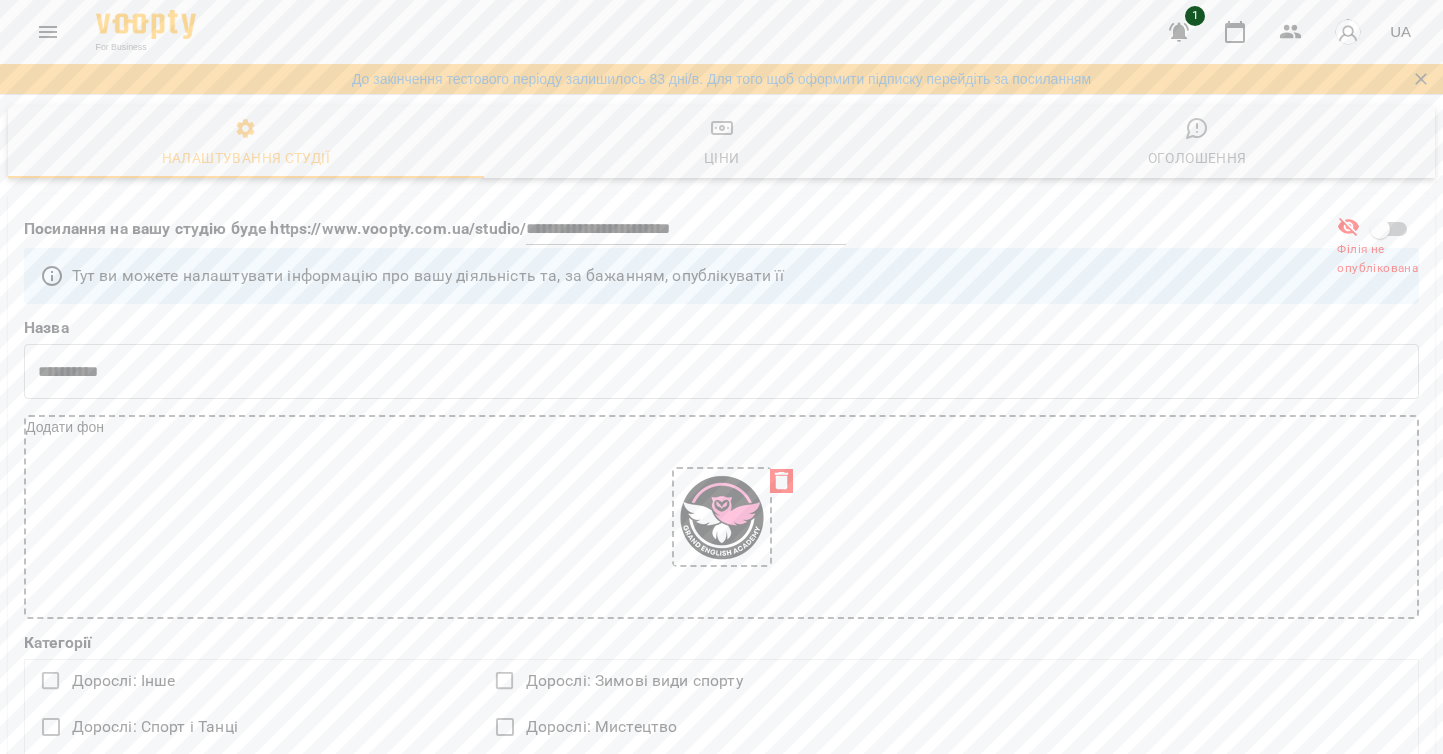 click at bounding box center [1179, 32] 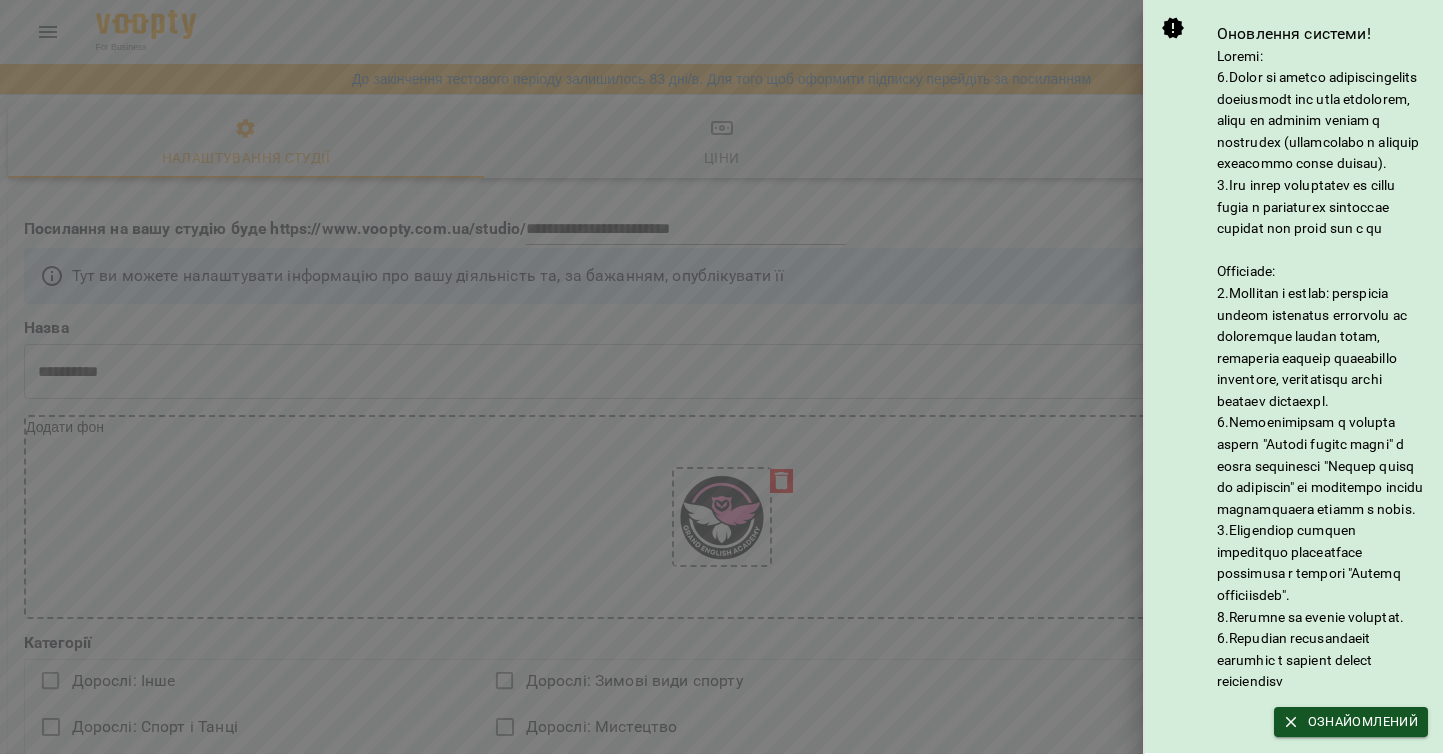 click on "Оновлення системи! Ознайомлений" at bounding box center [1294, 376] 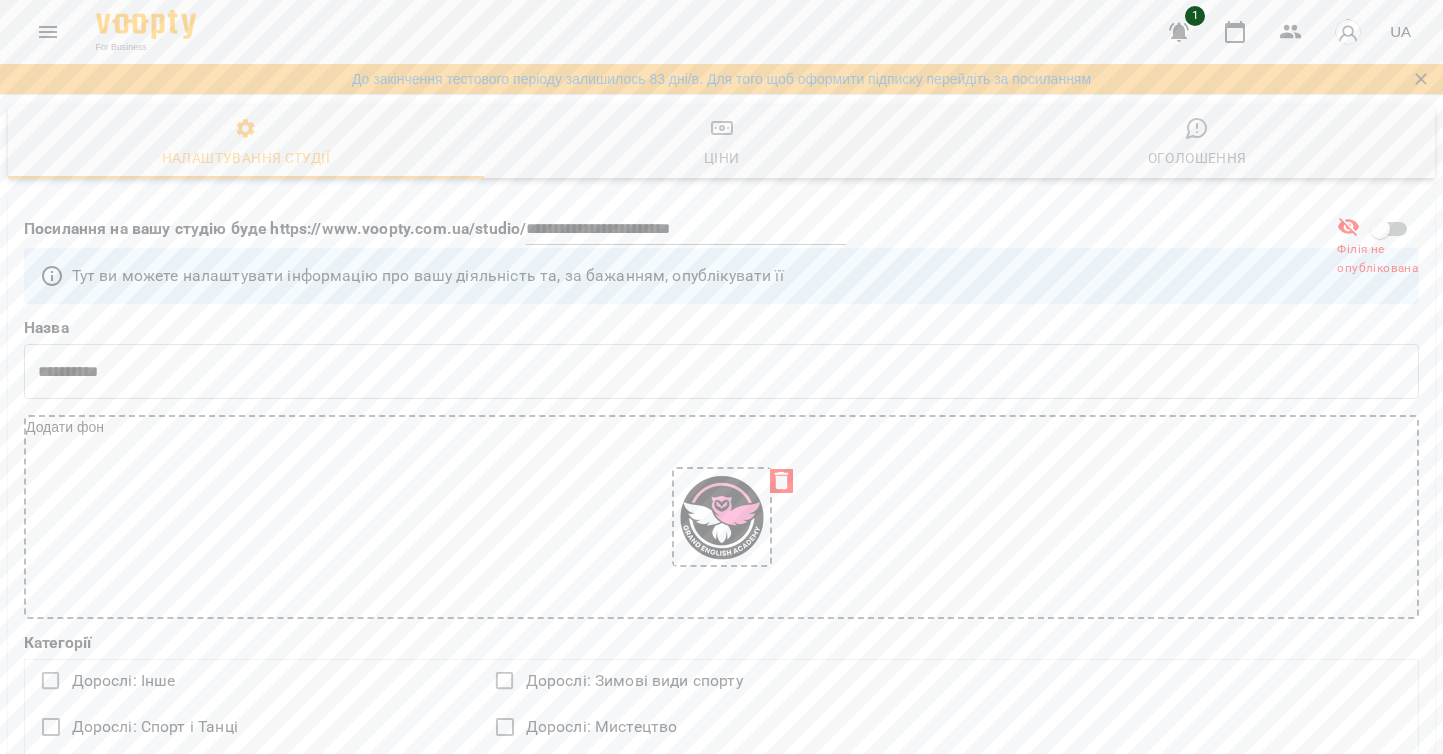 click on "For Business 1 UA" at bounding box center [721, 32] 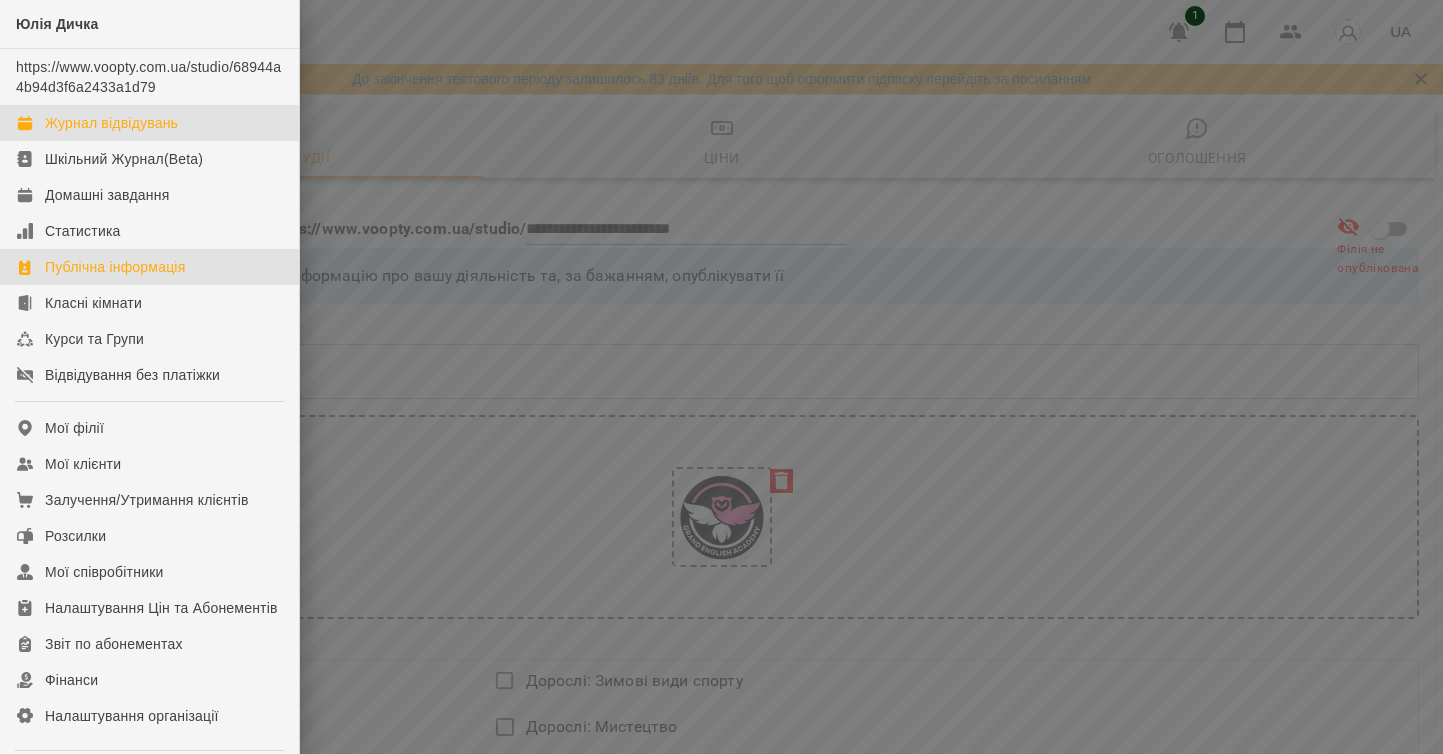 click on "Журнал відвідувань" at bounding box center [111, 123] 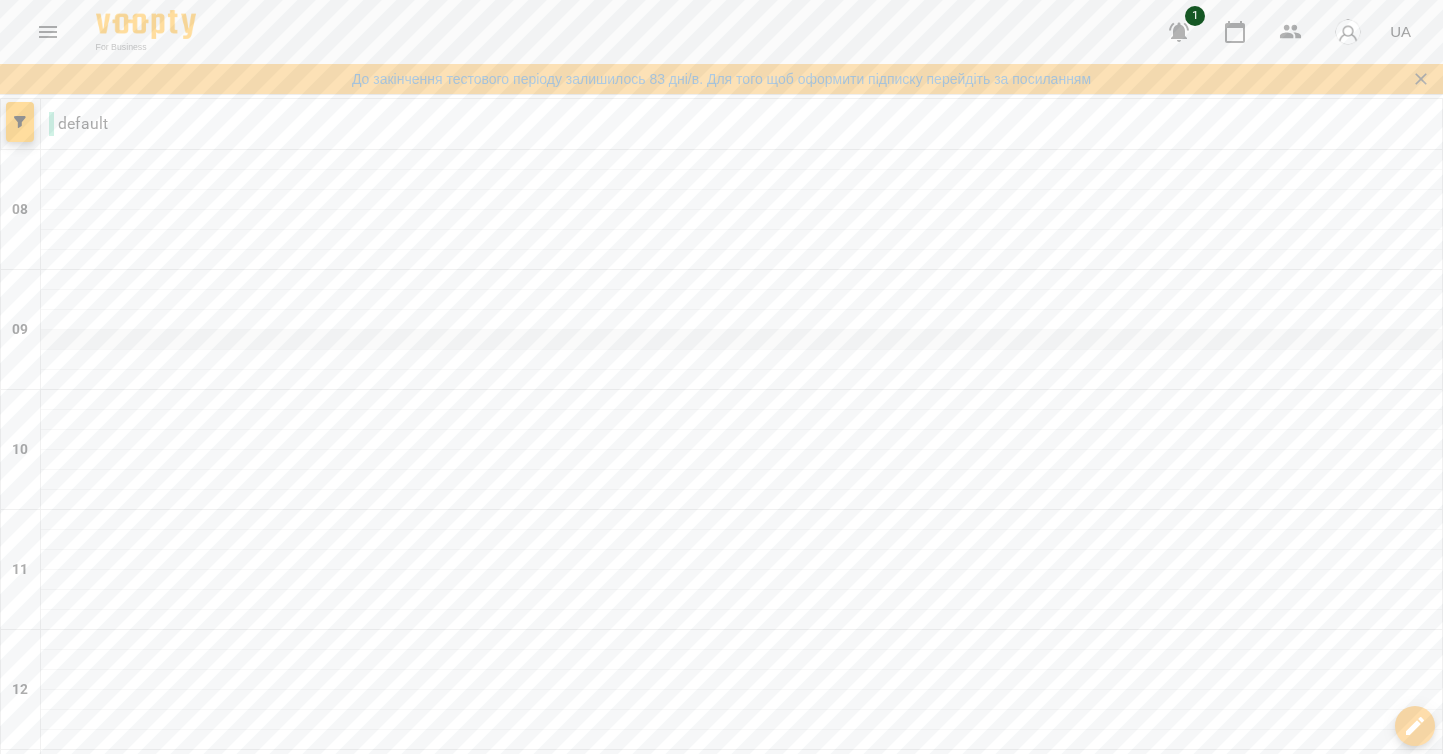scroll, scrollTop: 0, scrollLeft: 0, axis: both 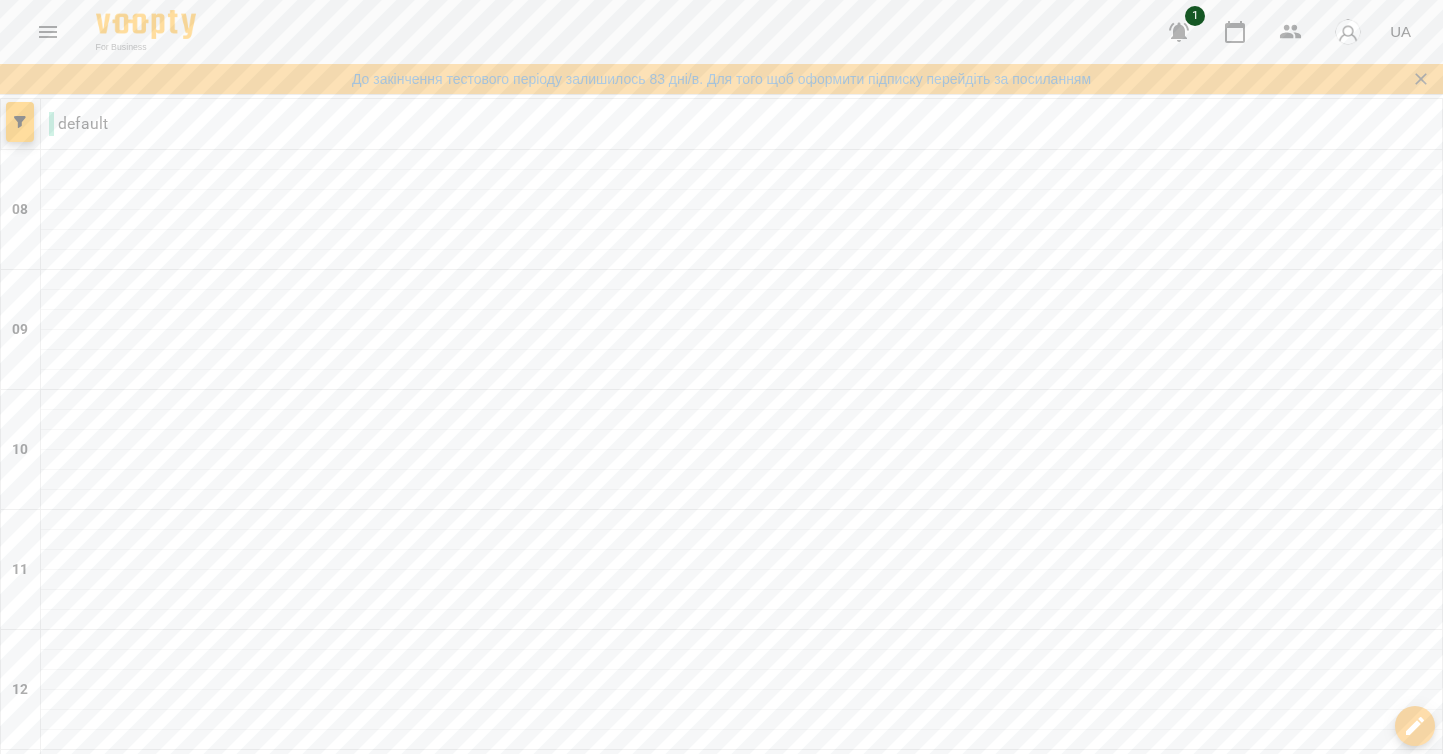 click 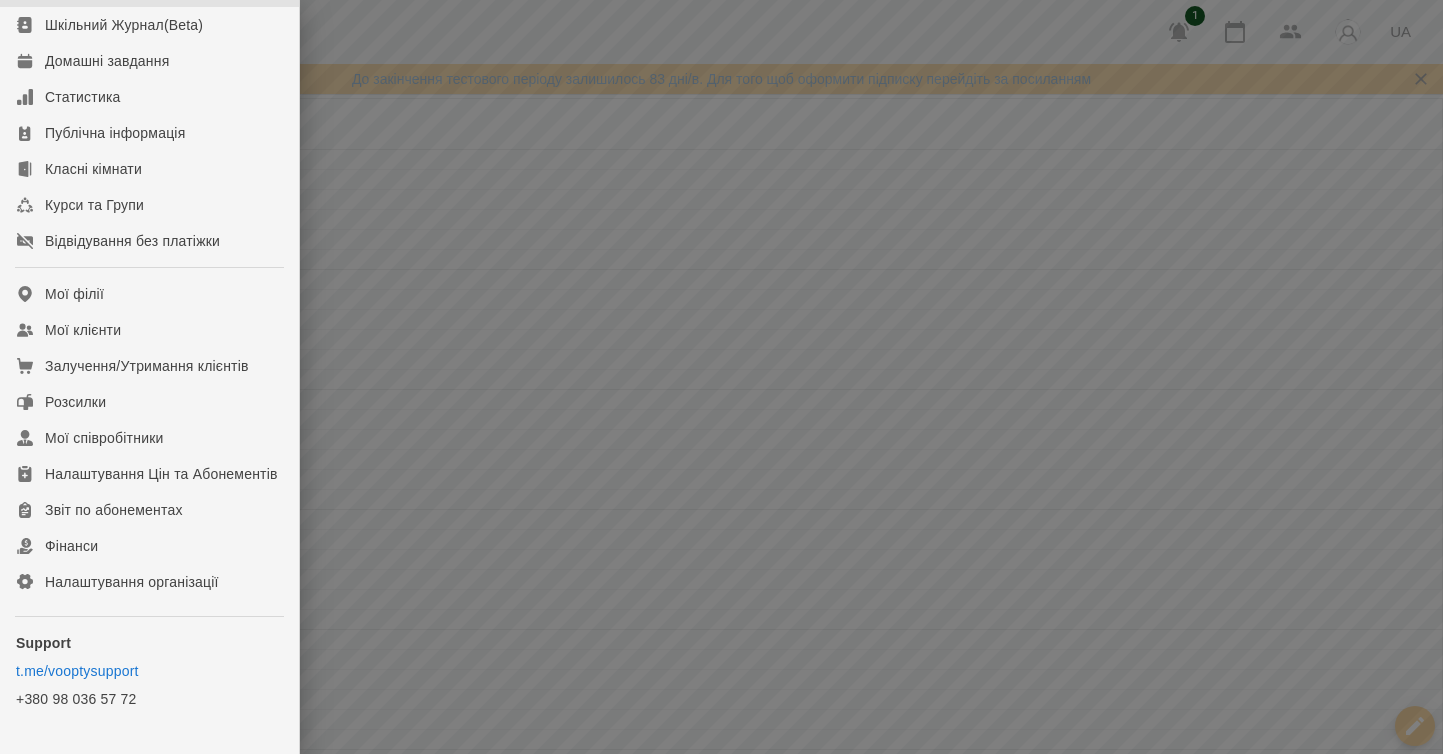 scroll, scrollTop: 0, scrollLeft: 0, axis: both 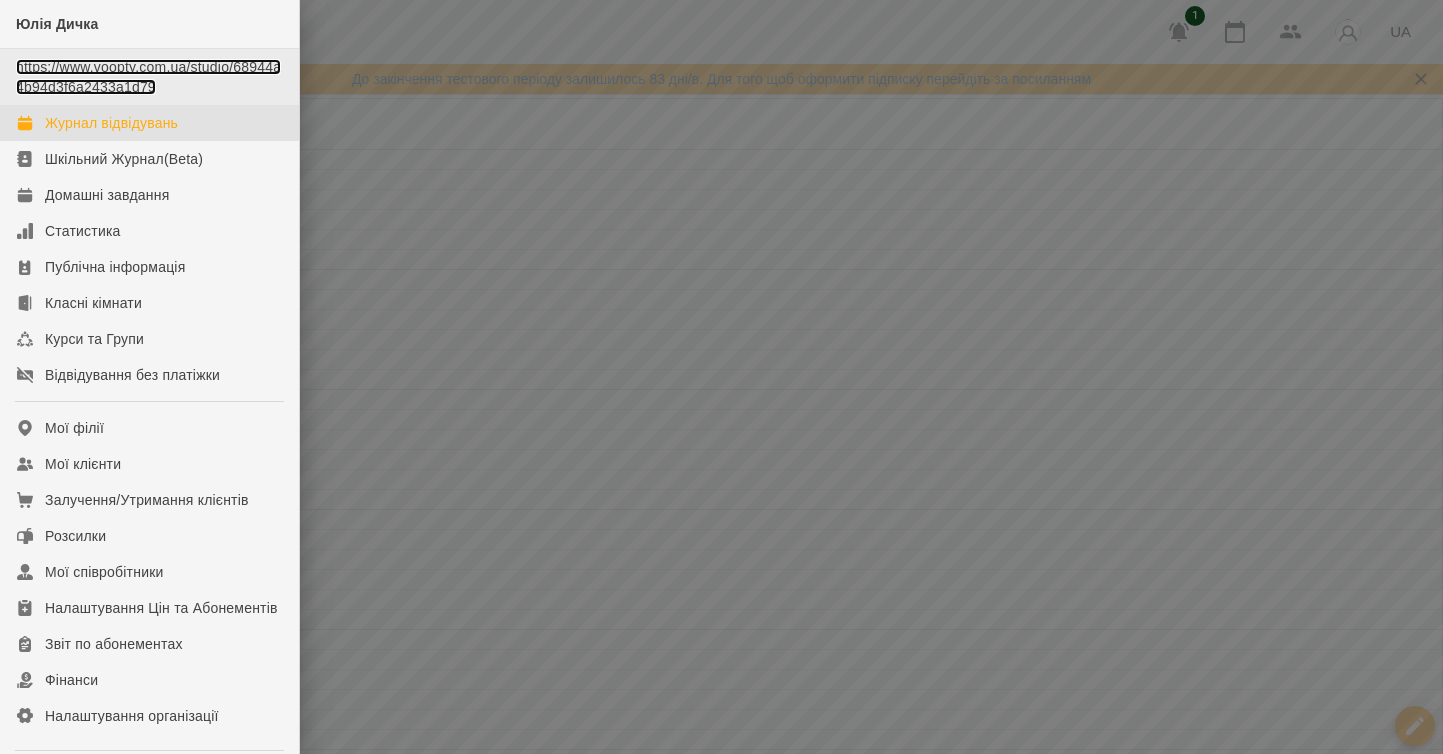 click on "https://www.voopty.com.ua/studio/68944a4b94d3f6a2433a1d79" at bounding box center [148, 77] 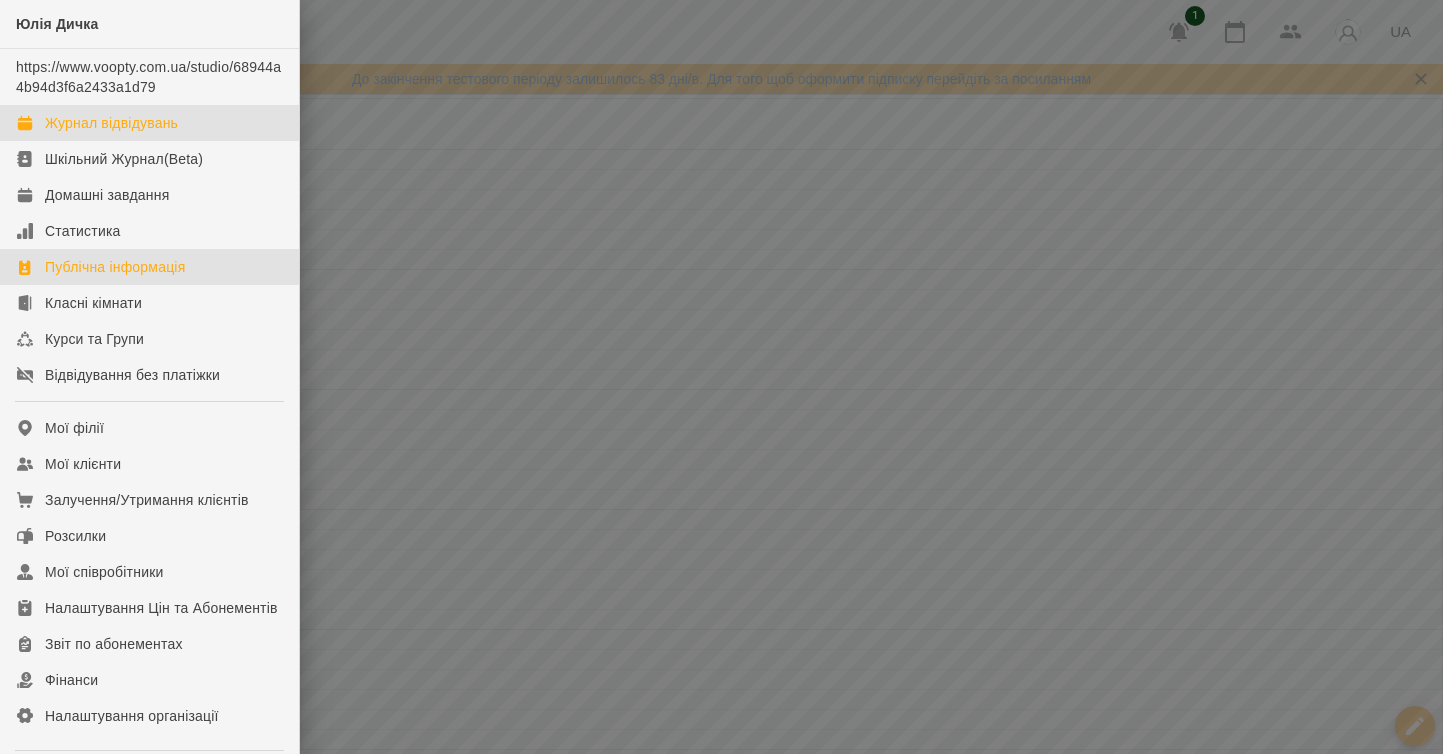 click on "Публічна інформація" at bounding box center [115, 267] 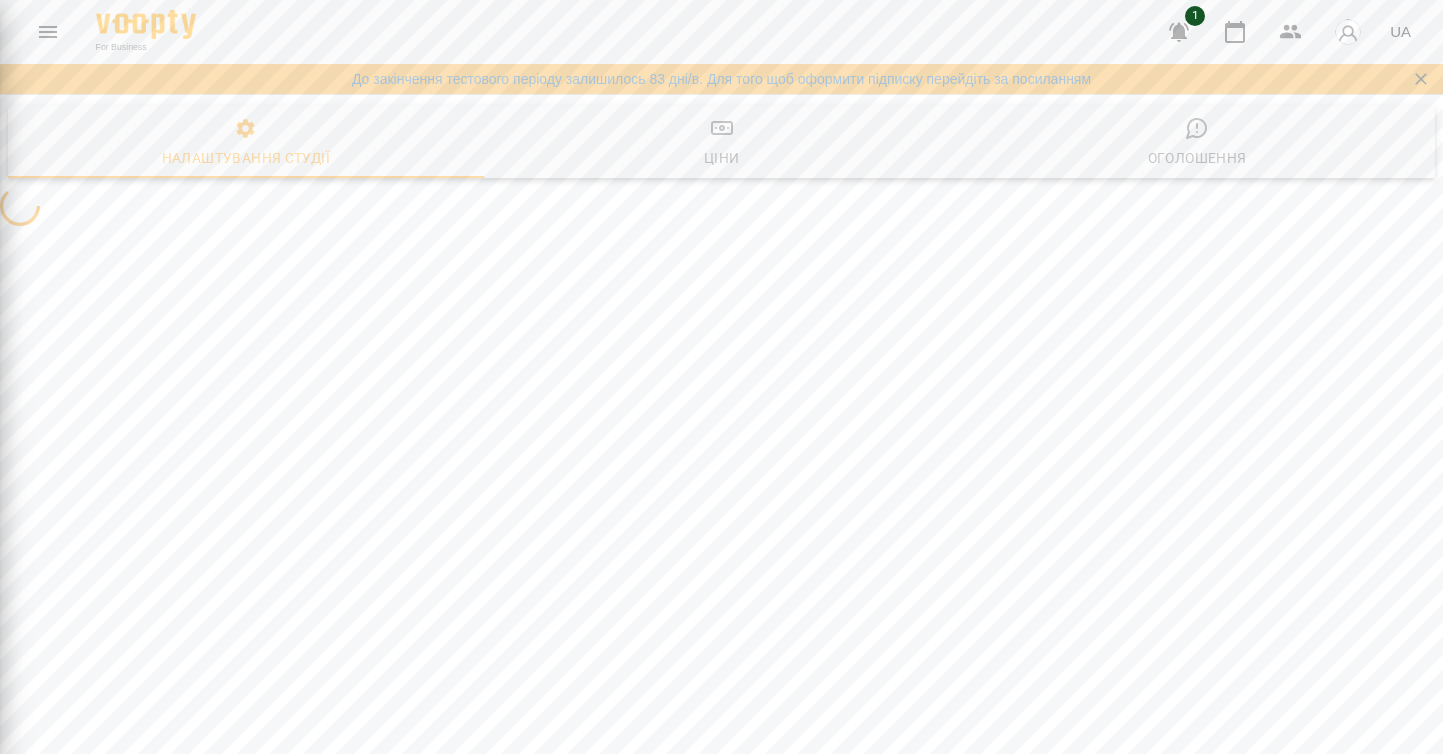 select on "**" 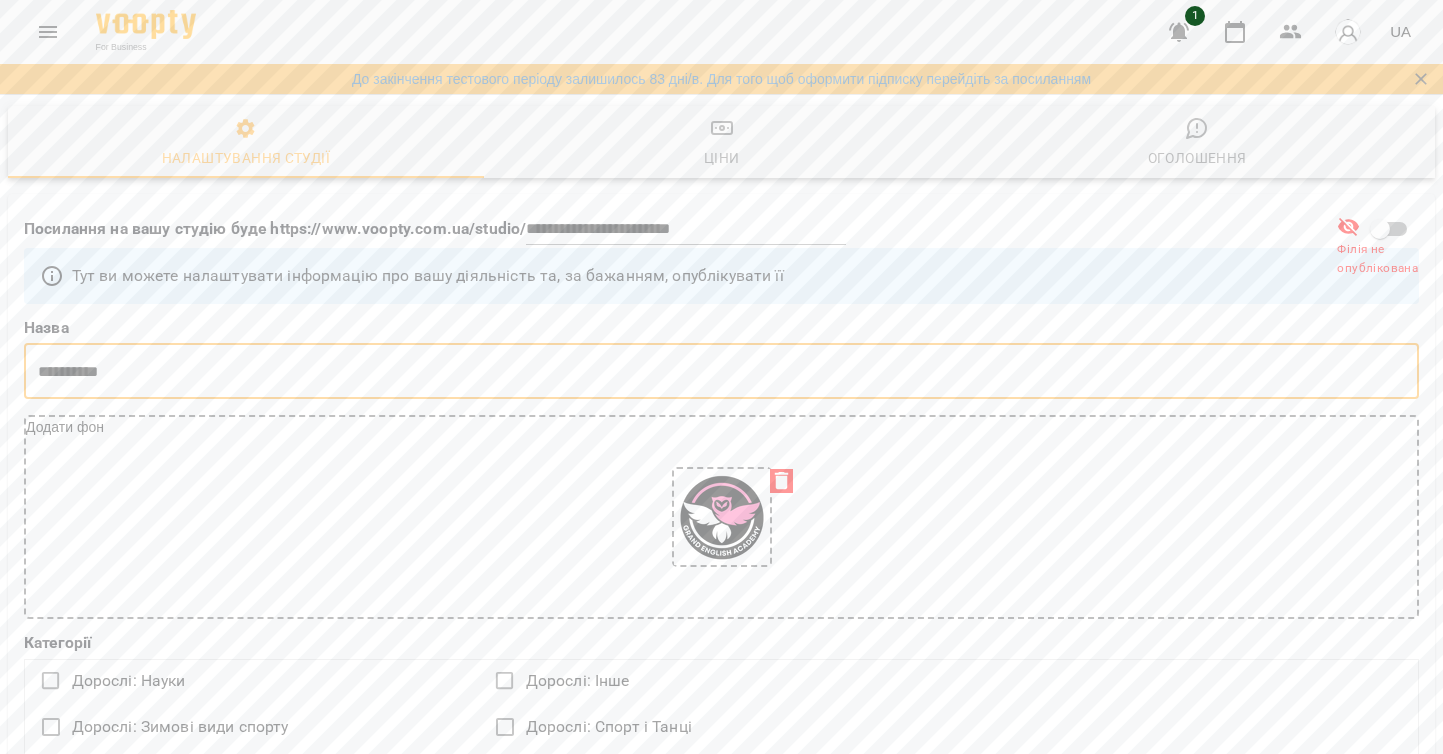 drag, startPoint x: 170, startPoint y: 367, endPoint x: -16, endPoint y: 367, distance: 186 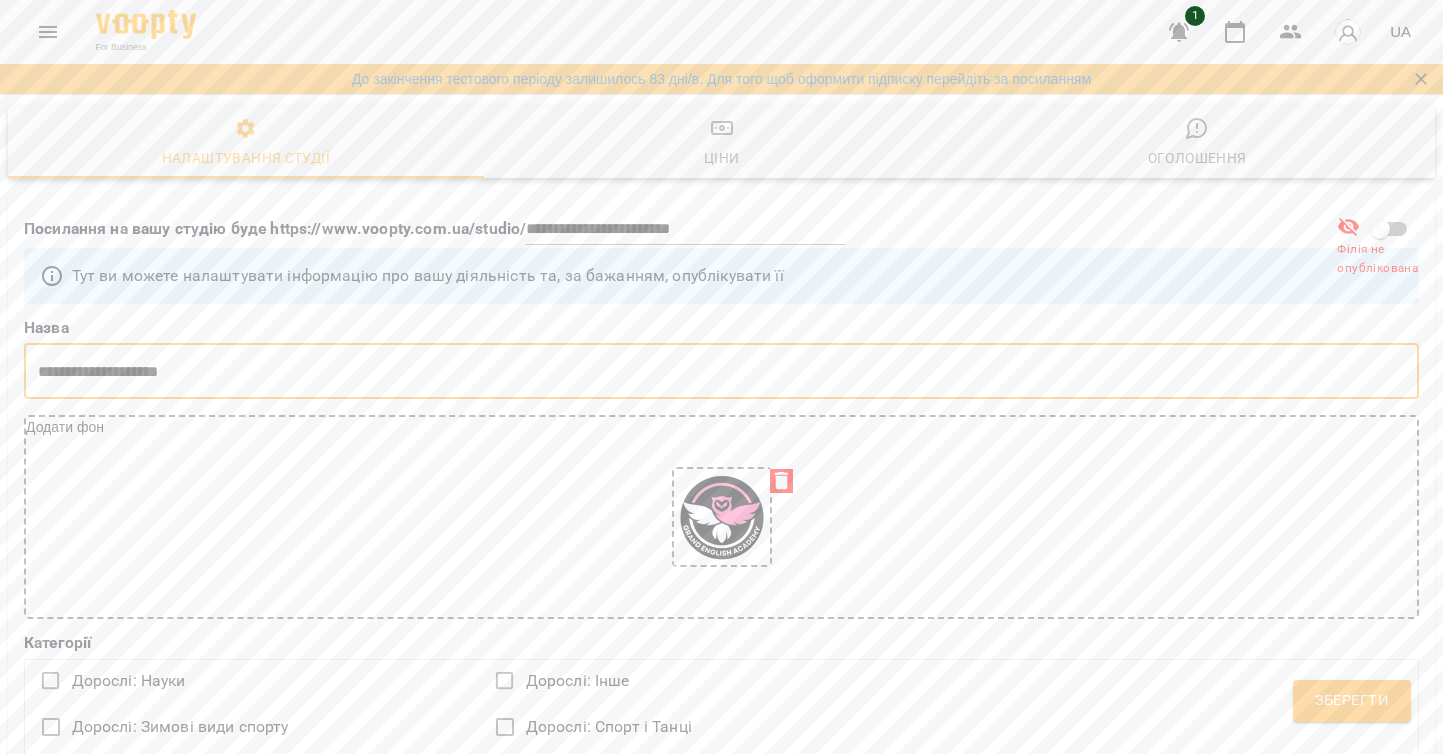 scroll, scrollTop: 2462, scrollLeft: 0, axis: vertical 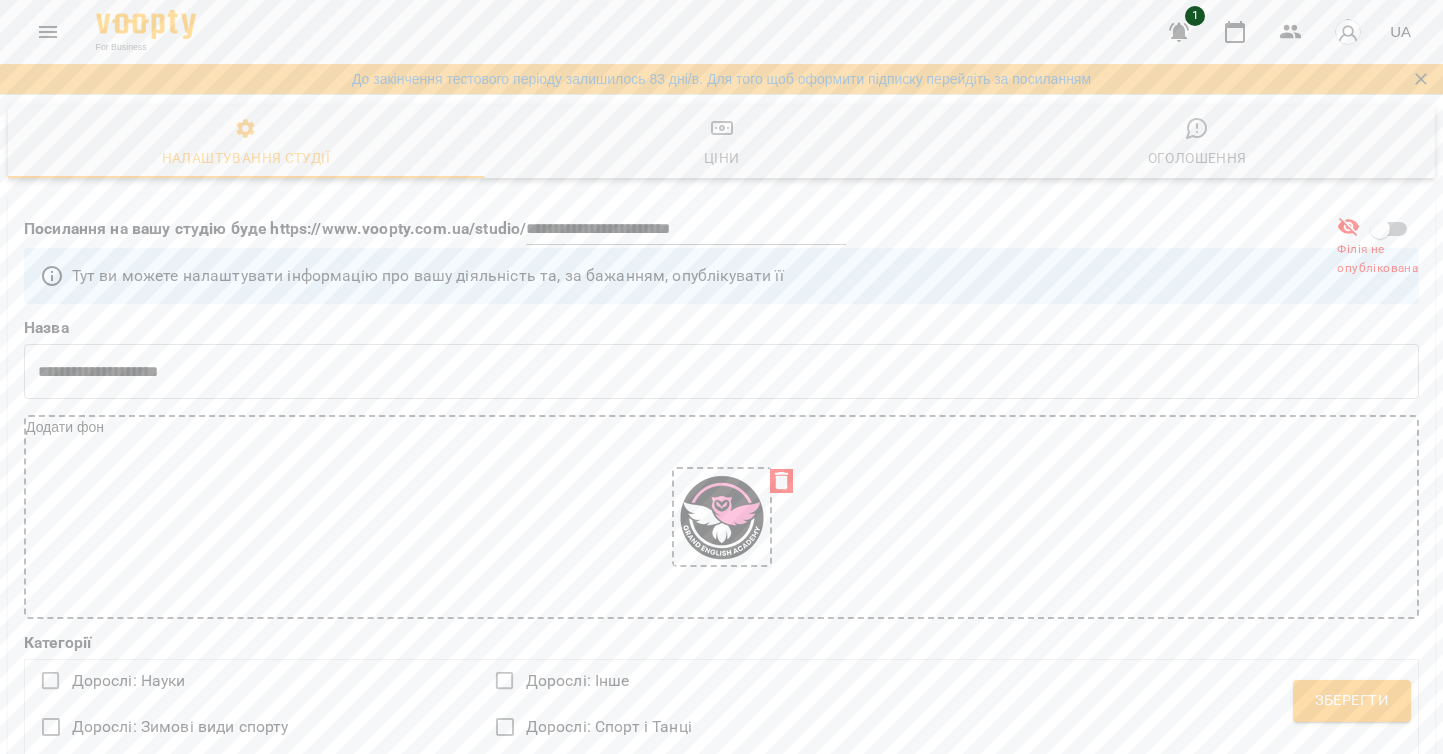 click on "Посилання на Instagram" at bounding box center (721, 3042) 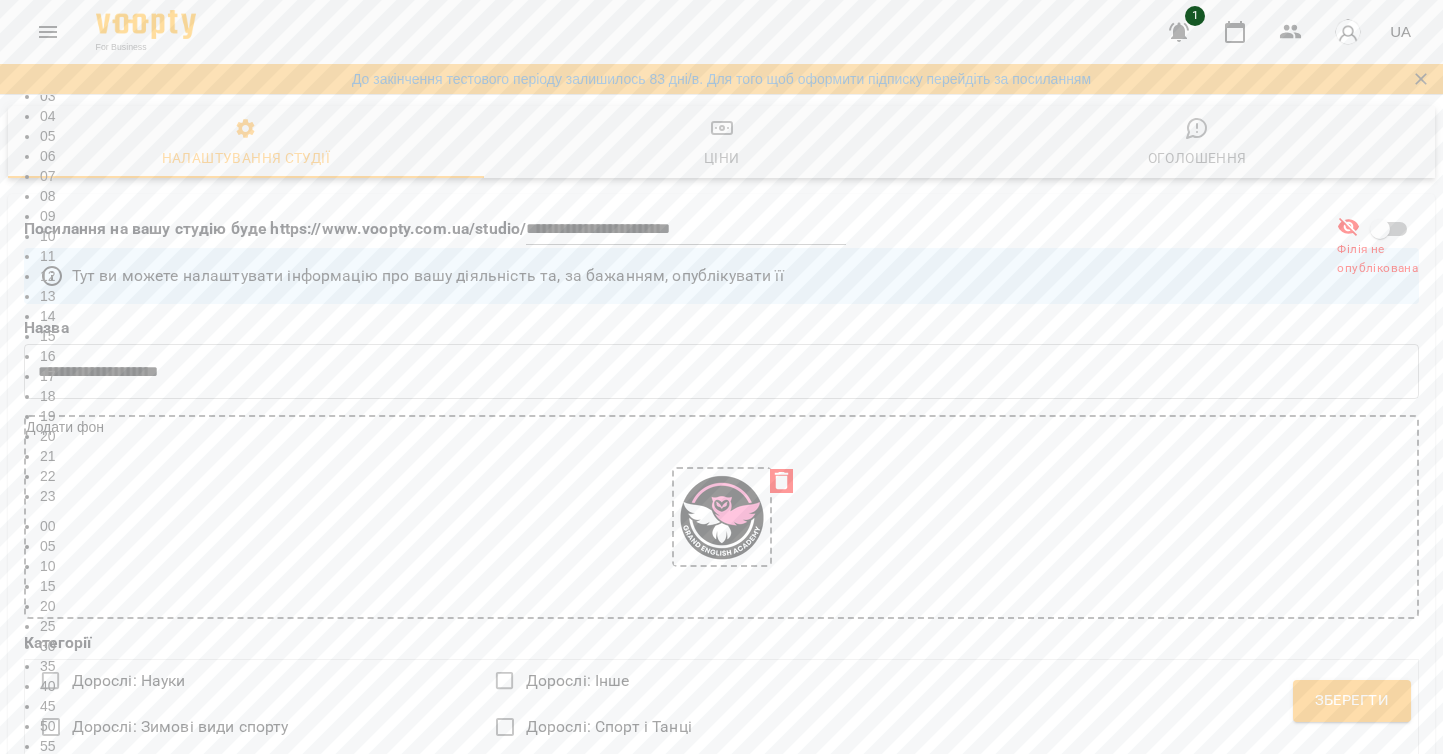scroll, scrollTop: 192, scrollLeft: 0, axis: vertical 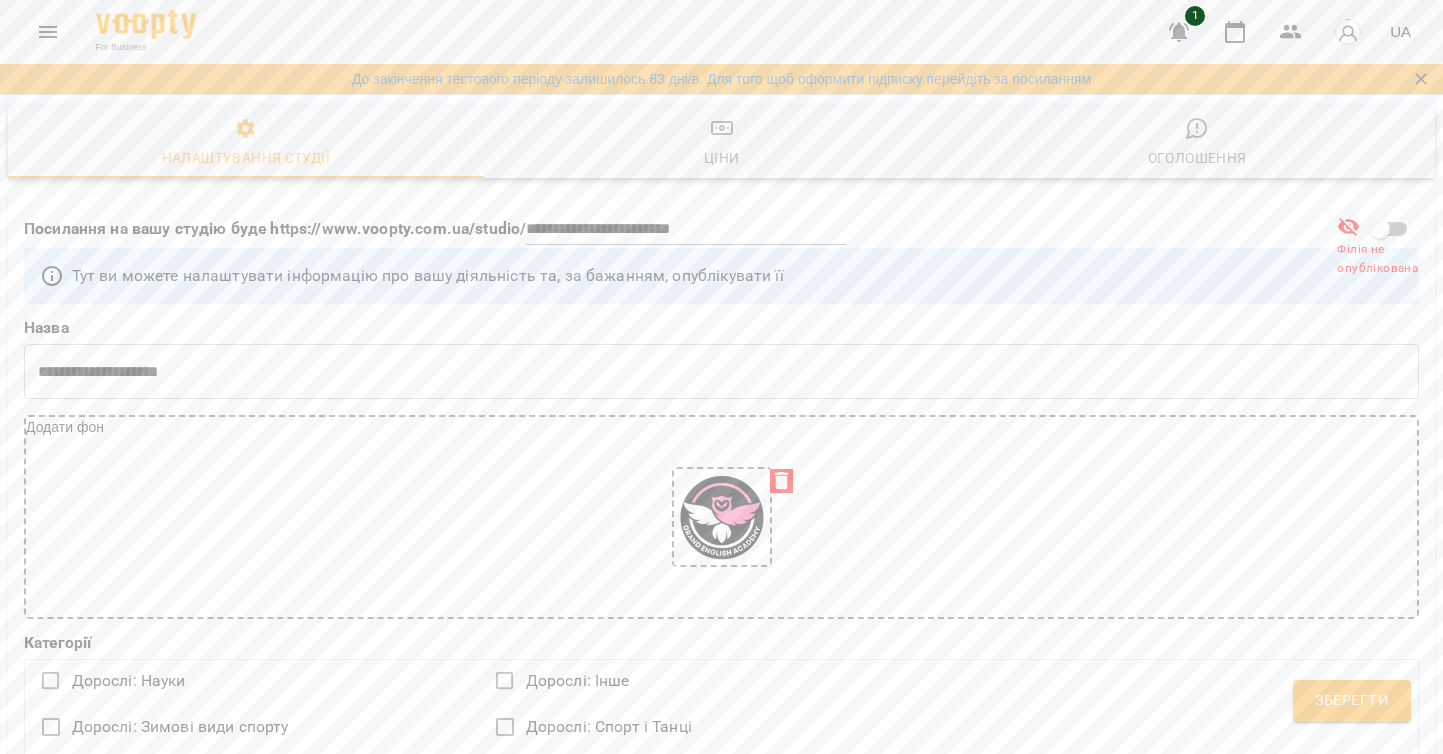 click on "Зберегти" at bounding box center (1352, 701) 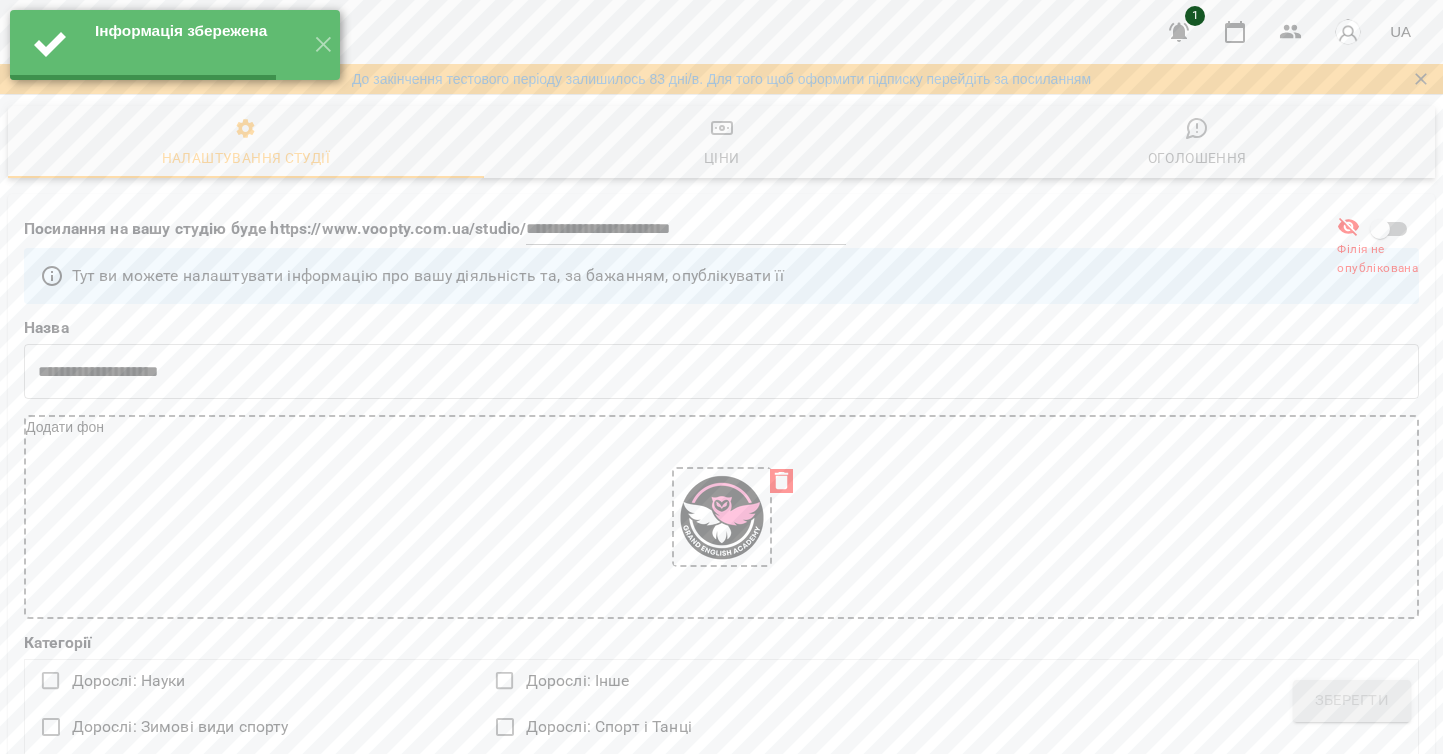 select on "**" 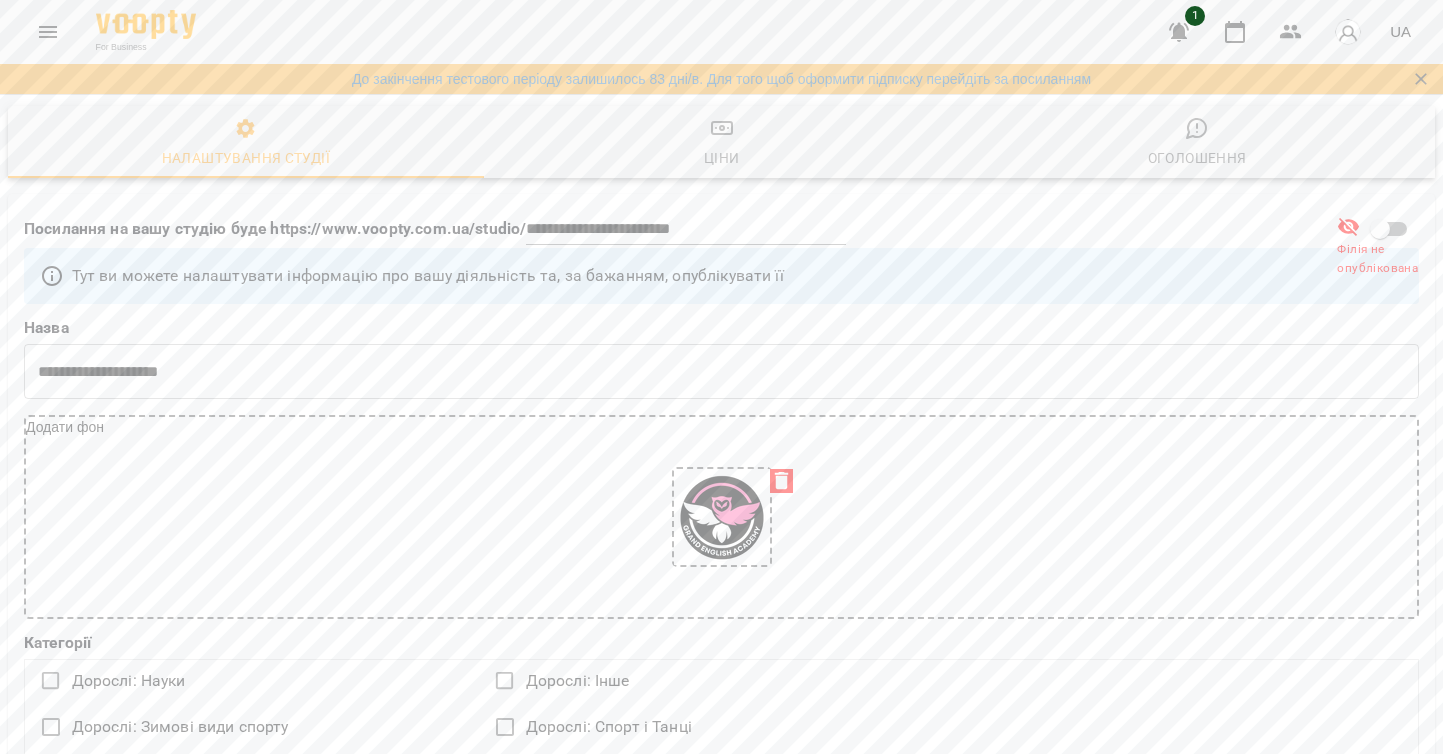 scroll, scrollTop: 0, scrollLeft: 0, axis: both 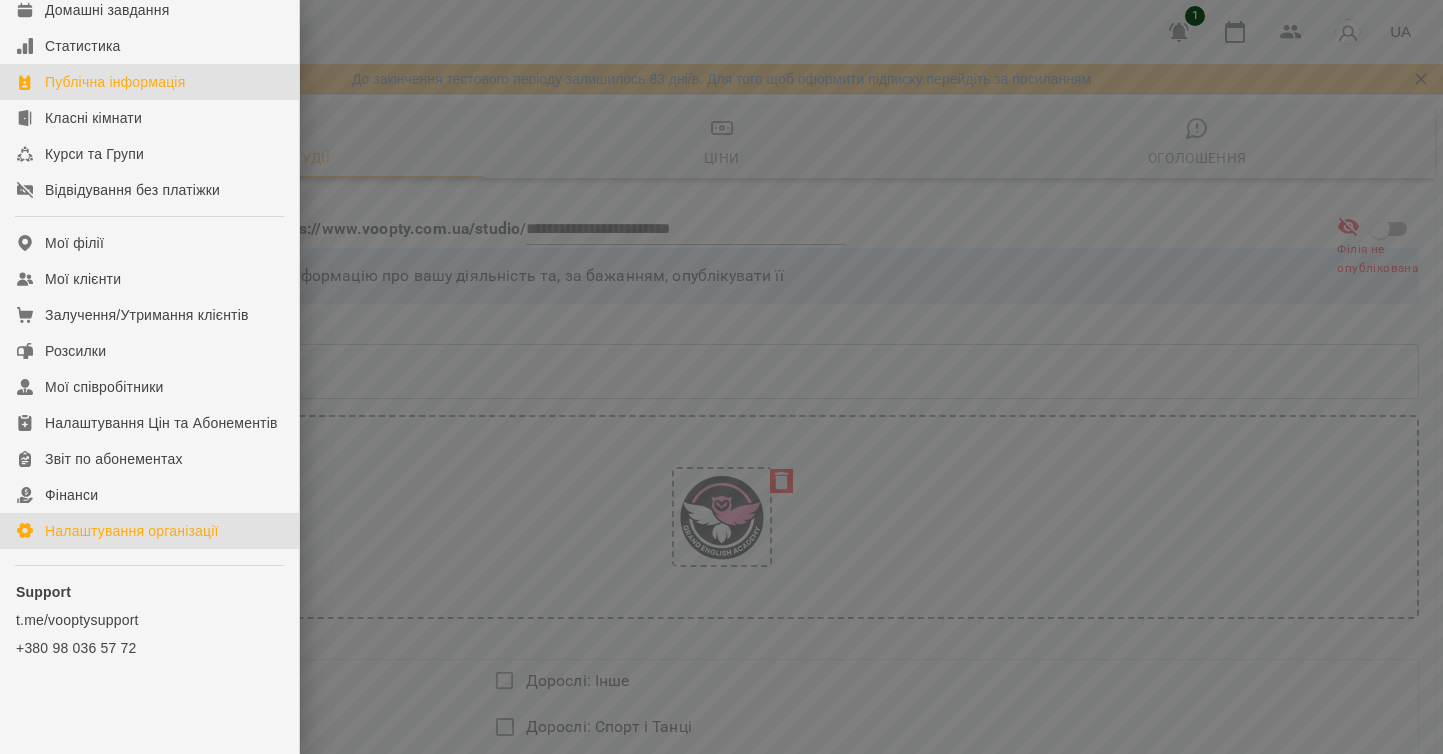 click on "Налаштування організації" at bounding box center (132, 531) 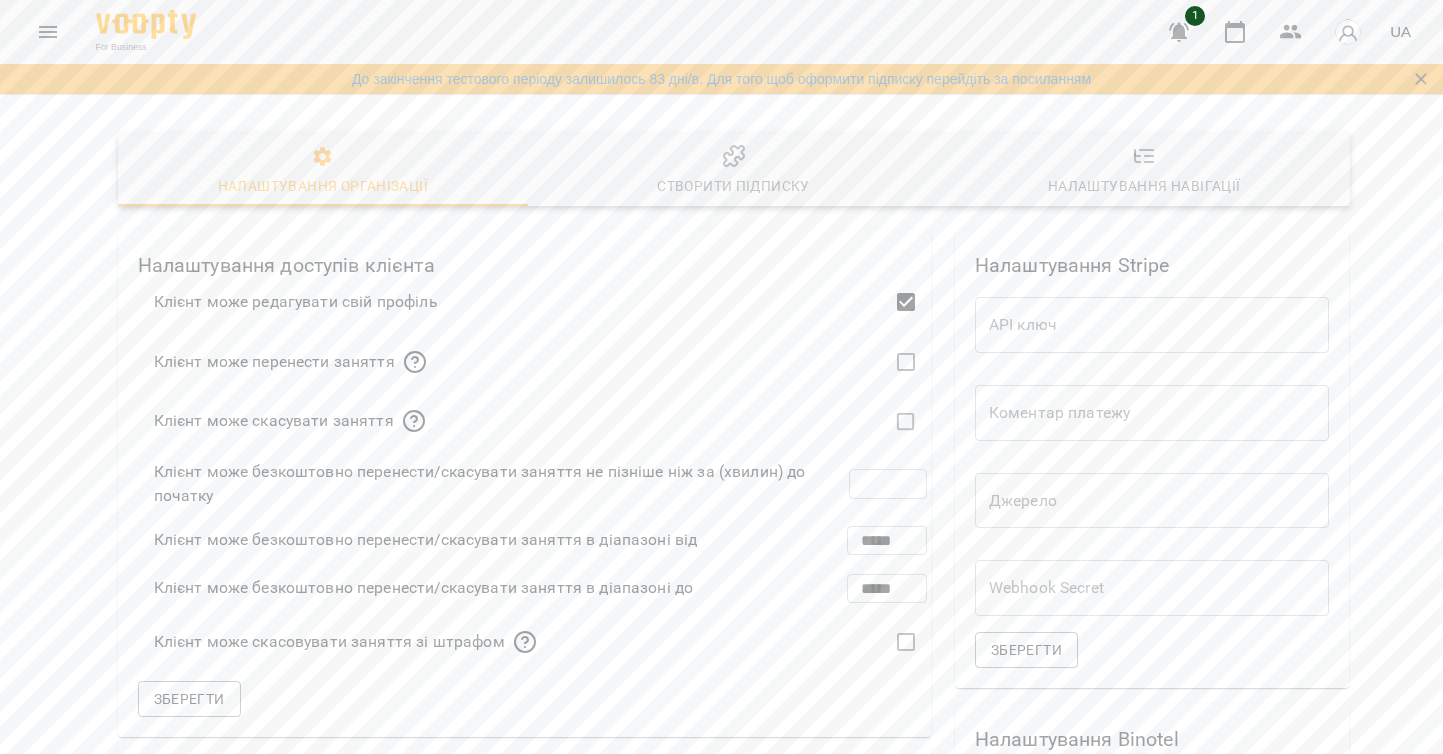 scroll, scrollTop: 109, scrollLeft: 0, axis: vertical 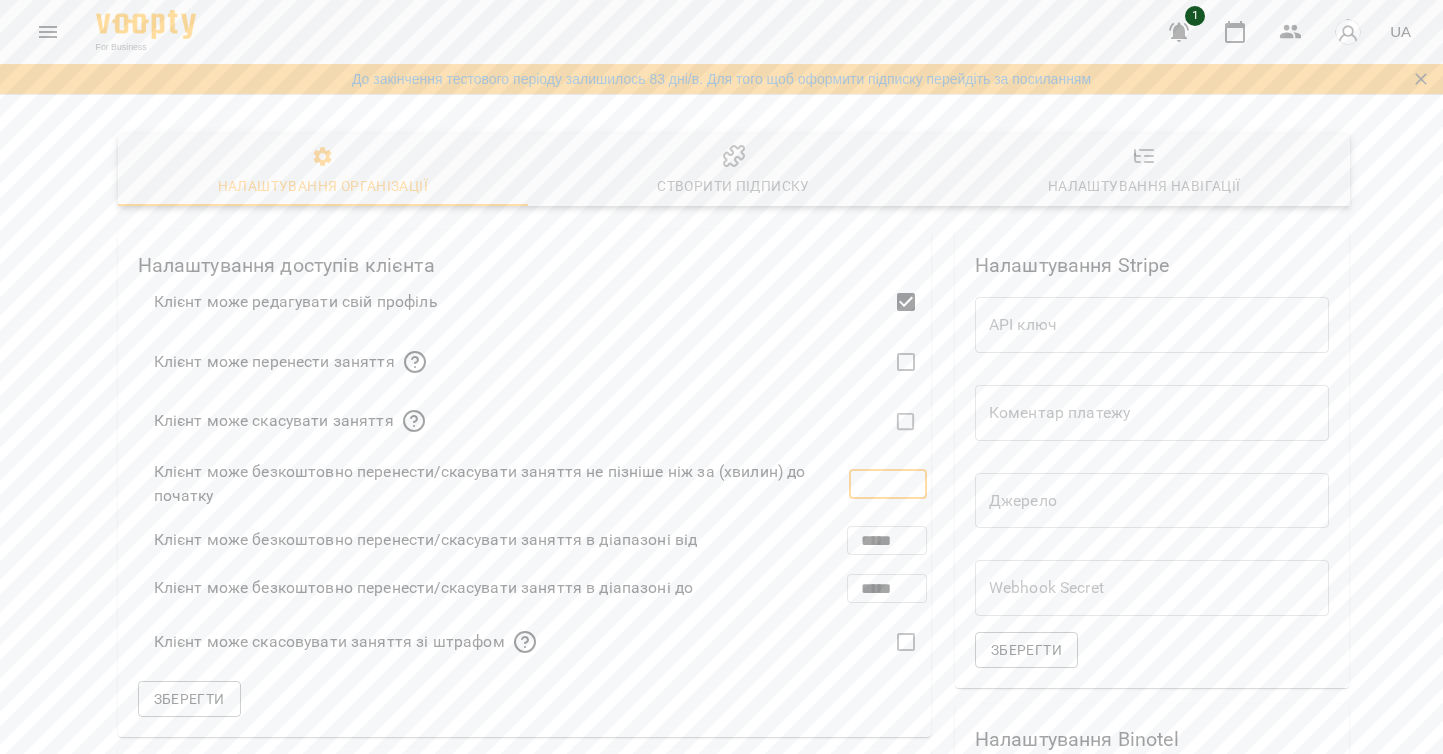 click on "*" at bounding box center (888, 484) 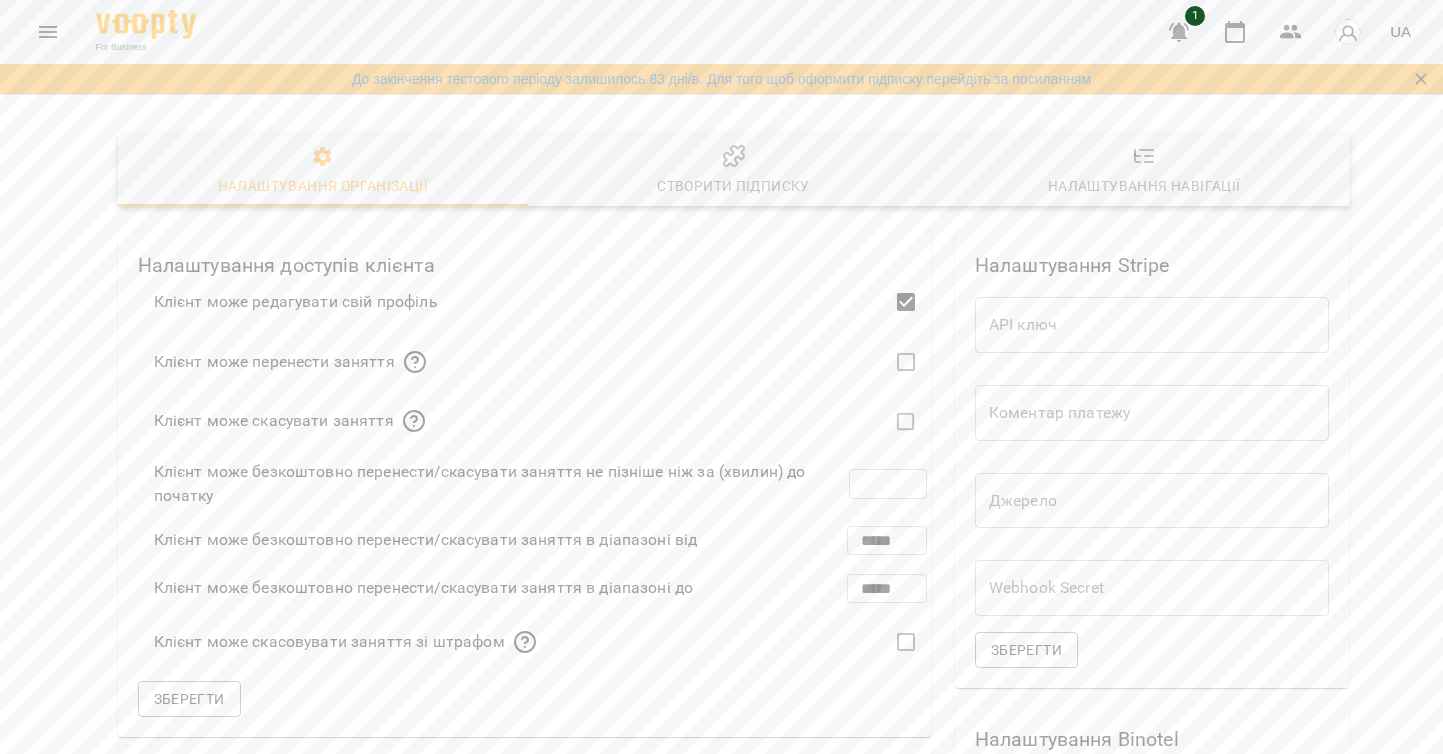 scroll, scrollTop: 0, scrollLeft: 0, axis: both 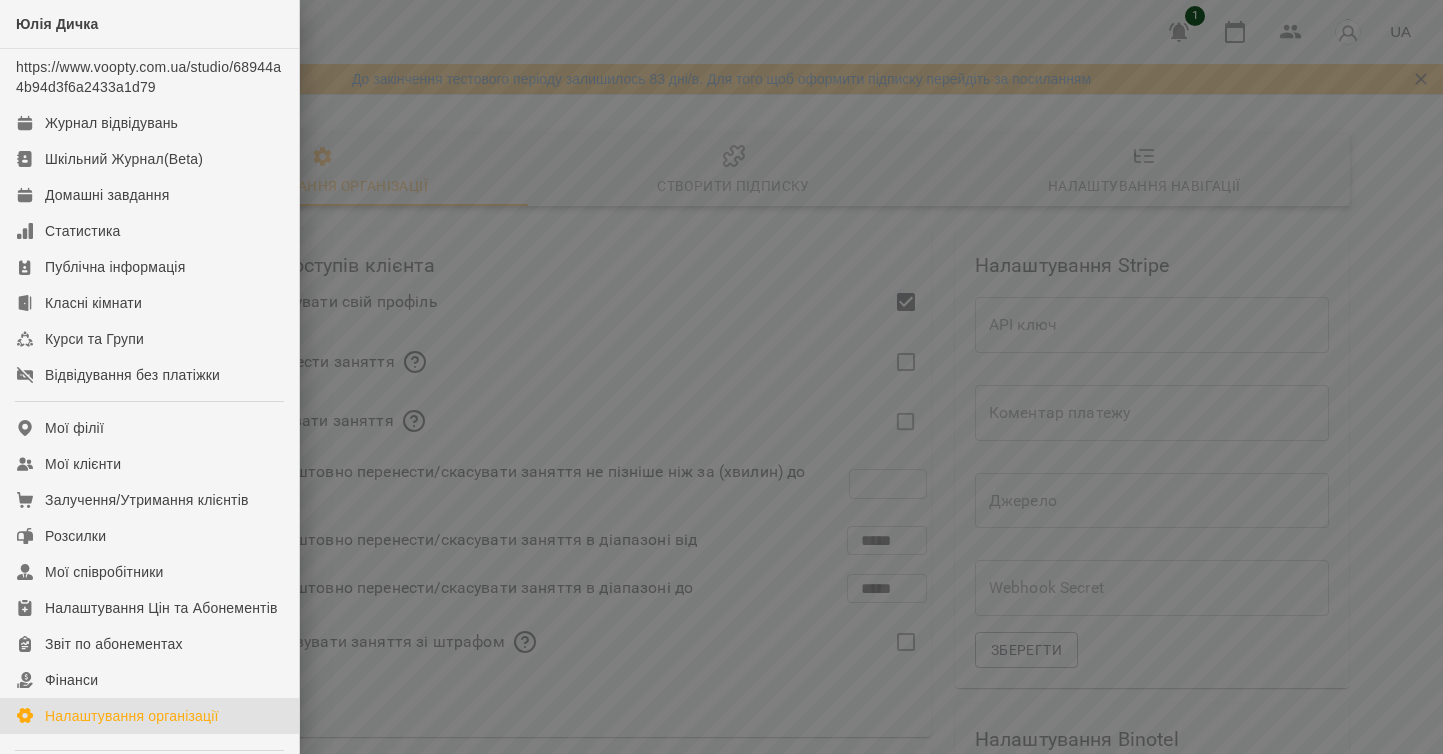 click at bounding box center (721, 377) 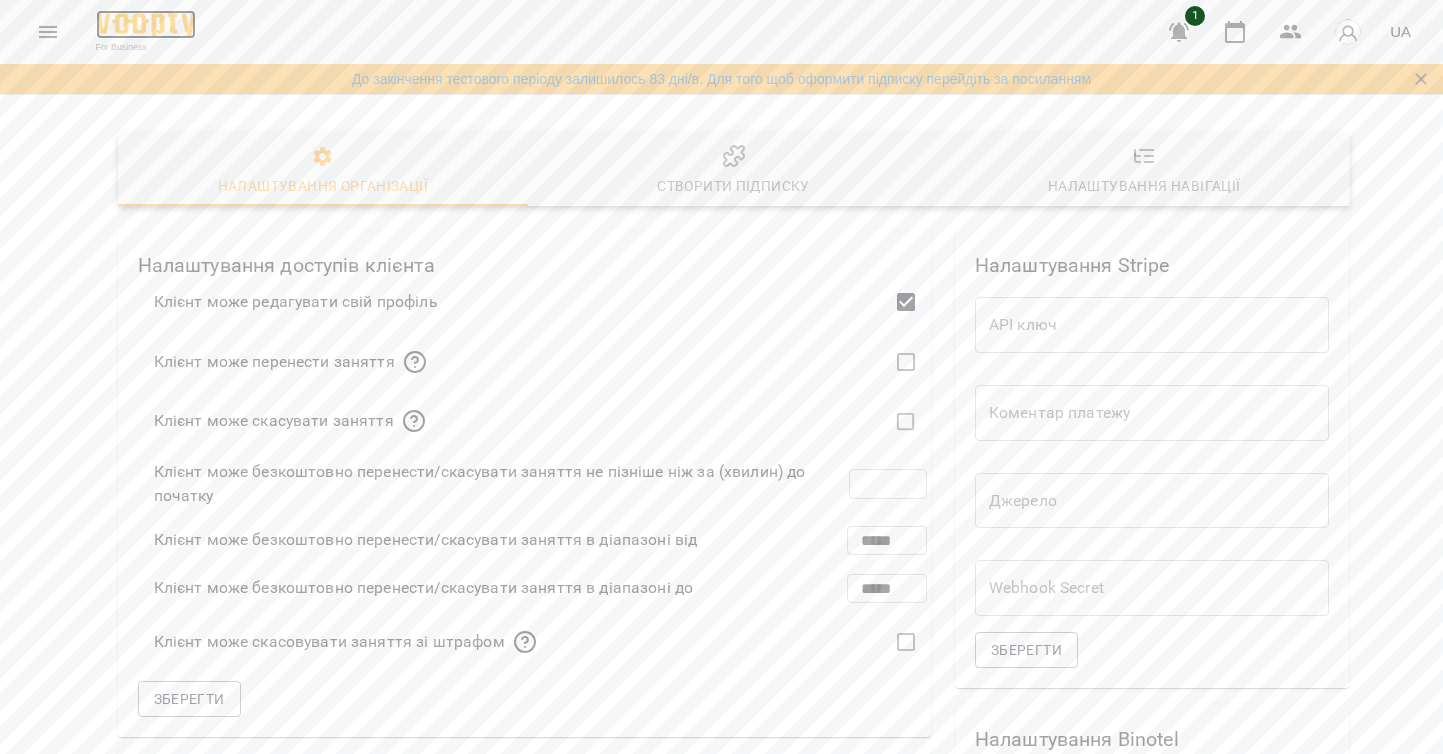click at bounding box center (146, 24) 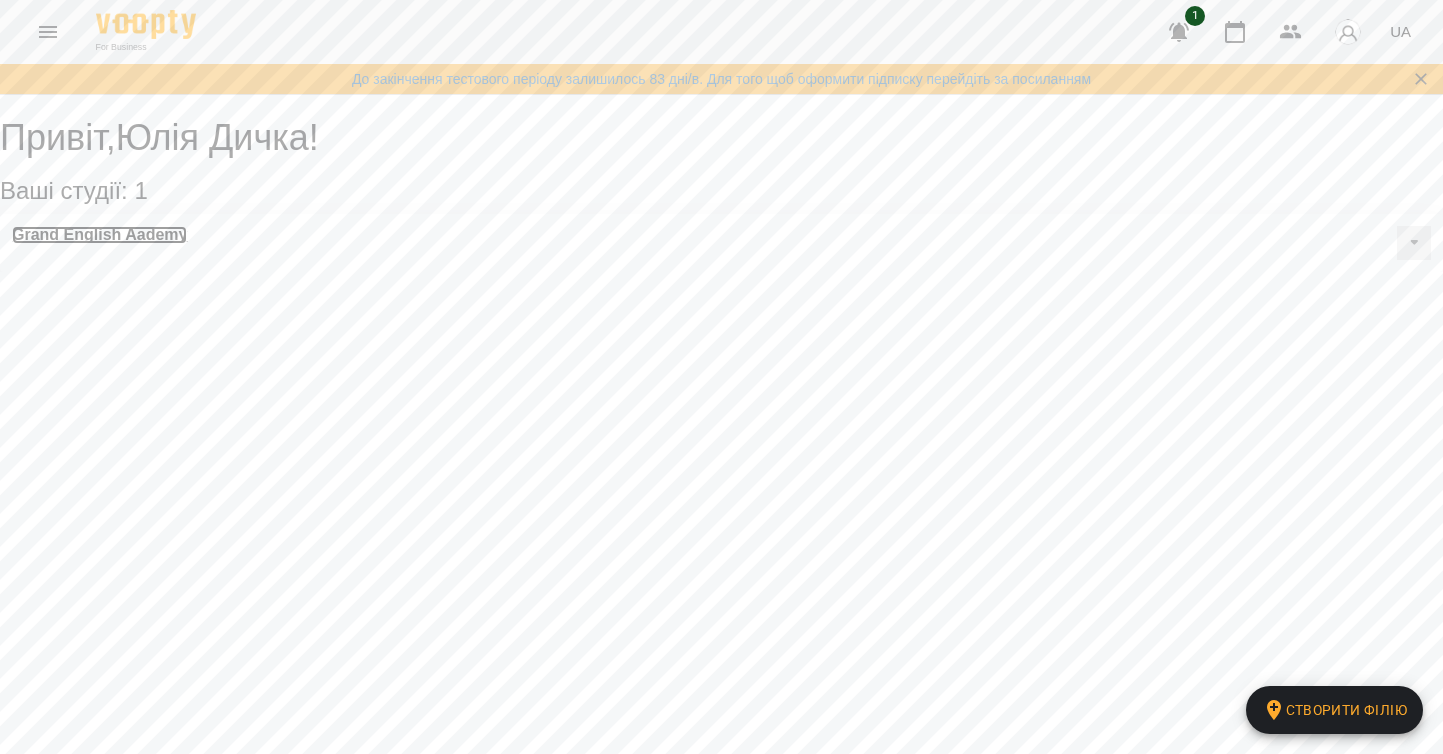 click on "Grand English Aademy" at bounding box center (99, 235) 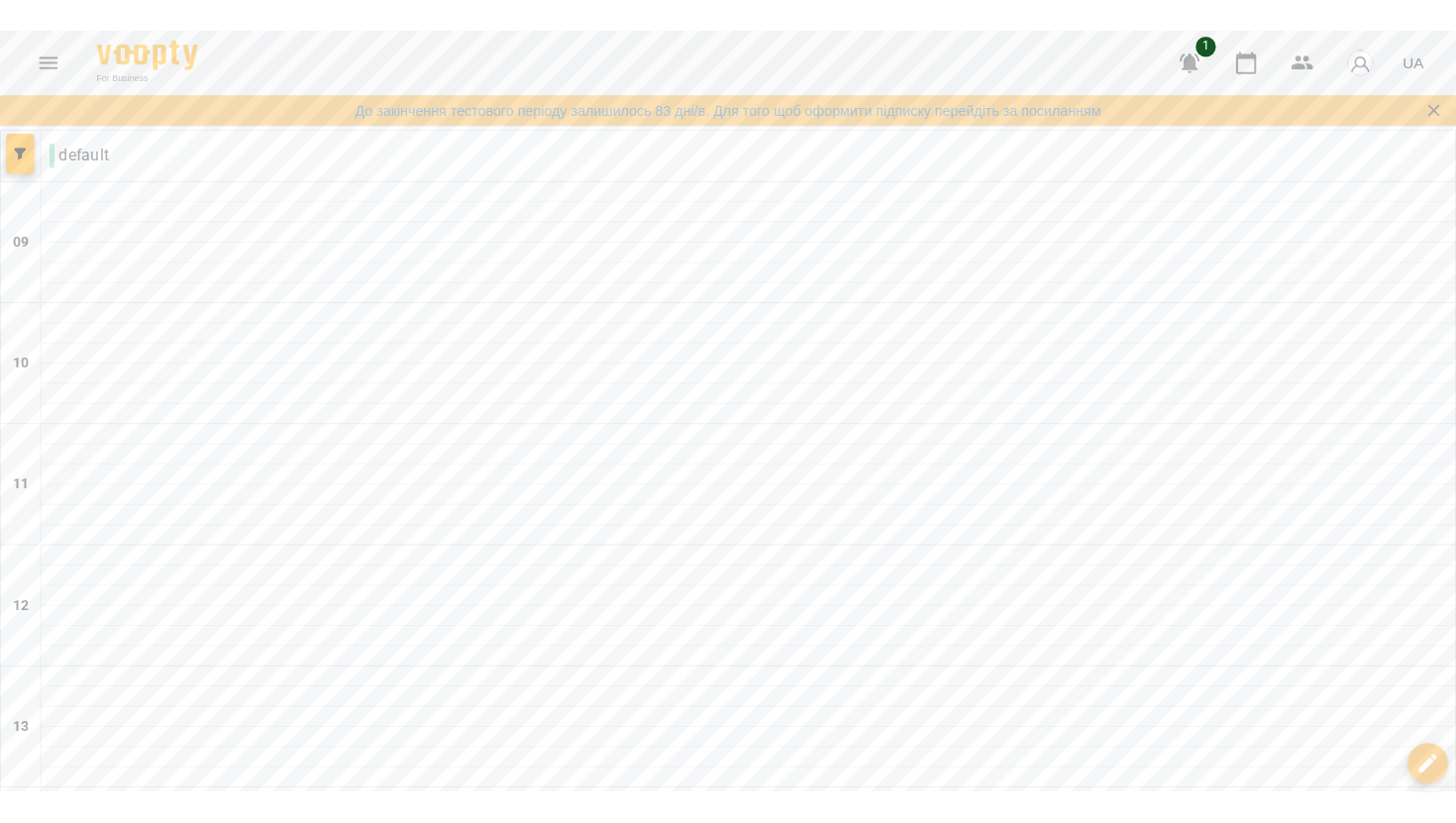 scroll, scrollTop: 0, scrollLeft: 0, axis: both 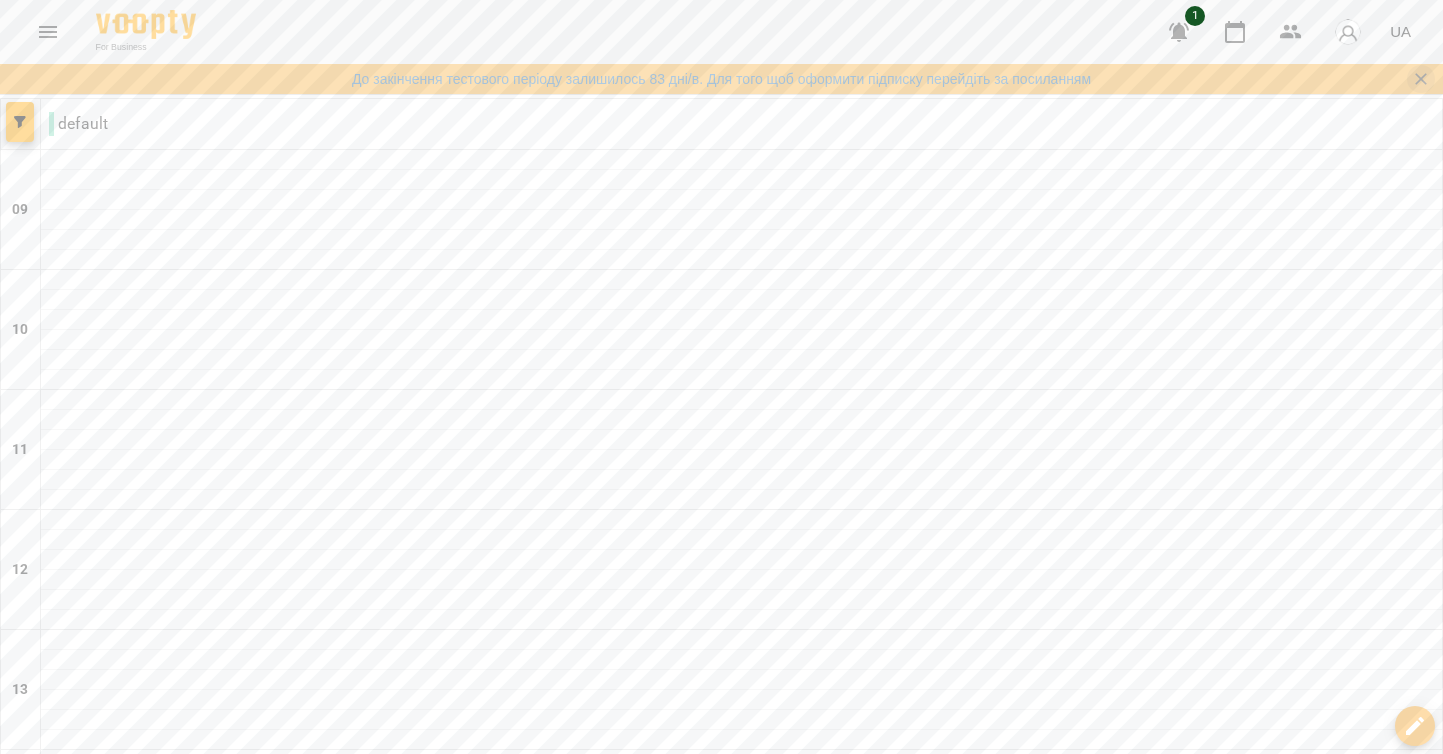 click 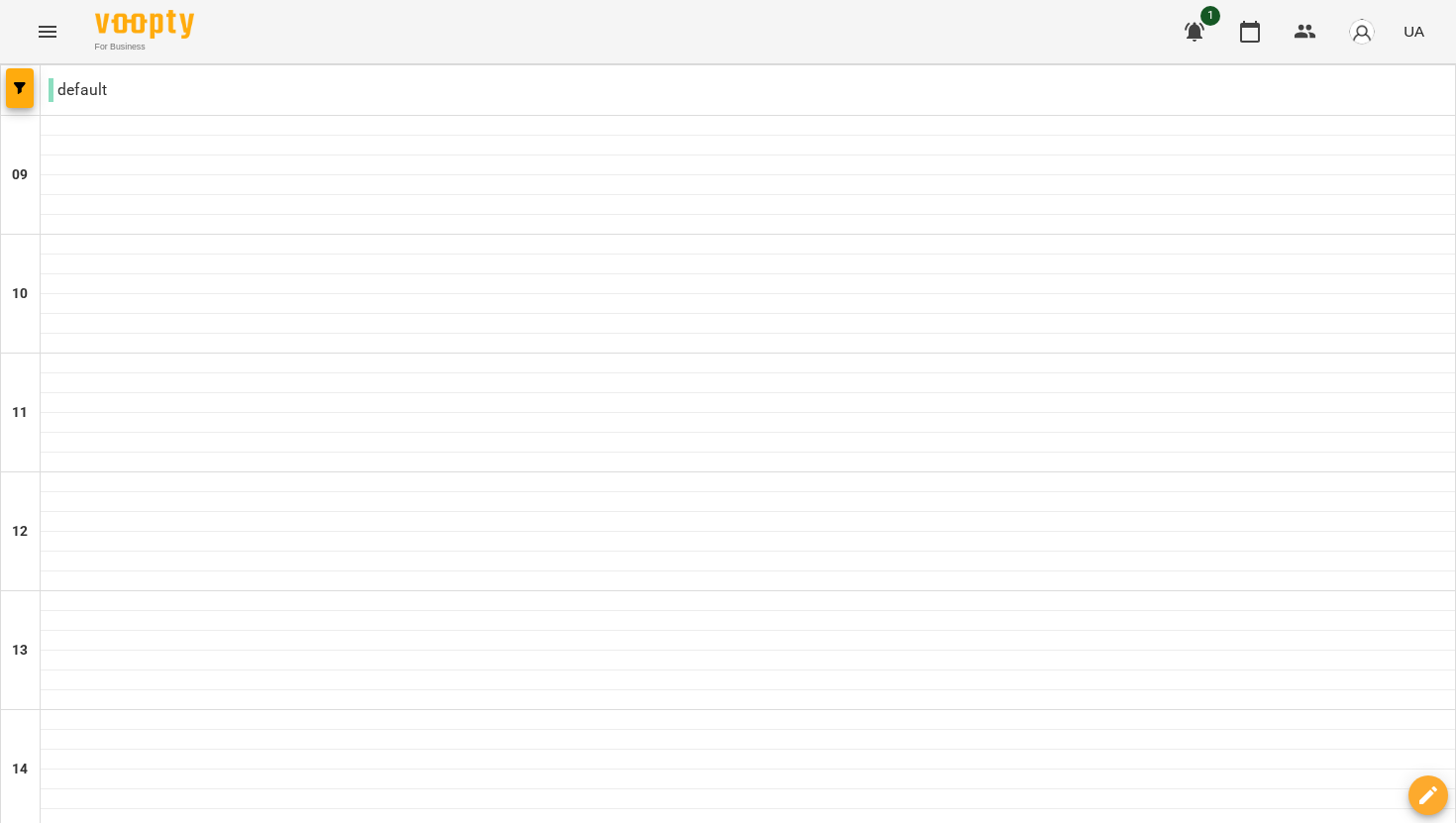 click 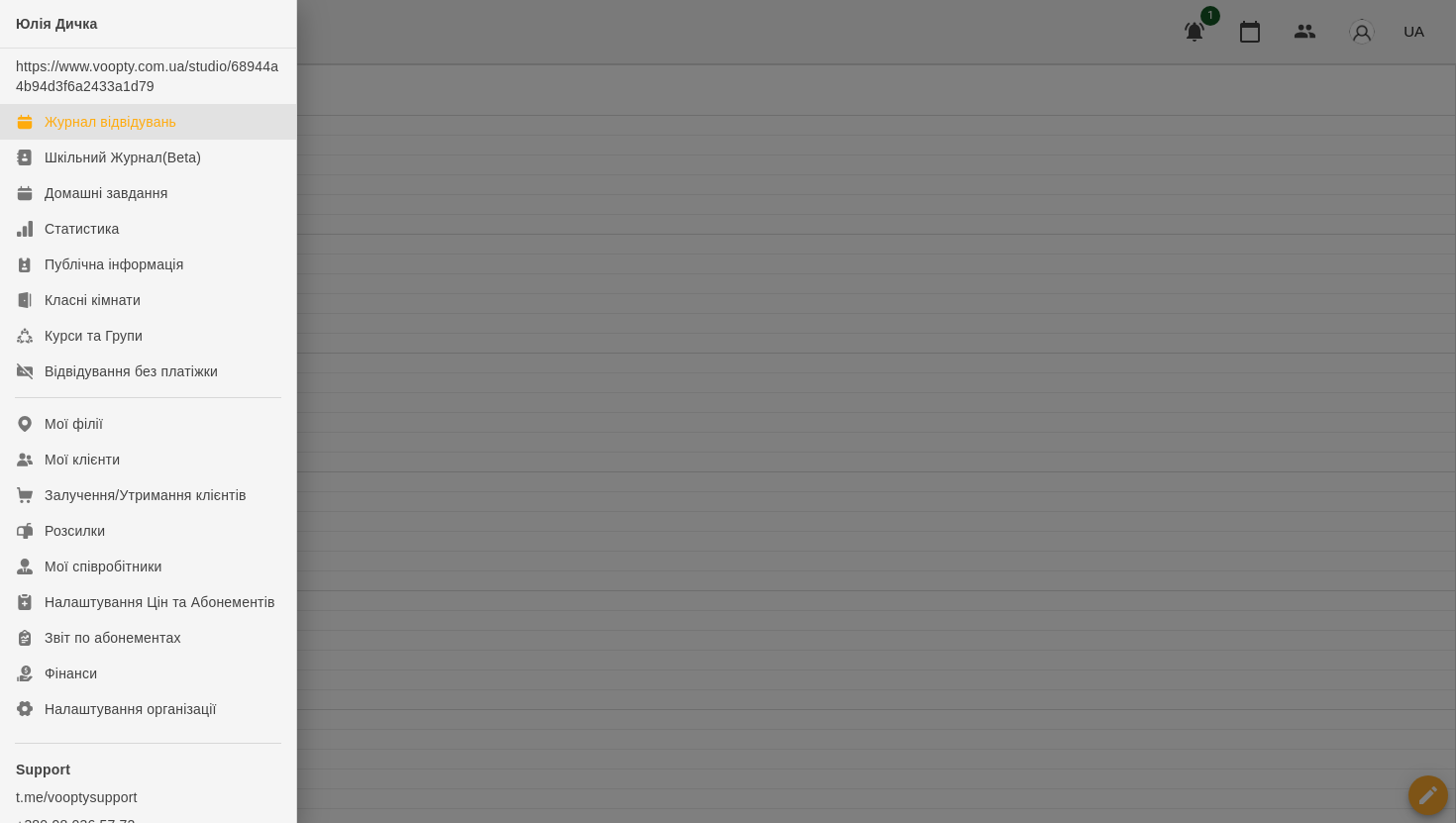 click at bounding box center (728, 411) 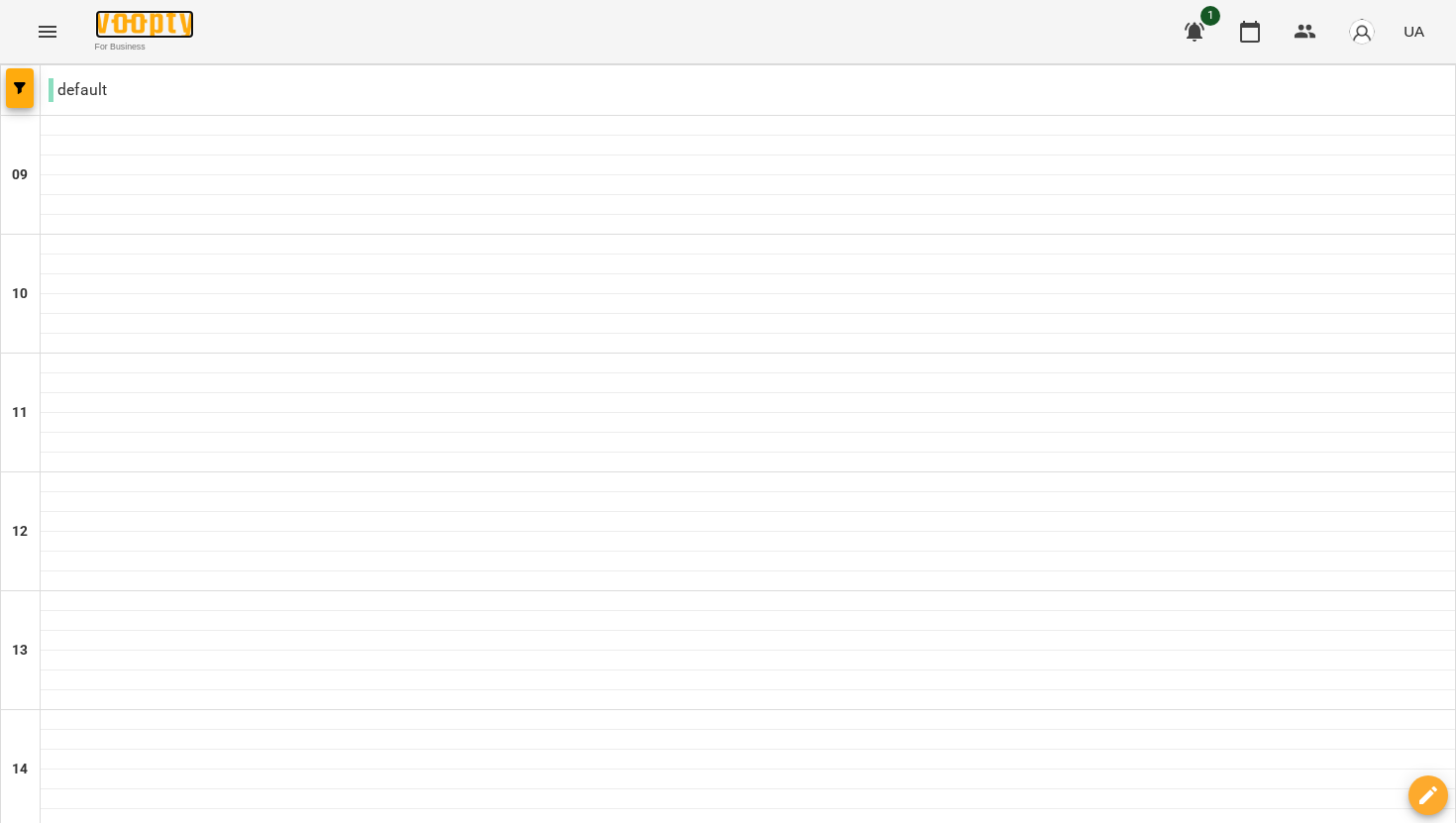 click at bounding box center [145, 24] 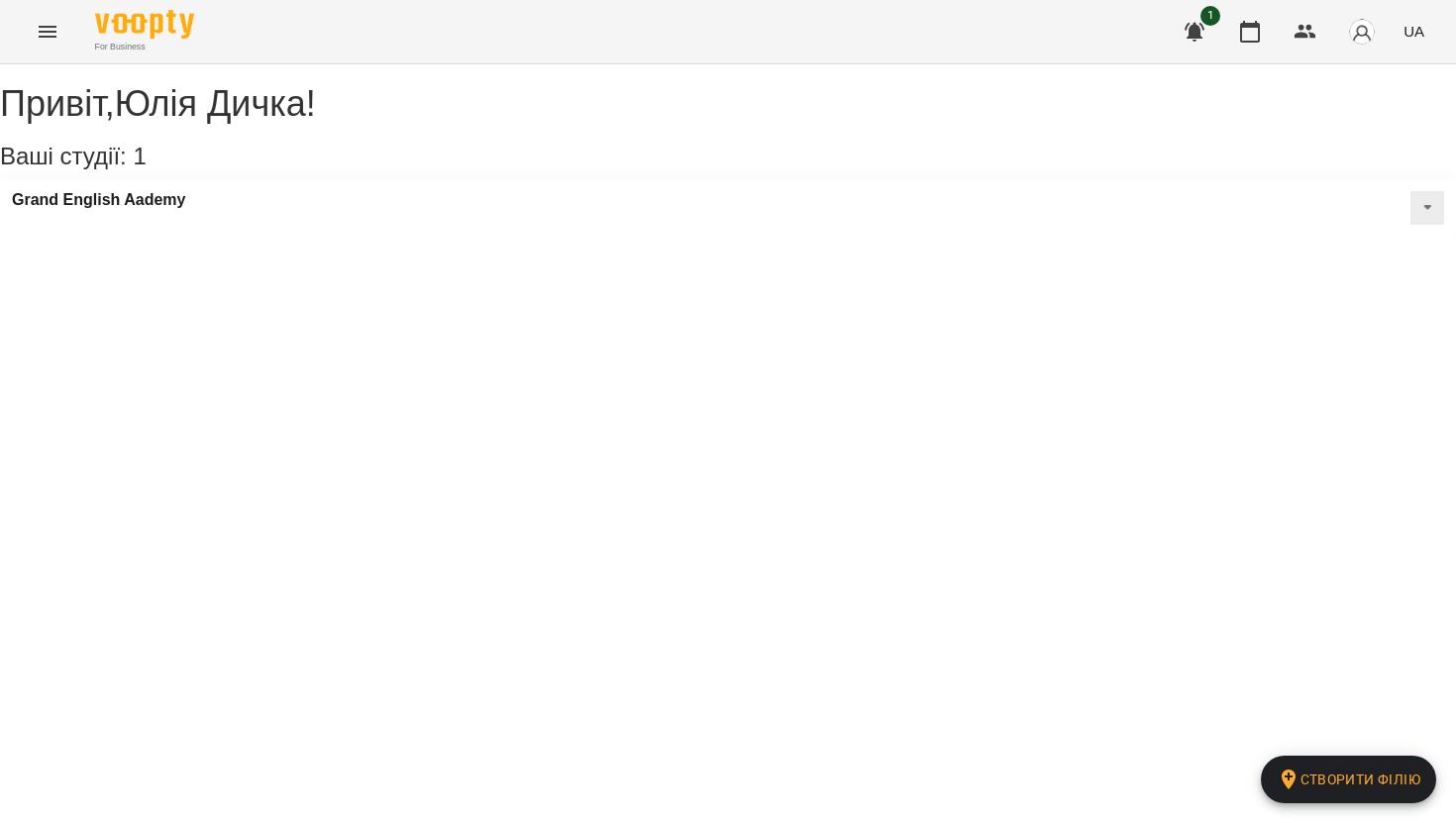 click 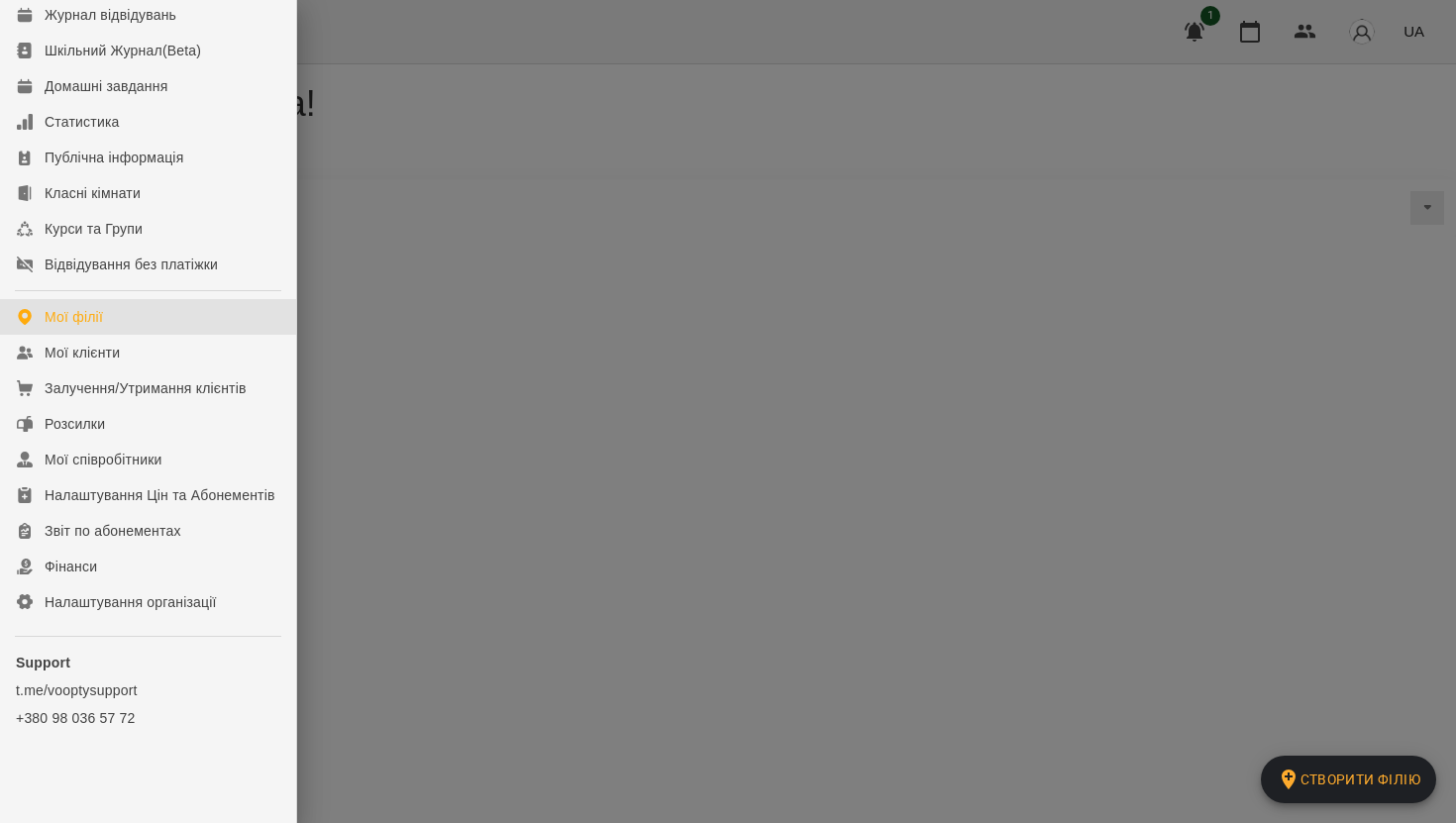 scroll, scrollTop: 0, scrollLeft: 0, axis: both 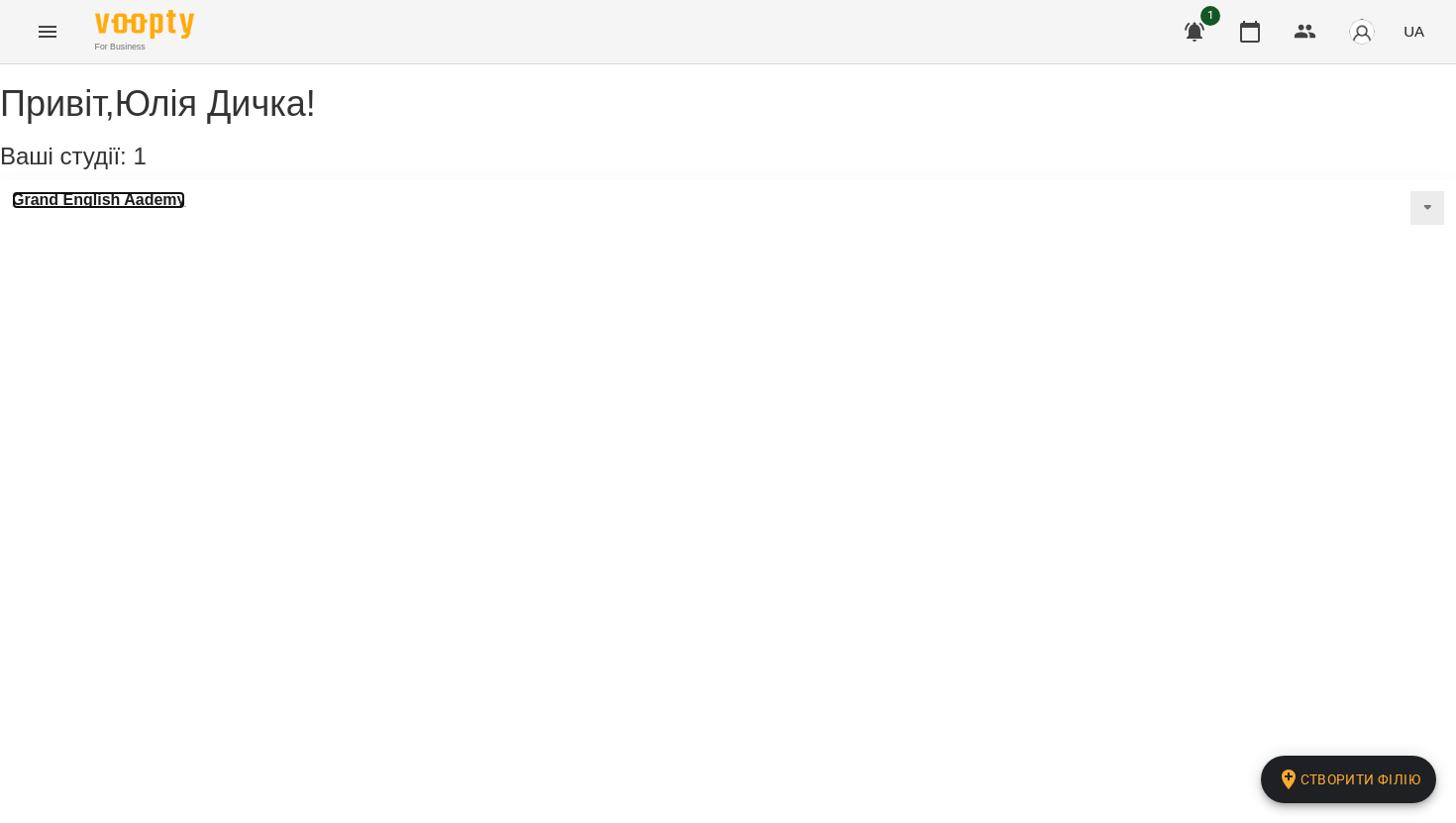 click on "Grand English Aademy" at bounding box center [98, 200] 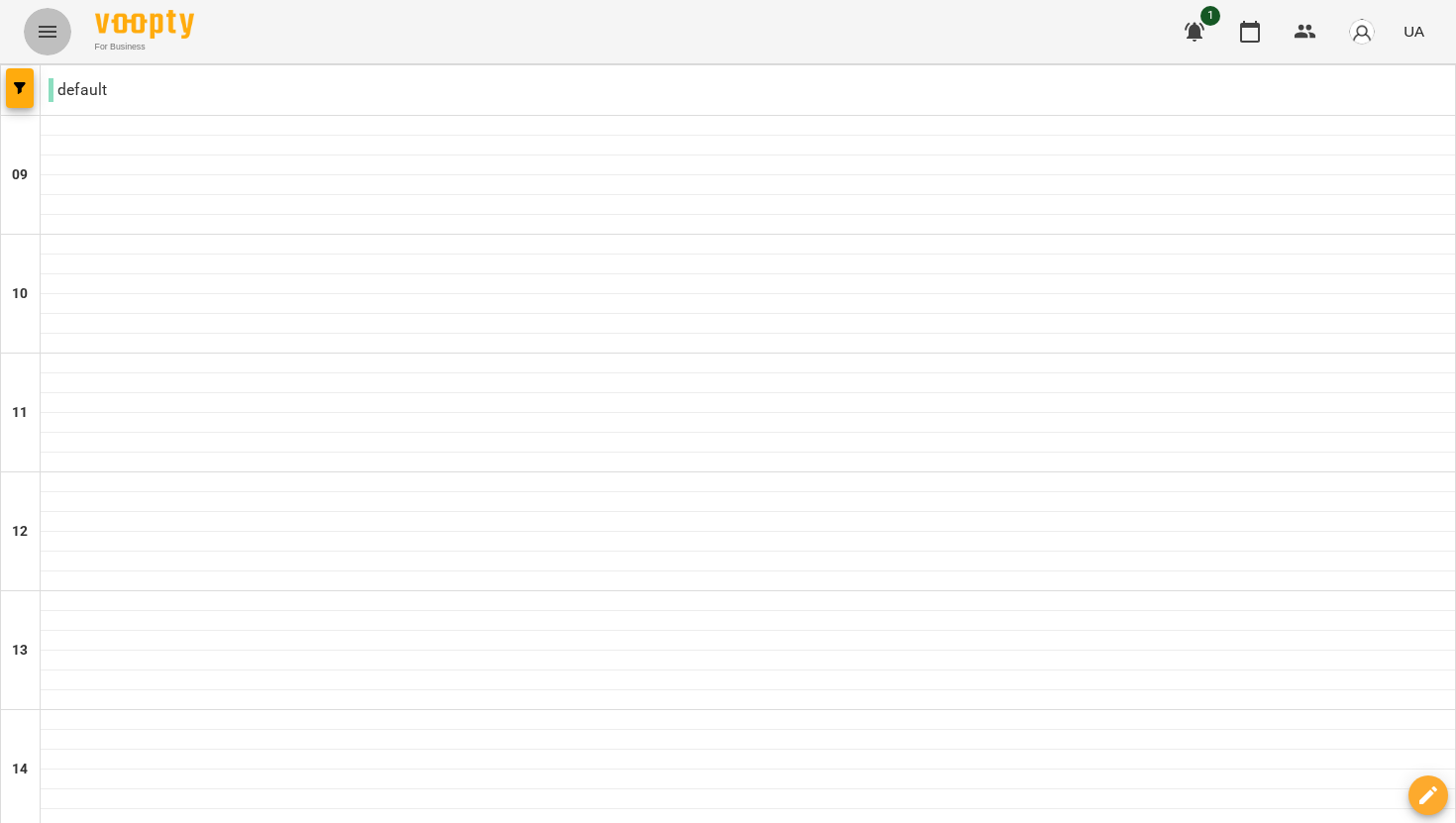 click 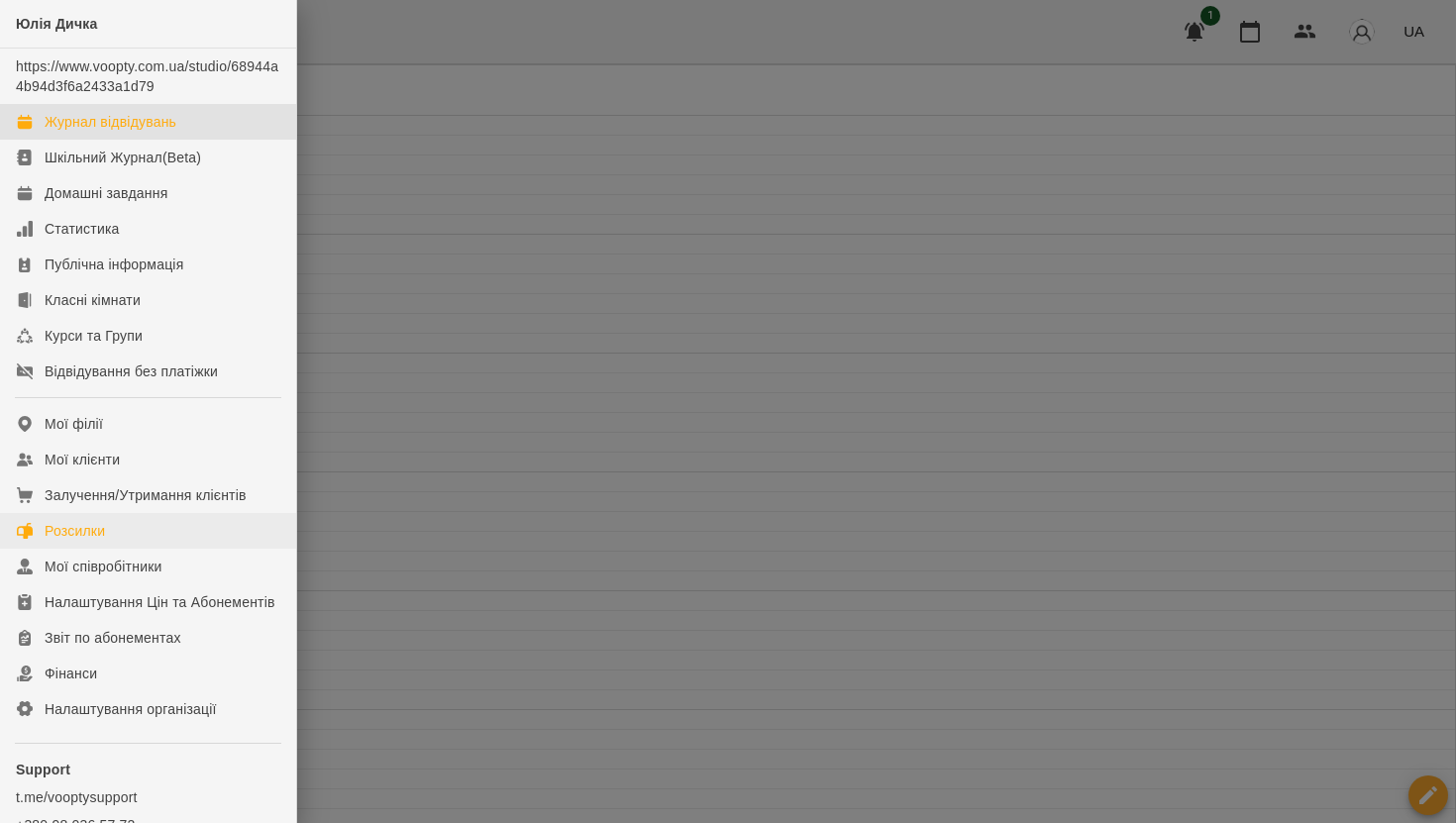 scroll, scrollTop: 127, scrollLeft: 0, axis: vertical 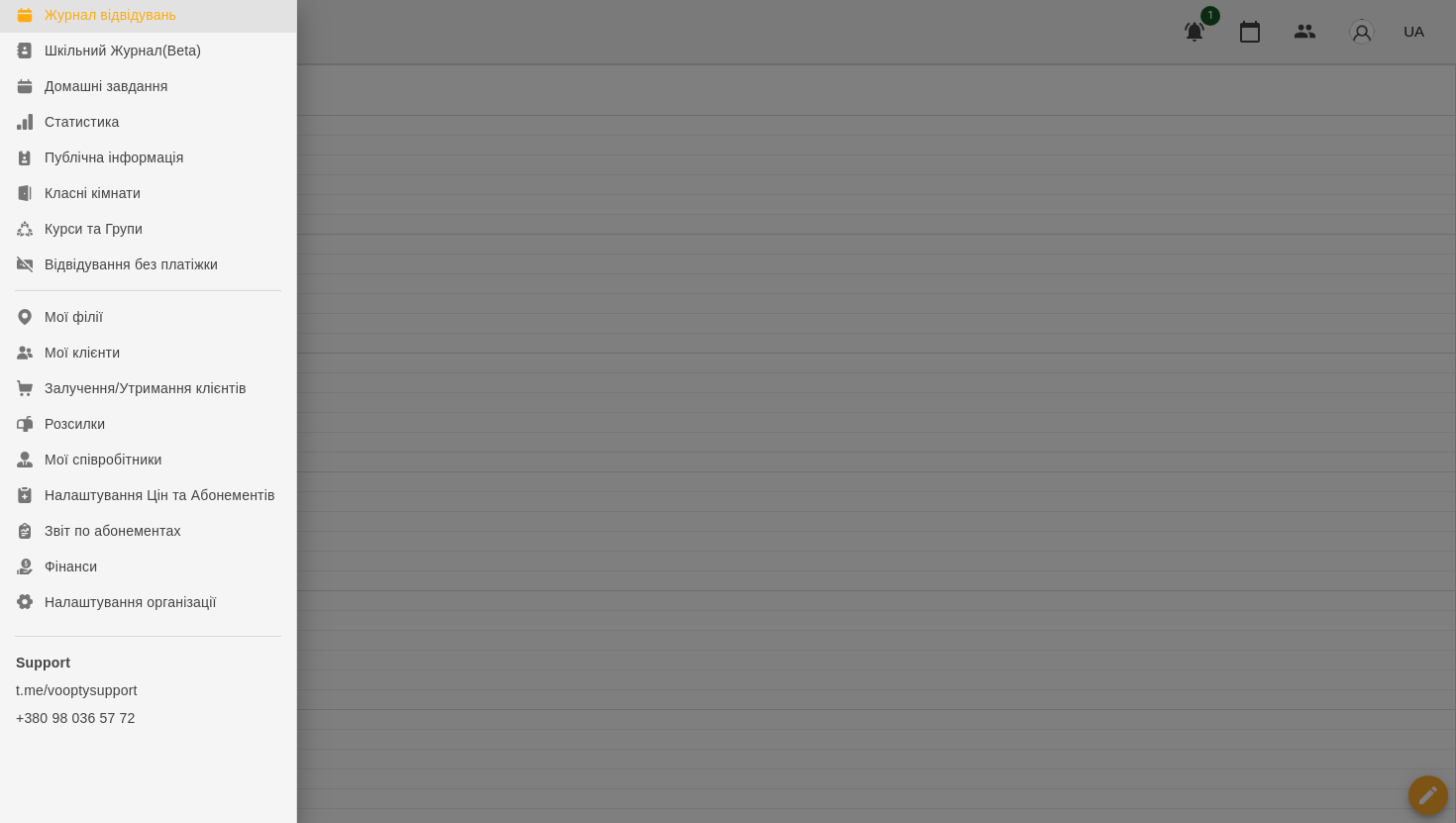 click at bounding box center [728, 411] 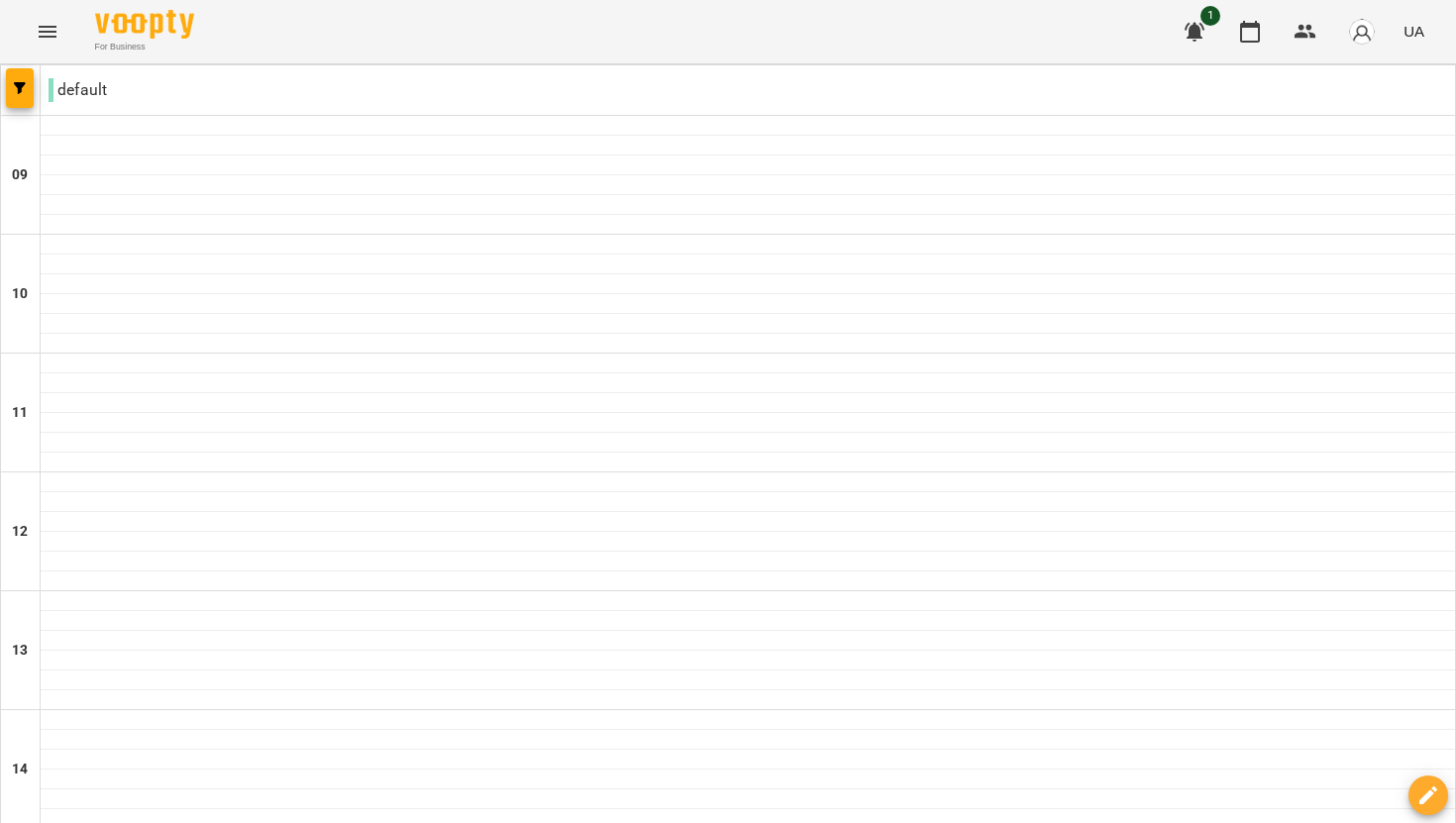 click 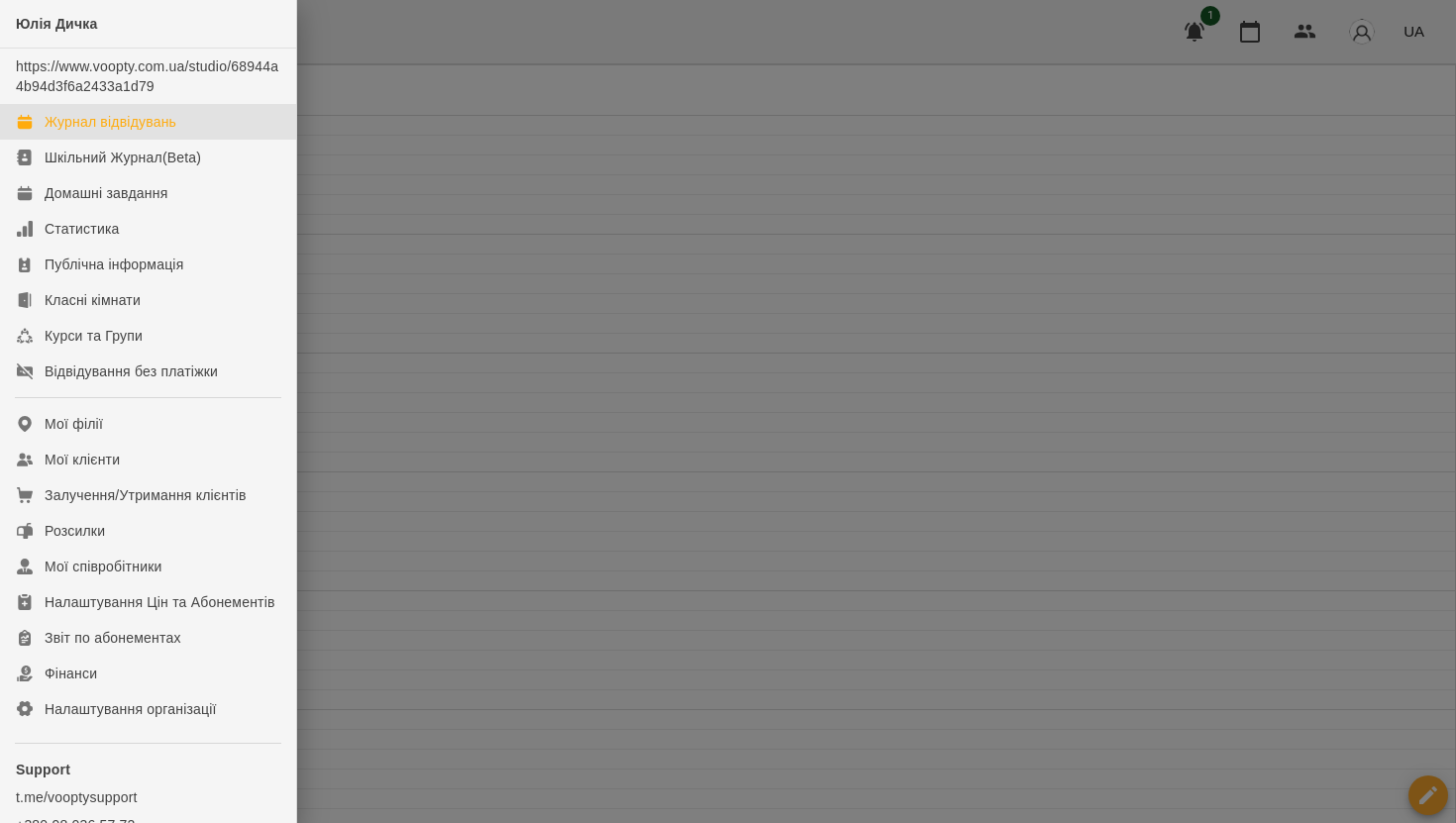scroll, scrollTop: 127, scrollLeft: 0, axis: vertical 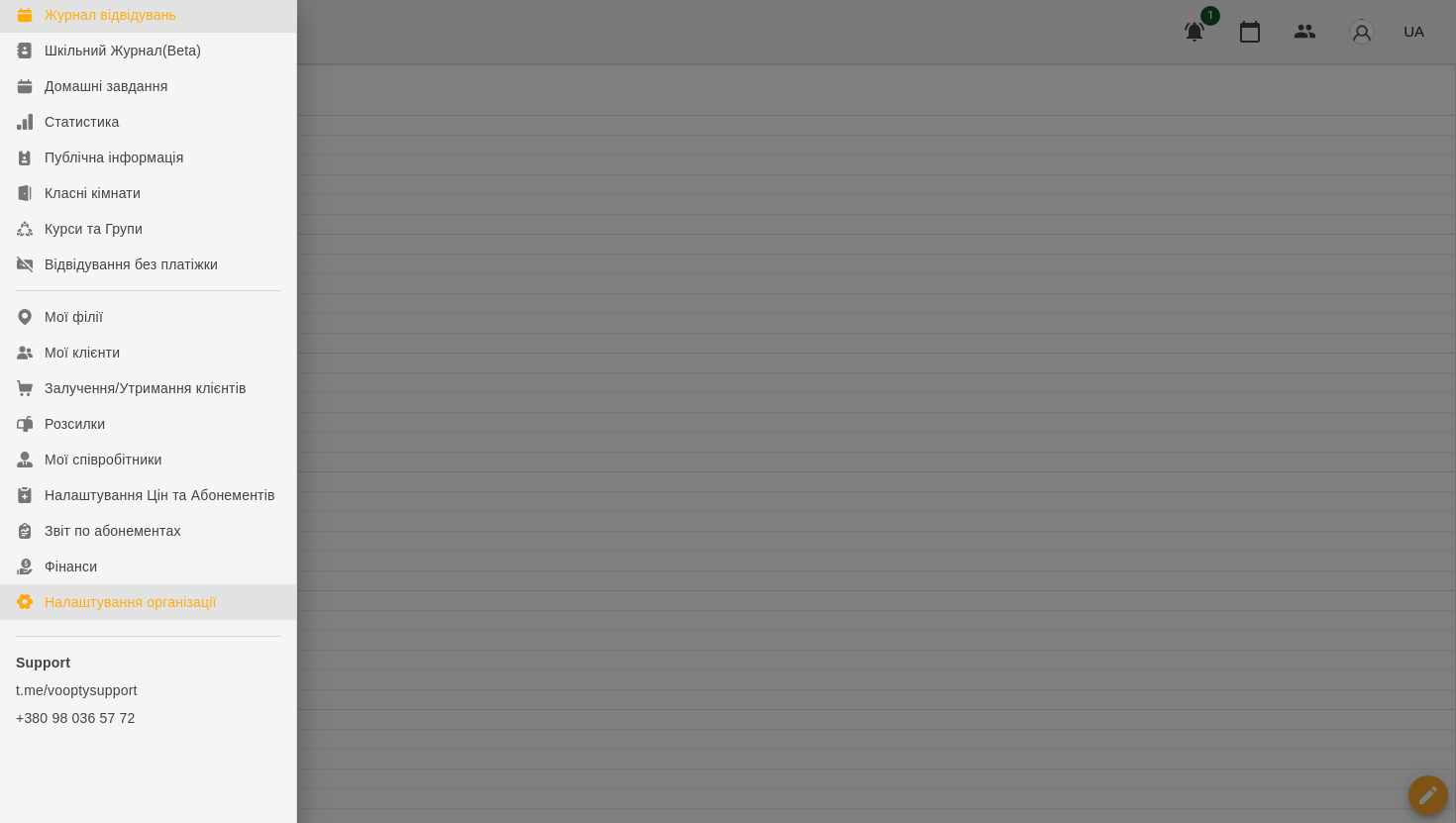 click on "Налаштування організації" at bounding box center [131, 602] 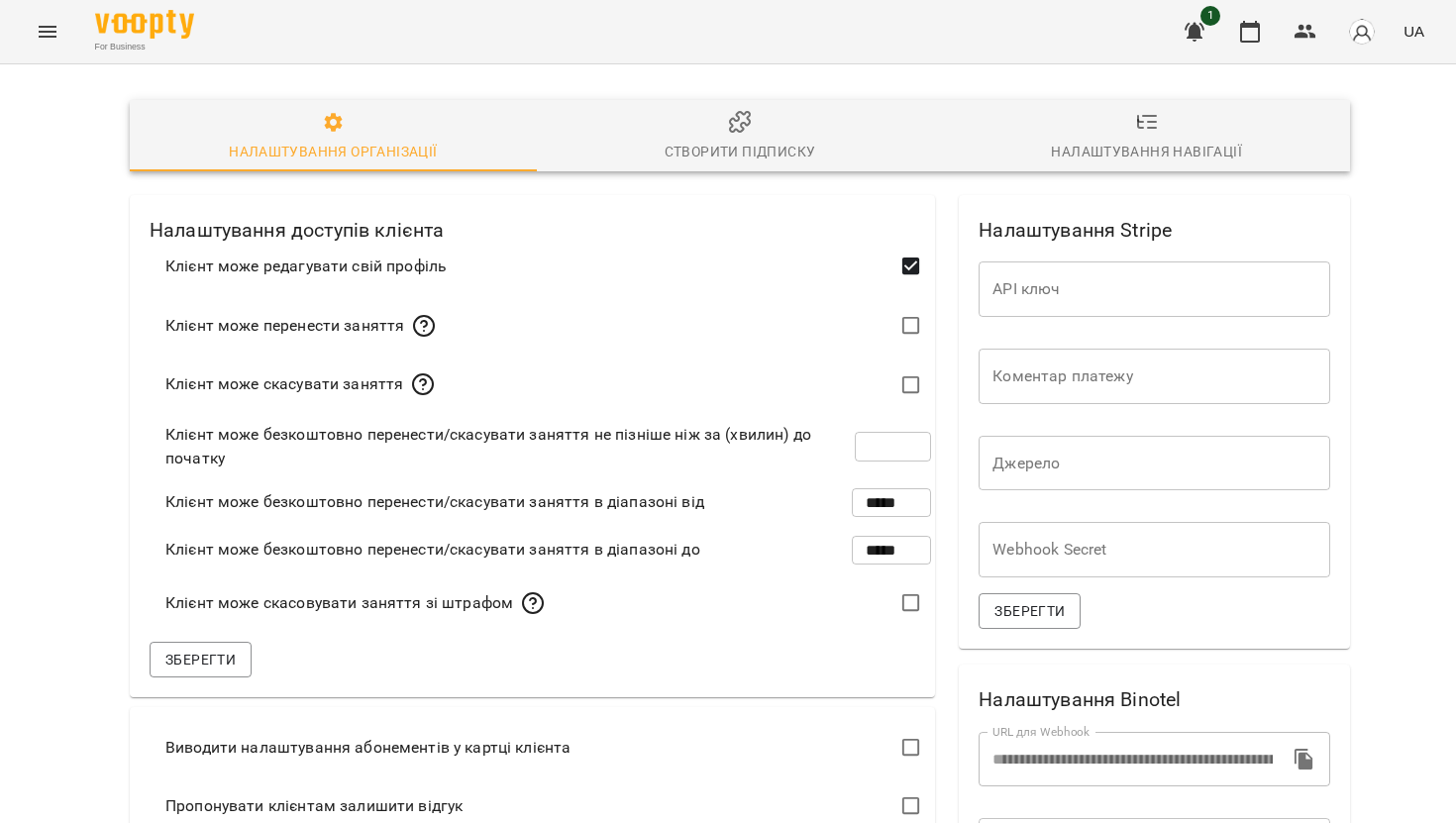 scroll, scrollTop: 80, scrollLeft: 0, axis: vertical 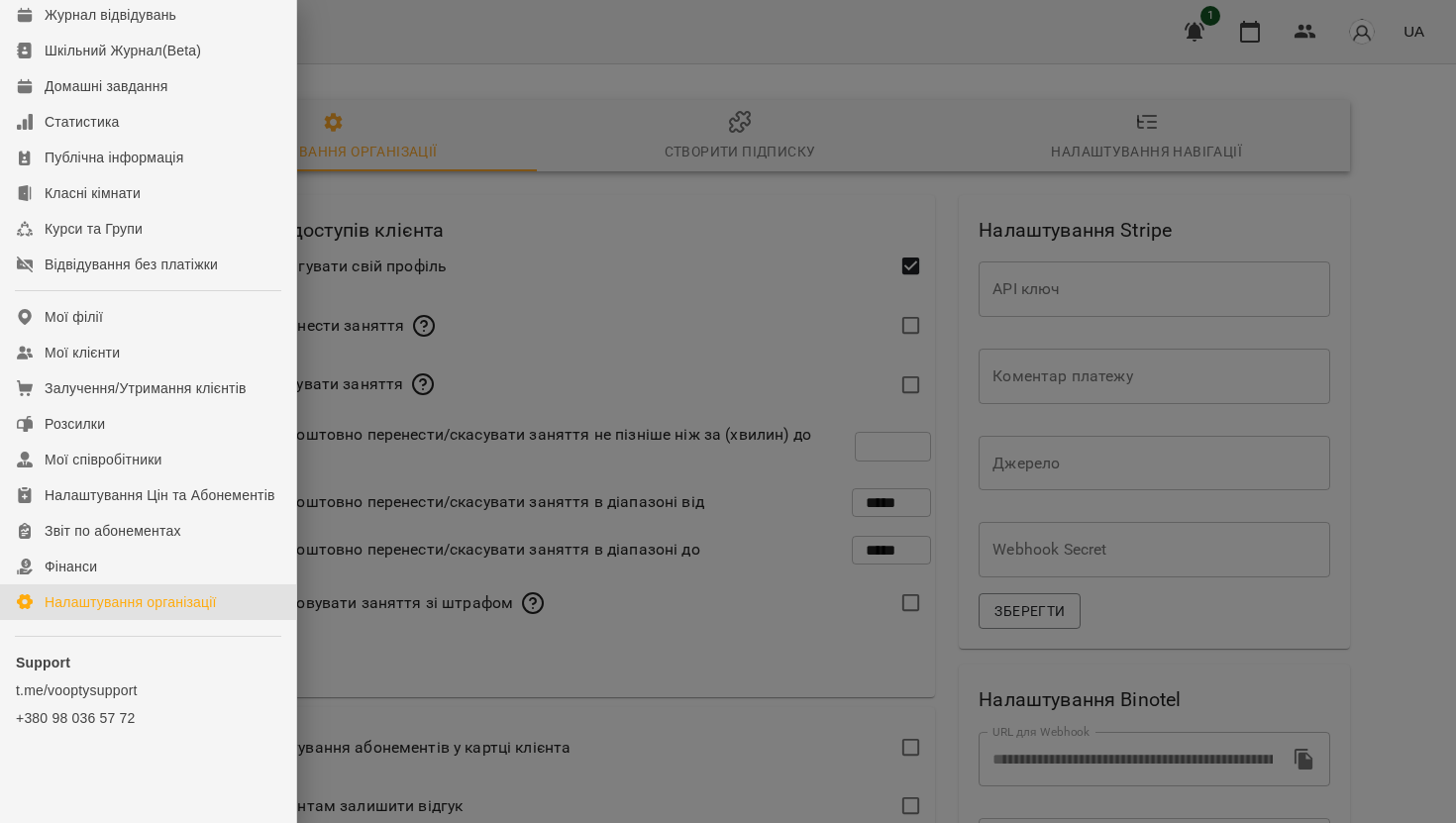 click at bounding box center (728, 411) 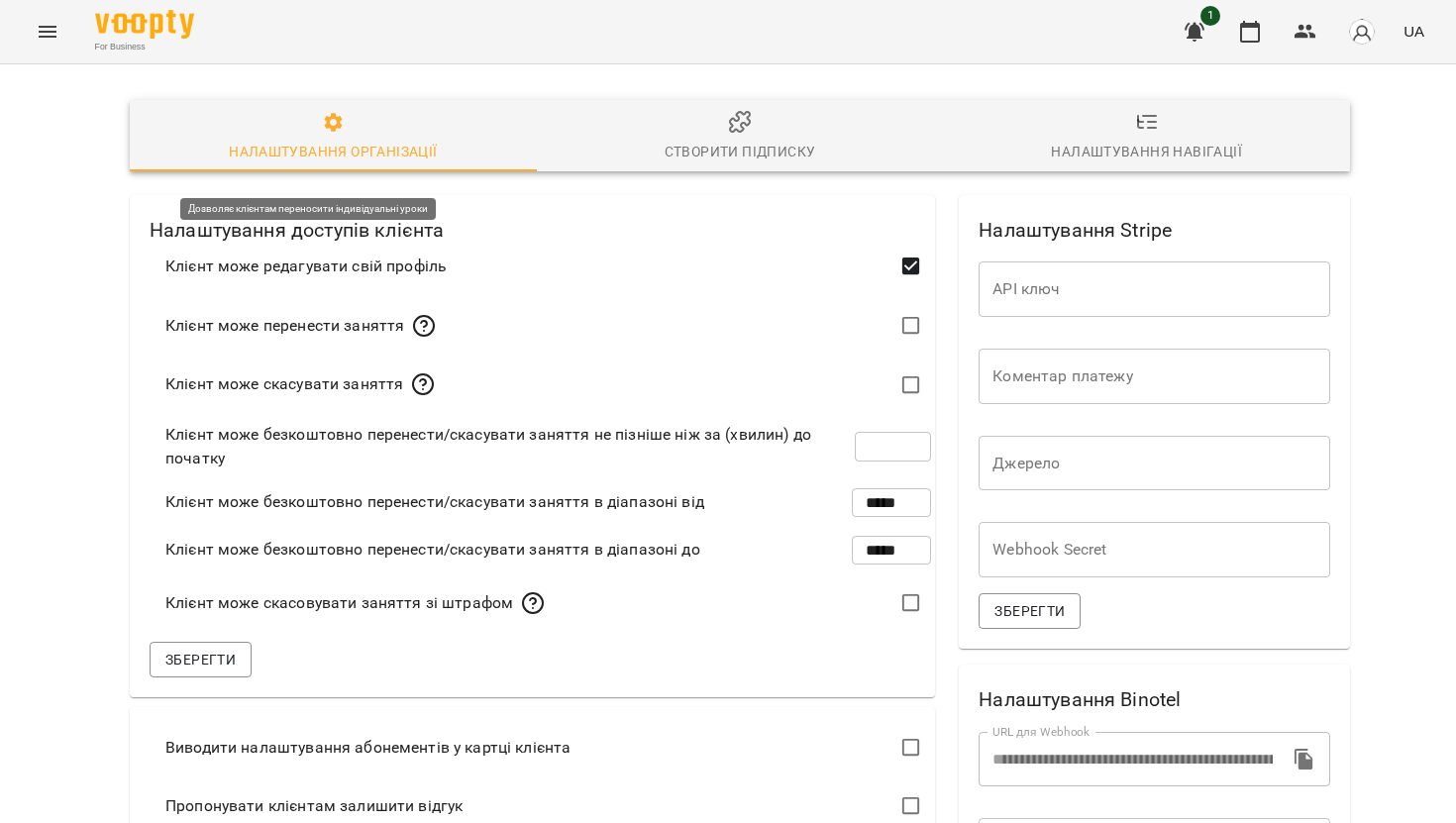 click 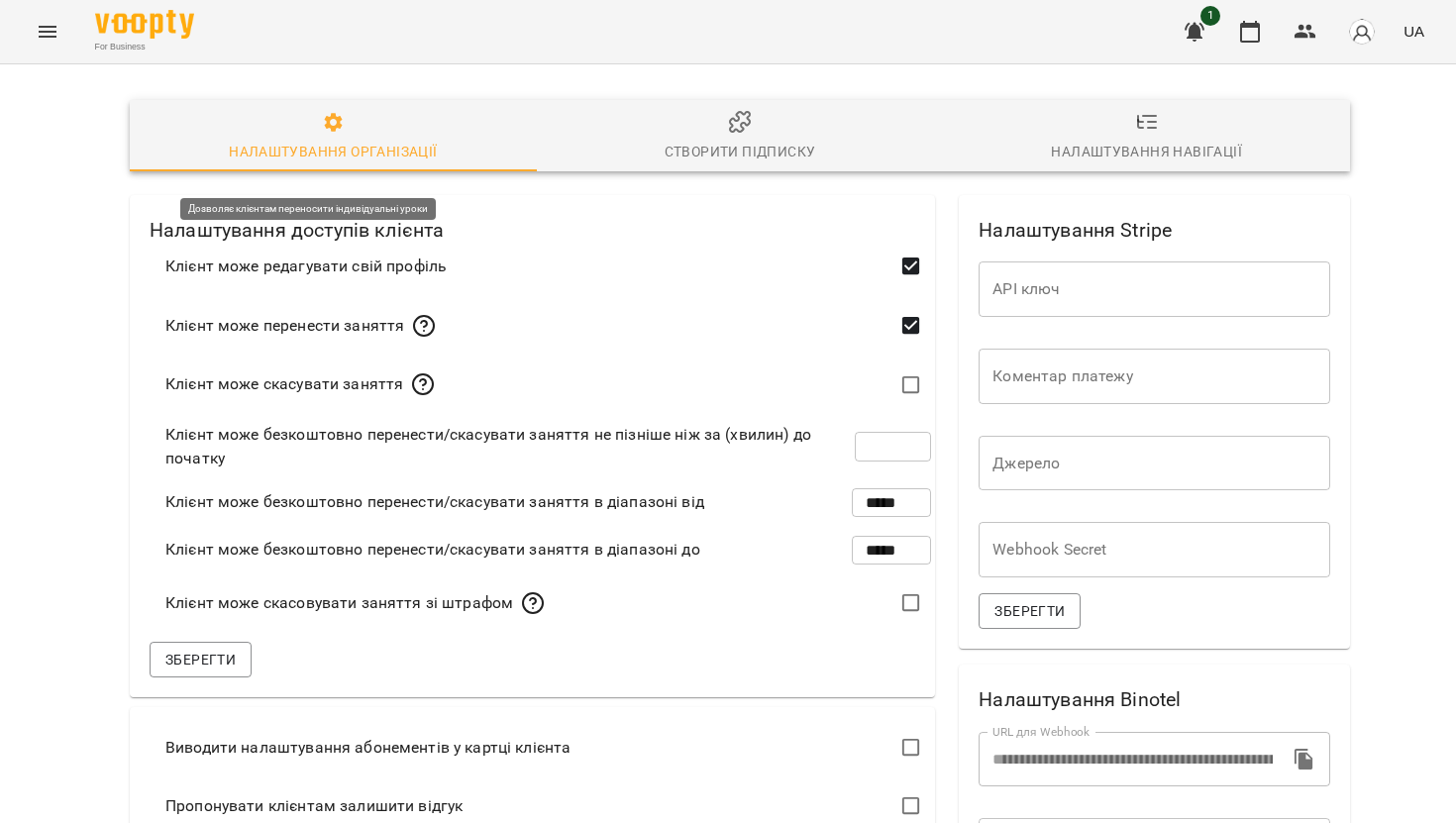click 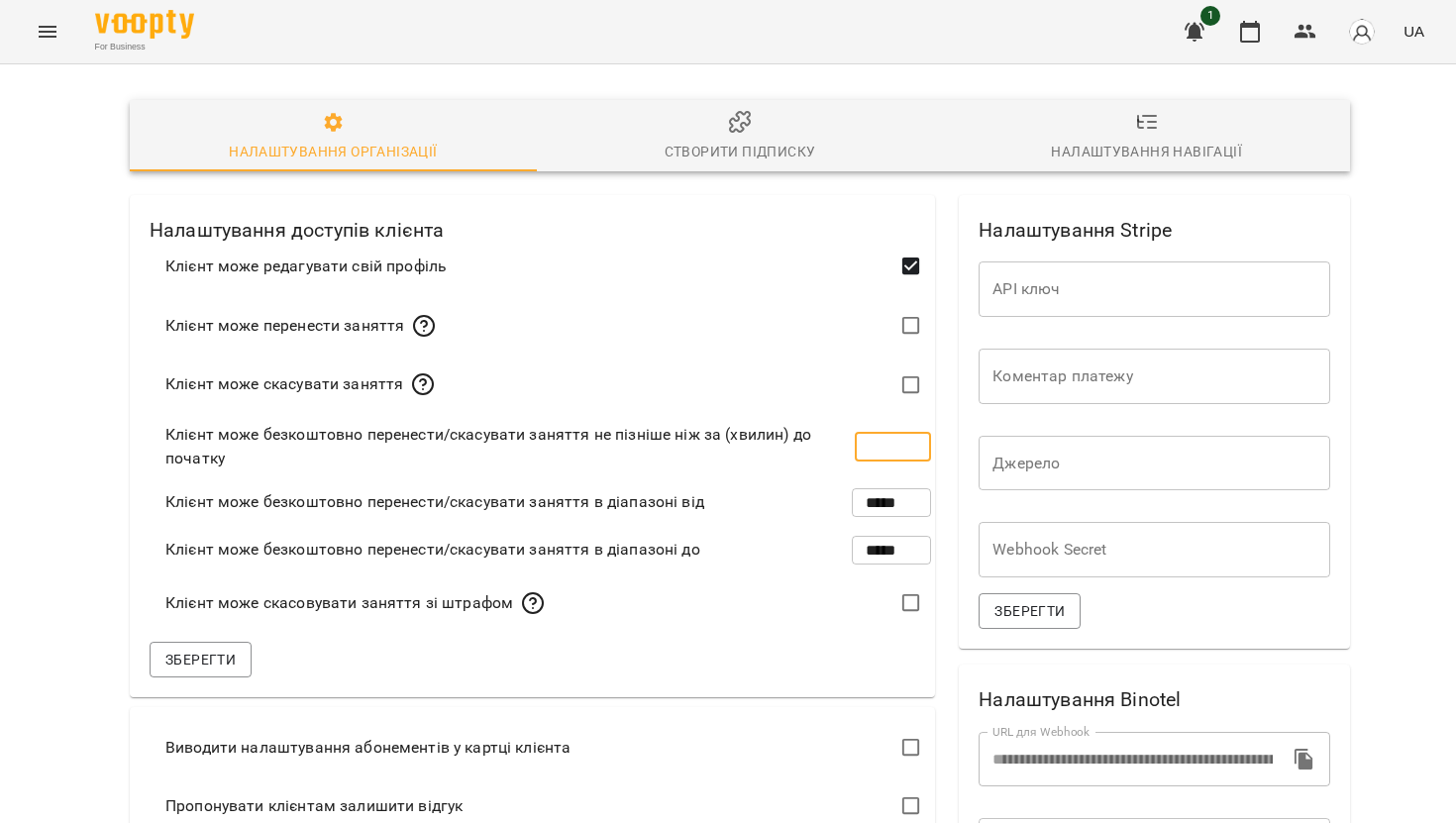 click on "*" at bounding box center (893, 447) 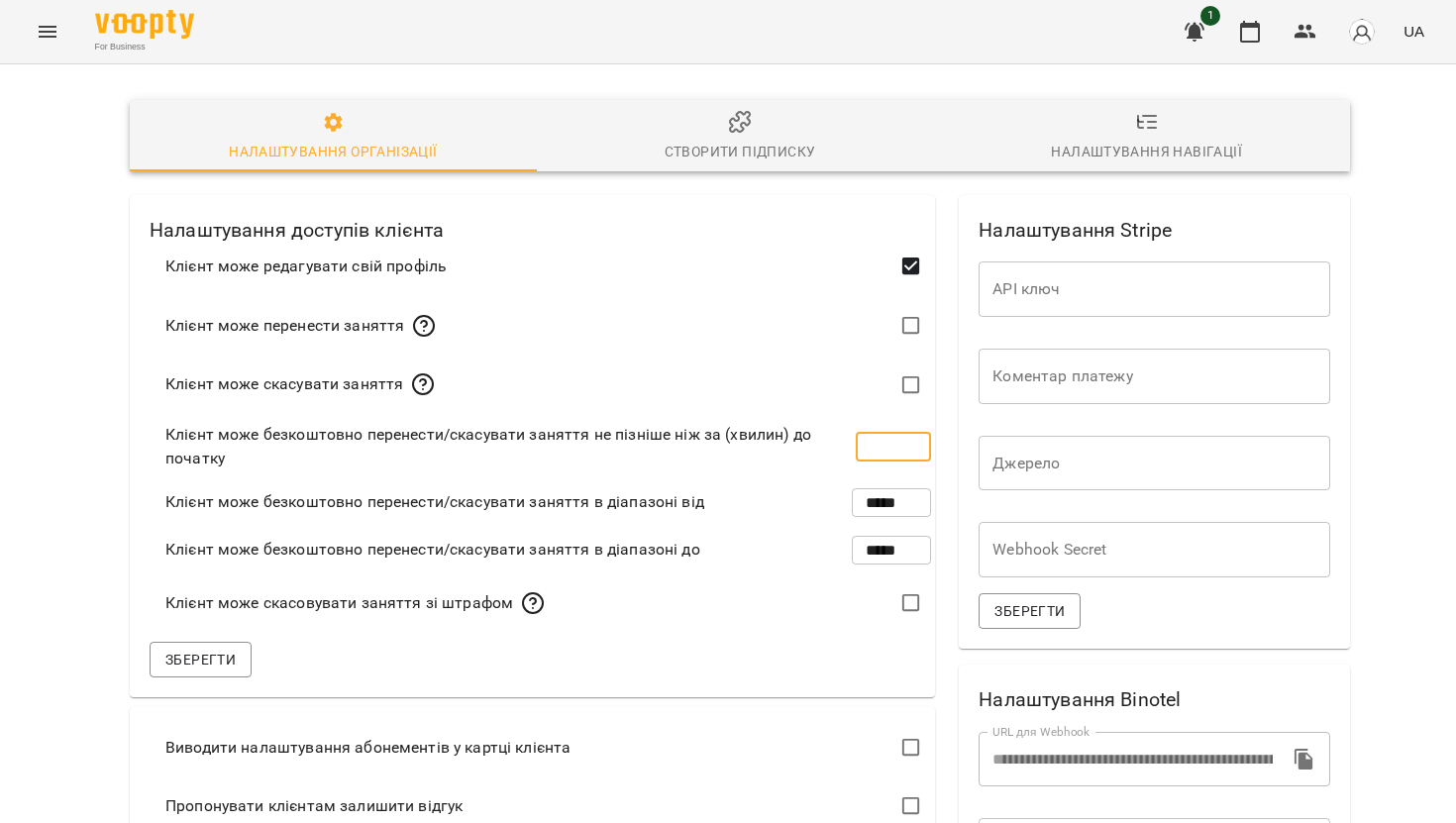 scroll, scrollTop: 0, scrollLeft: 0, axis: both 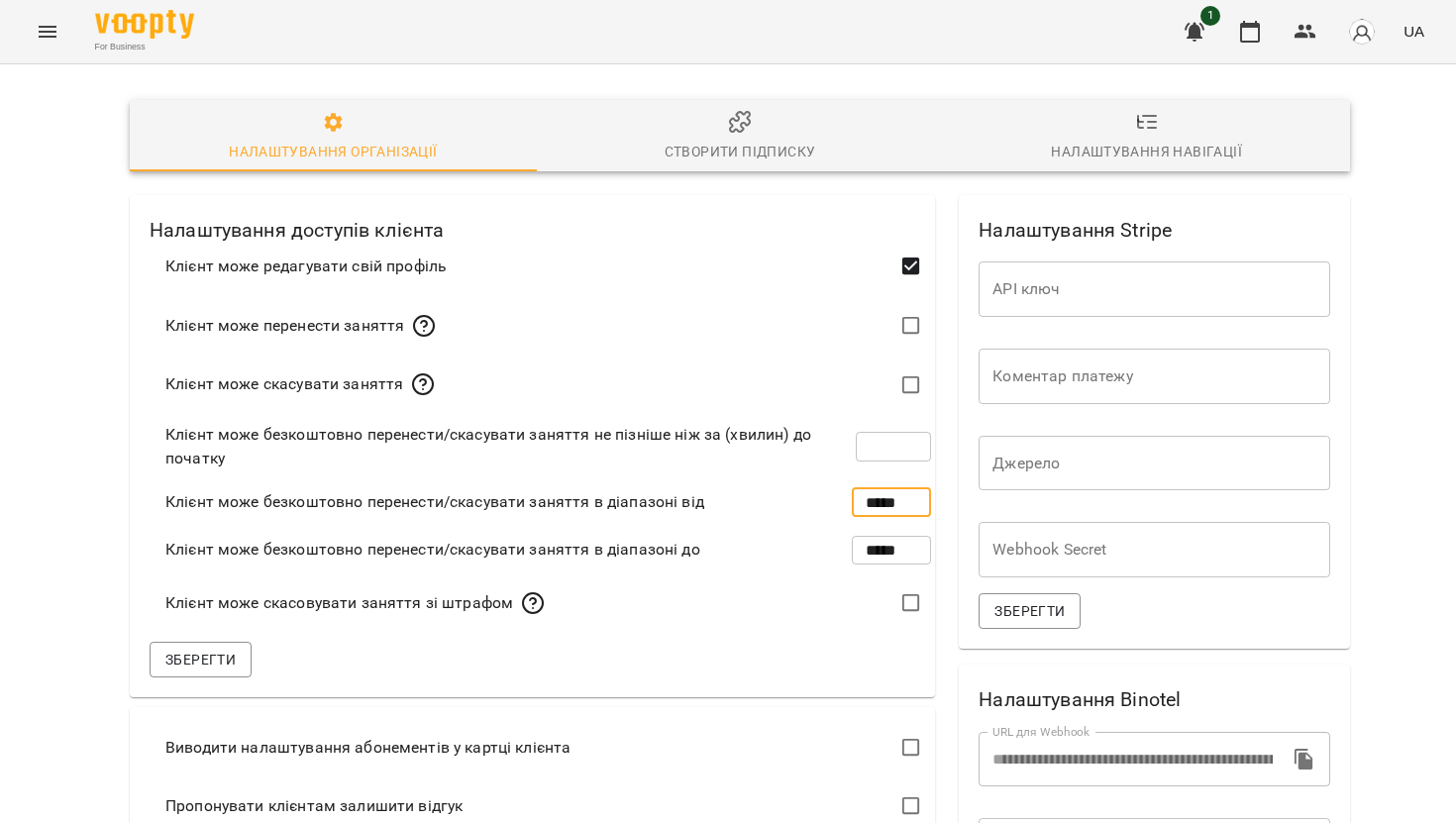 click on "*****" at bounding box center (891, 502) 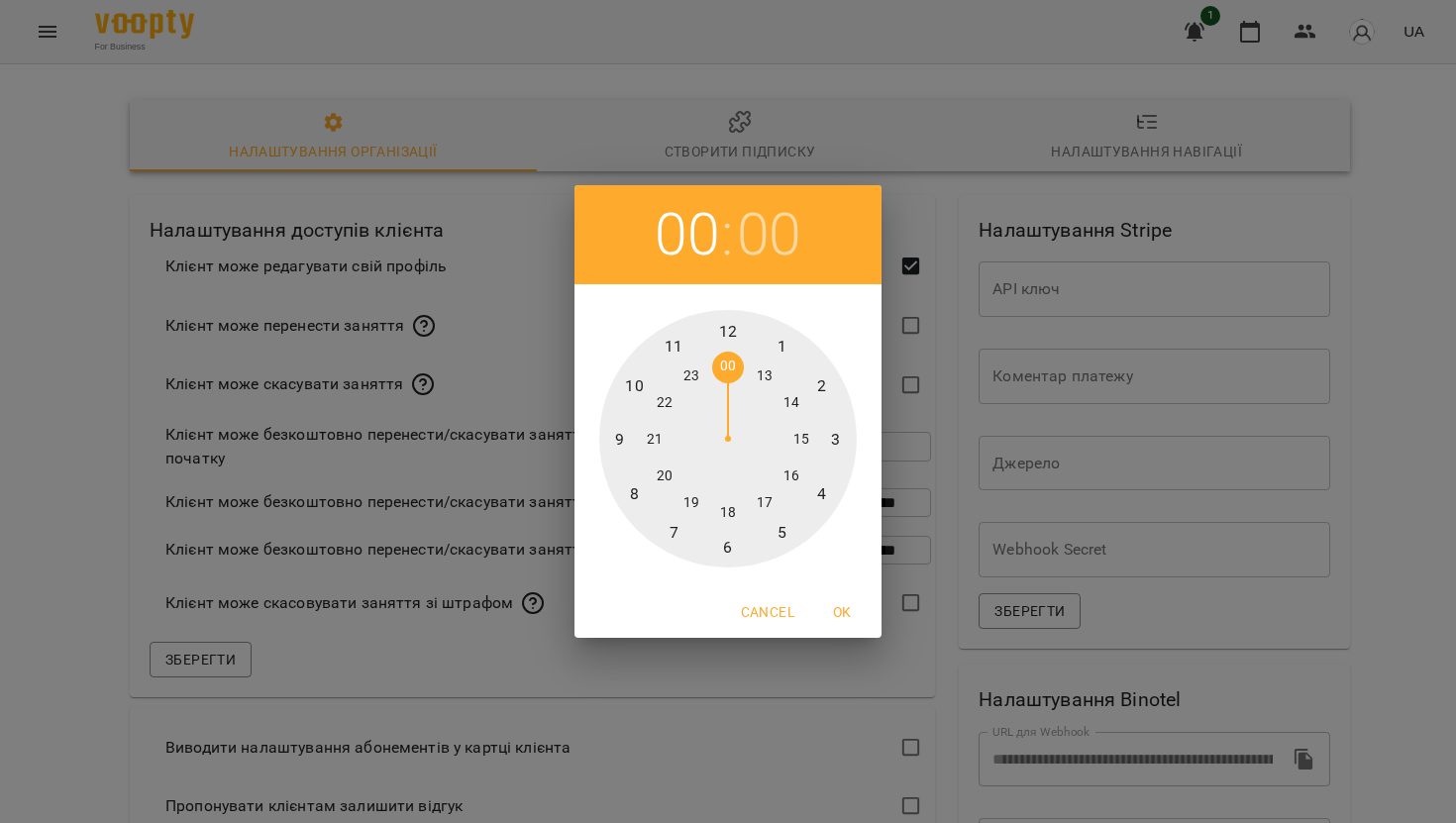 click on "Cancel" at bounding box center (768, 612) 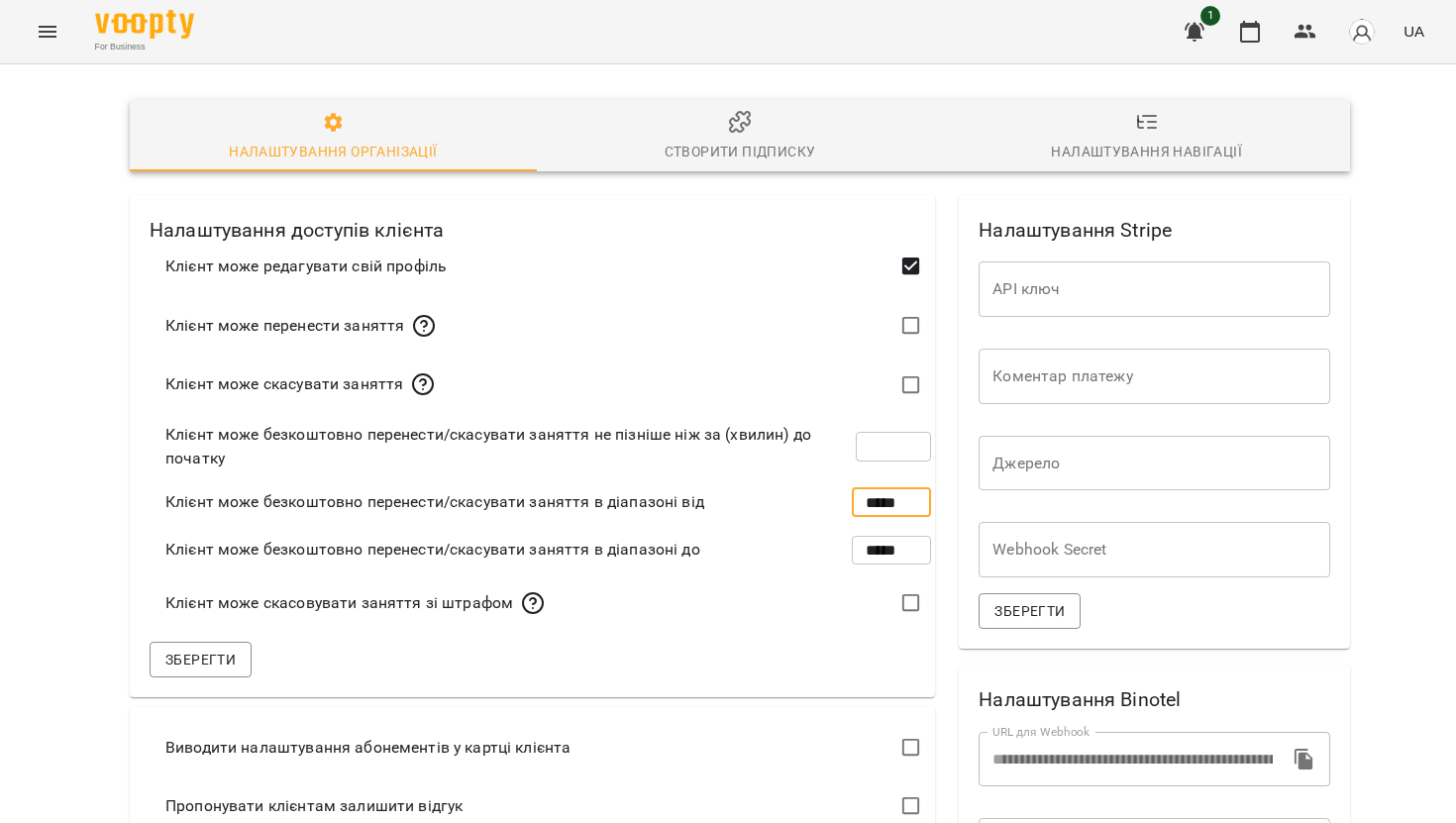 scroll, scrollTop: 186, scrollLeft: 0, axis: vertical 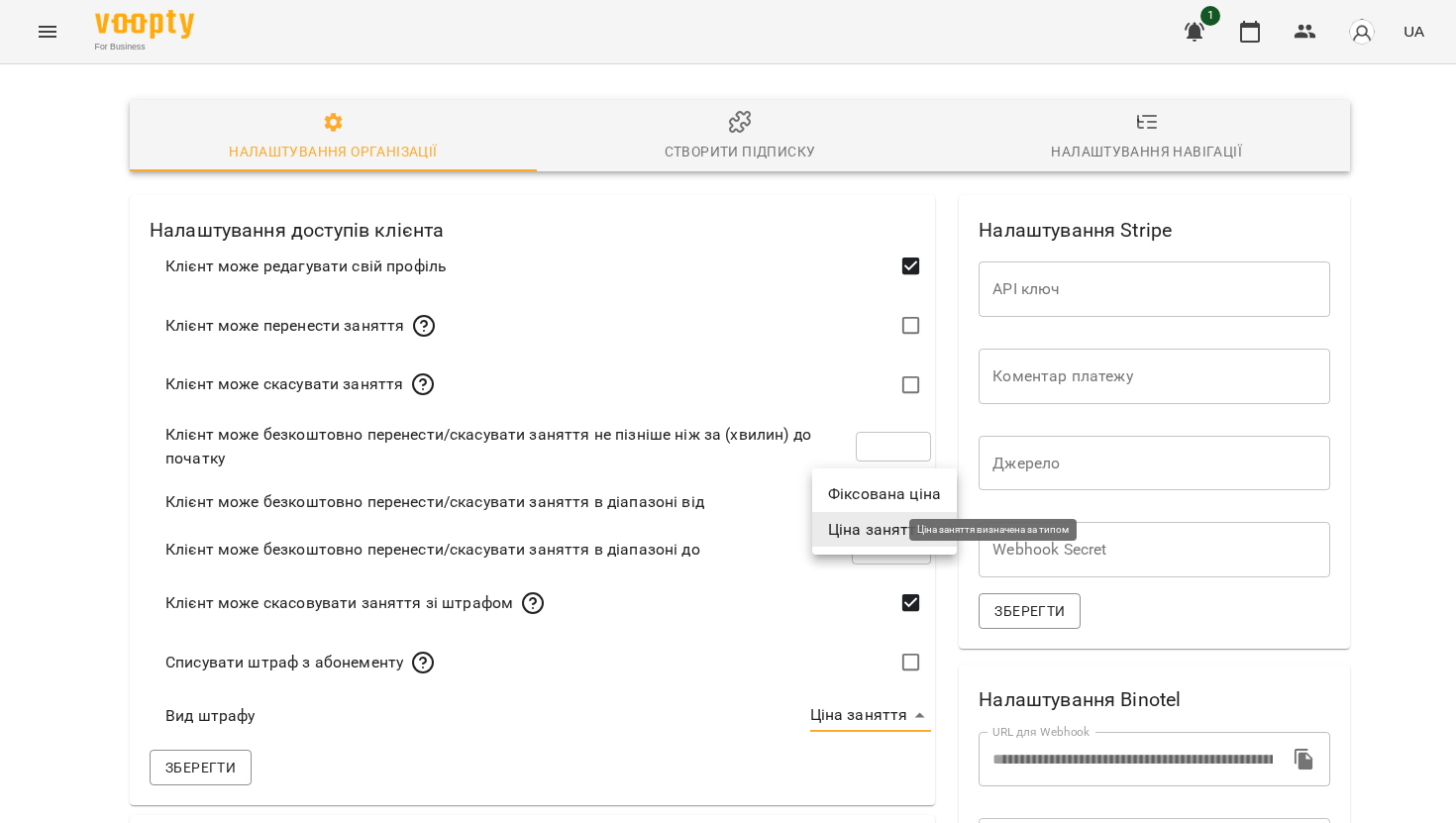 click on "**********" at bounding box center (728, 738) 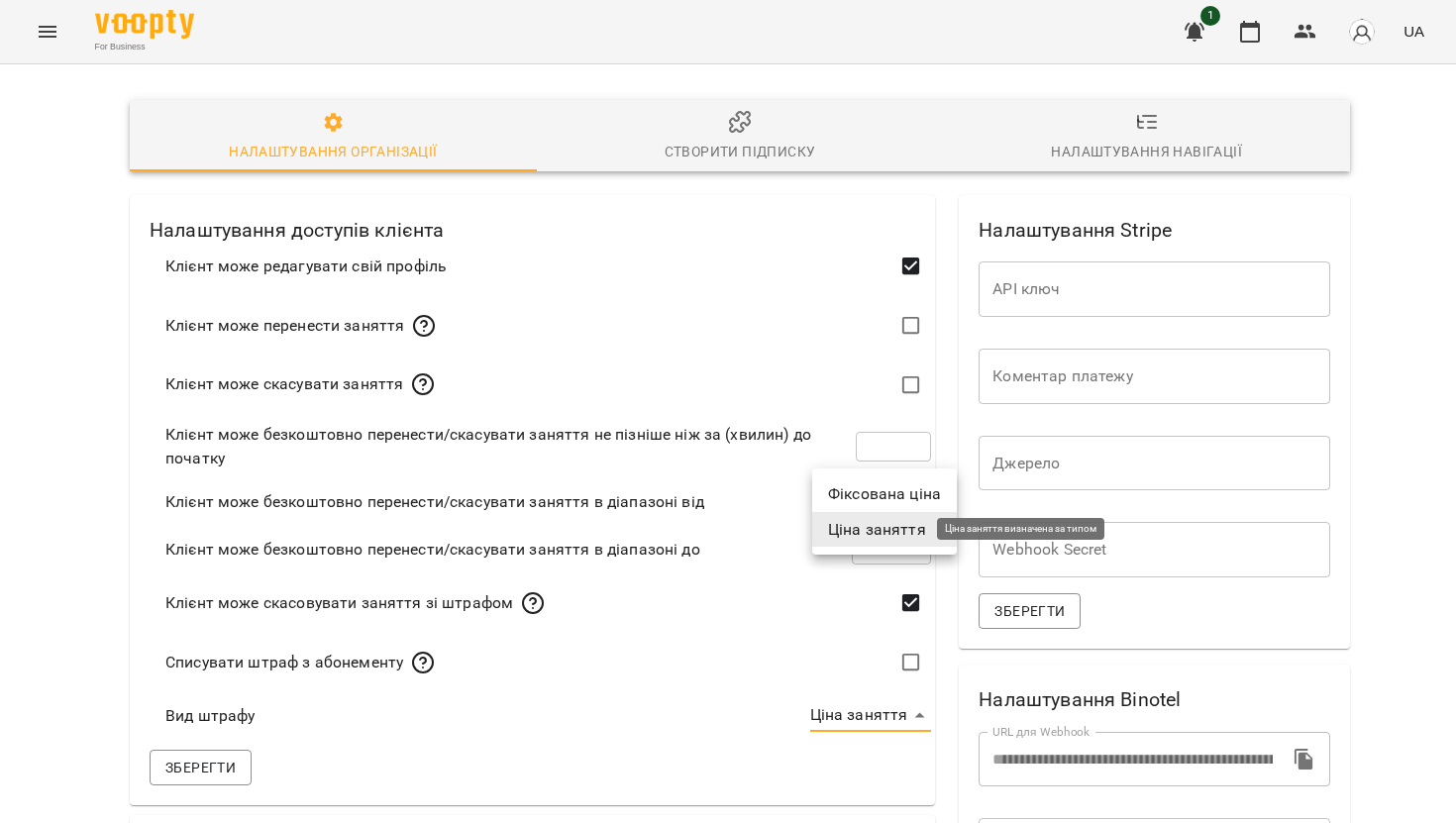 click on "Ціна заняття" at bounding box center (877, 530) 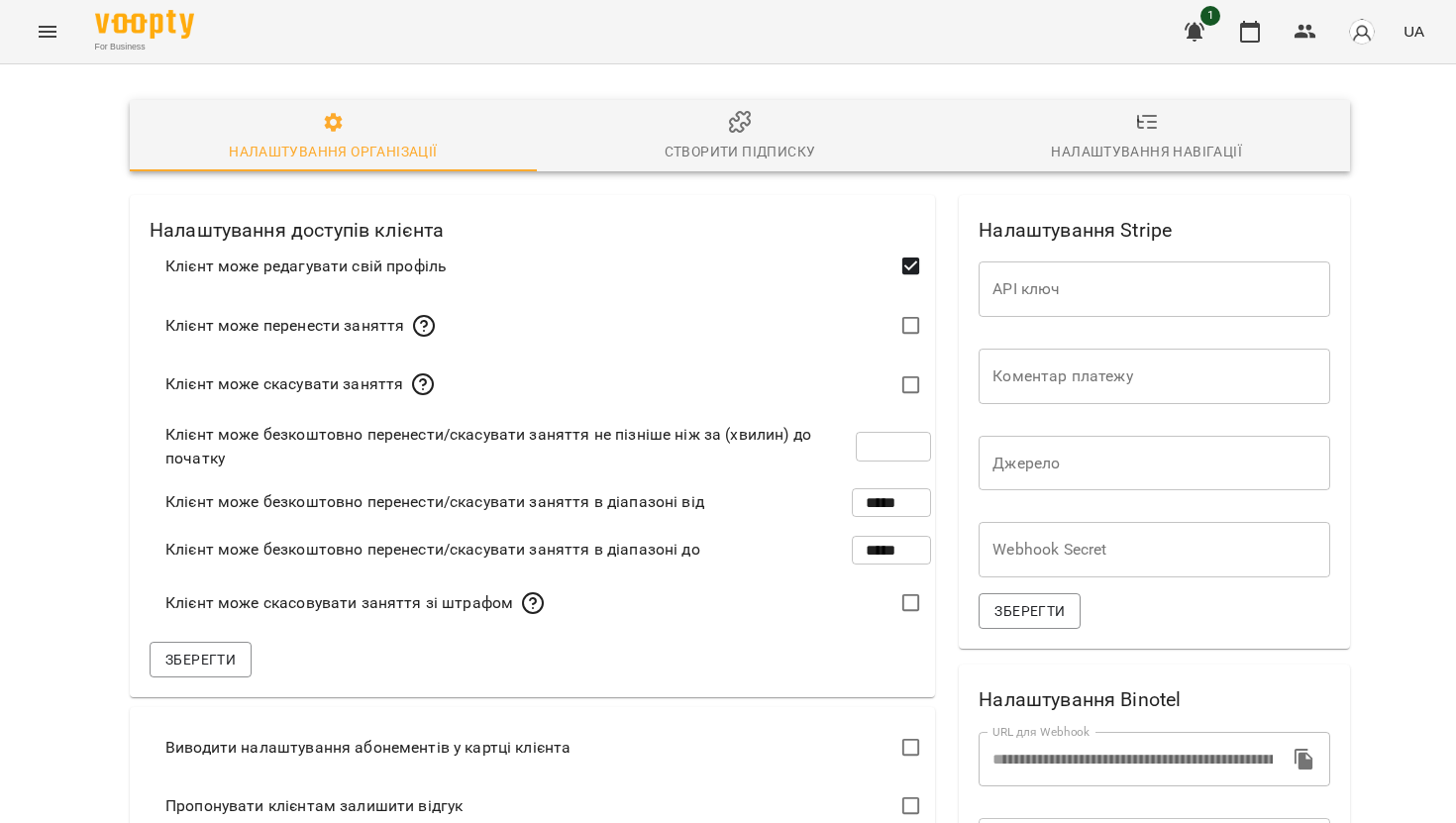 scroll, scrollTop: 469, scrollLeft: 0, axis: vertical 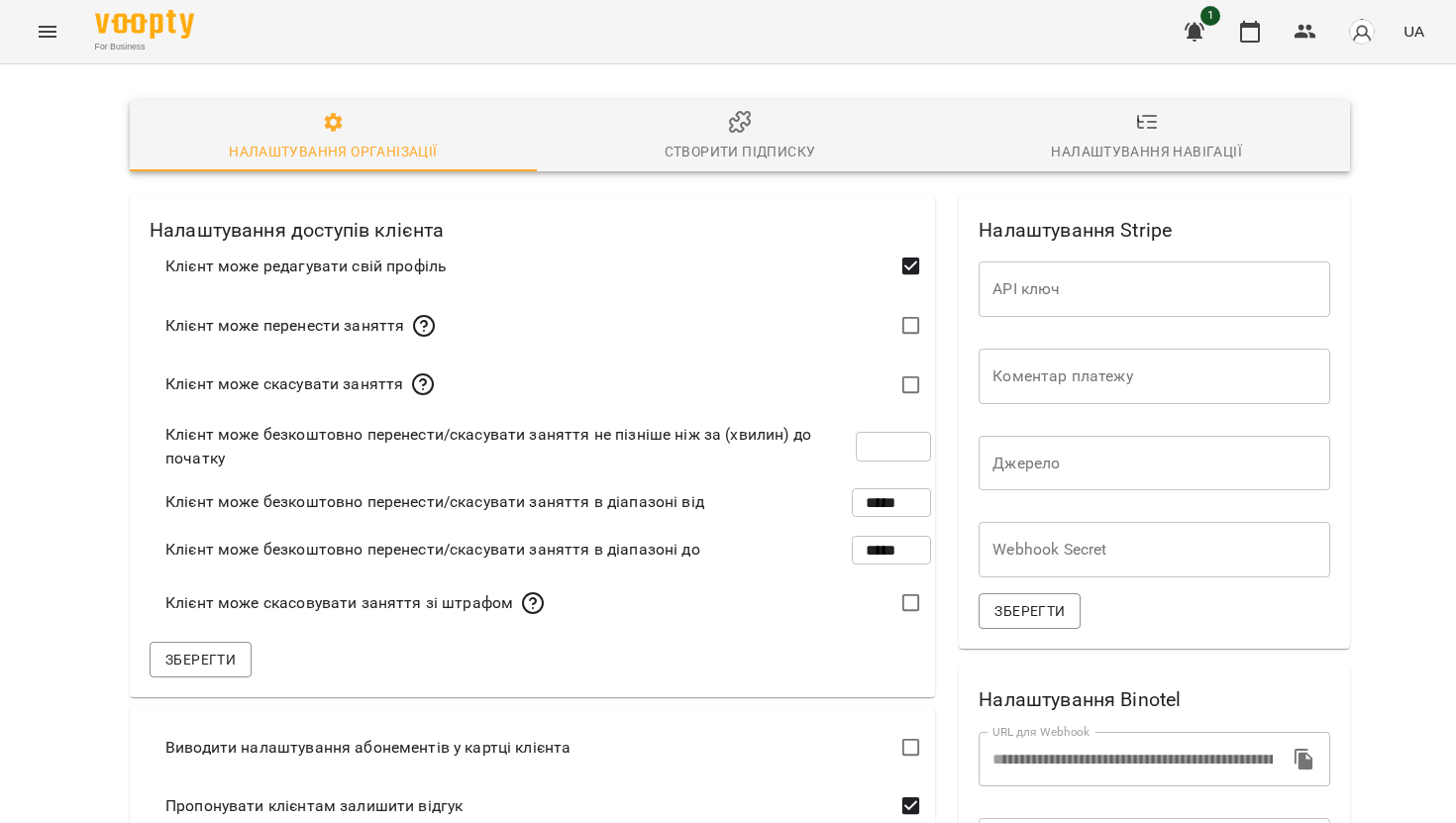 click on "Зберегти" at bounding box center (200, 1295) 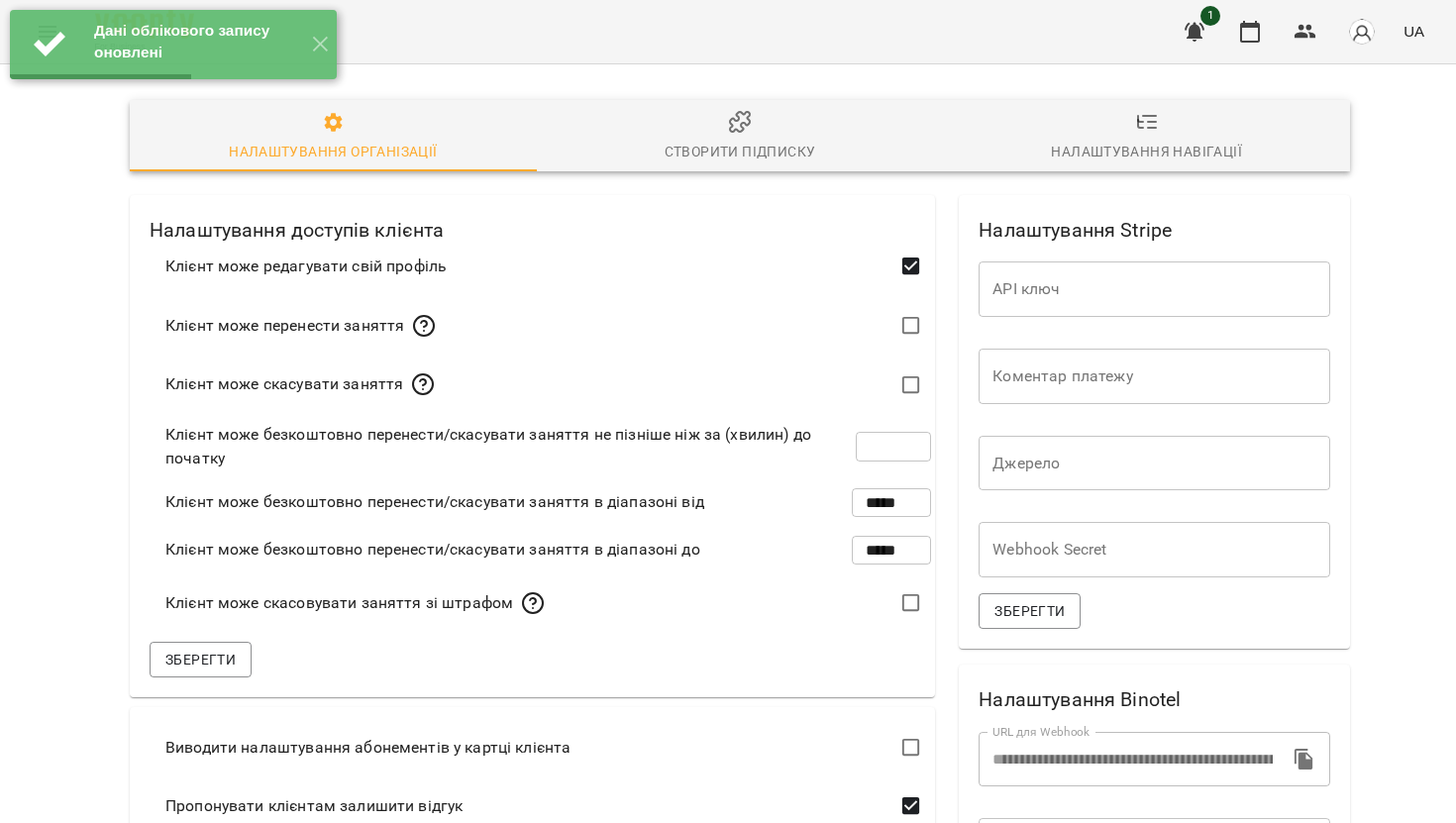 scroll, scrollTop: 0, scrollLeft: 0, axis: both 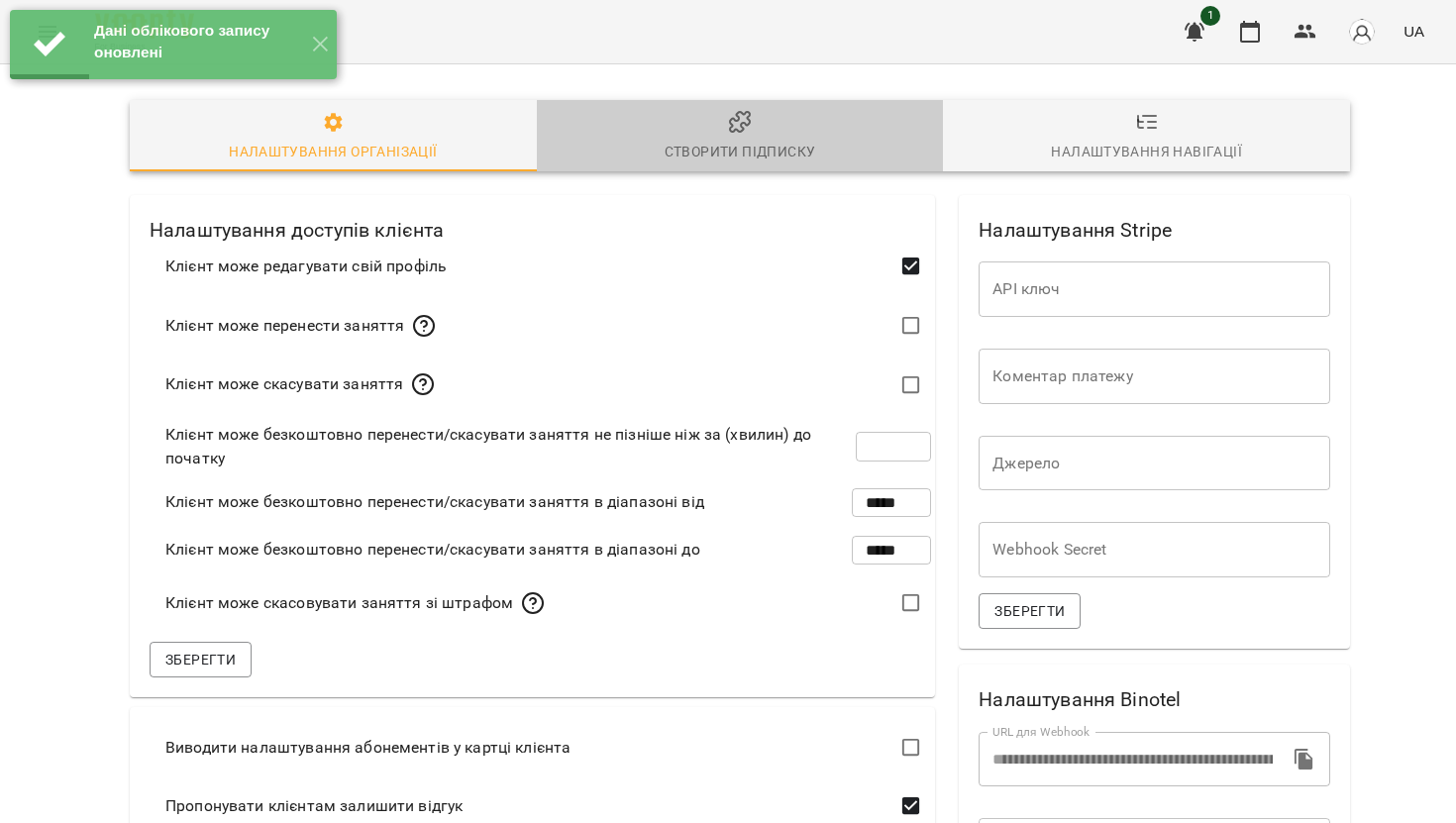 click on "Створити підписку" at bounding box center (740, 137) 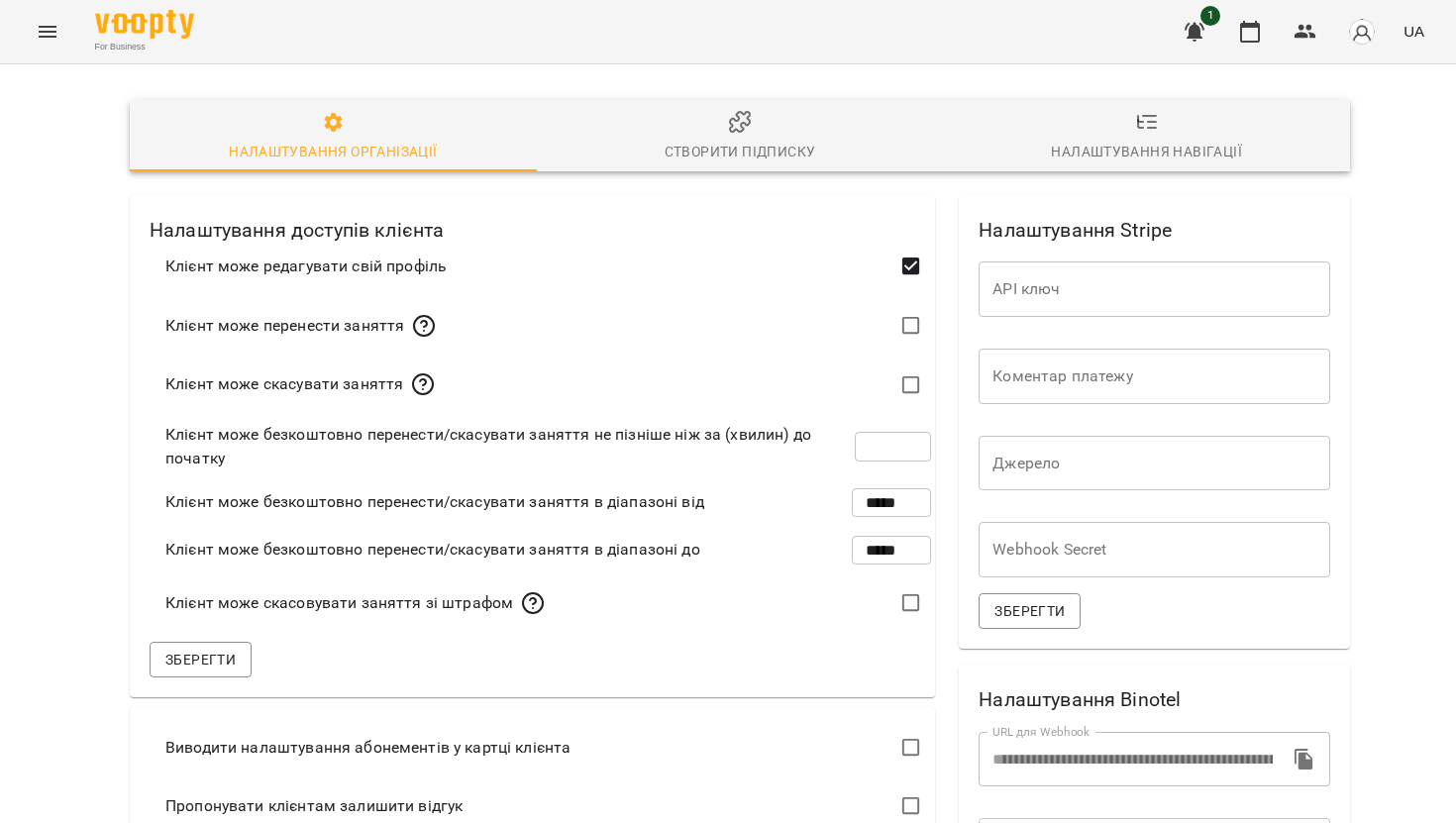 type on "*" 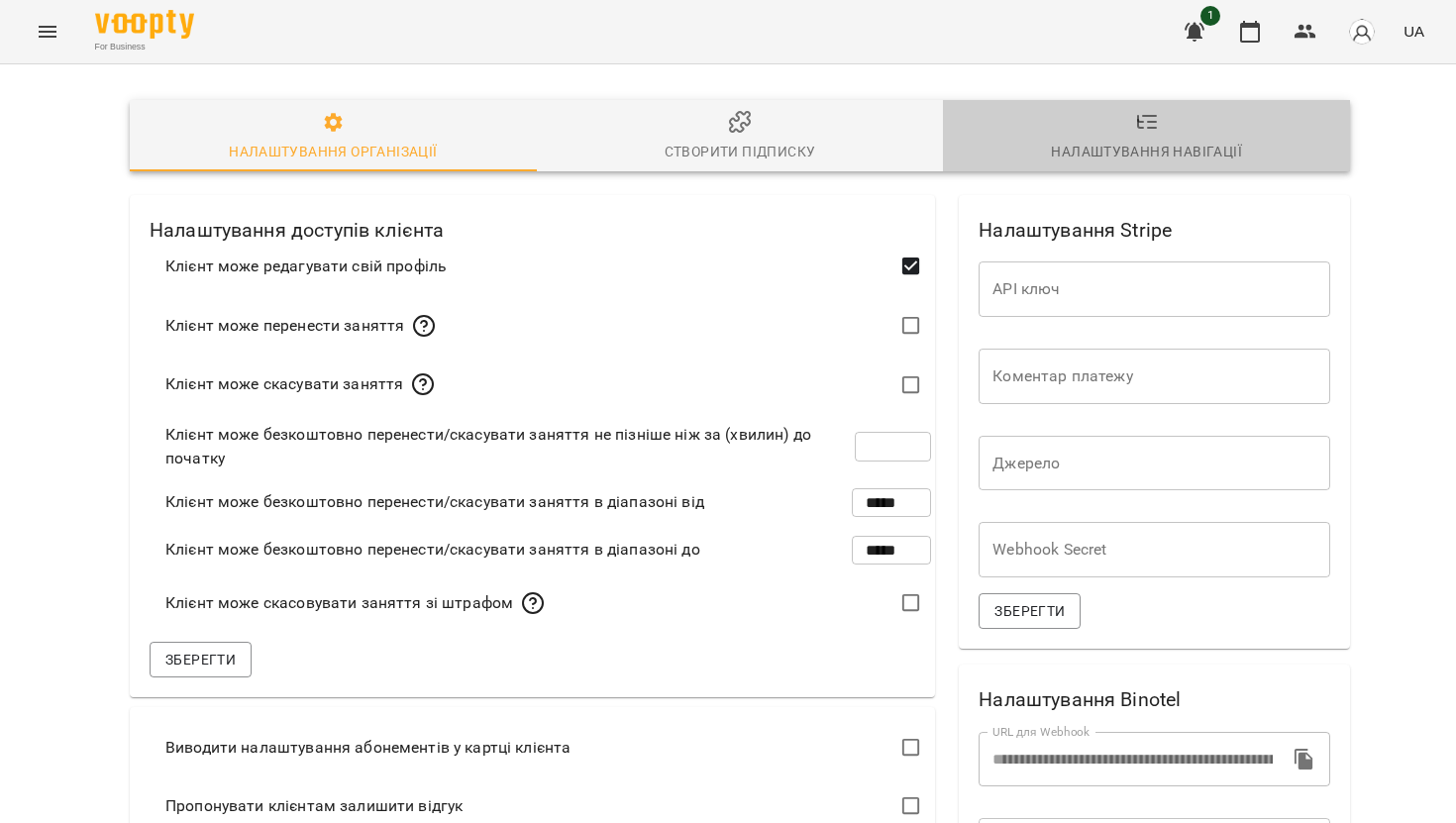 click on "Налаштування навігації" at bounding box center (1146, 152) 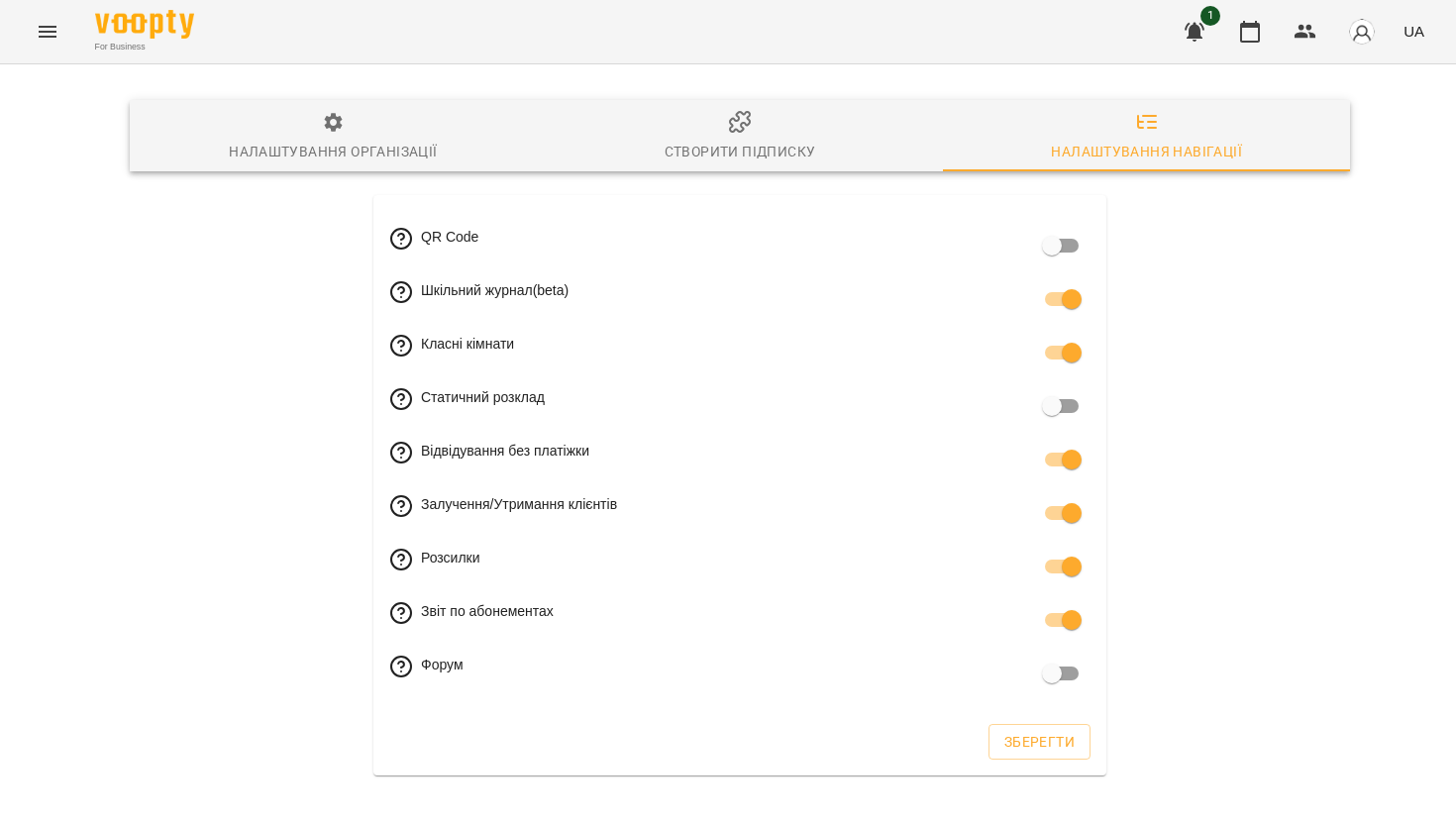 click 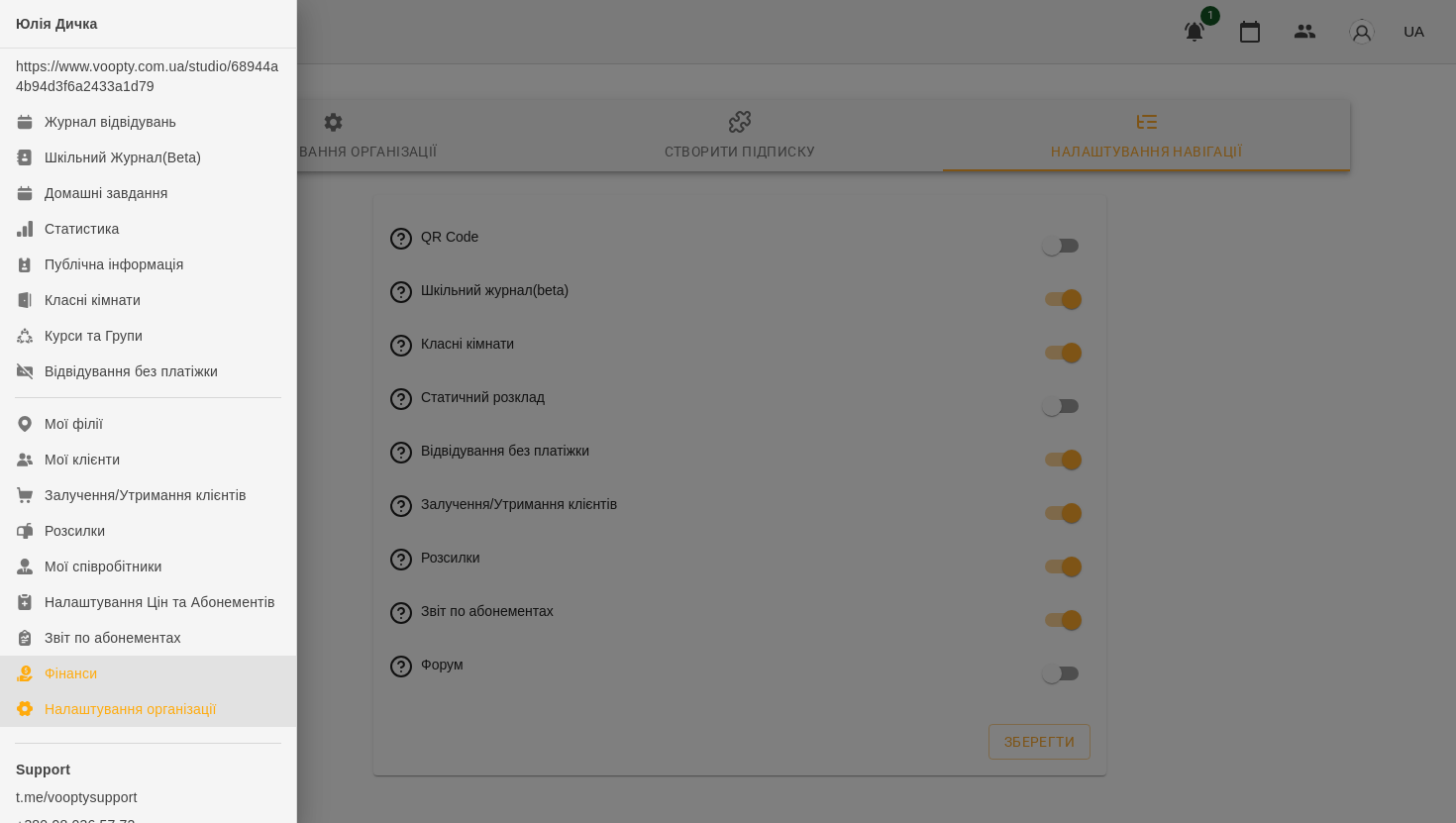 click on "Фінанси" at bounding box center (148, 673) 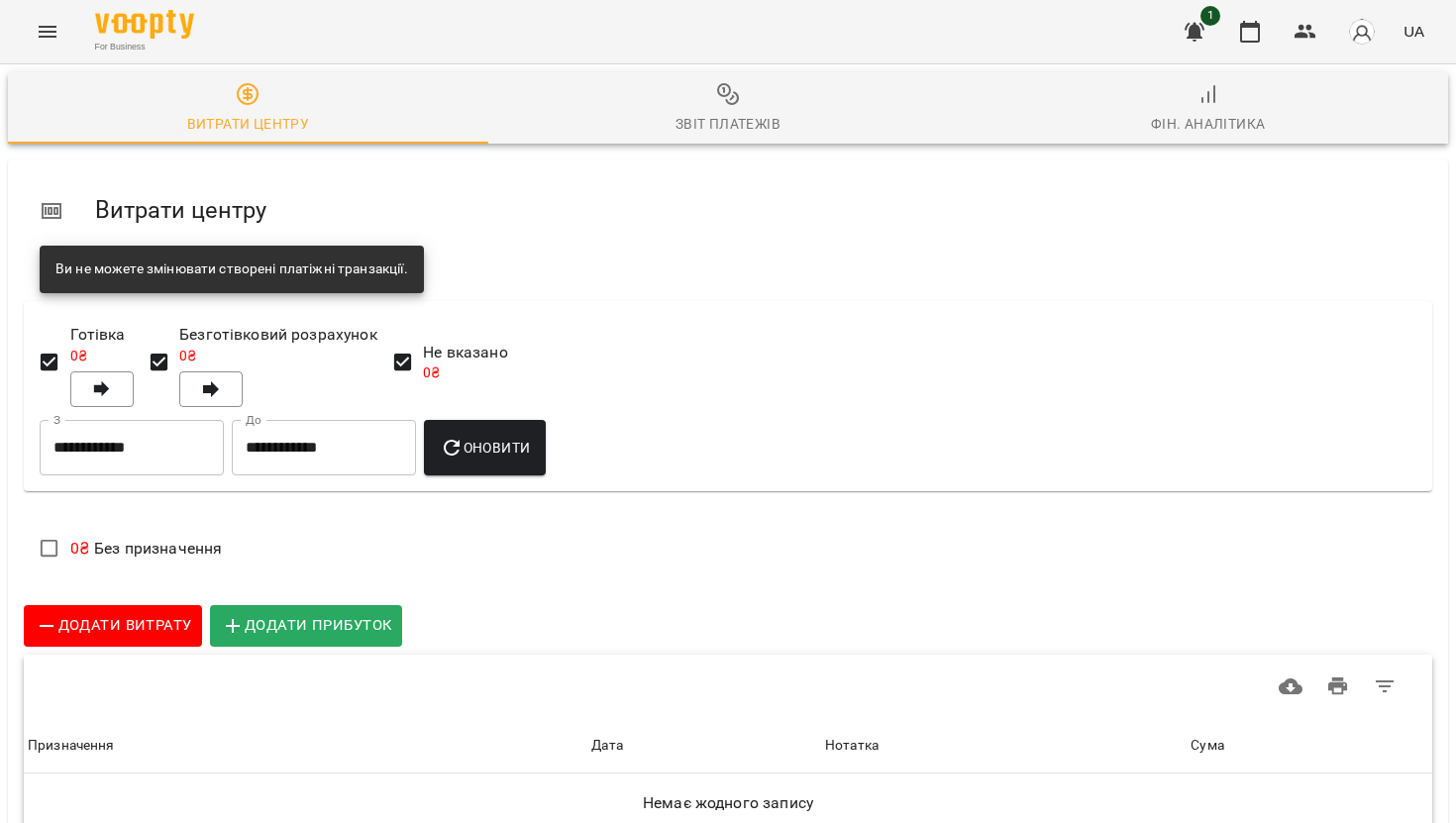 click on "Витрати центру" at bounding box center [728, 210] 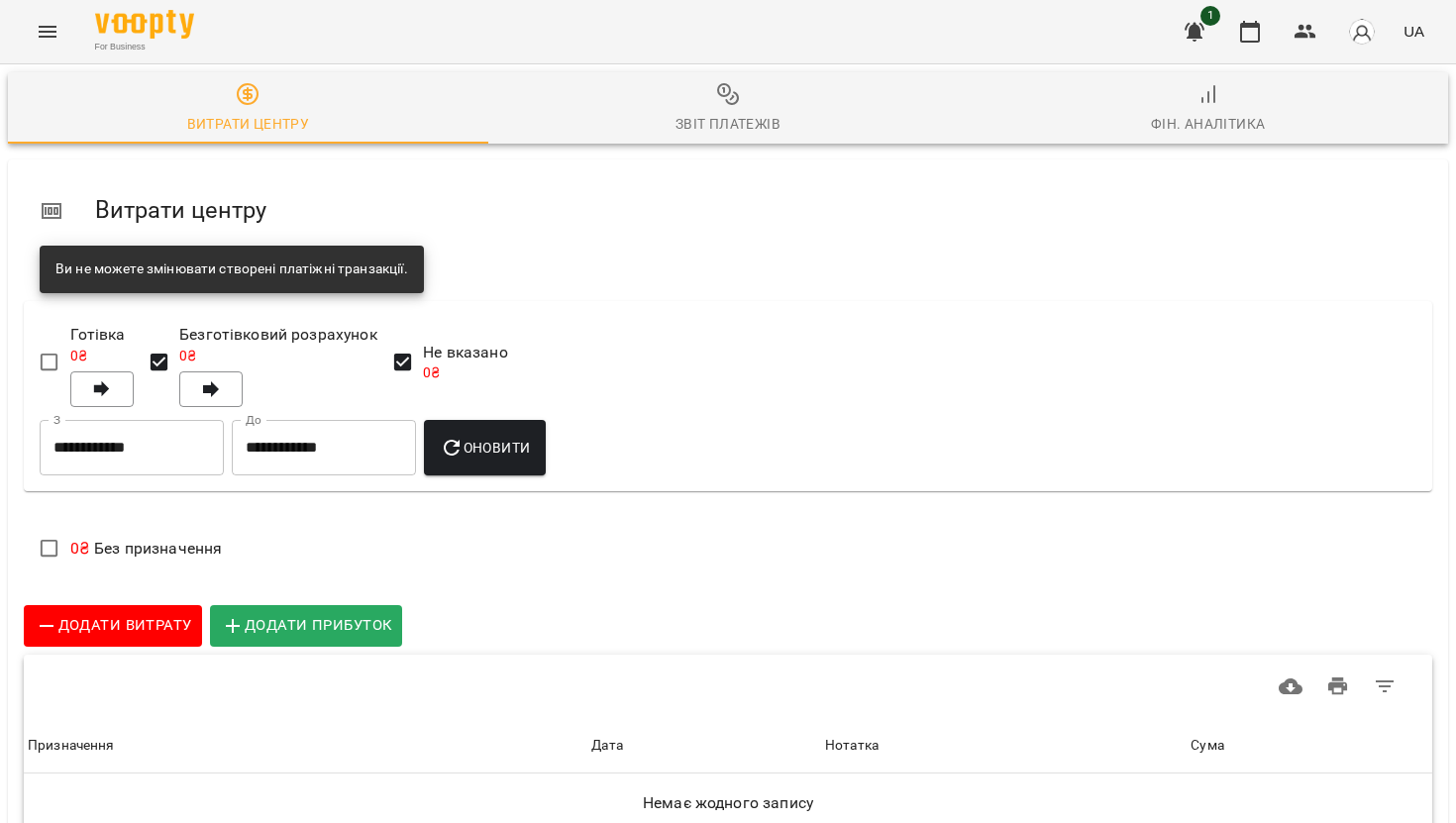 scroll, scrollTop: 92, scrollLeft: 0, axis: vertical 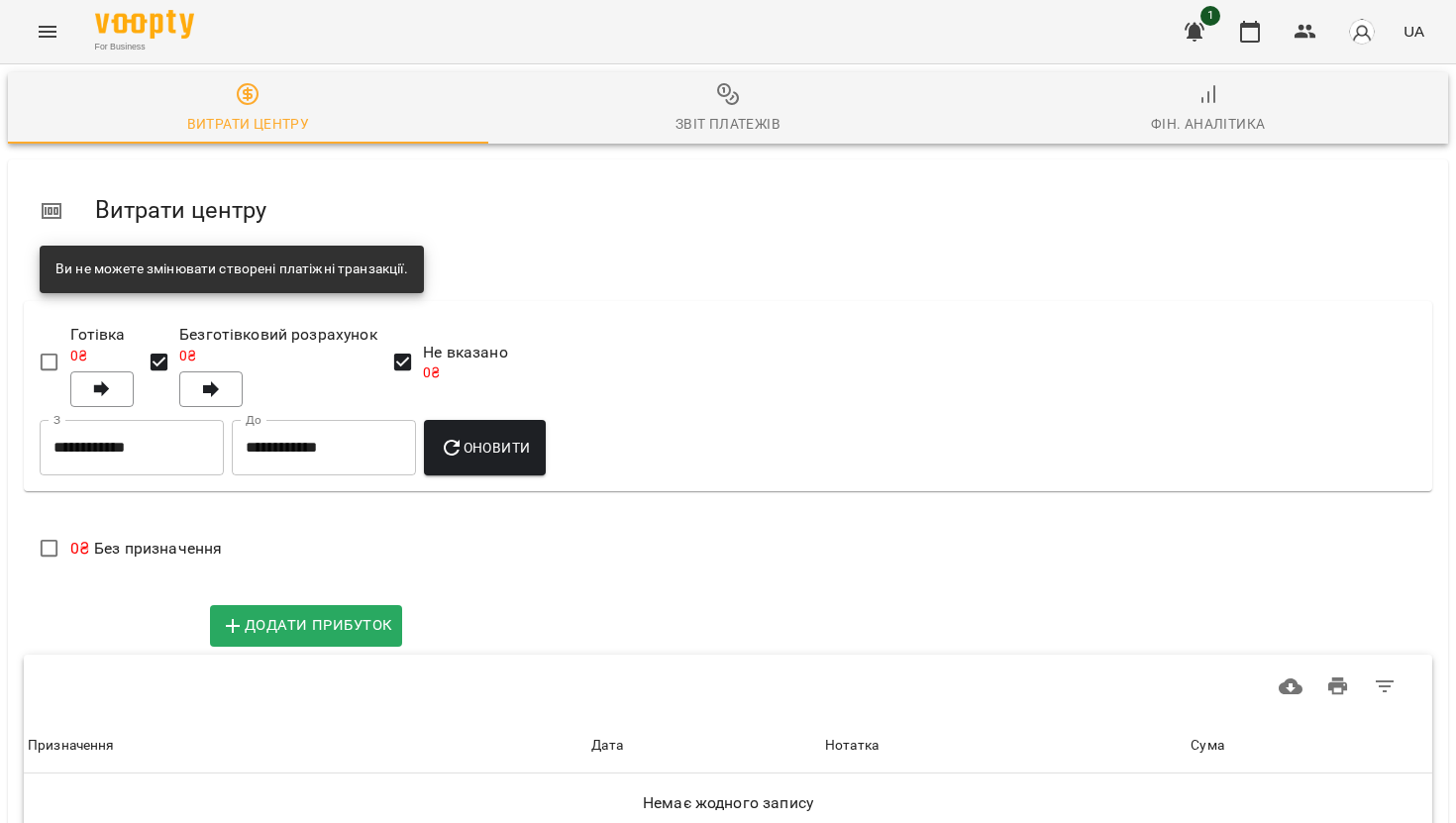 click on "Додати витрату" at bounding box center [113, 626] 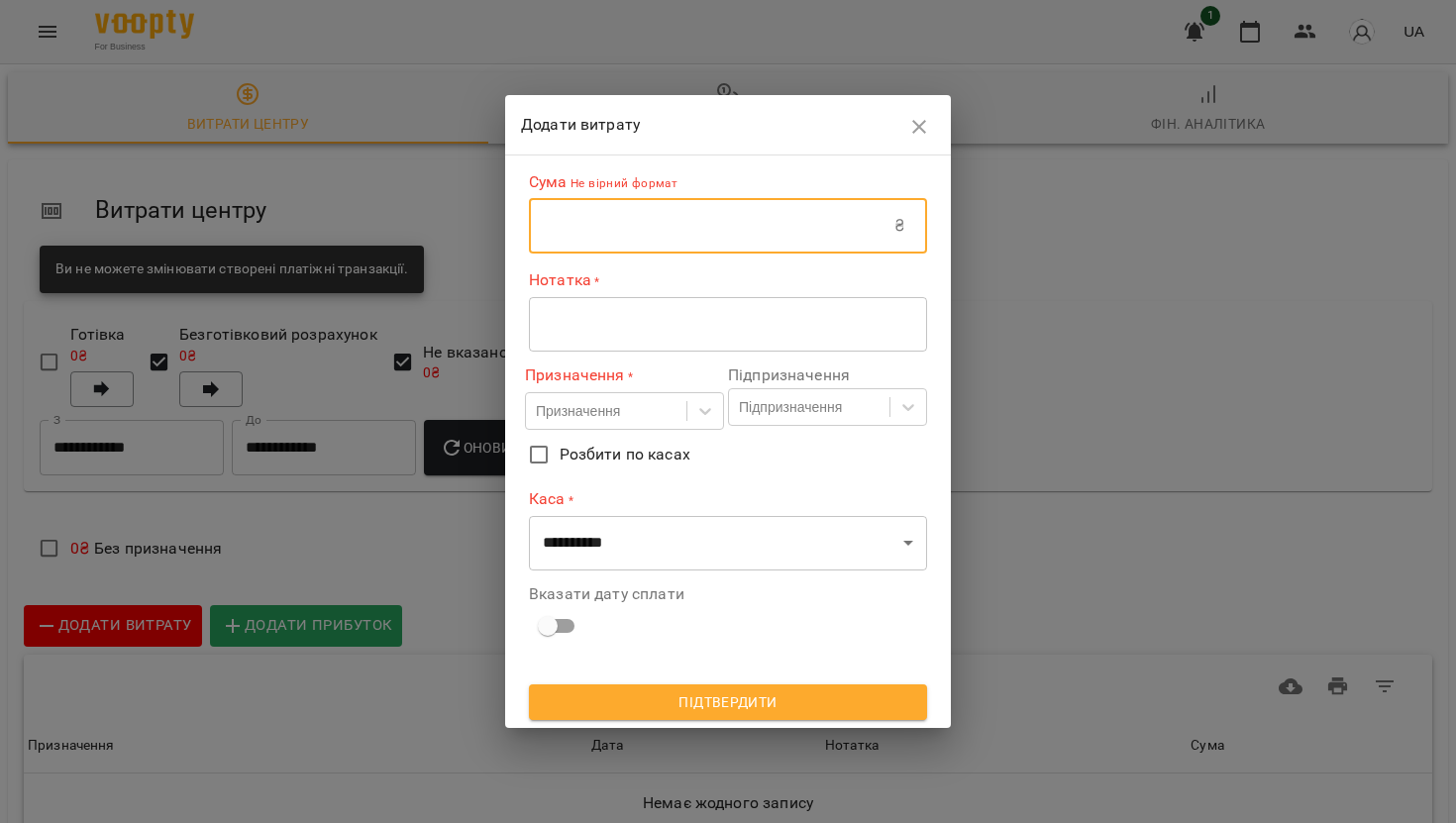 click at bounding box center [711, 226] 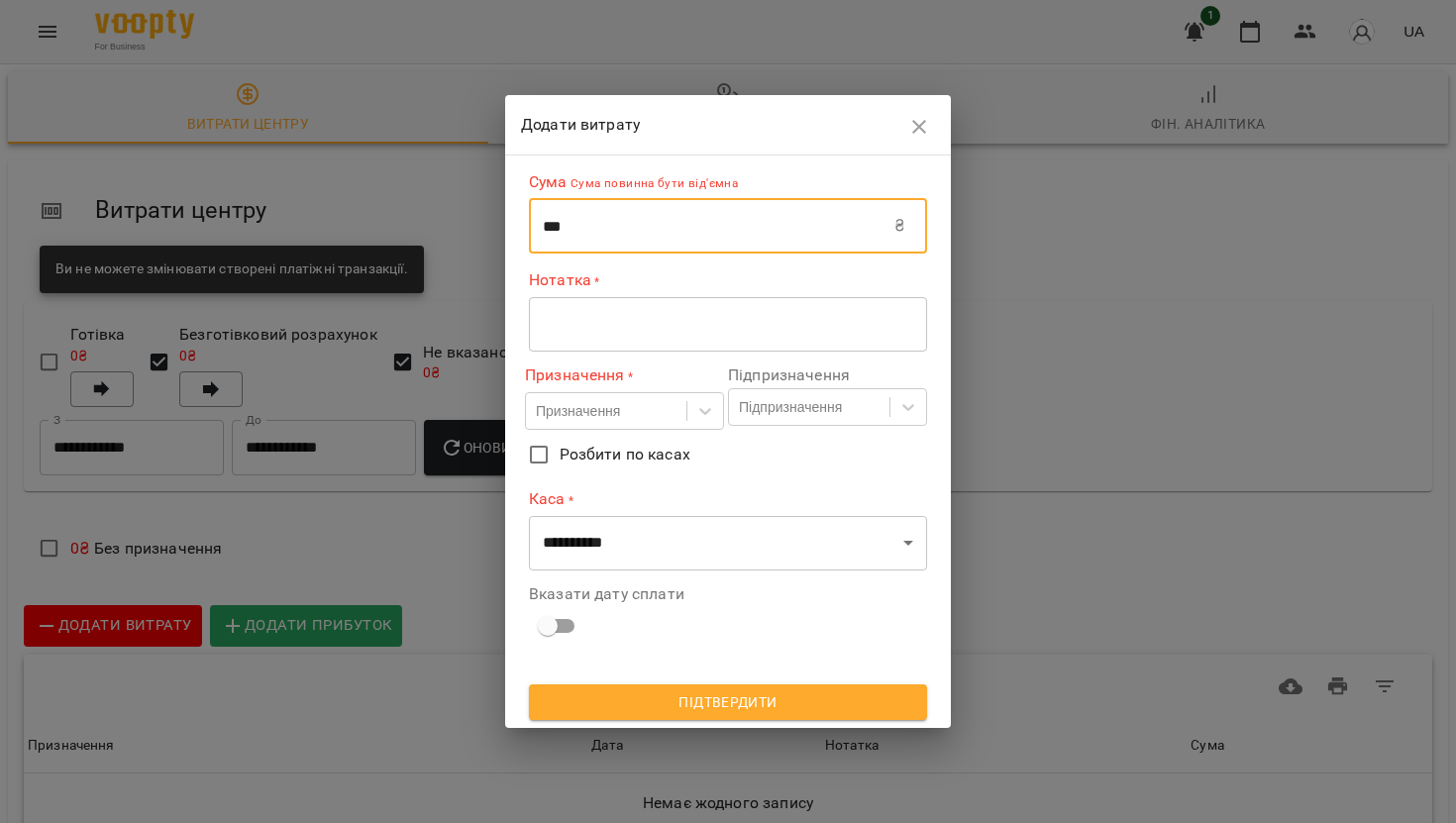 type on "***" 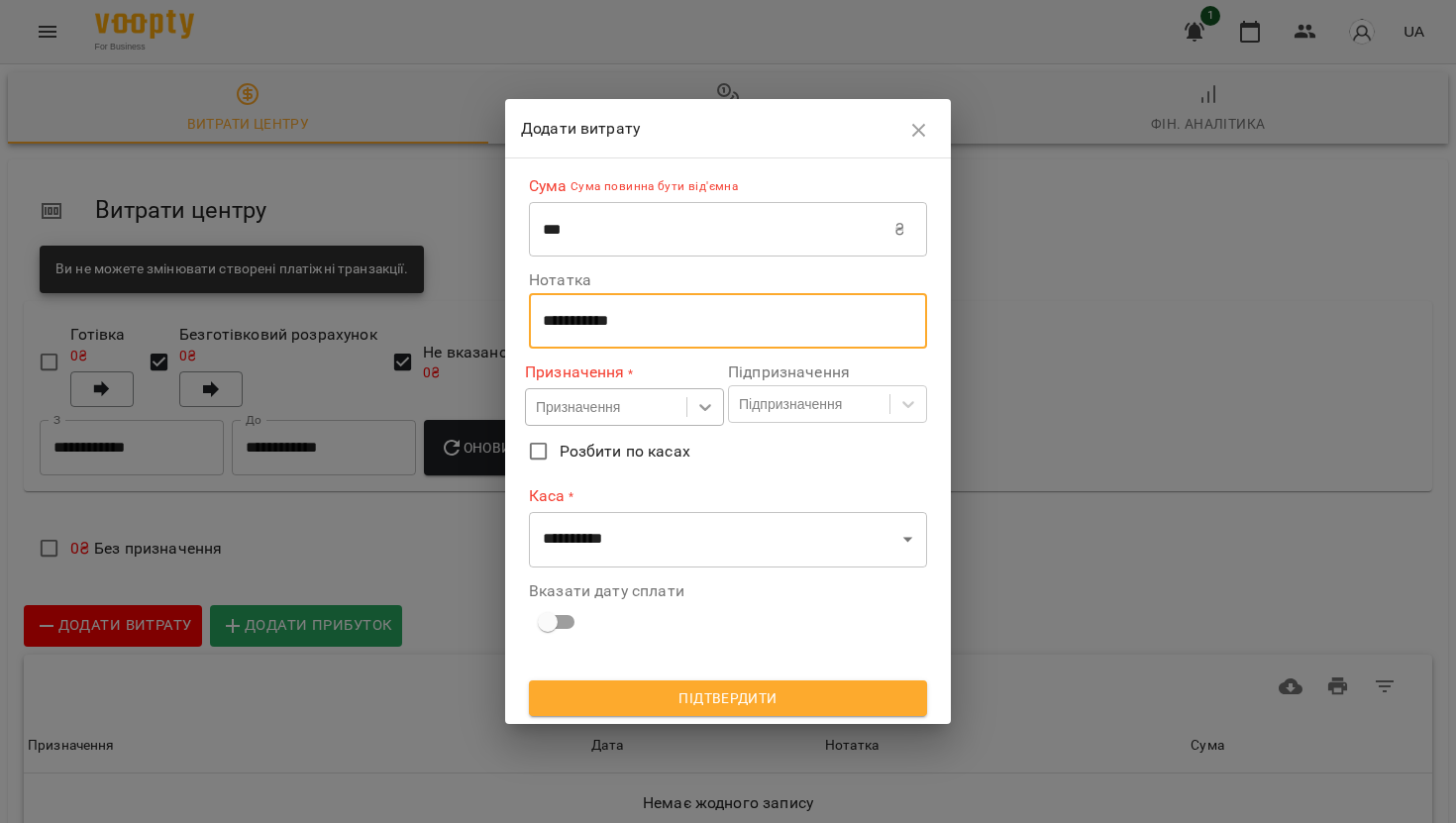 type on "**********" 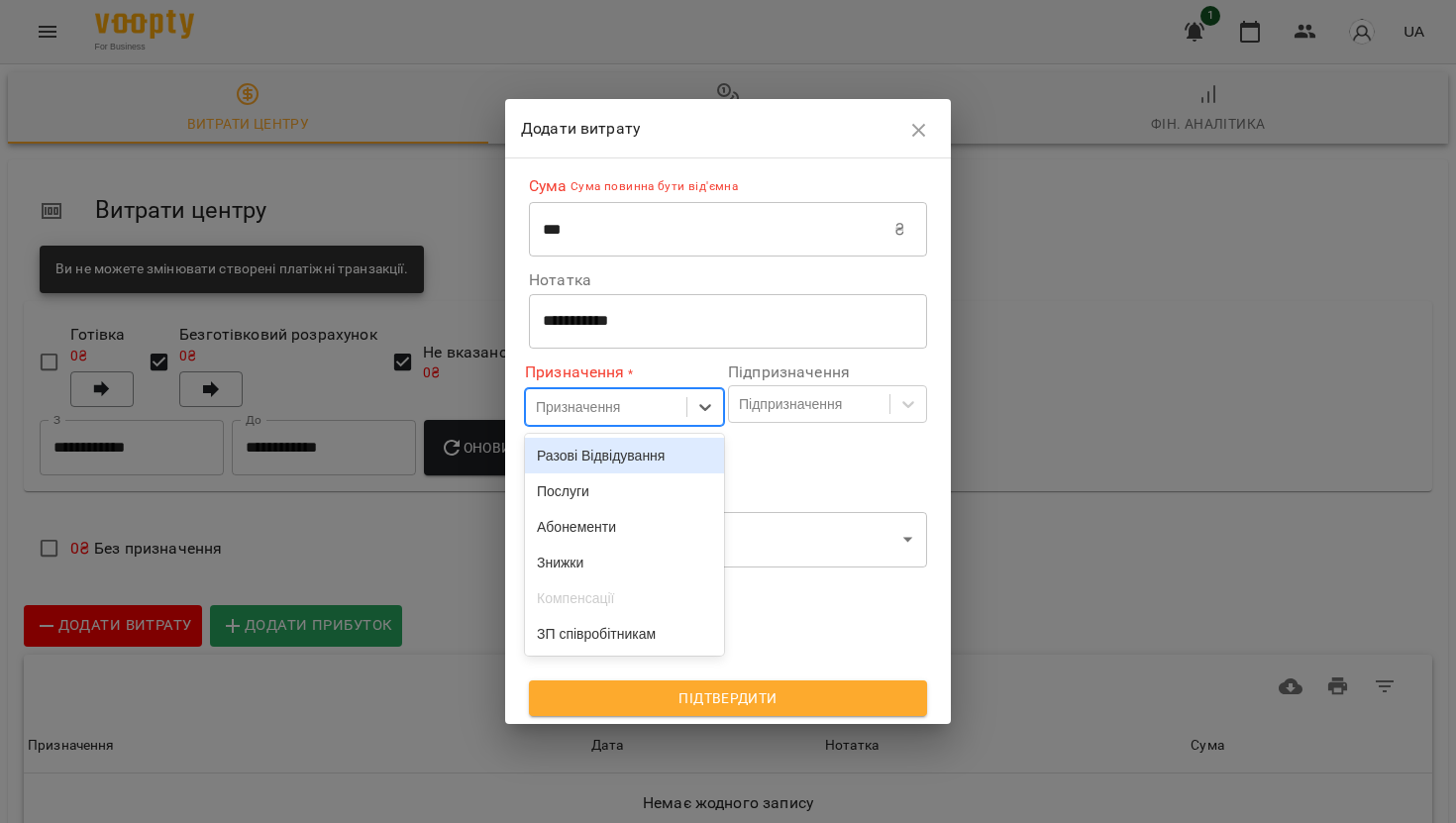 click on "Призначення" at bounding box center (606, 407) 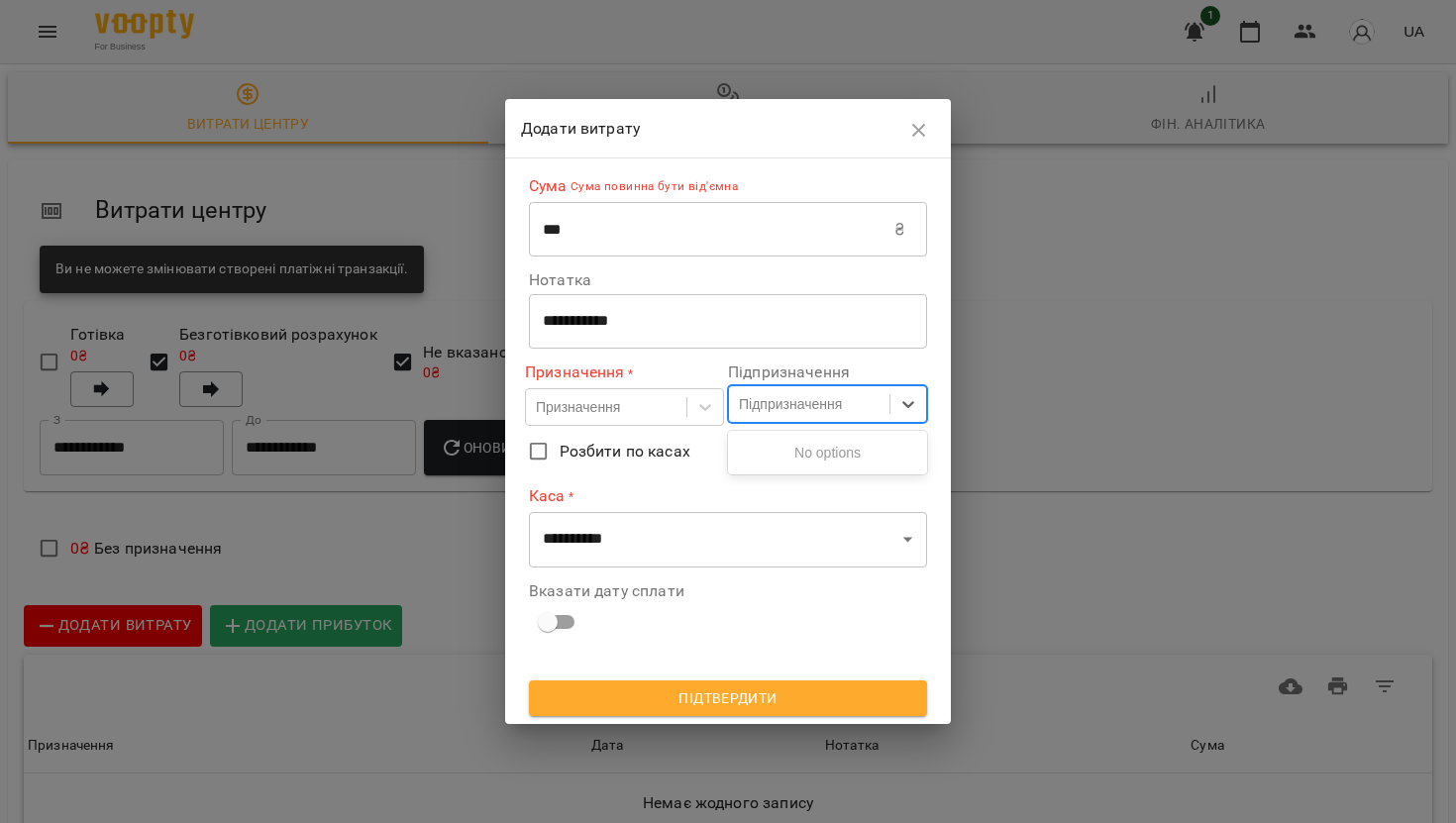 click on "Підпризначення" at bounding box center (790, 404) 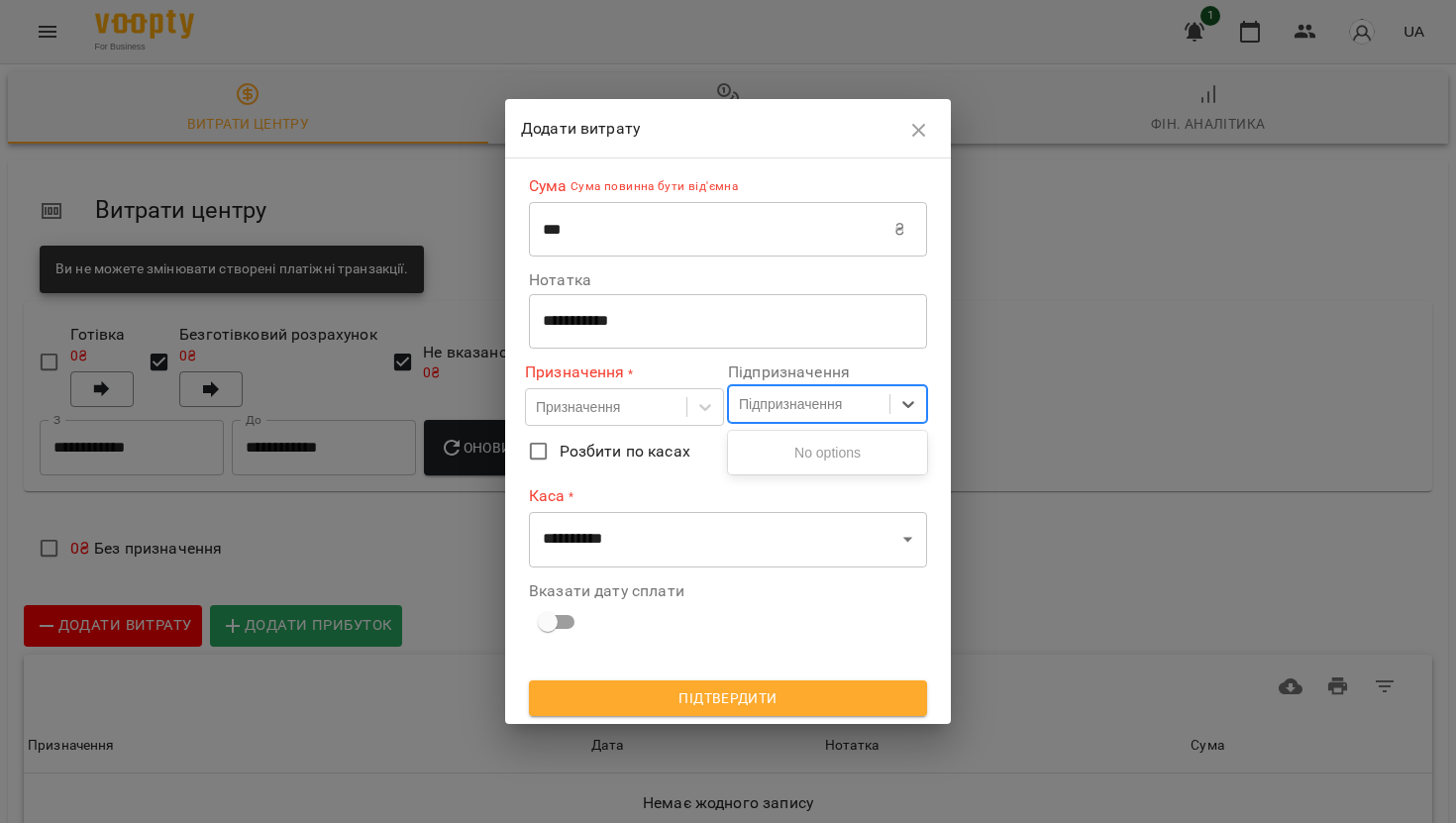 click on "Підпризначення" at bounding box center [790, 404] 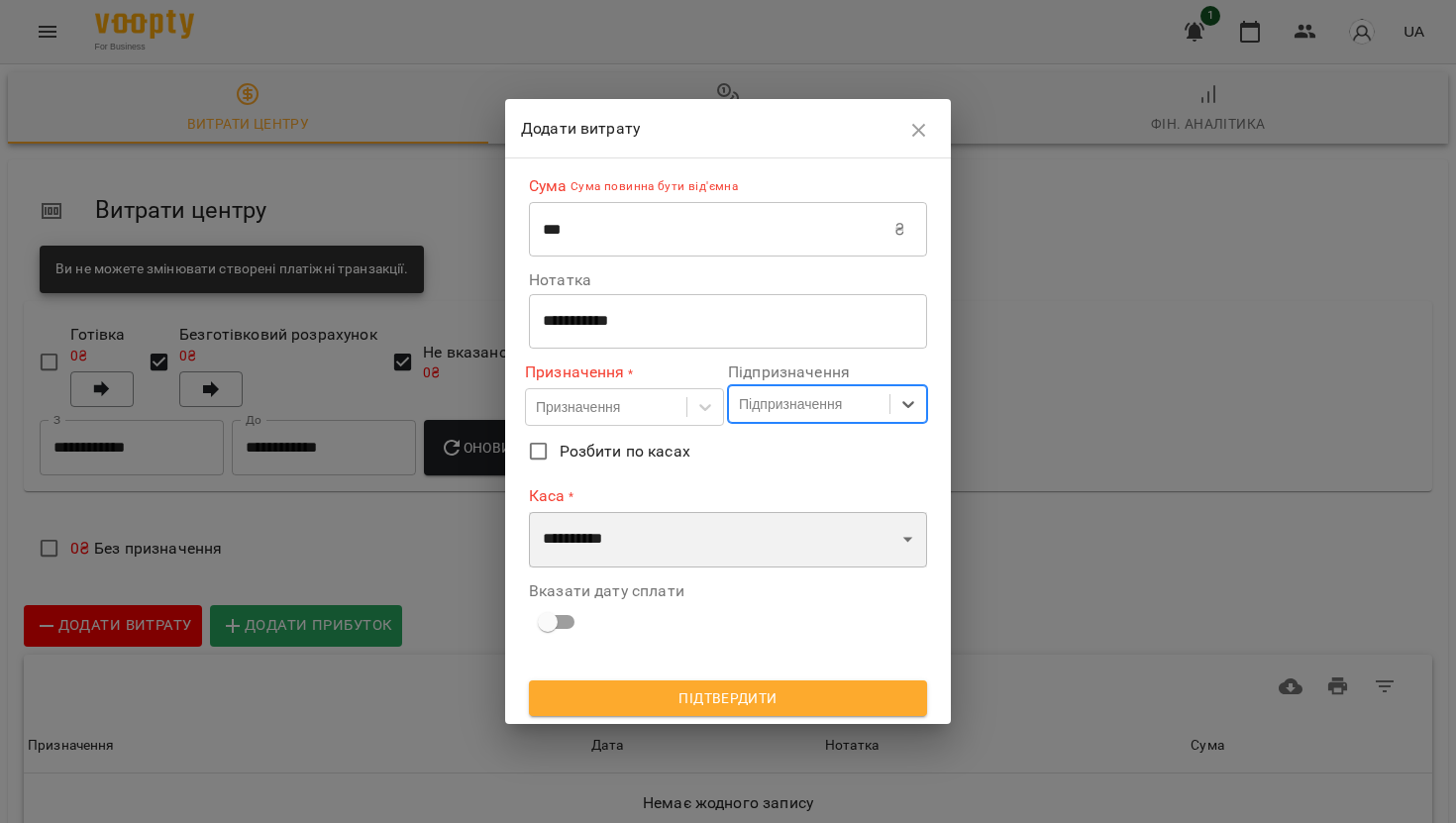 click on "**********" at bounding box center (728, 540) 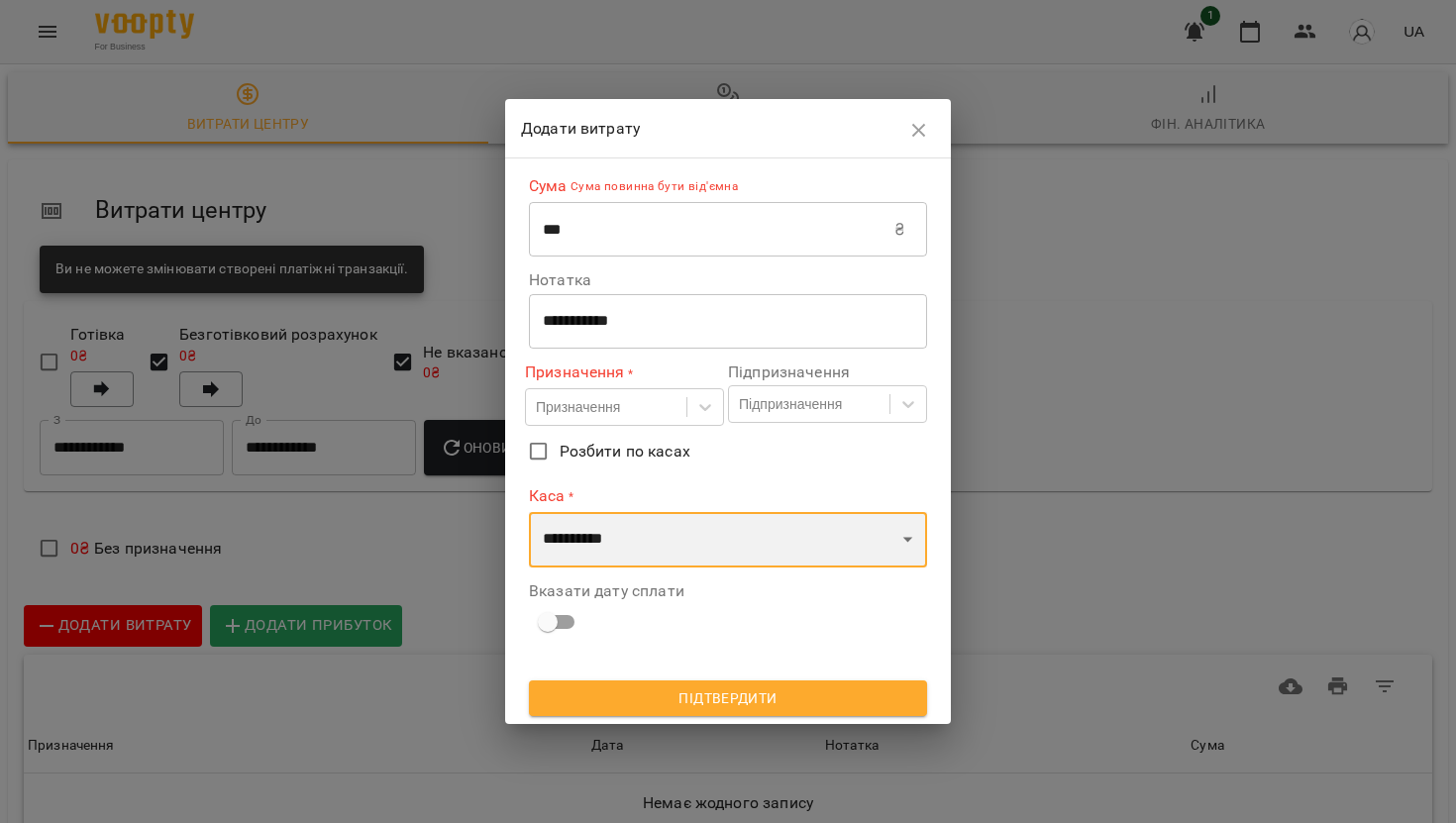 select on "****" 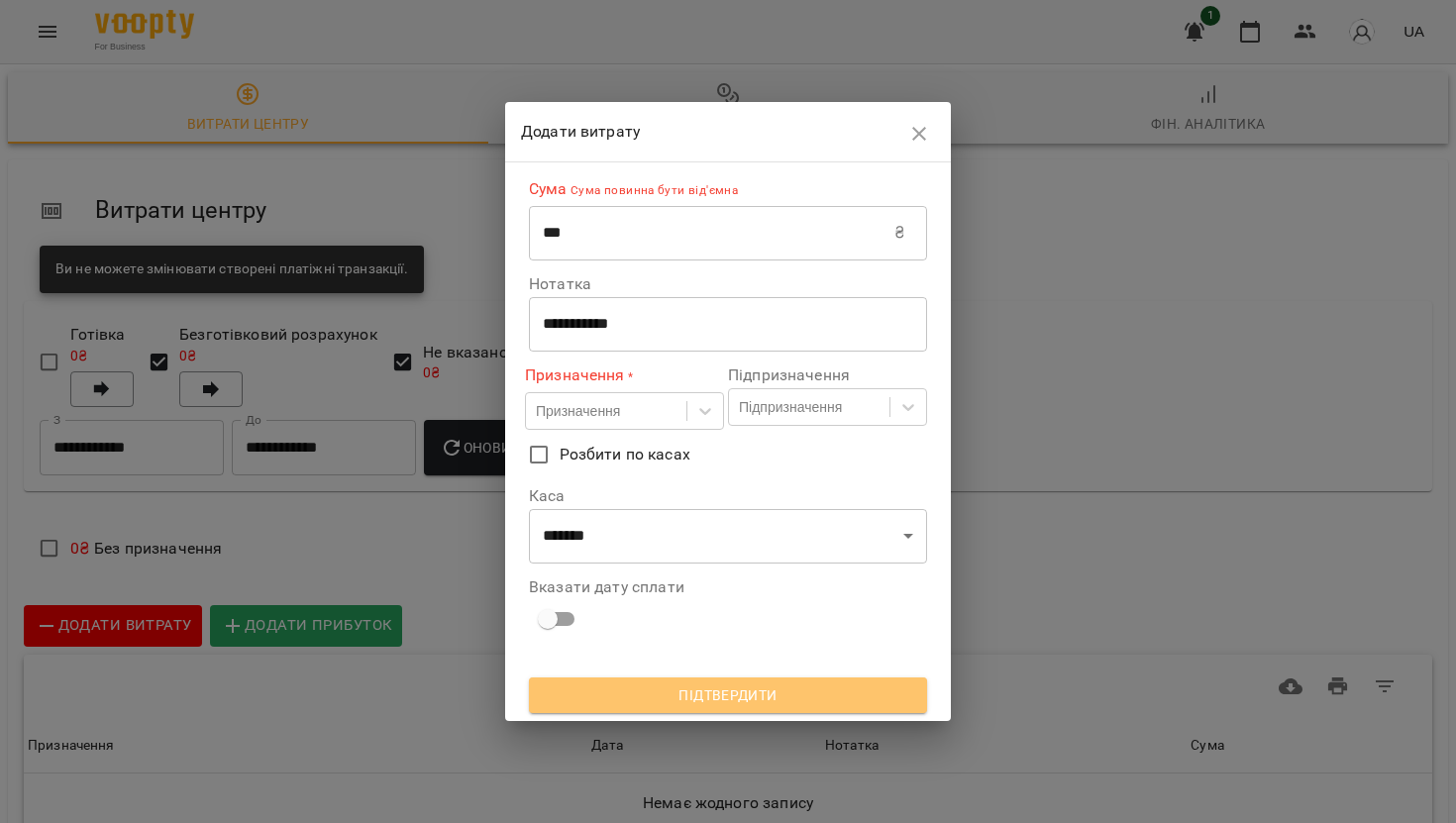 click on "Підтвердити" at bounding box center (728, 695) 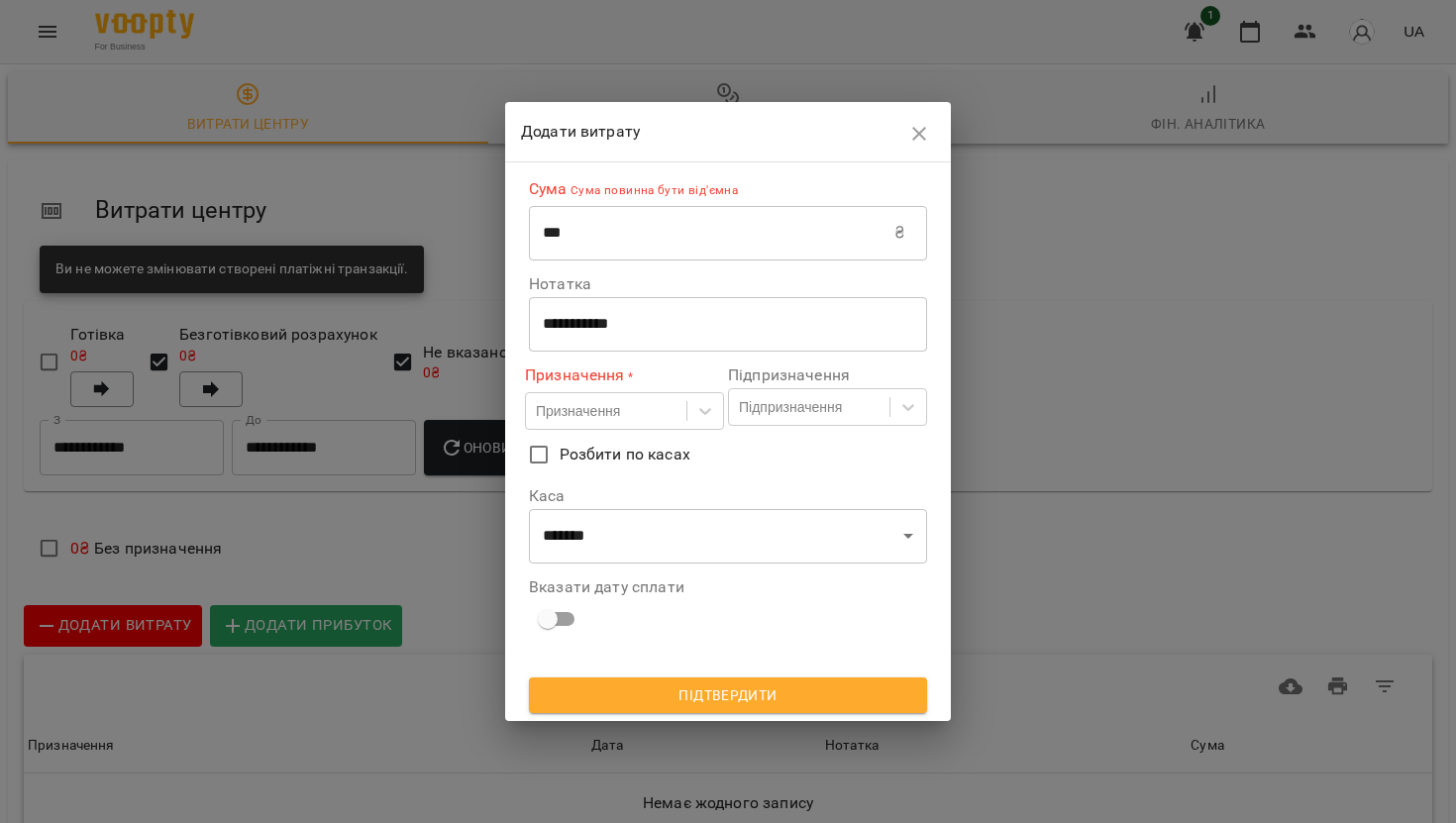 click on "***" at bounding box center (711, 233) 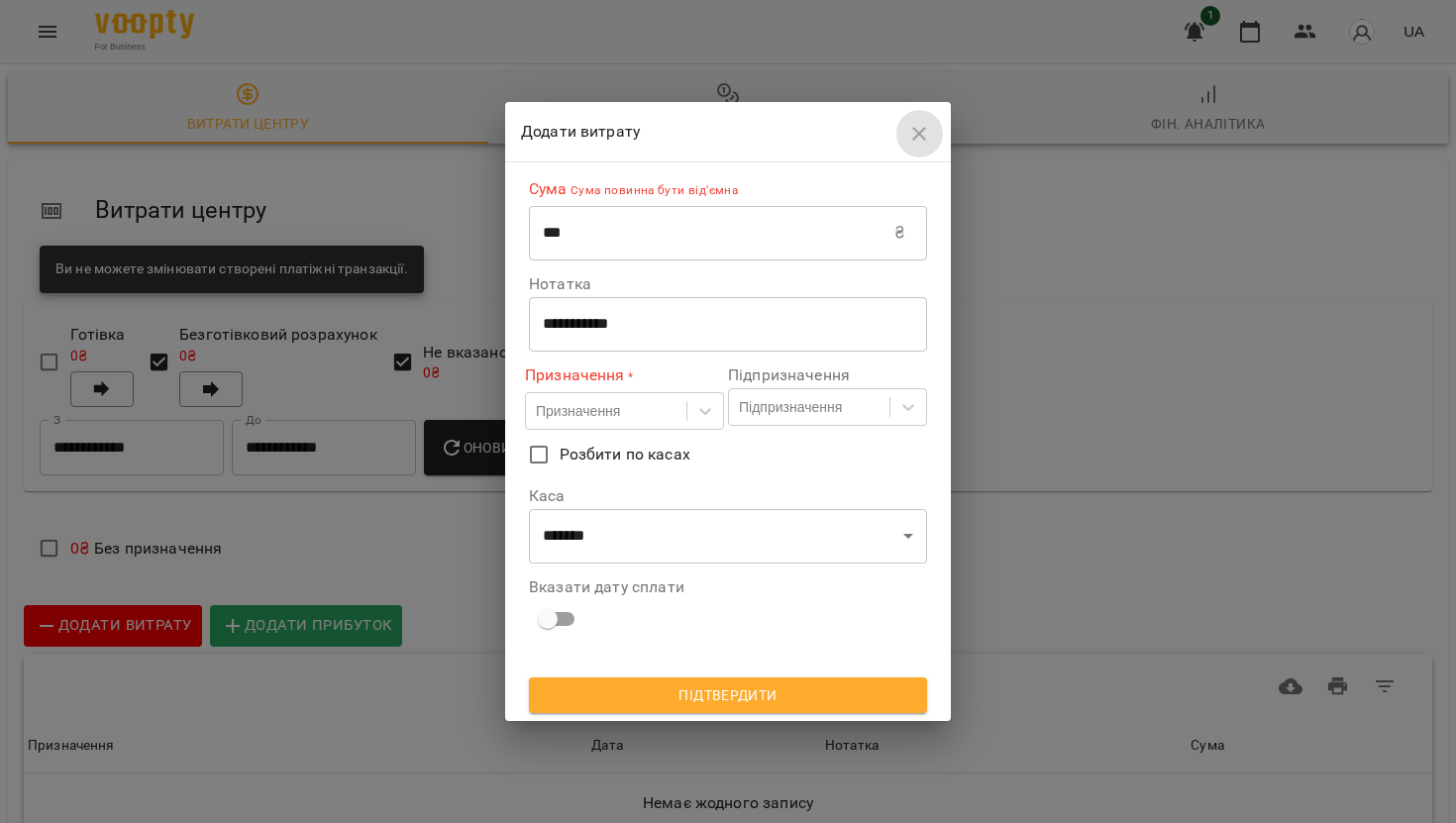 click 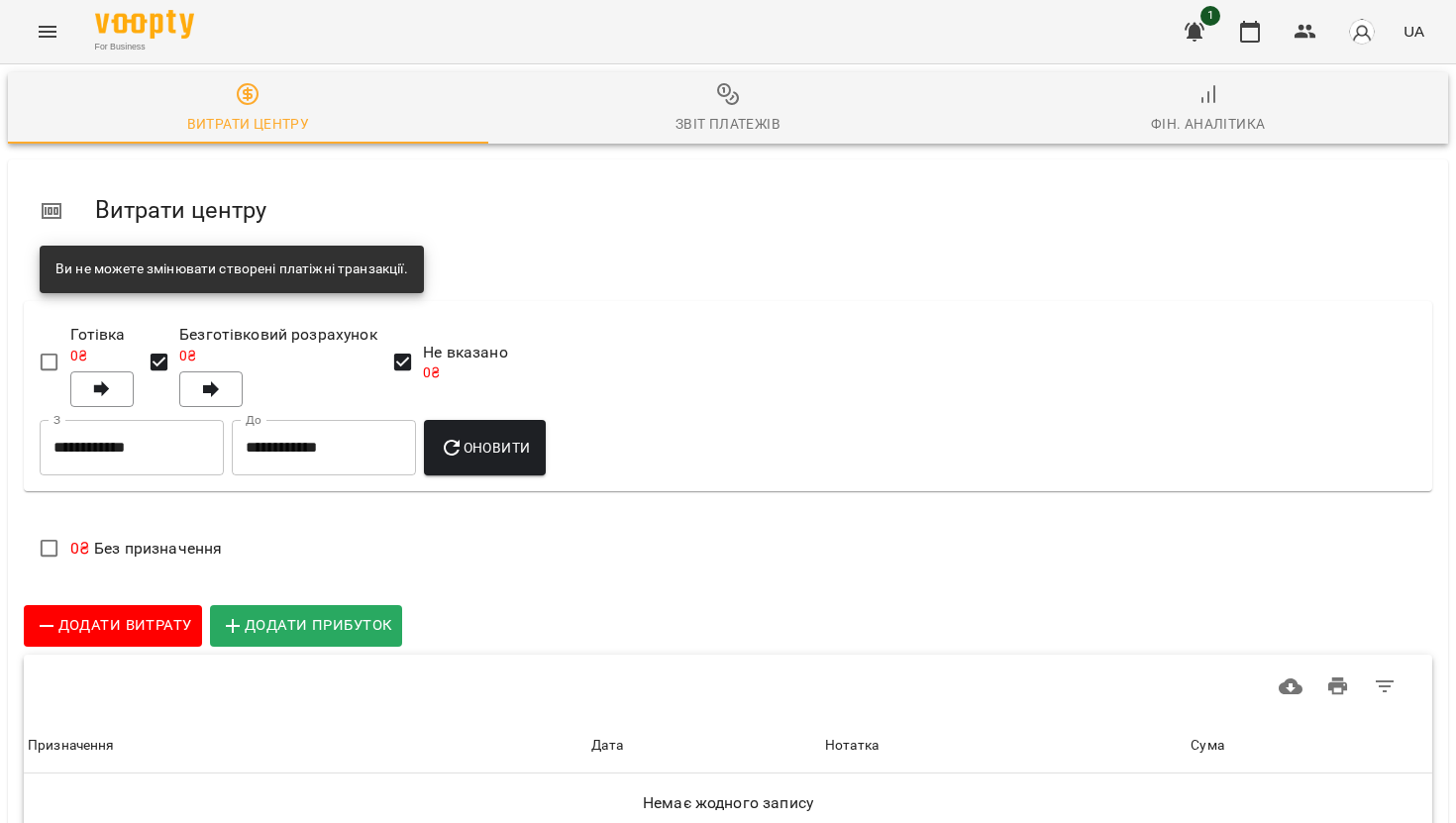 click 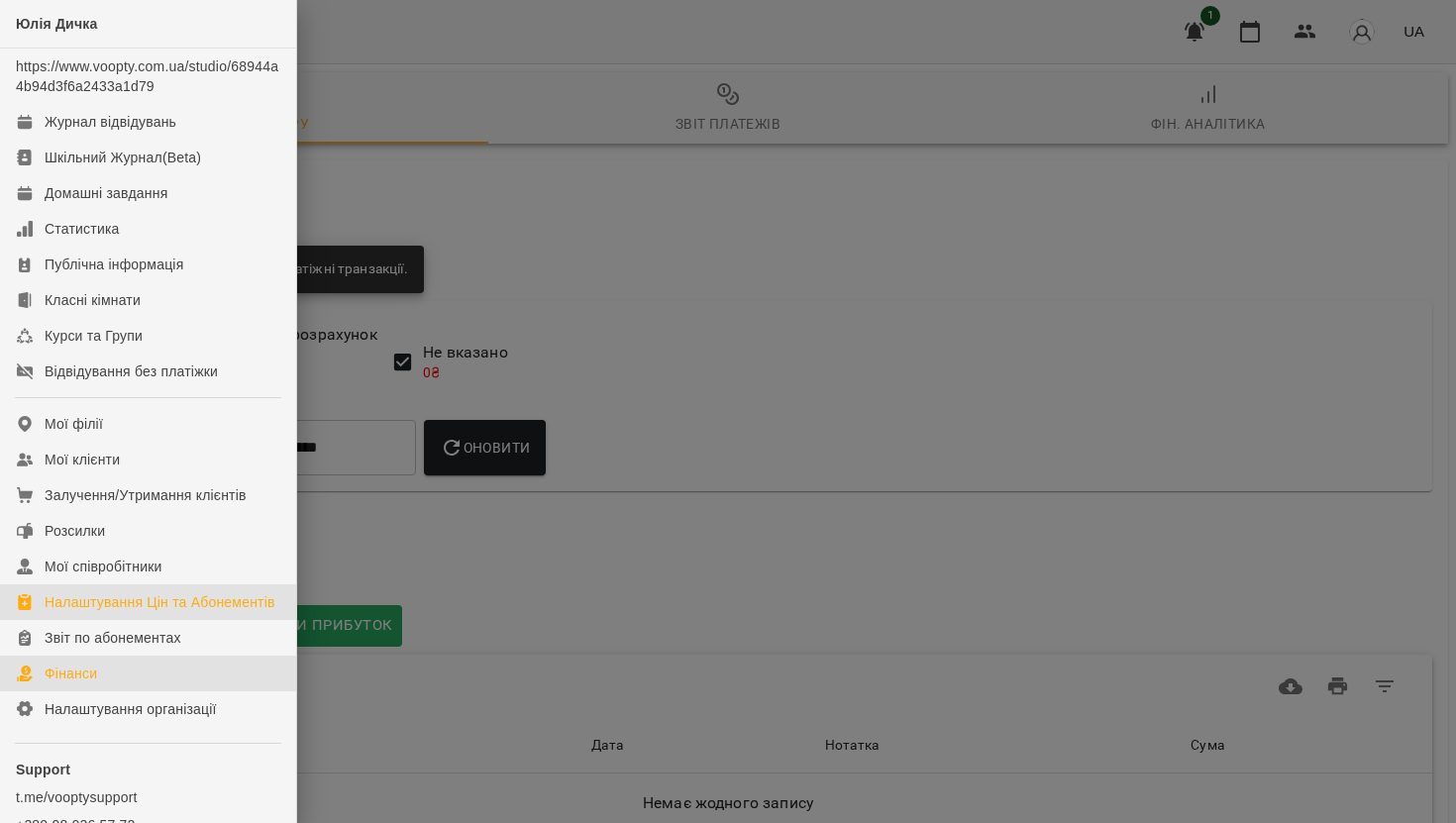click on "Налаштування Цін та Абонементів" at bounding box center [148, 602] 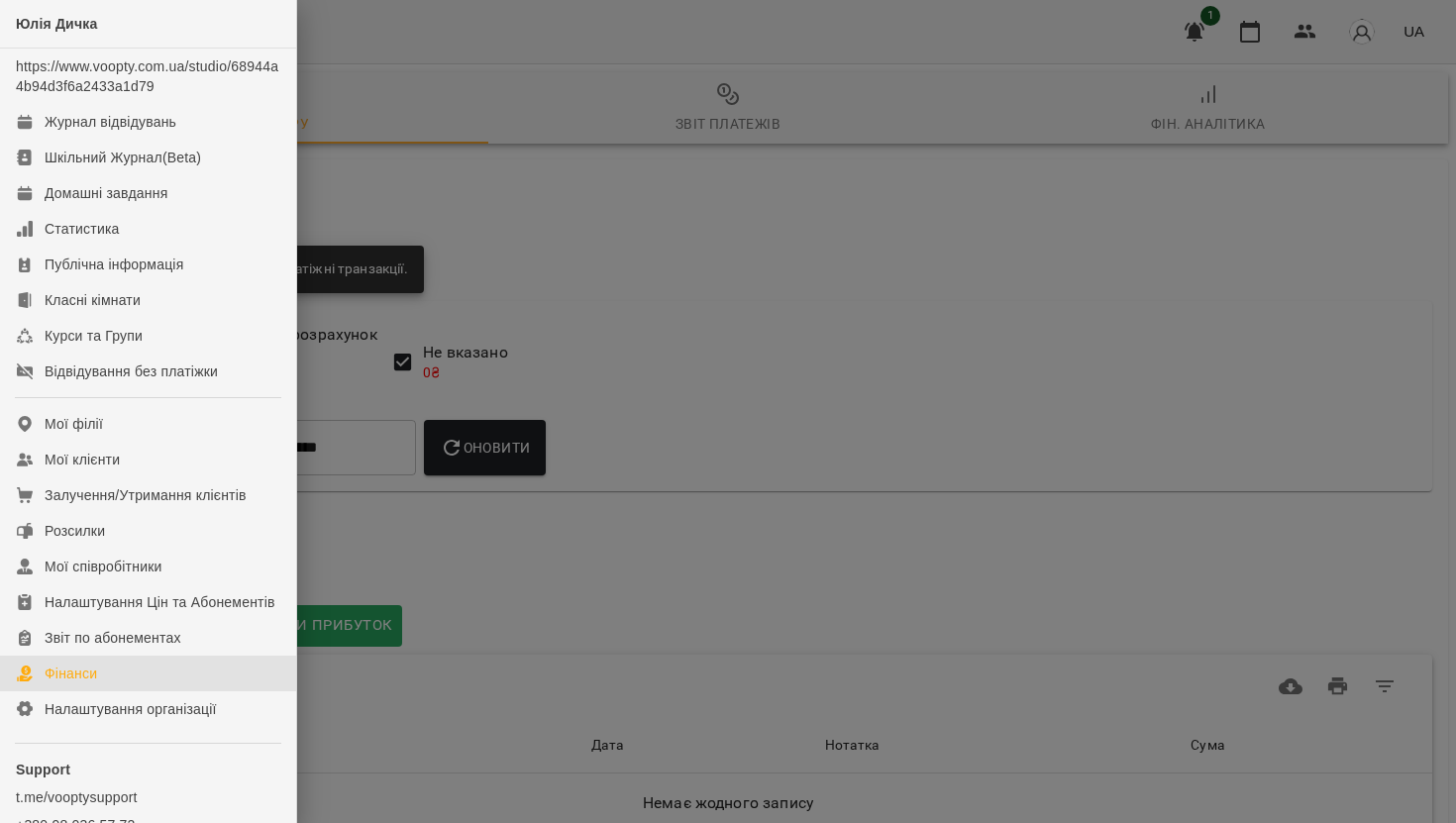 scroll, scrollTop: 0, scrollLeft: 0, axis: both 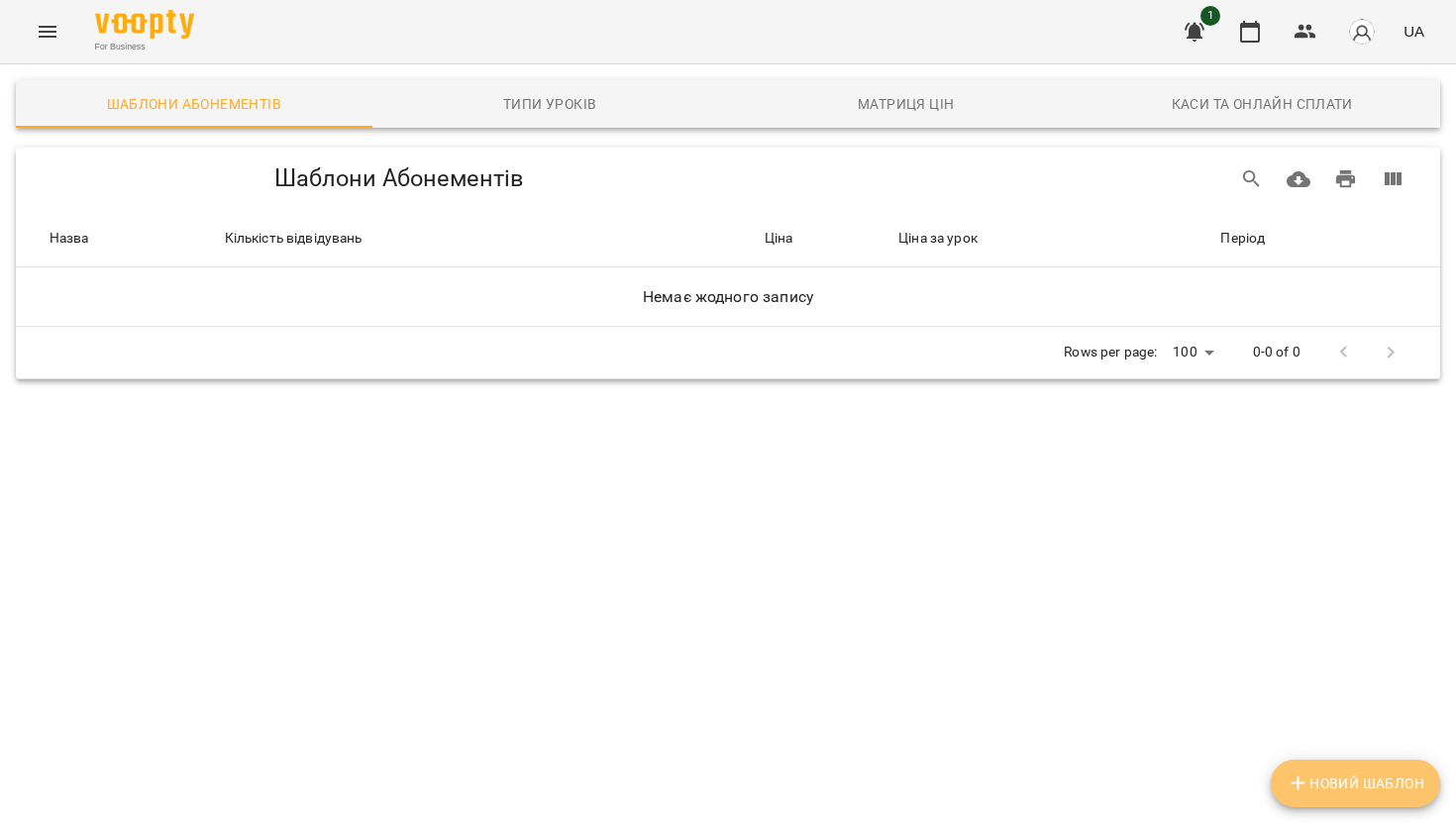 click on "Новий Шаблон" at bounding box center (1355, 783) 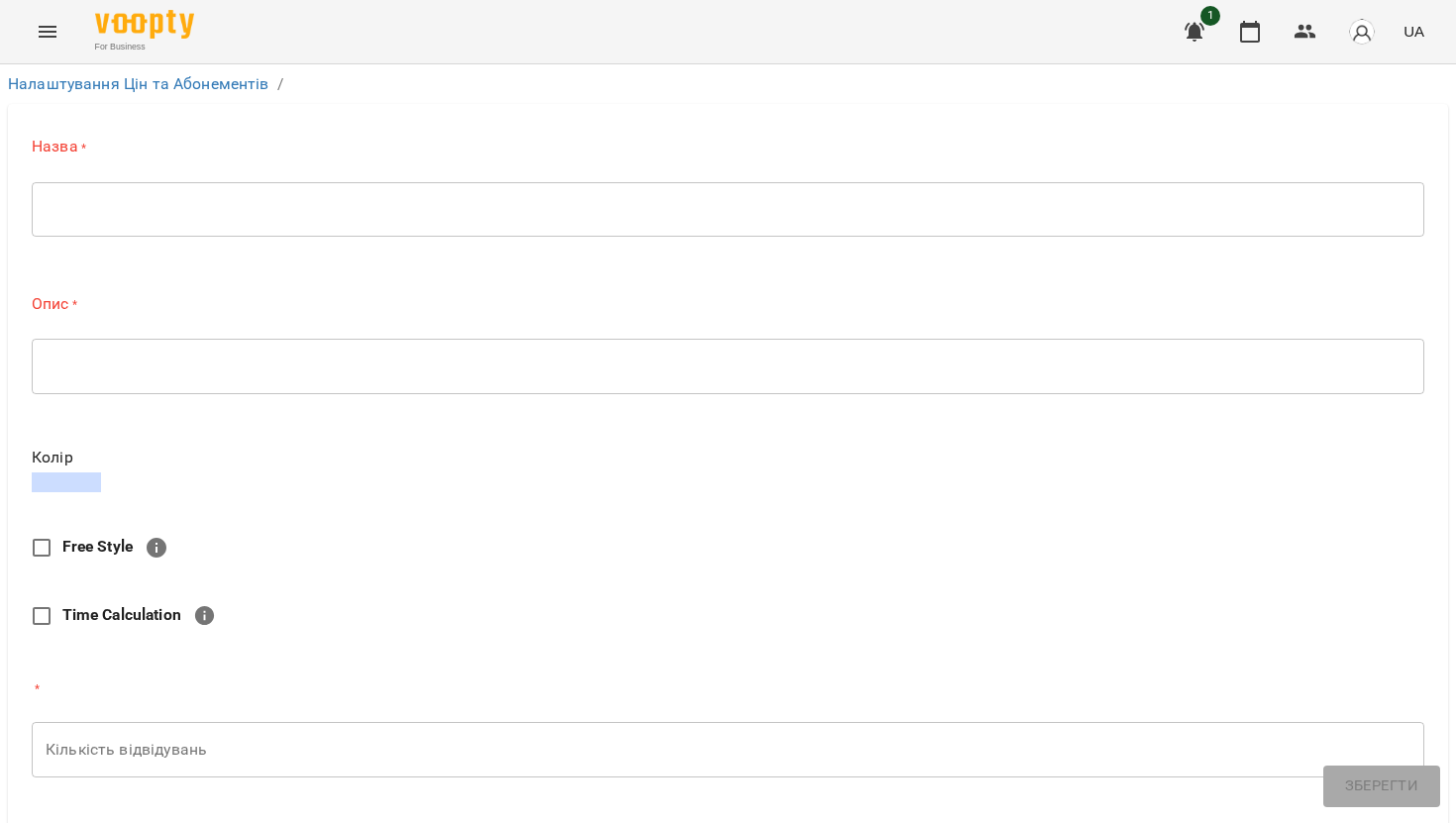 click on "* ​" at bounding box center [728, 209] 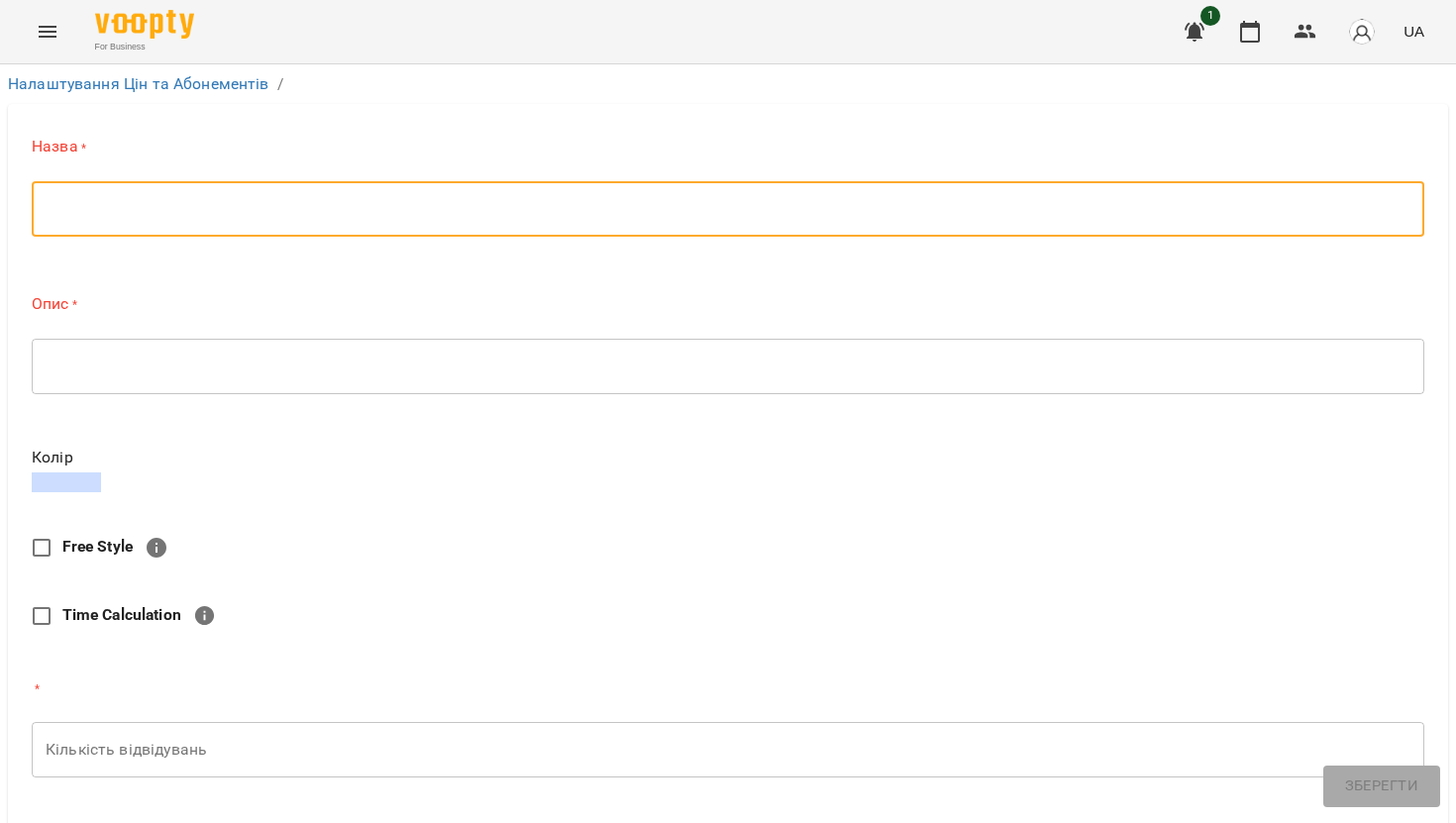 click at bounding box center (728, 209) 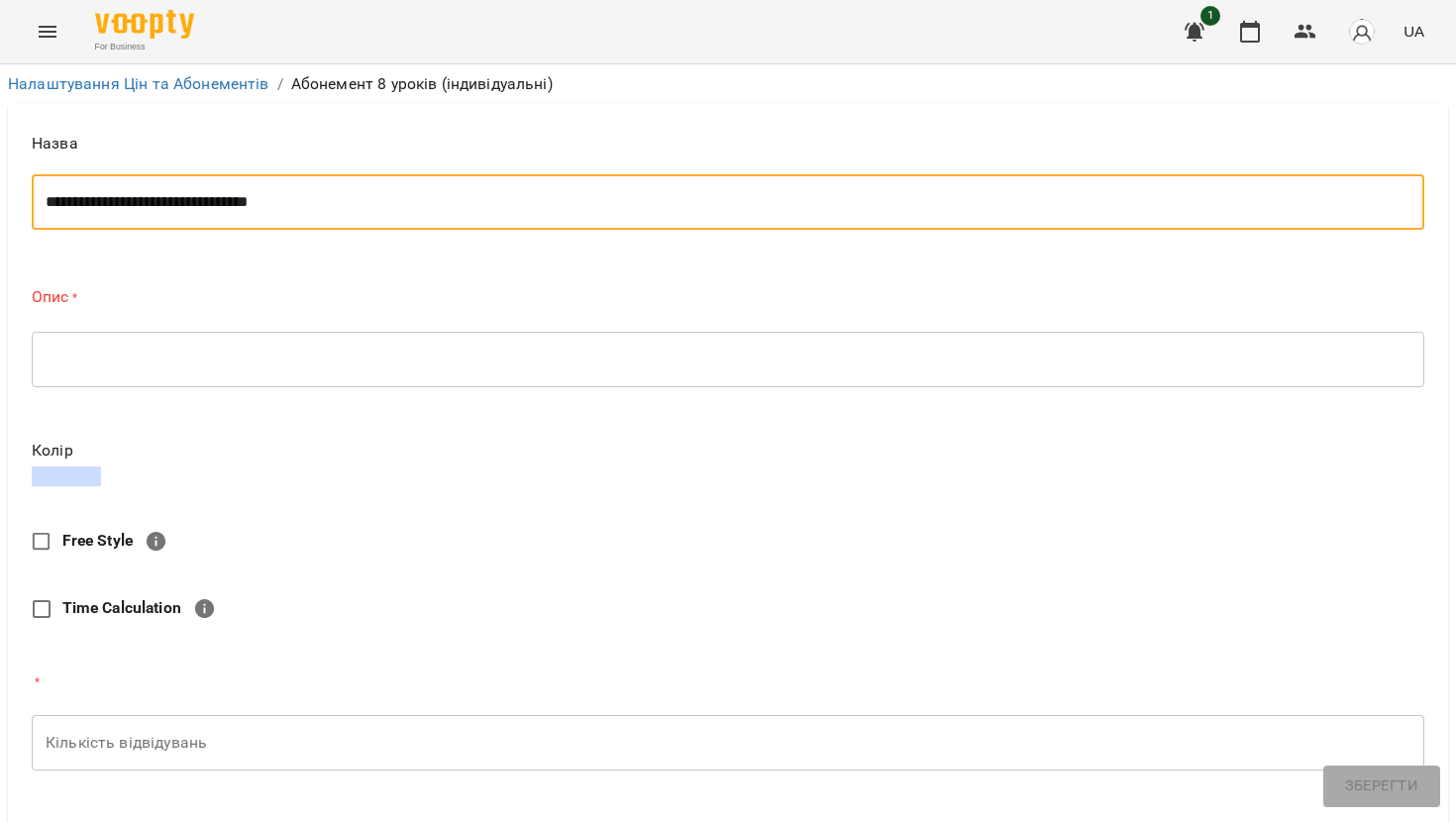 click at bounding box center [728, 359] 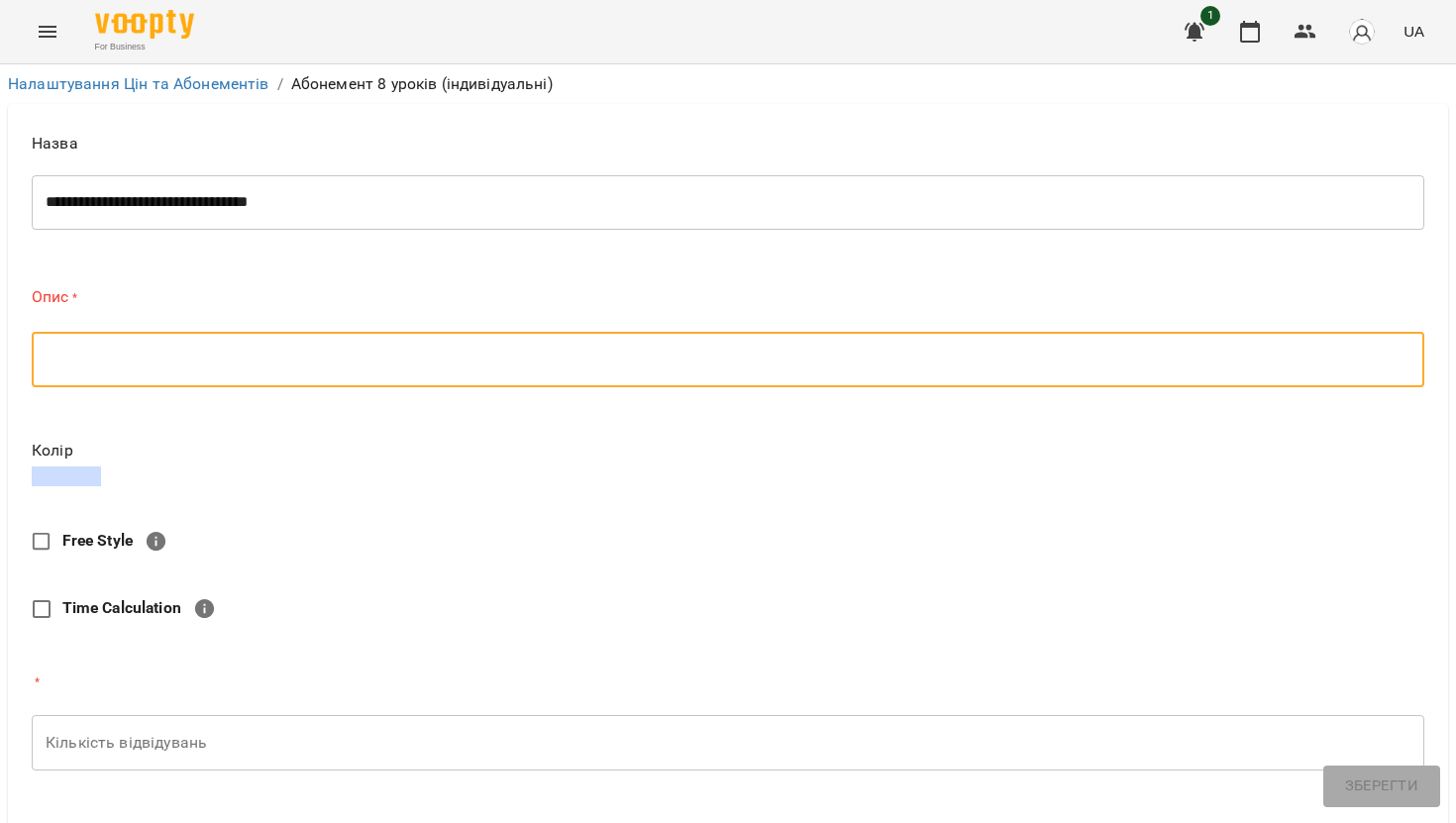 scroll, scrollTop: 107, scrollLeft: 0, axis: vertical 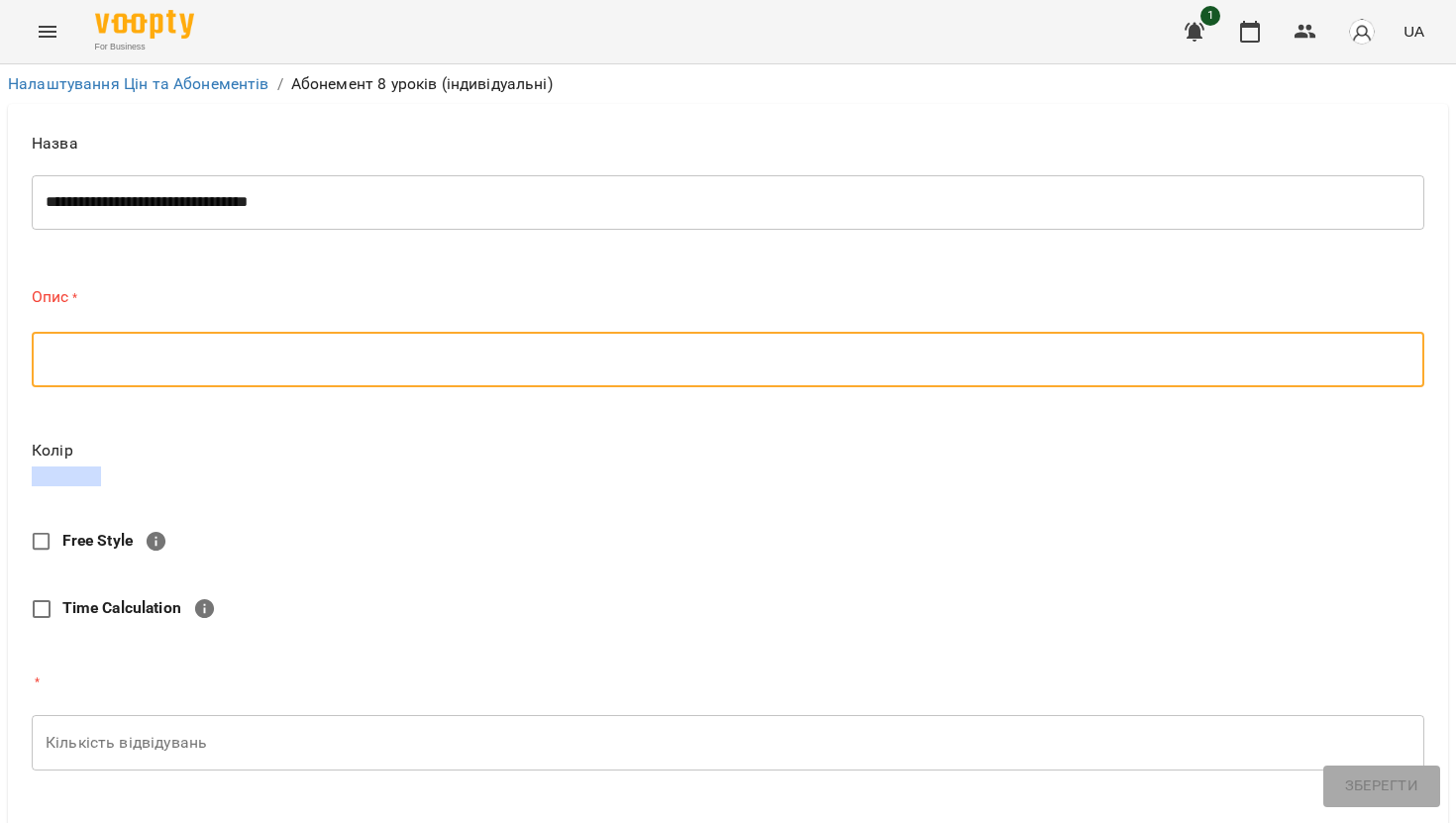 click at bounding box center (66, 476) 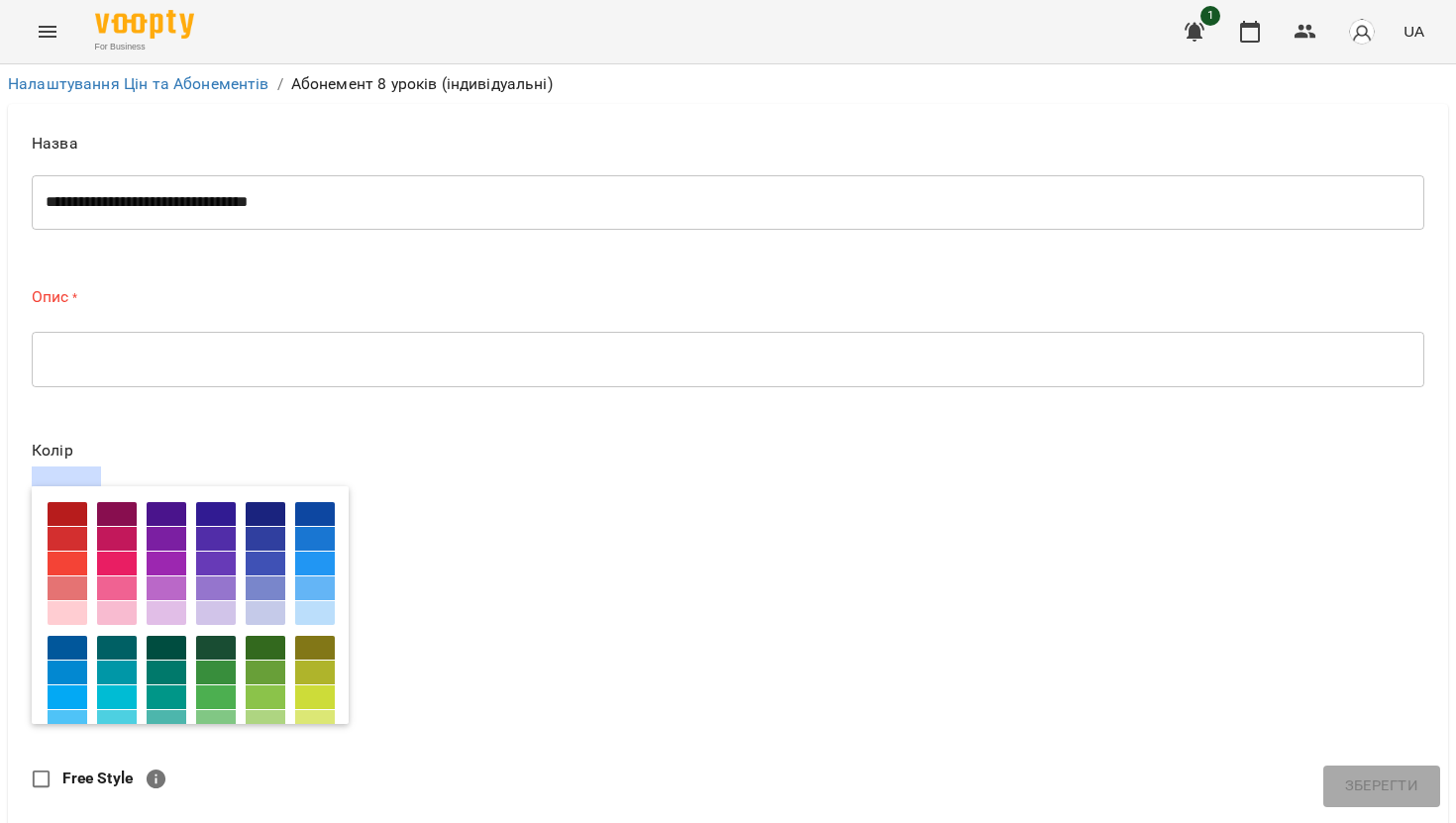 click on "Опис   * * ​" at bounding box center (728, 340) 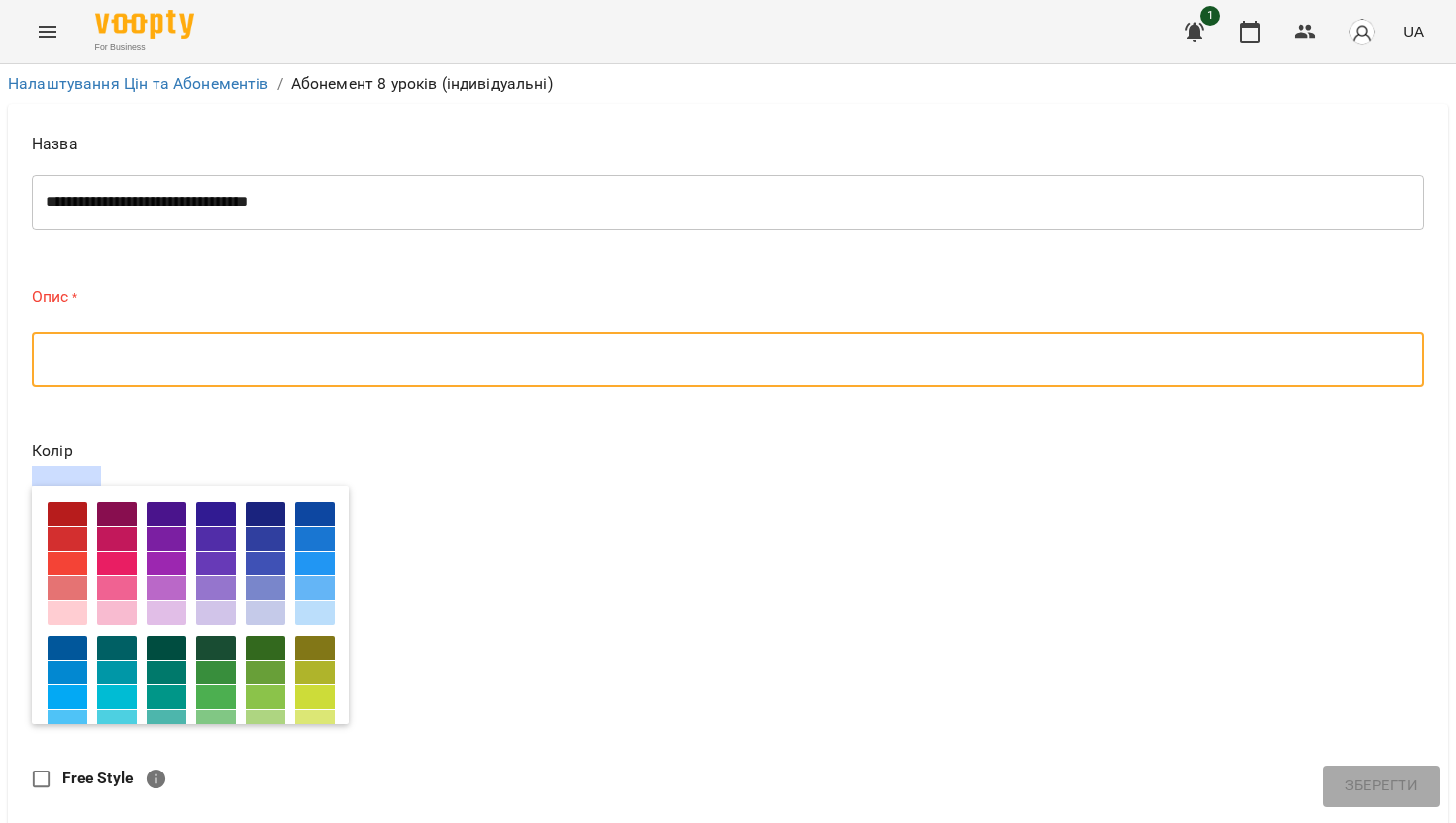scroll, scrollTop: 29, scrollLeft: 0, axis: vertical 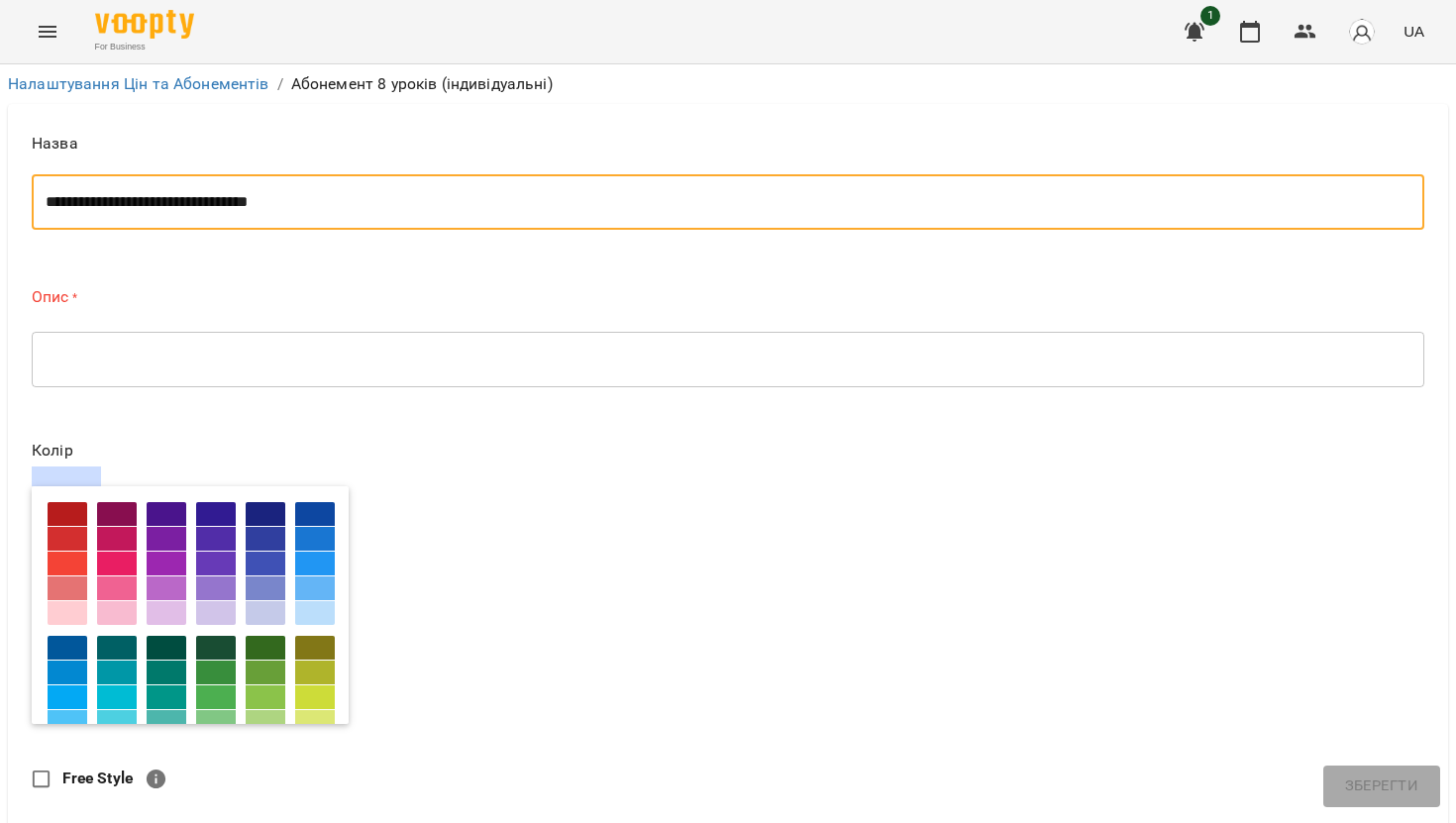 drag, startPoint x: 200, startPoint y: 172, endPoint x: 303, endPoint y: 183, distance: 103.58571 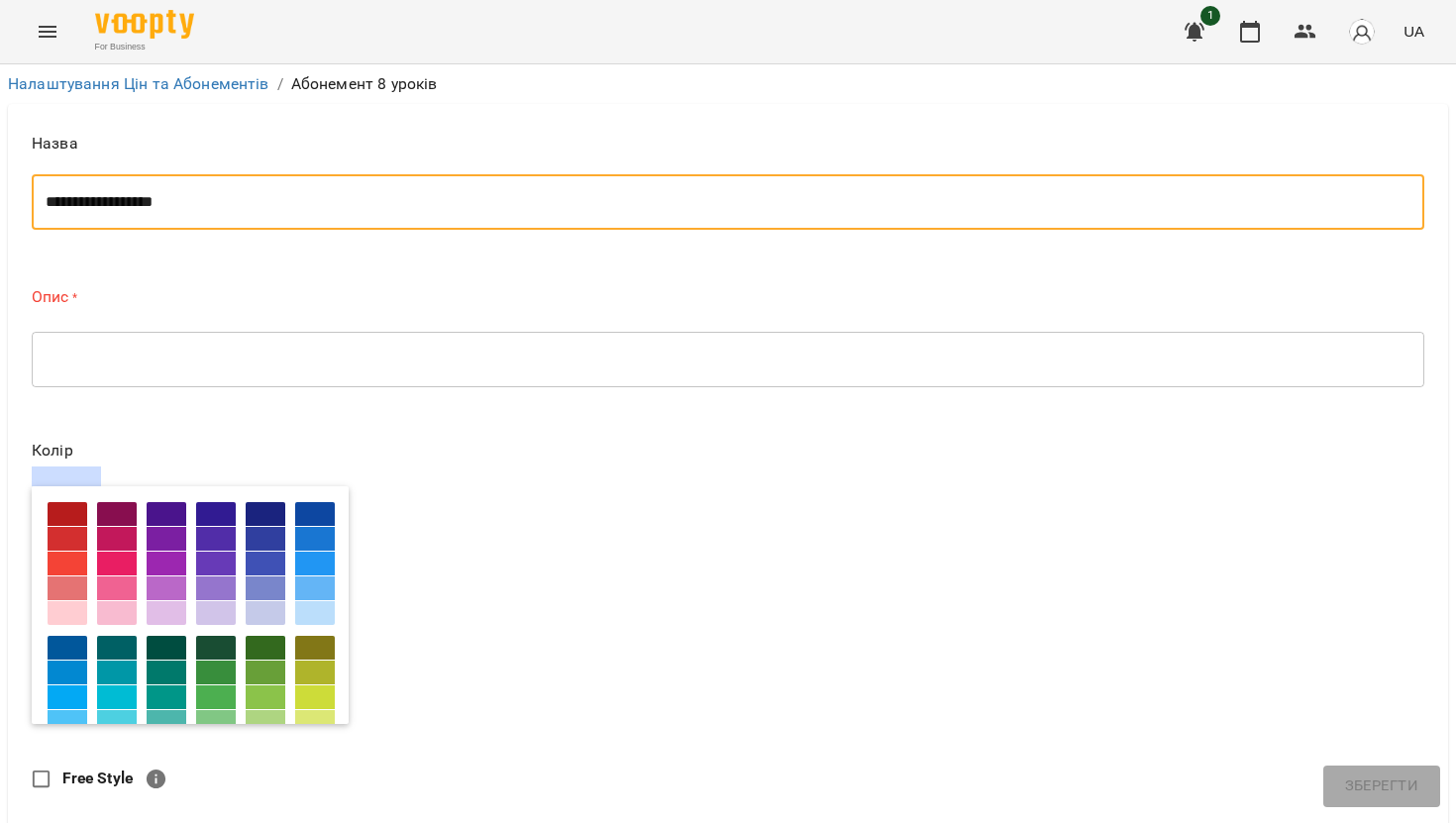 type on "**********" 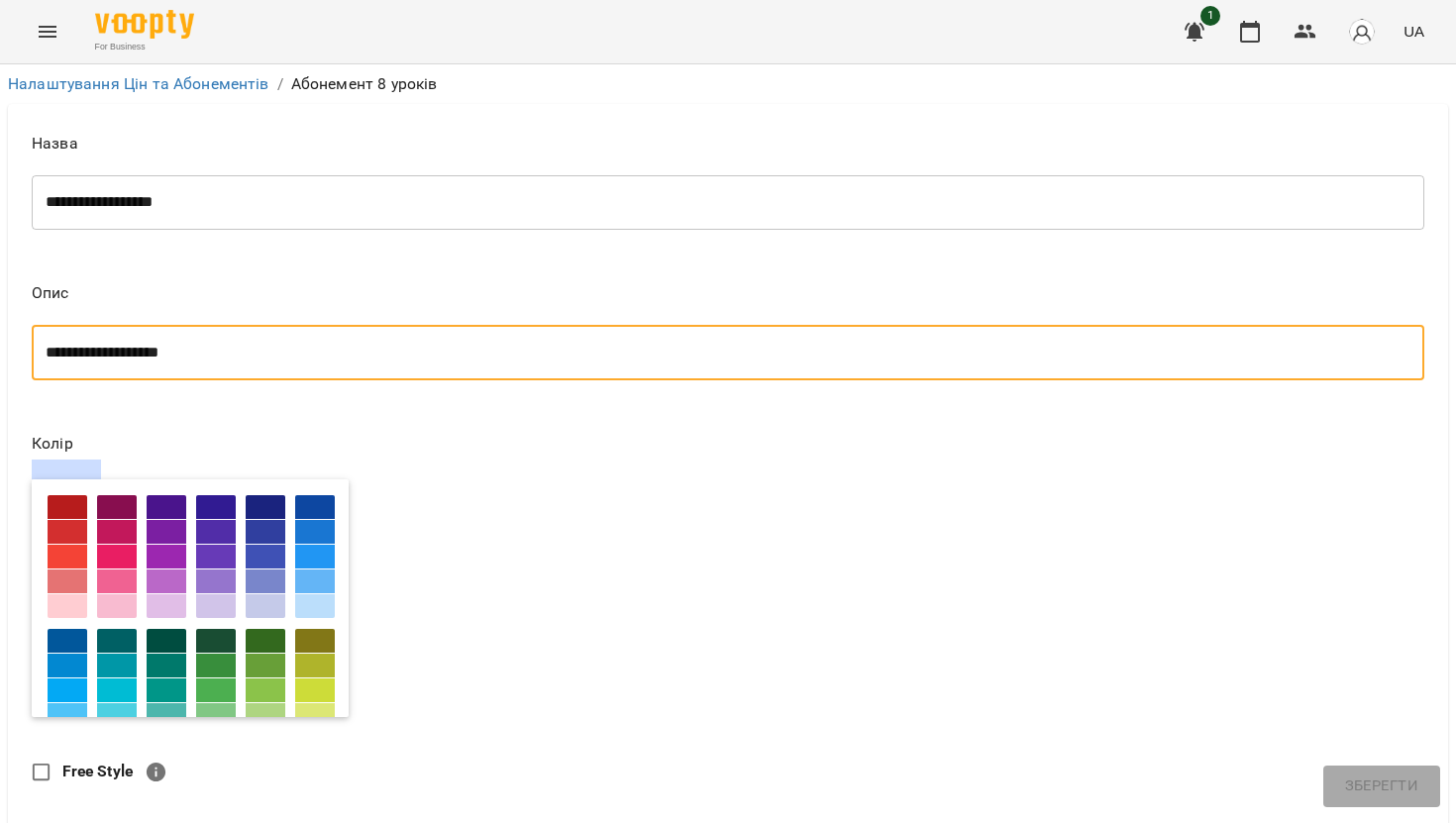 scroll, scrollTop: 161, scrollLeft: 0, axis: vertical 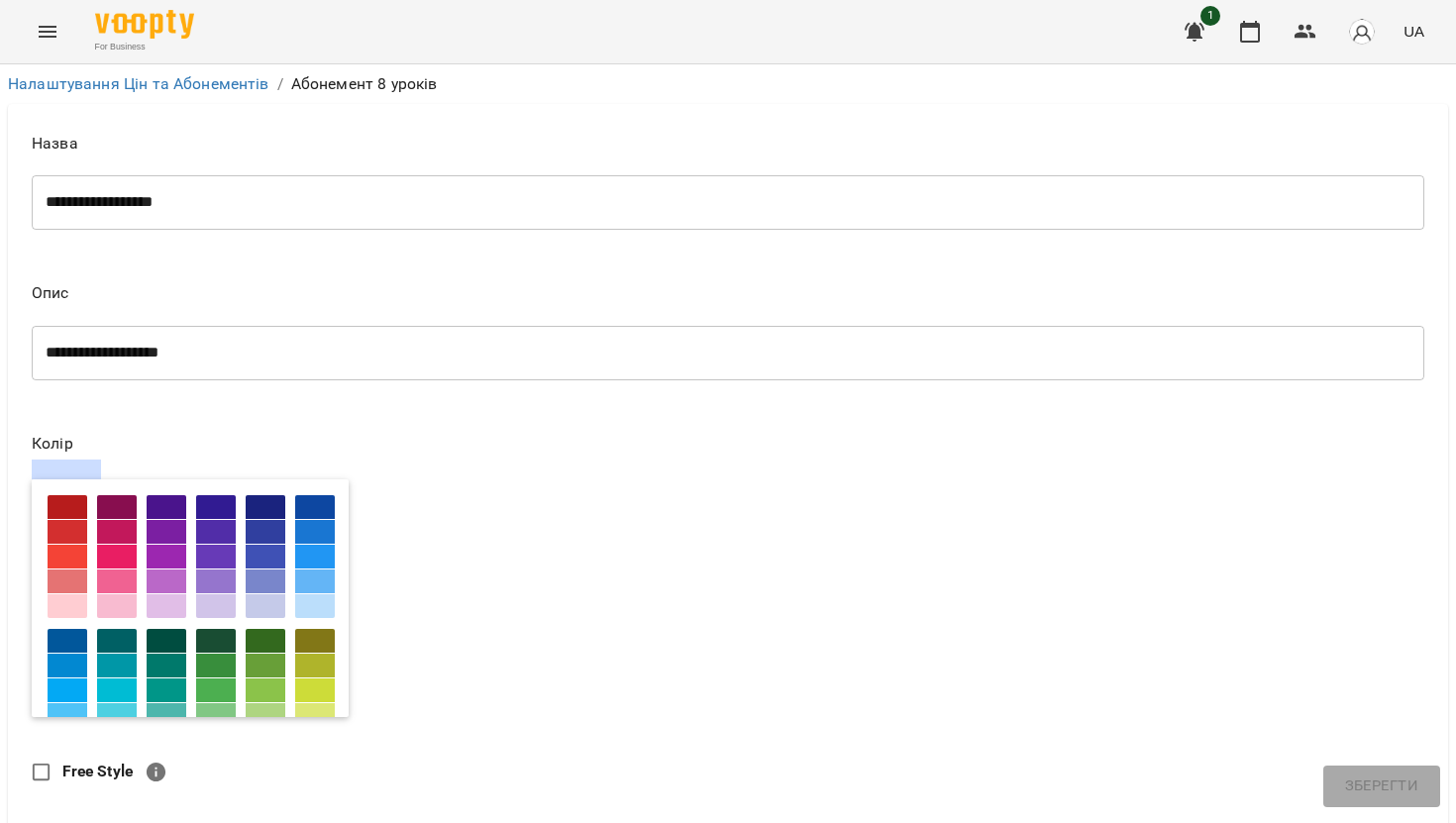 click at bounding box center [117, 581] 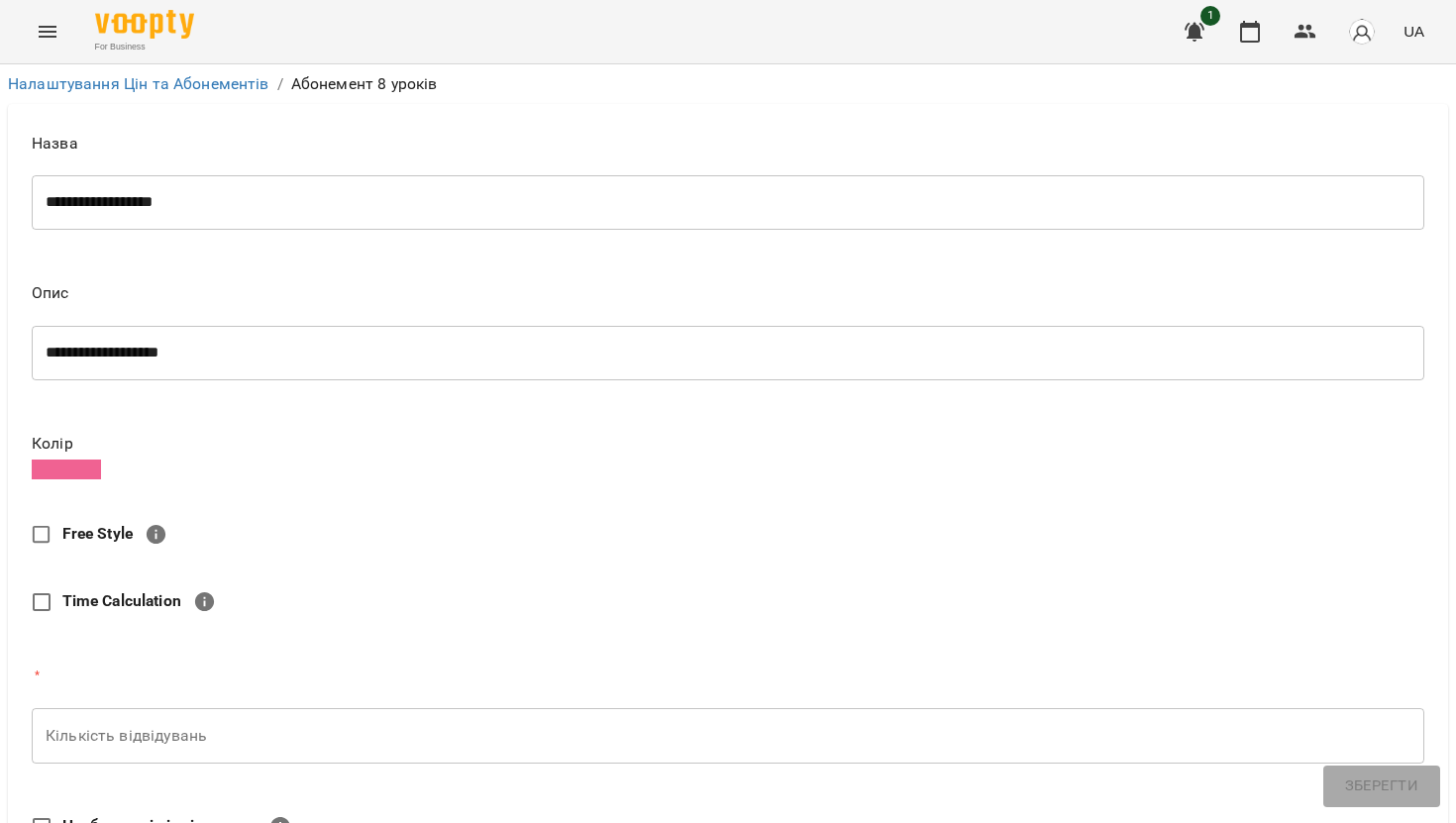 scroll, scrollTop: 230, scrollLeft: 0, axis: vertical 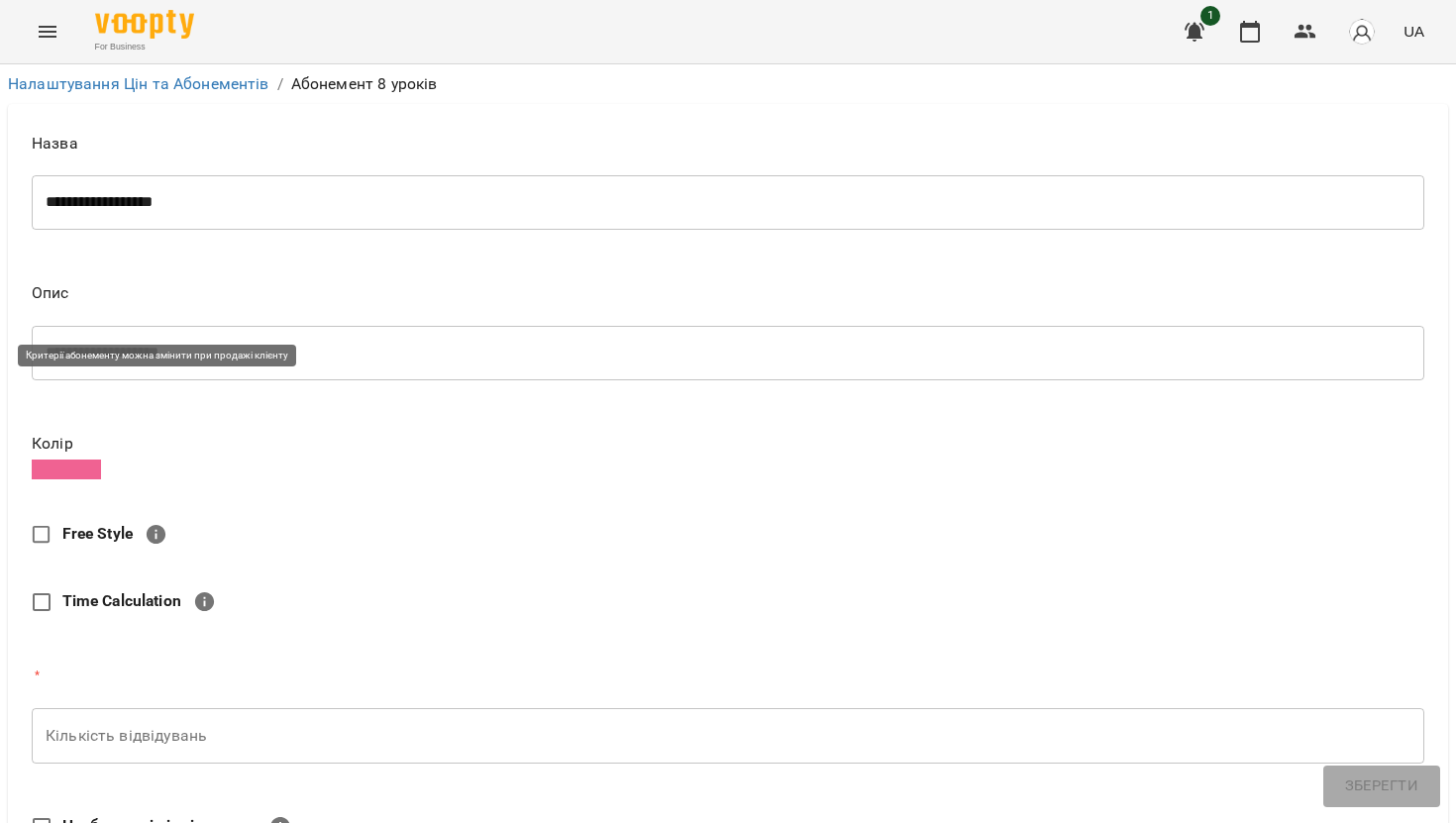 click 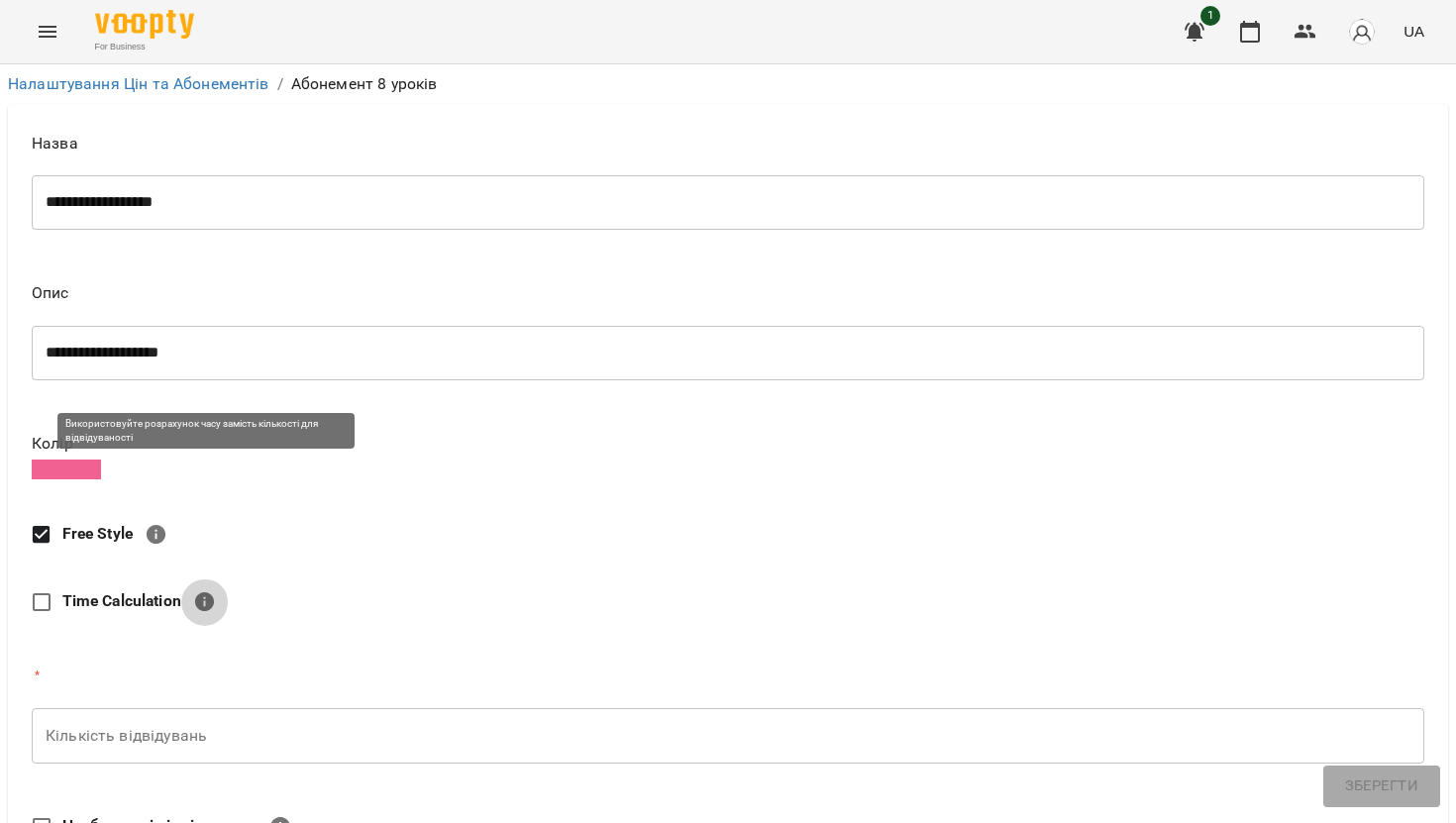 click 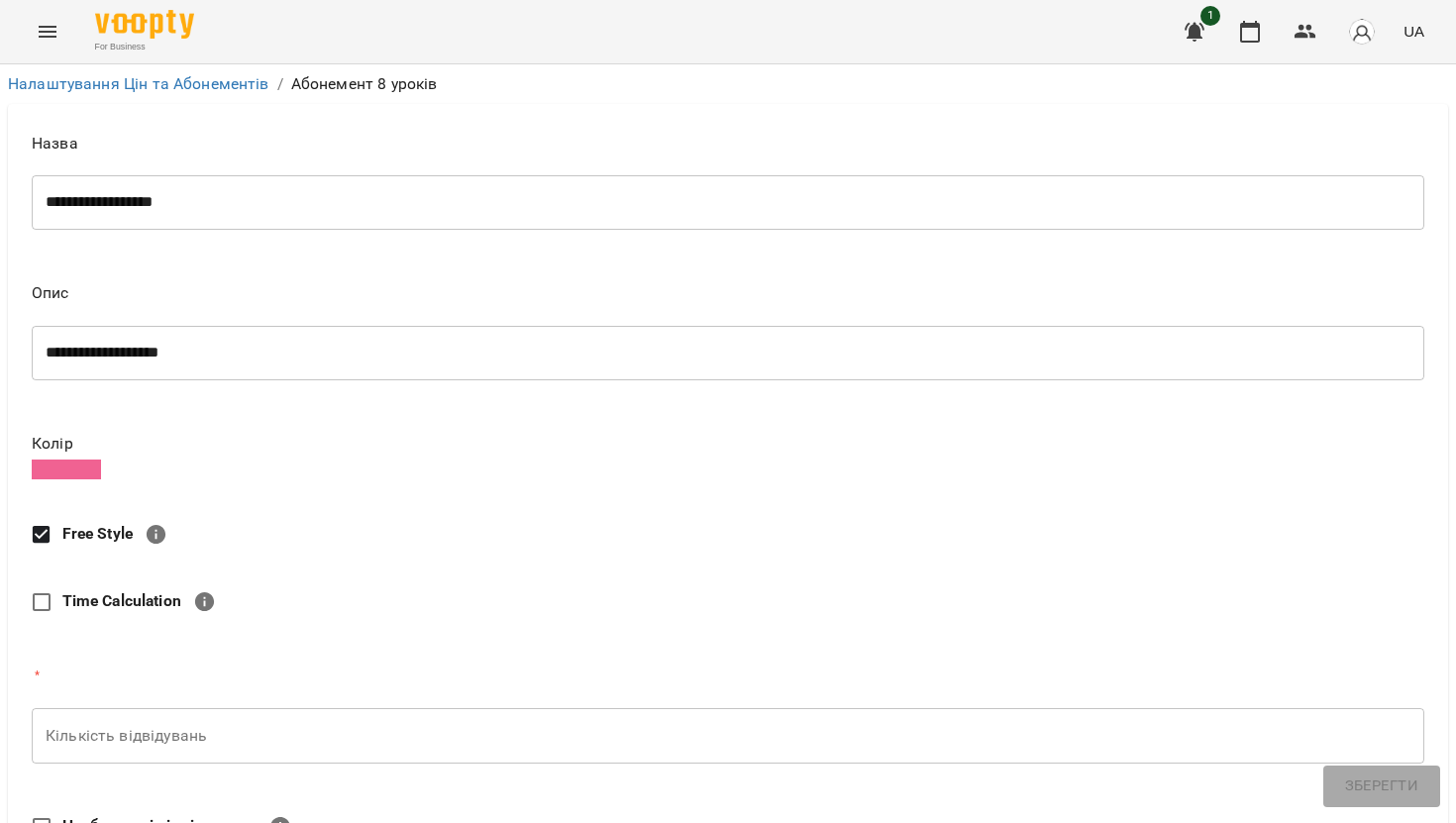 click on "Free Style" at bounding box center (714, 535) 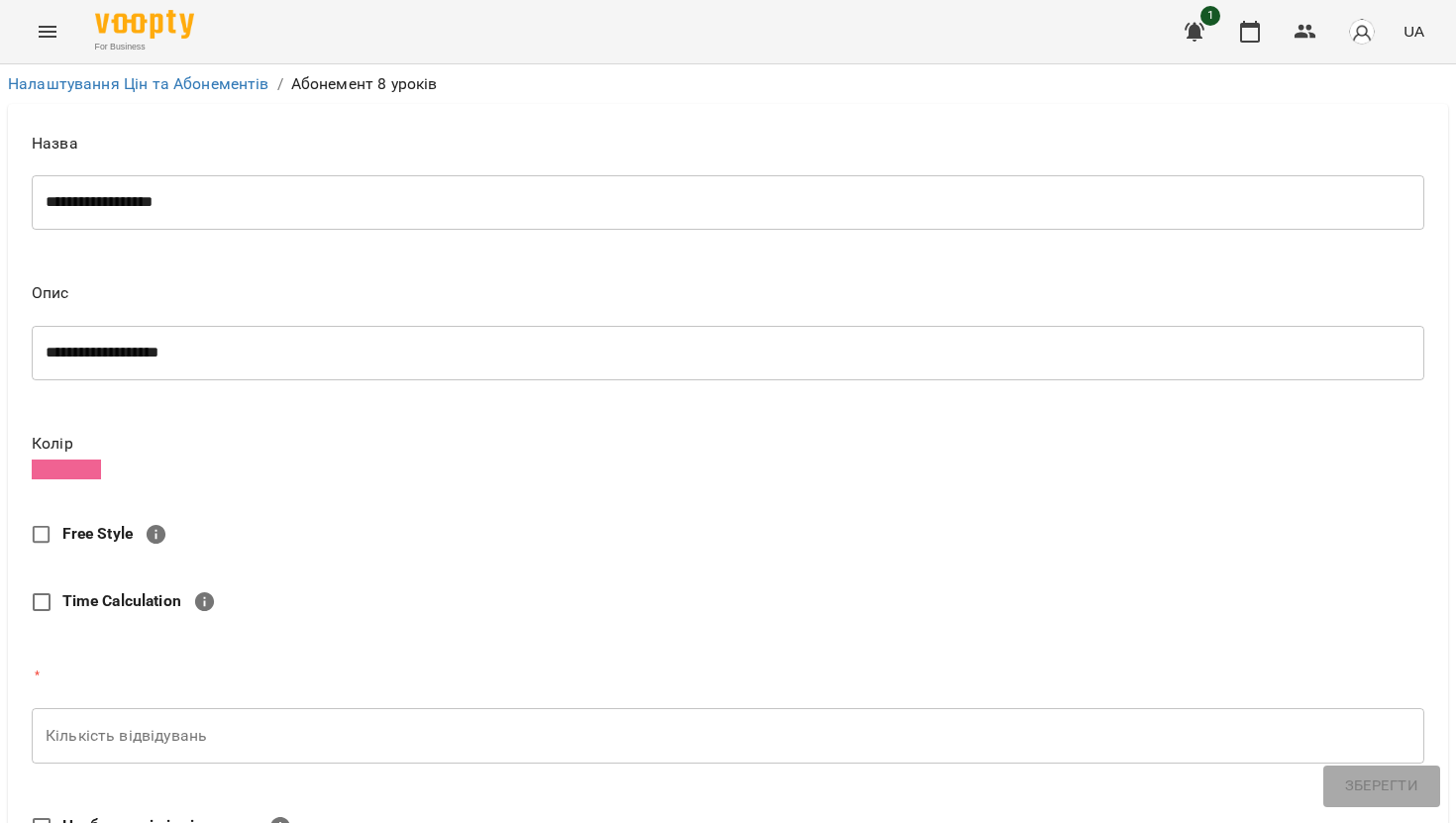 scroll, scrollTop: 322, scrollLeft: 0, axis: vertical 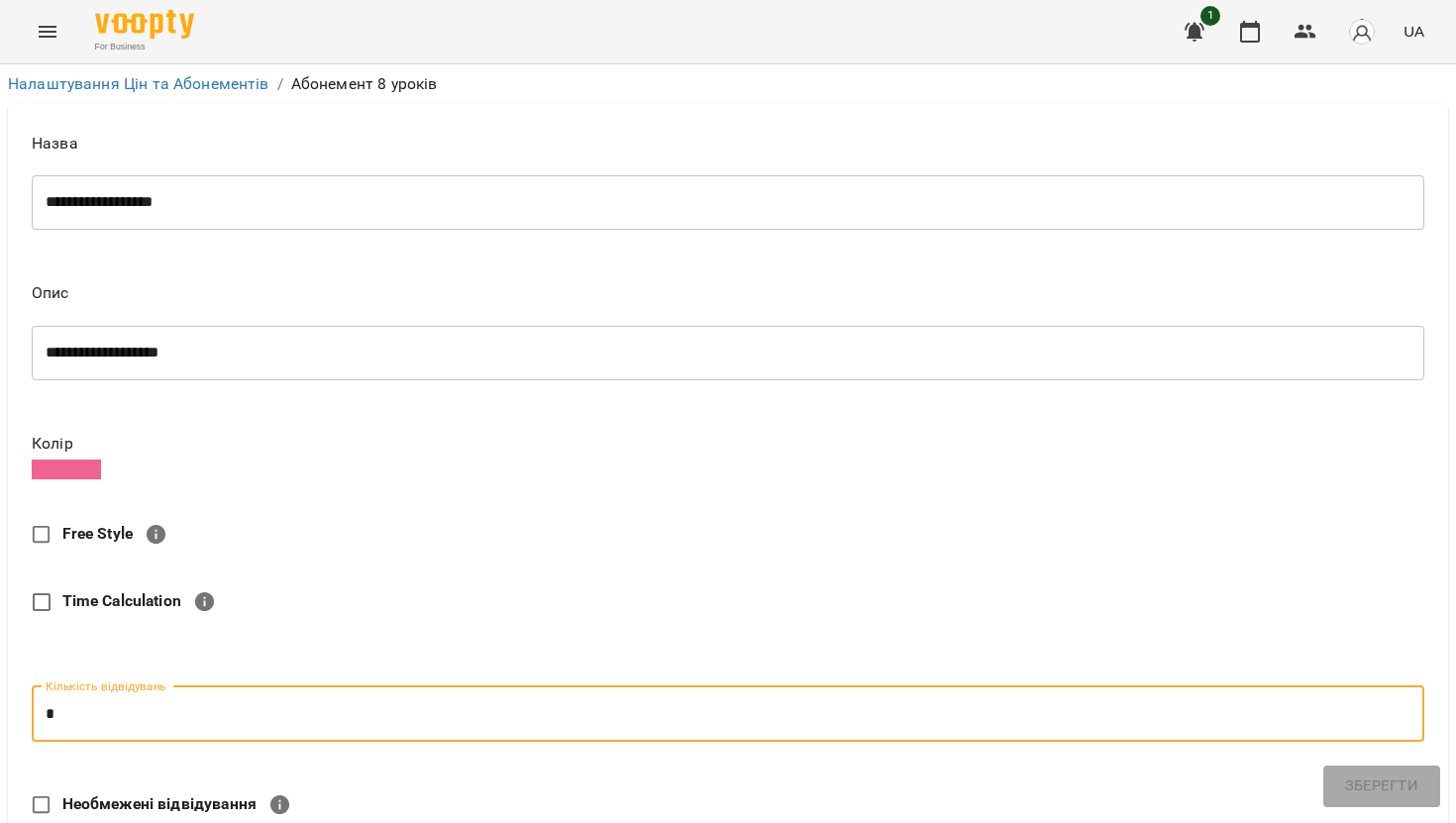 type on "*" 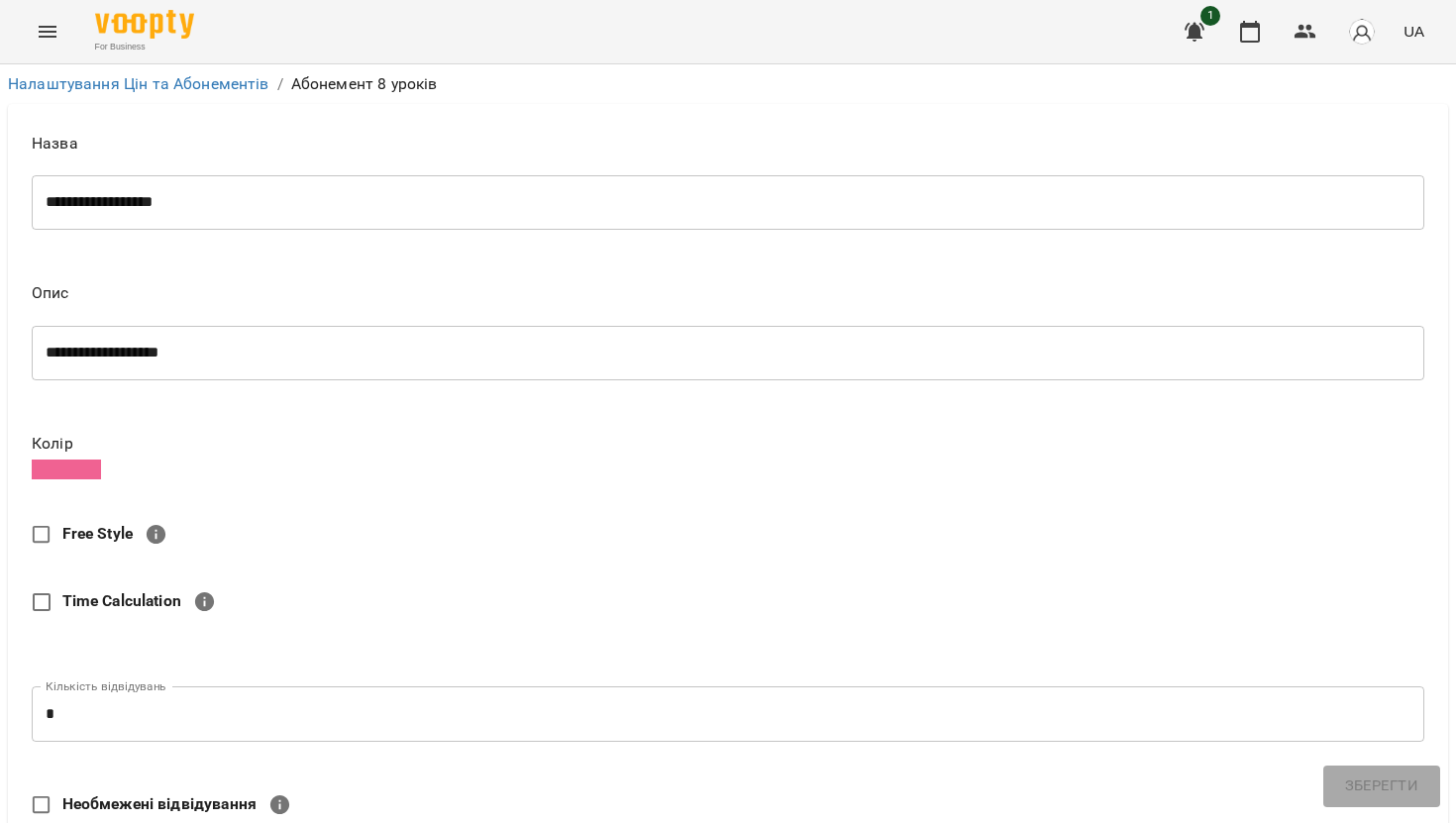 type on "*" 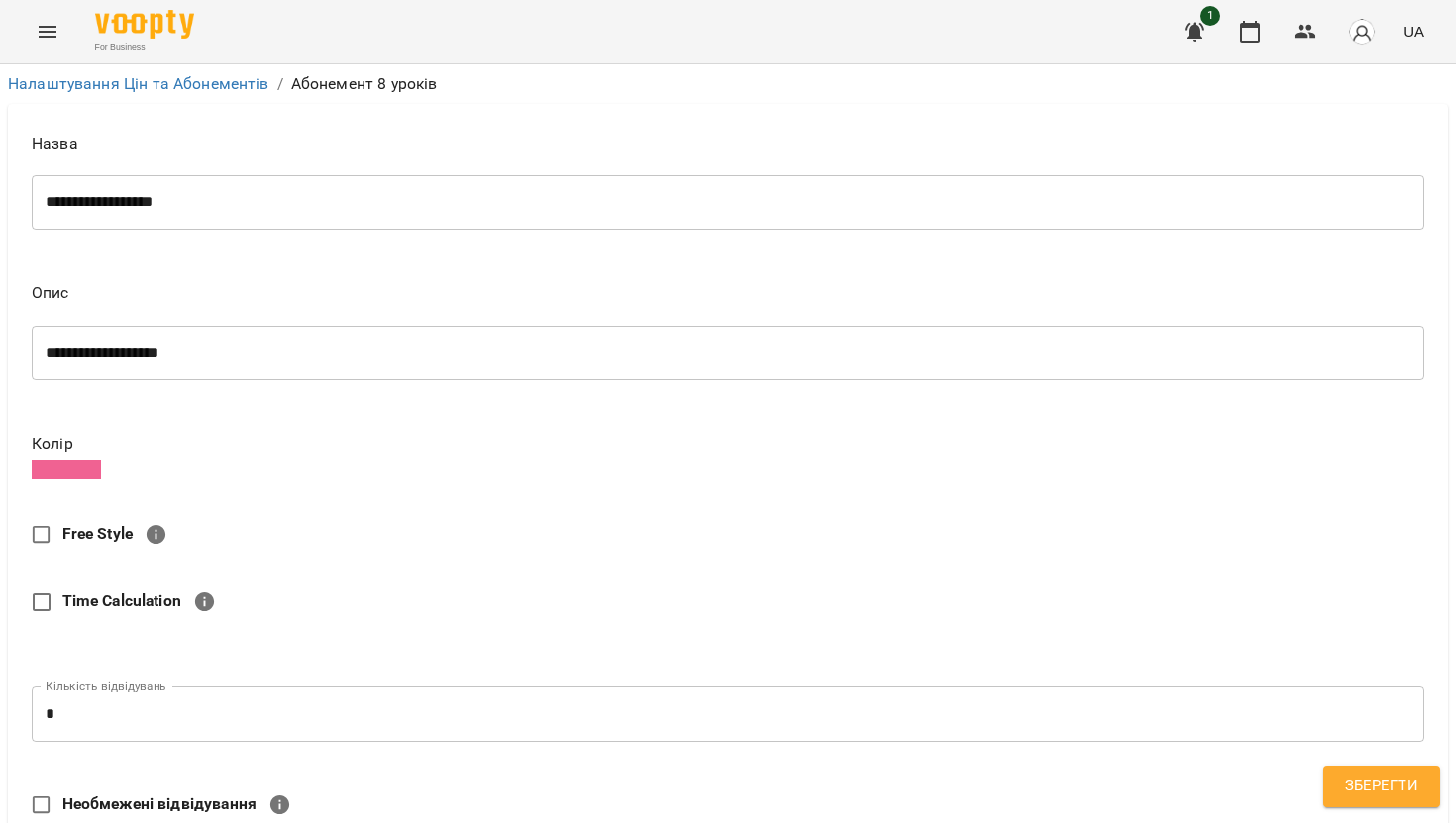 scroll, scrollTop: 740, scrollLeft: 0, axis: vertical 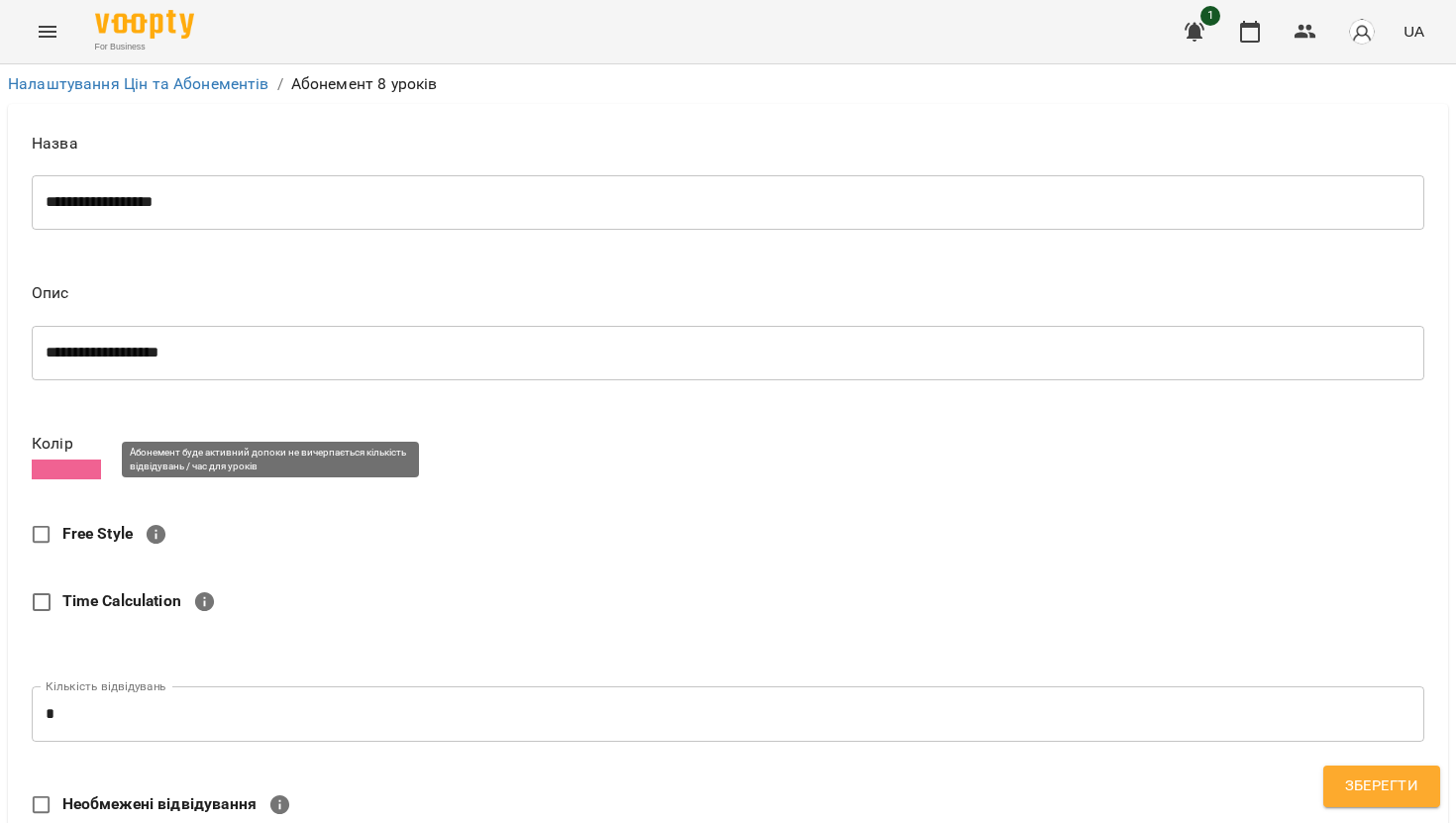 click 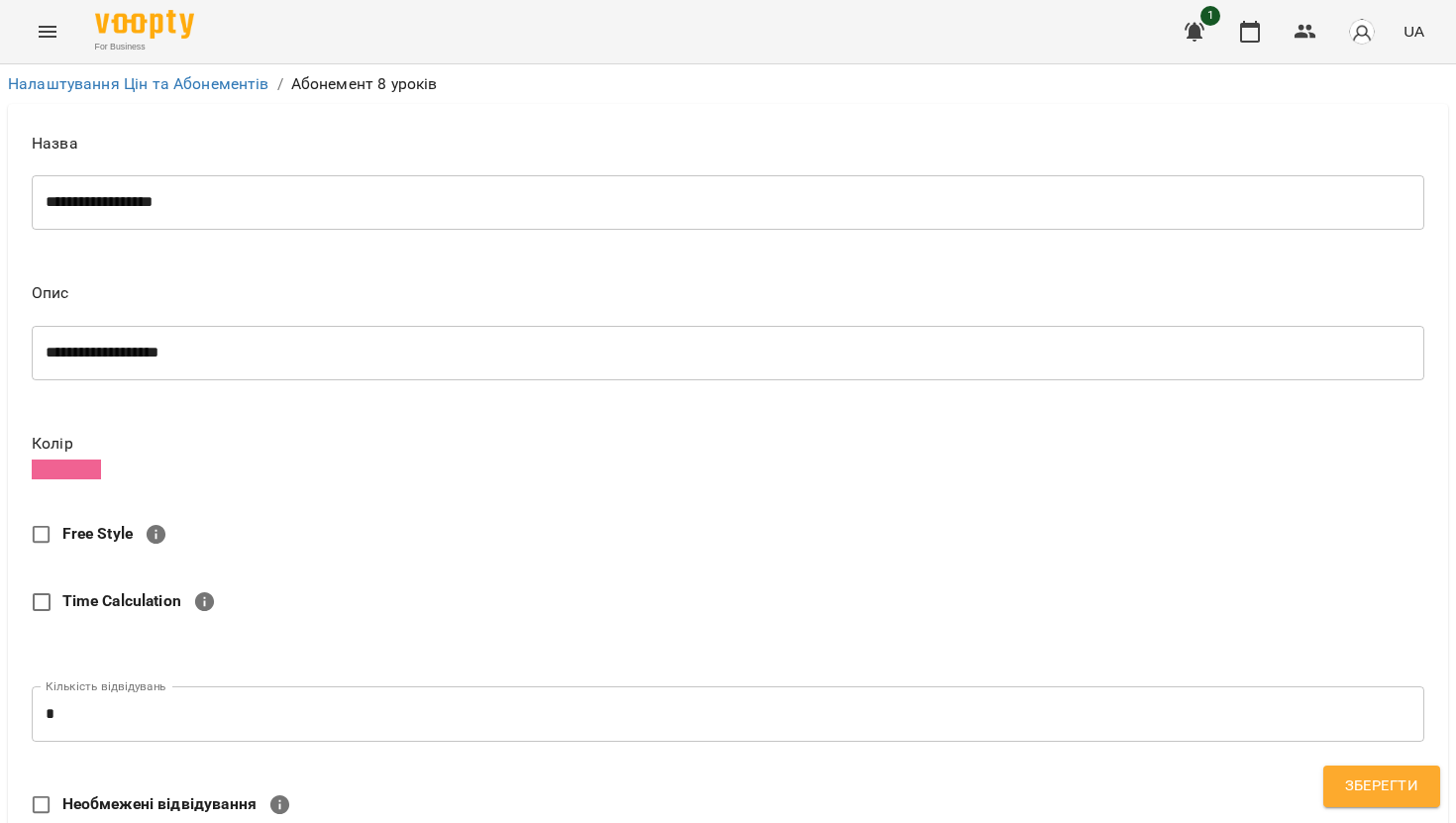 scroll, scrollTop: 788, scrollLeft: 0, axis: vertical 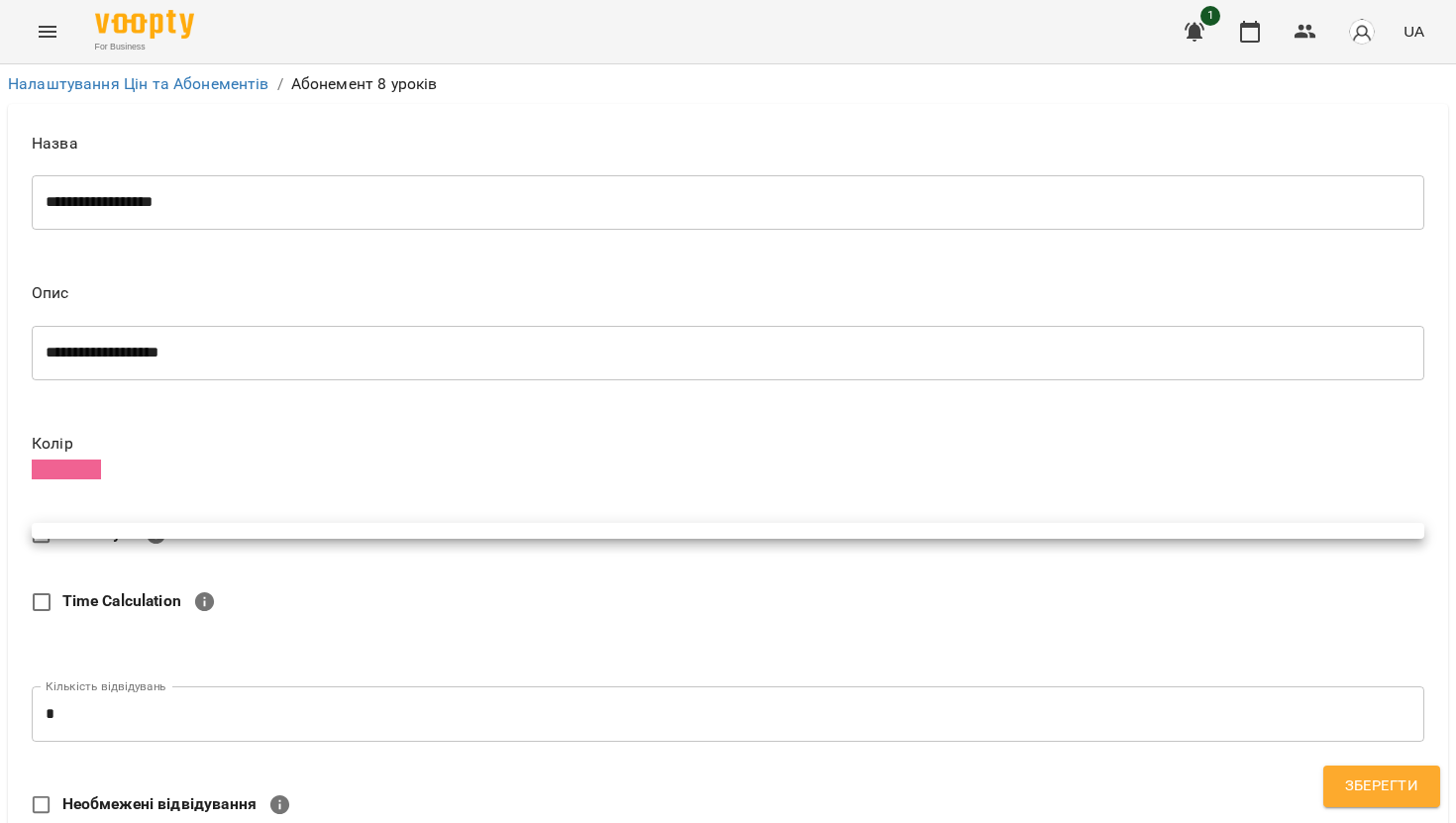 click at bounding box center [728, 411] 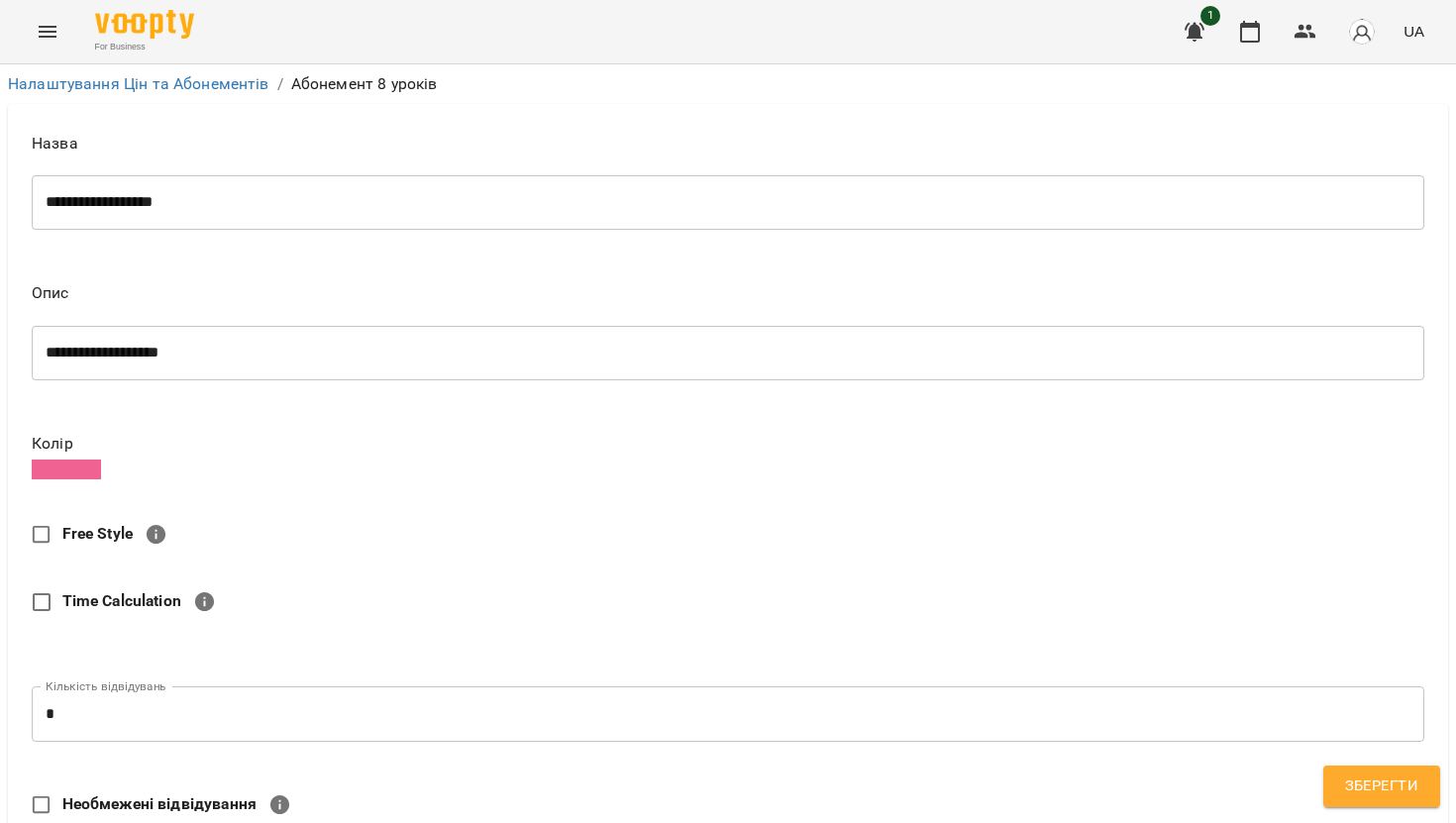 click on "**********" at bounding box center [728, 804] 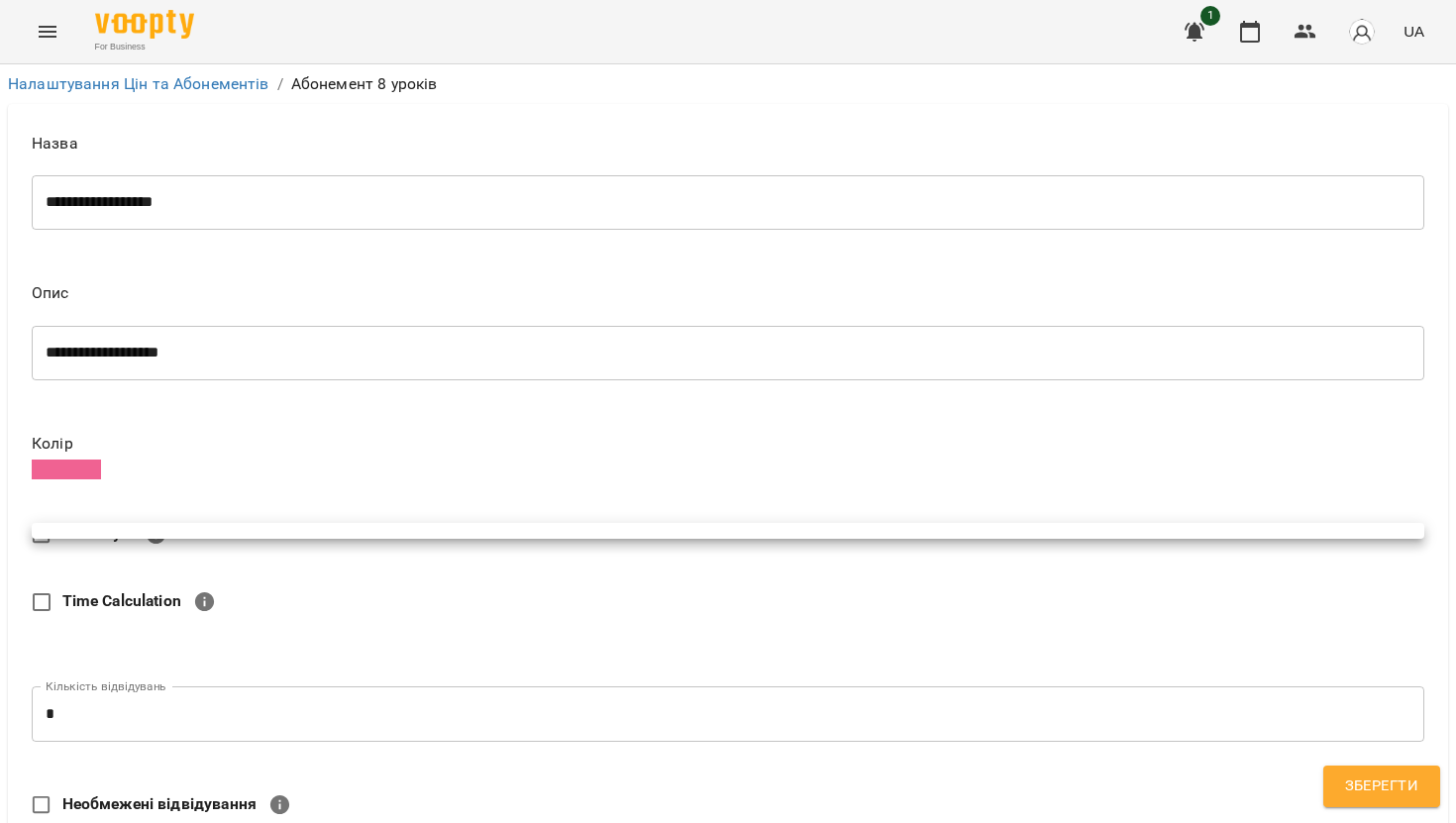 click at bounding box center [728, 411] 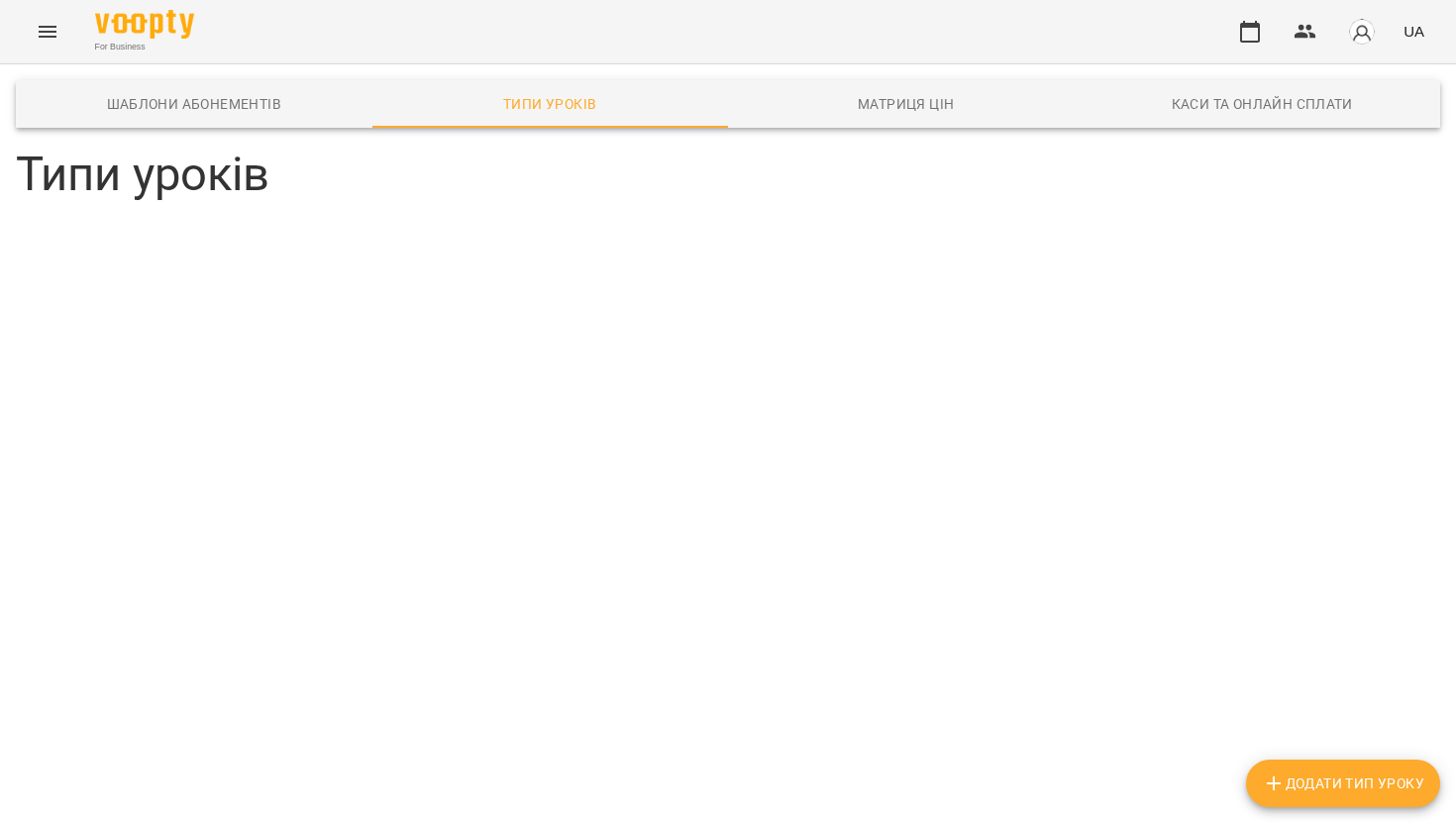 scroll, scrollTop: 0, scrollLeft: 0, axis: both 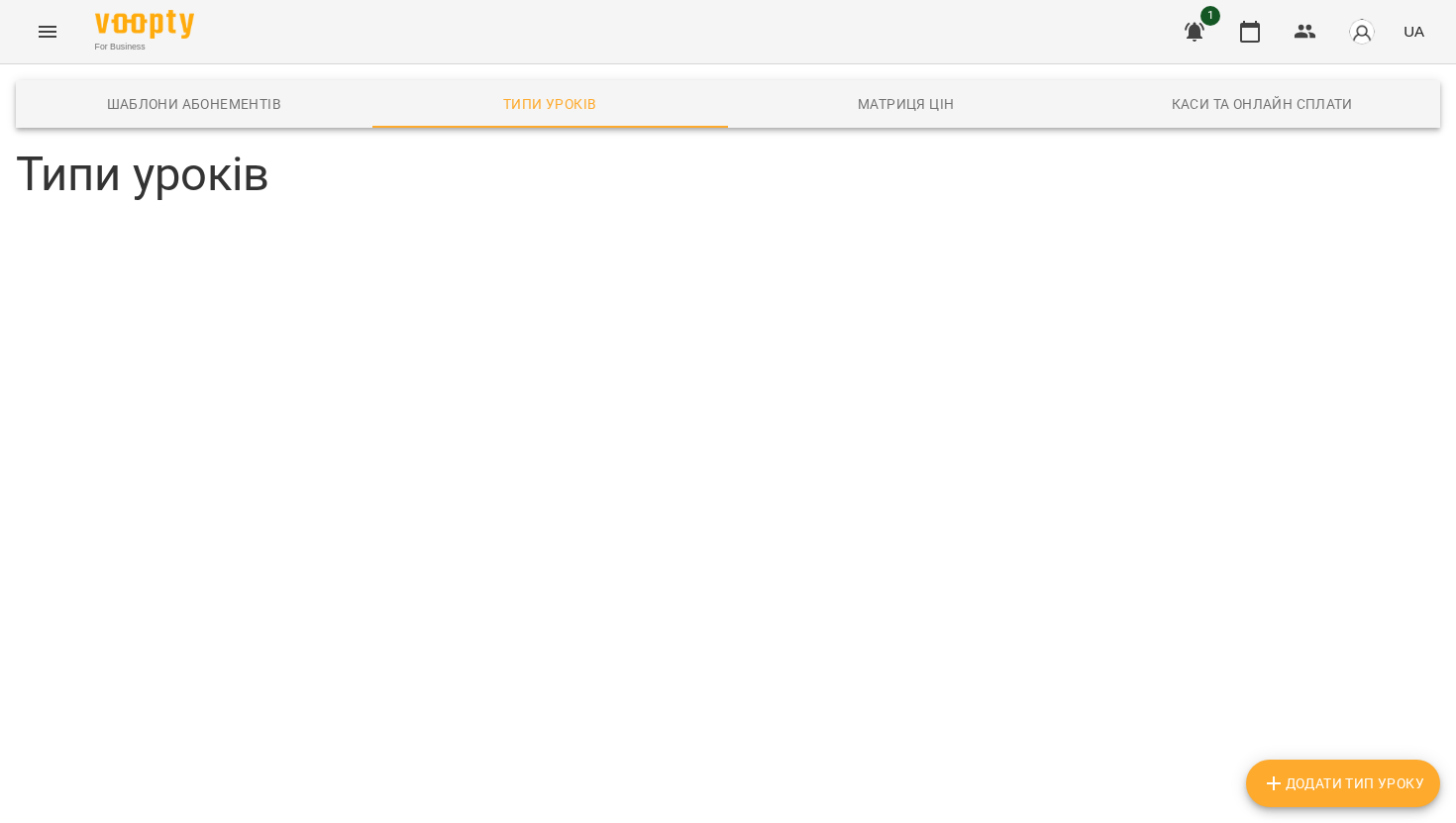 click on "Додати Тип Уроку" at bounding box center (1343, 783) 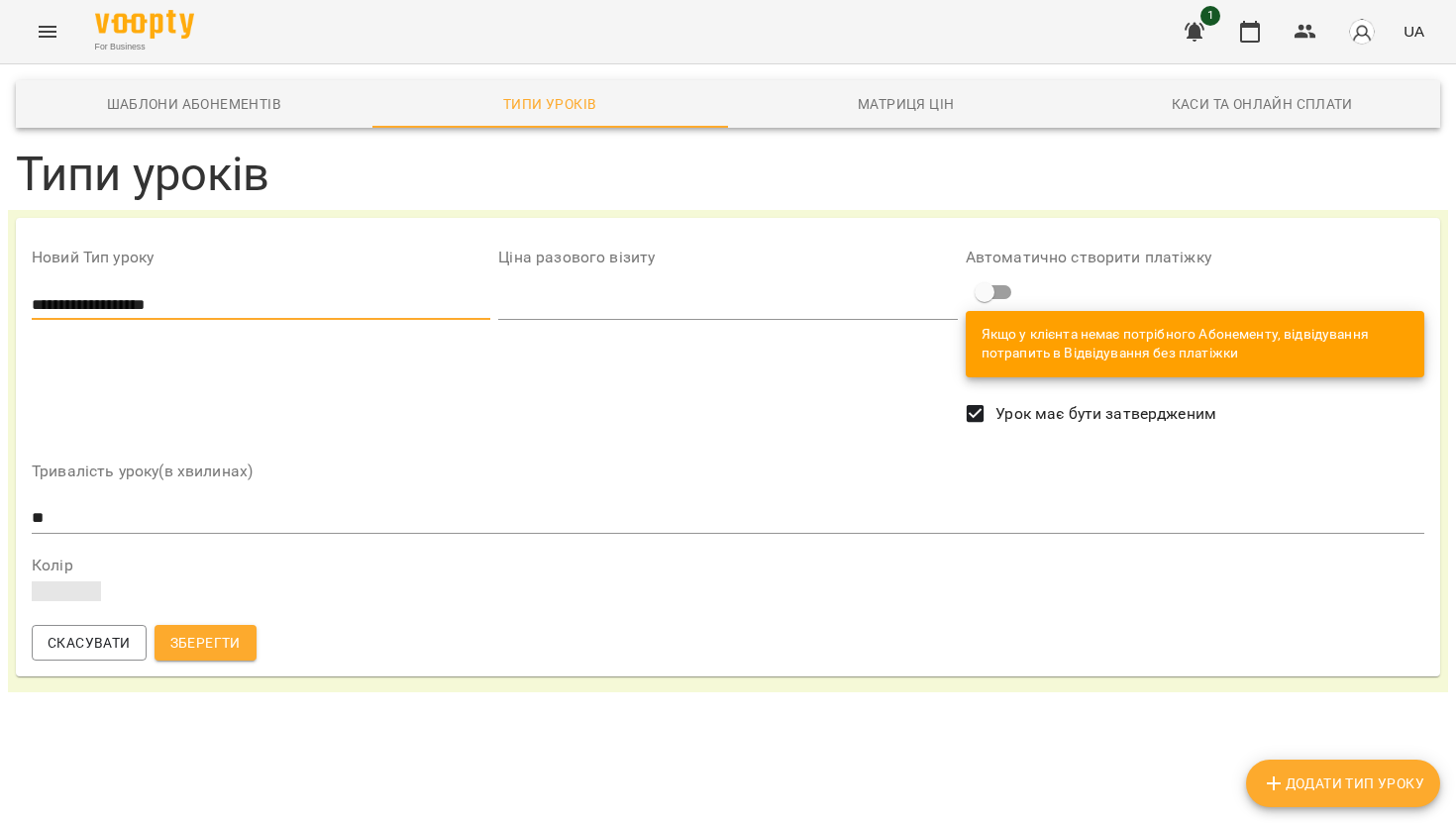 type on "**********" 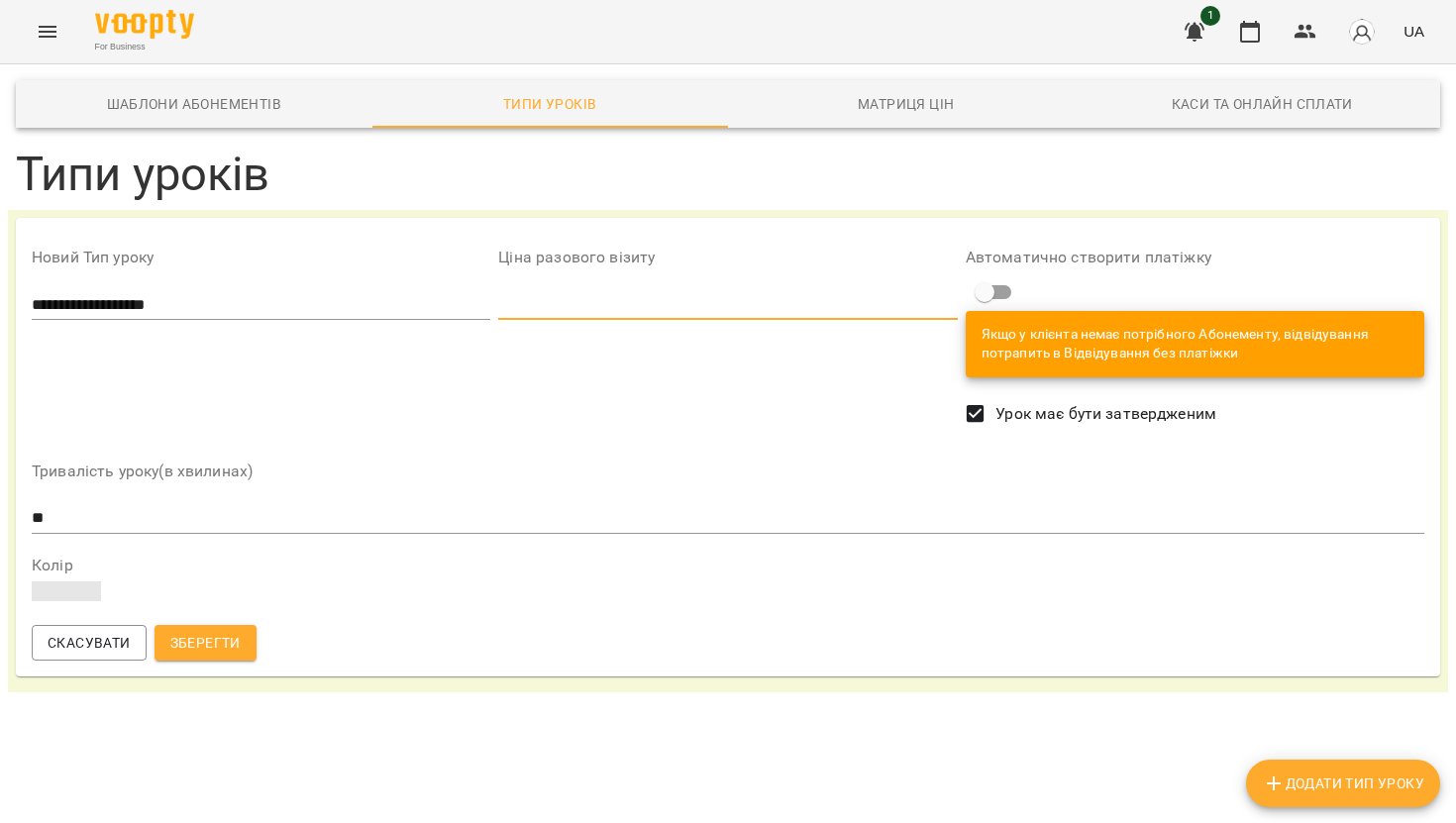 type on "***" 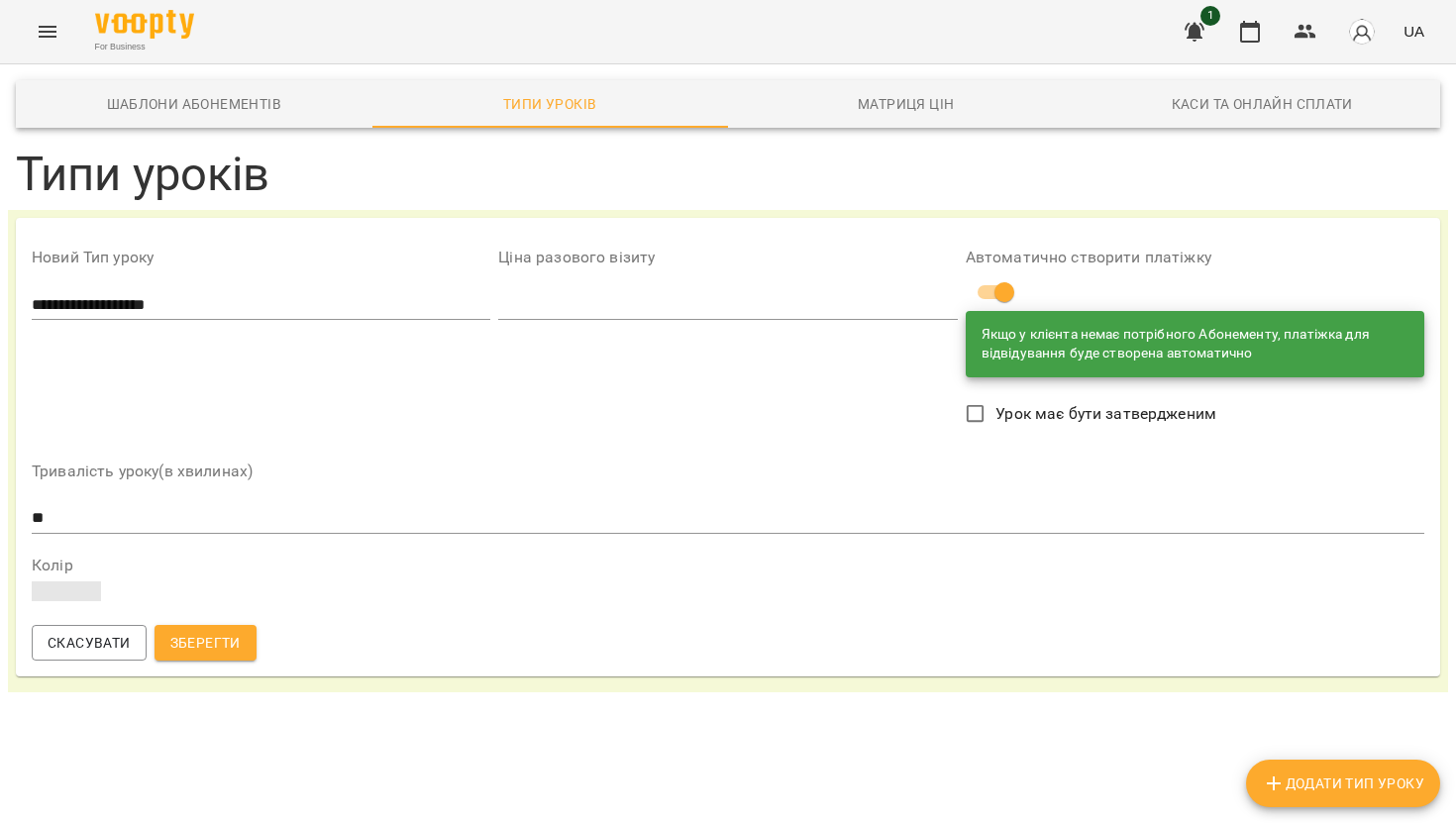 click on "Урок має бути затвердженим" at bounding box center [1105, 414] 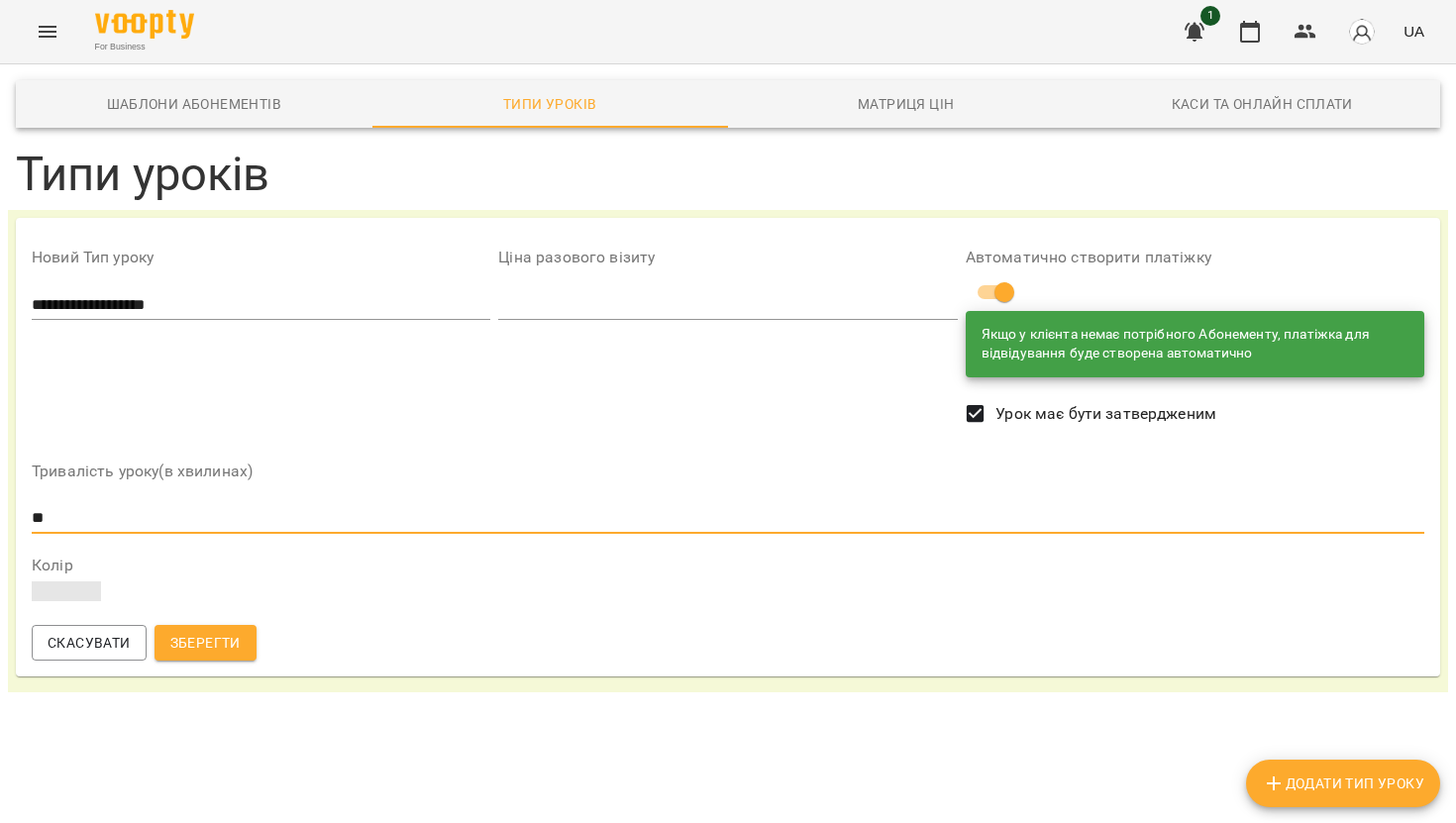 click on "**" at bounding box center [728, 518] 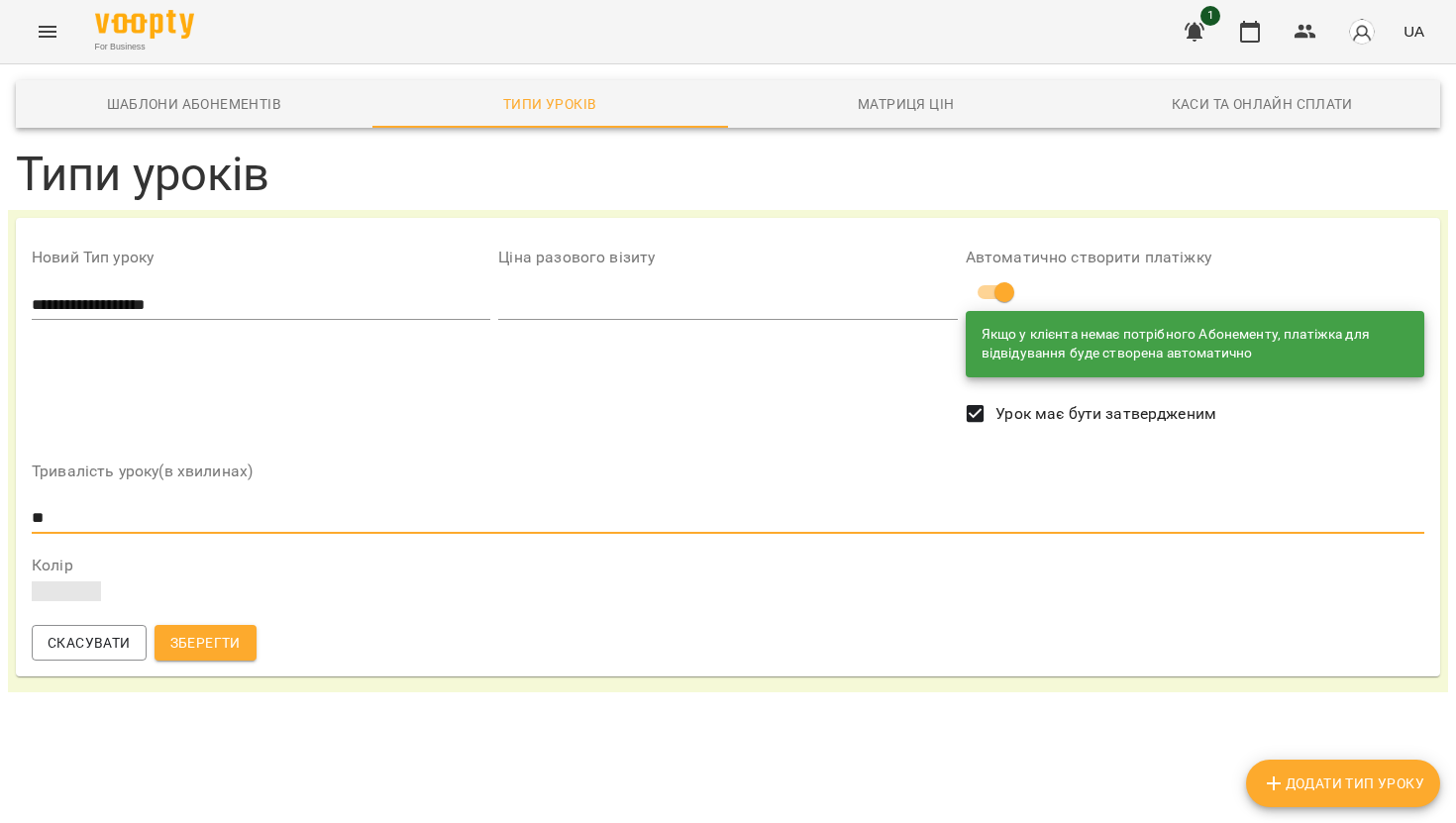 click at bounding box center (66, 591) 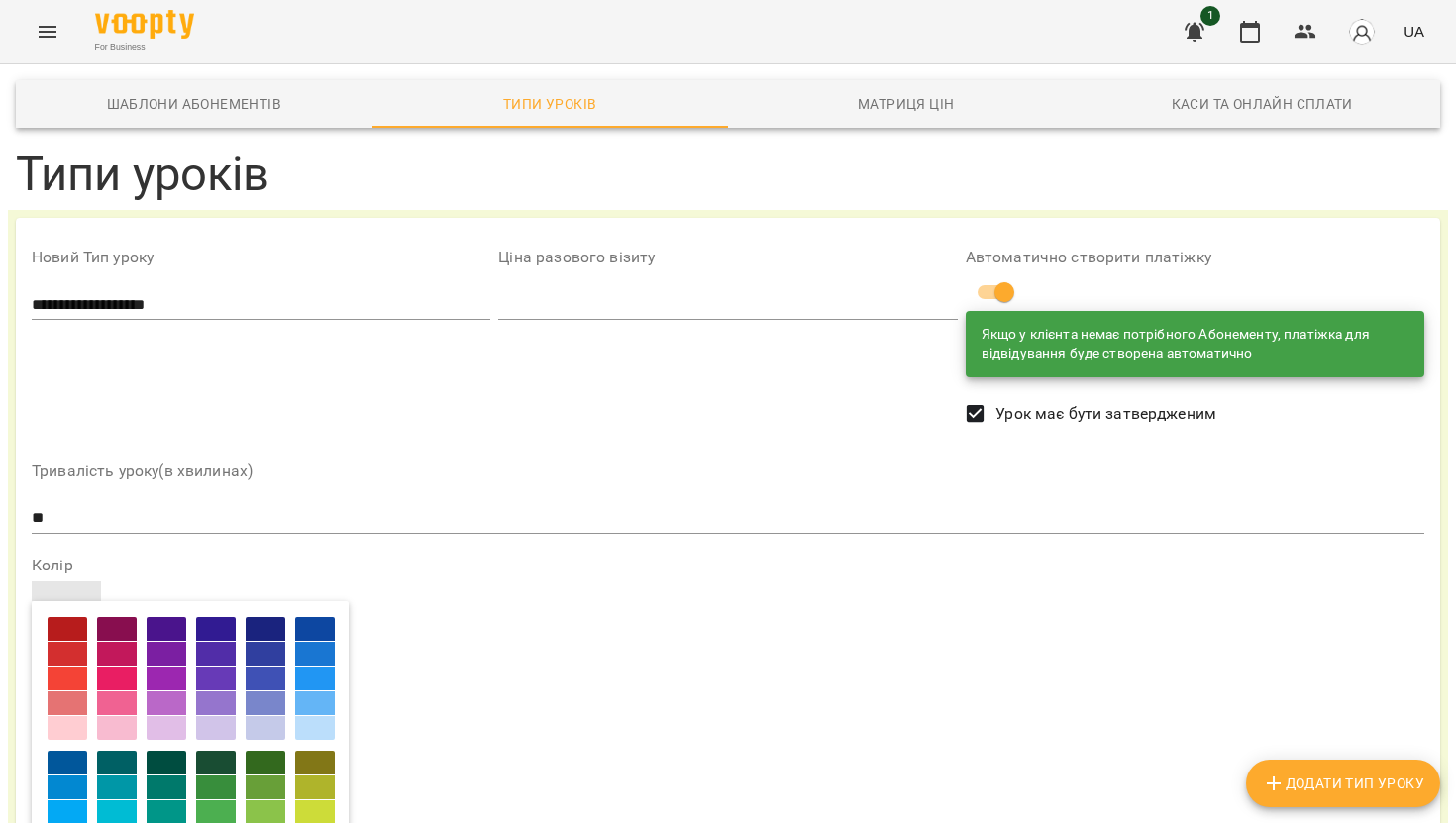 click at bounding box center (117, 703) 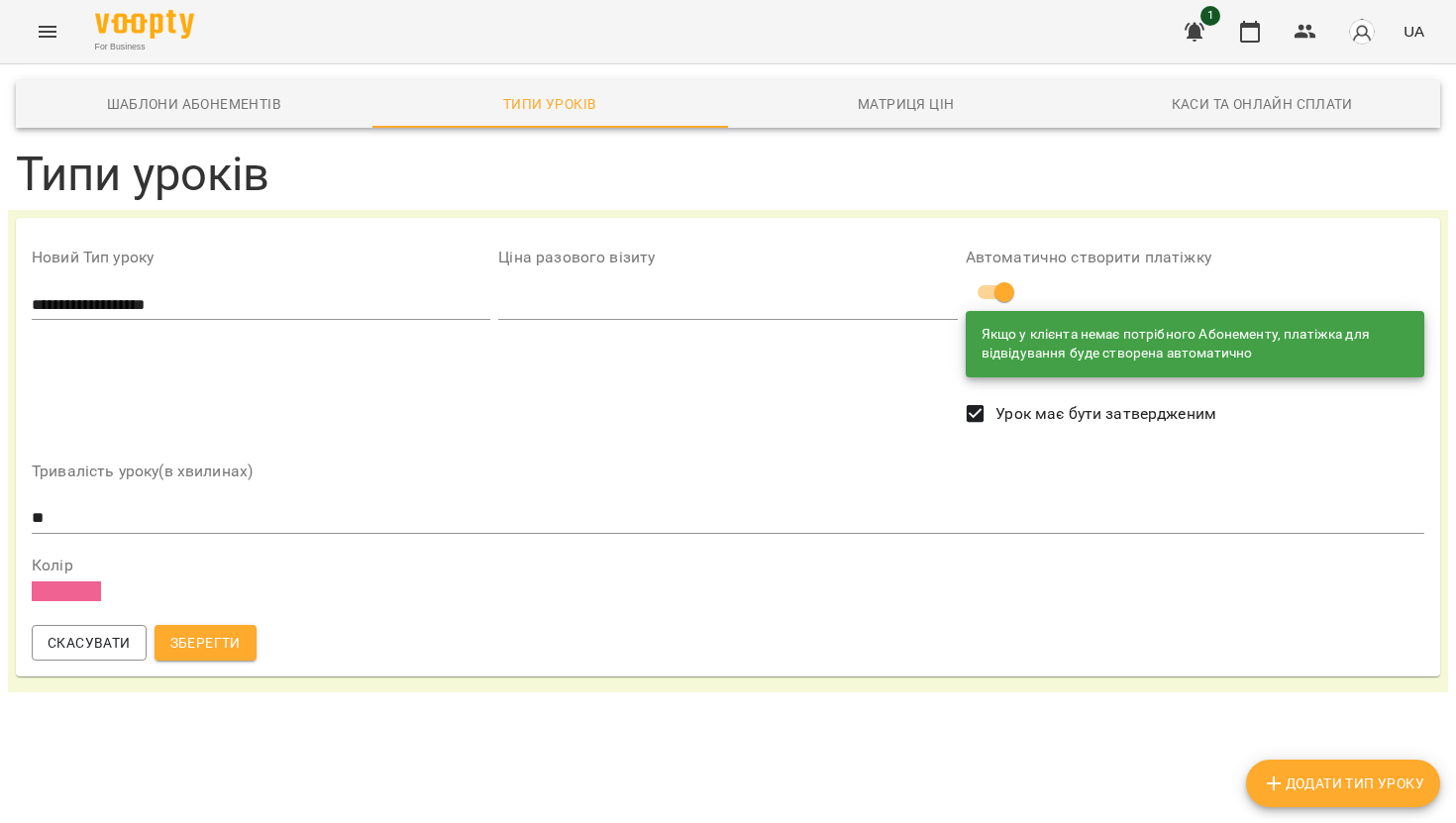 click at bounding box center (66, 591) 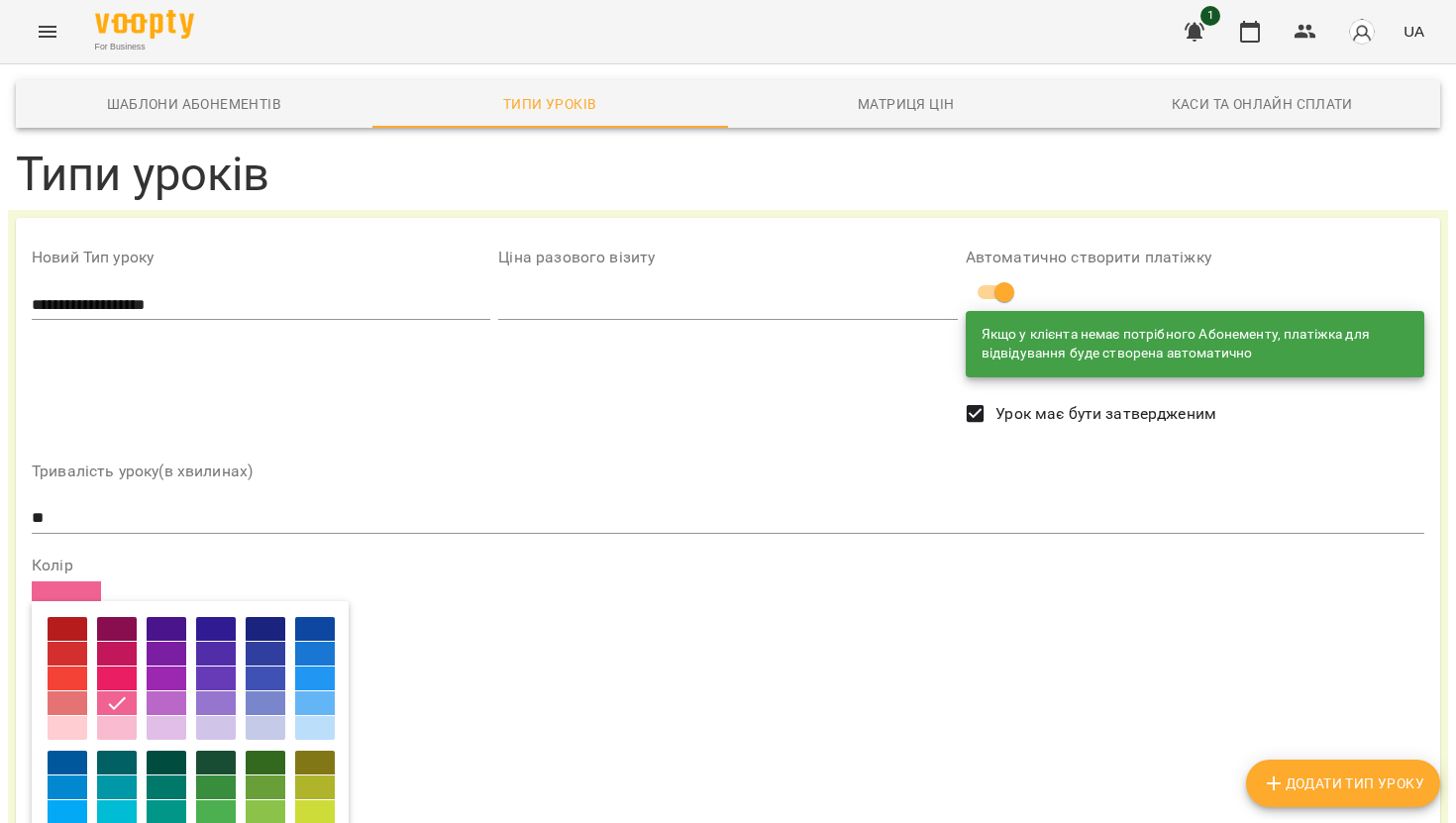 click at bounding box center (117, 728) 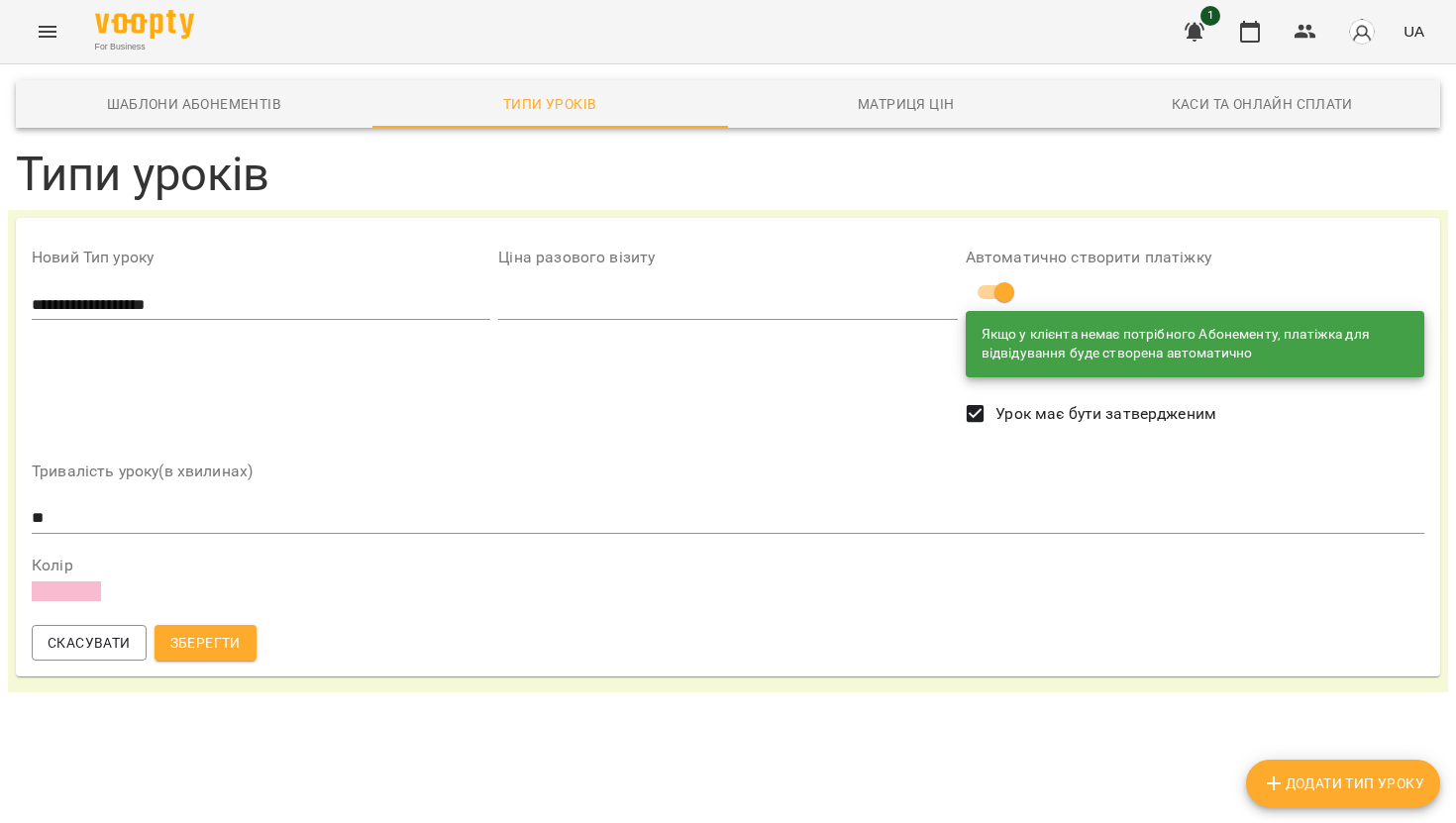 click at bounding box center (66, 591) 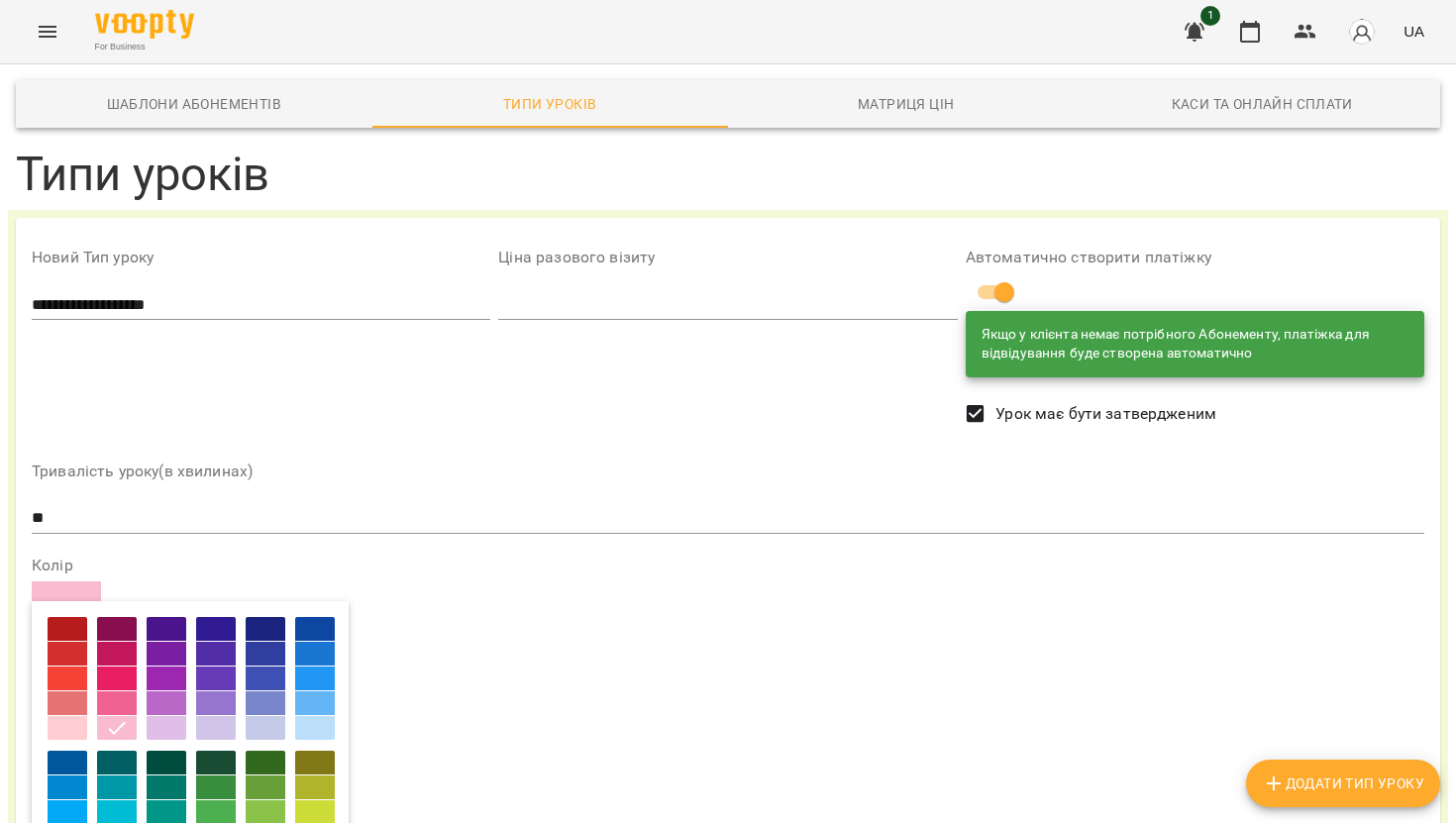 click at bounding box center (117, 703) 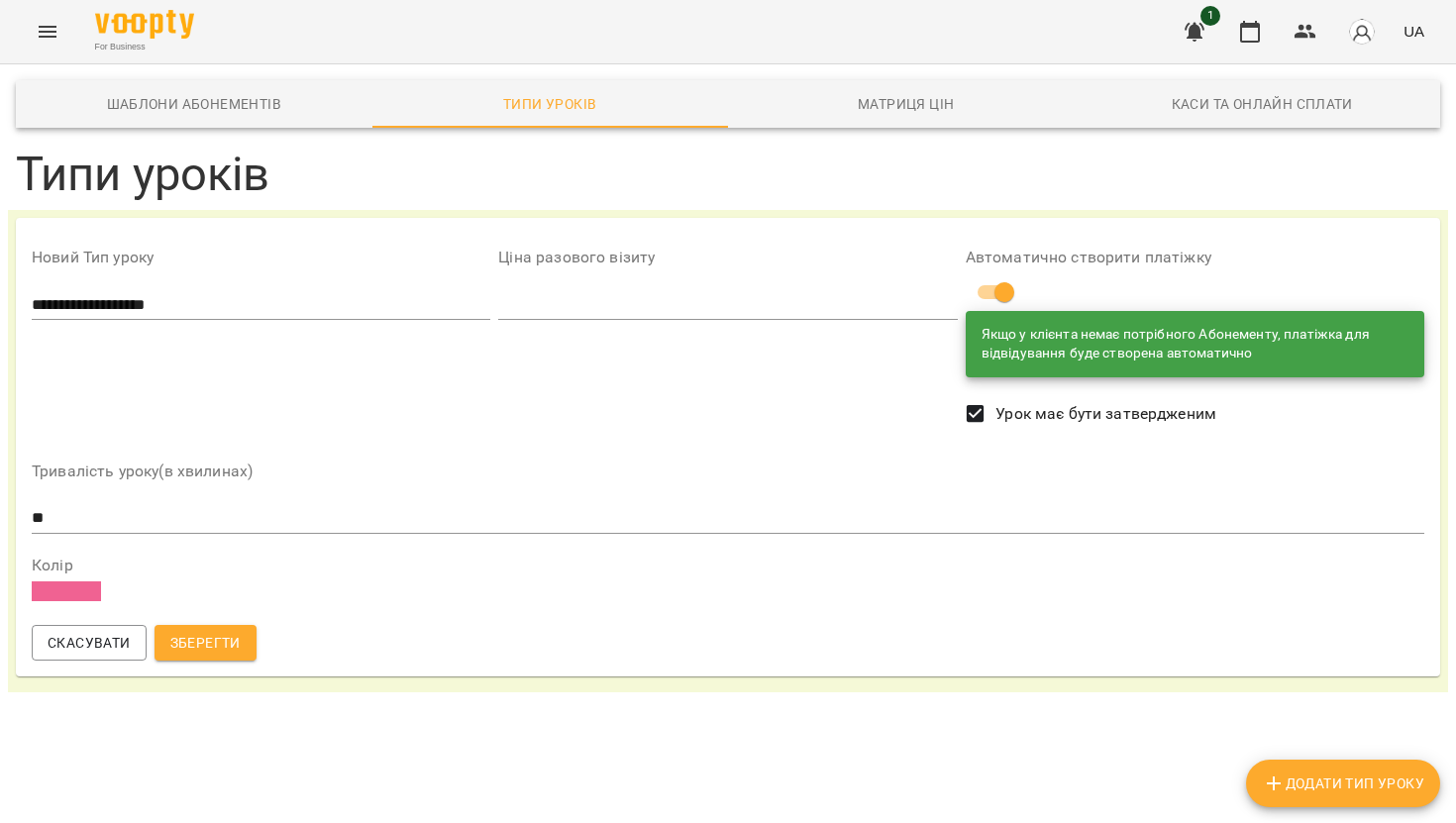 click at bounding box center [66, 591] 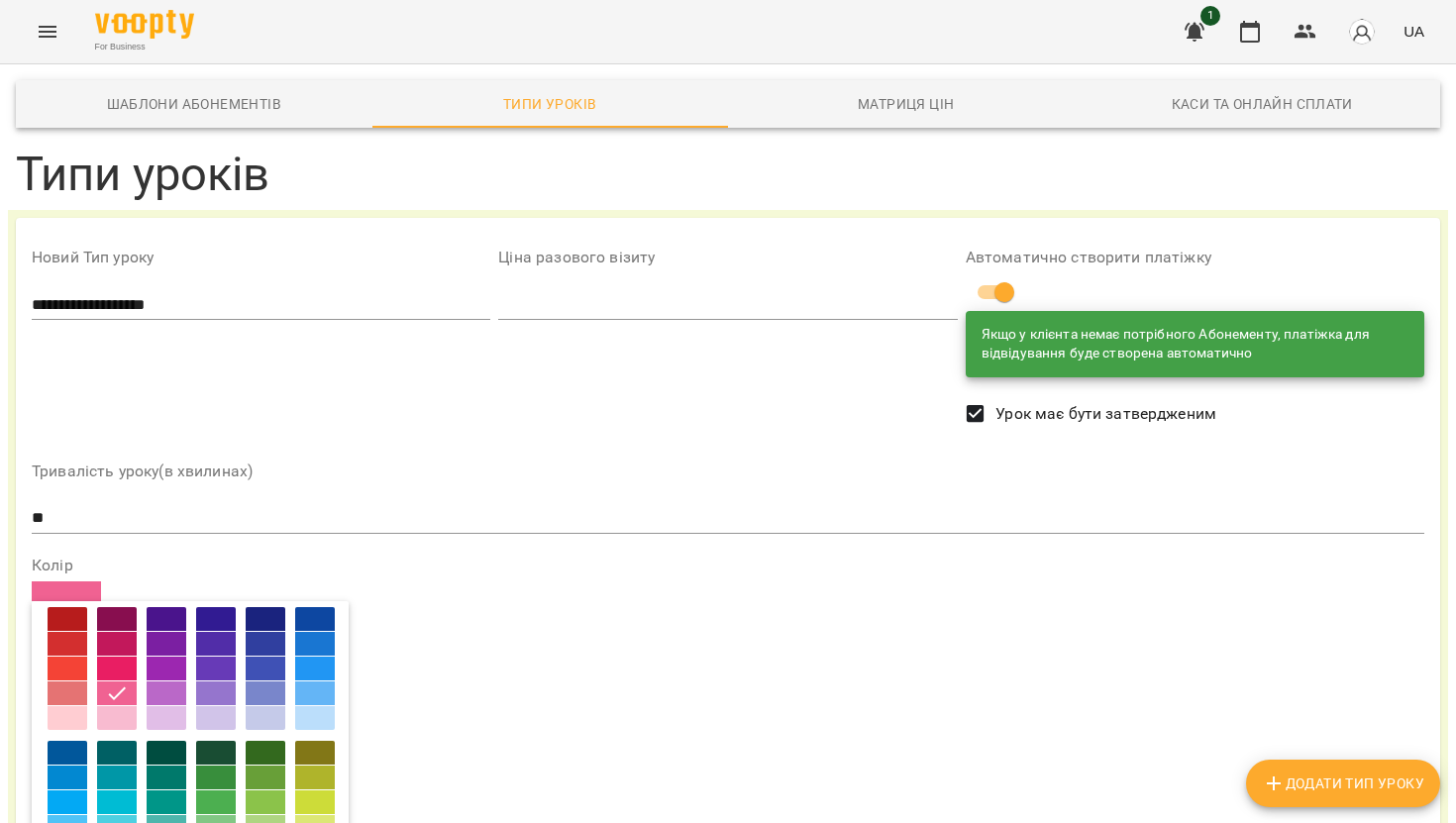scroll, scrollTop: 14, scrollLeft: 0, axis: vertical 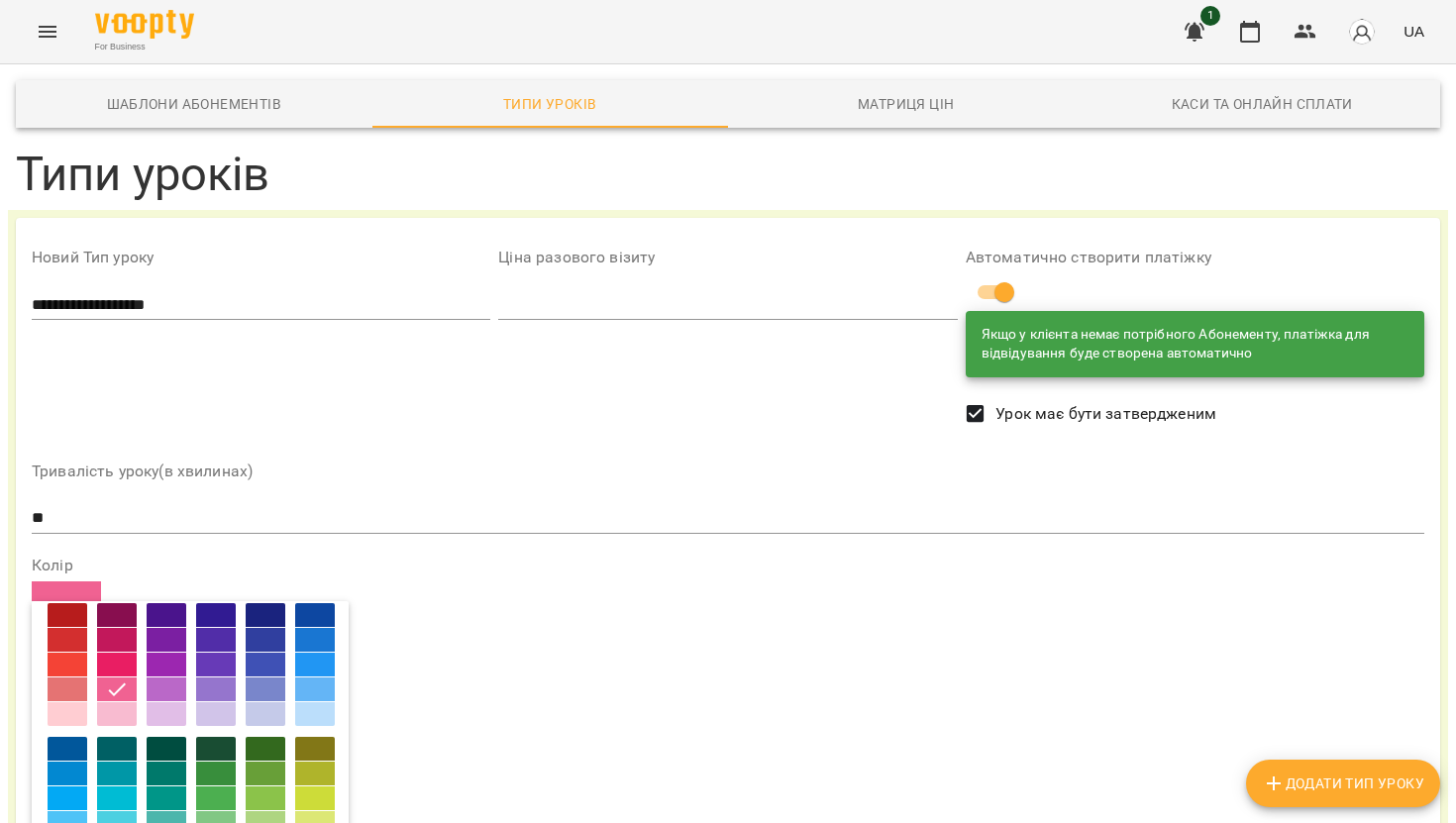 click at bounding box center (315, 689) 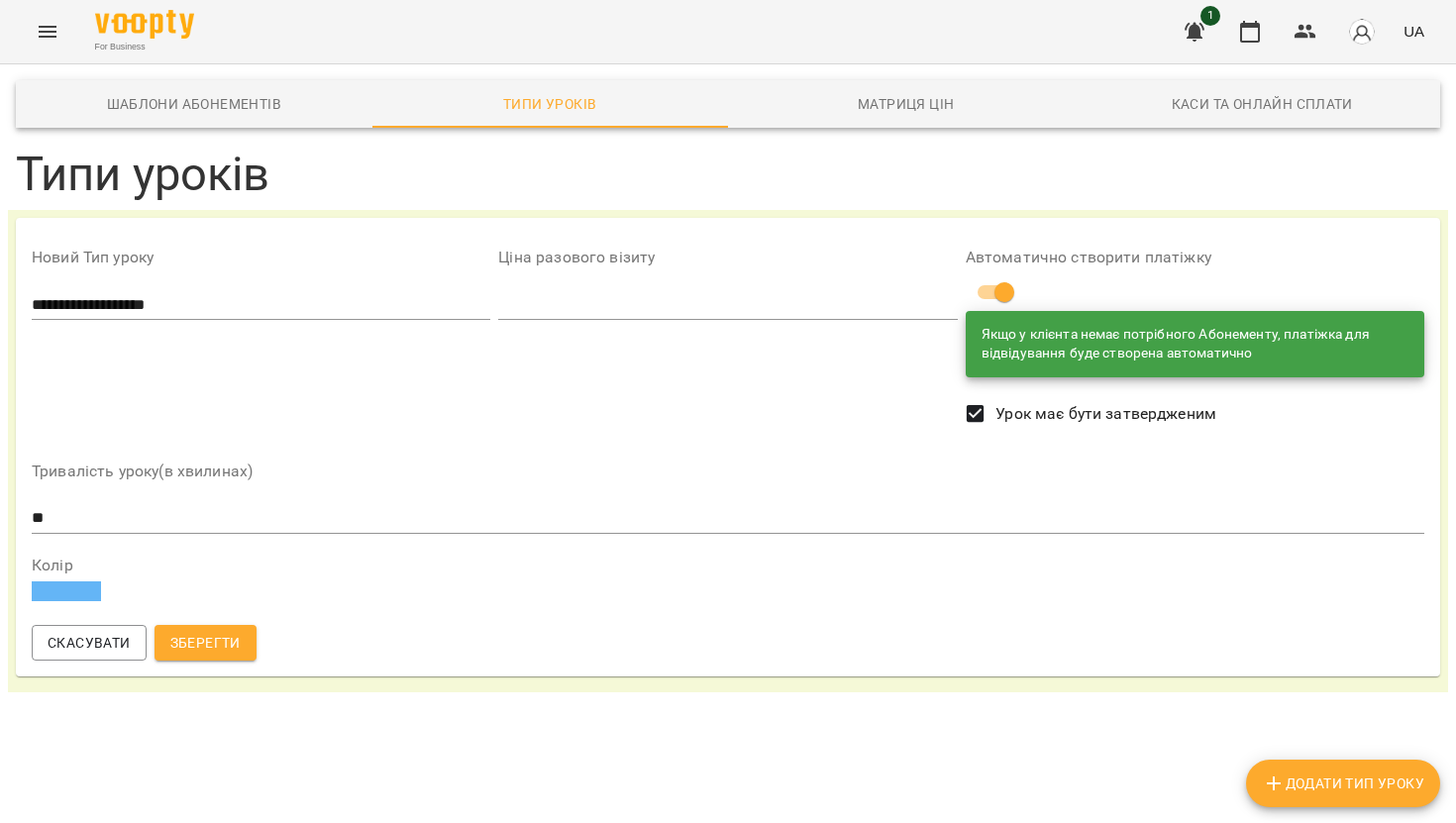 click at bounding box center [66, 591] 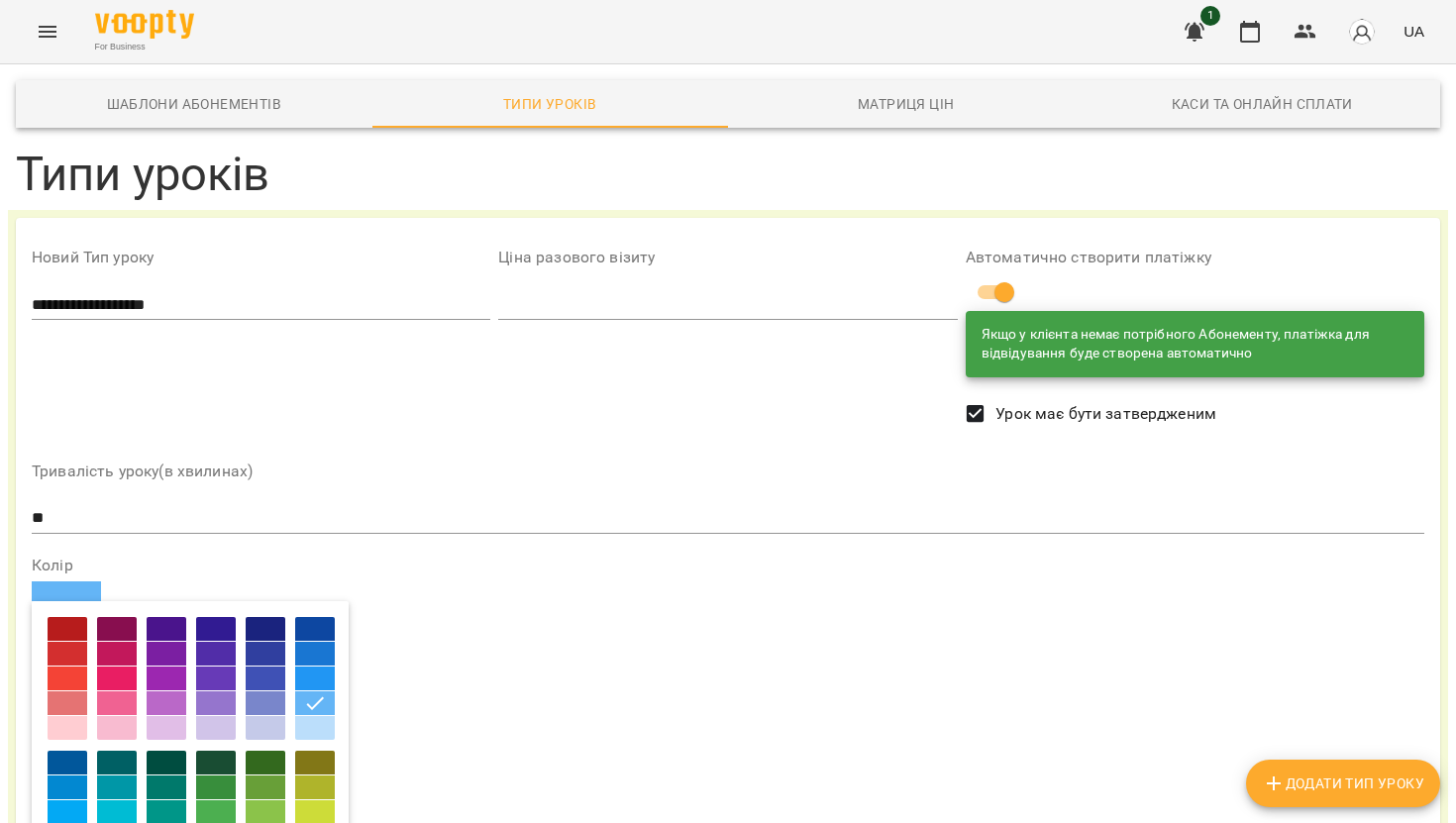 click at bounding box center [117, 703] 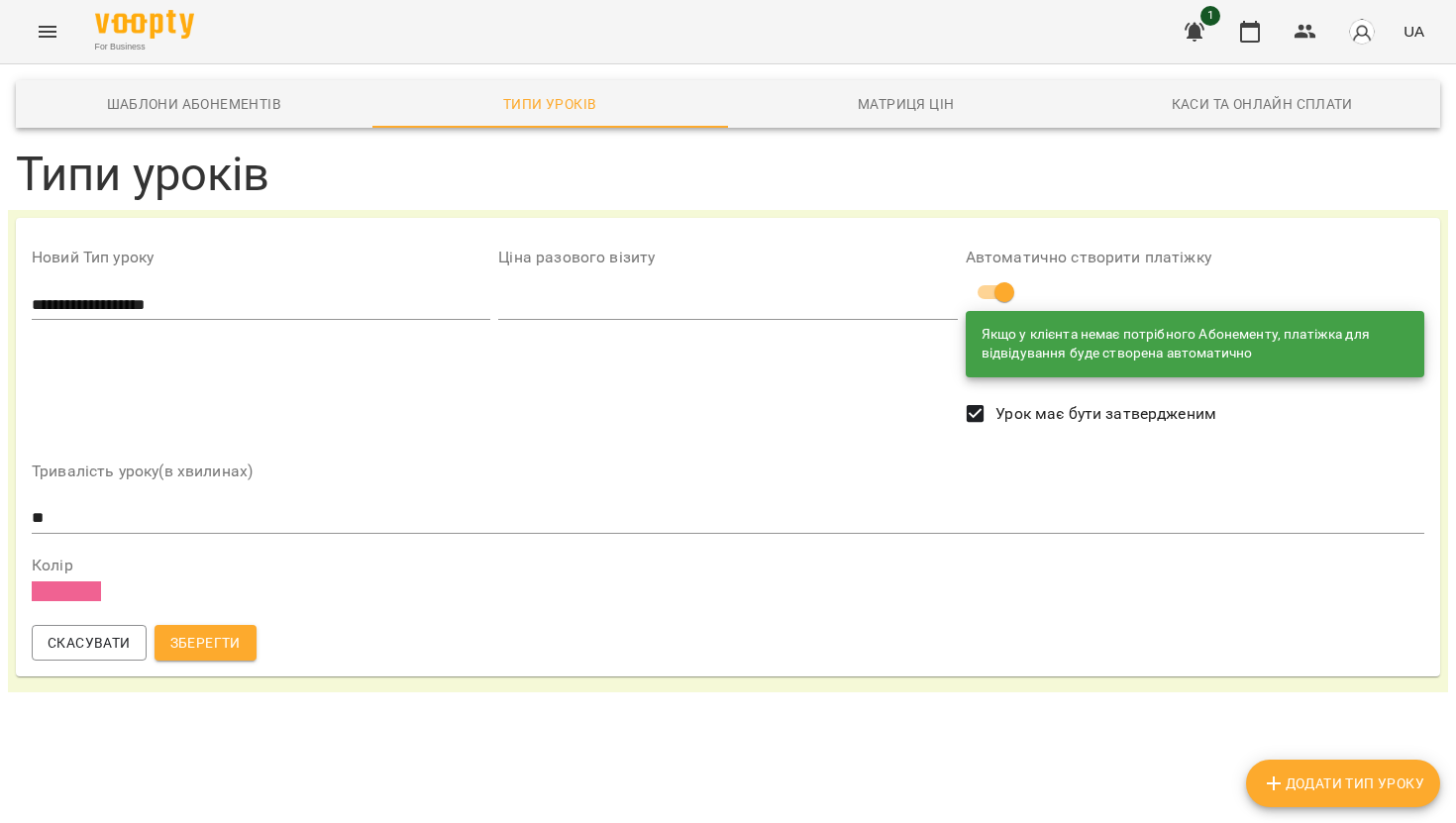 click at bounding box center [66, 591] 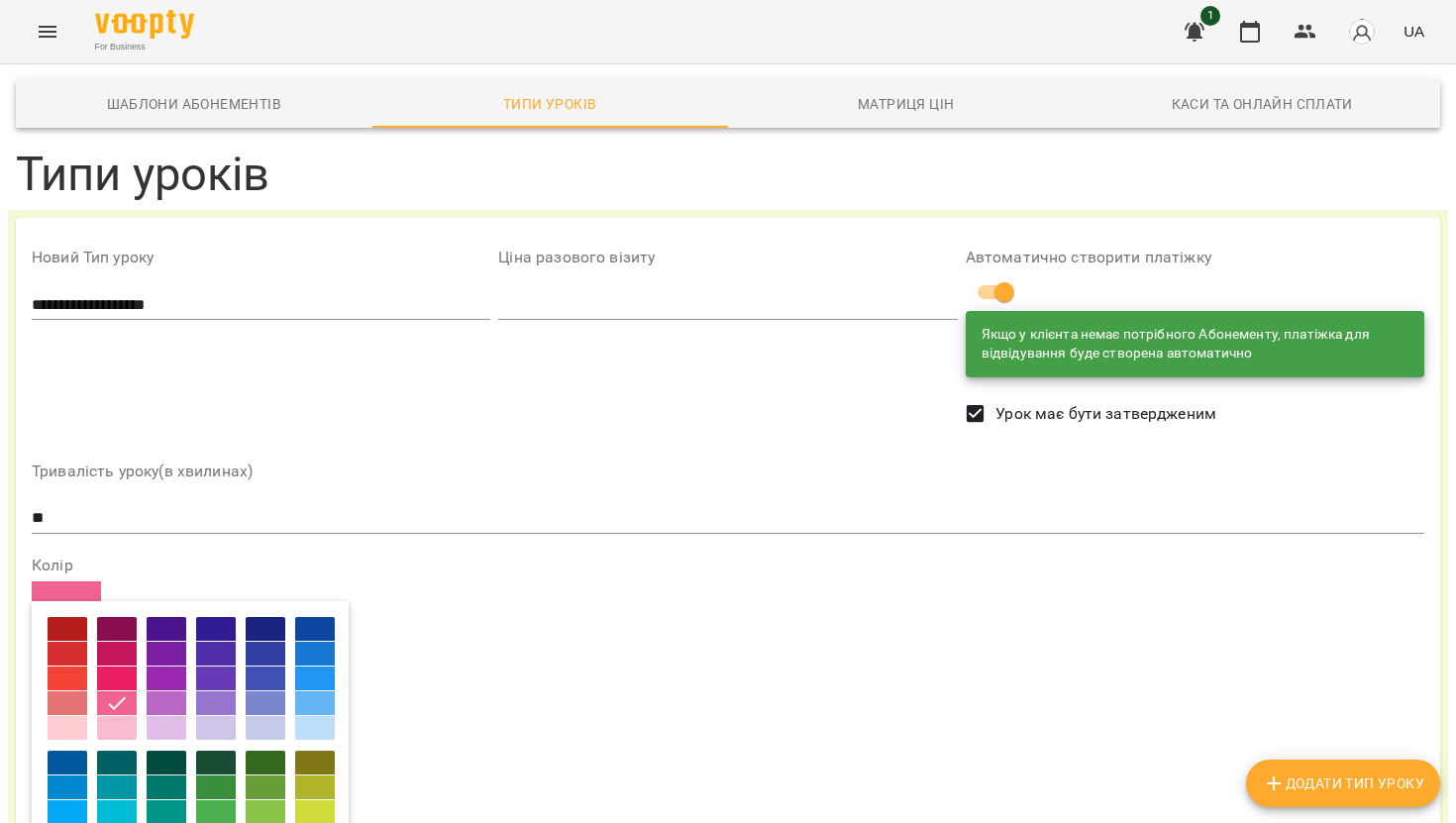 click 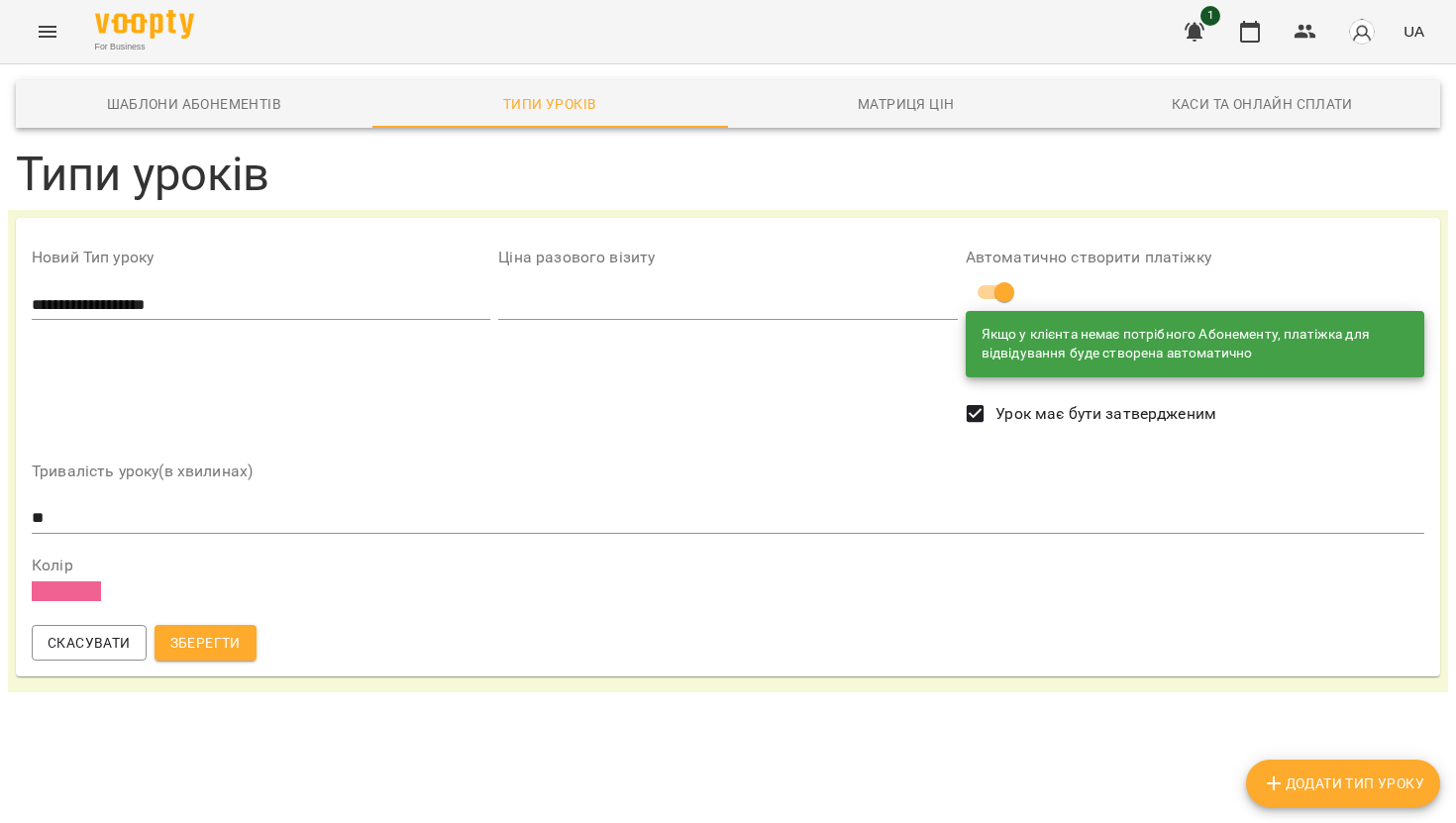 click on "Зберегти" at bounding box center [205, 643] 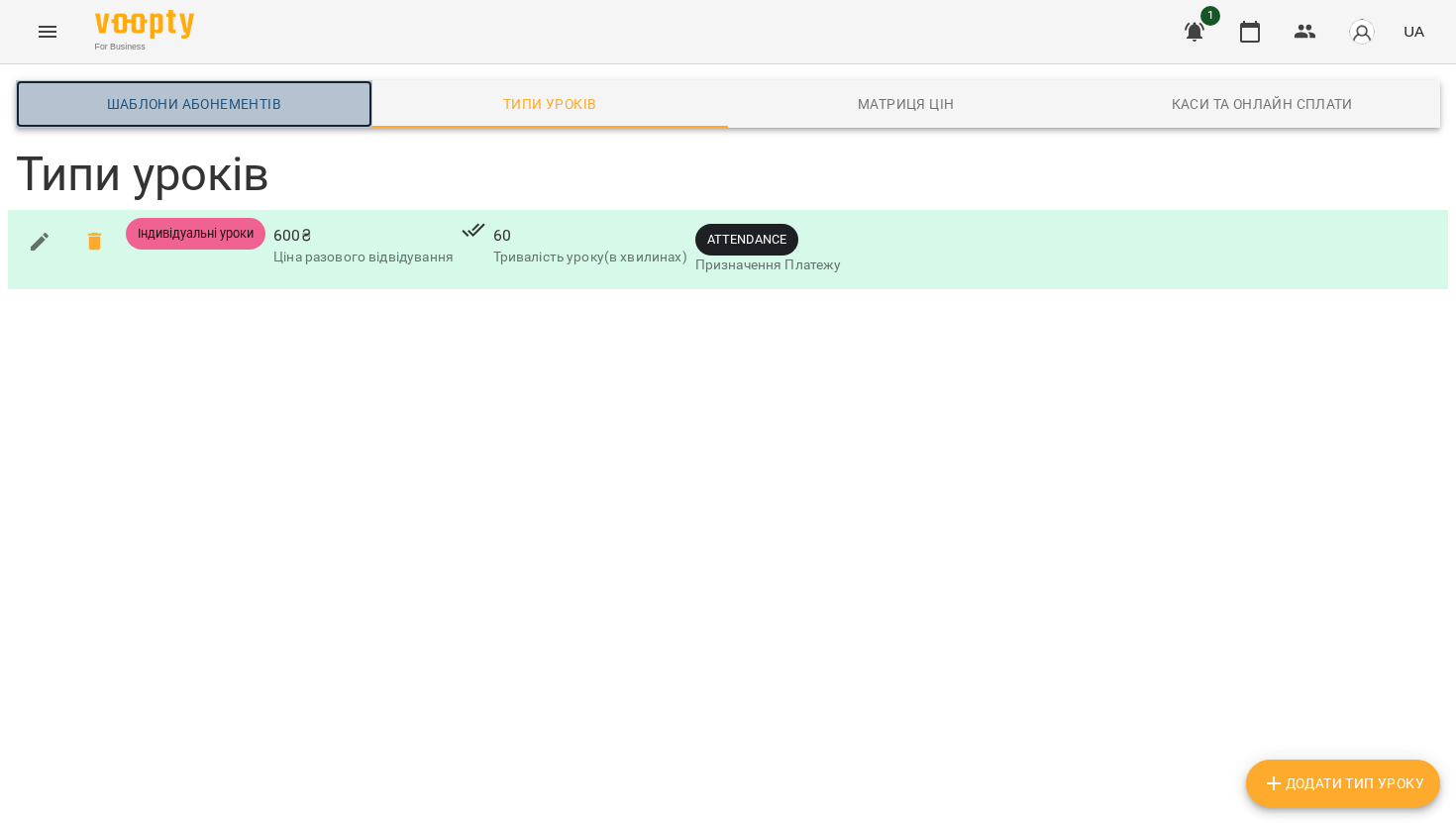click on "Шаблони Абонементів" at bounding box center [194, 104] 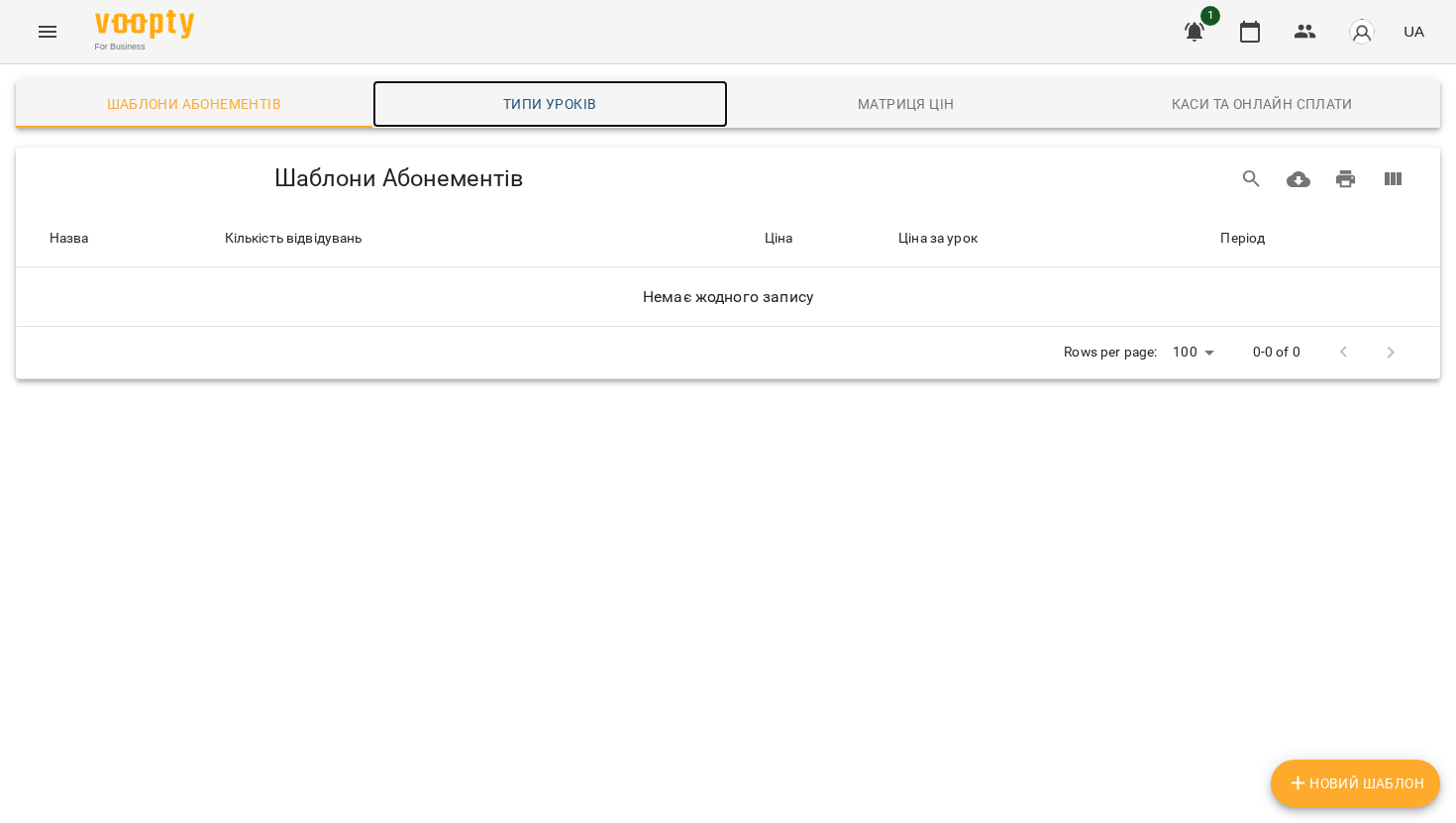click on "Типи уроків" at bounding box center (551, 104) 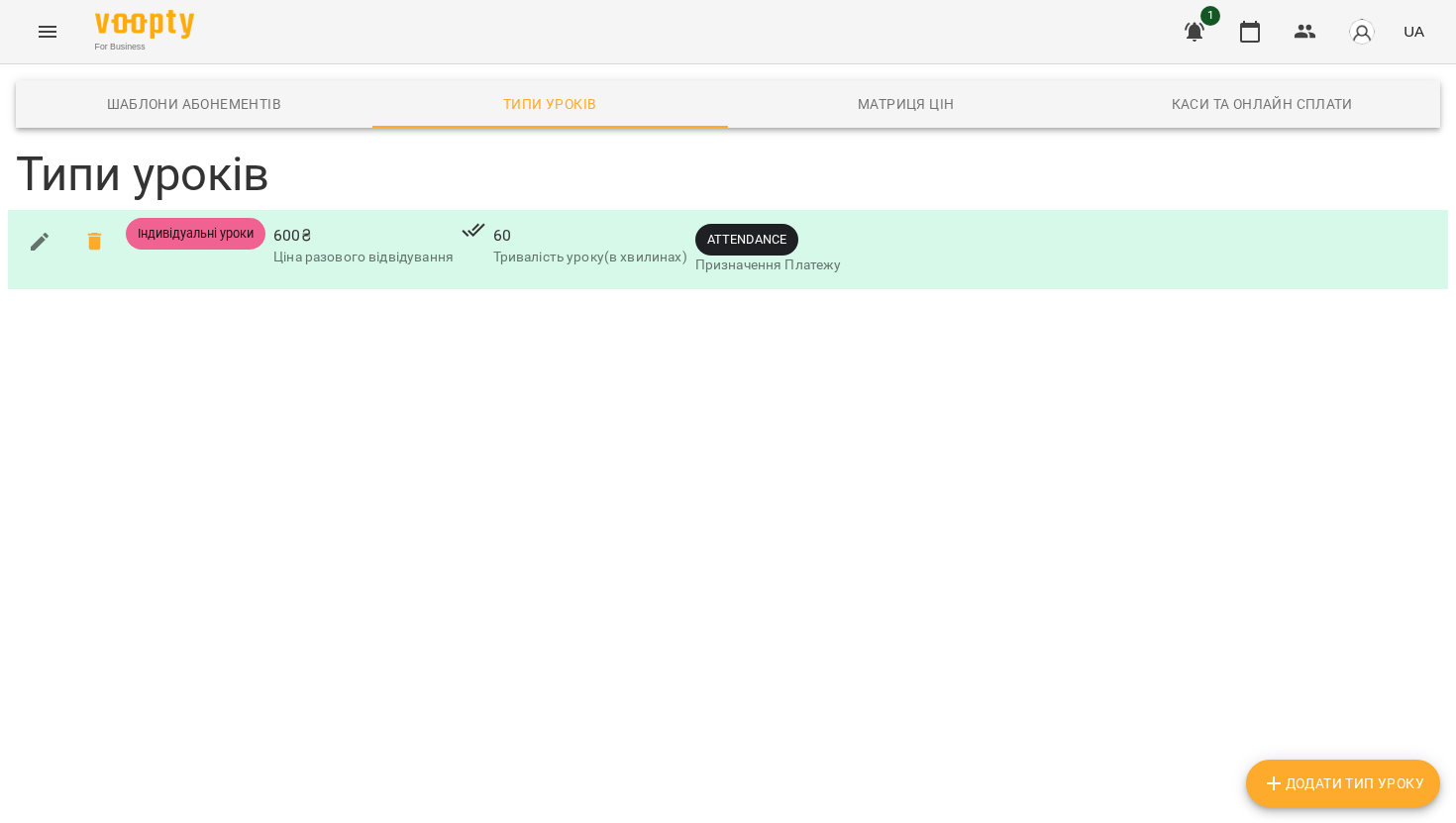 click on "Додати Тип Уроку" at bounding box center (1343, 783) 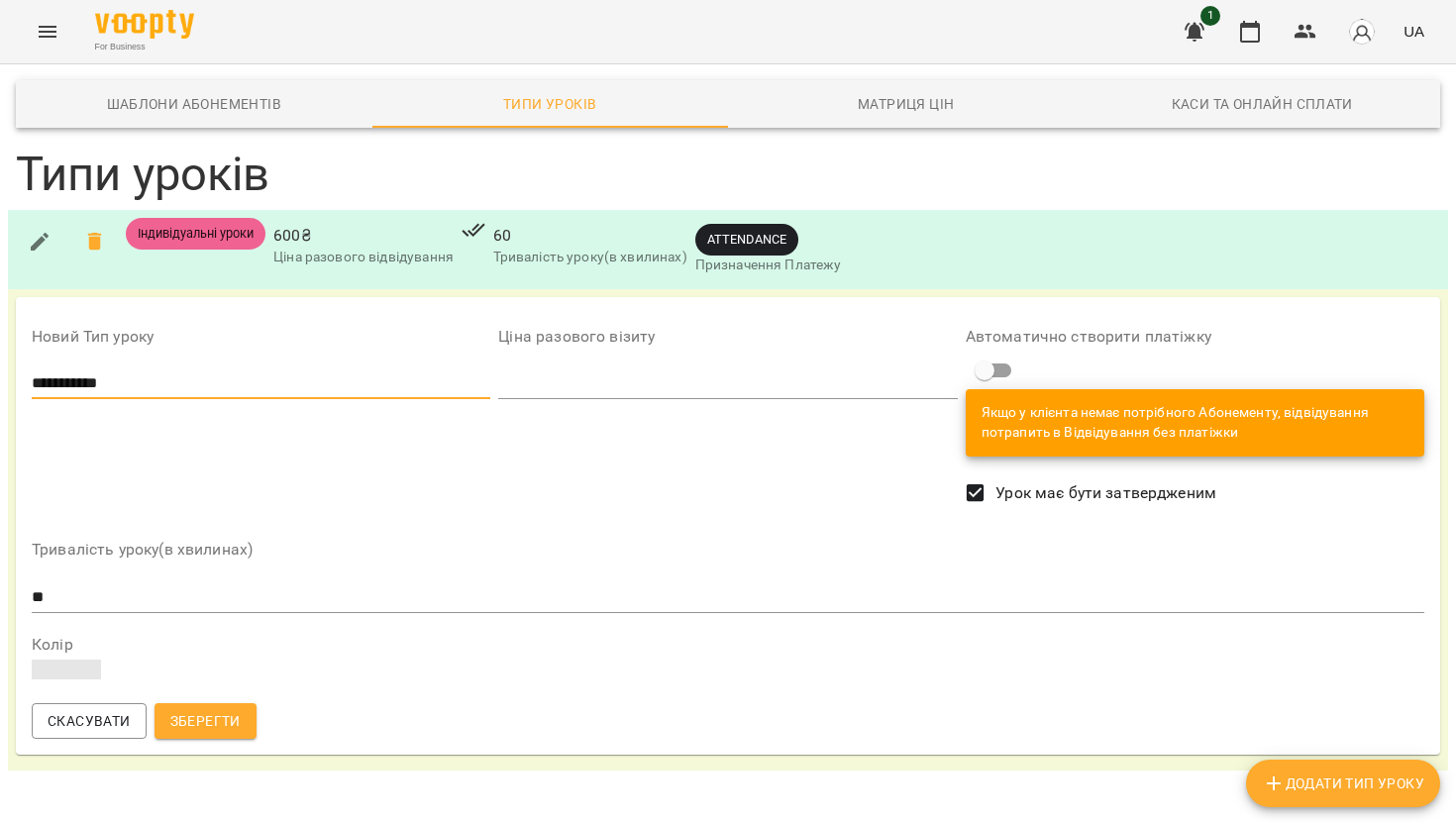 type on "**********" 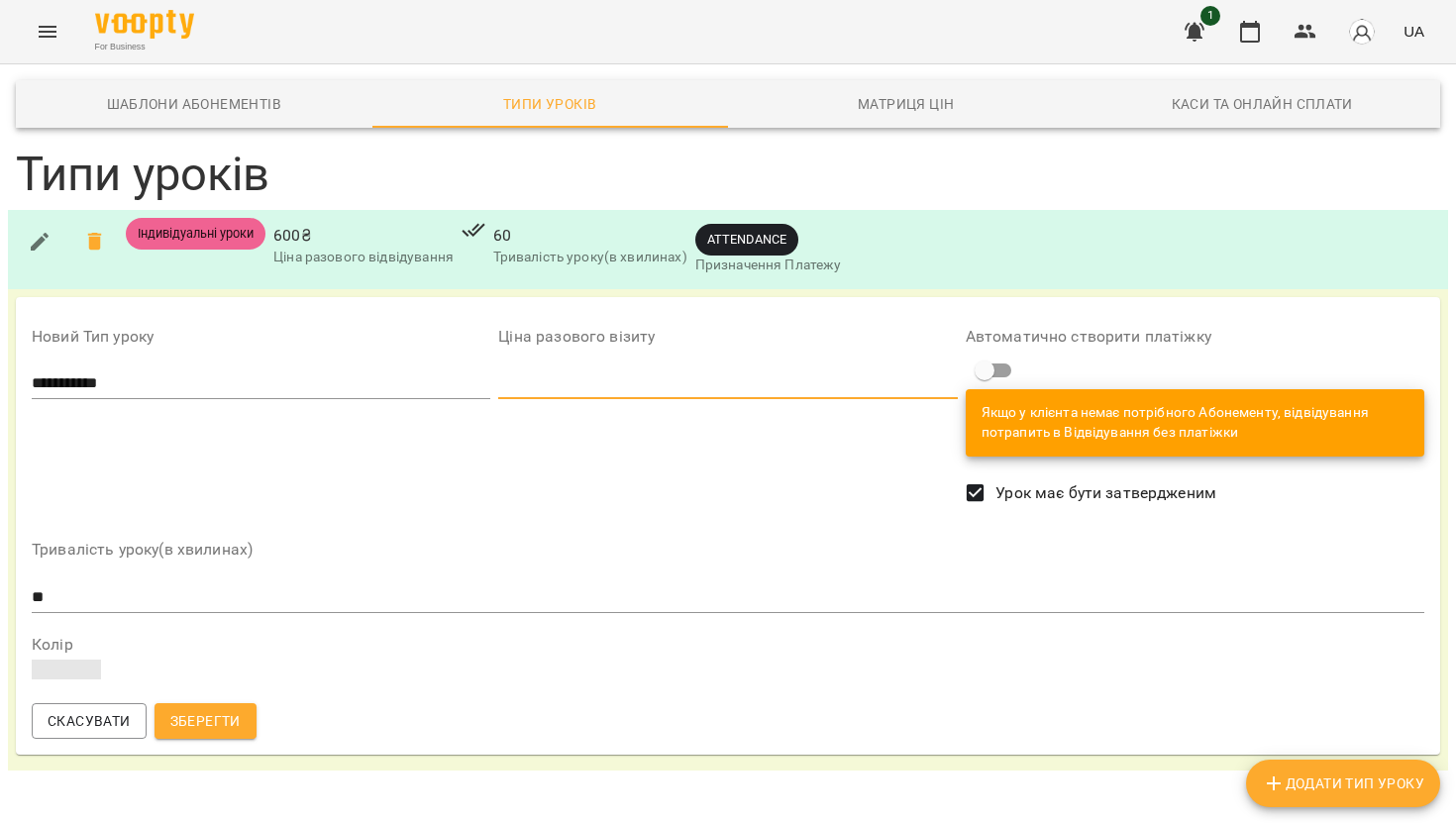 type on "***" 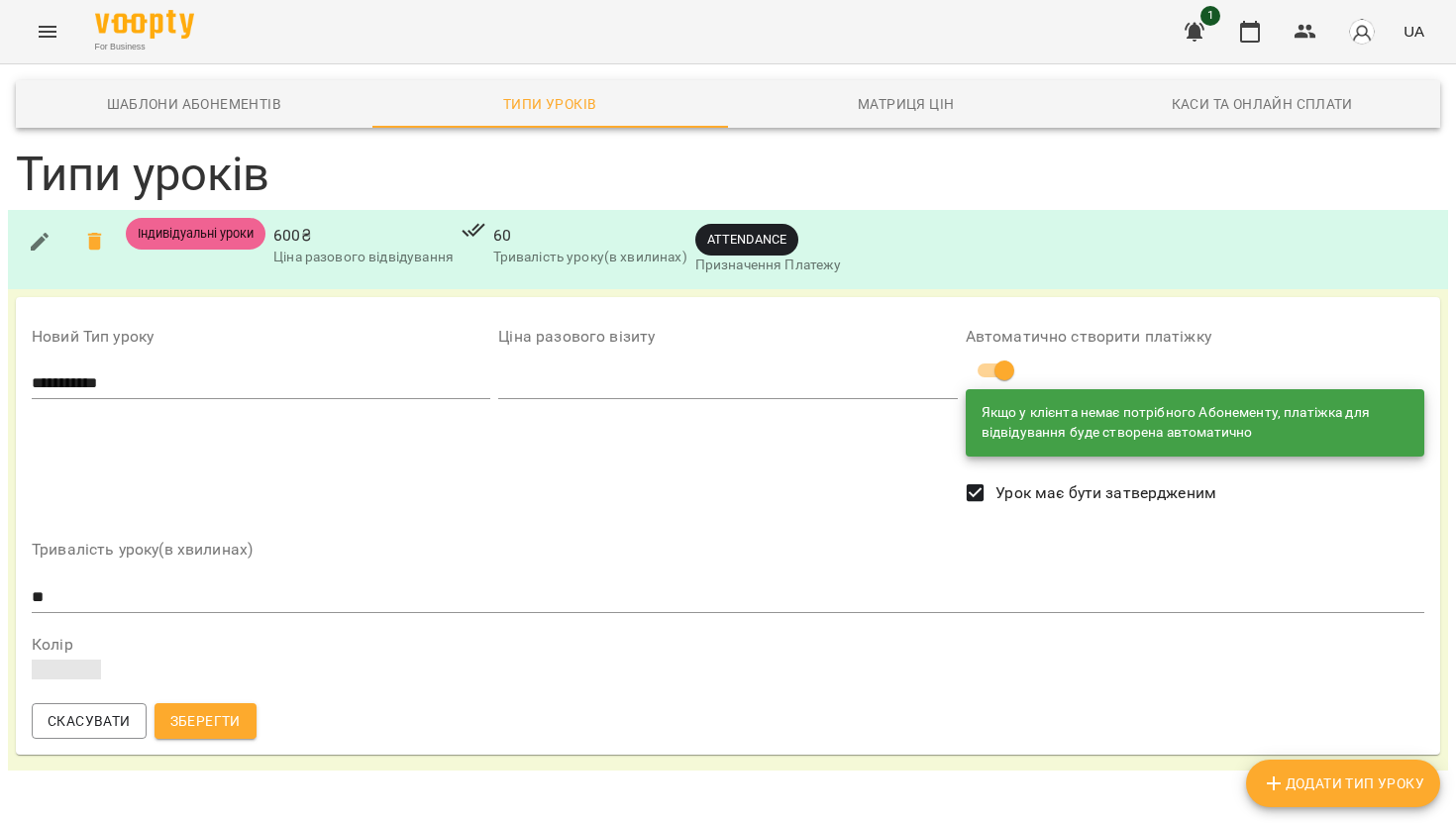 click on "**" at bounding box center (728, 597) 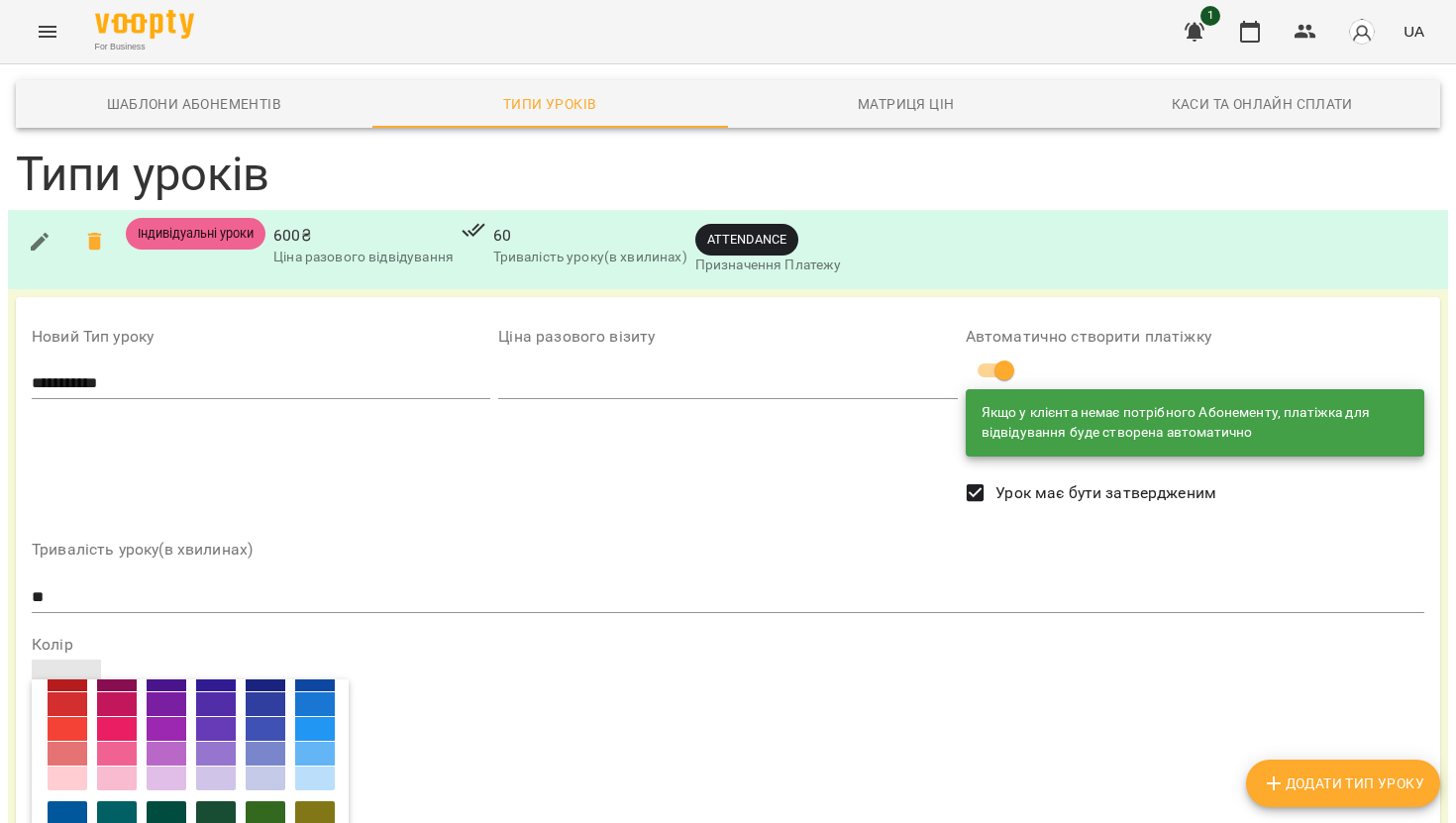 scroll, scrollTop: 30, scrollLeft: 0, axis: vertical 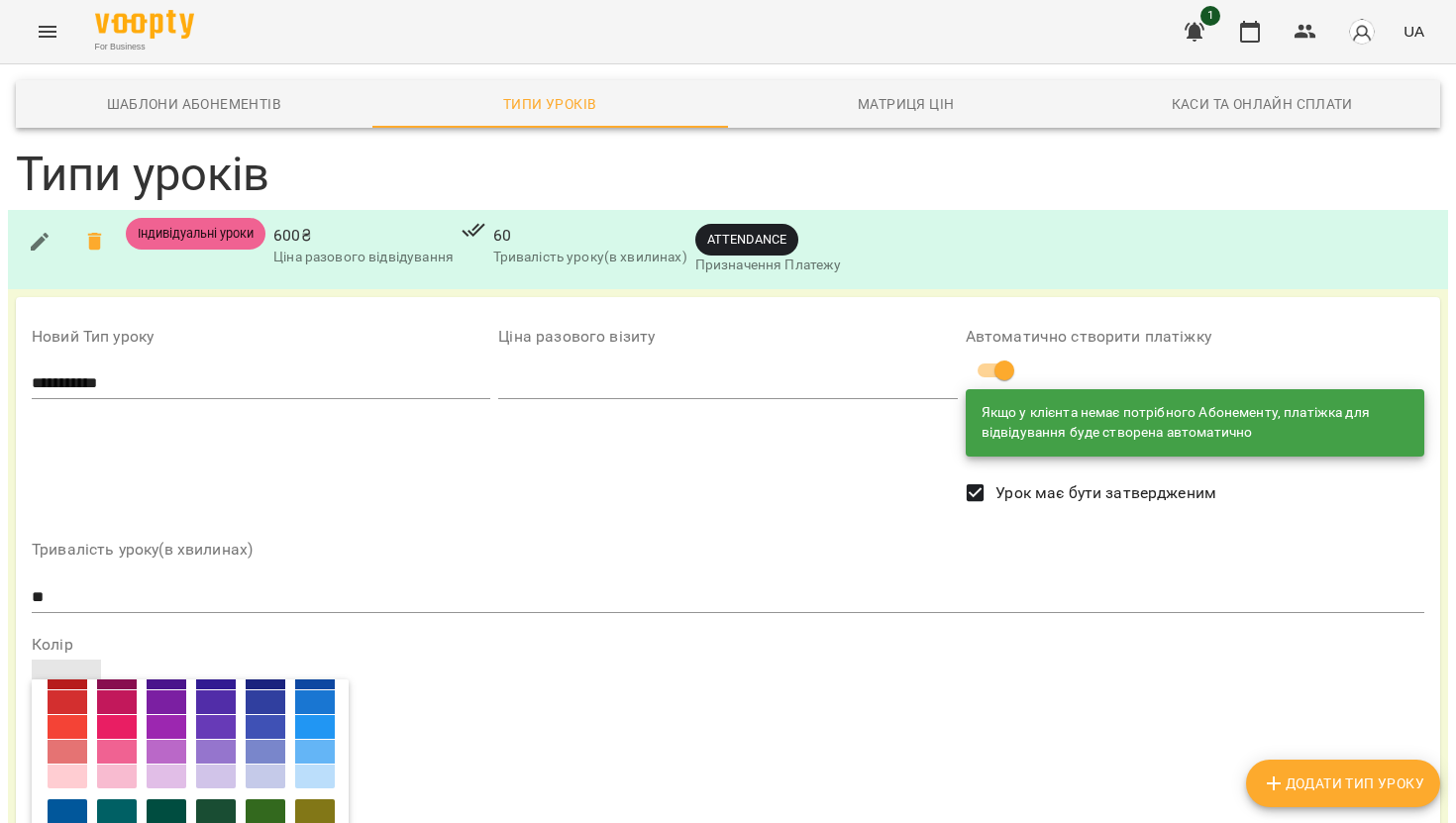 click at bounding box center [166, 752] 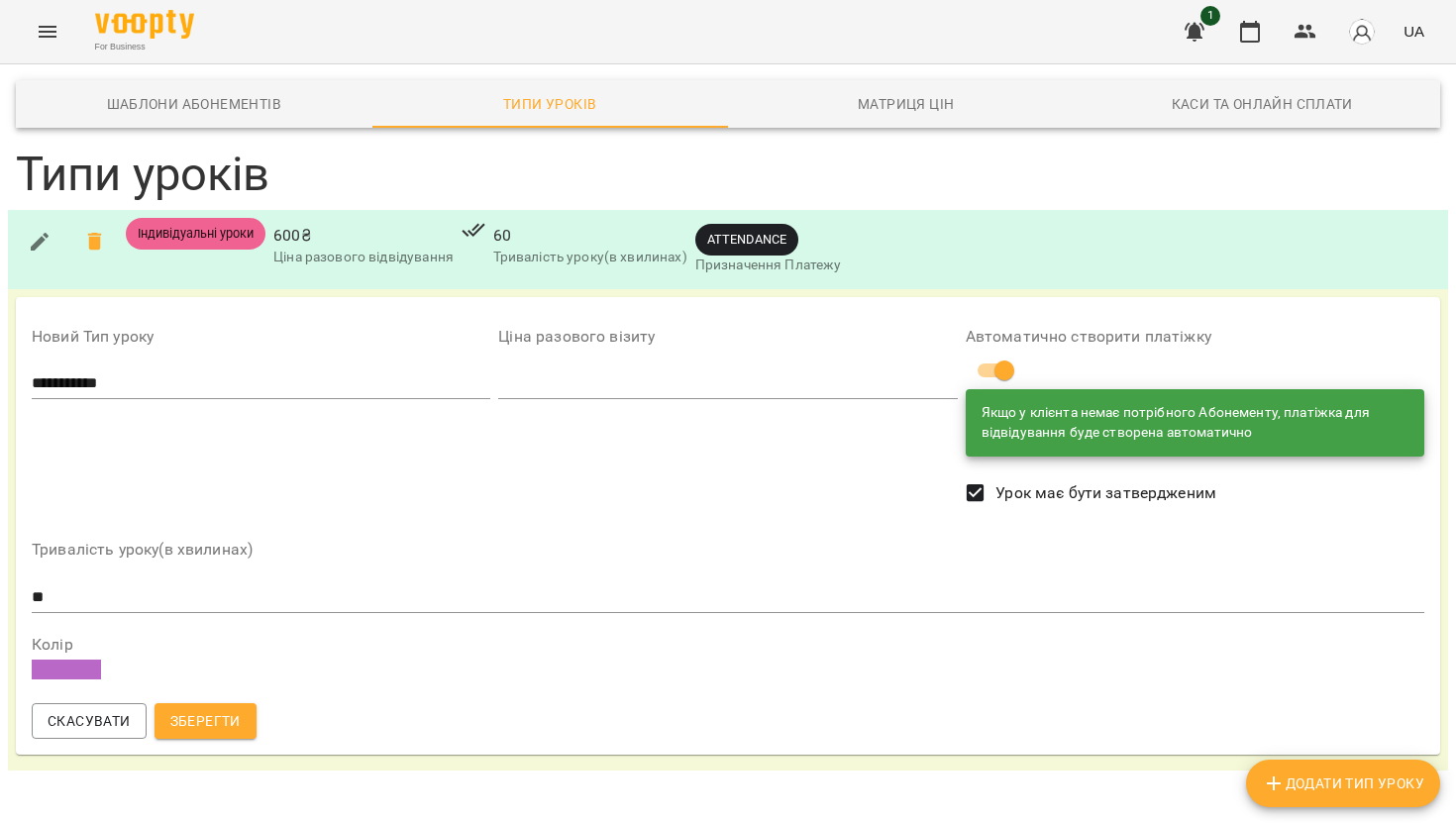 click at bounding box center [66, 669] 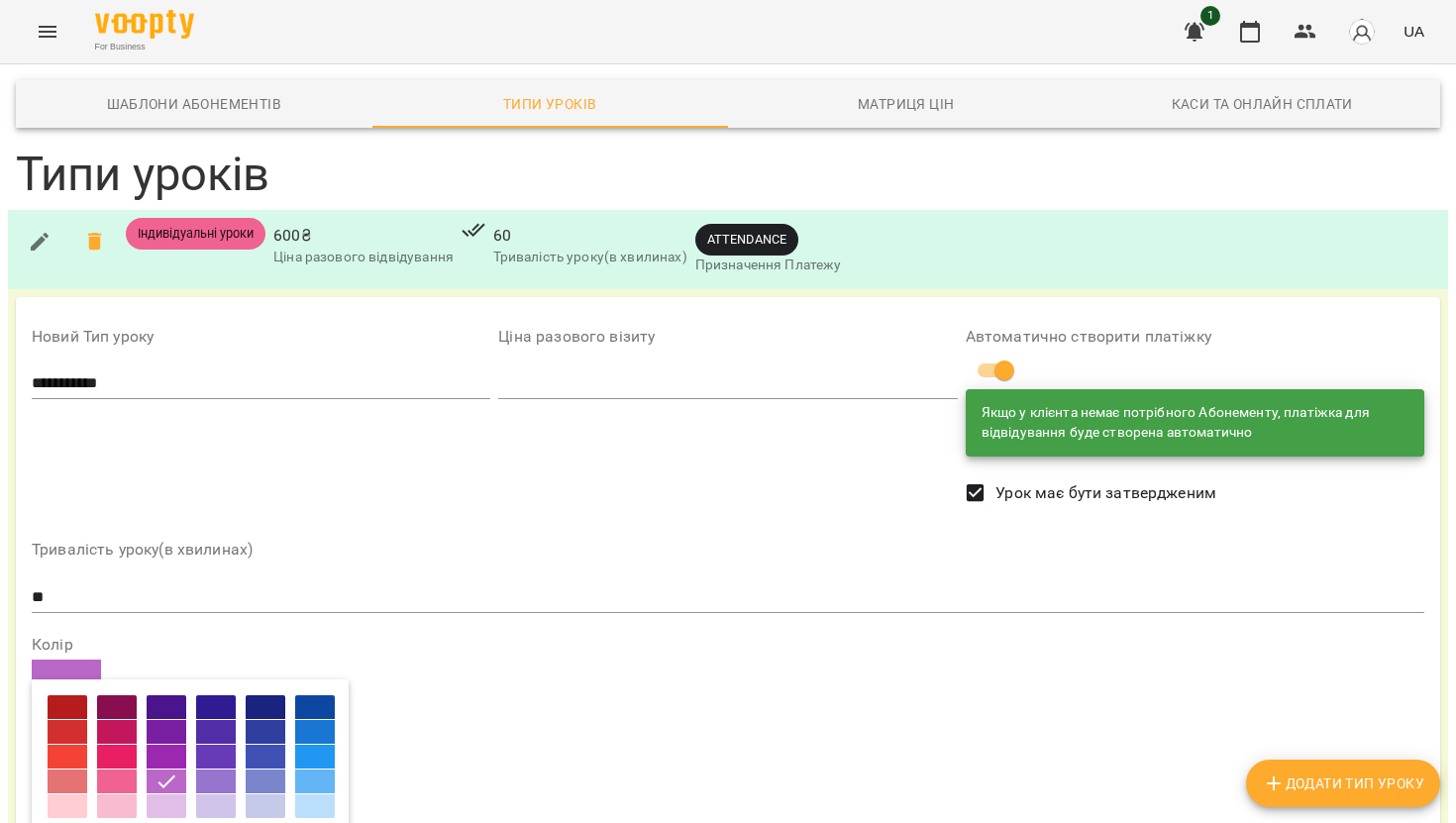 click at bounding box center [315, 781] 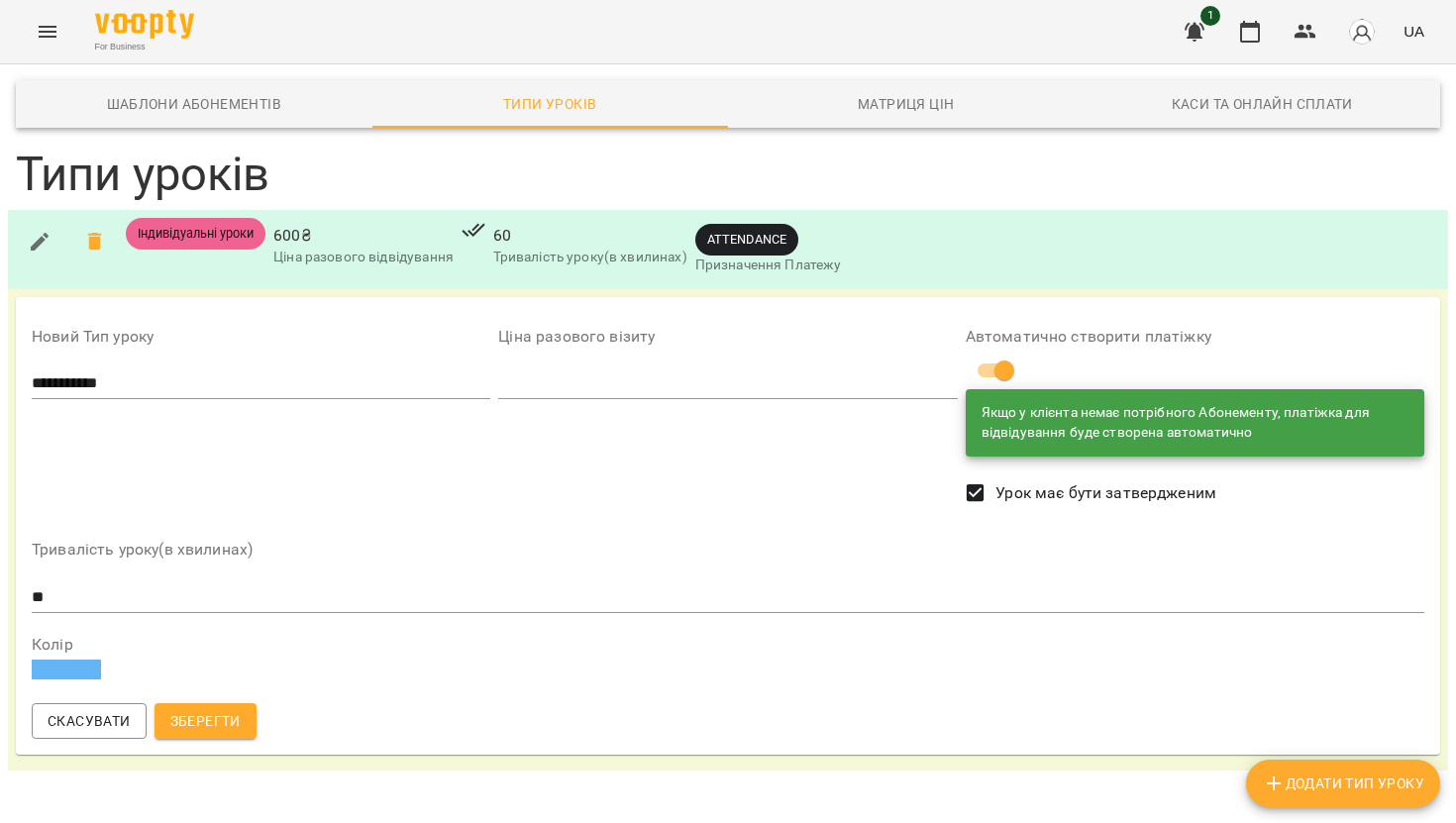 click at bounding box center [66, 669] 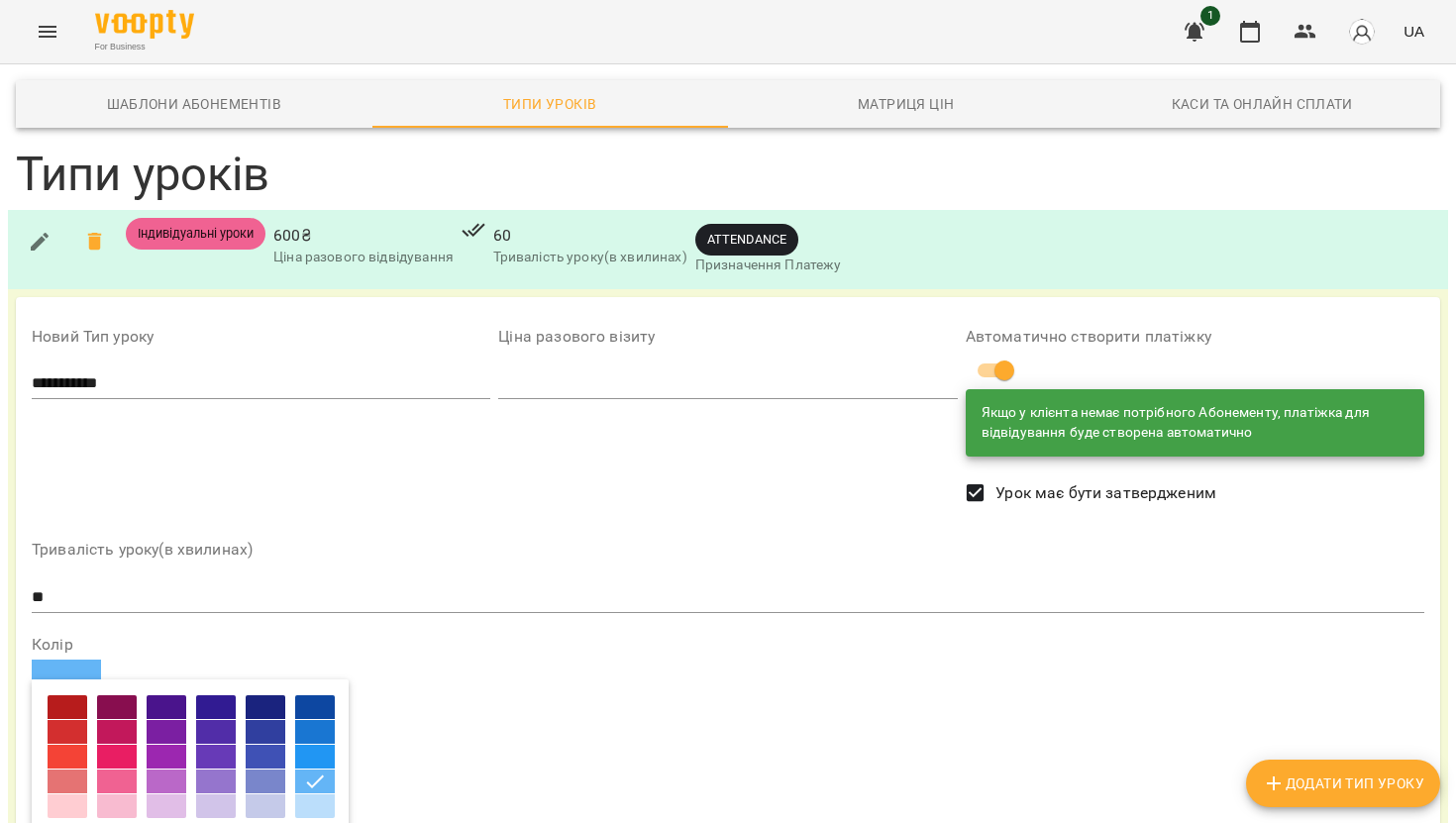 click at bounding box center (166, 781) 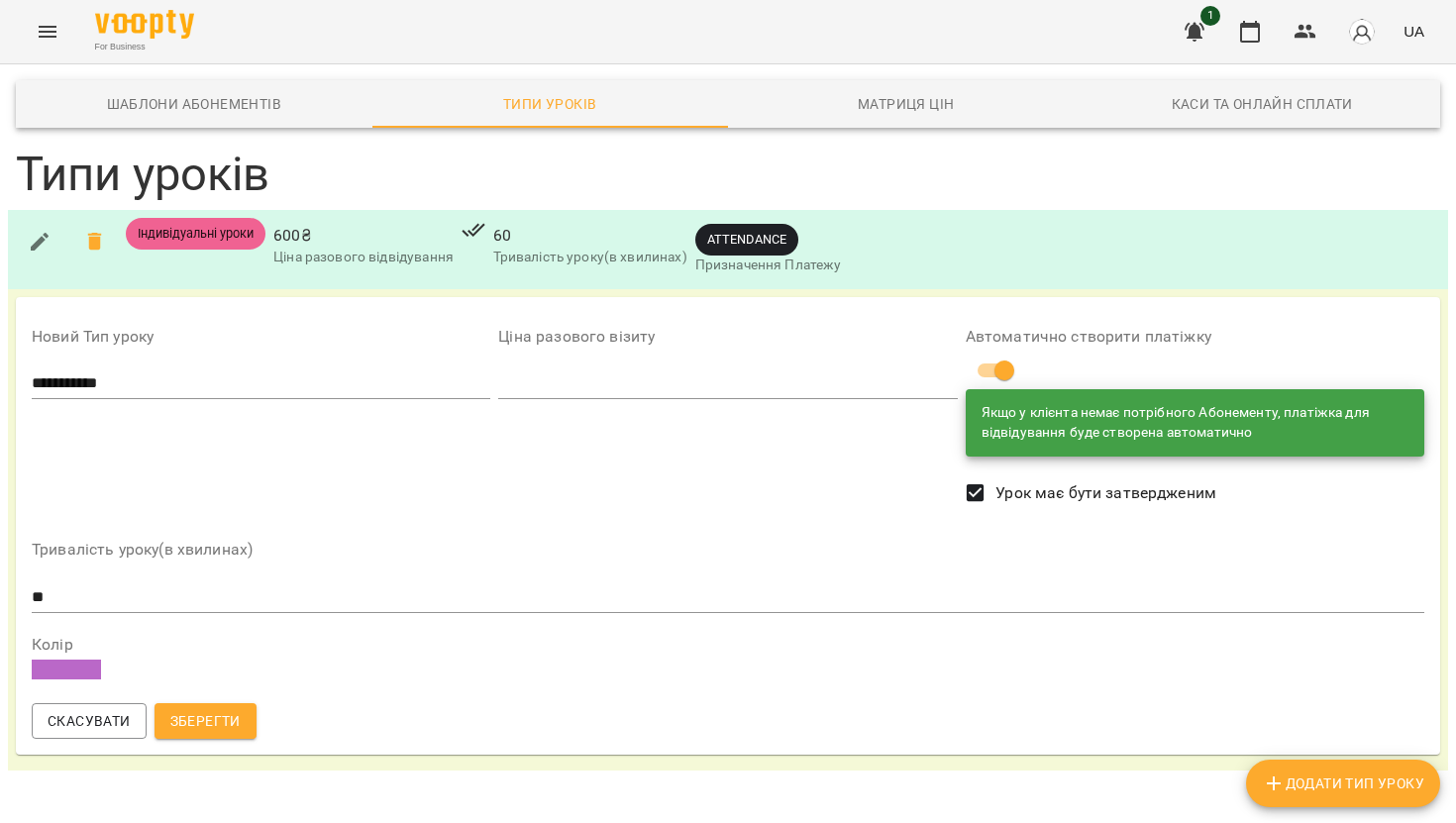 click on "Зберегти" at bounding box center (205, 721) 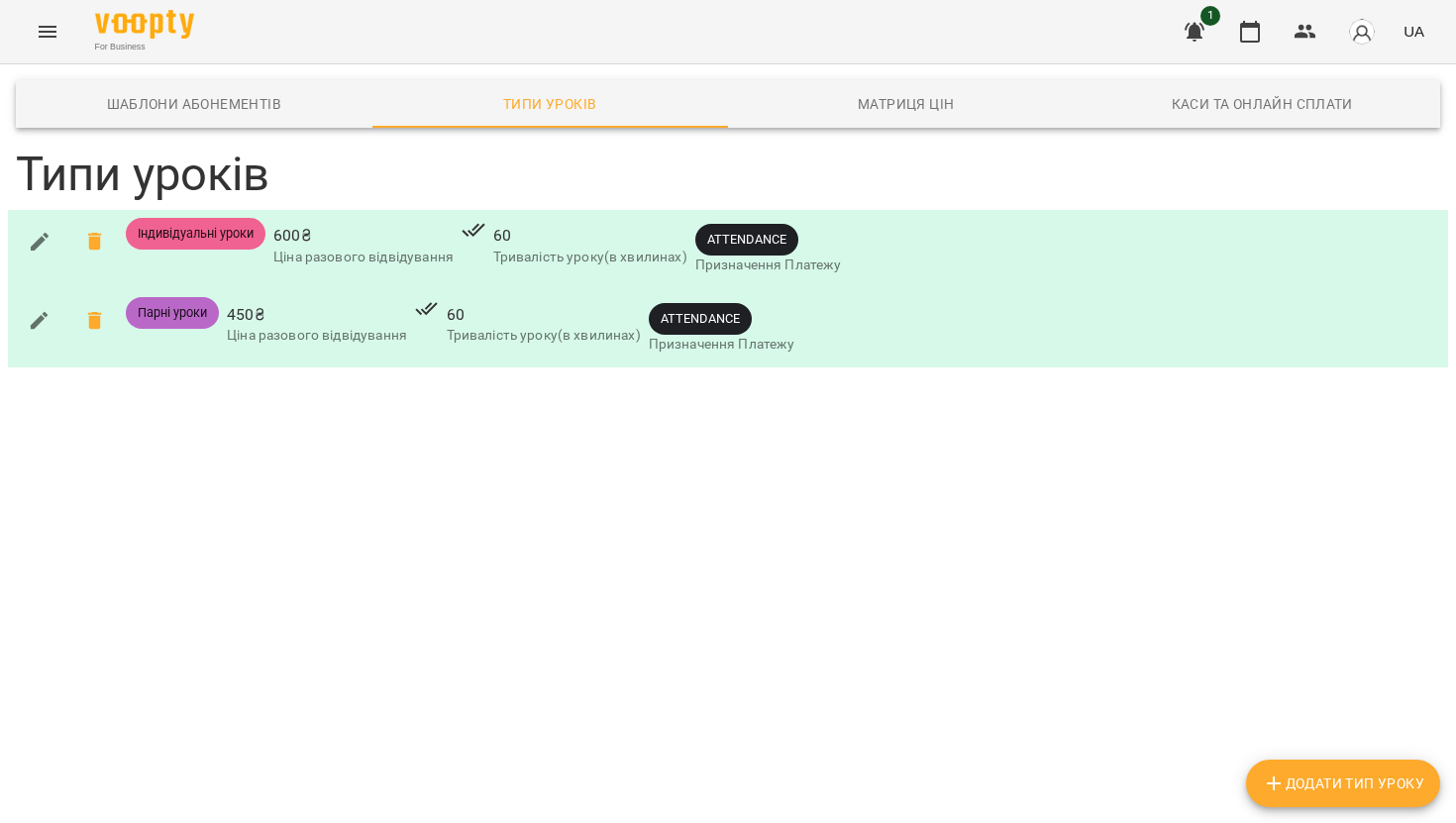 click on "Додати Тип Уроку" at bounding box center [1343, 783] 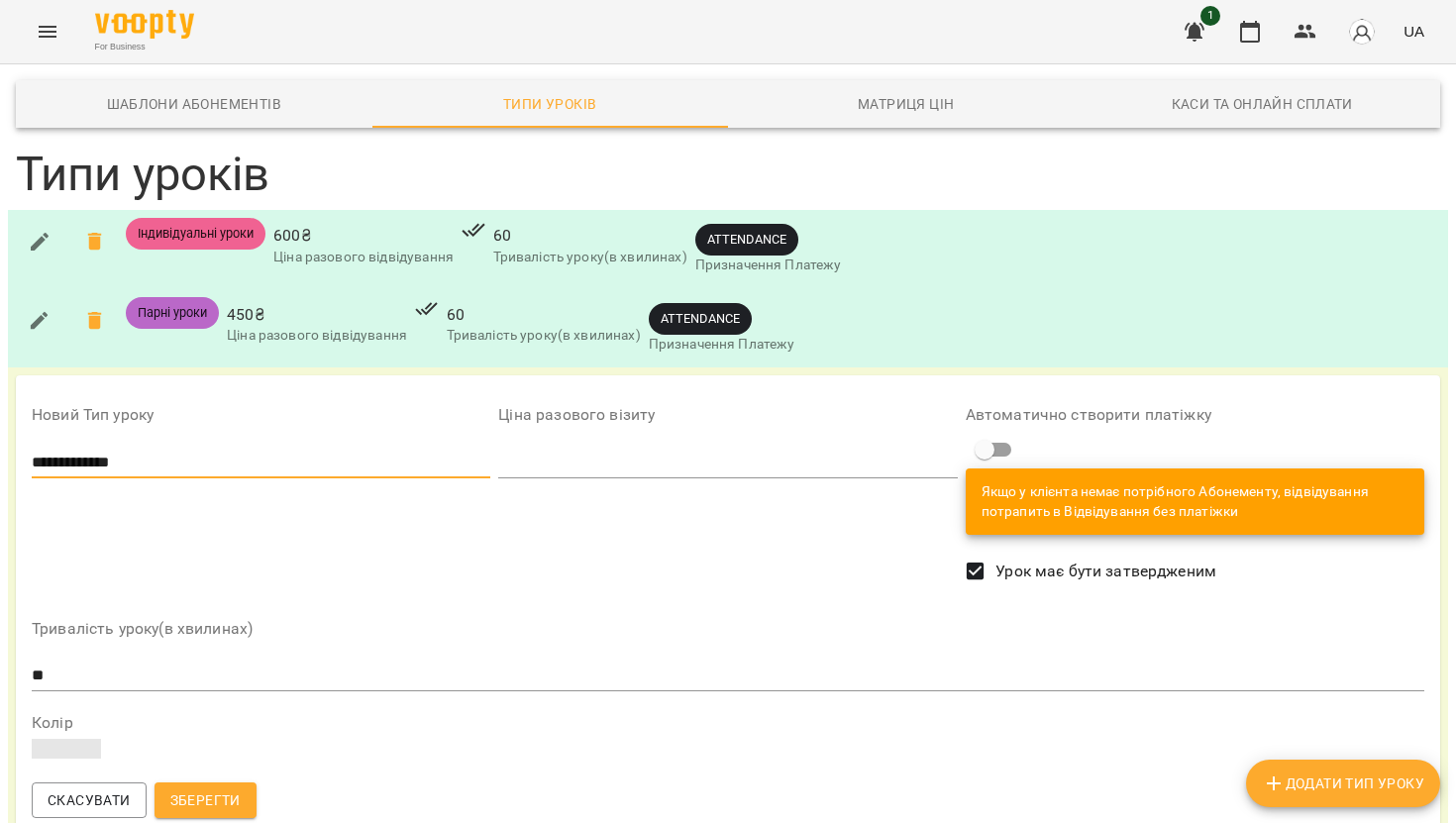 type on "**********" 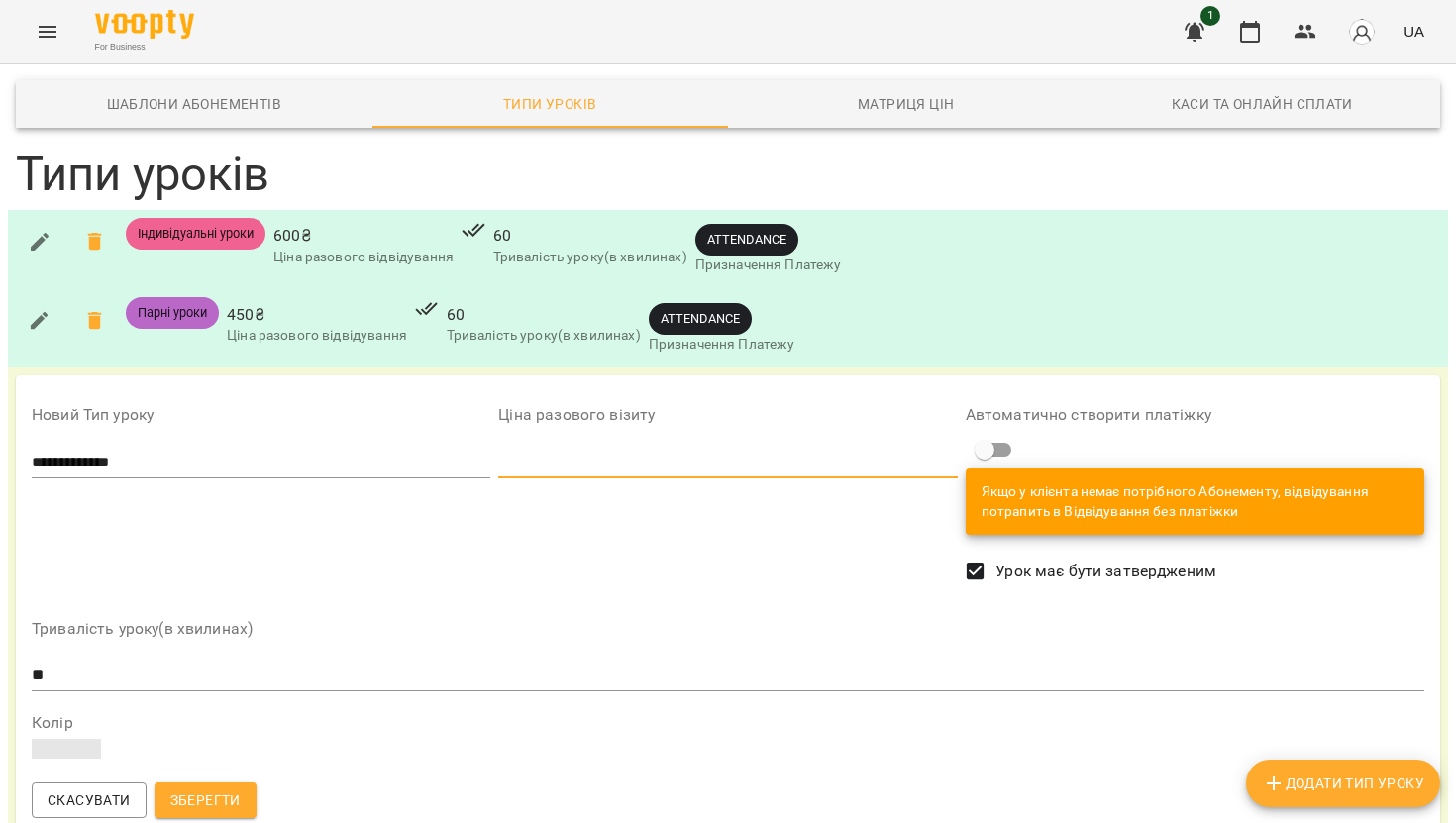 scroll, scrollTop: 53, scrollLeft: 0, axis: vertical 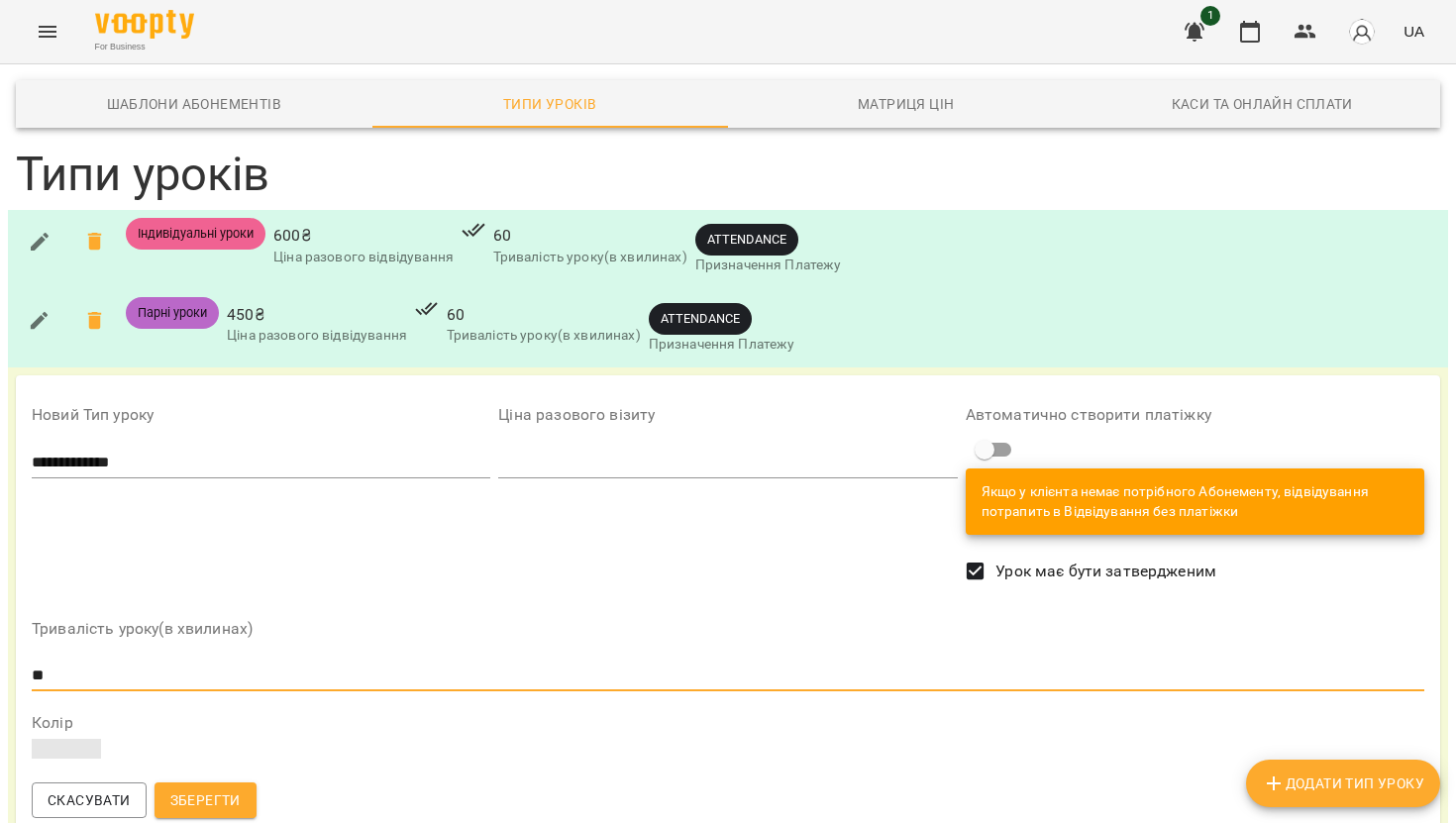 type on "*" 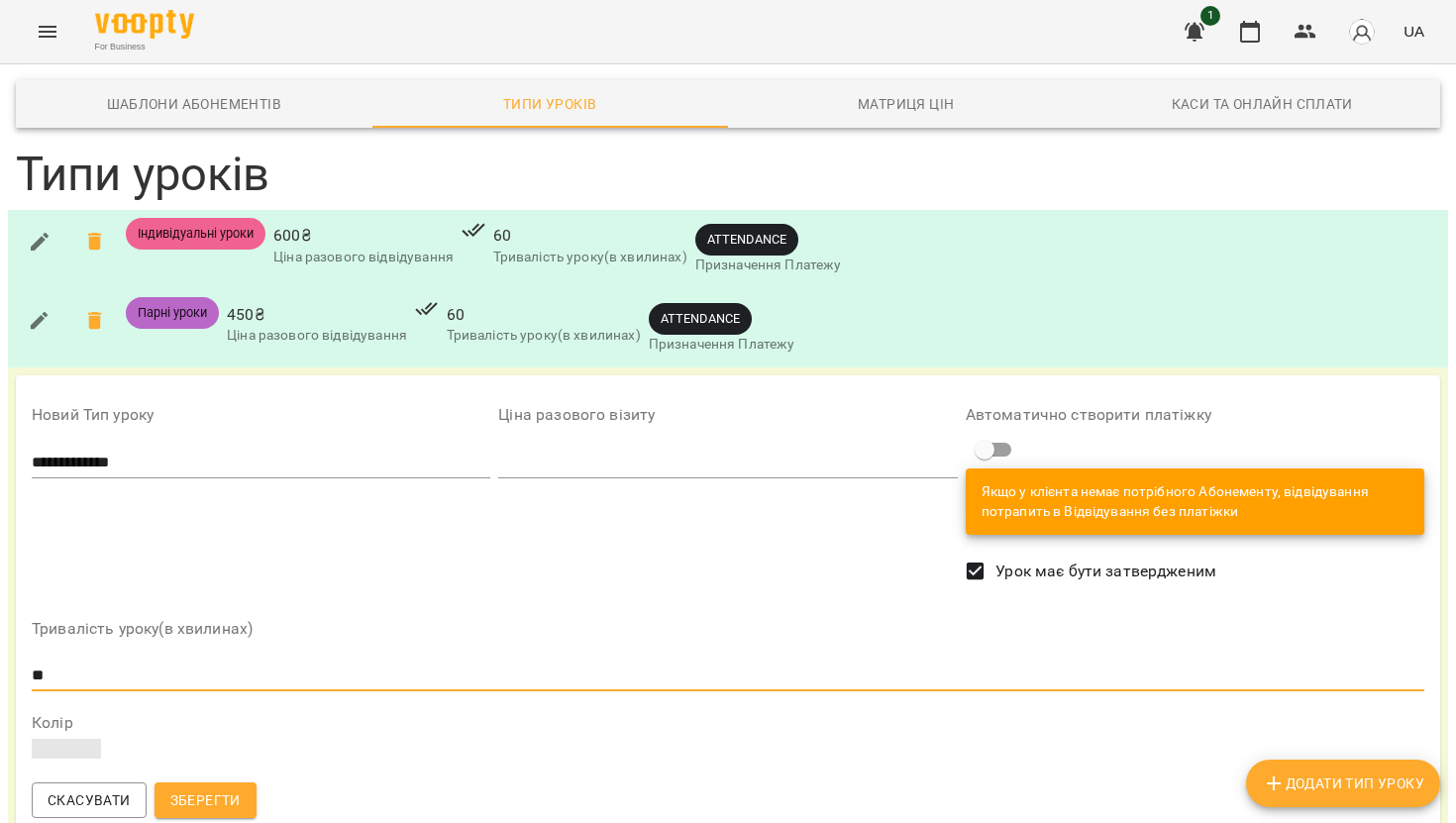 type on "**" 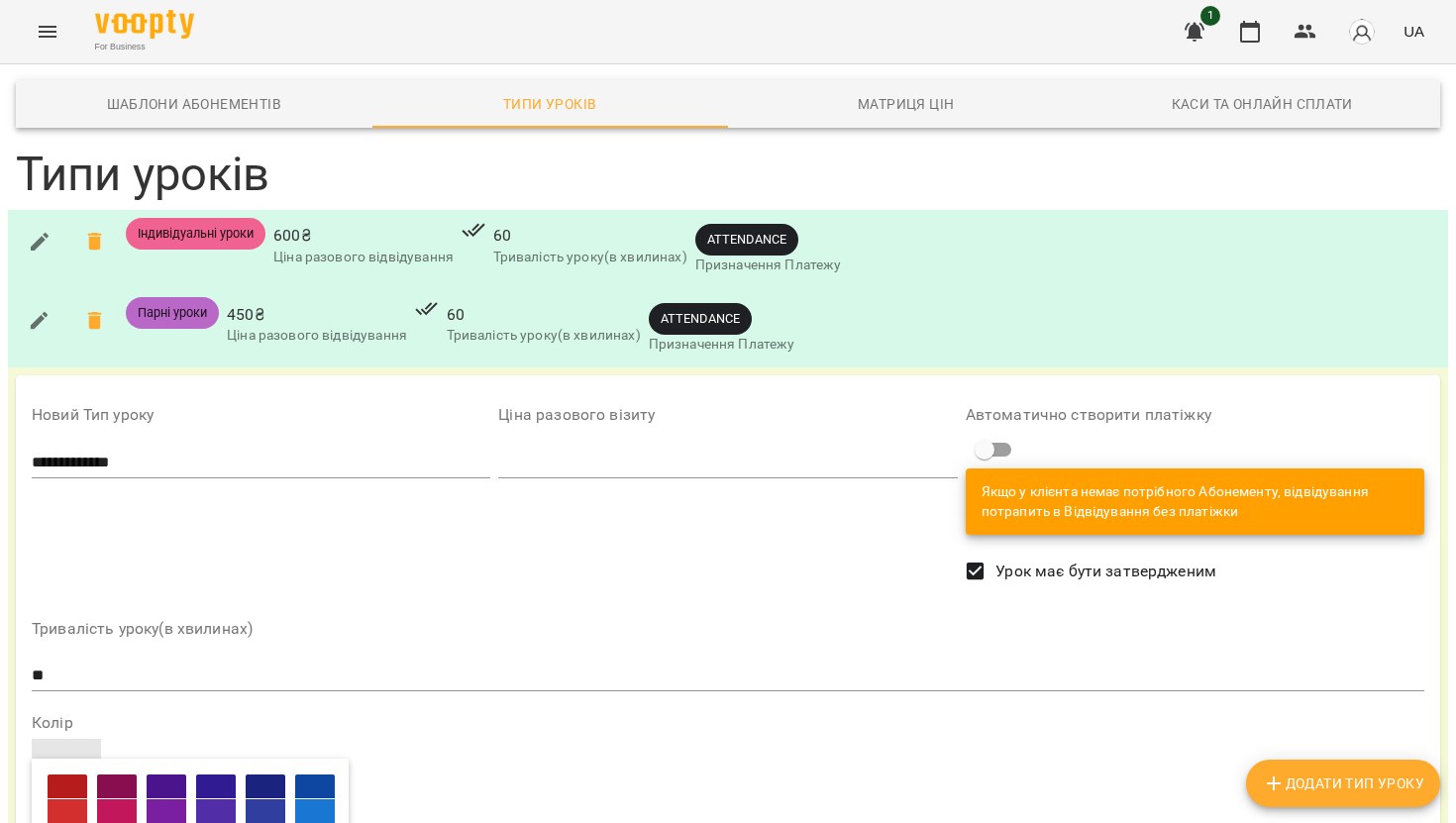 scroll, scrollTop: 225, scrollLeft: 0, axis: vertical 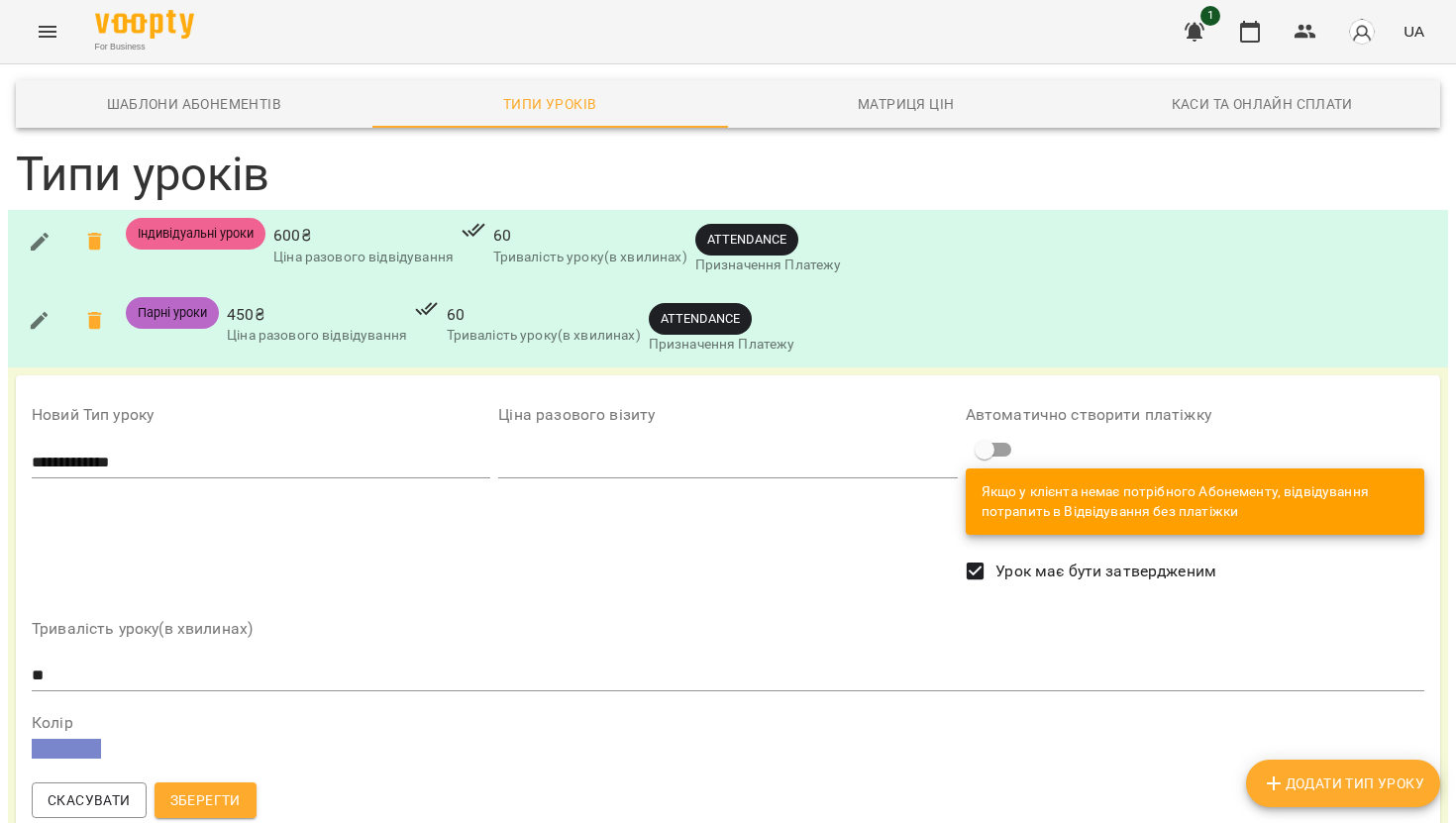 click at bounding box center [66, 749] 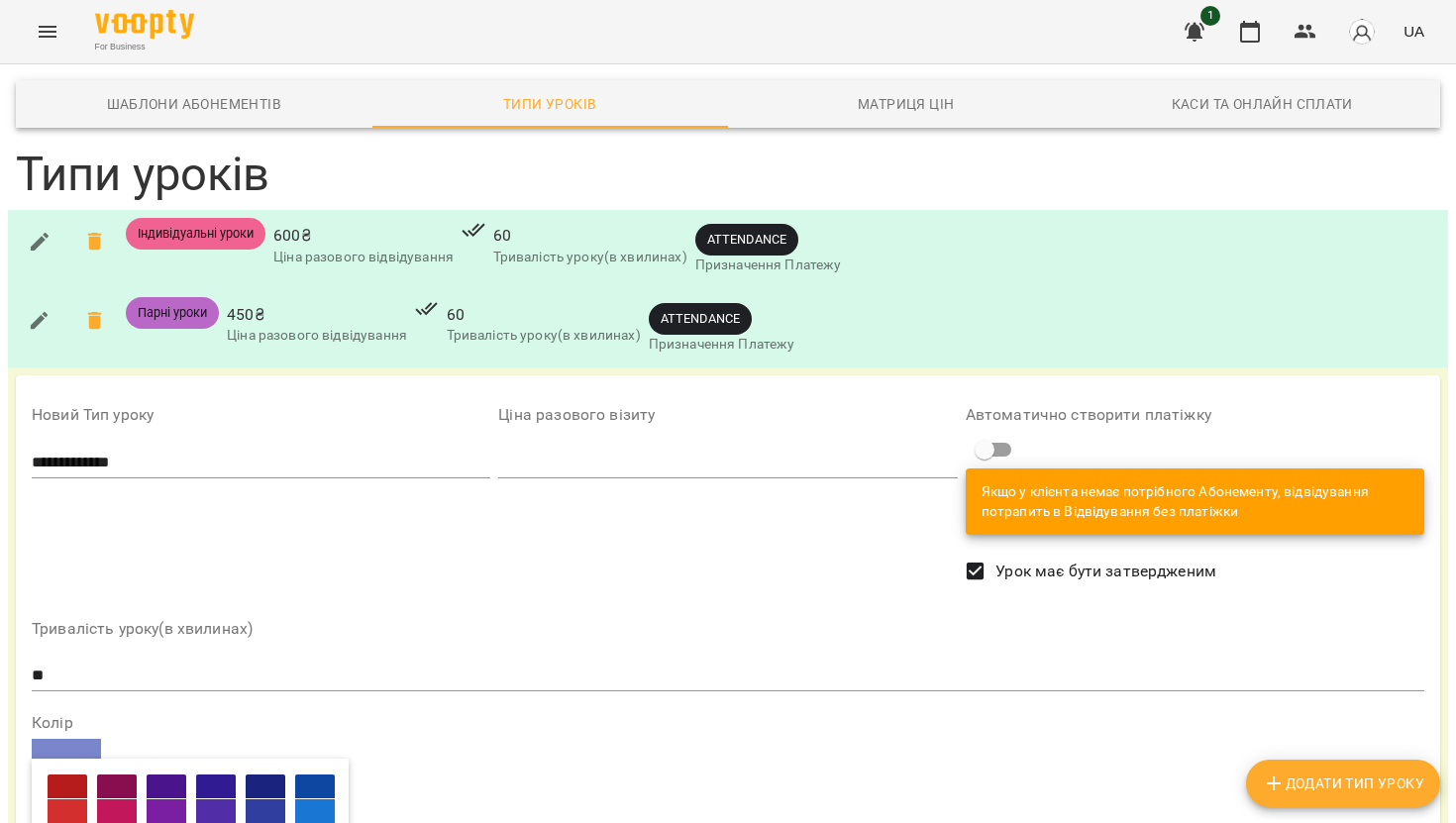 click at bounding box center [265, 970] 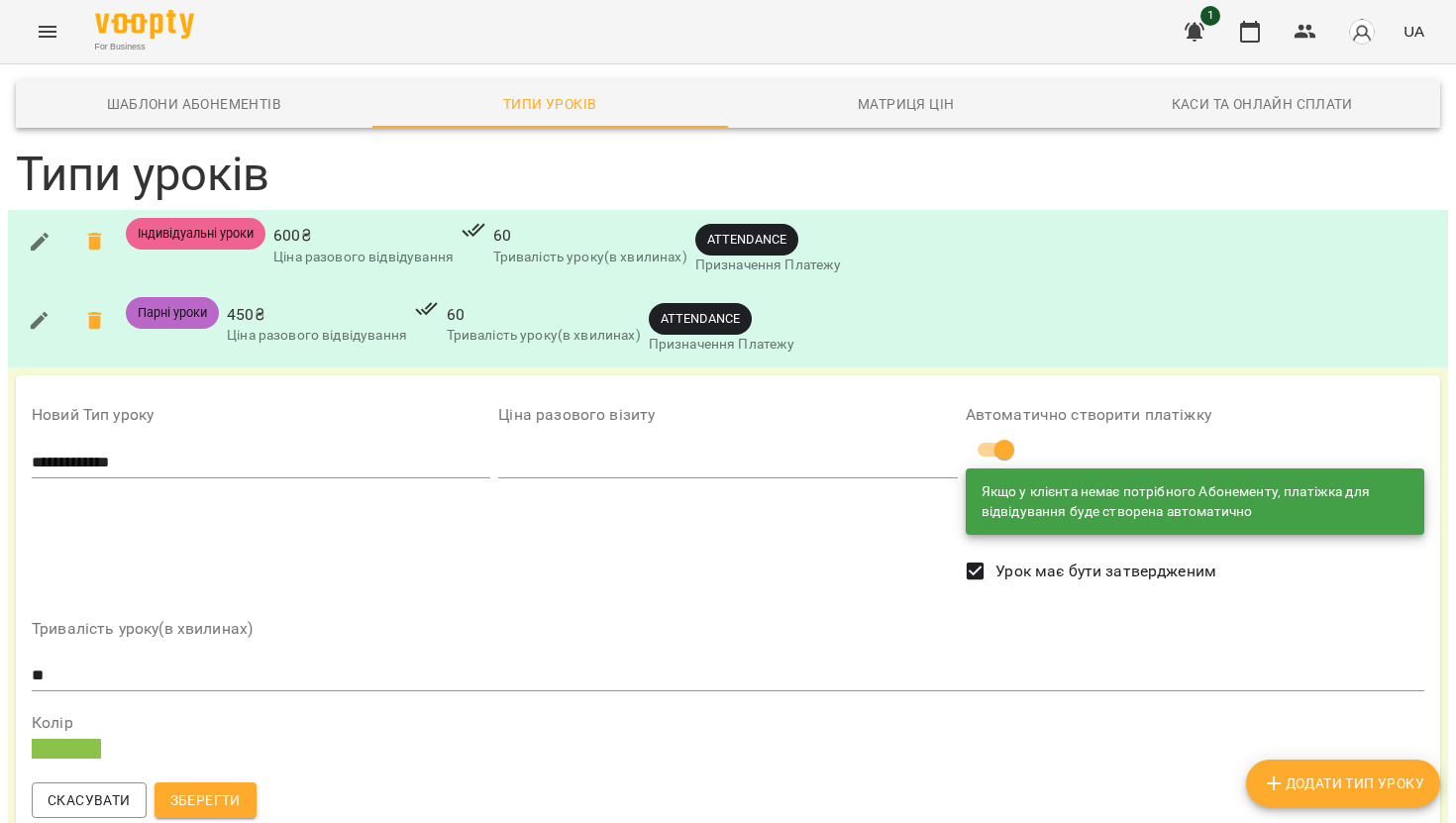 click on "Додати Тип Уроку" at bounding box center [1343, 783] 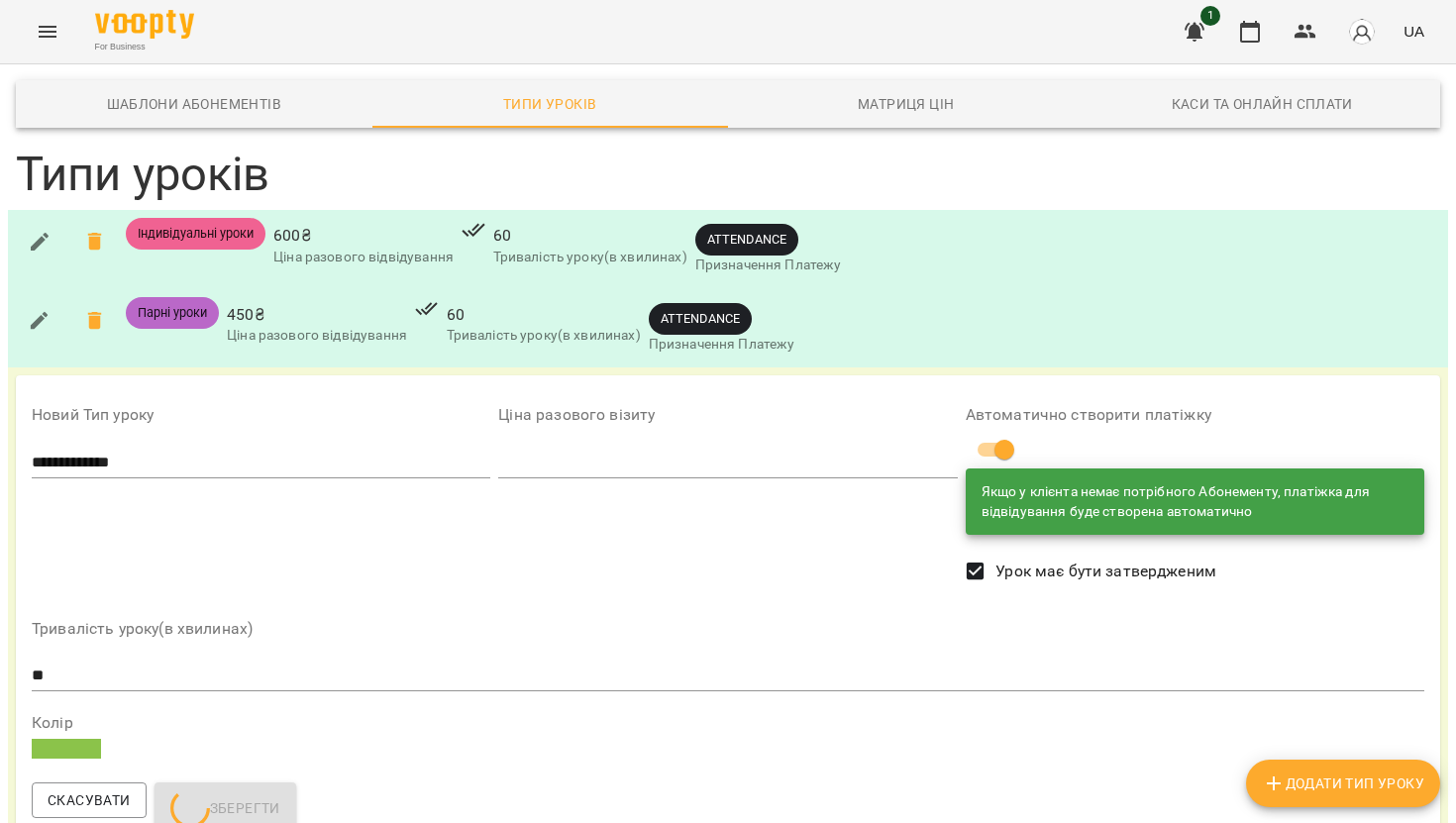 scroll, scrollTop: 0, scrollLeft: 0, axis: both 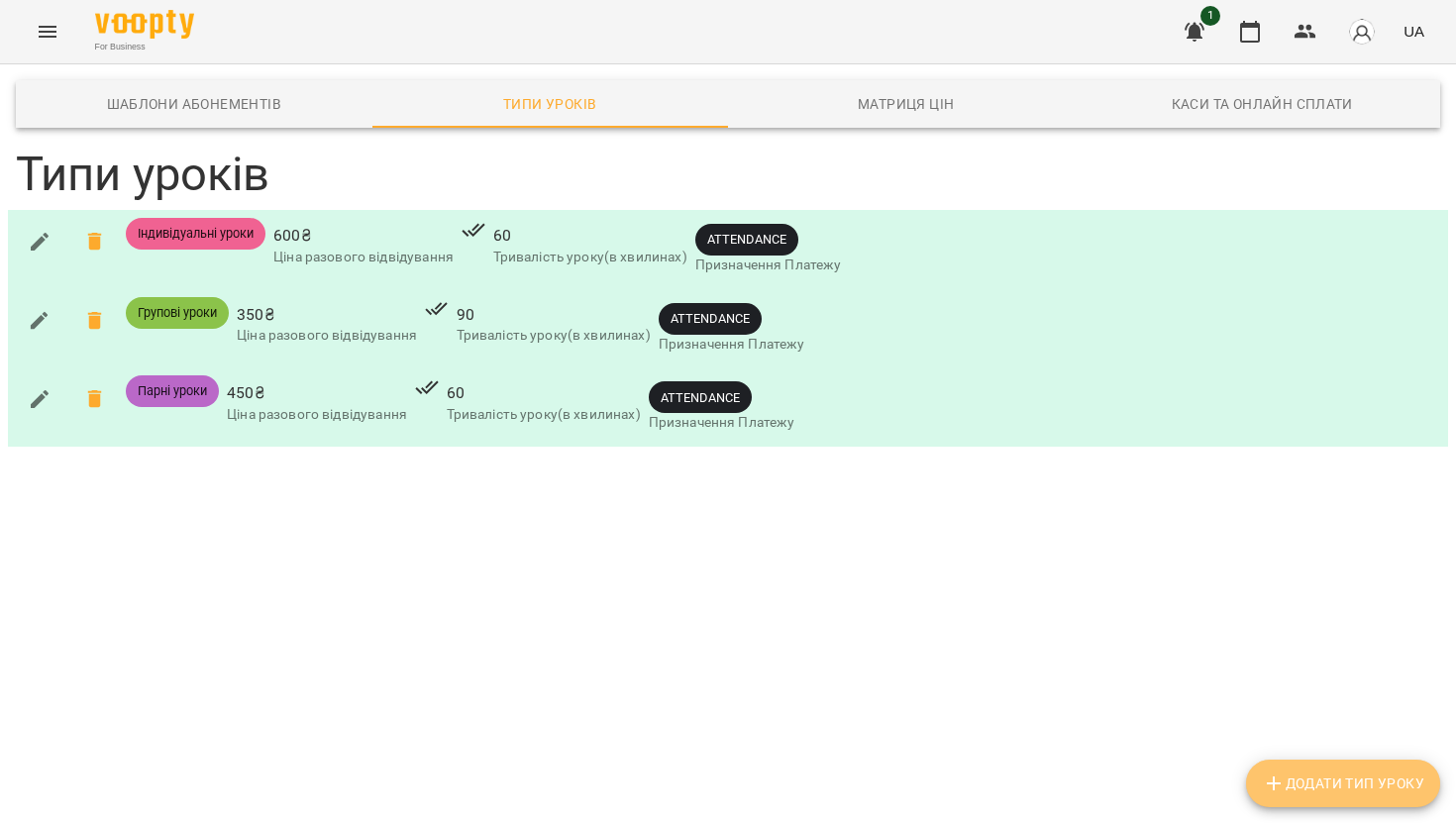 click on "Додати Тип Уроку" at bounding box center [1343, 783] 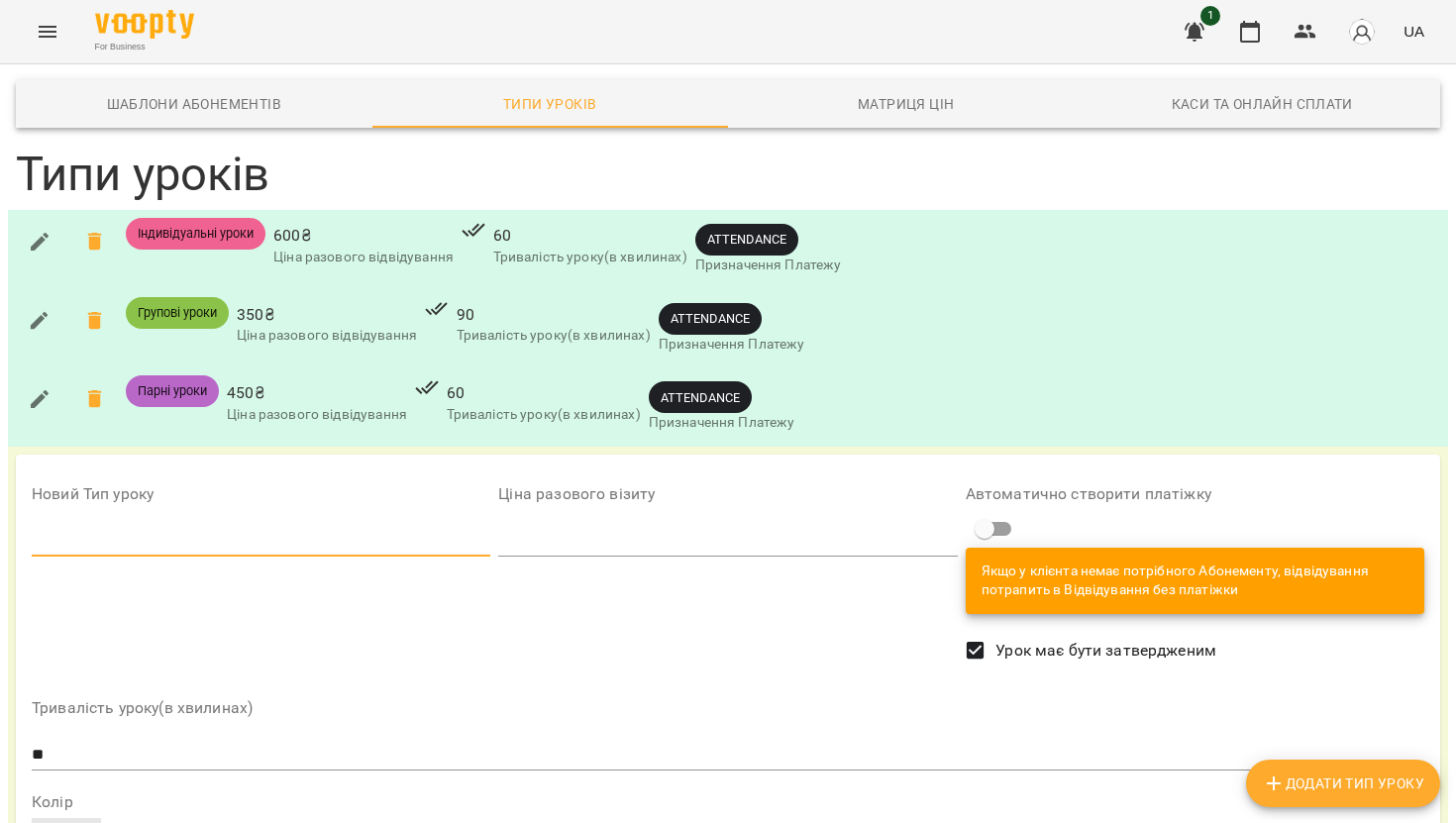 scroll, scrollTop: 132, scrollLeft: 0, axis: vertical 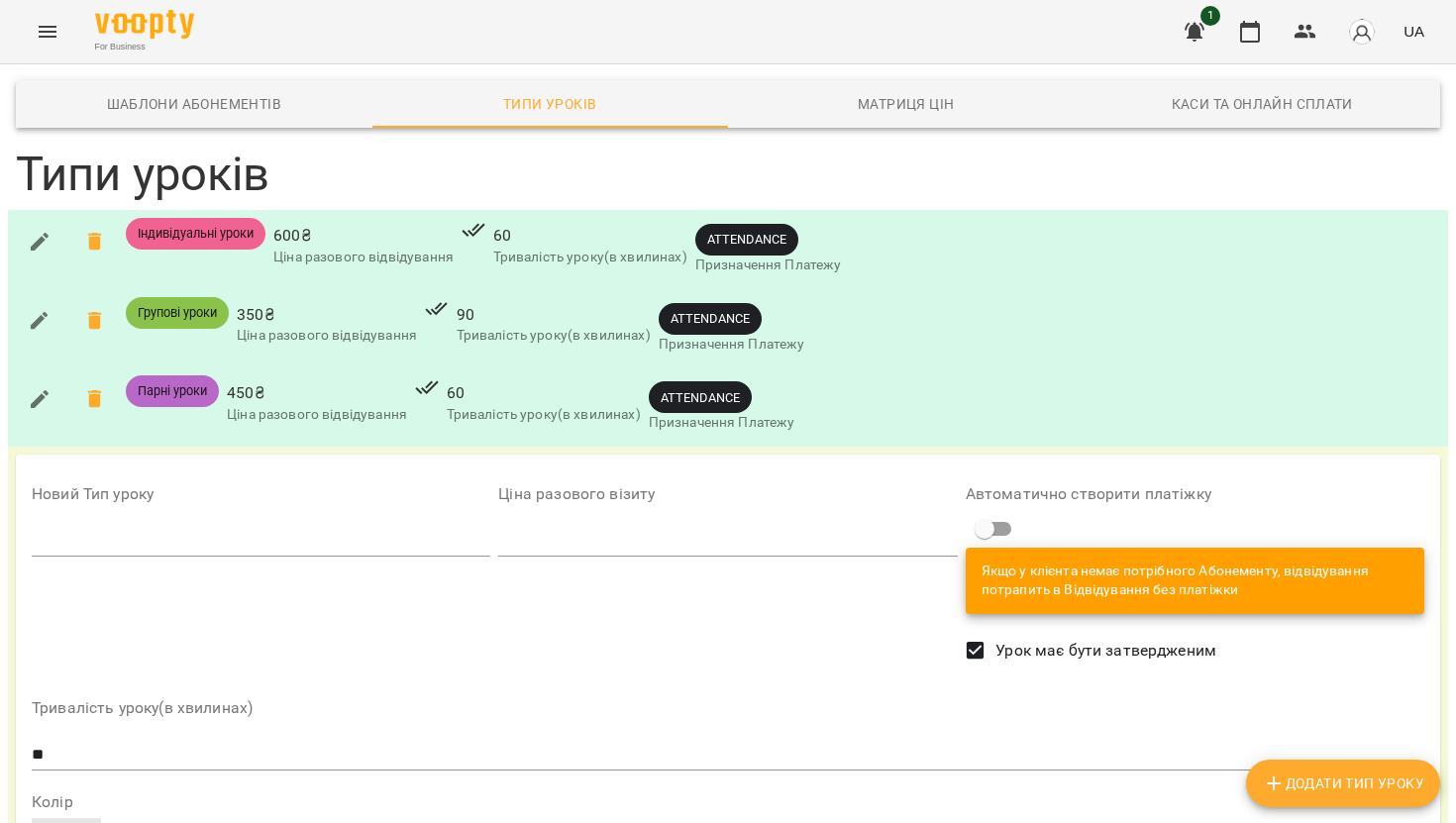 click on "Скасувати" at bounding box center (89, 879) 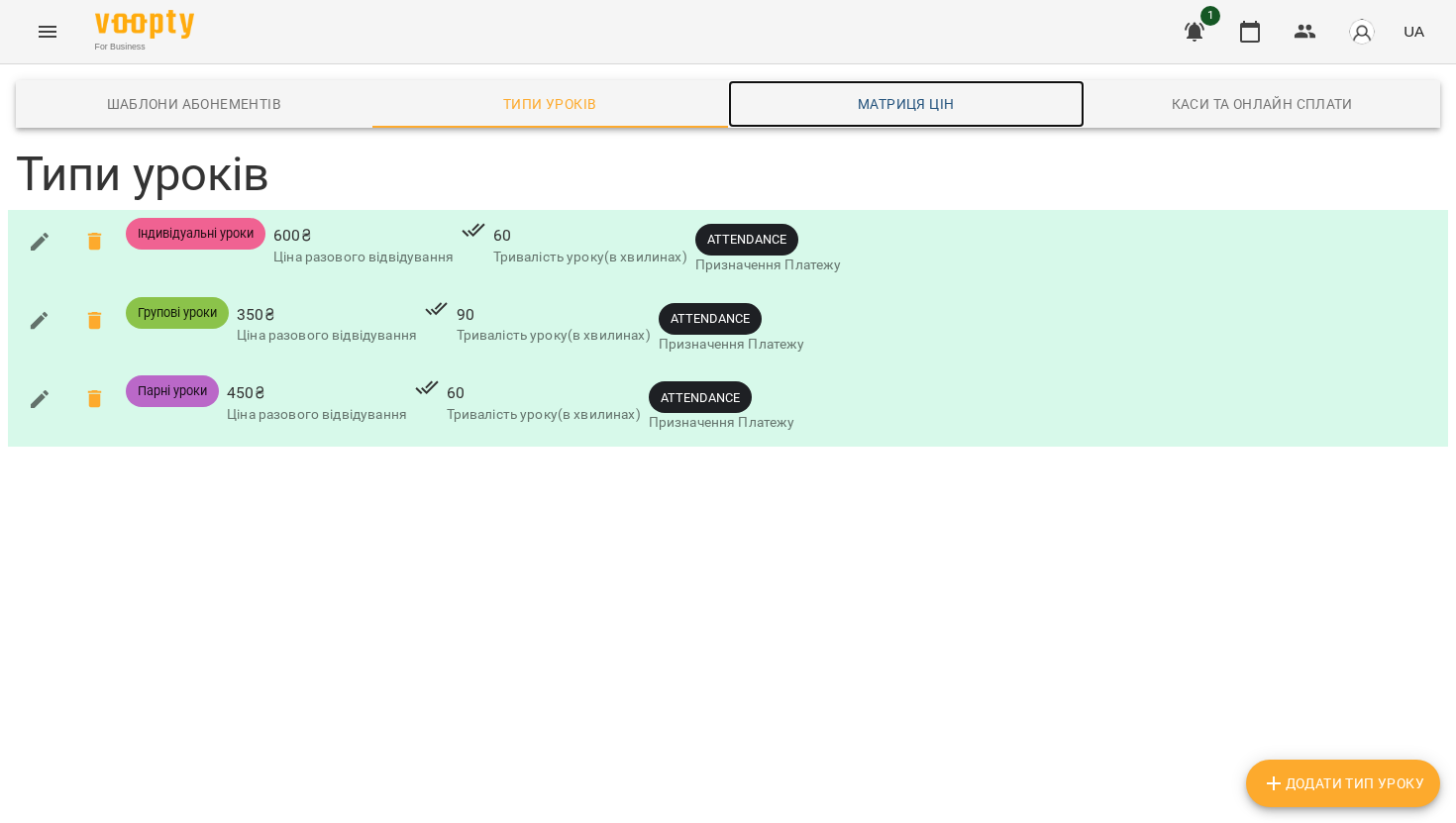 click on "Матриця цін" at bounding box center (906, 104) 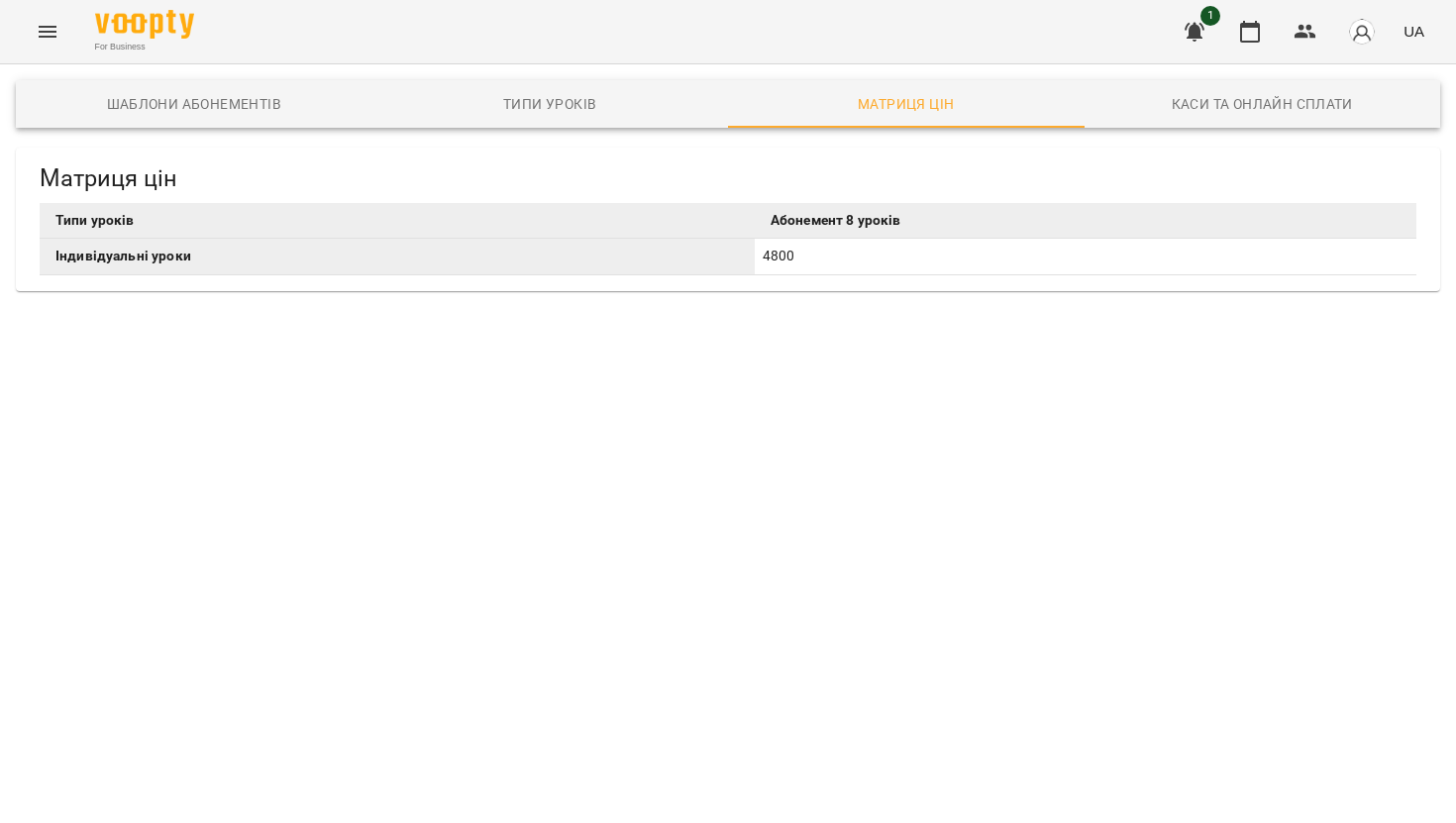 click on "4800" at bounding box center [1086, 257] 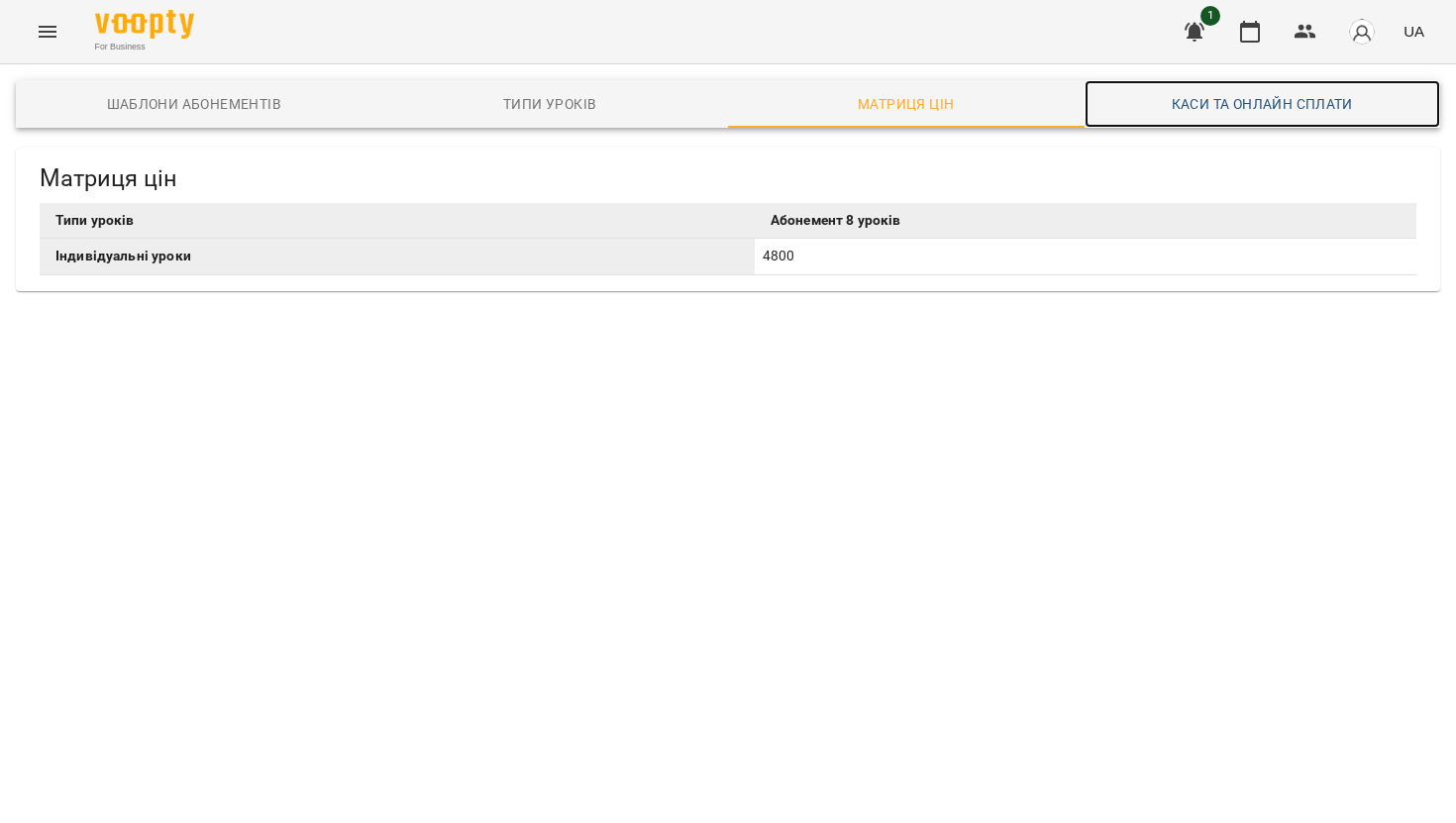 click on "Каси та Онлайн Сплати" at bounding box center (1263, 104) 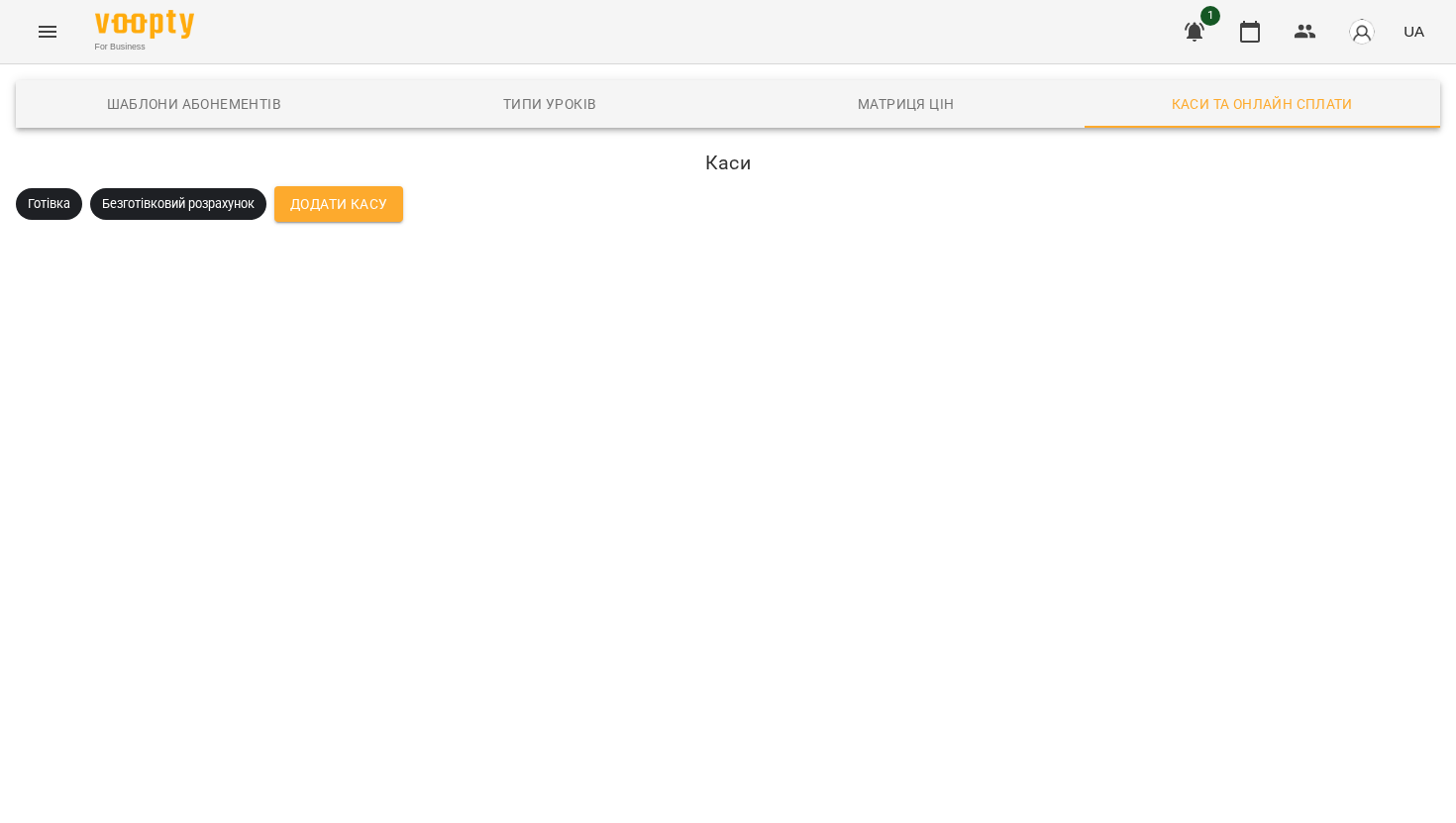 click on "Безготівковий розрахунок" at bounding box center (178, 204) 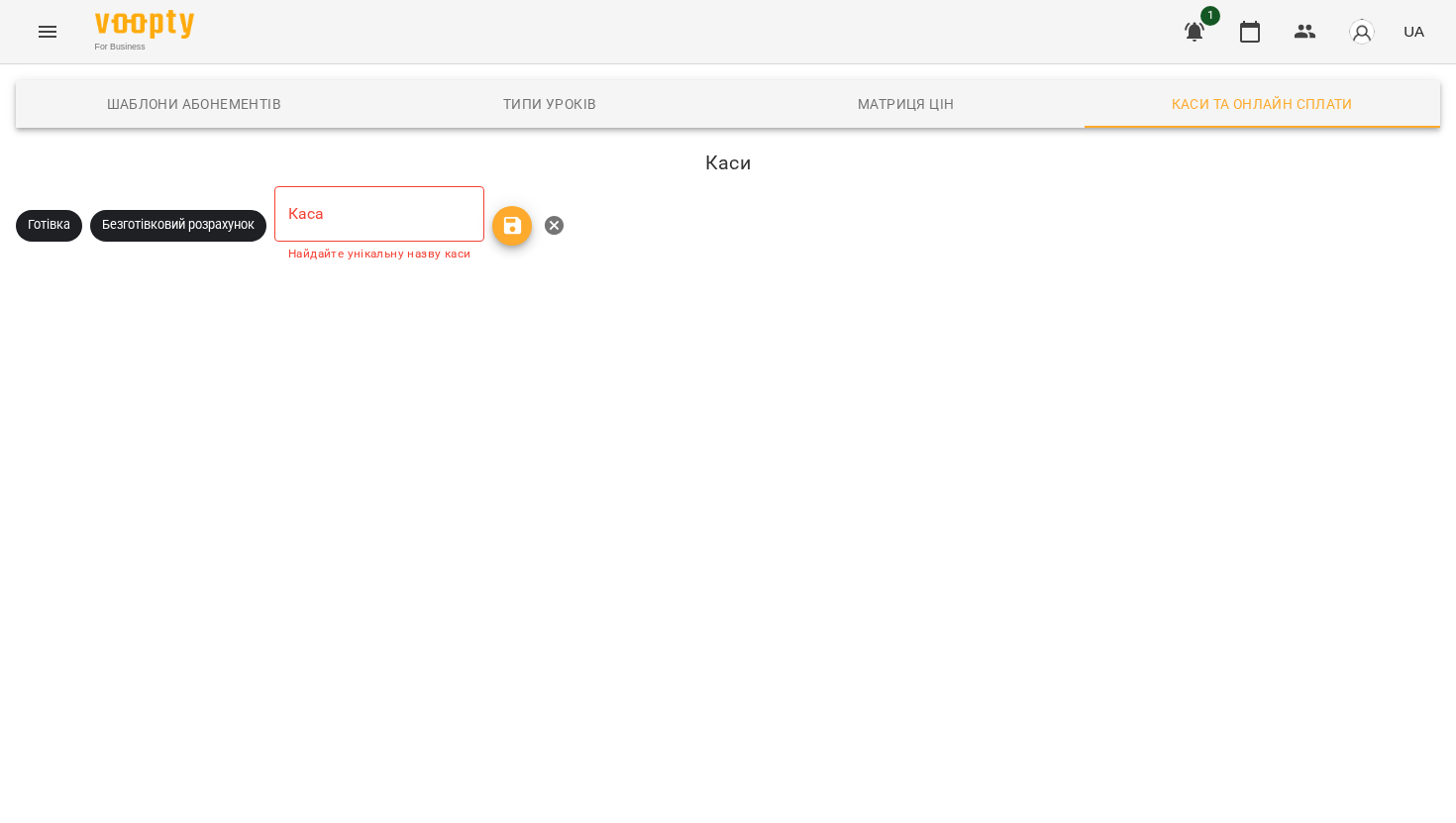 click at bounding box center [379, 214] 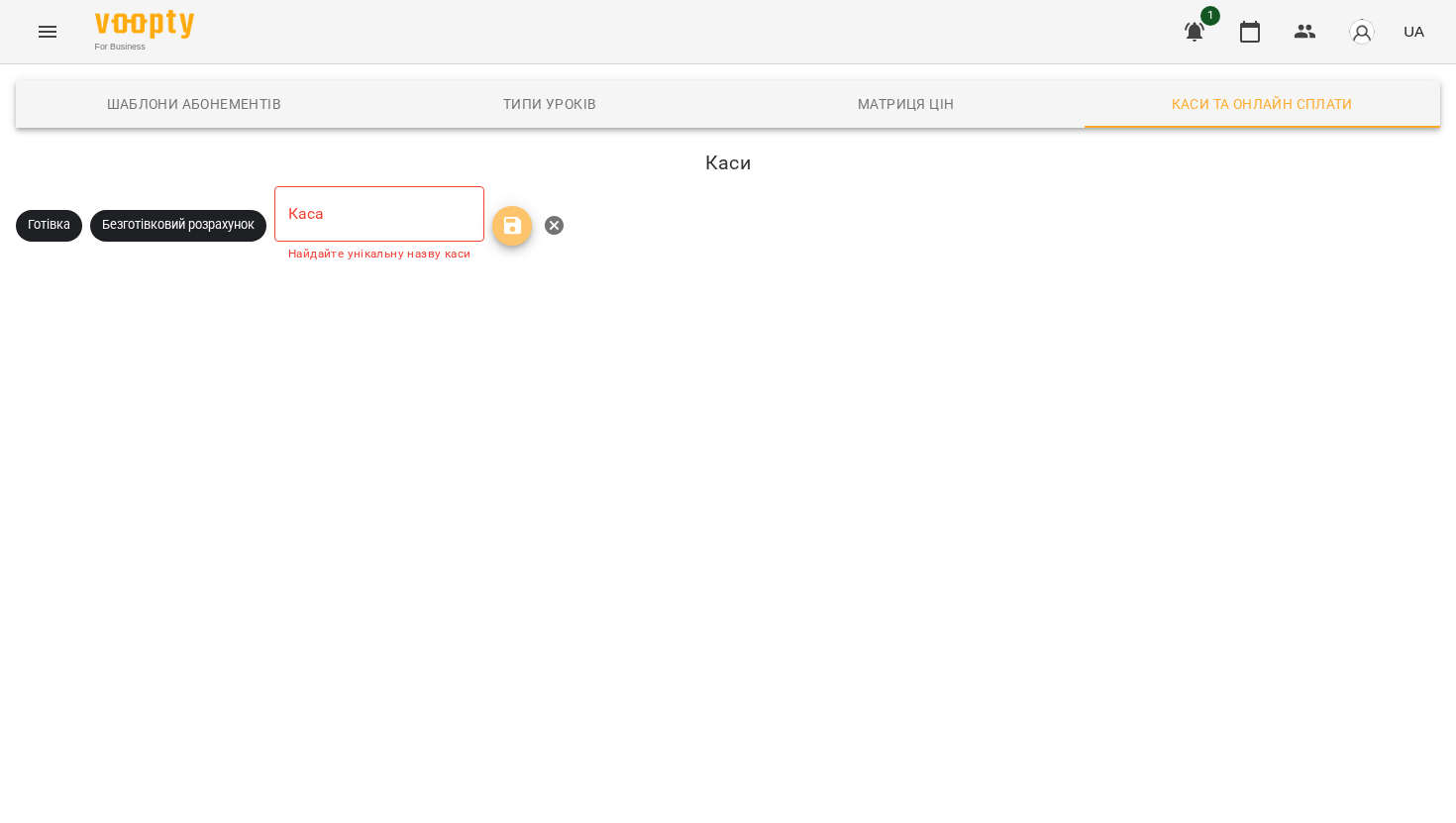 click 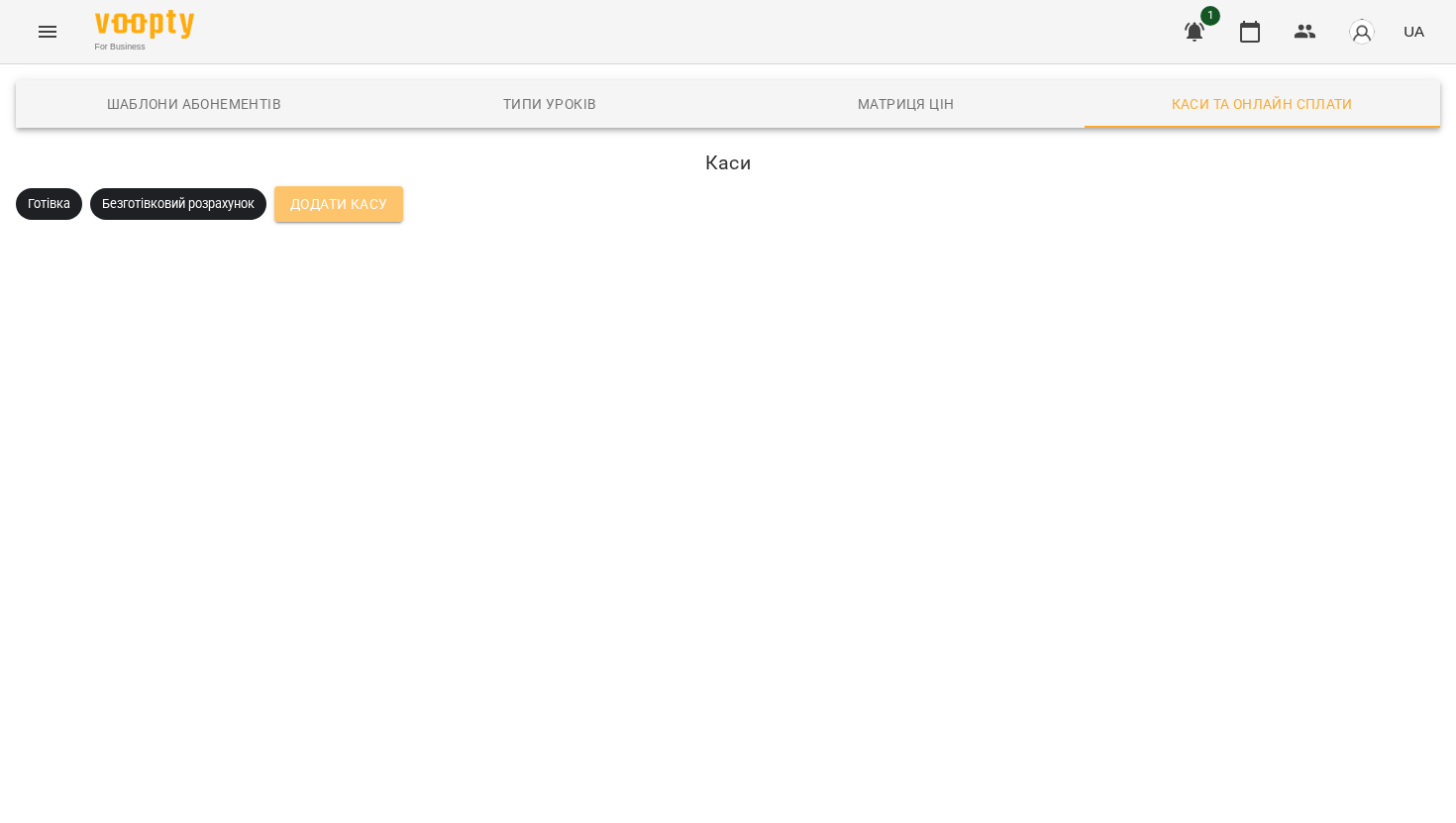 click on "Додати Касу" at bounding box center [339, 204] 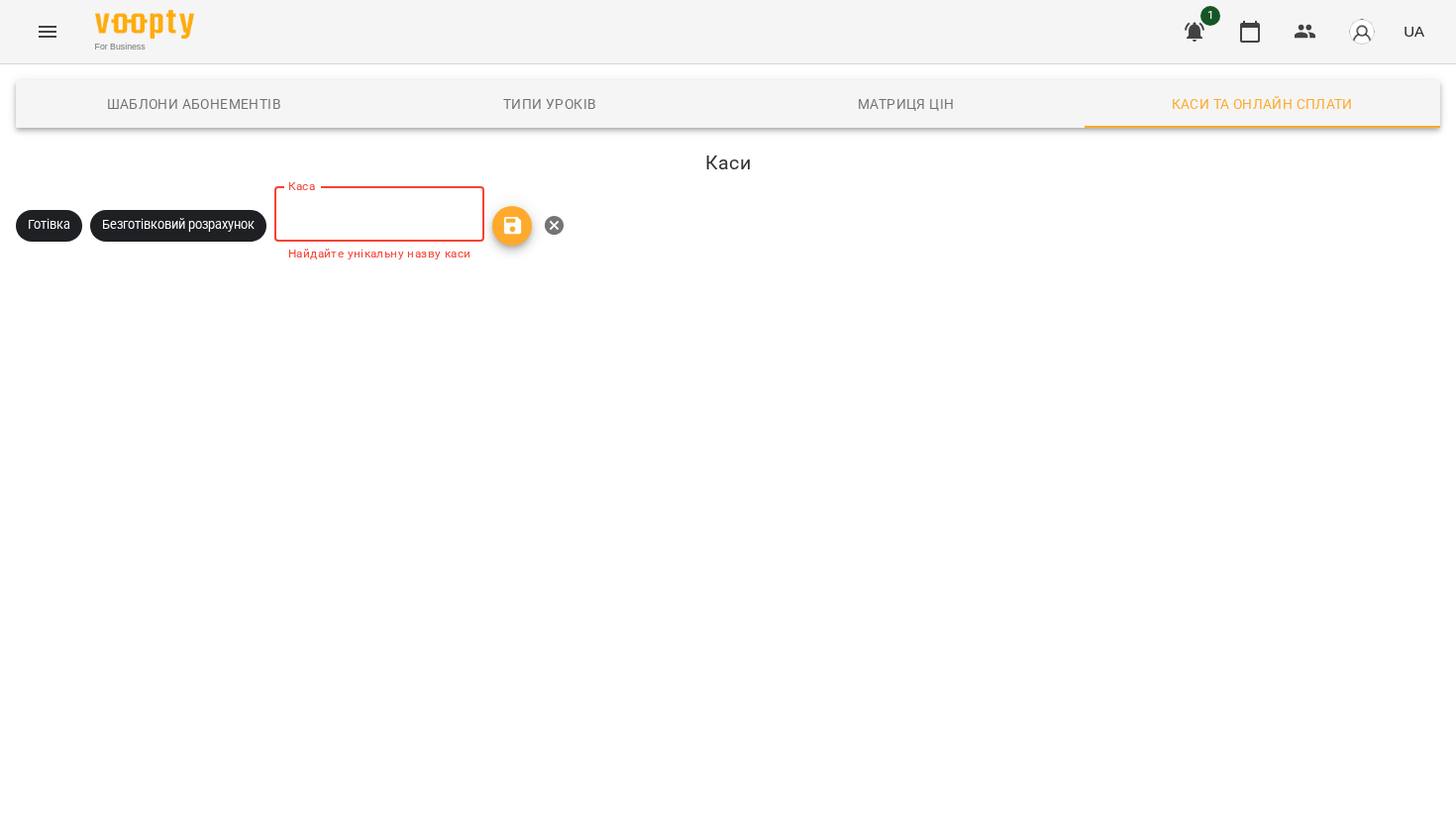 click at bounding box center (379, 214) 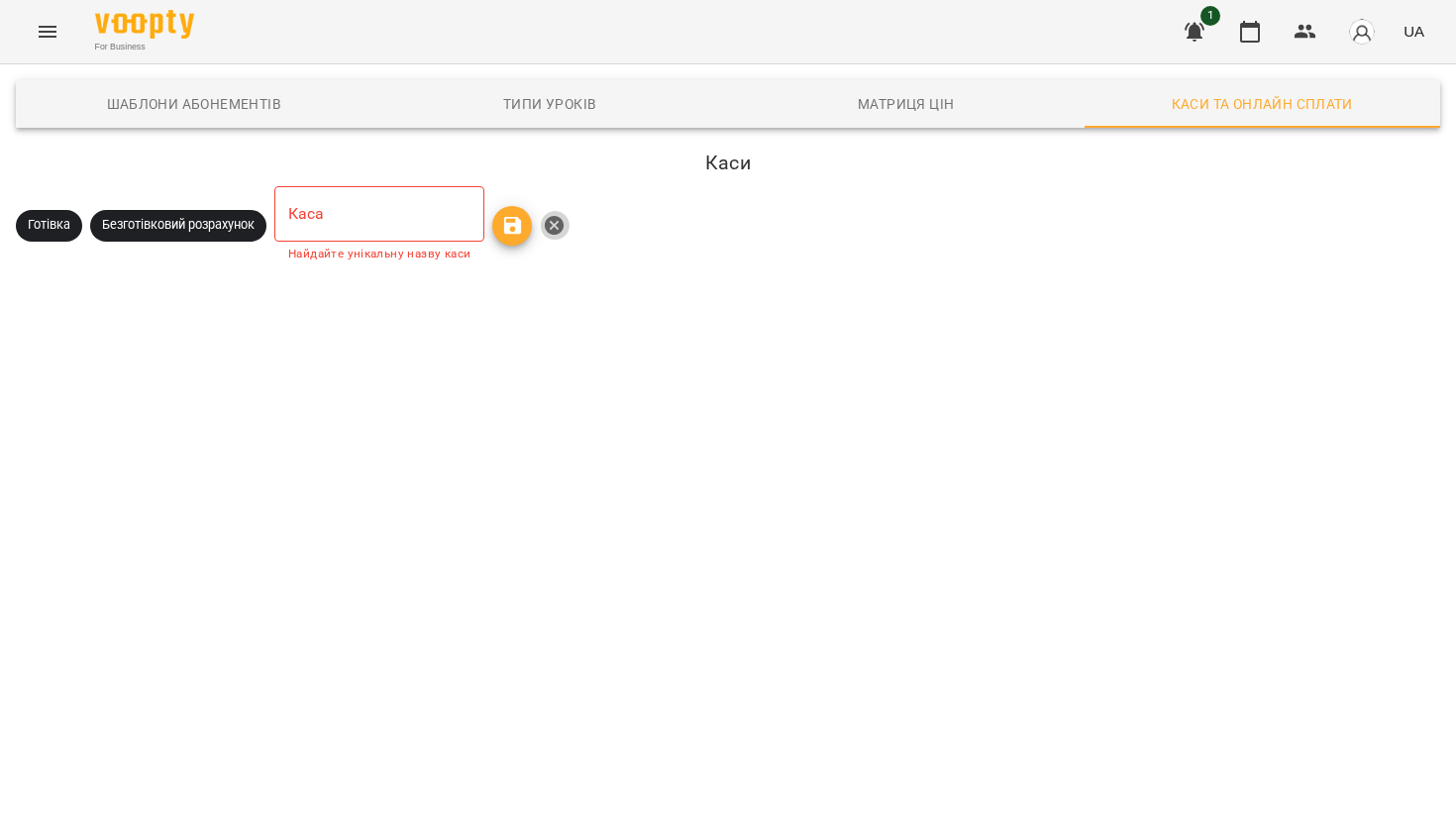 click 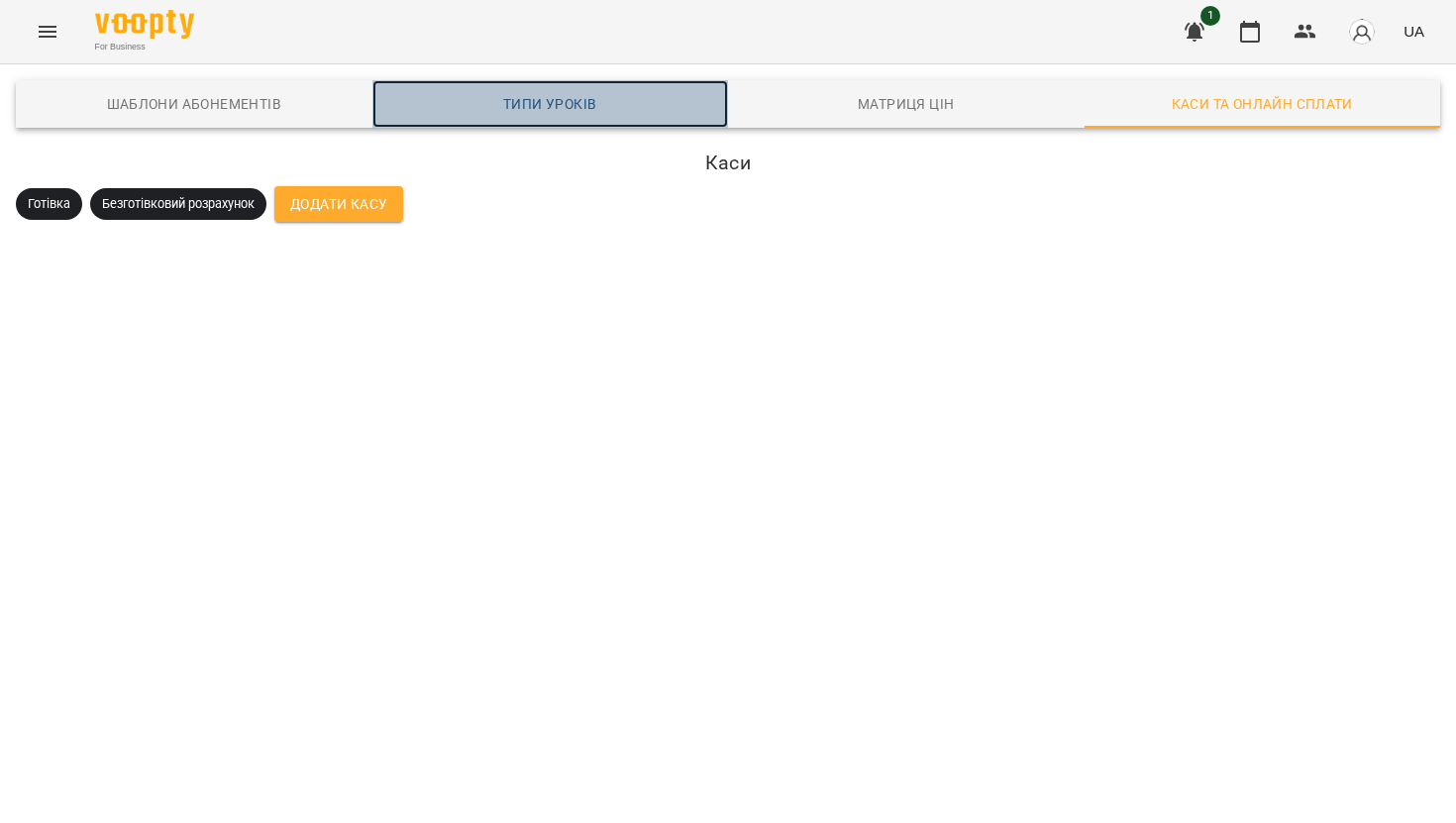 click on "Типи уроків" at bounding box center (551, 104) 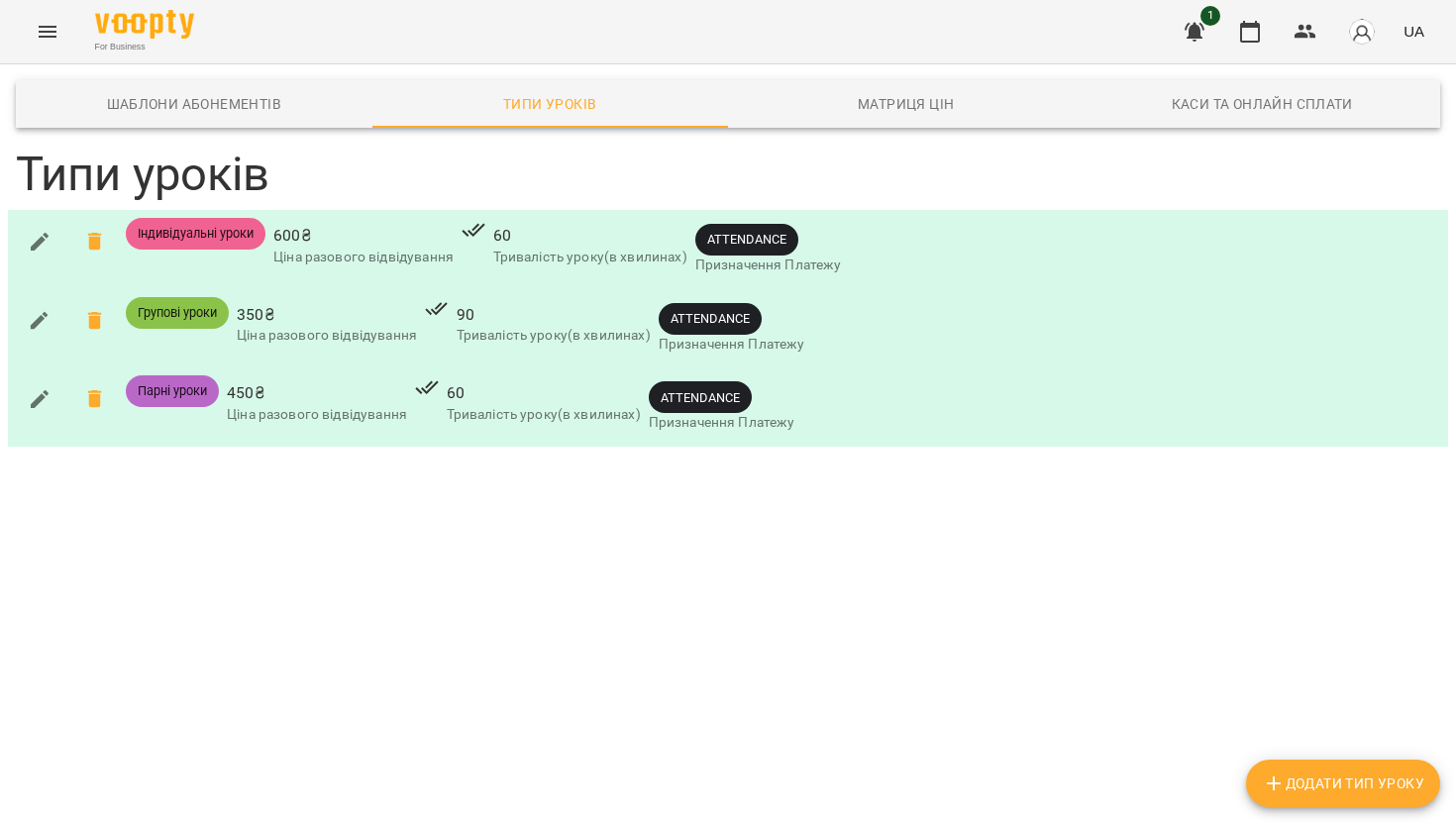click 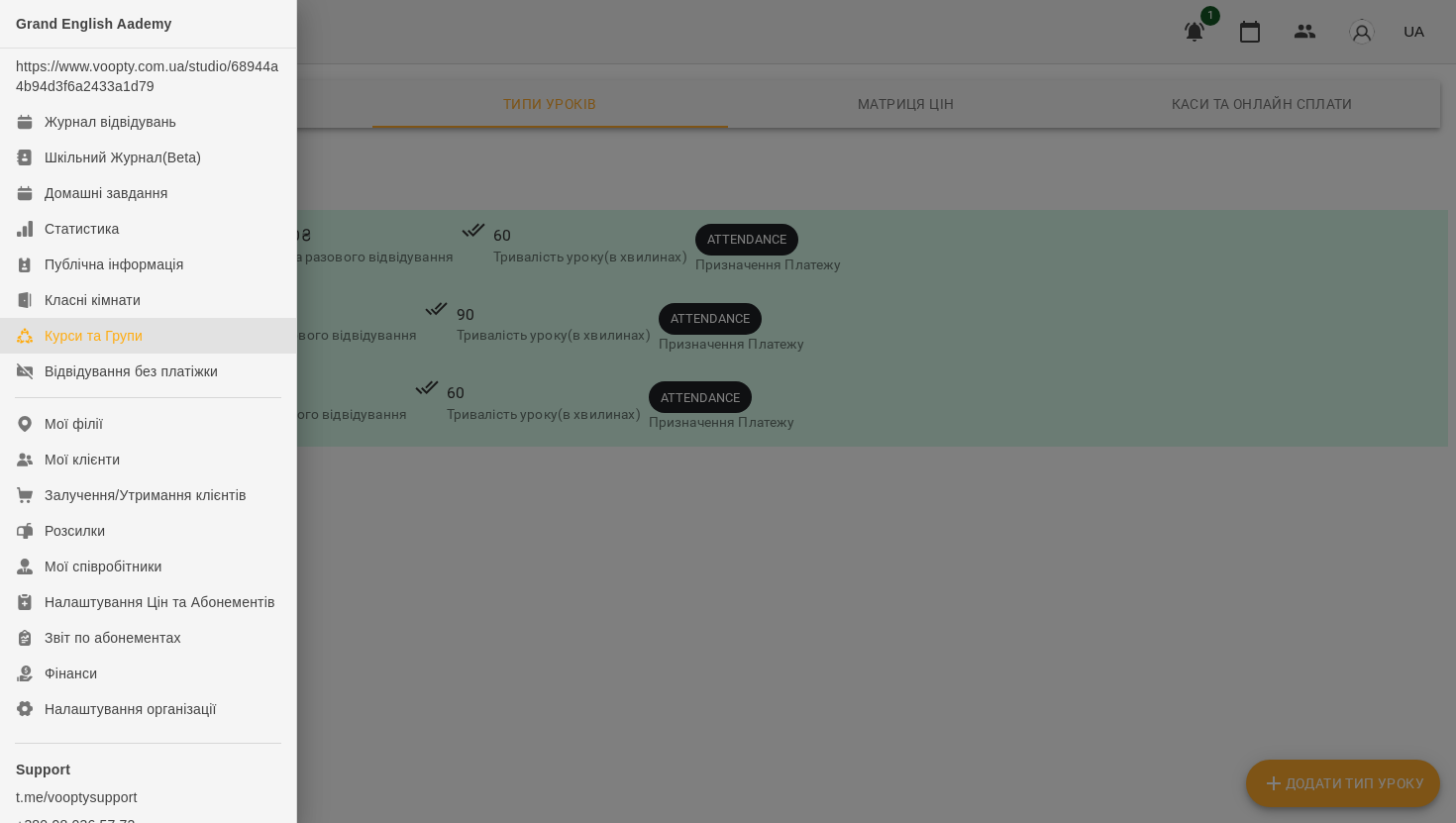click on "Курси та Групи" at bounding box center [93, 336] 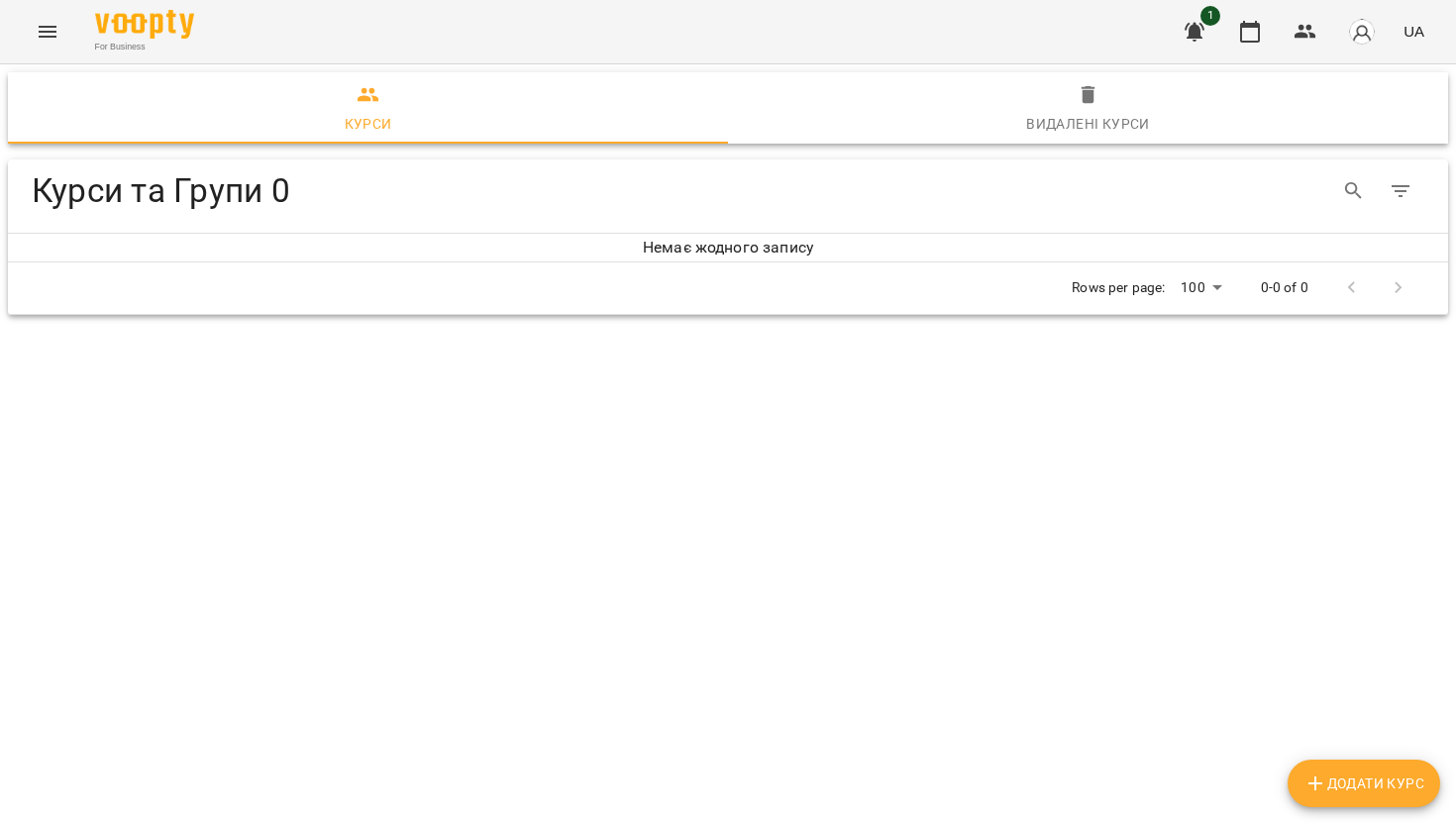 click 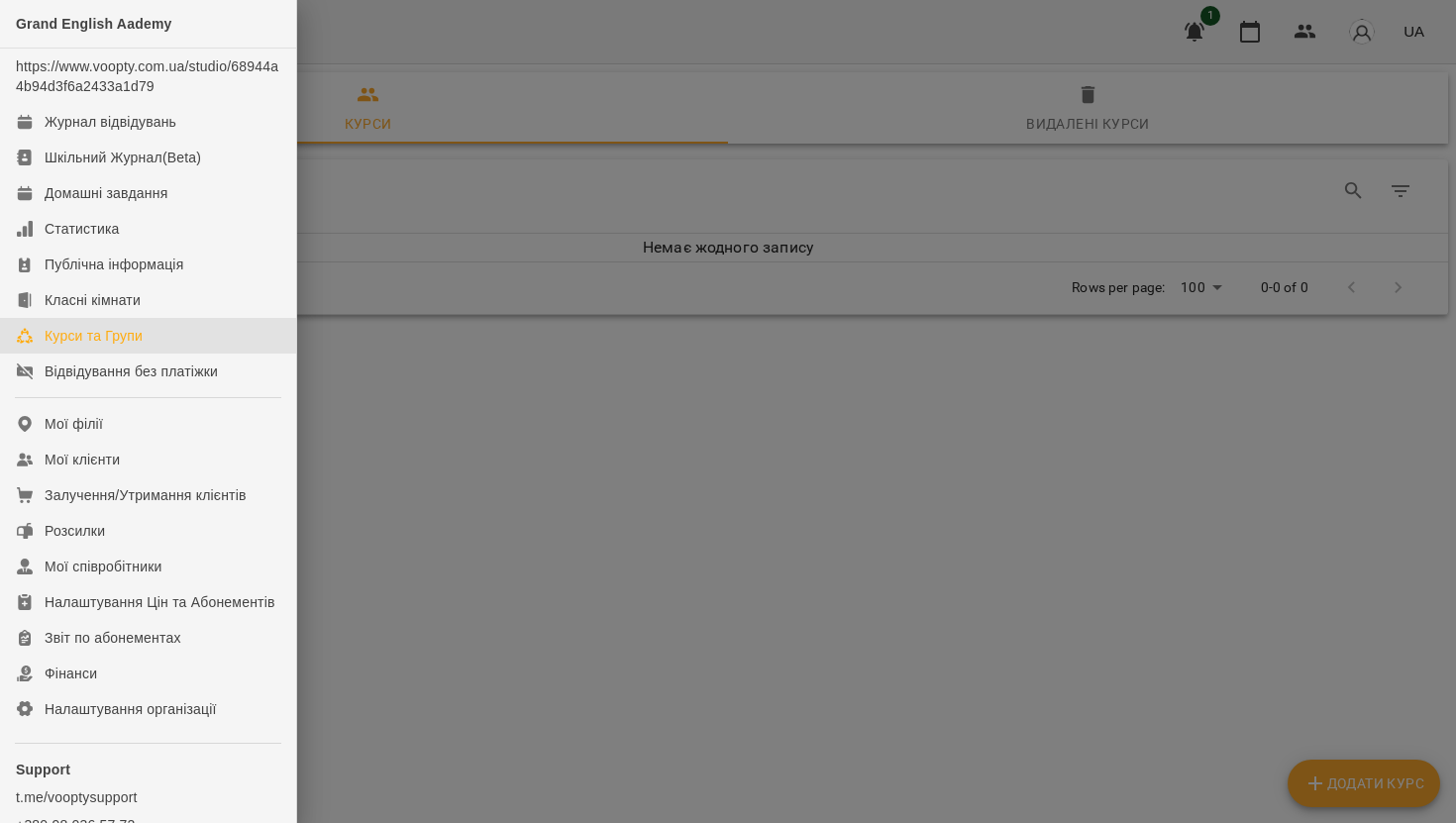 click on "Курси та Групи" at bounding box center [93, 336] 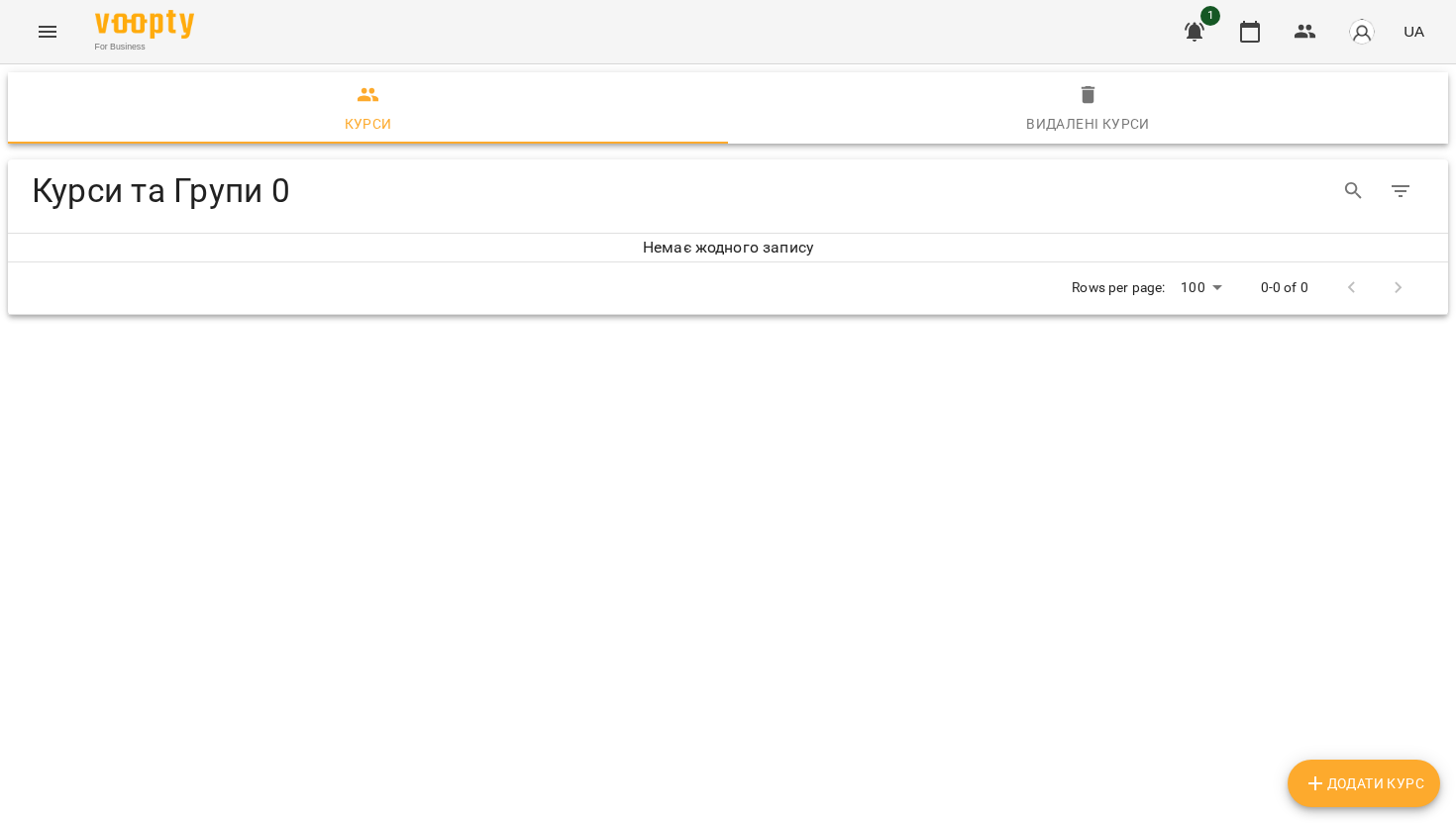click on "Курси Видалені курси Курси та Групи   0 Курси та Групи   0   Немає жодного запису Rows per page: 100 *** 0-0 of 0 Додати Курс" at bounding box center [728, 402] 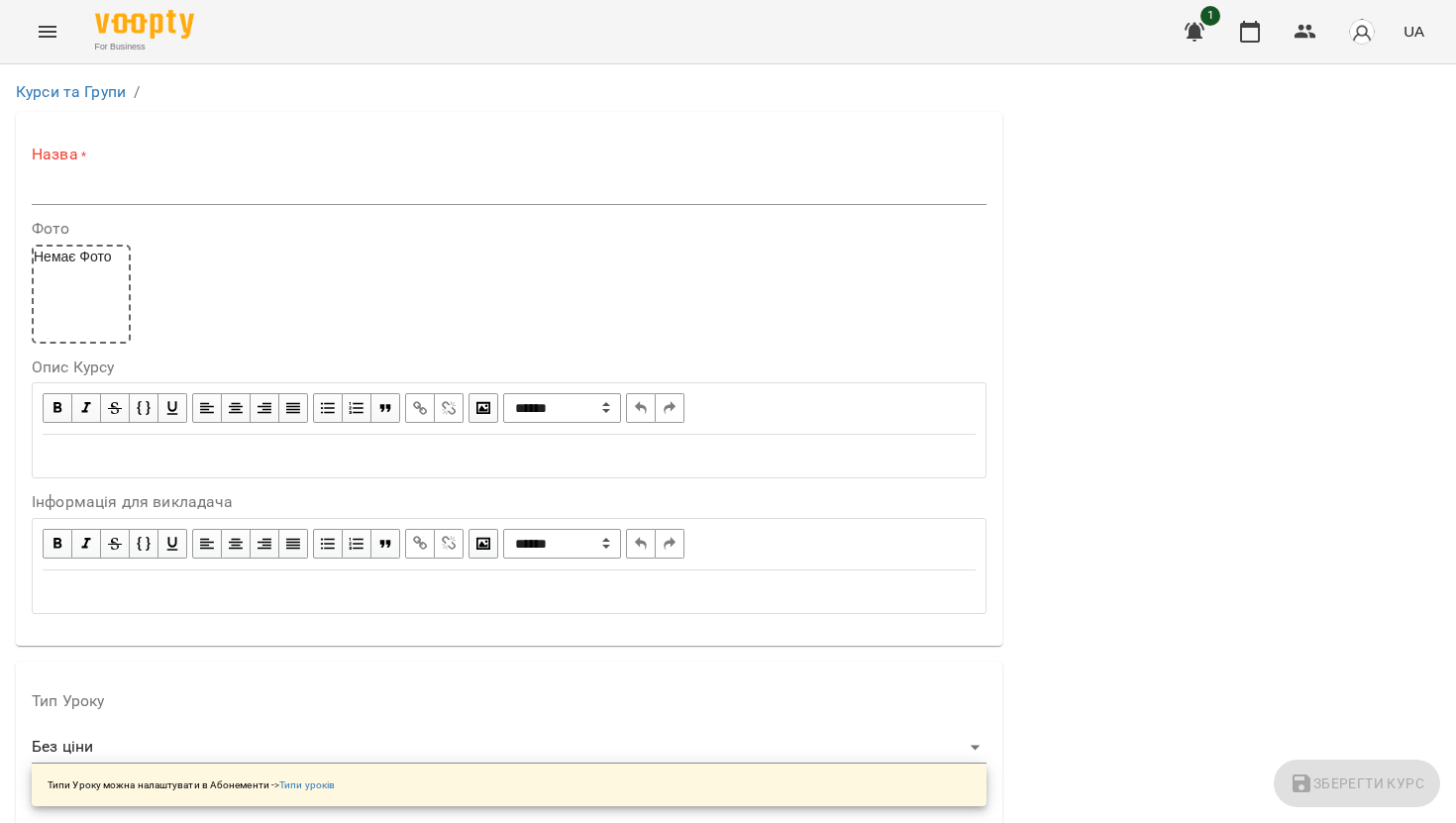 click at bounding box center (509, 189) 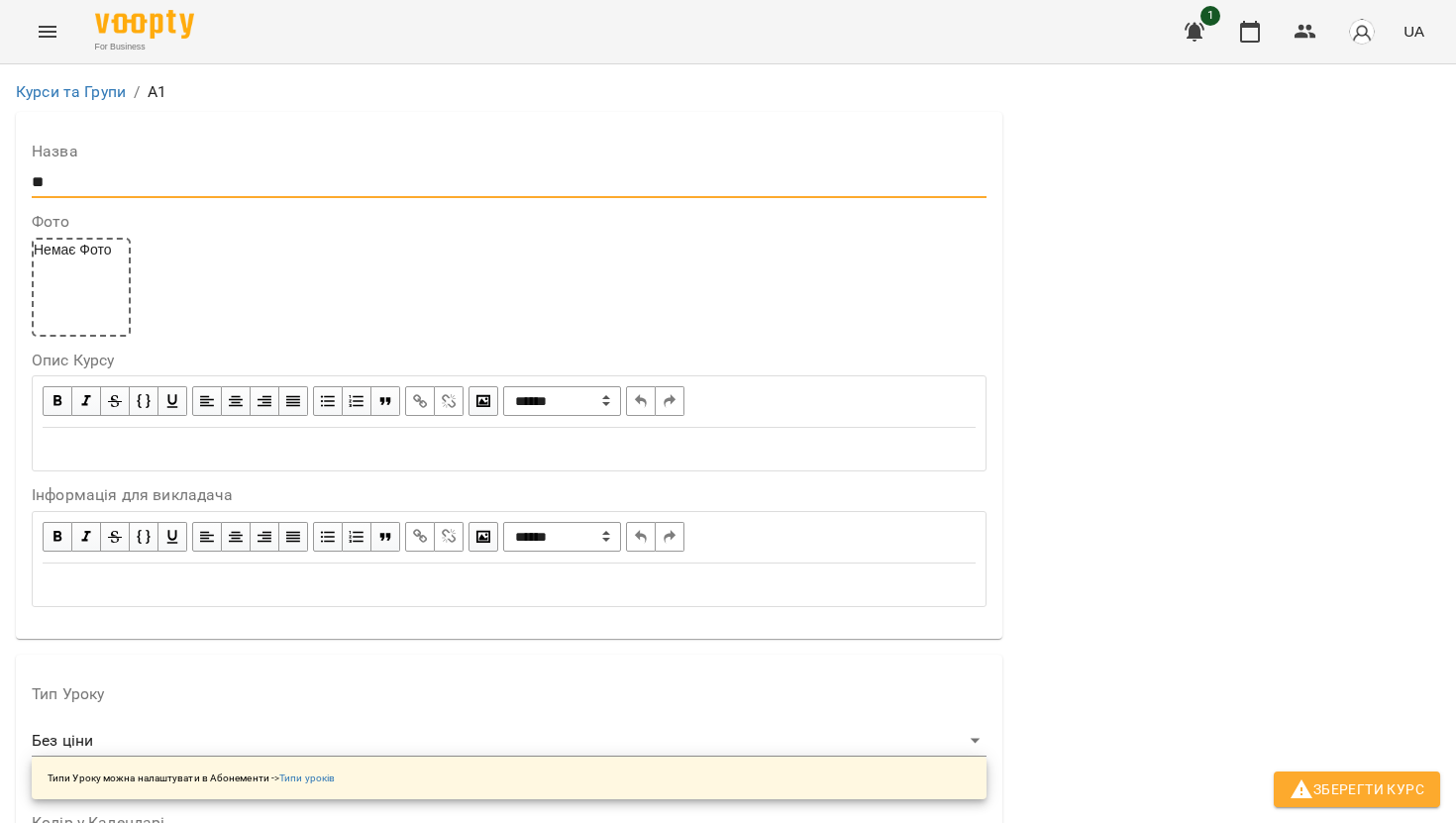 scroll, scrollTop: 335, scrollLeft: 0, axis: vertical 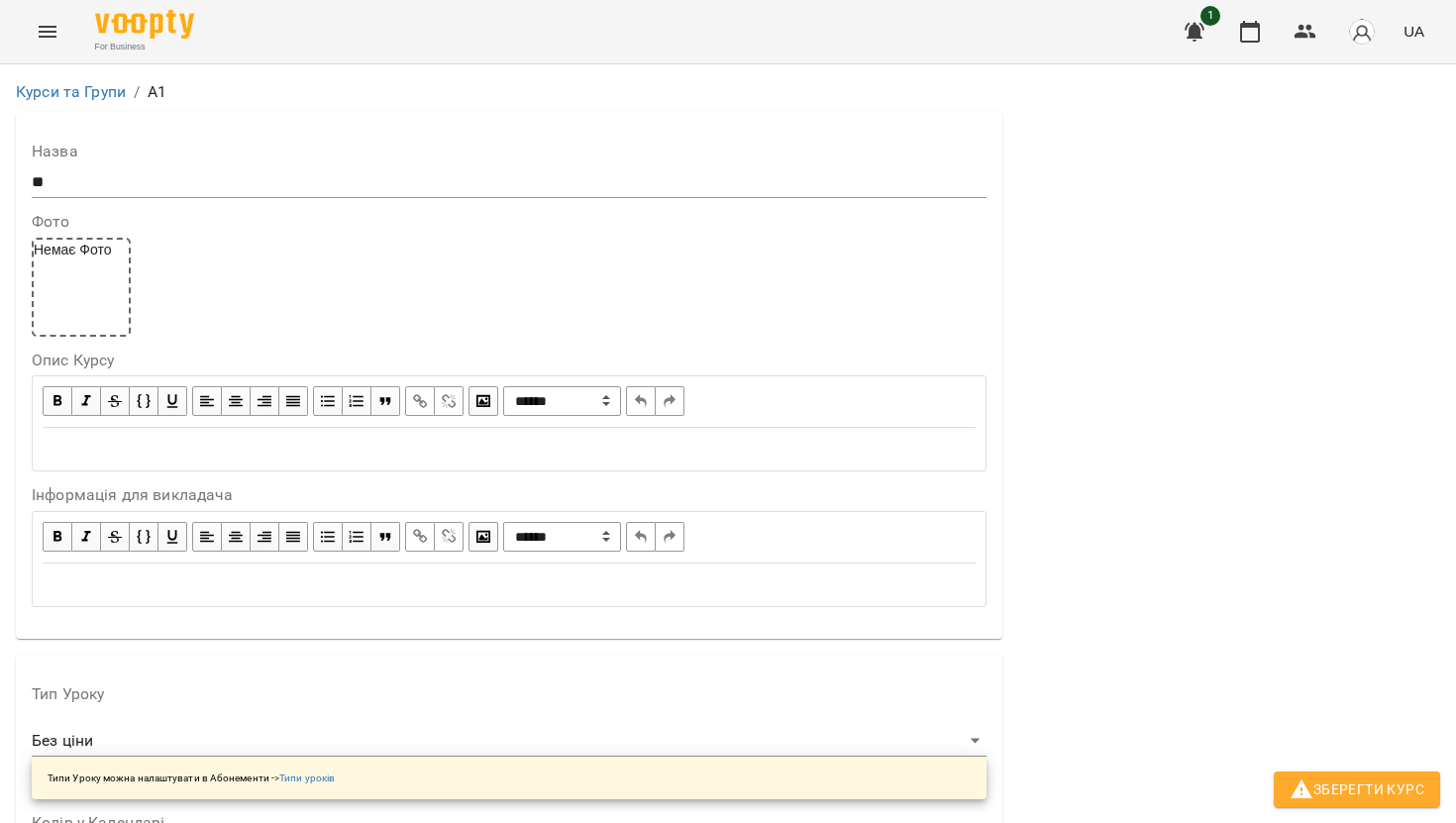 click on "Типи Уроку можна налаштувати в Абонементи ->  Типи уроків" at bounding box center [191, 777] 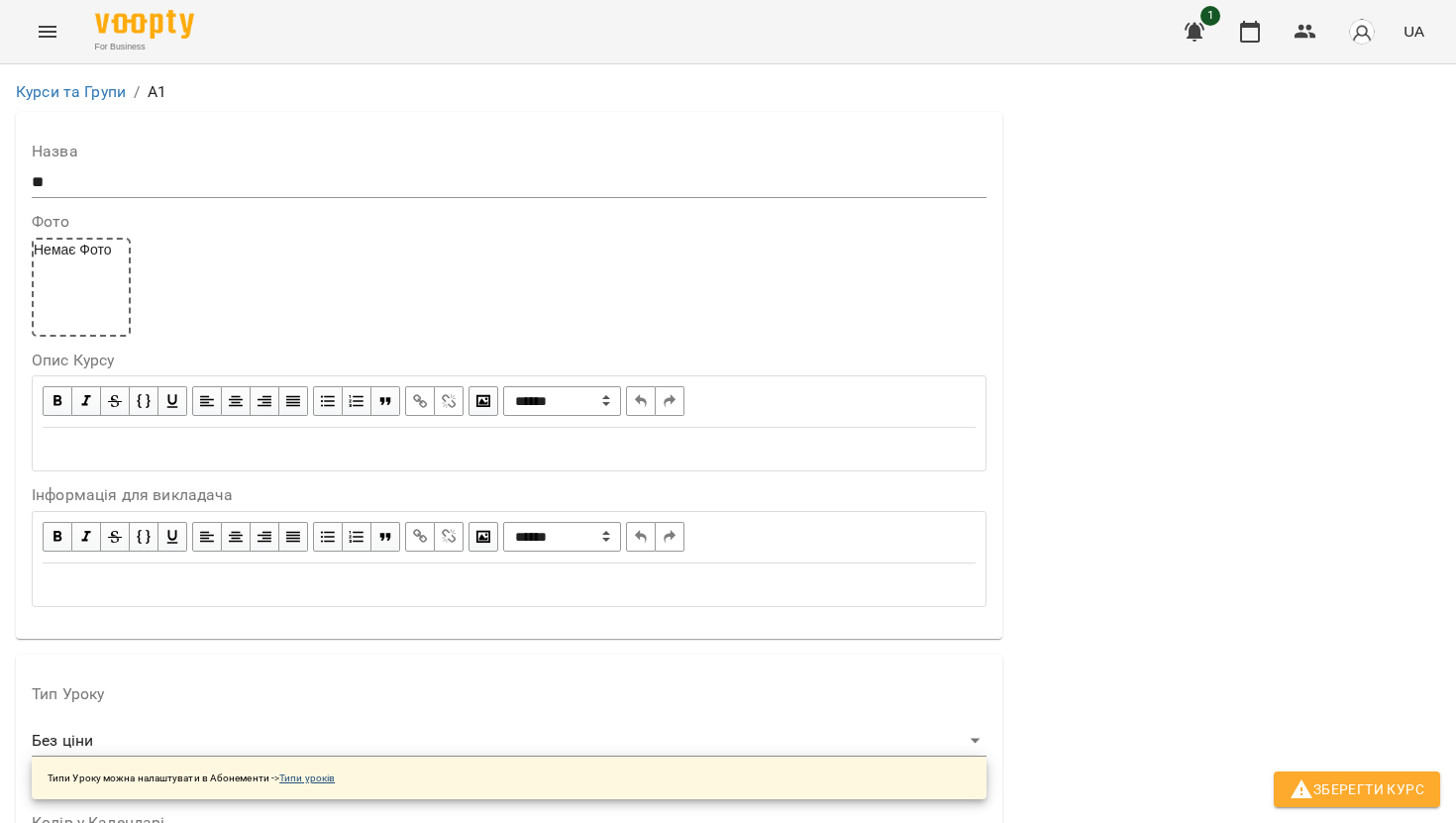 scroll, scrollTop: 0, scrollLeft: 0, axis: both 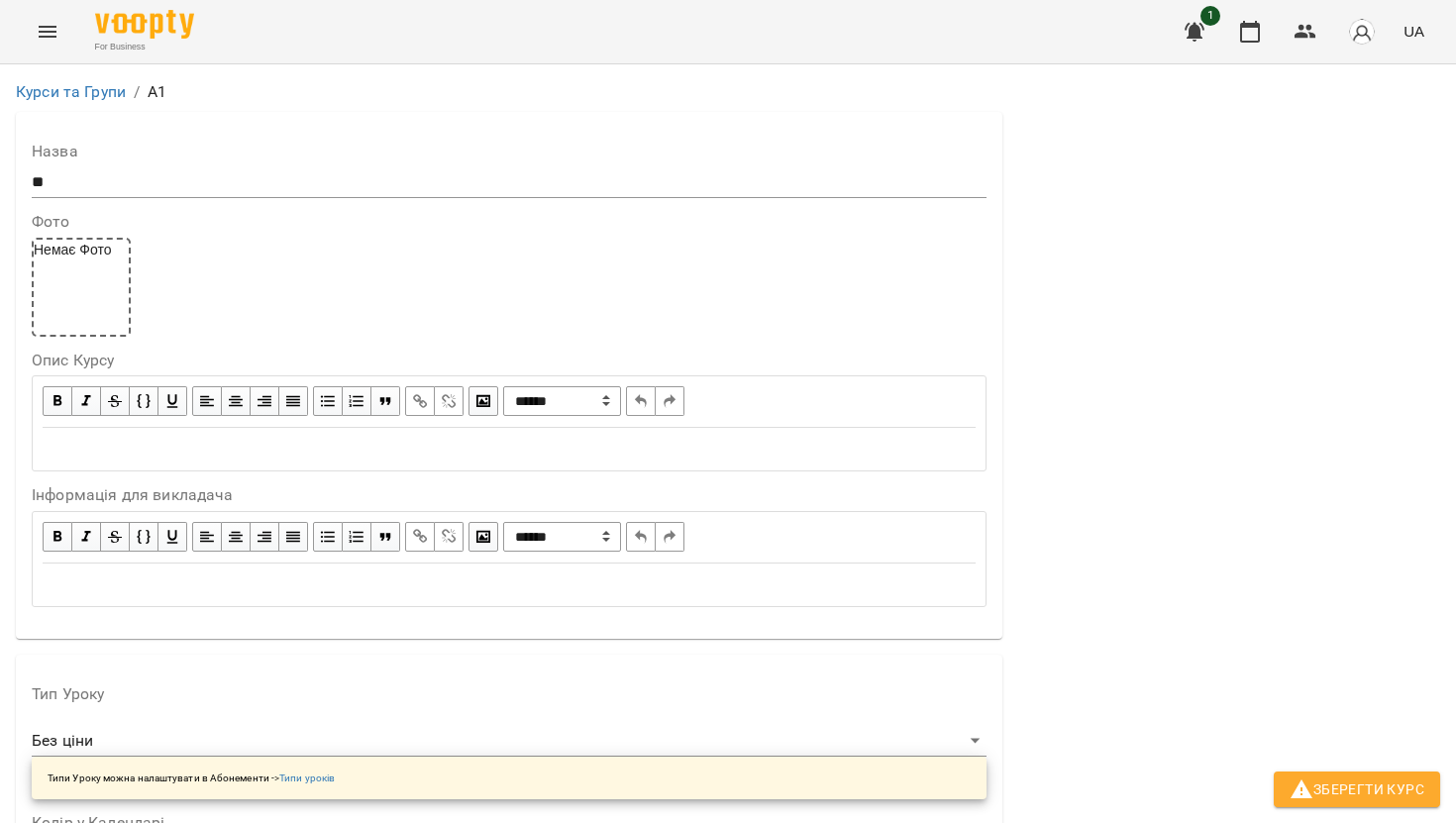 click on "**" at bounding box center (509, 182) 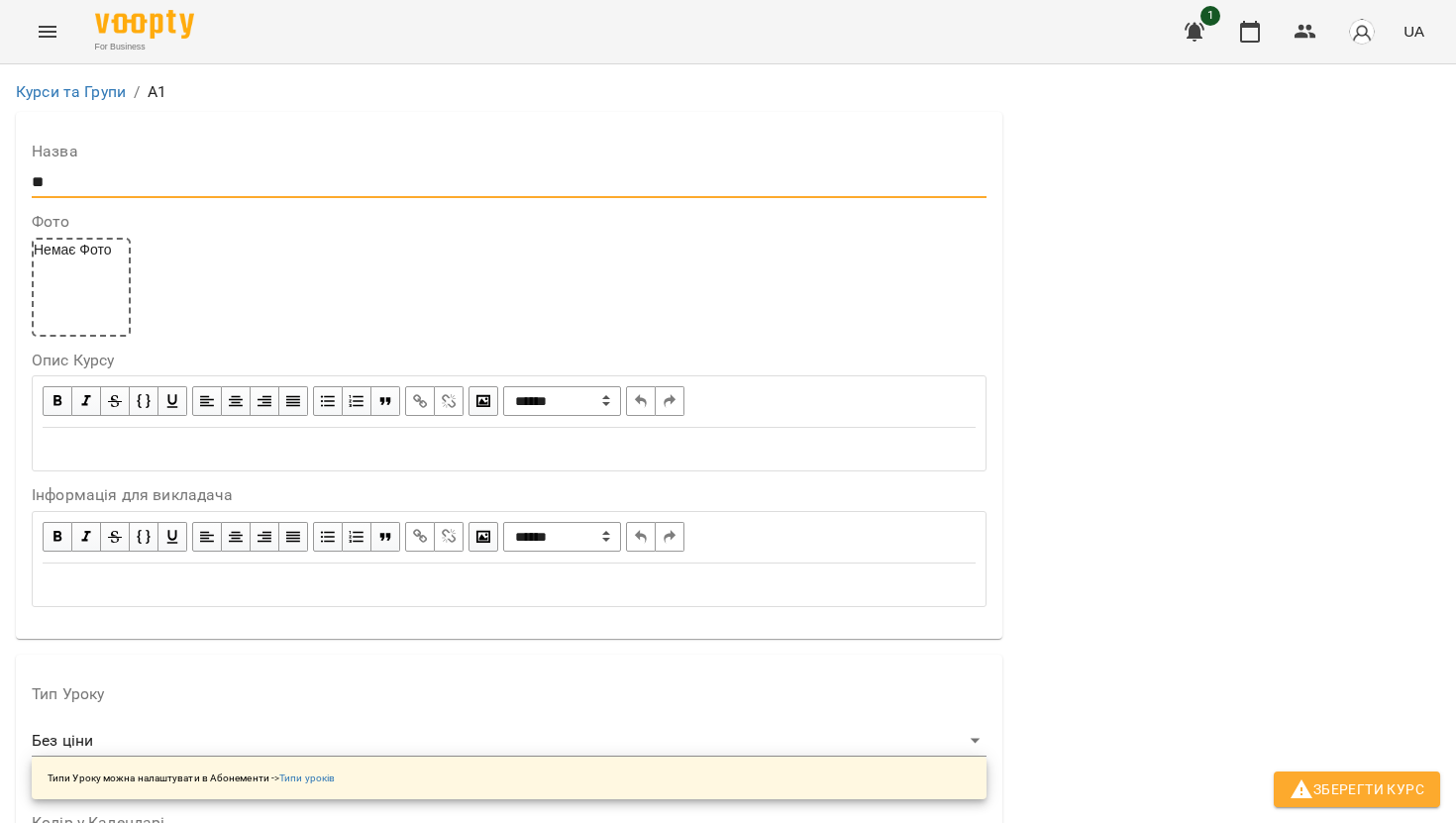 type on "*" 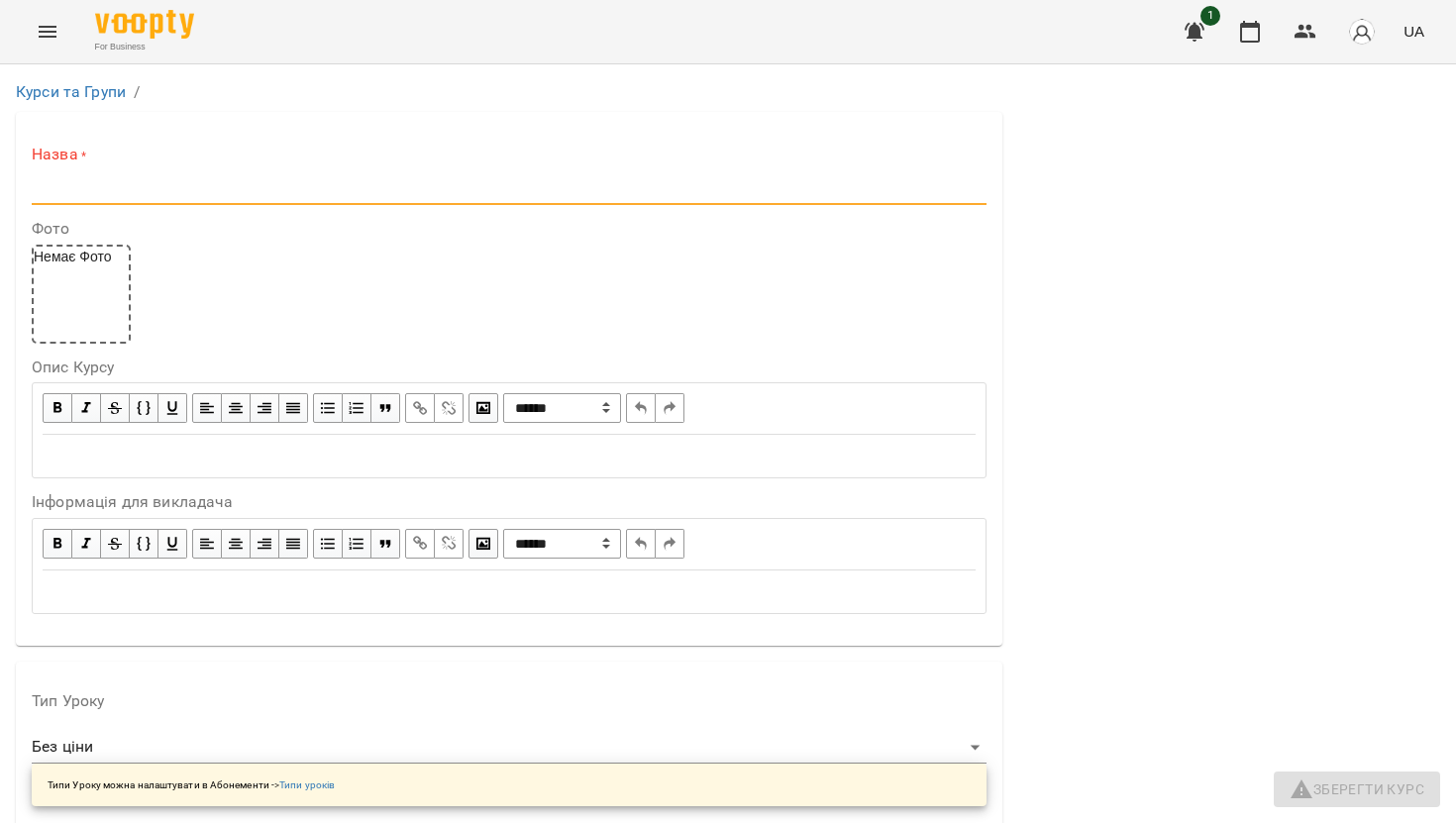 type 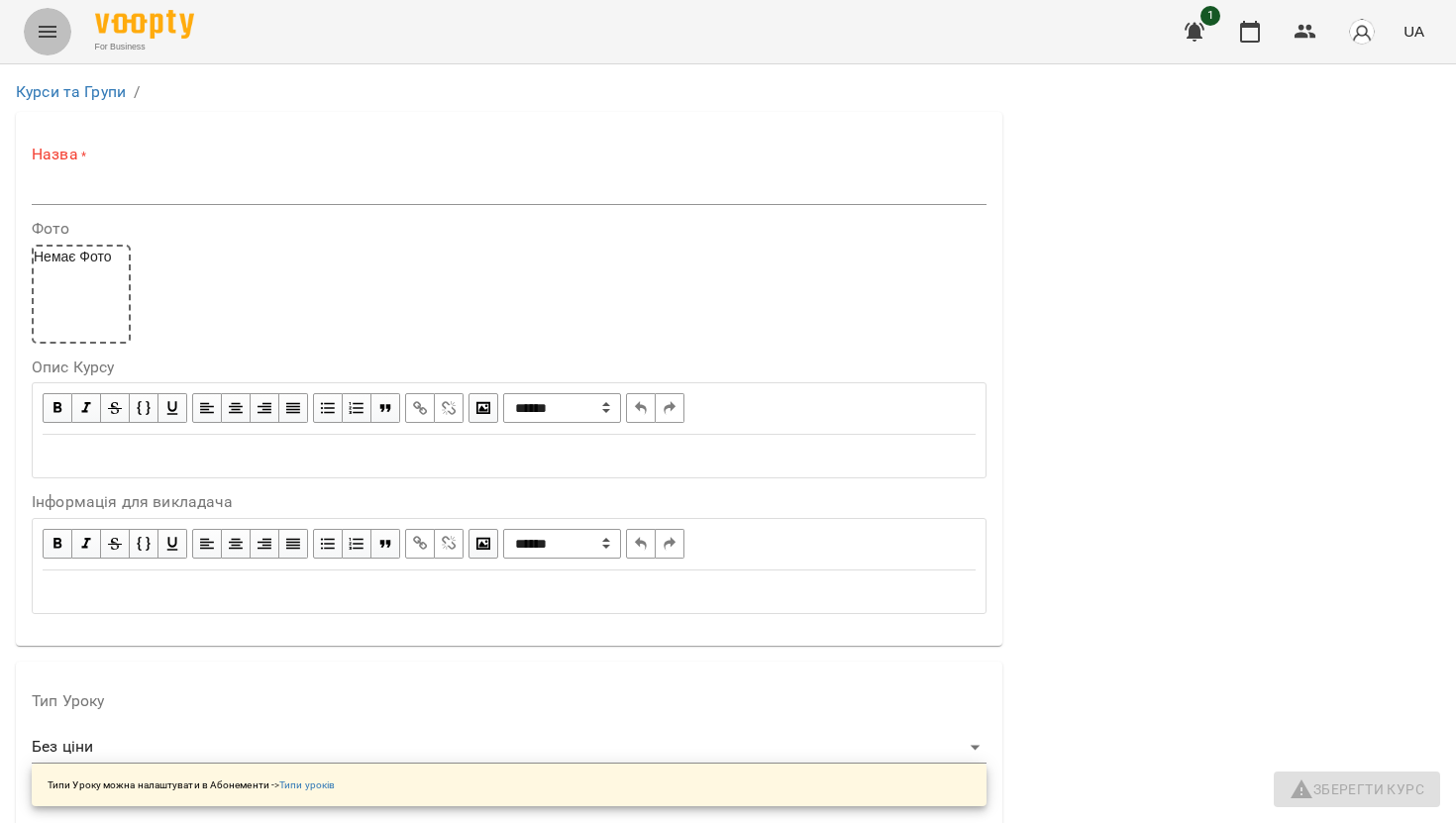click 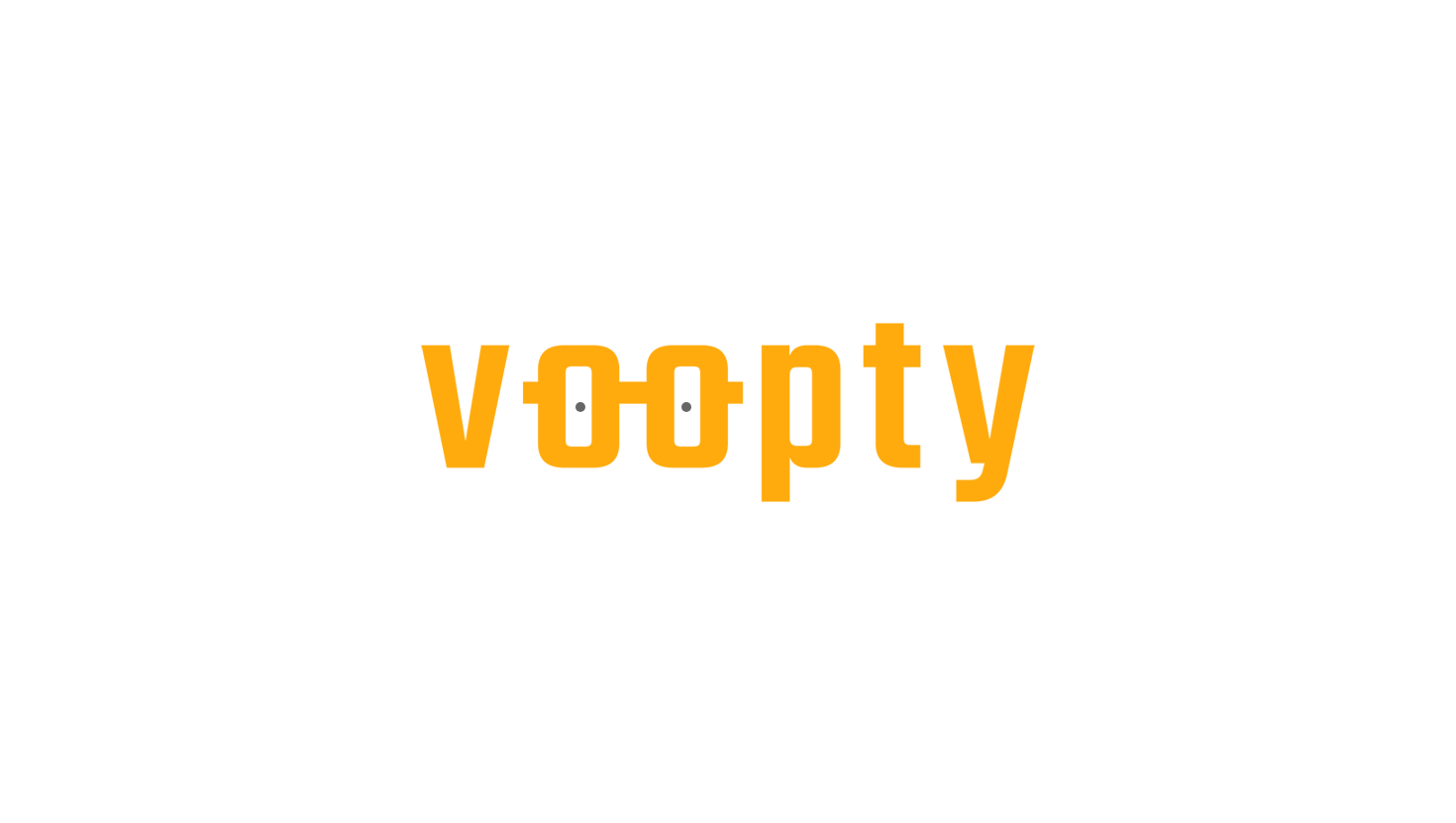 scroll, scrollTop: 0, scrollLeft: 0, axis: both 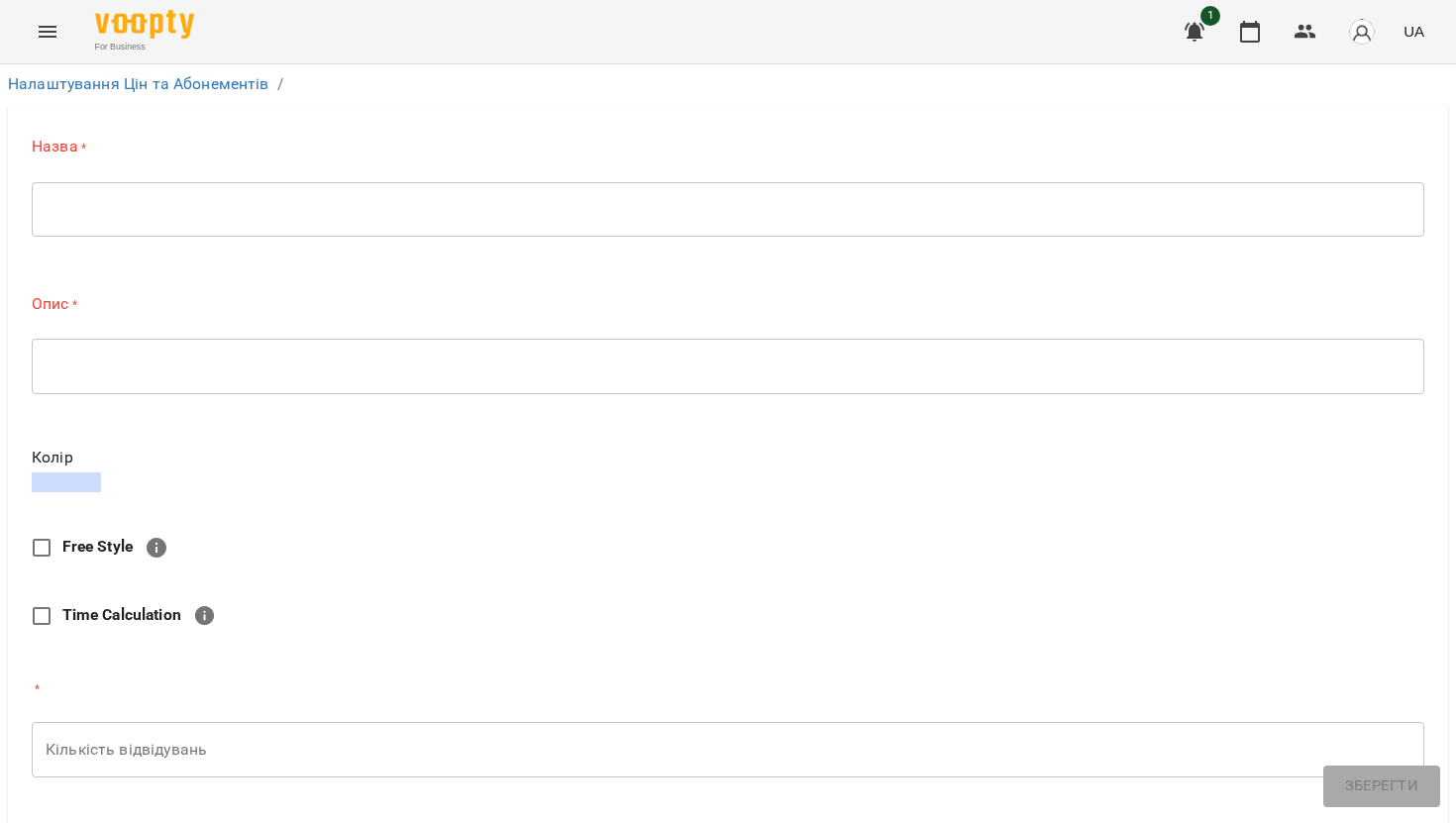 click on "Типи Уроку можна налаштувати в Абонементи ->  Типи уроків" at bounding box center [191, 1606] 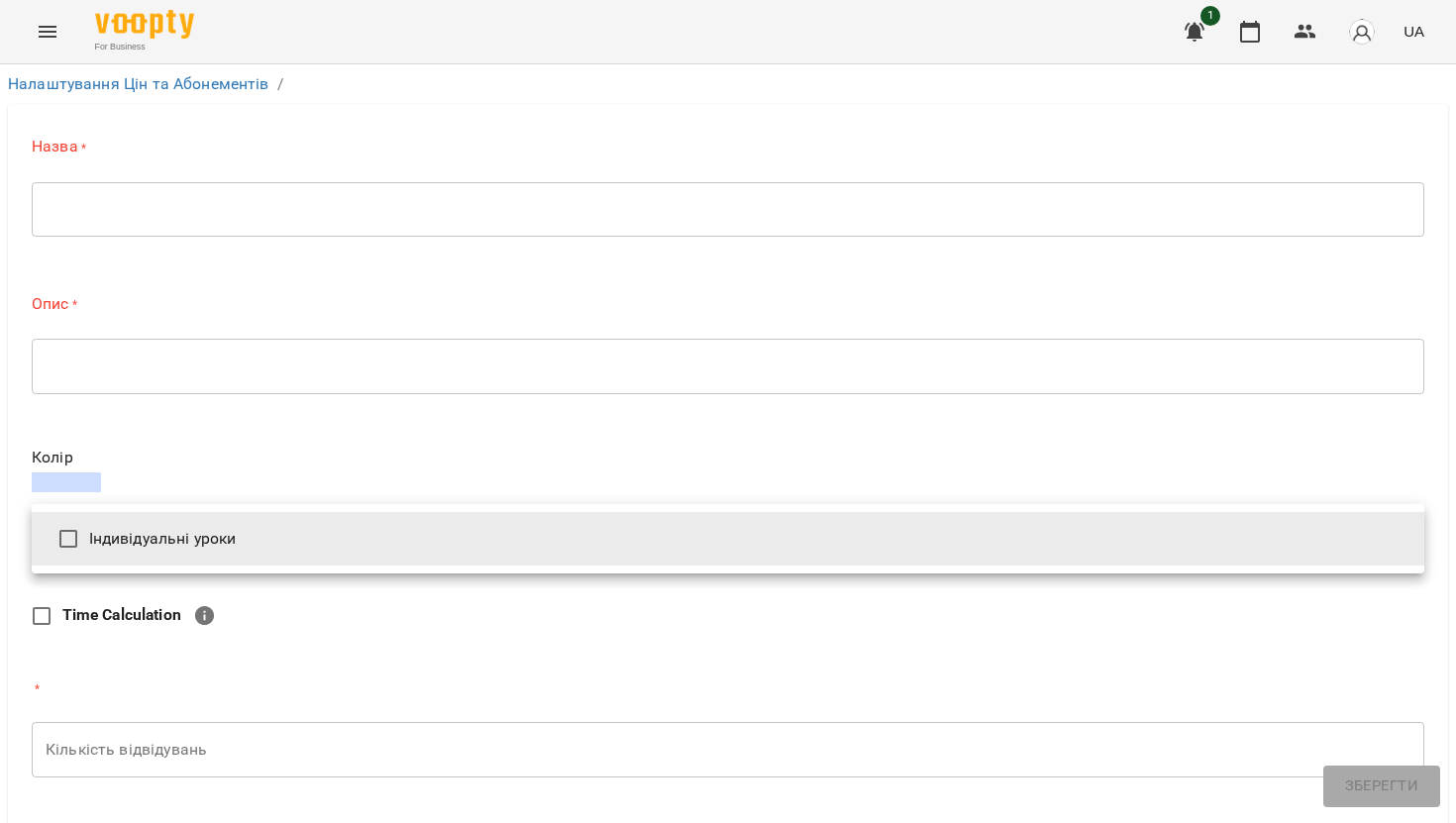 click at bounding box center [728, 411] 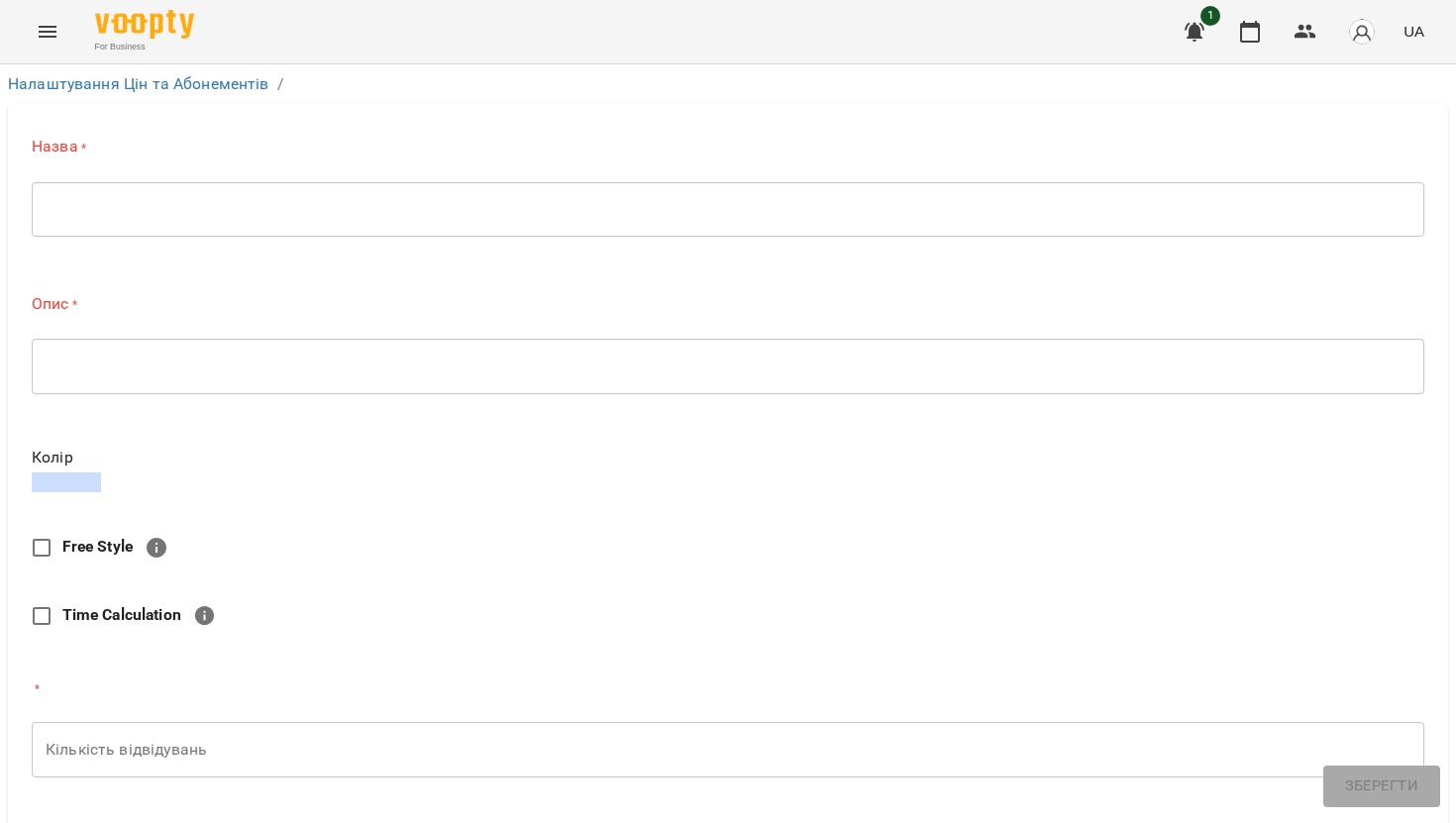 scroll, scrollTop: 0, scrollLeft: 0, axis: both 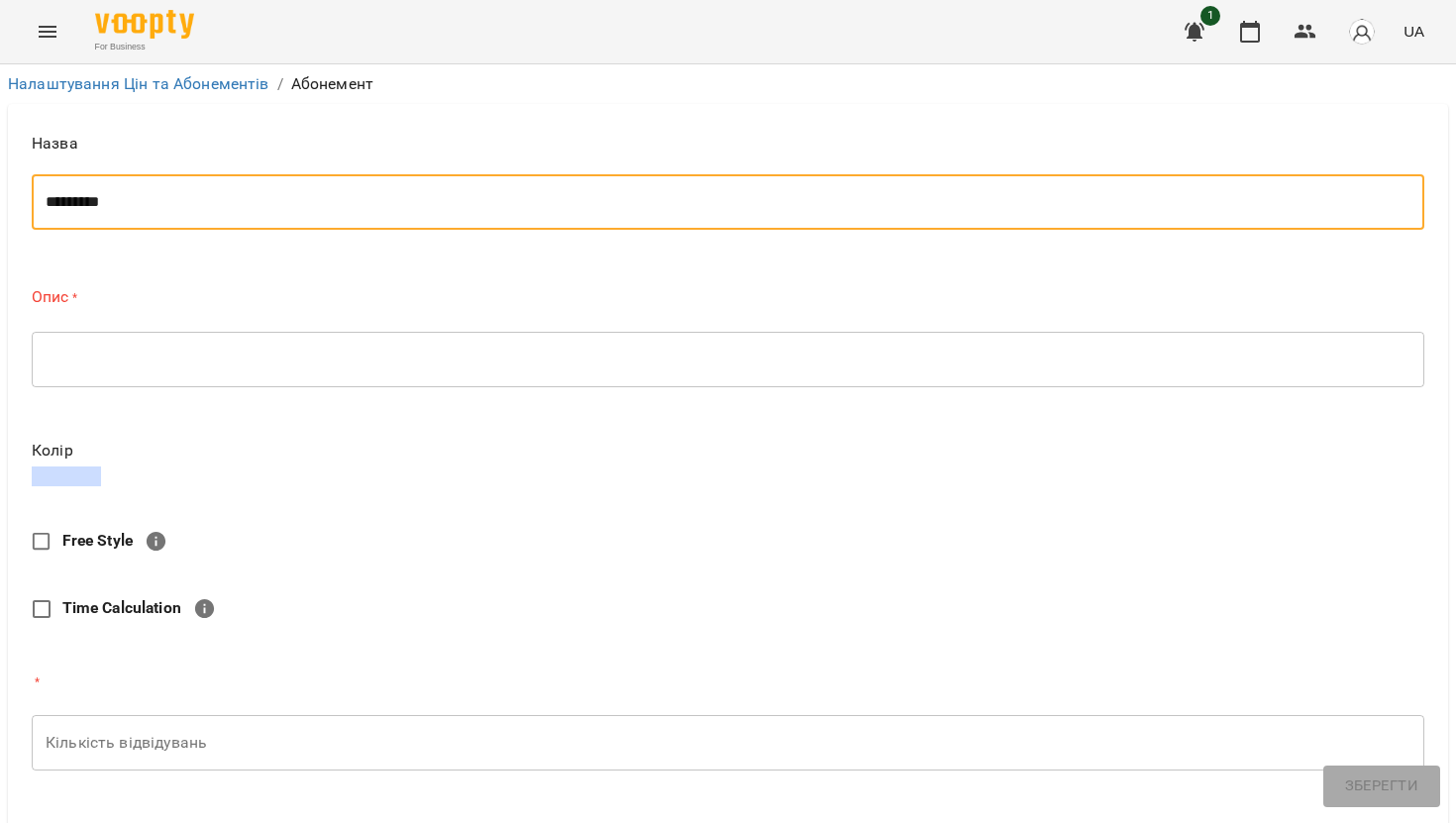 click at bounding box center [728, 359] 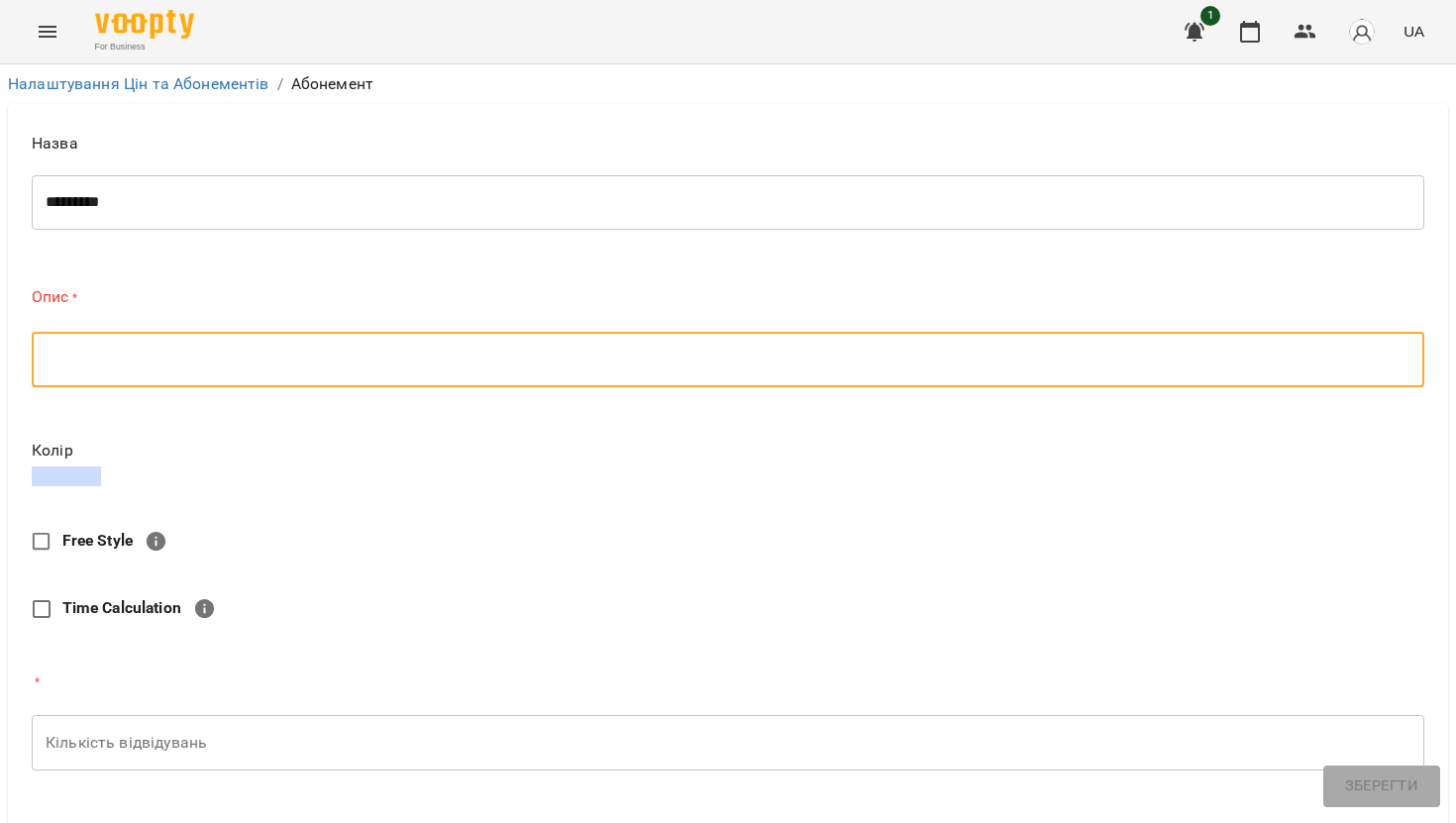 click on "*********" at bounding box center (728, 202) 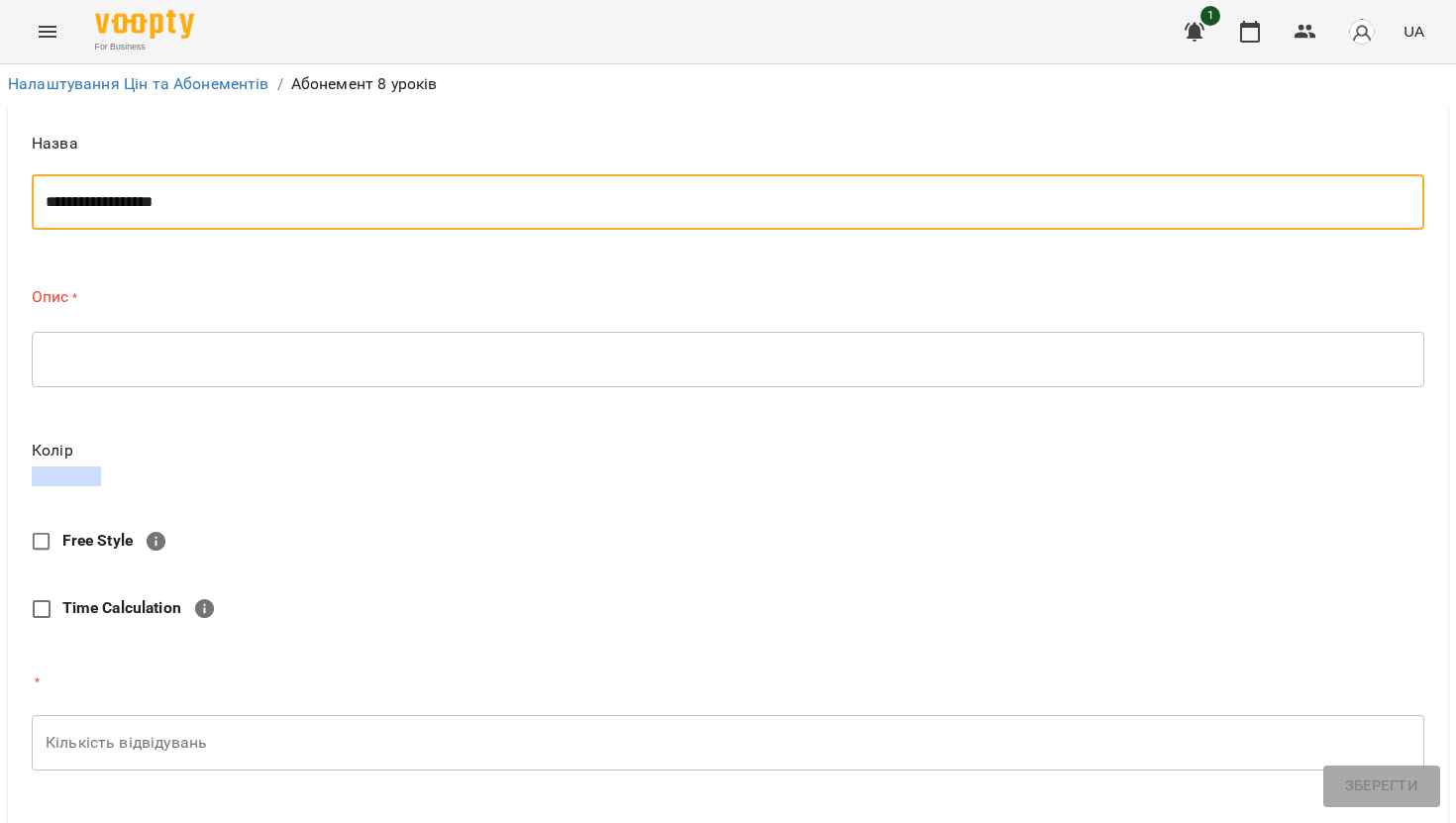 type on "**********" 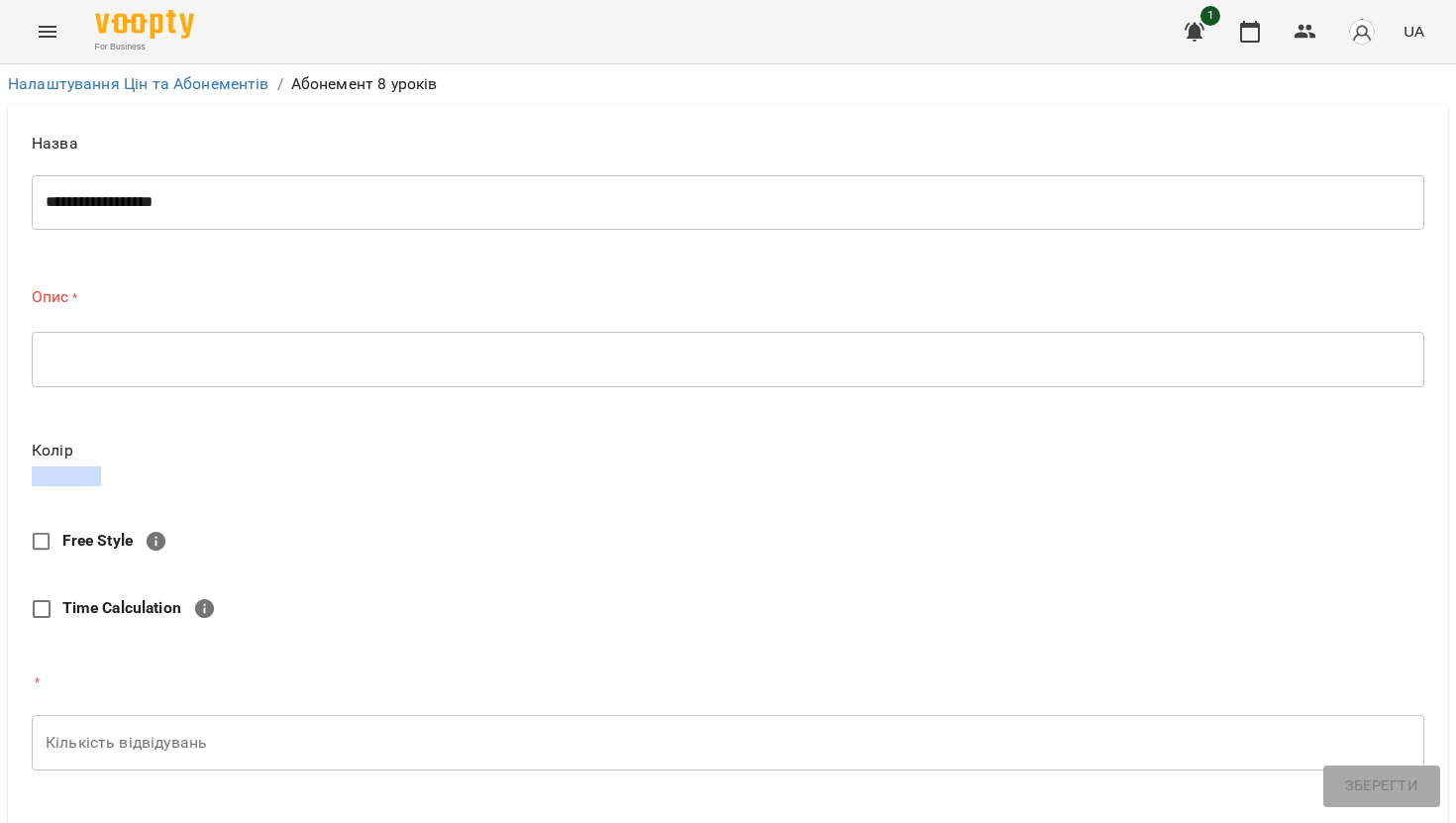 click on "* ​" at bounding box center (728, 360) 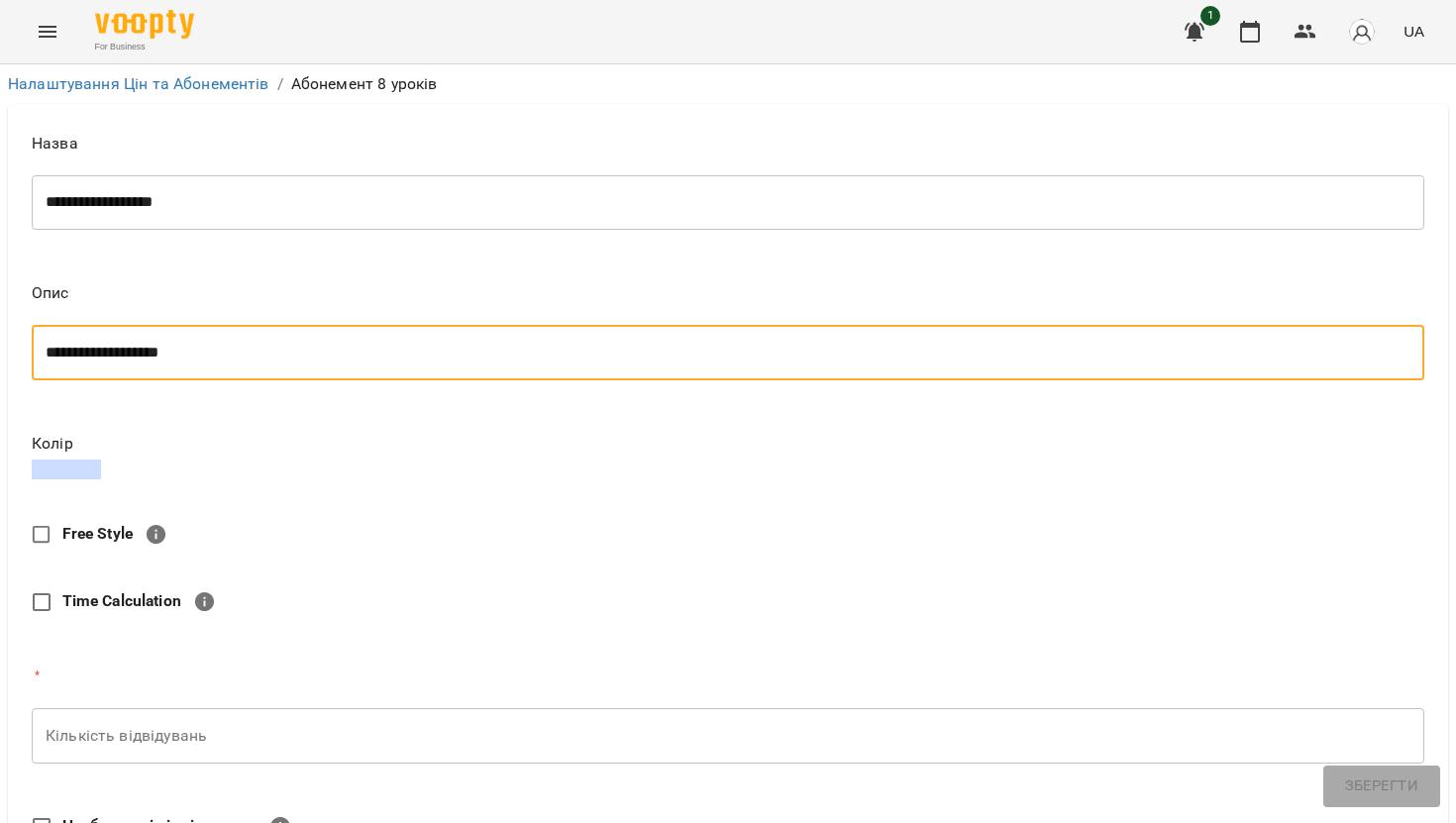 scroll, scrollTop: 250, scrollLeft: 0, axis: vertical 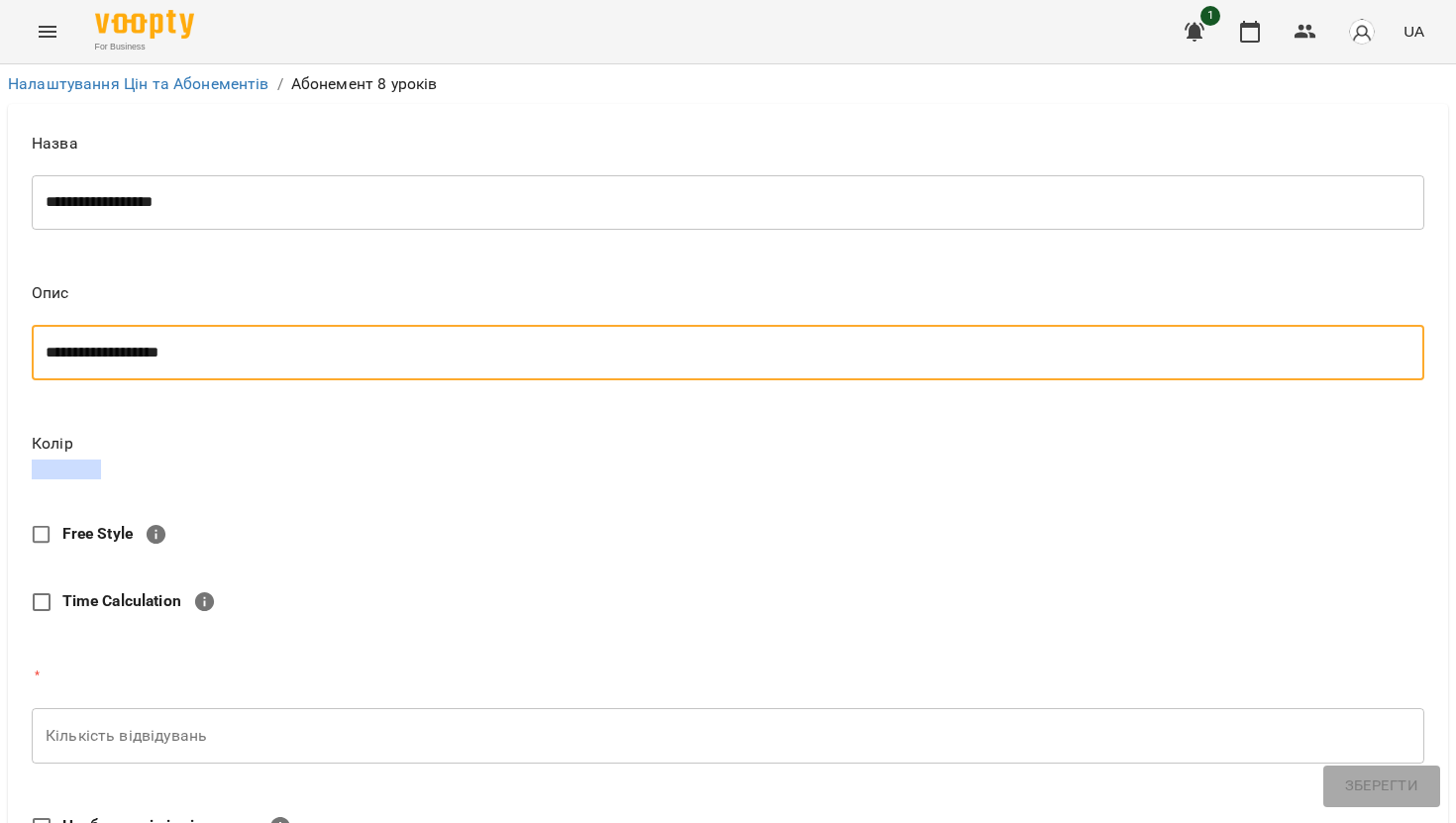 type on "**********" 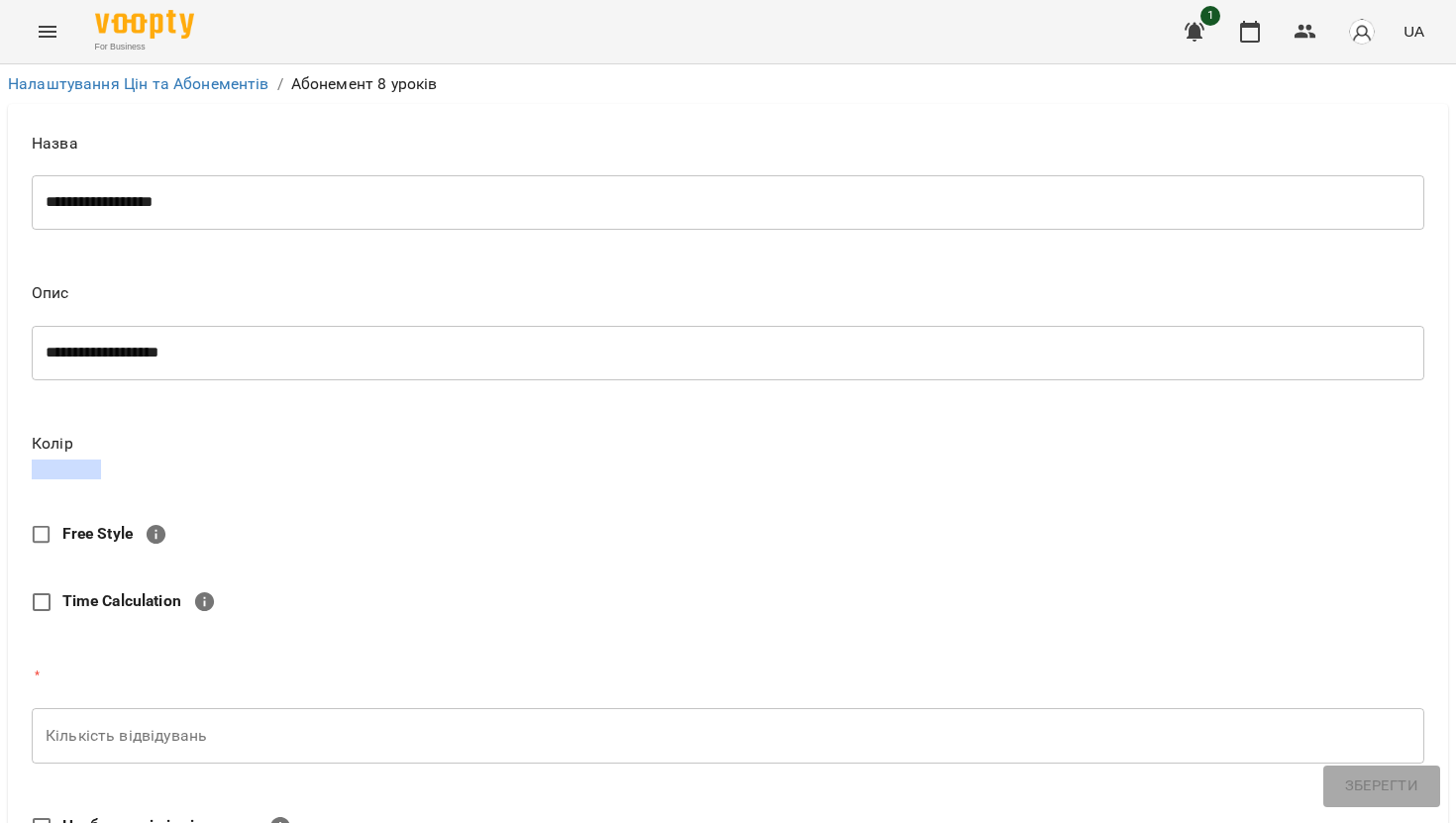 click at bounding box center [66, 469] 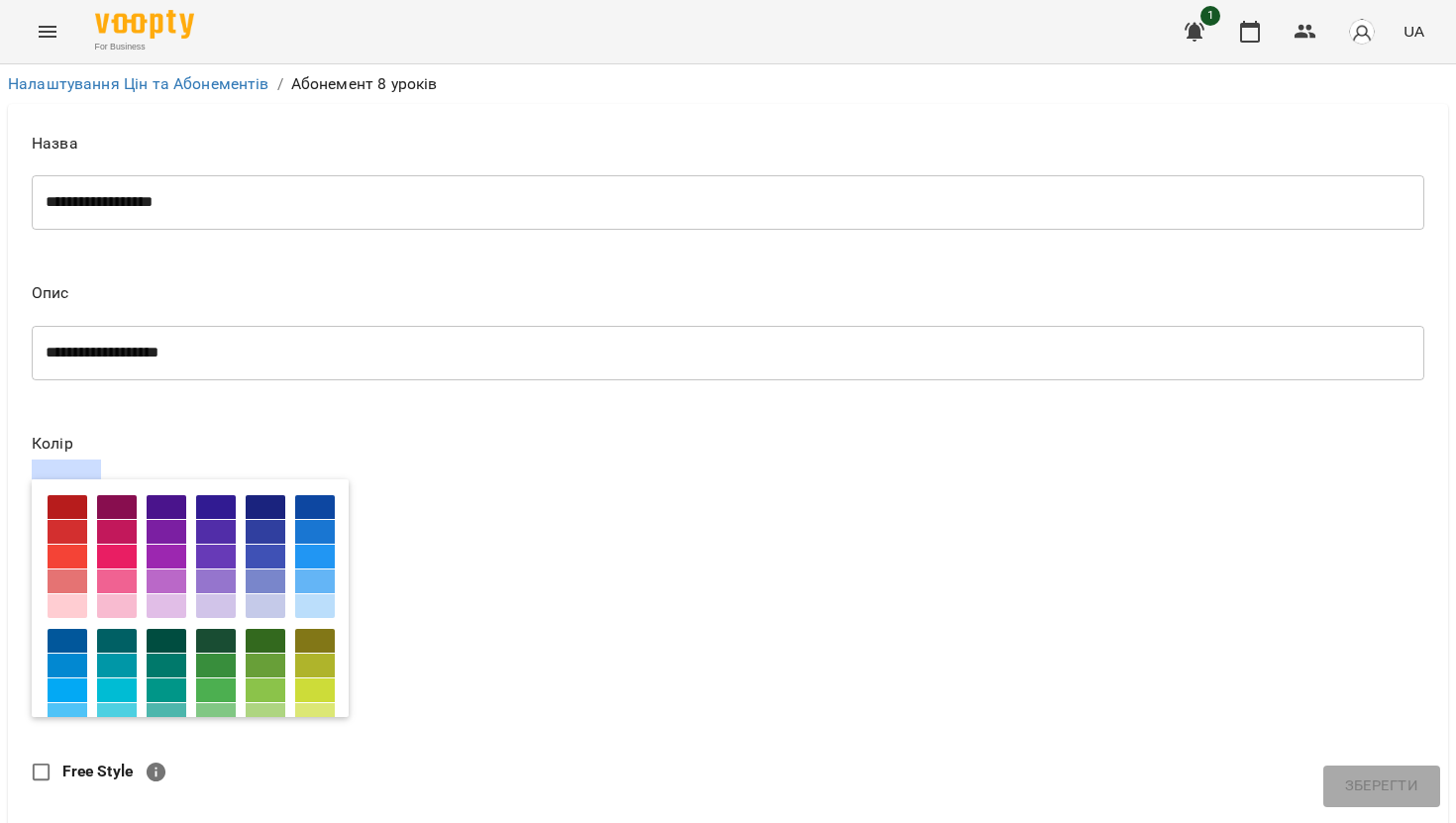 click at bounding box center [117, 581] 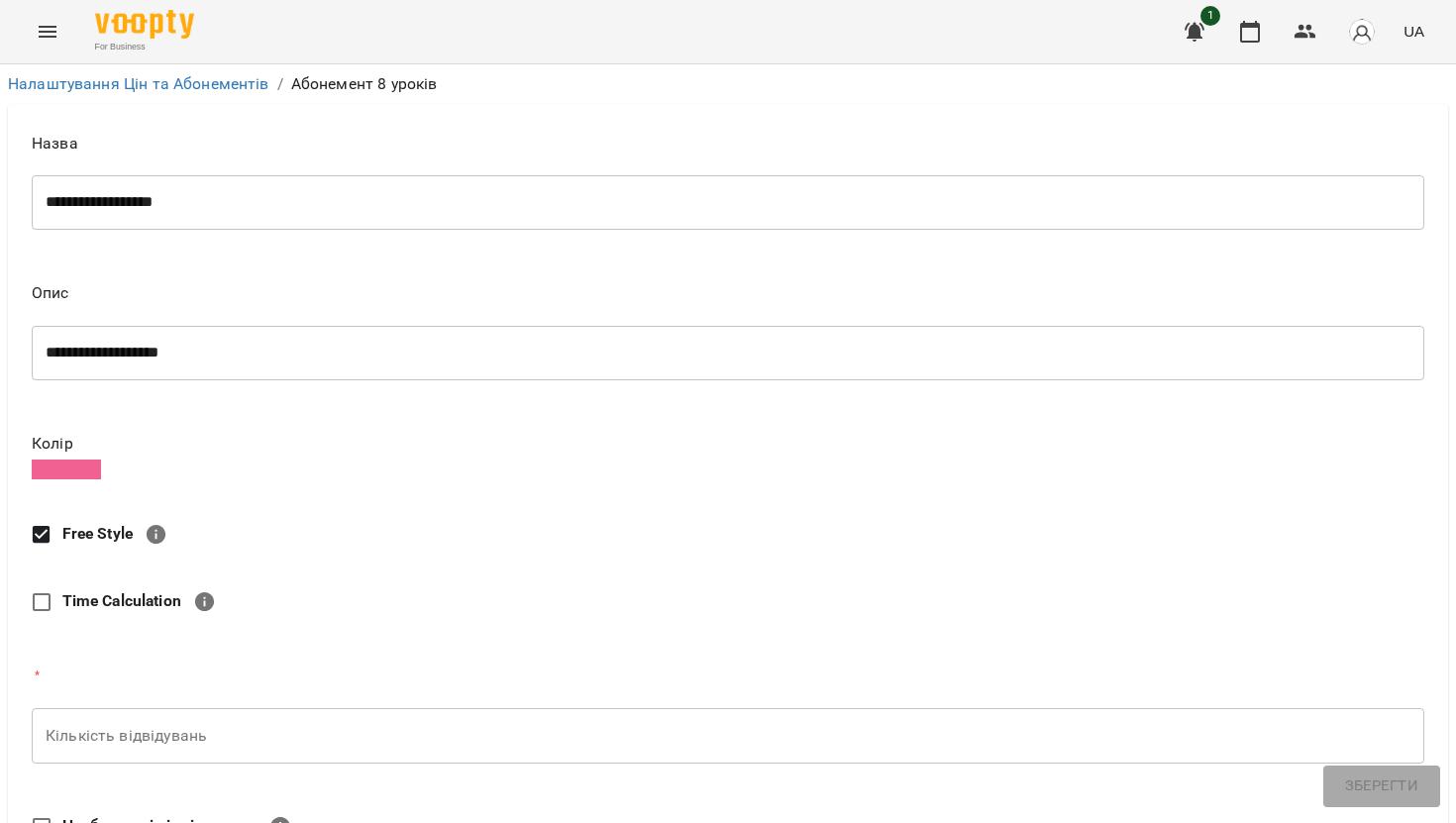 scroll, scrollTop: 345, scrollLeft: 0, axis: vertical 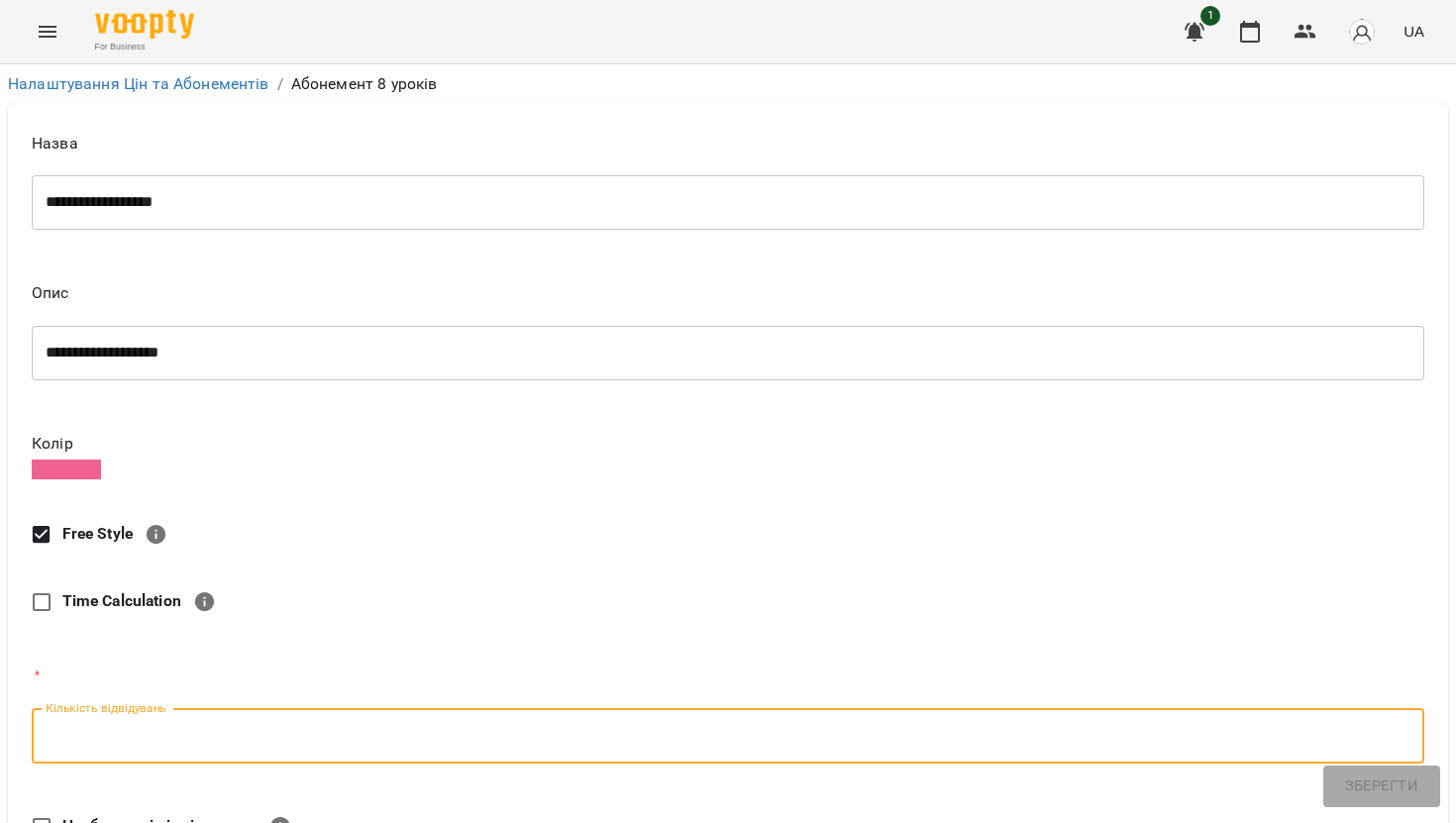 click on "Кількість відвідувань" at bounding box center [728, 736] 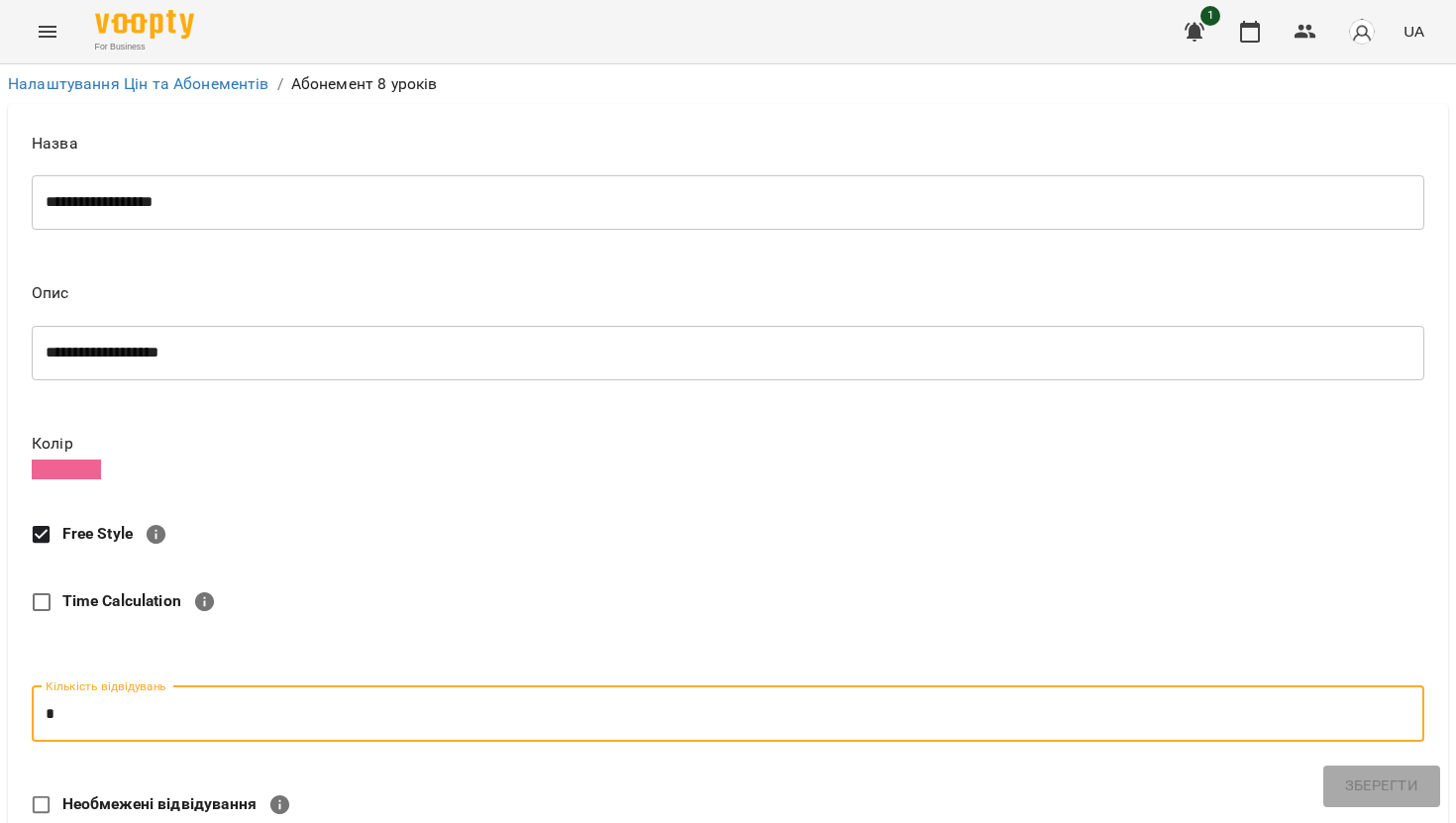 type on "*" 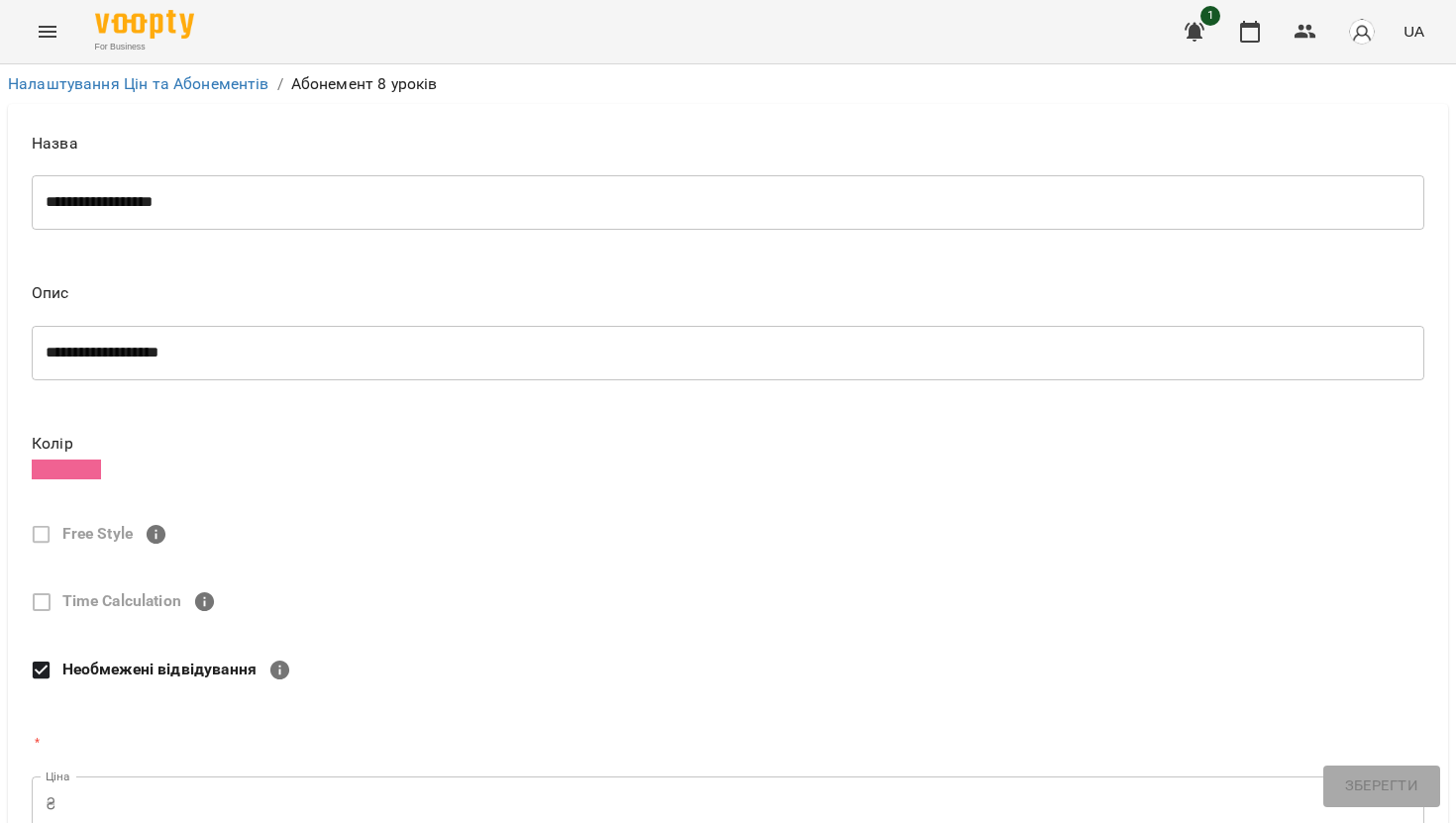 scroll, scrollTop: 492, scrollLeft: 0, axis: vertical 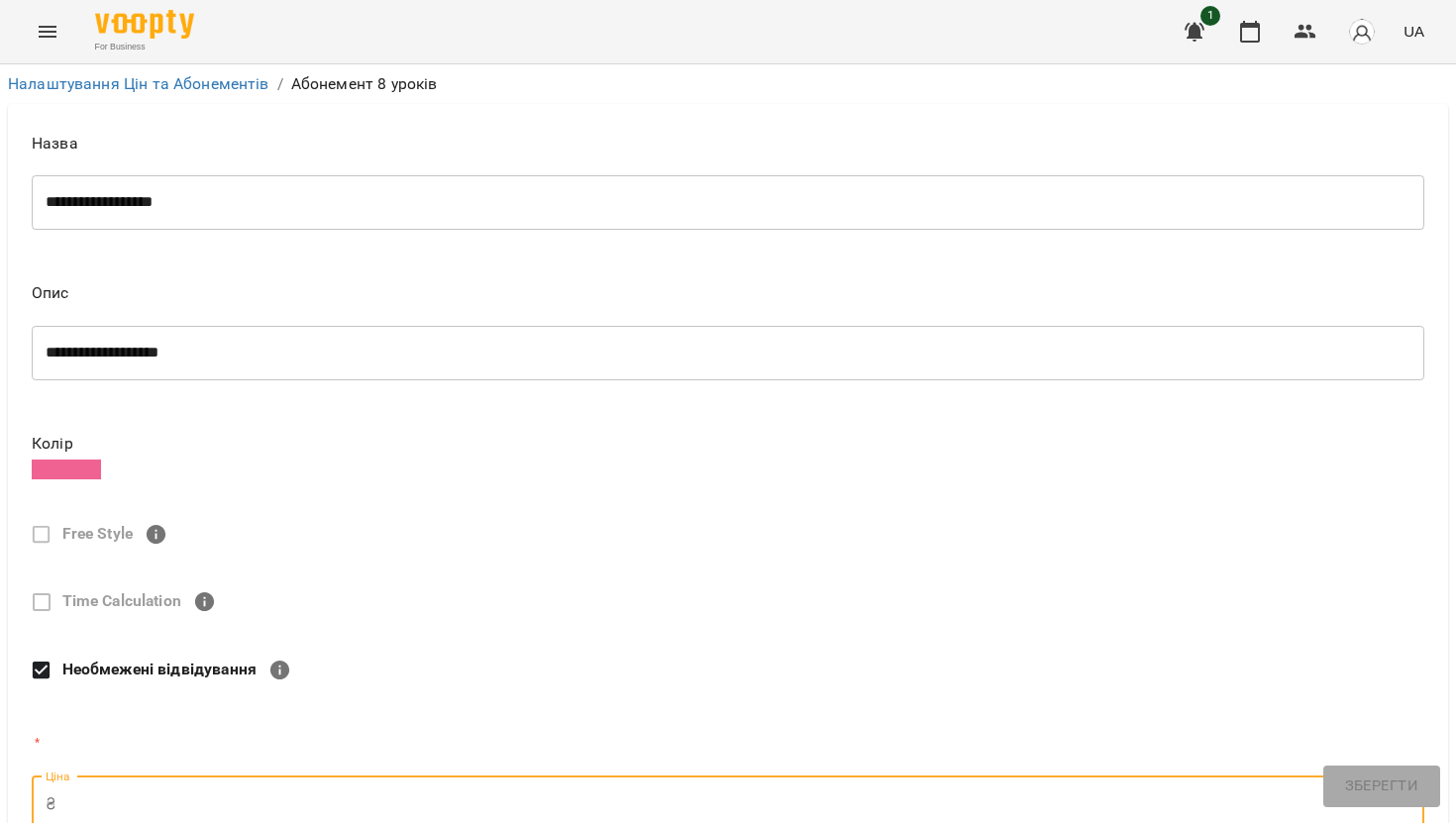 click on "Ціна" at bounding box center (744, 804) 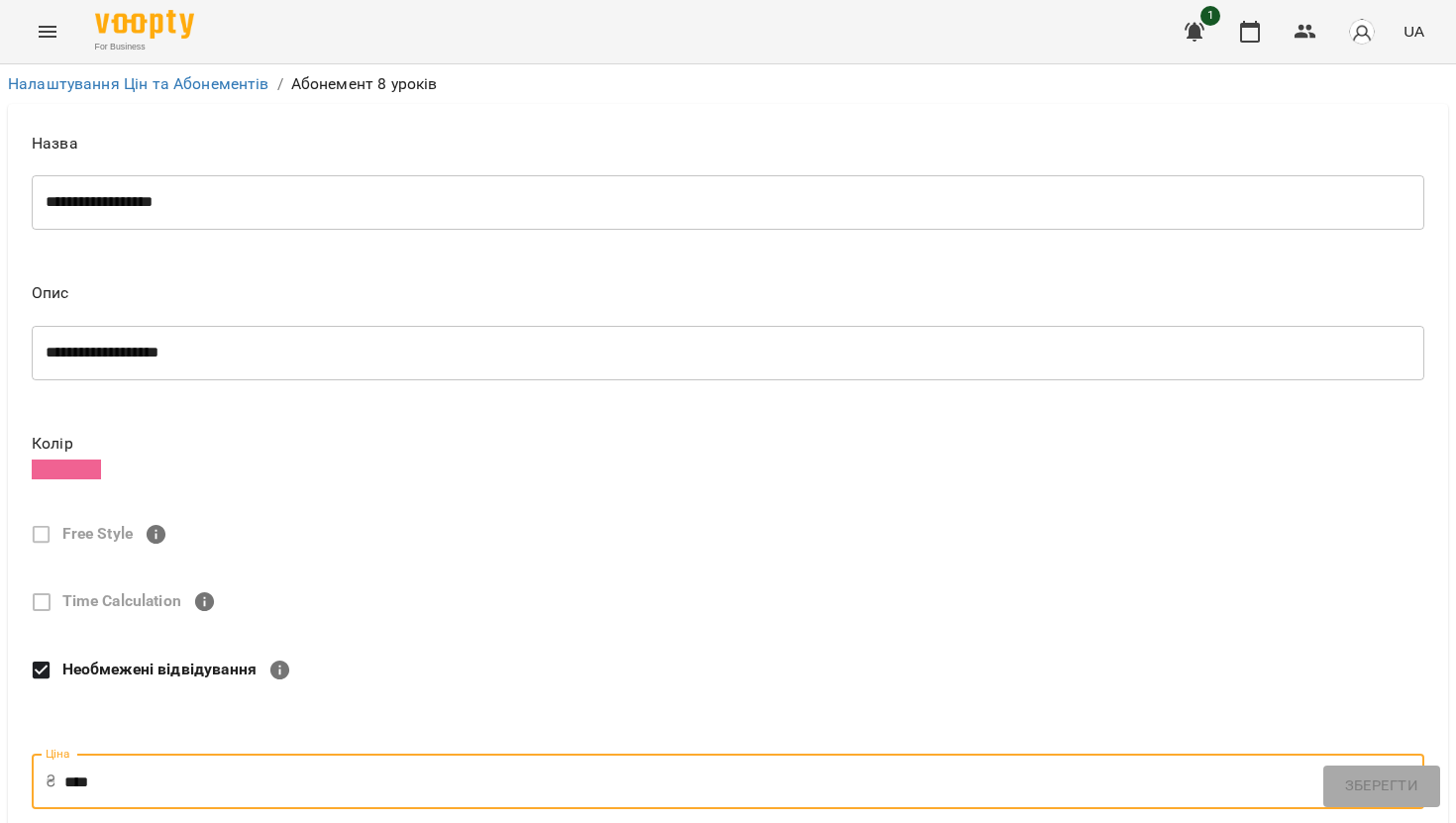 scroll, scrollTop: 537, scrollLeft: 0, axis: vertical 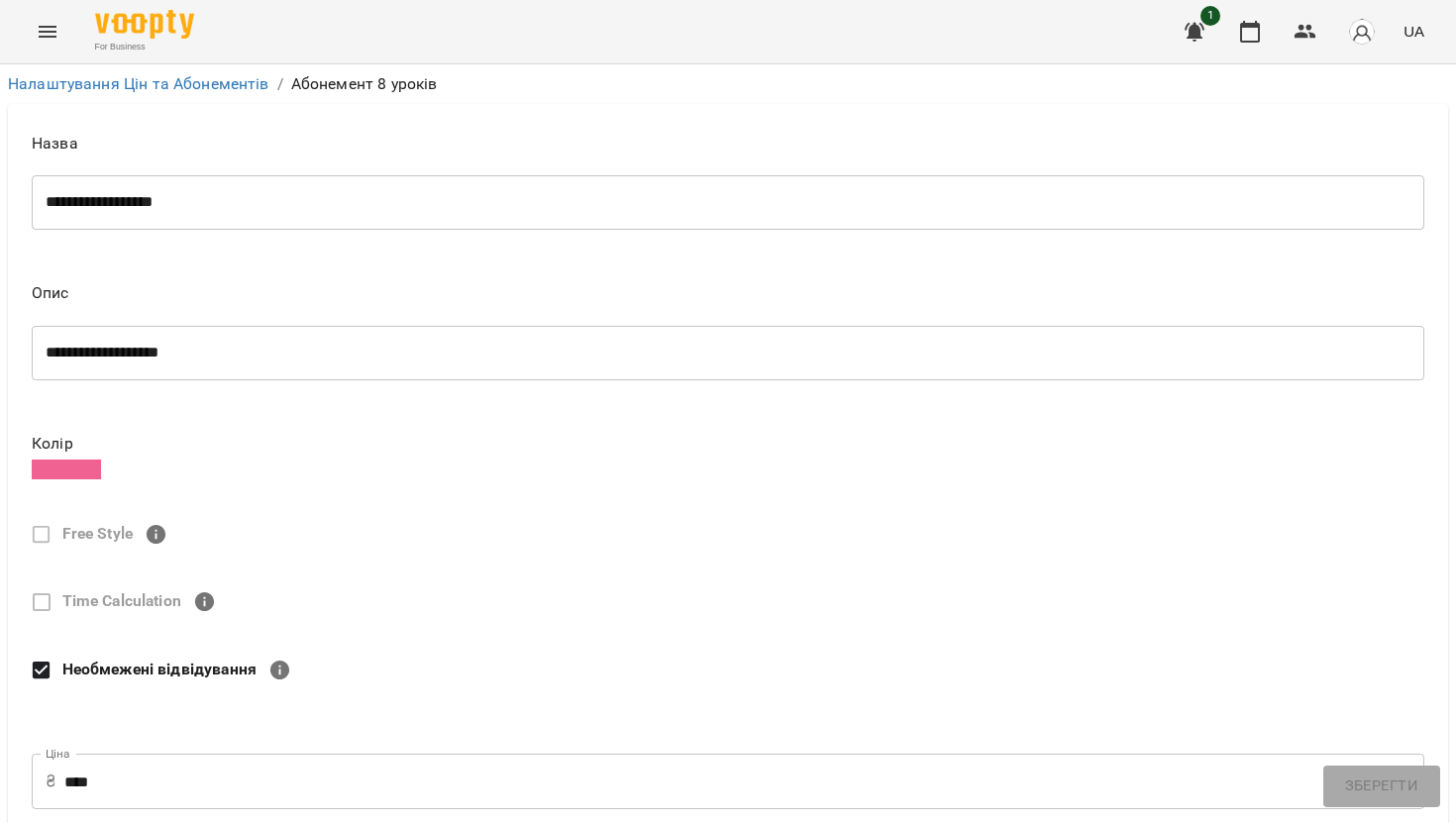 click on "Без терміну придатності" at bounding box center (714, 873) 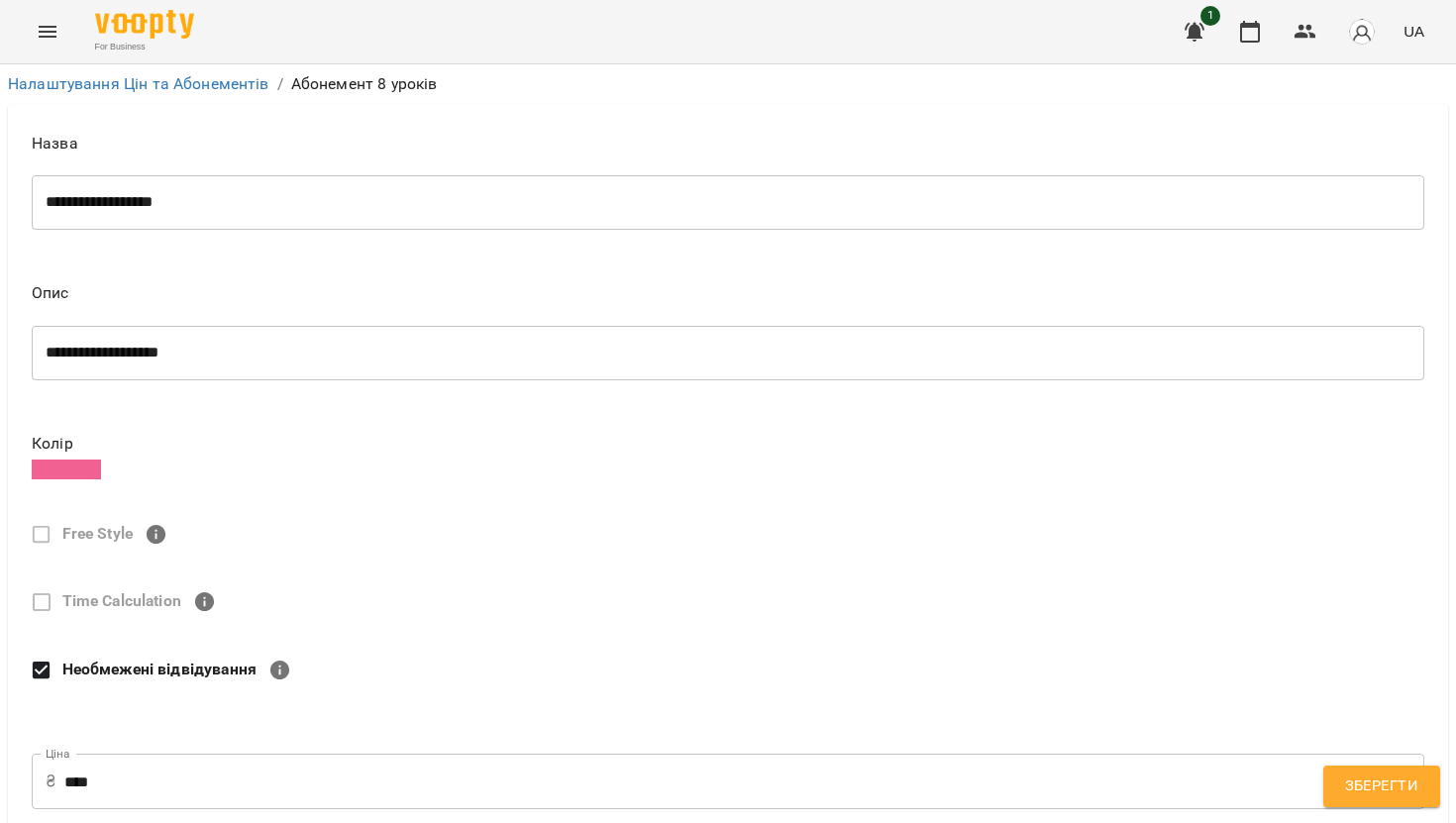 scroll, scrollTop: 232, scrollLeft: 0, axis: vertical 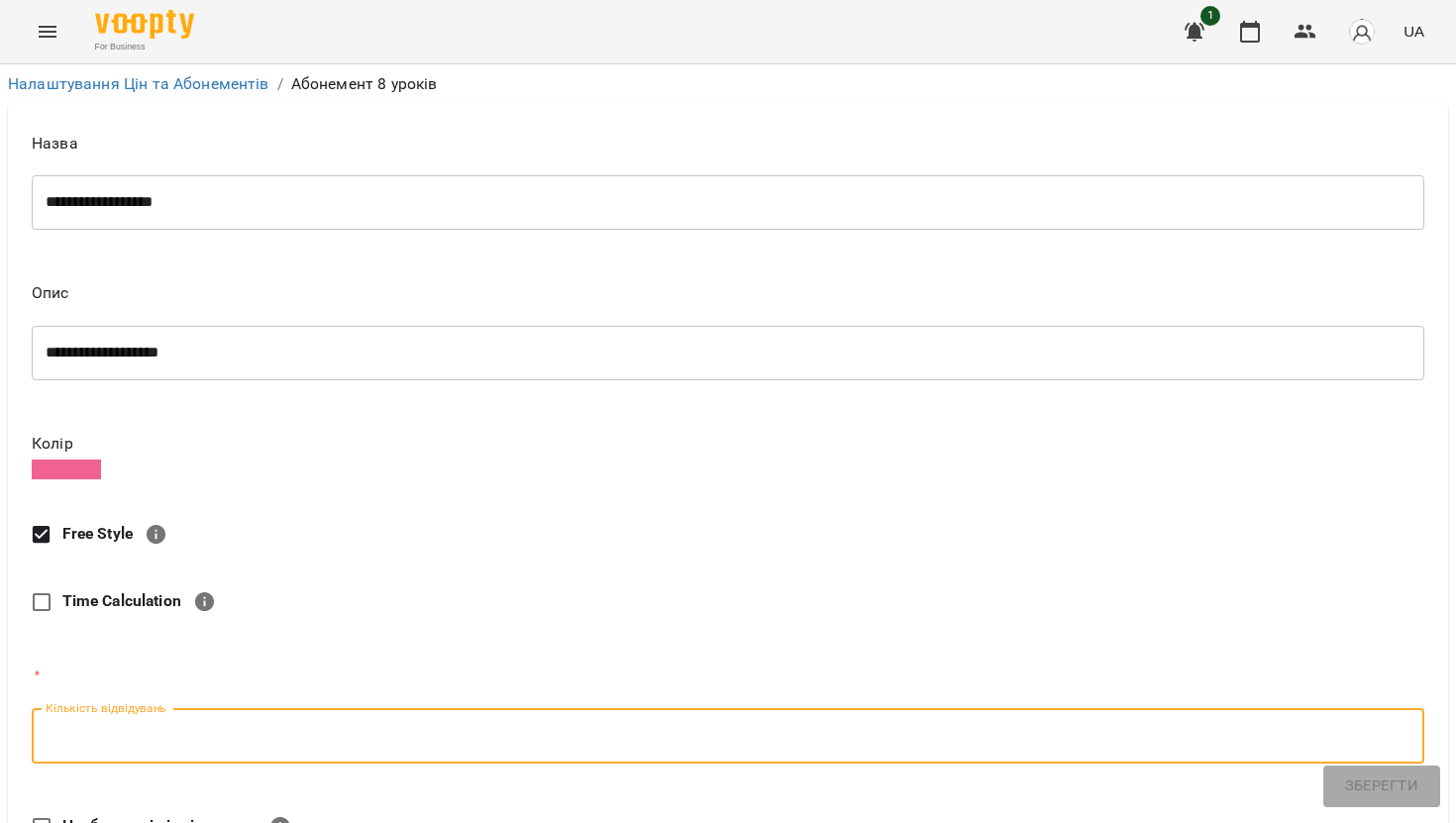 click on "Кількість відвідувань" at bounding box center [728, 736] 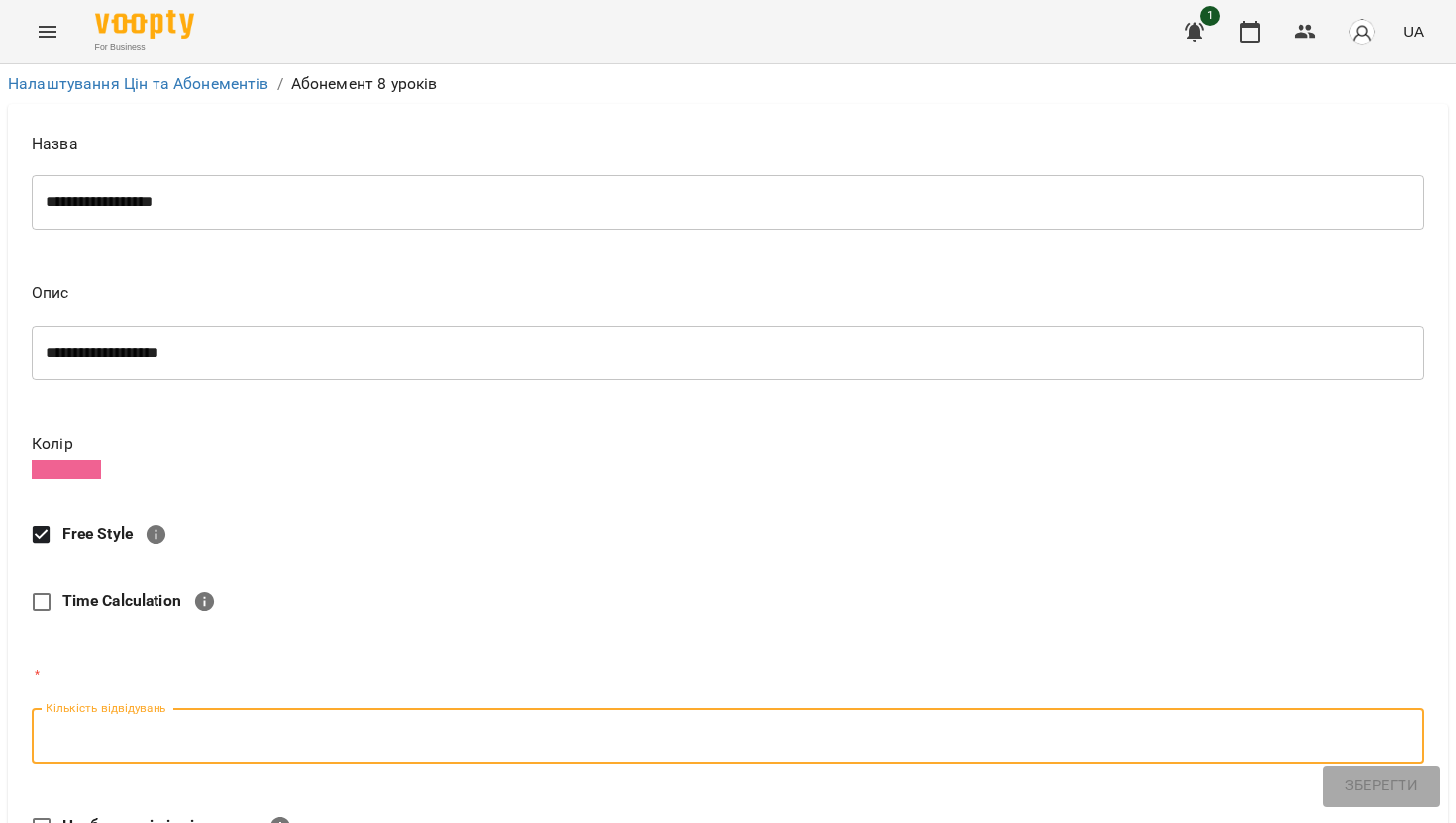 type on "*" 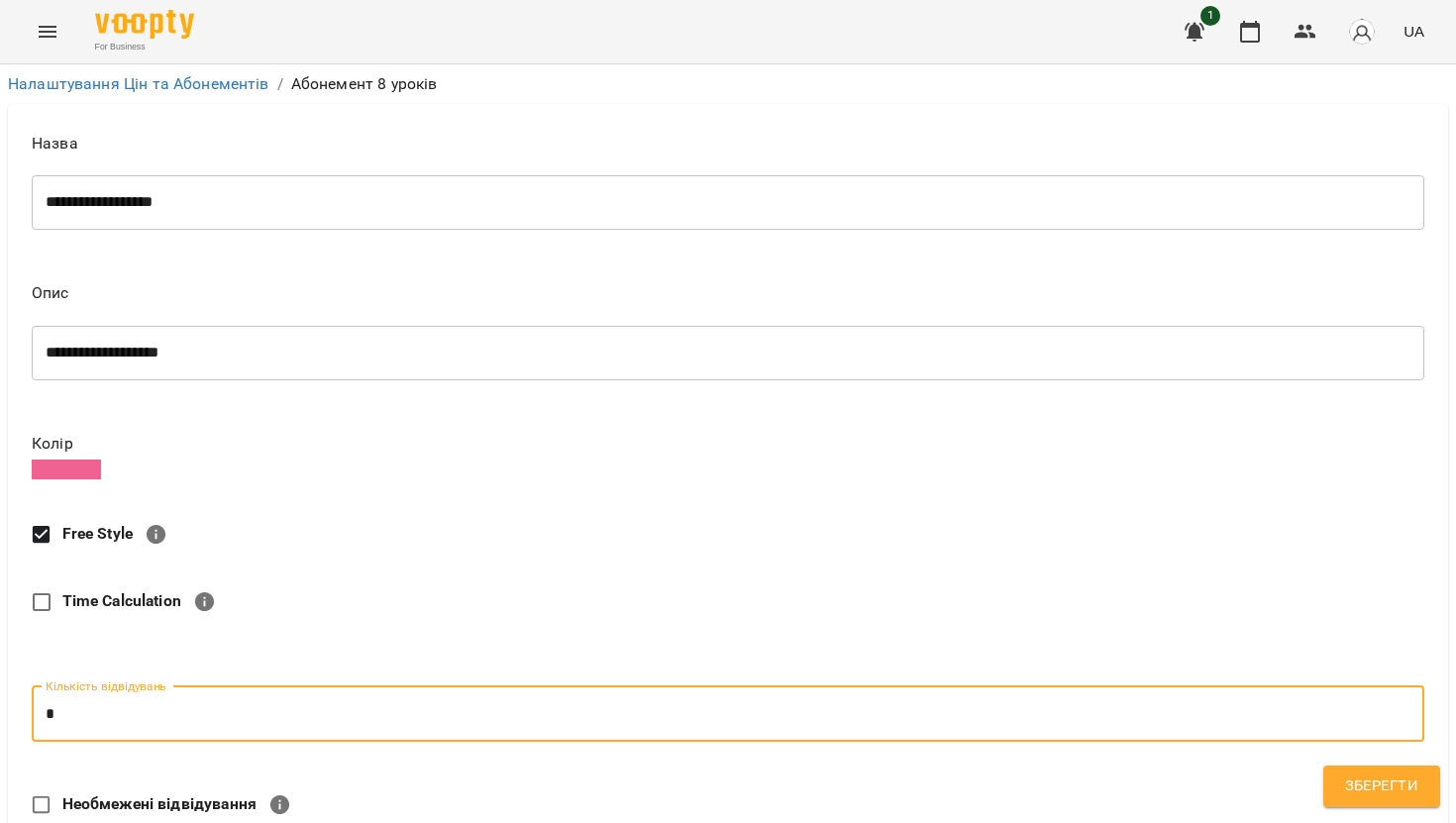 scroll, scrollTop: 794, scrollLeft: 0, axis: vertical 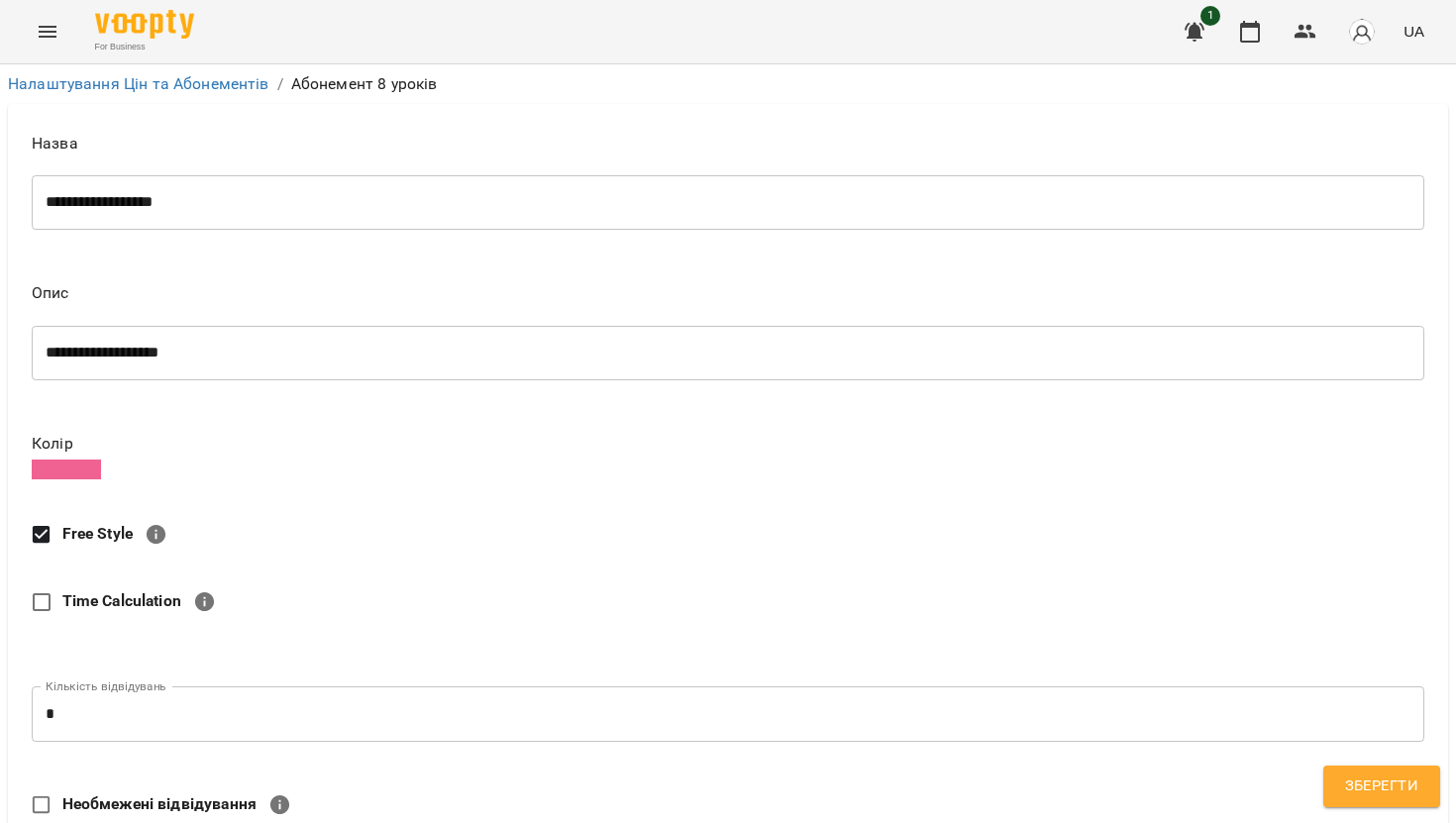click on "**********" at bounding box center [728, 804] 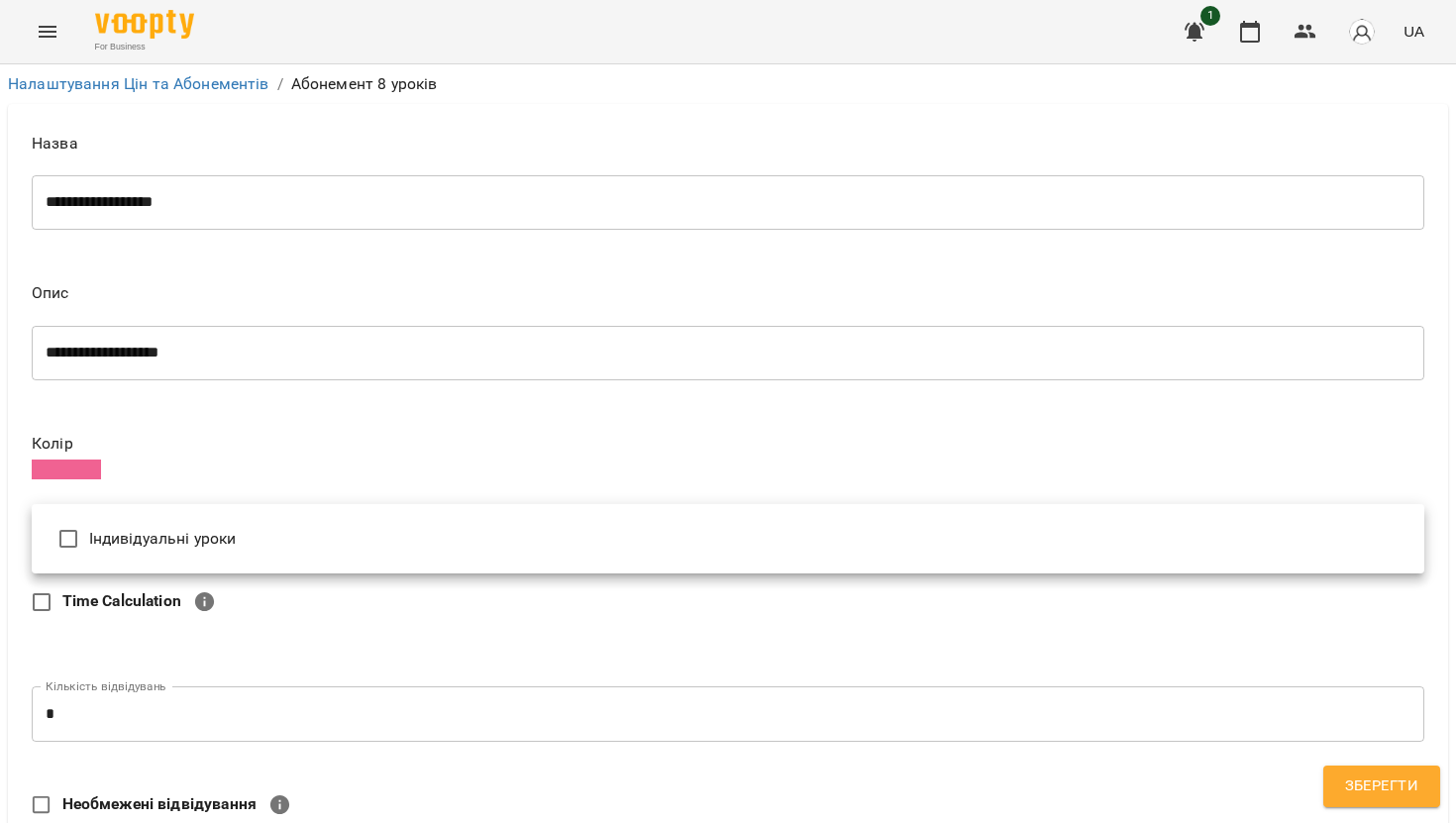 click on "Індивідуальні уроки" at bounding box center [728, 539] 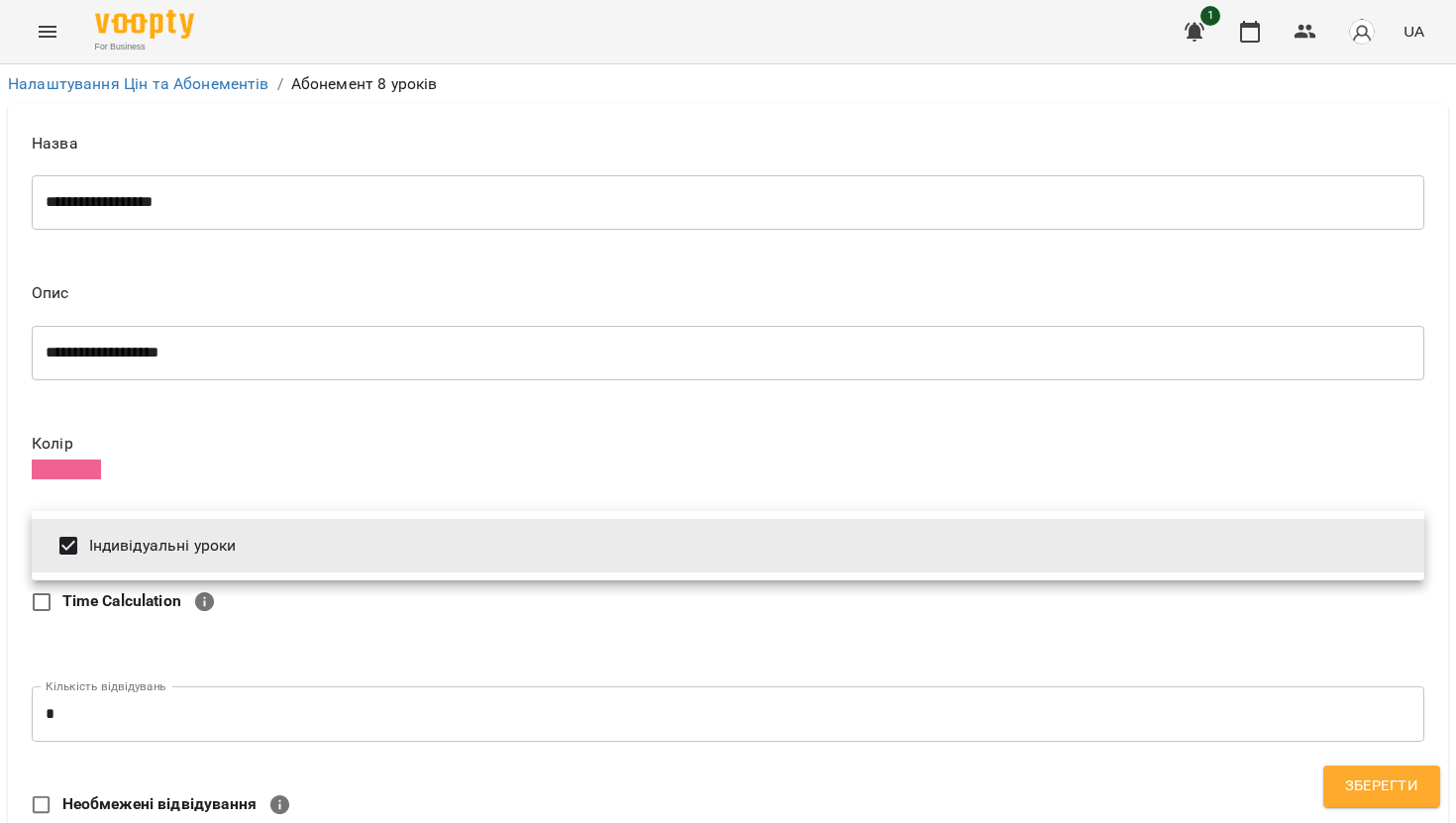 click at bounding box center [728, 411] 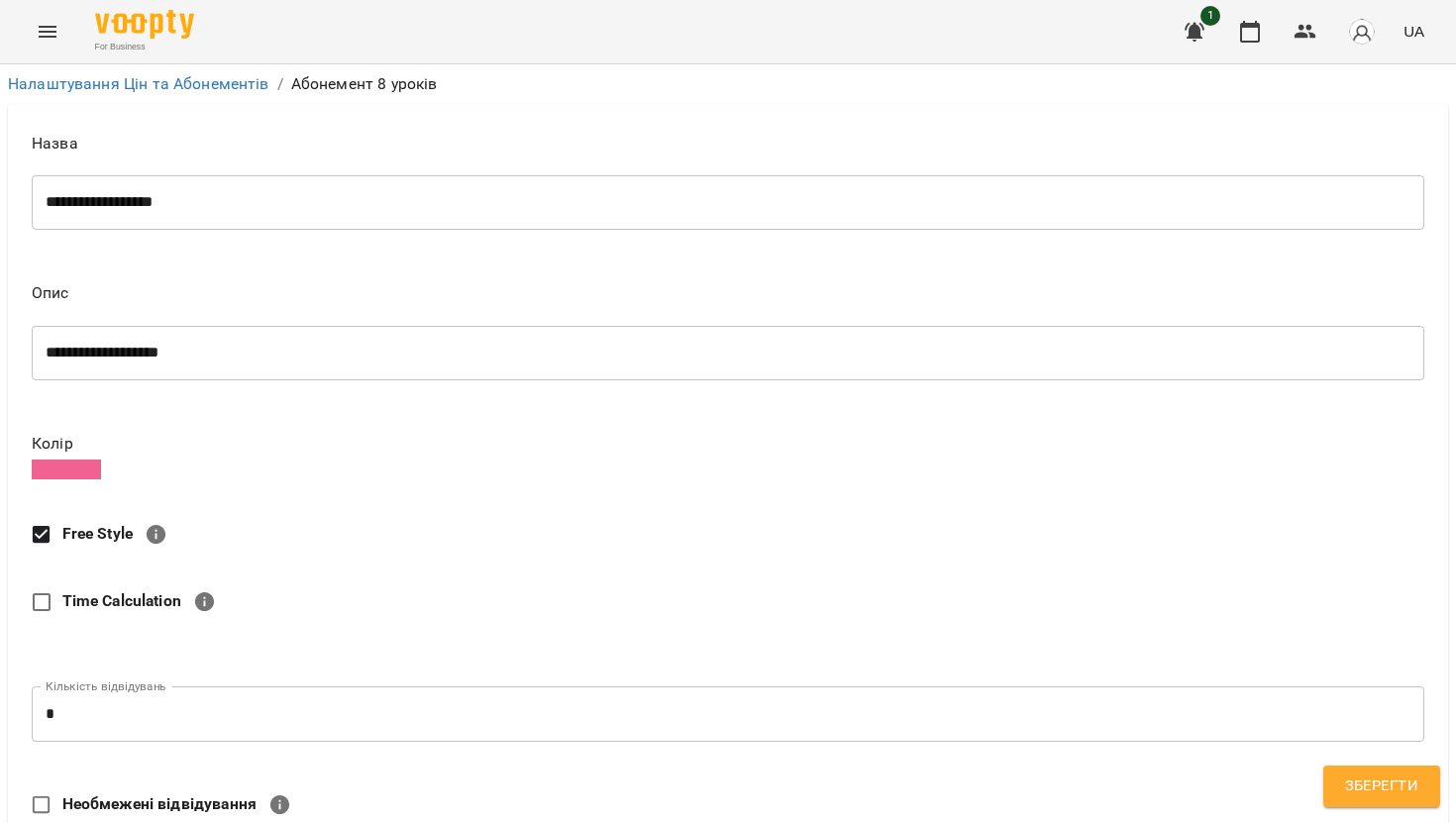 click on "Зберегти" at bounding box center (1382, 786) 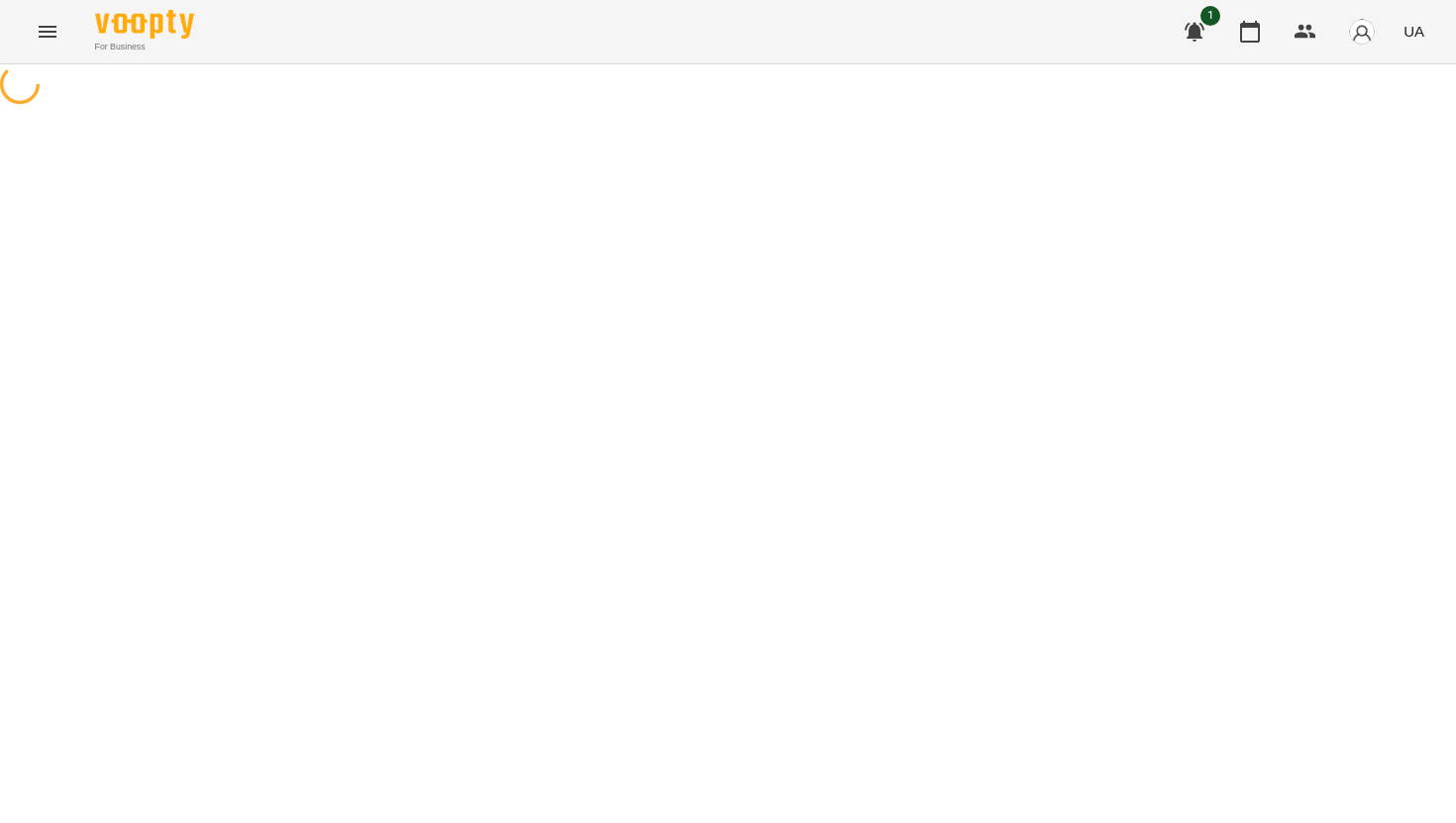 scroll, scrollTop: 0, scrollLeft: 0, axis: both 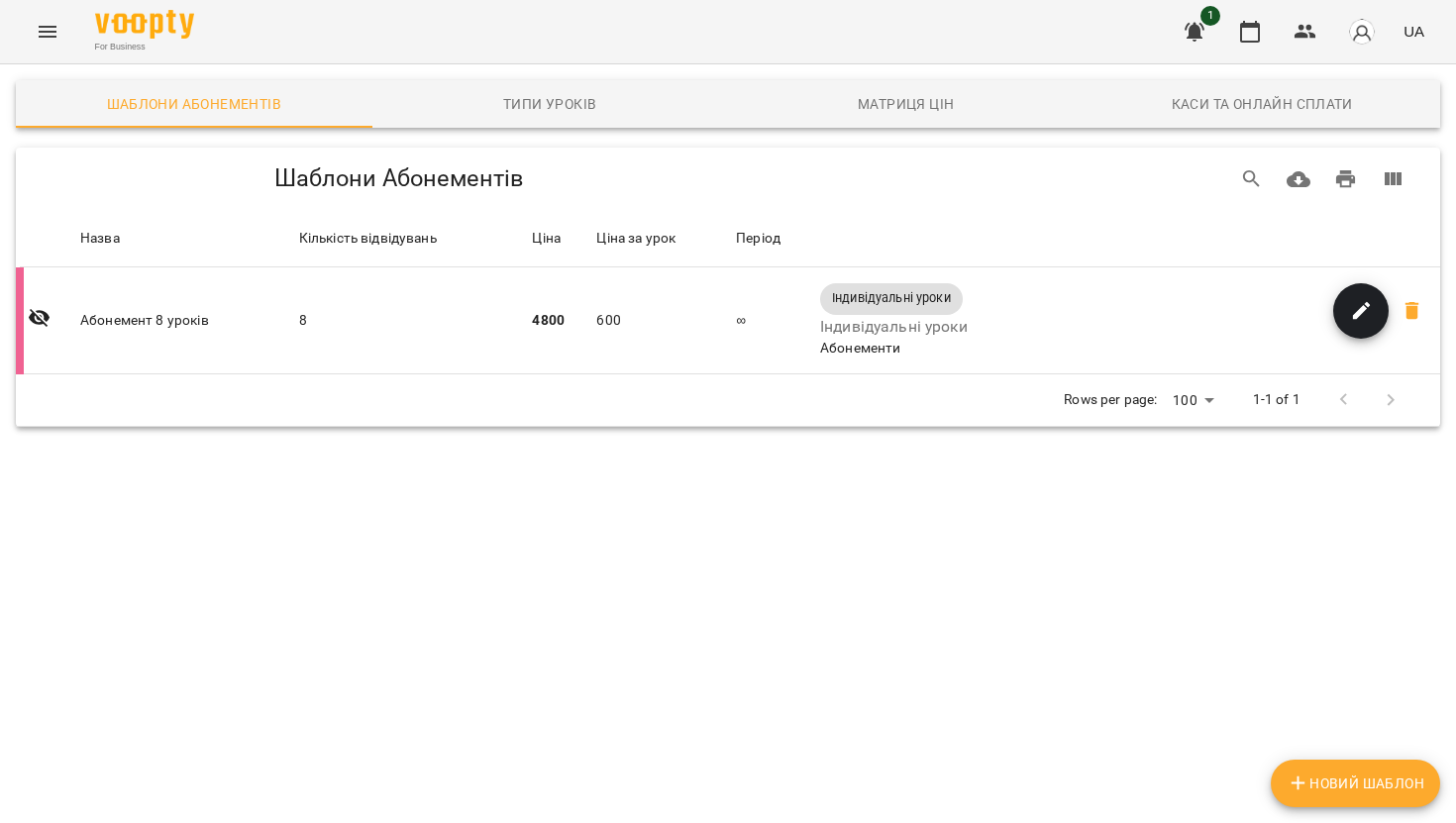 click on "Новий Шаблон" at bounding box center [1355, 783] 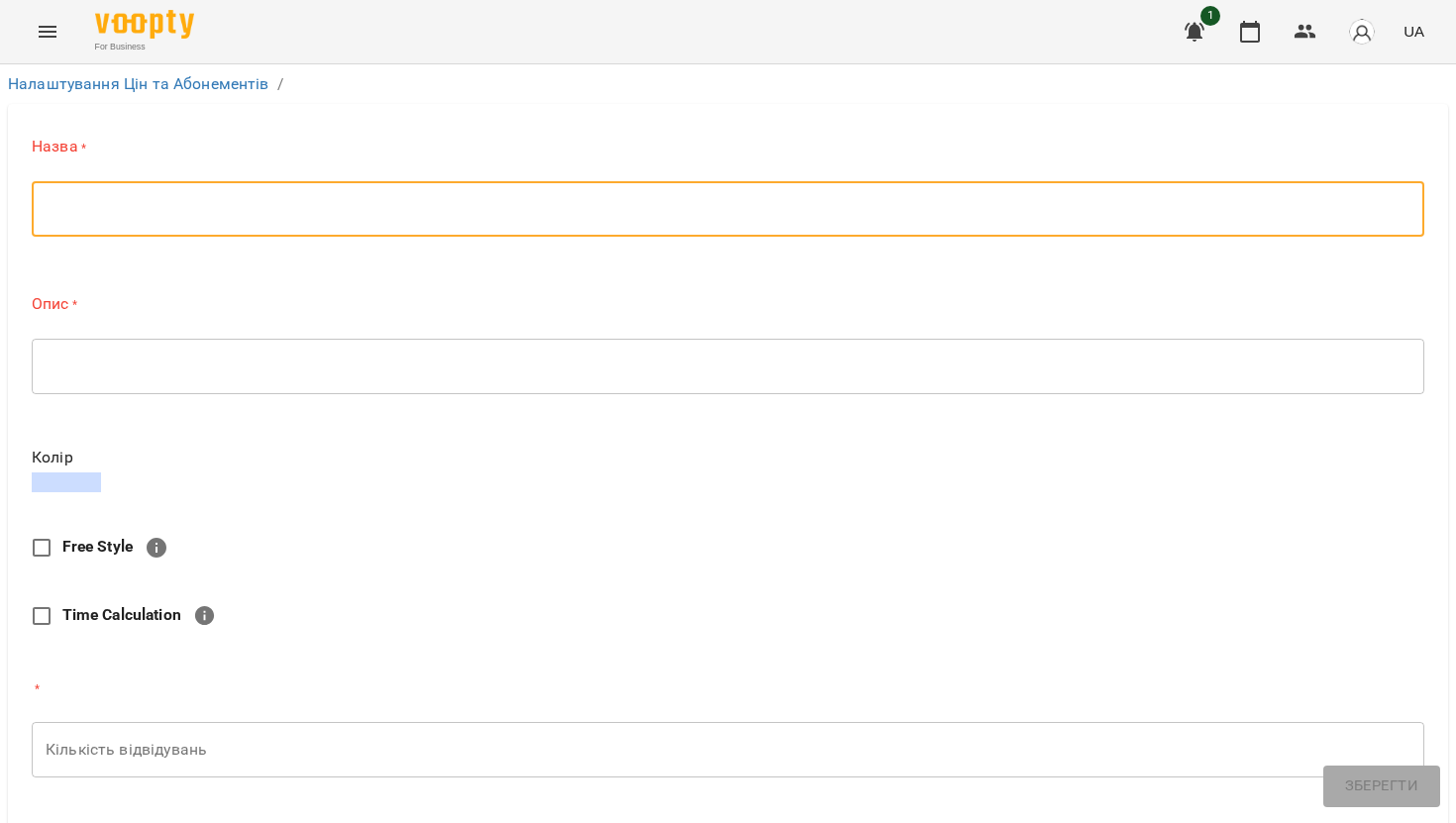 click at bounding box center [728, 209] 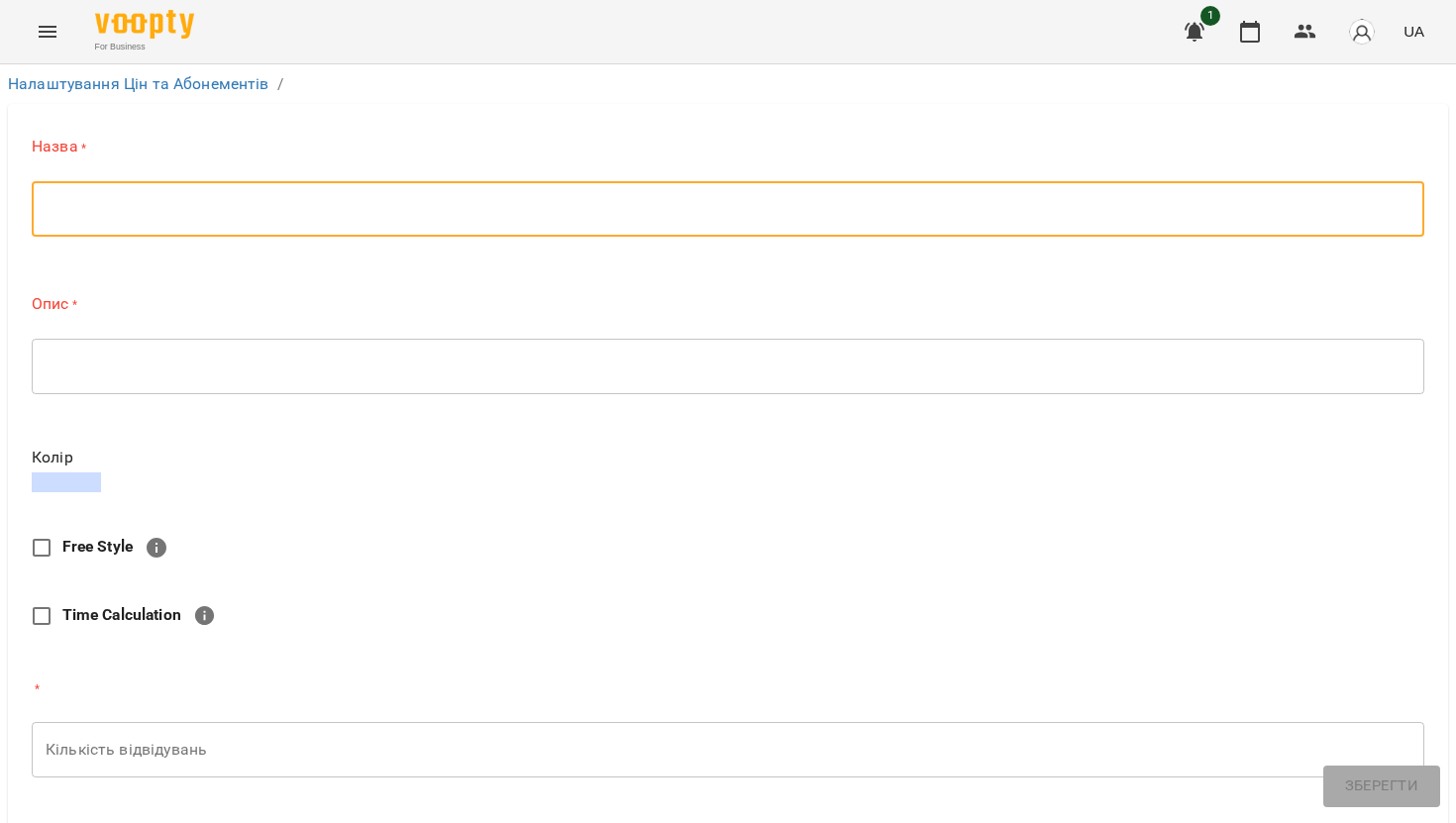 scroll, scrollTop: 0, scrollLeft: 0, axis: both 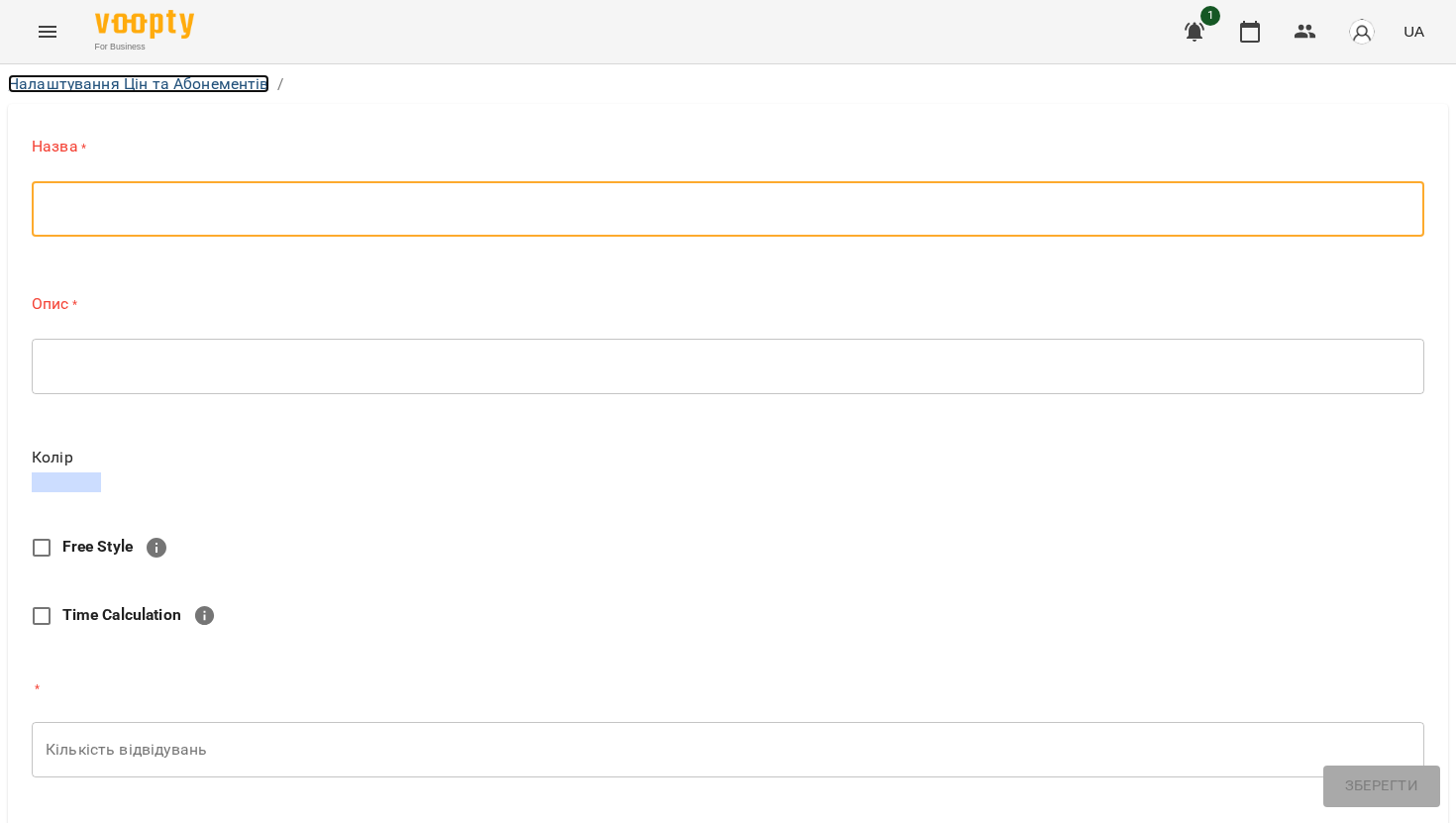 click on "Налаштування Цін та Абонементів" at bounding box center [139, 83] 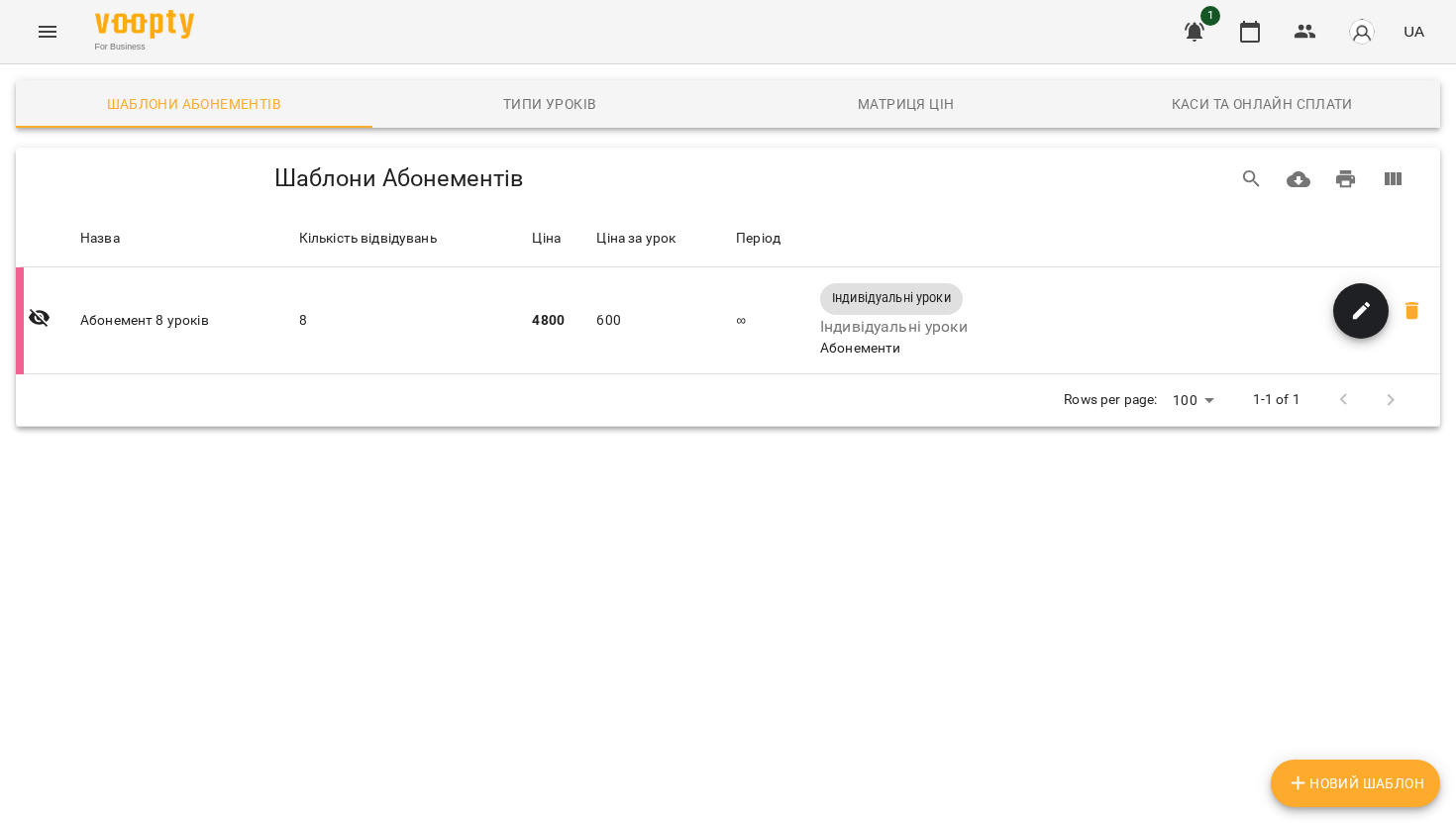 click on "Новий Шаблон" at bounding box center [1355, 783] 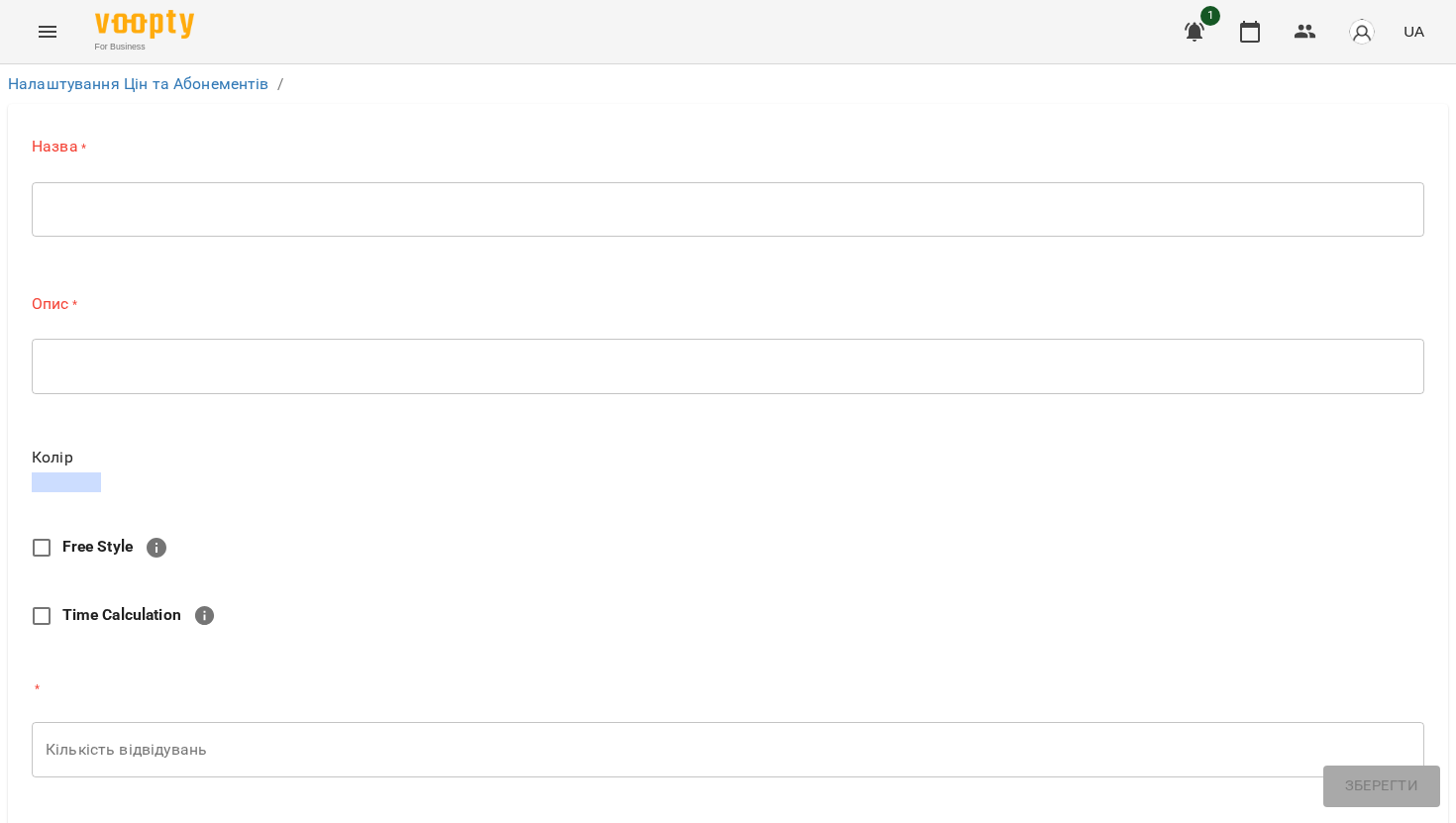 click on "* ​" at bounding box center (728, 209) 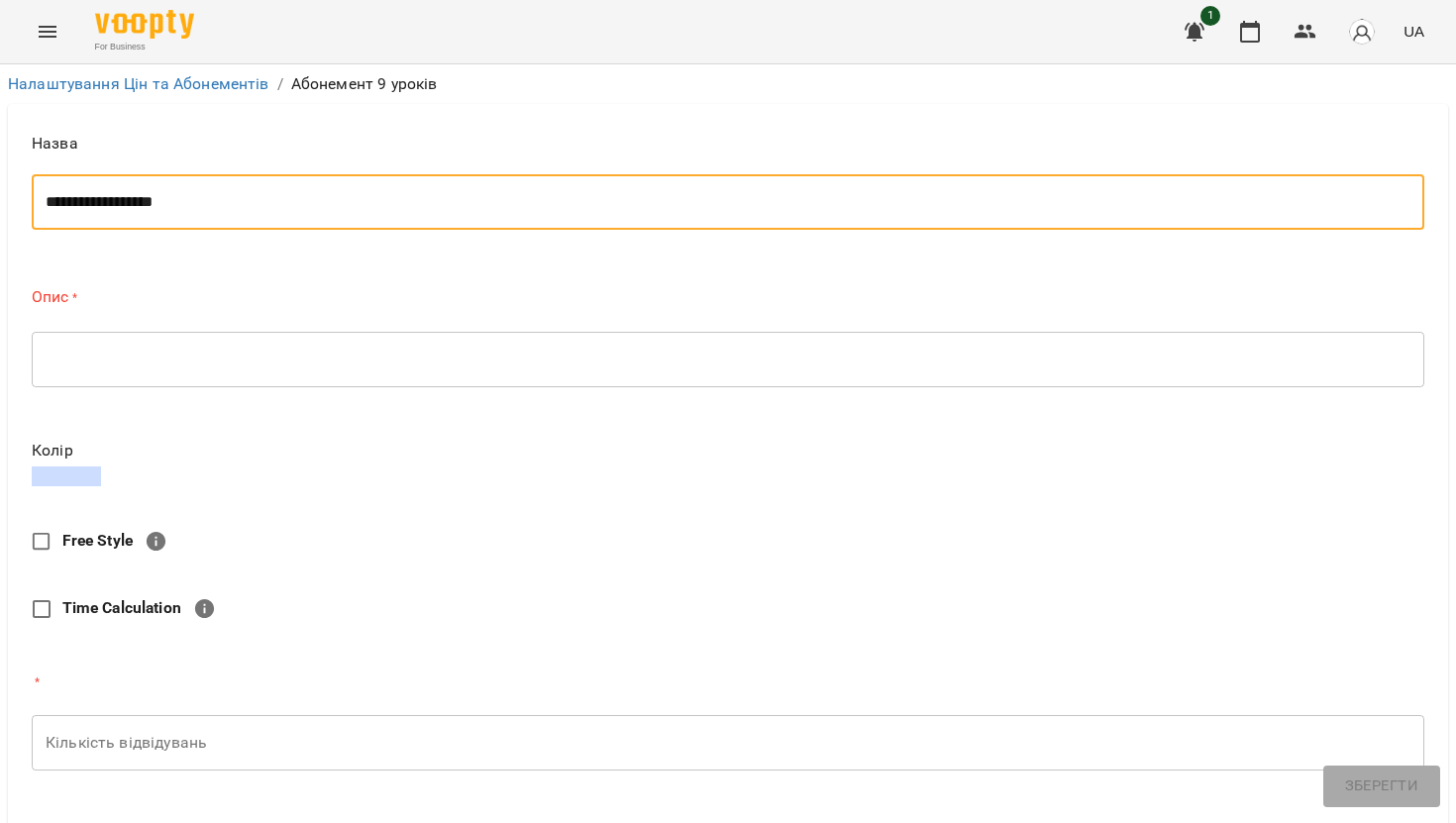 type on "**********" 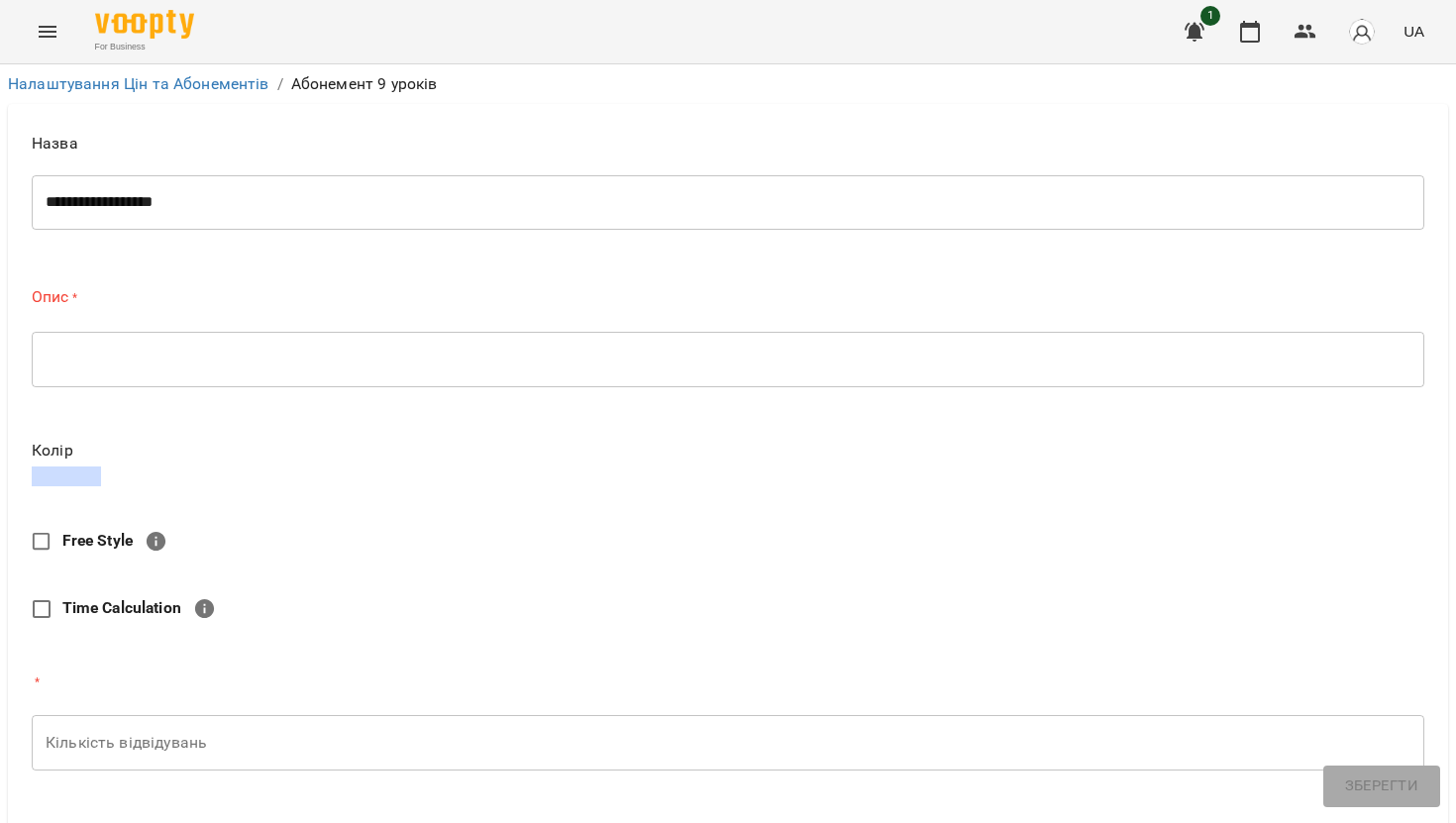 click on "* ​" at bounding box center (728, 360) 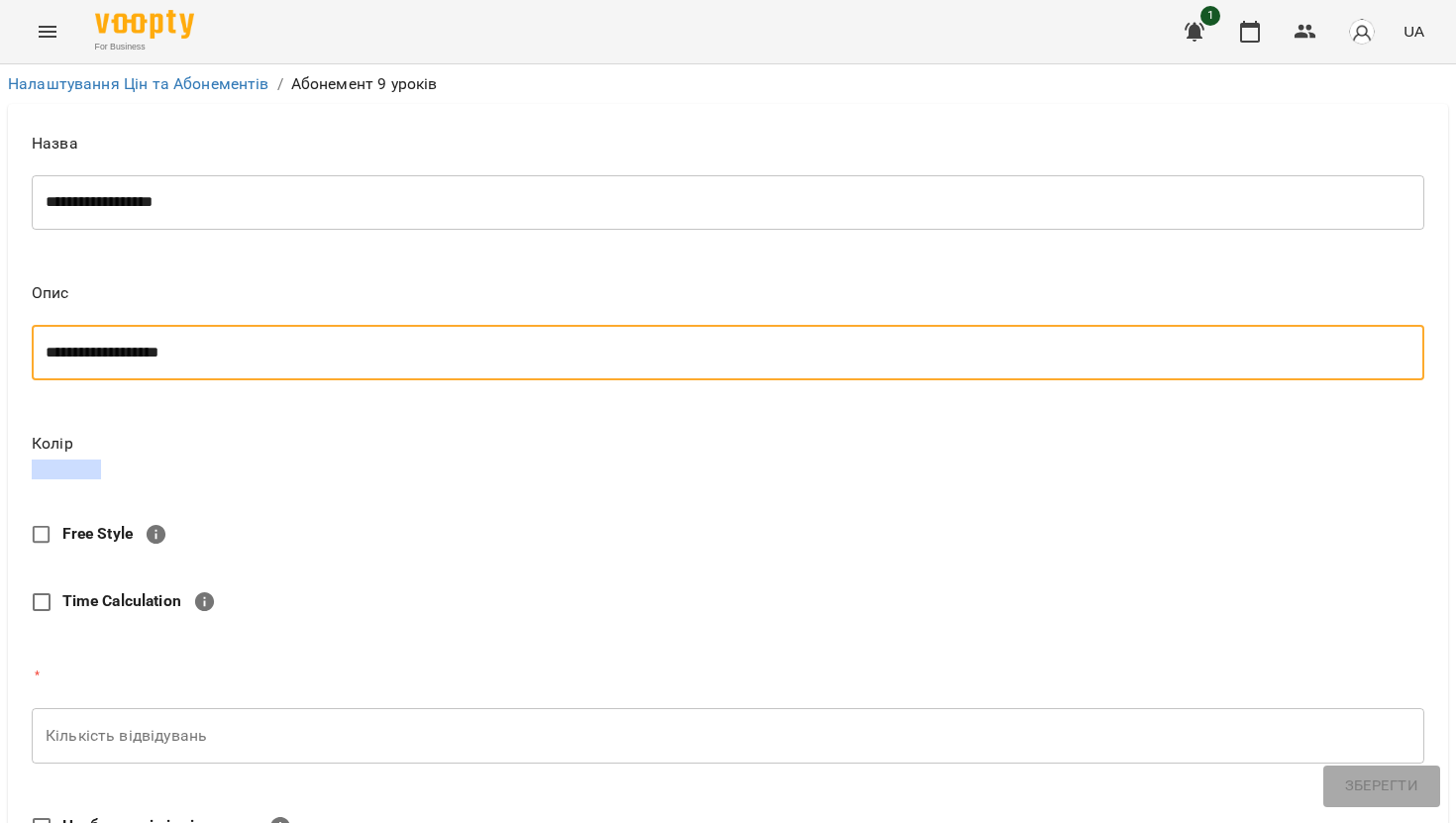 scroll, scrollTop: 83, scrollLeft: 0, axis: vertical 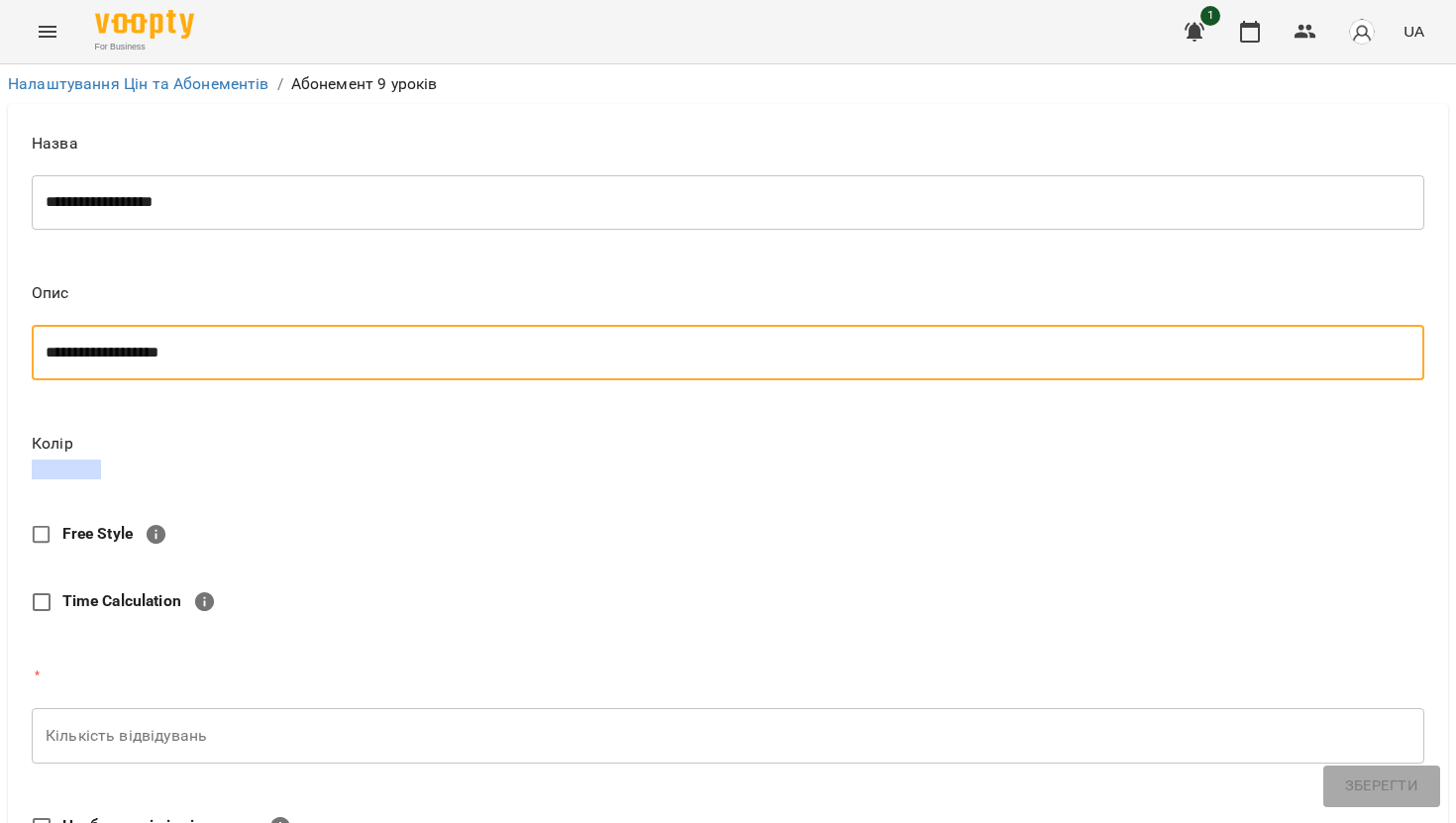 type on "**********" 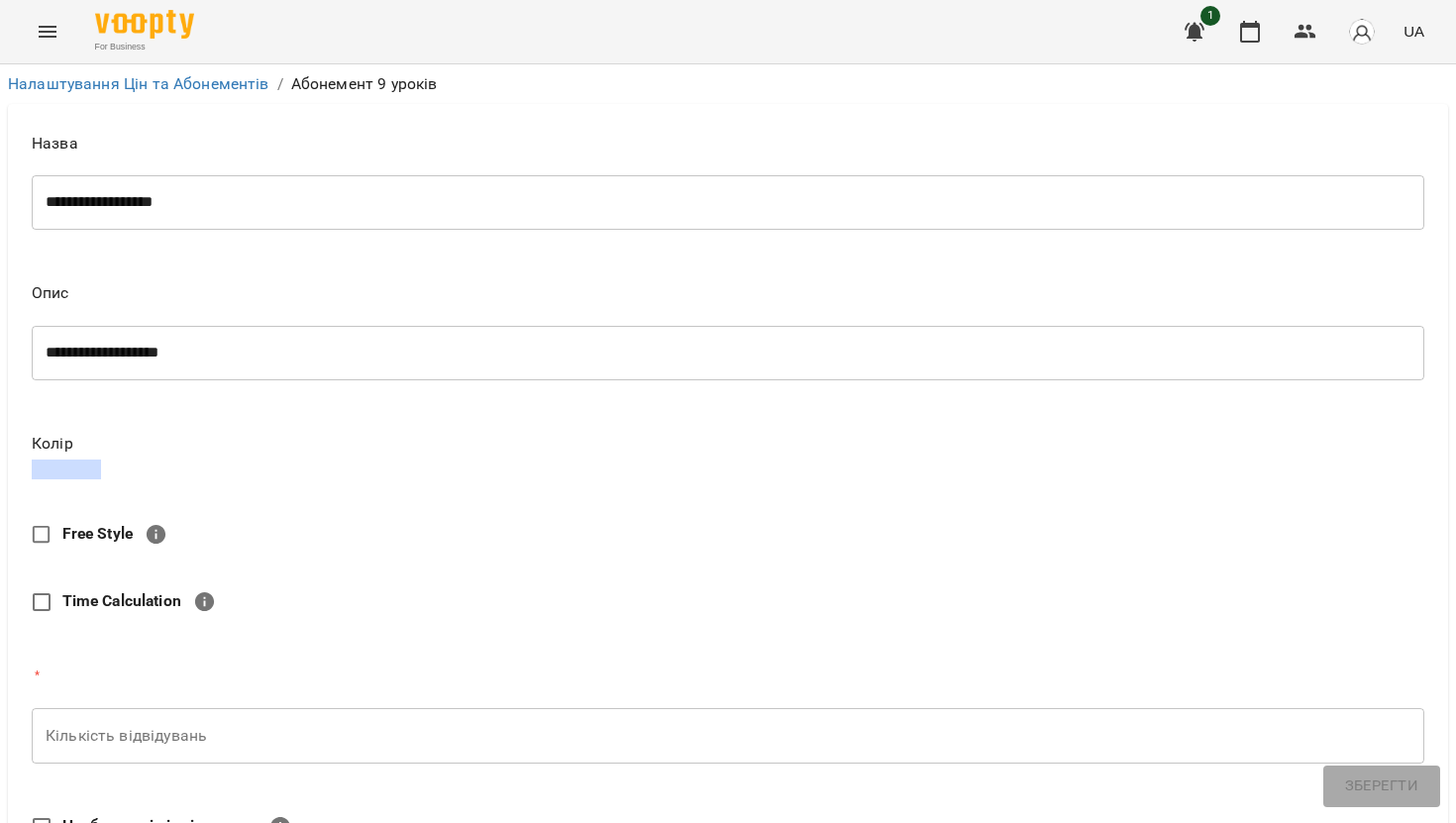 click at bounding box center (66, 469) 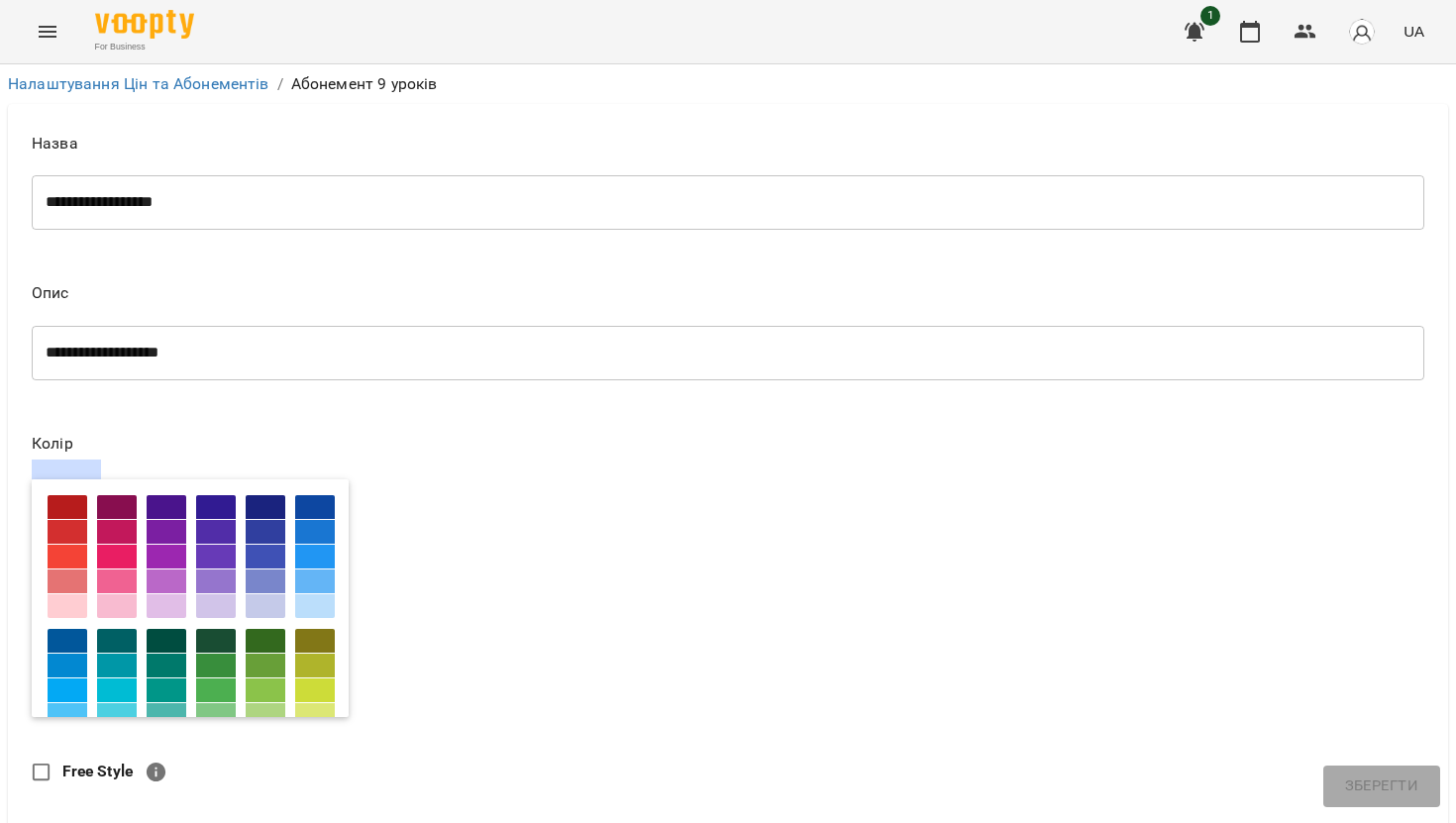click at bounding box center (117, 606) 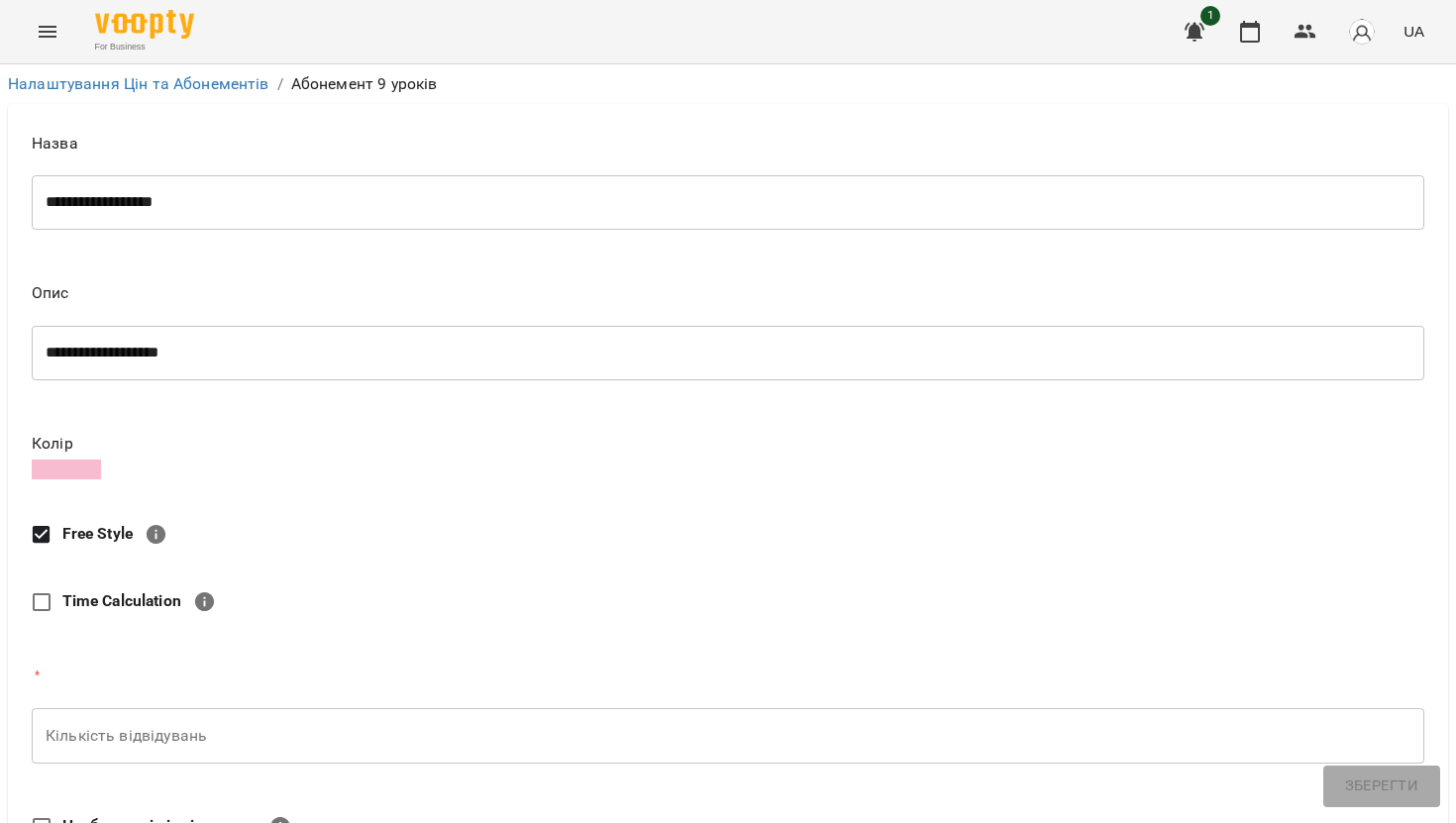 scroll, scrollTop: 294, scrollLeft: 0, axis: vertical 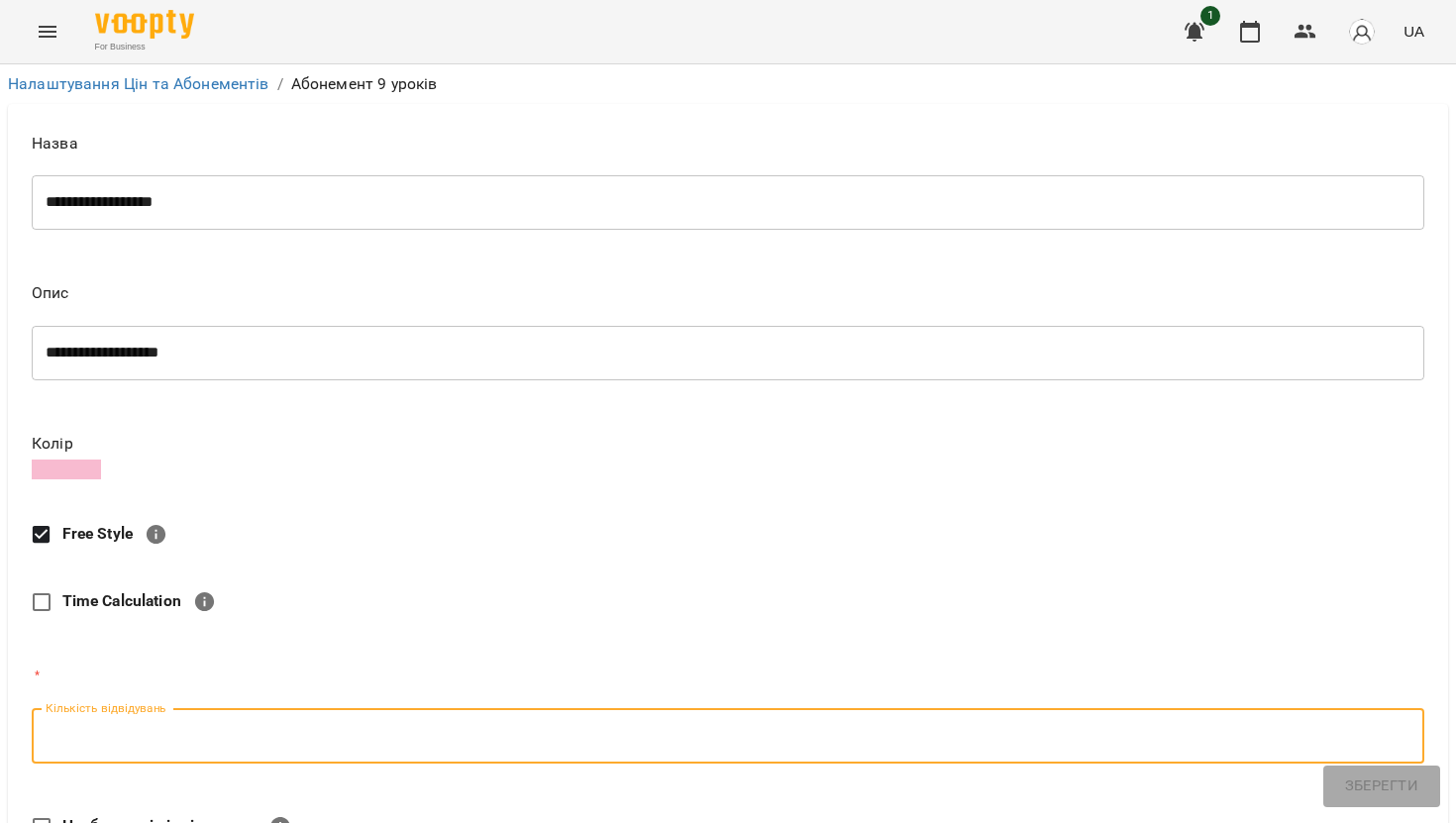 click on "Кількість відвідувань" at bounding box center (728, 736) 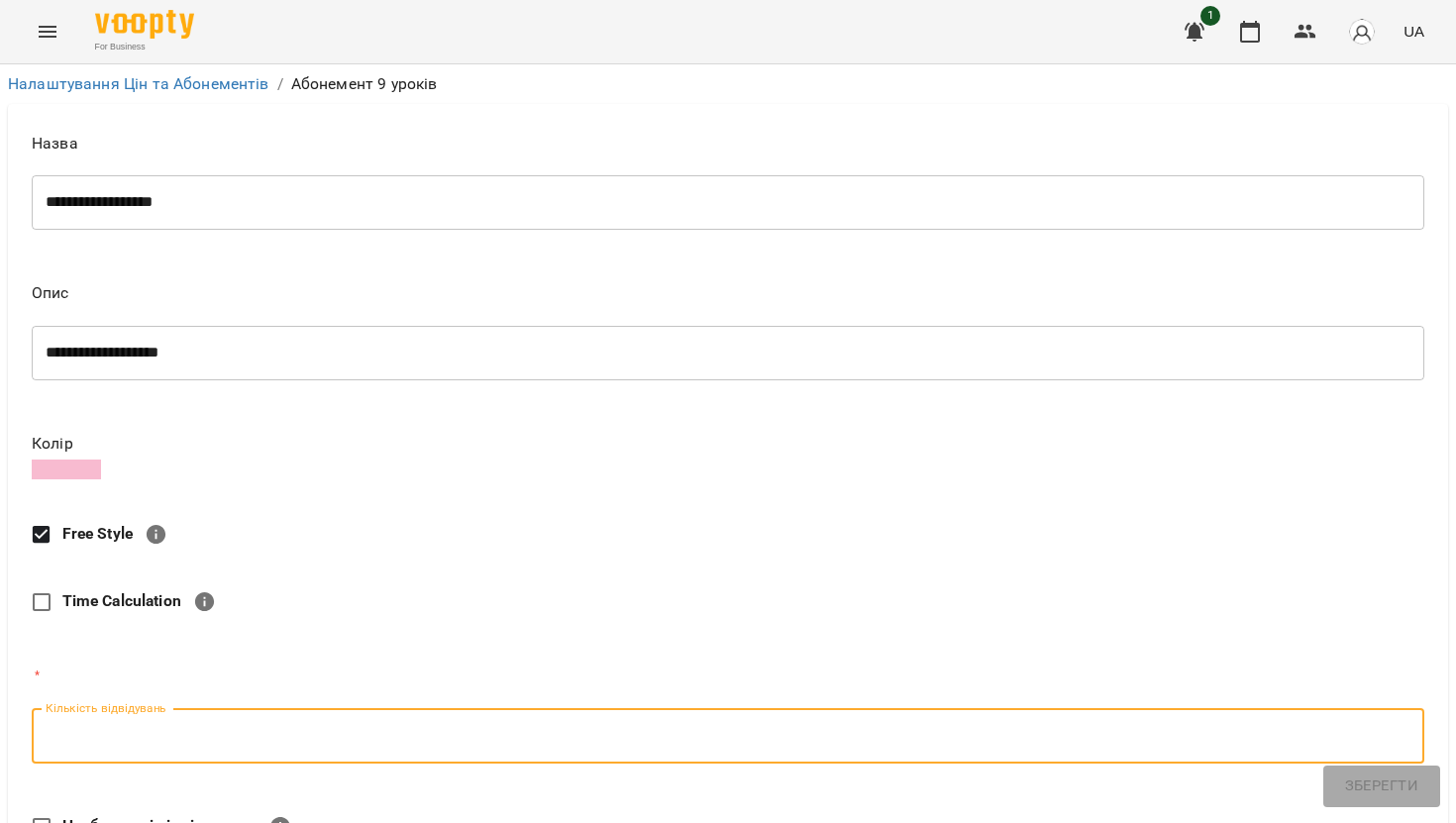 type on "*" 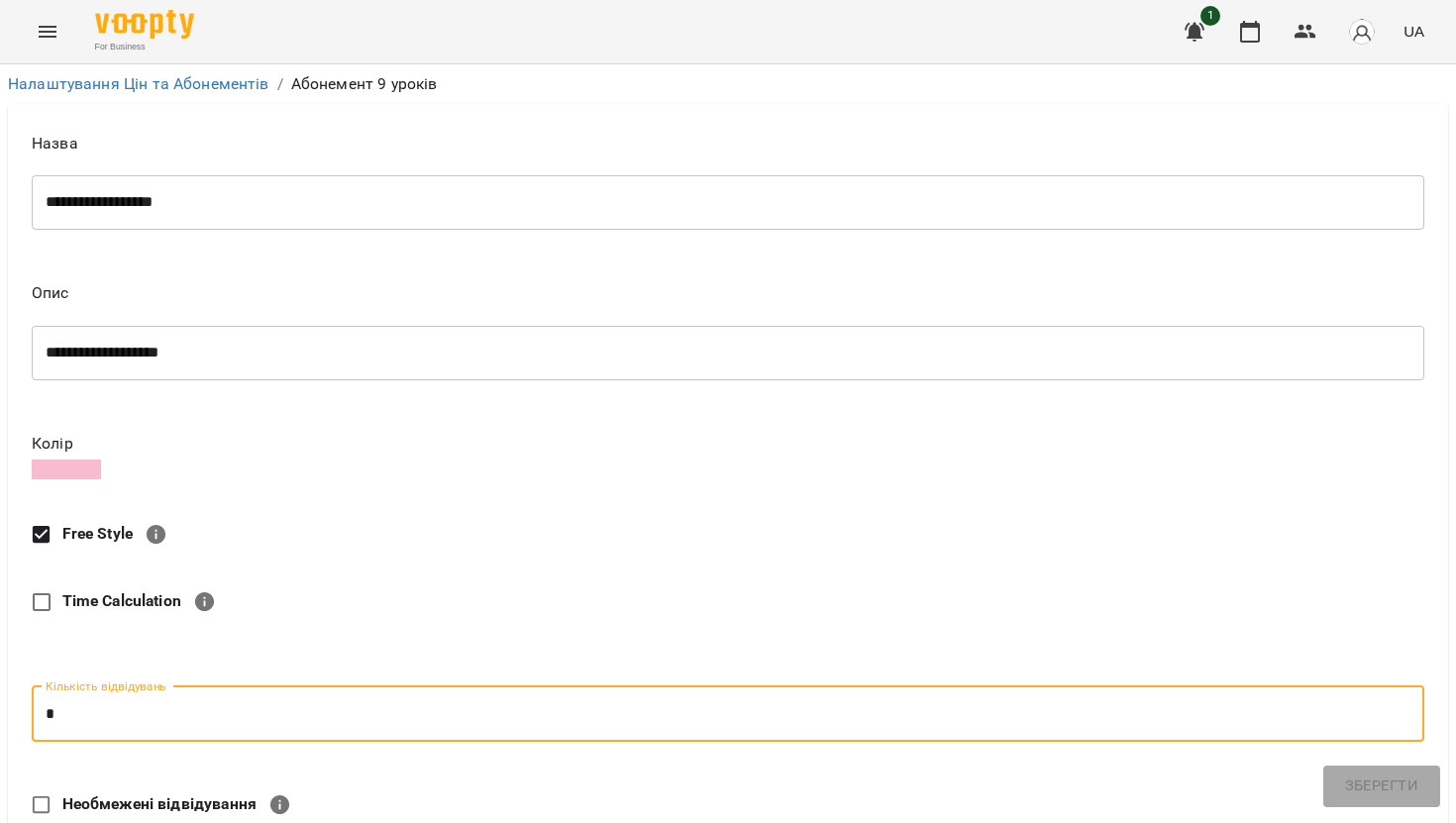 scroll, scrollTop: 569, scrollLeft: 0, axis: vertical 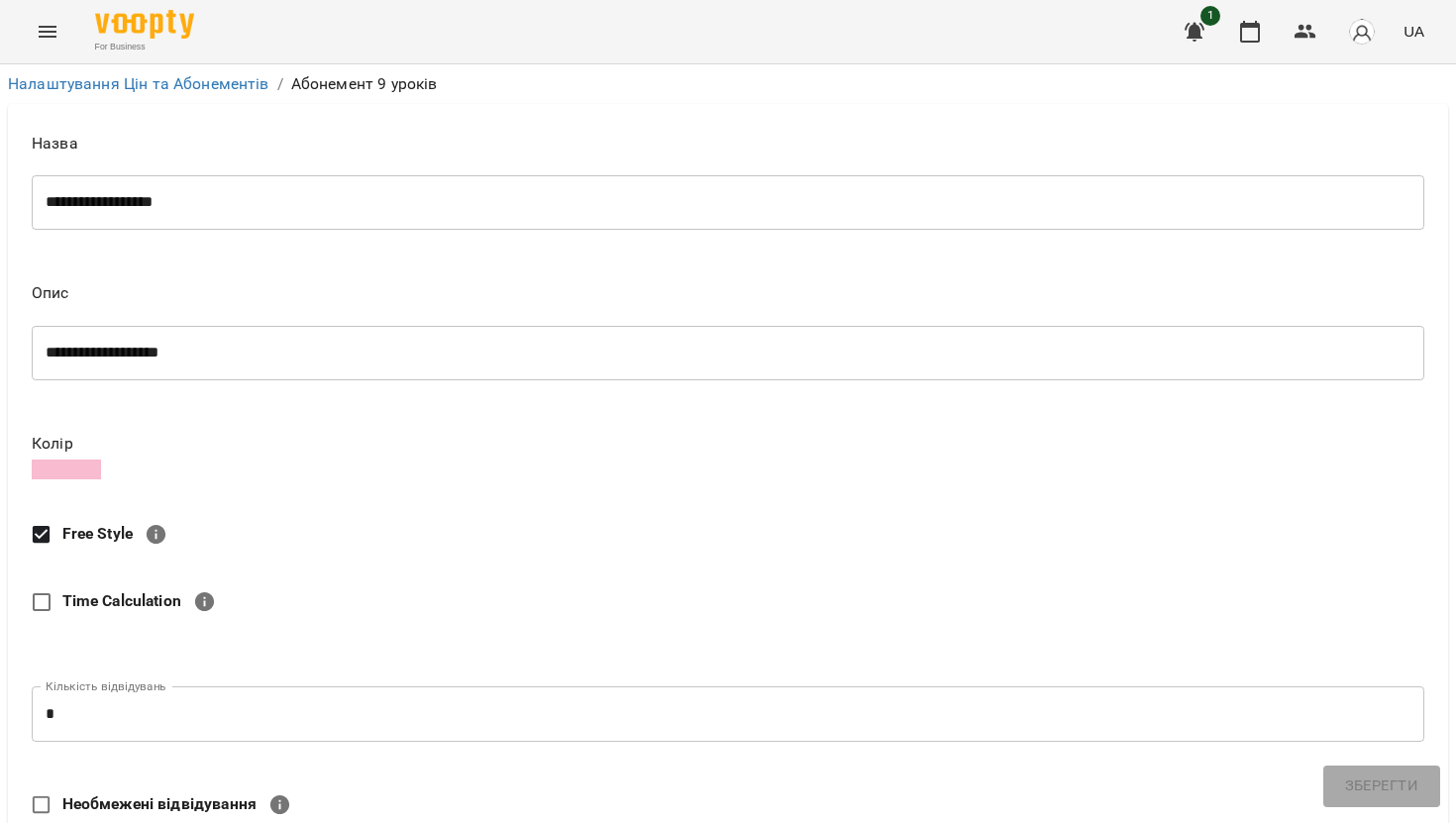 click on "Ціна" at bounding box center [744, 939] 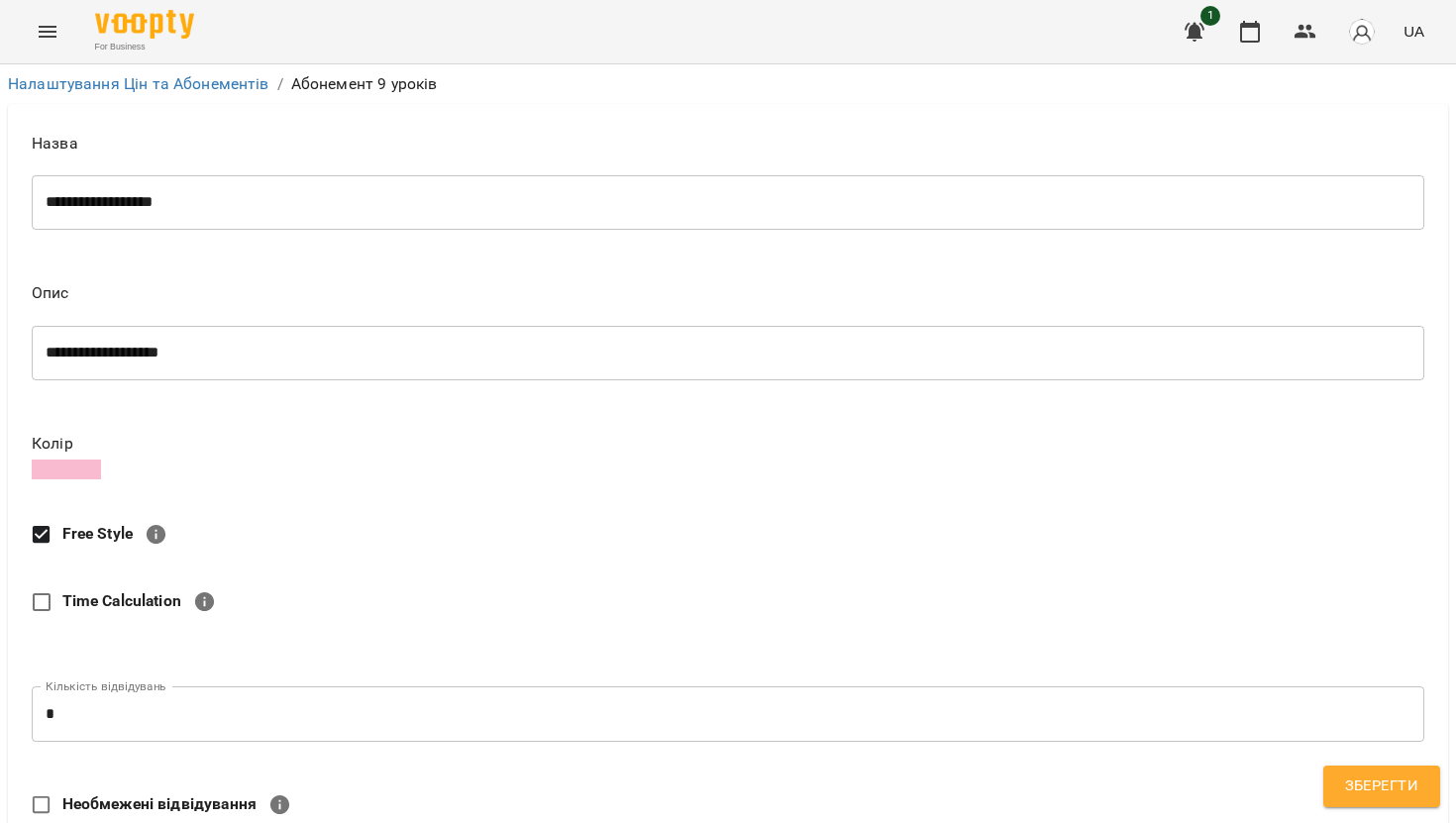 scroll, scrollTop: 788, scrollLeft: 0, axis: vertical 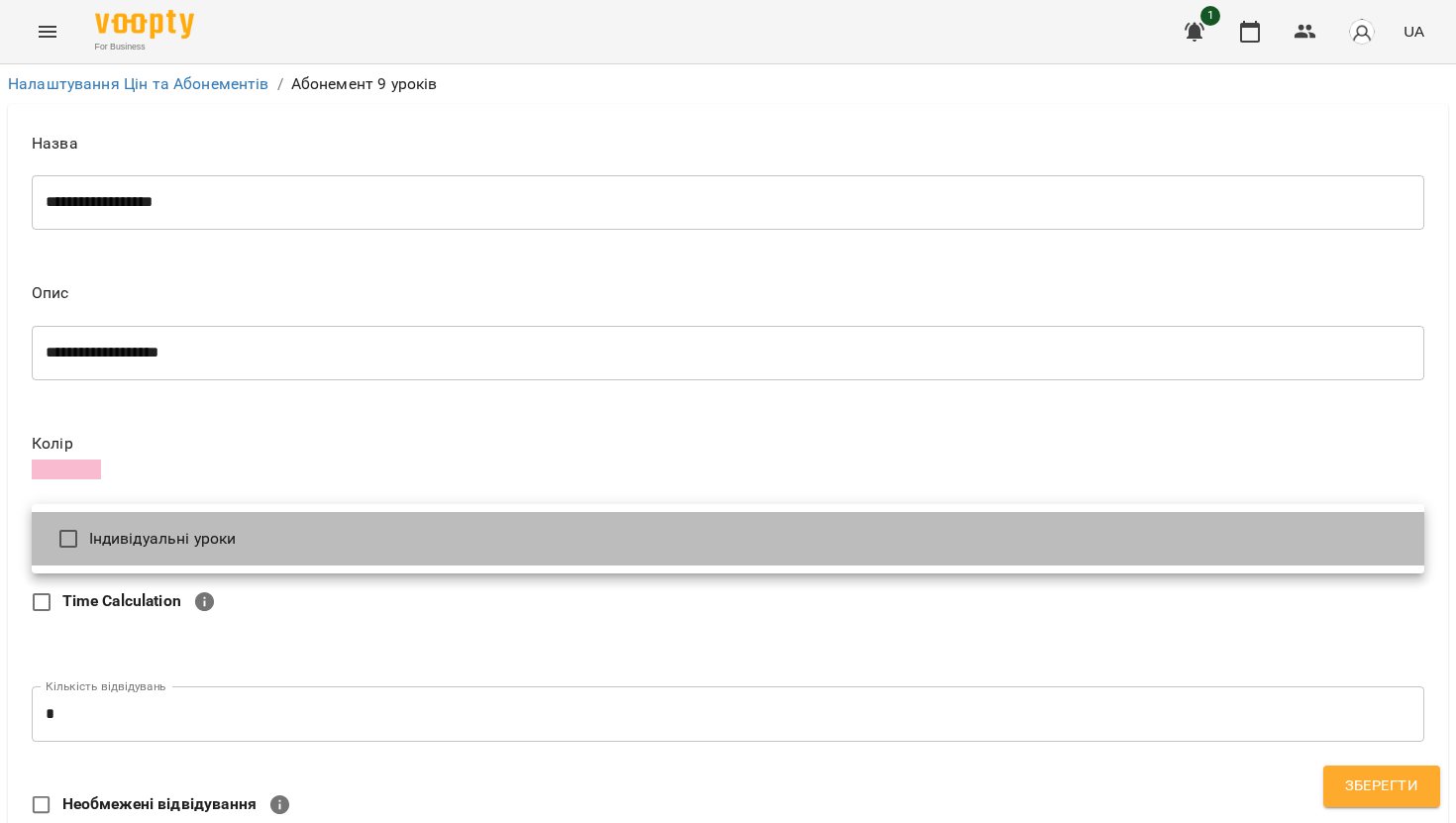 click on "Індивідуальні уроки" at bounding box center [728, 539] 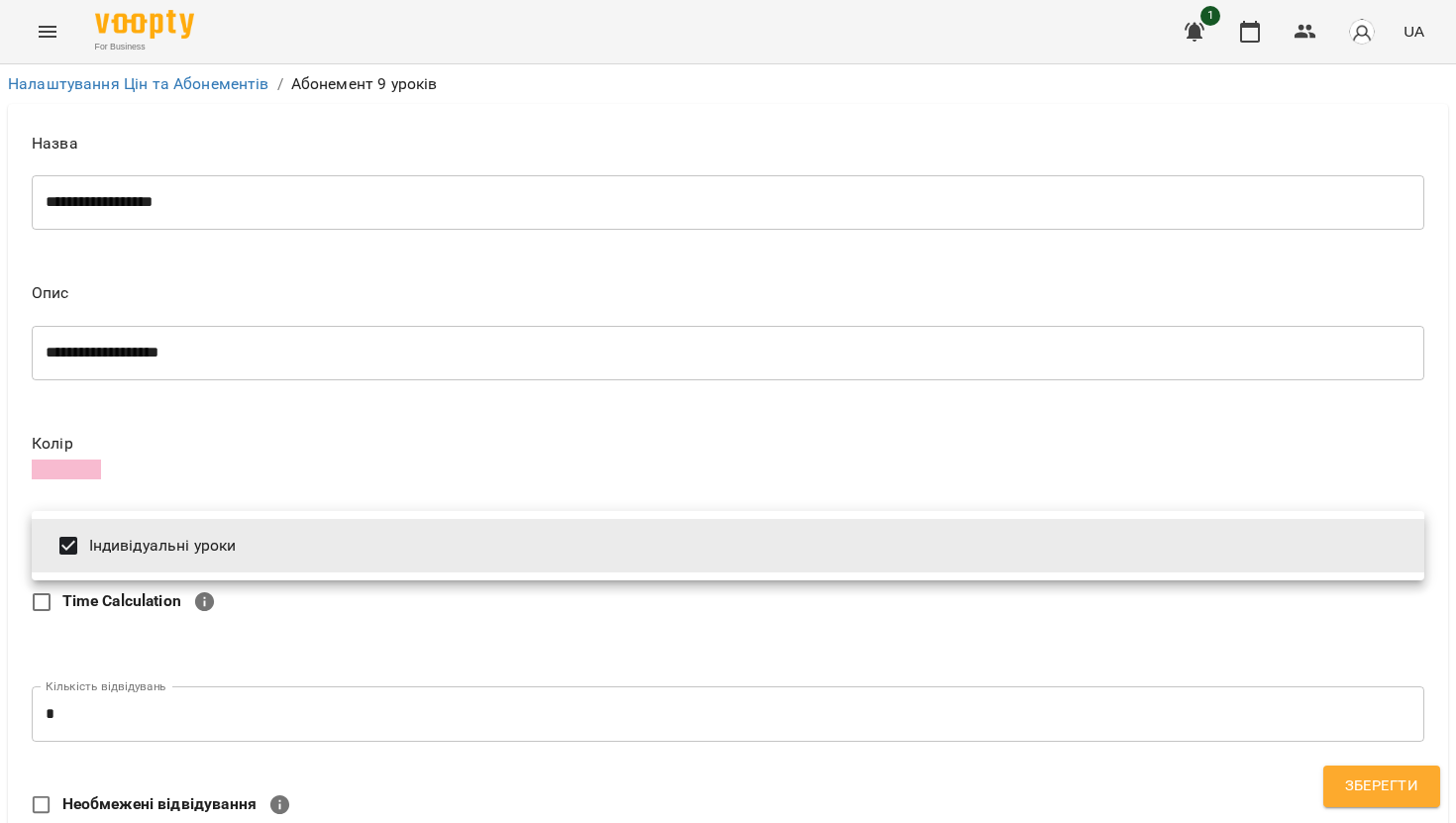 click on "Зберегти" at bounding box center (1382, 786) 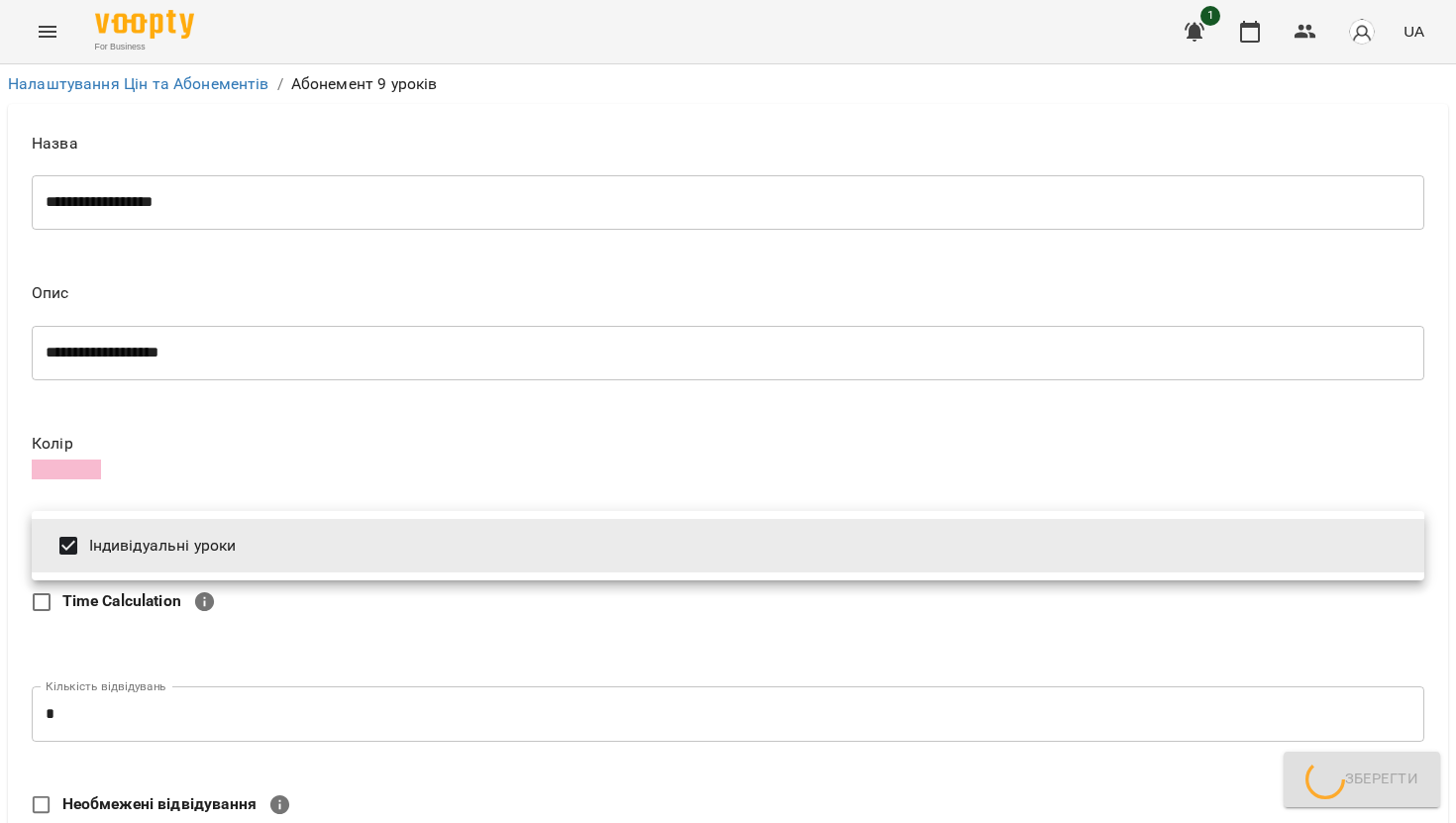scroll, scrollTop: 0, scrollLeft: 0, axis: both 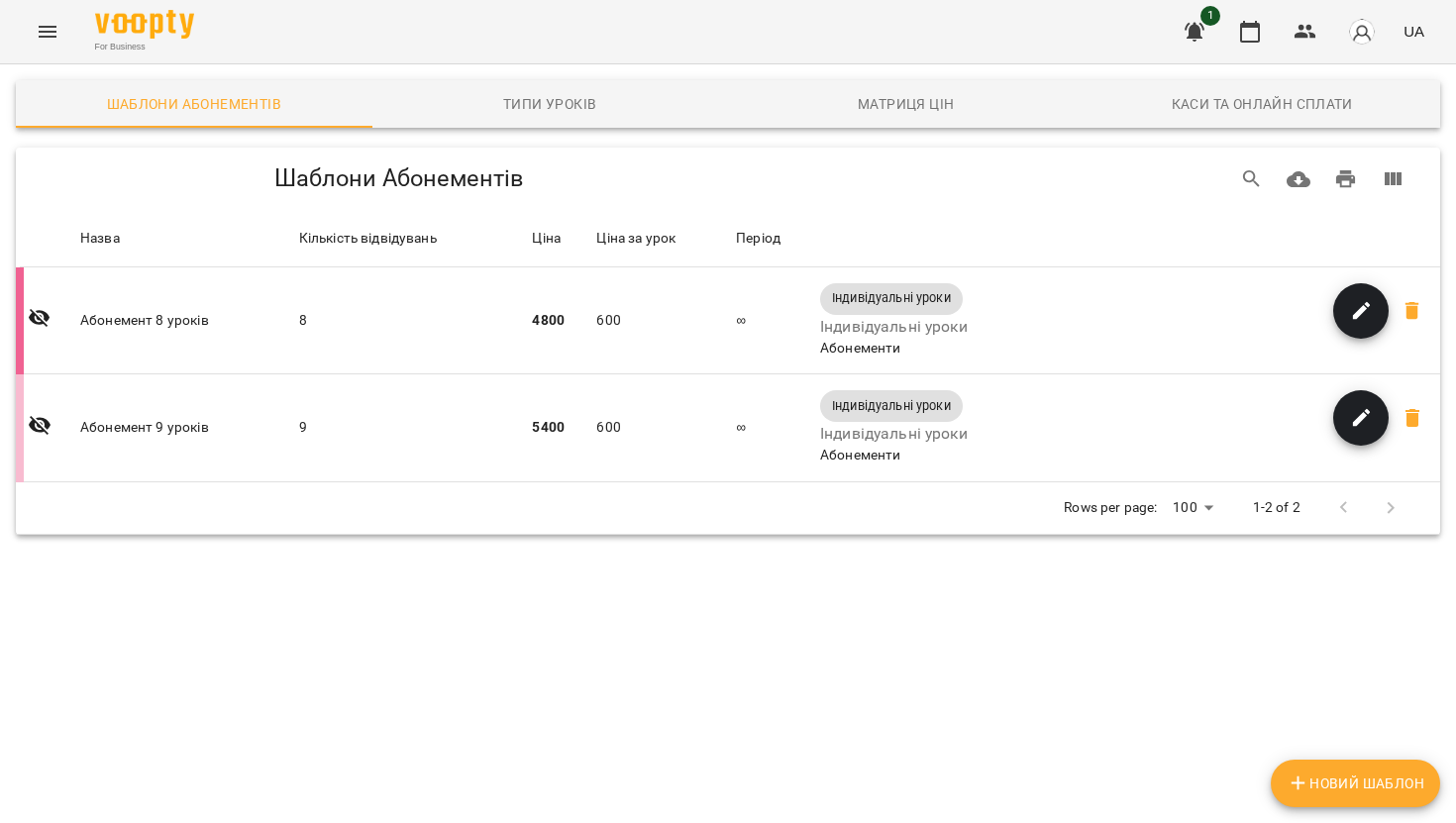 click on "Новий Шаблон" at bounding box center (1355, 783) 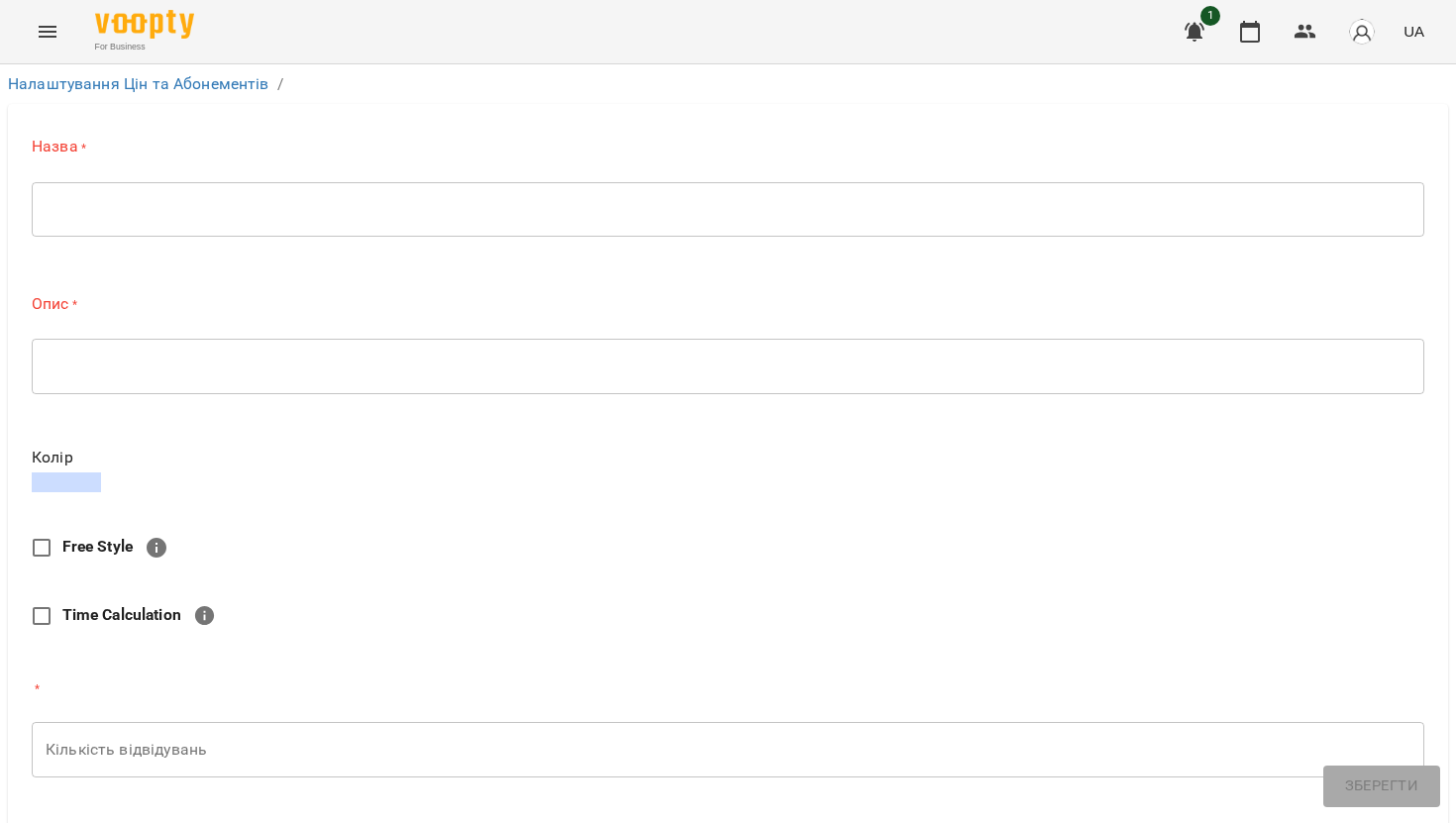 click on "* ​" at bounding box center [728, 209] 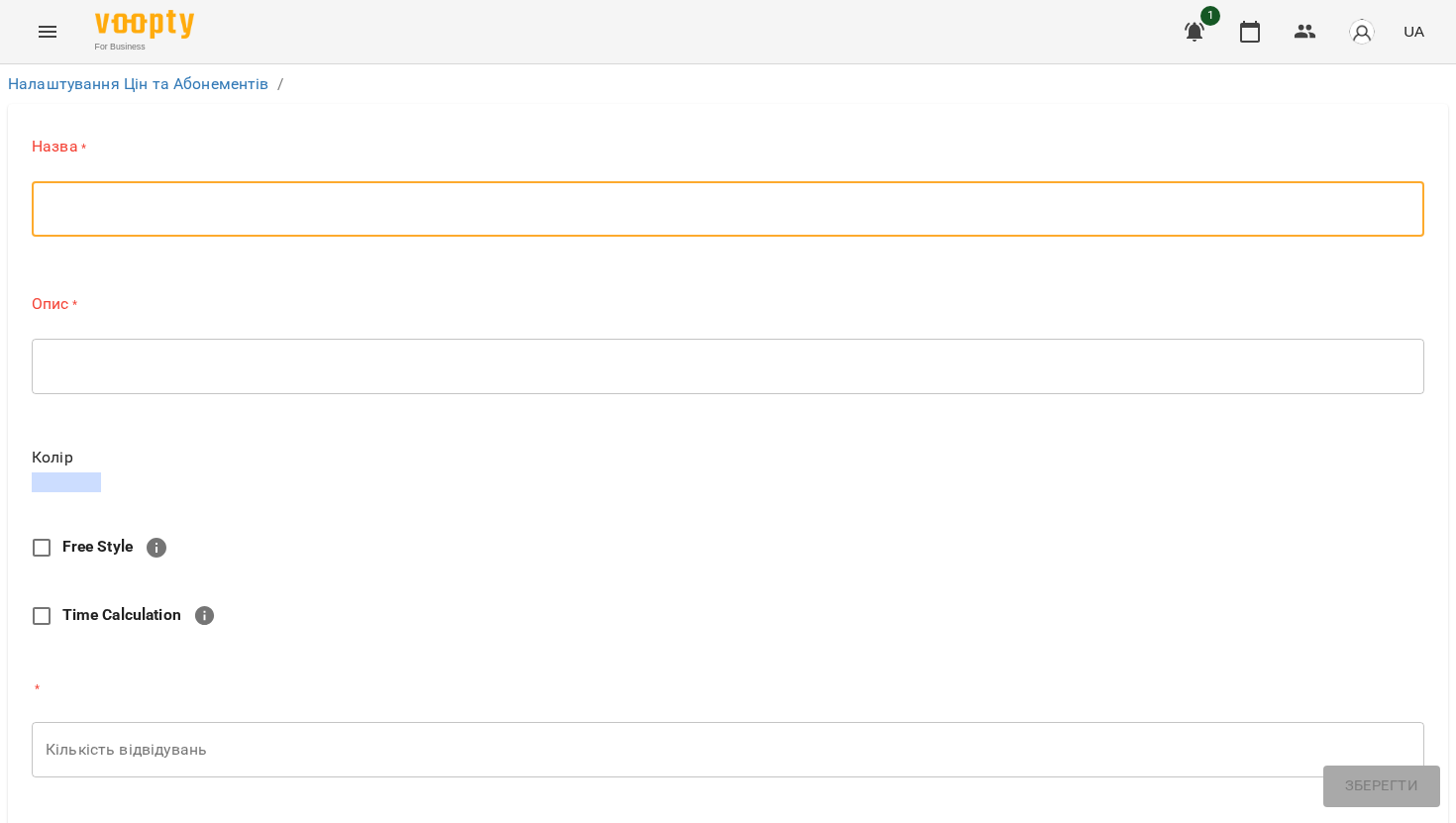type on "*" 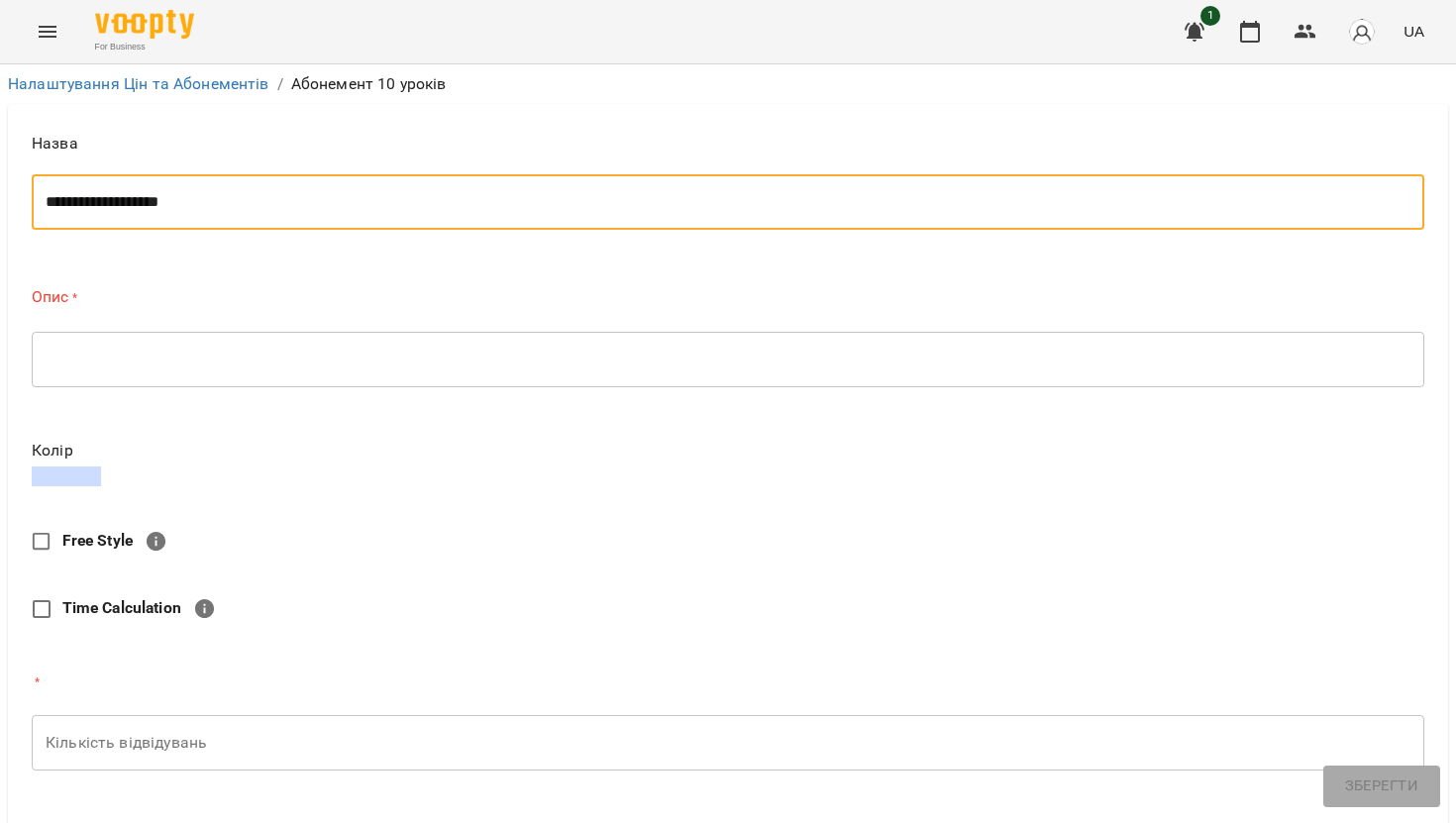 type on "**********" 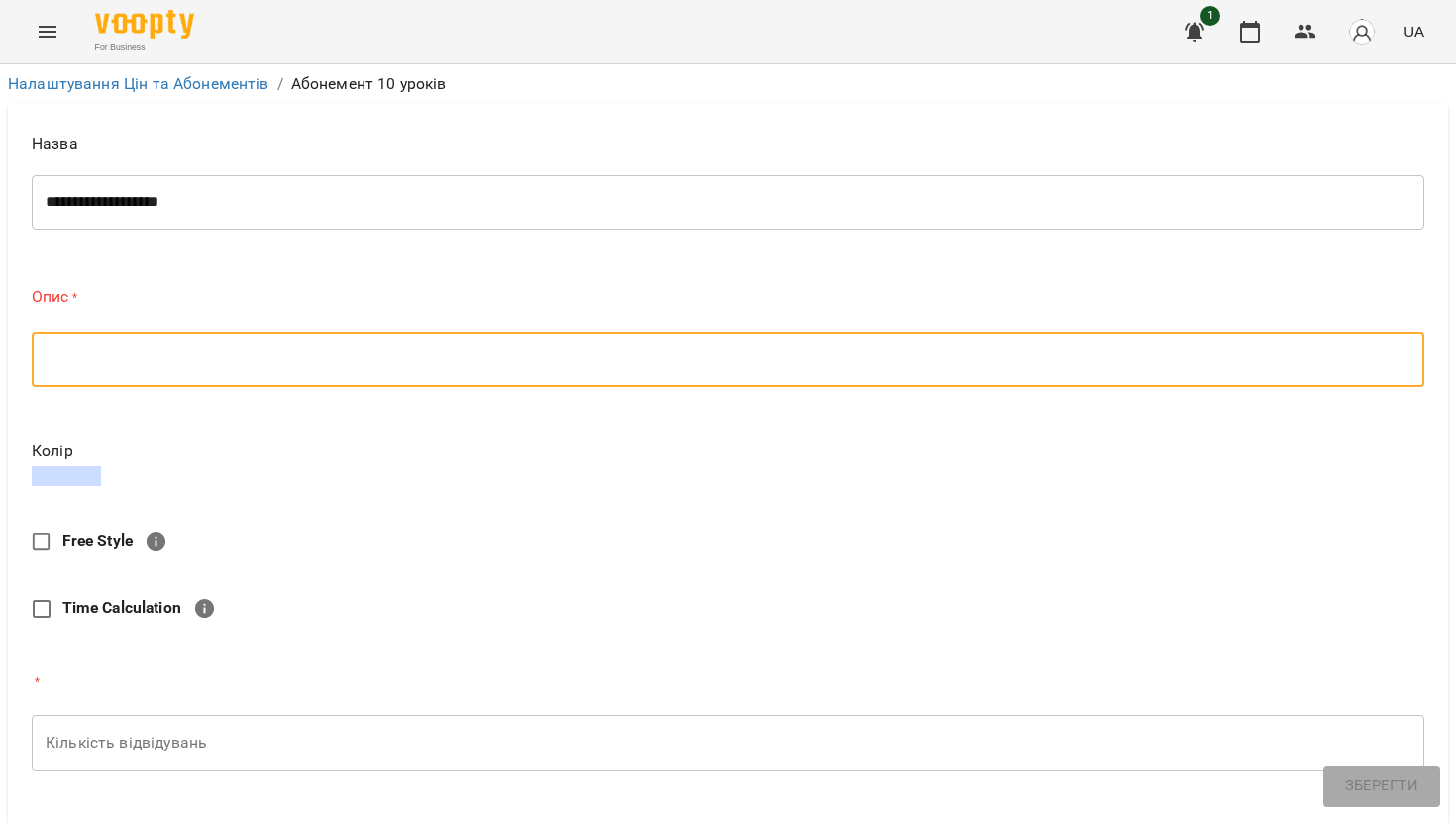 click at bounding box center [728, 359] 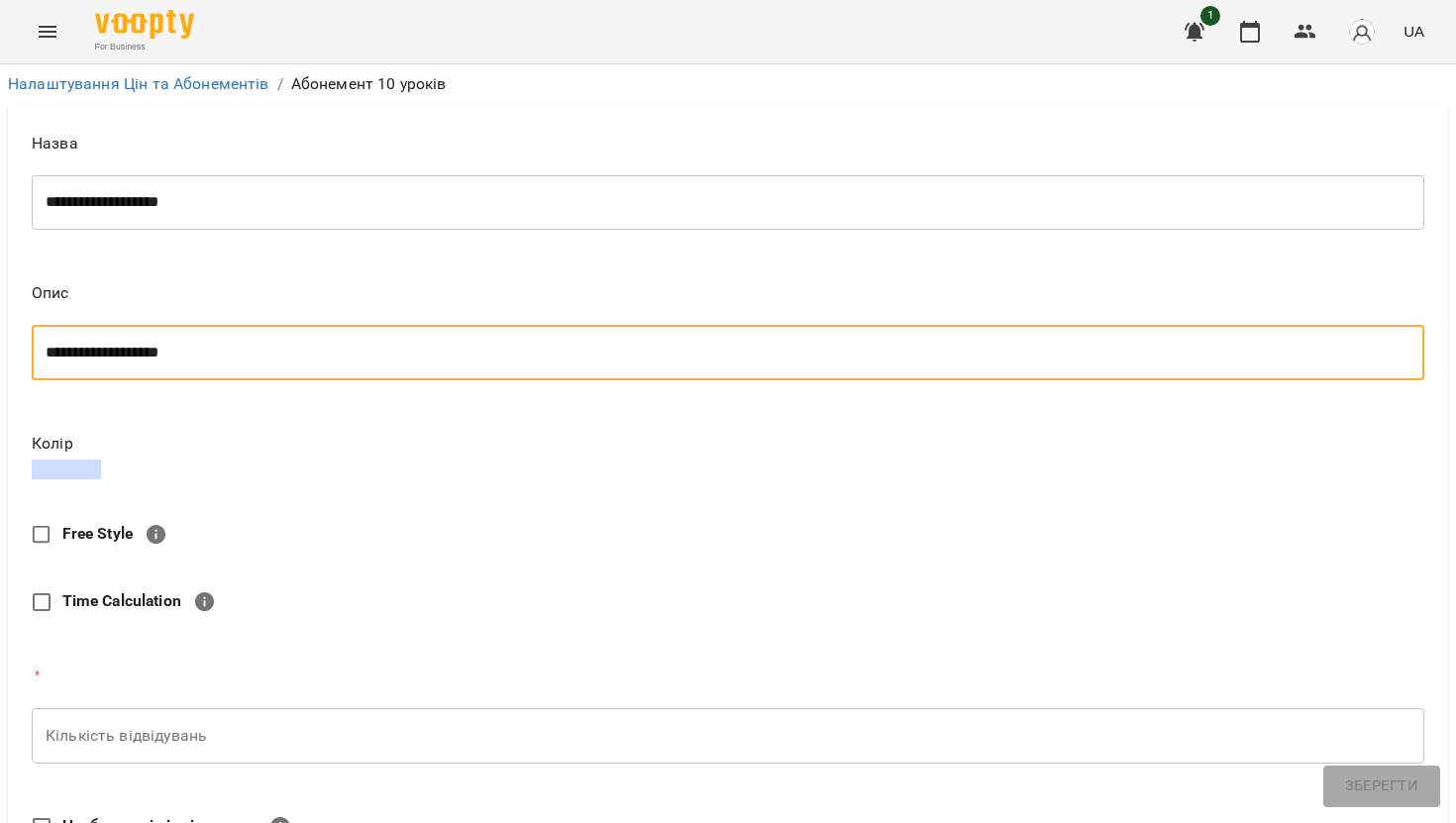scroll, scrollTop: 157, scrollLeft: 0, axis: vertical 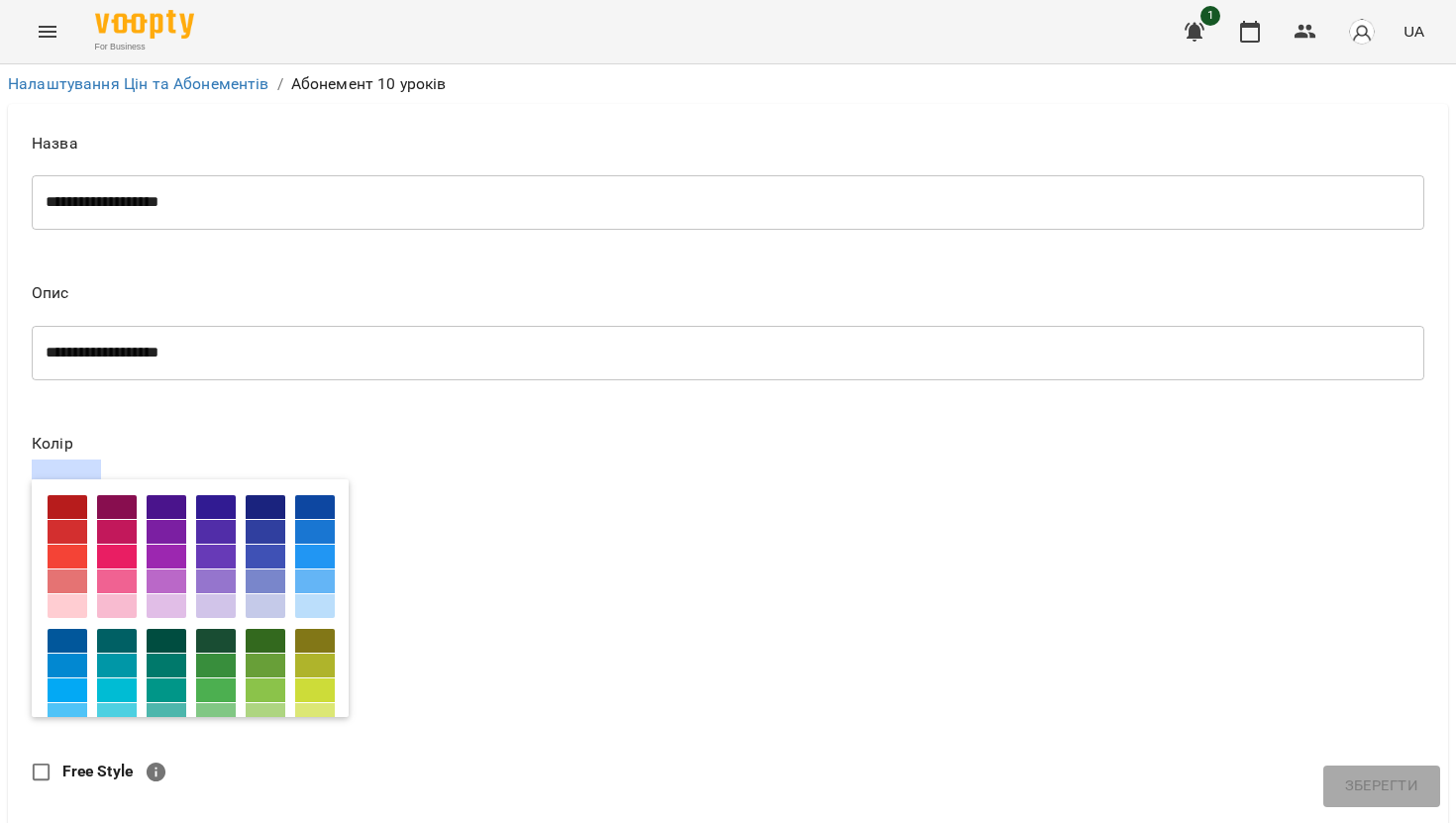 click at bounding box center (117, 557) 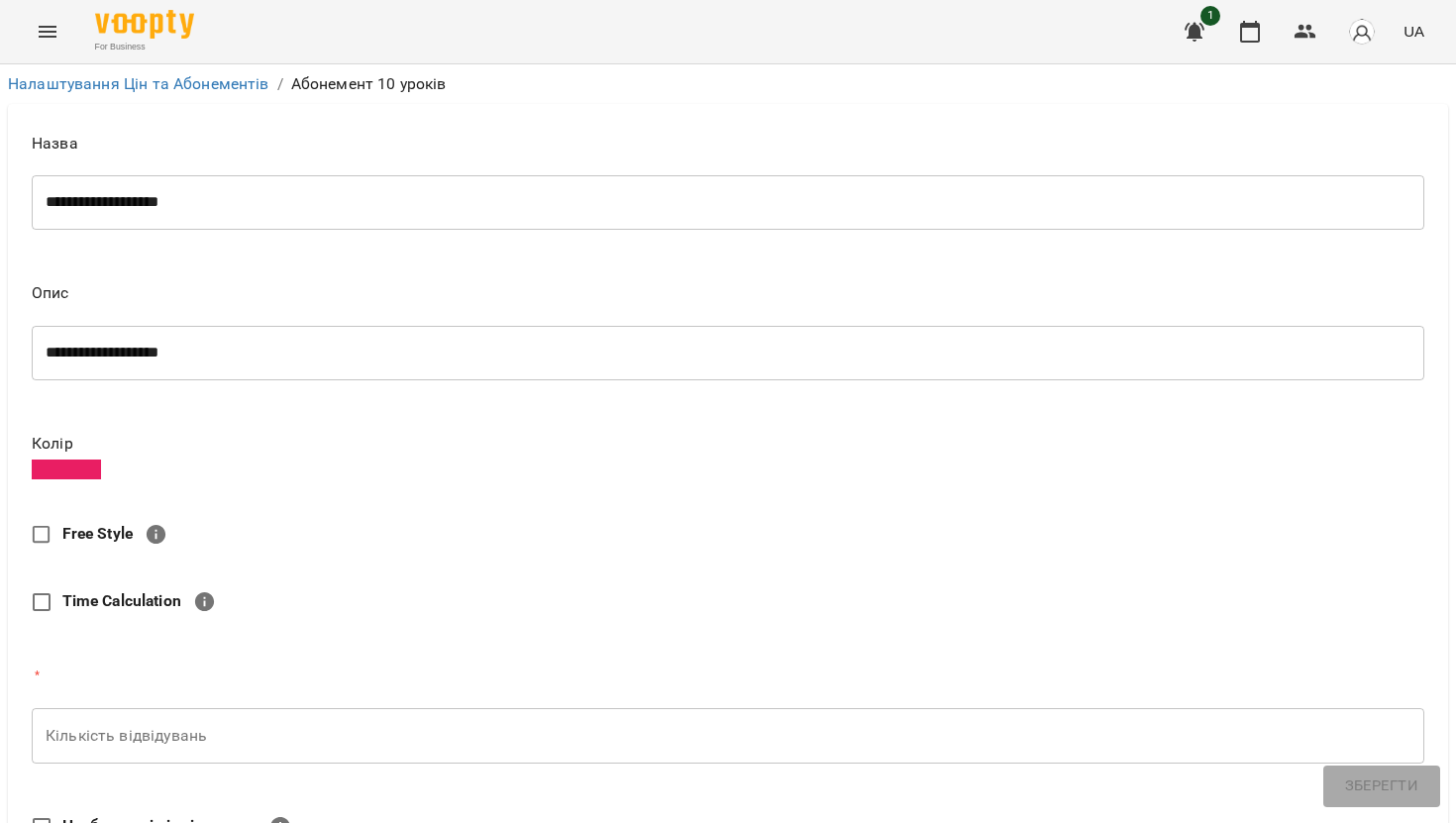 scroll, scrollTop: 247, scrollLeft: 0, axis: vertical 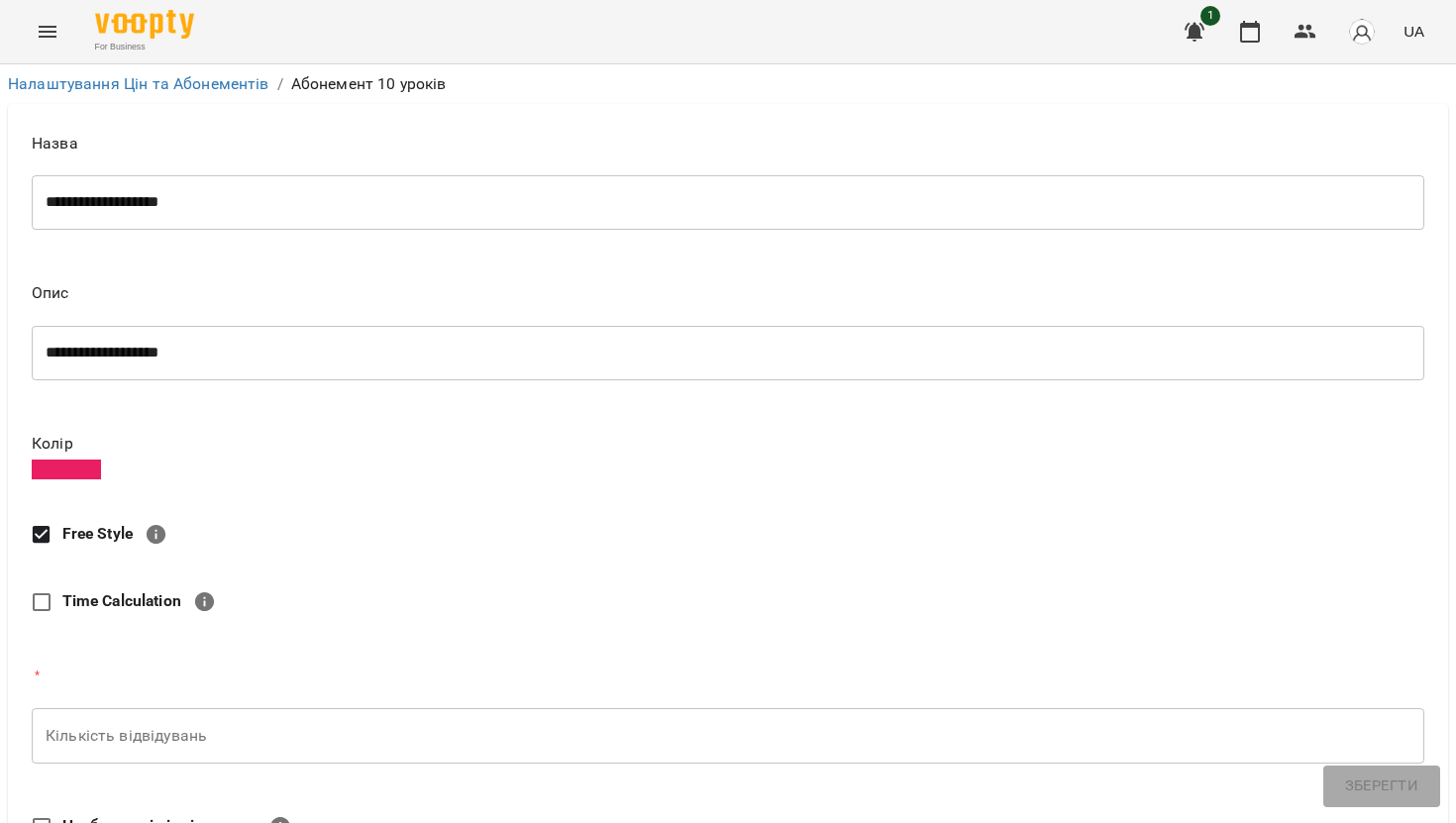 click on "Кількість відвідувань" at bounding box center (728, 736) 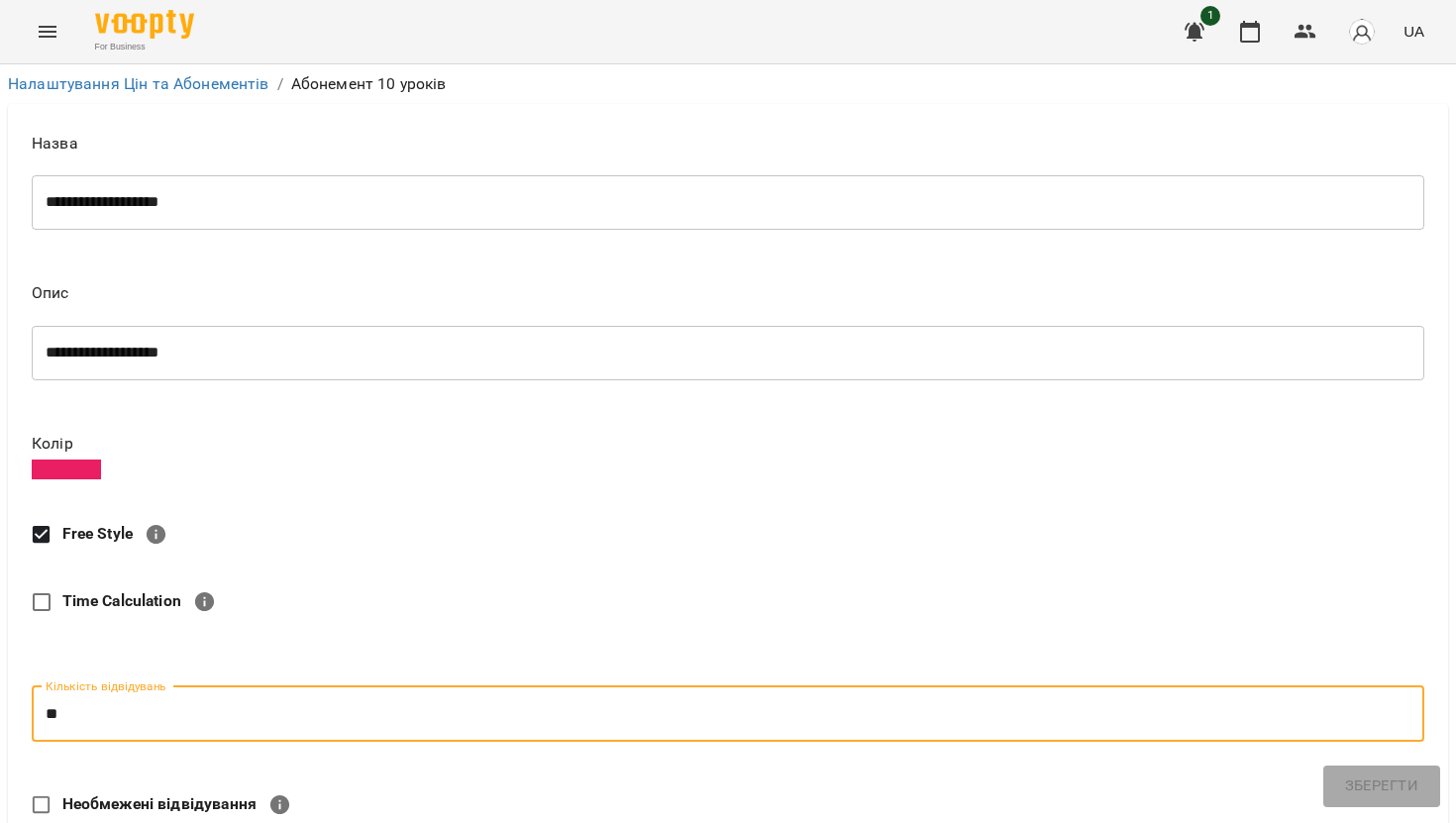 scroll, scrollTop: 610, scrollLeft: 0, axis: vertical 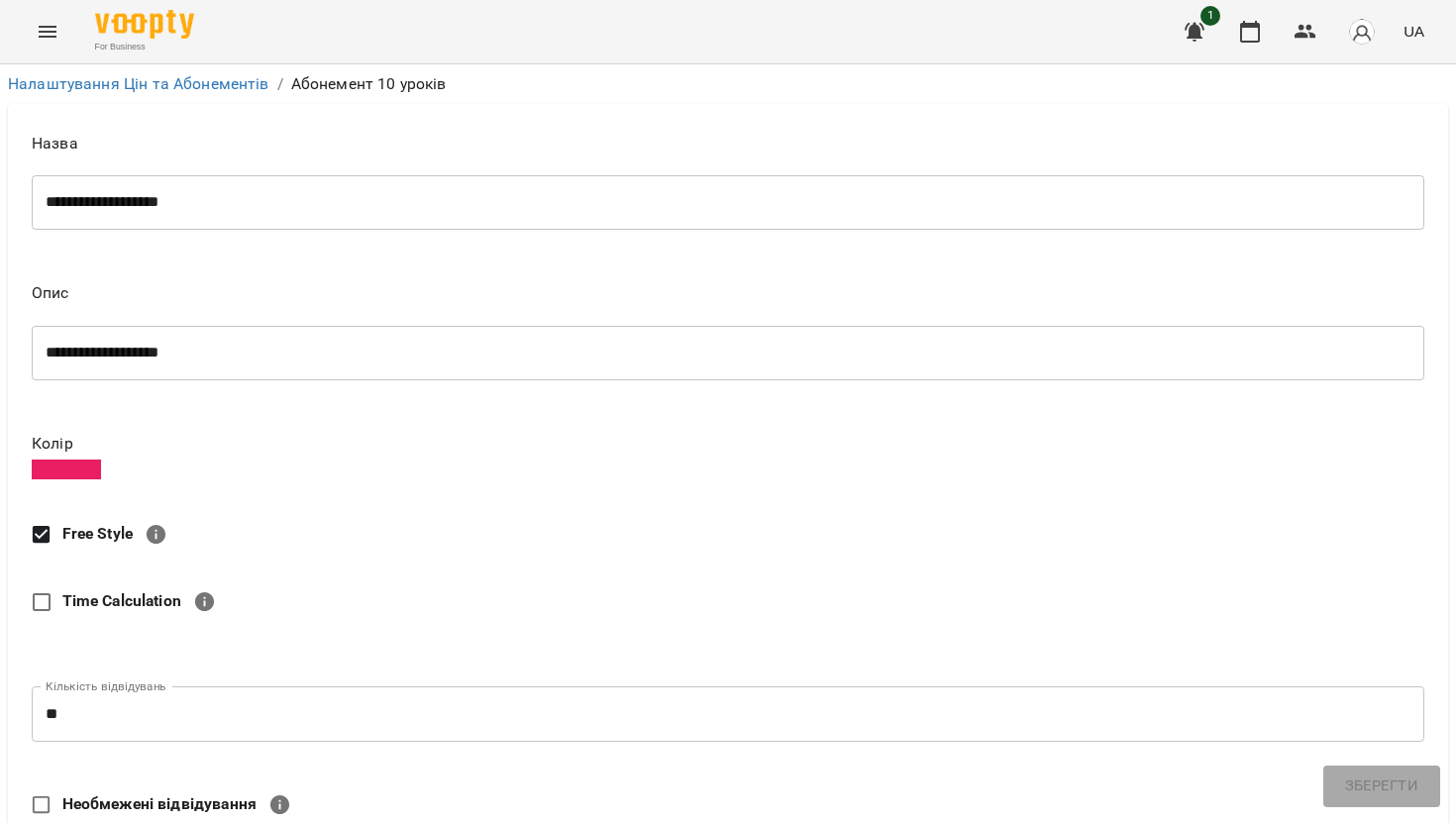 click on "Ціна" at bounding box center [744, 939] 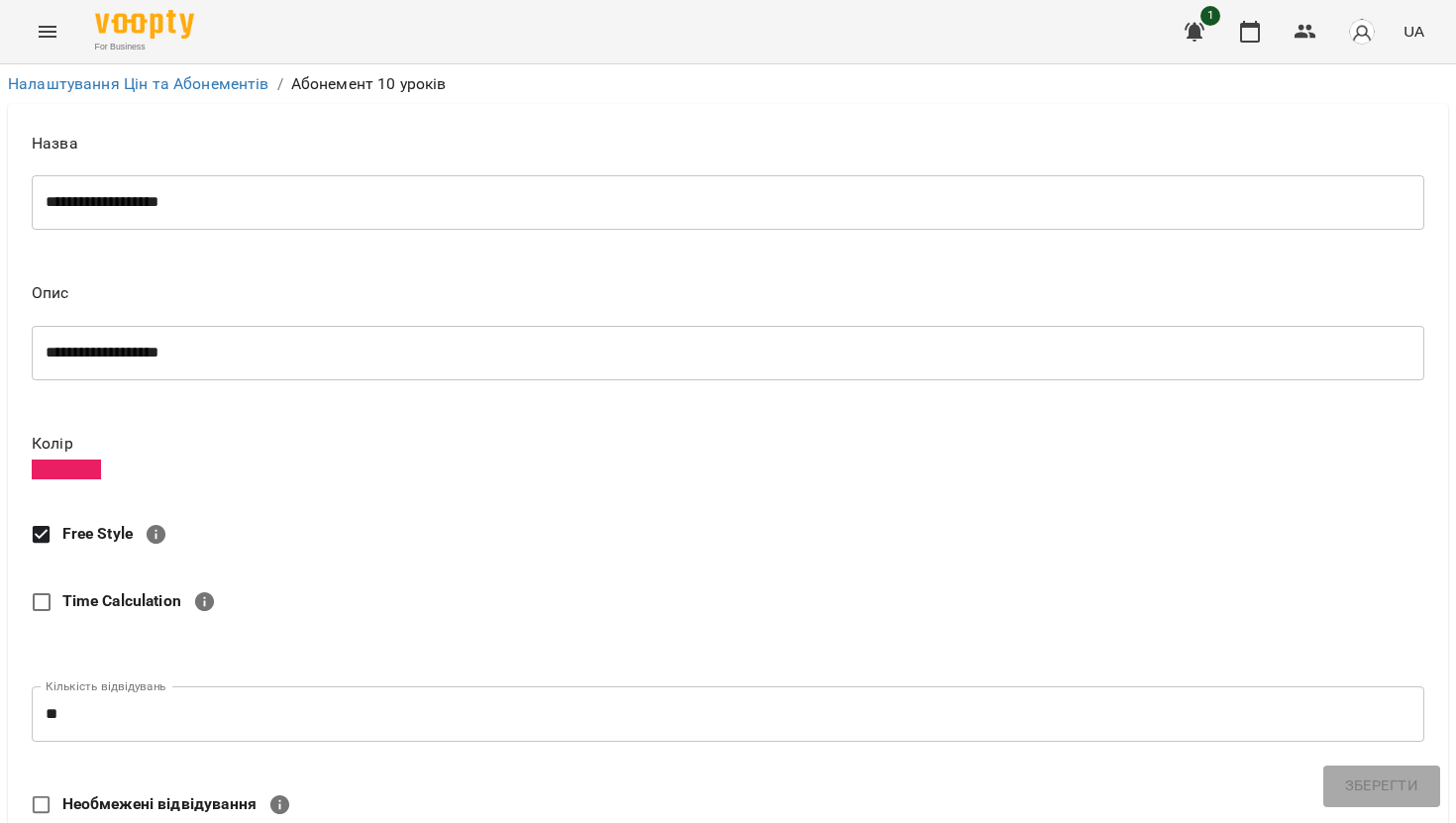 type on "*" 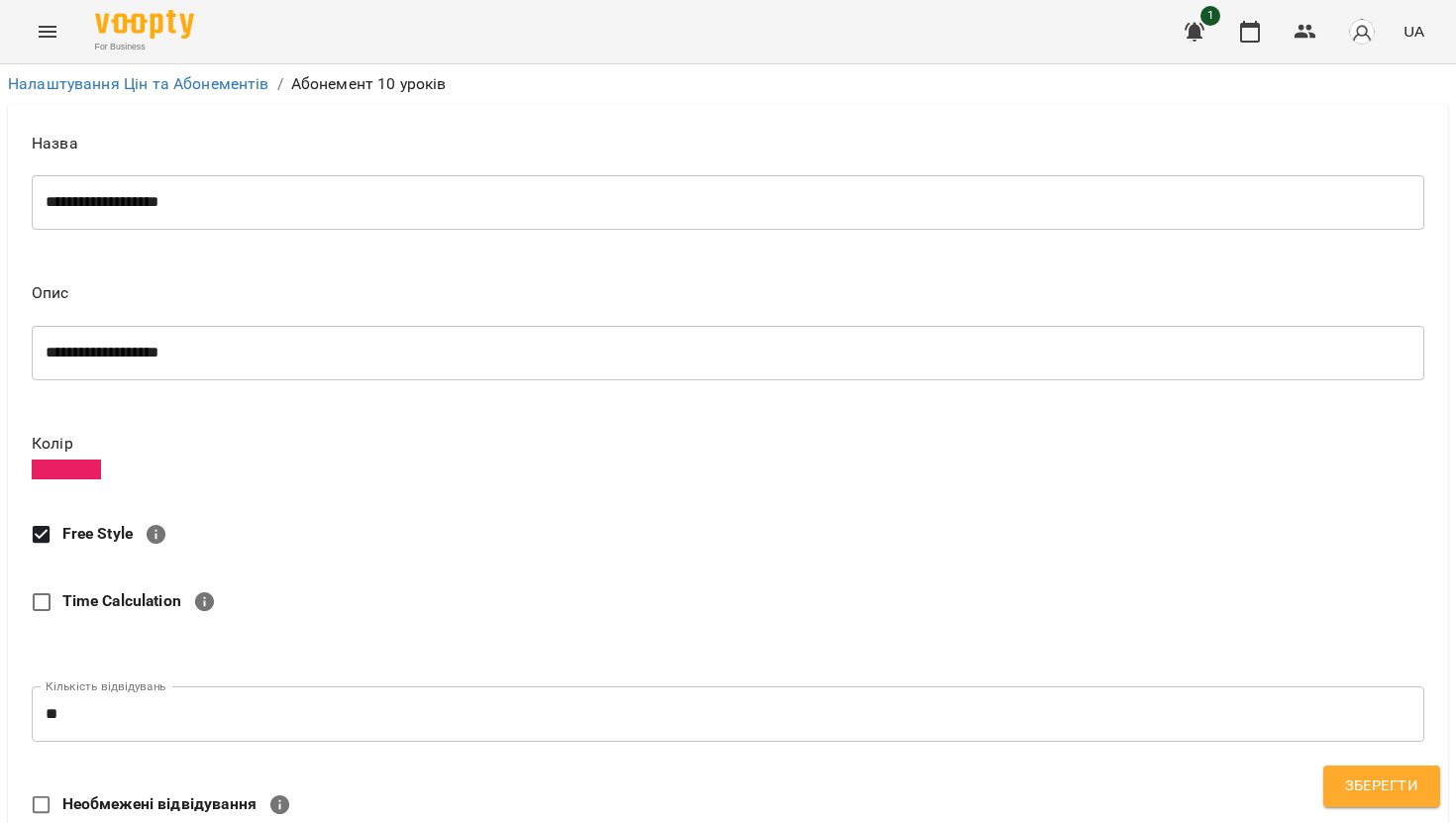 scroll, scrollTop: 788, scrollLeft: 0, axis: vertical 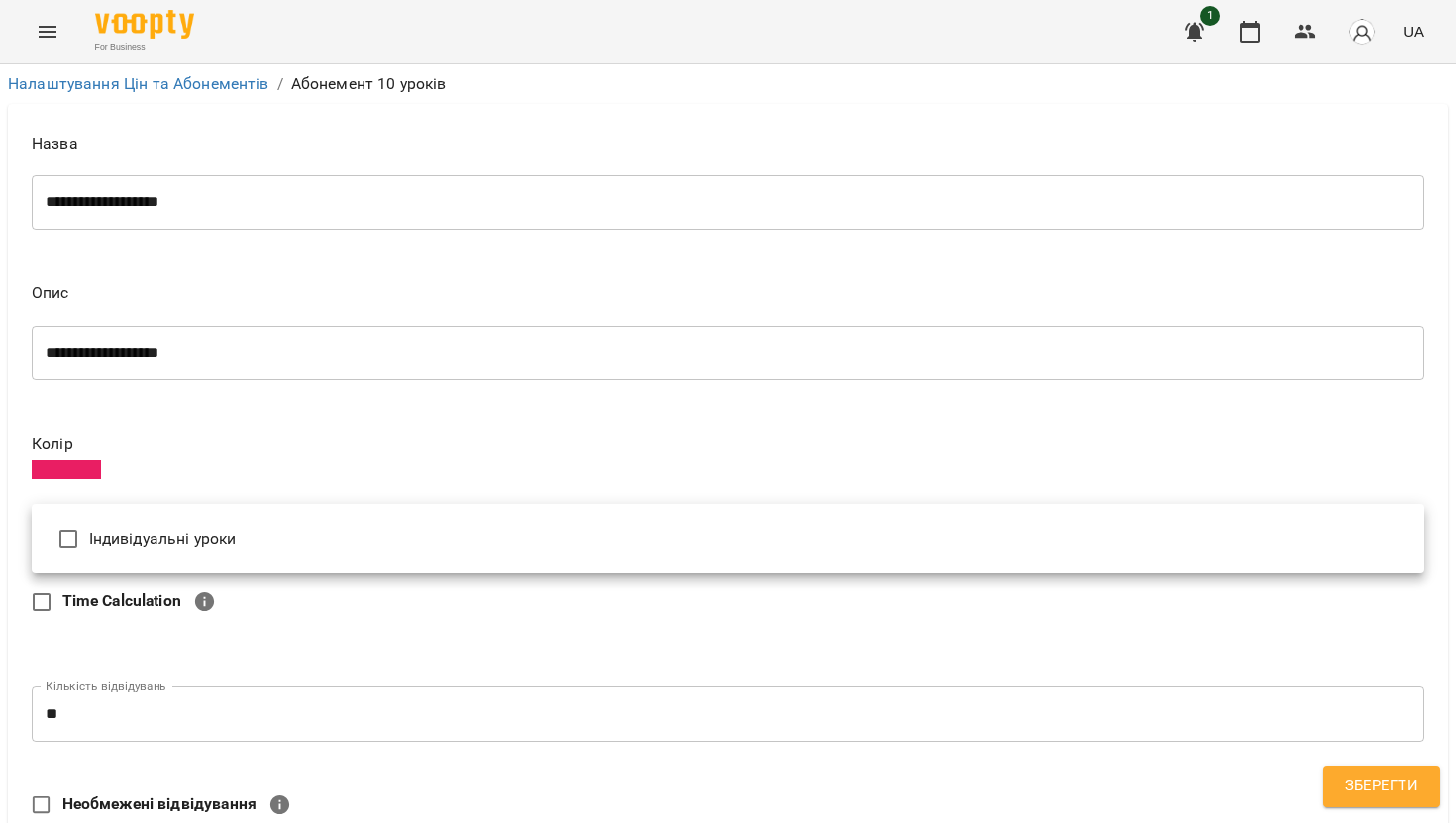 click on "**********" at bounding box center [728, 804] 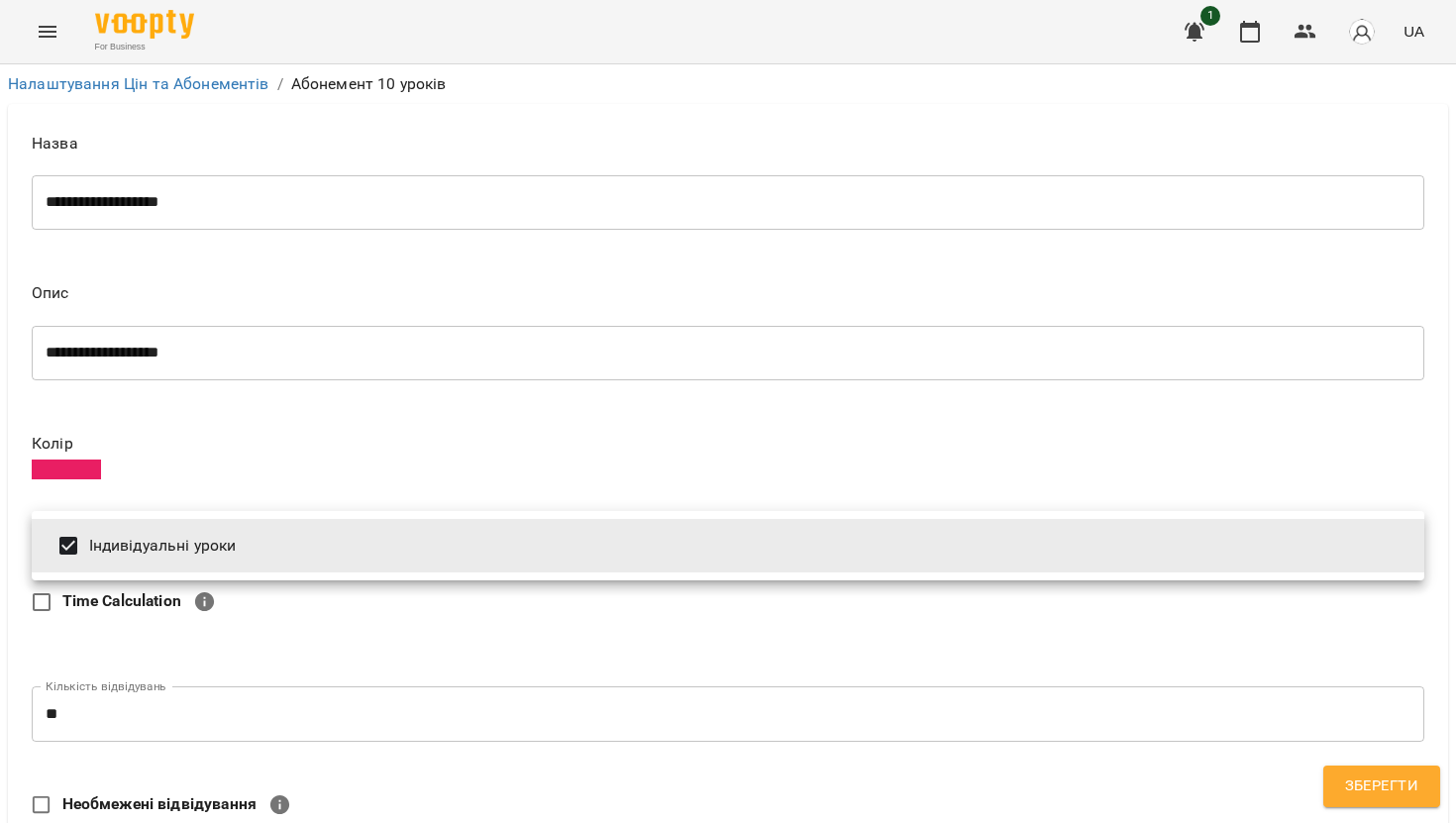 click on "Зберегти" at bounding box center (1382, 786) 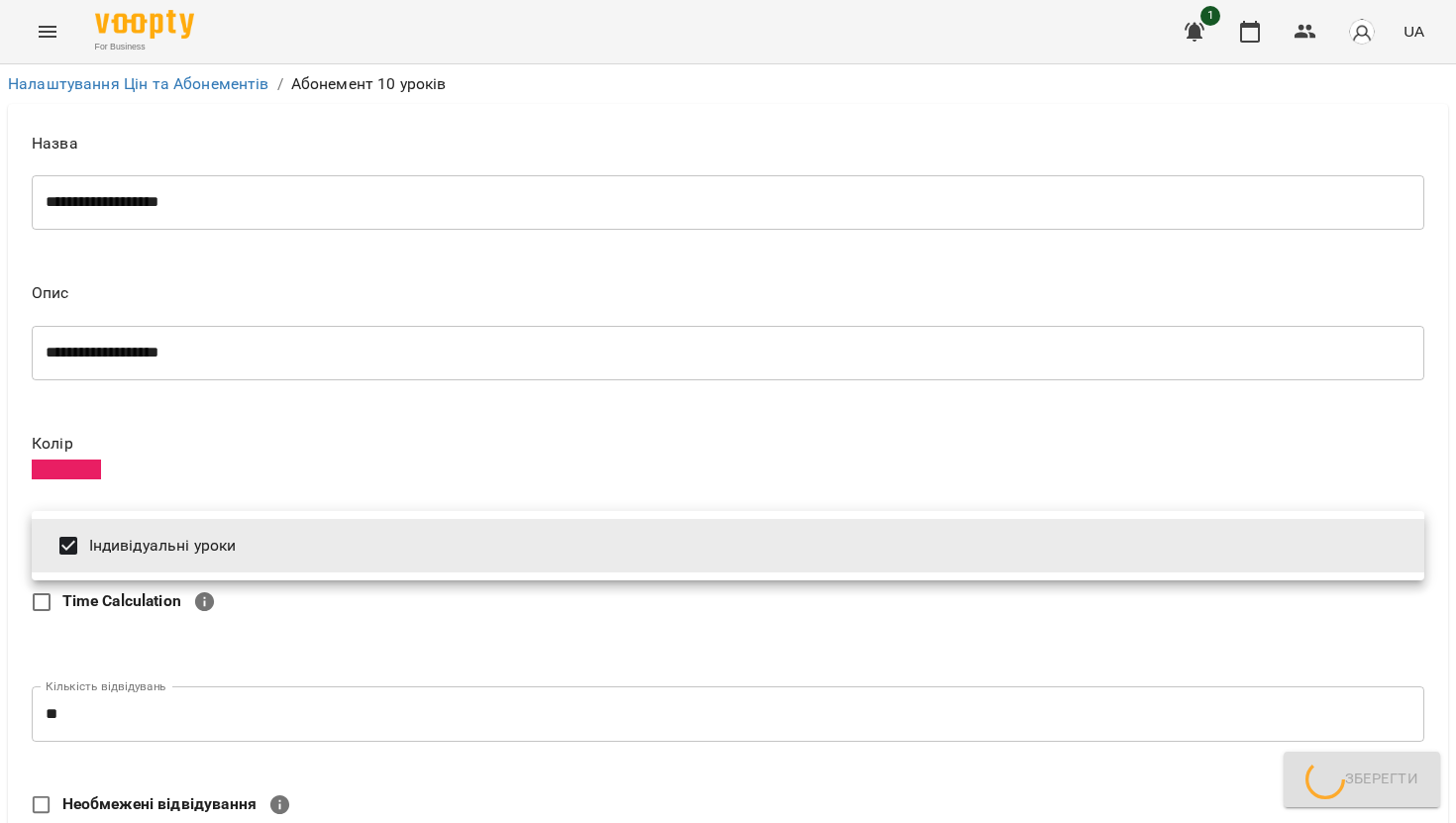 scroll, scrollTop: 0, scrollLeft: 0, axis: both 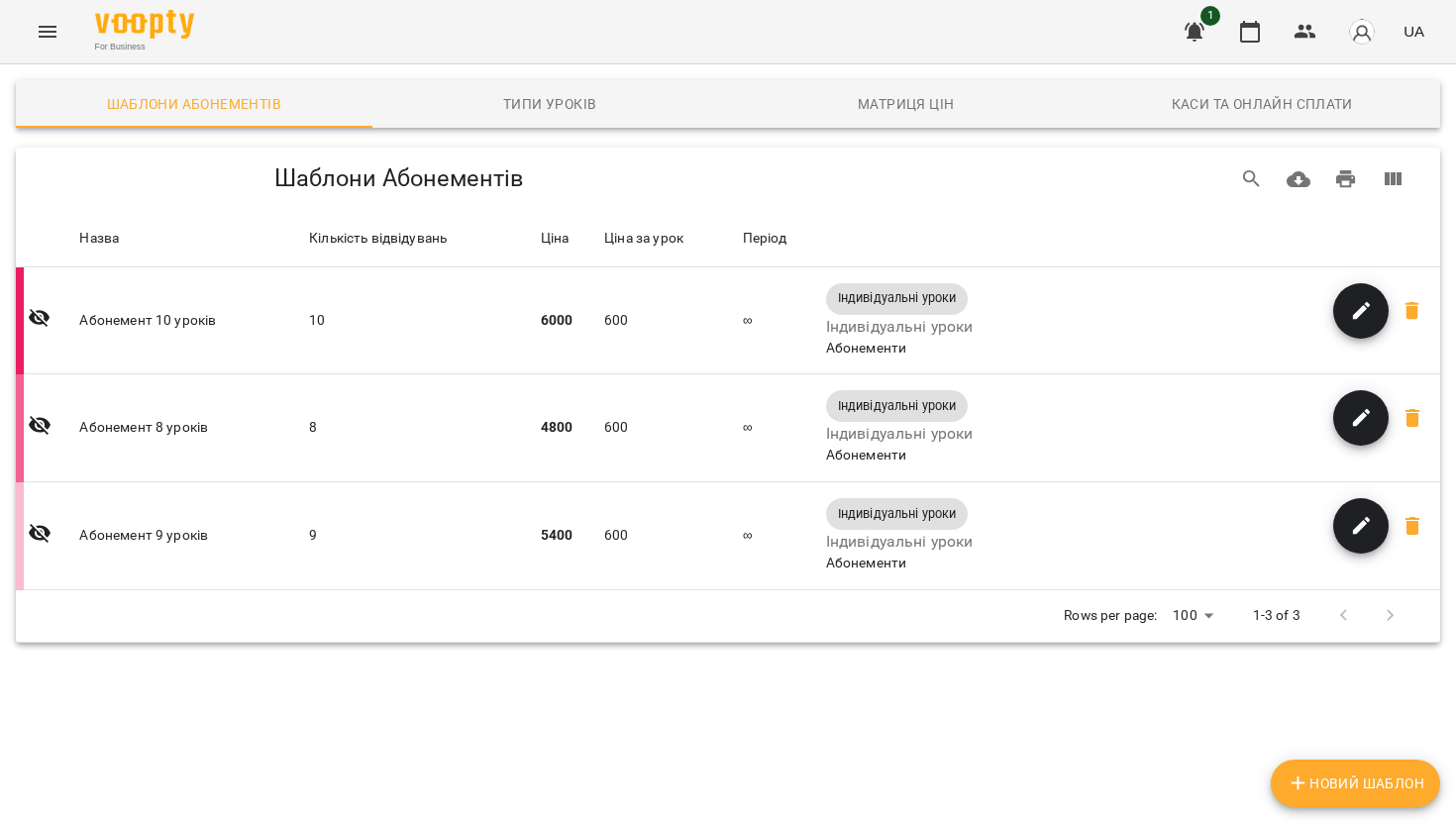 click on "Новий Шаблон" at bounding box center [1355, 783] 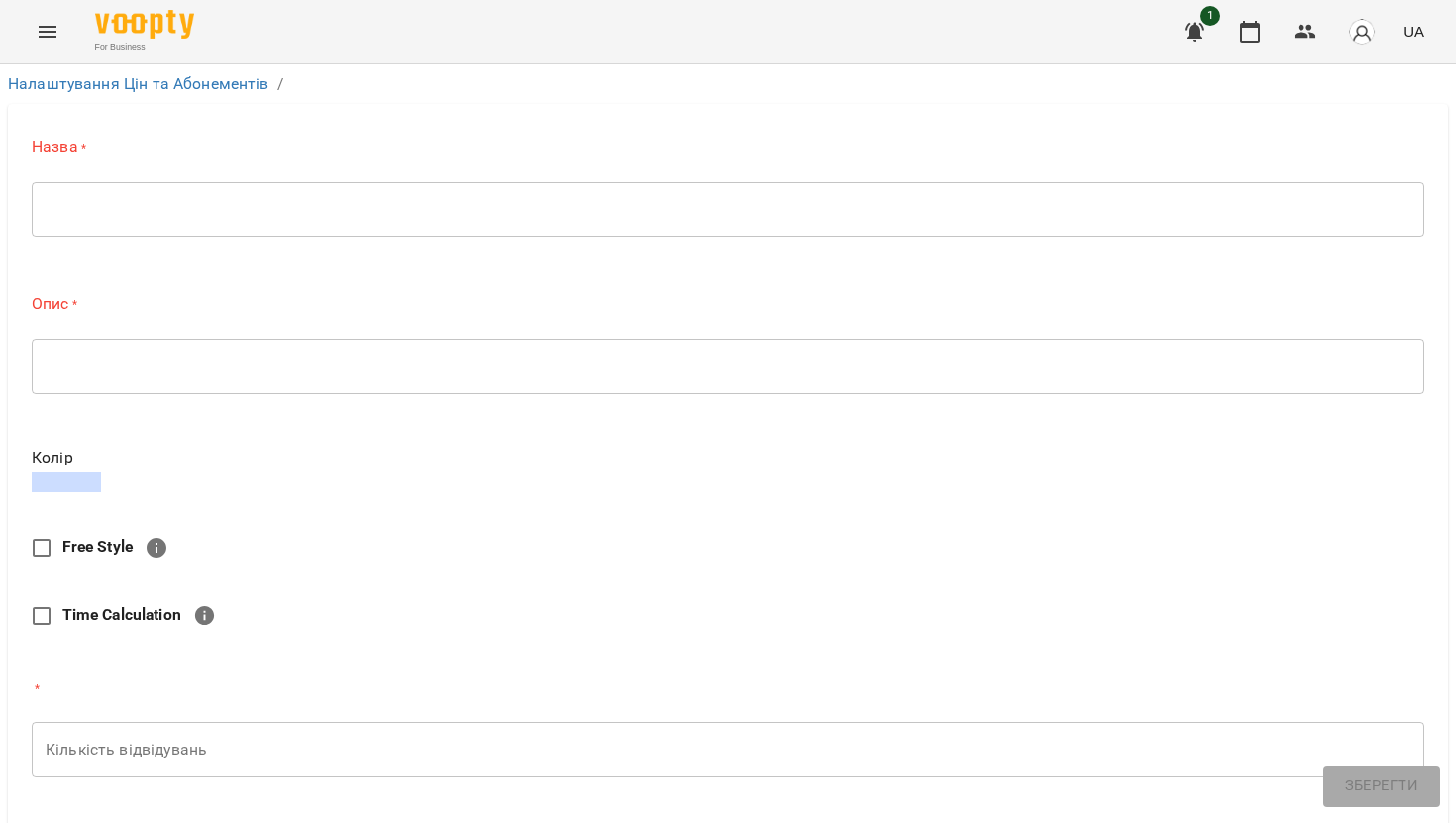 click on "* ​" at bounding box center (728, 209) 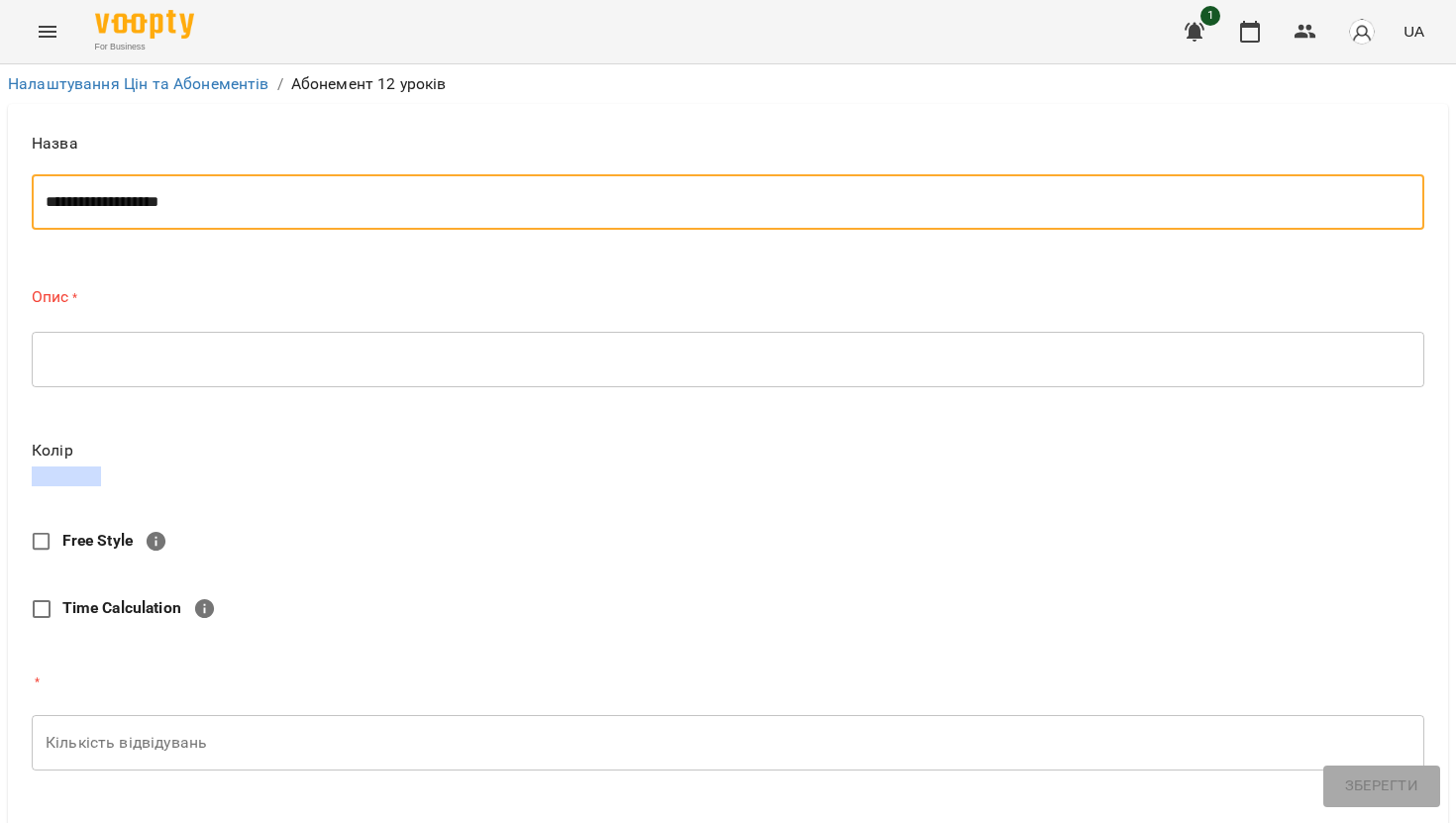 type on "**********" 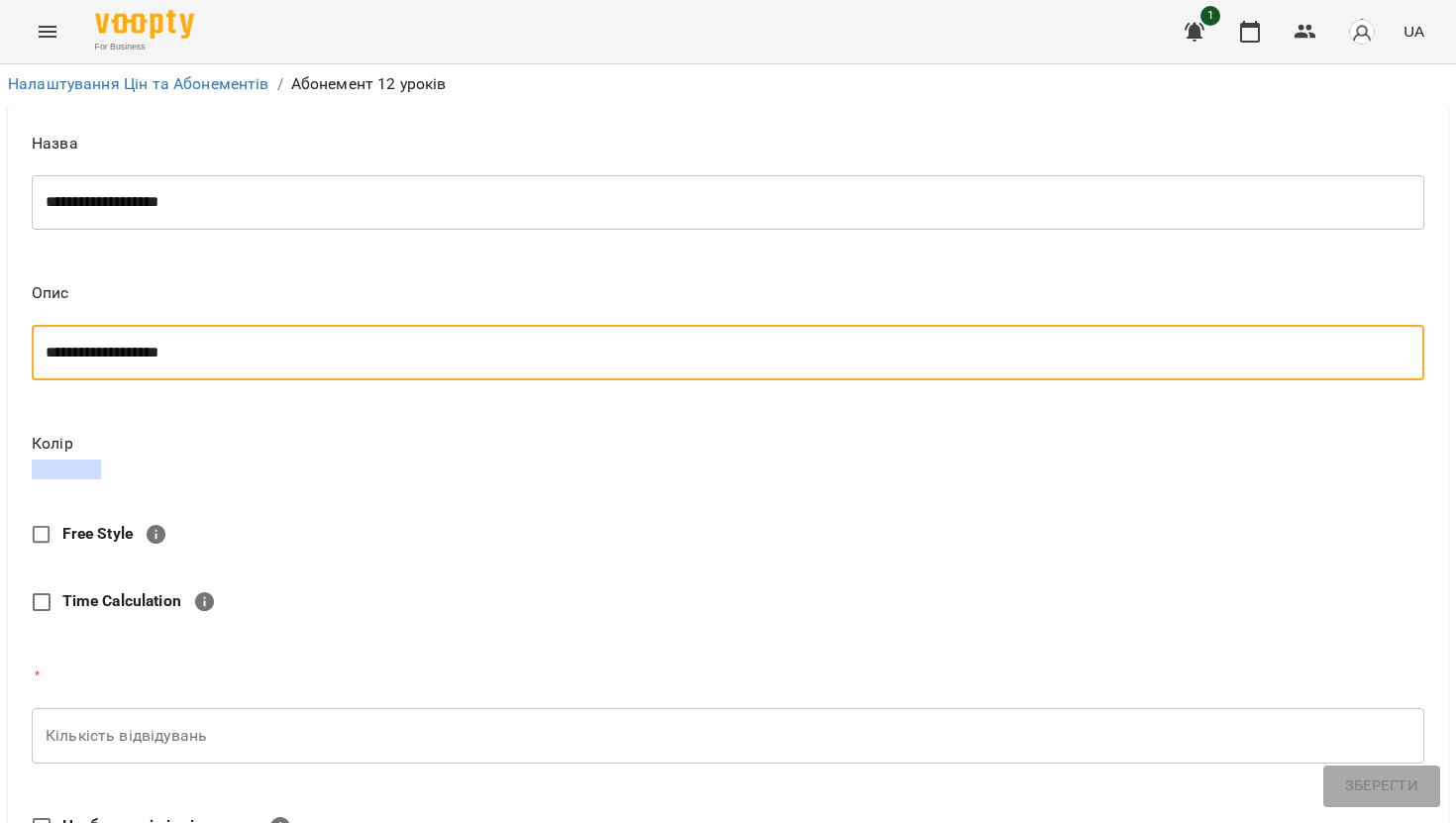 type on "**********" 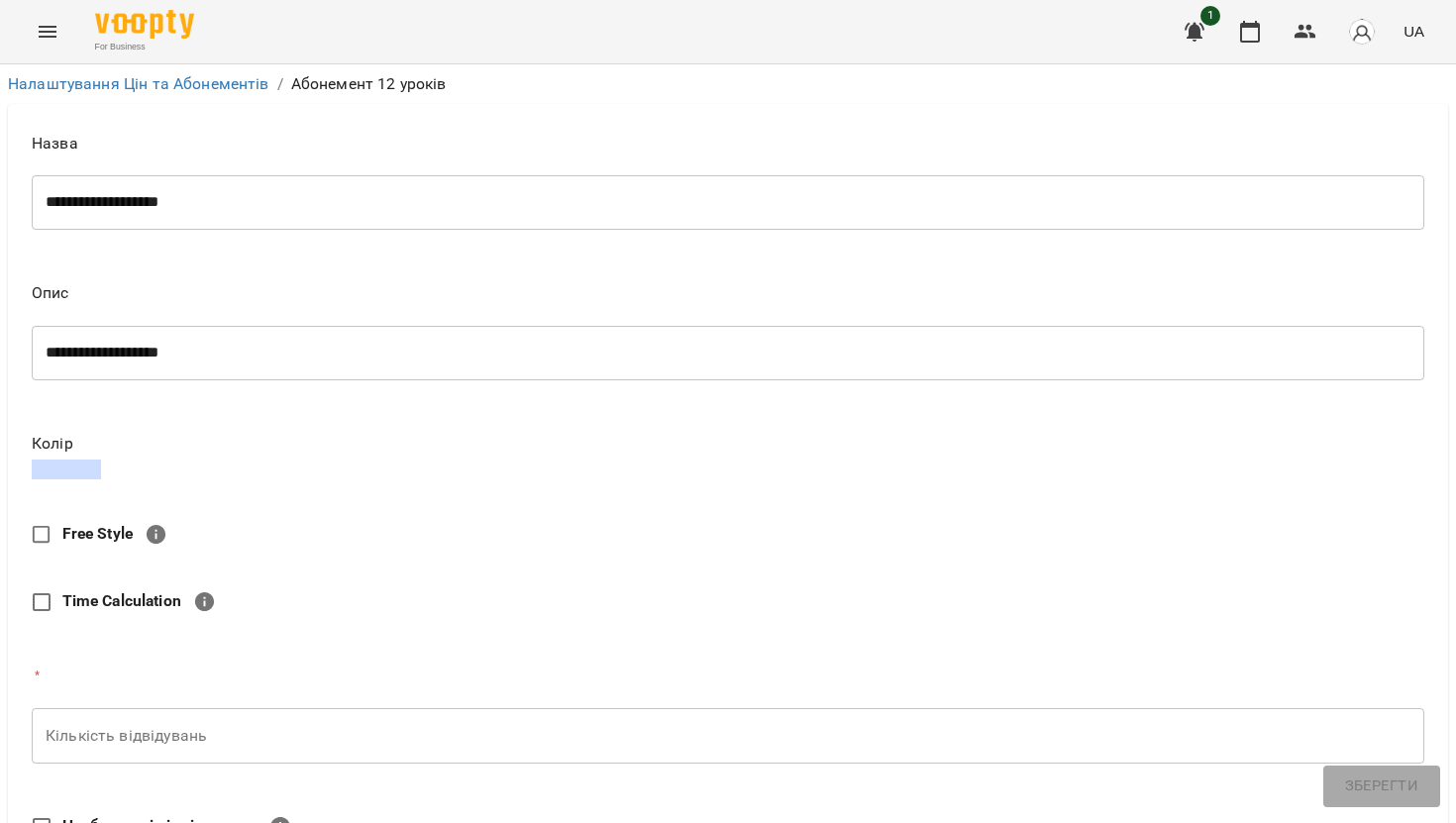 click at bounding box center (66, 469) 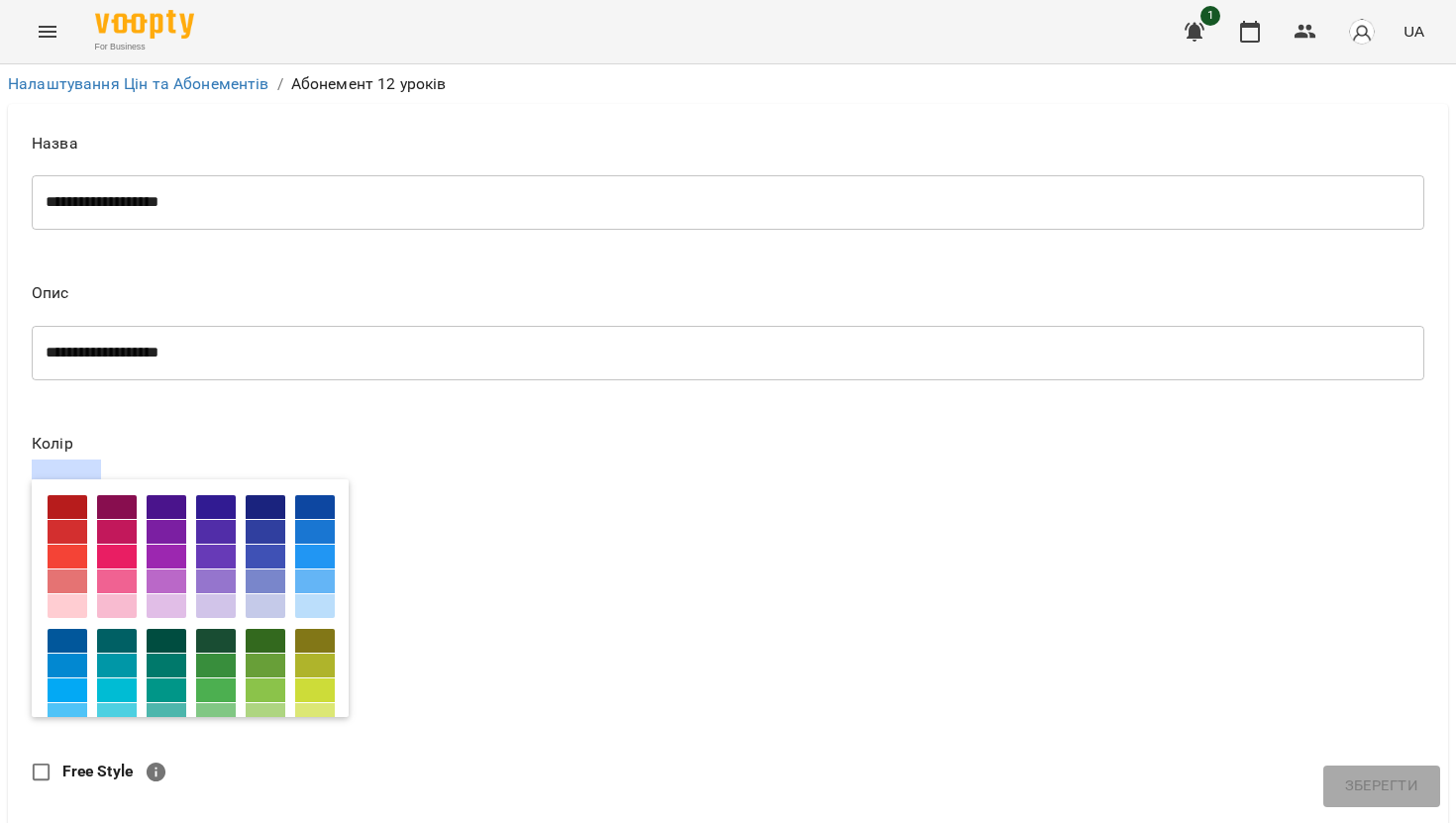 click at bounding box center (117, 507) 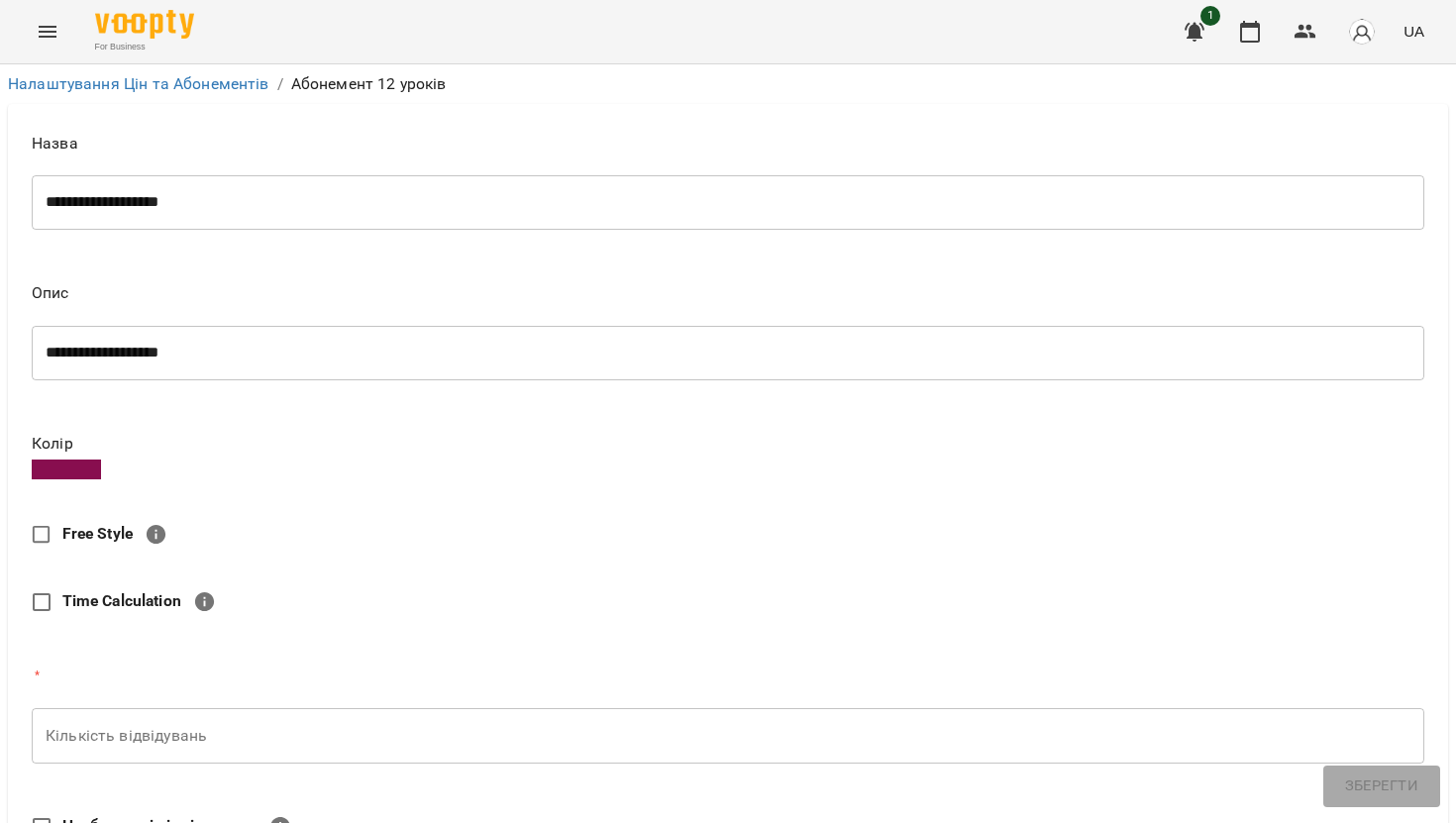 scroll, scrollTop: 154, scrollLeft: 0, axis: vertical 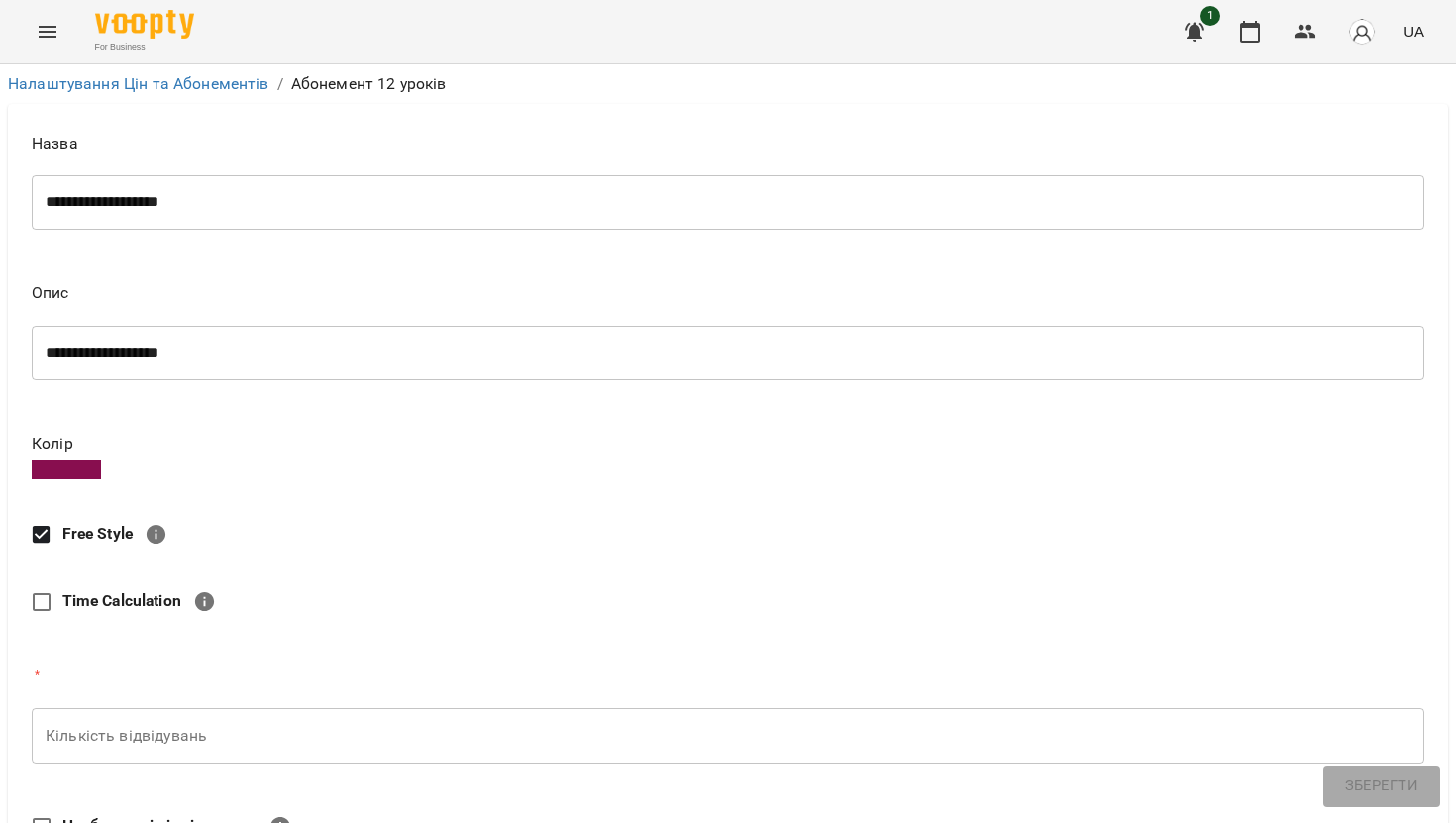 click on "Кількість відвідувань" at bounding box center (728, 736) 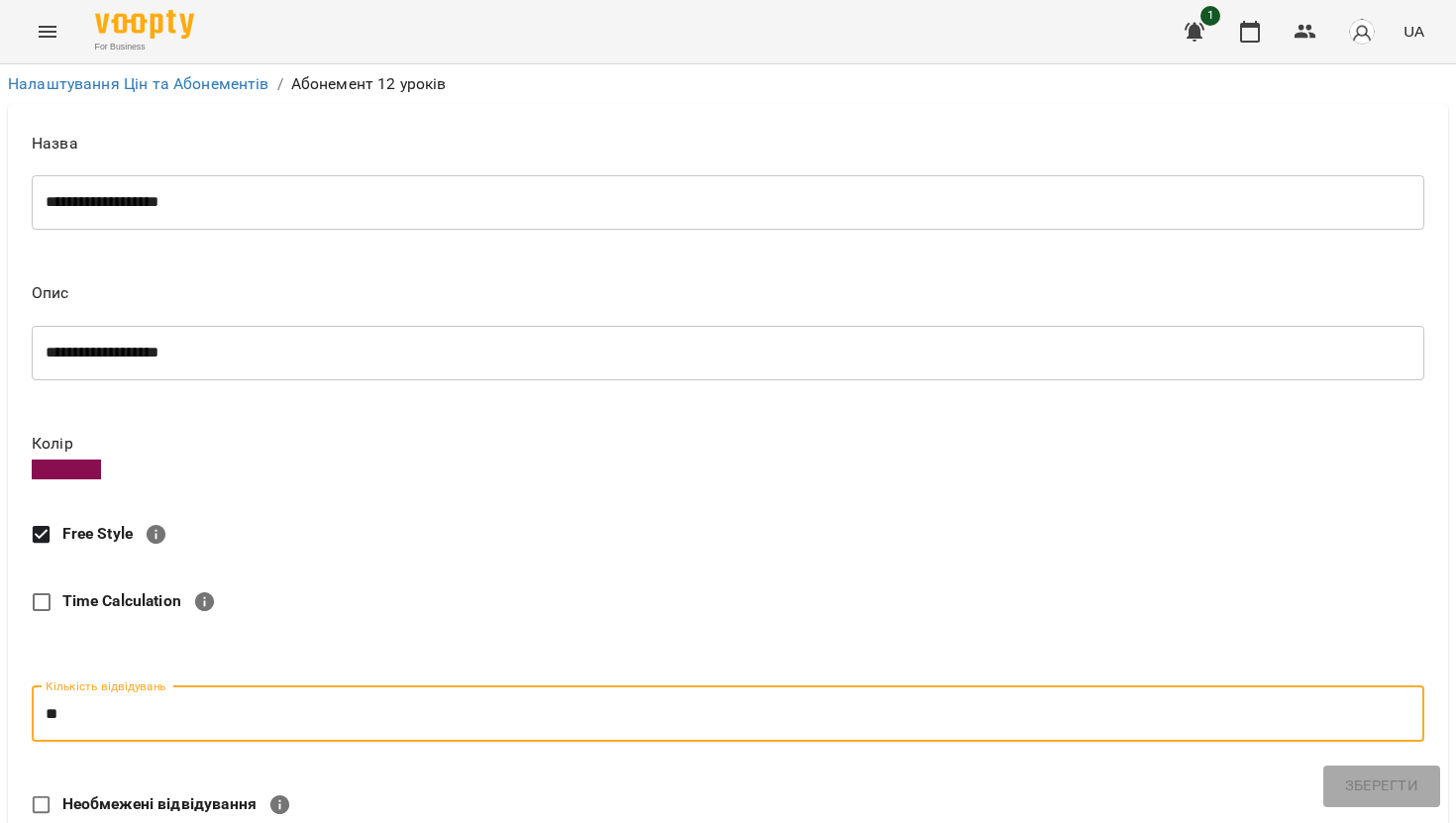 scroll, scrollTop: 463, scrollLeft: 0, axis: vertical 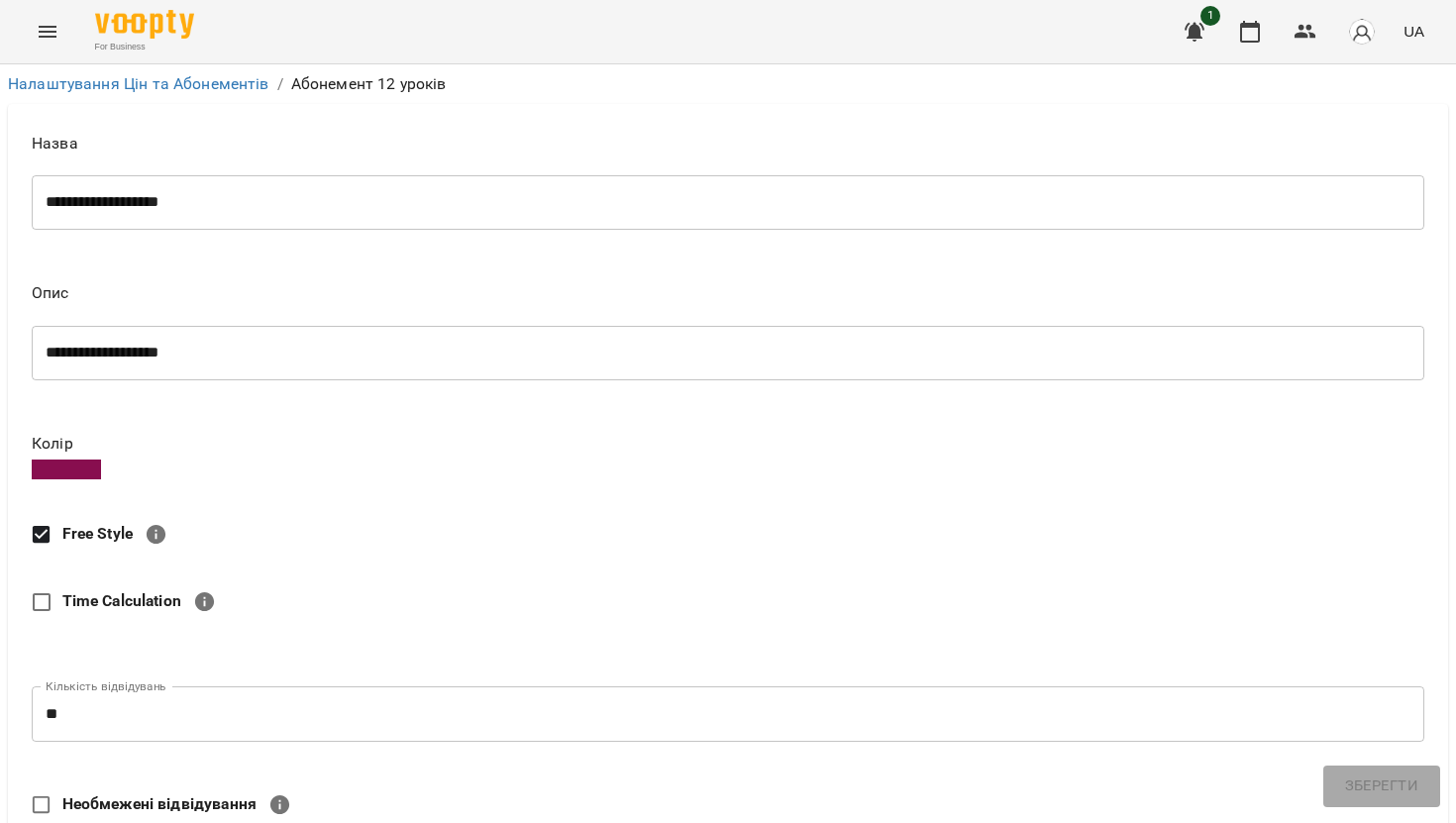 click on "Ціна" at bounding box center (744, 939) 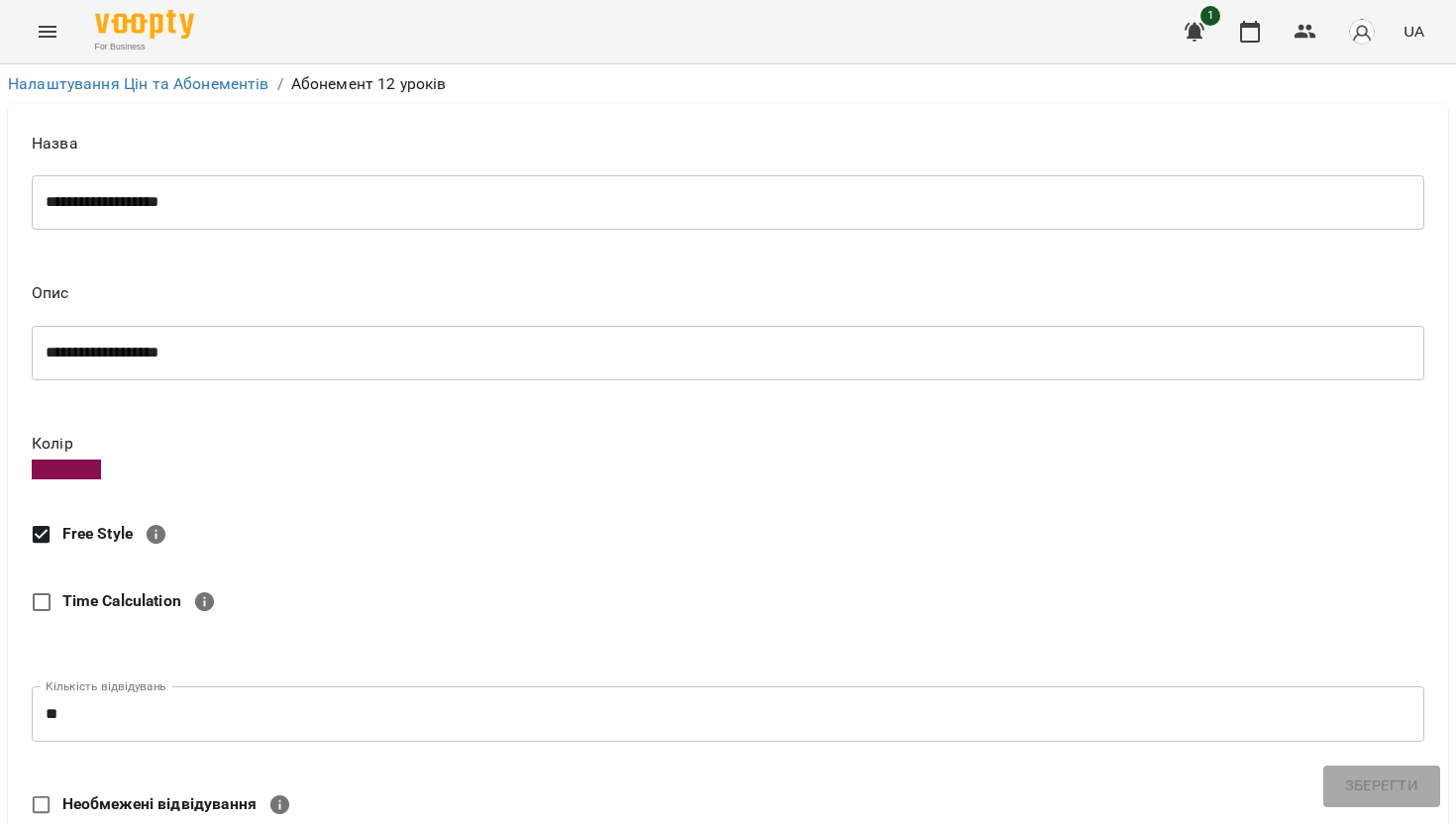 type on "*" 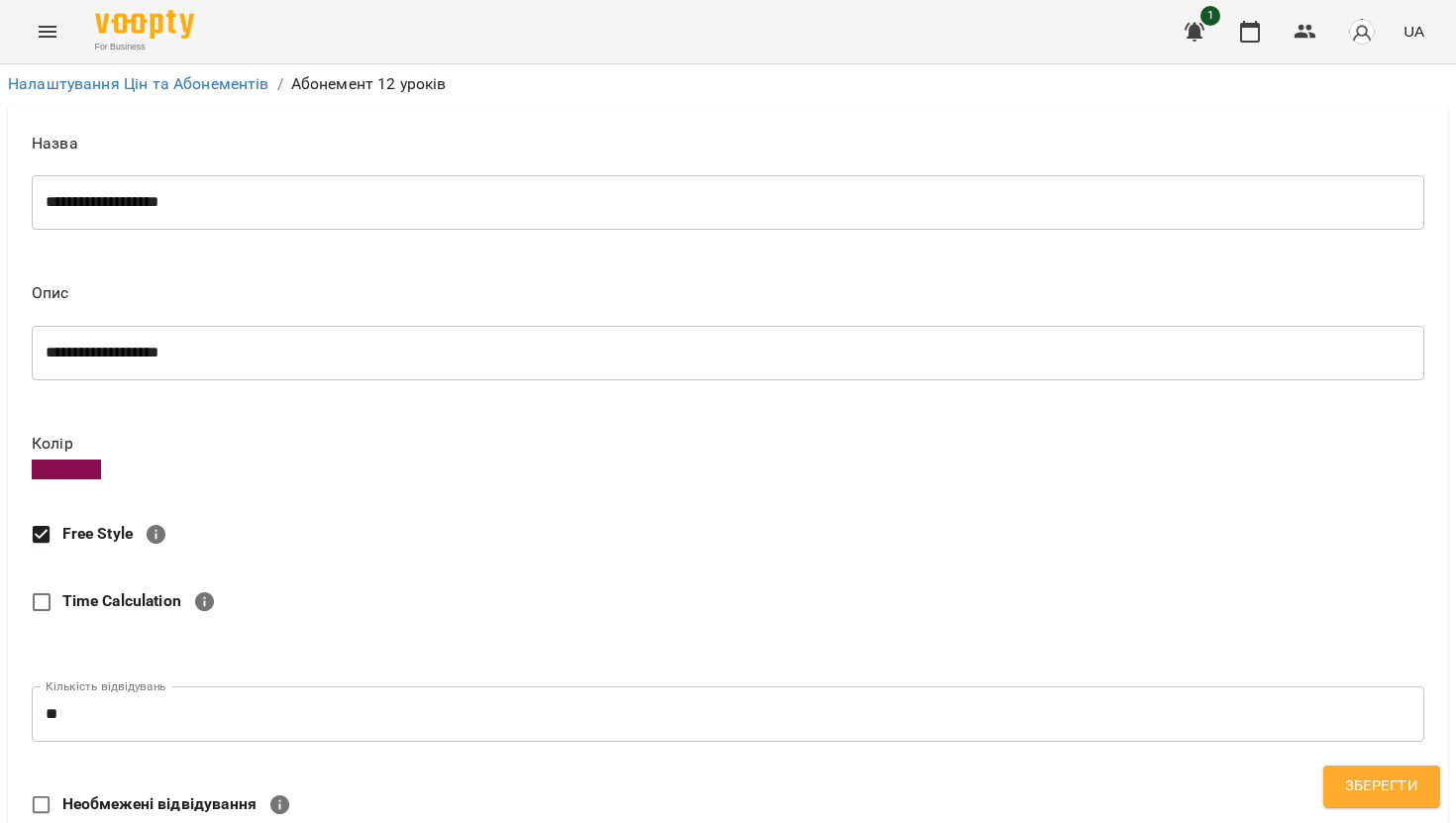 scroll, scrollTop: 788, scrollLeft: 0, axis: vertical 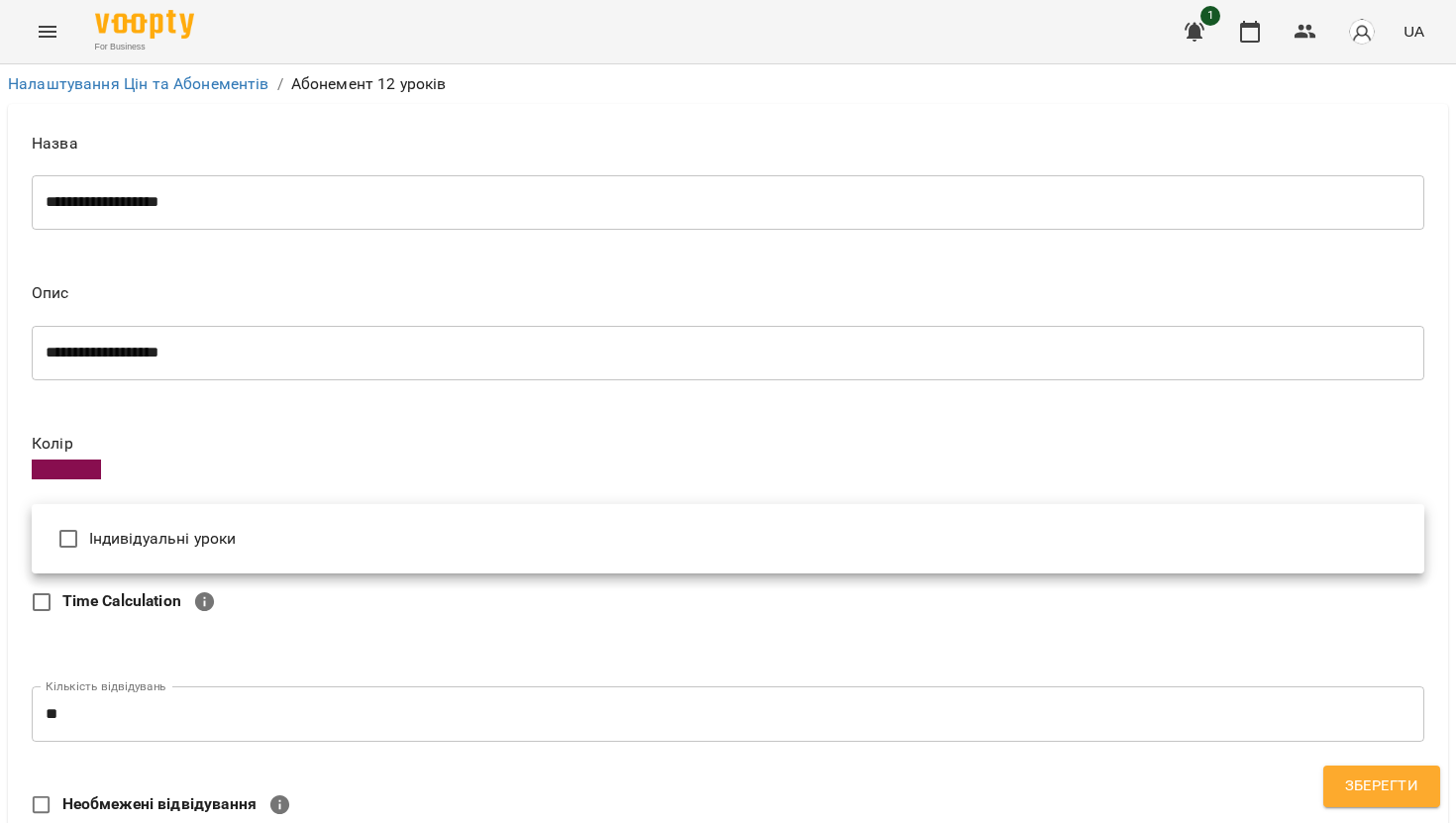 click on "Індивідуальні уроки" at bounding box center (728, 539) 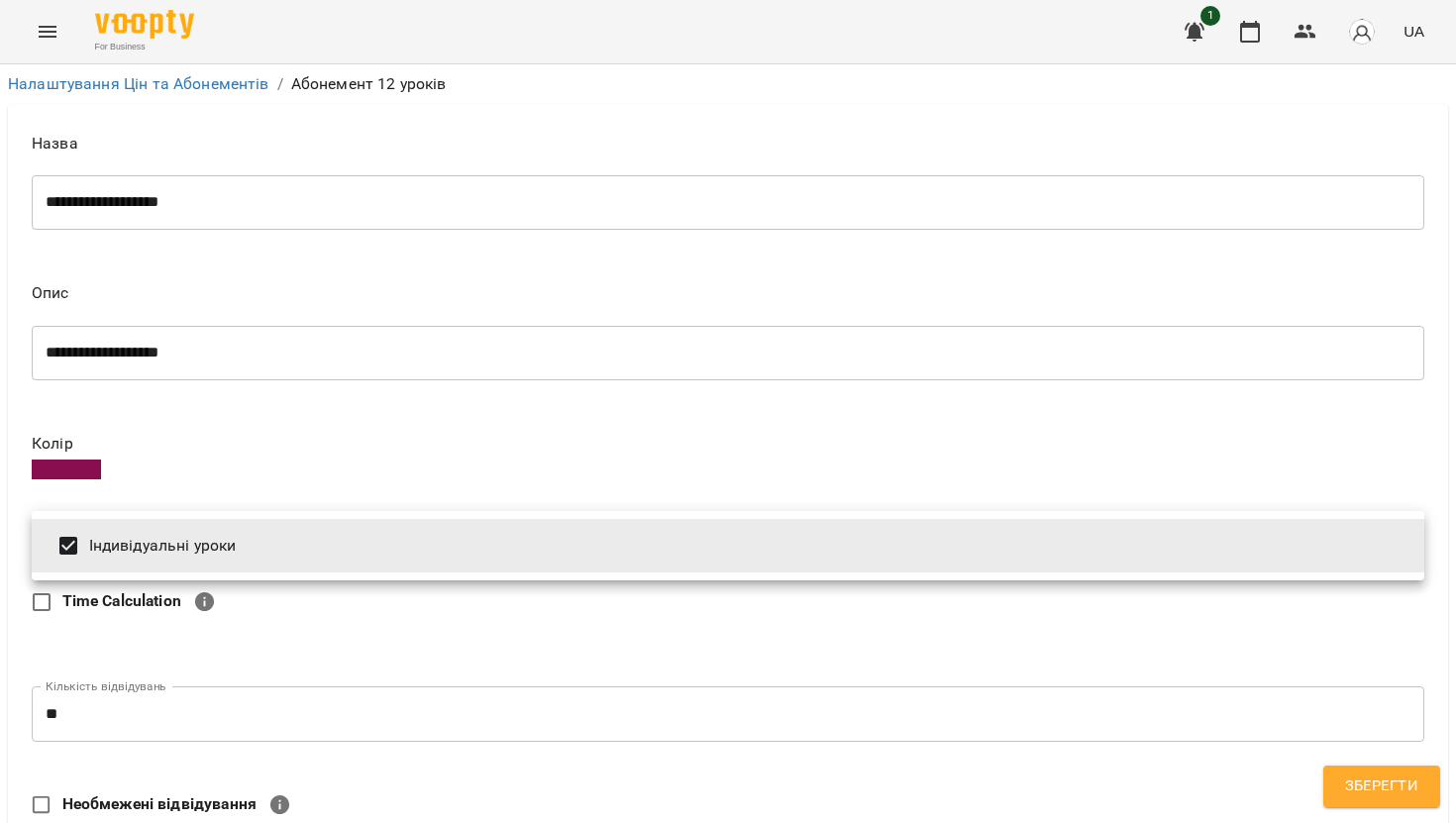 click on "Зберегти" at bounding box center [1382, 786] 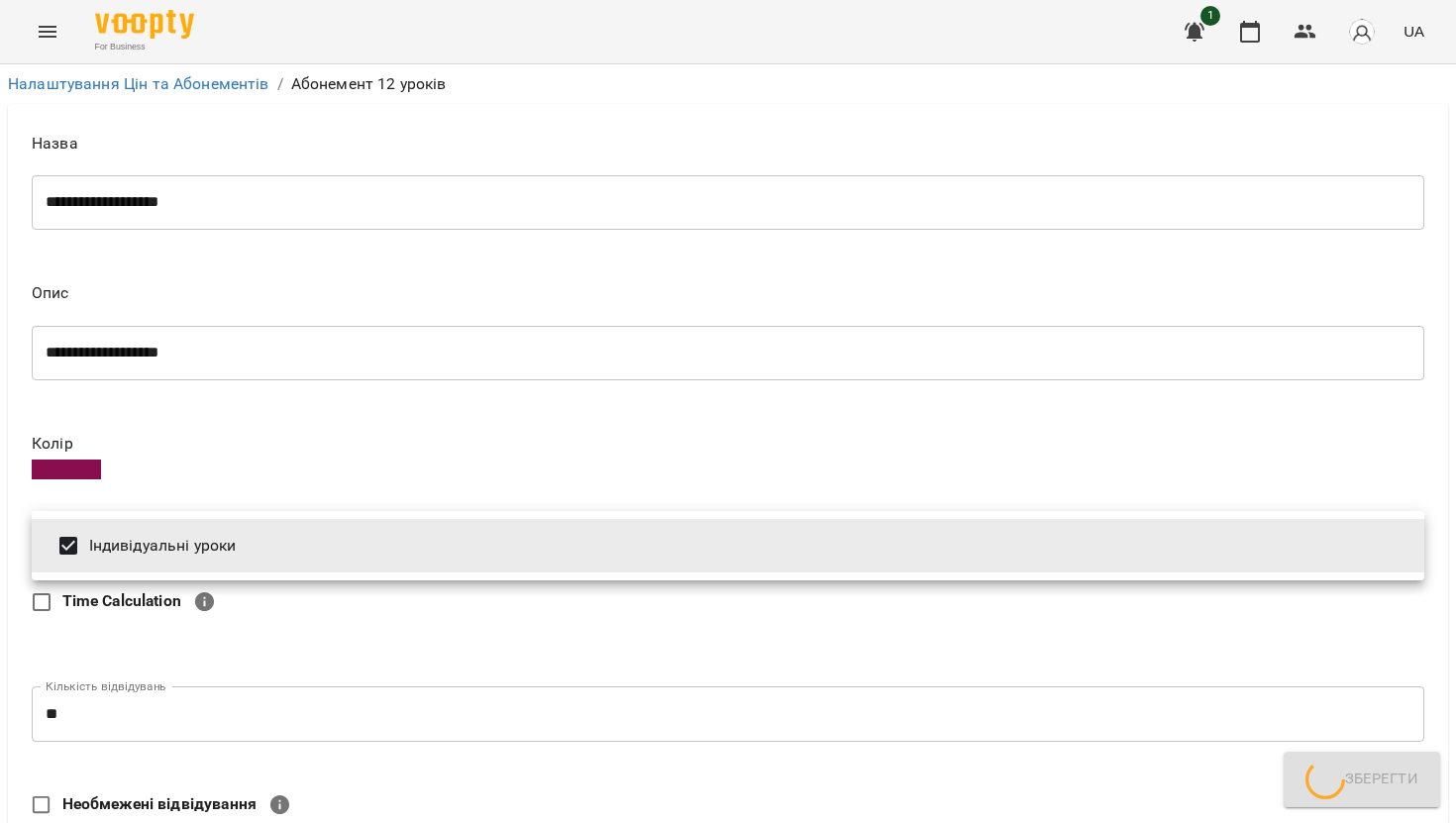 scroll, scrollTop: 0, scrollLeft: 0, axis: both 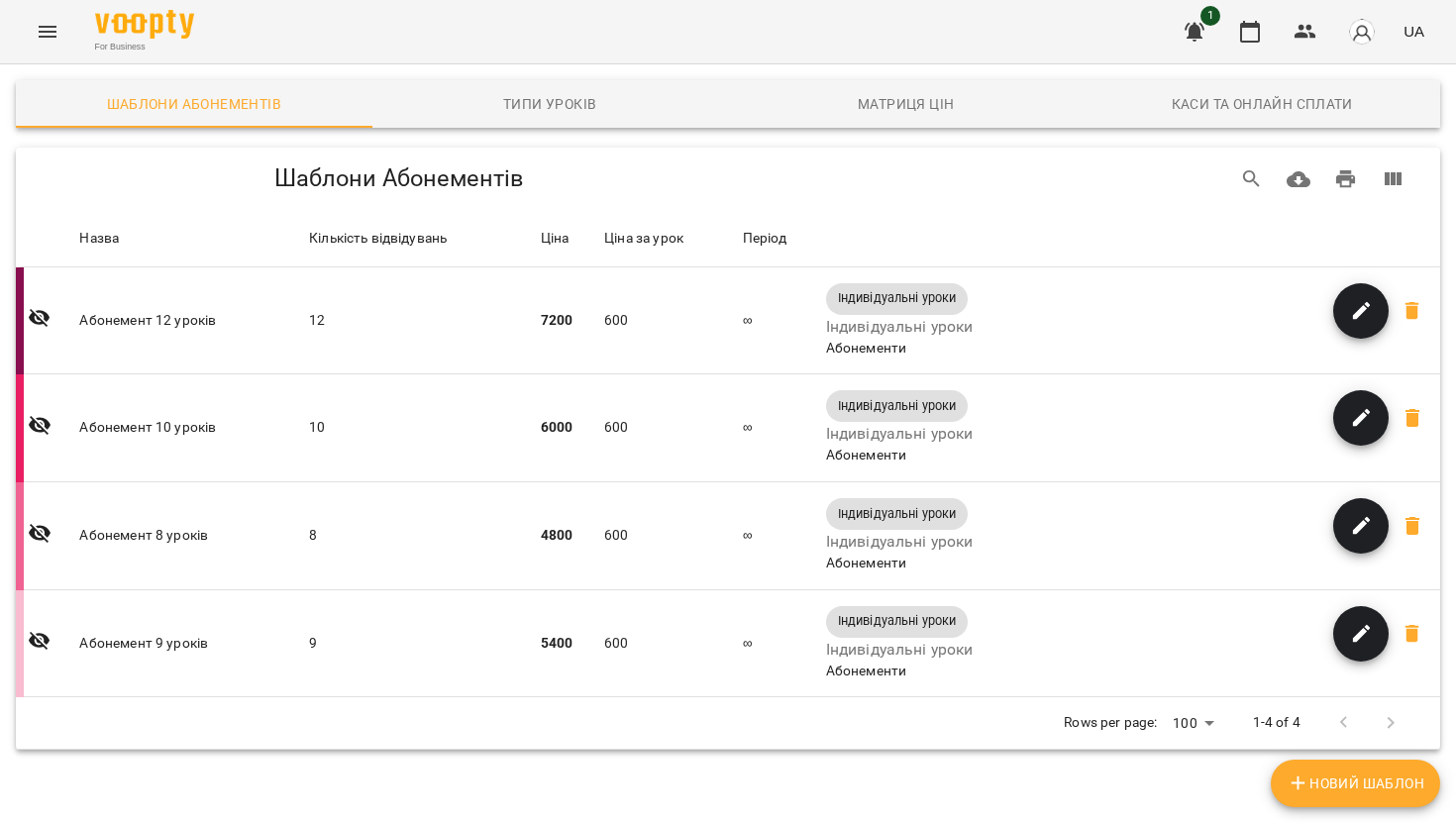 click at bounding box center (48, 32) 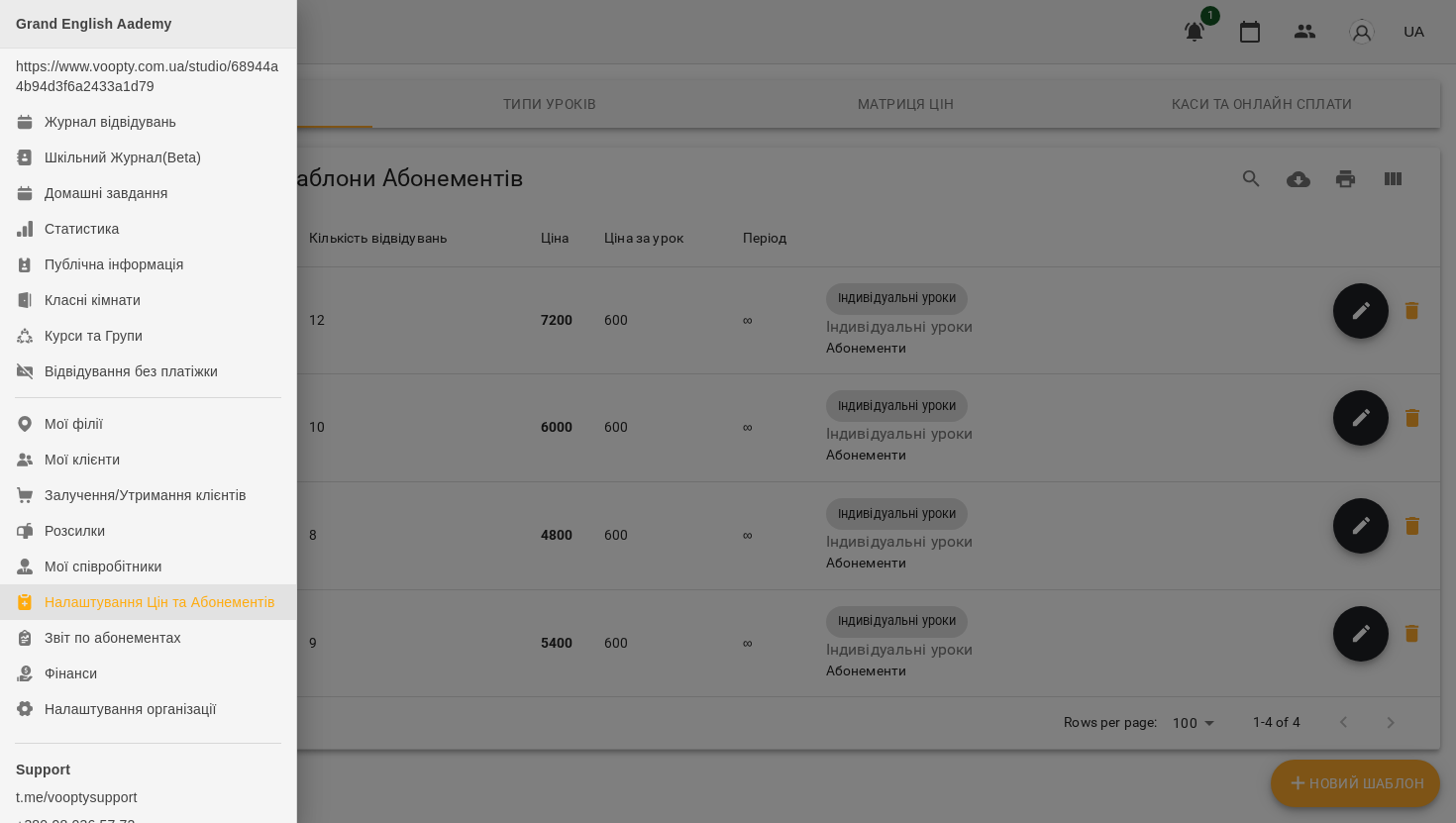 click on "Grand English Aademy" at bounding box center (94, 24) 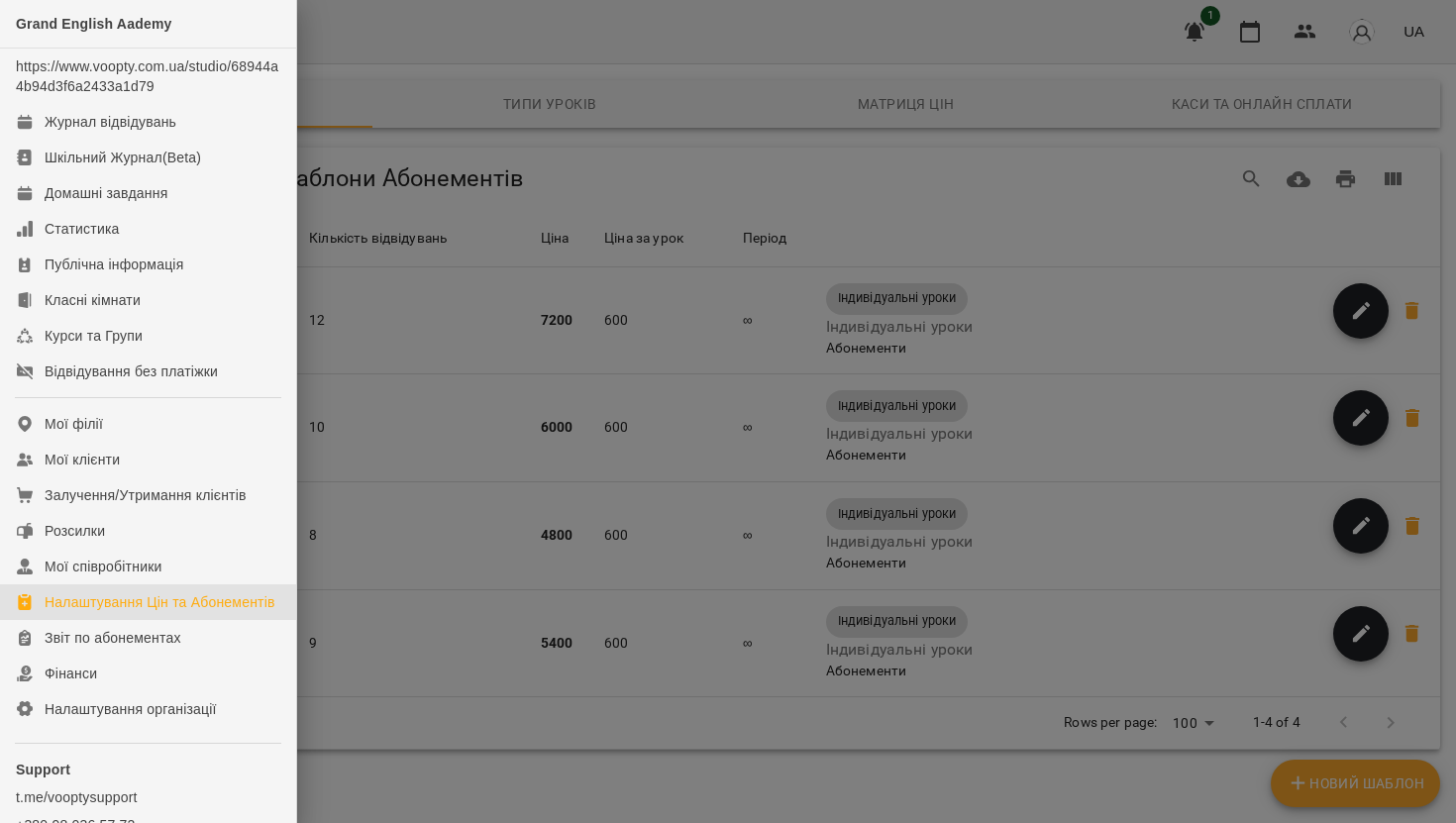 click at bounding box center (728, 411) 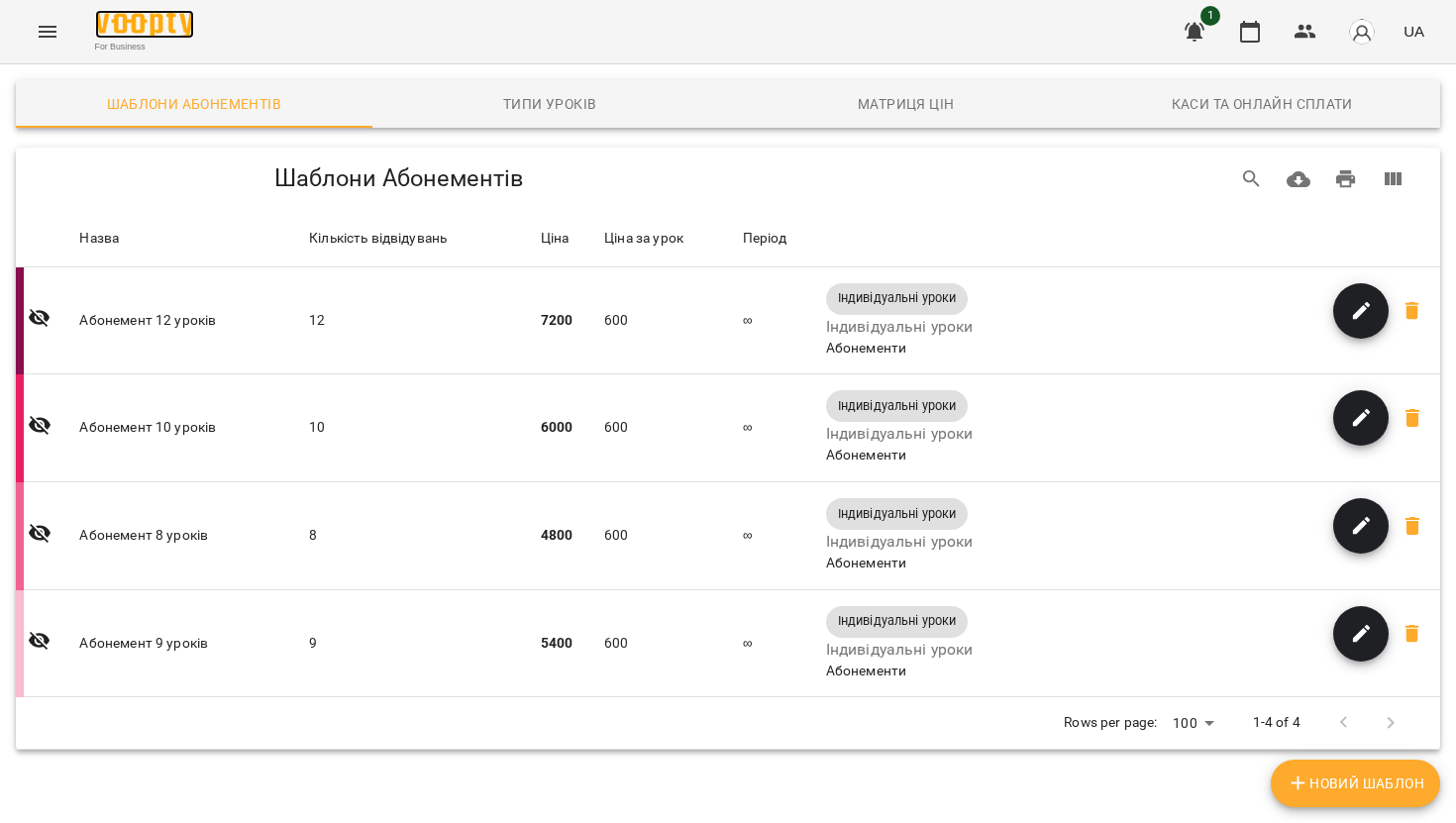 click at bounding box center [145, 24] 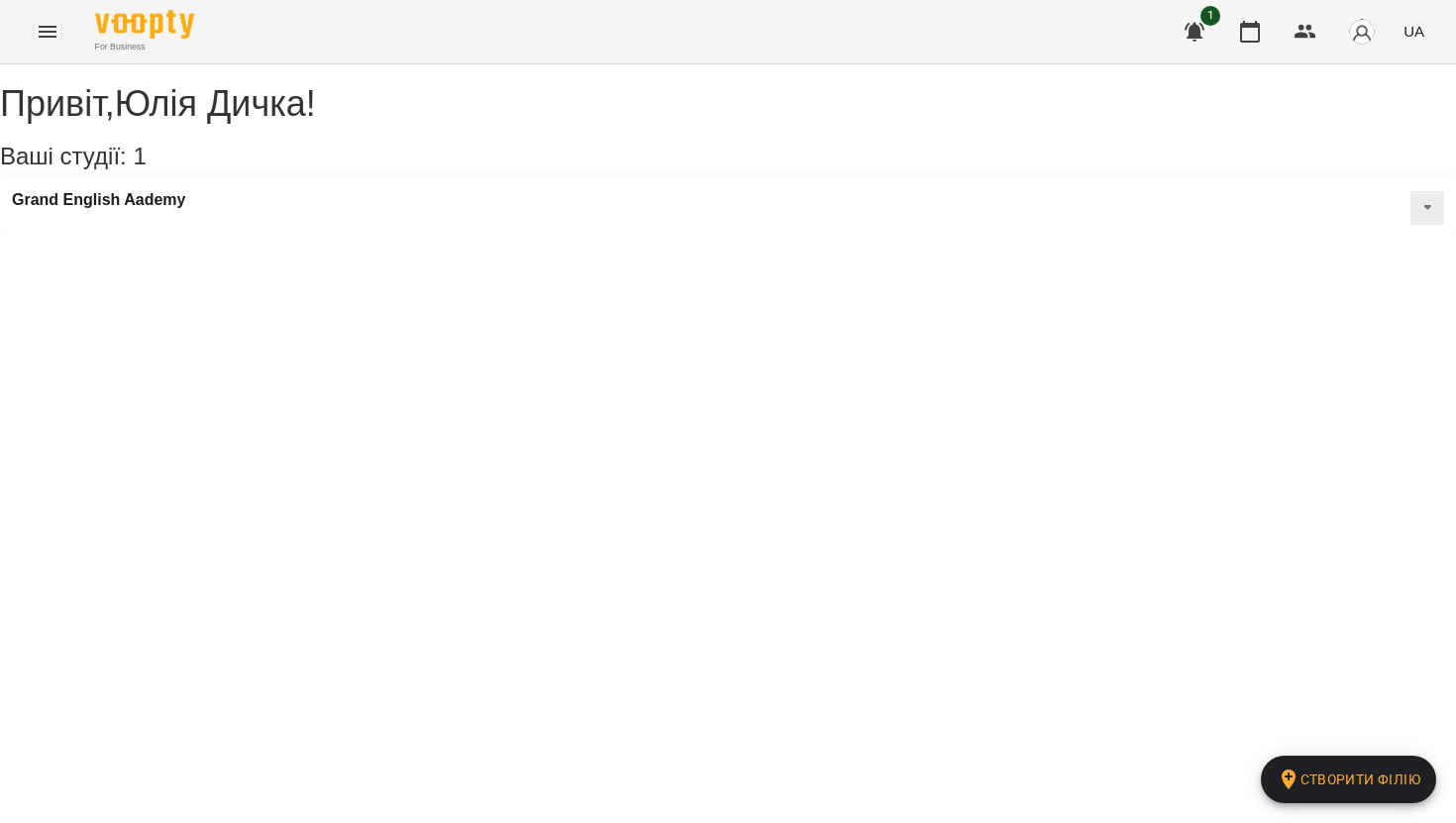 click at bounding box center [48, 32] 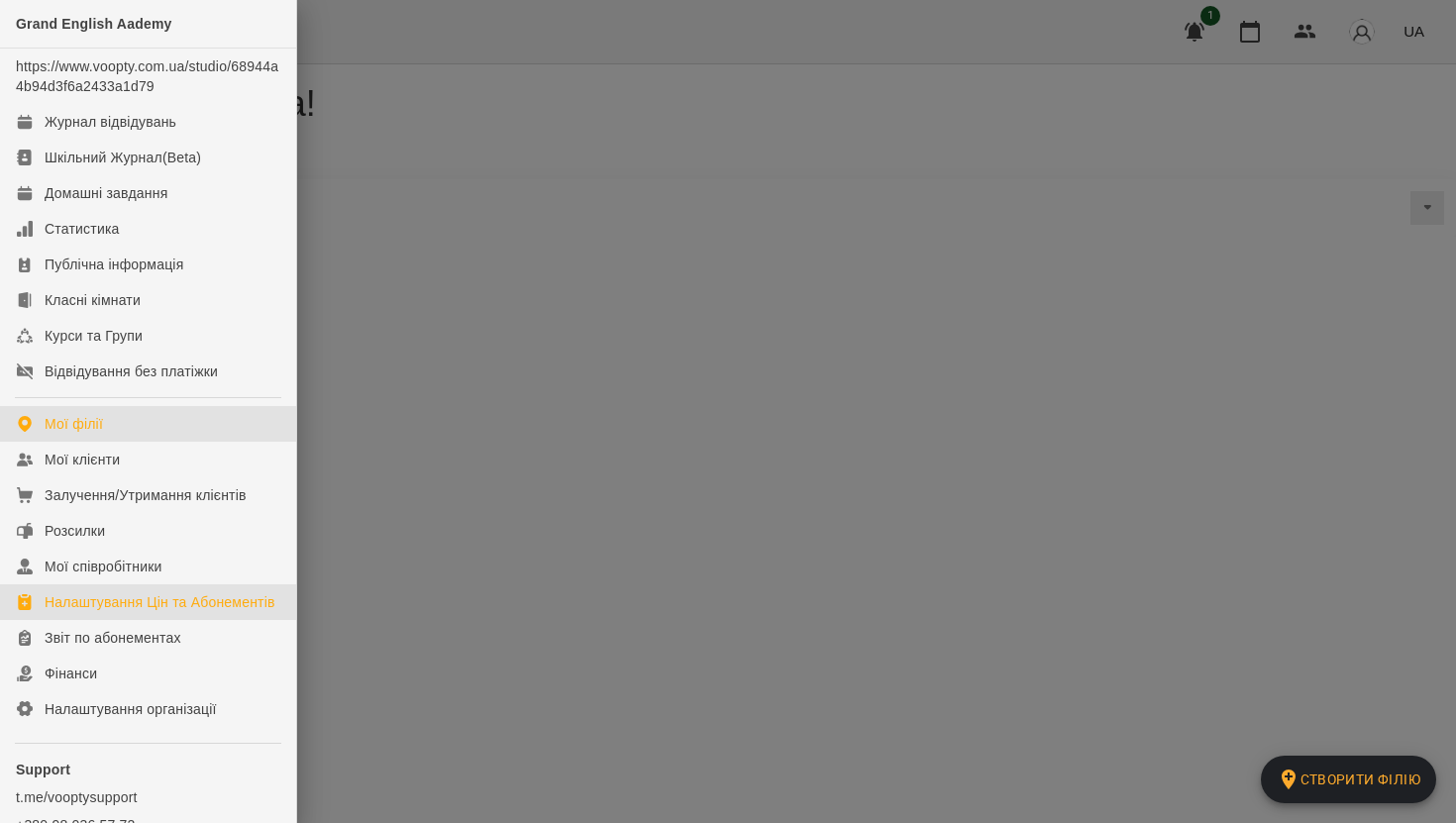 click on "Налаштування Цін та Абонементів" at bounding box center [159, 602] 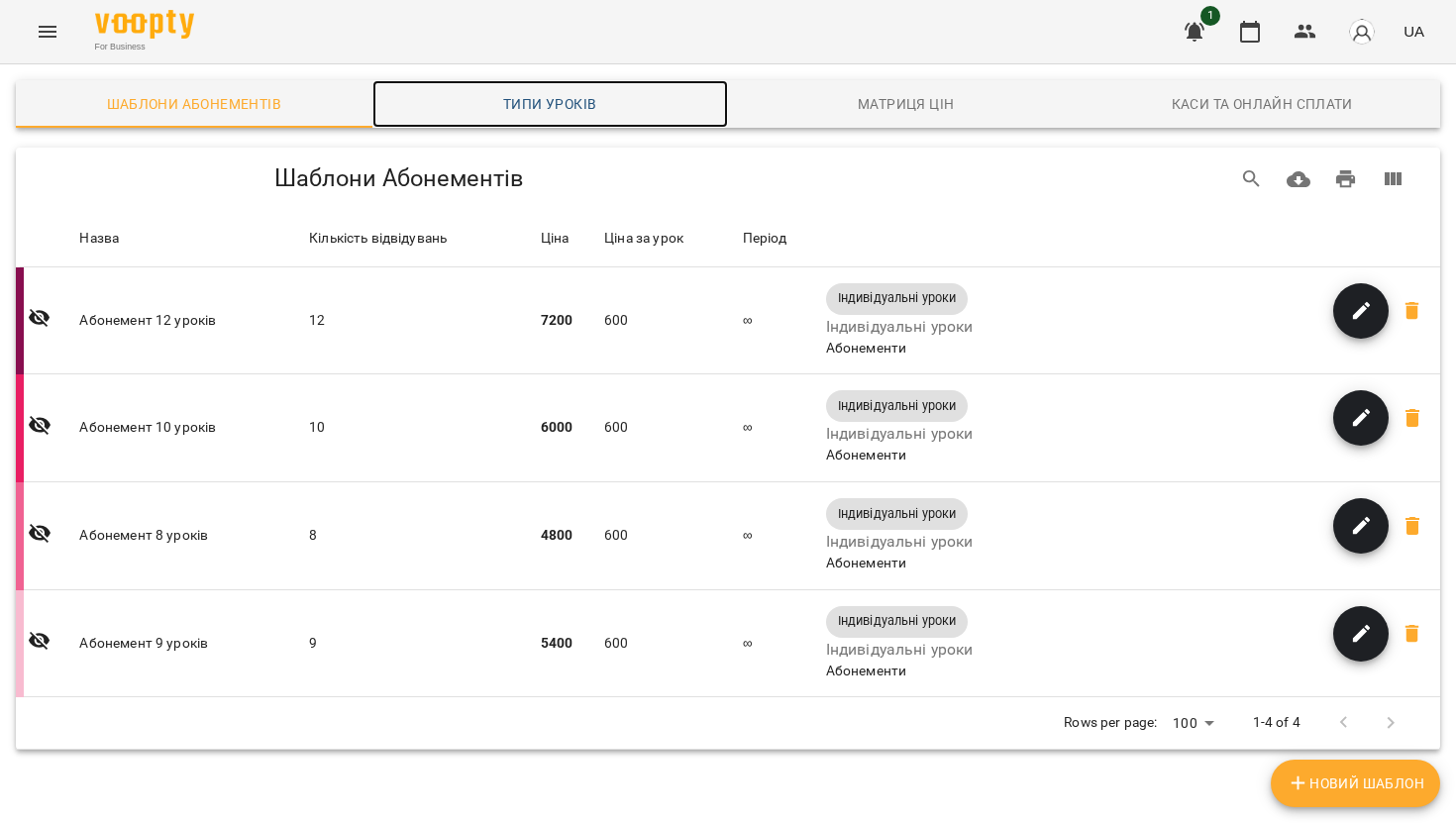 click on "Типи уроків" at bounding box center (551, 104) 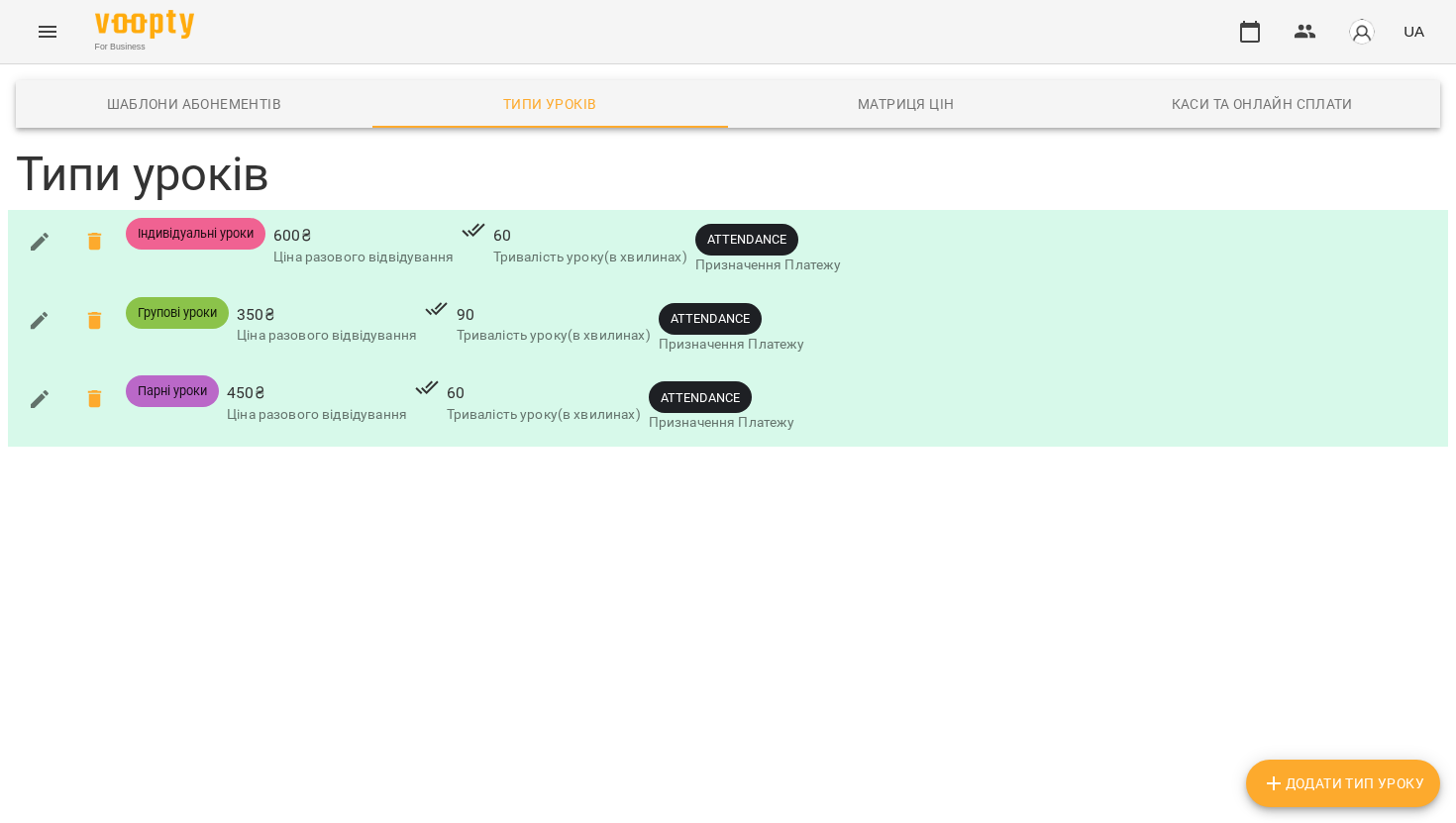 scroll, scrollTop: 0, scrollLeft: 0, axis: both 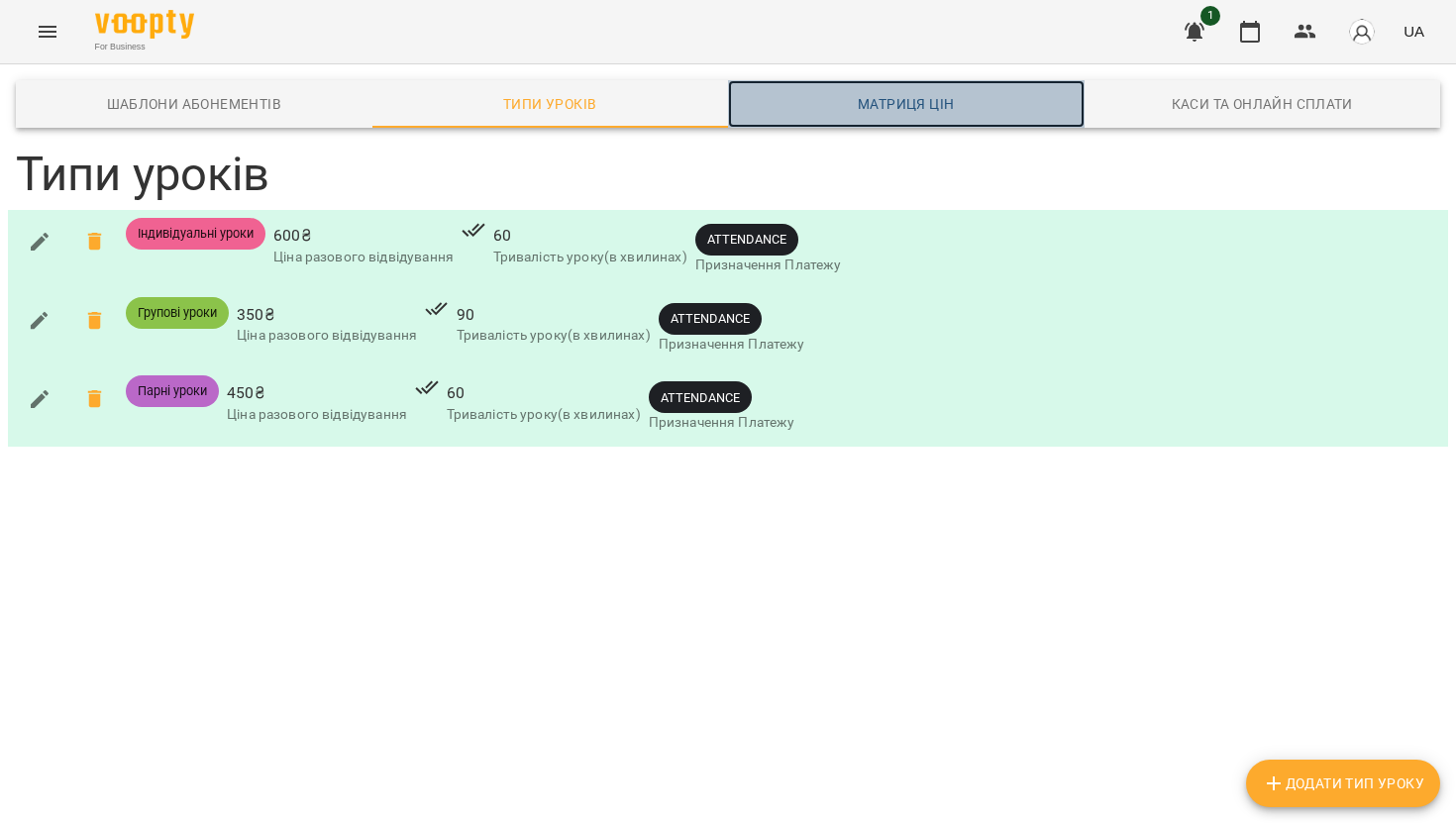 click on "Матриця цін" at bounding box center (906, 104) 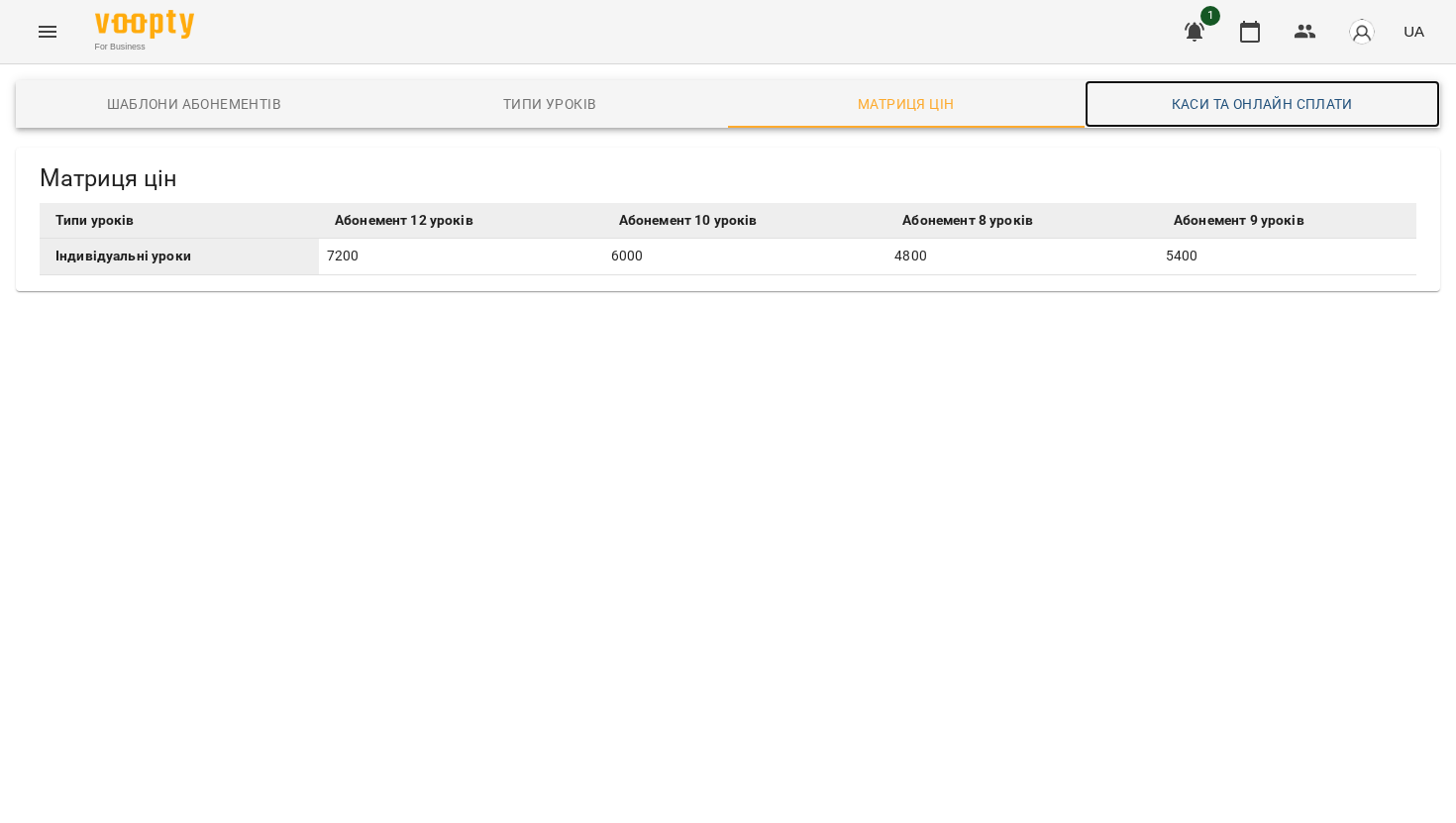 click on "Каси та Онлайн Сплати" at bounding box center (1263, 104) 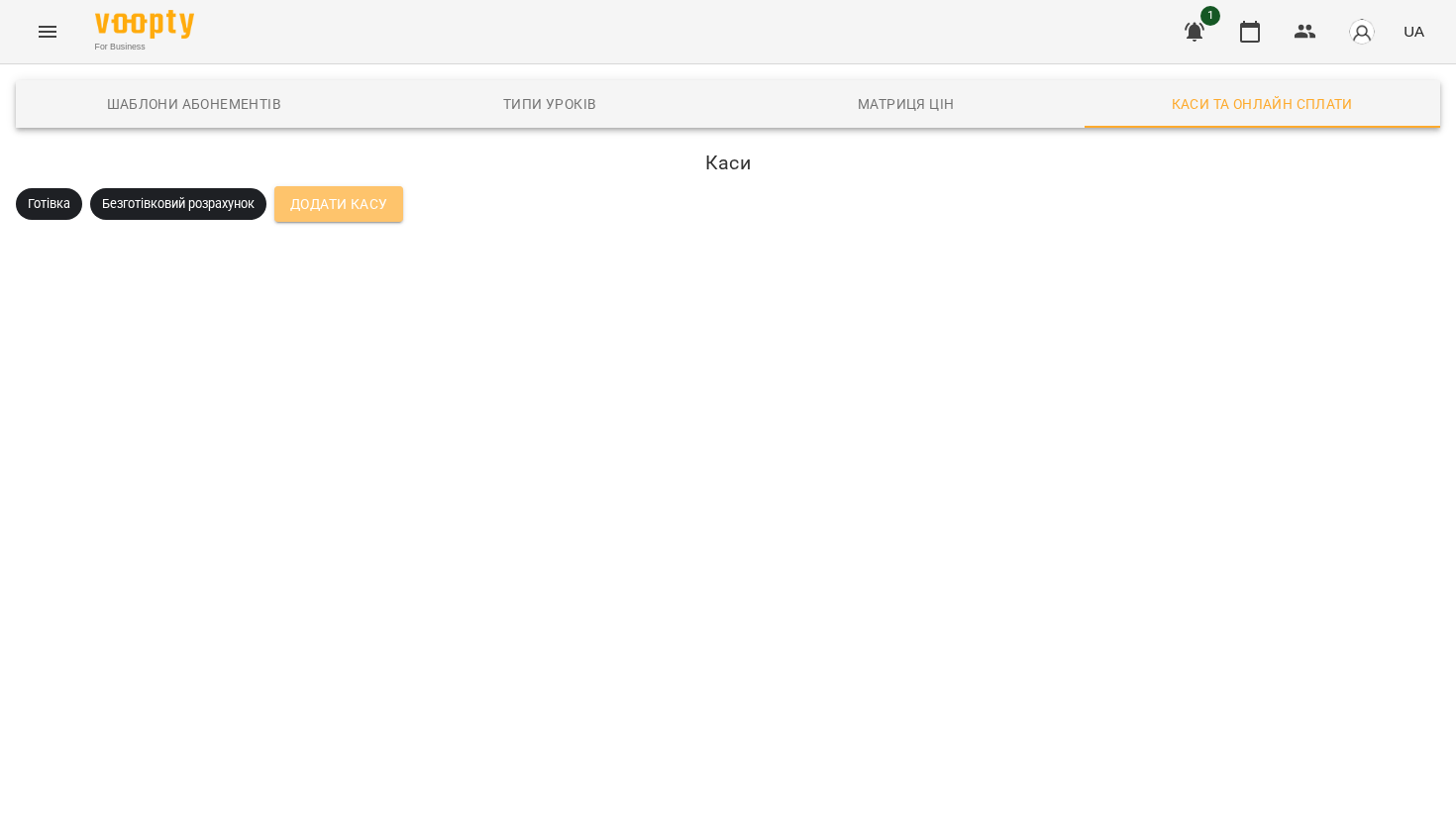 click on "Додати Касу" at bounding box center (339, 204) 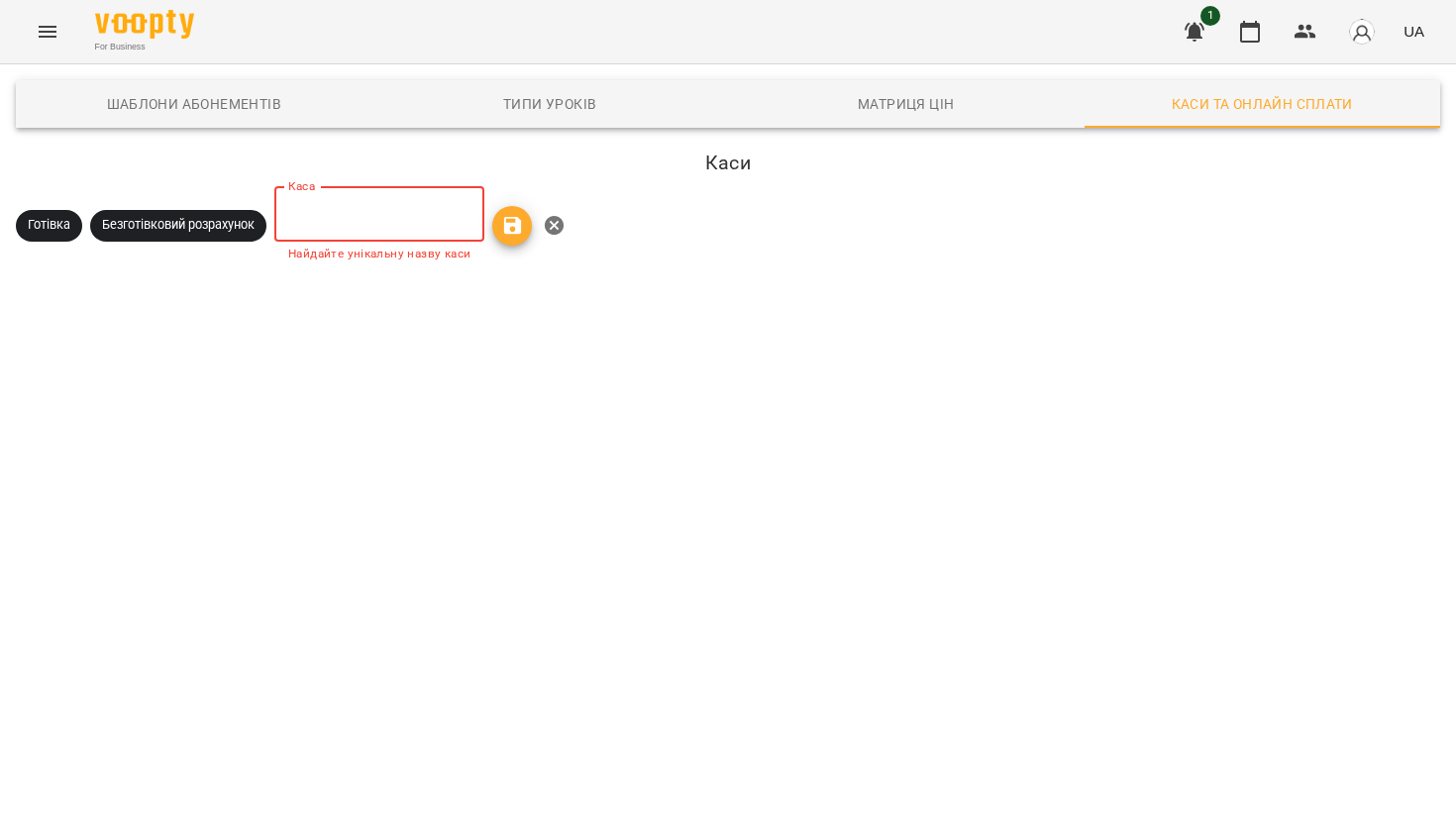 click at bounding box center (379, 214) 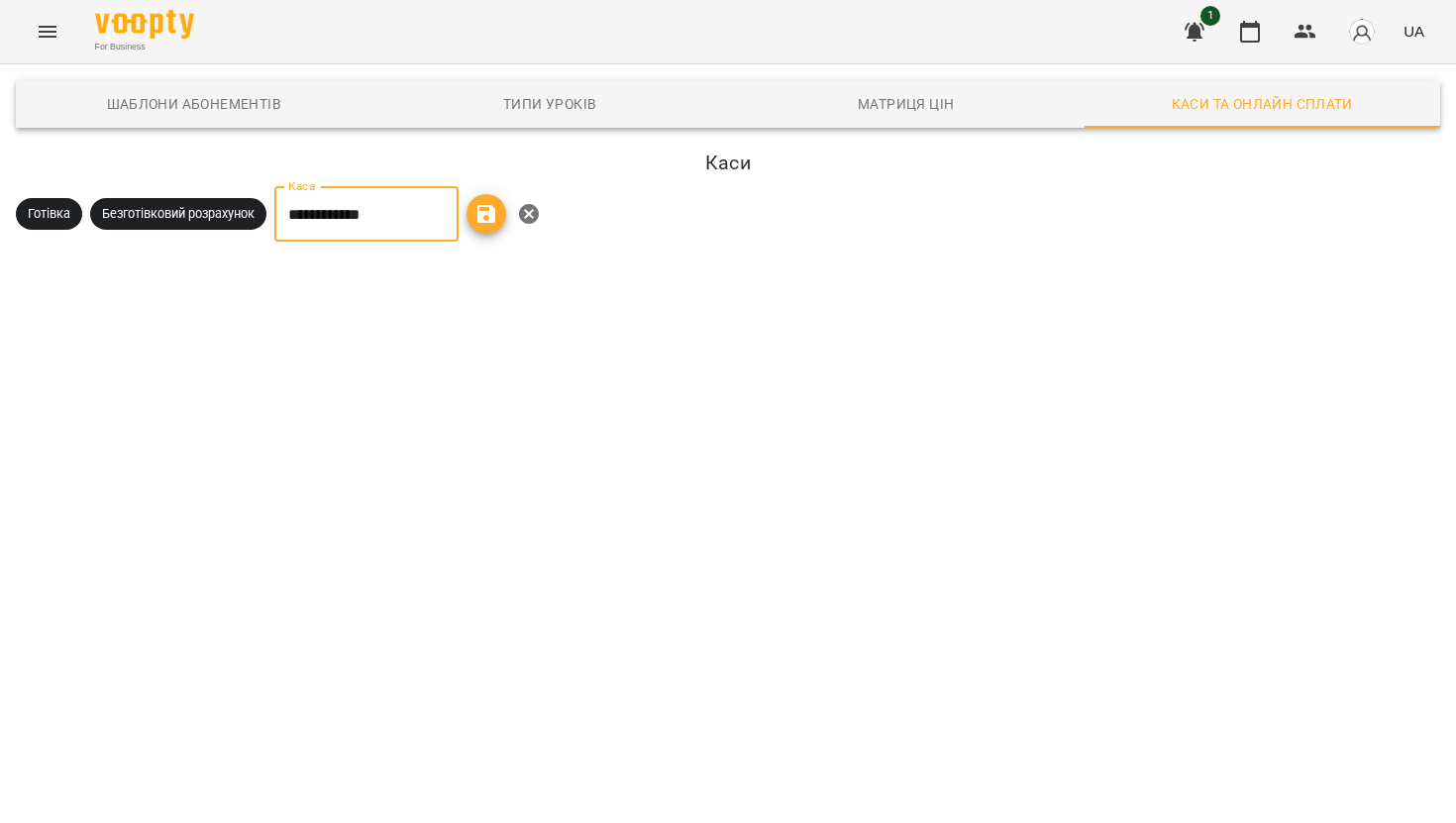 type on "**********" 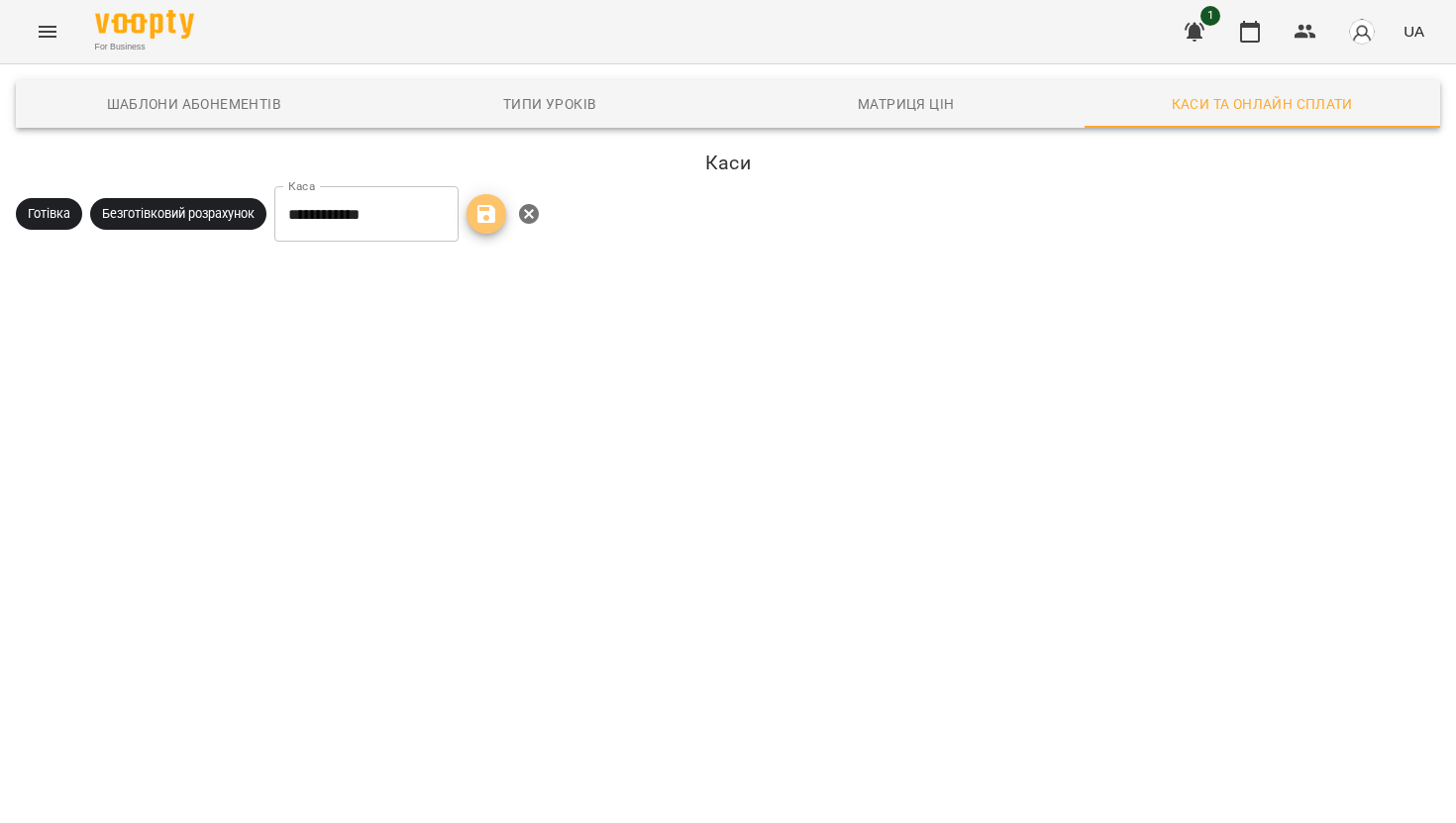 click 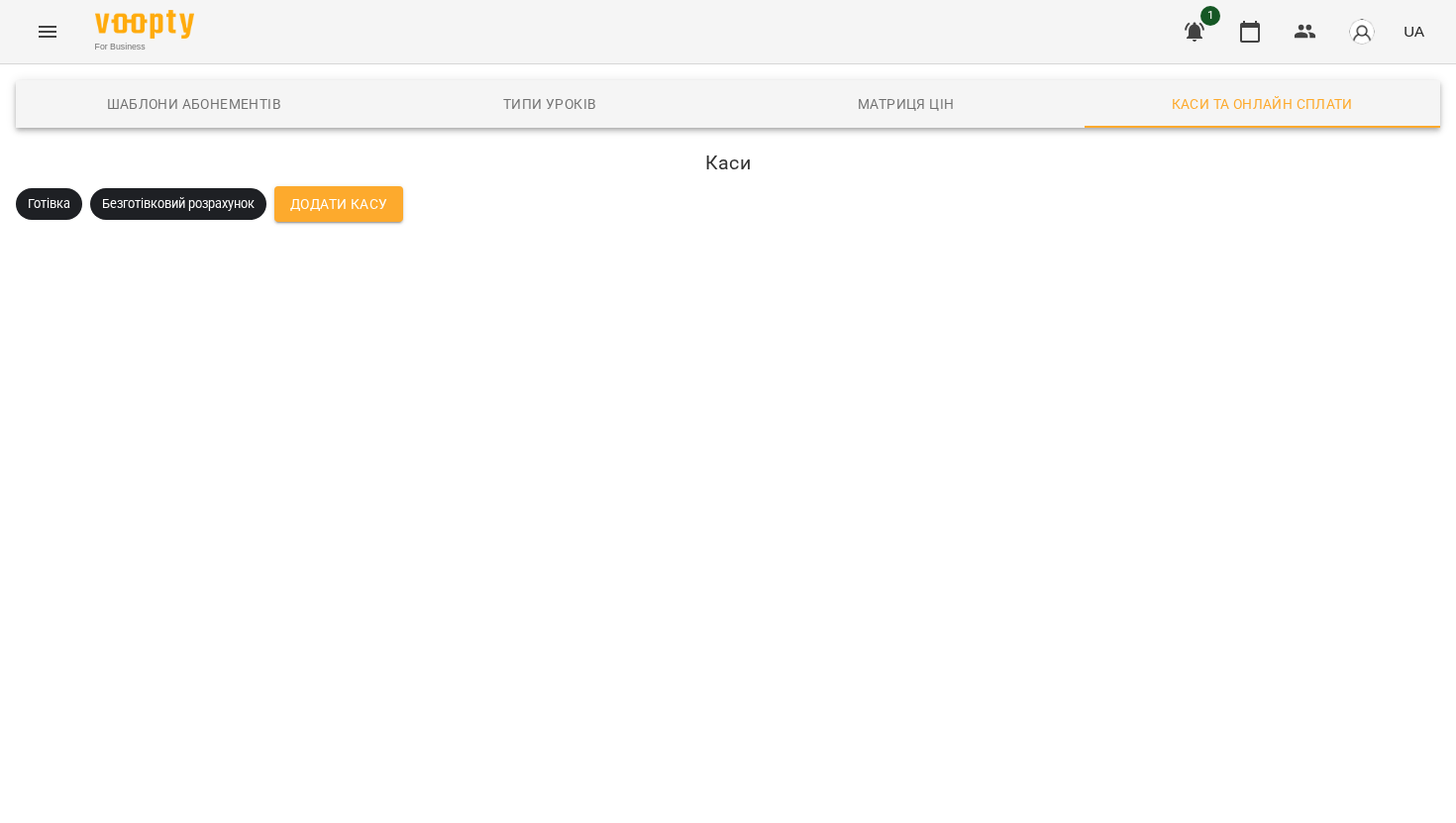 click on "Шаблони Абонементів Типи уроків Матриця цін Каси та Онлайн Сплати Каси Готівка Безготівковий розрахунок Додати Касу" at bounding box center (728, 151) 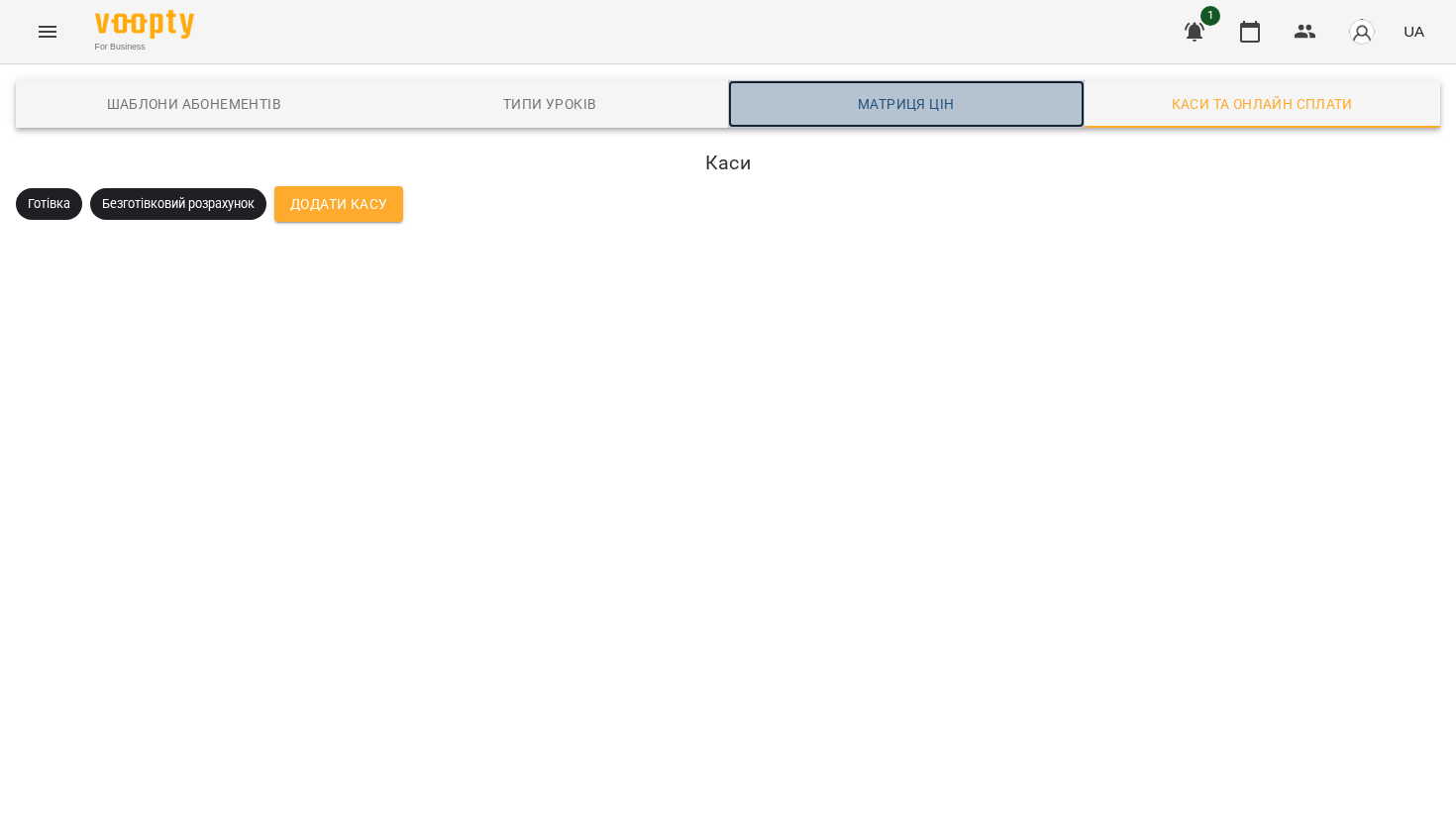 click on "Матриця цін" at bounding box center (906, 104) 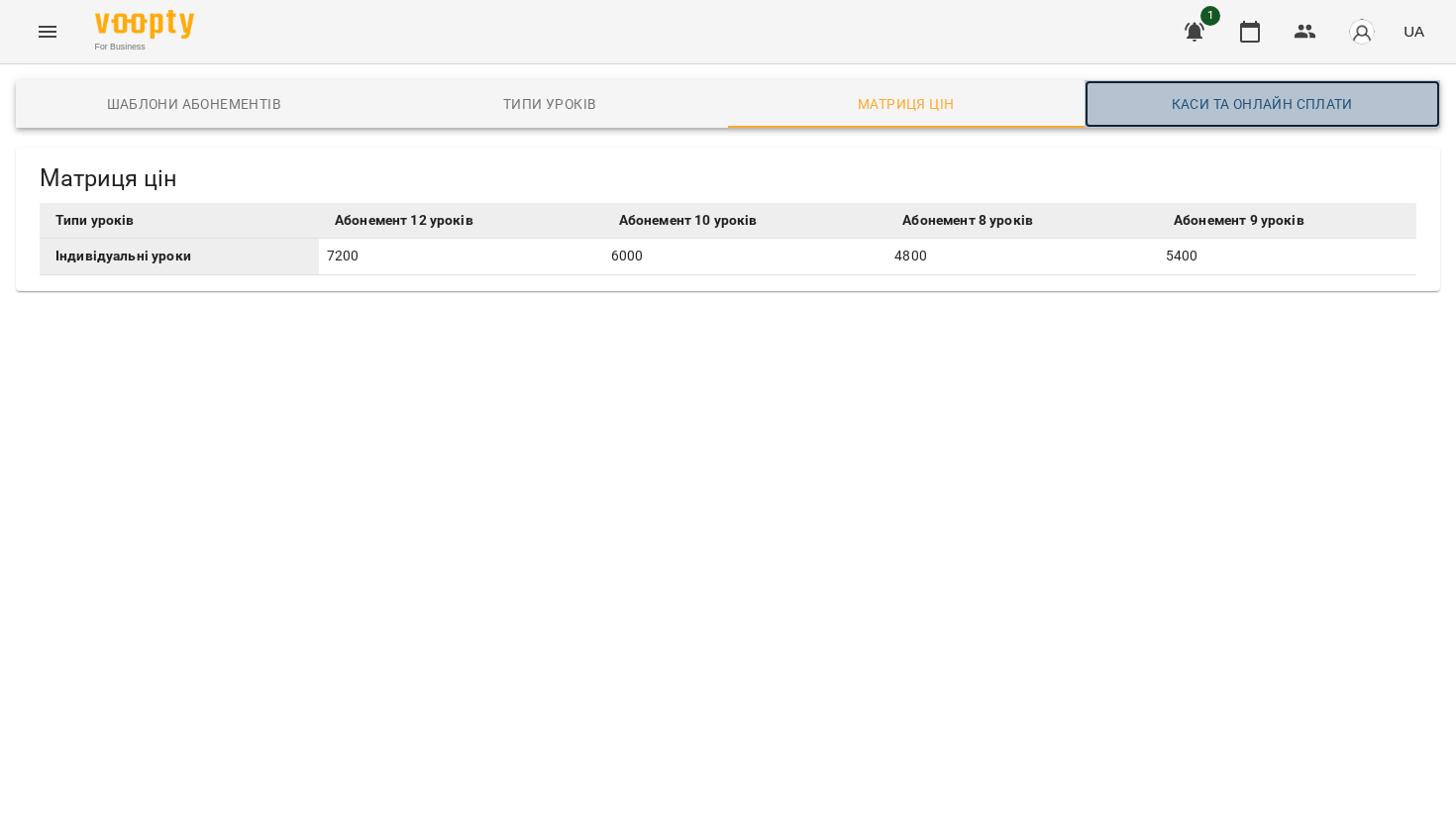 click on "Каси та Онлайн Сплати" at bounding box center (1263, 104) 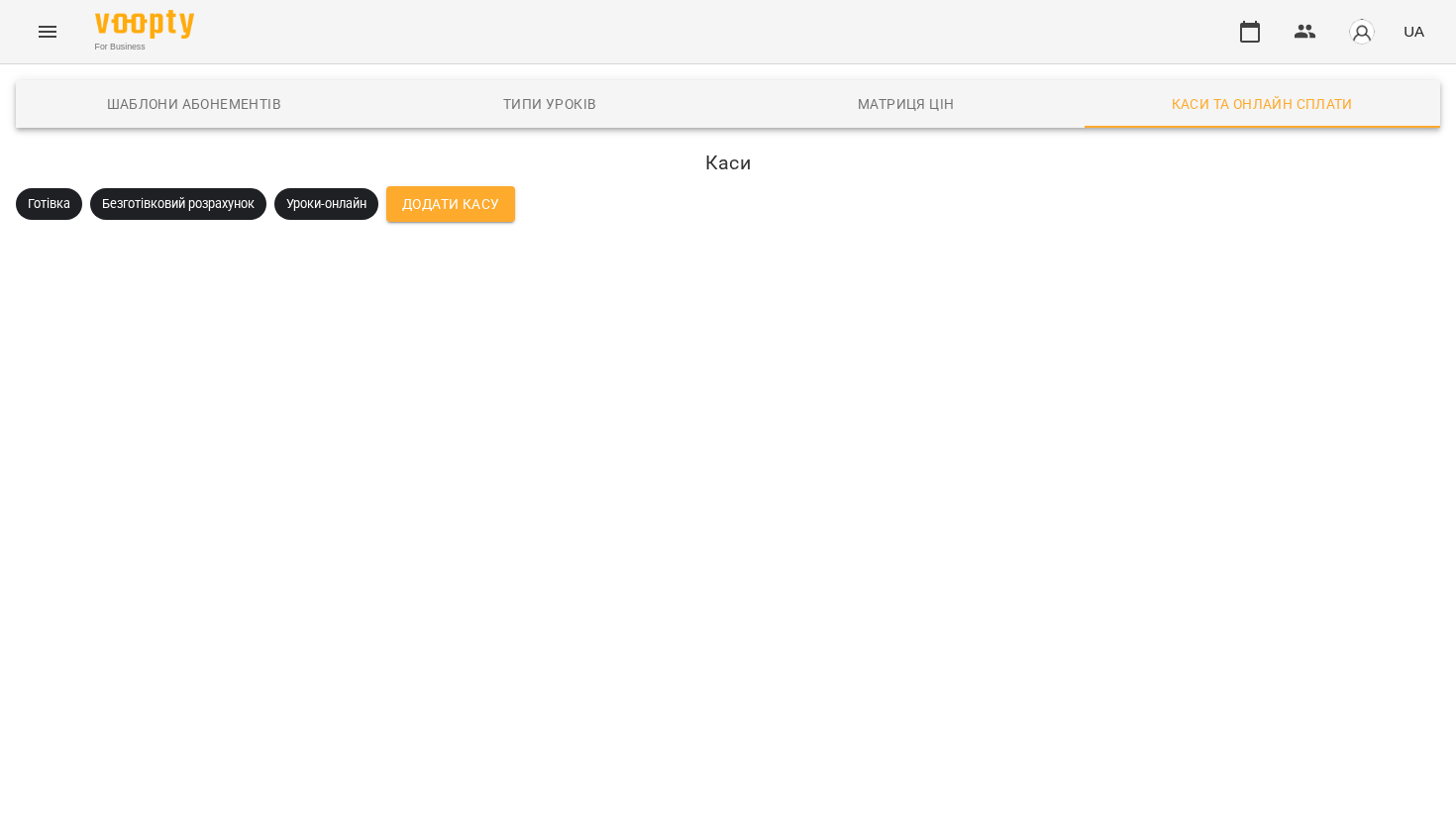 scroll, scrollTop: 0, scrollLeft: 0, axis: both 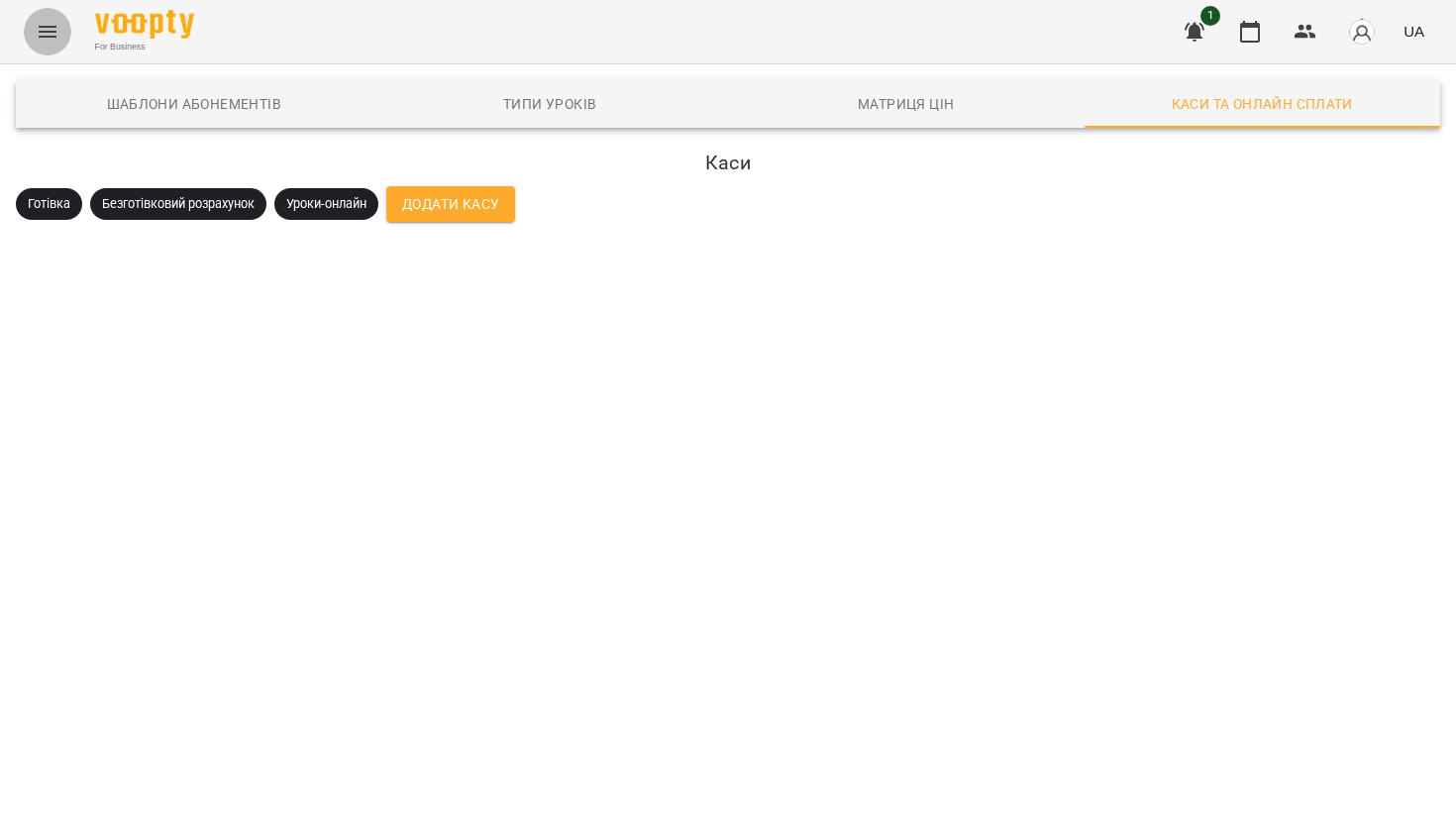 click 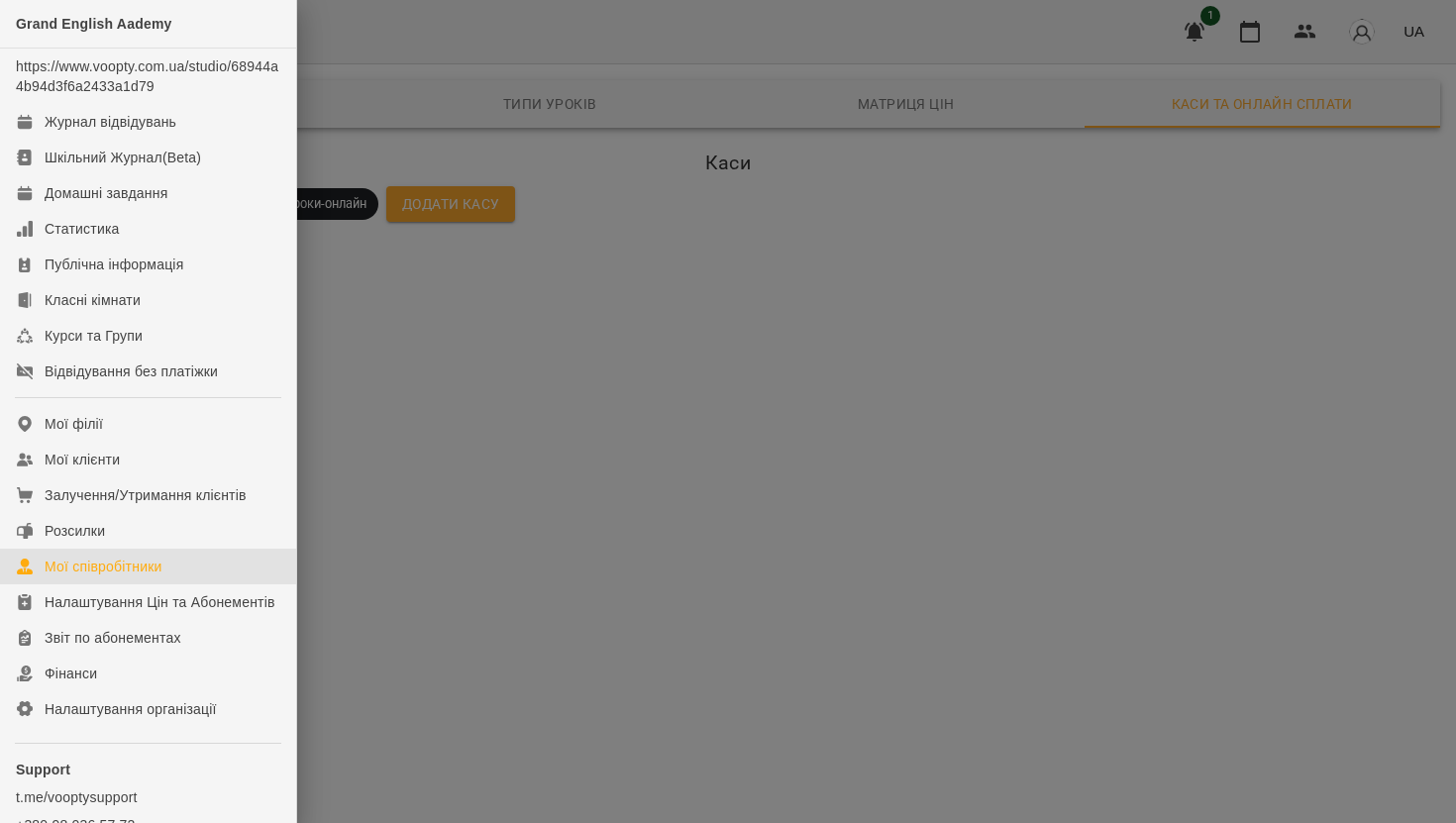 click on "Мої співробітники" at bounding box center [103, 566] 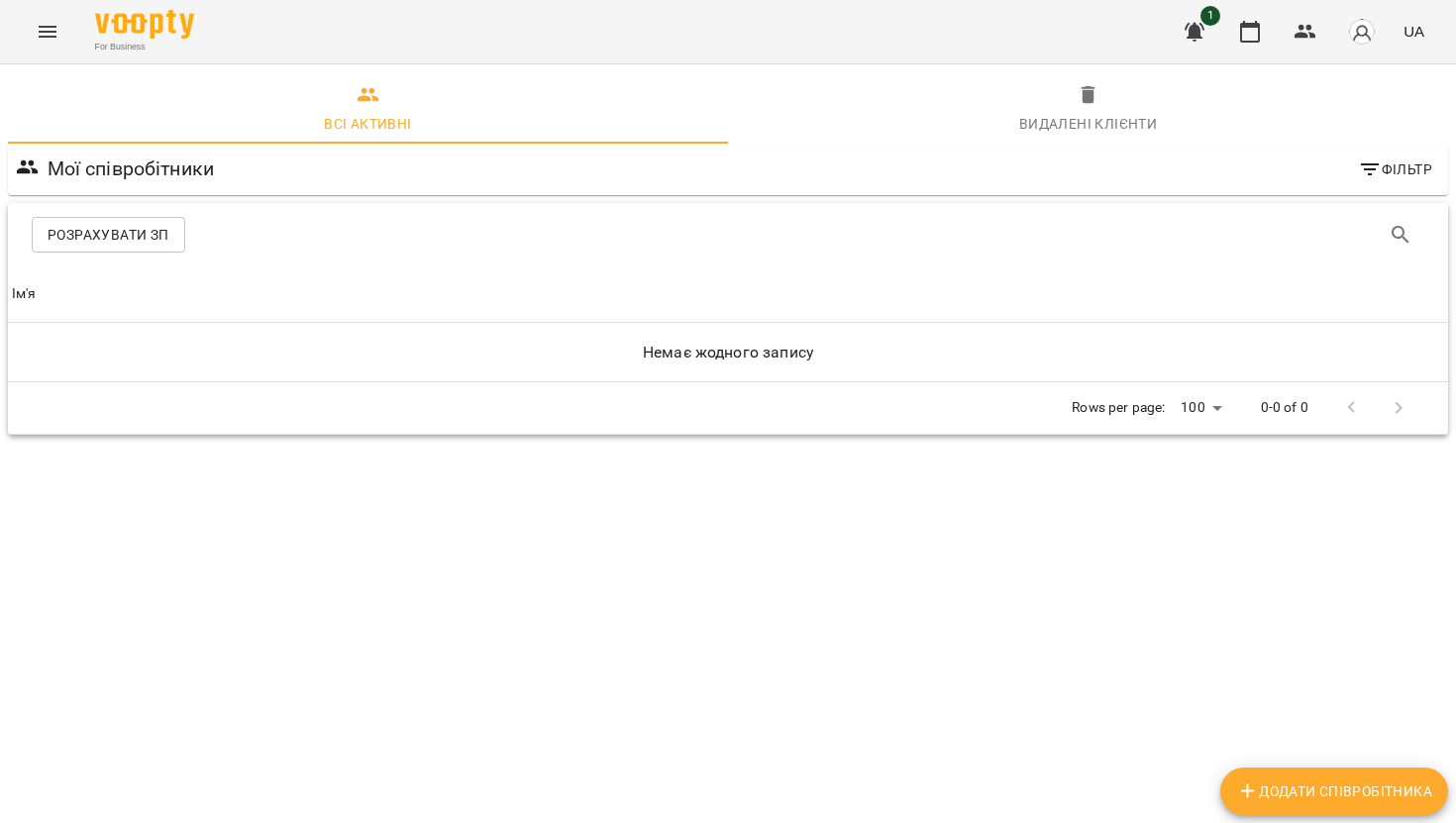 click on "Додати співробітника" at bounding box center (1334, 791) 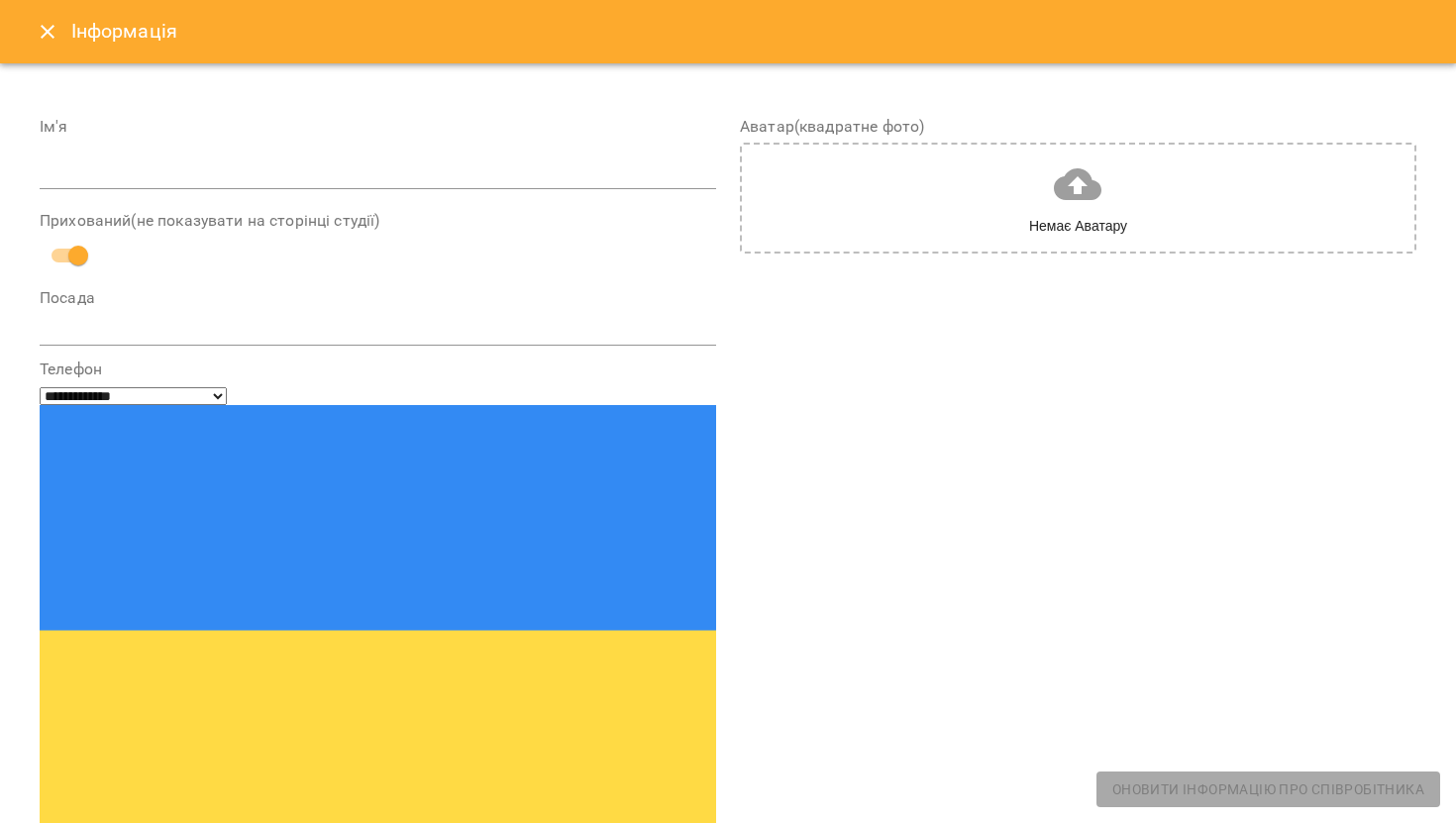 click at bounding box center (377, 174) 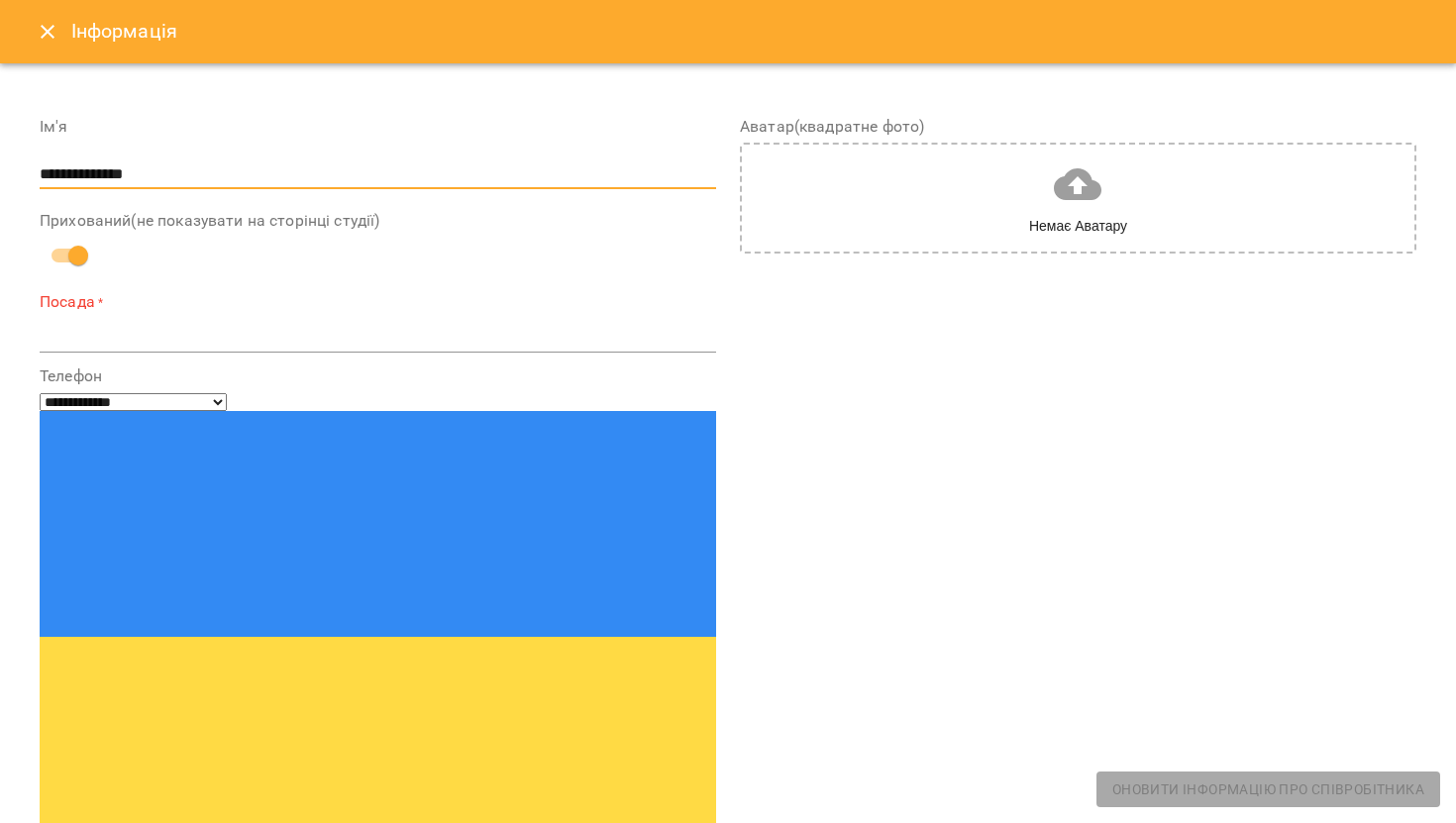type on "**********" 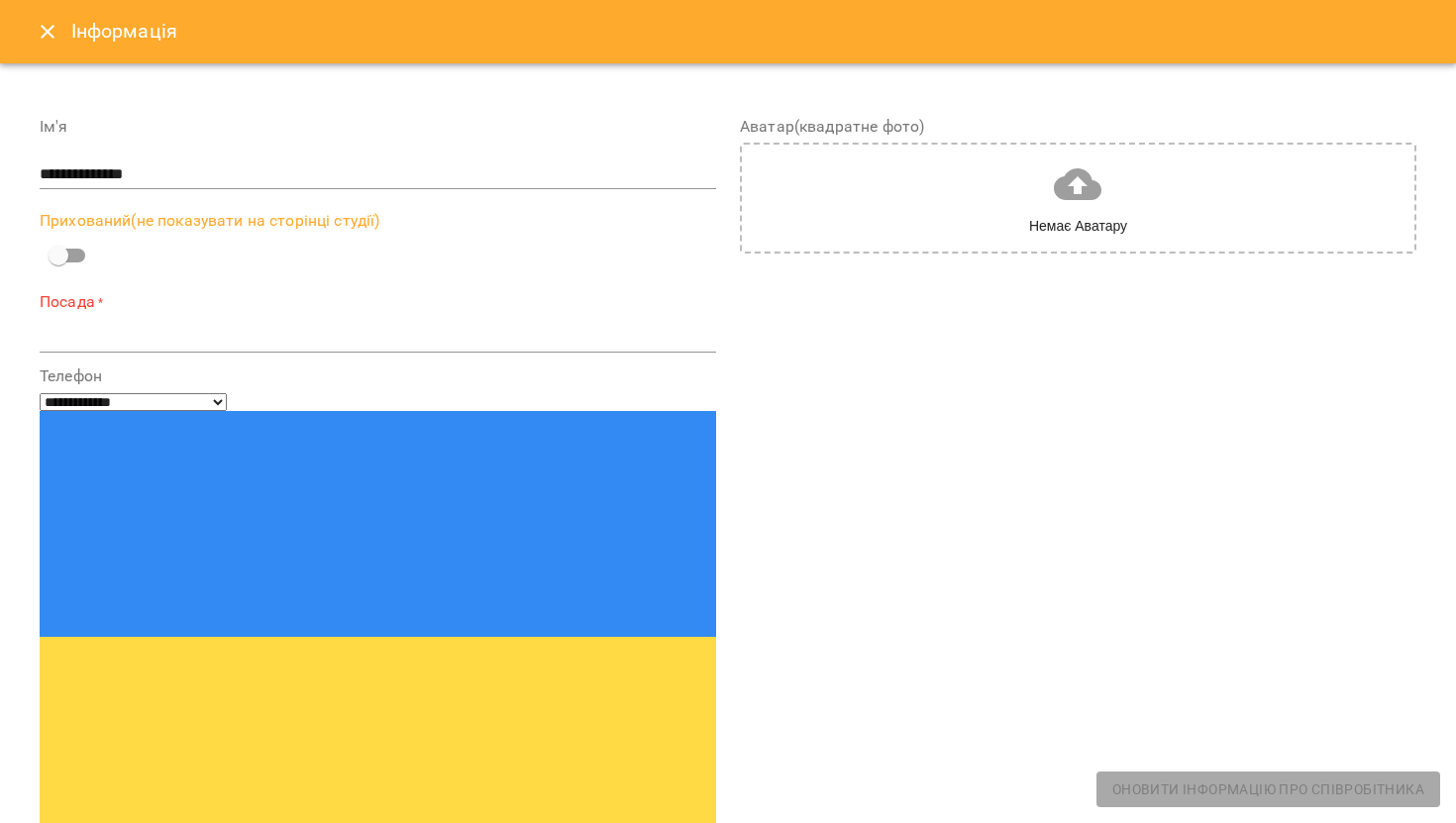 click on "**********" at bounding box center (377, 628) 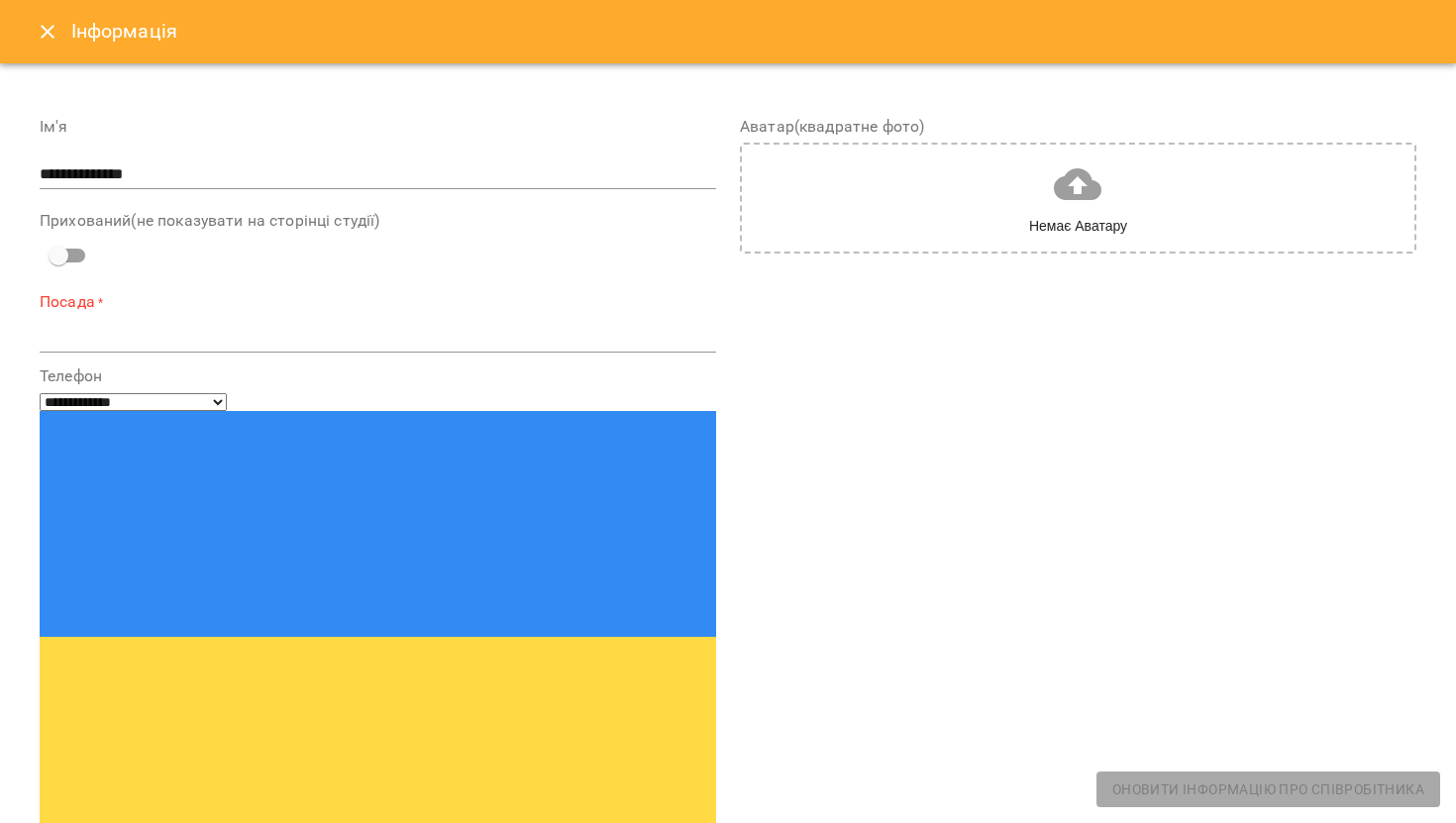 click at bounding box center [377, 336] 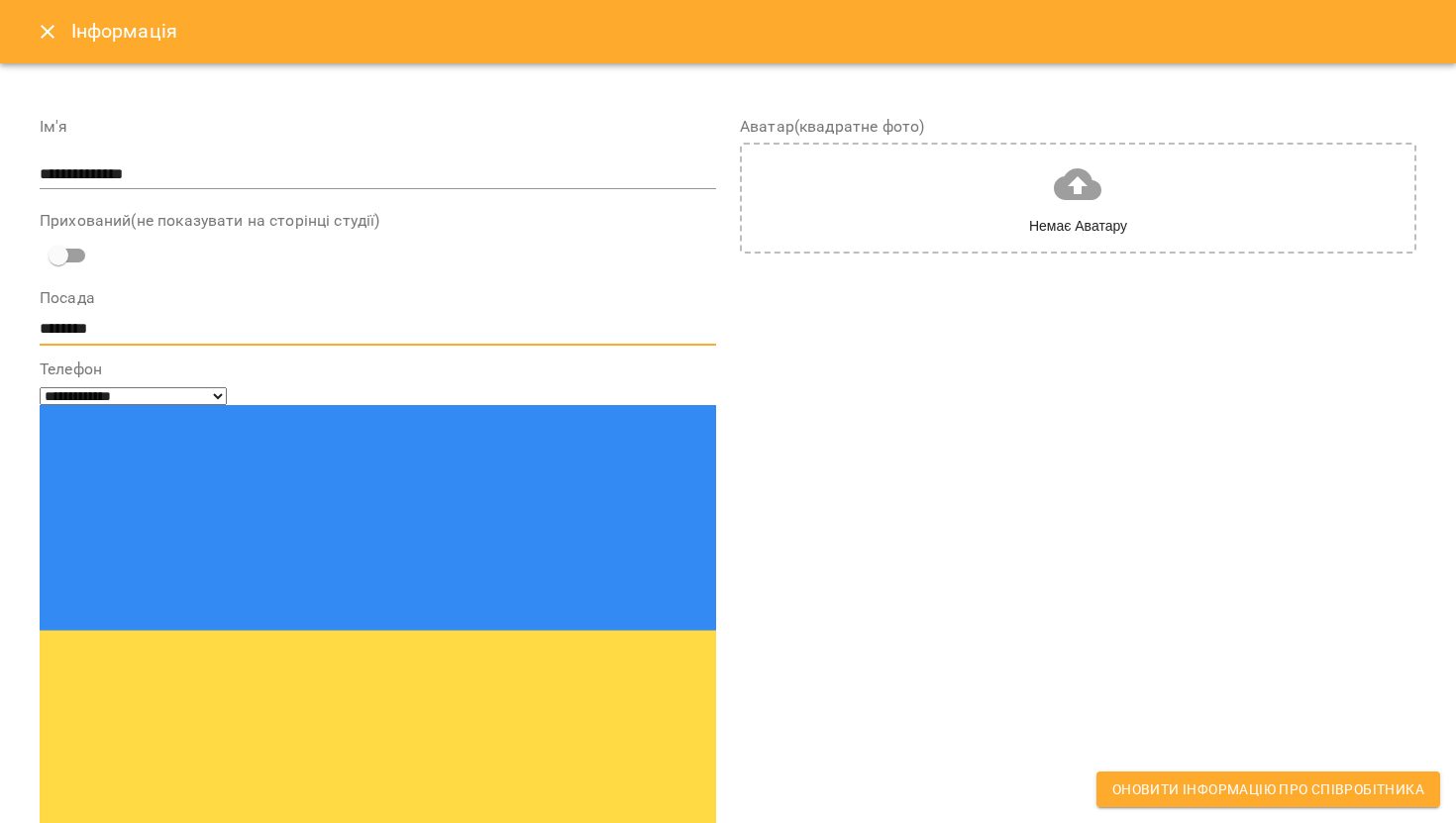 type on "********" 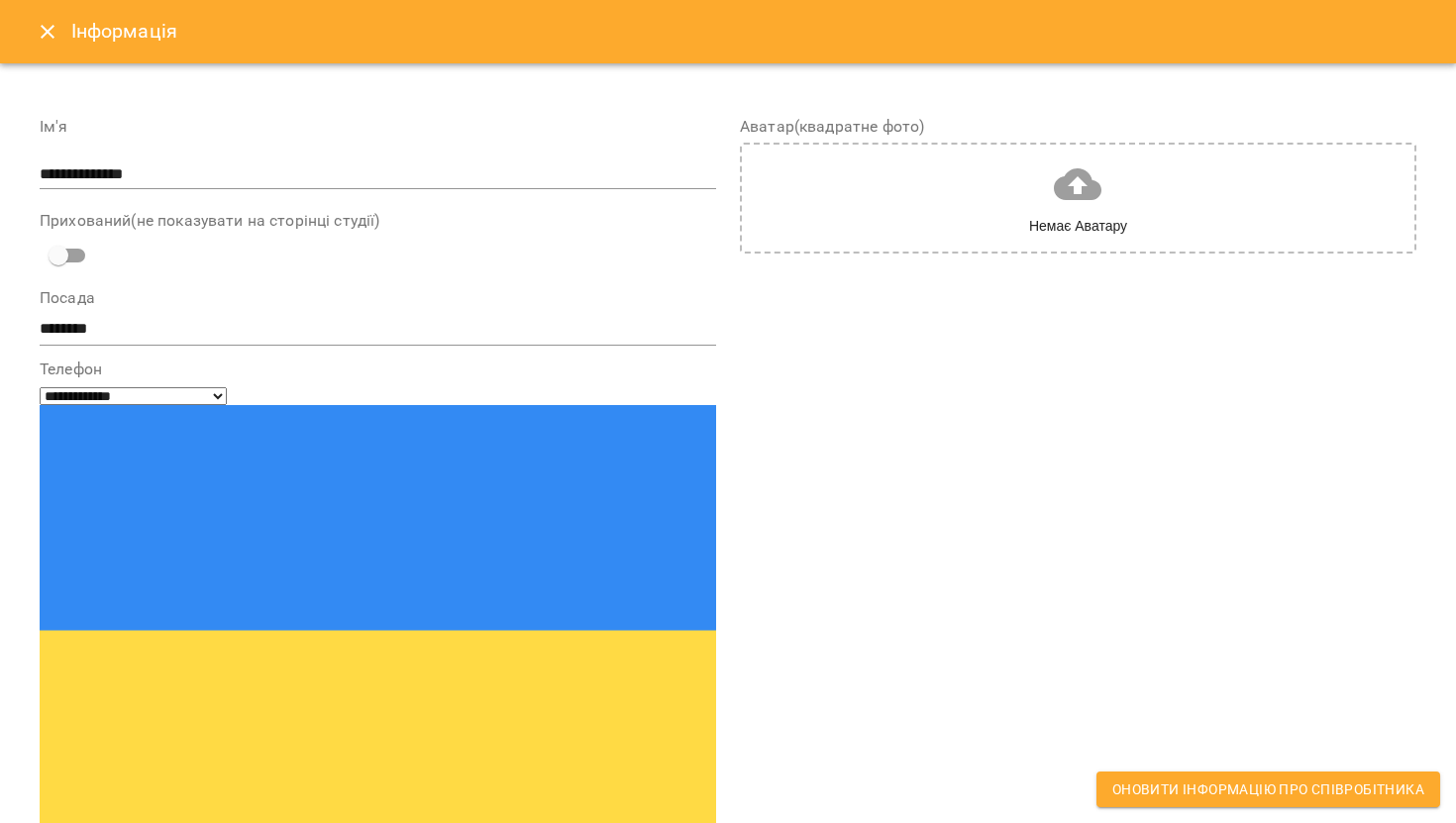 paste on "**********" 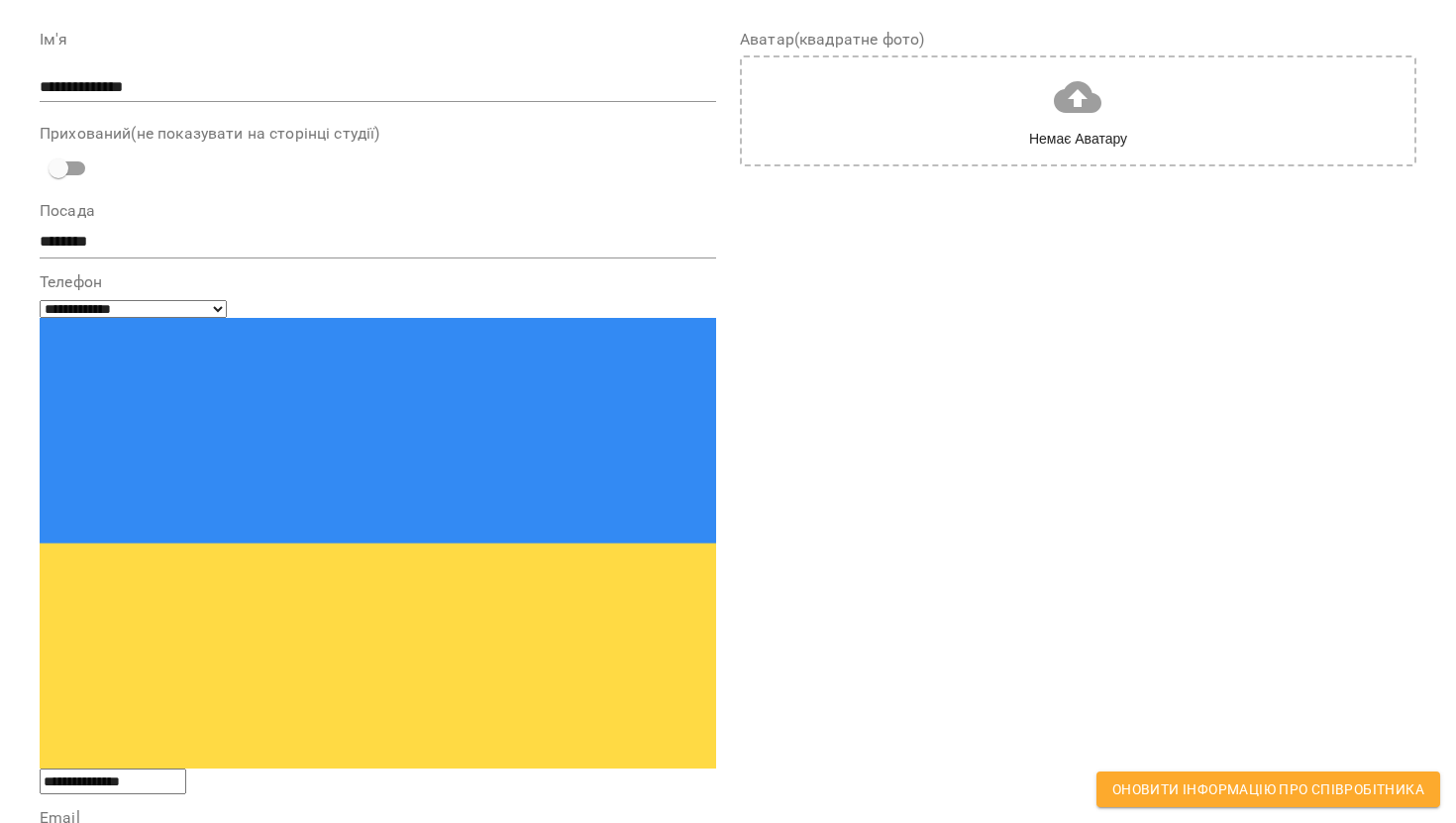 scroll, scrollTop: 99, scrollLeft: 0, axis: vertical 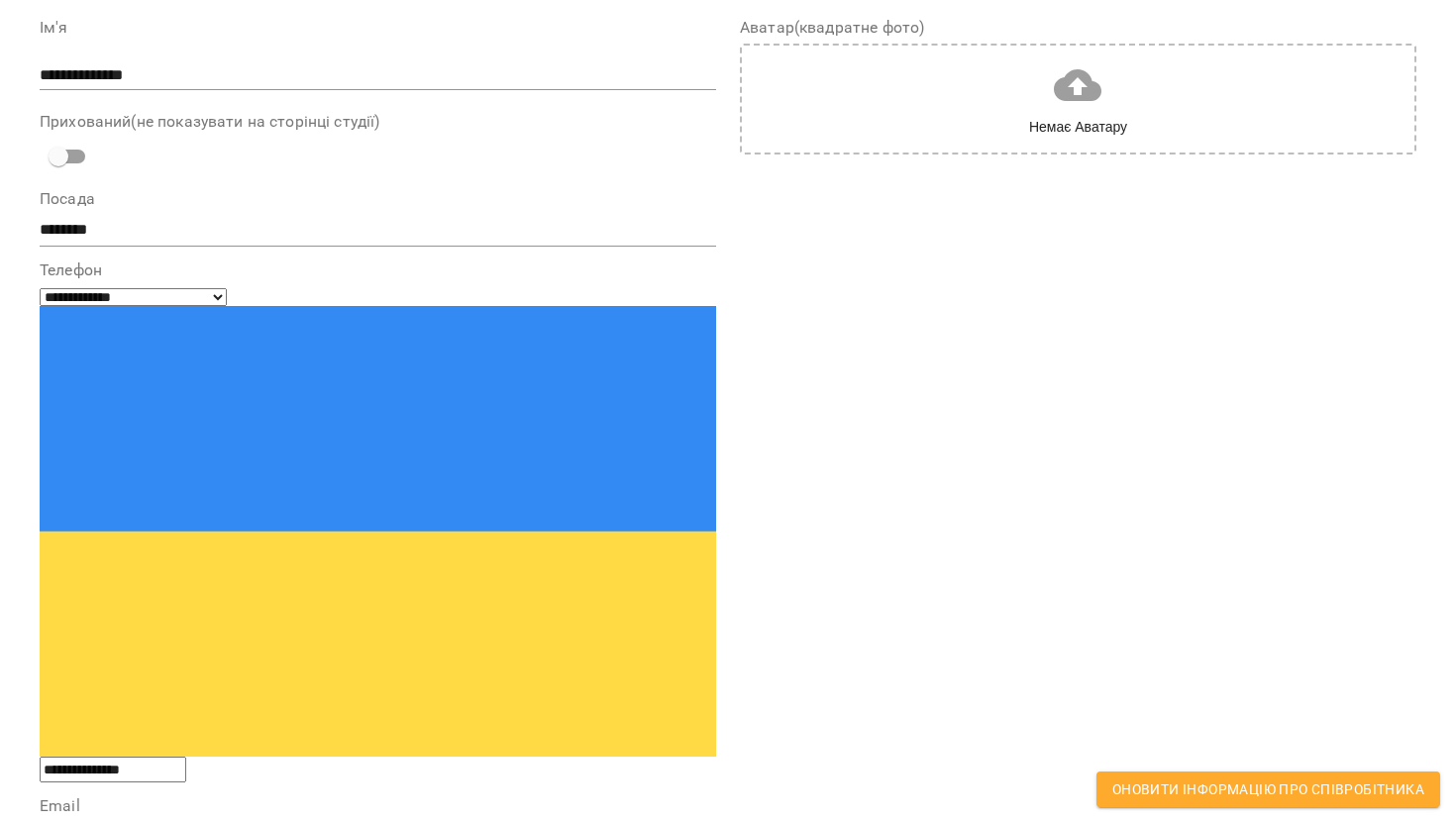 click on "**********" at bounding box center [113, 770] 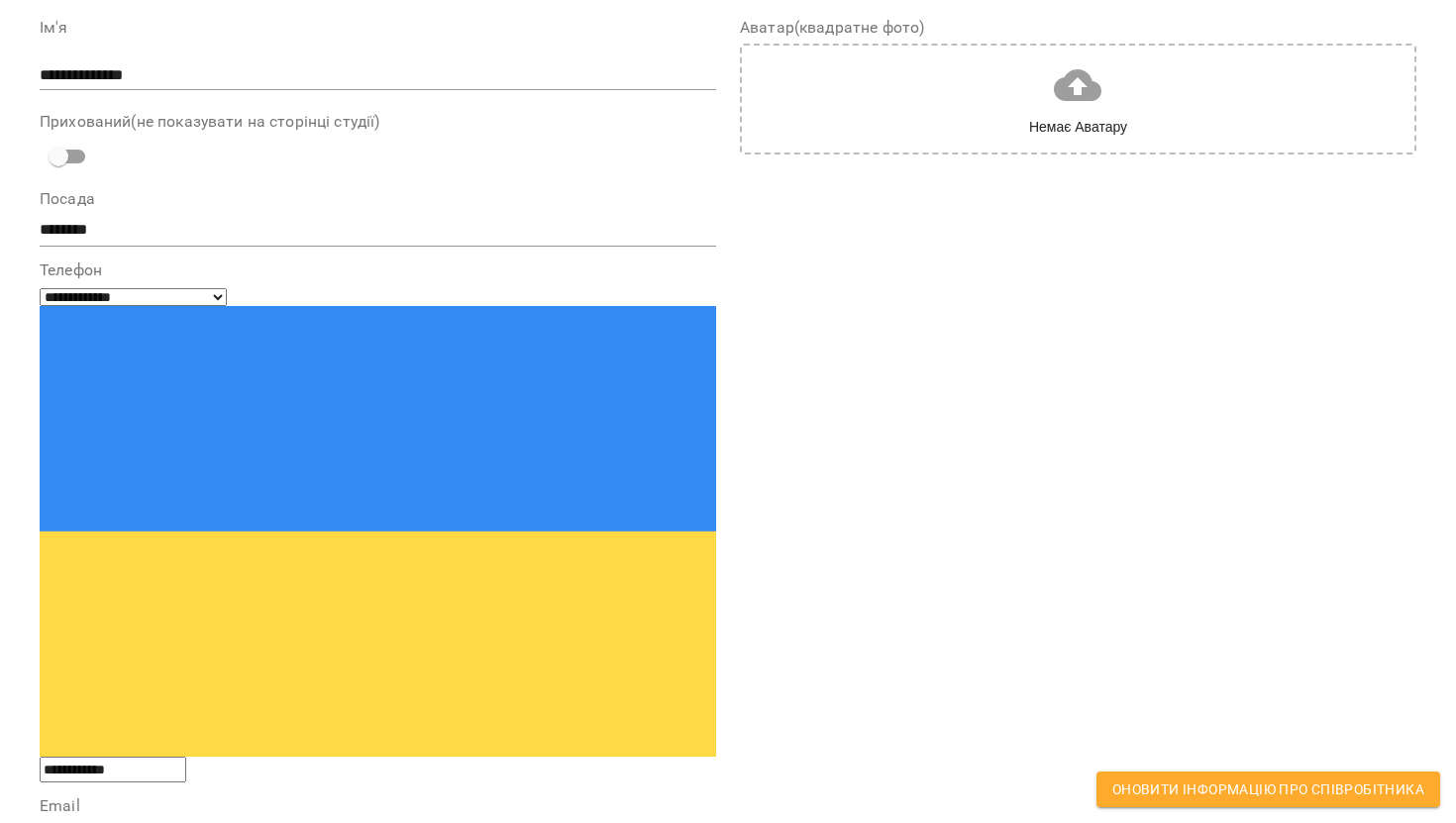 type on "**********" 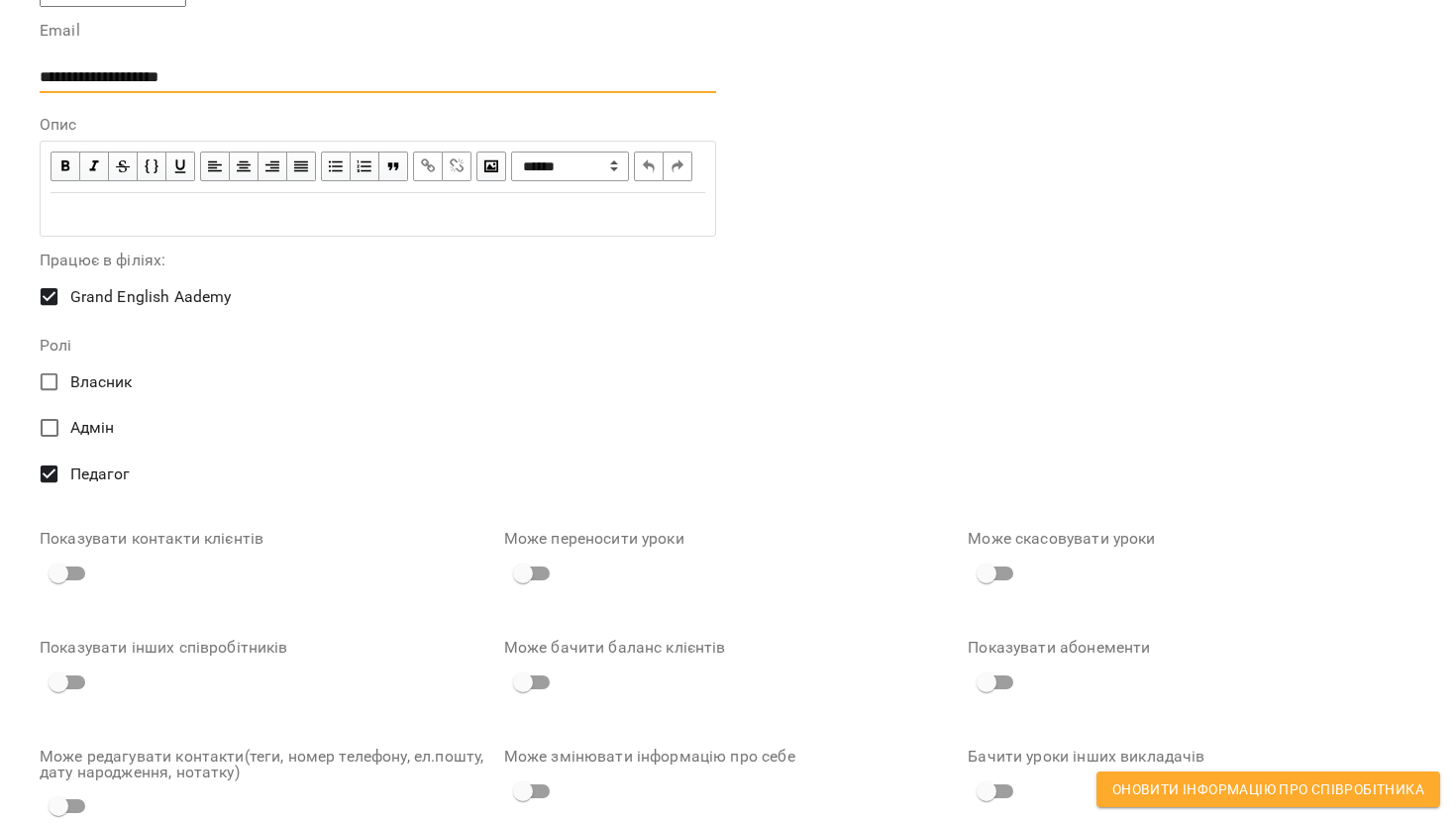 scroll, scrollTop: 875, scrollLeft: 0, axis: vertical 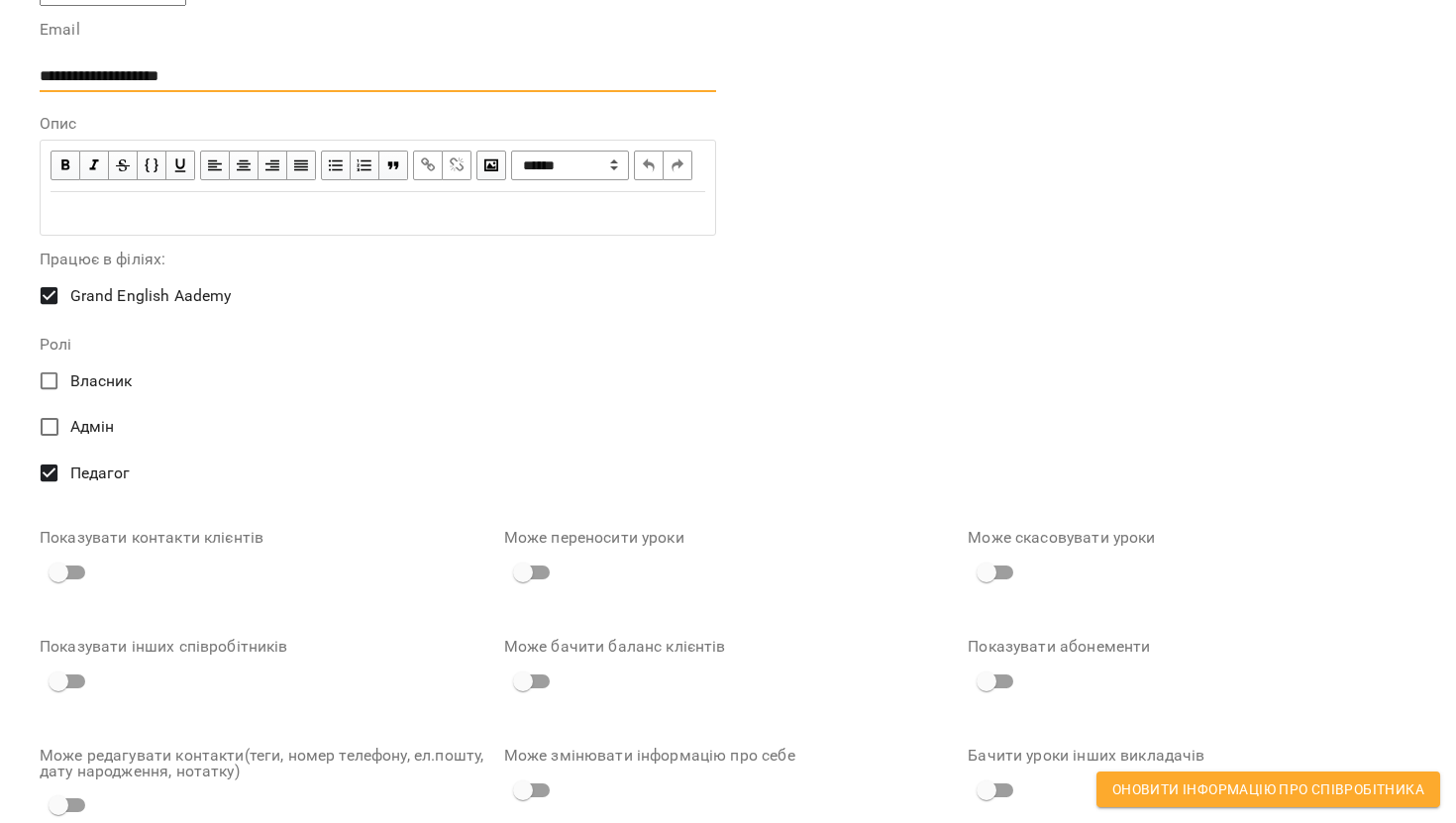 type on "**********" 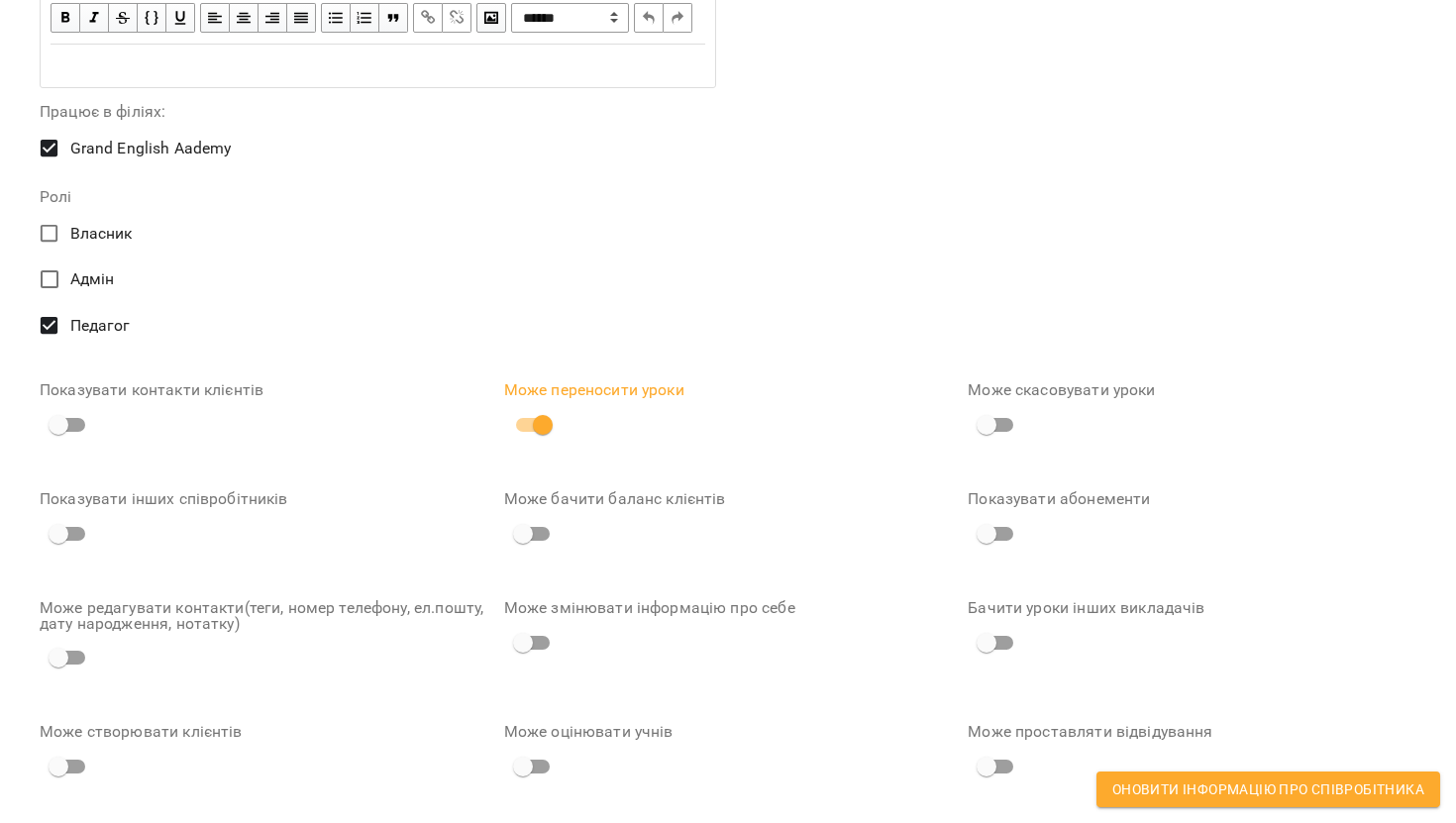scroll, scrollTop: 1019, scrollLeft: 0, axis: vertical 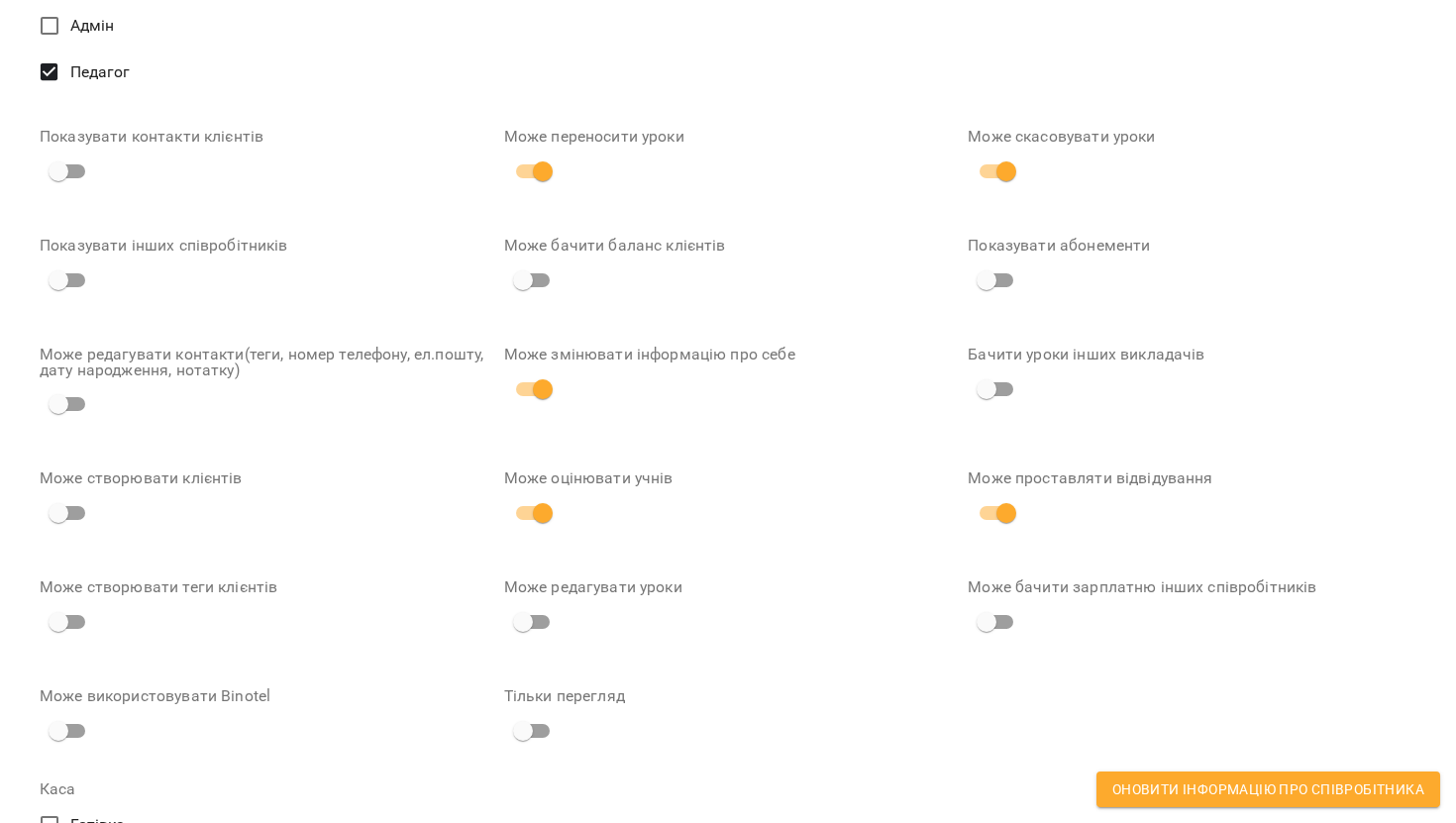 click on "Уроки-онлайн" at bounding box center (122, 917) 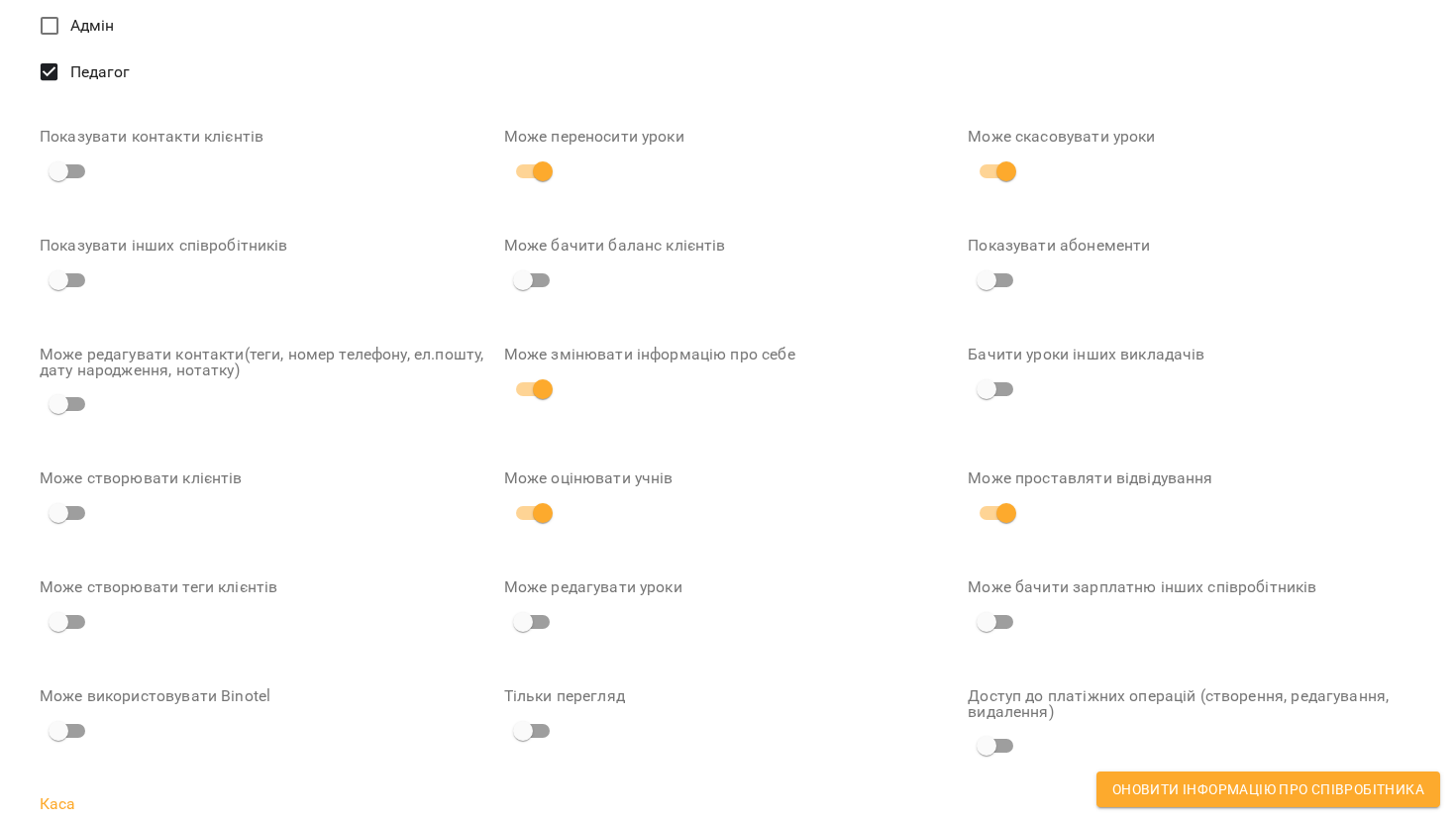 scroll, scrollTop: 1297, scrollLeft: 0, axis: vertical 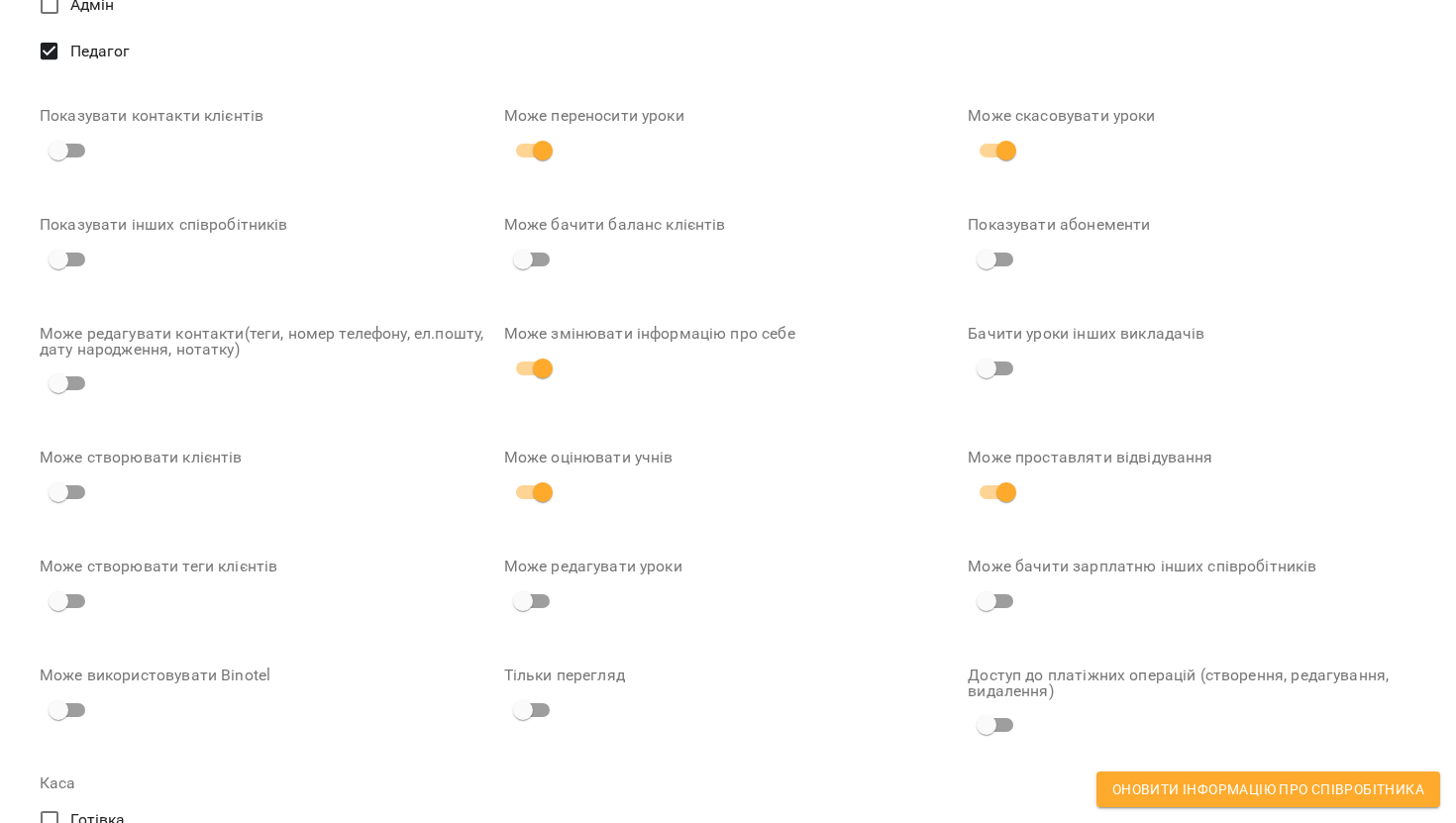 click on "Тип уроку за замовчуванням" at bounding box center (728, 977) 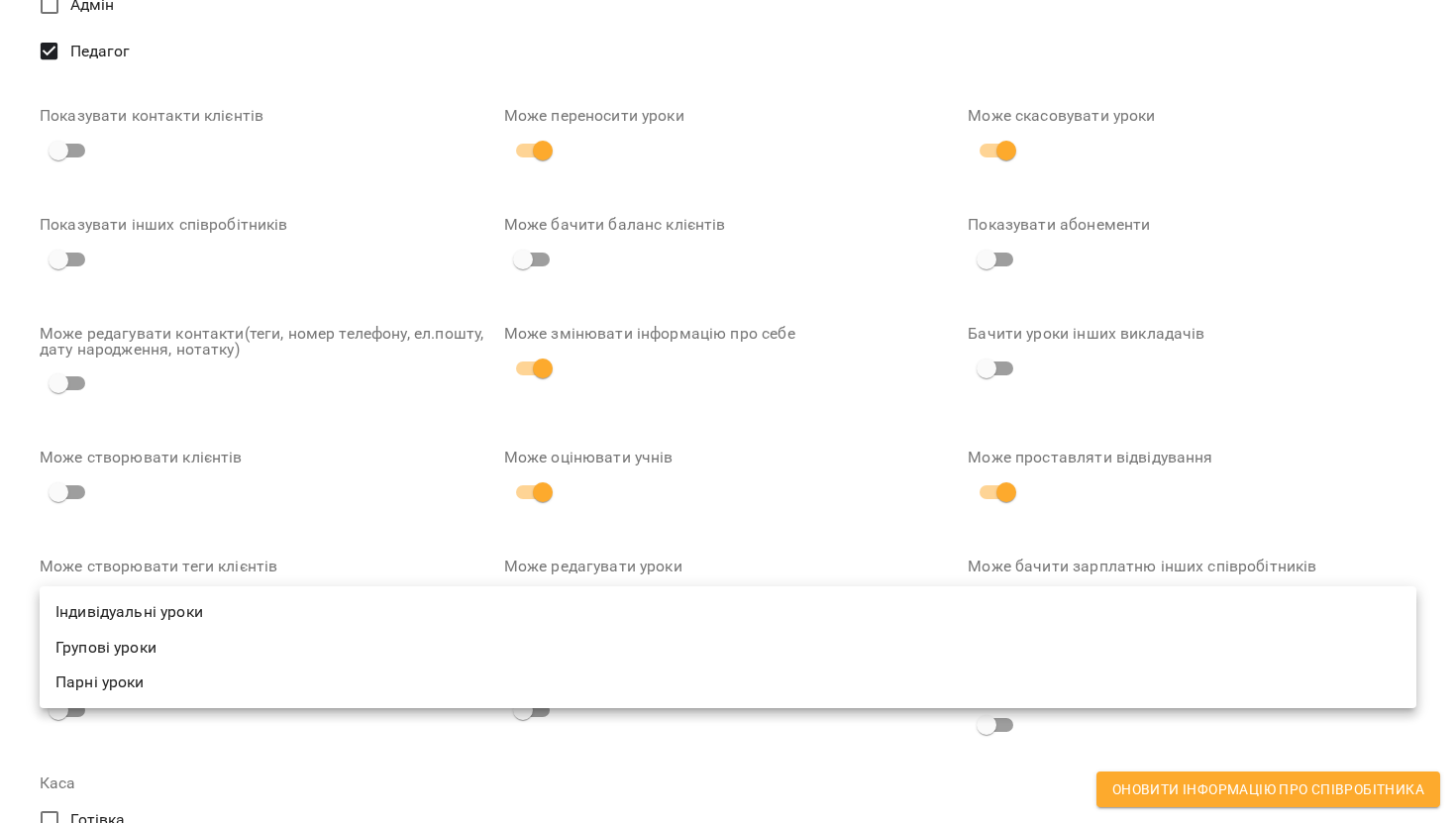 click at bounding box center [728, 411] 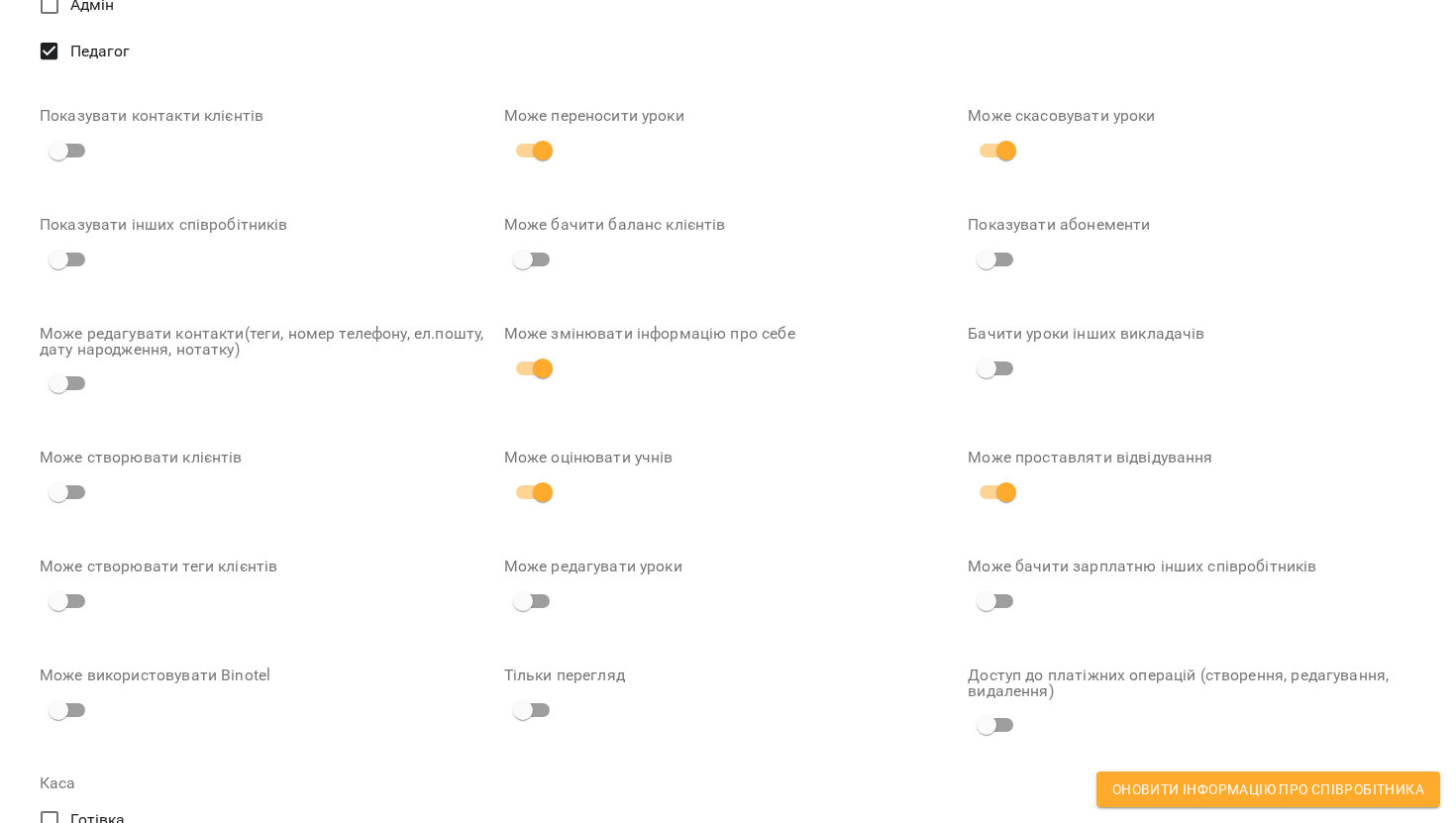 click on "Надрукуйте або оберіть..." at bounding box center [709, 1177] 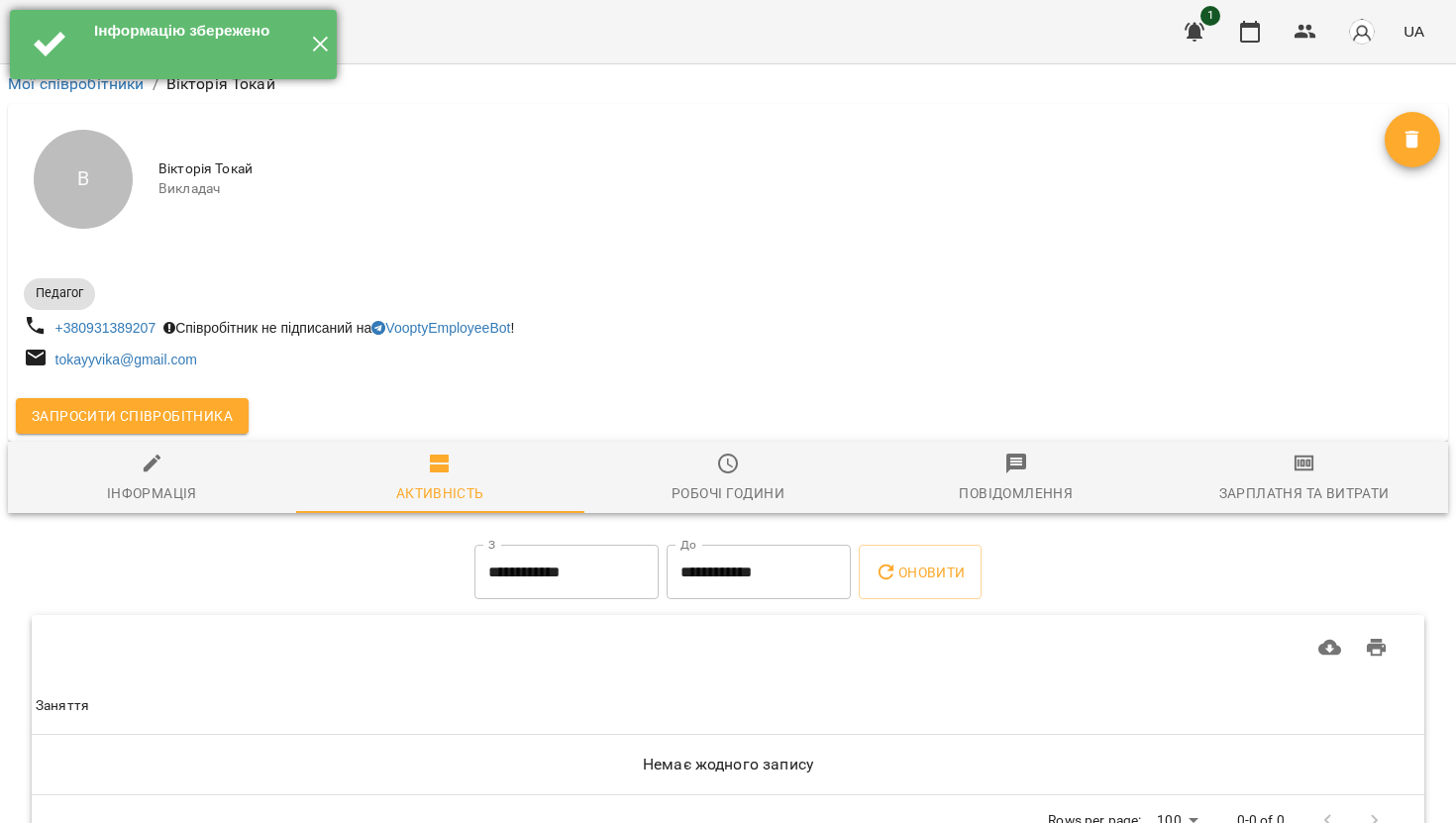 click on "✕" at bounding box center [320, 45] 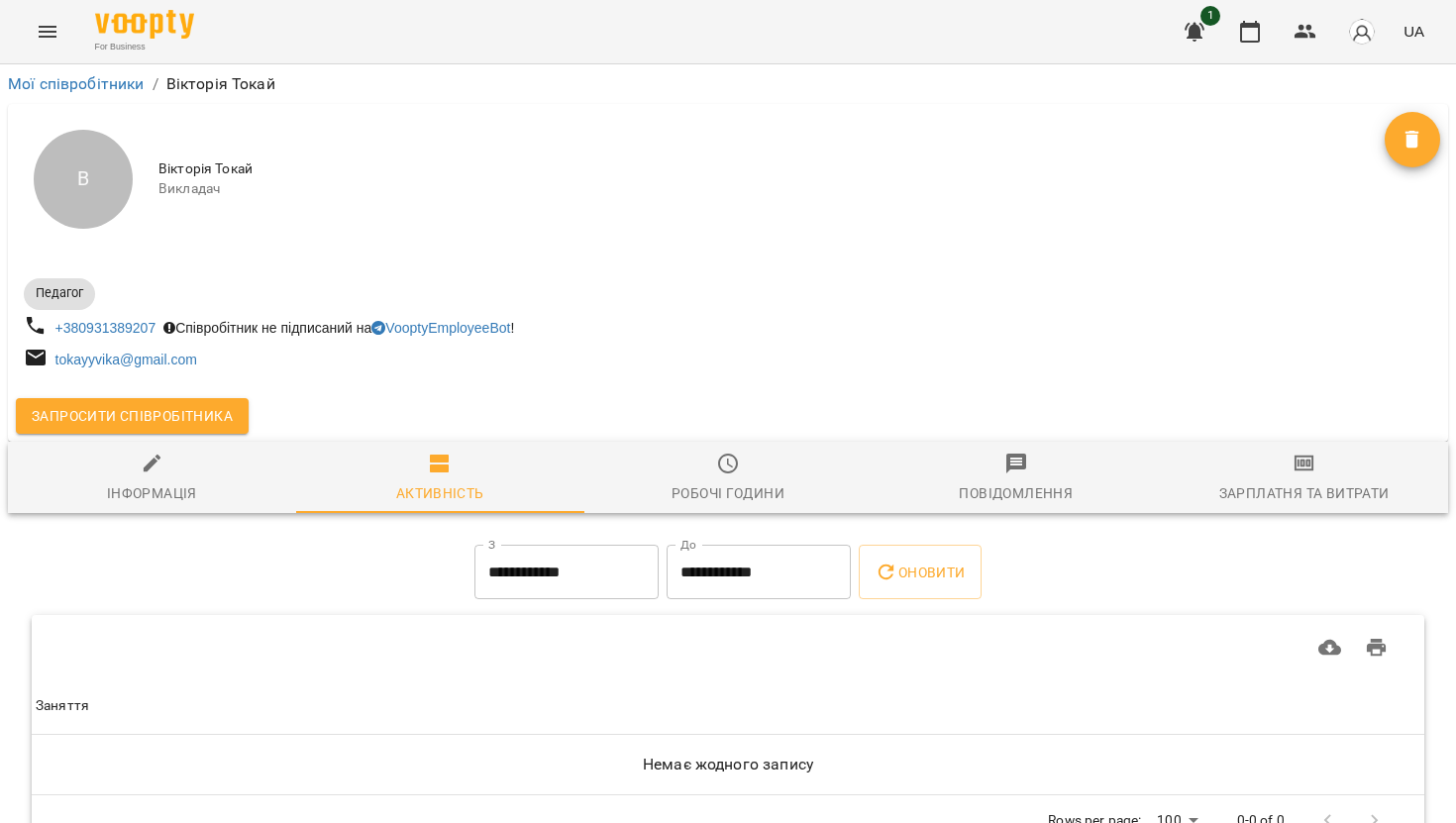 scroll, scrollTop: 54, scrollLeft: 0, axis: vertical 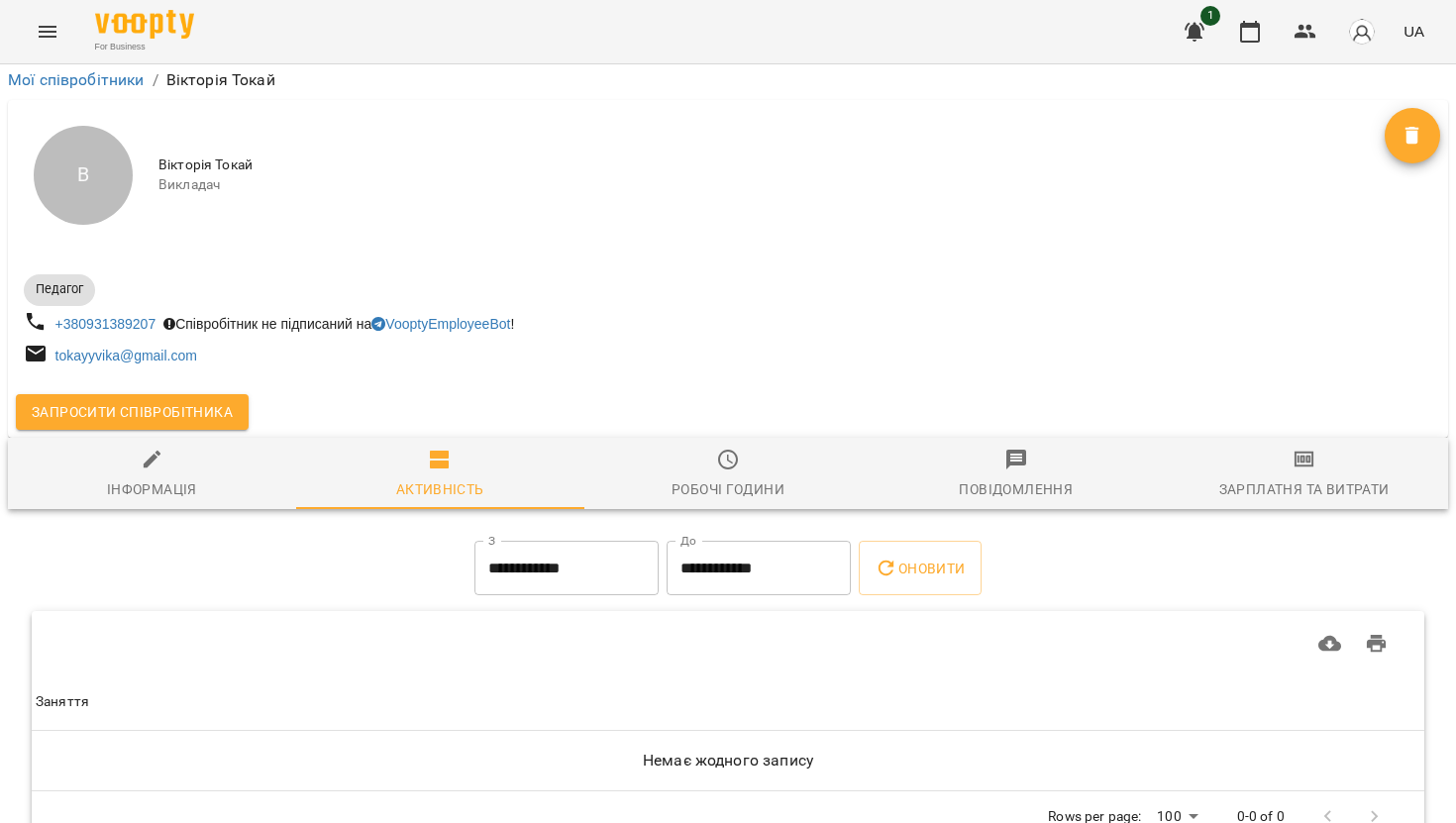 click on "Робочі години" at bounding box center [728, 474] 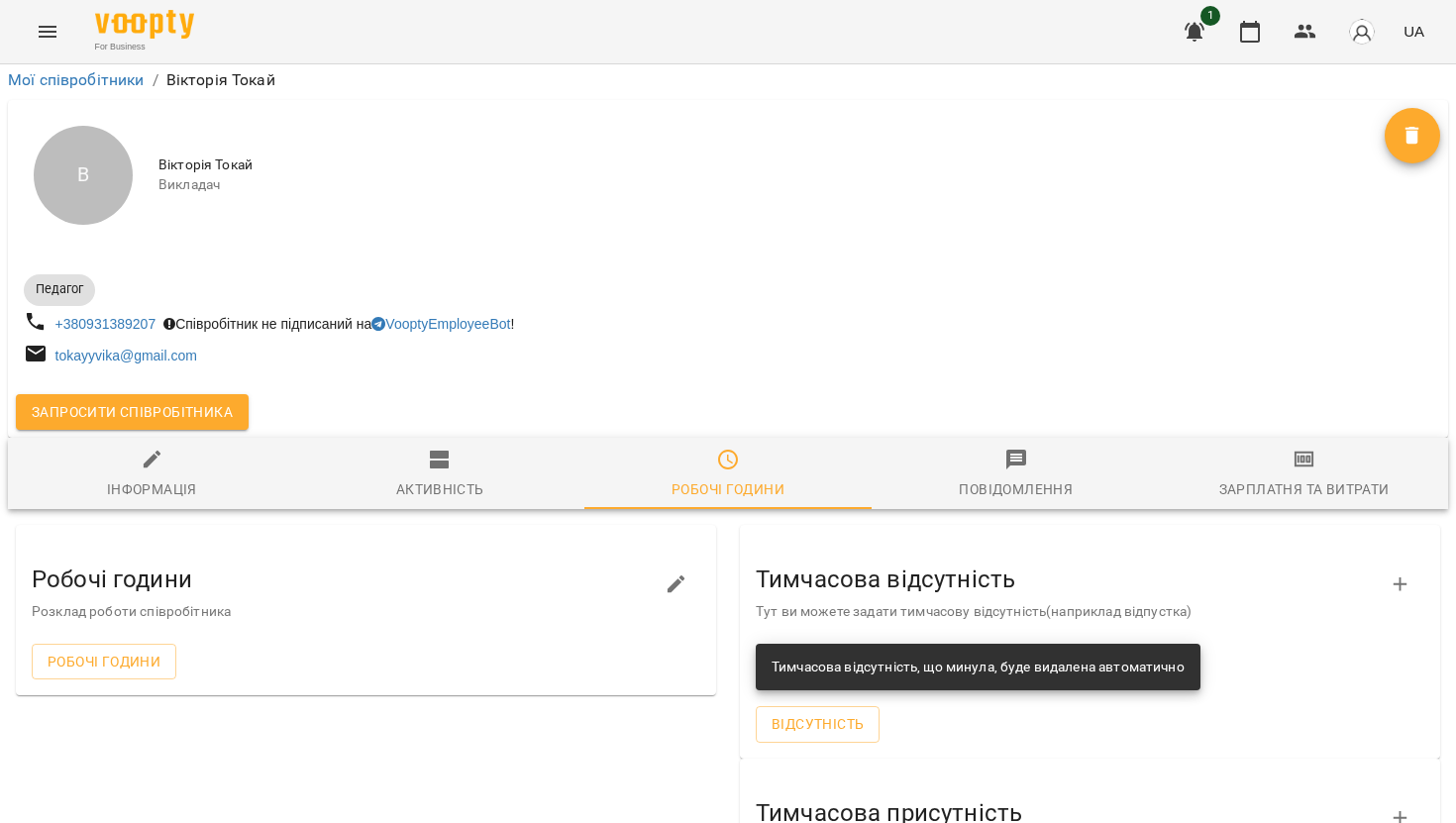 scroll, scrollTop: 106, scrollLeft: 0, axis: vertical 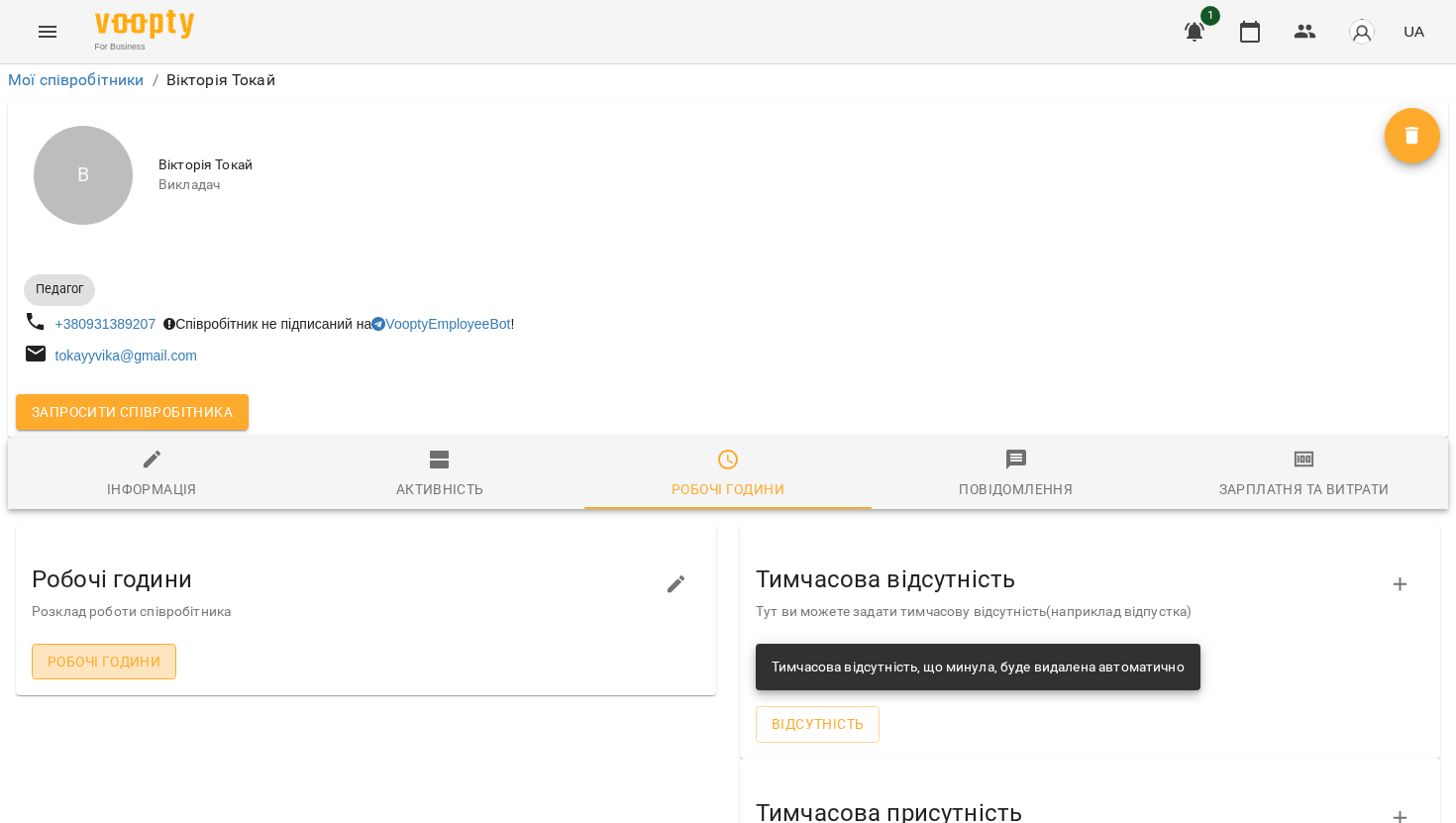 click on "Робочі години" at bounding box center (104, 662) 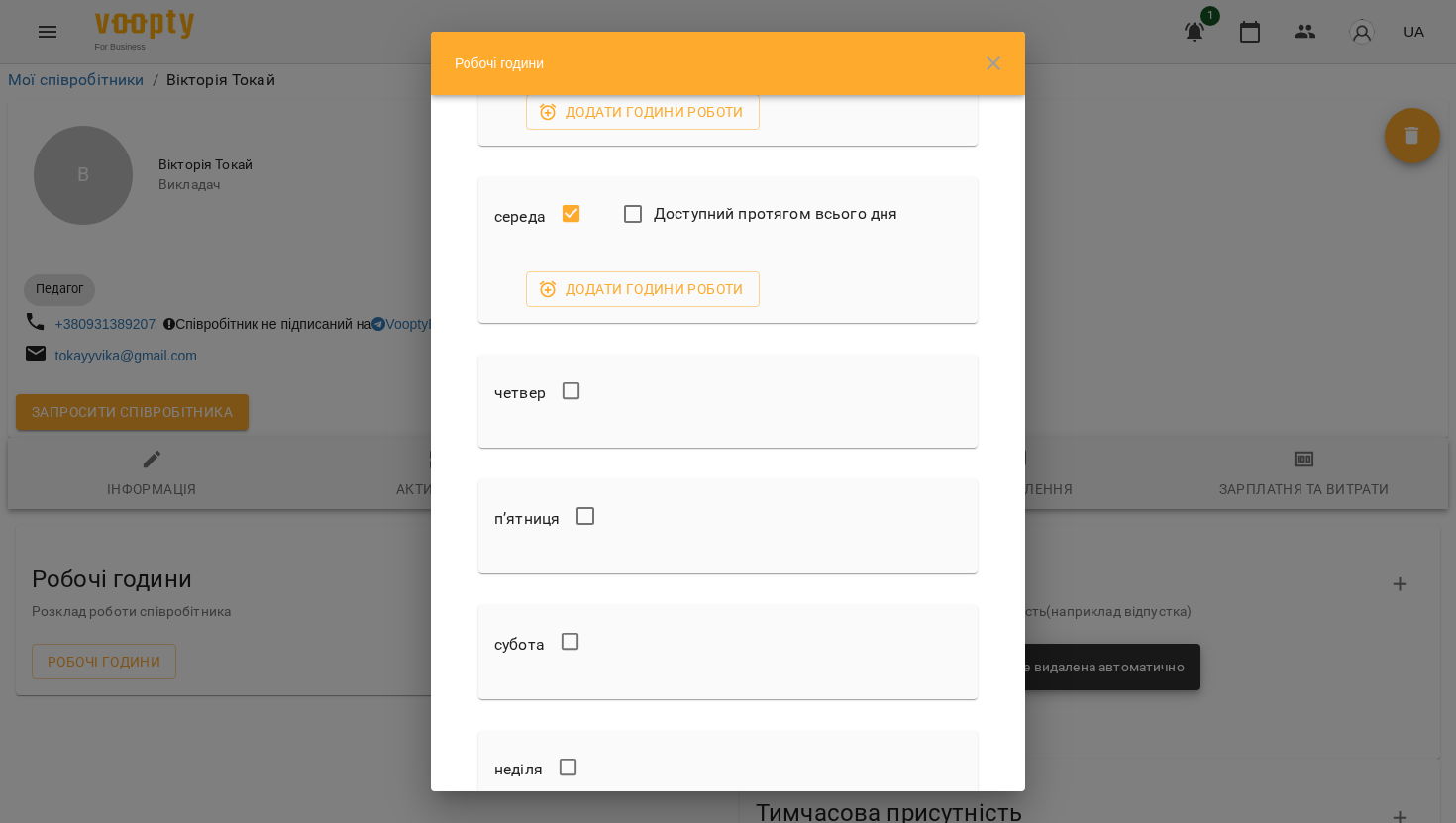 scroll, scrollTop: 368, scrollLeft: 0, axis: vertical 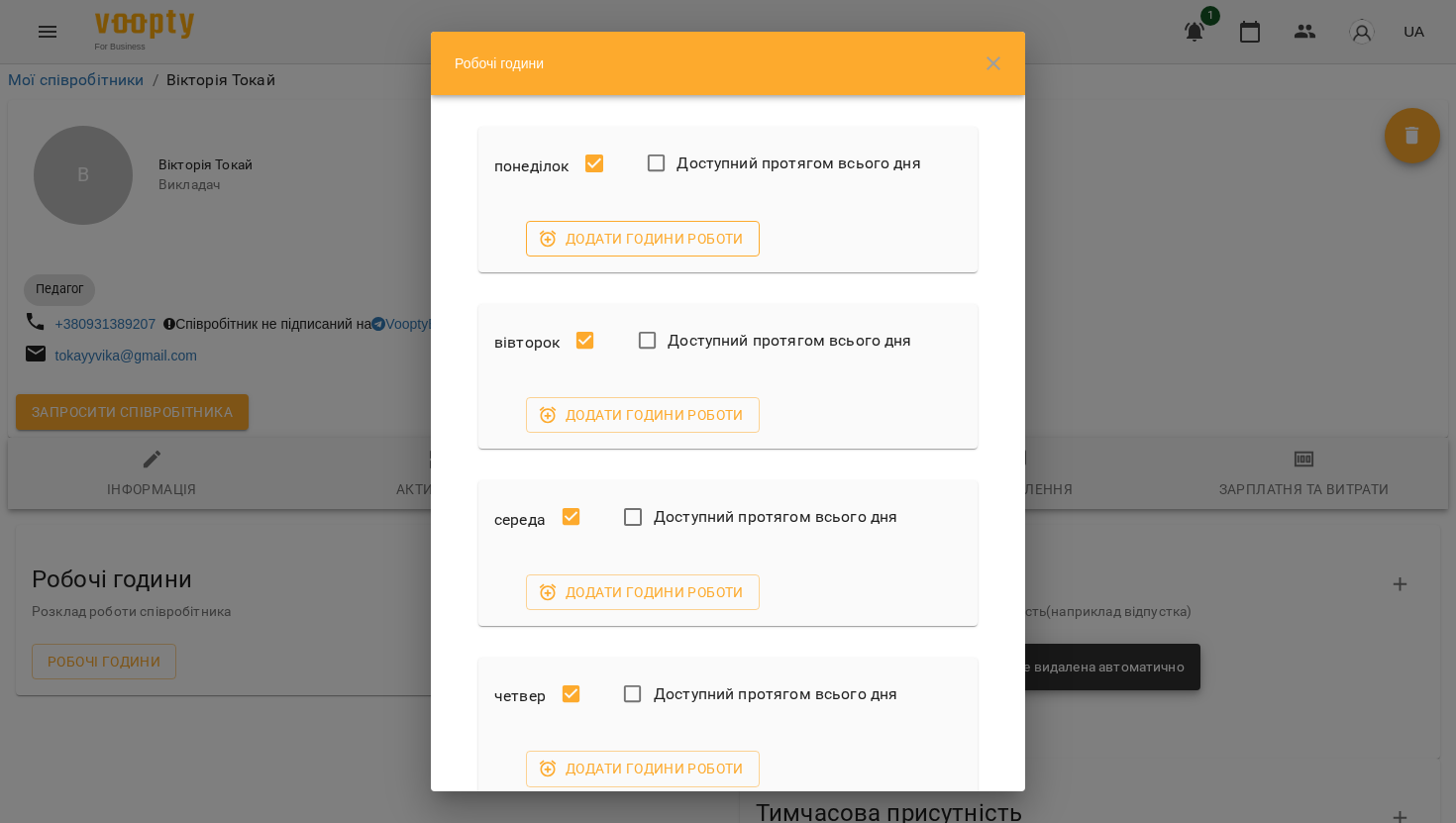 click on "Додати години роботи" at bounding box center [643, 239] 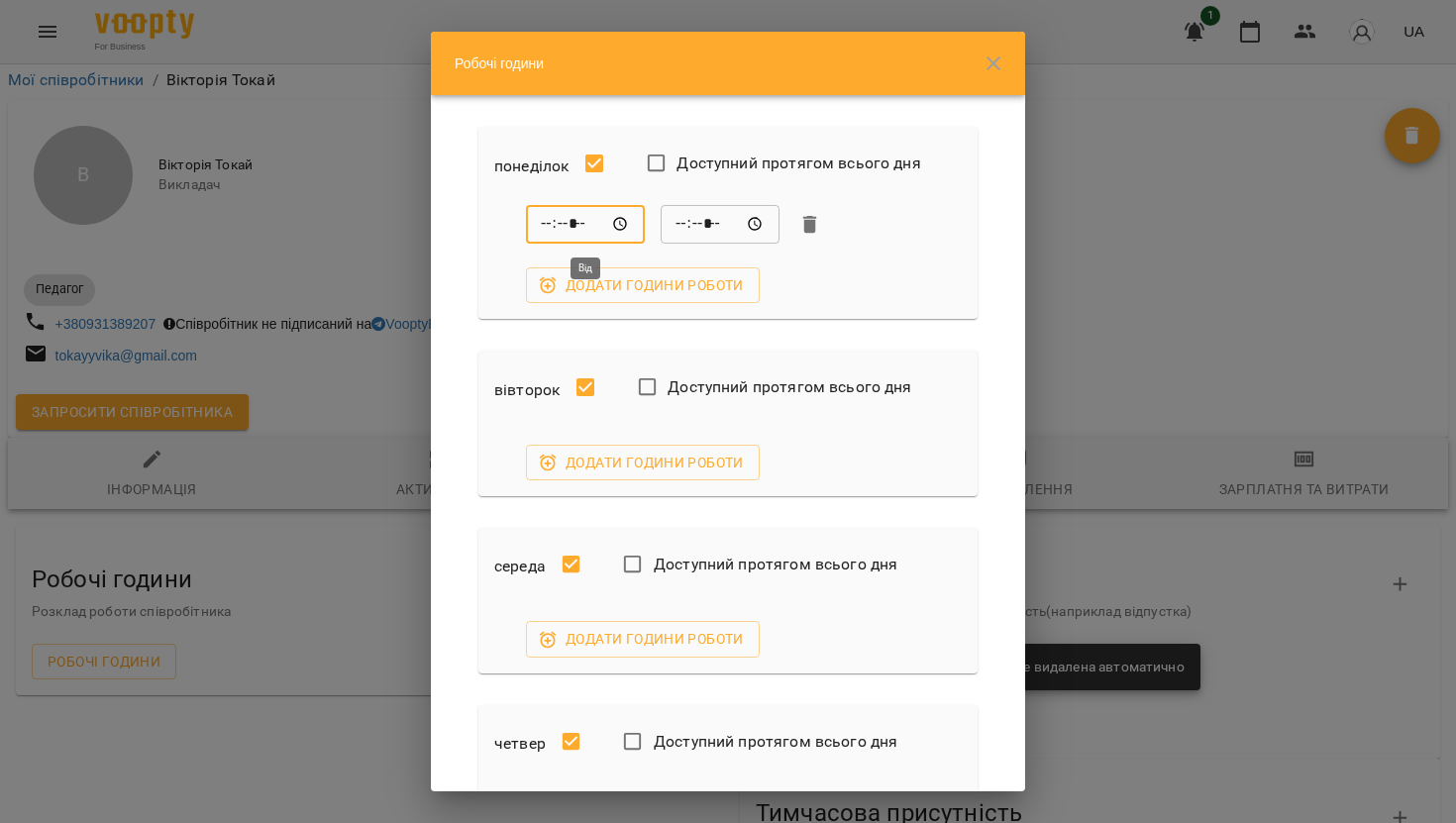 click on "*****" at bounding box center (585, 225) 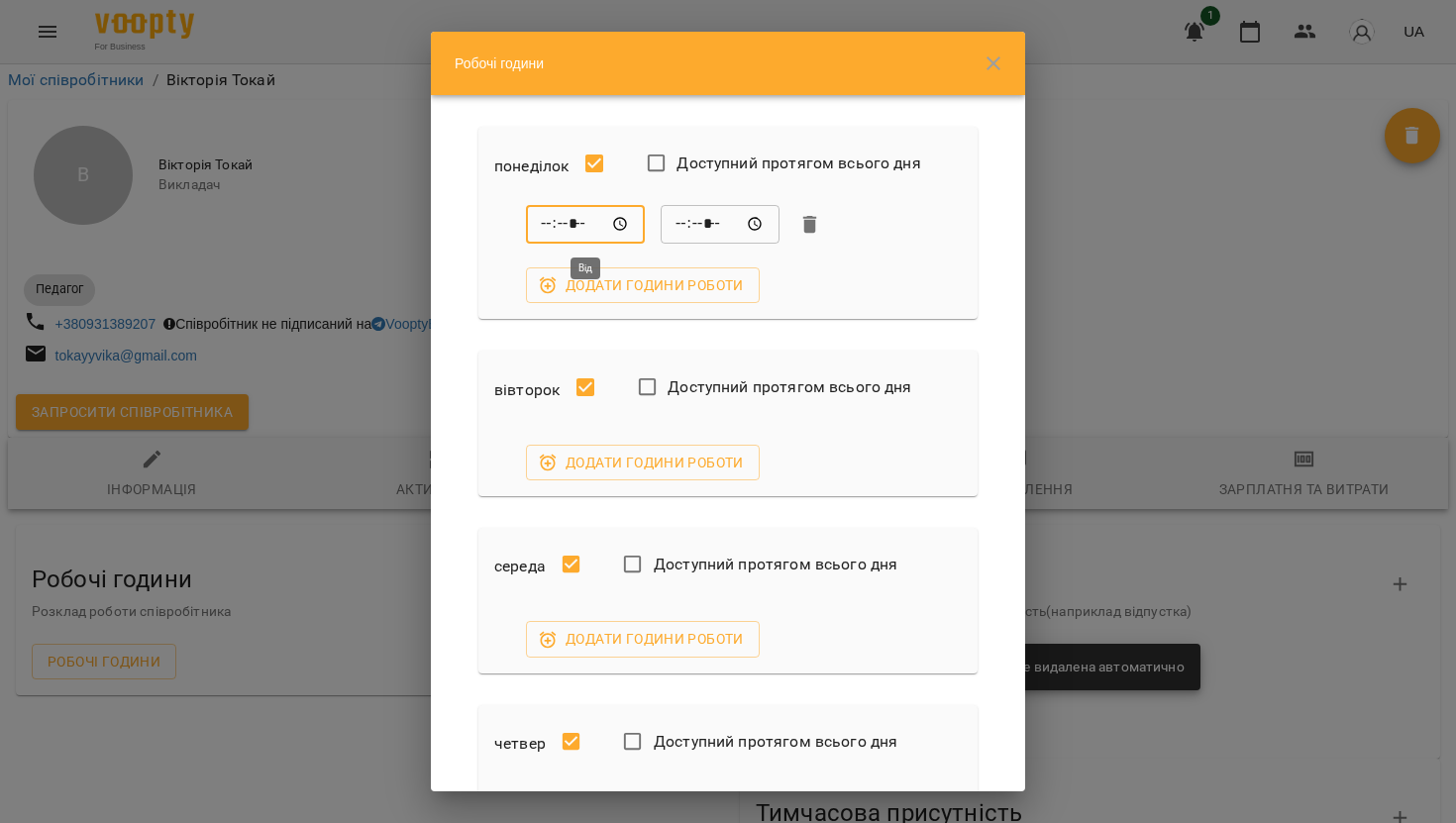 type on "*****" 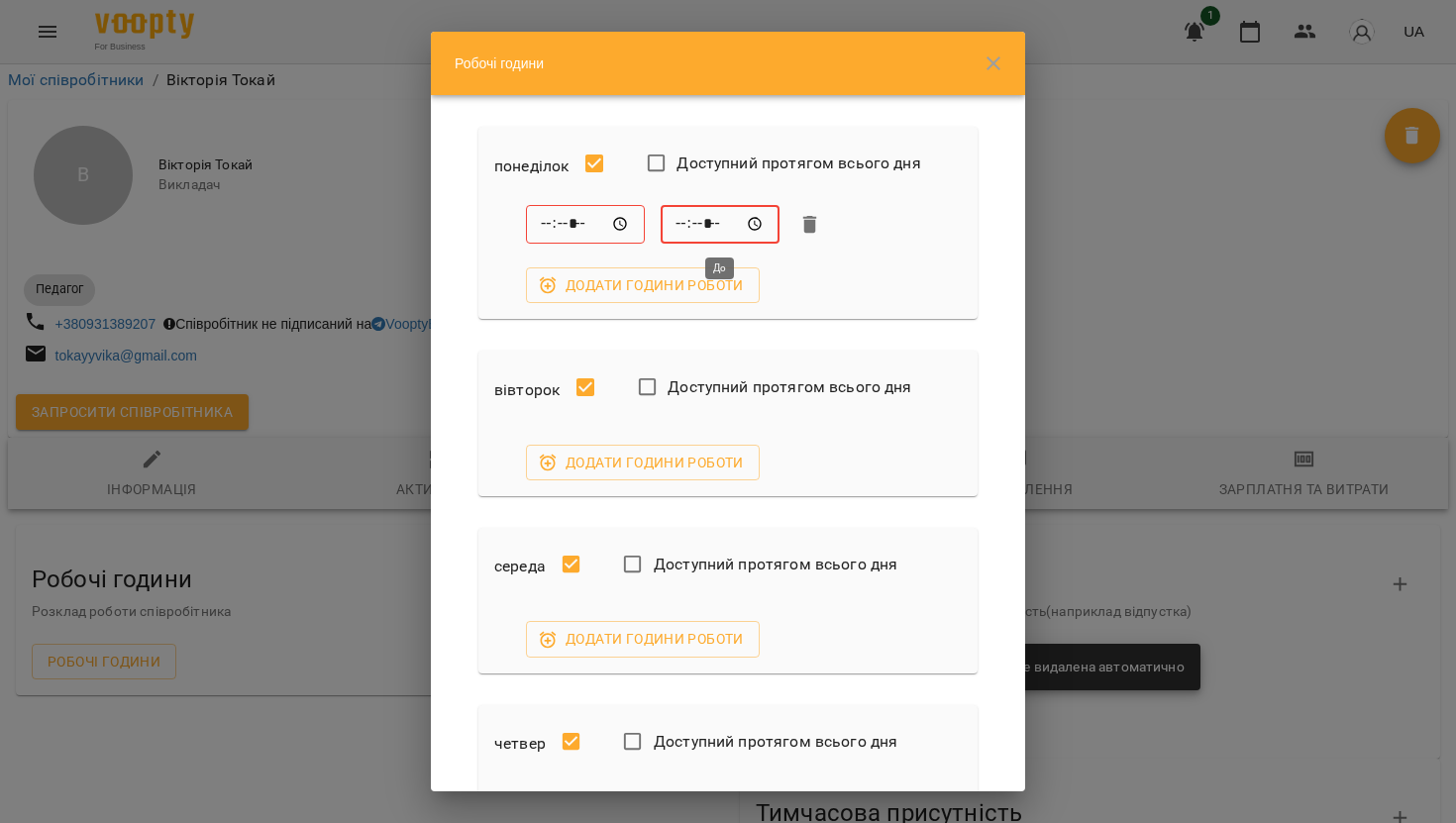 click on "*****" at bounding box center [720, 225] 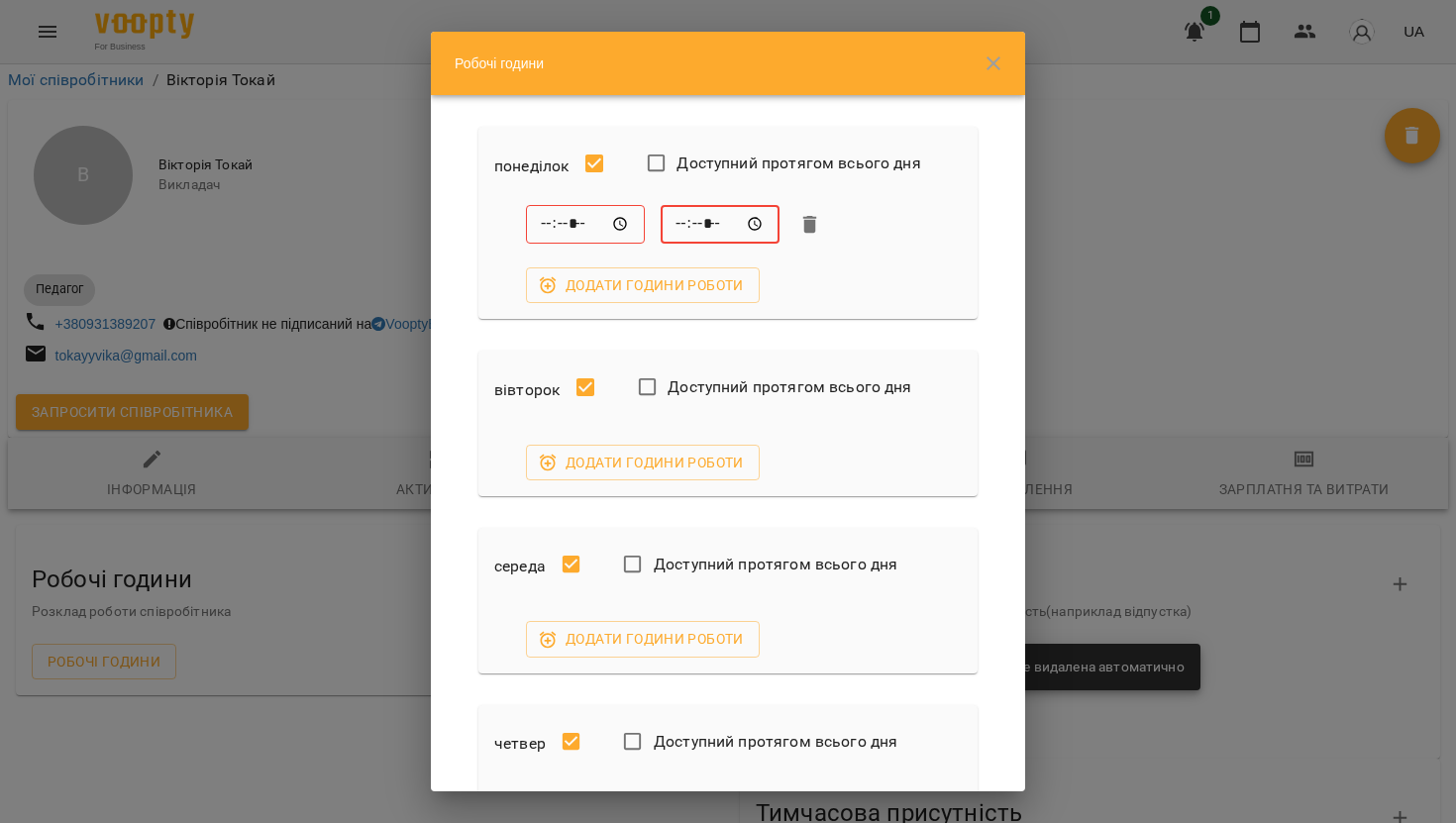 type on "*****" 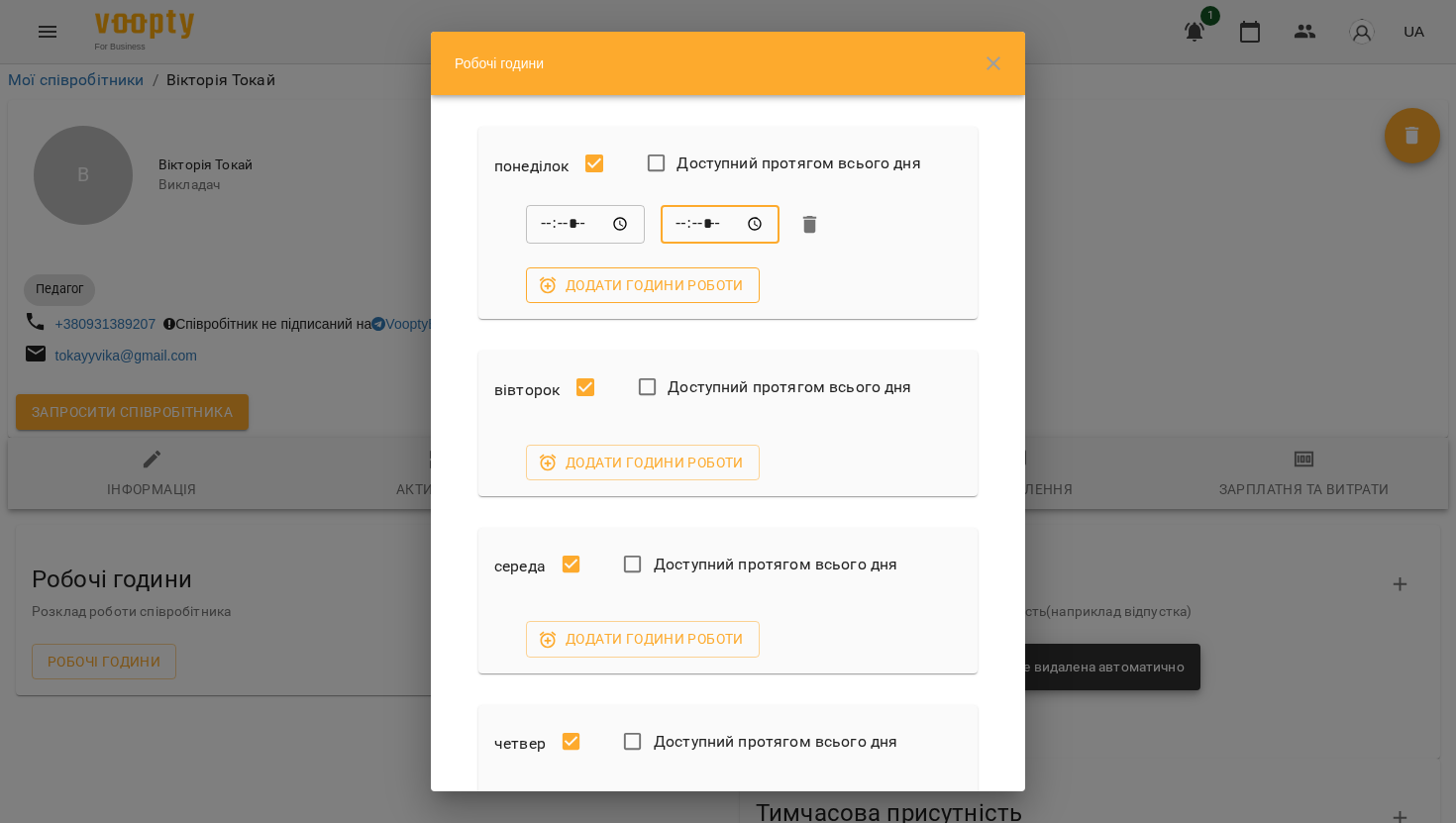 click on "Додати години роботи" at bounding box center [643, 285] 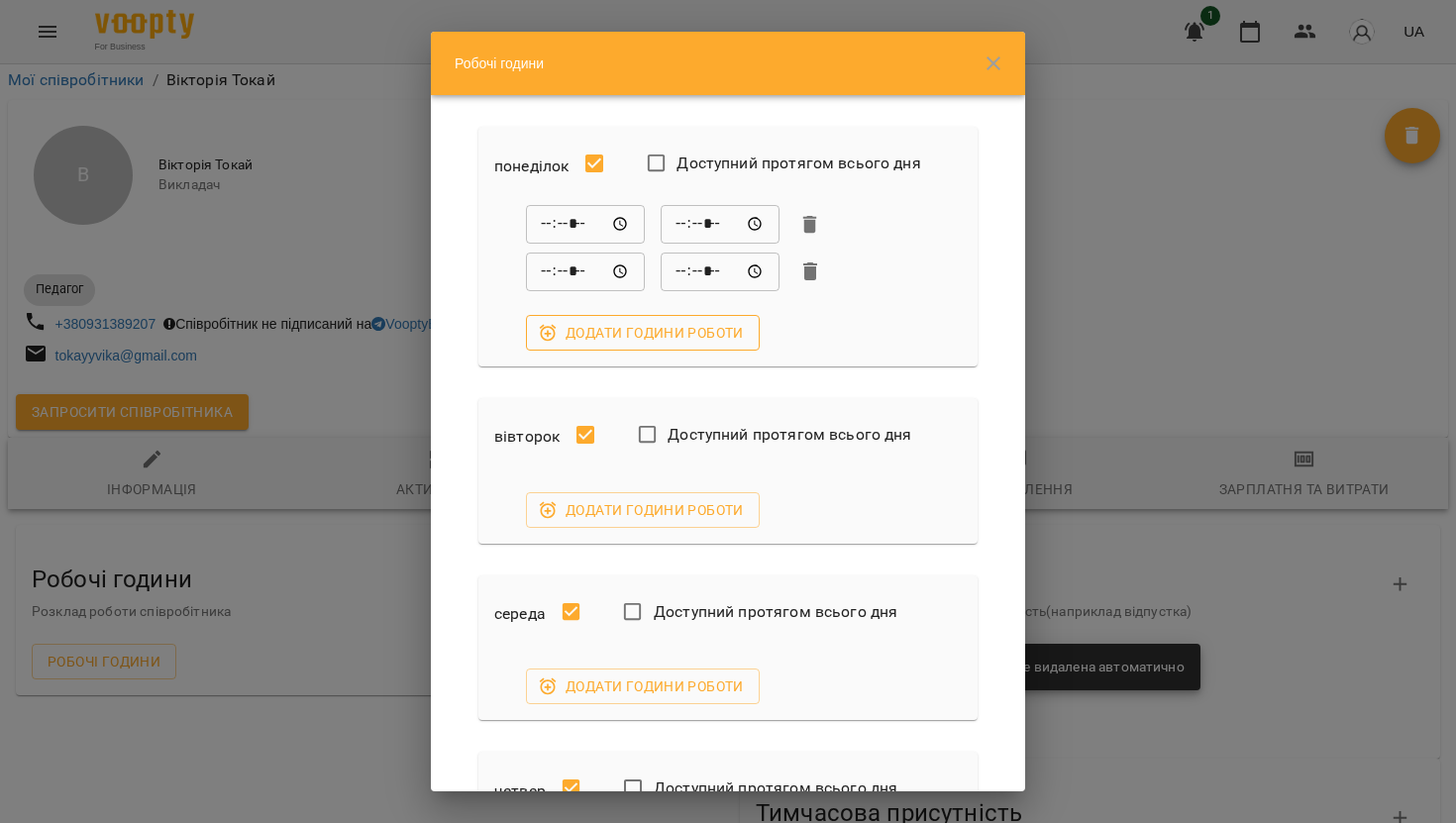 click on "Додати години роботи" at bounding box center (643, 333) 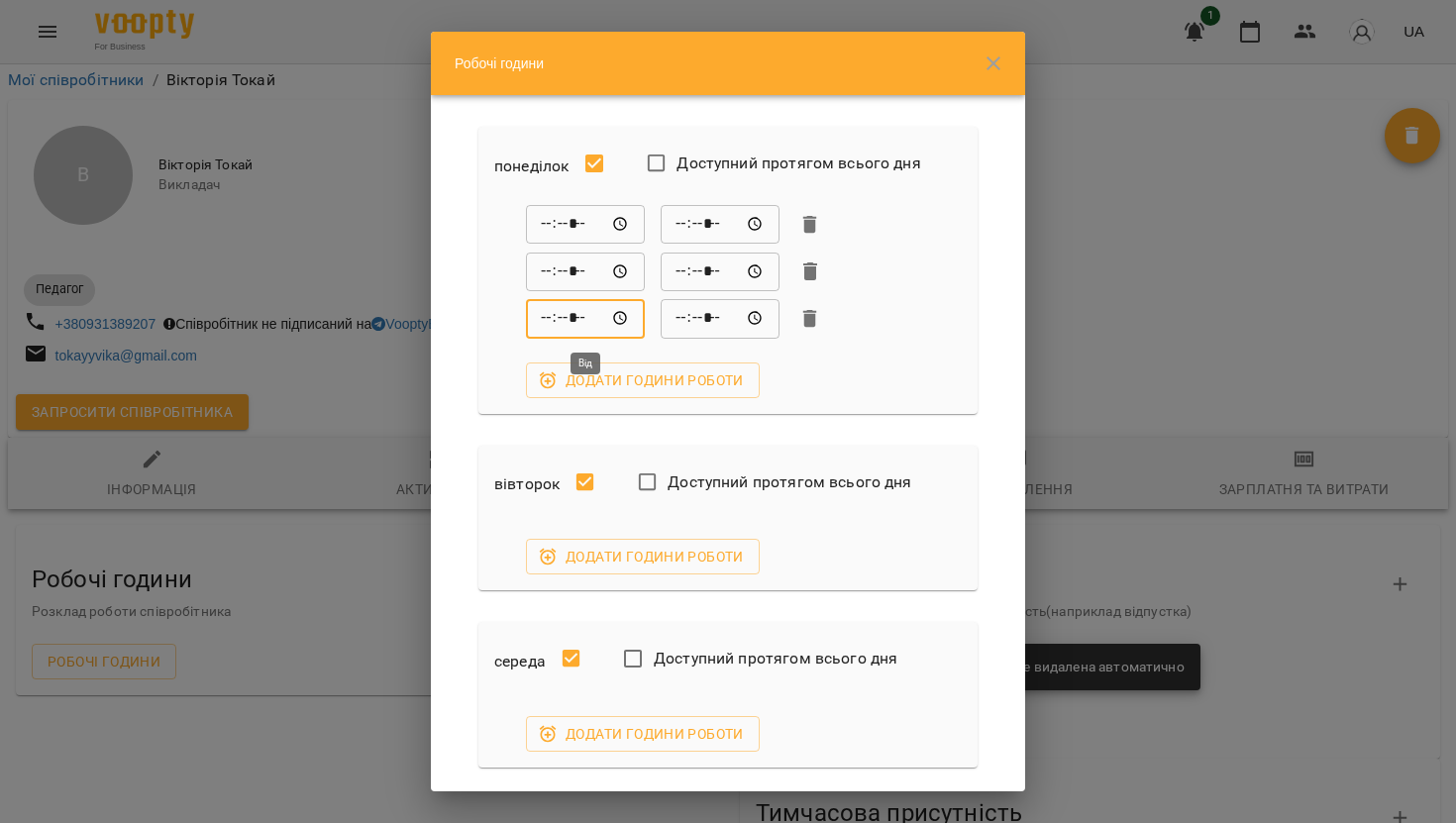 click on "*****" at bounding box center (585, 319) 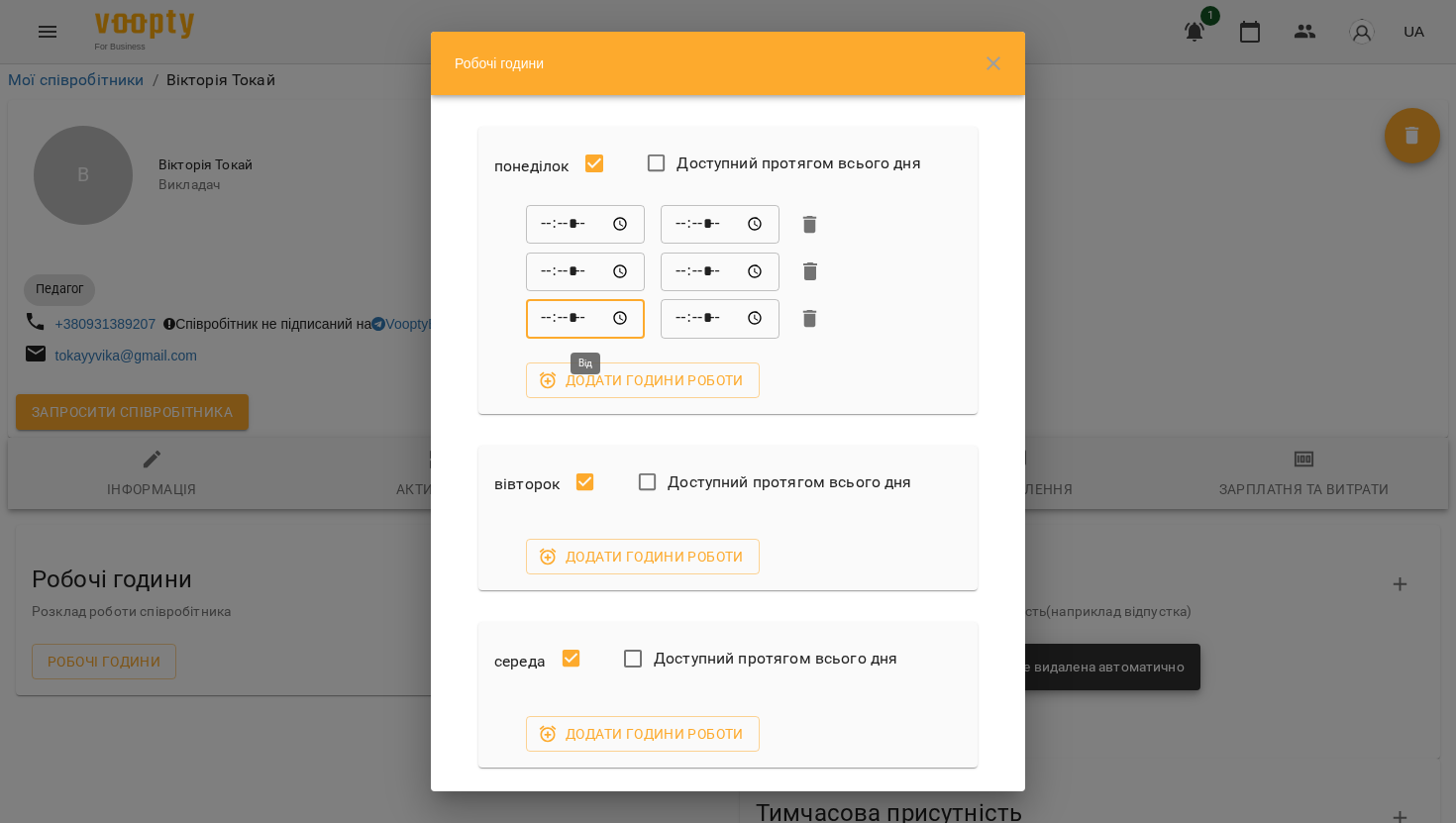 type on "*****" 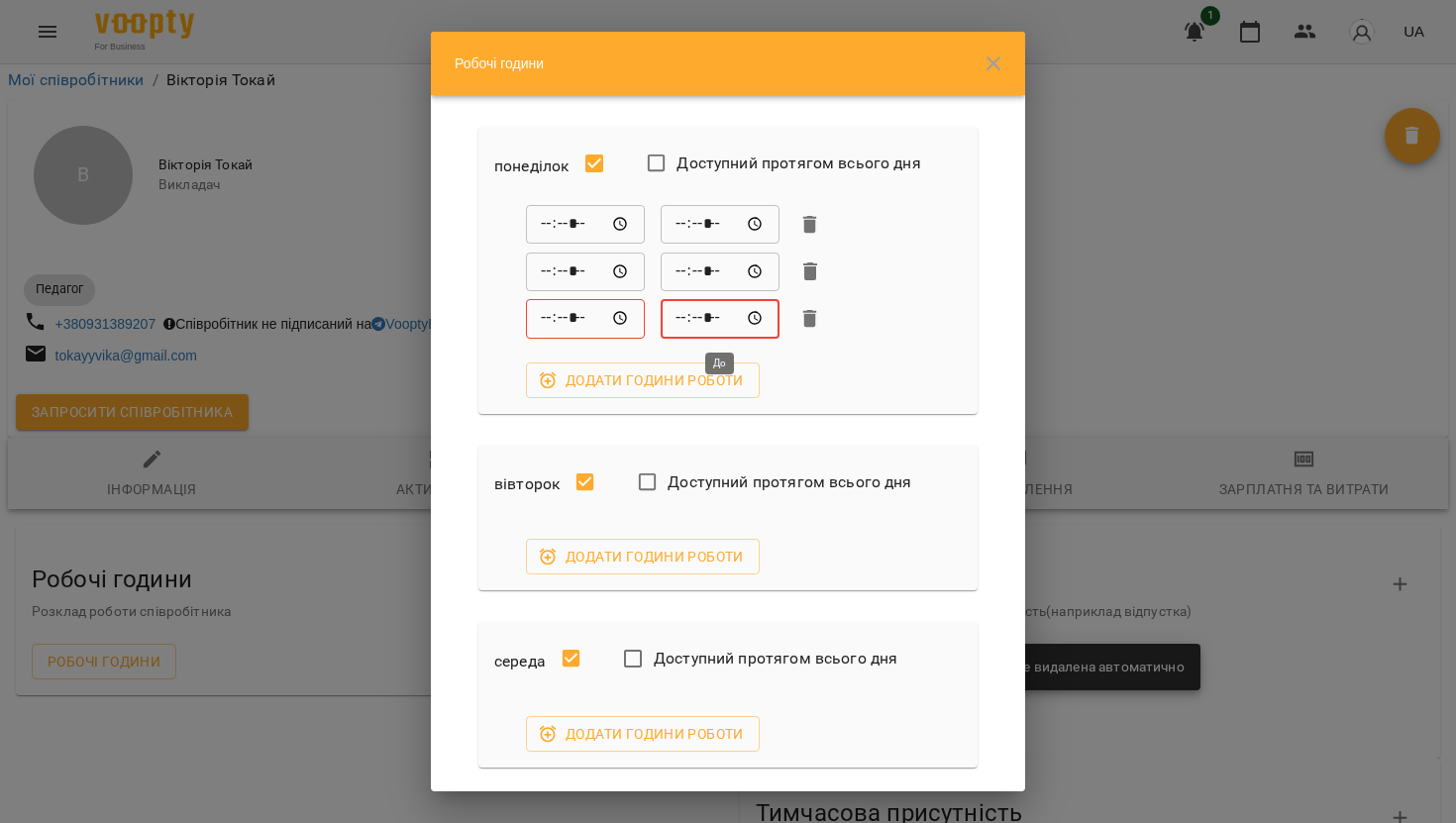 click on "*****" at bounding box center [720, 319] 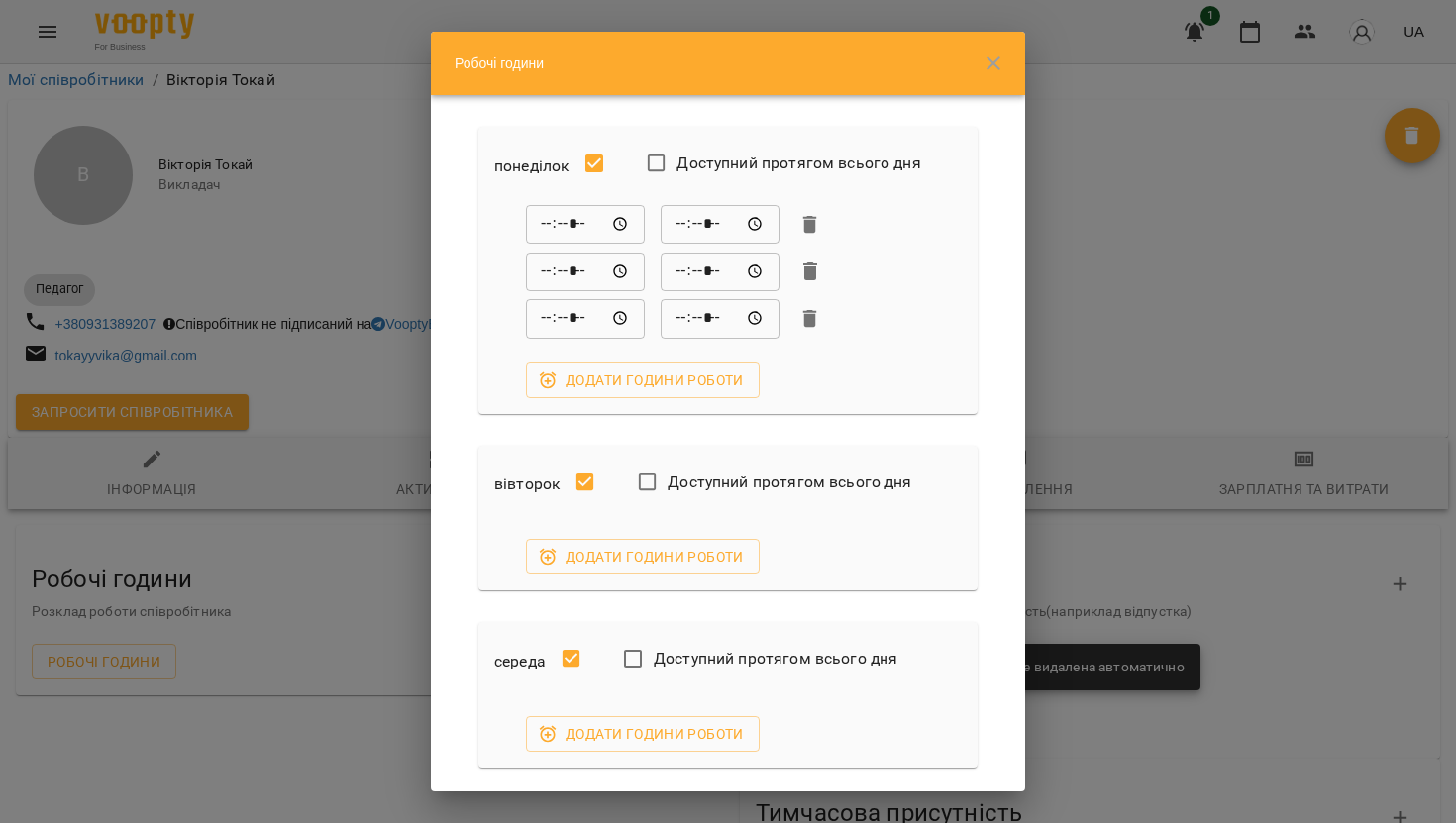 click on "***** ​ ***** ​ ***** ​ ***** ​ ***** ​ ***** ​ Додати години роботи" at bounding box center [728, 301] 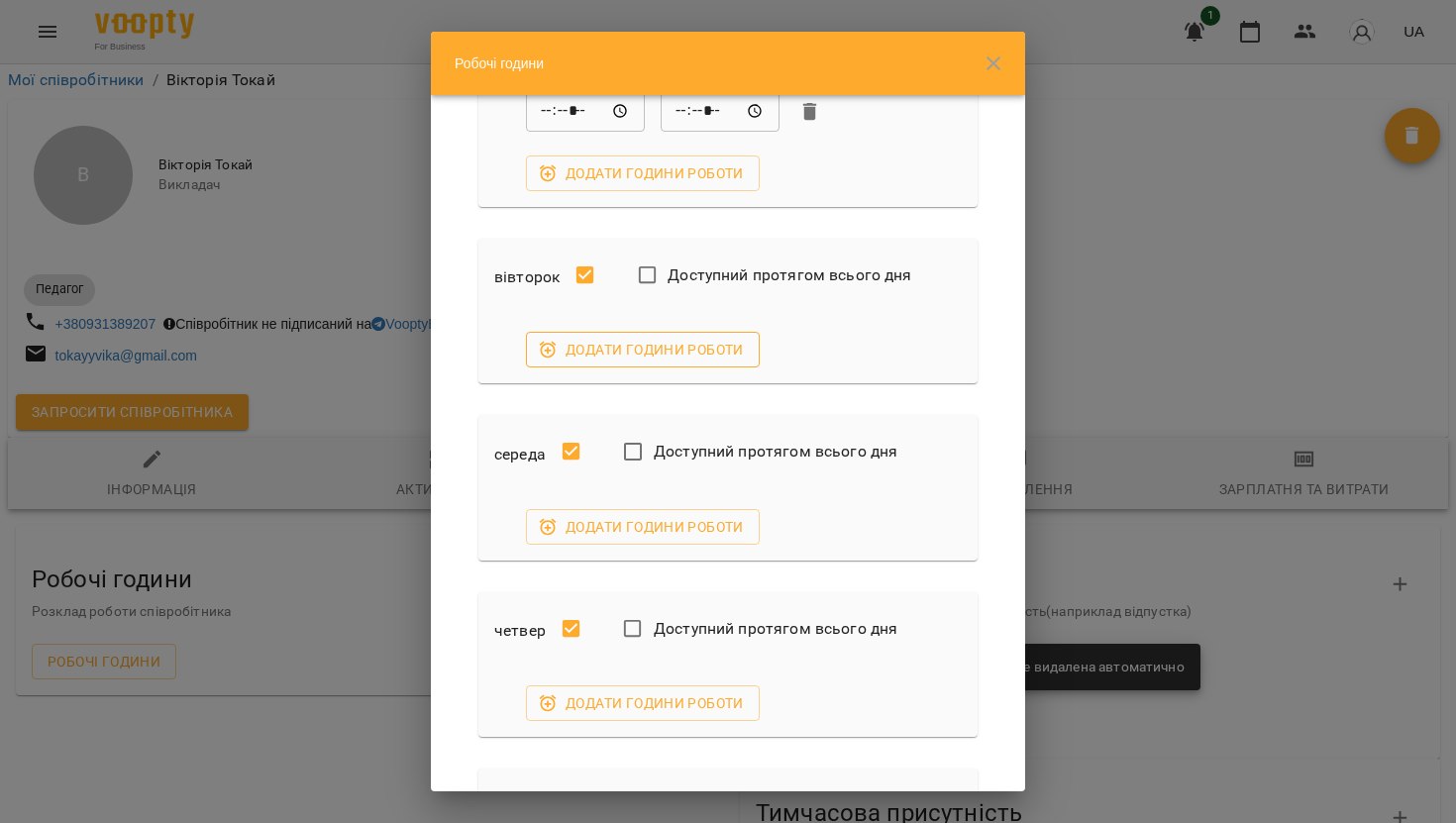 scroll, scrollTop: 209, scrollLeft: 0, axis: vertical 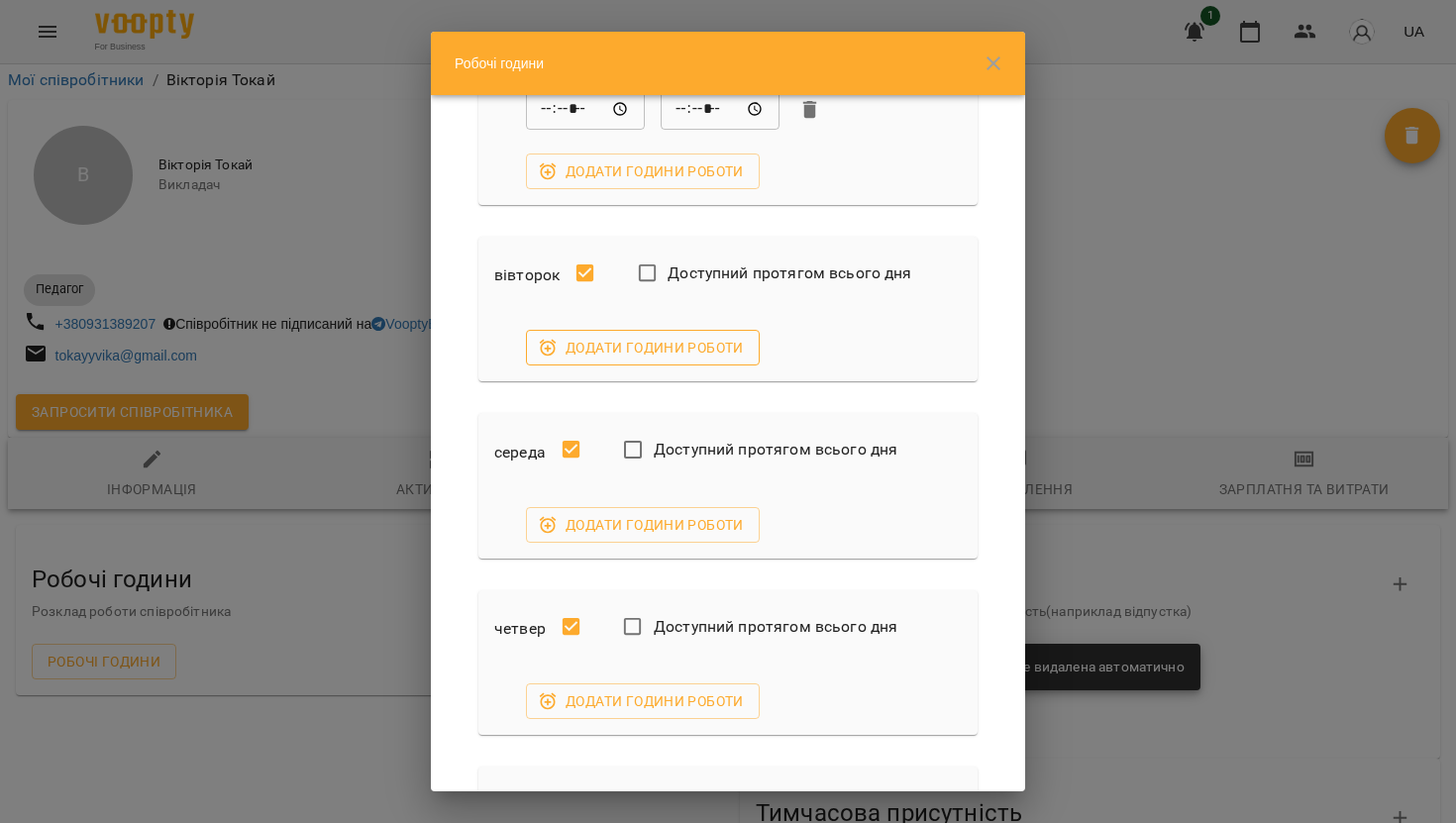 click on "Додати години роботи" at bounding box center [643, 348] 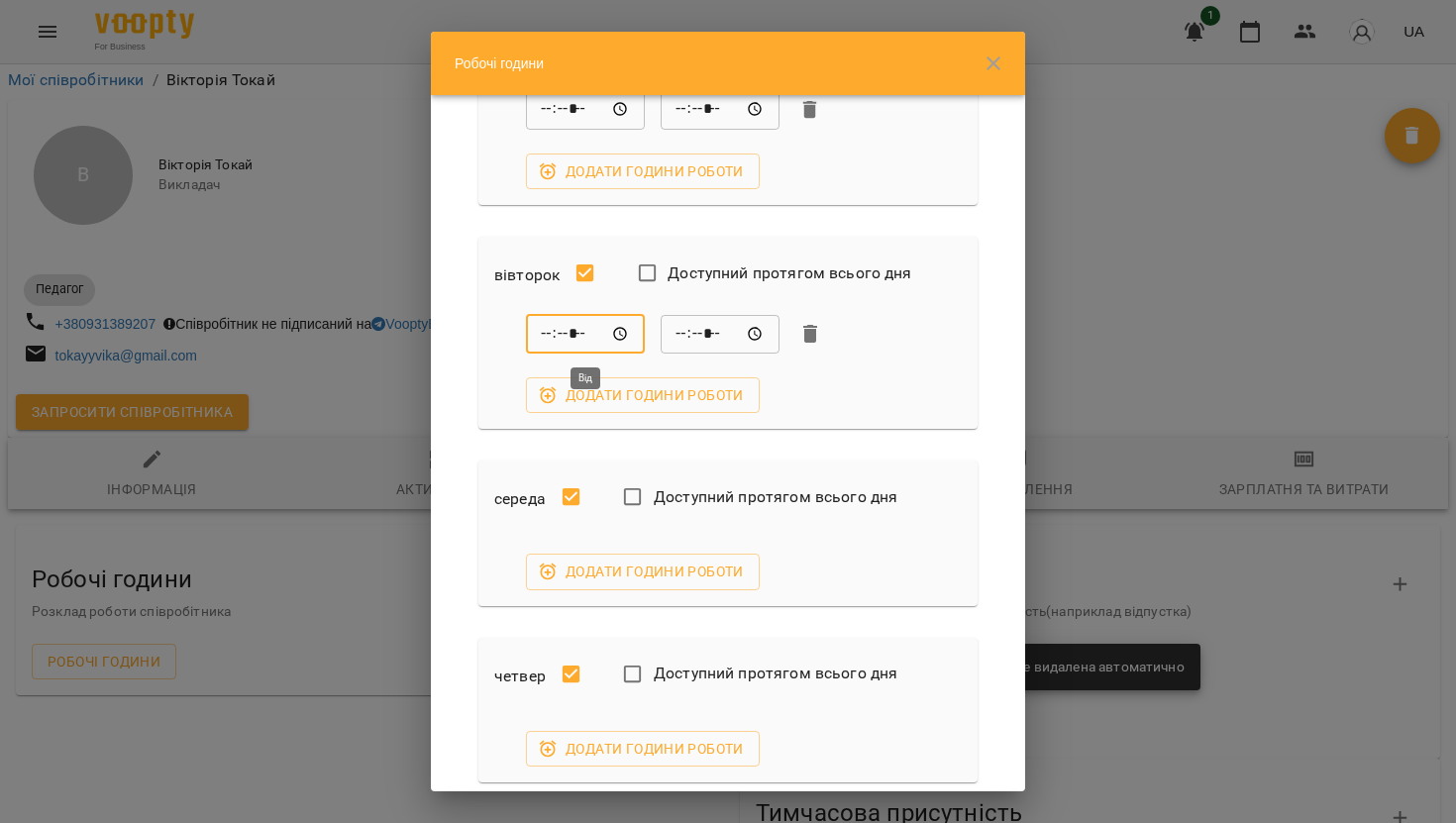 click on "*****" at bounding box center (585, 334) 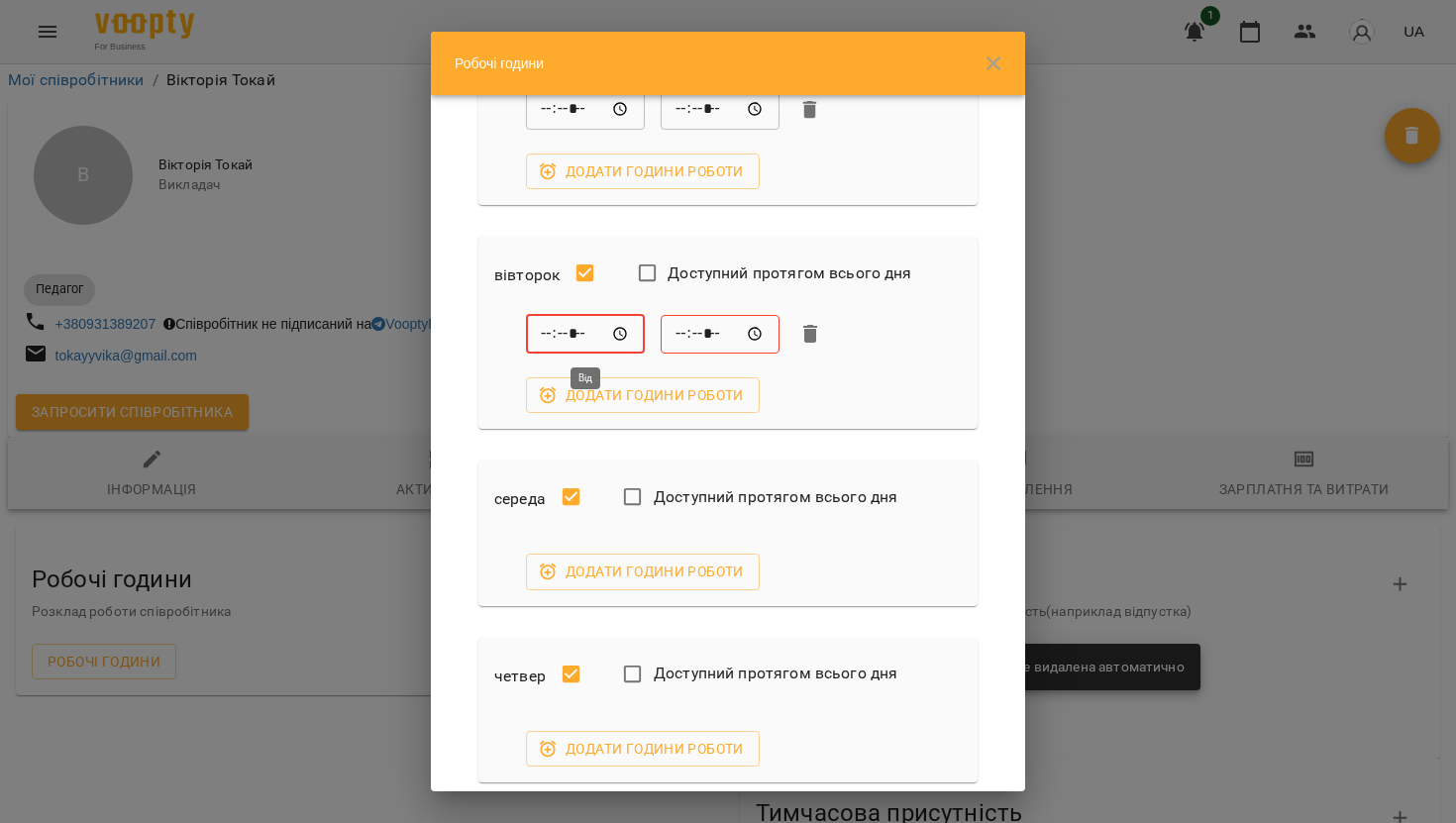 type on "*****" 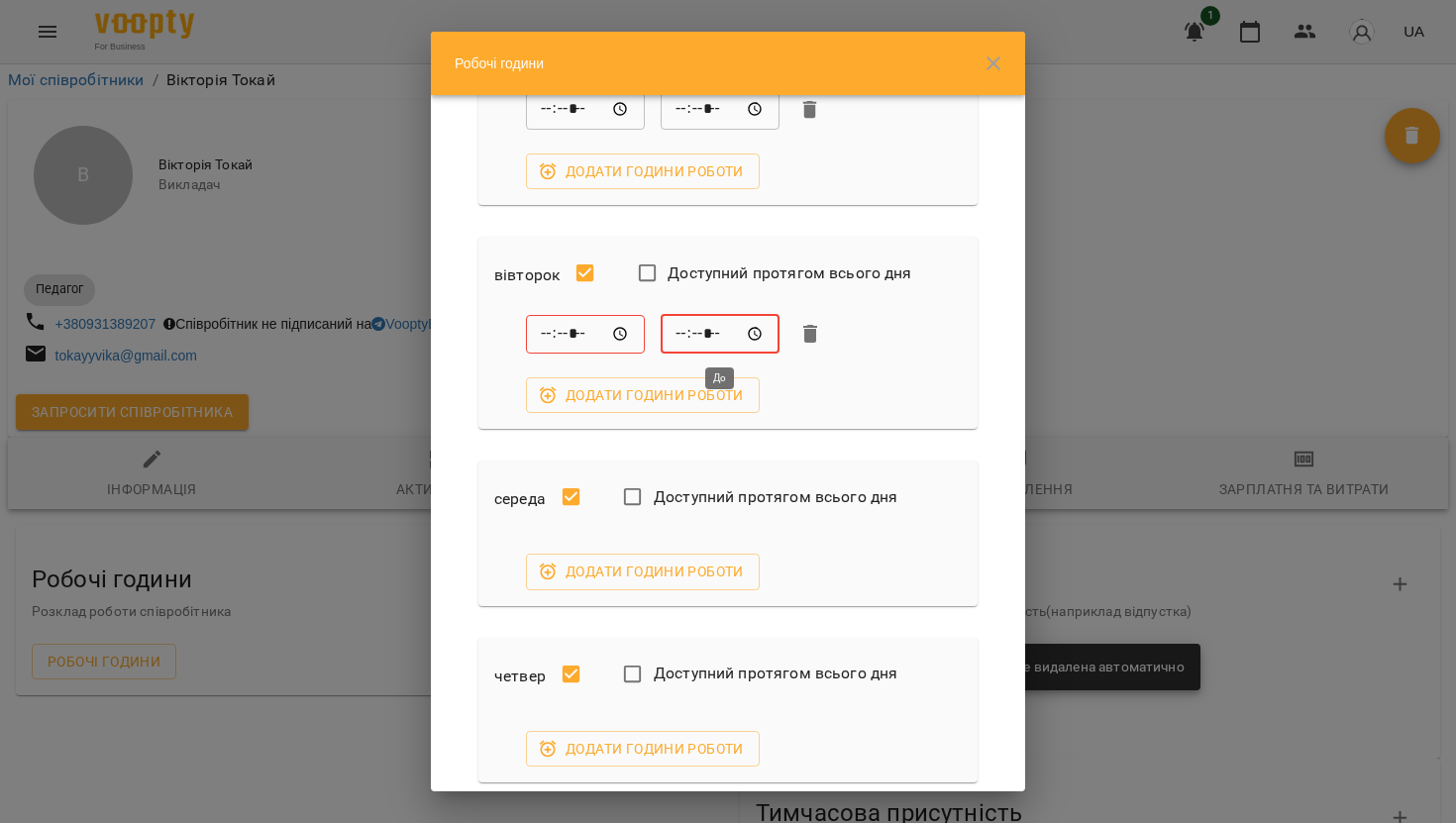 click on "*****" at bounding box center [720, 334] 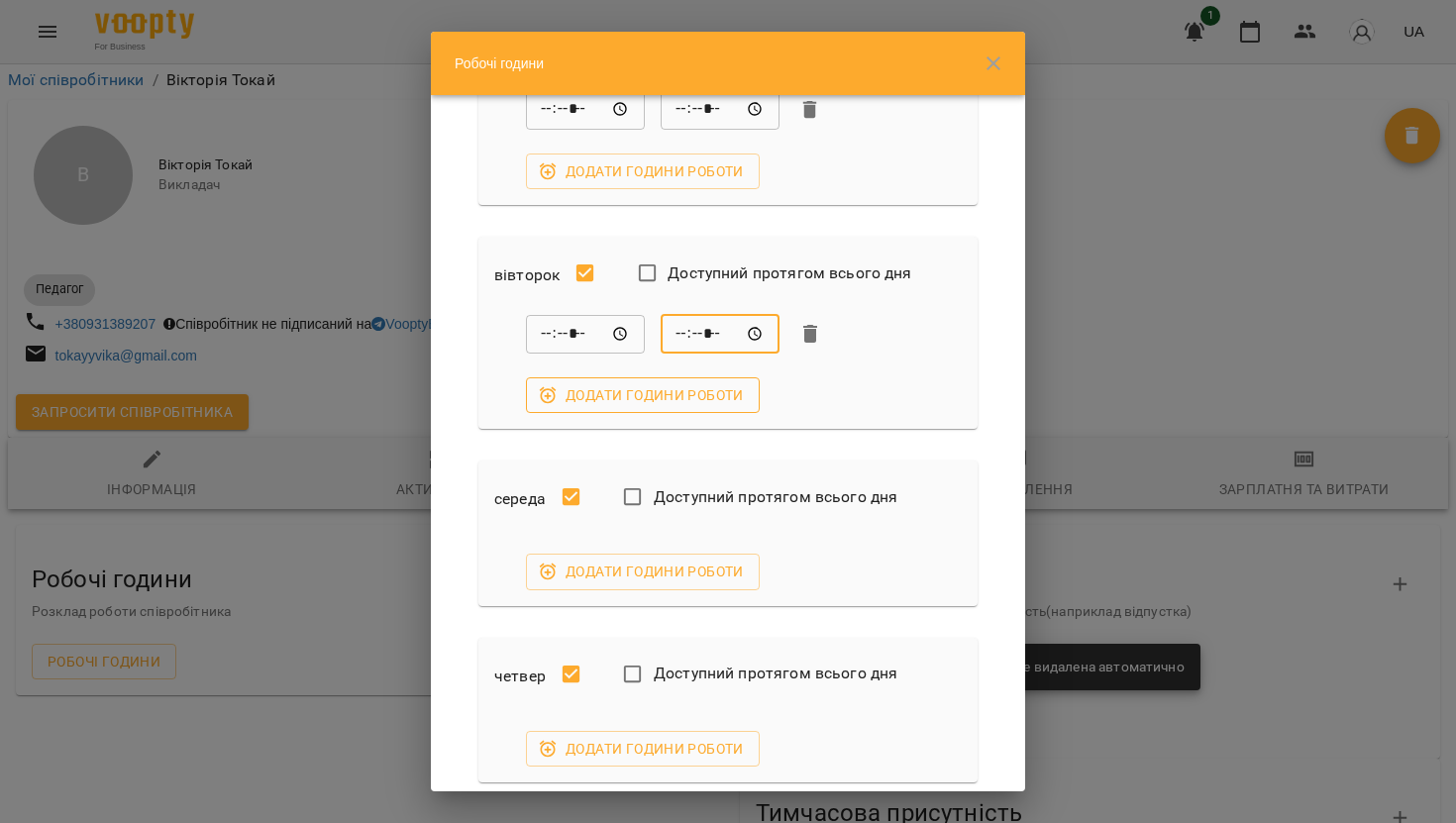 click on "Додати години роботи" at bounding box center [643, 395] 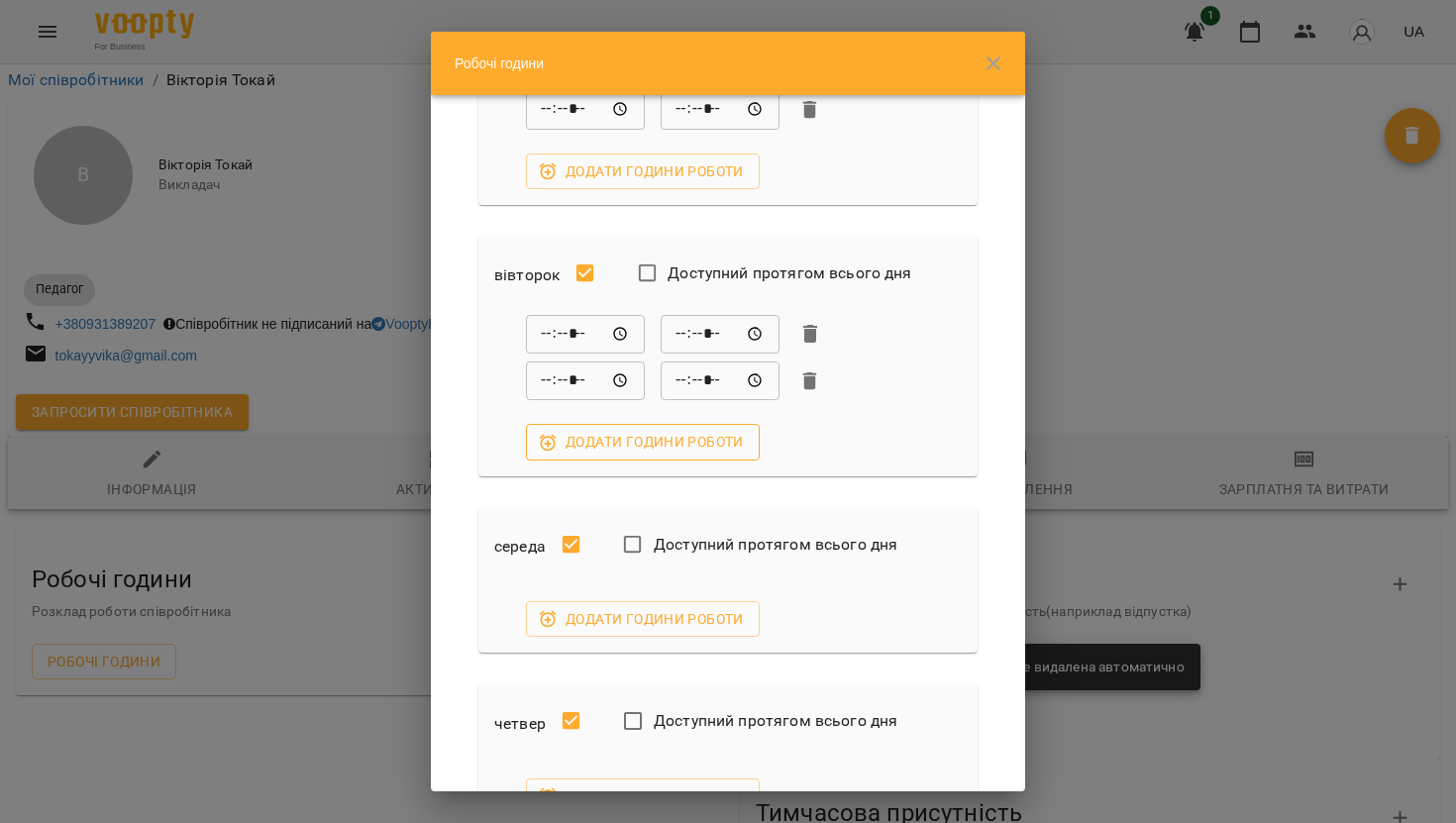 click on "Додати години роботи" at bounding box center (643, 442) 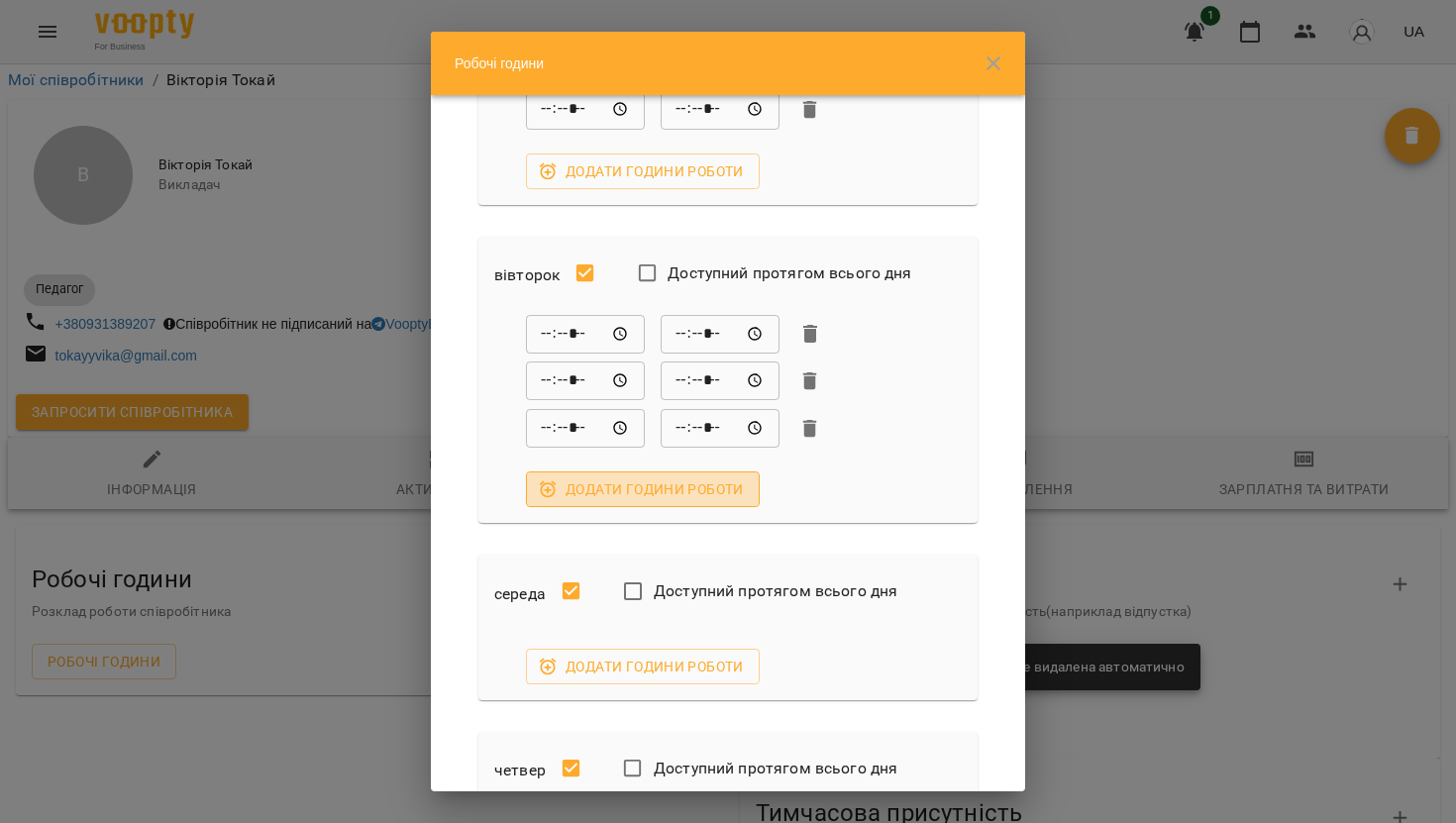 click on "Додати години роботи" at bounding box center [643, 489] 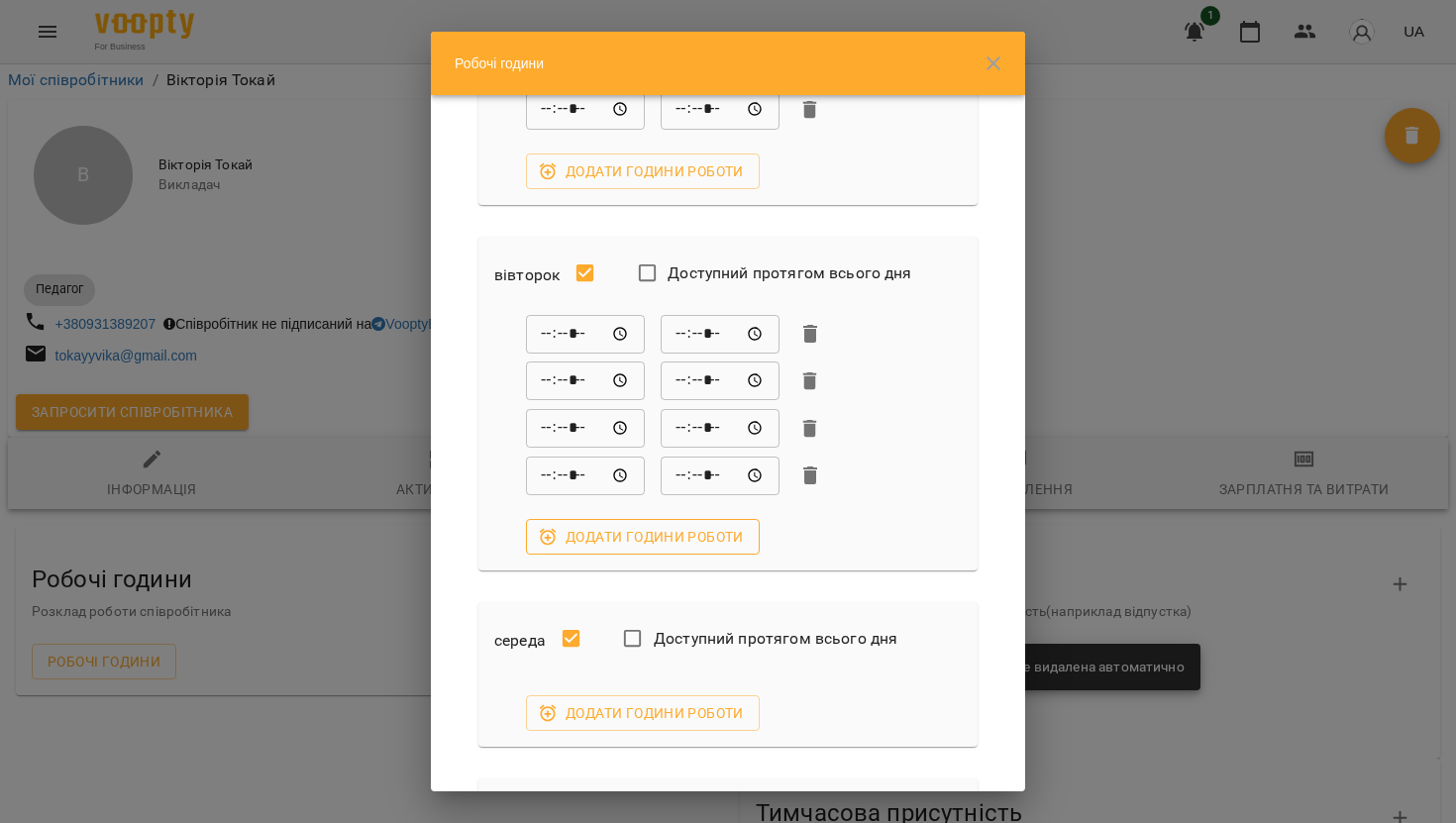 click on "Додати години роботи" at bounding box center [643, 537] 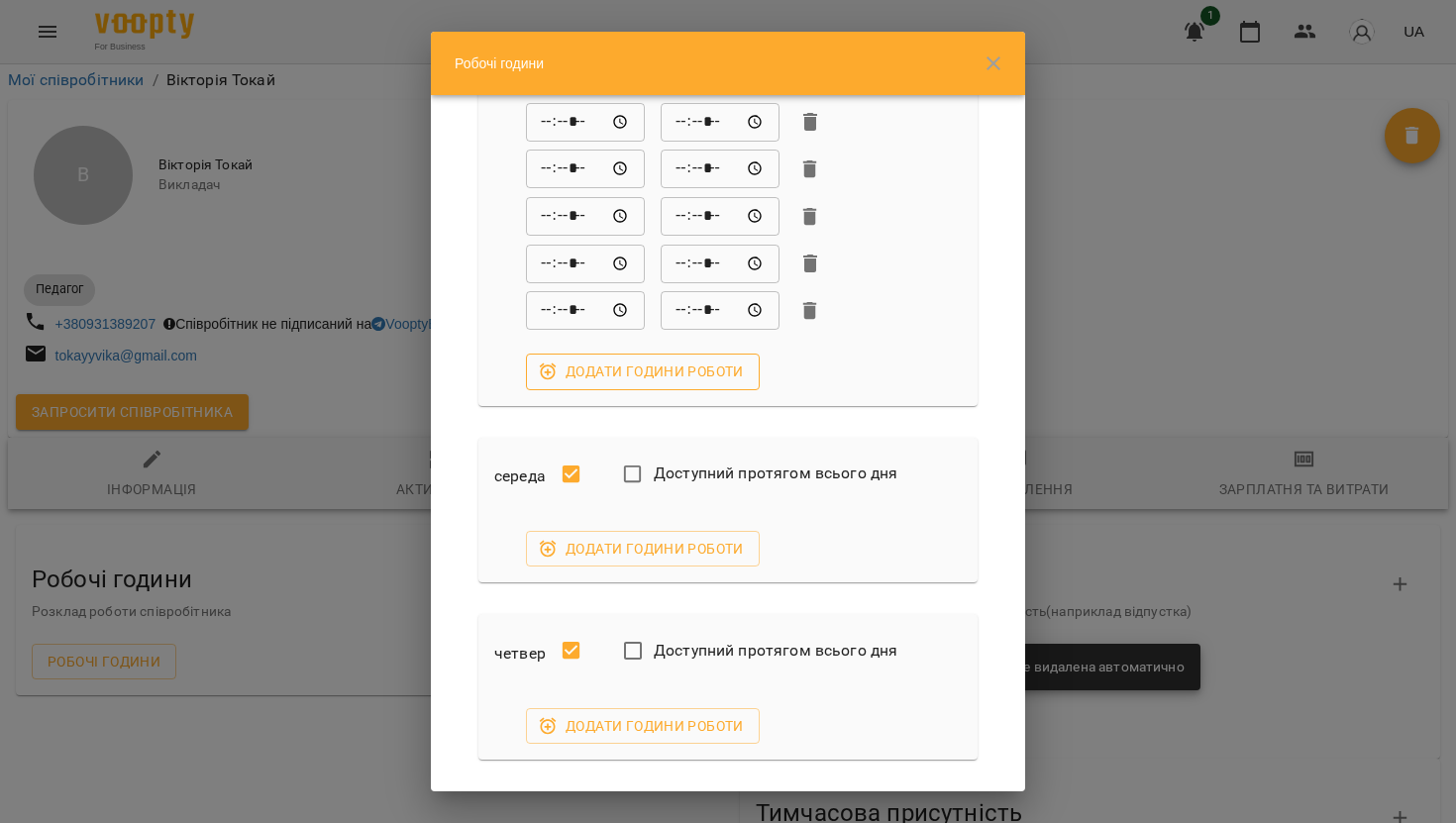 scroll, scrollTop: 463, scrollLeft: 0, axis: vertical 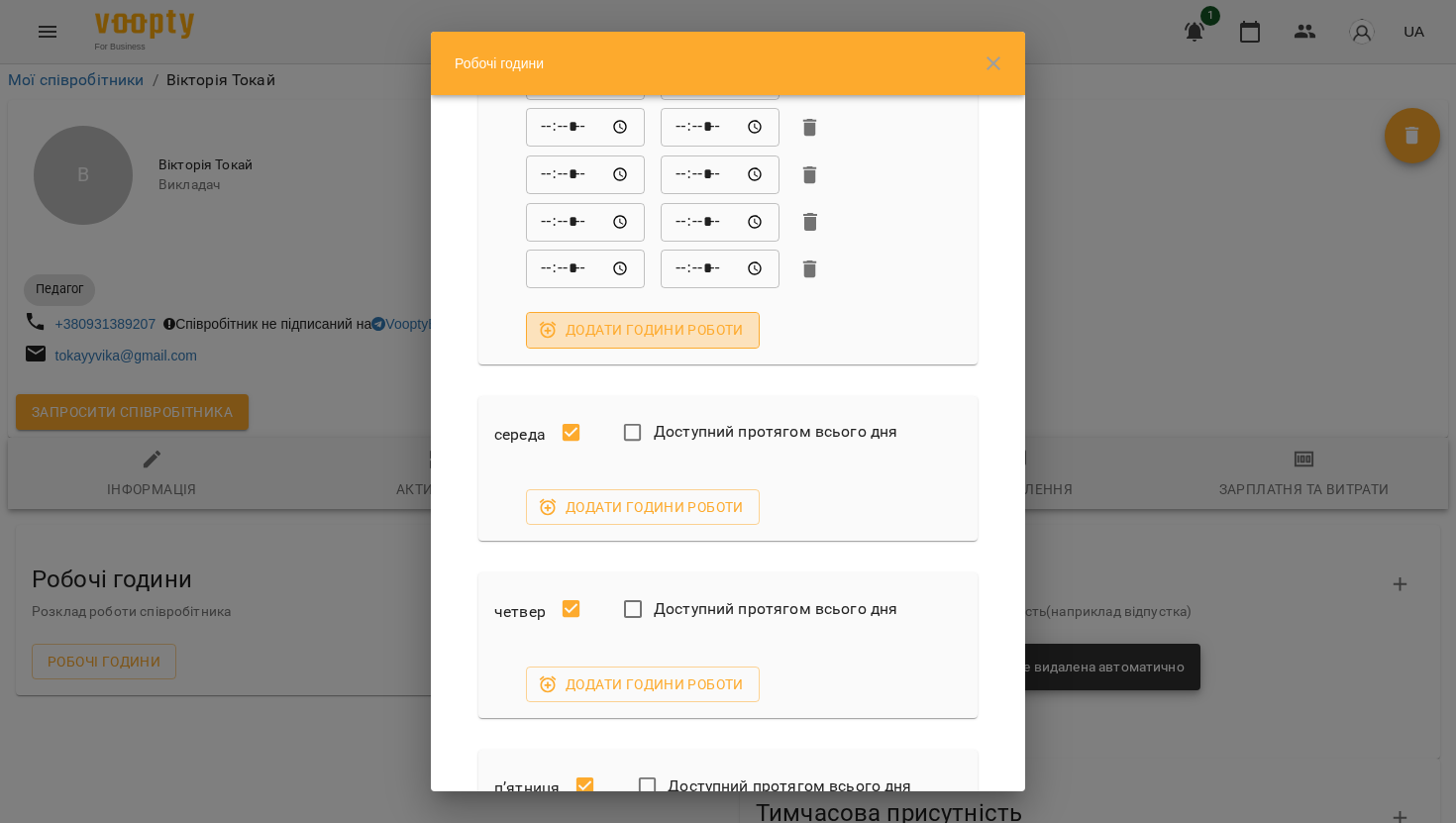 click on "Додати години роботи" at bounding box center [643, 330] 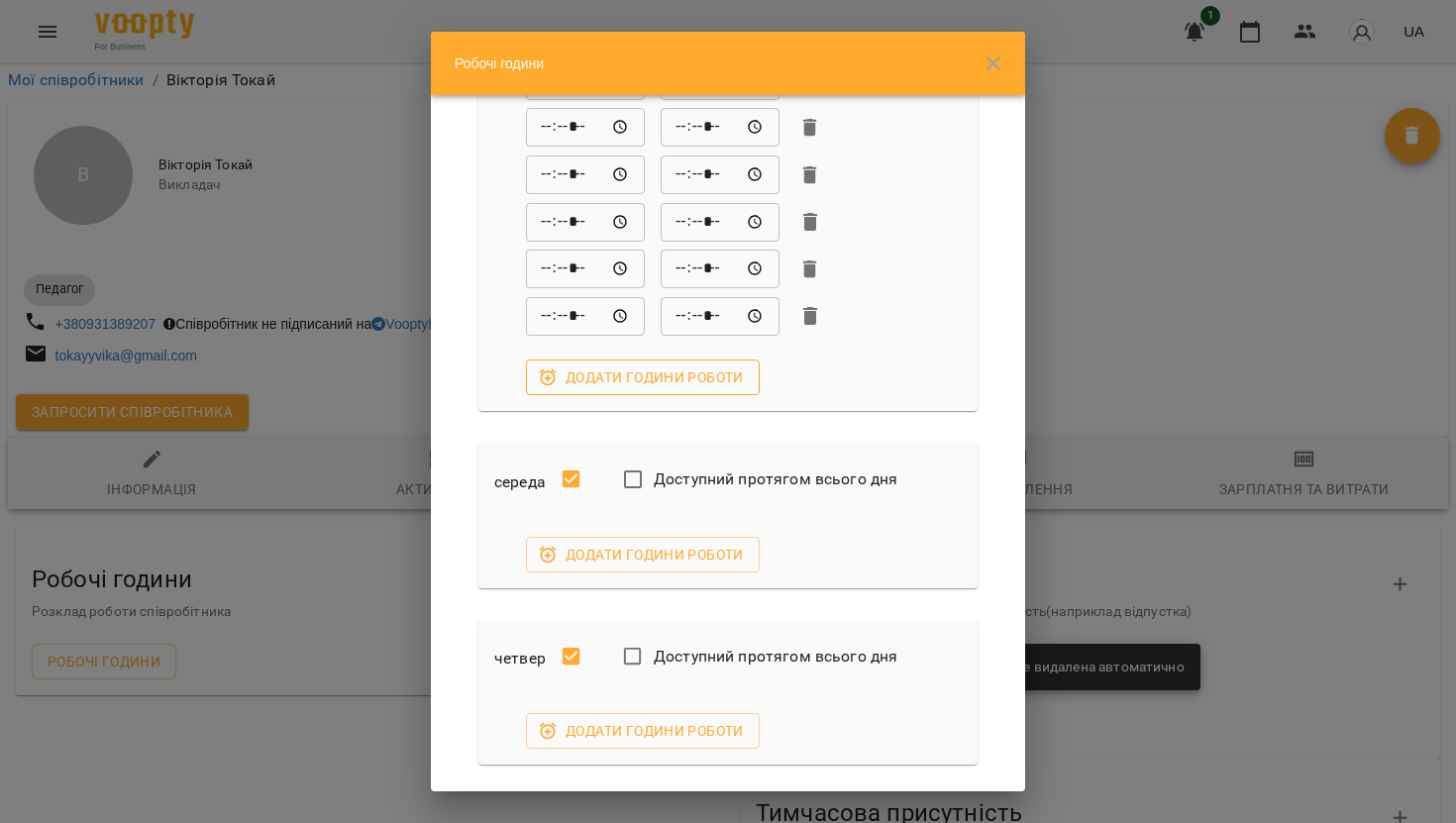 click on "Додати години роботи" at bounding box center [643, 377] 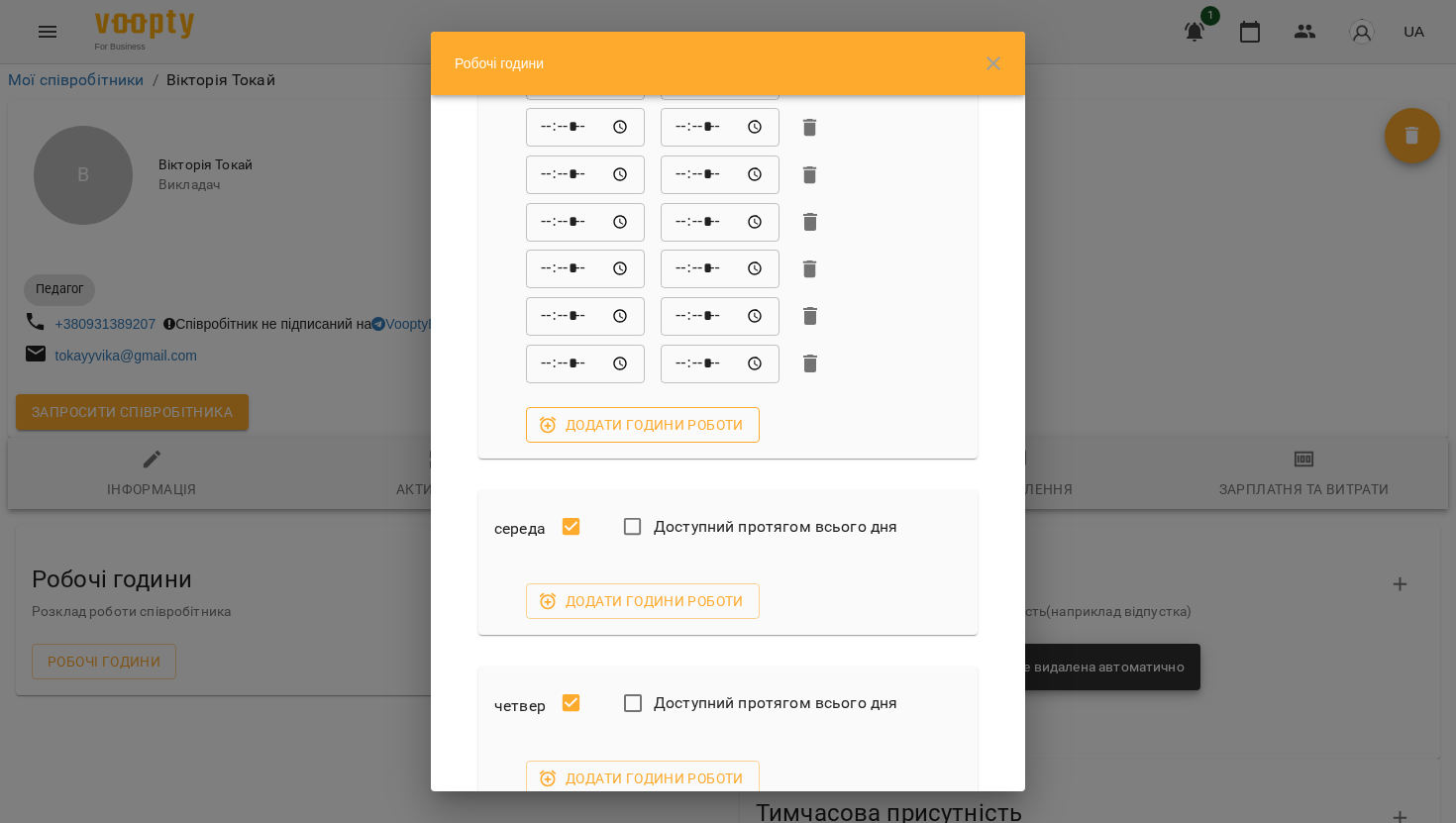 click on "Додати години роботи" at bounding box center [643, 425] 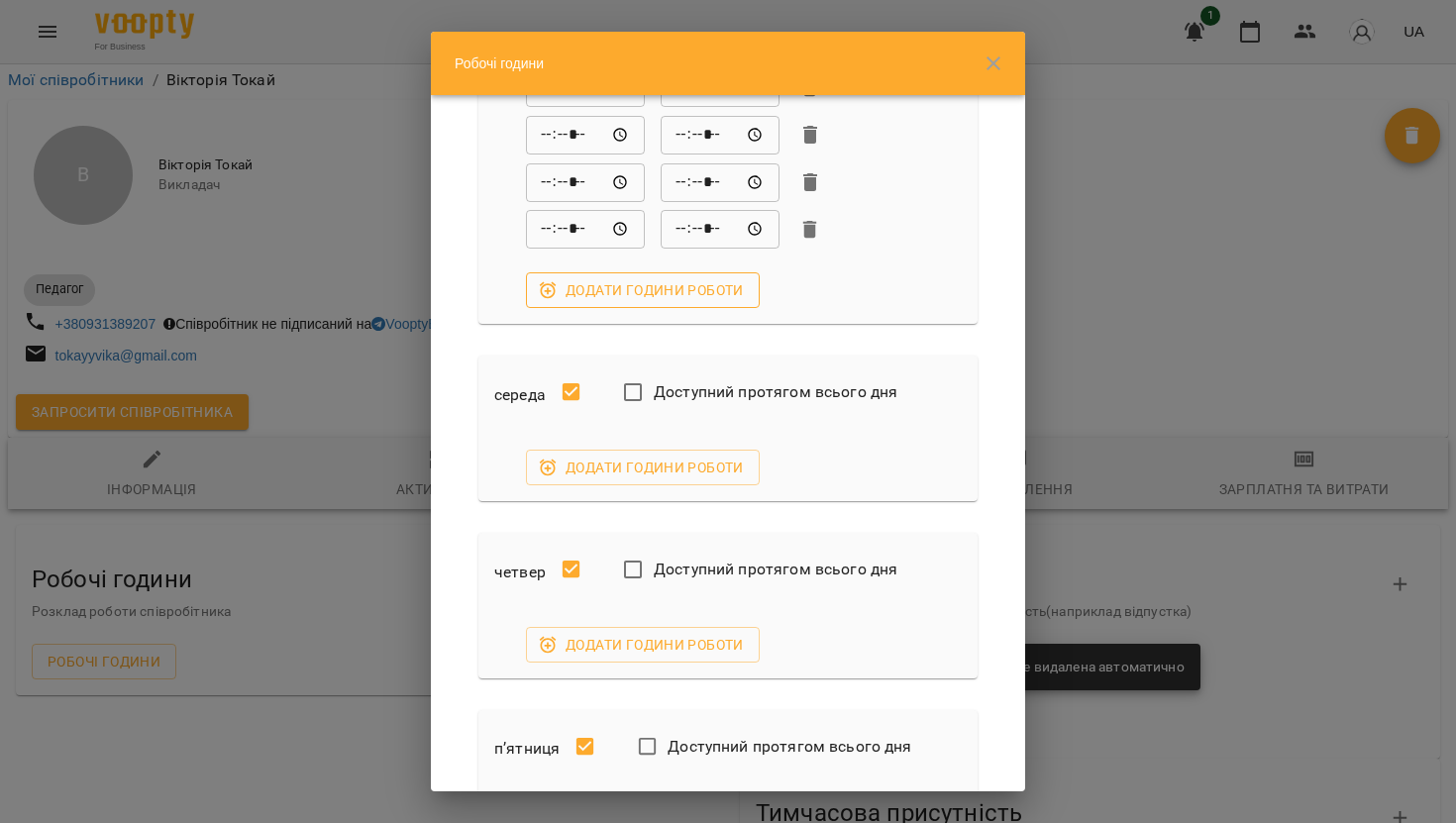 scroll, scrollTop: 721, scrollLeft: 0, axis: vertical 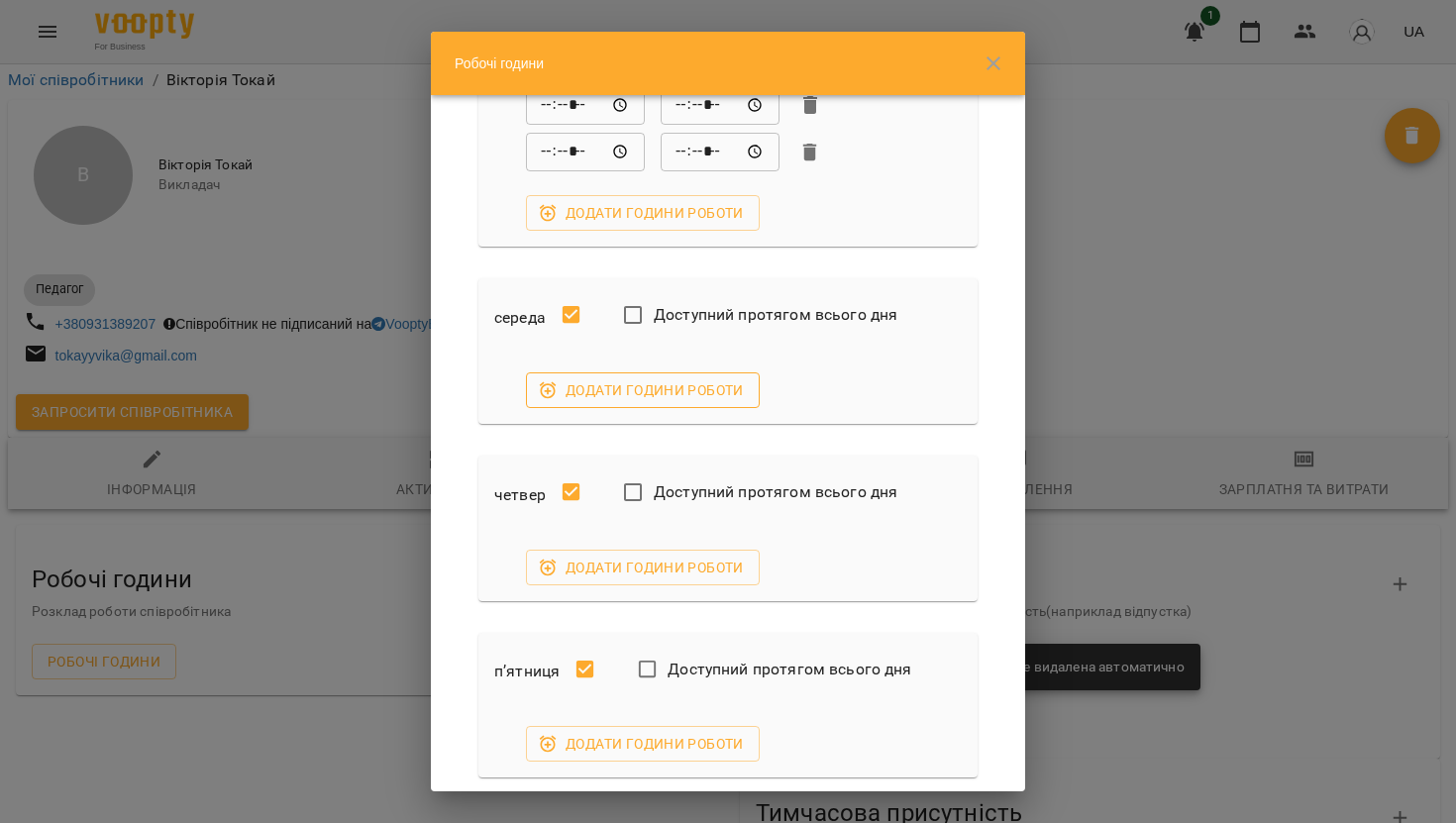 click on "Додати години роботи" at bounding box center [643, 390] 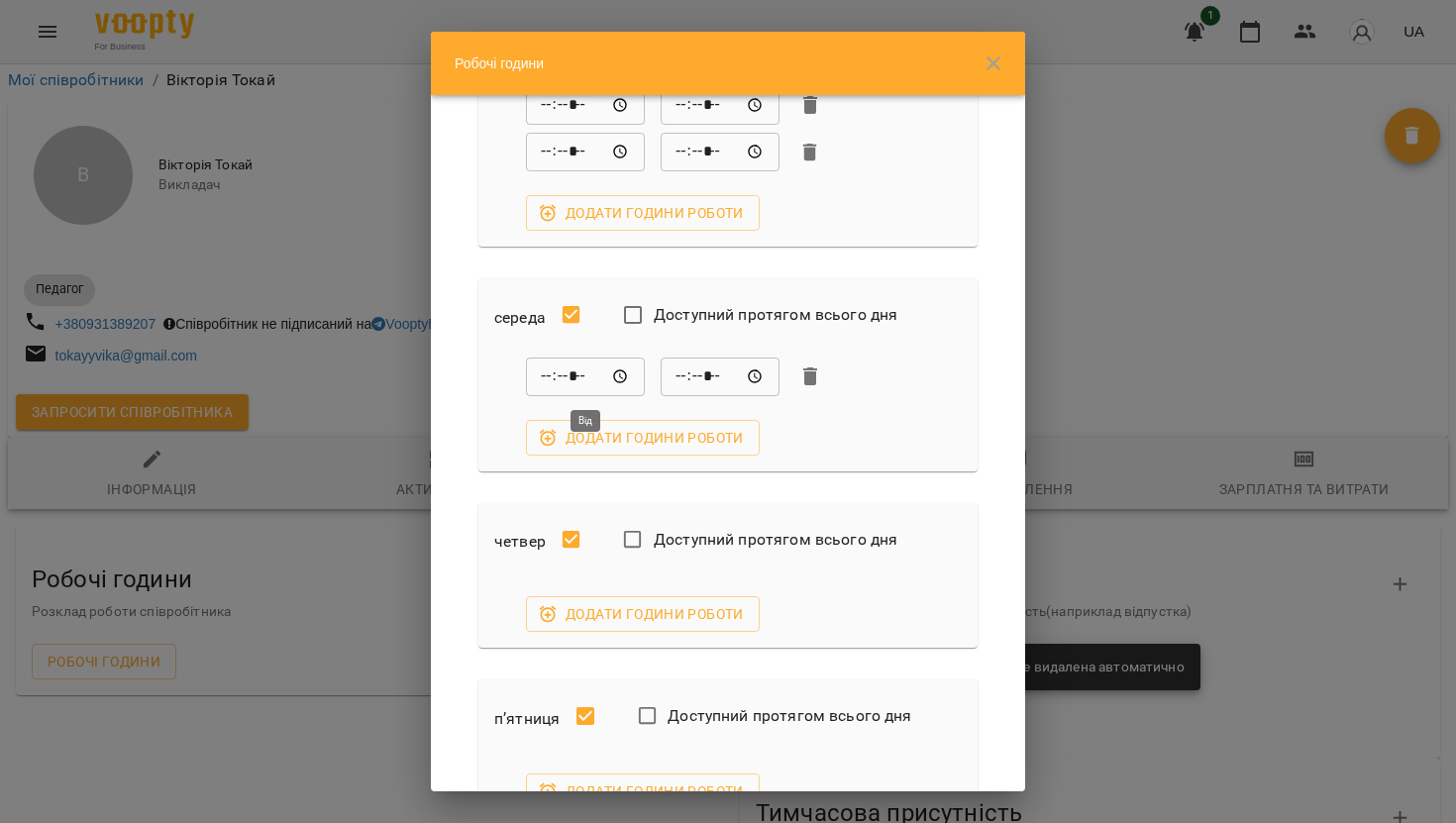 click on "*****" at bounding box center (585, 376) 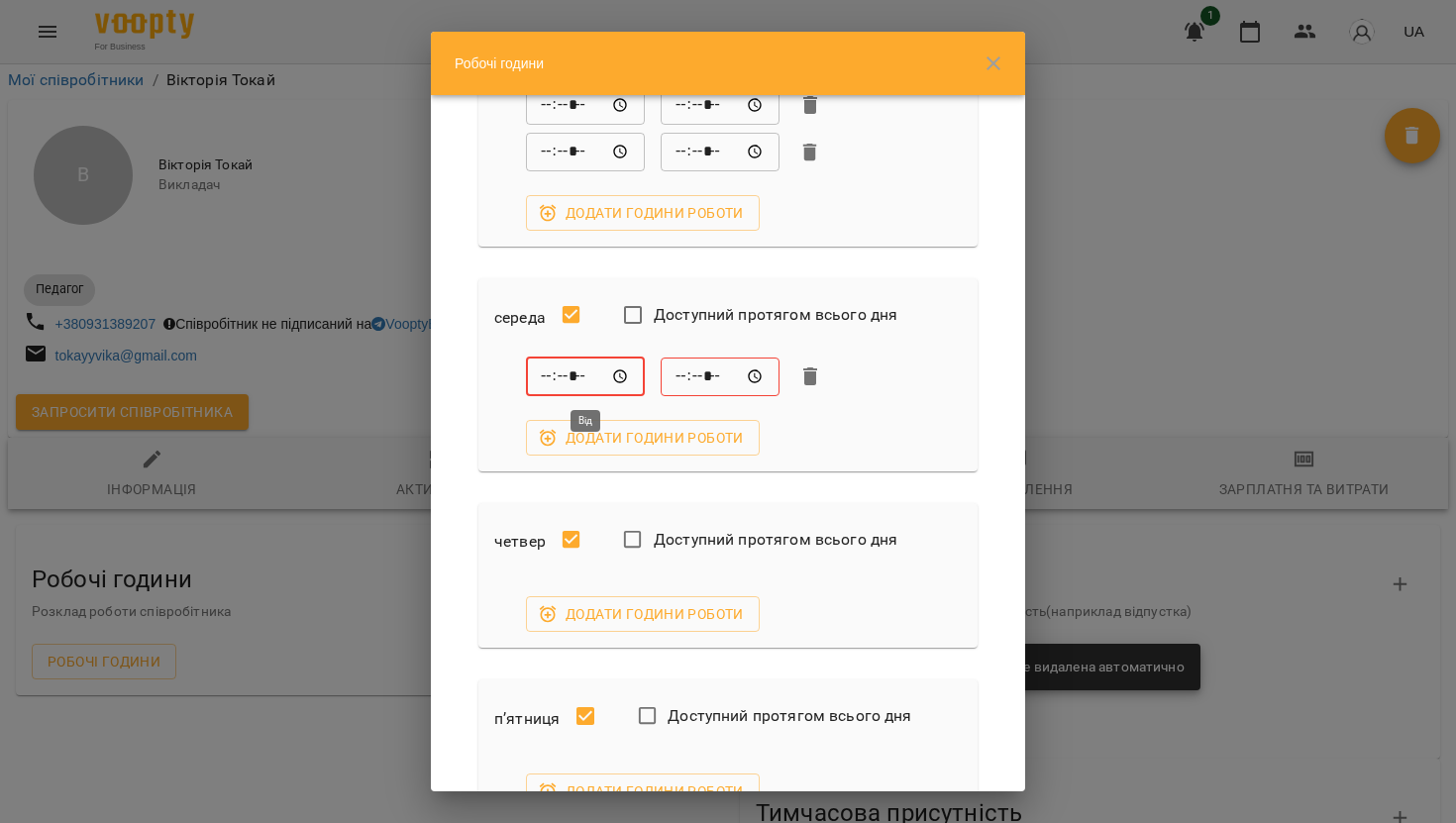 type on "*****" 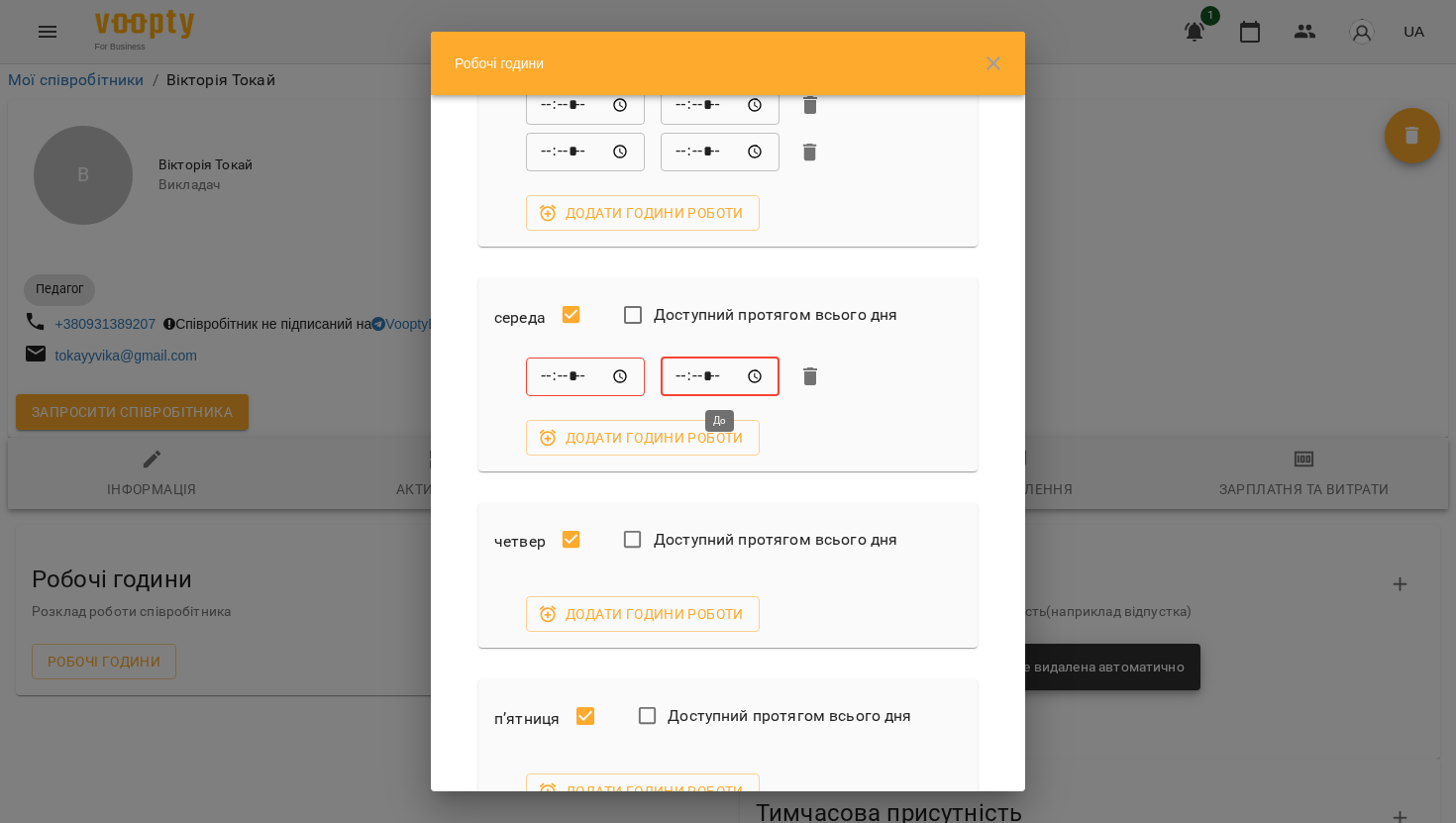click on "*****" at bounding box center [720, 376] 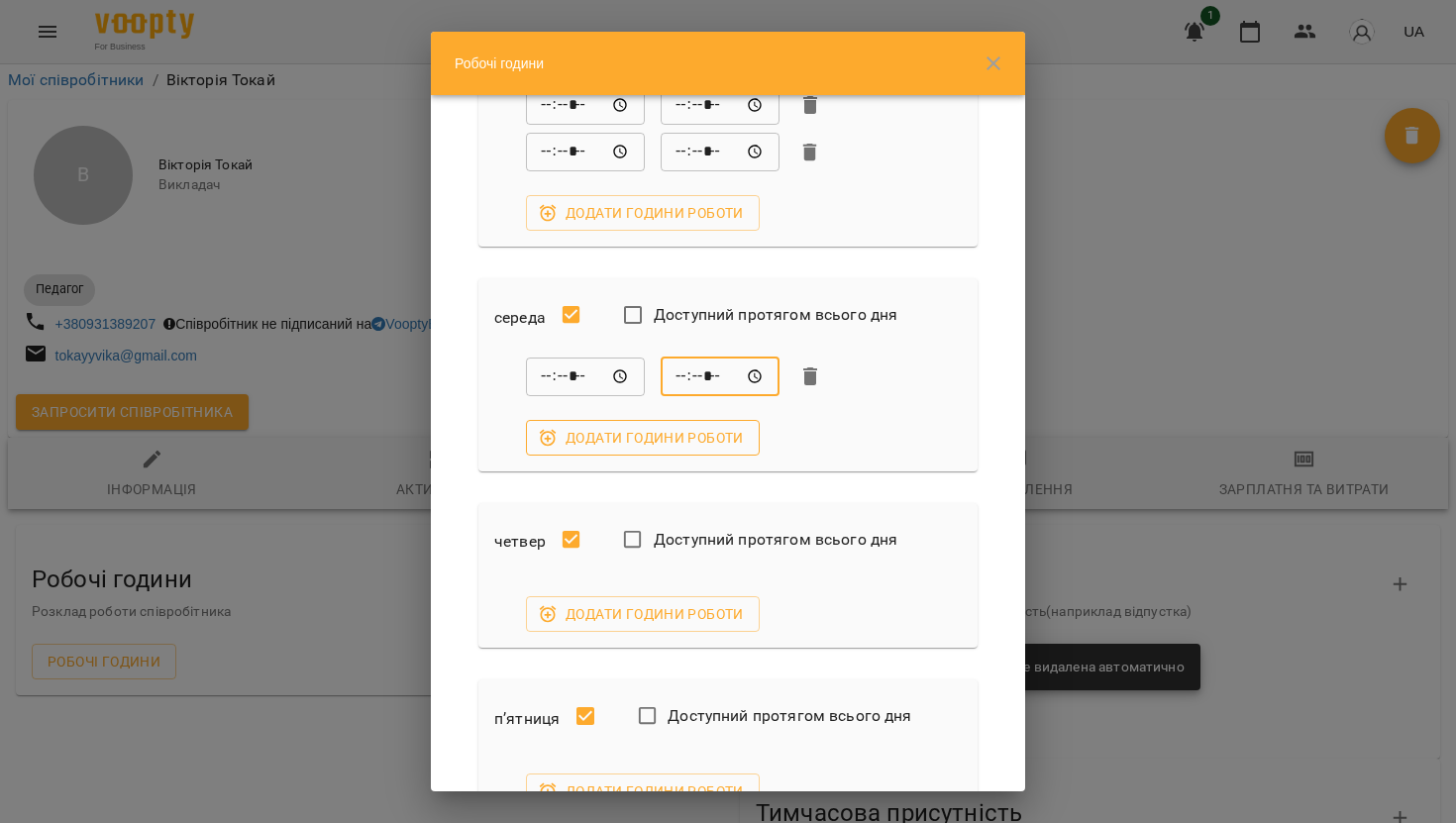 click on "Додати години роботи" at bounding box center (643, 438) 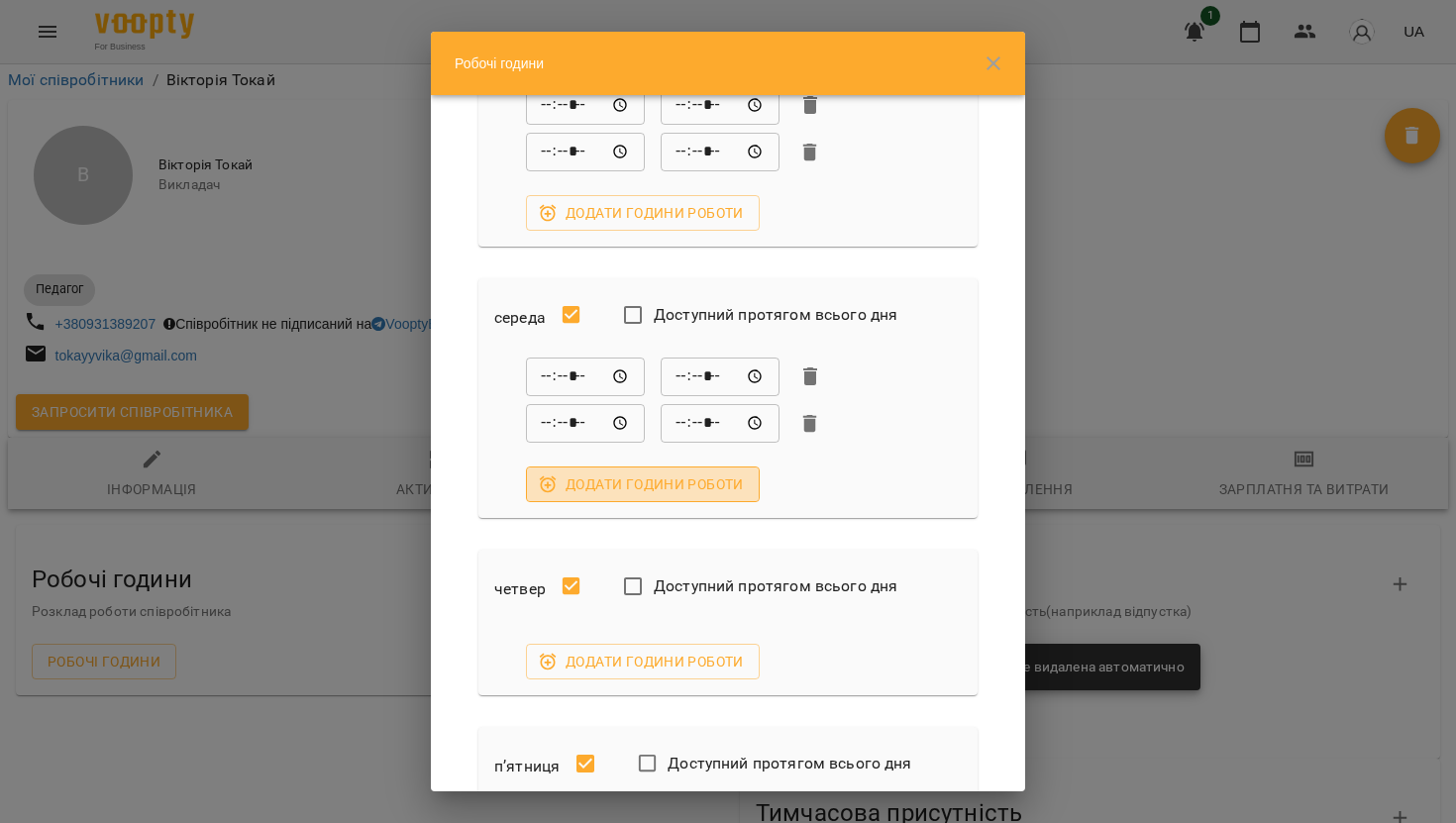 click on "Додати години роботи" at bounding box center [643, 484] 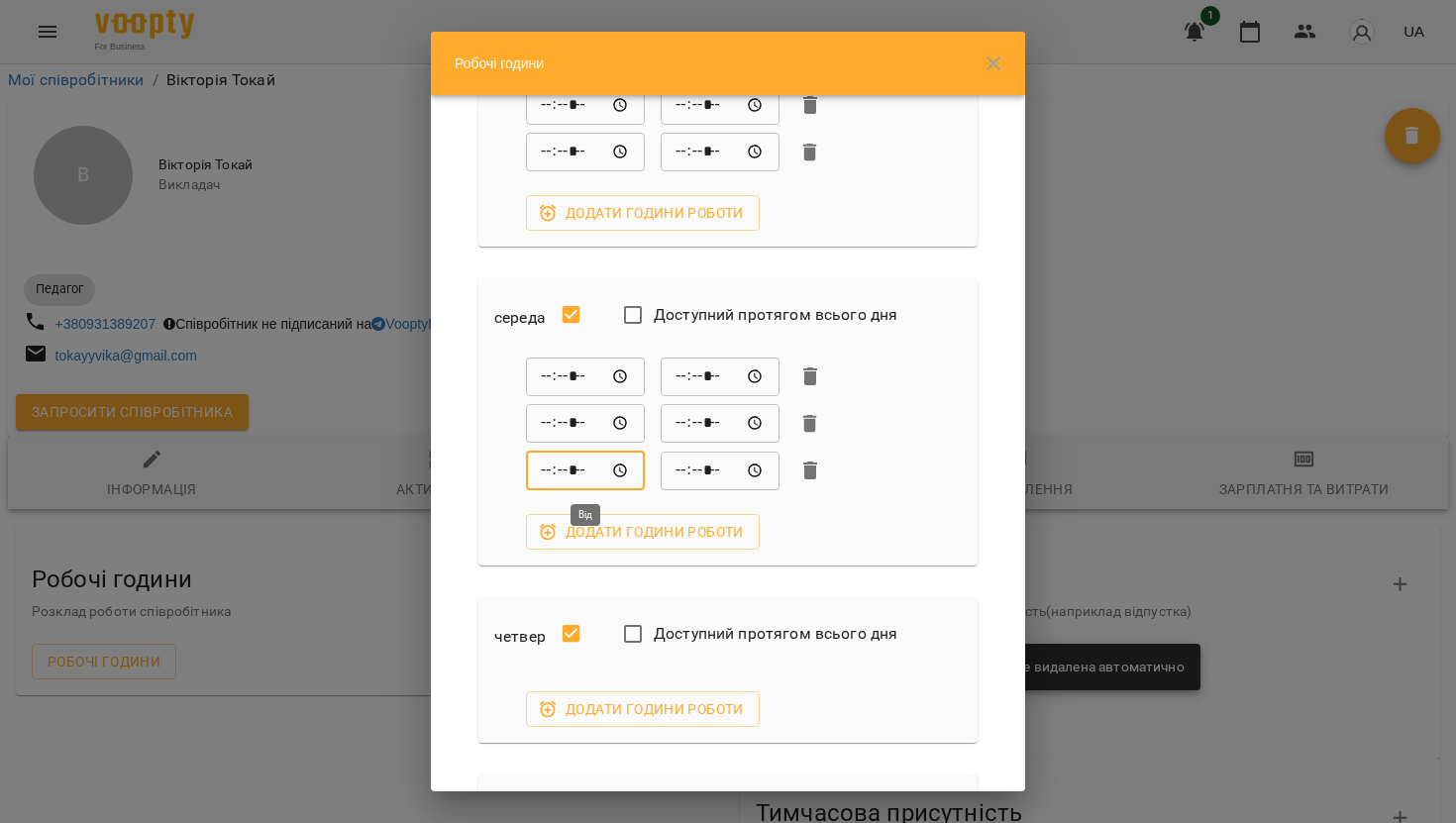 click on "*****" at bounding box center [585, 470] 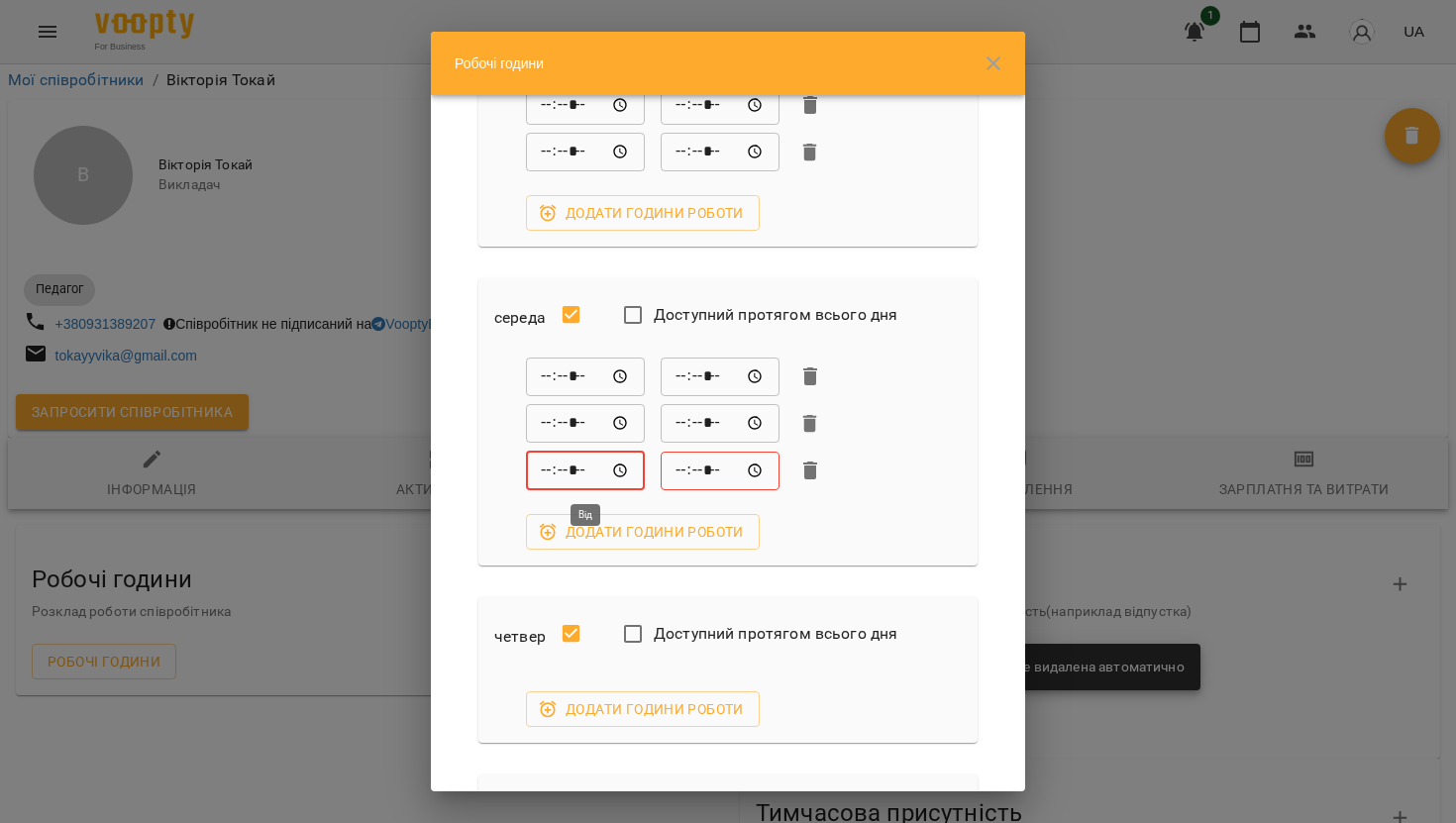 click on "*****" at bounding box center [585, 470] 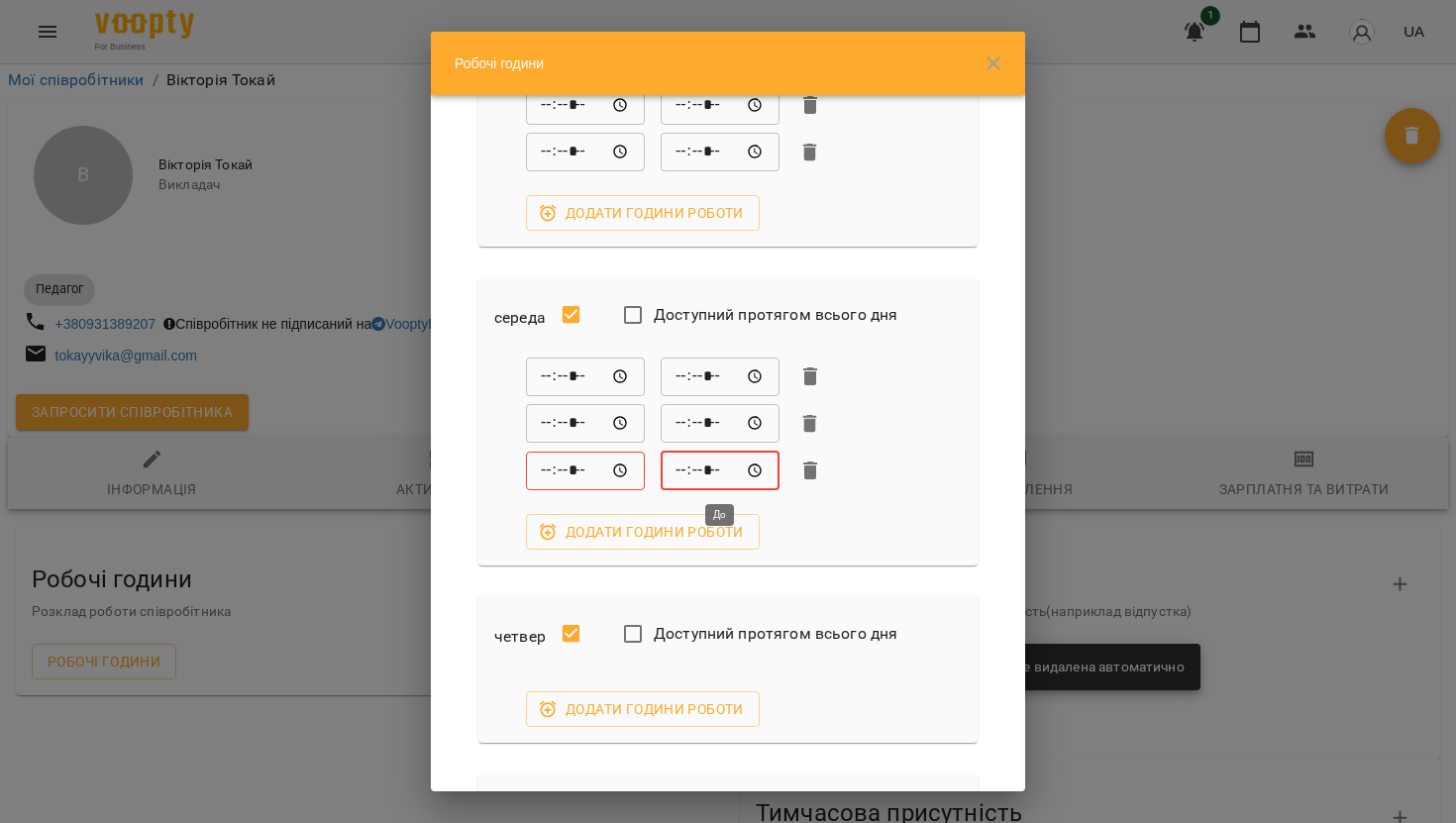 click on "*****" at bounding box center (720, 470) 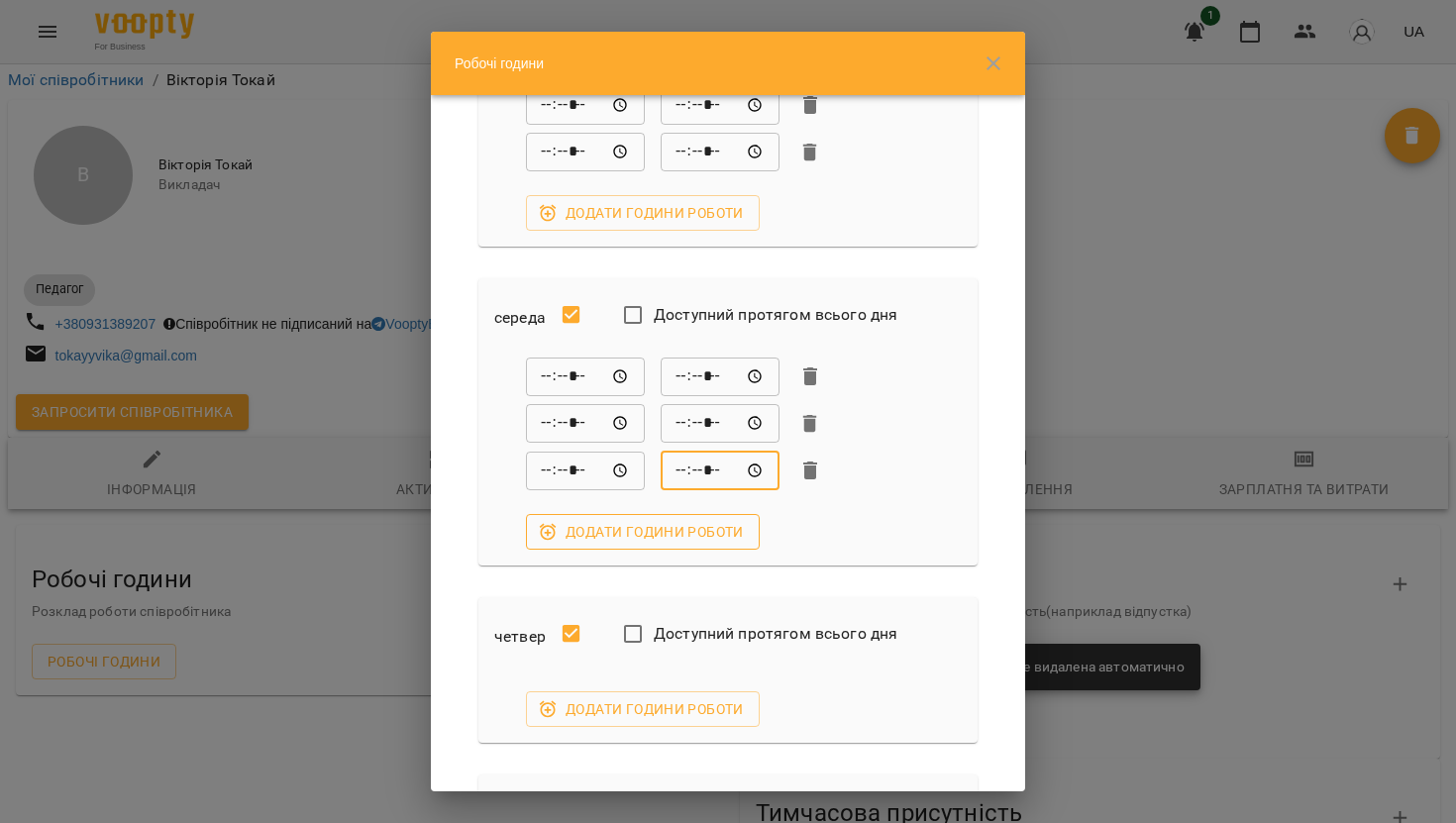 click on "Додати години роботи" at bounding box center (643, 532) 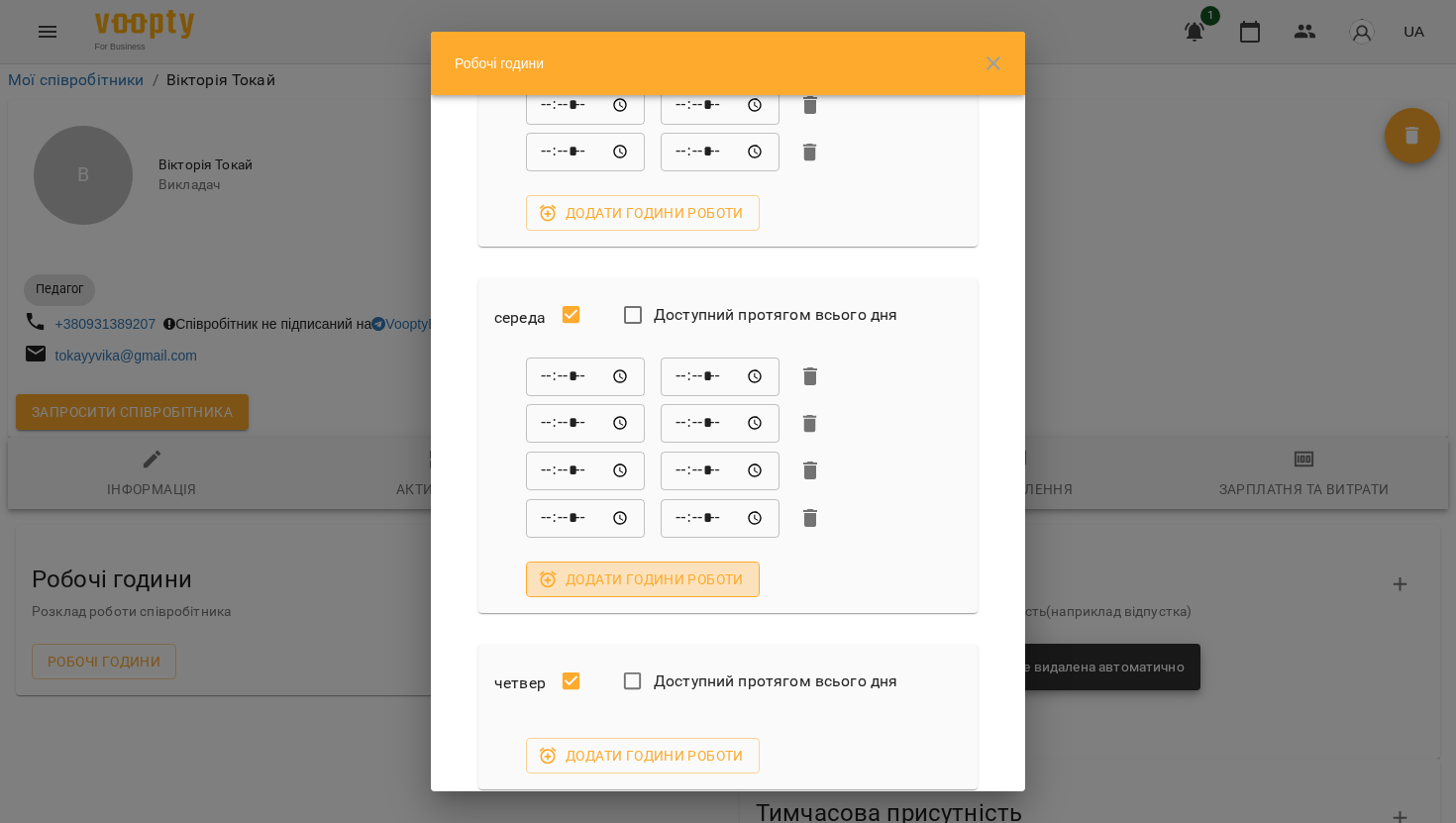 click on "Додати години роботи" at bounding box center (643, 579) 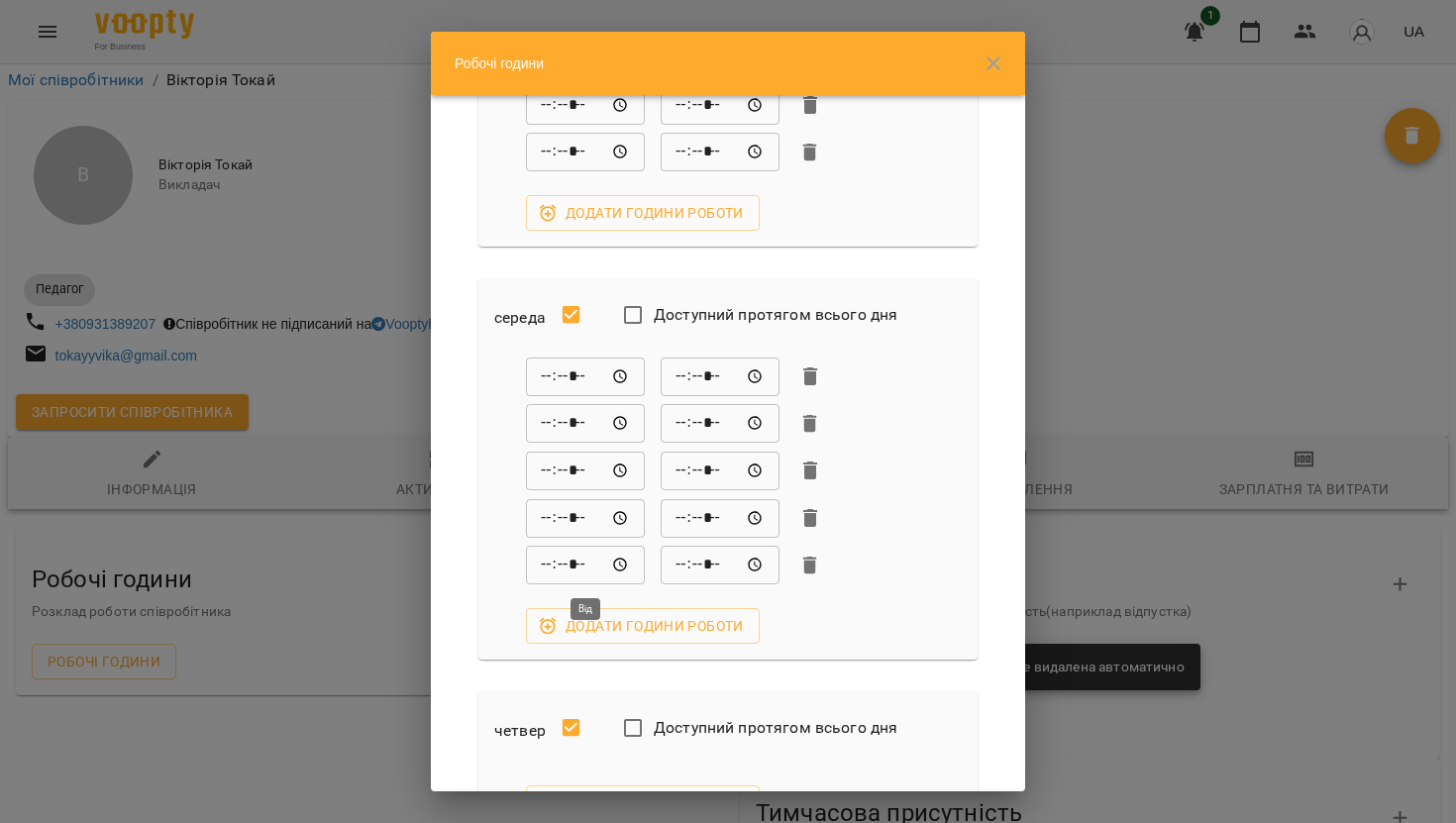click on "*****" at bounding box center [585, 566] 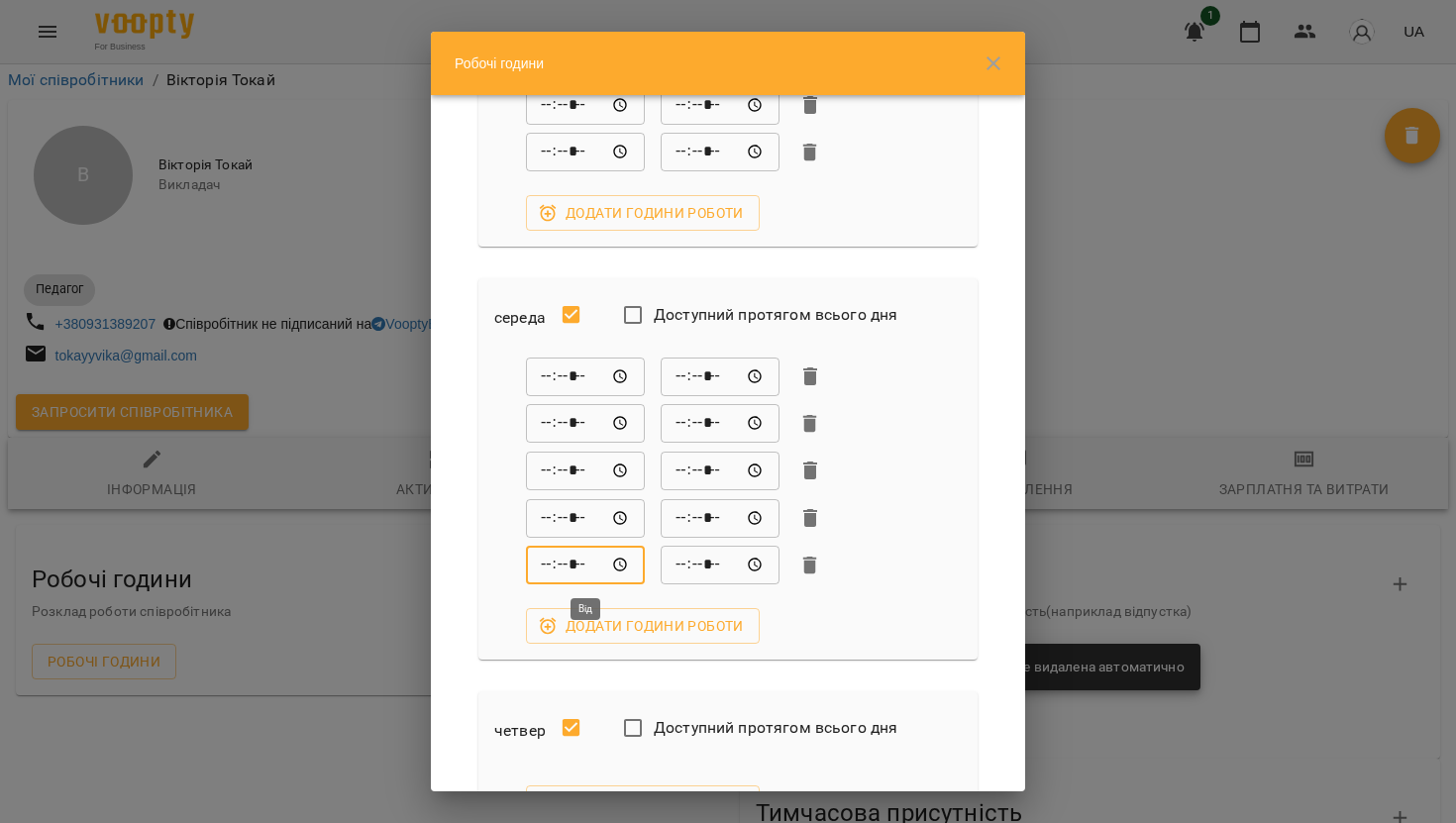 click on "*****" at bounding box center (585, 566) 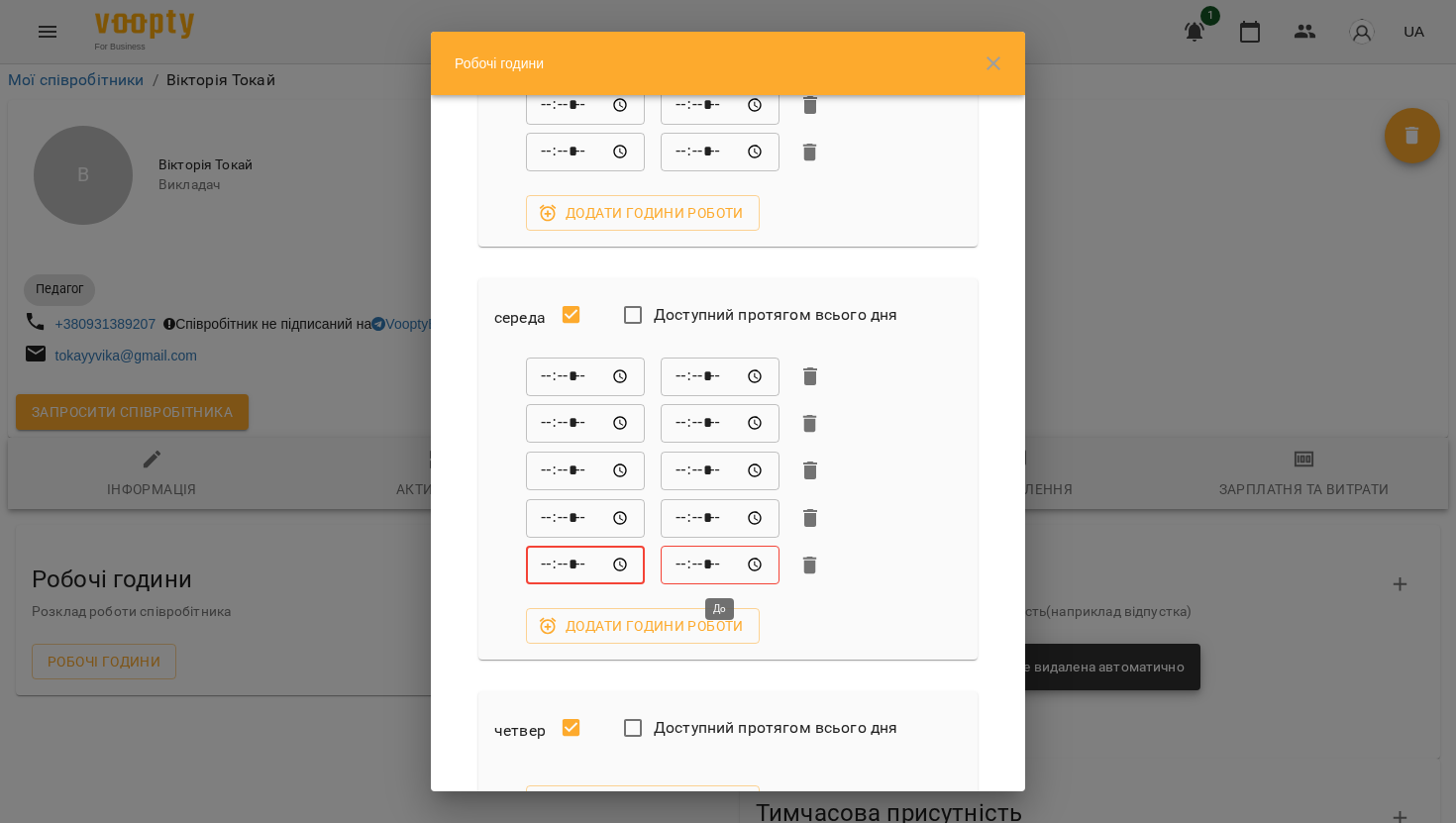 click on "*****" at bounding box center (720, 566) 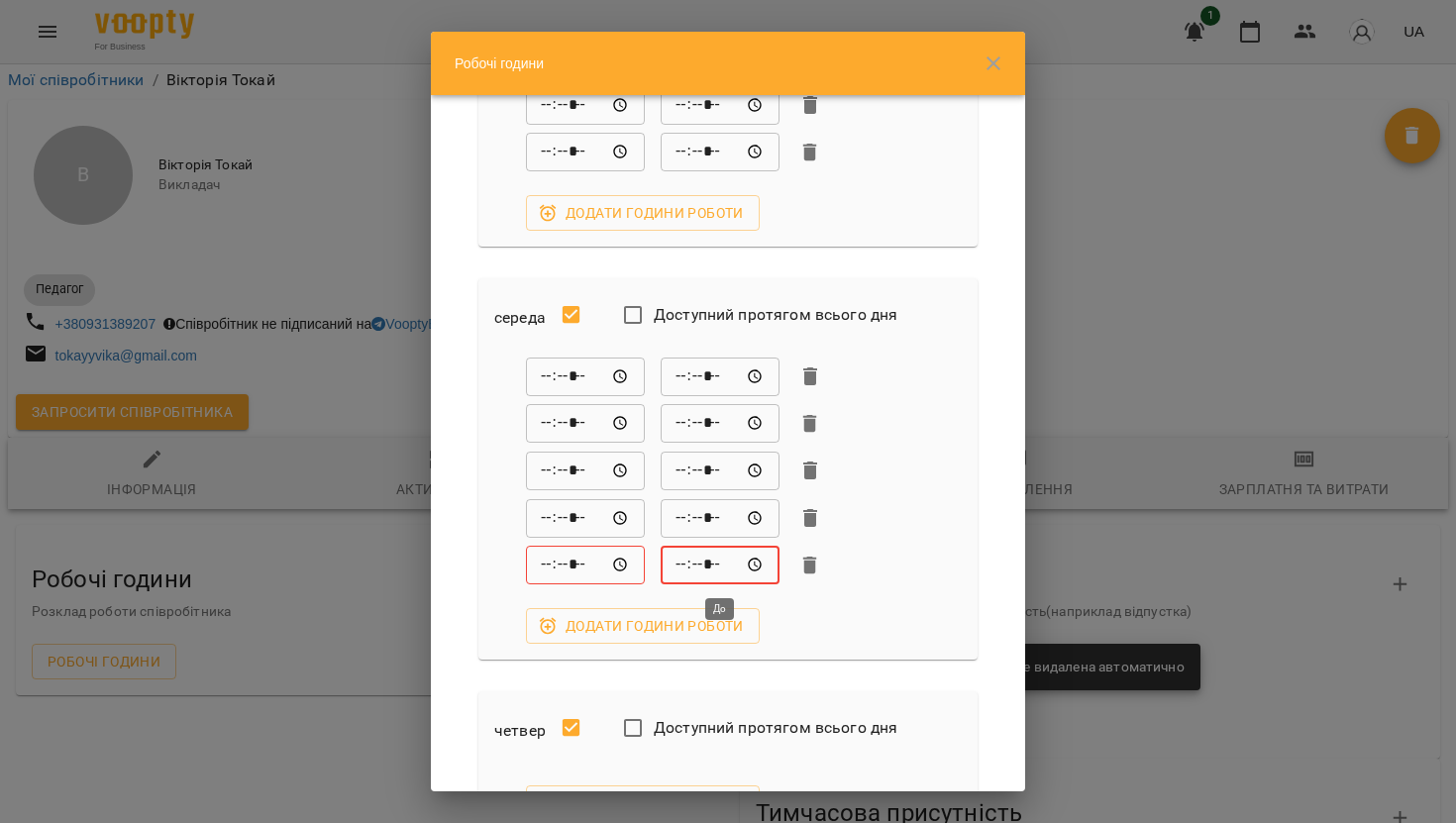 type on "*****" 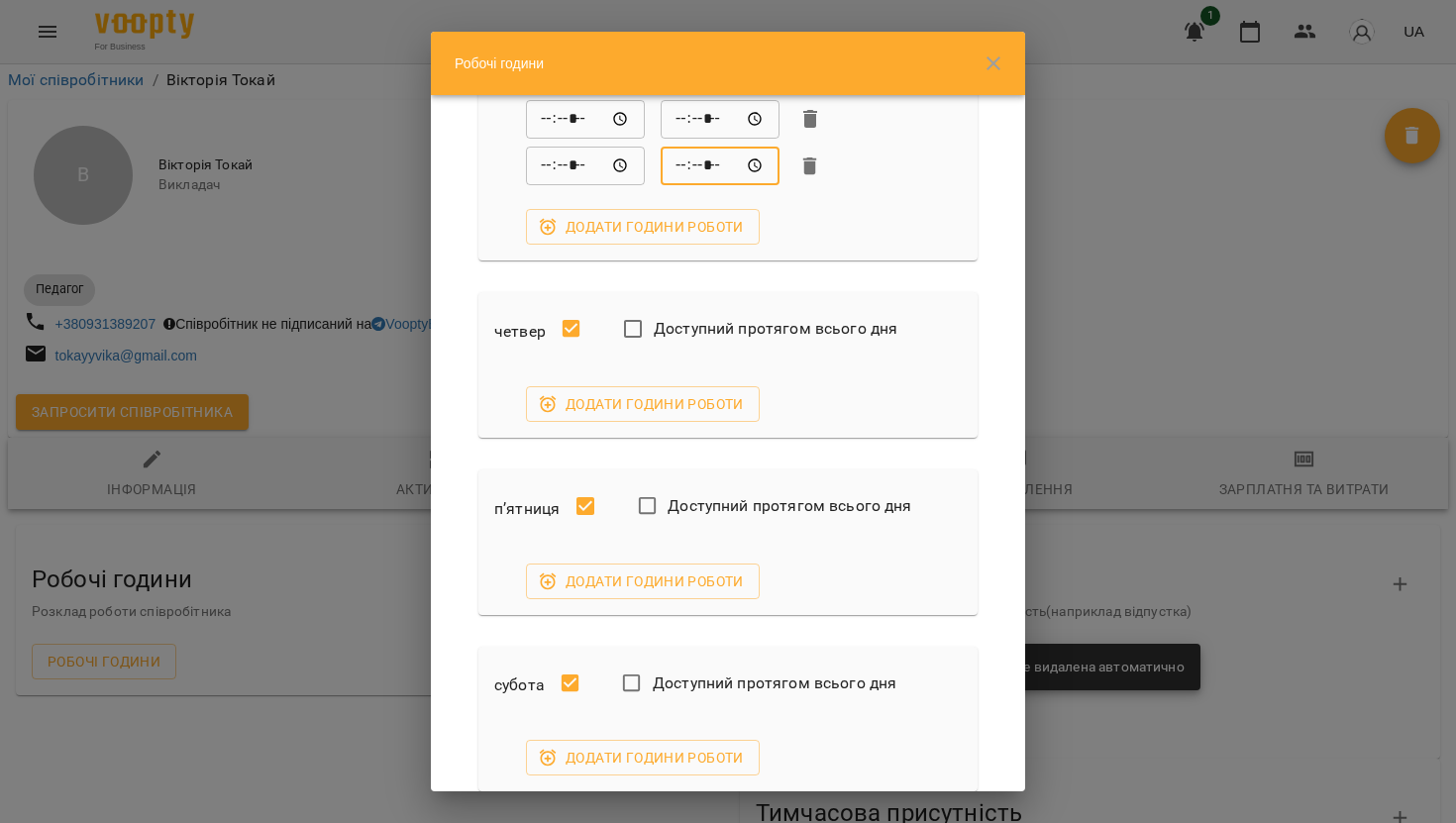 scroll, scrollTop: 1140, scrollLeft: 0, axis: vertical 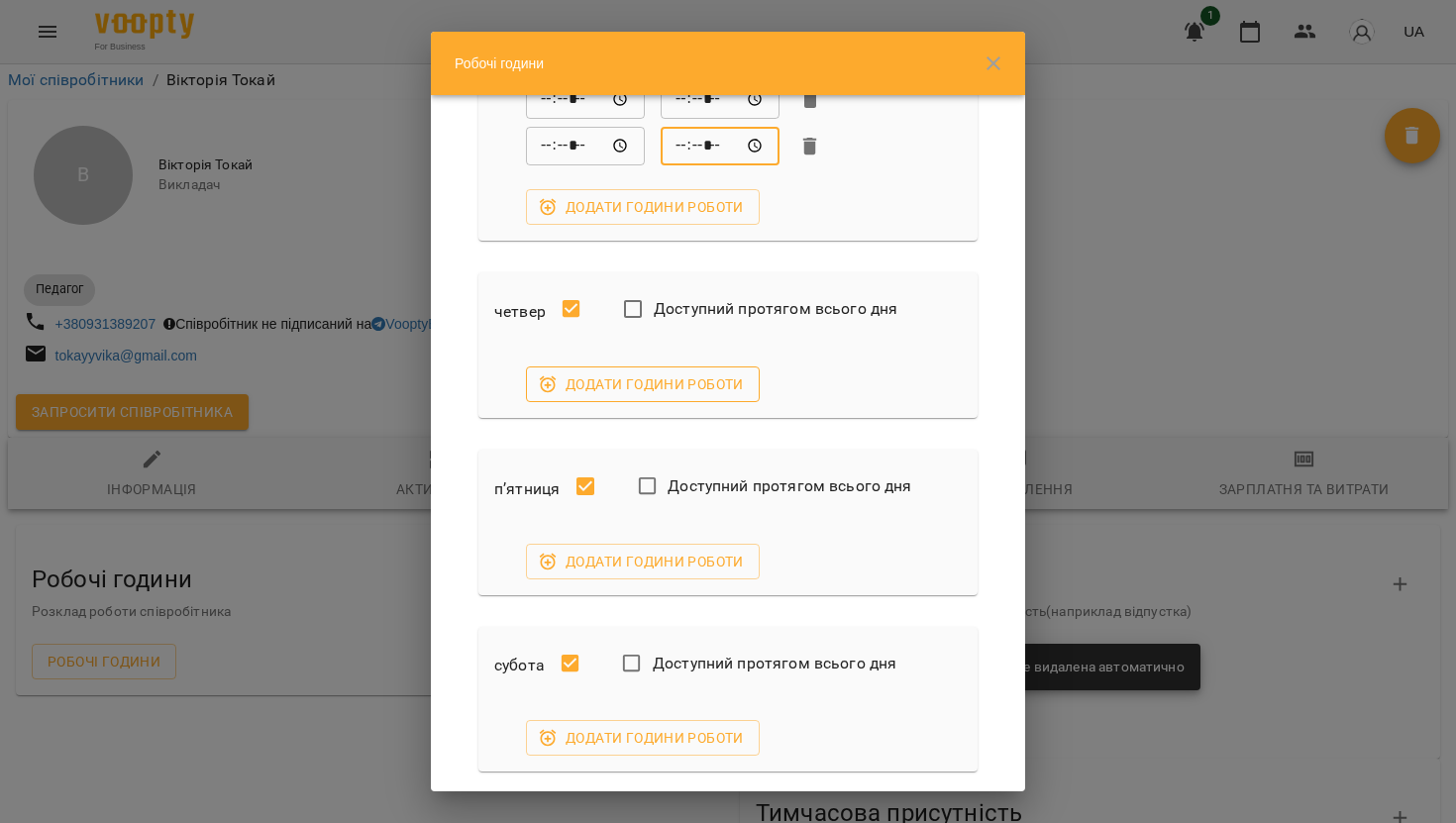 click on "Додати години роботи" at bounding box center [643, 384] 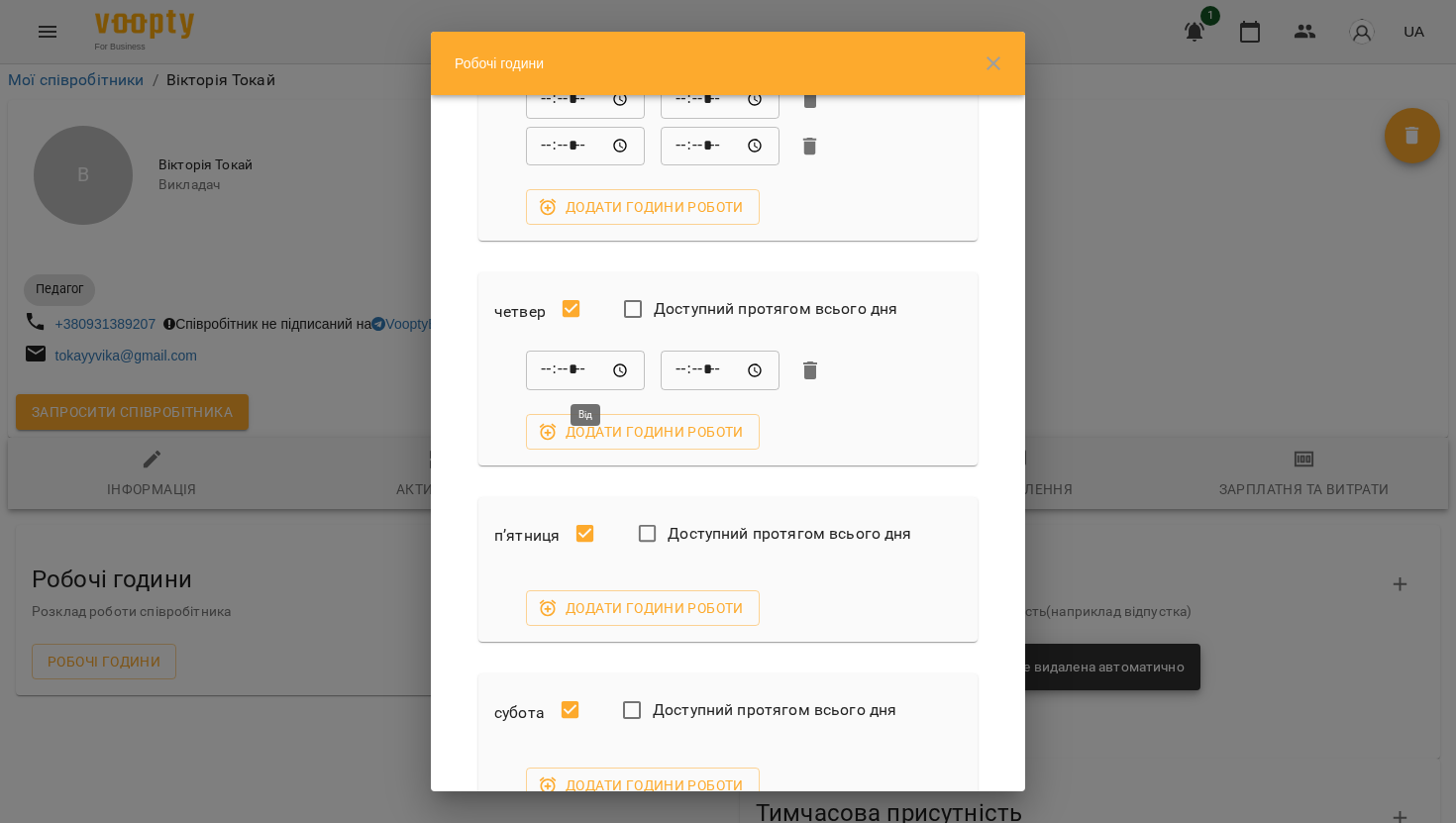 click on "*****" at bounding box center [585, 370] 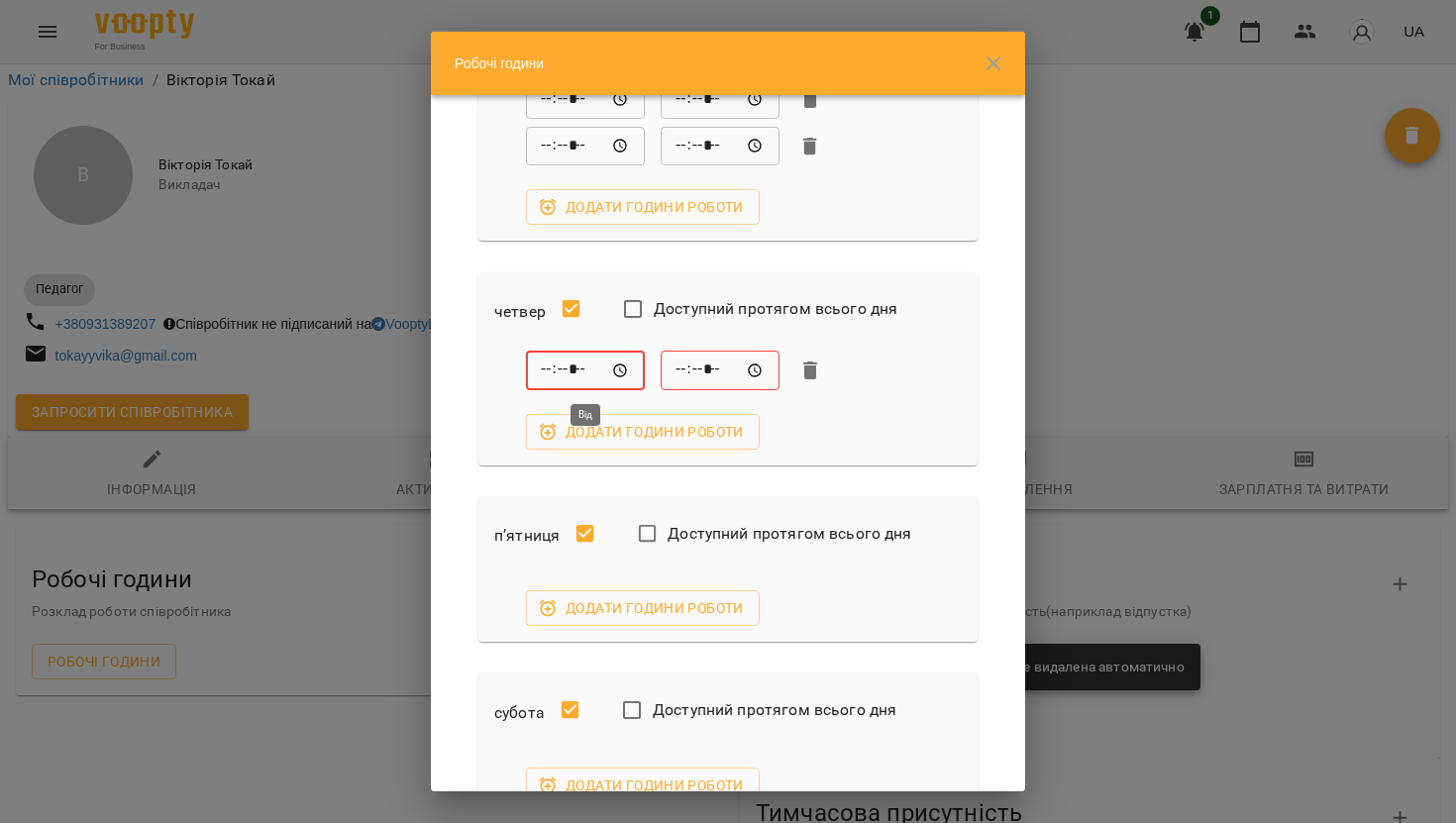 type on "*****" 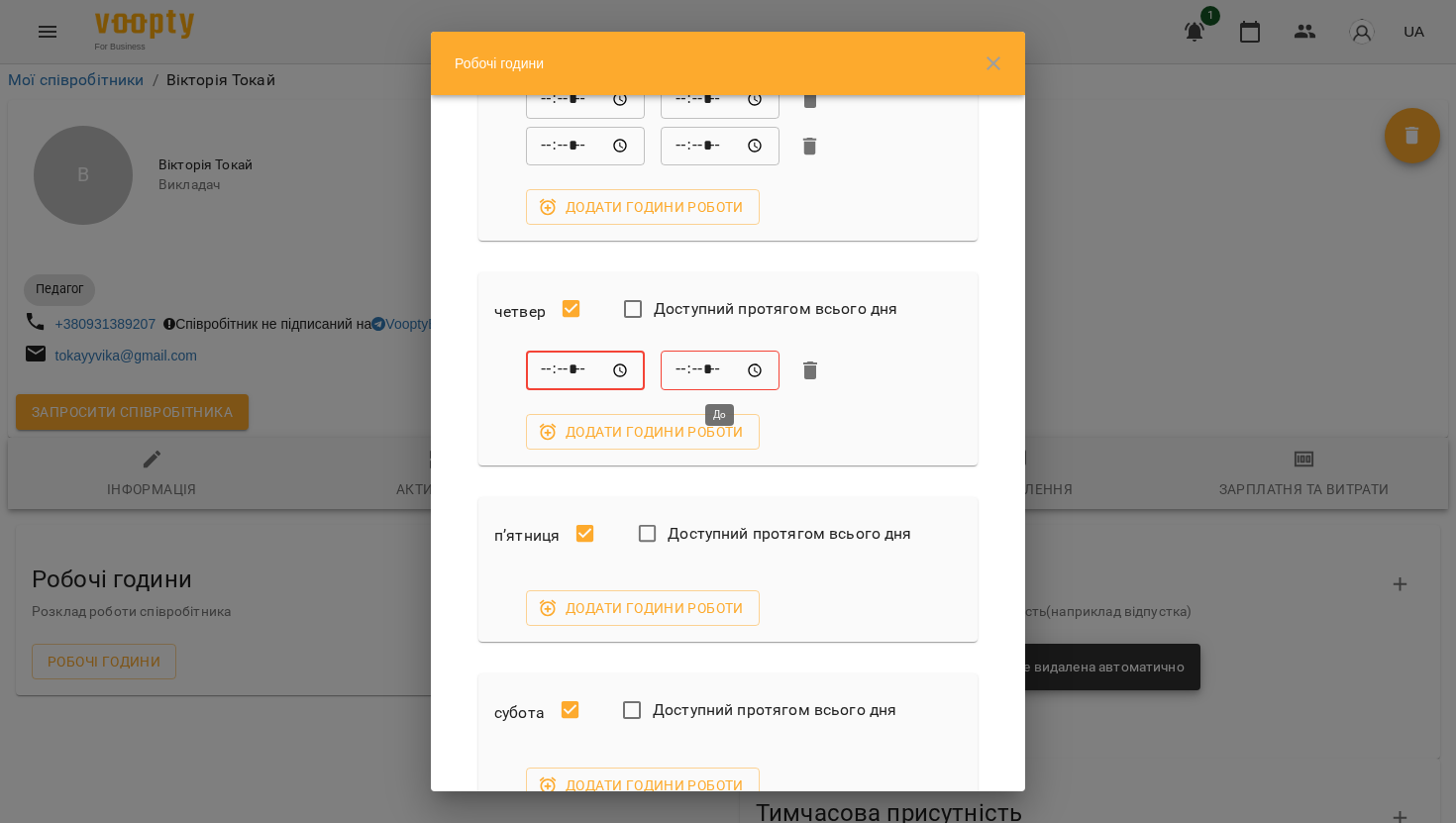 click on "*****" at bounding box center [720, 370] 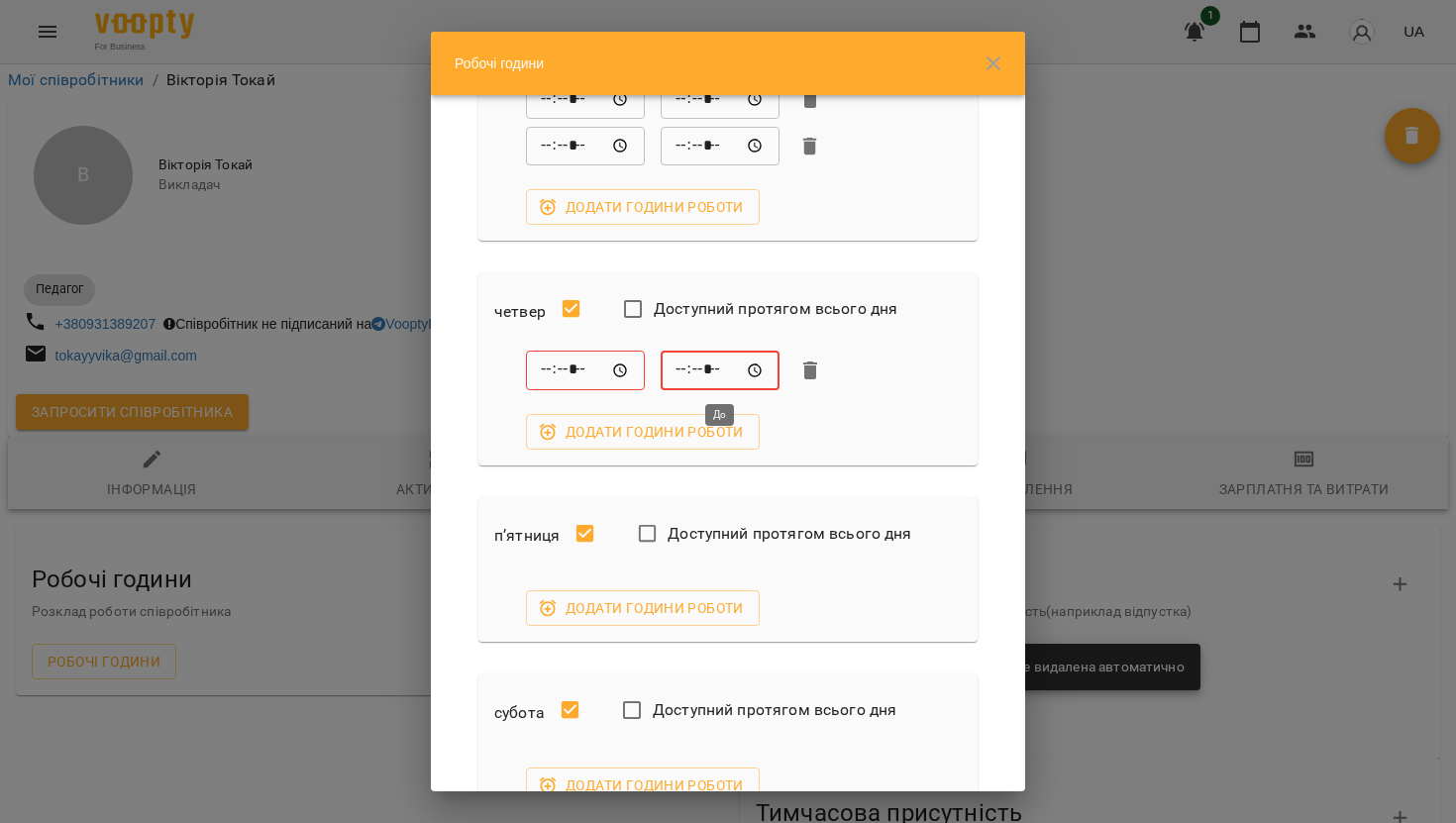 type on "*****" 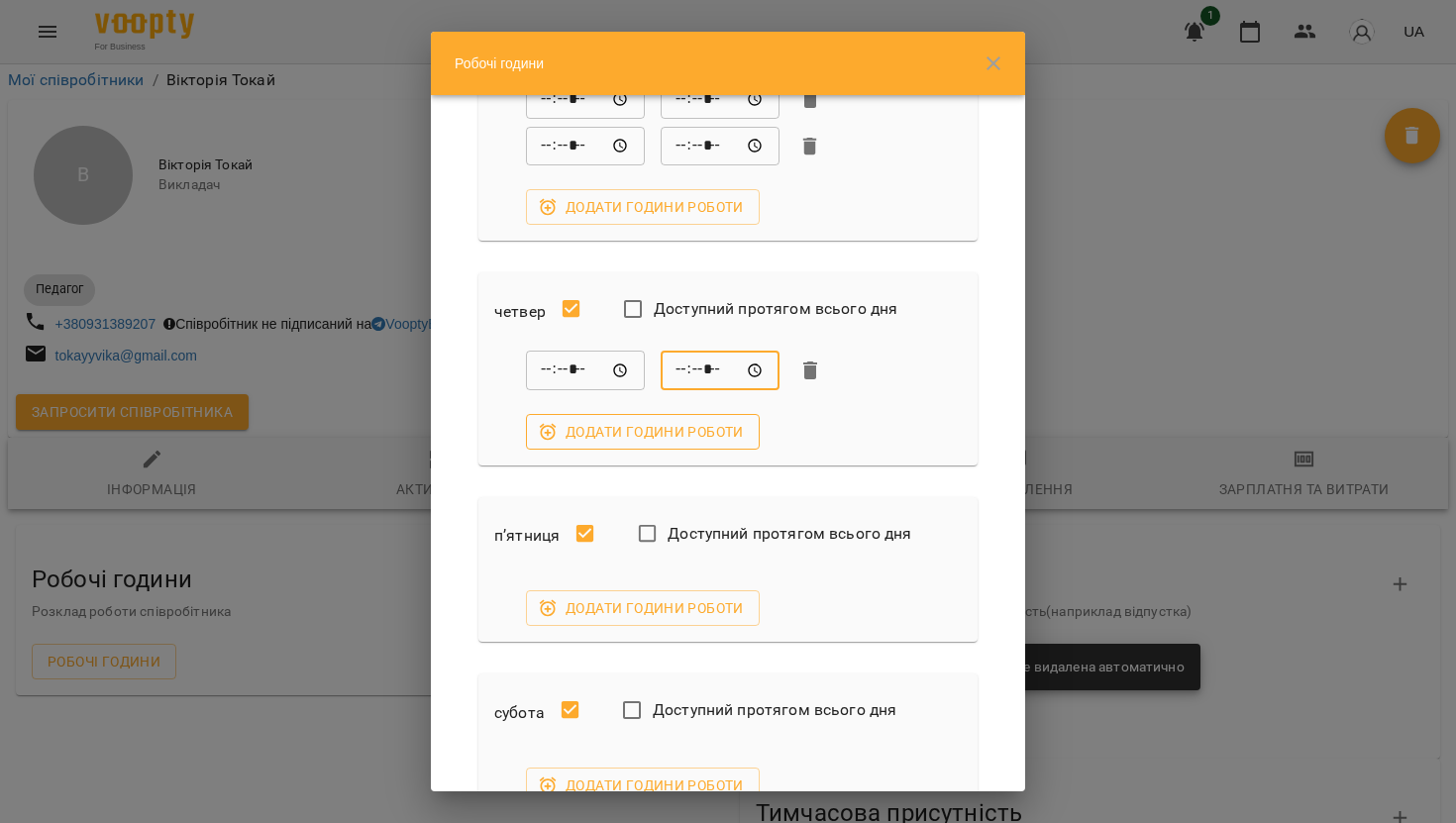 click on "Додати години роботи" at bounding box center (643, 432) 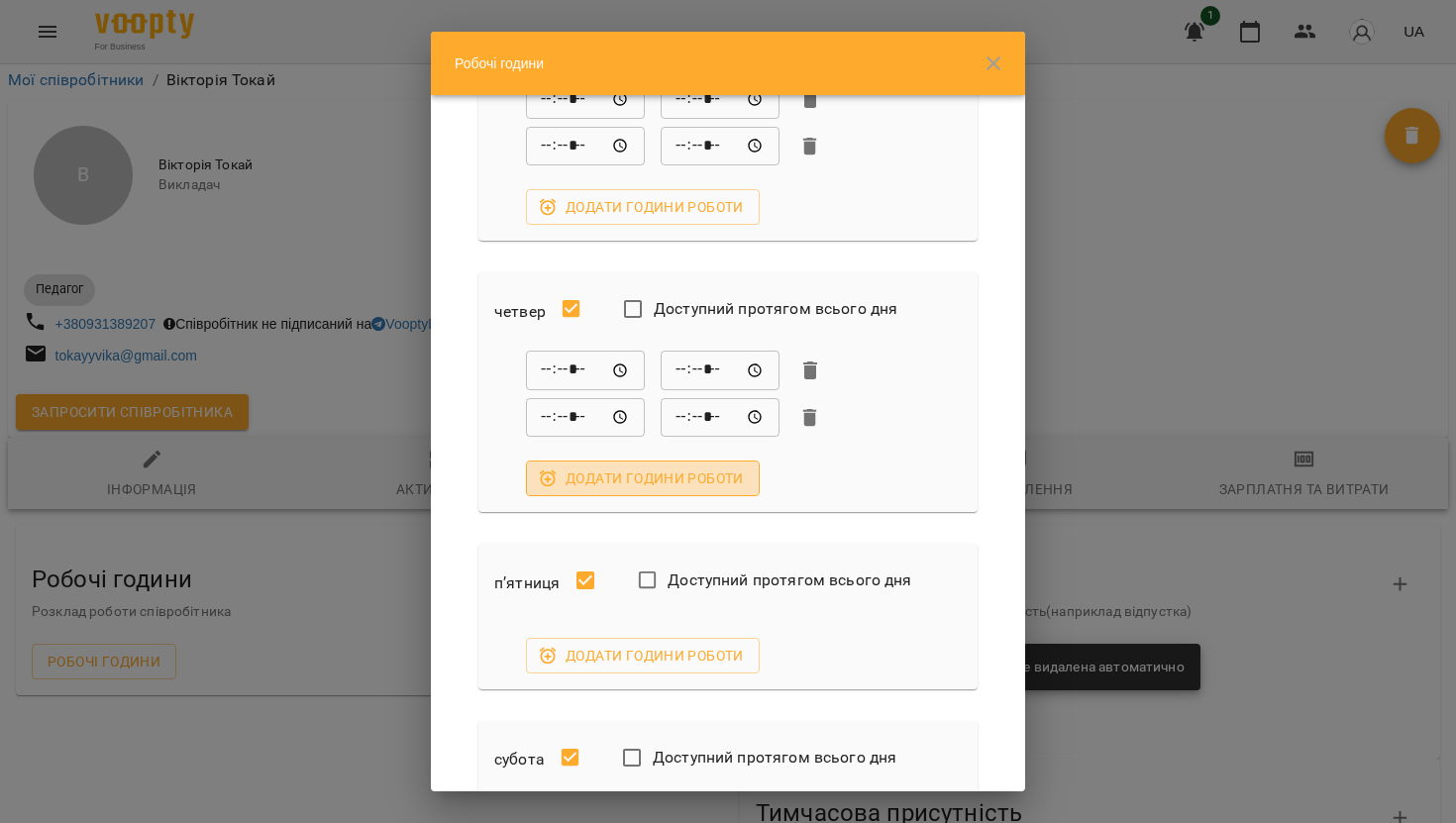 click on "Додати години роботи" at bounding box center [643, 478] 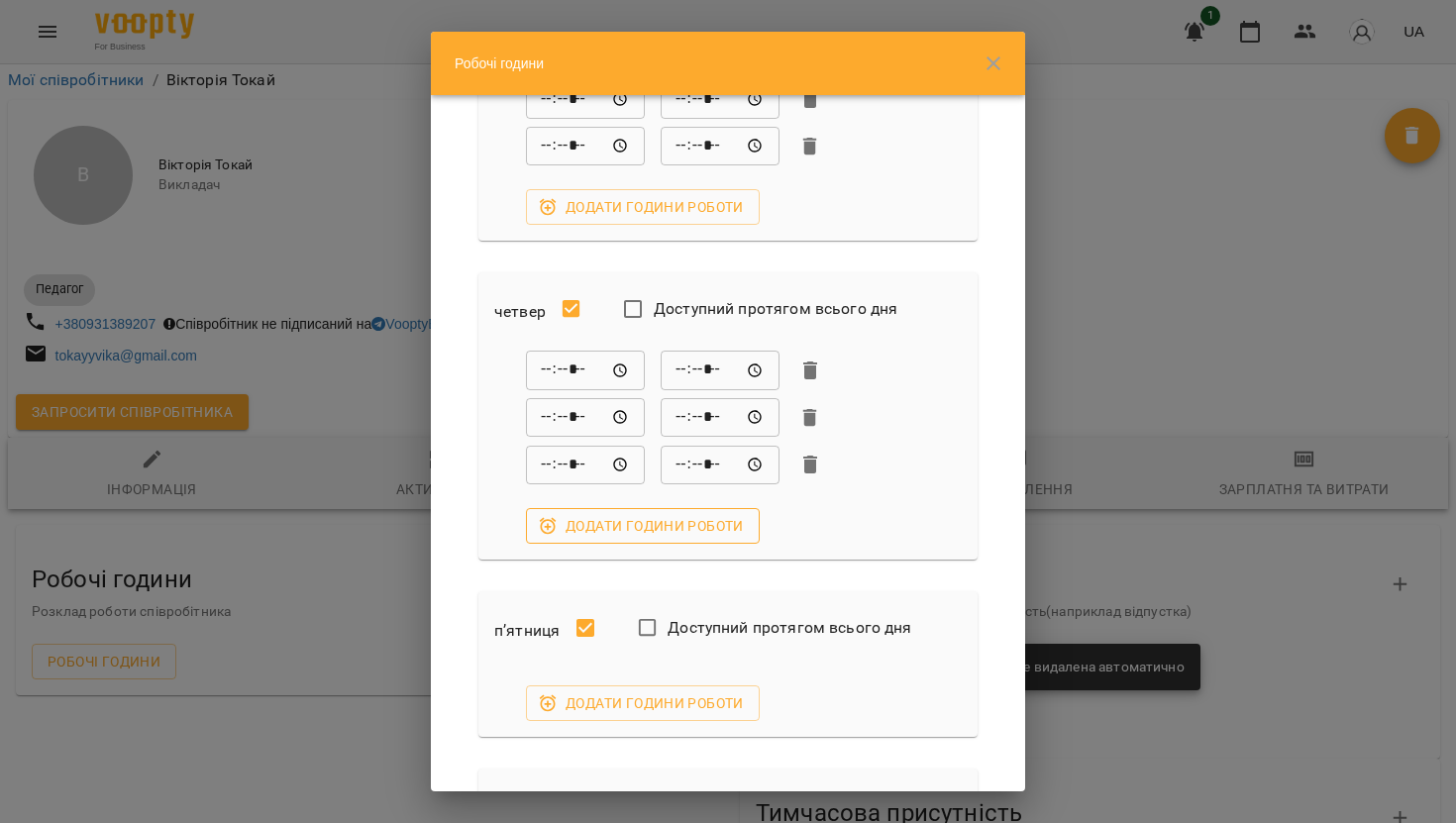 click on "Додати години роботи" at bounding box center [643, 526] 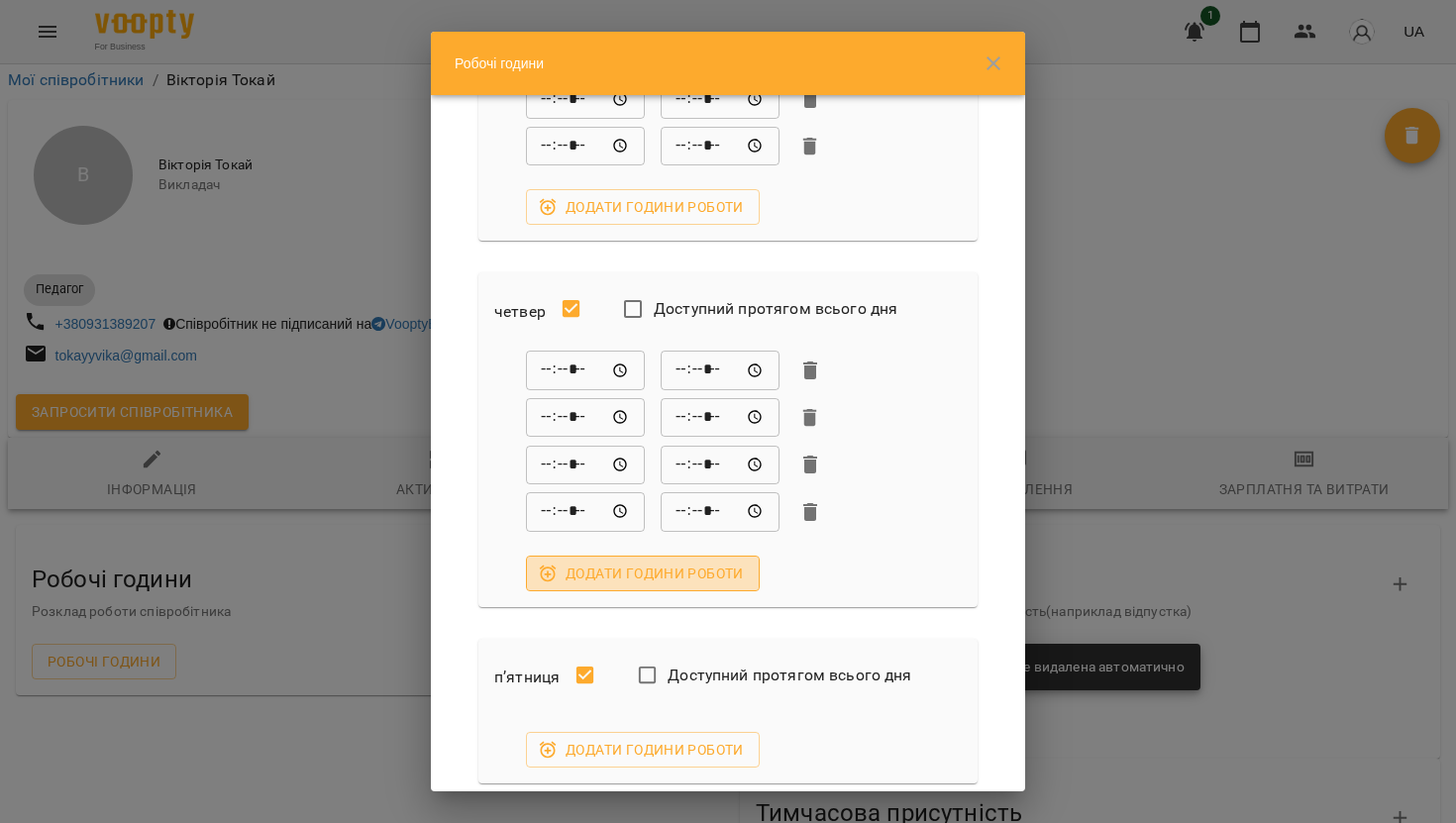 click on "Додати години роботи" at bounding box center (643, 573) 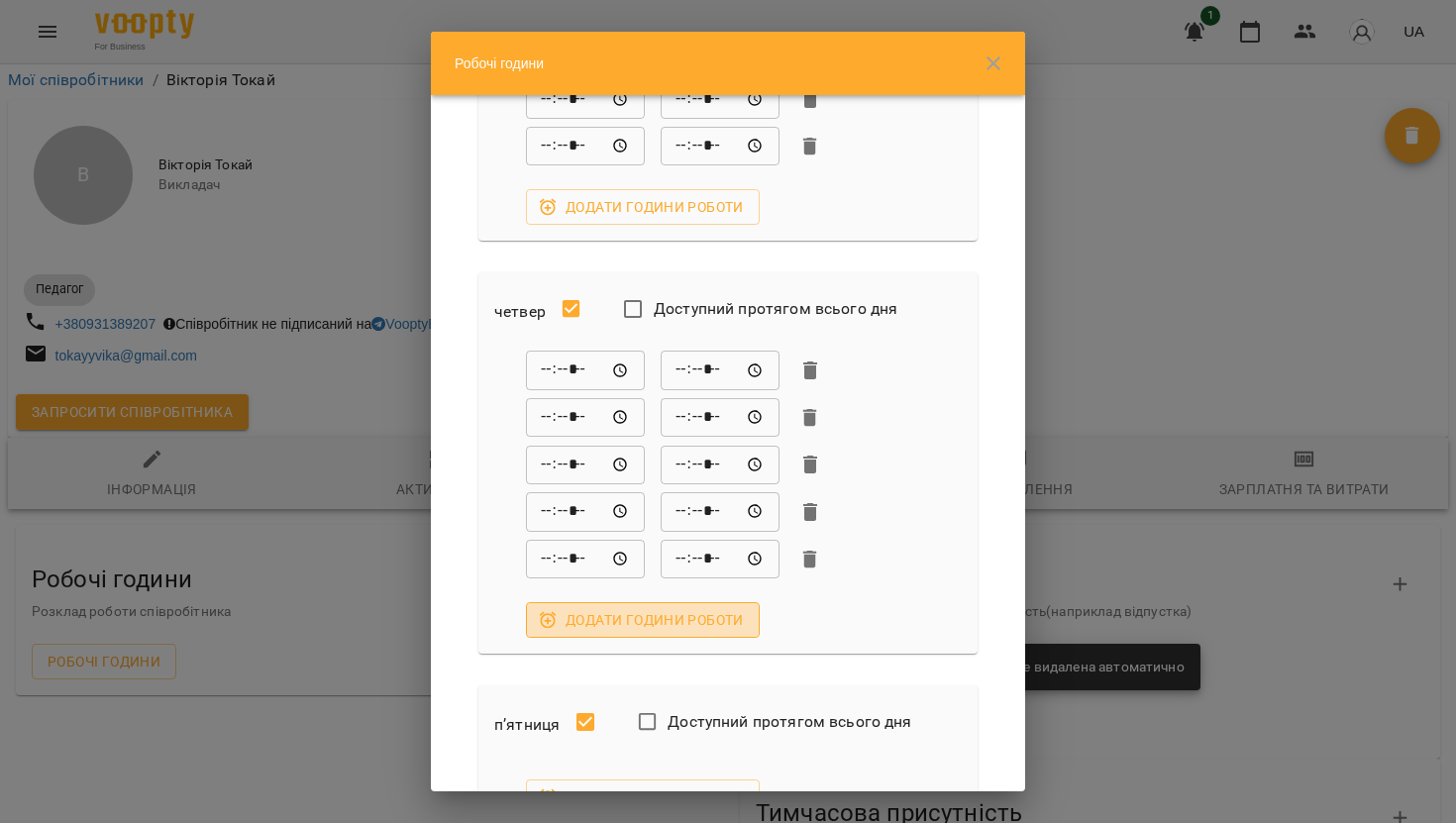 click on "Додати години роботи" at bounding box center (643, 620) 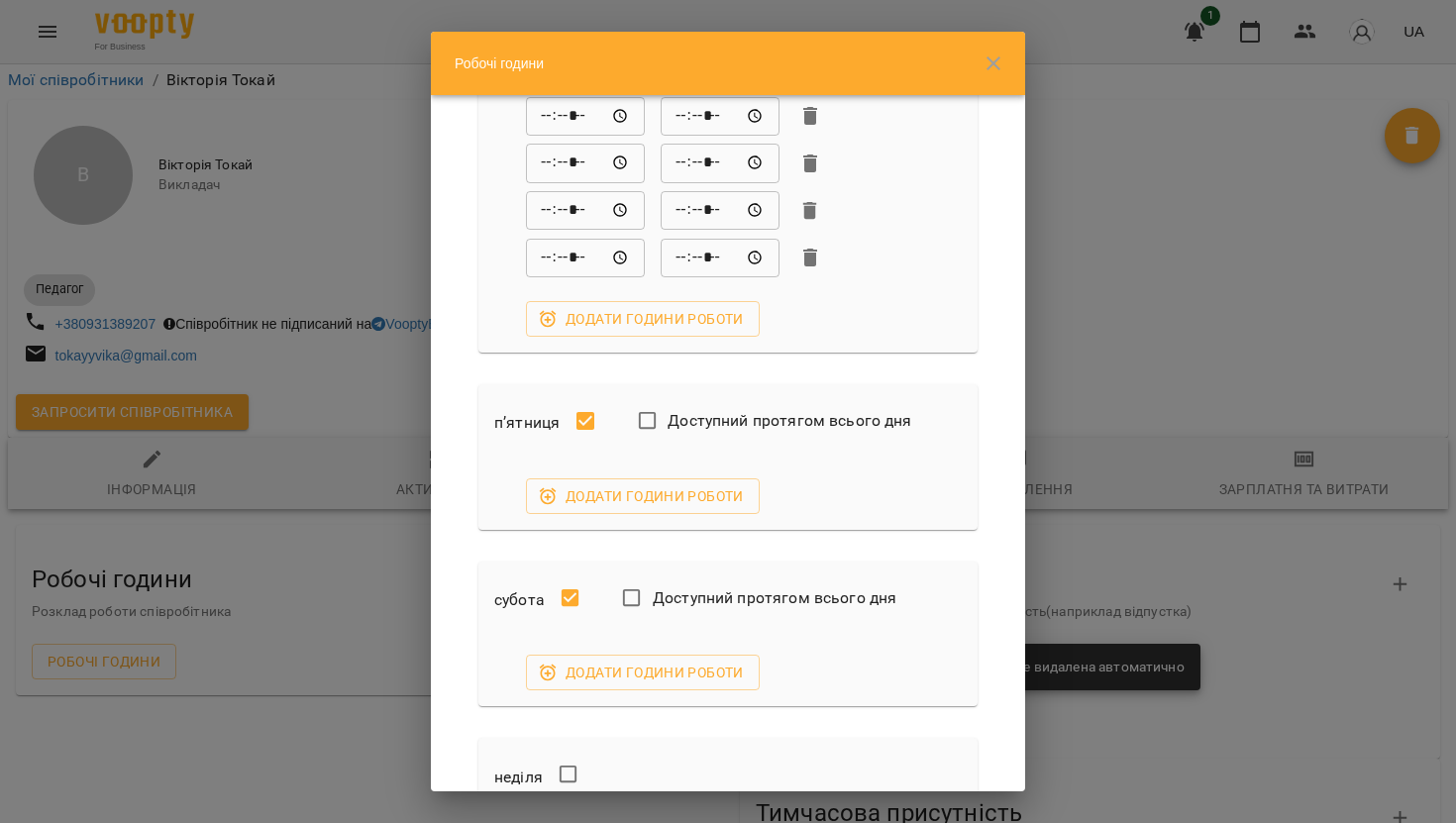 scroll, scrollTop: 1498, scrollLeft: 0, axis: vertical 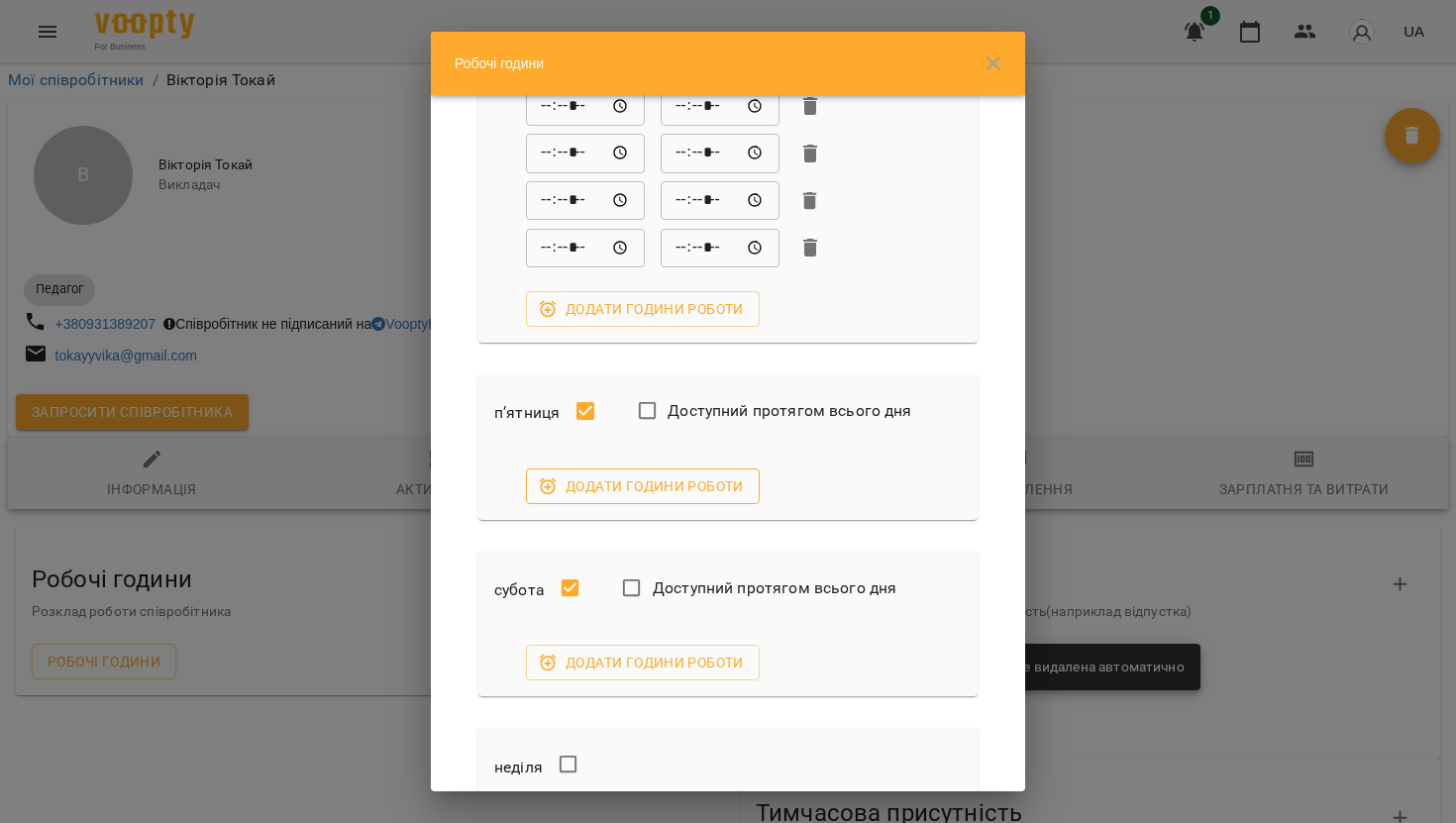 click on "Додати години роботи" at bounding box center (643, 486) 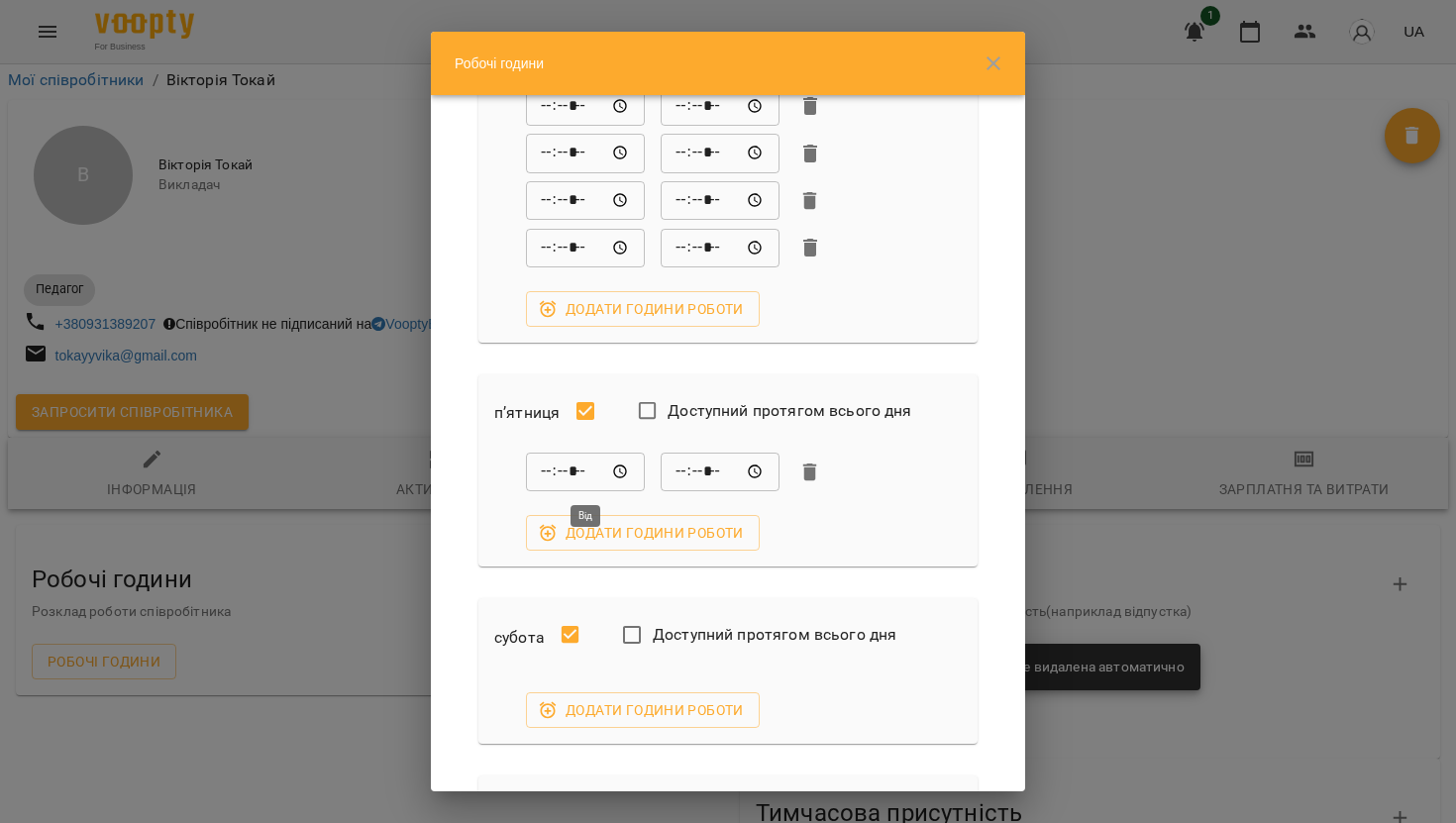 click on "*****" at bounding box center (585, 472) 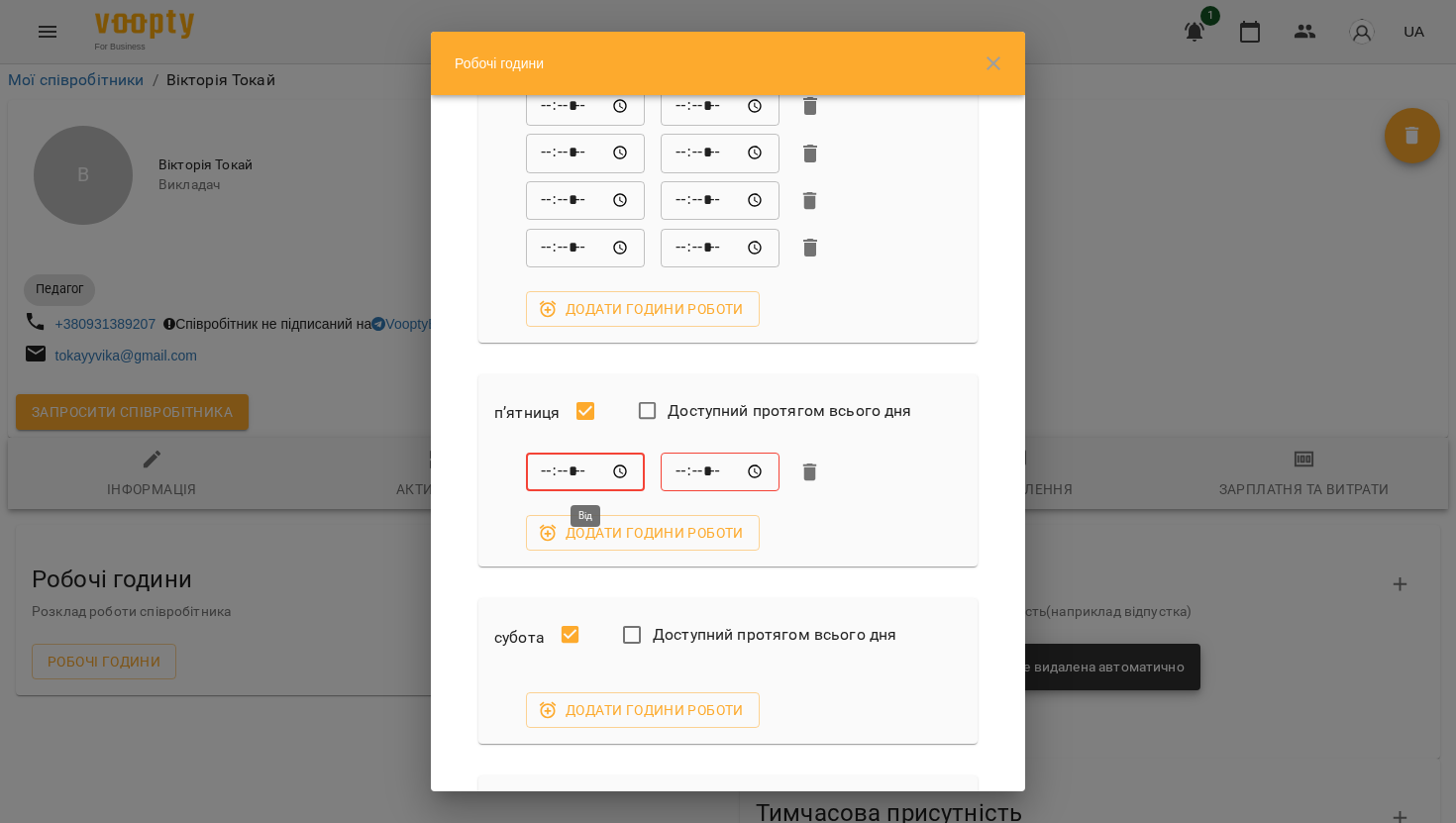 type on "*****" 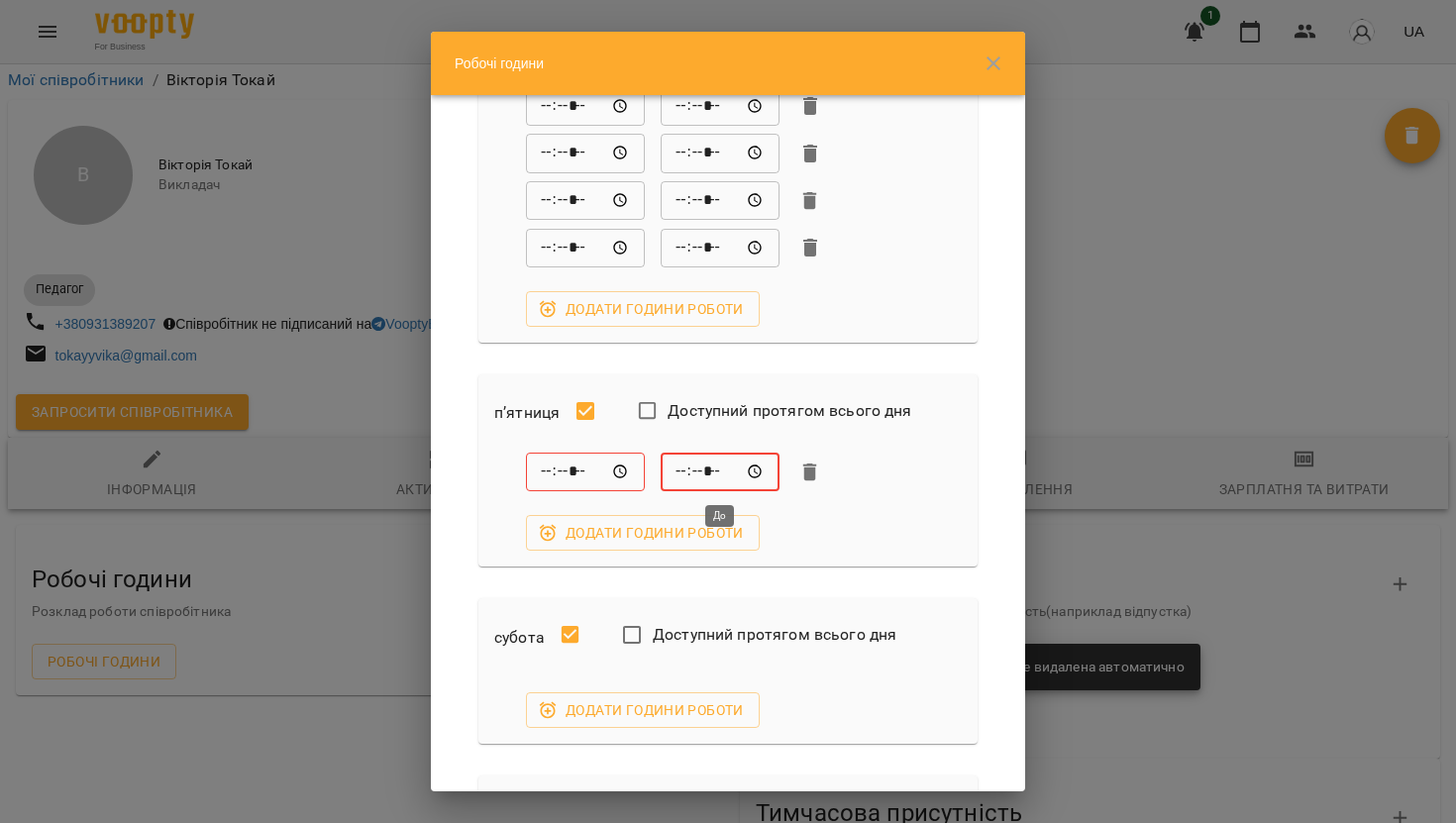 type on "*****" 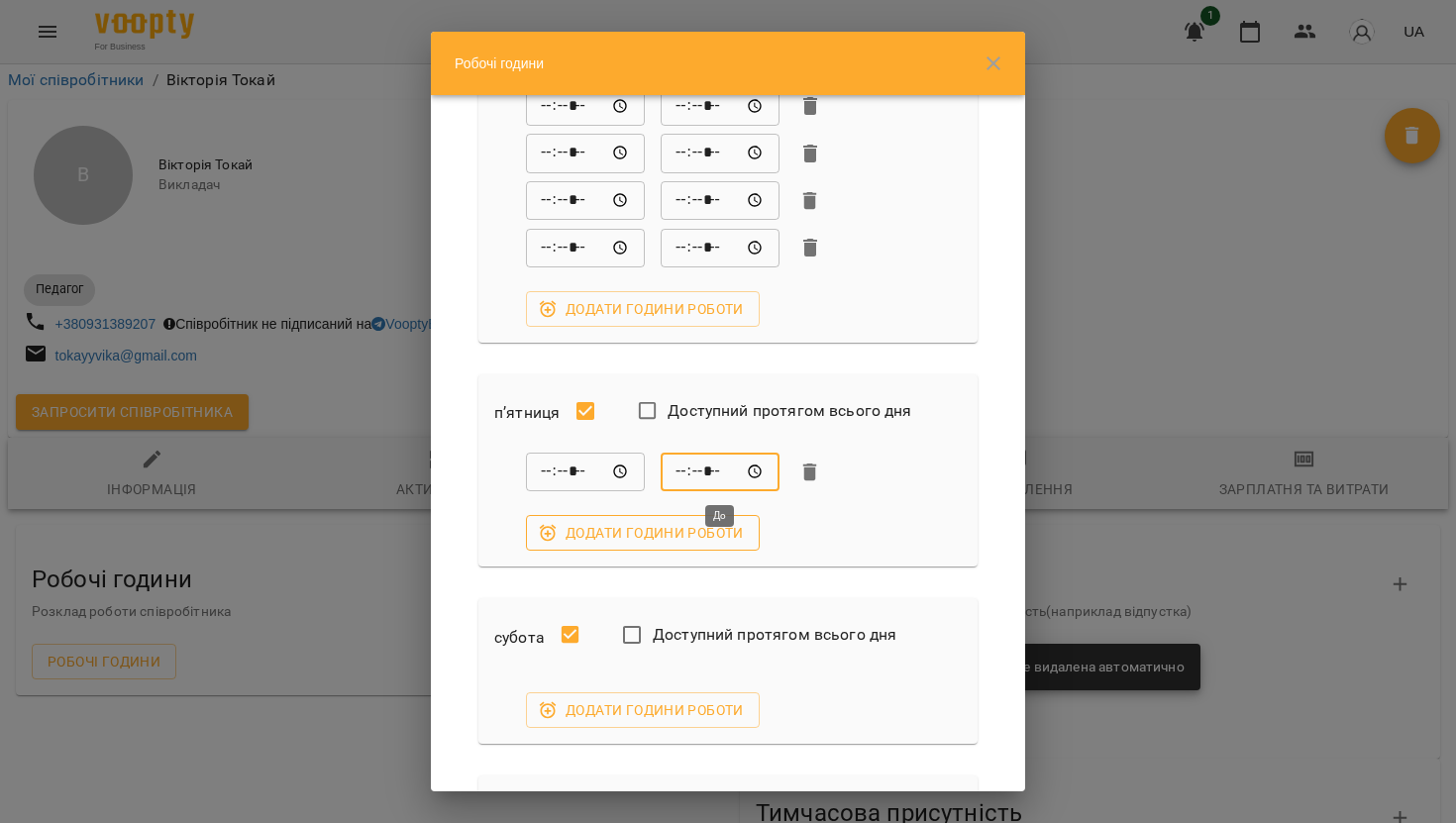 click on "Додати години роботи" at bounding box center (643, 533) 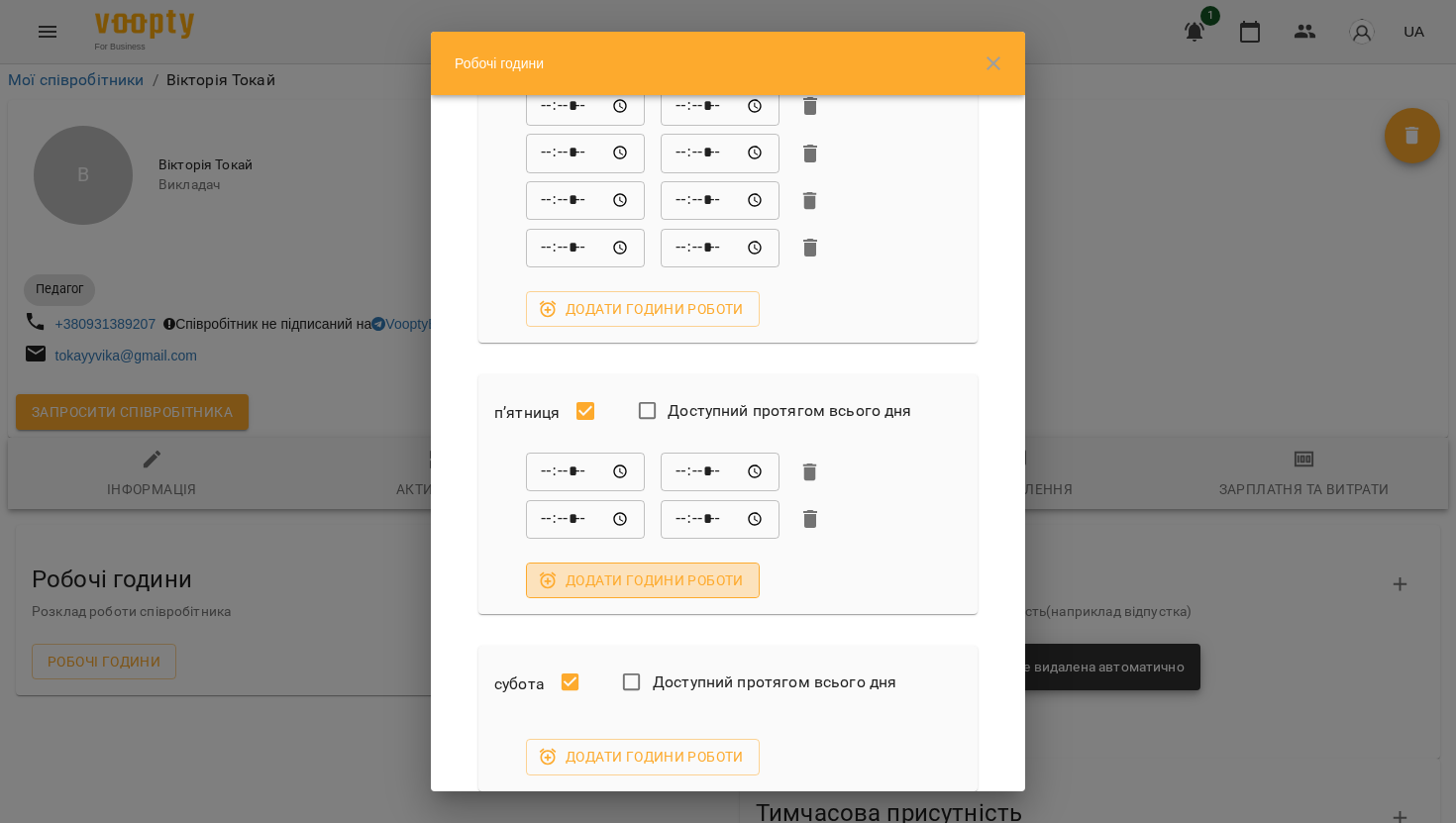 click on "Додати години роботи" at bounding box center (643, 580) 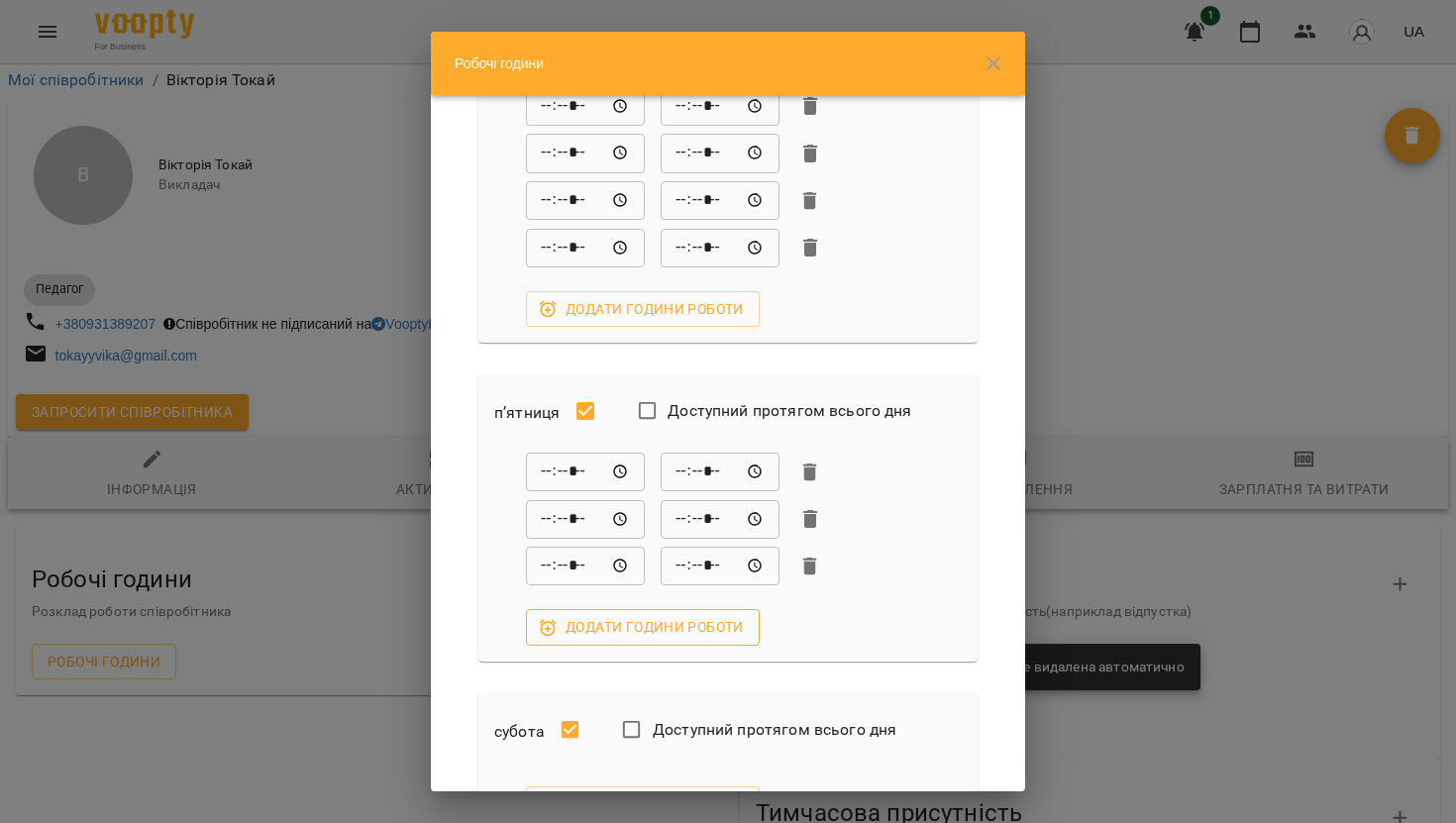 click on "Додати години роботи" at bounding box center (643, 627) 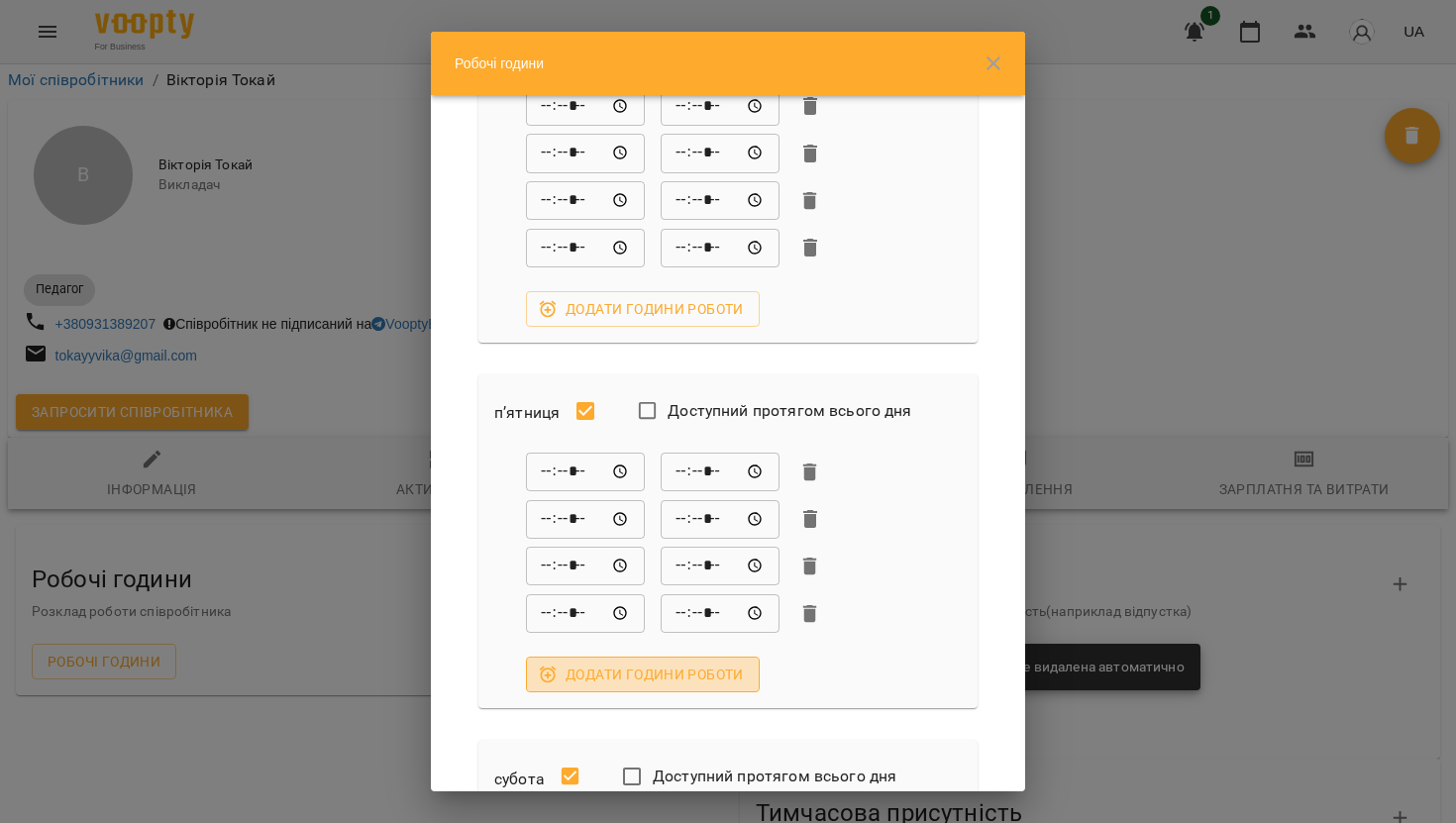 click on "Додати години роботи" at bounding box center (643, 674) 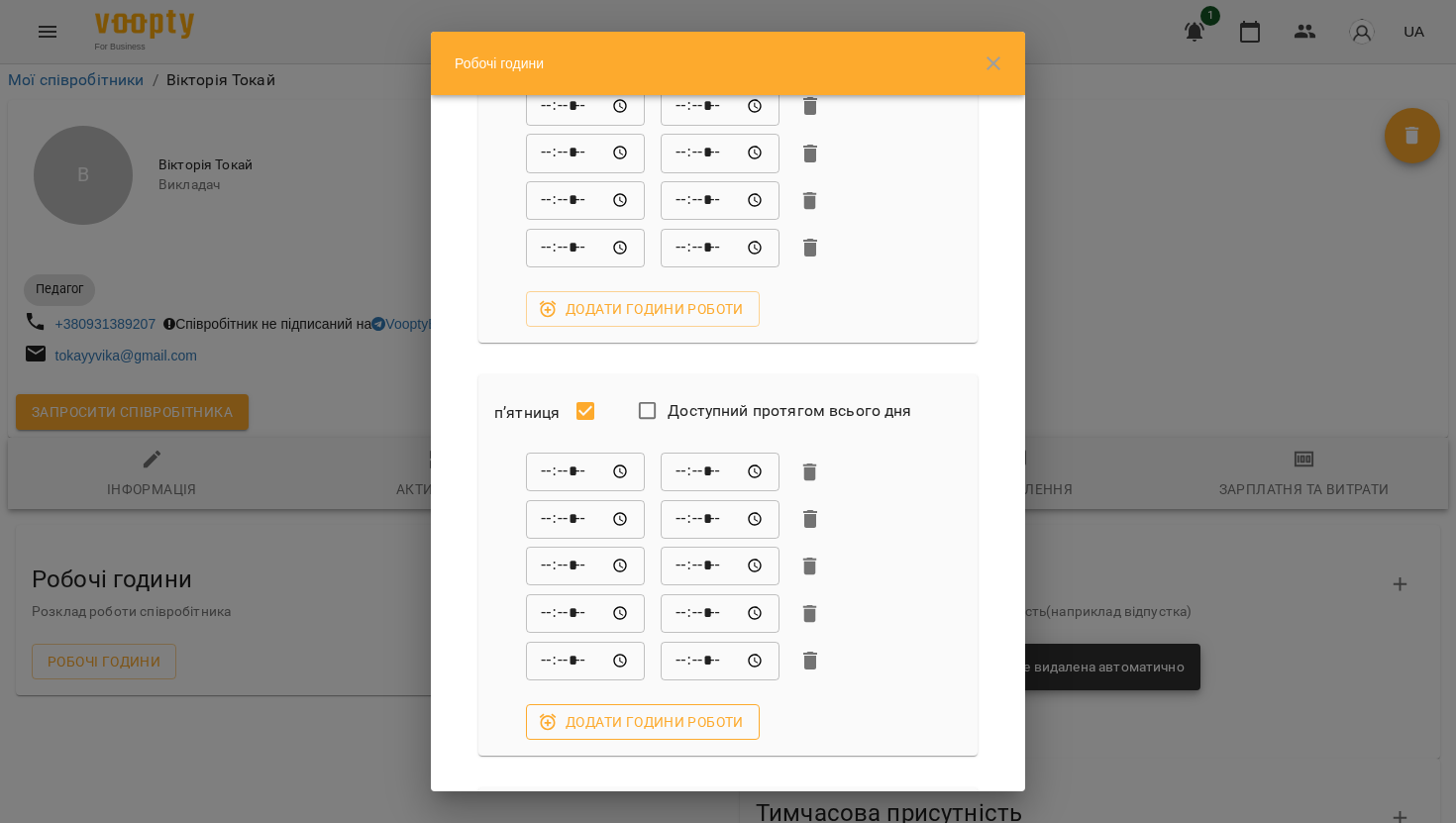 click on "Додати години роботи" at bounding box center [643, 722] 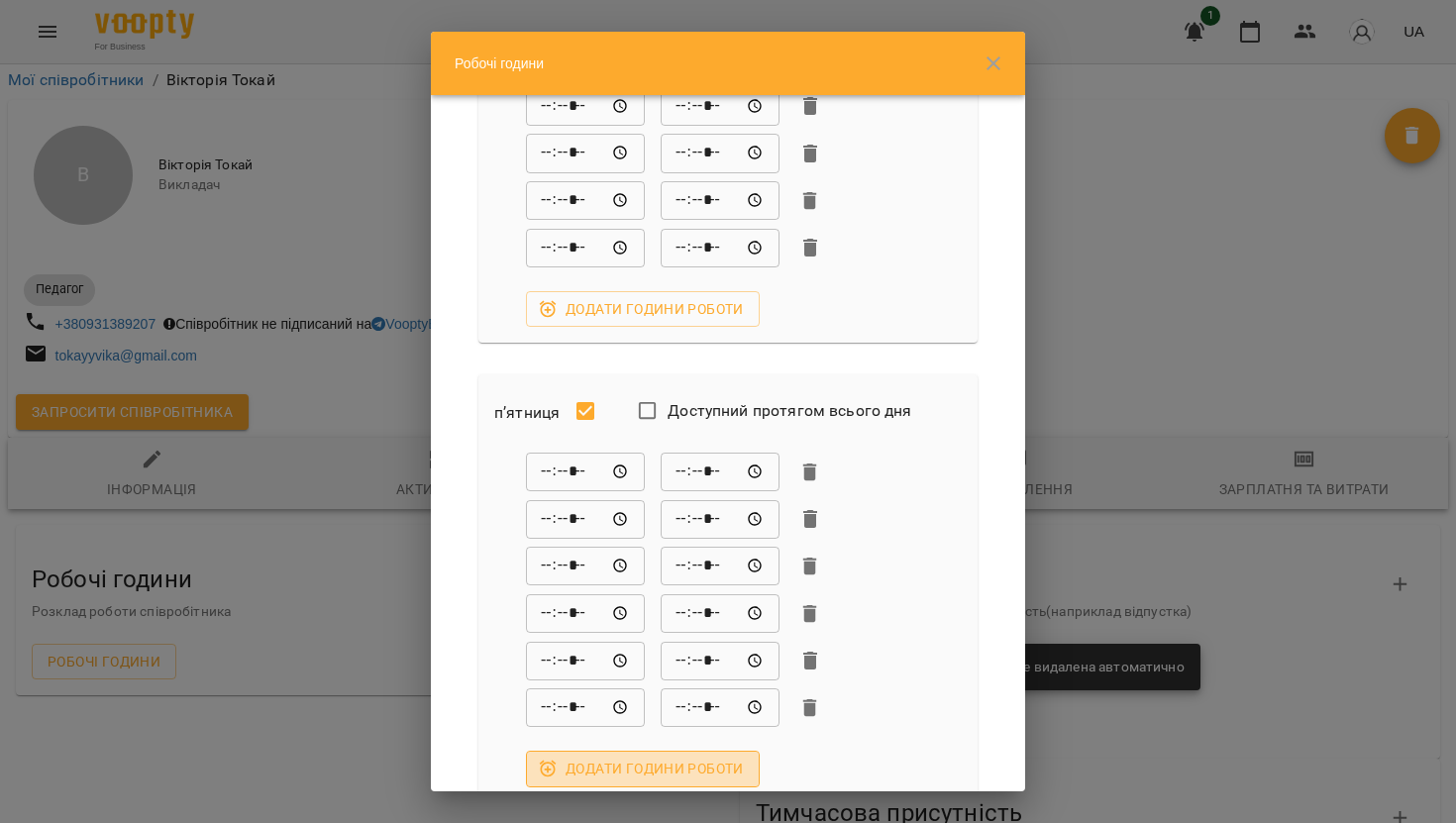 click on "Додати години роботи" at bounding box center [643, 769] 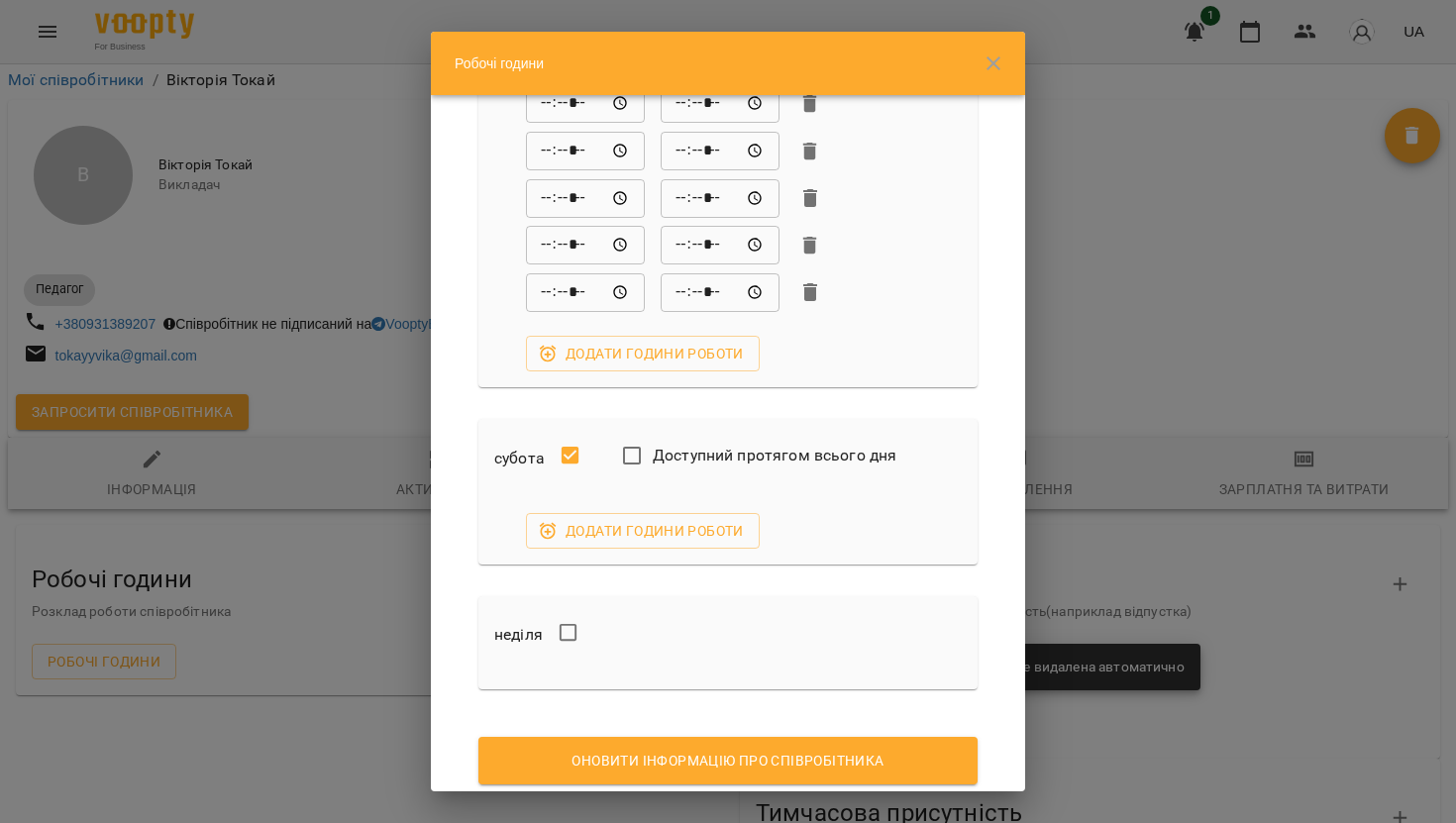 scroll, scrollTop: 1966, scrollLeft: 0, axis: vertical 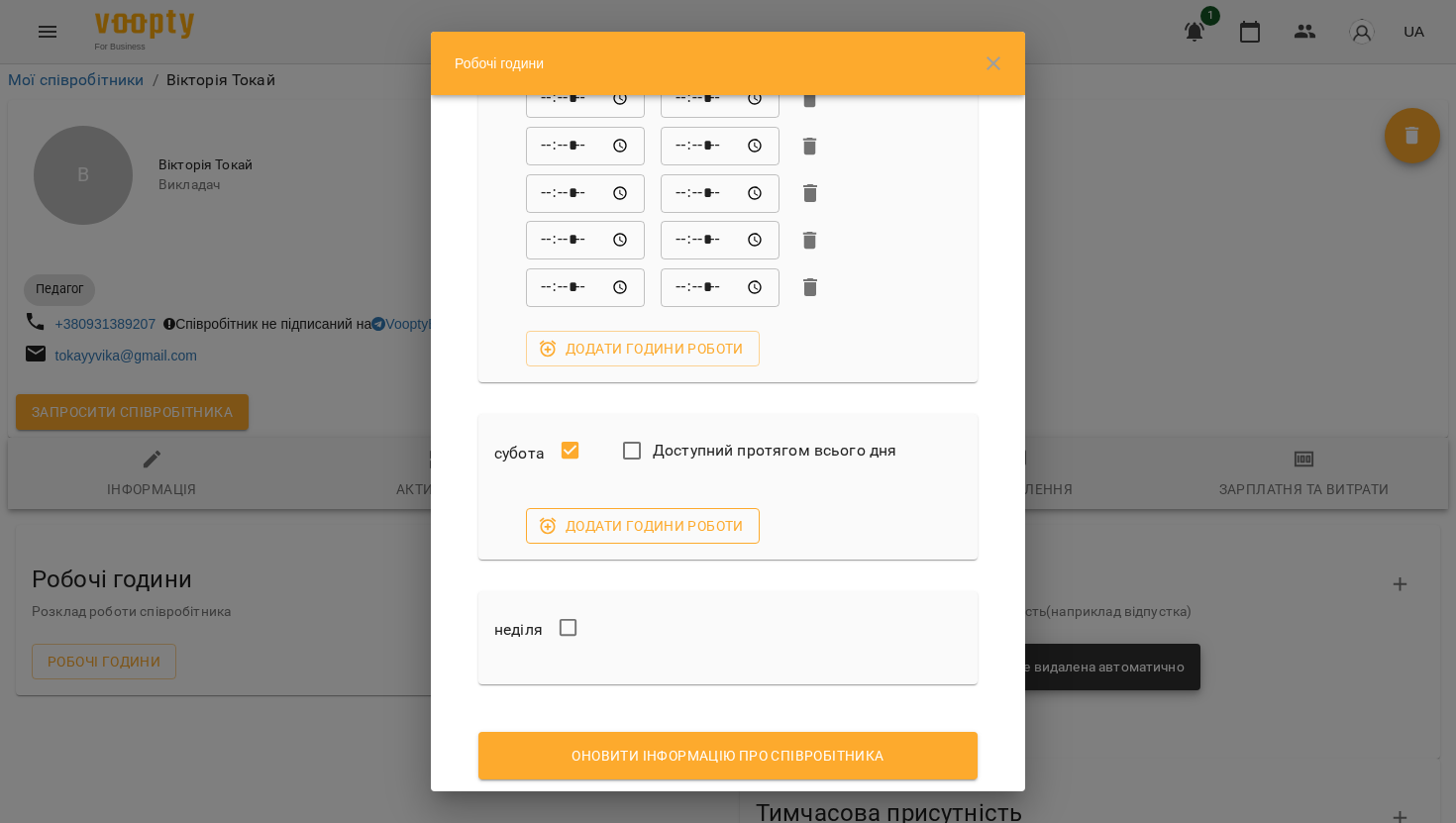 click on "Додати години роботи" at bounding box center [643, 526] 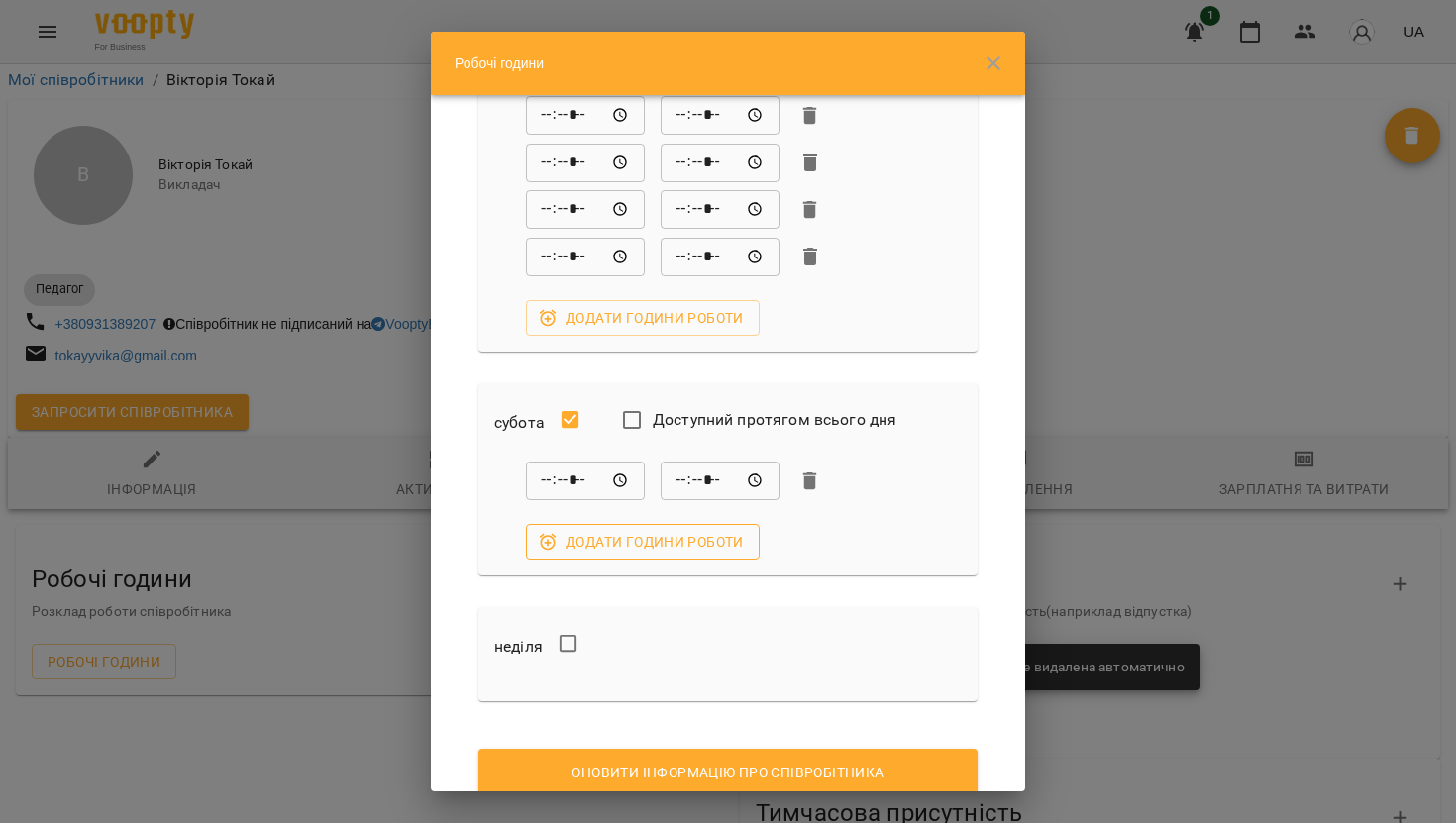 scroll, scrollTop: 2041, scrollLeft: 0, axis: vertical 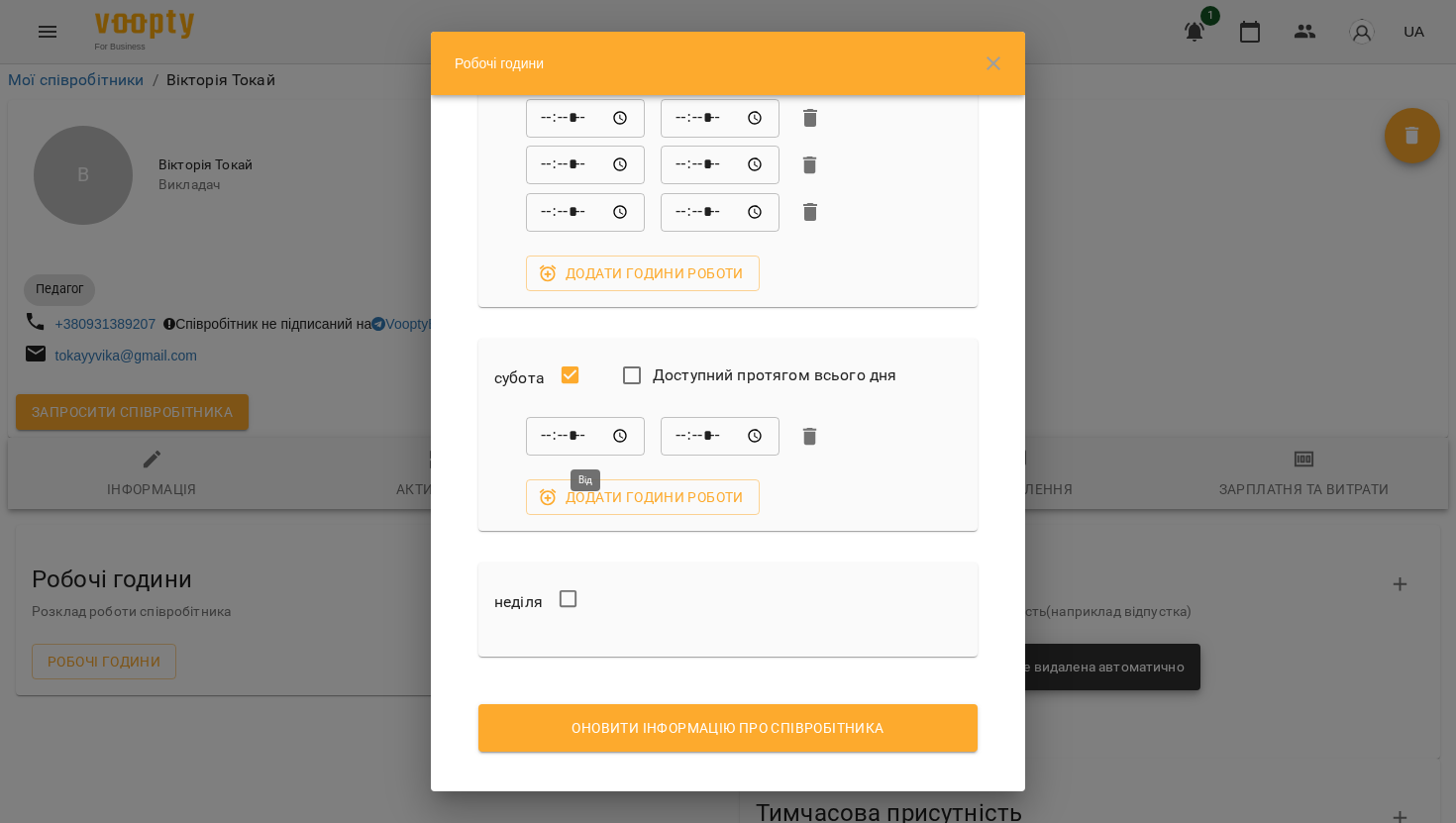 click on "*****" at bounding box center (585, 437) 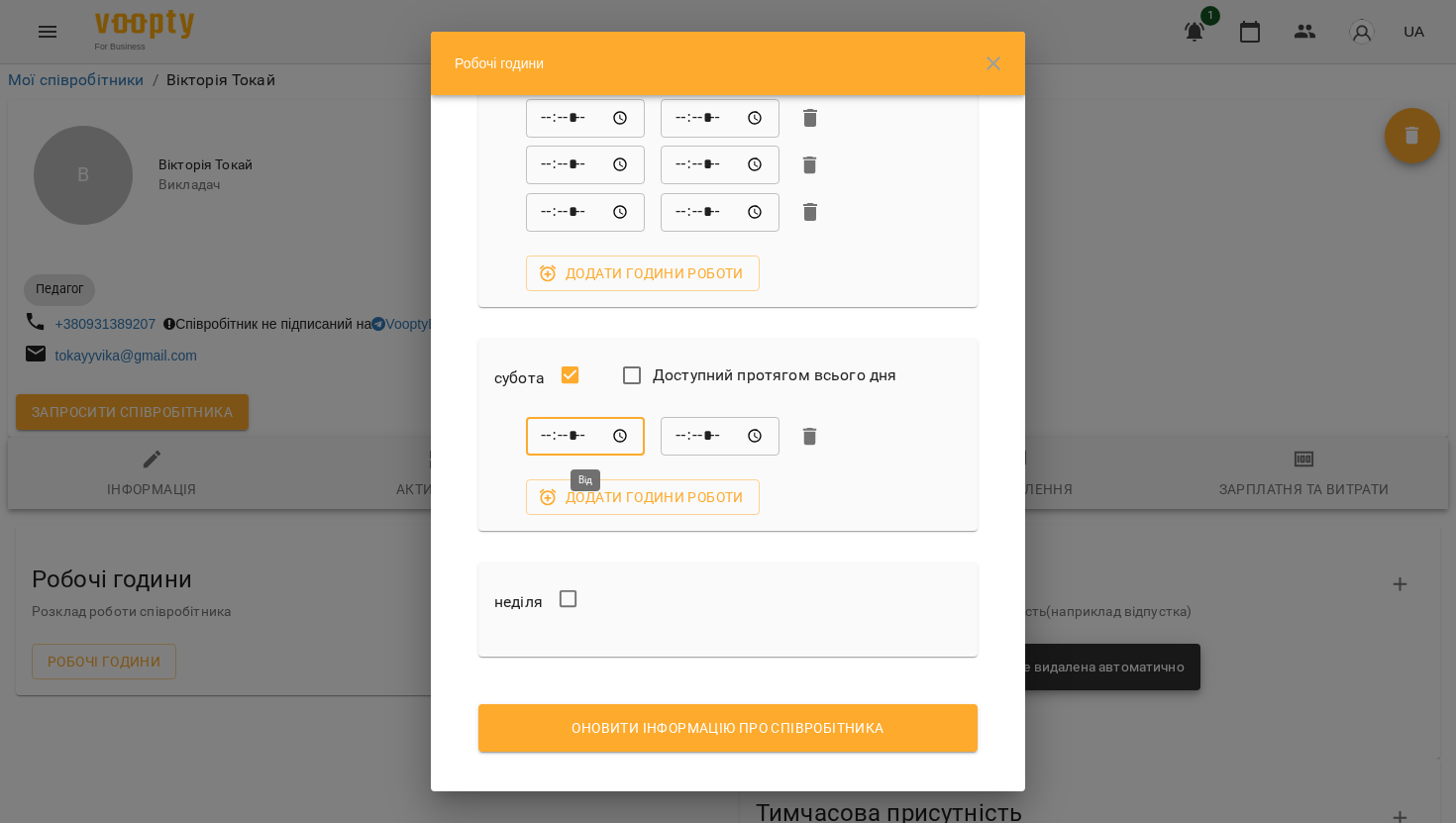 type on "*****" 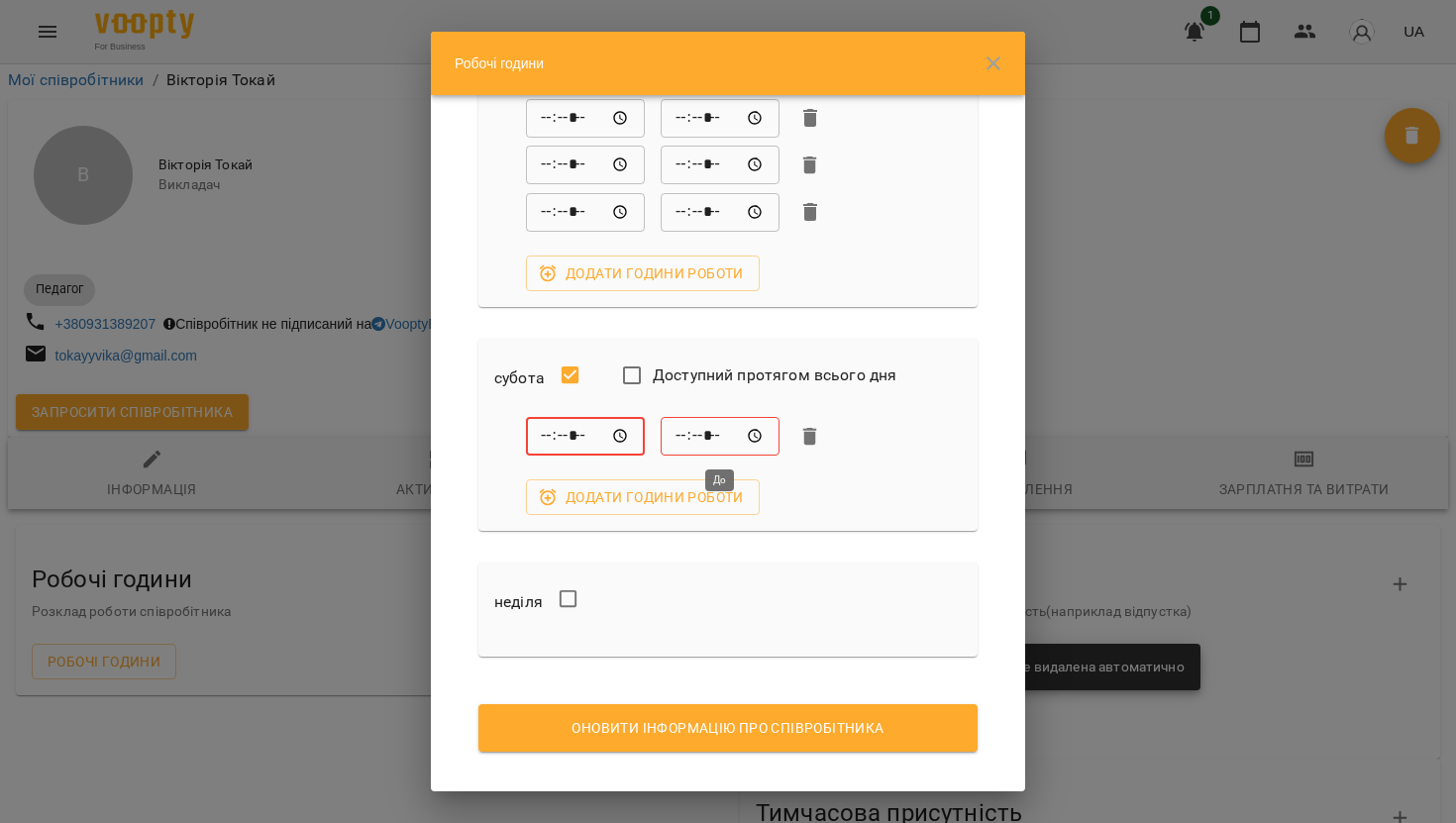 click on "*****" at bounding box center (720, 437) 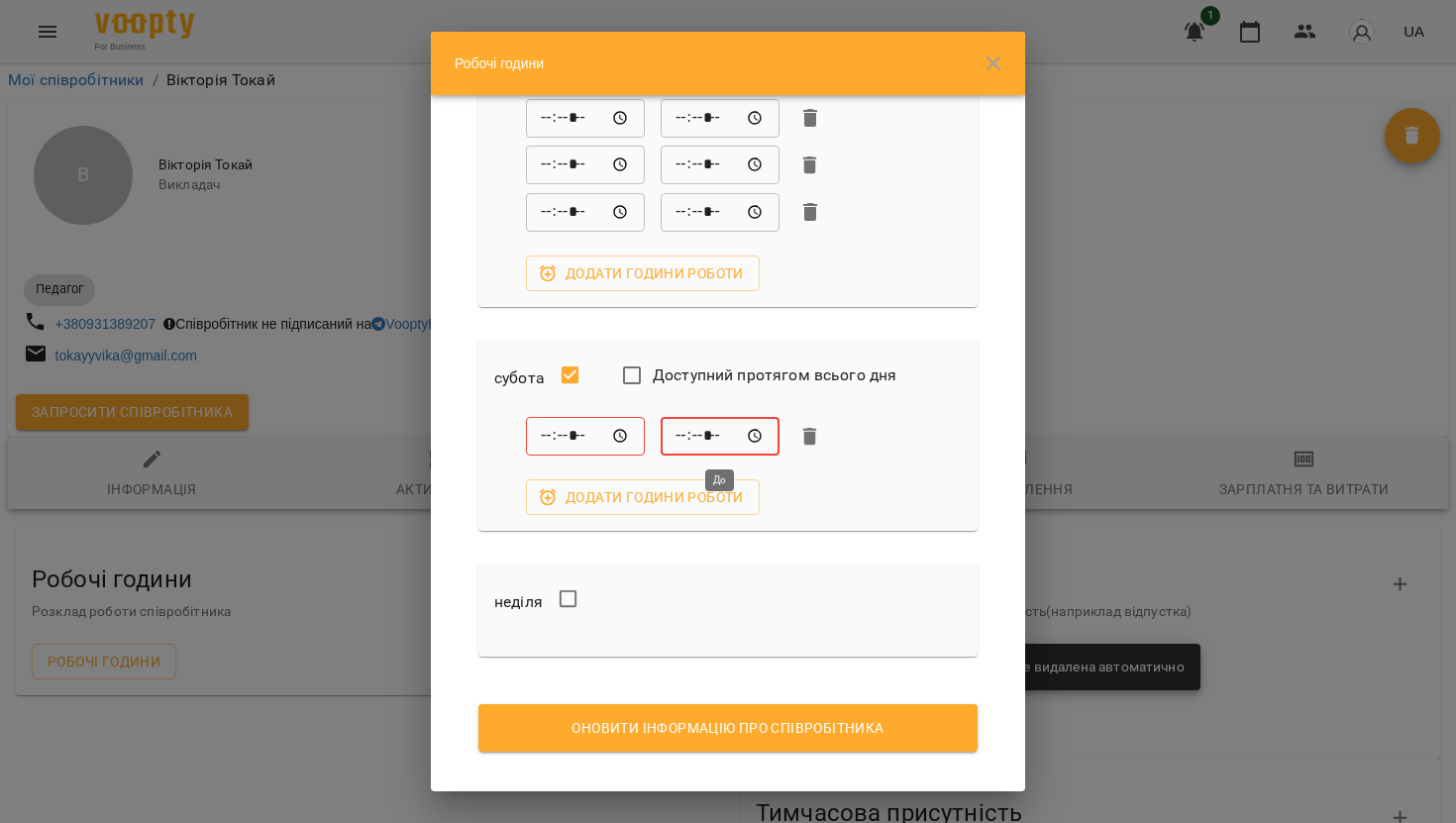 type on "*****" 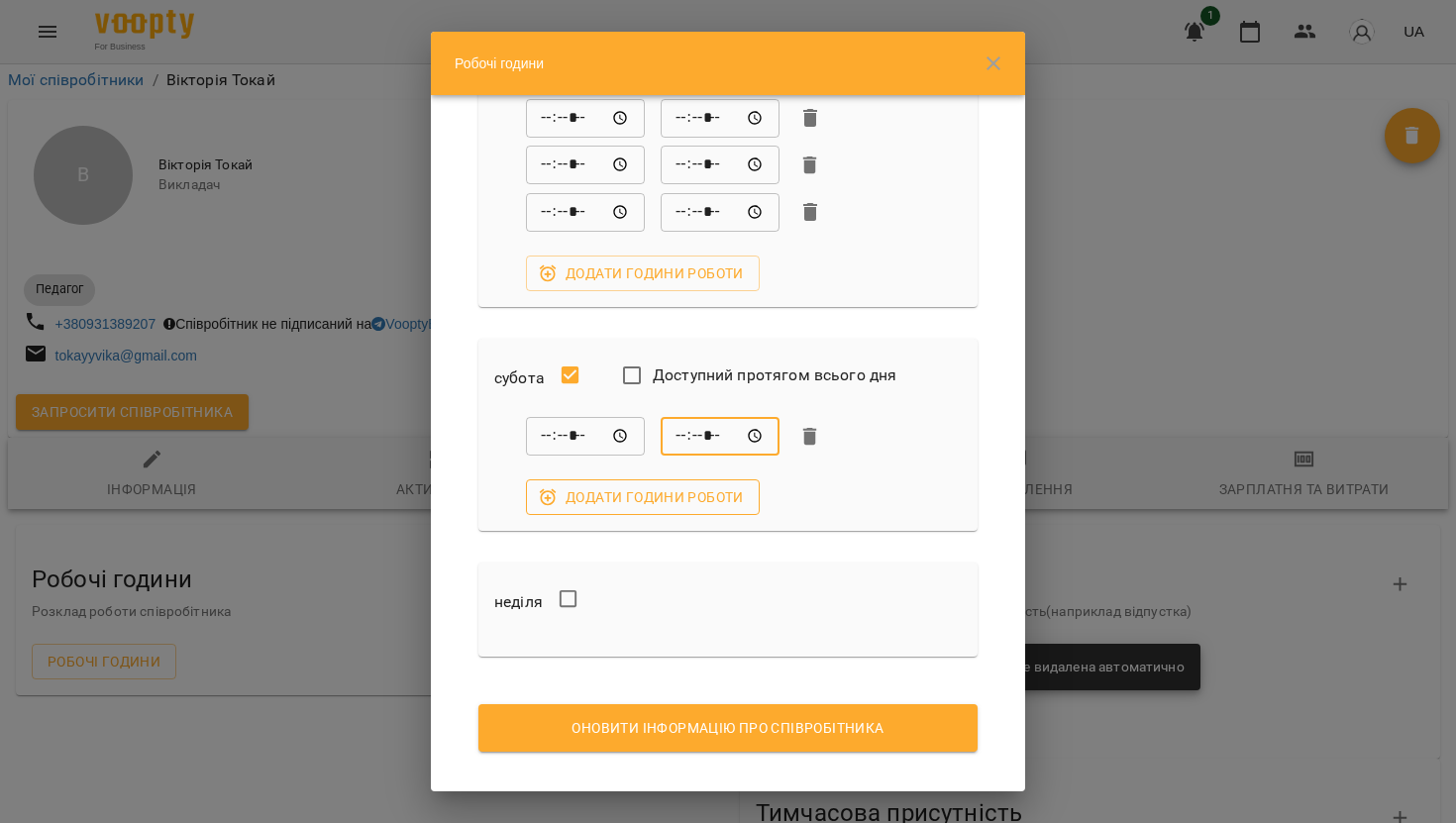 click on "Додати години роботи" at bounding box center (643, 497) 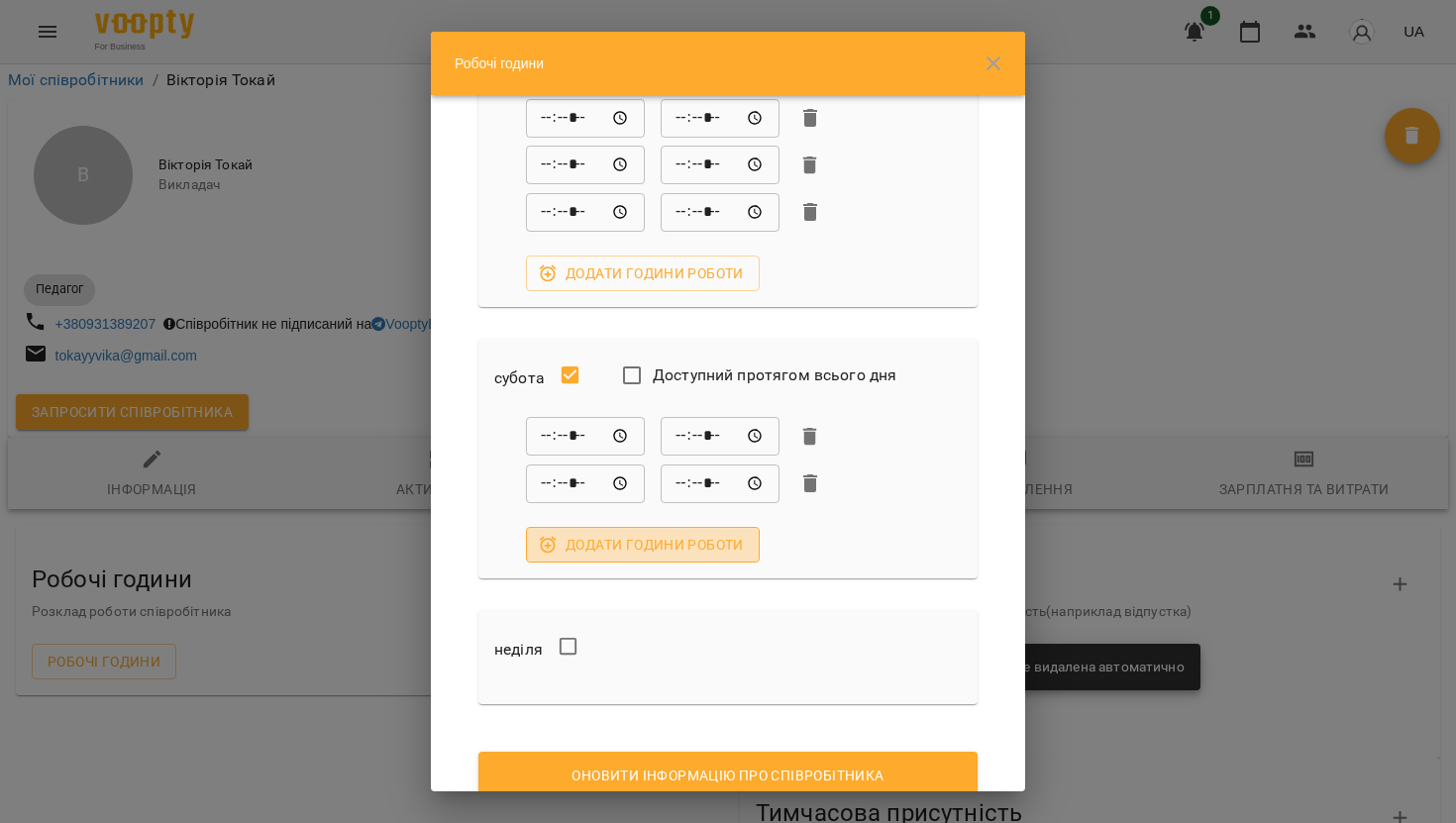 click on "Додати години роботи" at bounding box center (643, 545) 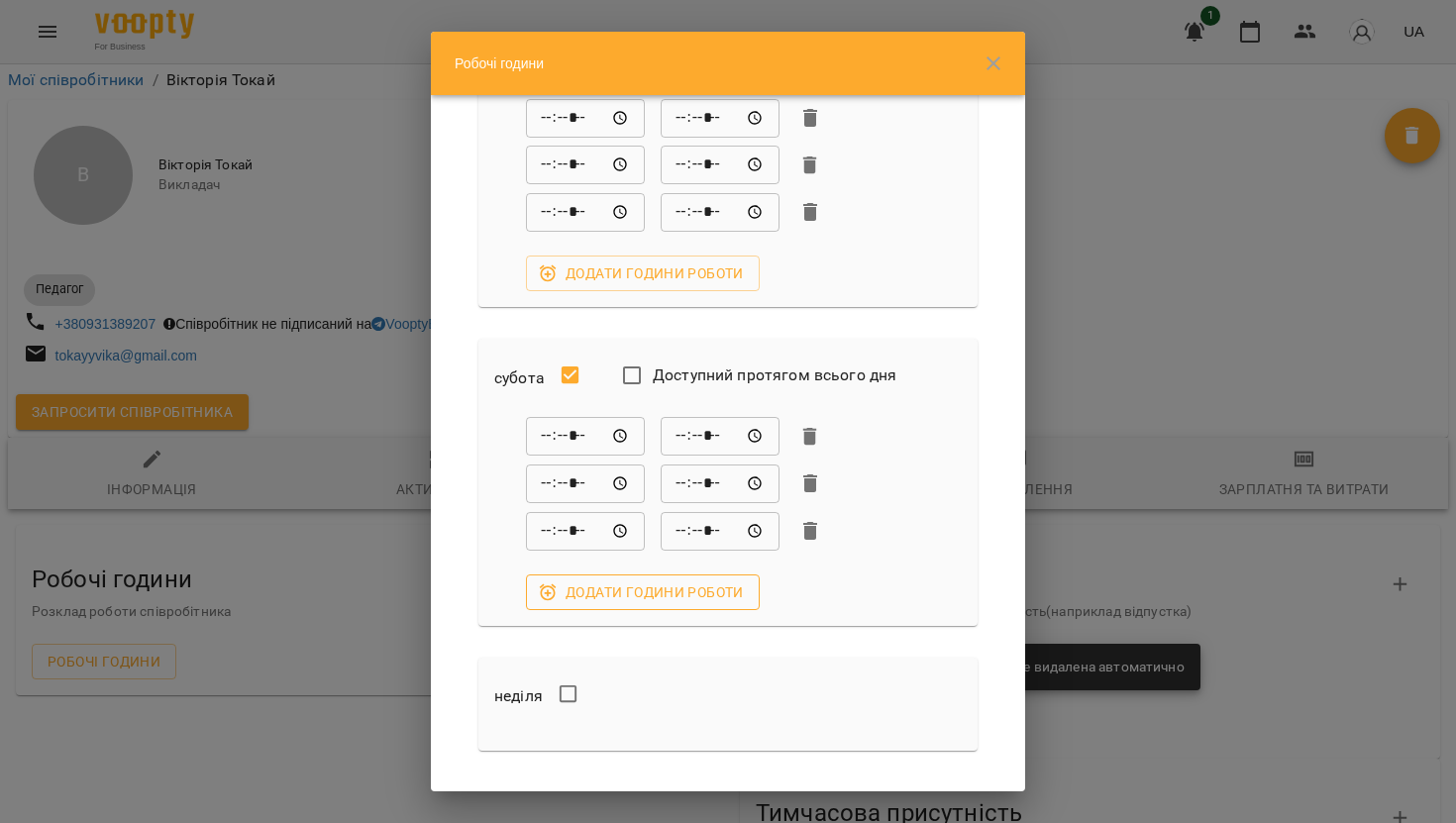 click on "Додати години роботи" at bounding box center (643, 592) 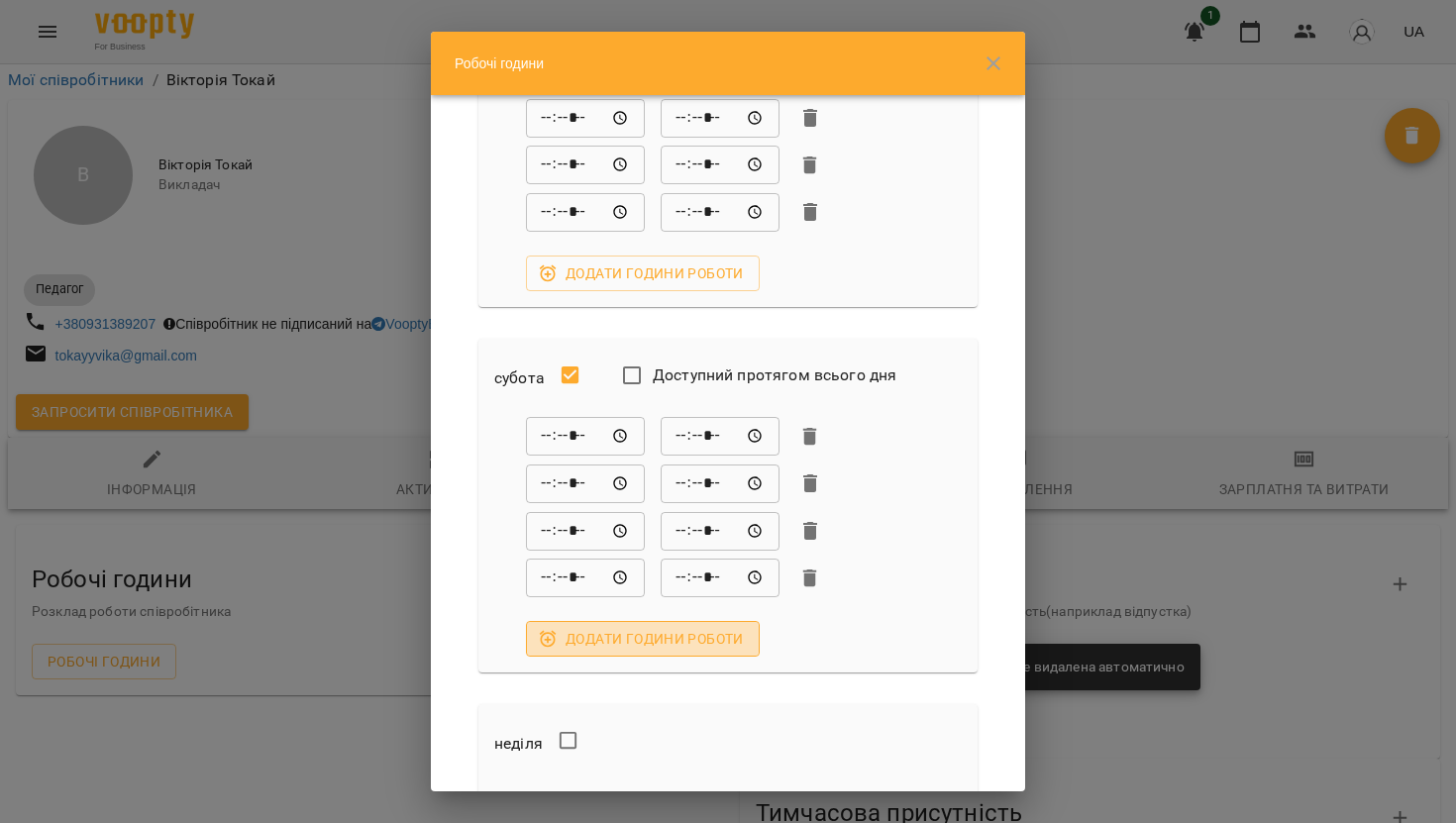 click on "Додати години роботи" at bounding box center [643, 639] 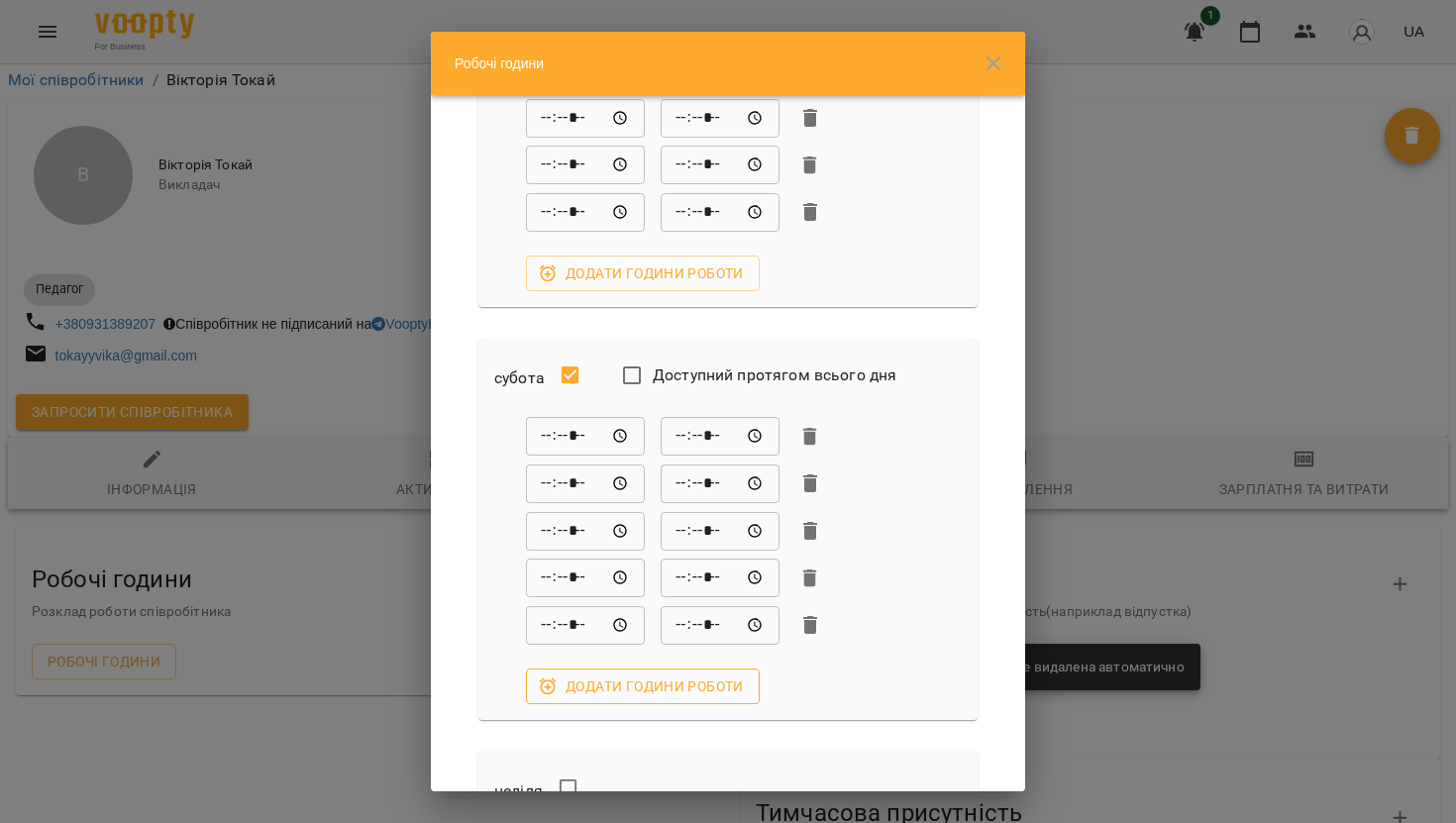 click on "Додати години роботи" at bounding box center [643, 686] 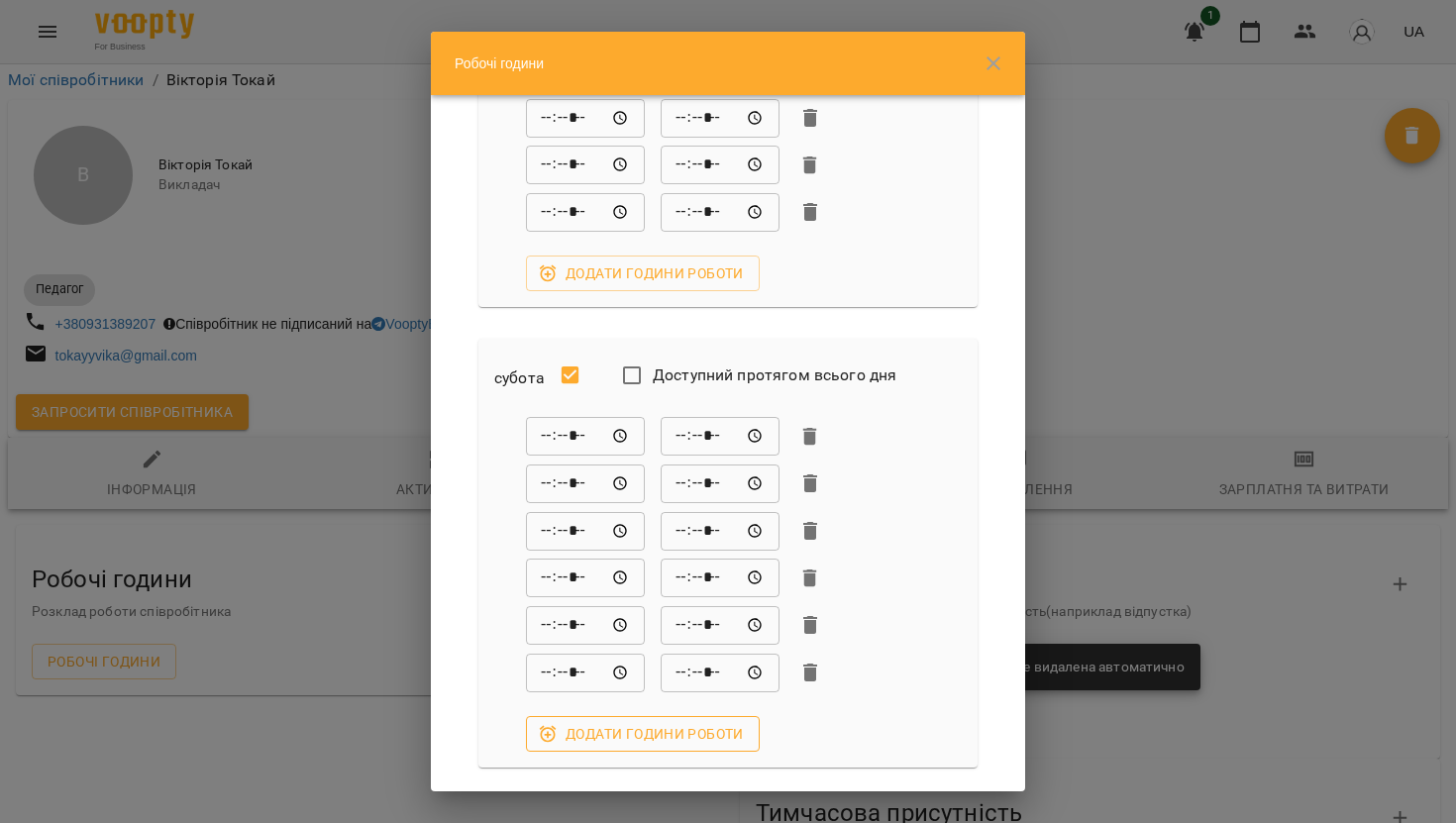 click on "Додати години роботи" at bounding box center [643, 734] 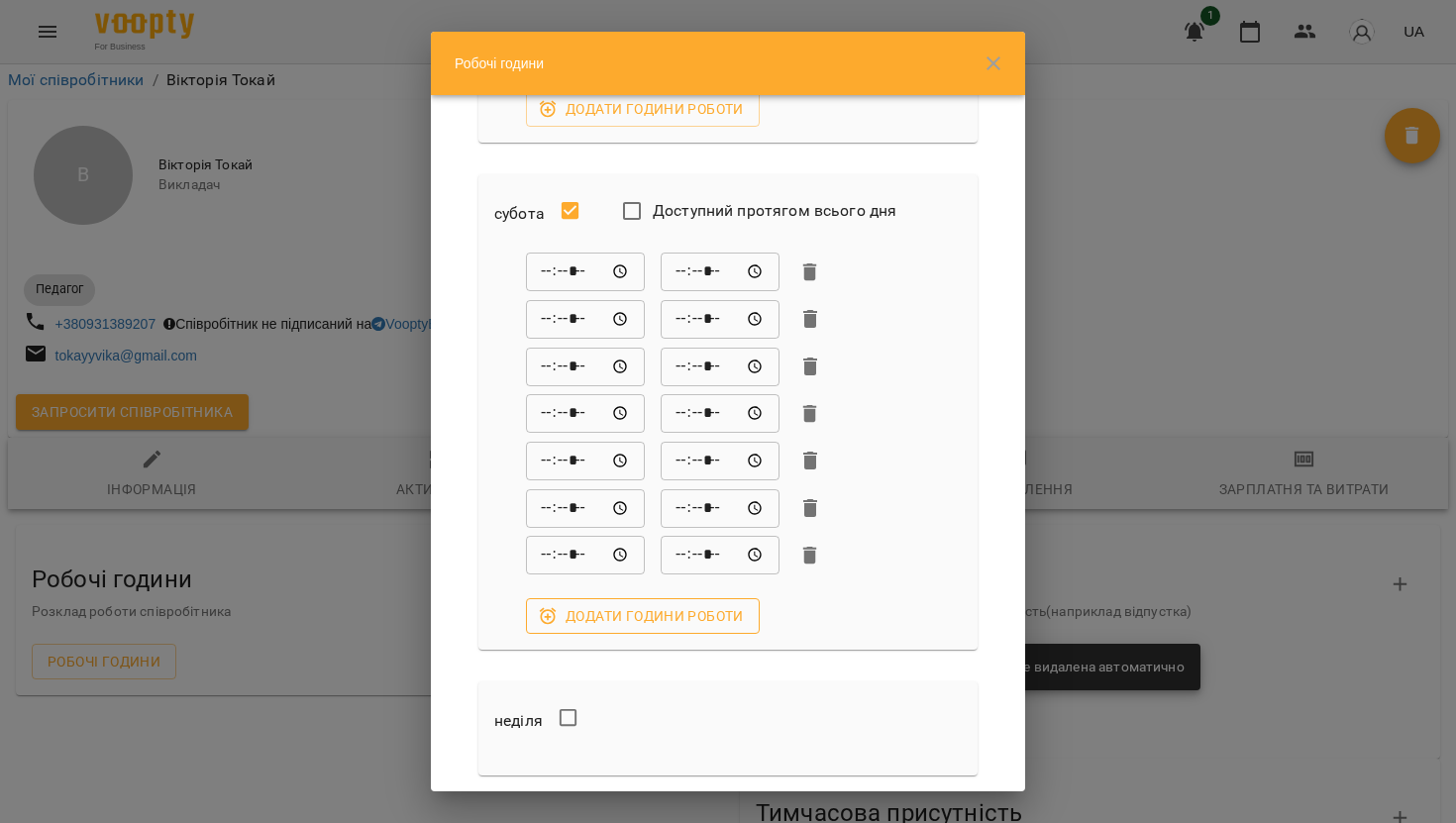 scroll, scrollTop: 2348, scrollLeft: 0, axis: vertical 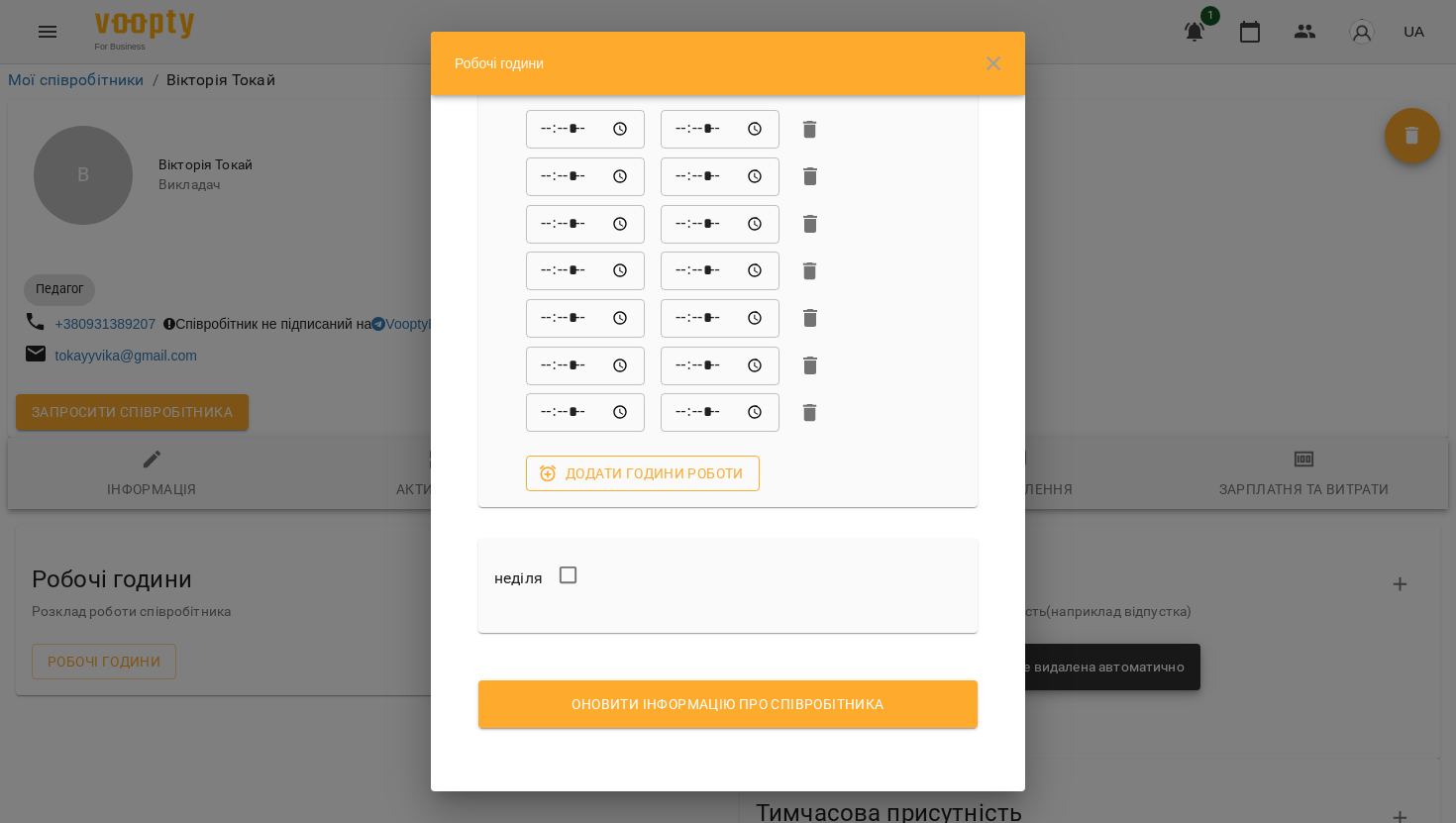click on "Додати години роботи" at bounding box center [643, 473] 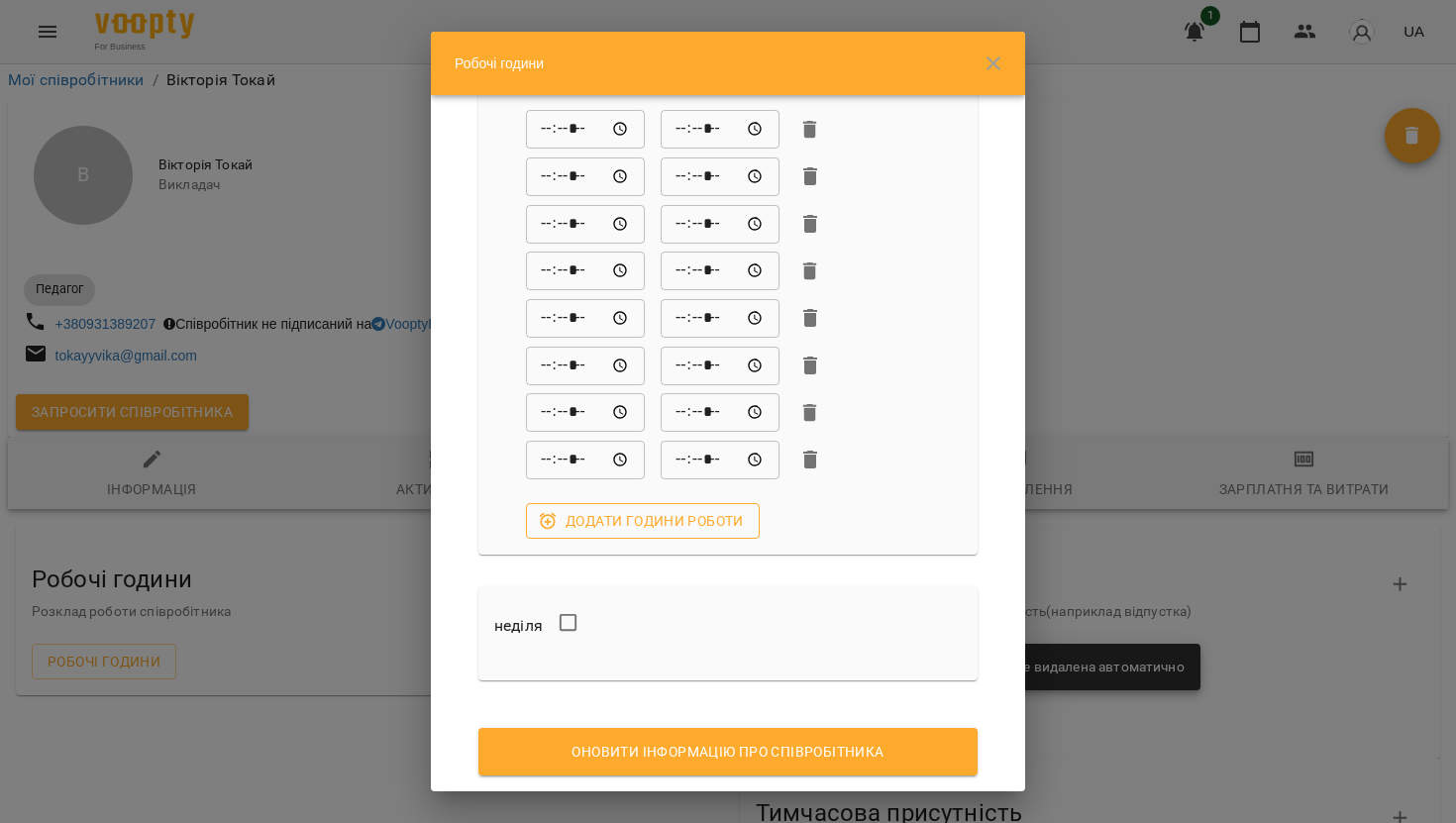click on "Додати години роботи" at bounding box center (643, 521) 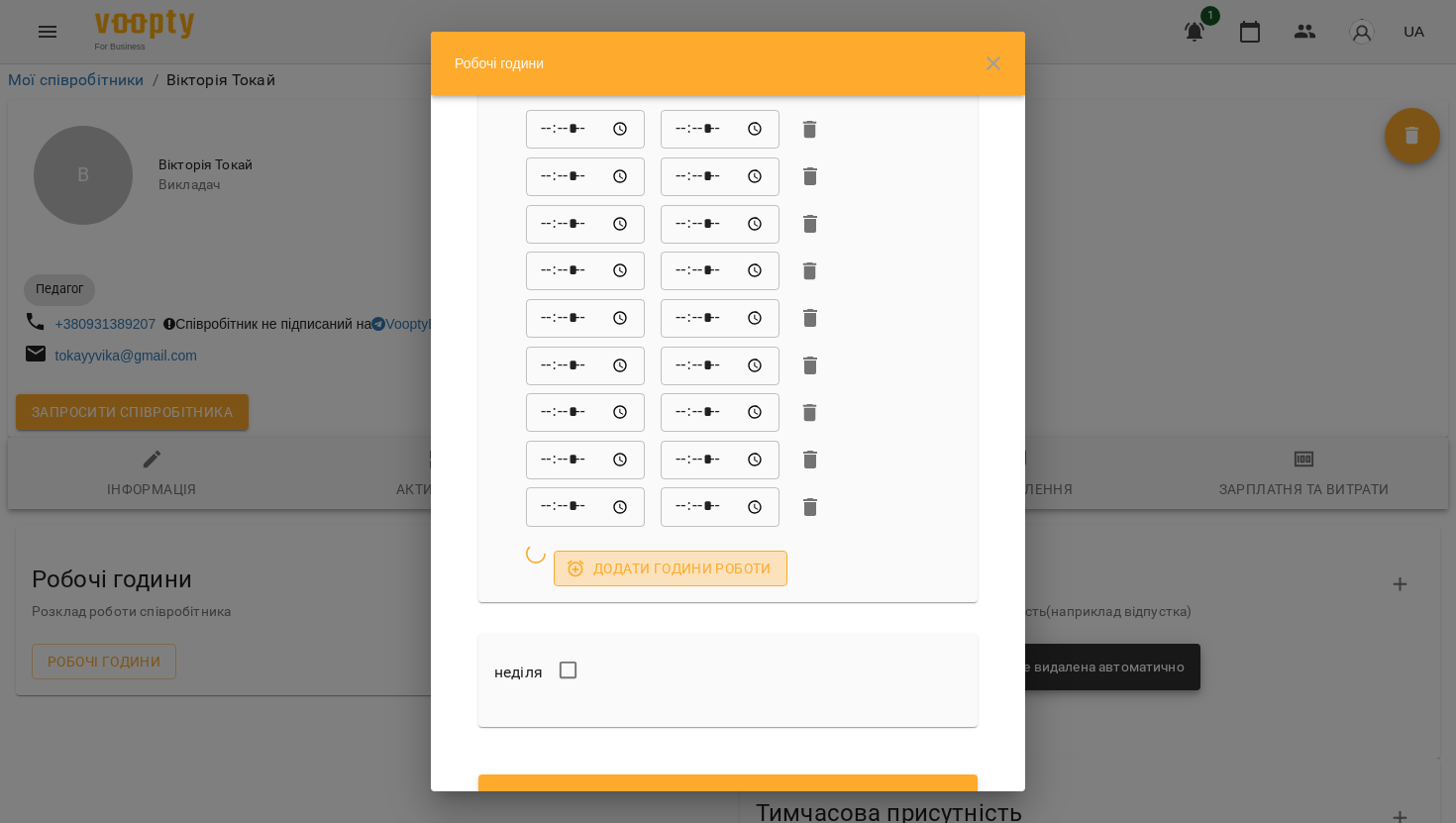 click on "Додати години роботи" at bounding box center [671, 568] 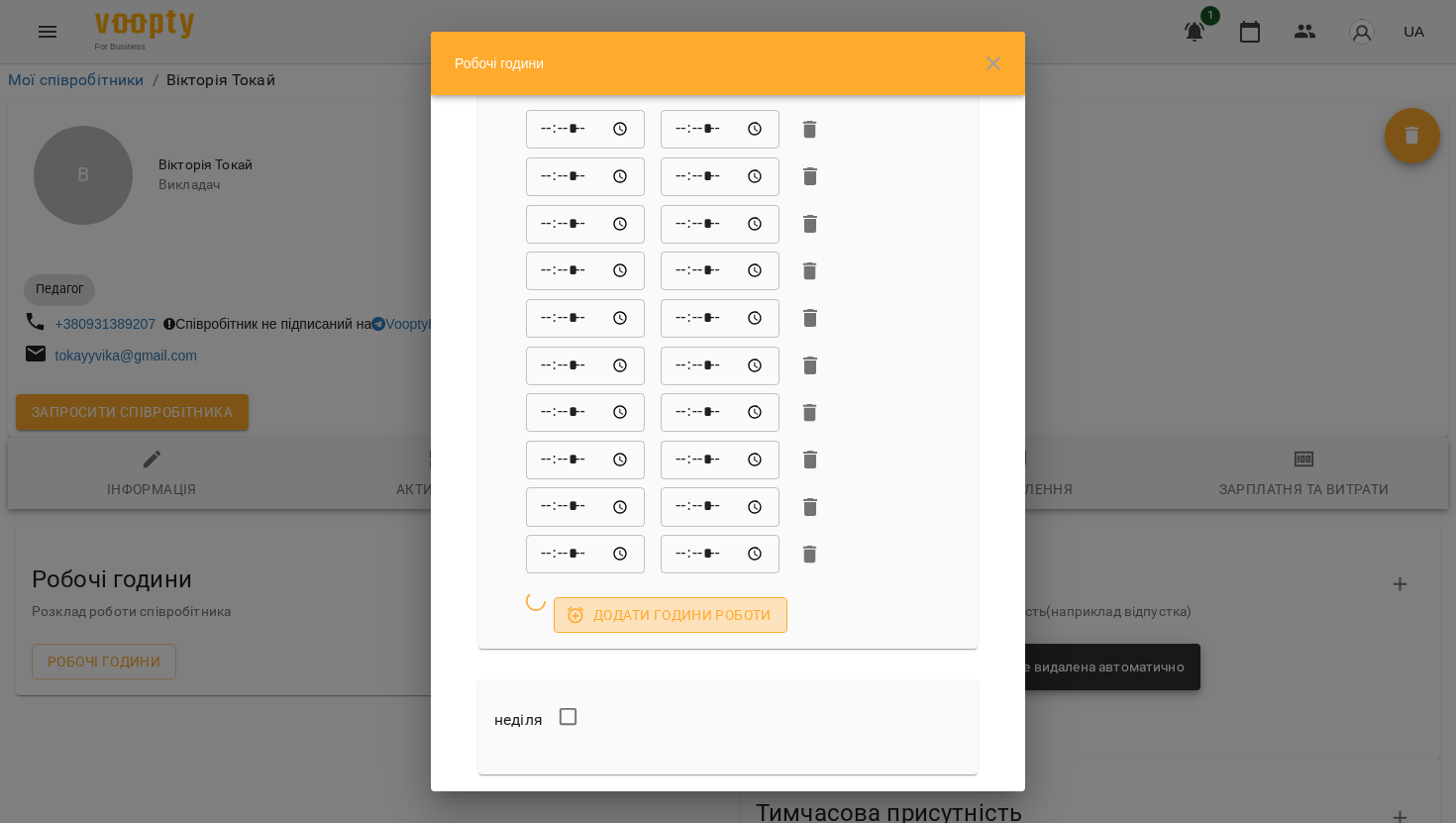 click on "Додати години роботи" at bounding box center [671, 615] 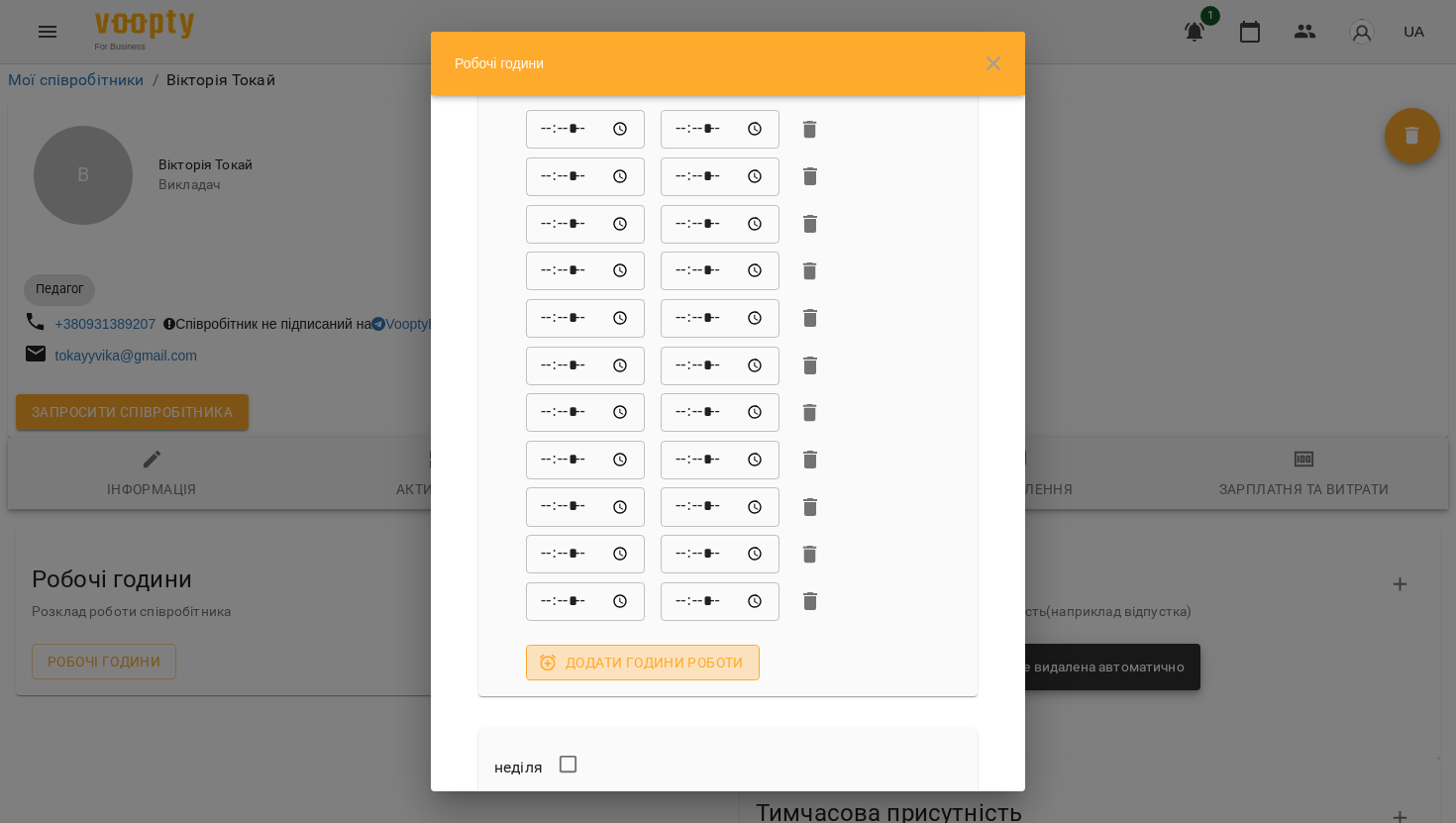 click on "Додати години роботи" at bounding box center [643, 663] 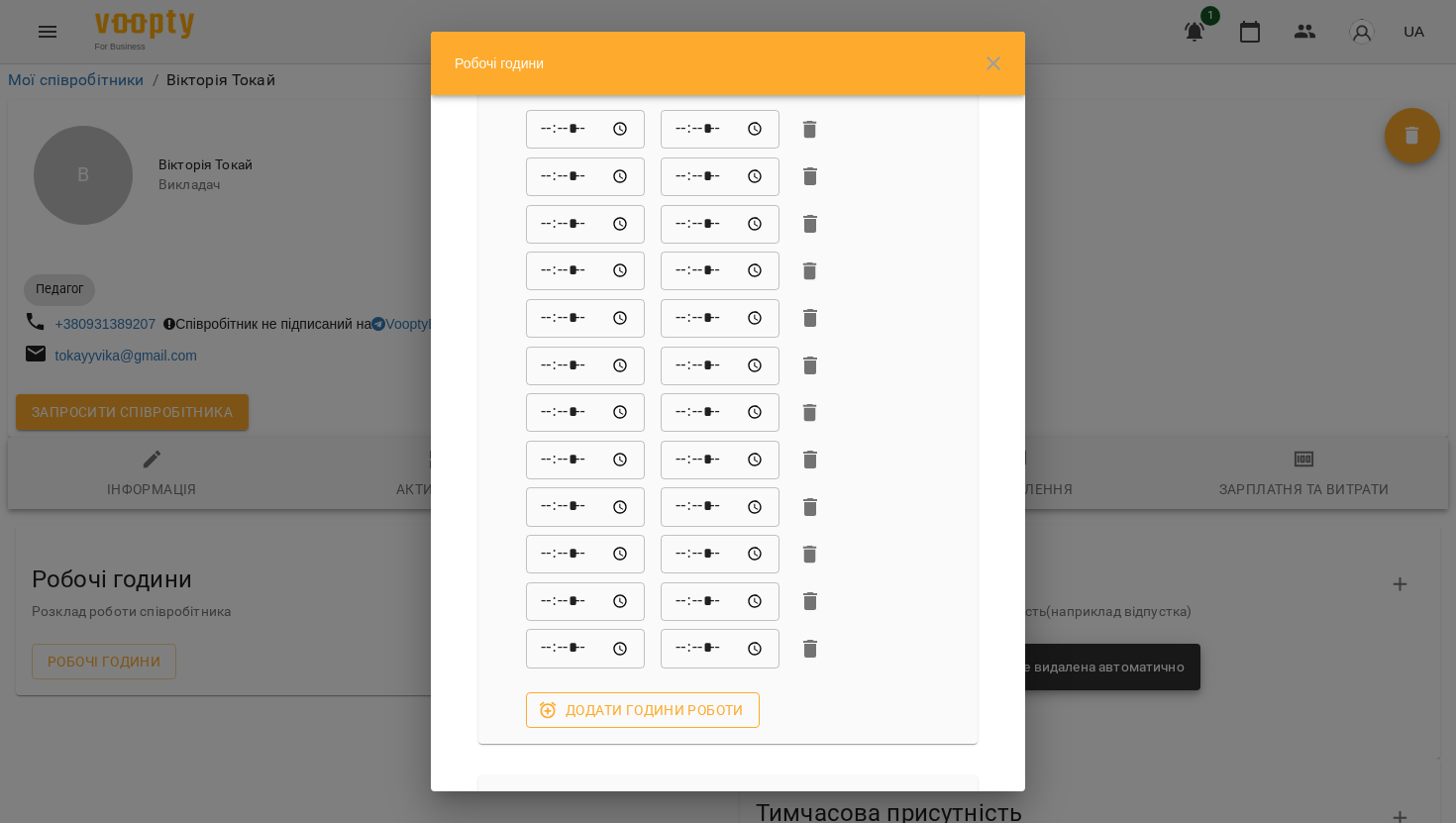 scroll, scrollTop: 2584, scrollLeft: 0, axis: vertical 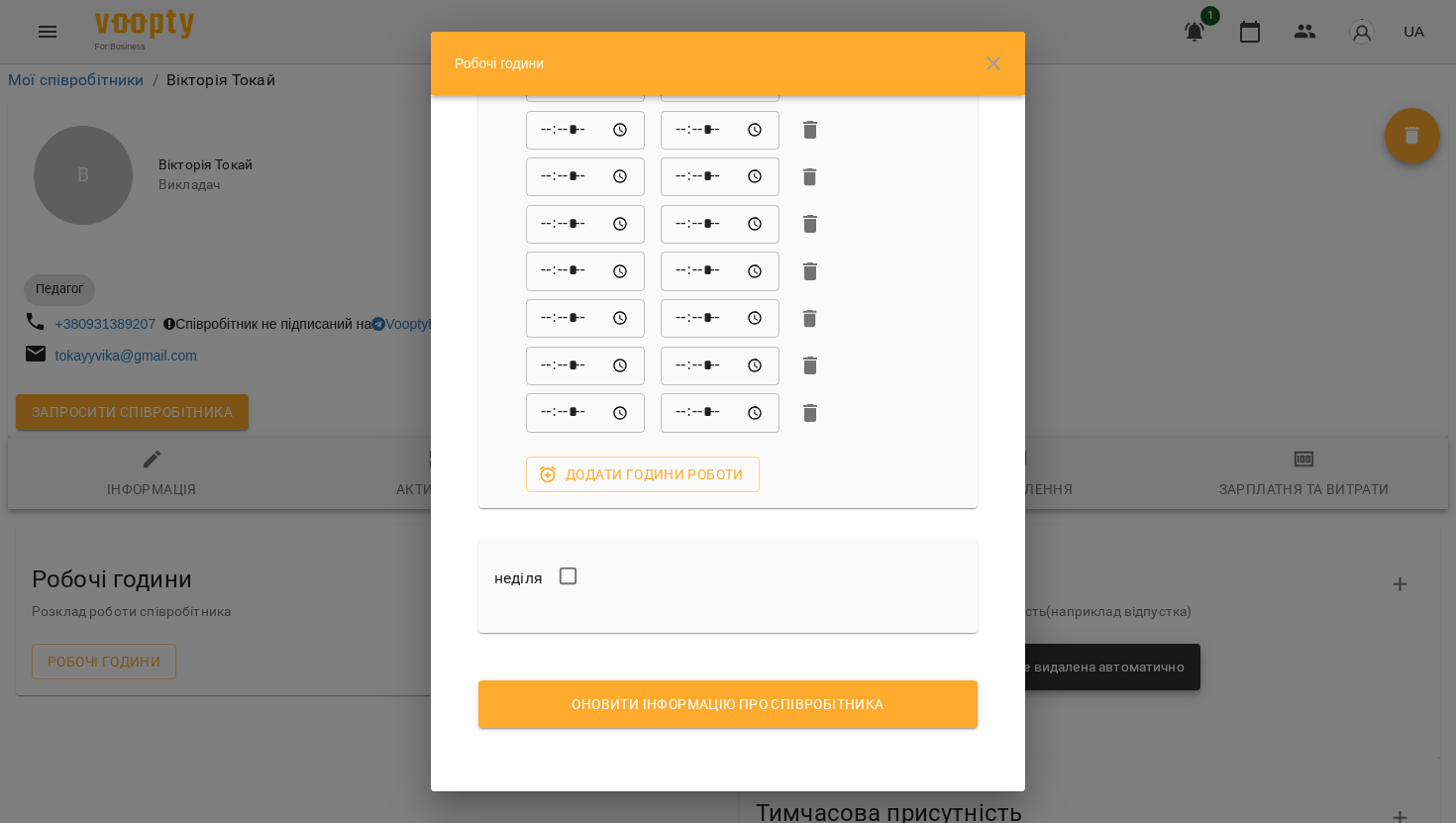 click on "Оновити інформацію про співробітника" at bounding box center (728, 704) 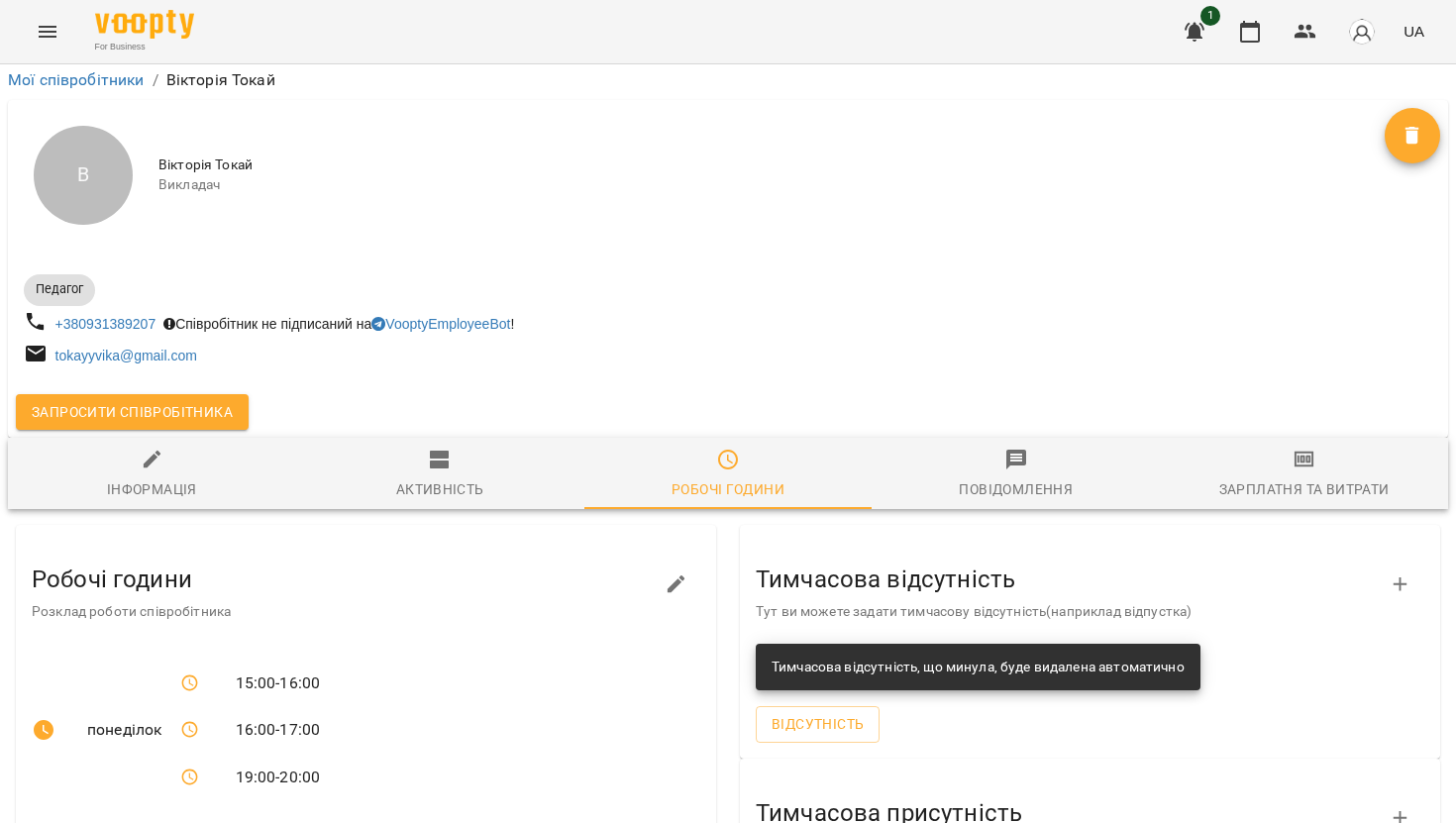 scroll, scrollTop: 250, scrollLeft: 0, axis: vertical 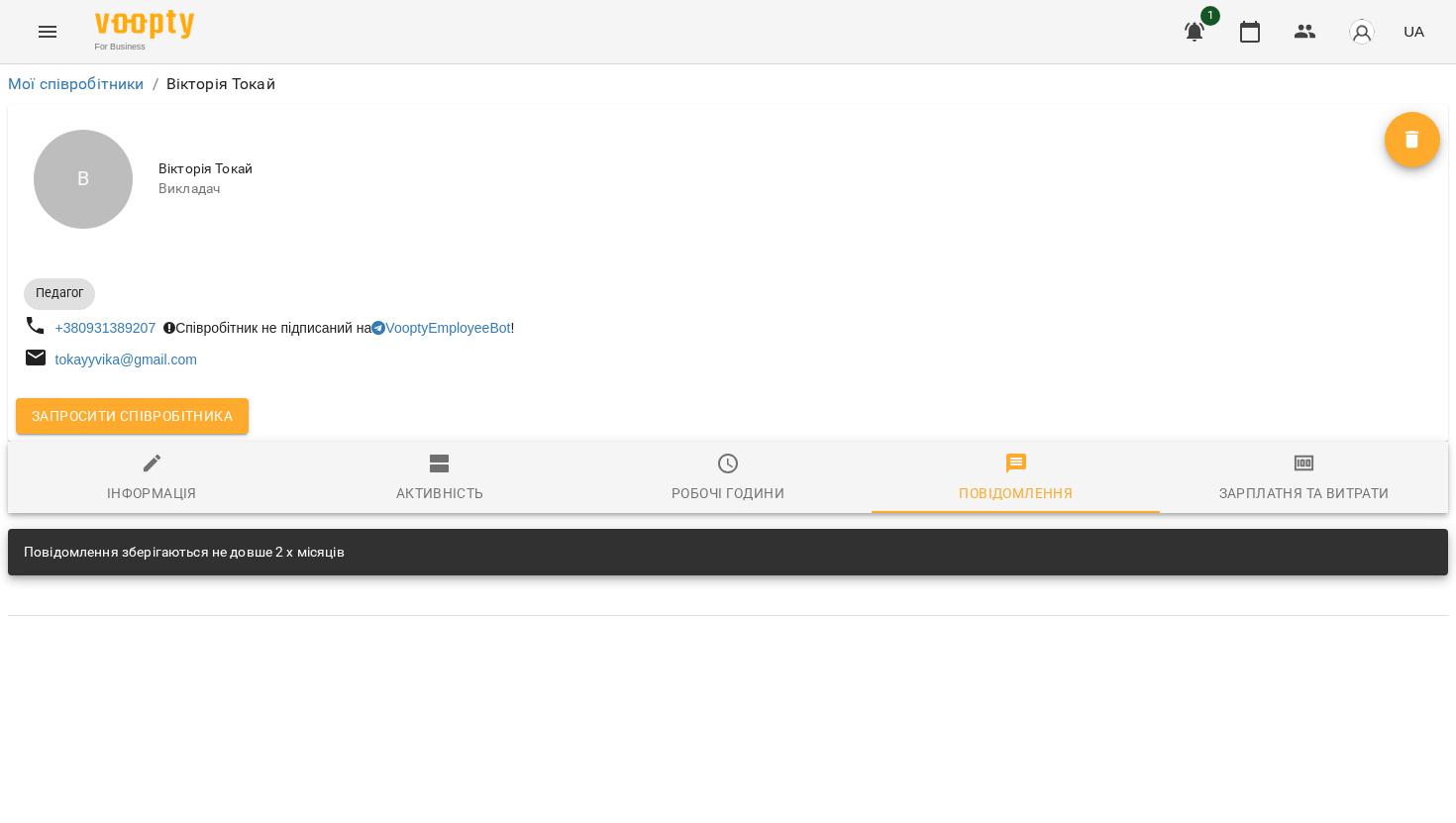 click on "Зарплатня та Витрати" at bounding box center (1303, 478) 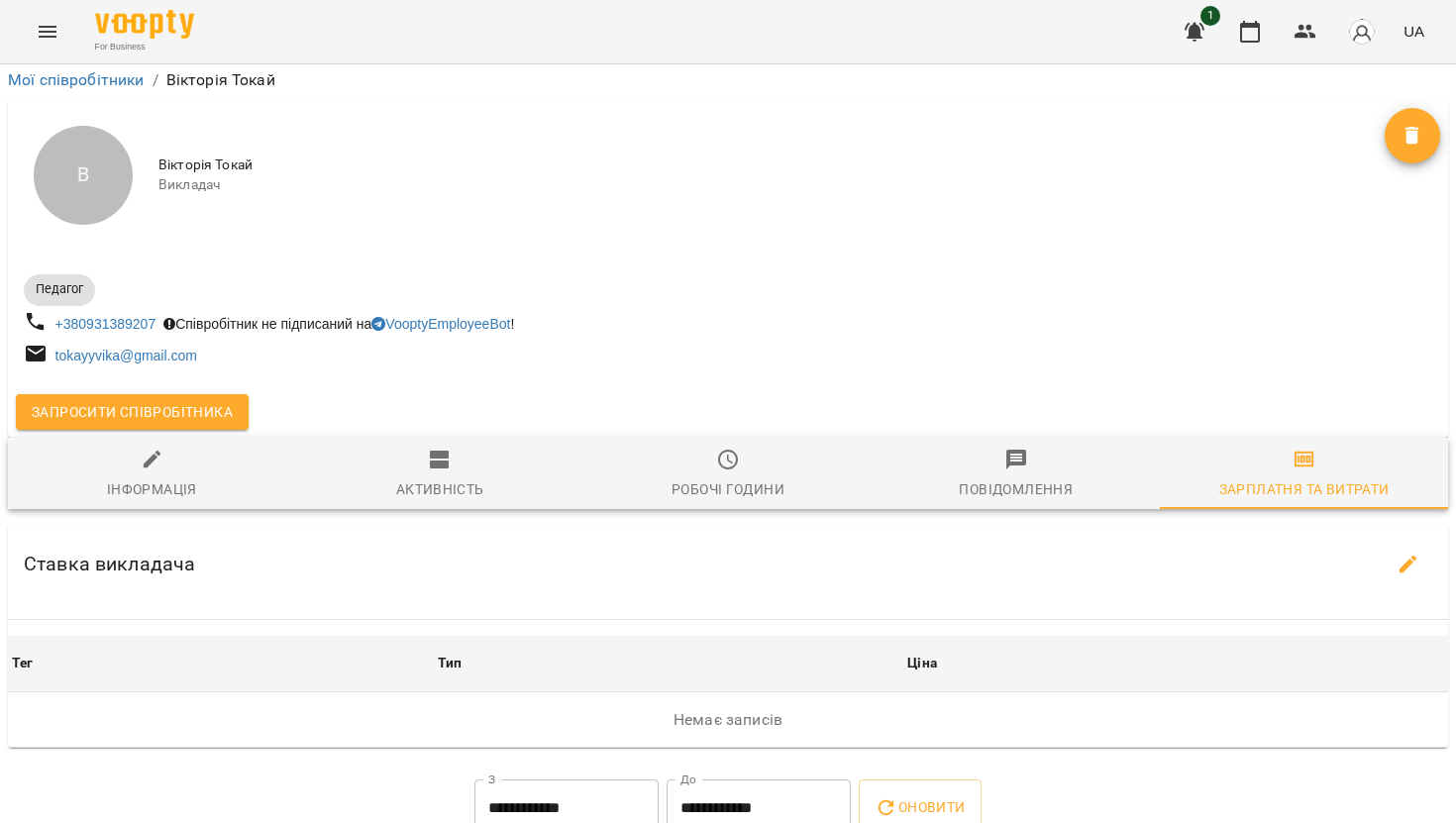scroll, scrollTop: 64, scrollLeft: 0, axis: vertical 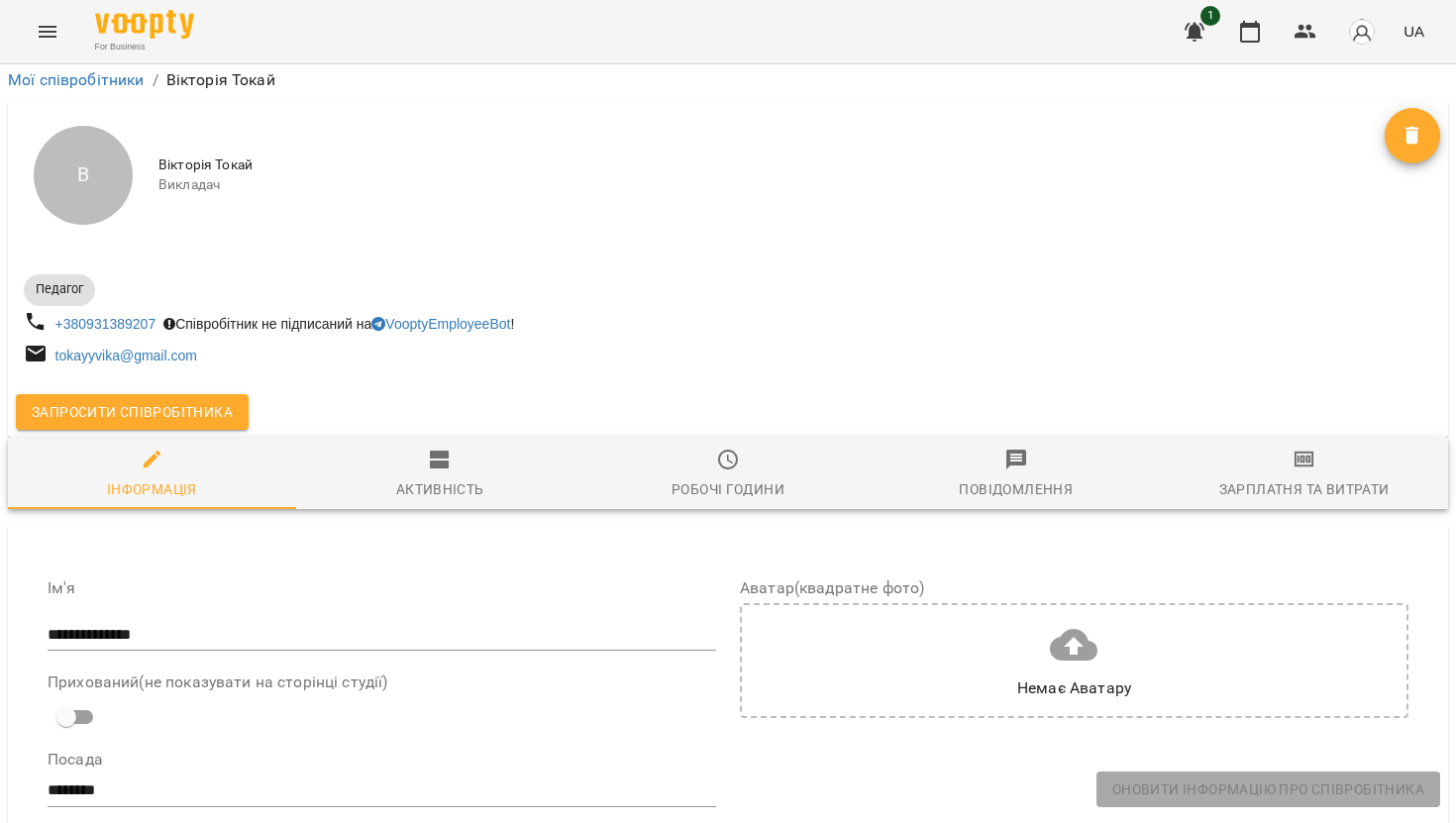 click on "Активність" at bounding box center [440, 489] 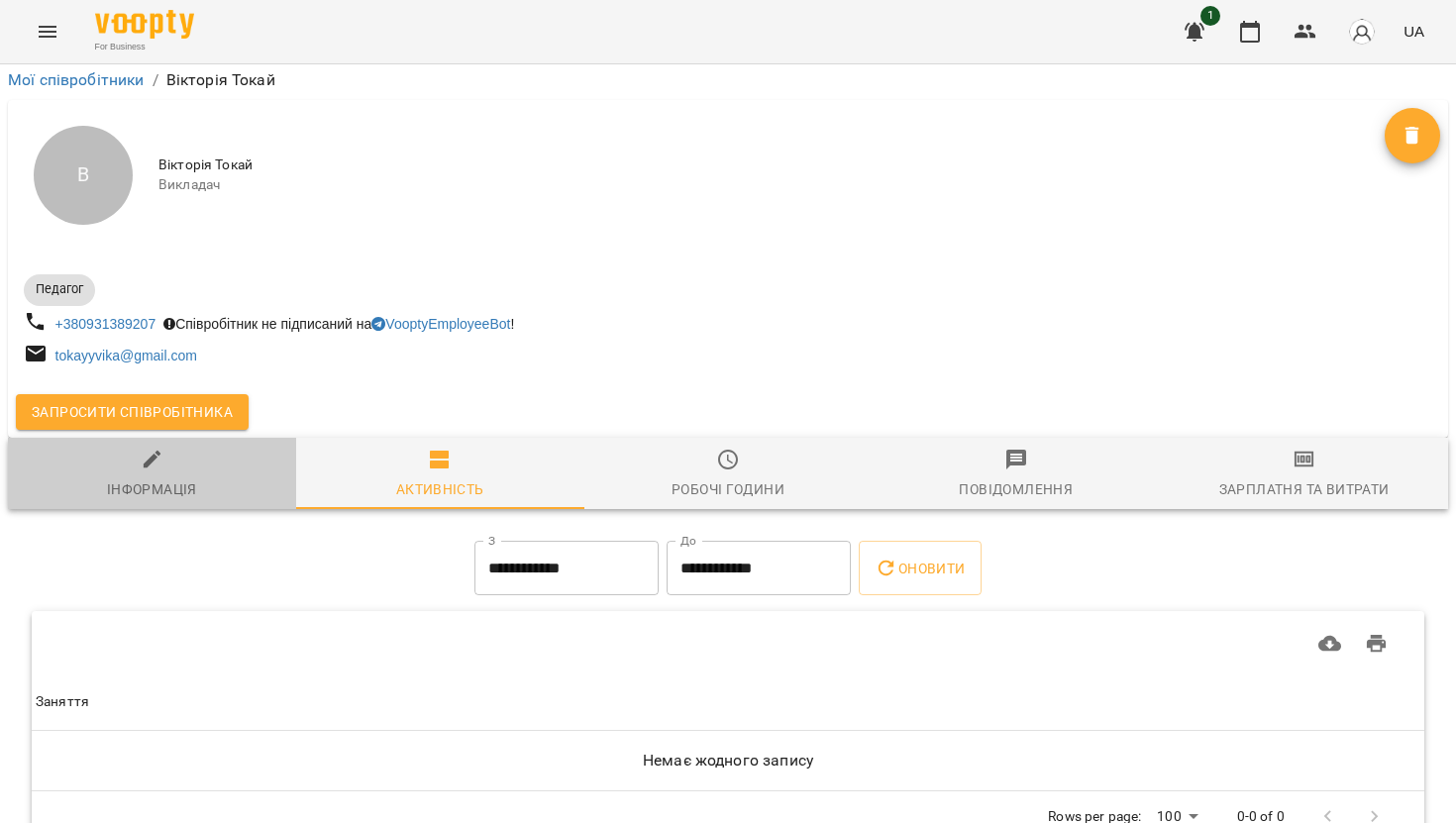 click on "Інформація" at bounding box center (152, 489) 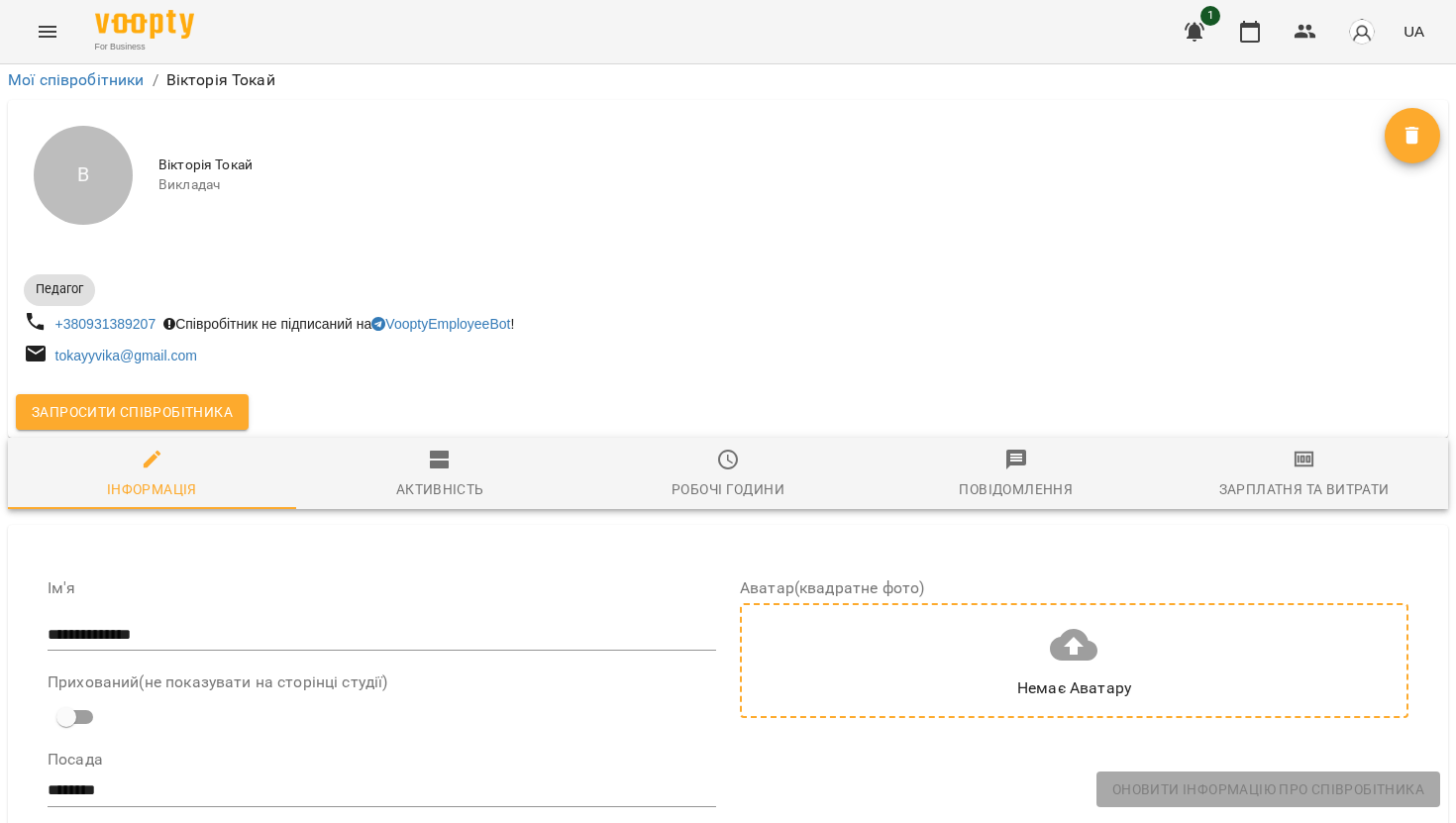 scroll, scrollTop: 0, scrollLeft: 0, axis: both 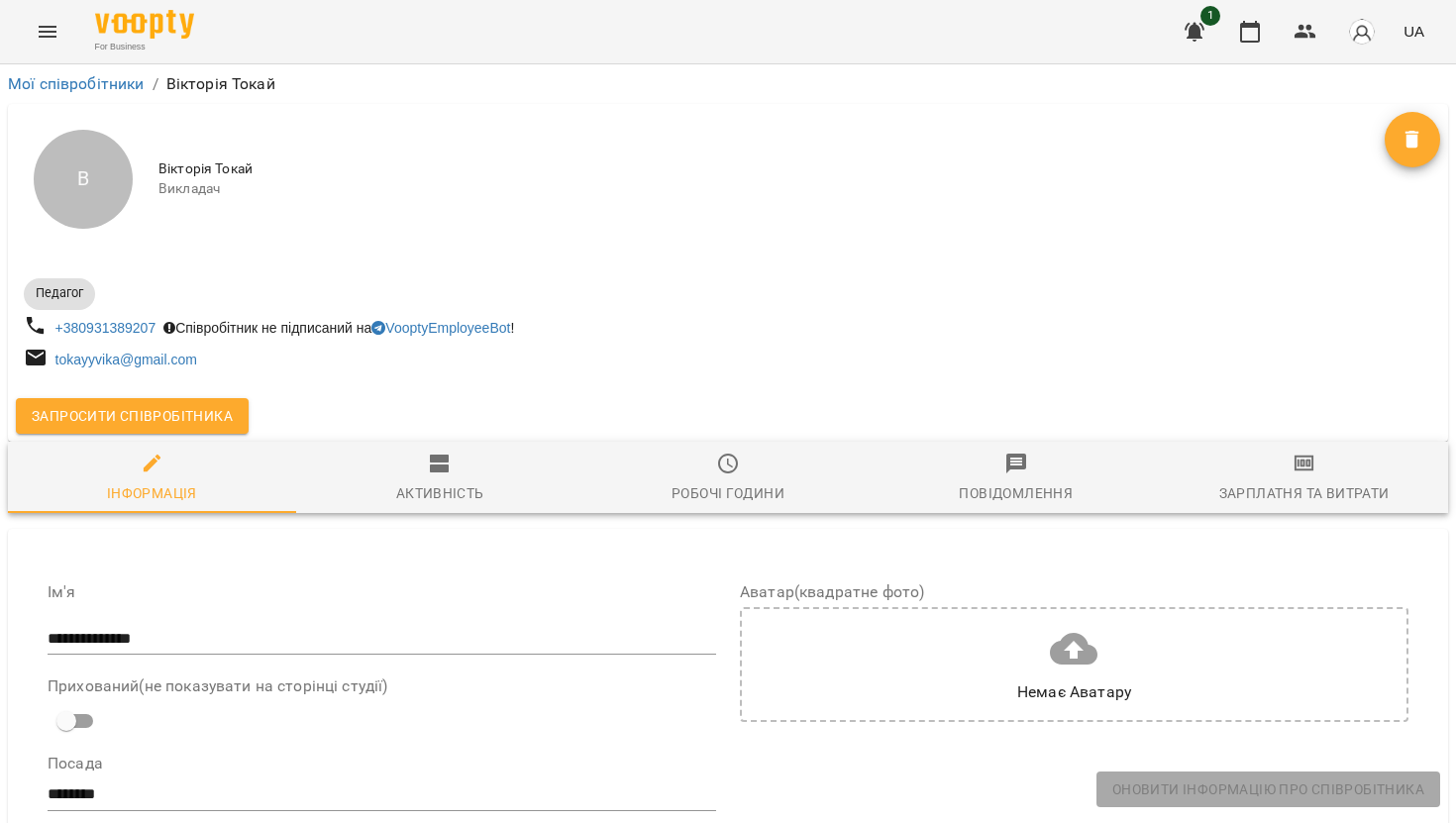 click 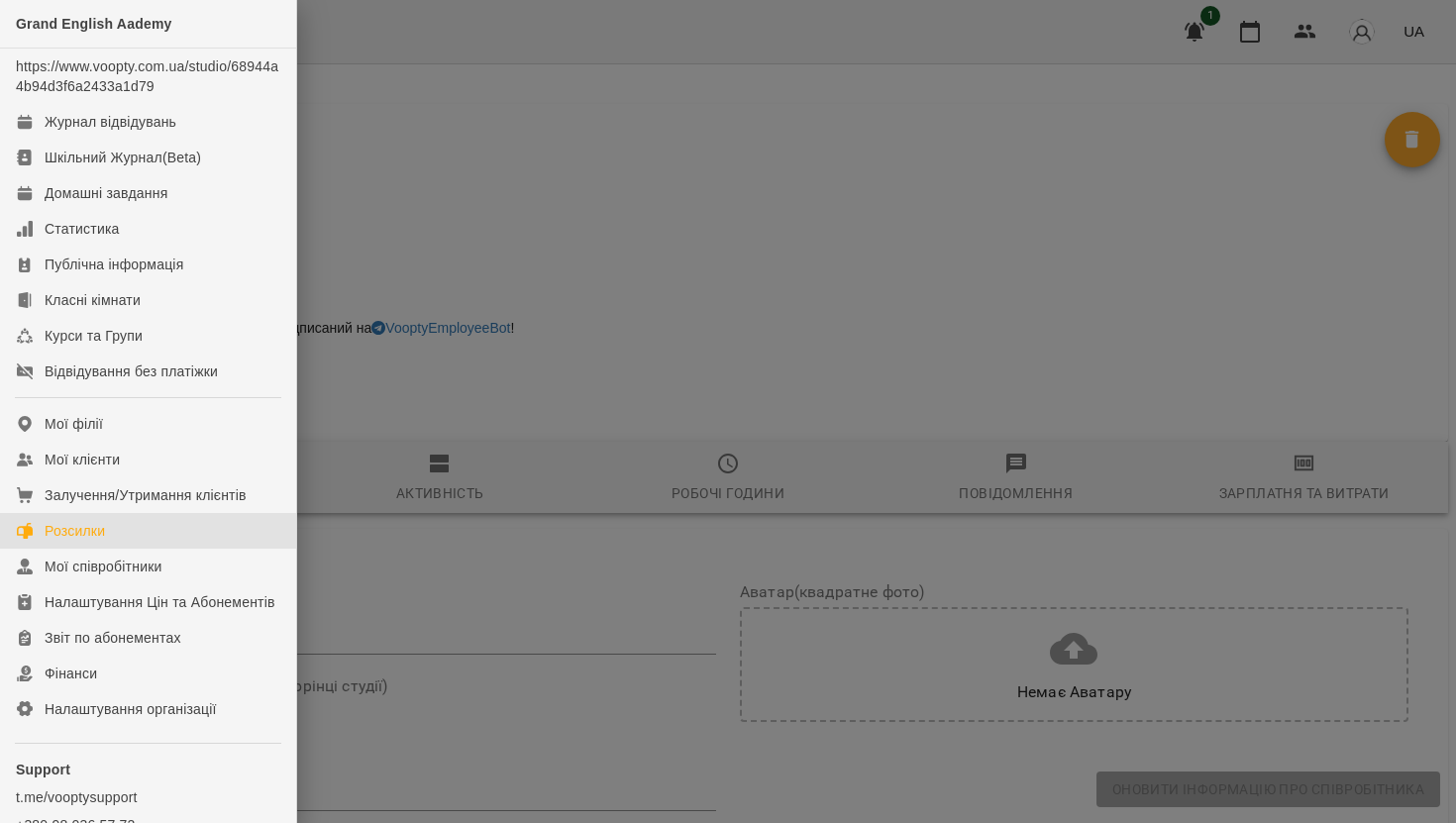 click on "Розсилки" at bounding box center [74, 531] 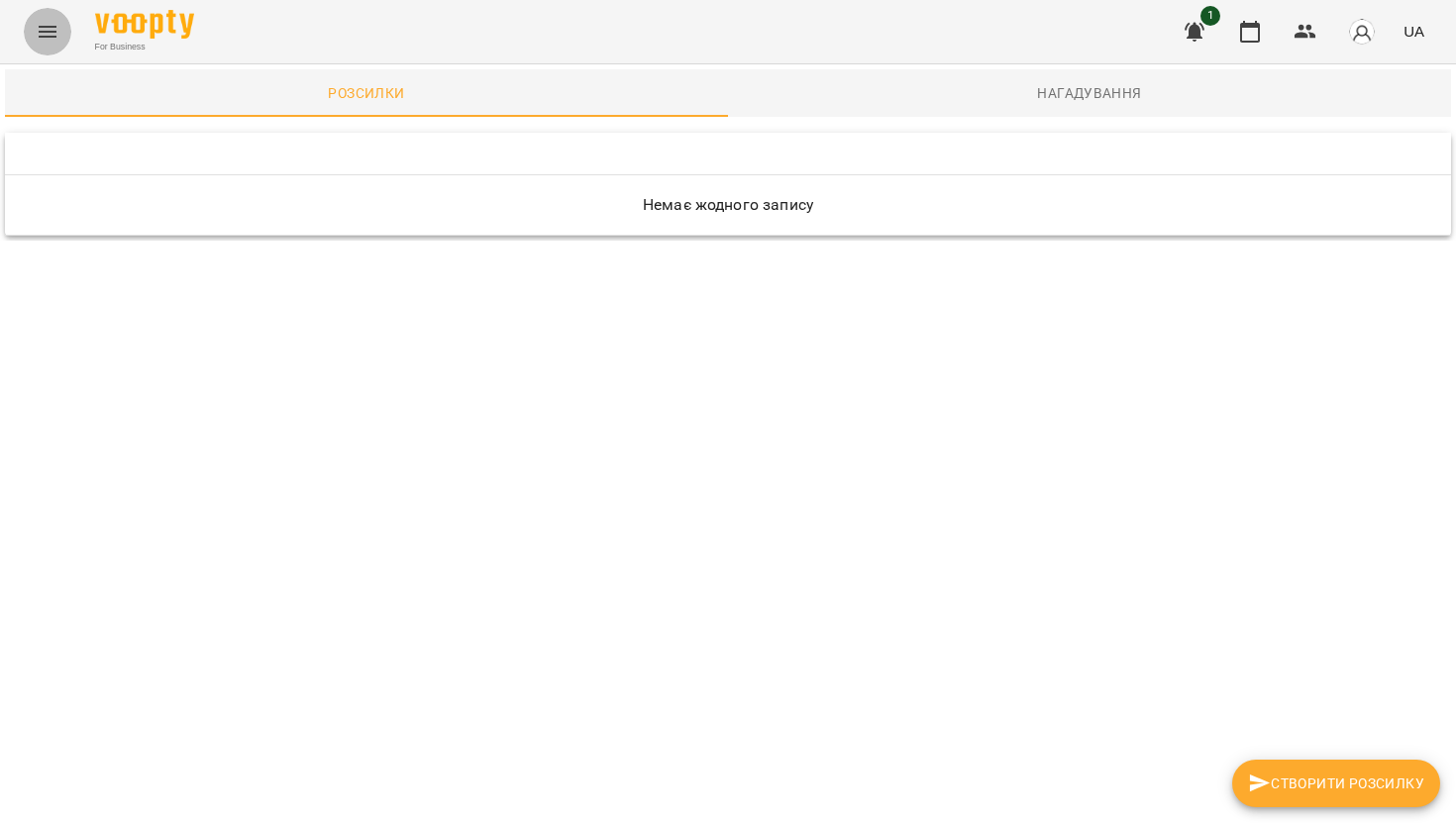click at bounding box center (48, 32) 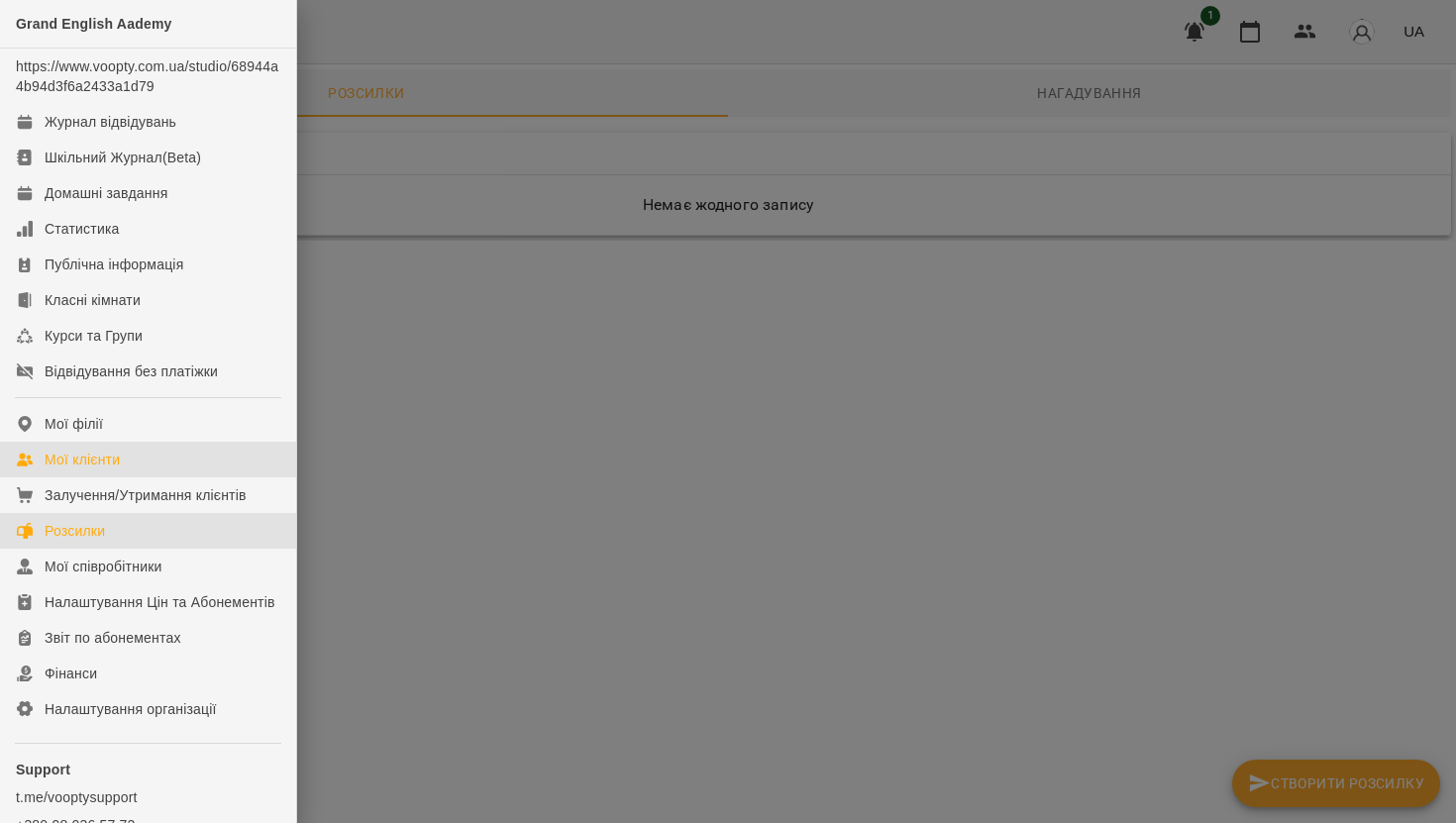 click on "Мої клієнти" at bounding box center [82, 460] 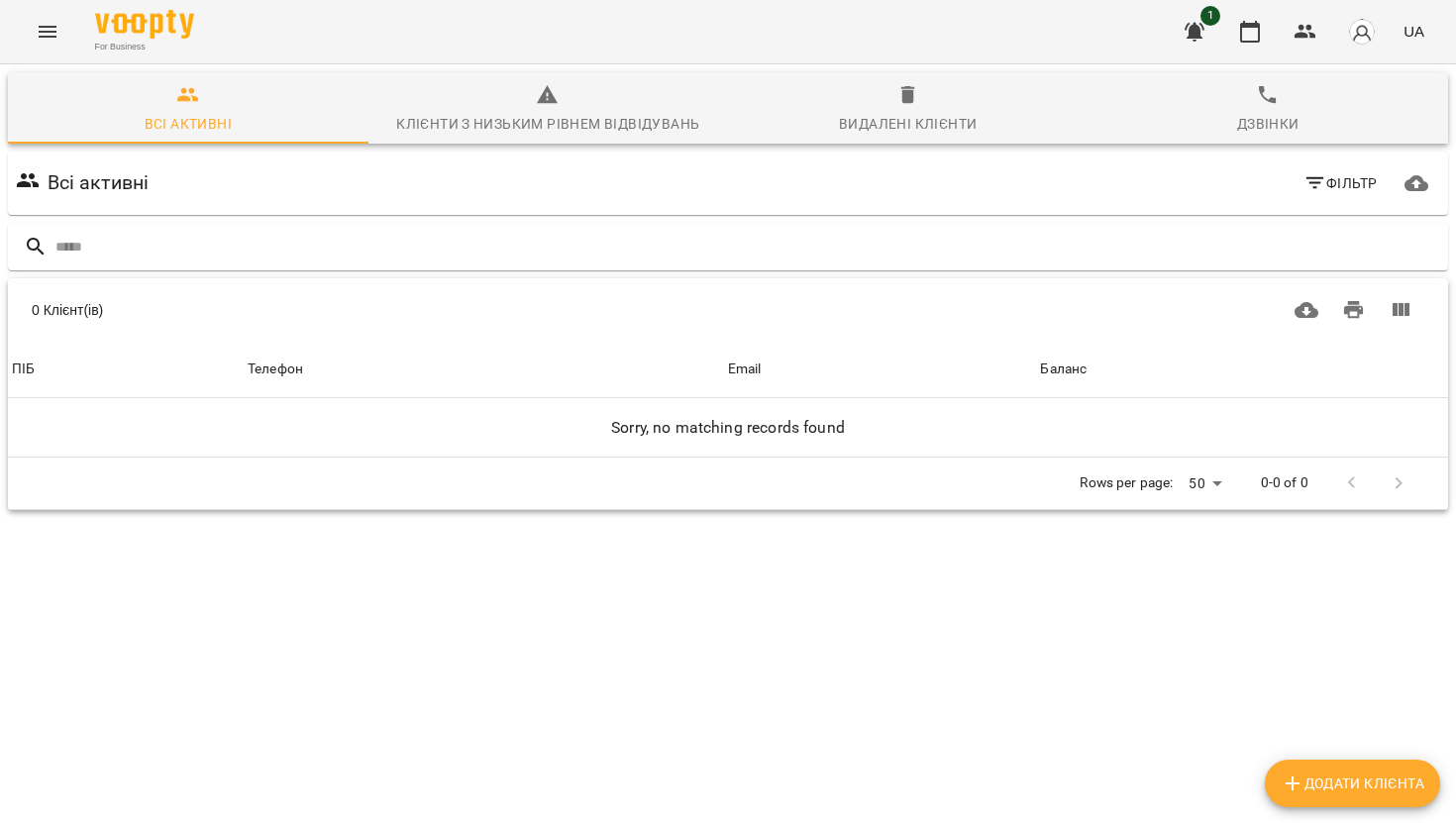click on "Додати клієнта" at bounding box center (1352, 783) 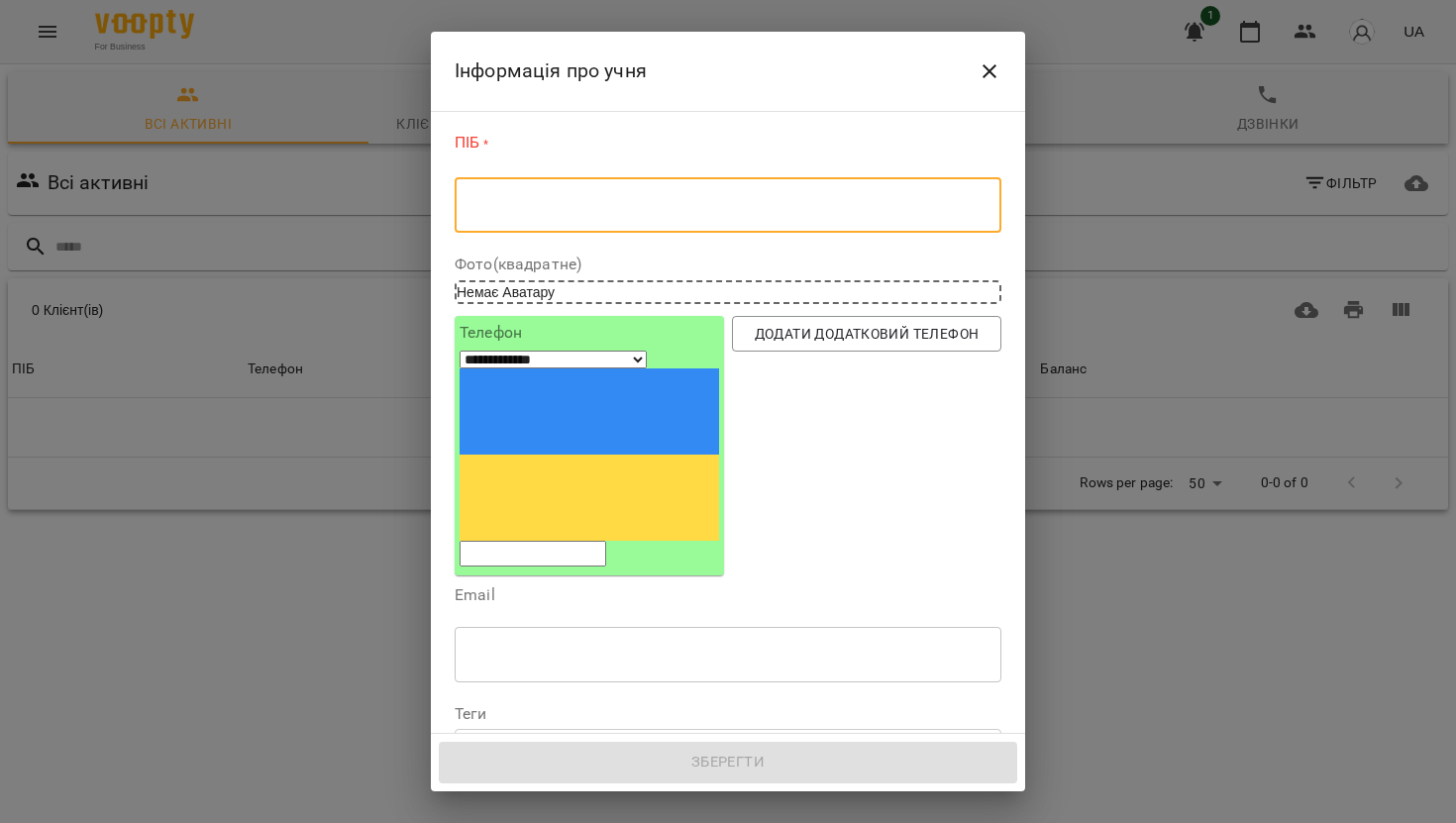 click at bounding box center [728, 205] 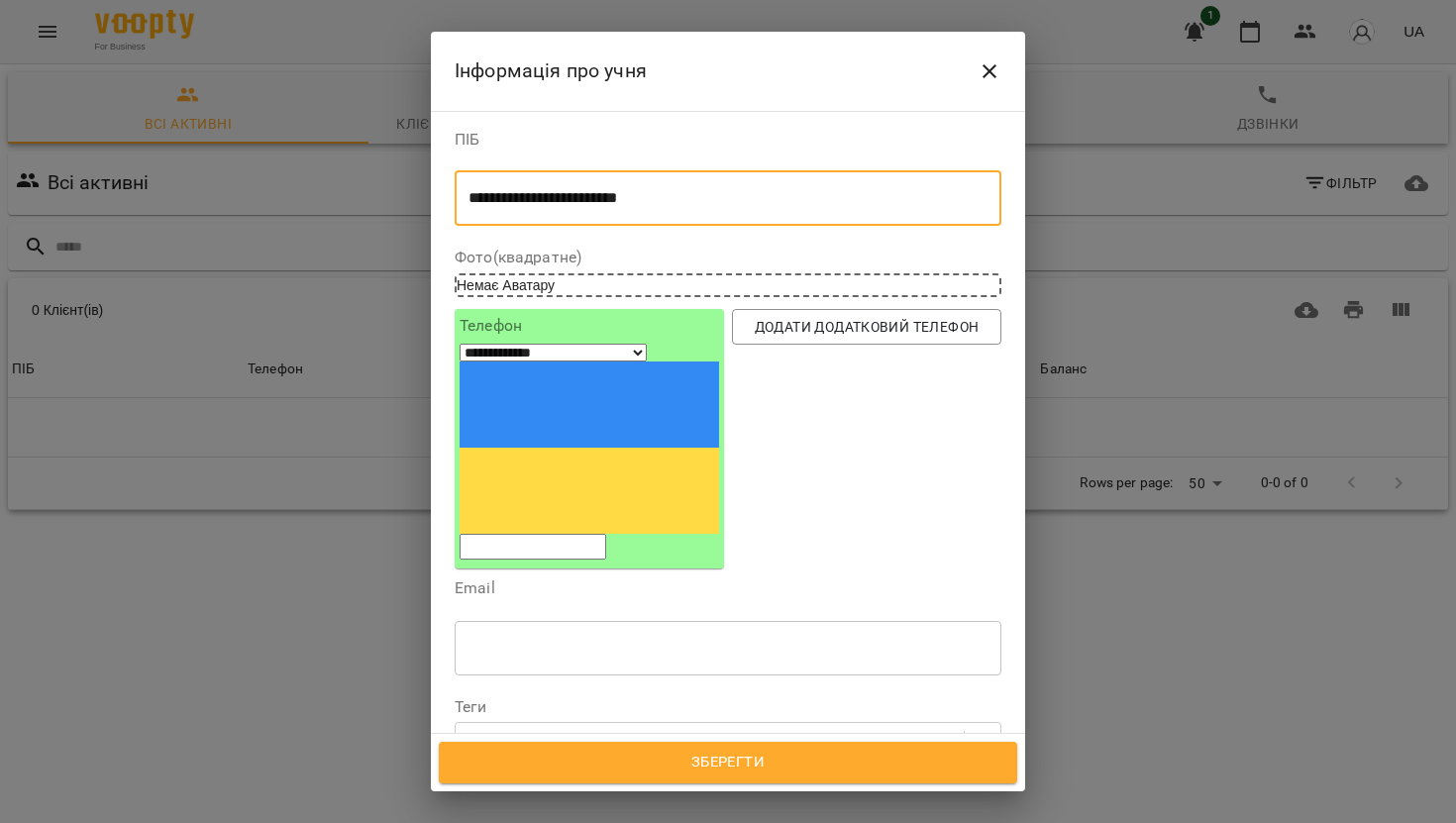 type on "**********" 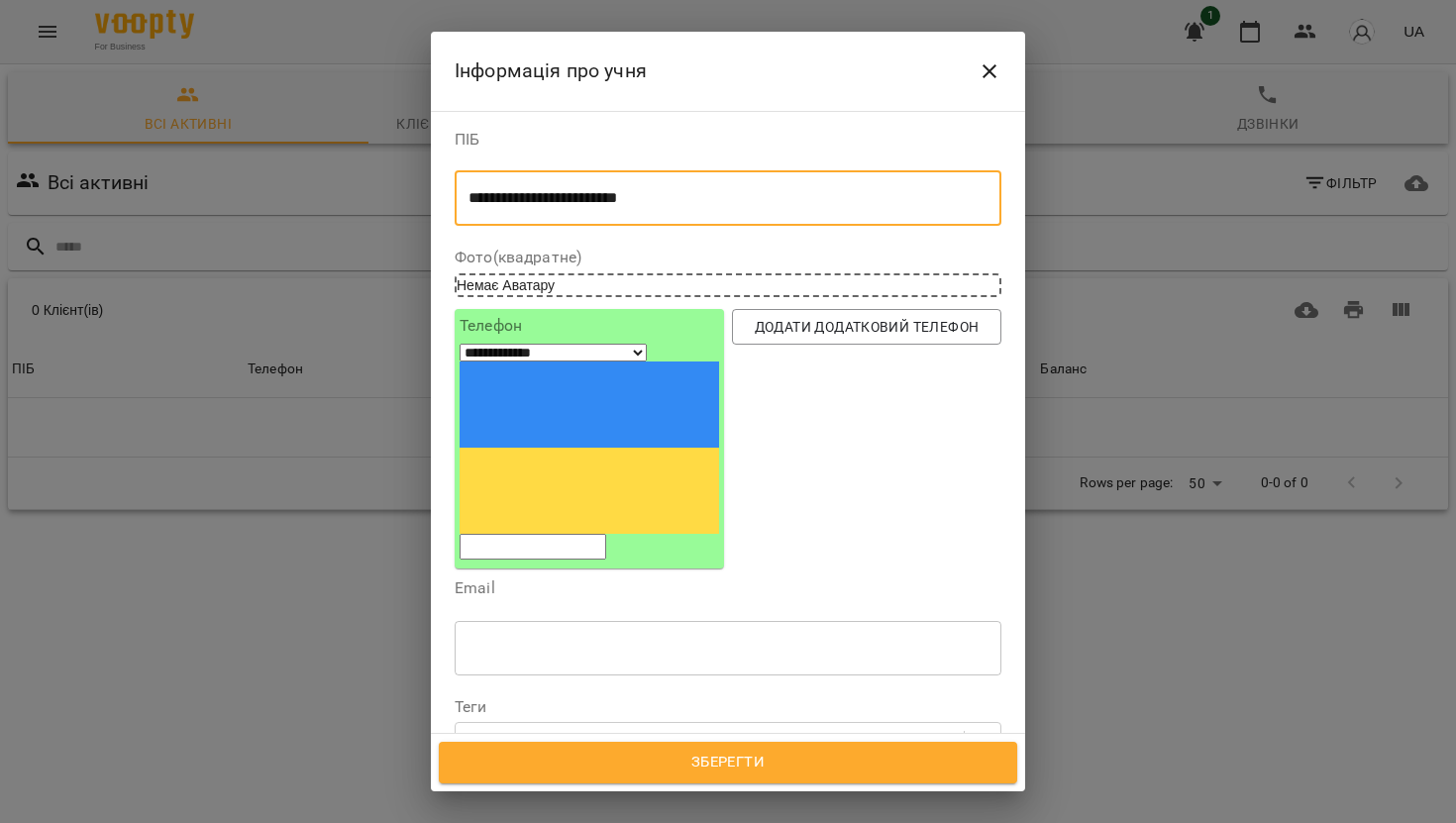 click on "Немає Аватару" at bounding box center [505, 285] 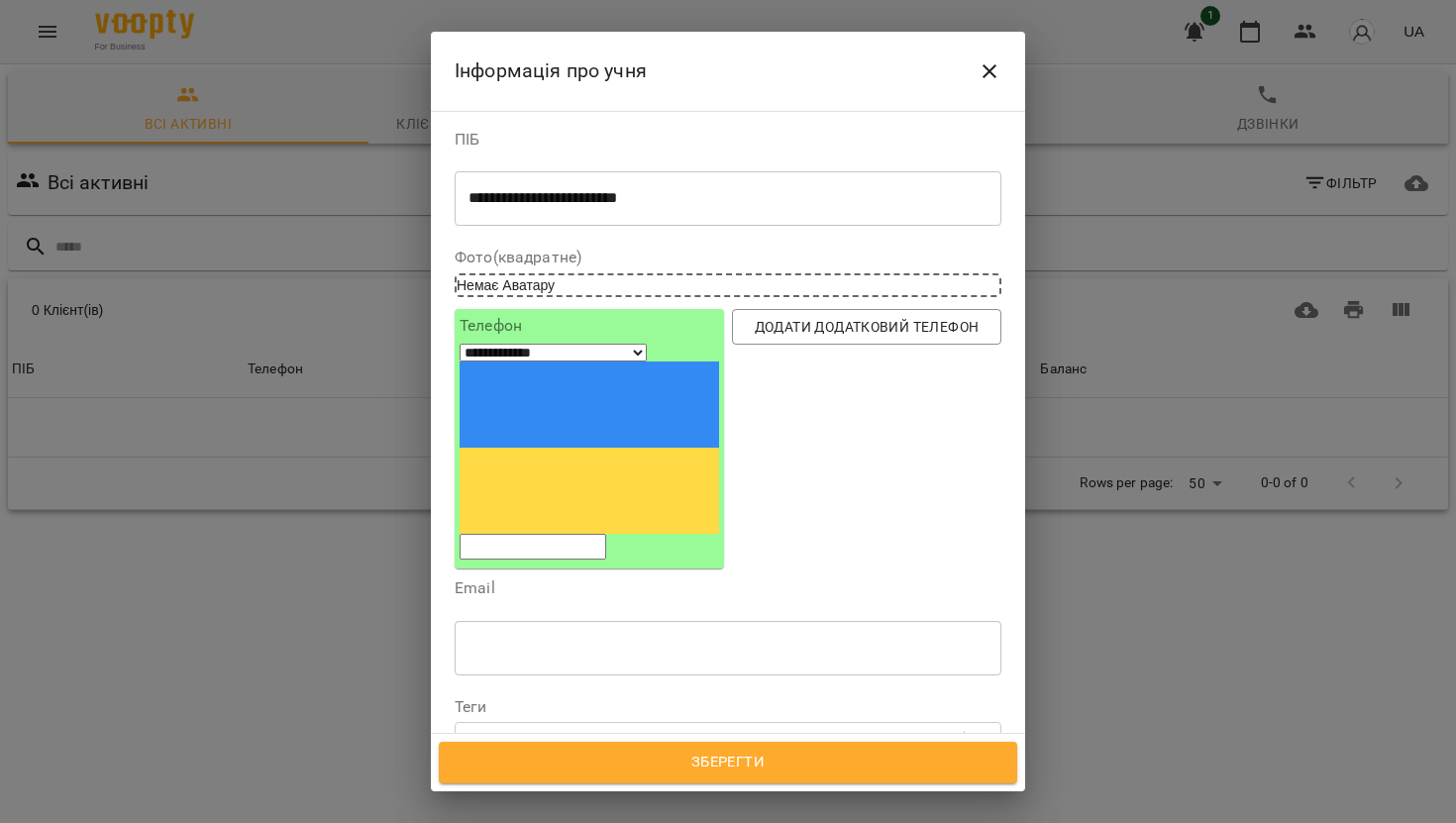 click at bounding box center (533, 547) 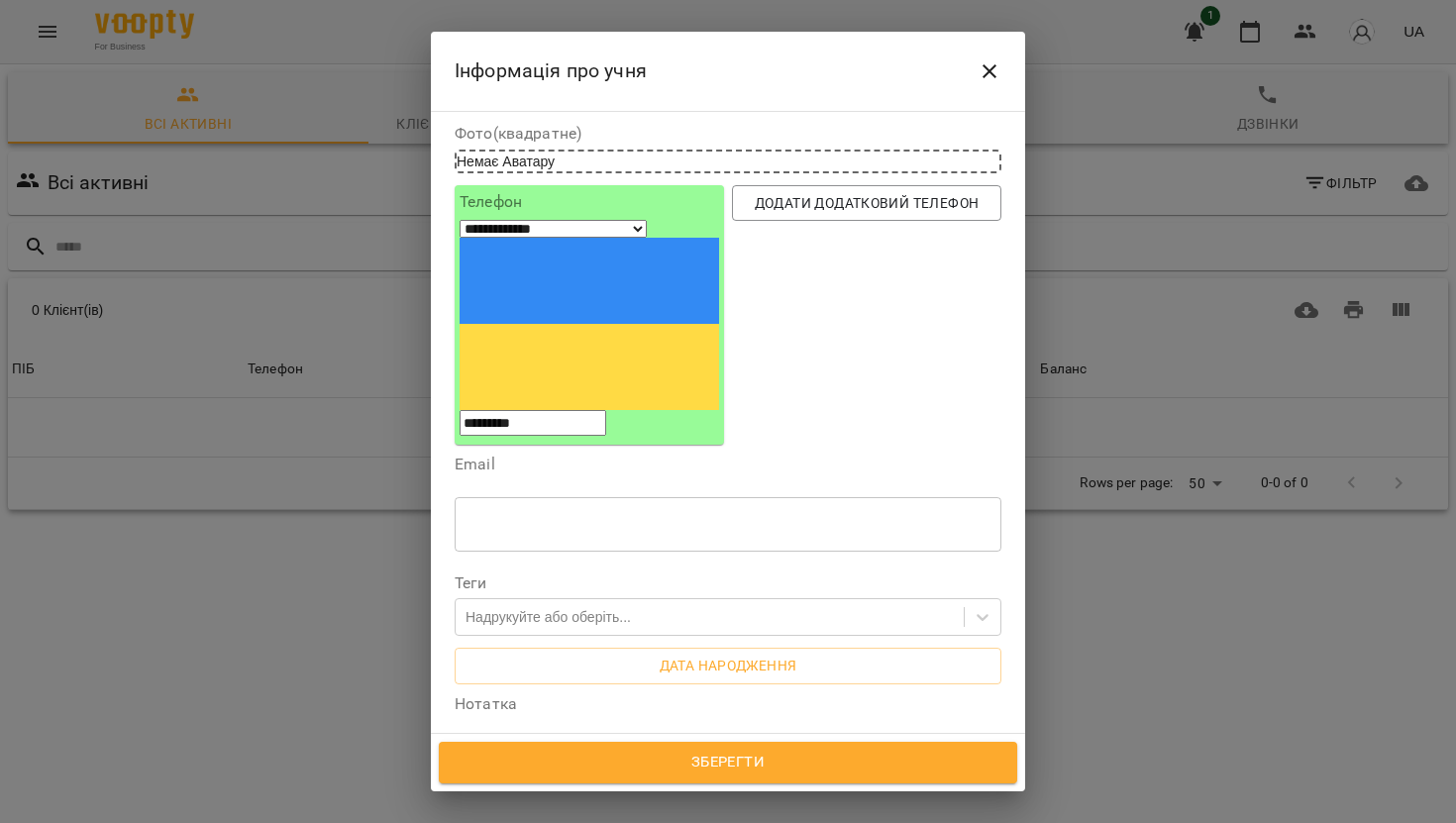 scroll, scrollTop: 158, scrollLeft: 0, axis: vertical 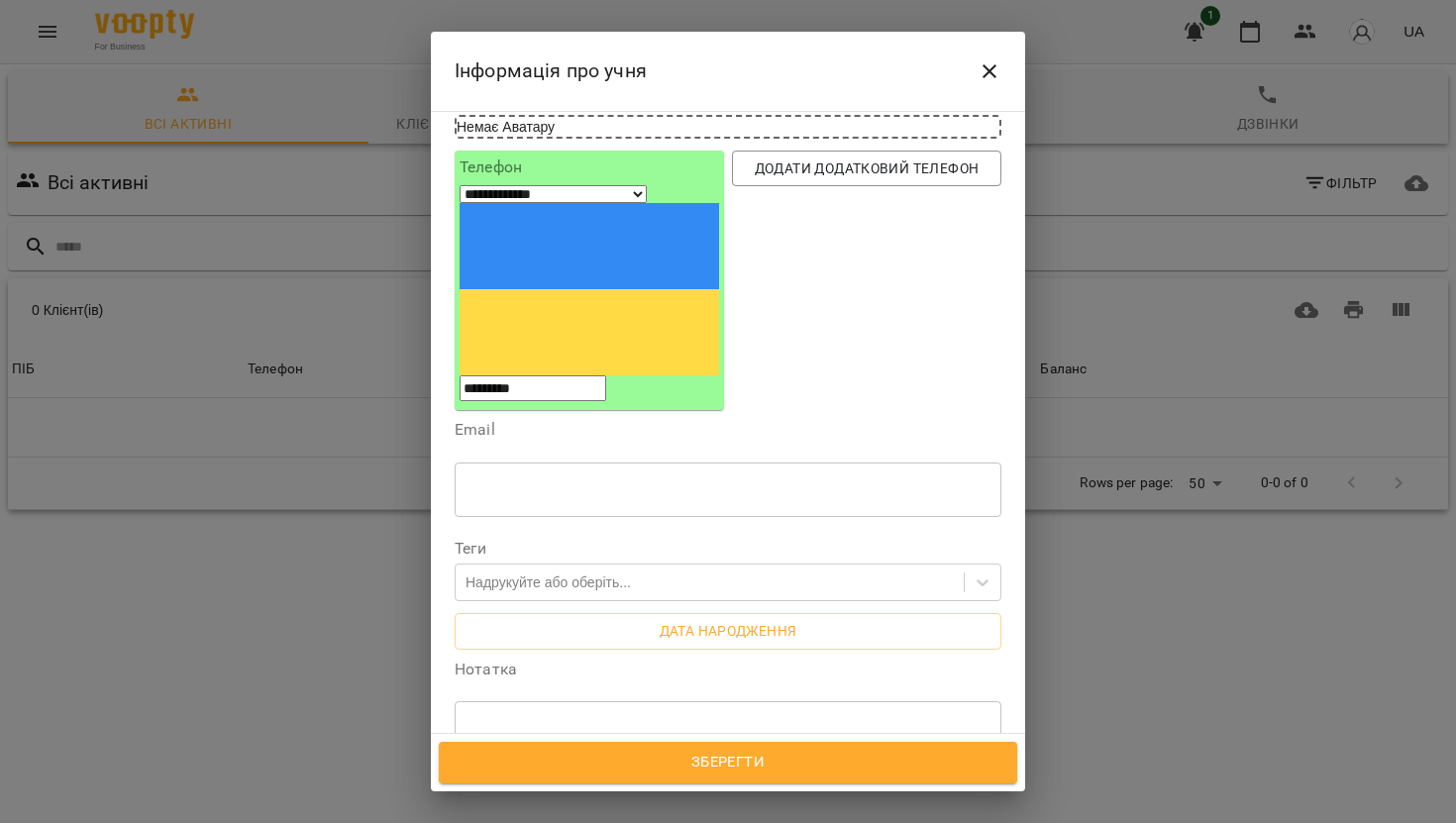 type on "*********" 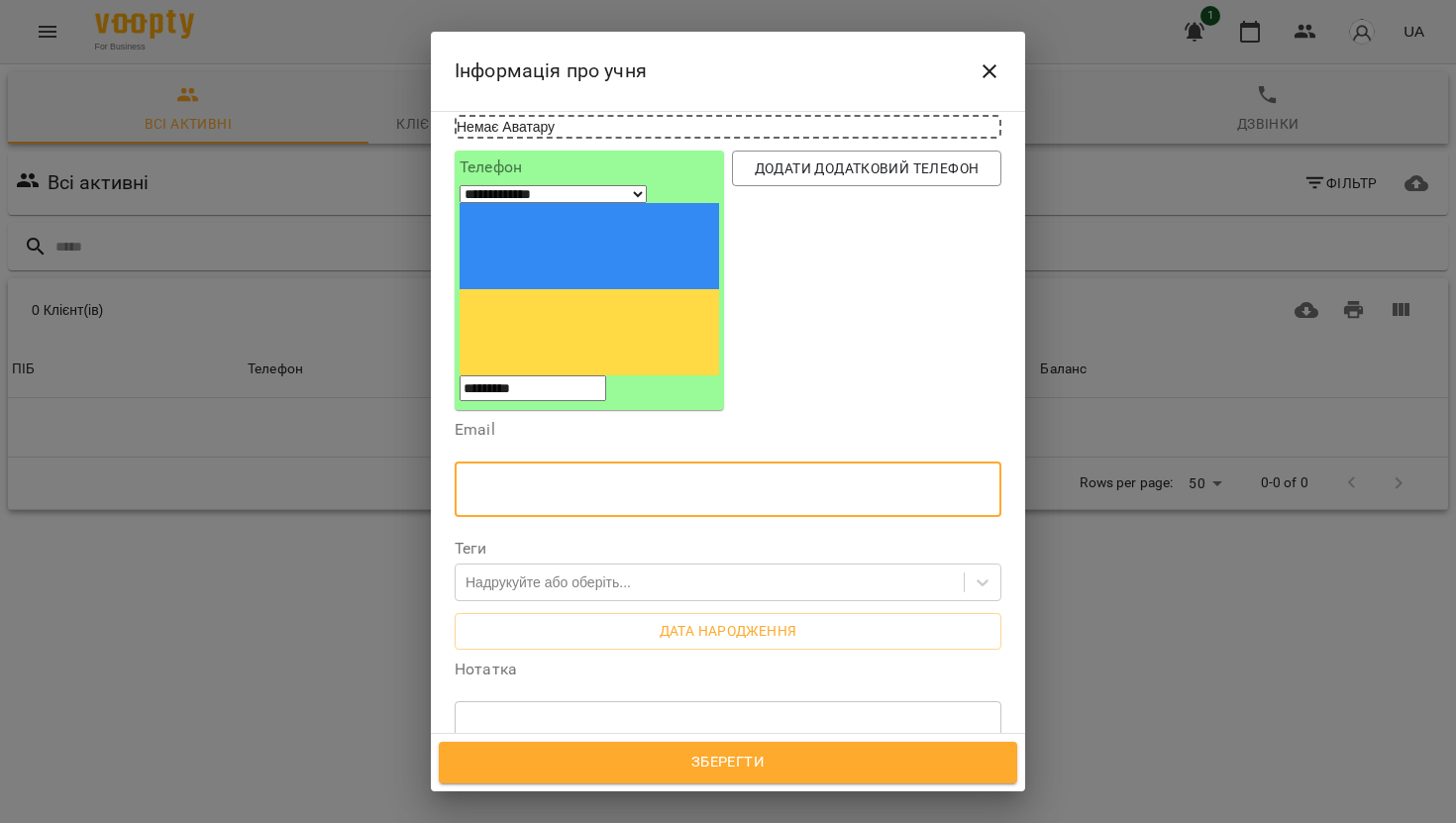 click at bounding box center (728, 489) 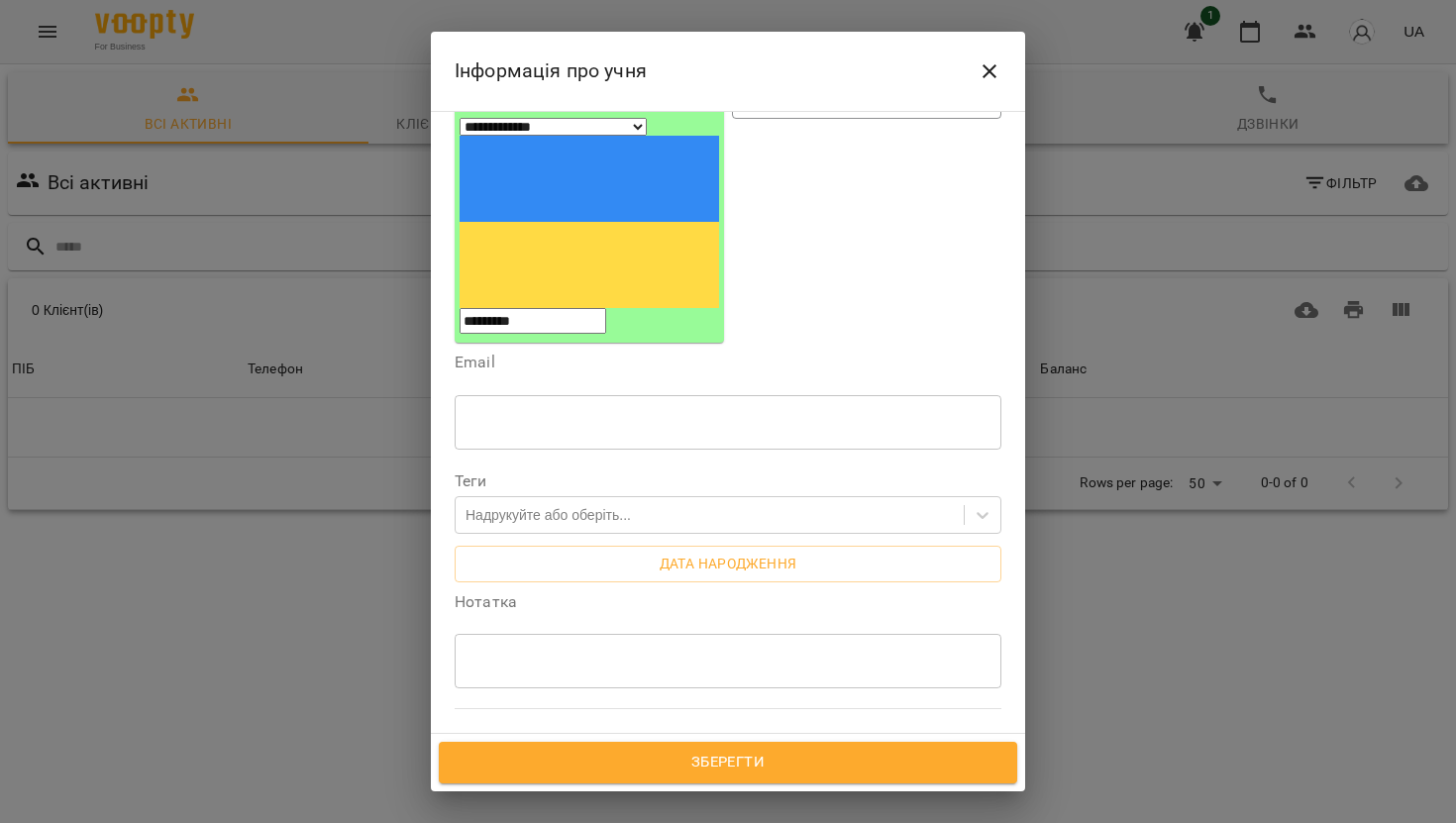 scroll, scrollTop: 290, scrollLeft: 0, axis: vertical 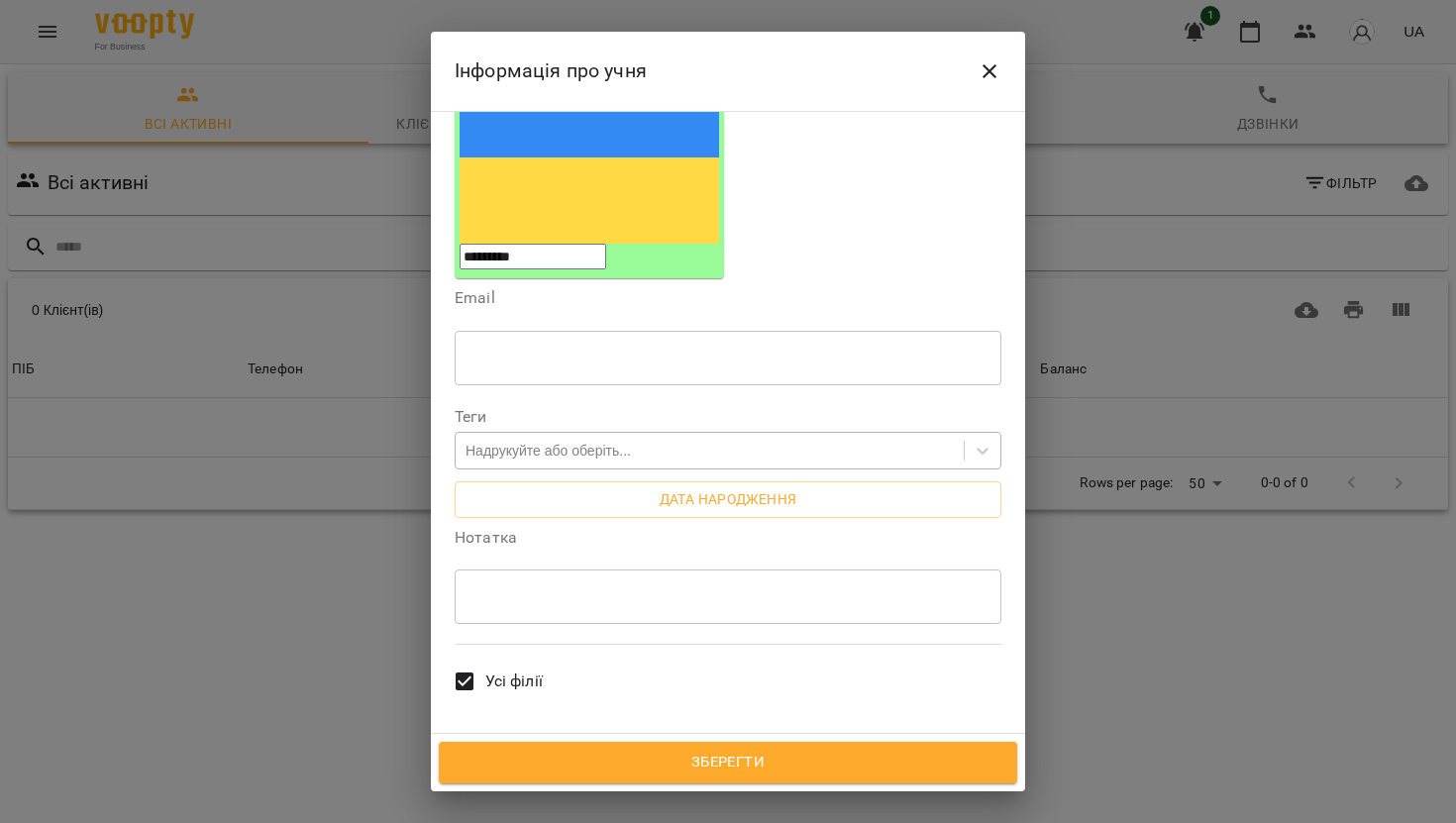 click on "Надрукуйте або оберіть..." at bounding box center (548, 451) 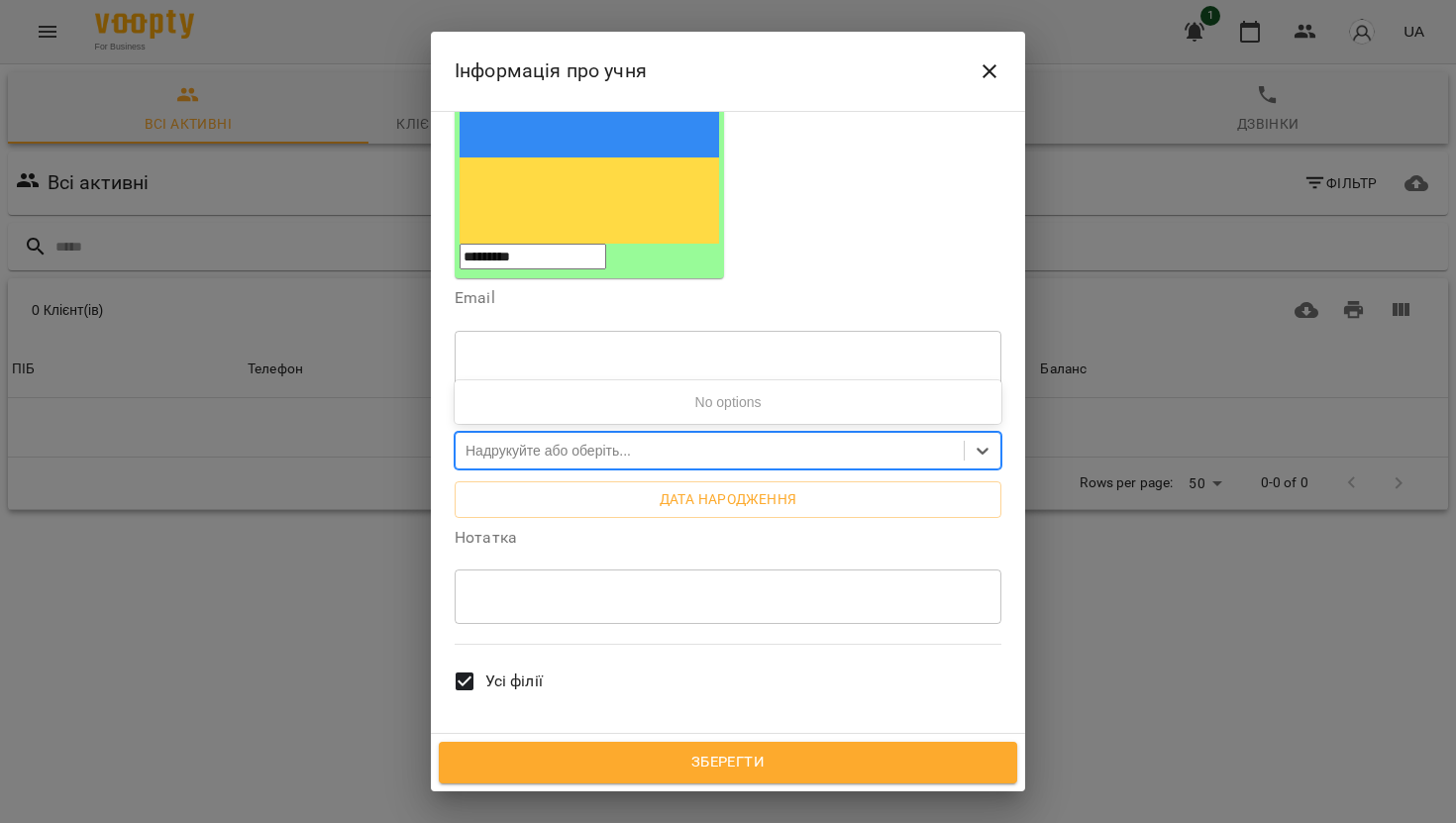 click on "Надрукуйте або оберіть..." at bounding box center (548, 451) 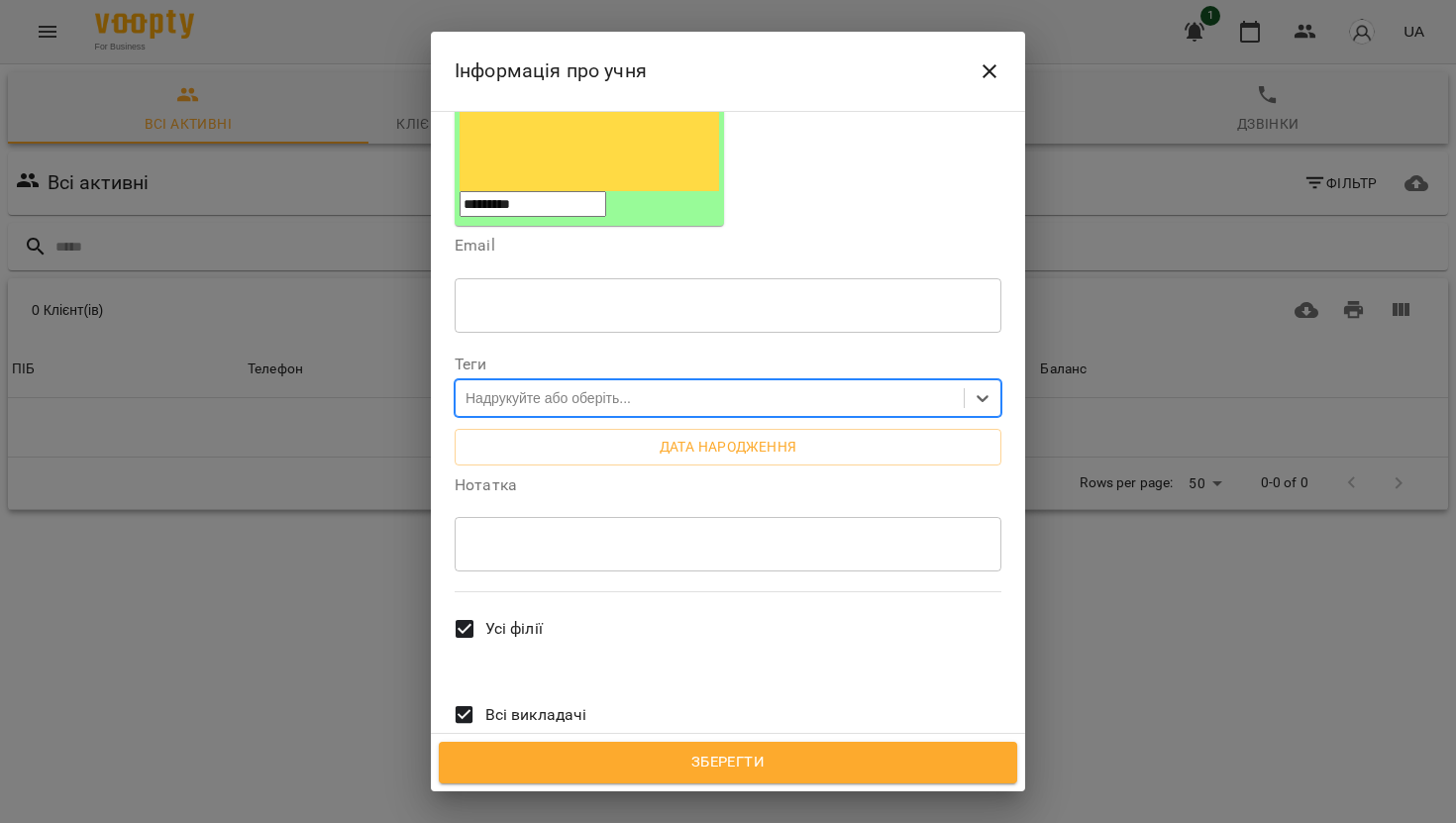 scroll, scrollTop: 378, scrollLeft: 0, axis: vertical 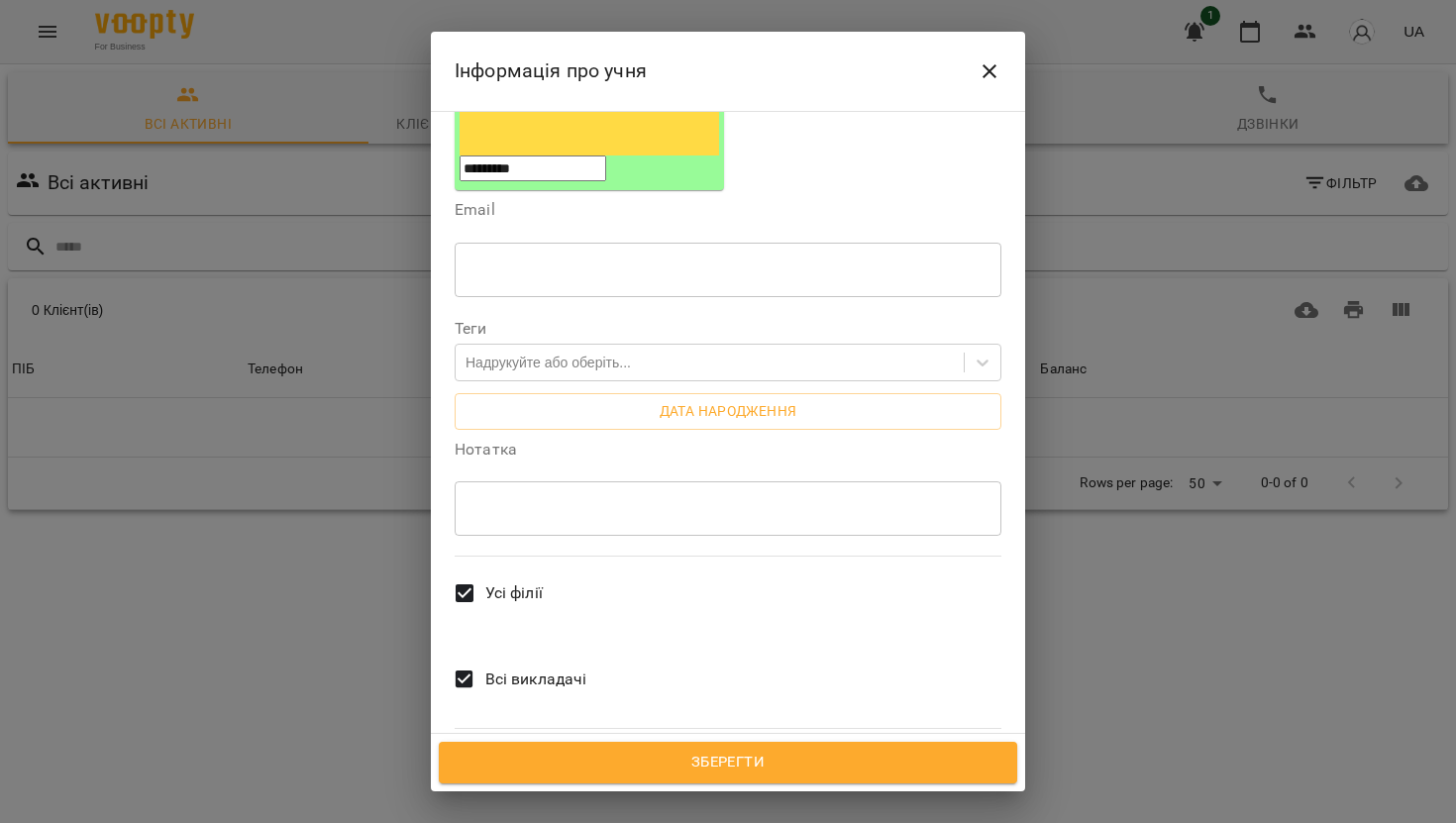 click on "Всі викладачі" at bounding box center [536, 679] 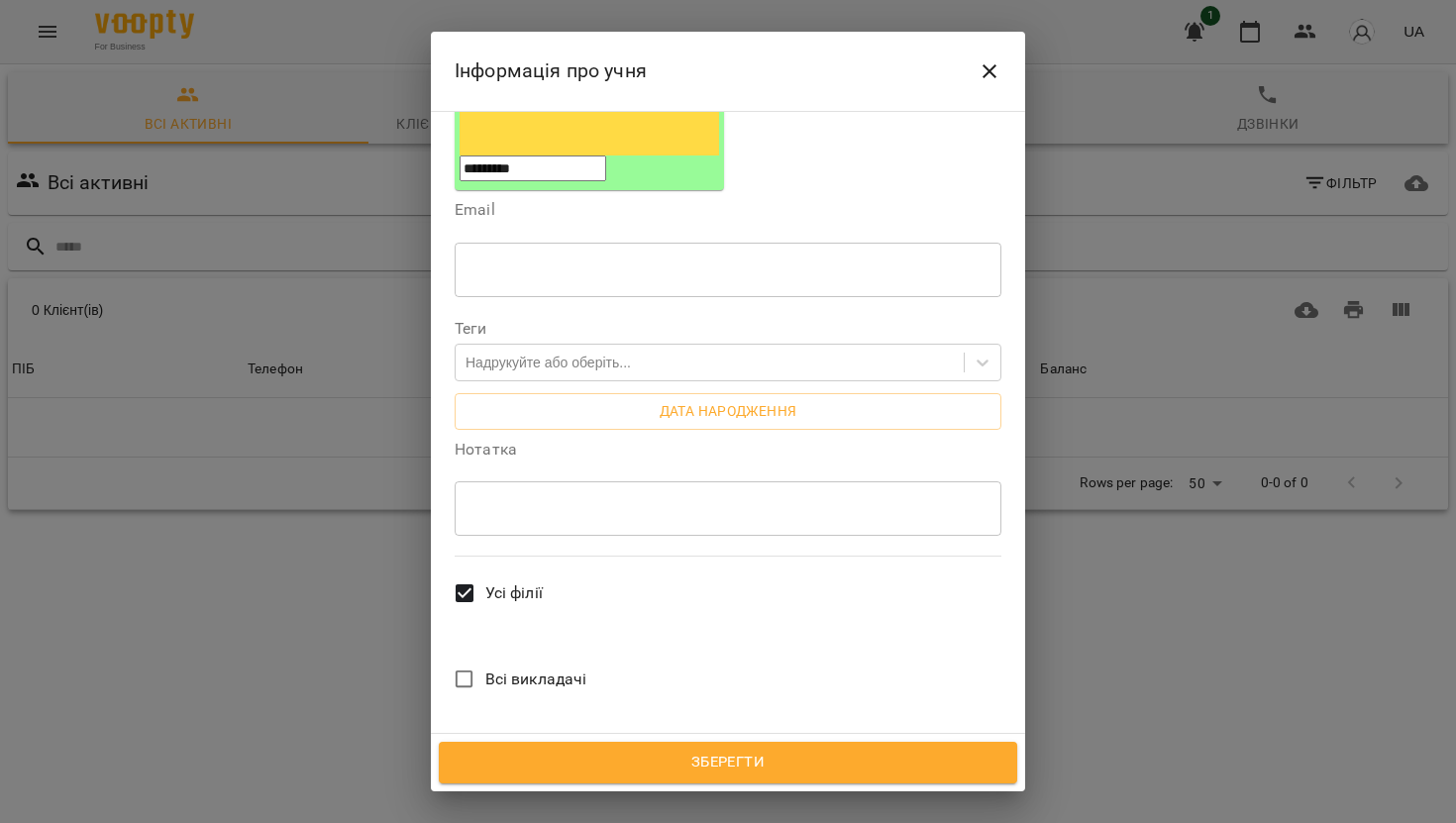 scroll, scrollTop: 464, scrollLeft: 0, axis: vertical 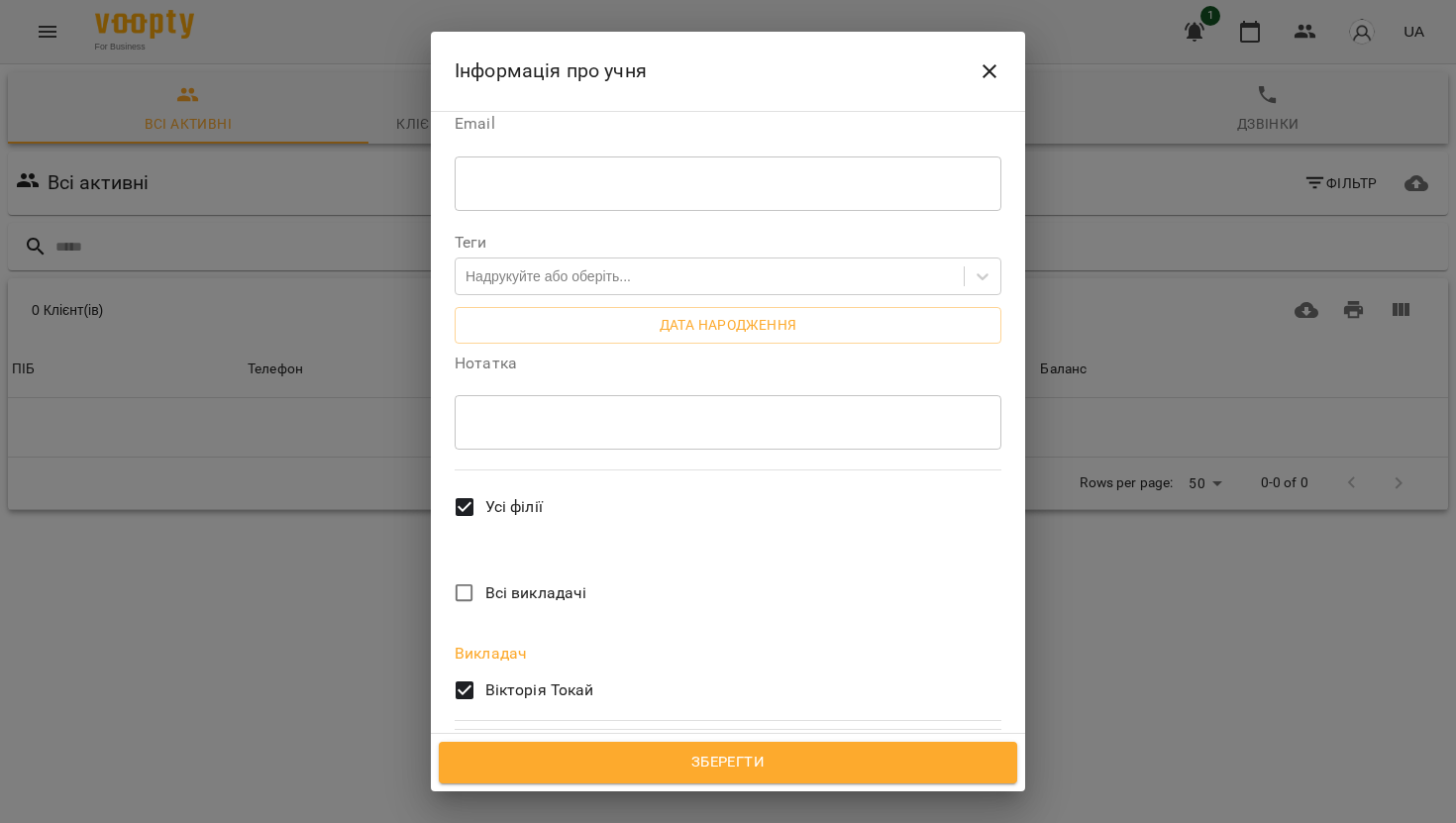 click on "Зберегти" at bounding box center (728, 763) 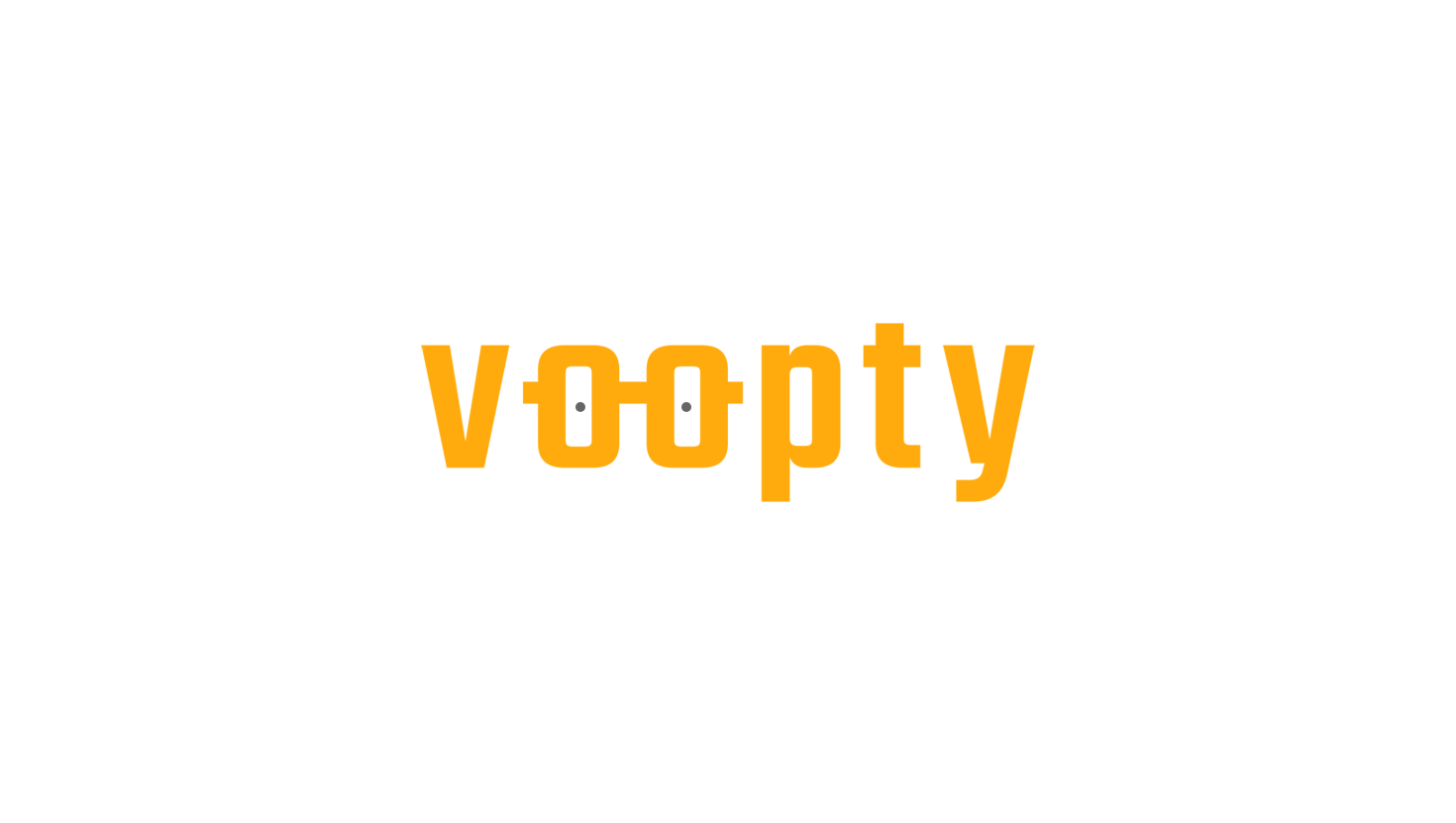 scroll, scrollTop: 0, scrollLeft: 0, axis: both 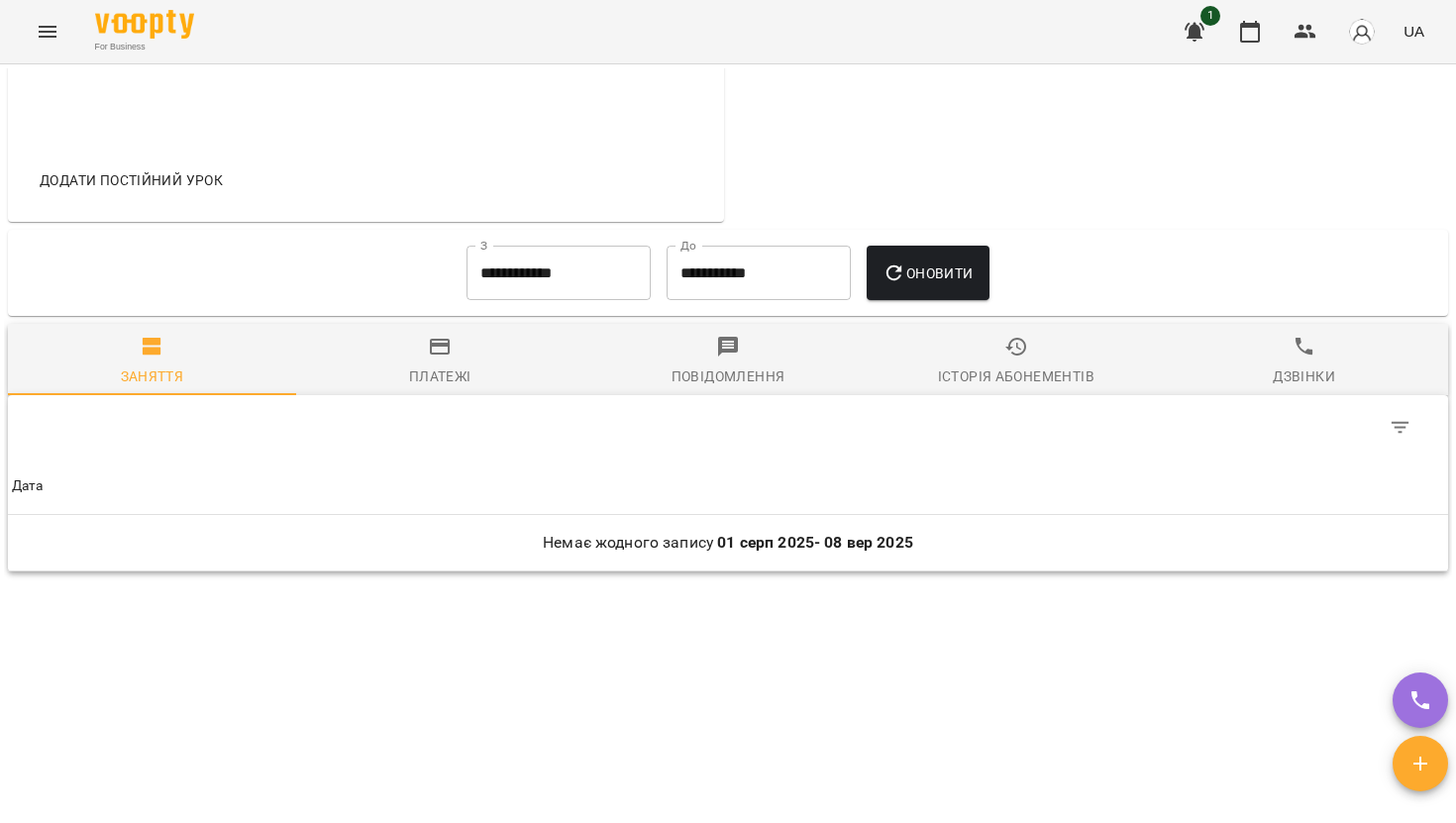 click on "Додати постійний урок" at bounding box center (131, 180) 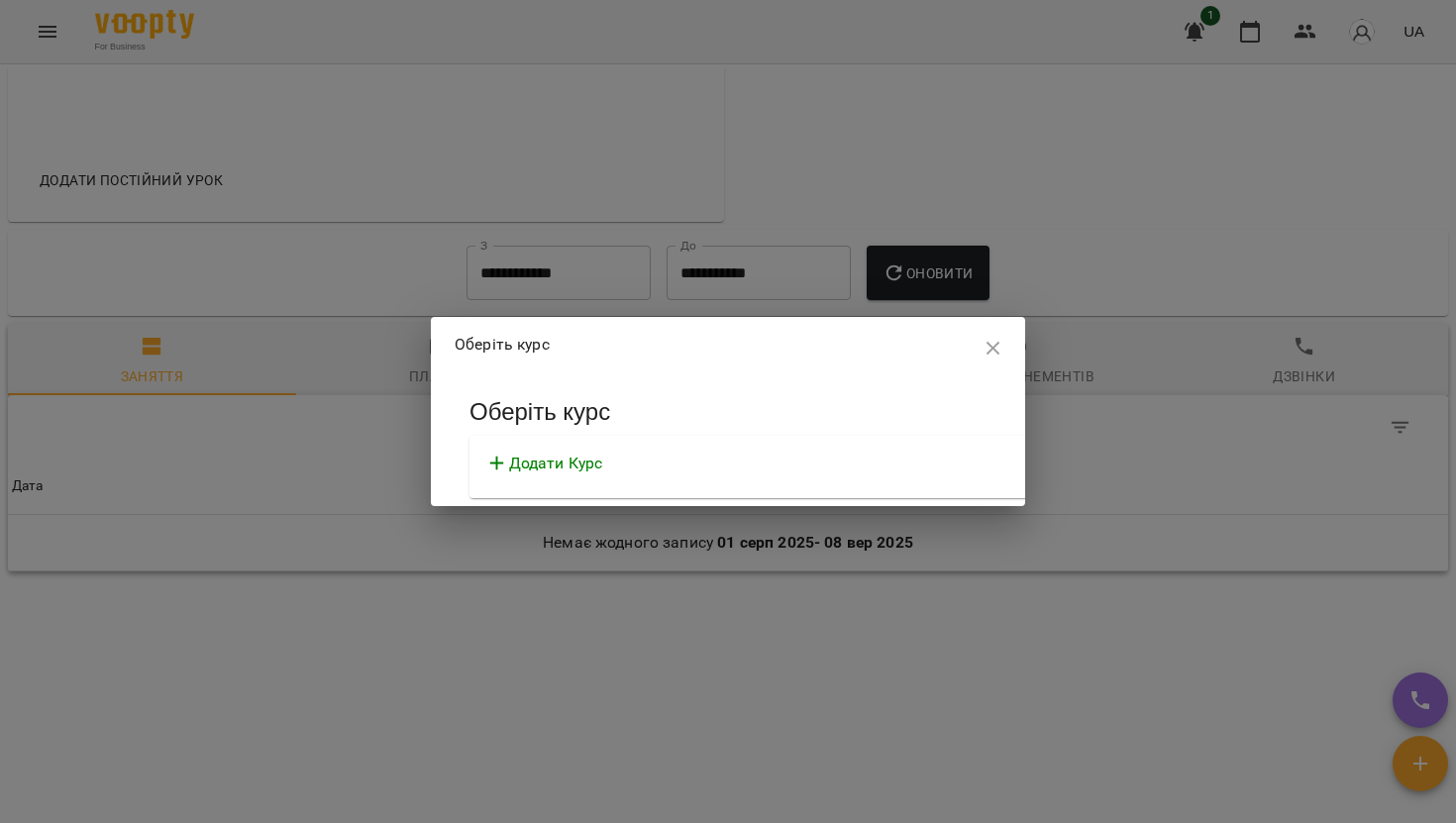 click on "Додати Курс" at bounding box center (556, 463) 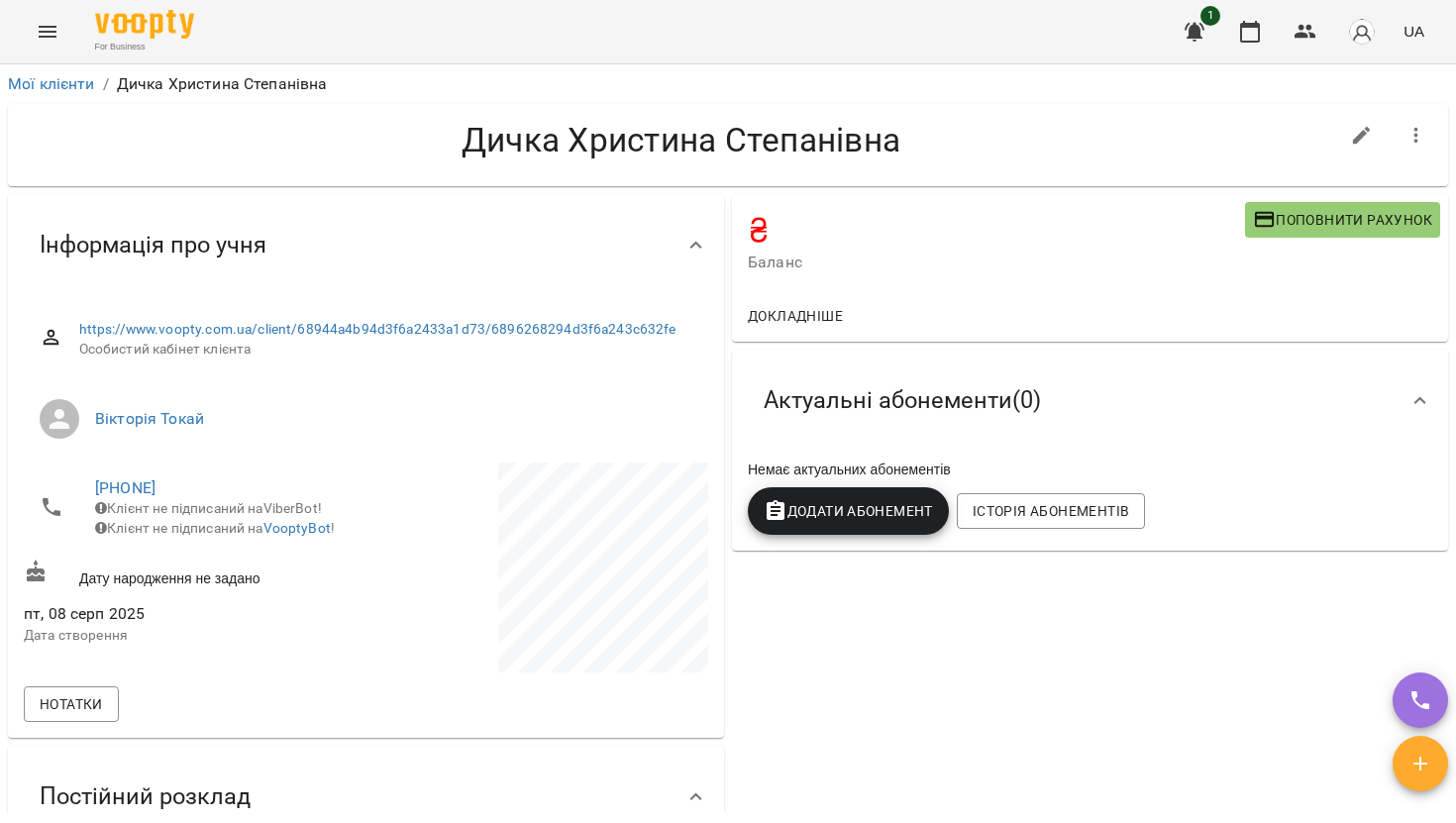click on "Докладніше" at bounding box center (1090, 316) 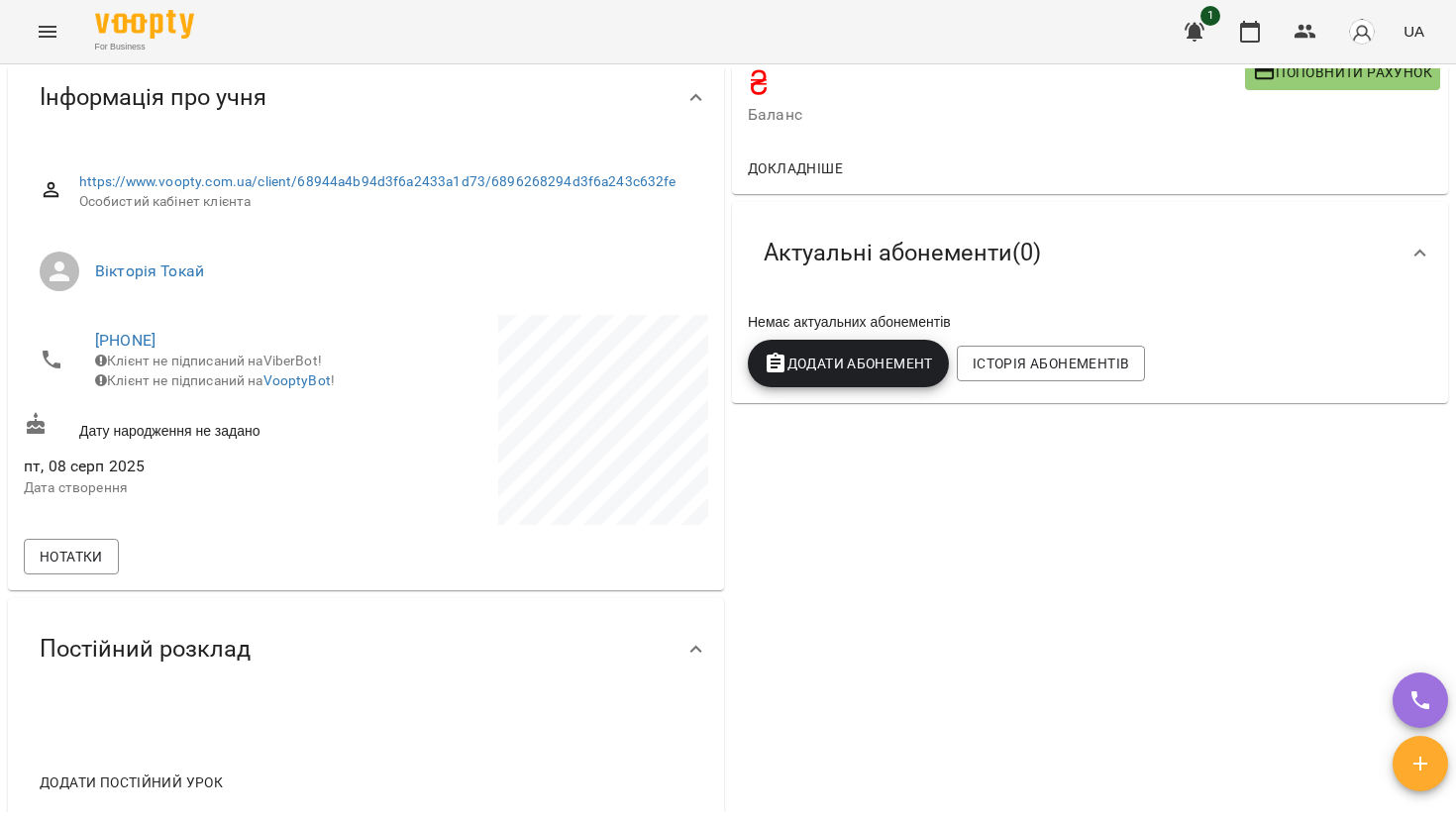 scroll, scrollTop: 146, scrollLeft: 0, axis: vertical 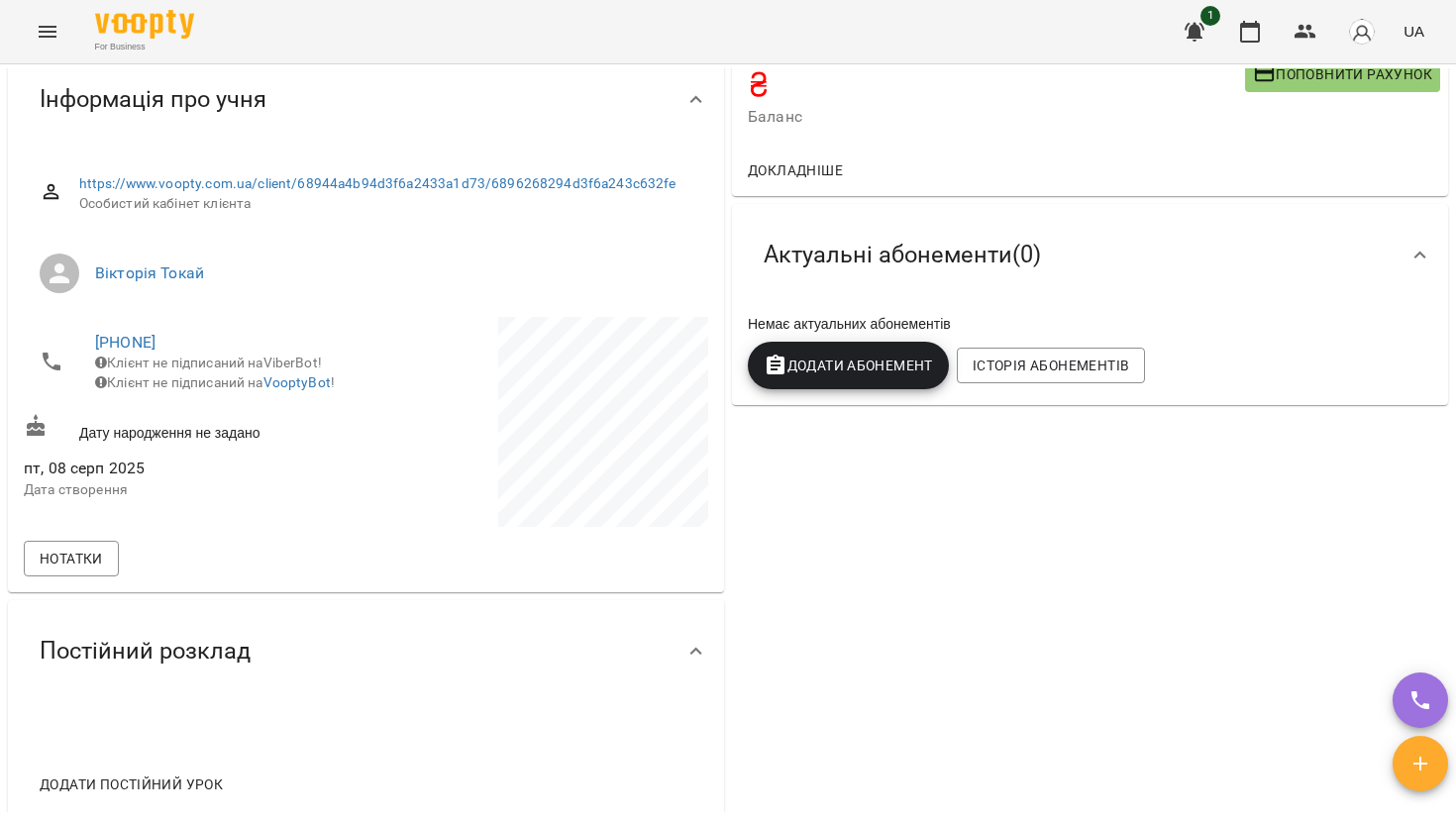 click on "Додати Абонемент" at bounding box center [848, 365] 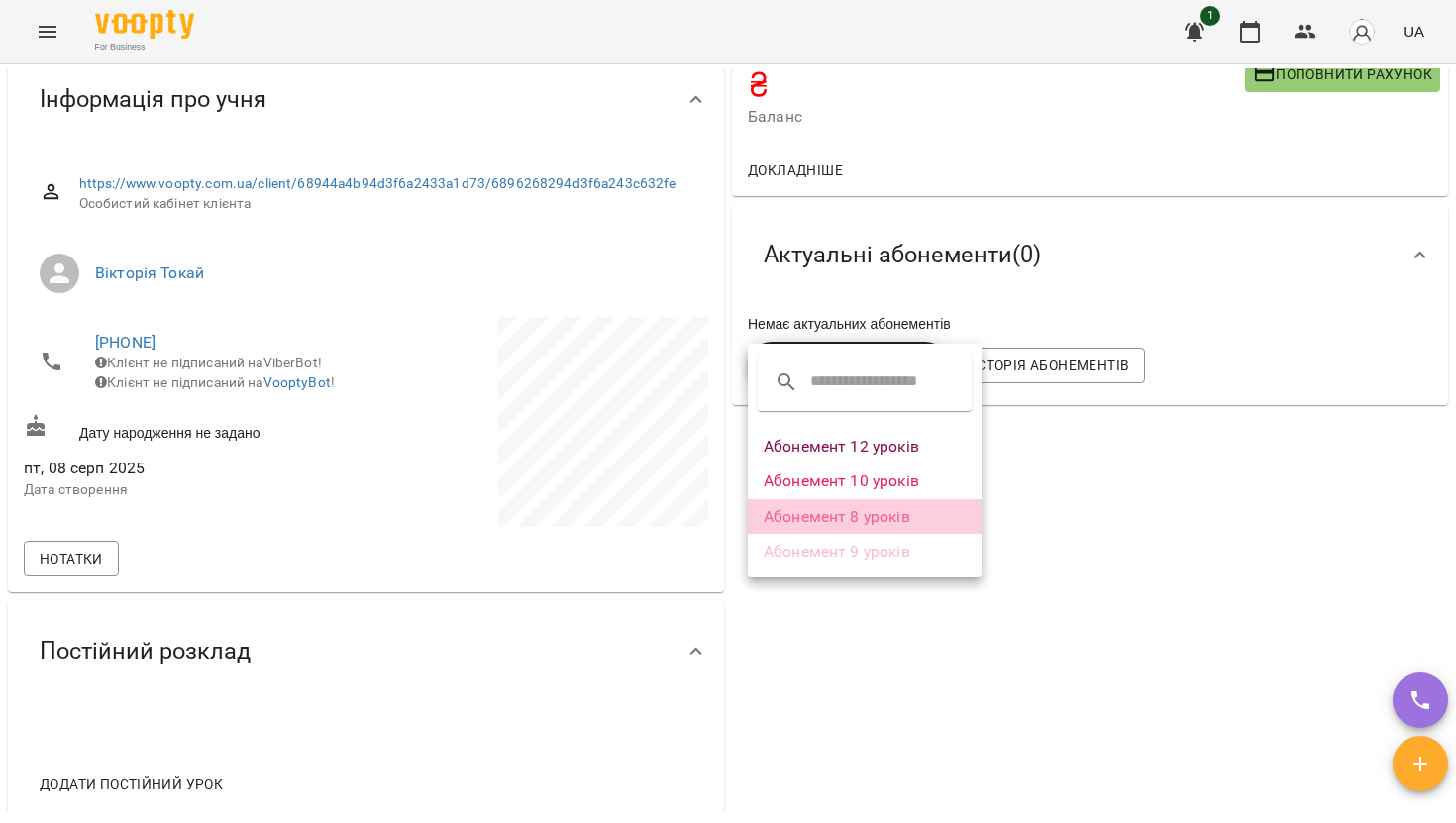 click on "Абонемент 8 уроків" at bounding box center (865, 517) 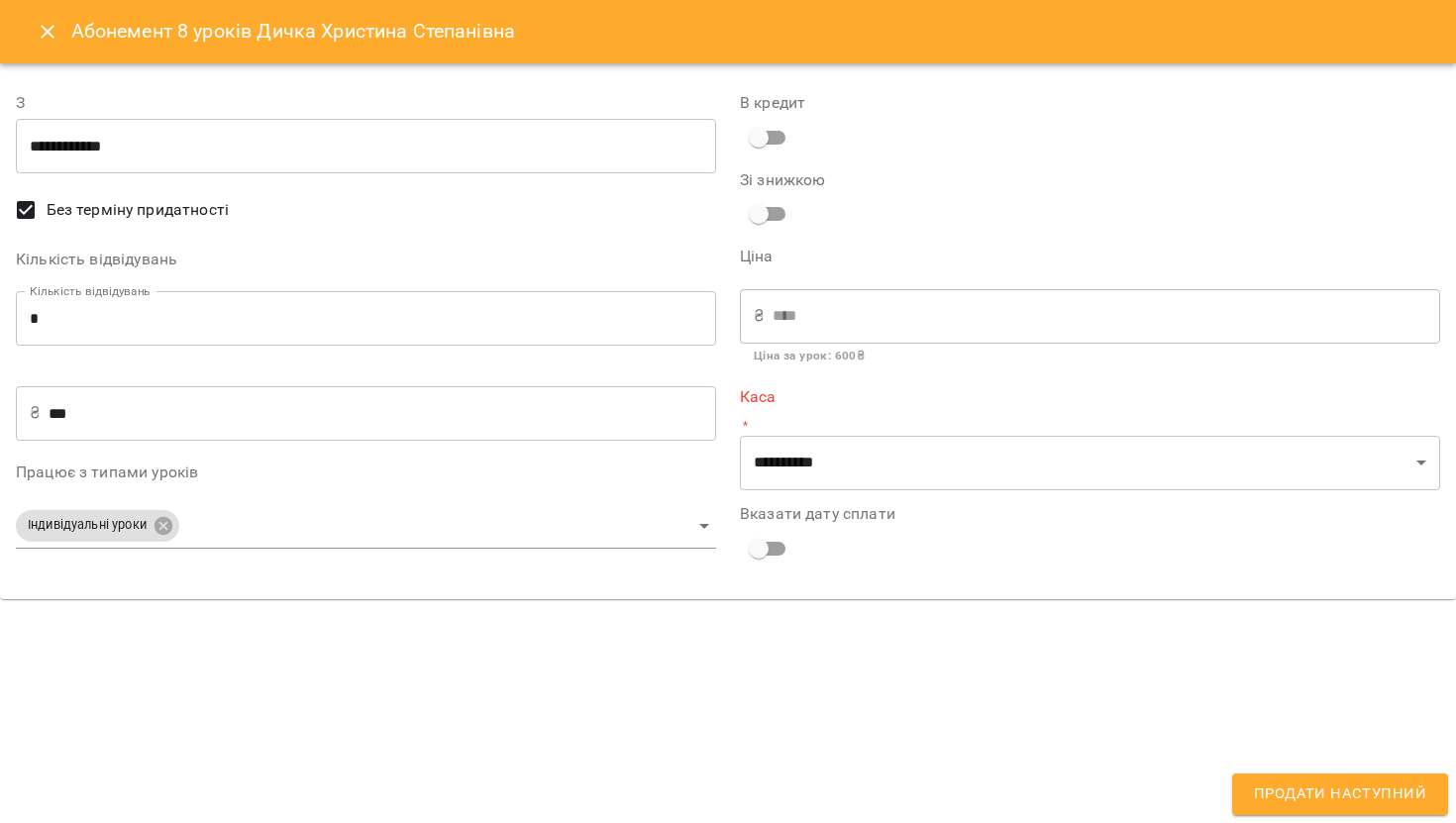 click on "***" at bounding box center (382, 413) 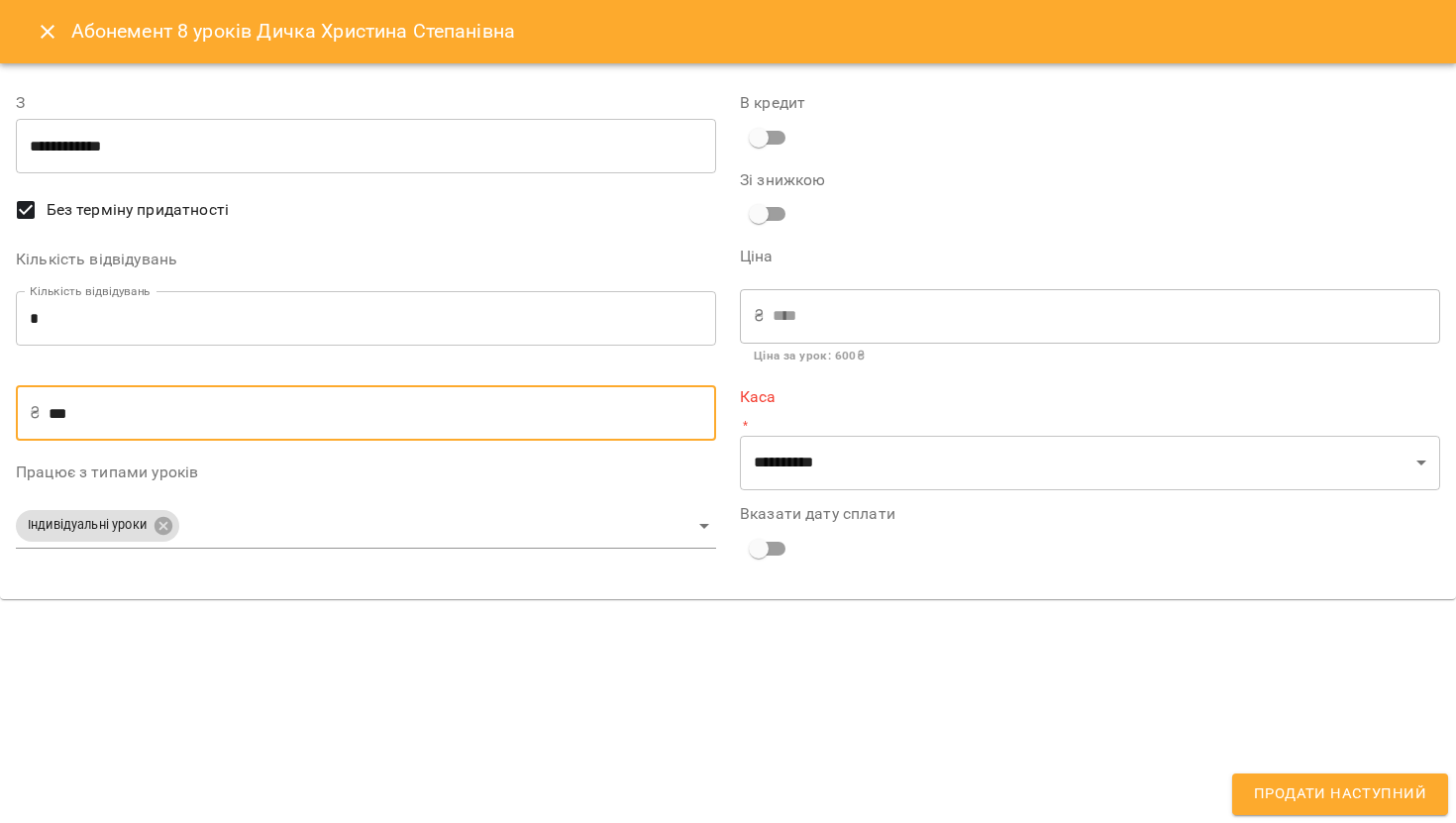 click on "***" at bounding box center [382, 413] 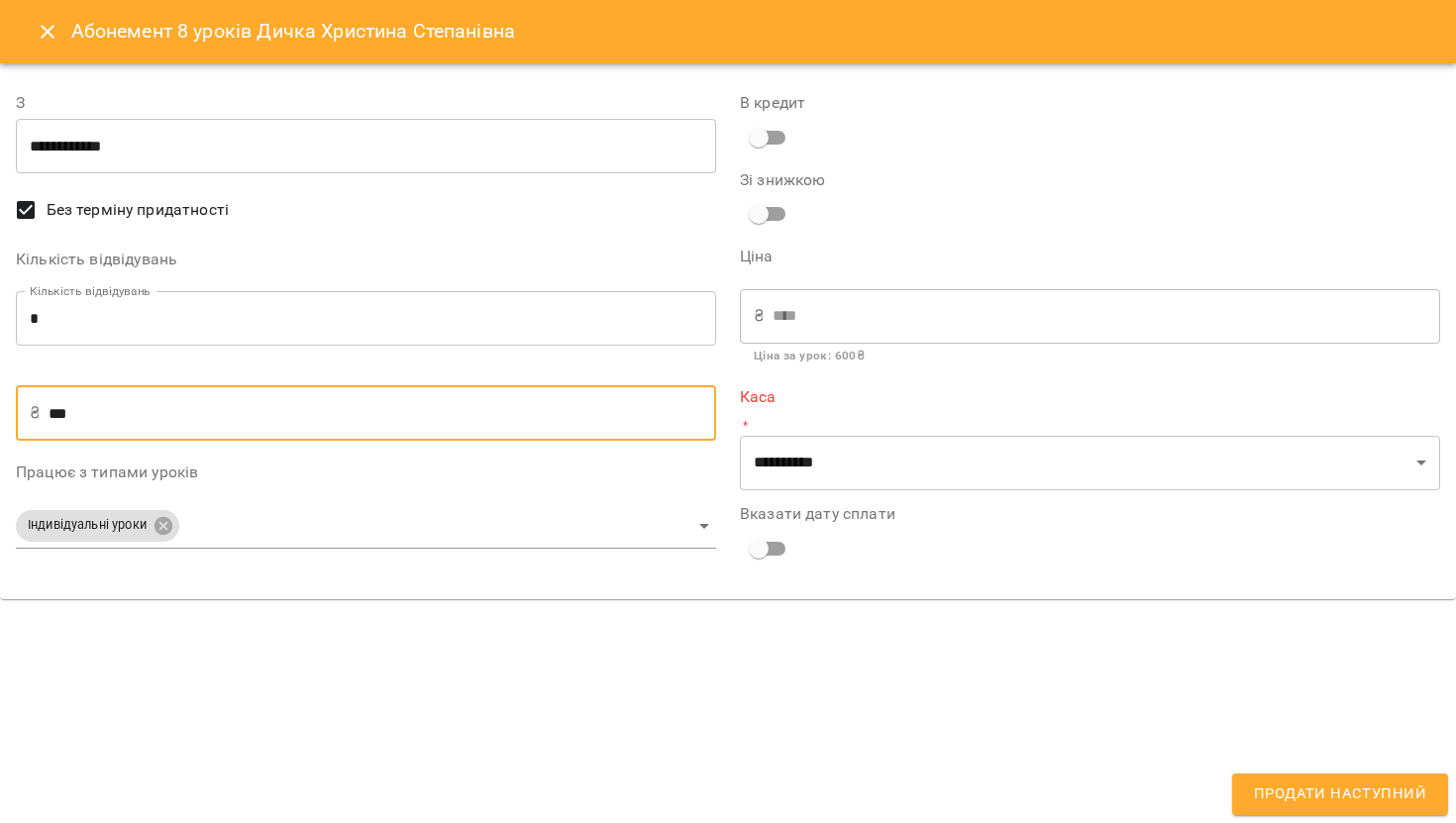 type on "*" 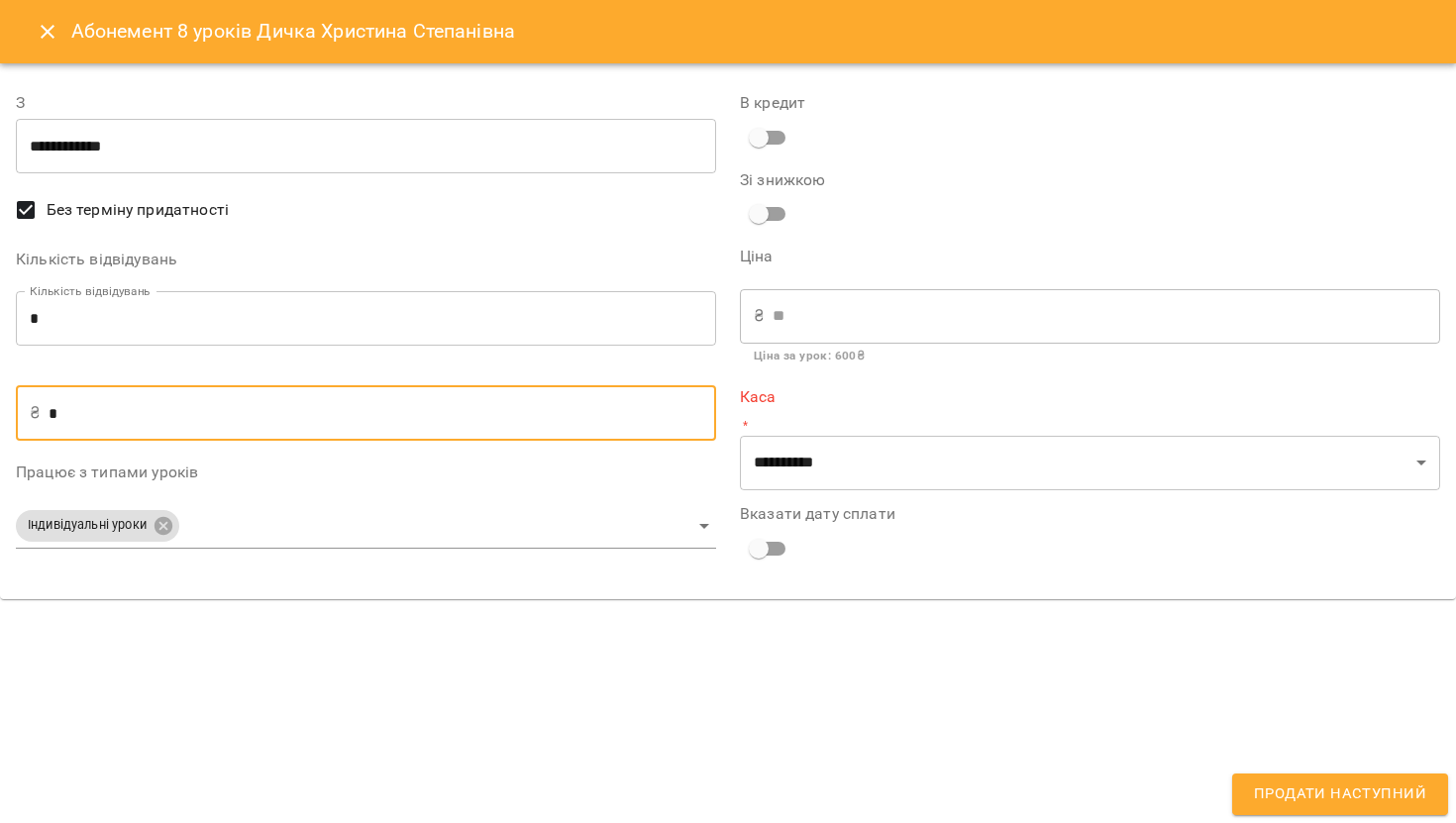 type on "**" 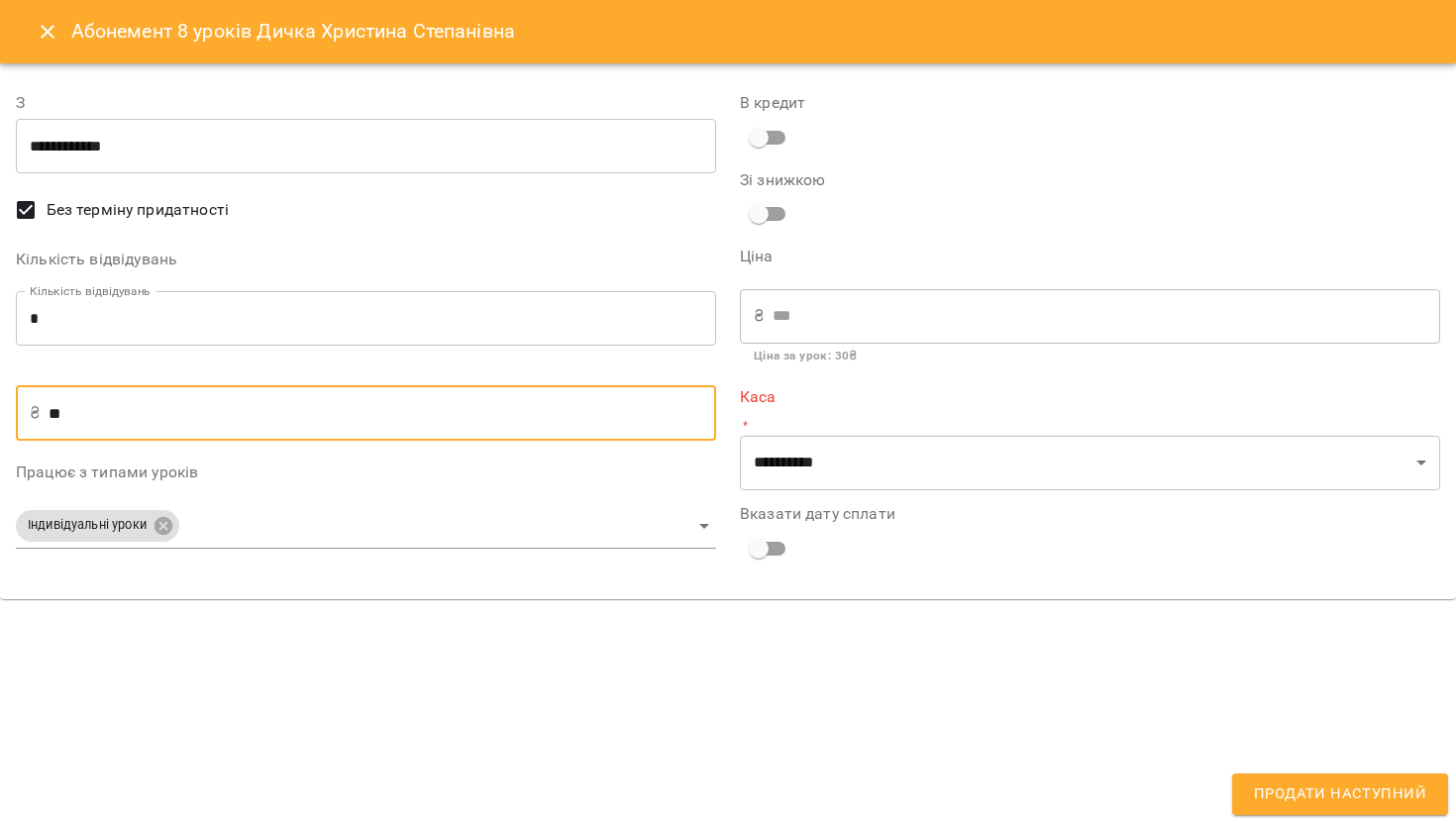 type on "***" 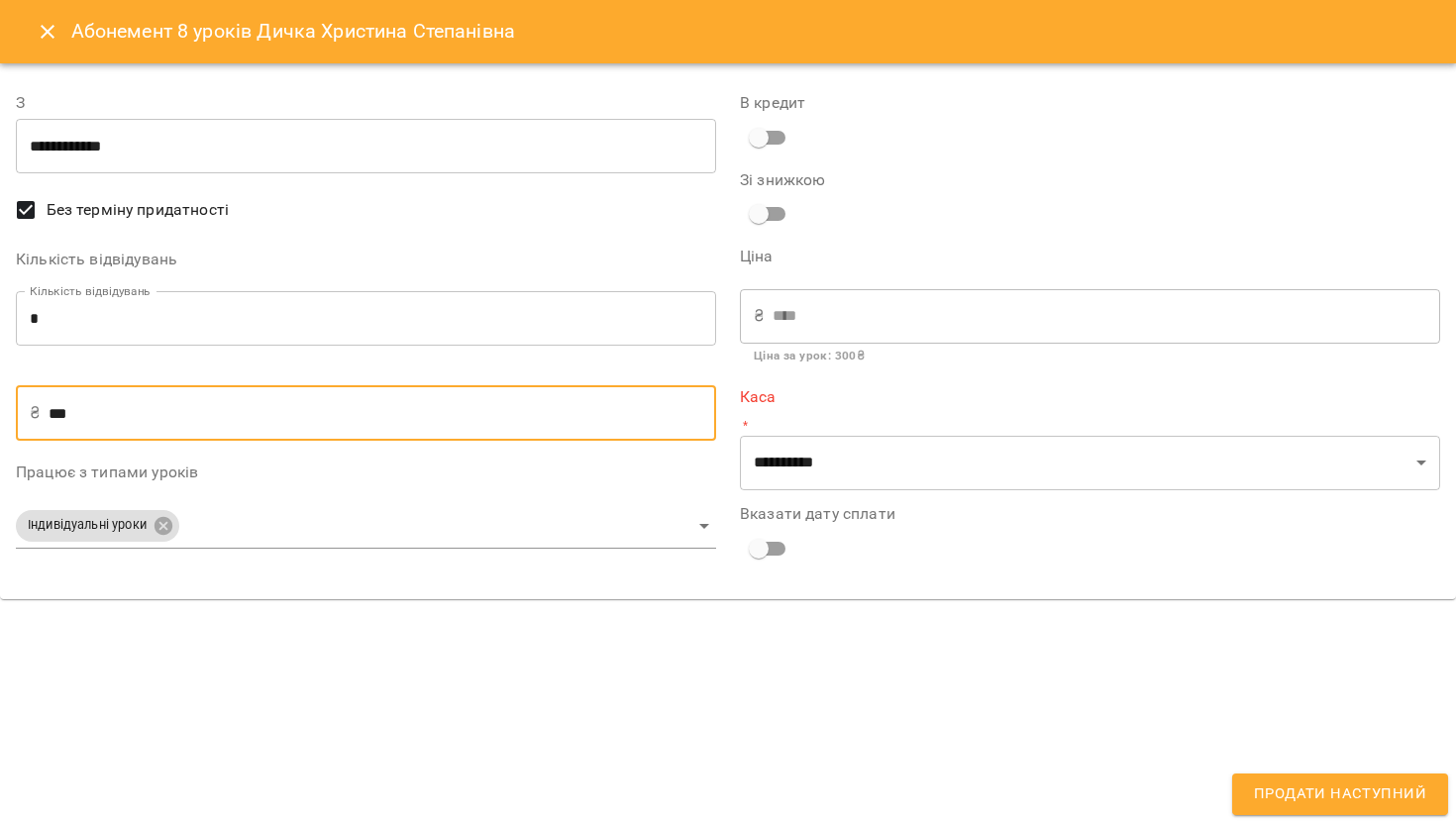 type on "***" 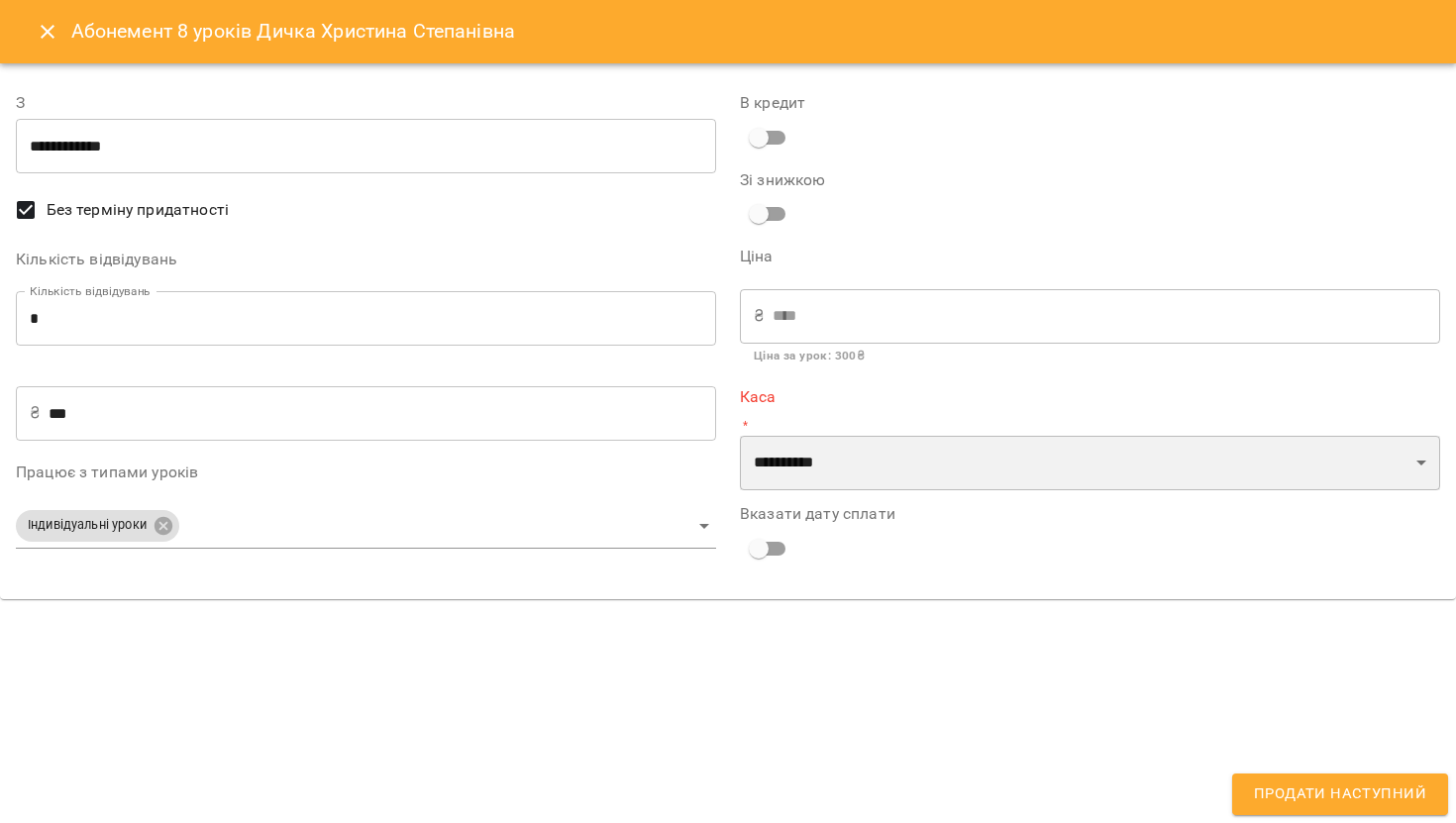 click on "**********" at bounding box center [1090, 463] 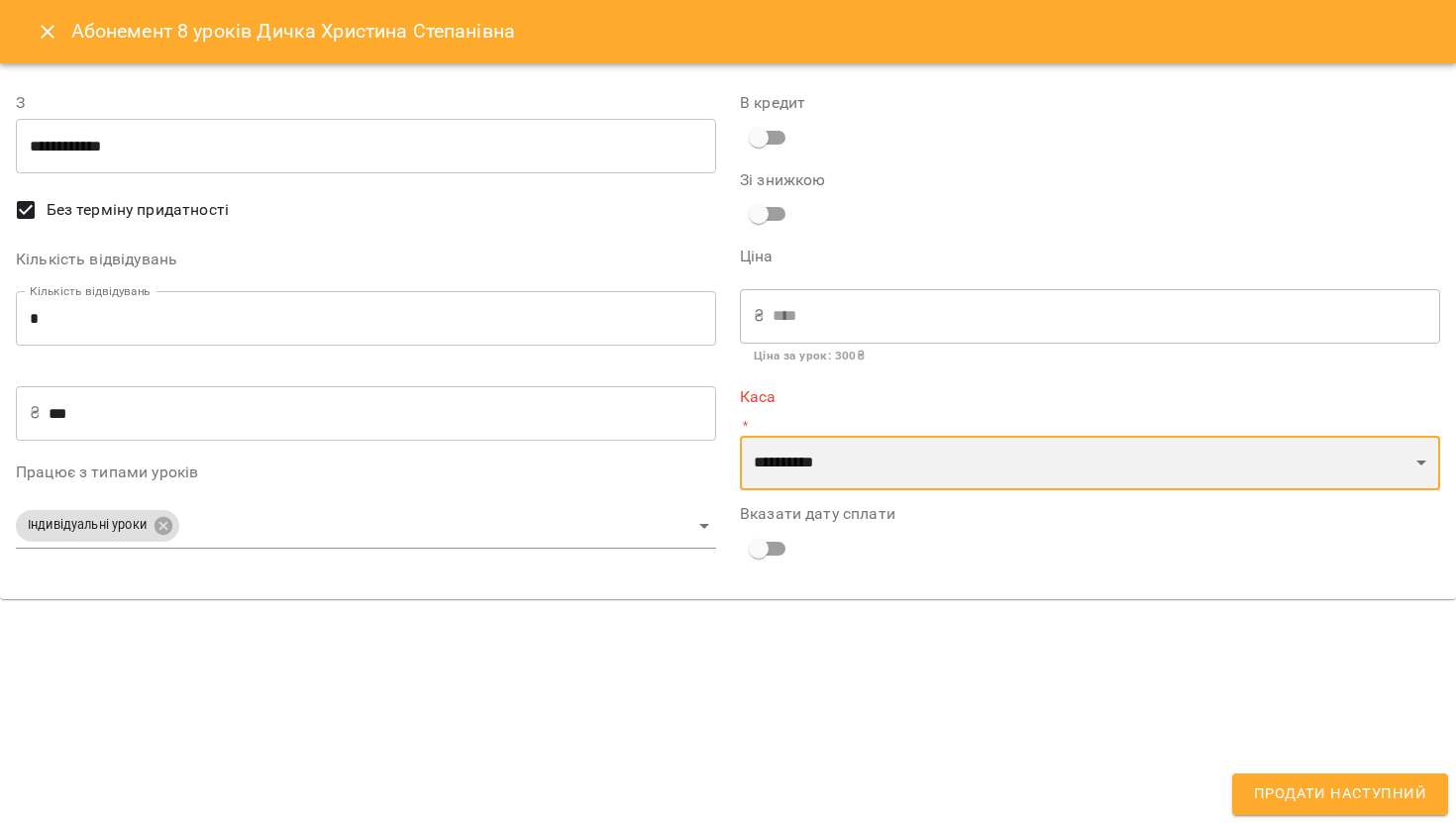 select on "**********" 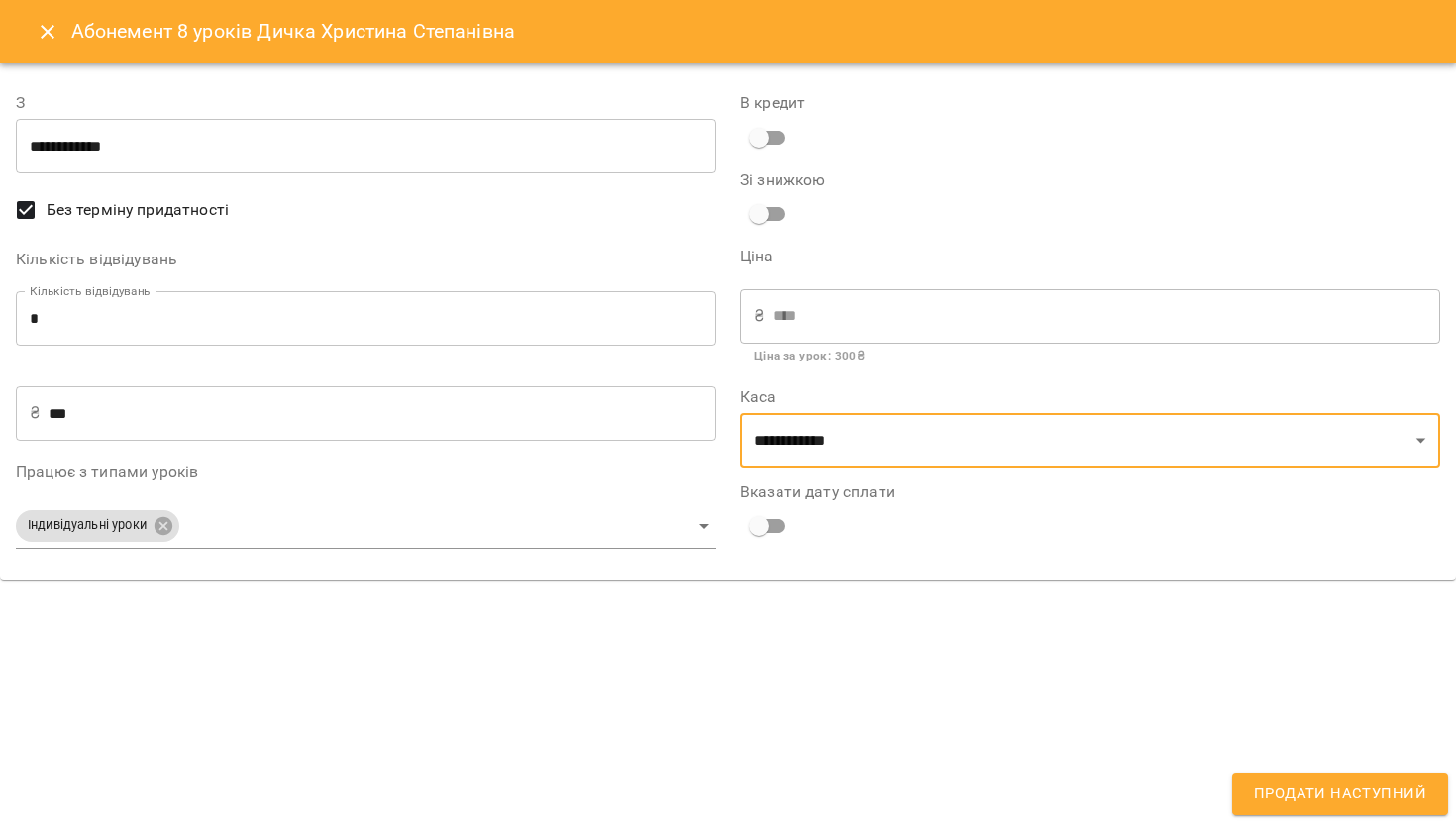 click on "Продати наступний" at bounding box center (1340, 794) 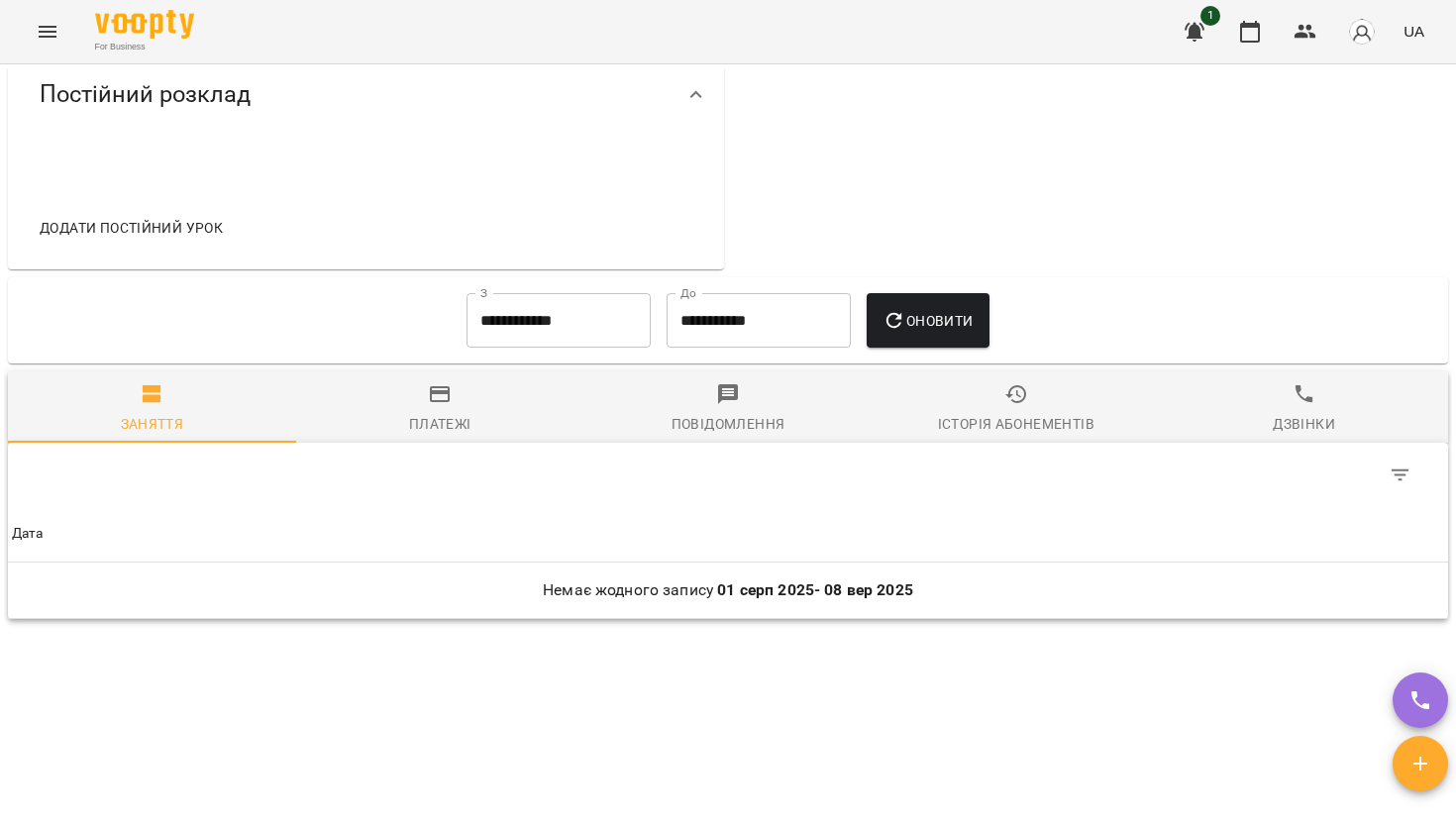 scroll, scrollTop: 750, scrollLeft: 0, axis: vertical 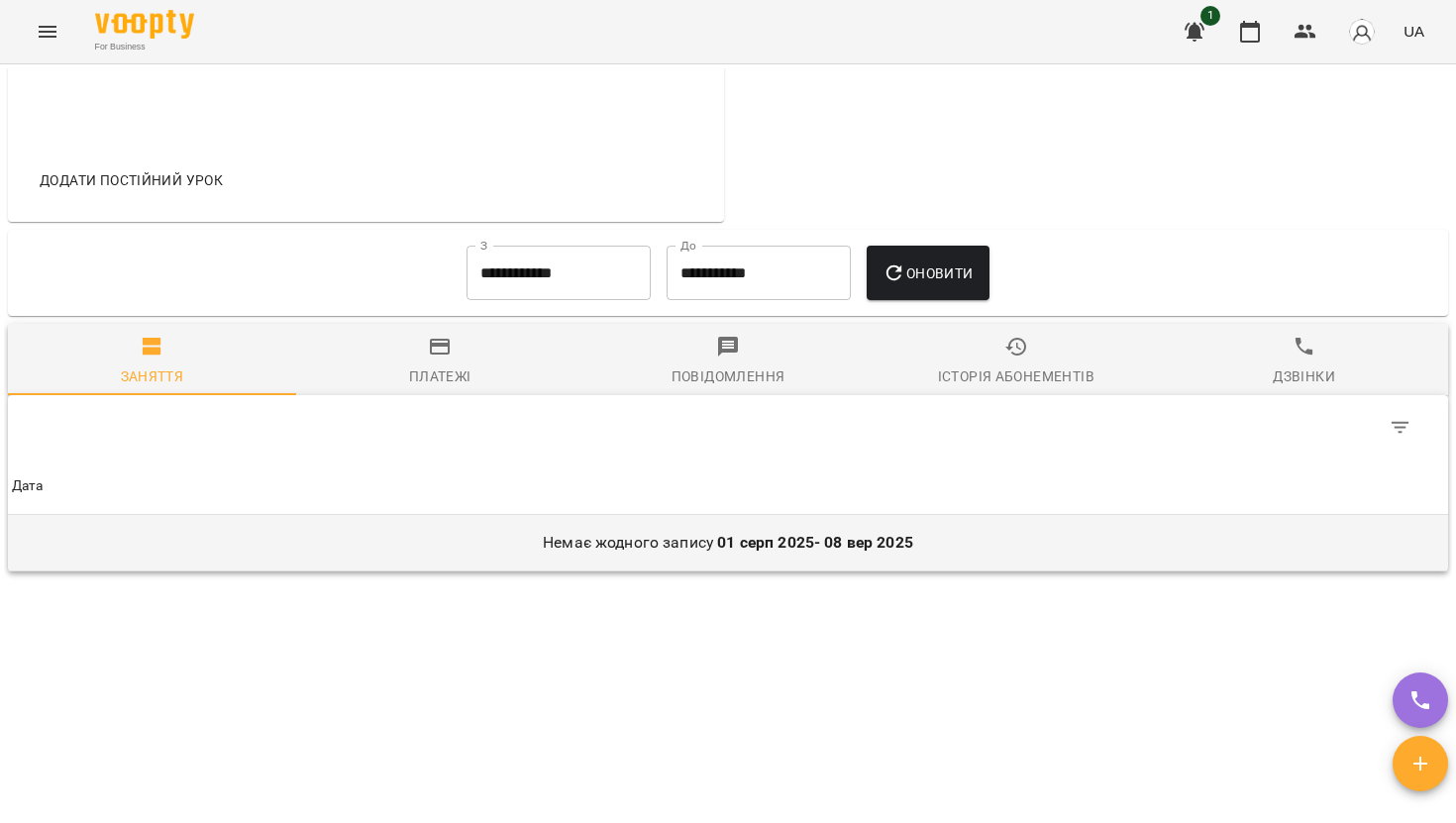 click on "Немає жодного запису   01 серп 2025  -   08 вер 2025" at bounding box center [728, 543] 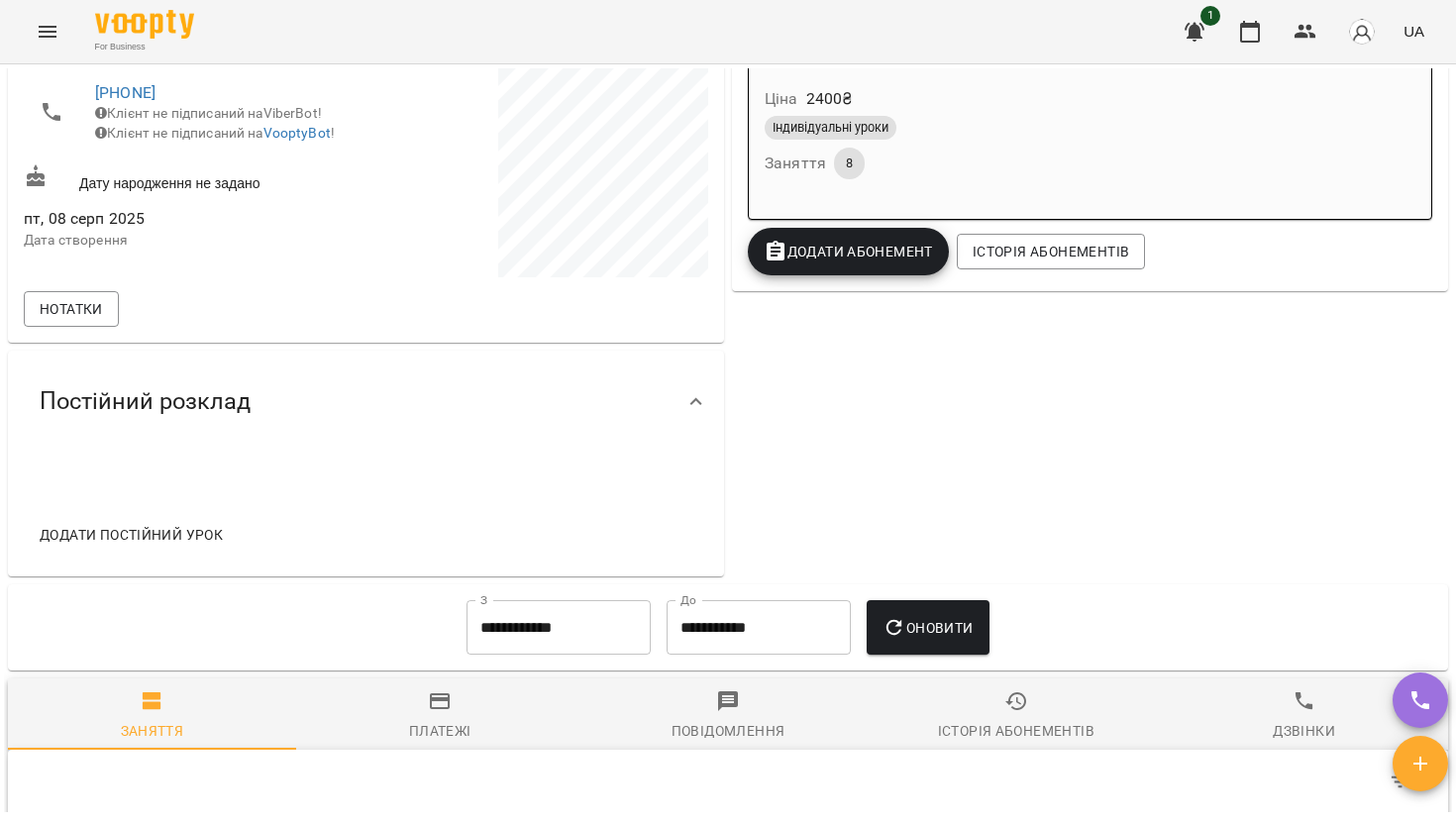 scroll, scrollTop: 384, scrollLeft: 0, axis: vertical 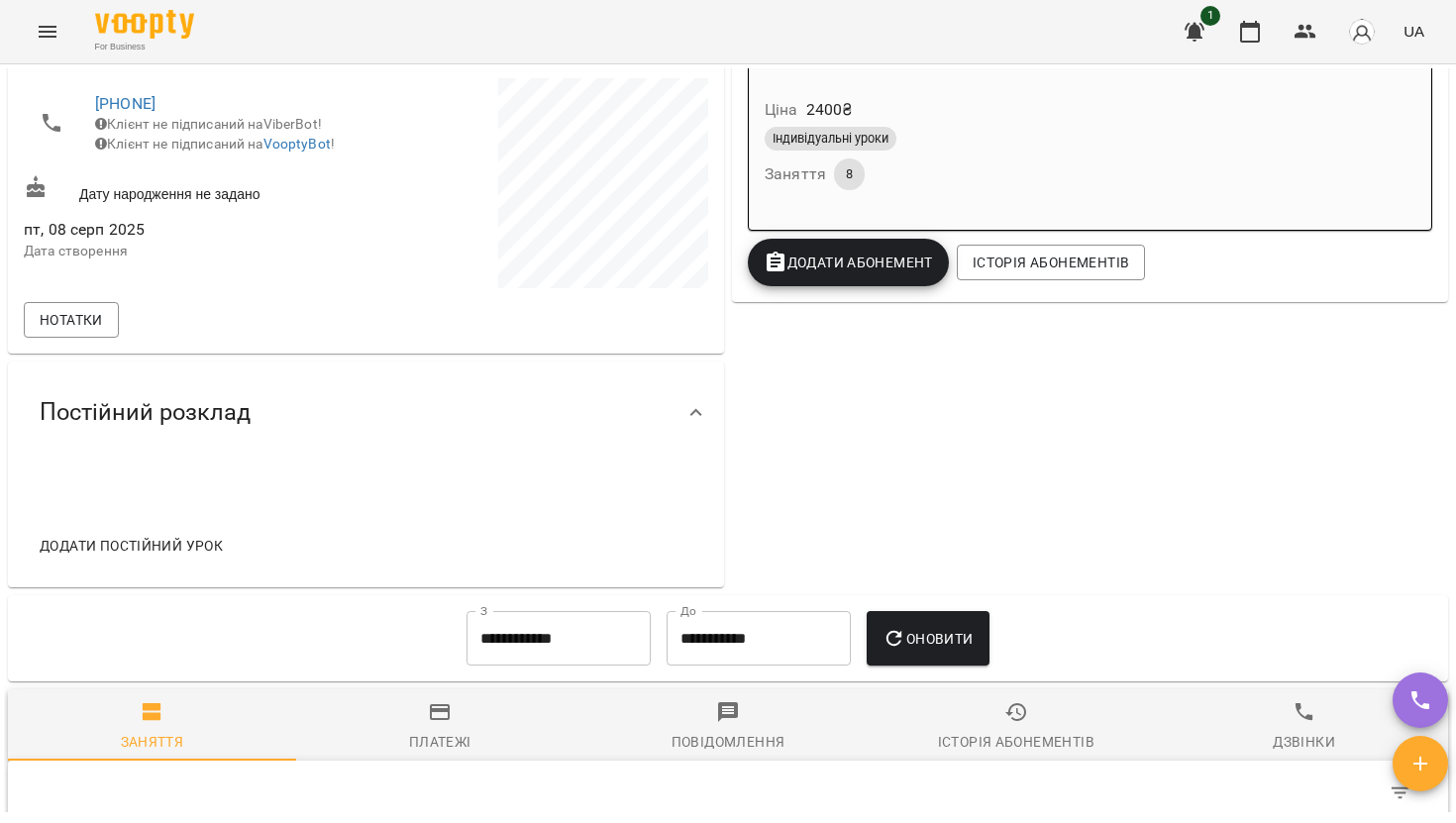 click at bounding box center [1420, 764] 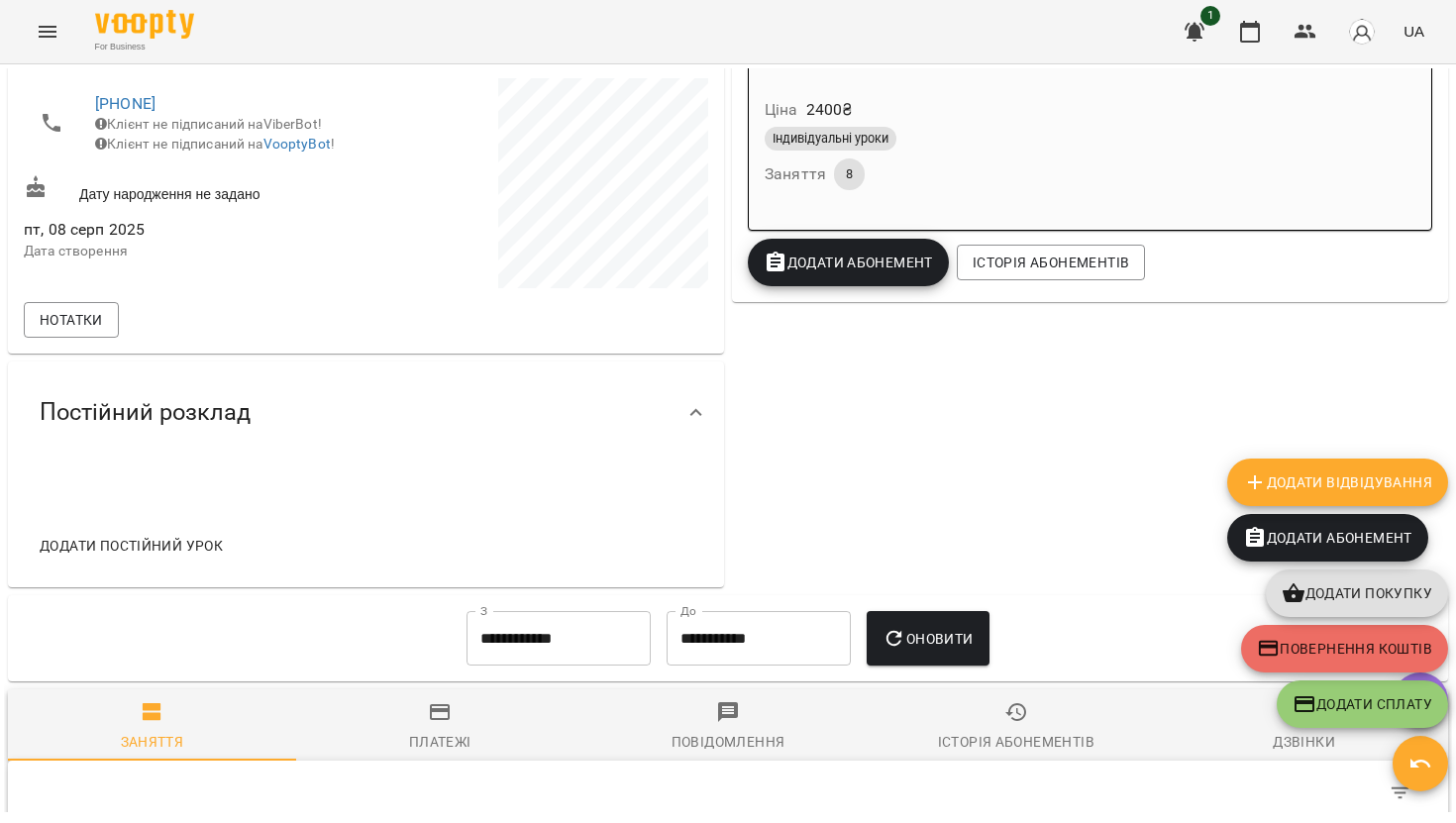 click on "0 ₴ Баланс Поповнити рахунок Актуальні абонементи ( 1 ) Абонемент 8 уроків 08 серп  -   Ціна 2400 ₴ Індивідуальні уроки Заняття 8 Додати Абонемент Історія абонементів" at bounding box center (1090, 198) 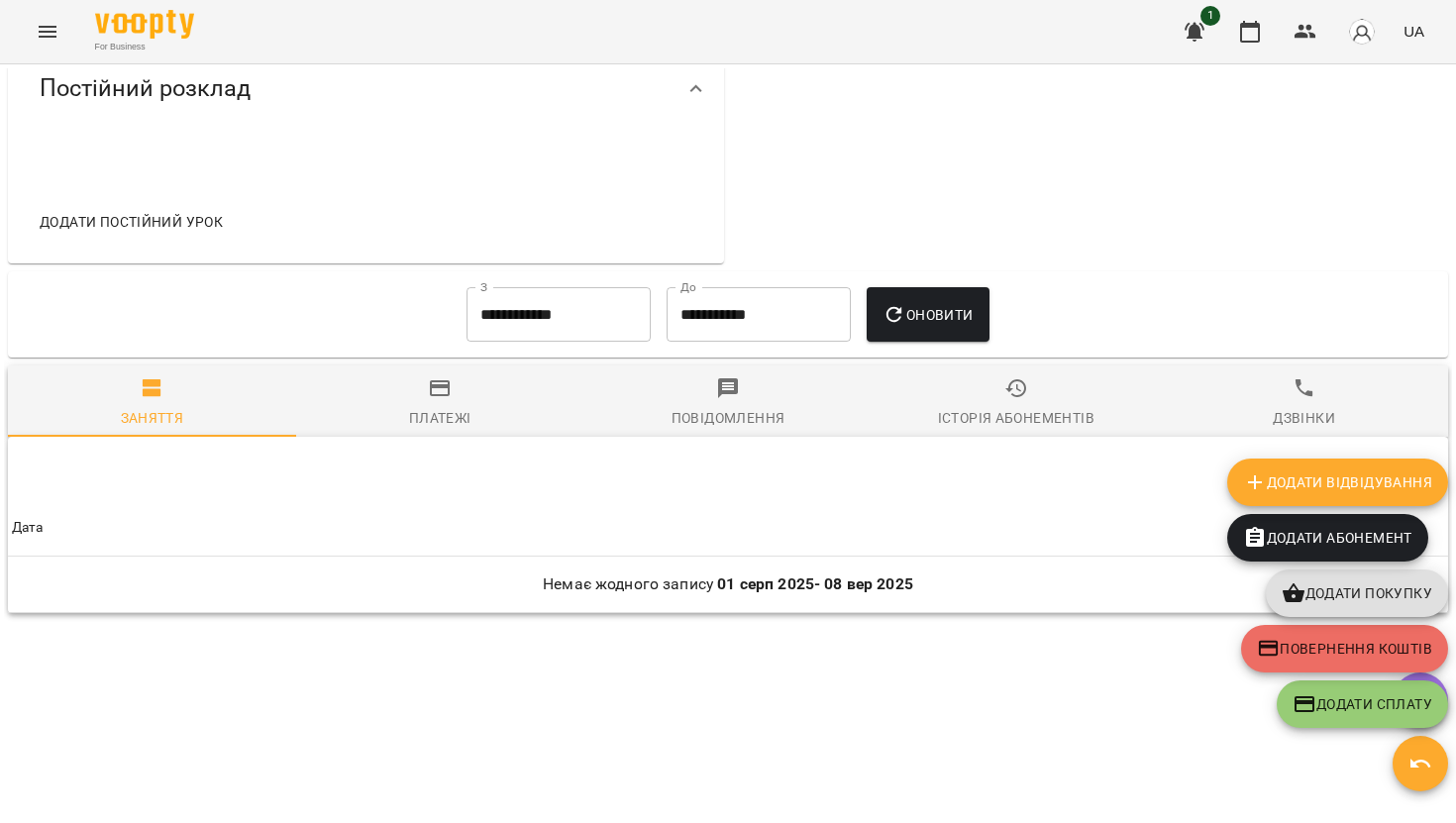 scroll, scrollTop: 715, scrollLeft: 0, axis: vertical 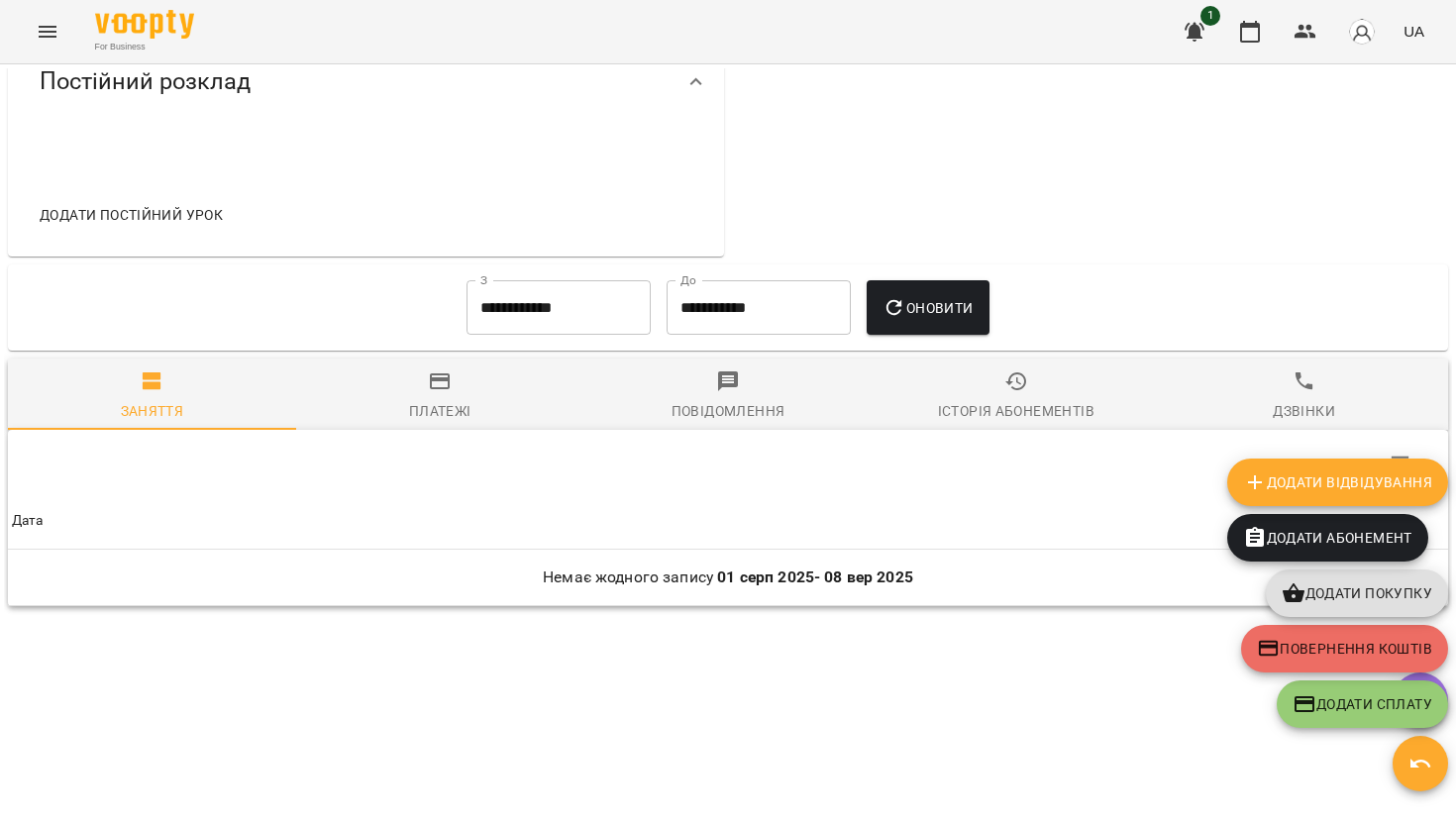 click on "Повідомлення" at bounding box center (728, 396) 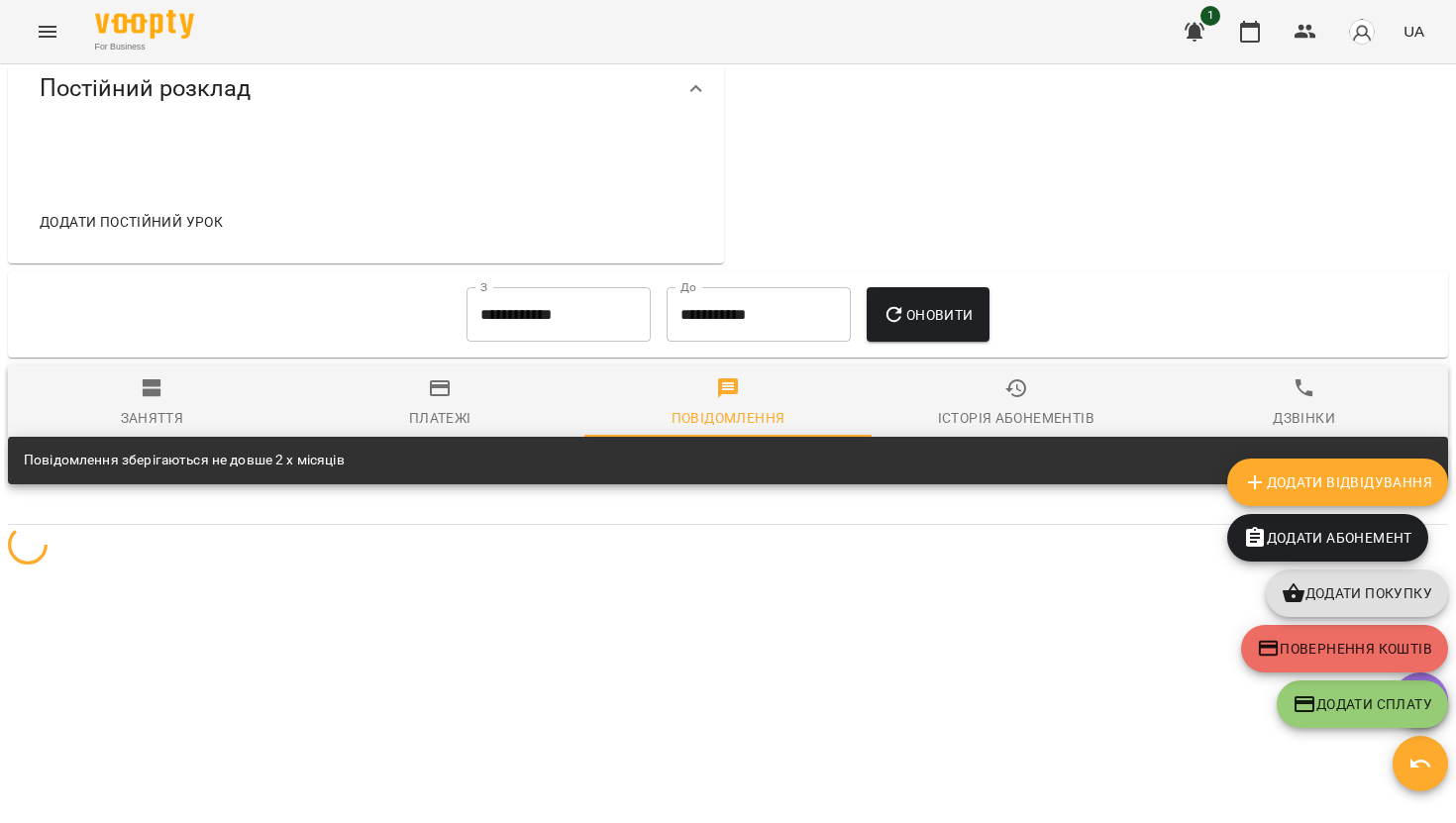 scroll, scrollTop: 663, scrollLeft: 0, axis: vertical 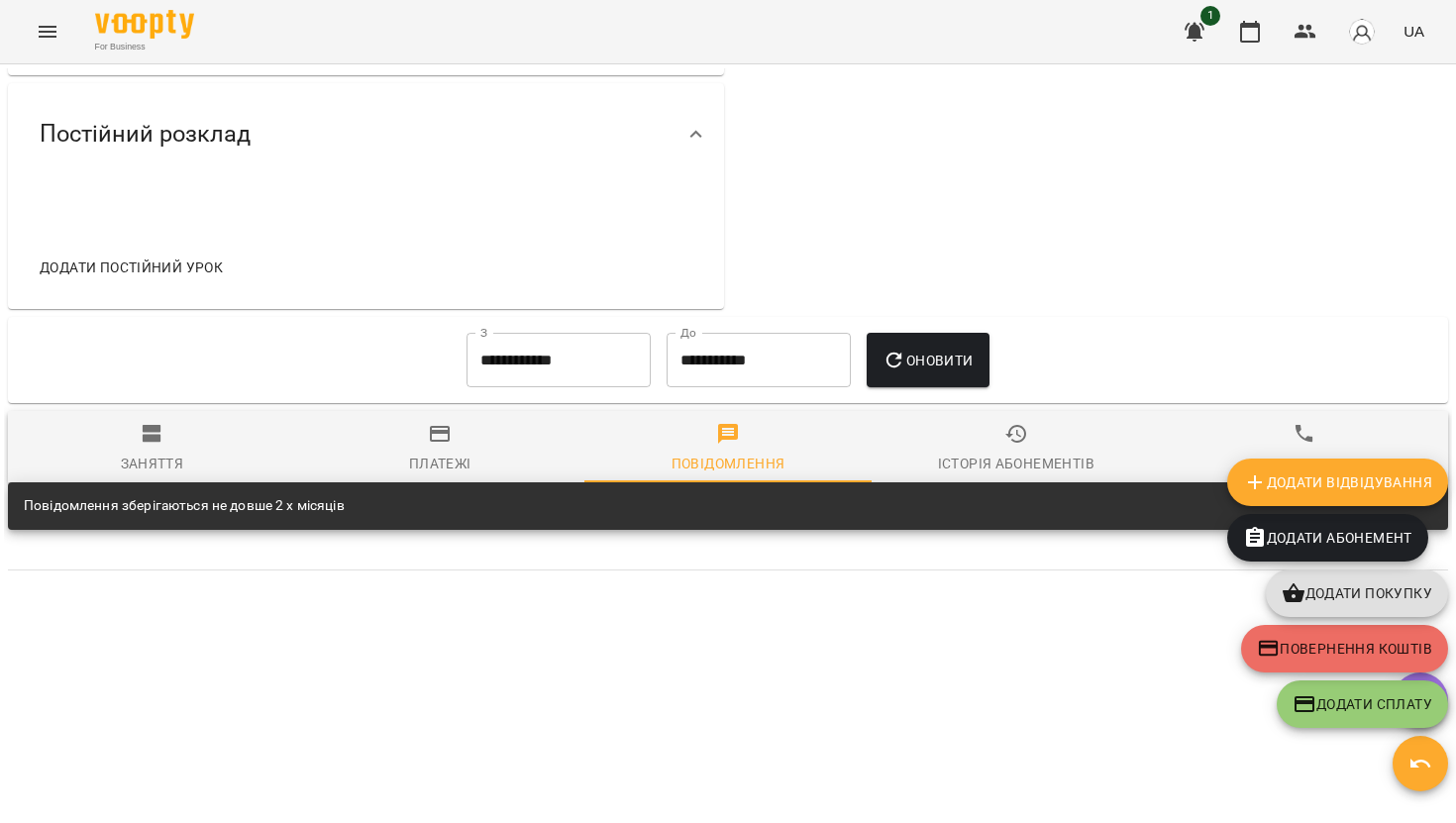 click on "Платежі" at bounding box center (440, 463) 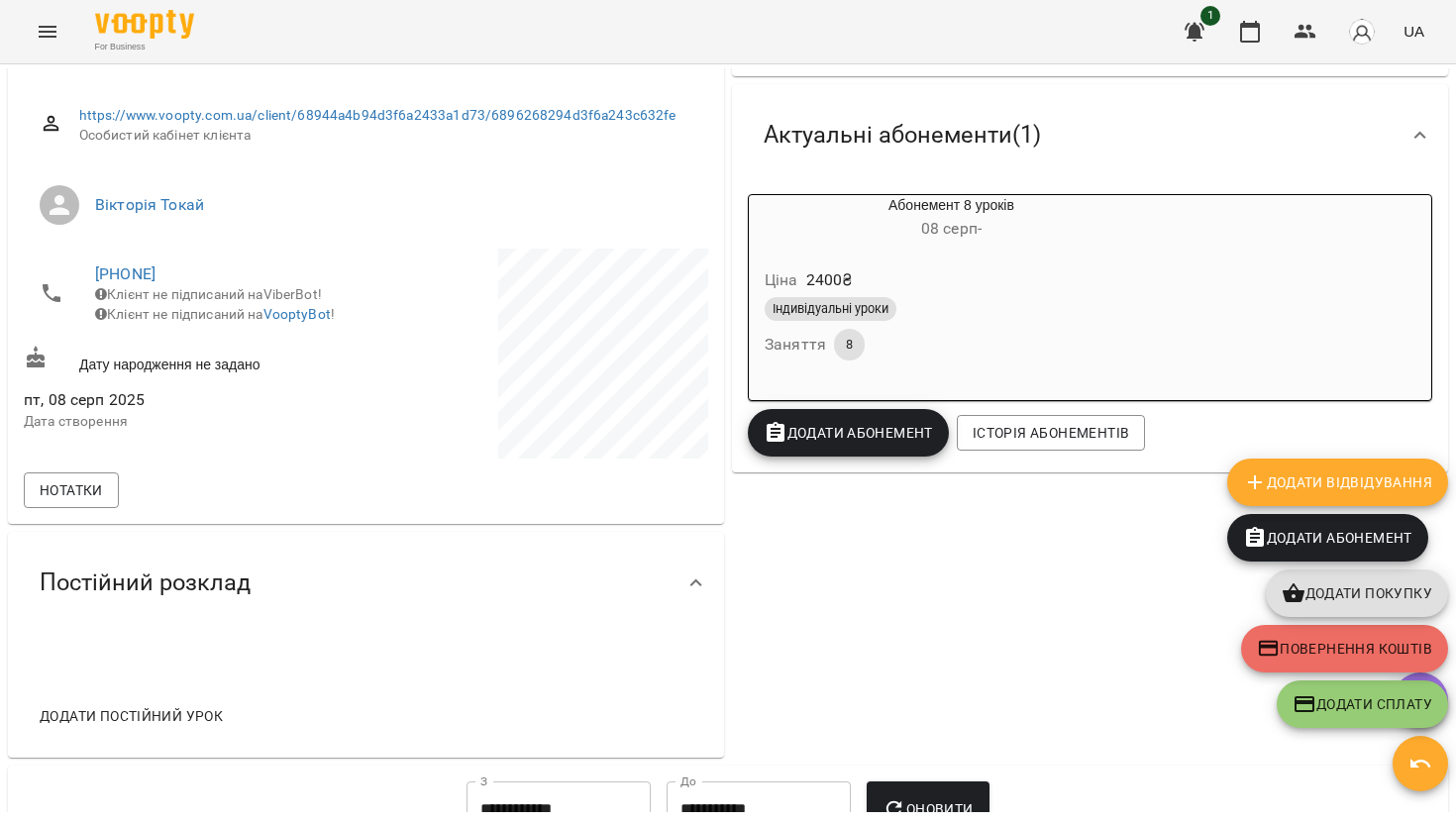 scroll, scrollTop: 122, scrollLeft: 0, axis: vertical 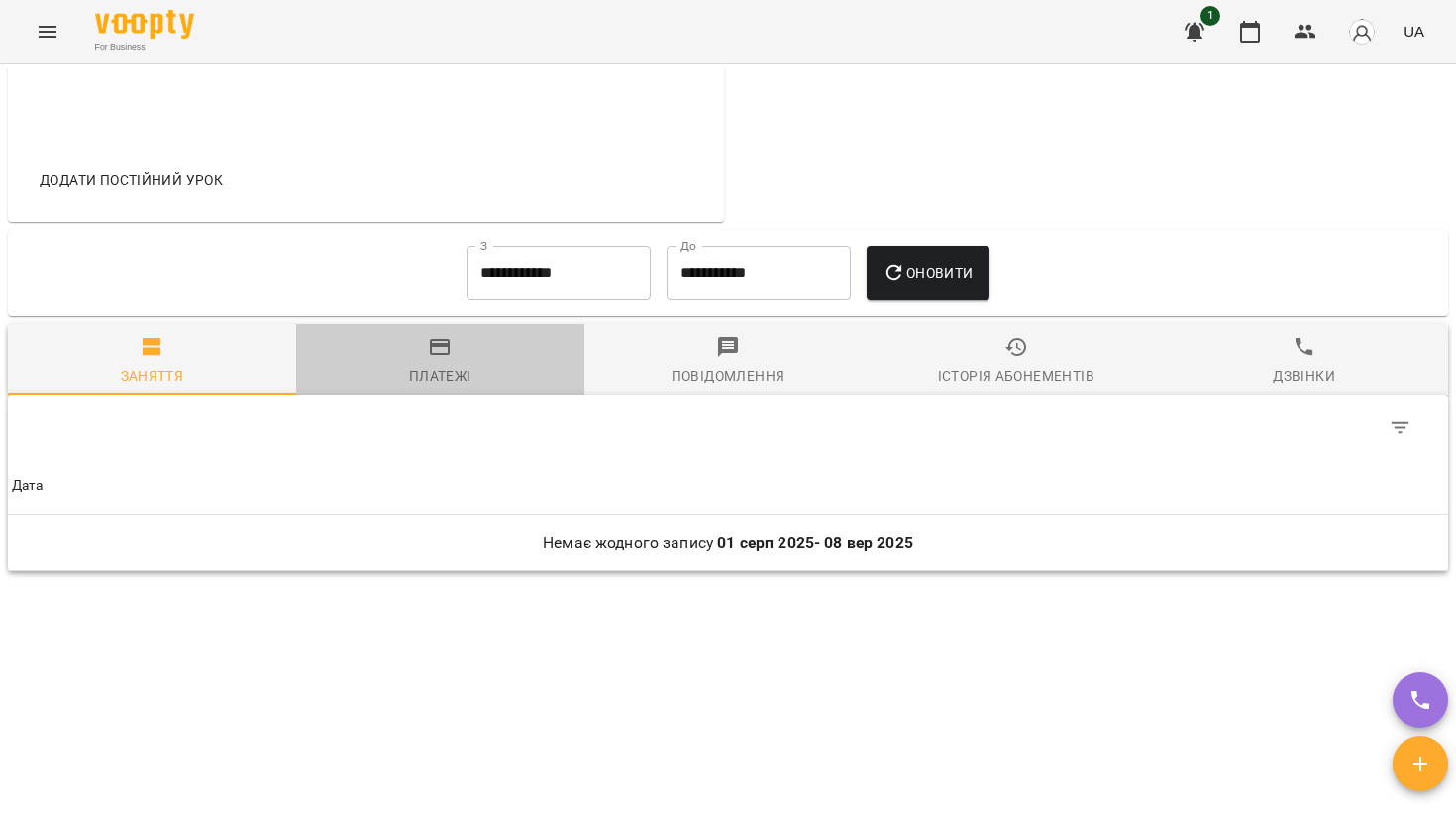 click on "Платежі" at bounding box center [440, 361] 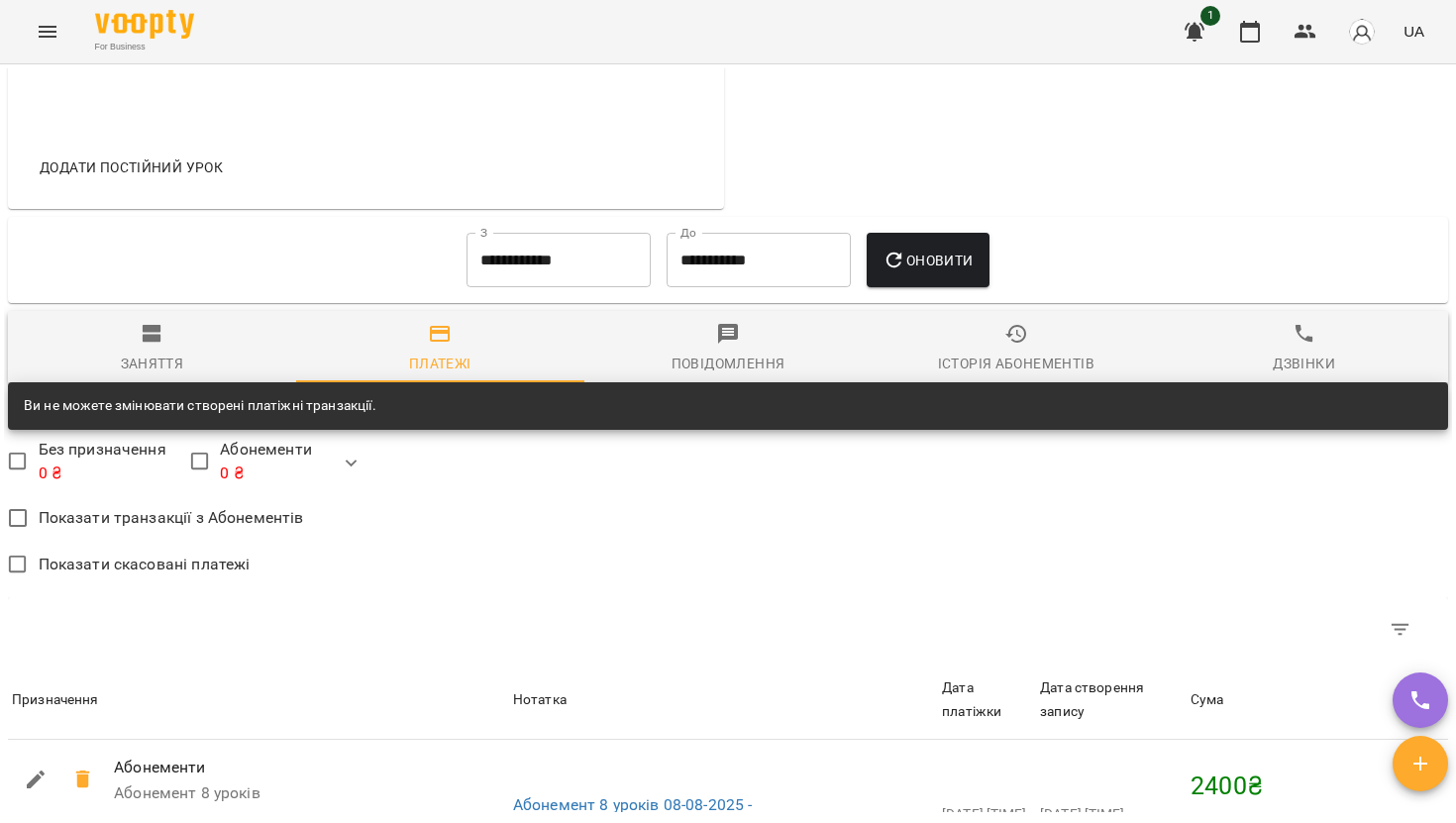 scroll, scrollTop: 745, scrollLeft: 0, axis: vertical 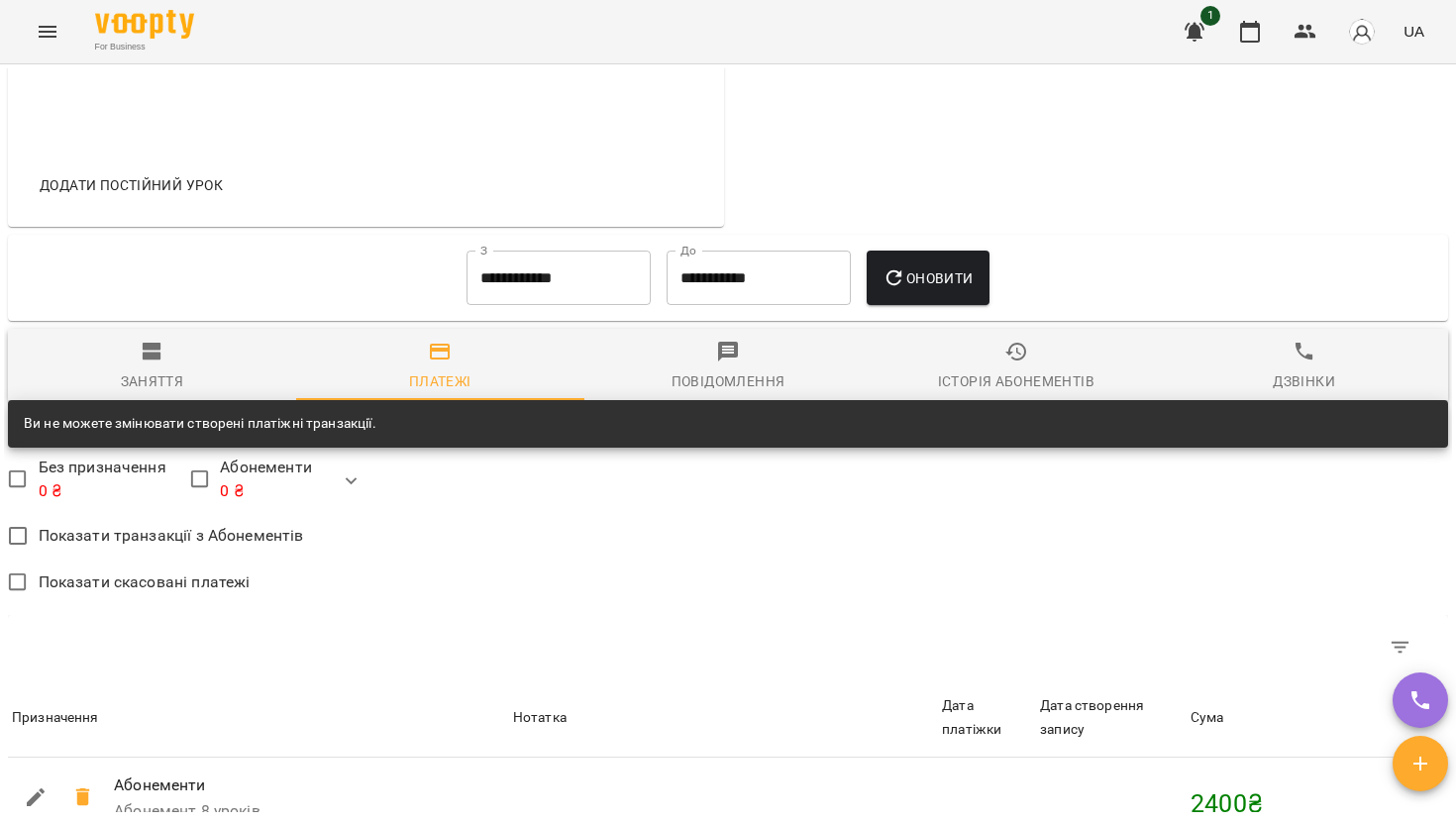 click on "Без призначення 0   ₴ Абонементи 0   ₴" at bounding box center [728, 481] 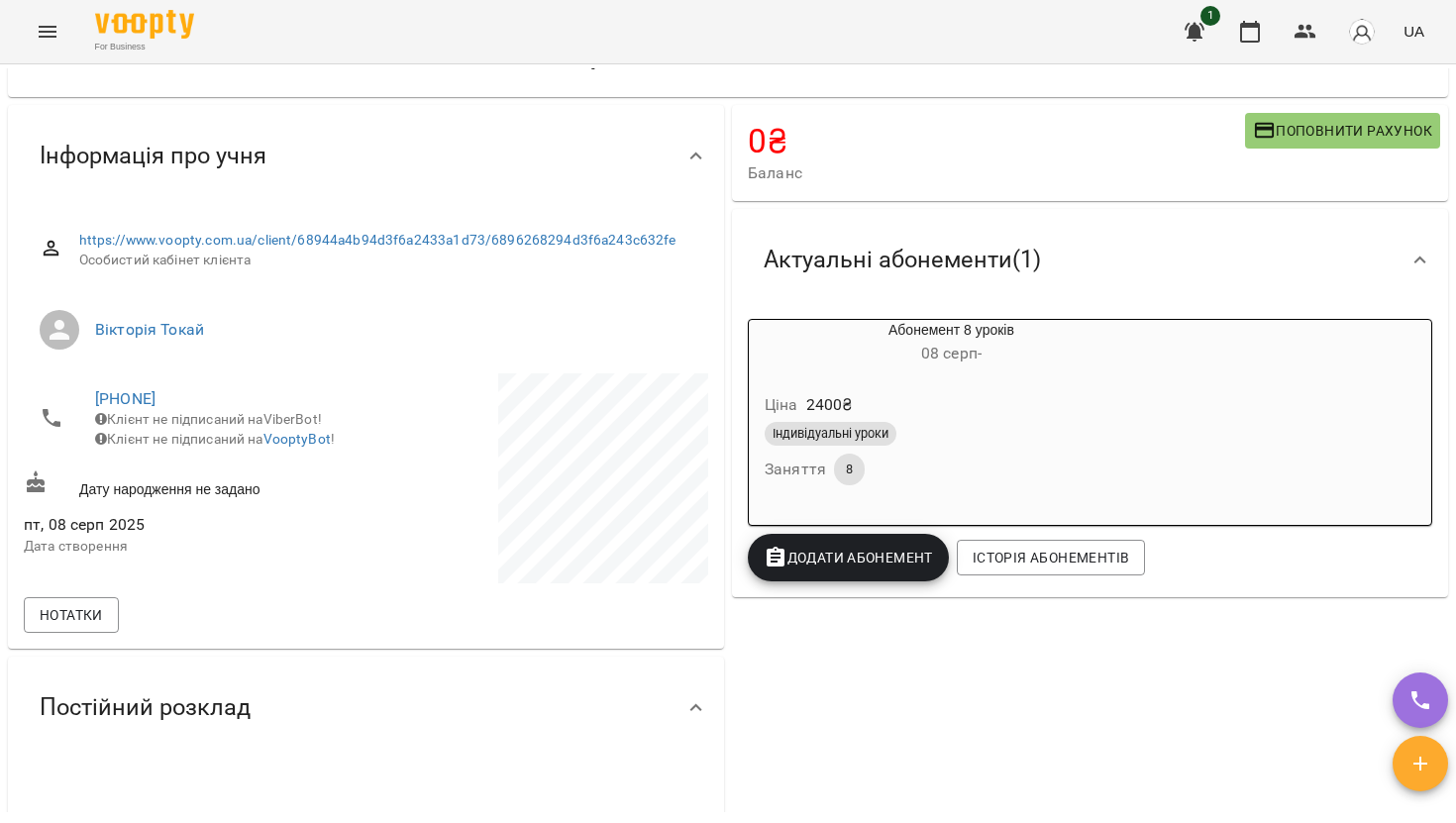 scroll, scrollTop: 87, scrollLeft: 0, axis: vertical 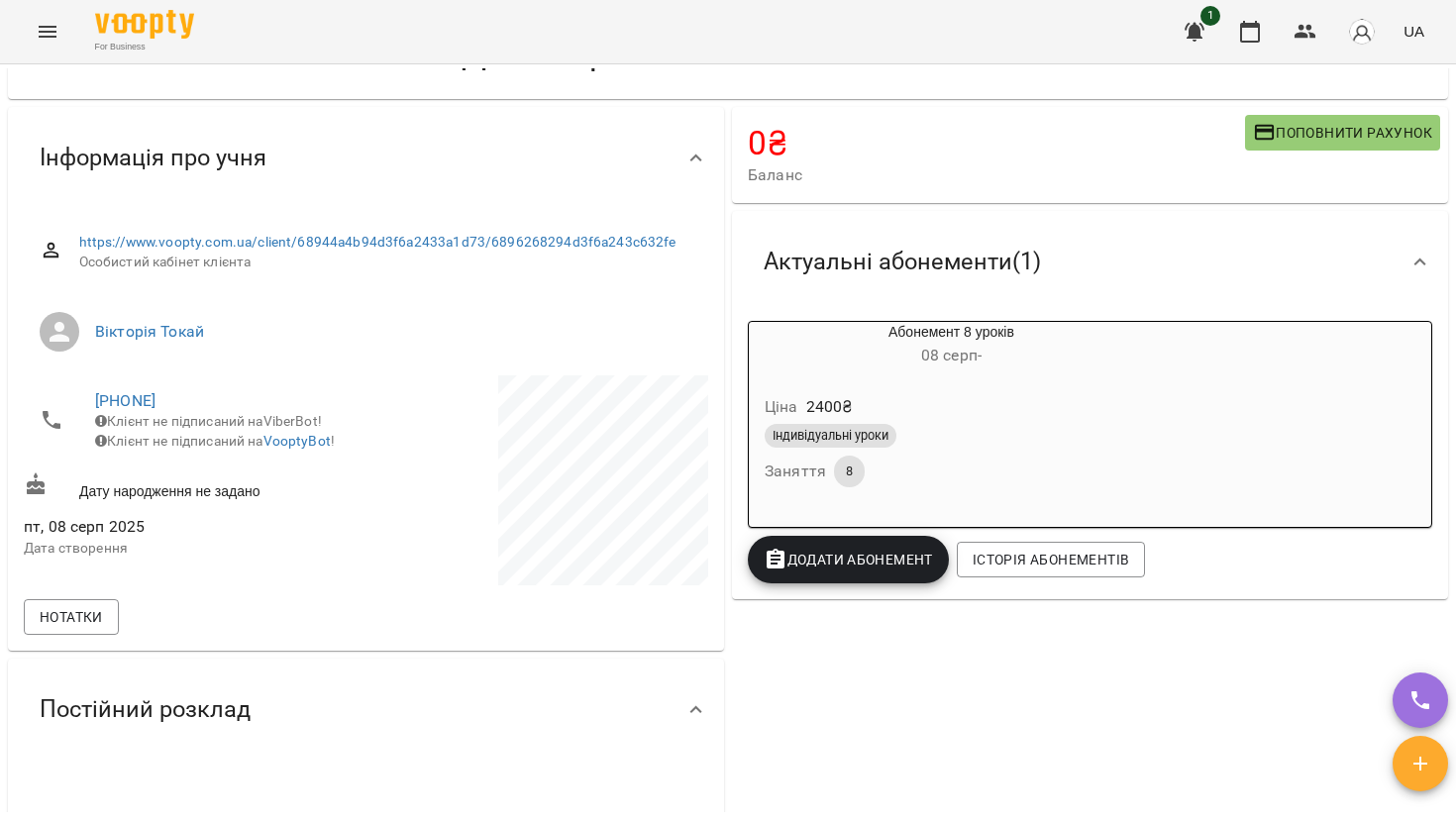 click on "Індивідуальні уроки" at bounding box center (830, 436) 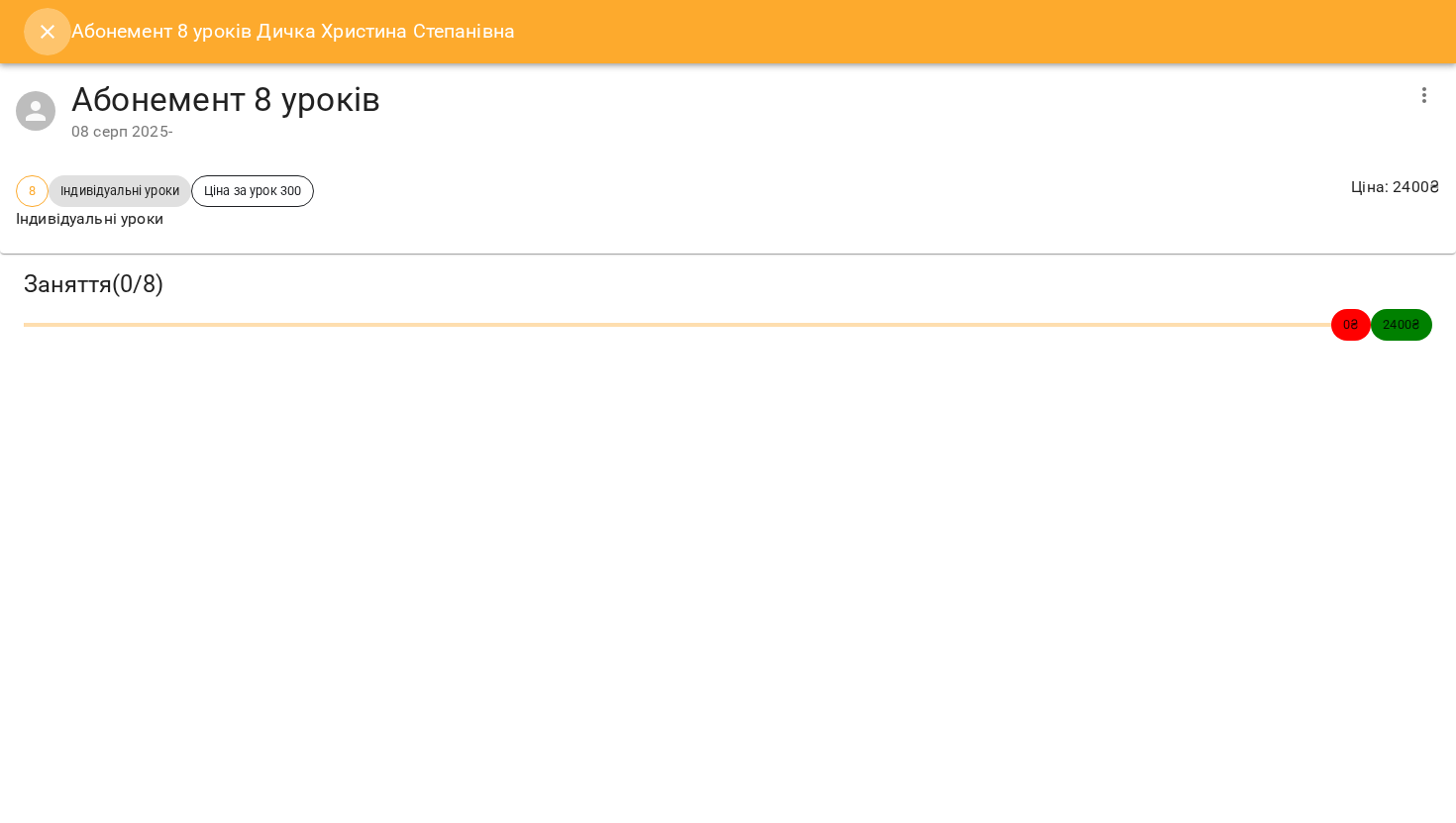 click 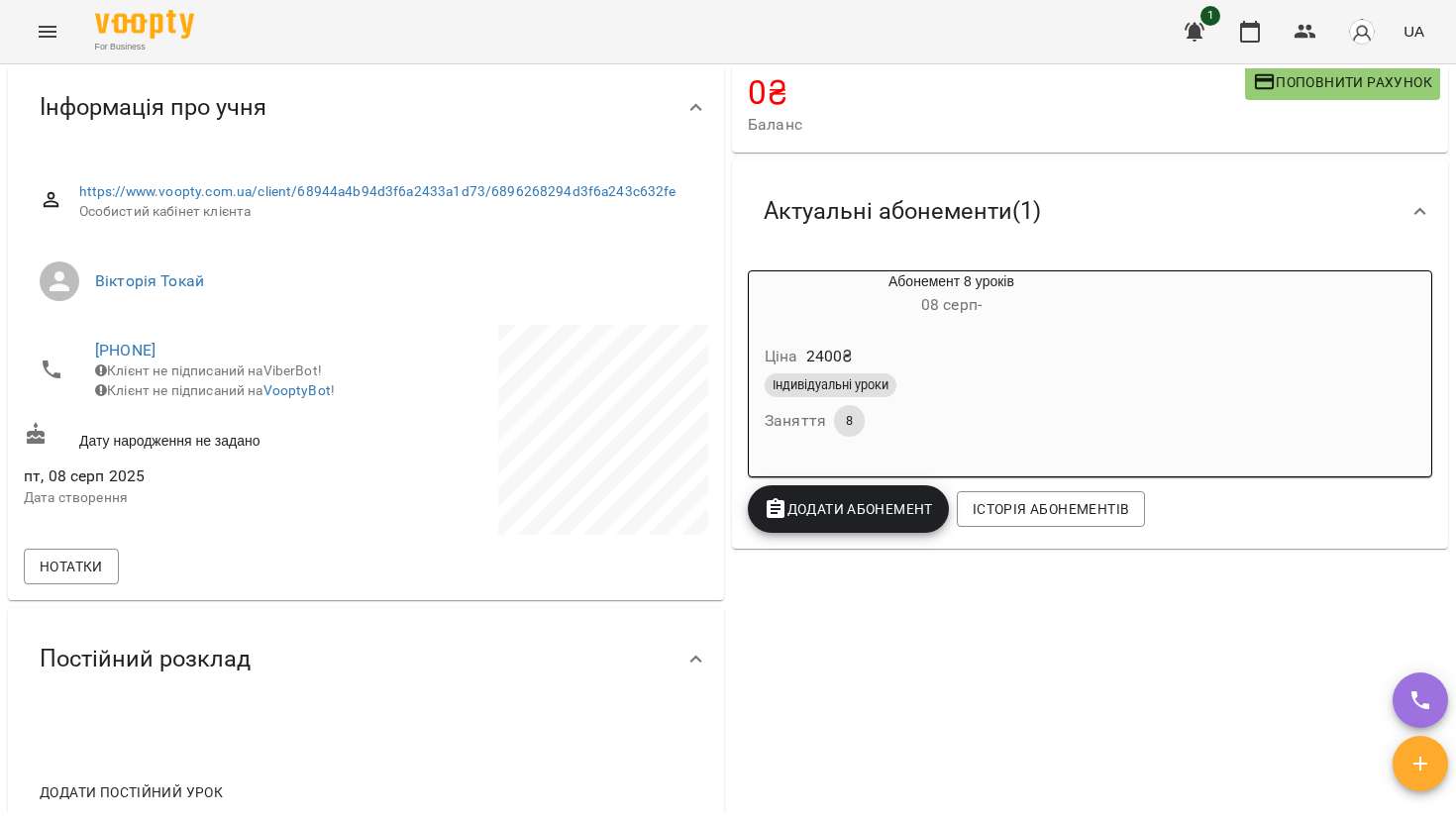 scroll, scrollTop: 0, scrollLeft: 0, axis: both 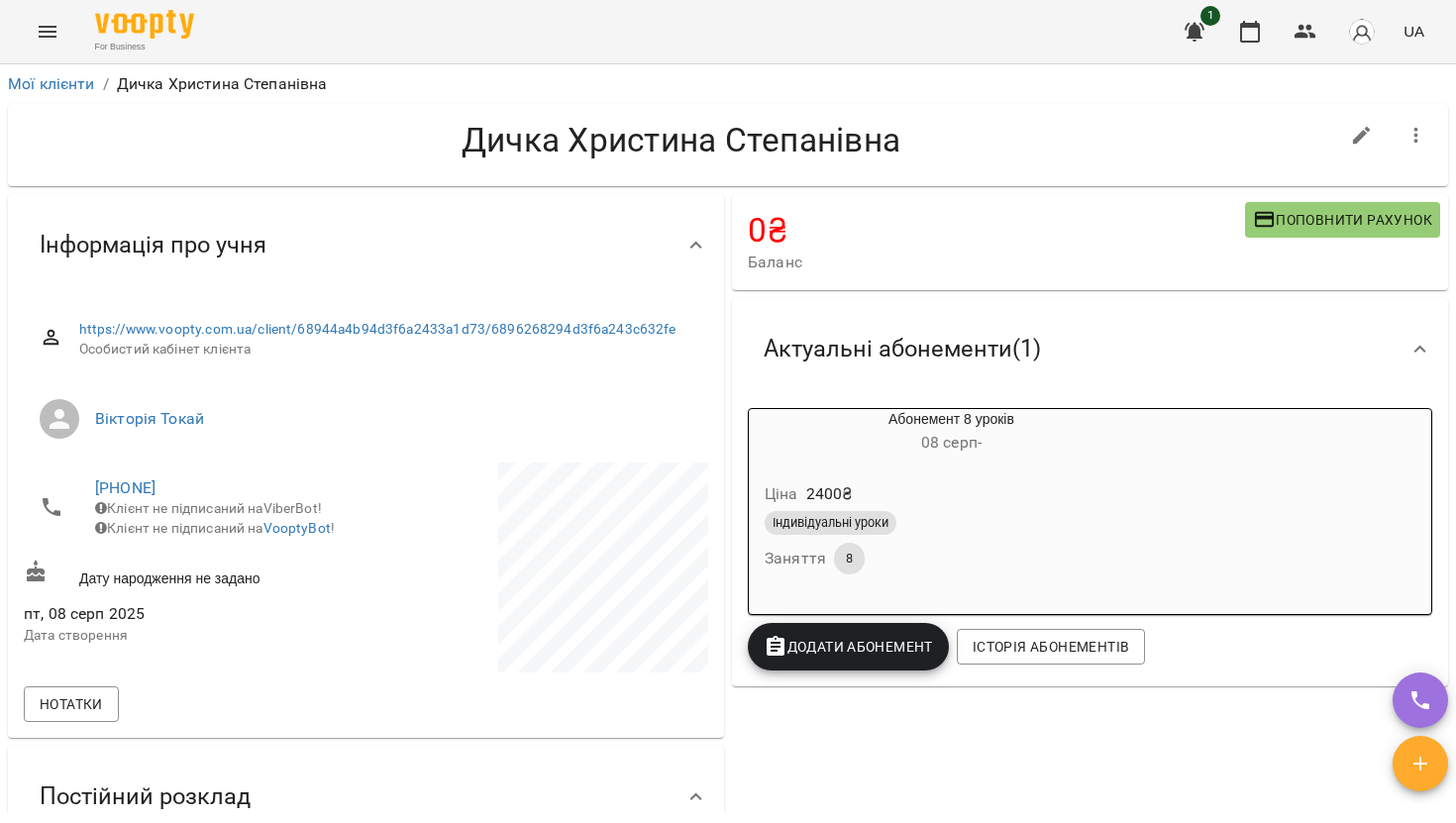 click on "Актуальні абонементи ( 1 )" at bounding box center (902, 349) 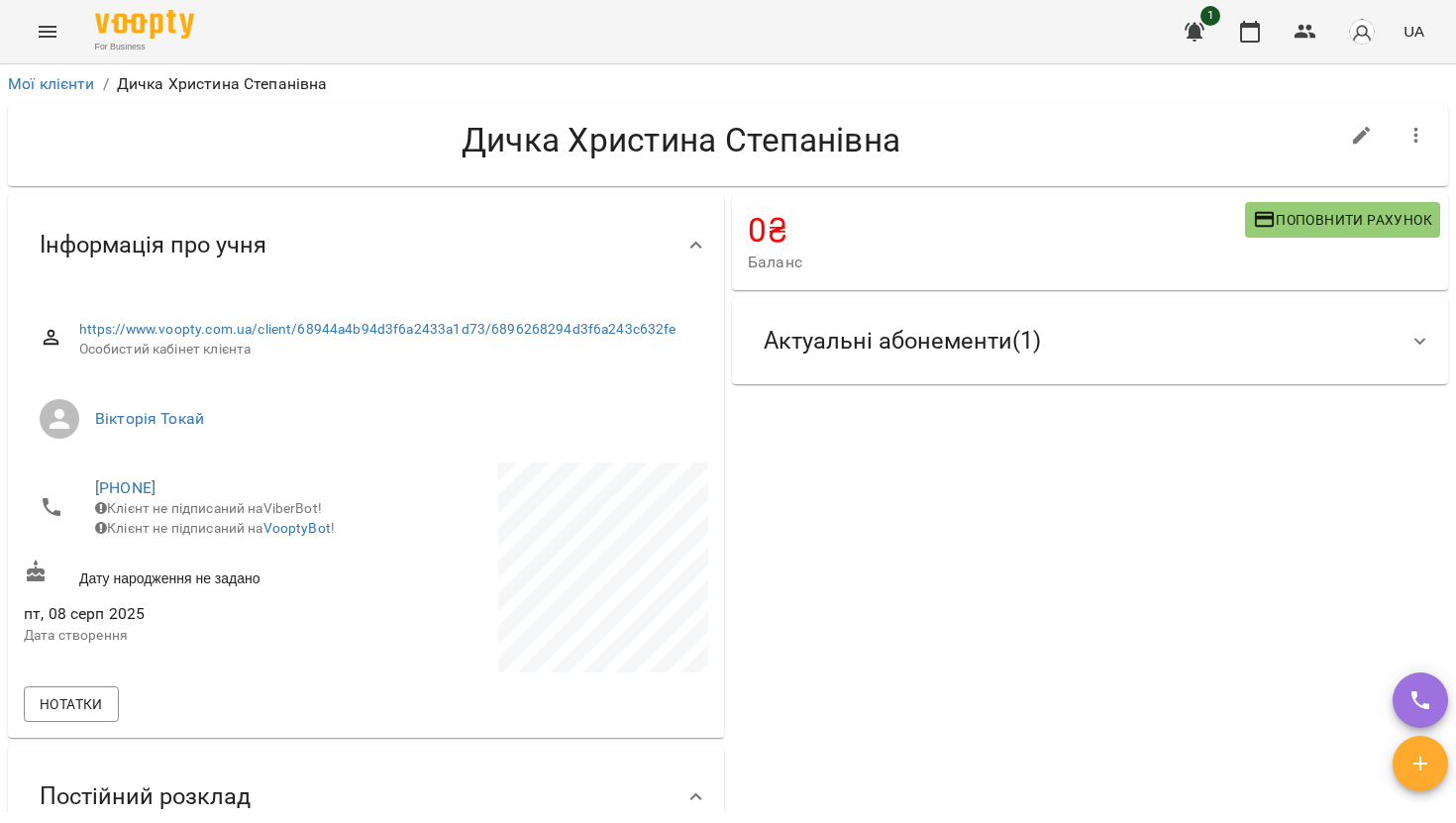 click on "Актуальні абонементи ( 1 )" at bounding box center [902, 341] 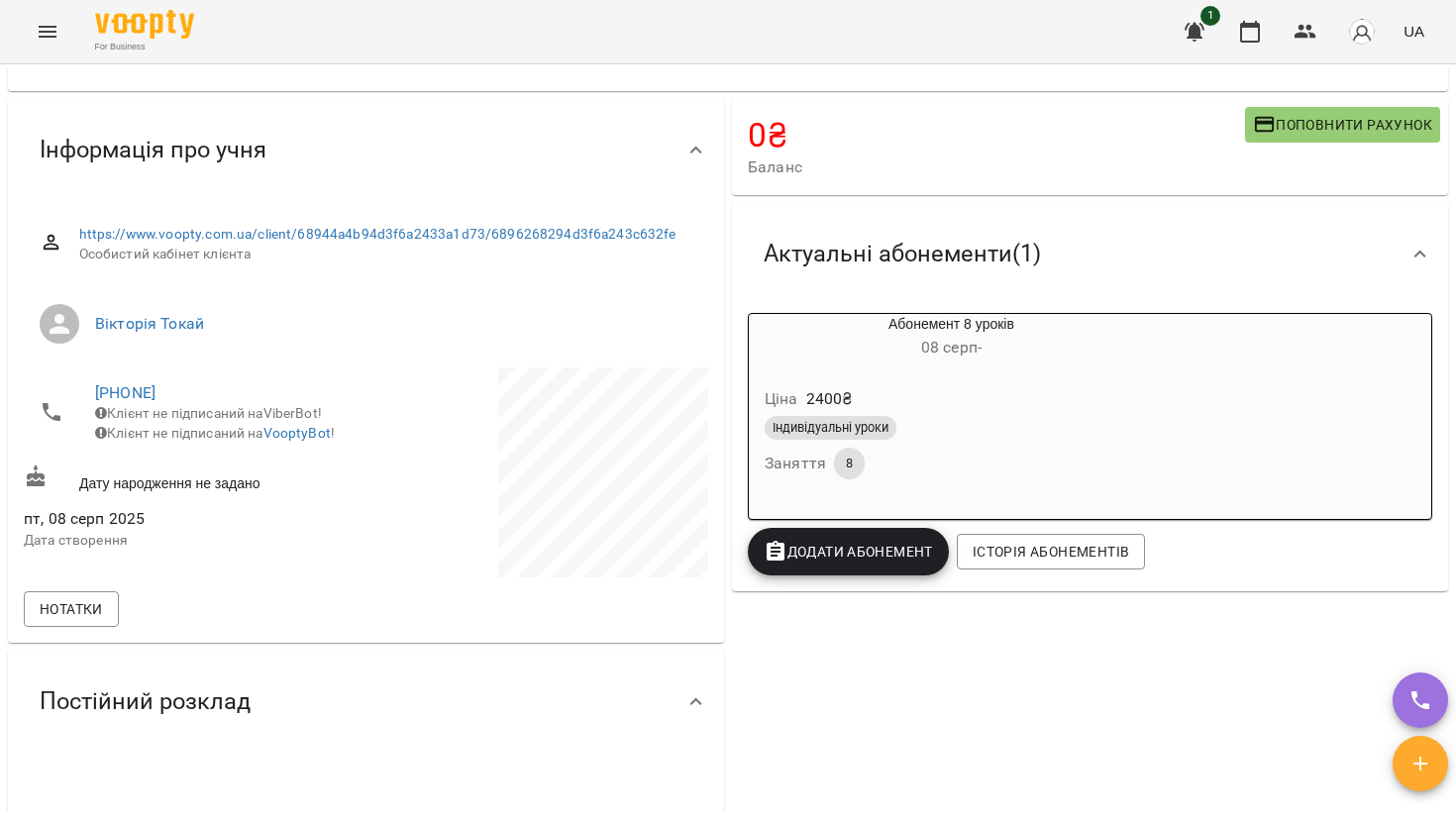 scroll, scrollTop: 96, scrollLeft: 0, axis: vertical 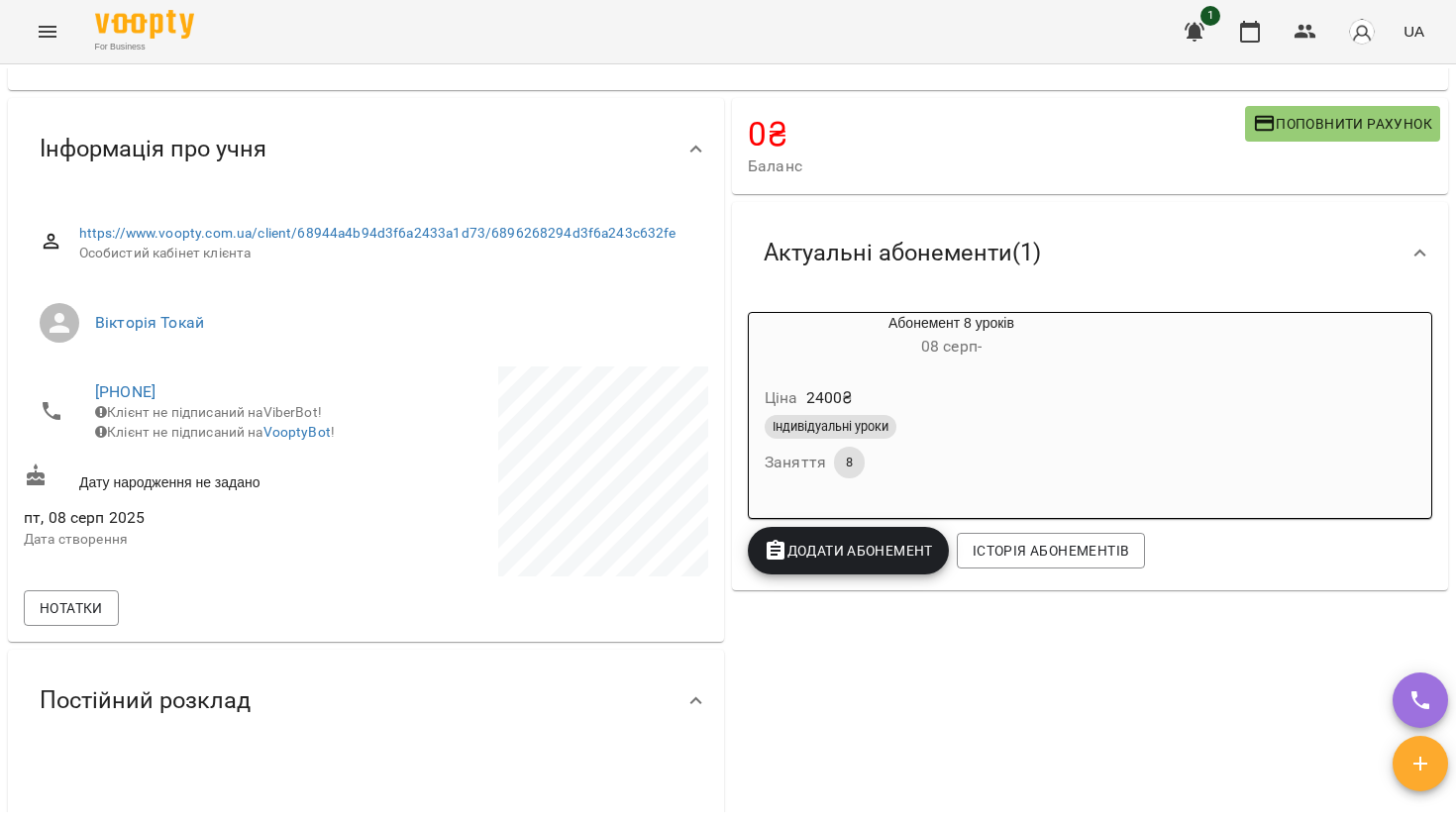 click on "08 серп  -" at bounding box center [951, 346] 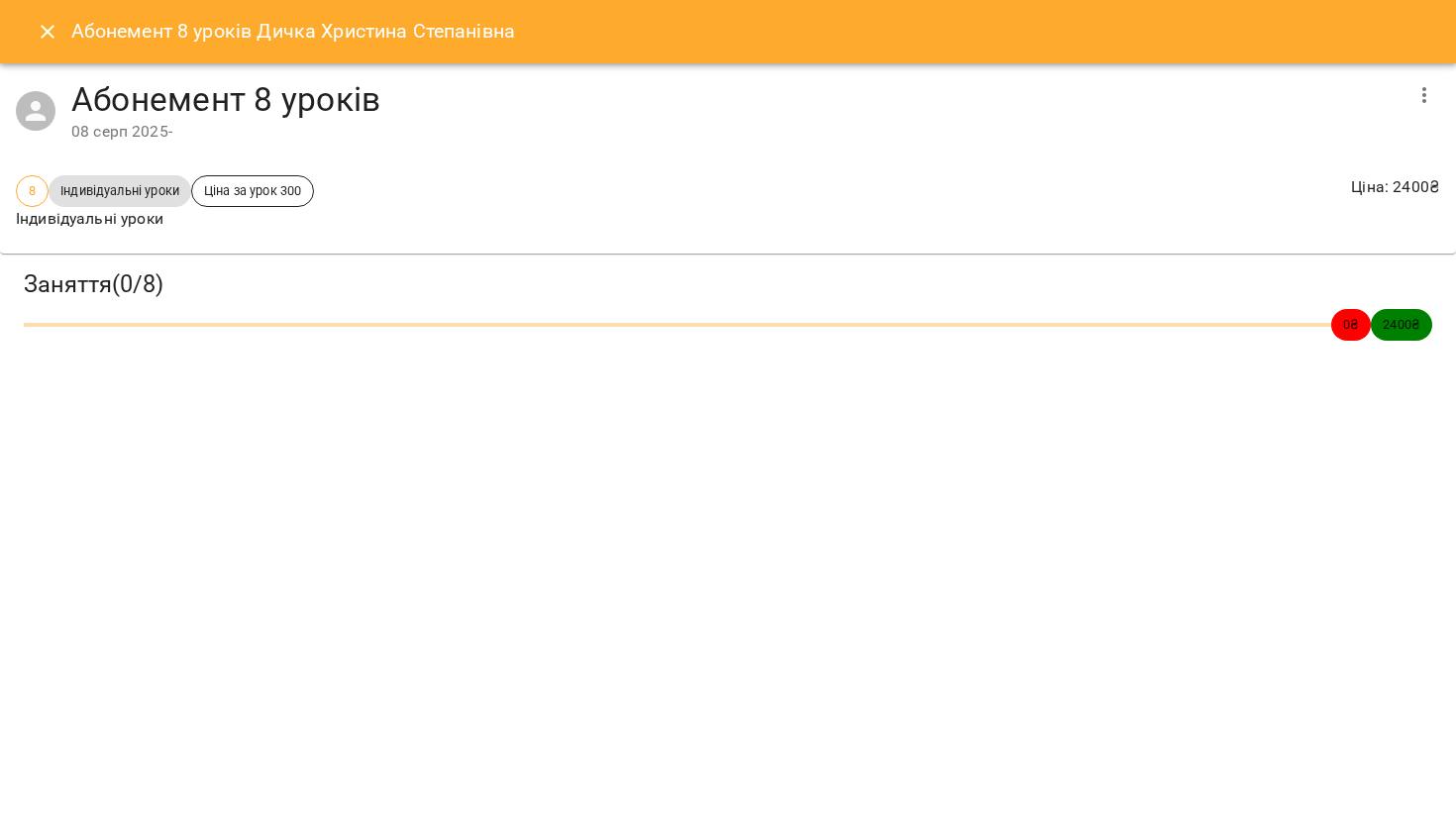 click 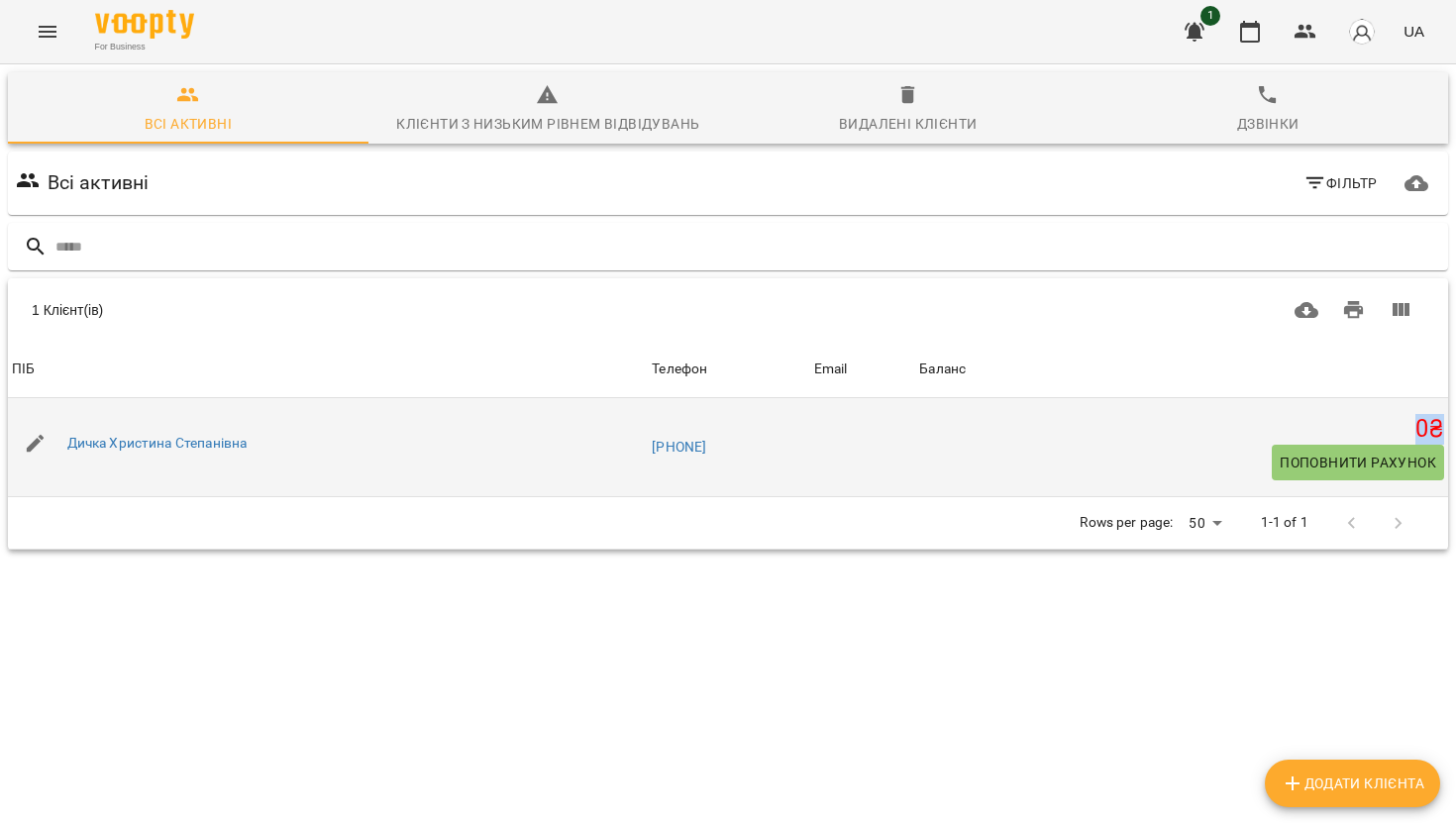 drag, startPoint x: 1438, startPoint y: 423, endPoint x: 1413, endPoint y: 422, distance: 25.019992 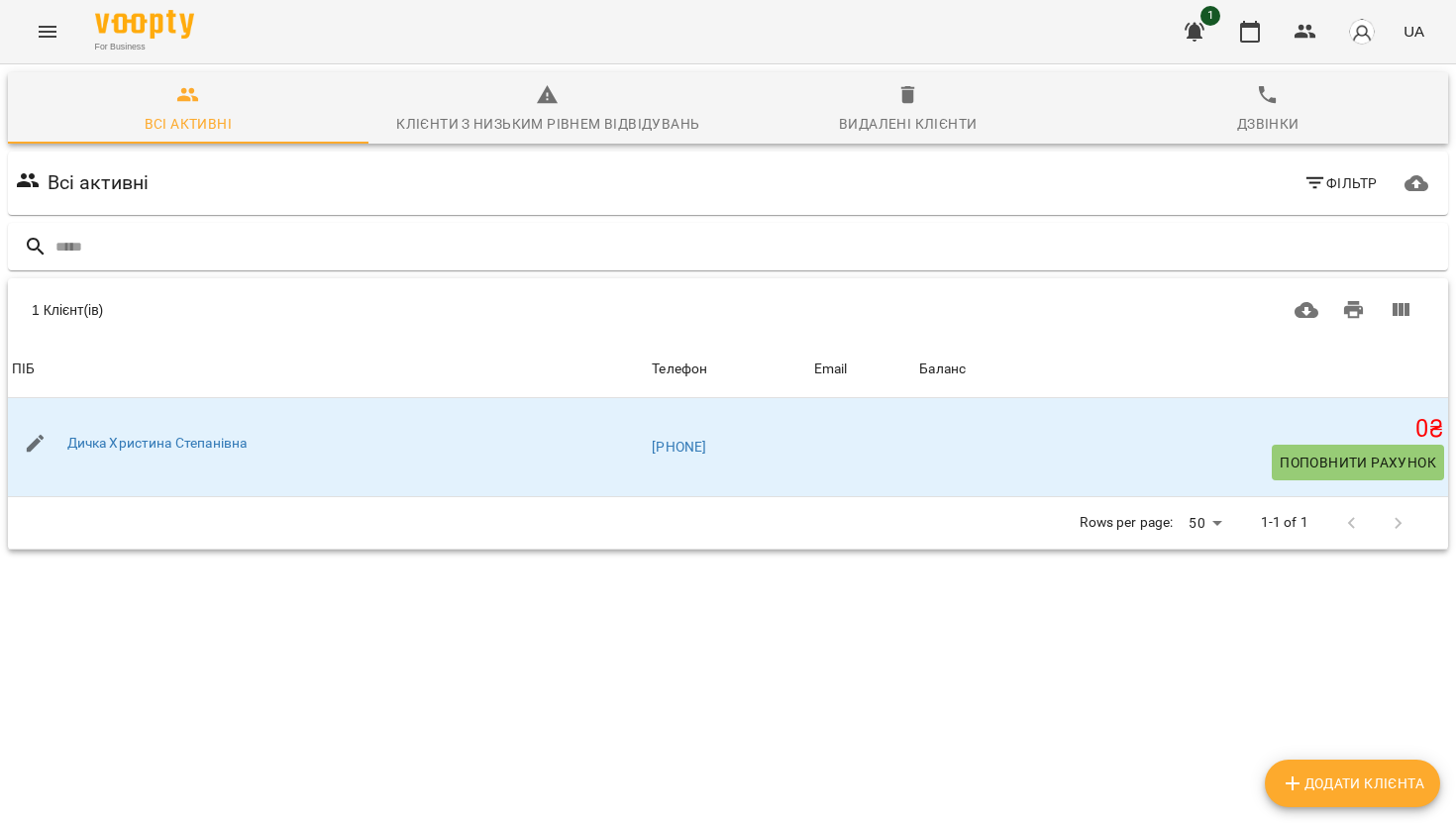 click on "Всі активні Фільтр 1   Клієнт(ів) 1   Клієнт(ів) ПІБ Телефон Email Баланс ПІБ Дичка Христина Степанівна Телефон +380506237566 Email Баланс 0 ₴ Поповнити рахунок Rows per page: 50 ** 1-1 of 1 Додати клієнта" at bounding box center (728, 385) 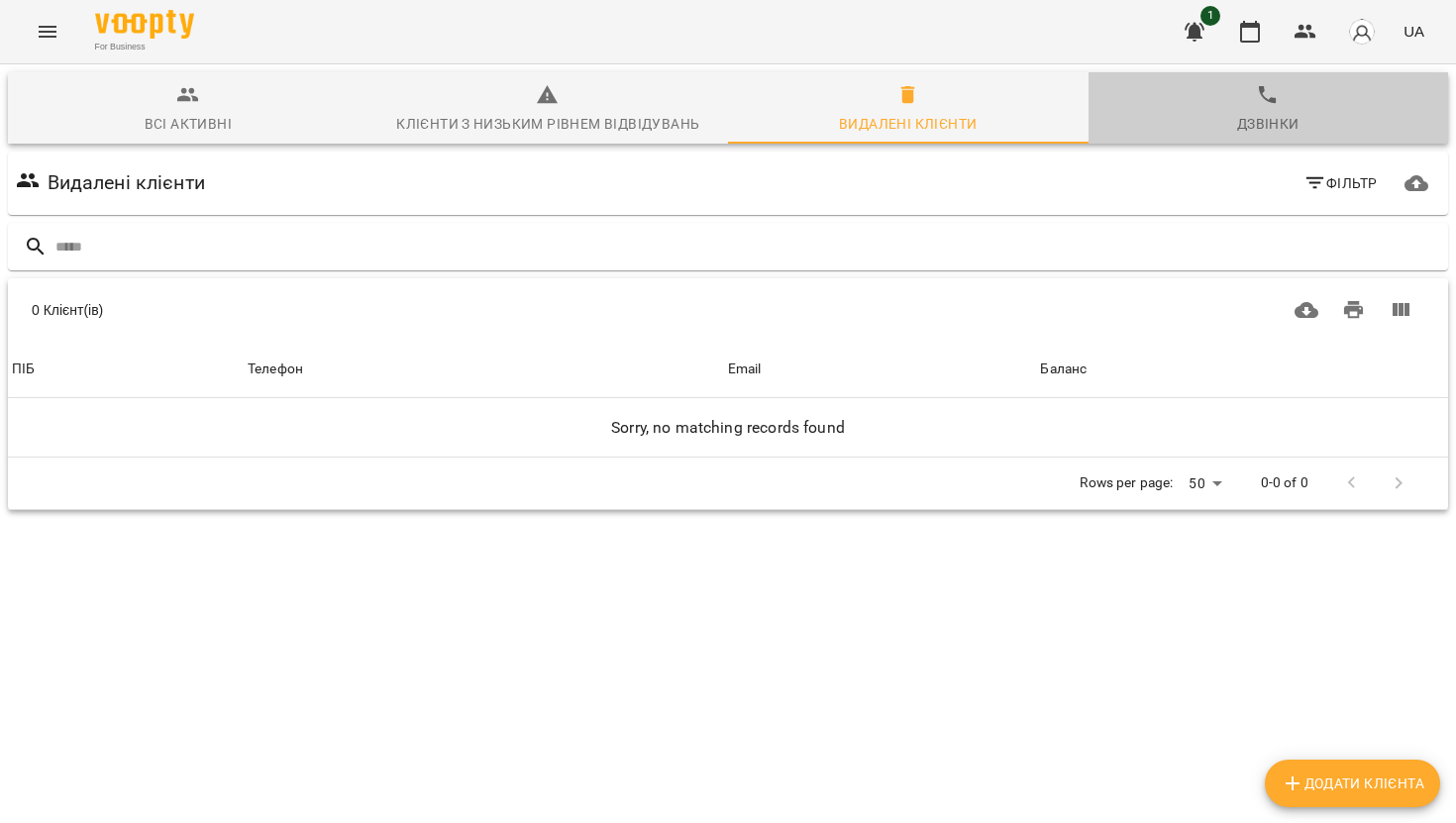 click on "Дзвінки" at bounding box center [1269, 110] 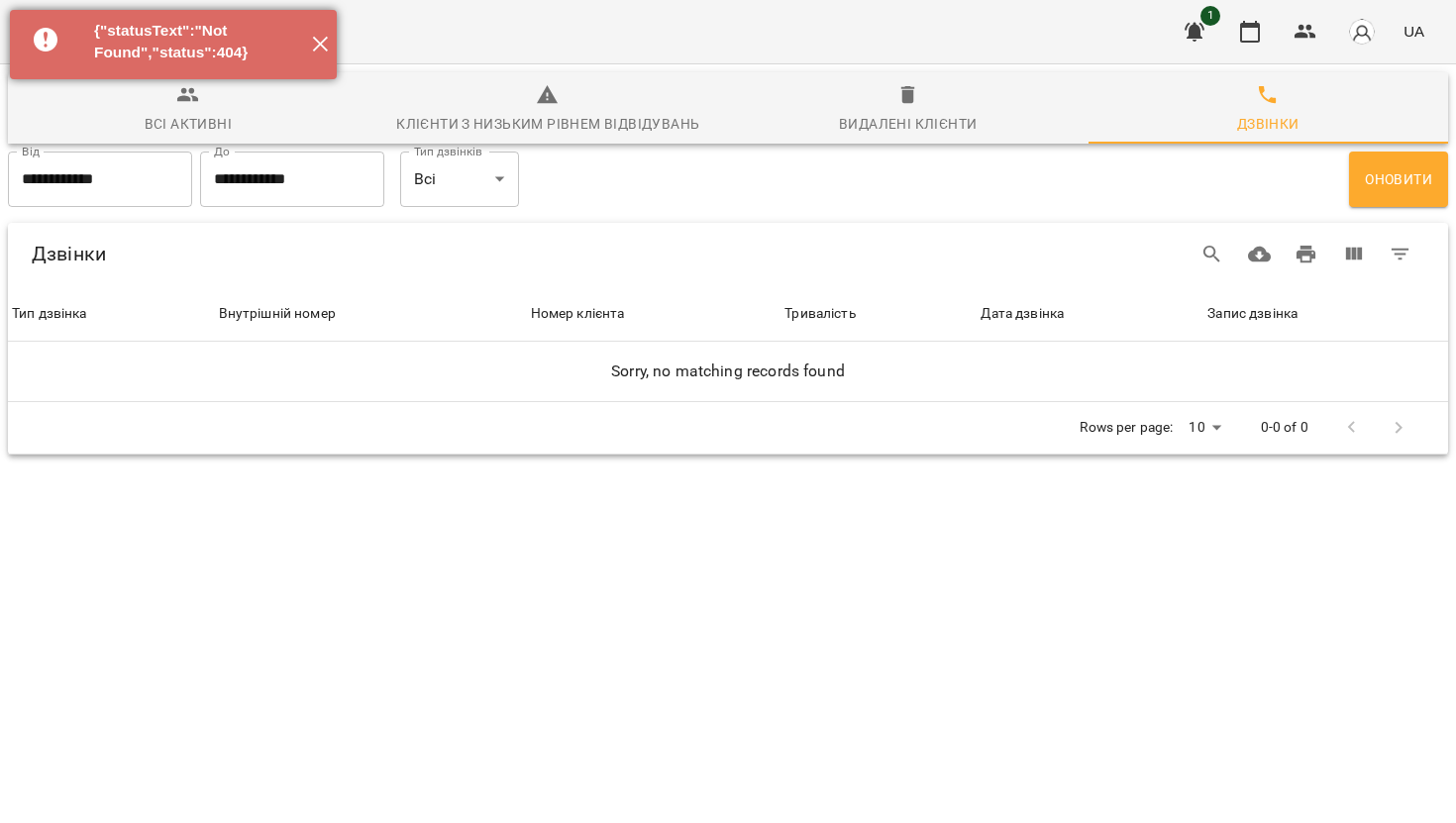 click on "✕" at bounding box center [320, 45] 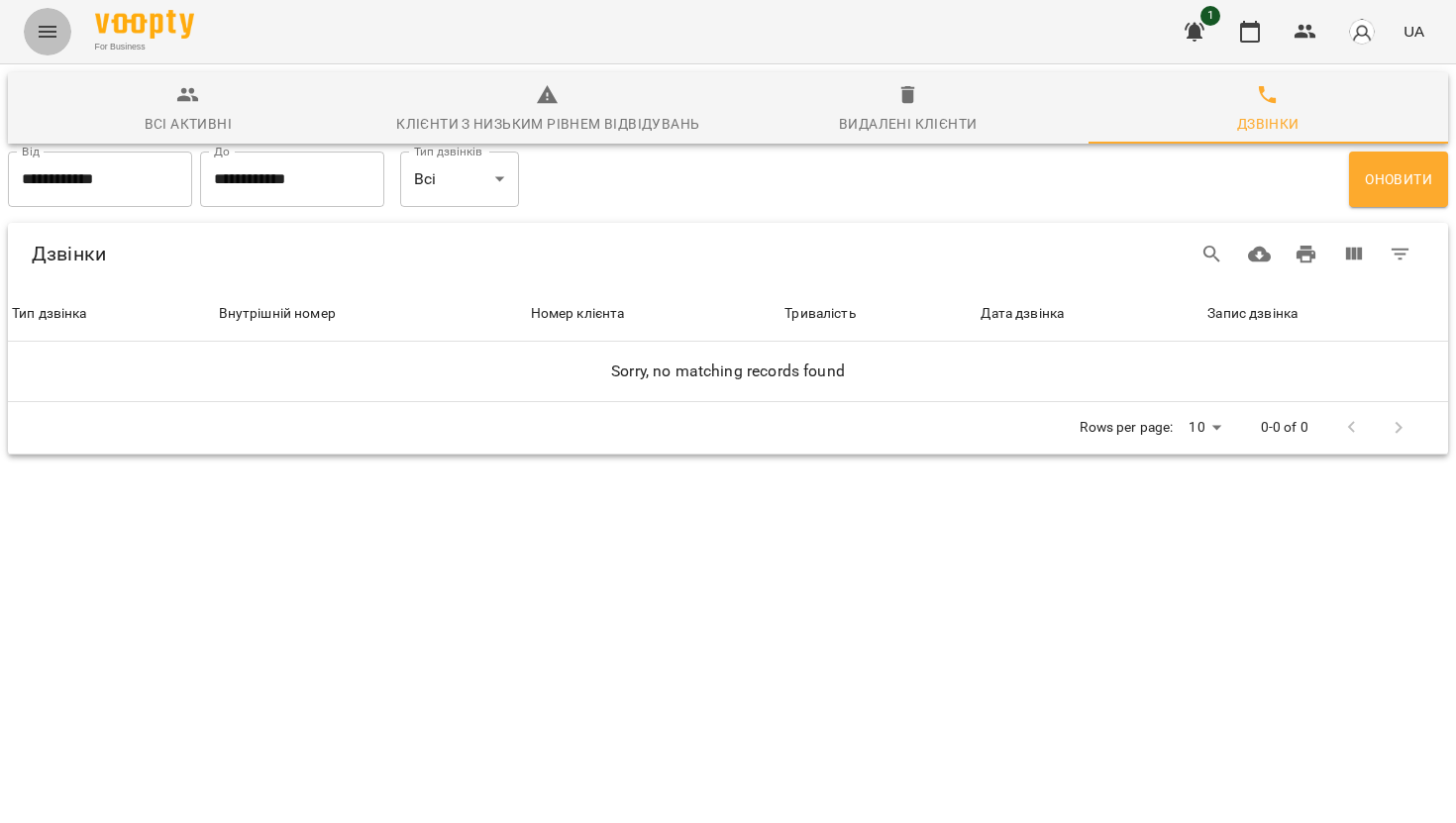 click 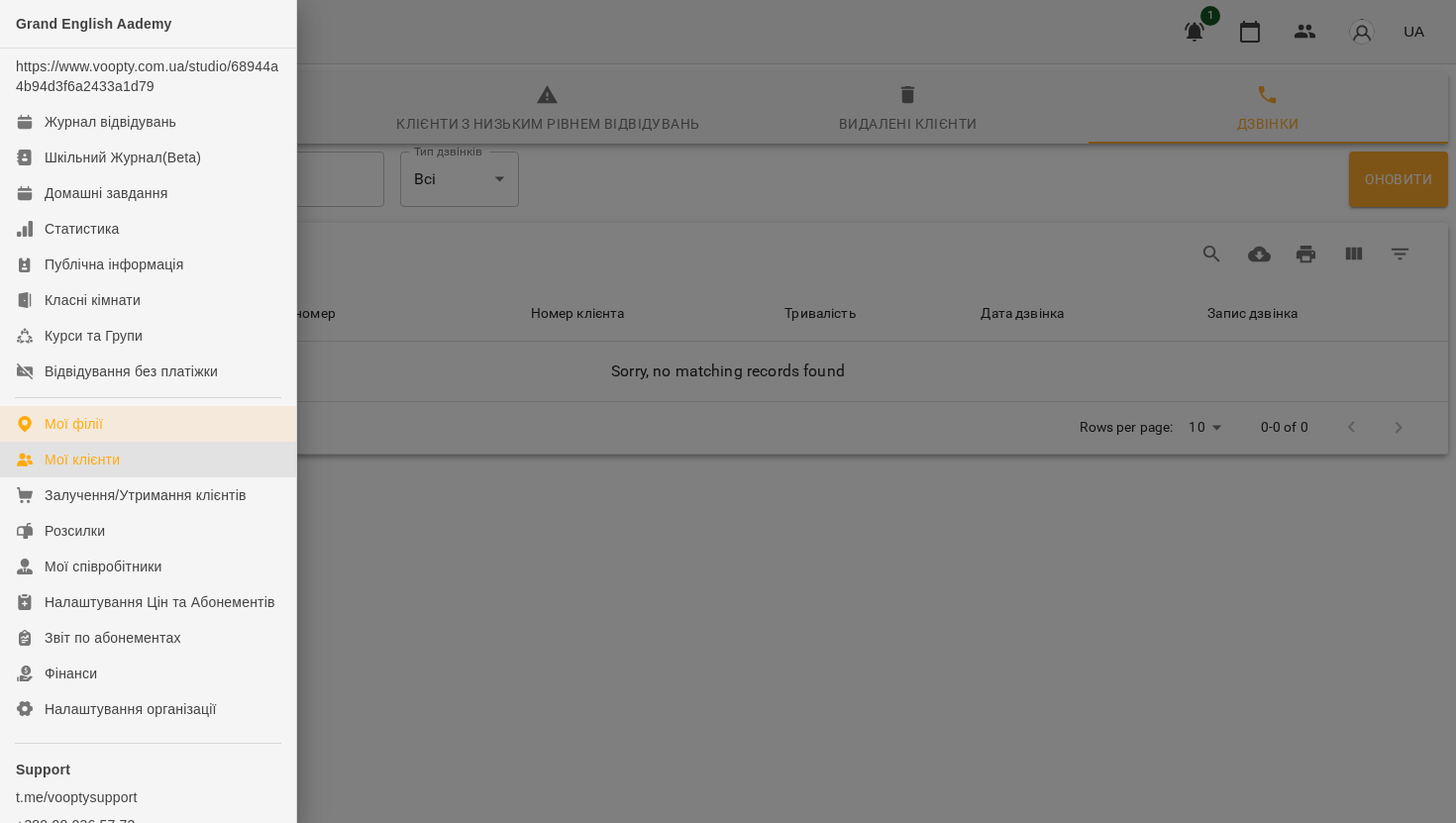 click on "Мої філії" at bounding box center [73, 424] 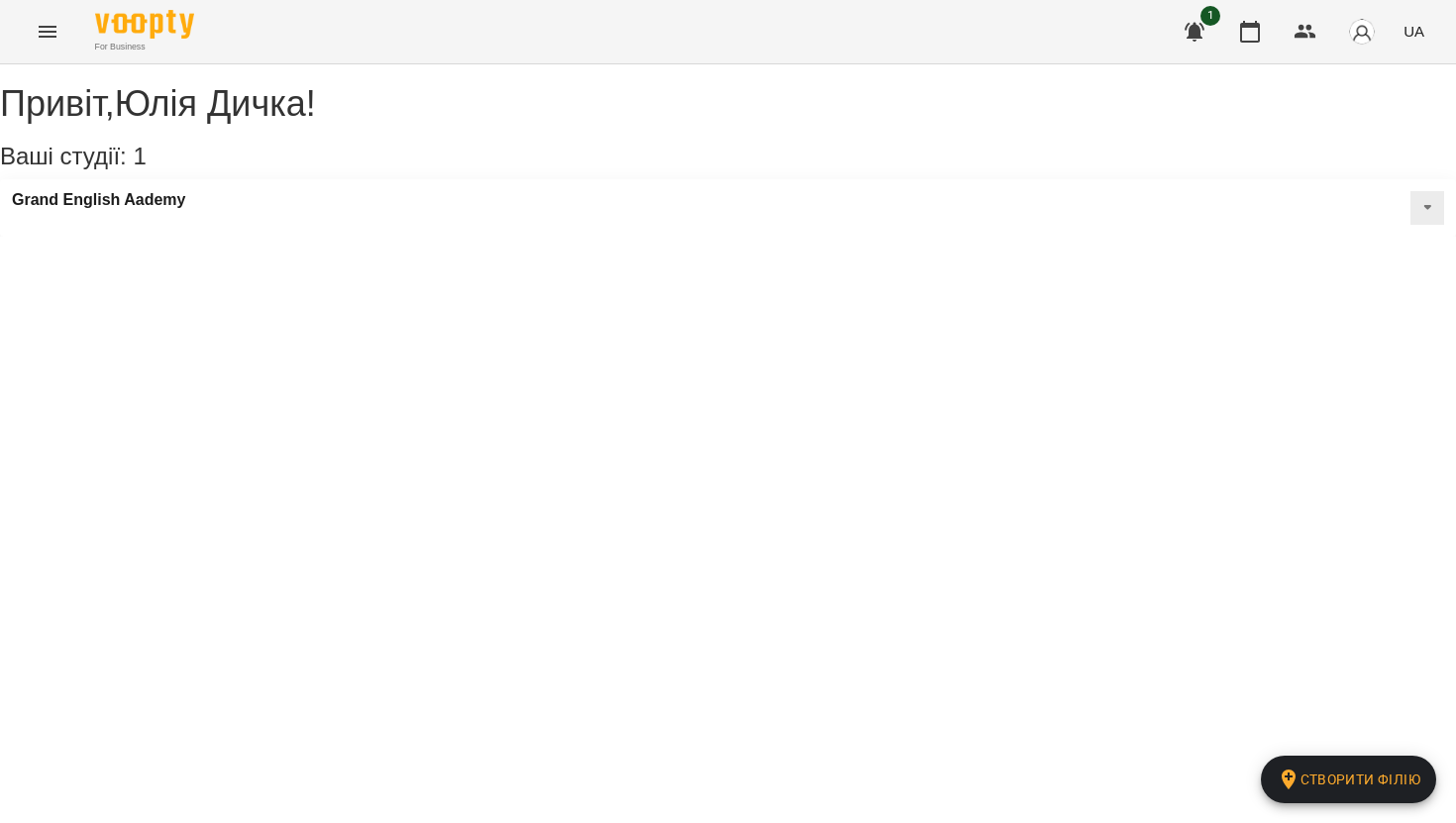 click 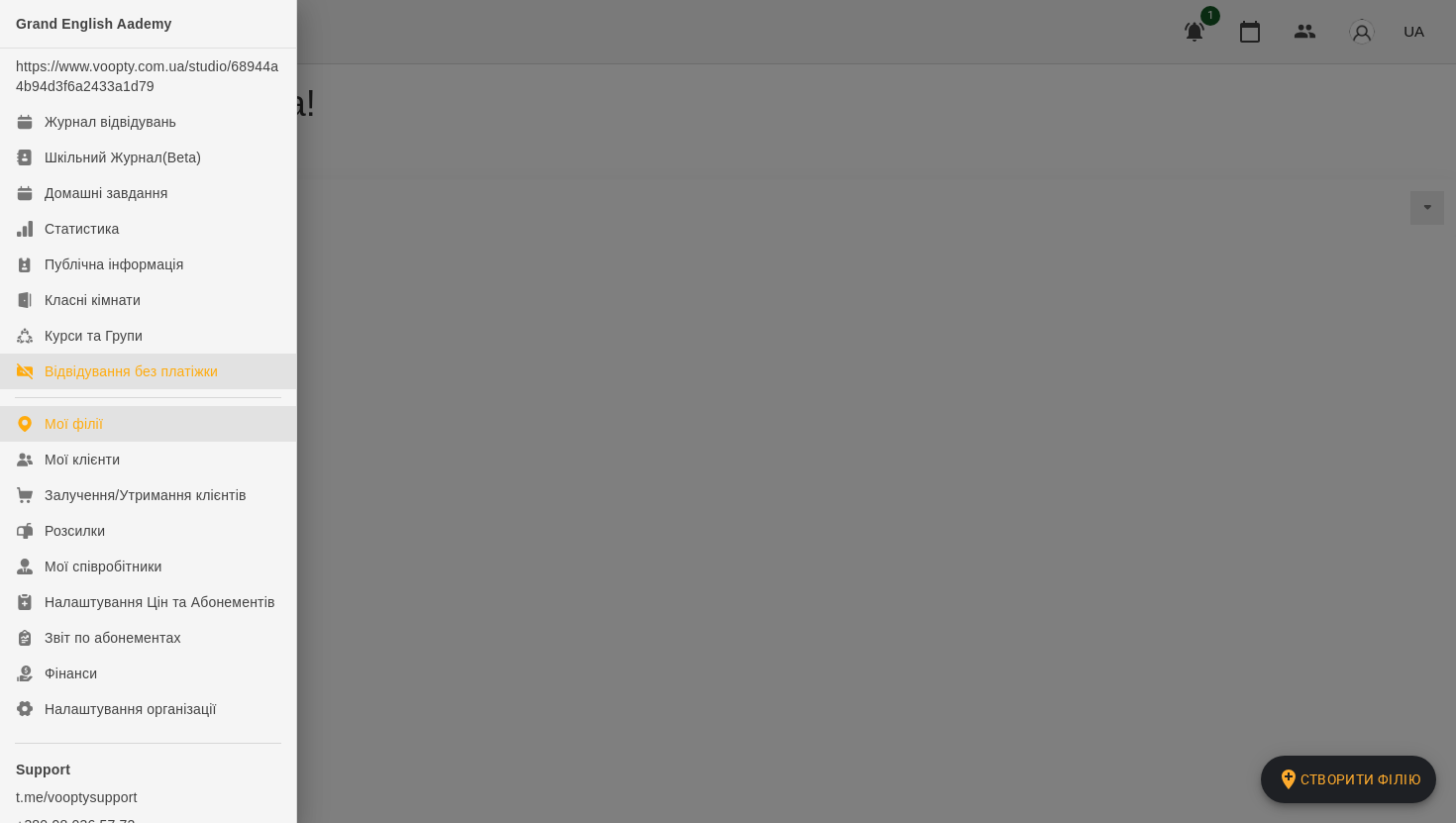 click on "Відвідування без платіжки" at bounding box center [131, 371] 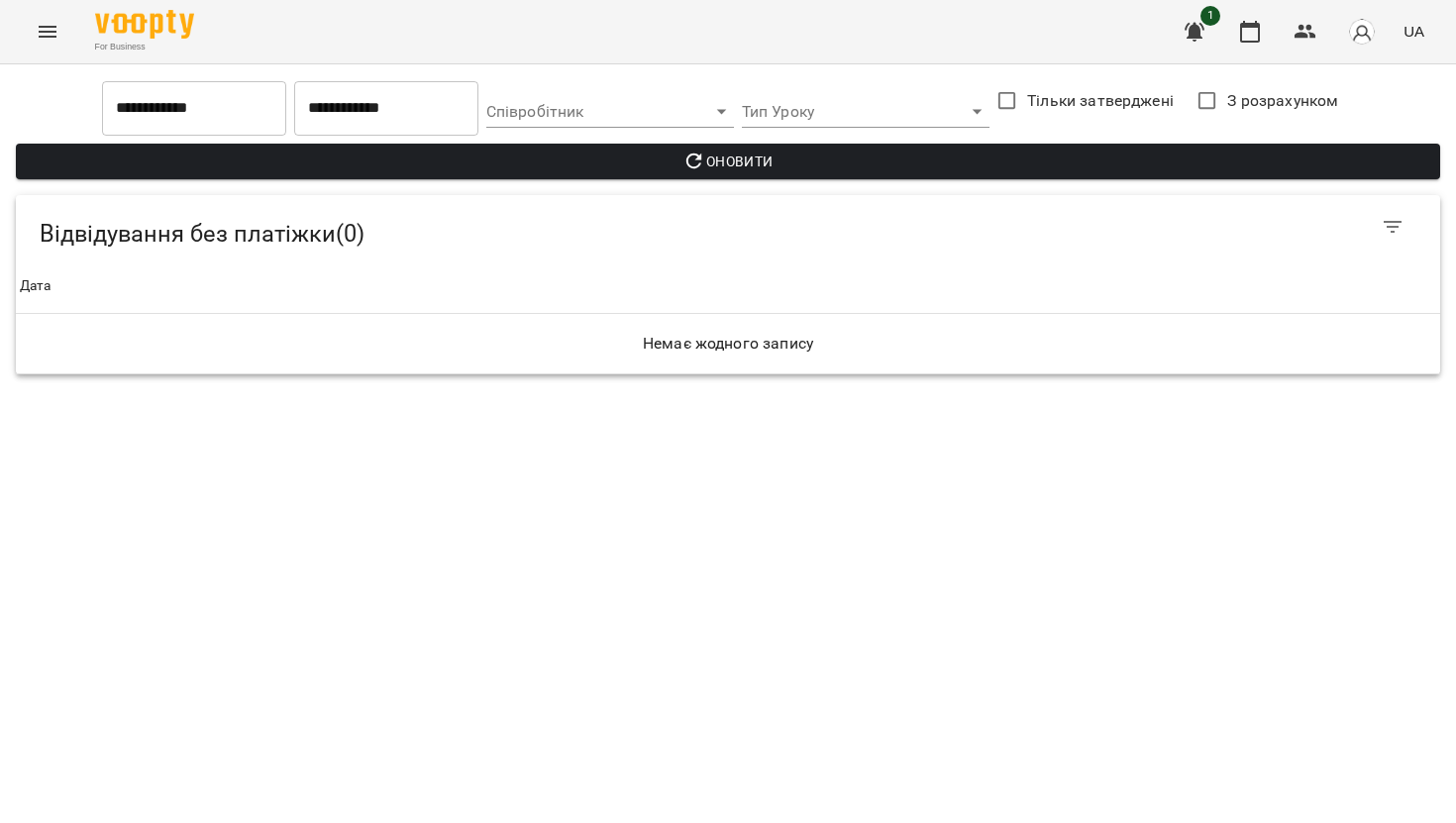click on "**********" at bounding box center (728, 195) 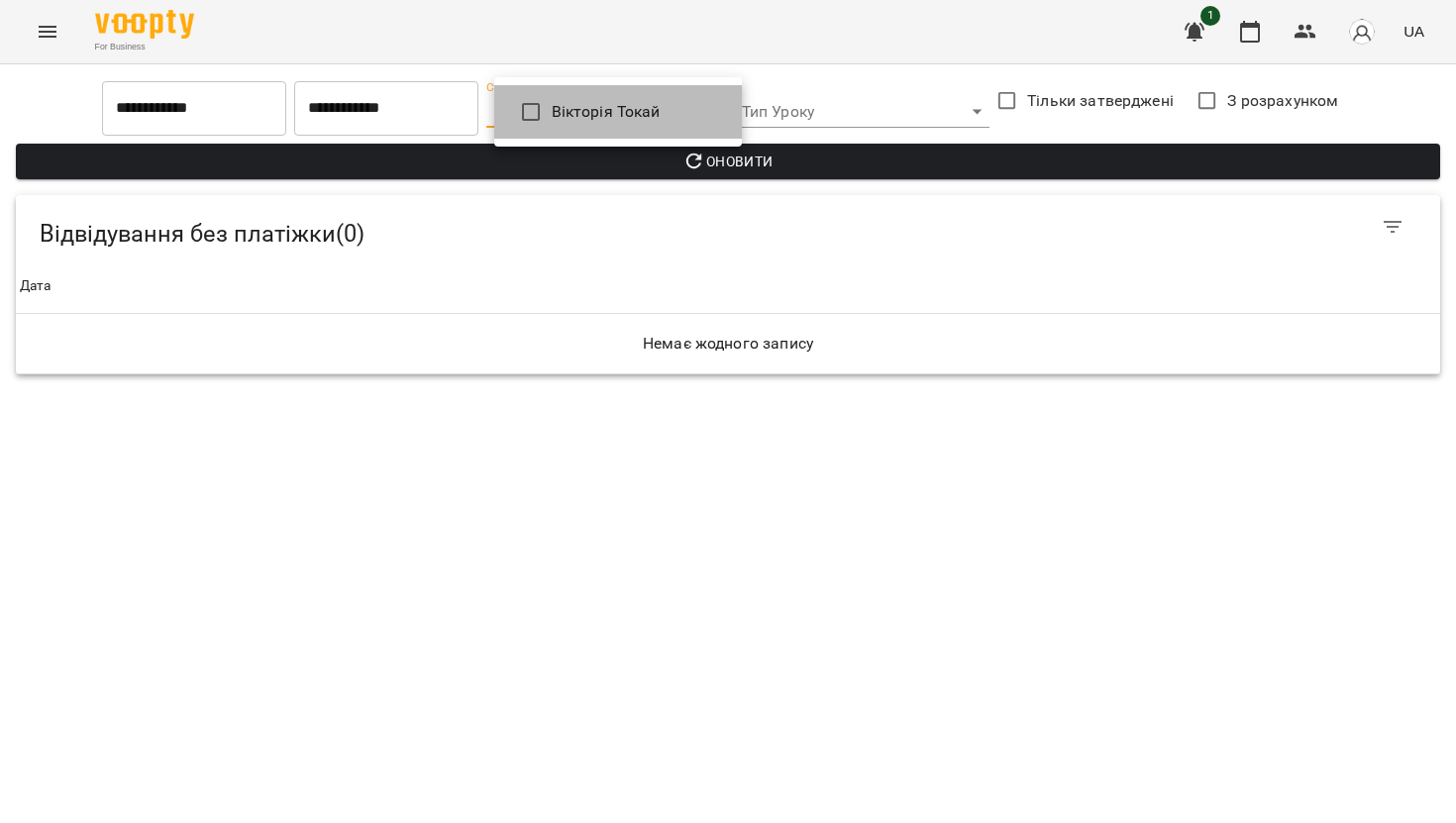 click on "Вікторія Токай" at bounding box center (606, 112) 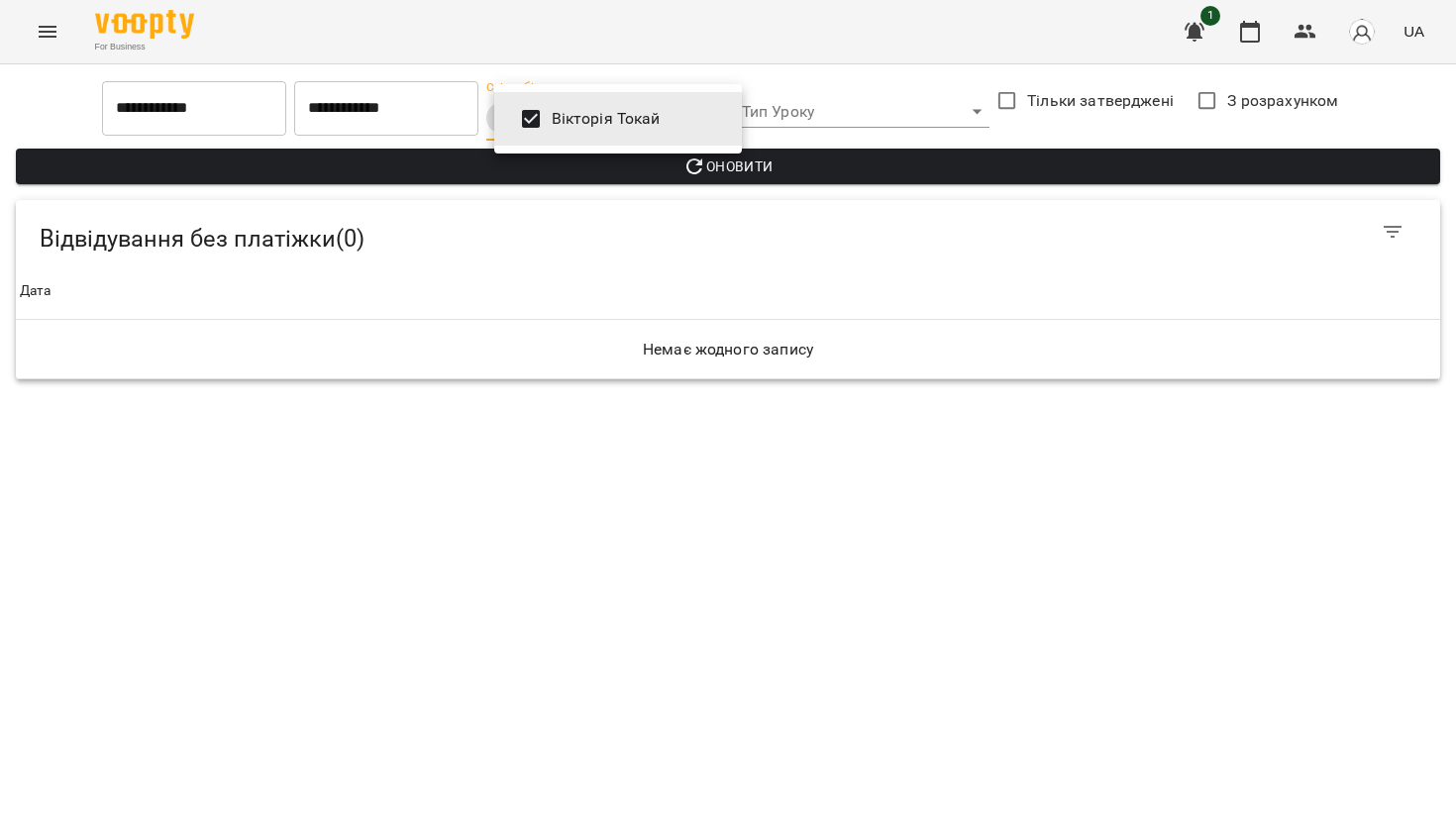 click at bounding box center (728, 411) 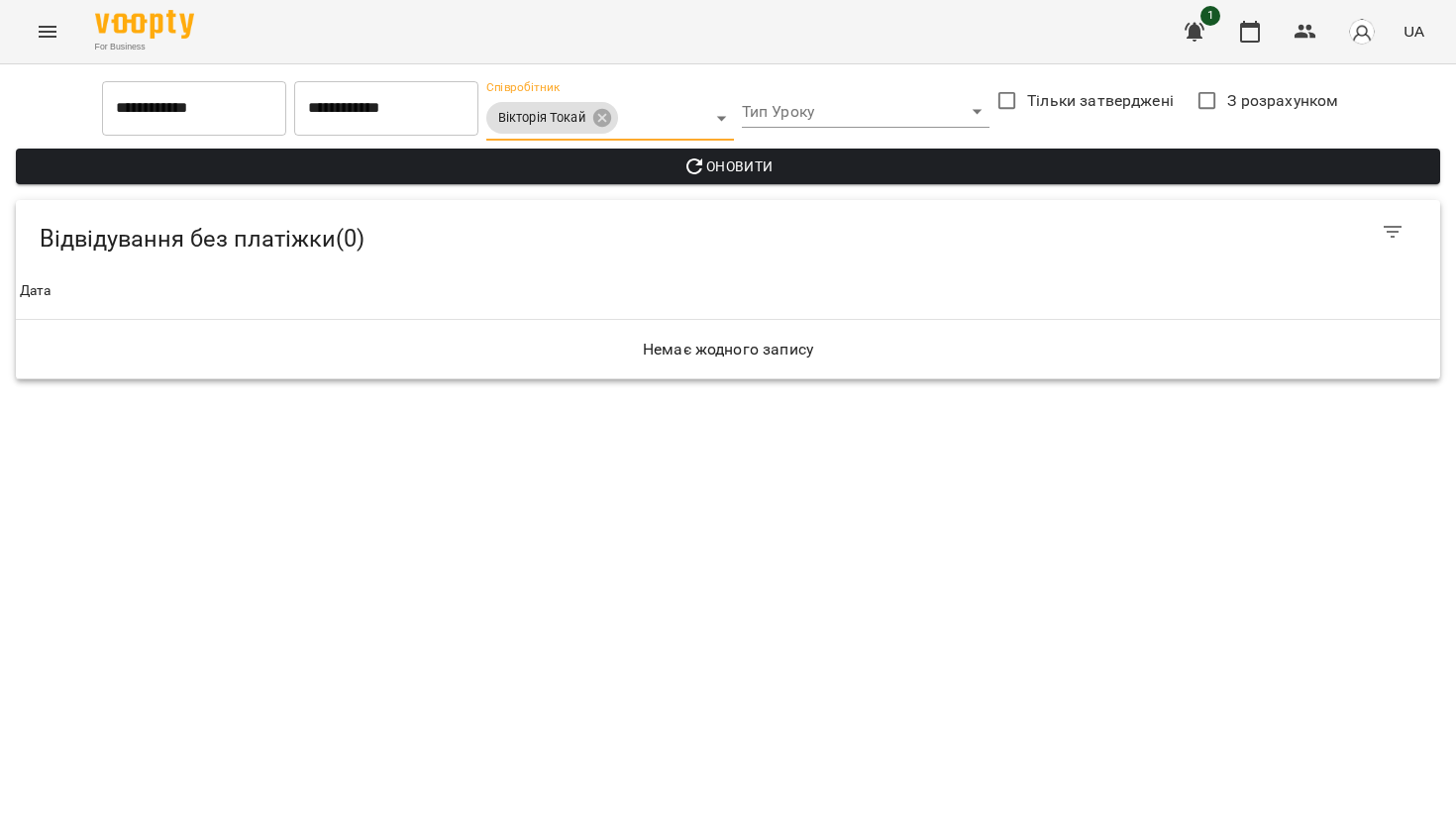 click on "**********" at bounding box center (728, 197) 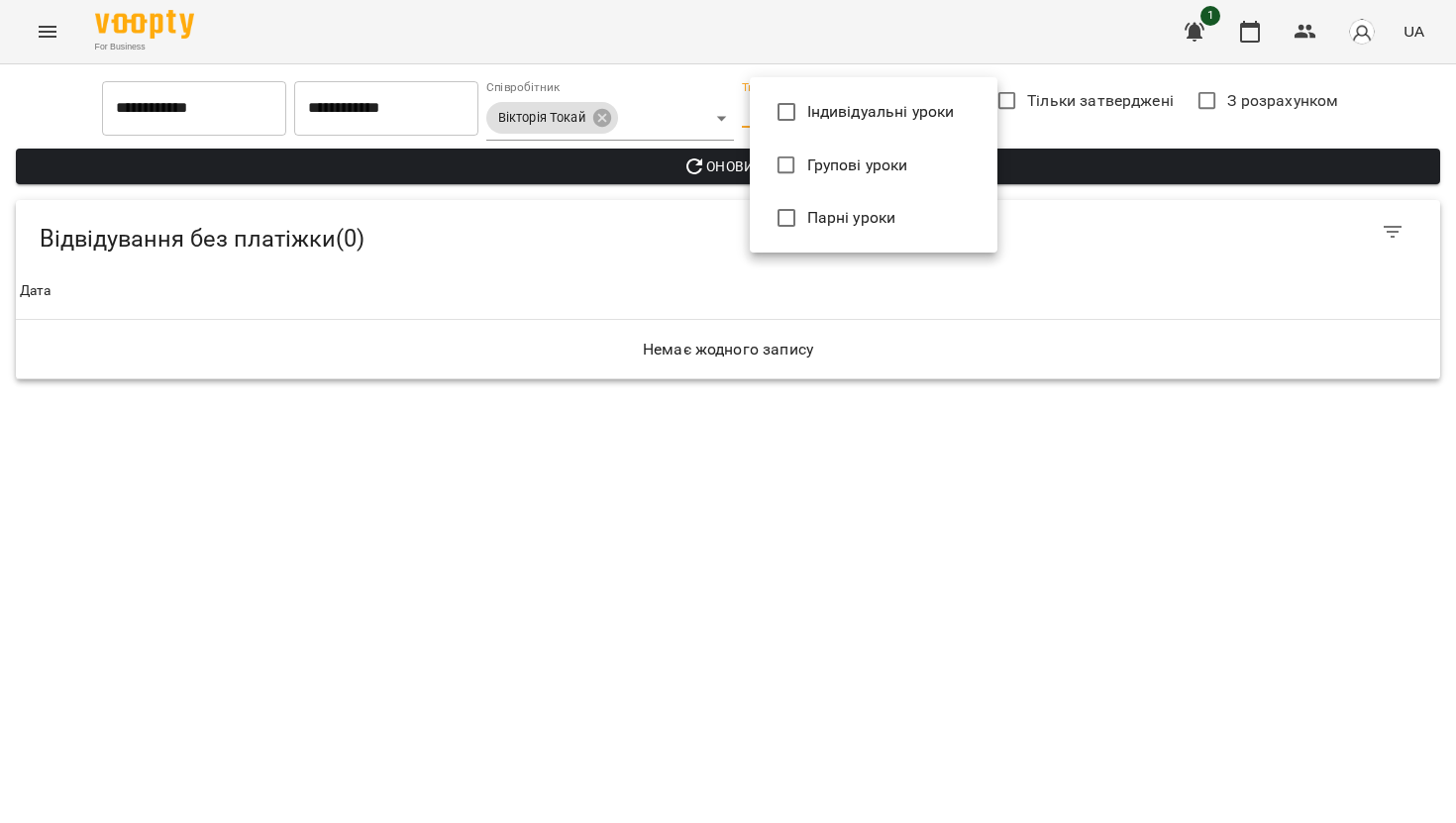 type on "**********" 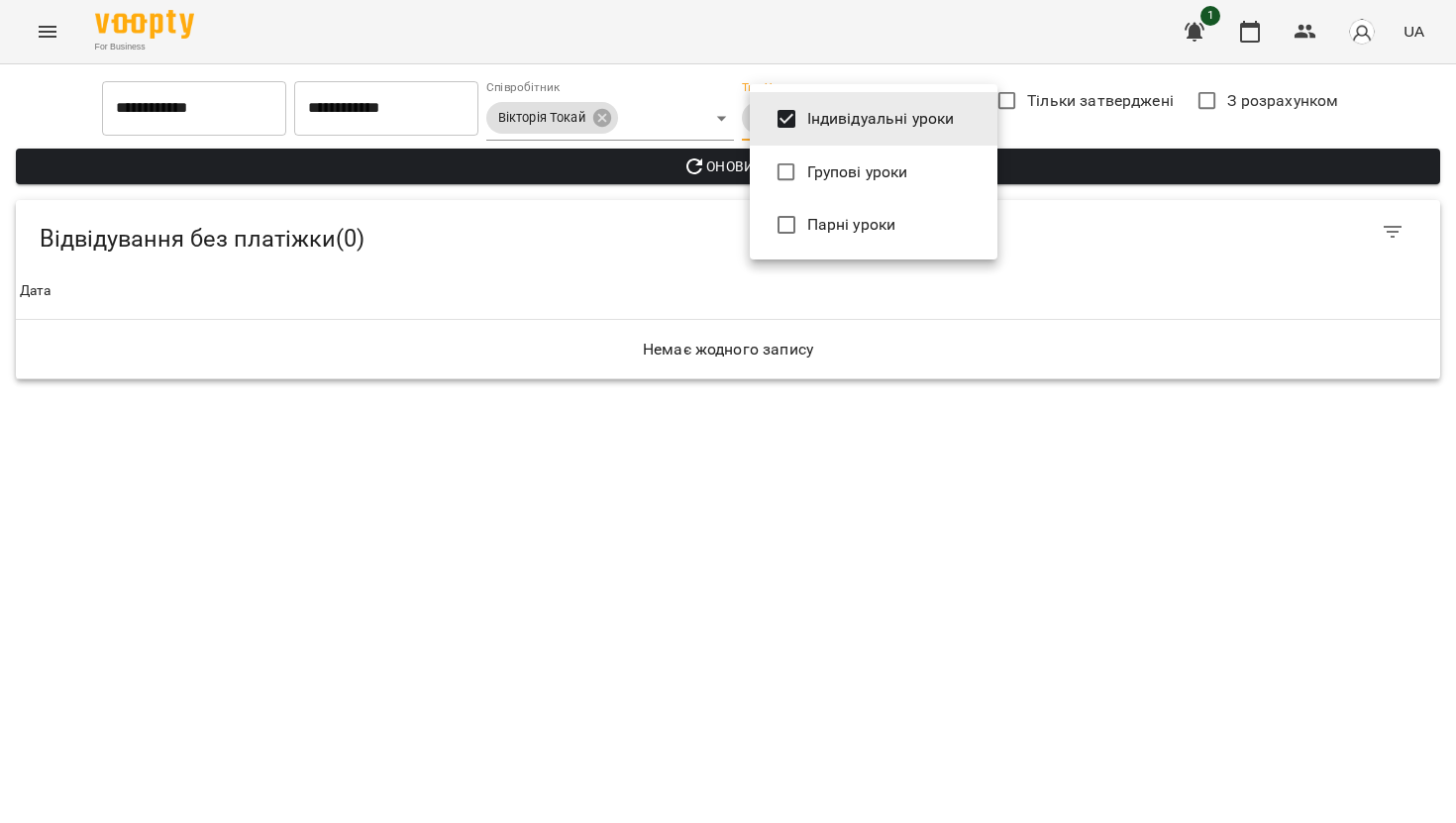 click at bounding box center [728, 411] 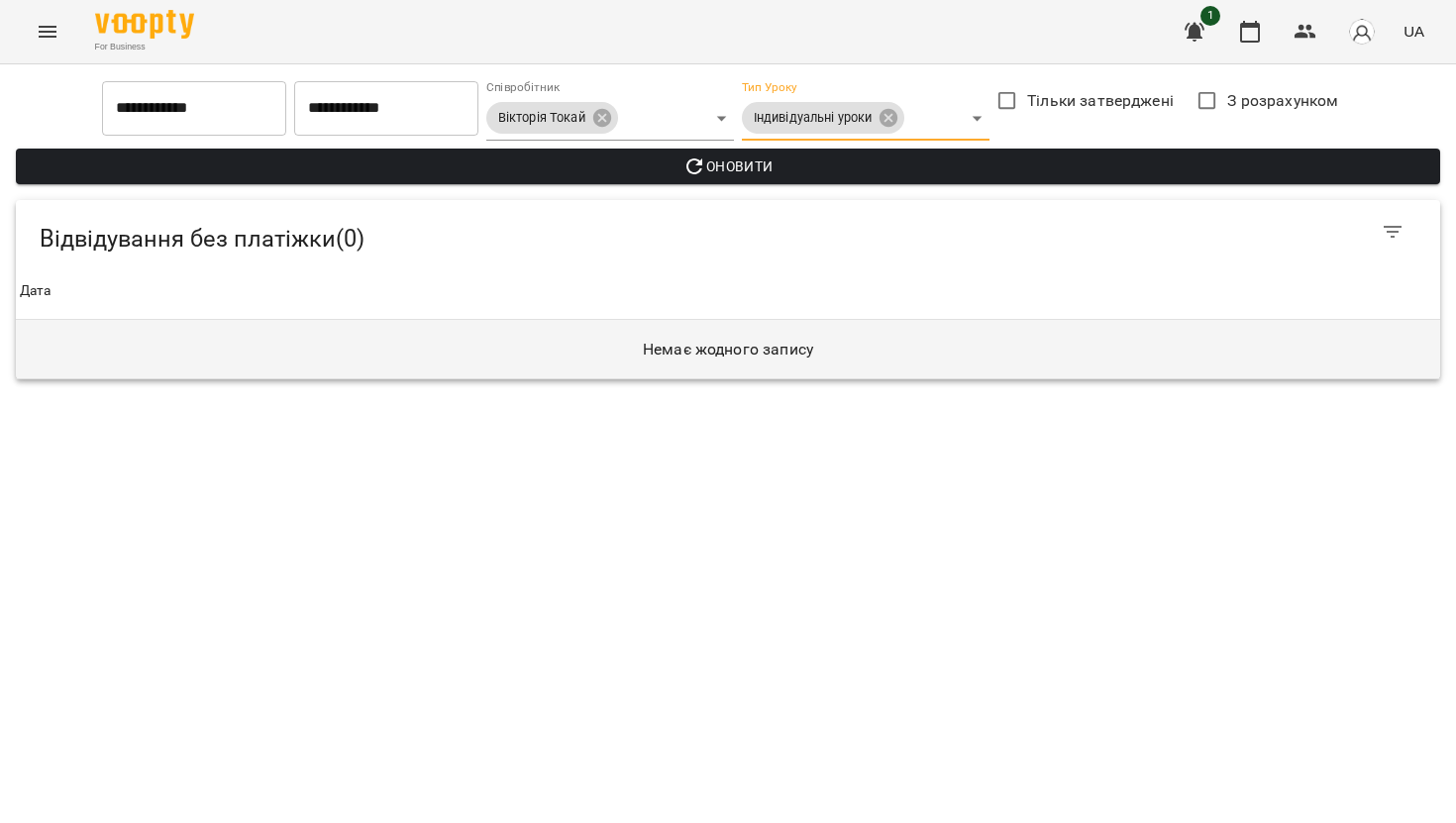 click on "Немає жодного запису" at bounding box center [728, 350] 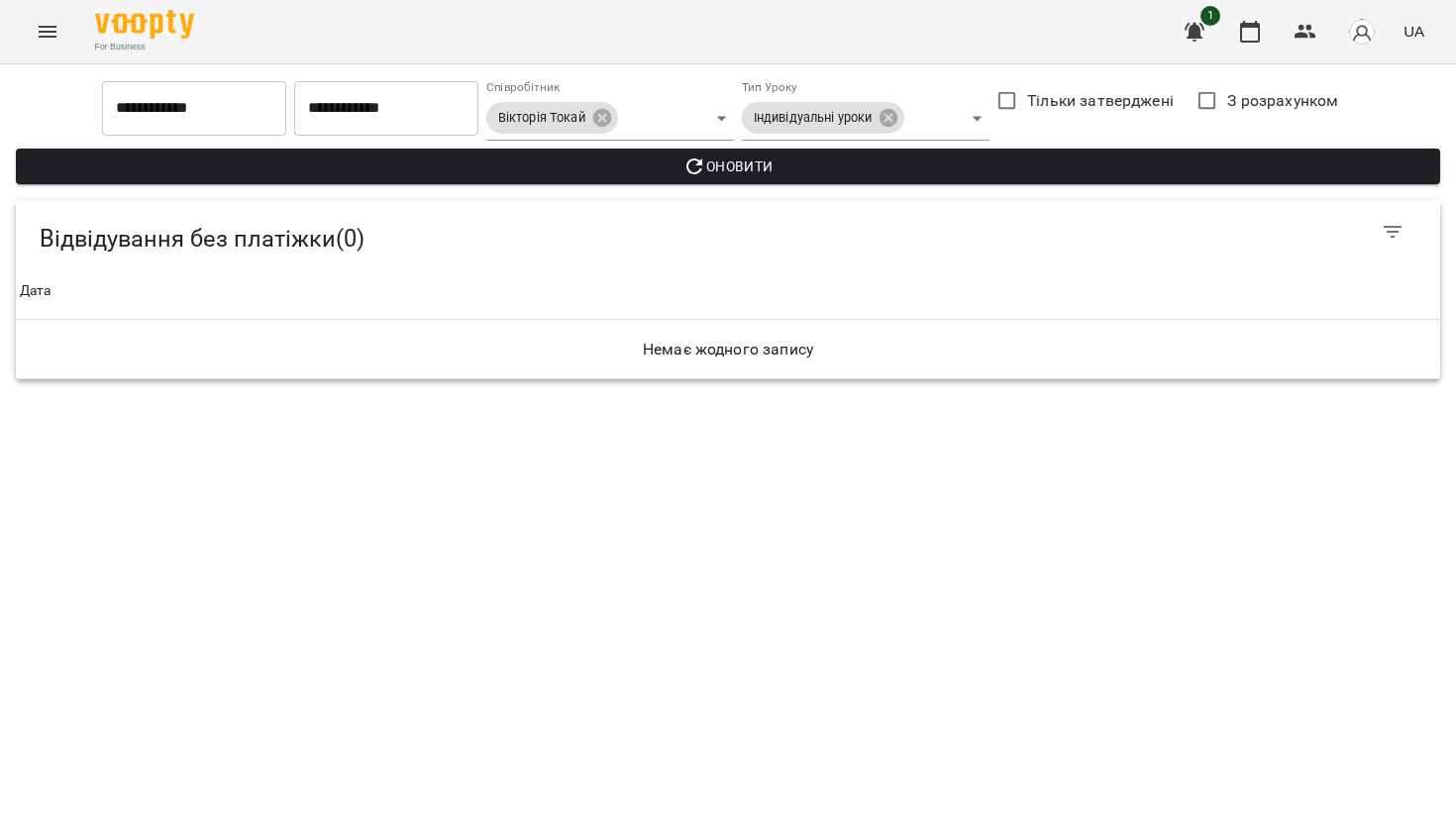 click on "Оновити" at bounding box center [728, 166] 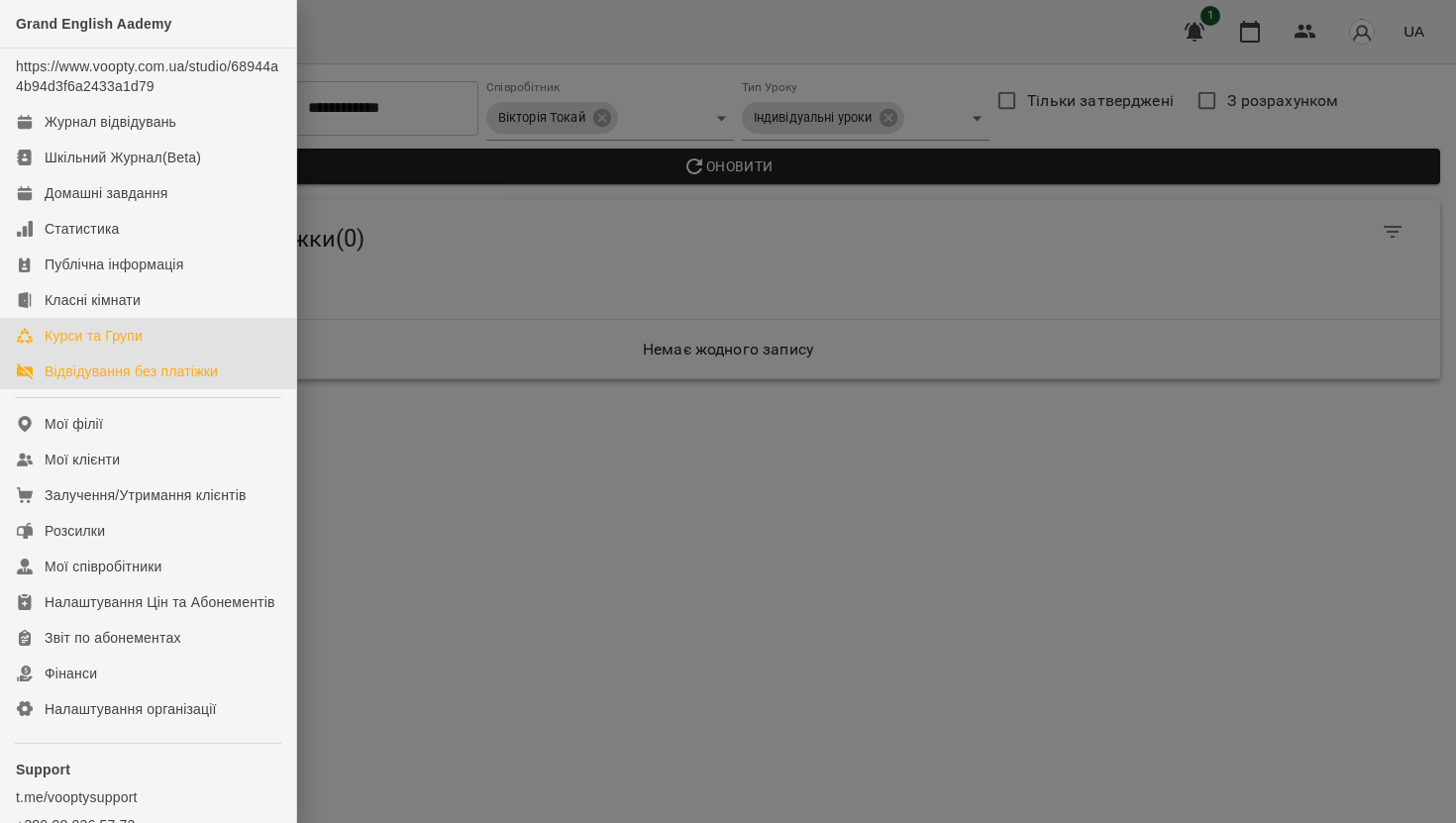 click on "Курси та Групи" at bounding box center (93, 336) 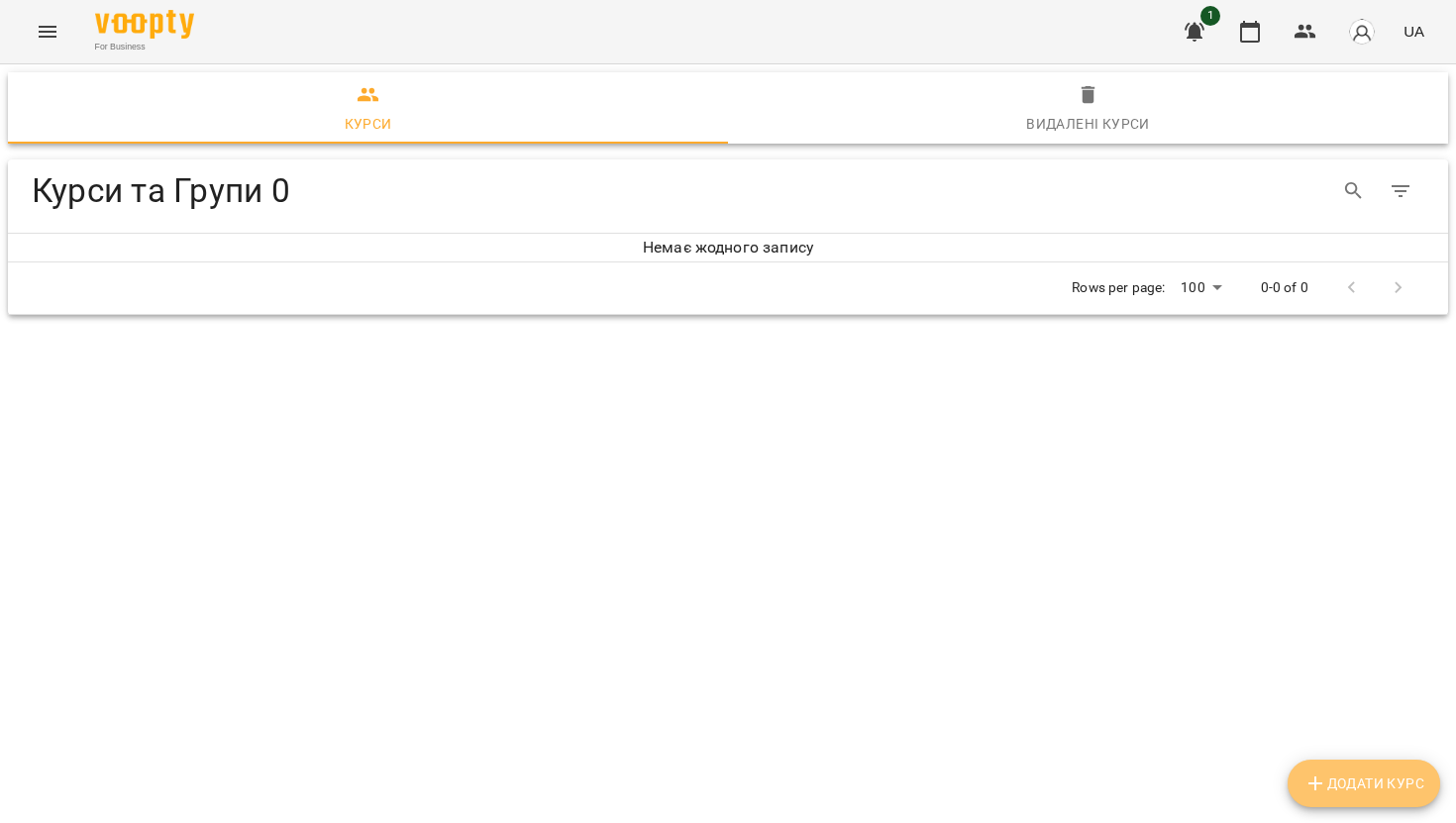 click on "Додати Курс" at bounding box center (1364, 783) 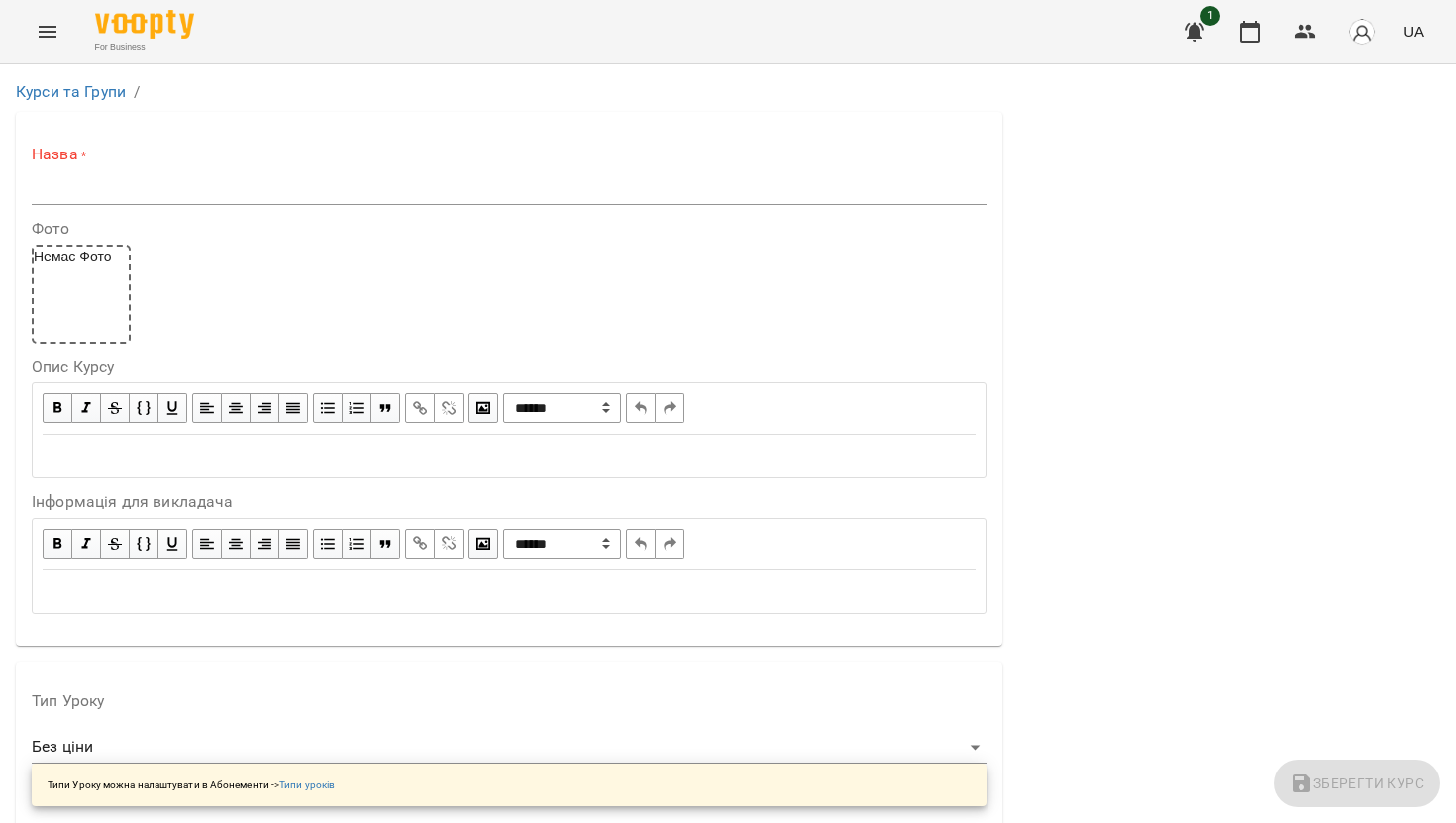 click on "Назва   *" at bounding box center [509, 174] 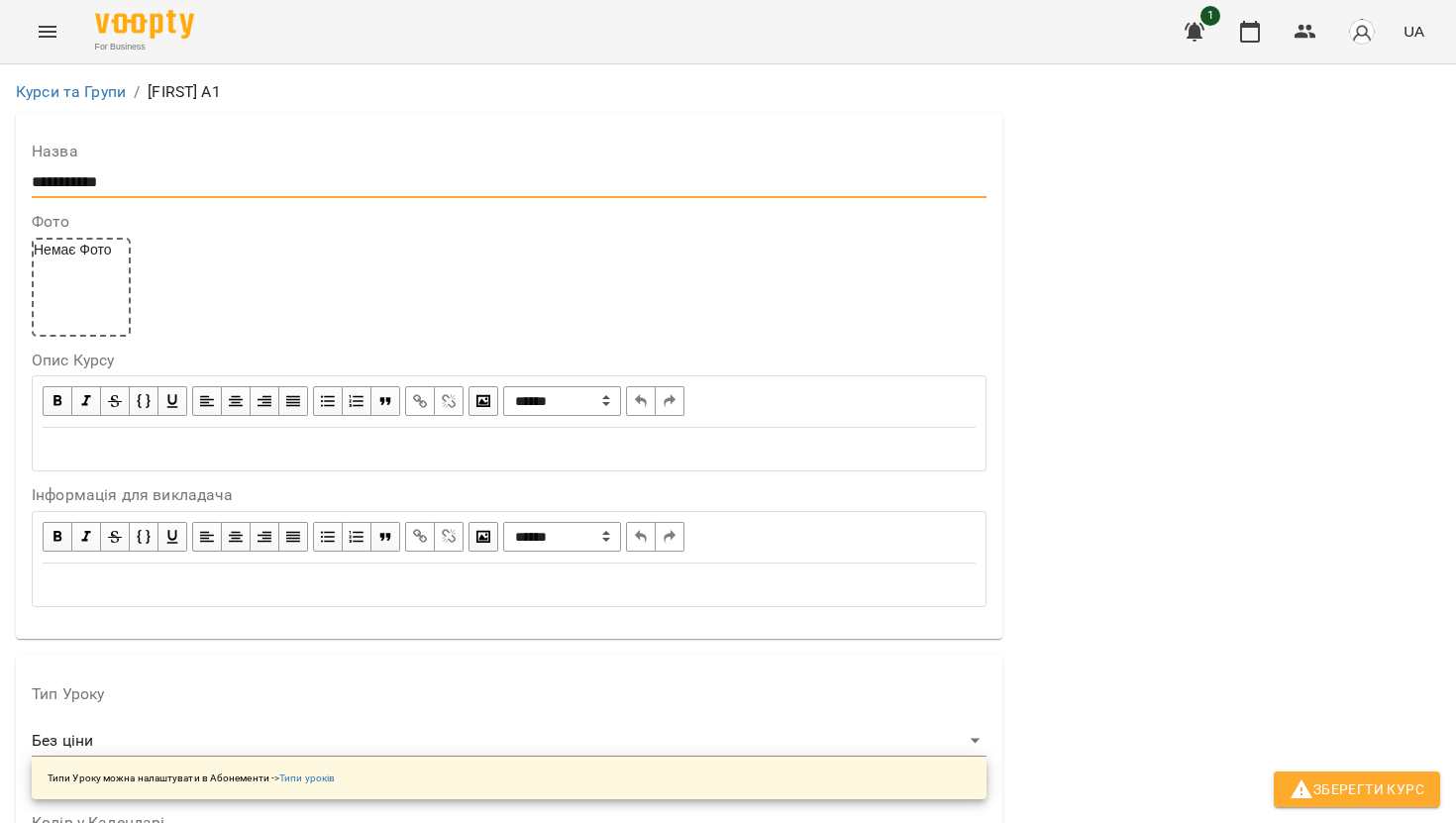 click on "**********" at bounding box center [509, 182] 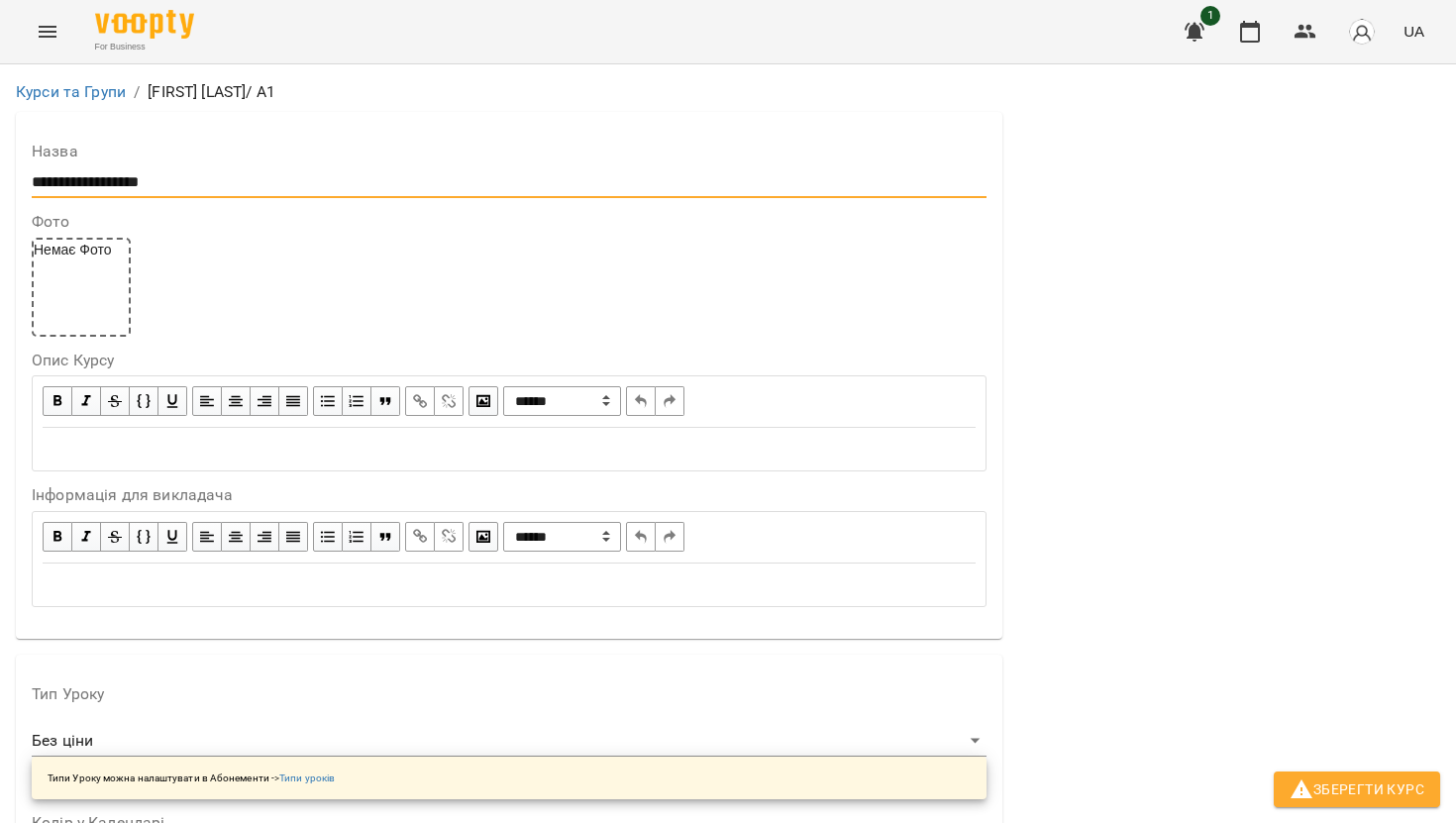 scroll, scrollTop: 356, scrollLeft: 0, axis: vertical 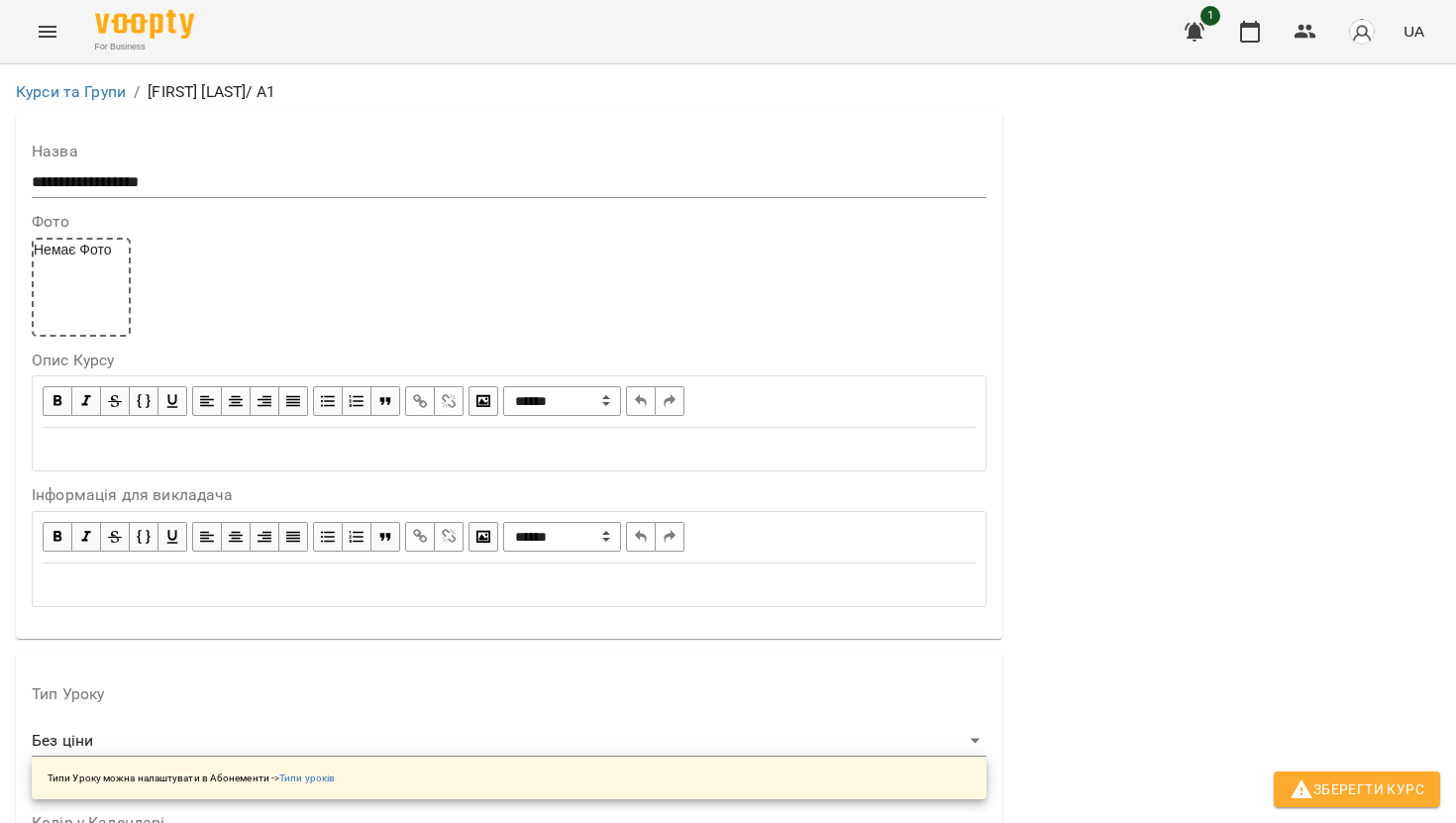 click at bounding box center [509, 584] 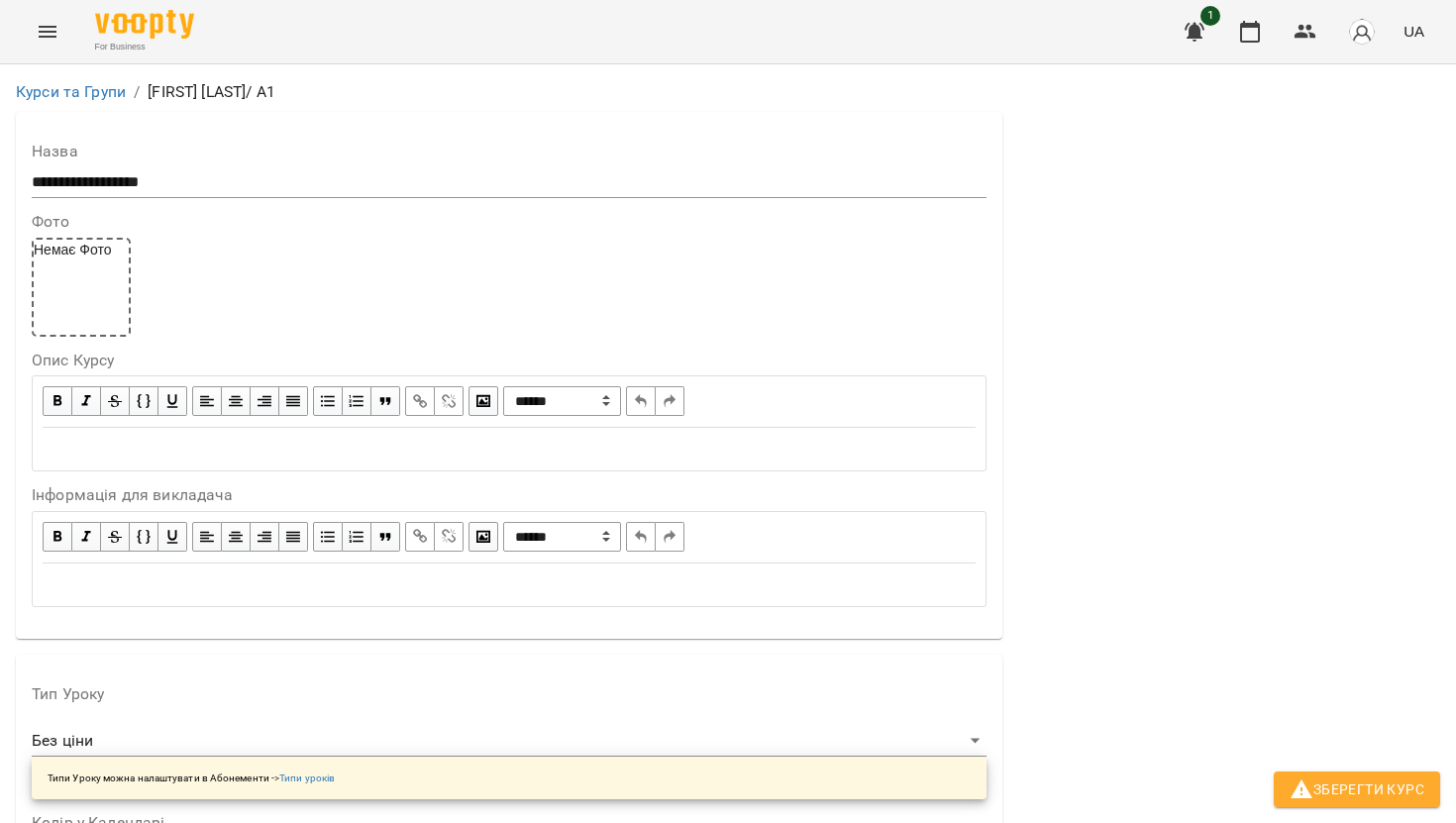 click on "Типи Уроку можна налаштувати в Абонементи ->  Типи уроків" at bounding box center (191, 777) 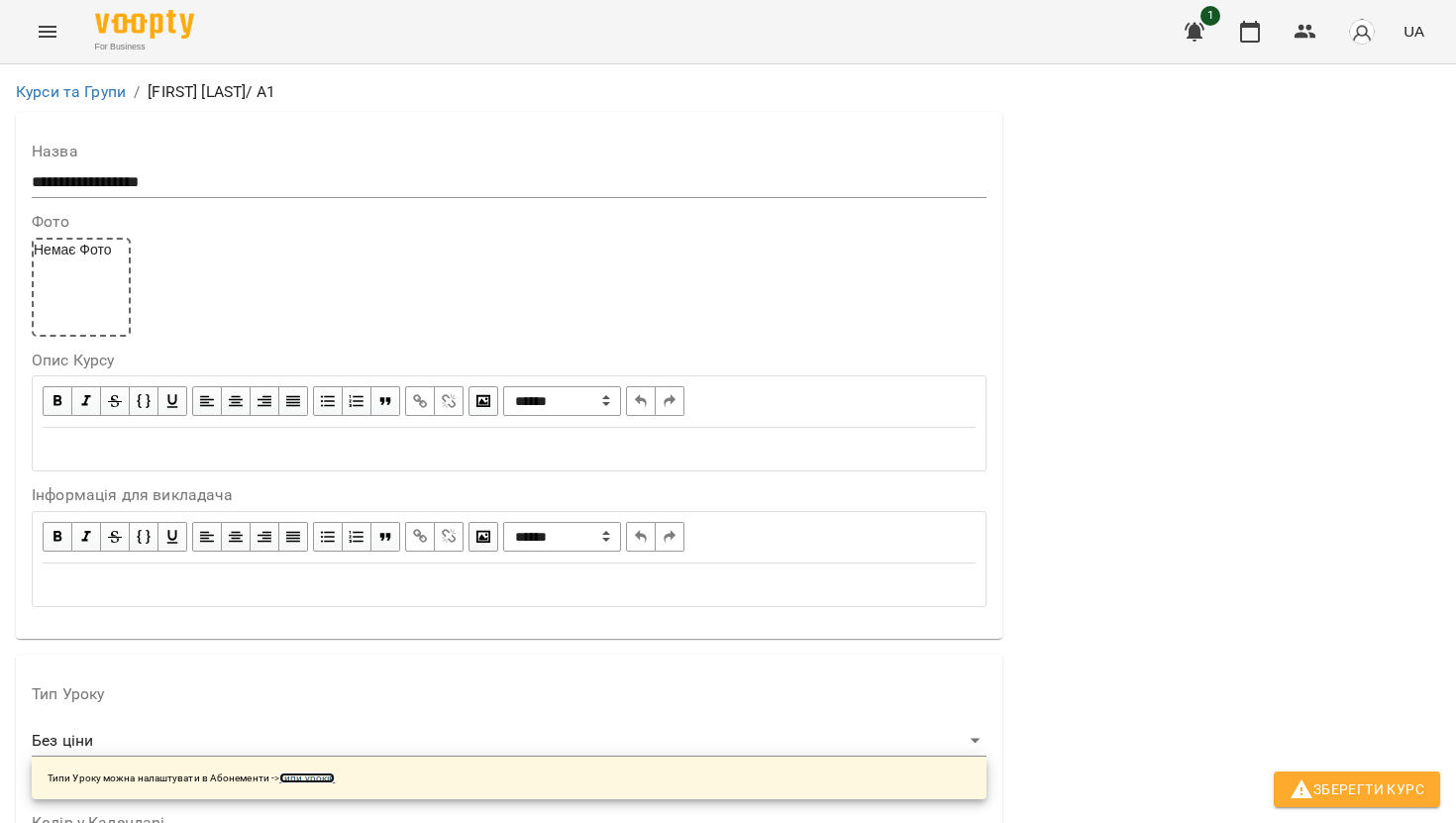 click on "Типи уроків" at bounding box center (307, 777) 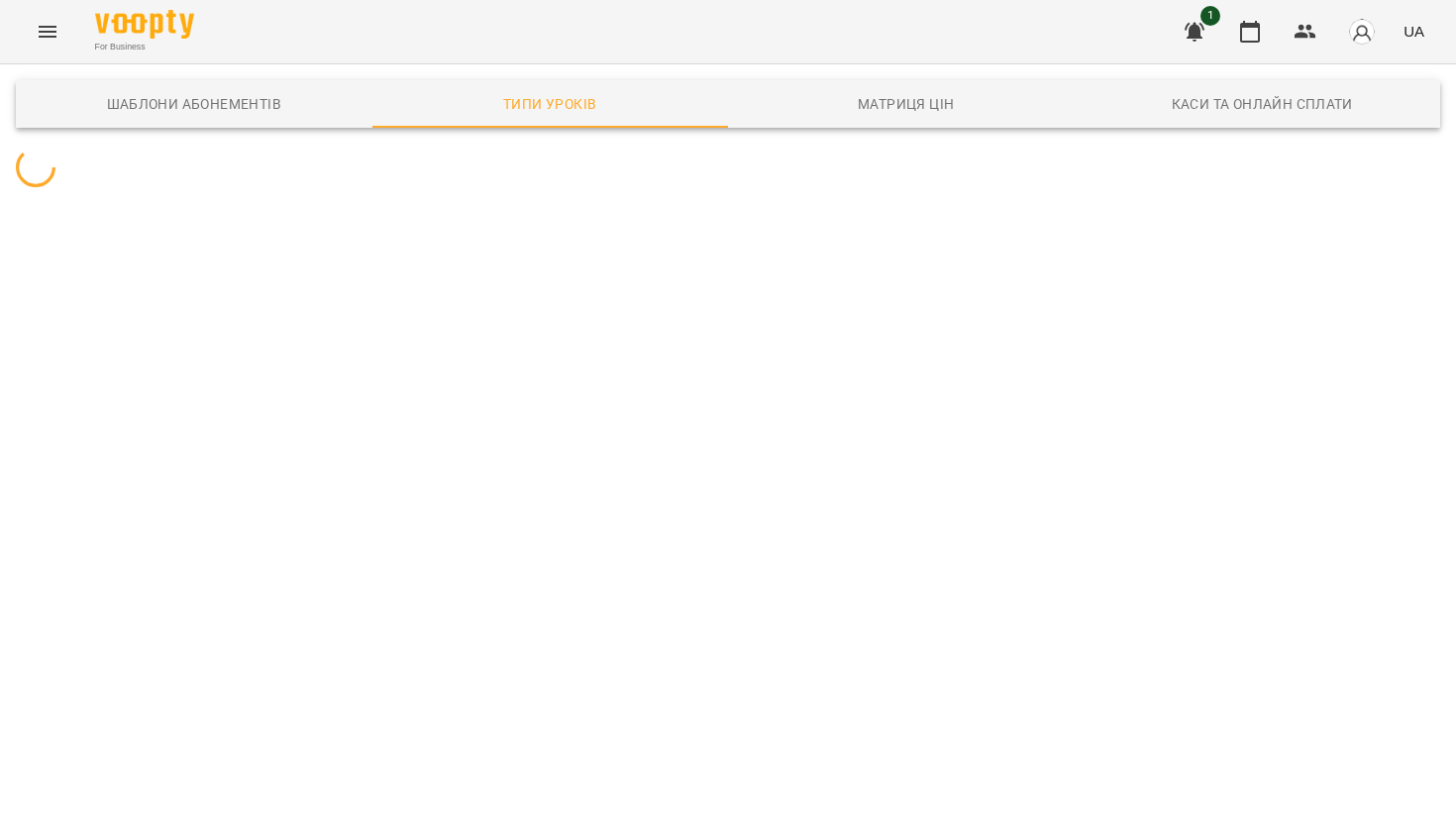 scroll, scrollTop: 0, scrollLeft: 0, axis: both 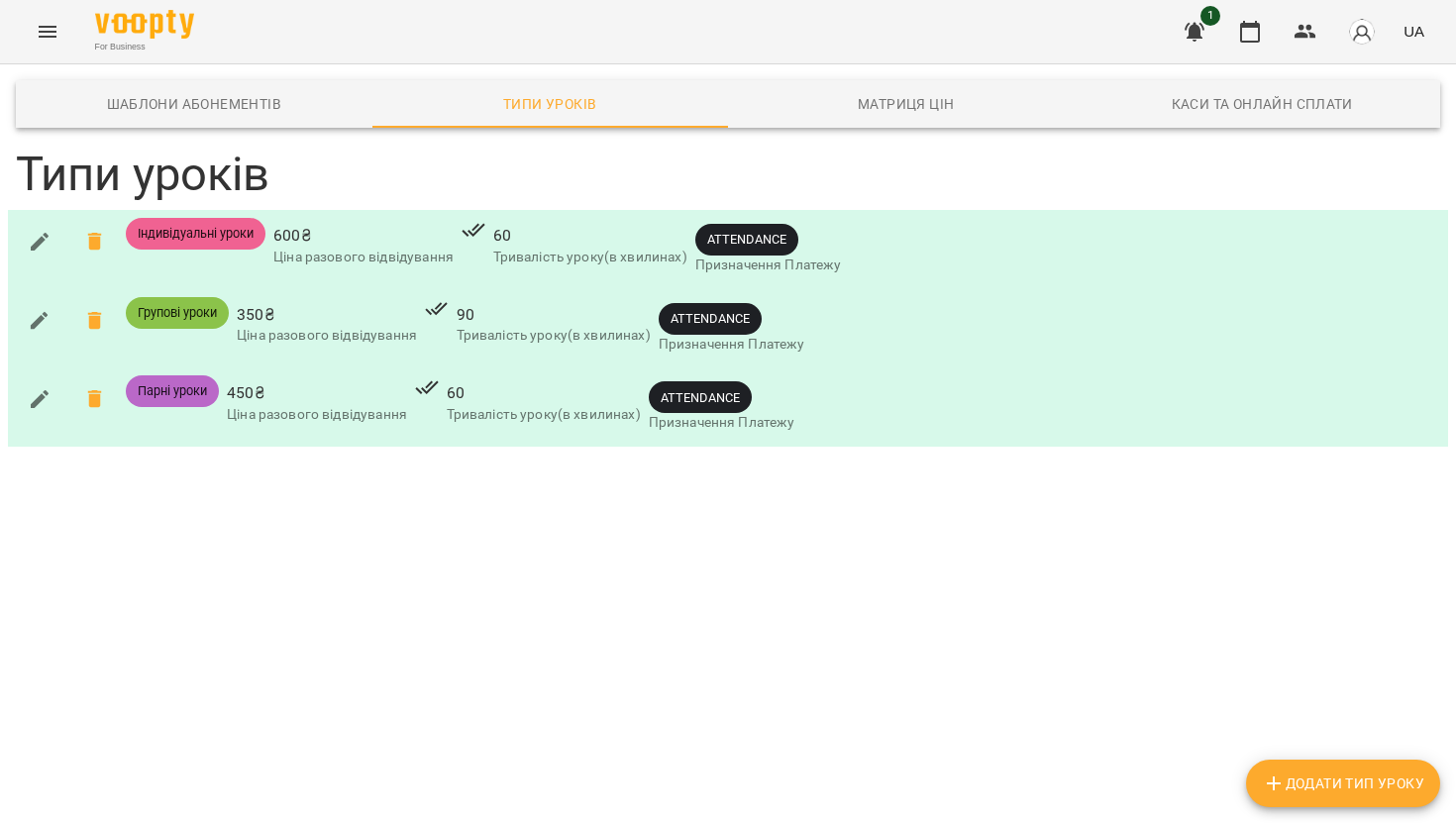 click on "Індивідуальні уроки" at bounding box center (195, 234) 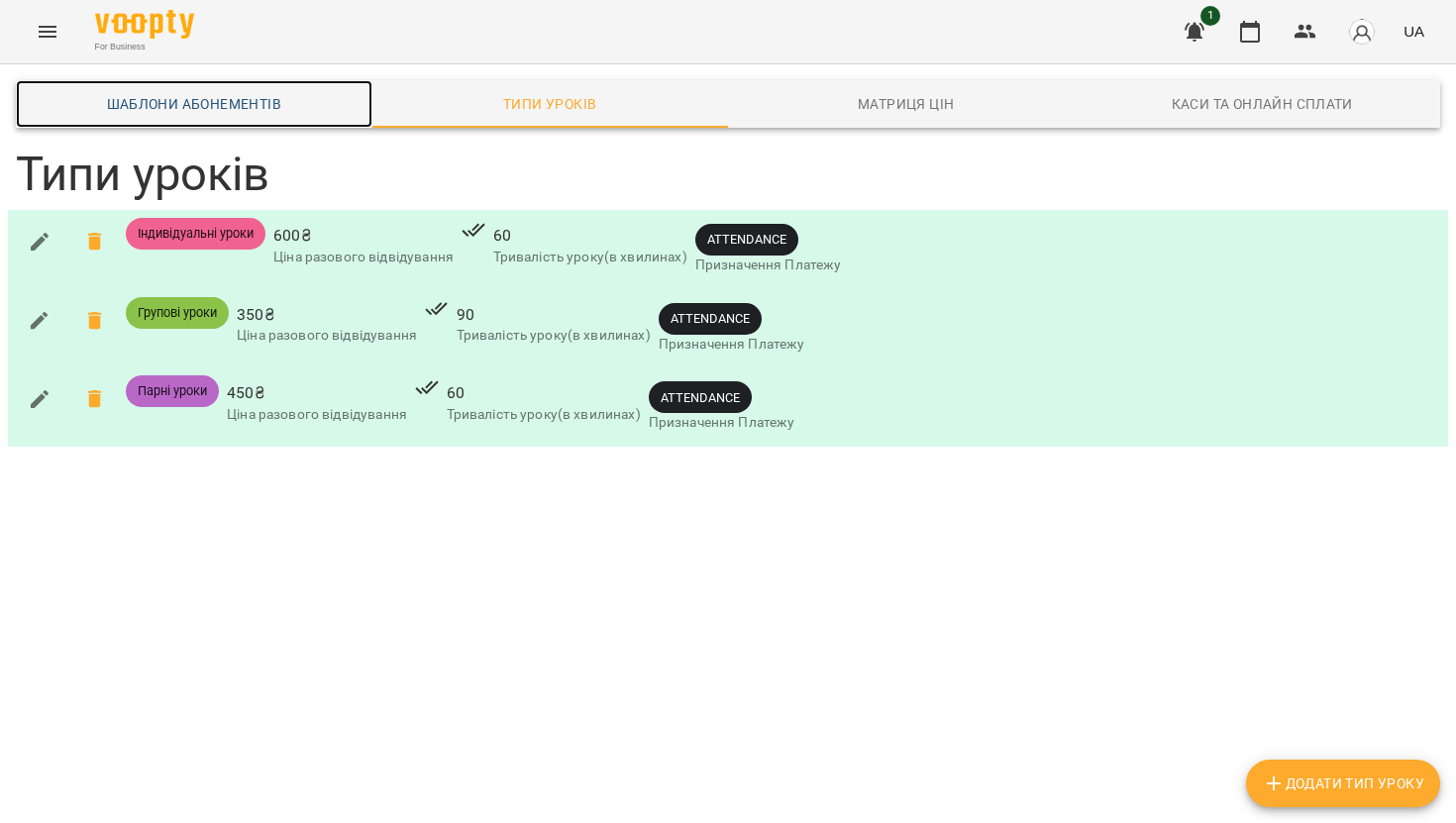 click on "Шаблони Абонементів" at bounding box center (194, 104) 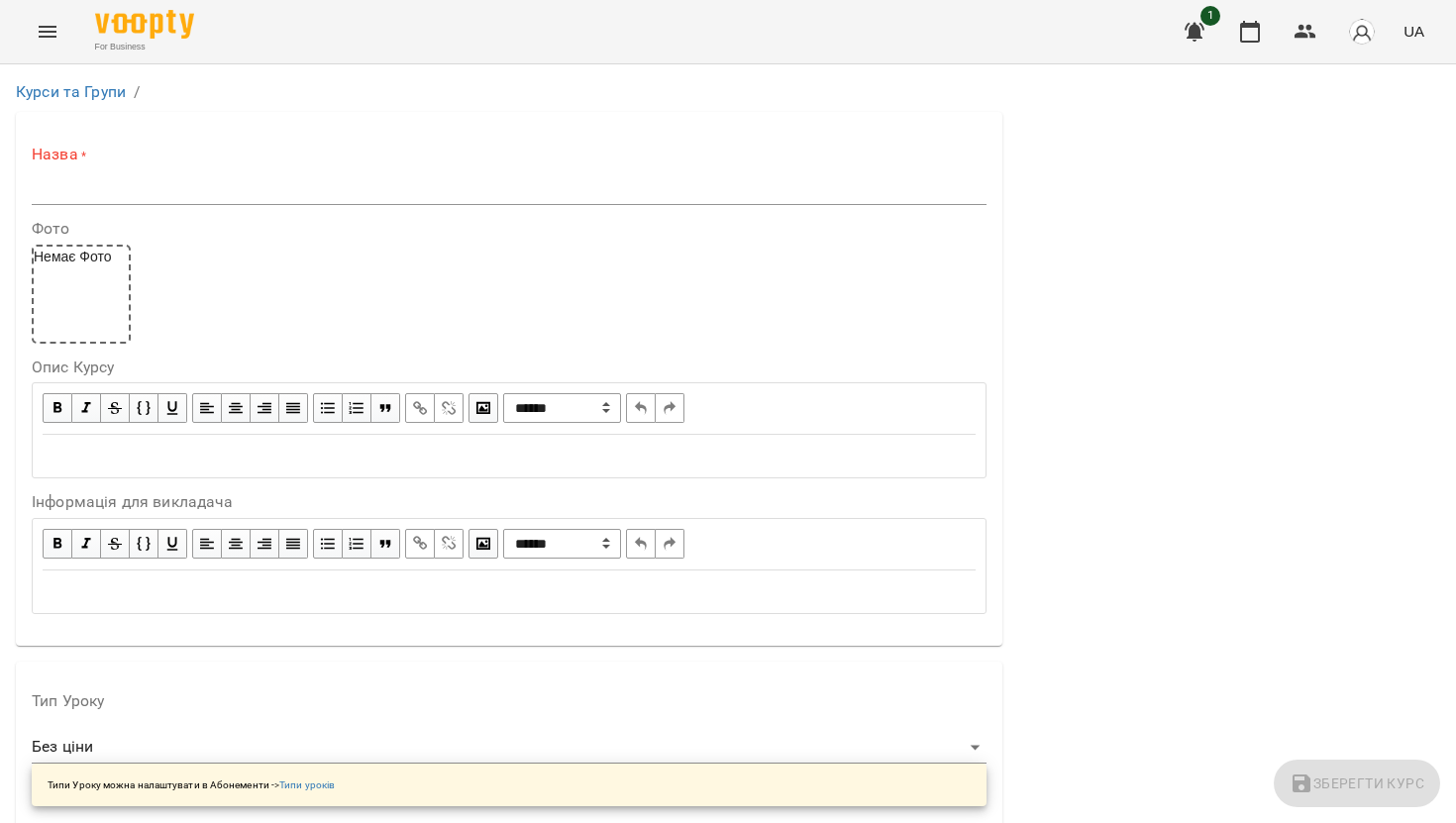 scroll, scrollTop: 486, scrollLeft: 0, axis: vertical 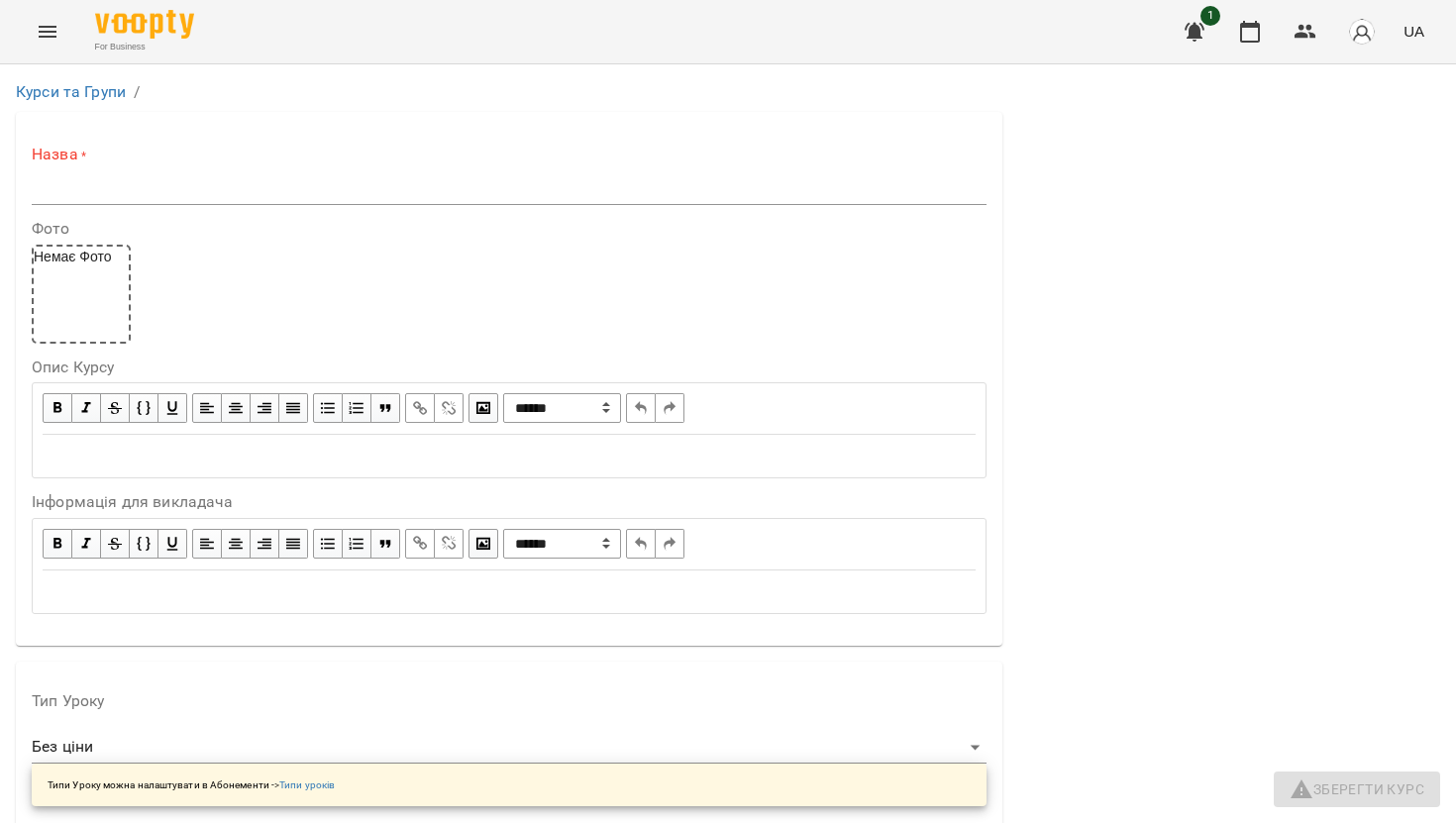 click at bounding box center (66, 856) 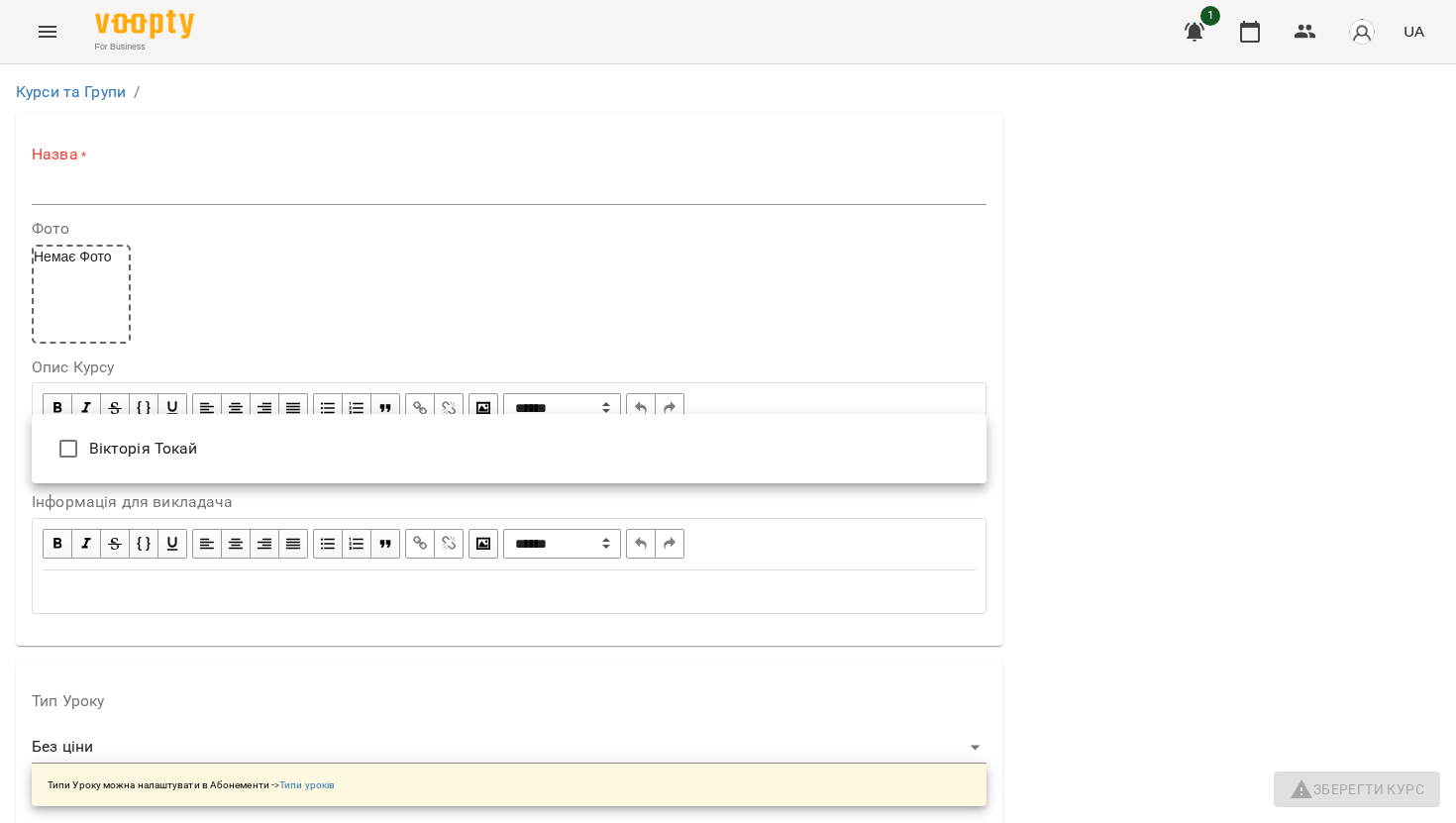 click on "Вікторія Токай" at bounding box center (509, 449) 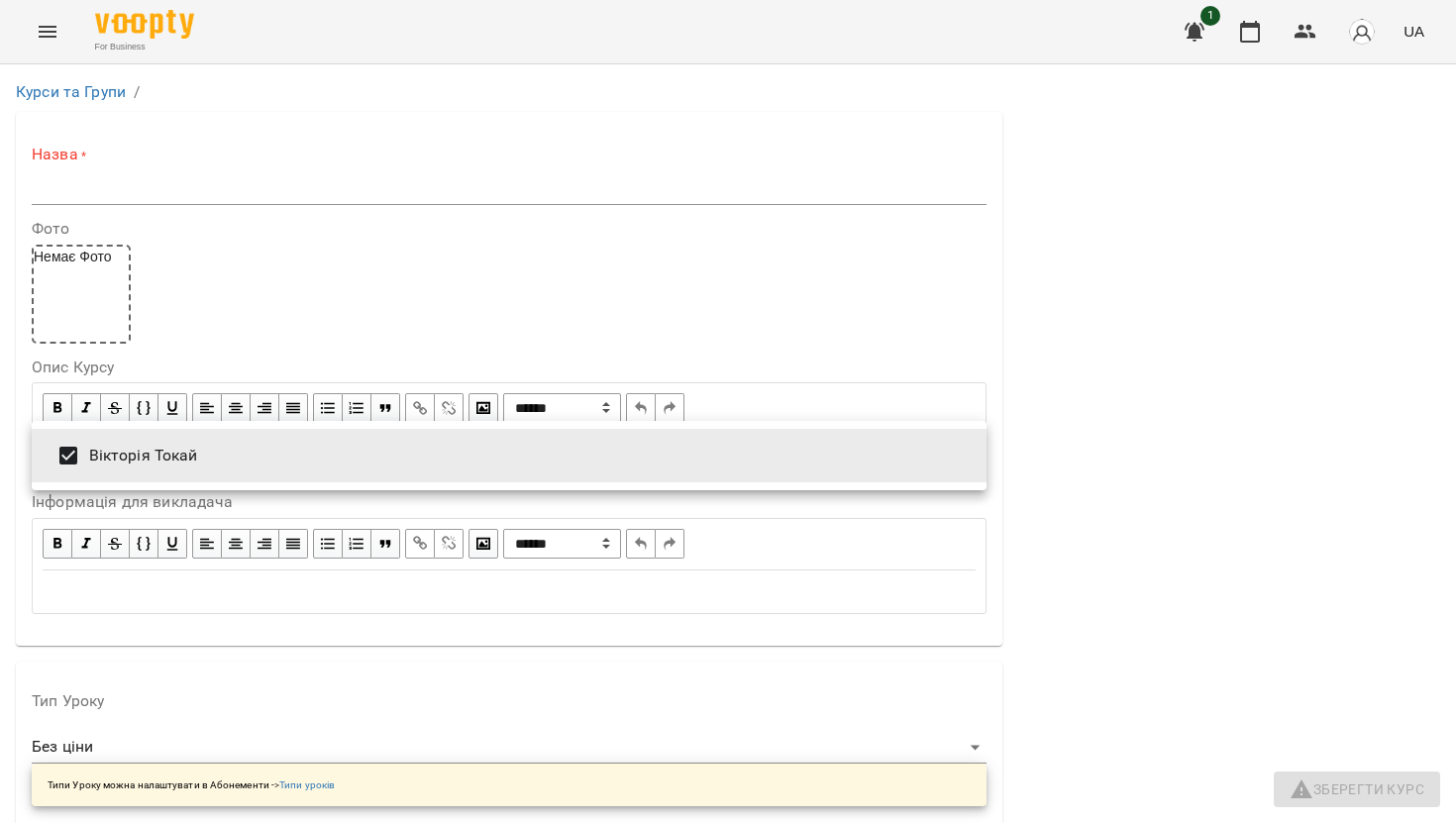 click at bounding box center [728, 411] 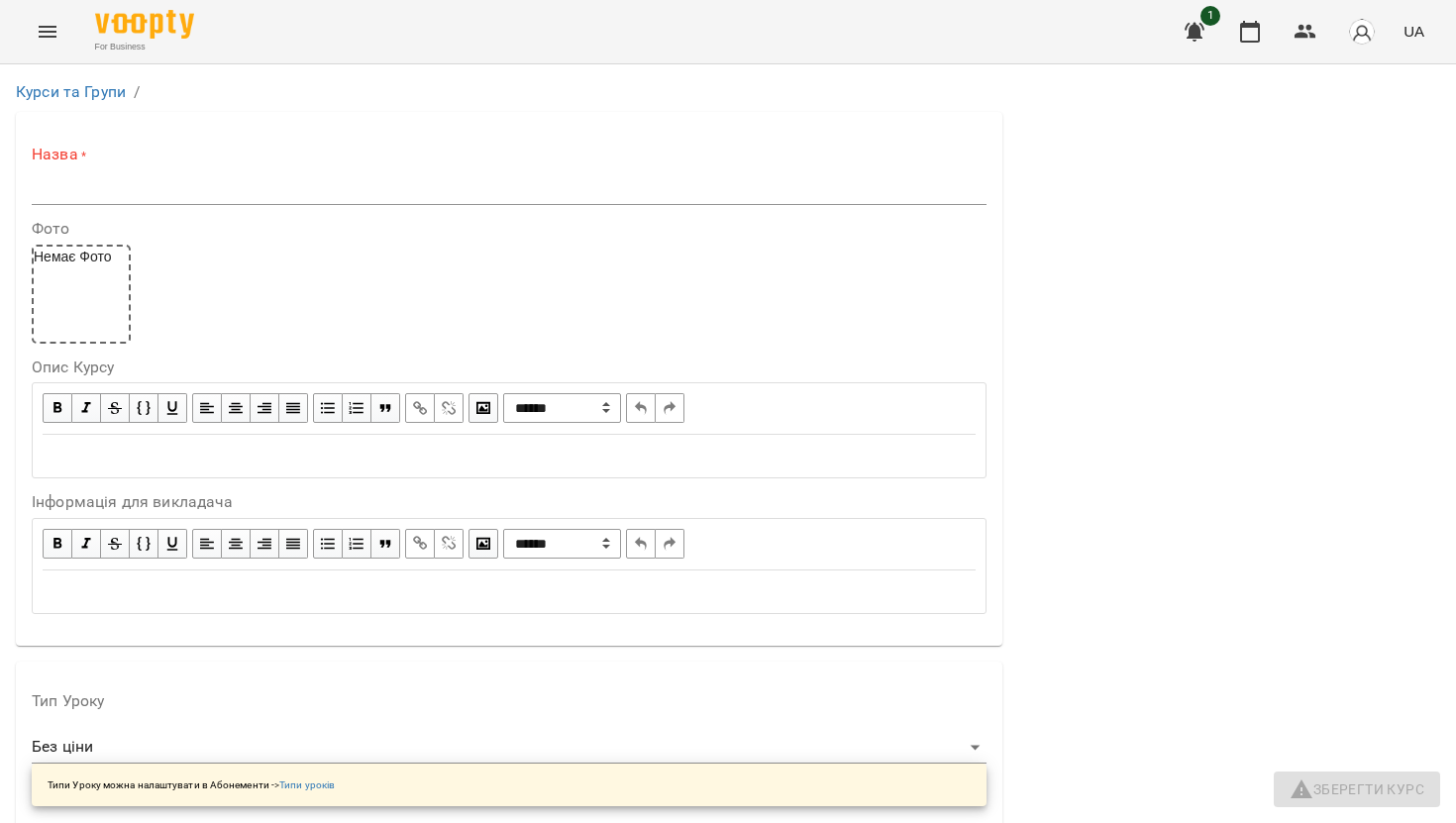 scroll, scrollTop: 1341, scrollLeft: 0, axis: vertical 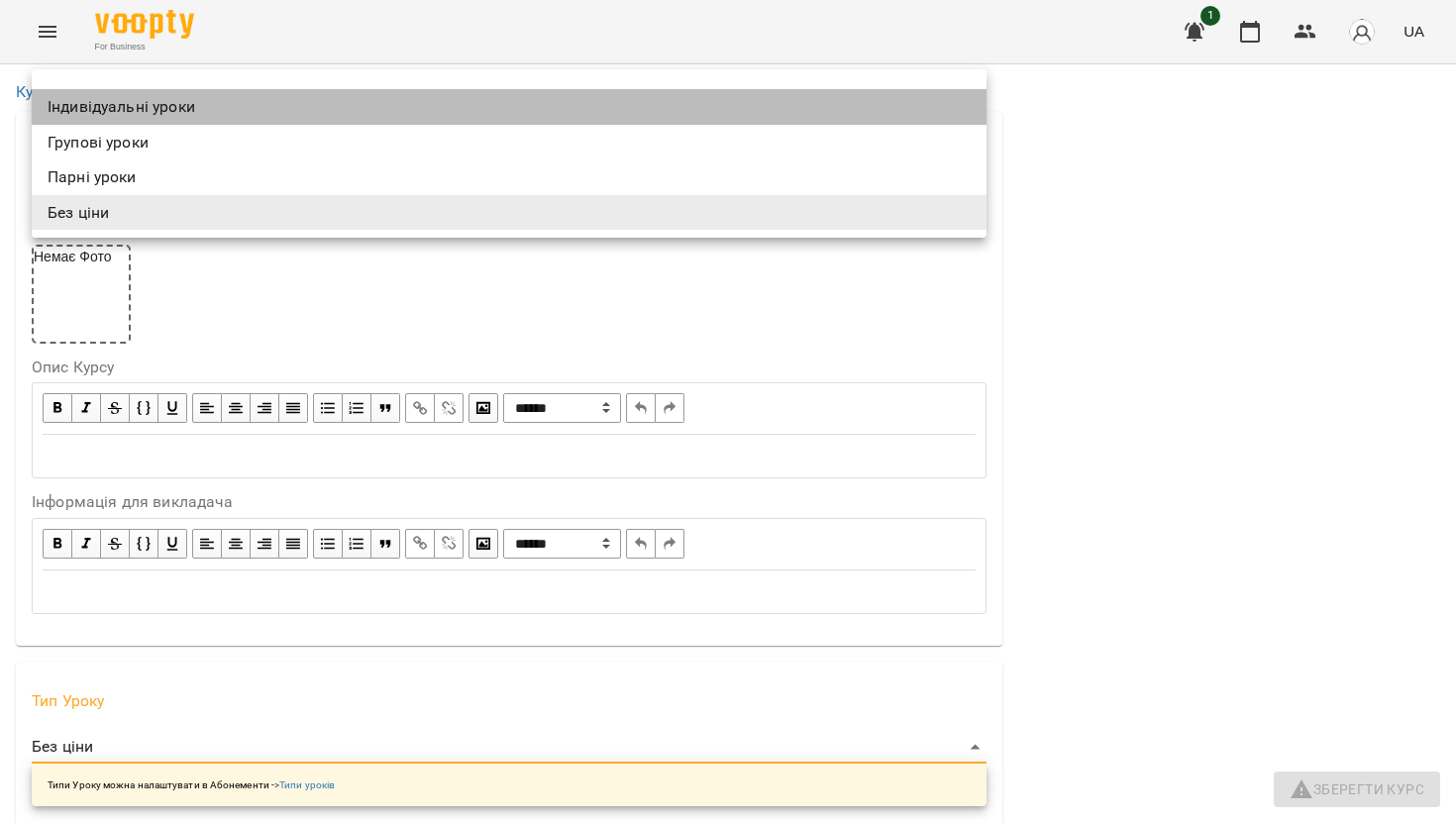 click on "Індивідуальні уроки" at bounding box center (509, 107) 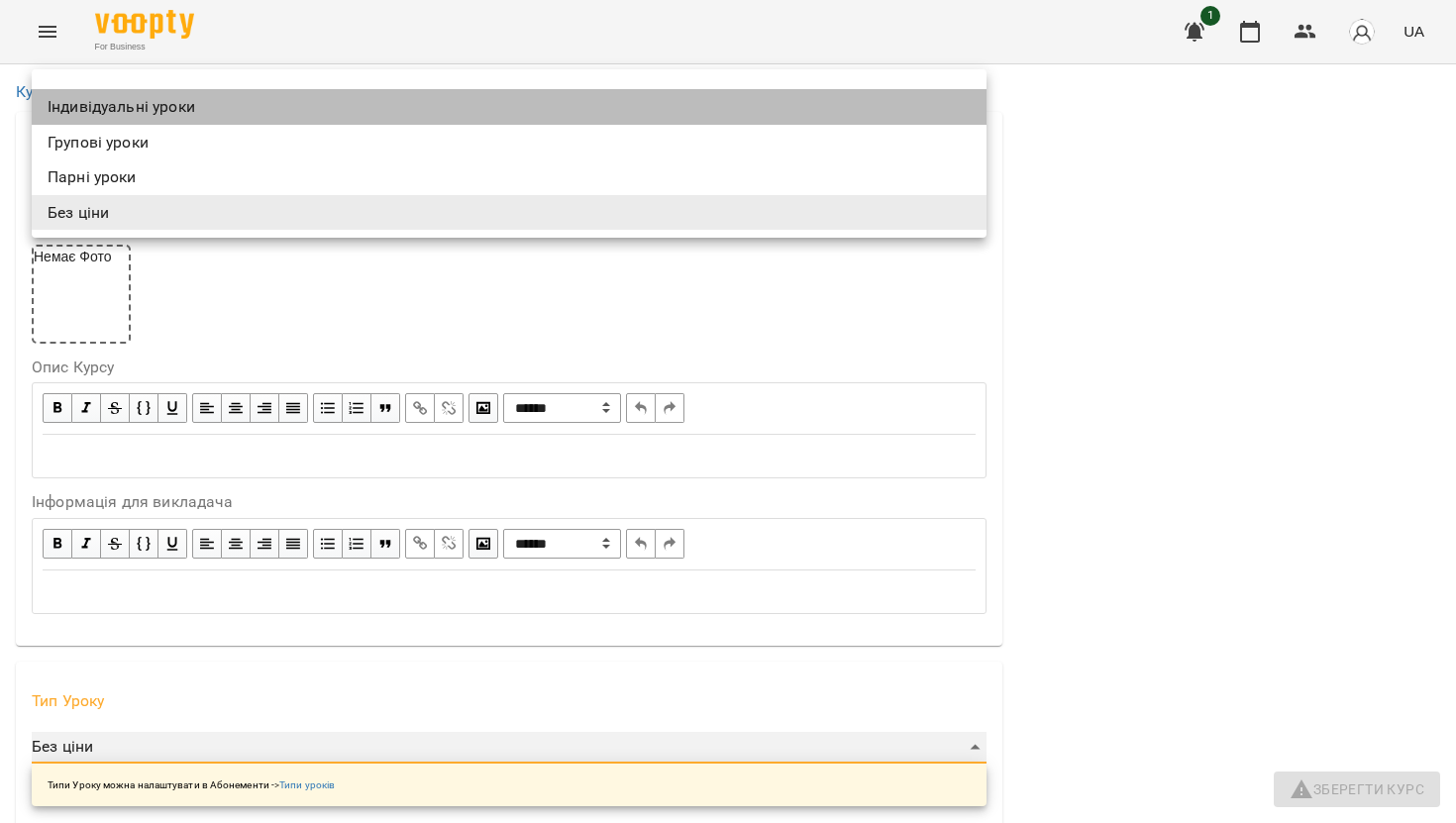 type on "**********" 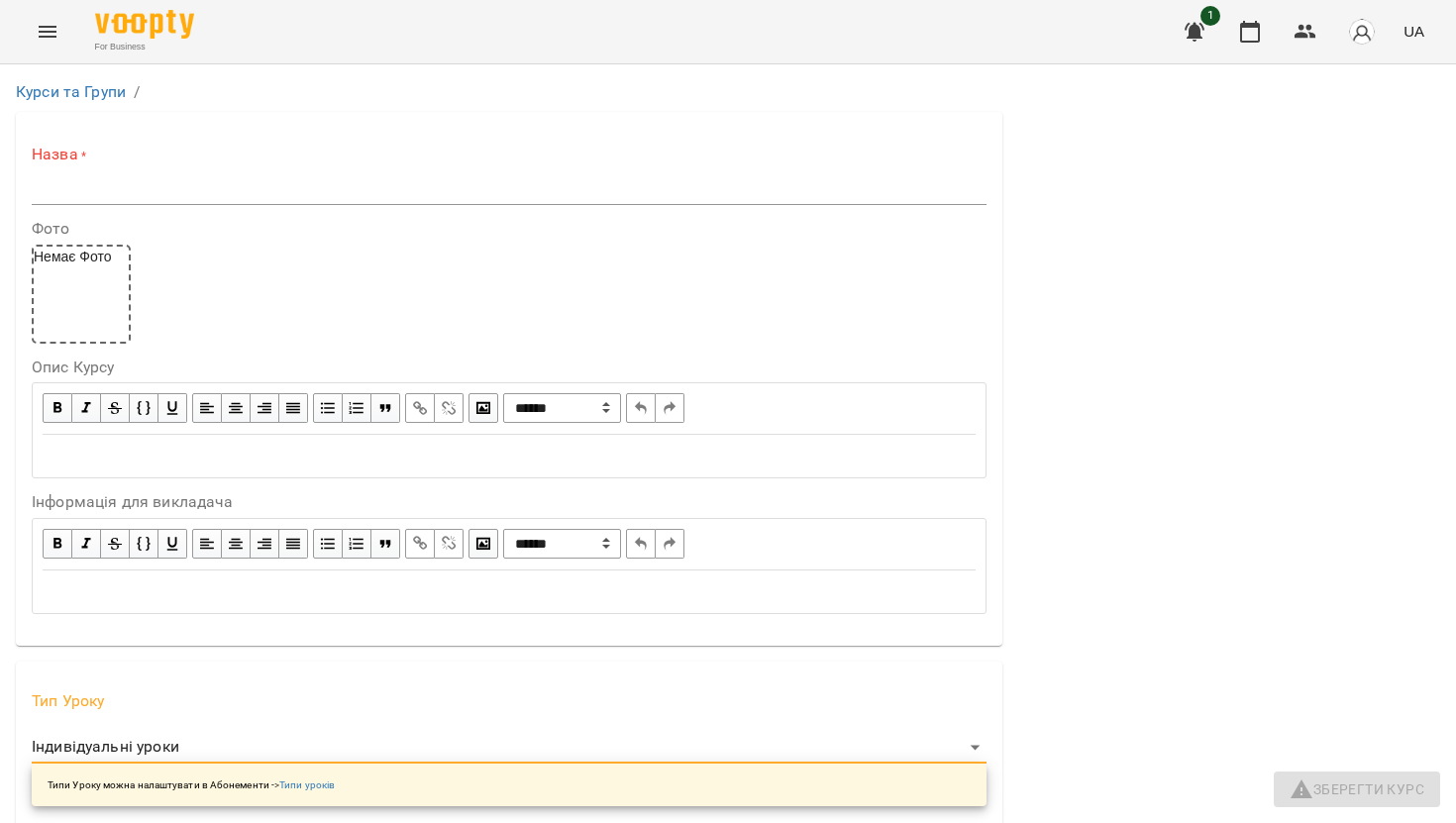 click at bounding box center (509, 856) 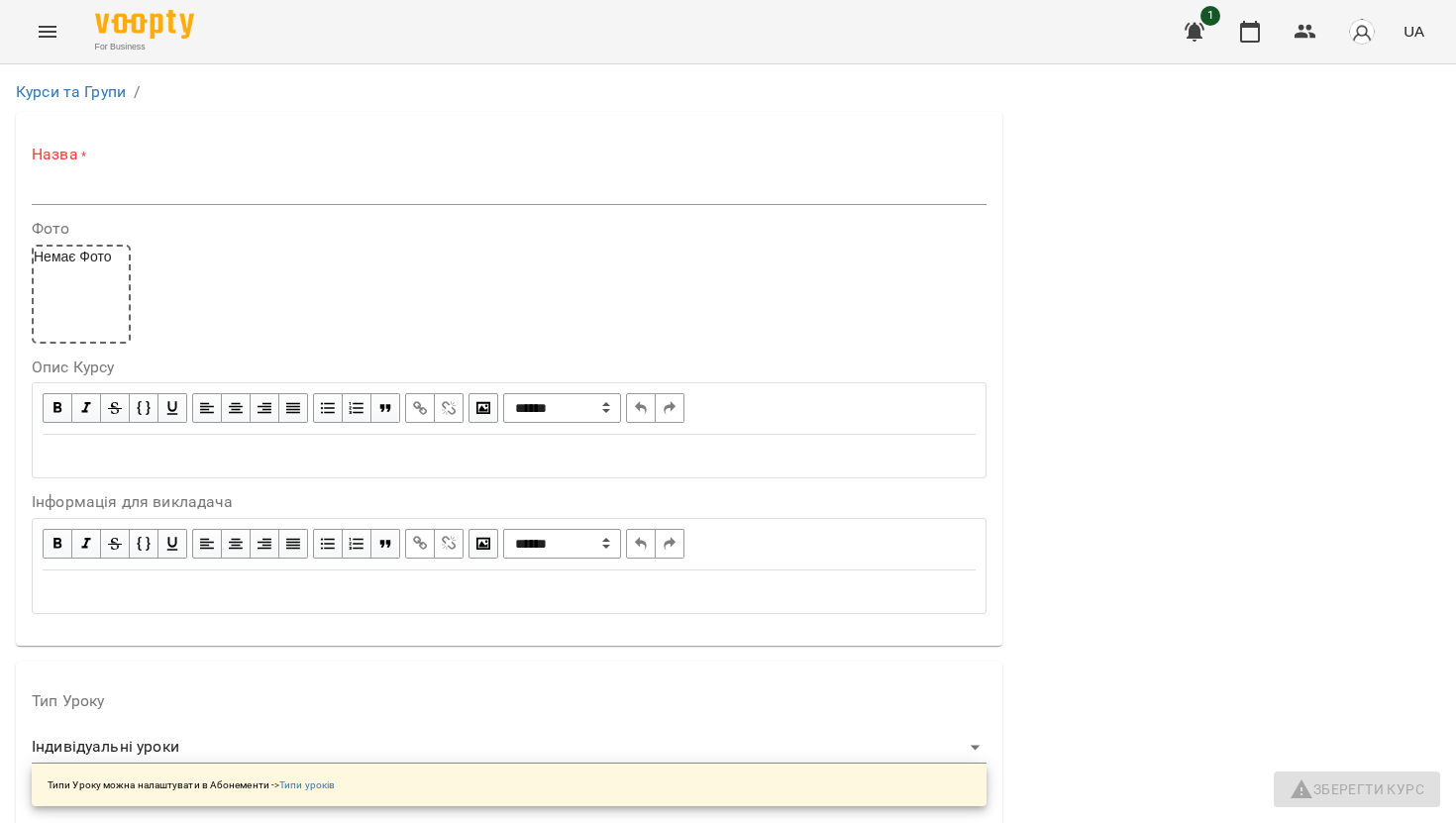 click at bounding box center (509, 856) 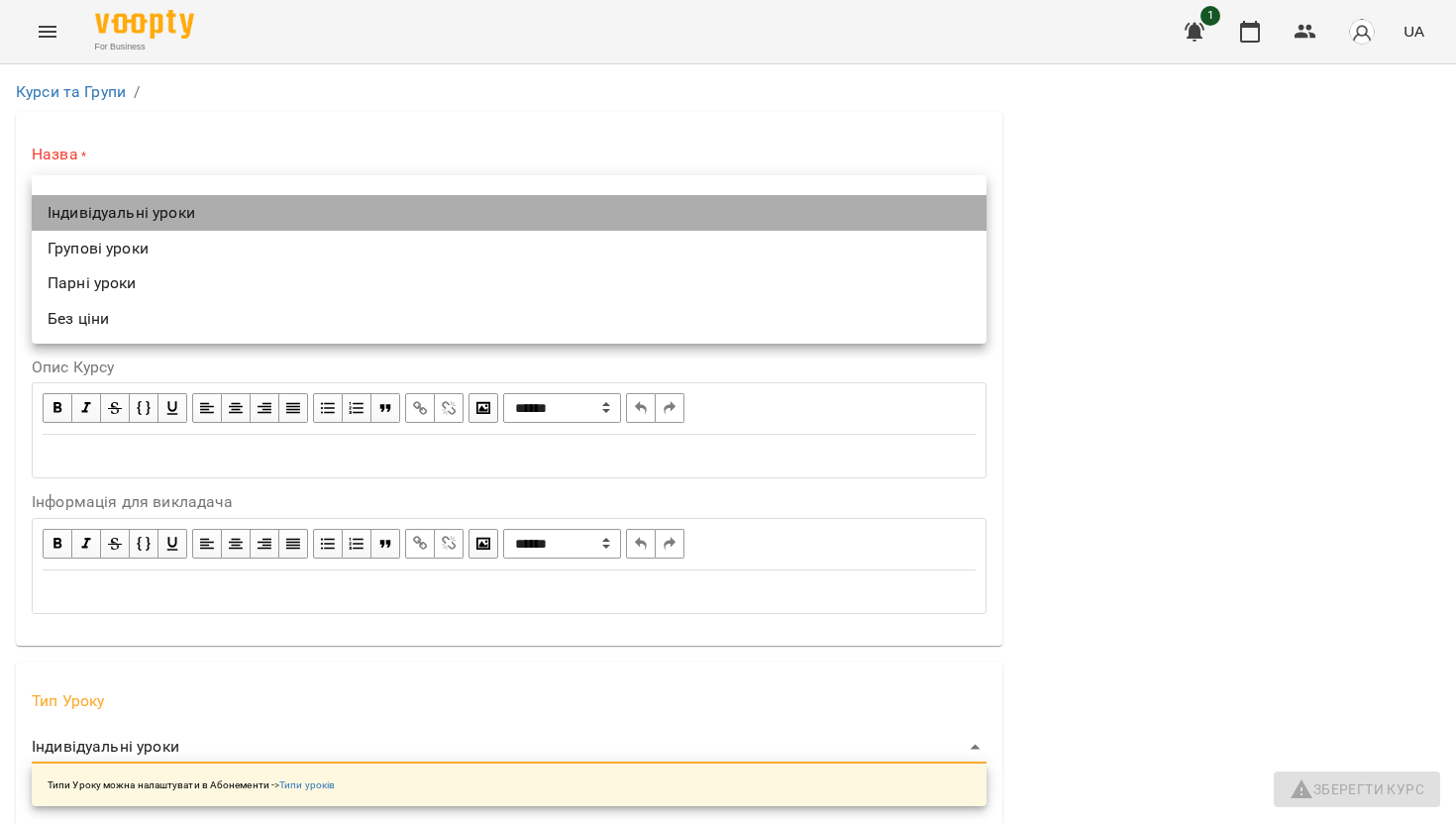 click on "Індивідуальні уроки" at bounding box center (509, 213) 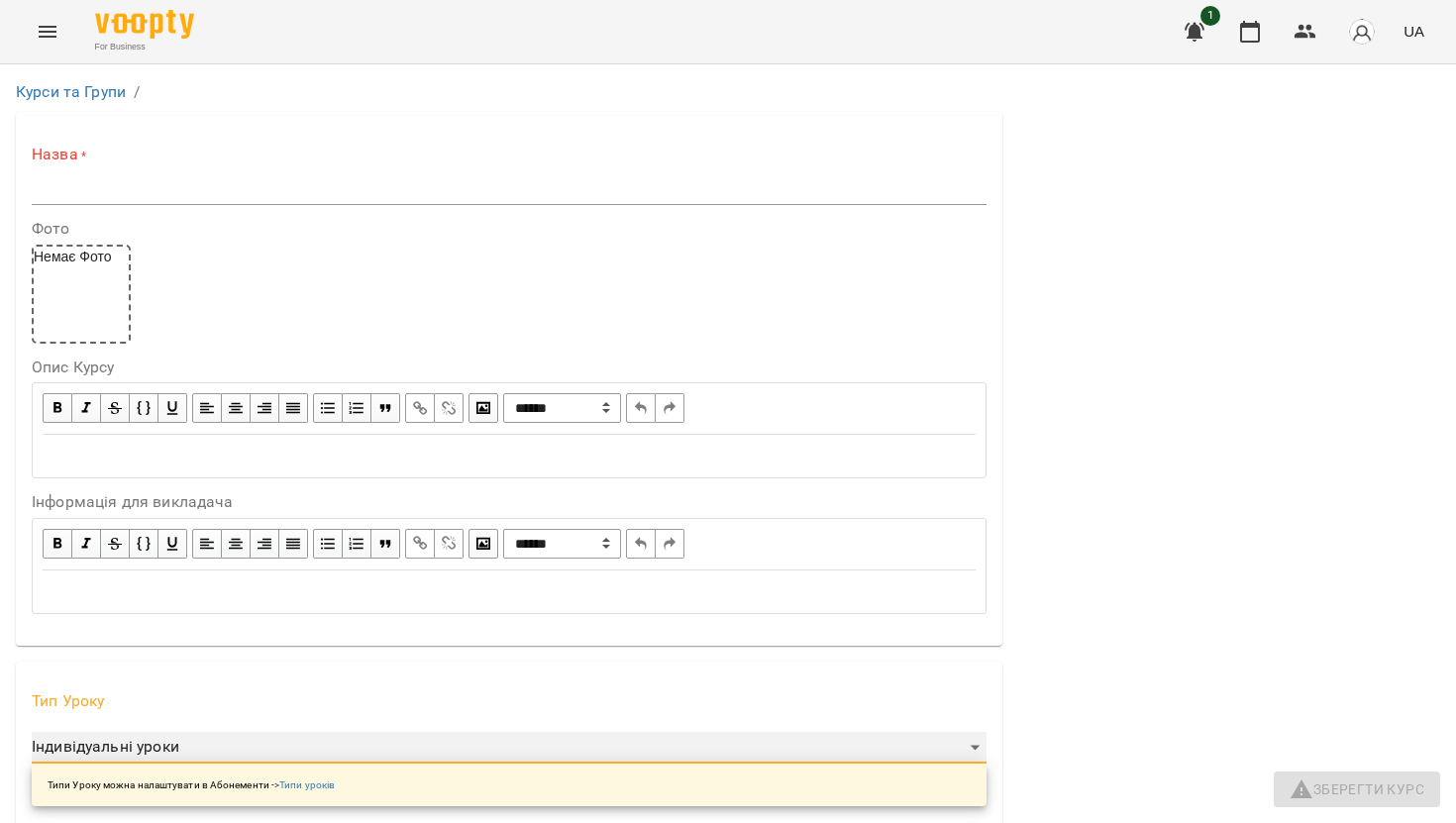 scroll, scrollTop: 1955, scrollLeft: 0, axis: vertical 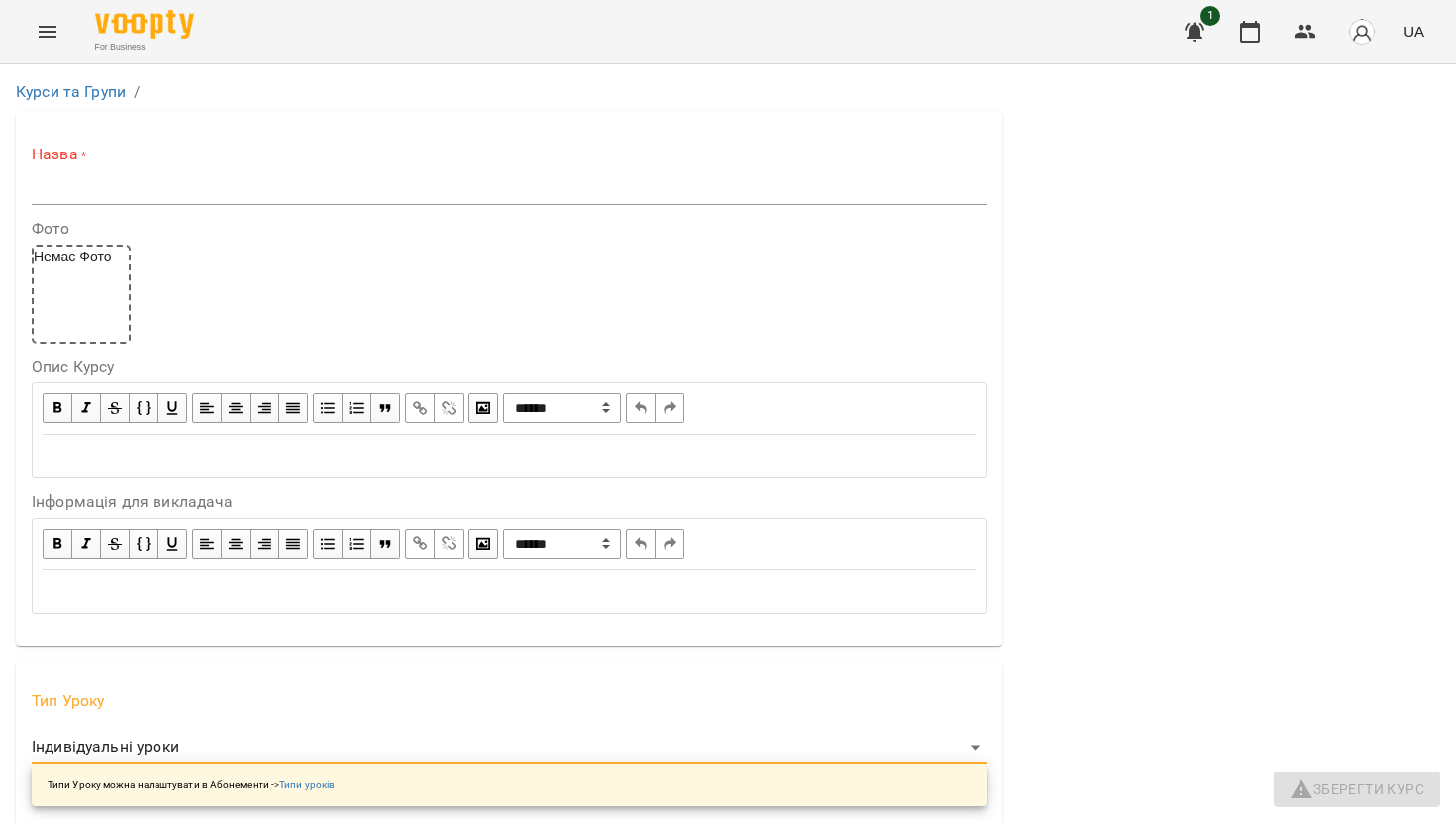 click on "**********" at bounding box center [513, 1357] 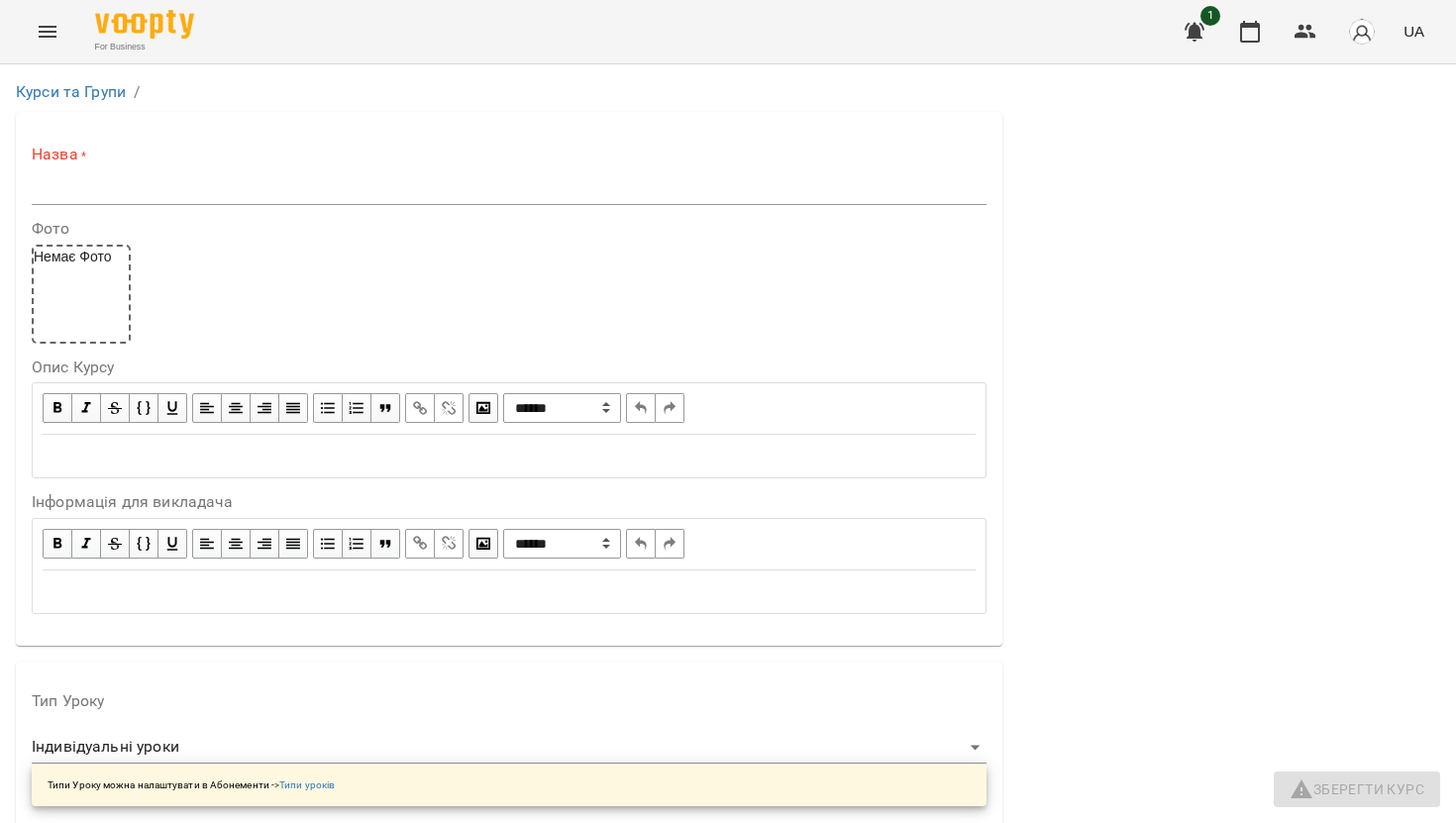 click on "**********" at bounding box center (728, 1419) 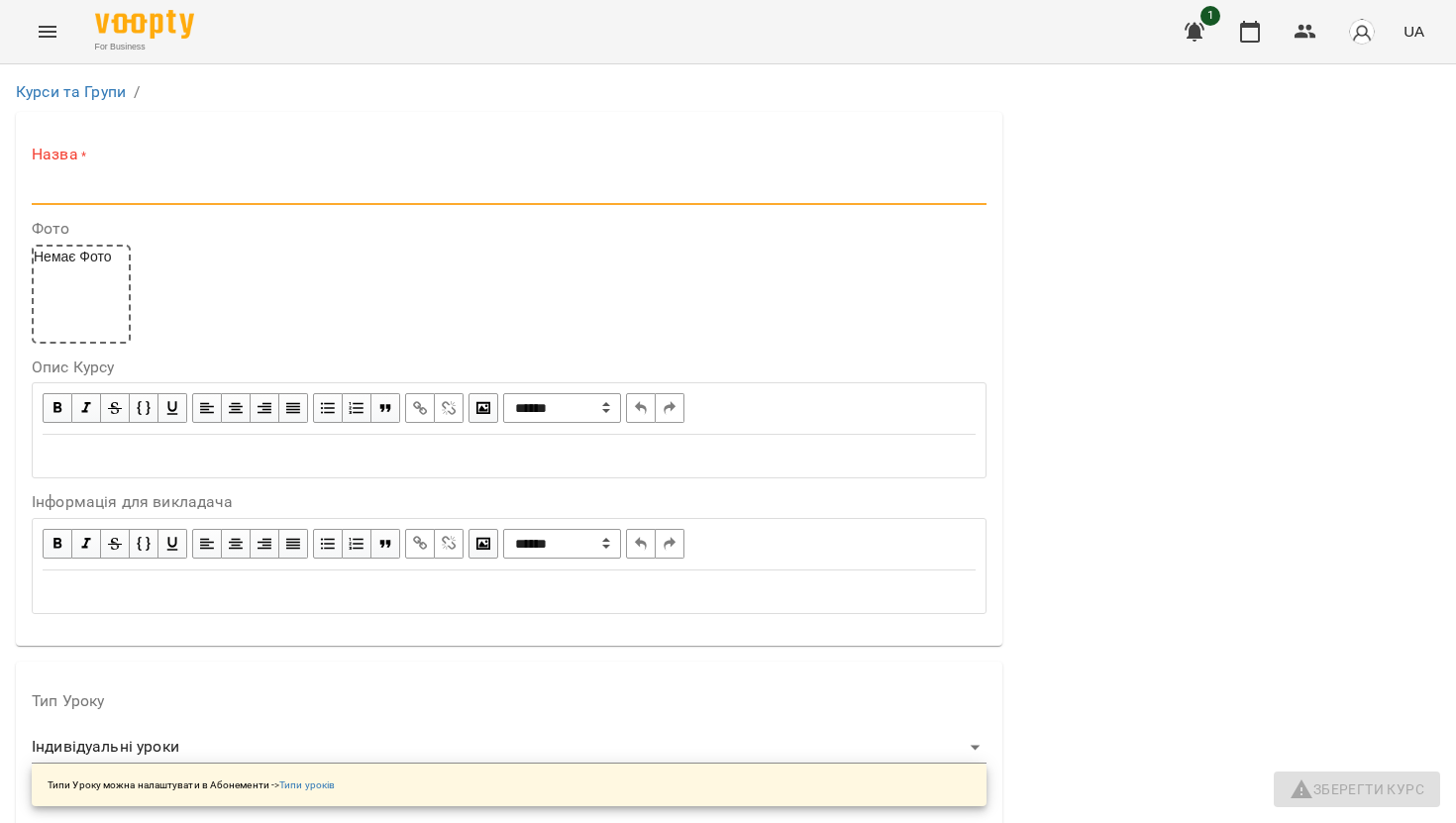 scroll, scrollTop: 749, scrollLeft: 0, axis: vertical 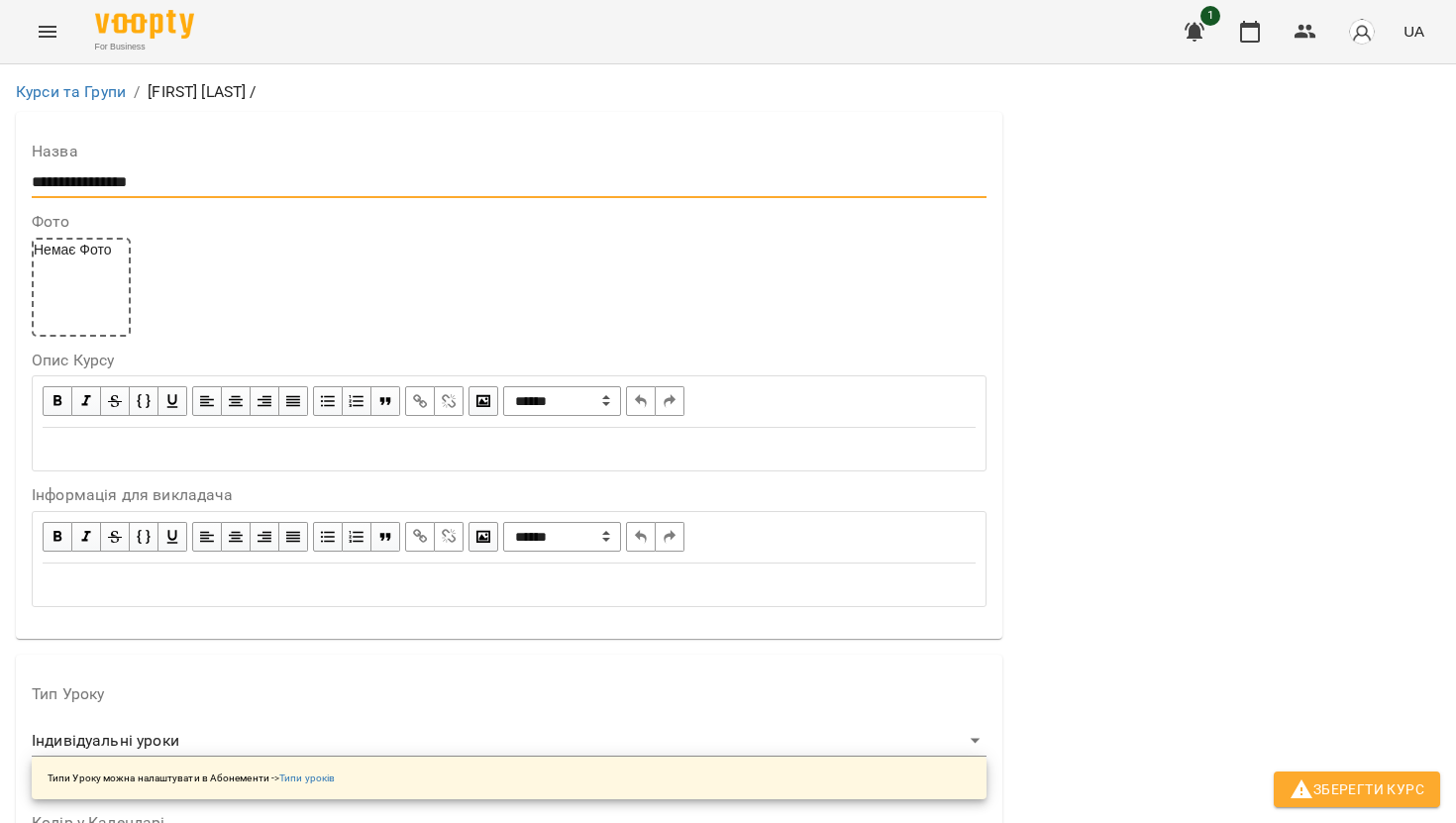 click on "**********" at bounding box center [509, 182] 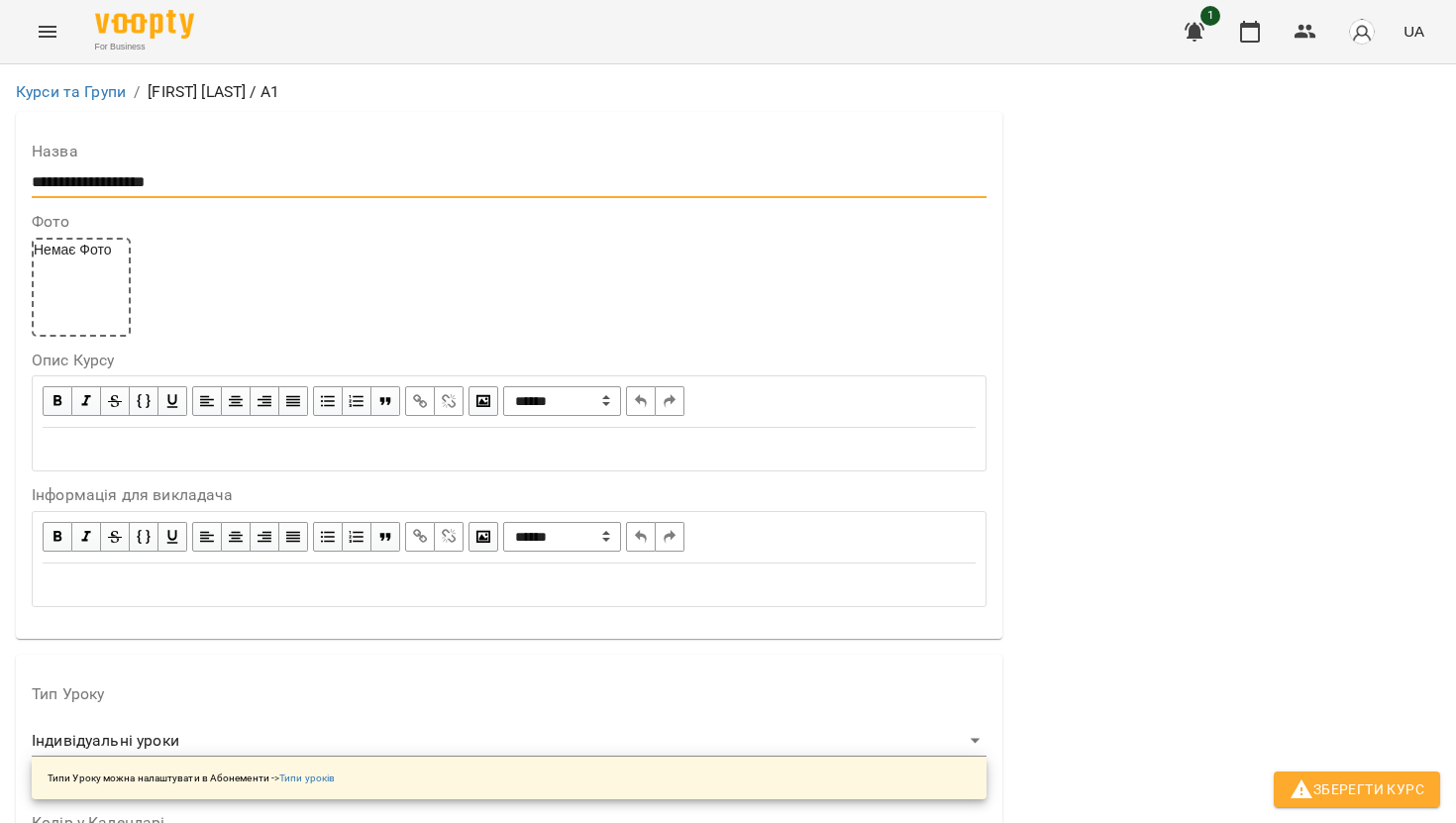 type on "**********" 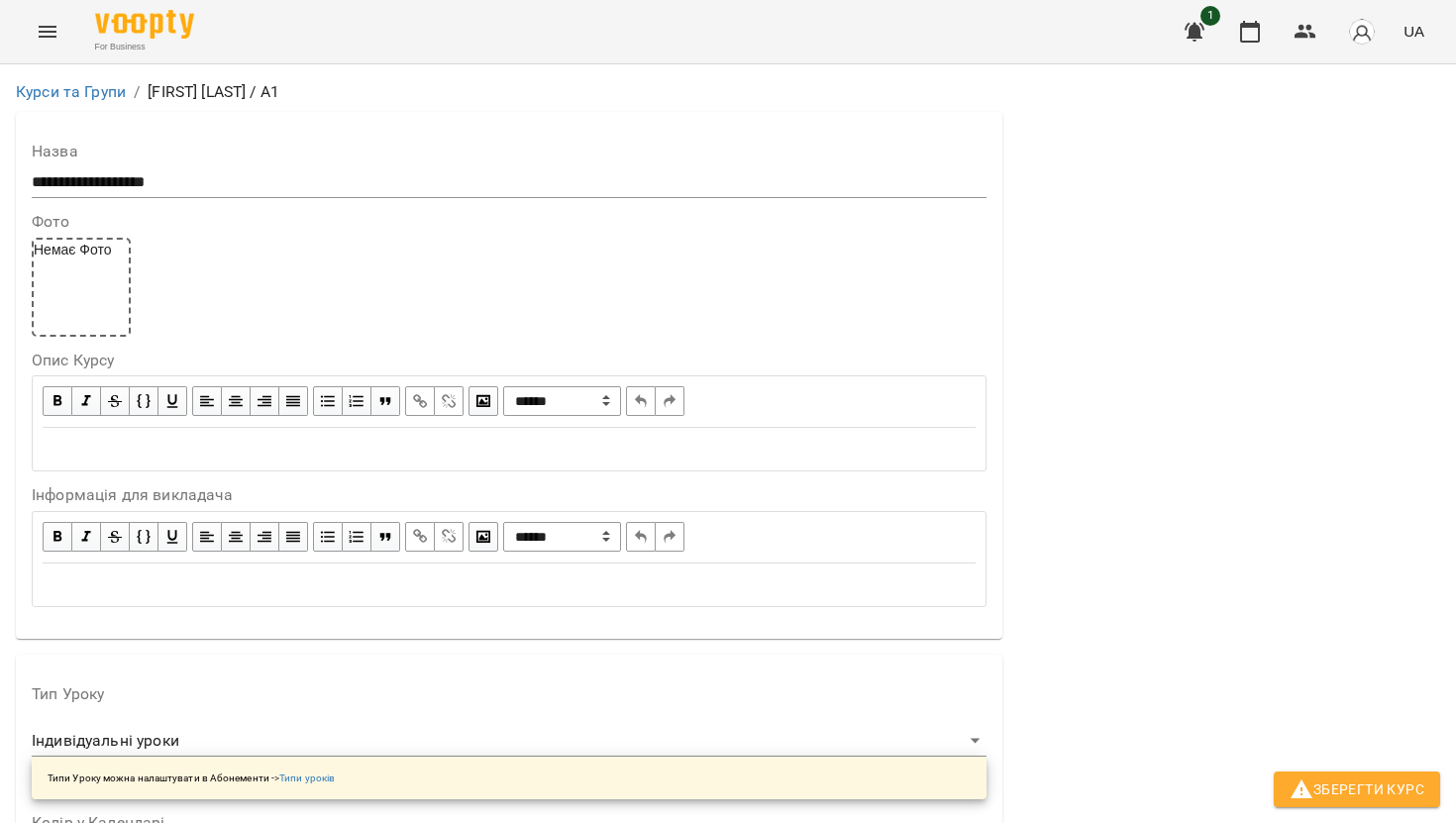 click on "Немає Фото" at bounding box center (509, 287) 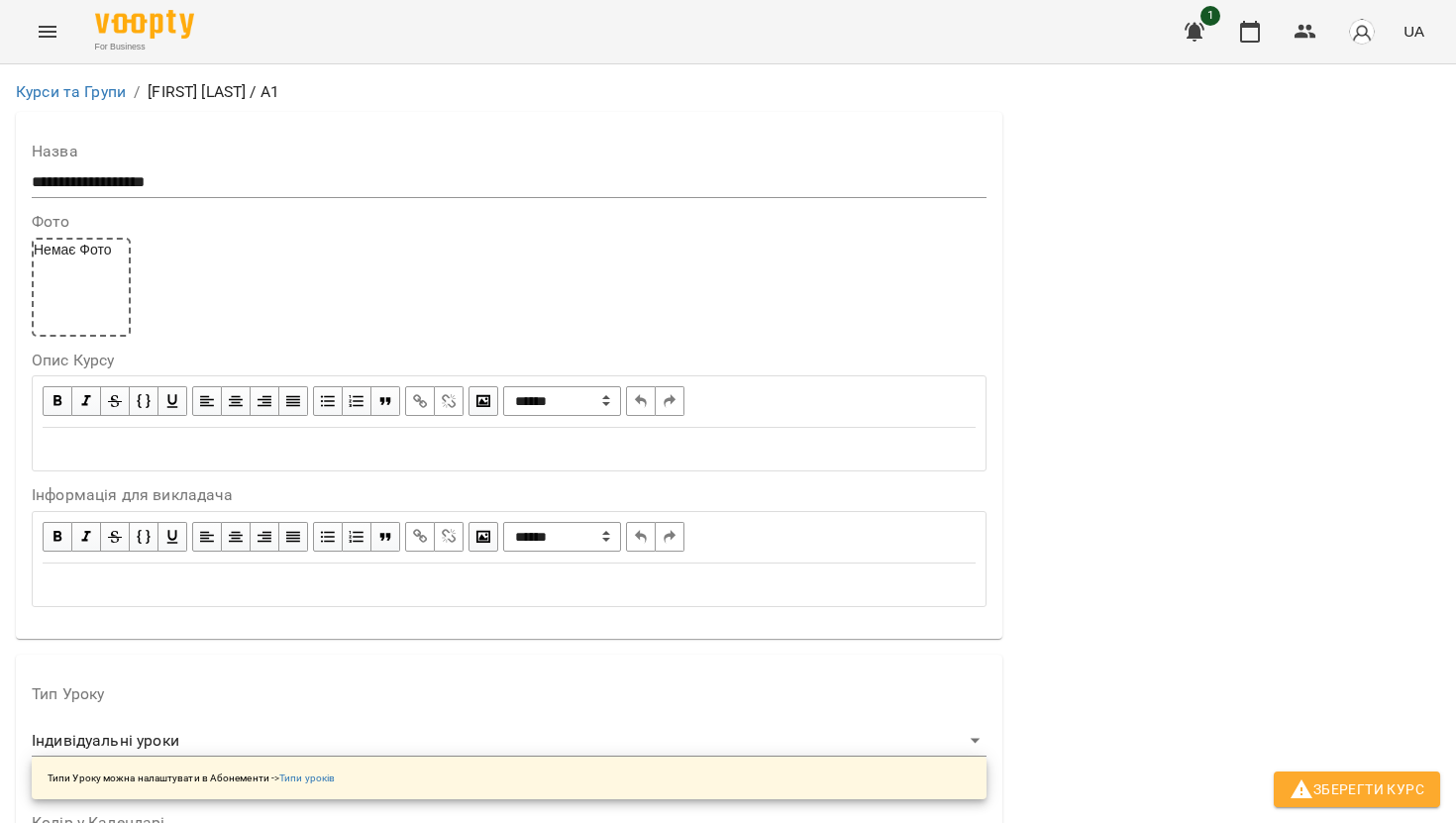 scroll, scrollTop: 1948, scrollLeft: 0, axis: vertical 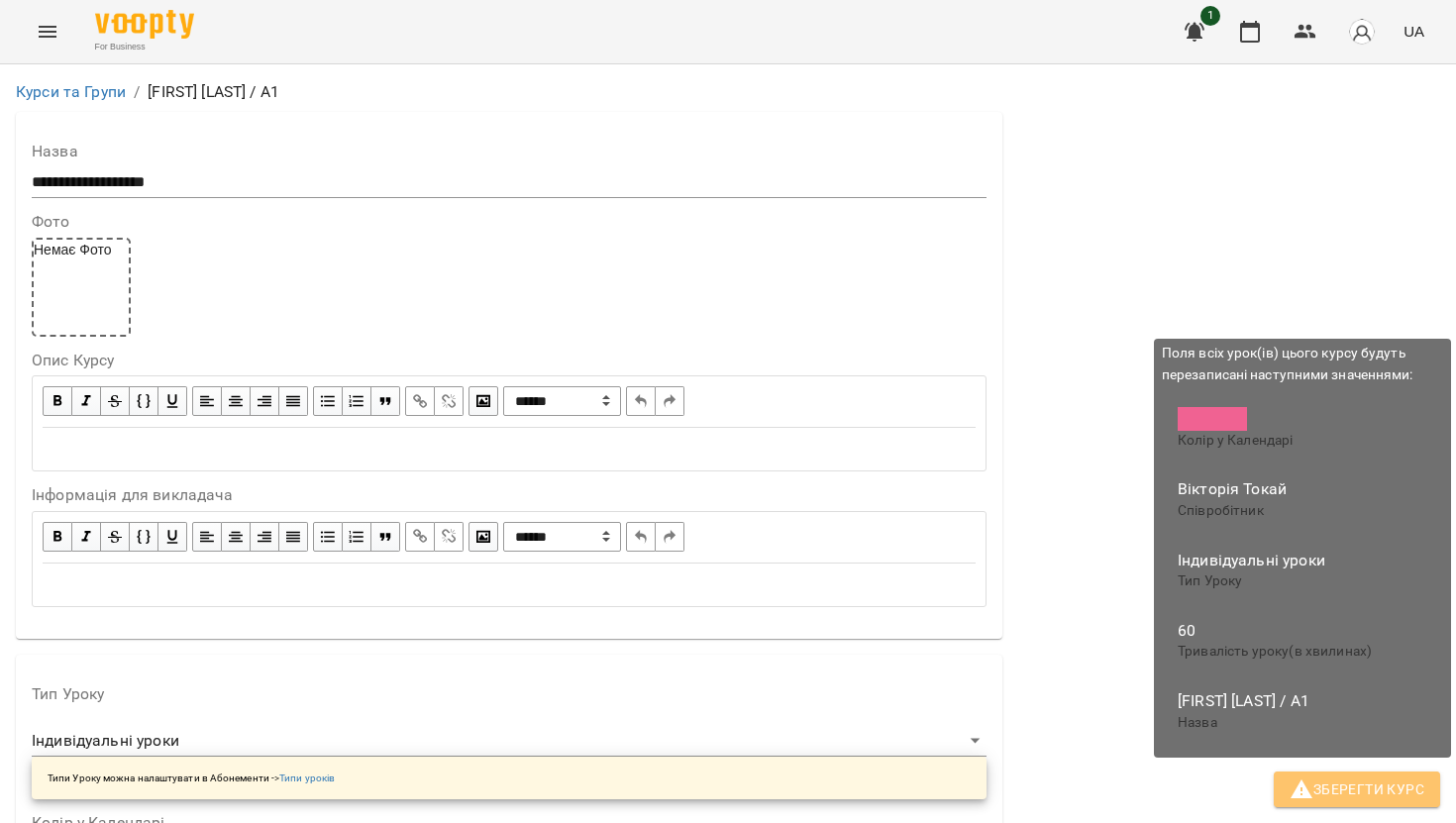 click on "Зберегти Курс" at bounding box center [1357, 789] 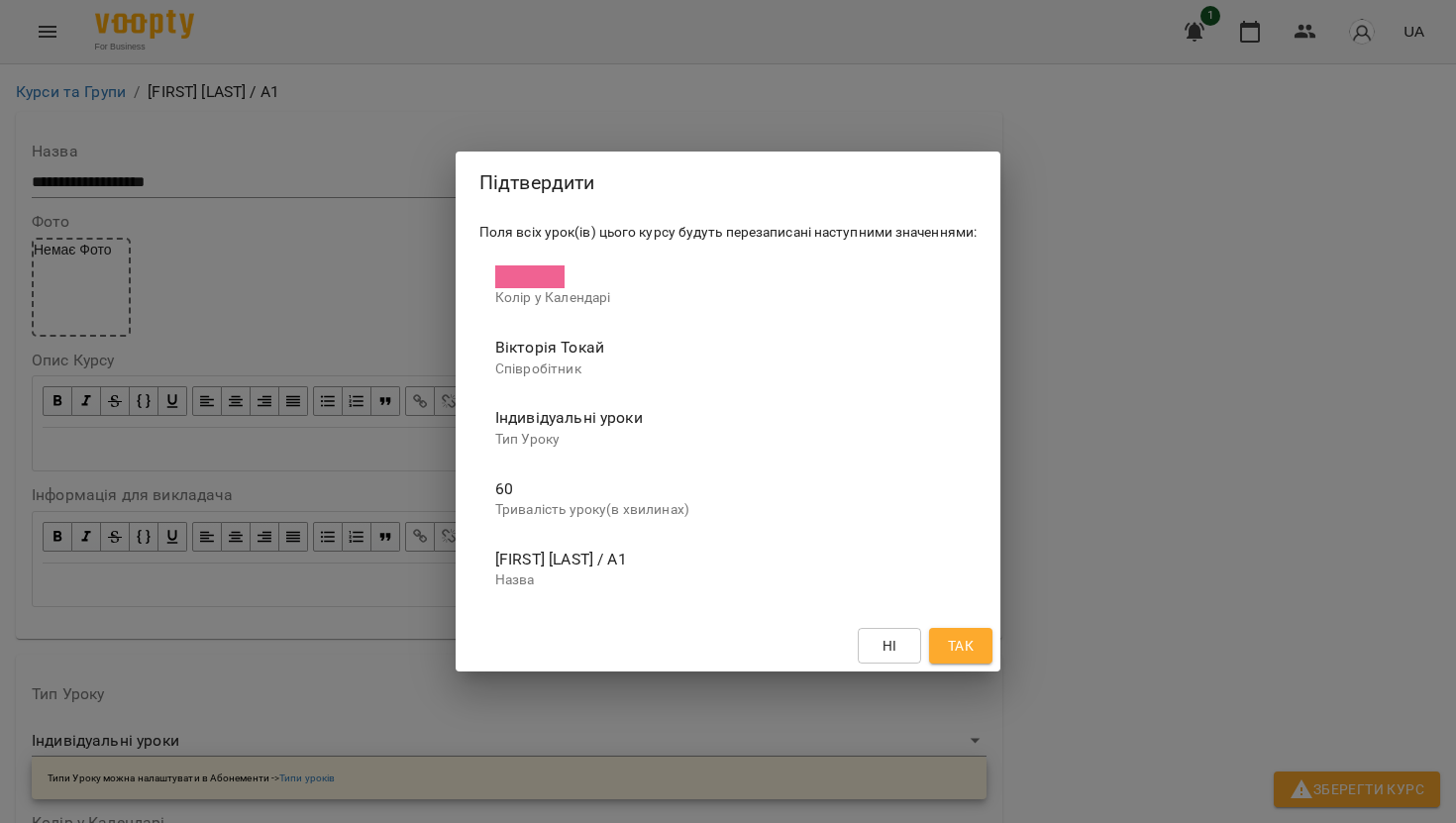 click on "Так" at bounding box center [961, 646] 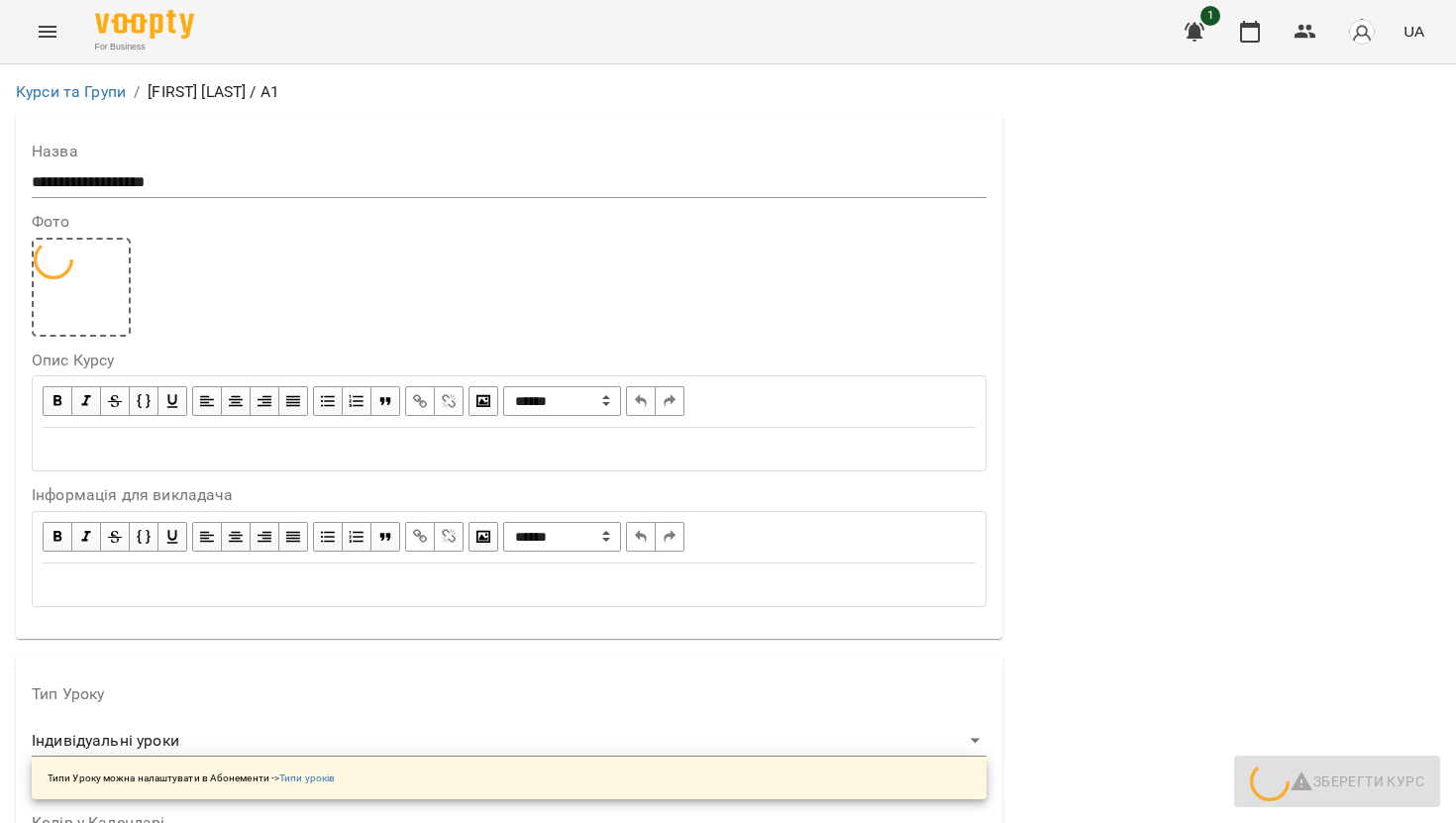 scroll, scrollTop: 0, scrollLeft: 0, axis: both 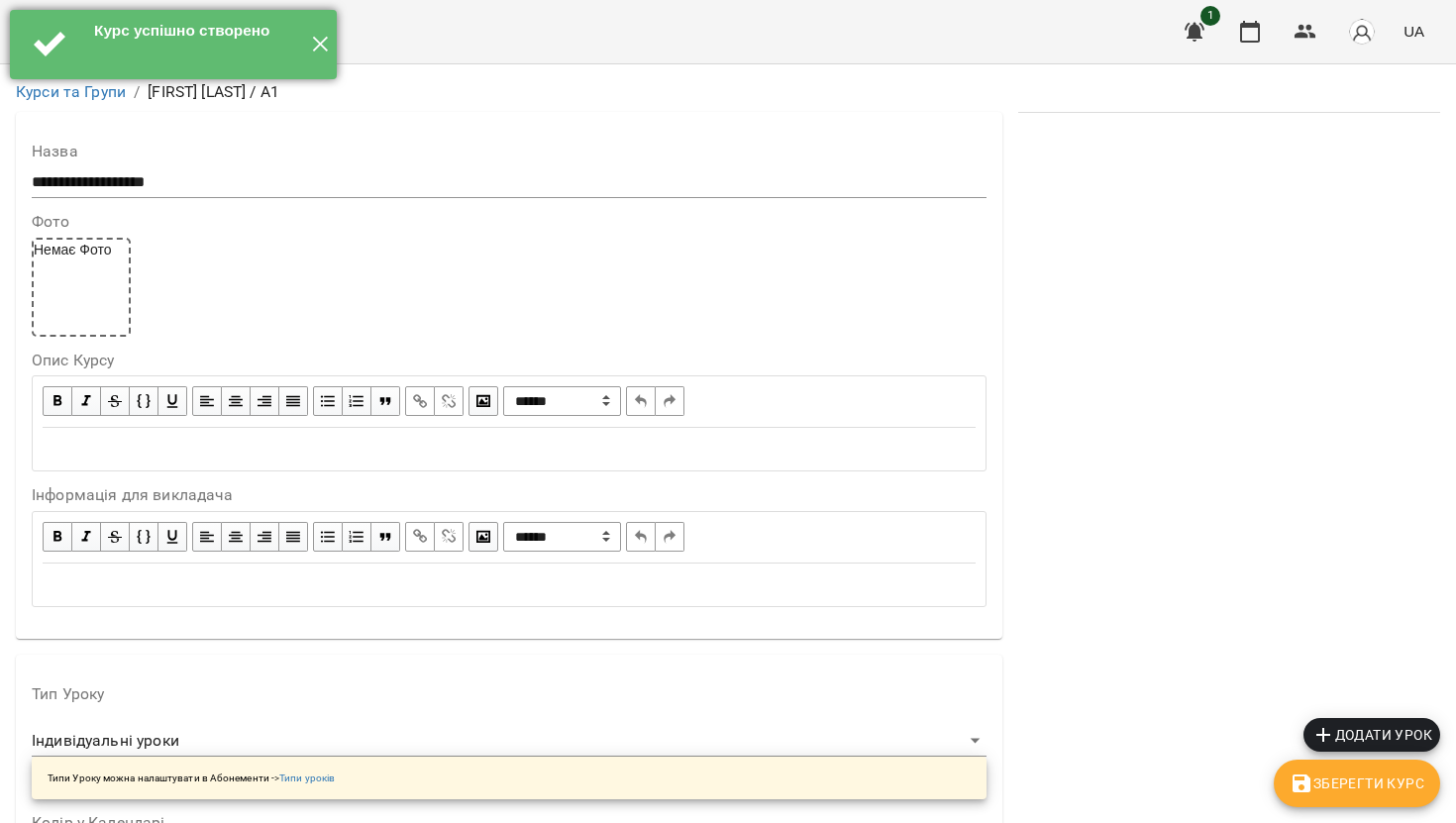 click on "✕" at bounding box center [320, 45] 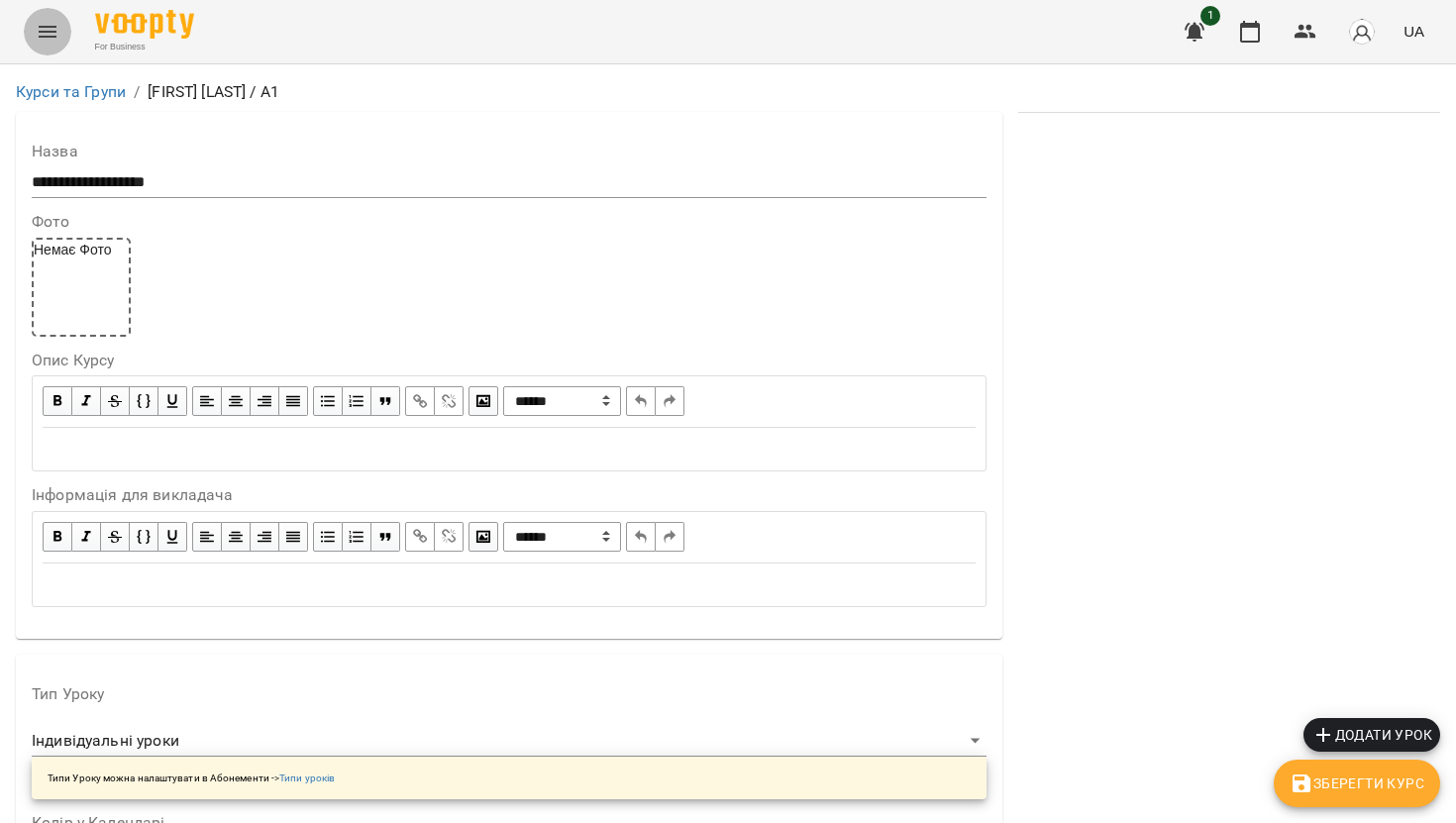 click 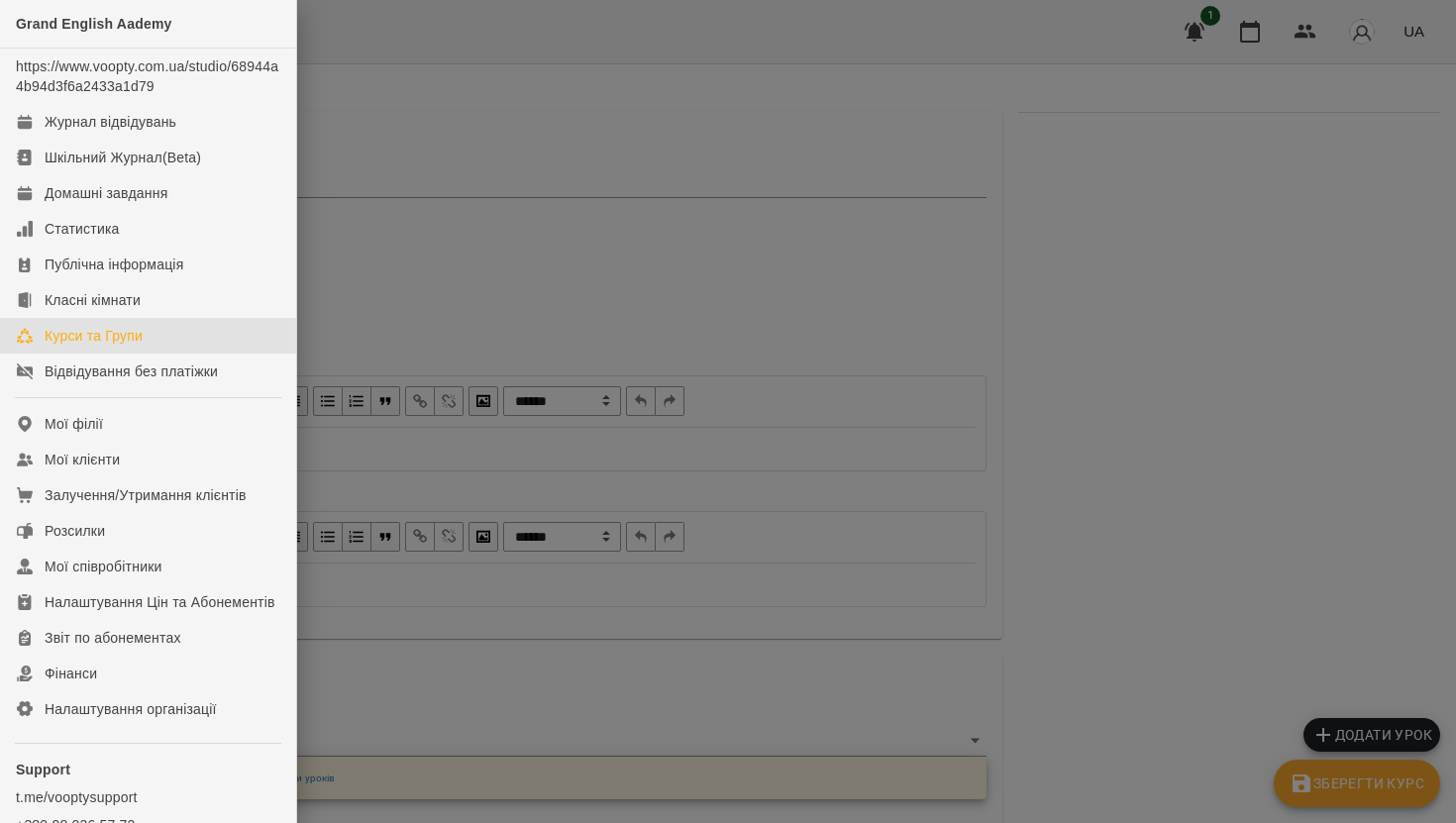click on "Курси та Групи" at bounding box center (93, 336) 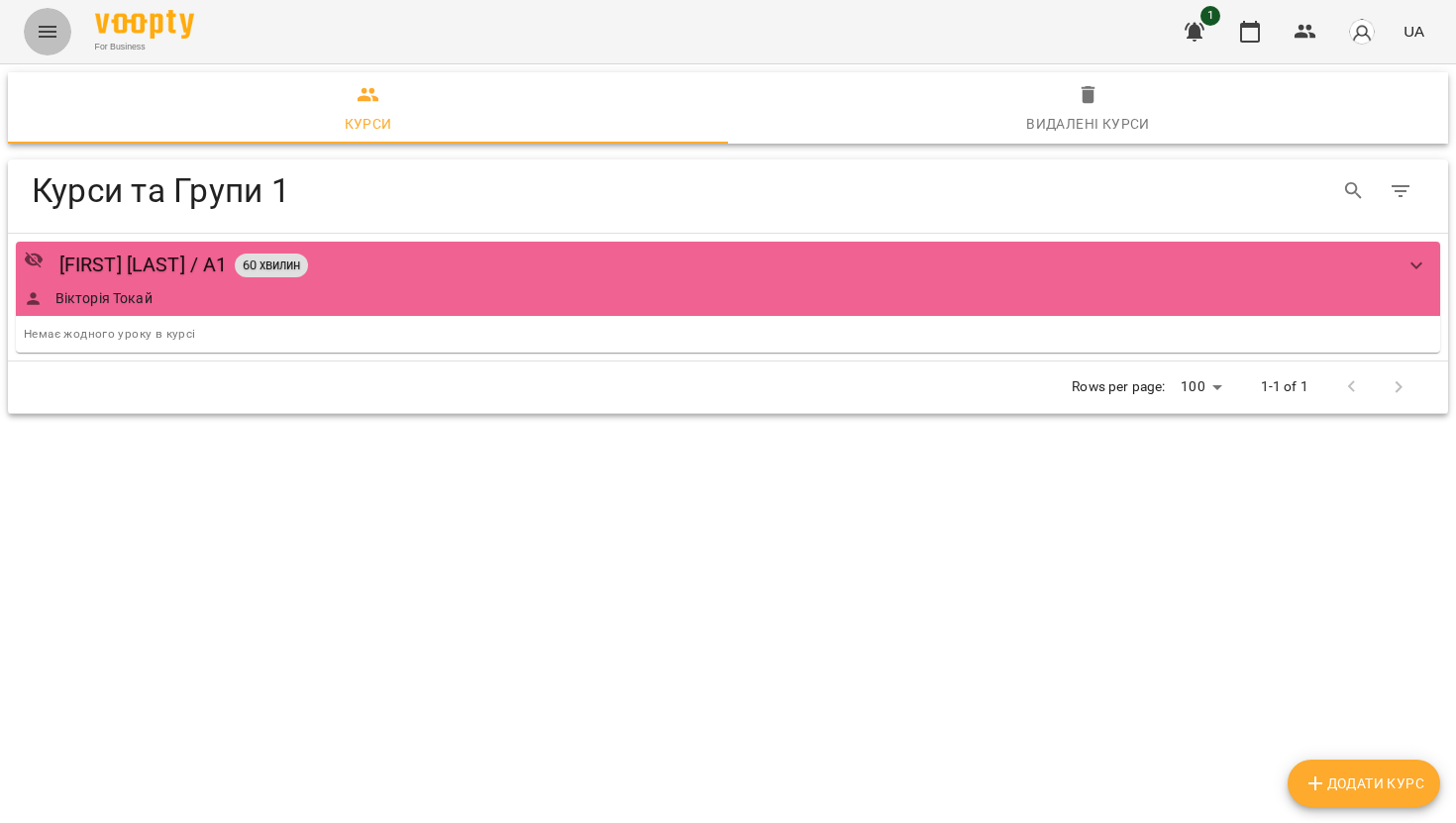 click 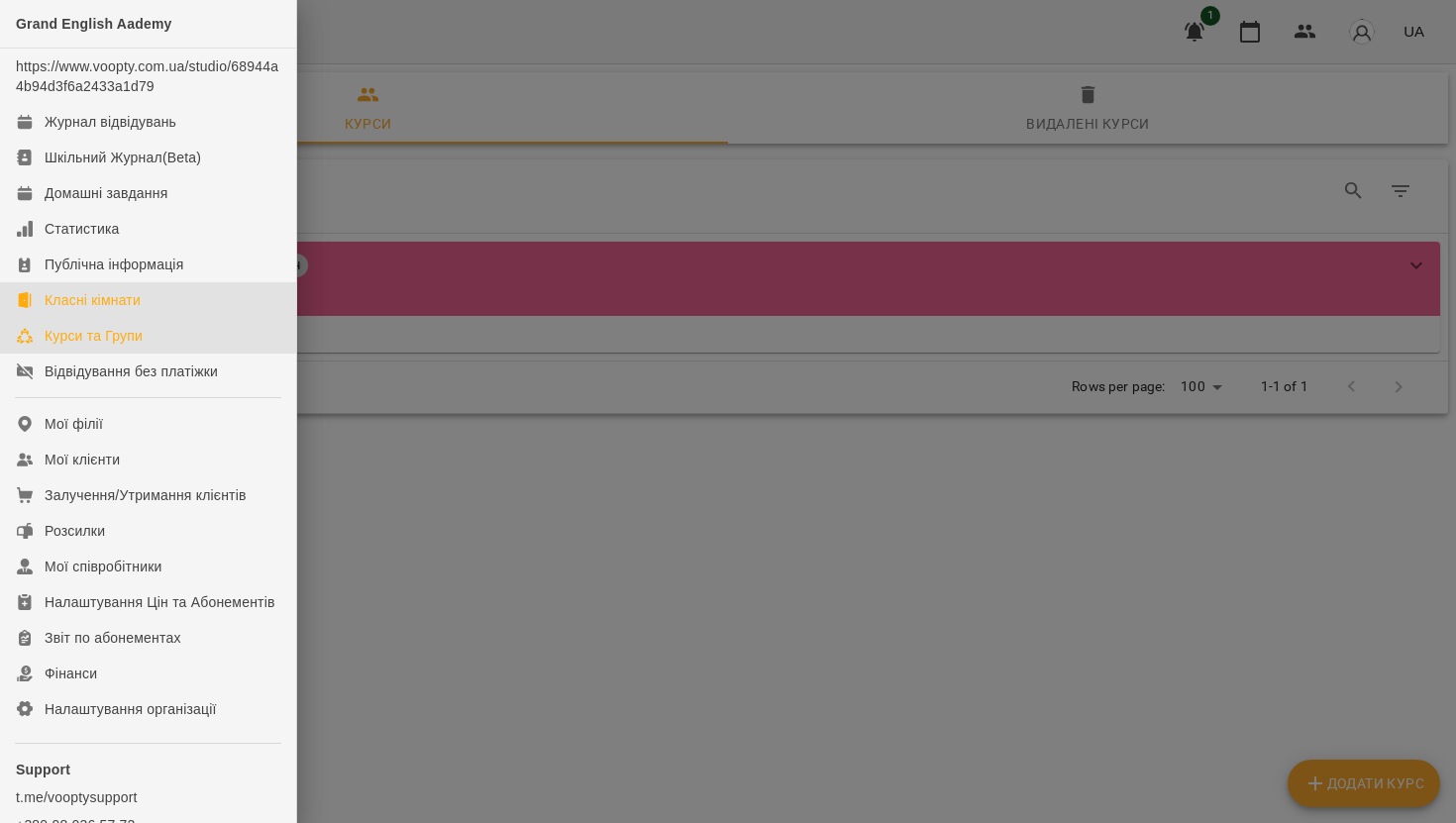click on "Класні кімнати" at bounding box center (92, 300) 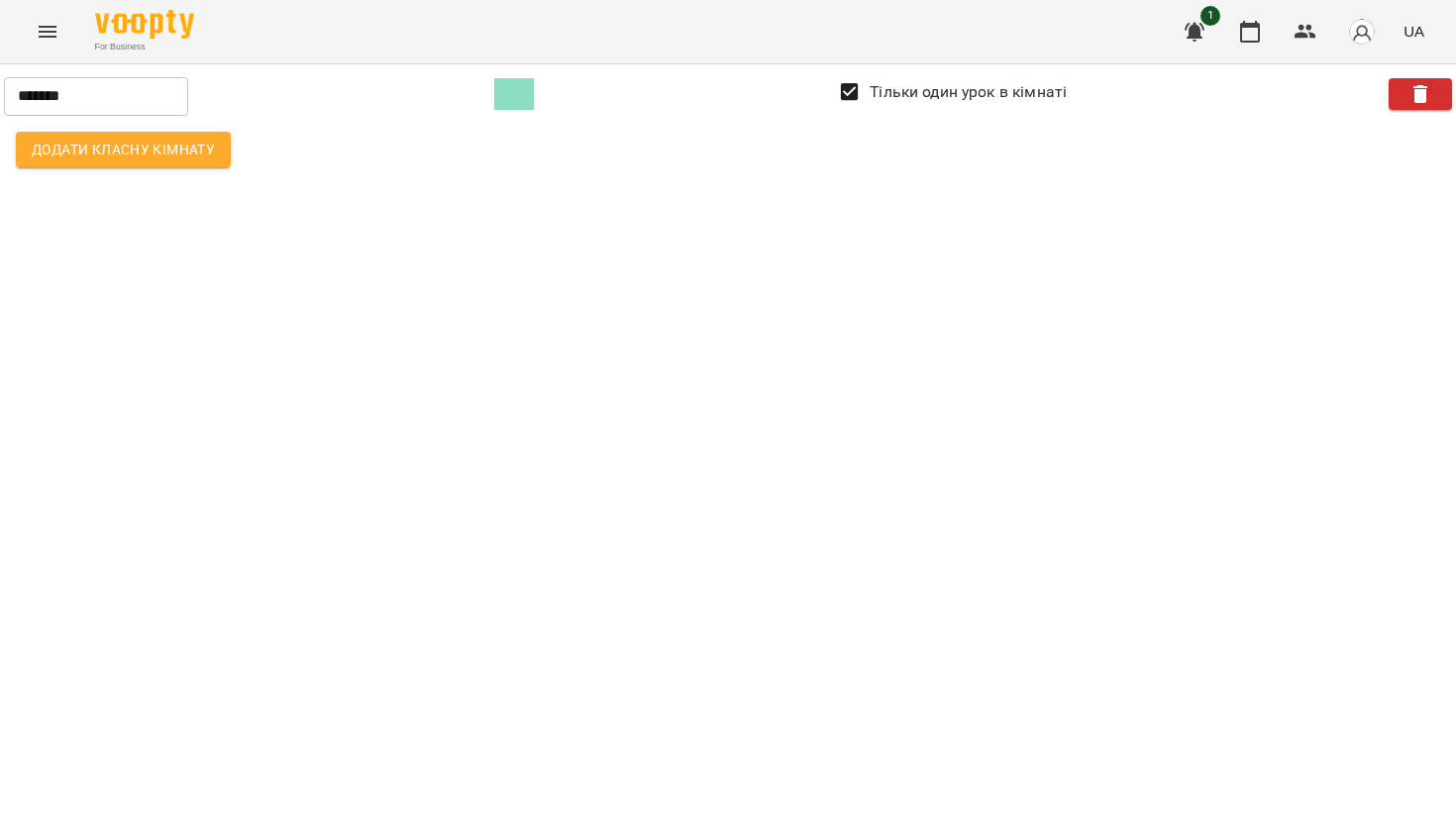 click on "Додати класну кімнату" at bounding box center [123, 150] 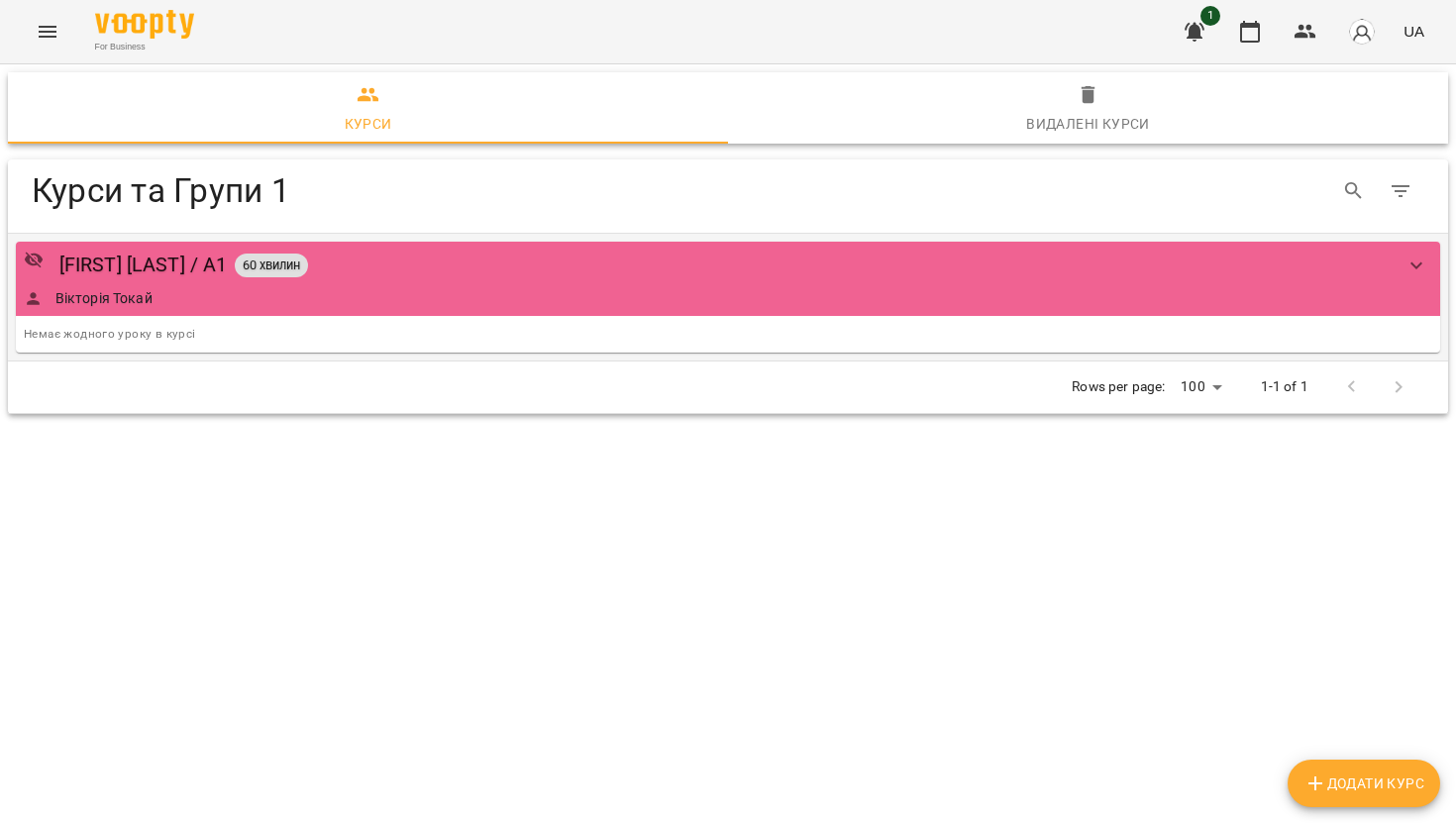 click on "Христина Дичка / А1 60 хвилин" at bounding box center (708, 264) 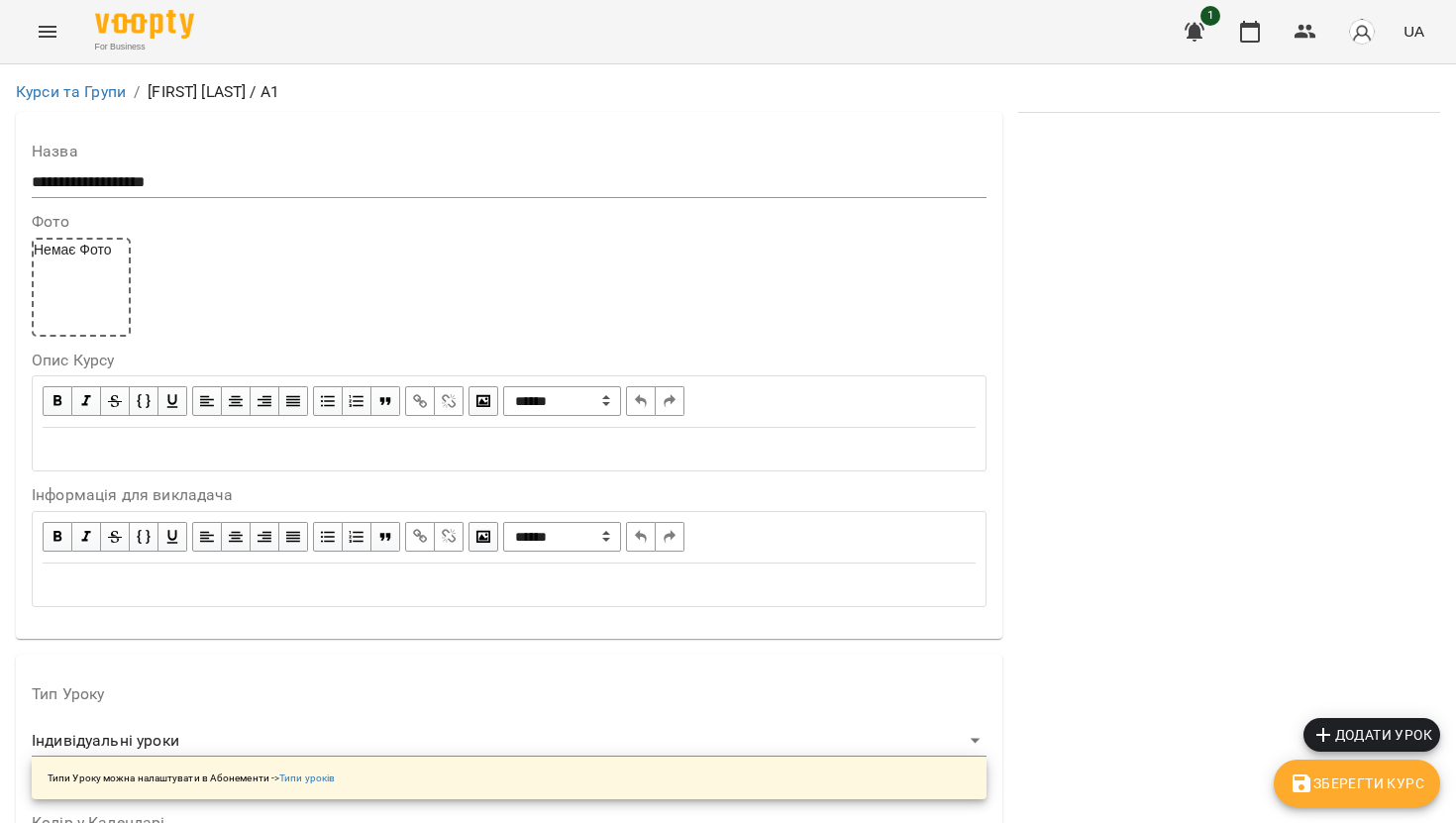 click on "Додати урок" at bounding box center [1372, 735] 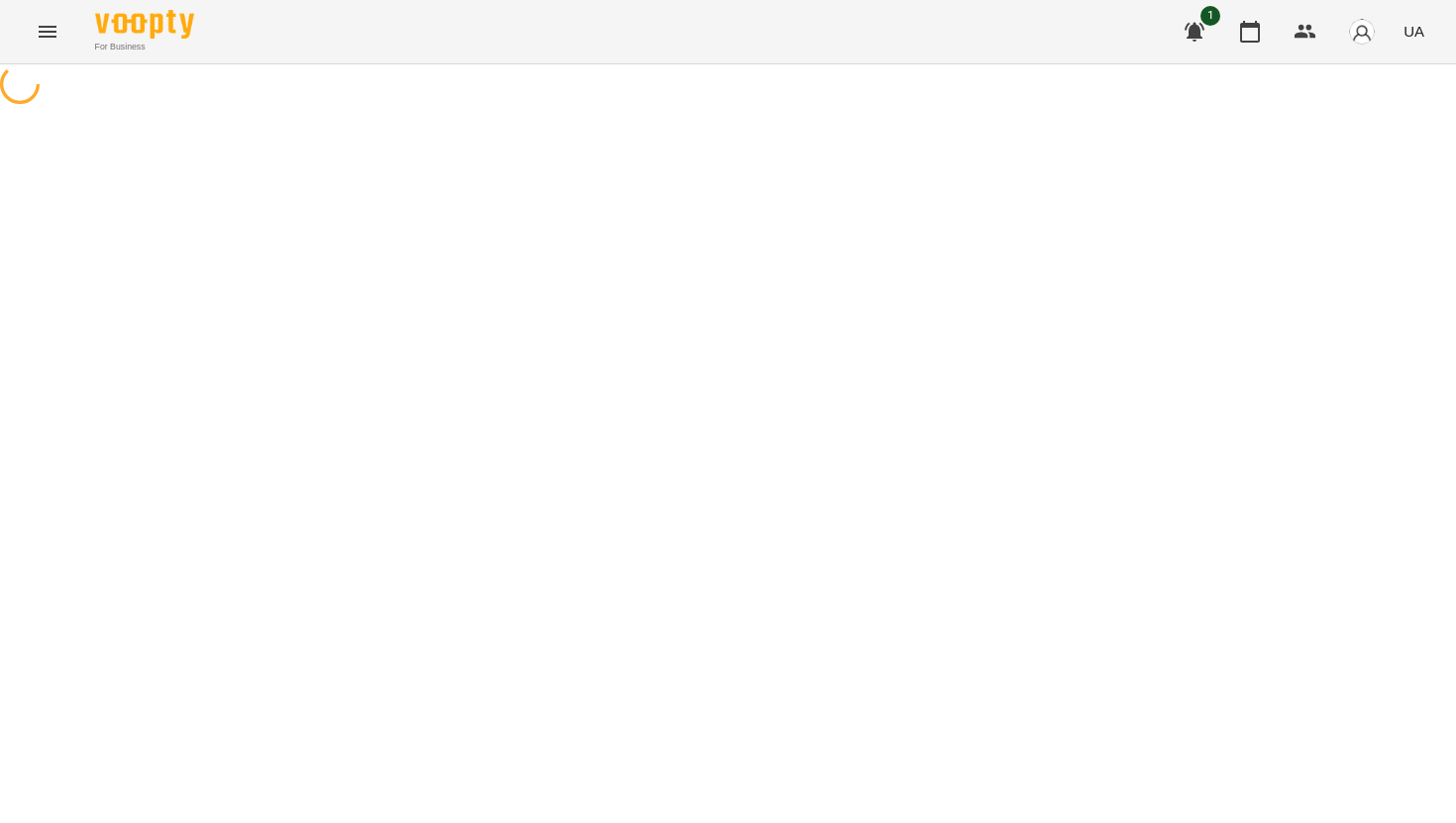 select on "**********" 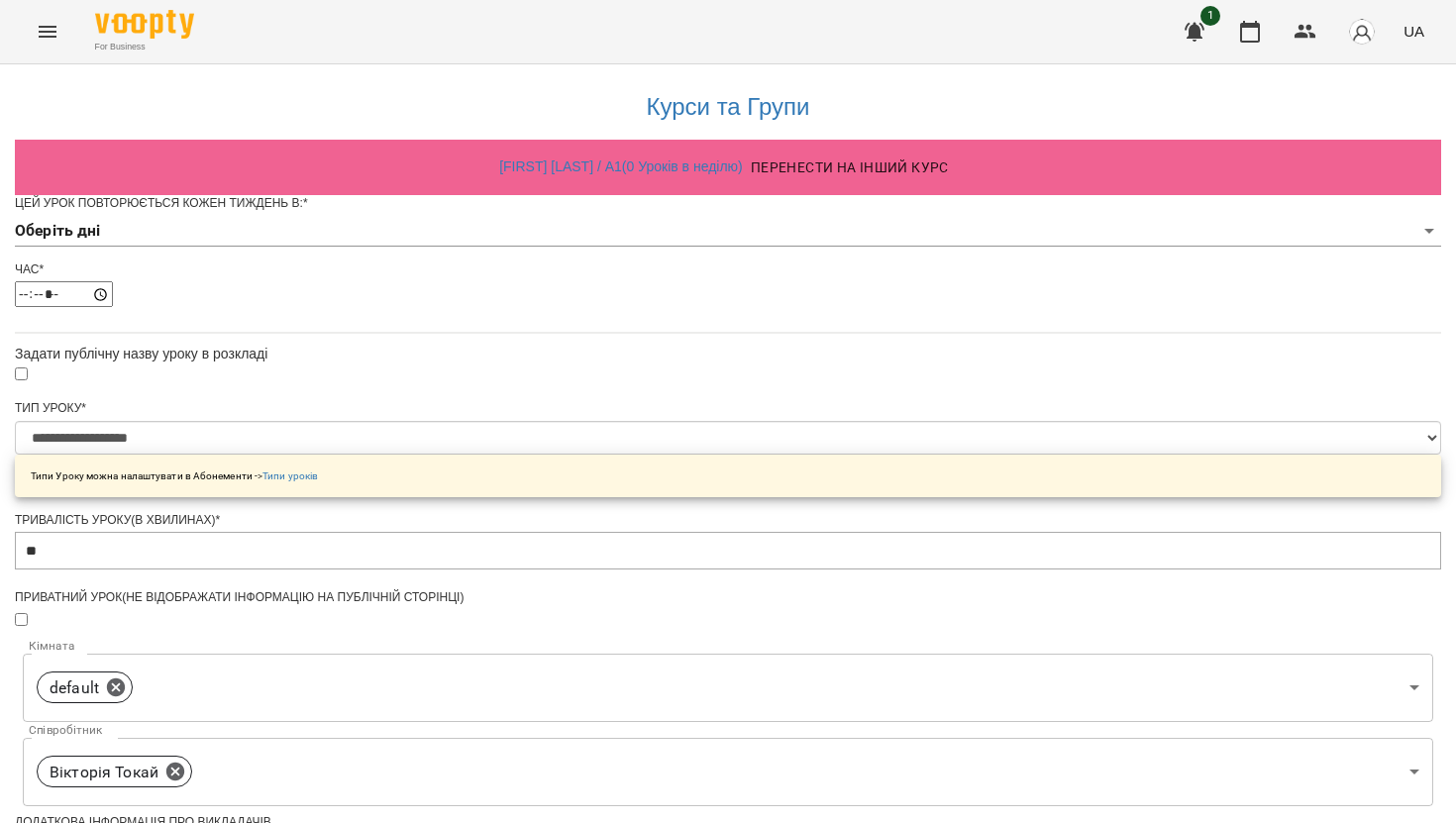 click on "**********" at bounding box center (728, 636) 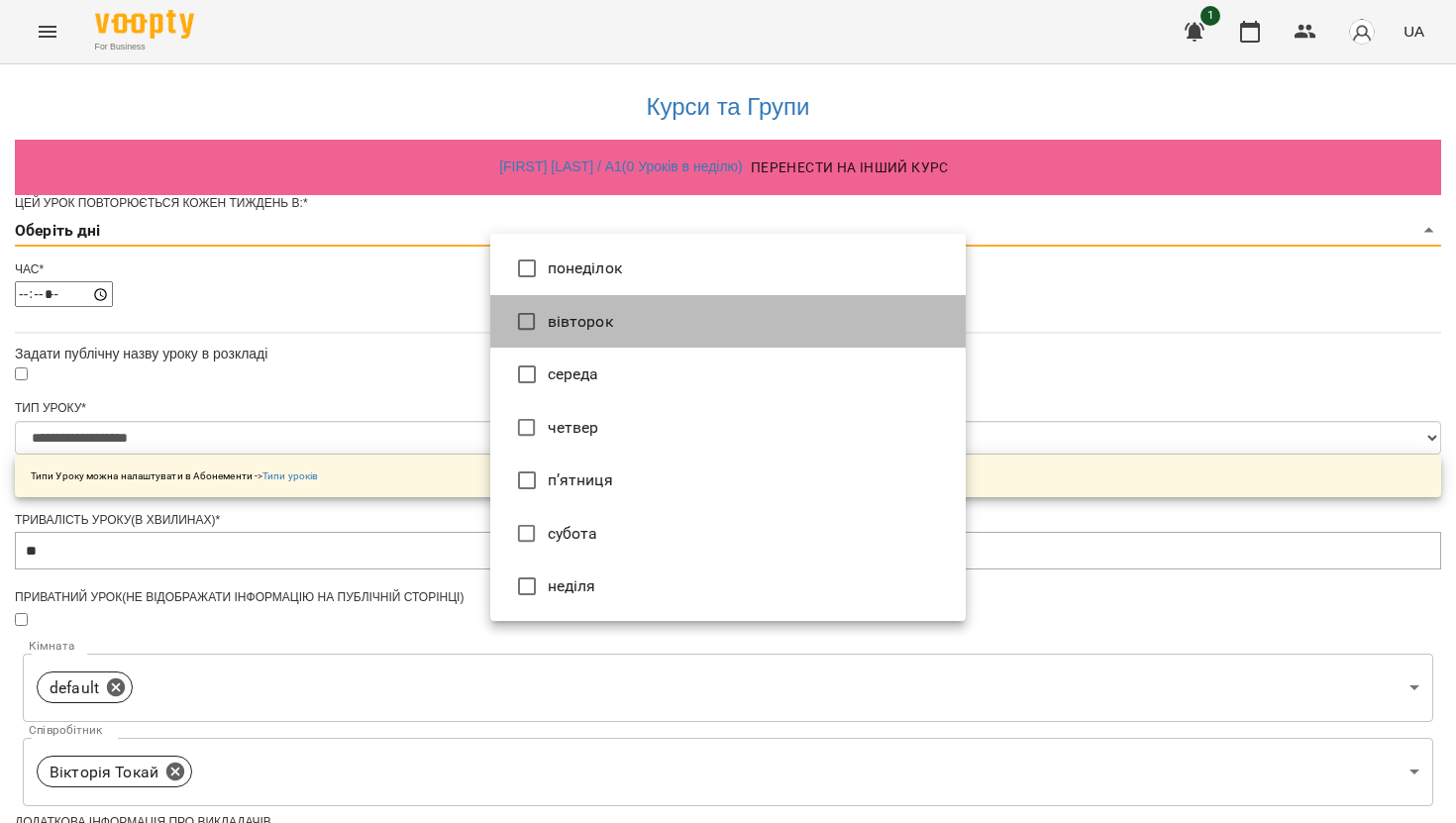 click on "вівторок" at bounding box center (728, 322) 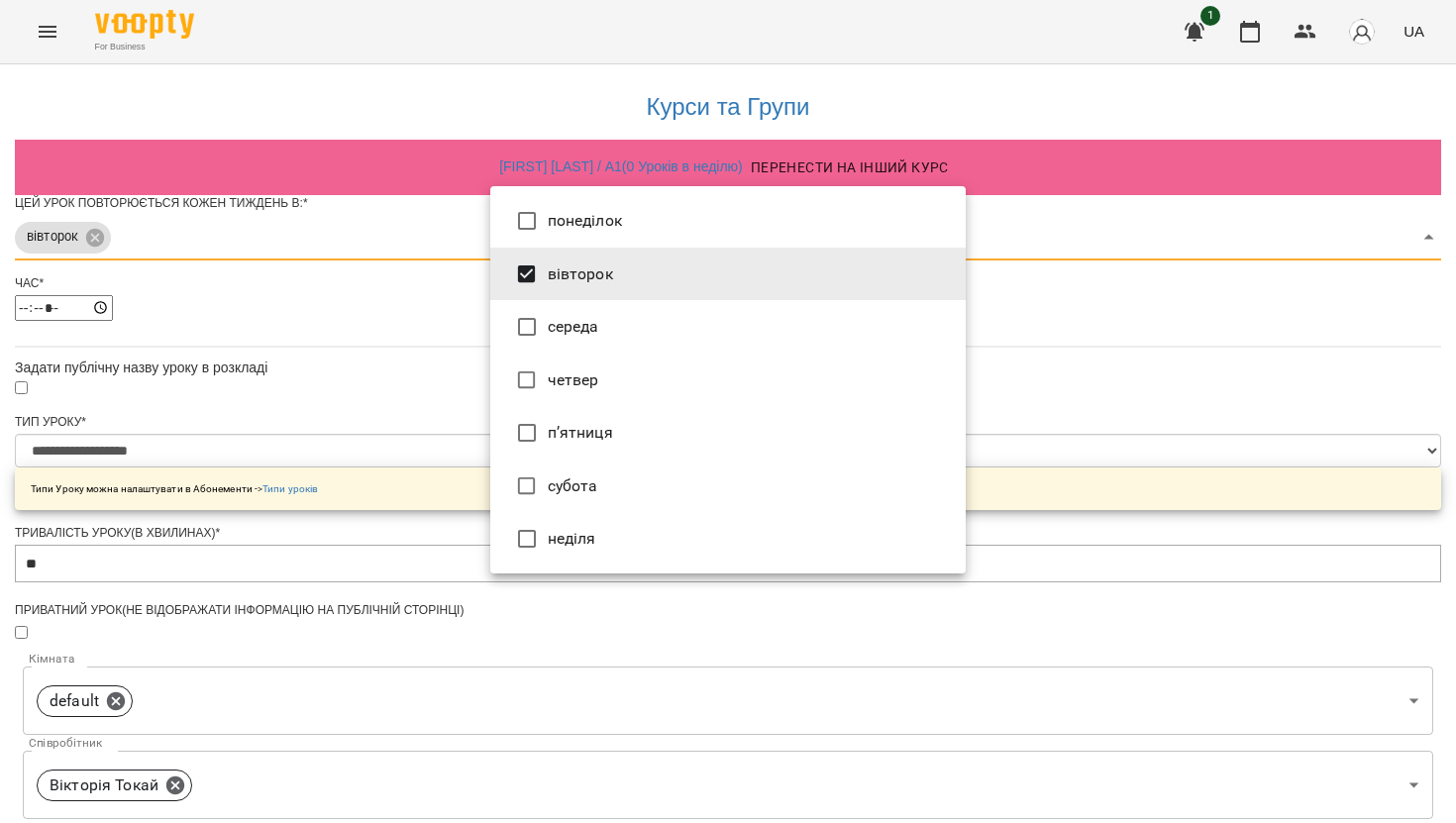 type on "***" 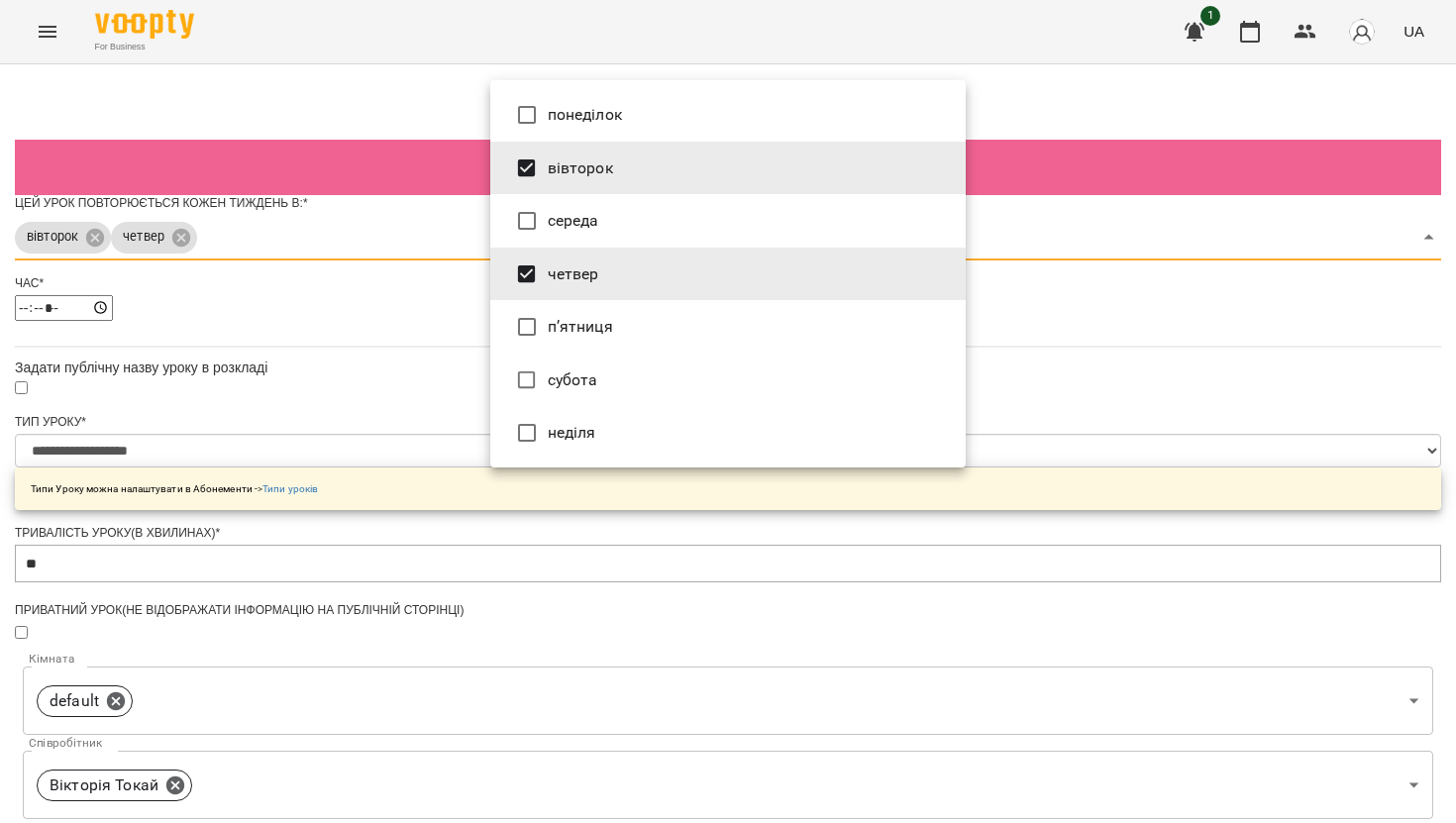 click at bounding box center (728, 411) 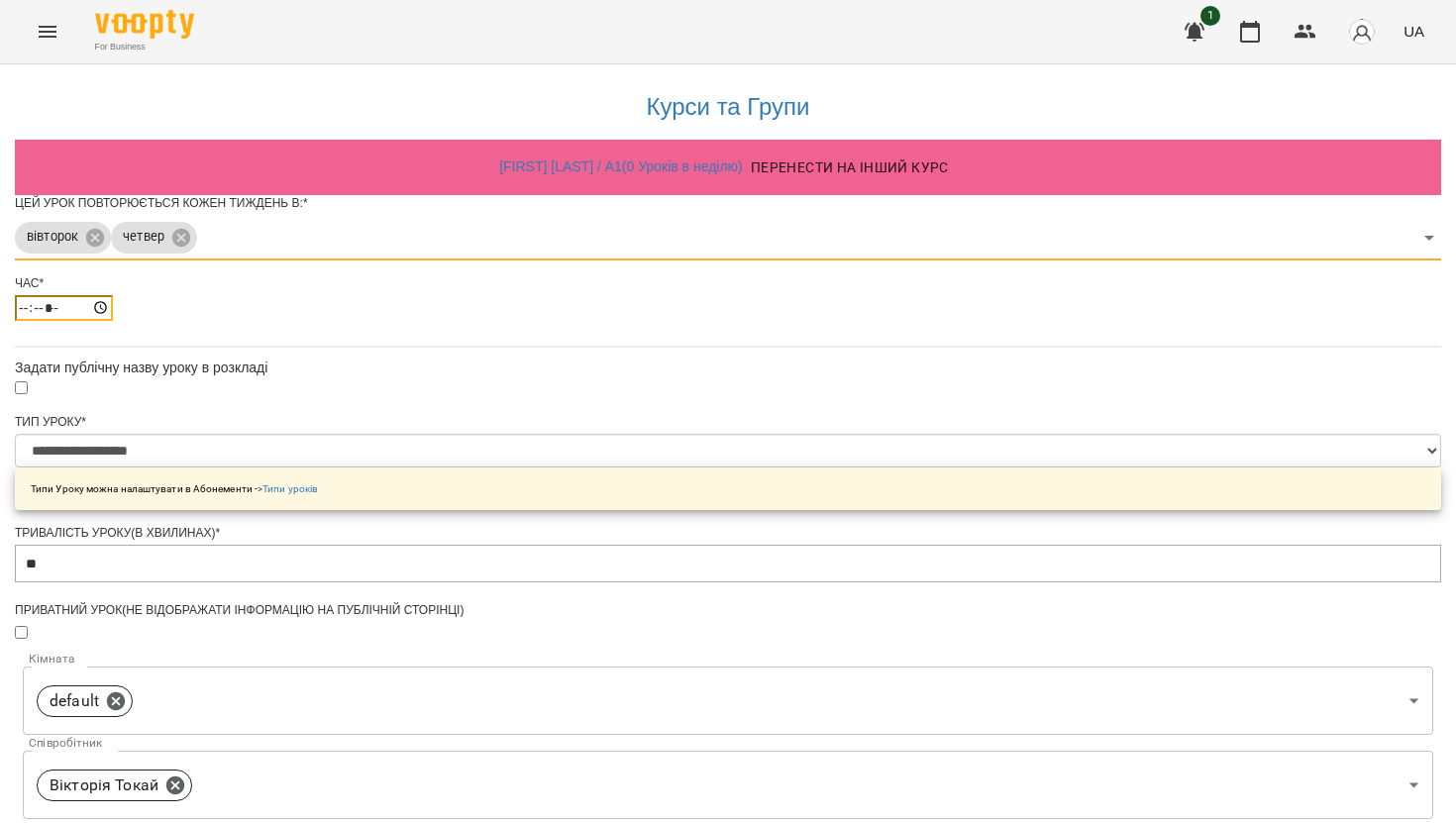click on "*****" at bounding box center [63, 308] 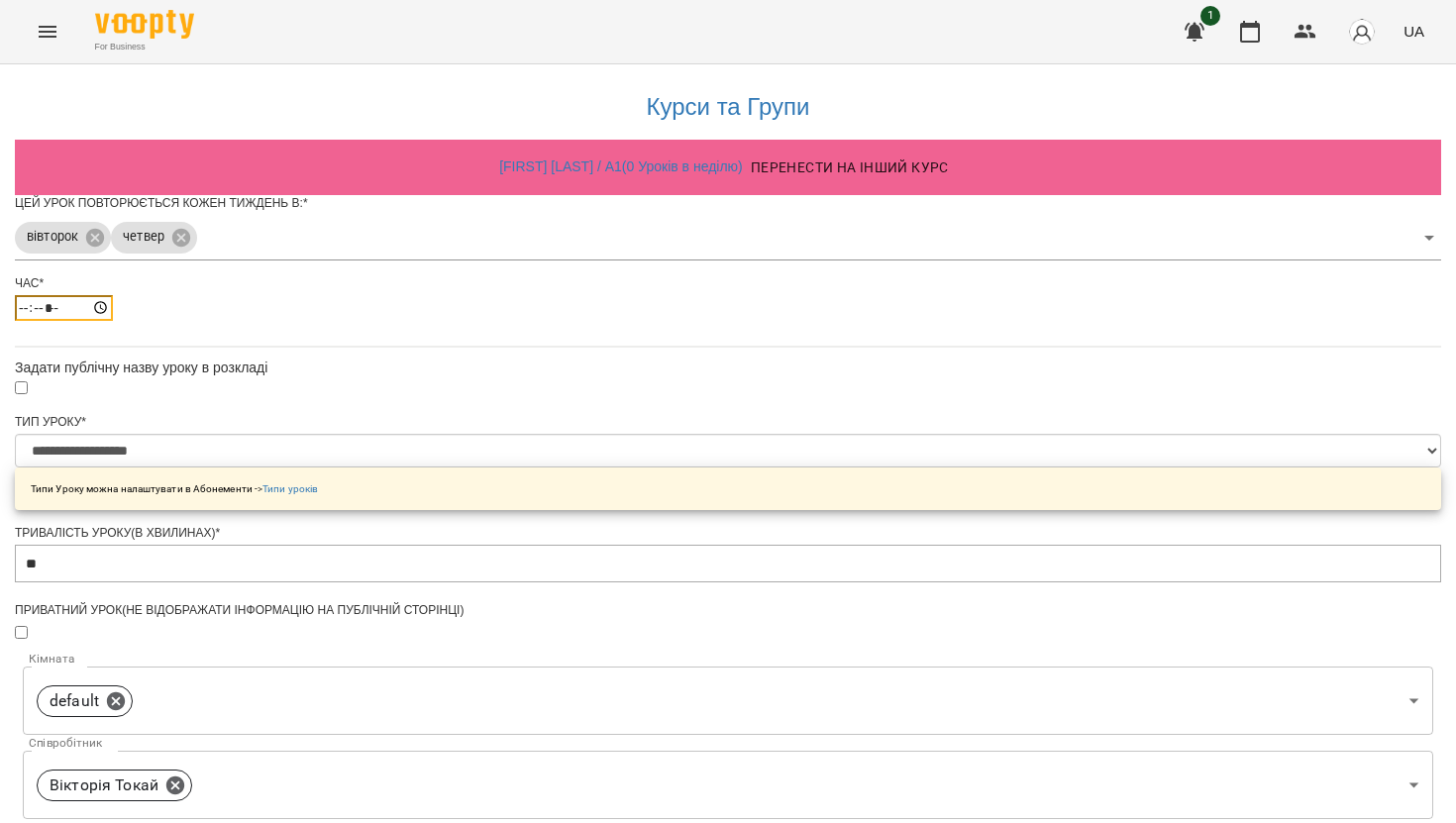 type on "*****" 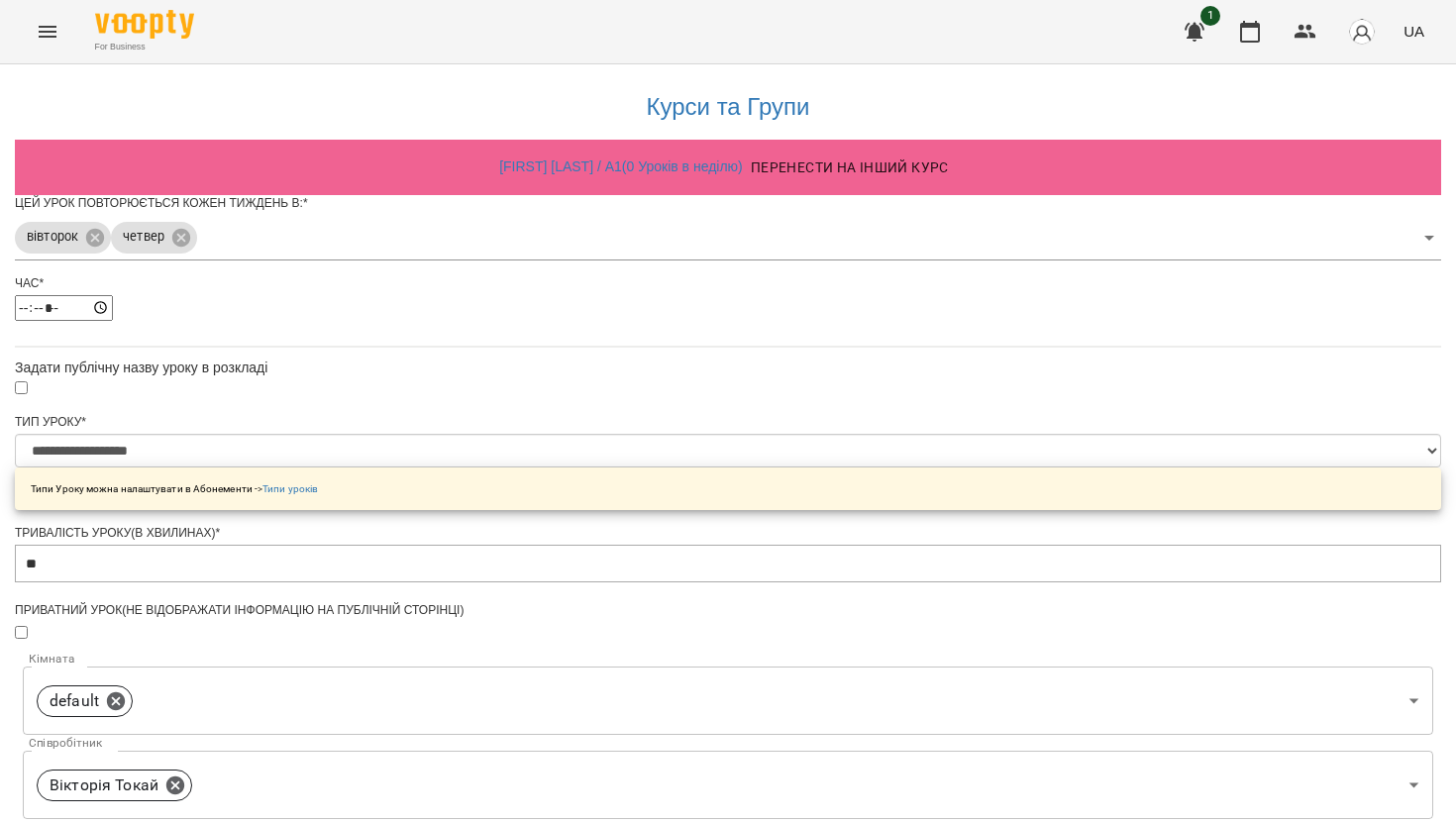 click at bounding box center (728, 388) 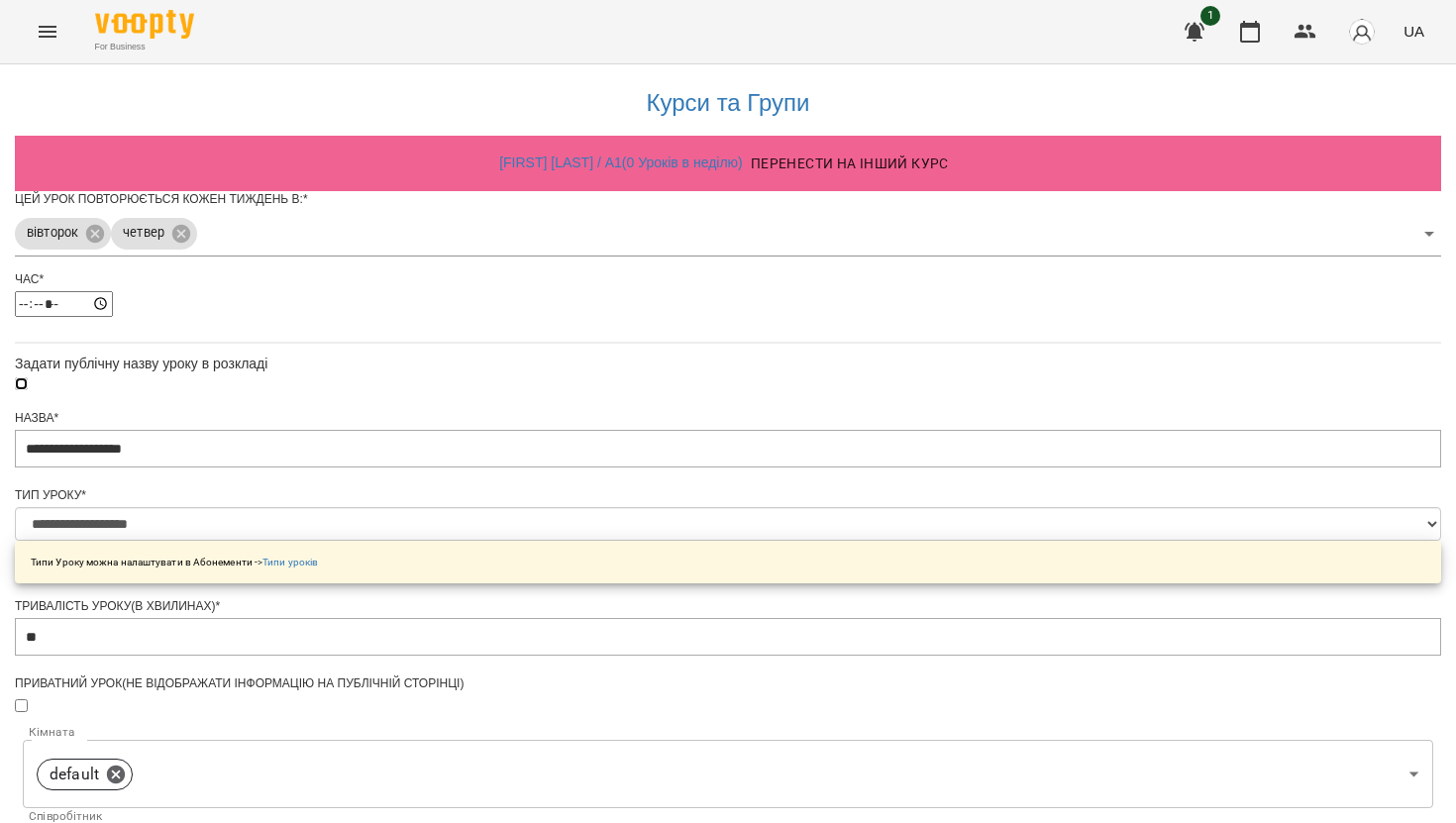 scroll, scrollTop: 124, scrollLeft: 0, axis: vertical 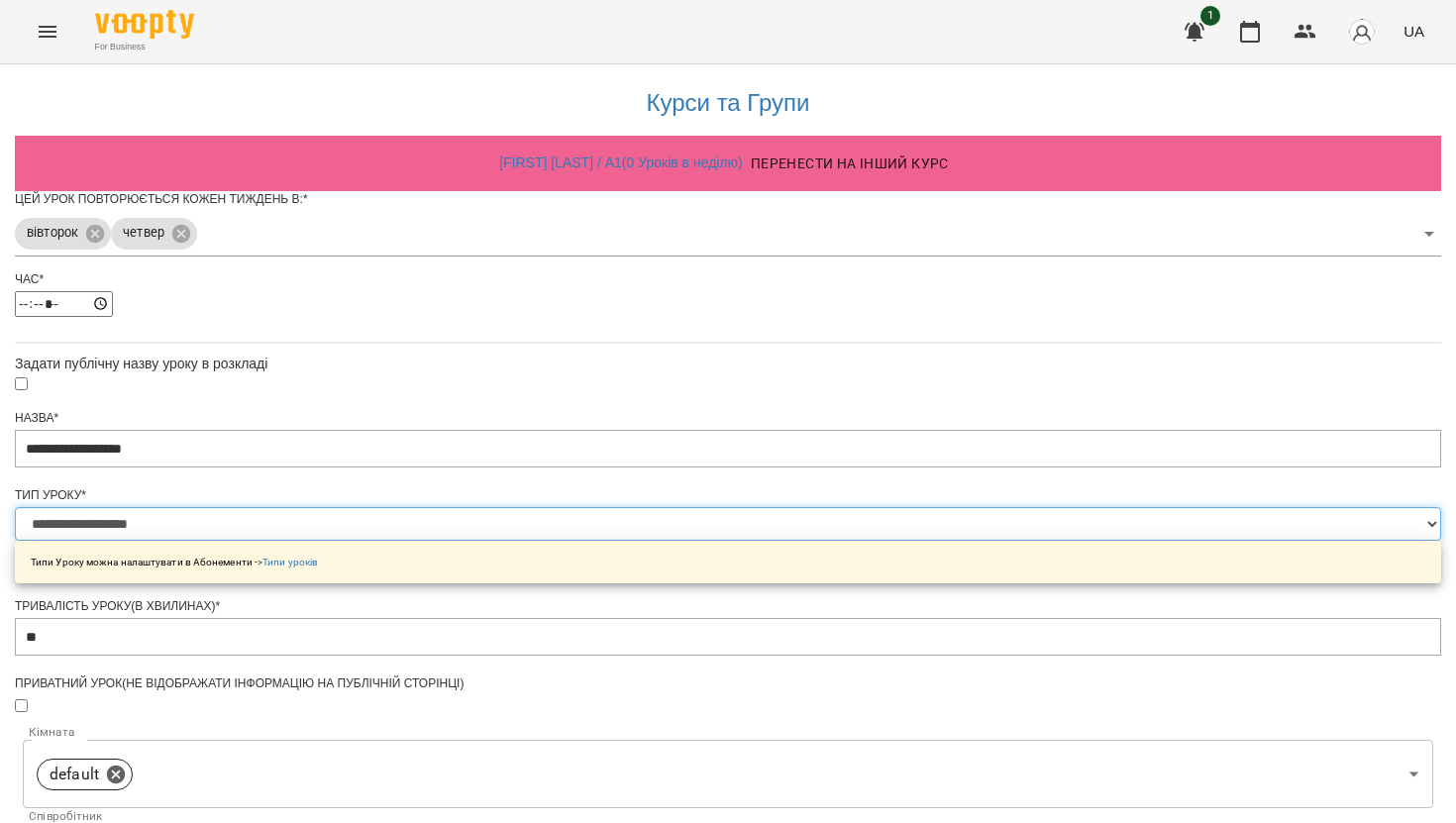 click on "**********" at bounding box center (728, 524) 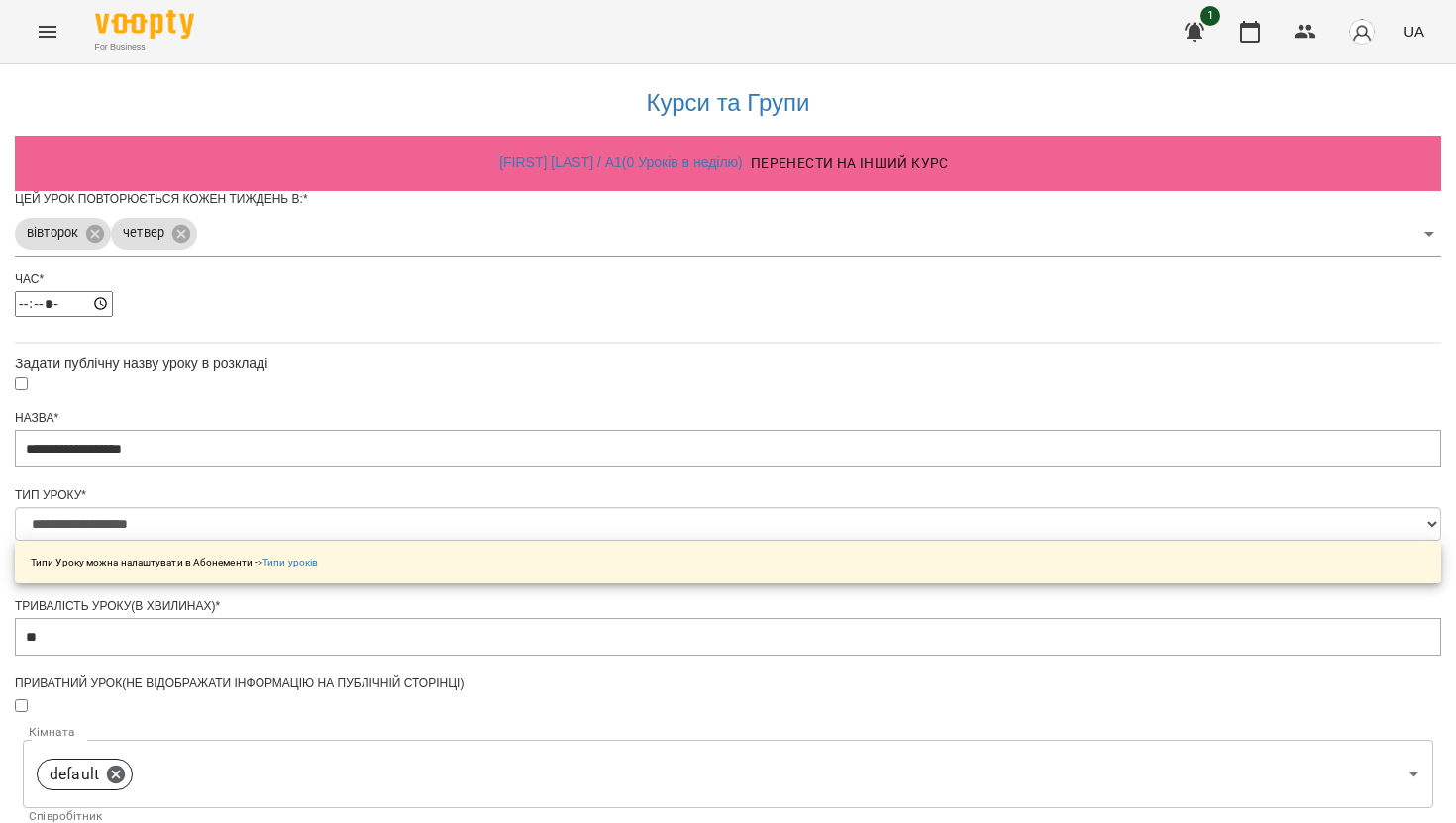 click on "Обрати клієнтів, які це відвідують" at bounding box center [178, 1120] 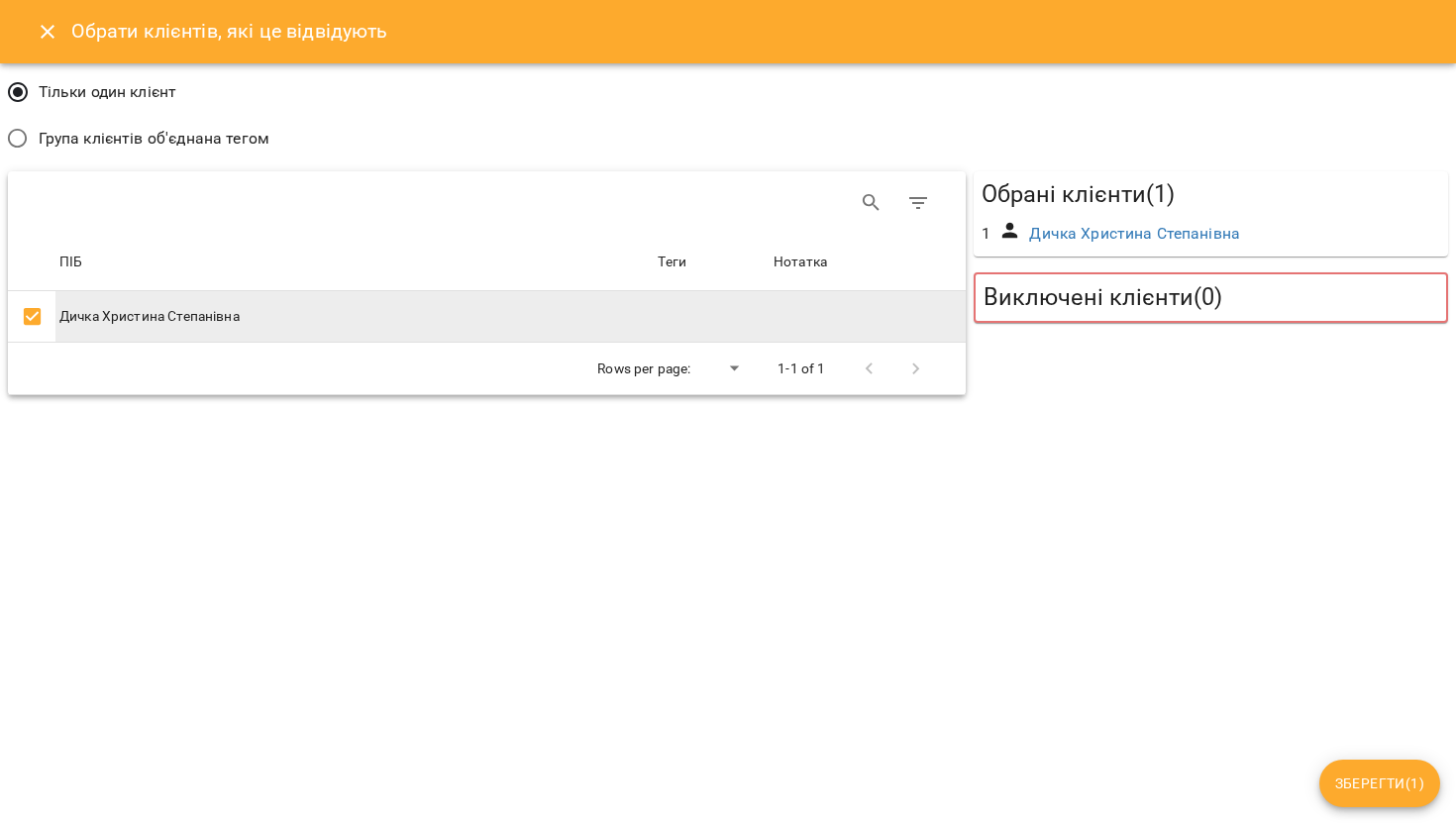 click on "Зберегти ( 1 )" at bounding box center (1380, 783) 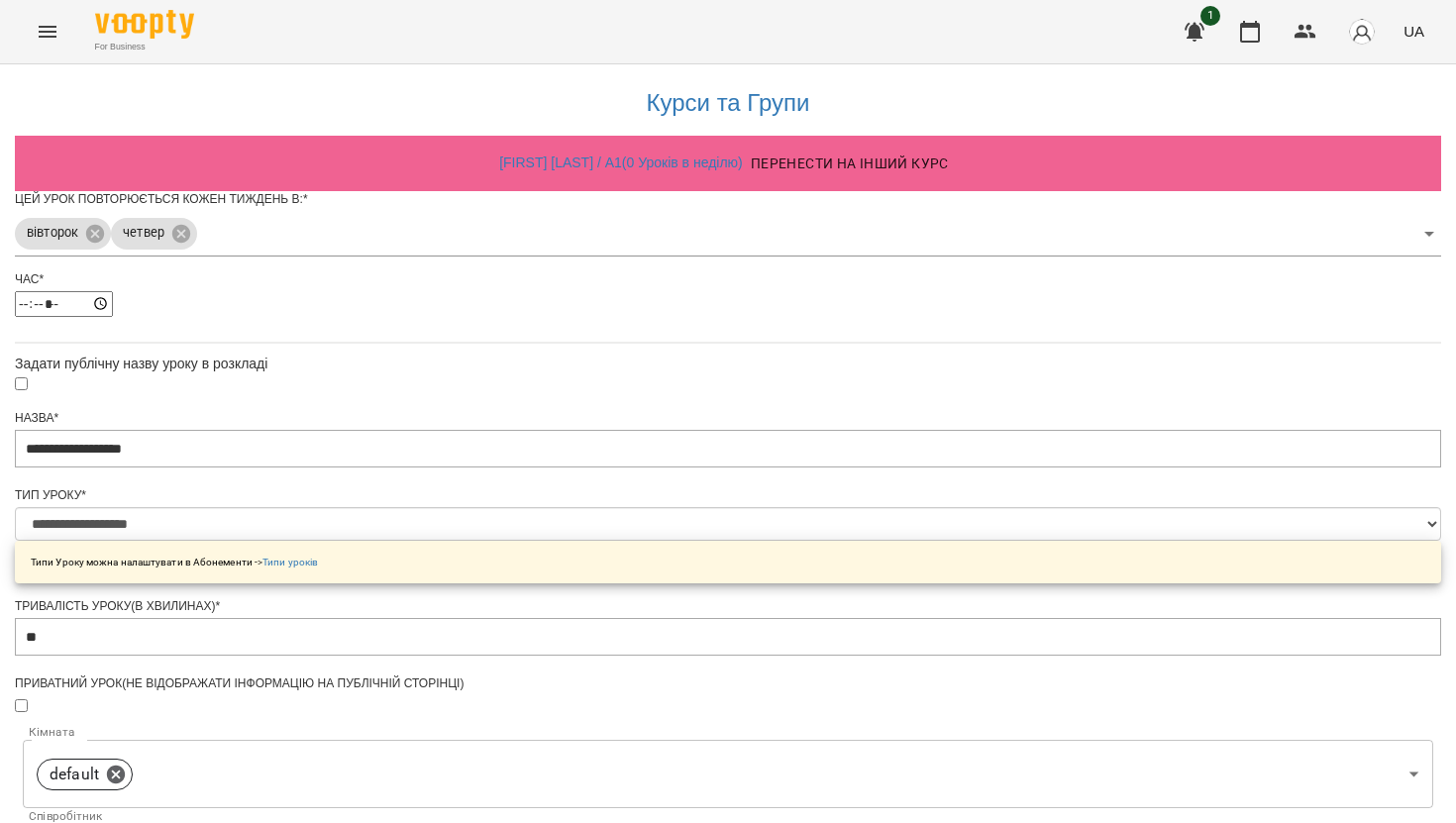 scroll, scrollTop: 689, scrollLeft: 0, axis: vertical 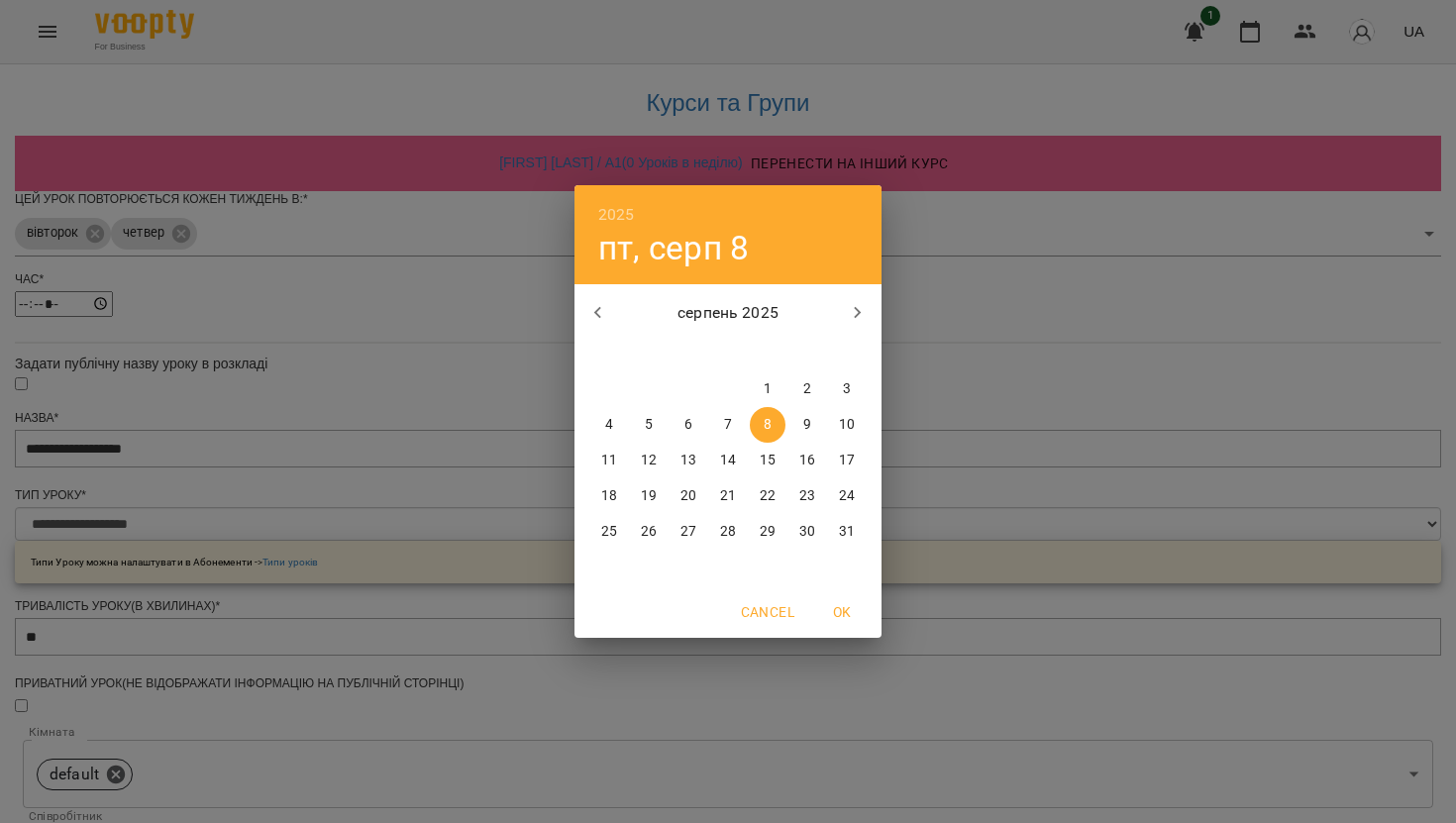 click on "1" at bounding box center (768, 389) 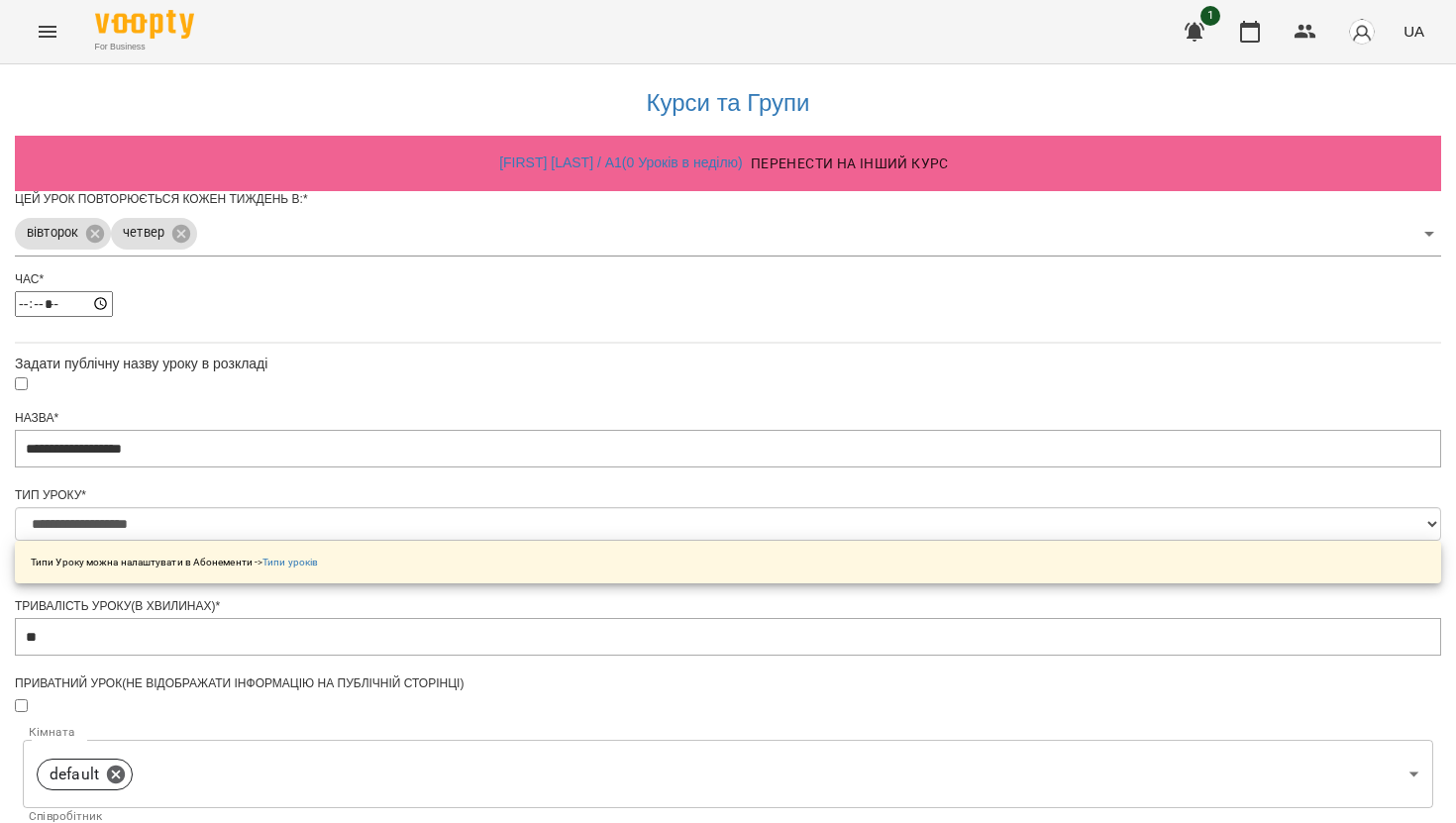 scroll, scrollTop: 744, scrollLeft: 0, axis: vertical 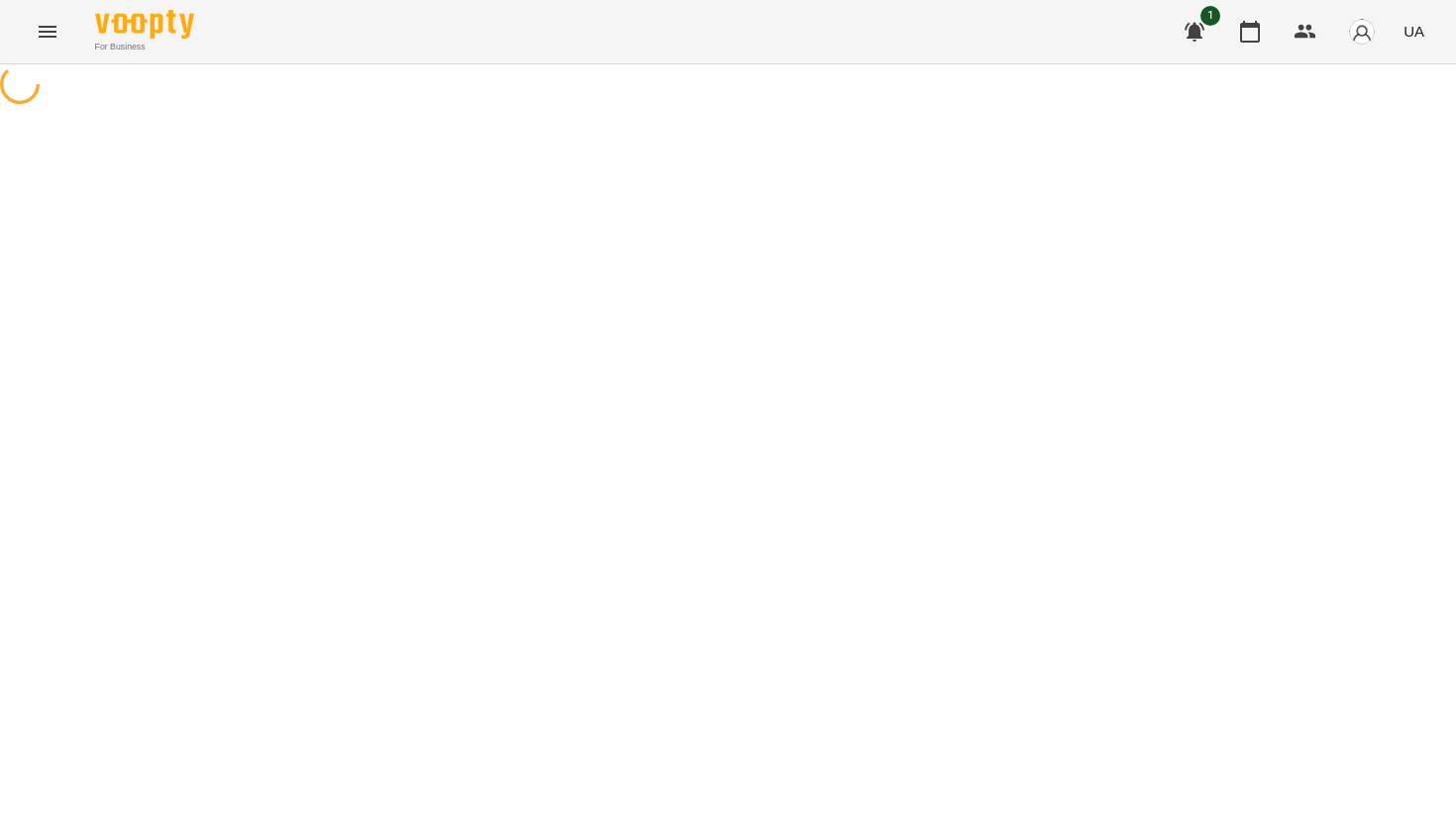 select on "**********" 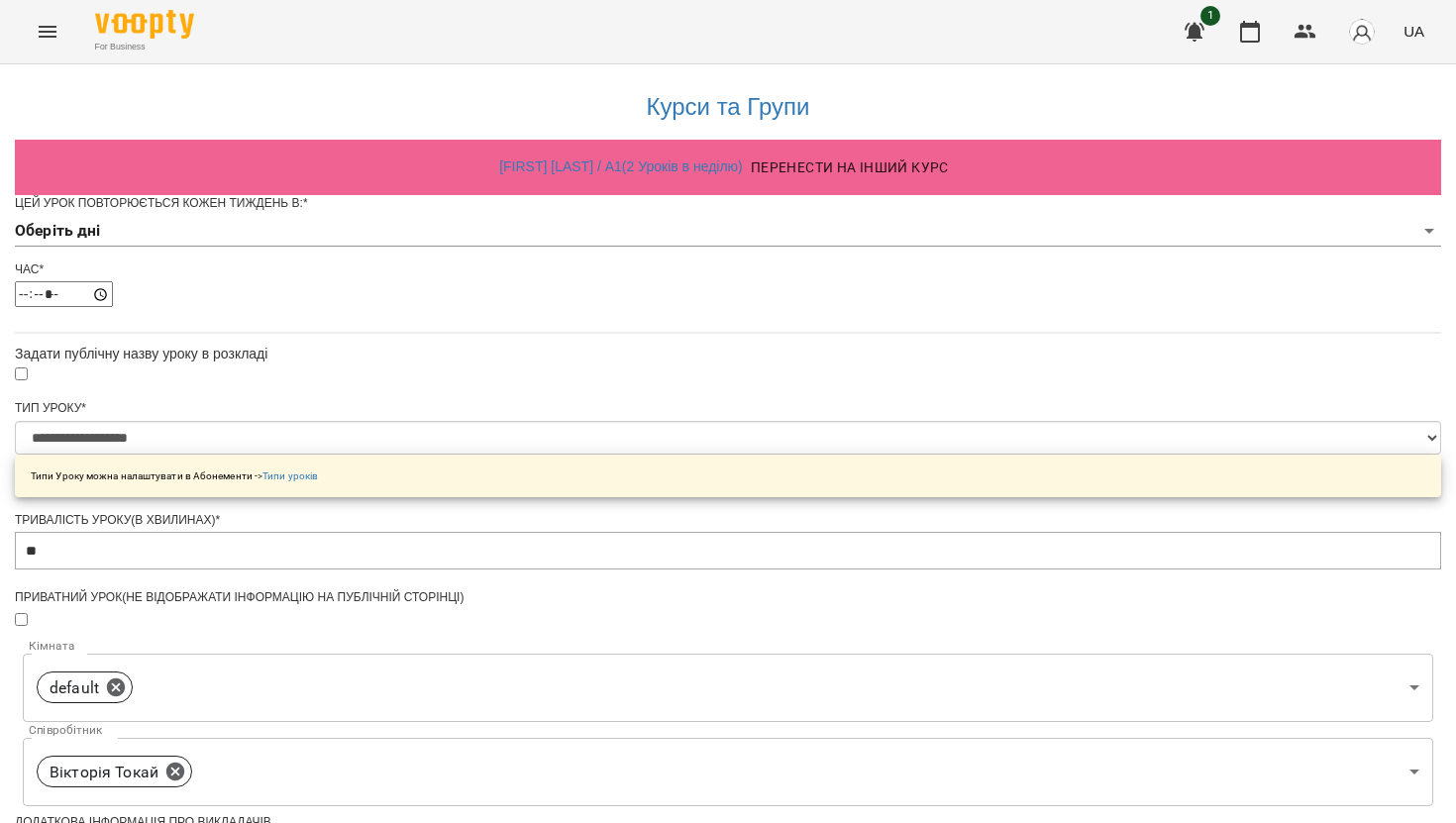 scroll, scrollTop: 550, scrollLeft: 0, axis: vertical 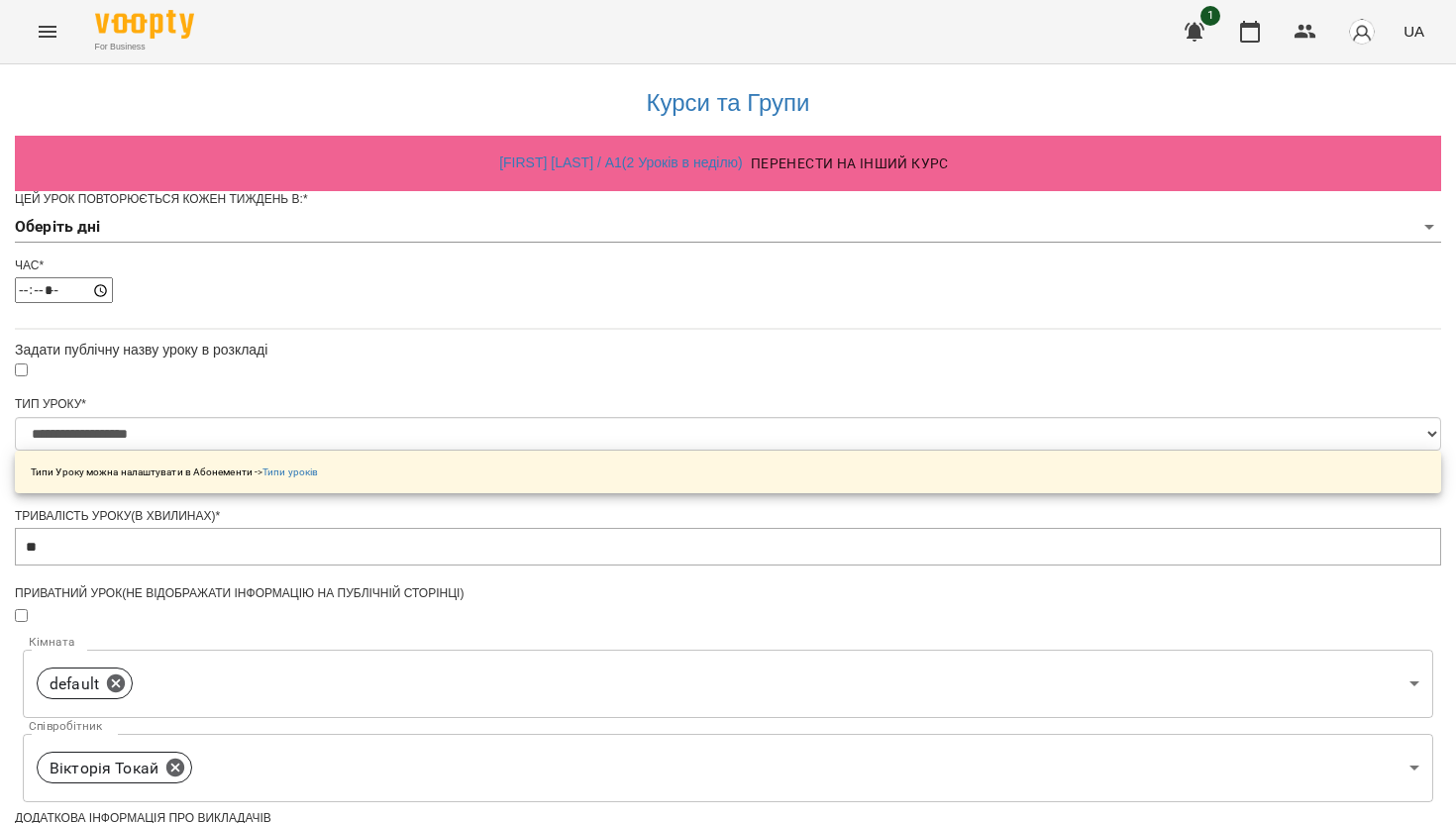 click at bounding box center [728, 1141] 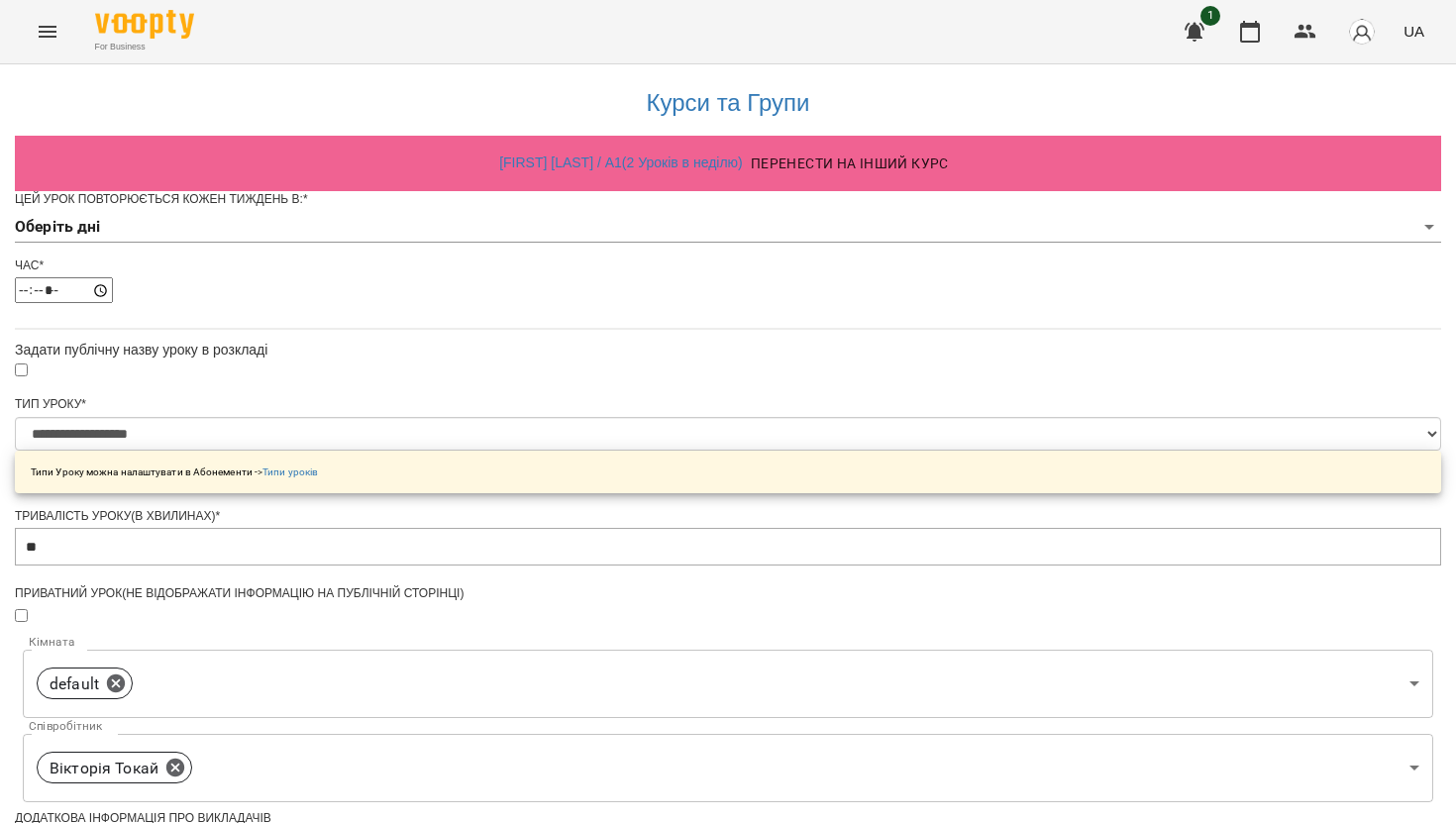 scroll, scrollTop: 605, scrollLeft: 0, axis: vertical 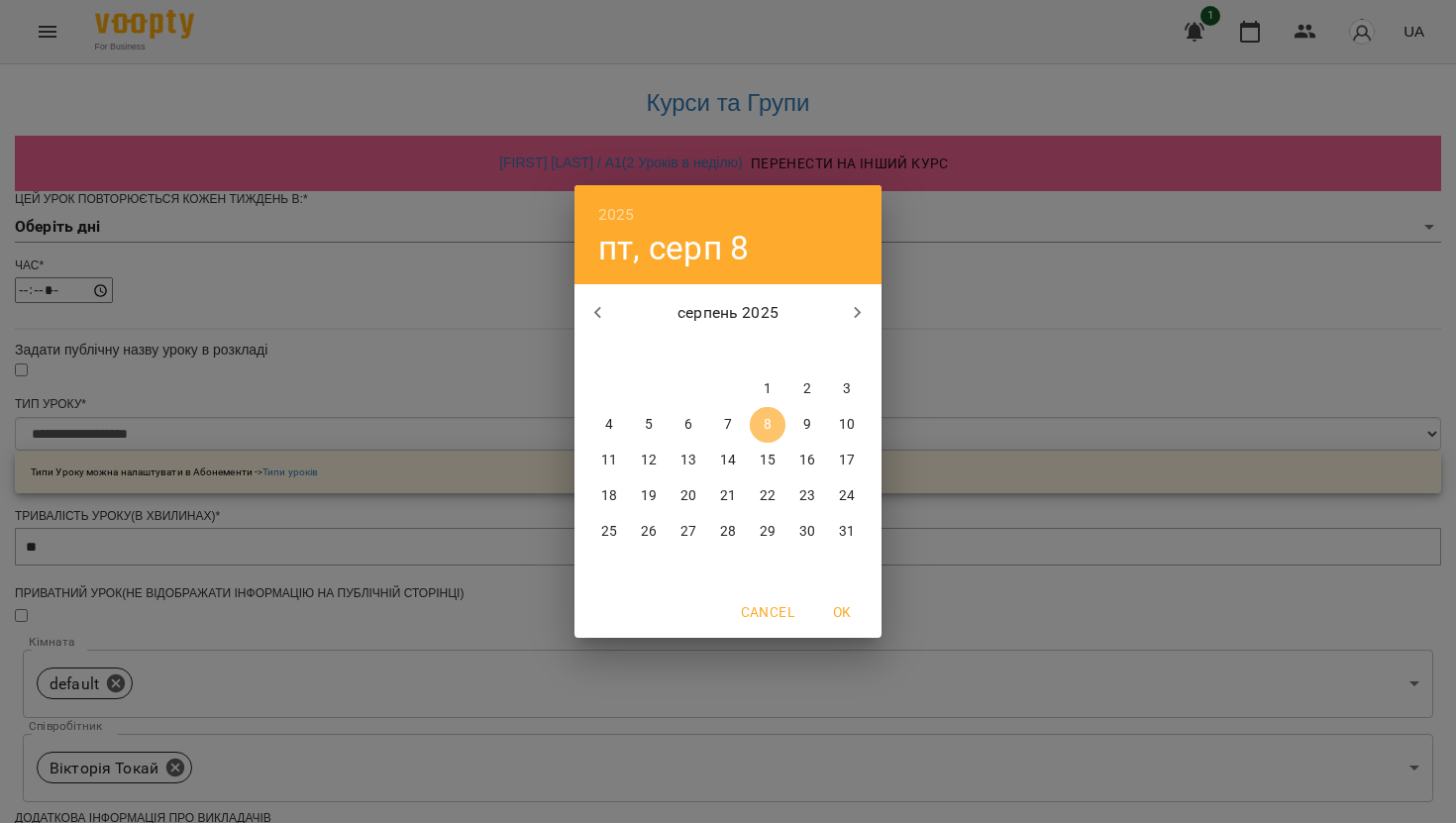 click on "8" at bounding box center (768, 425) 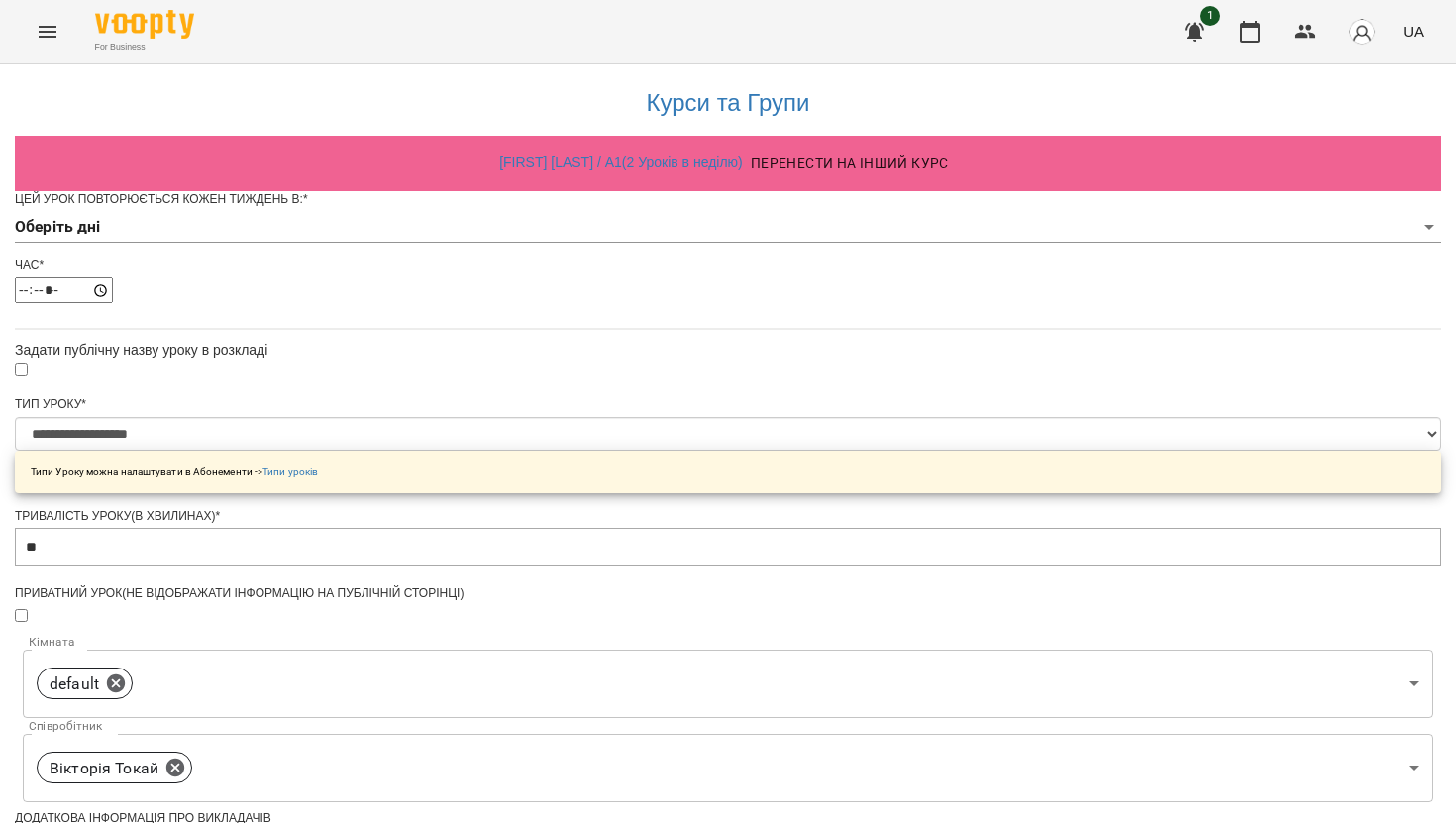 click on "**********" at bounding box center [107, 1194] 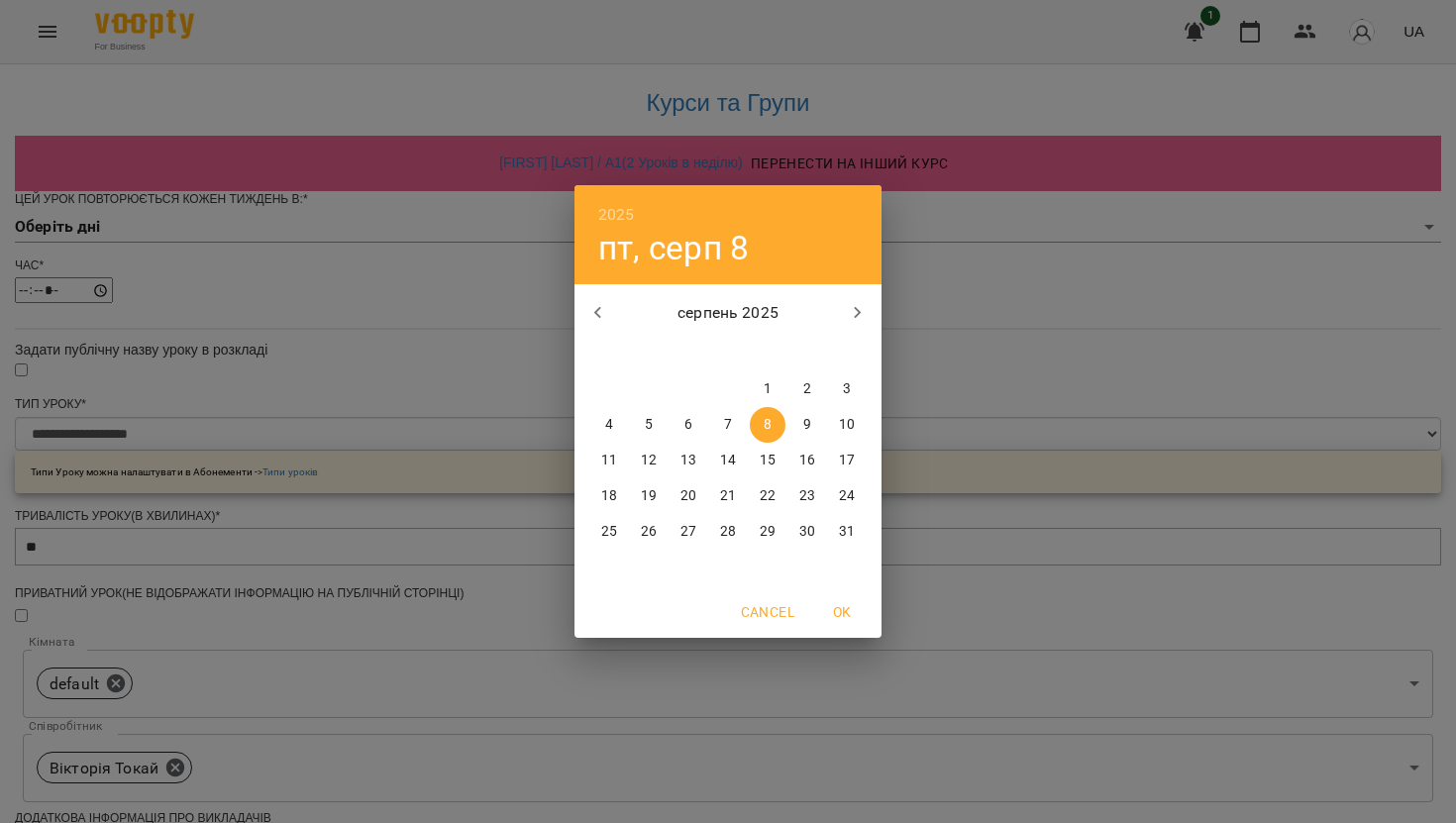 click on "5" at bounding box center (649, 425) 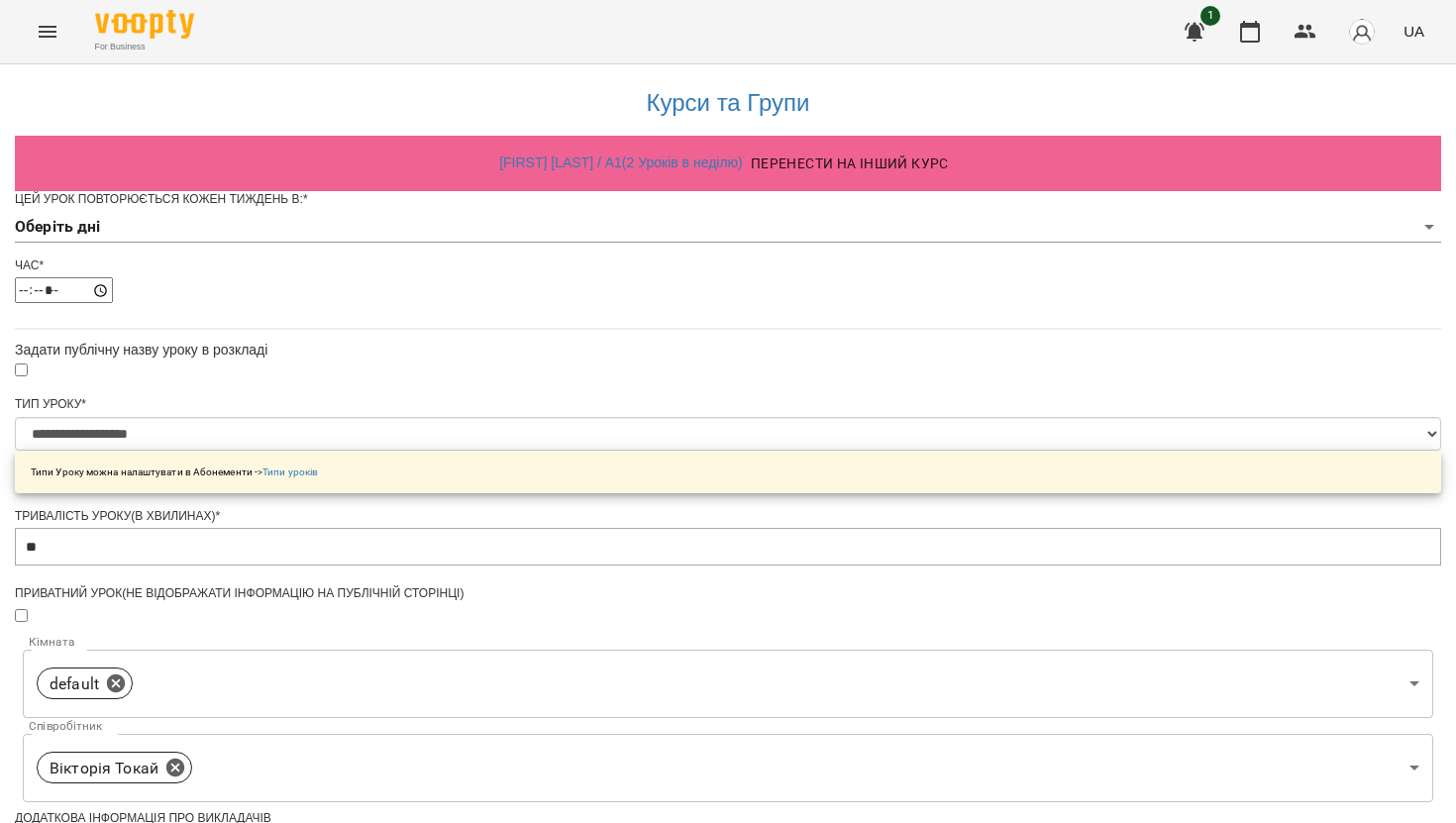 click at bounding box center [728, 926] 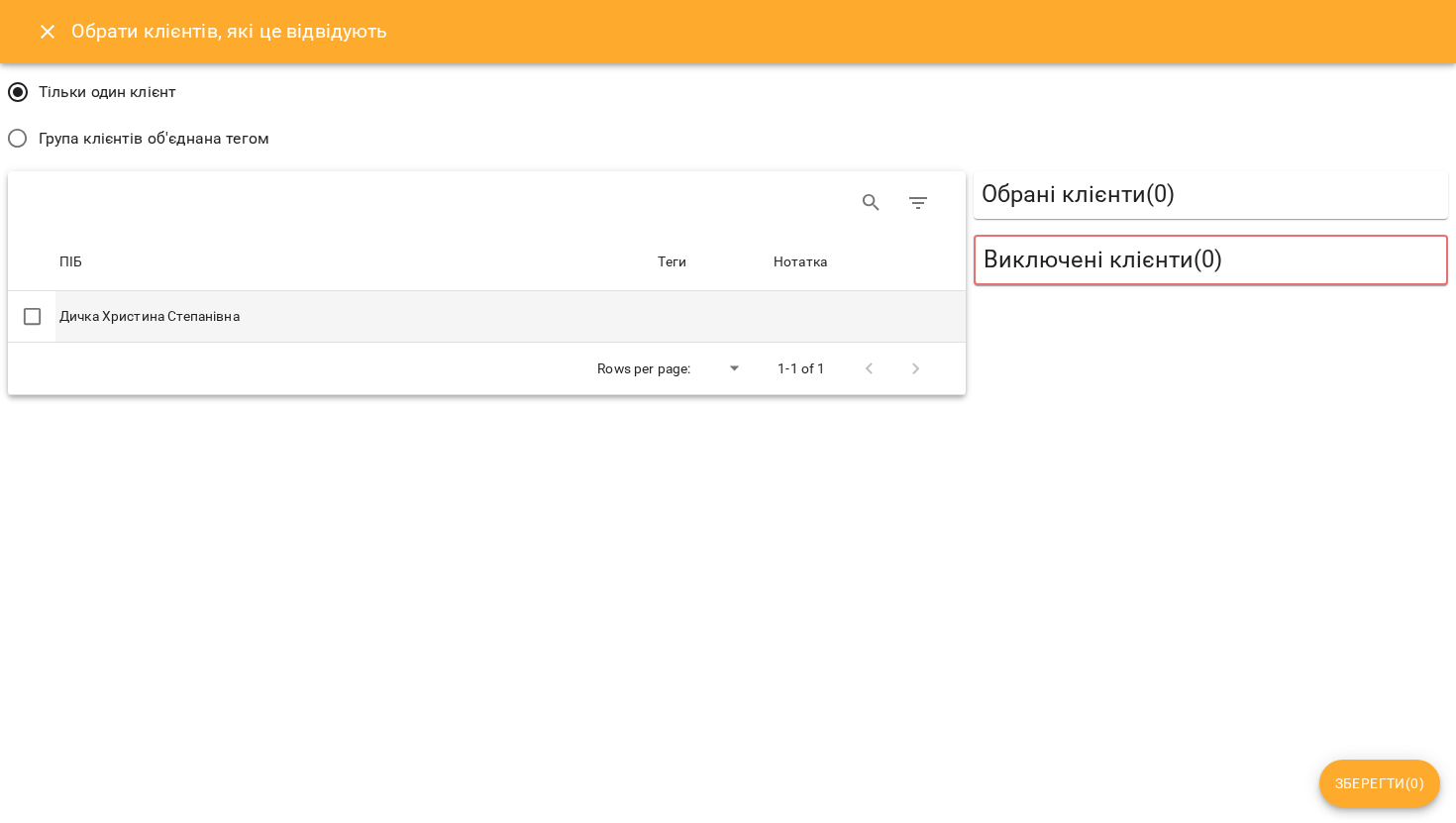 click on "Дичка Христина Степанівна" at bounding box center (355, 317) 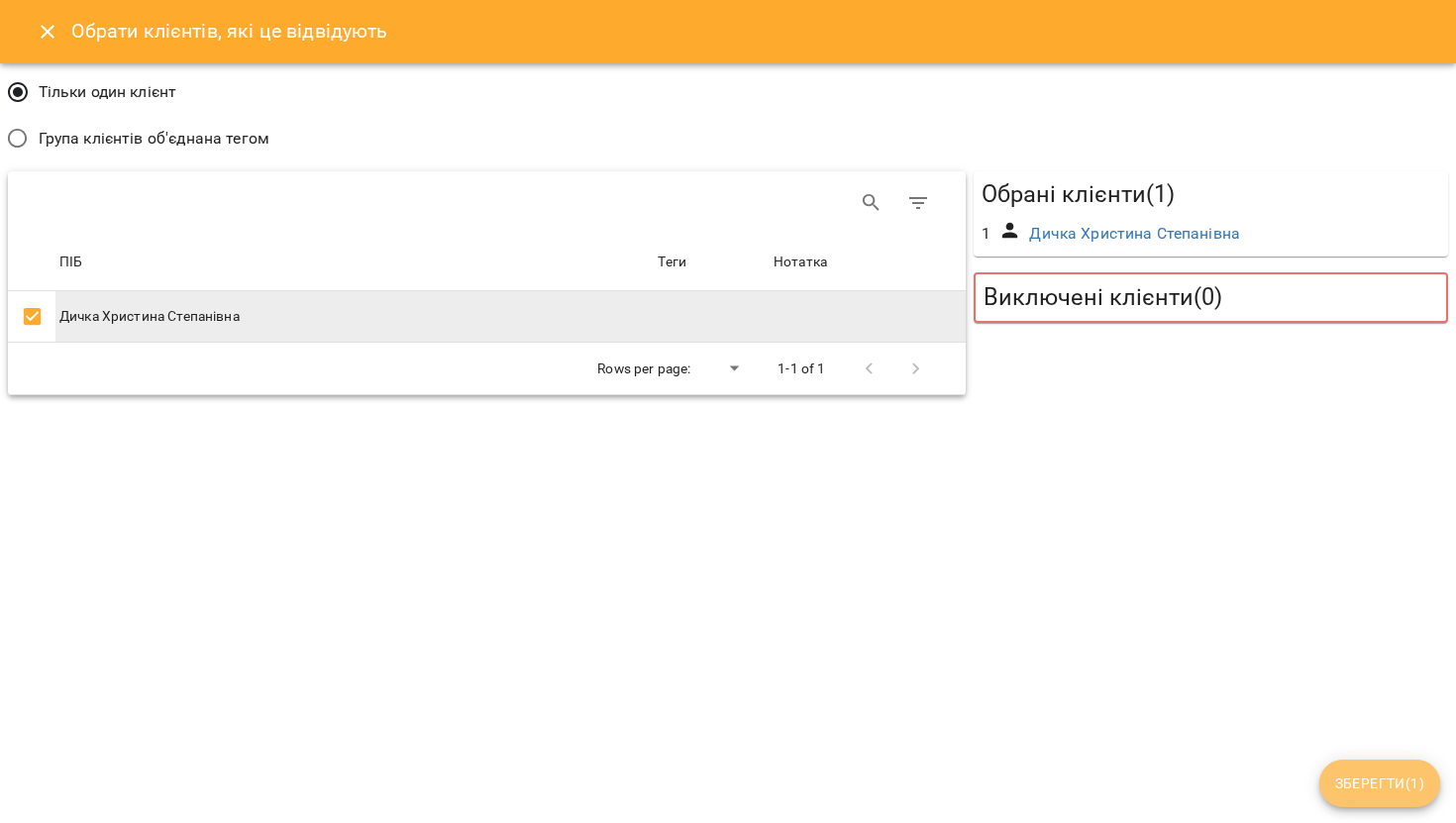 click on "Зберегти ( 1 )" at bounding box center [1380, 783] 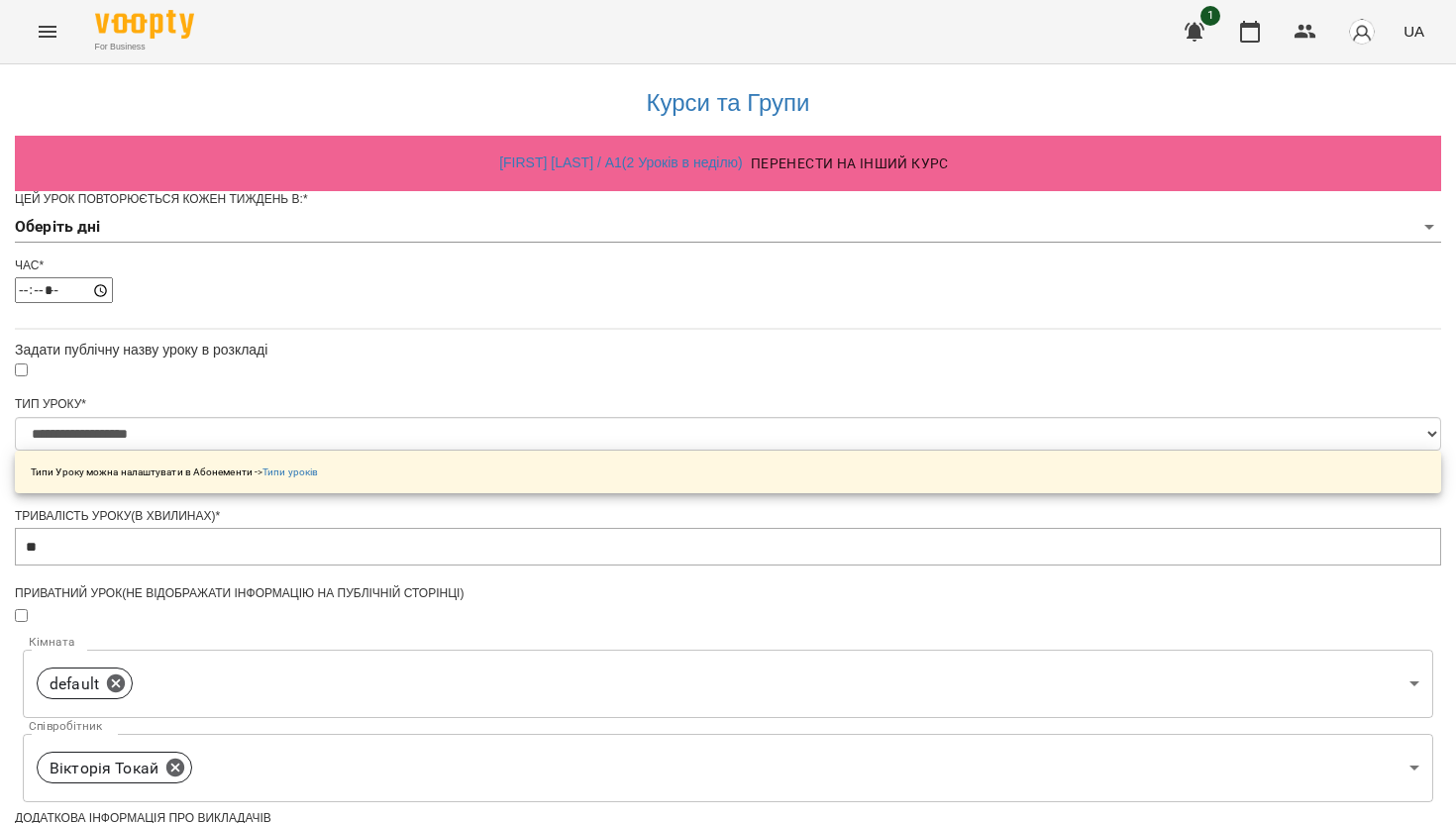 scroll, scrollTop: 46, scrollLeft: 0, axis: vertical 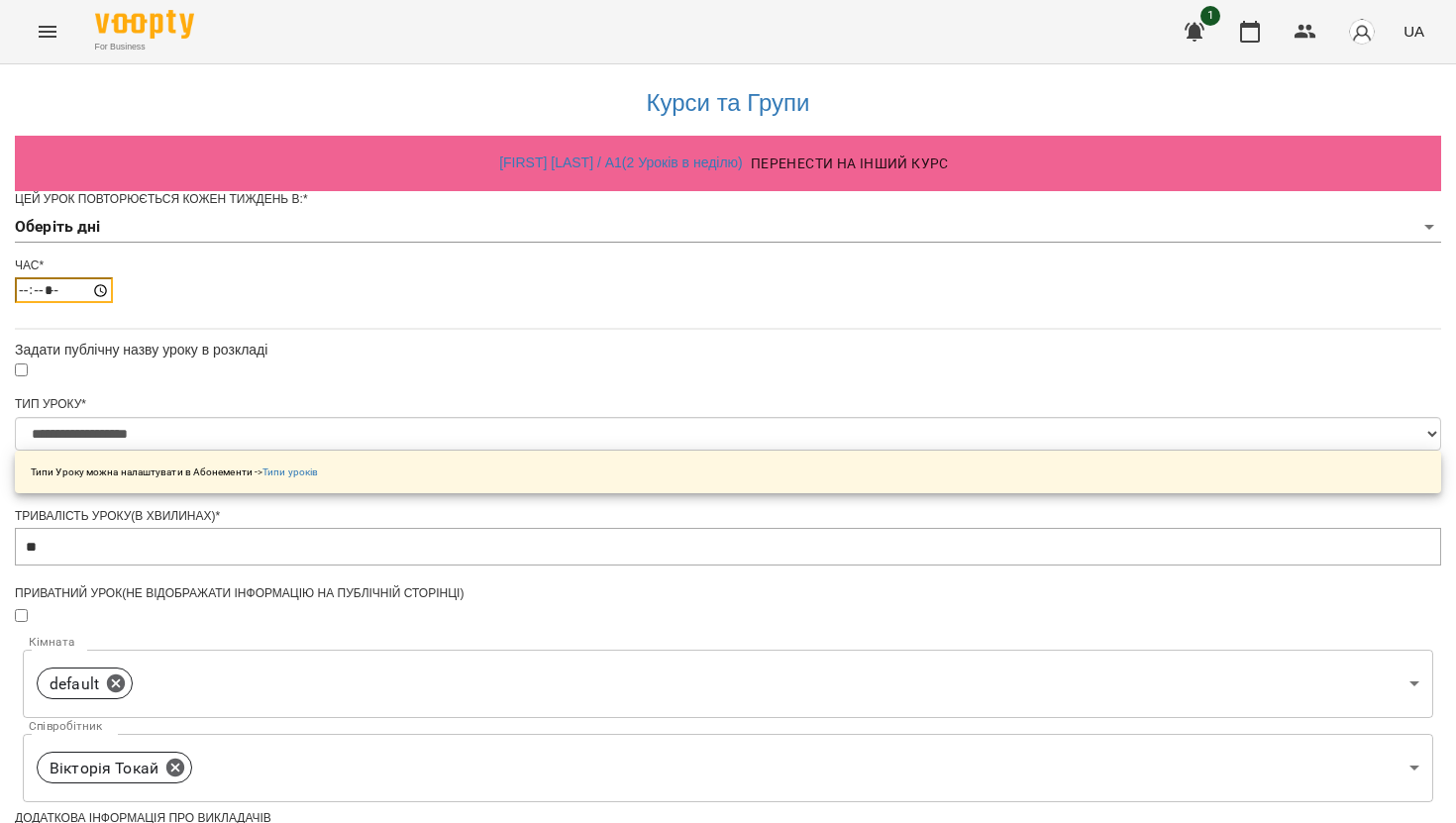 click on "*****" at bounding box center (63, 290) 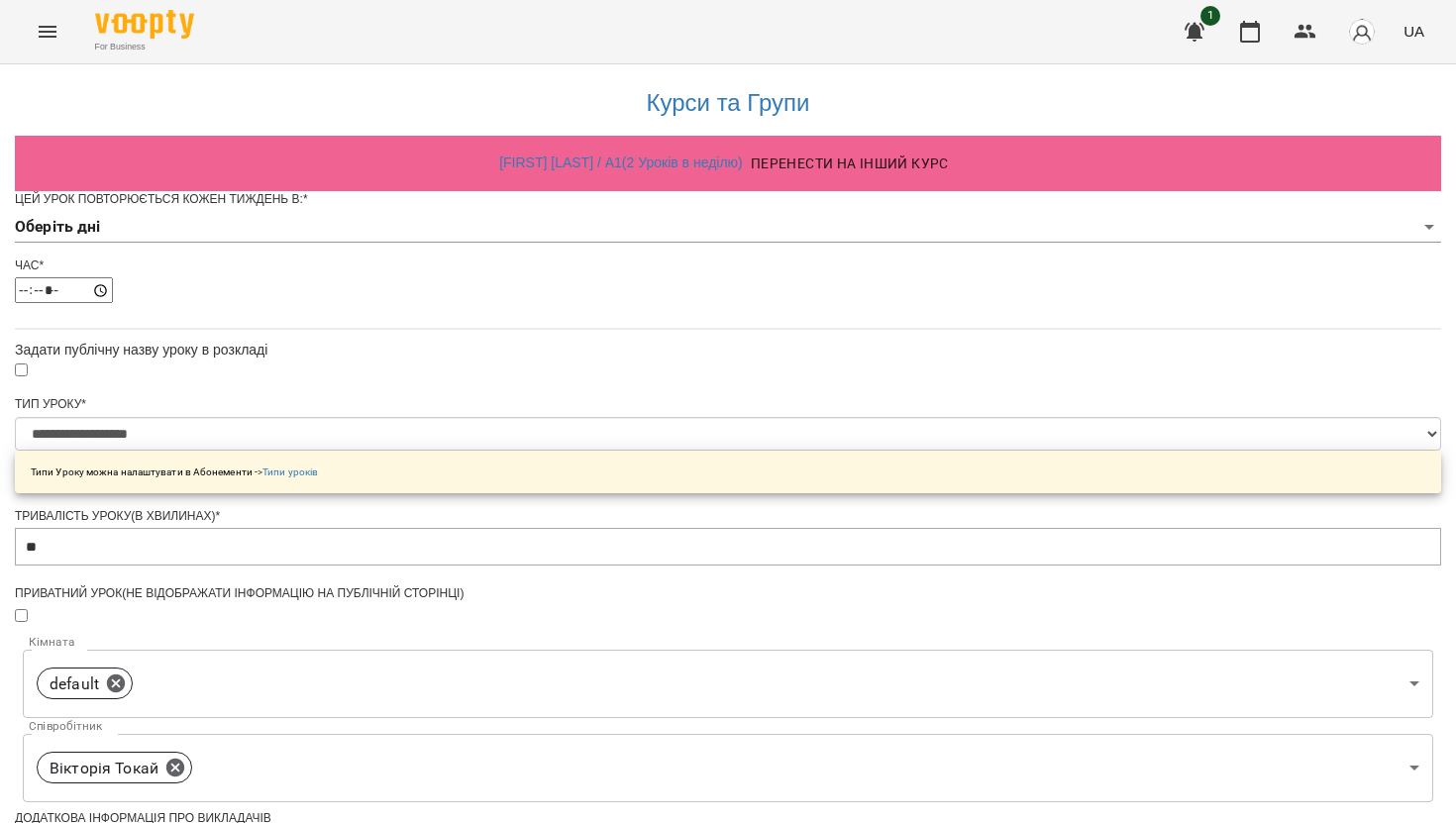 click on "**********" at bounding box center [728, 666] 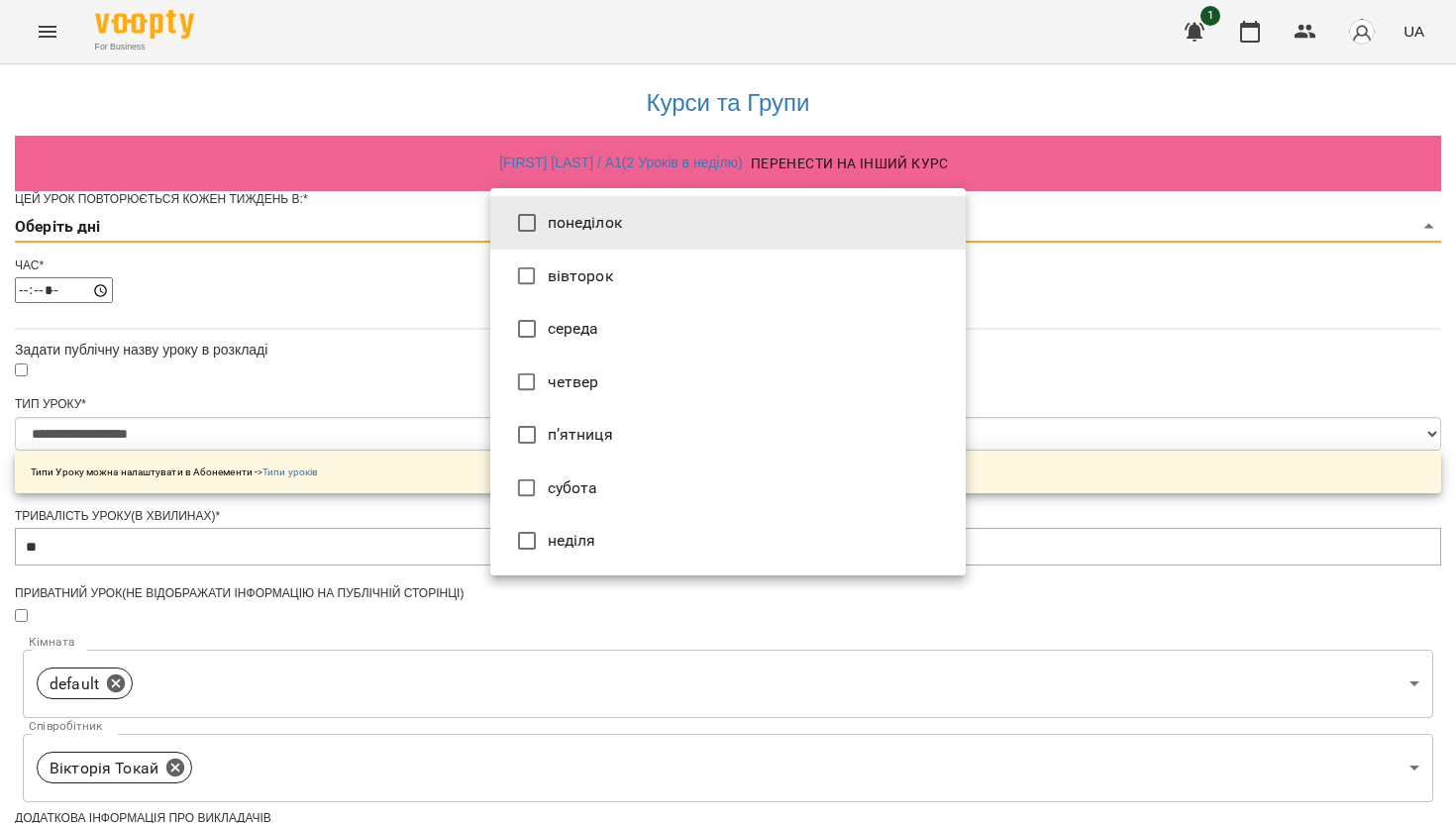 type on "*" 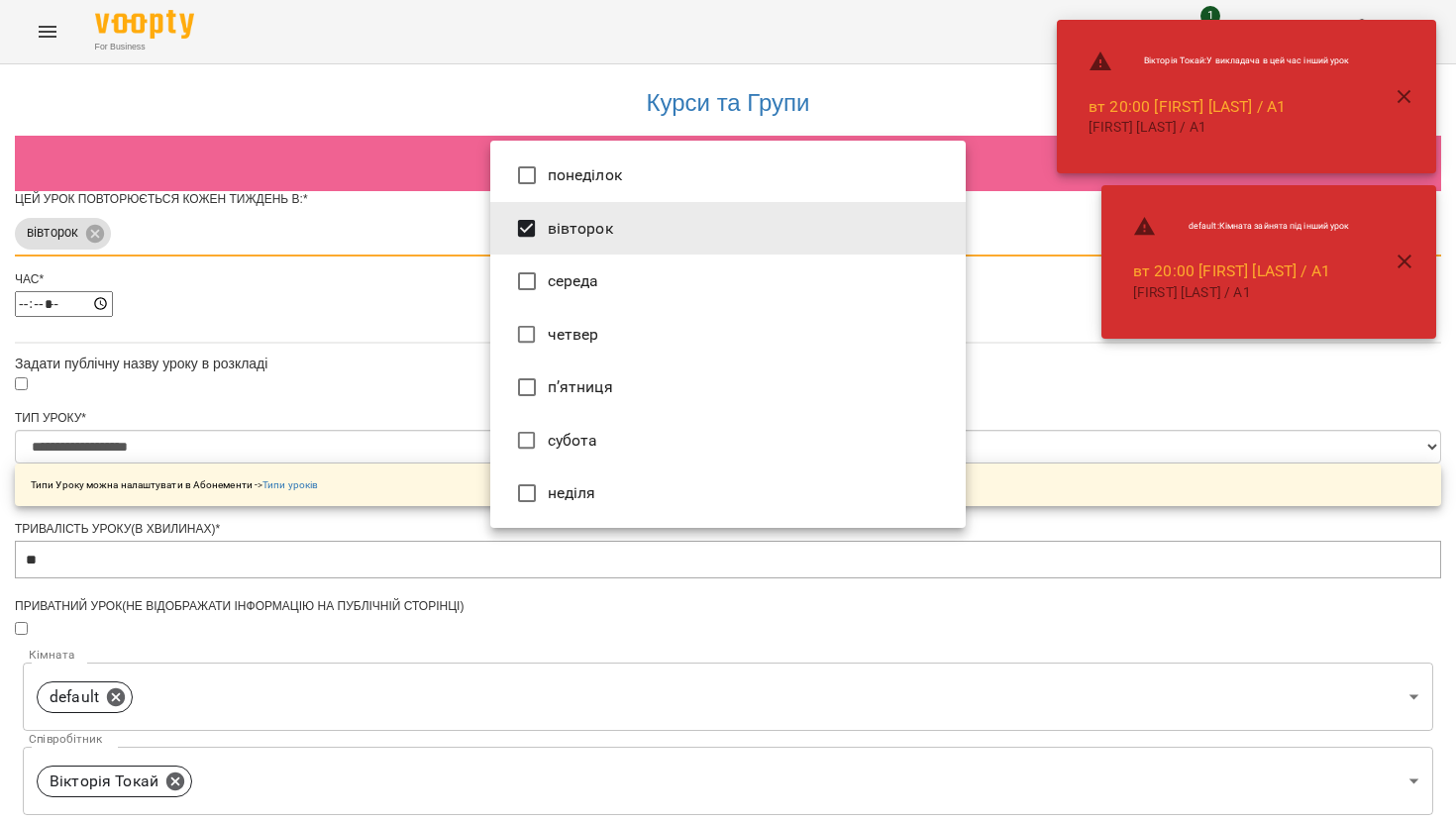 click 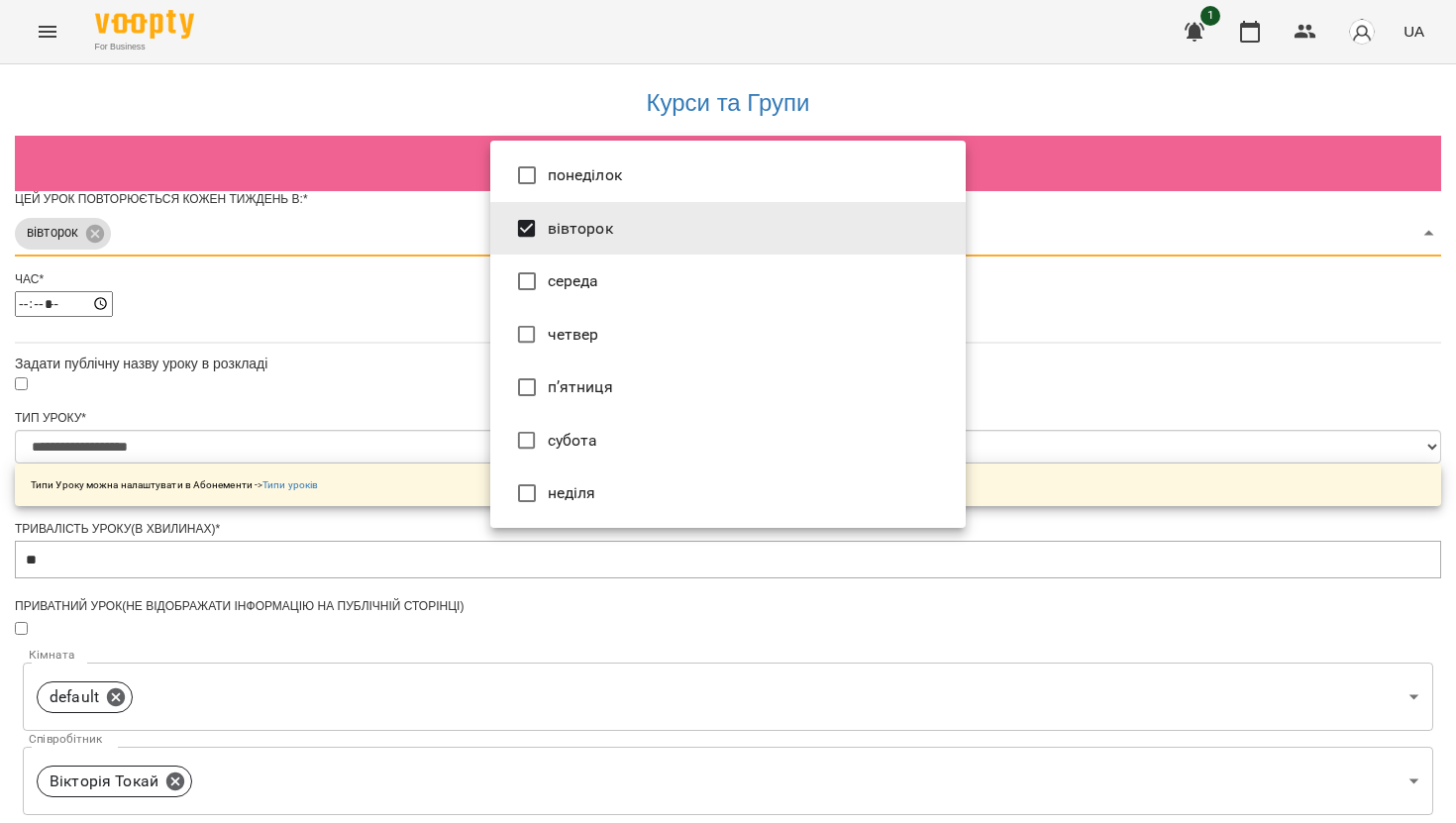 click at bounding box center [728, 411] 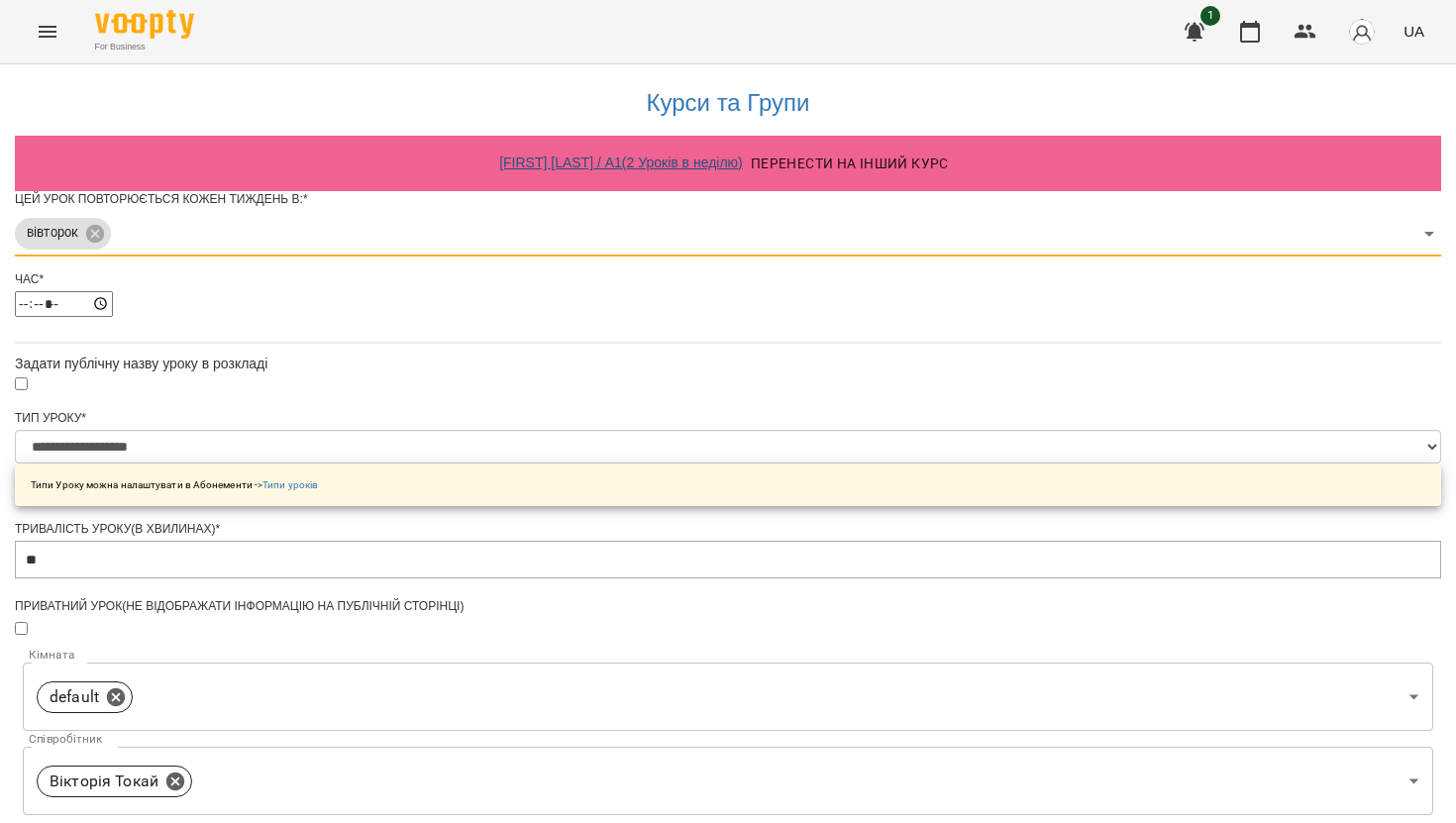 click on "Христина Дичка / А1 ( 2   Уроків в неділю )" at bounding box center (621, 162) 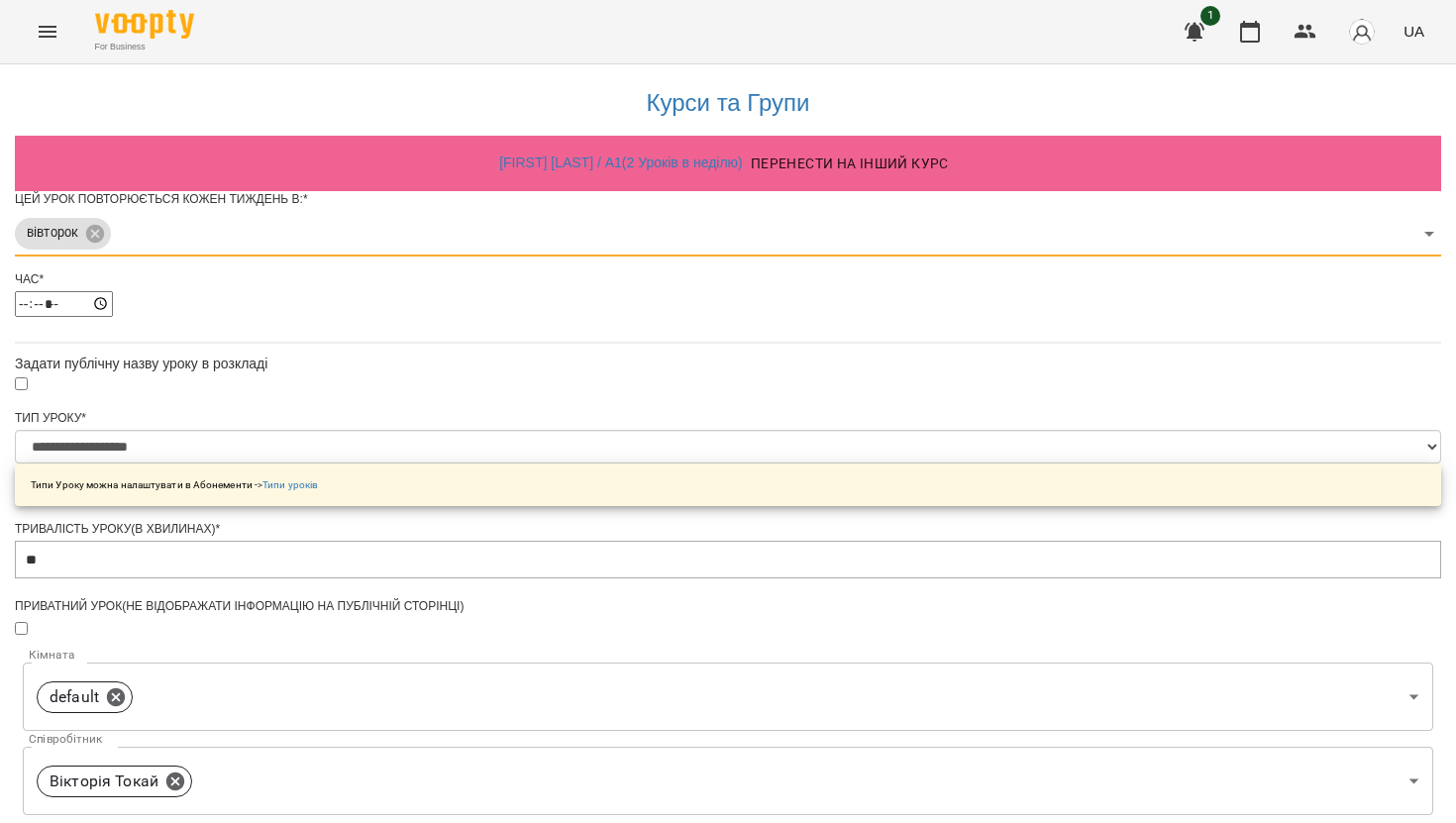scroll, scrollTop: 0, scrollLeft: 0, axis: both 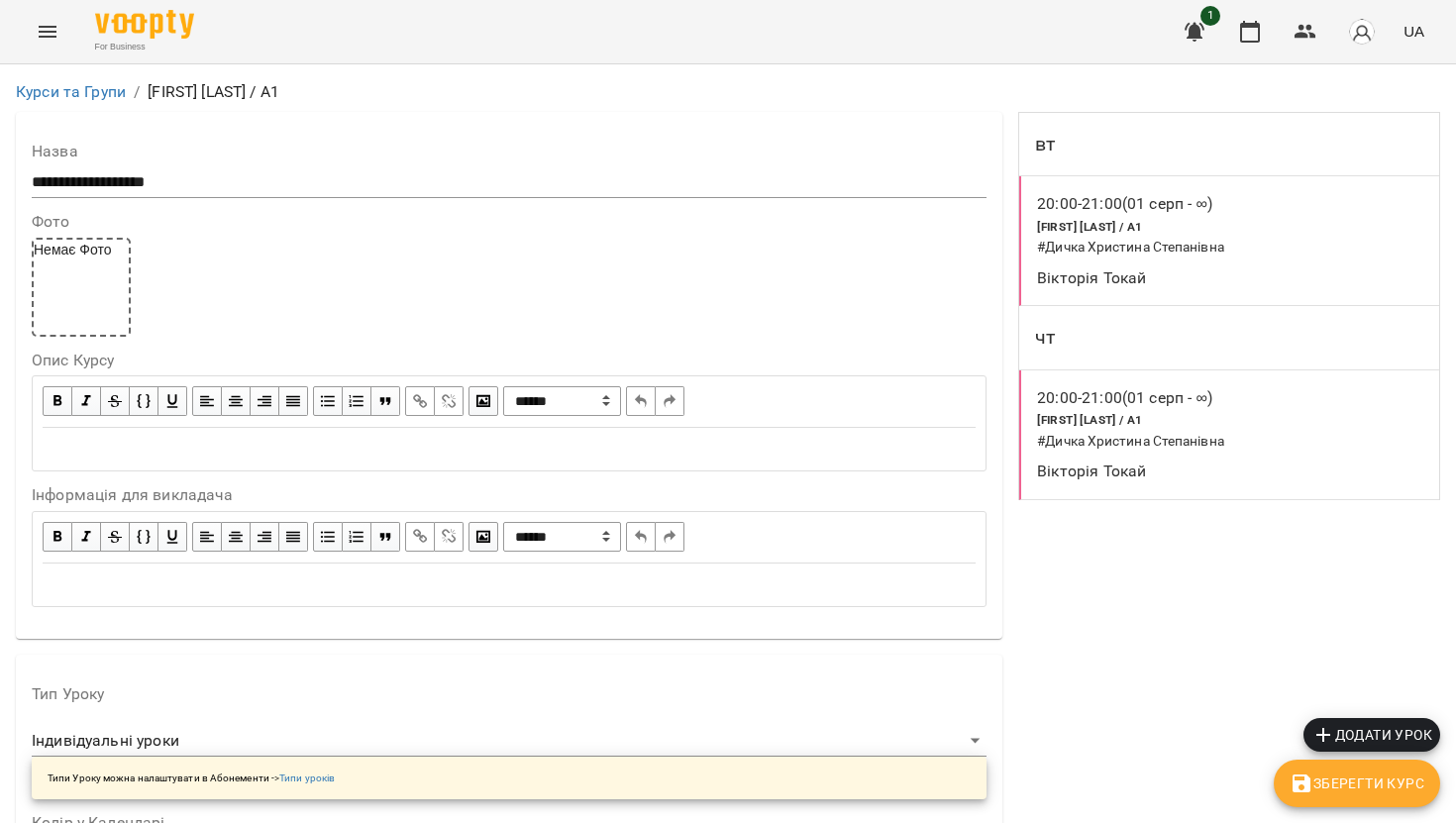 click on "Вікторія Токай" at bounding box center (1189, 278) 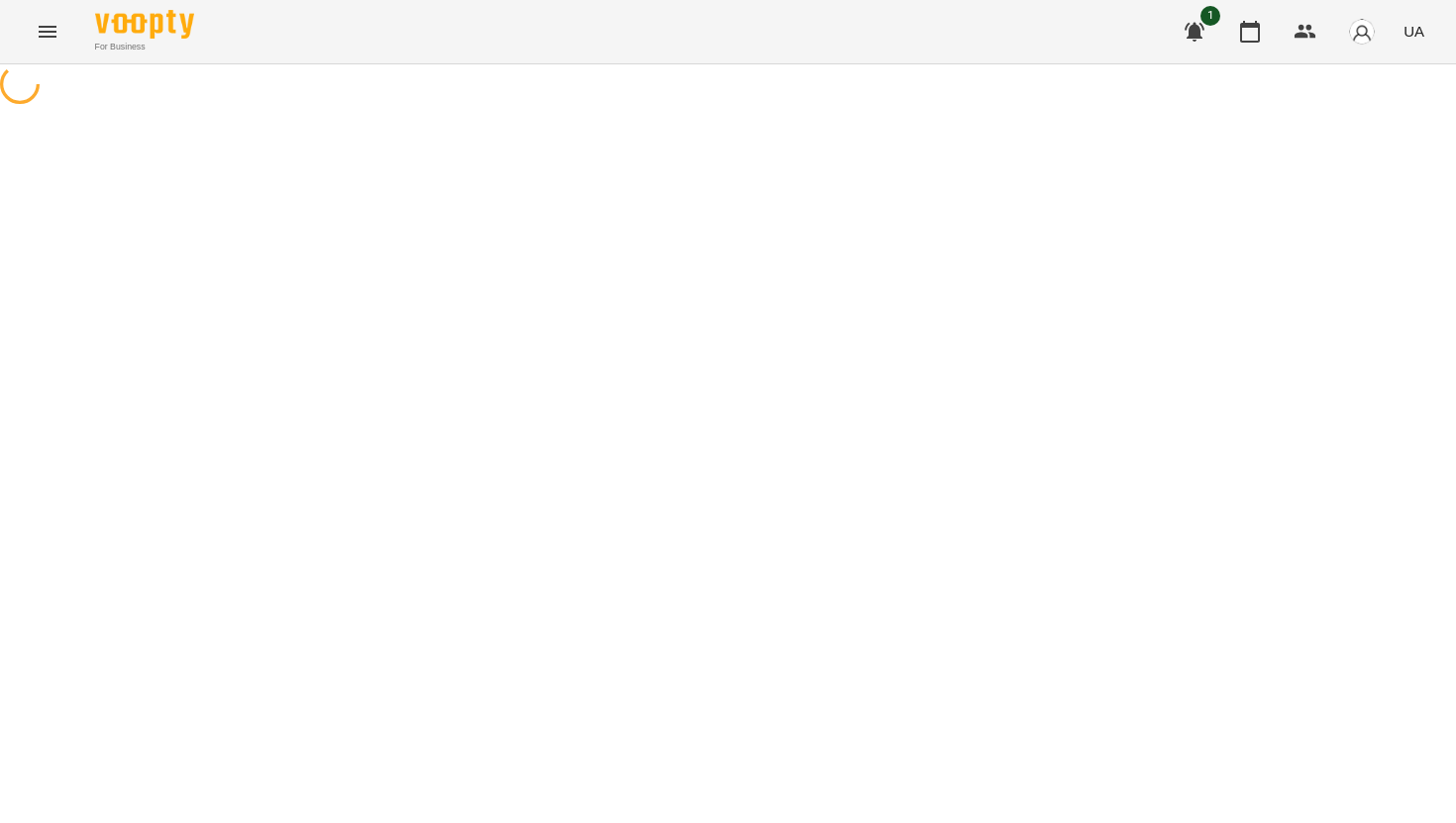 select on "*" 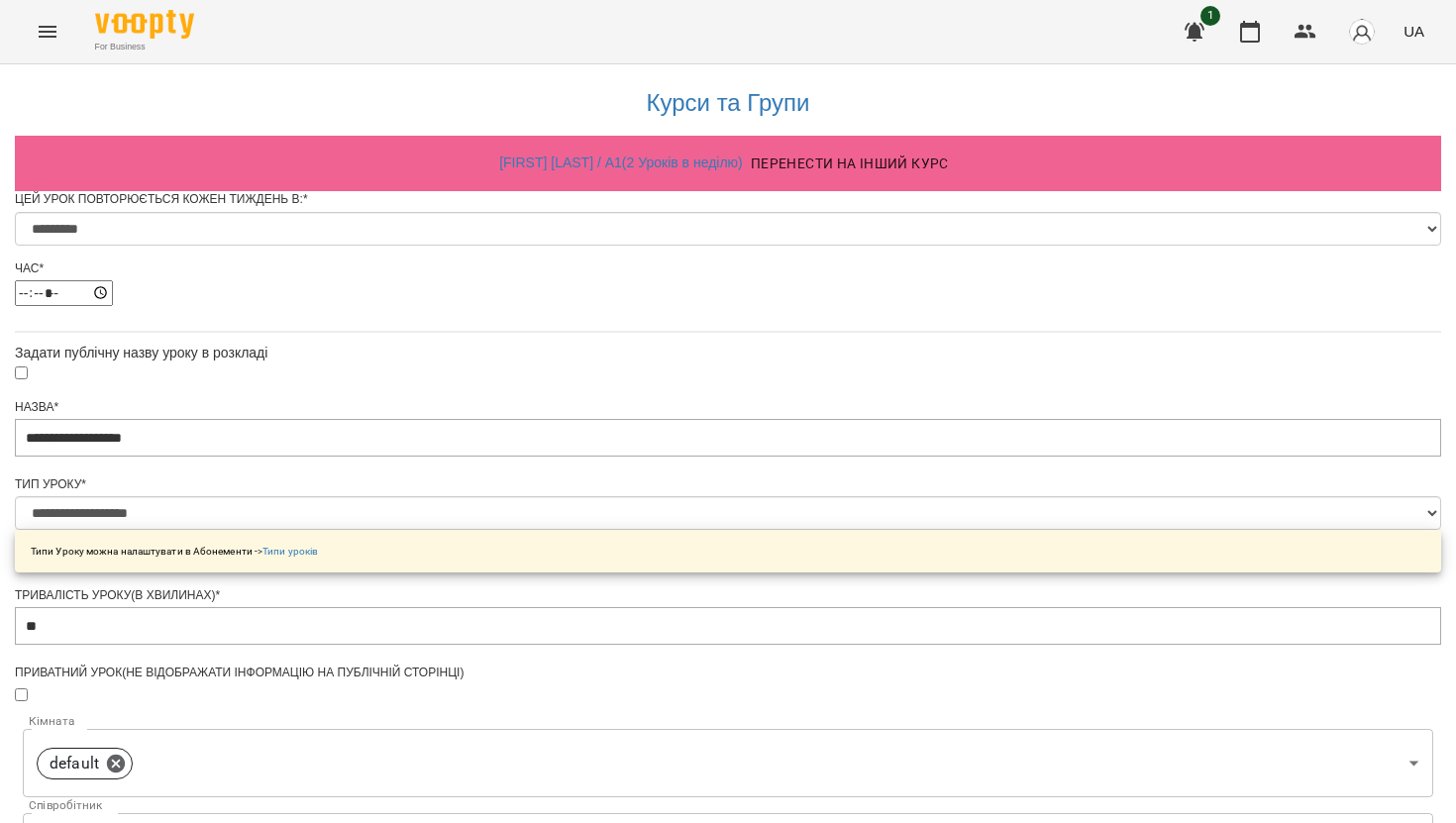 scroll, scrollTop: 869, scrollLeft: 0, axis: vertical 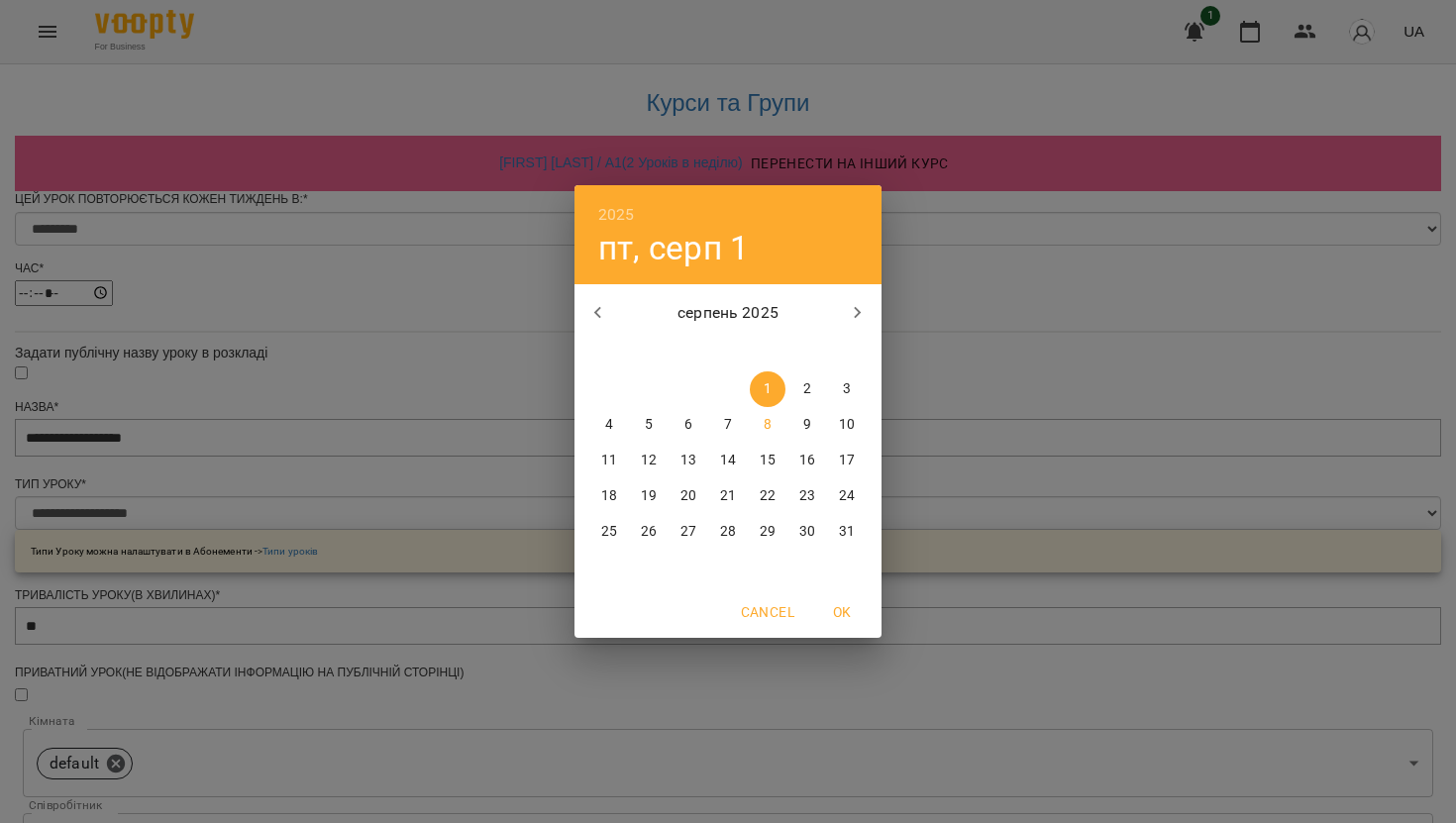 click on "5" at bounding box center (649, 425) 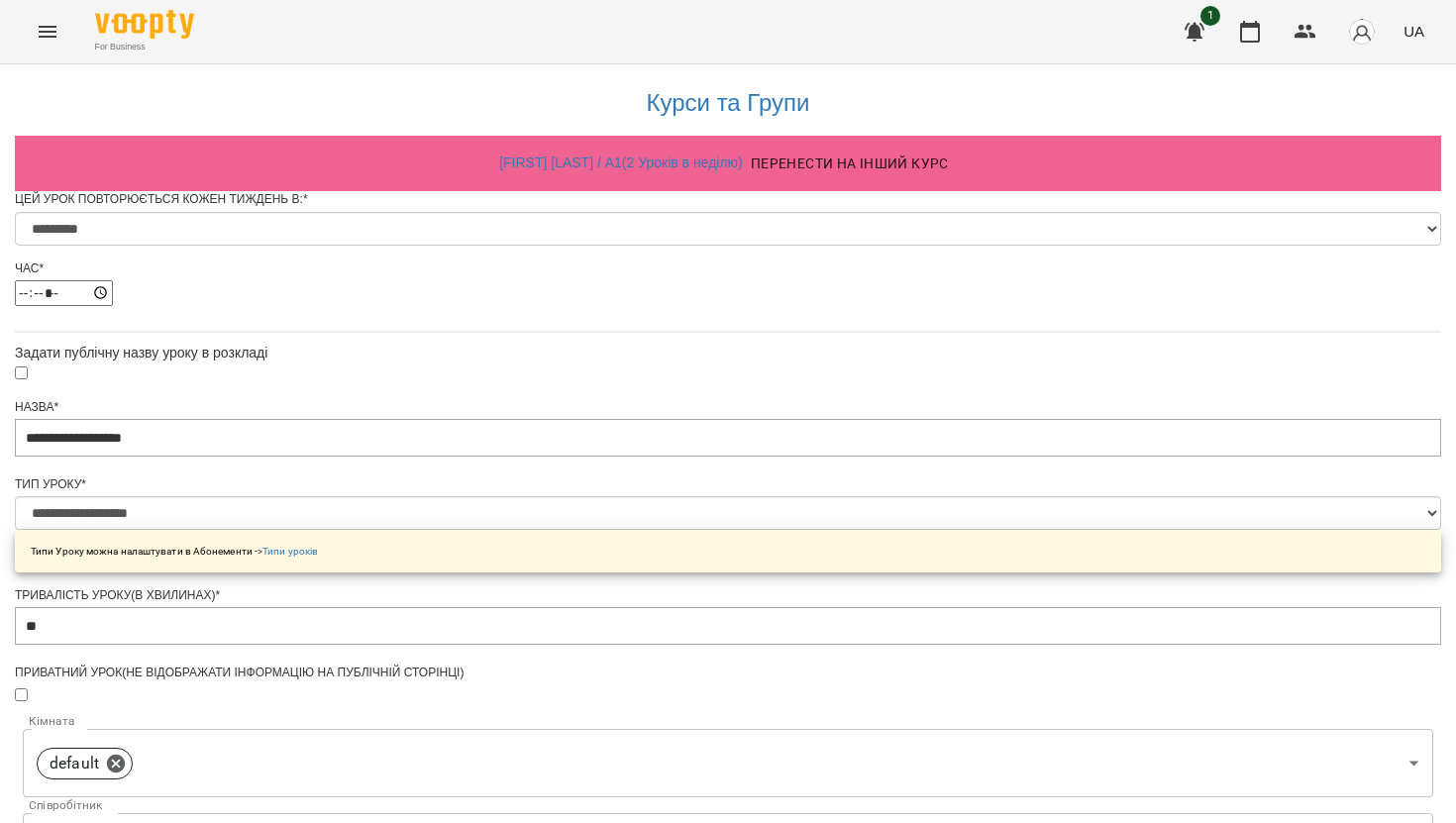 click on "Зберегти" at bounding box center (728, 1436) 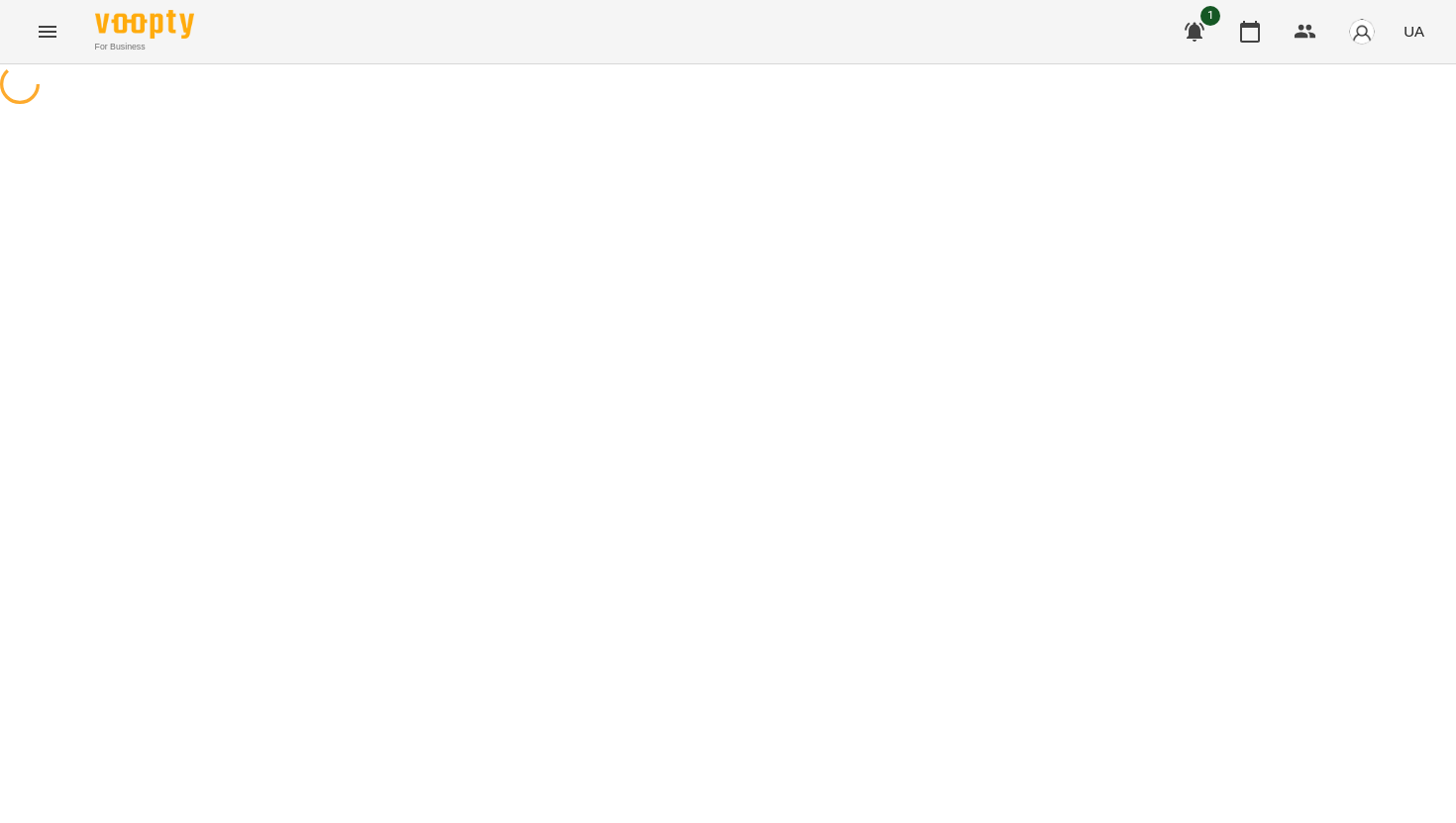 scroll, scrollTop: 0, scrollLeft: 0, axis: both 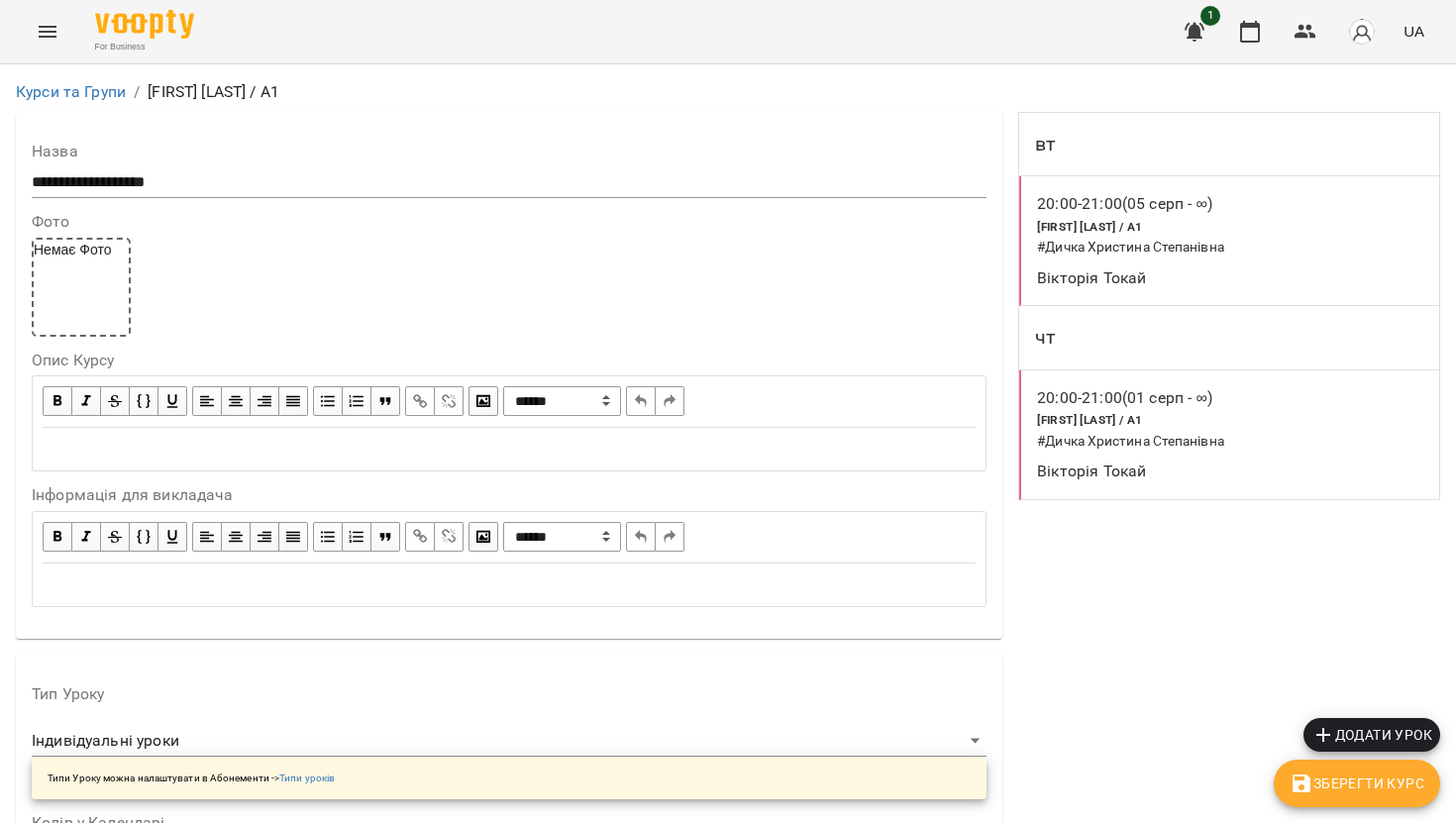 click on "чт" at bounding box center [1229, 338] 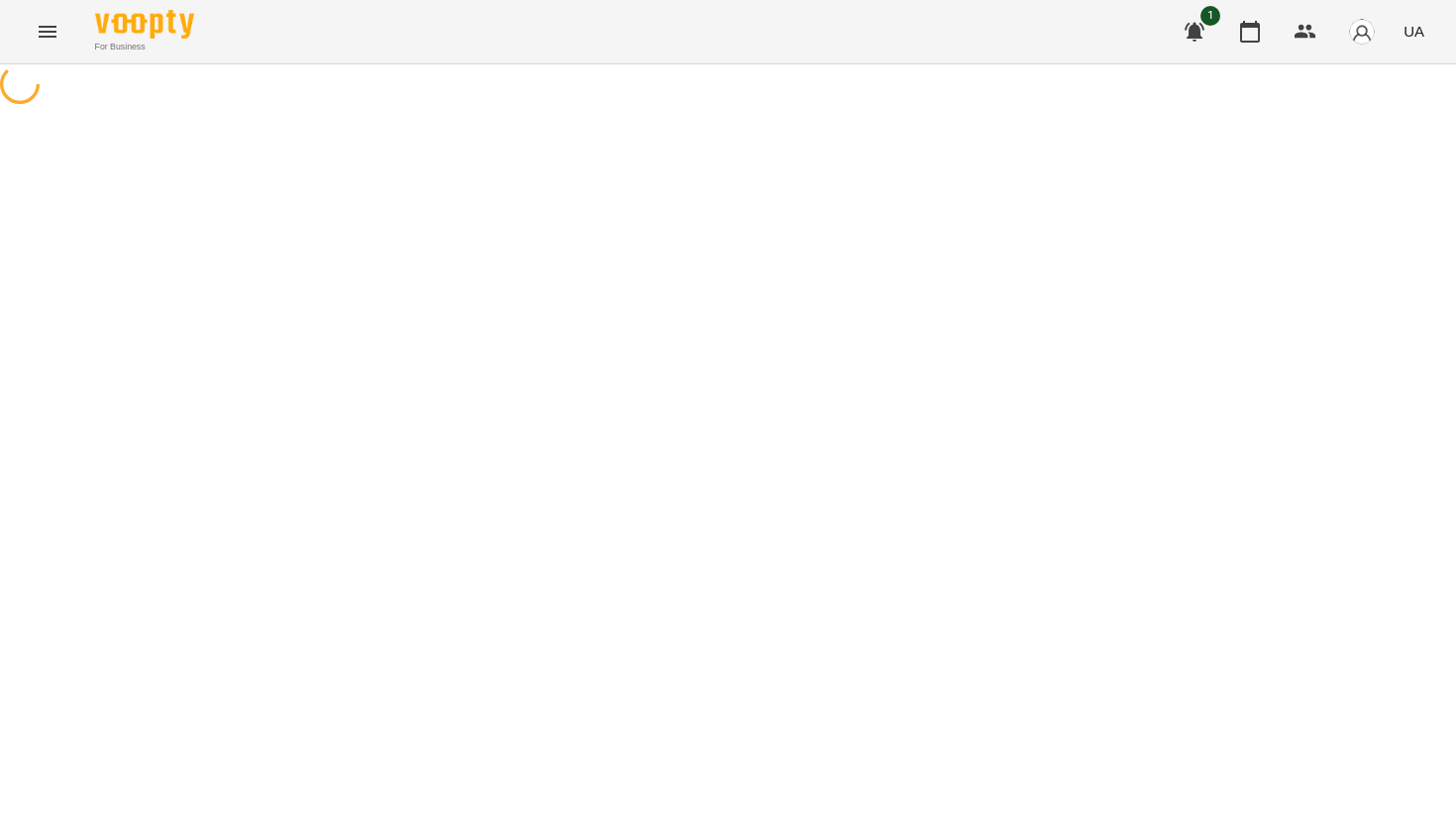 select on "*" 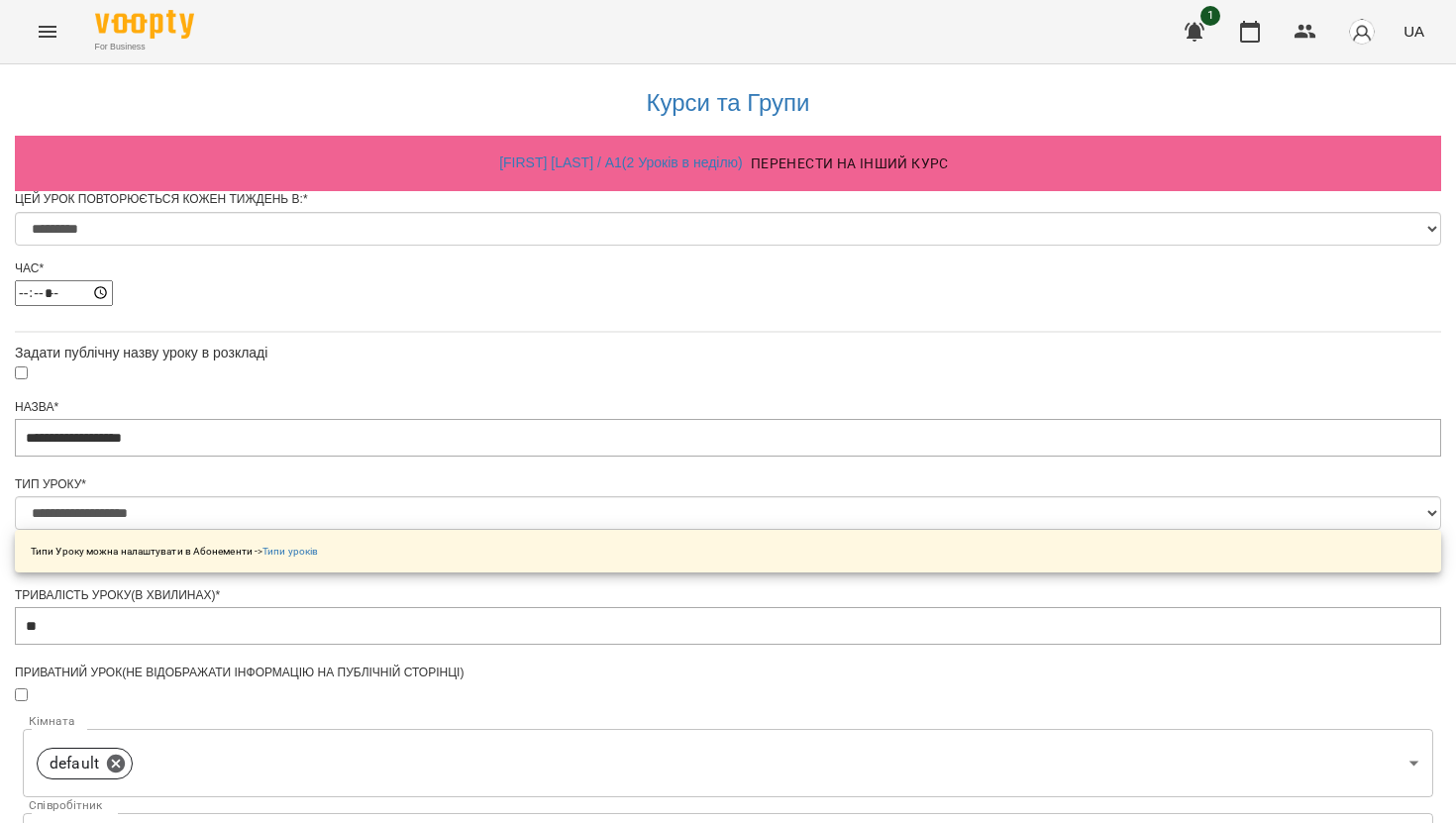 scroll, scrollTop: 869, scrollLeft: 0, axis: vertical 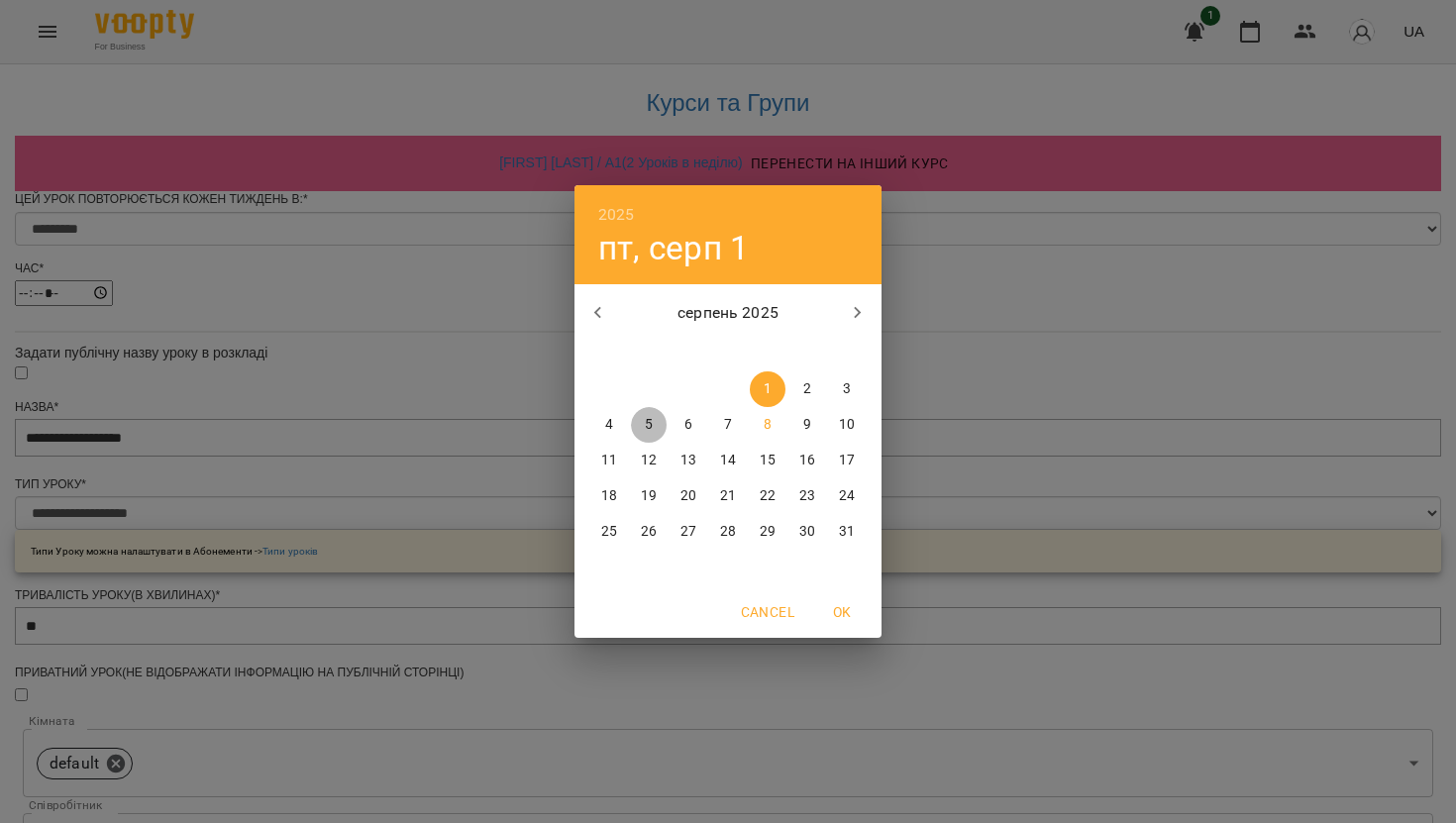 click on "5" at bounding box center [649, 425] 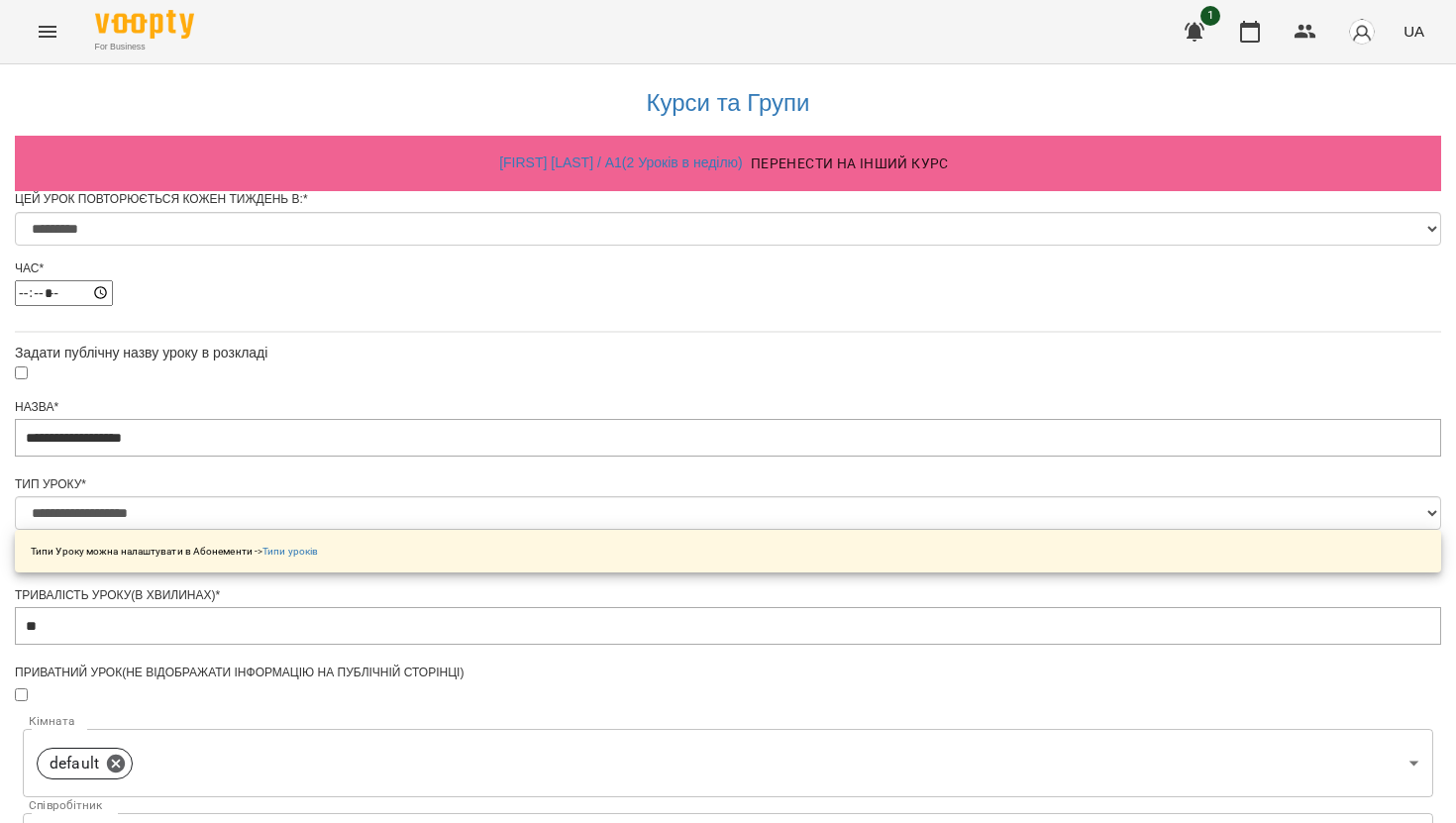 click on "Зберегти" at bounding box center [728, 1436] 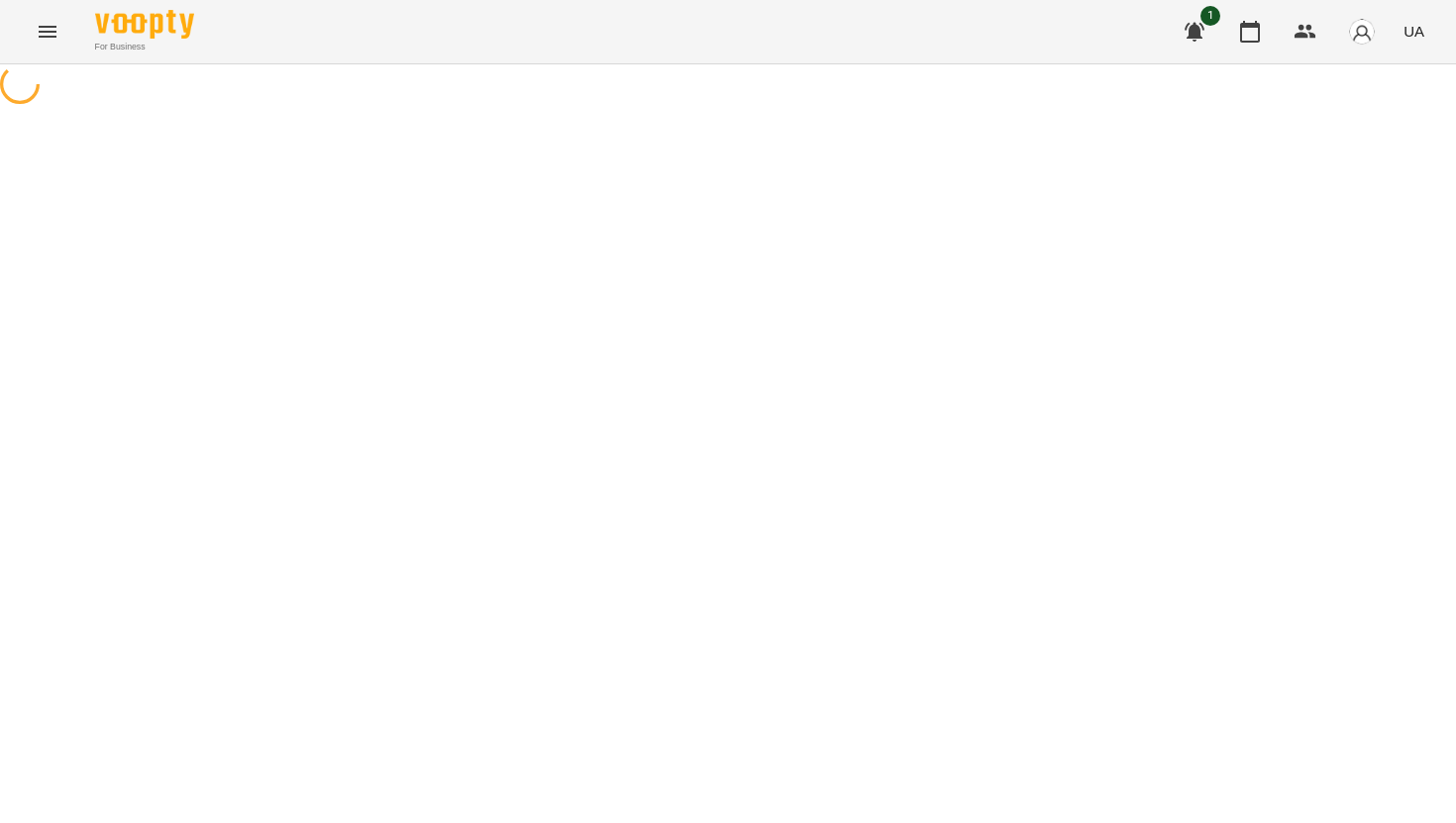 scroll, scrollTop: 0, scrollLeft: 0, axis: both 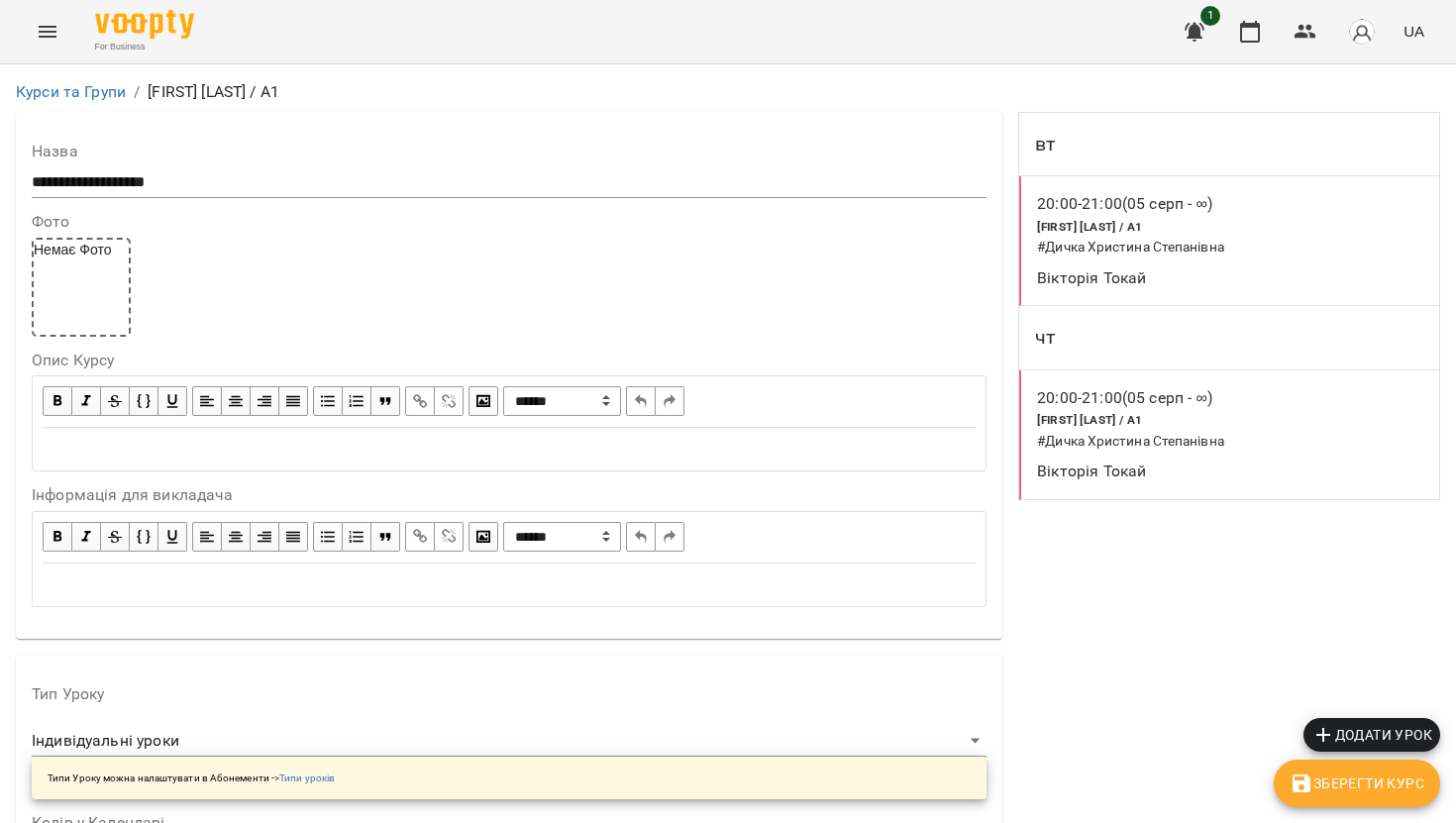 click at bounding box center [48, 32] 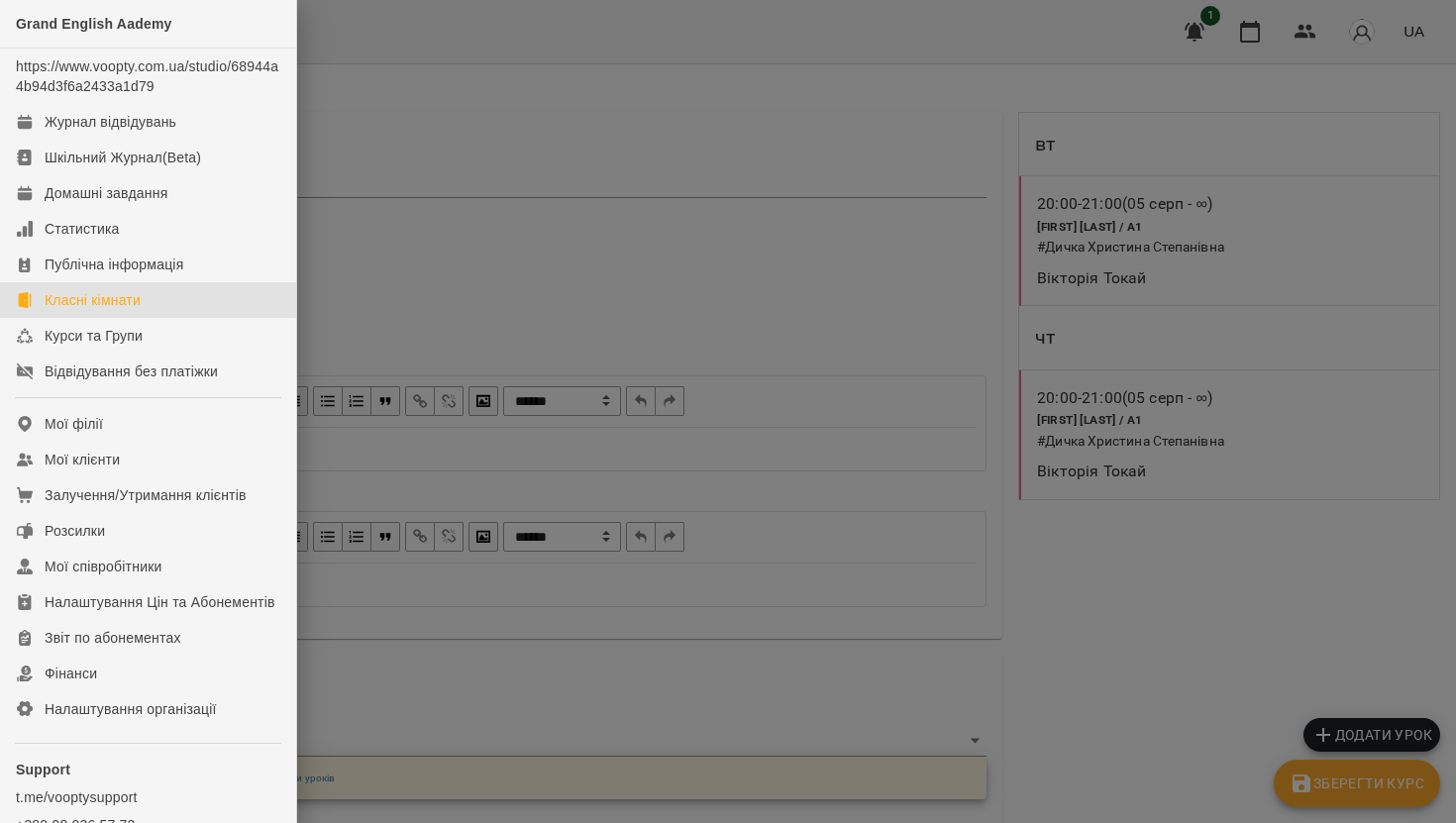 click on "Класні кімнати" at bounding box center [92, 300] 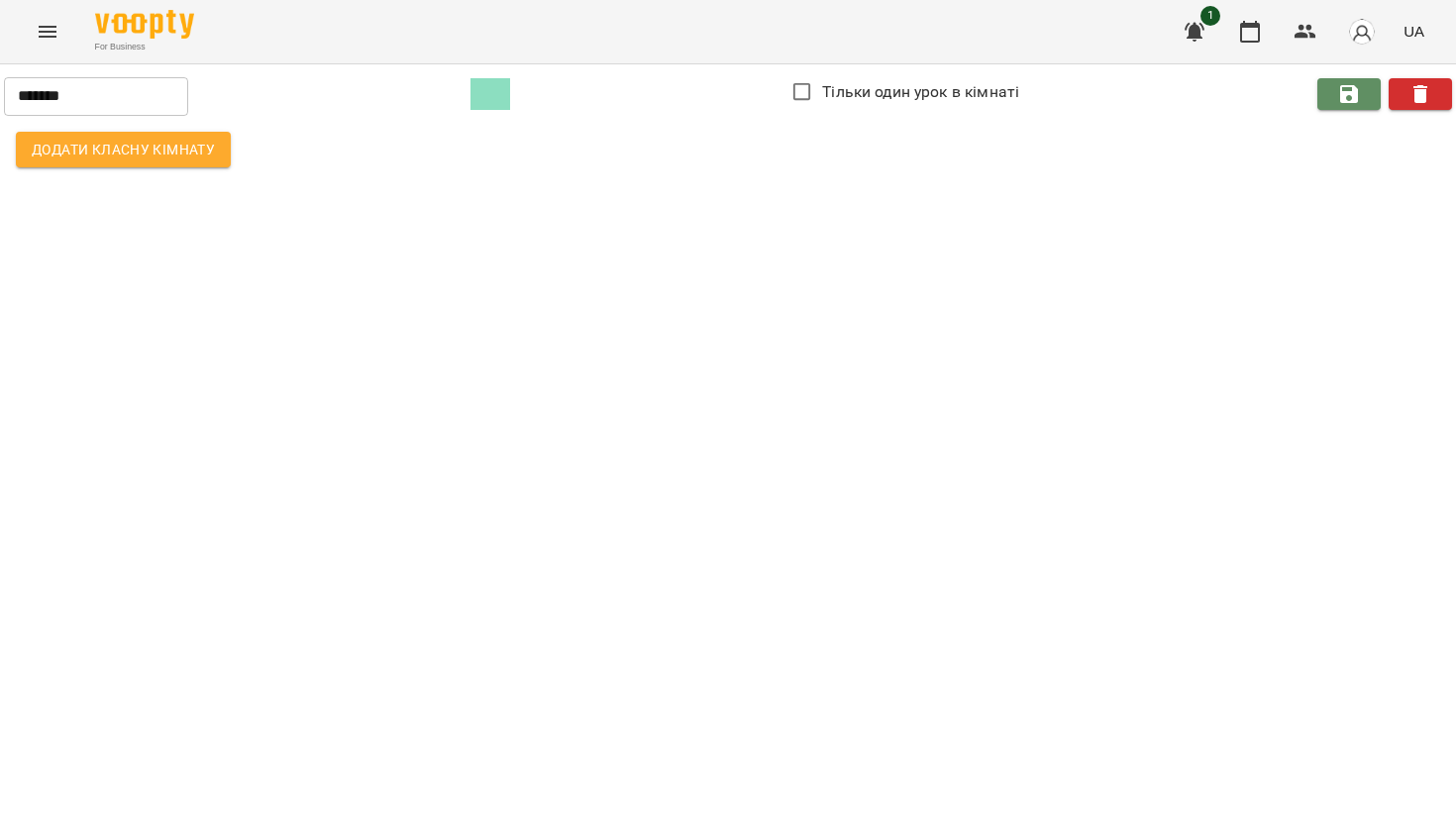 click 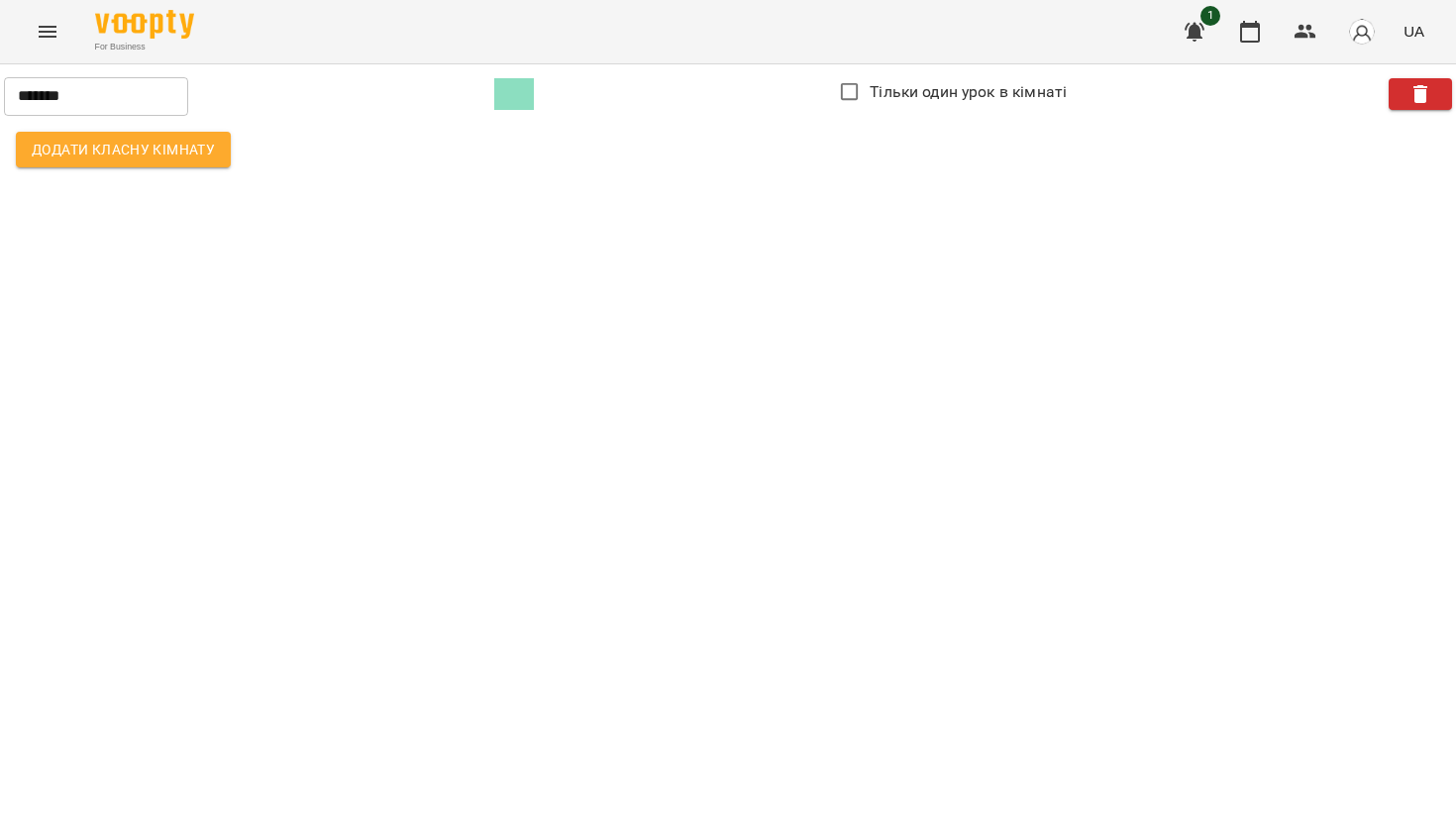 click at bounding box center (48, 32) 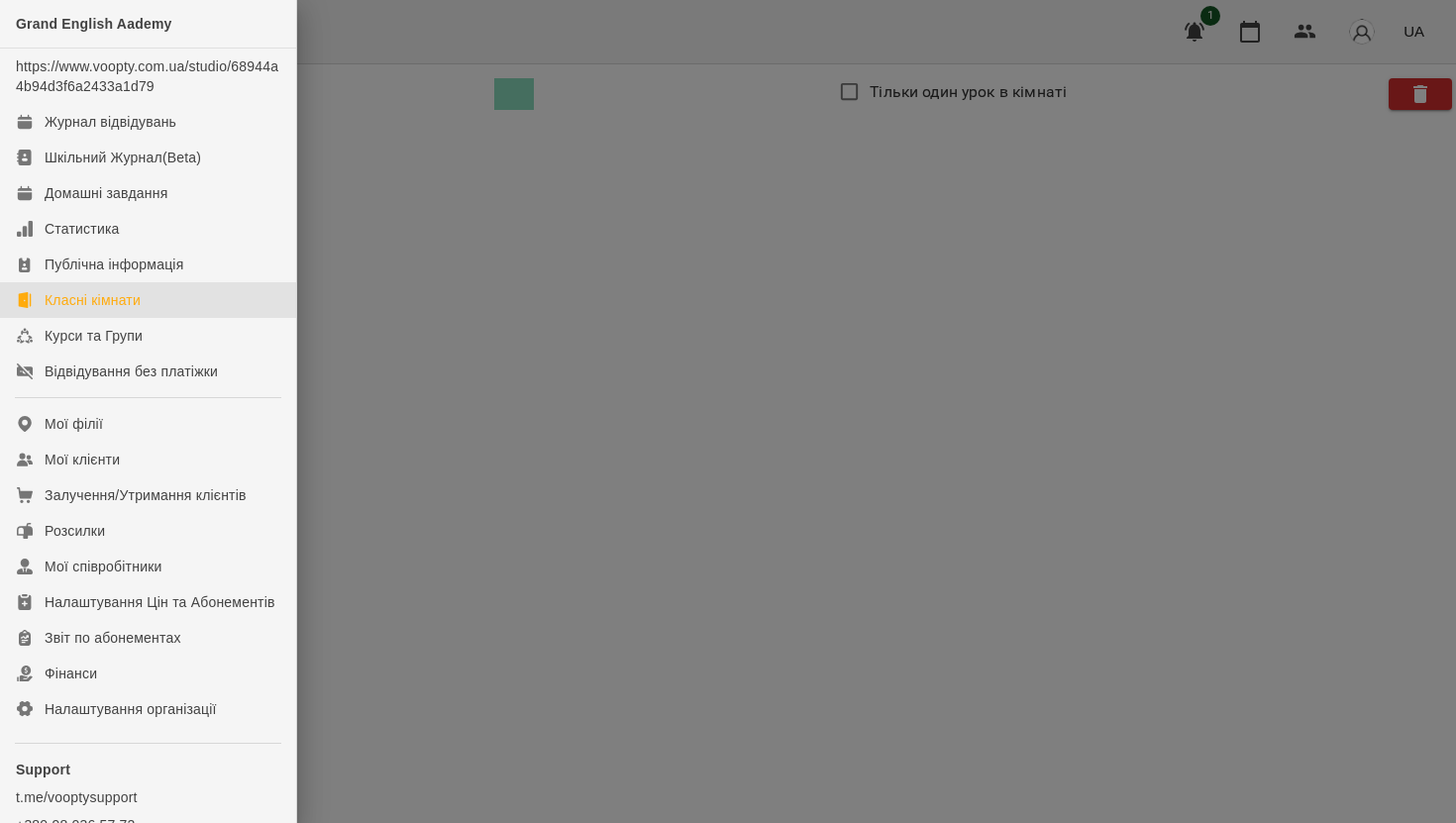 click at bounding box center [728, 411] 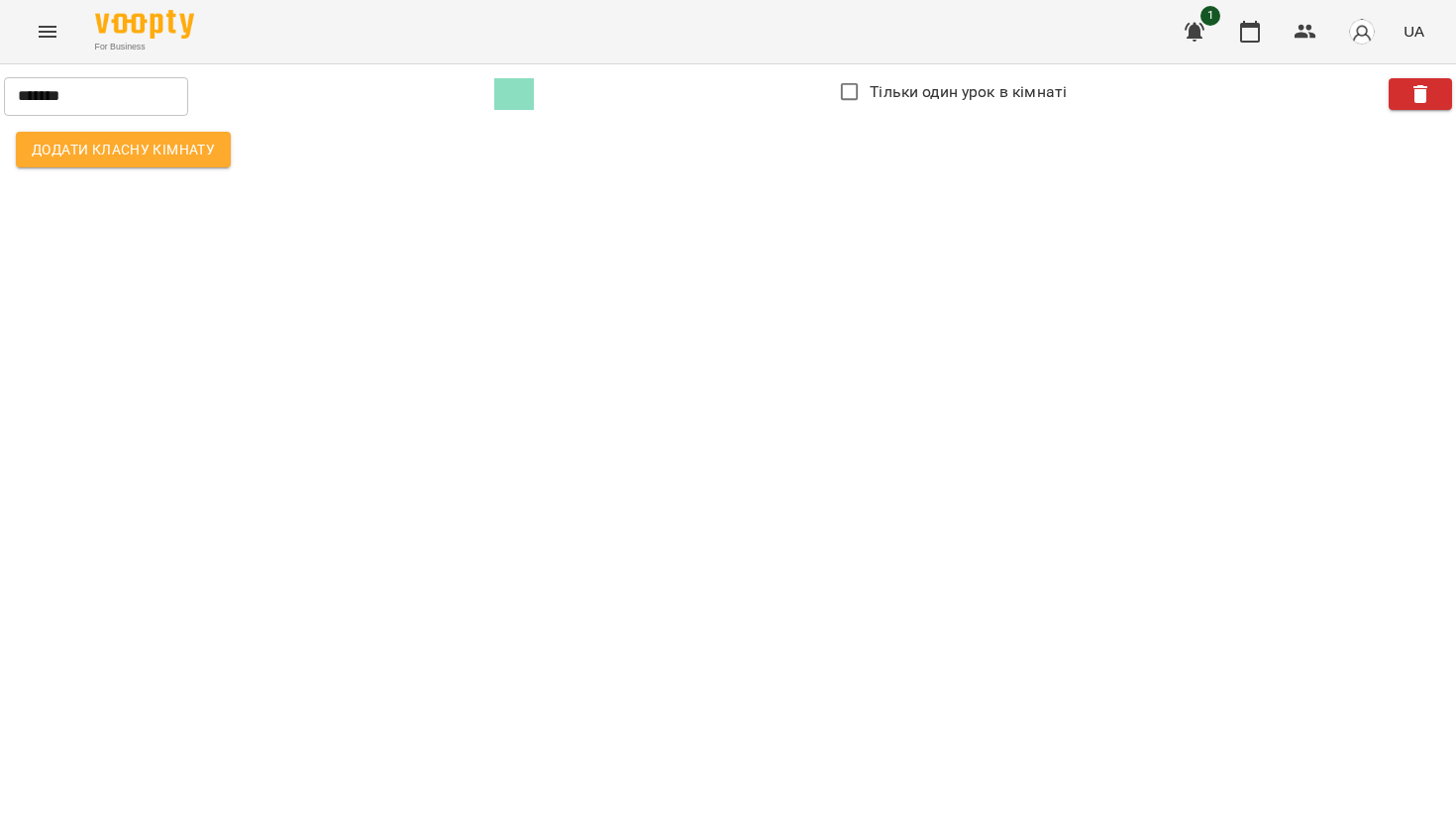 click at bounding box center (514, 94) 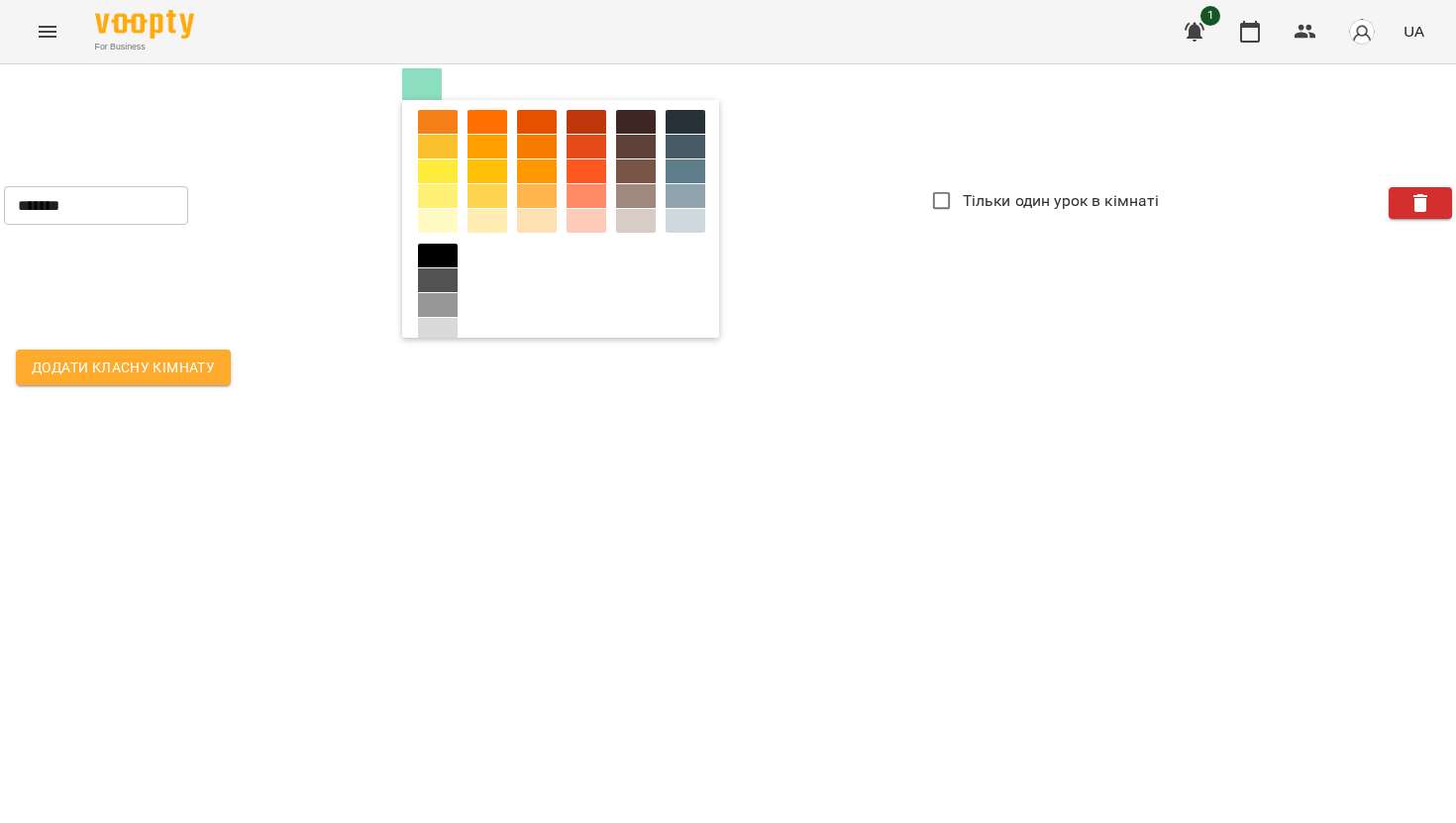 scroll, scrollTop: 274, scrollLeft: 0, axis: vertical 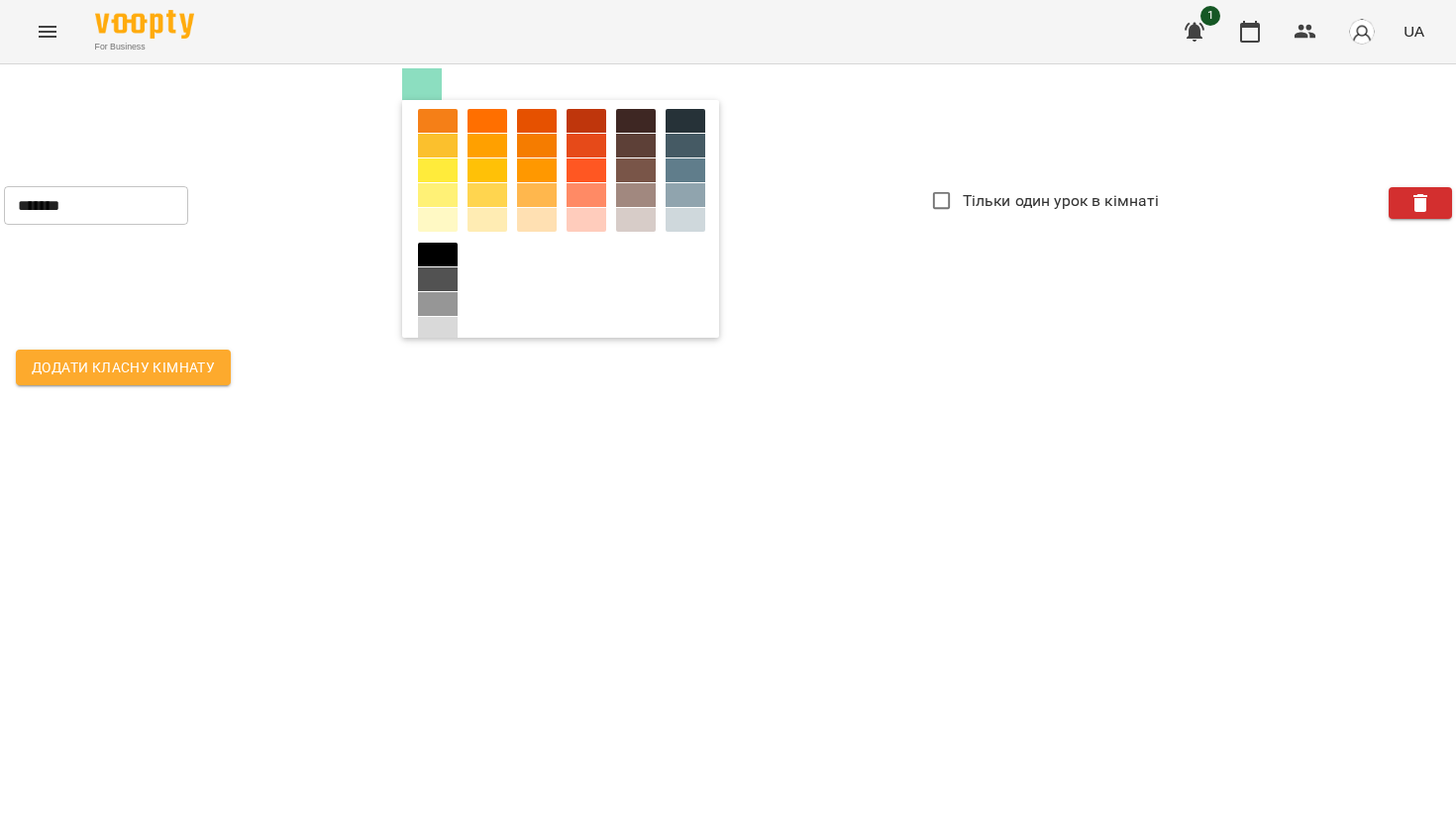 click at bounding box center [685, 220] 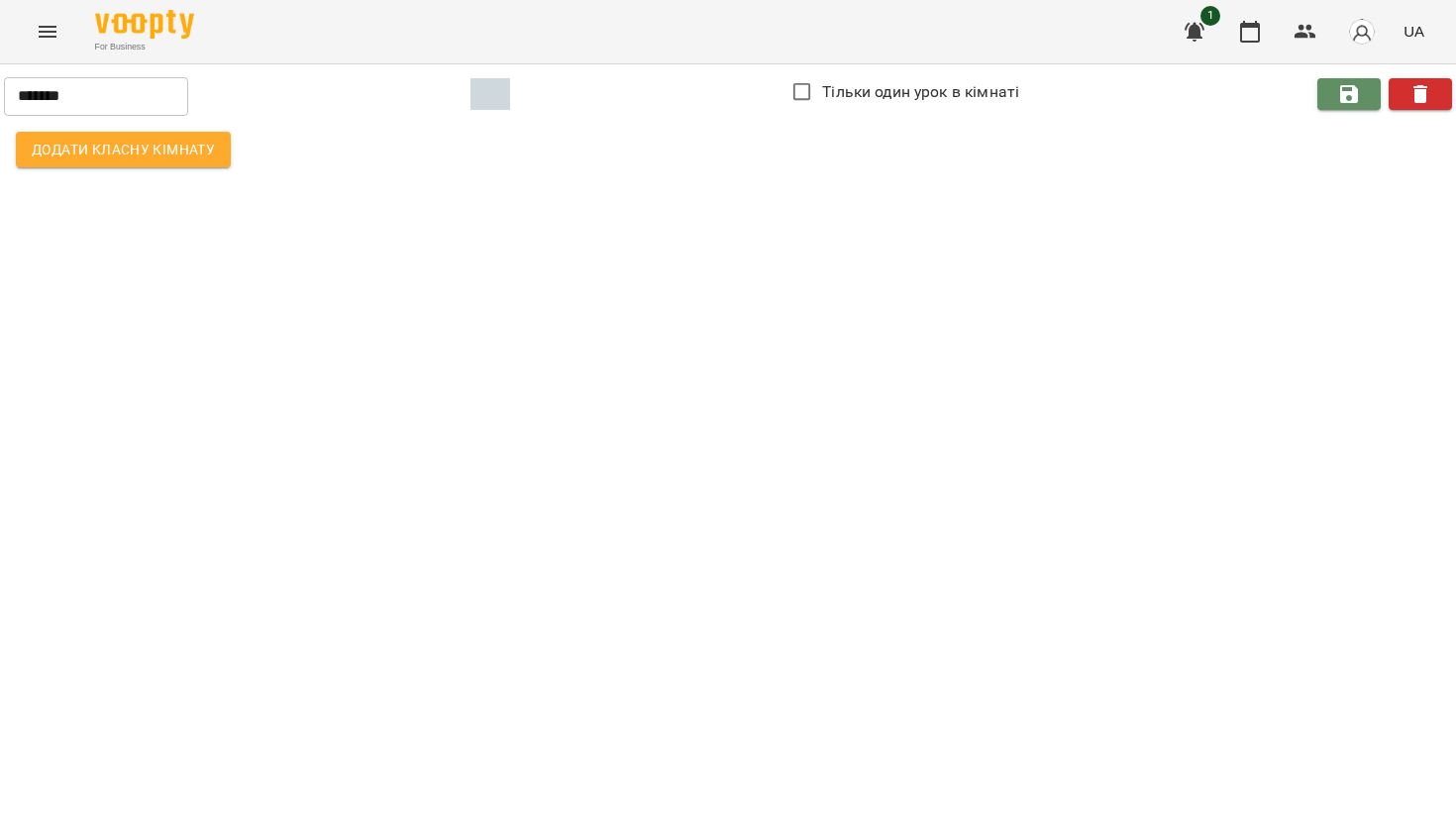 click 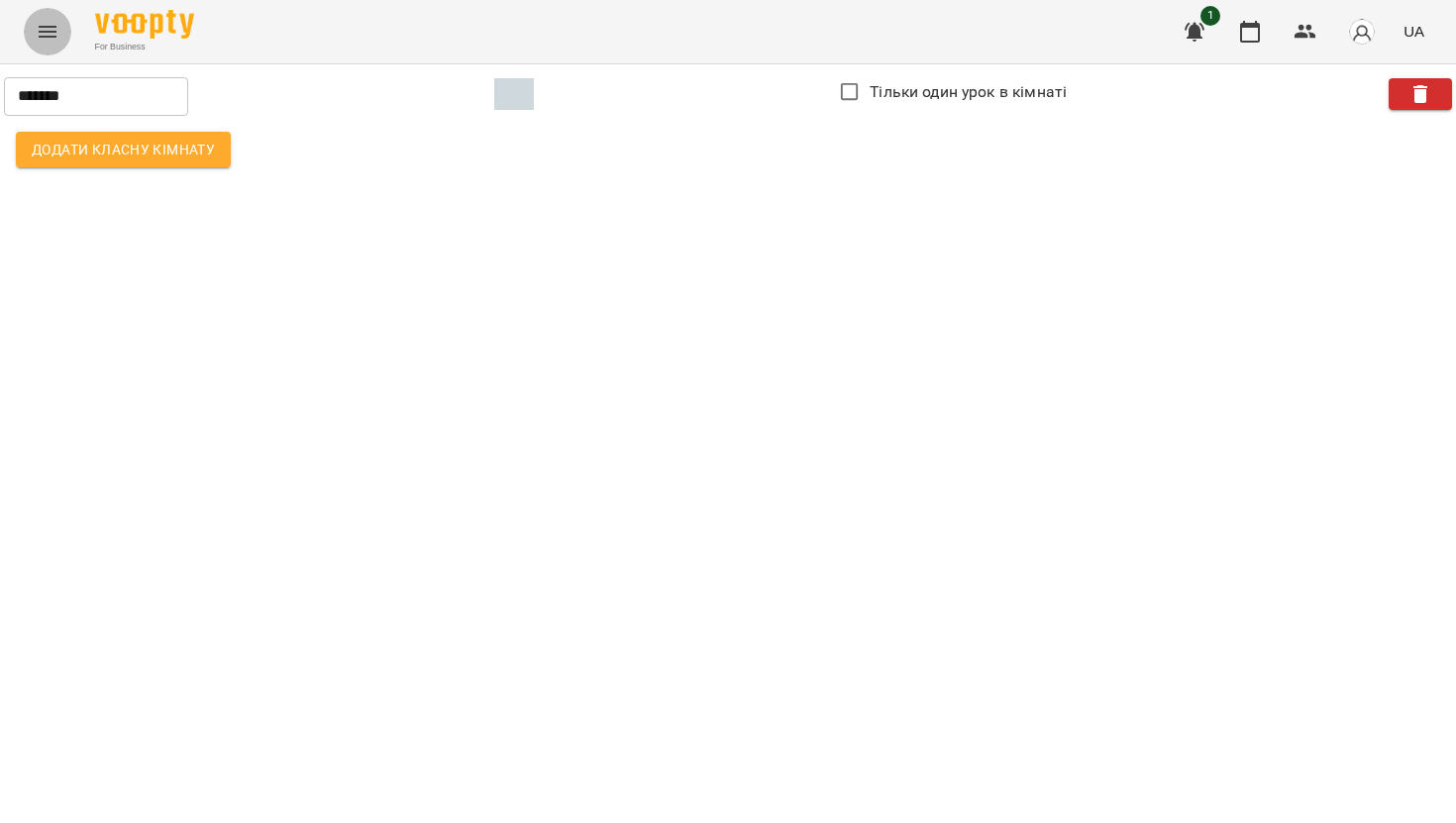 click 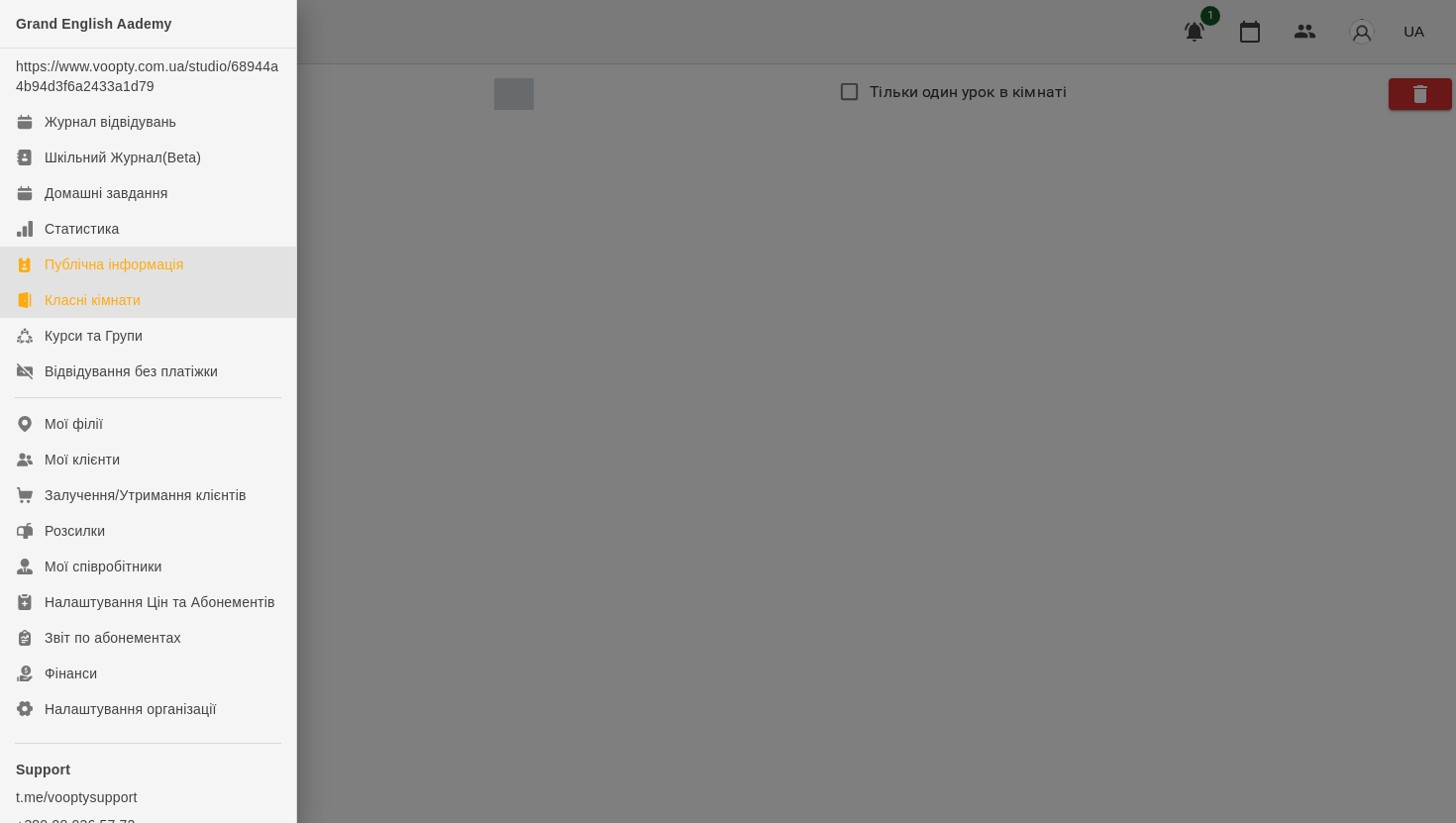click on "Публічна інформація" at bounding box center (114, 264) 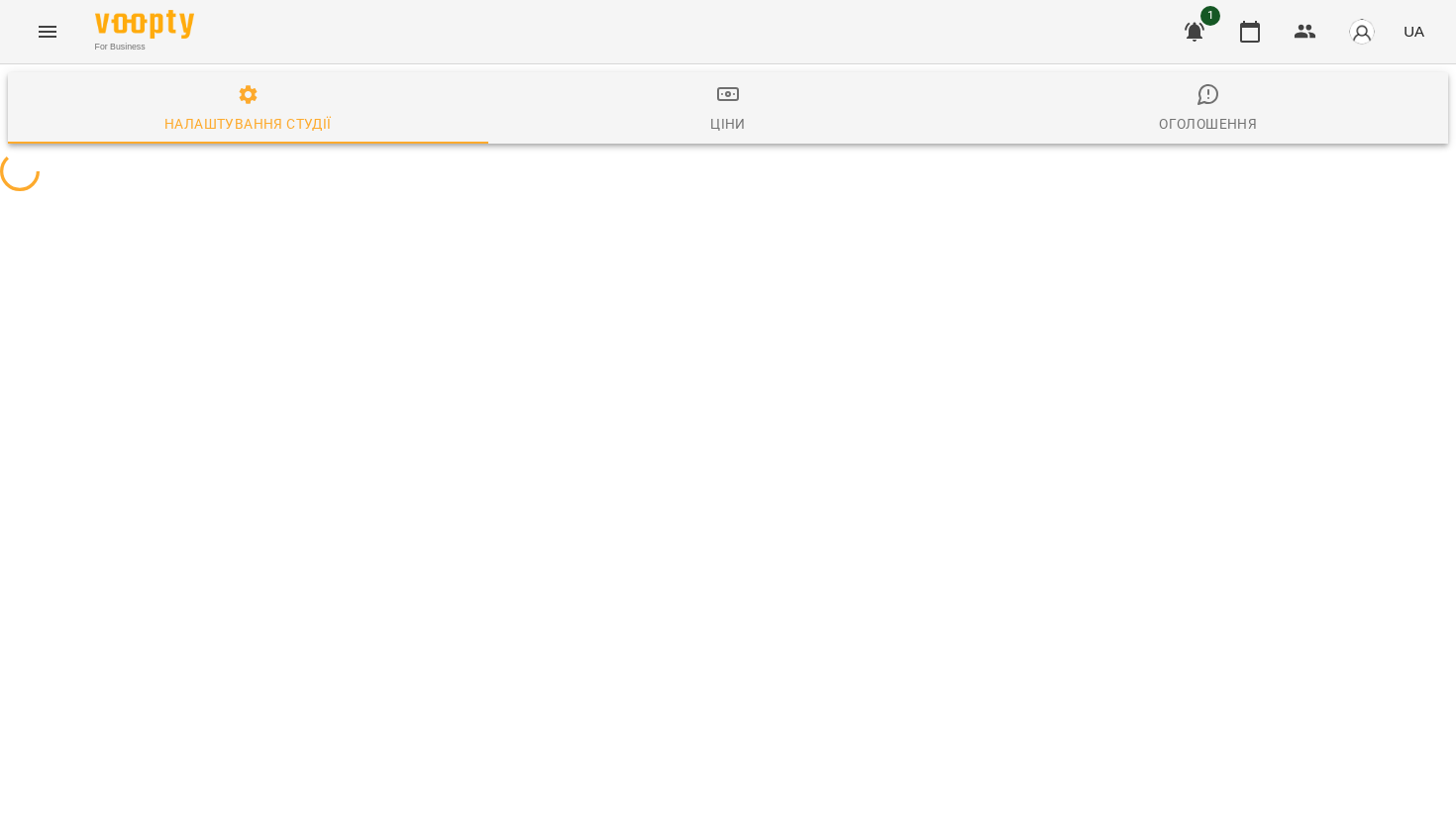 select on "**" 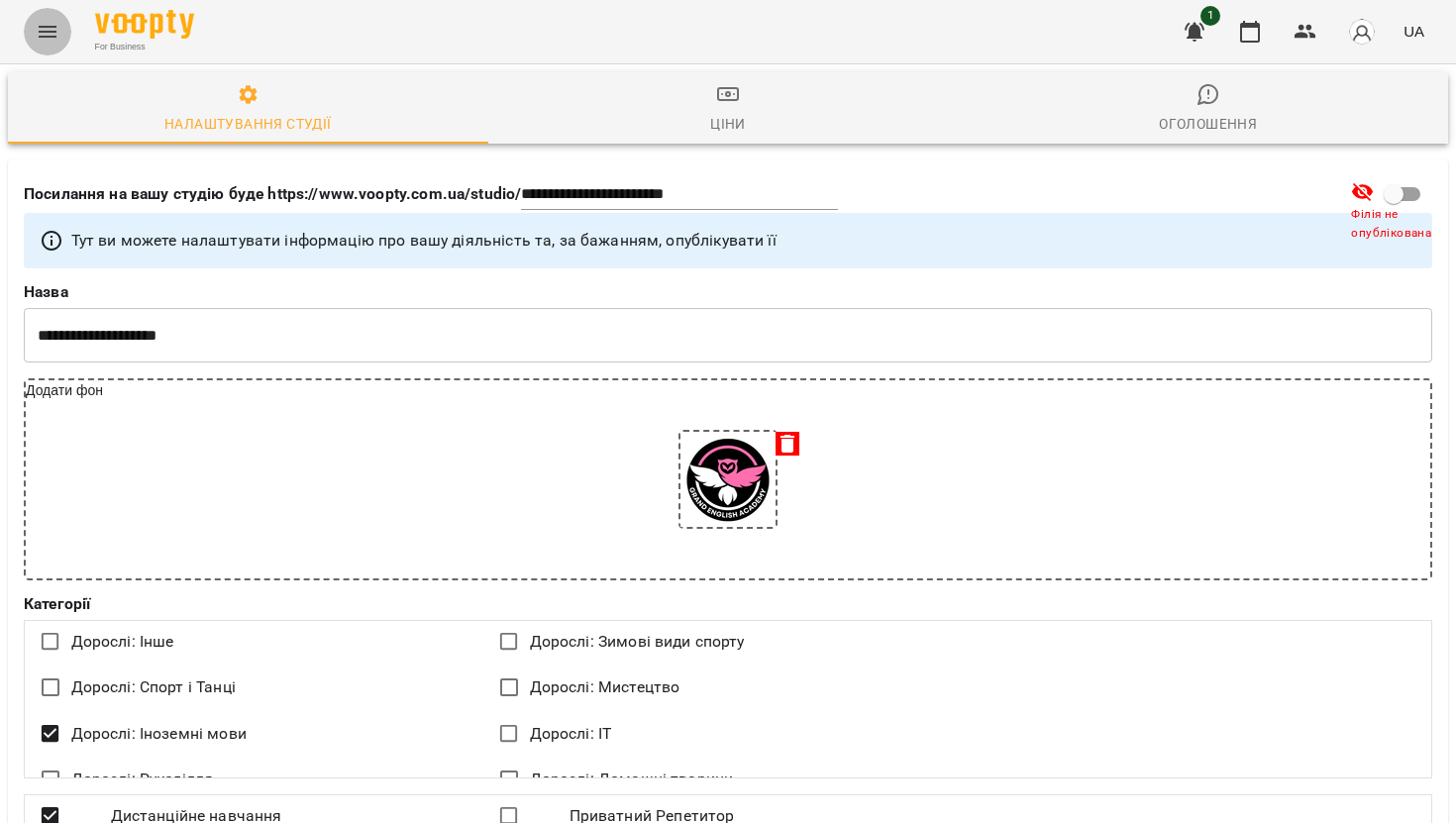 click at bounding box center (48, 32) 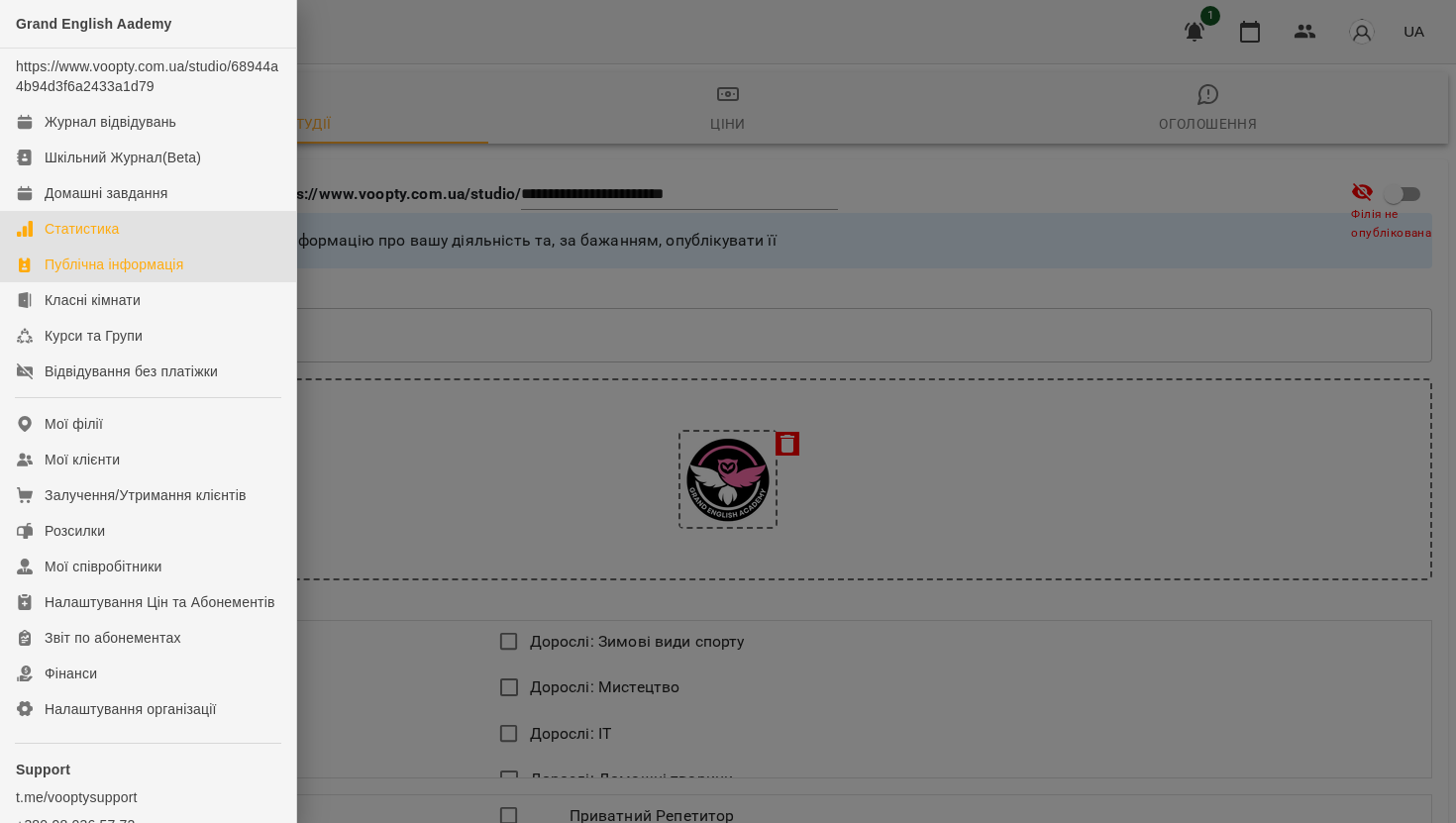 click on "Статистика" at bounding box center (82, 229) 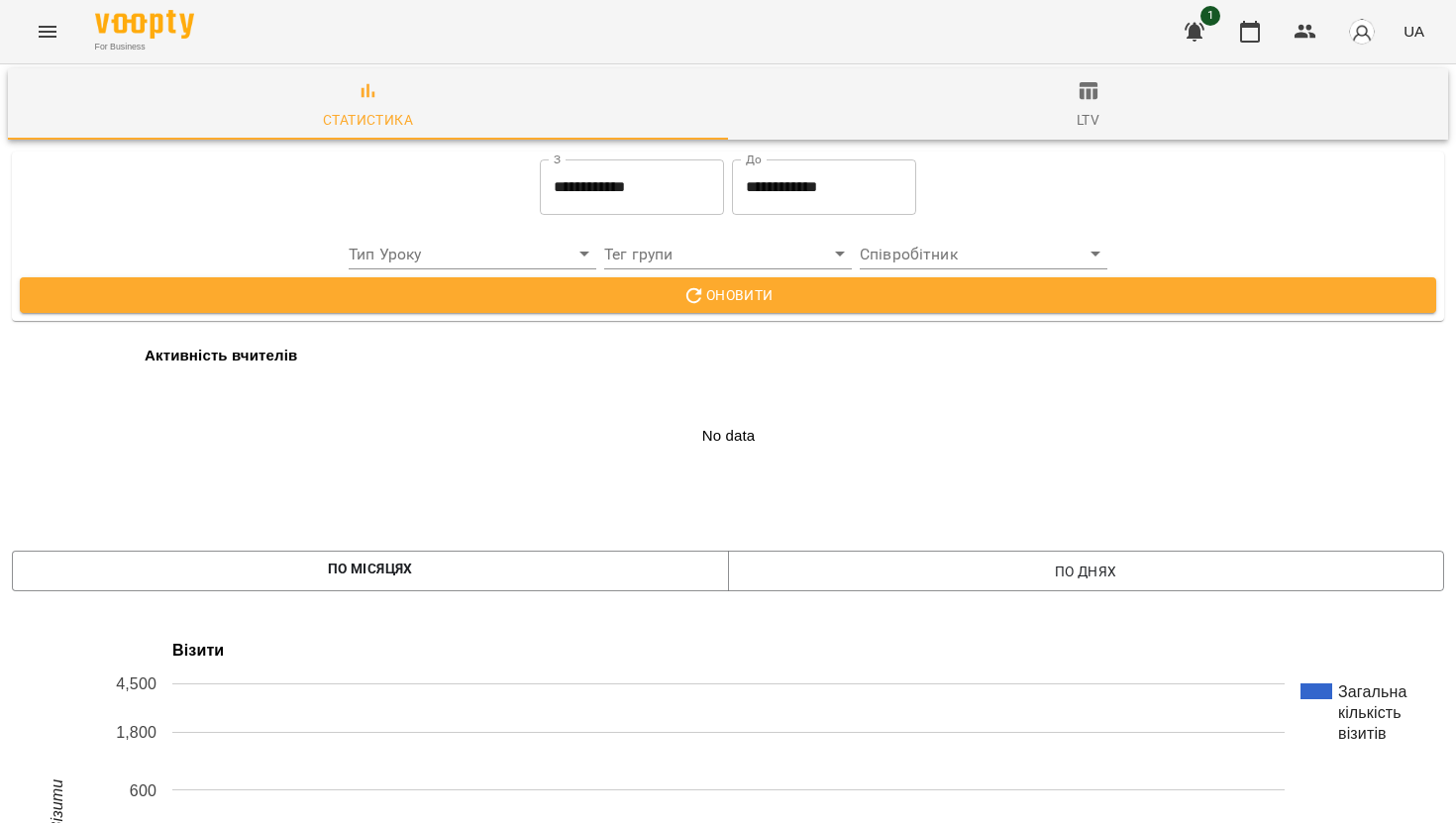 scroll, scrollTop: 1803, scrollLeft: 0, axis: vertical 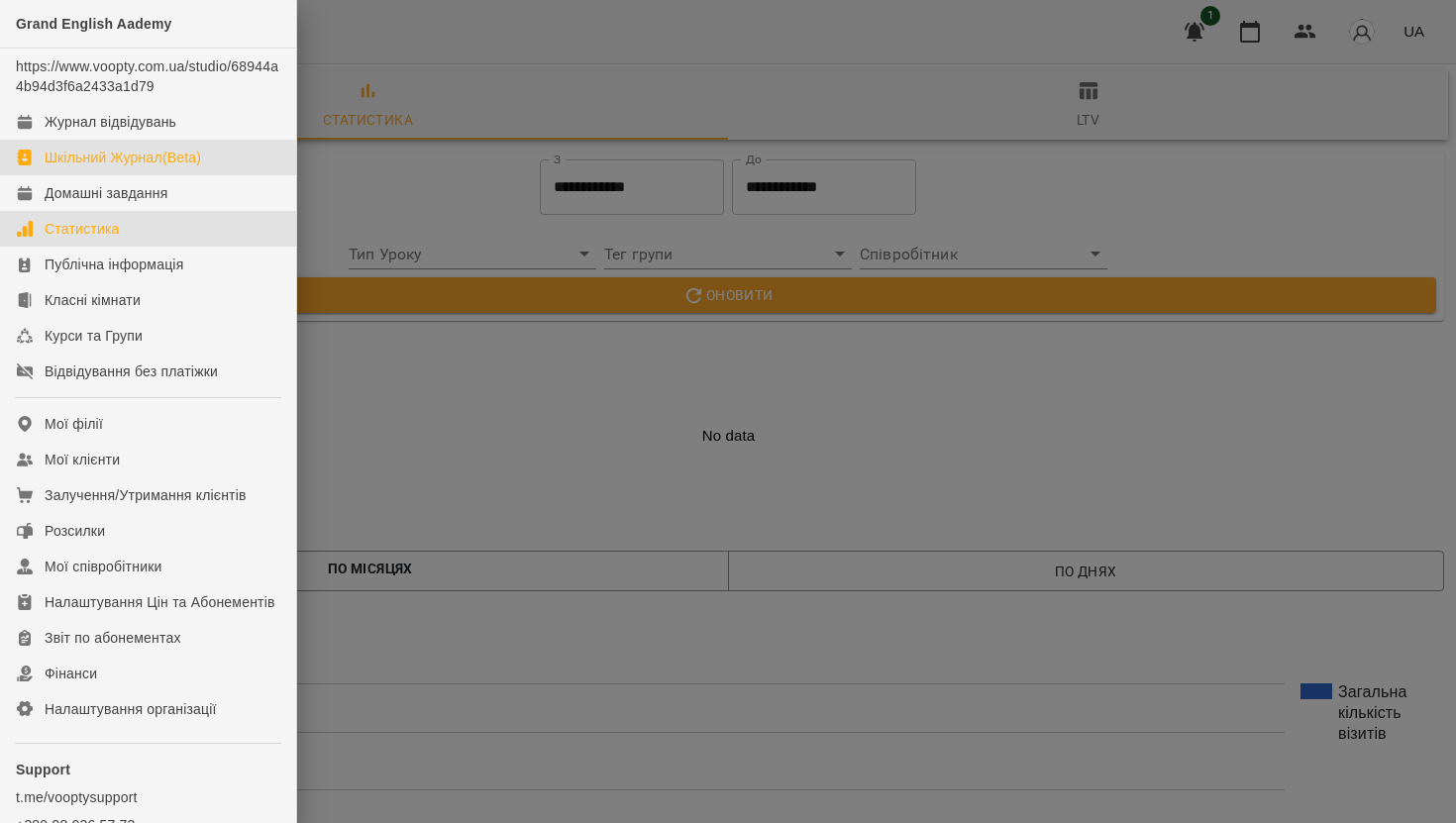 click on "Шкільний Журнал(Beta)" at bounding box center [123, 157] 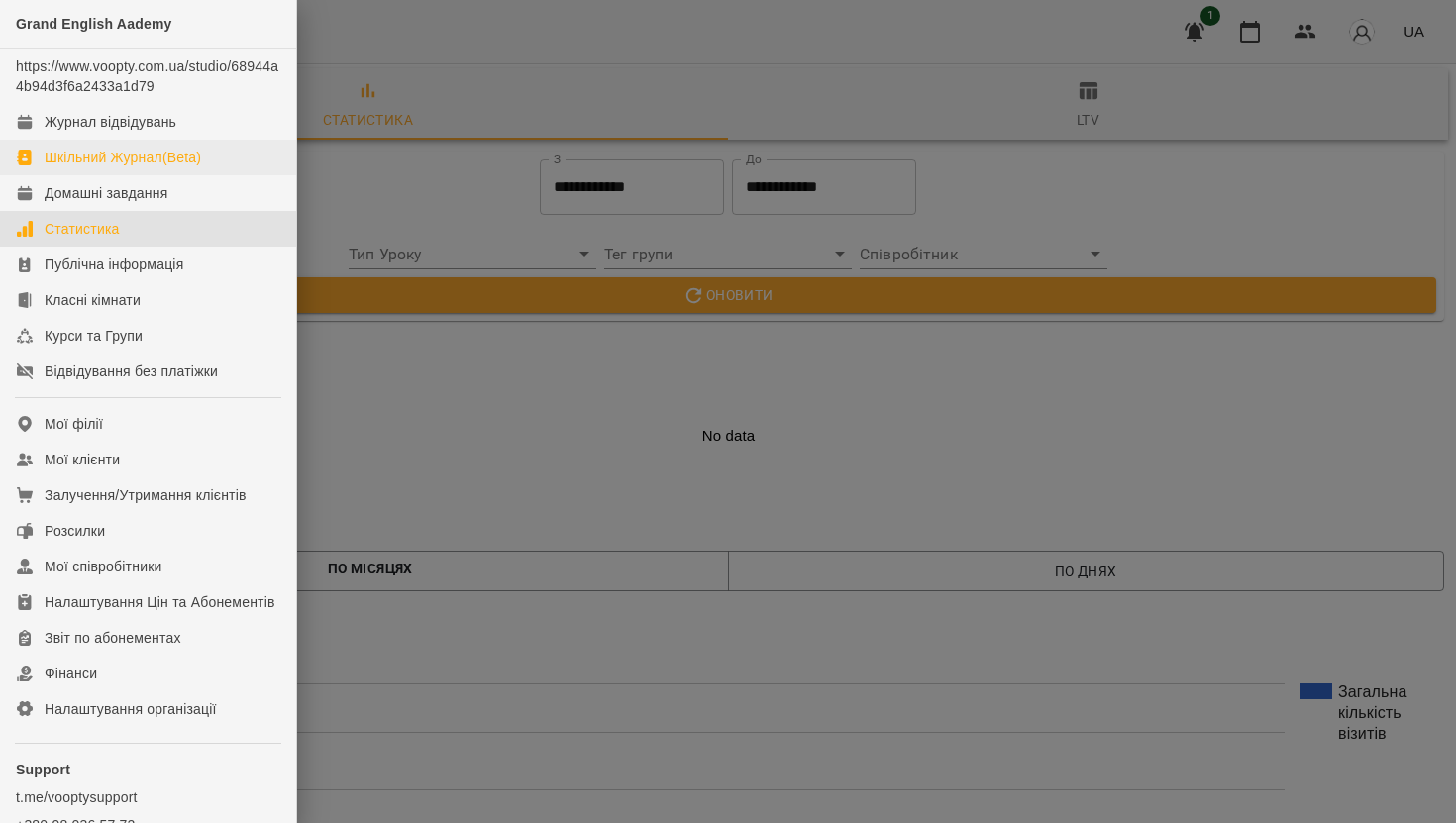 scroll, scrollTop: 0, scrollLeft: 0, axis: both 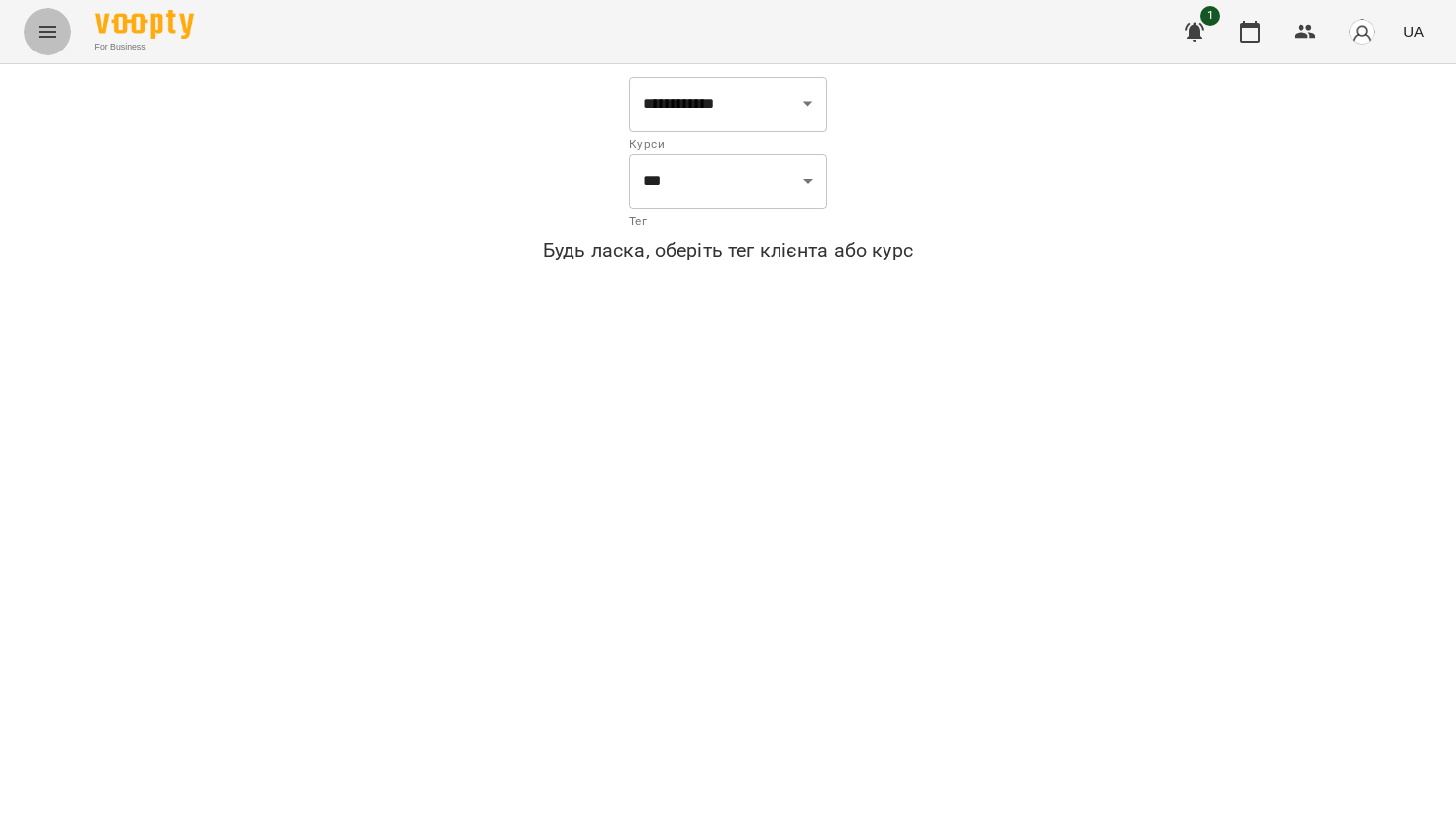 click at bounding box center [48, 32] 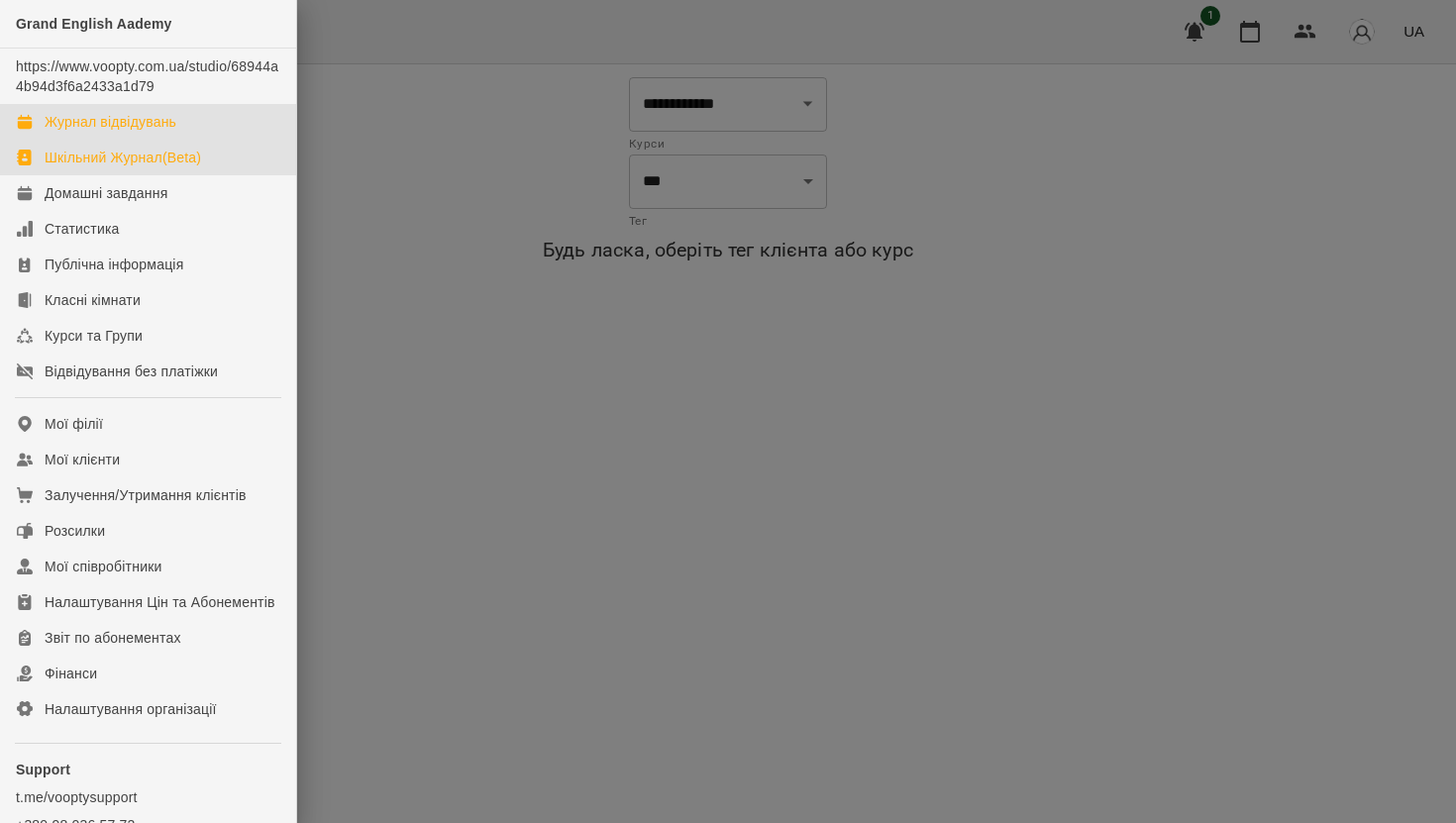 click on "Журнал відвідувань" at bounding box center (110, 122) 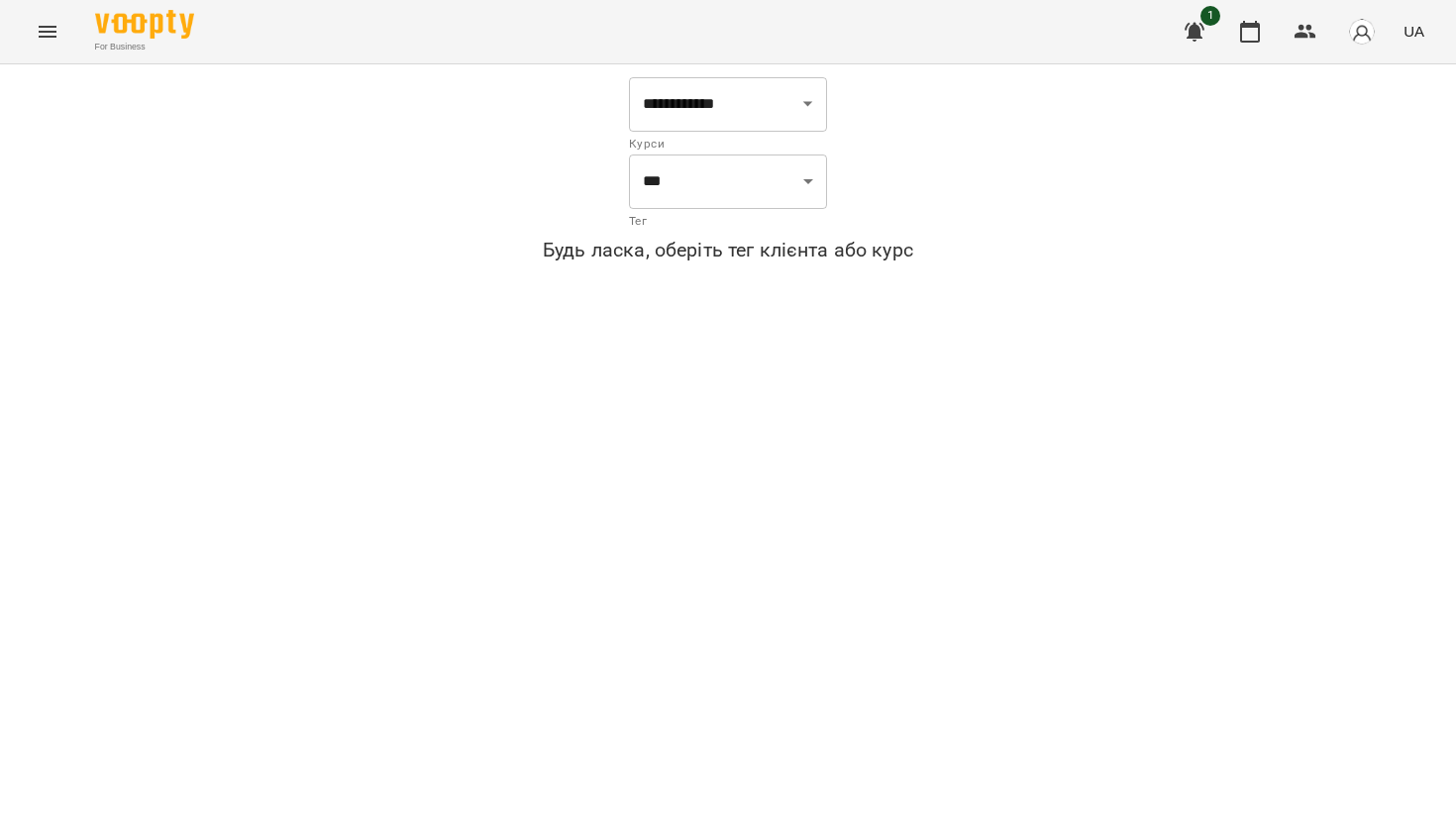 click 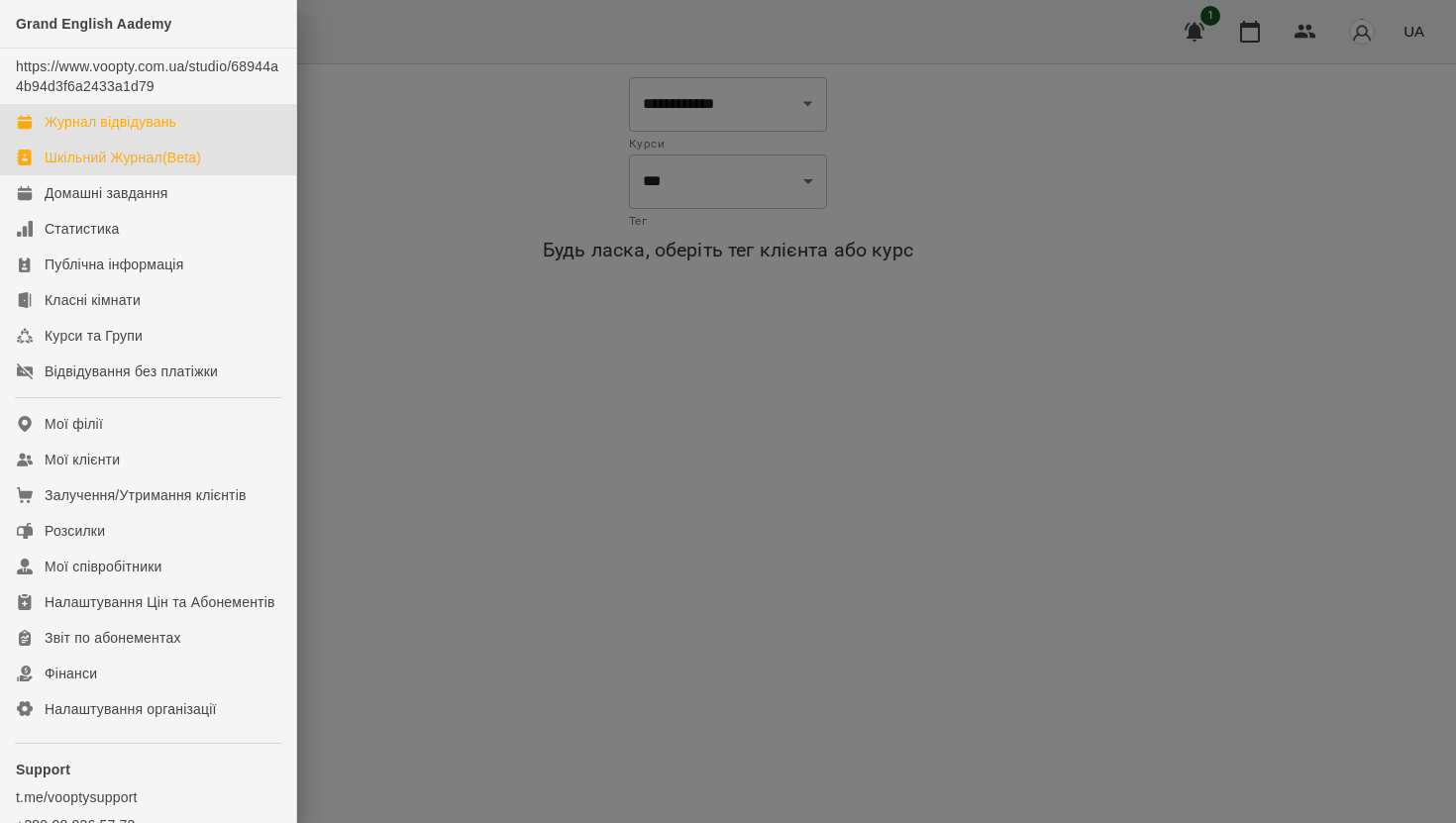 click on "Журнал відвідувань" at bounding box center (110, 122) 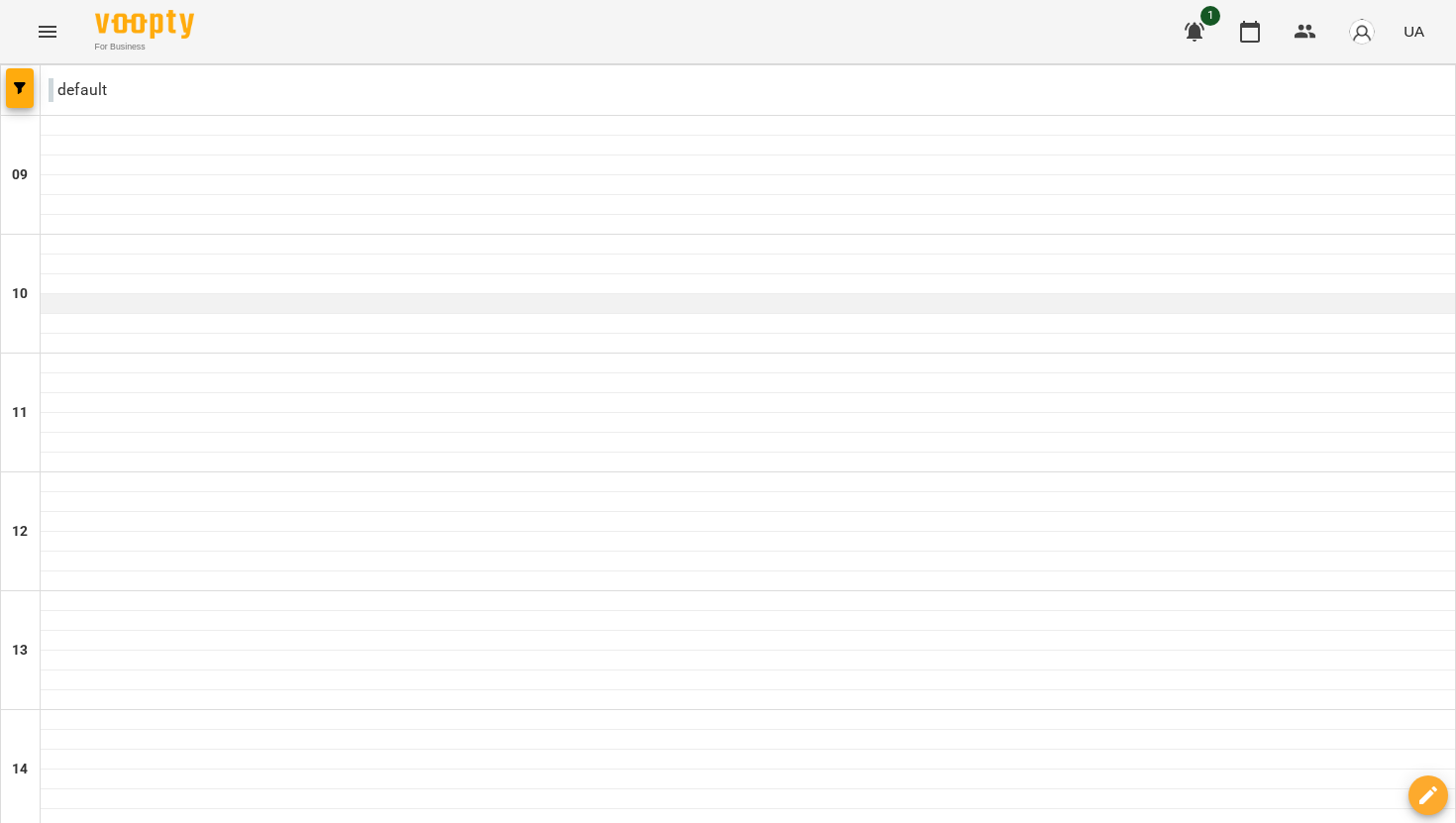 scroll, scrollTop: 464, scrollLeft: 0, axis: vertical 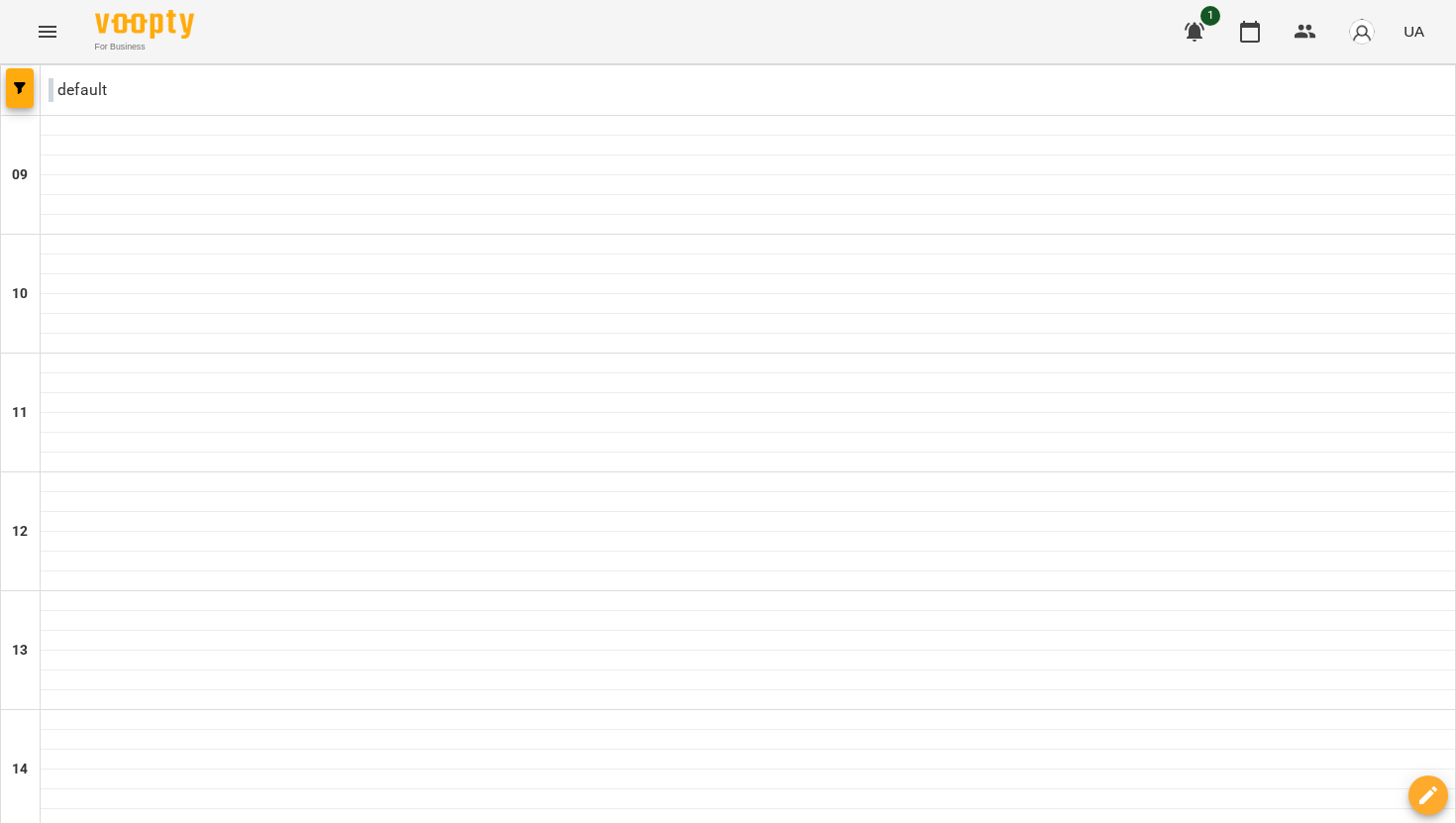 click on "07 серп" at bounding box center [761, 1587] 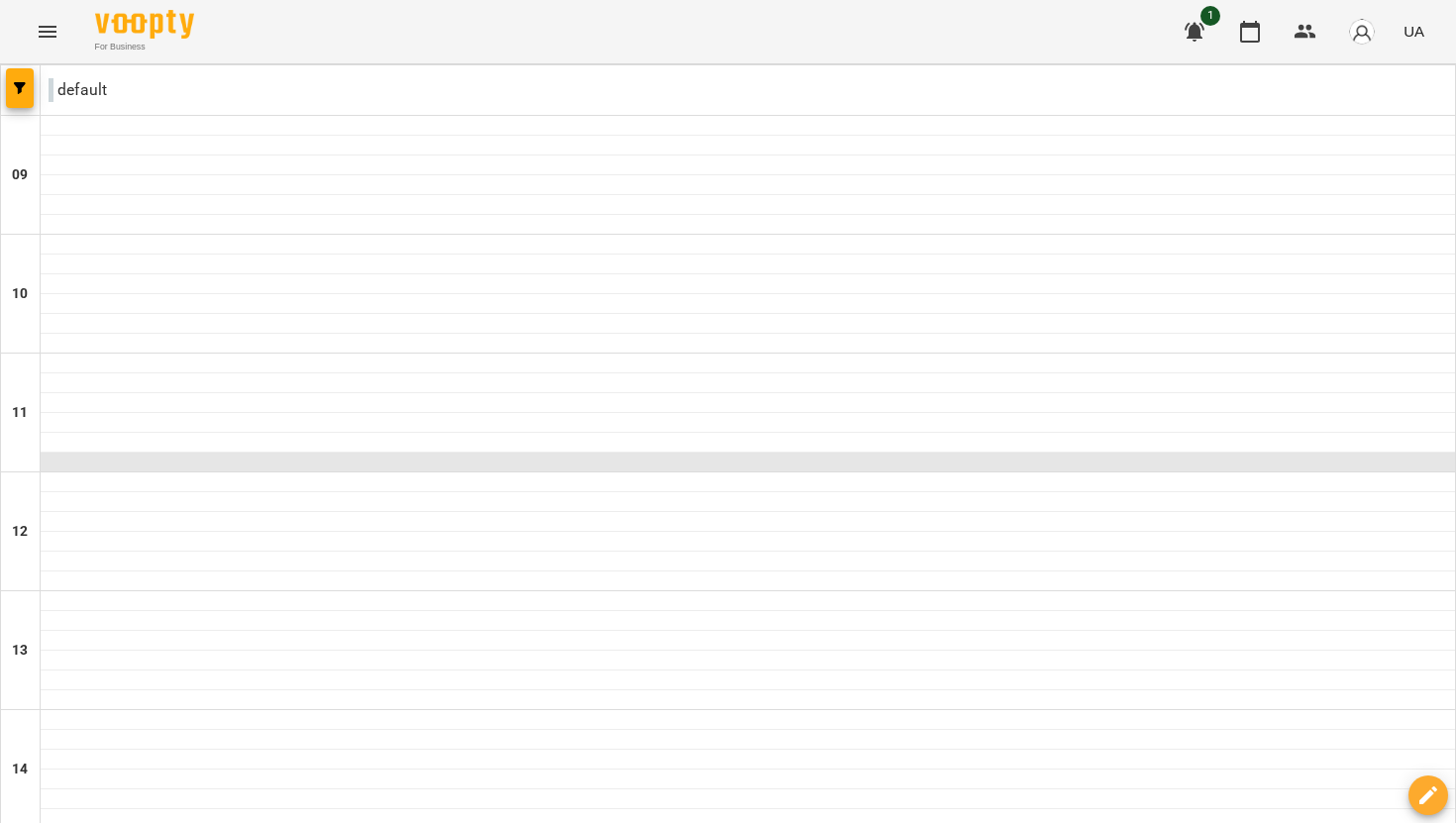 scroll, scrollTop: 851, scrollLeft: 0, axis: vertical 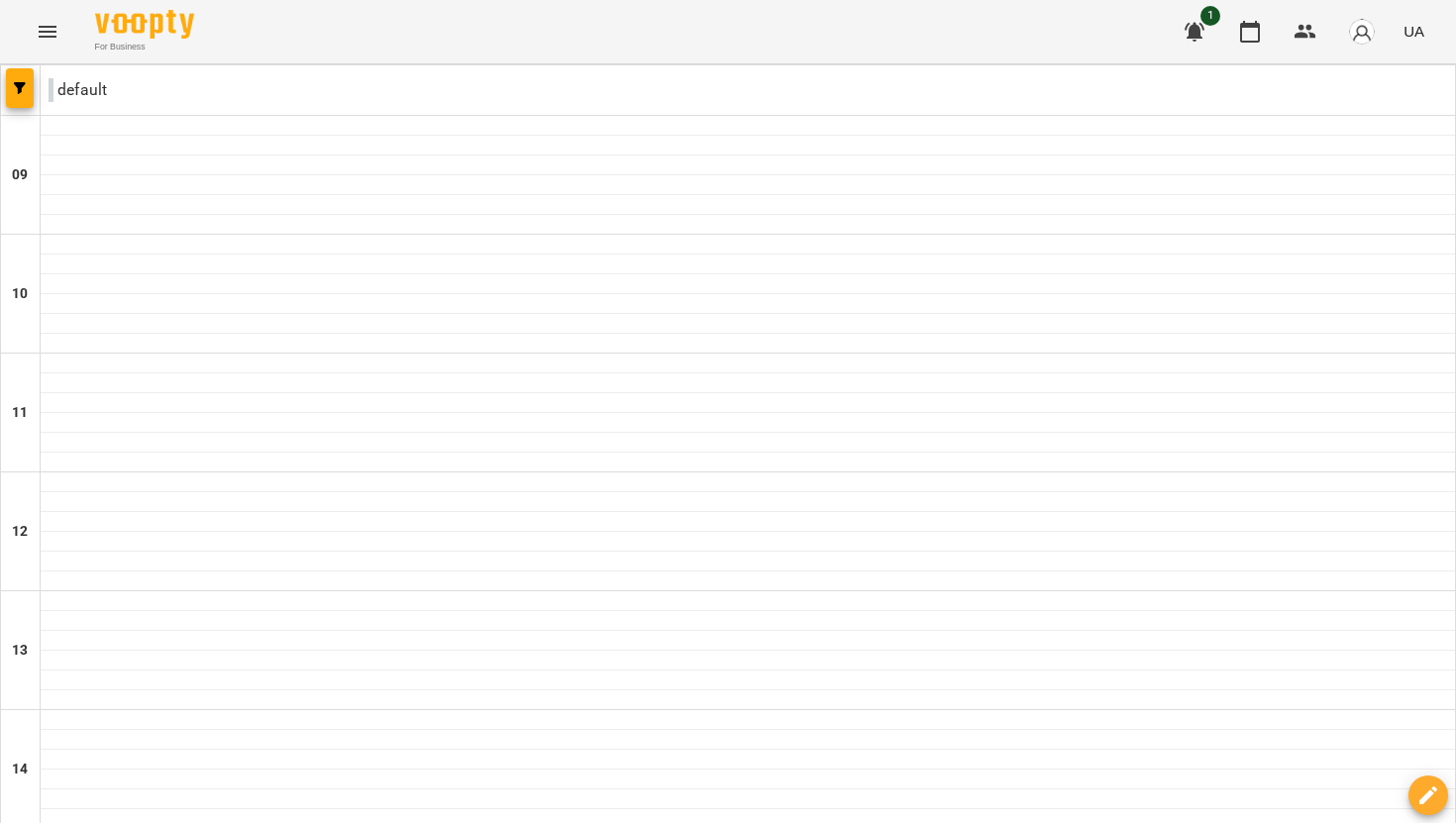 click on "default" at bounding box center [77, 90] 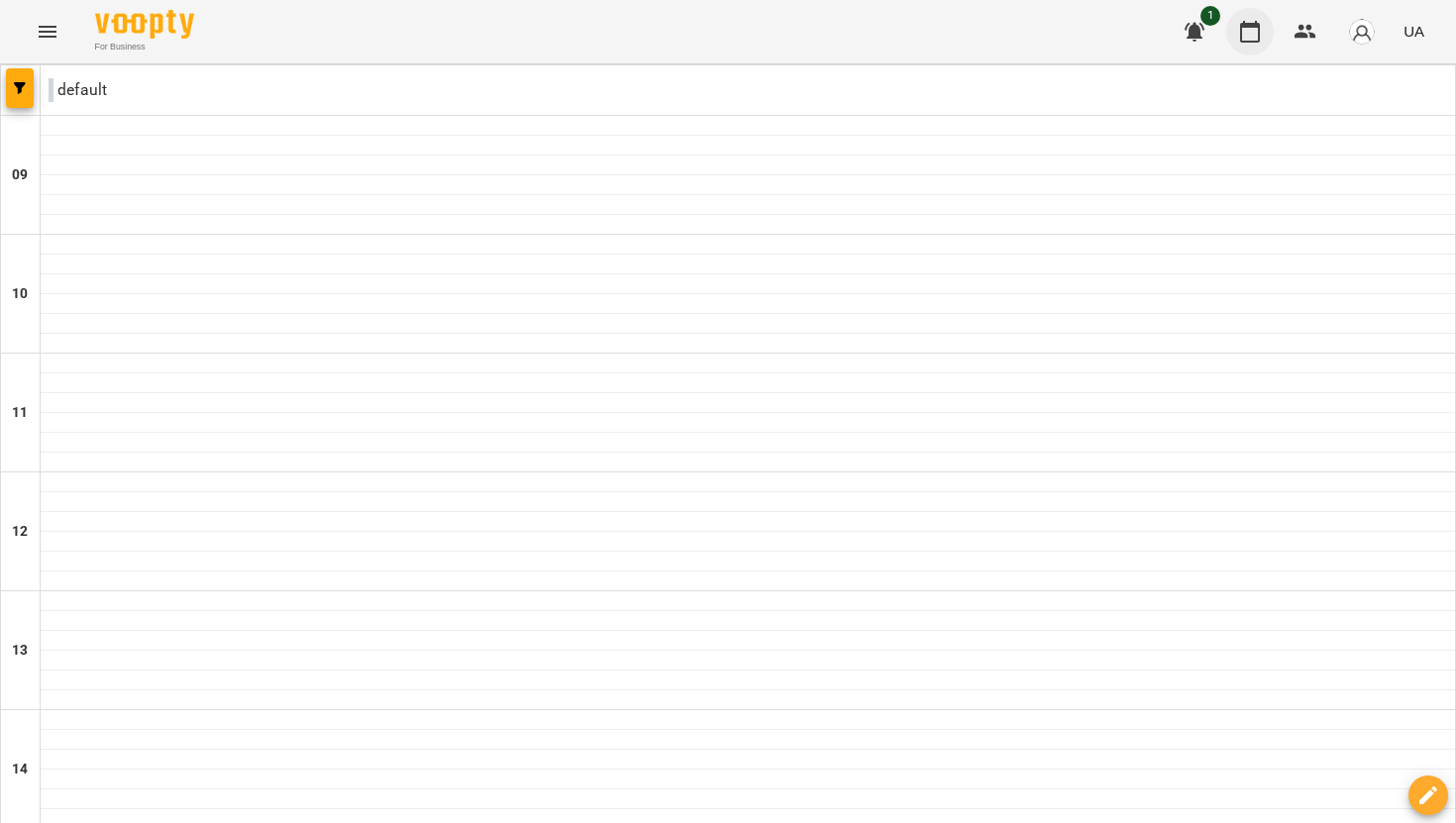 click 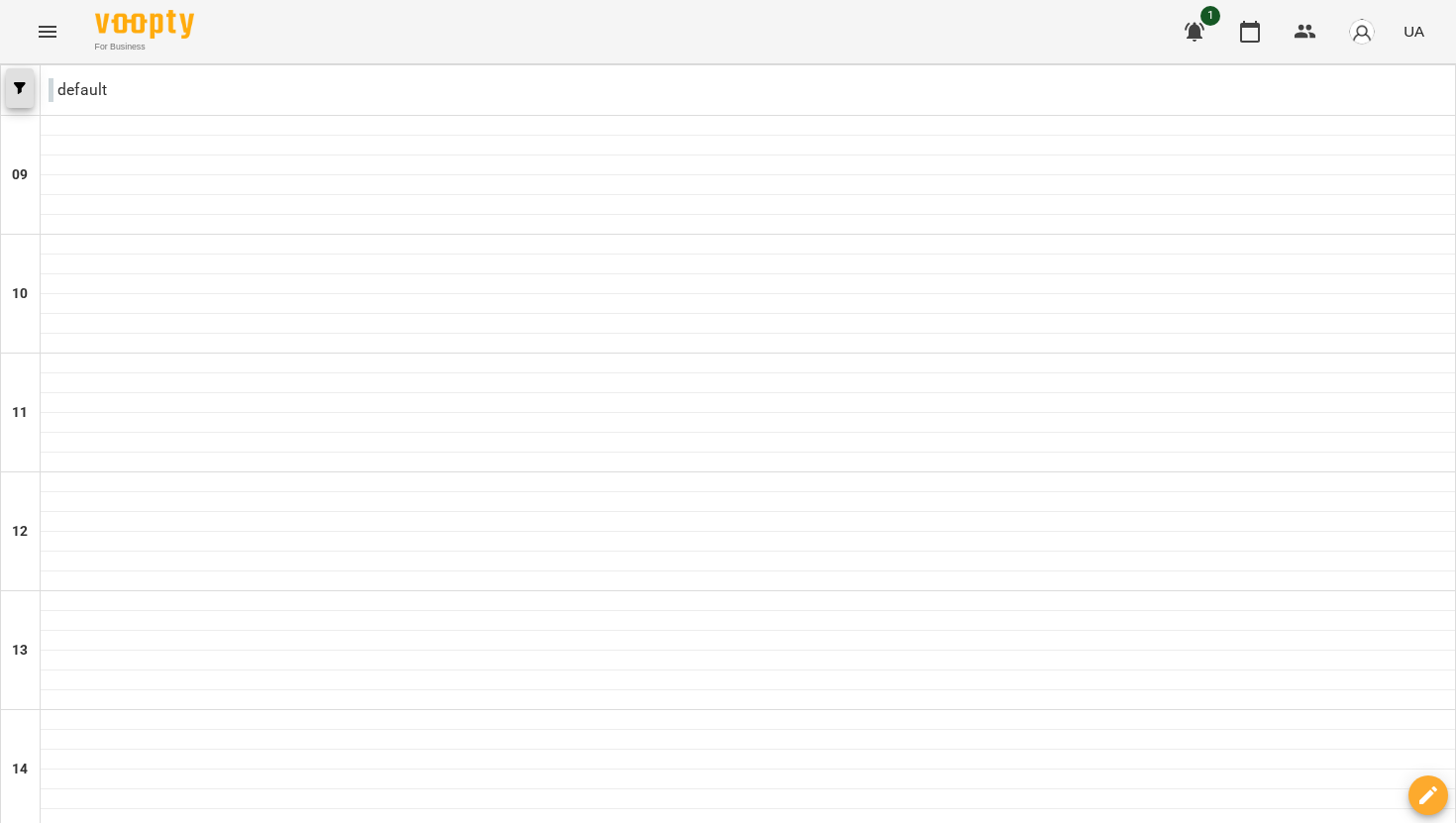 click 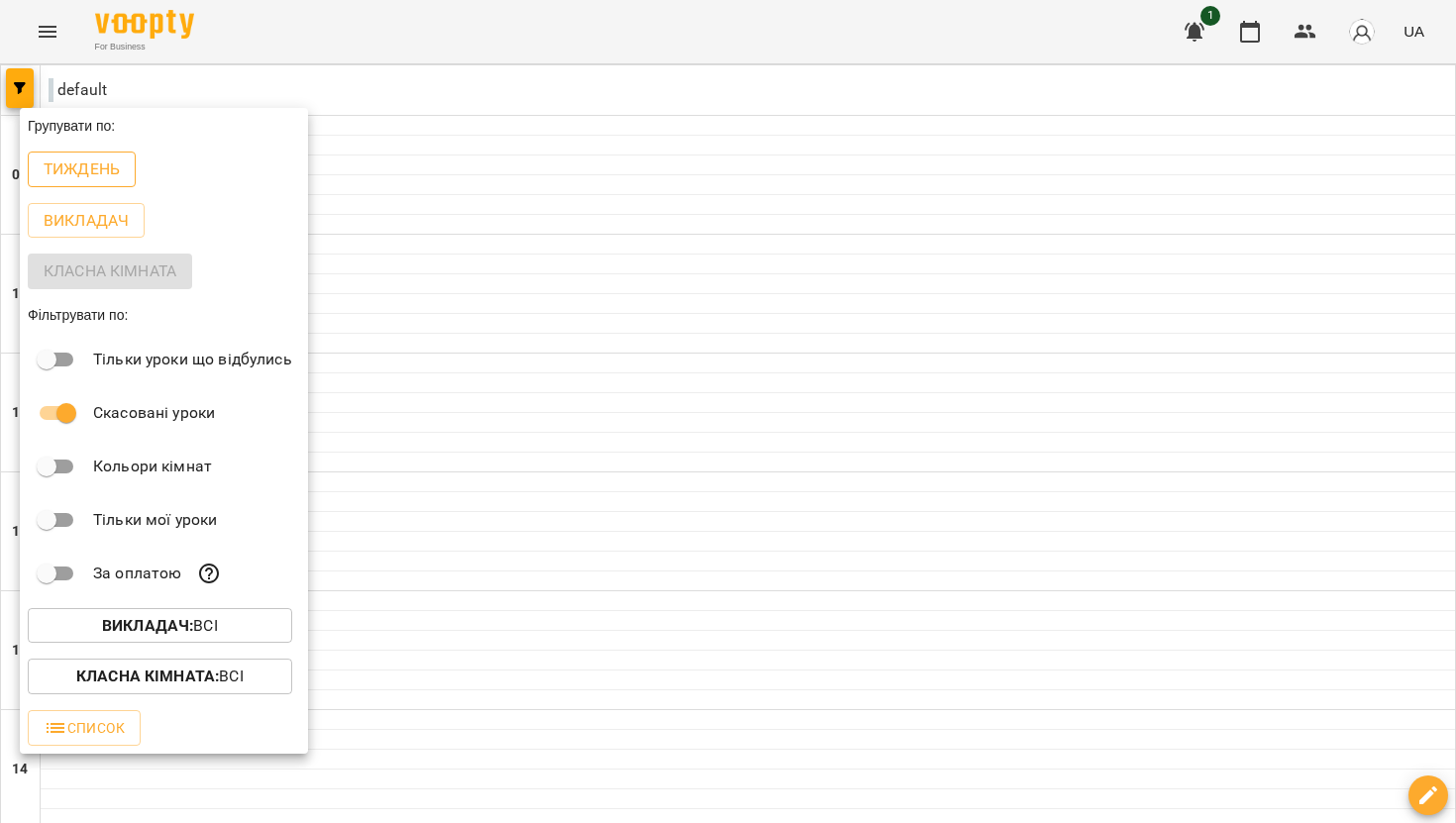 click on "Тиждень" at bounding box center [81, 169] 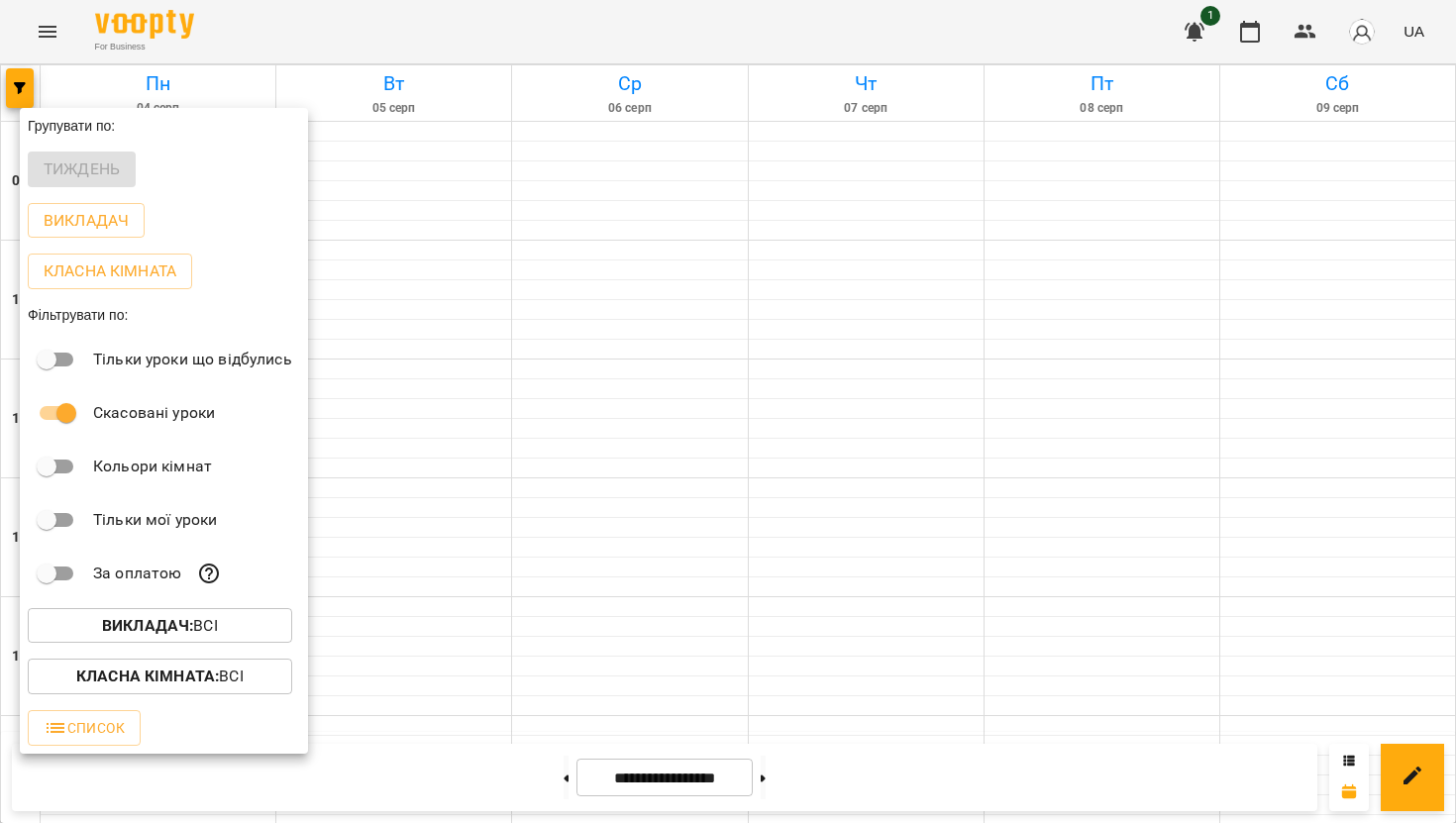 click at bounding box center [728, 411] 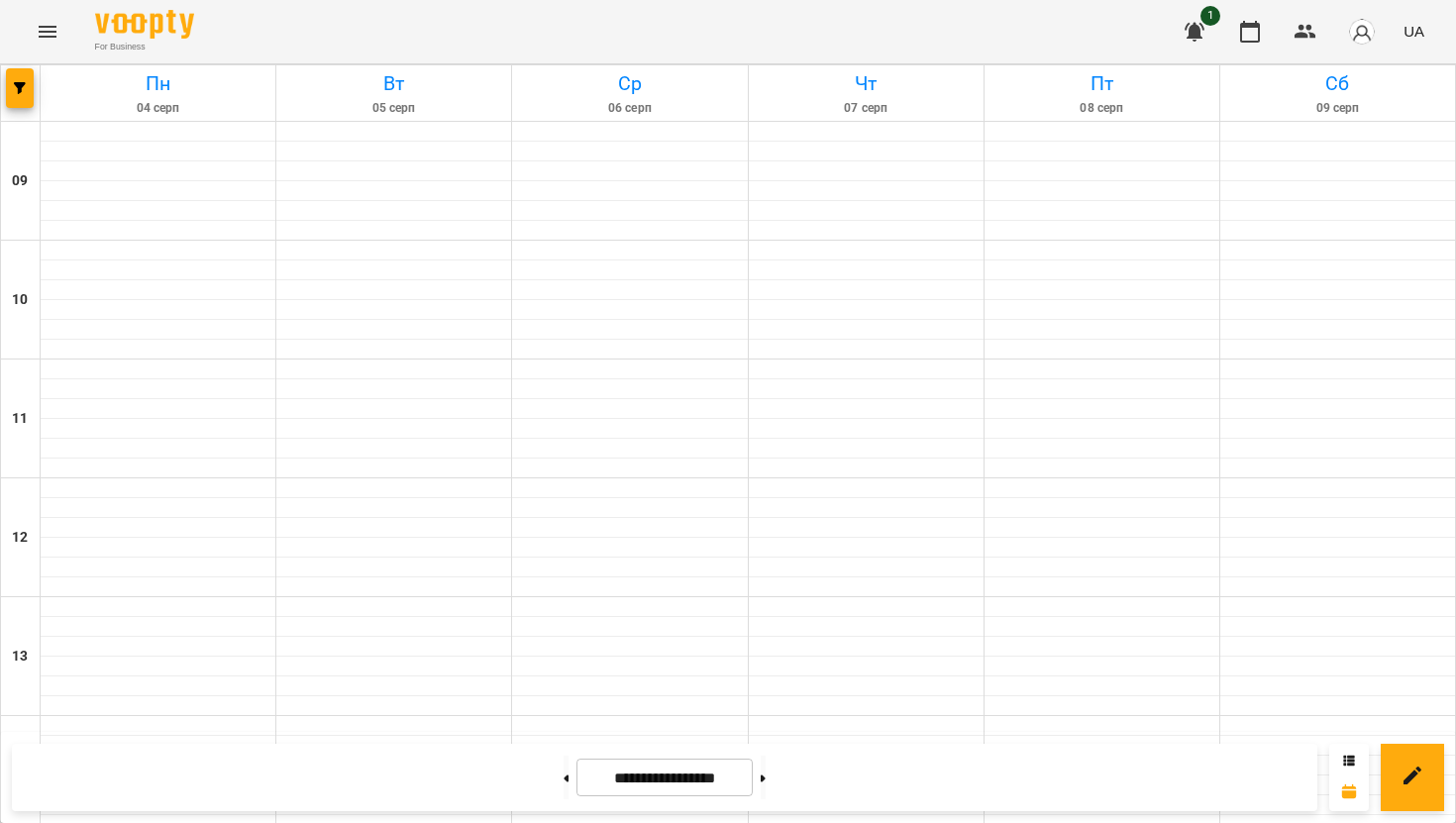 scroll, scrollTop: 814, scrollLeft: 0, axis: vertical 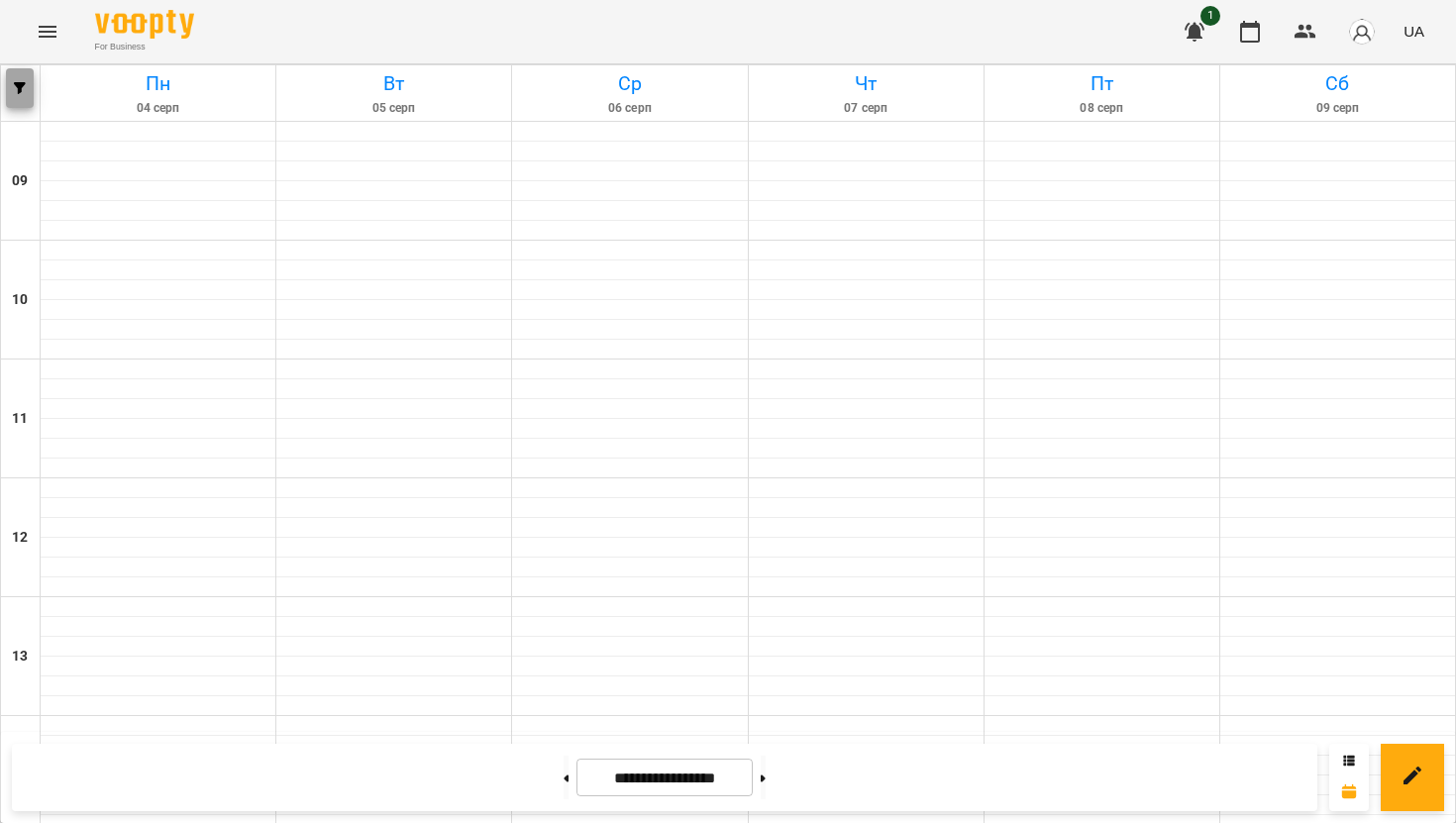 click at bounding box center [20, 88] 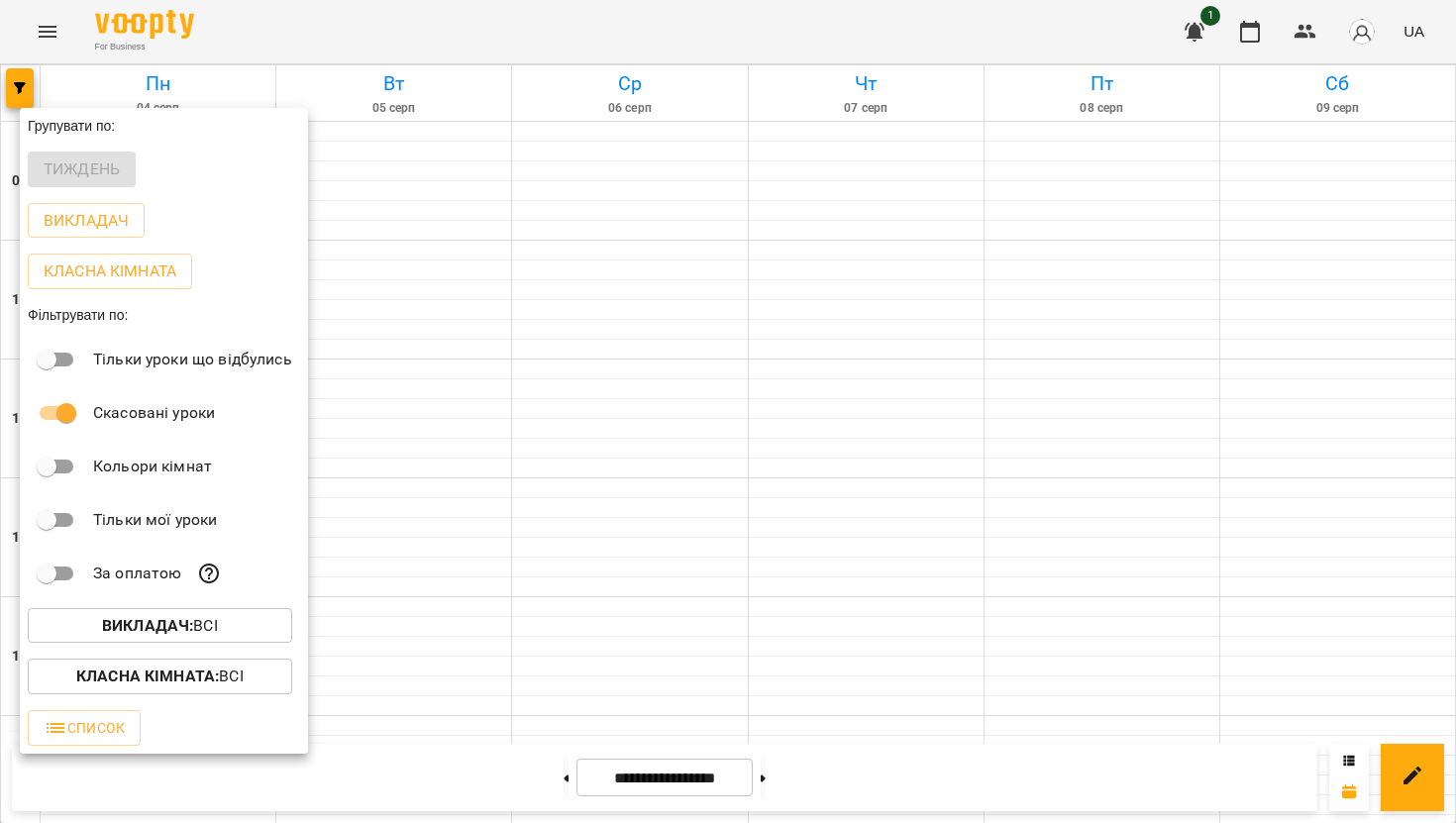 click at bounding box center [728, 411] 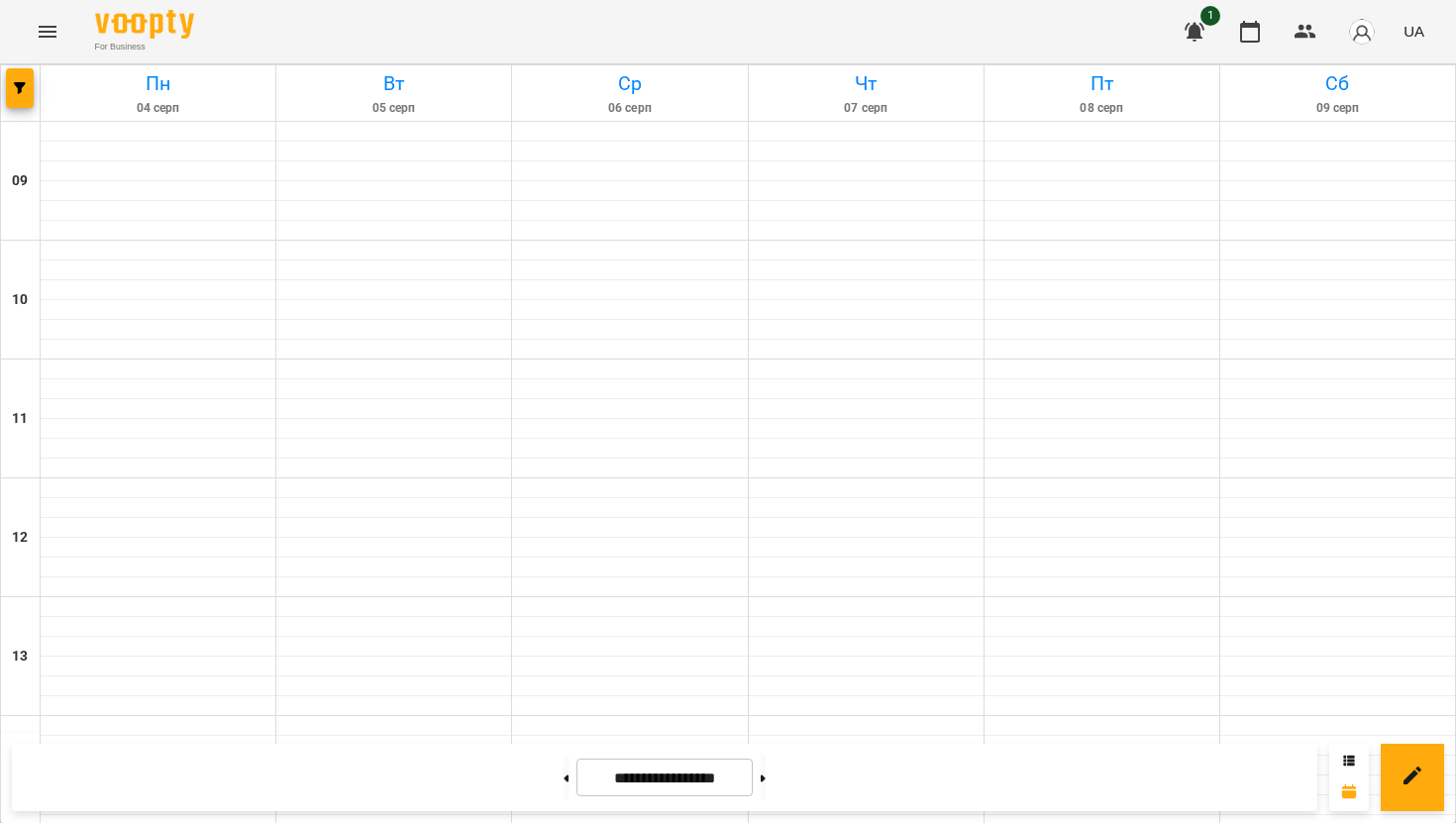 click 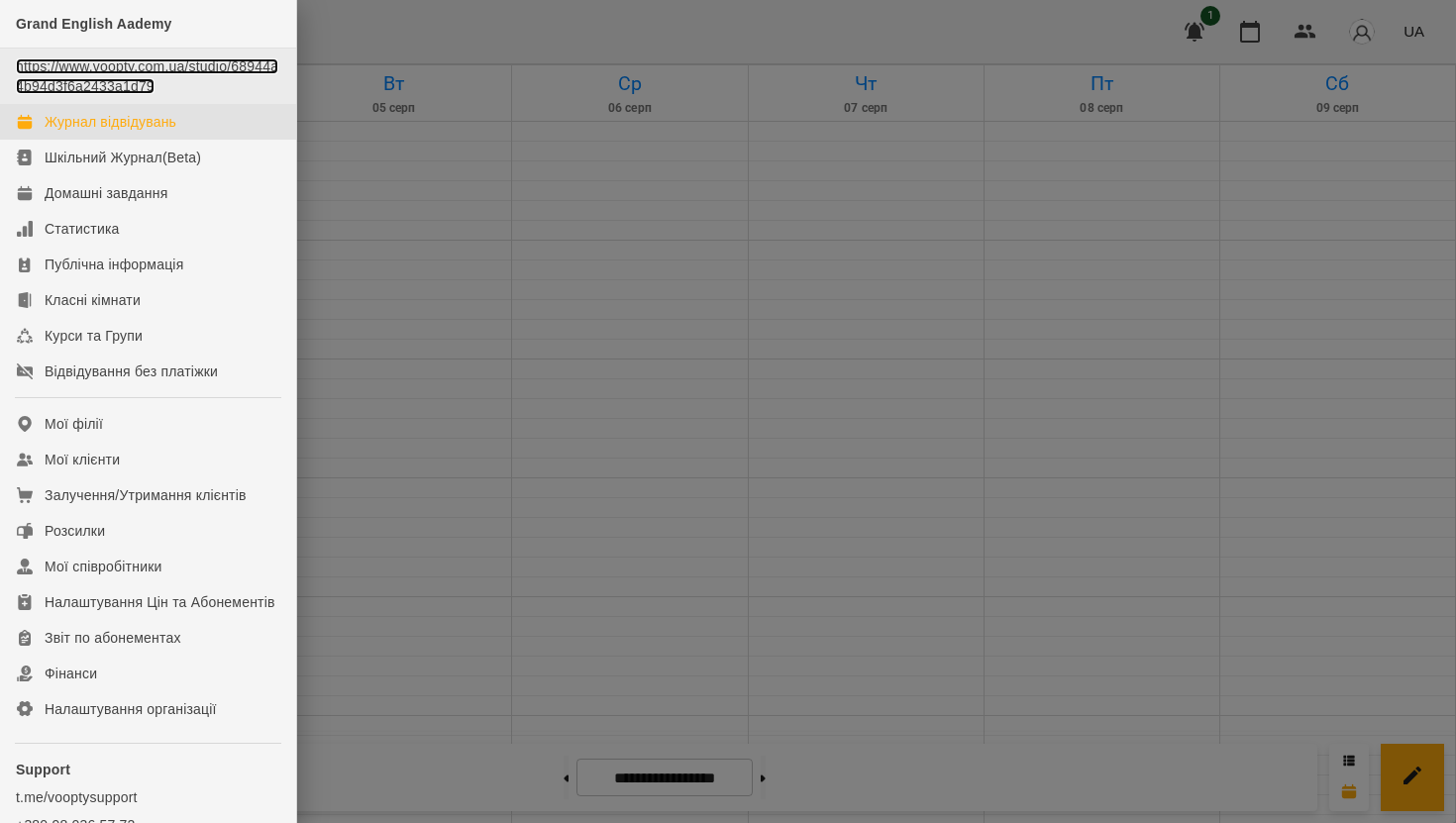 click on "https://www.voopty.com.ua/studio/68944a4b94d3f6a2433a1d79" at bounding box center [147, 76] 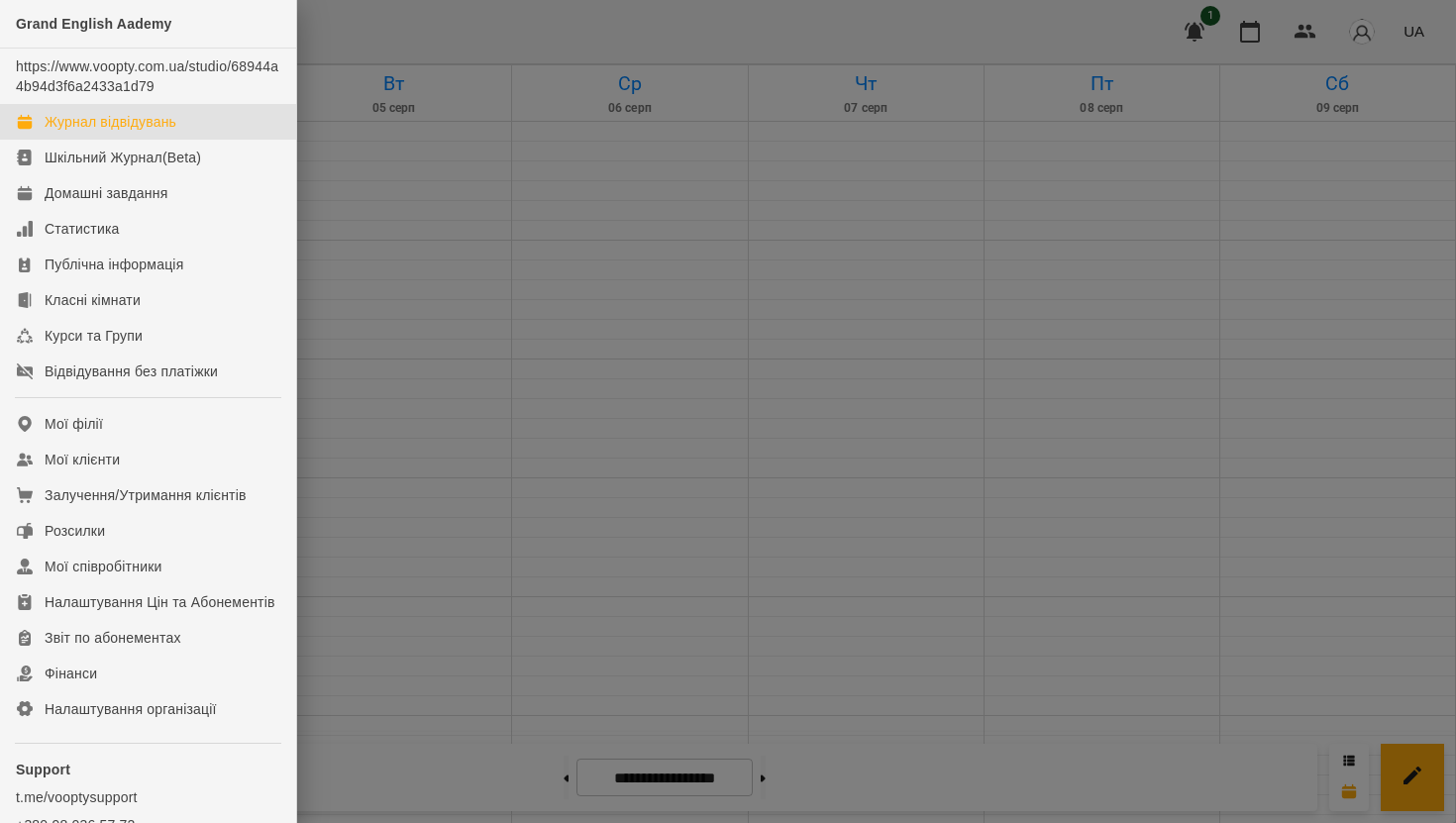 click at bounding box center (728, 411) 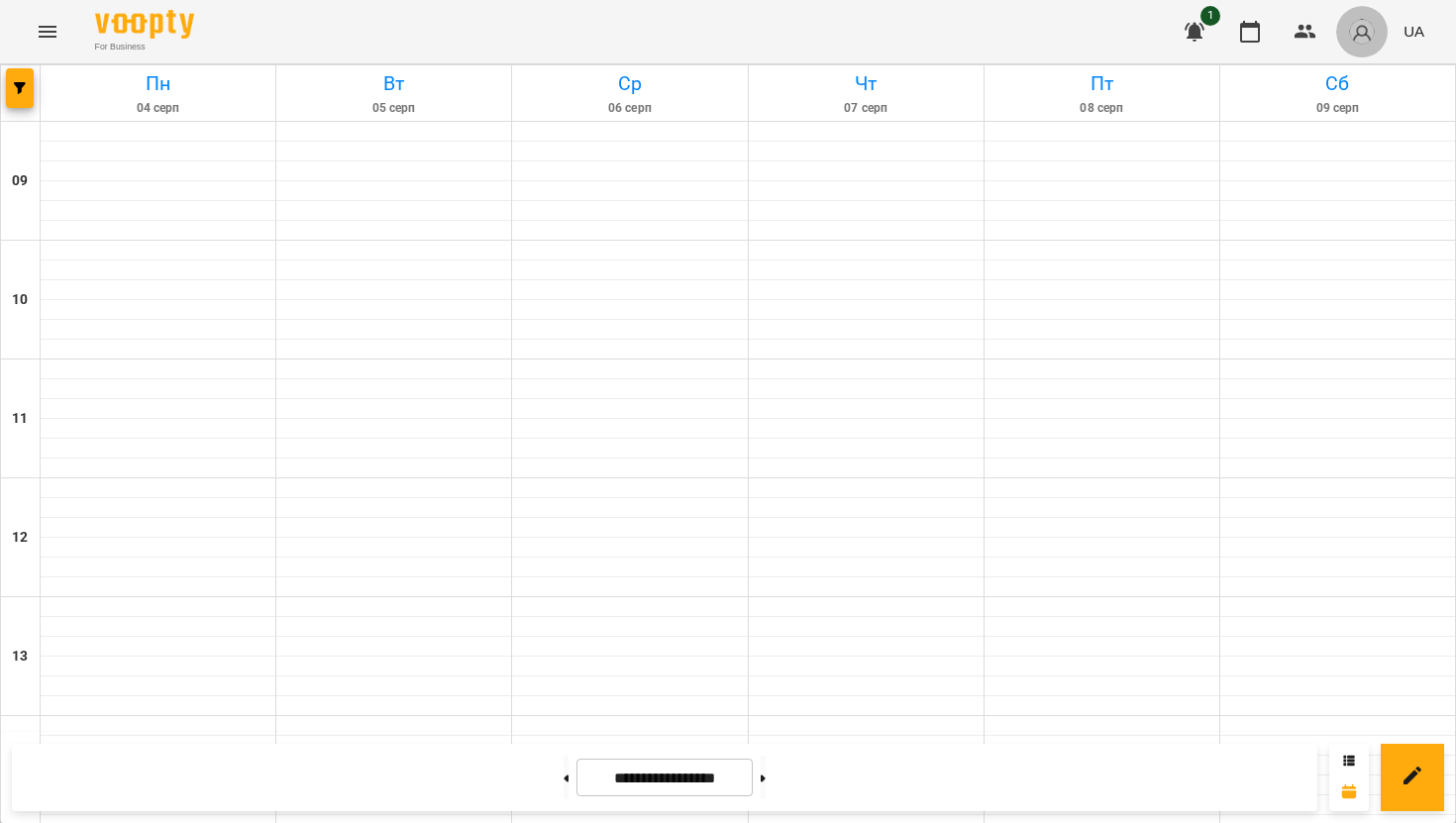 click at bounding box center [1362, 32] 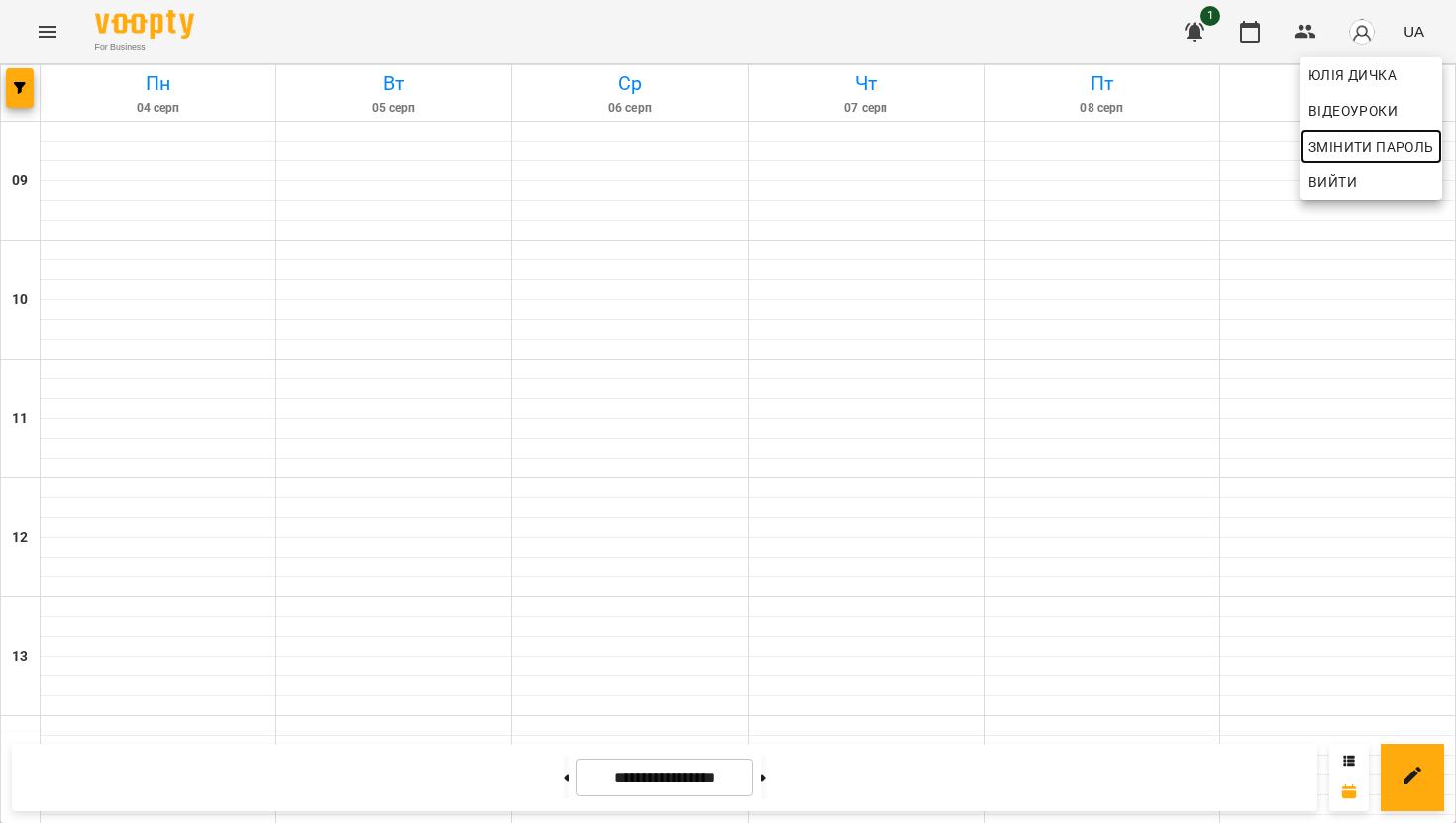 click on "Змінити пароль" at bounding box center (1371, 147) 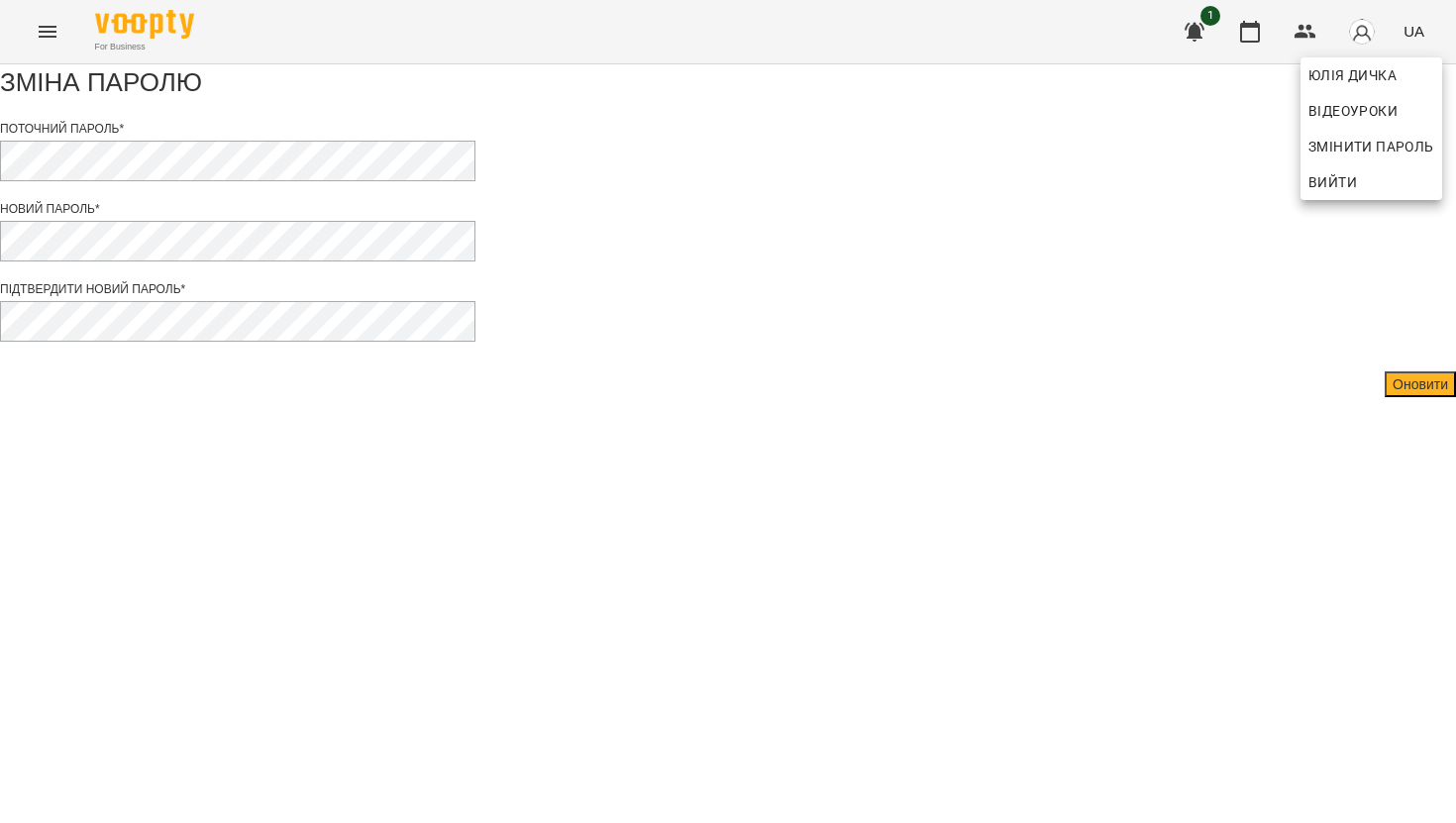 click at bounding box center [728, 411] 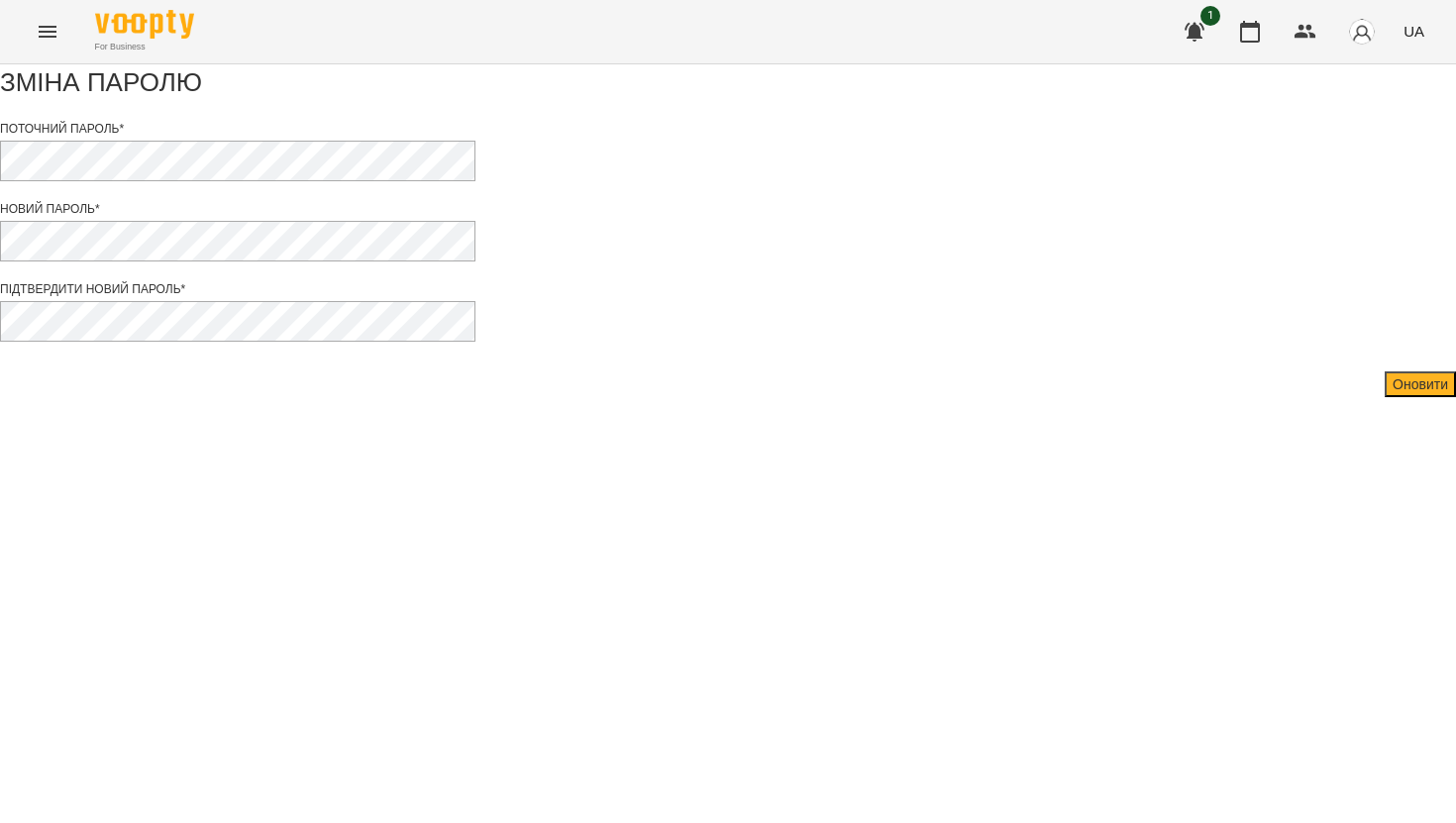 click on "Оновити" at bounding box center (1420, 384) 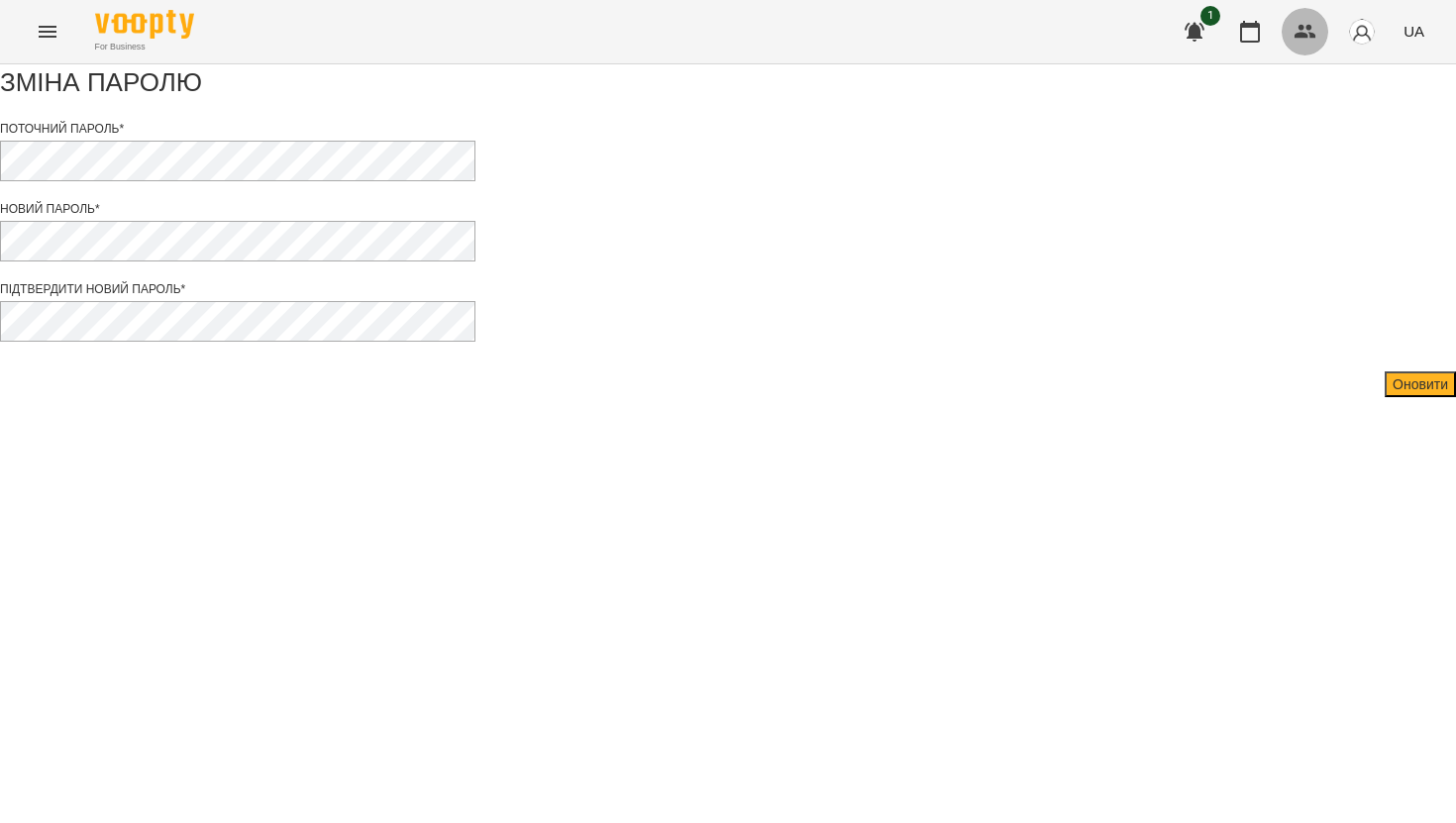 click 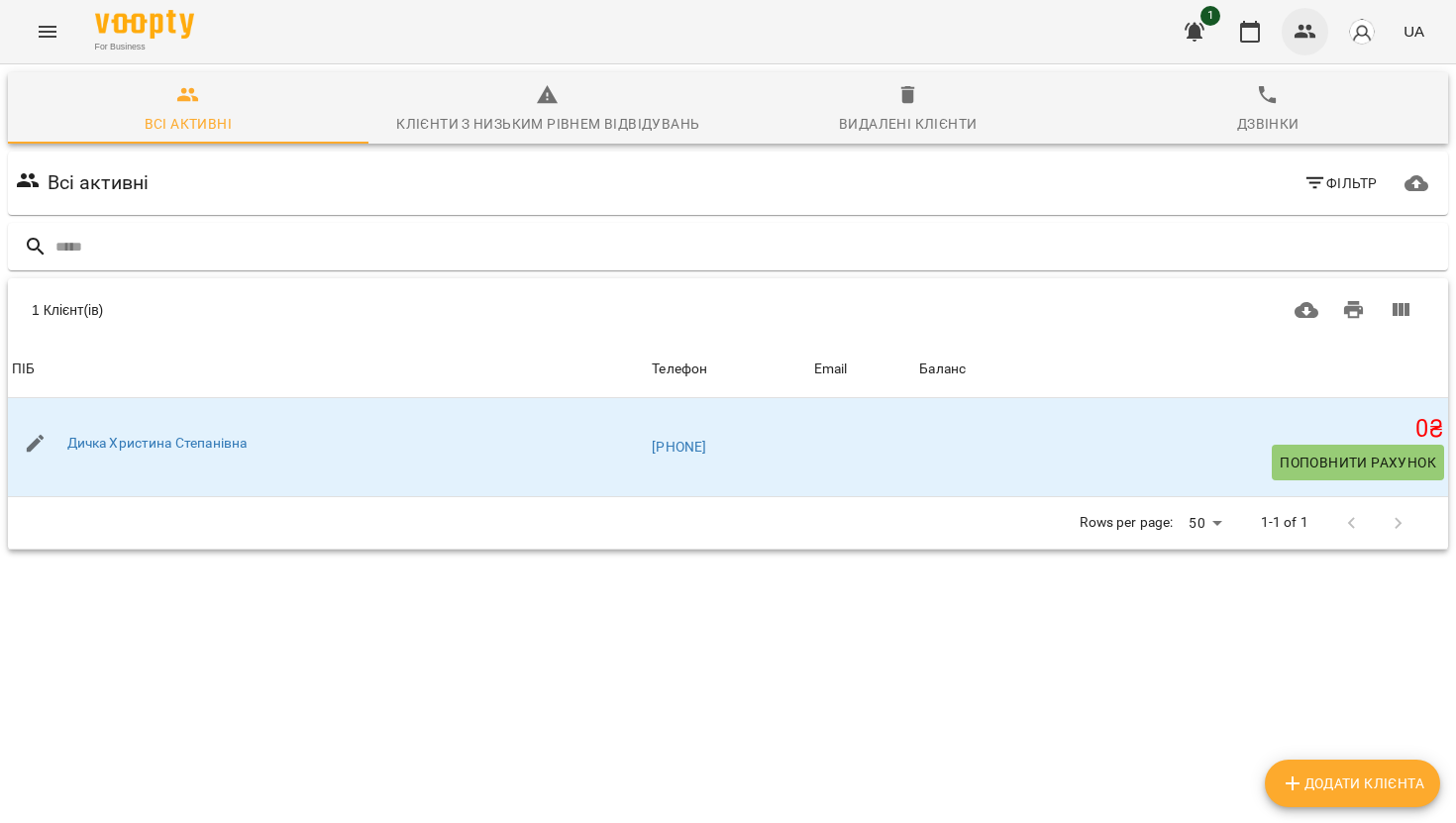 click 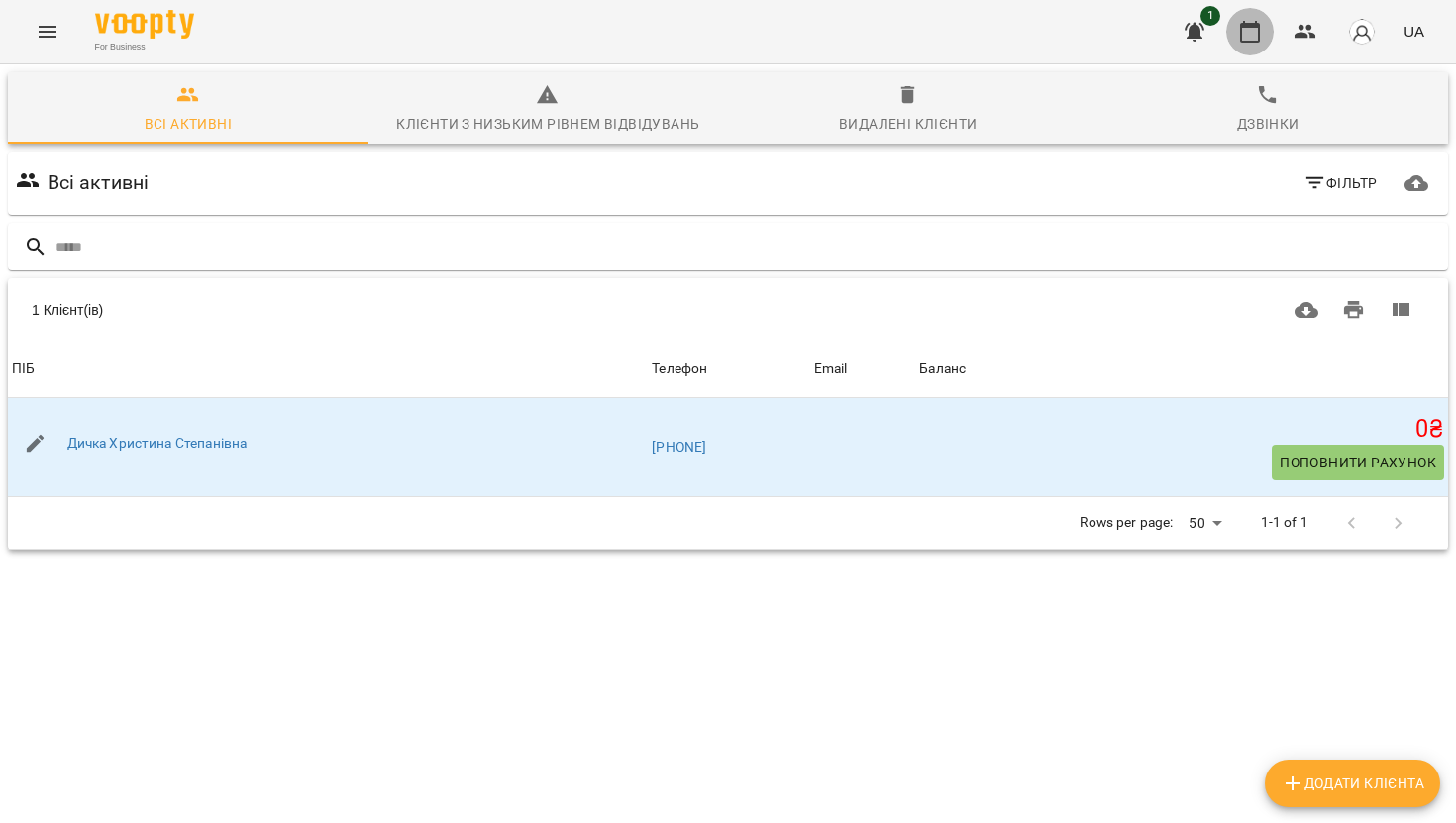 click at bounding box center [1250, 32] 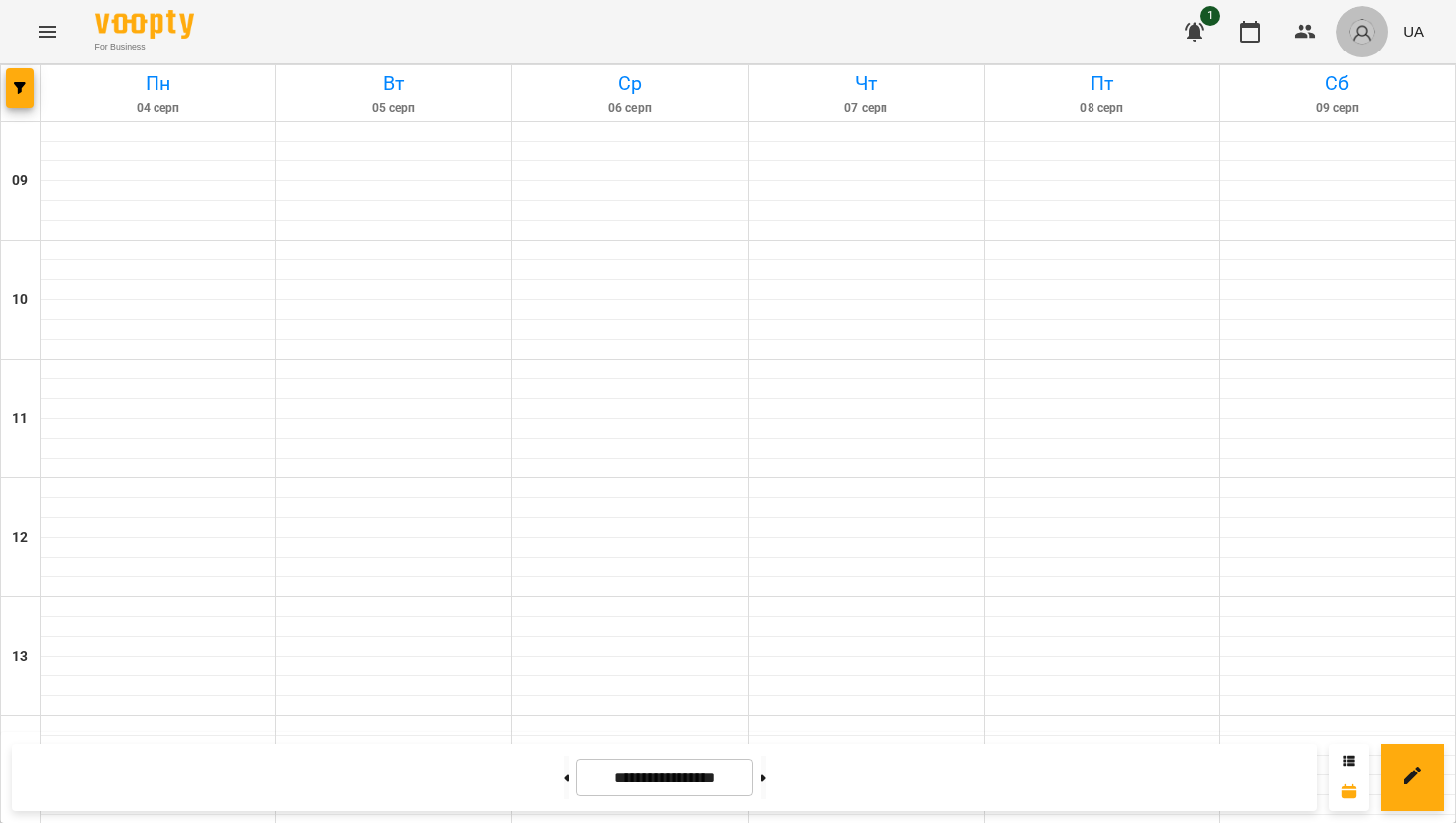 click at bounding box center [1362, 32] 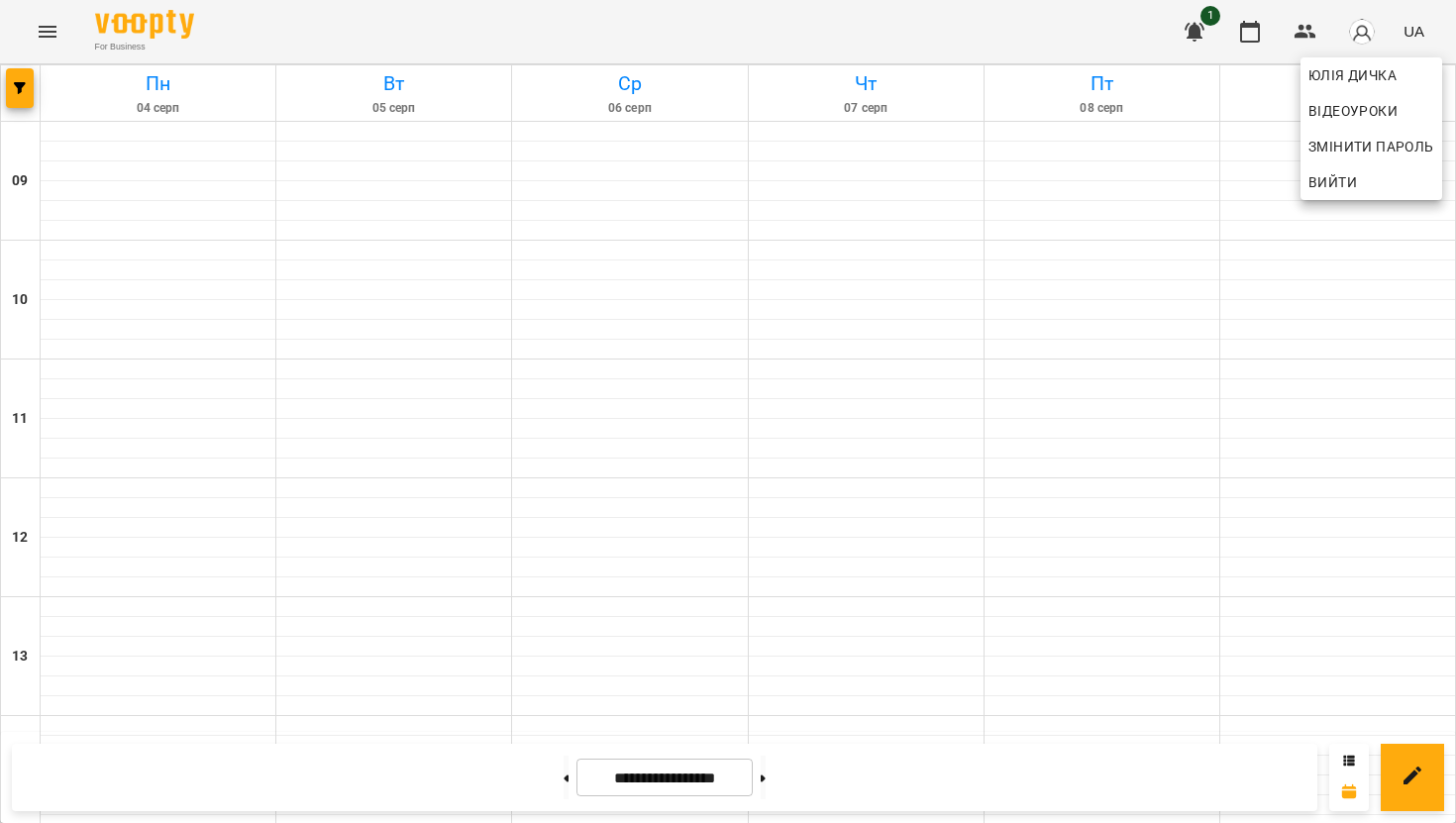 click at bounding box center [728, 411] 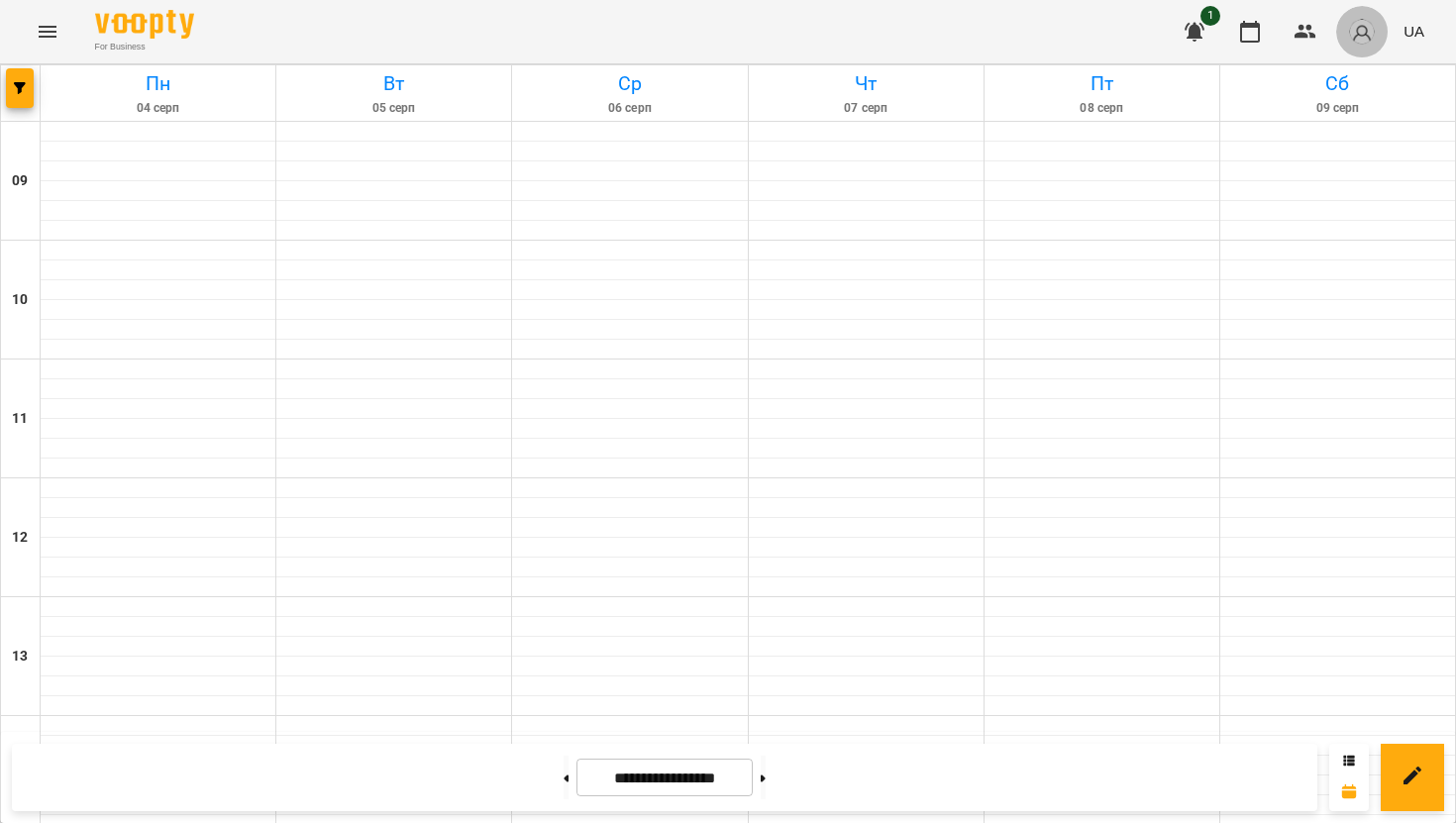 click at bounding box center (1362, 32) 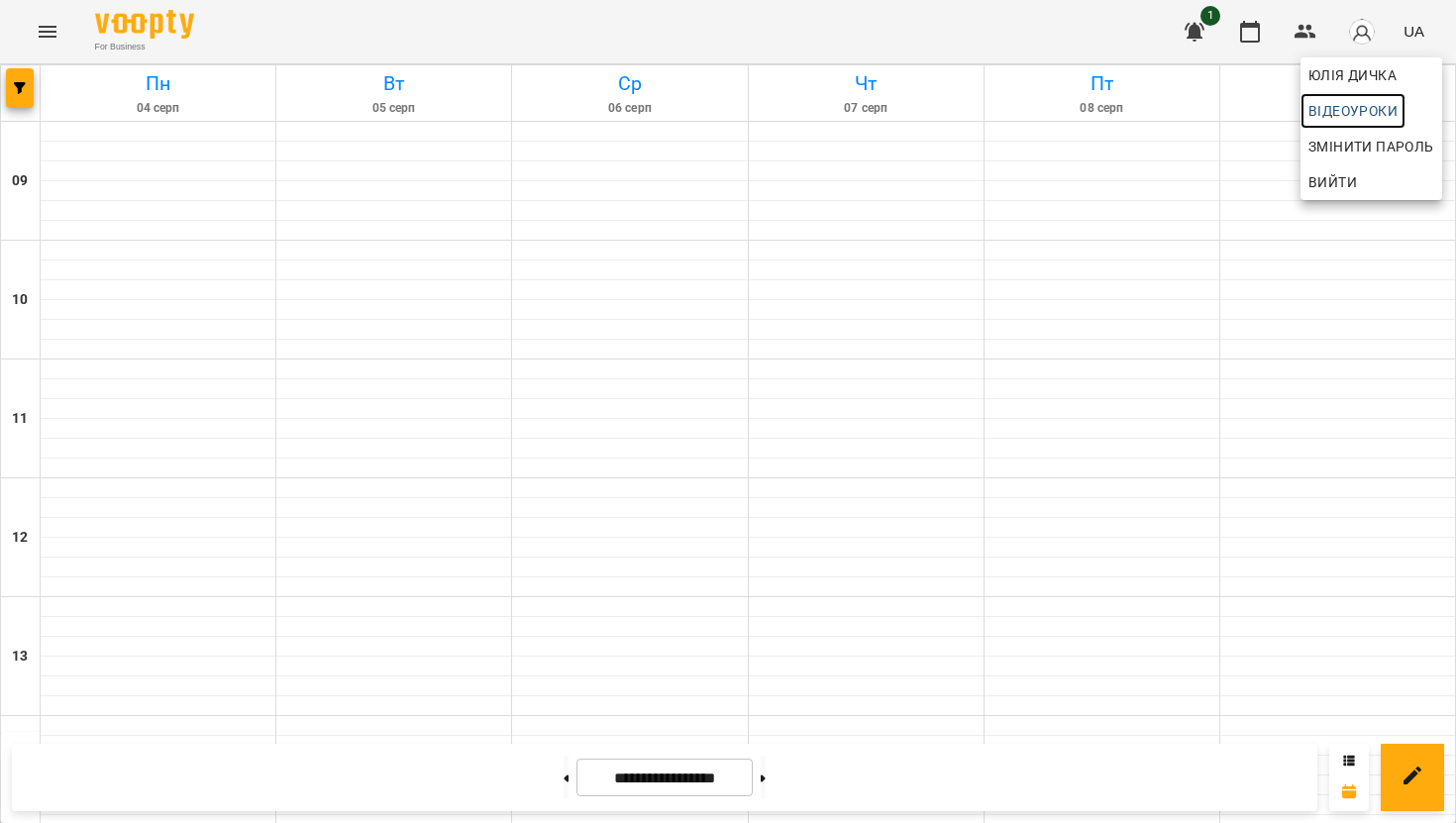 click on "Відеоуроки" at bounding box center (1353, 111) 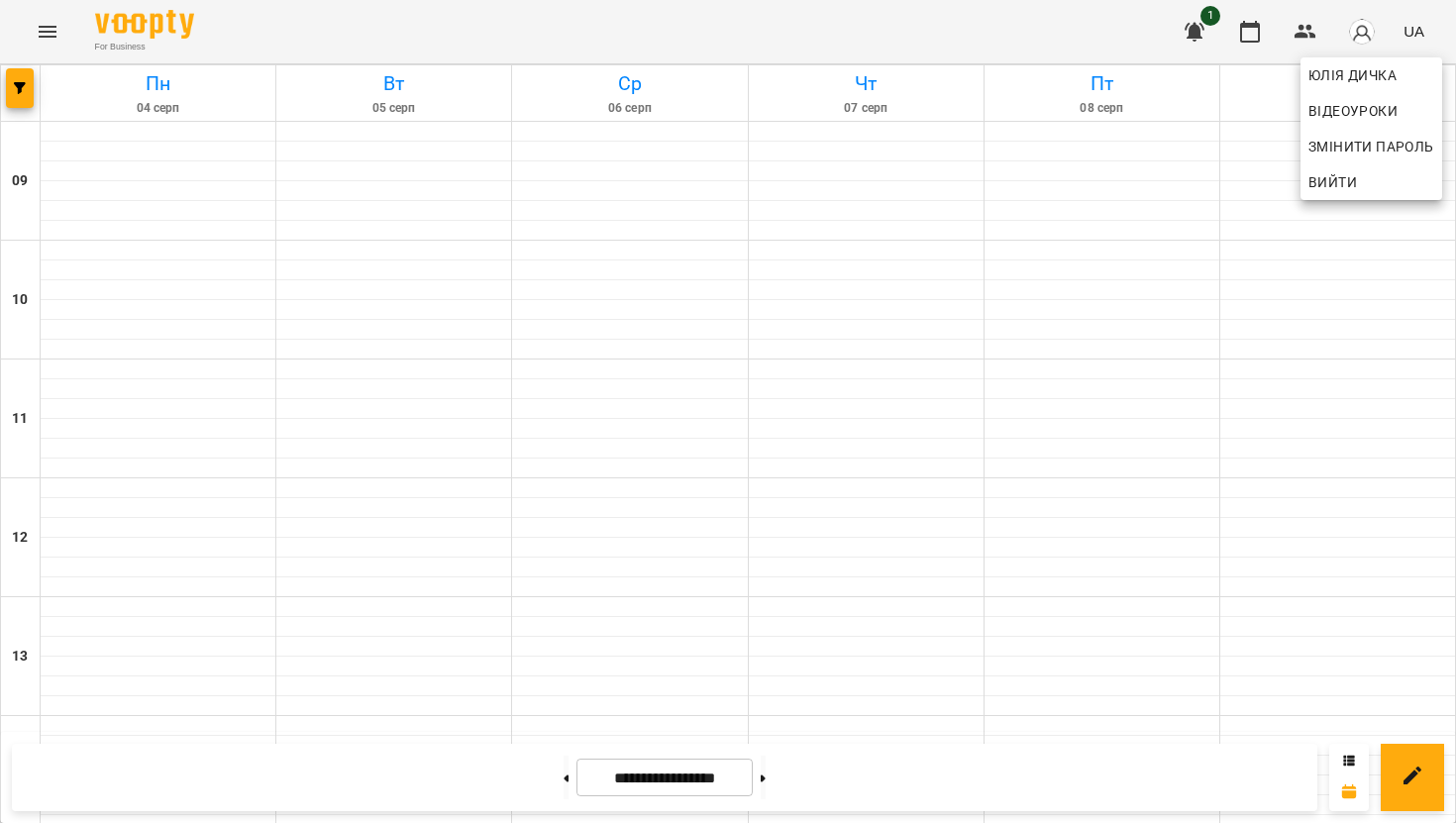 click at bounding box center [728, 411] 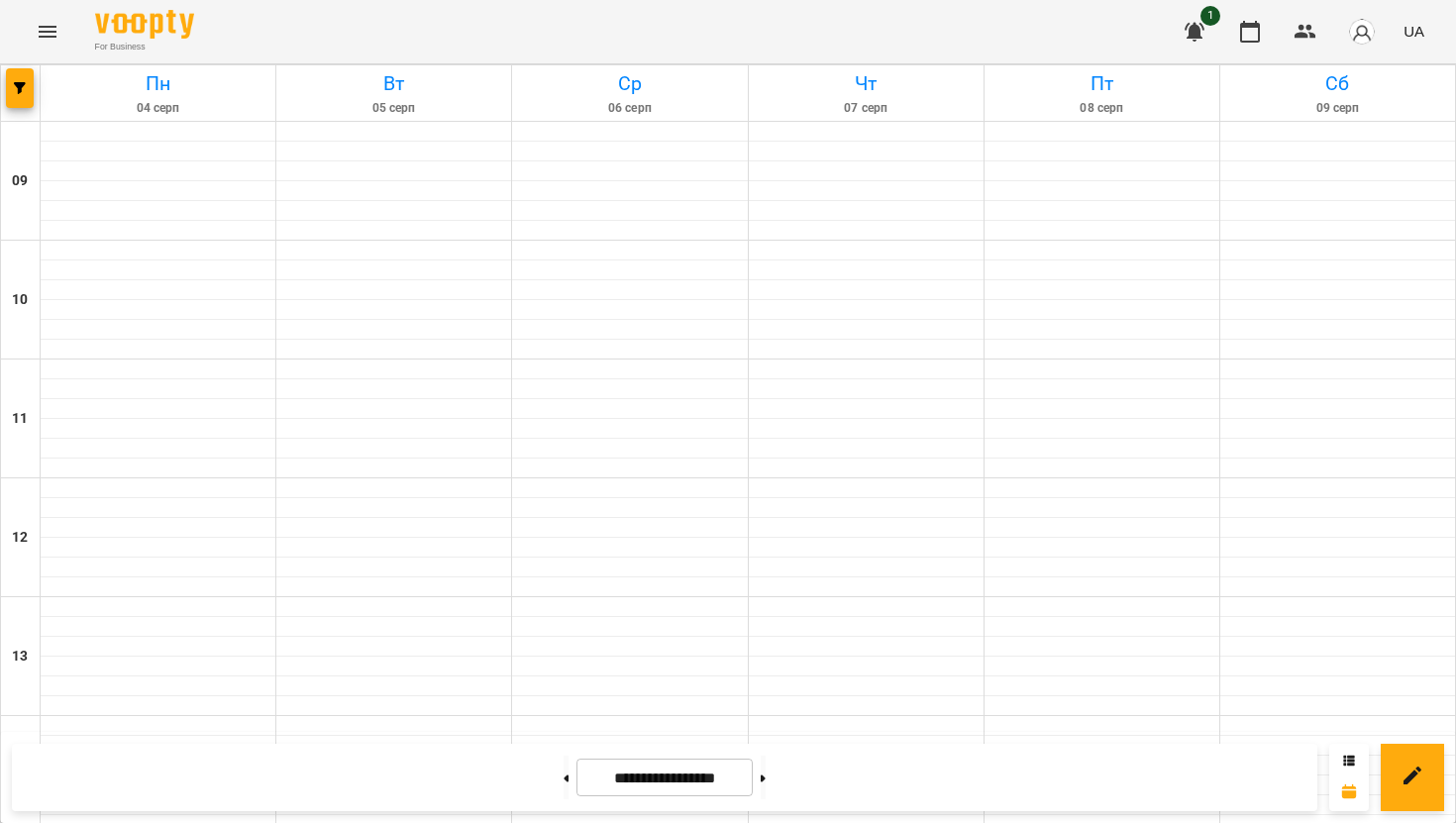 click 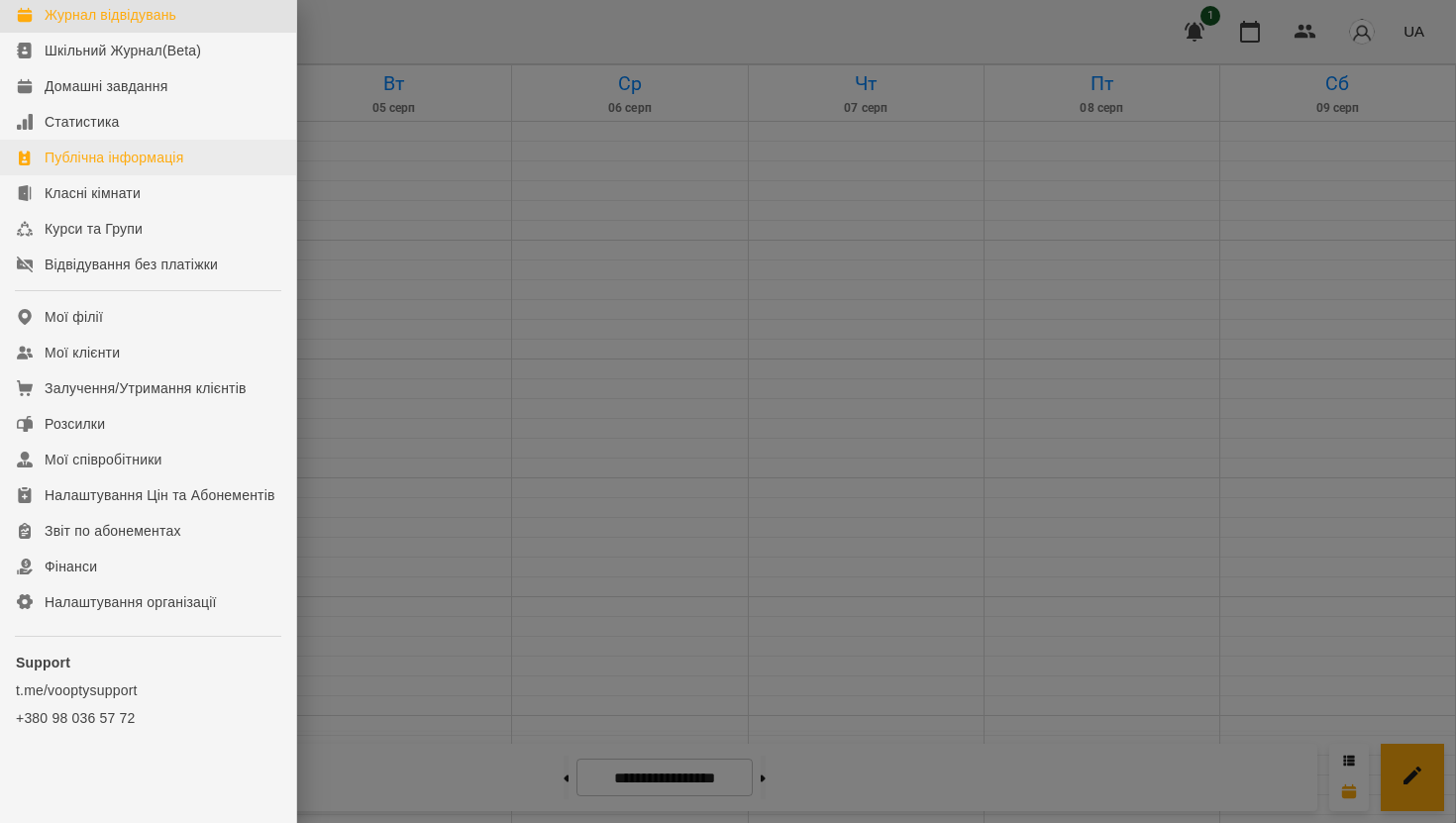 scroll, scrollTop: 0, scrollLeft: 0, axis: both 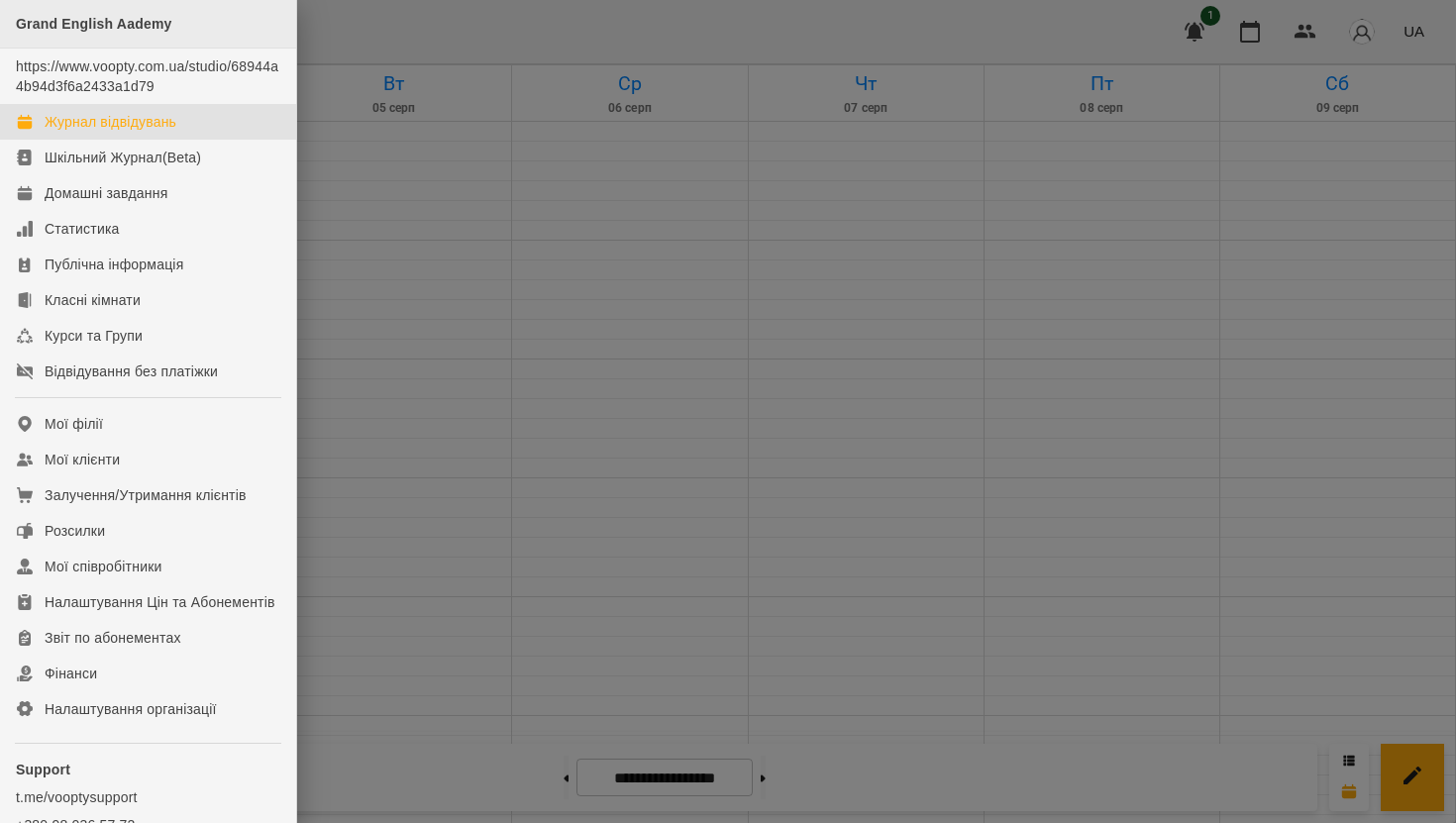 click on "Grand English Aademy" at bounding box center [94, 24] 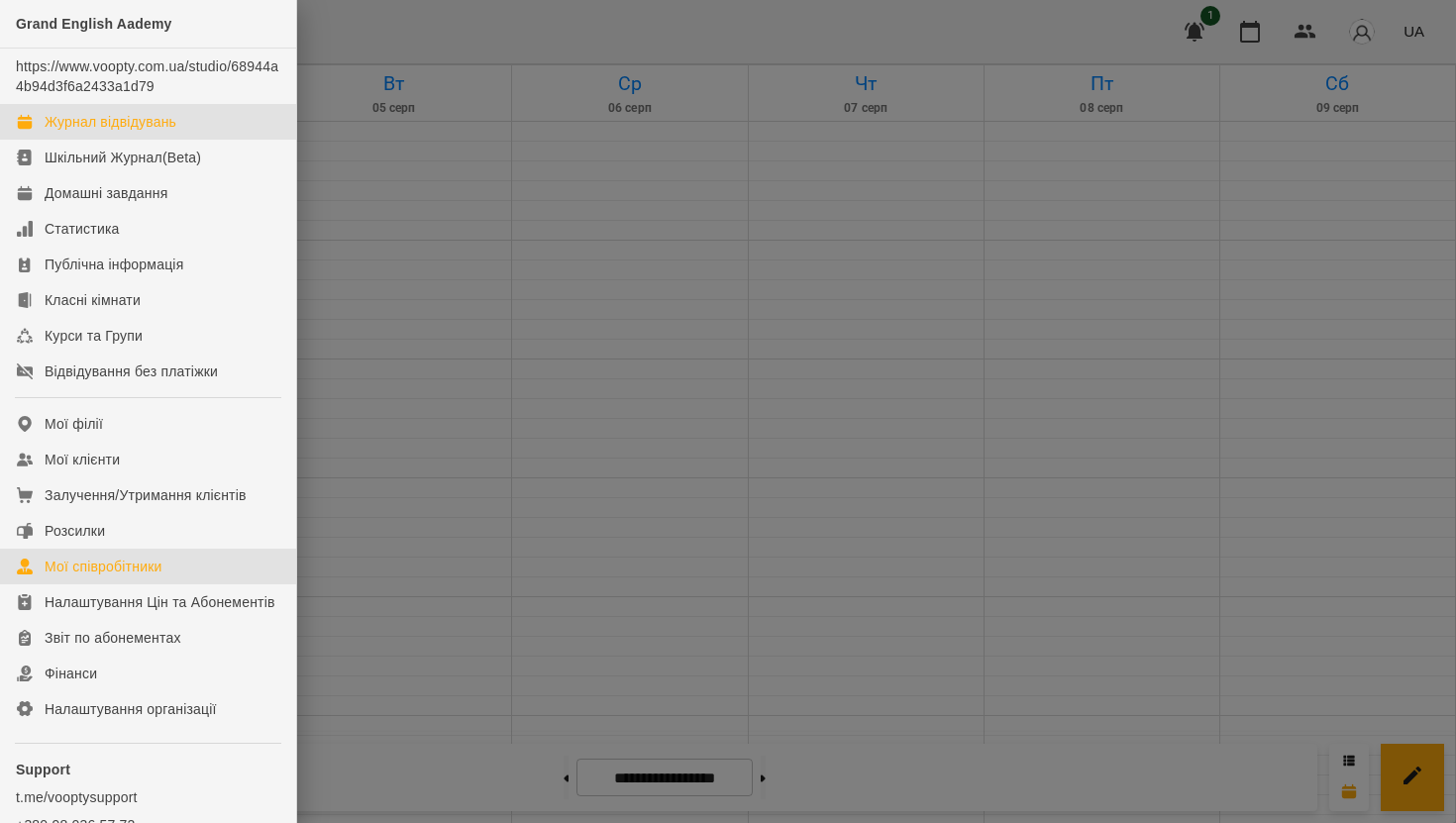 click on "Мої співробітники" at bounding box center [148, 566] 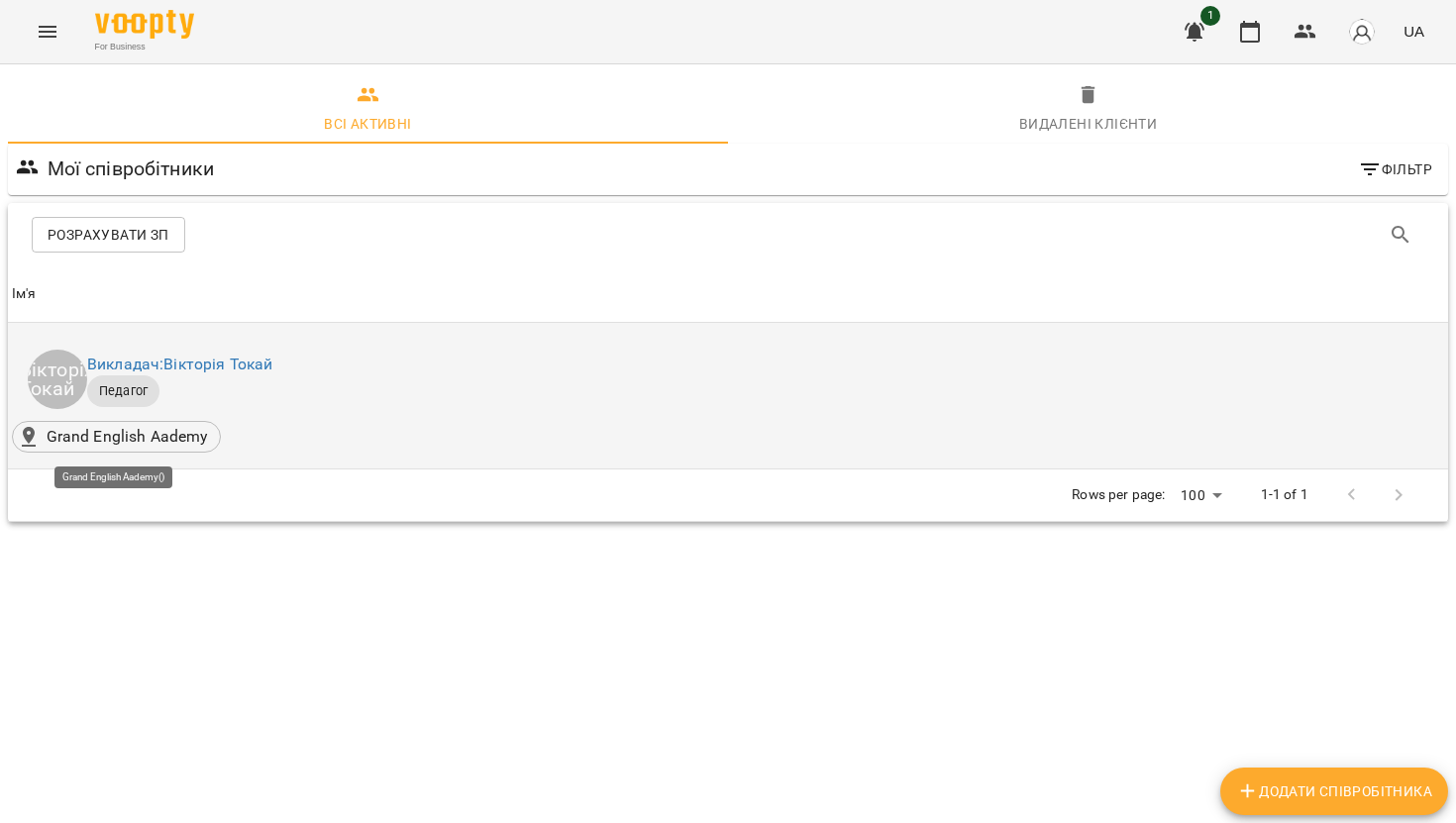 click on "Grand English Aademy" at bounding box center [127, 437] 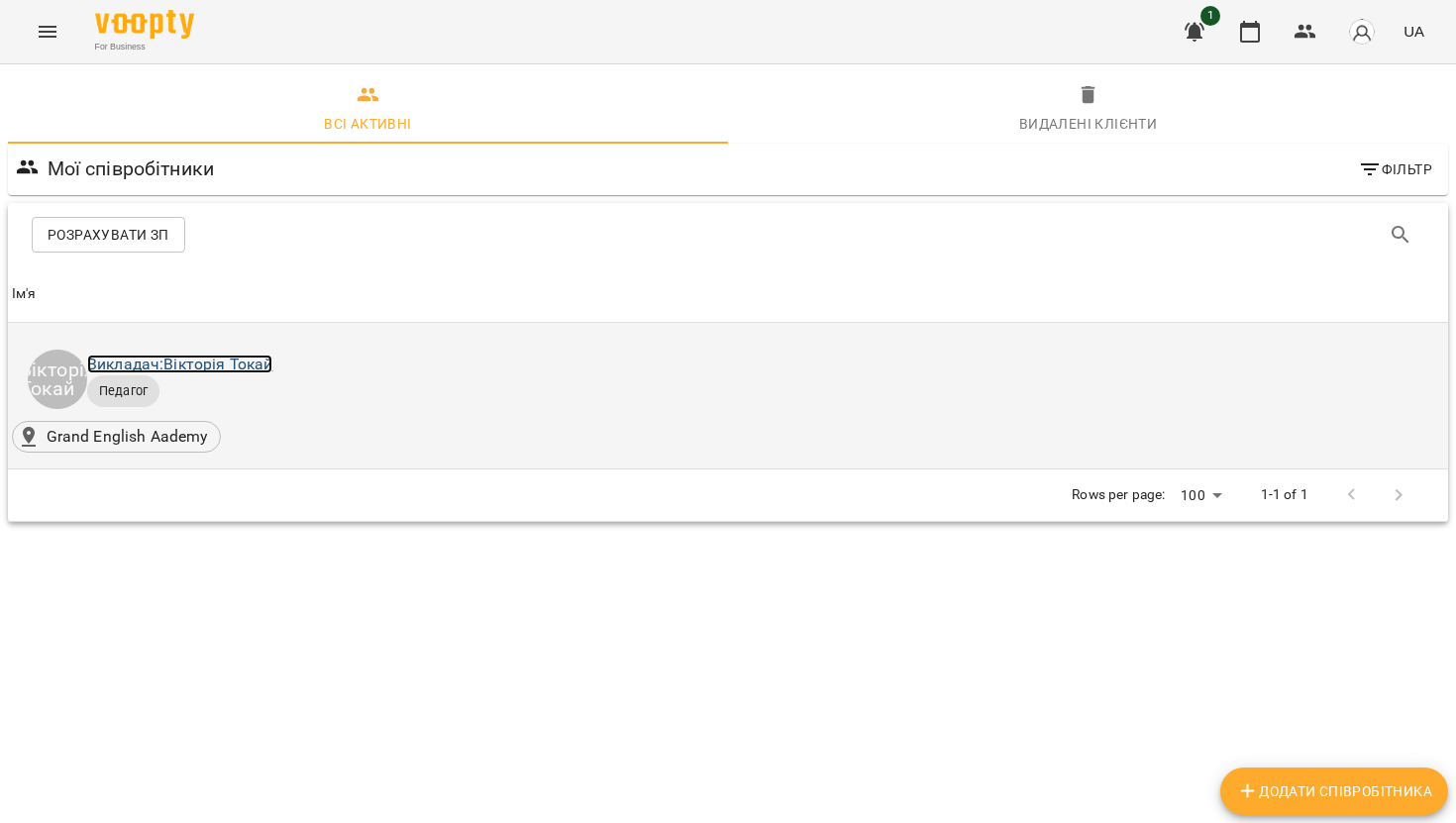 click on "Викладач:  Вікторія Токай" at bounding box center (179, 363) 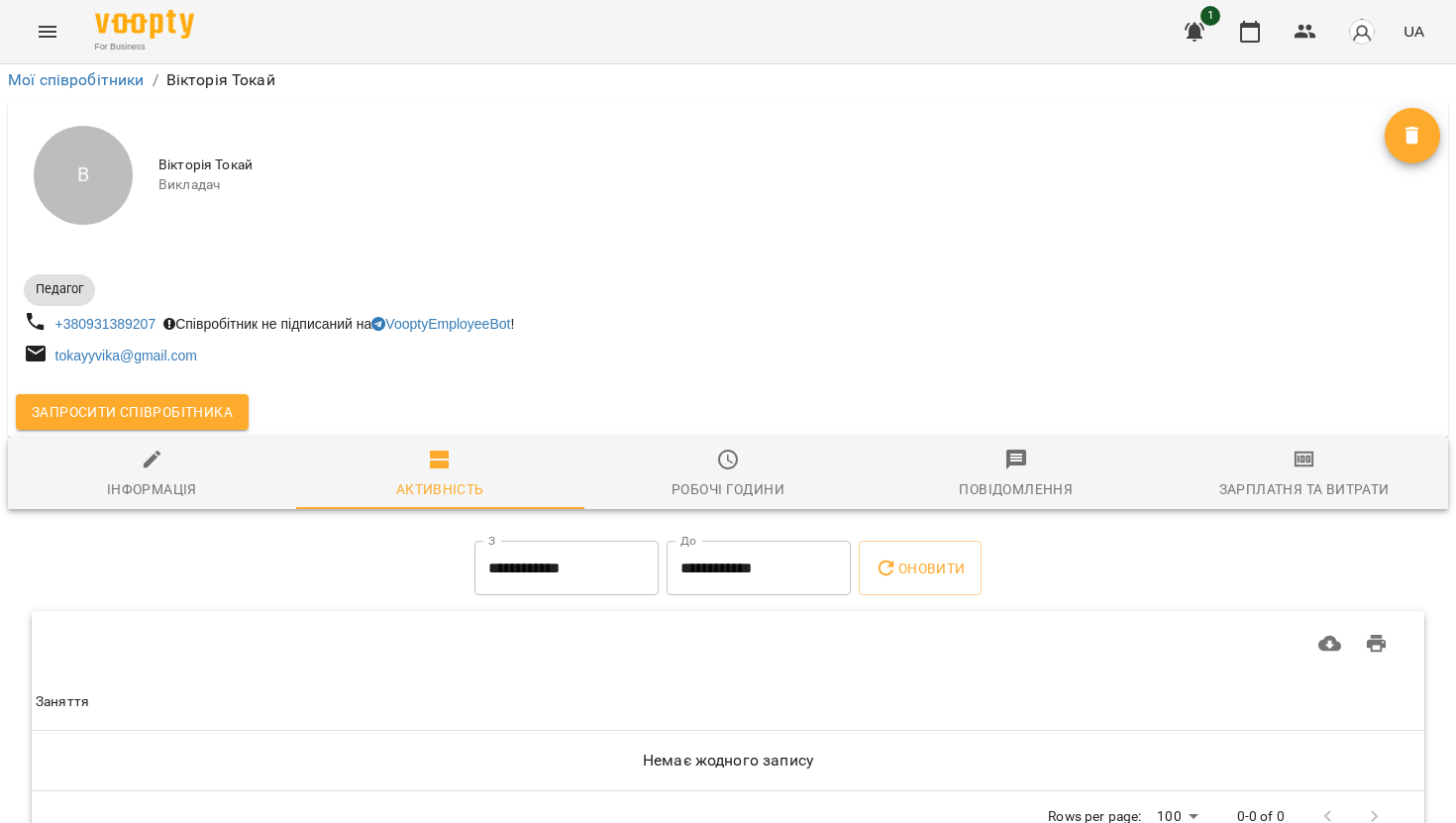 scroll, scrollTop: 54, scrollLeft: 0, axis: vertical 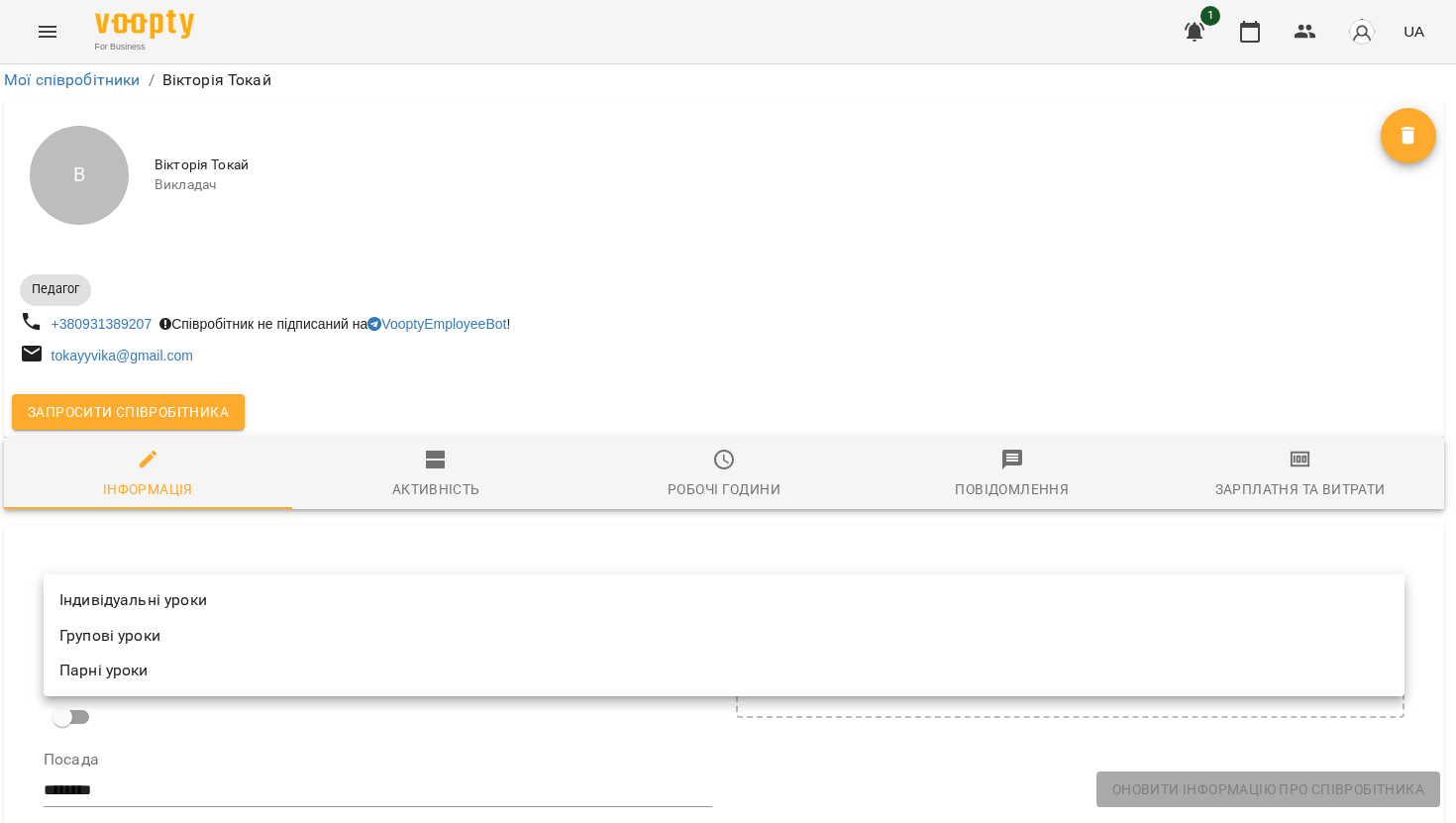 click on "**********" at bounding box center (728, 1505) 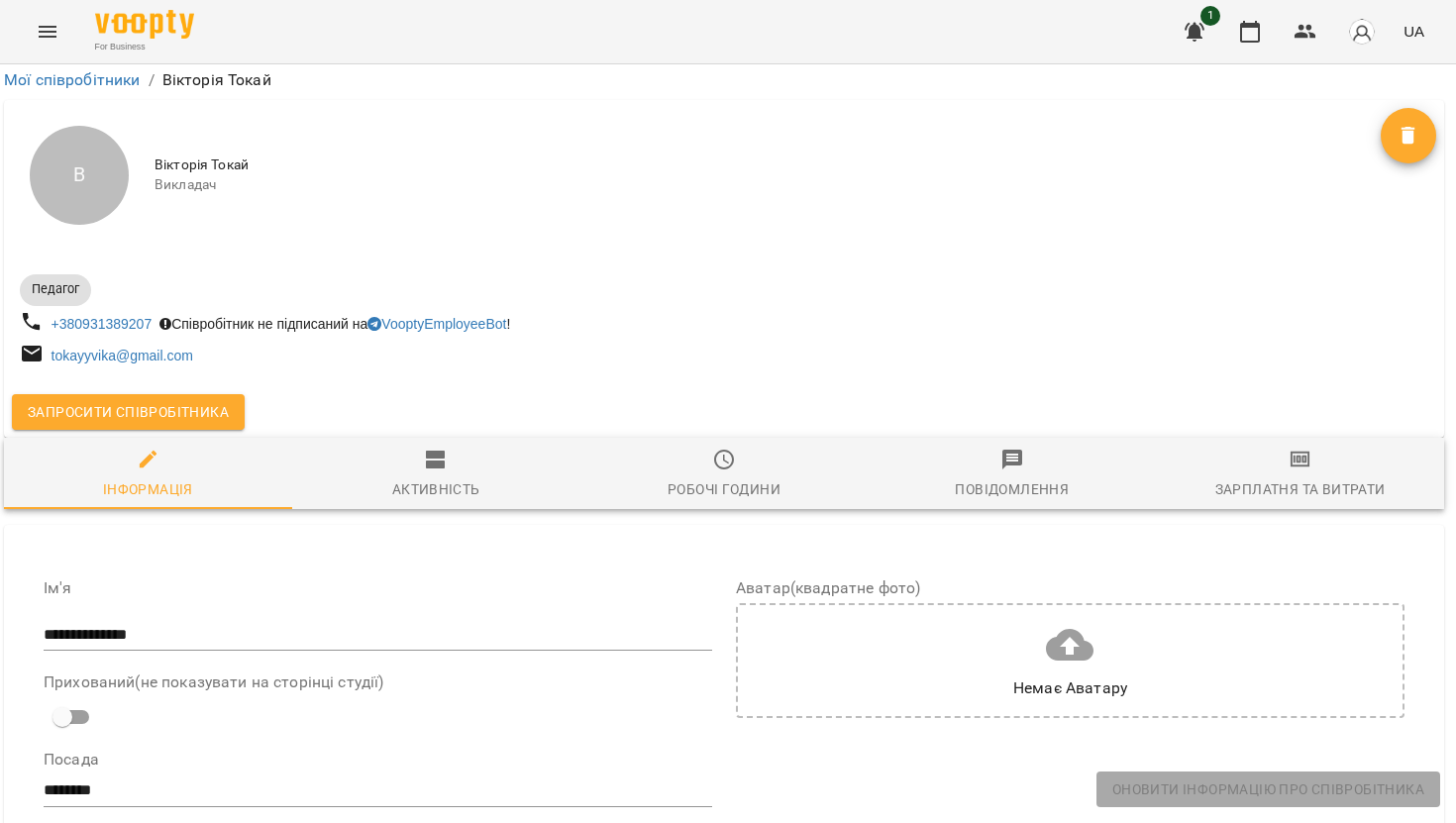 click on "Надрукуйте або оберіть..." at bounding box center (705, 2939) 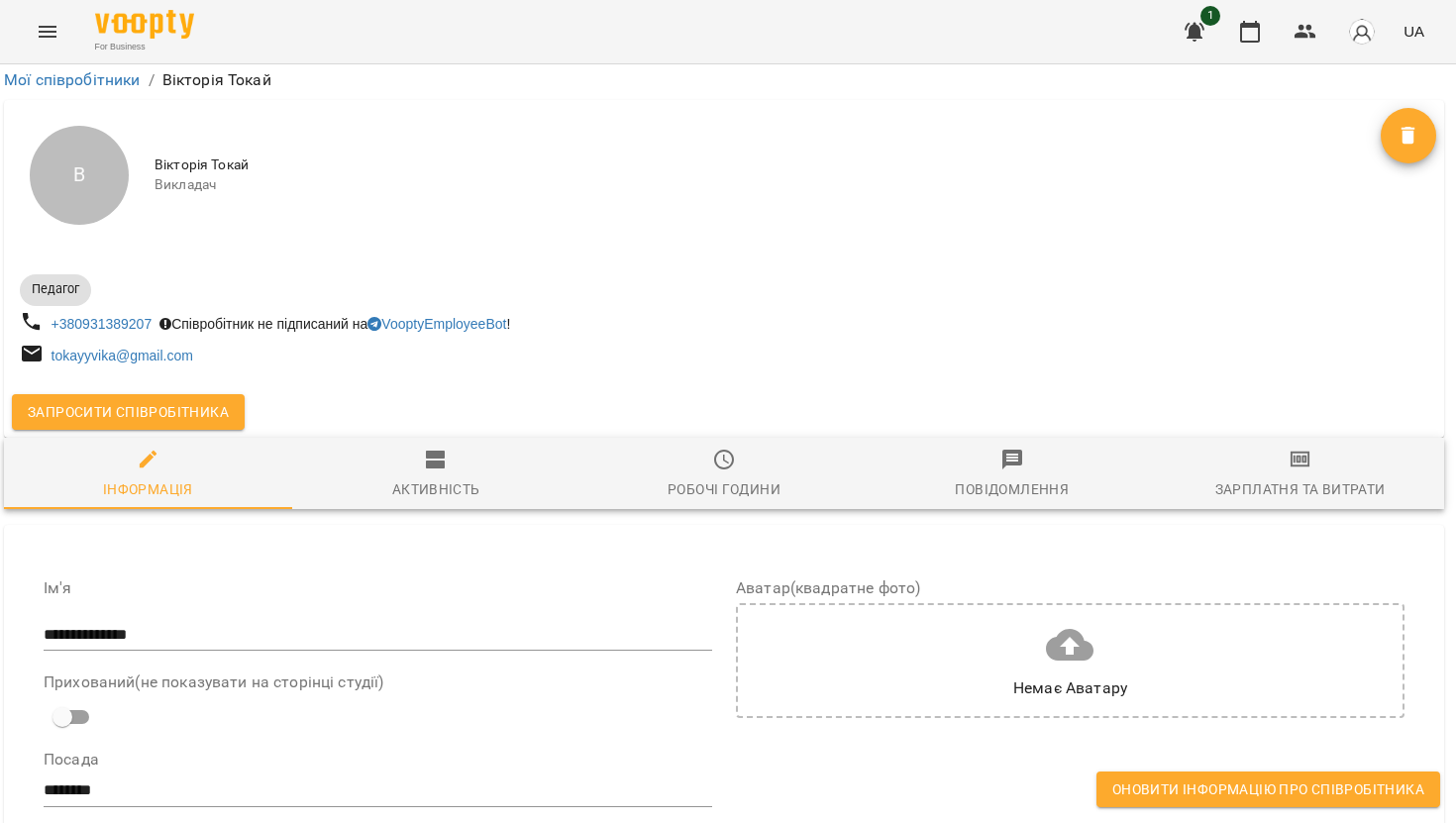 scroll, scrollTop: 1763, scrollLeft: 0, axis: vertical 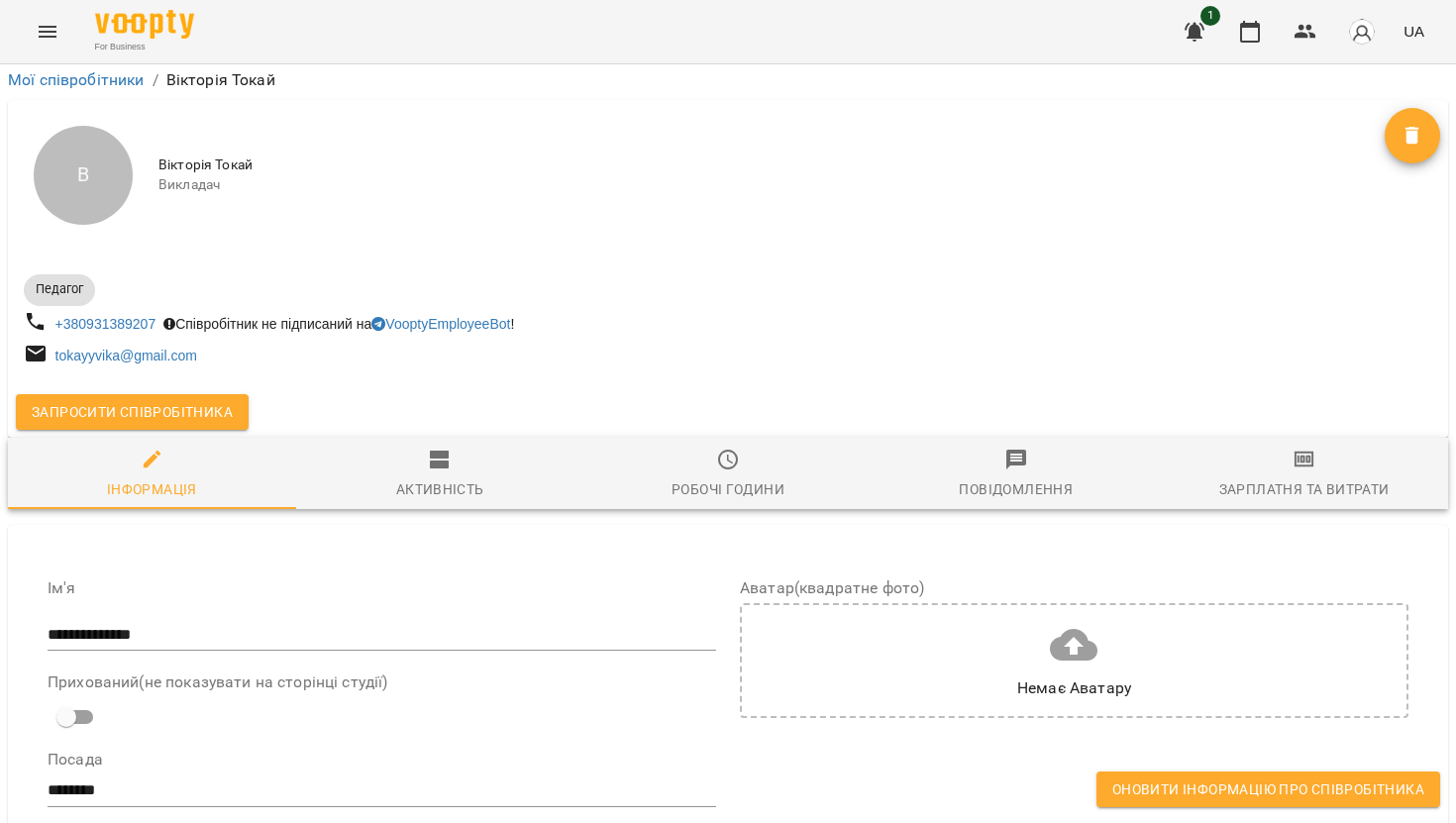 click 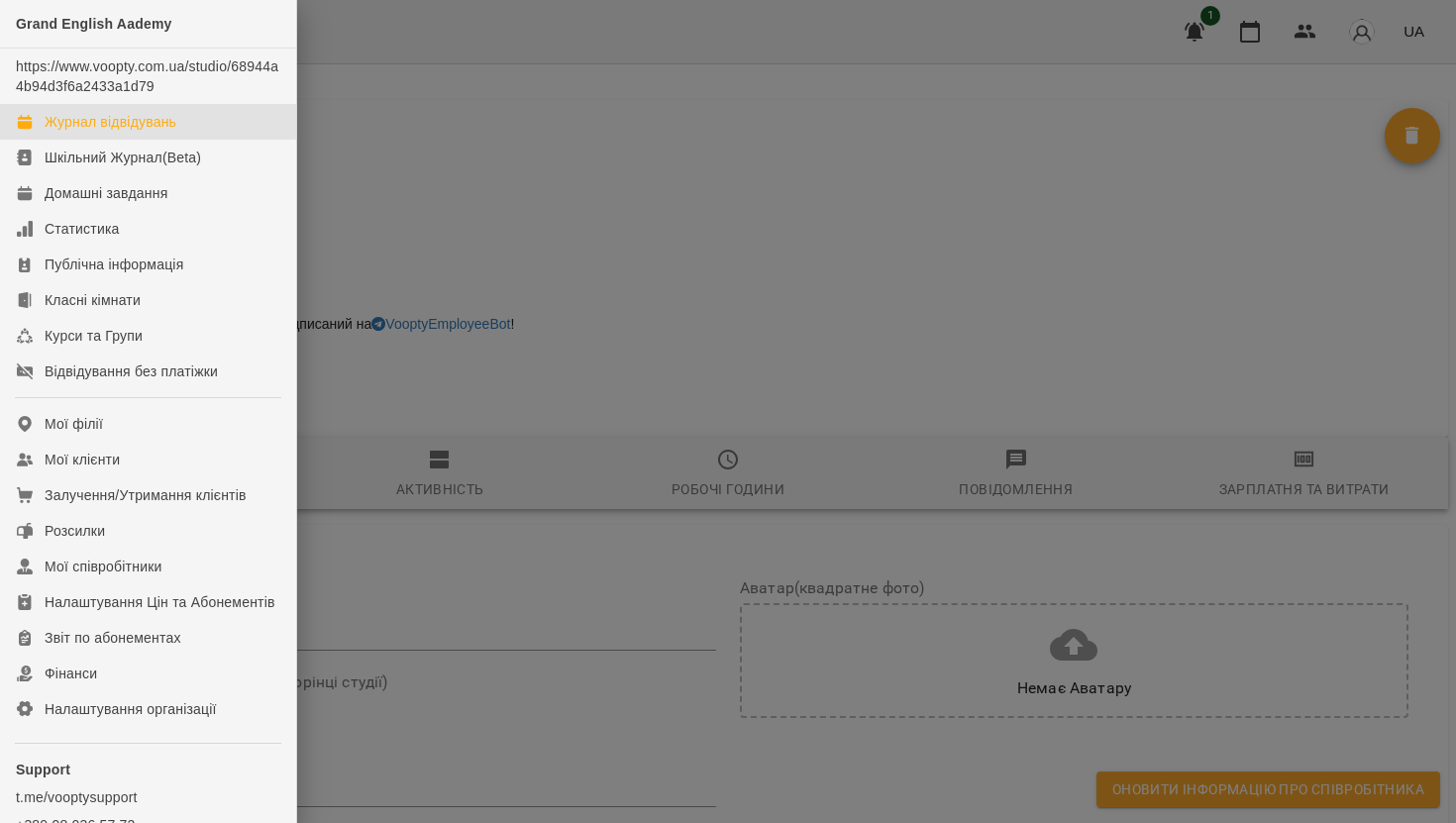 click on "Журнал відвідувань" at bounding box center [110, 122] 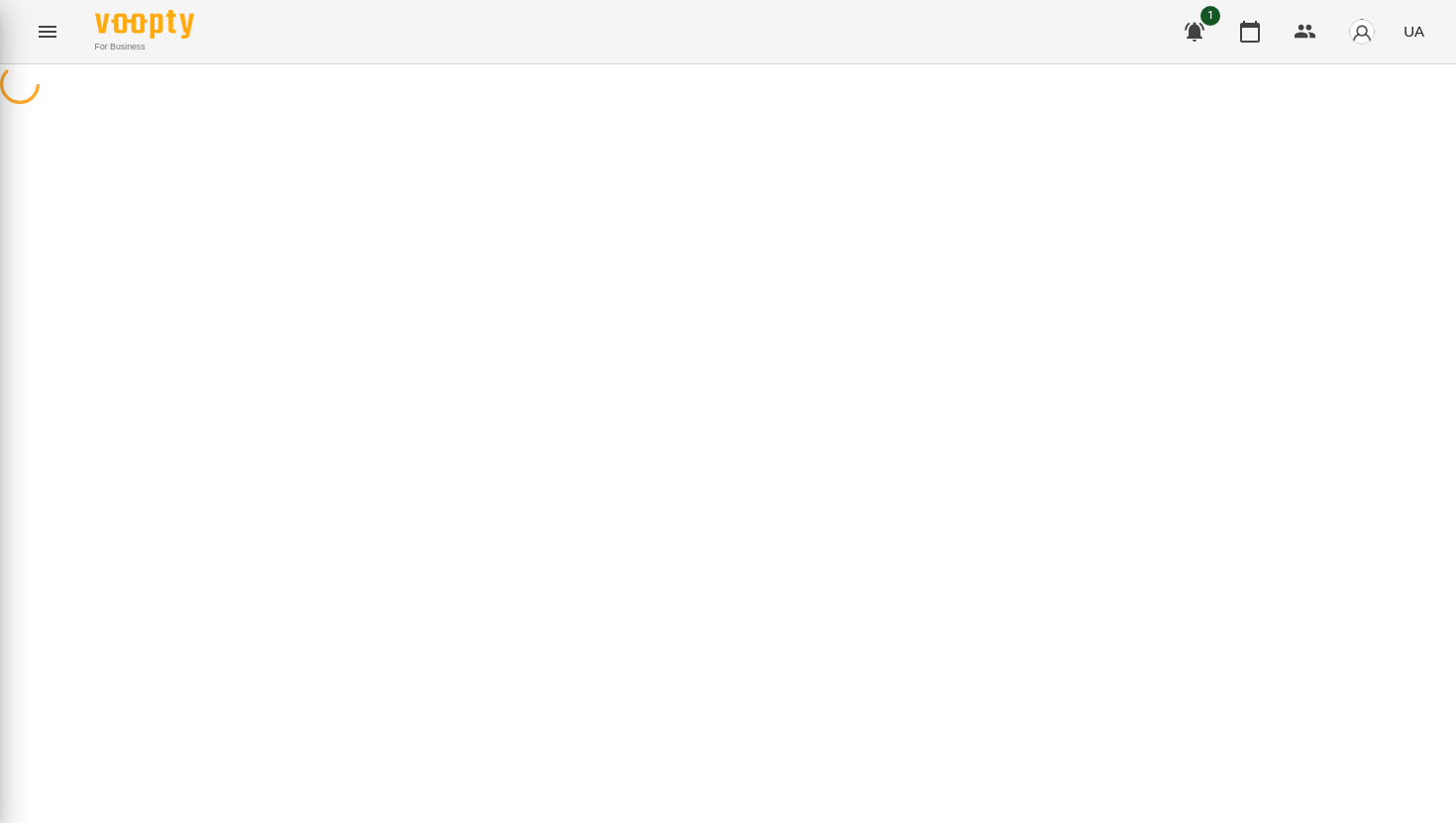 scroll, scrollTop: 0, scrollLeft: 0, axis: both 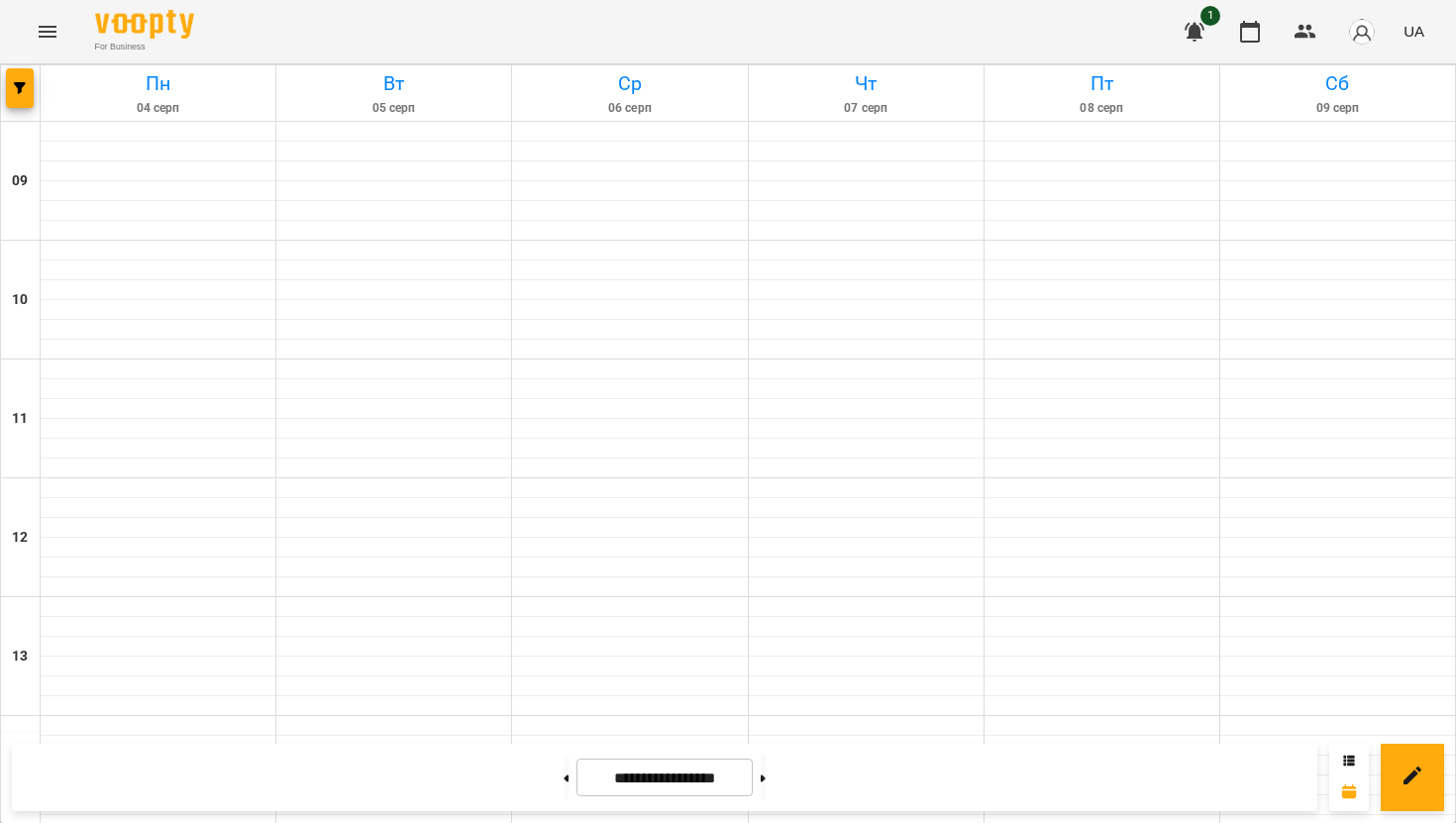 click on "Індивідуальні уроки - Дичка Христина Степанівна" at bounding box center (867, 1502) 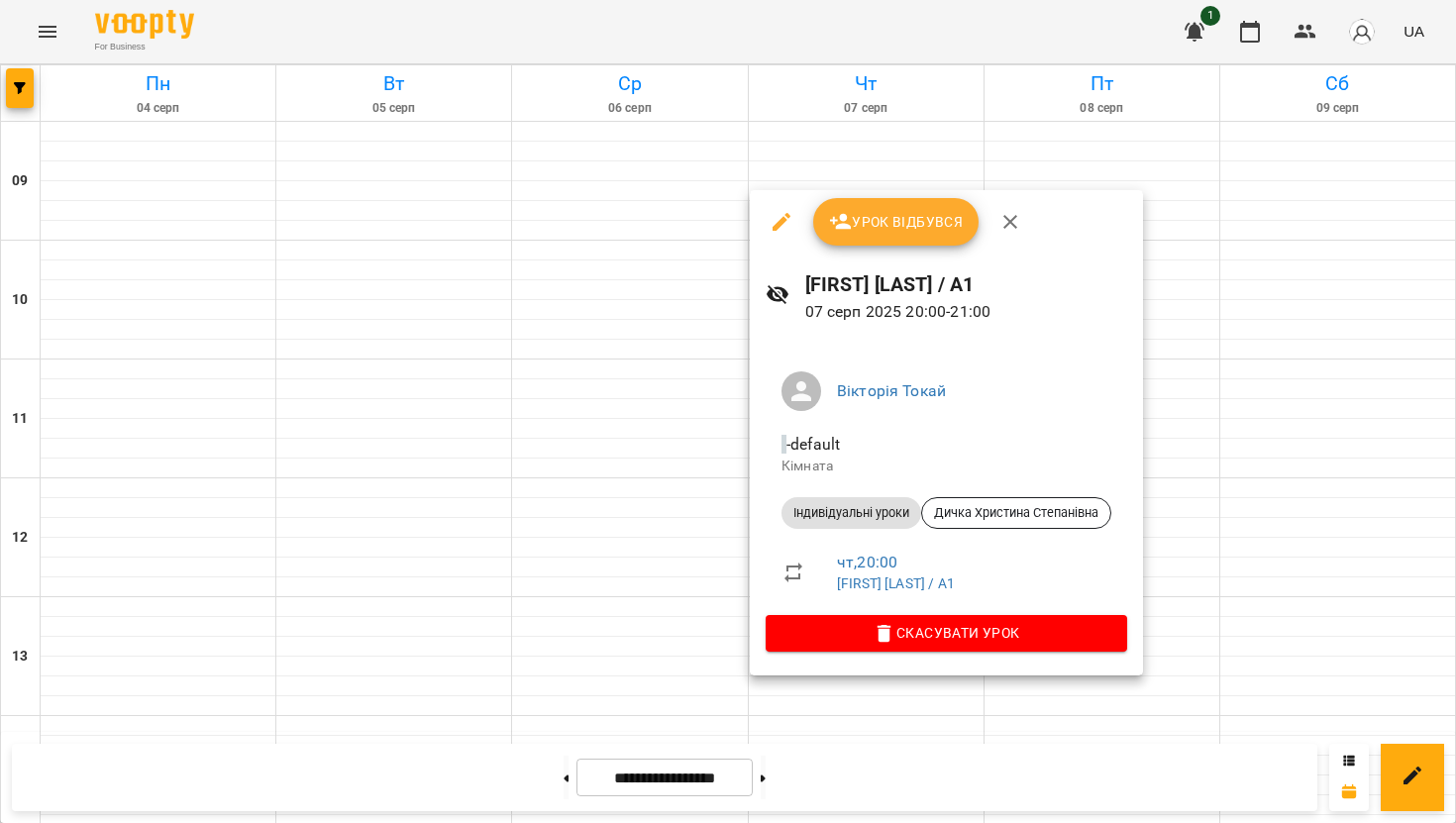 click on "Урок відбувся" at bounding box center (896, 222) 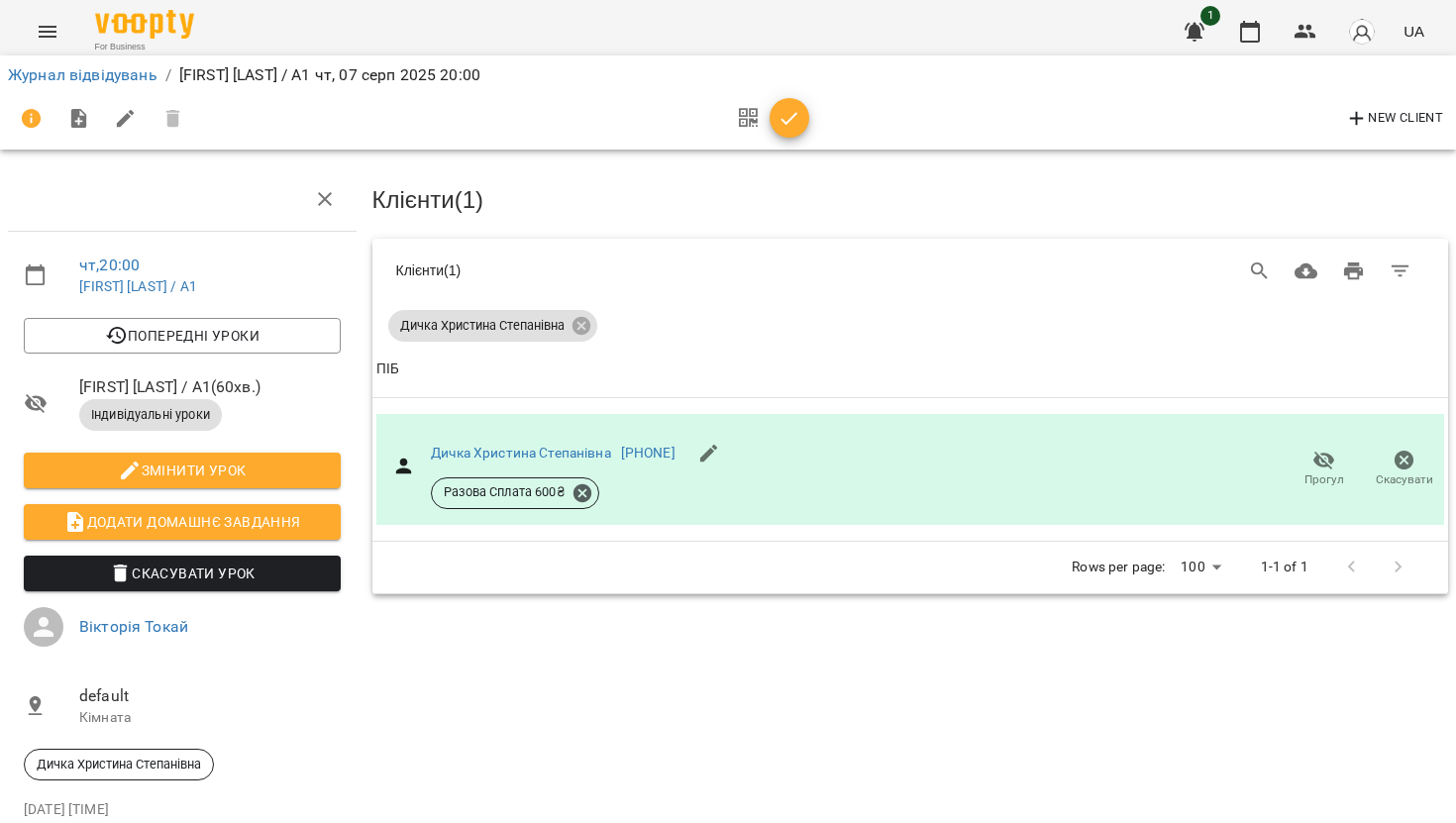 scroll, scrollTop: 92, scrollLeft: 0, axis: vertical 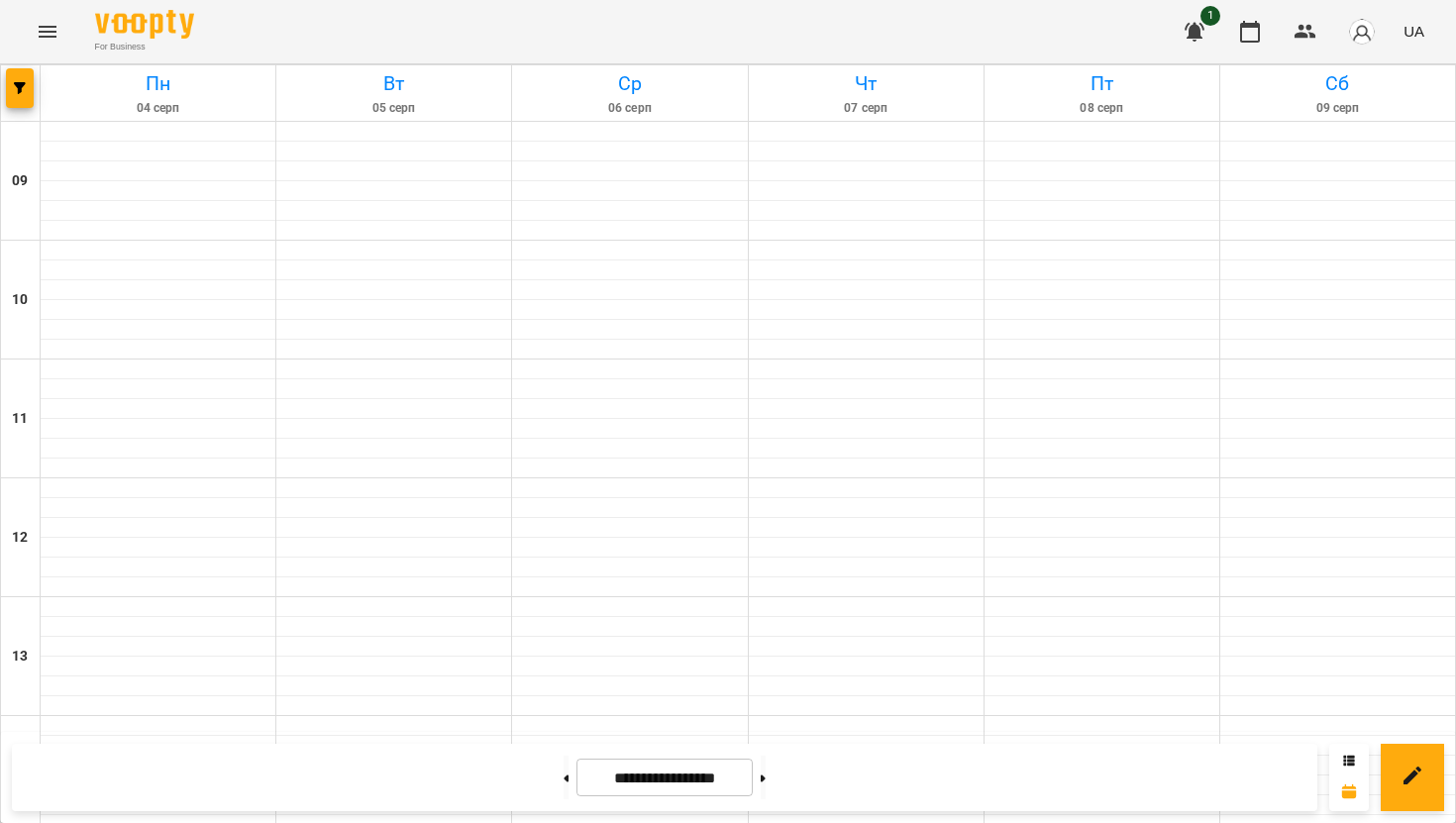 click on "Індивідуальні уроки - Дичка Христина Степанівна" at bounding box center [394, 1502] 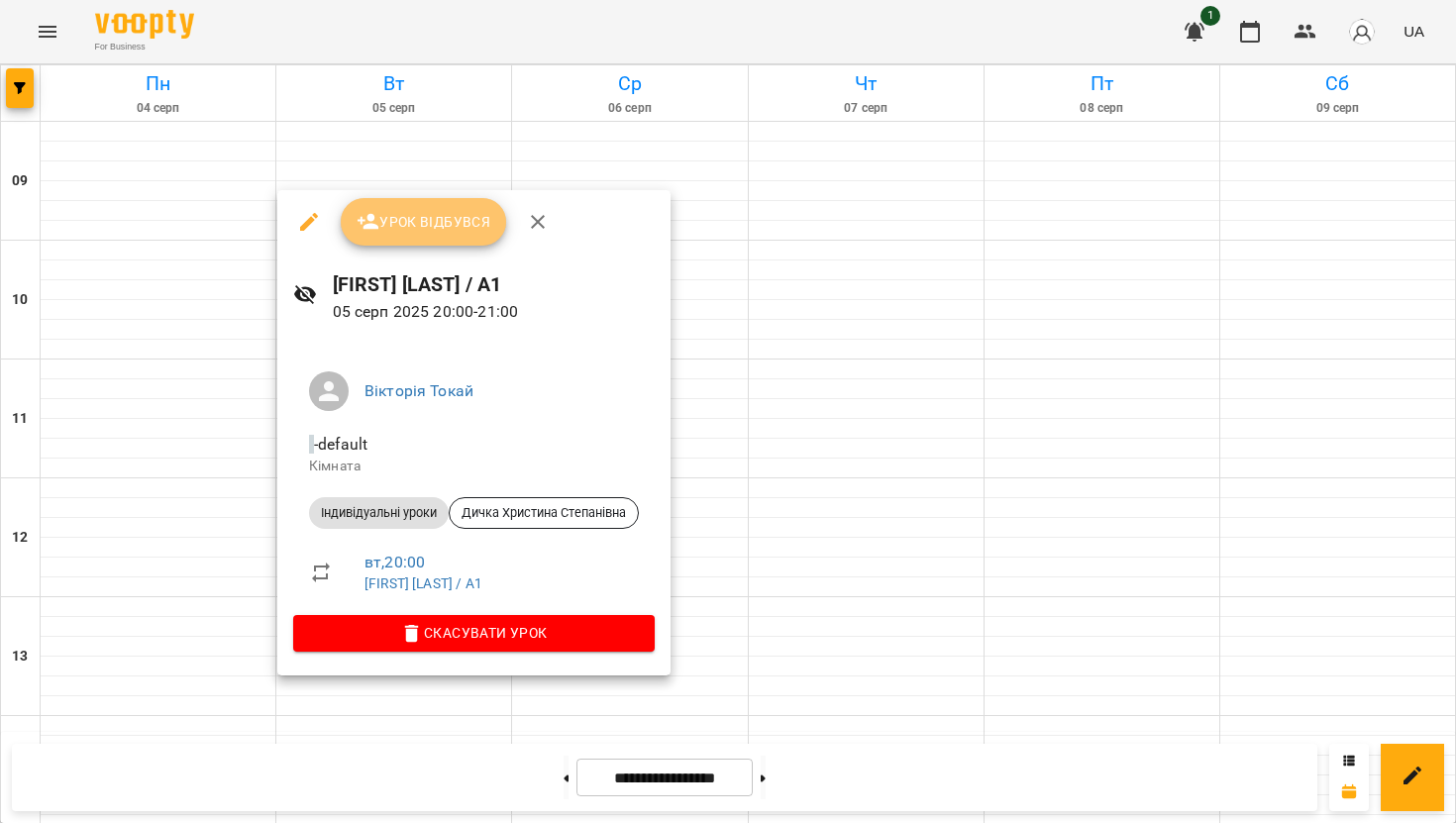 click on "Урок відбувся" at bounding box center [424, 222] 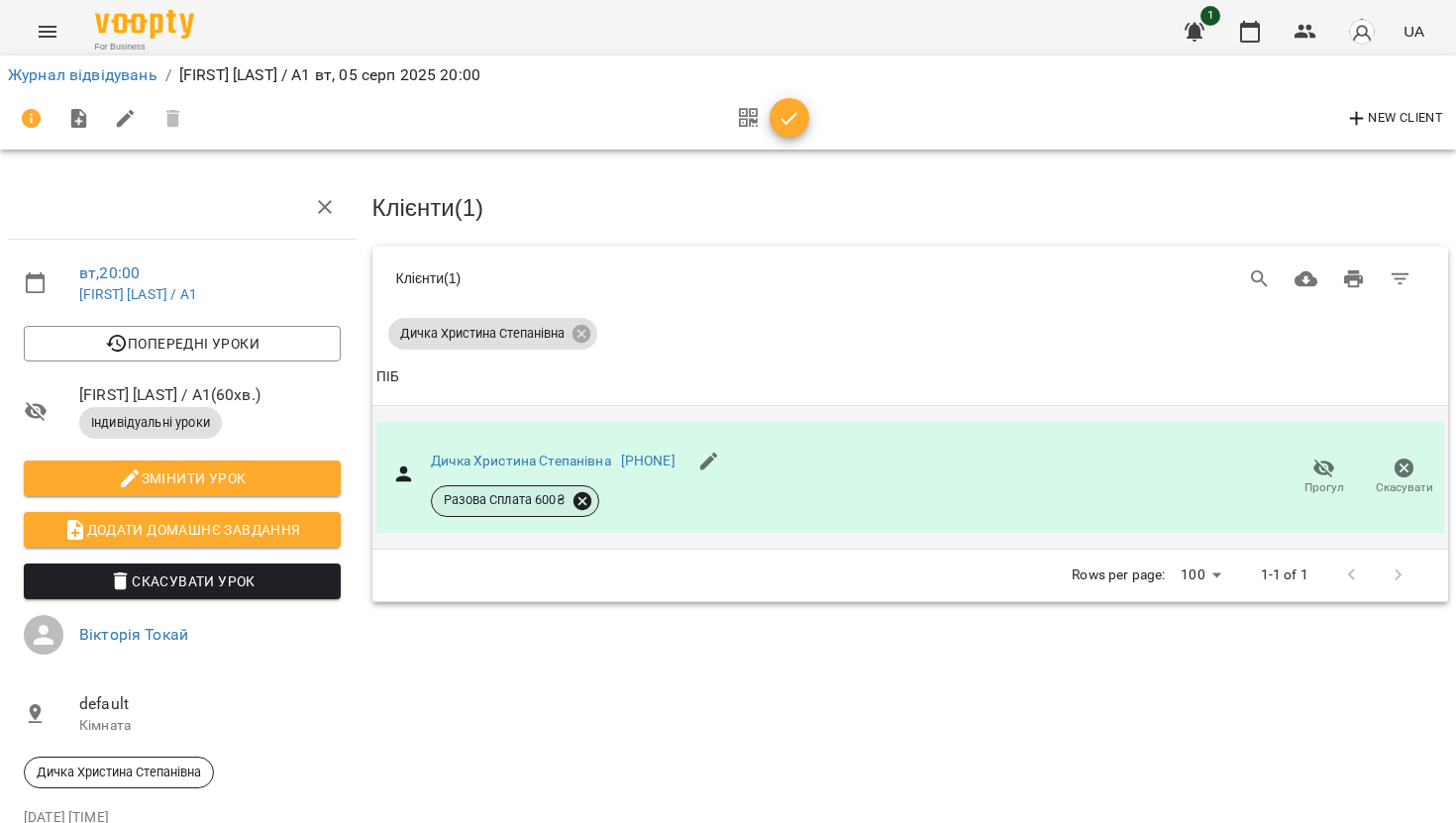 click 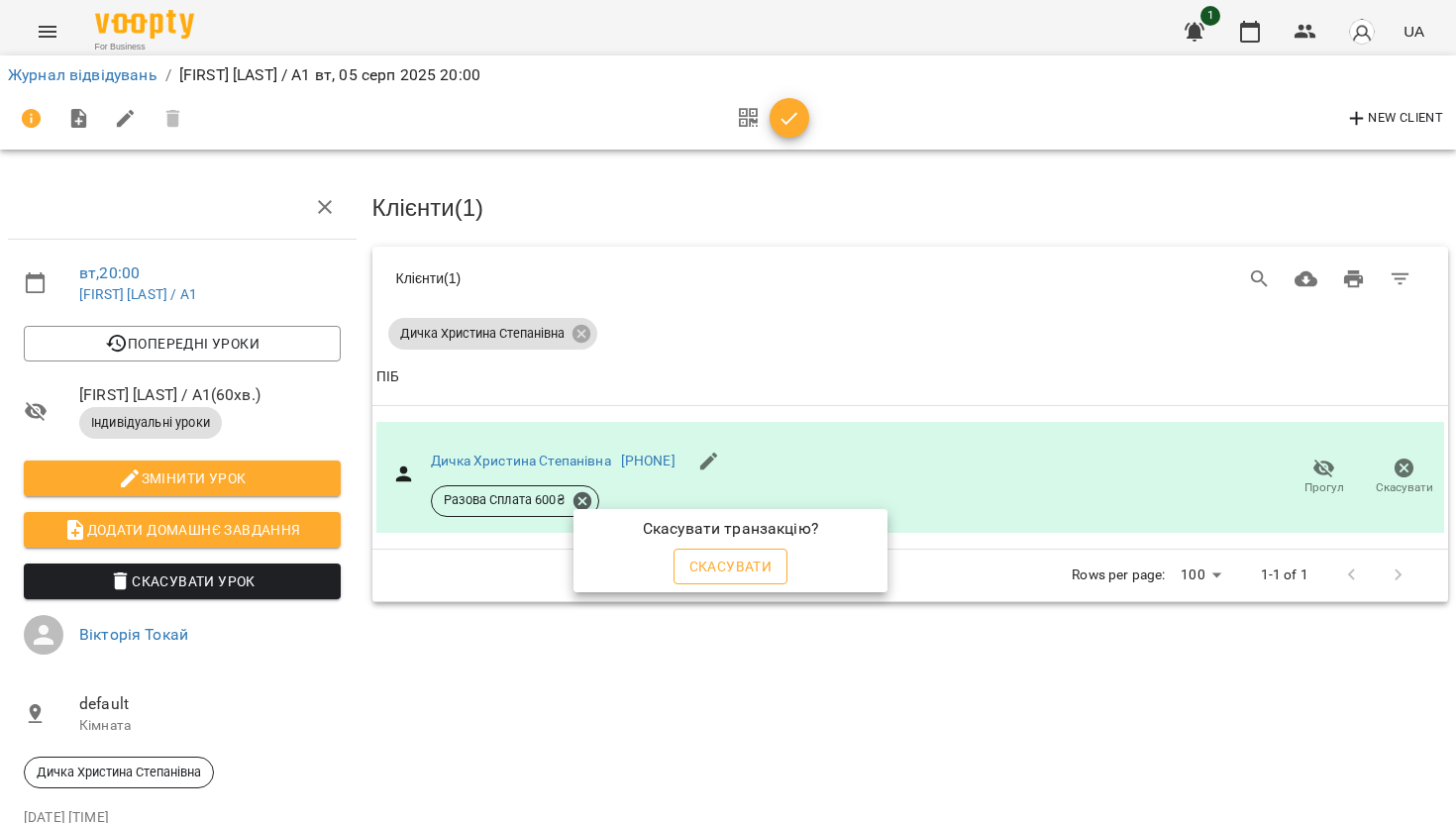 click on "Скасувати" at bounding box center (731, 566) 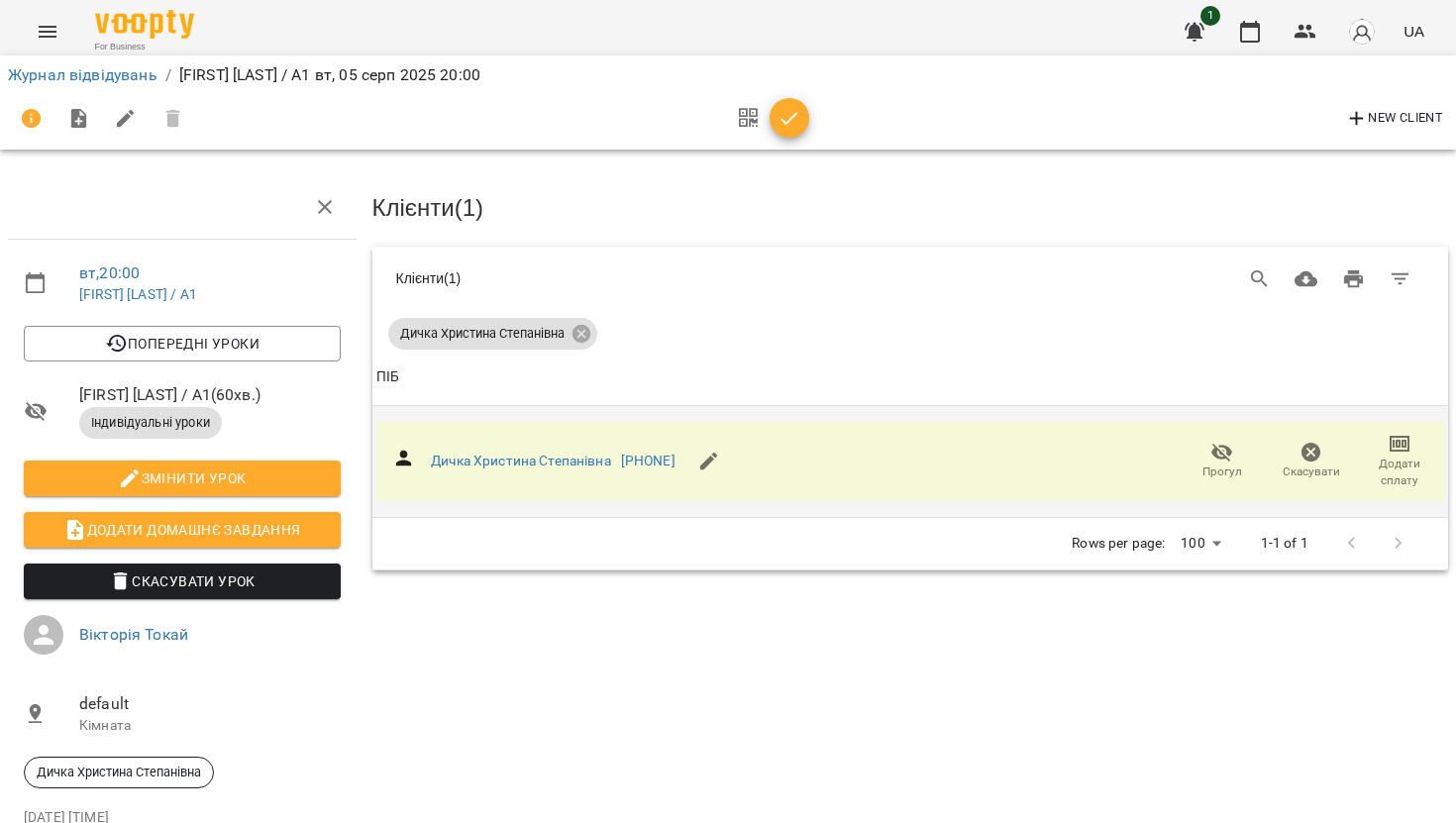 click 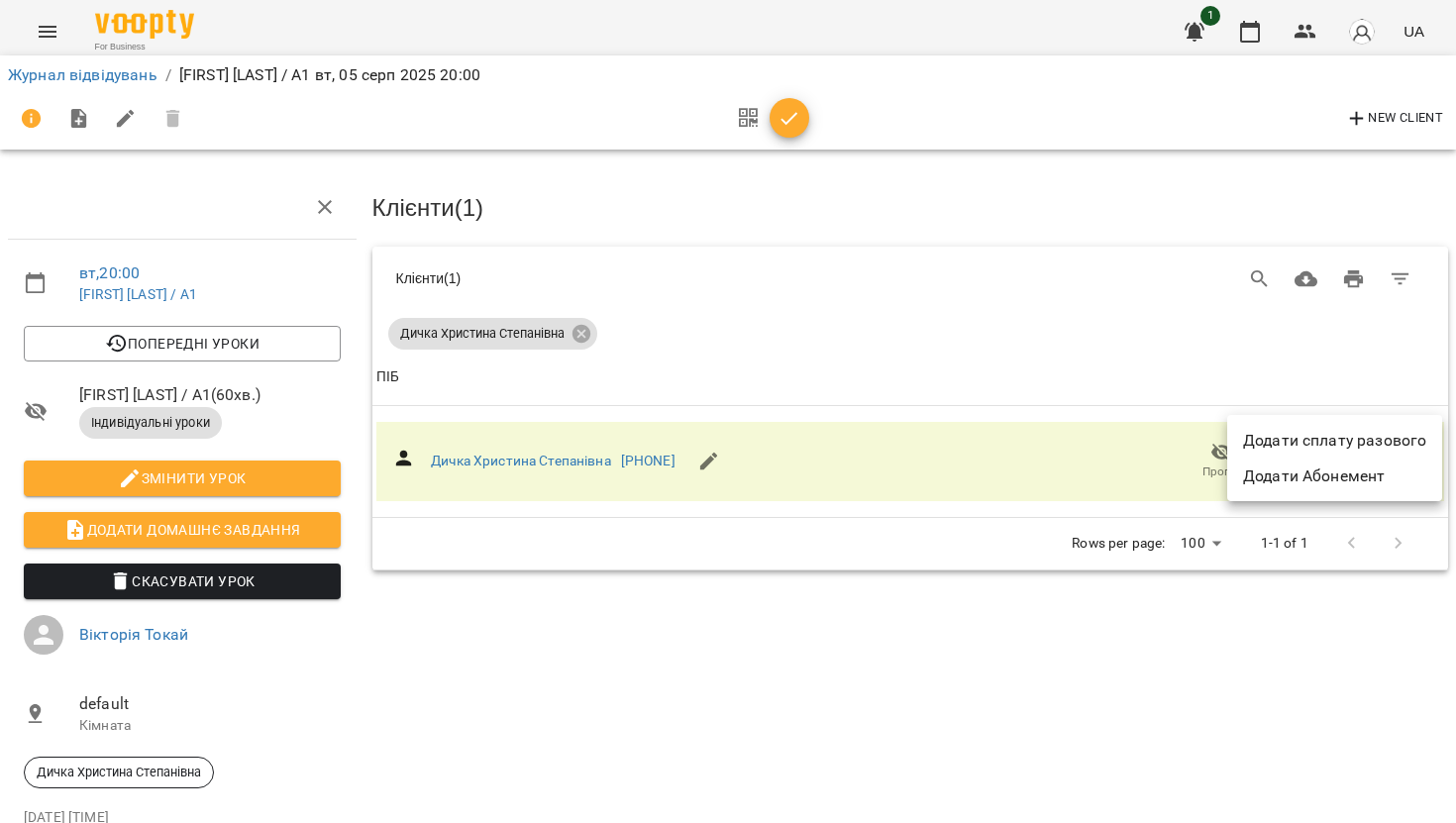 click on "Додати сплату разового" at bounding box center (1334, 441) 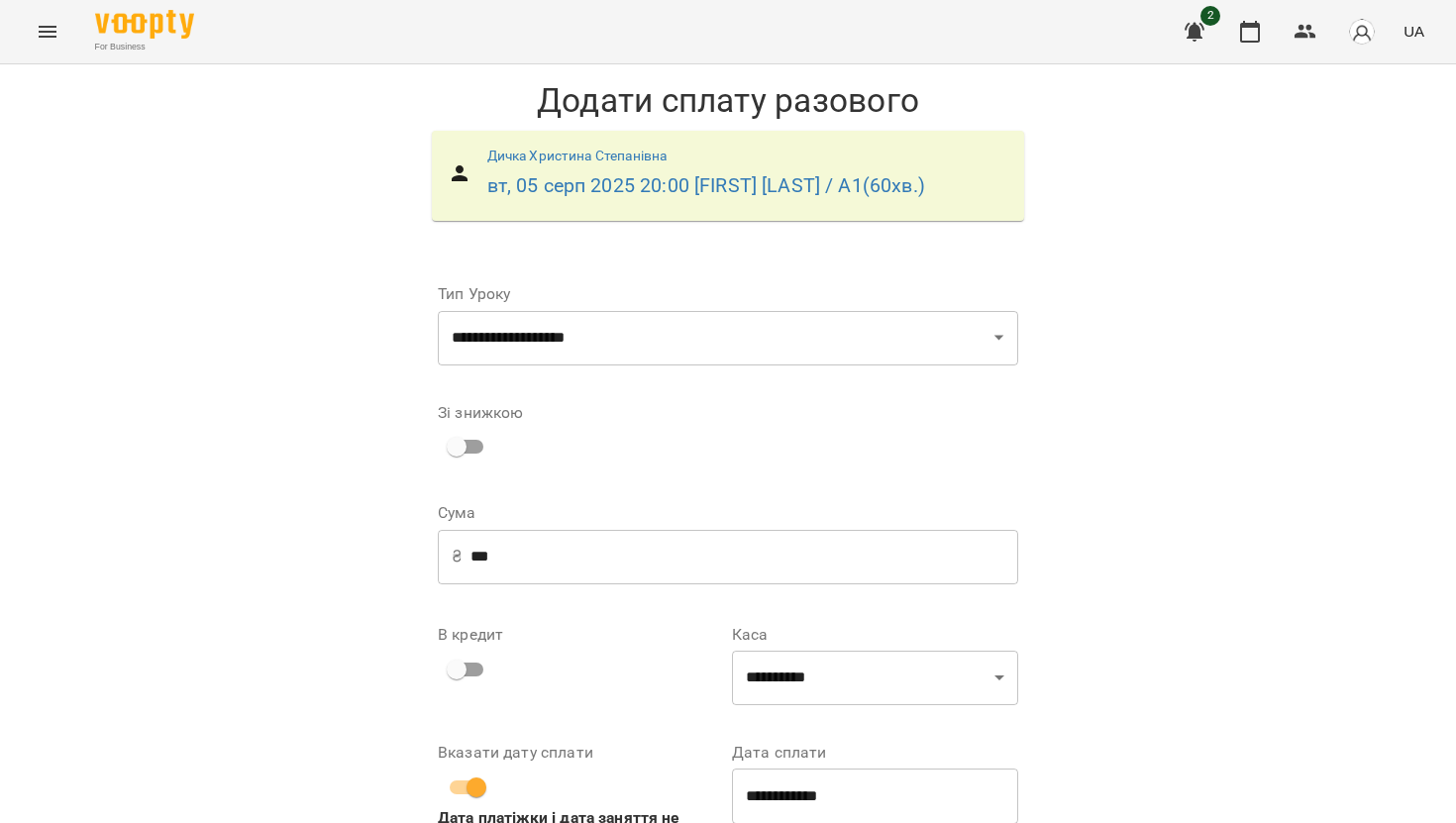 scroll, scrollTop: 126, scrollLeft: 0, axis: vertical 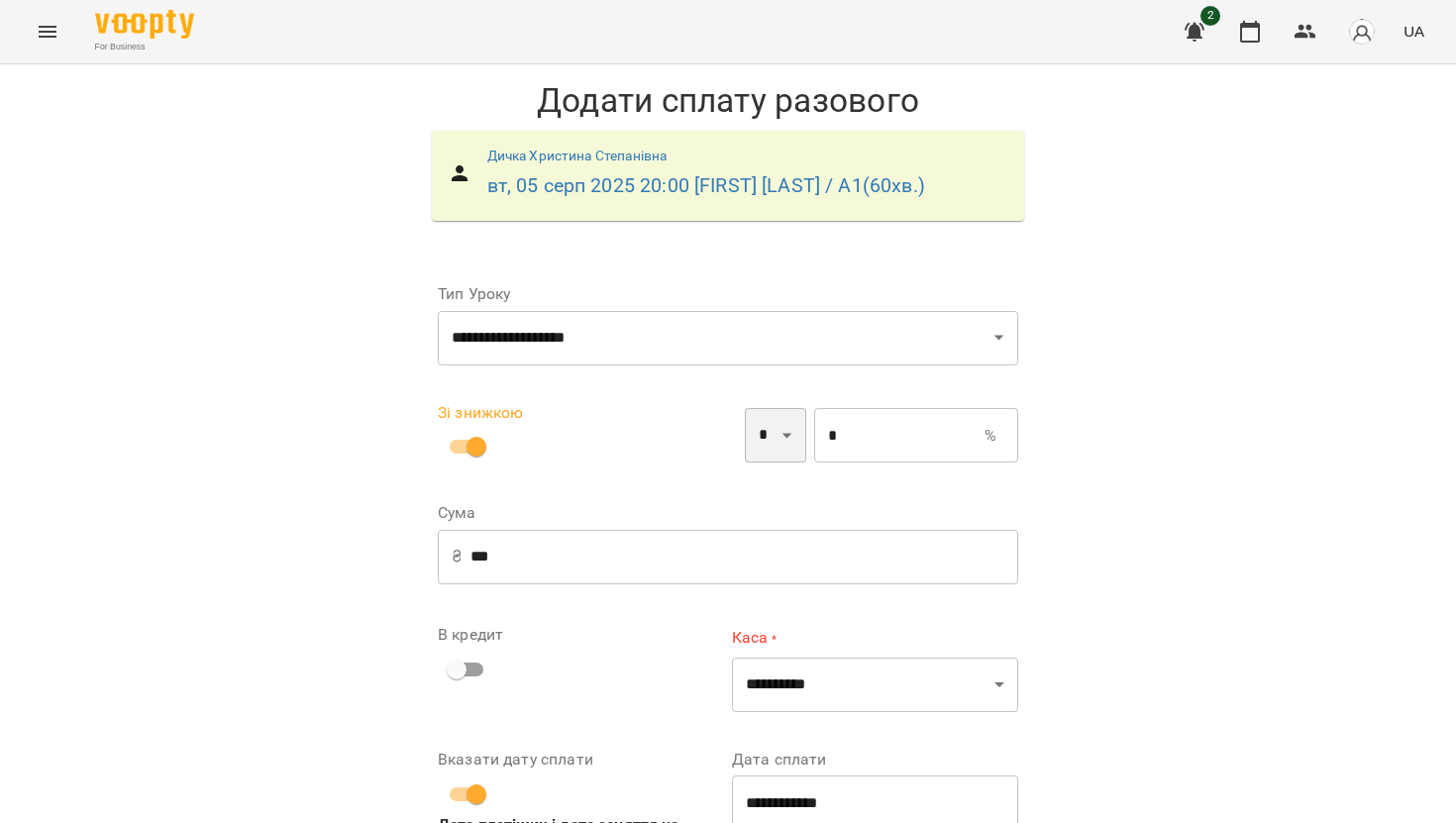 click on "* *" at bounding box center [776, 436] 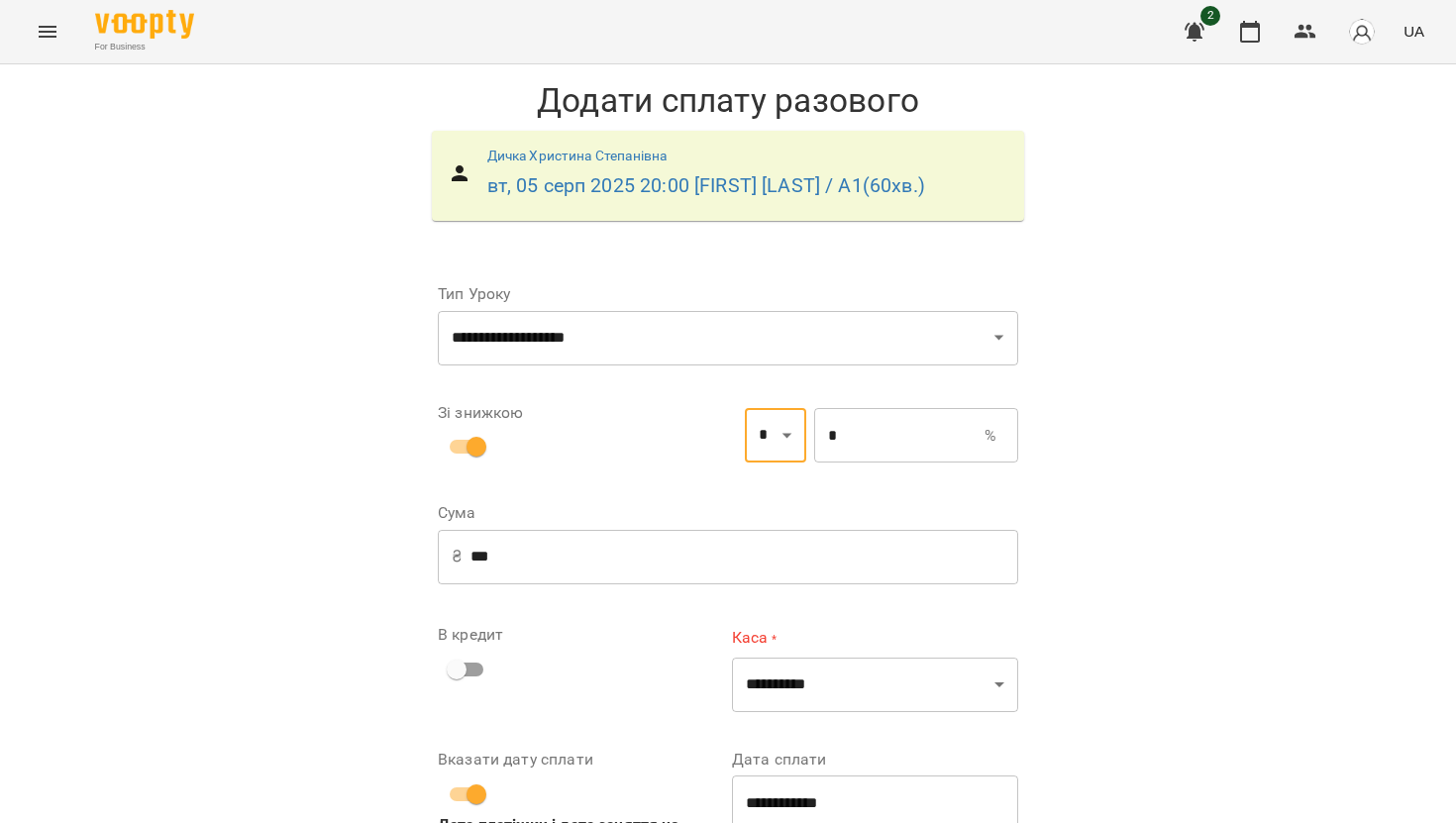 click on "*" at bounding box center (899, 436) 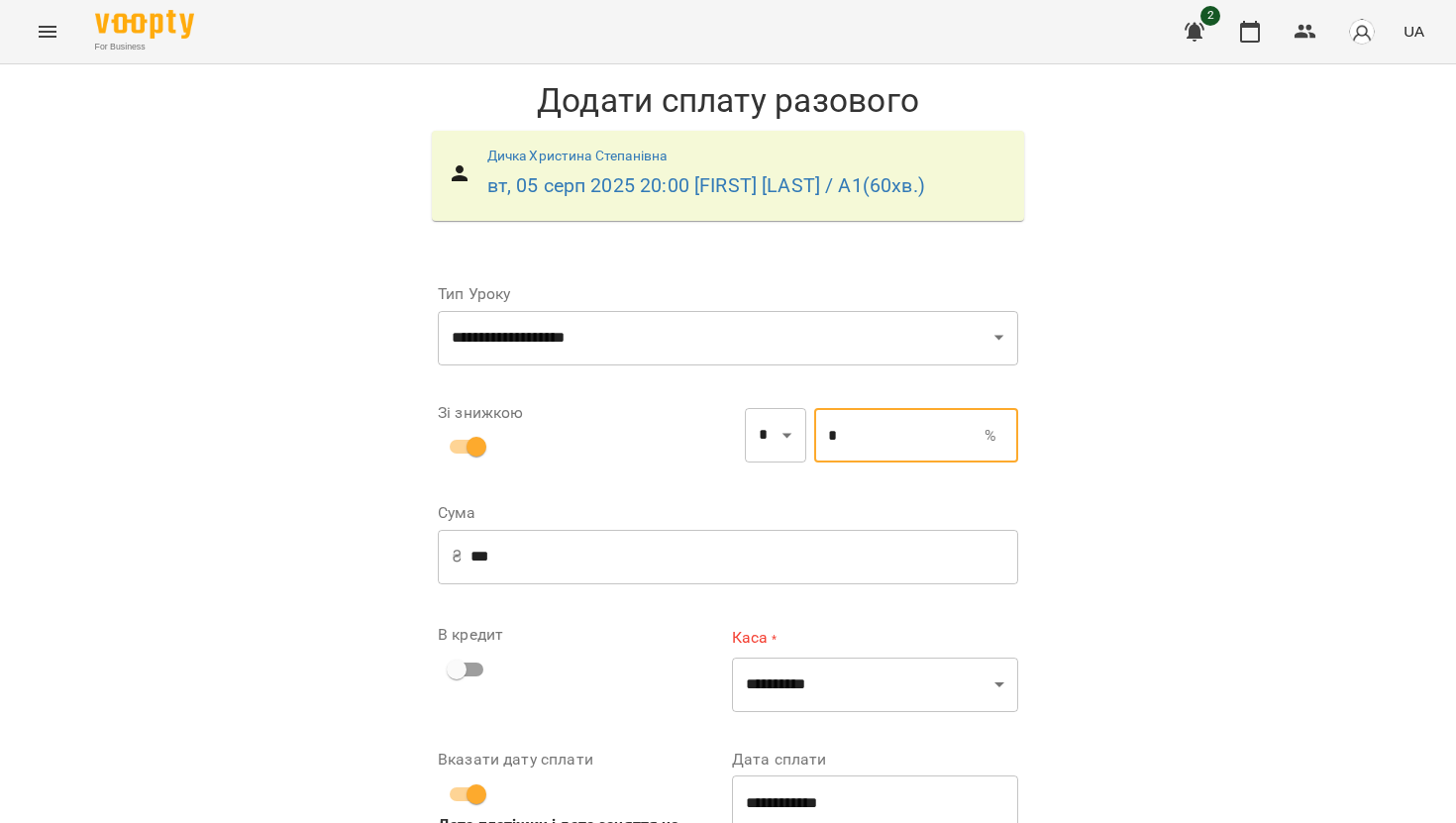type on "***" 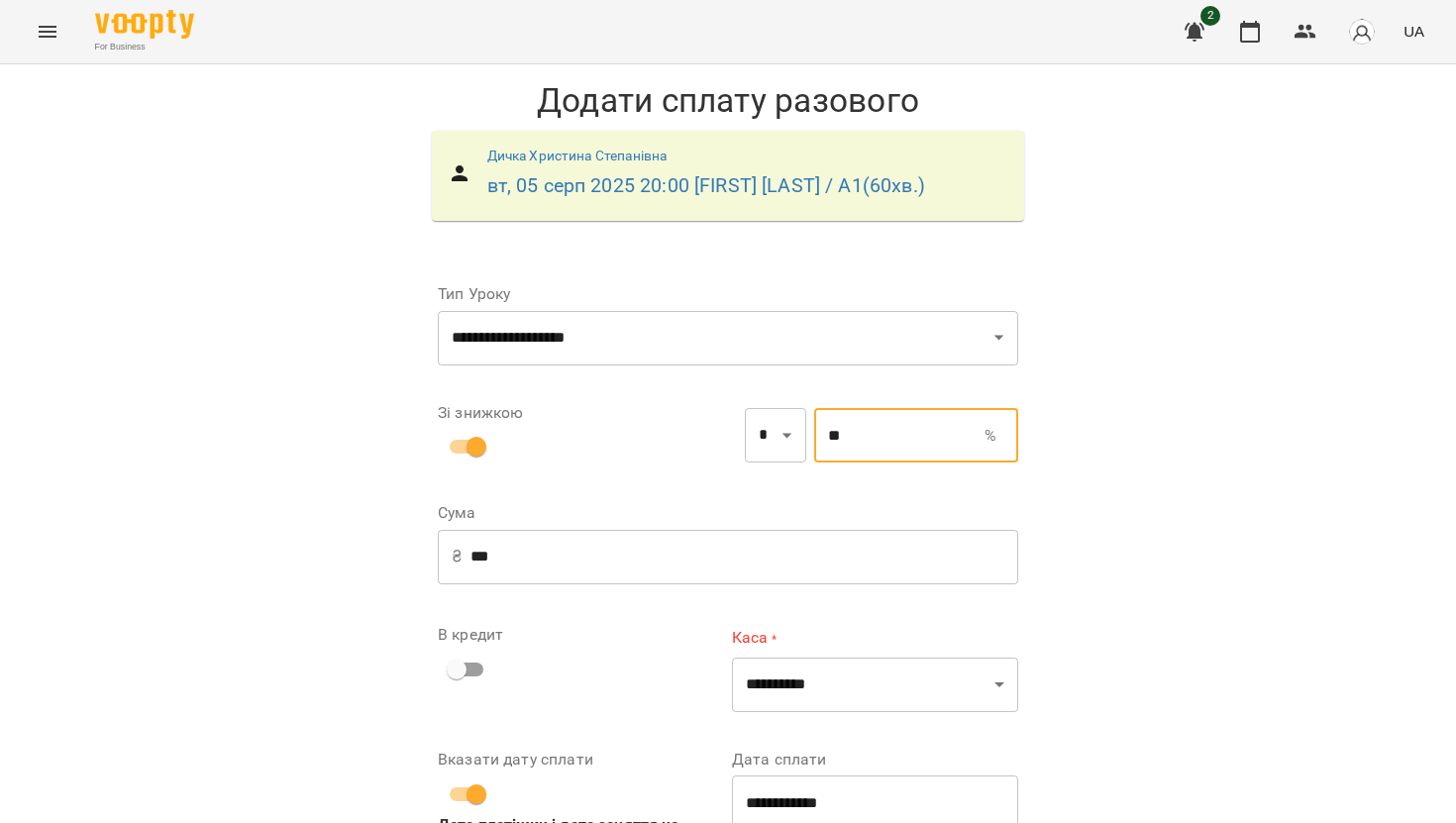 scroll, scrollTop: 133, scrollLeft: 0, axis: vertical 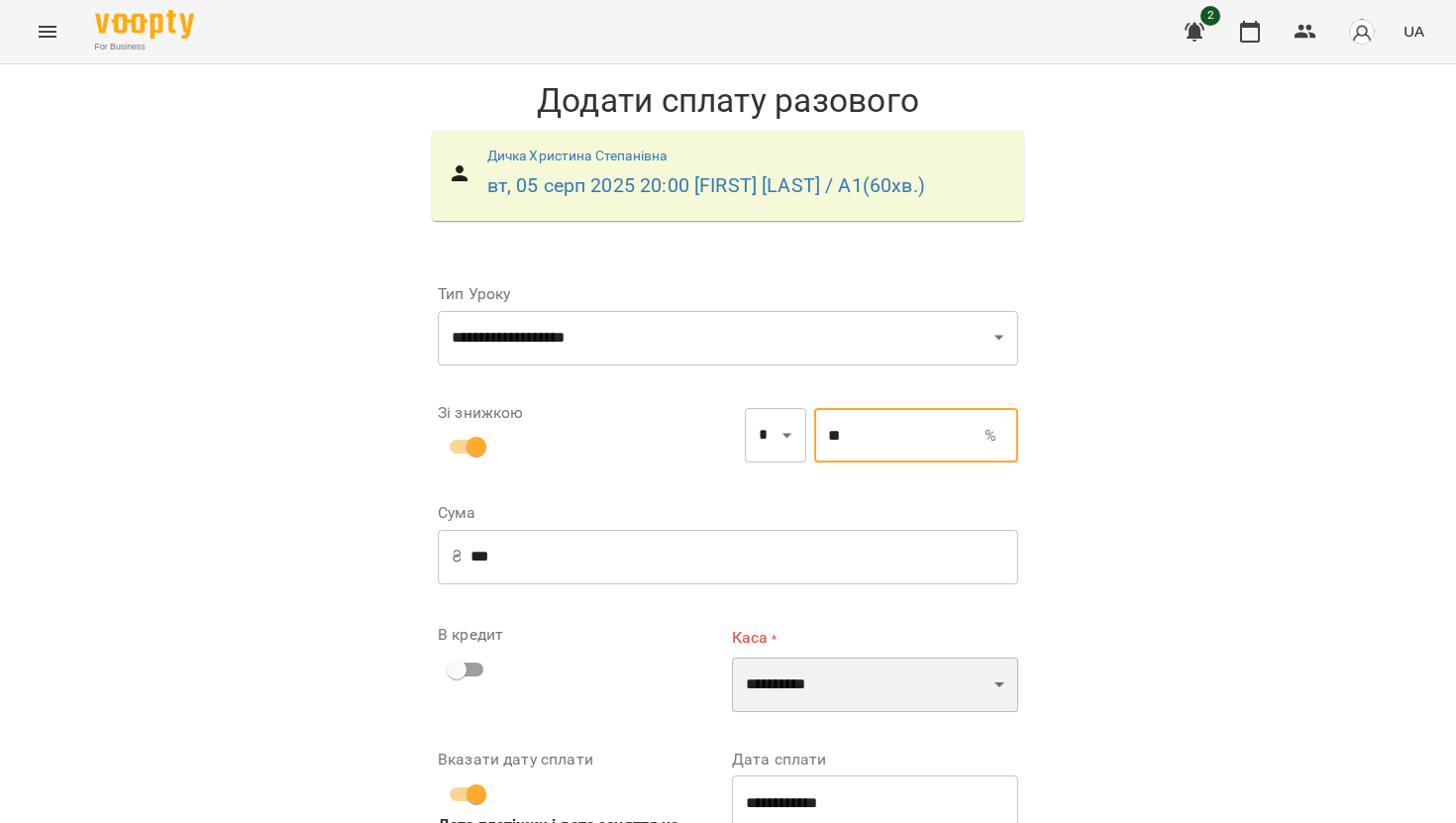 click on "**********" at bounding box center (875, 684) 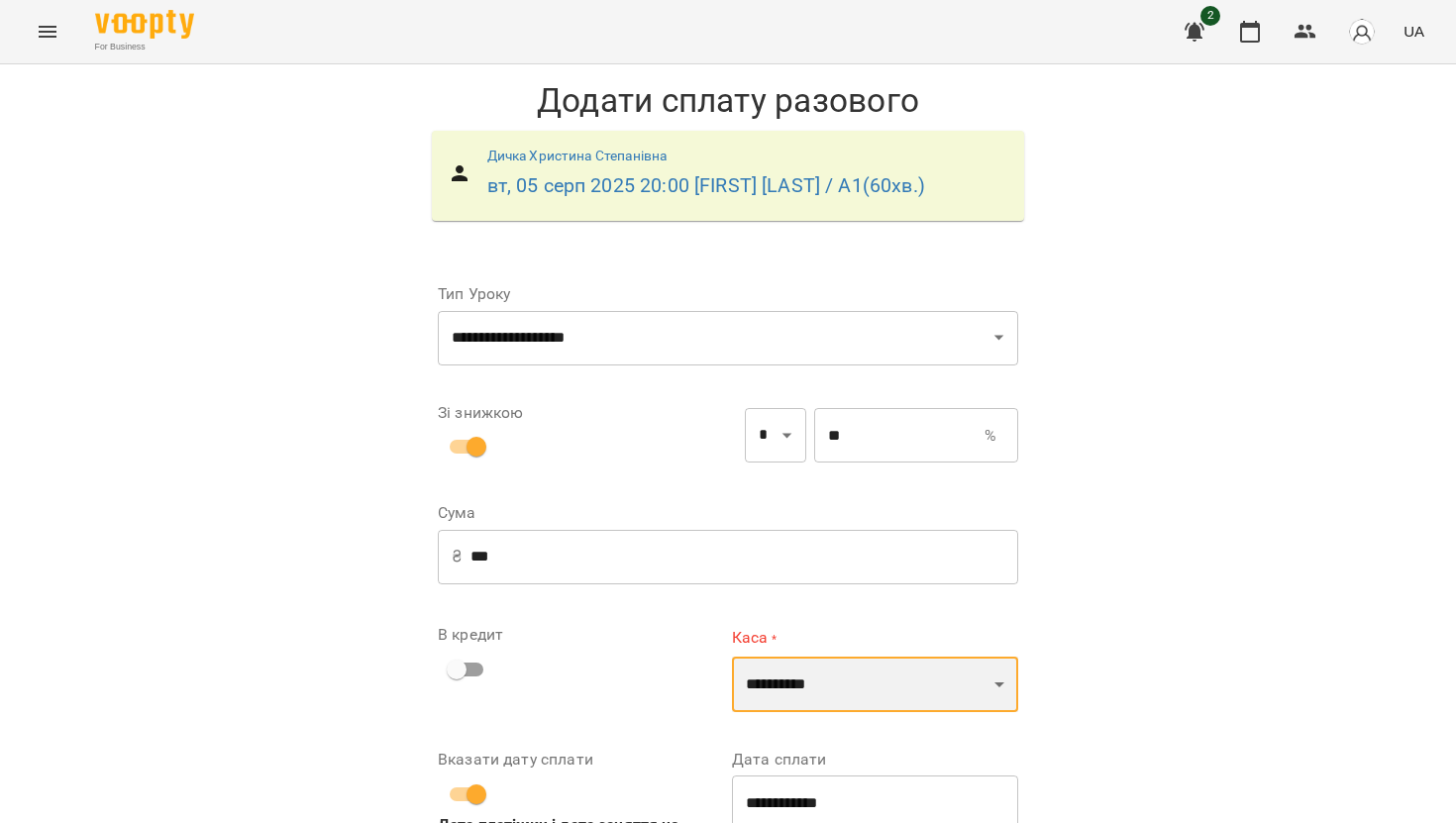 select on "**********" 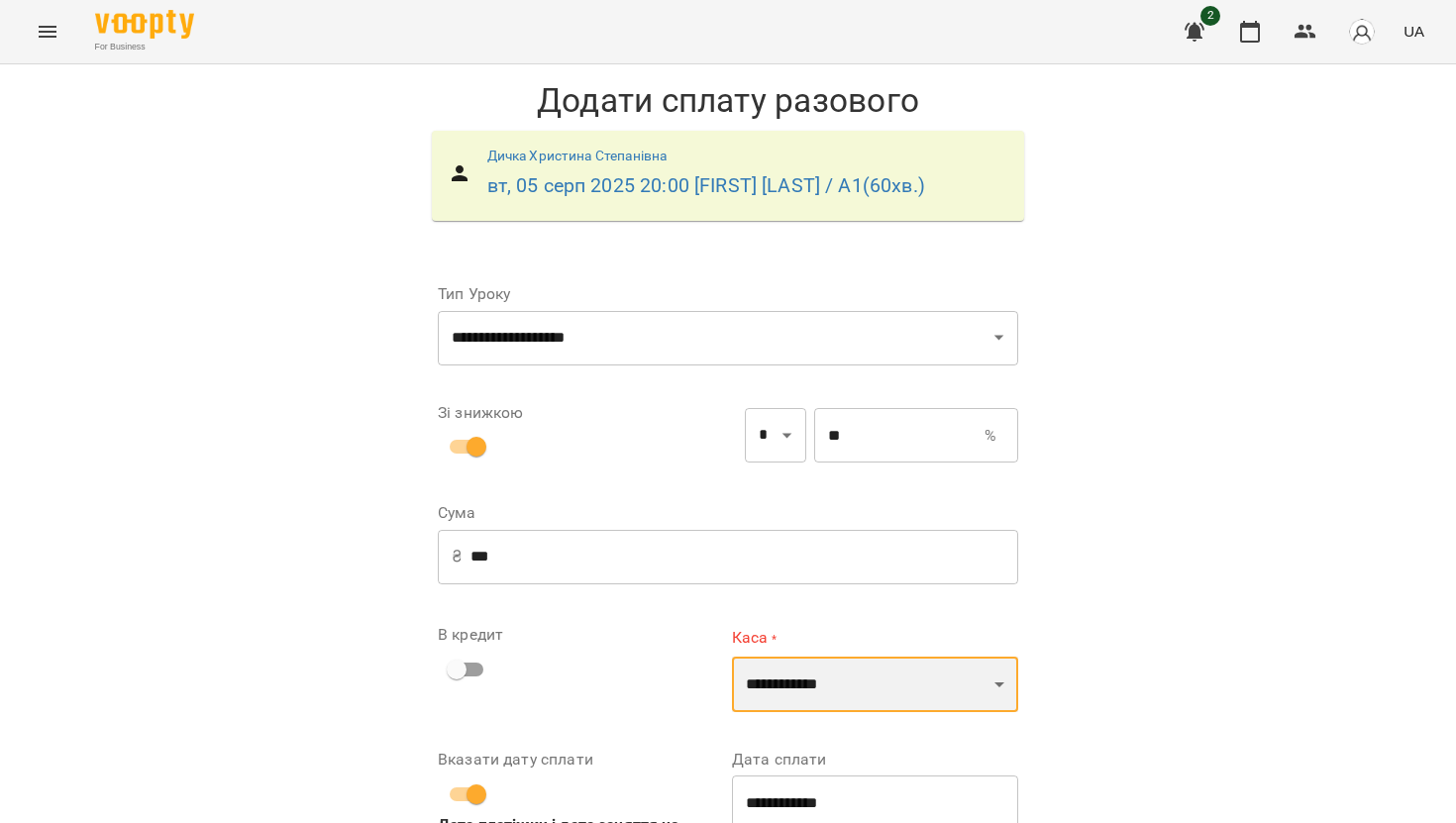 scroll, scrollTop: 126, scrollLeft: 0, axis: vertical 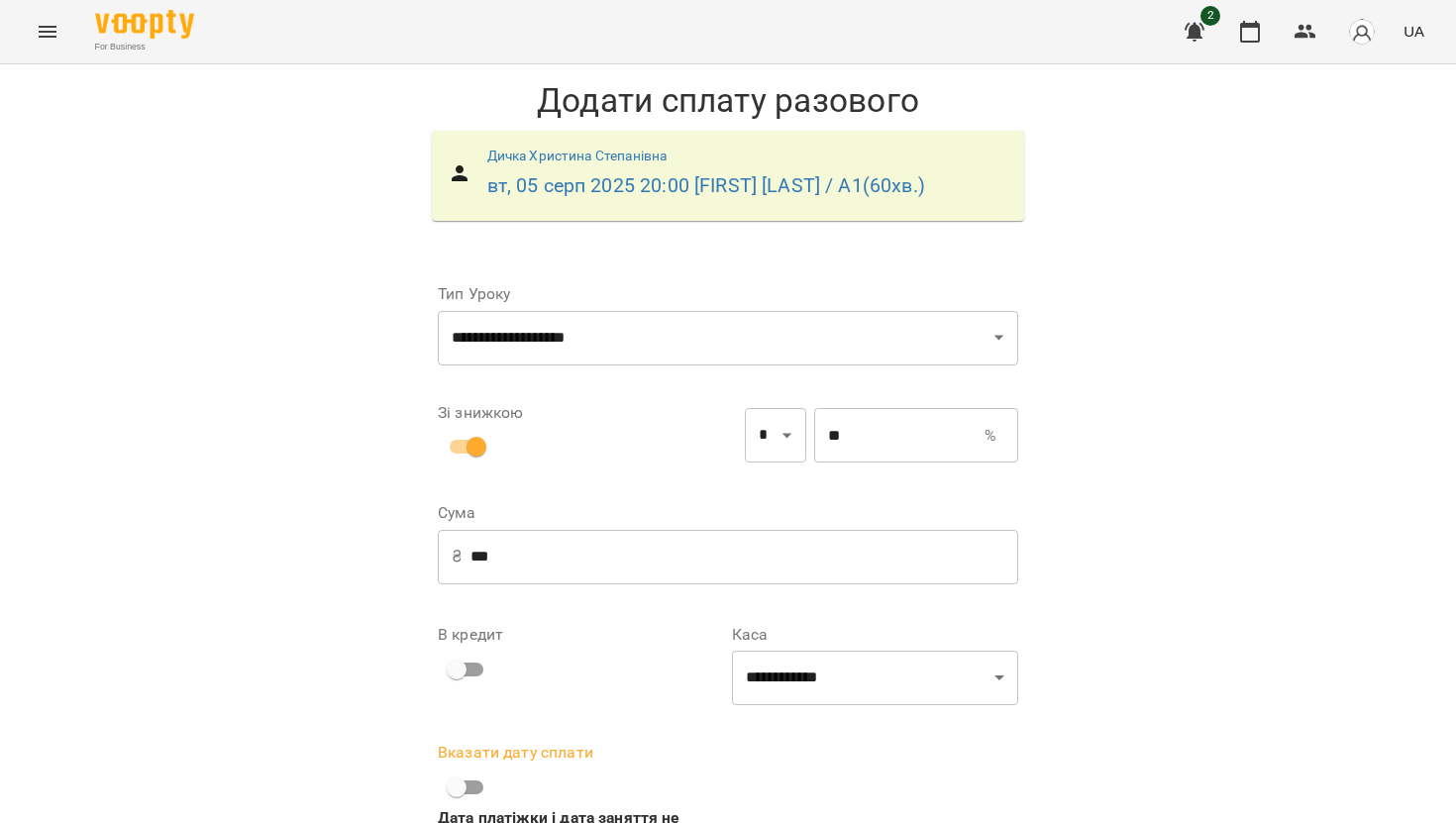 click on "Додати сплату разового" at bounding box center [892, 897] 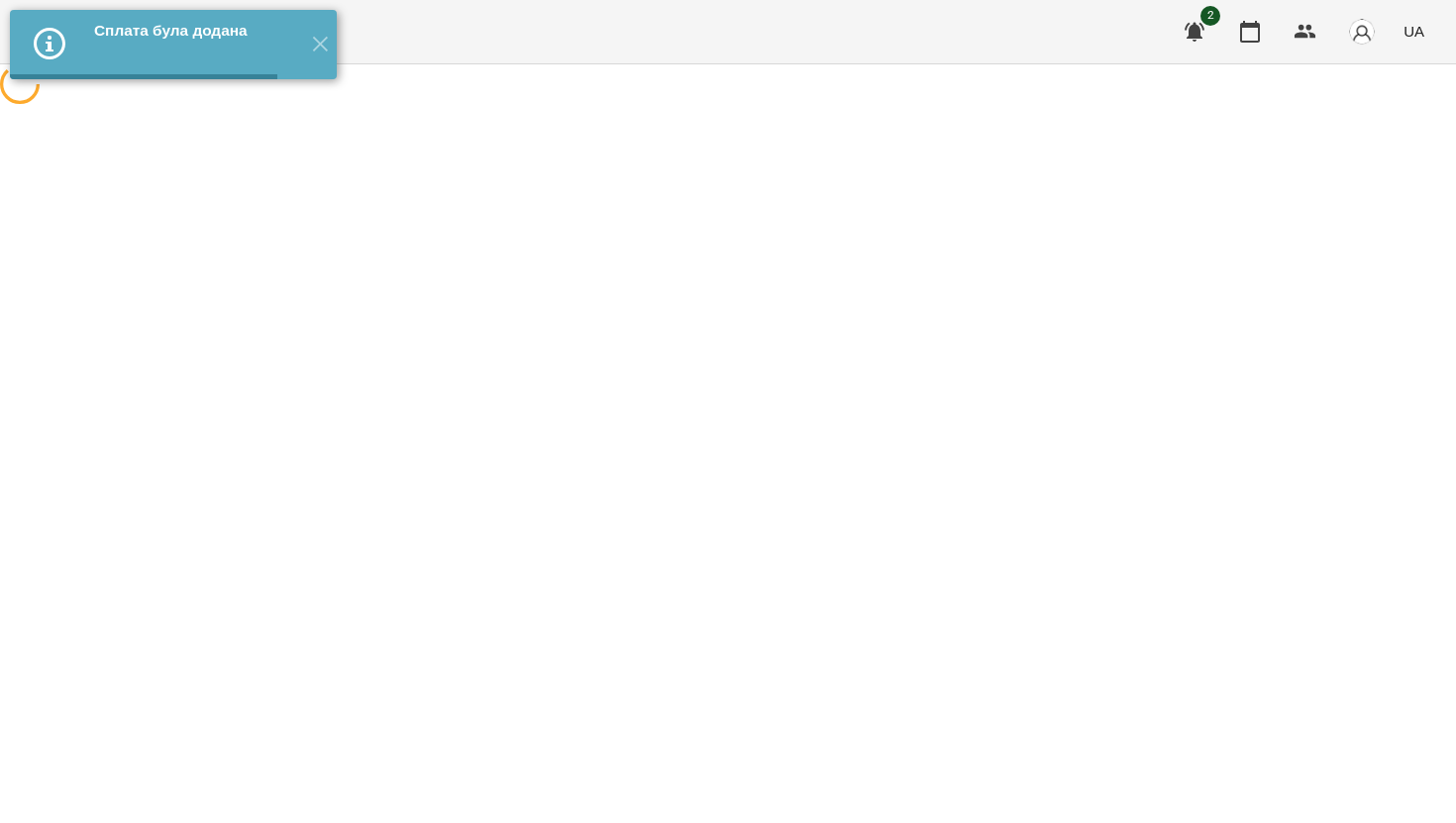 scroll, scrollTop: 0, scrollLeft: 0, axis: both 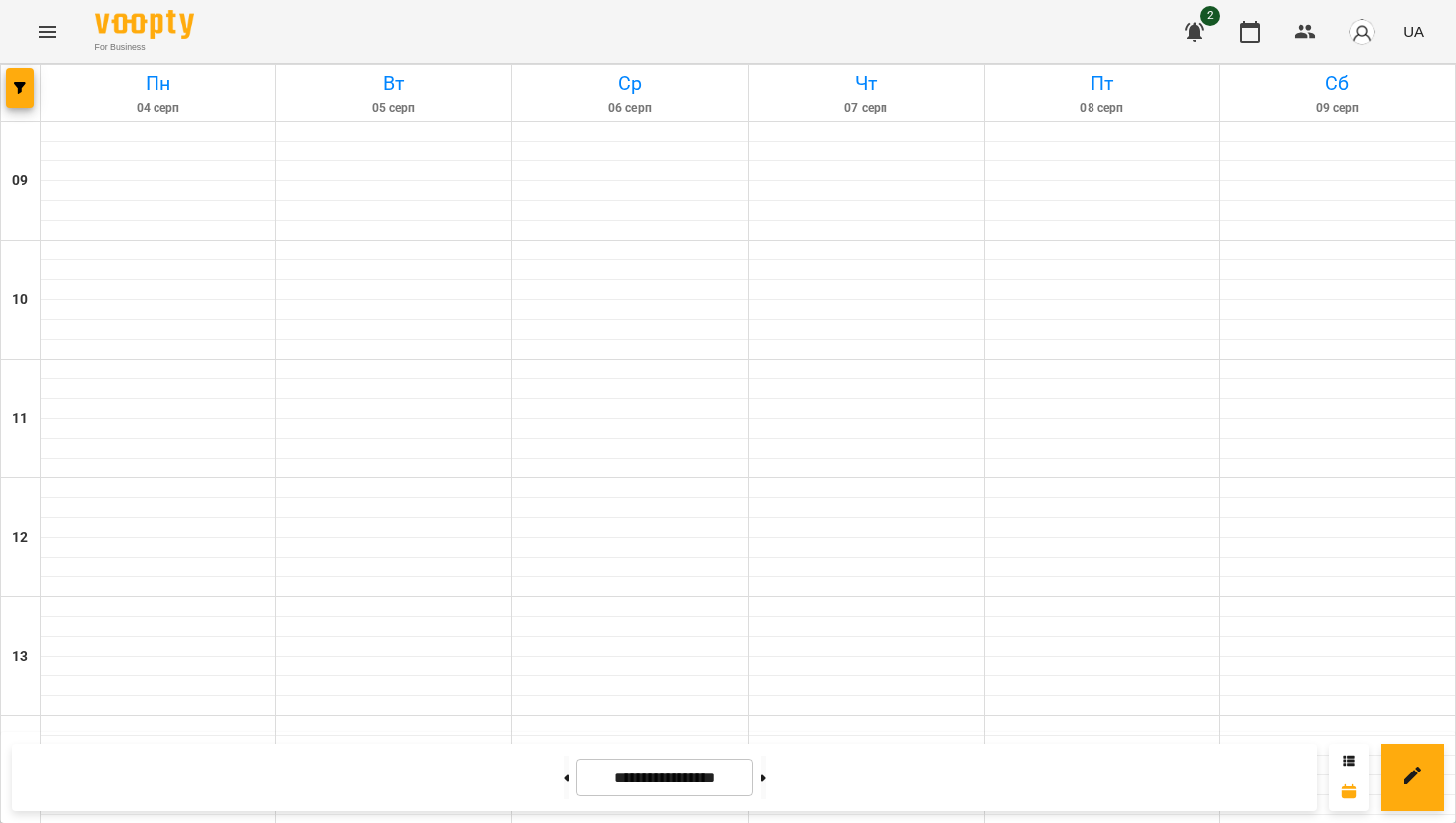 click on "20:00 Вікторія Токай" at bounding box center [867, 1457] 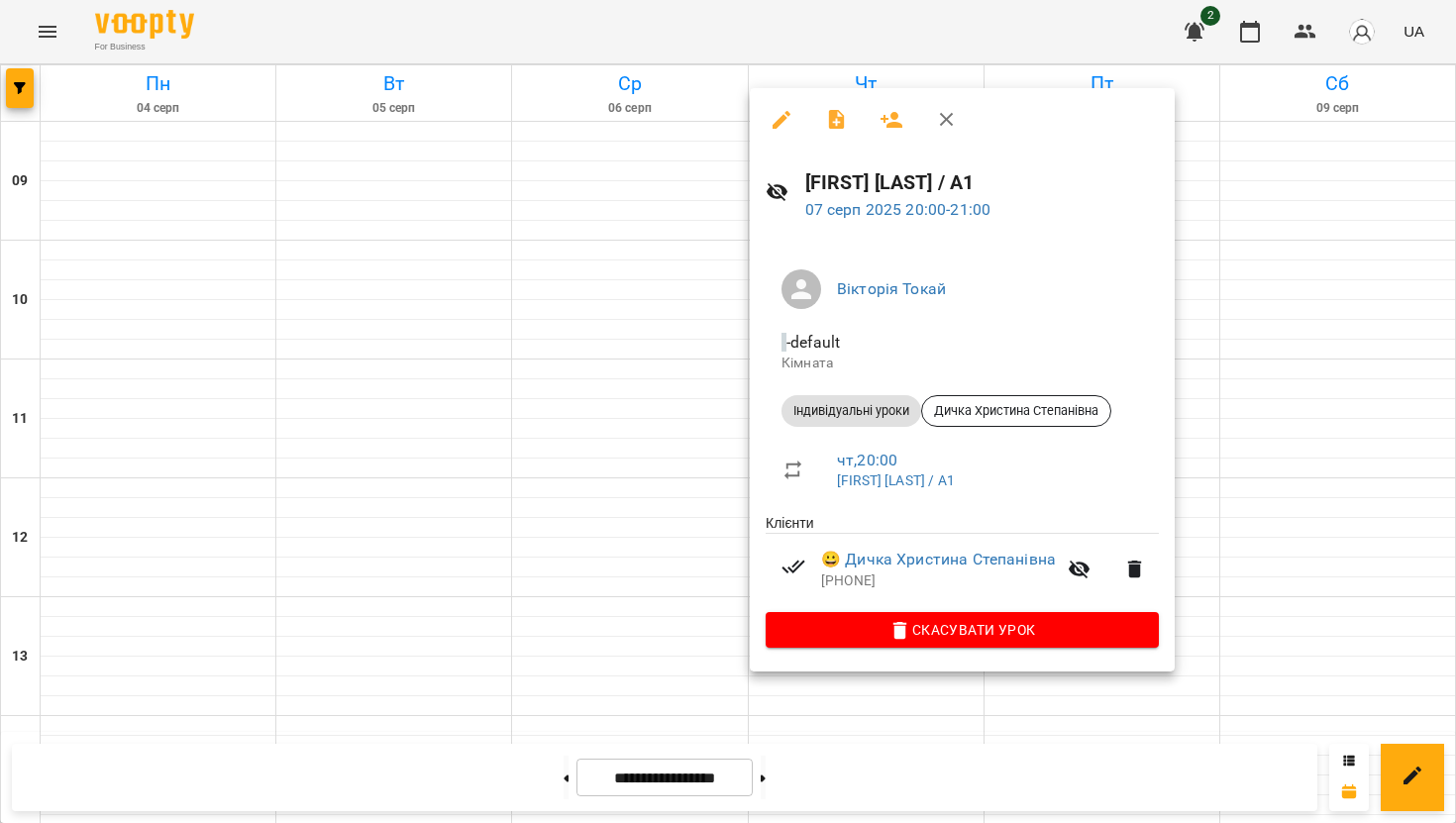 click 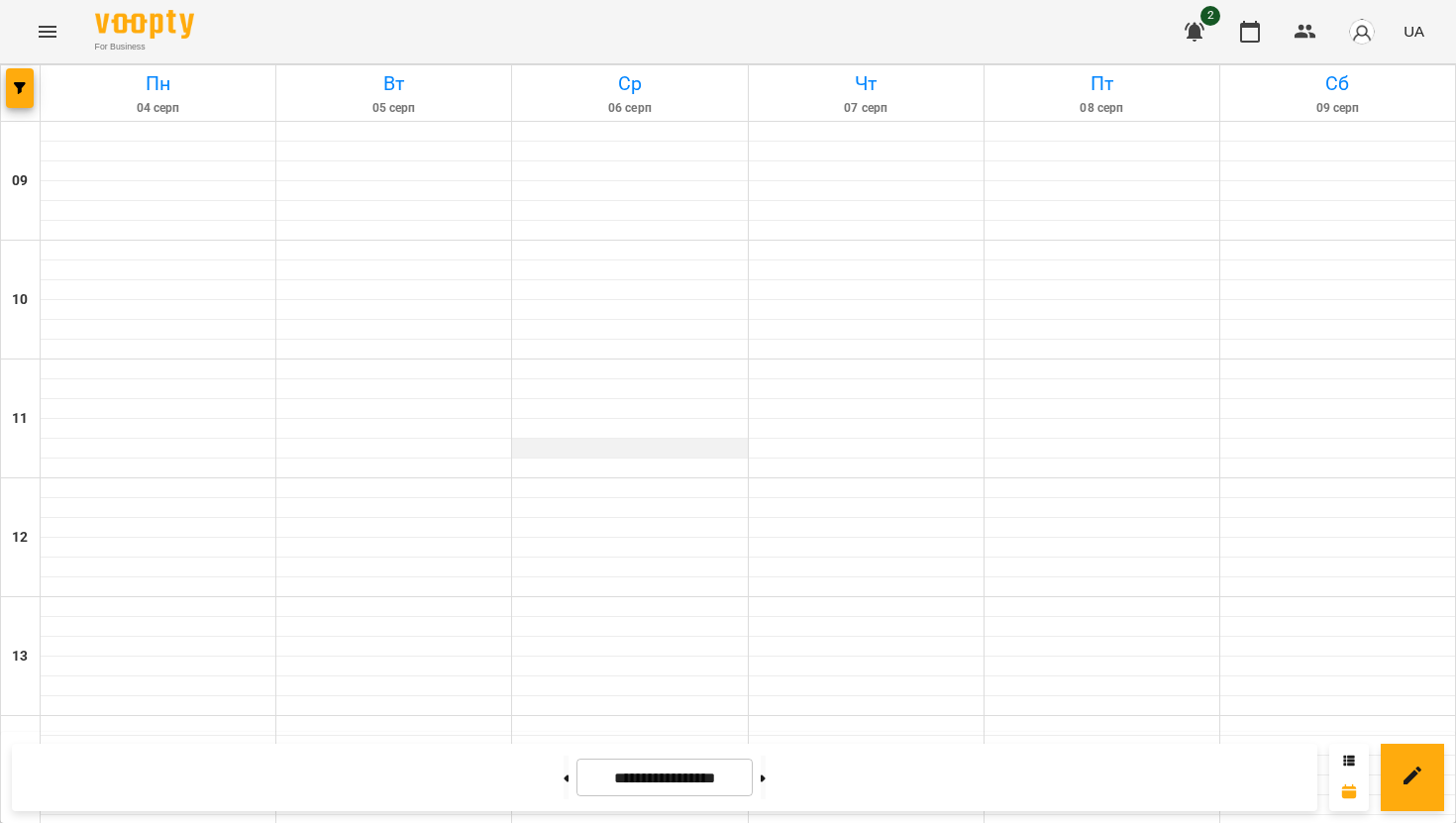 scroll, scrollTop: 814, scrollLeft: 0, axis: vertical 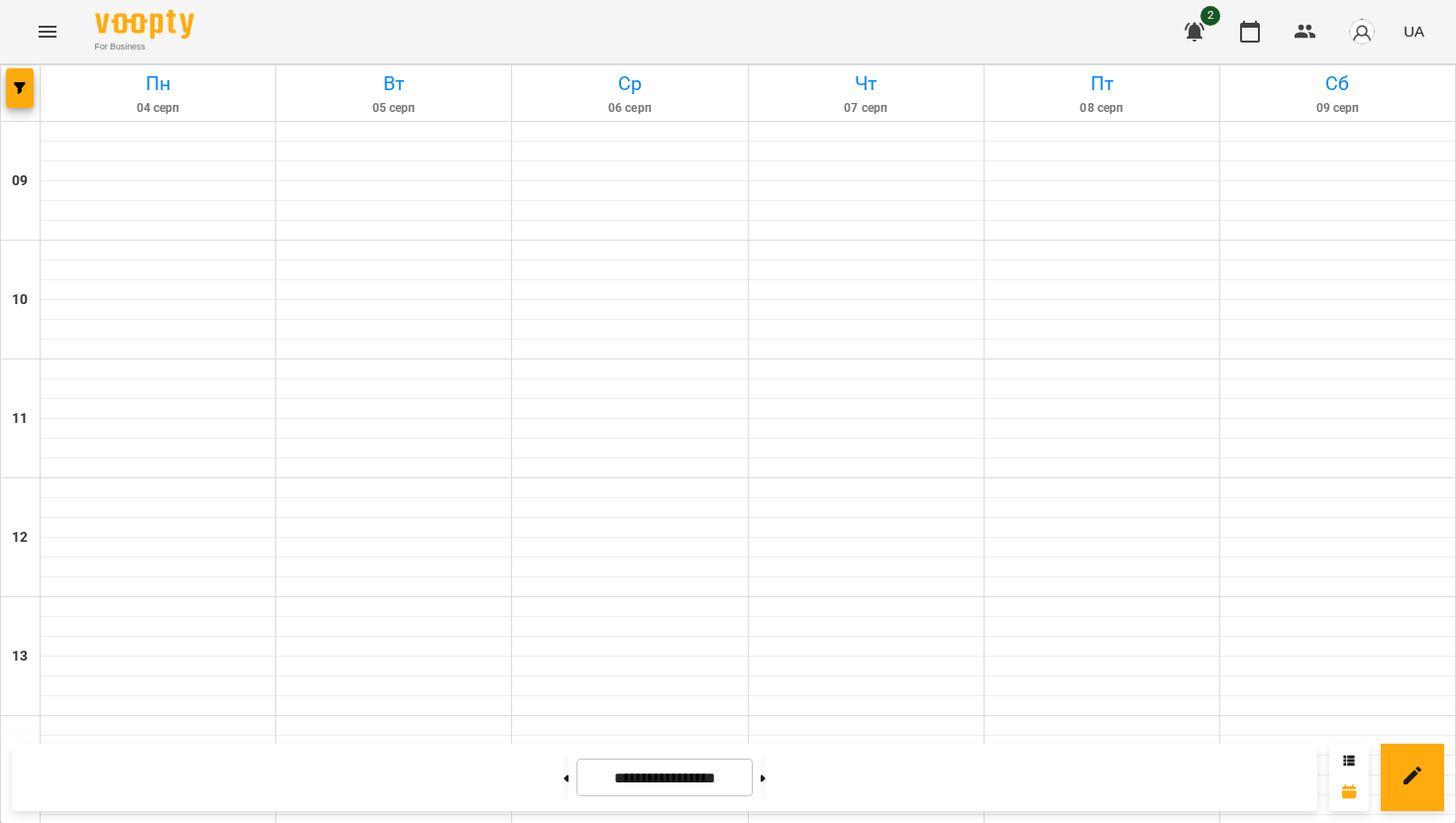 click on "20:00 Вікторія Токай" at bounding box center (867, 1457) 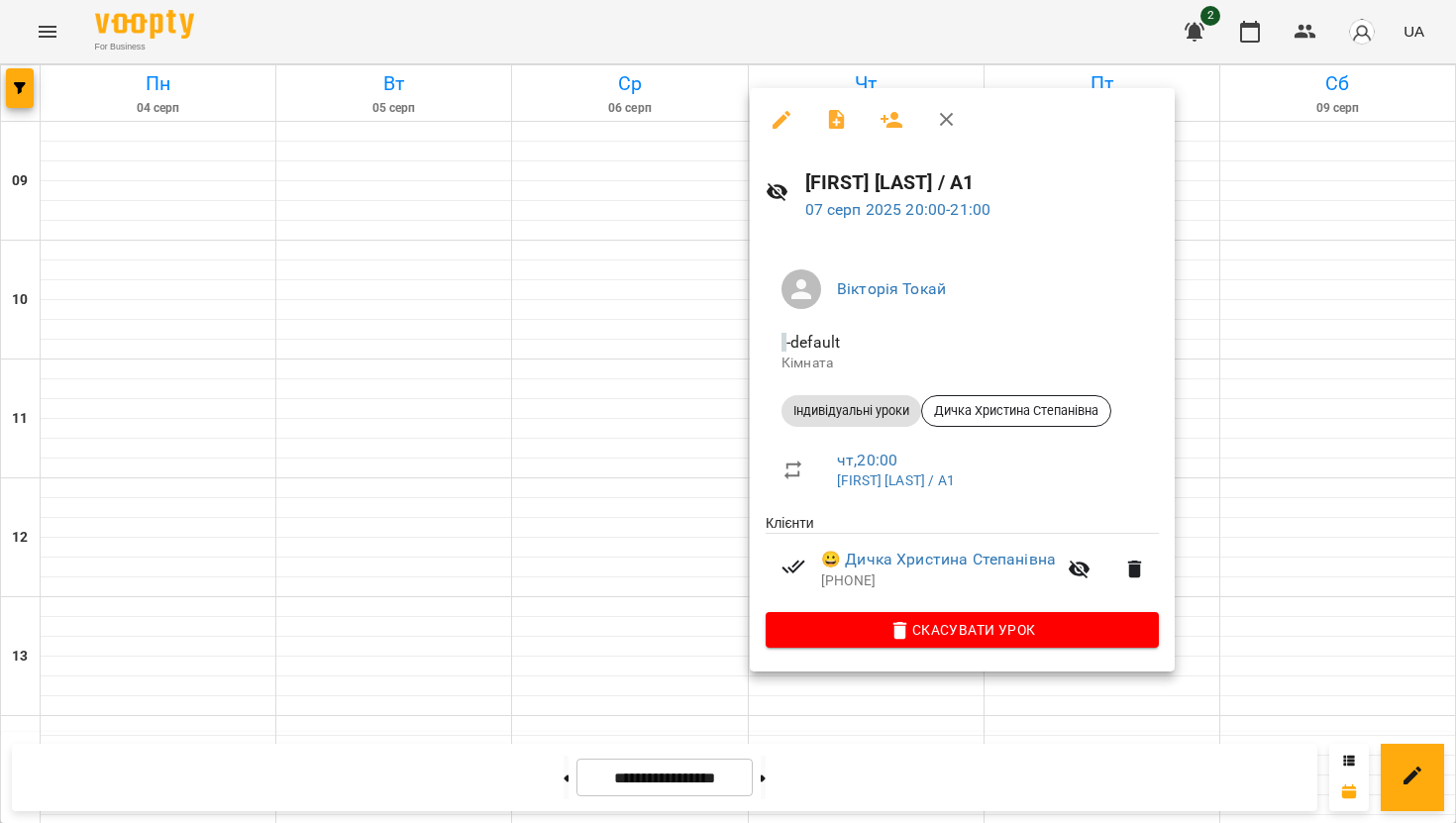 click 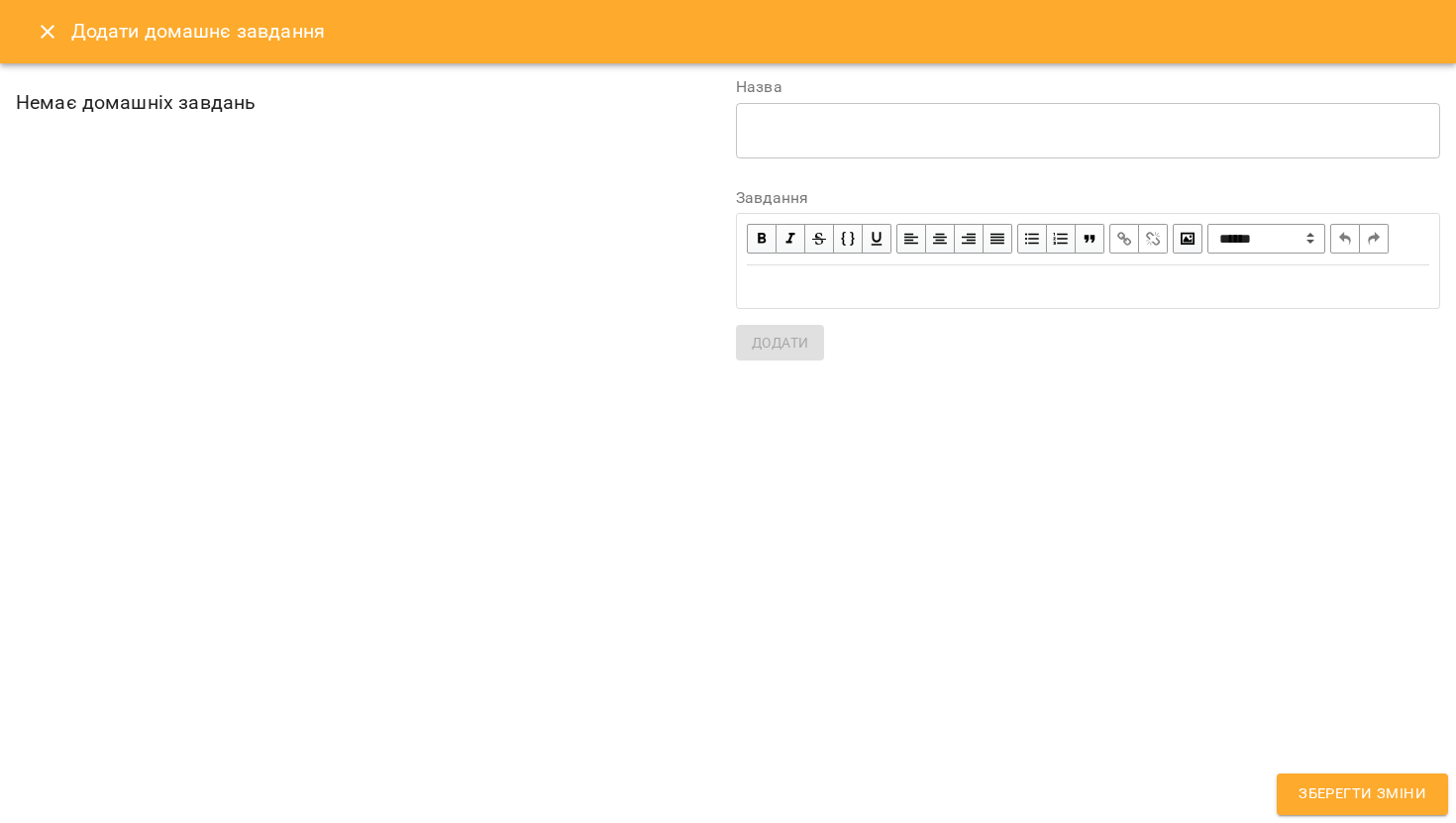 click 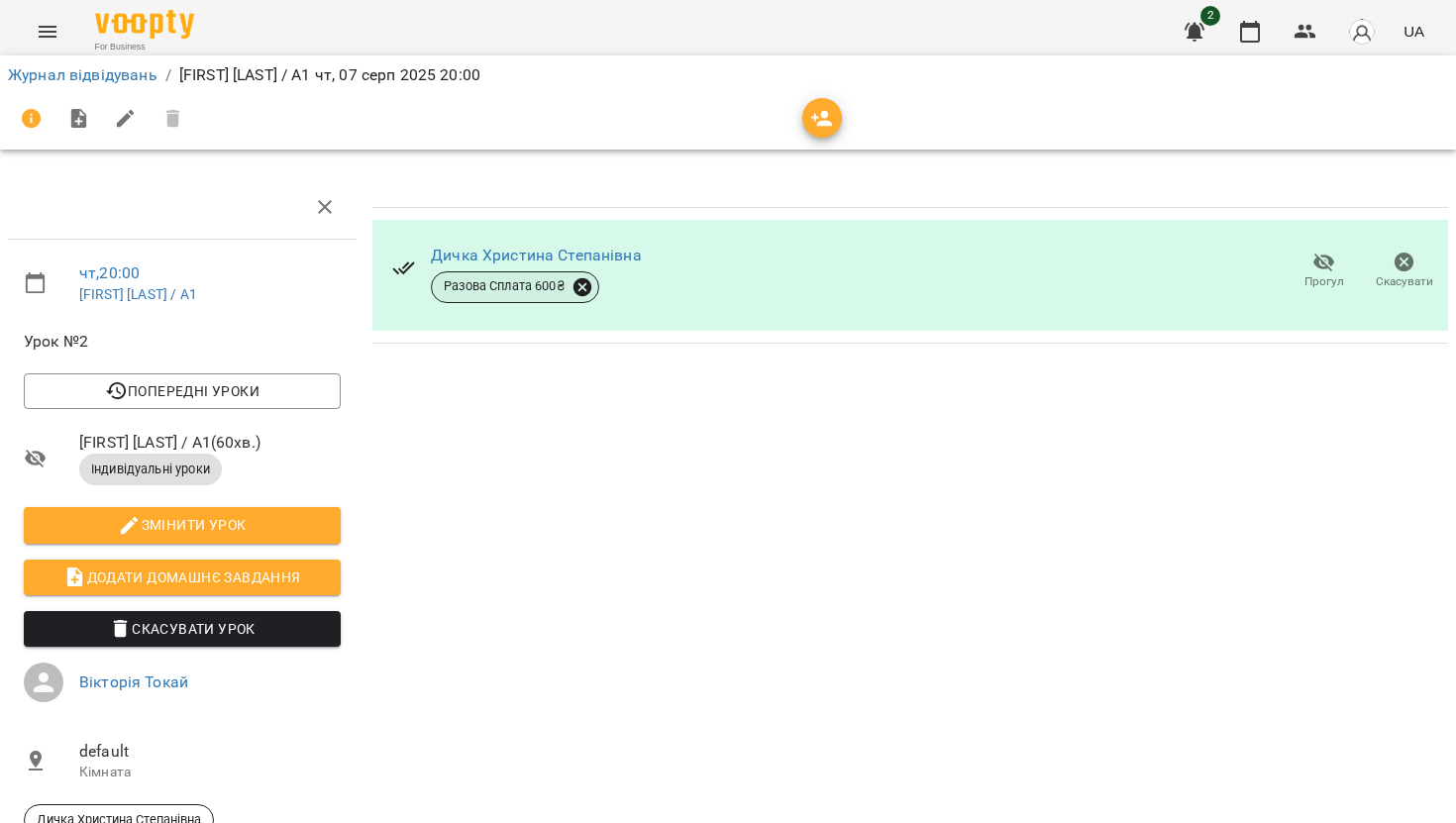 click 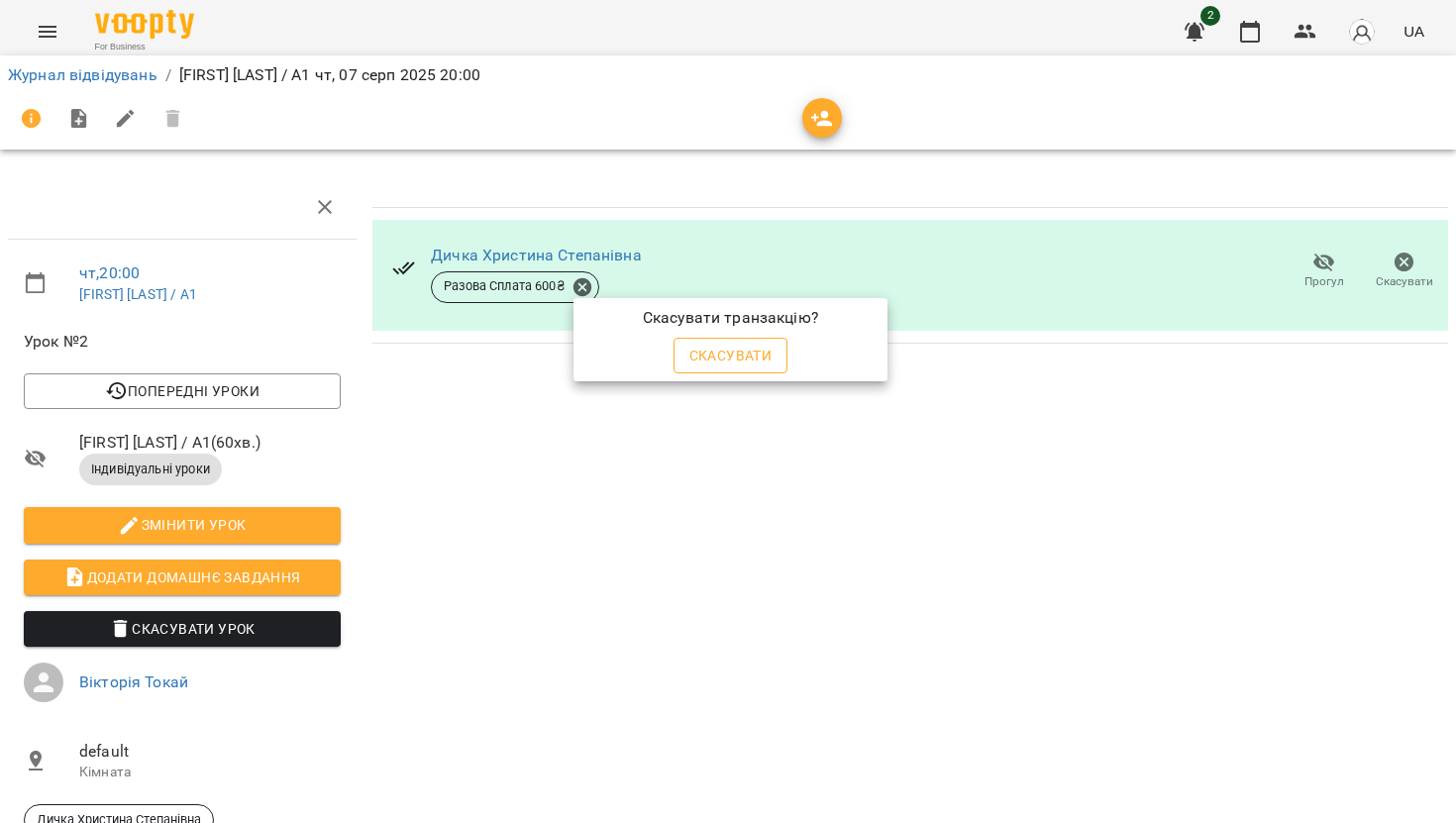 click on "Скасувати" at bounding box center (731, 356) 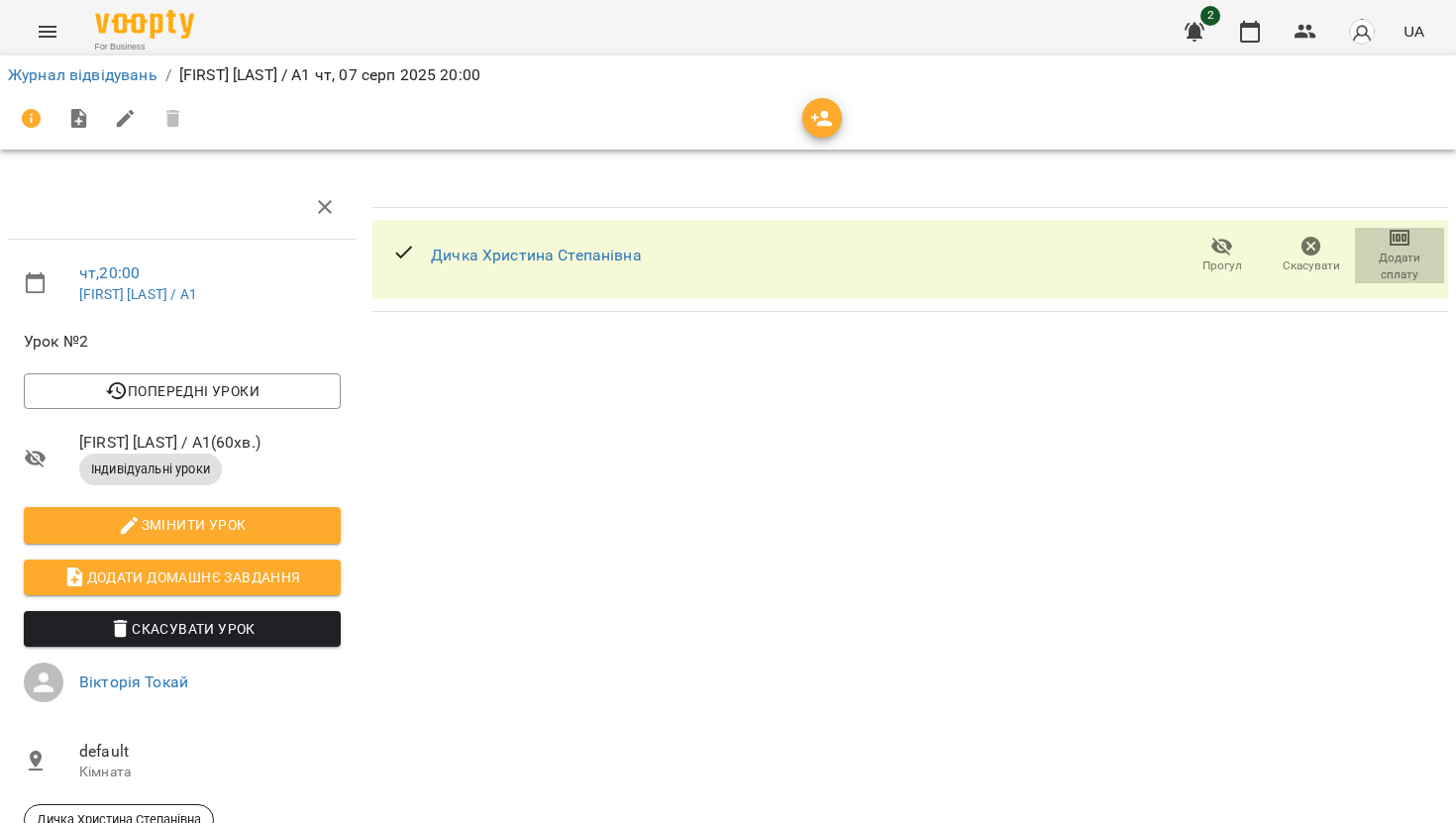 click 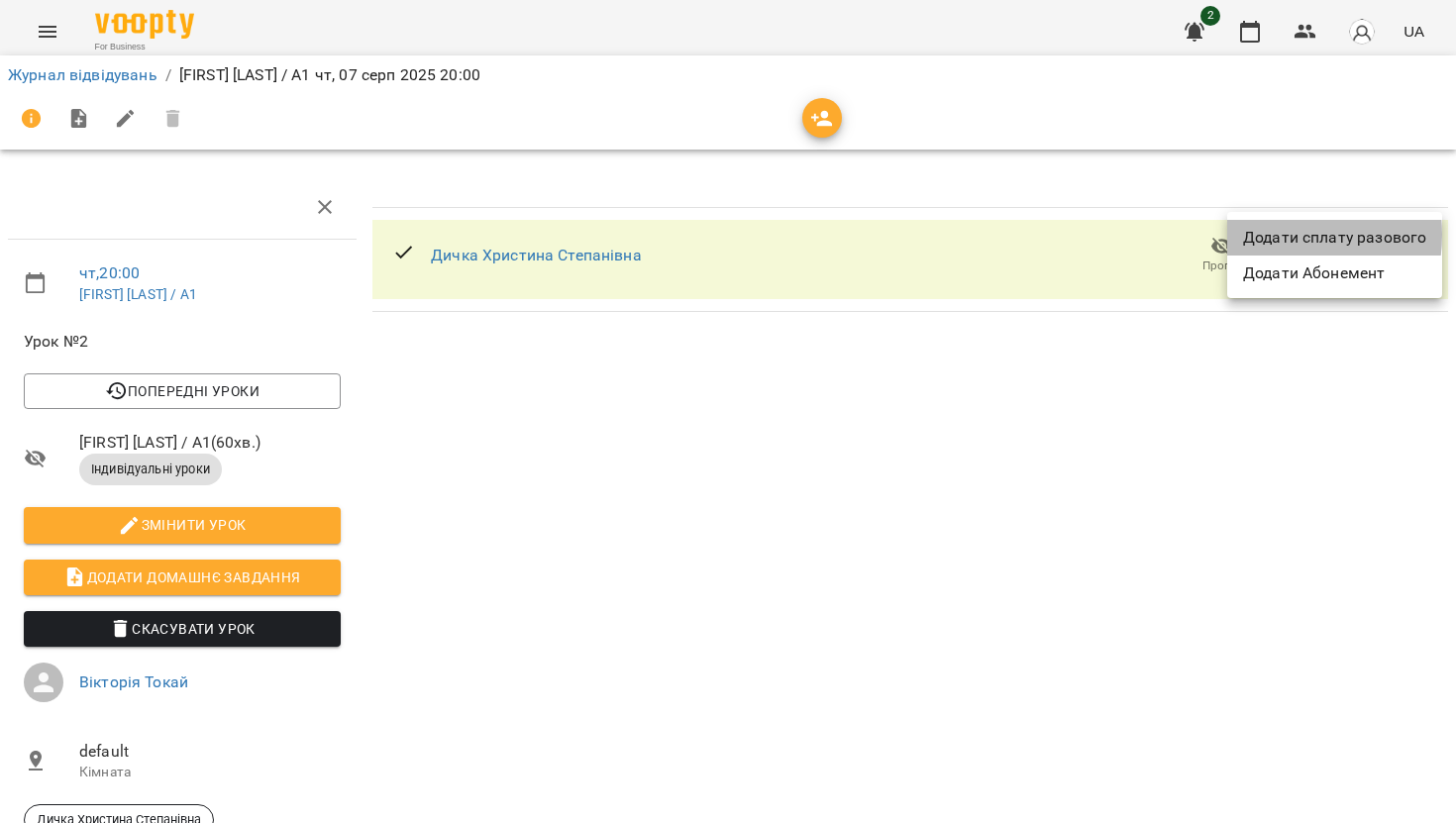 click on "Додати сплату разового" at bounding box center (1334, 238) 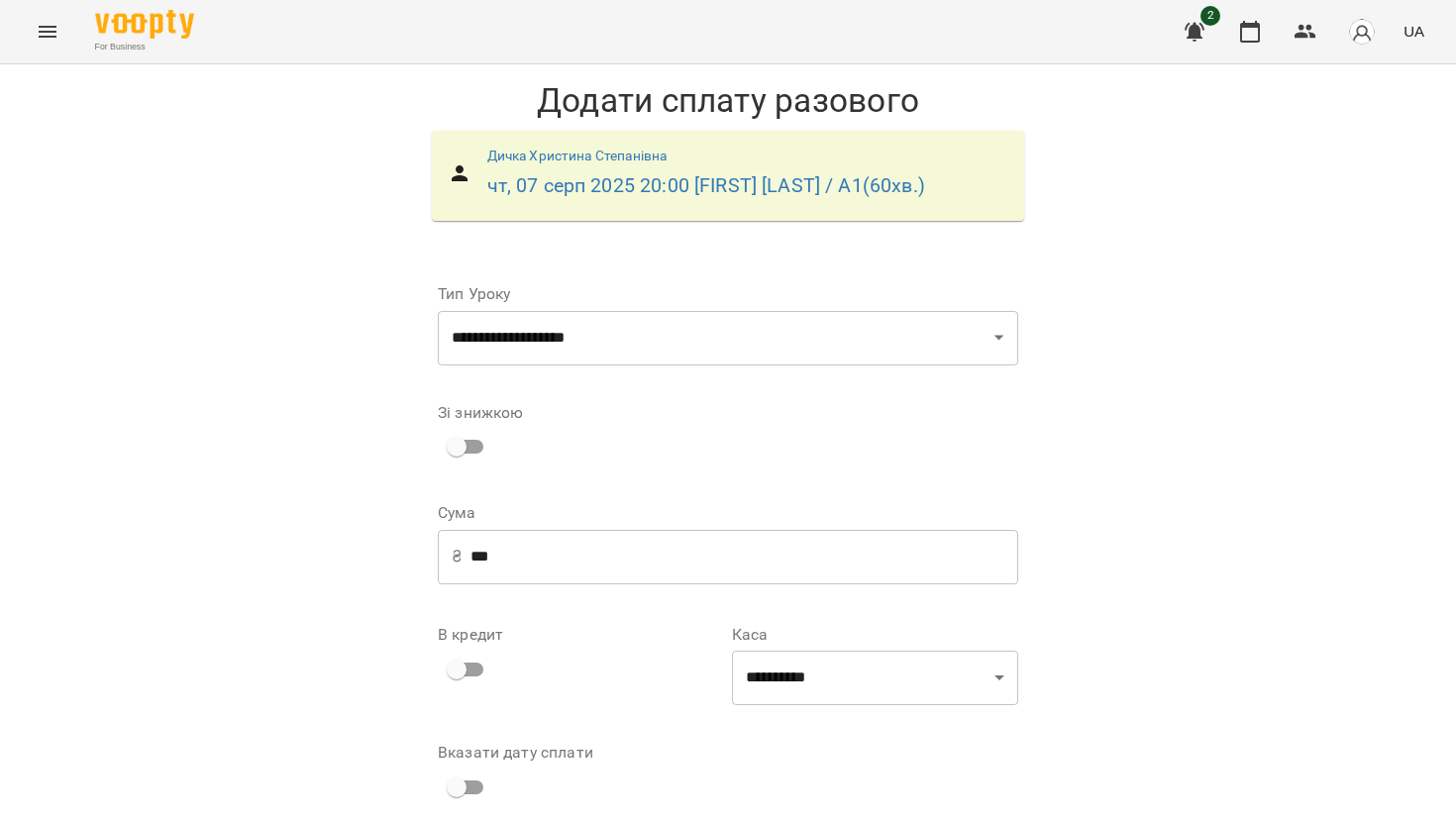 scroll, scrollTop: 79, scrollLeft: 0, axis: vertical 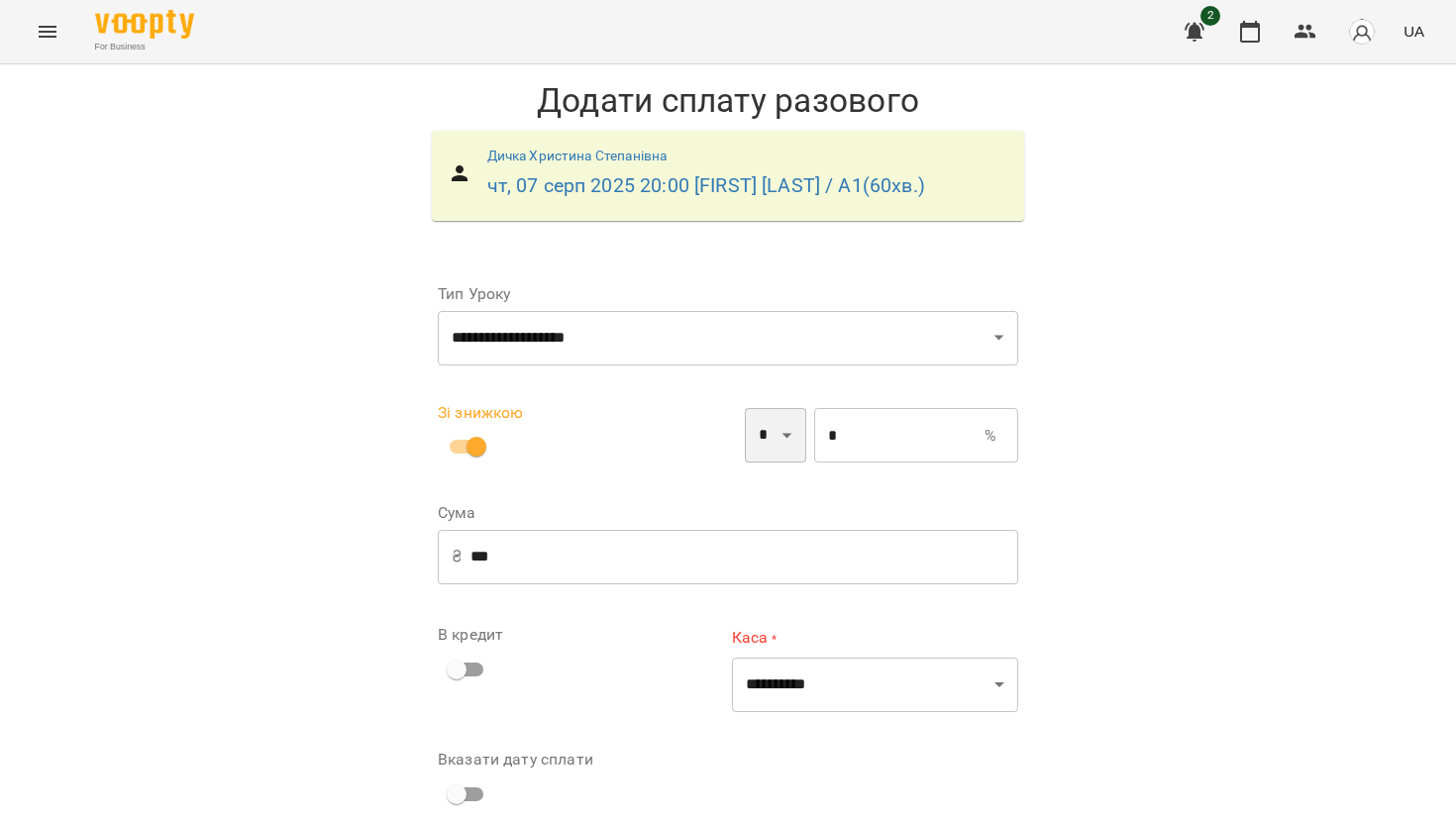 click on "* *" at bounding box center [776, 436] 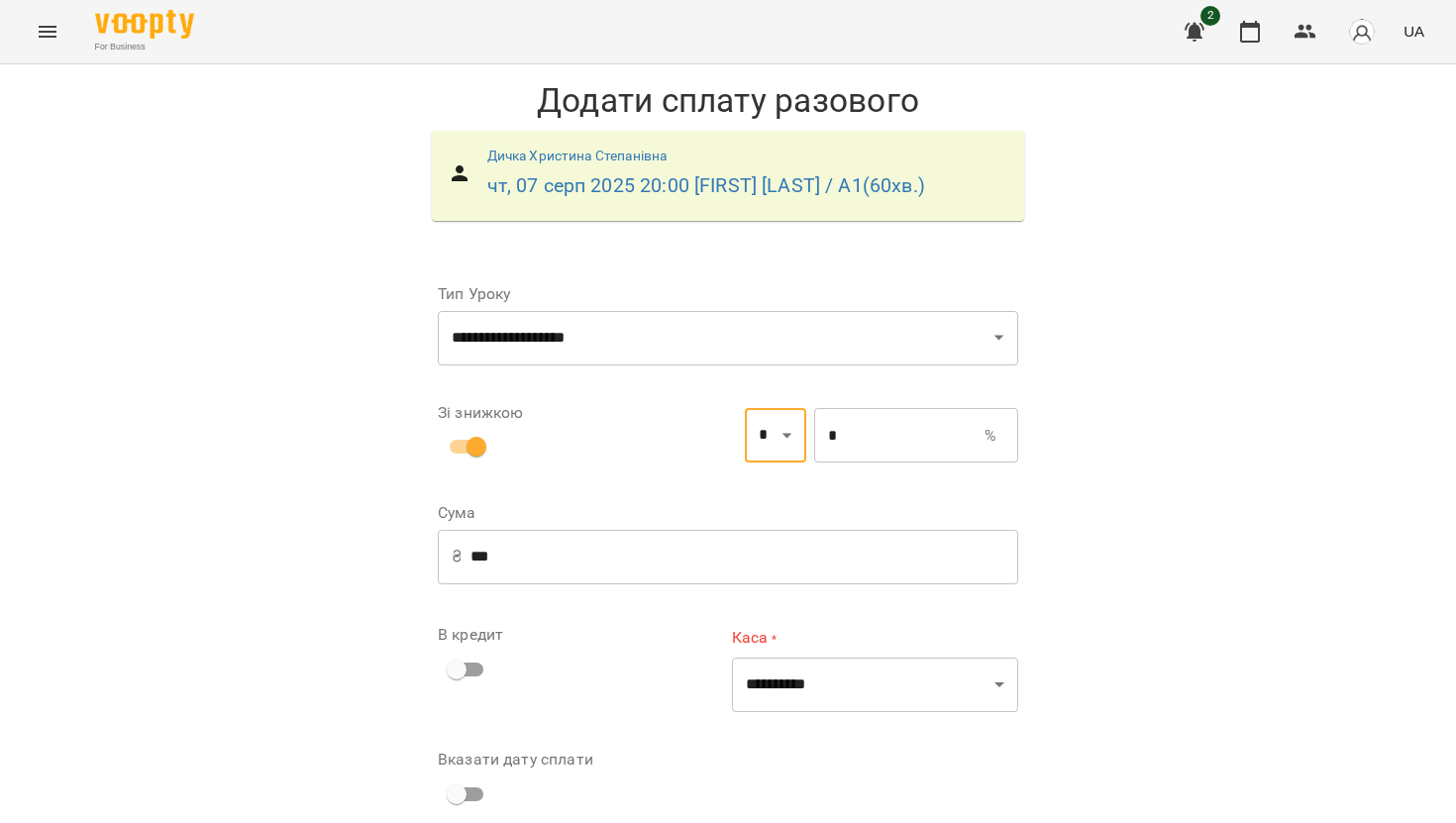 click on "*" at bounding box center (899, 436) 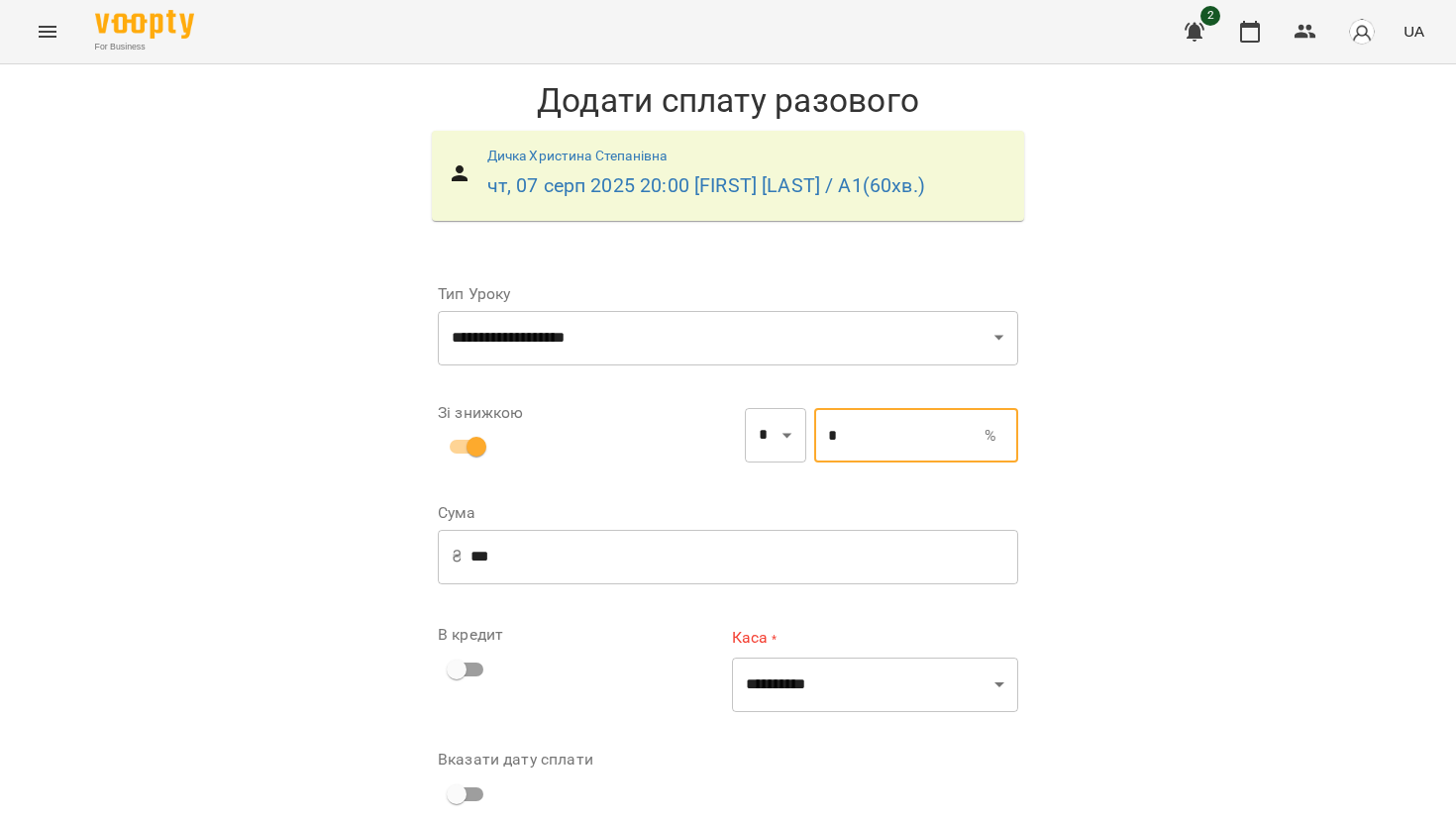 type on "***" 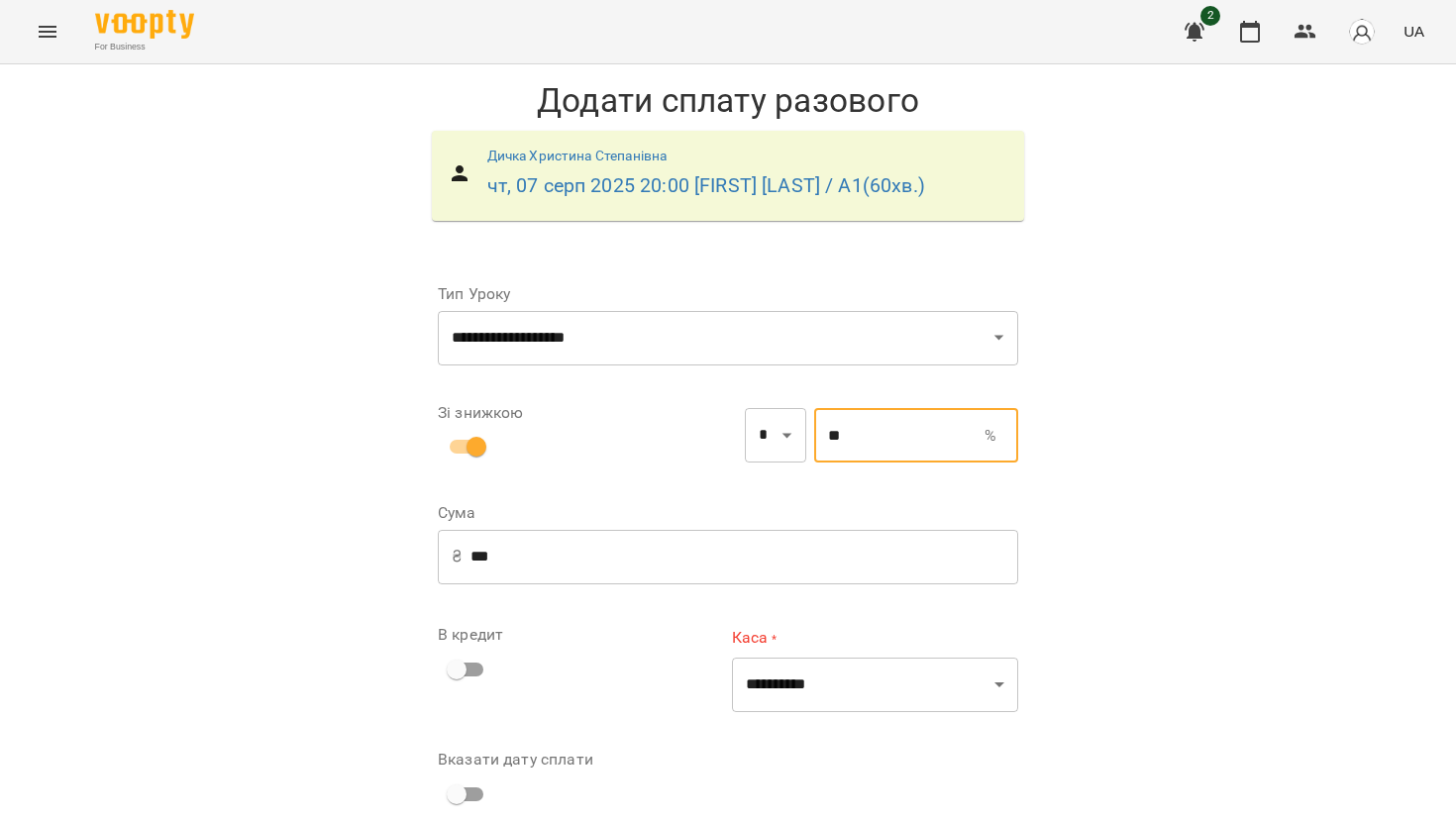 scroll, scrollTop: 86, scrollLeft: 0, axis: vertical 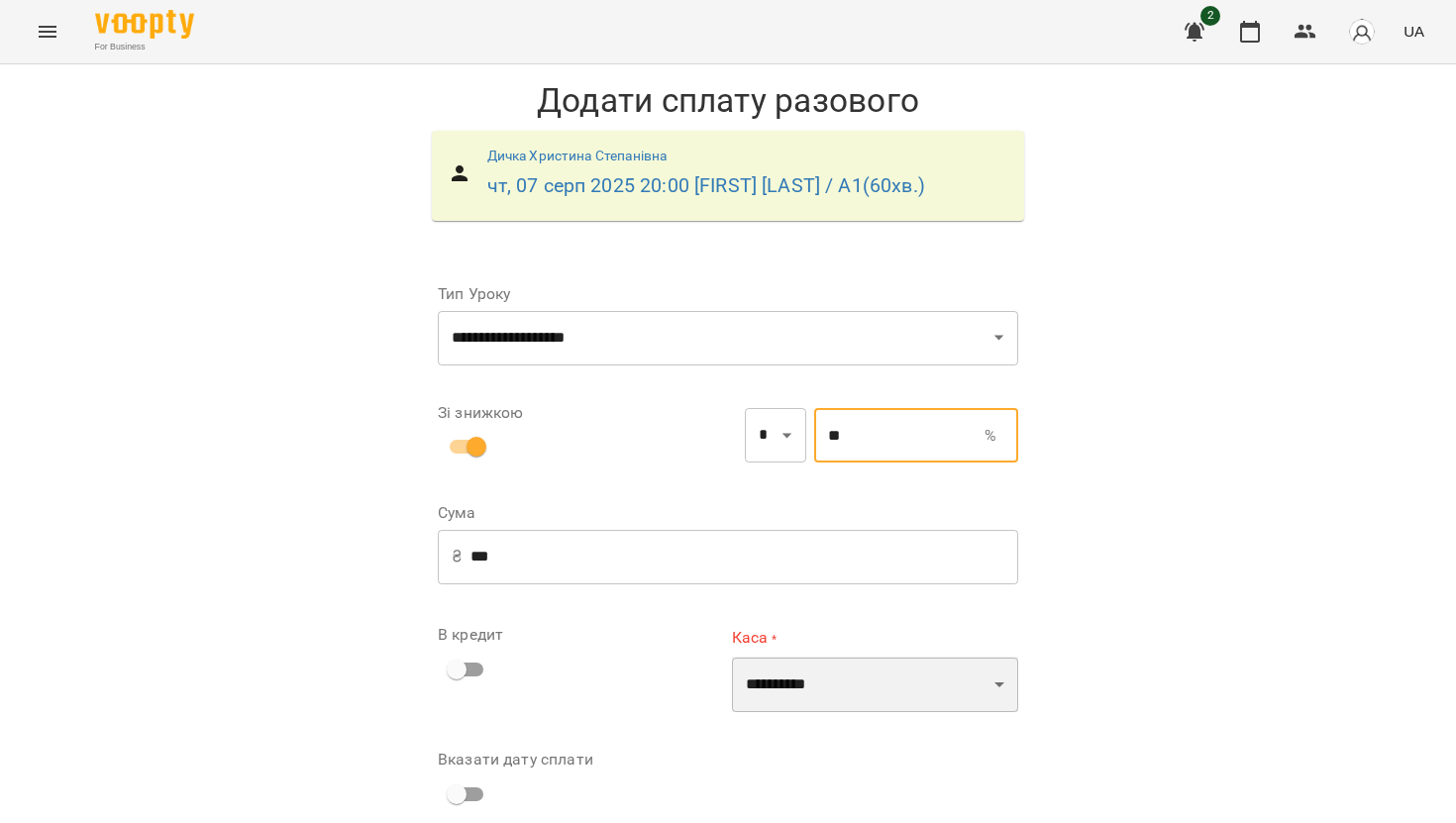 click on "**********" at bounding box center (875, 684) 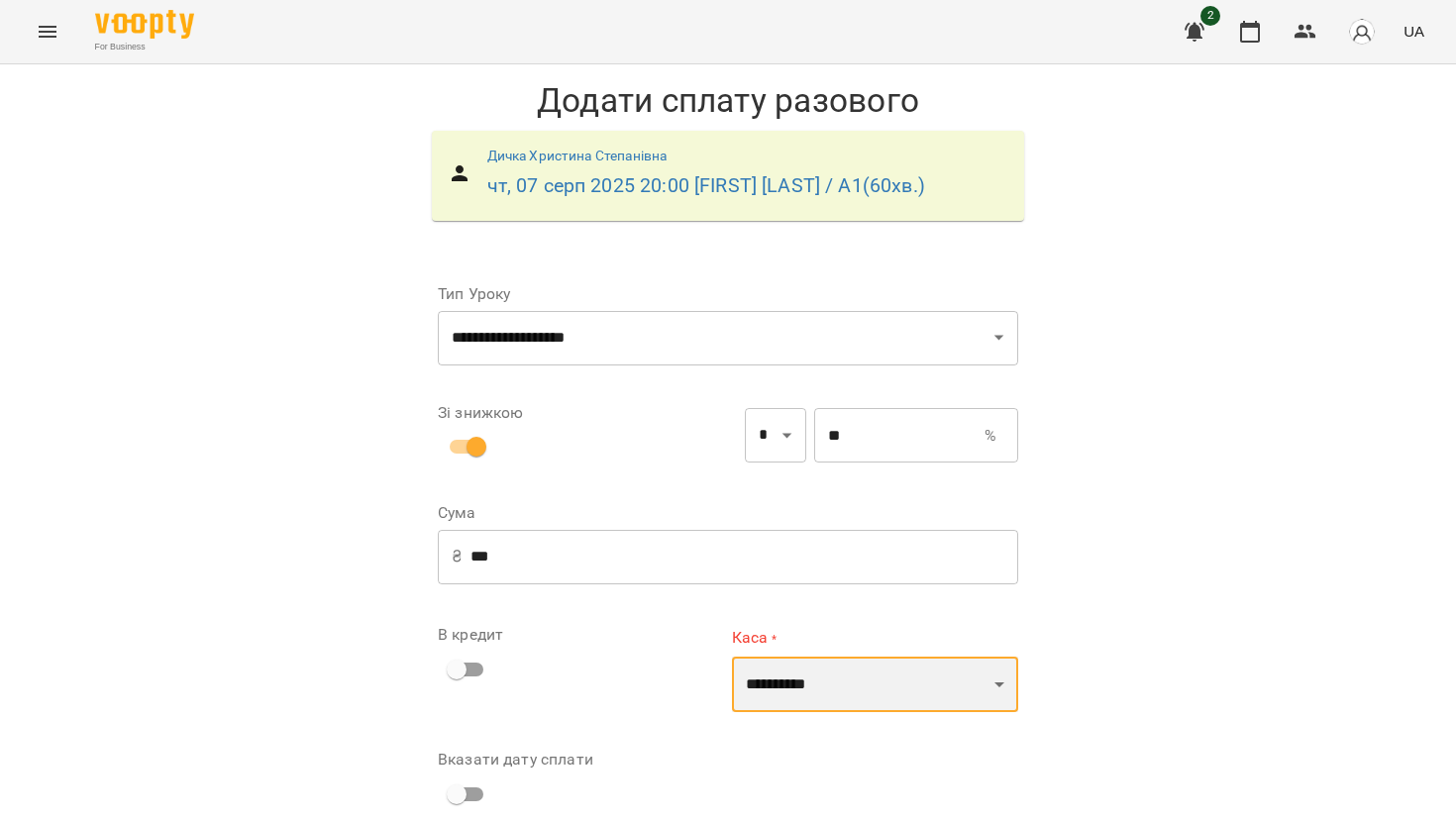 select on "**********" 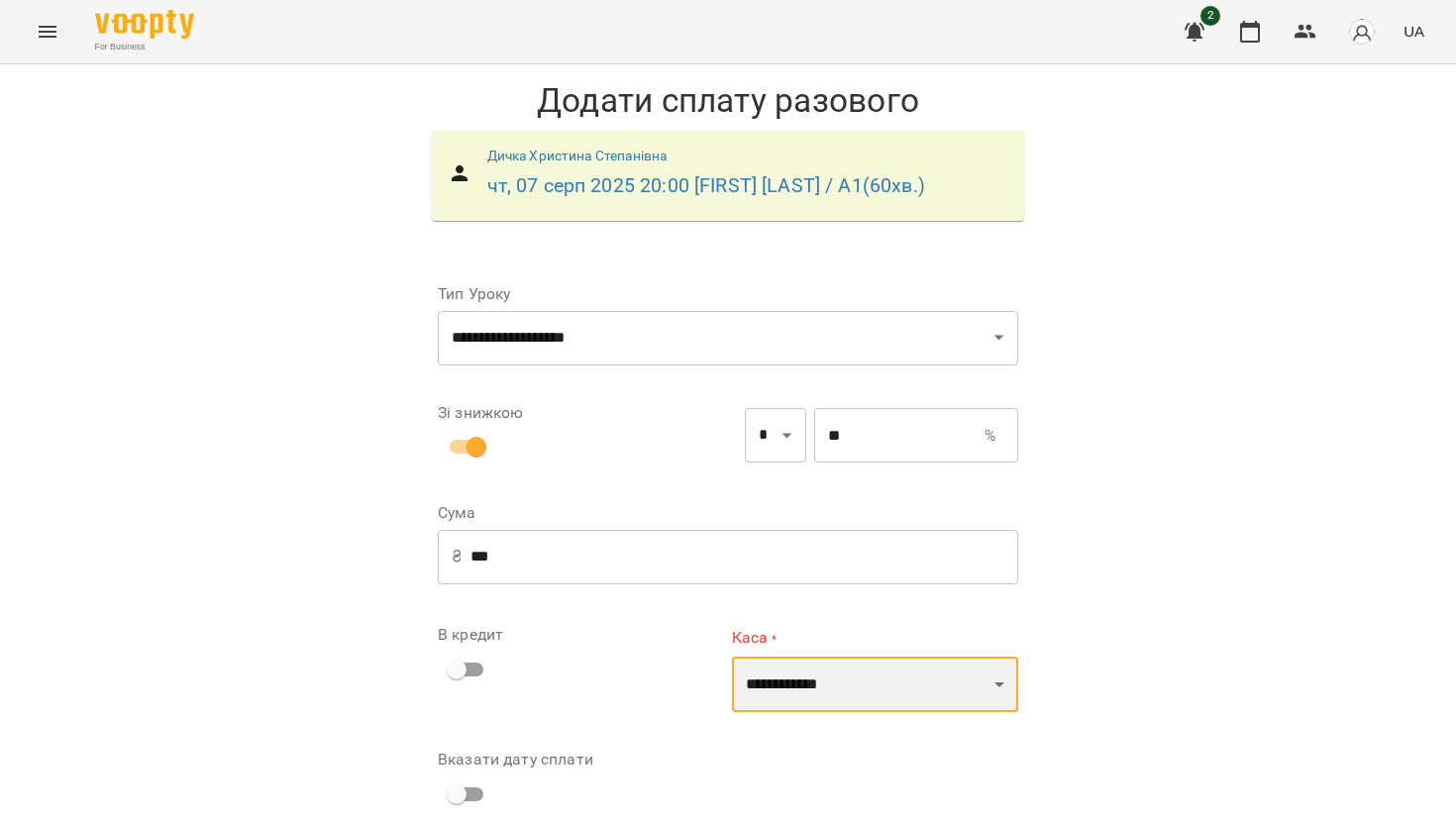 scroll, scrollTop: 79, scrollLeft: 0, axis: vertical 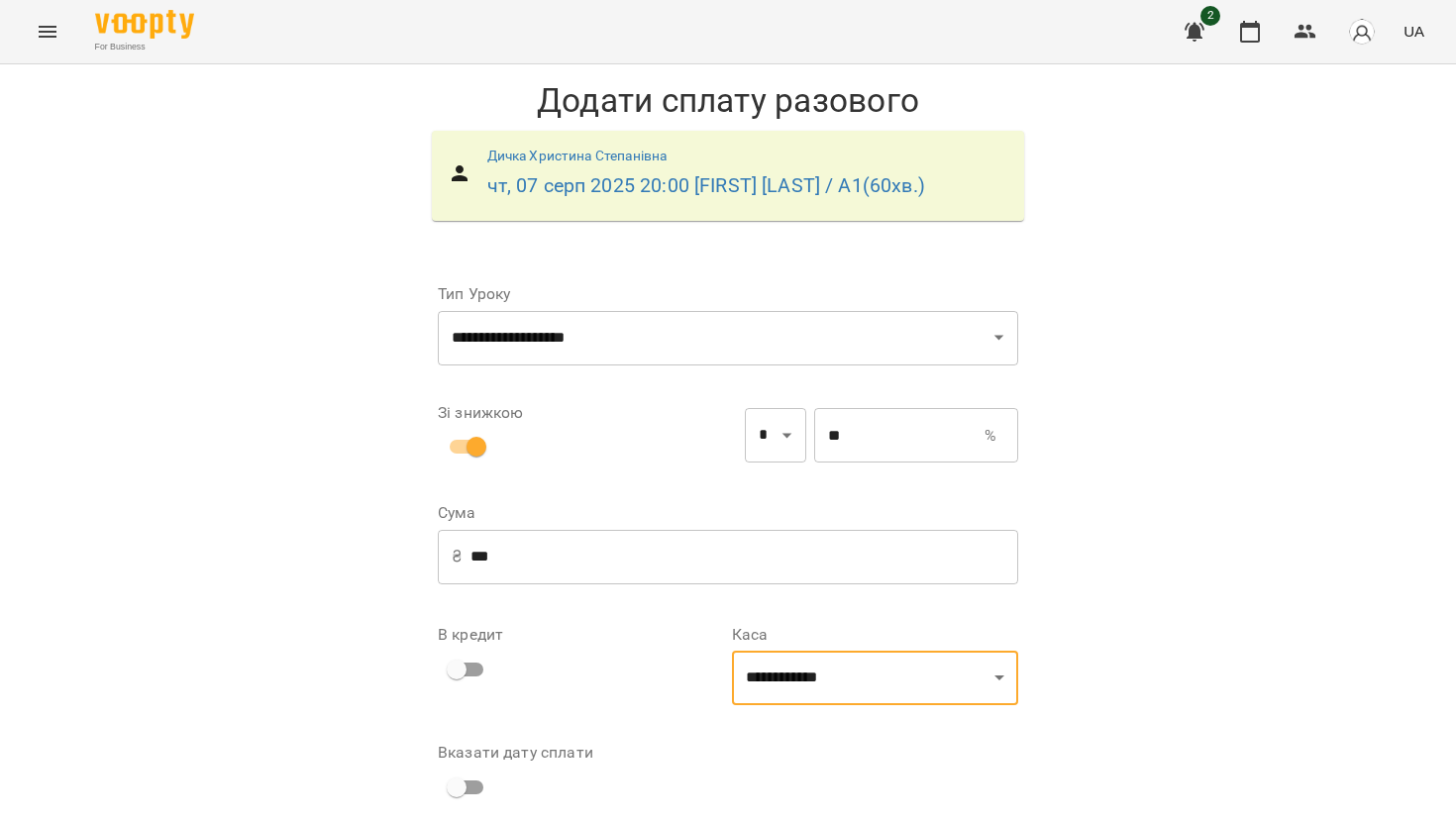 click on "Додати сплату разового" at bounding box center [892, 851] 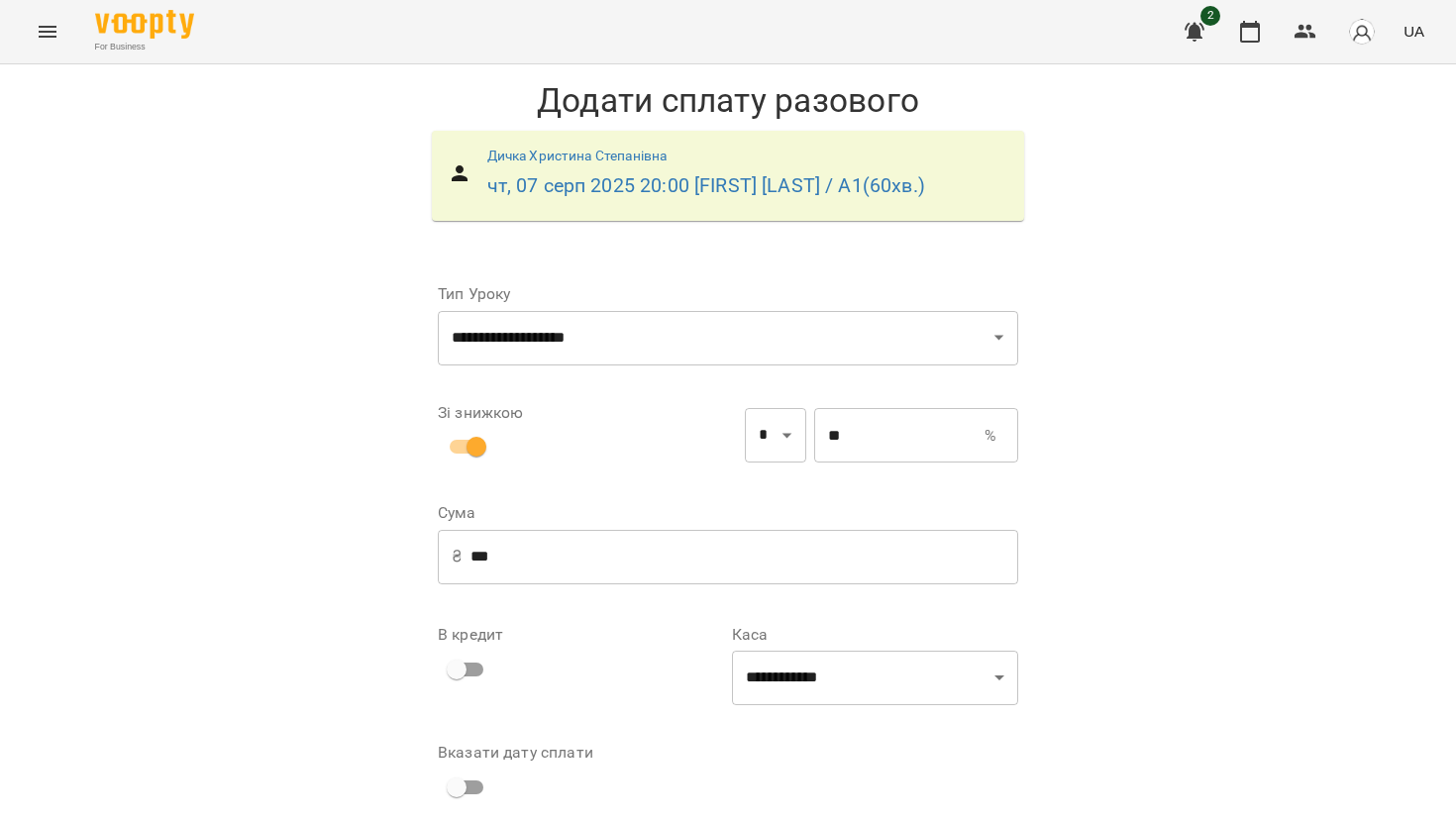 scroll, scrollTop: 0, scrollLeft: 0, axis: both 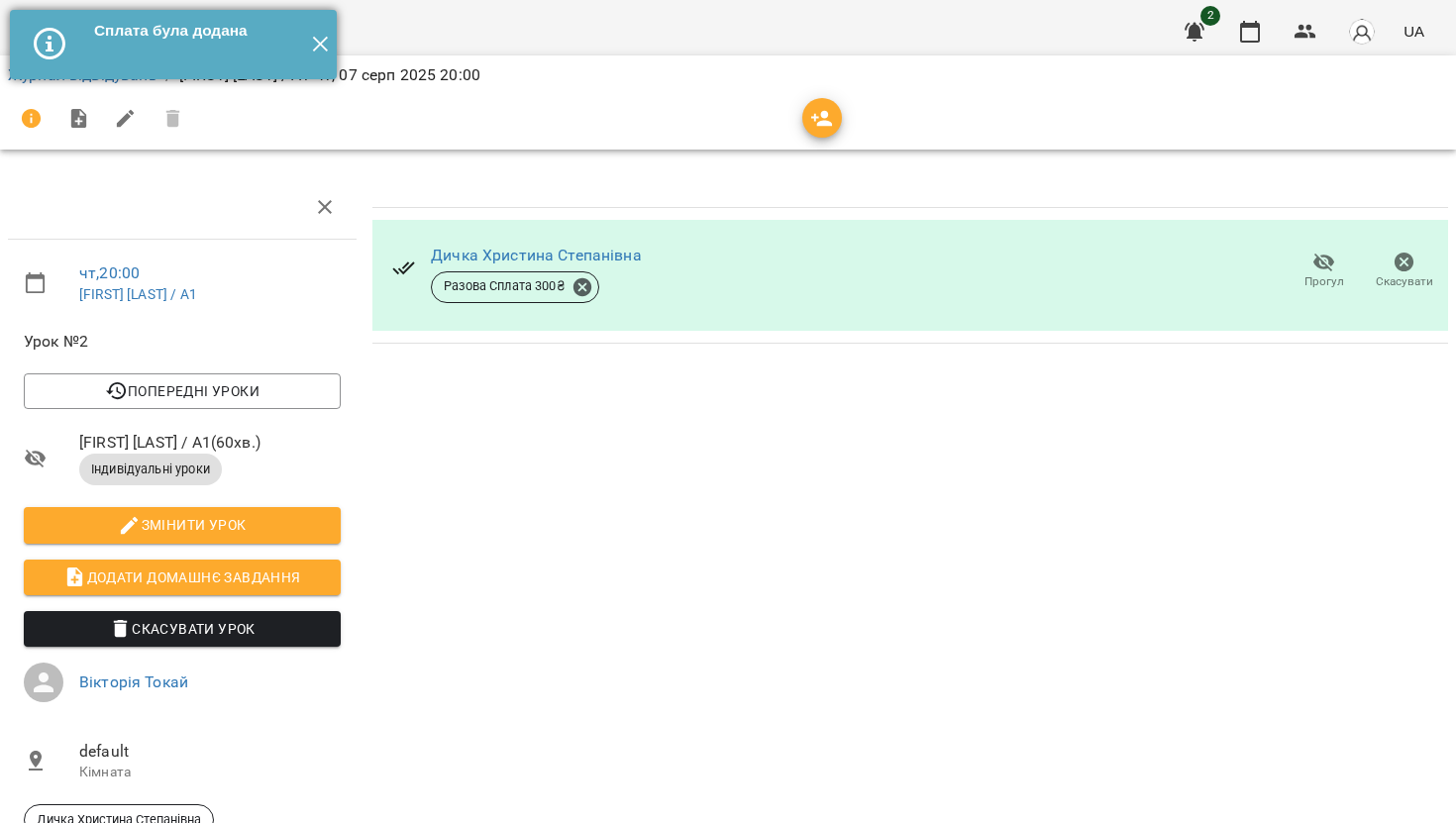 click on "✕" at bounding box center [320, 45] 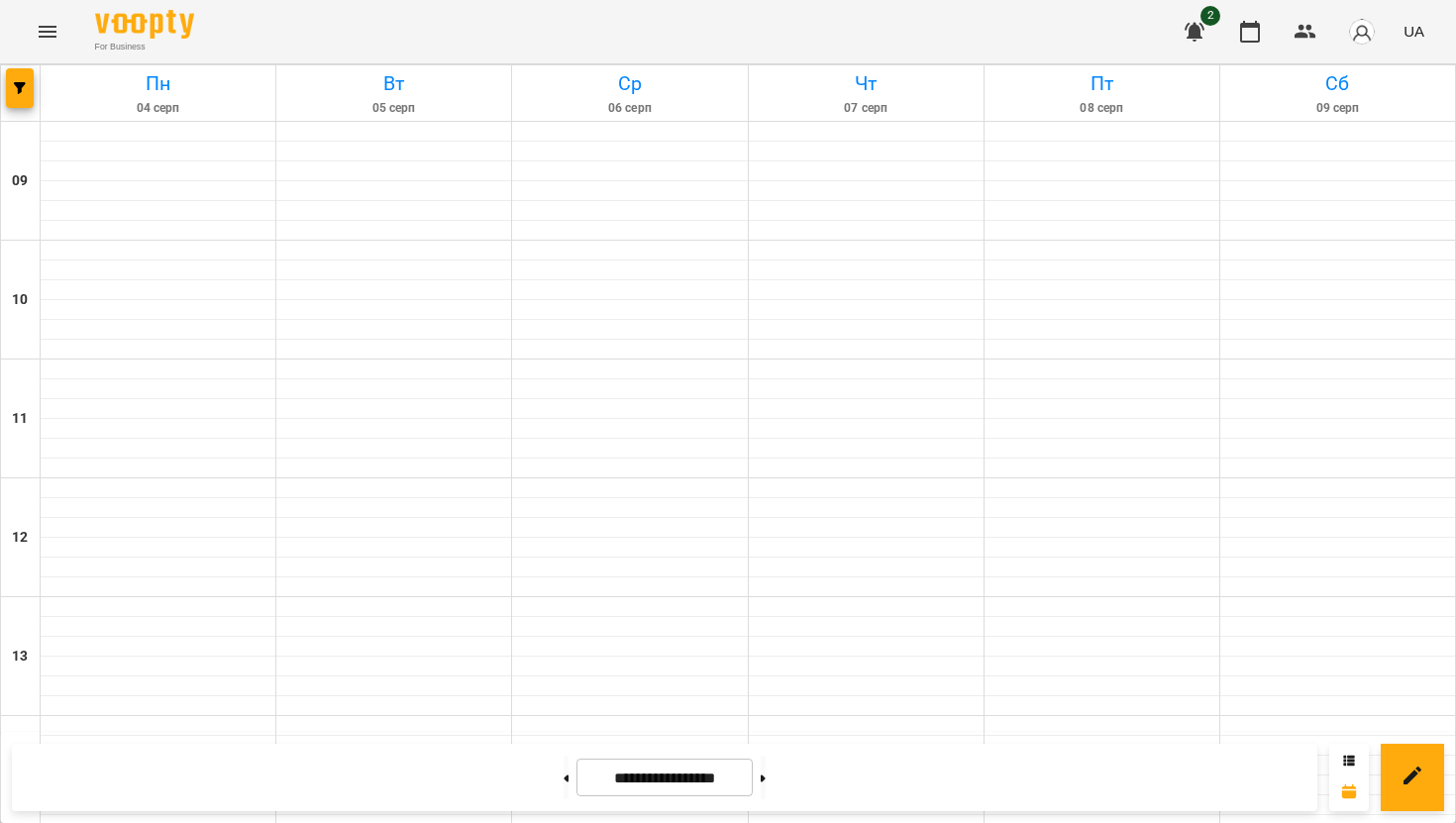 scroll, scrollTop: 814, scrollLeft: 0, axis: vertical 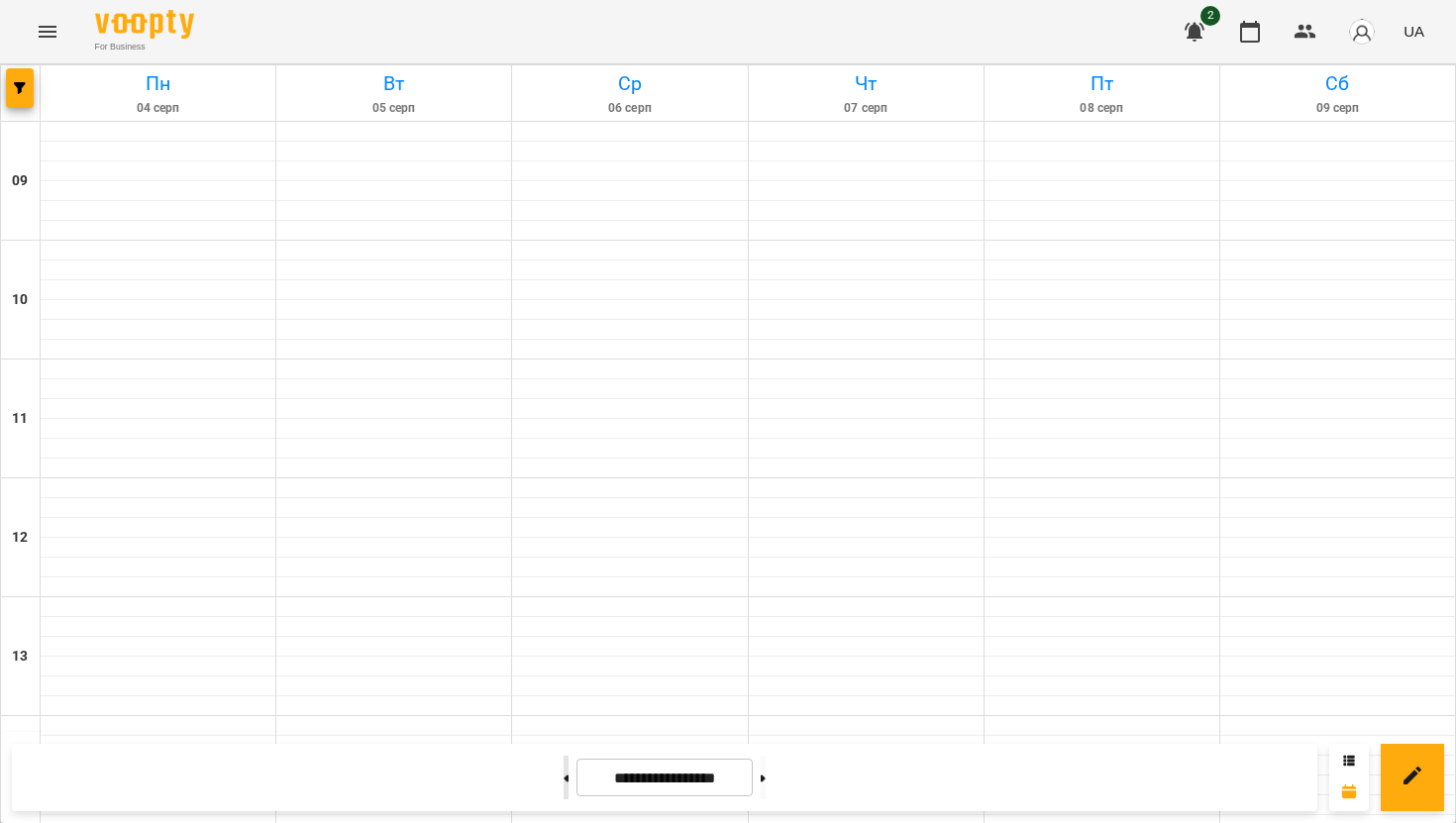 click at bounding box center [566, 777] 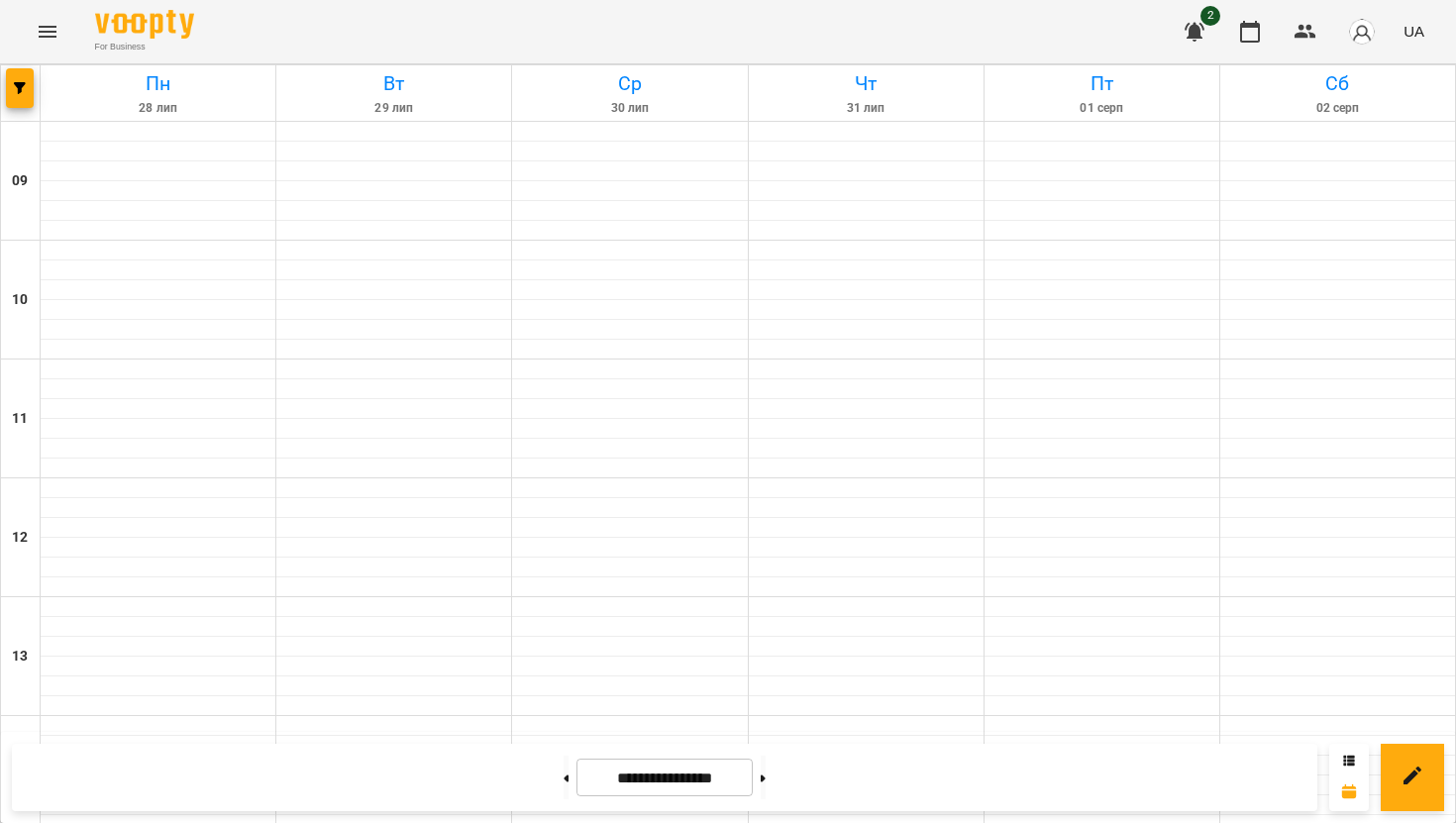 scroll, scrollTop: 0, scrollLeft: 0, axis: both 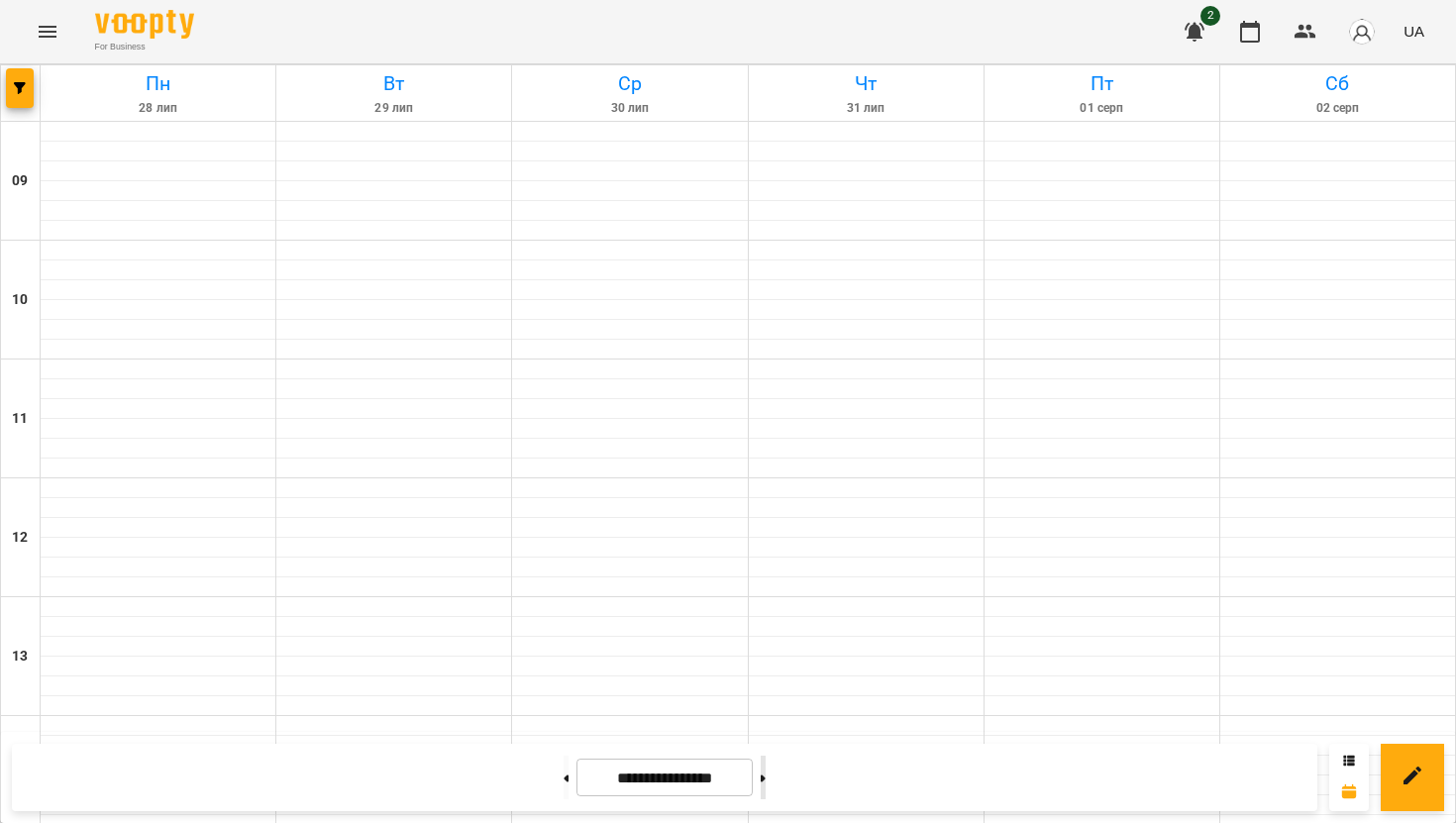 click at bounding box center (763, 777) 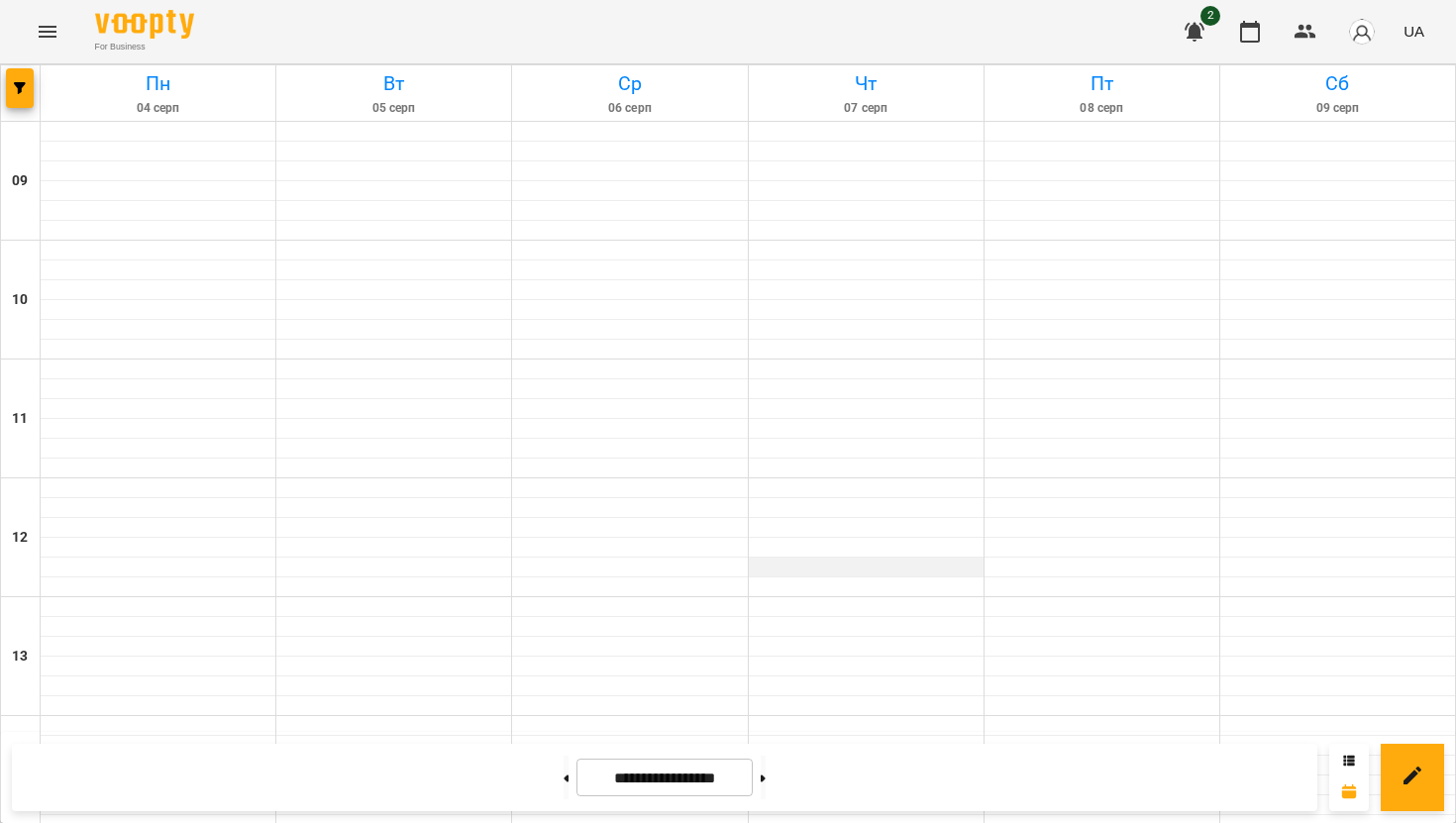scroll, scrollTop: 814, scrollLeft: 0, axis: vertical 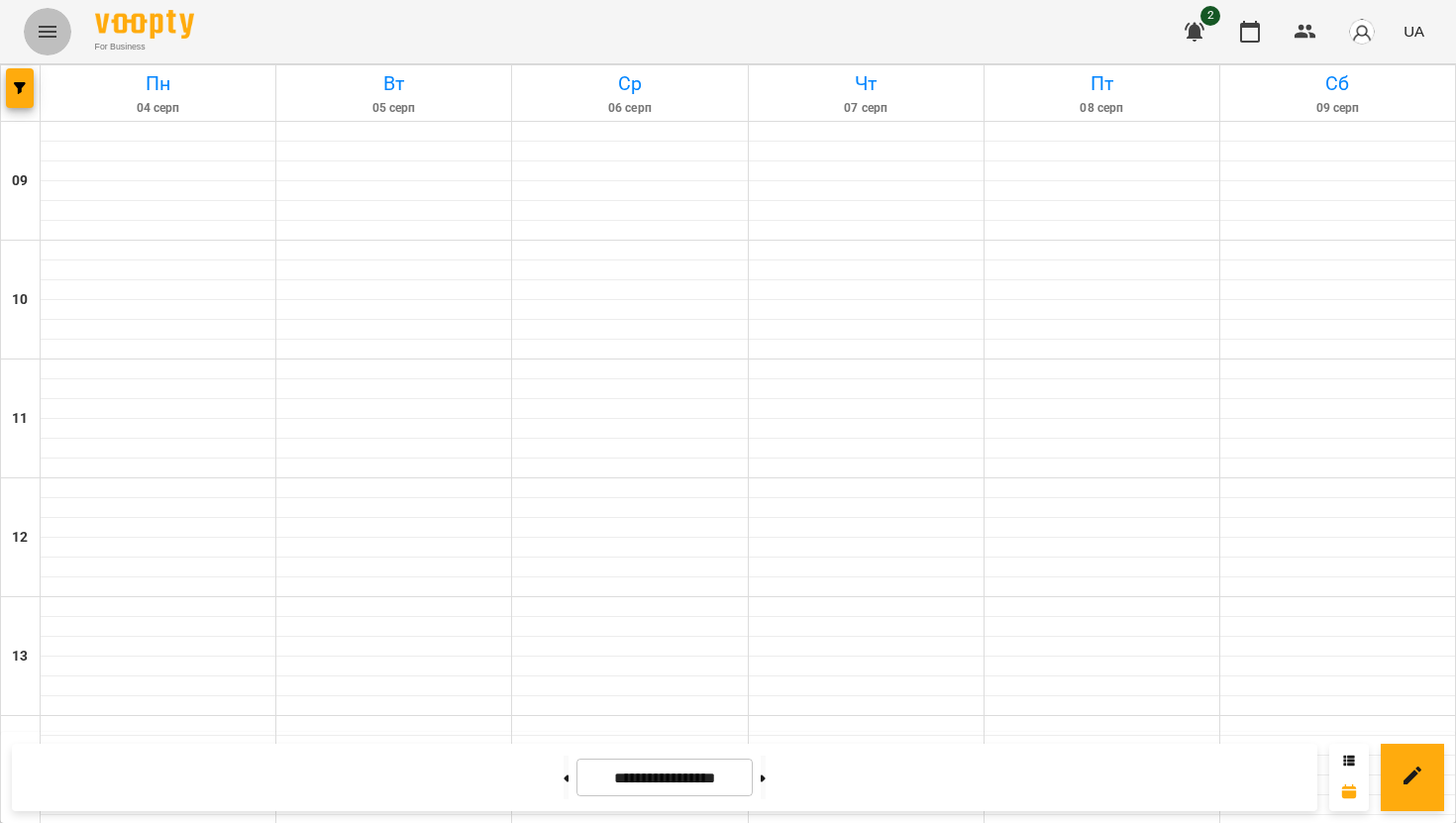 click 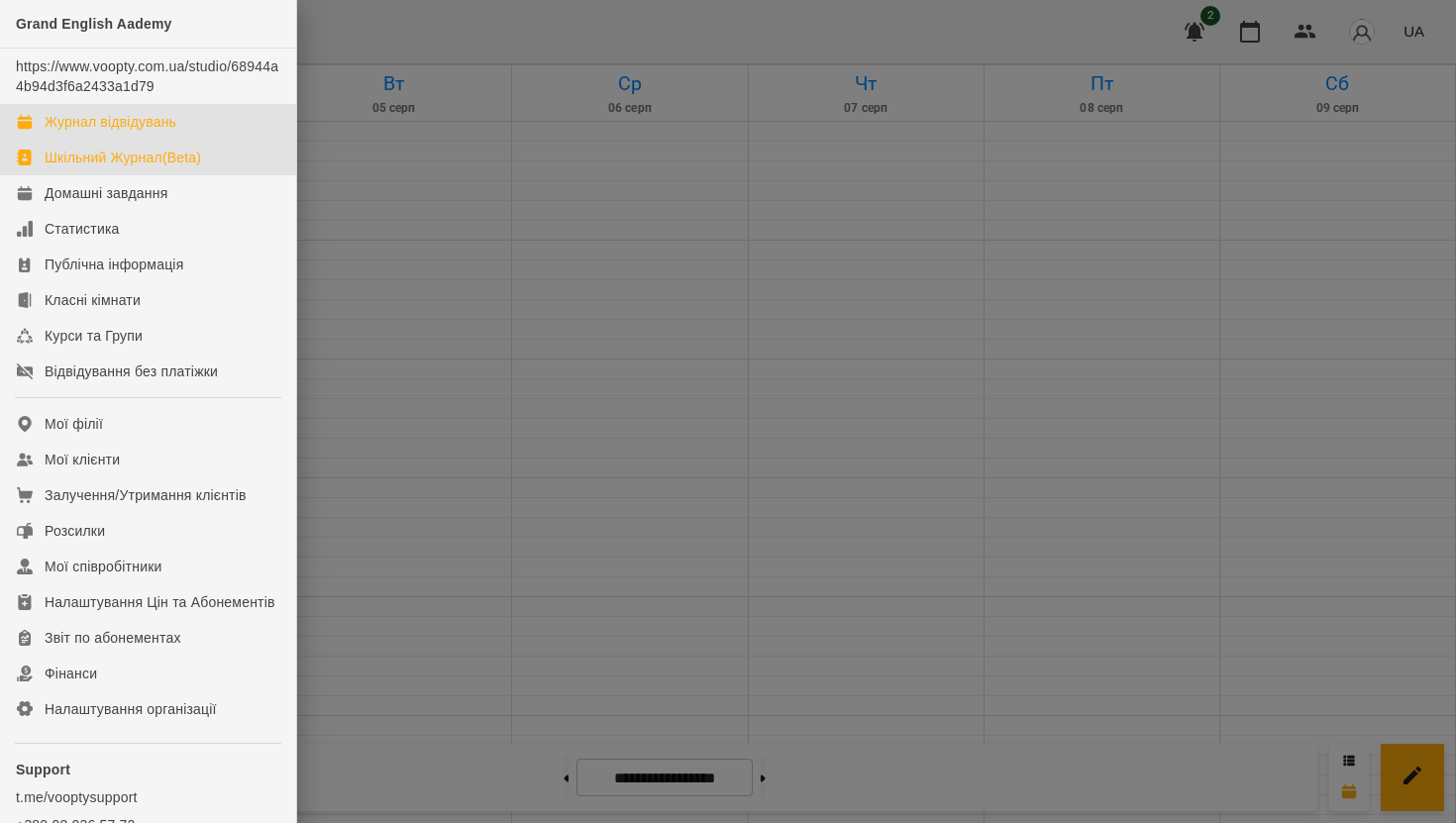 click on "Шкільний Журнал(Beta)" at bounding box center [123, 157] 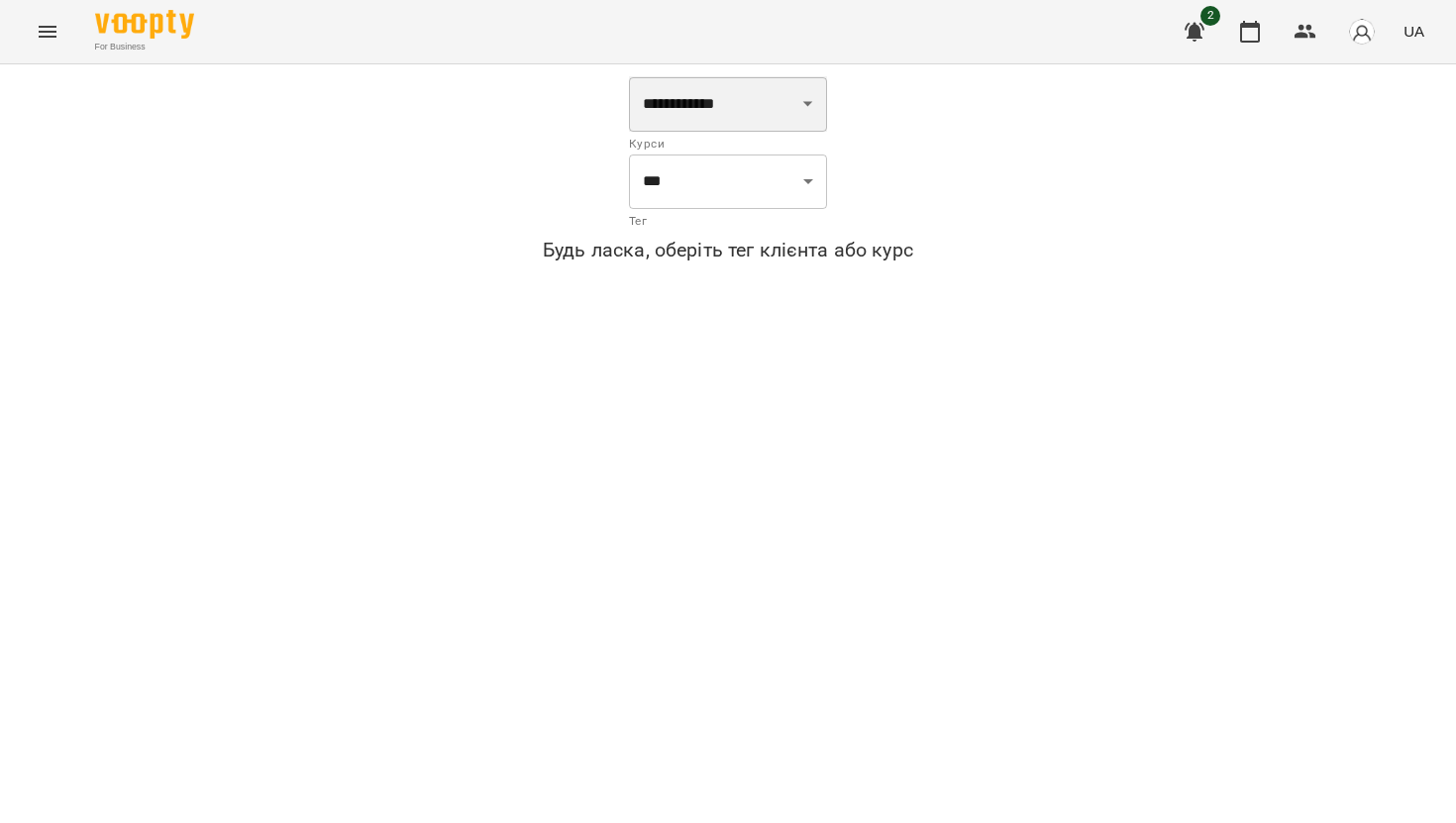 click on "**********" at bounding box center (728, 104) 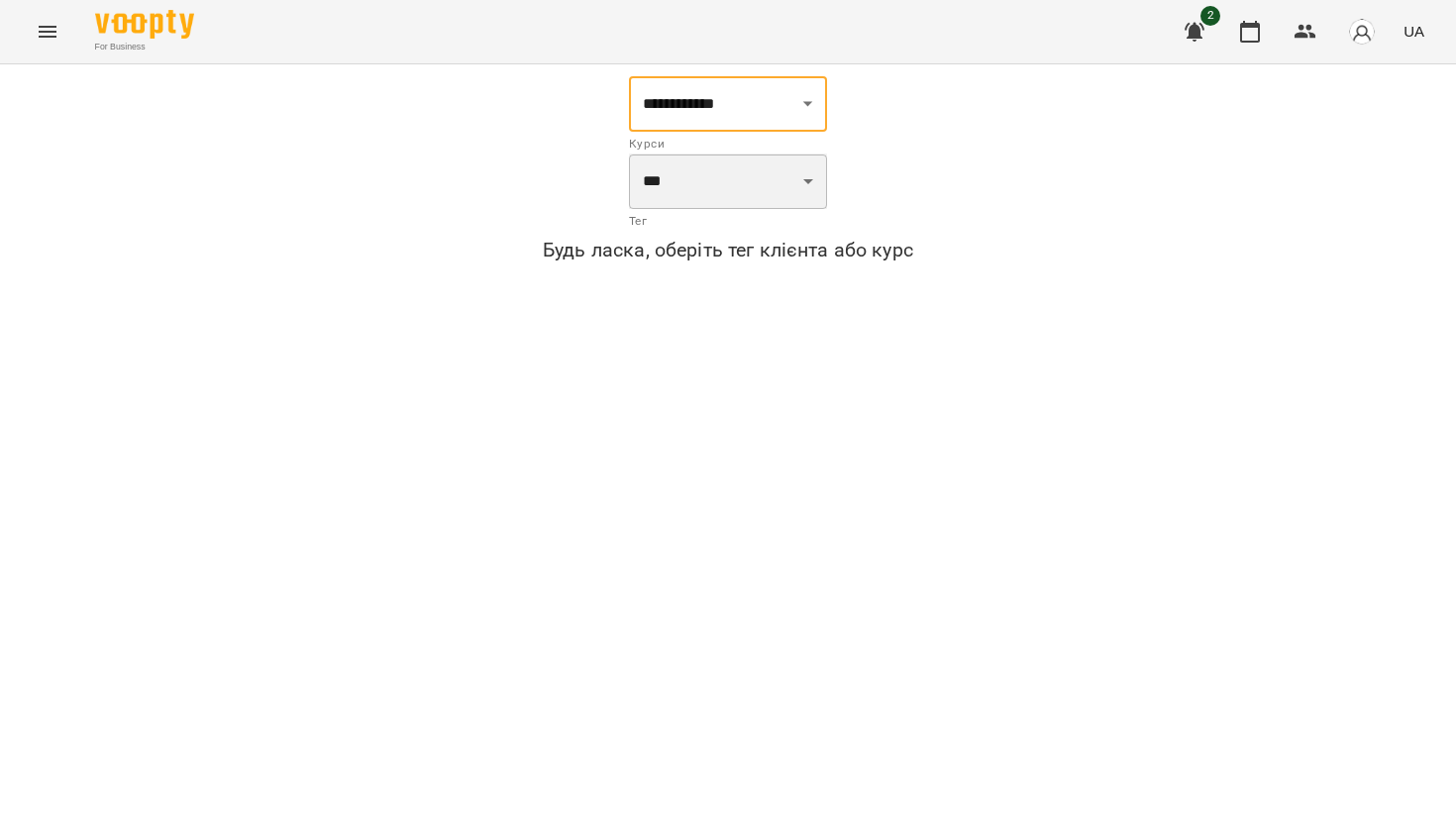 click on "*** ***" at bounding box center (728, 181) 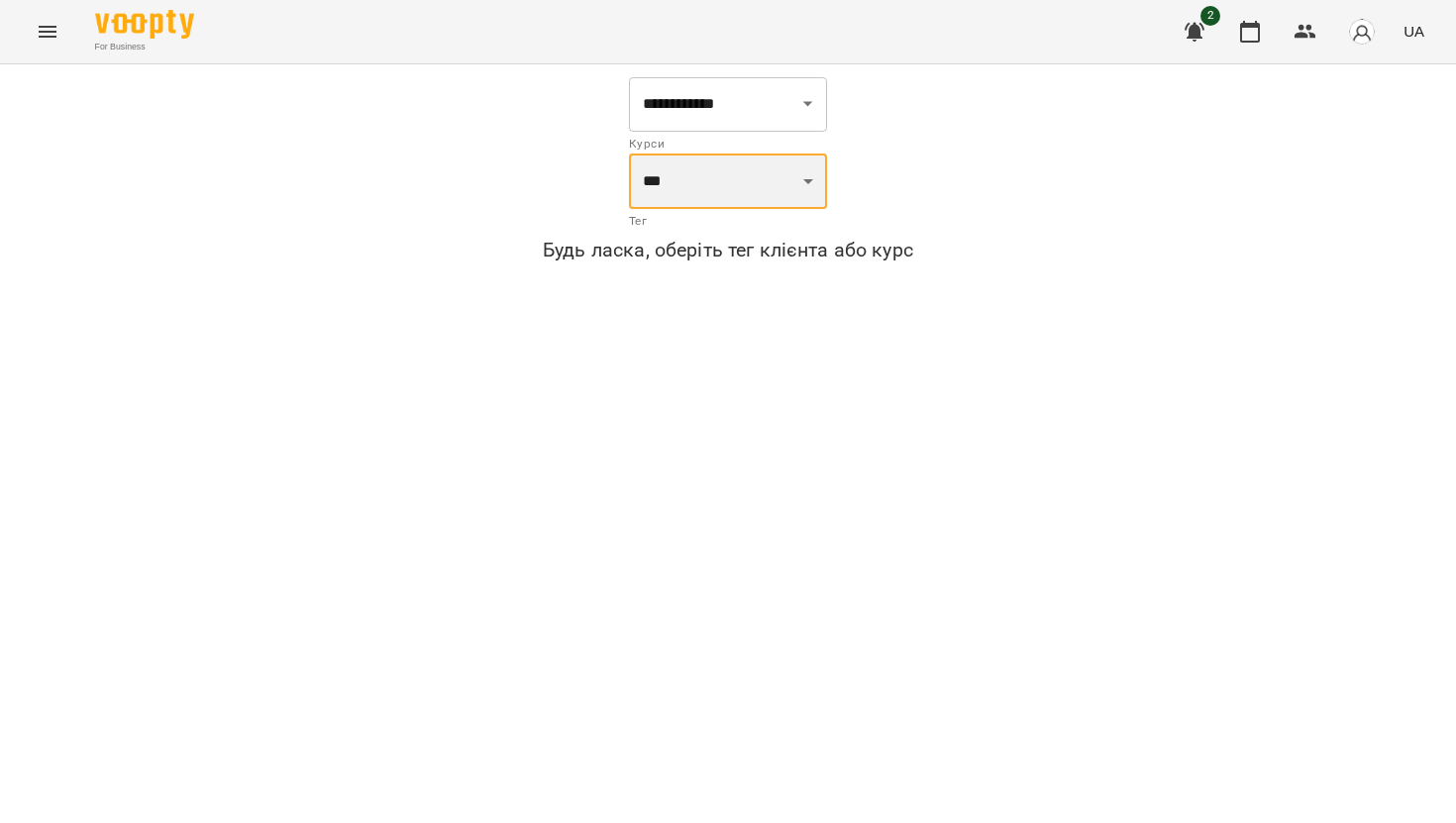 select on "***" 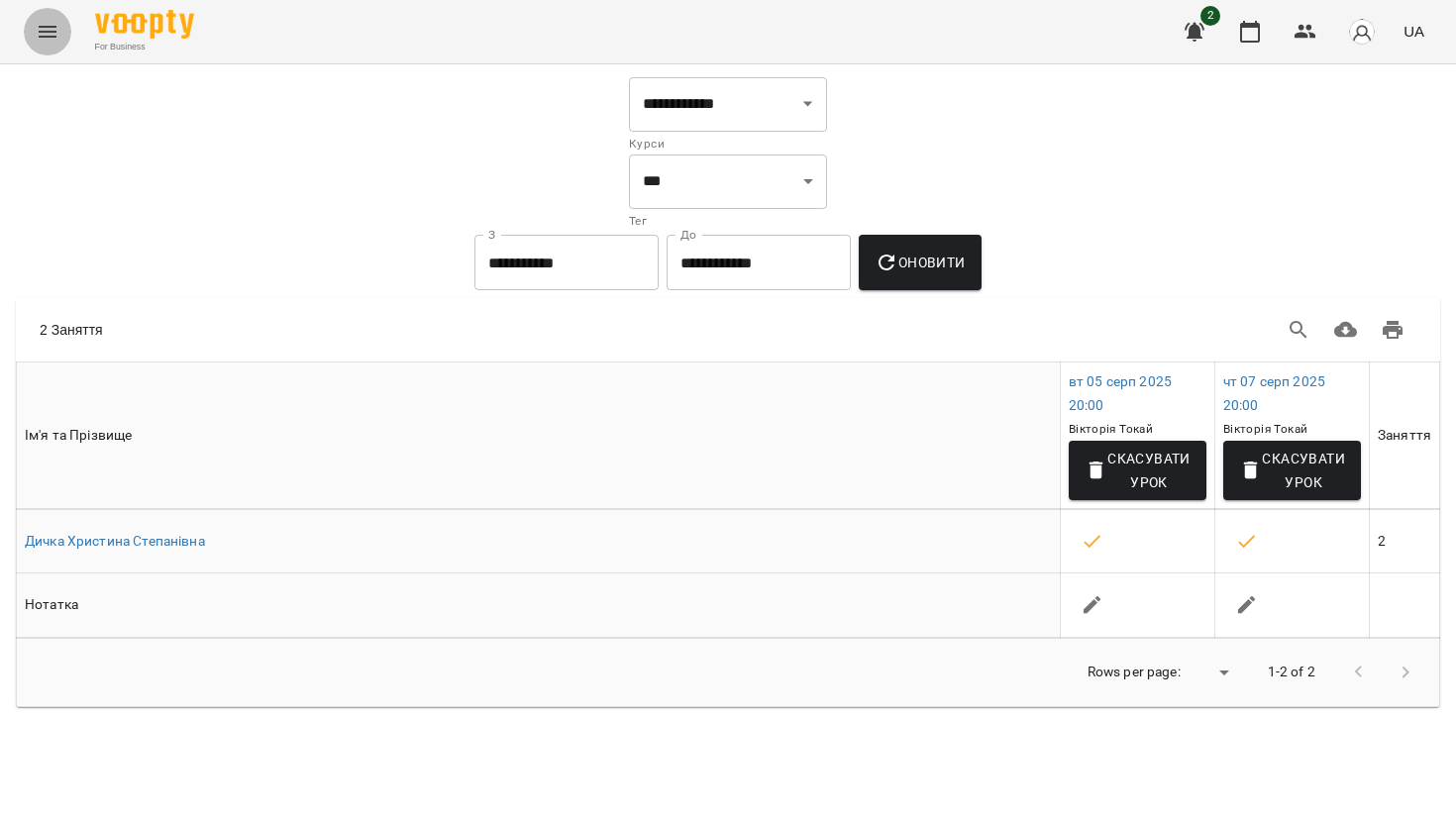 click 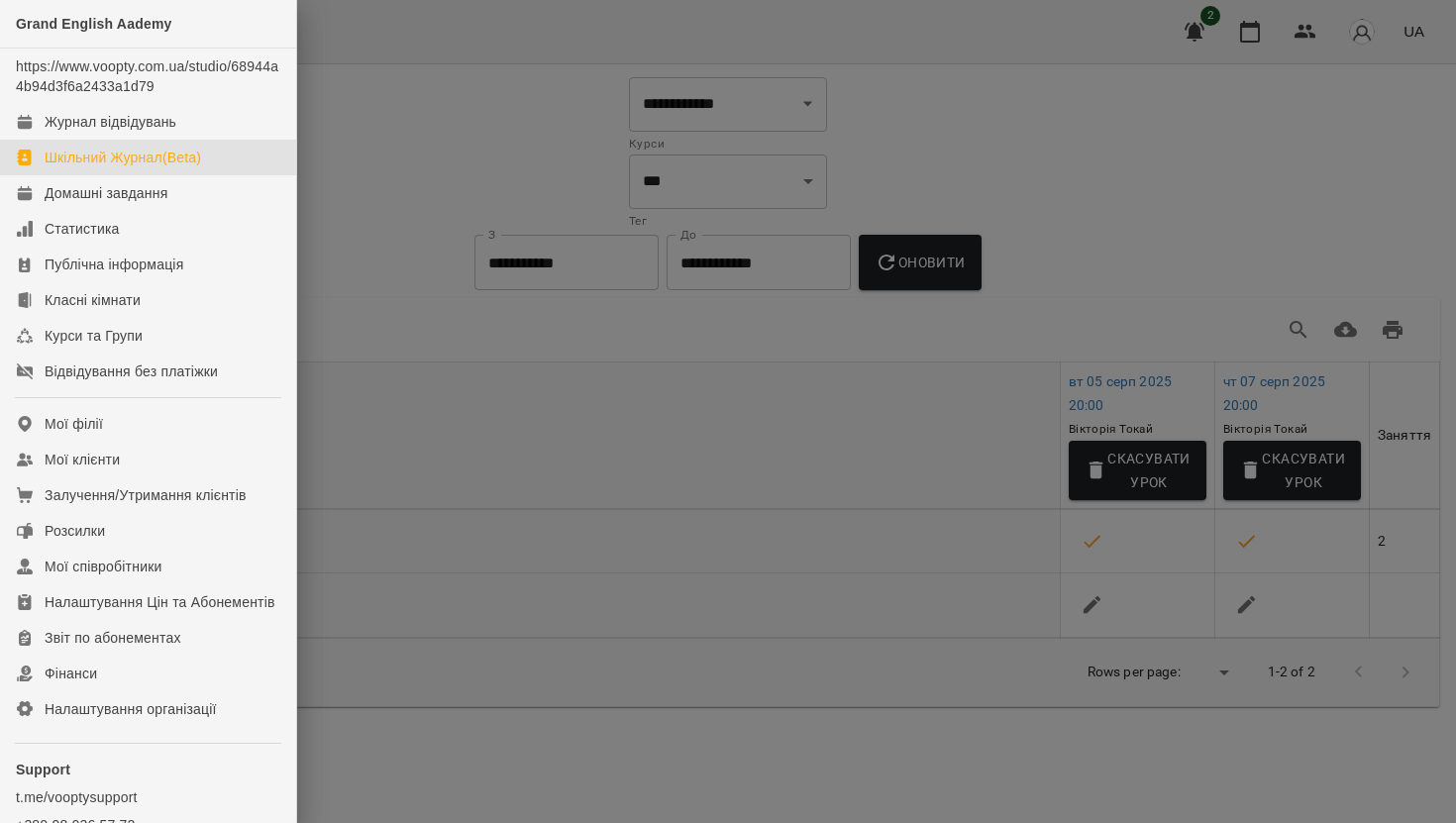click at bounding box center (728, 411) 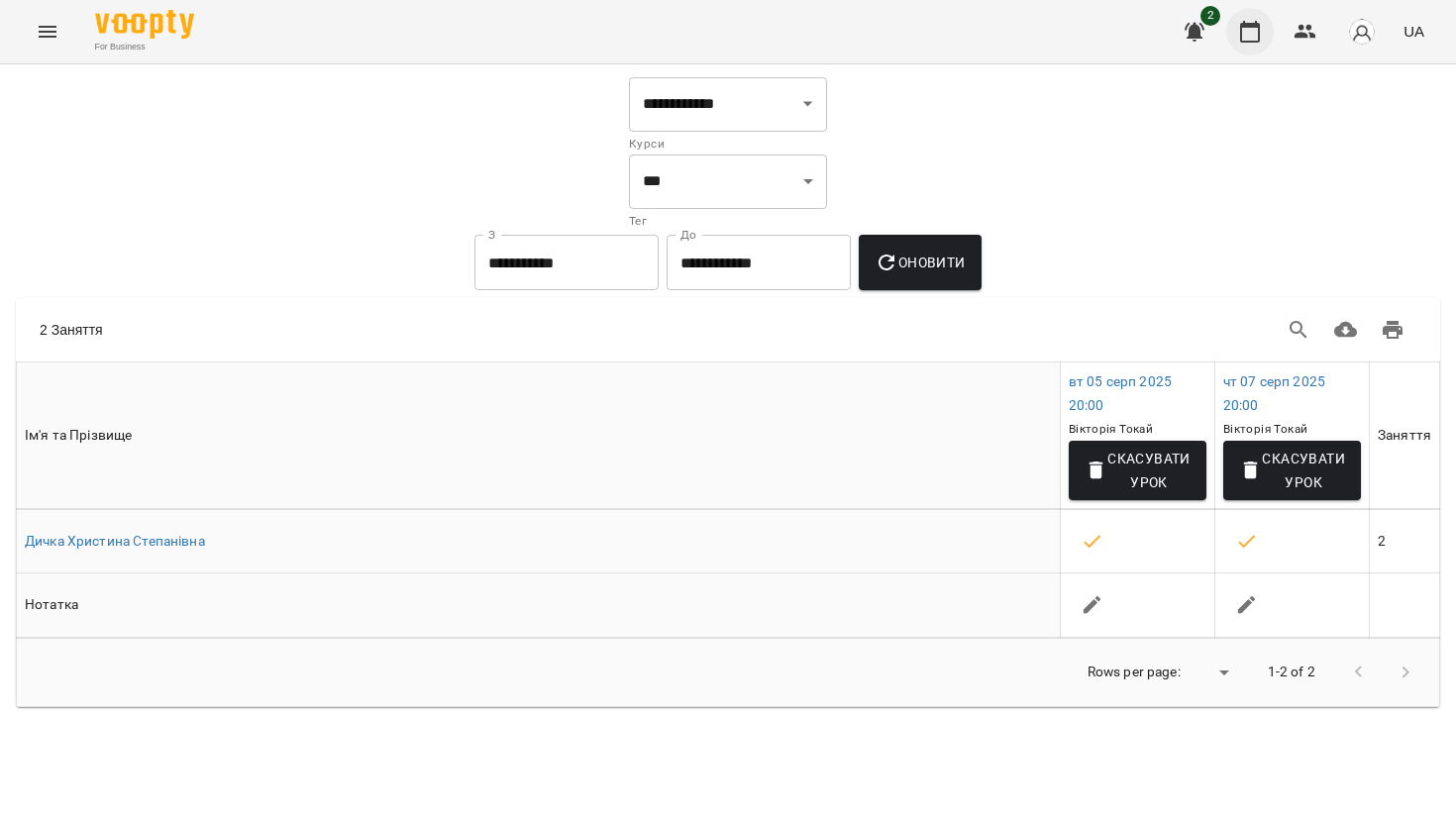 click 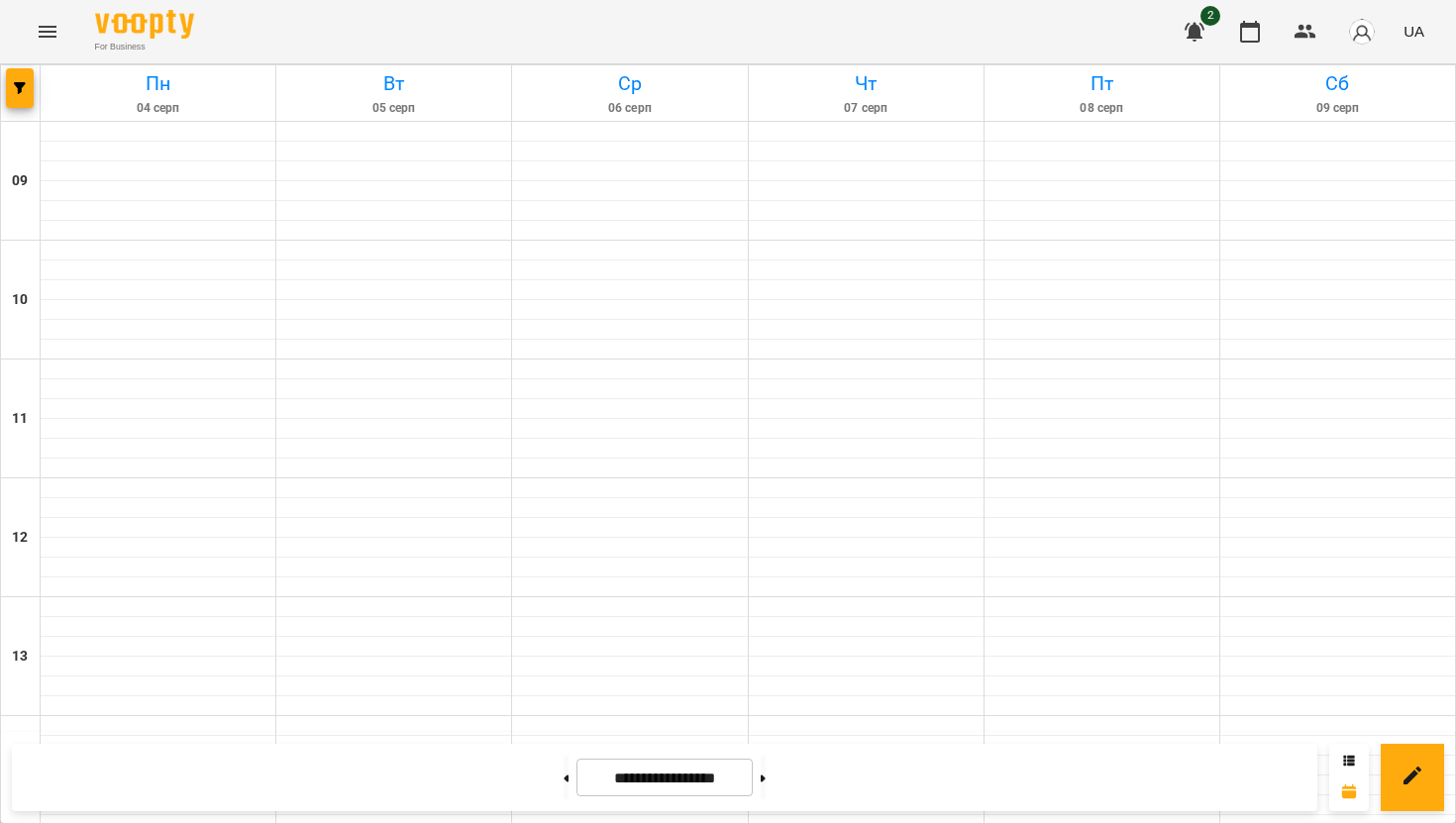 click on "2" at bounding box center [1210, 16] 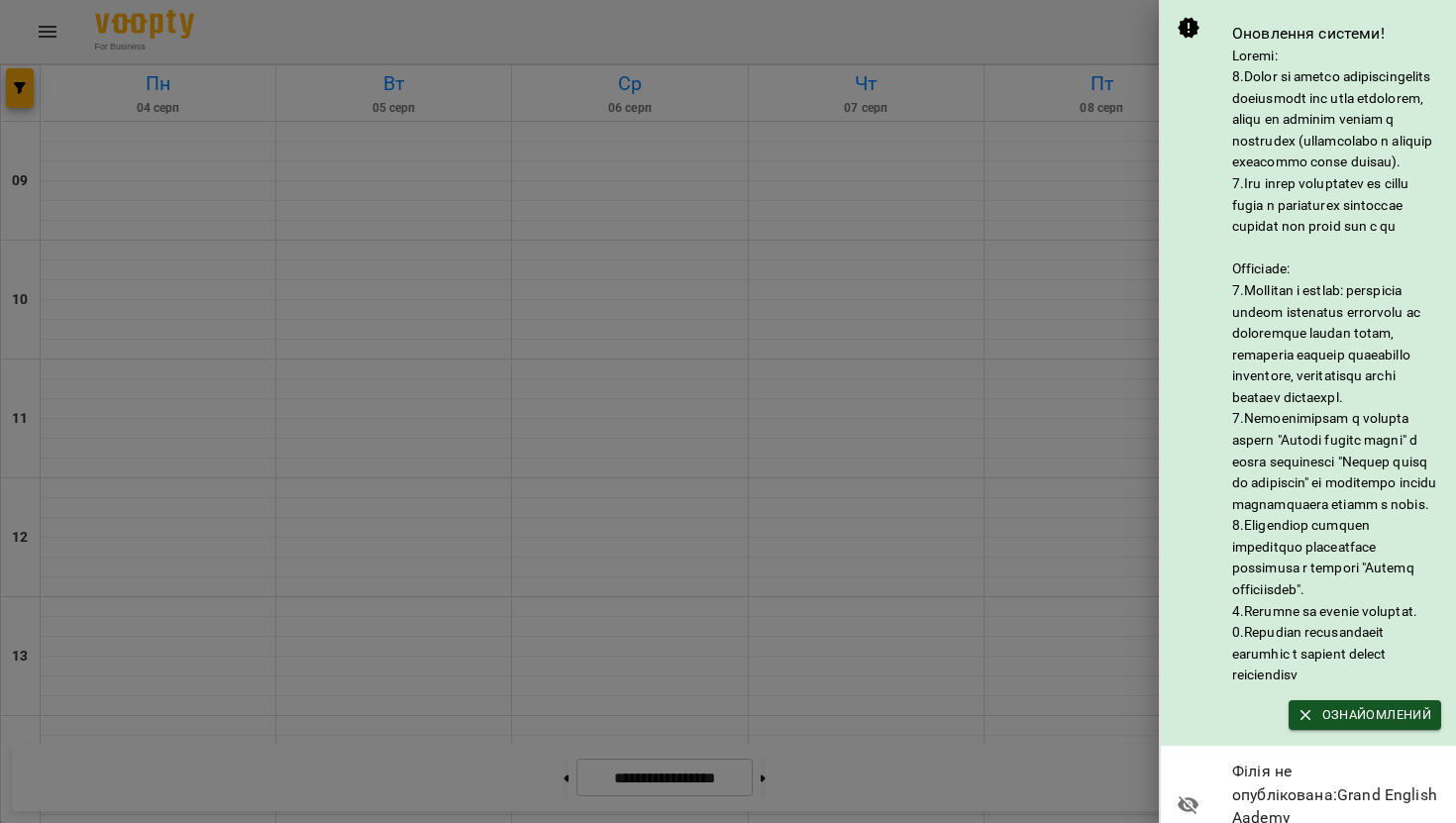 scroll, scrollTop: 128, scrollLeft: 0, axis: vertical 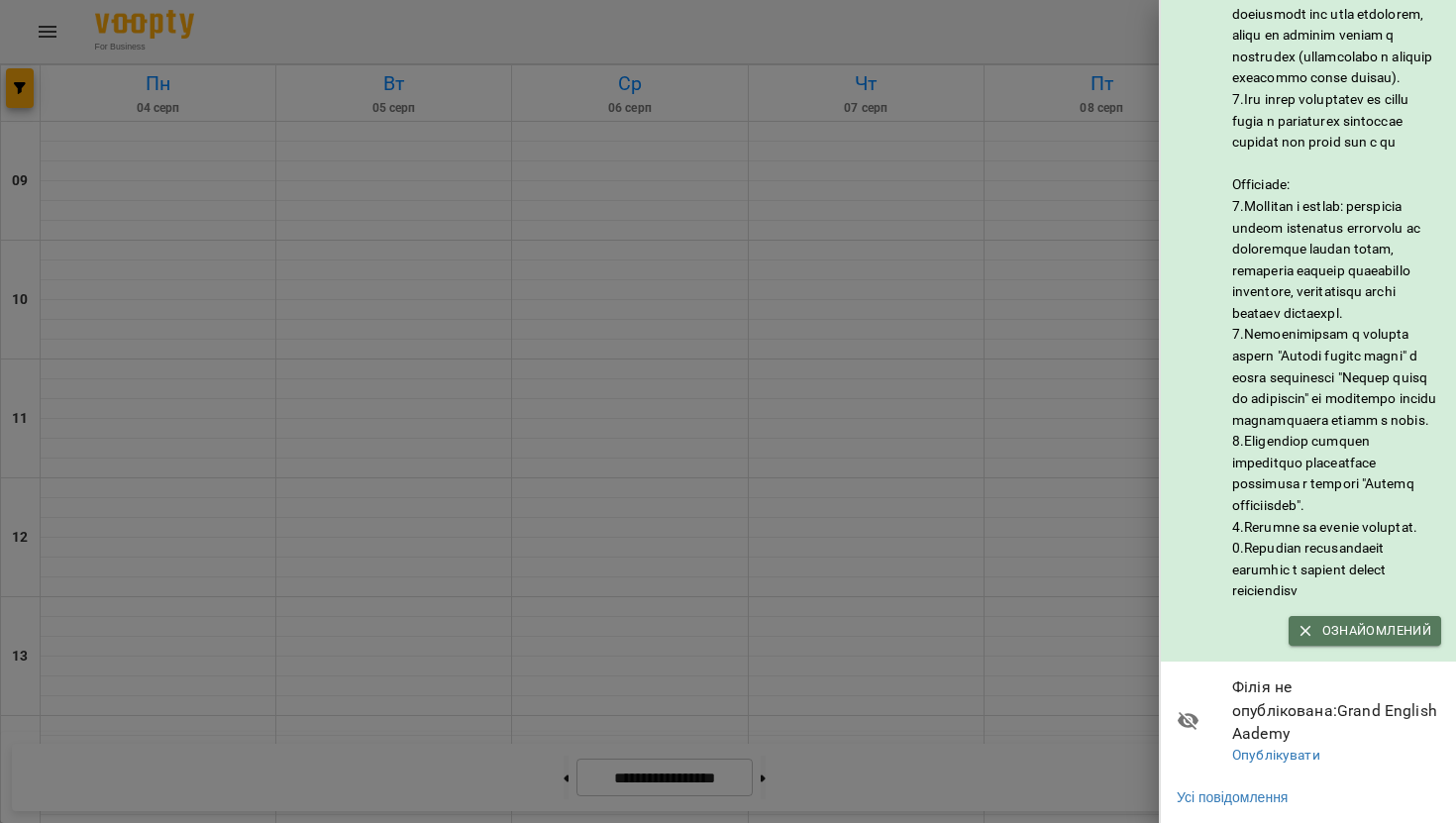click on "Ознайомлений" at bounding box center (1365, 631) 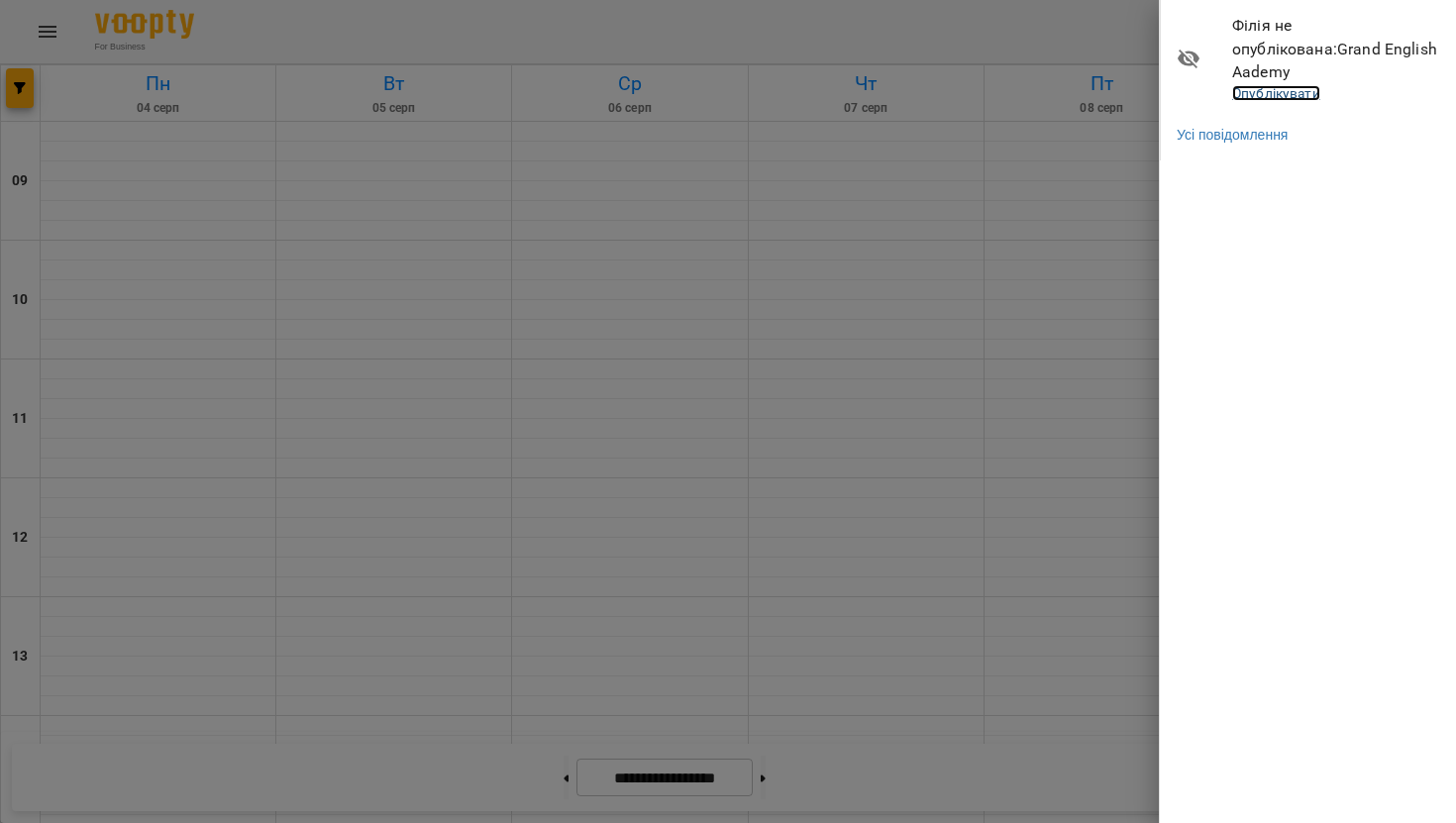 click on "Опублікувати" at bounding box center [1276, 93] 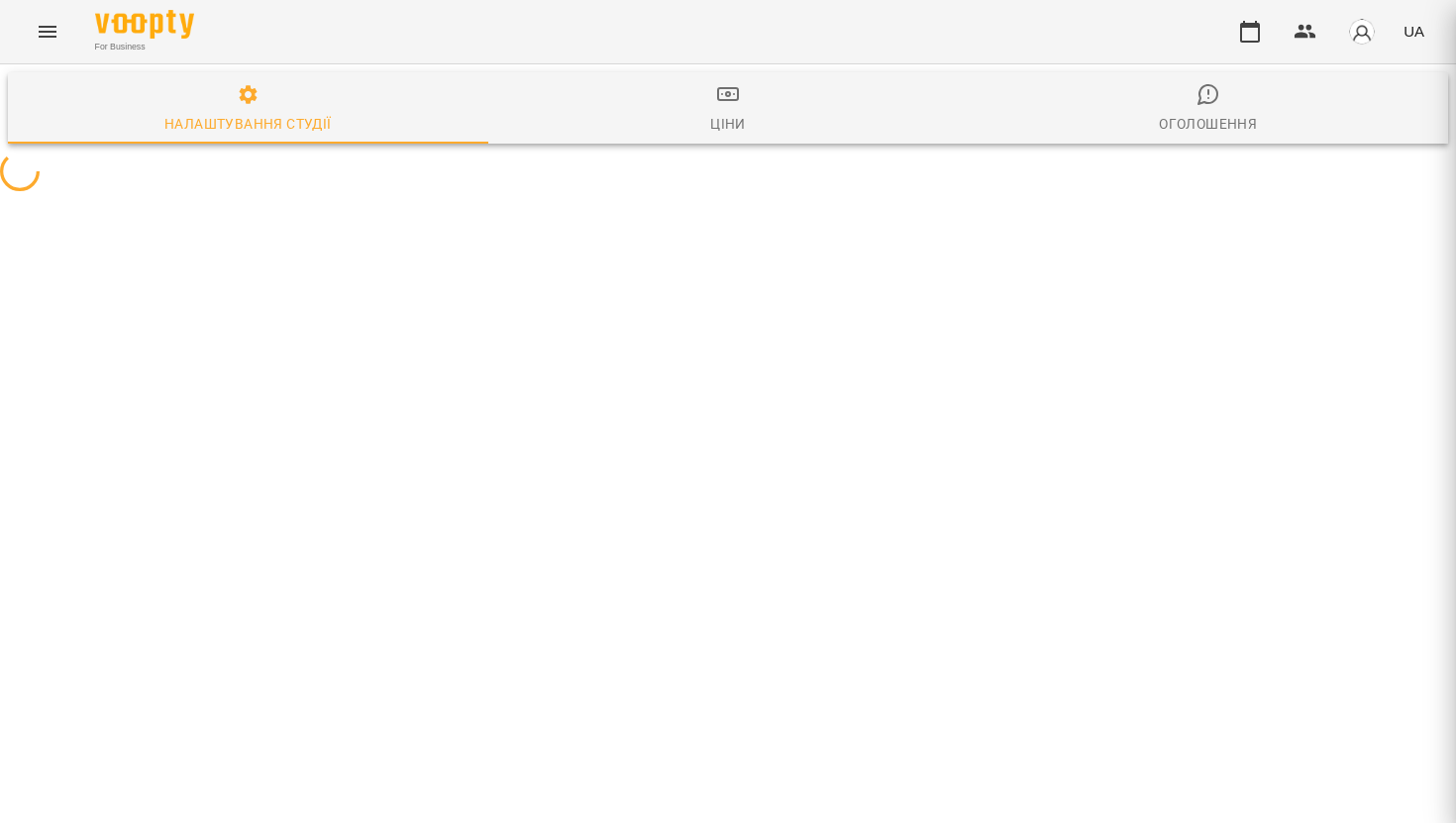 select on "**" 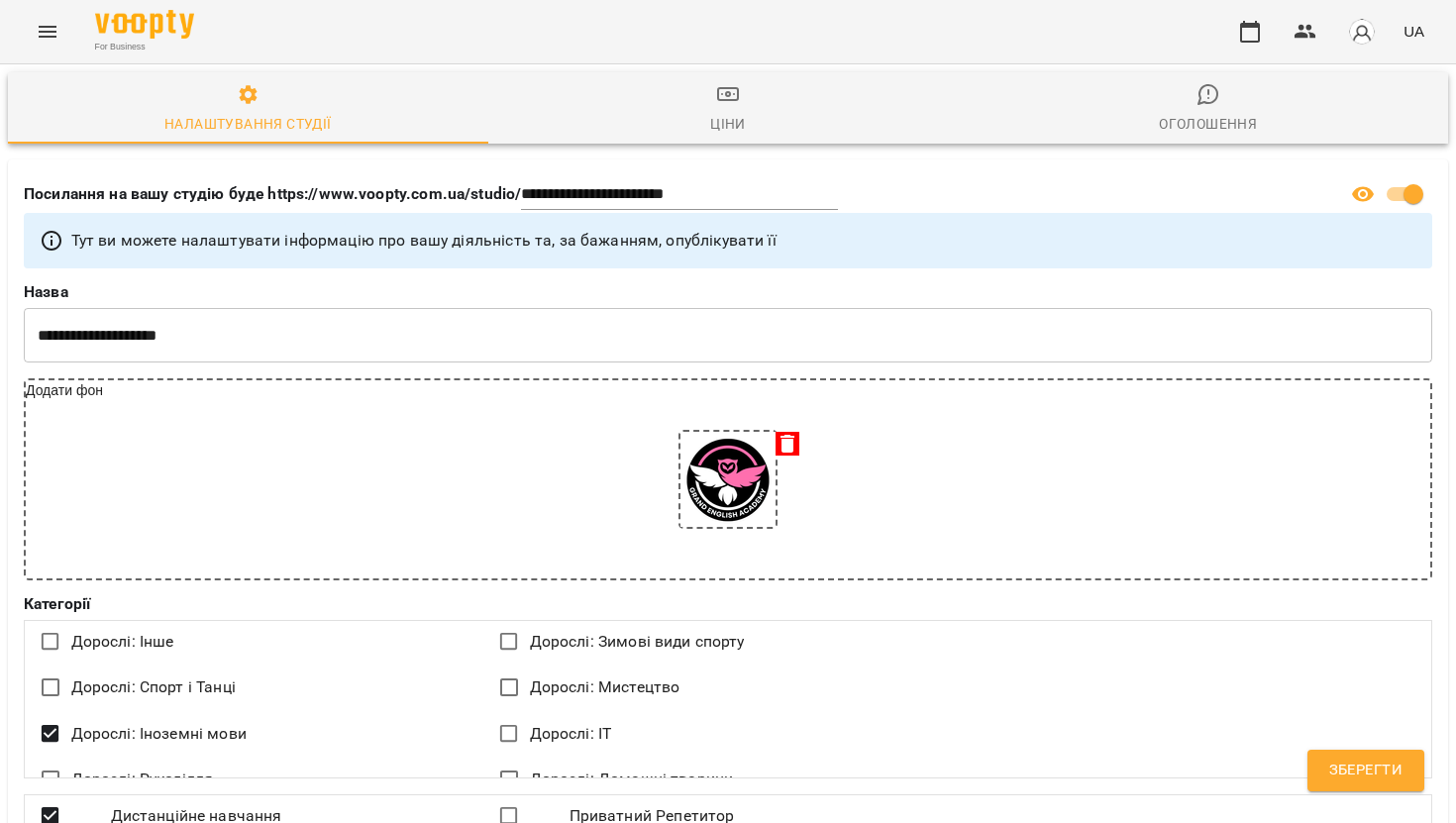 click on "Зберегти" at bounding box center [1366, 771] 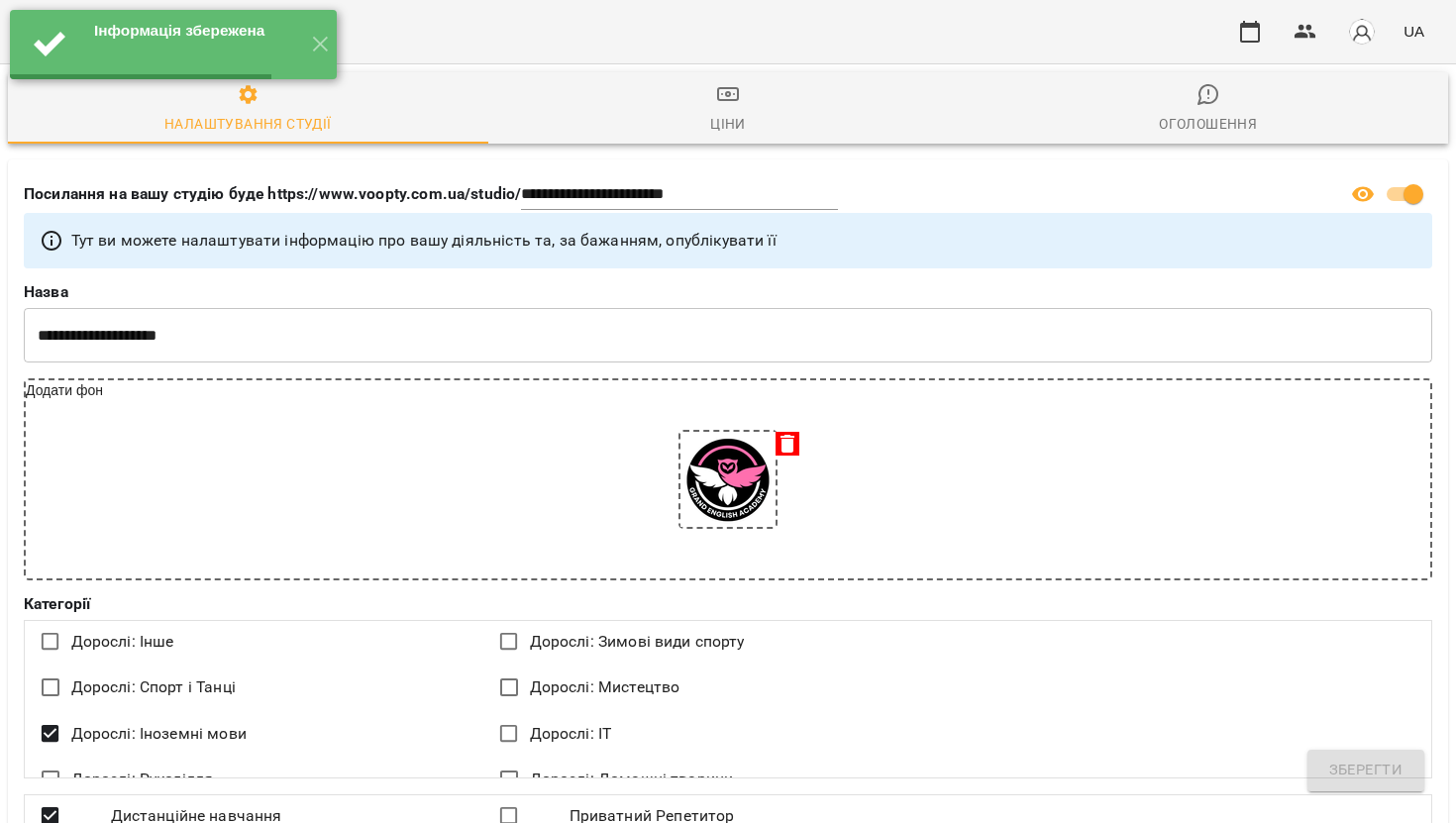 select on "**" 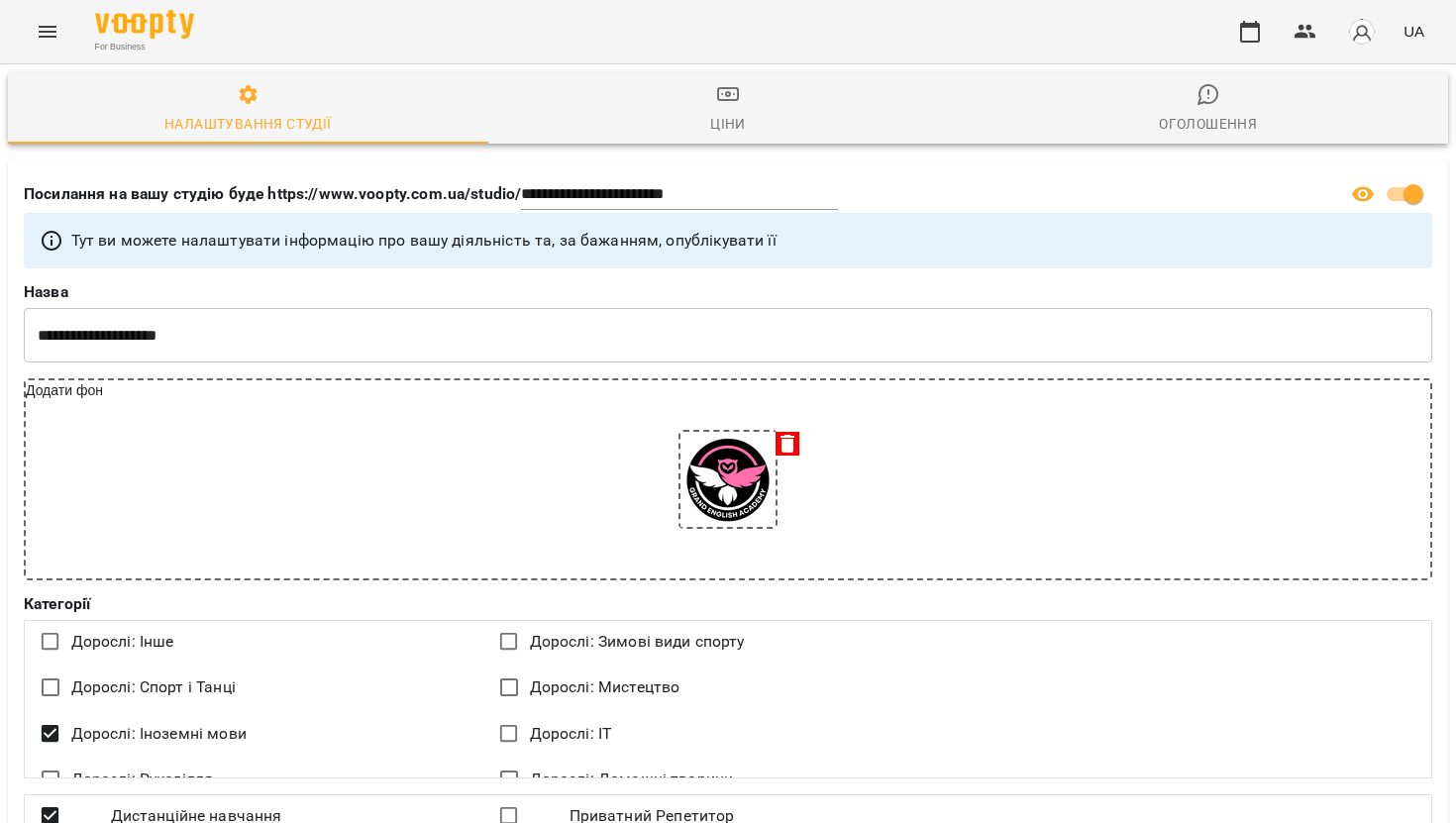 click 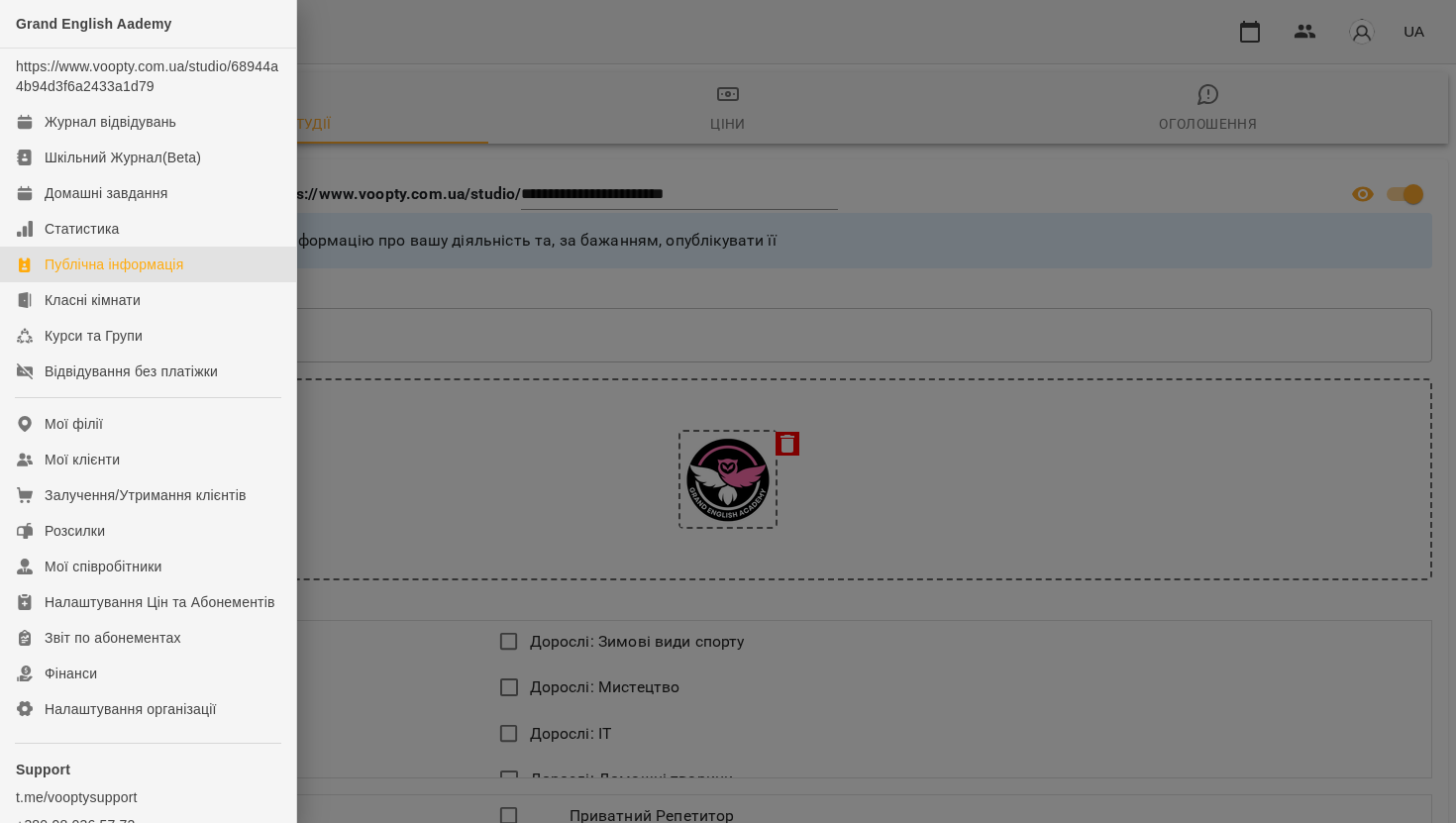 click at bounding box center [728, 411] 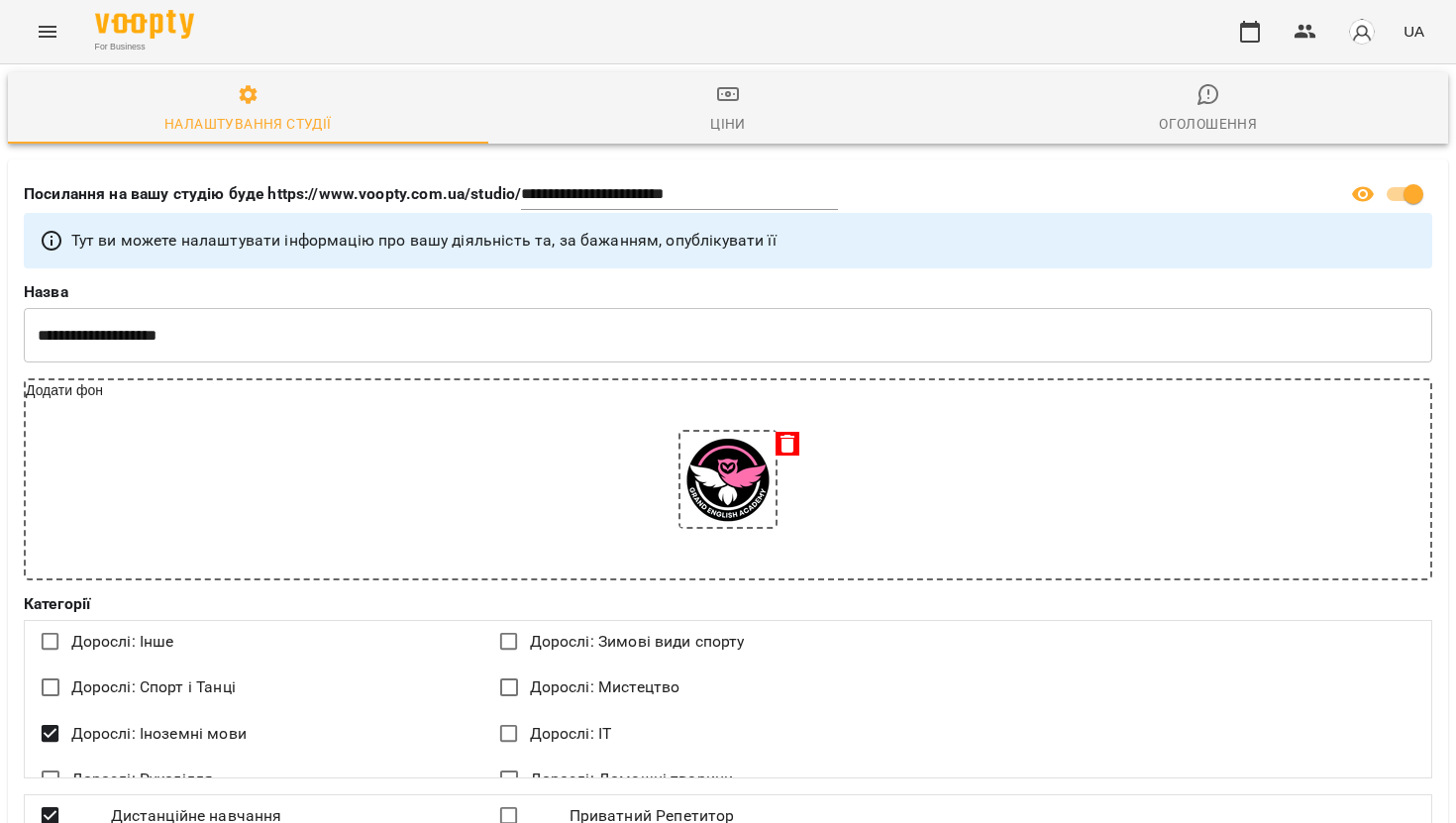 click 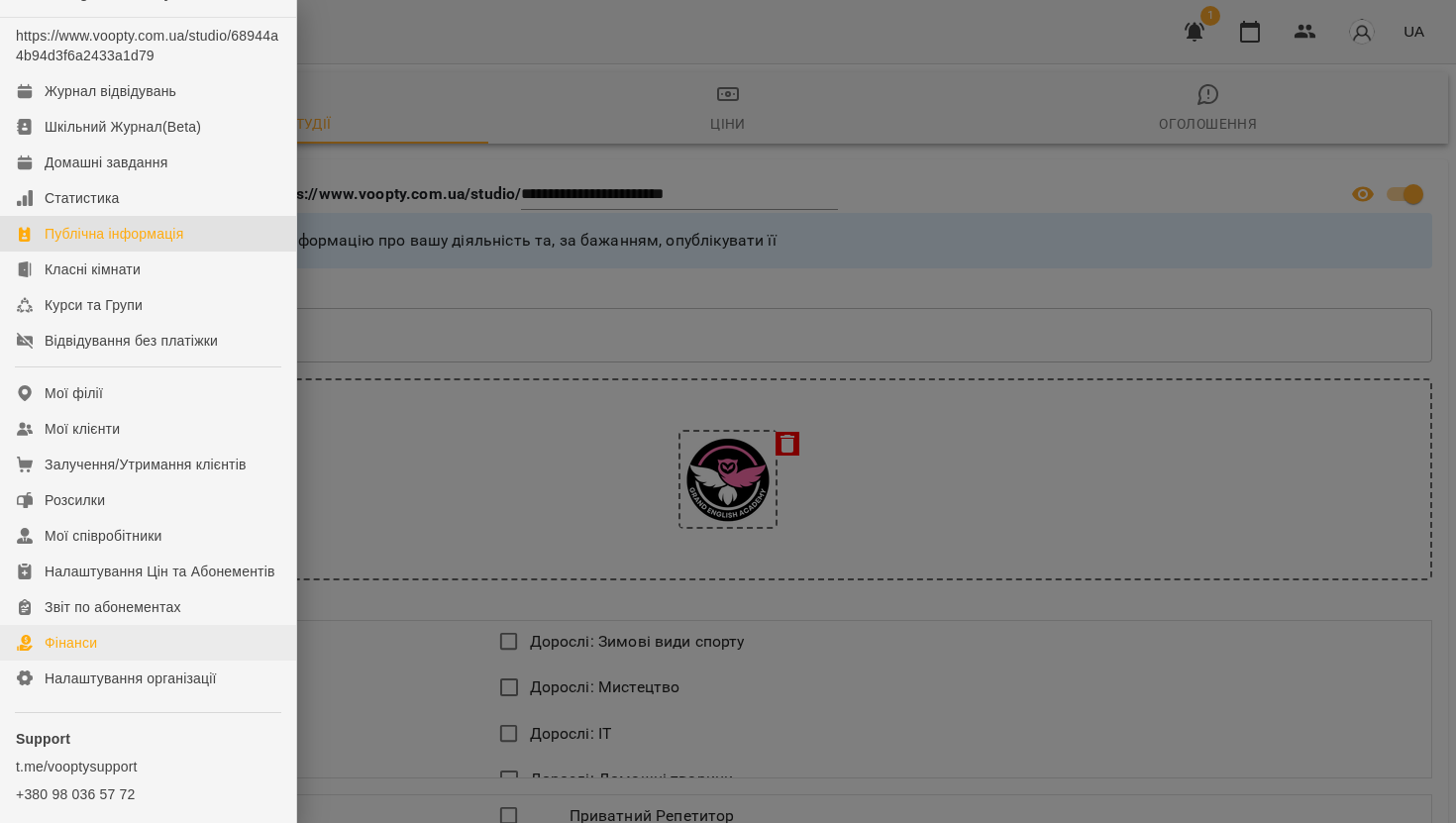 scroll, scrollTop: 21, scrollLeft: 0, axis: vertical 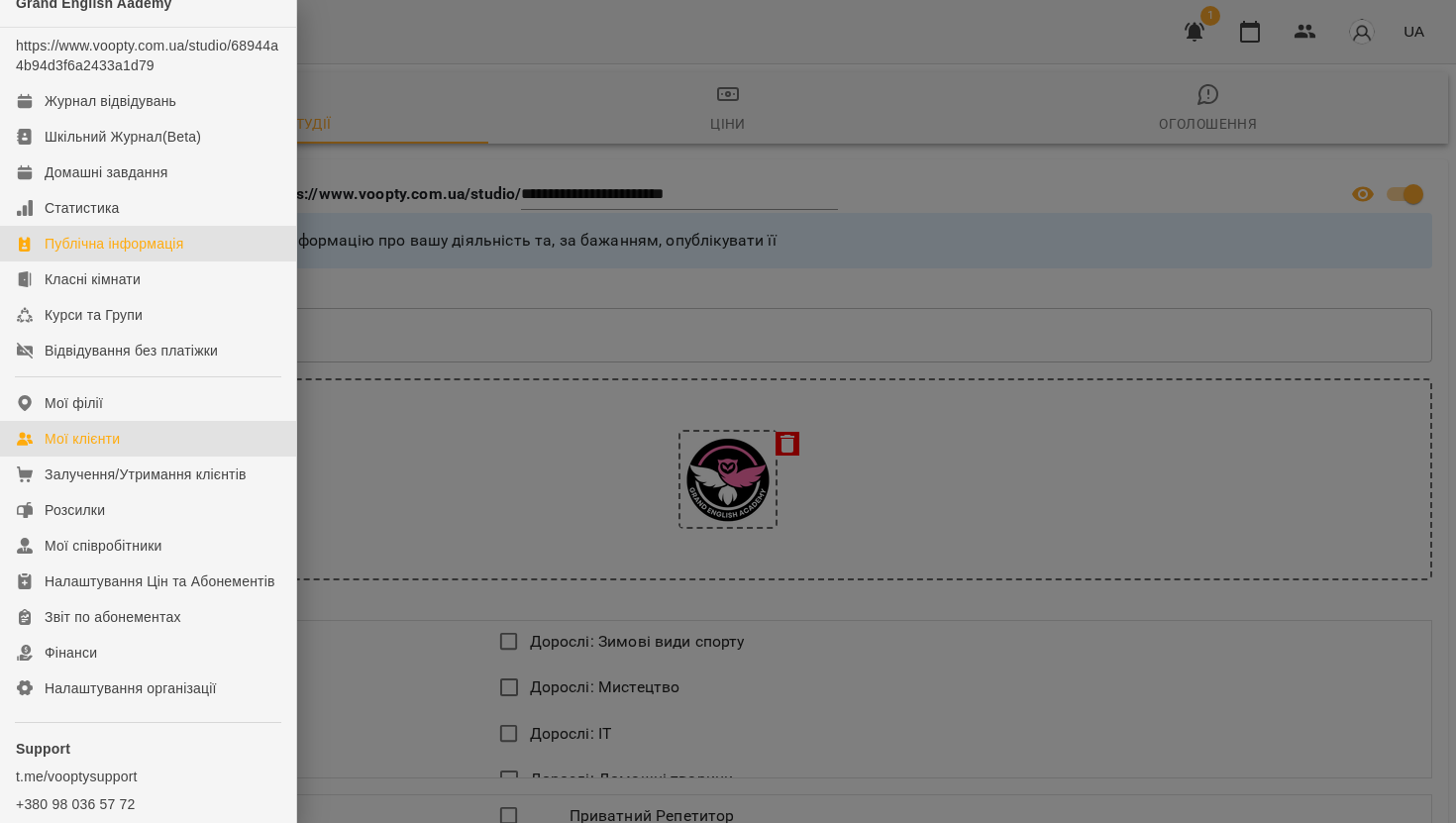 click on "Мої клієнти" at bounding box center [148, 439] 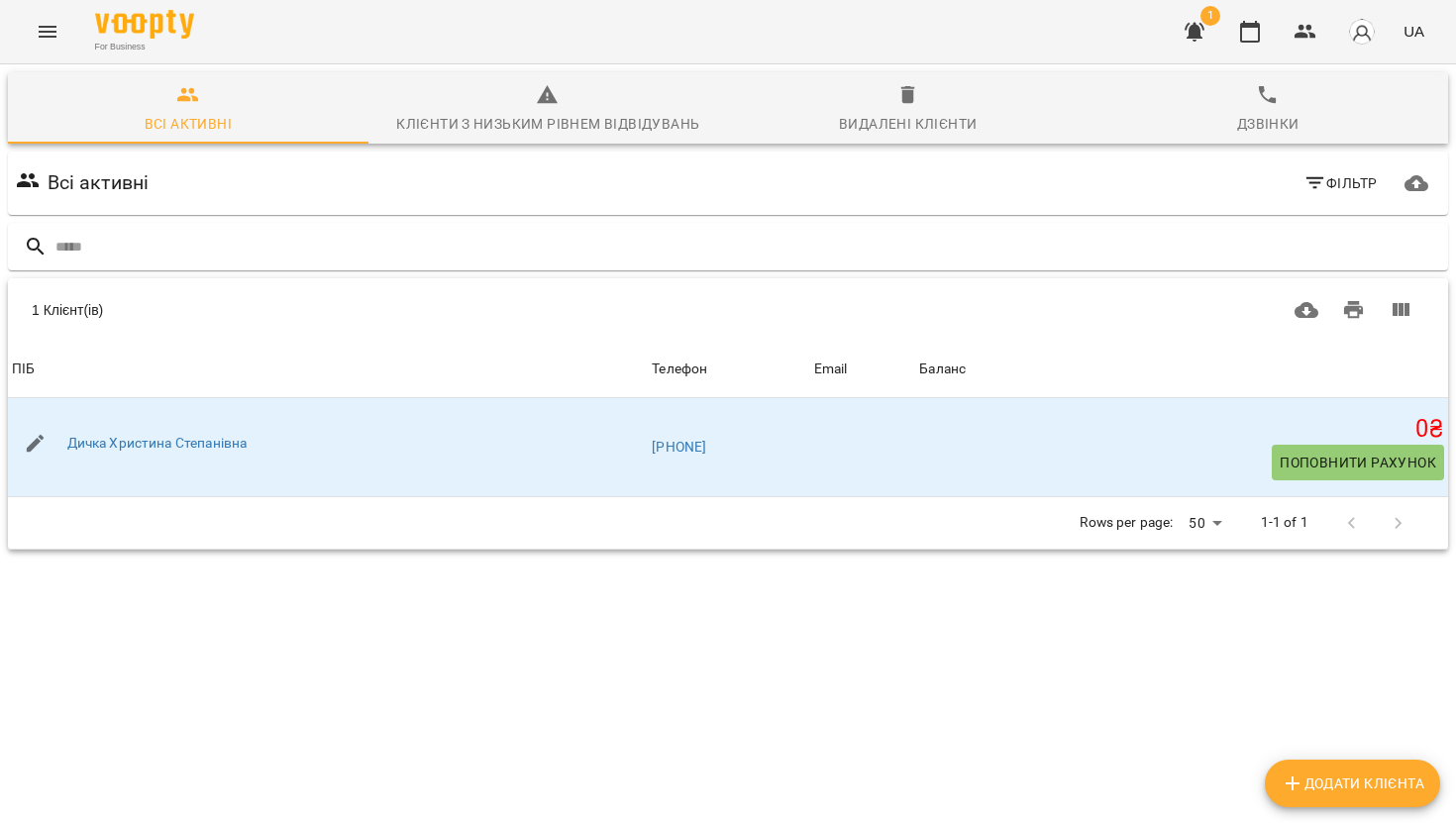 click 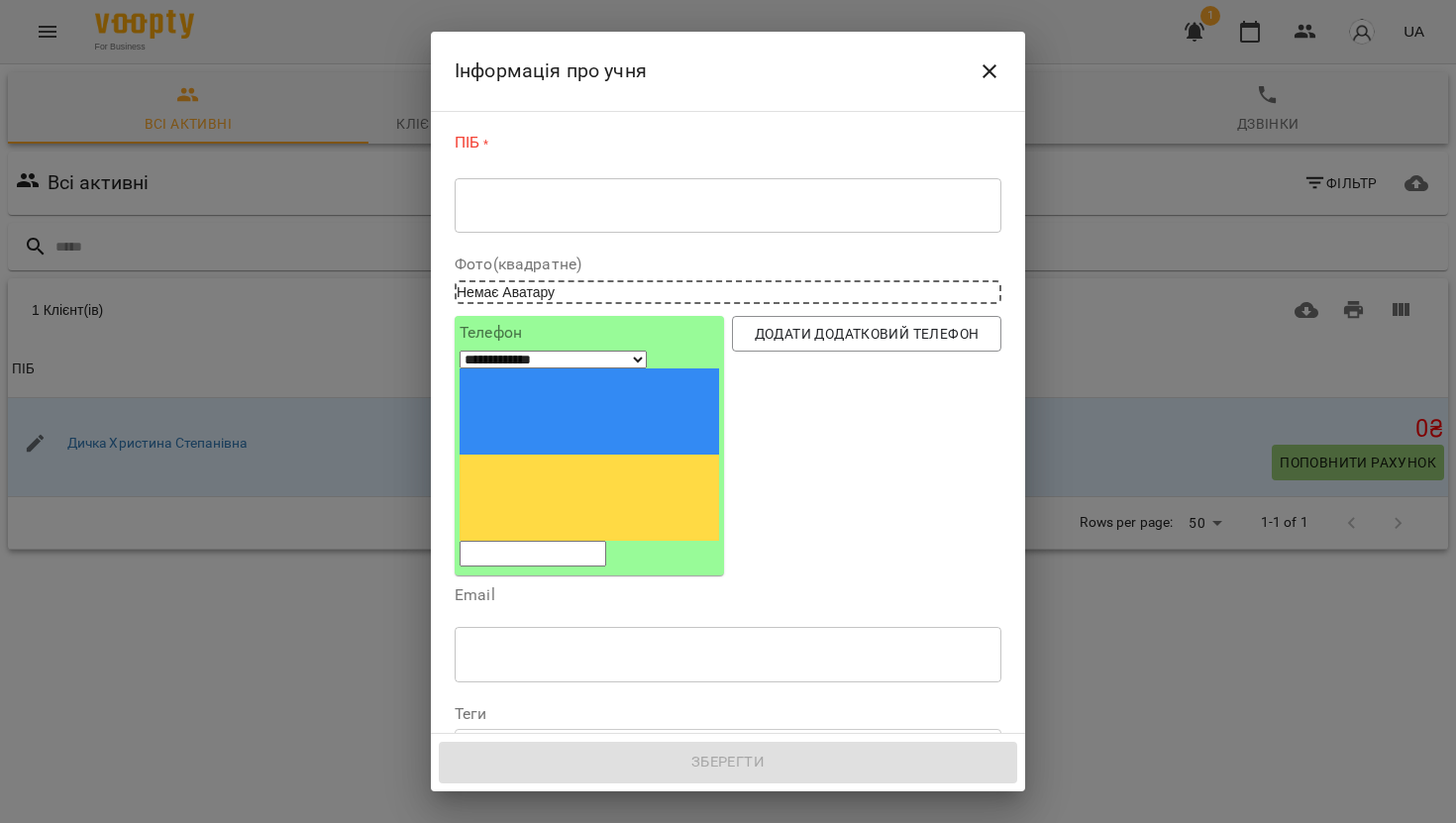 click at bounding box center [728, 205] 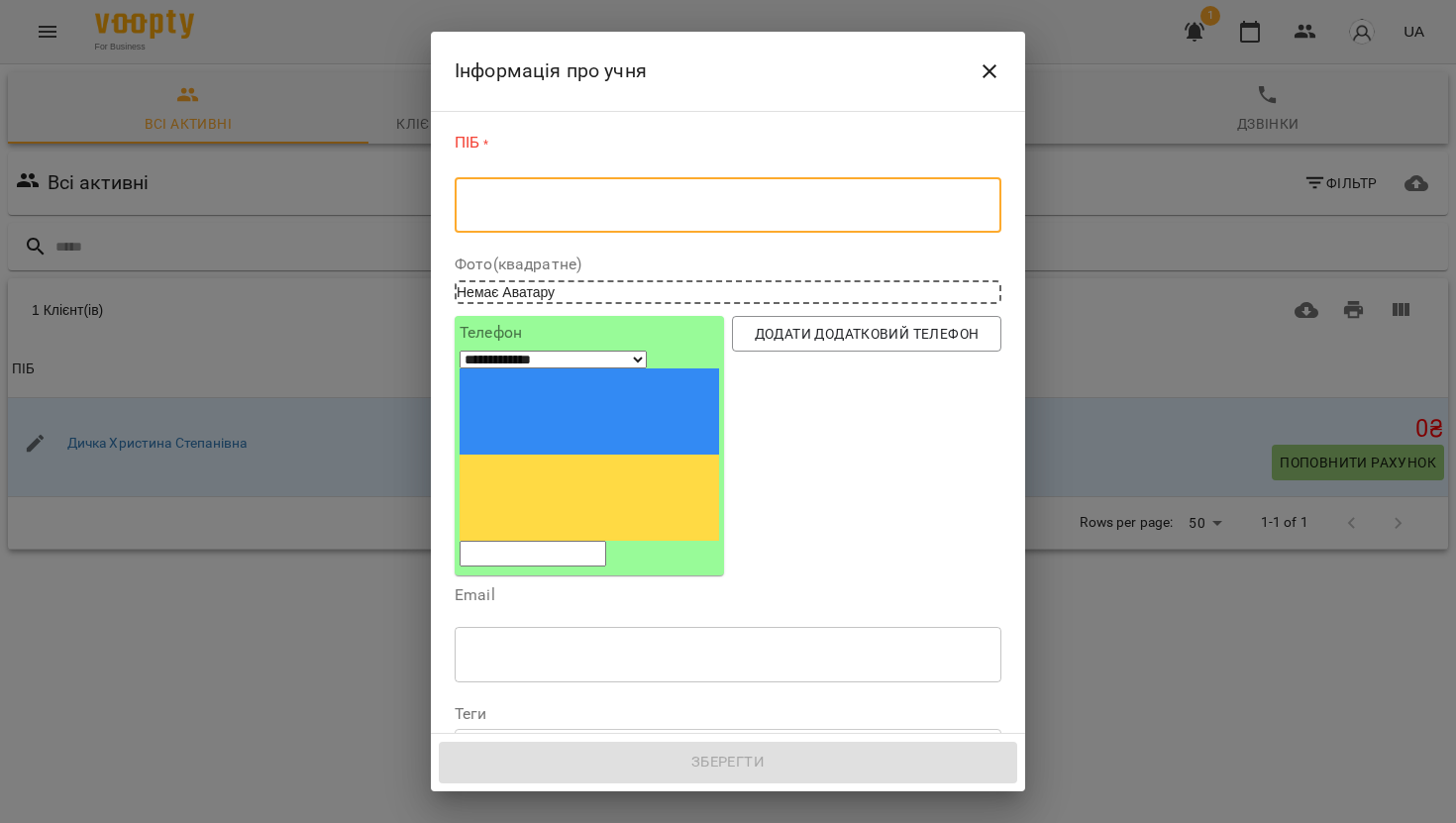 type on "*" 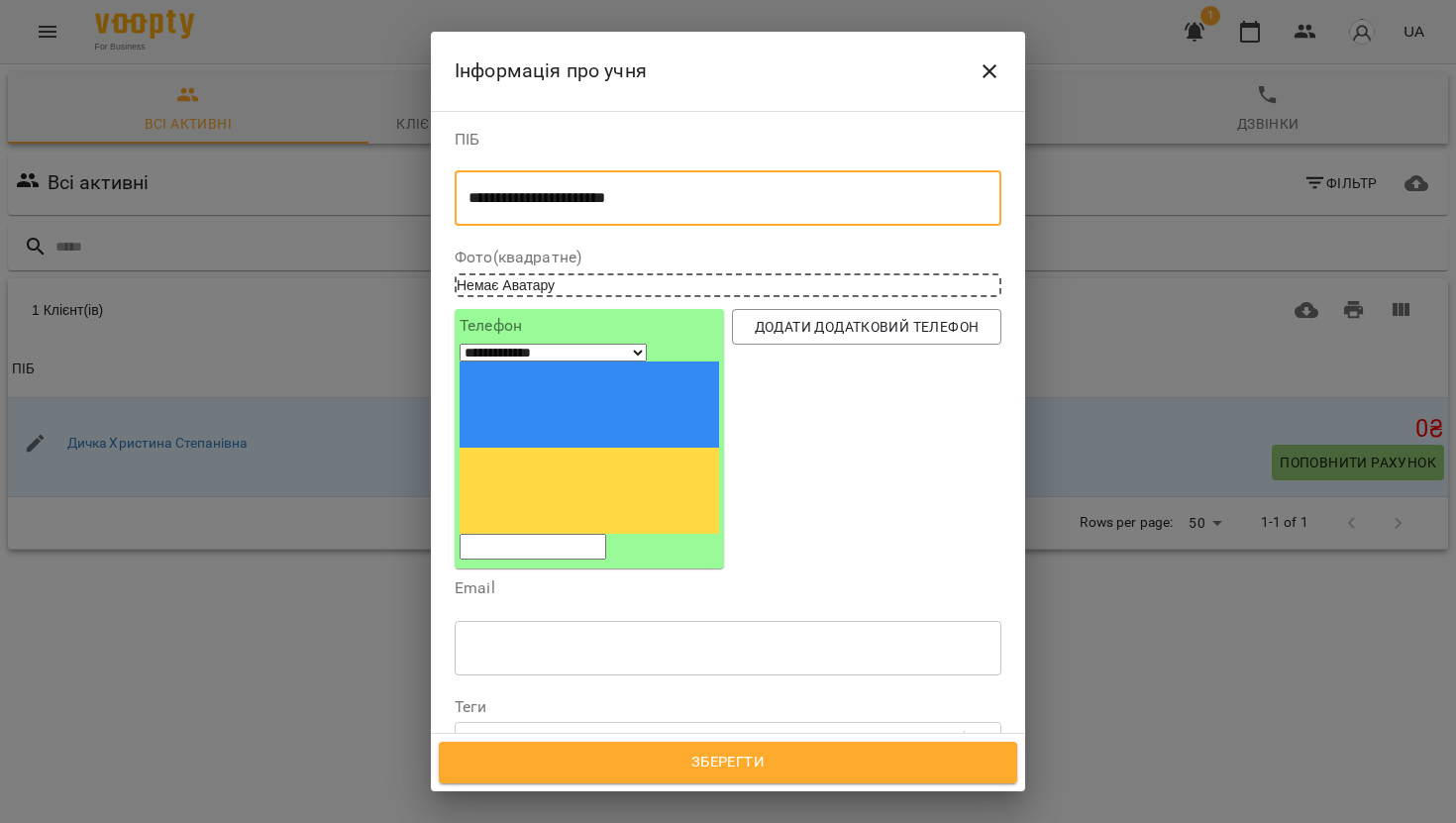 type on "**********" 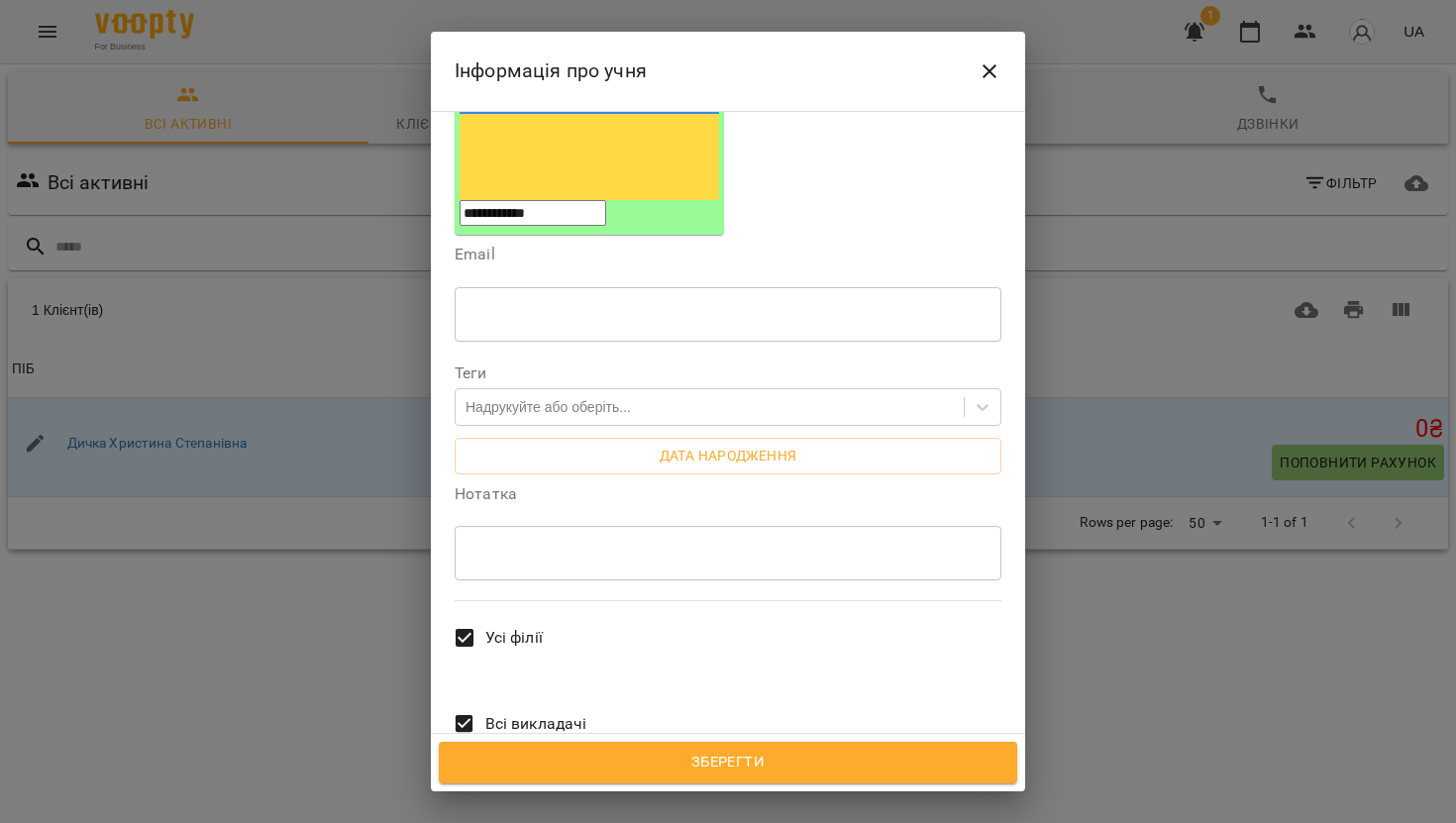 scroll, scrollTop: 378, scrollLeft: 0, axis: vertical 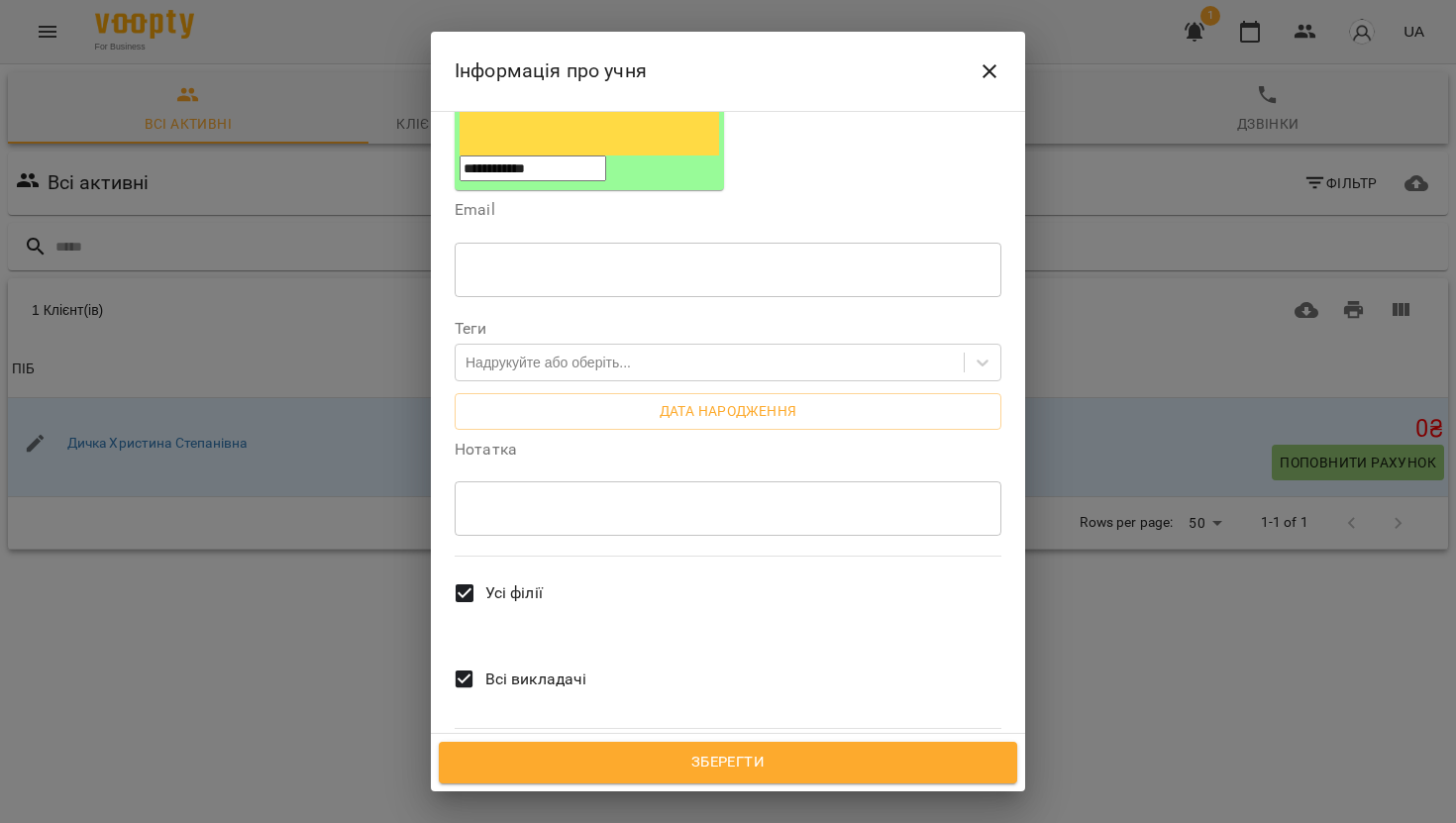 type on "**********" 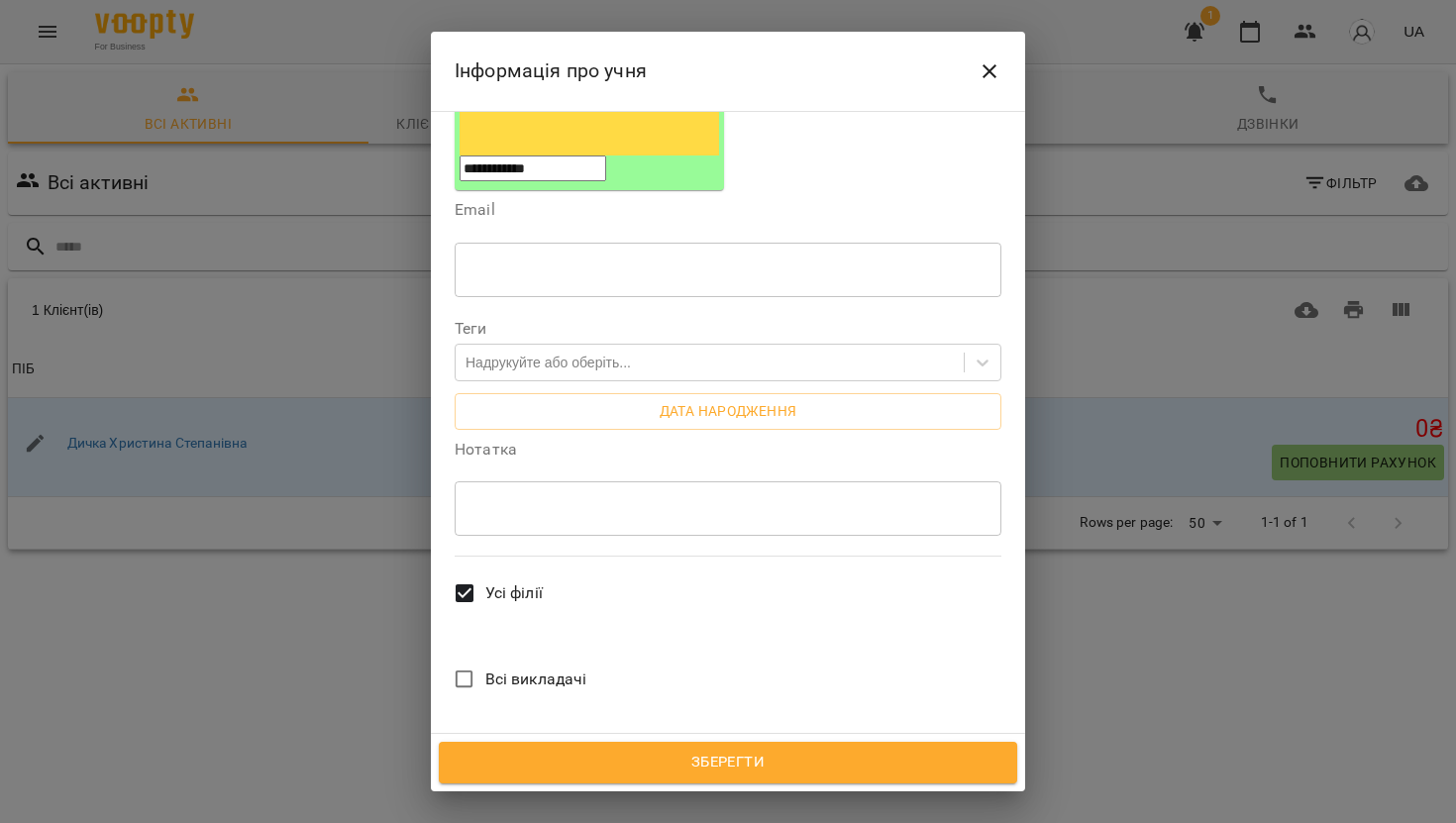 click on "Всі викладачі" at bounding box center (536, 679) 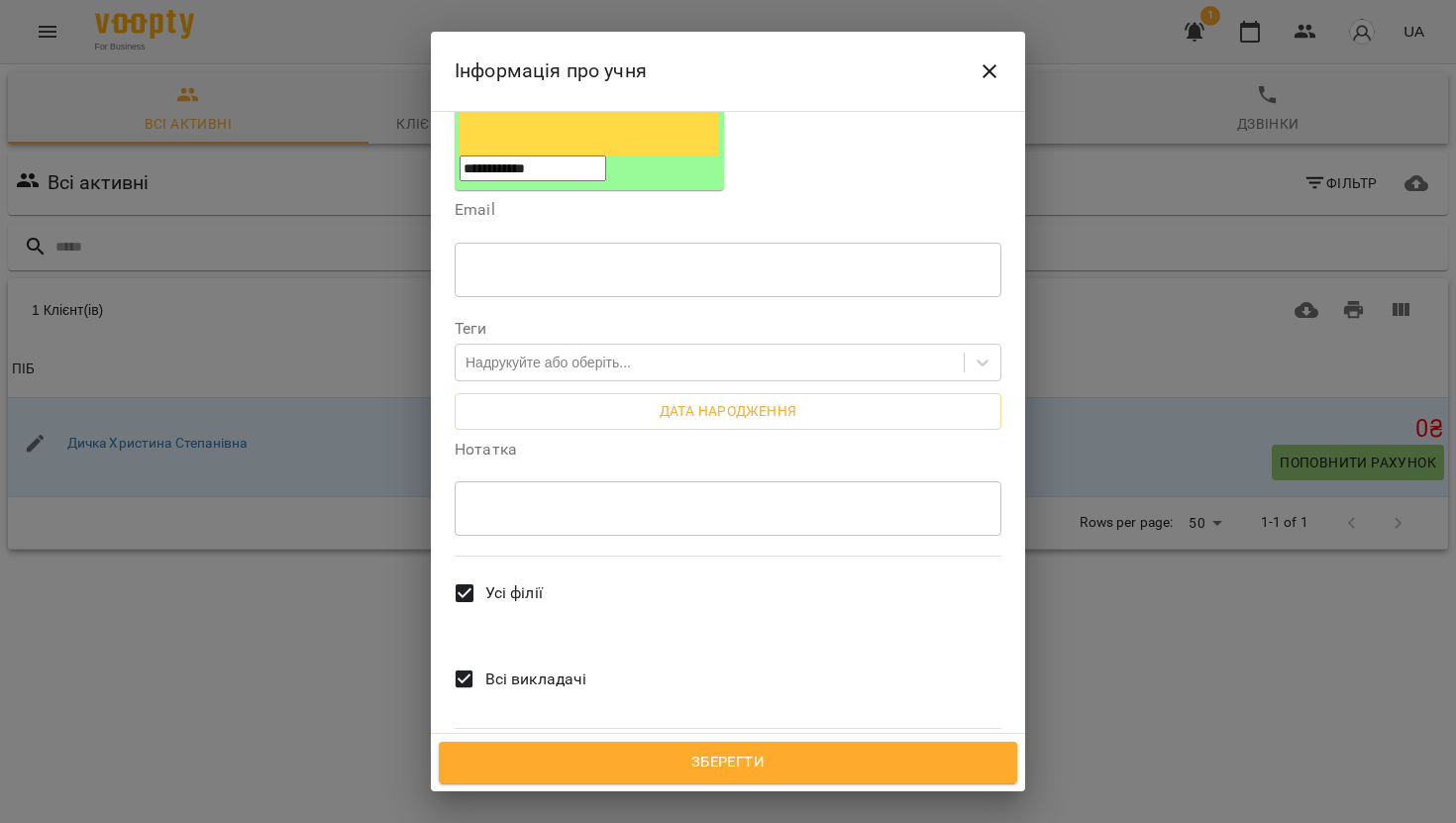 click on "Всі викладачі" at bounding box center (536, 679) 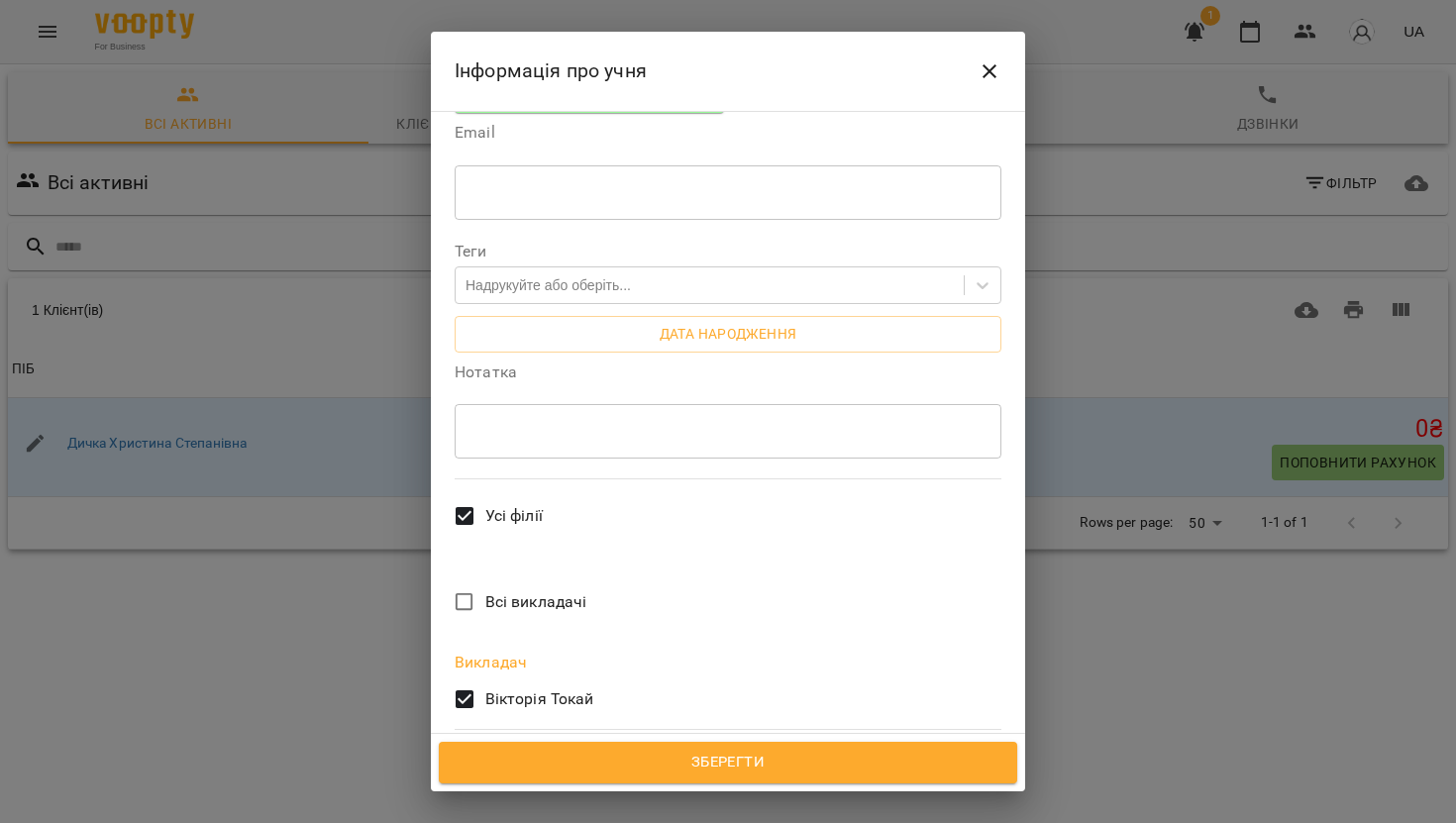 scroll, scrollTop: 464, scrollLeft: 0, axis: vertical 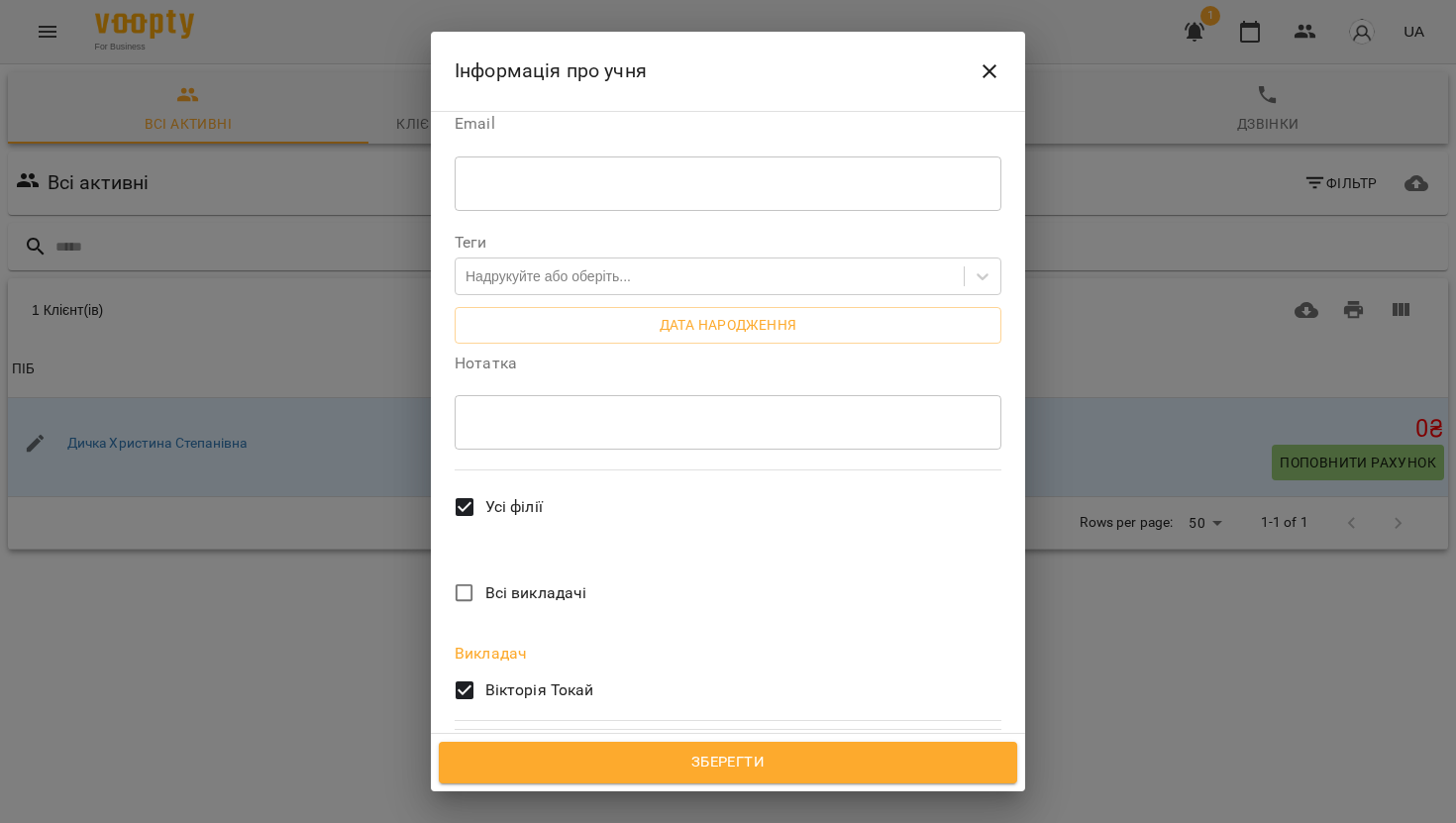 click on "Усі філії" at bounding box center [514, 507] 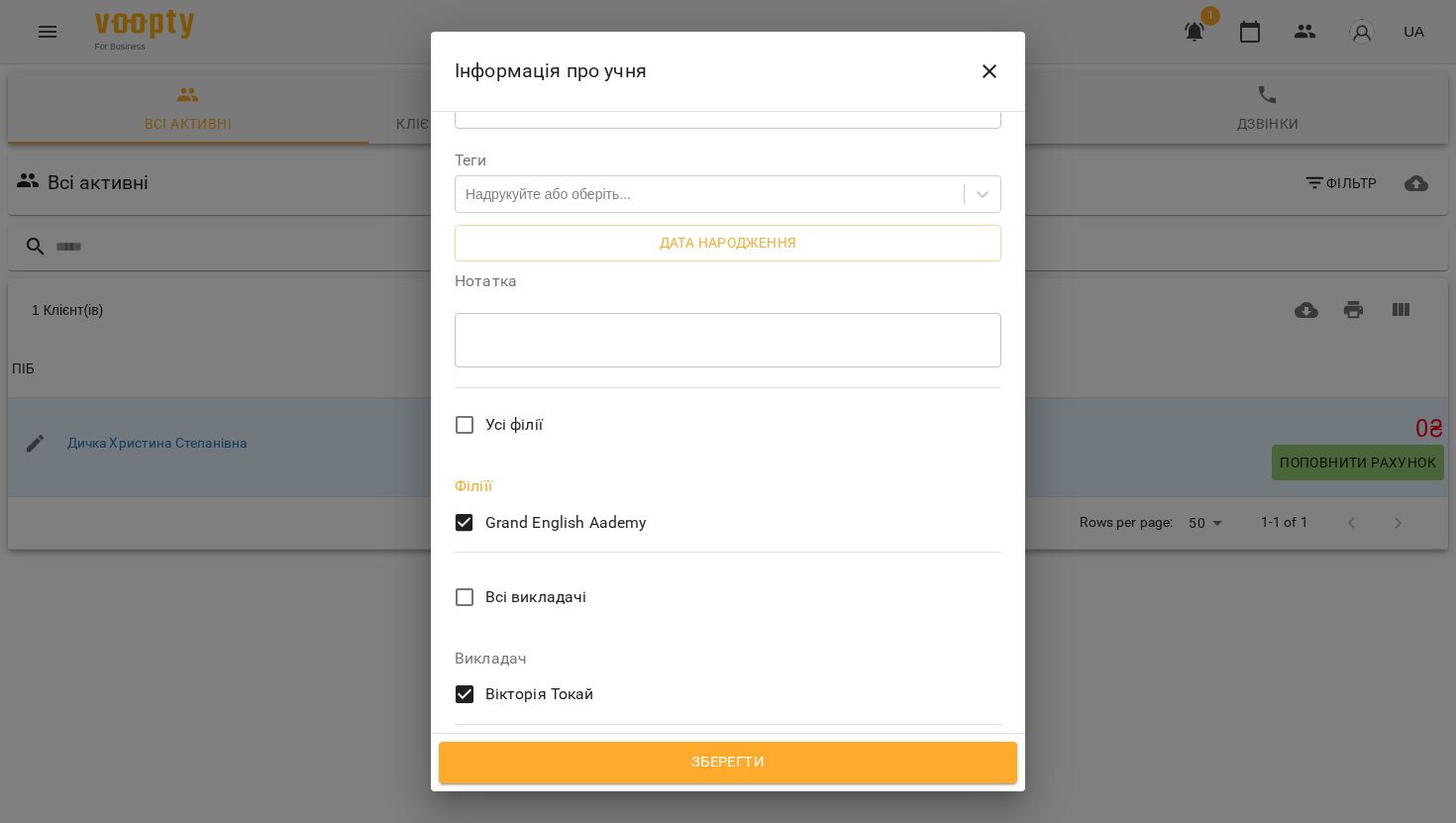 scroll, scrollTop: 551, scrollLeft: 0, axis: vertical 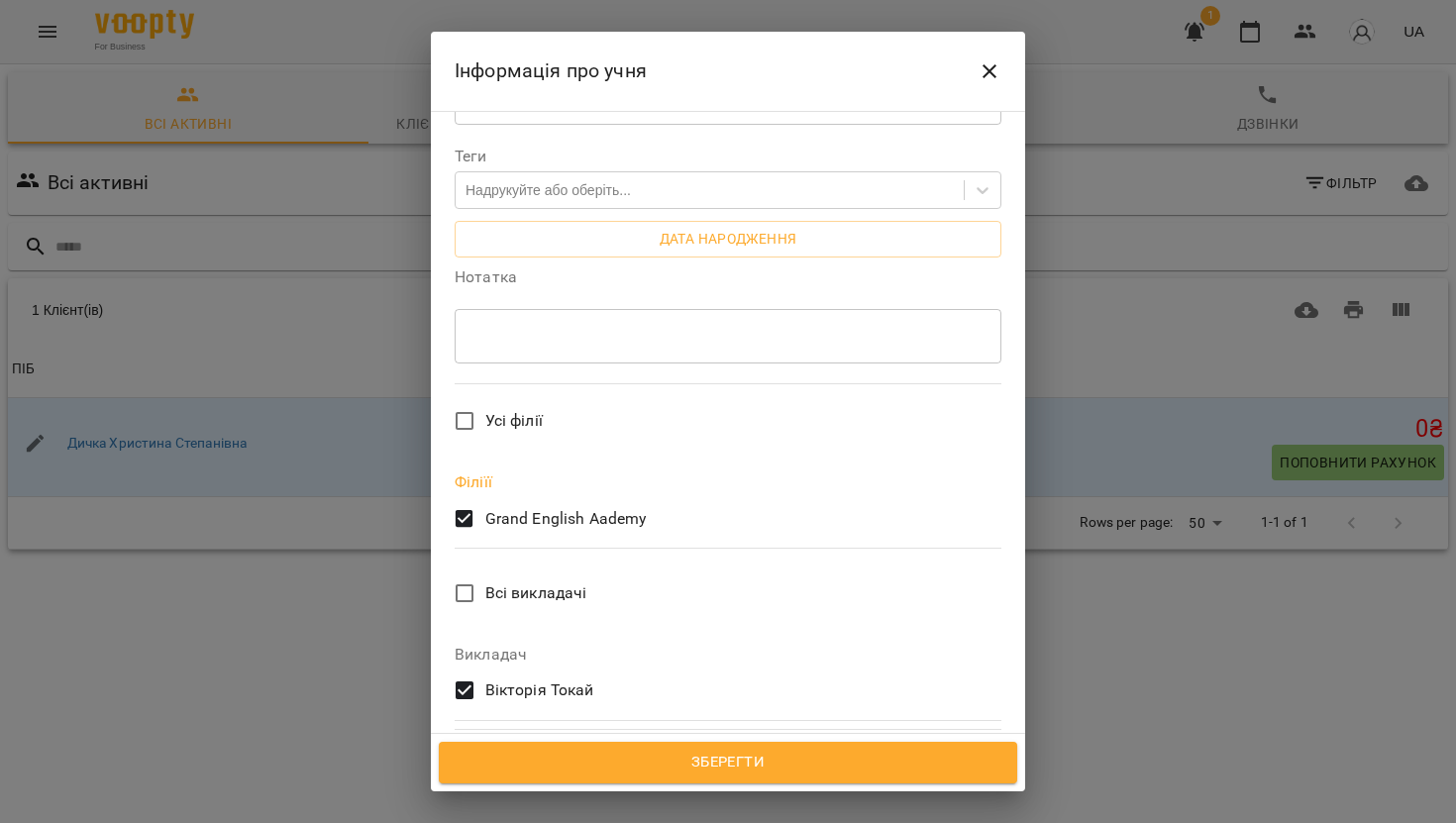click on "Зберегти" at bounding box center [728, 763] 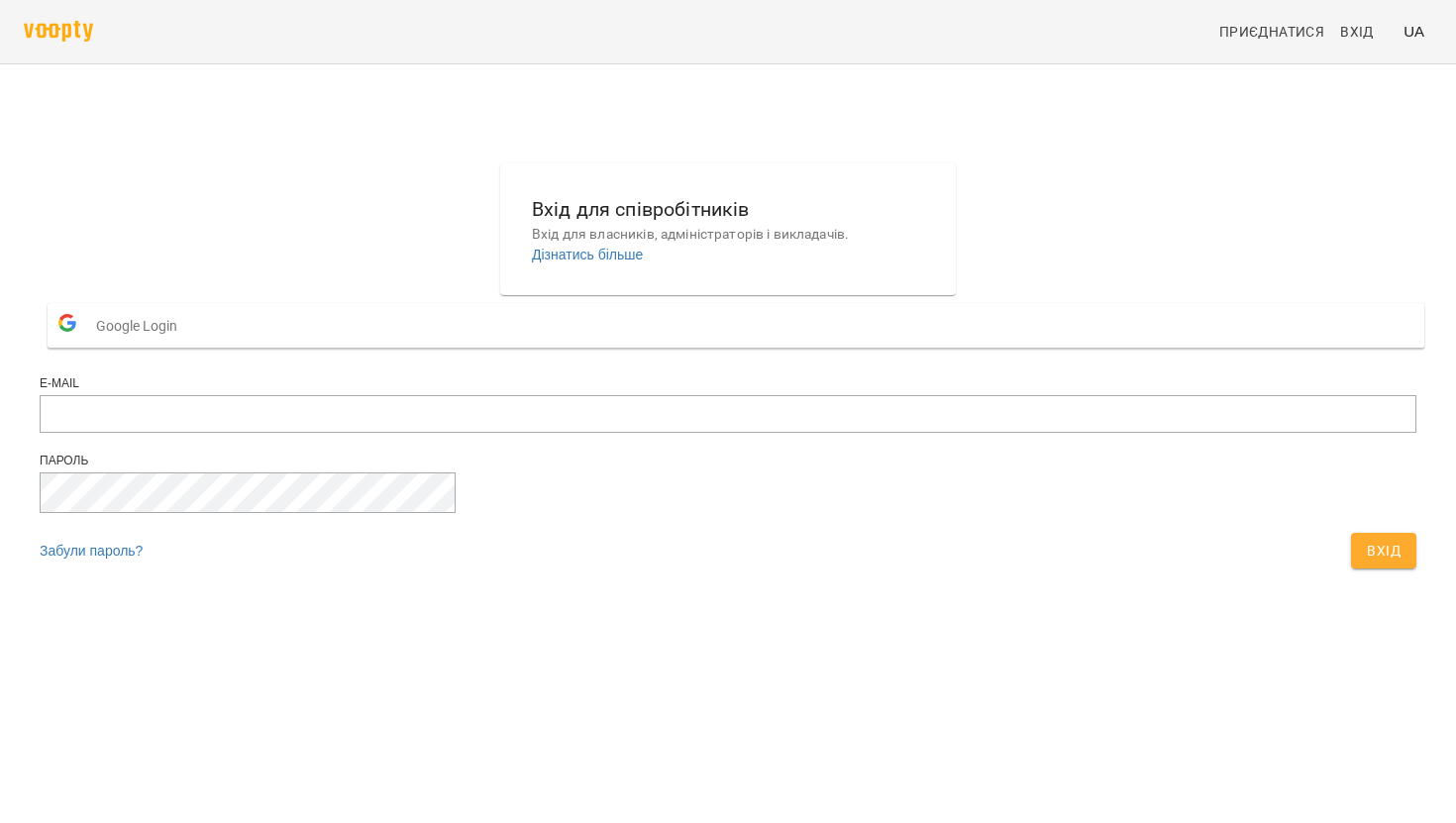 scroll, scrollTop: 0, scrollLeft: 0, axis: both 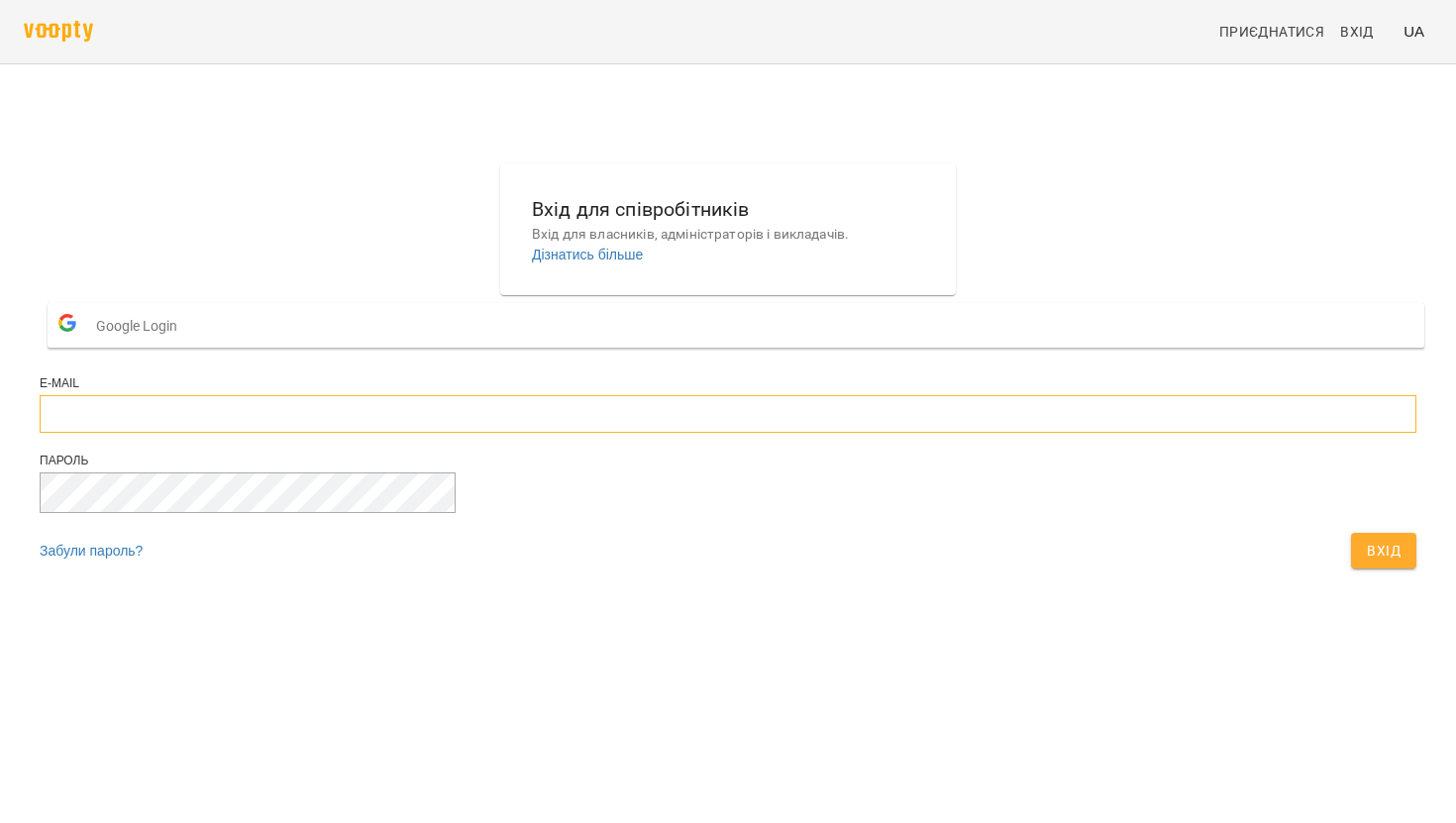 click at bounding box center [728, 414] 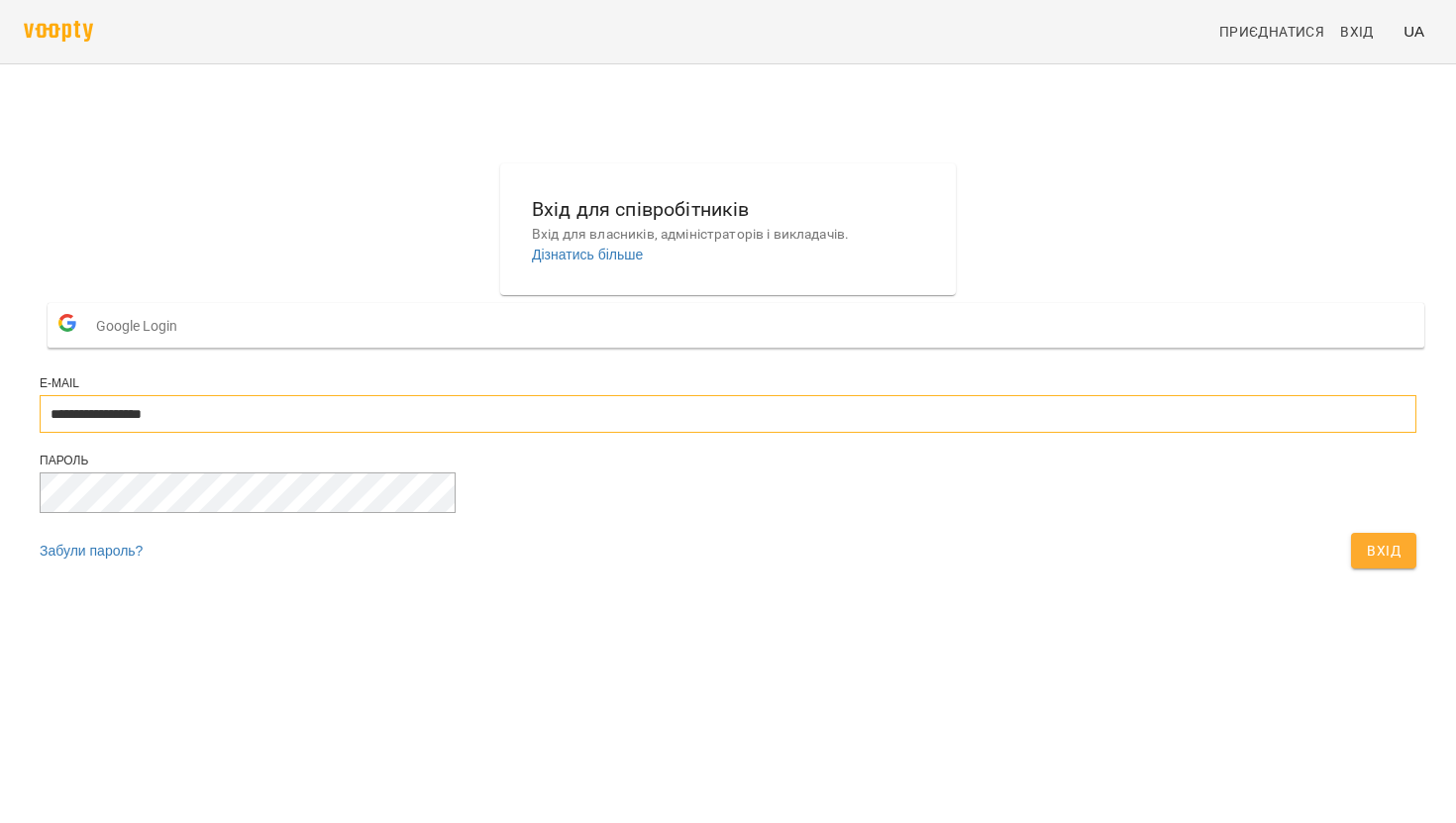 type on "**********" 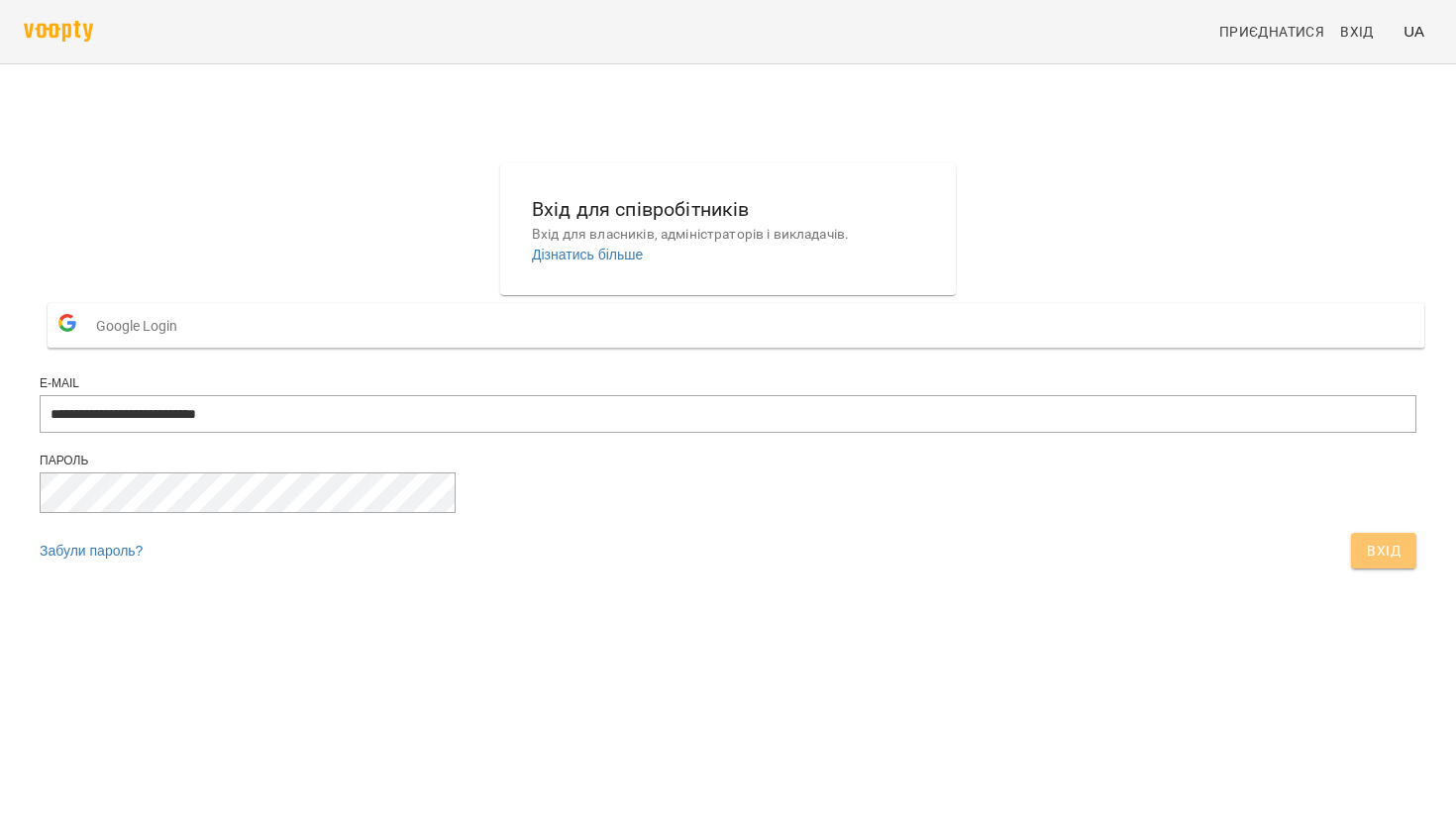 click on "Вхід" at bounding box center [1384, 551] 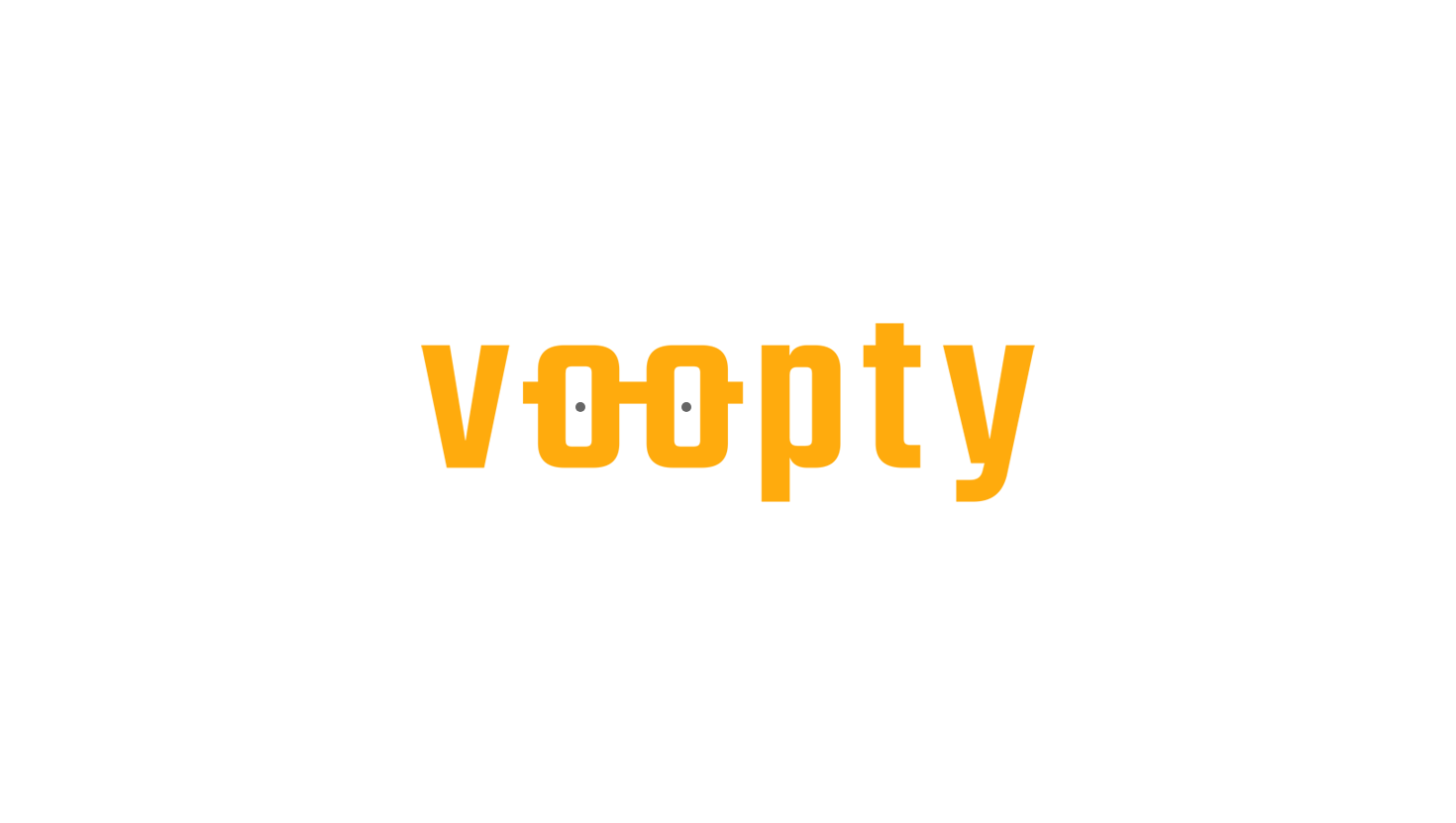 scroll, scrollTop: 0, scrollLeft: 0, axis: both 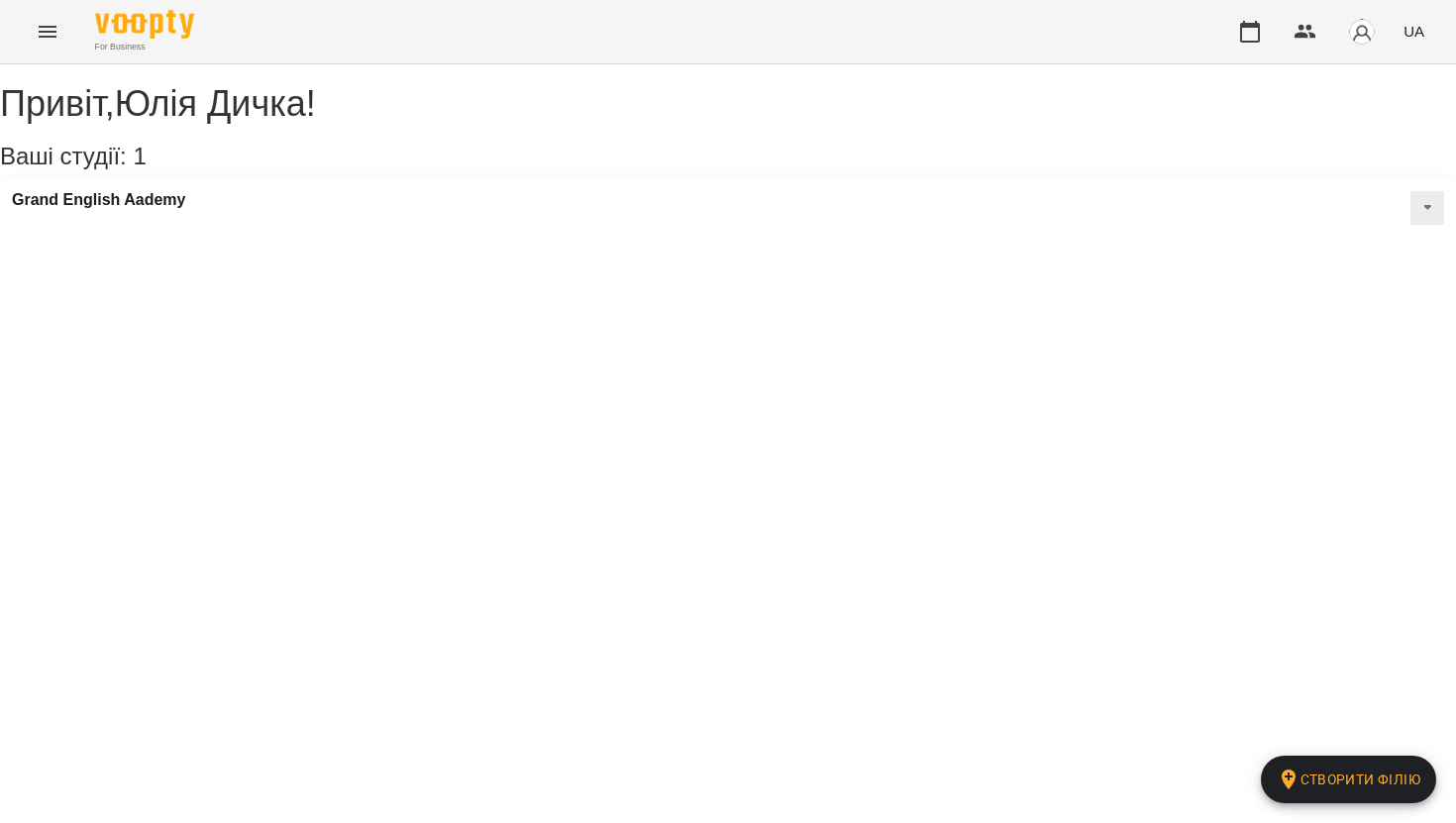 click 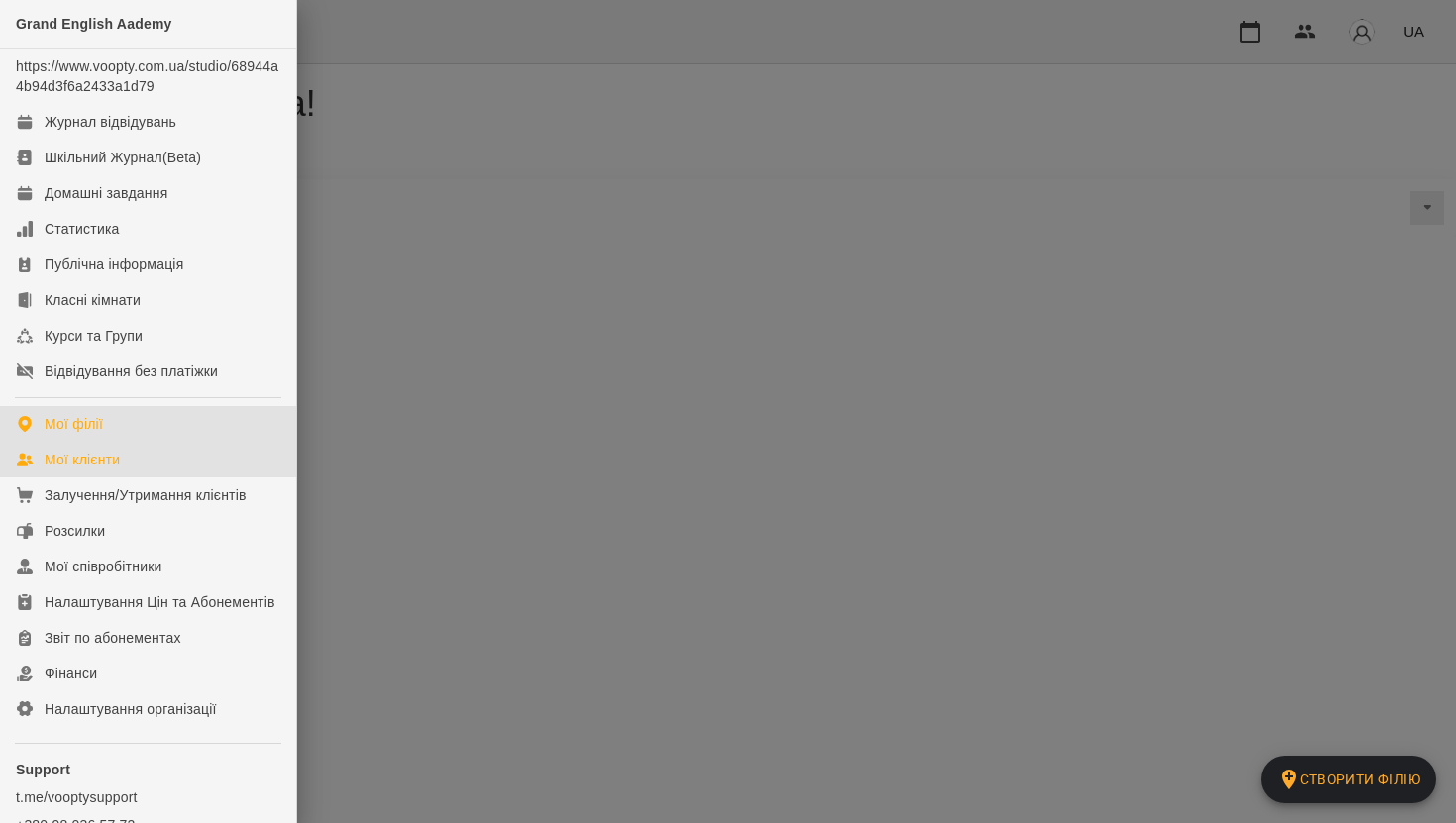 click on "Мої клієнти" at bounding box center [82, 460] 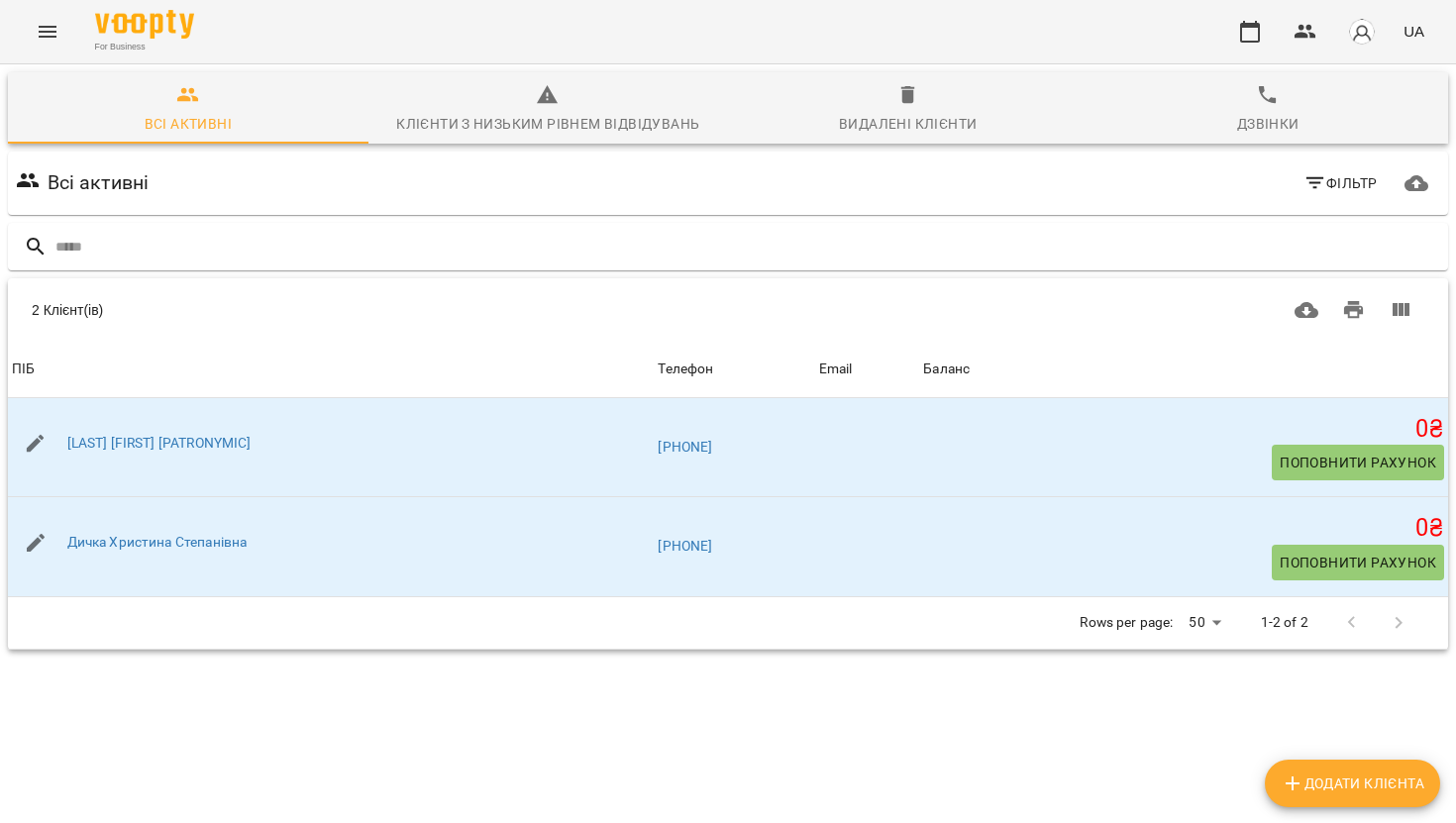 click 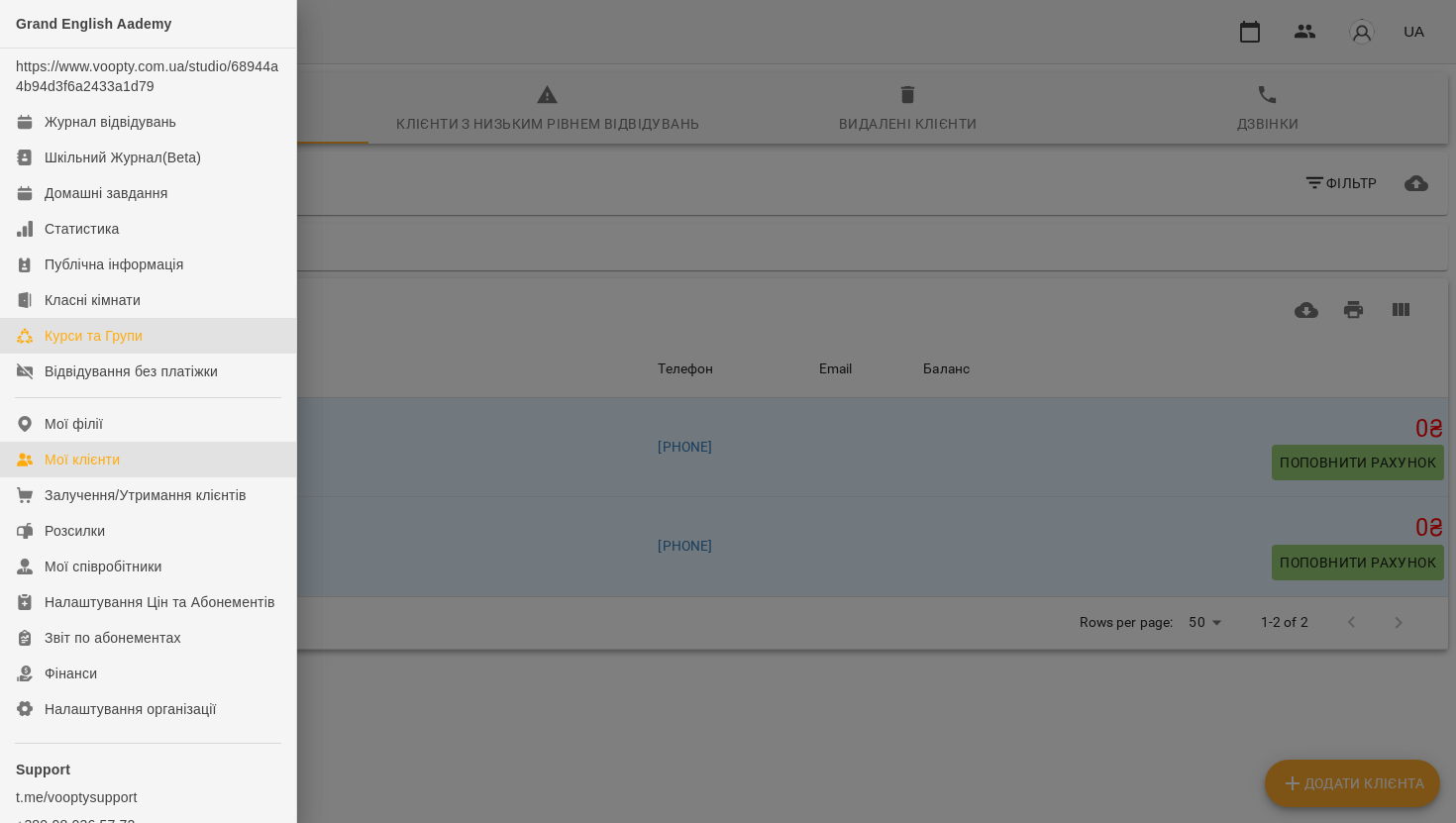 click on "Курси та Групи" at bounding box center [93, 336] 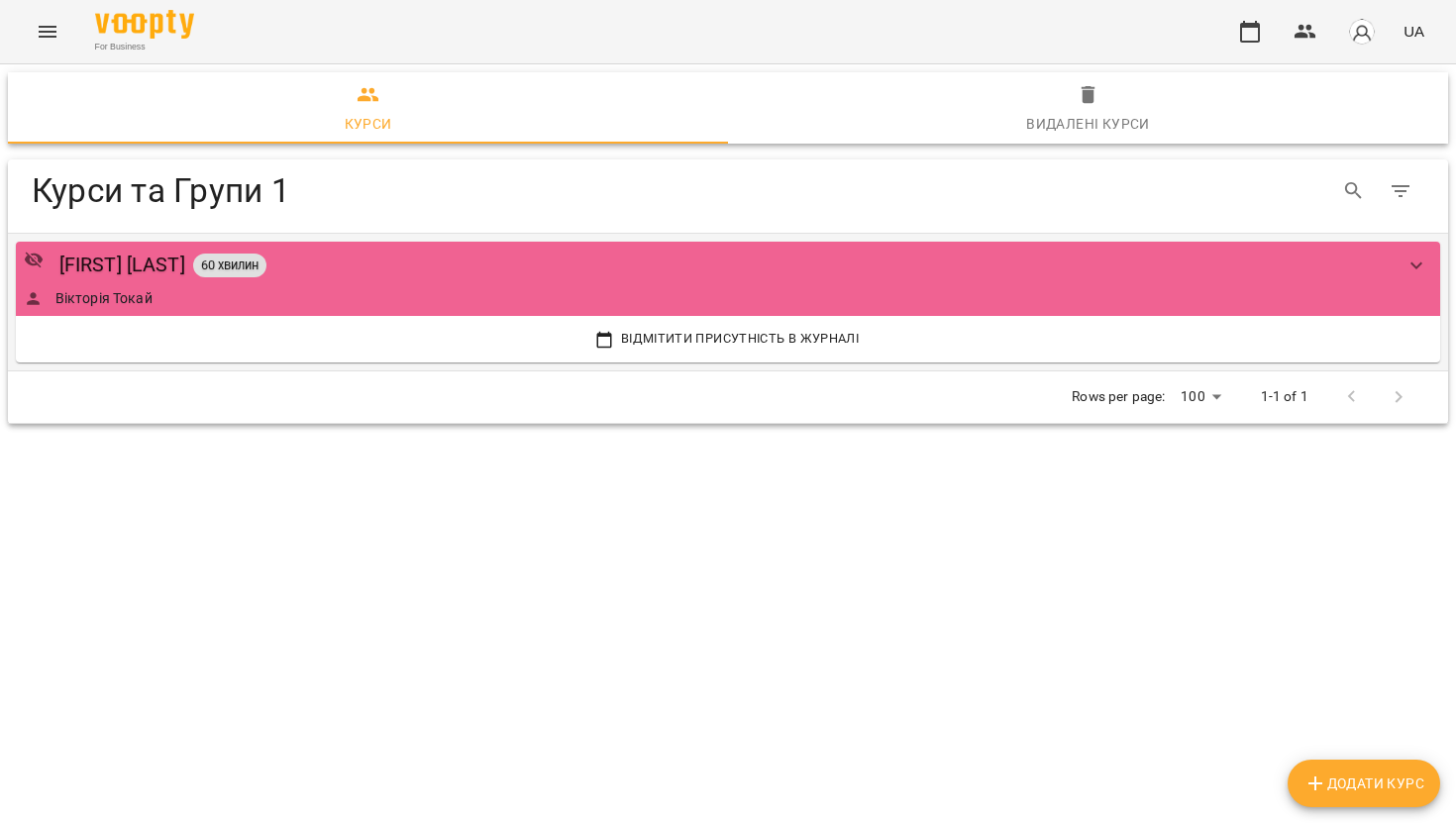 click on "Вікторія Токай" at bounding box center [708, 298] 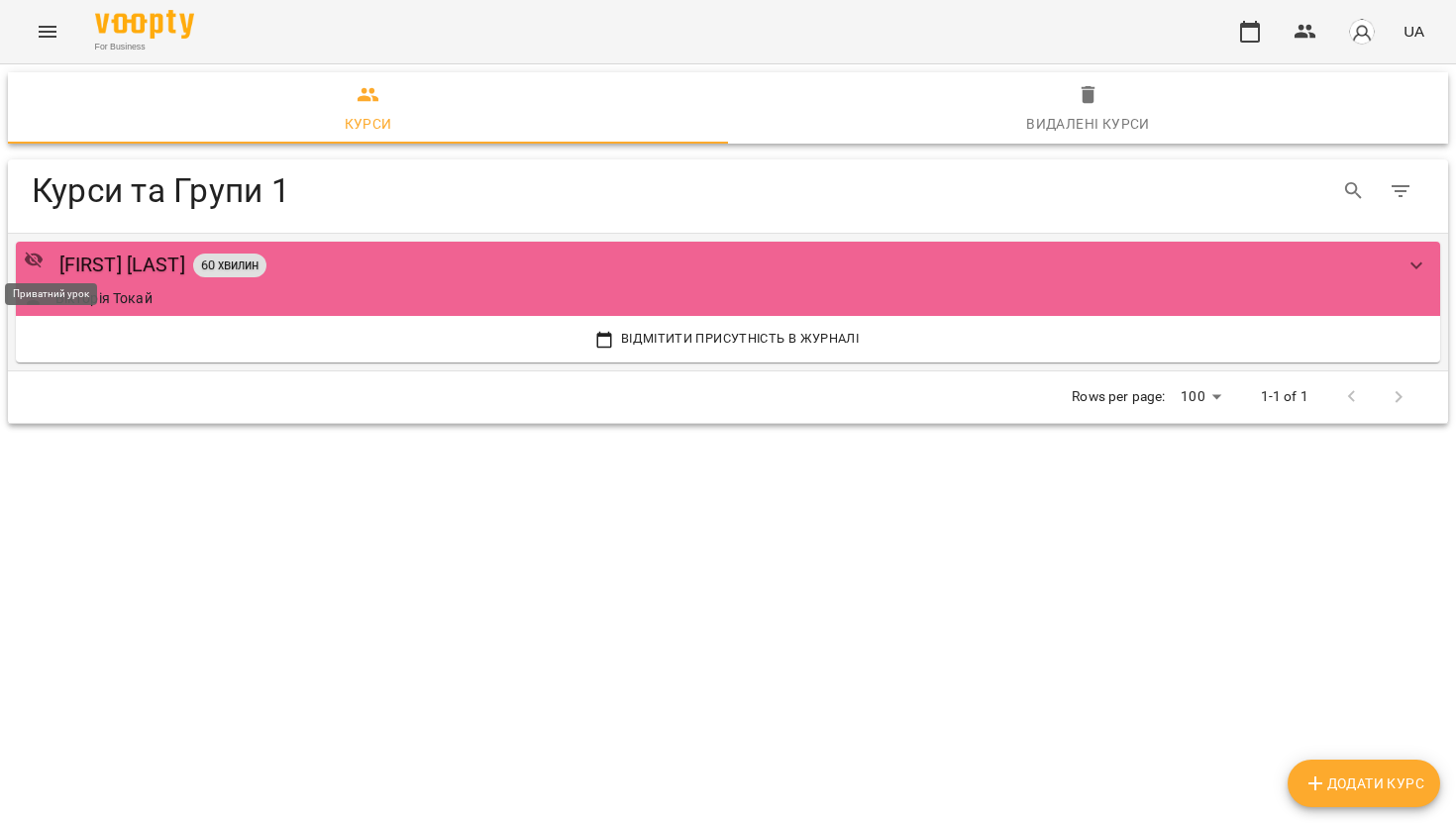 click 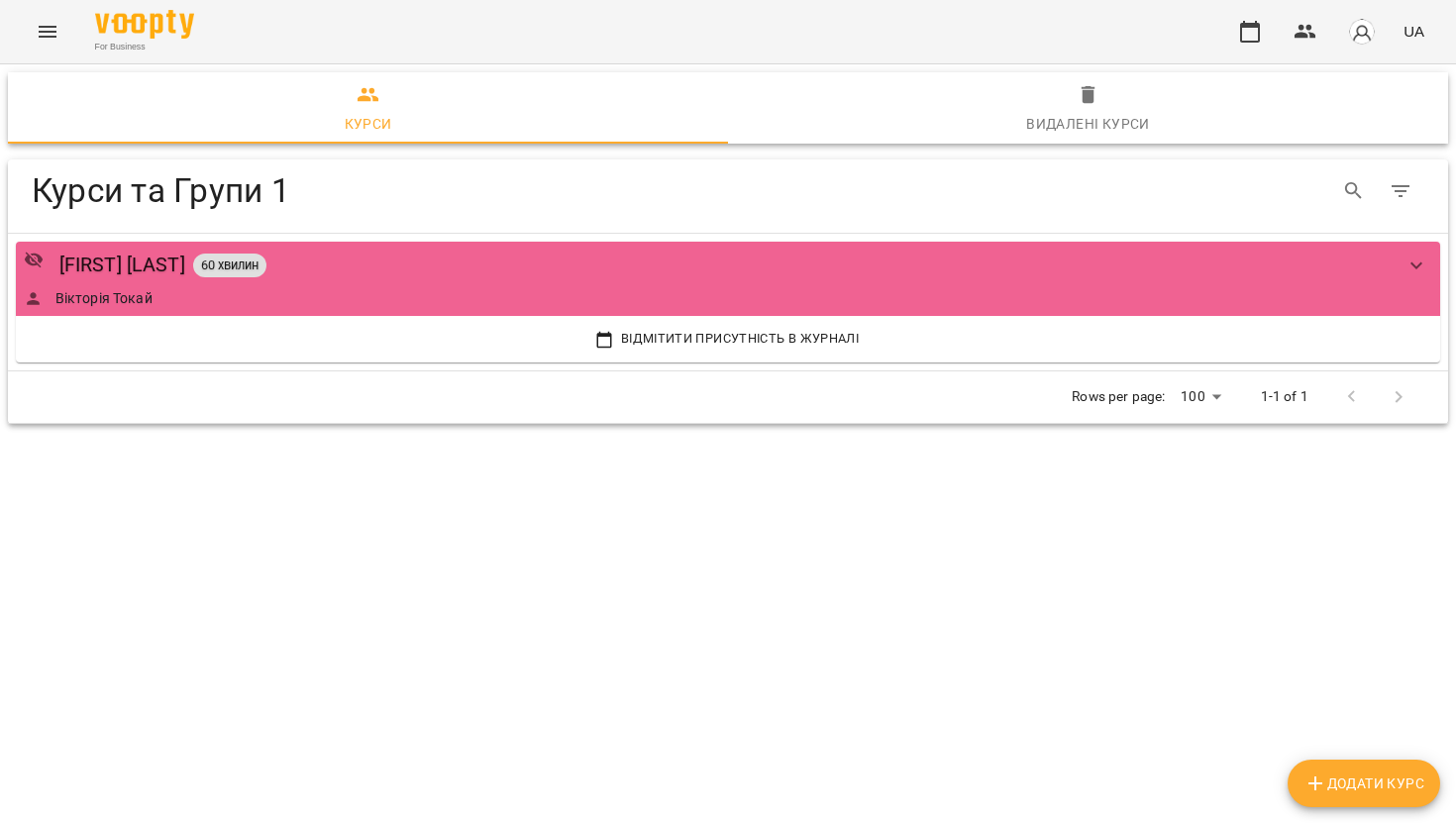 click 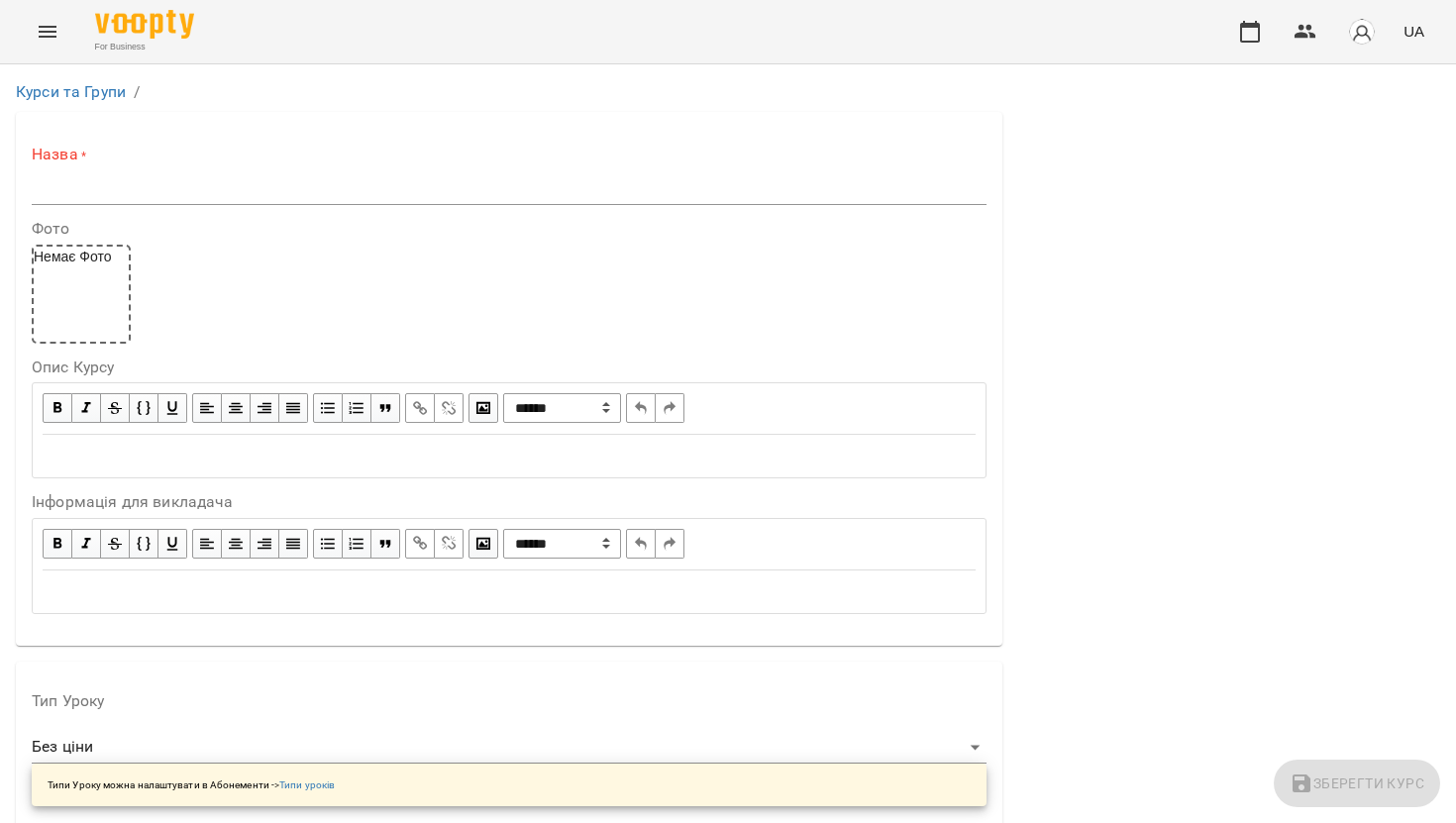 click at bounding box center [509, 189] 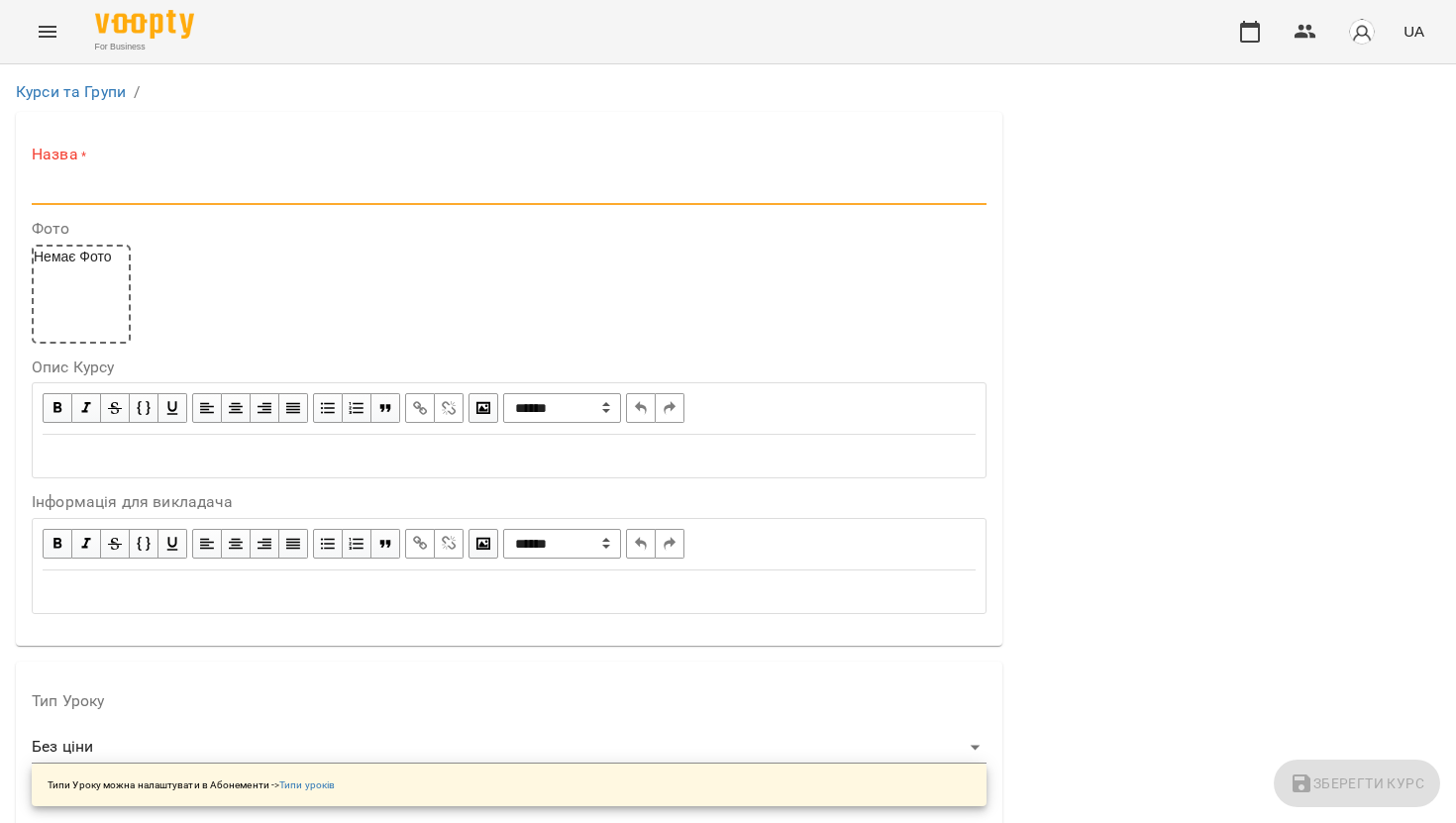 type on "*" 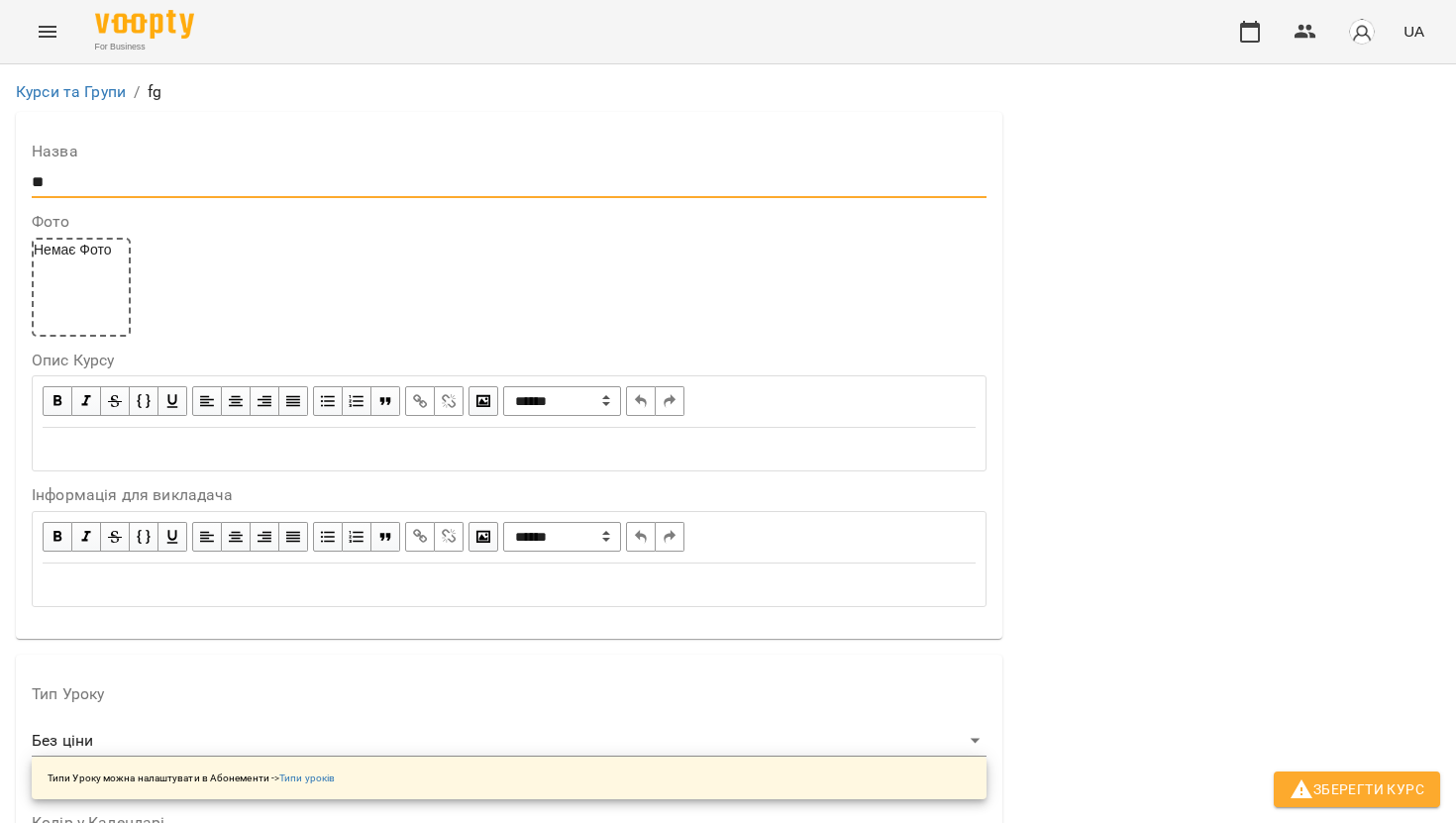 type on "*" 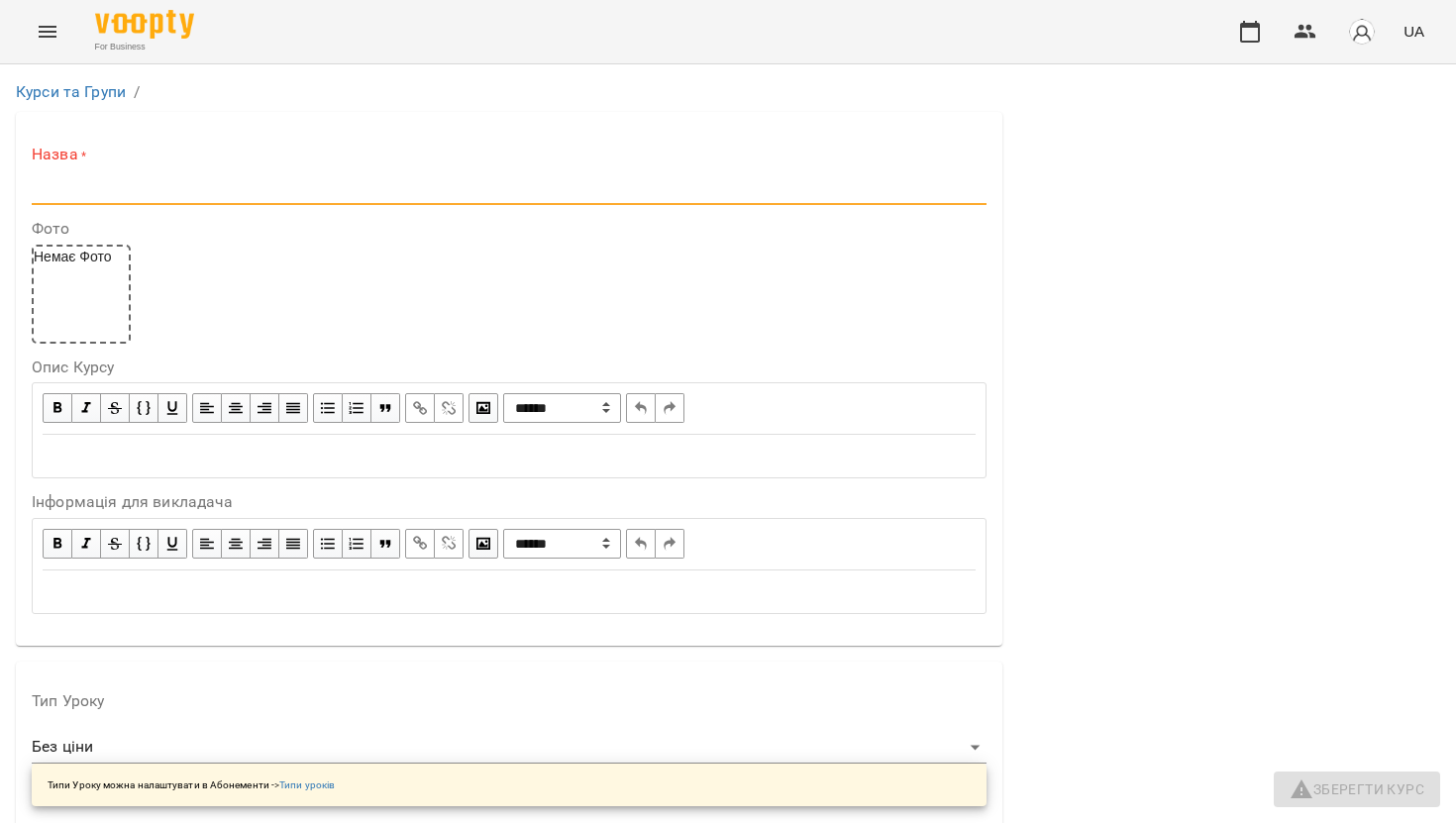 click on "Назва   *" at bounding box center (509, 154) 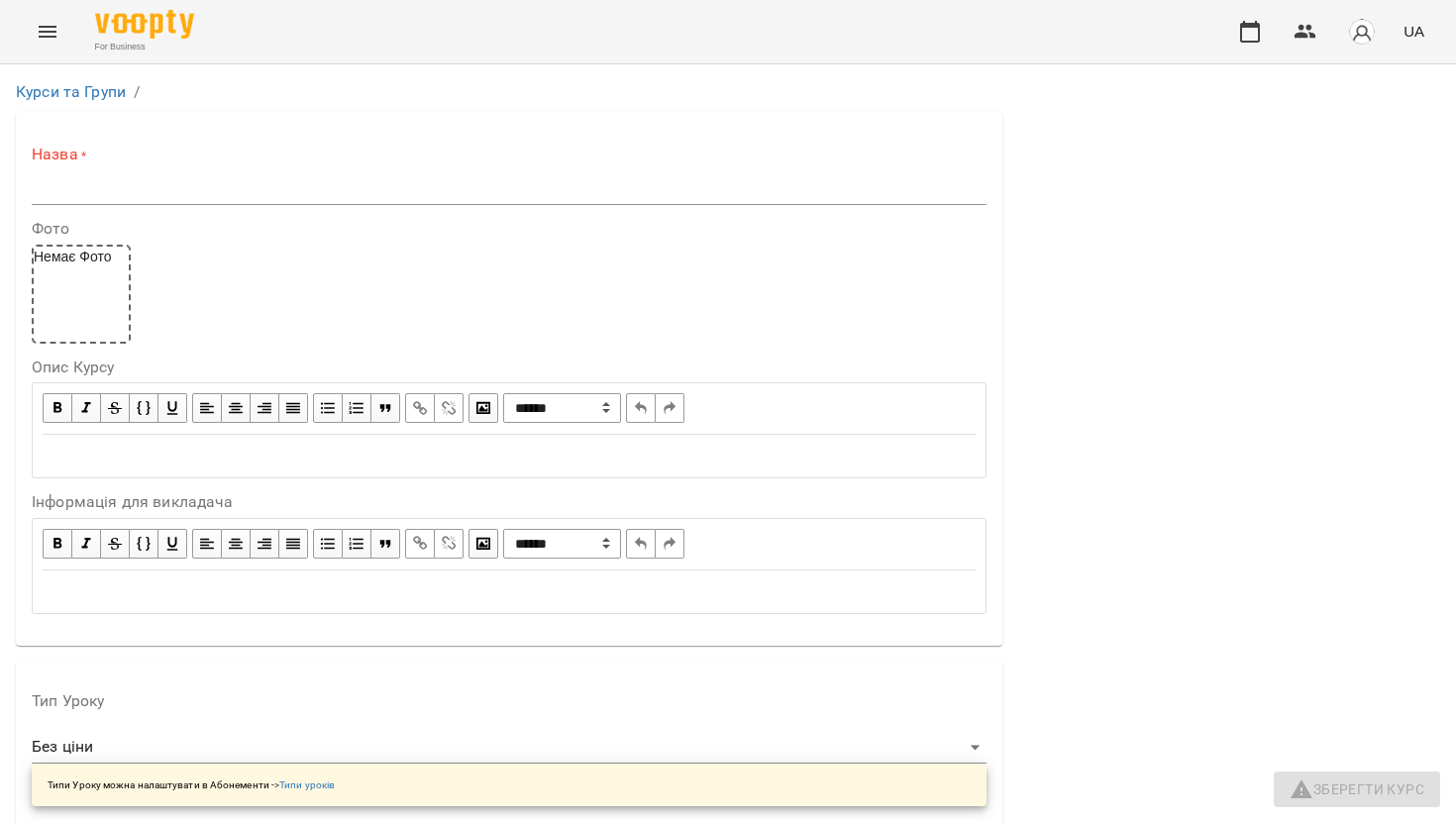 click at bounding box center (509, 189) 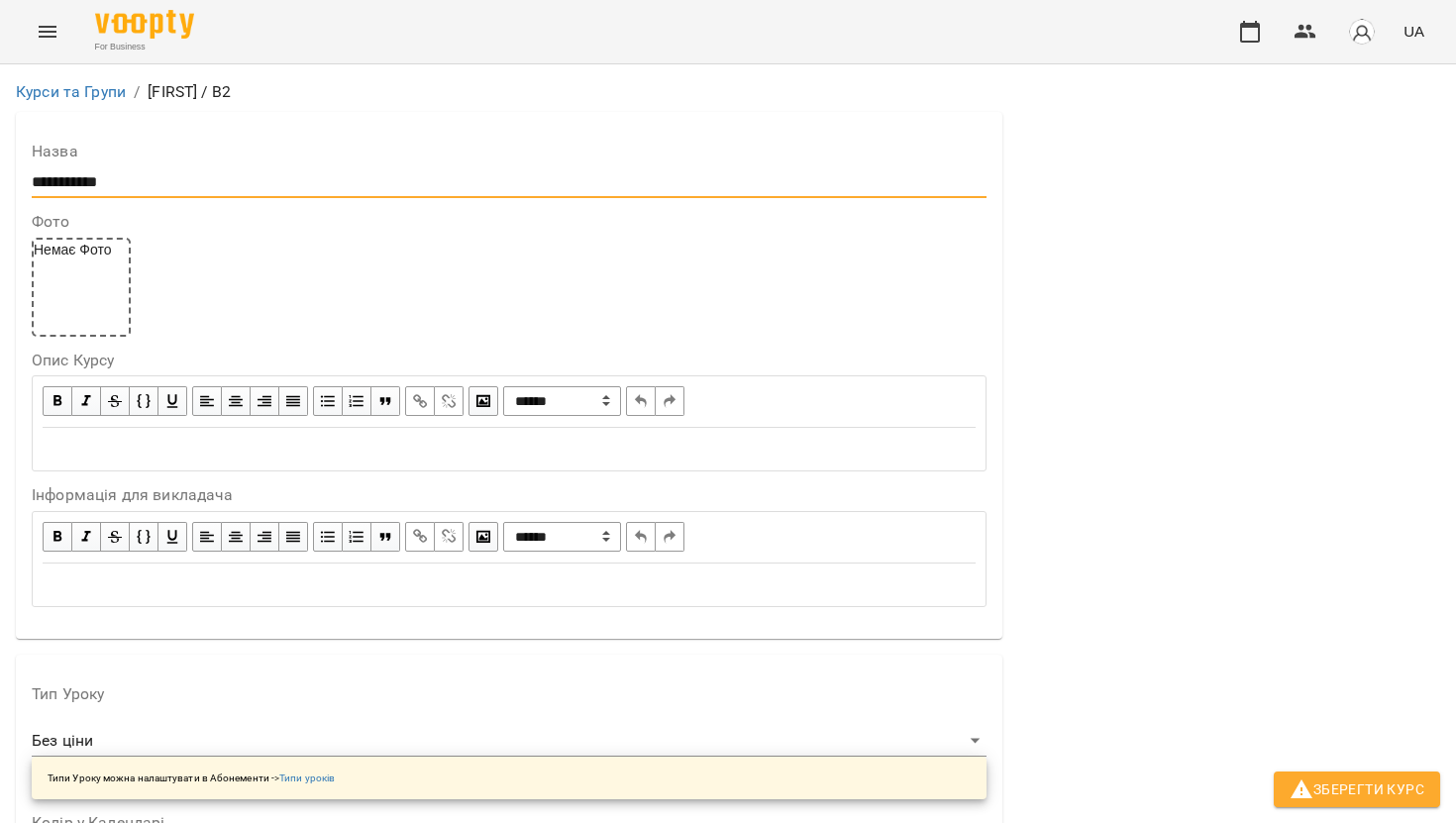 scroll, scrollTop: 277, scrollLeft: 0, axis: vertical 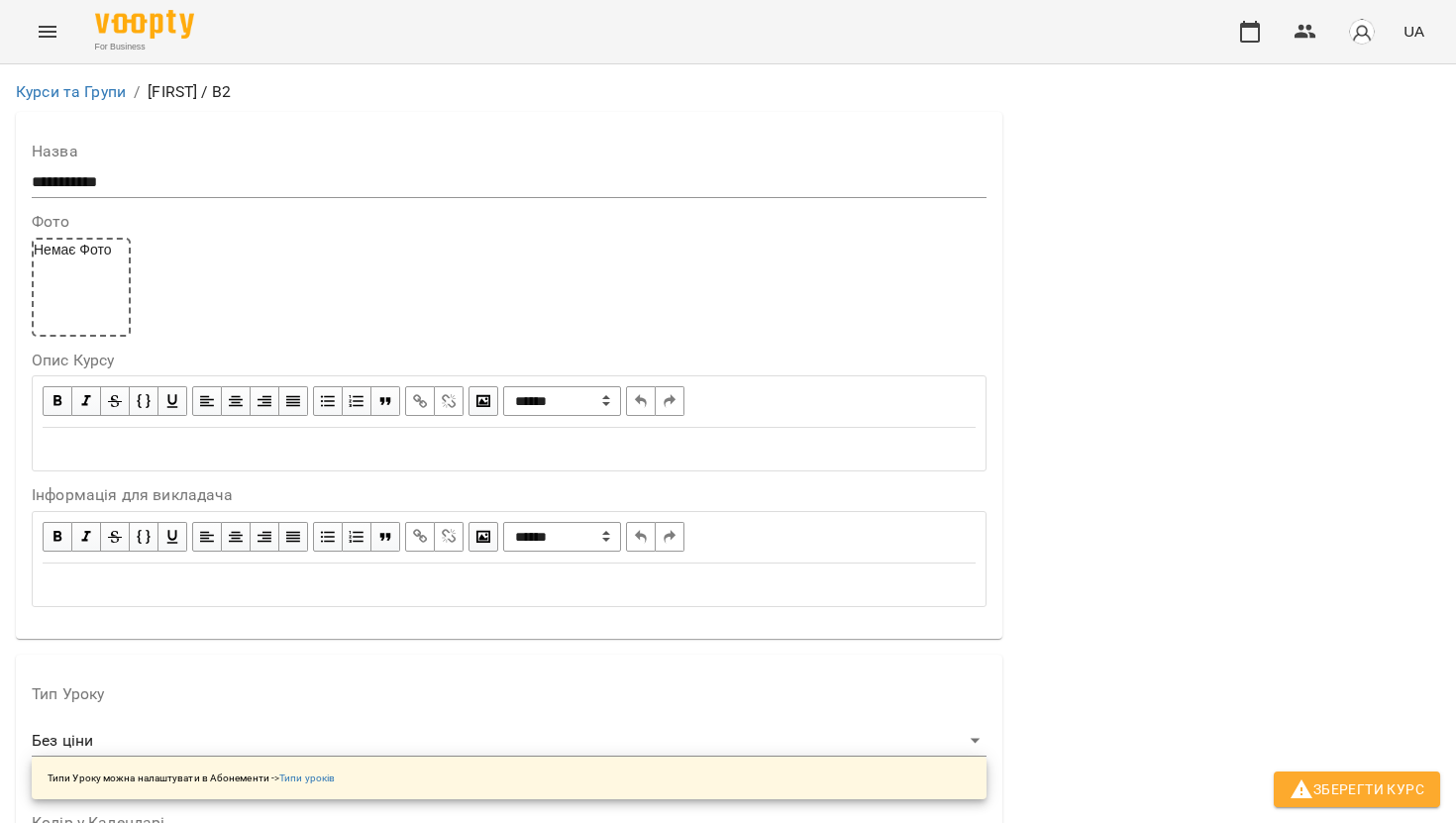 click on "**********" at bounding box center (728, 1145) 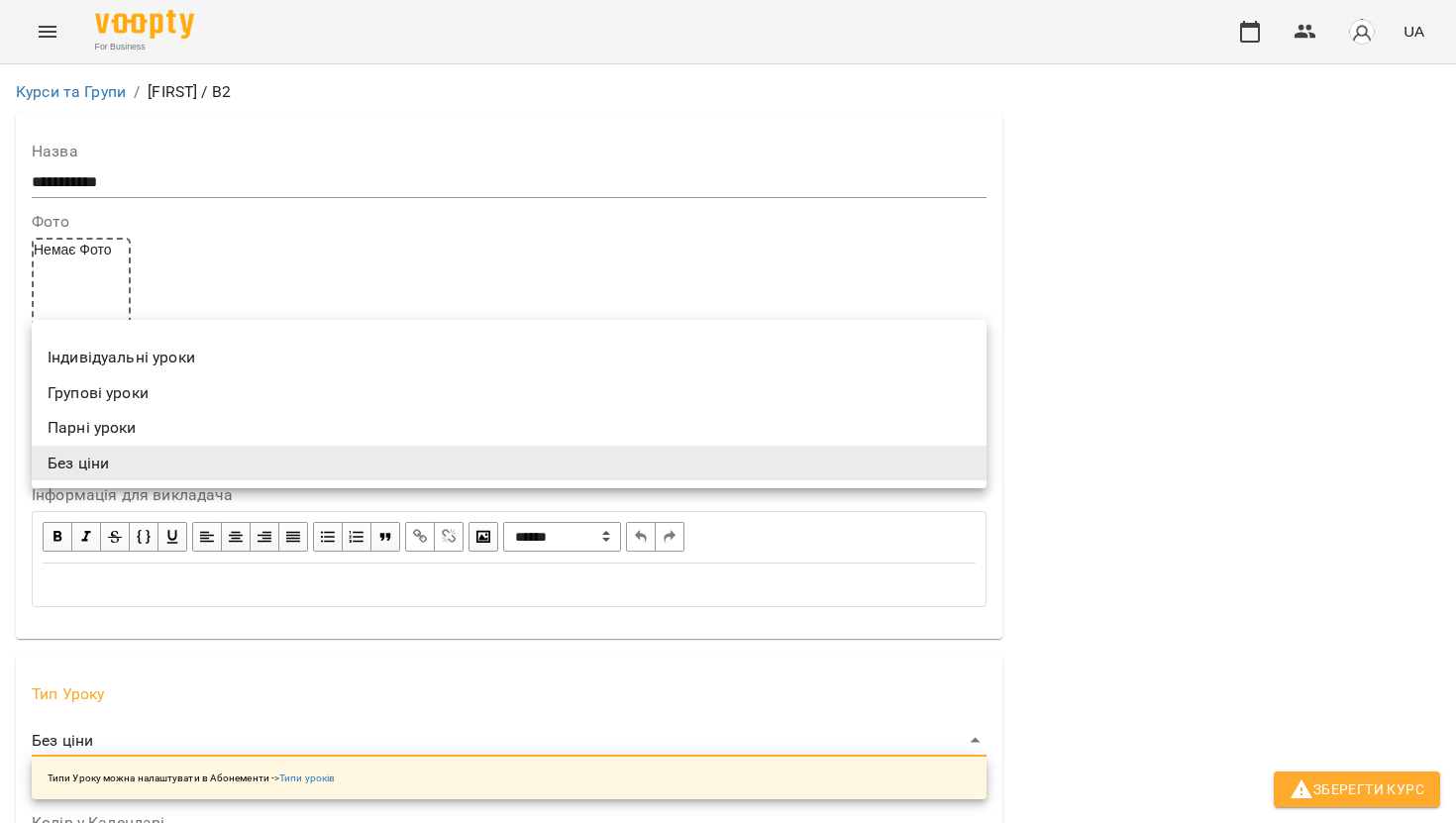 click on "Індивідуальні уроки" at bounding box center (509, 358) 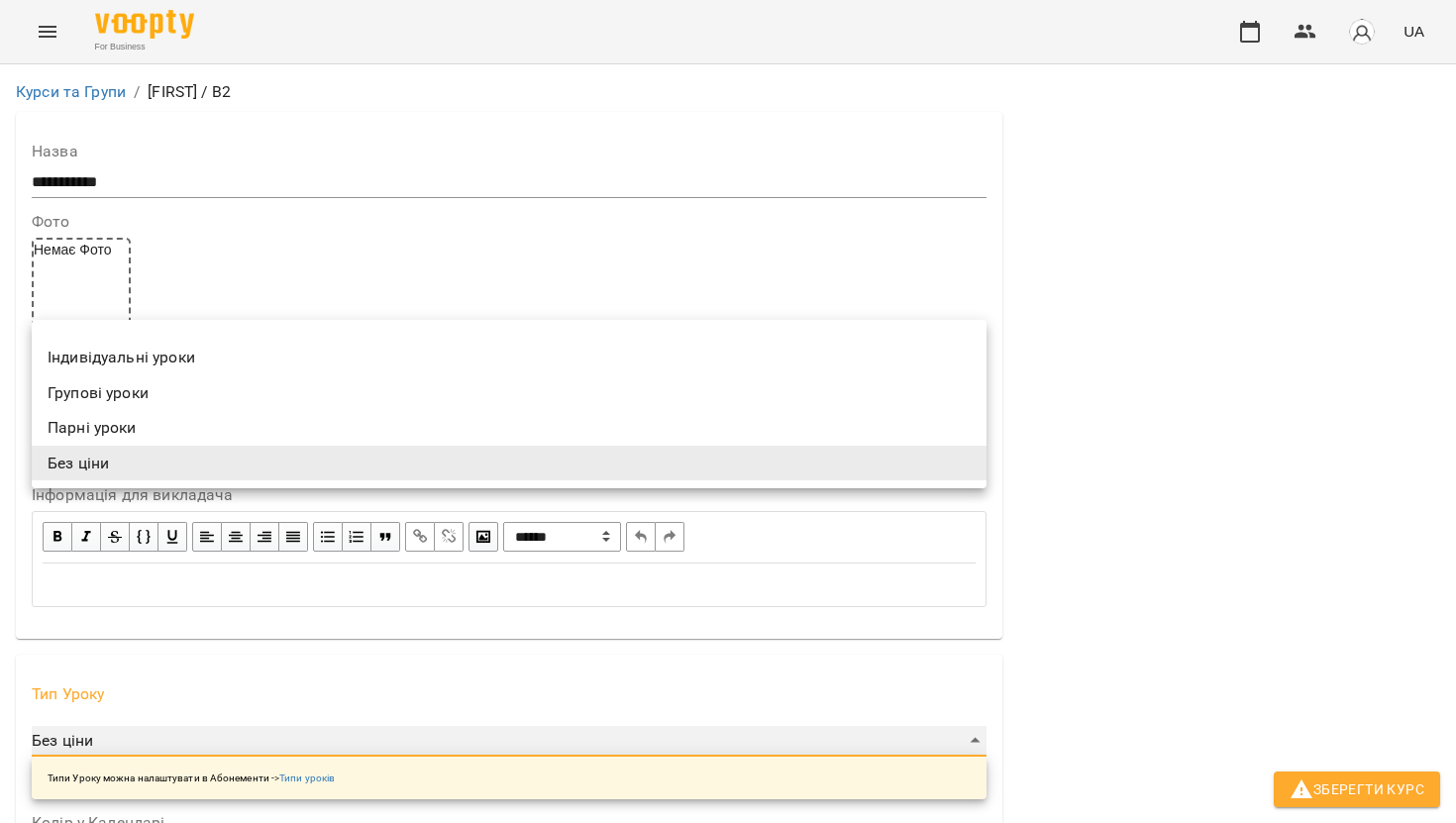 type on "**********" 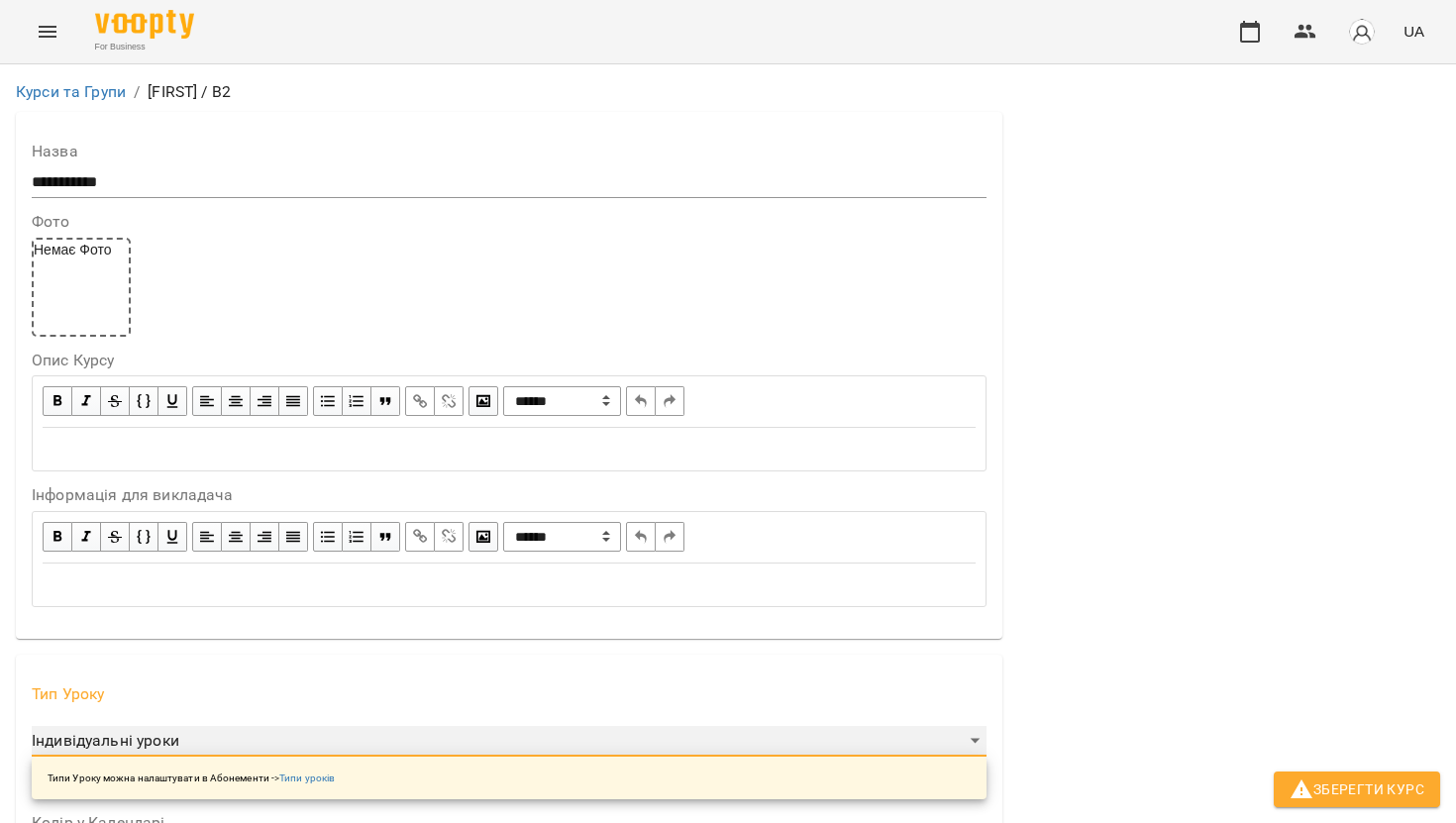 scroll, scrollTop: 391, scrollLeft: 0, axis: vertical 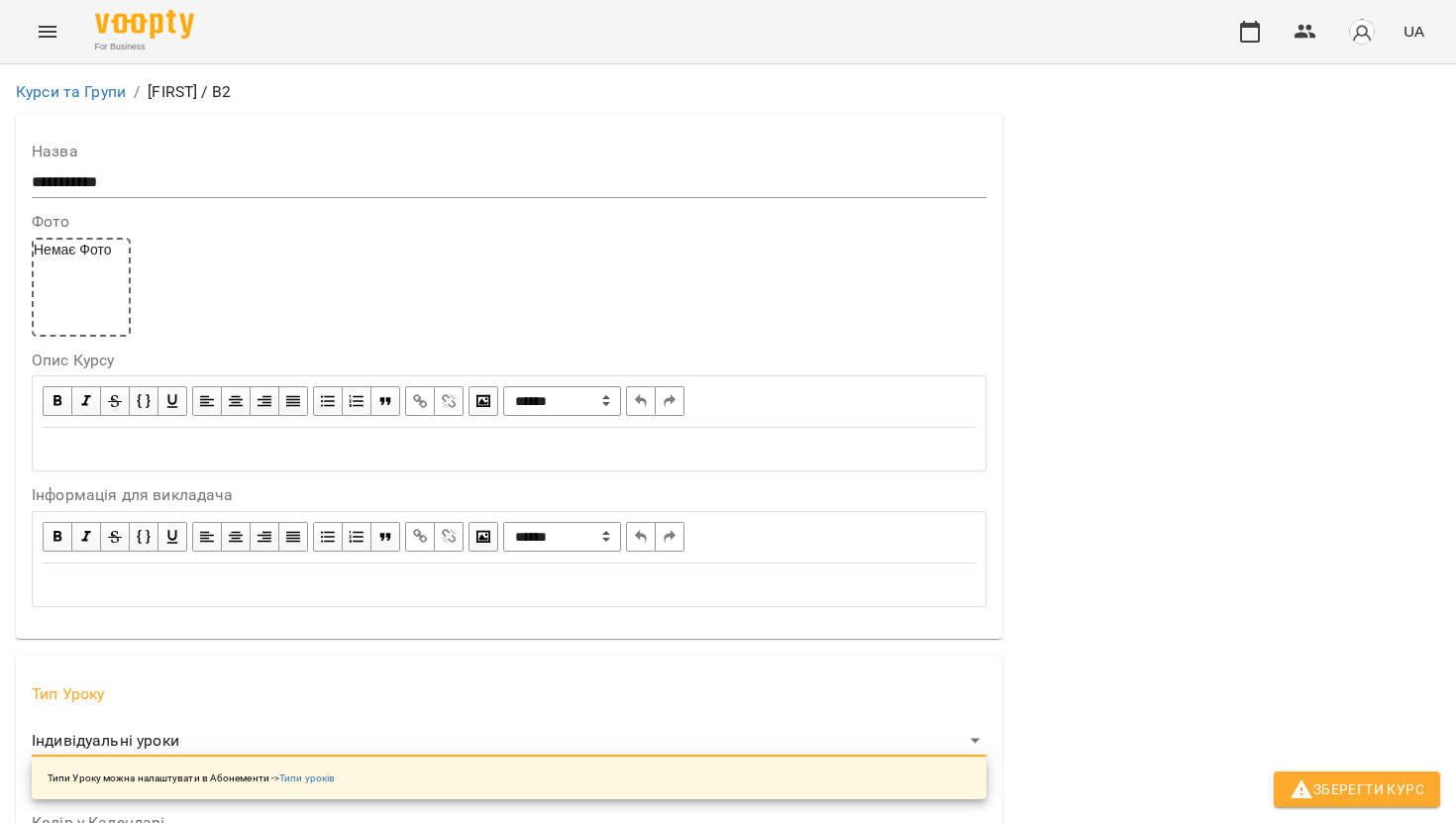 click on "Колір у Календарі" at bounding box center (509, 823) 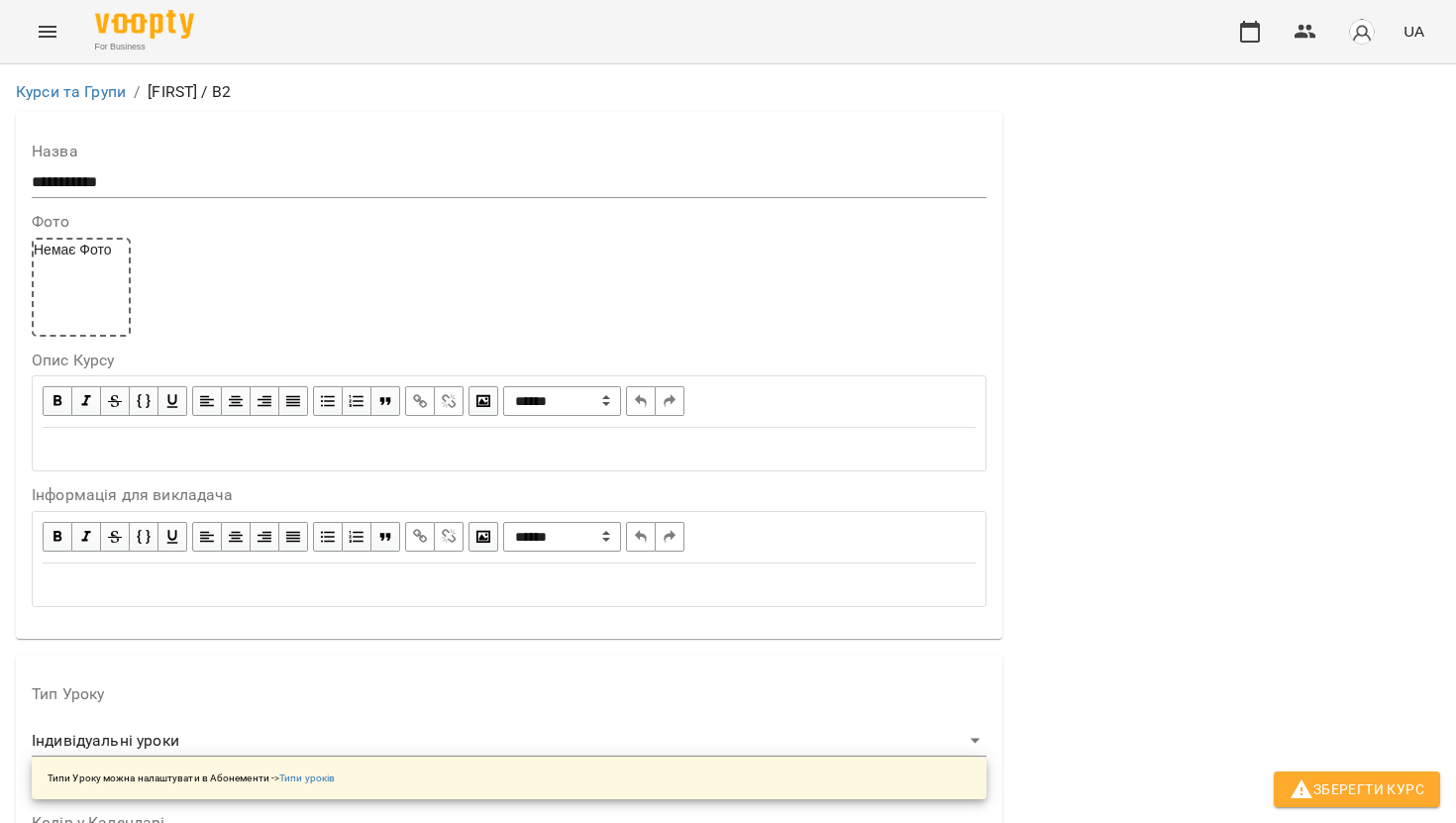 click at bounding box center (66, 849) 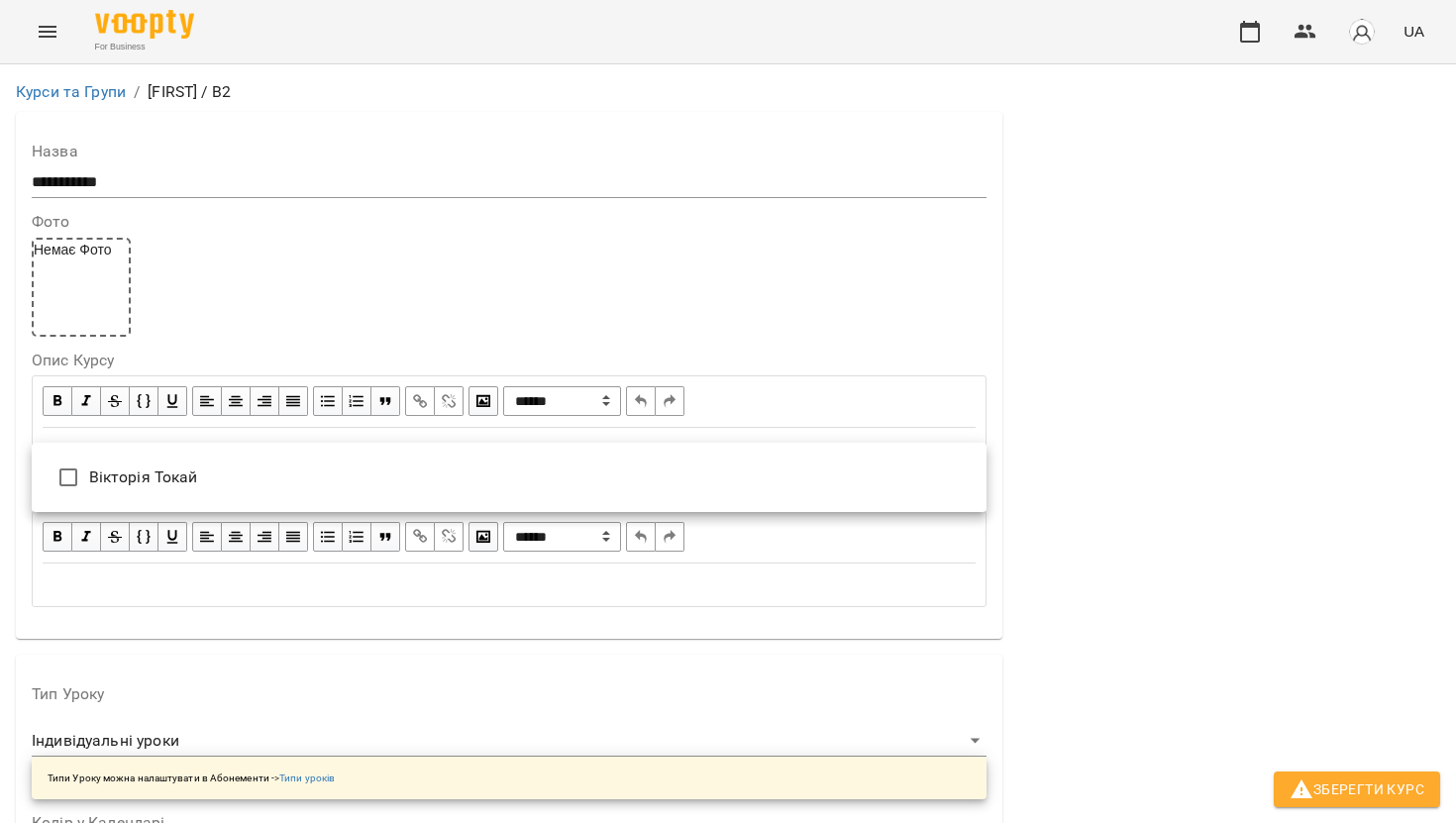 type on "**********" 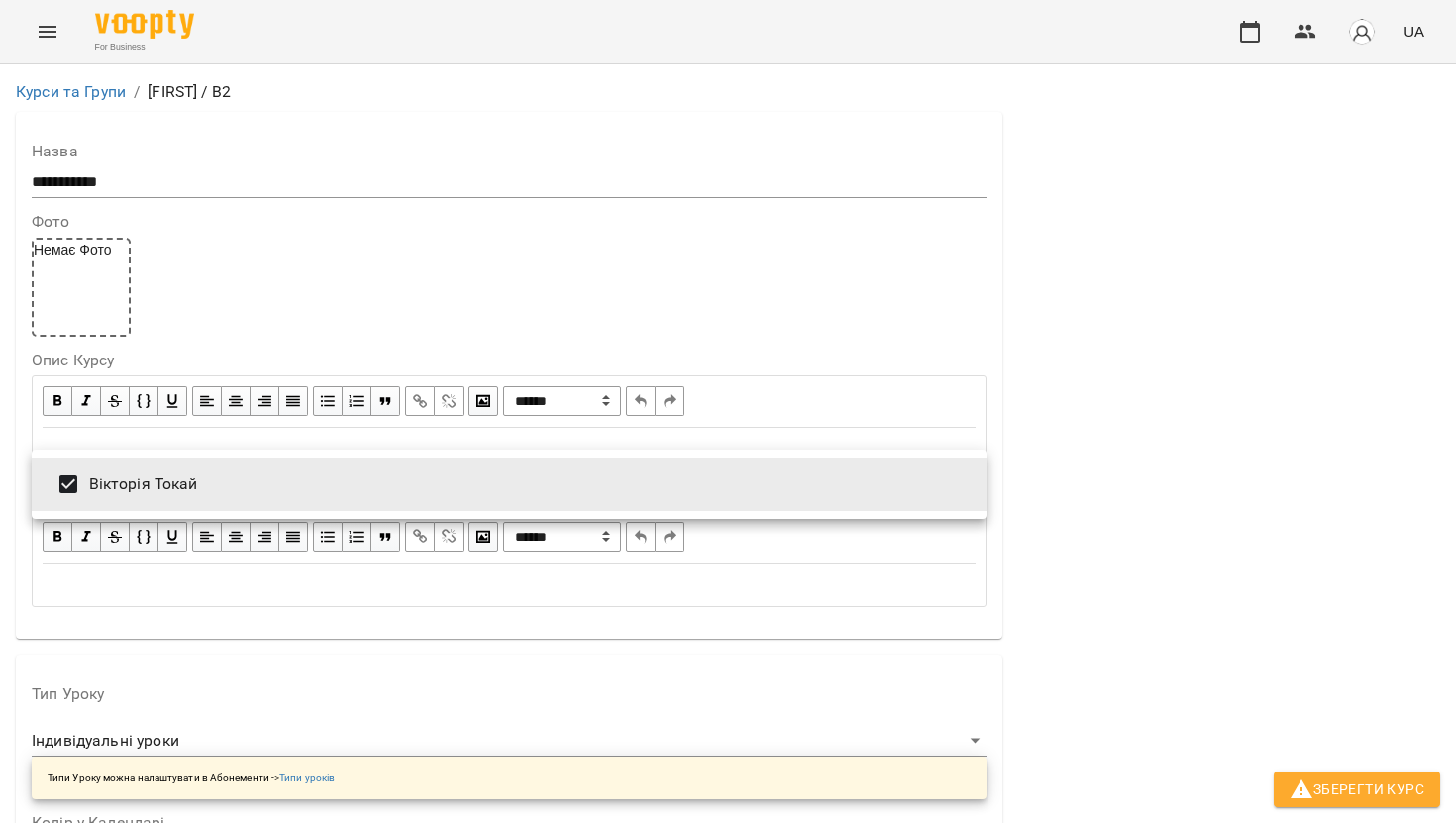 click at bounding box center [728, 411] 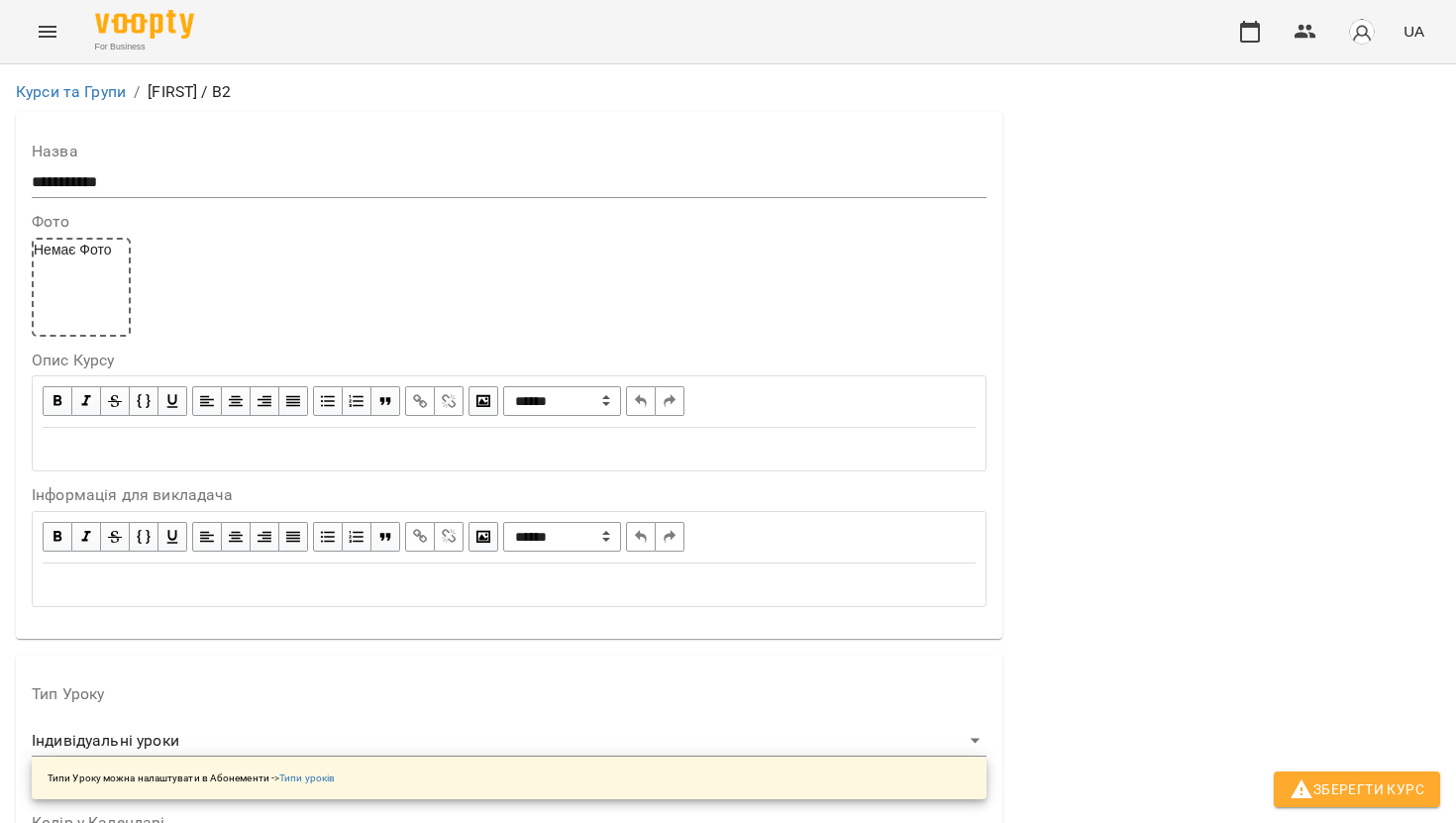 scroll, scrollTop: 1185, scrollLeft: 0, axis: vertical 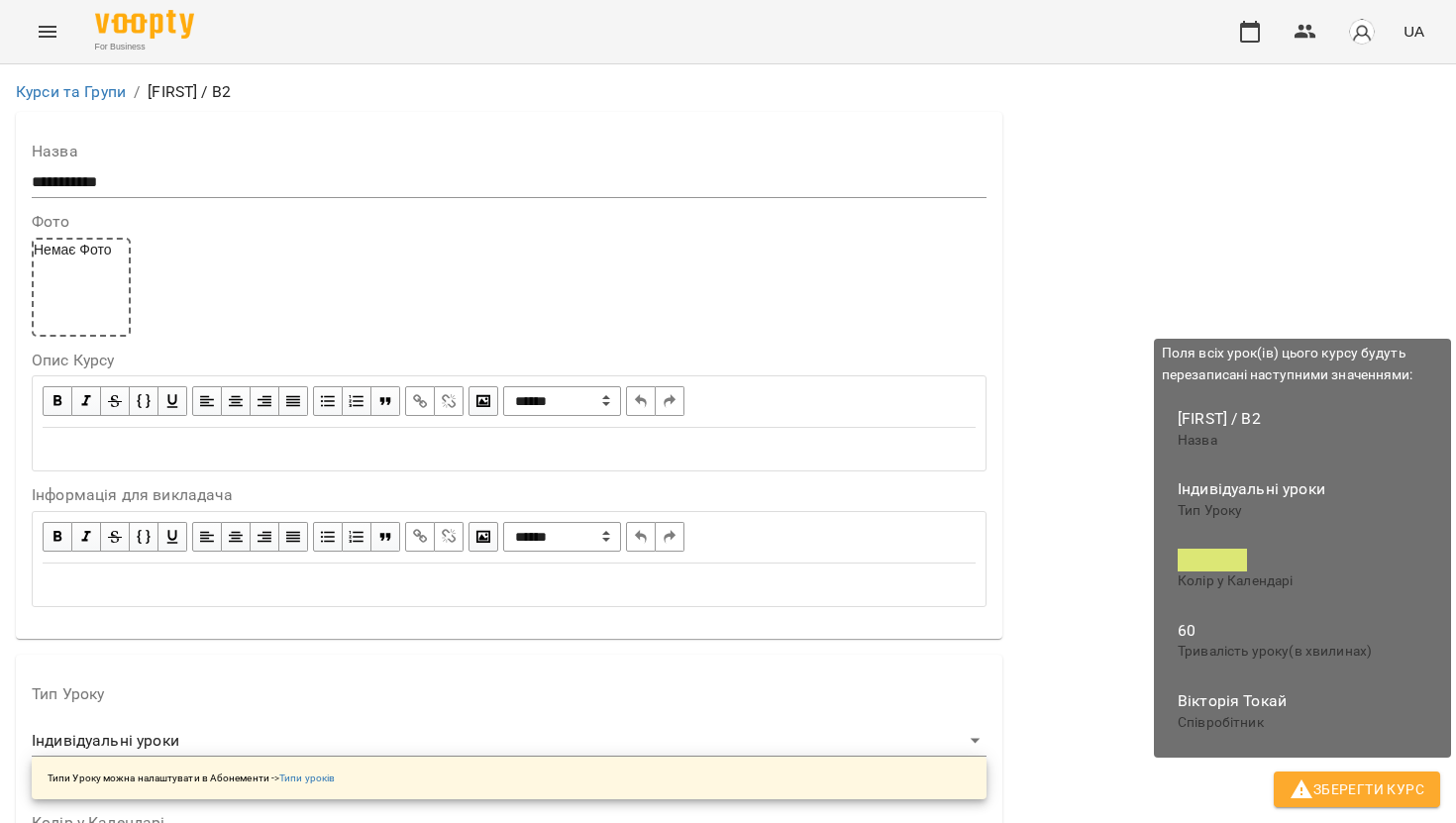 click on "Зберегти Курс" at bounding box center [1357, 789] 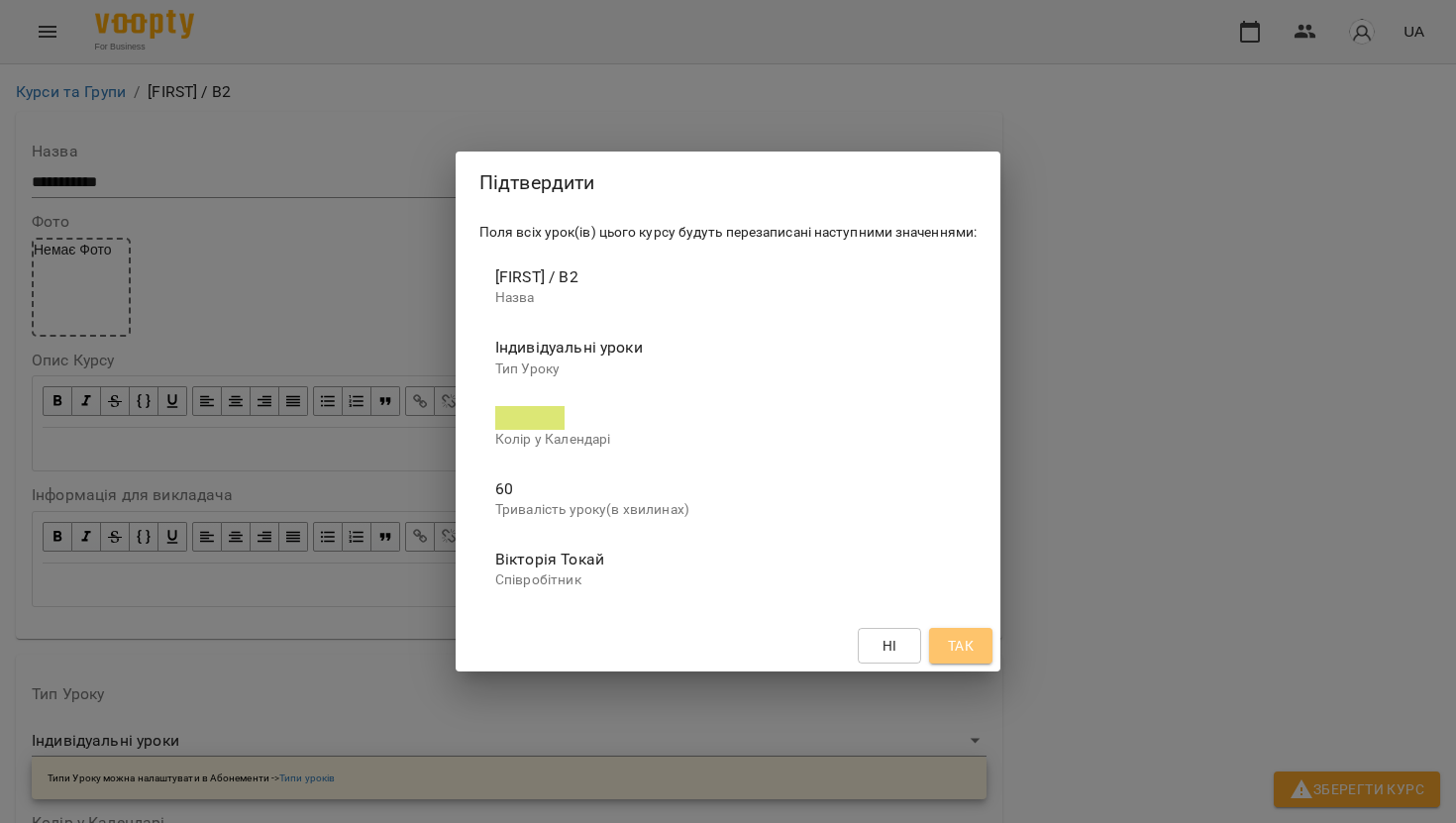 click on "Так" at bounding box center (961, 646) 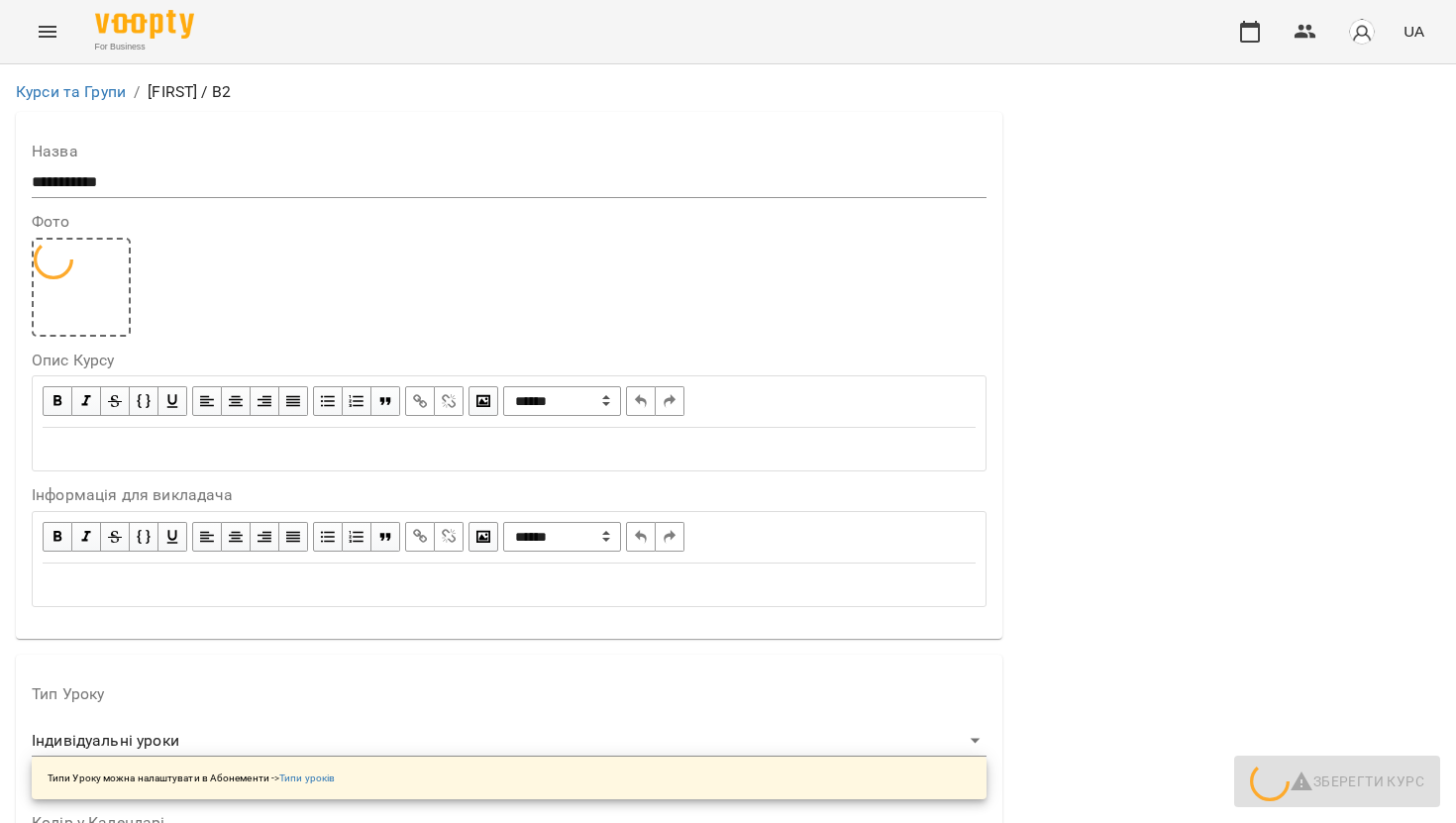 scroll, scrollTop: 0, scrollLeft: 0, axis: both 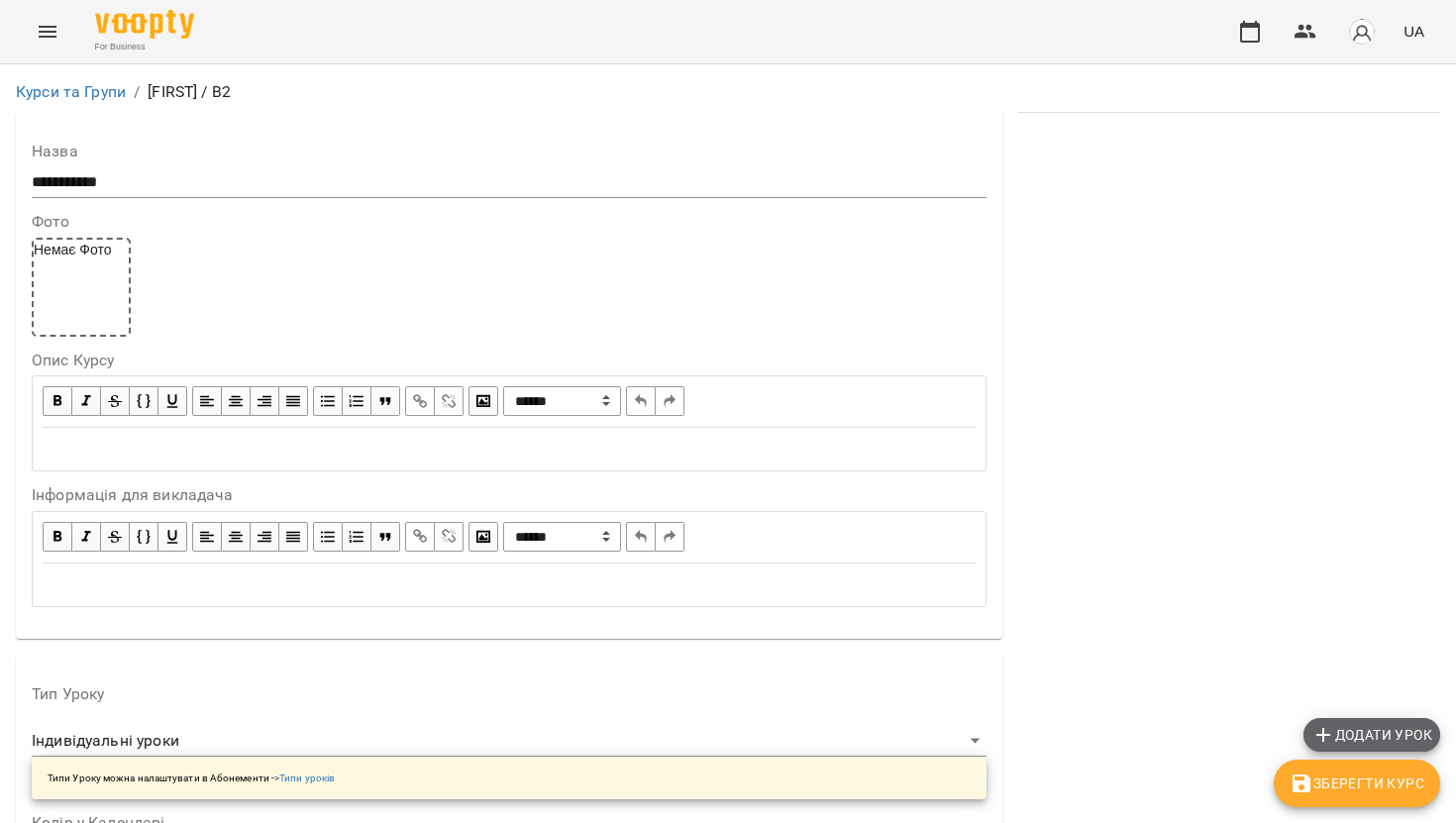 click 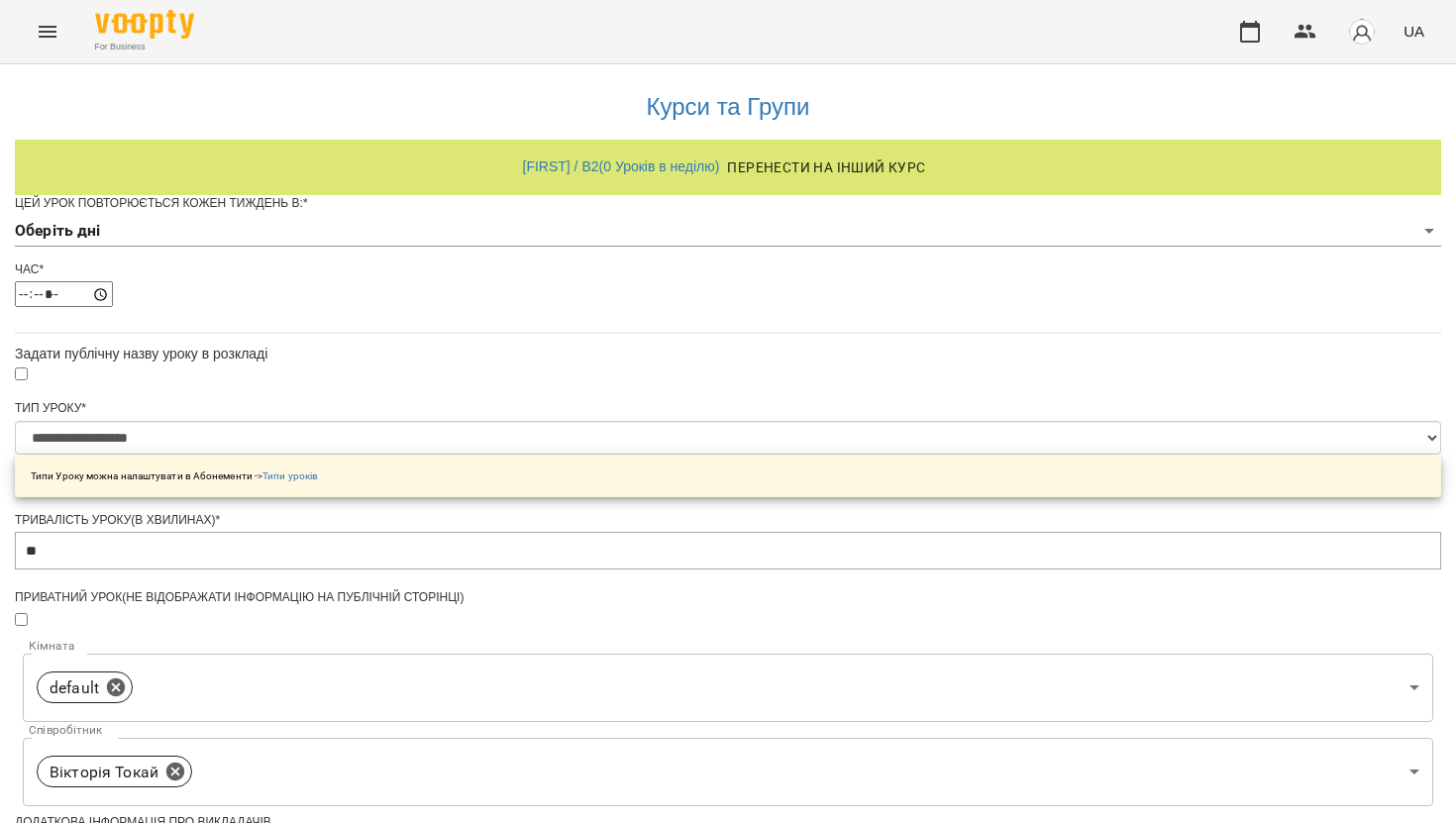 click on "**********" at bounding box center (728, 636) 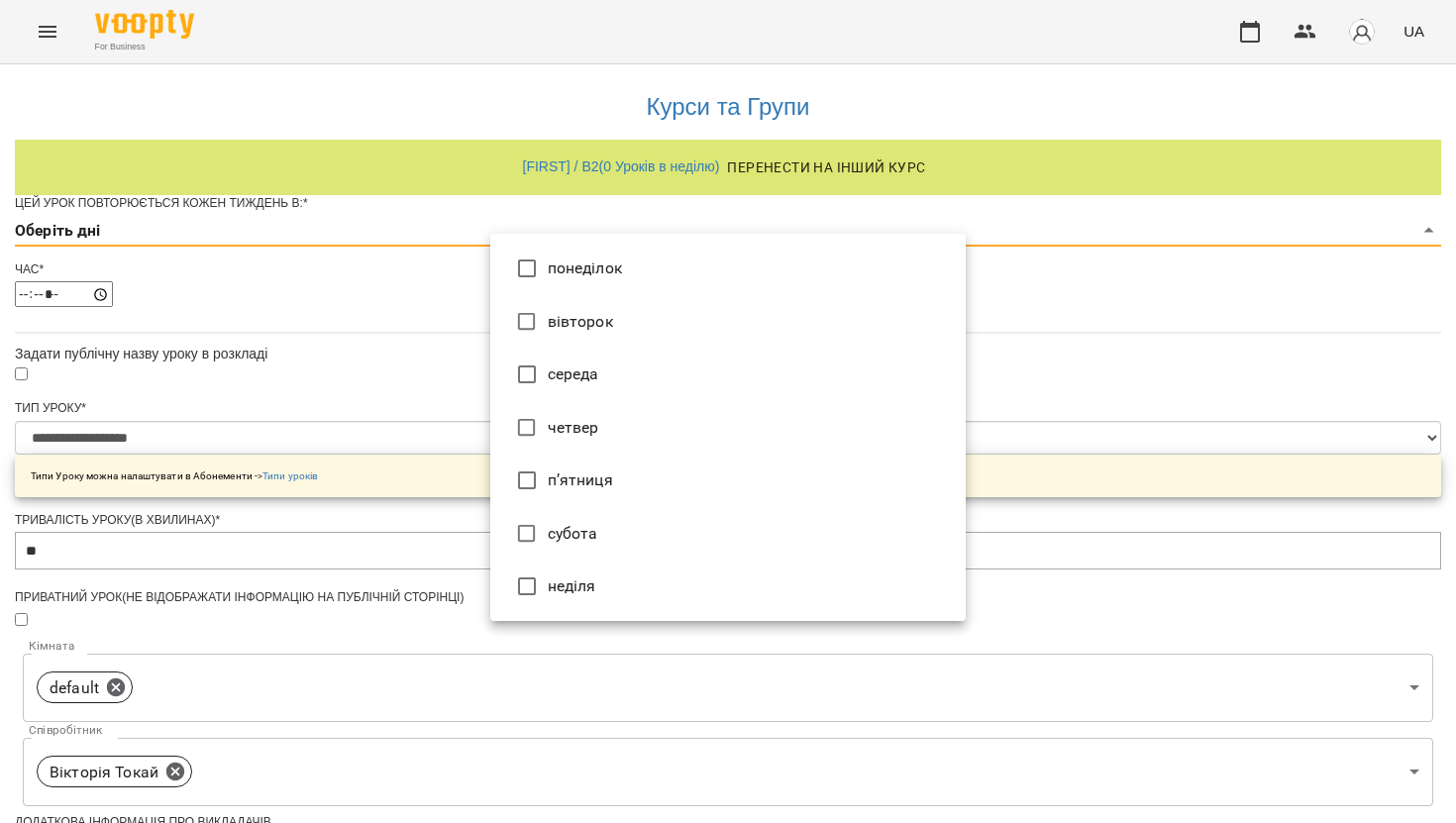 type on "*" 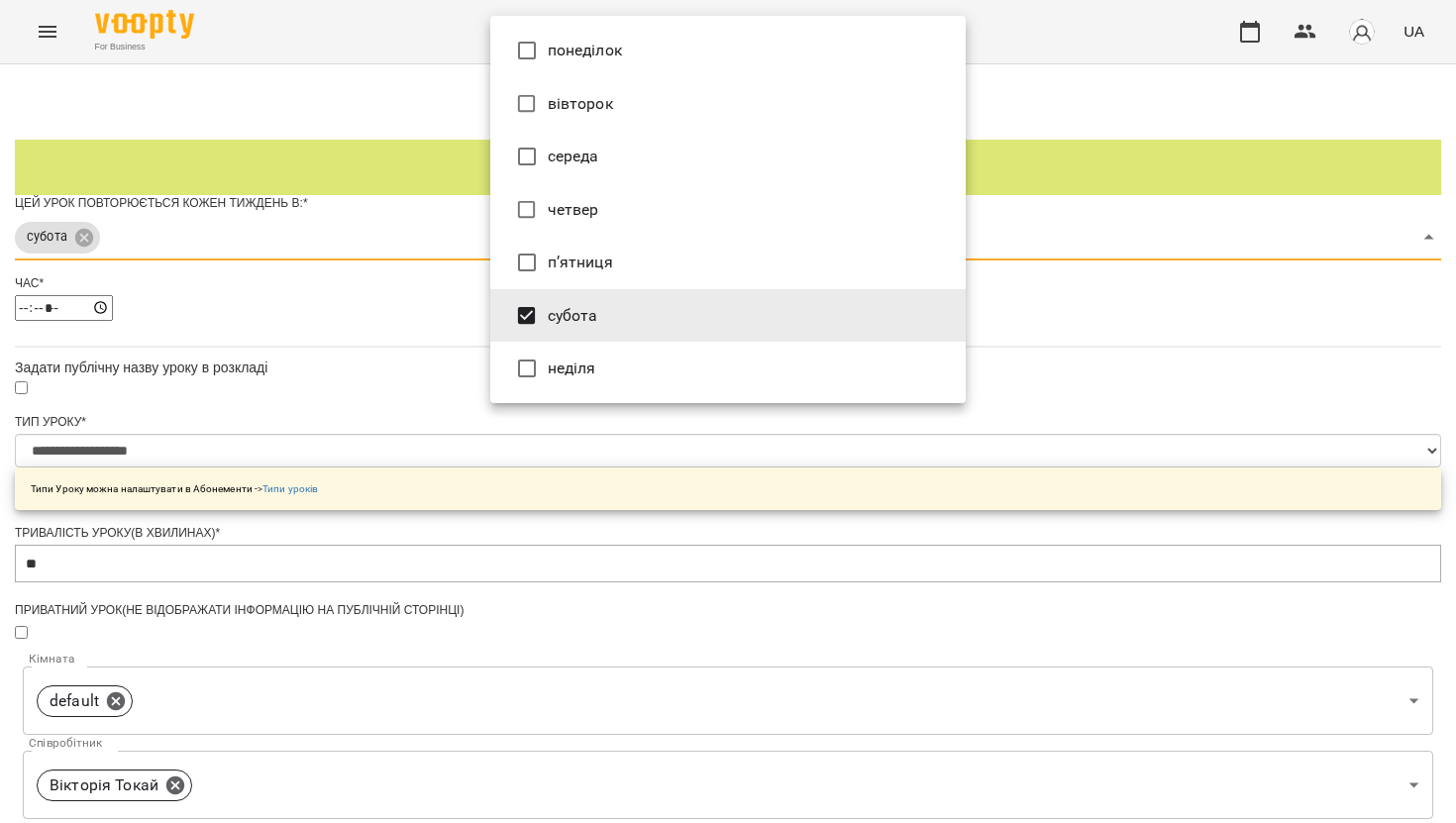 click at bounding box center (728, 411) 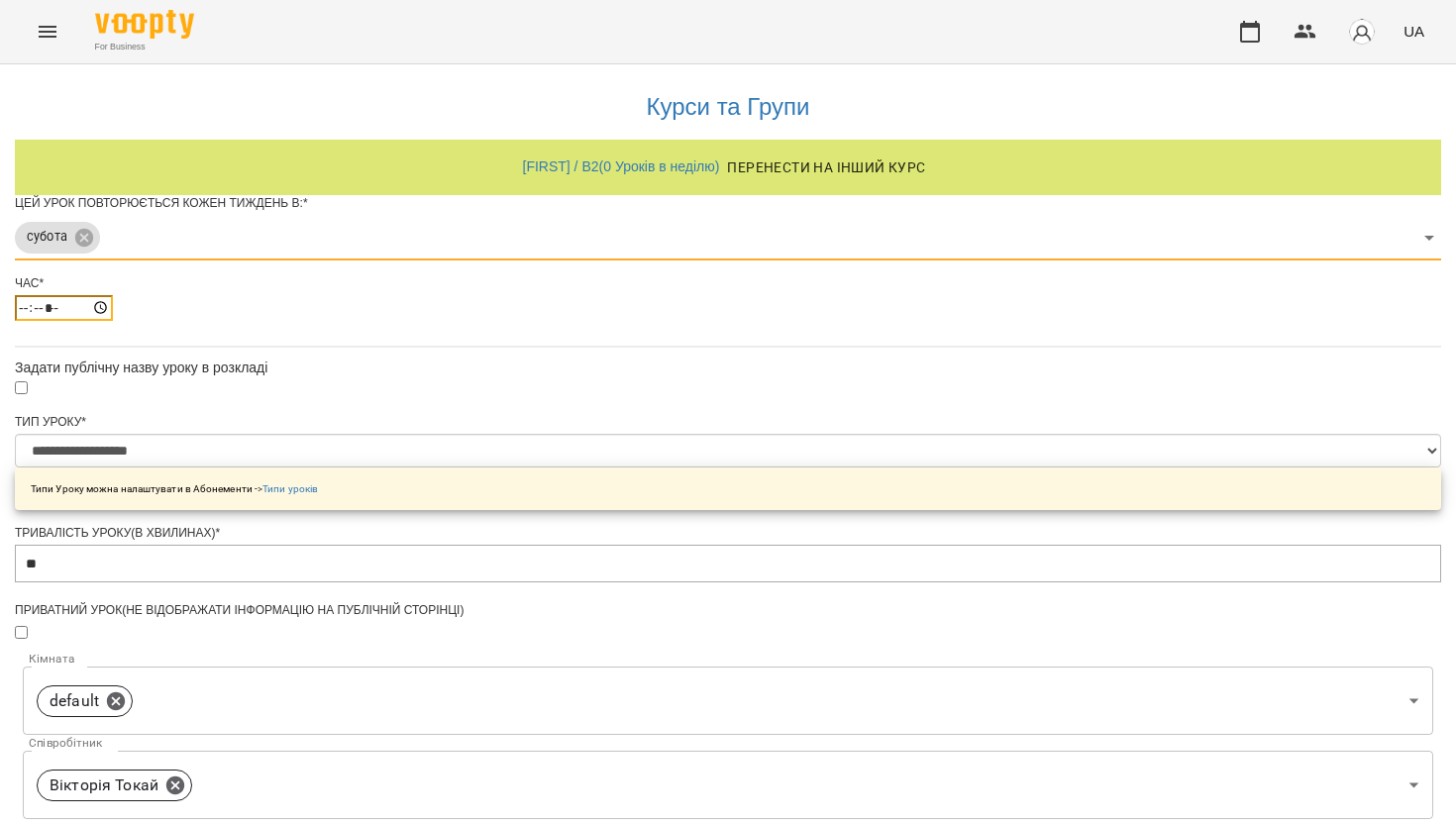 click on "*****" at bounding box center [63, 308] 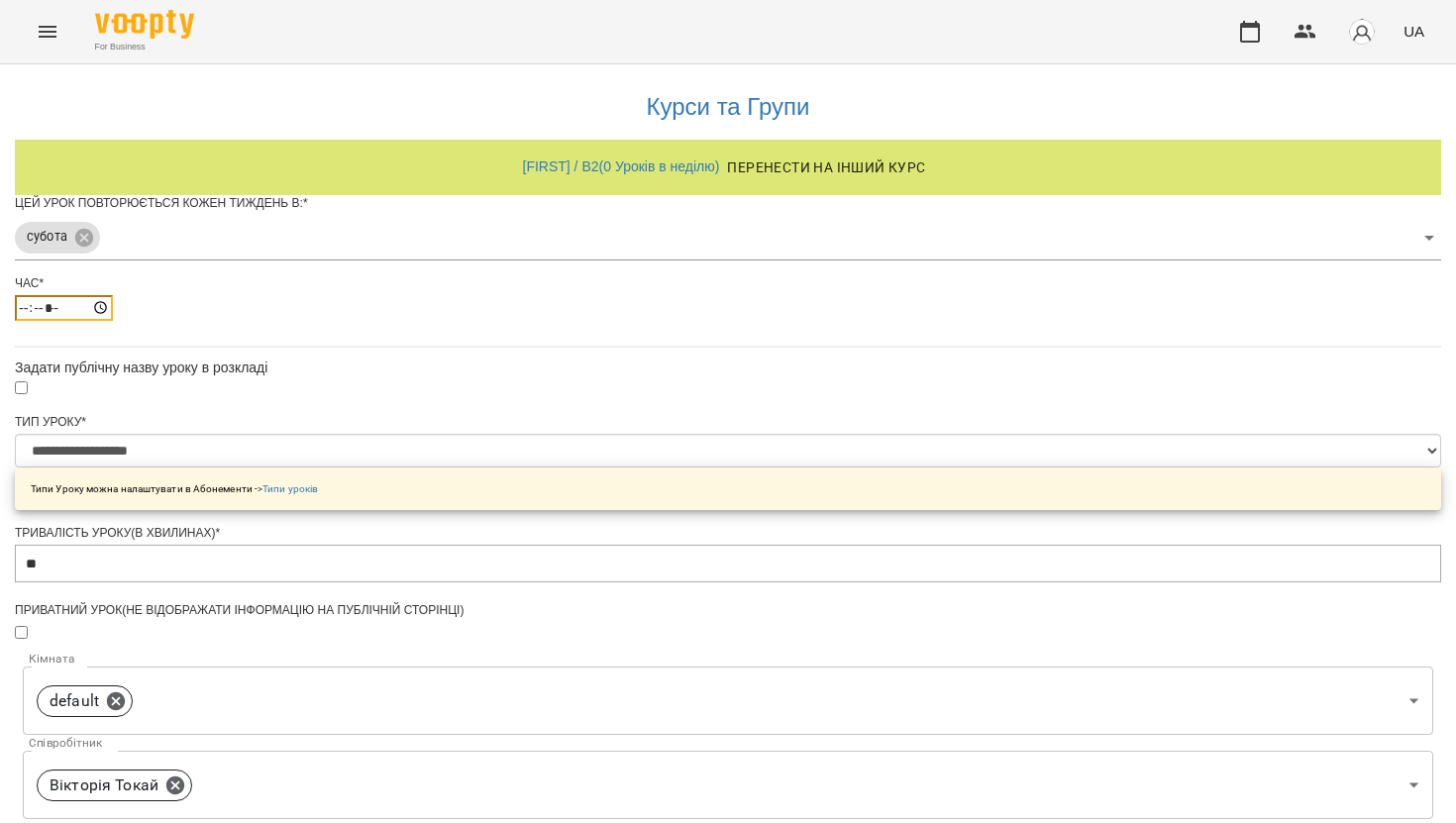 click on "*****" at bounding box center (63, 308) 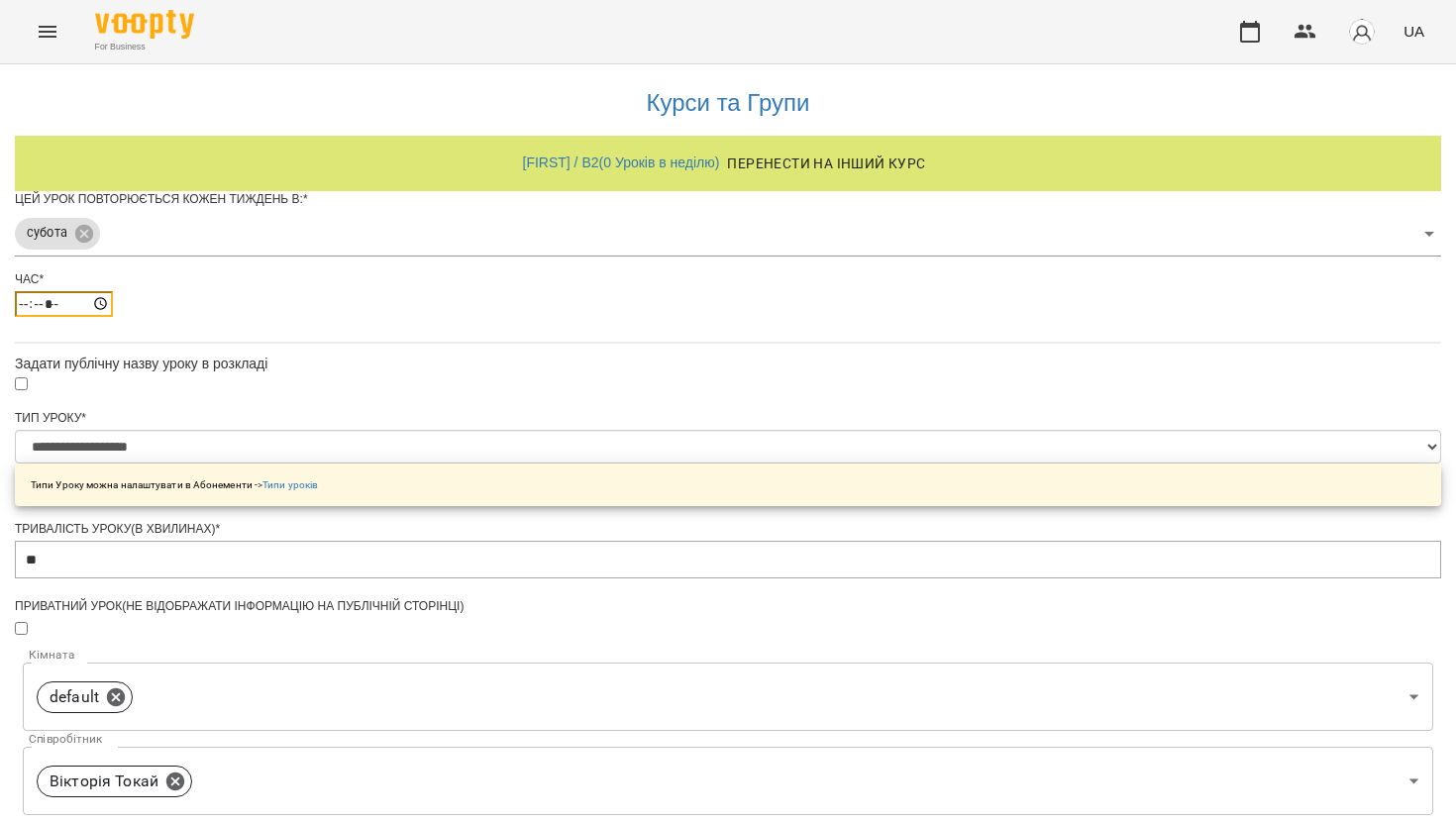 scroll, scrollTop: 563, scrollLeft: 0, axis: vertical 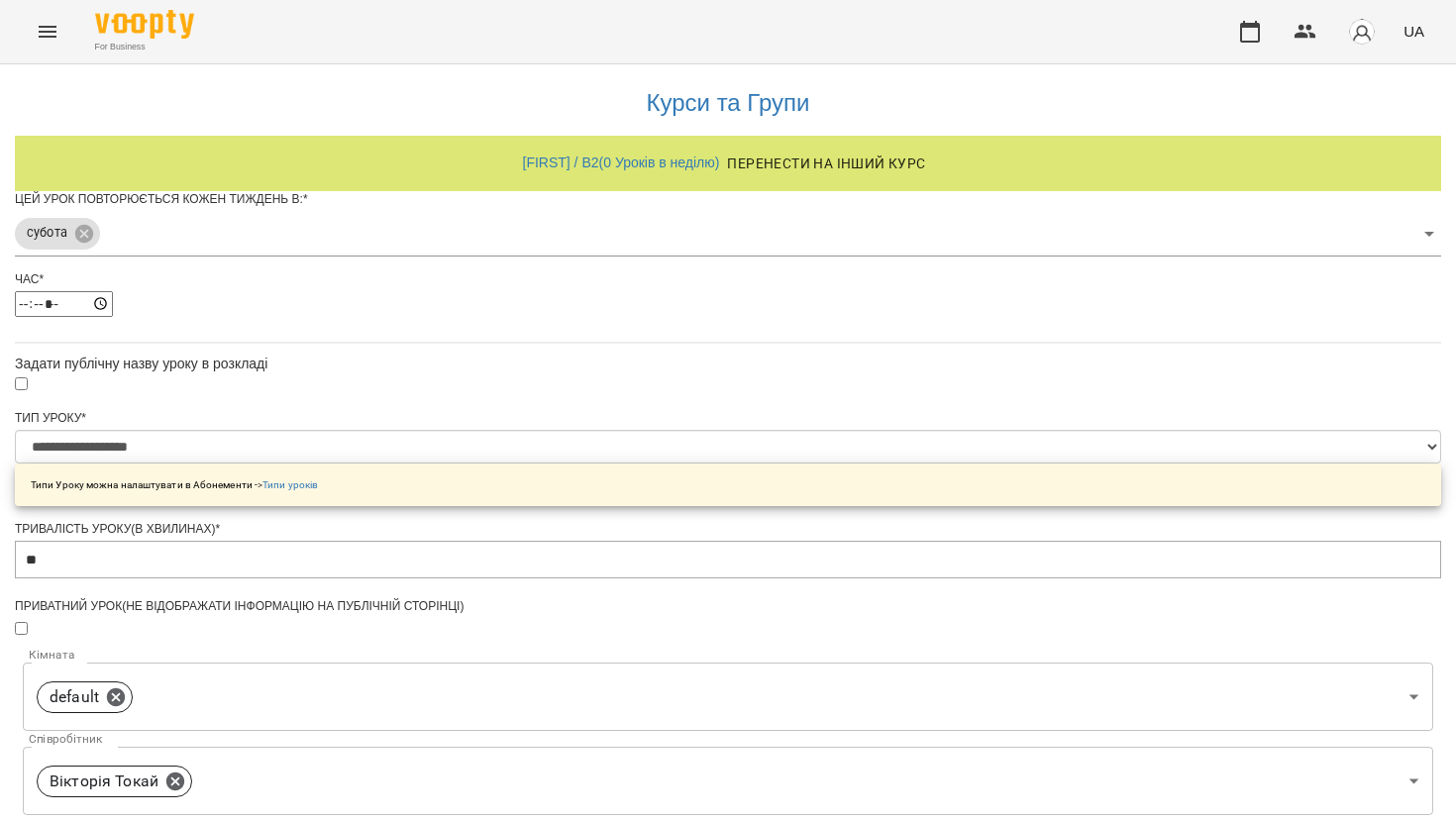 click on "Обрати клієнтів, які це відвідують" at bounding box center [178, 1043] 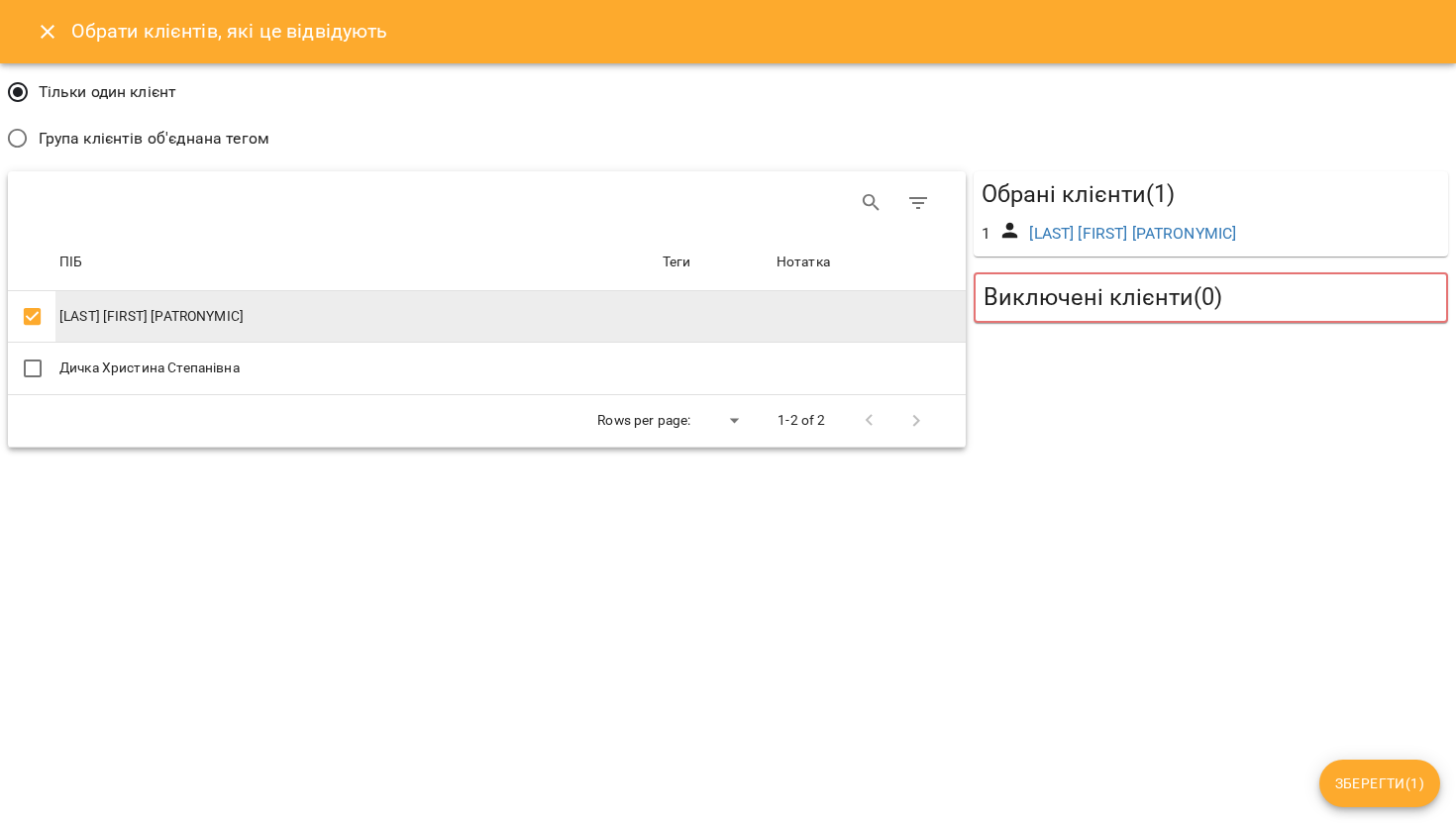 click on "Зберегти ( 1 )" at bounding box center (1380, 783) 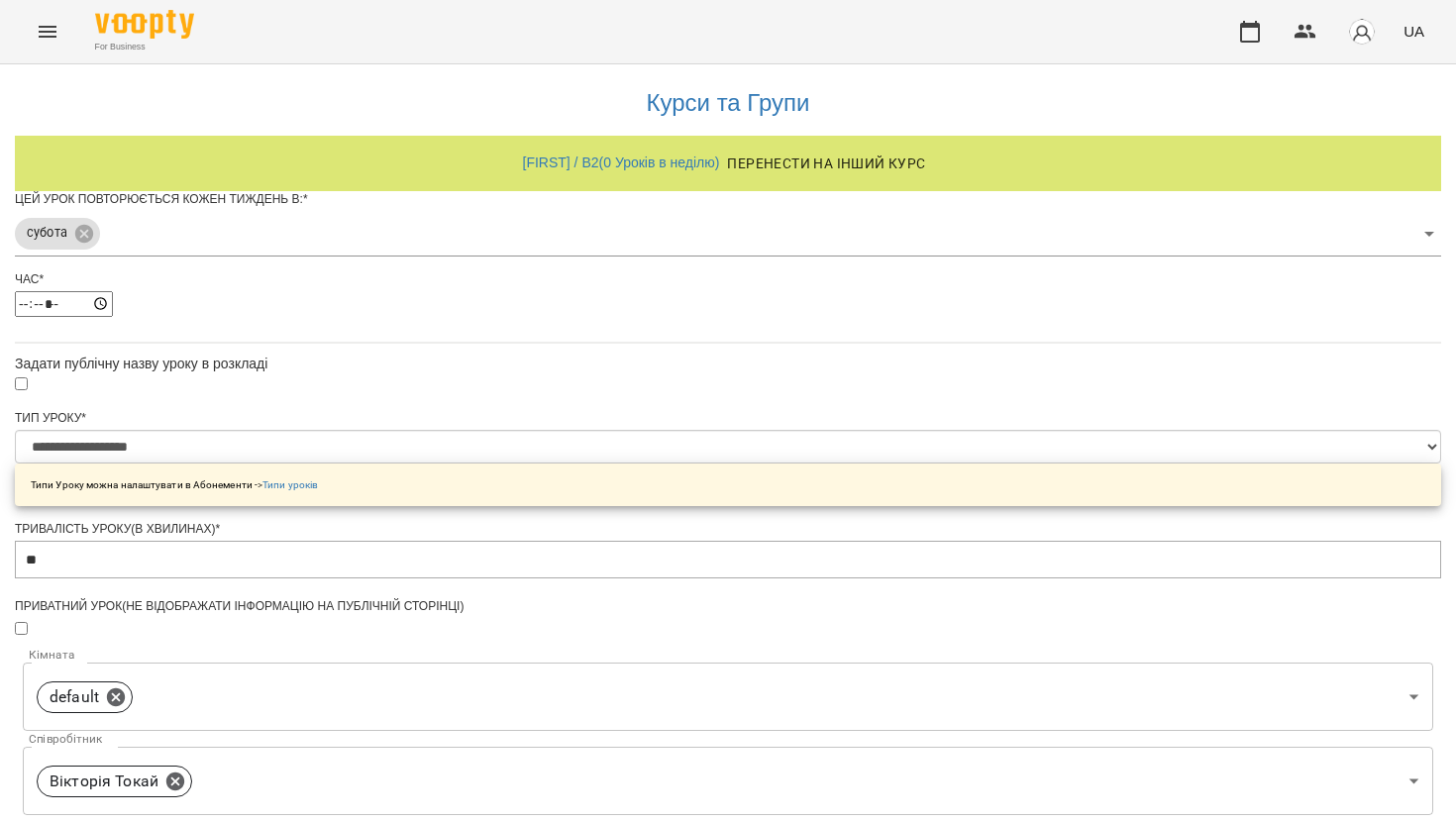 scroll, scrollTop: 609, scrollLeft: 0, axis: vertical 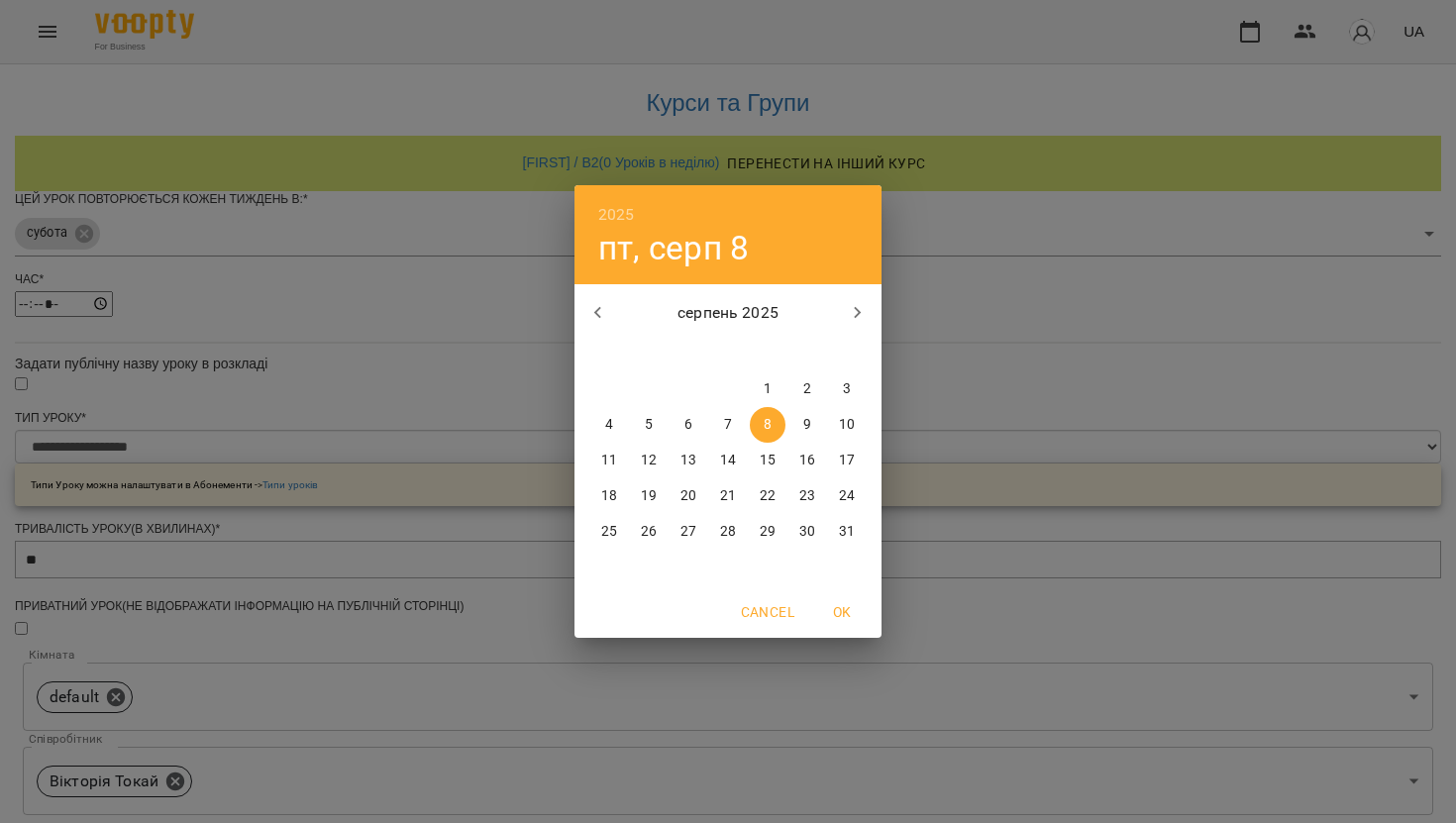 click on "9" at bounding box center [807, 425] 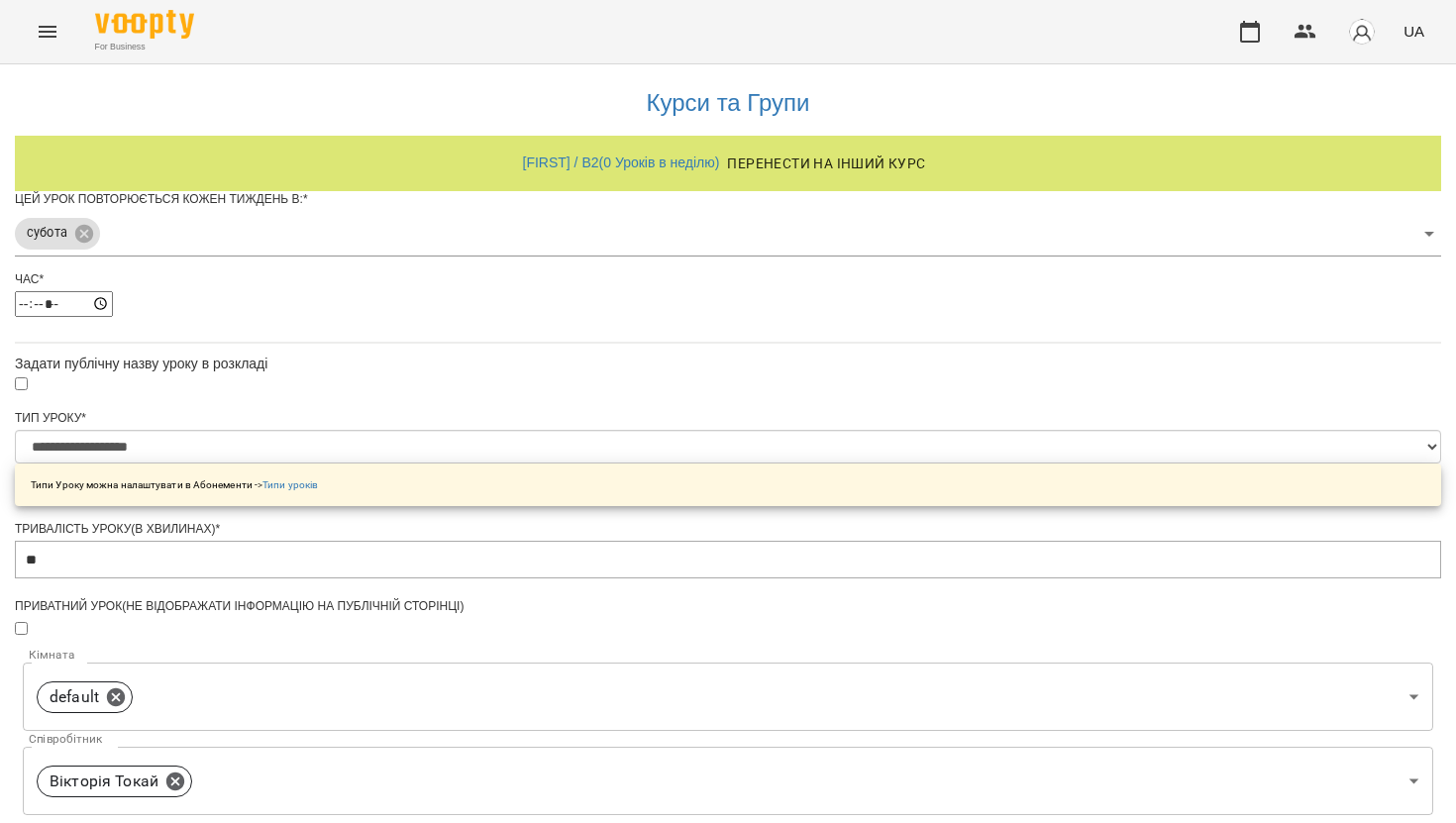 scroll, scrollTop: 734, scrollLeft: 0, axis: vertical 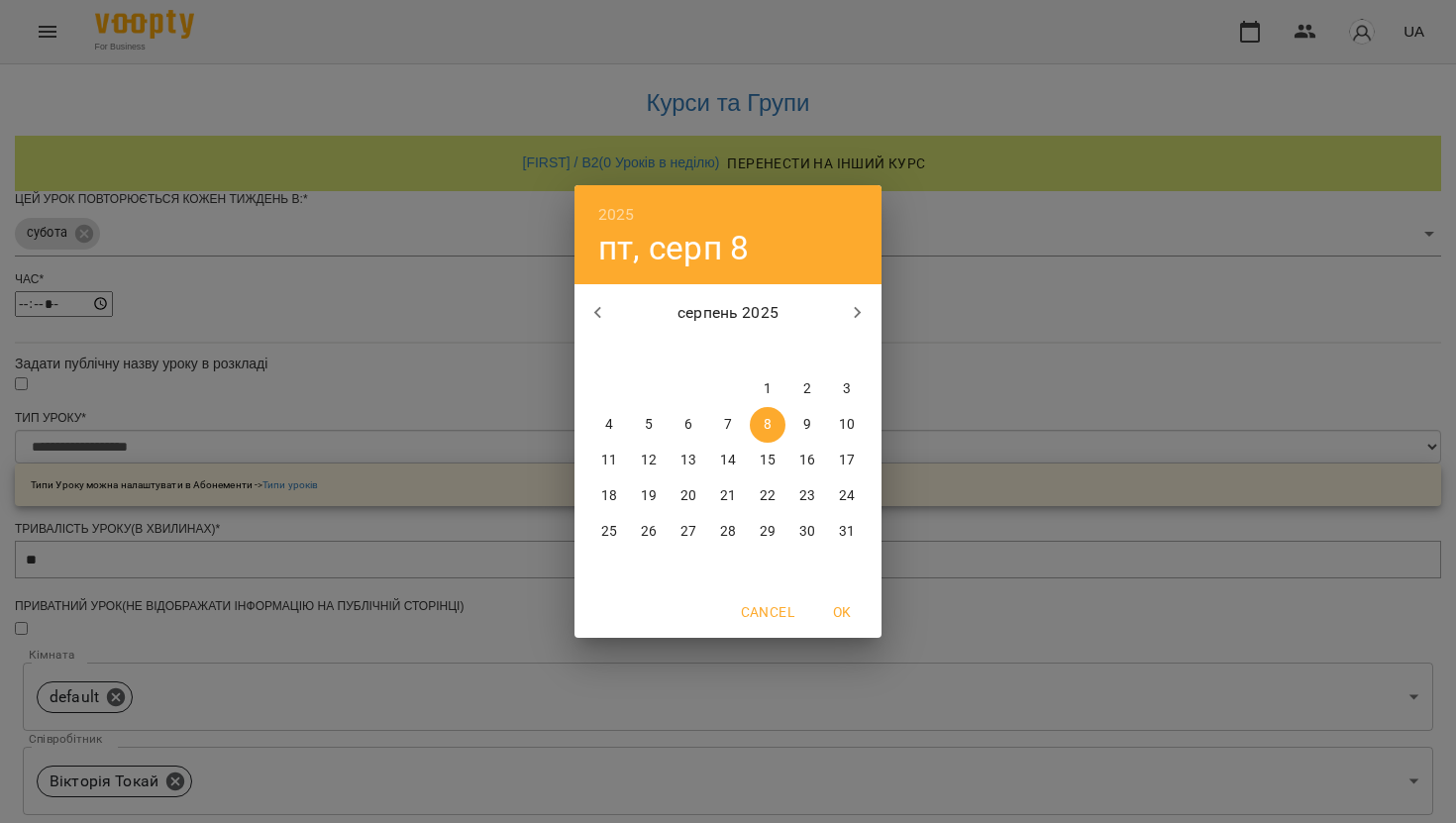 click on "9" at bounding box center (807, 425) 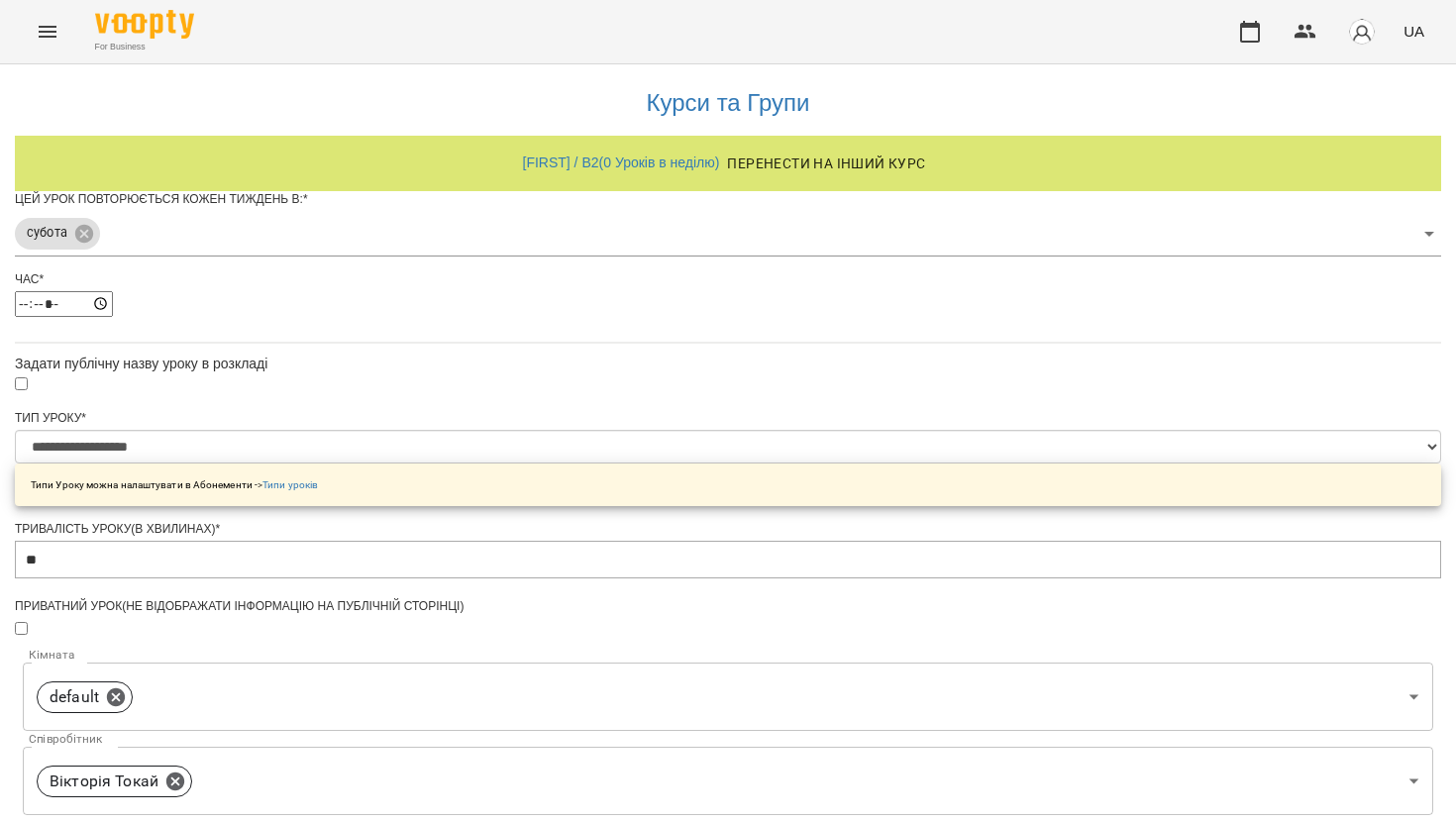 click on "Зберегти" at bounding box center (728, 1385) 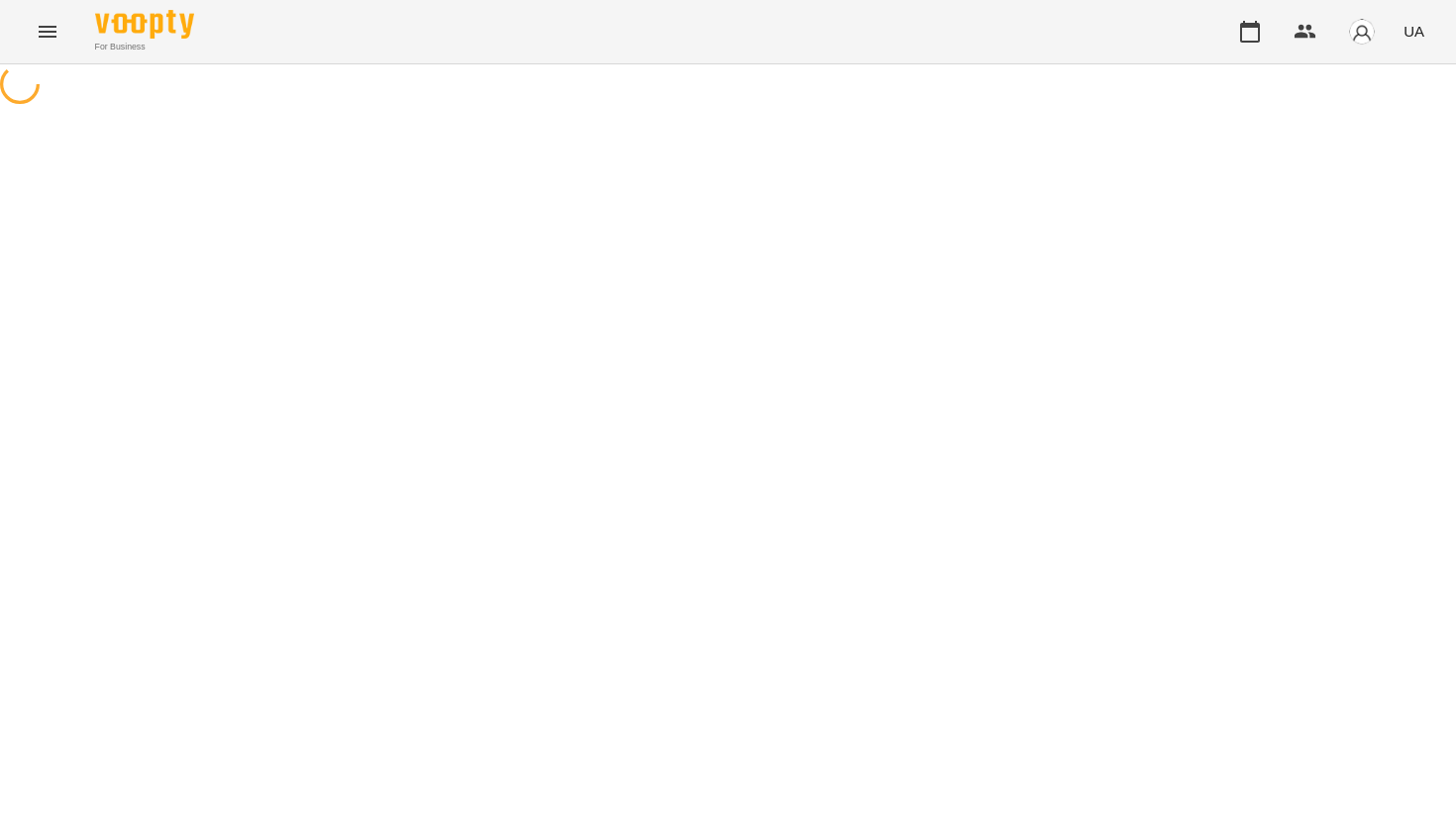scroll, scrollTop: 0, scrollLeft: 0, axis: both 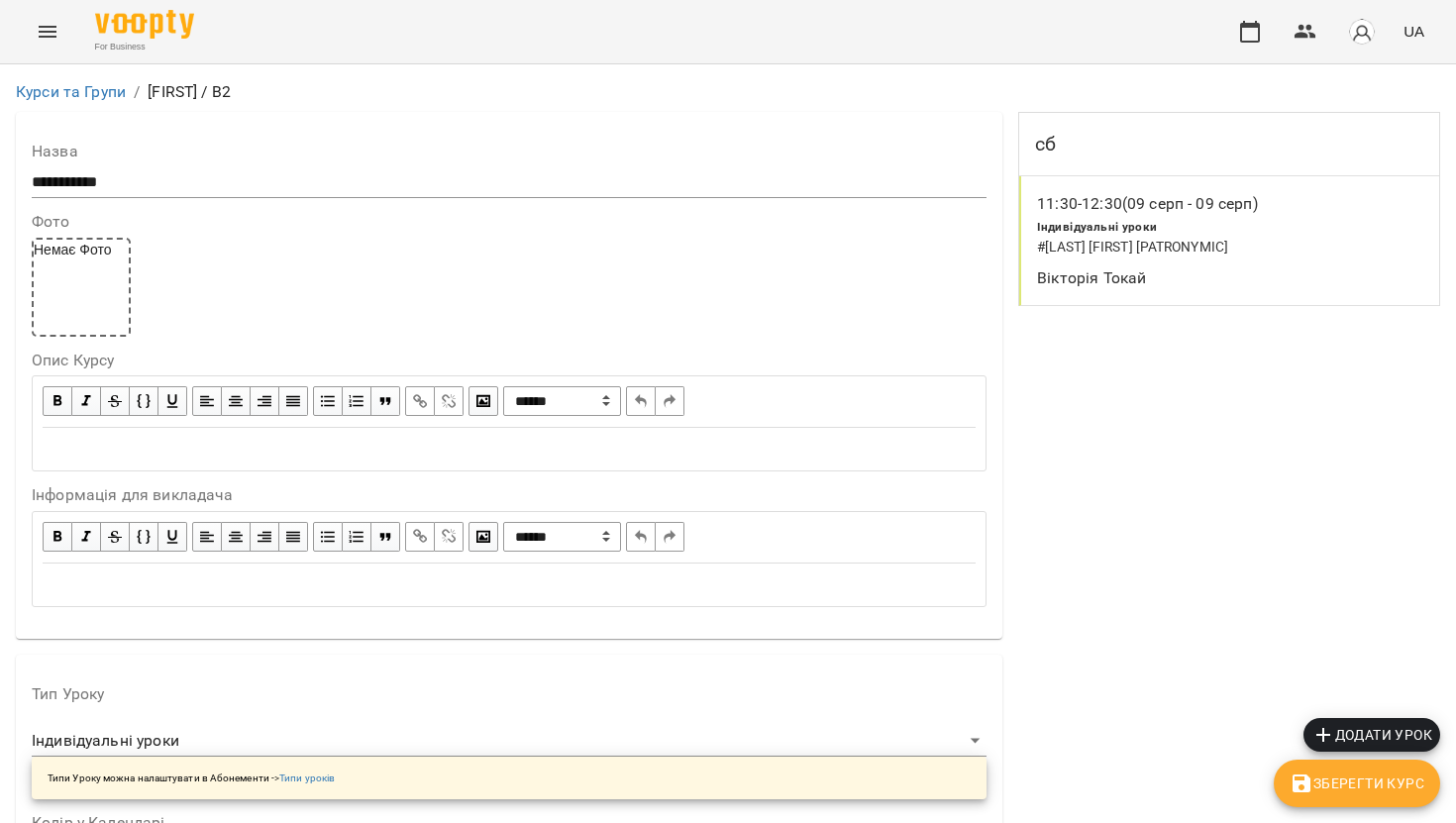 click 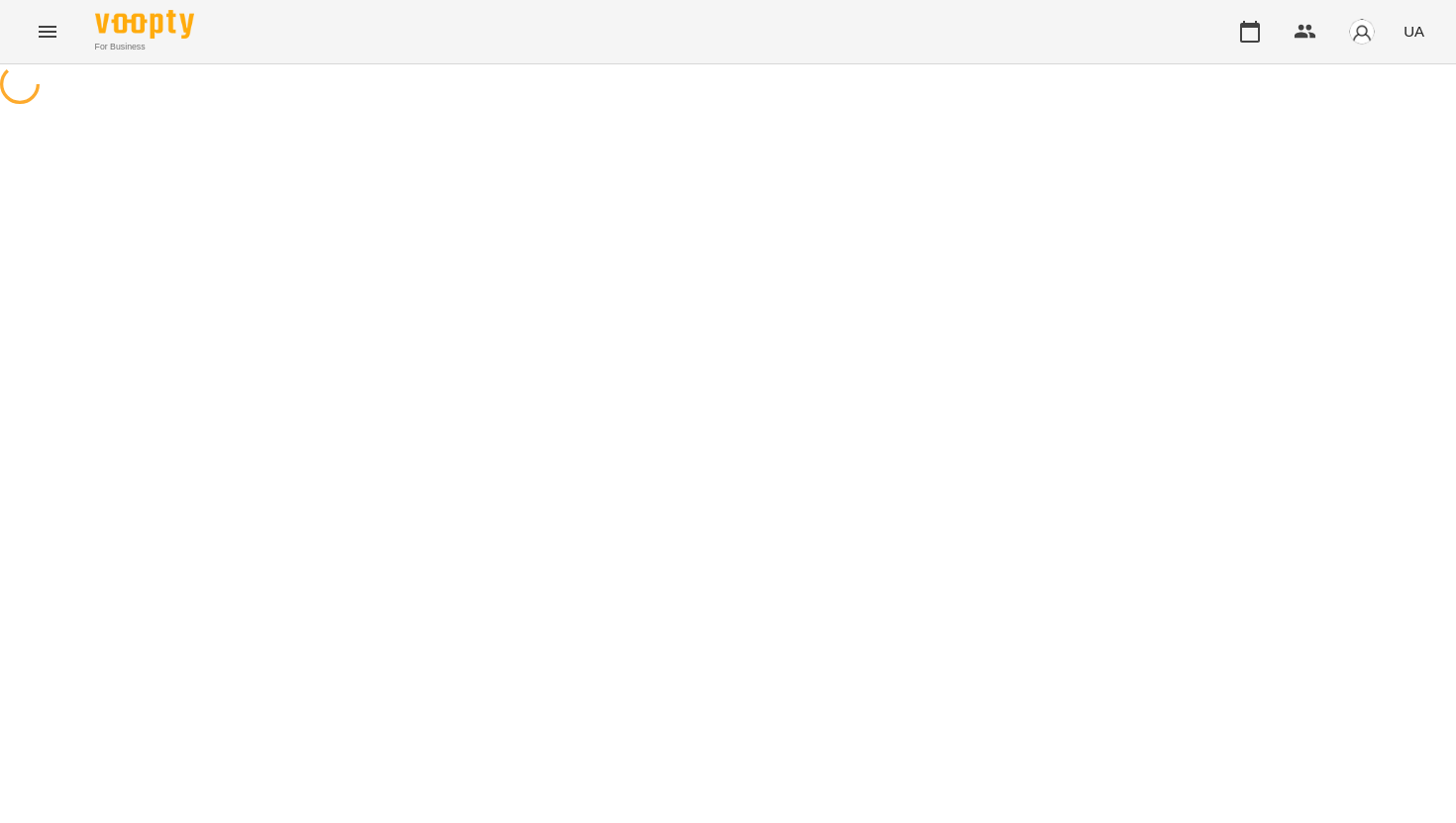 select on "**********" 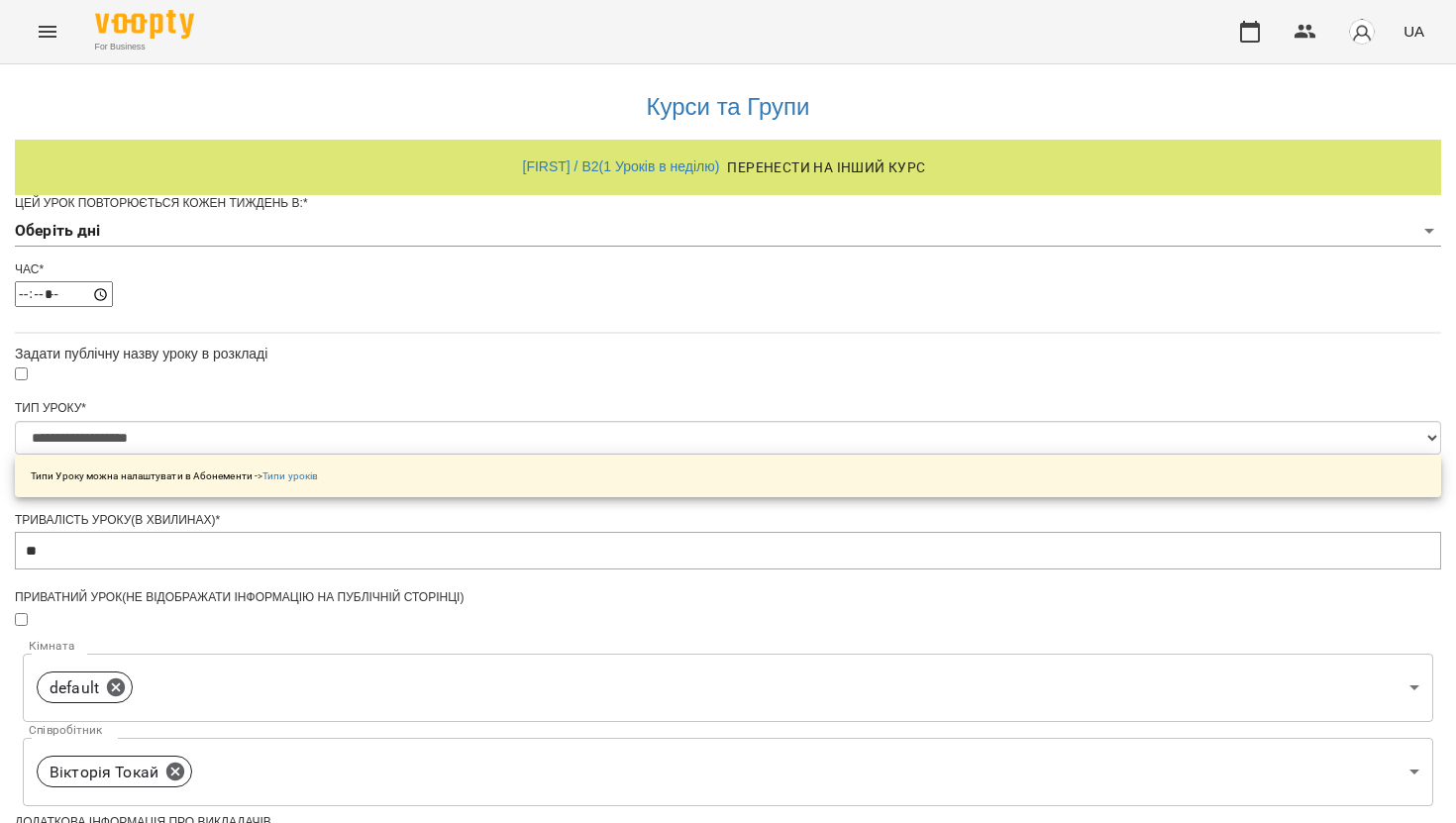 click on "**********" at bounding box center (728, 636) 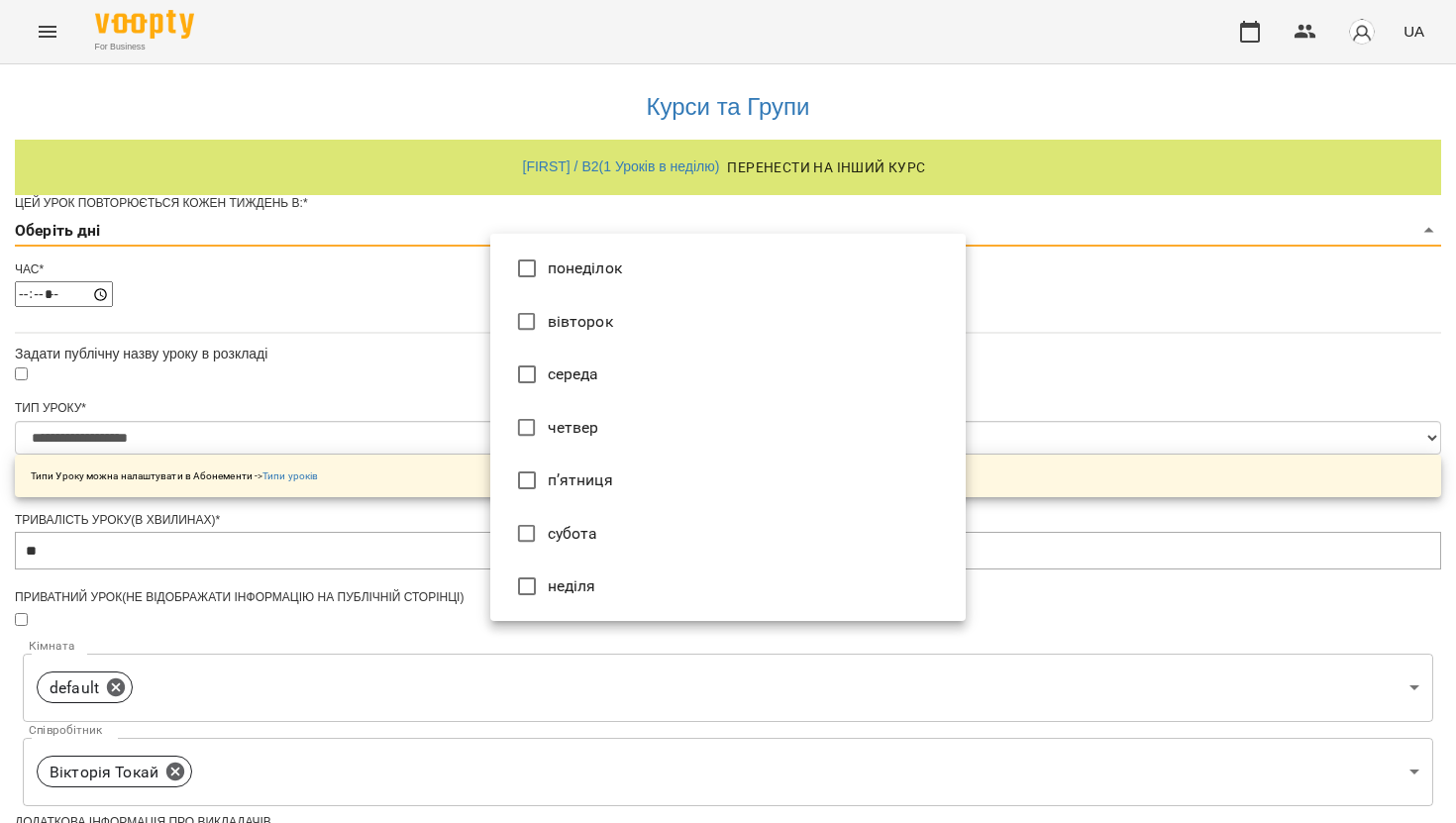 click at bounding box center [728, 411] 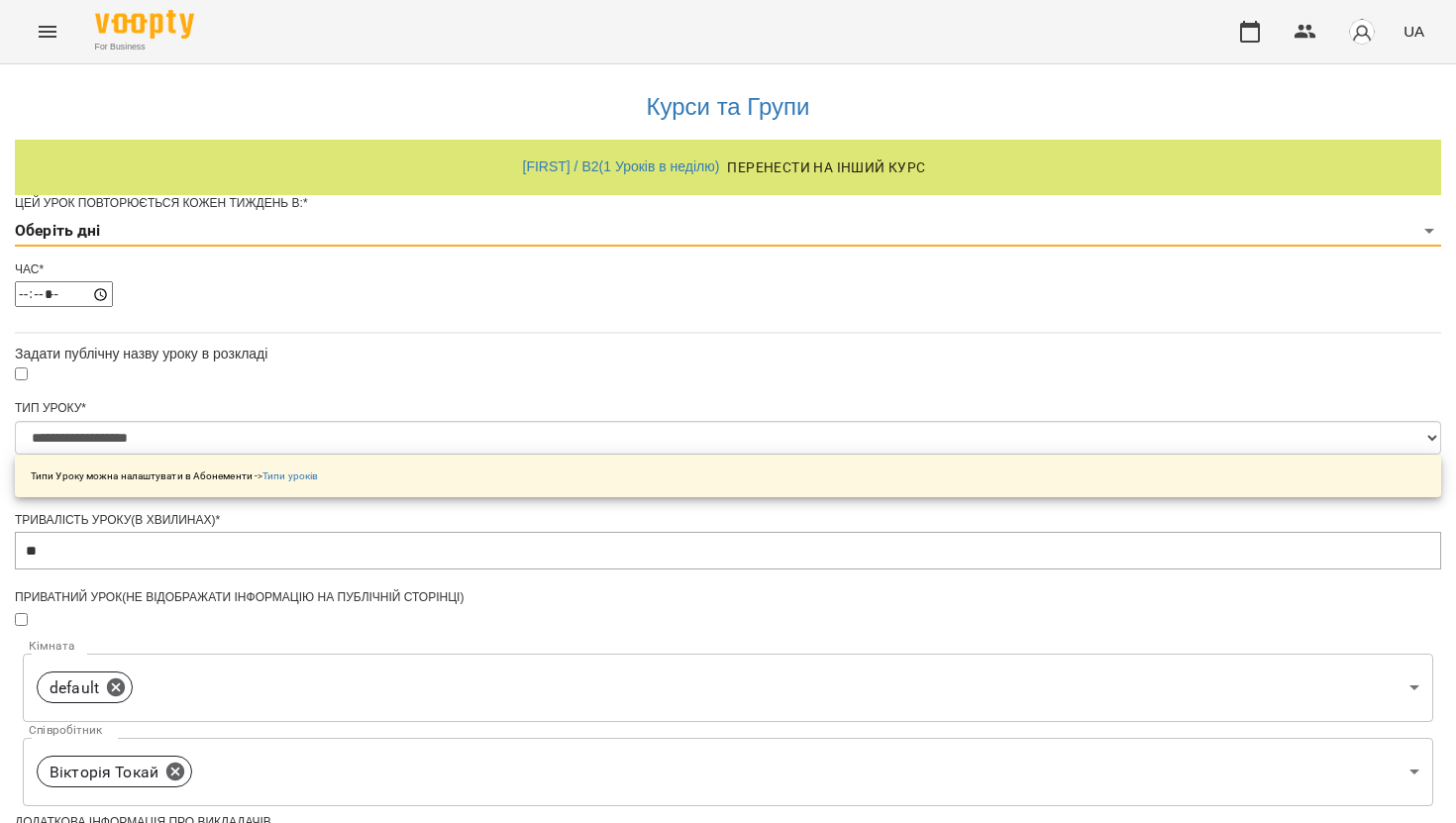 click on "**********" at bounding box center [728, 636] 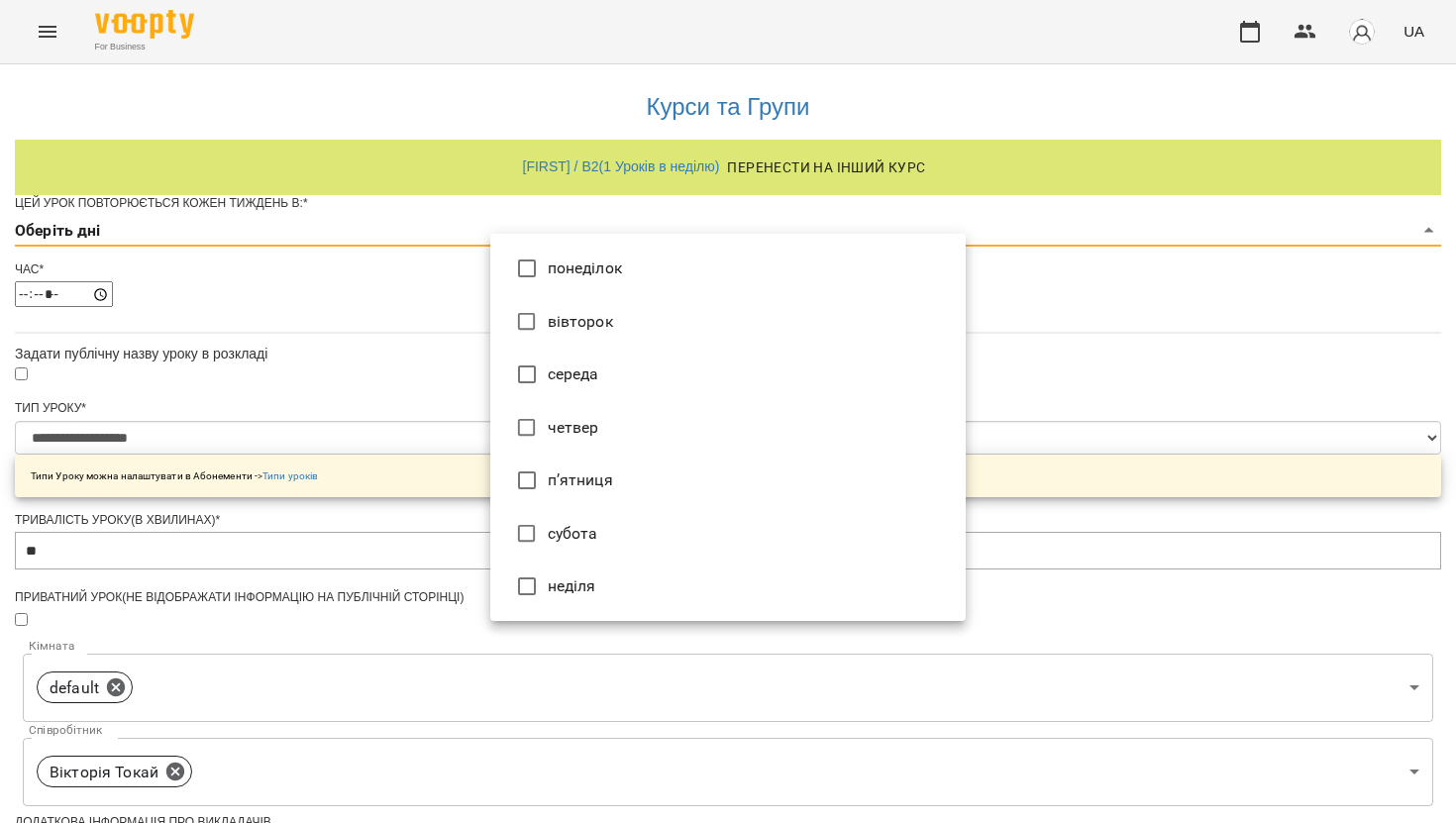 type on "*" 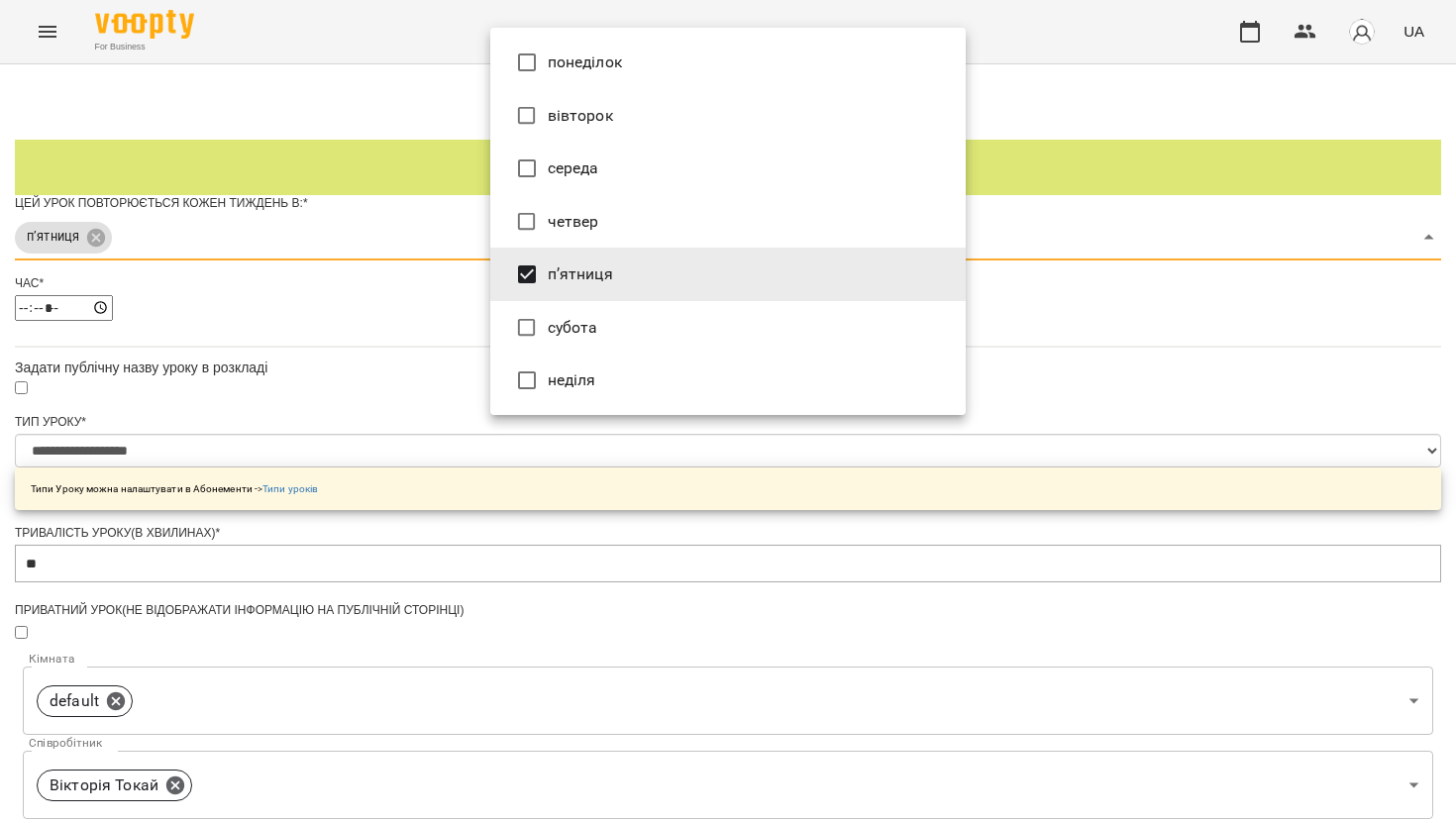 click at bounding box center (728, 411) 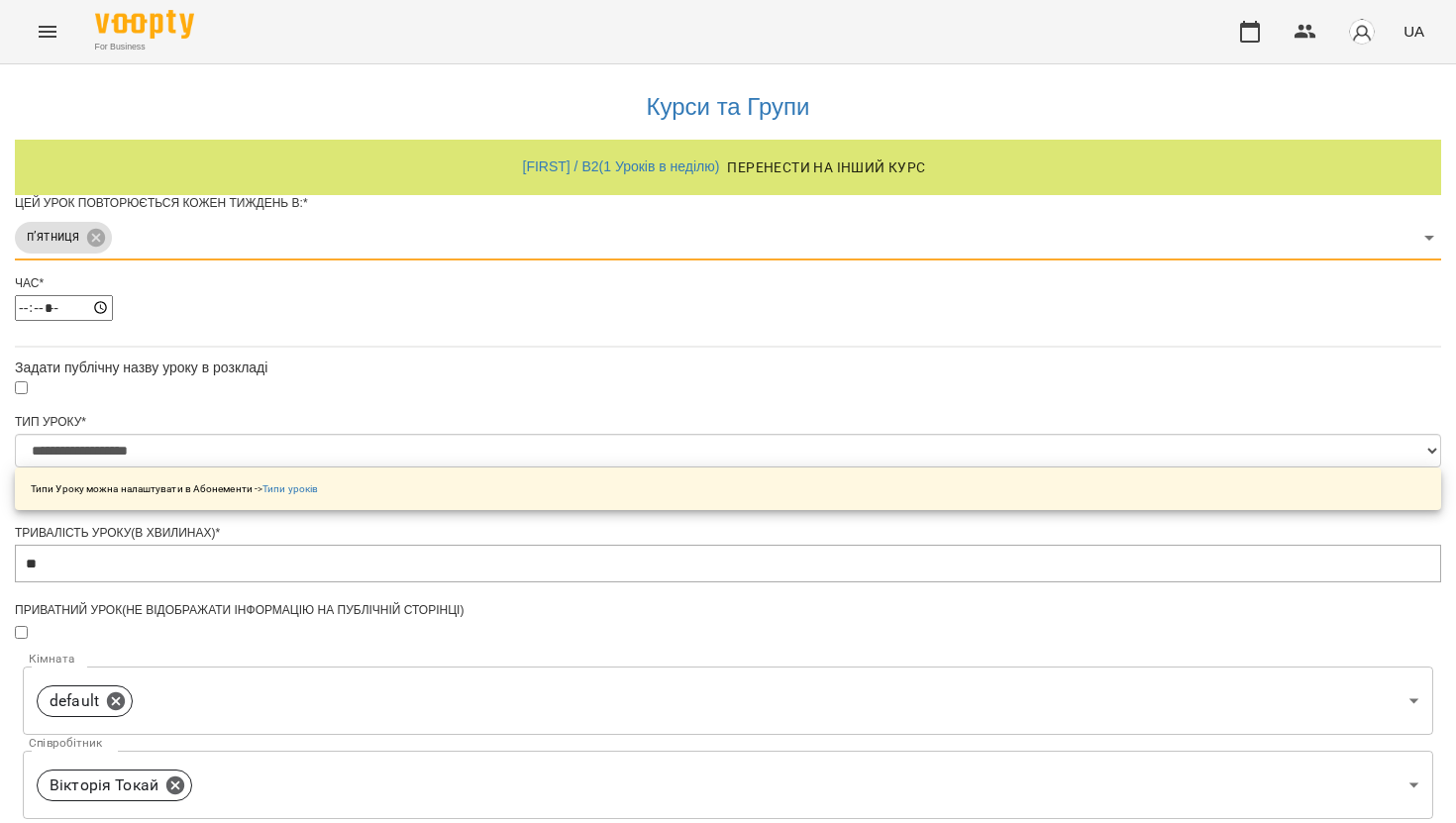 click on "**********" at bounding box center (728, 643) 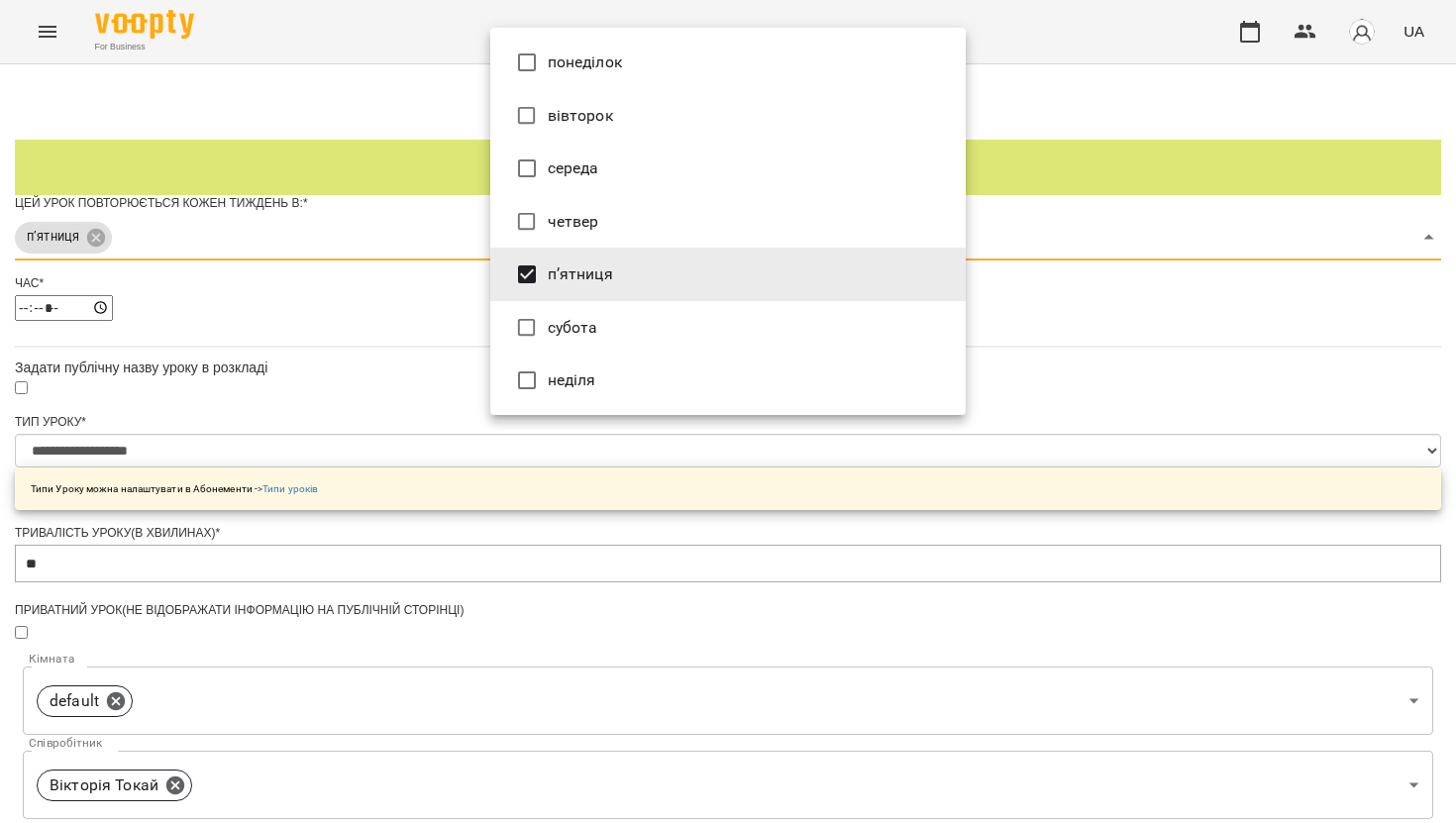 click at bounding box center (728, 411) 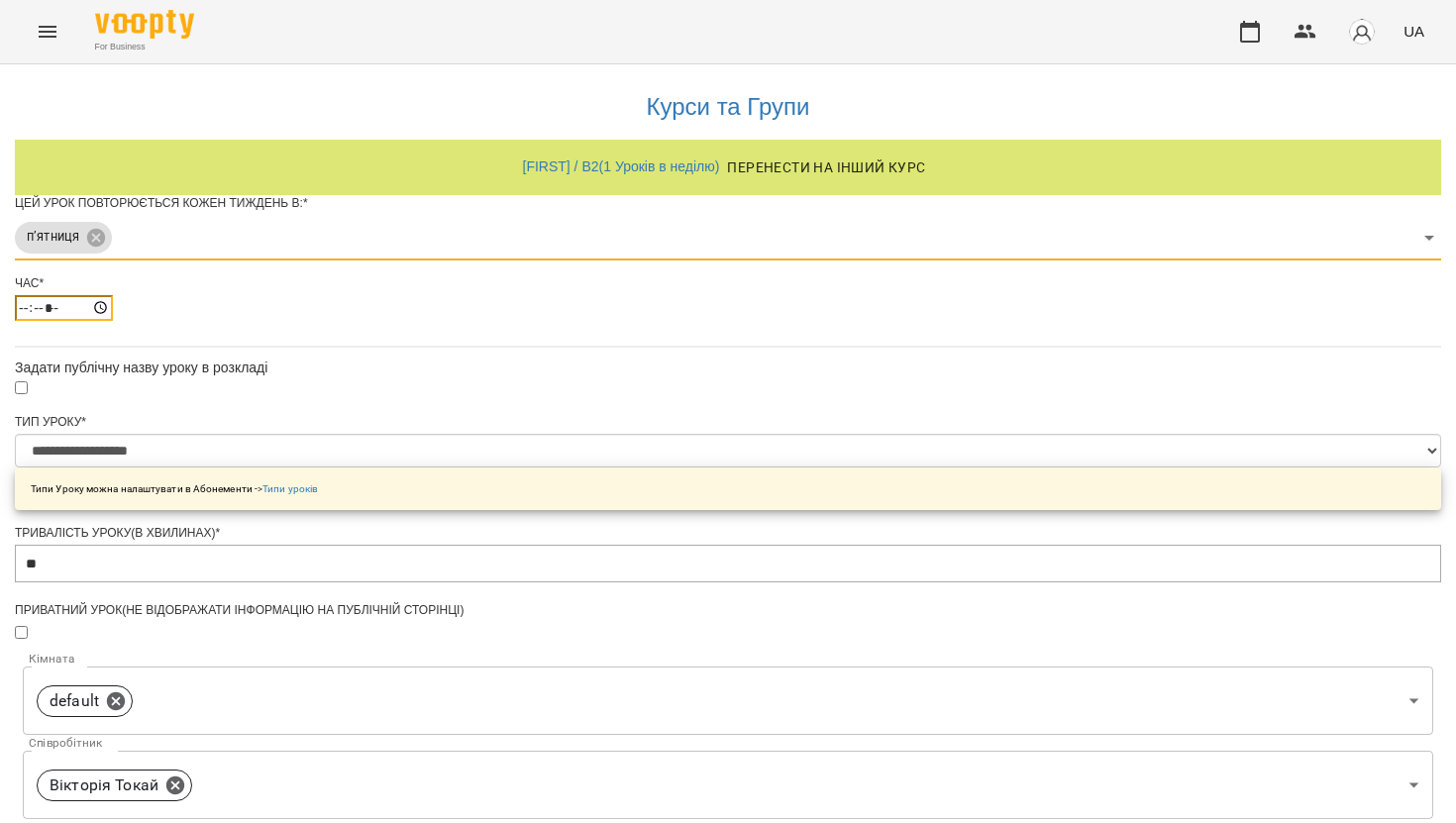 click on "*****" at bounding box center (63, 308) 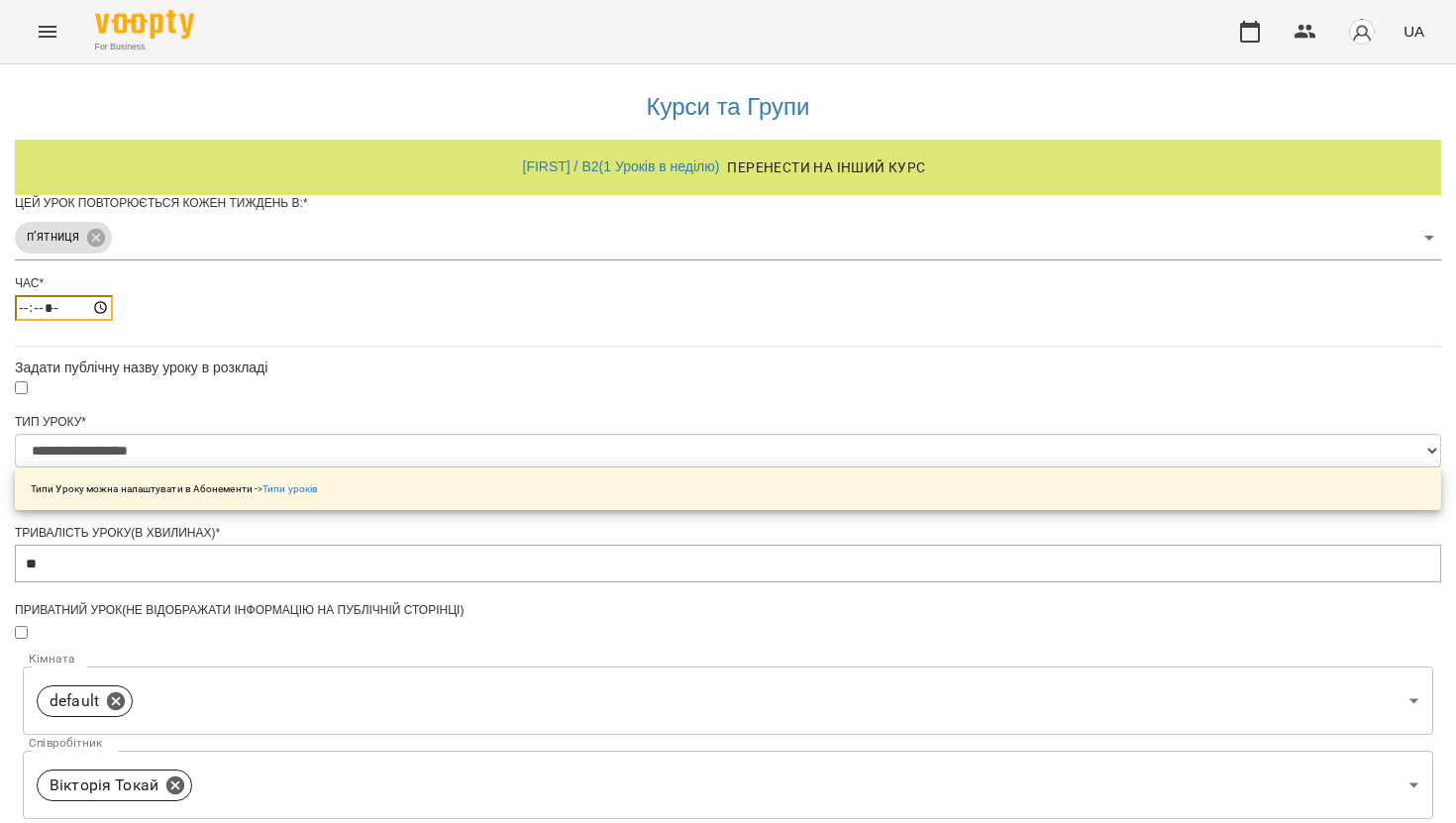 type on "*****" 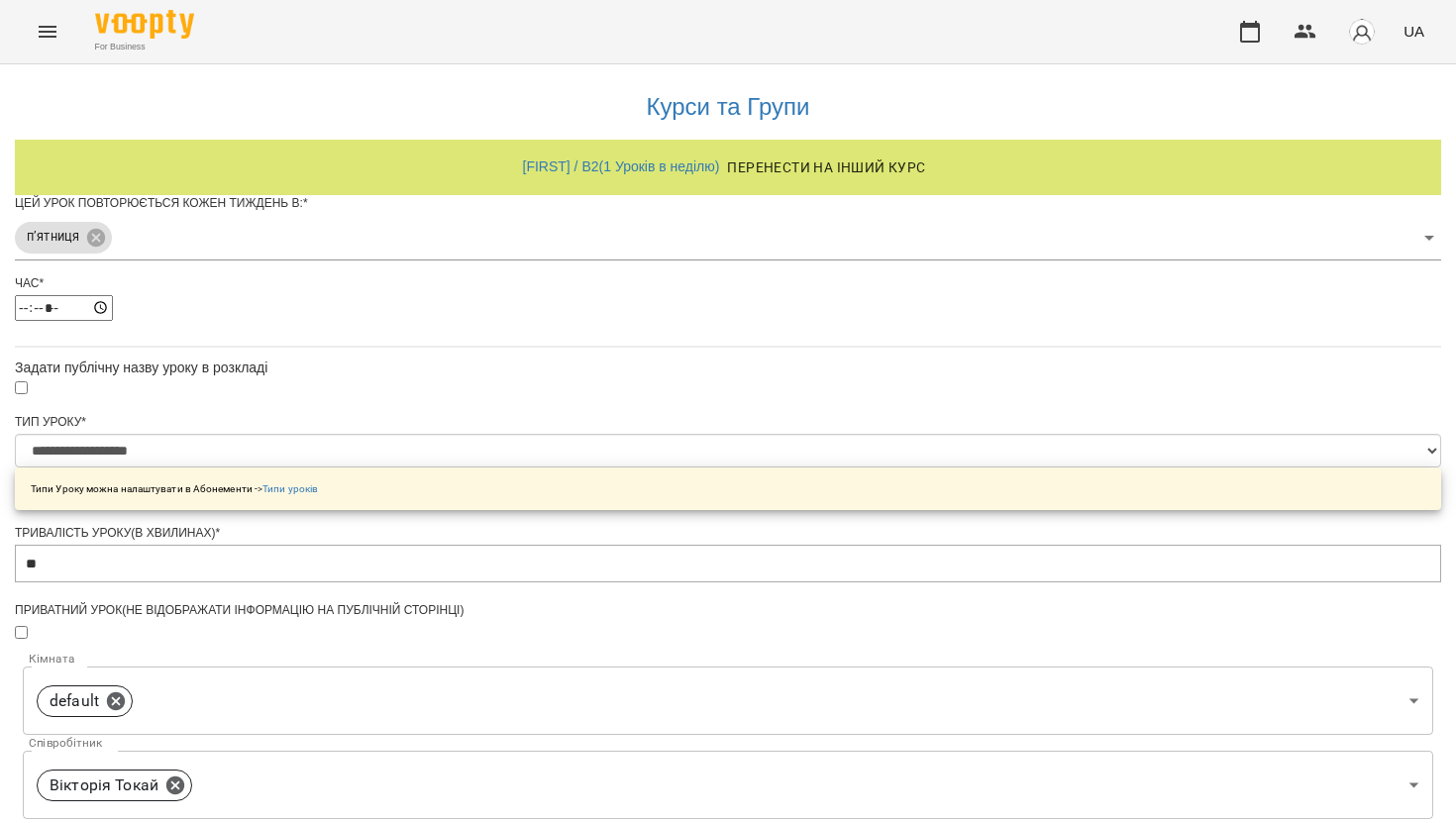 click on "**********" at bounding box center [728, 676] 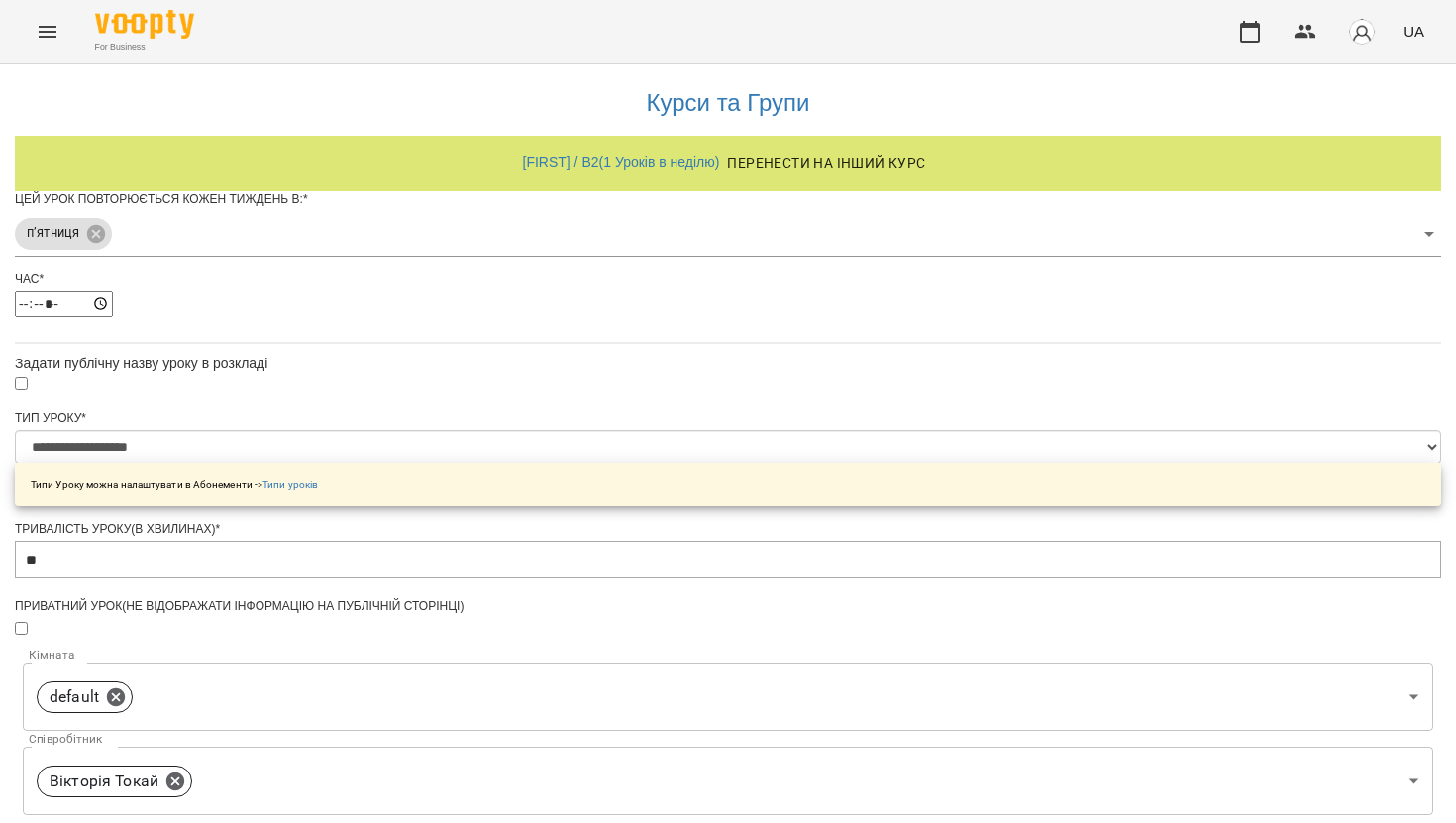 scroll, scrollTop: 563, scrollLeft: 0, axis: vertical 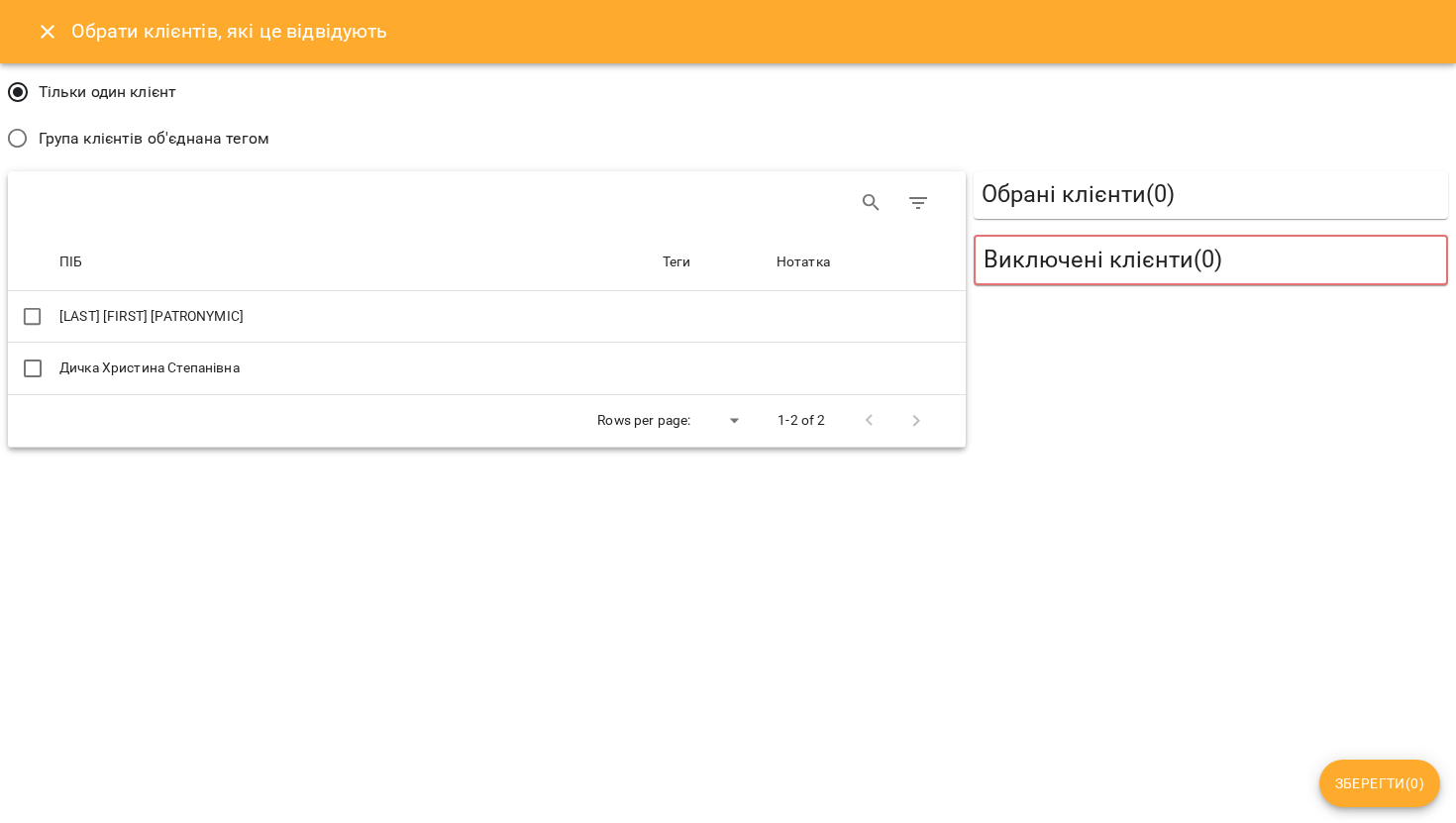 click on "Обрати клієнтів, які це відвідують Тільки один клієнт Група клієнтів об'єднана тегом ПІБ Теги Нотатка ПІБ Барабаш Альона Петрівна Теги Нотатка ПІБ Дичка Христина Степанівна Теги Нотатка Rows per page: ​ ** 1-2 of 2 Обрані клієнти ( 0 ) Виключені клієнти ( 0 ) Зберегти ( 0 )" at bounding box center (728, 411) 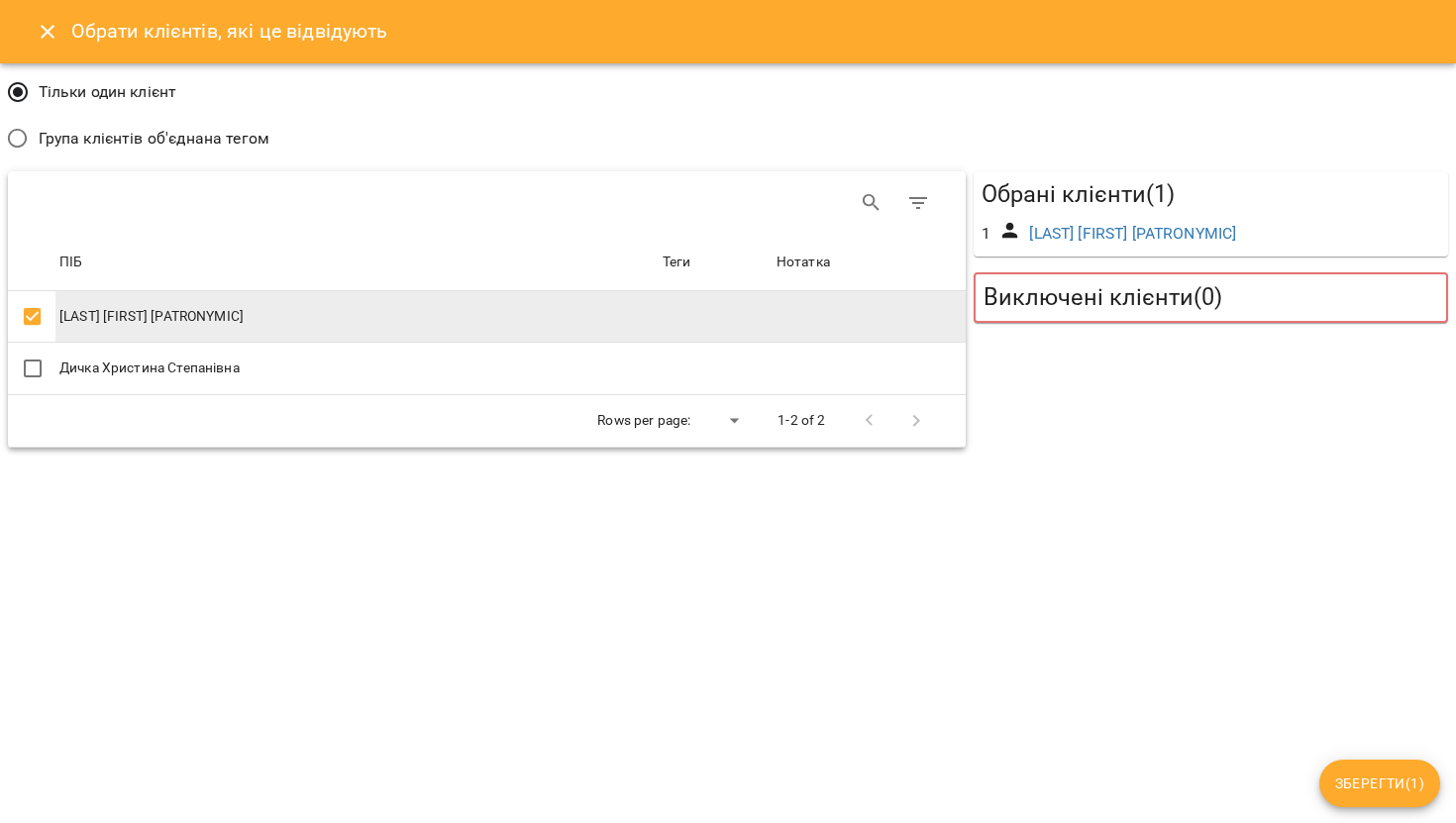 click on "Зберегти ( 1 )" at bounding box center [1380, 783] 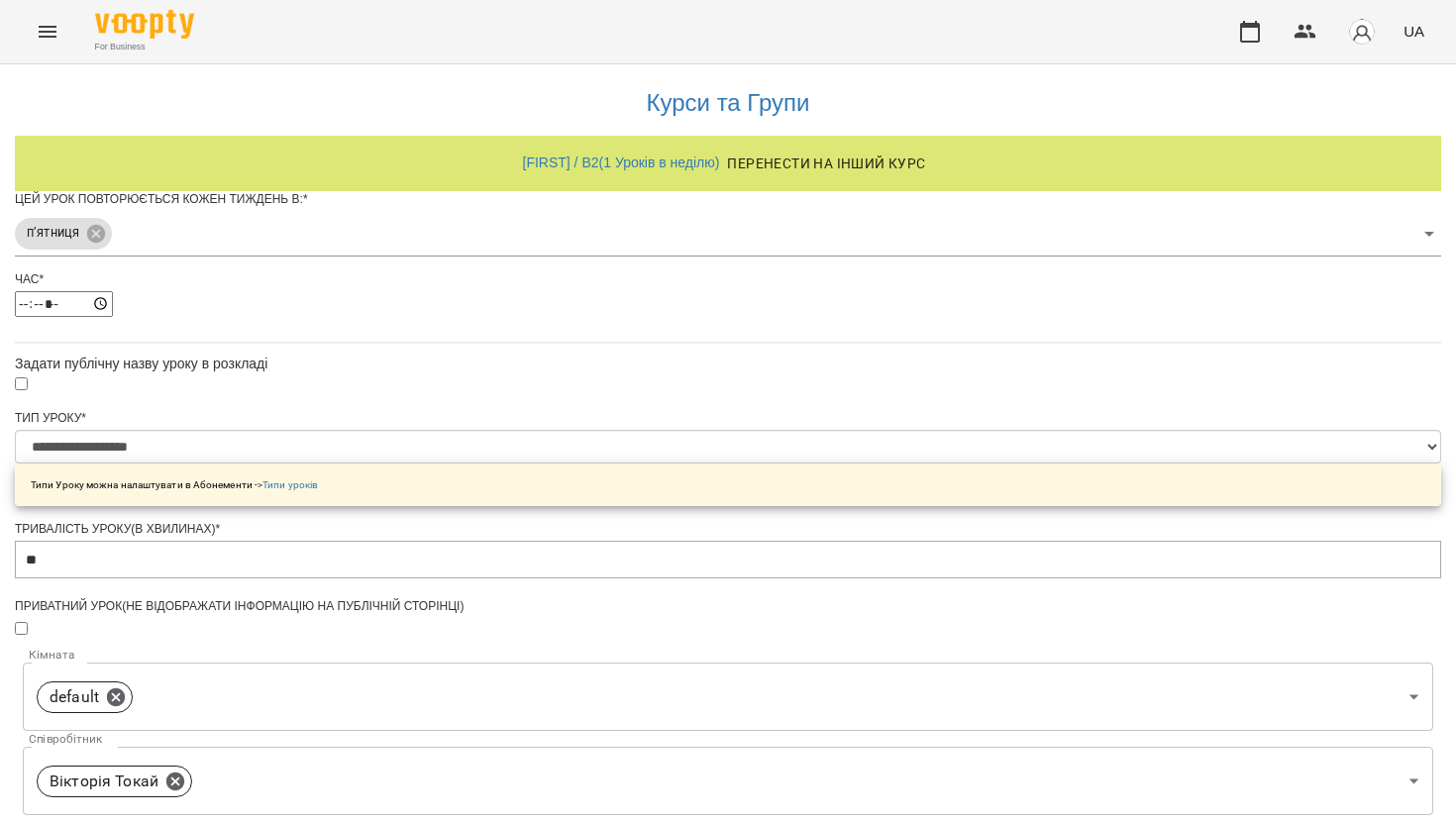 scroll, scrollTop: 609, scrollLeft: 0, axis: vertical 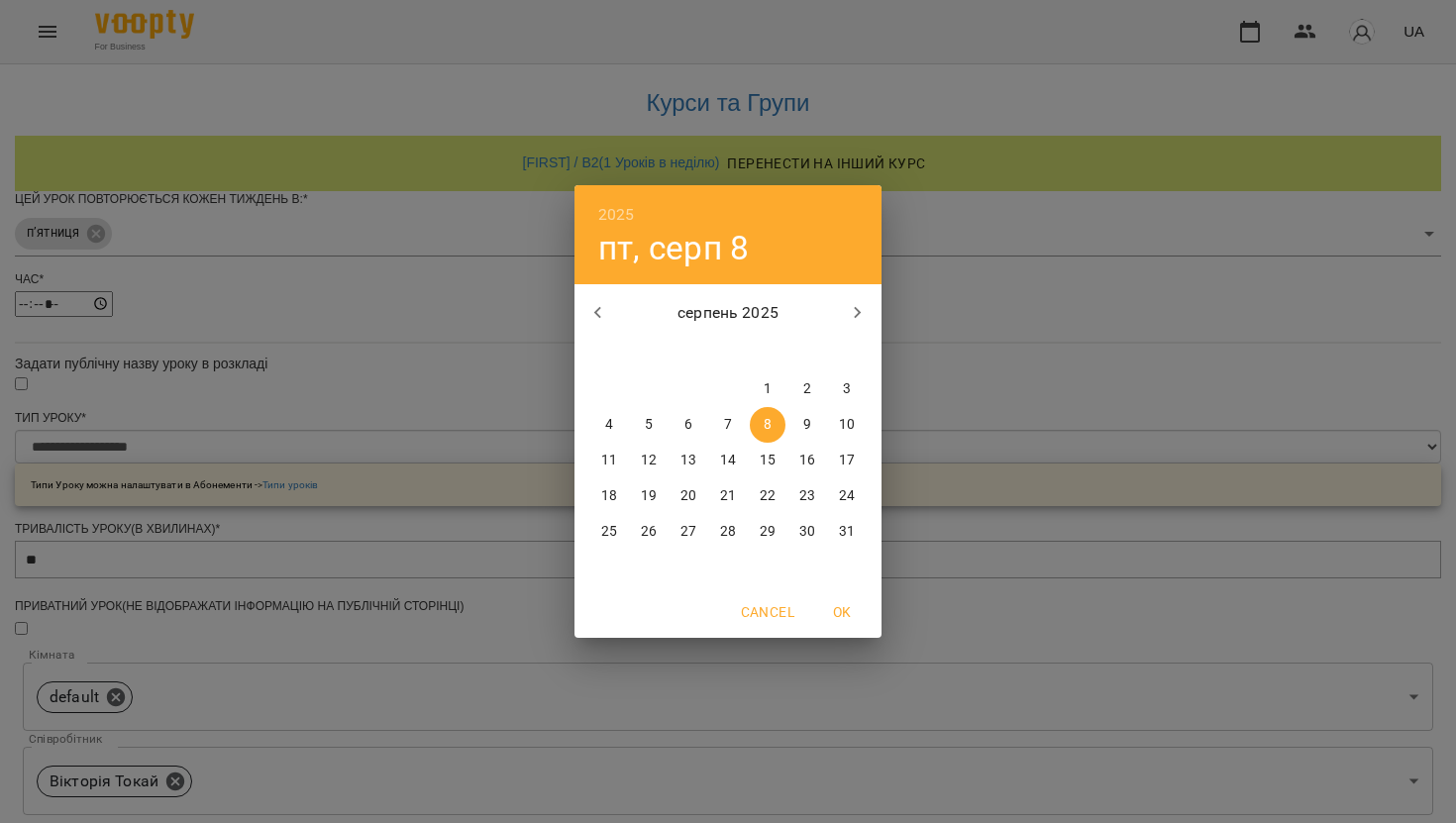click on "22" at bounding box center (768, 496) 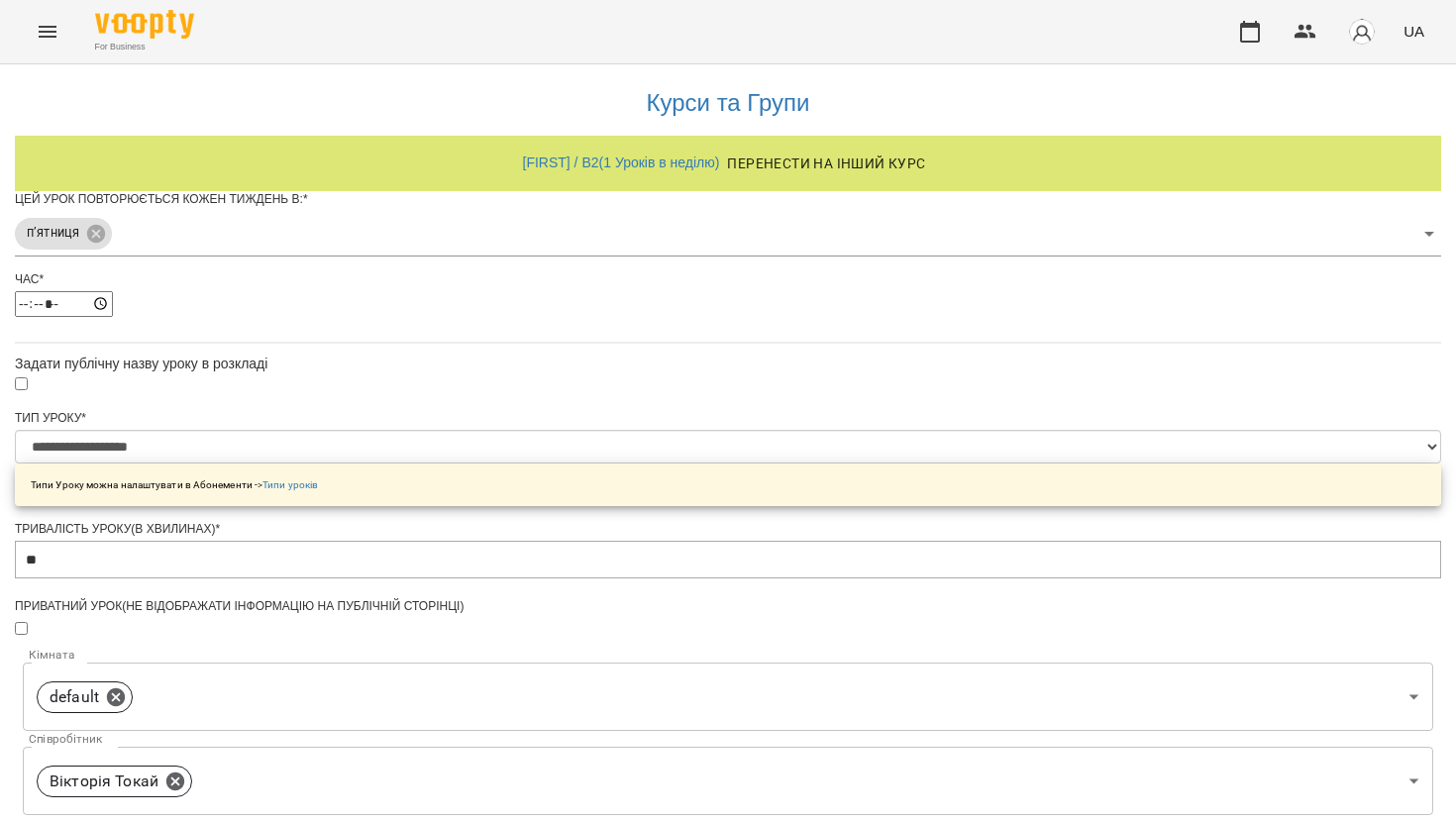 click on "**********" at bounding box center [728, 820] 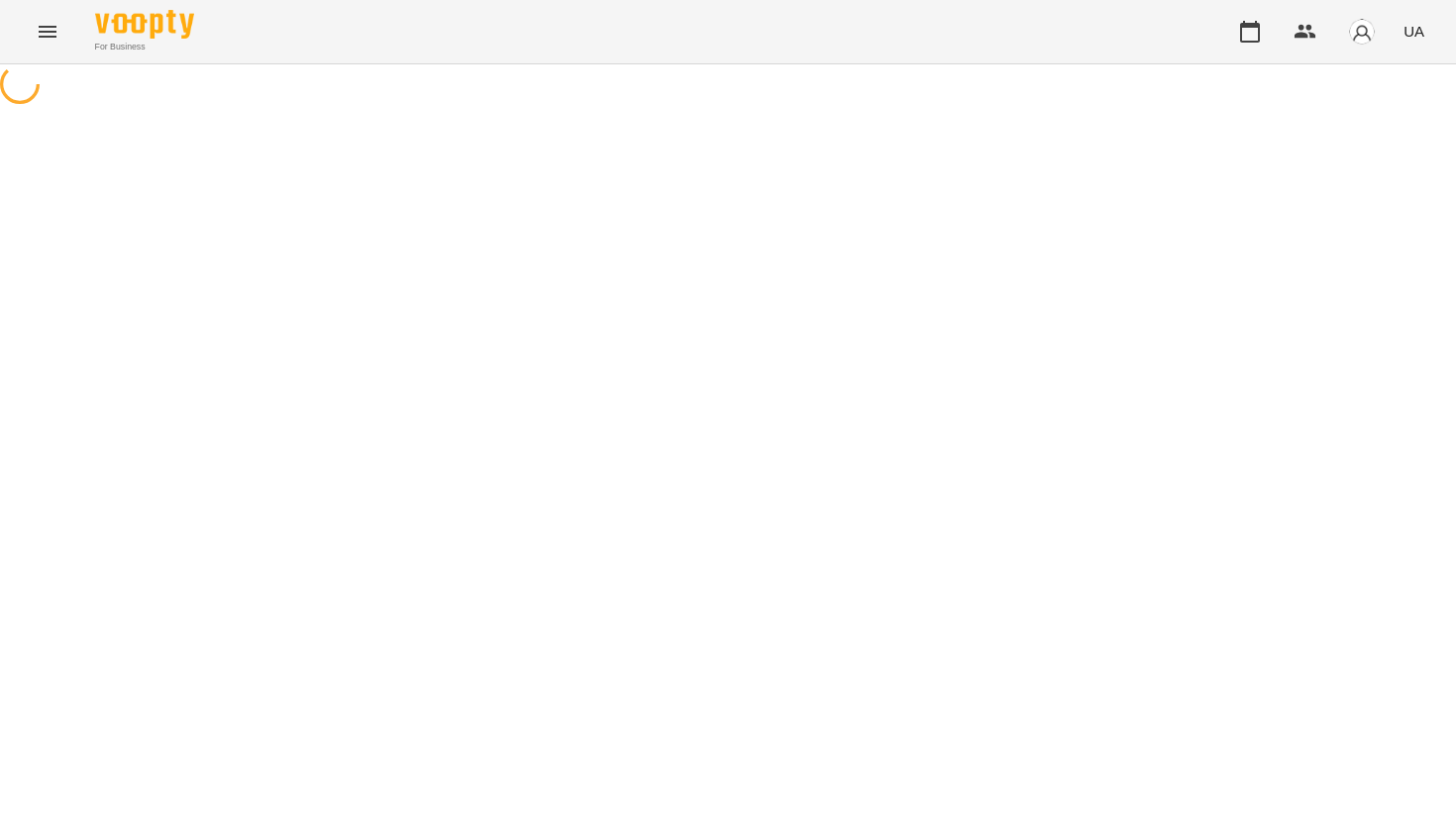 scroll, scrollTop: 0, scrollLeft: 0, axis: both 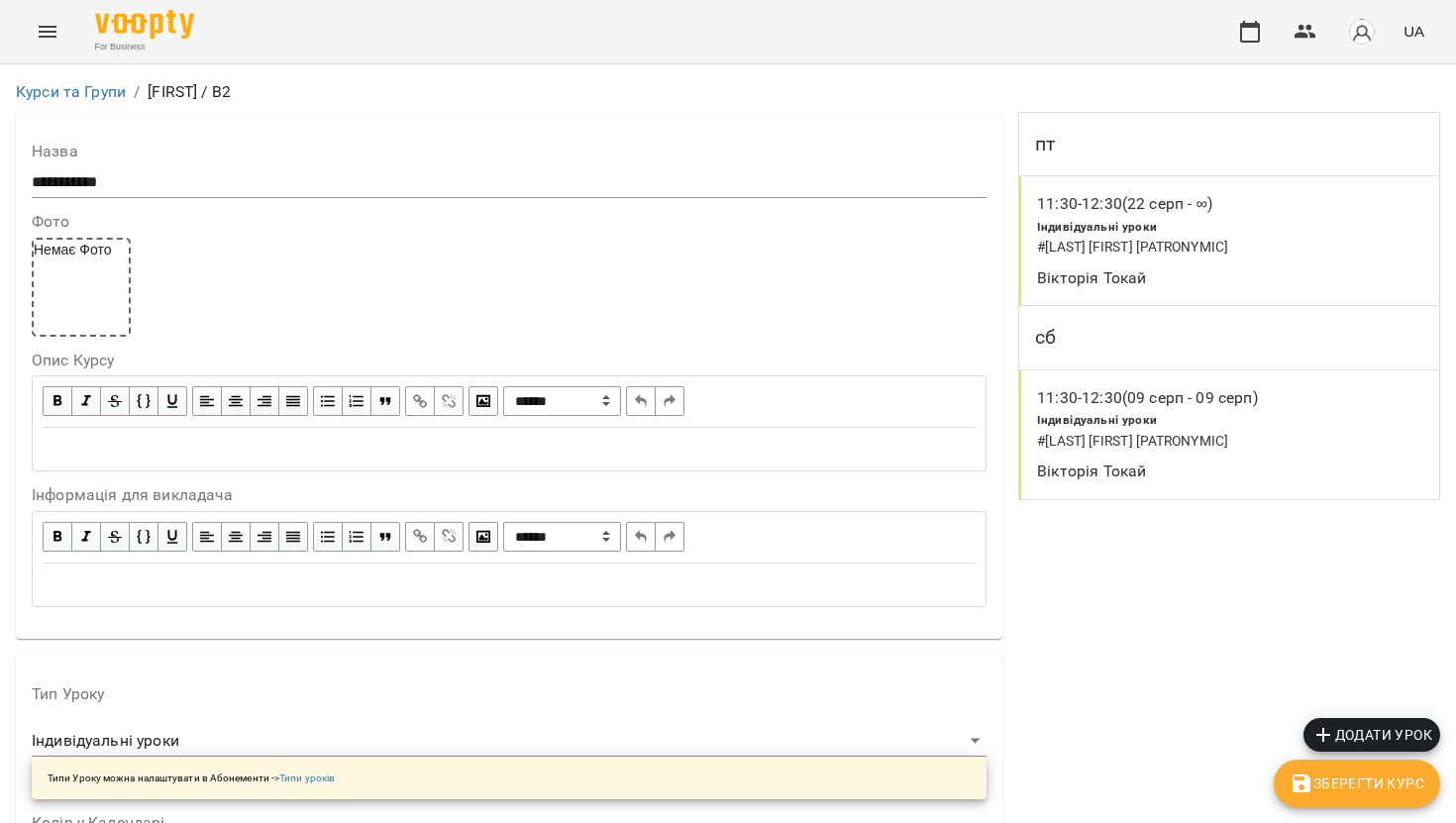 click 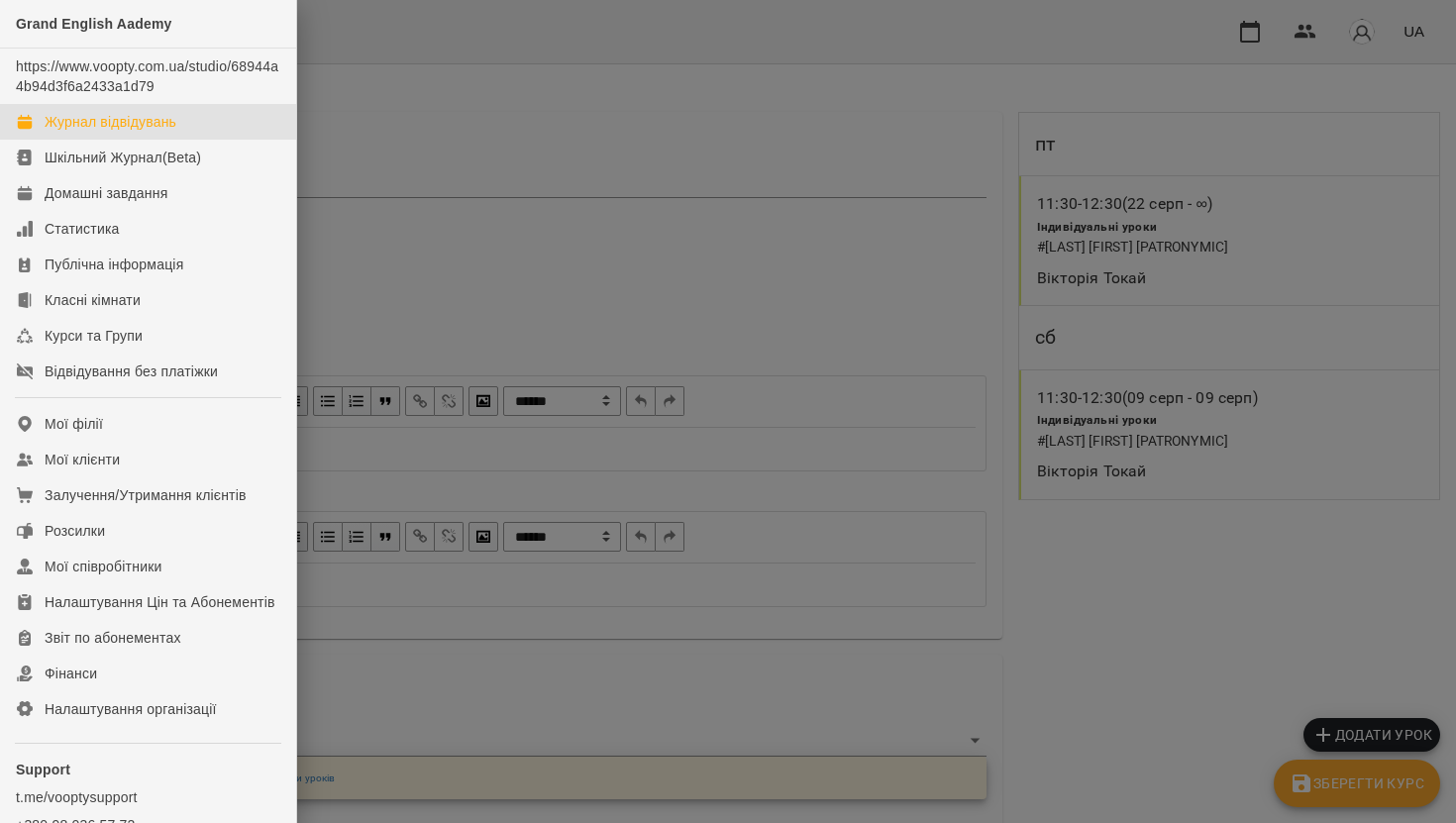 click on "Журнал відвідувань" at bounding box center (148, 122) 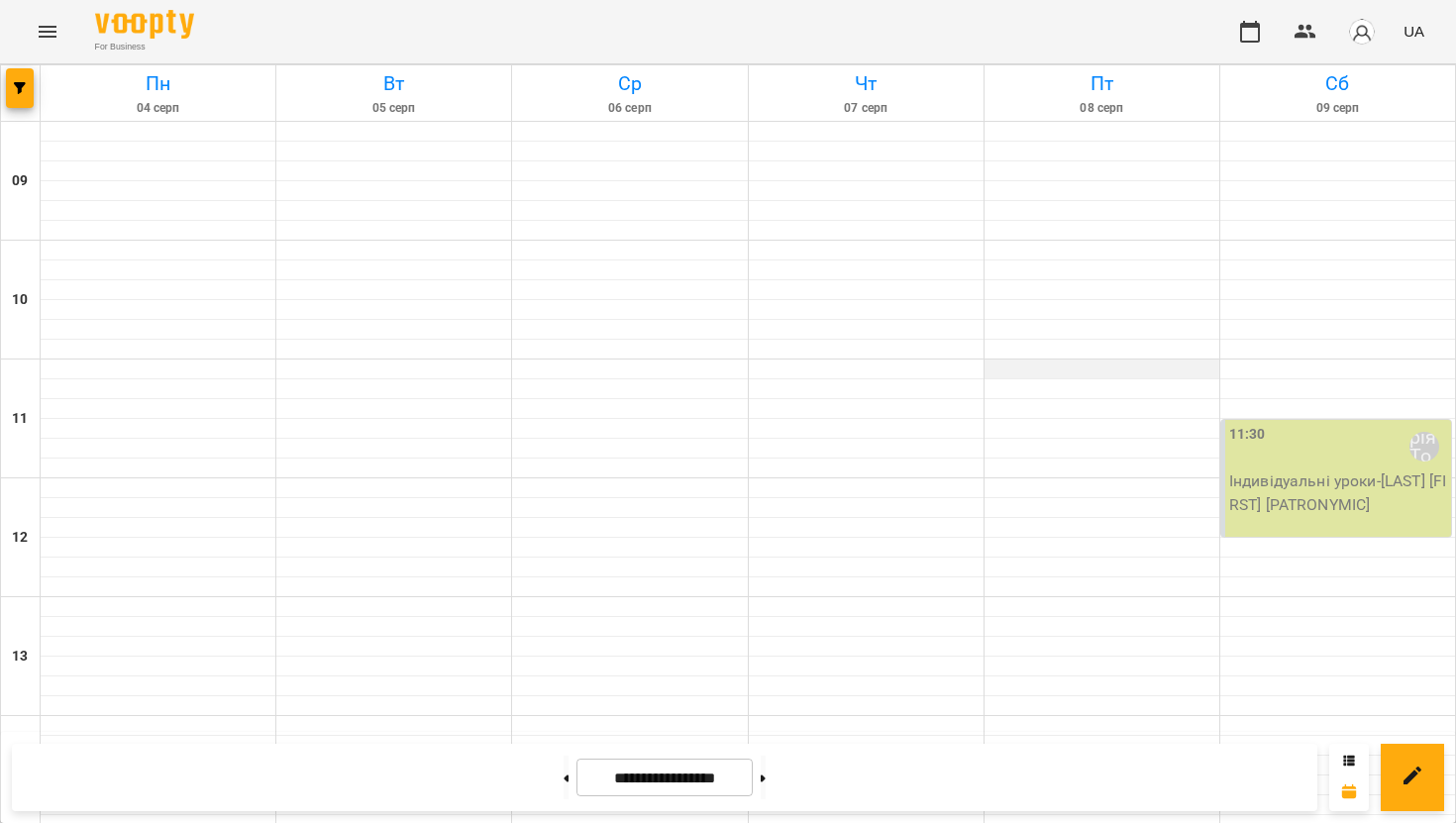 scroll, scrollTop: 0, scrollLeft: 0, axis: both 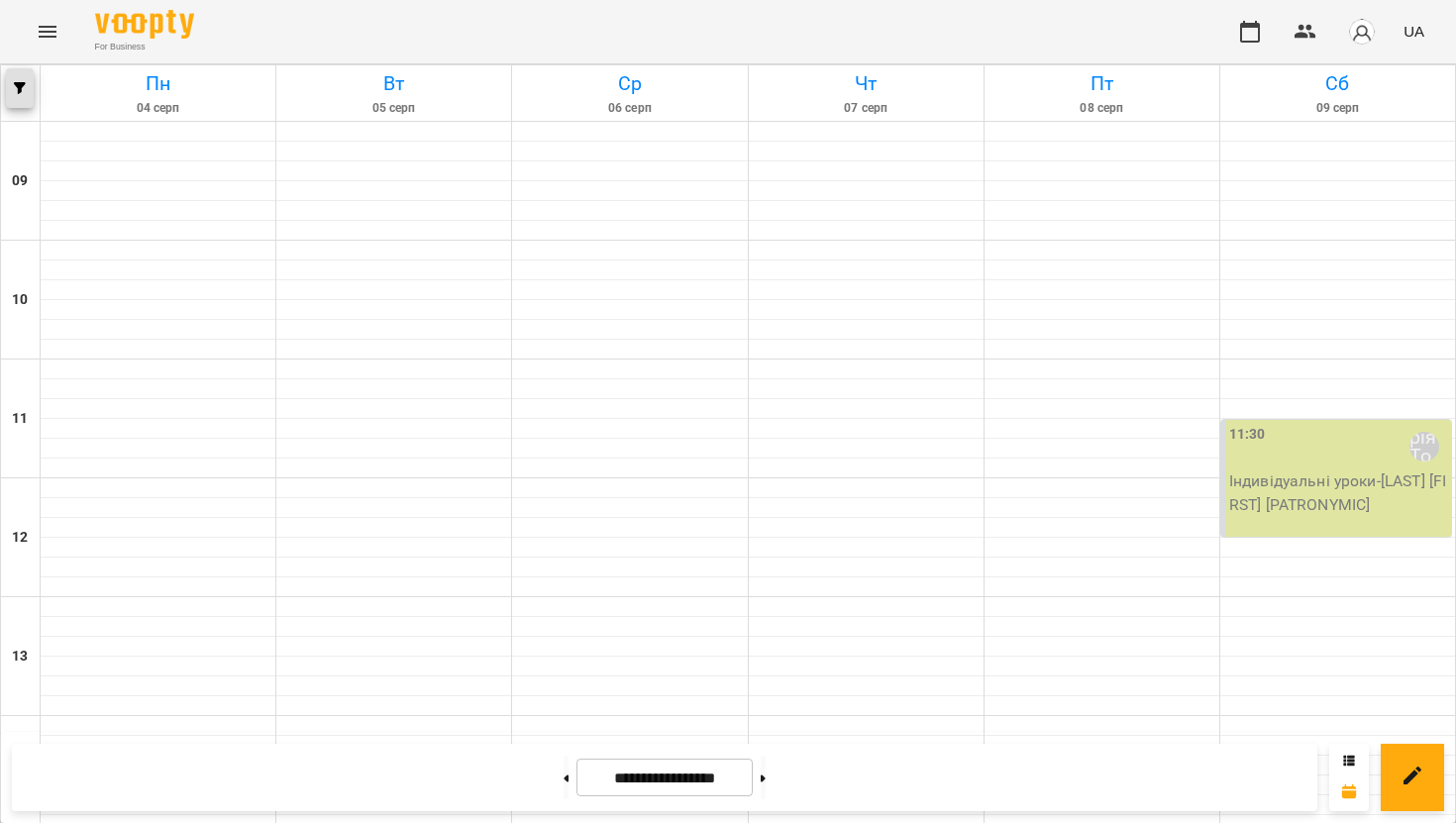 click 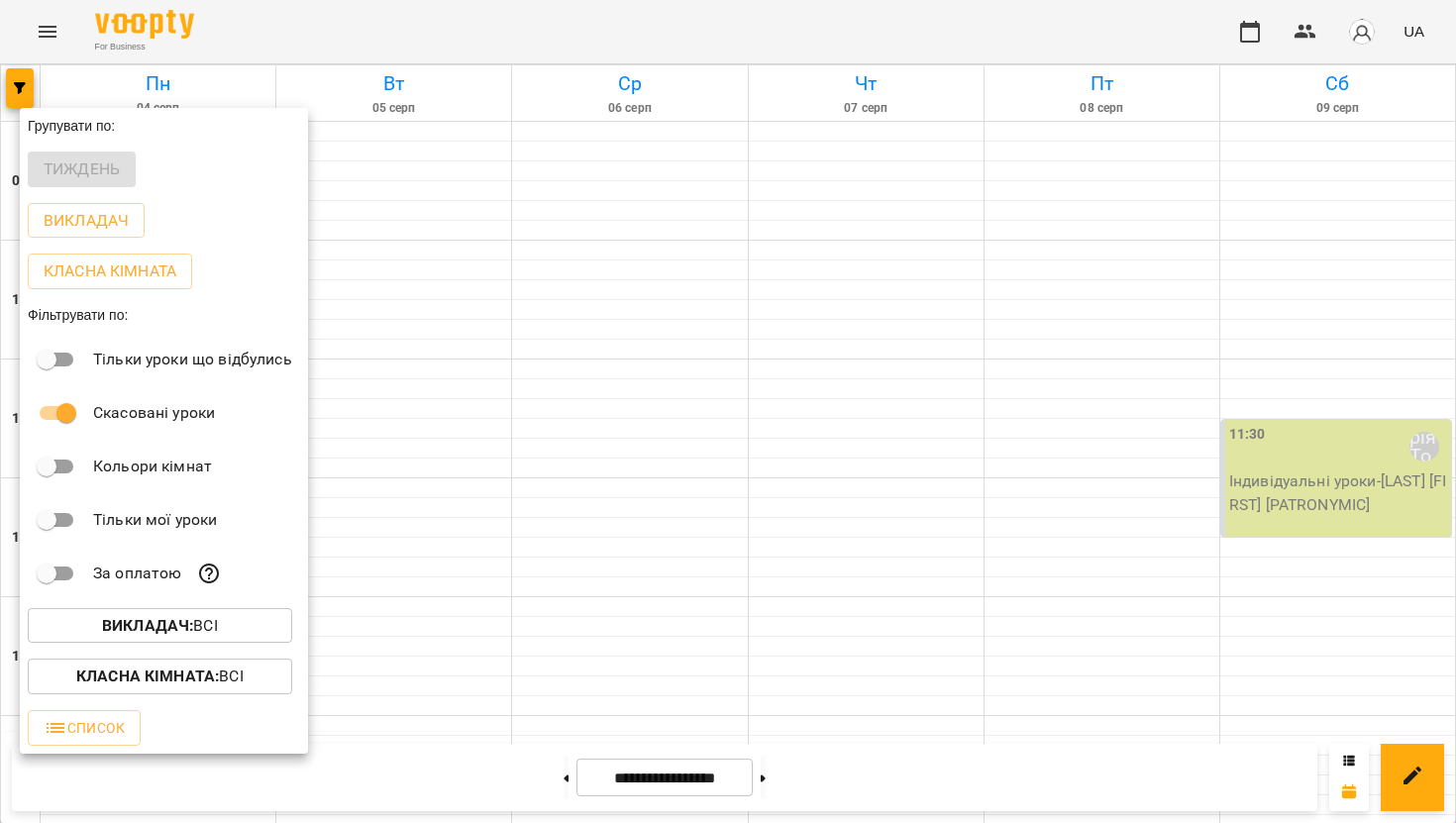click on "Тиждень" at bounding box center [163, 169] 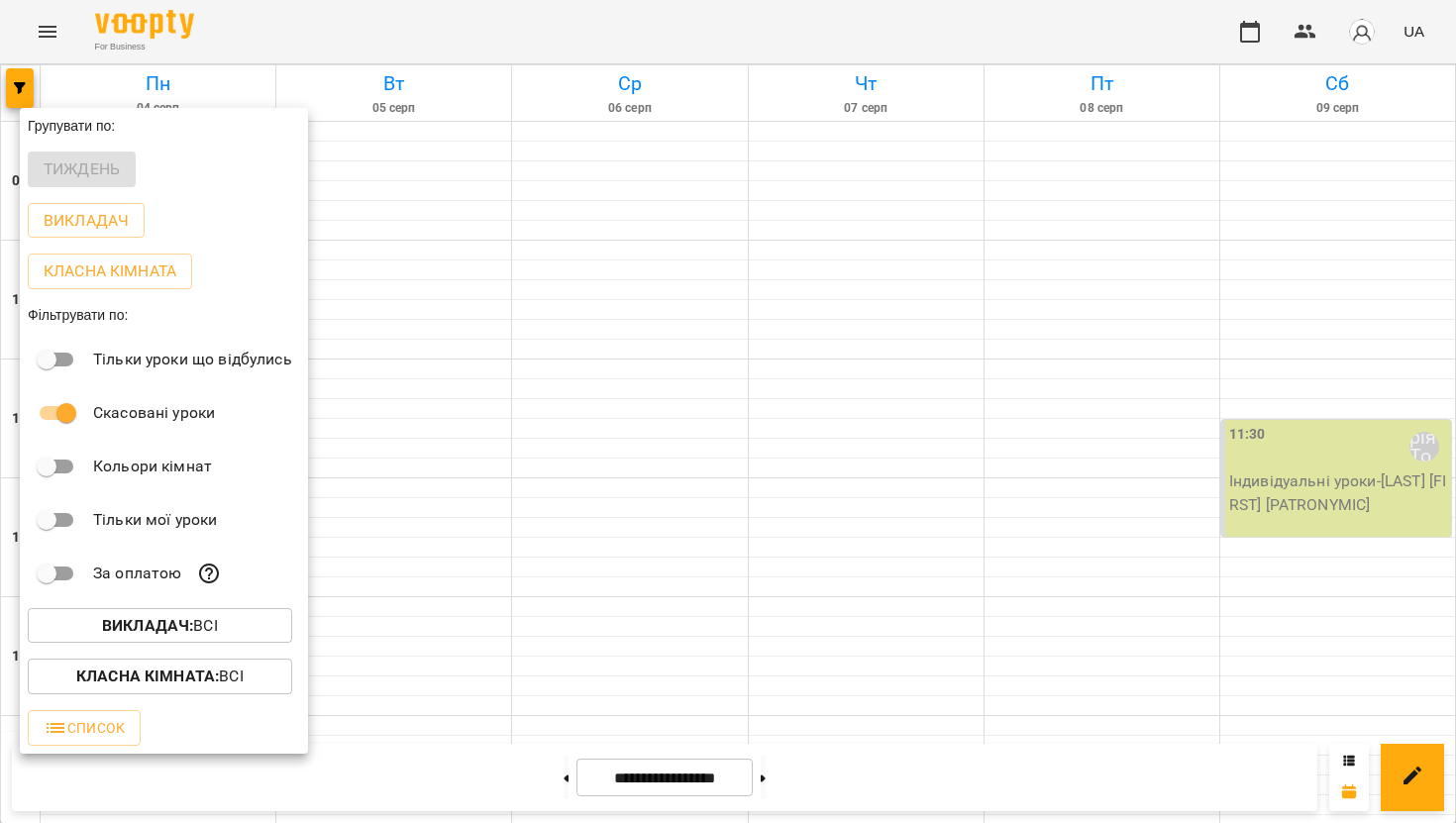 click at bounding box center [728, 411] 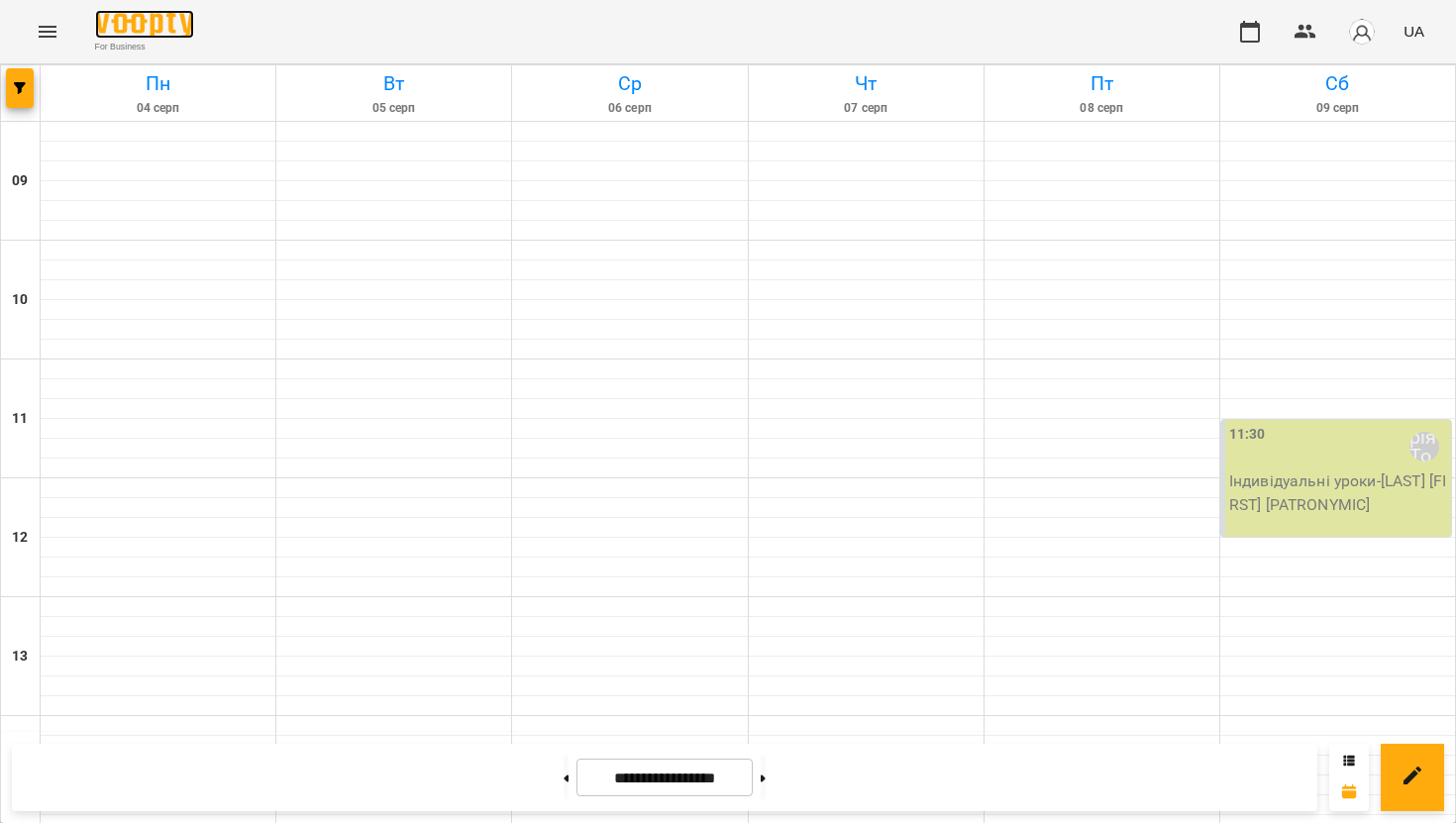 click at bounding box center [145, 24] 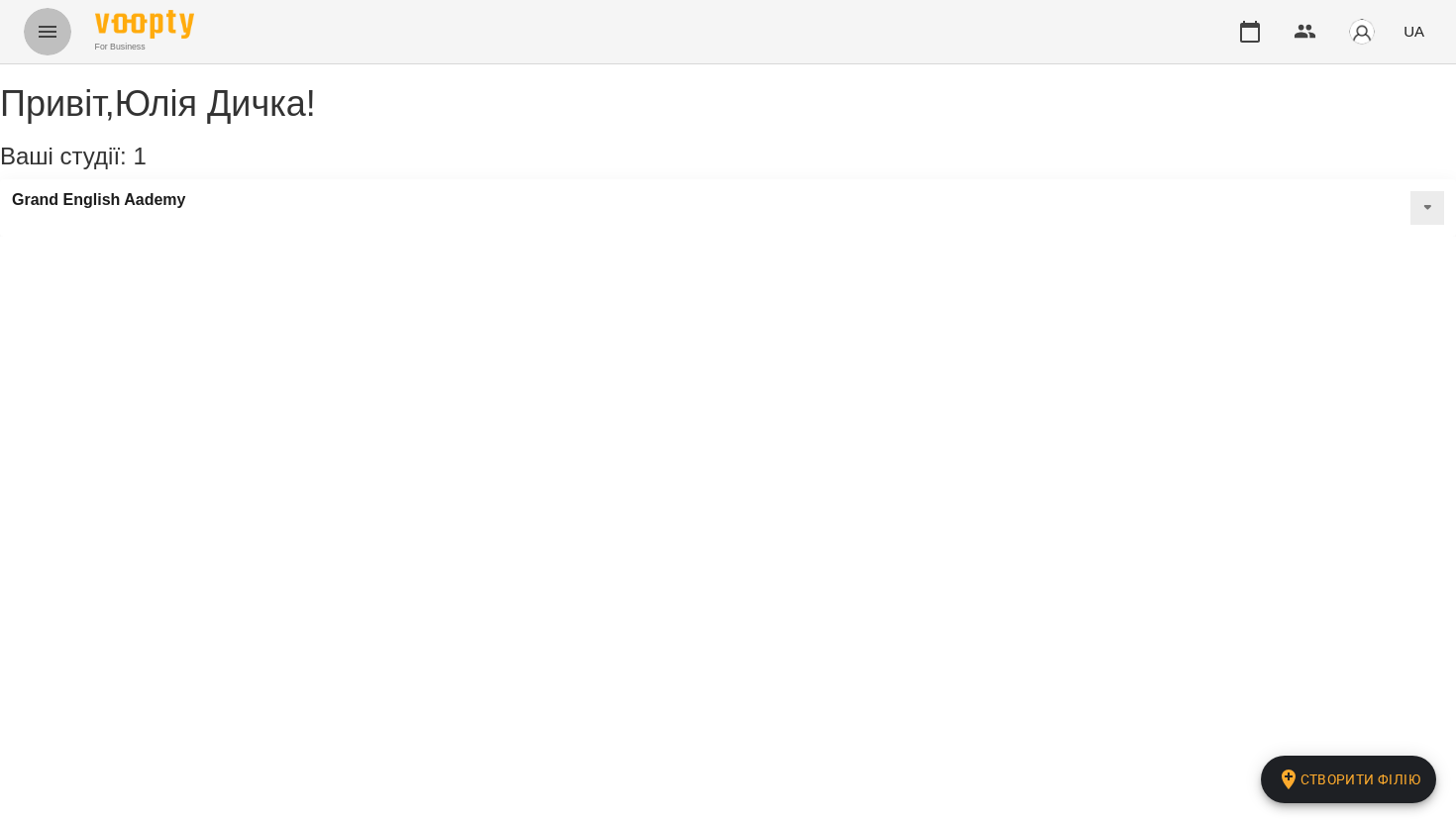 click 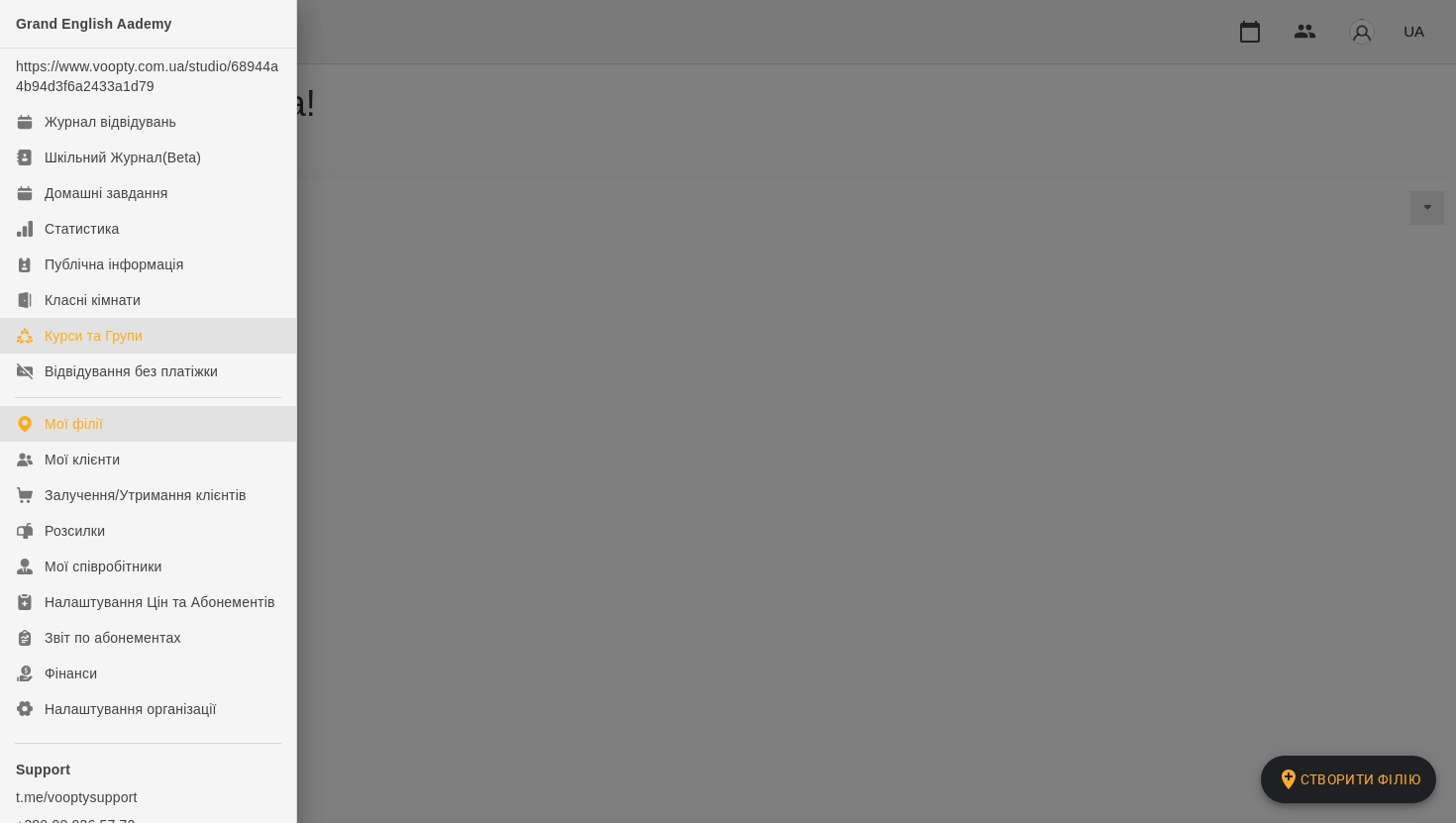 click on "Курси та Групи" at bounding box center (93, 336) 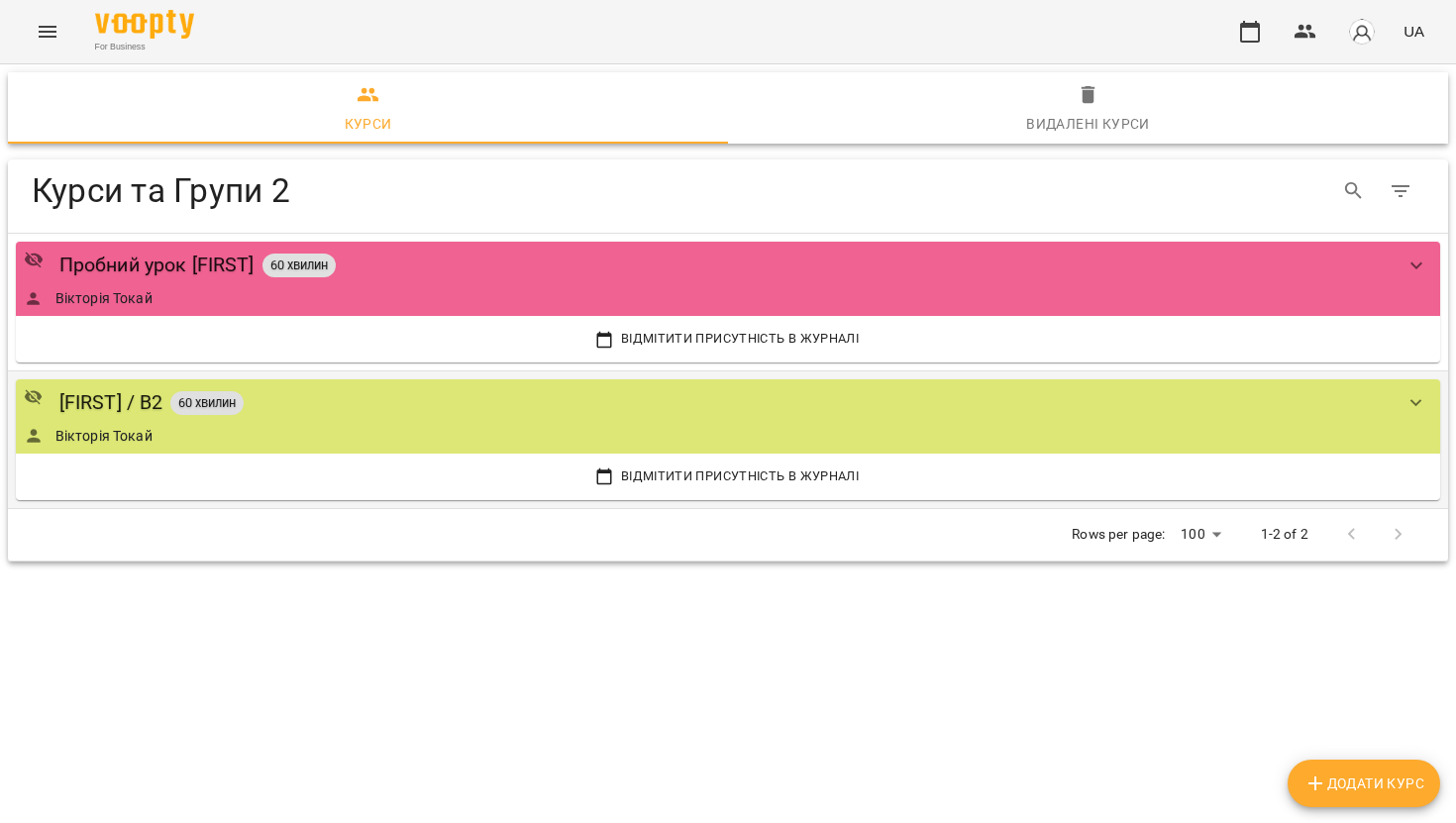 click on "Вікторія Токай" at bounding box center (708, 436) 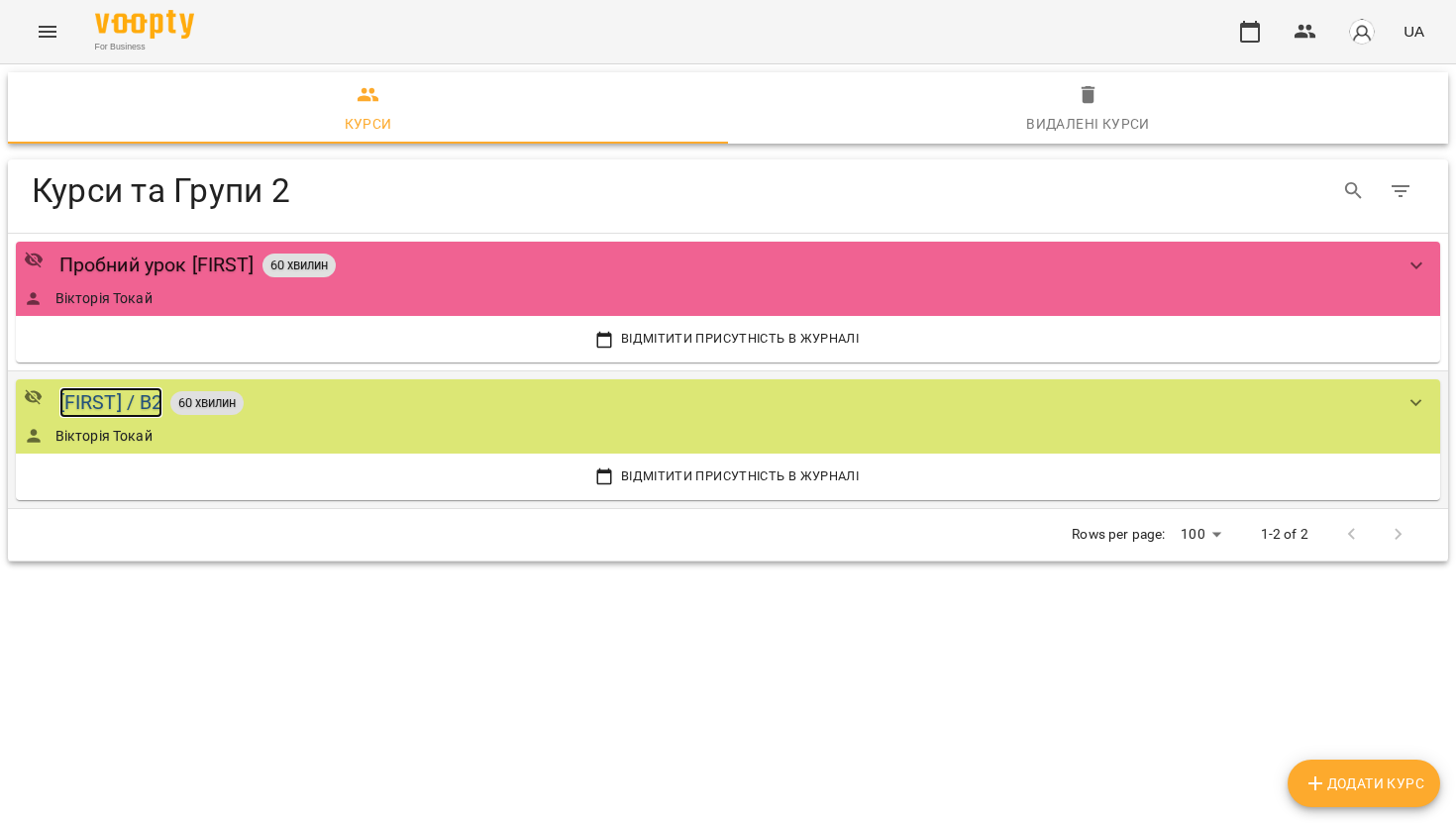 click on "[FIRST] / В2" at bounding box center [111, 402] 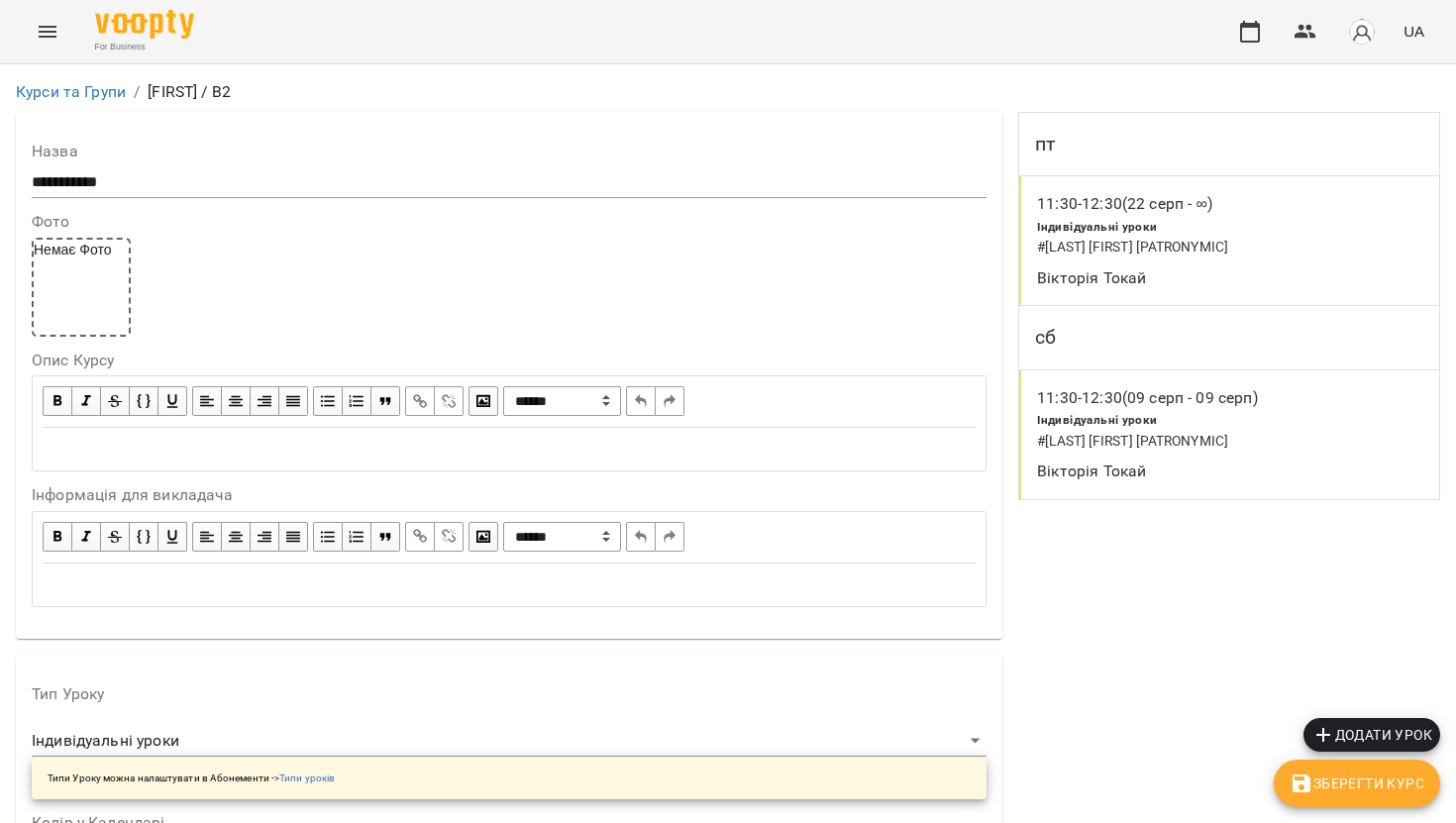 scroll, scrollTop: 192, scrollLeft: 0, axis: vertical 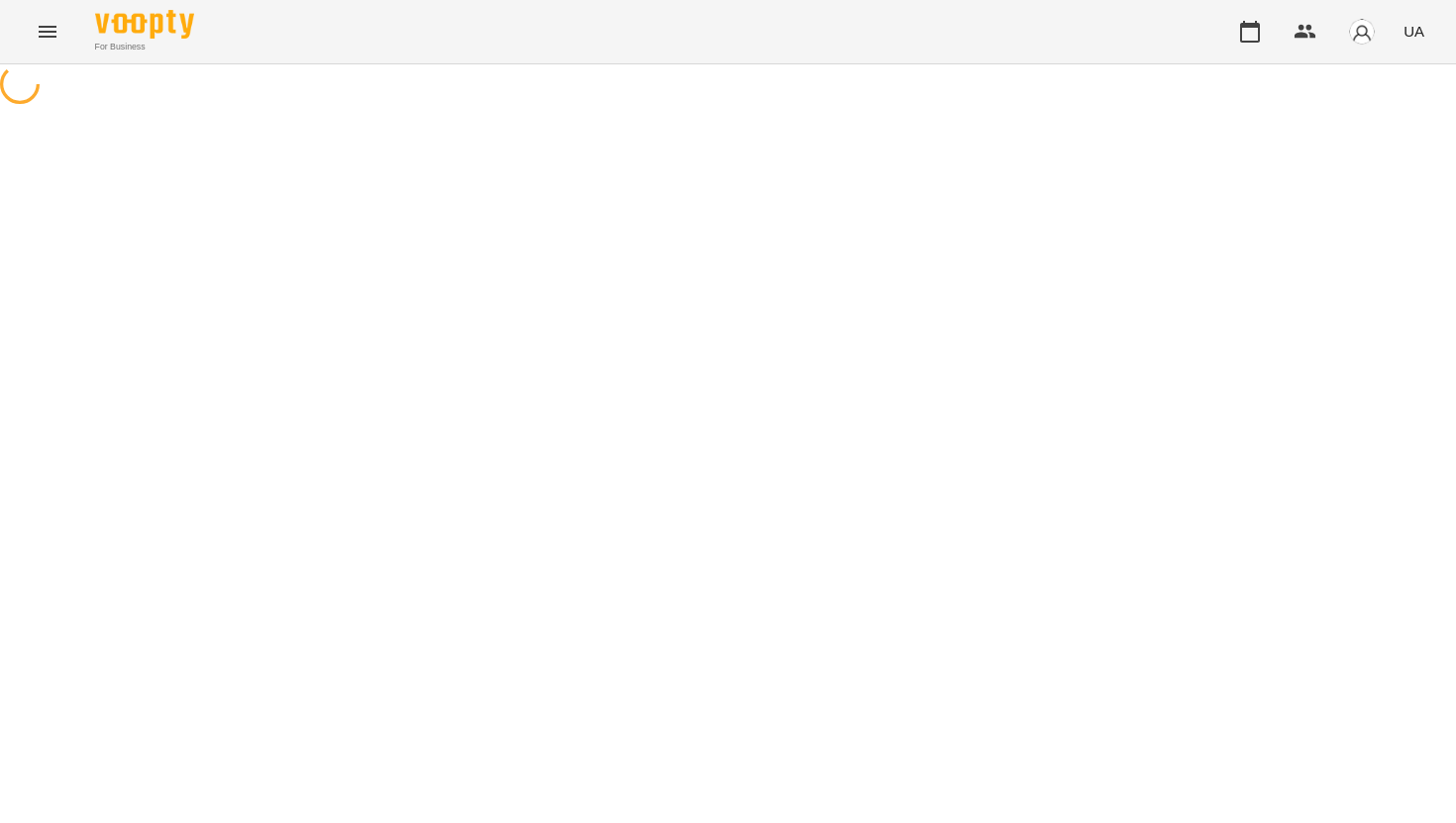 select on "**********" 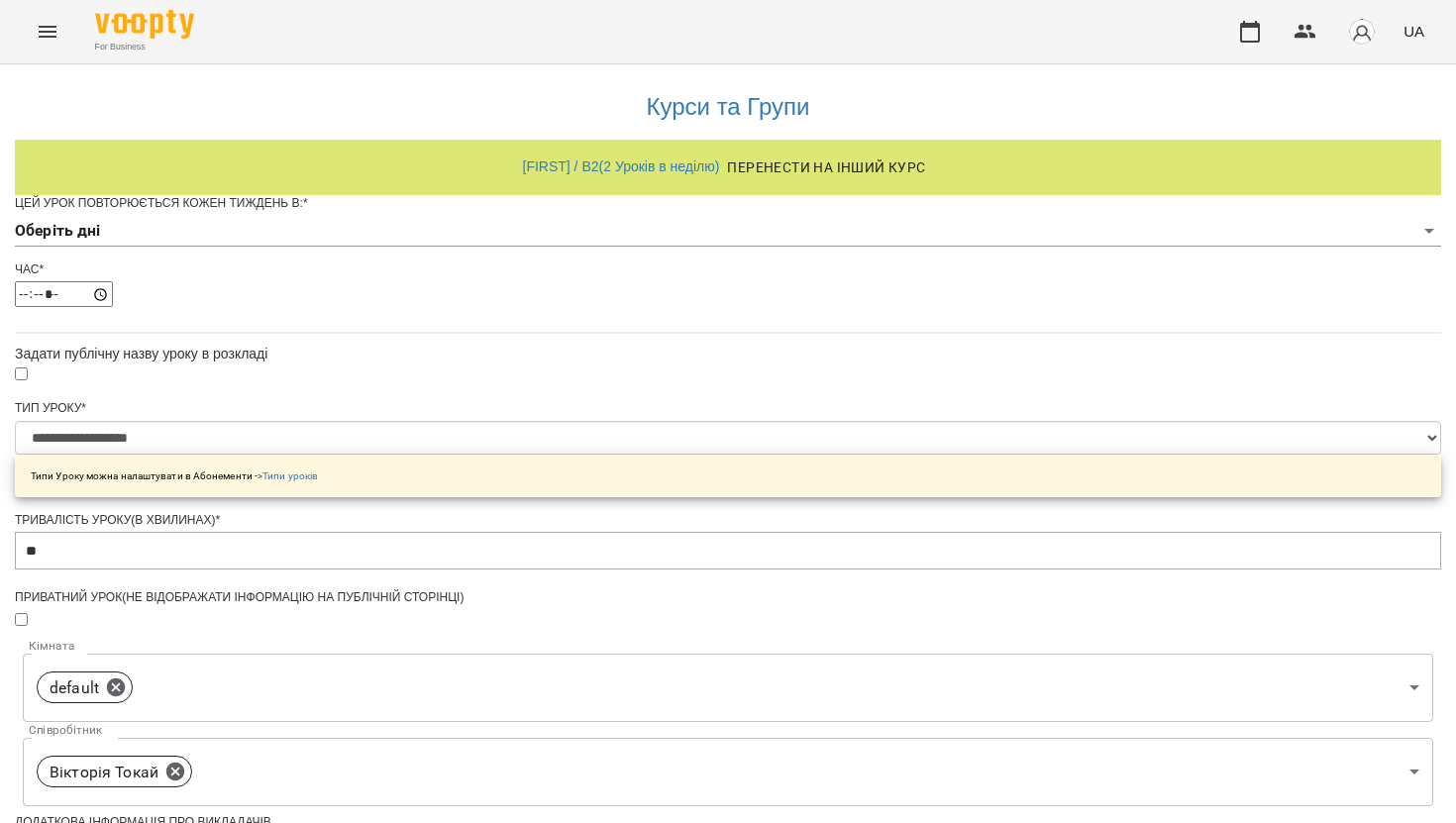 click on "**********" at bounding box center (728, 636) 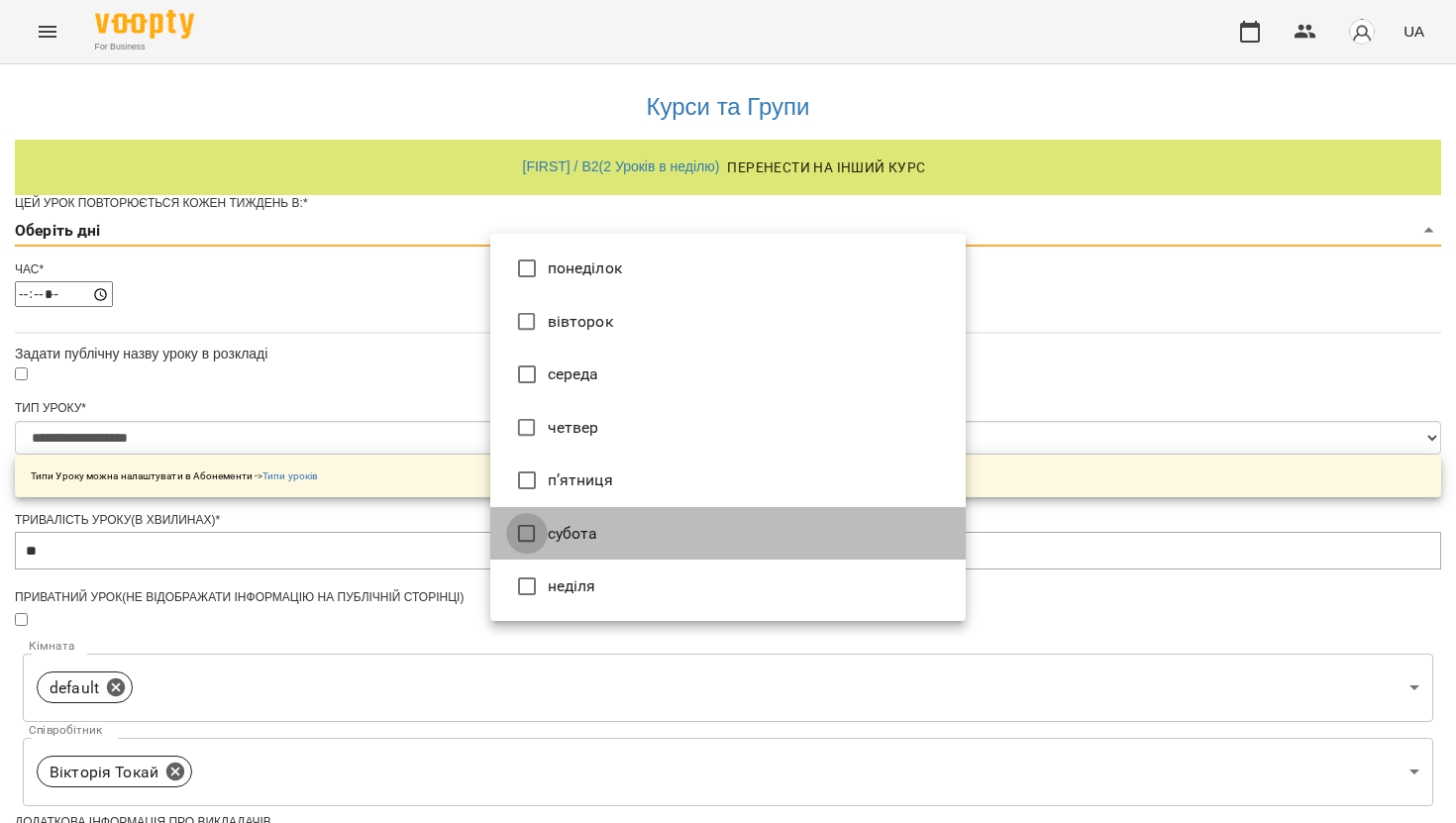 type on "*" 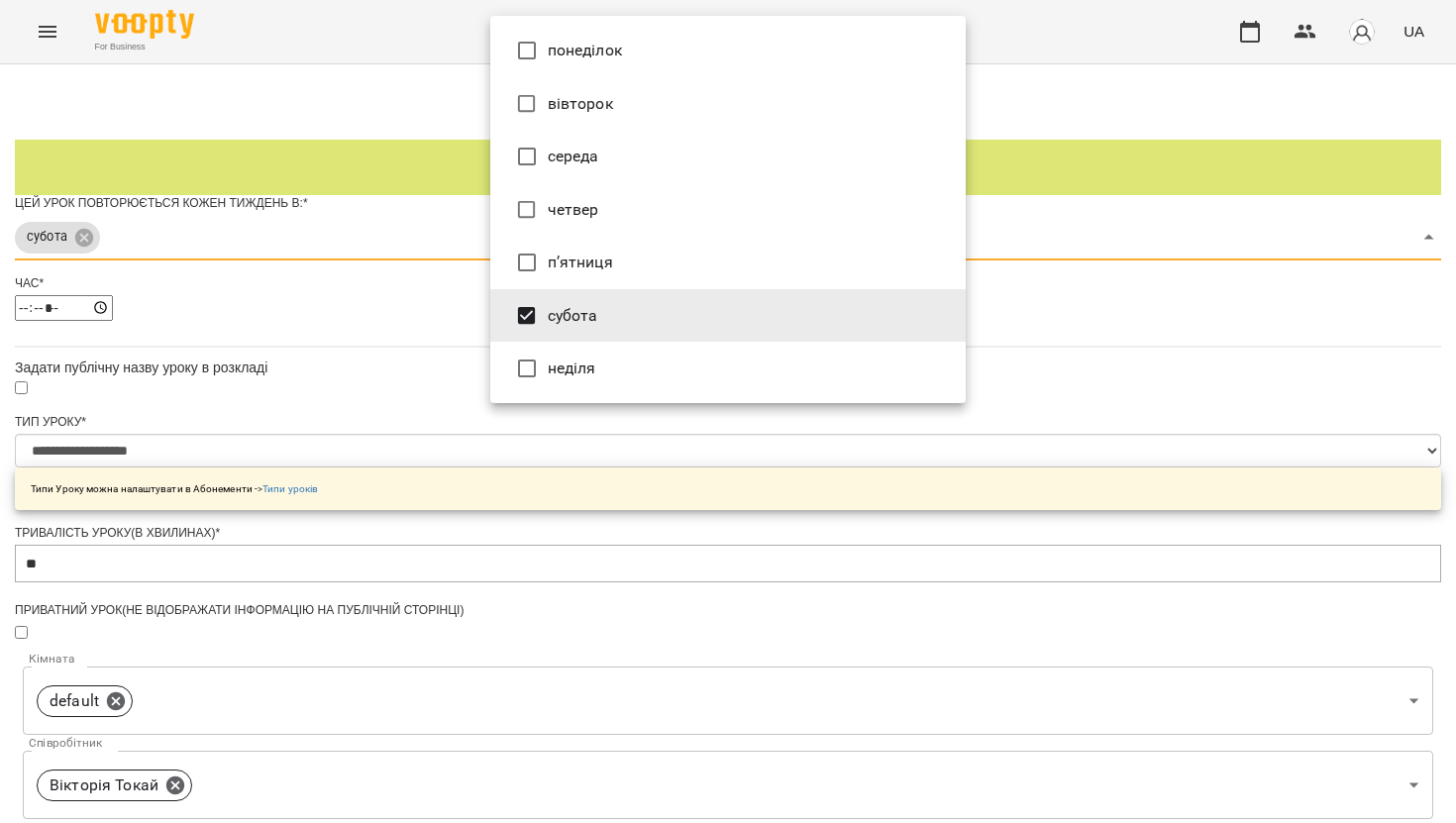 click at bounding box center (728, 411) 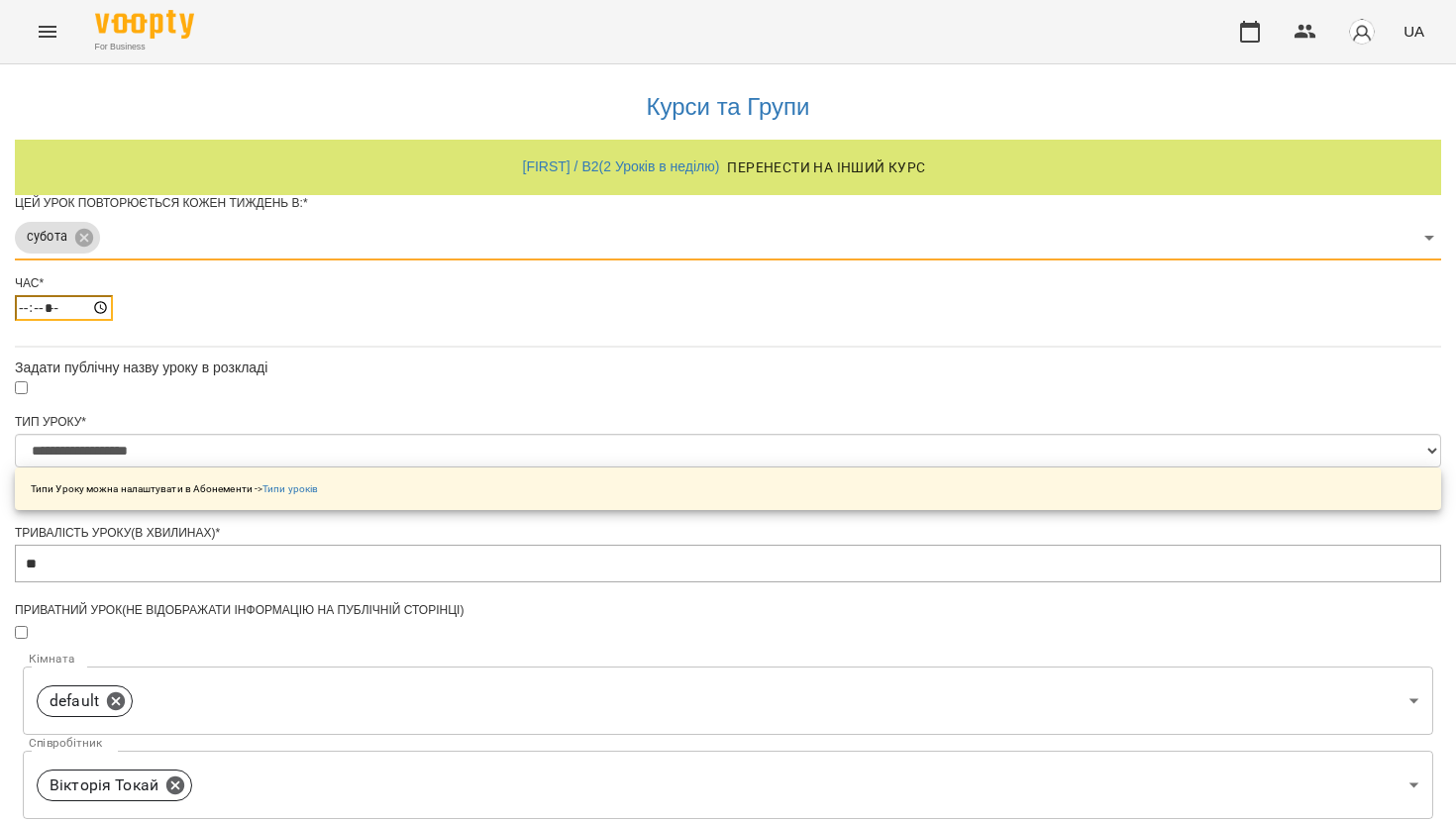 click on "*****" at bounding box center [63, 308] 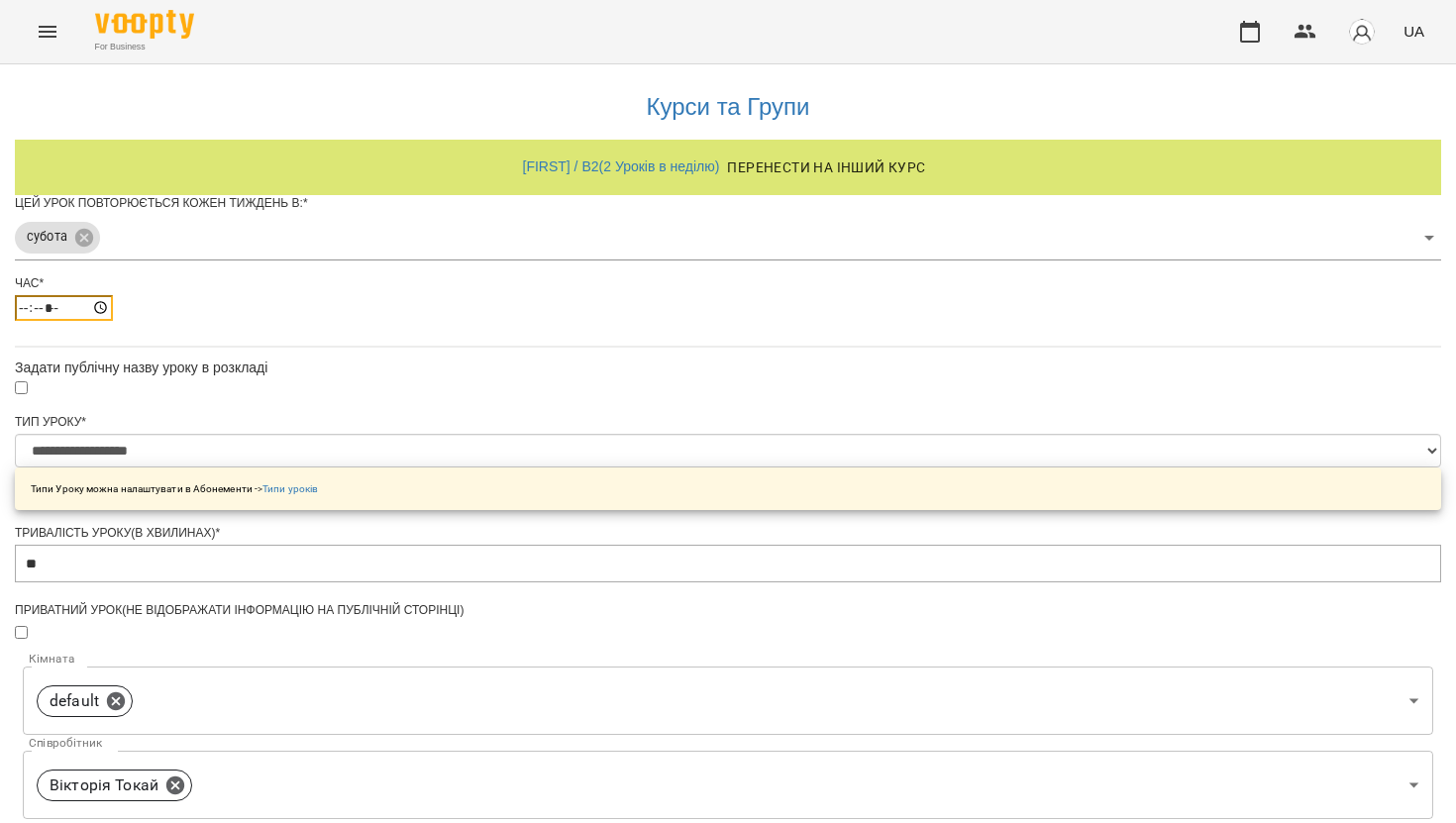 click on "*****" at bounding box center (63, 308) 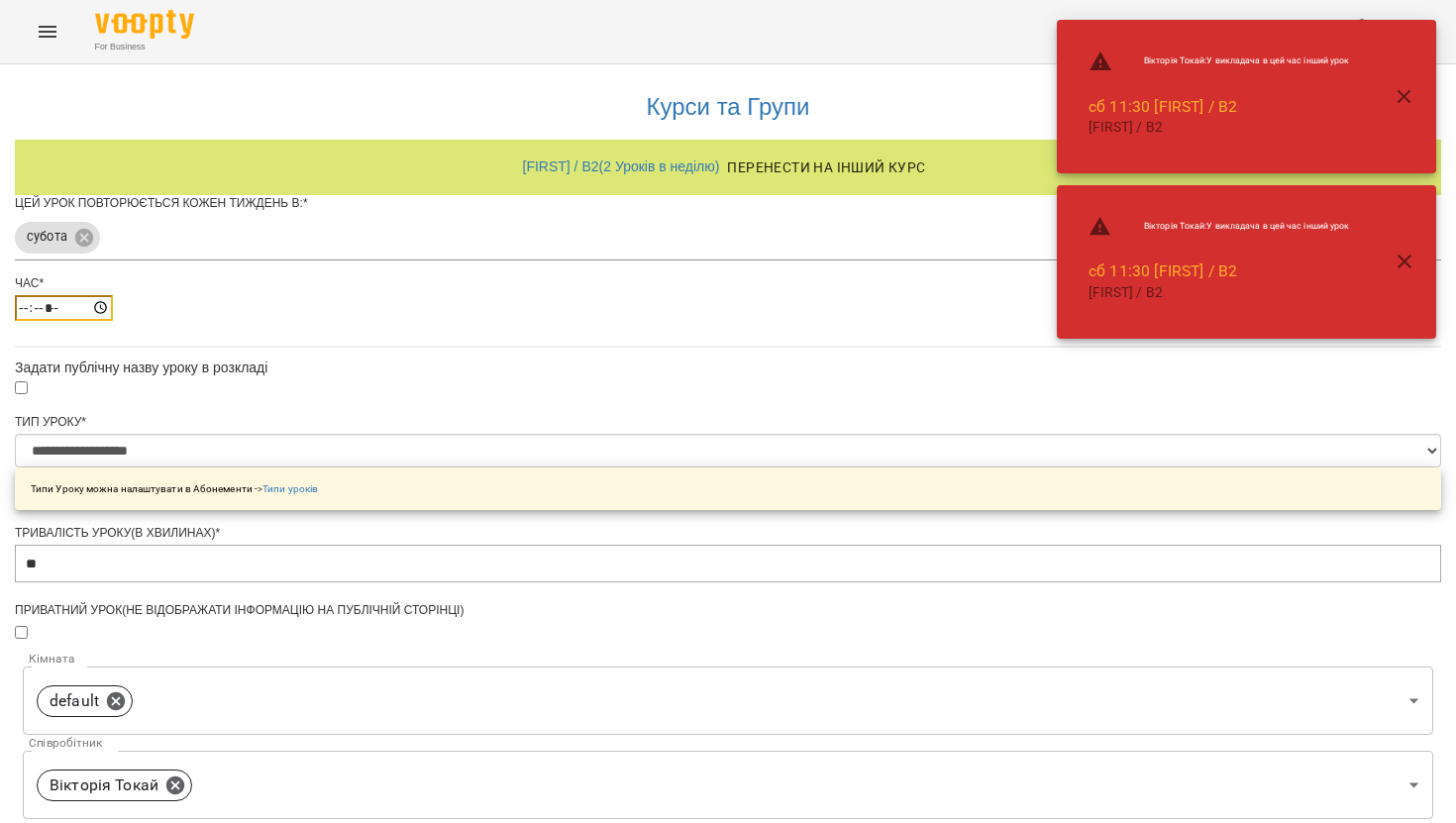 type on "*****" 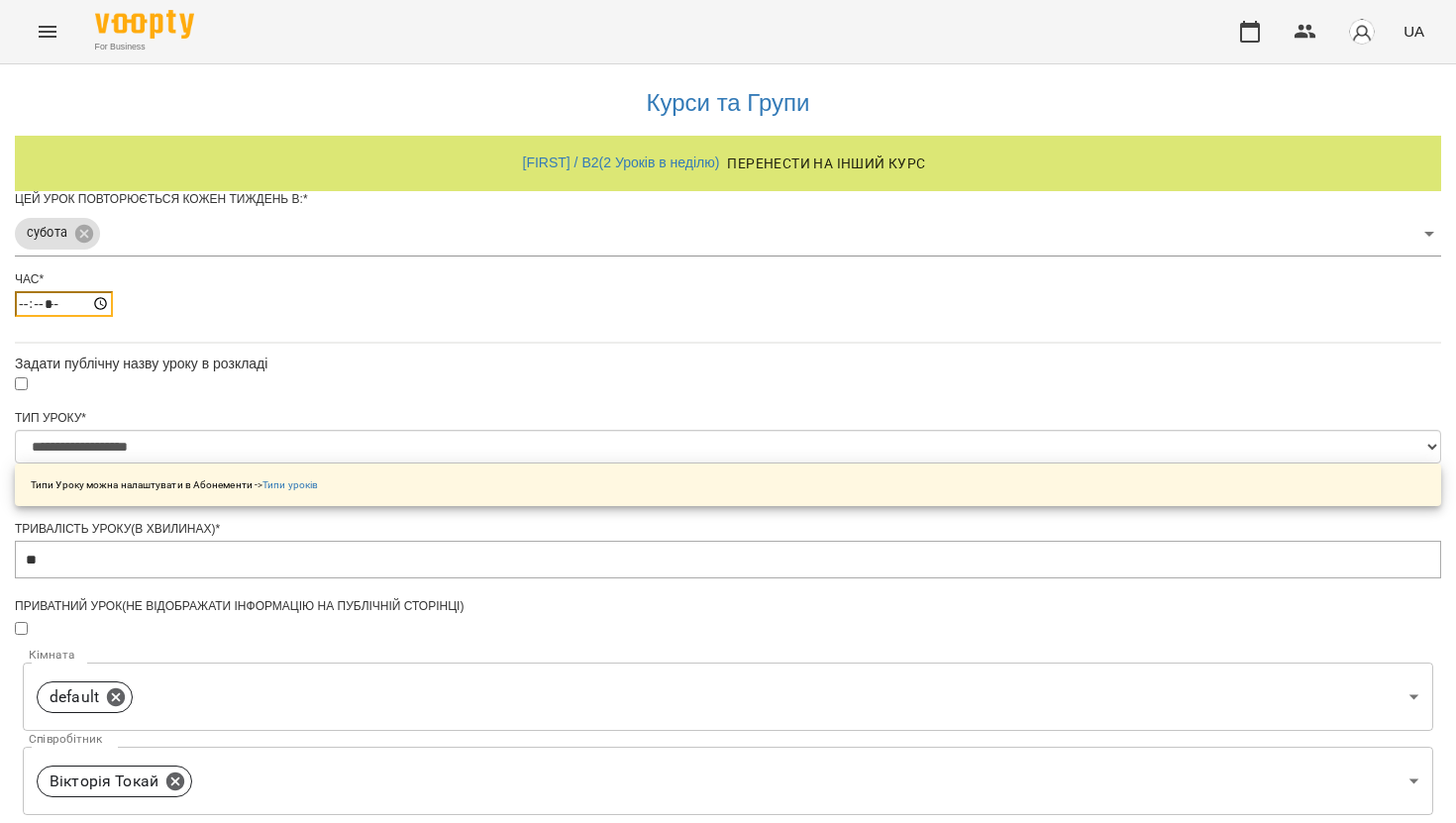 scroll, scrollTop: 116, scrollLeft: 0, axis: vertical 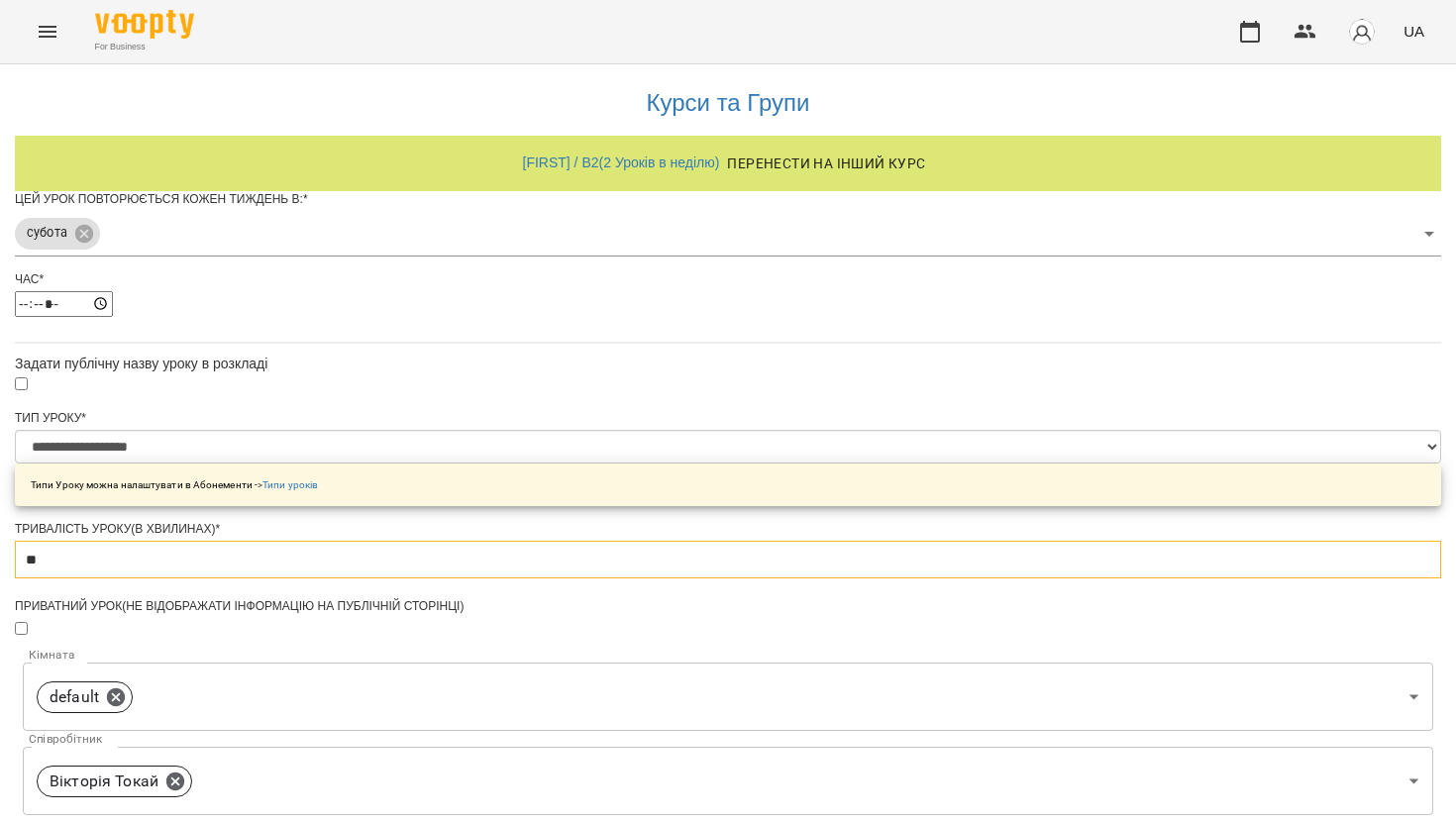 click on "**" at bounding box center [728, 560] 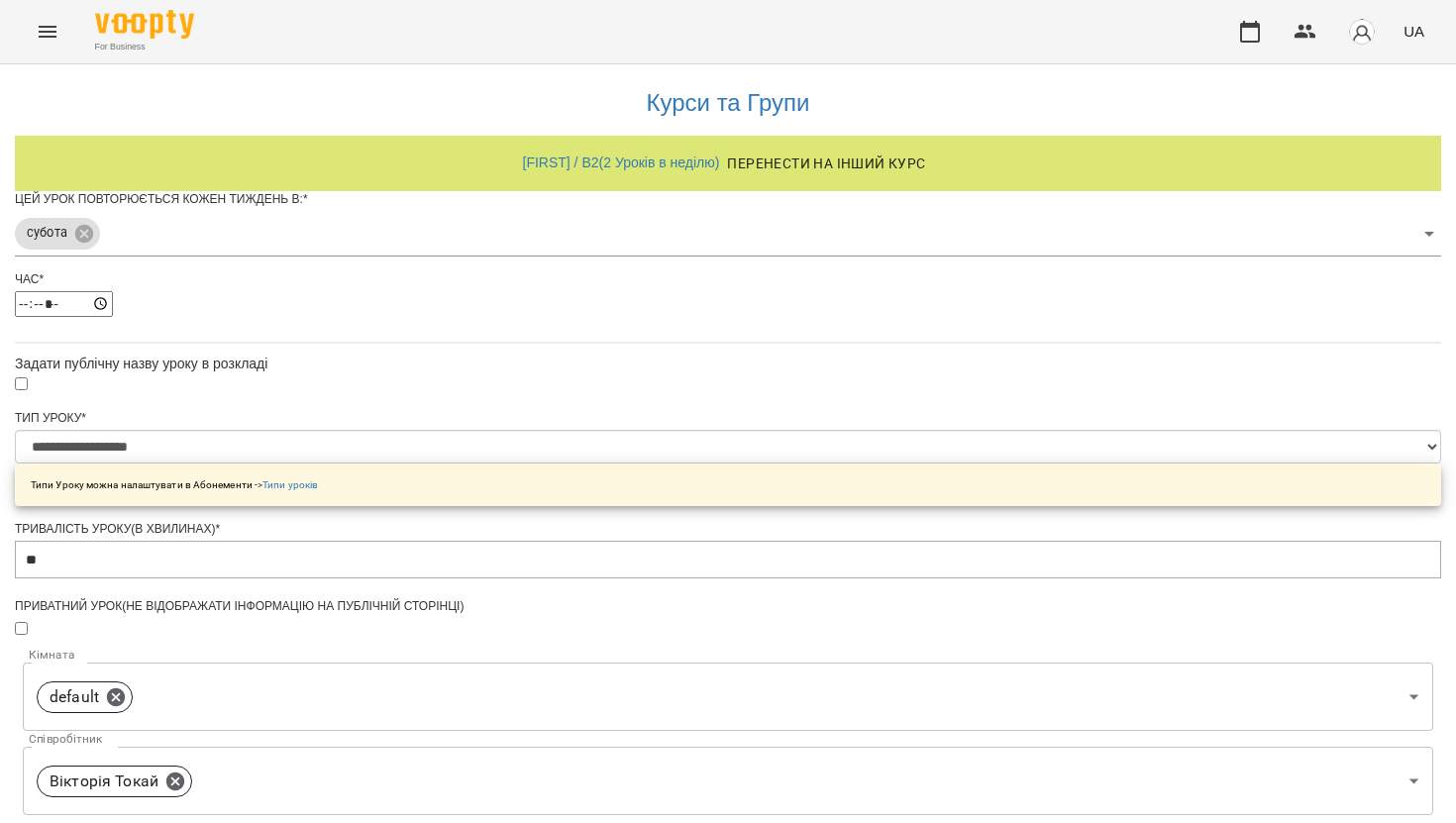 click on "Обрати клієнтів, які це відвідують" at bounding box center (178, 1043) 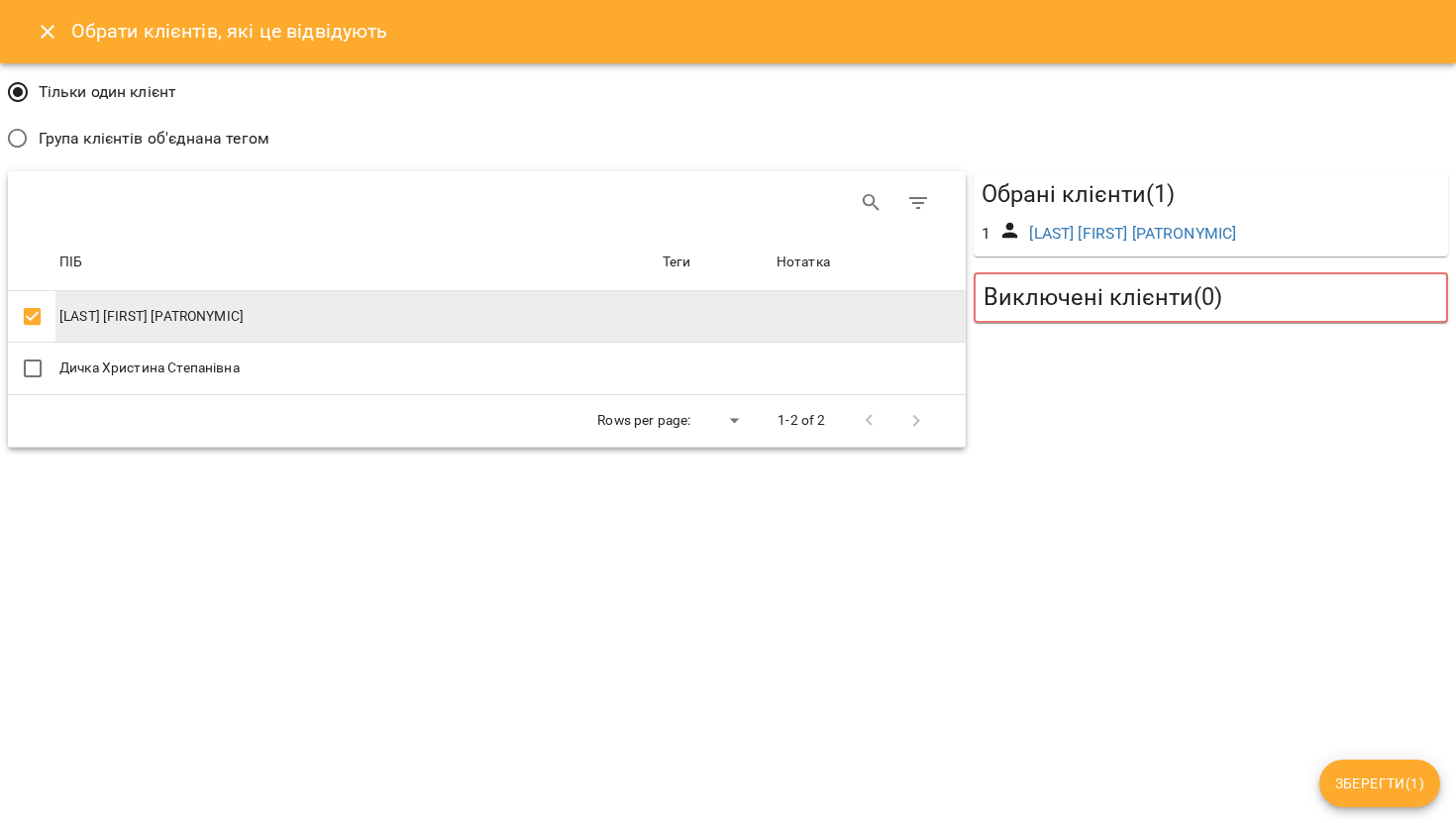click on "Зберегти ( 1 )" at bounding box center [1380, 783] 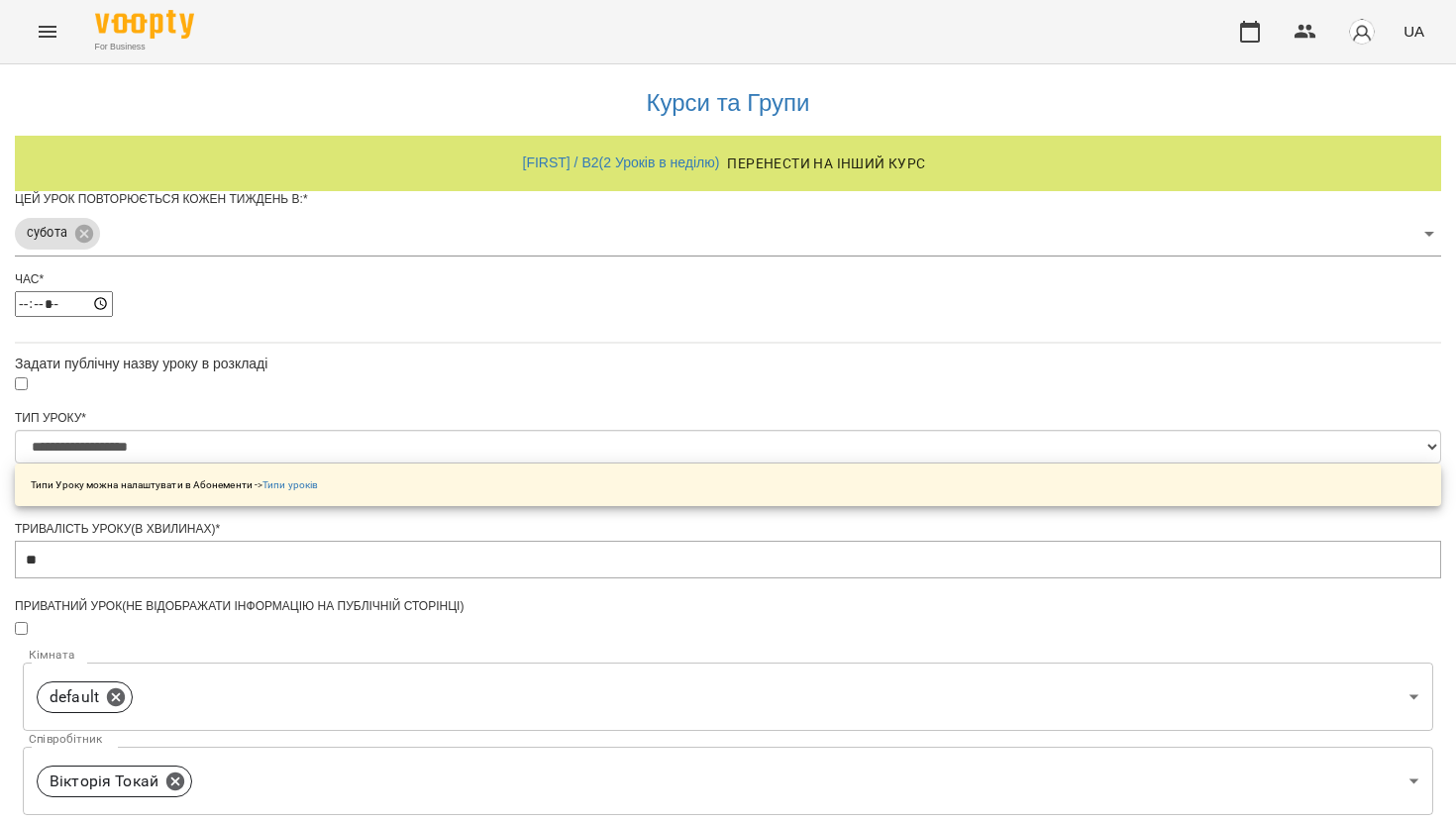 scroll, scrollTop: 609, scrollLeft: 0, axis: vertical 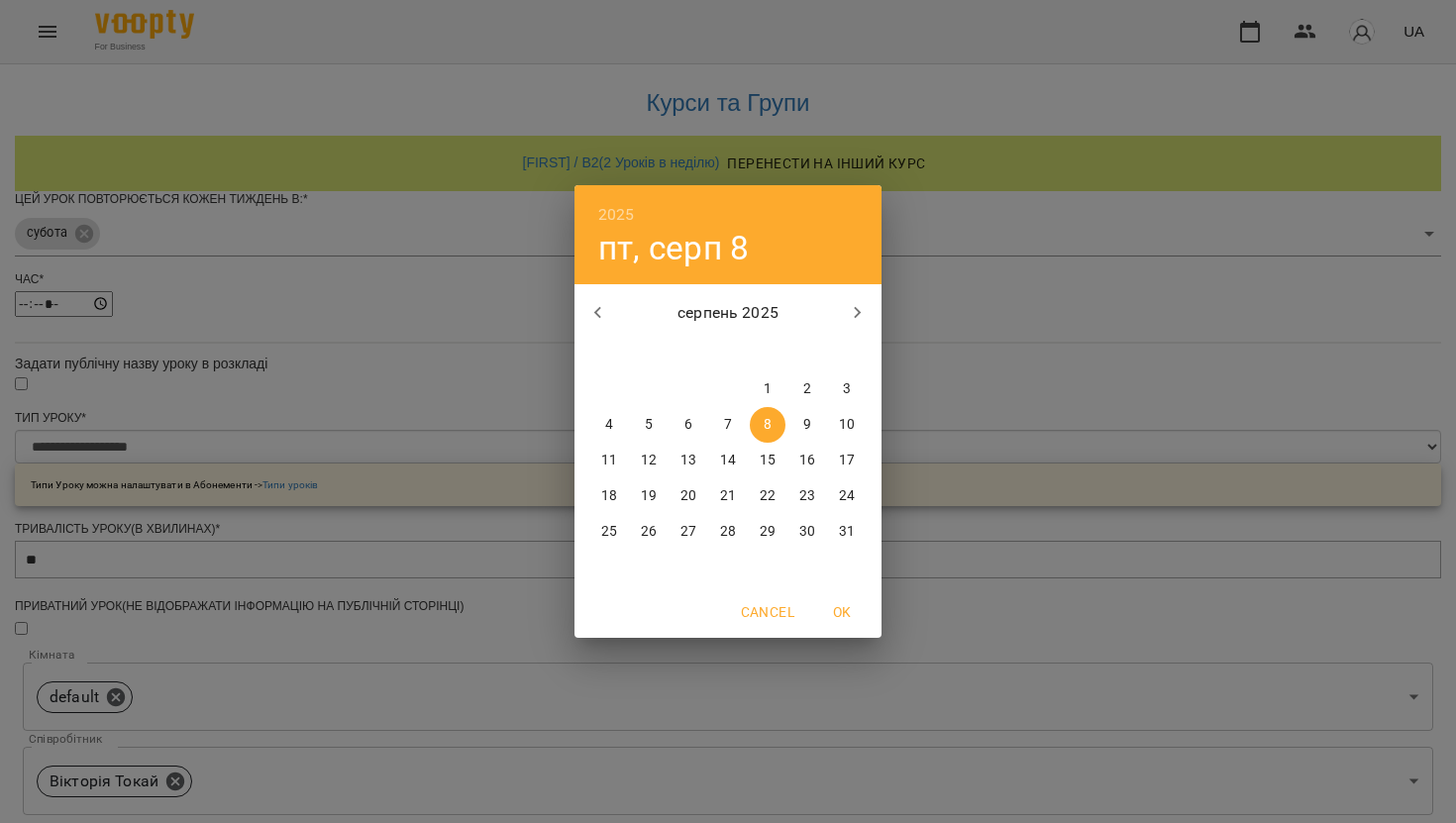 click on "2" at bounding box center [807, 389] 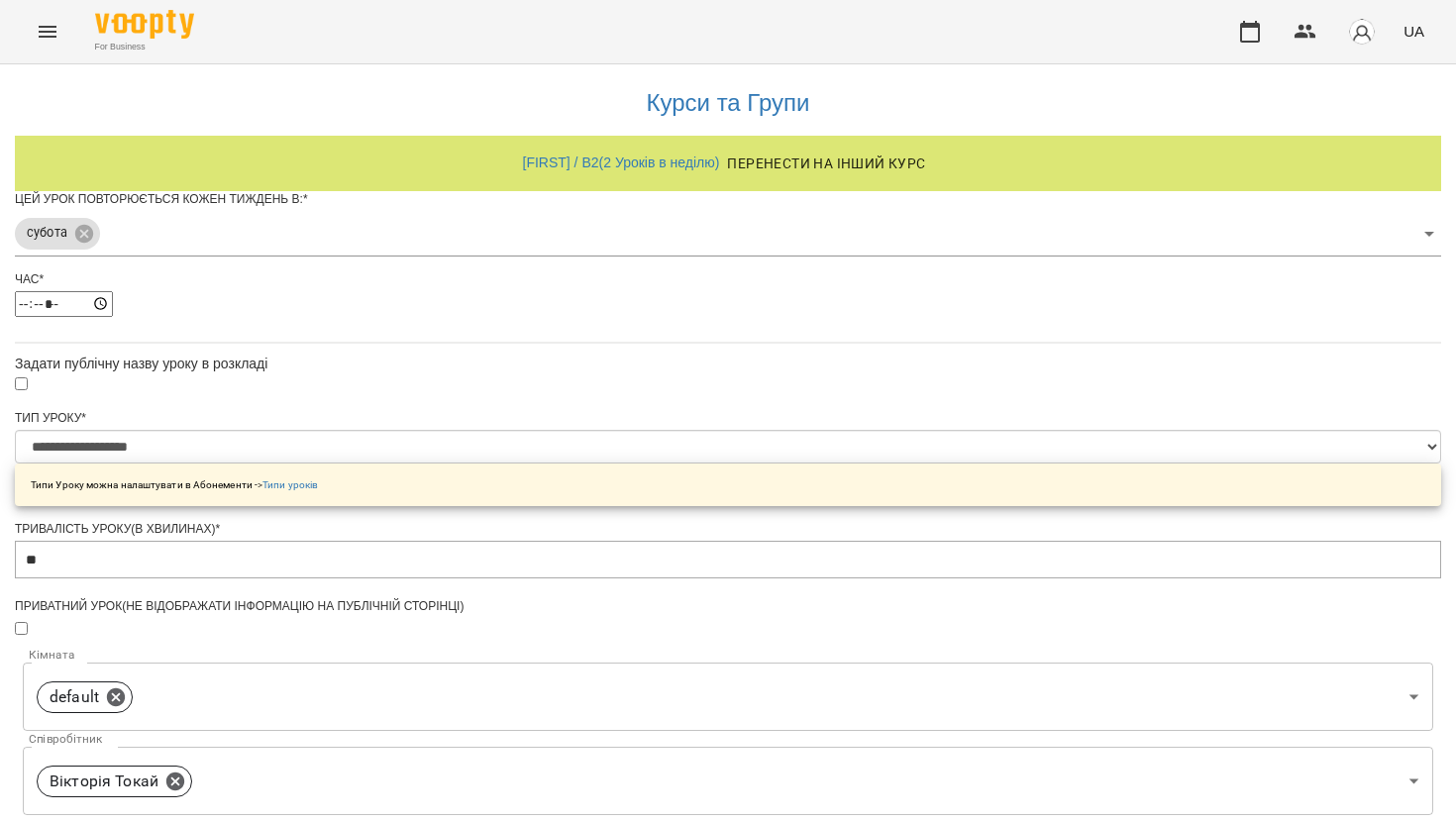 click on "**********" at bounding box center (107, 1324) 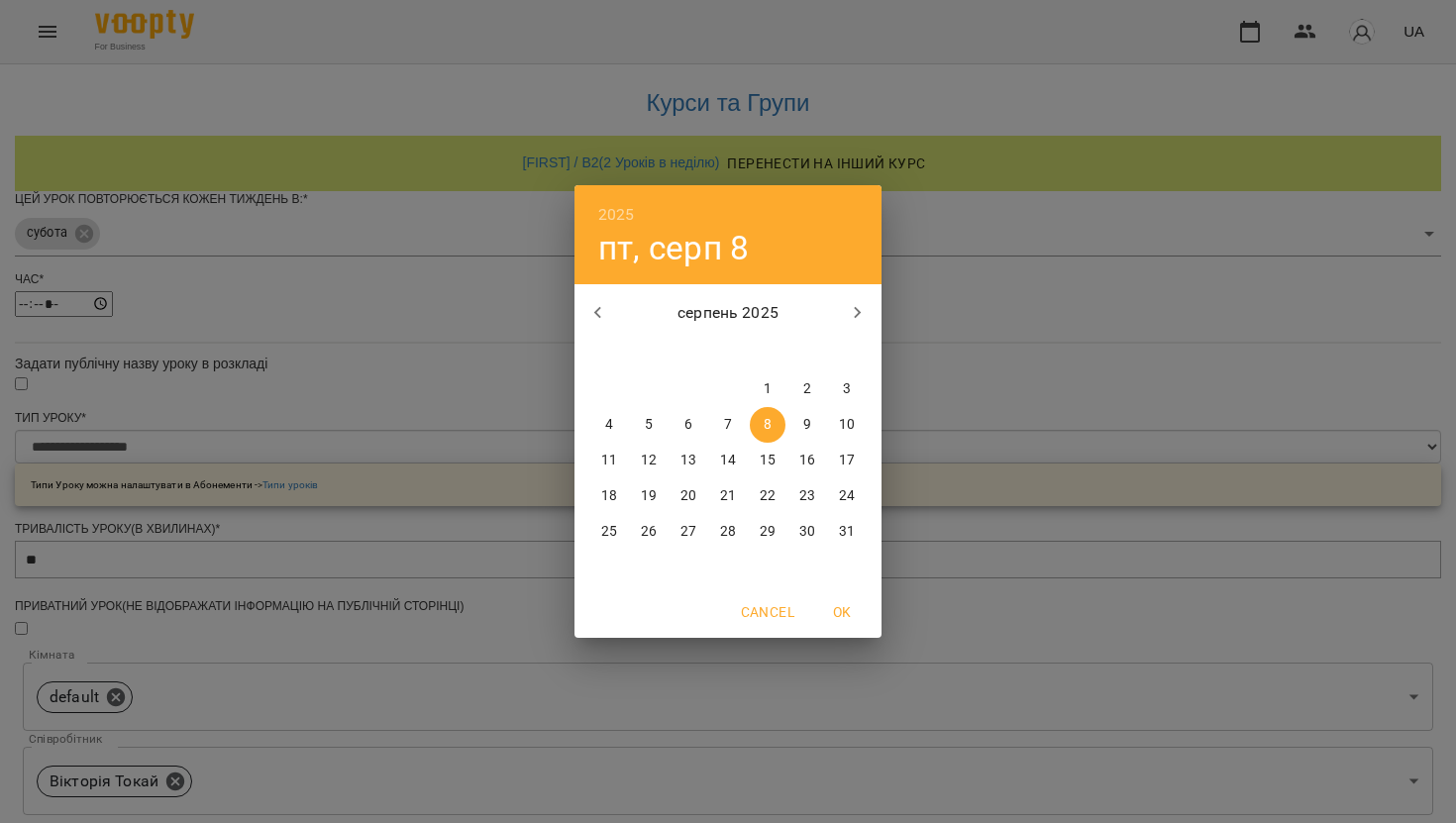 click on "2" at bounding box center [807, 389] 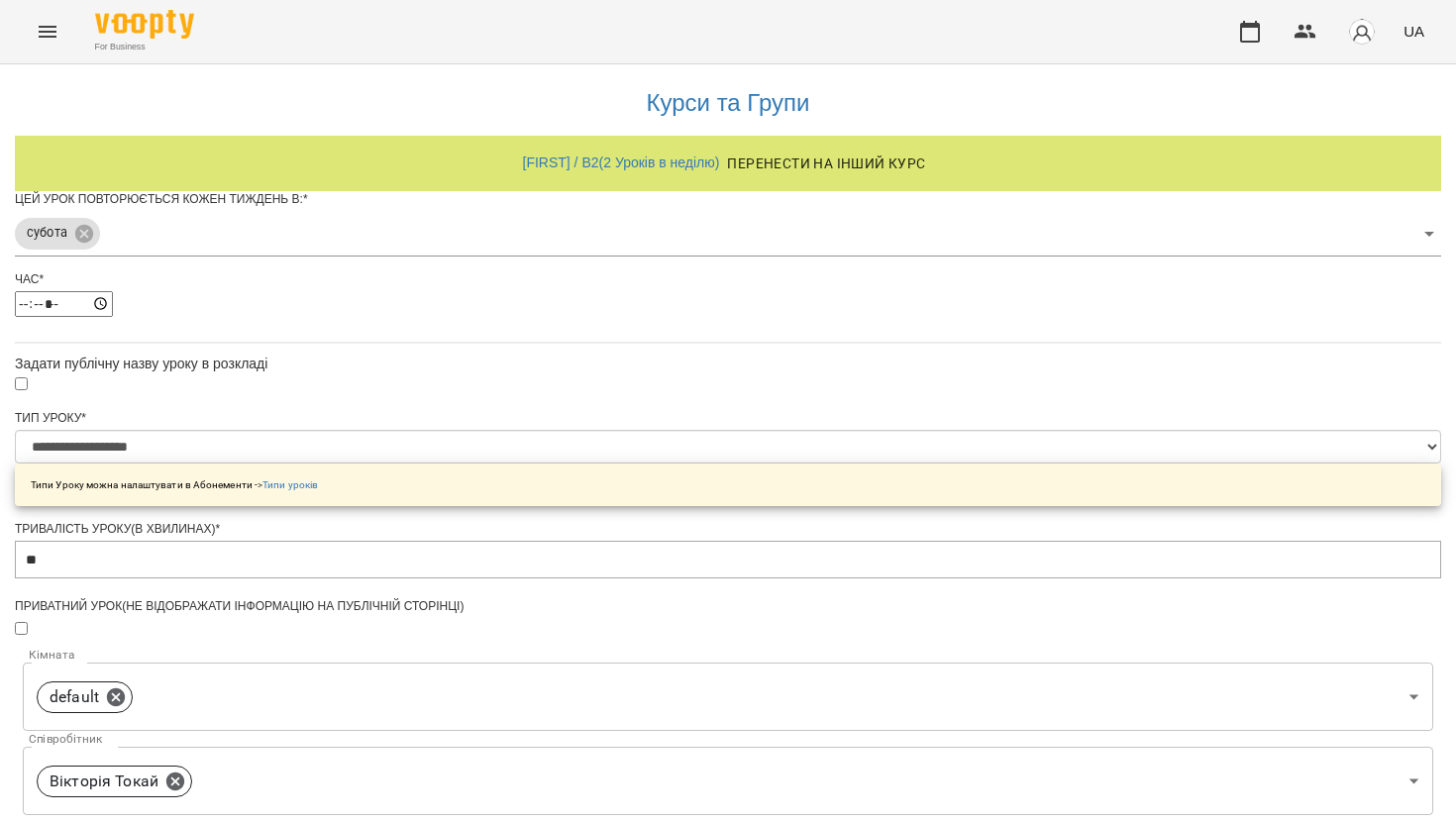 scroll, scrollTop: 734, scrollLeft: 0, axis: vertical 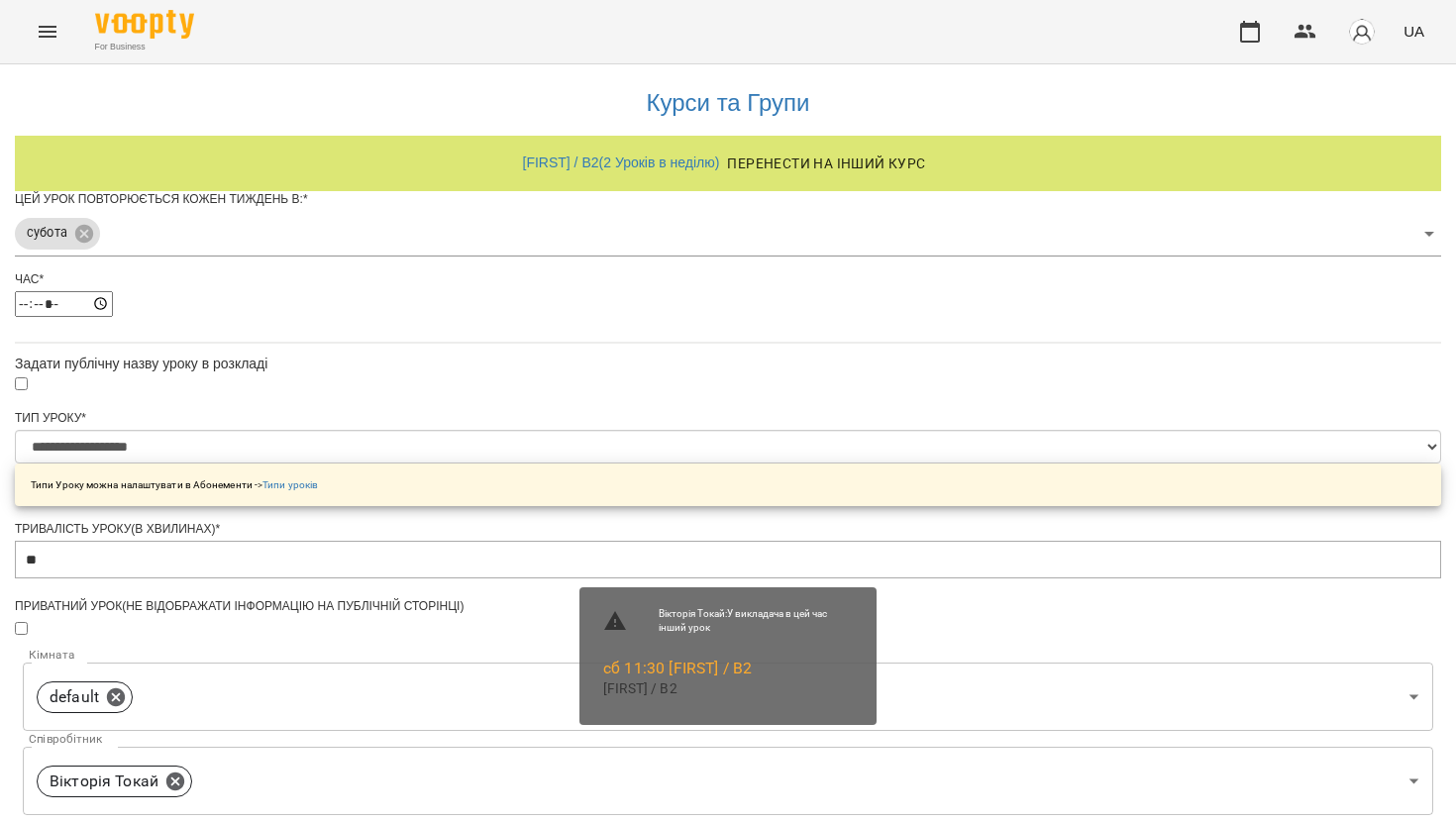 click on "Зберегти" at bounding box center (728, 1385) 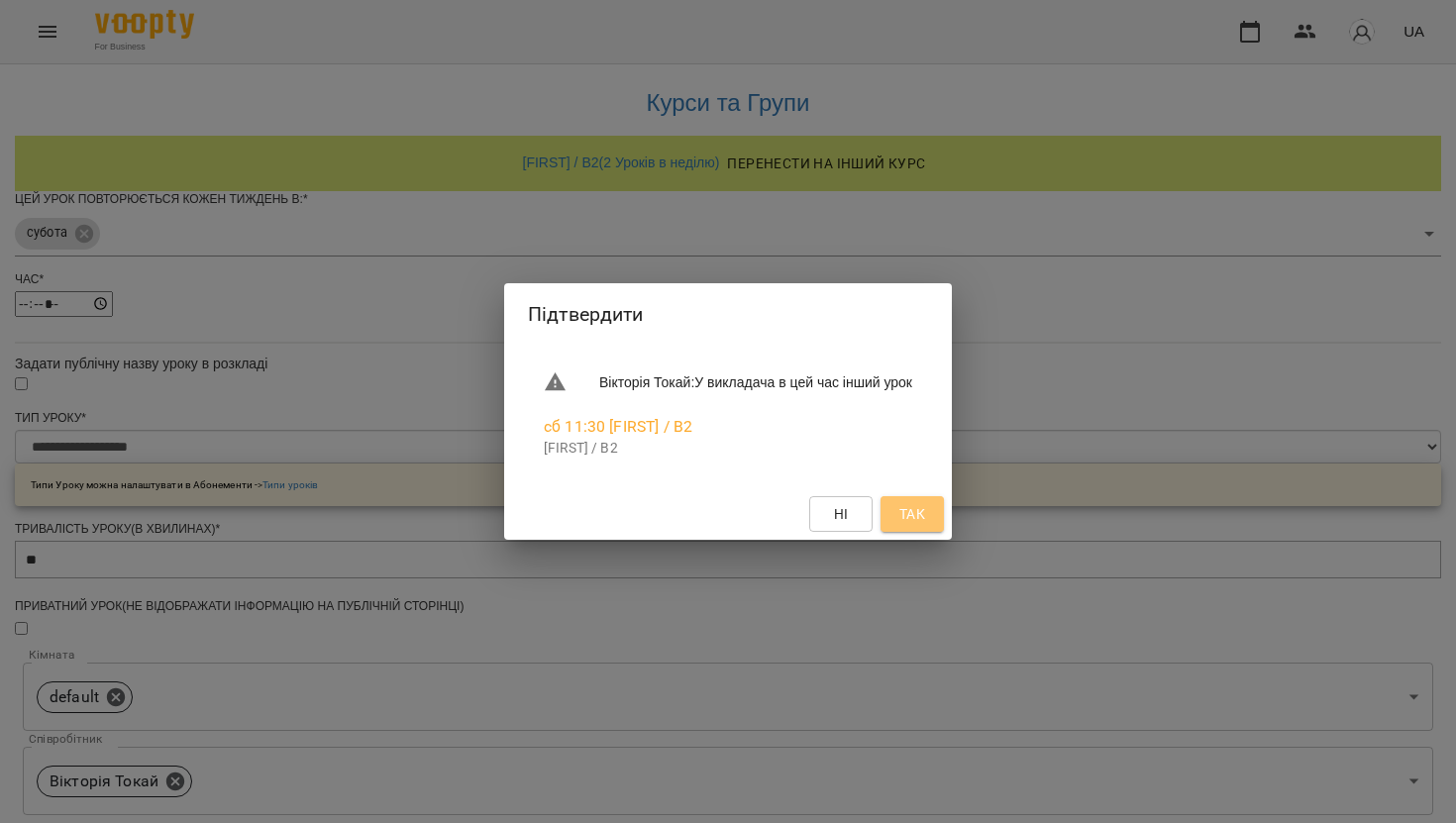 click on "Так" at bounding box center [912, 514] 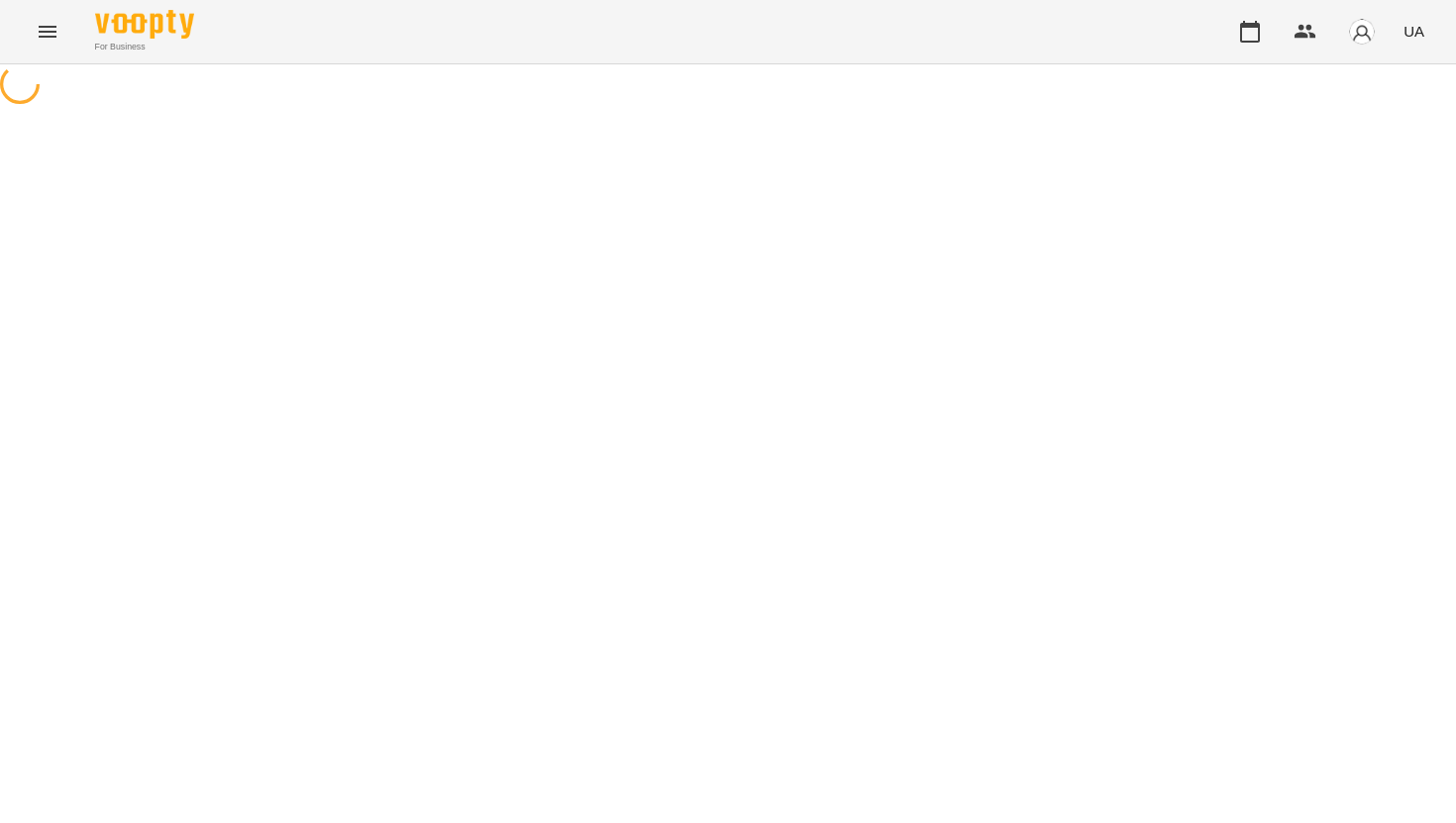 scroll, scrollTop: 0, scrollLeft: 0, axis: both 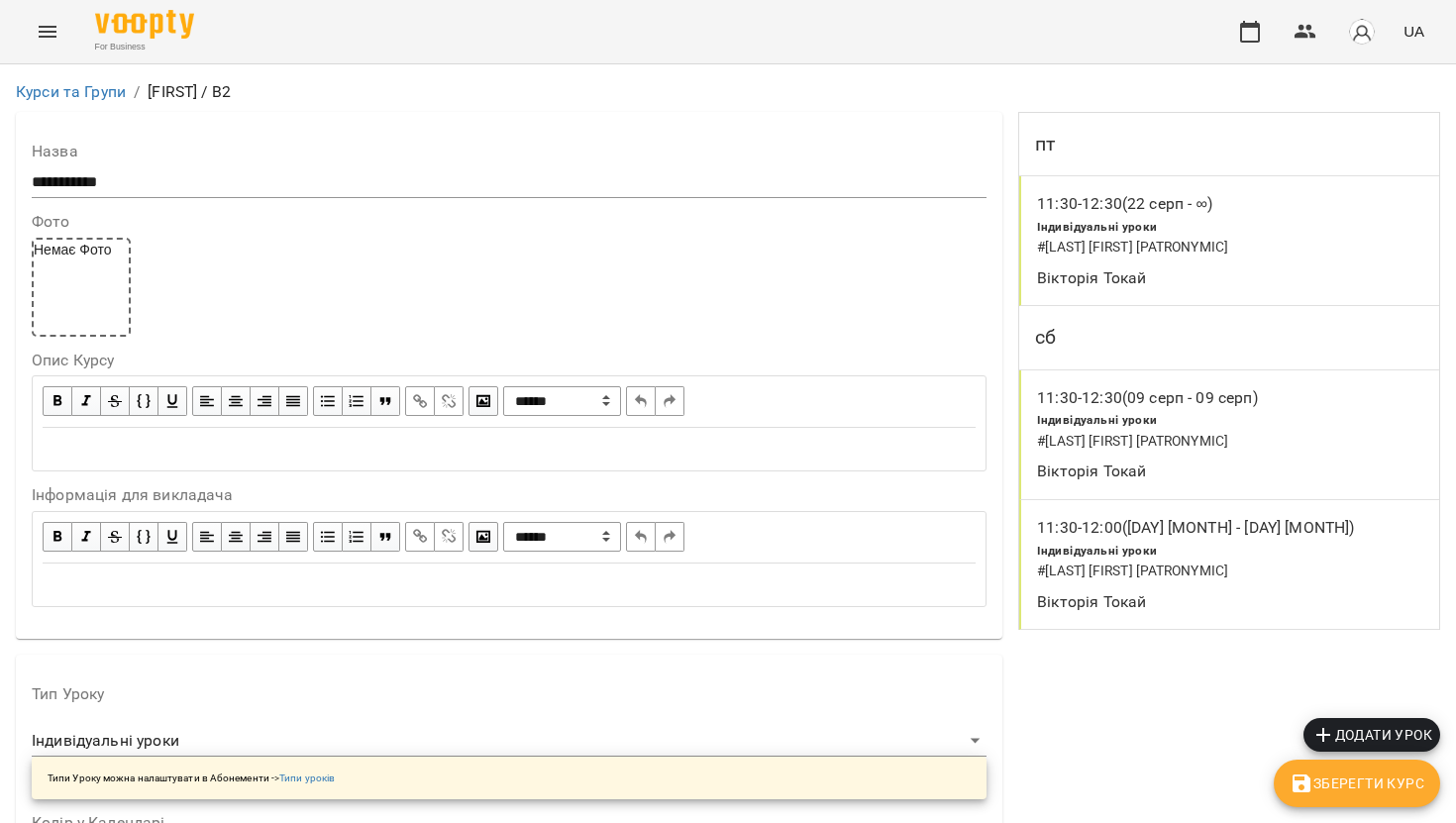 click 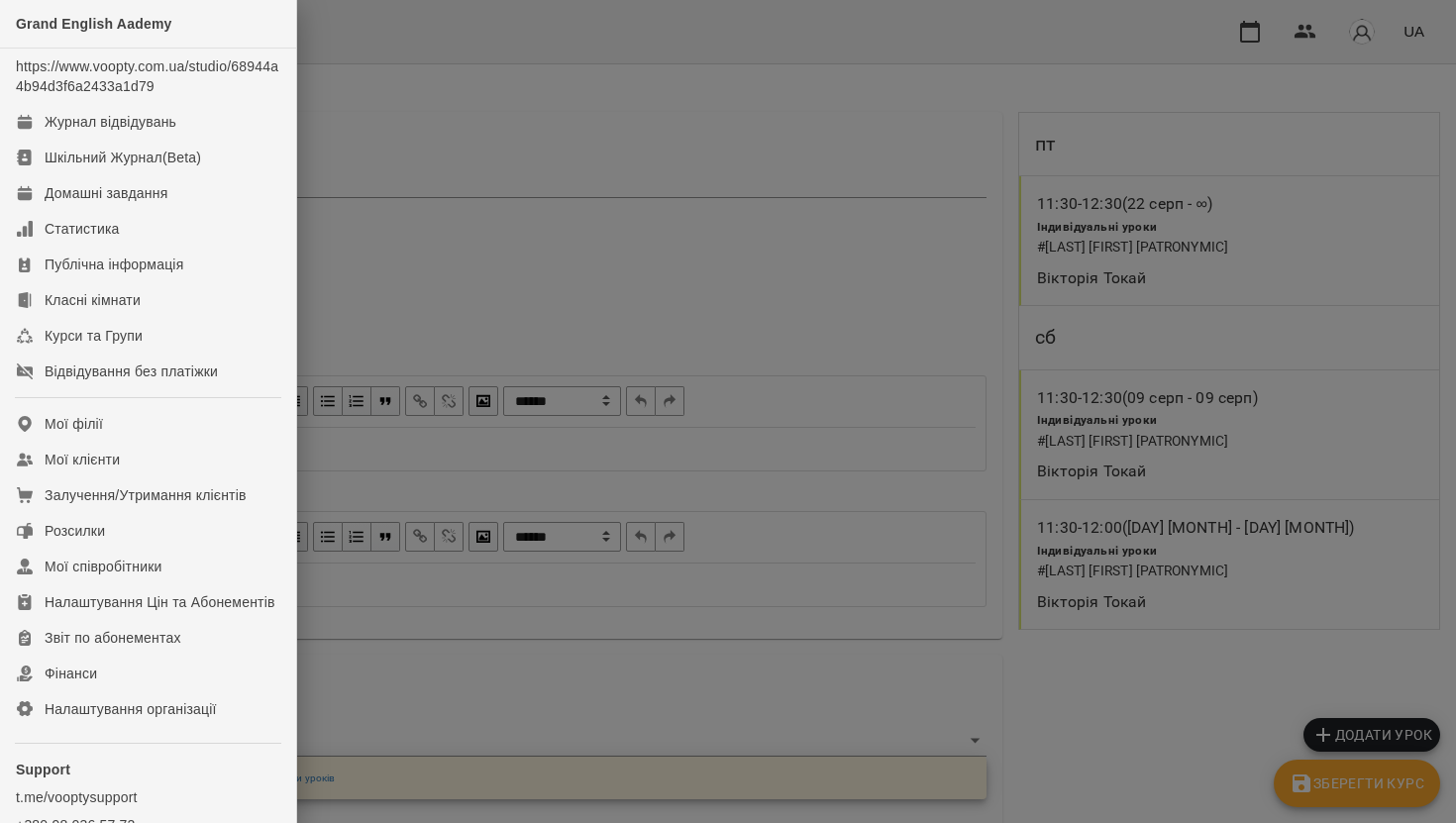click at bounding box center (728, 411) 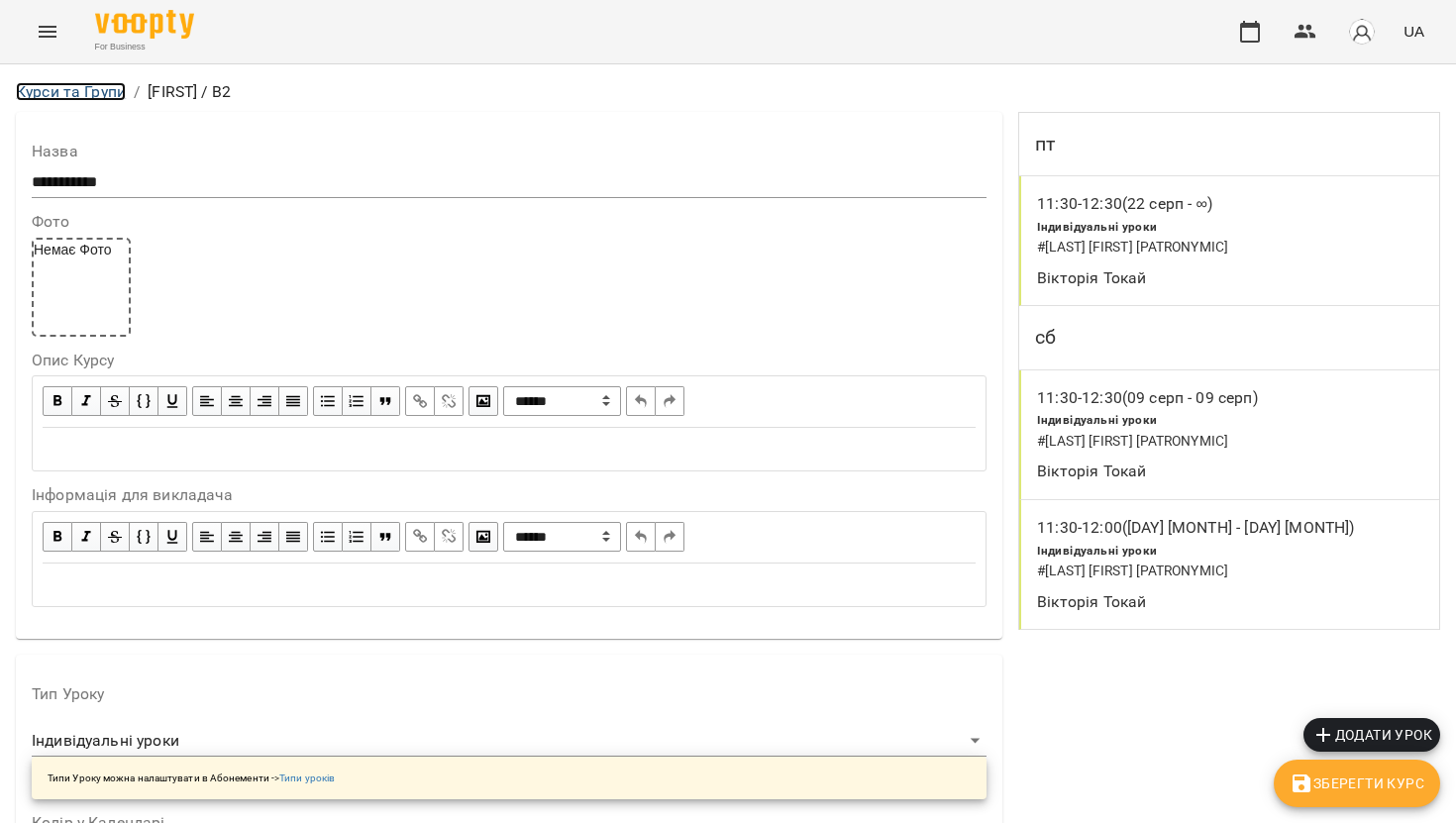 click on "Курси та Групи" at bounding box center [70, 91] 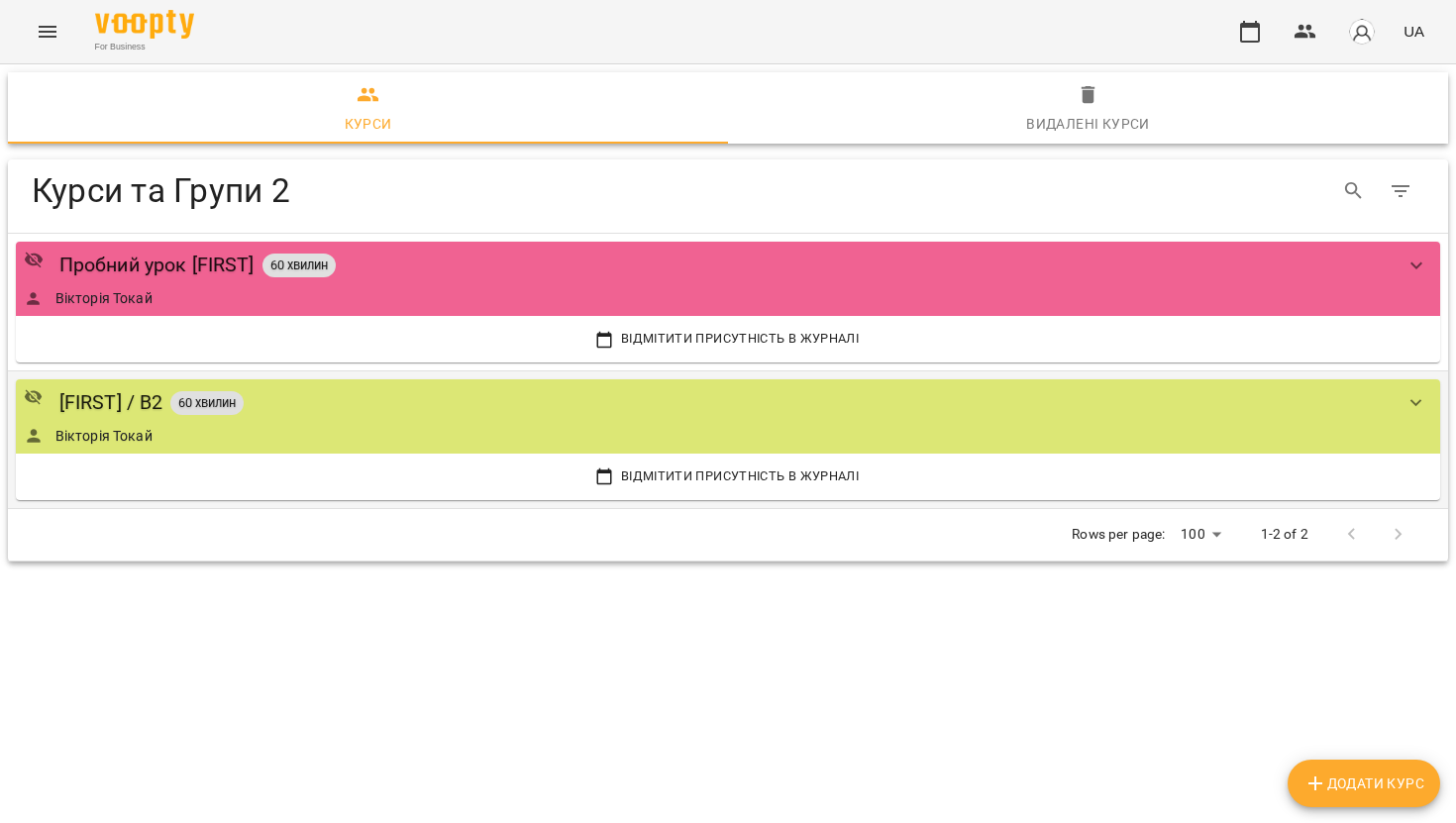 click on "Відмітити присутність в Журналі" at bounding box center (728, 476) 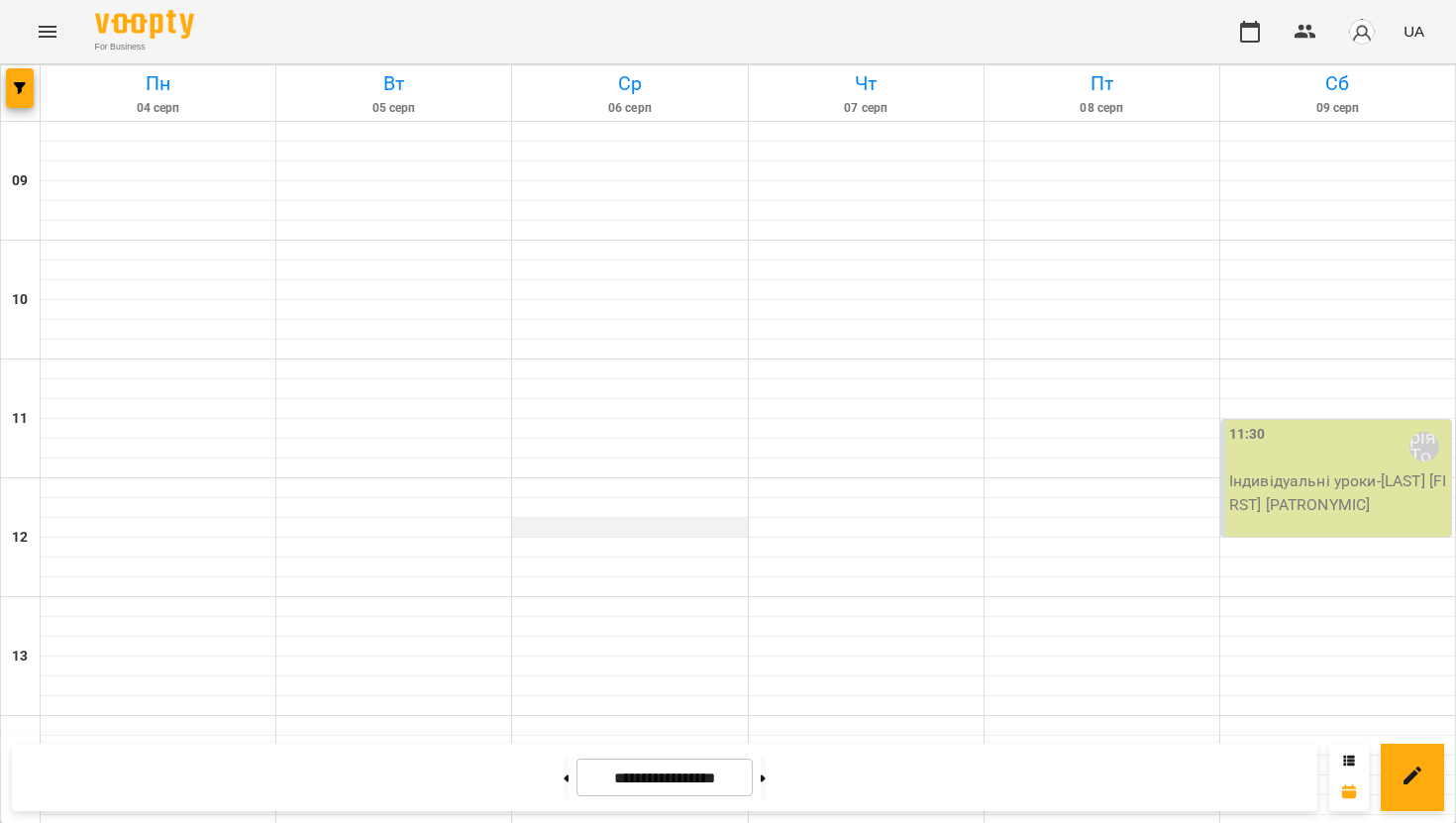 scroll, scrollTop: 128, scrollLeft: 0, axis: vertical 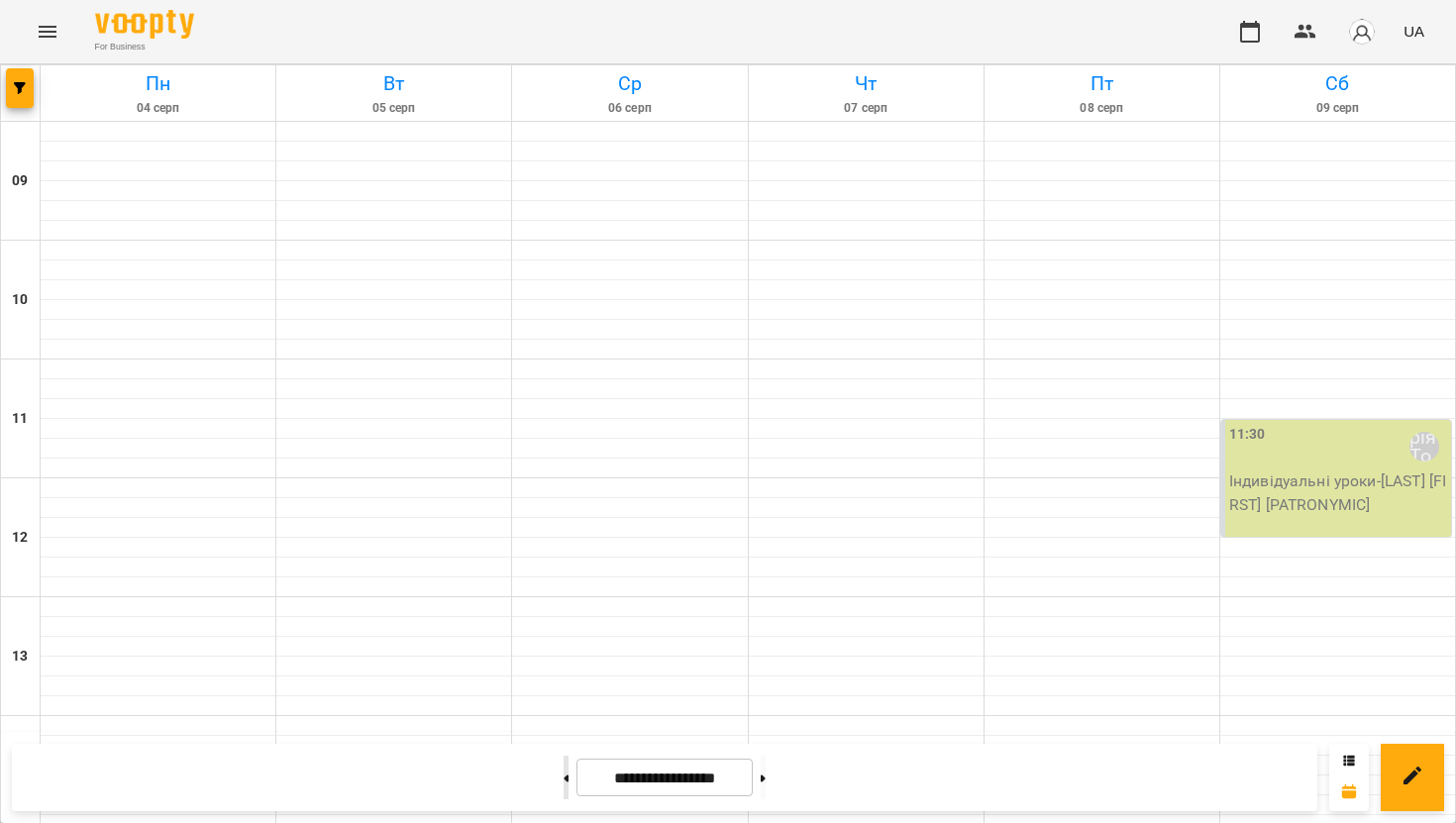 click at bounding box center [566, 777] 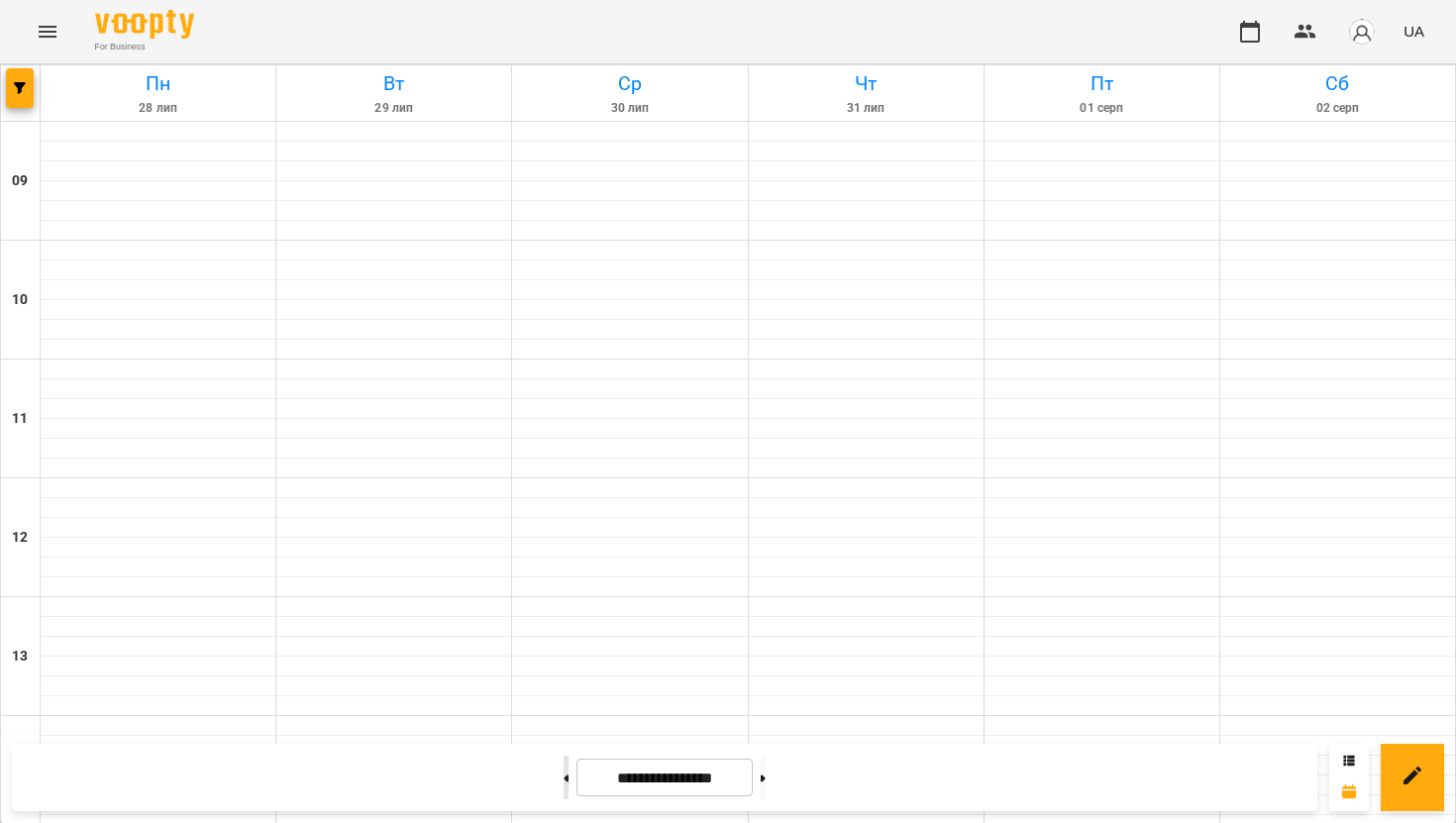click at bounding box center (566, 777) 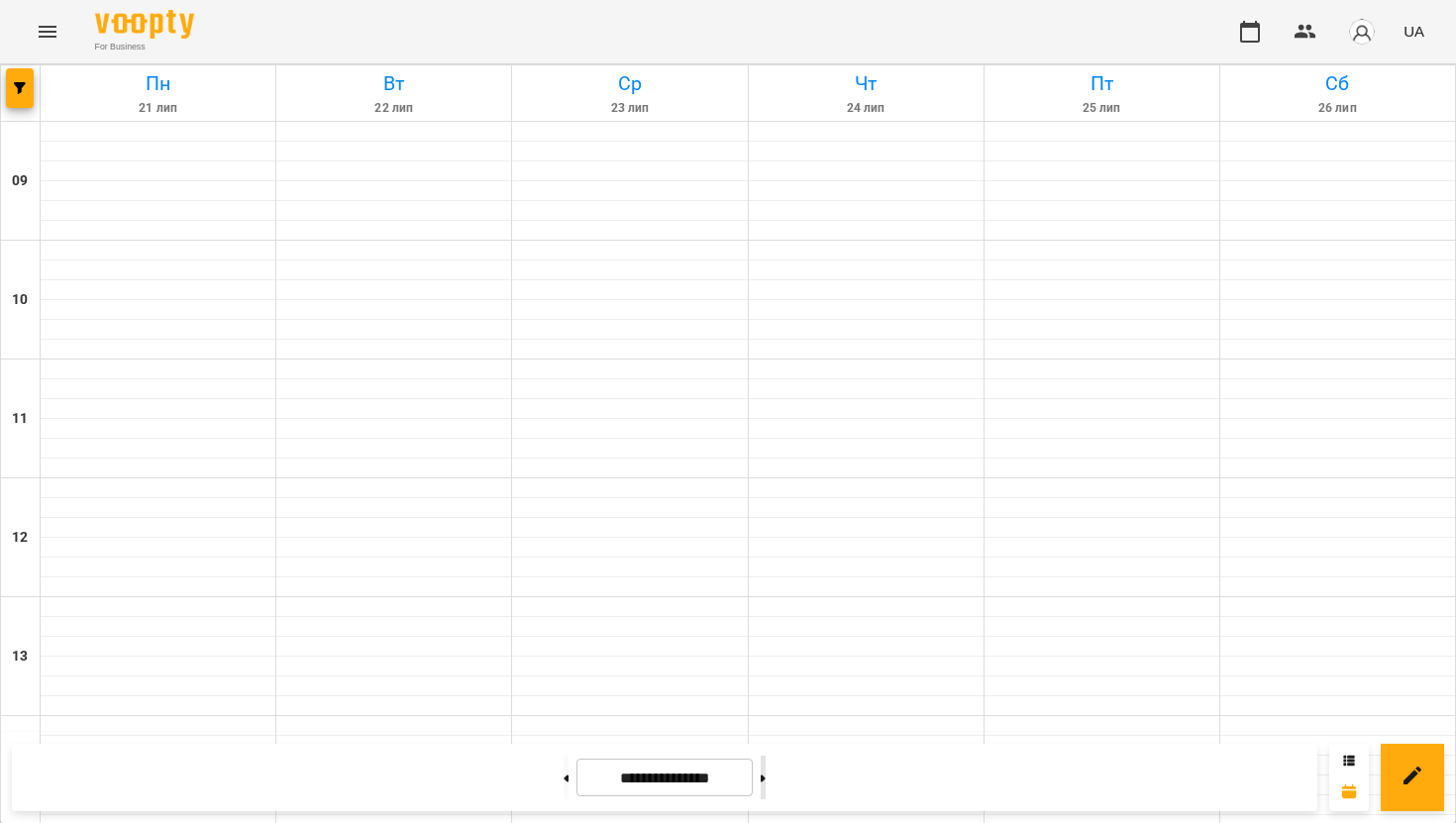 click at bounding box center (763, 777) 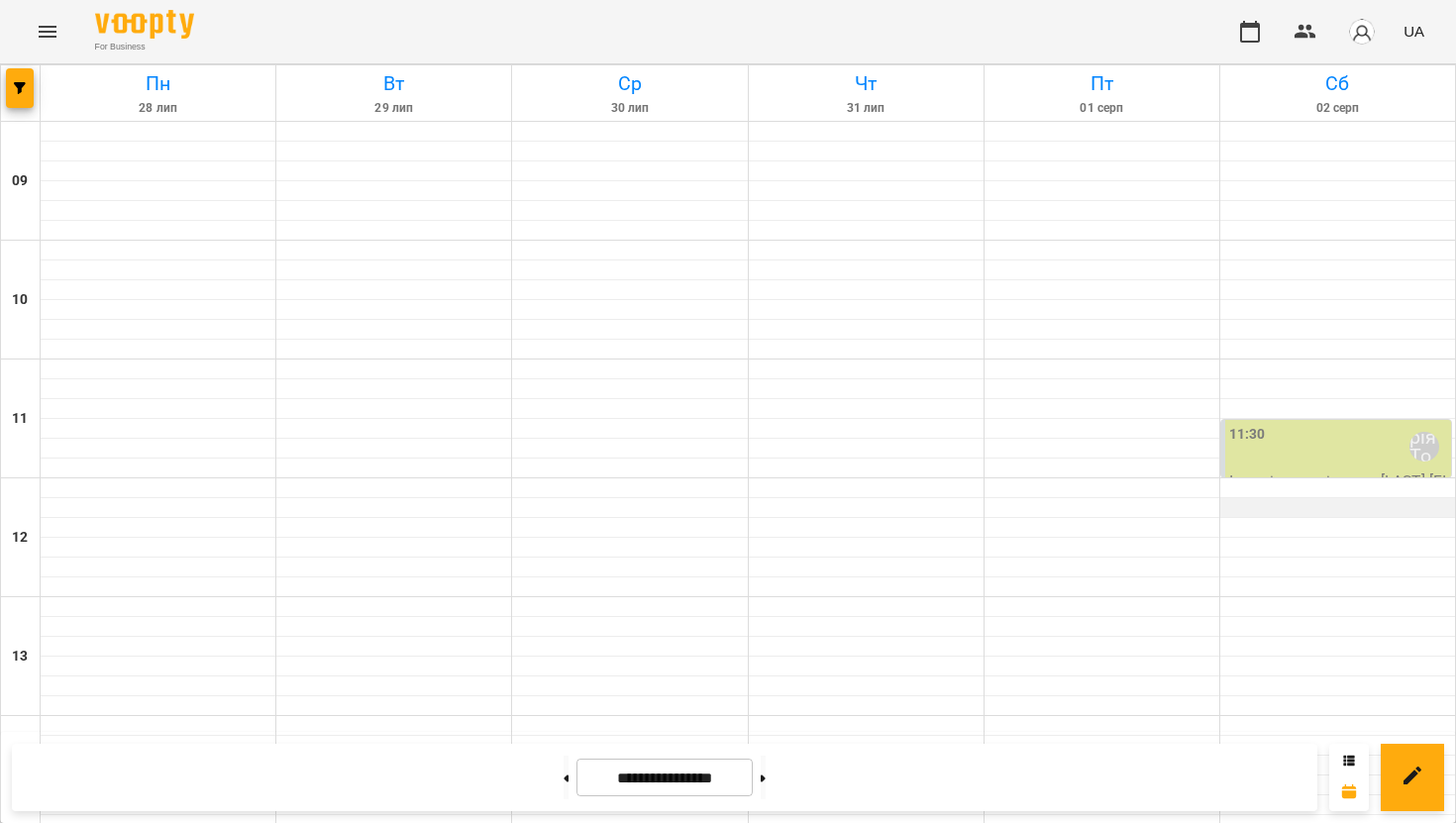 scroll, scrollTop: 180, scrollLeft: 0, axis: vertical 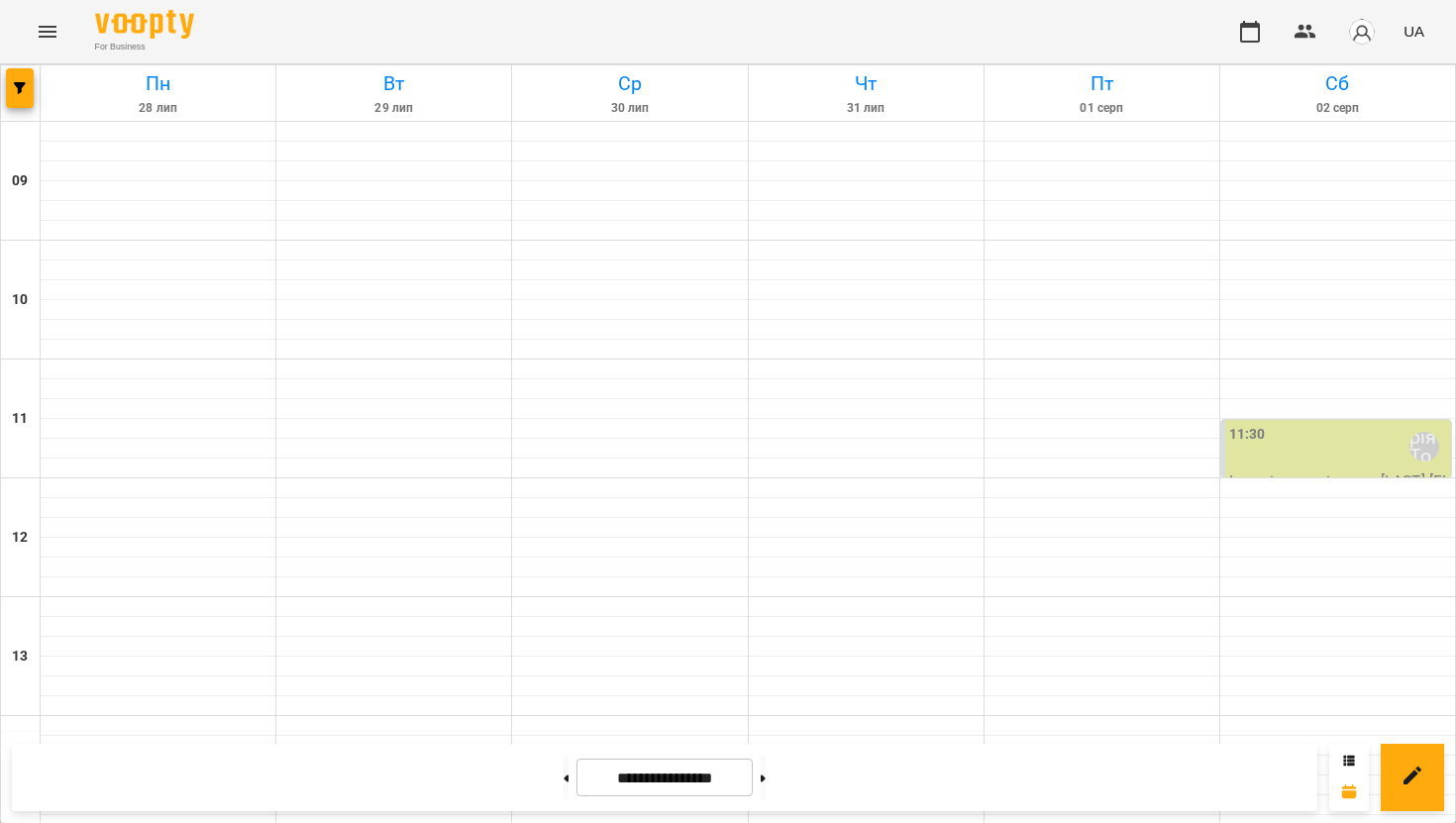 click on "[TIME] [FIRST] [LAST]" at bounding box center [1338, 447] 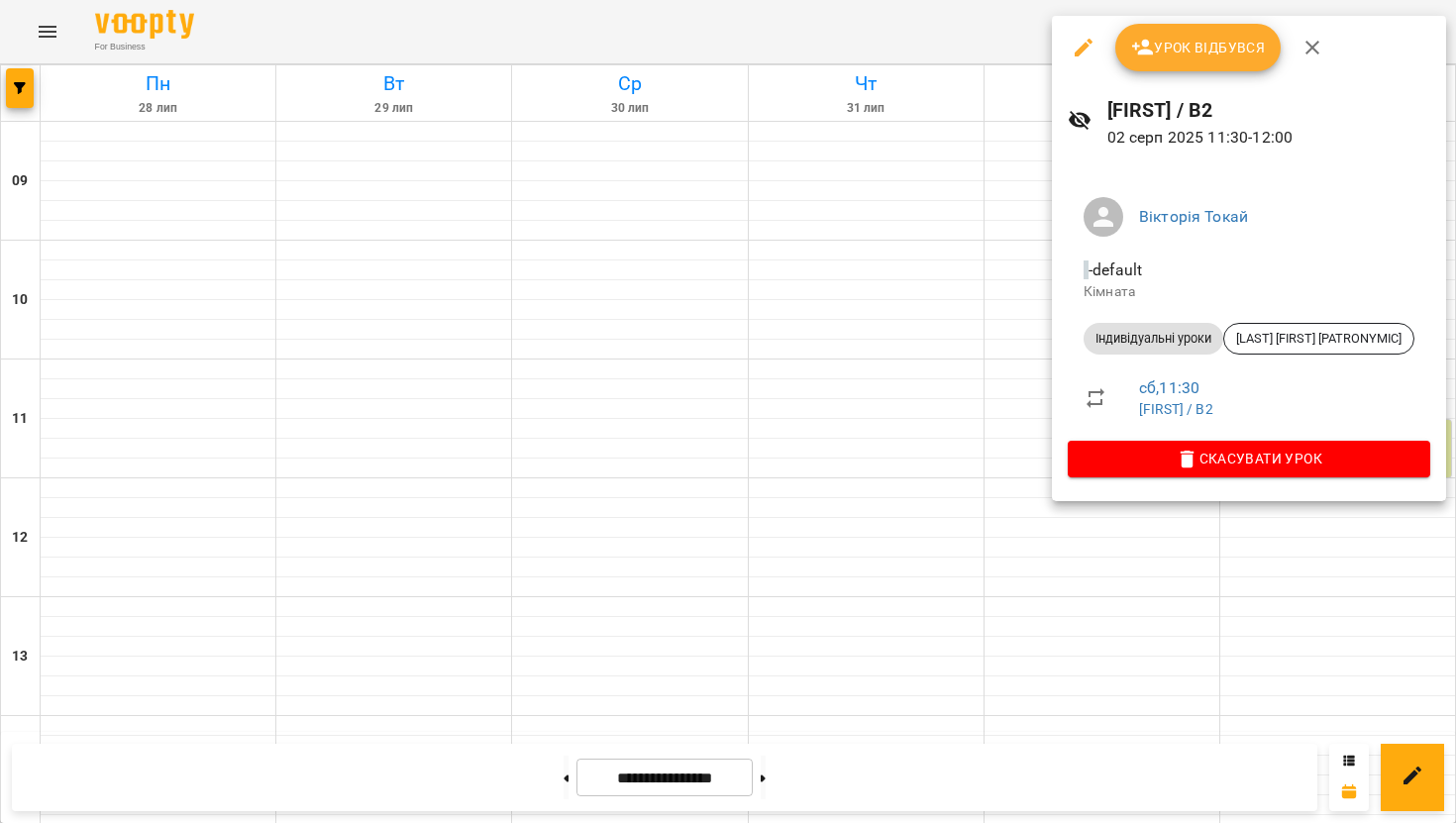 click on "Урок відбувся" at bounding box center (1198, 48) 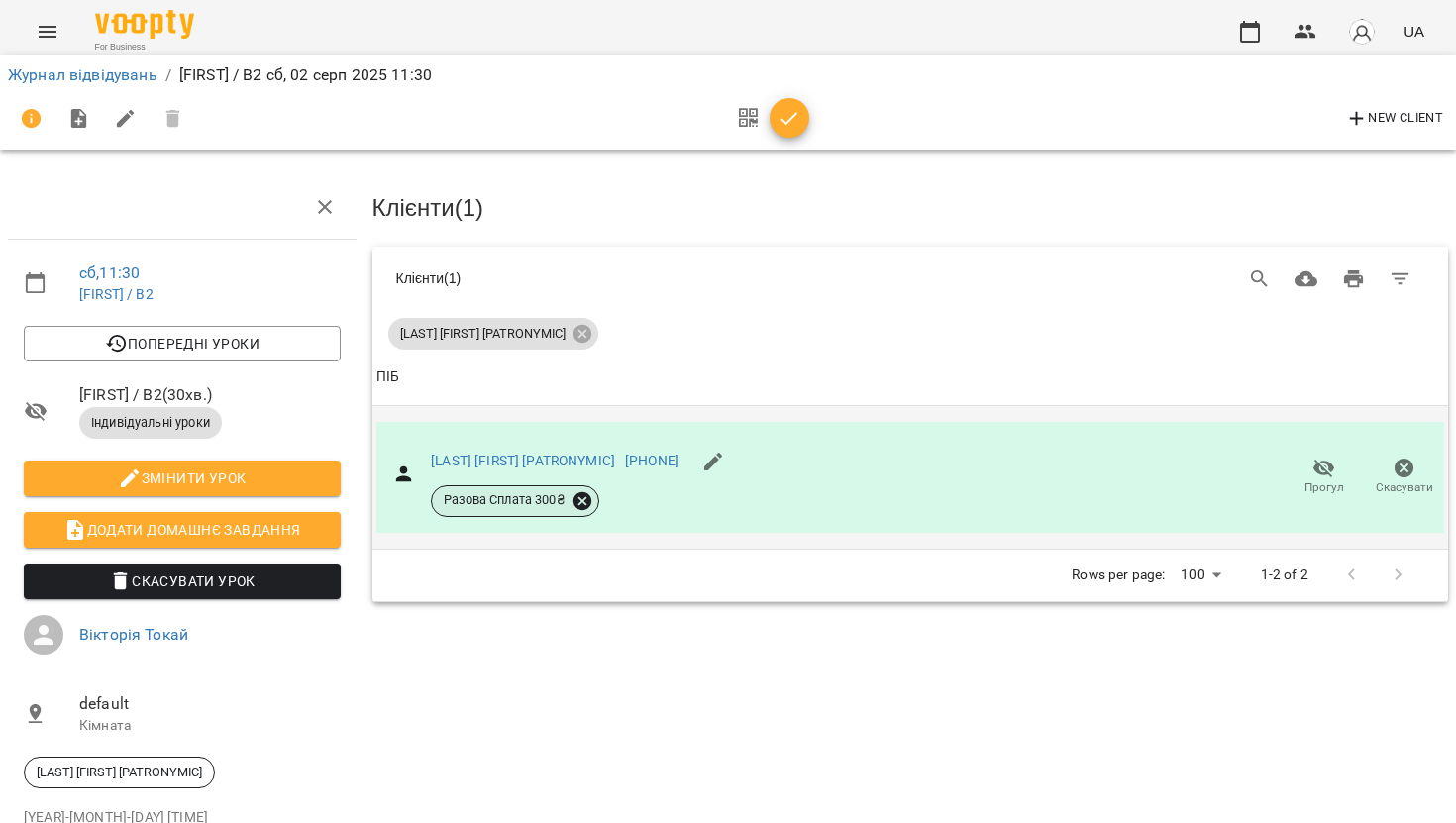click 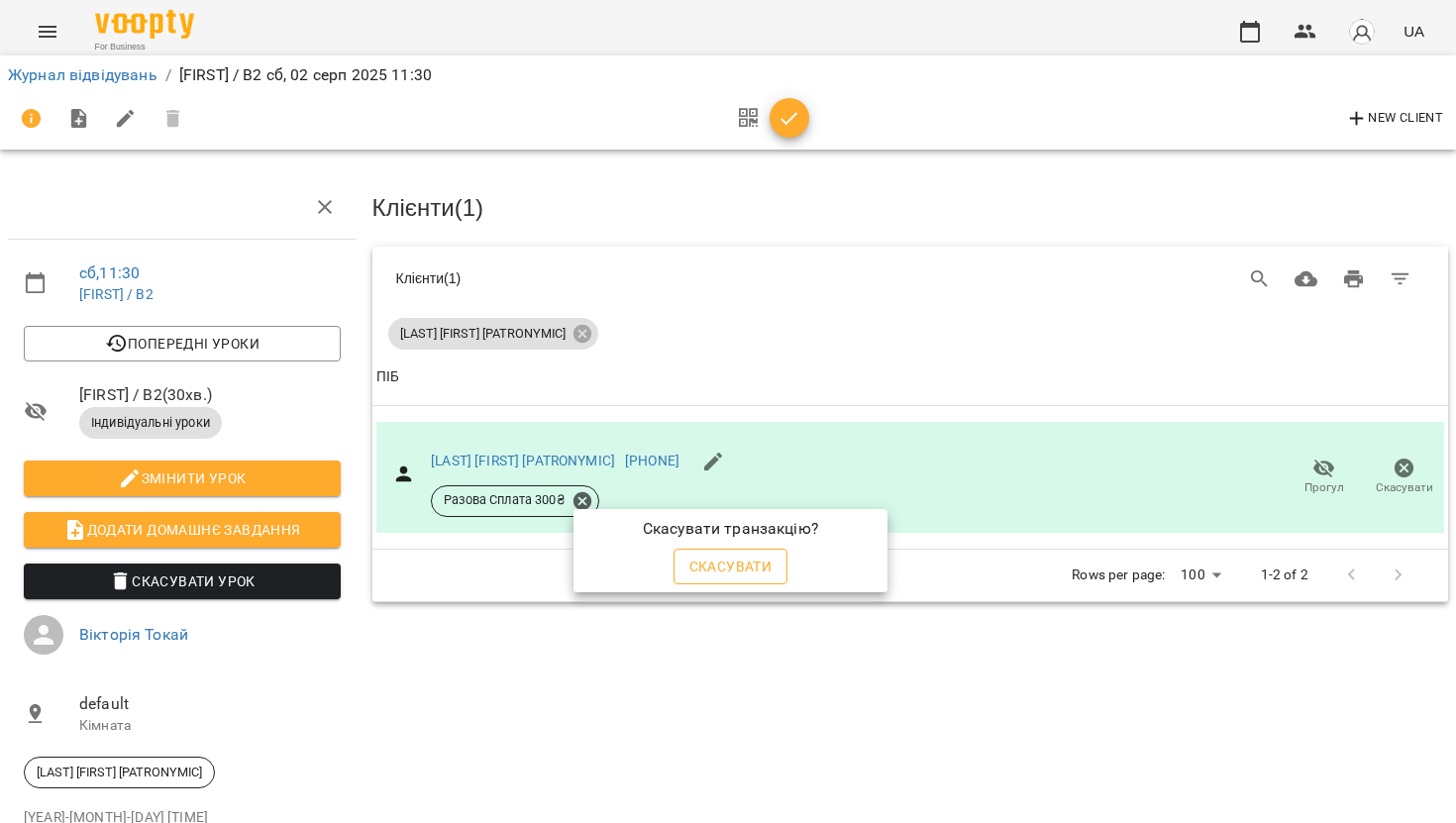 click on "Скасувати" at bounding box center (731, 566) 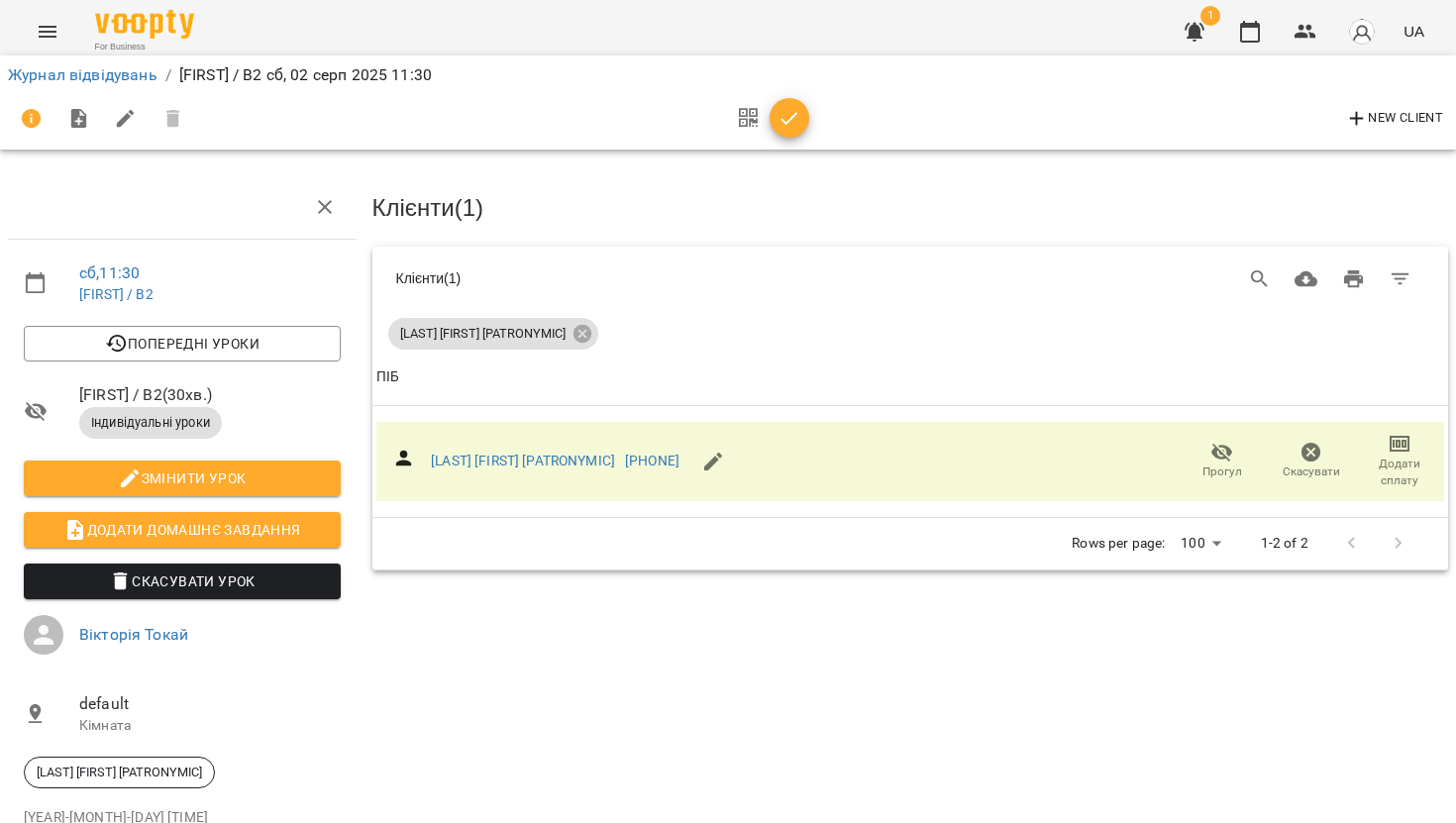 click 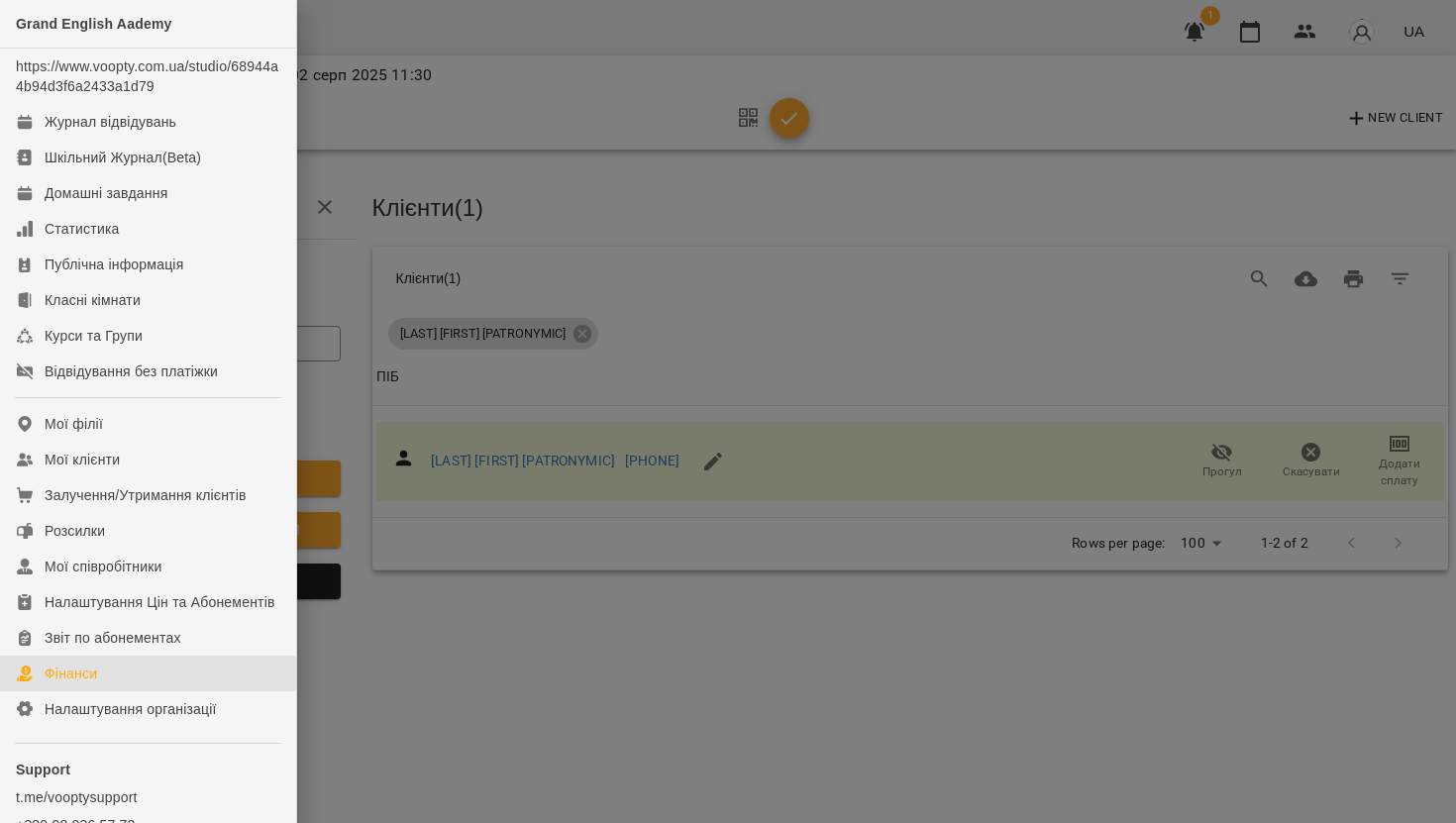 click on "Фінанси" at bounding box center [70, 673] 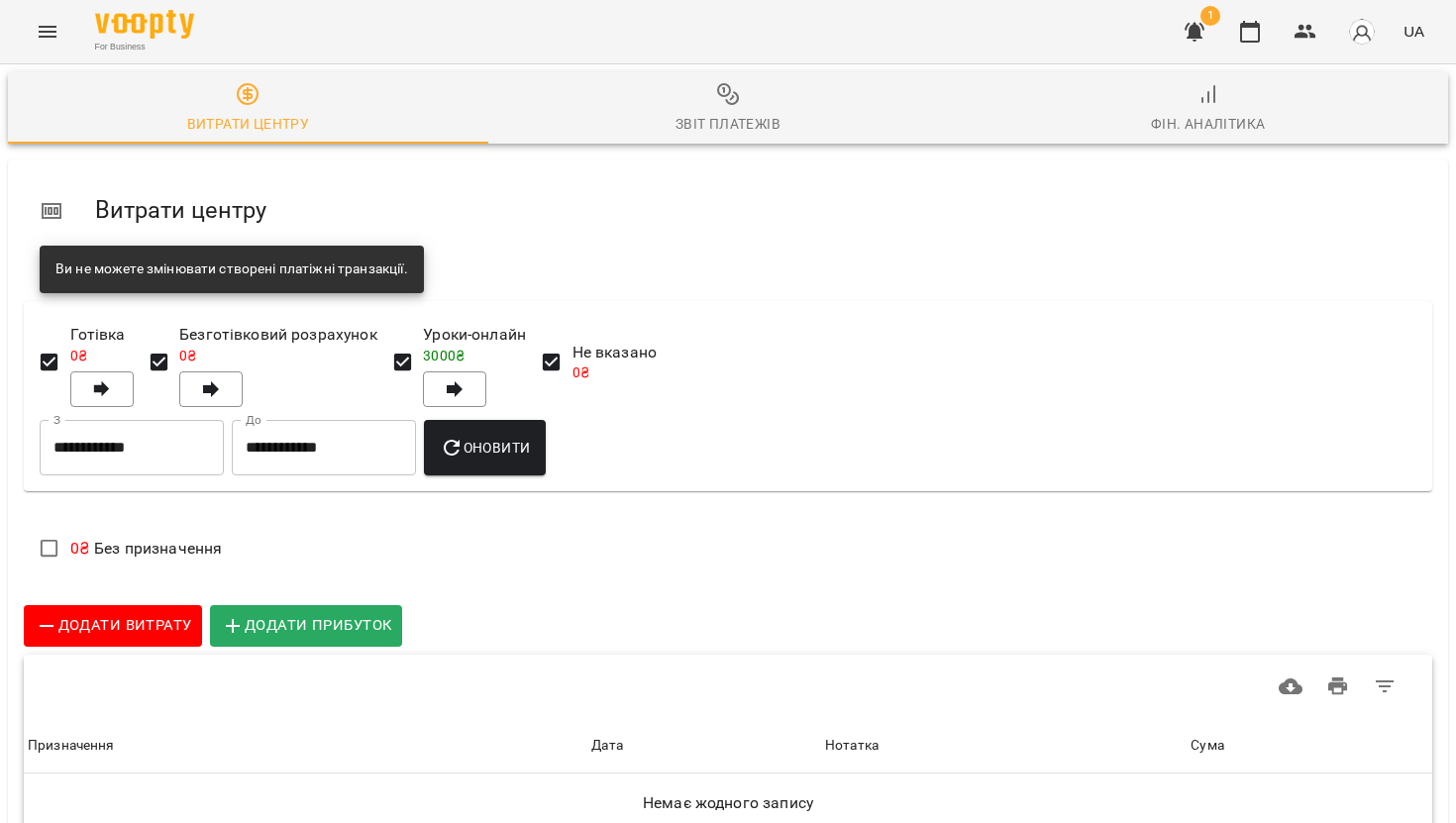 scroll, scrollTop: 0, scrollLeft: 0, axis: both 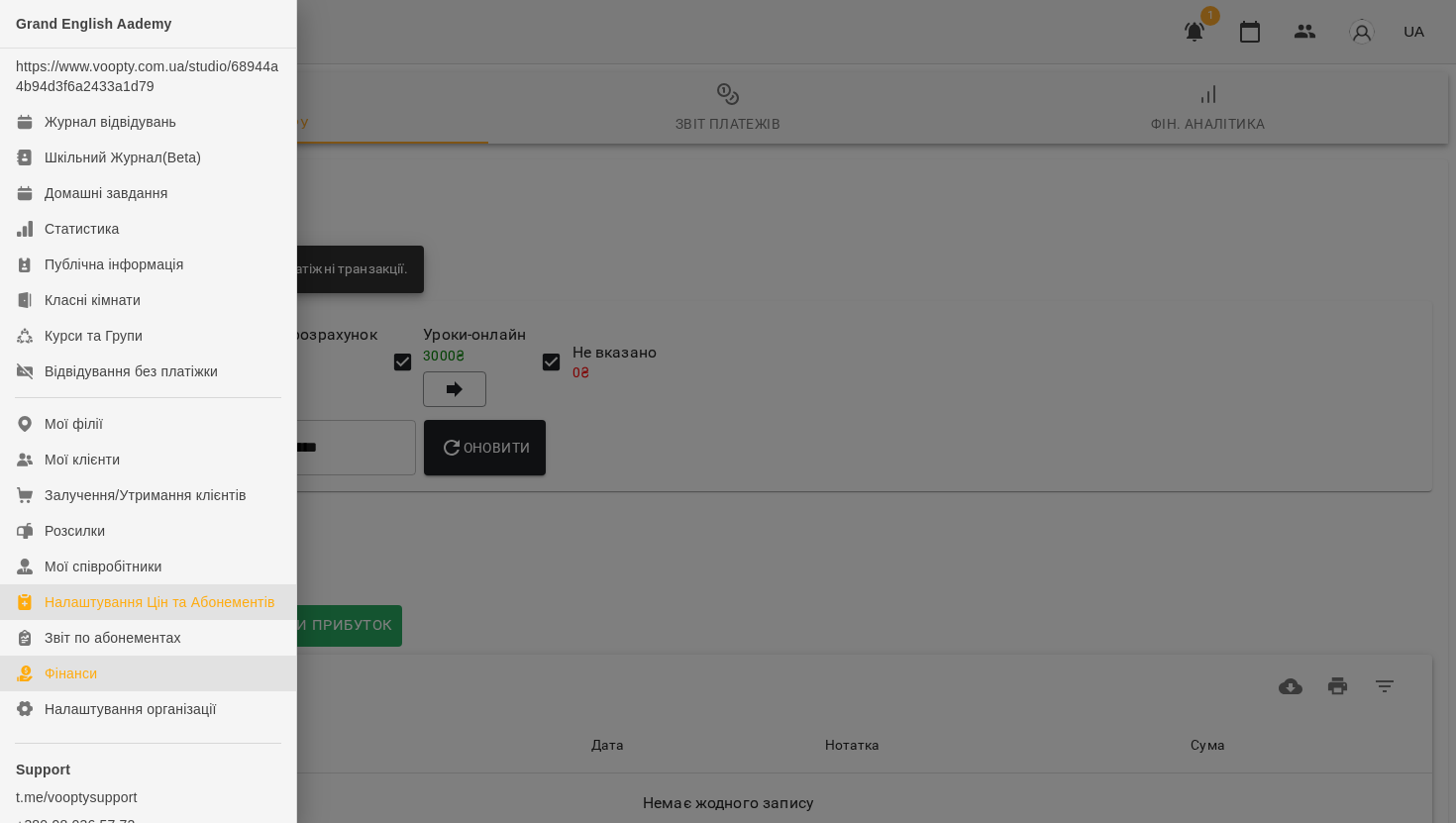 click on "Налаштування Цін та Абонементів" at bounding box center (159, 602) 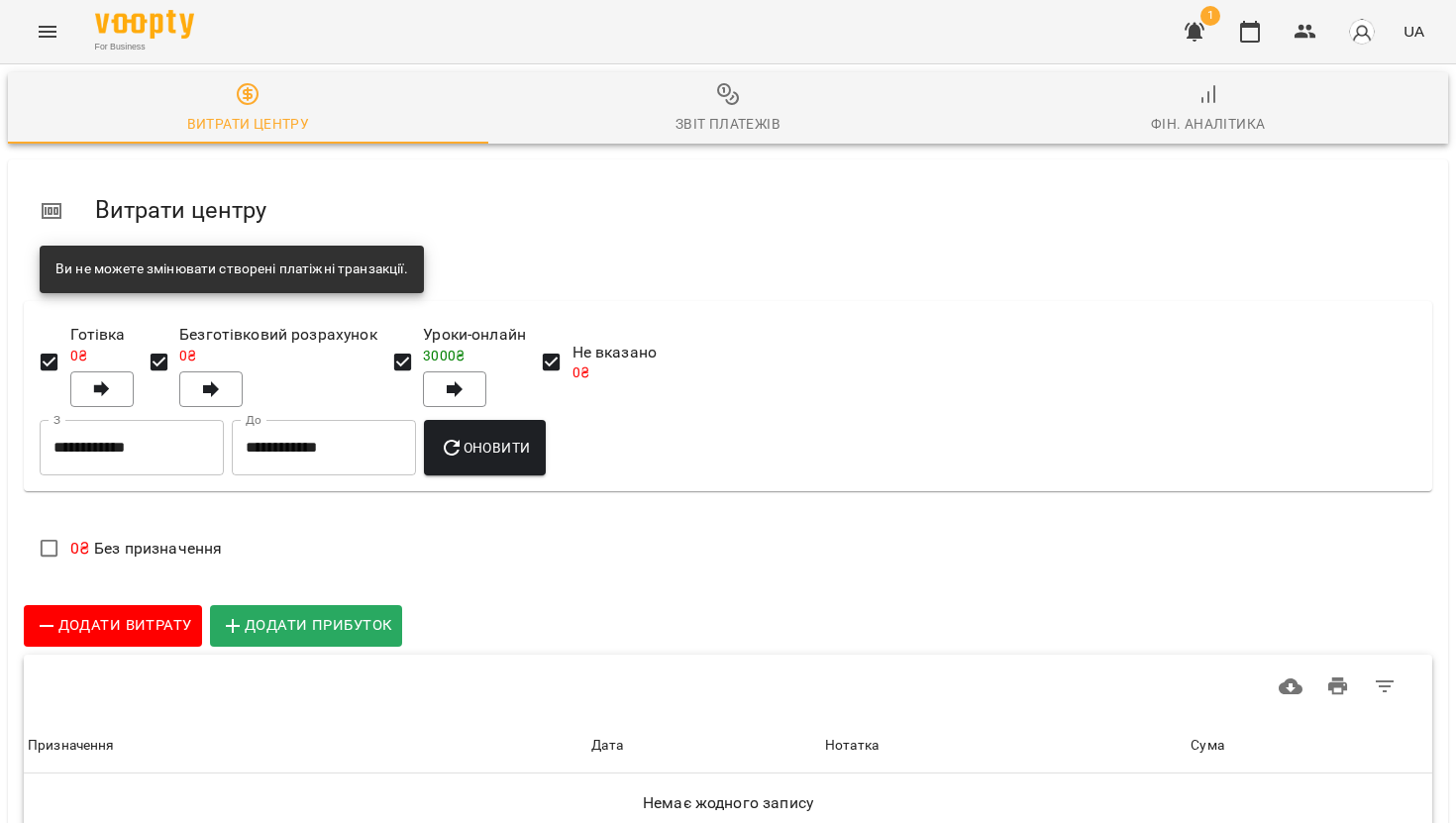 click 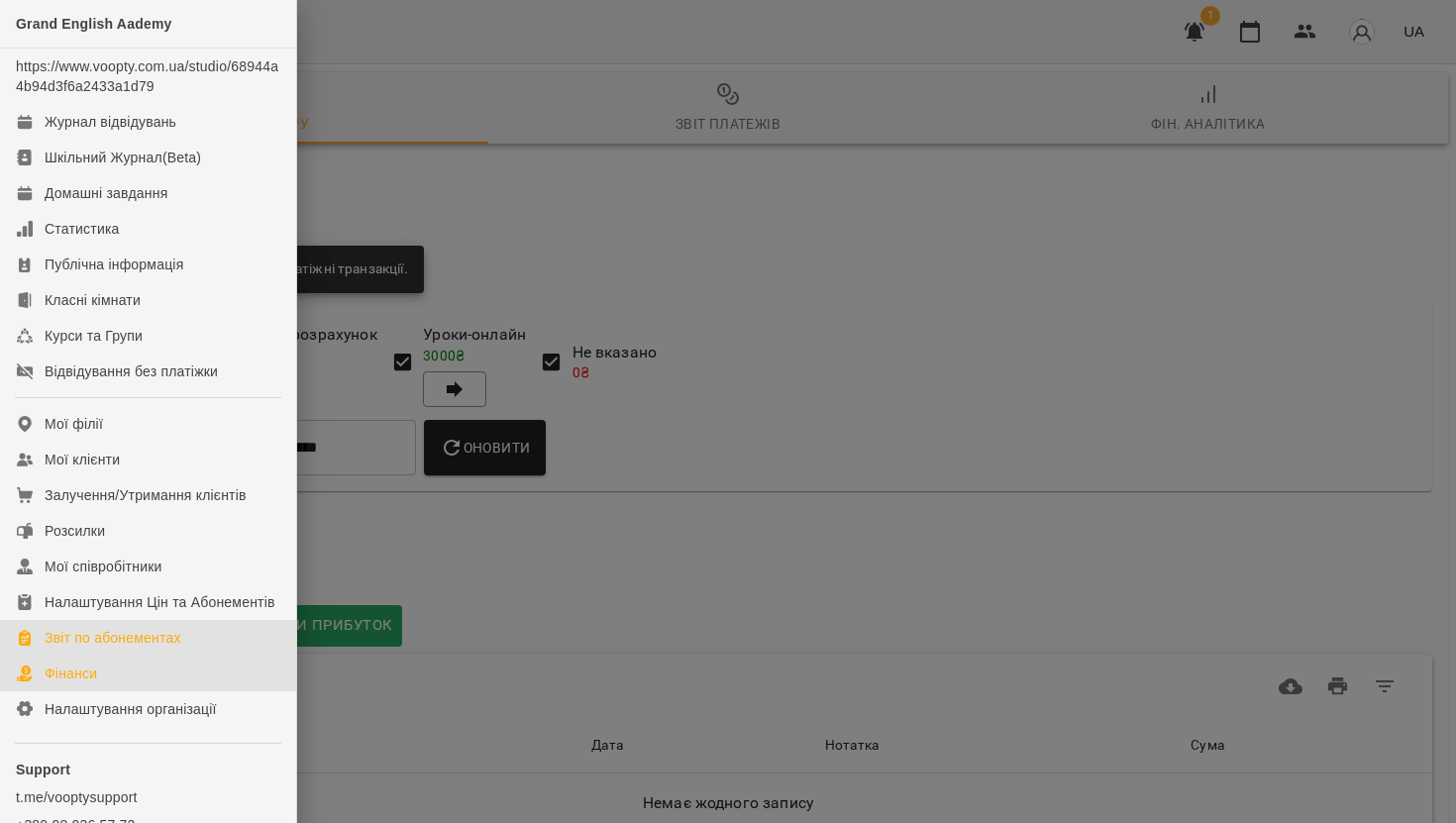 click on "Звіт по абонементах" at bounding box center [113, 638] 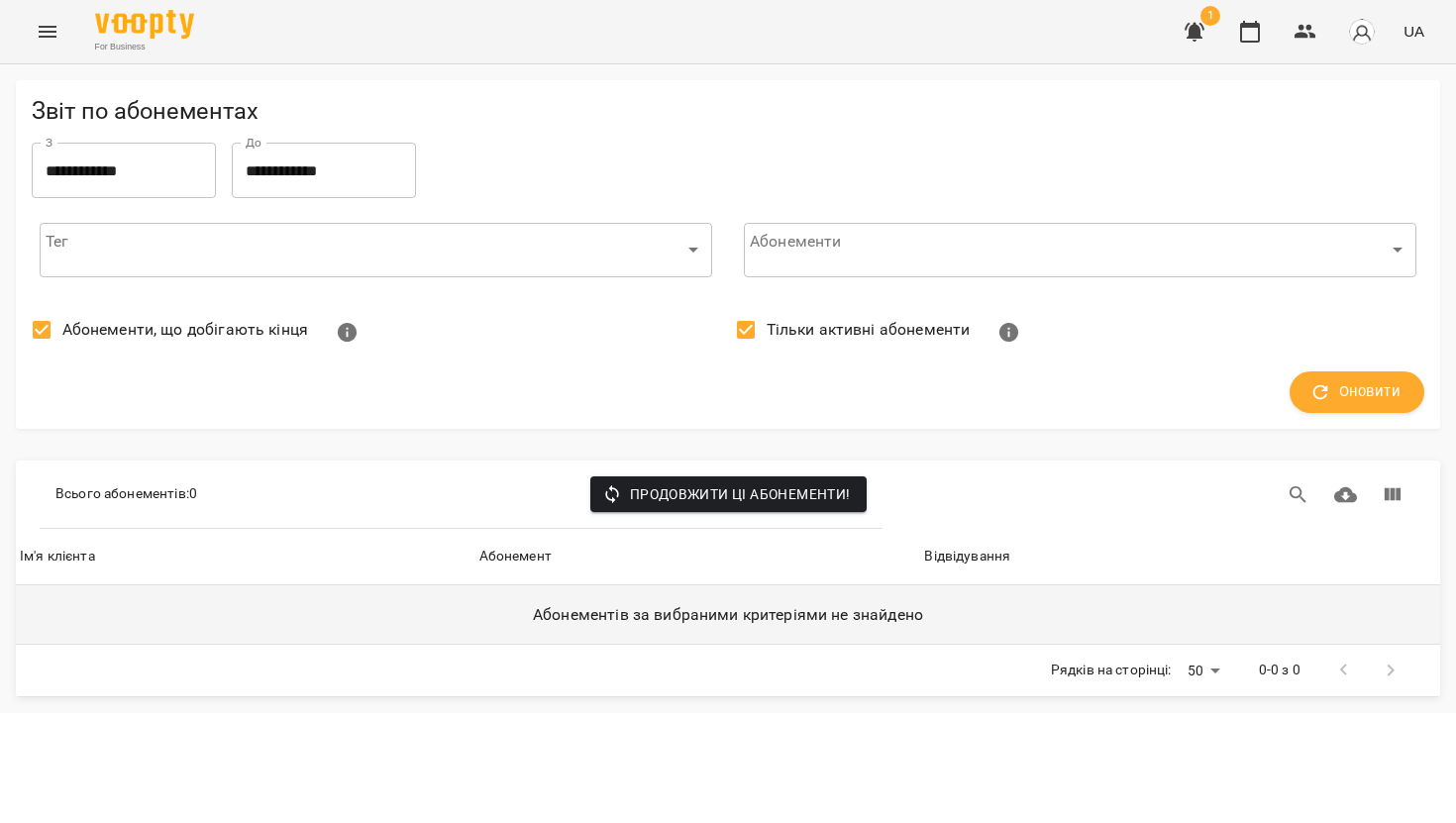 click on "Абонементів за вибраними критеріями не знайдено" at bounding box center [728, 615] 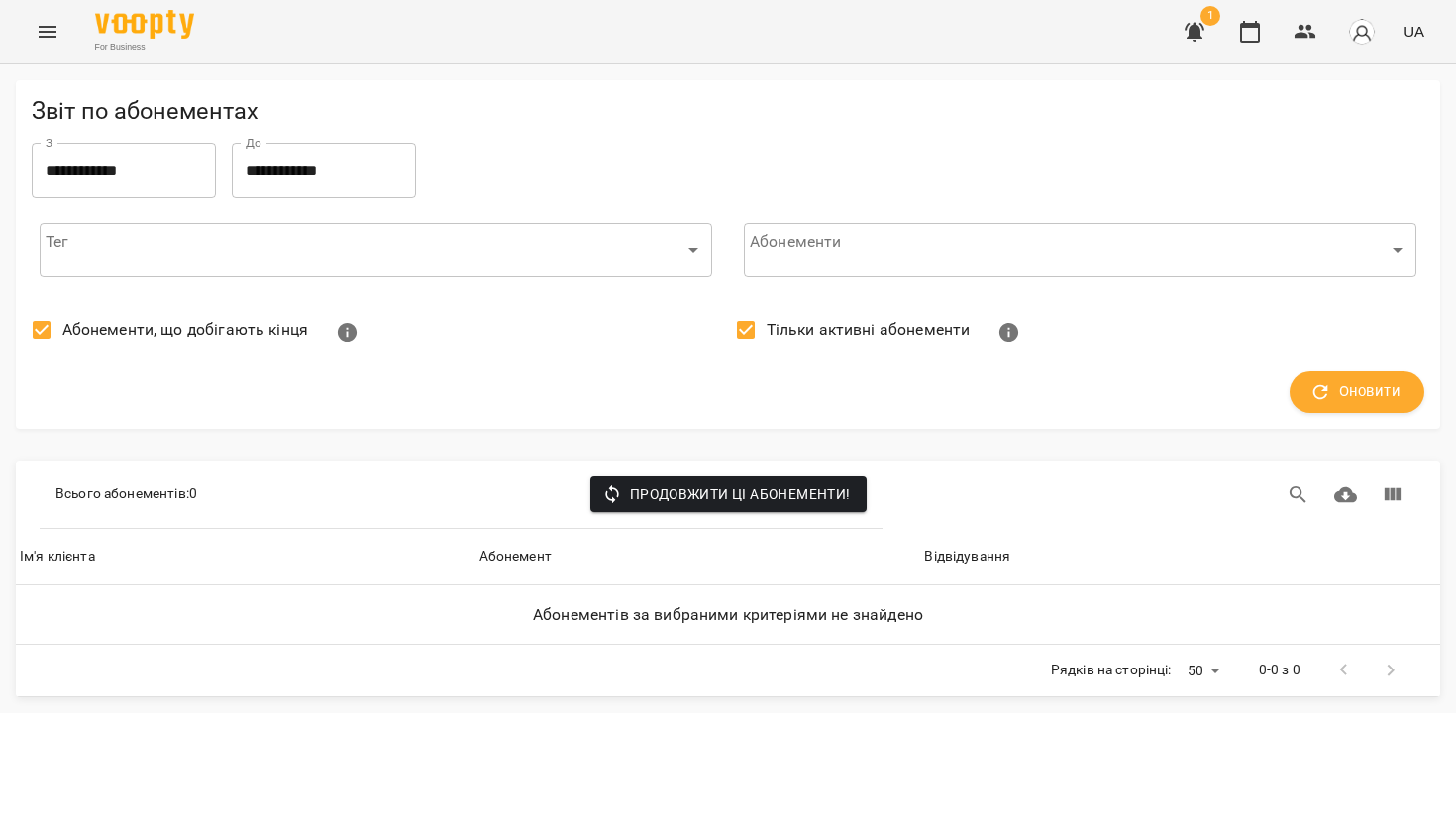 click on "**********" at bounding box center (728, 357) 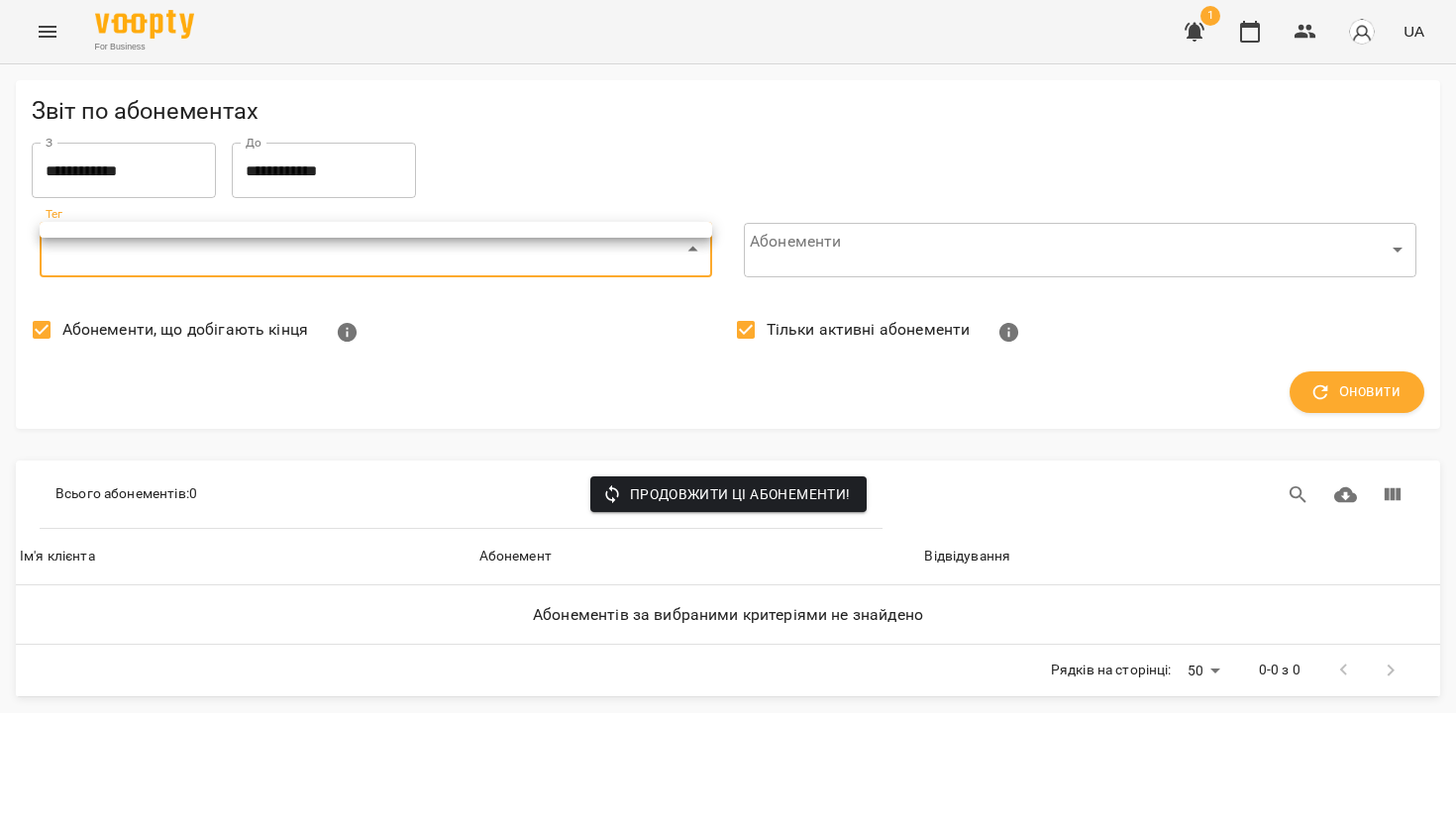 click at bounding box center (728, 411) 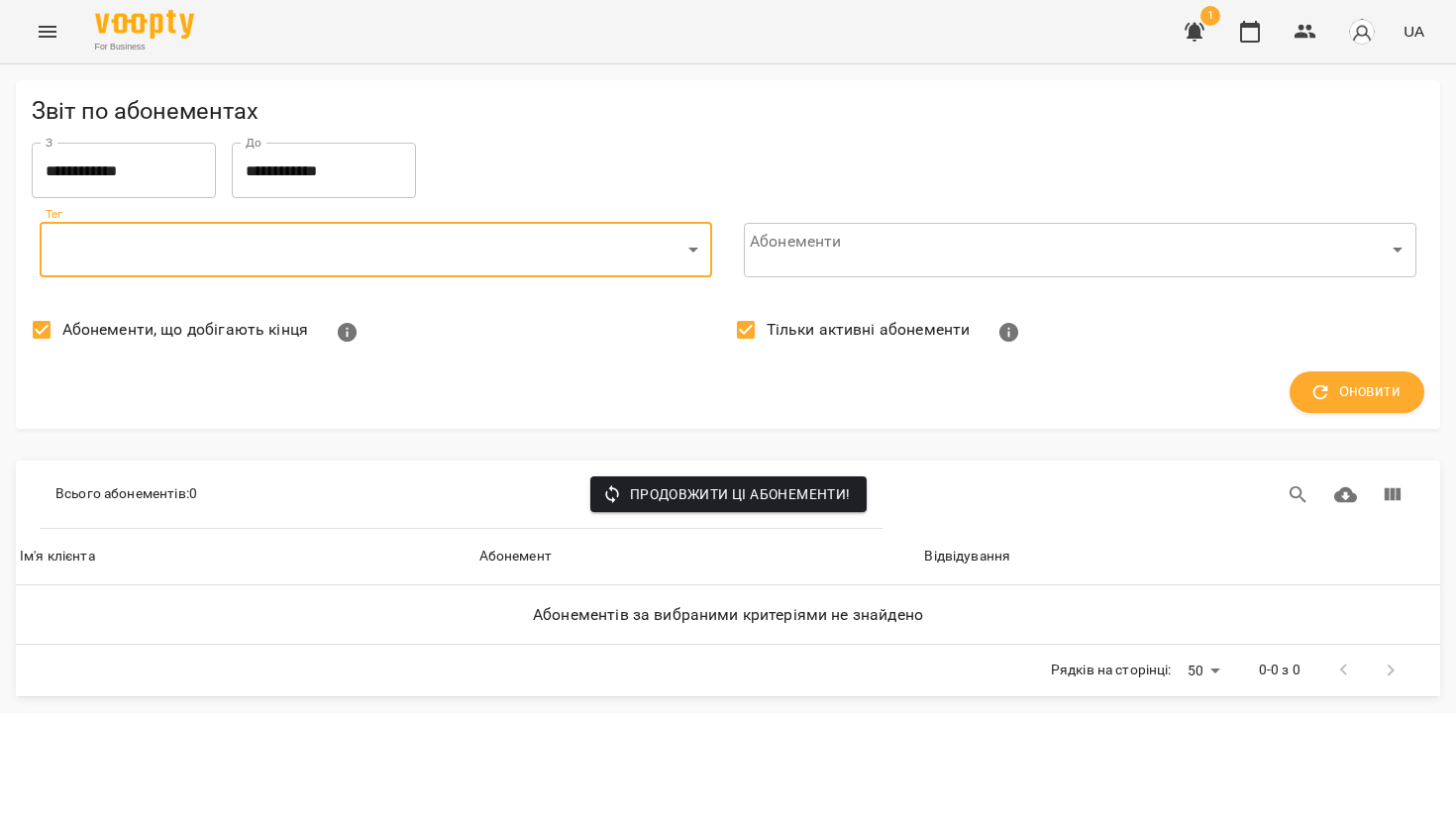 click on "**********" at bounding box center [728, 357] 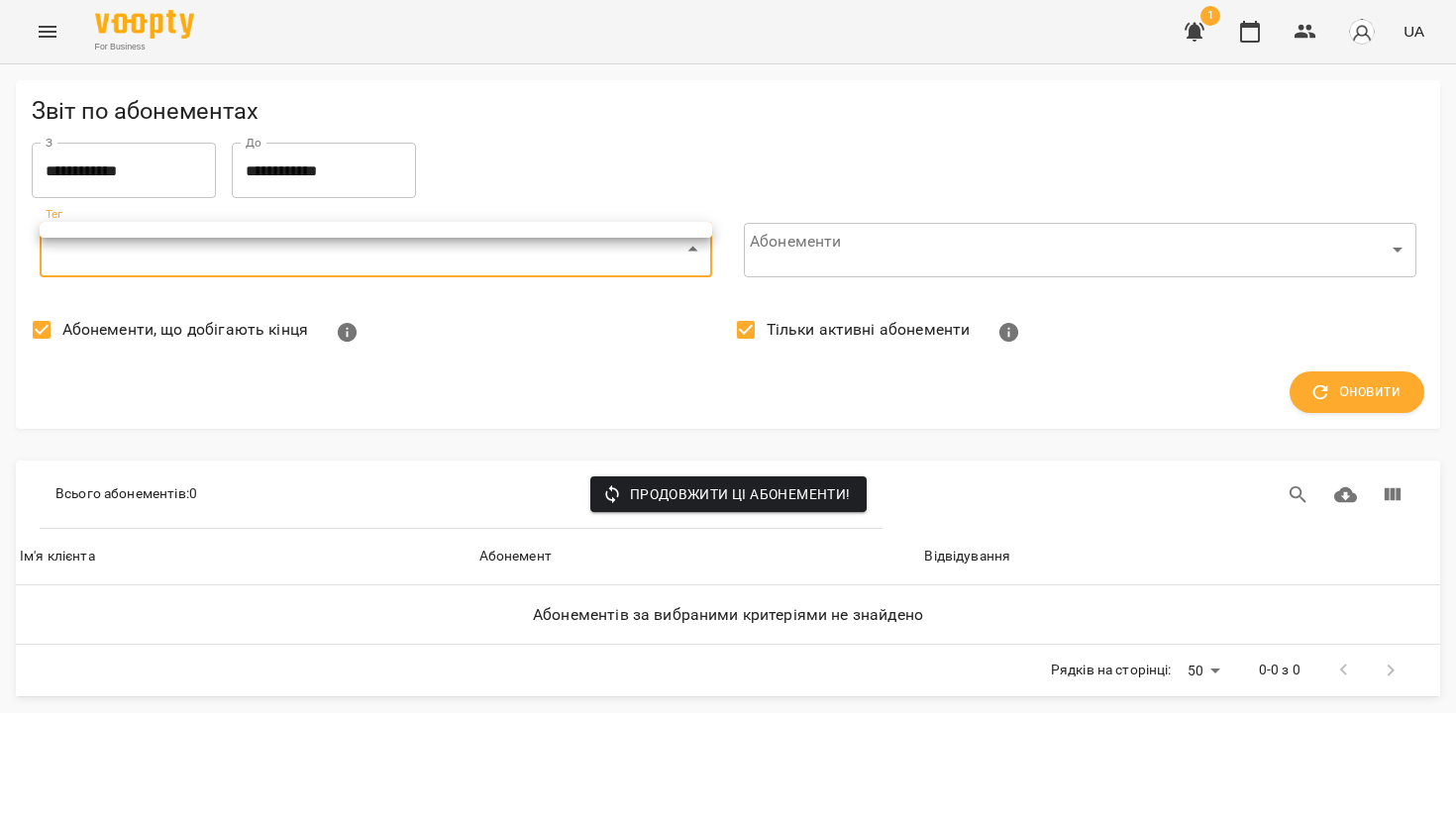 click at bounding box center [375, 230] 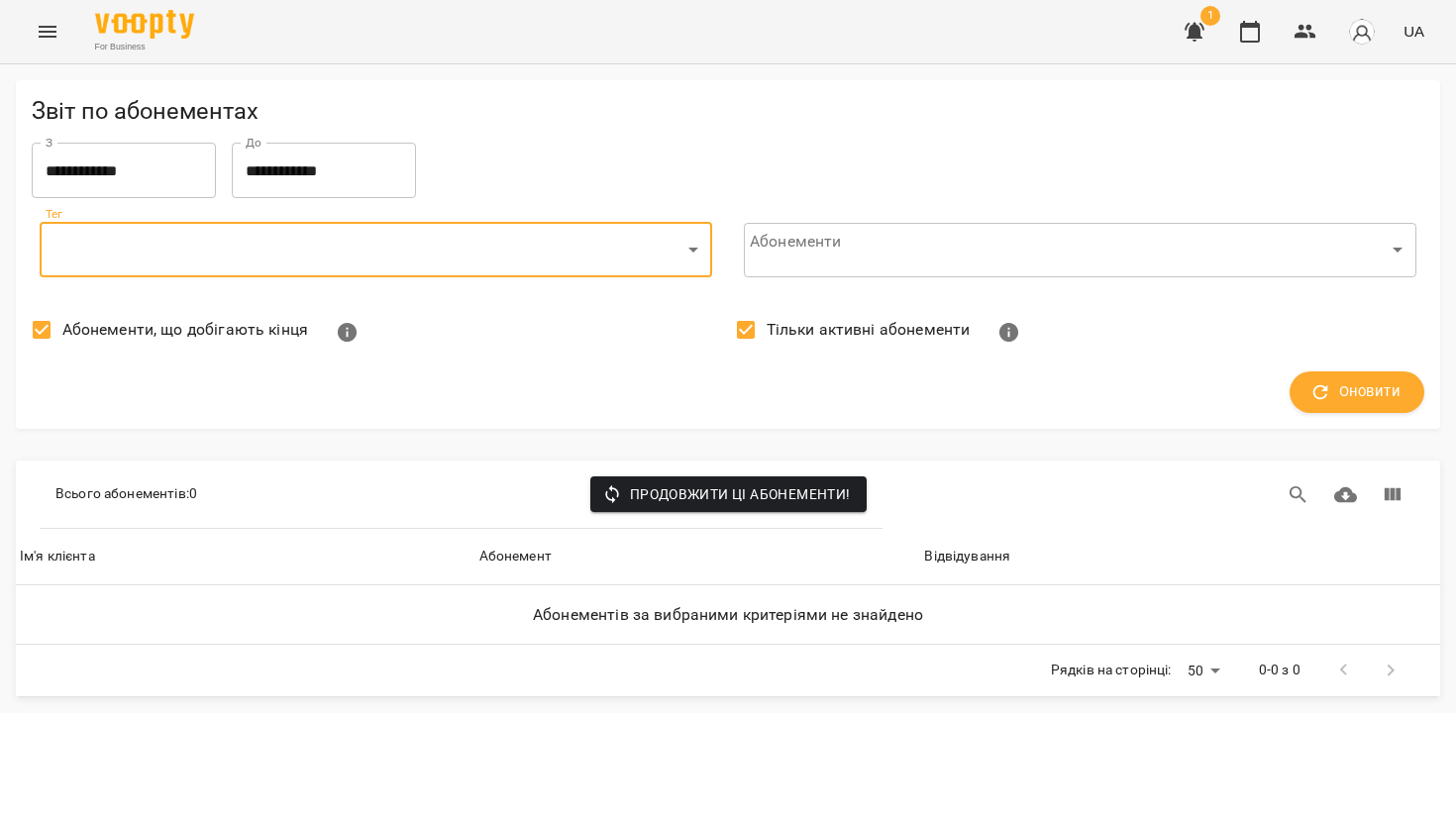 click 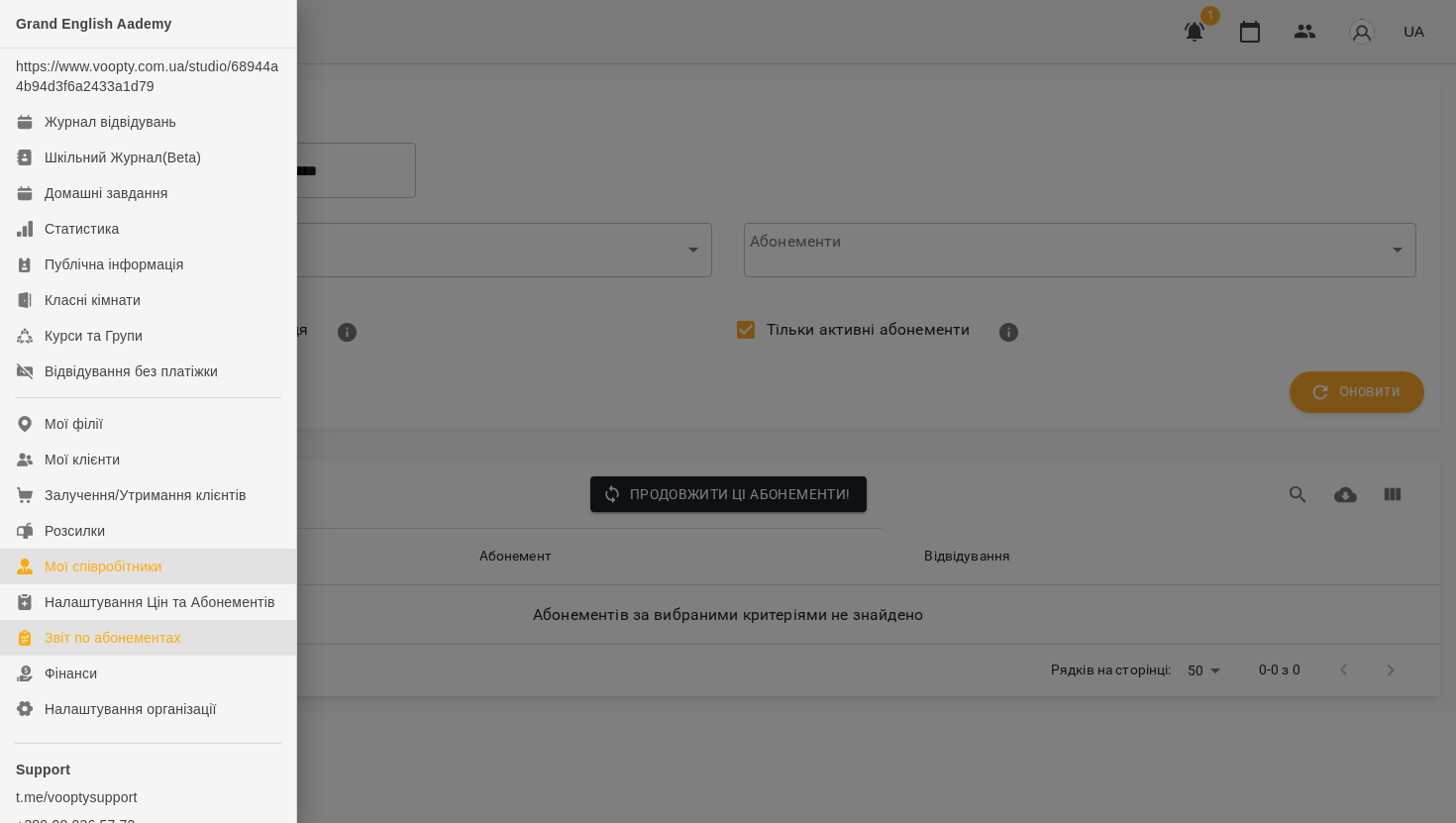 click on "Мої співробітники" at bounding box center (103, 566) 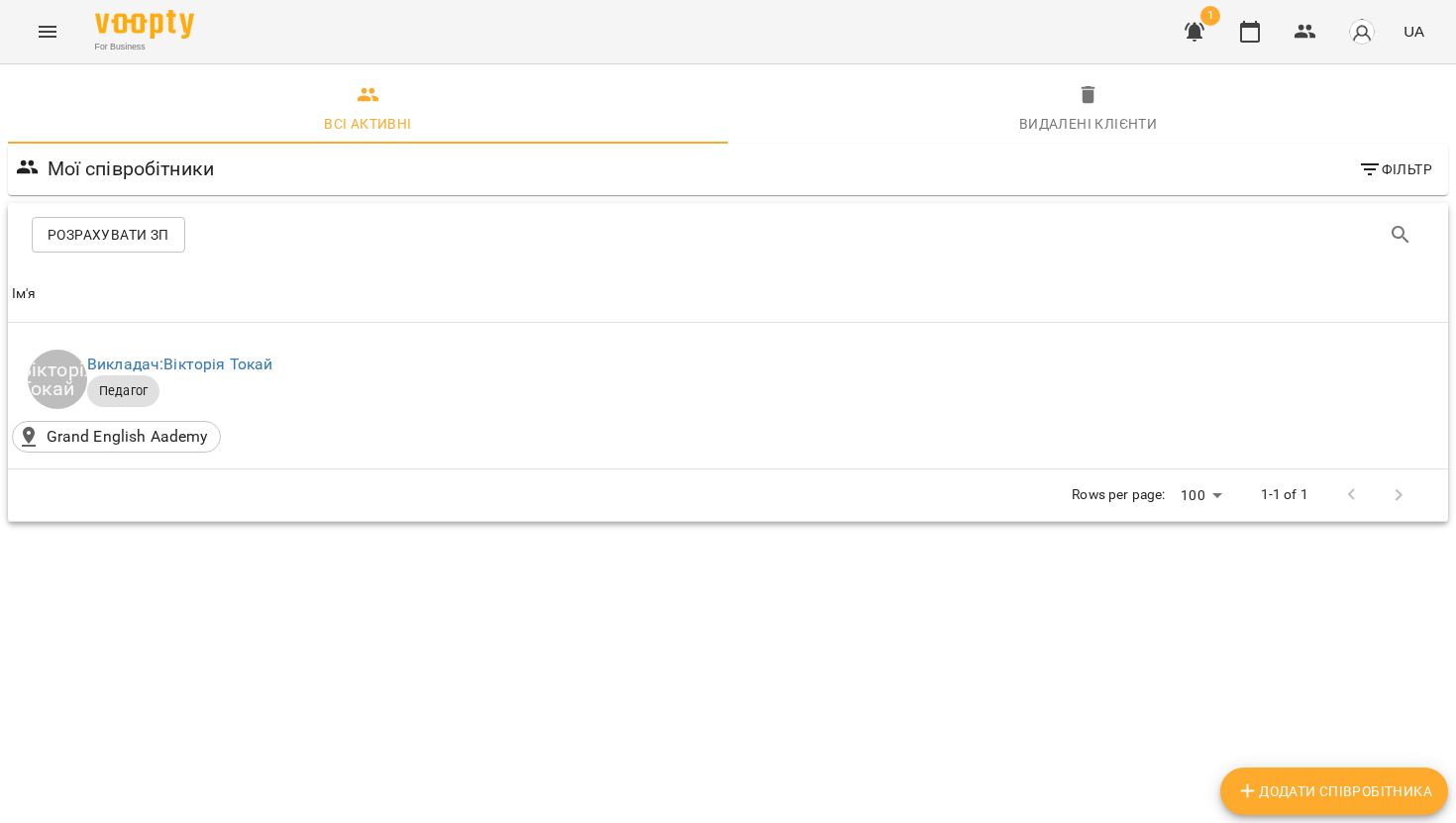 click on "Розрахувати ЗП" at bounding box center [108, 235] 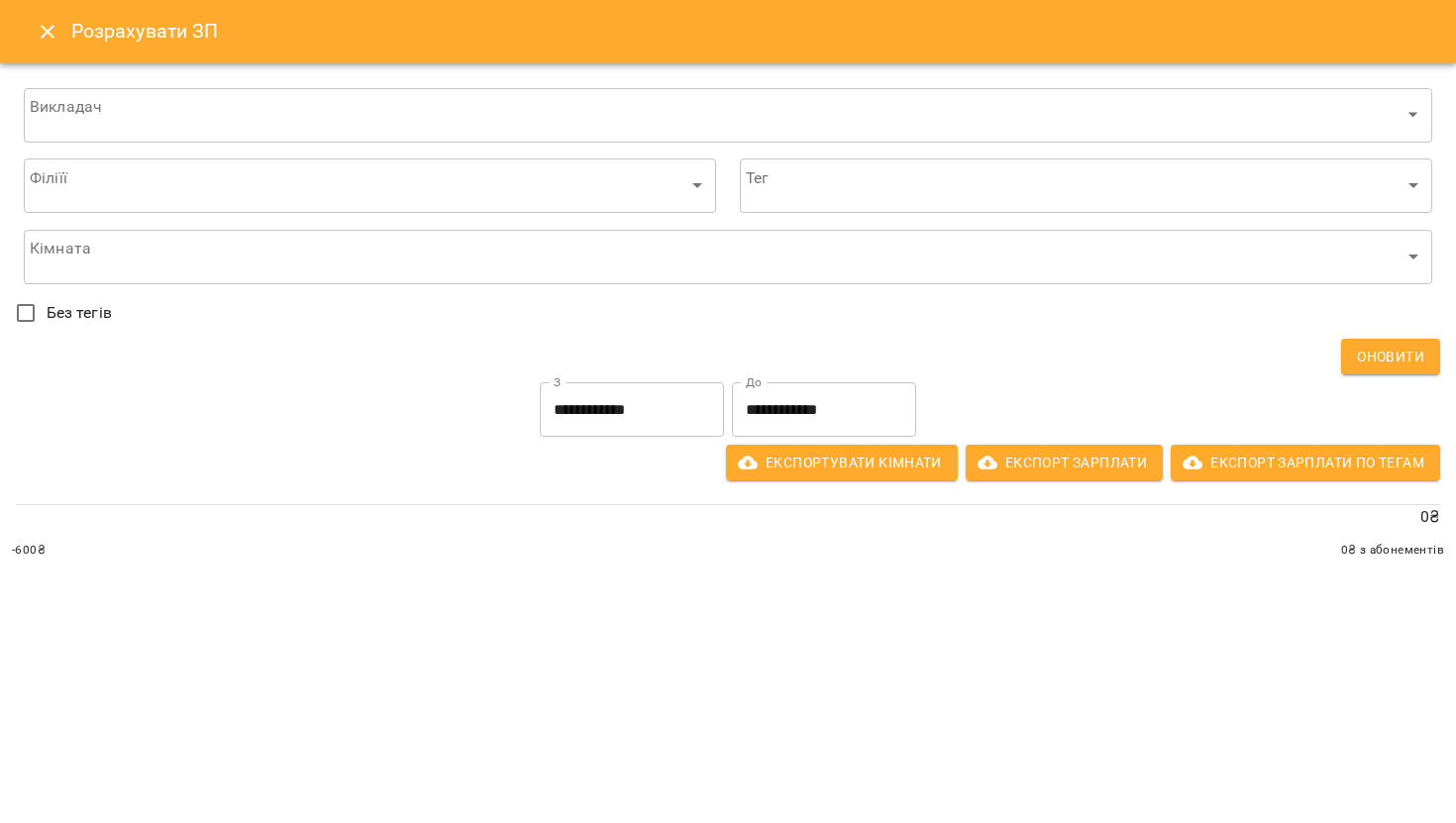 click on "**********" at bounding box center (728, 300) 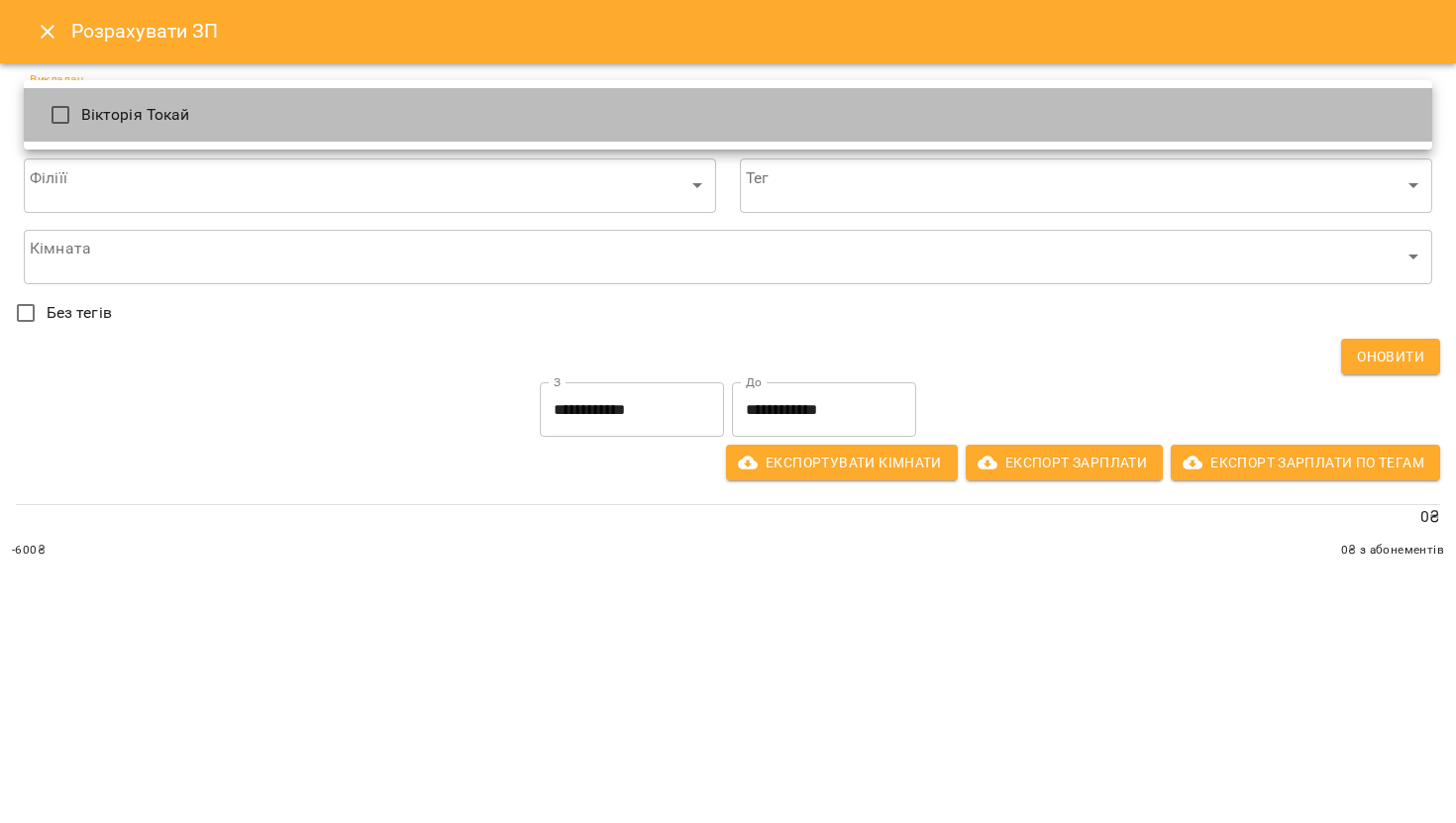 click on "Вікторія Токай" at bounding box center [136, 115] 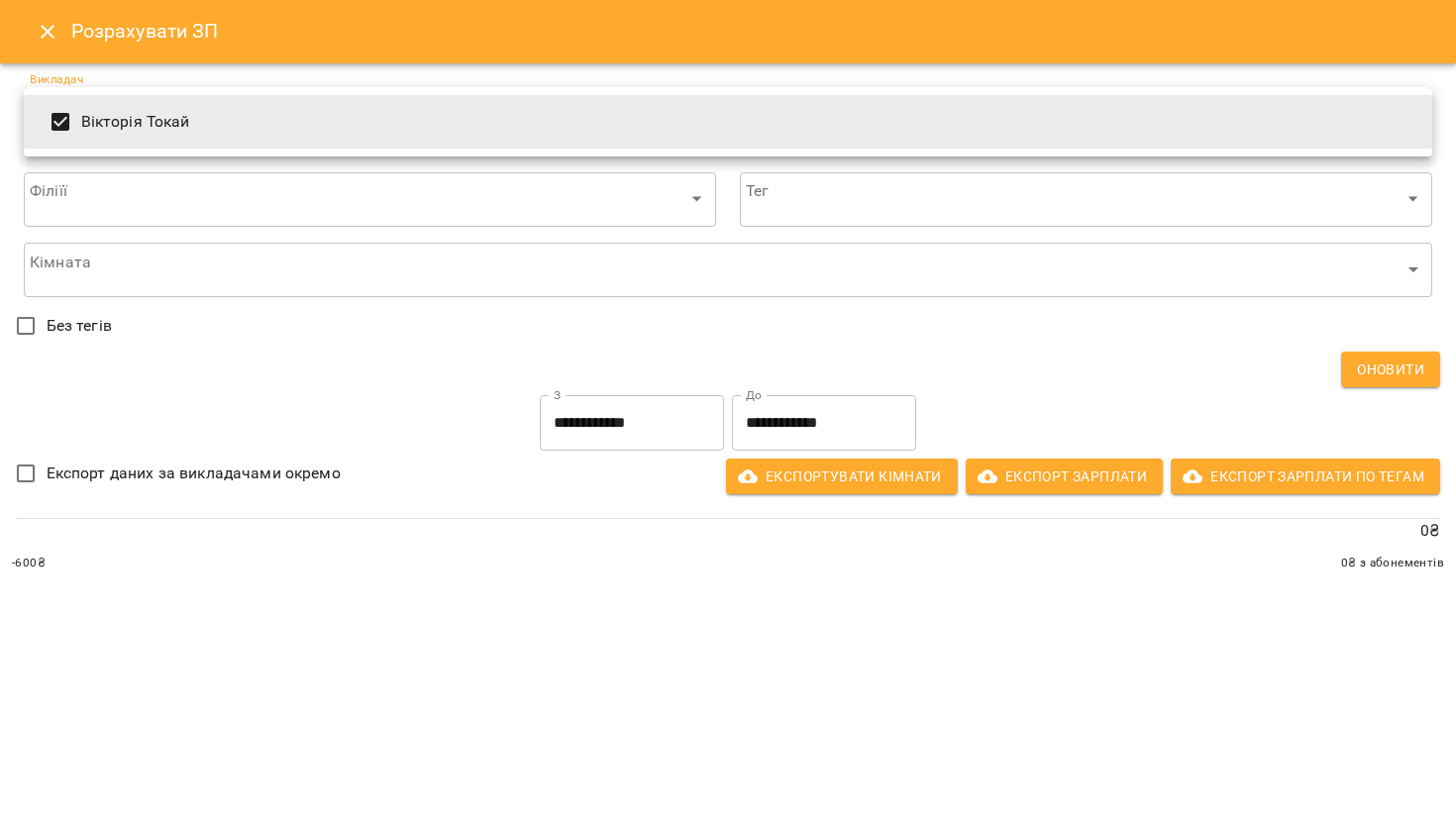 click at bounding box center (728, 411) 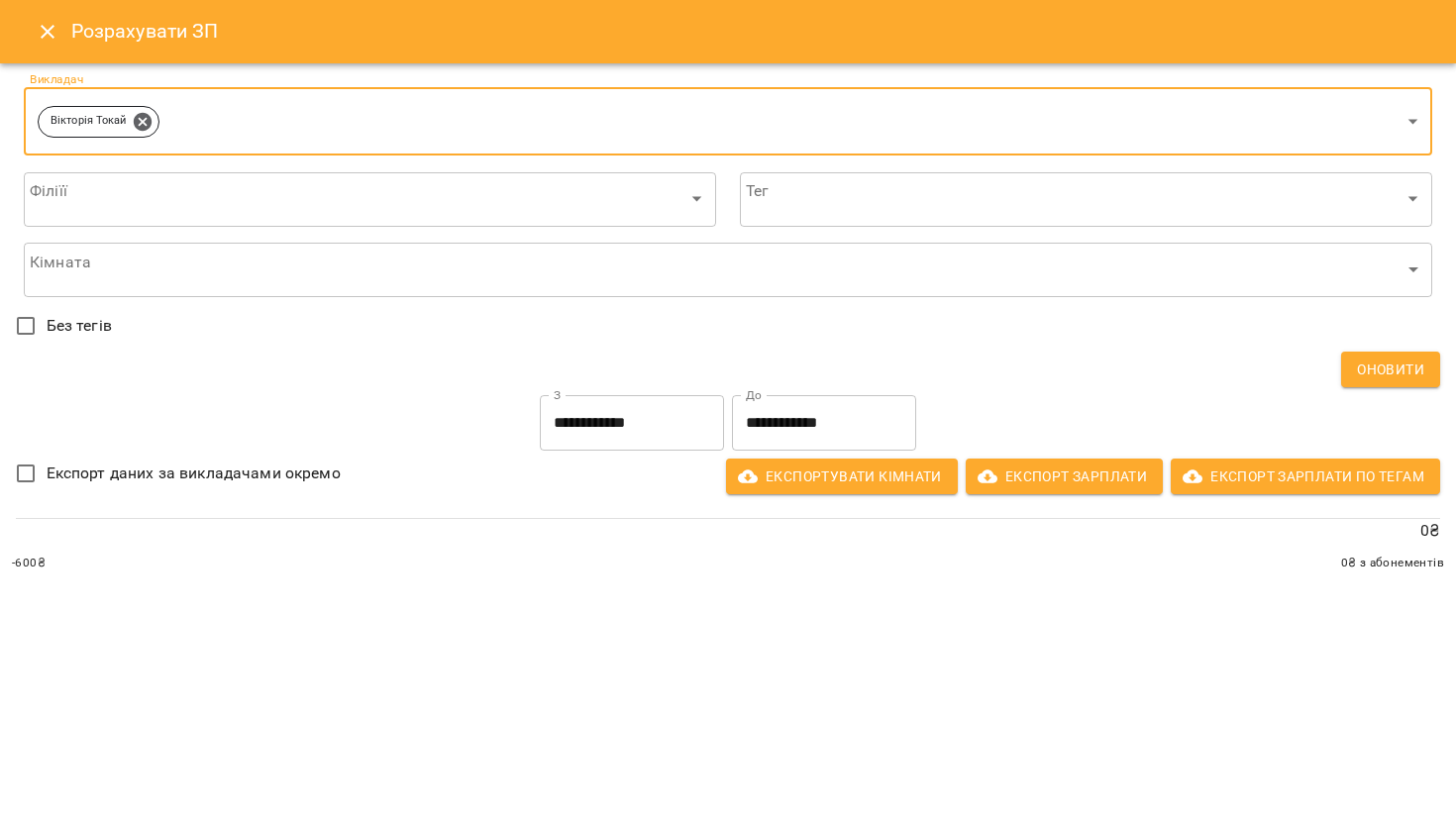 click on "**********" at bounding box center (728, 300) 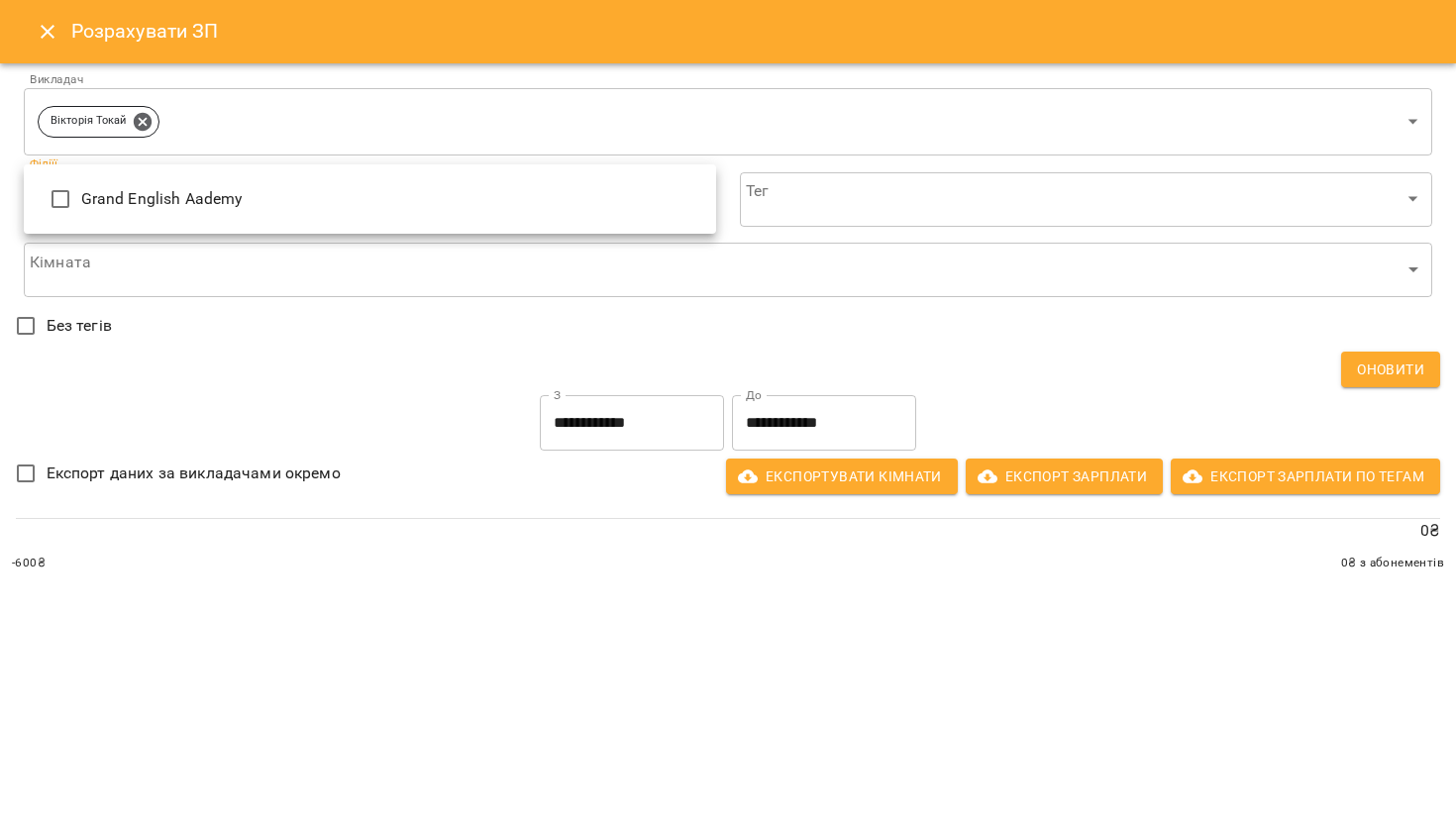 click on "Grand English Aademy" at bounding box center [390, 199] 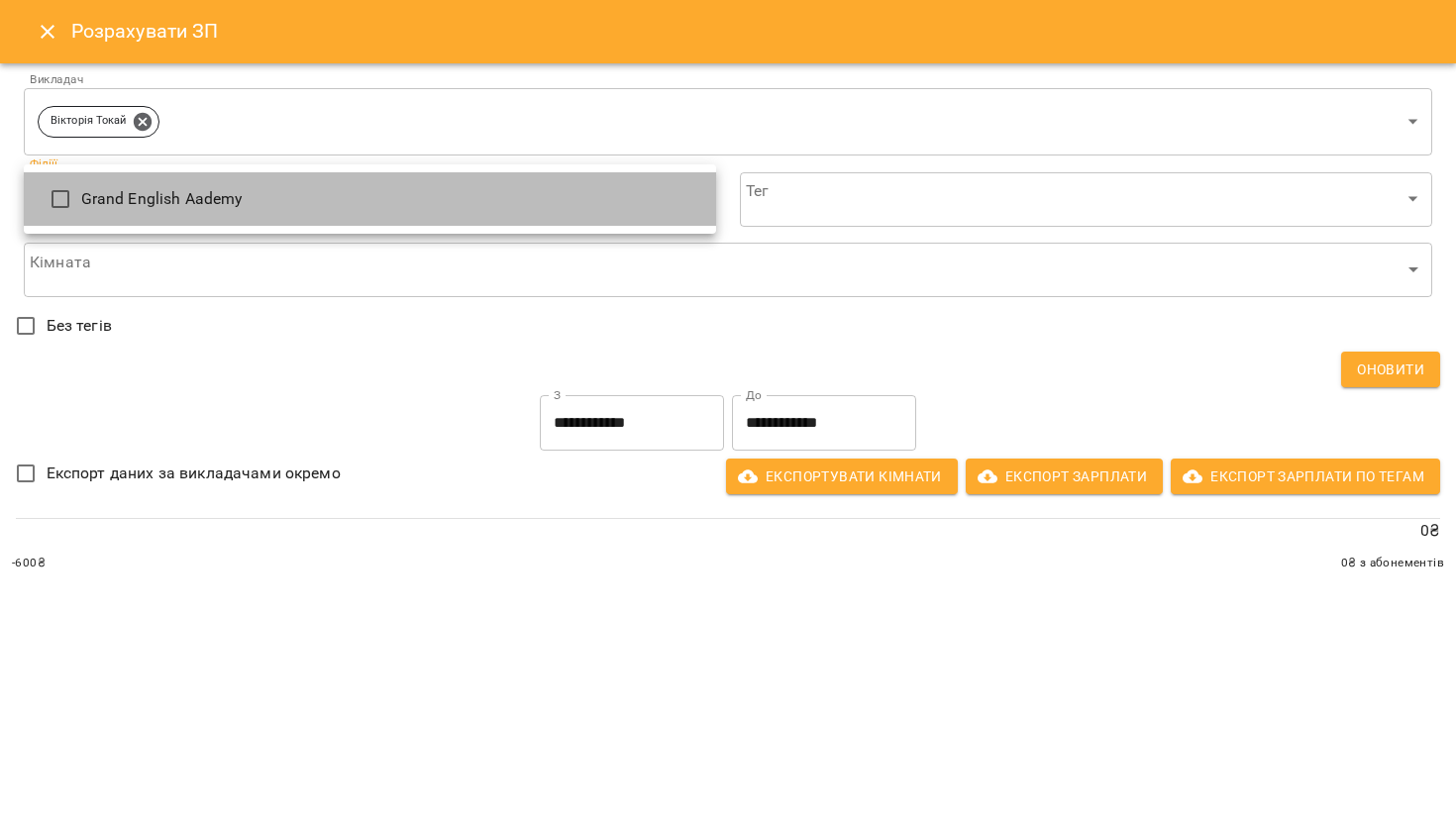 click on "Grand English Aademy" at bounding box center [369, 199] 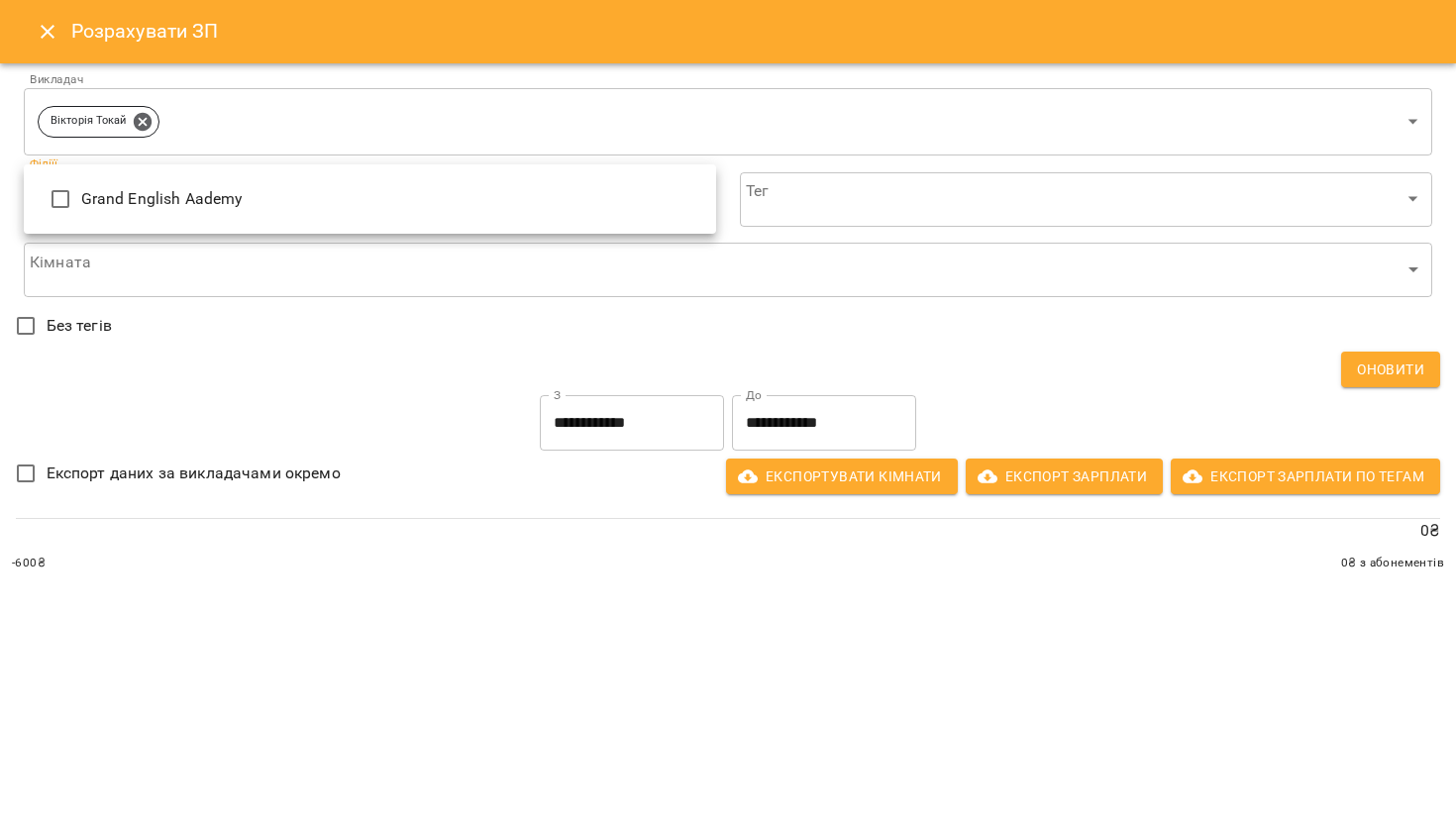 type on "**********" 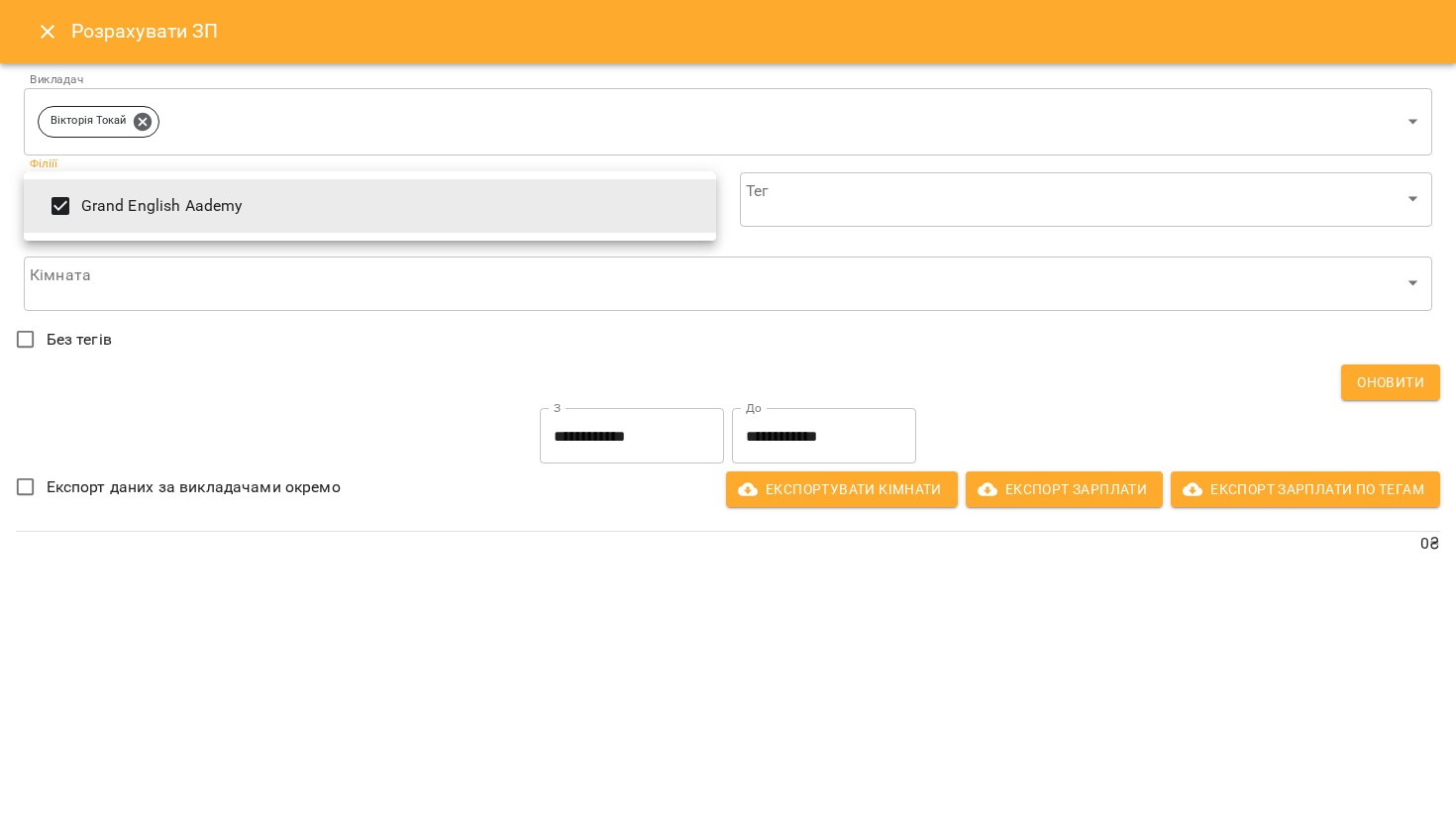 click at bounding box center (728, 411) 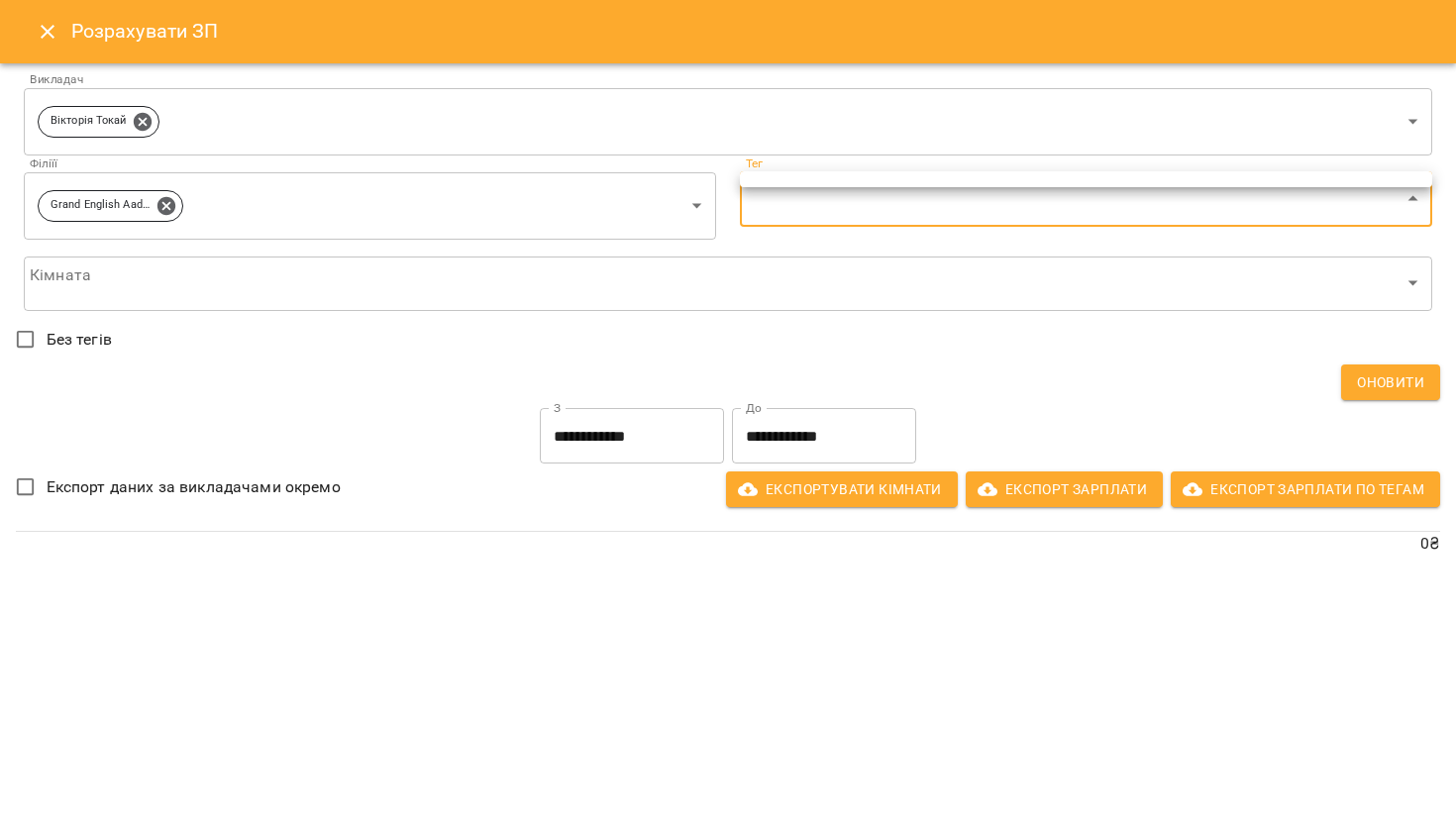 click on "**********" at bounding box center (728, 300) 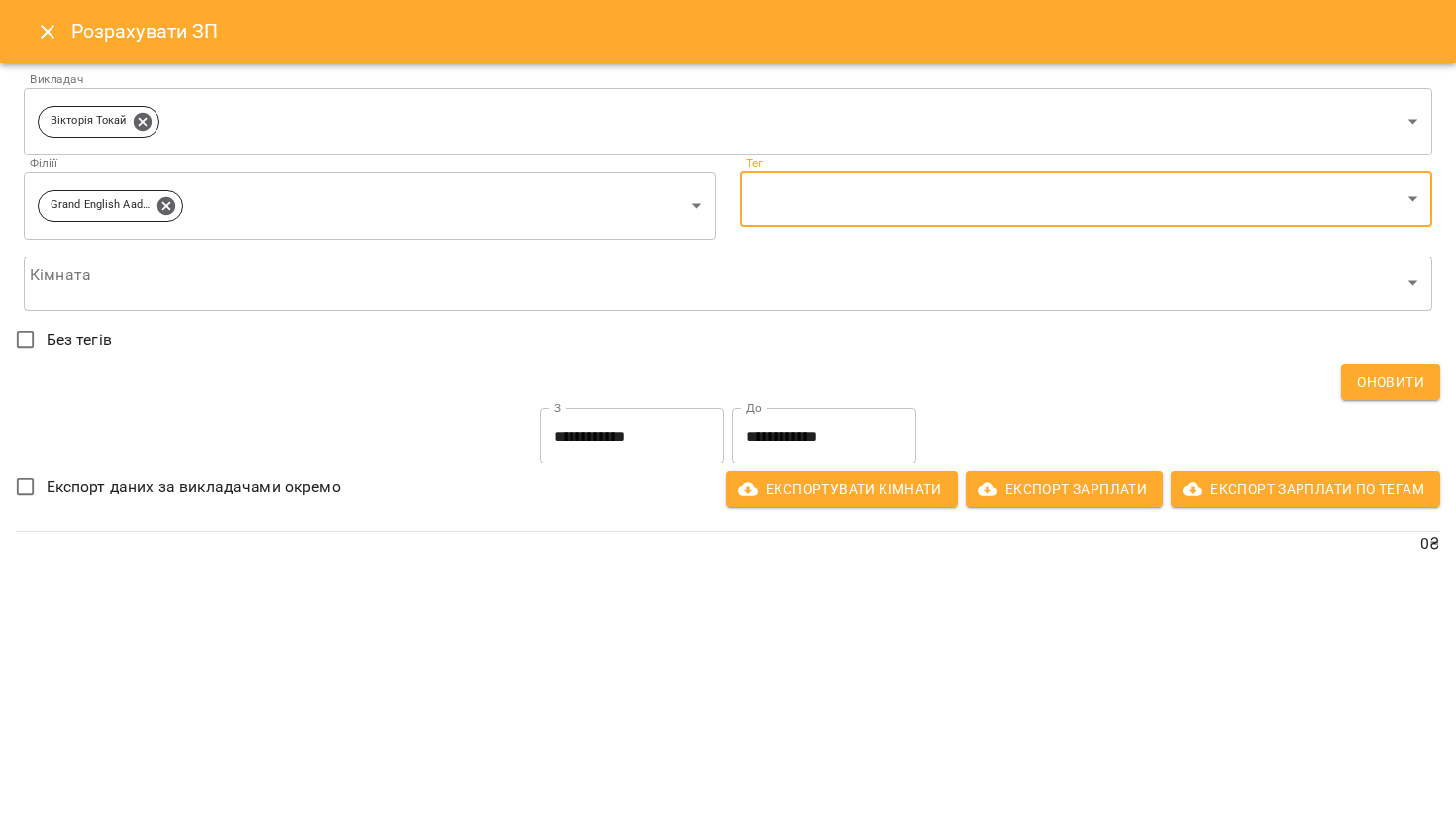 click on "**********" at bounding box center (728, 300) 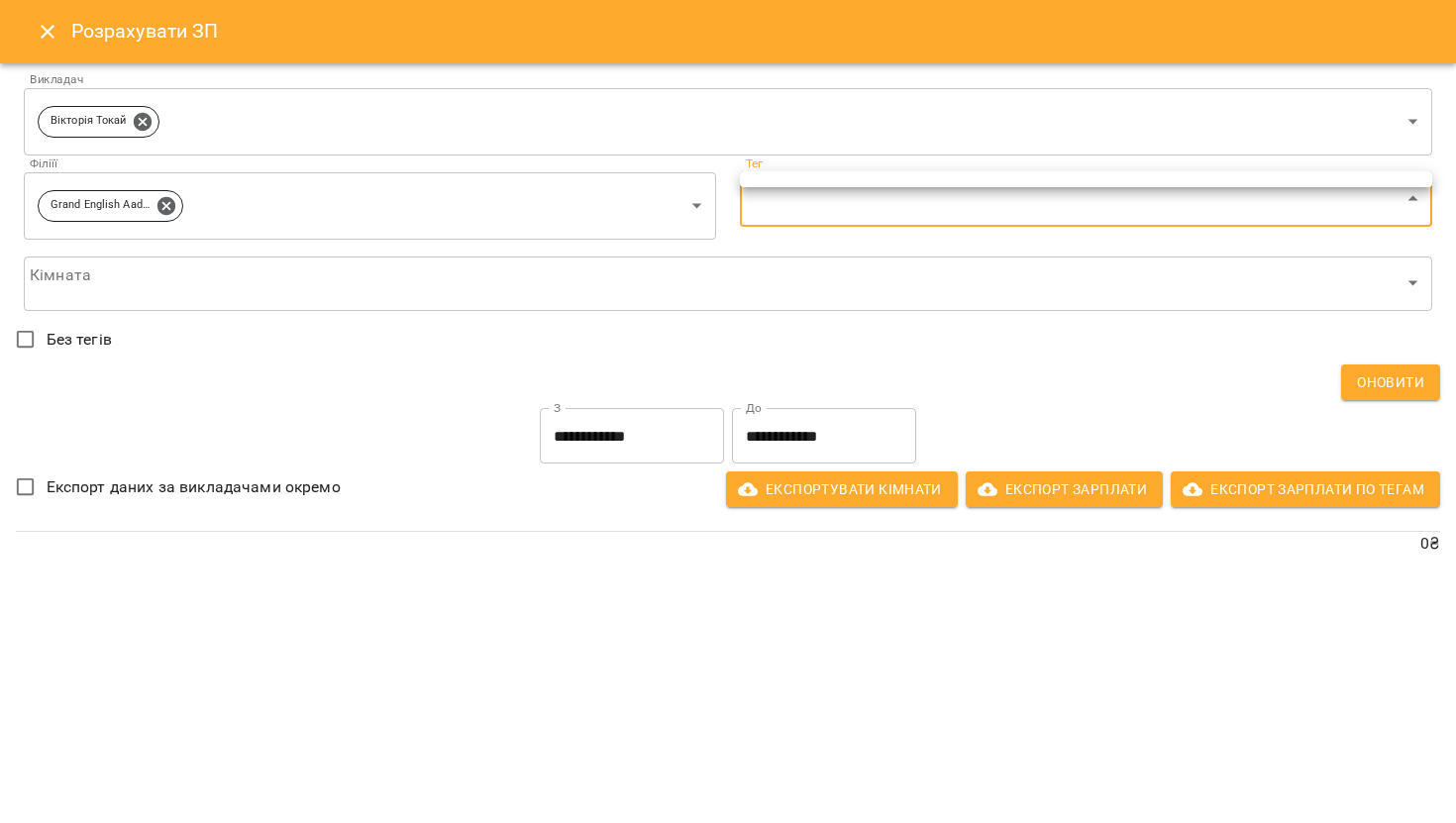 click at bounding box center (728, 411) 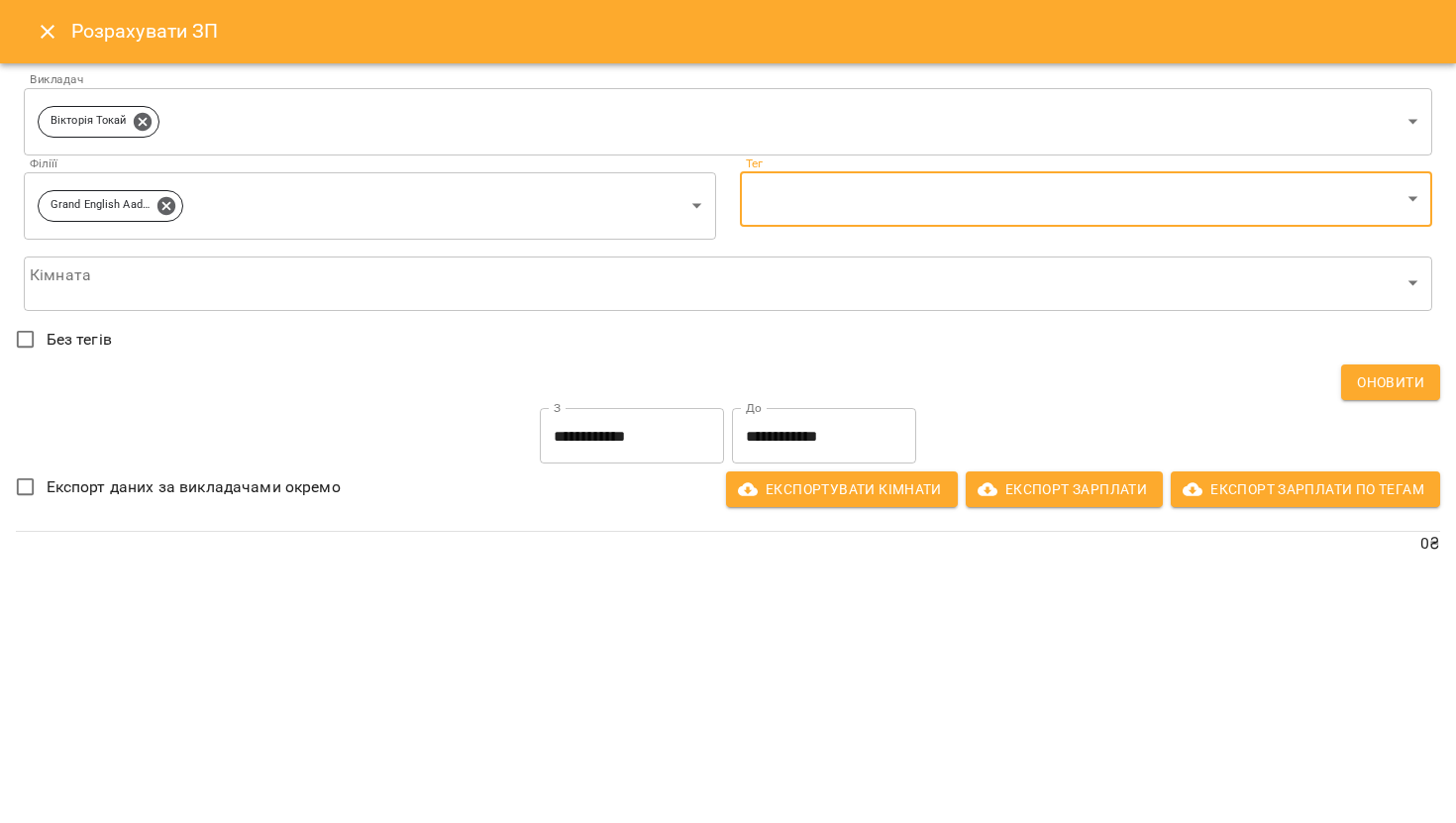 click on "Без тегів" at bounding box center [79, 340] 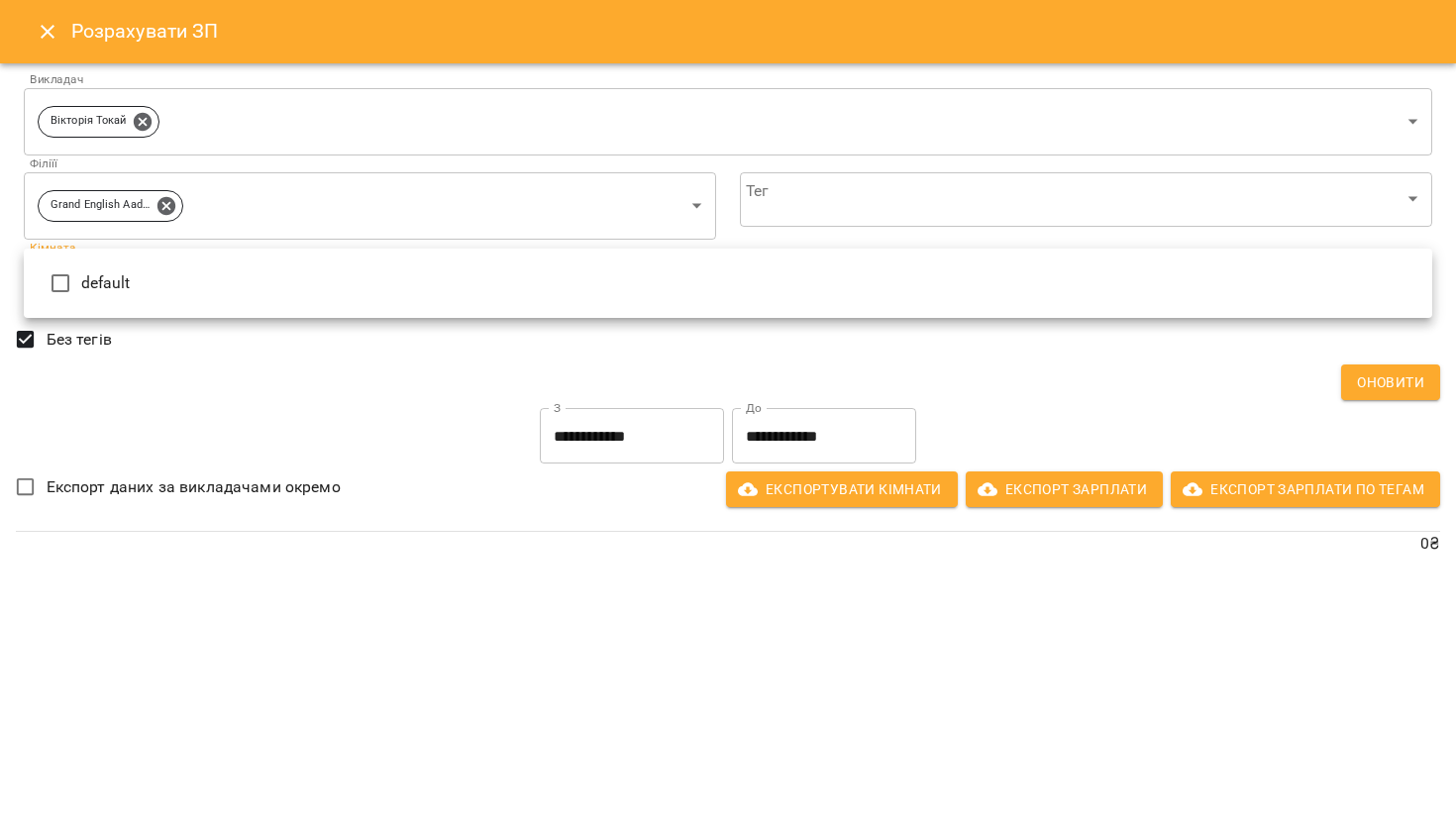 click on "**********" at bounding box center (728, 300) 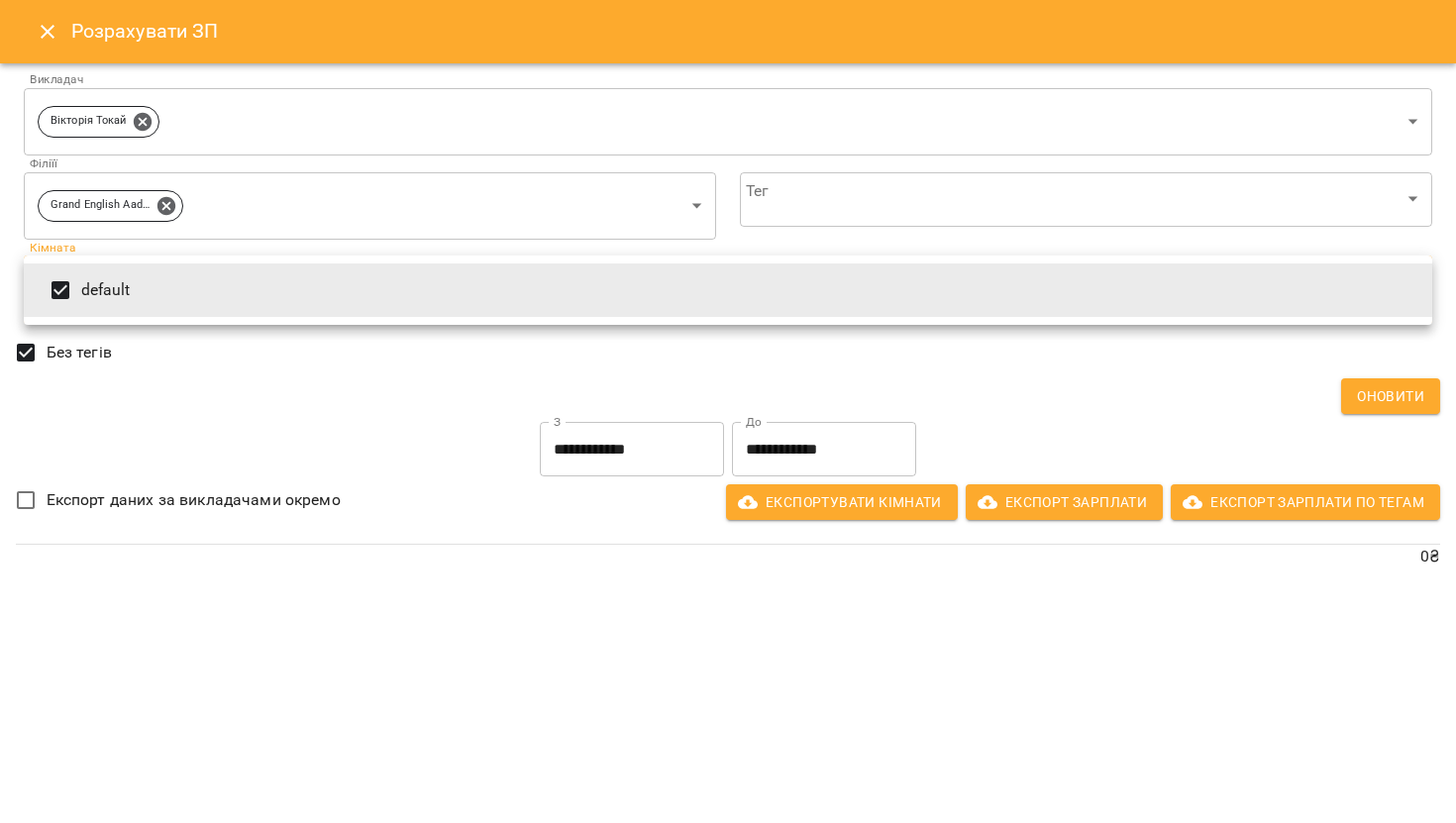 click at bounding box center (728, 411) 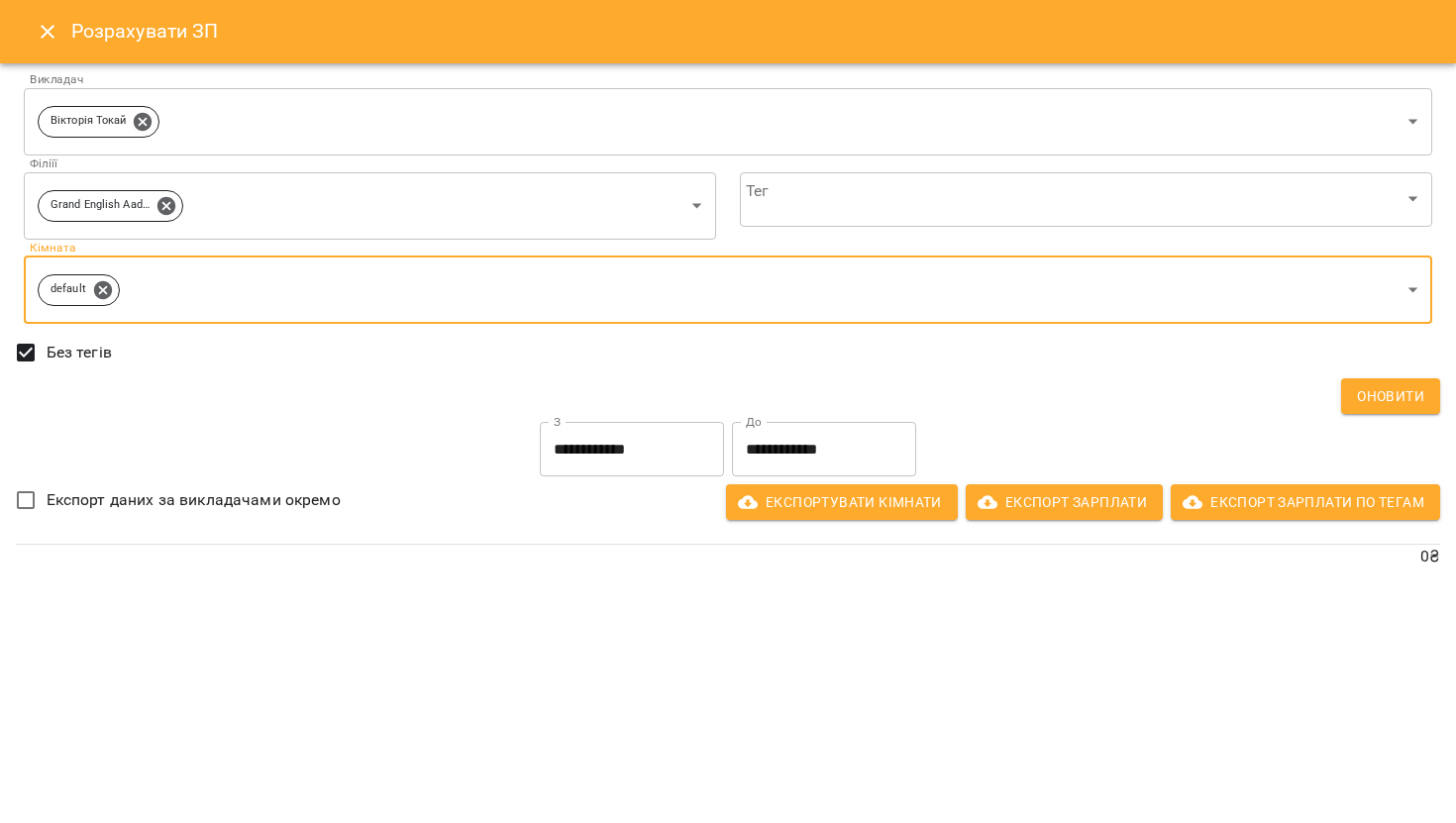 click on "Оновити" at bounding box center (1391, 396) 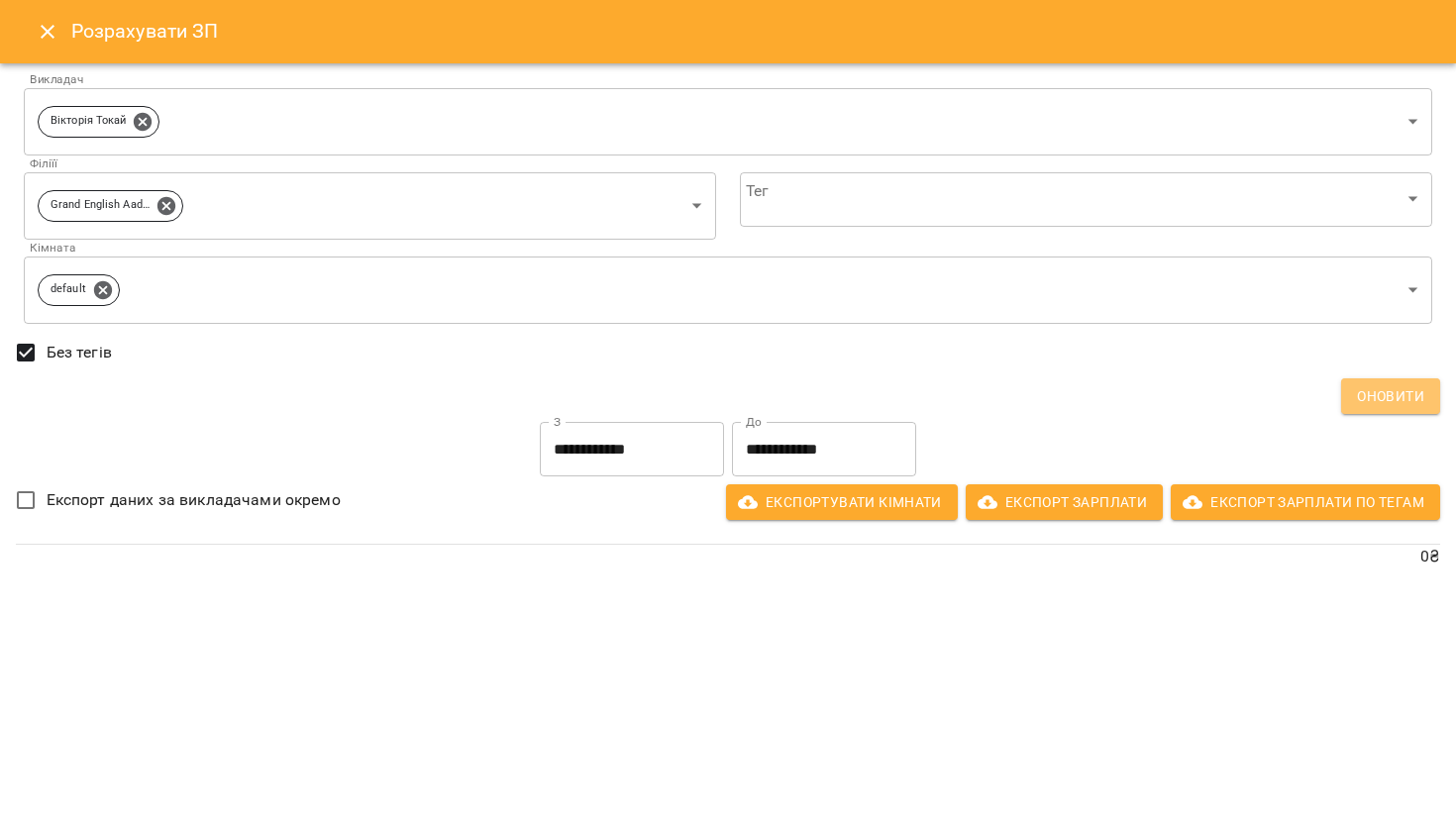 click on "Оновити" at bounding box center [1391, 396] 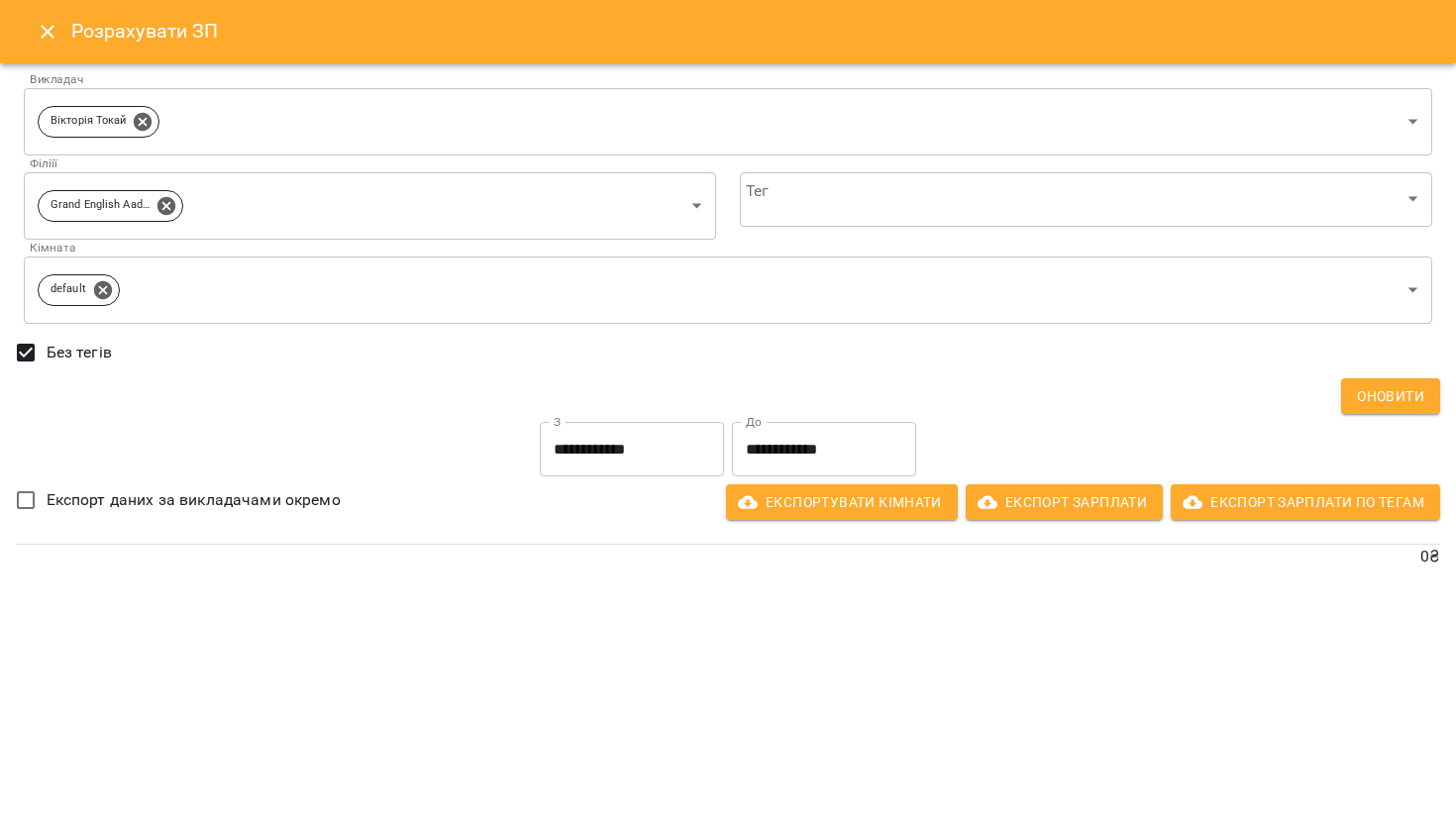 click on "0 ₴" at bounding box center (728, 557) 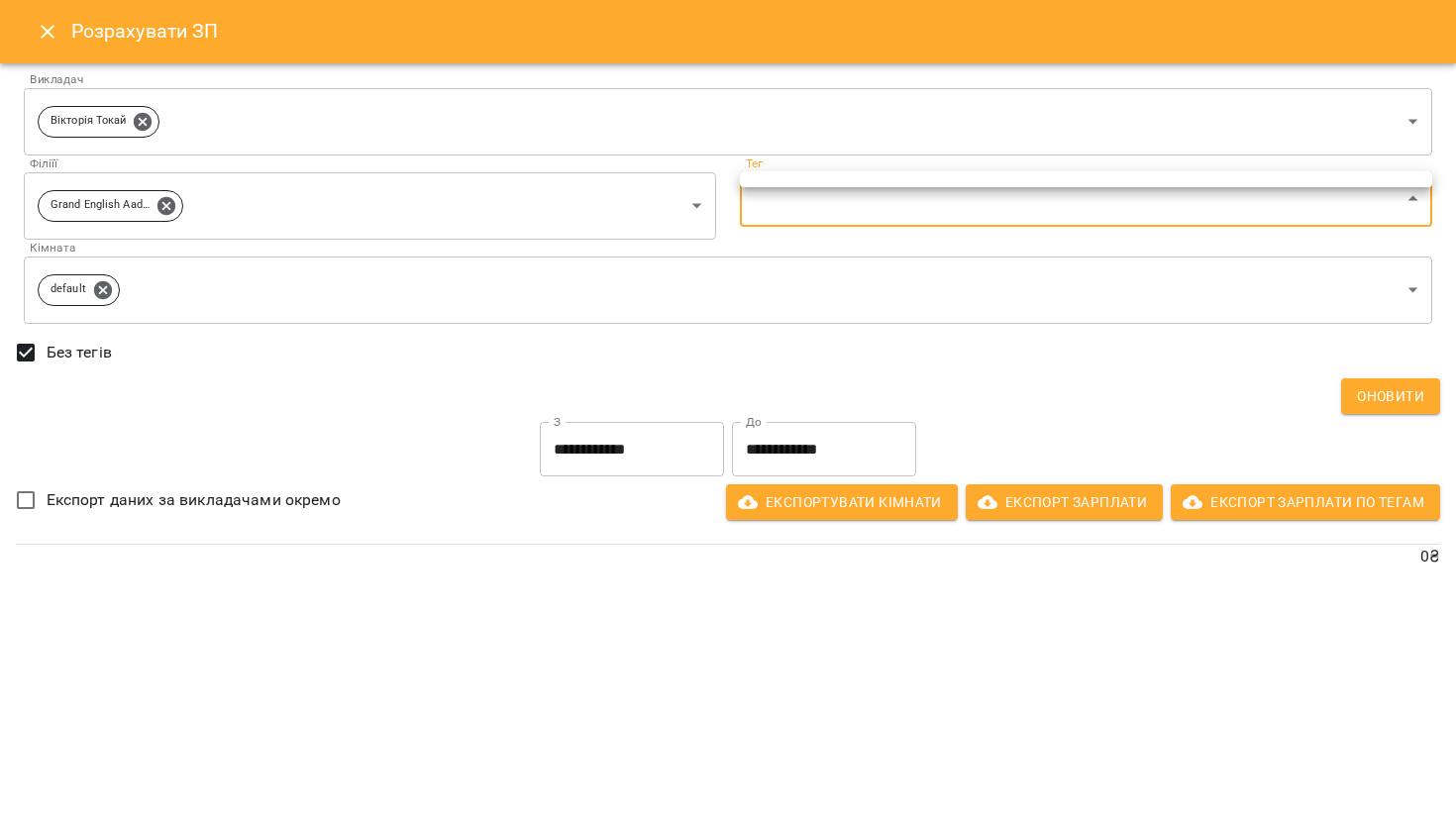 click at bounding box center (1086, 179) 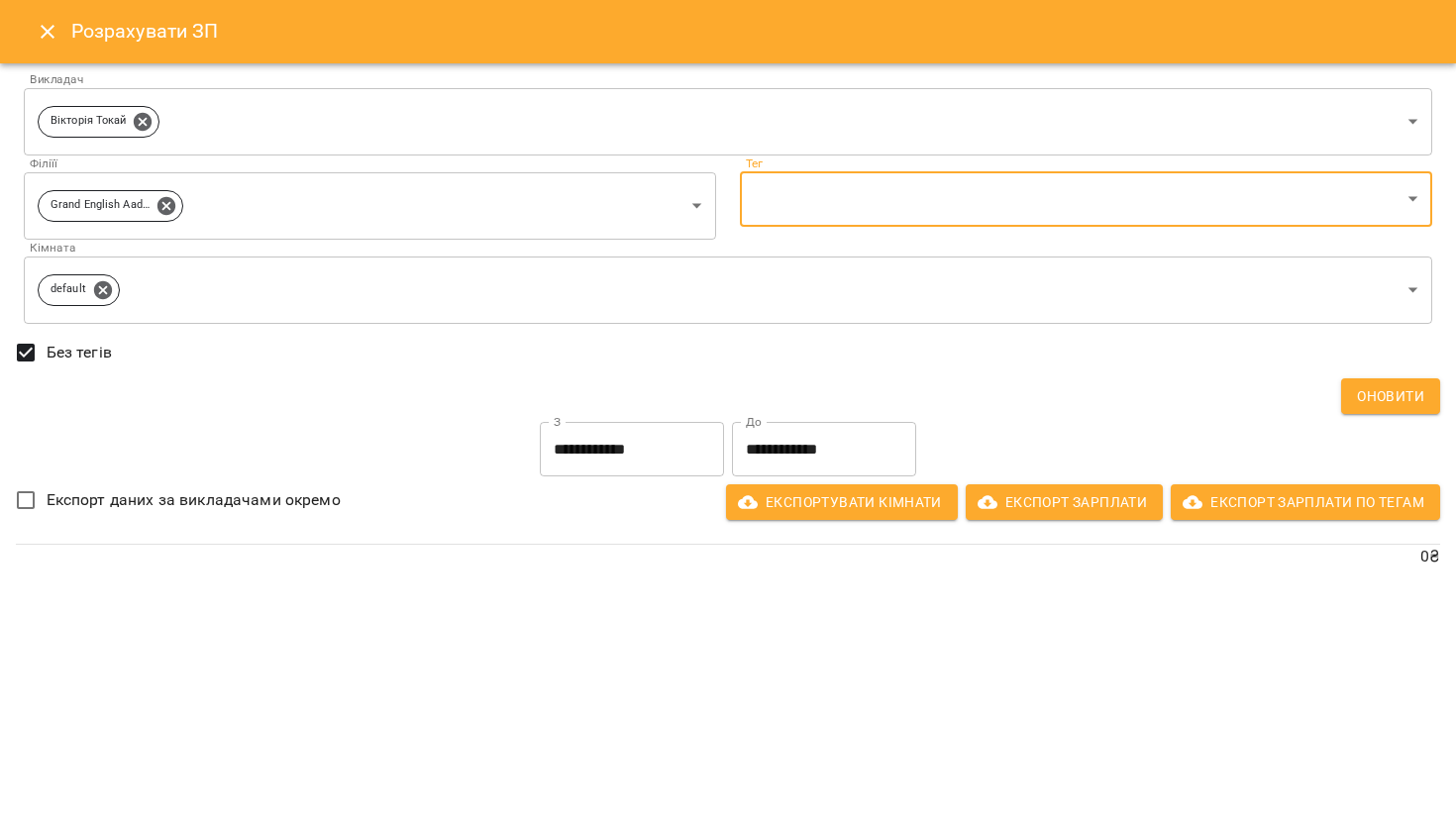 click 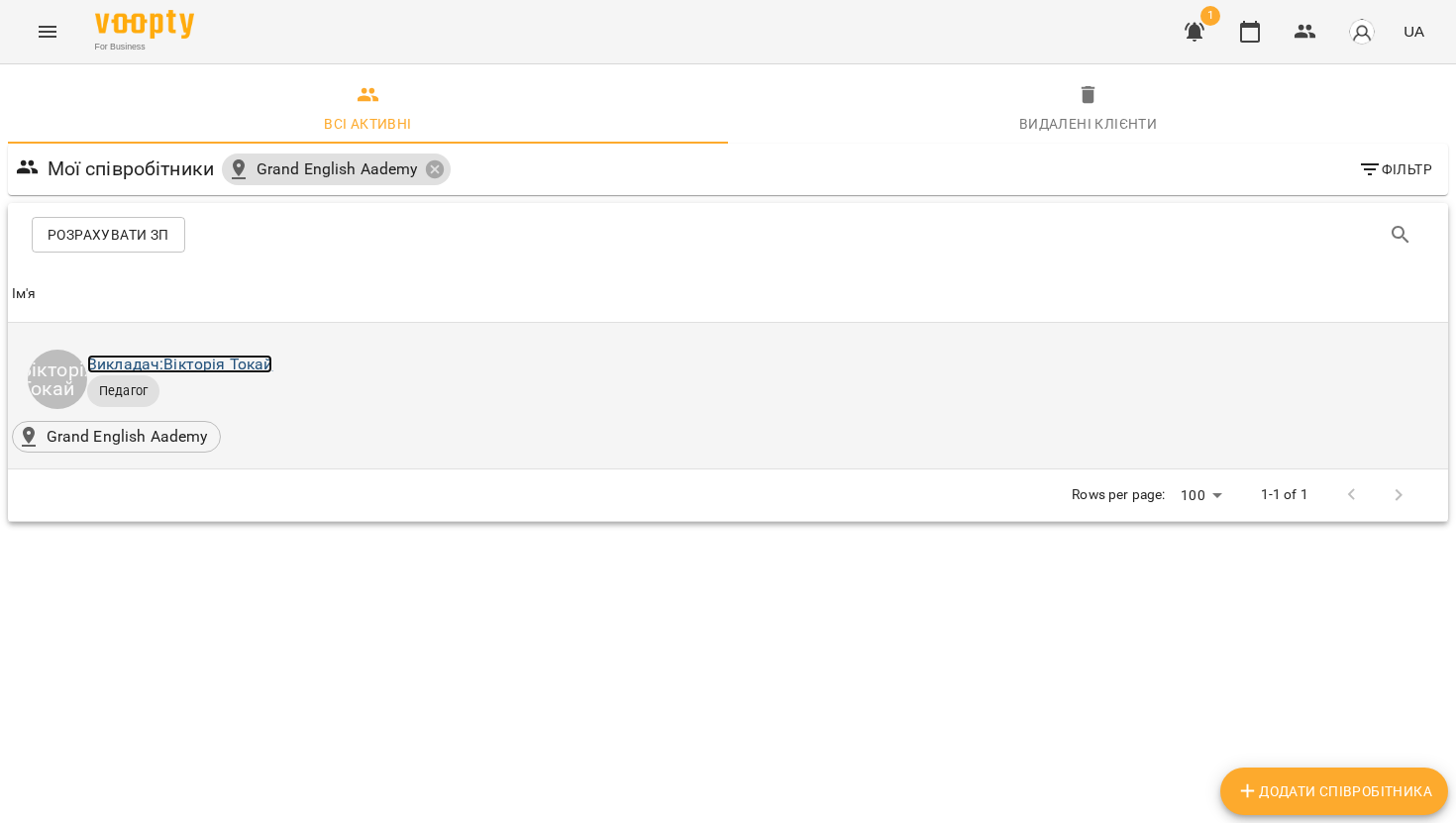 click on "Викладач:  Вікторія Токай" at bounding box center (179, 363) 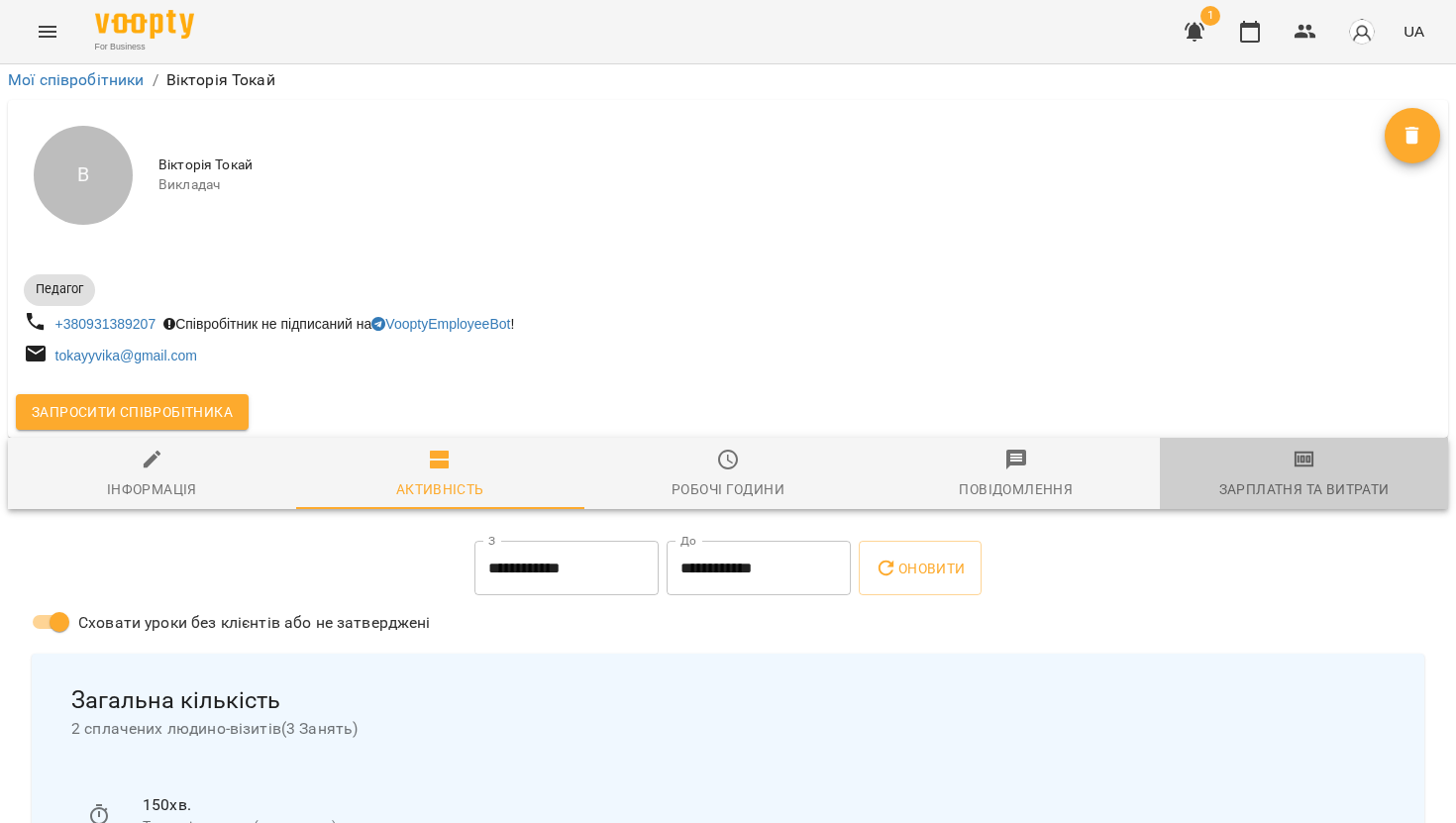 click 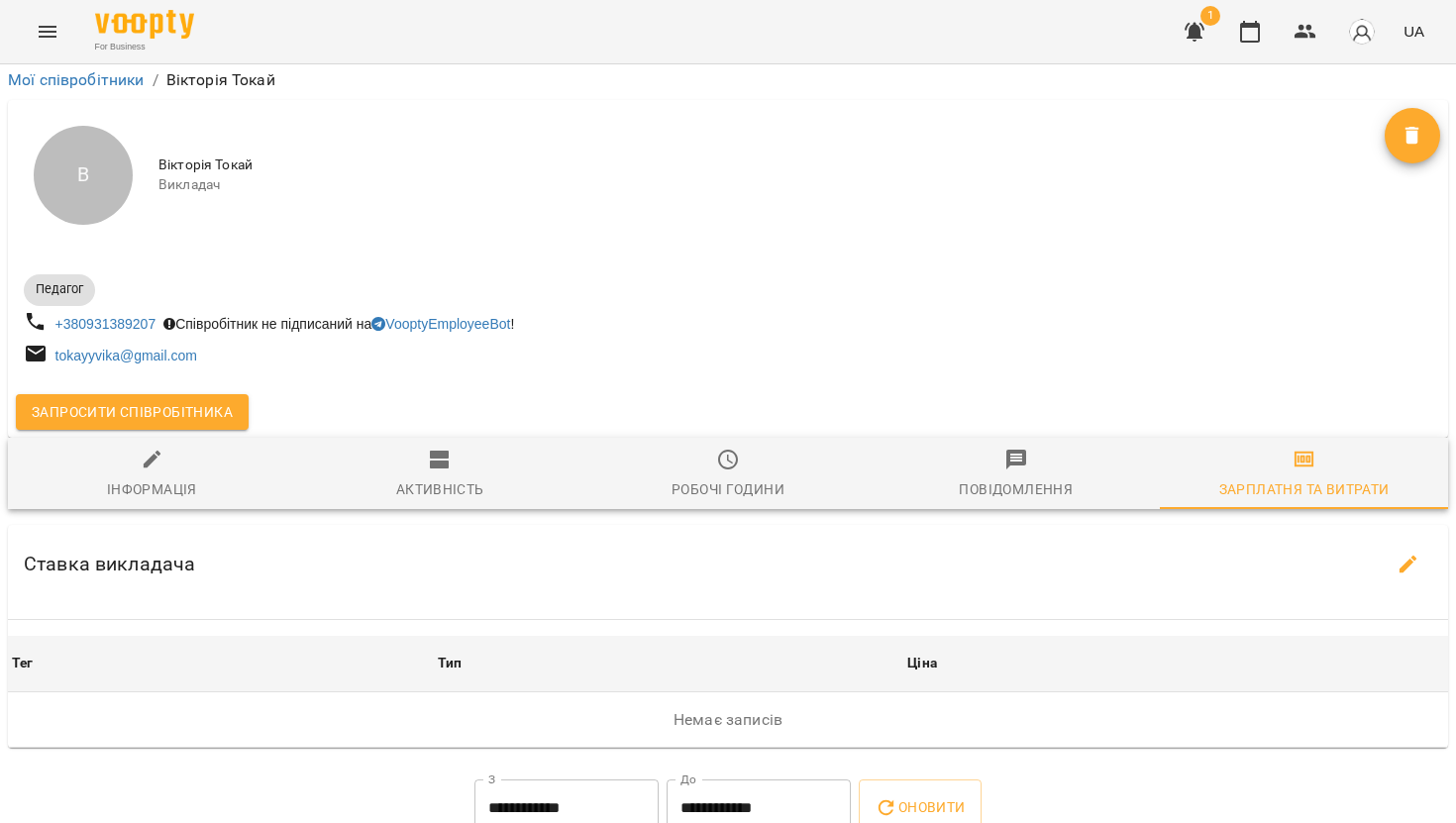 scroll, scrollTop: 395, scrollLeft: 0, axis: vertical 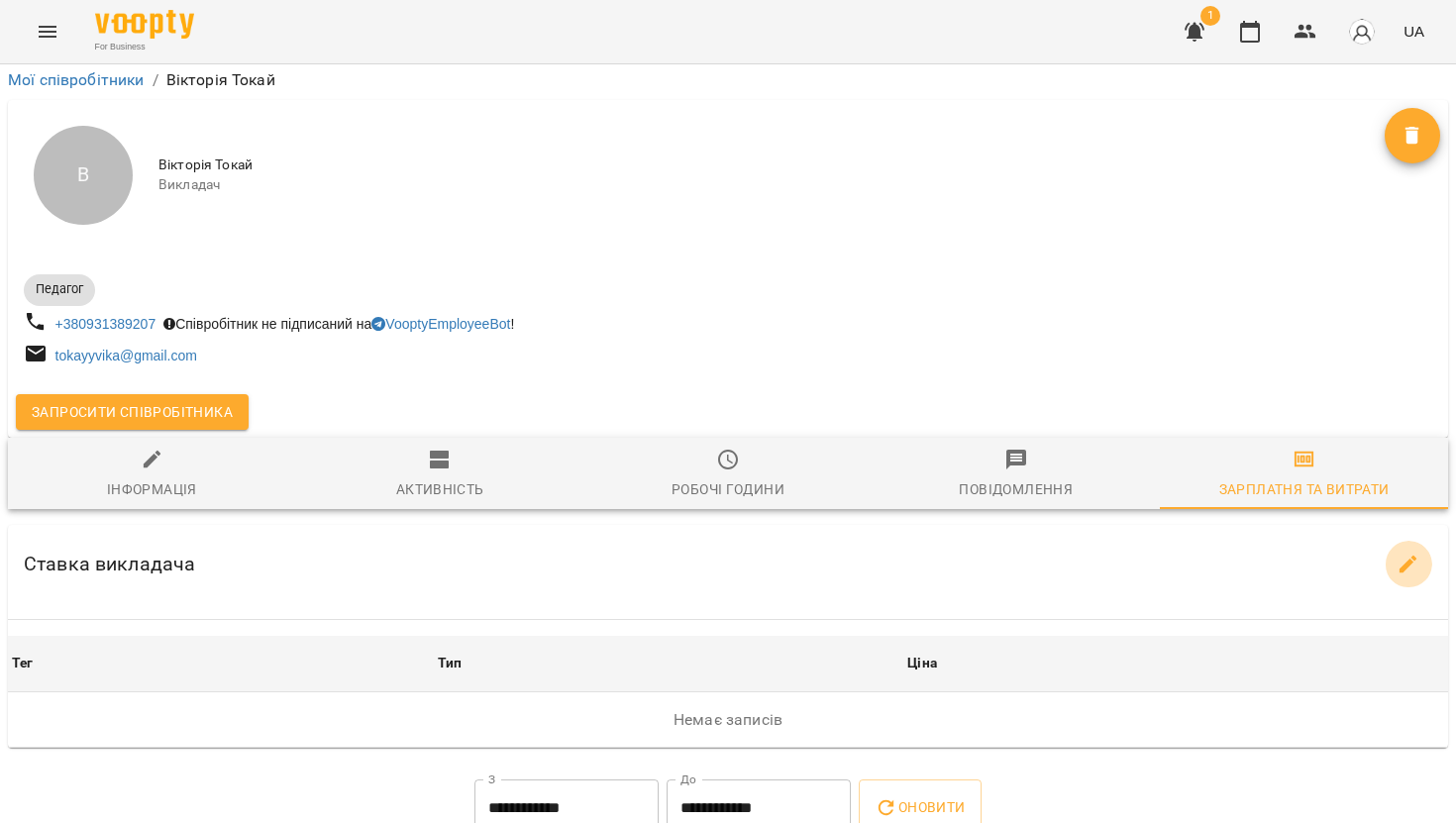 click 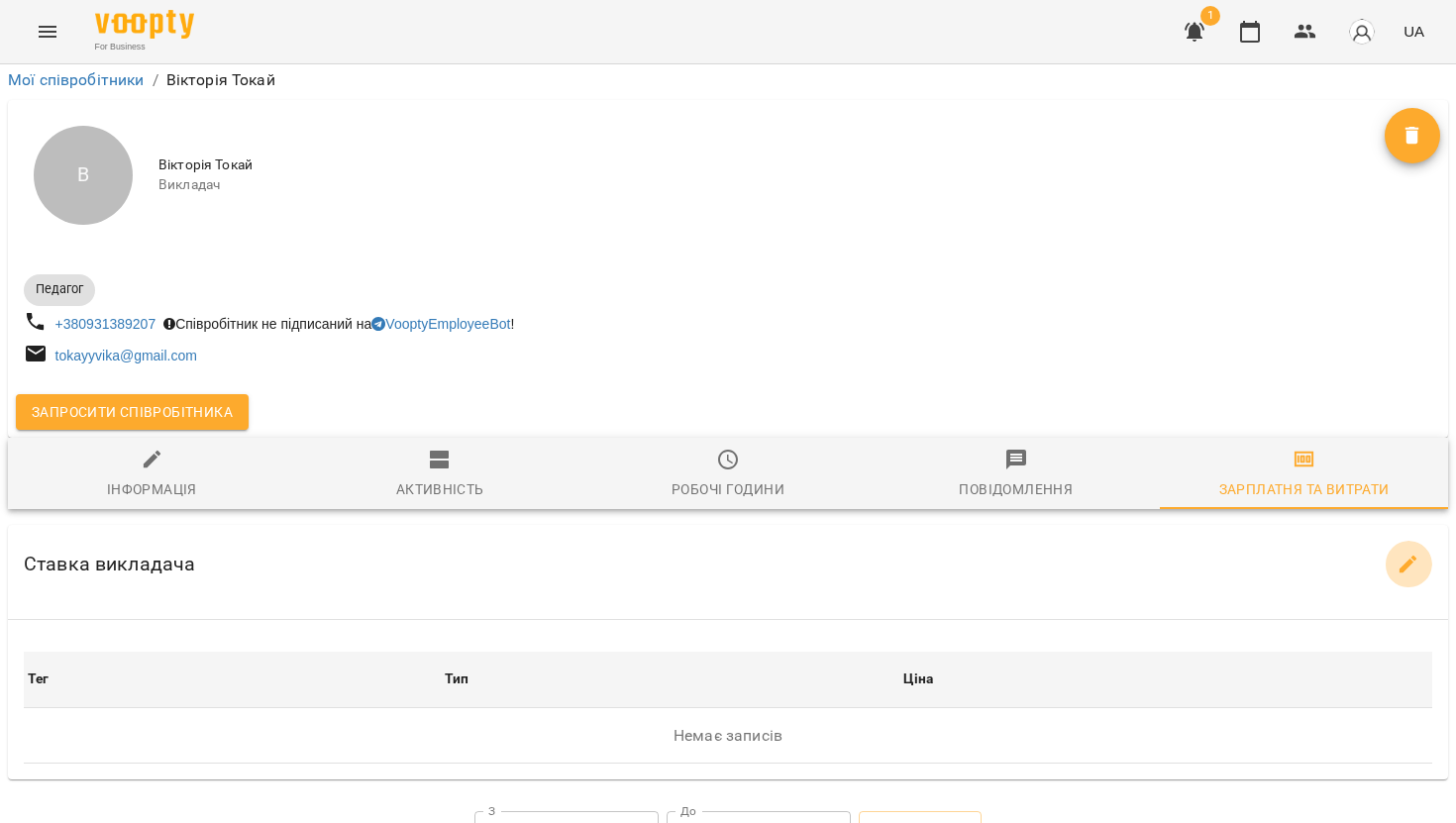 select on "*******" 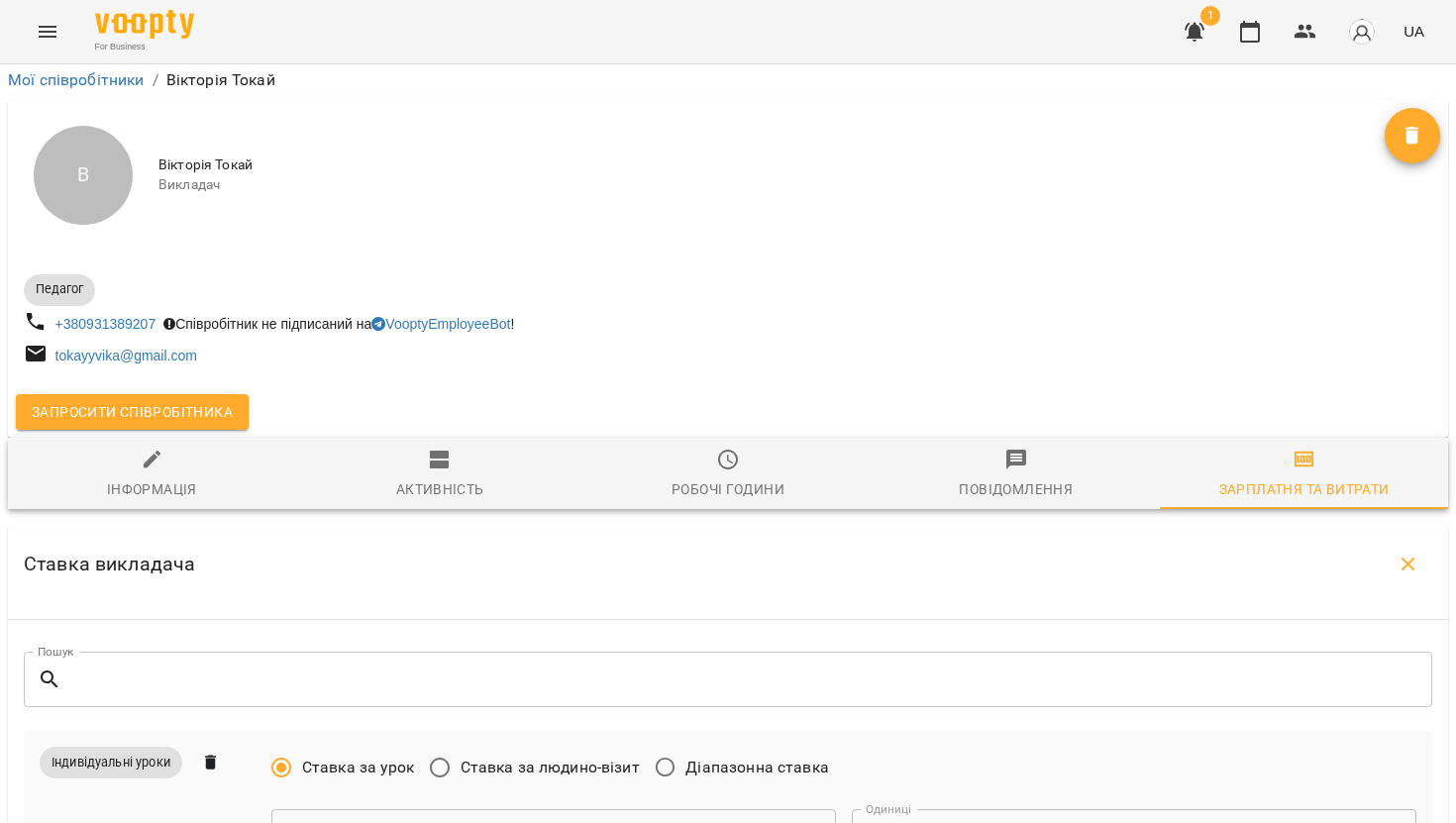 scroll, scrollTop: 467, scrollLeft: 0, axis: vertical 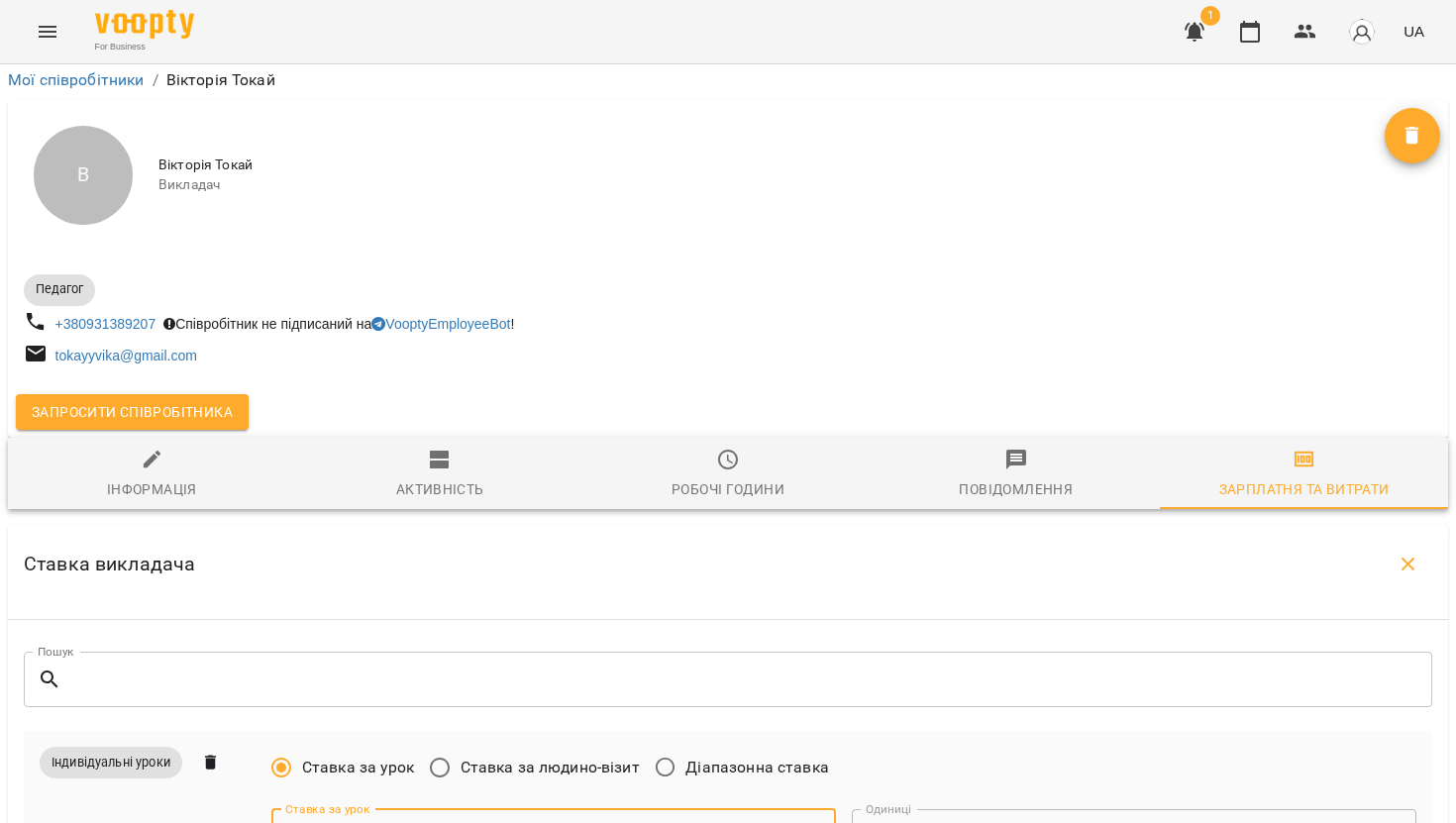 click at bounding box center (554, 837) 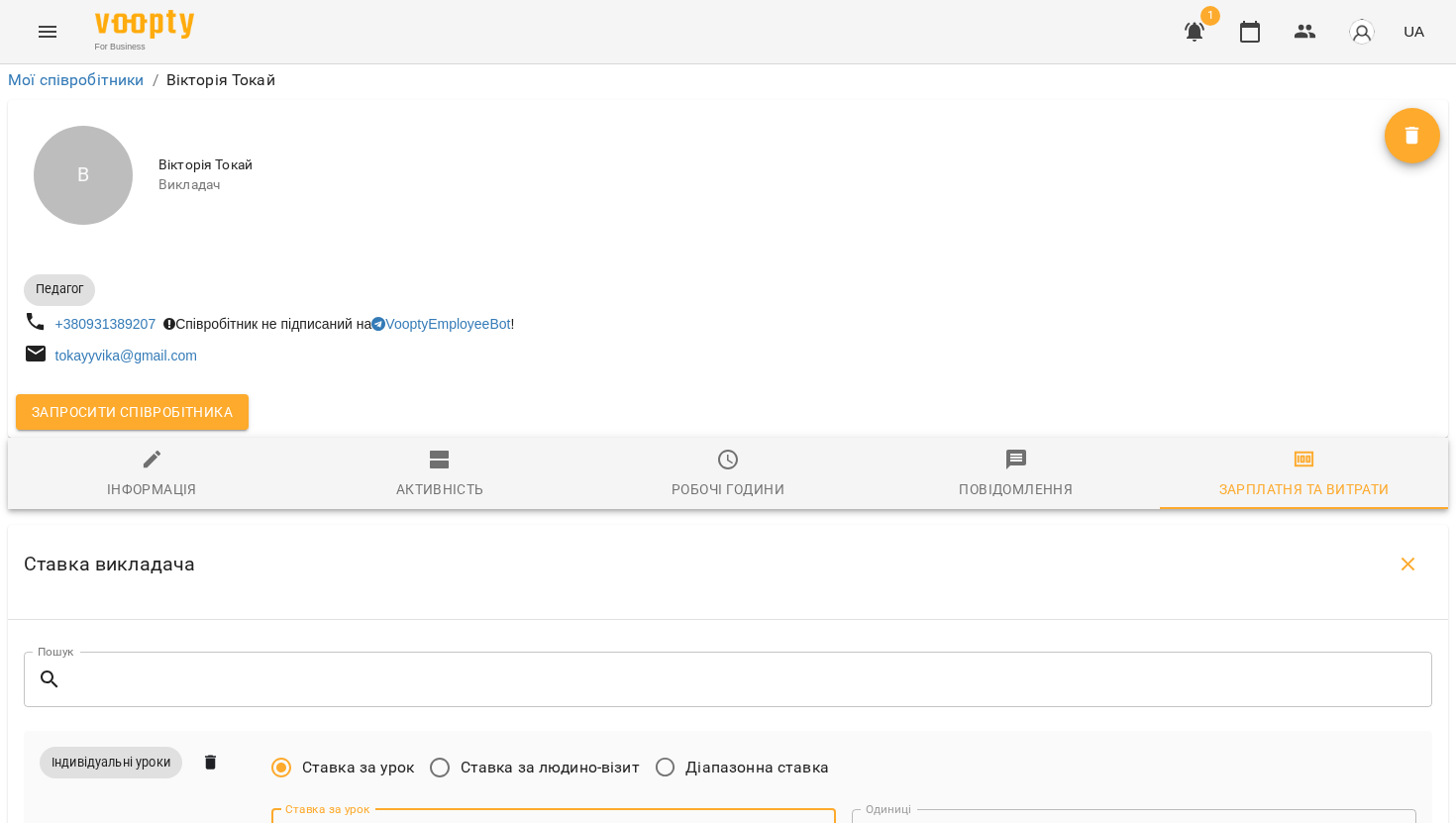 scroll, scrollTop: 571, scrollLeft: 0, axis: vertical 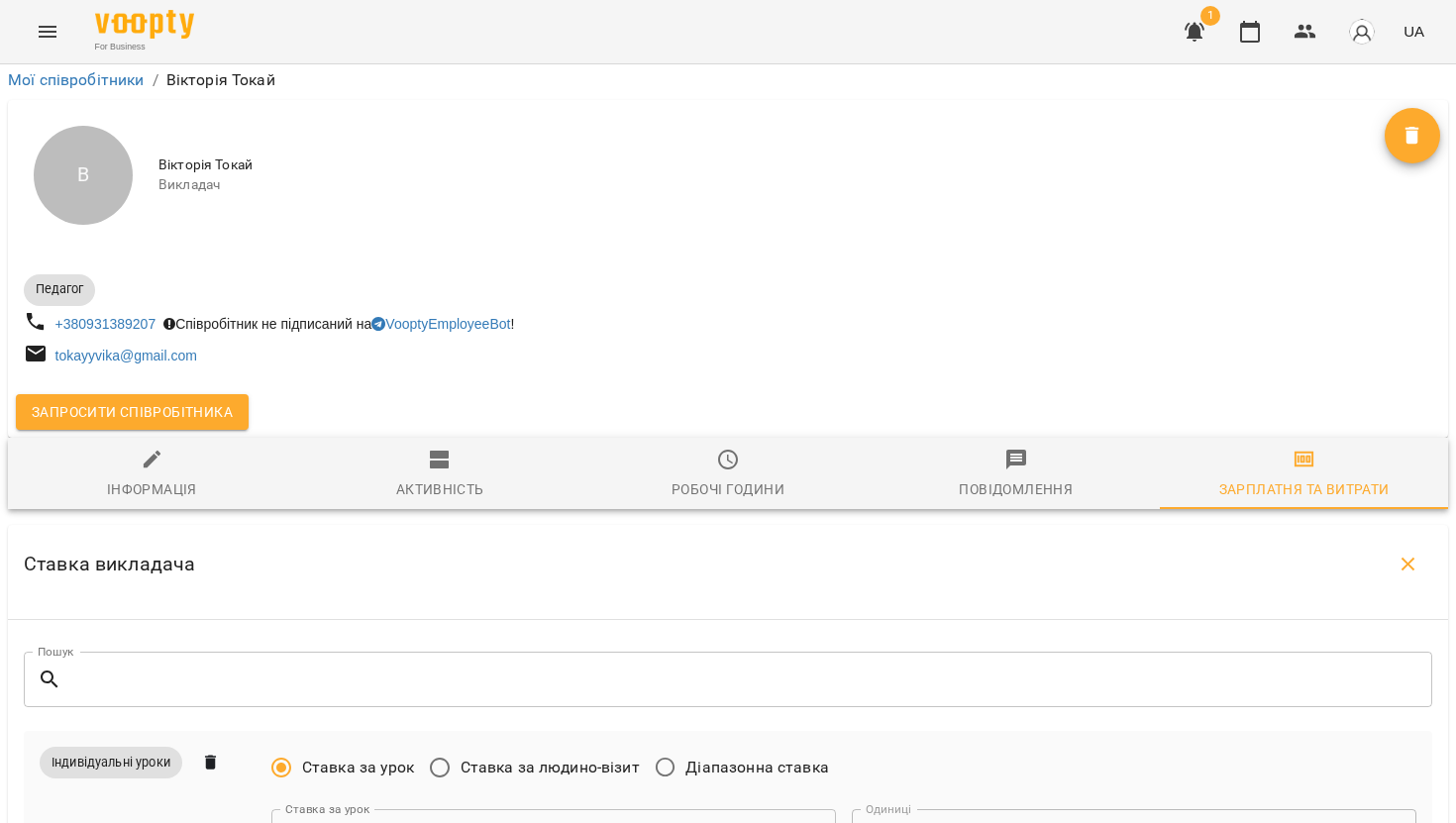 type on "***" 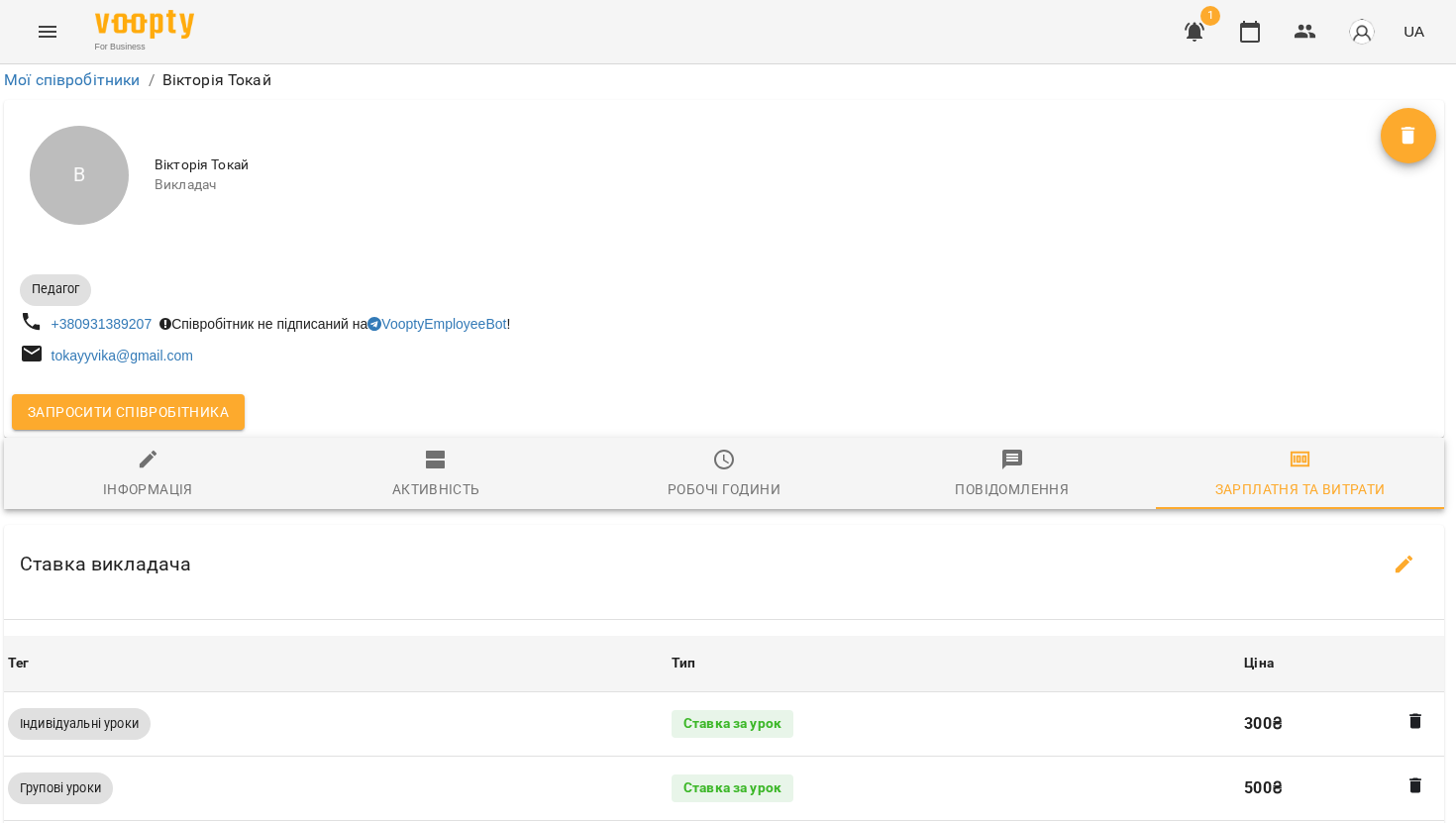 scroll, scrollTop: 616, scrollLeft: 4, axis: both 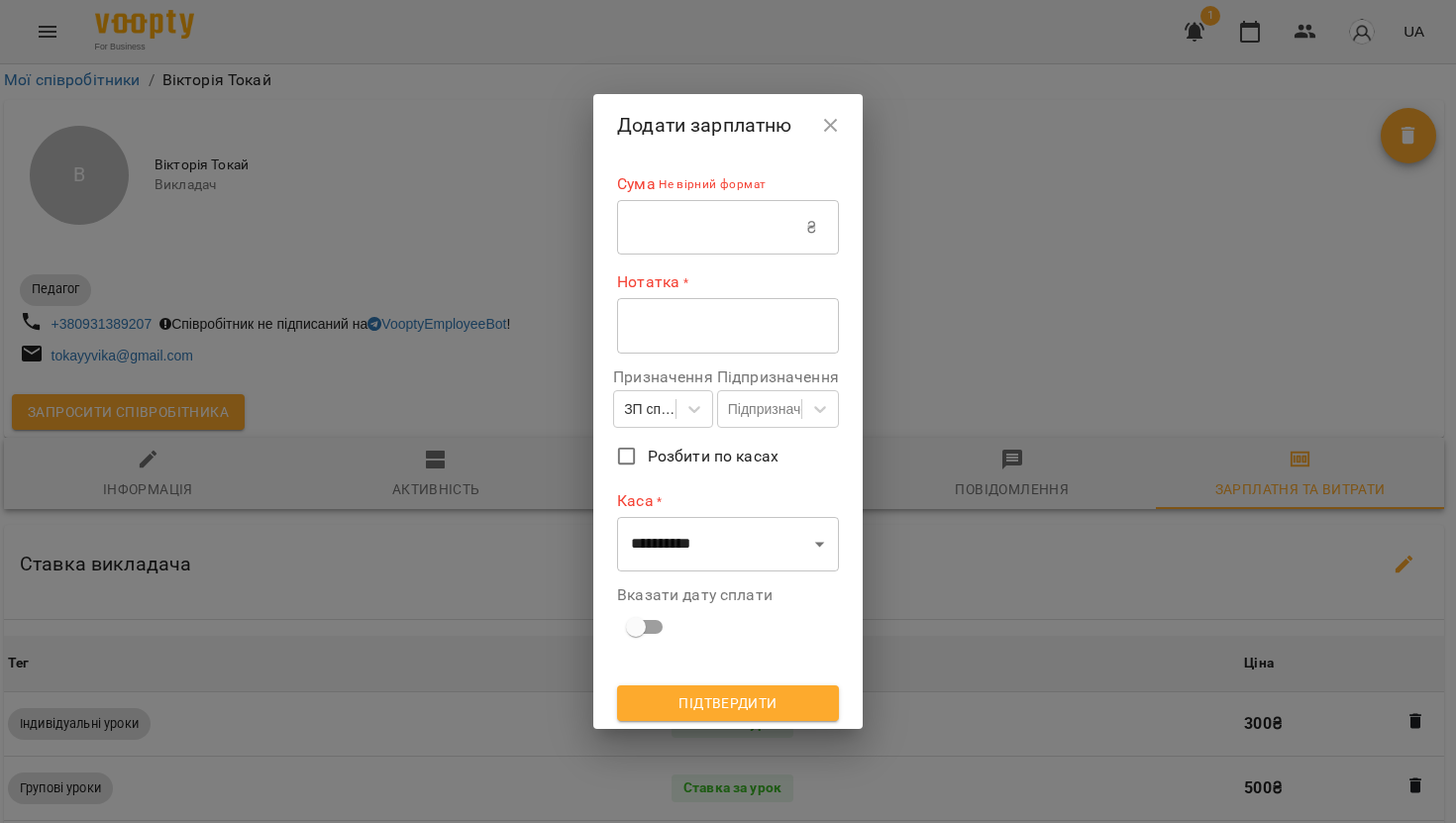 click at bounding box center [711, 228] 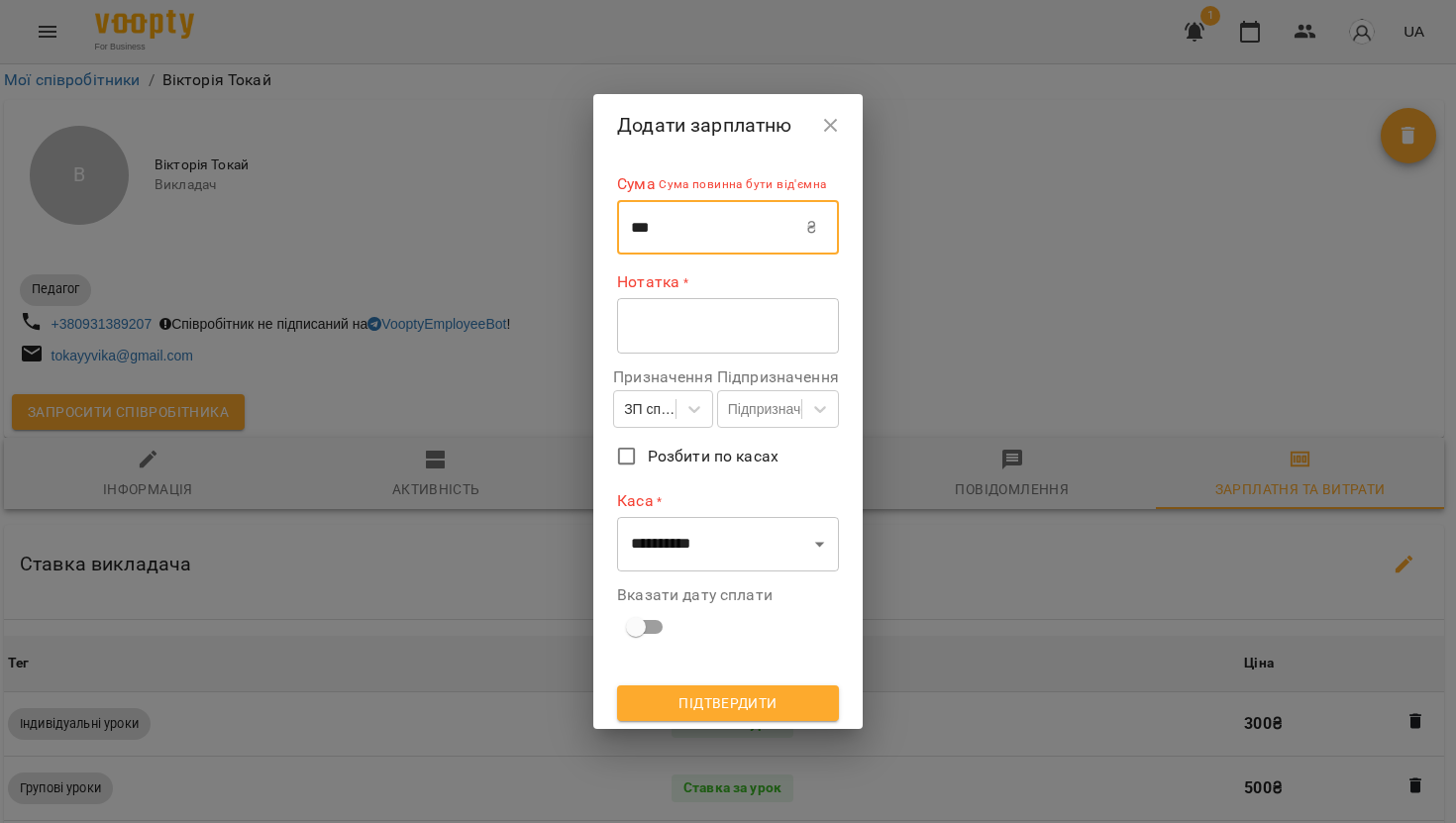 type on "***" 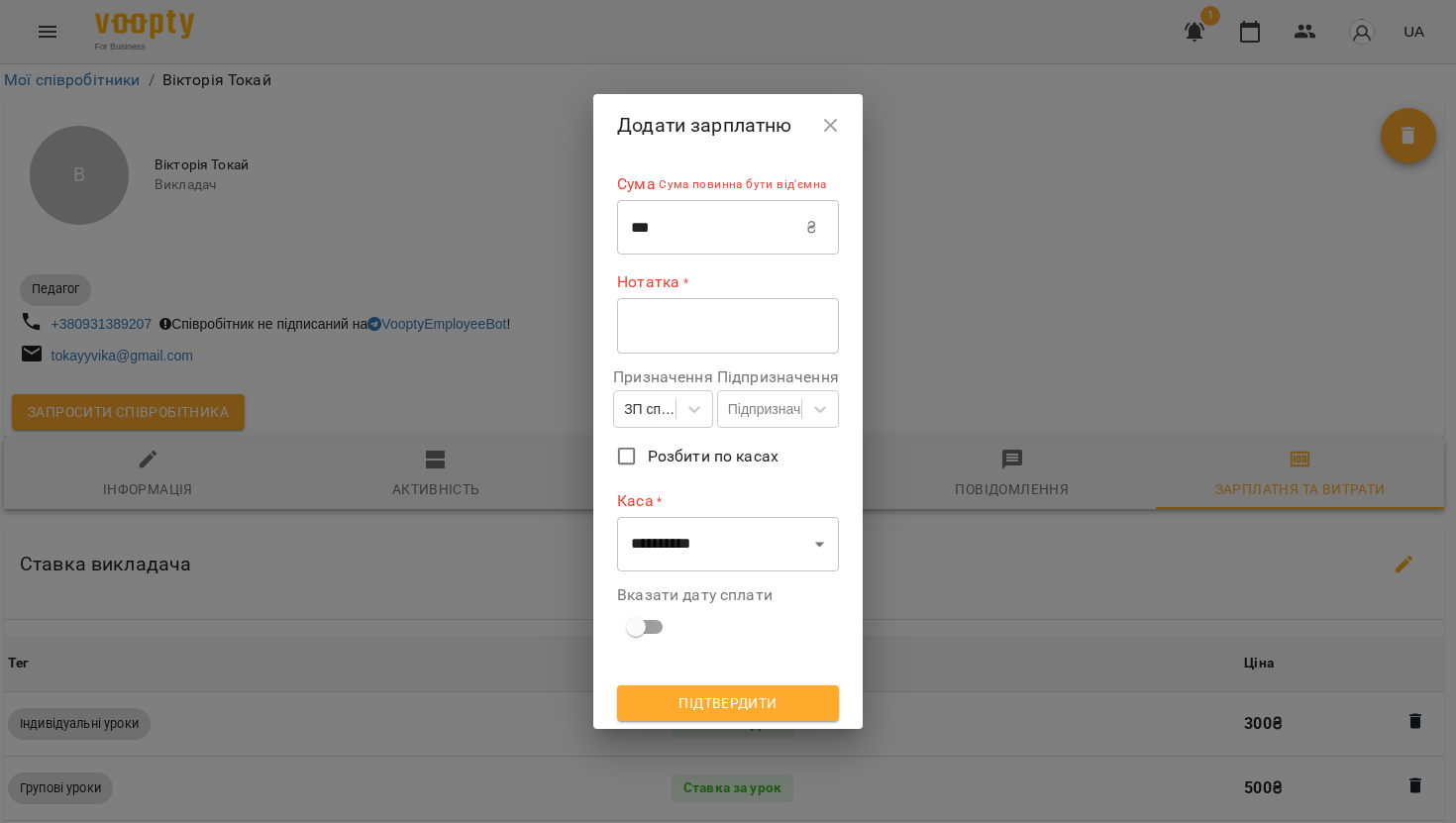 click on "* ​" at bounding box center [728, 326] 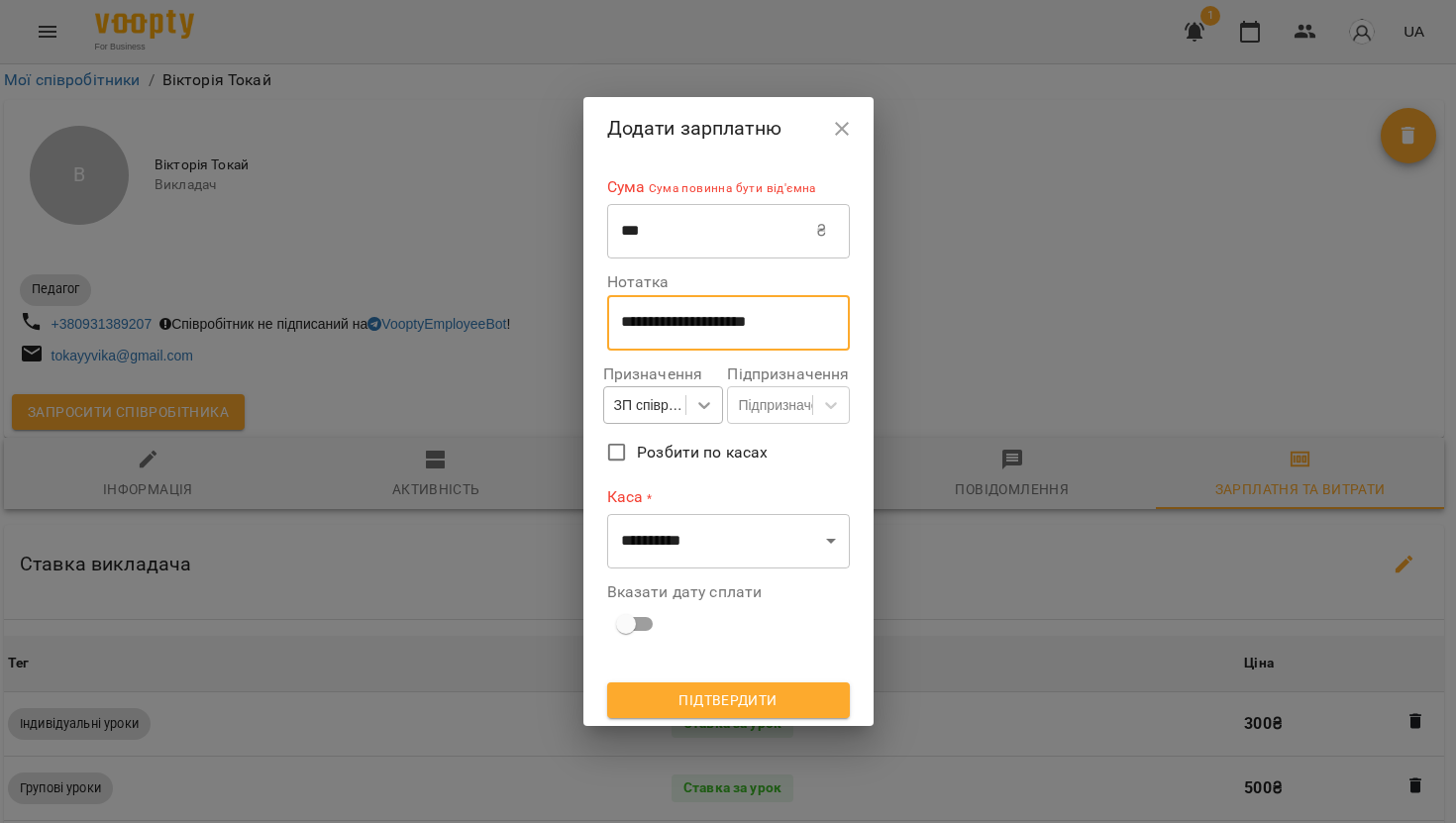 type on "**********" 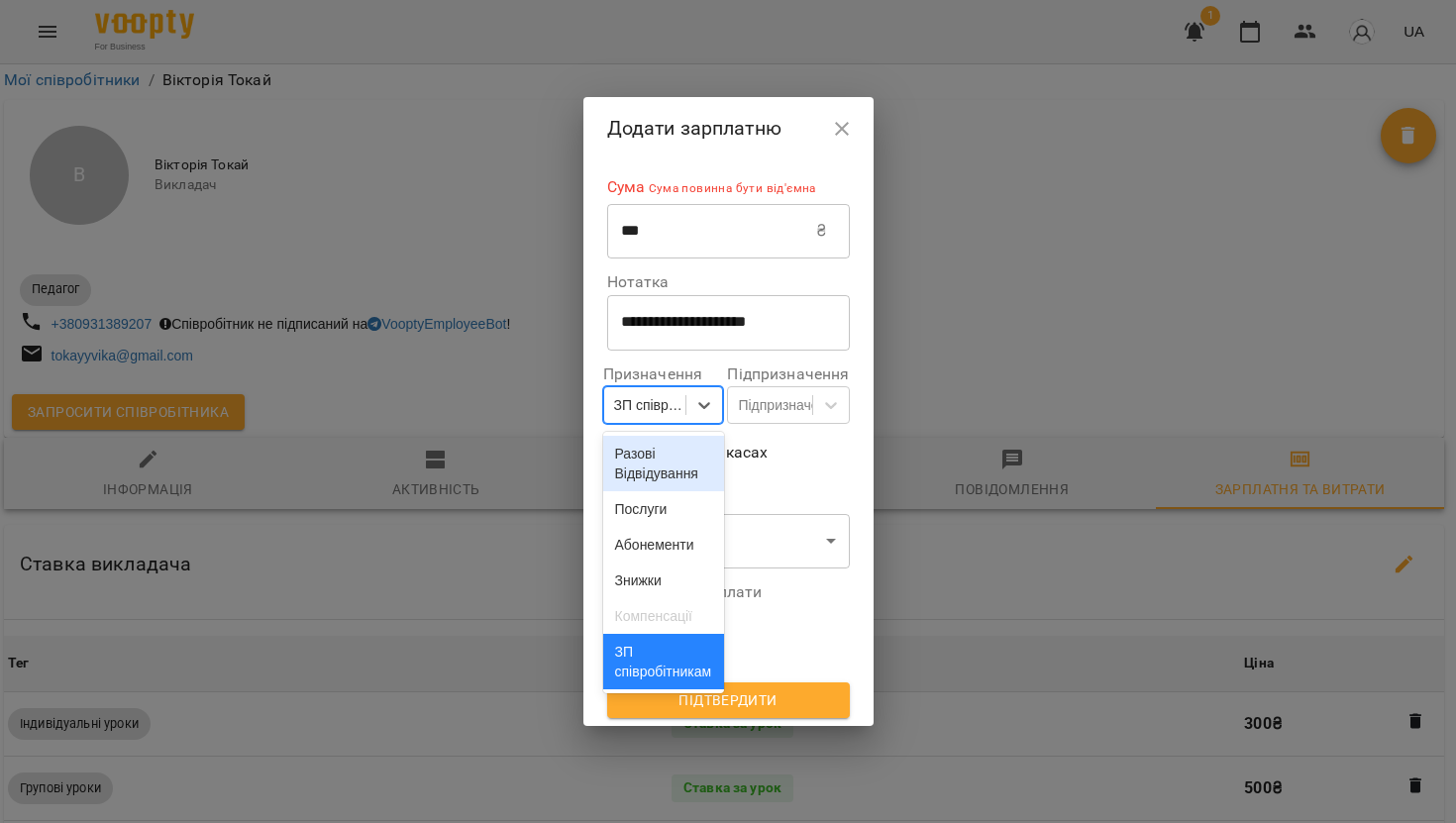 click on "Разові Відвідування" at bounding box center [664, 463] 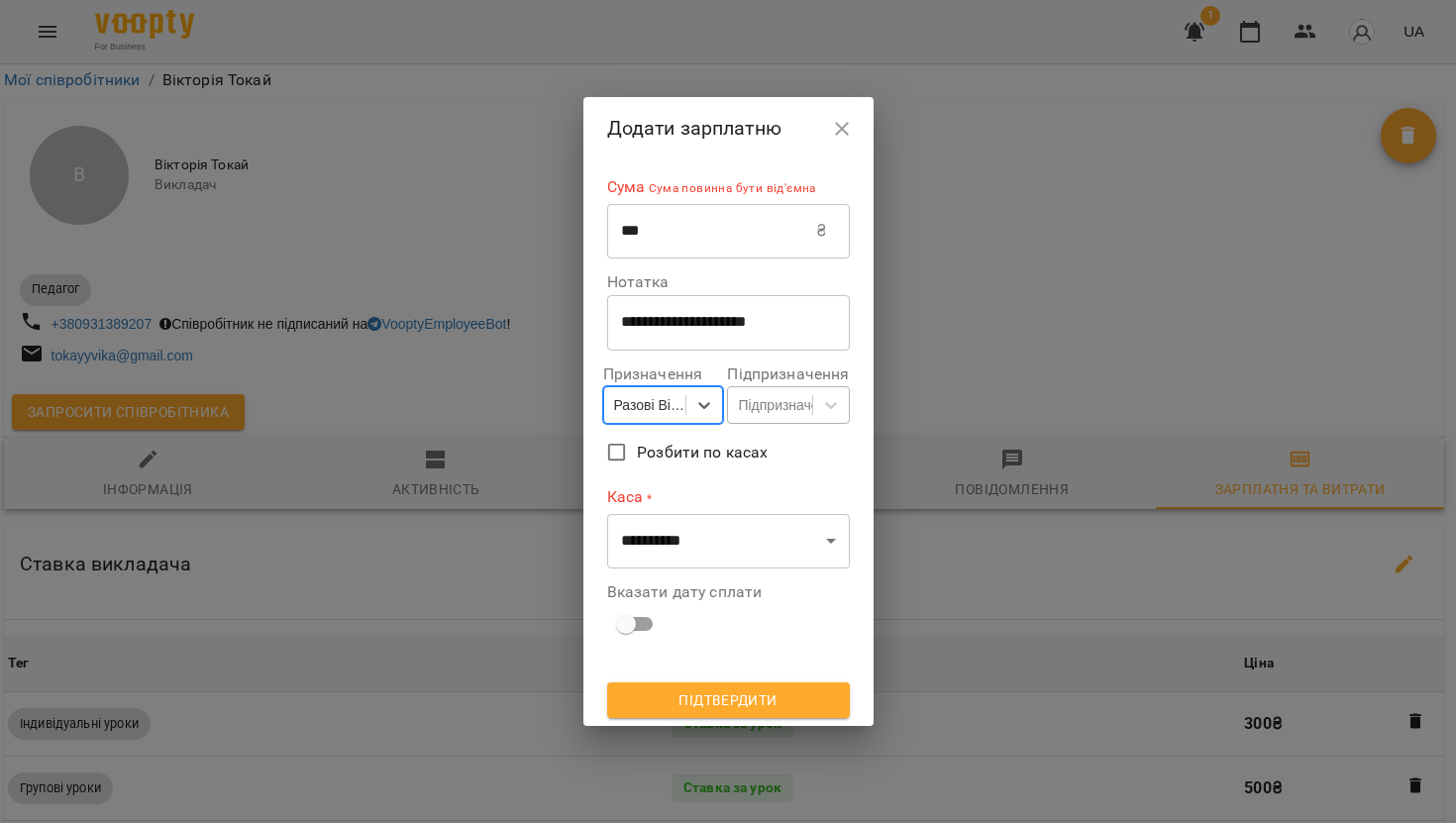 click on "Підпризначення" at bounding box center [789, 405] 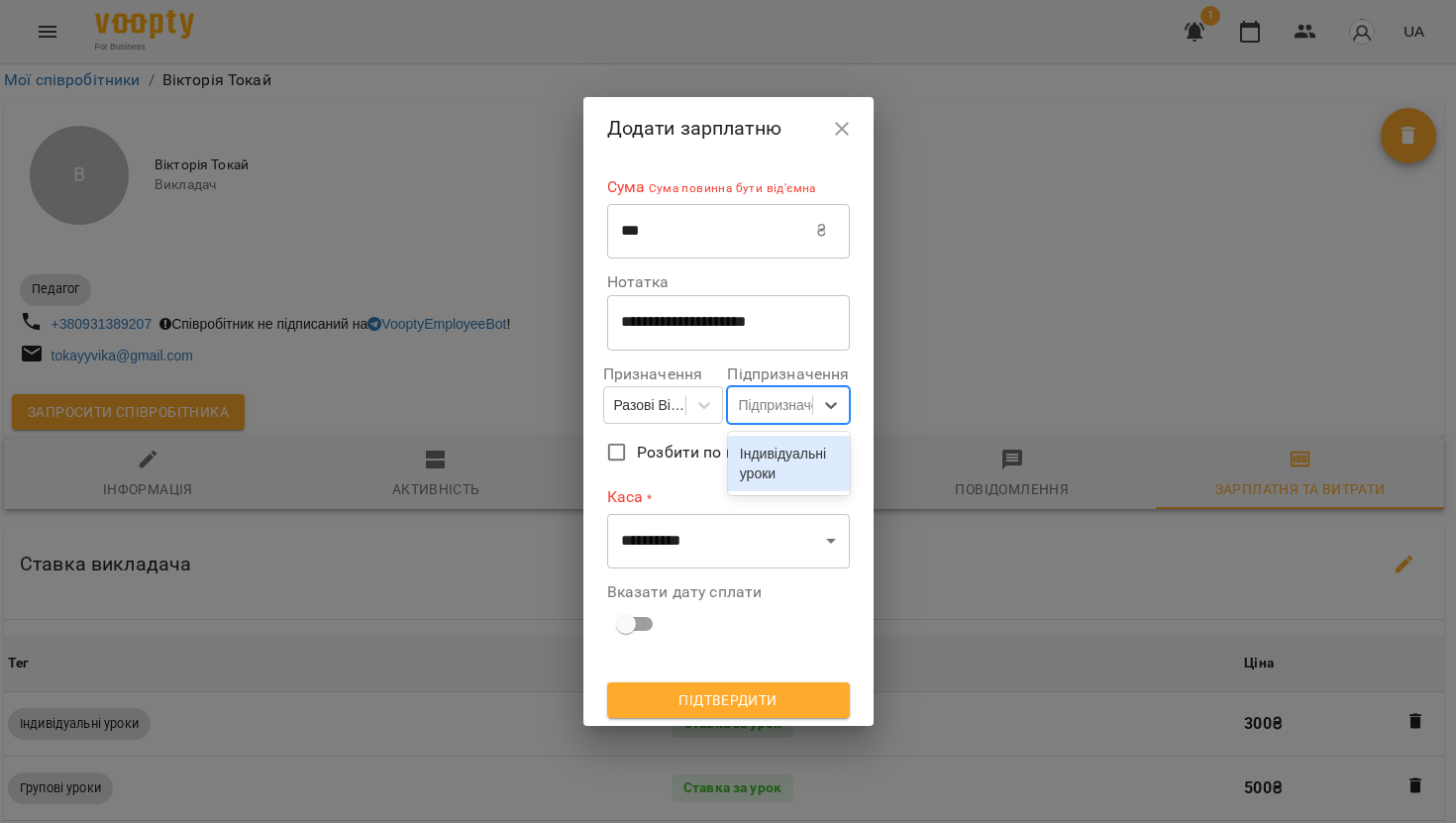 click on "Індивідуальні уроки" at bounding box center (788, 463) 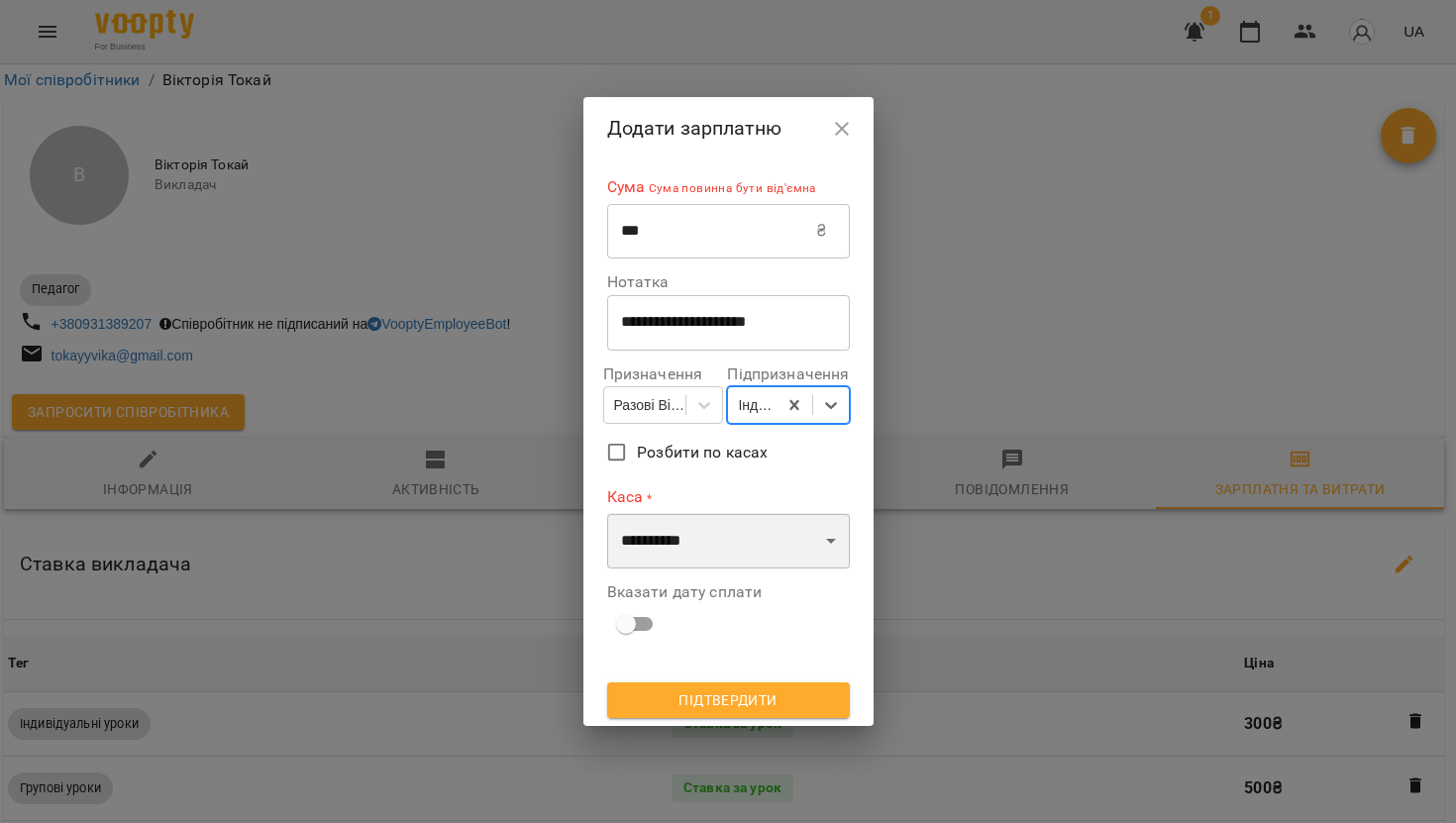 click on "**********" at bounding box center (728, 541) 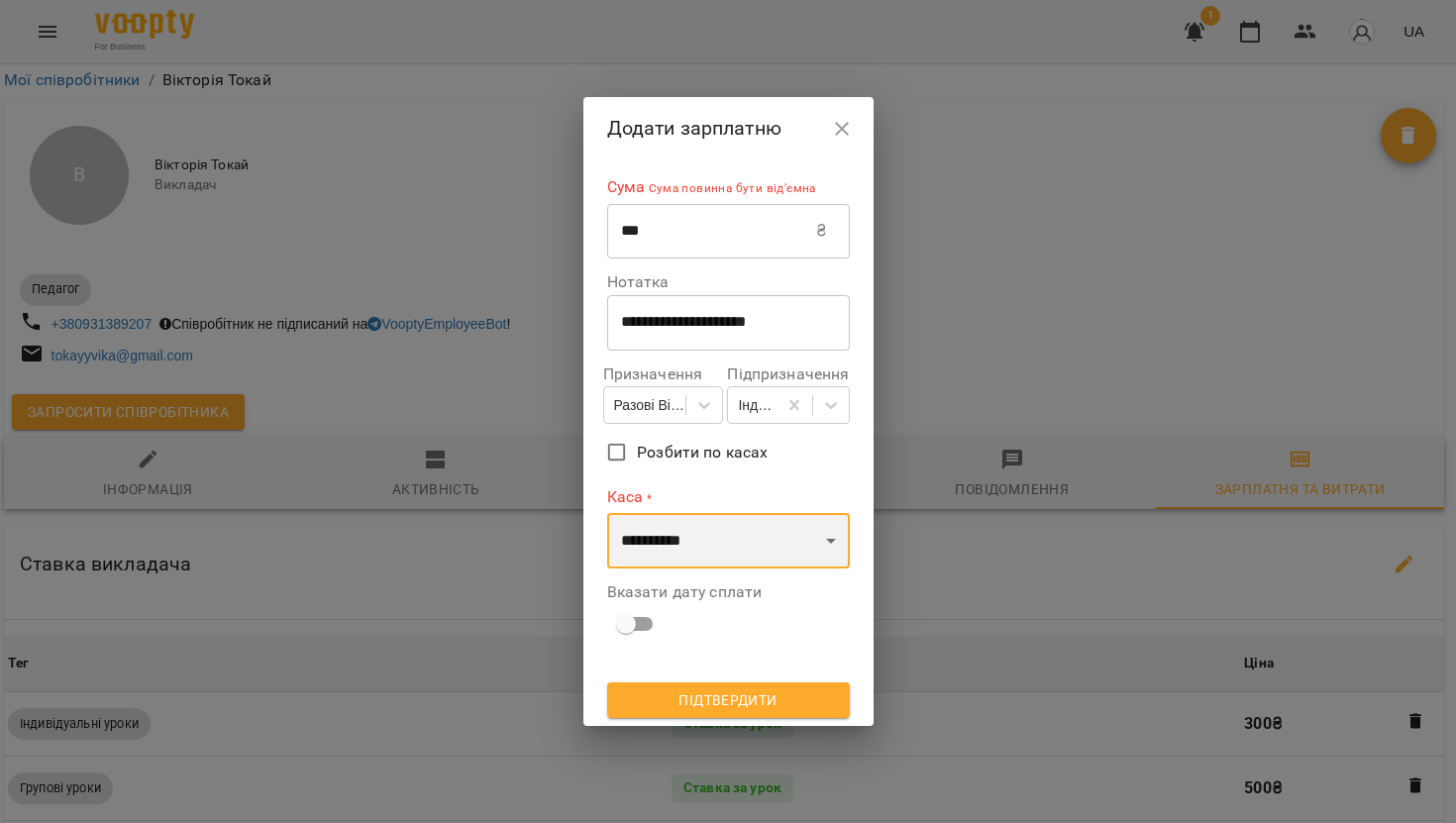select on "**********" 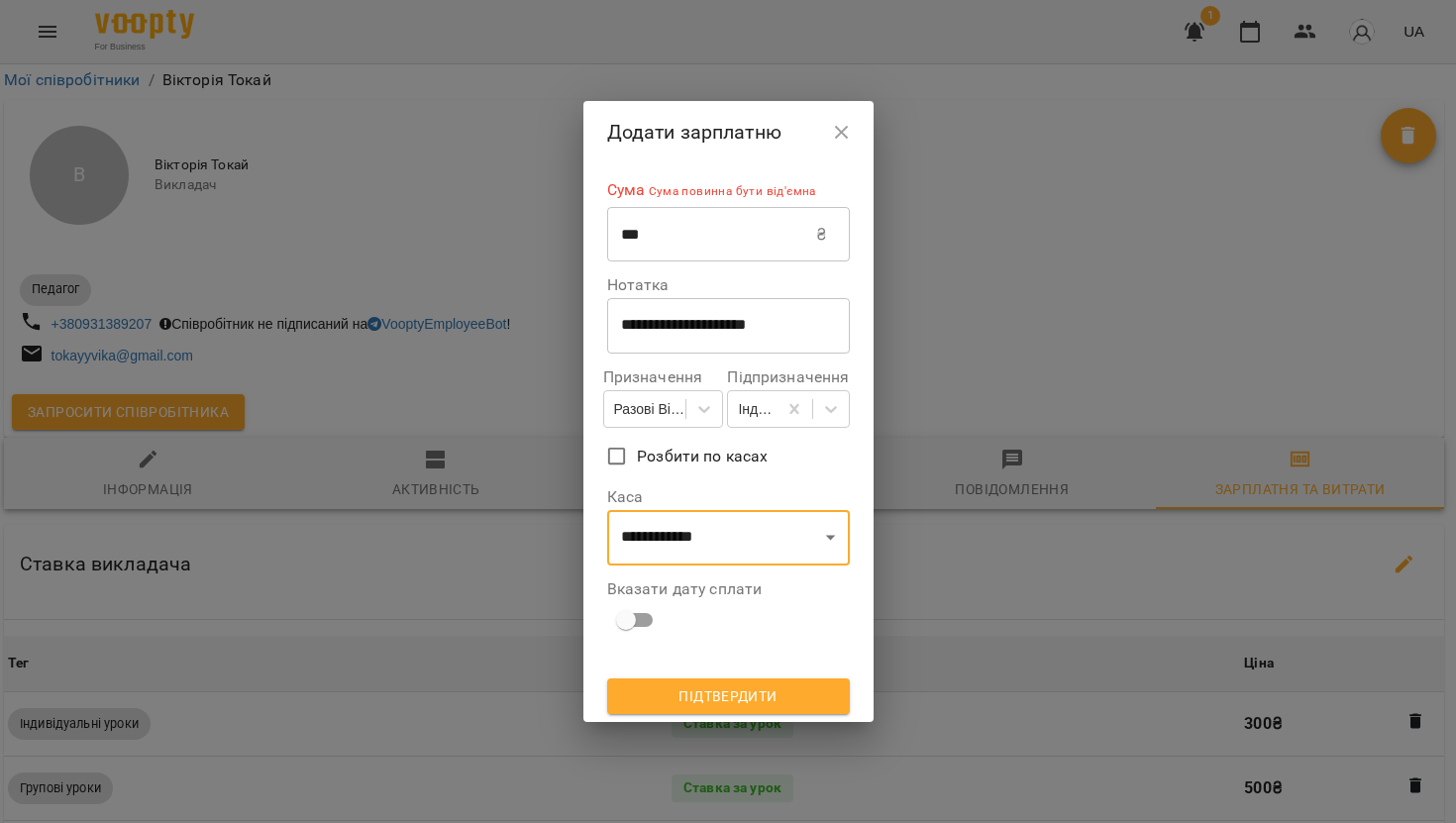click on "Підтвердити" at bounding box center (728, 696) 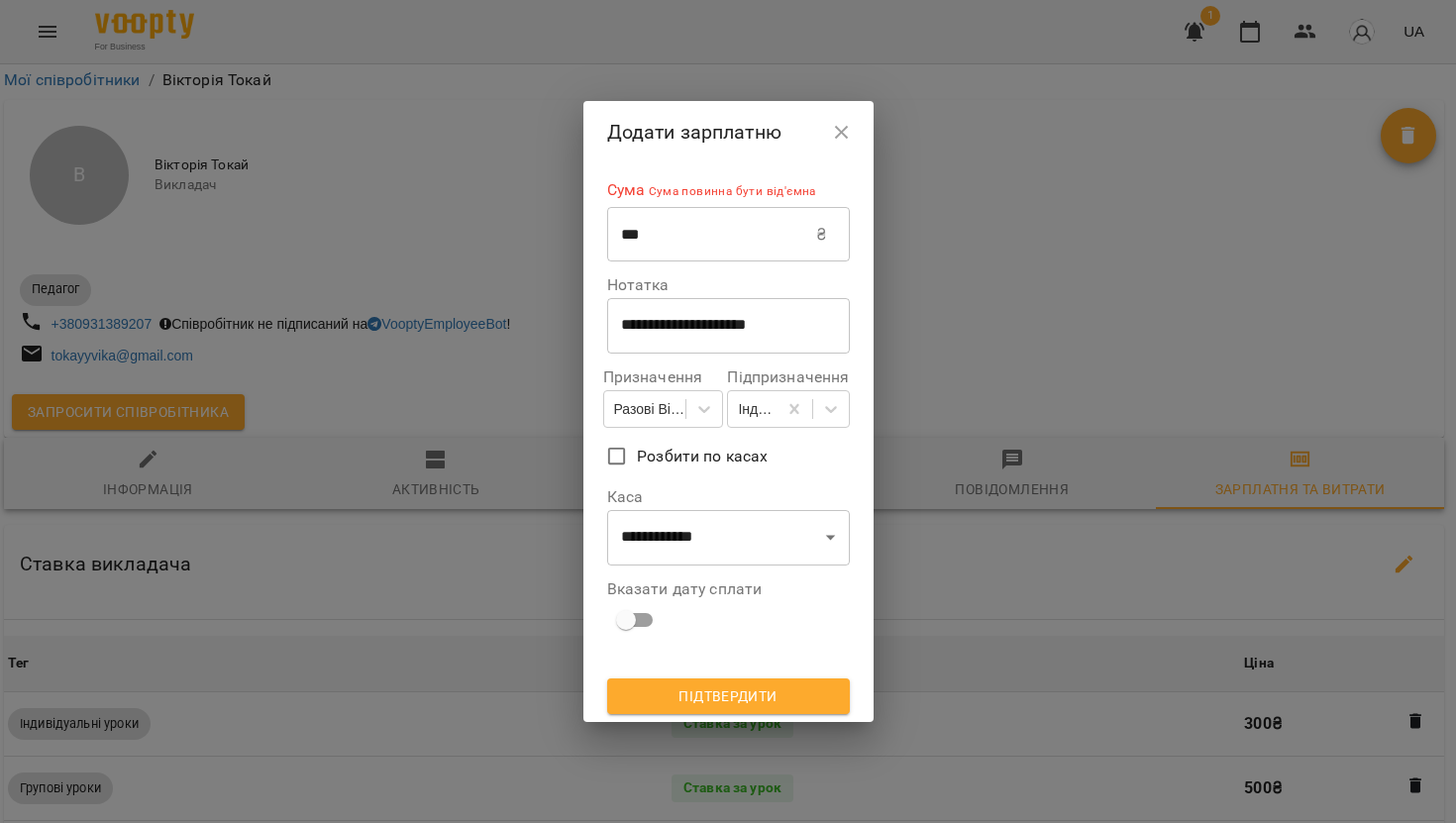 click on "Підтвердити" at bounding box center [728, 696] 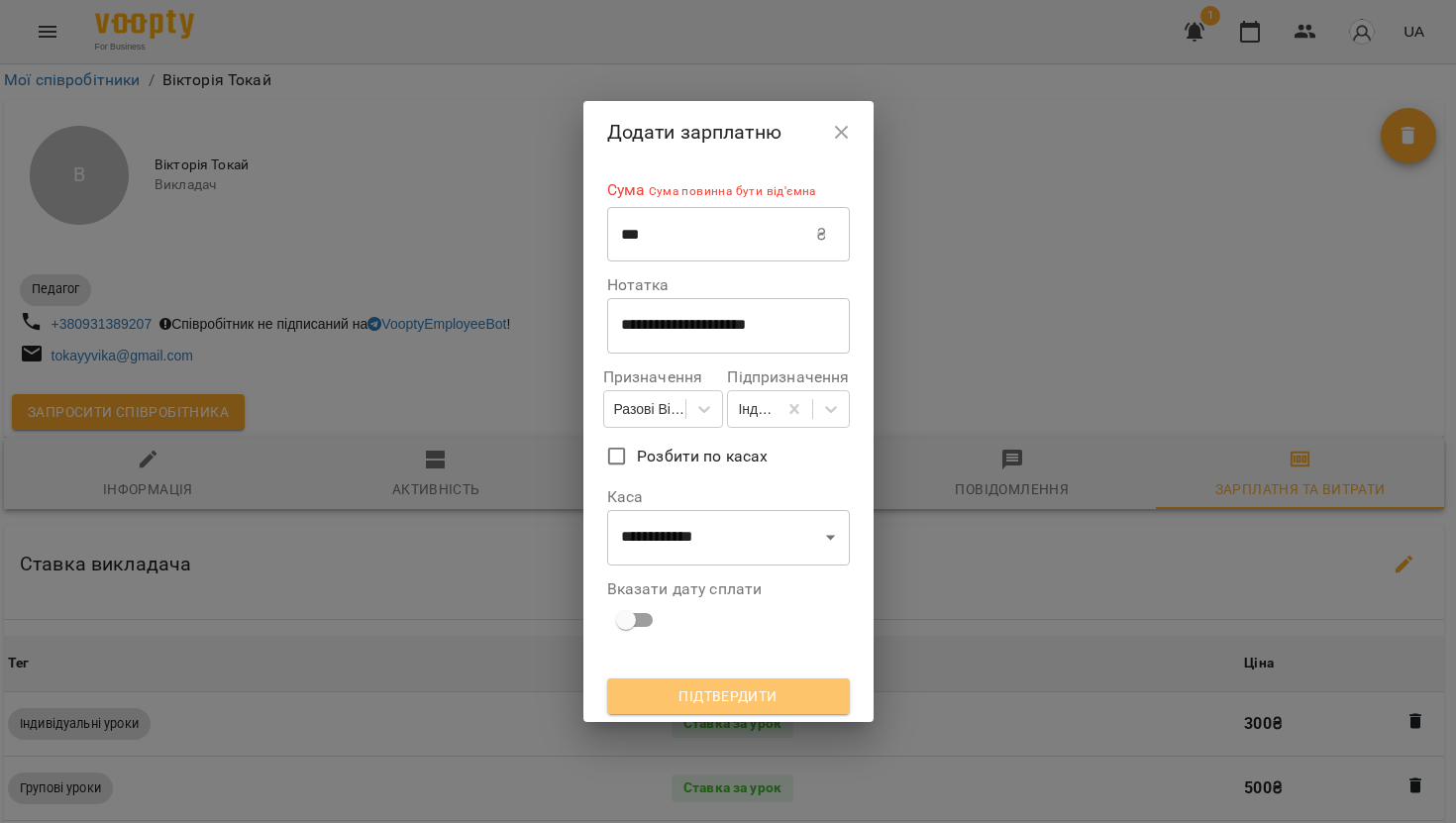 click on "Підтвердити" at bounding box center [728, 696] 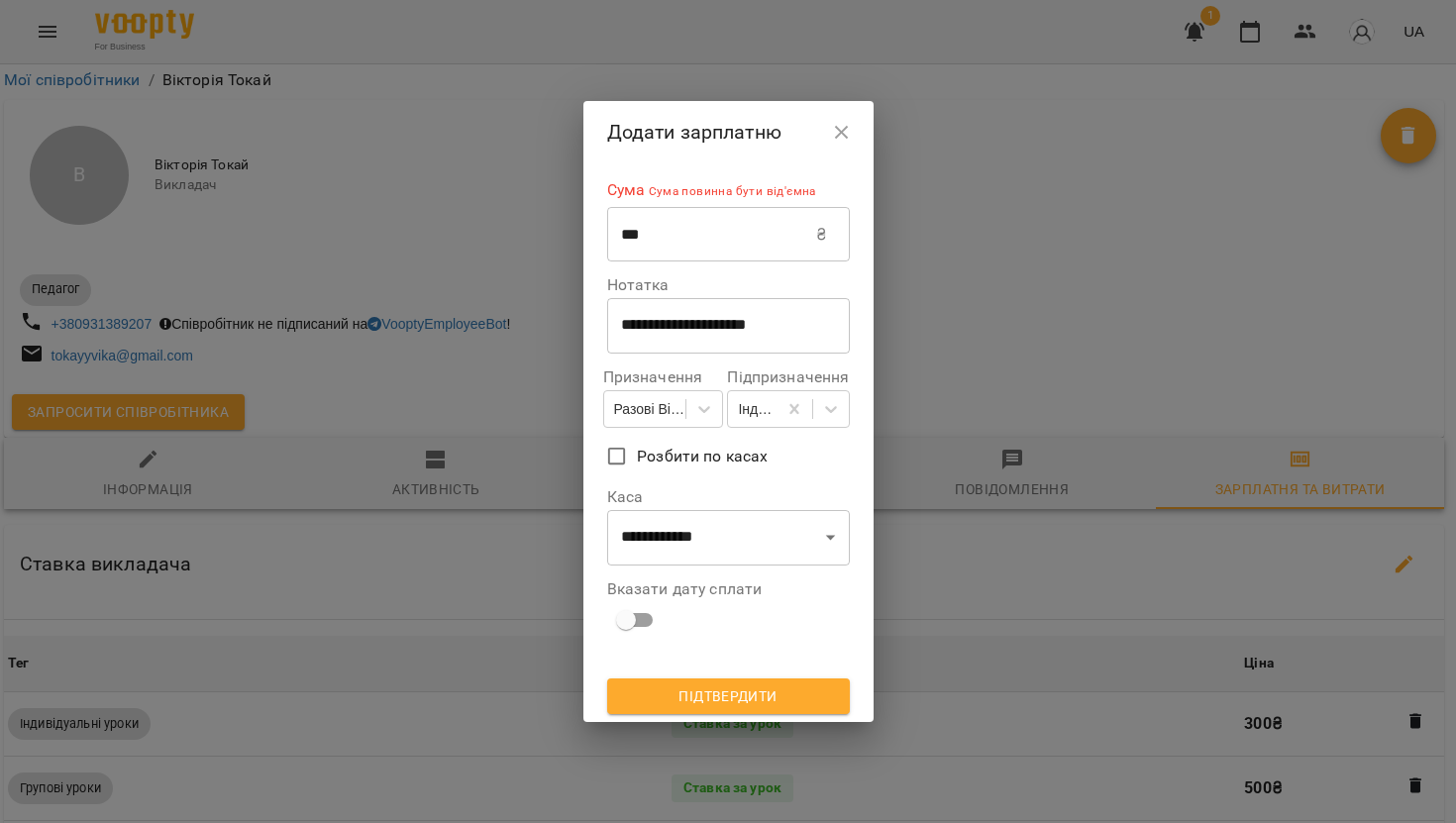 click on "***" at bounding box center [712, 235] 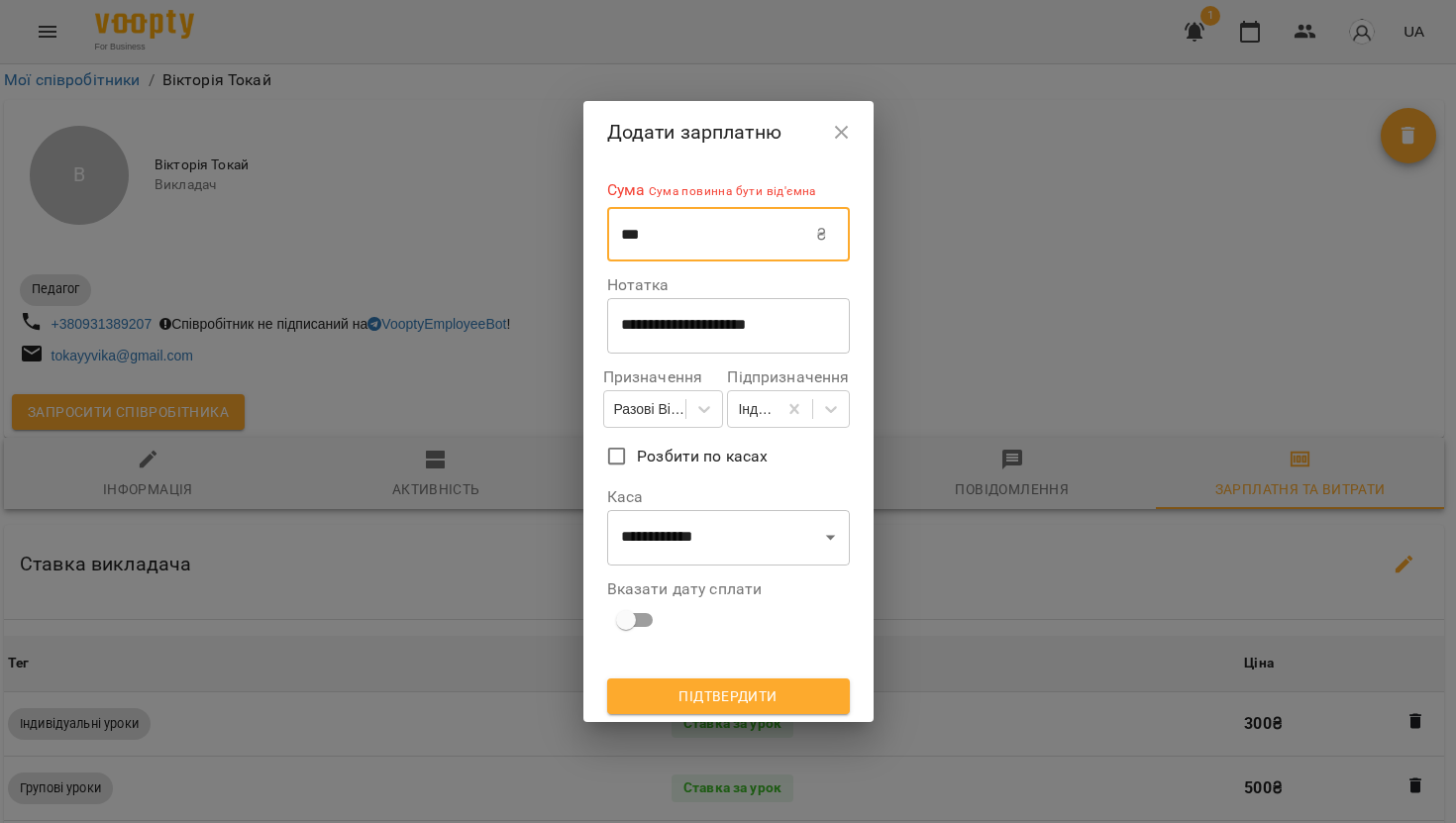 click on "***" at bounding box center (712, 235) 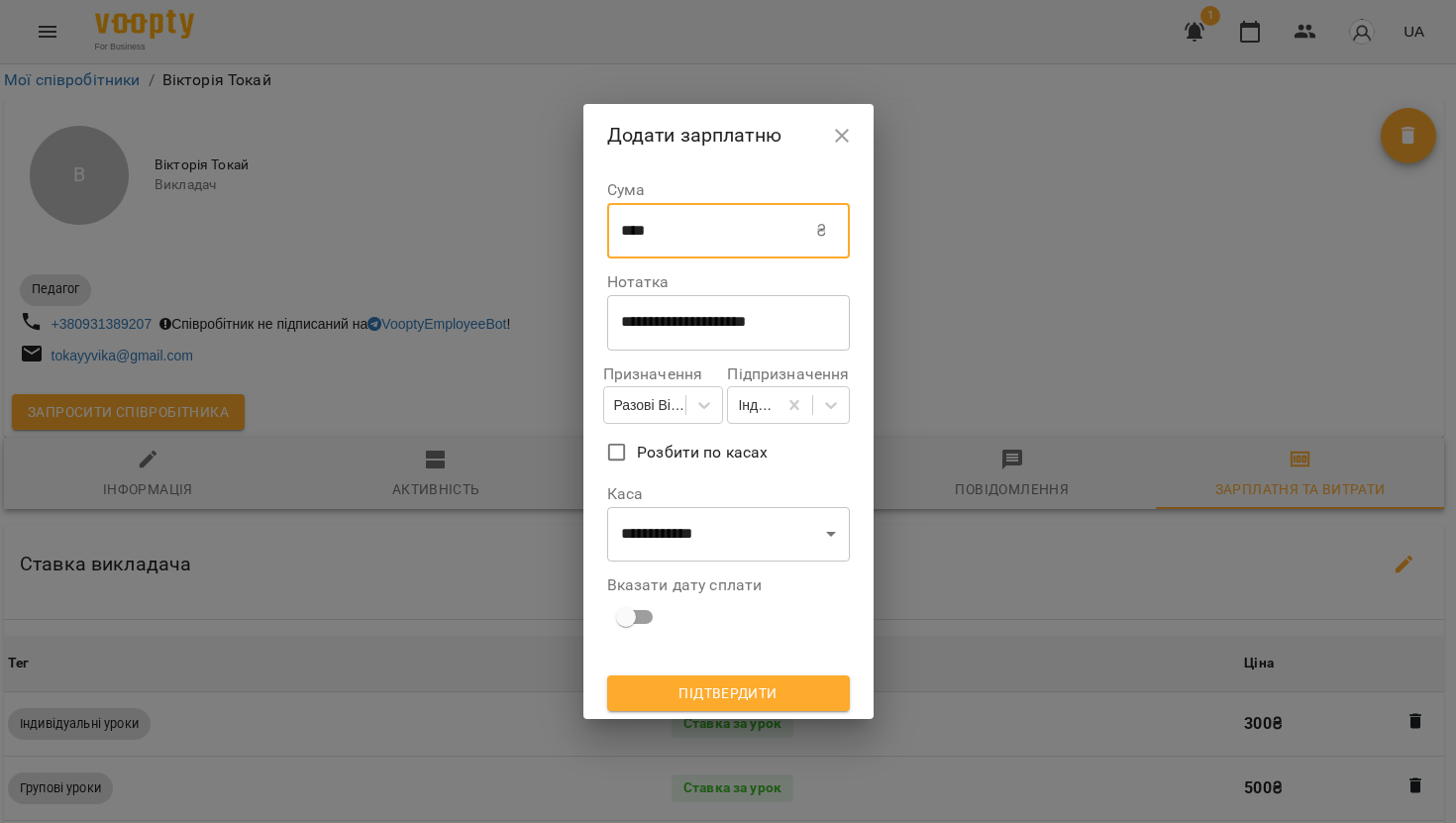 type on "****" 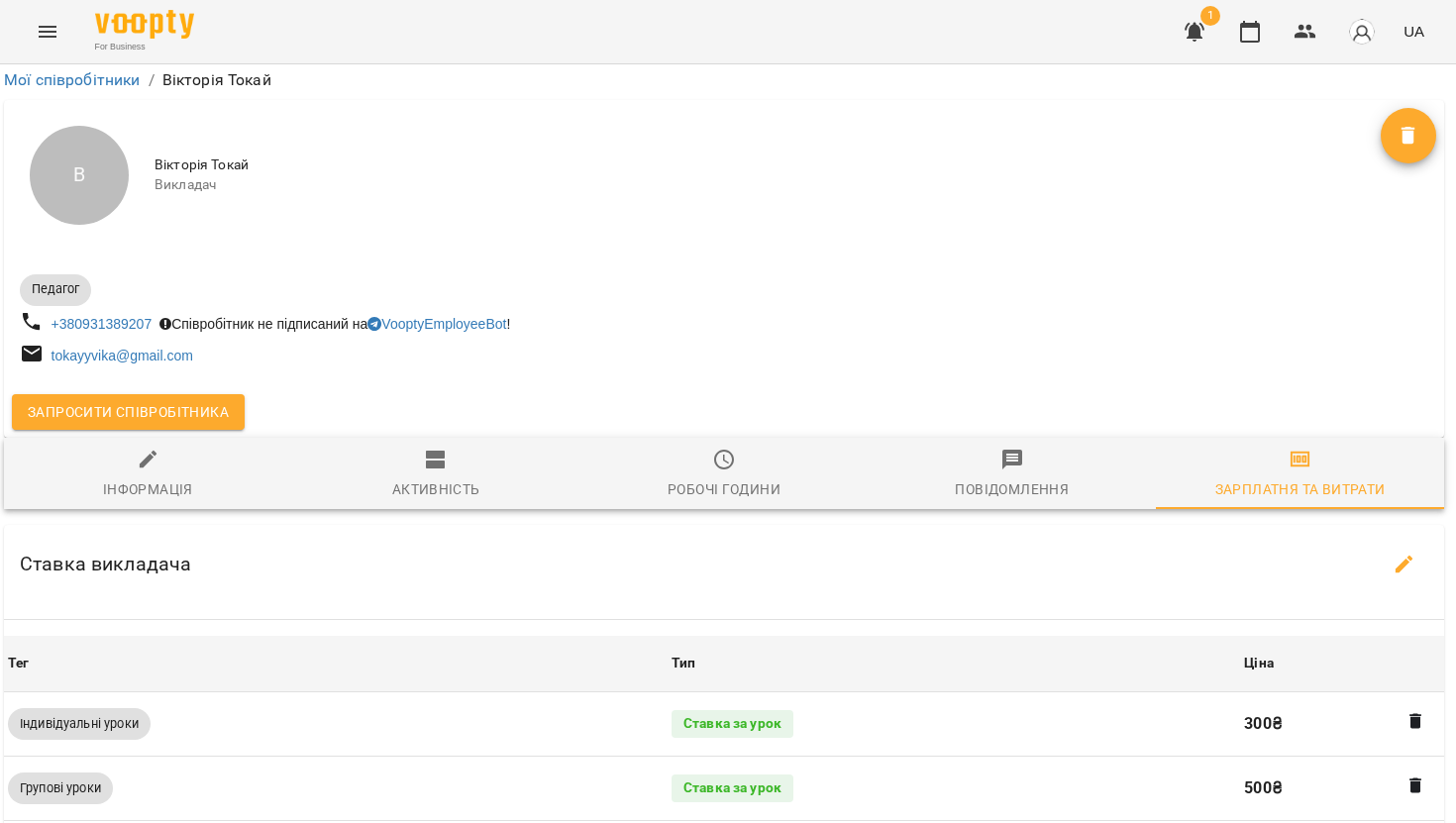 scroll, scrollTop: 739, scrollLeft: 4, axis: both 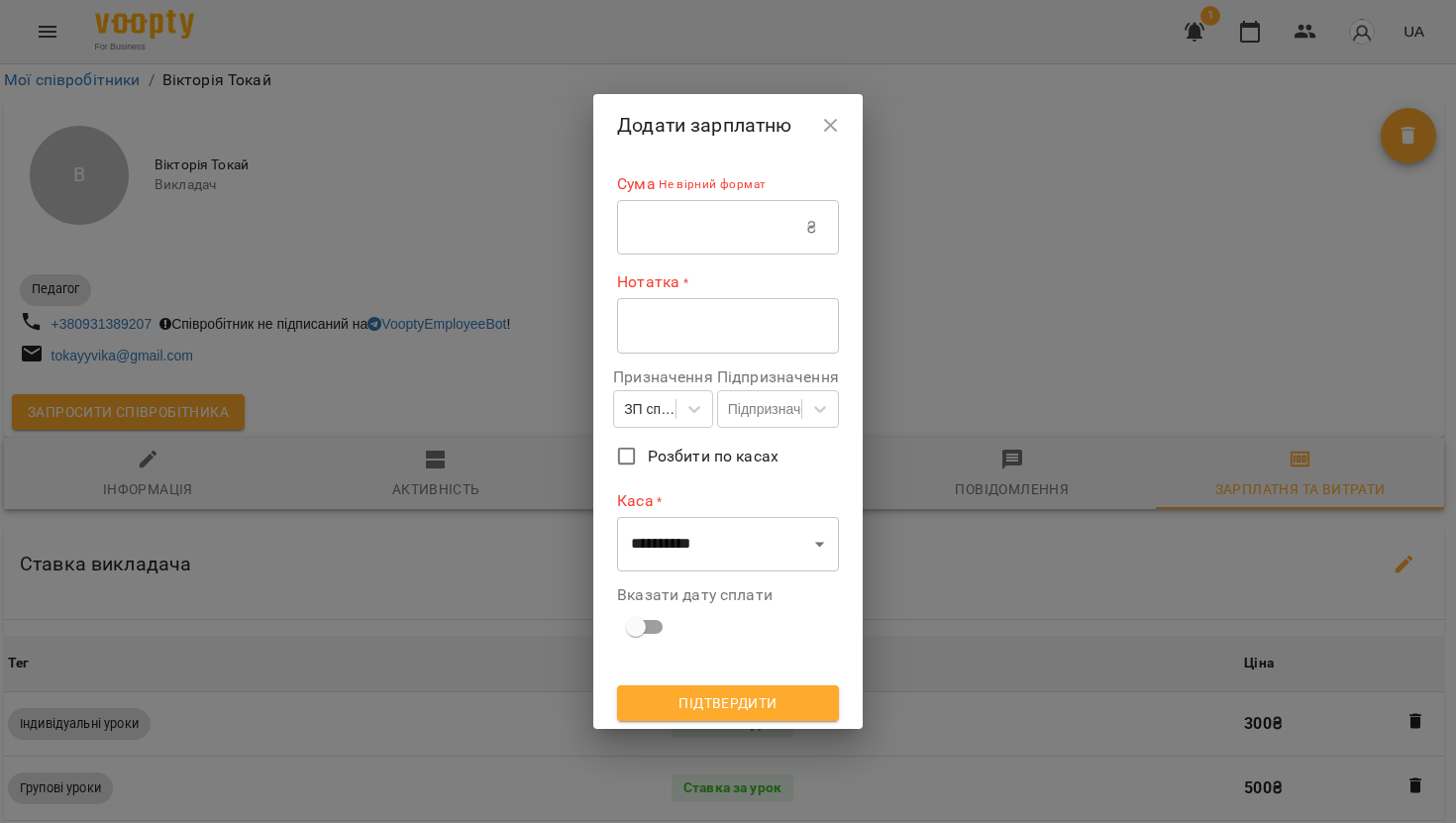 click at bounding box center [711, 228] 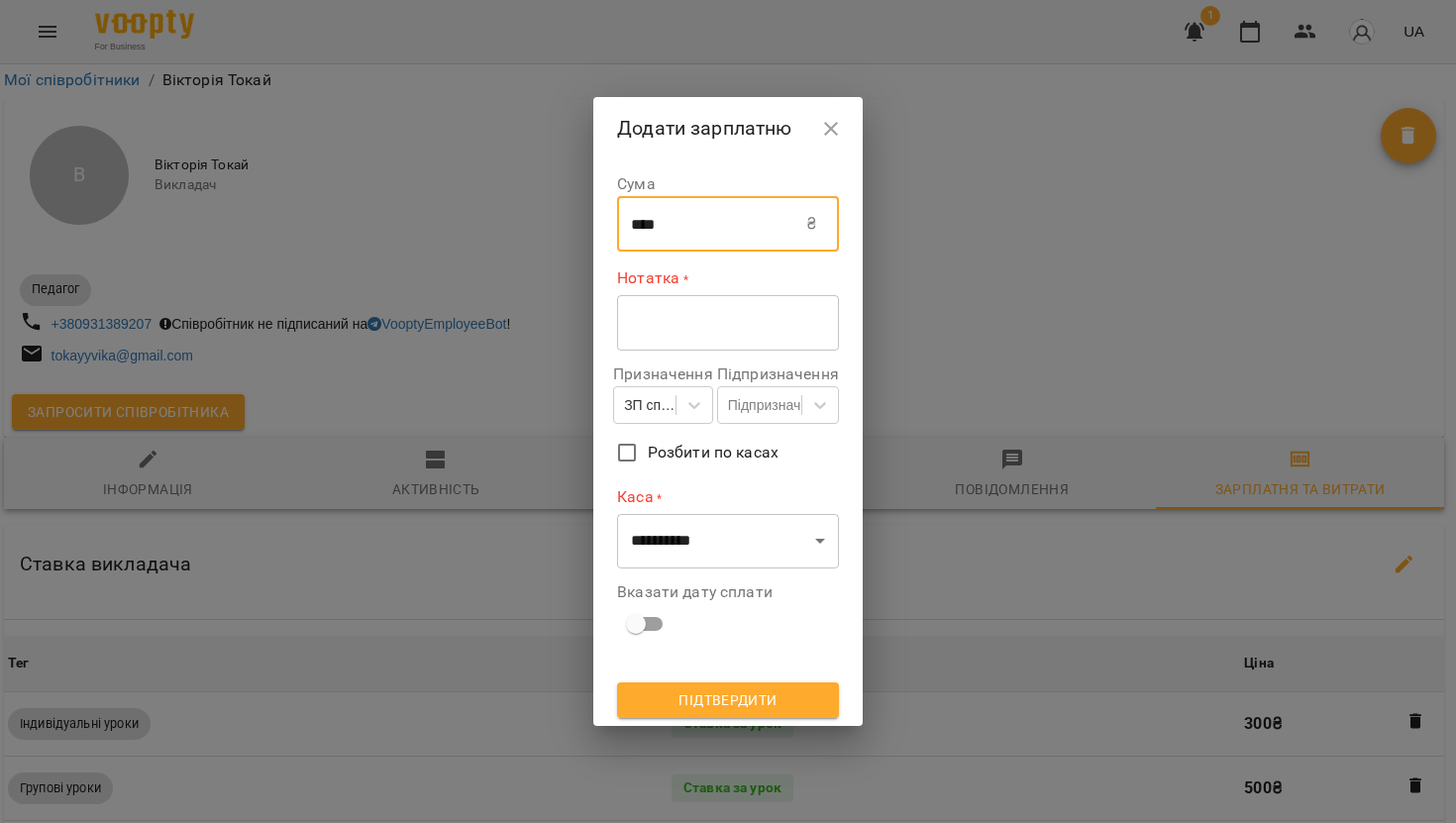 type on "****" 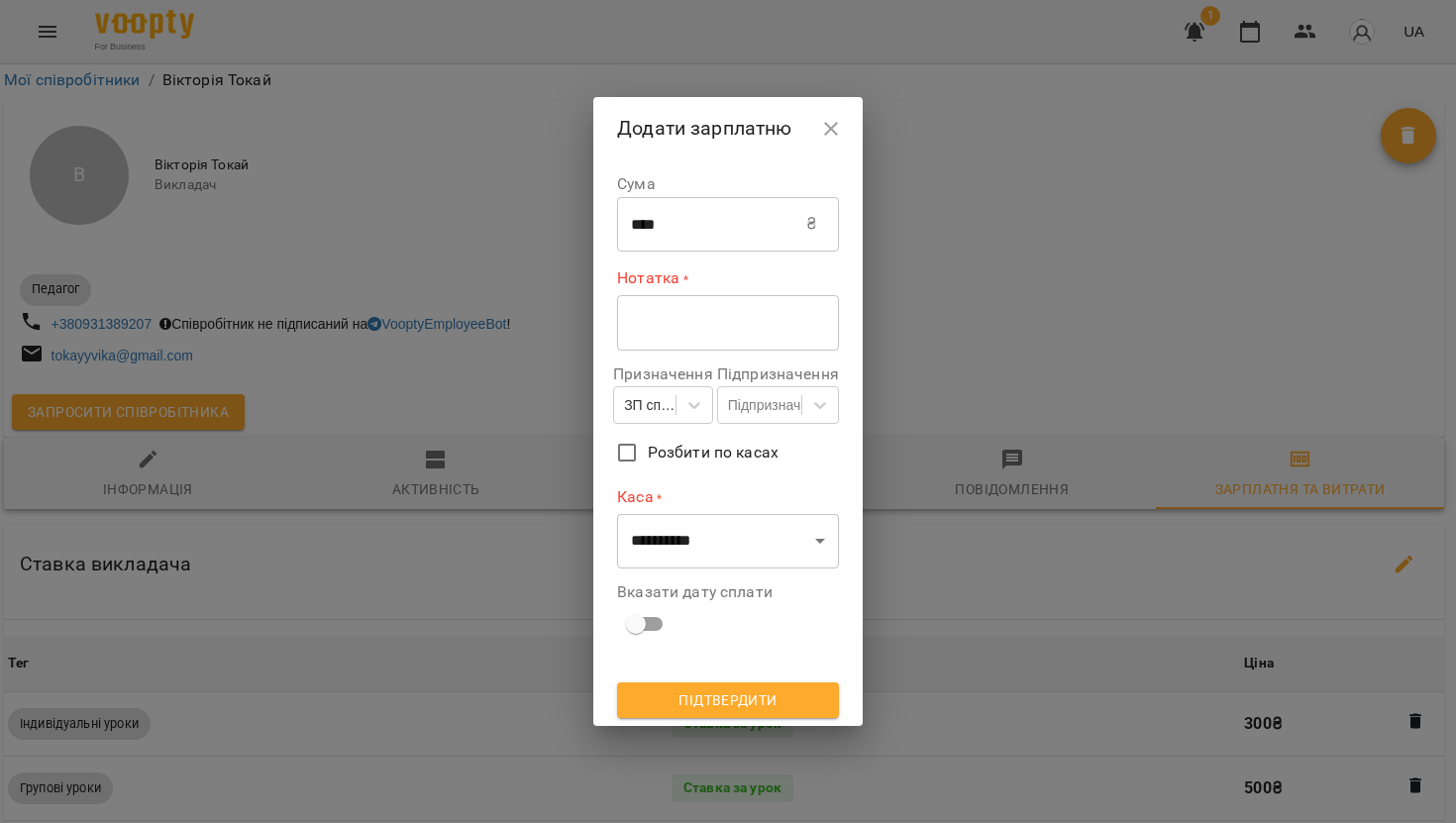 click on "**********" at bounding box center (728, 409) 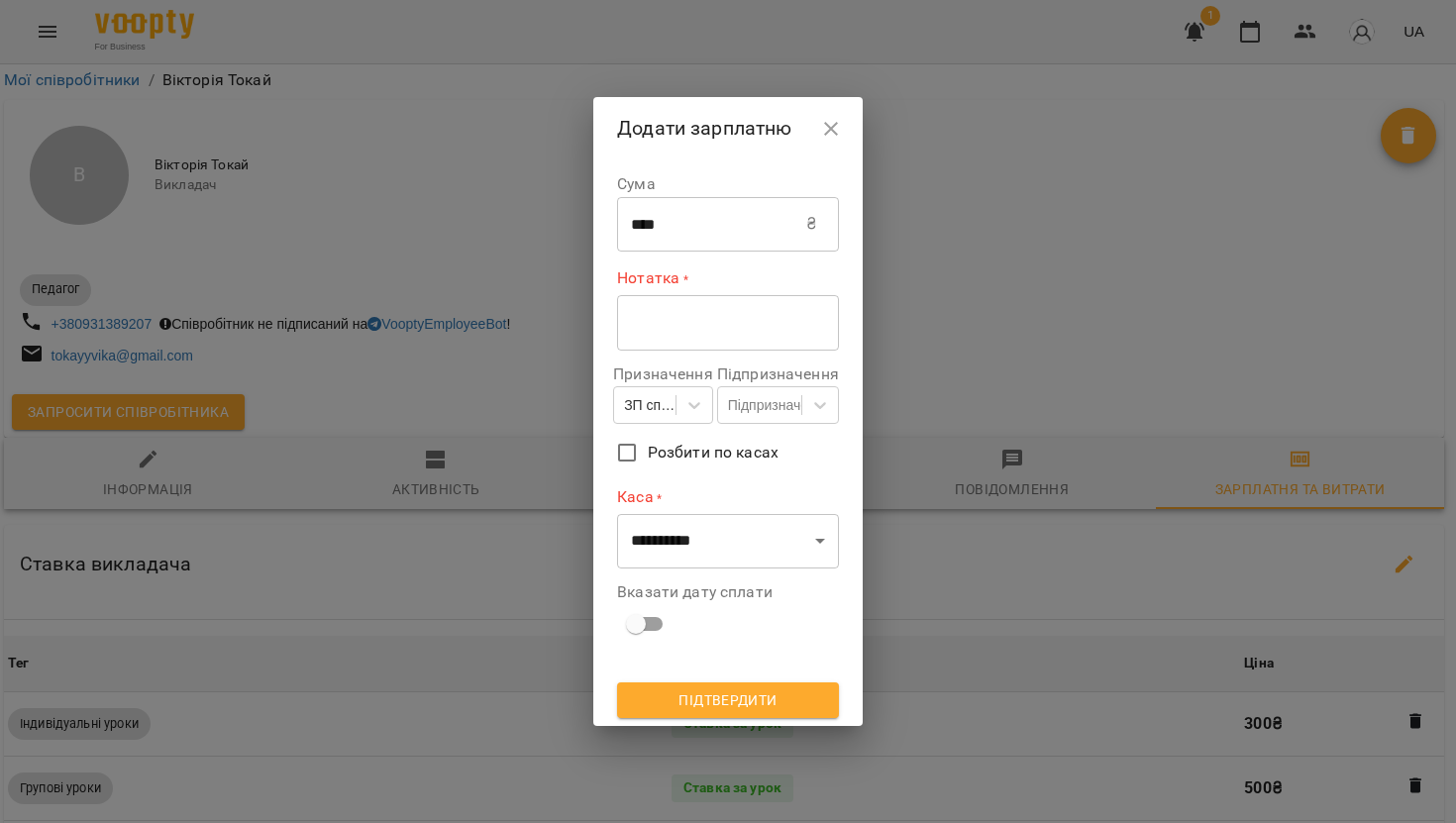 click on "* ​" at bounding box center [728, 323] 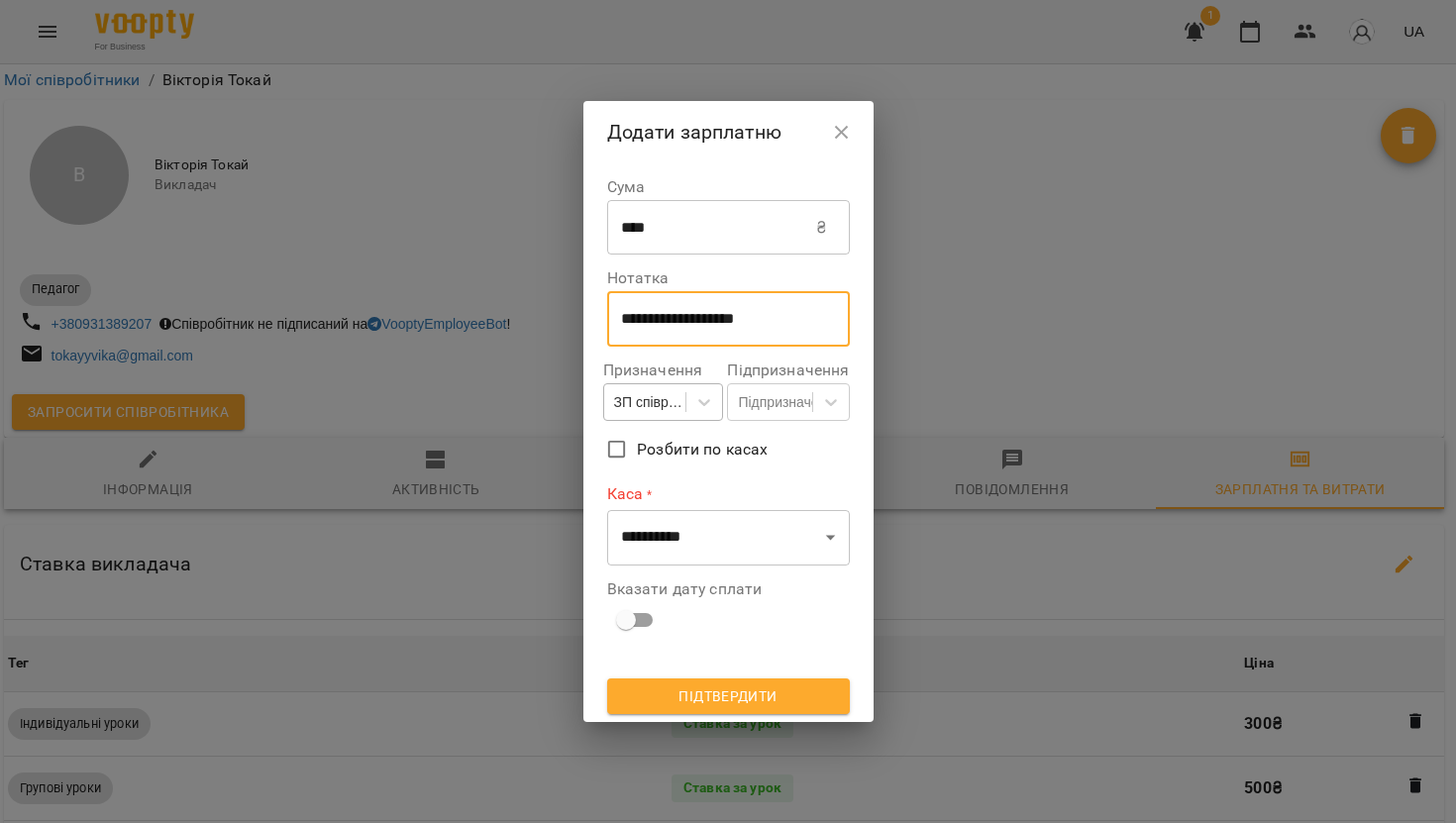 type on "**********" 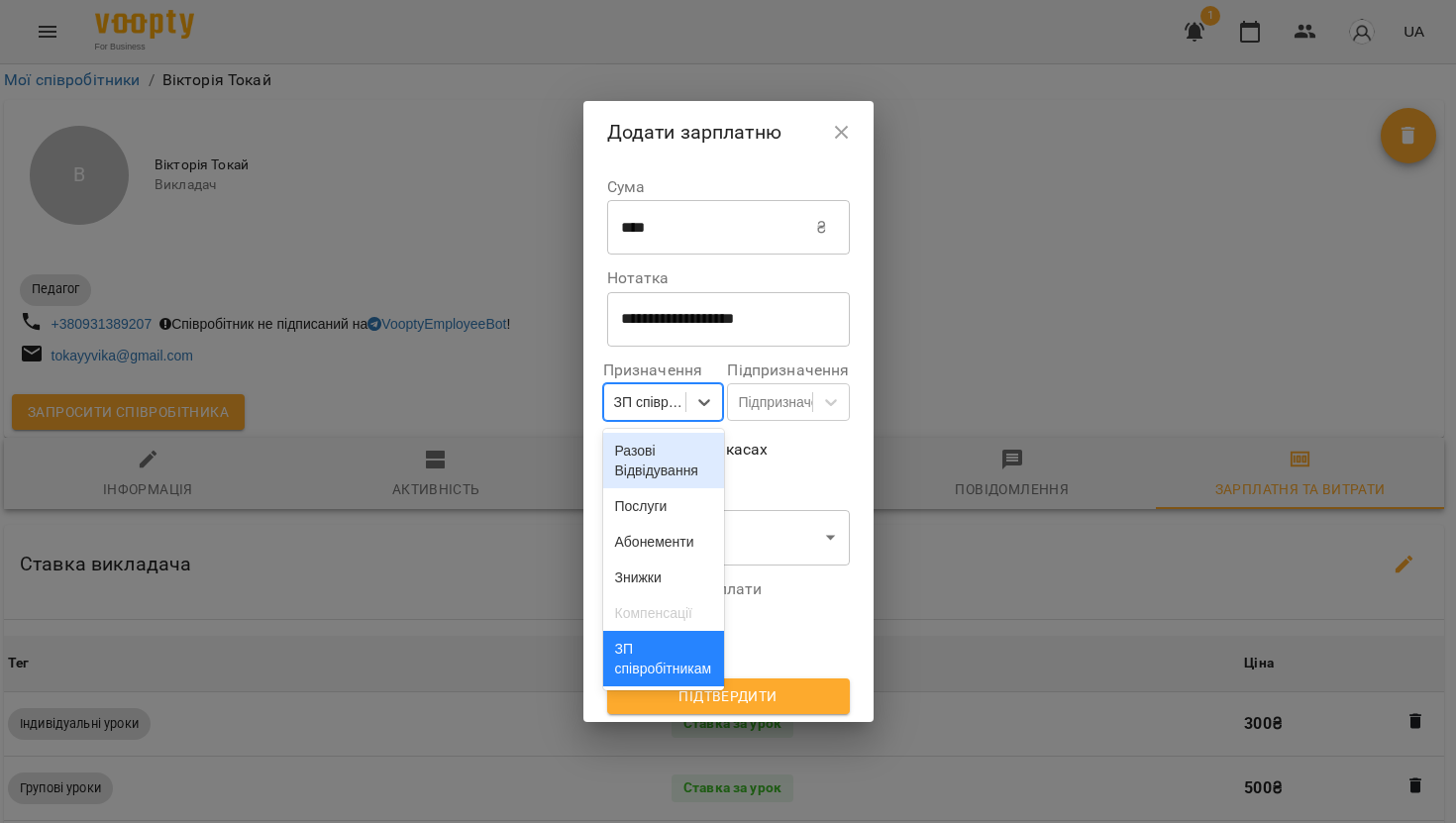 click on "Разові Відвідування" at bounding box center (664, 461) 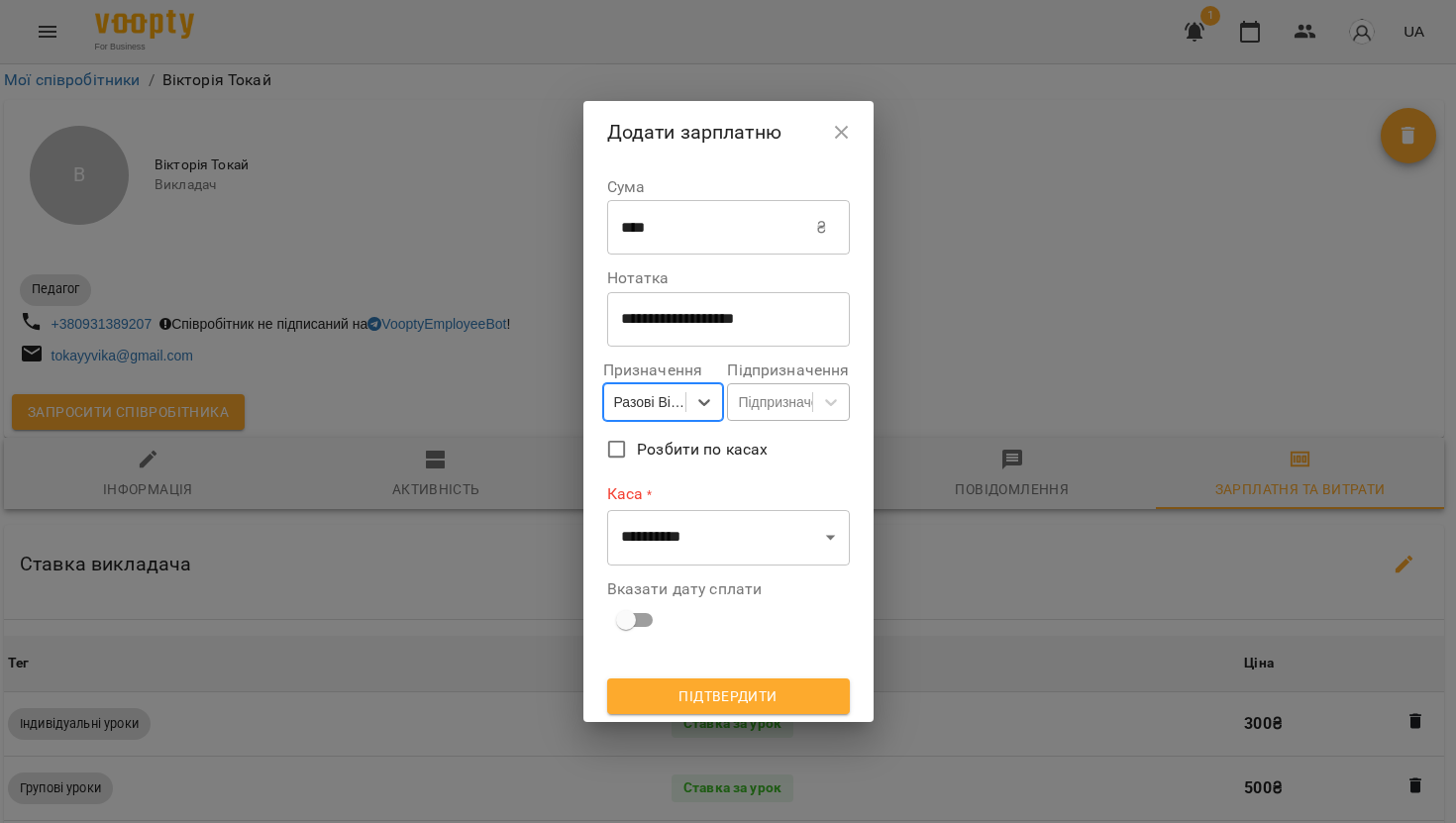click on "Підпризначення" at bounding box center (789, 402) 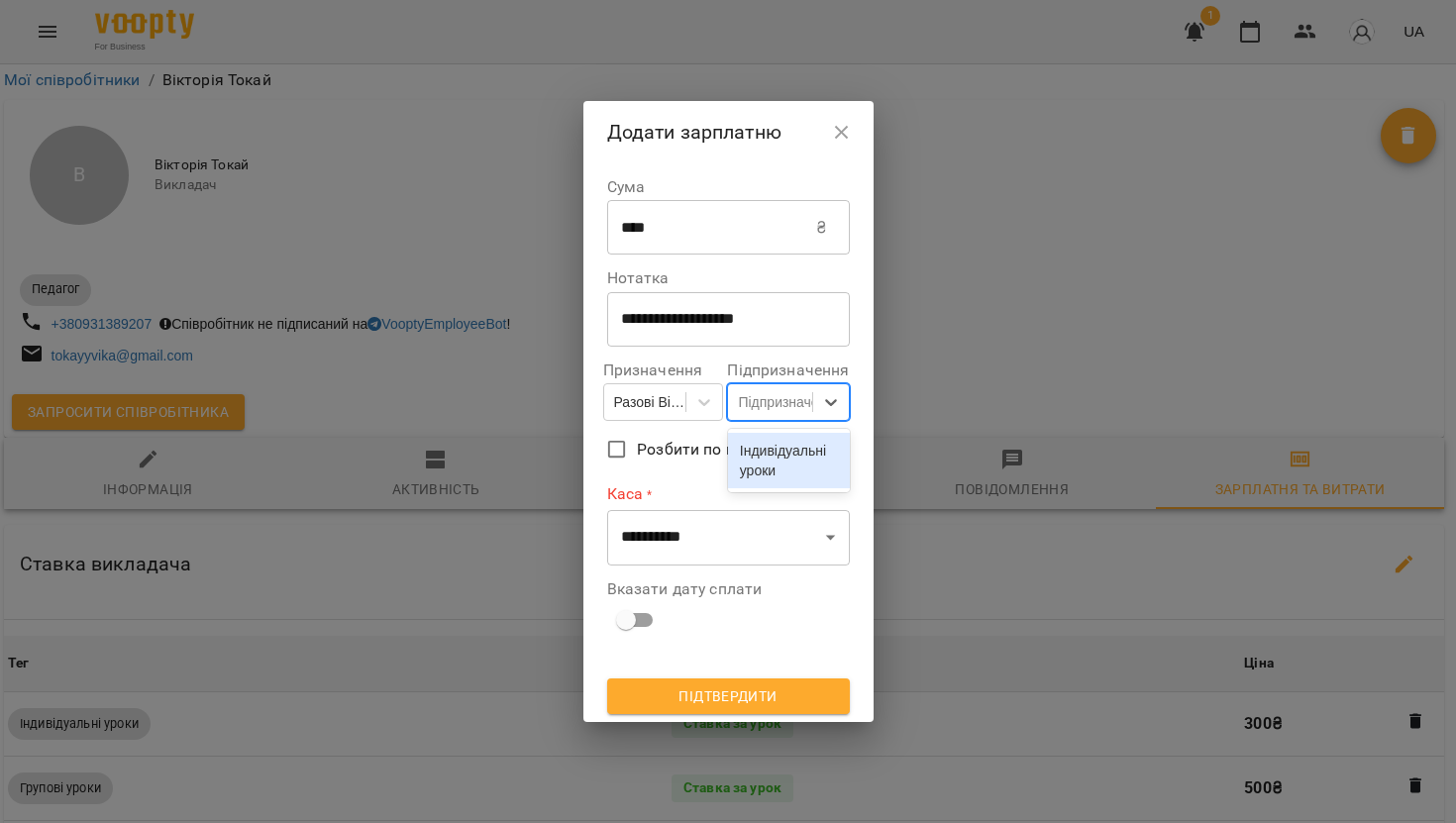 click on "Індивідуальні уроки" at bounding box center [788, 461] 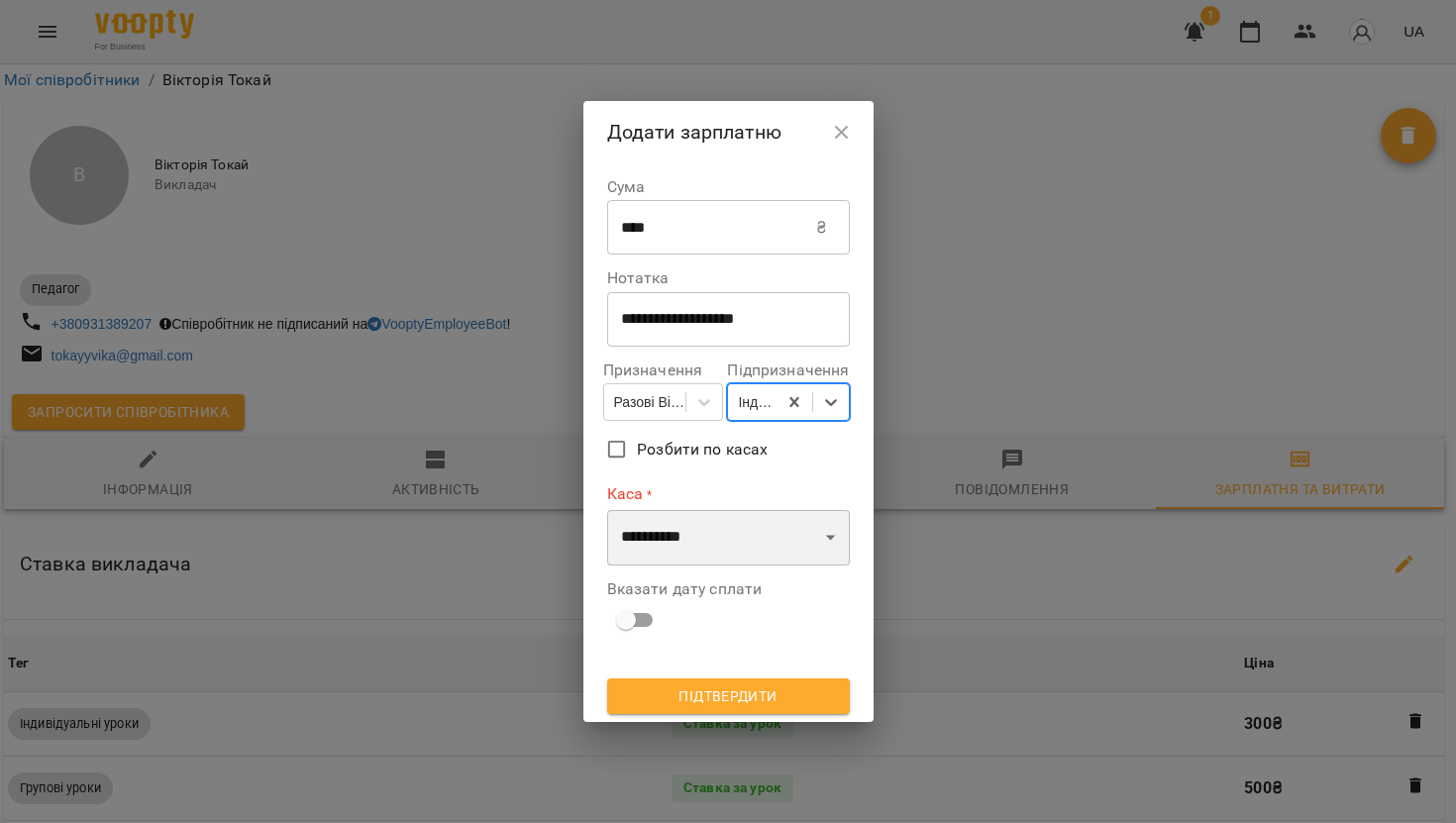 click on "**********" at bounding box center (728, 538) 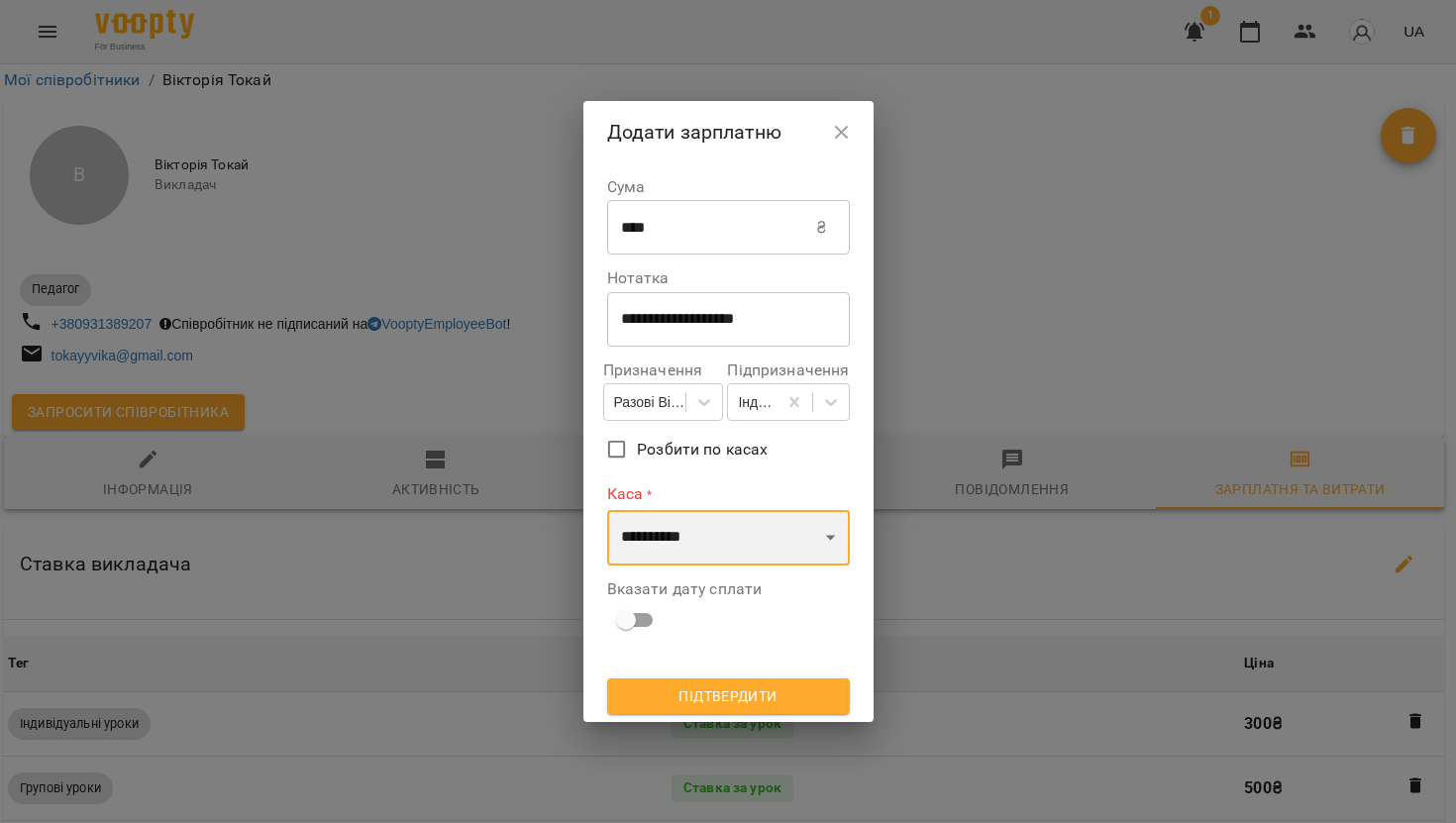 select on "**********" 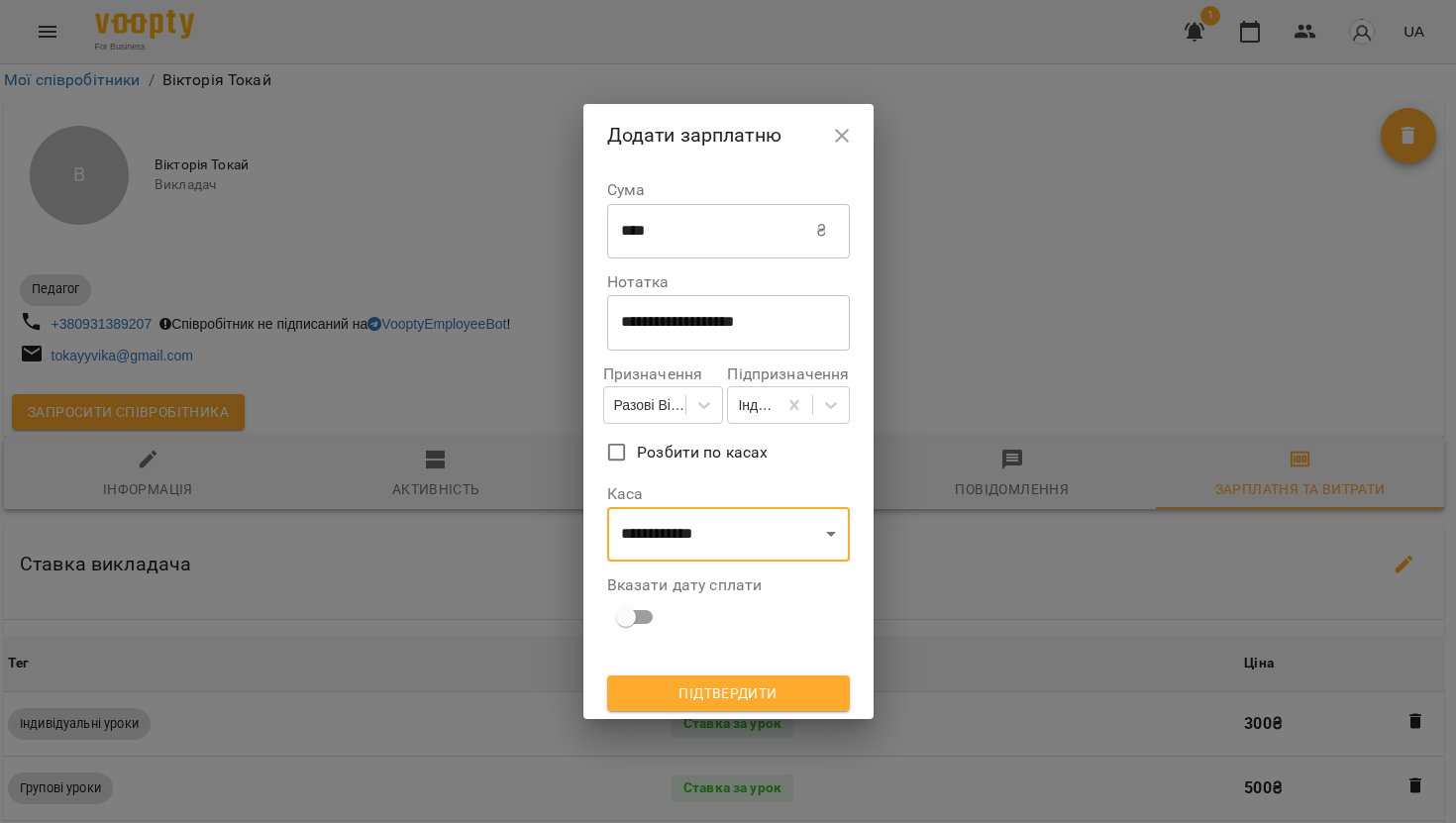 click on "Підтвердити" at bounding box center [728, 693] 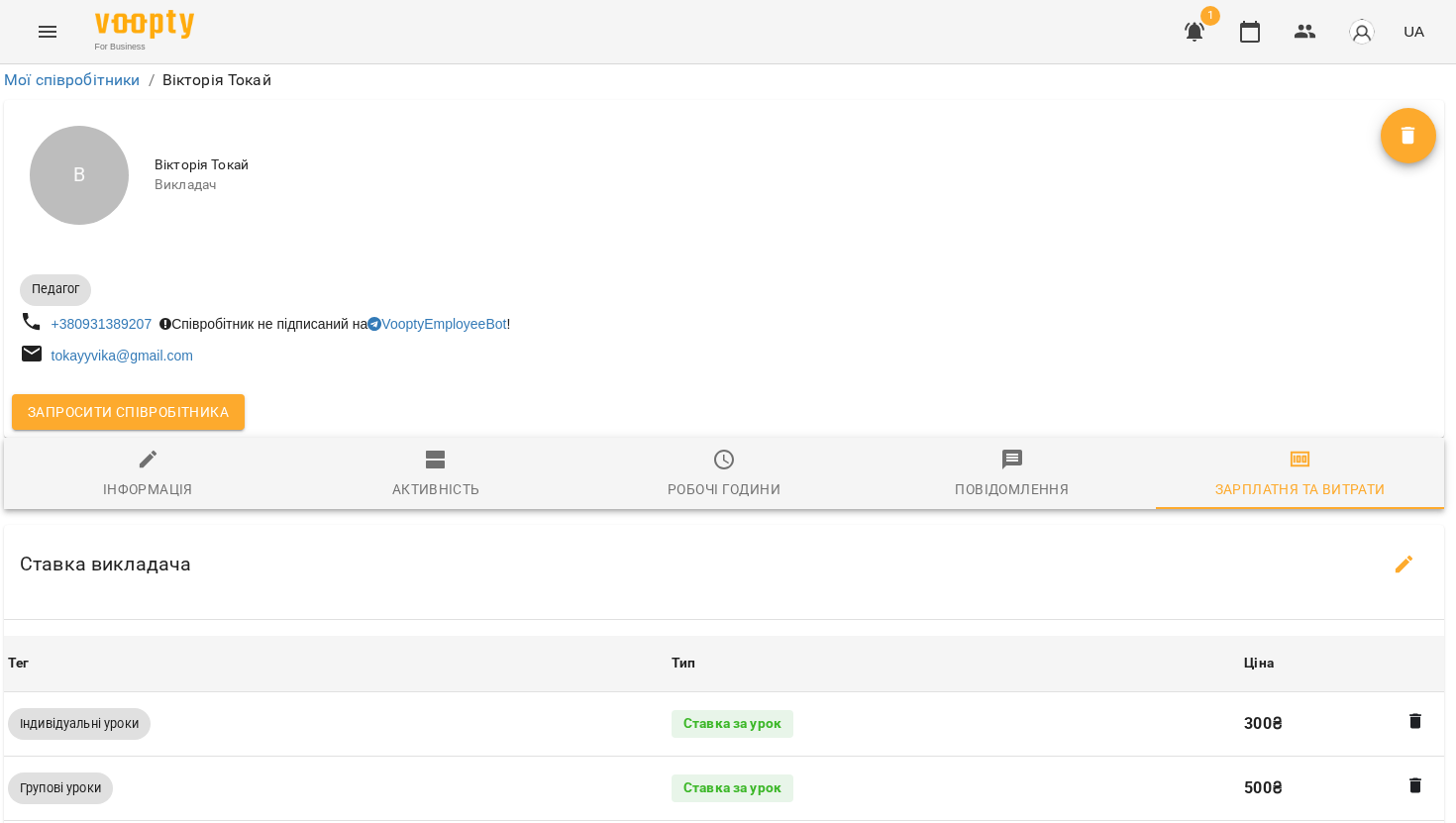scroll, scrollTop: 888, scrollLeft: 4, axis: both 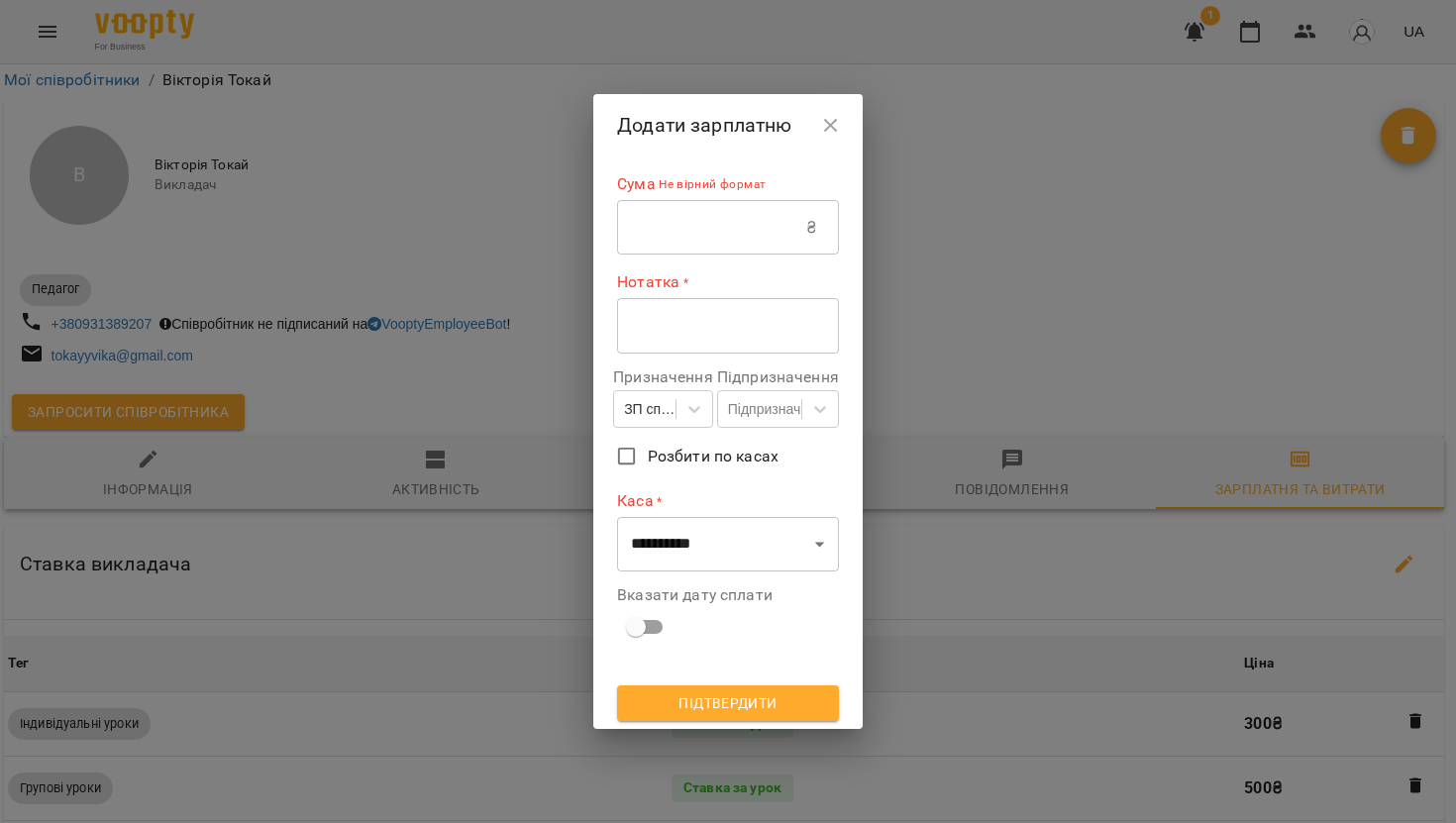 click at bounding box center (711, 228) 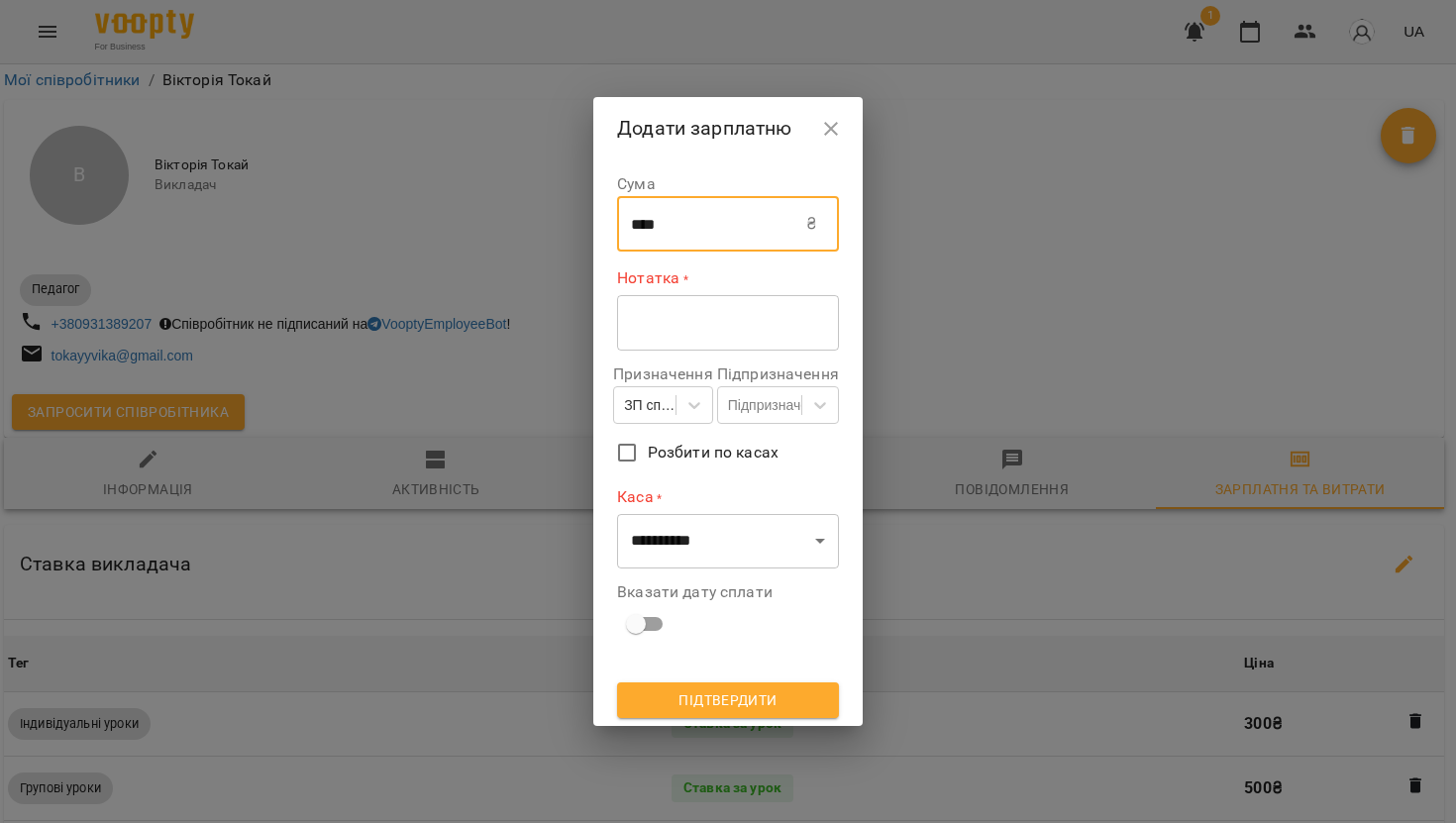 type on "****" 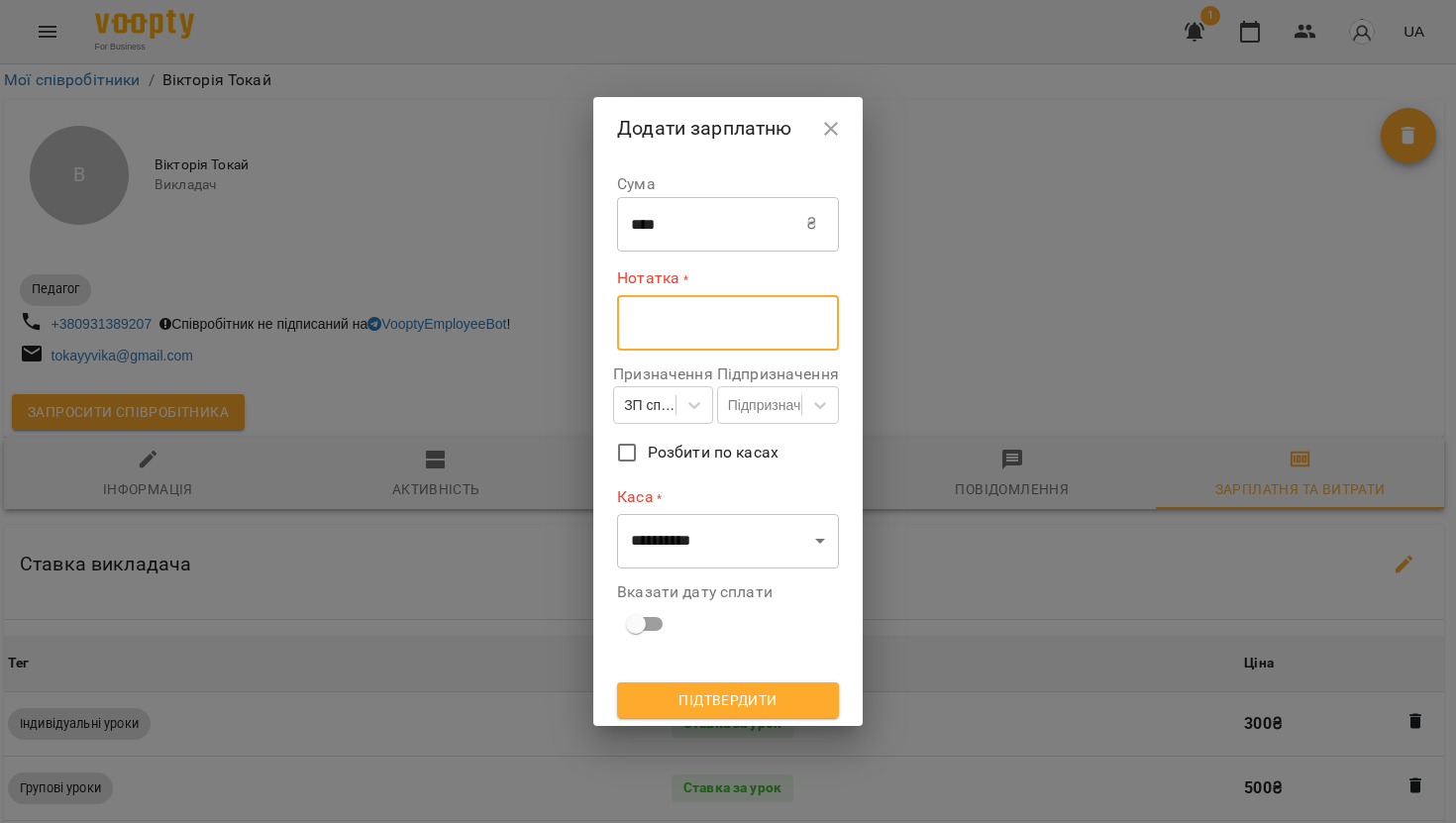click at bounding box center (728, 322) 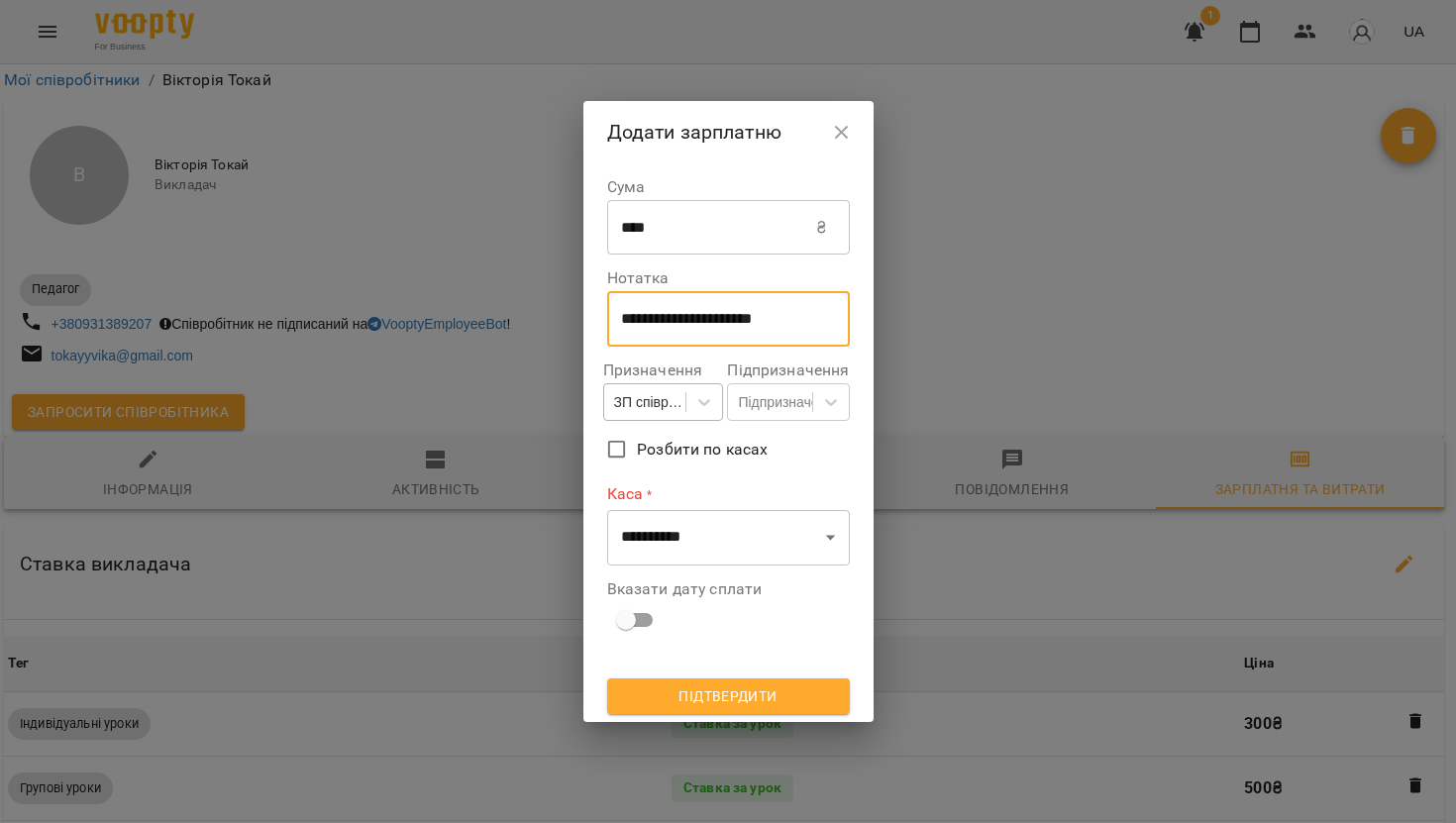 type on "**********" 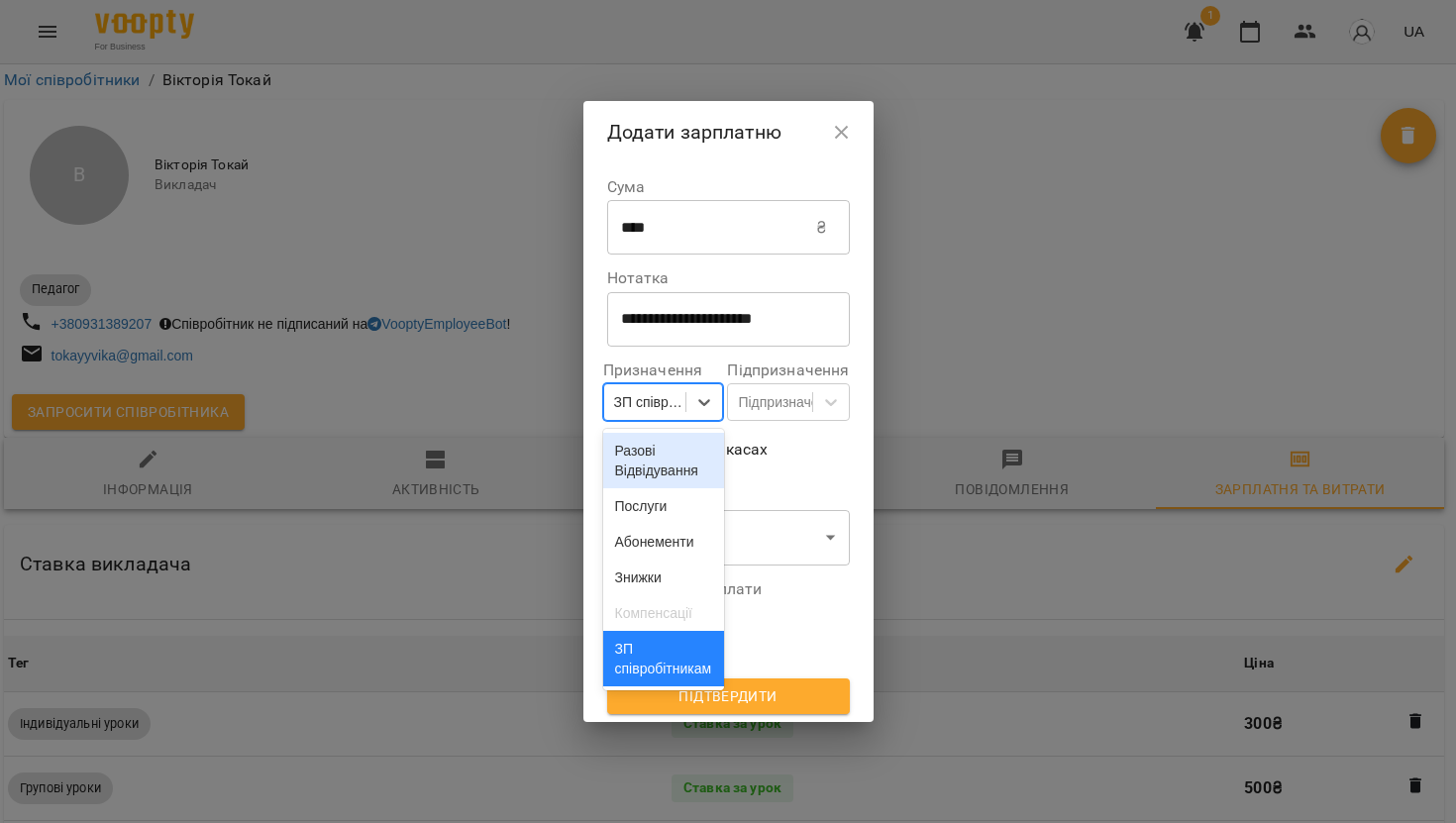 click on "ЗП співробітникам" at bounding box center [651, 402] 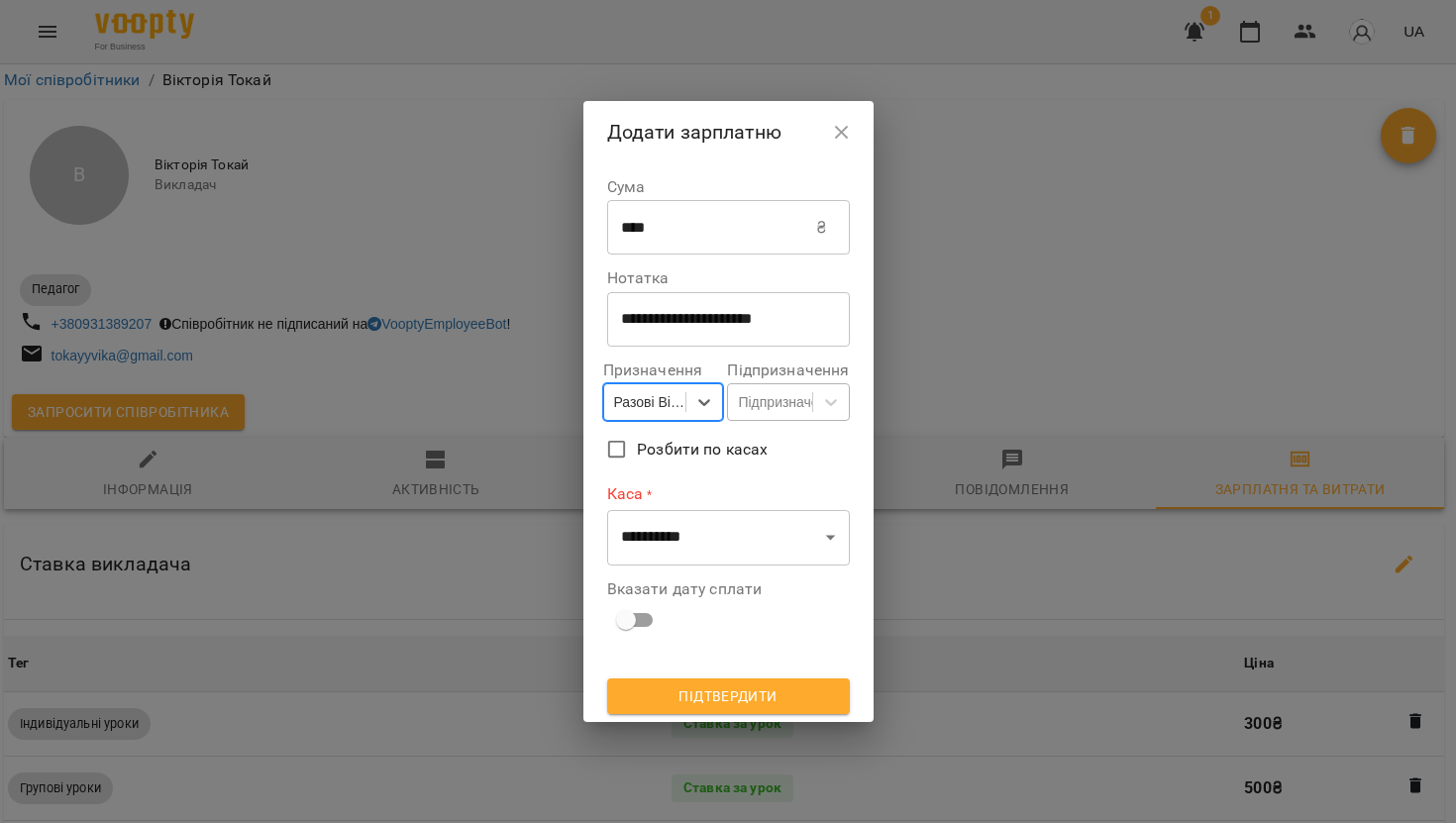 click on "Підпризначення" at bounding box center (789, 402) 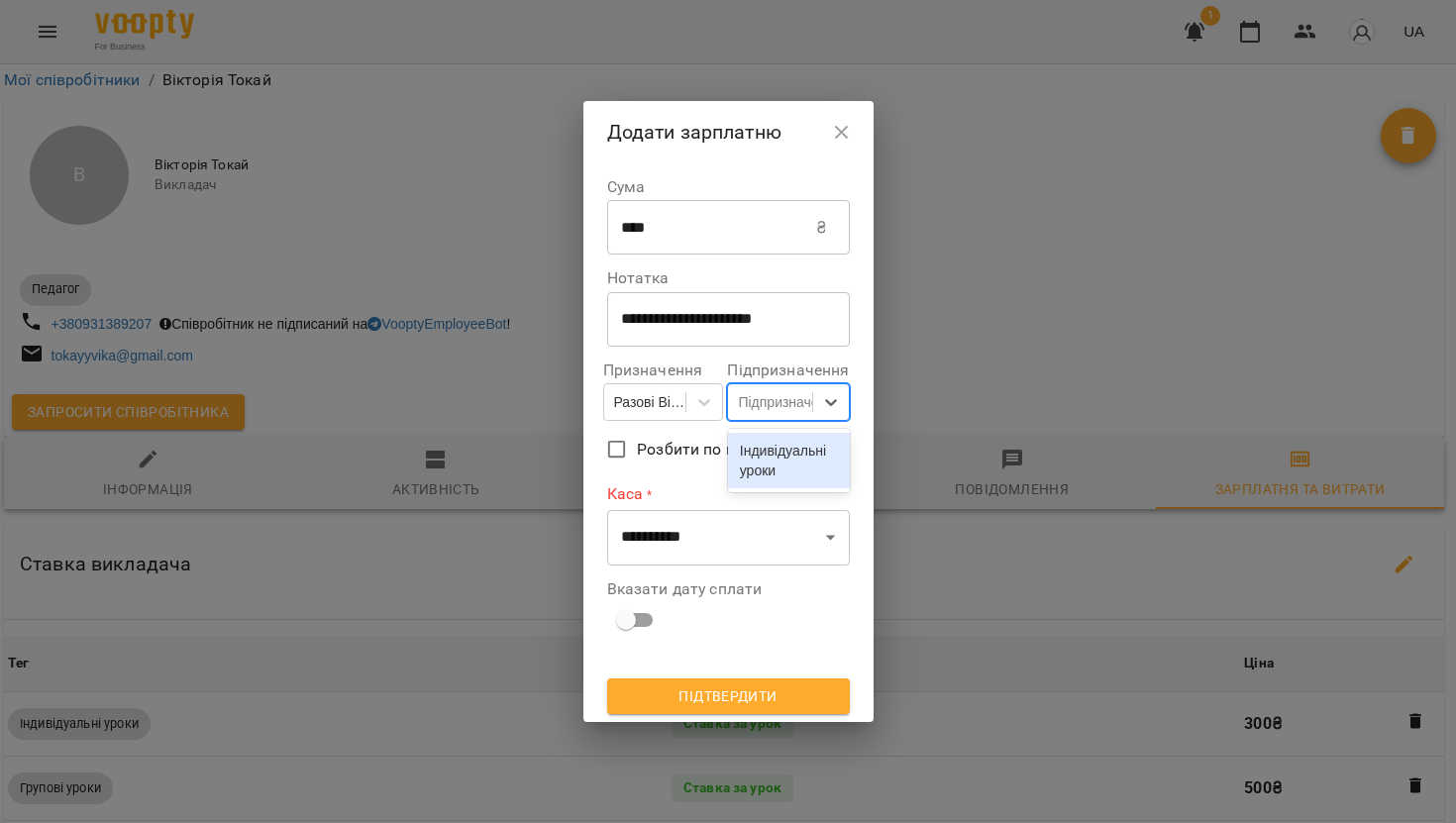 click on "Індивідуальні уроки" at bounding box center [788, 461] 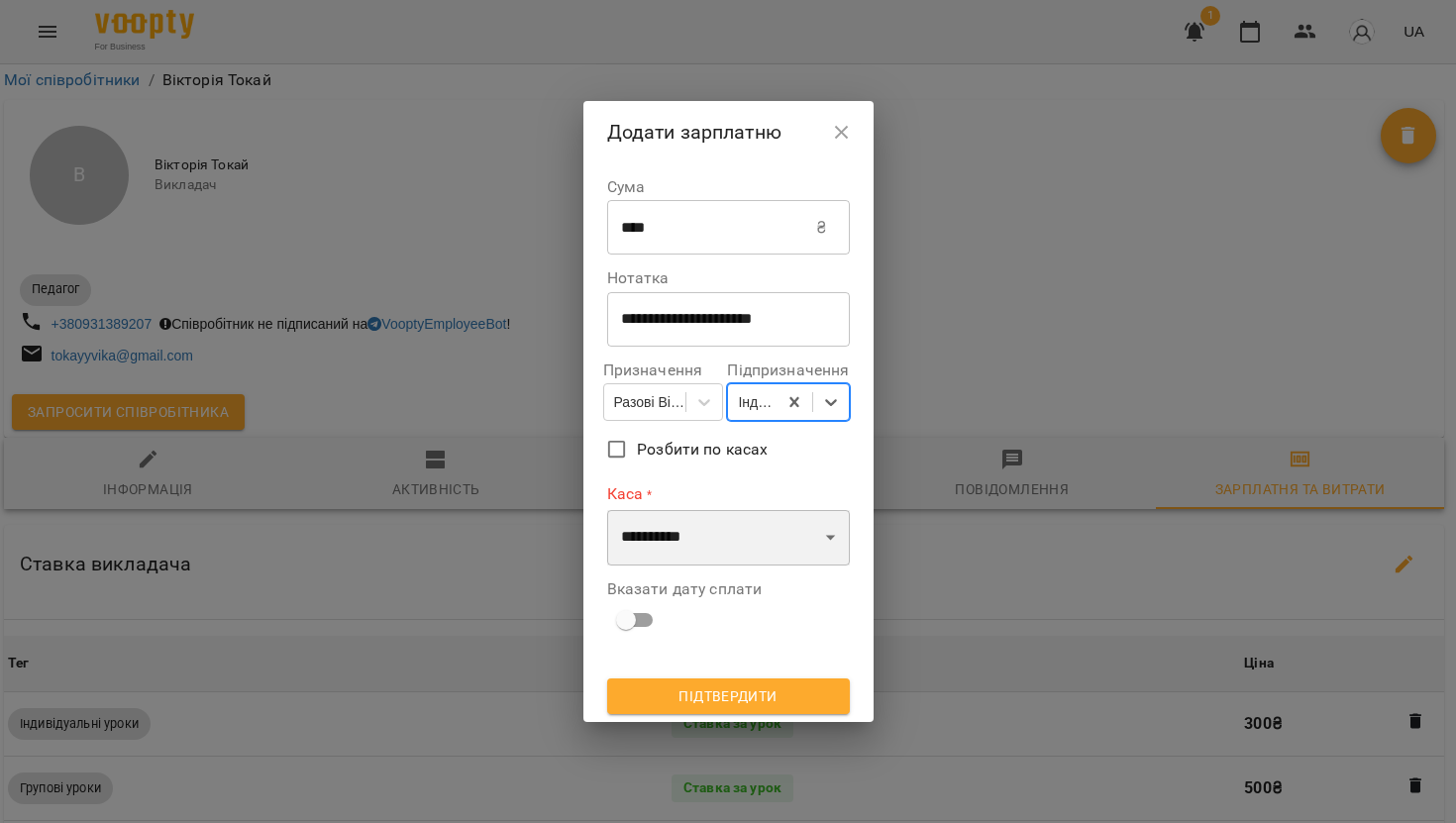 click on "**********" at bounding box center (728, 538) 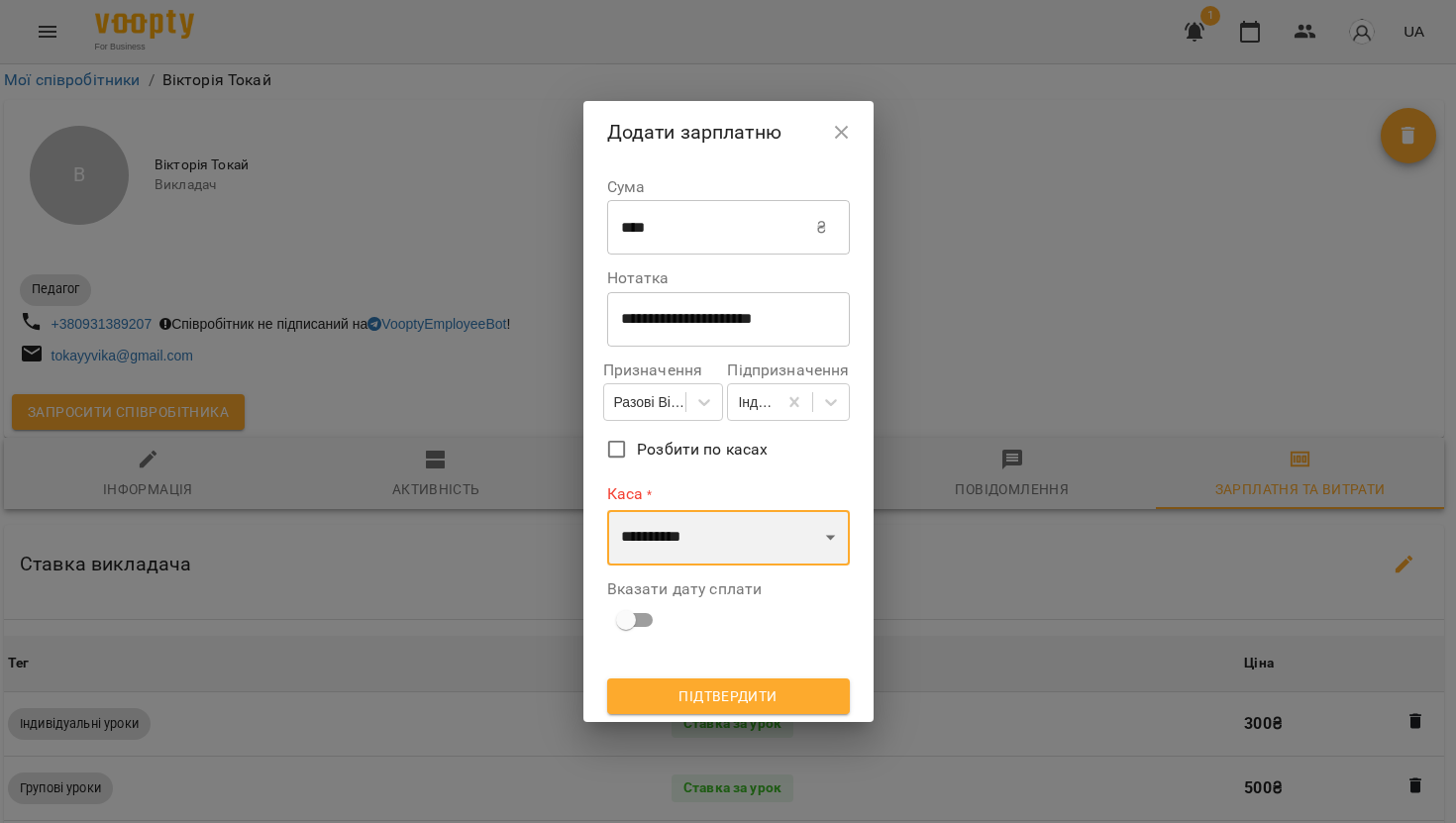 select on "**********" 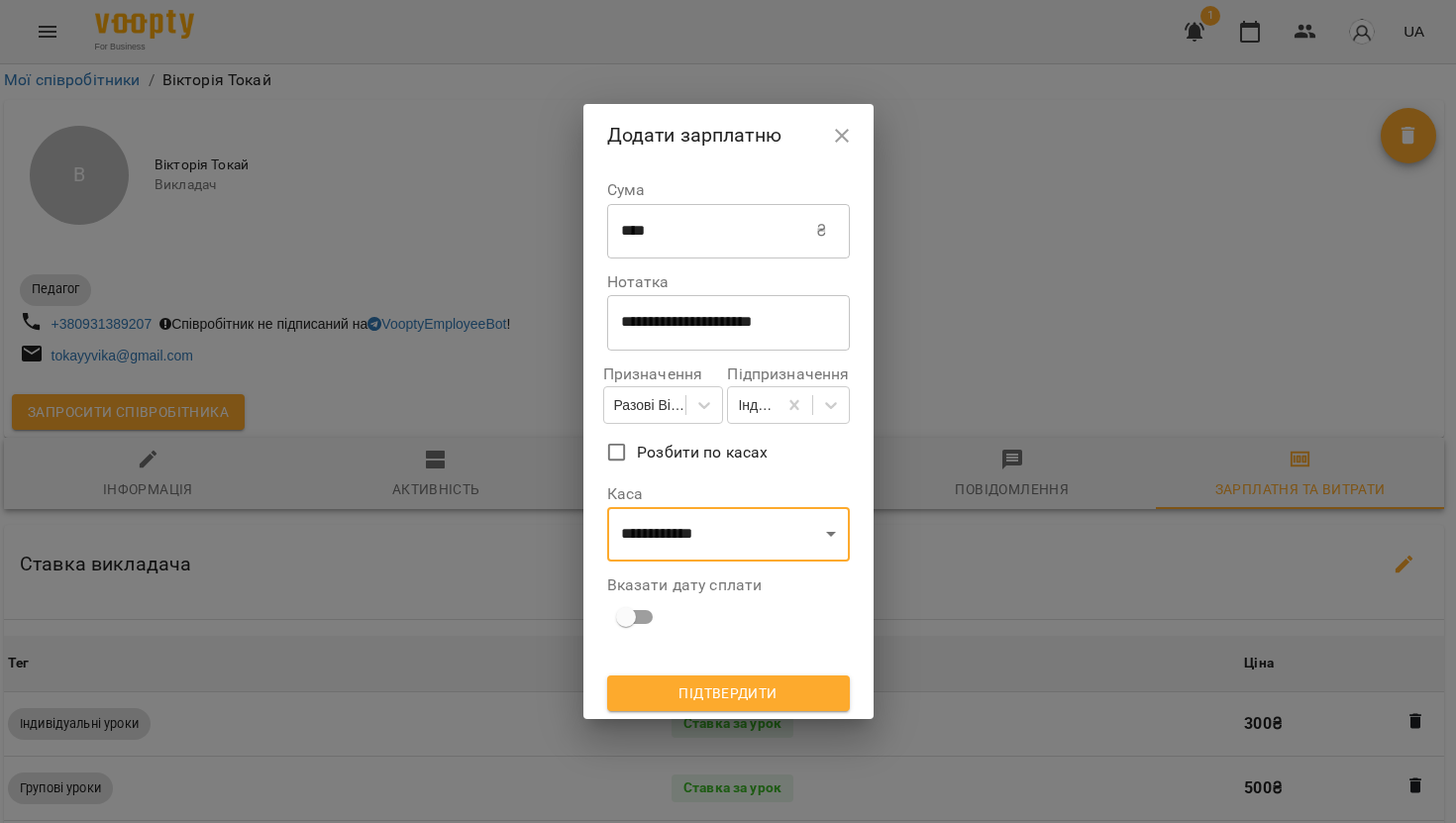 click on "Підтвердити" at bounding box center [728, 693] 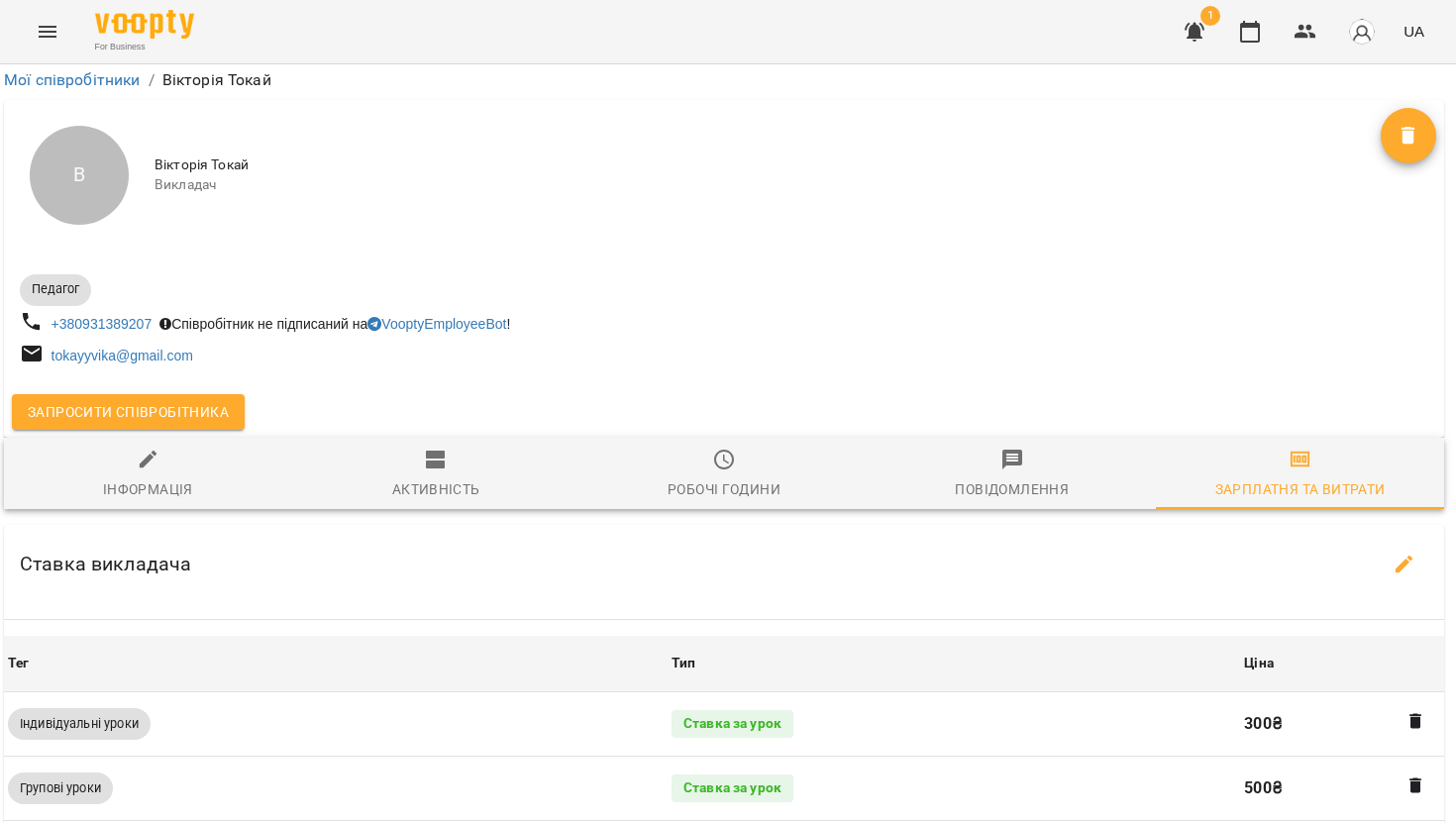 scroll, scrollTop: 1039, scrollLeft: 4, axis: both 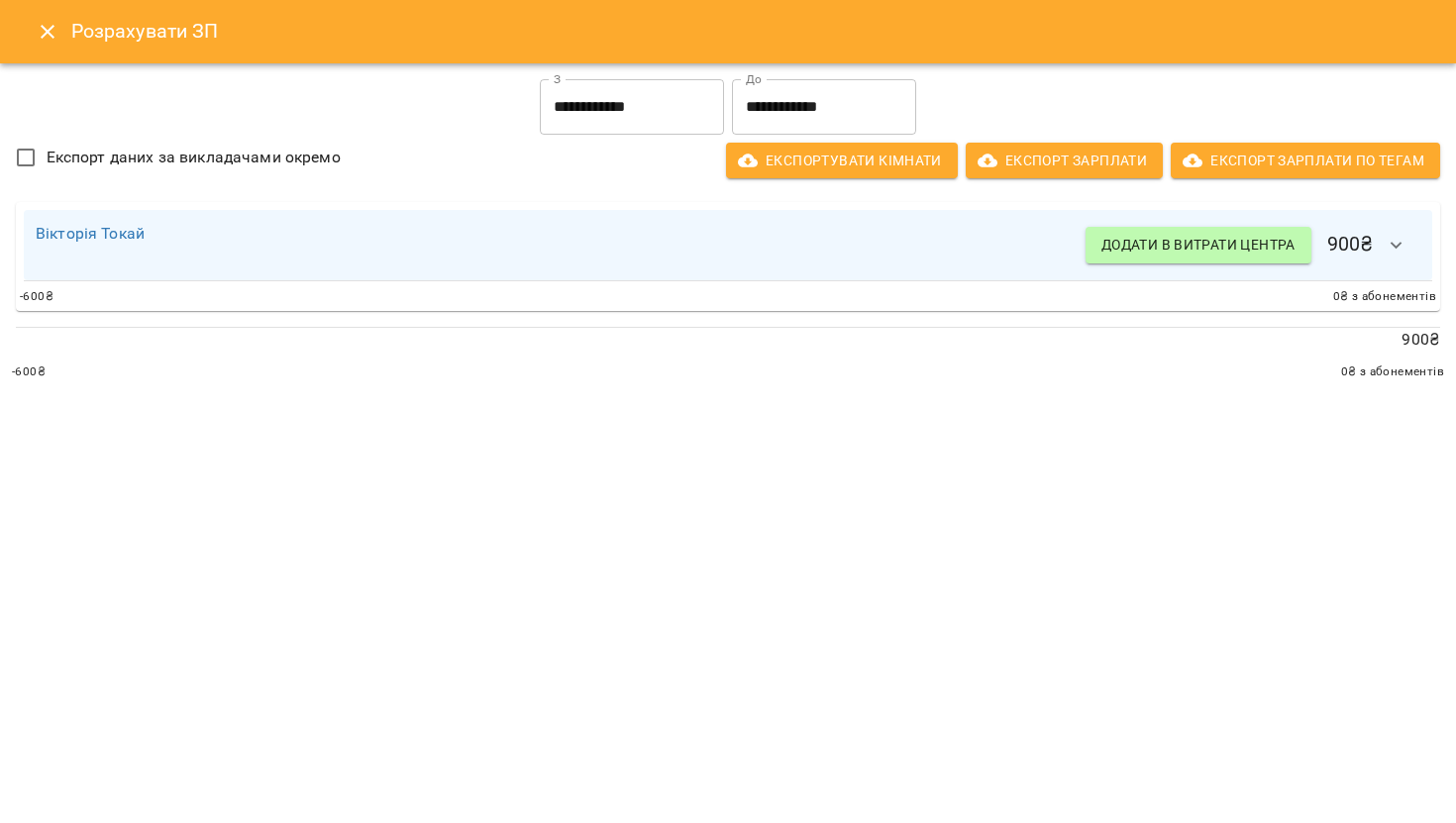 click 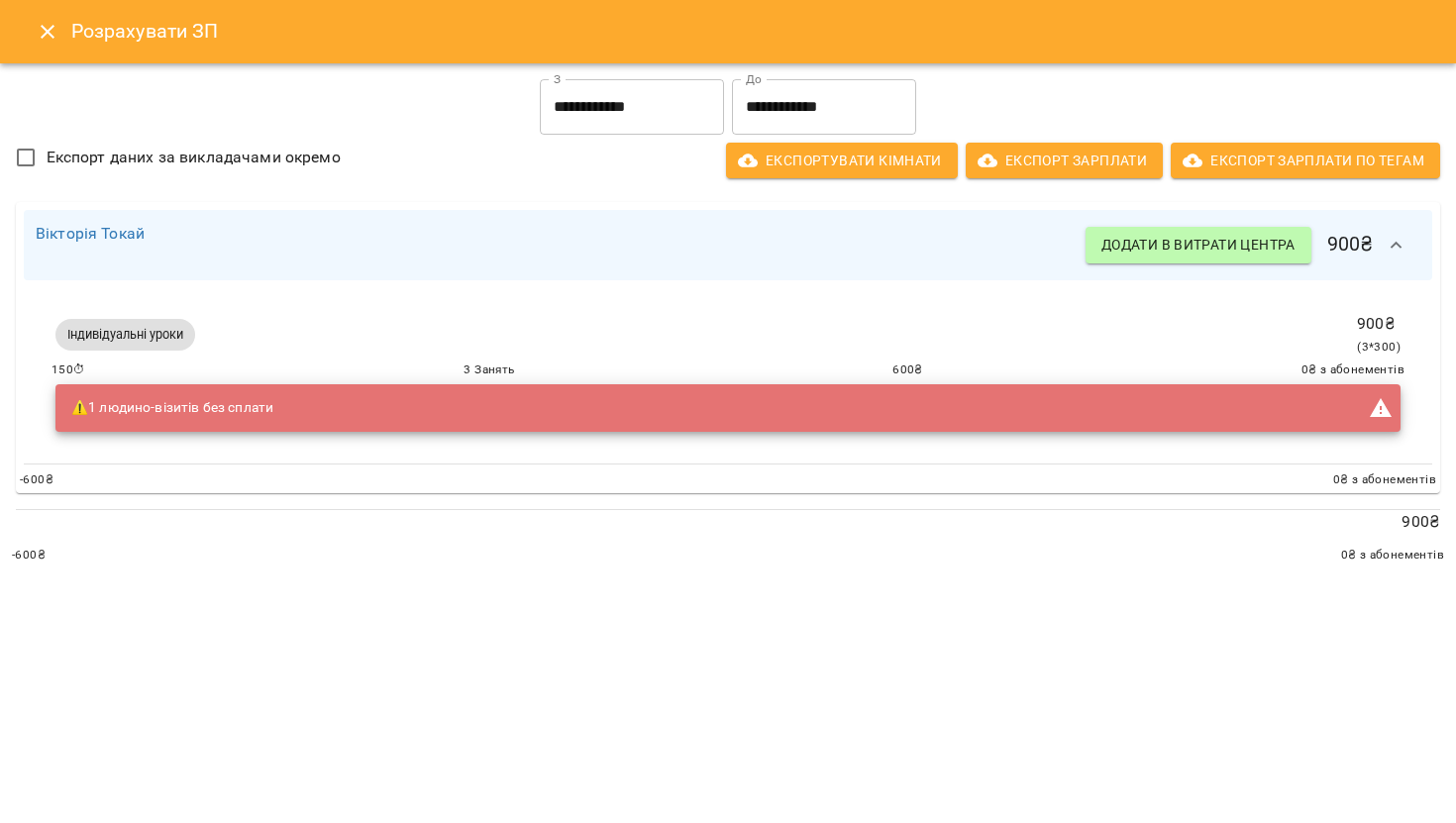 click on "3   Занять" at bounding box center (488, 370) 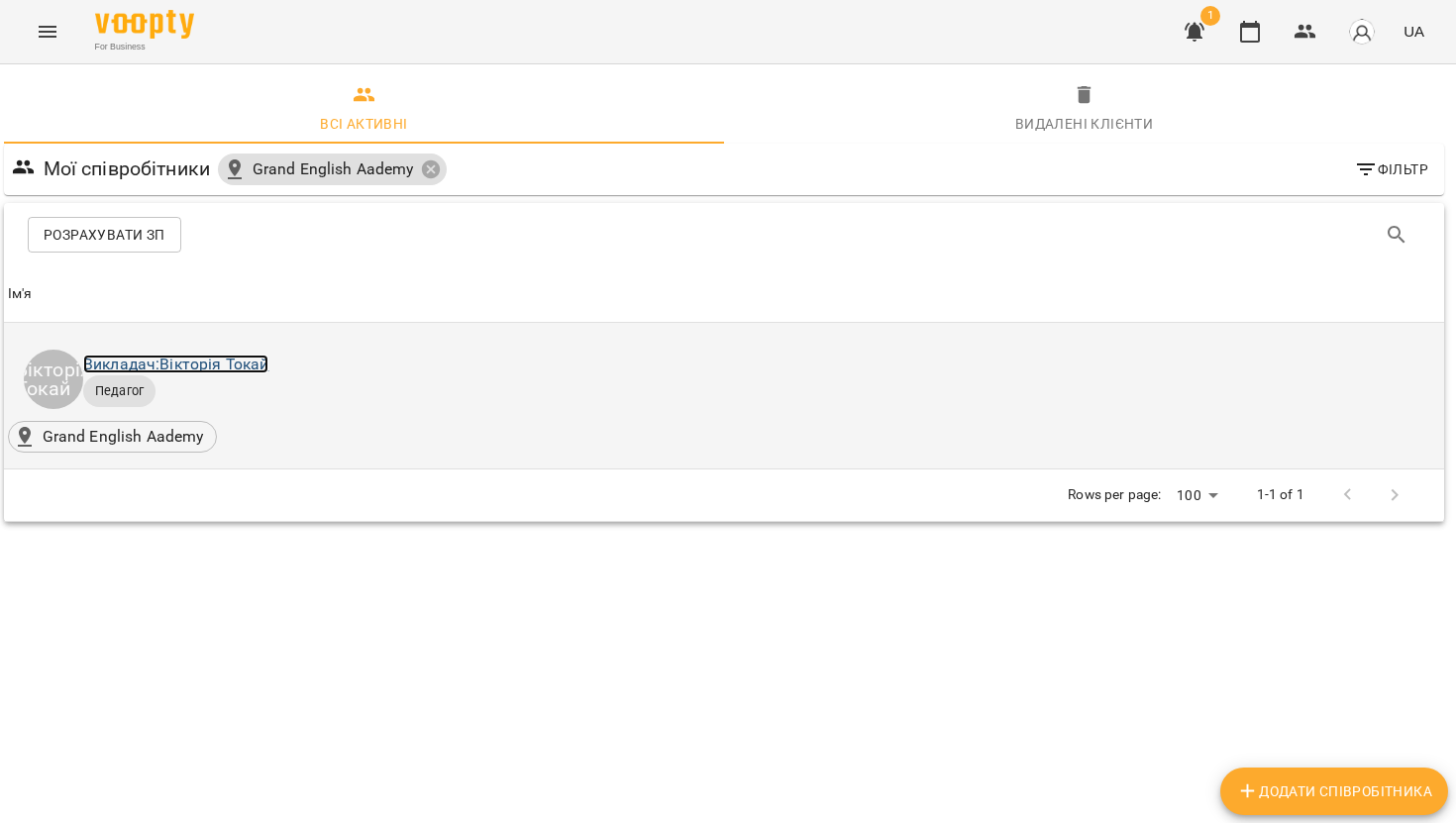 click on "Викладач:  Вікторія Токай" at bounding box center (175, 363) 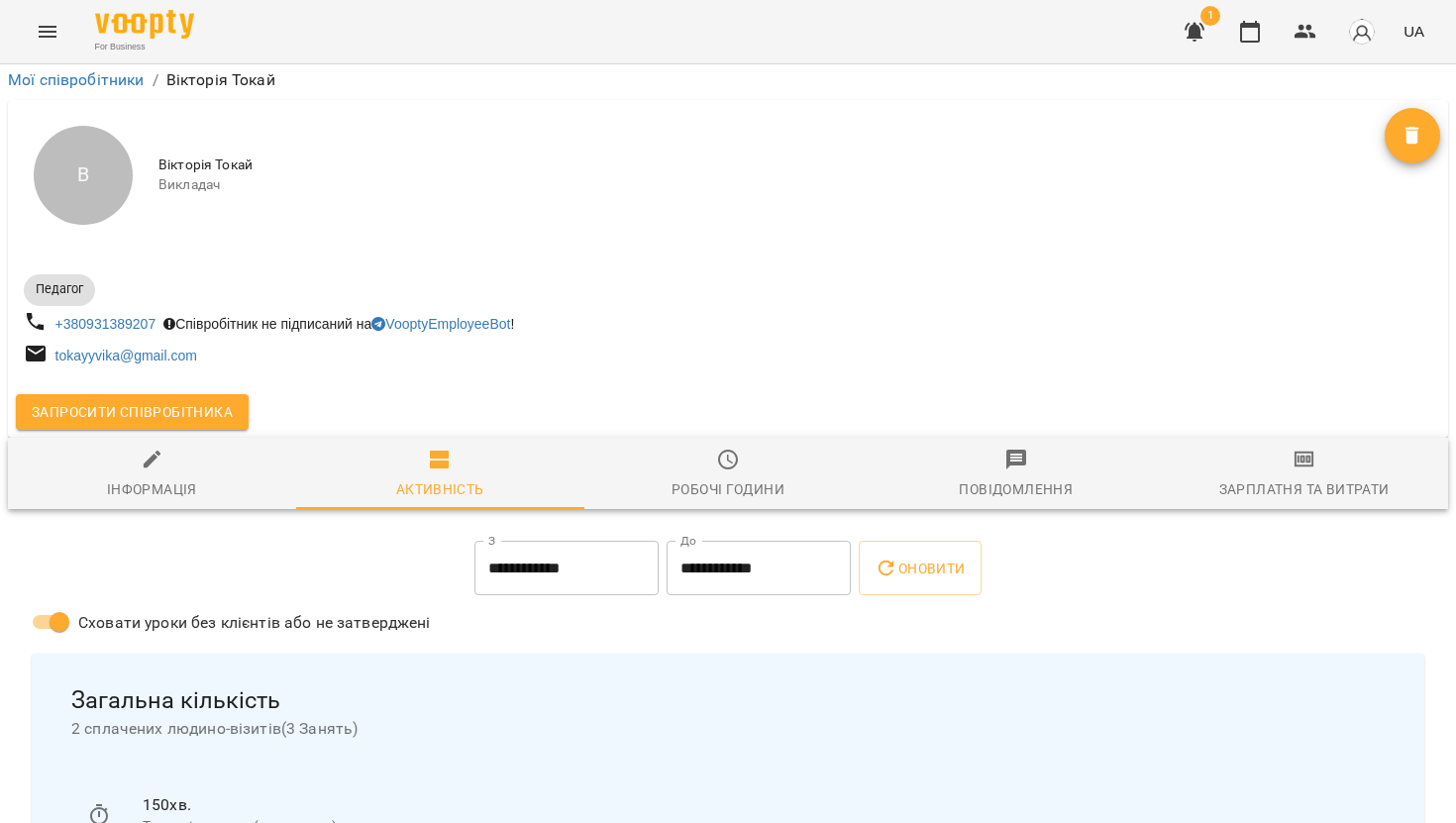 scroll, scrollTop: 181, scrollLeft: 0, axis: vertical 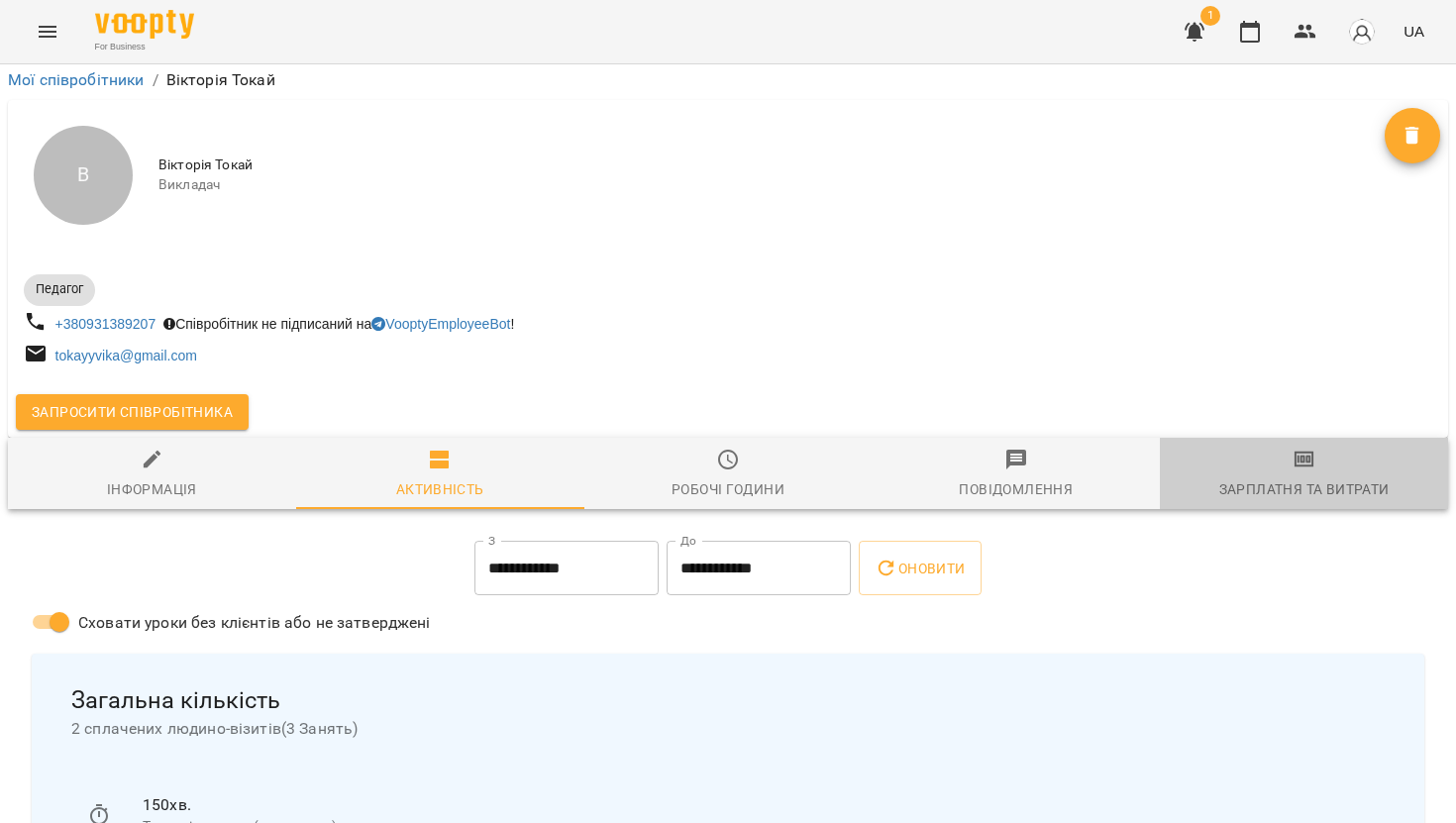click on "Зарплатня та Витрати" at bounding box center [1304, 489] 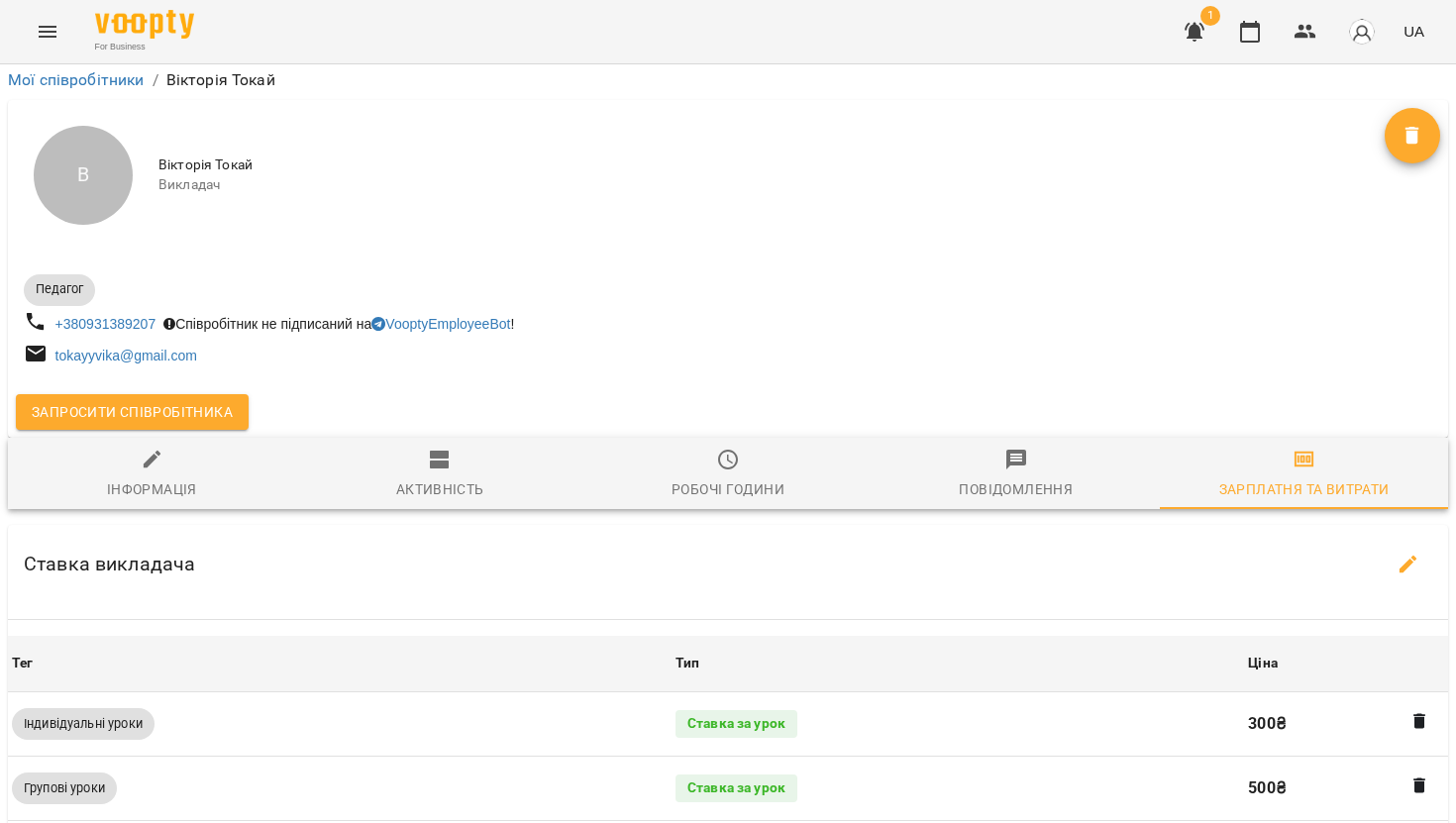 scroll, scrollTop: 601, scrollLeft: 0, axis: vertical 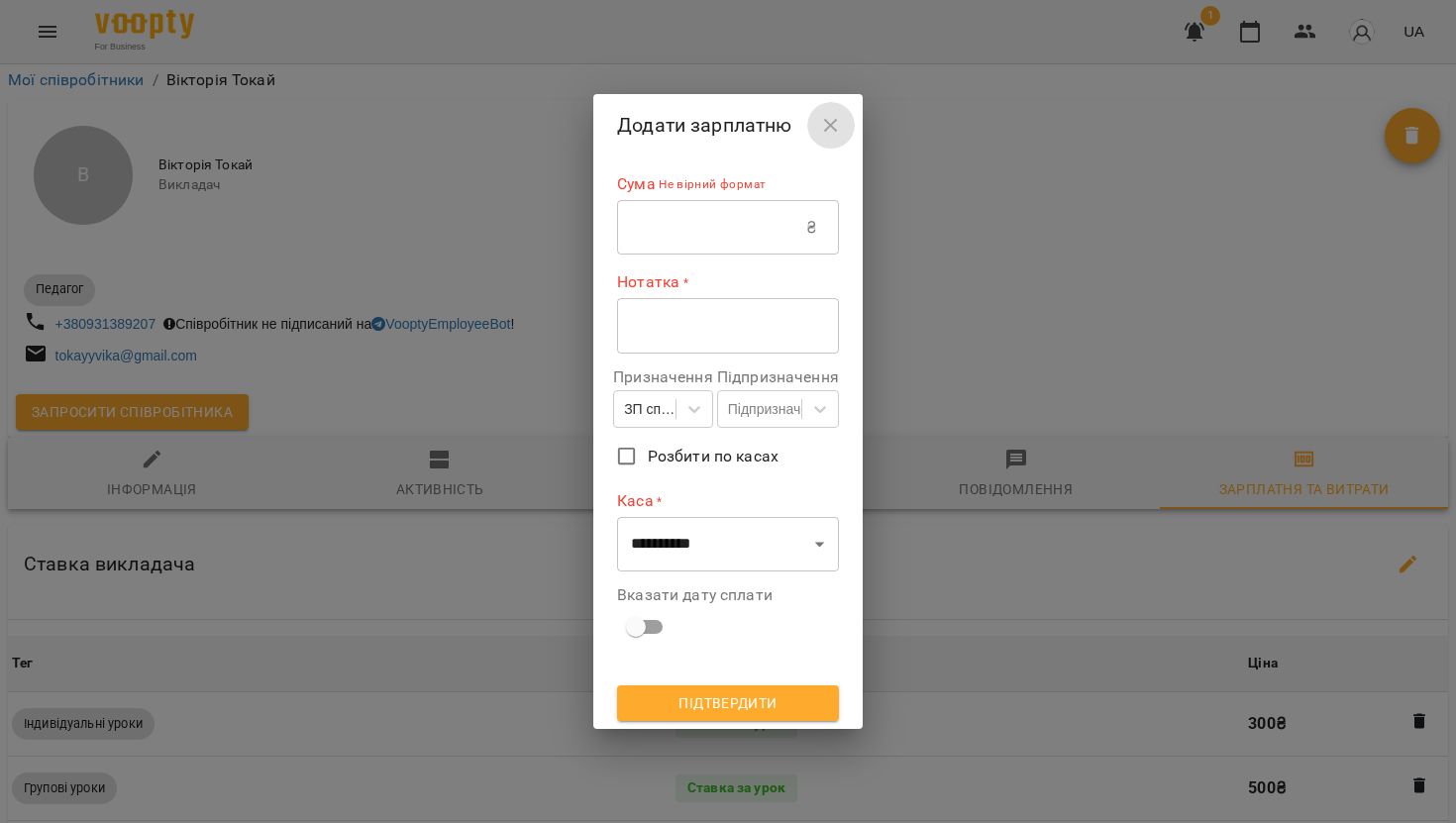 click 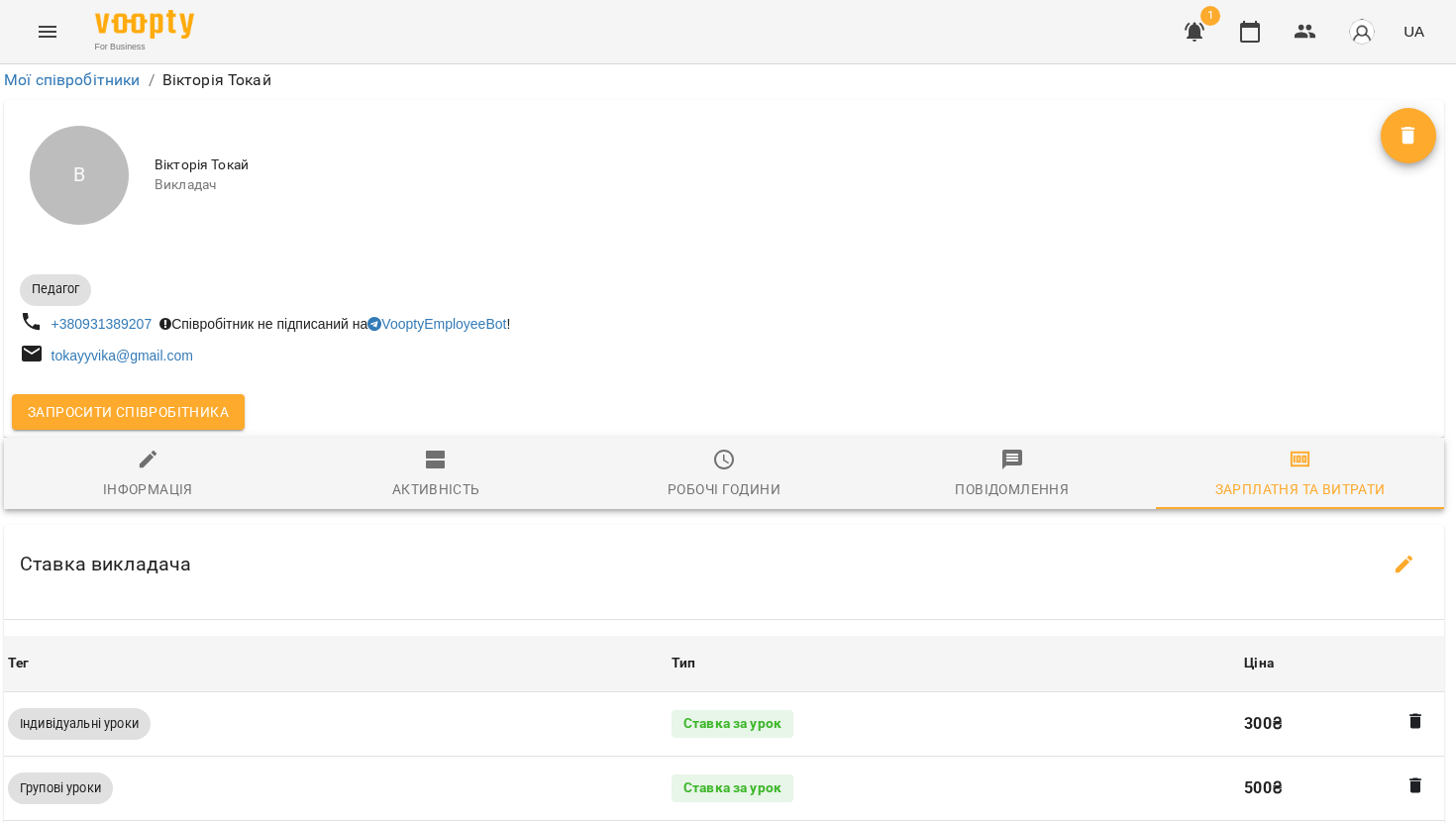 scroll, scrollTop: 1039, scrollLeft: 4, axis: both 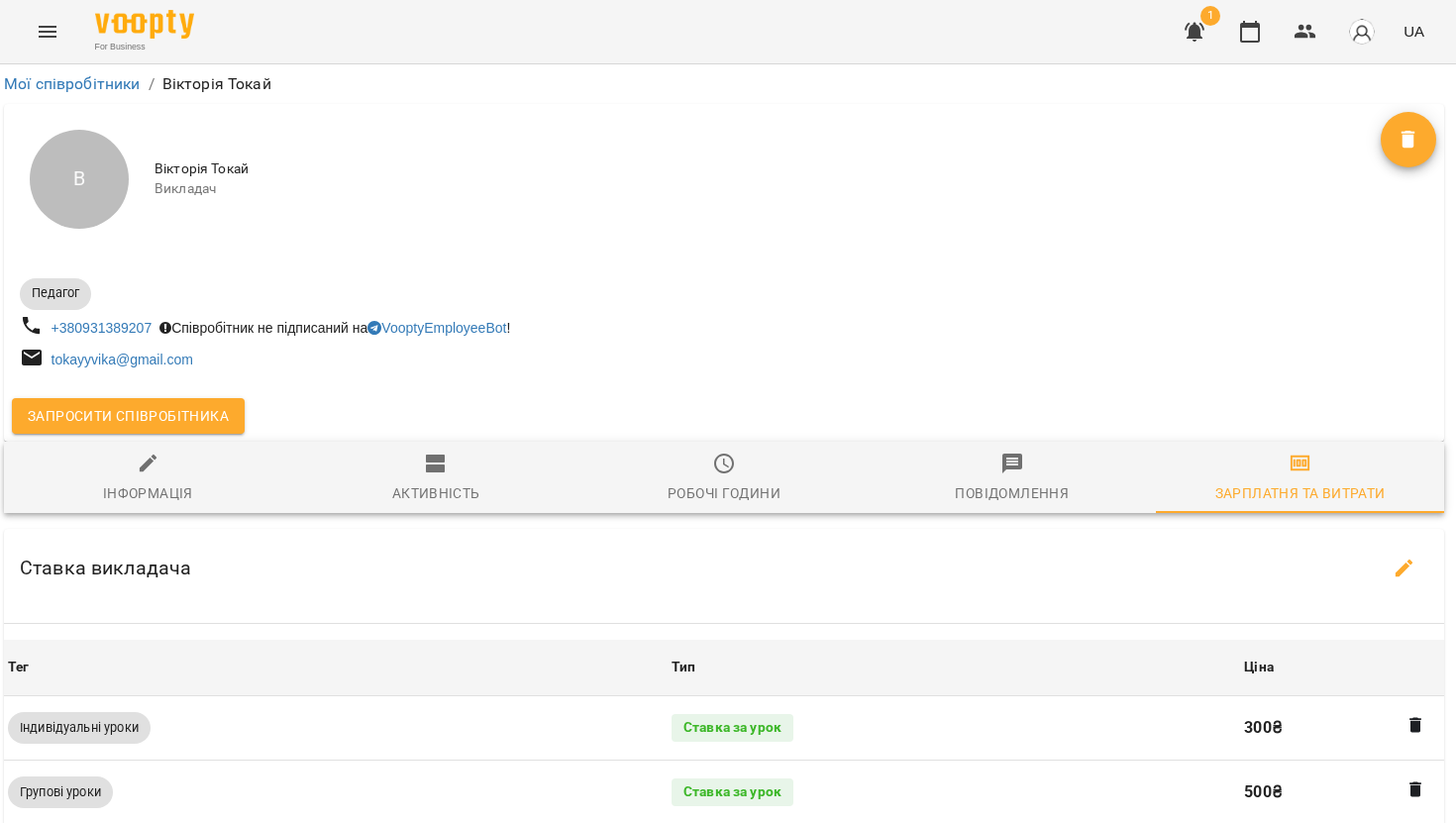 click 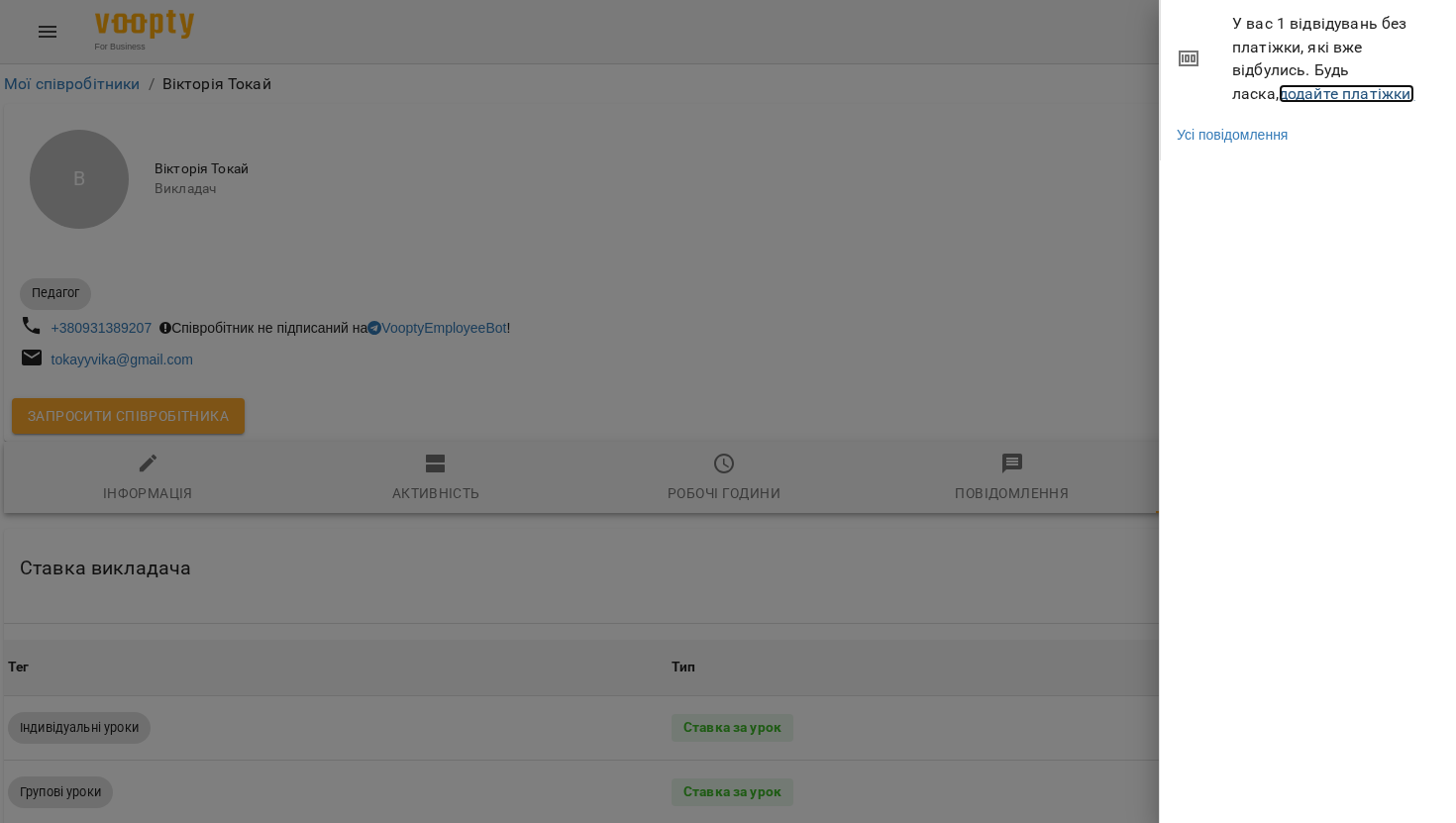 click on "додайте платіжки!" at bounding box center (1347, 93) 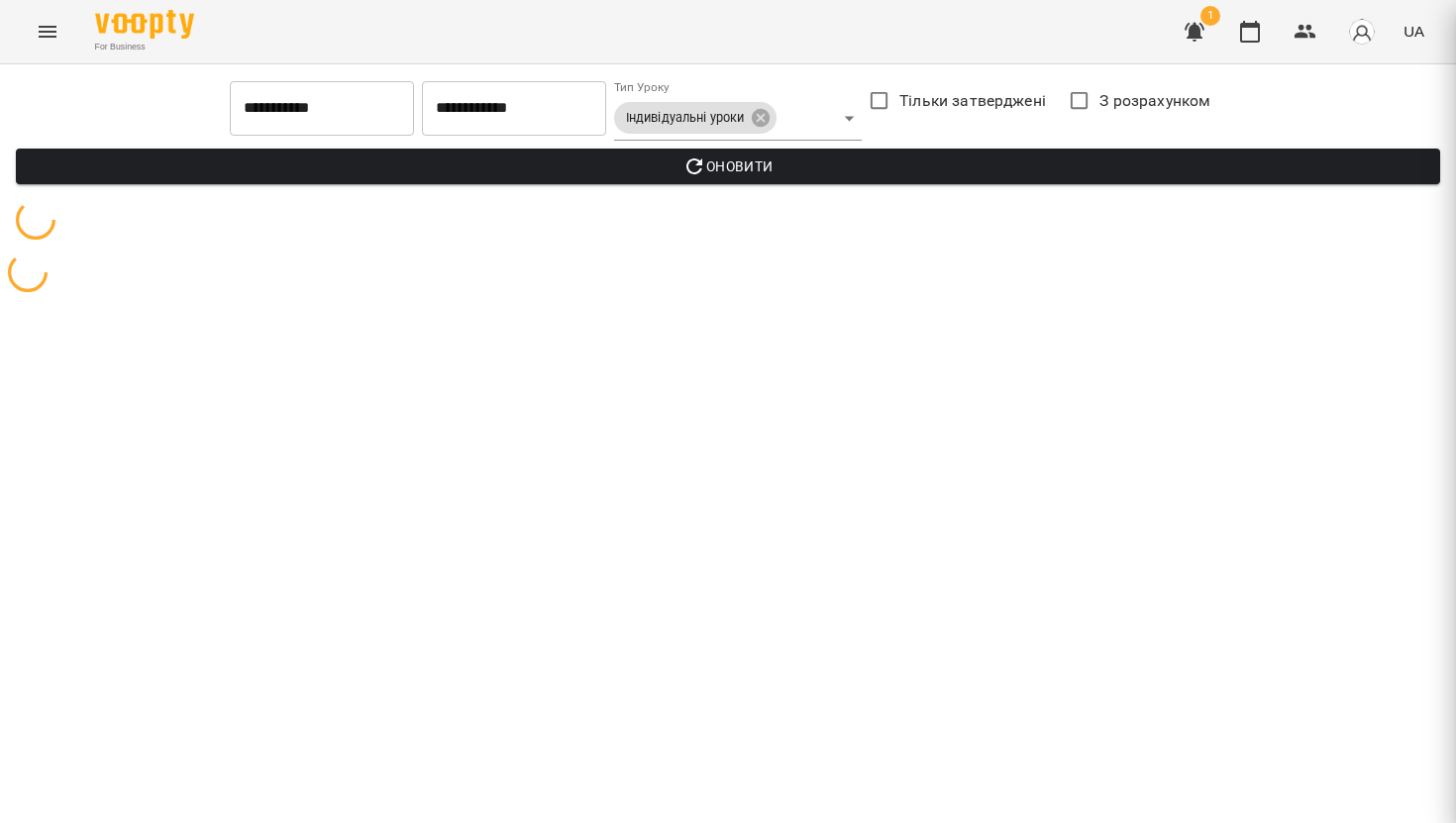 scroll, scrollTop: 0, scrollLeft: 0, axis: both 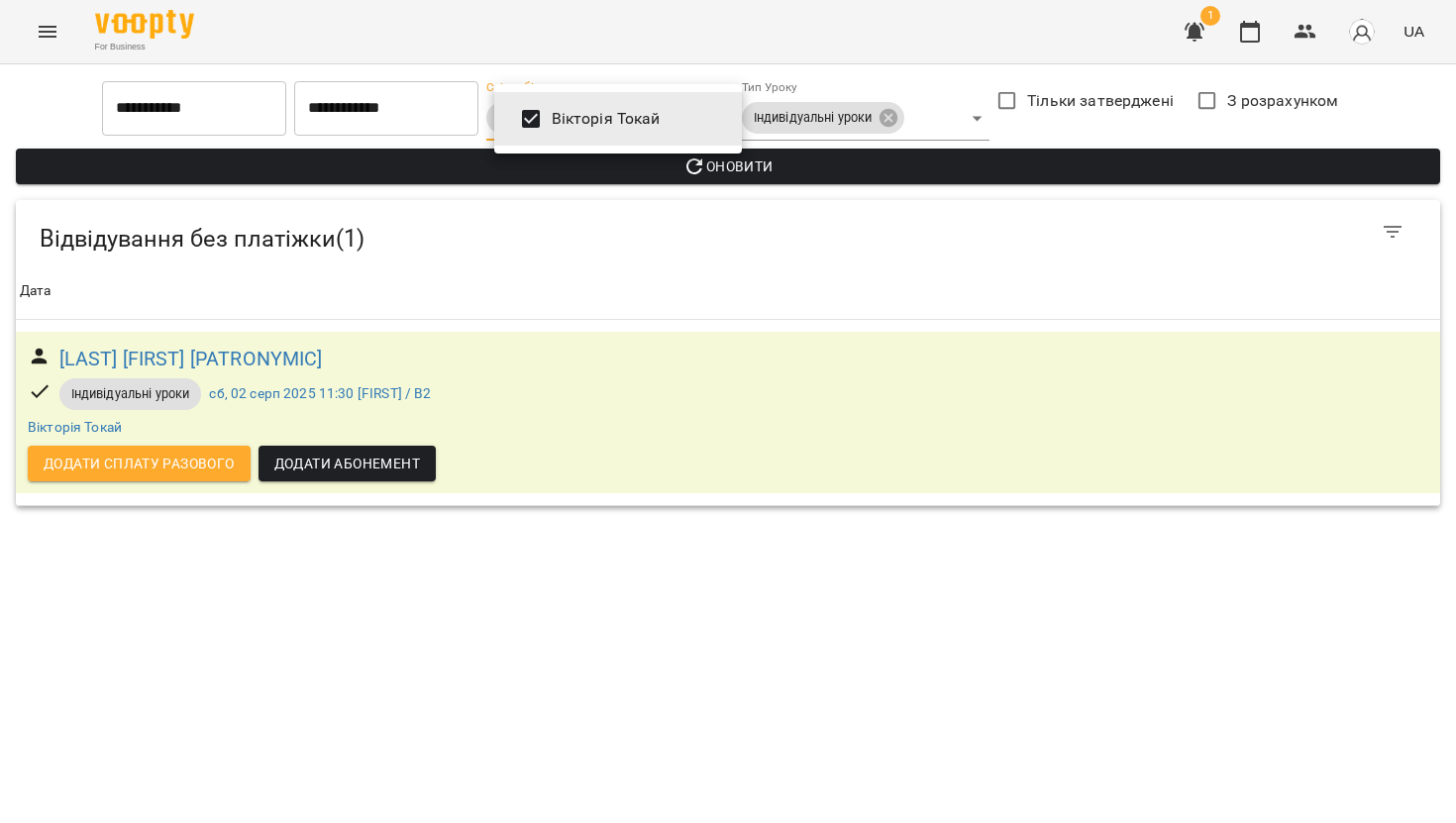 click on "**********" at bounding box center (728, 260) 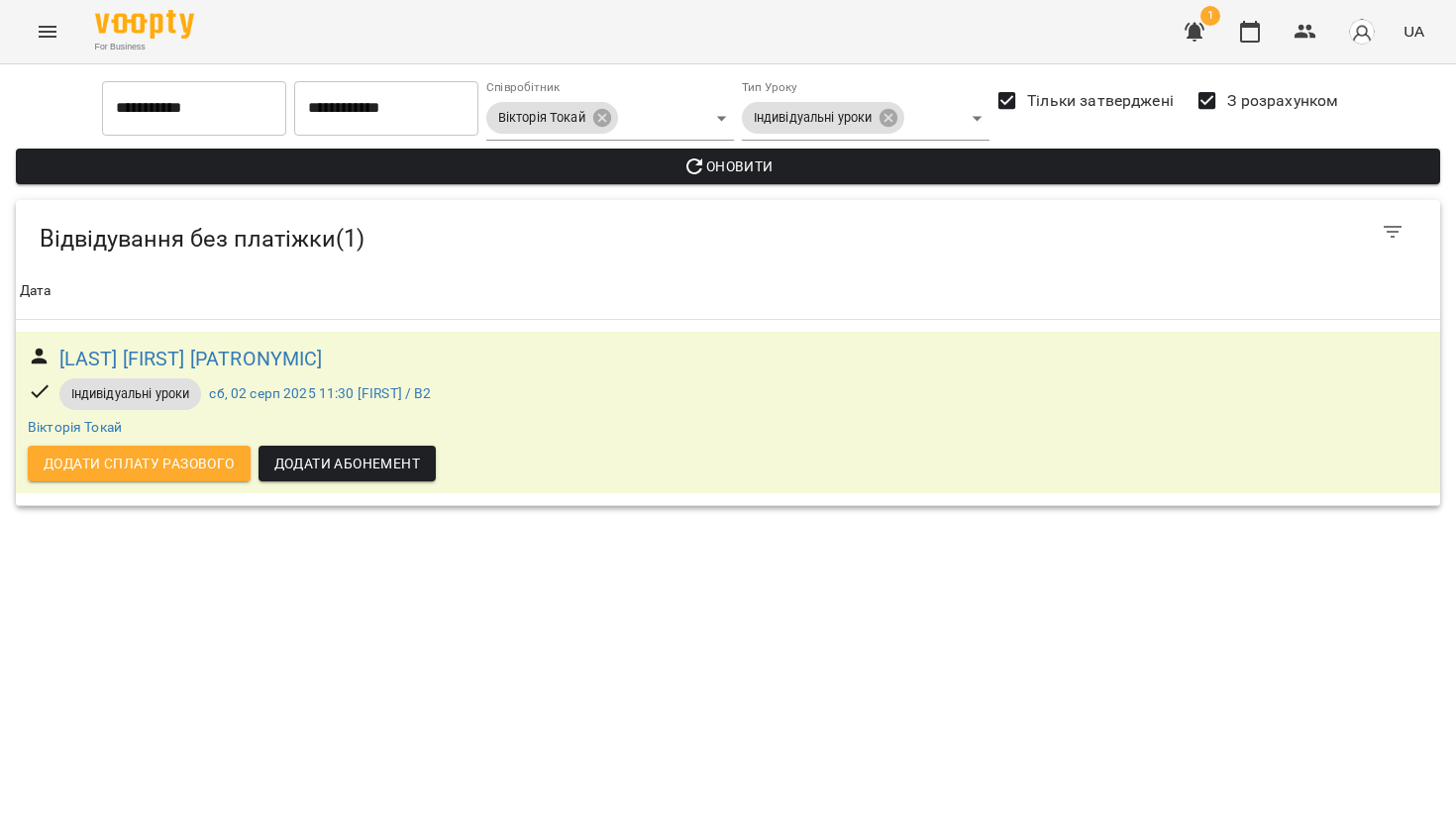 click on "Оновити" at bounding box center (728, 166) 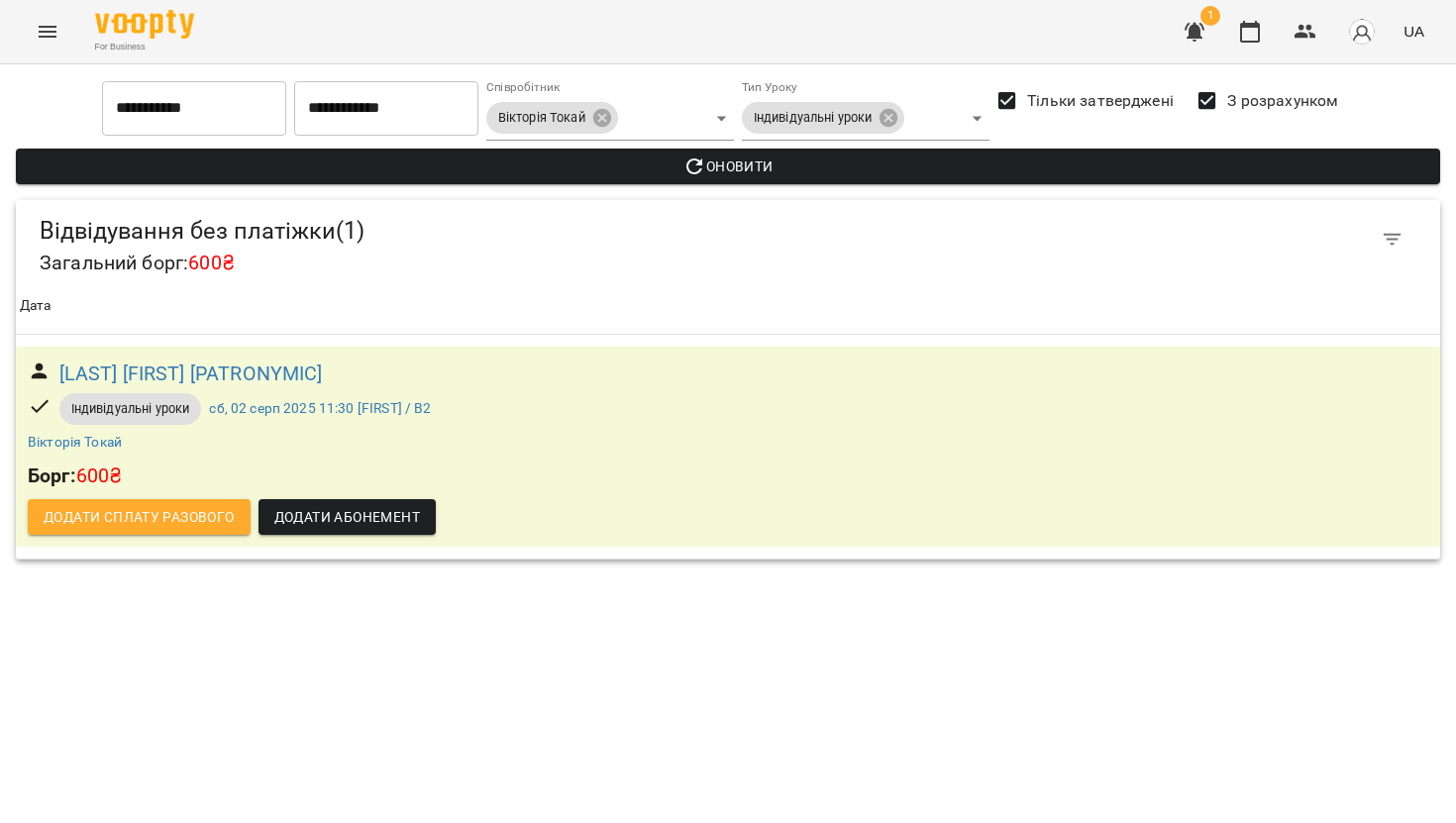 click on "**********" at bounding box center [194, 108] 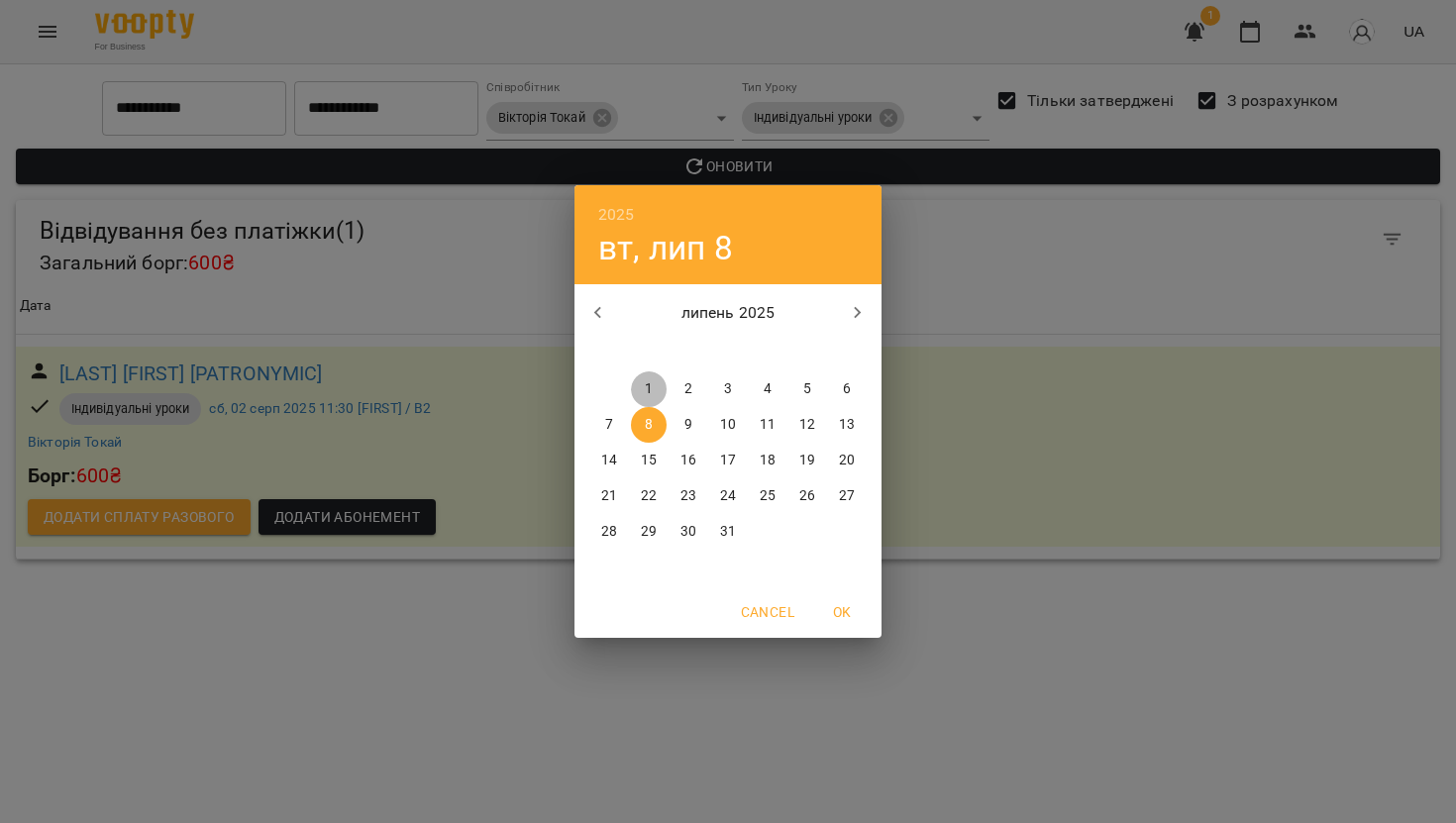 click on "1" at bounding box center (649, 389) 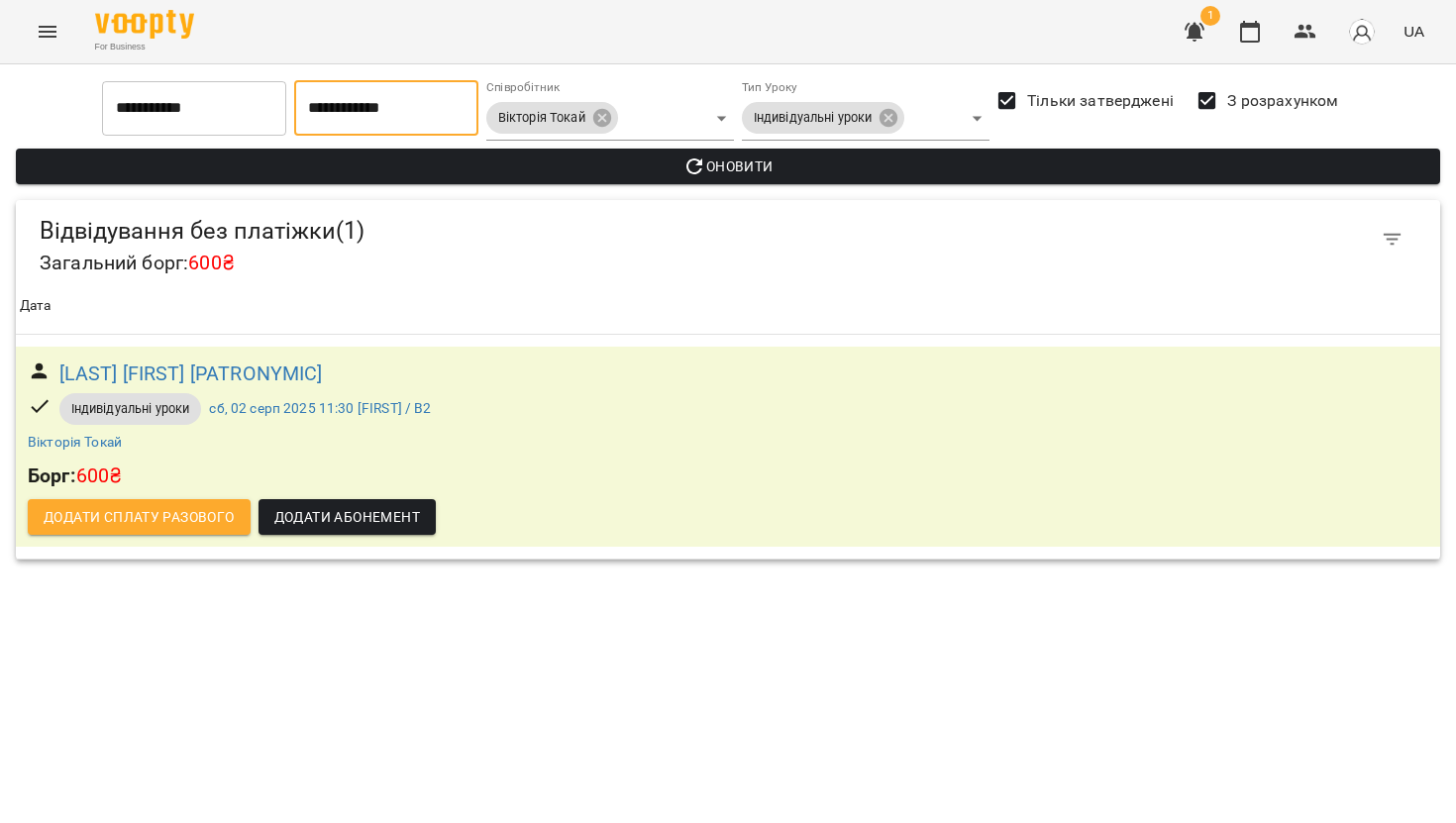 click on "**********" at bounding box center [386, 108] 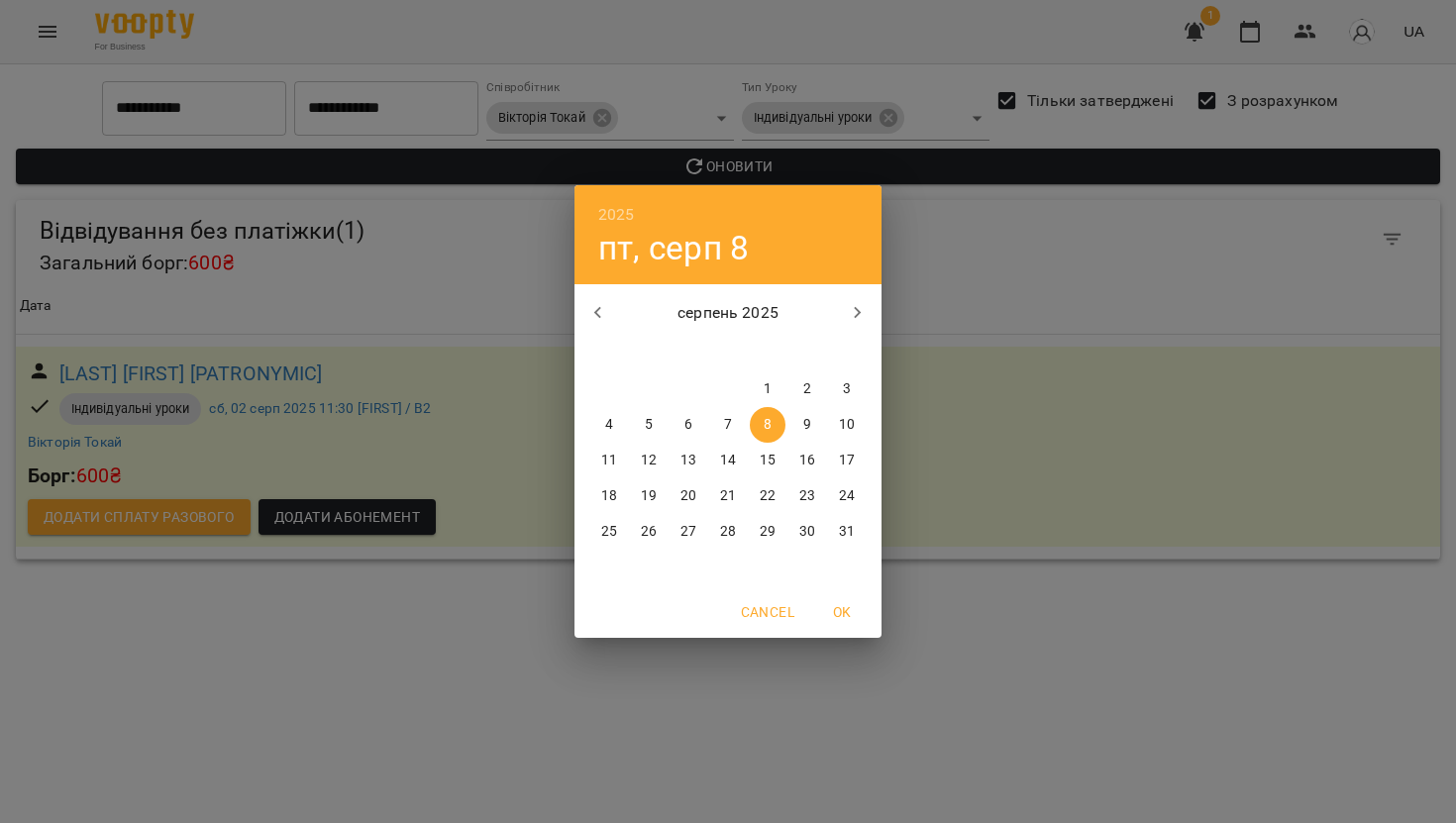 click on "31" at bounding box center [847, 532] 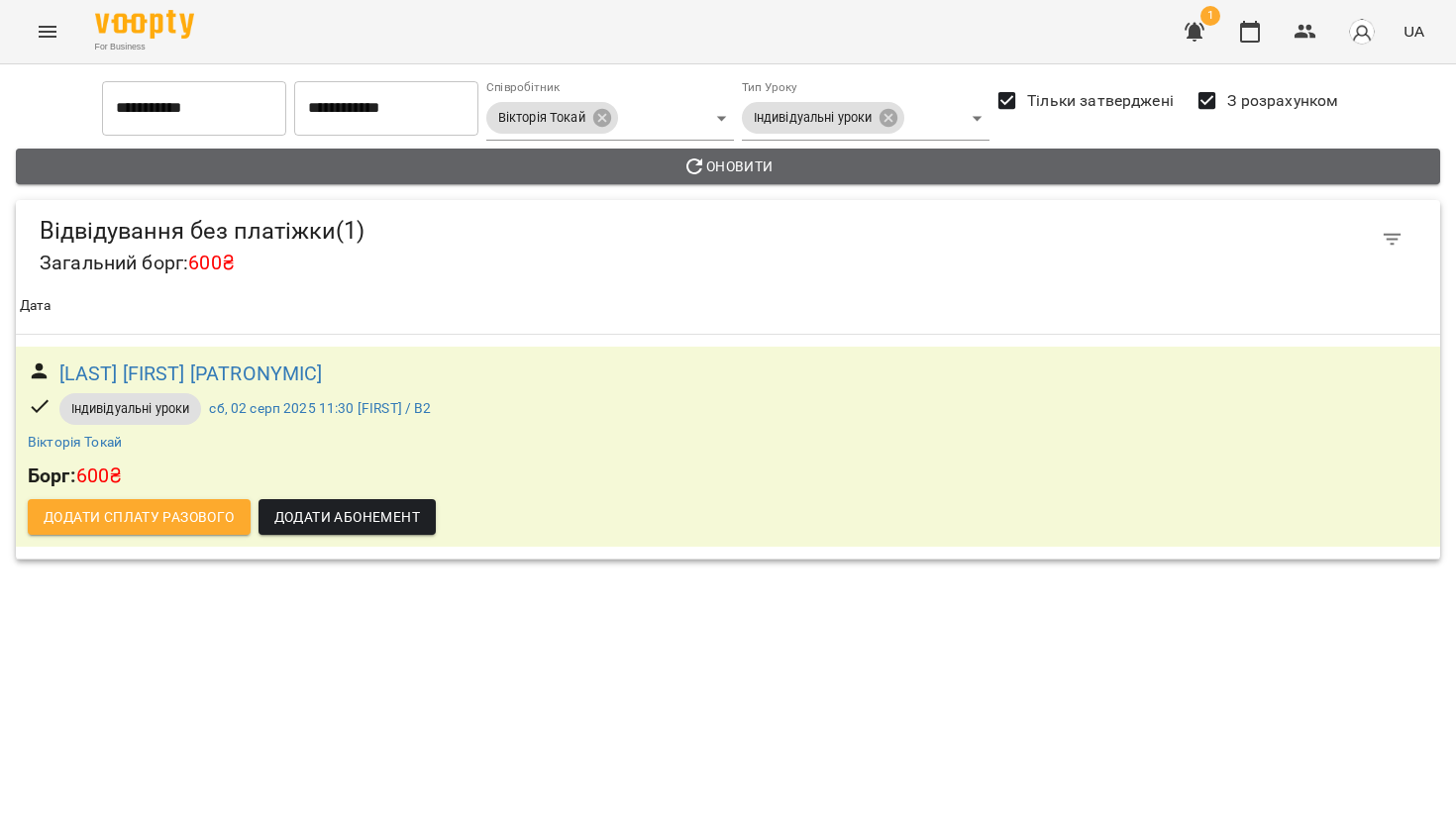 click on "Оновити" at bounding box center [728, 166] 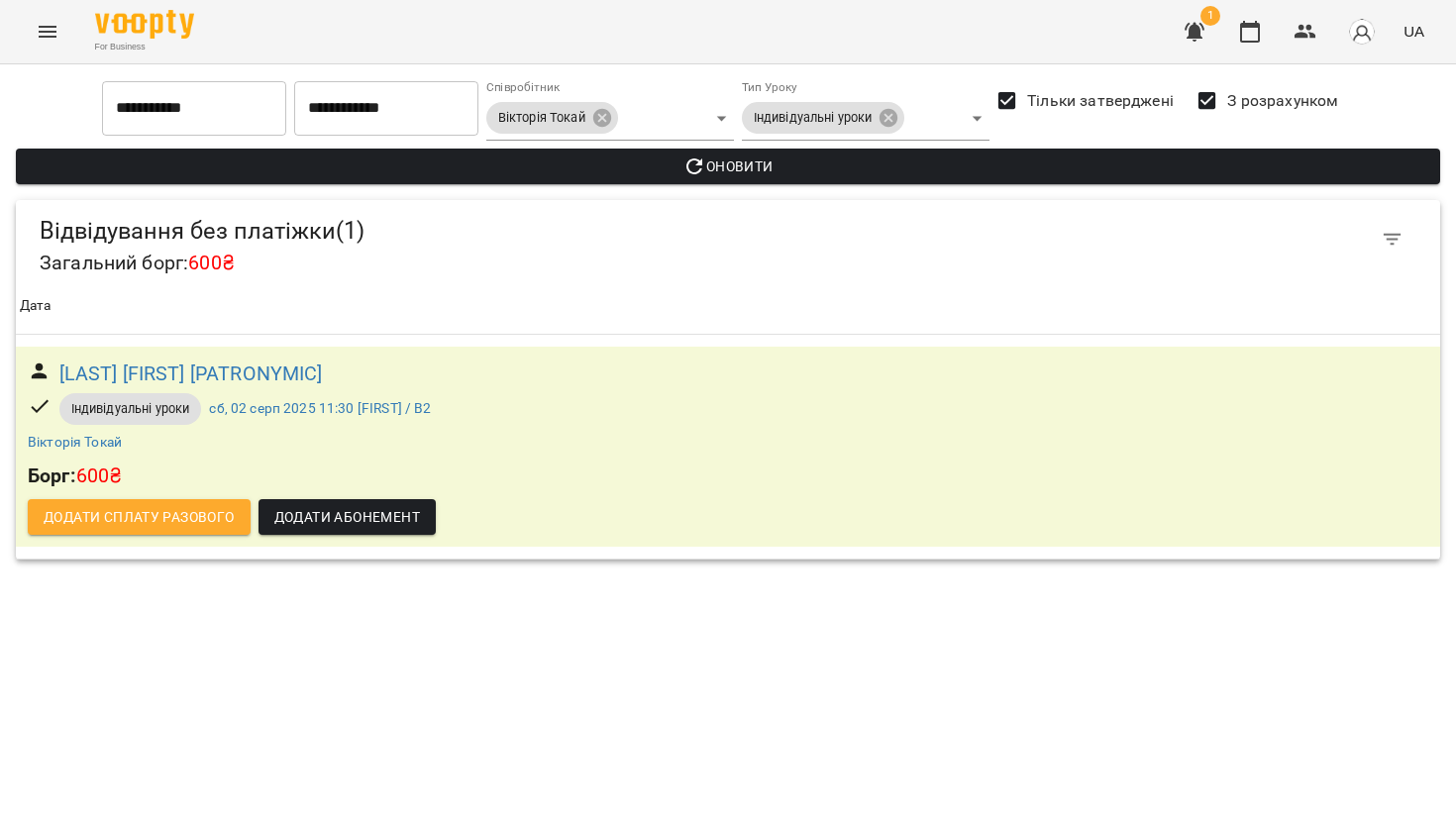 click on "600₴" at bounding box center [211, 262] 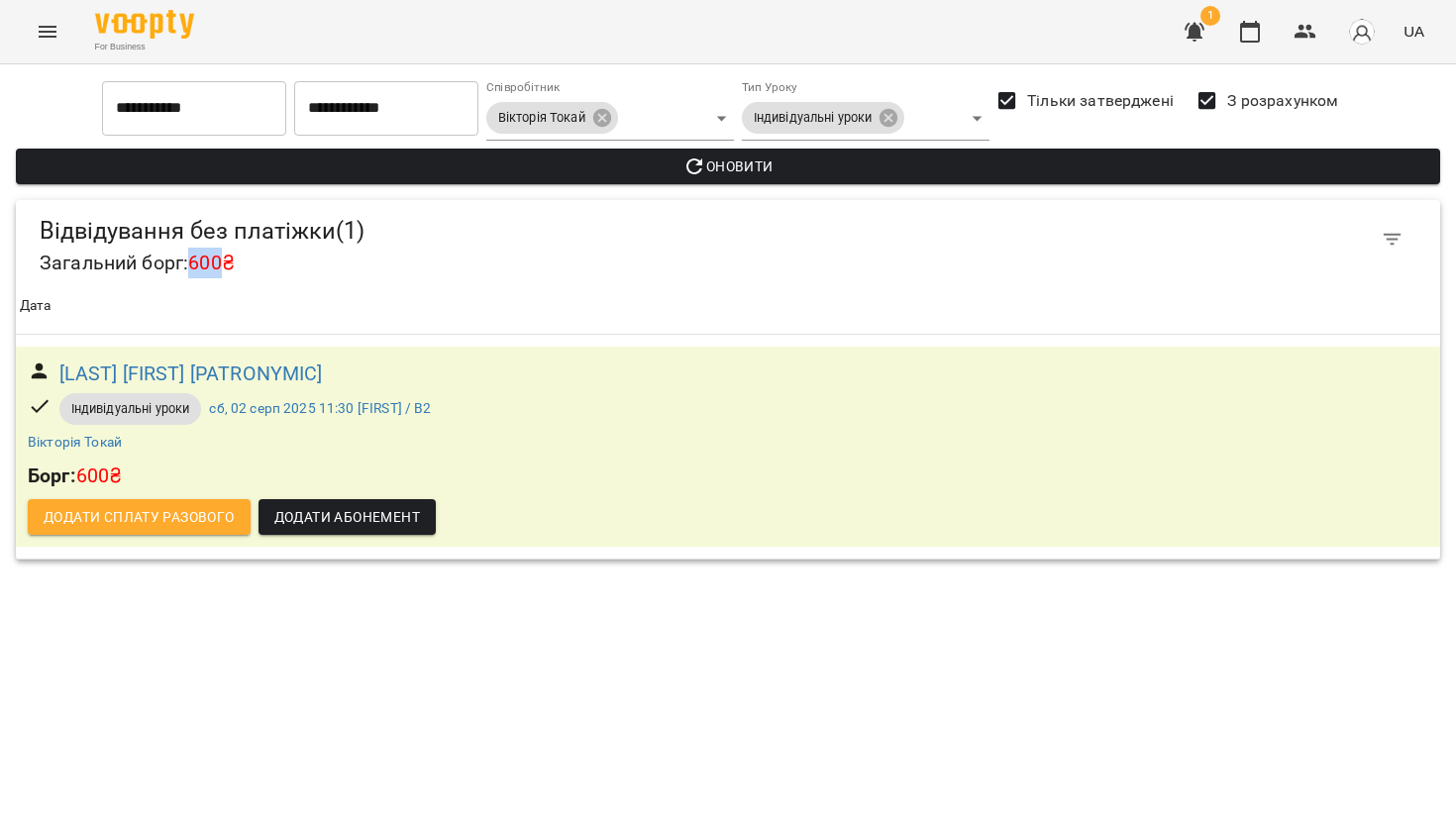 click on "600₴" at bounding box center [211, 262] 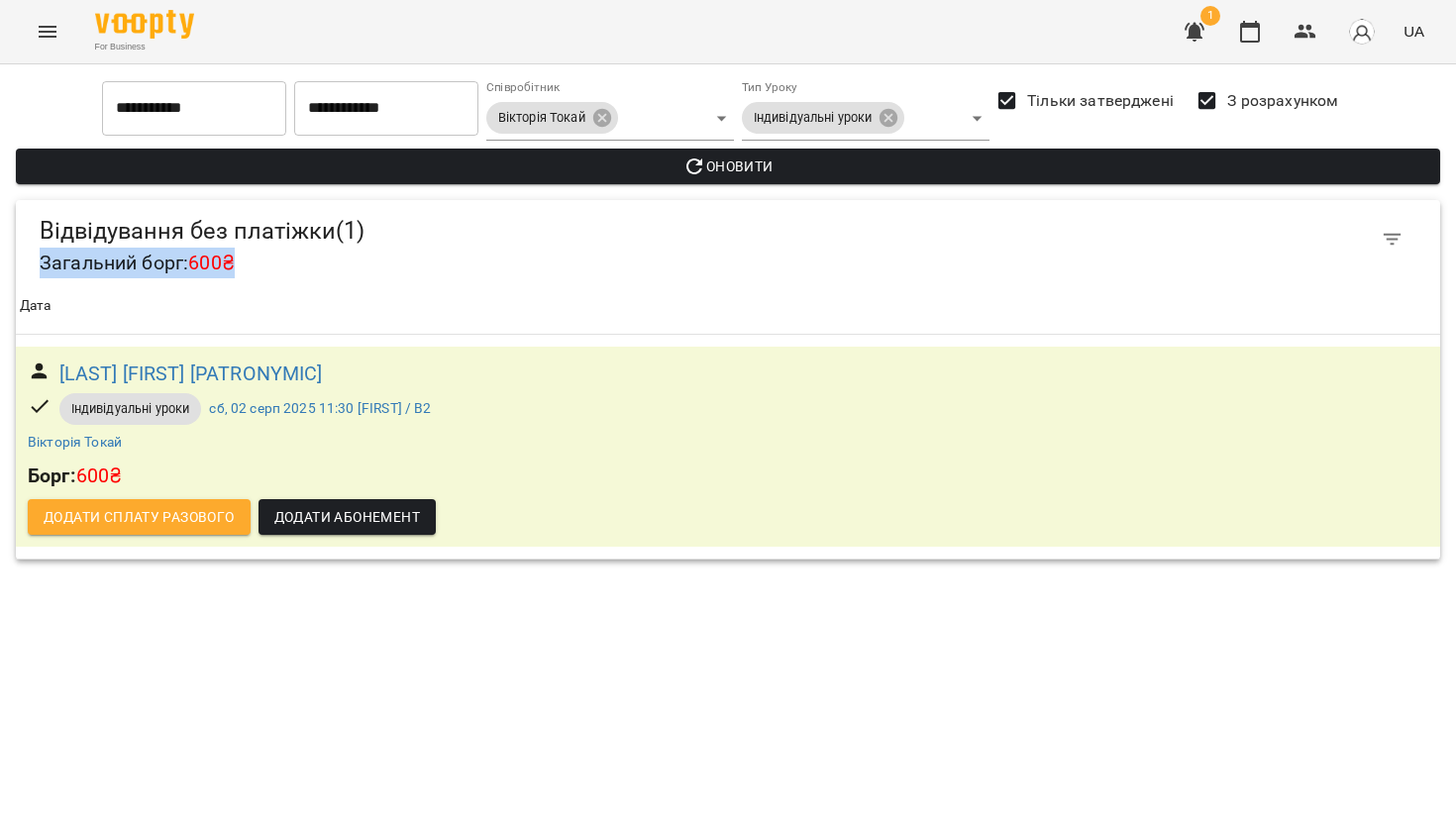 click on "600₴" at bounding box center (211, 262) 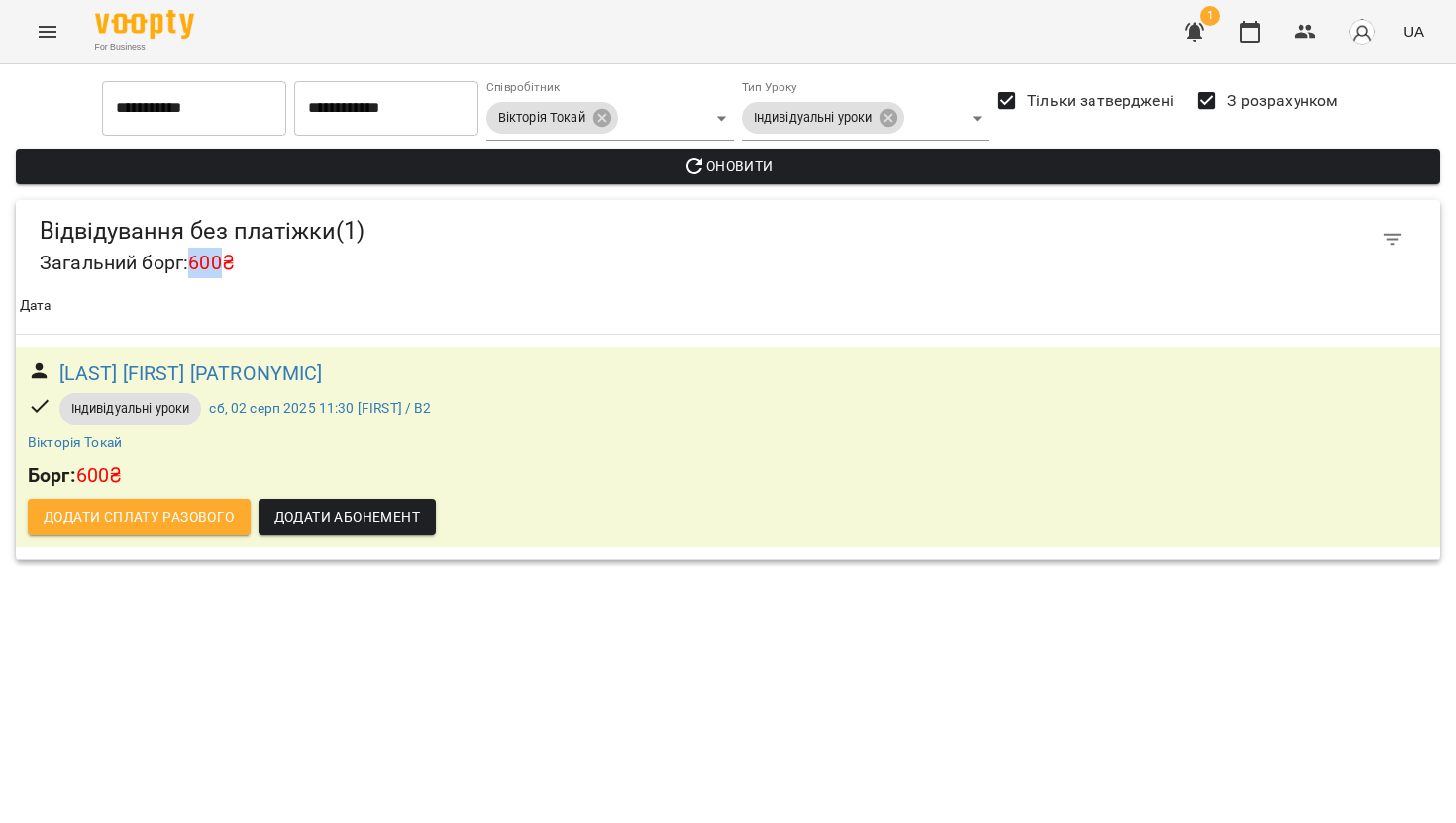click on "600₴" at bounding box center (211, 262) 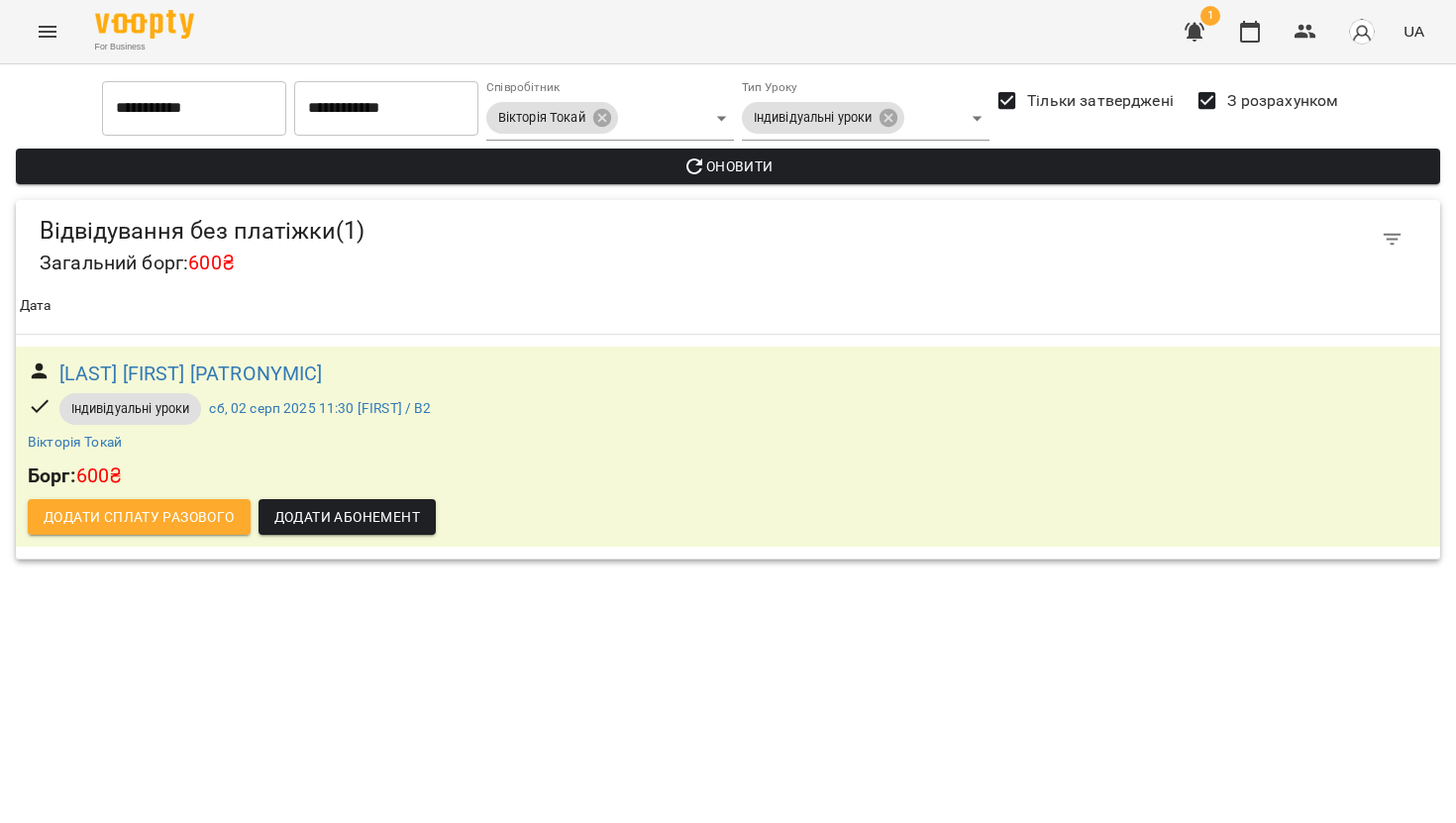 click on "Дата" at bounding box center [728, 306] 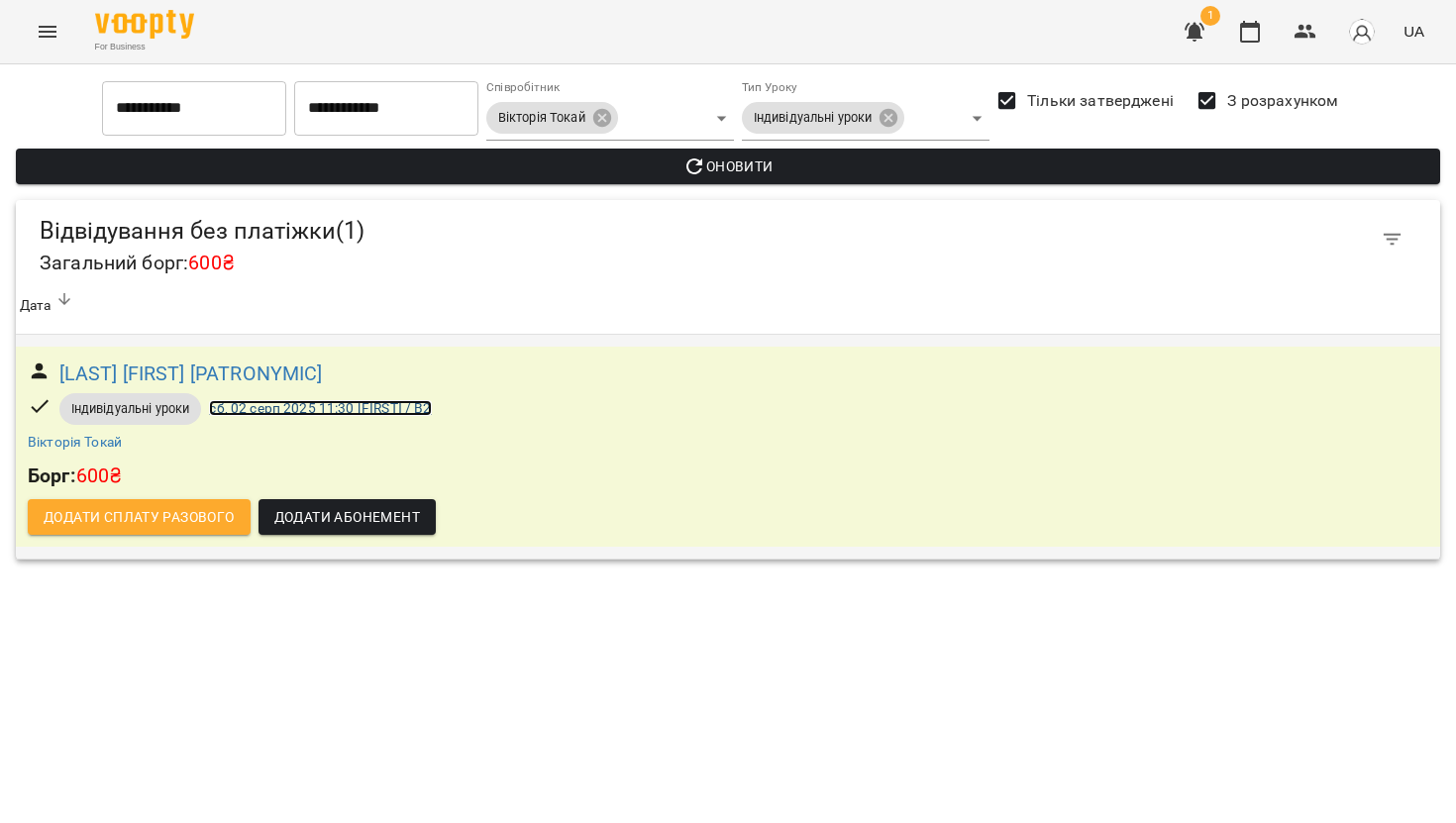 click on "сб, 02 серп 2025 11:30   Альона / В2" at bounding box center [320, 408] 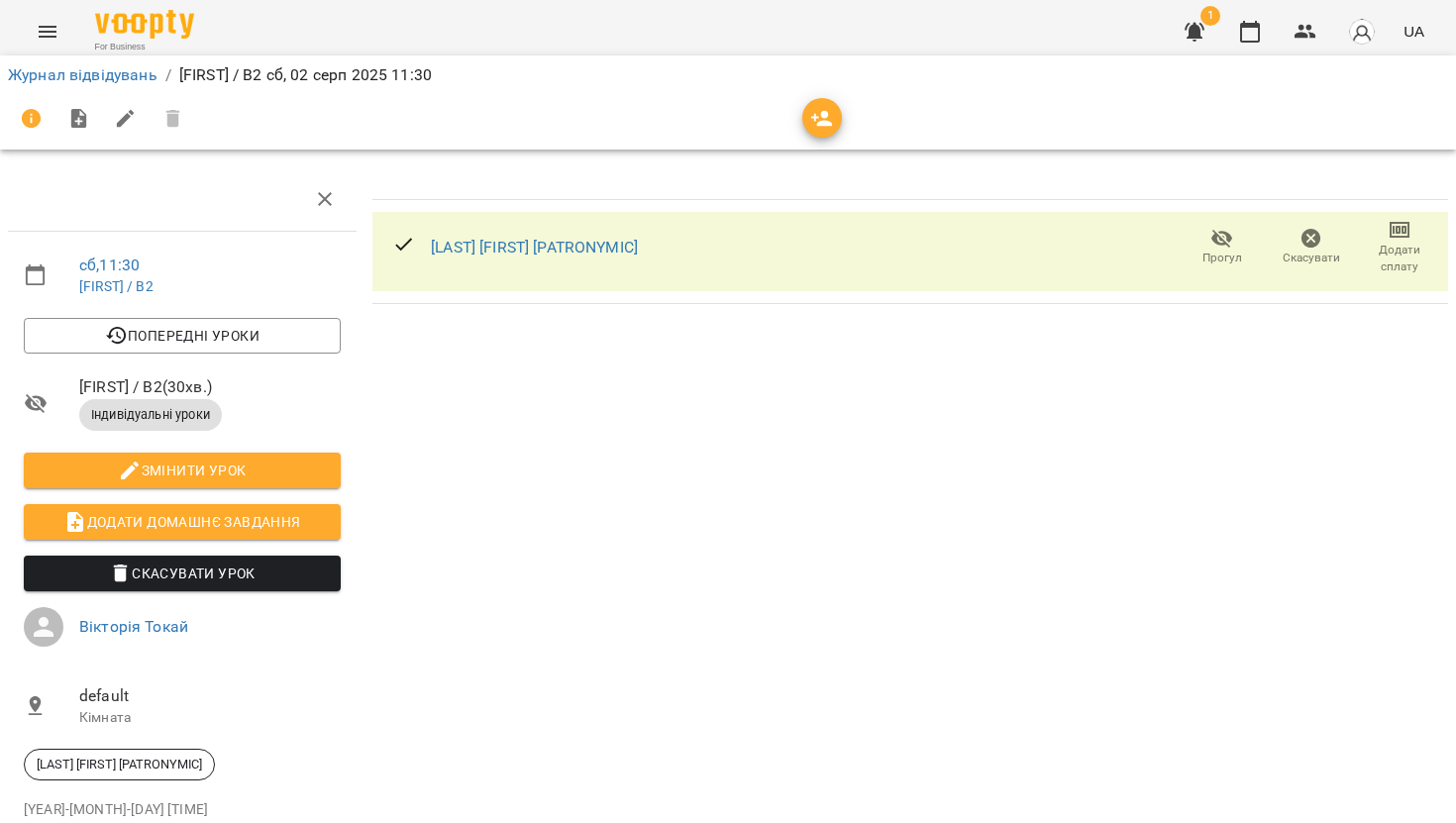 scroll, scrollTop: 0, scrollLeft: 0, axis: both 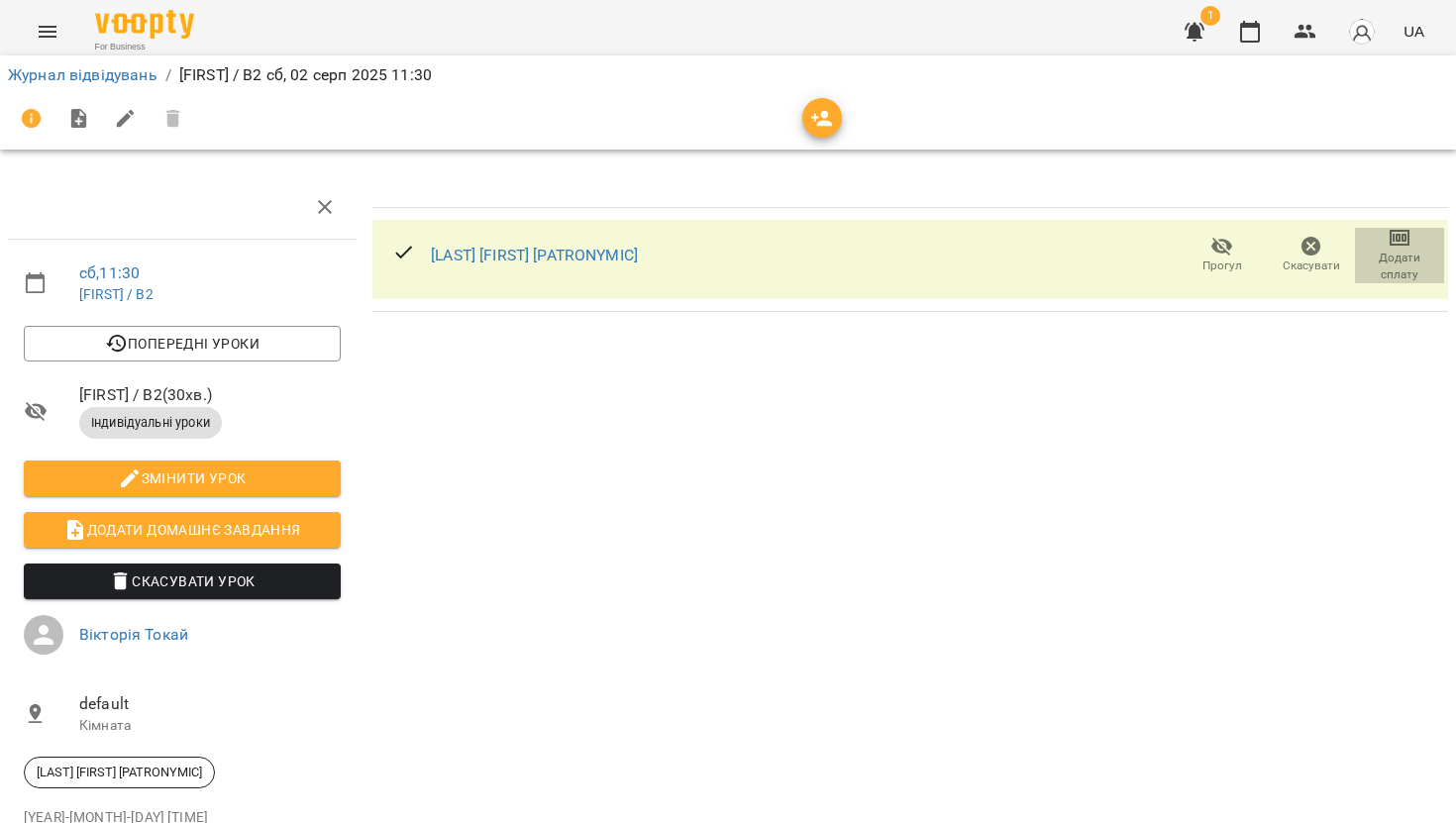 click 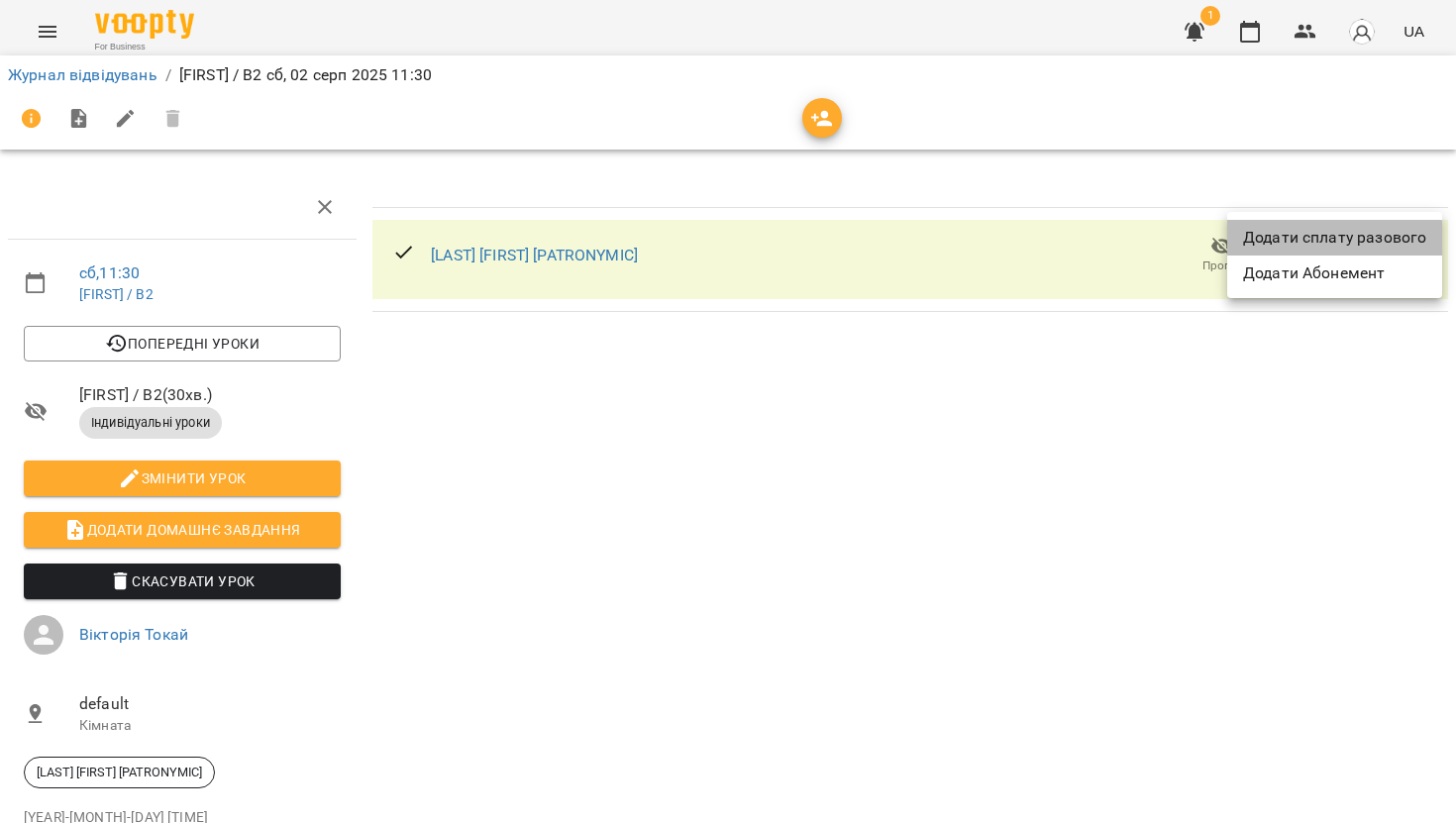 click on "Додати сплату разового" at bounding box center [1334, 238] 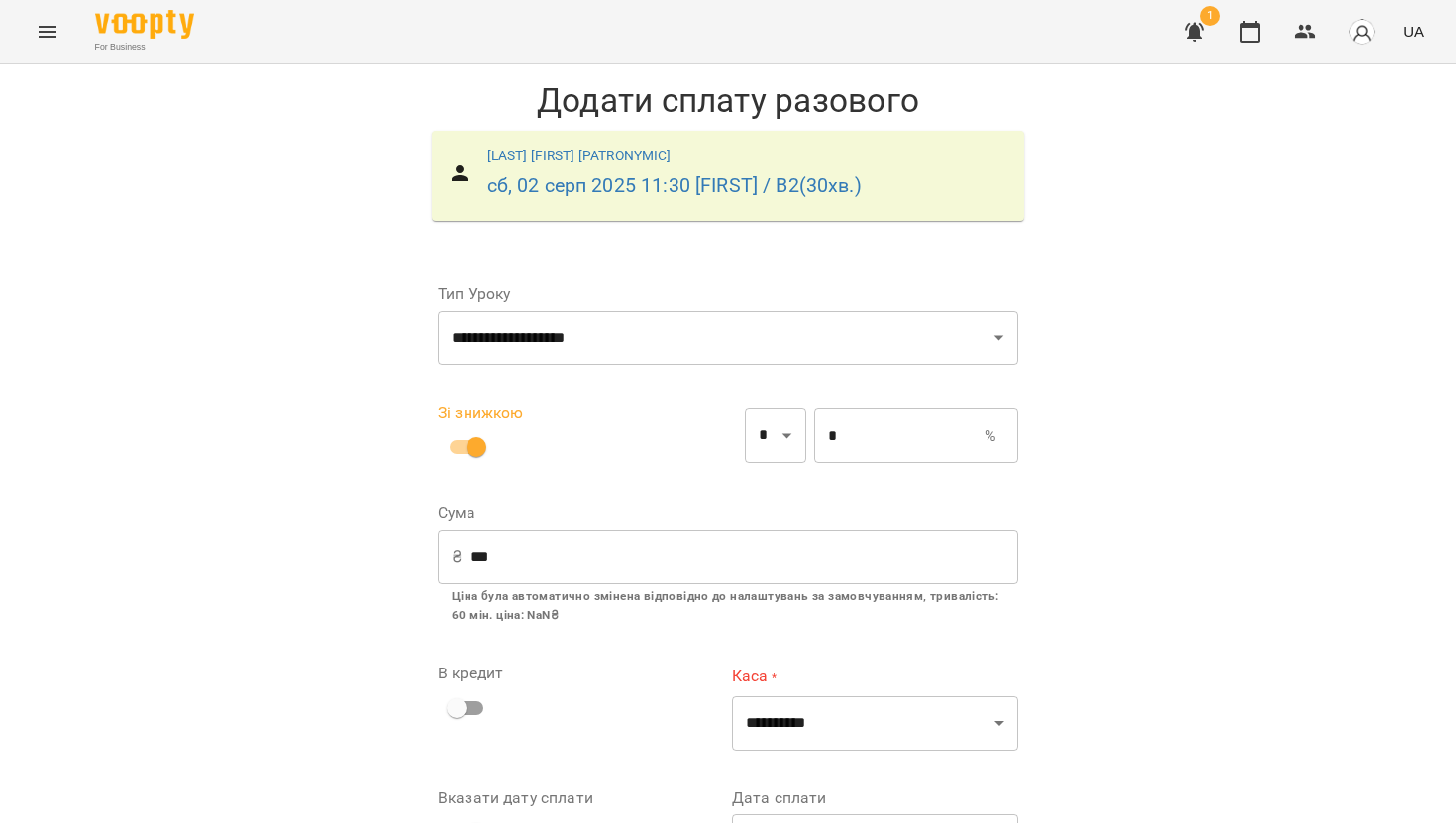 scroll, scrollTop: 153, scrollLeft: 0, axis: vertical 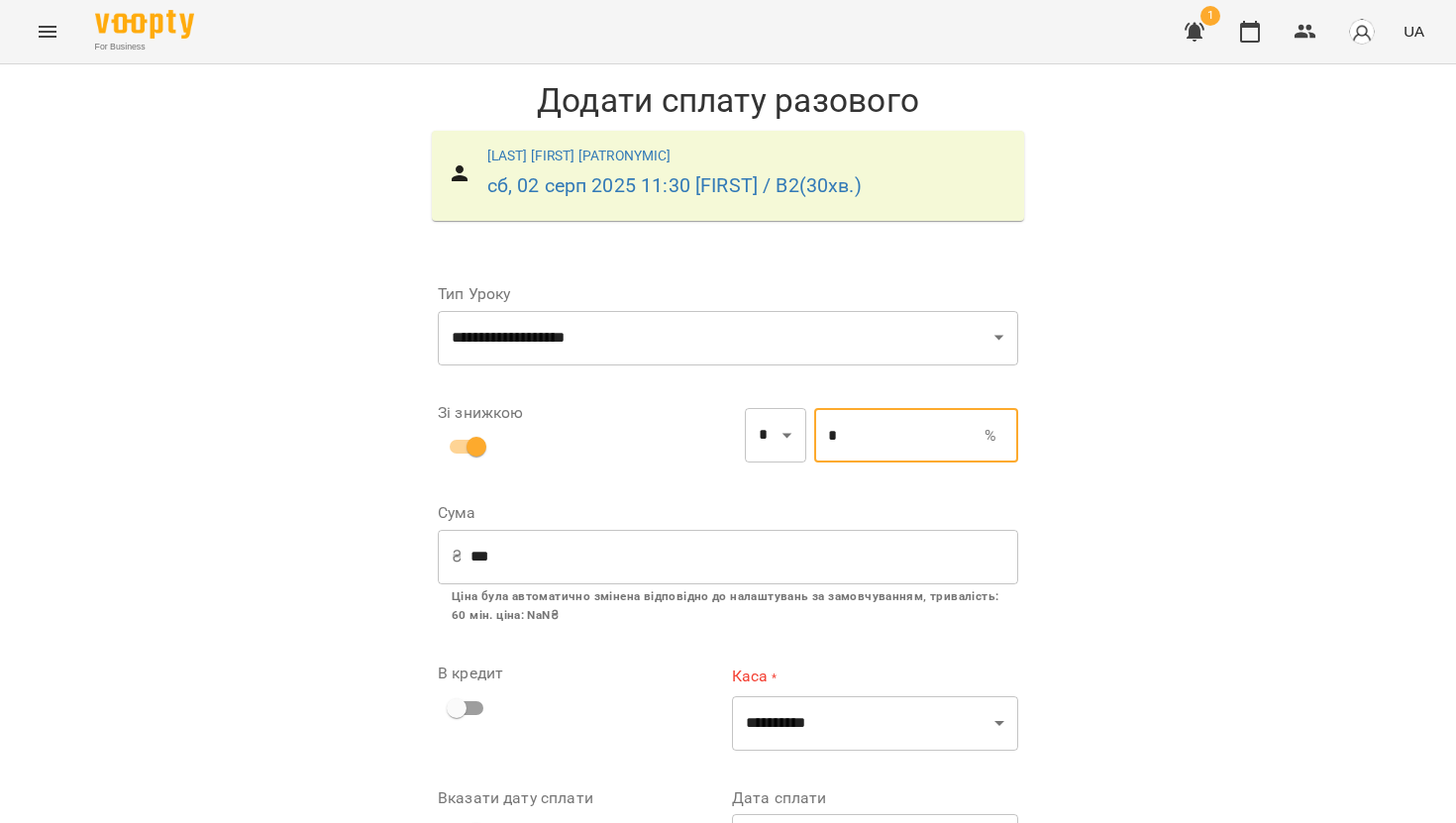 click on "*" at bounding box center [899, 436] 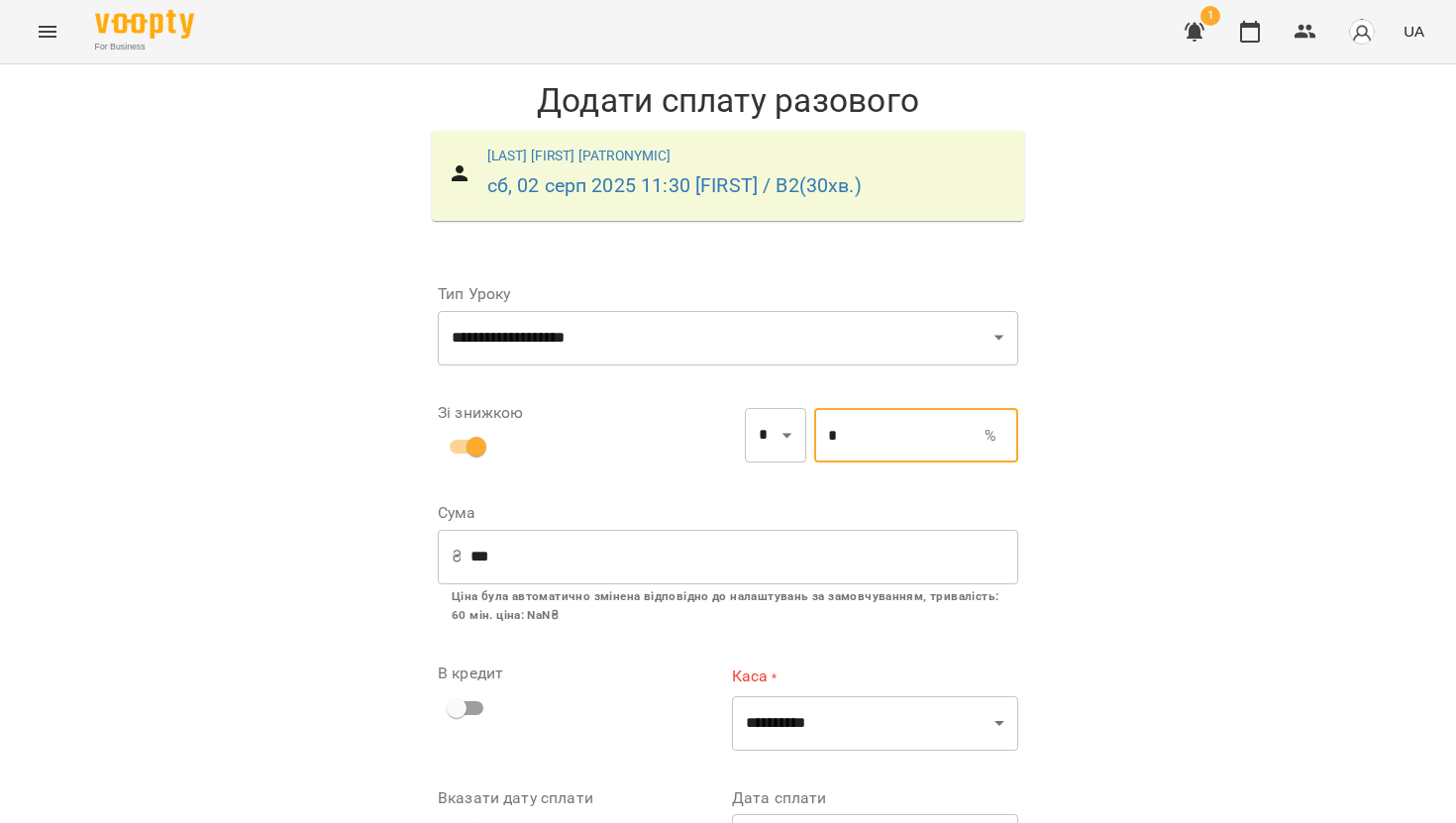 type on "***" 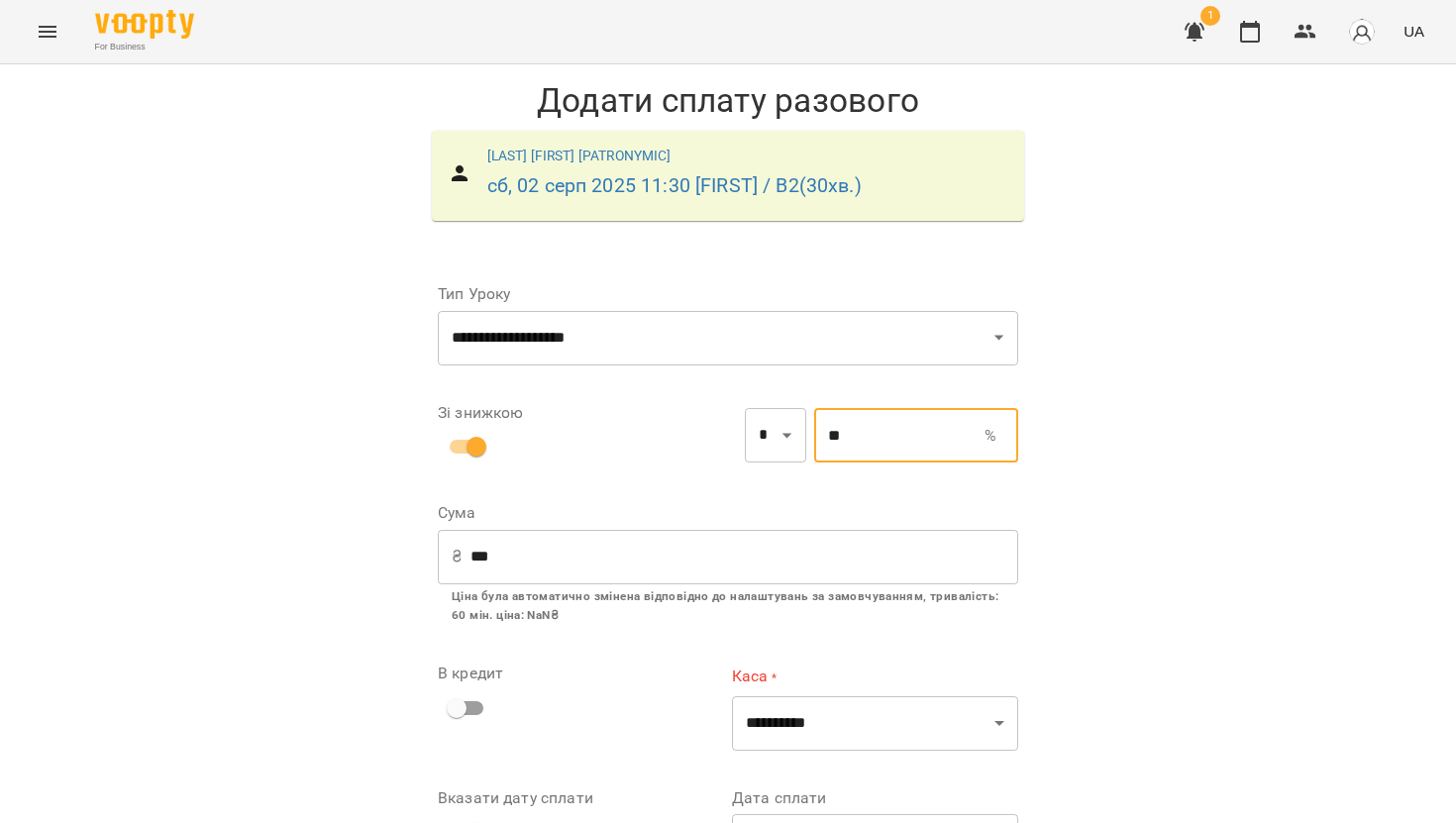 type on "*" 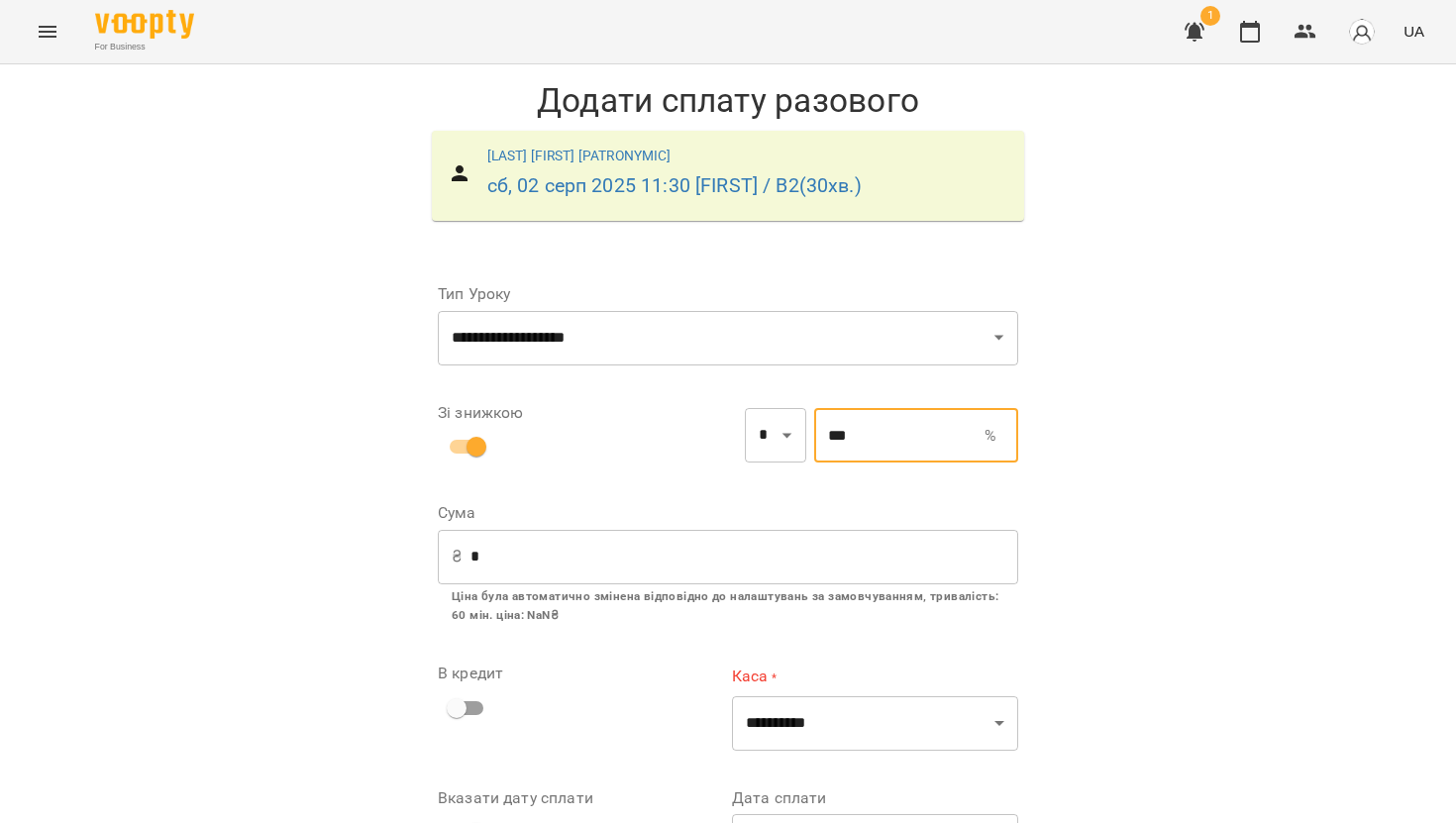 scroll, scrollTop: 171, scrollLeft: 0, axis: vertical 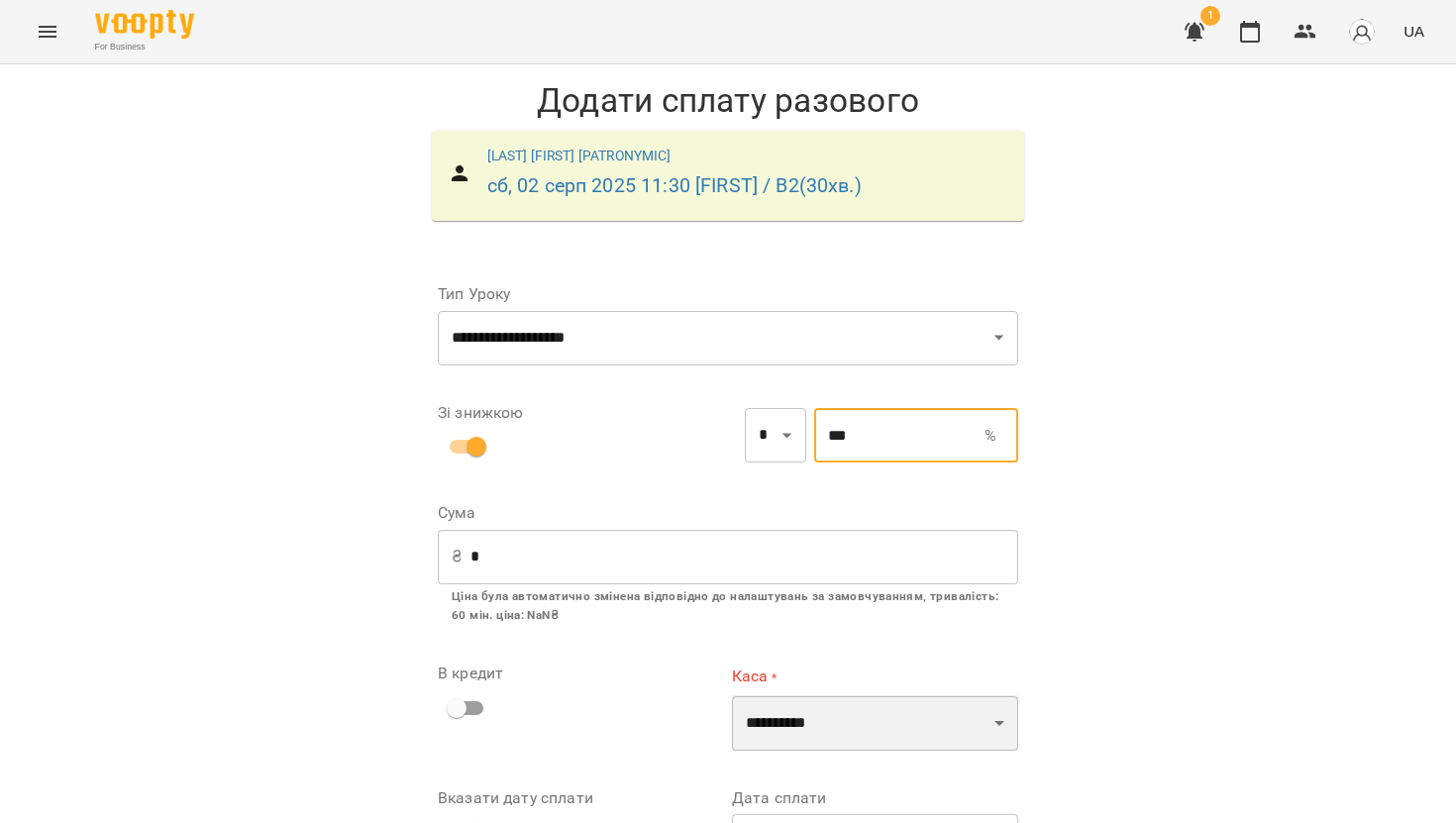click on "**********" at bounding box center (875, 723) 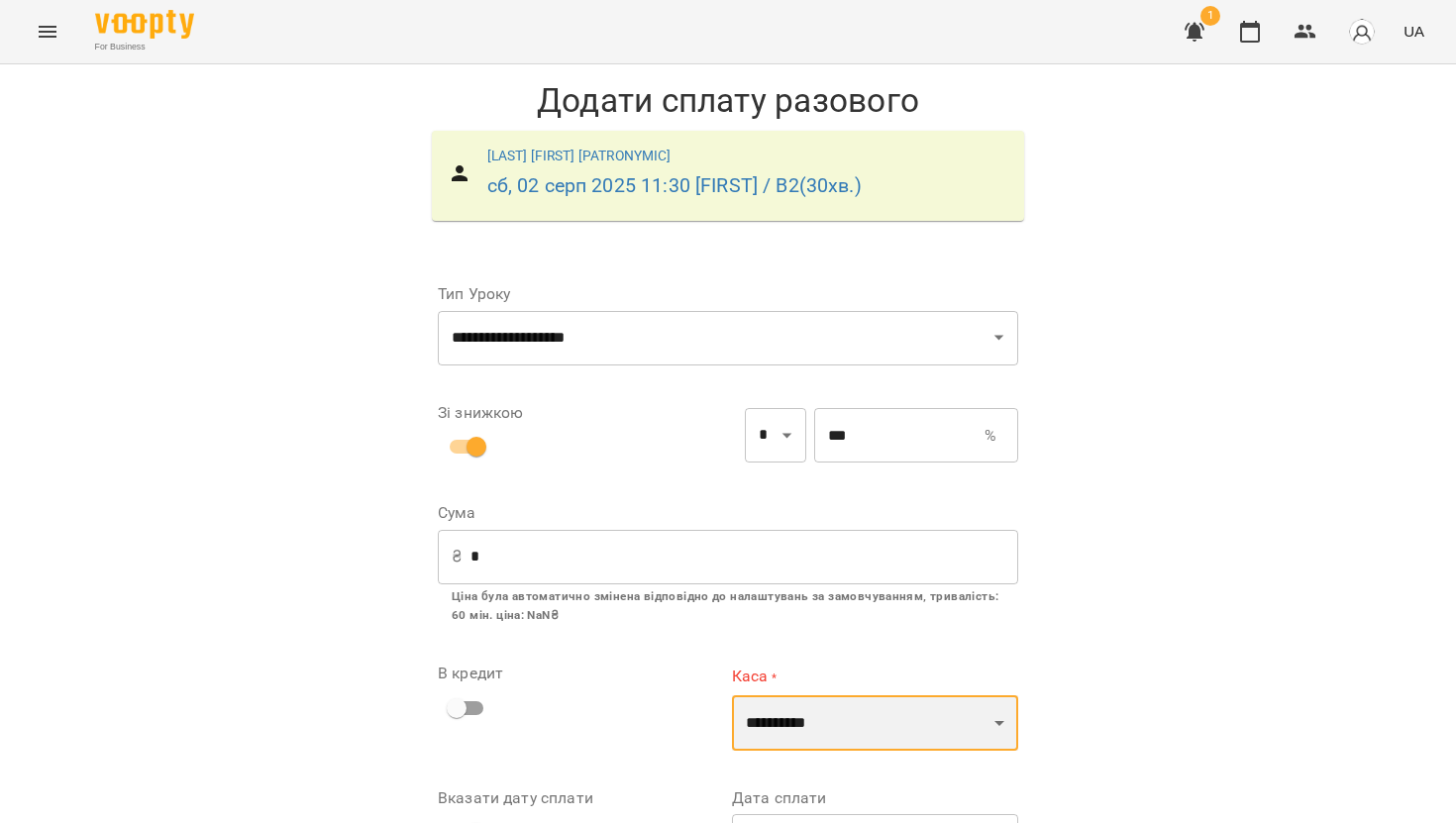 select on "**********" 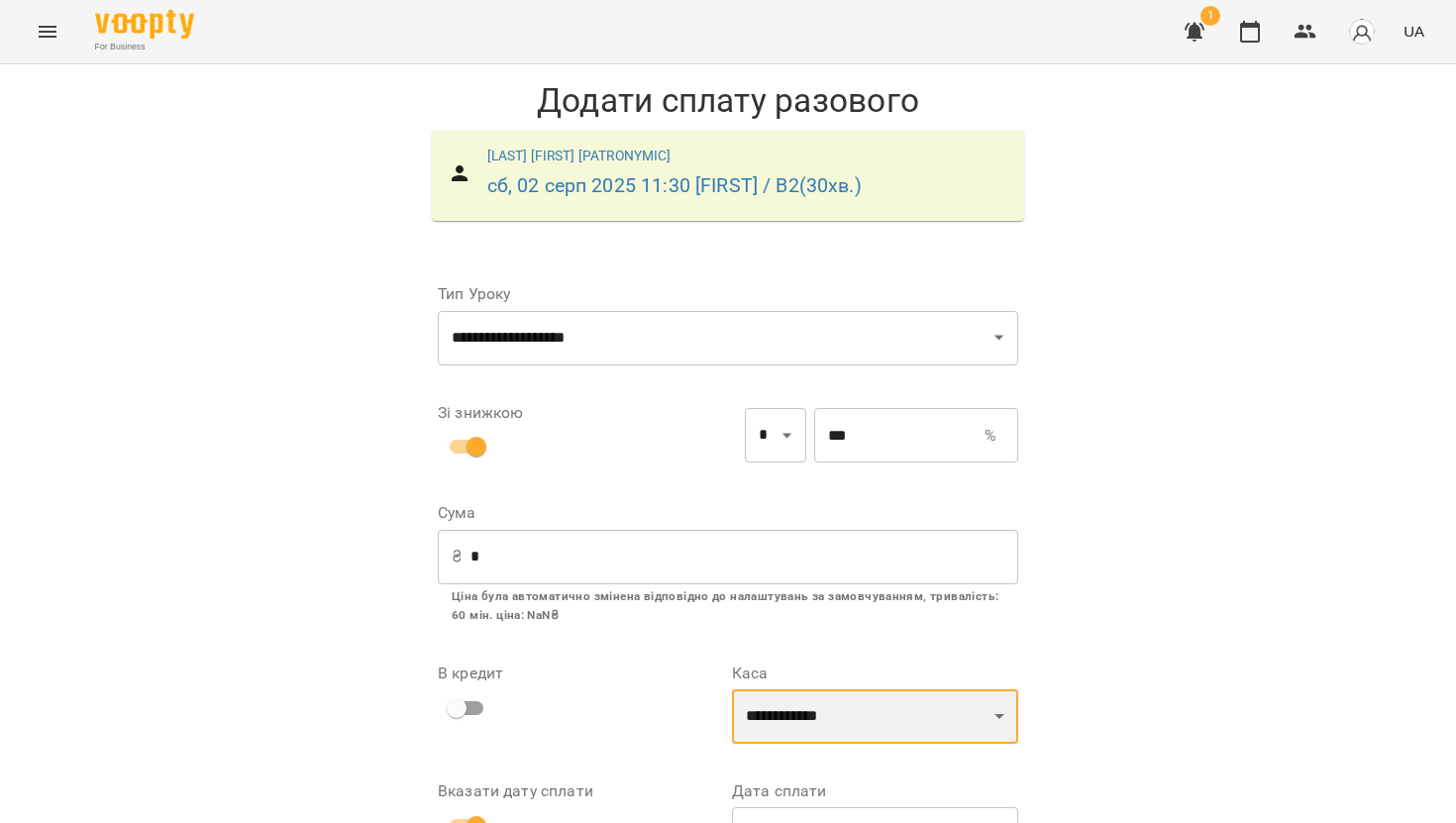 scroll, scrollTop: 165, scrollLeft: 0, axis: vertical 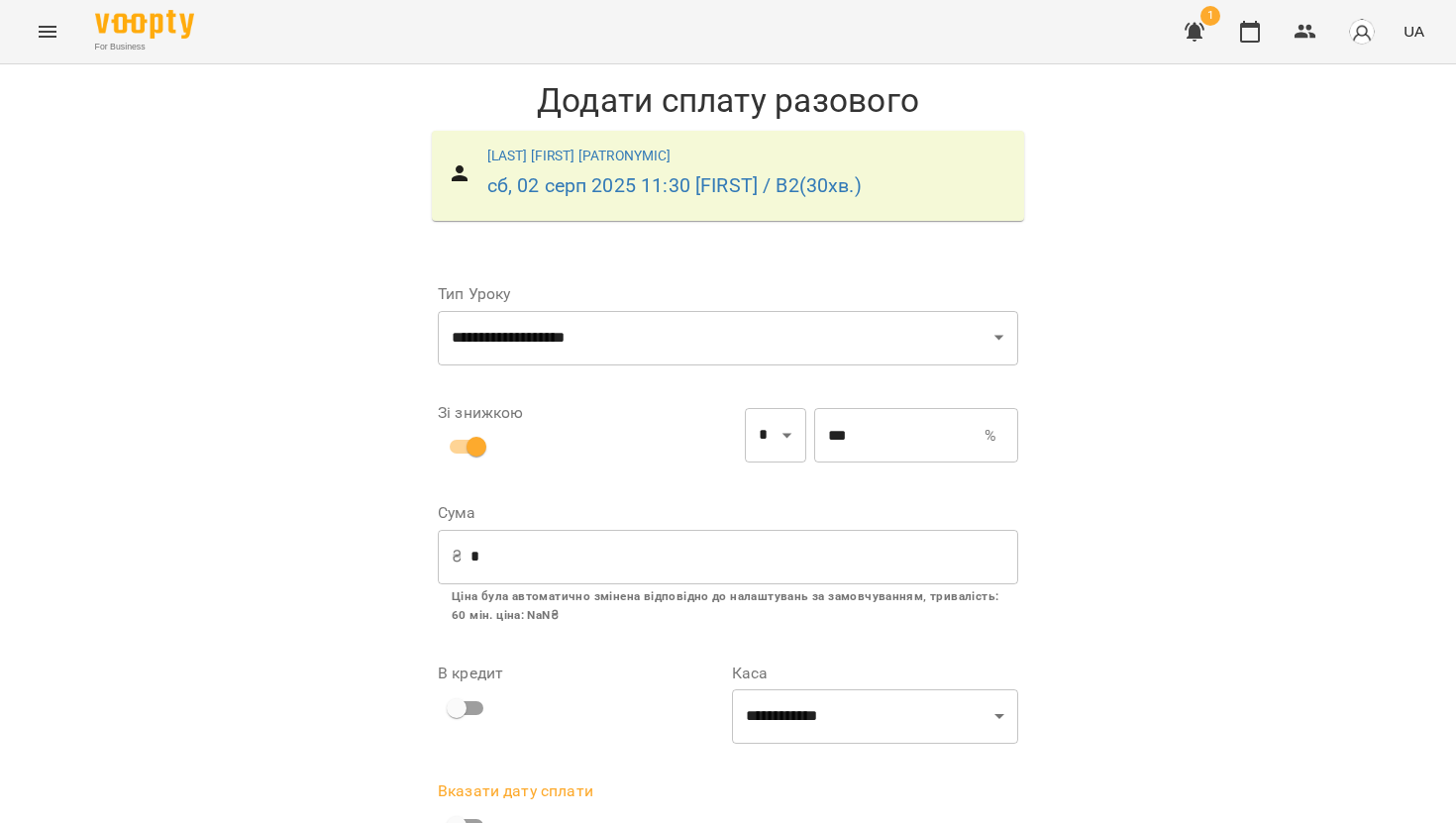 click on "Додати сплату разового" at bounding box center (892, 936) 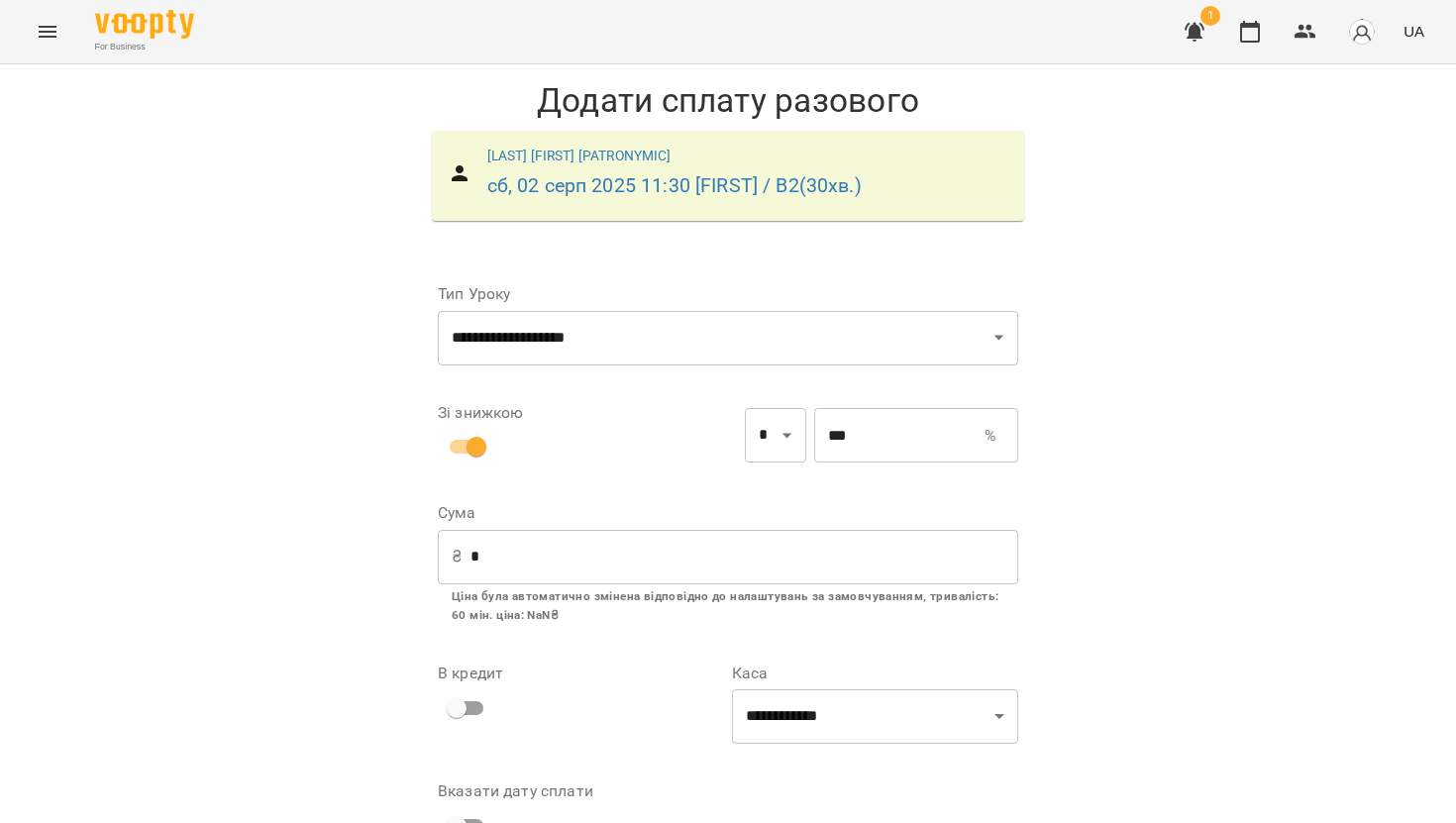 scroll, scrollTop: 0, scrollLeft: 0, axis: both 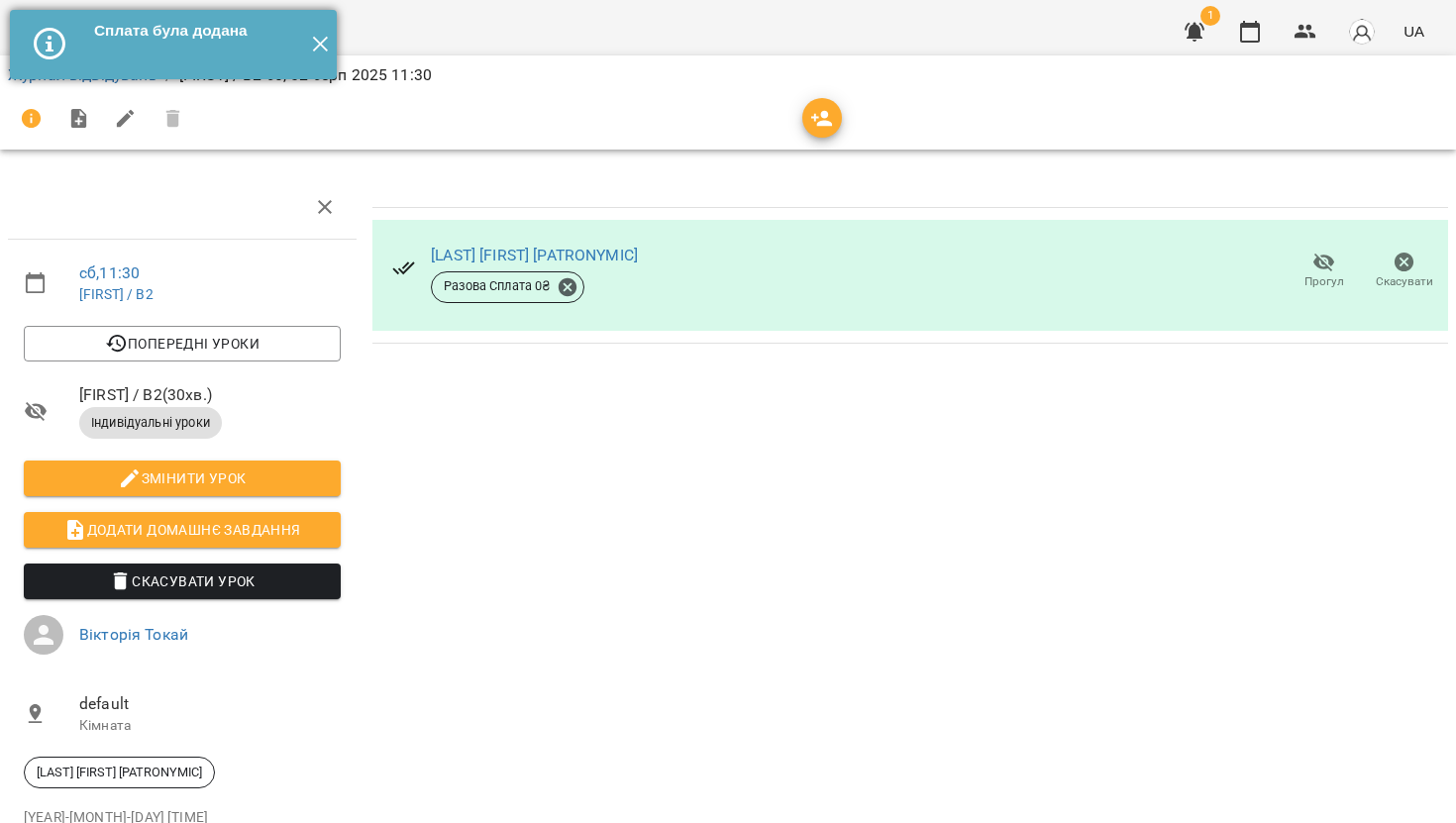 click on "✕" at bounding box center (320, 45) 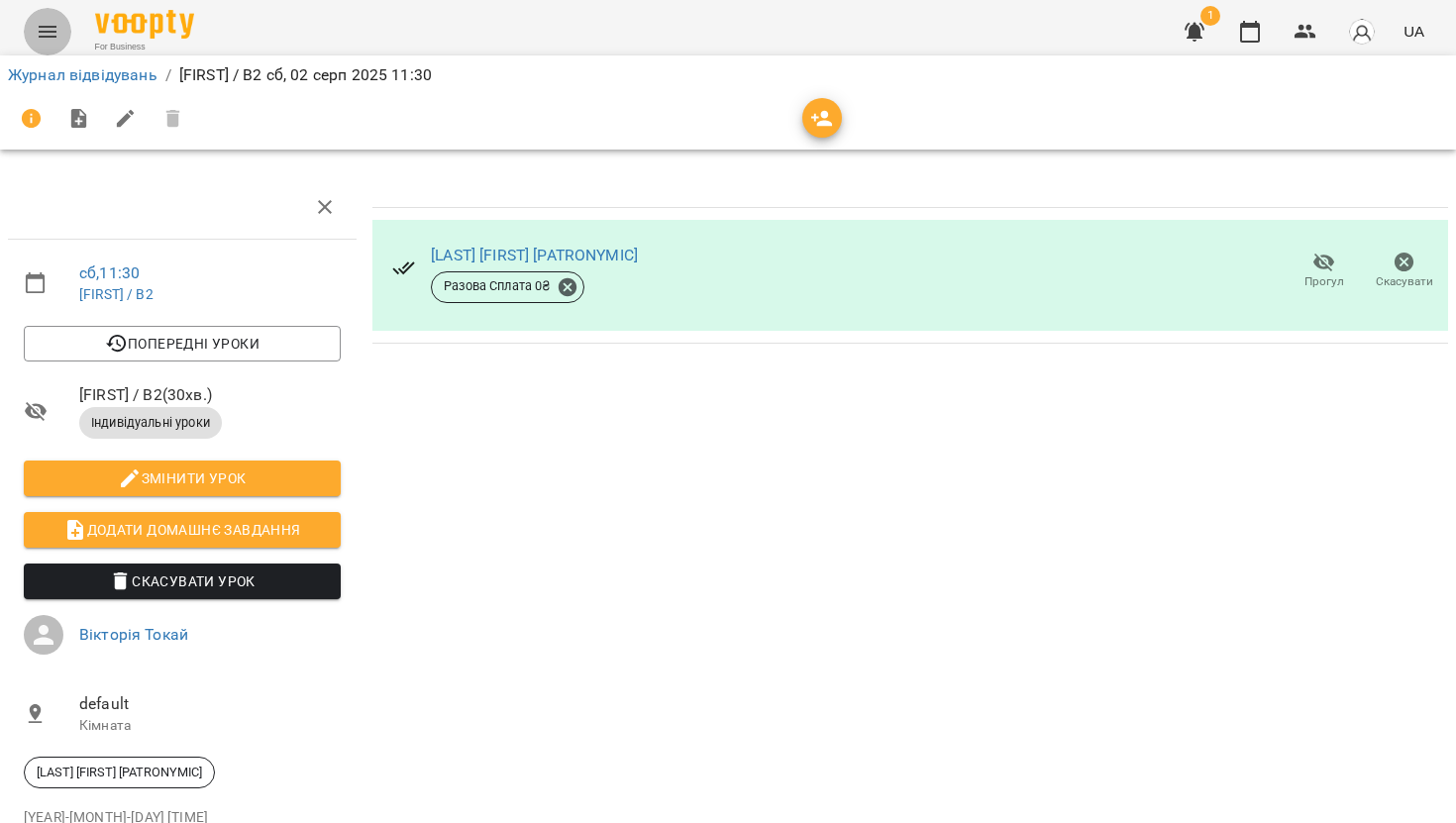 click 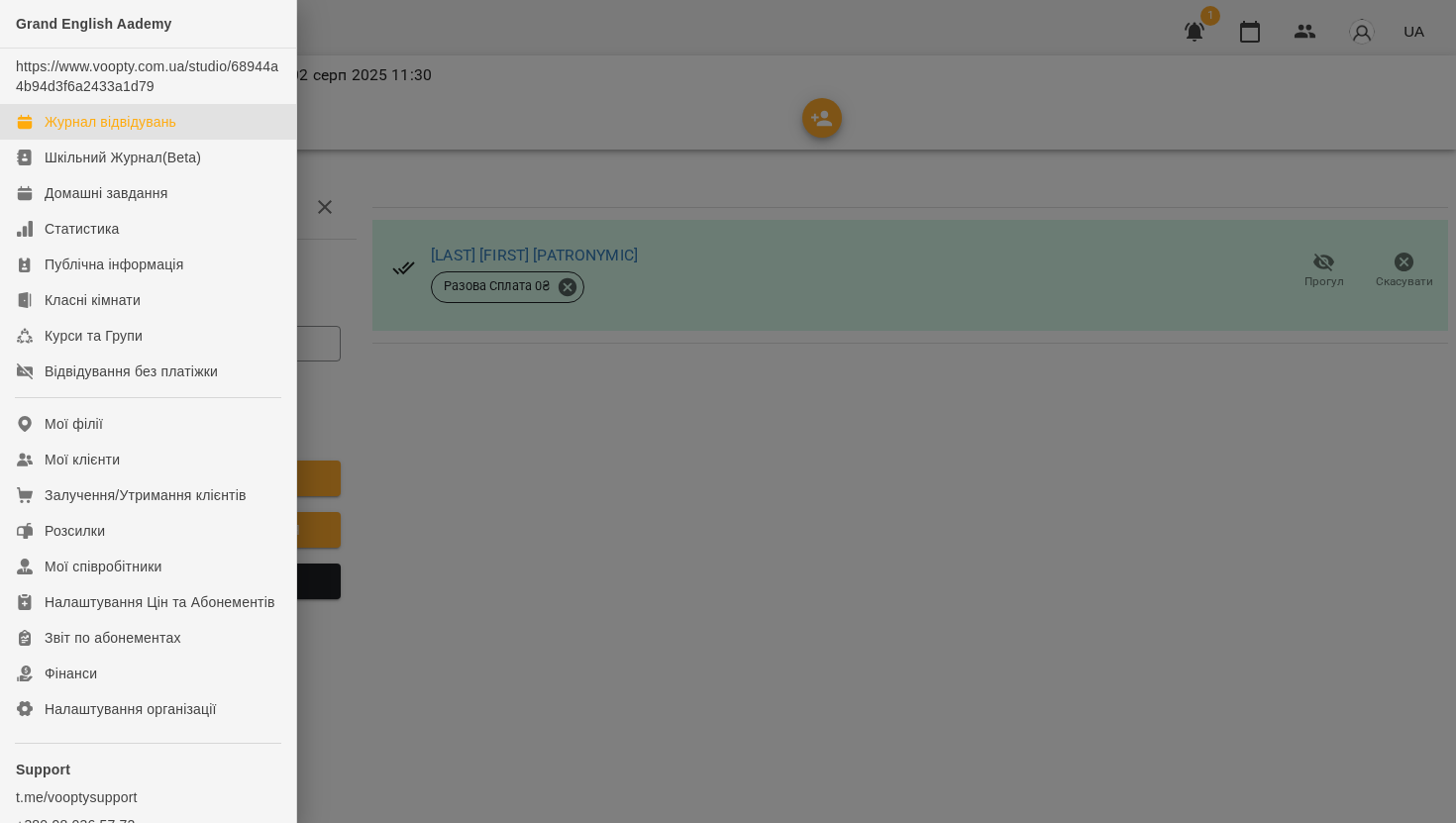 click on "Журнал відвідувань" at bounding box center [110, 122] 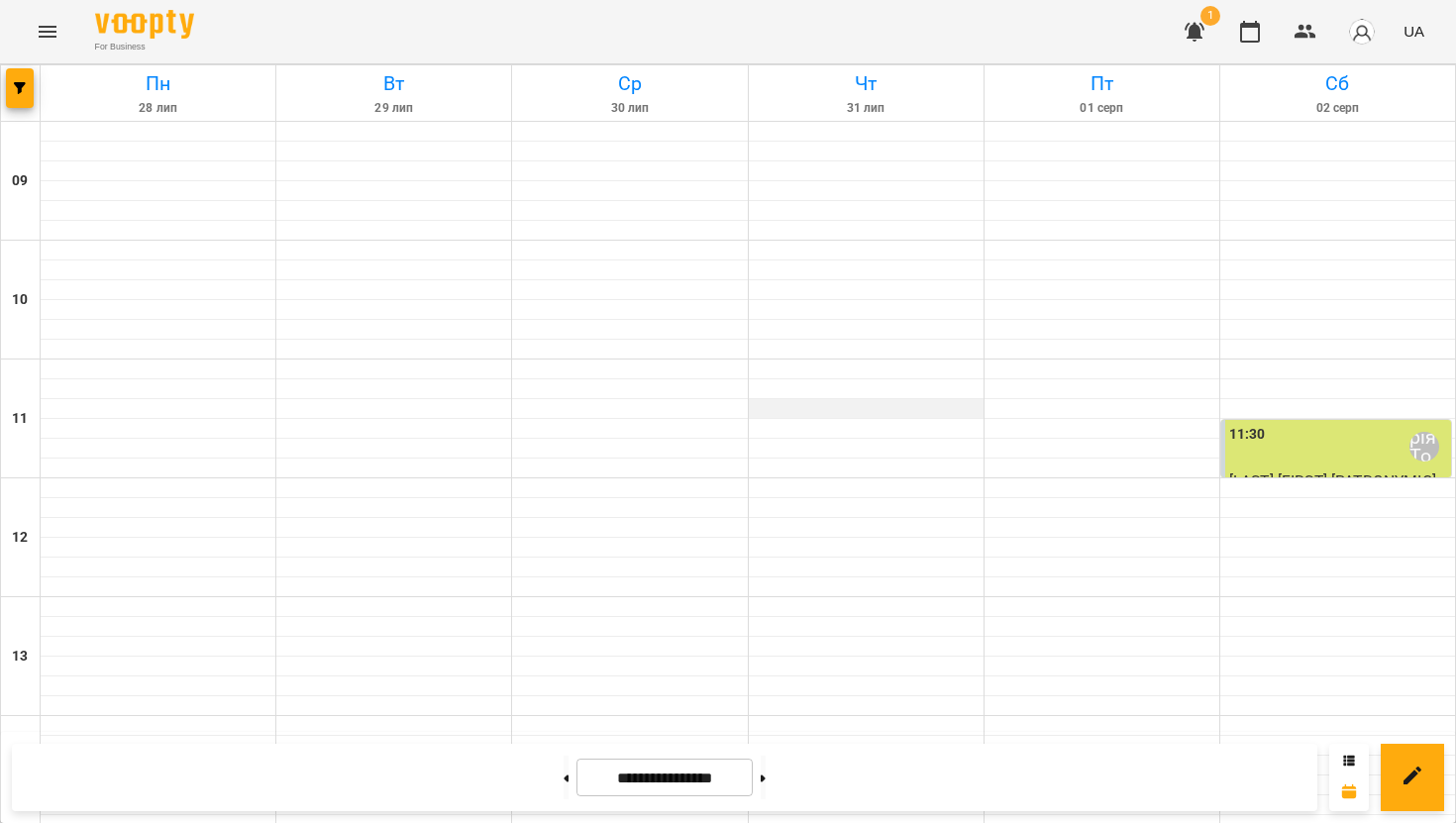 scroll, scrollTop: 0, scrollLeft: 0, axis: both 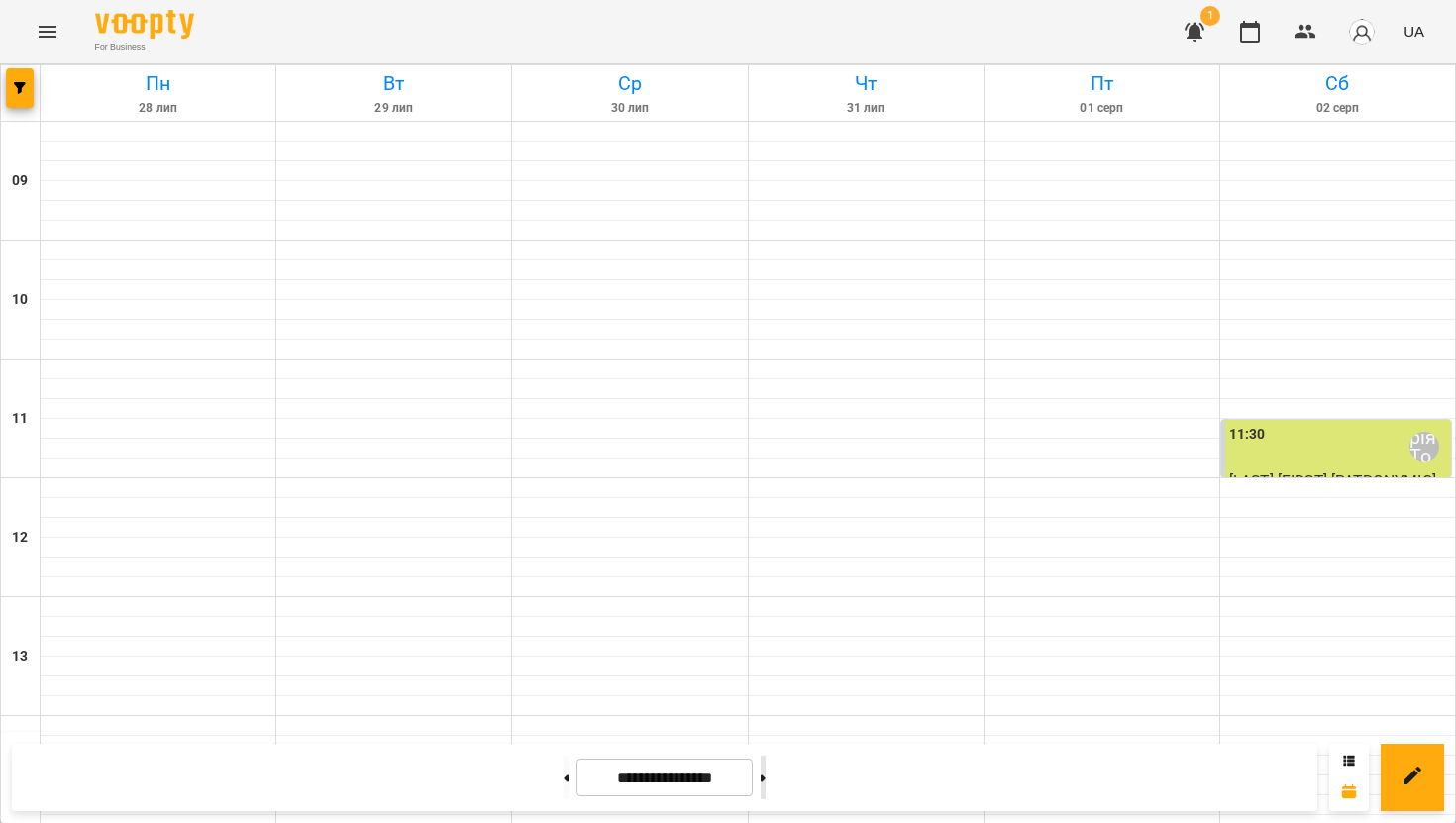 click at bounding box center (763, 777) 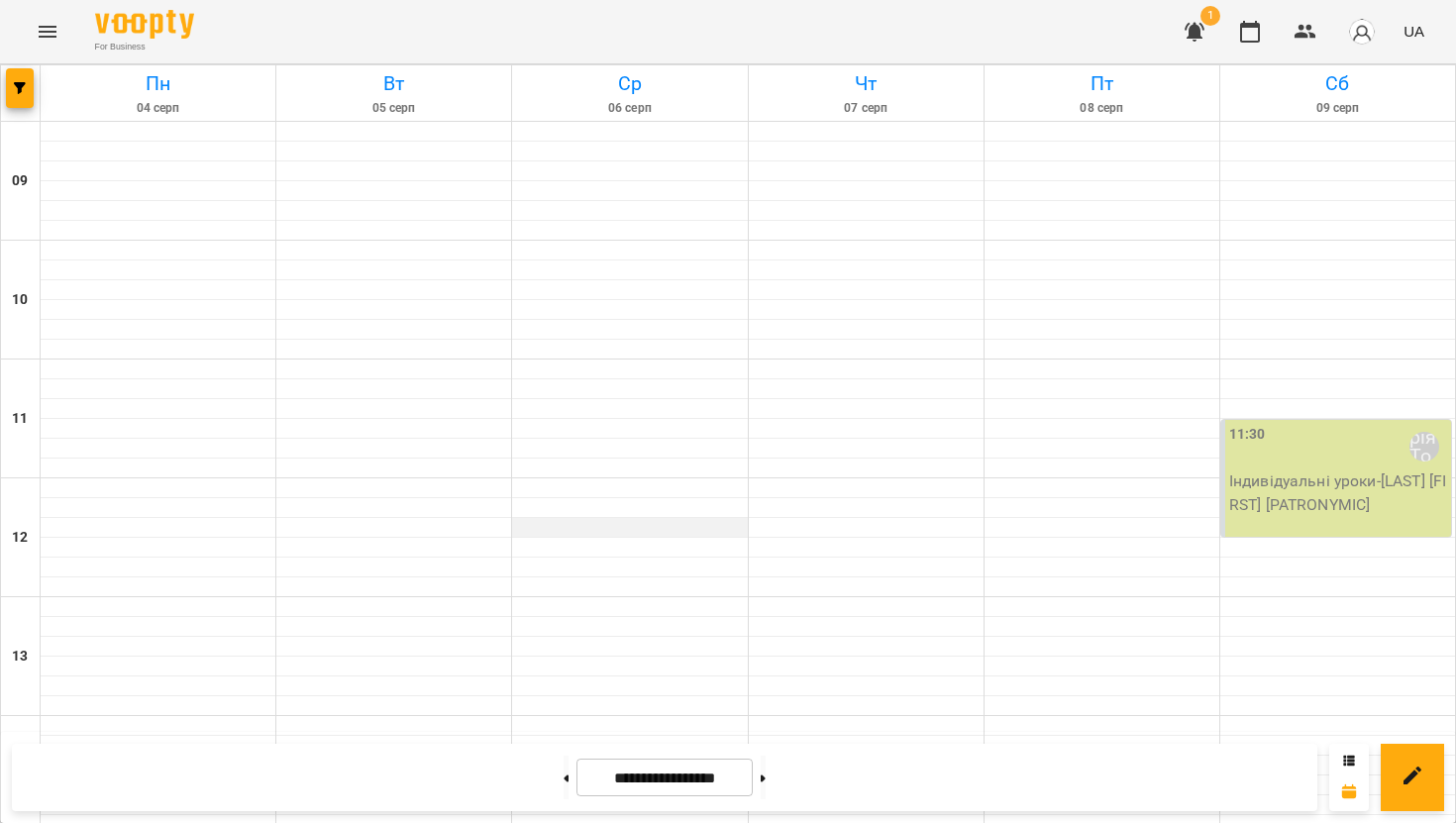 scroll, scrollTop: 814, scrollLeft: 0, axis: vertical 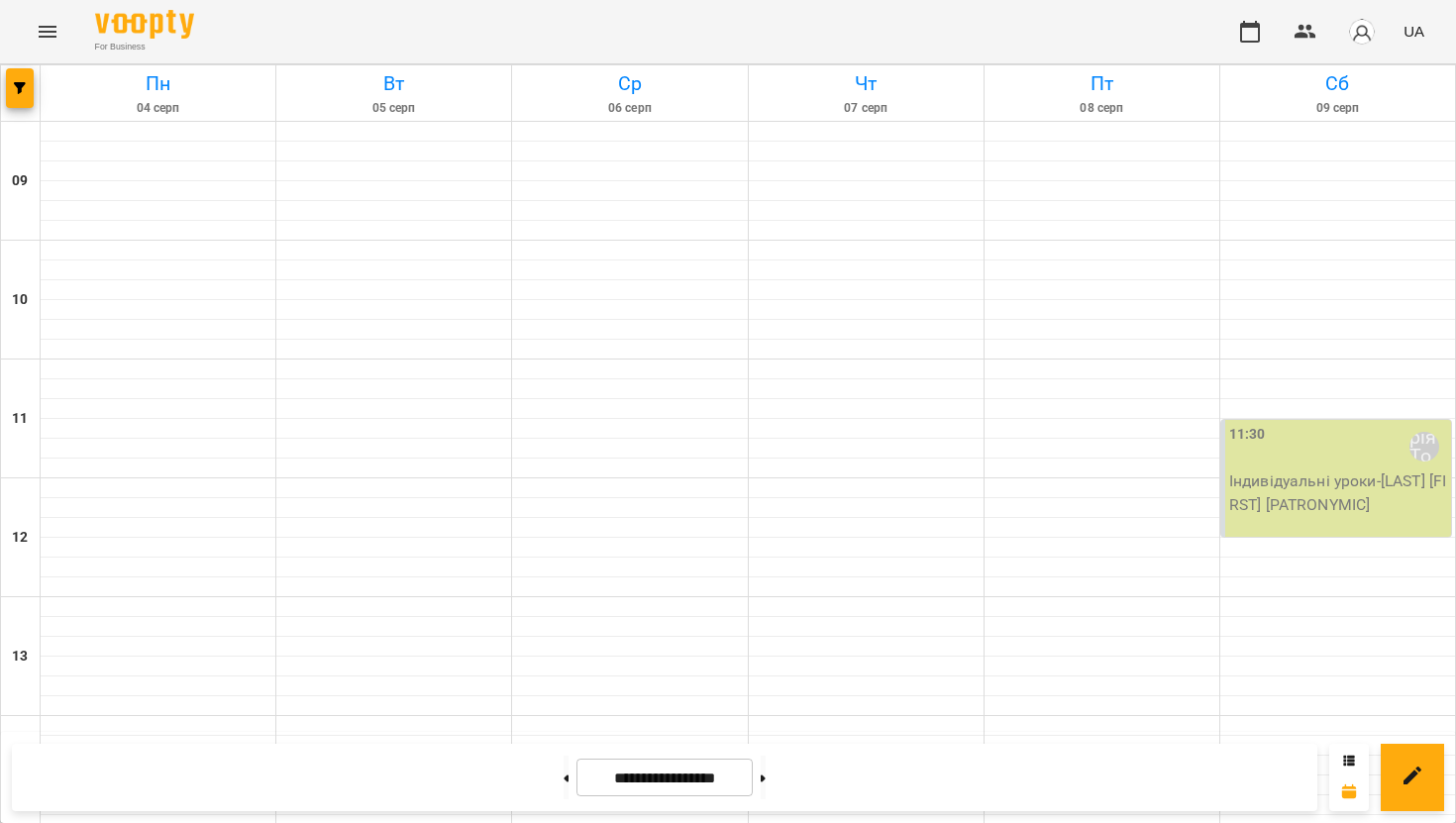click 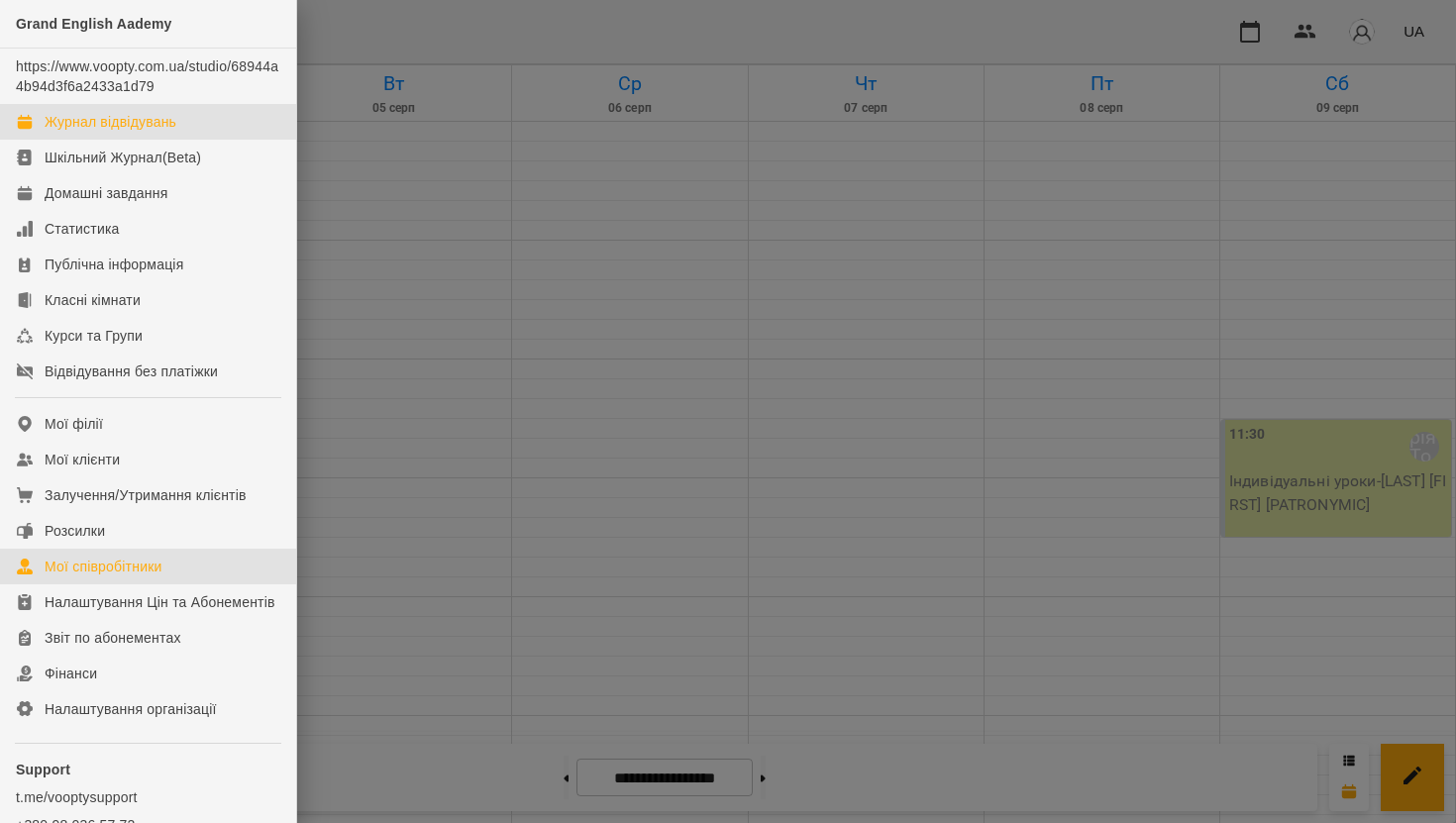 click on "Мої співробітники" at bounding box center (103, 566) 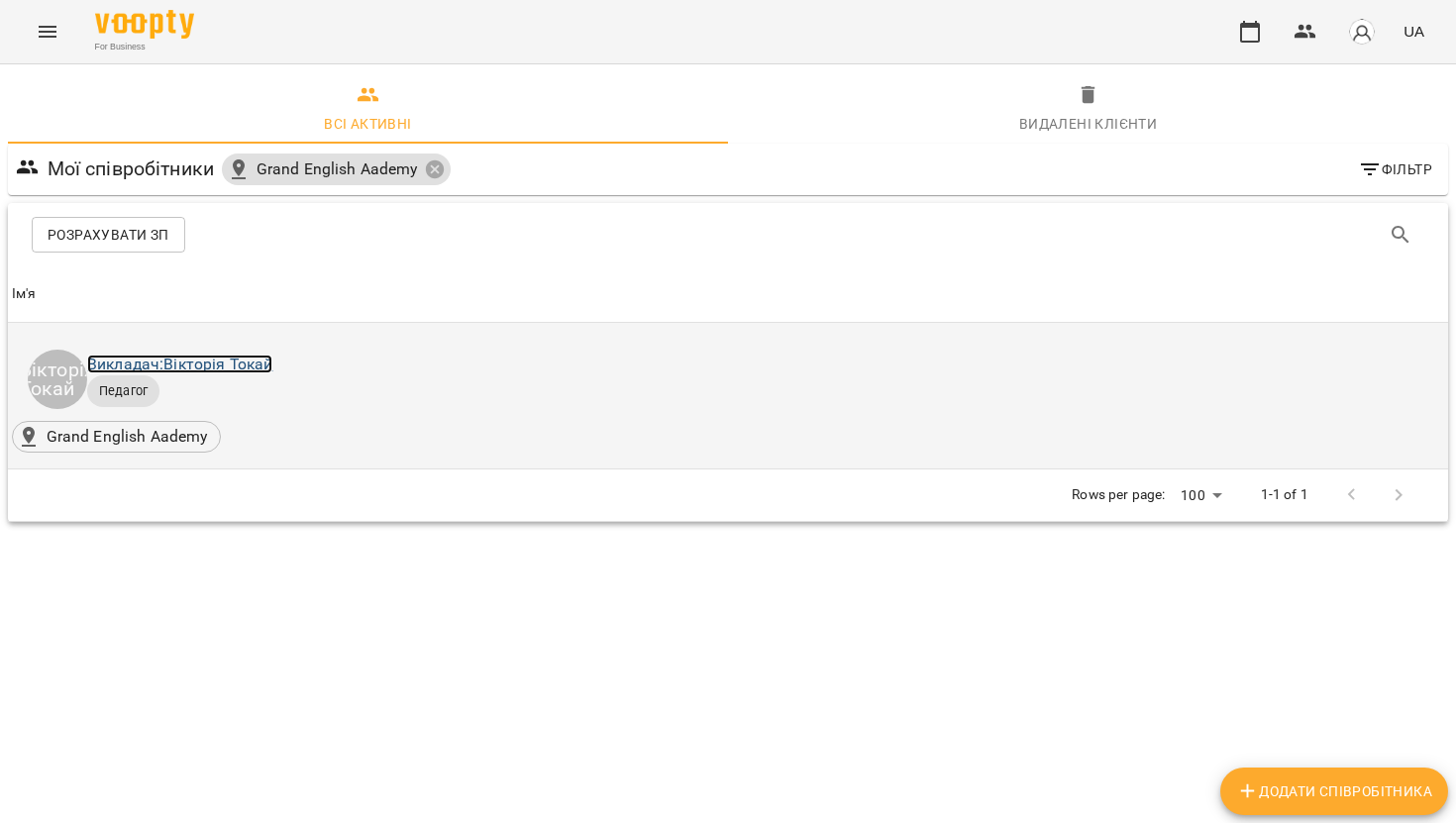 click on "Викладач:  Вікторія Токай" at bounding box center [179, 363] 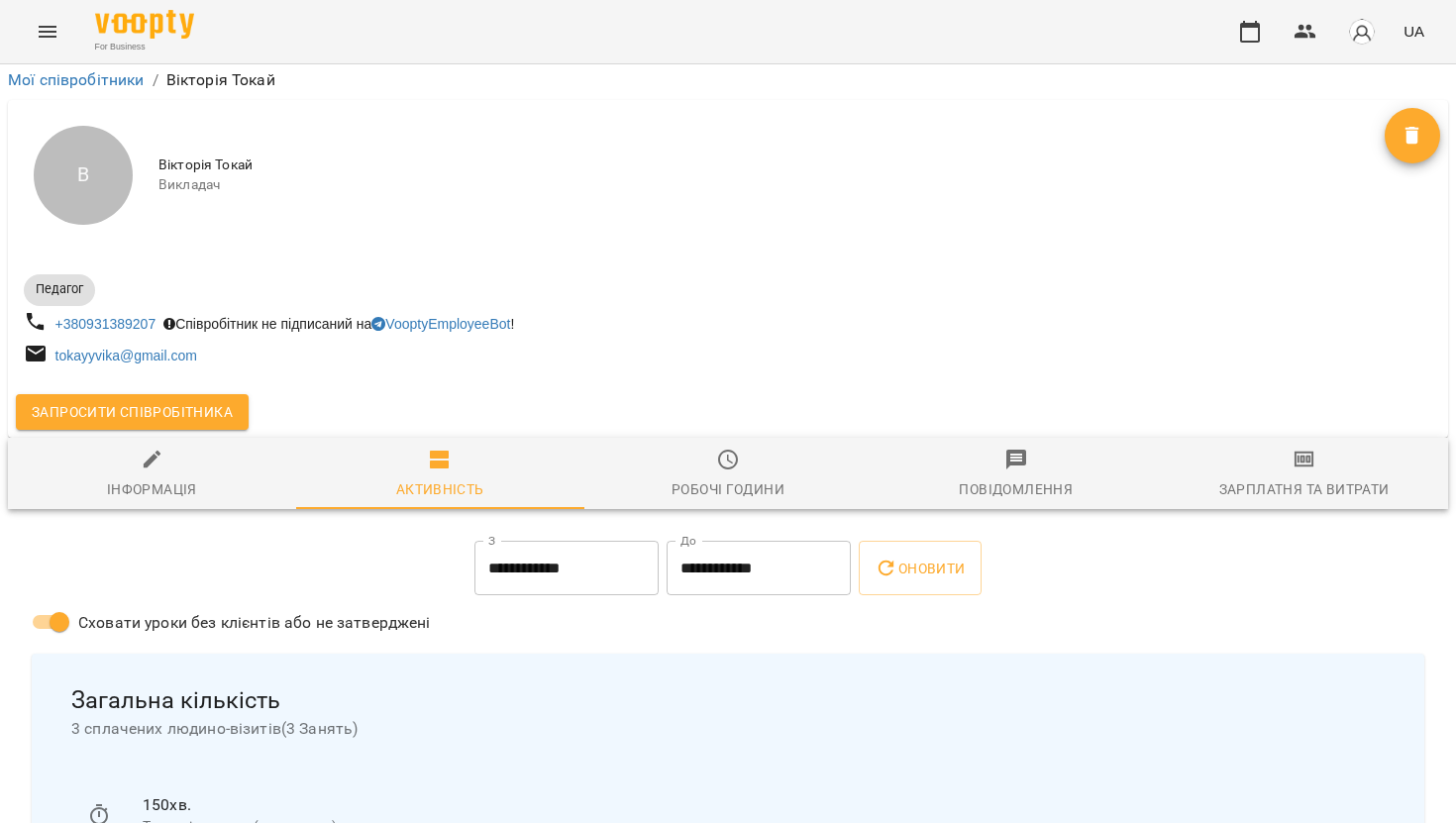 scroll, scrollTop: 391, scrollLeft: 0, axis: vertical 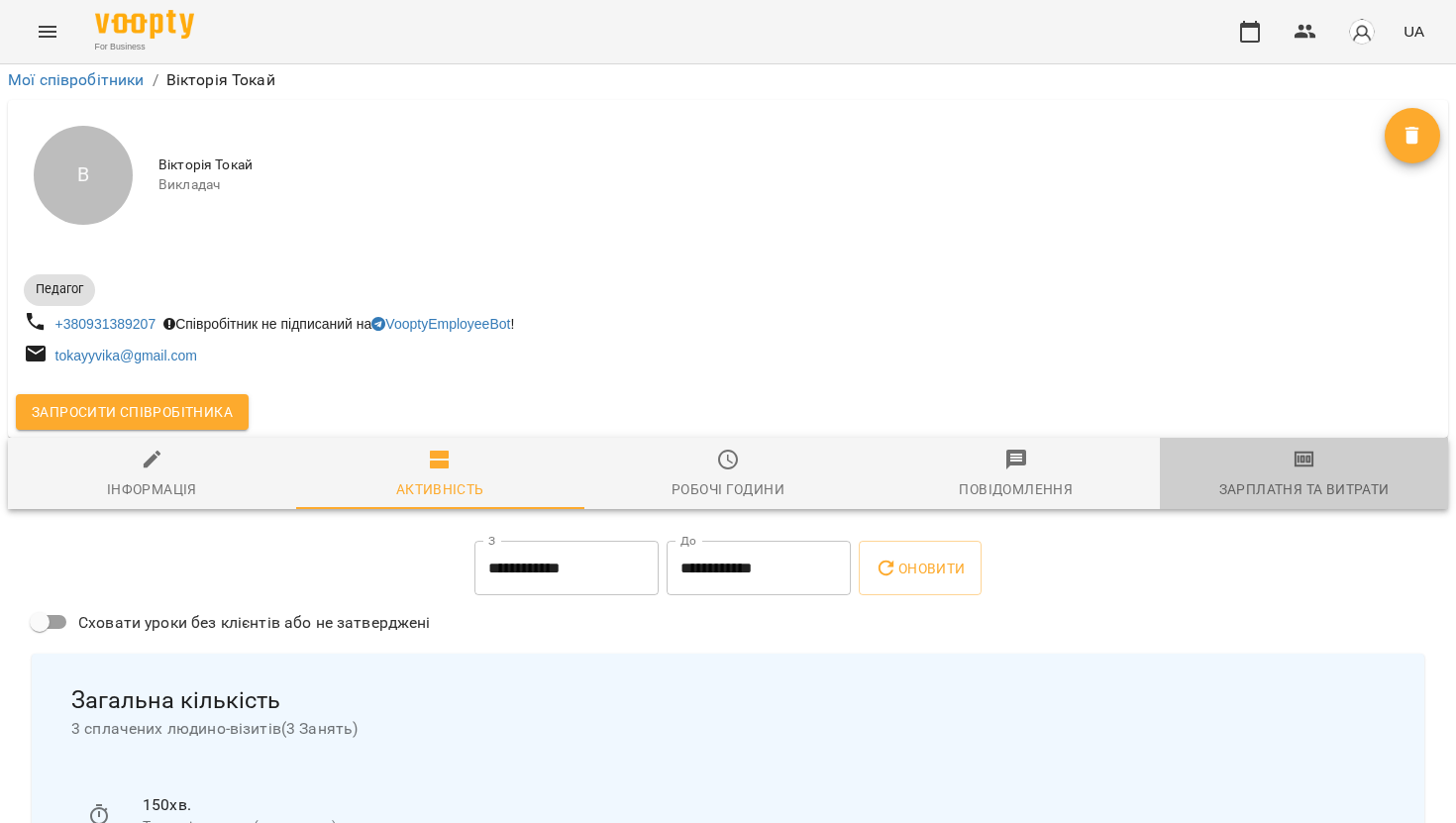 click on "Зарплатня та Витрати" at bounding box center [1304, 489] 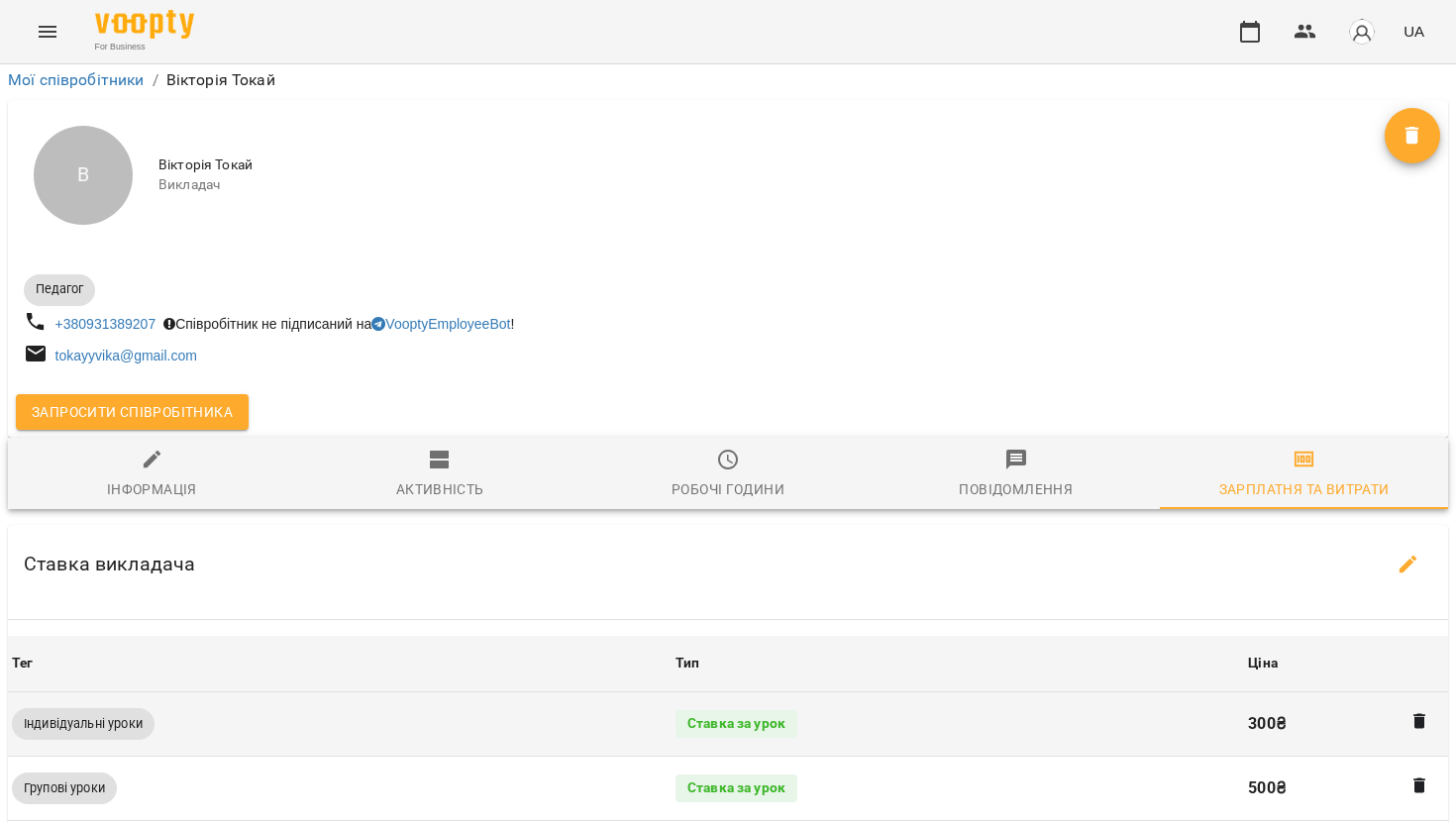 scroll, scrollTop: 1039, scrollLeft: 0, axis: vertical 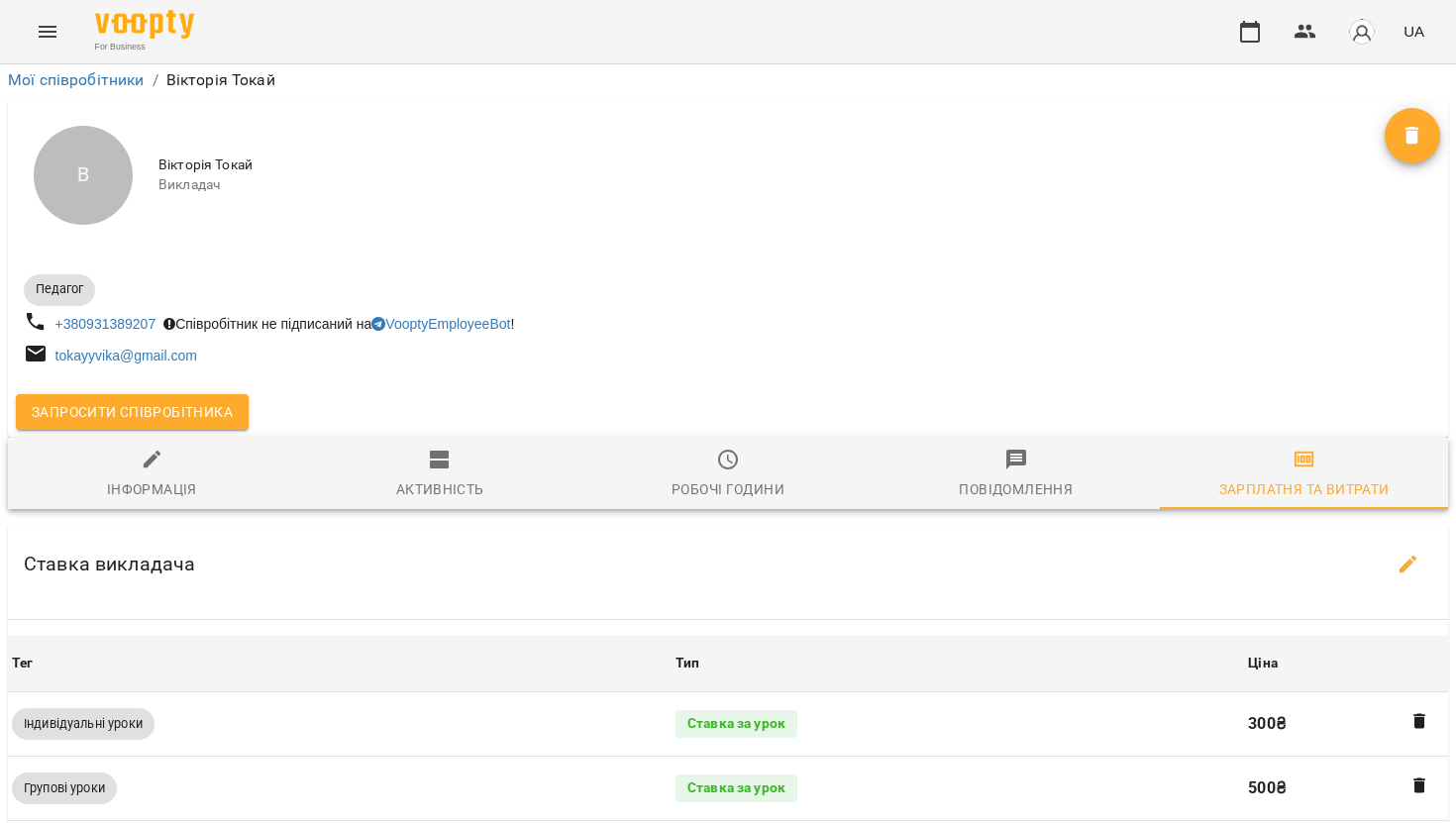 click on "Додати підтвердження платежу" at bounding box center (338, 1398) 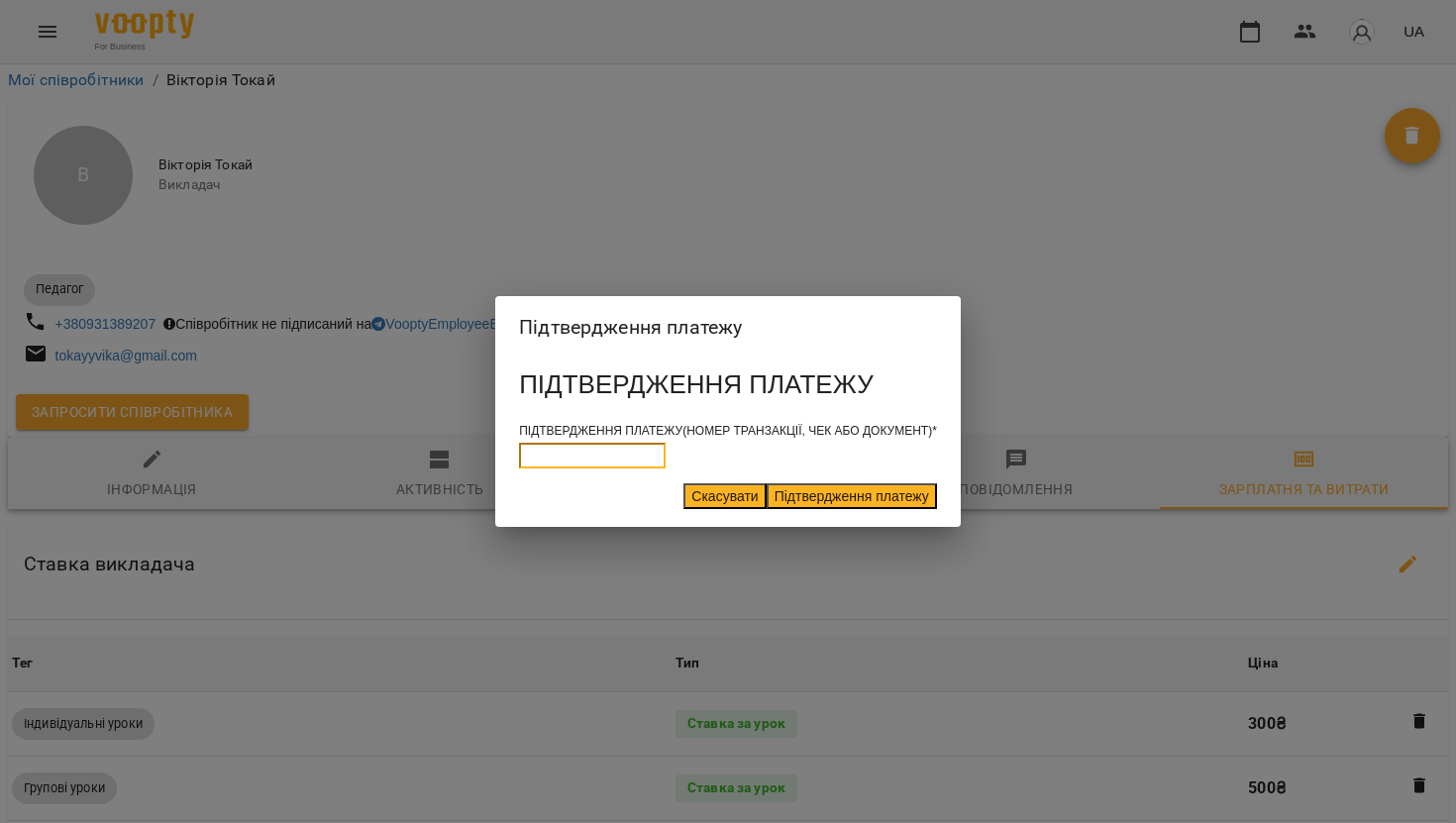 click at bounding box center (592, 456) 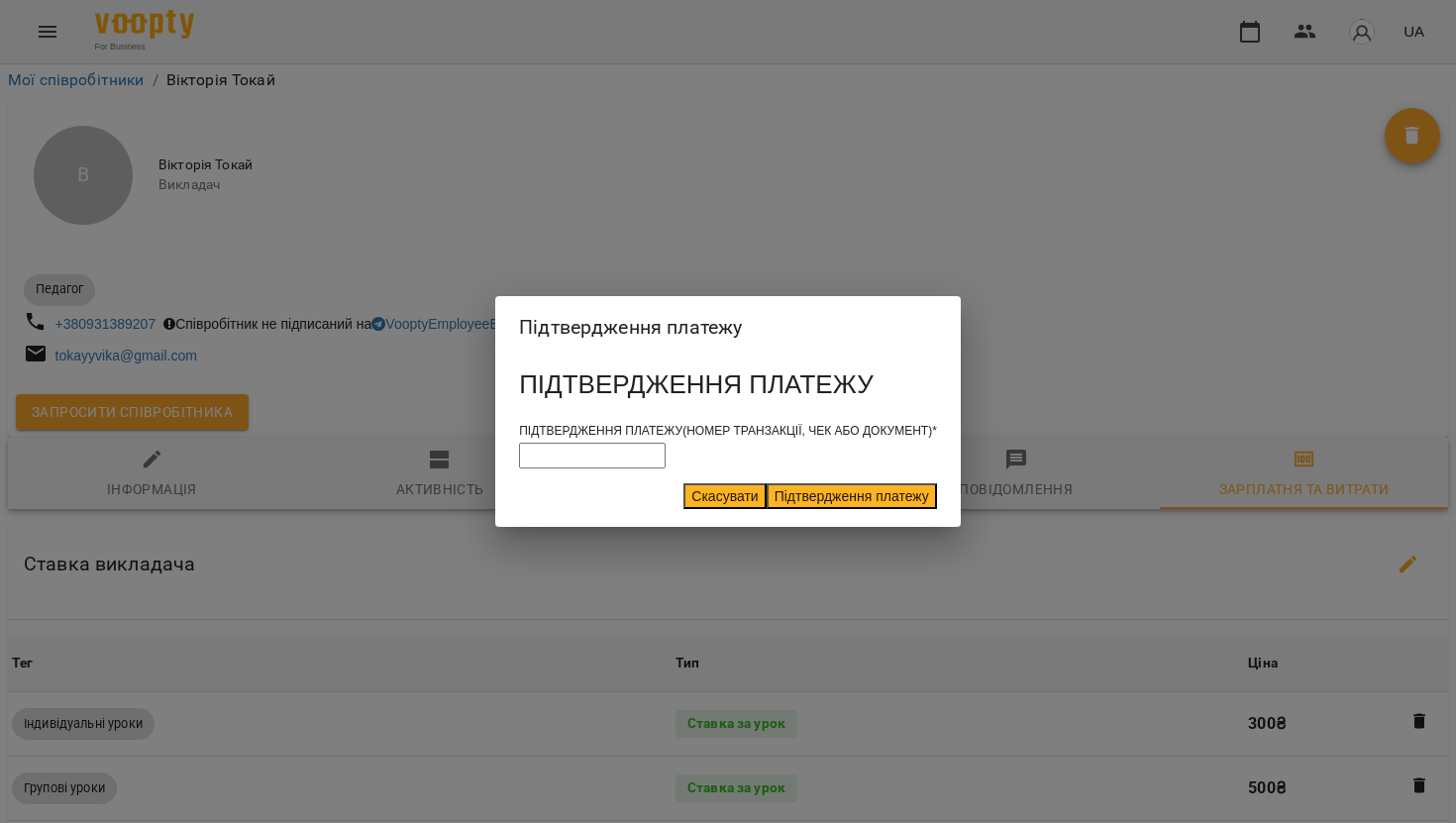 click on "Скасувати" at bounding box center [724, 496] 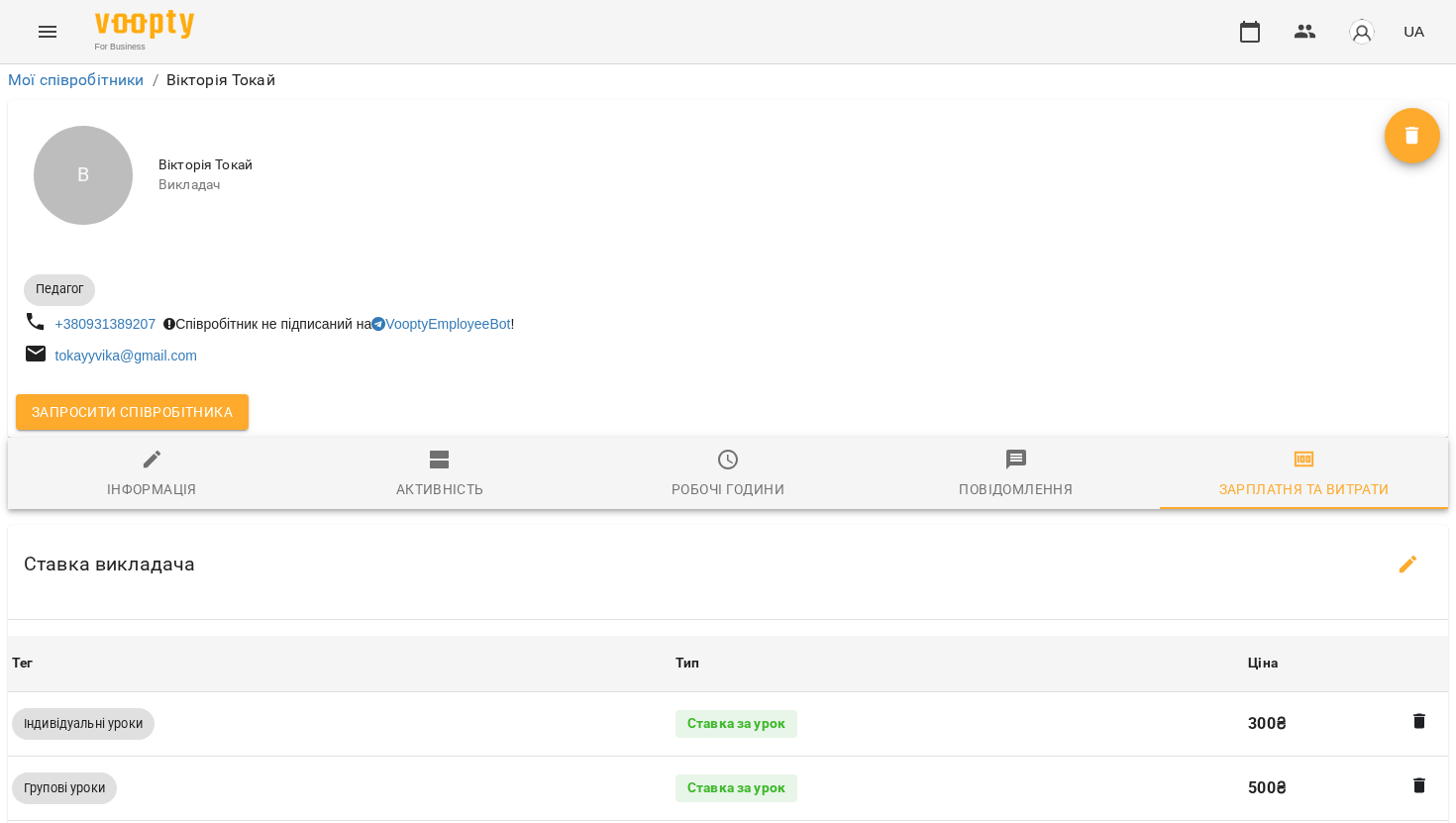 scroll, scrollTop: 993, scrollLeft: 0, axis: vertical 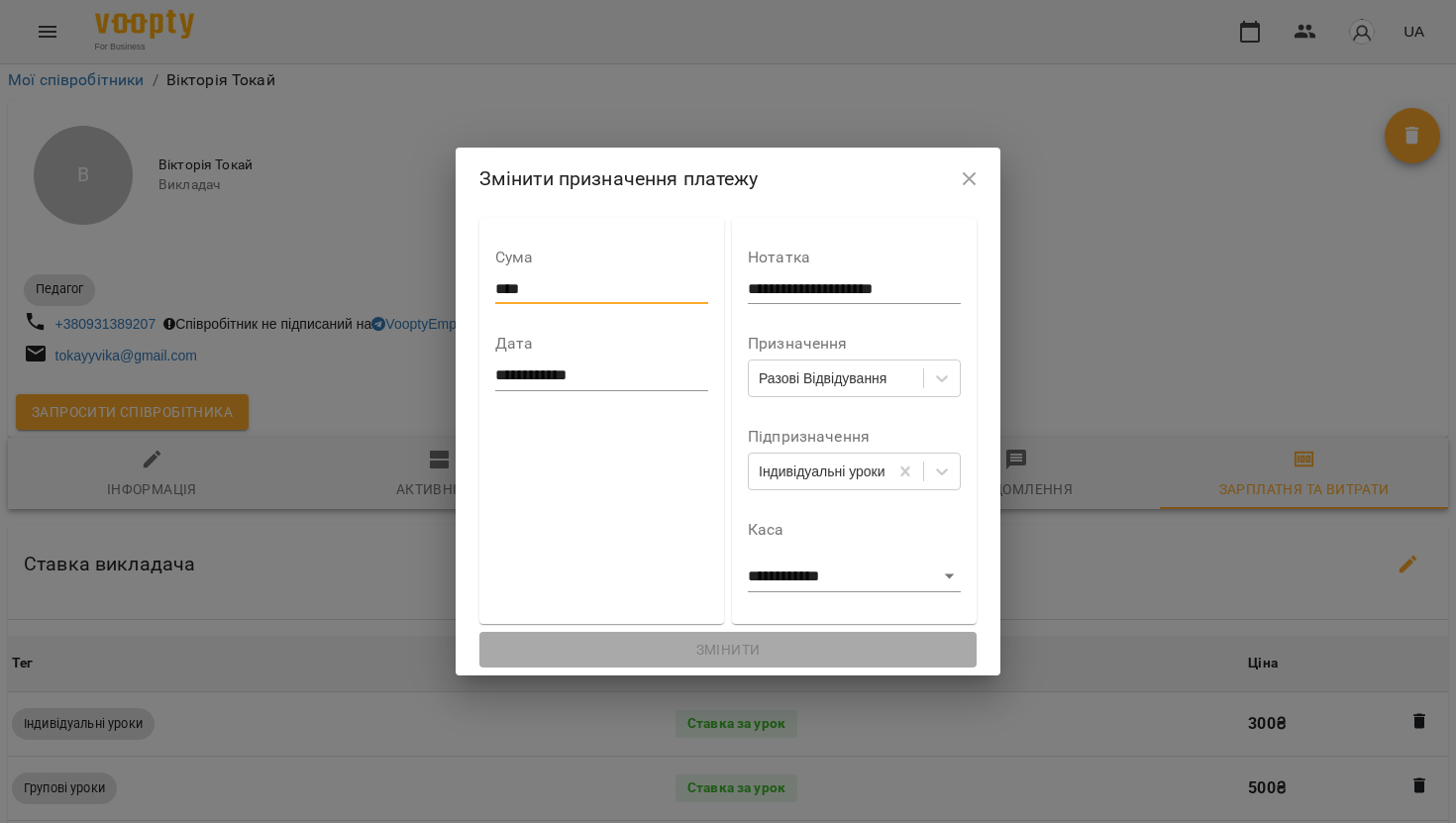 click on "****" at bounding box center [601, 289] 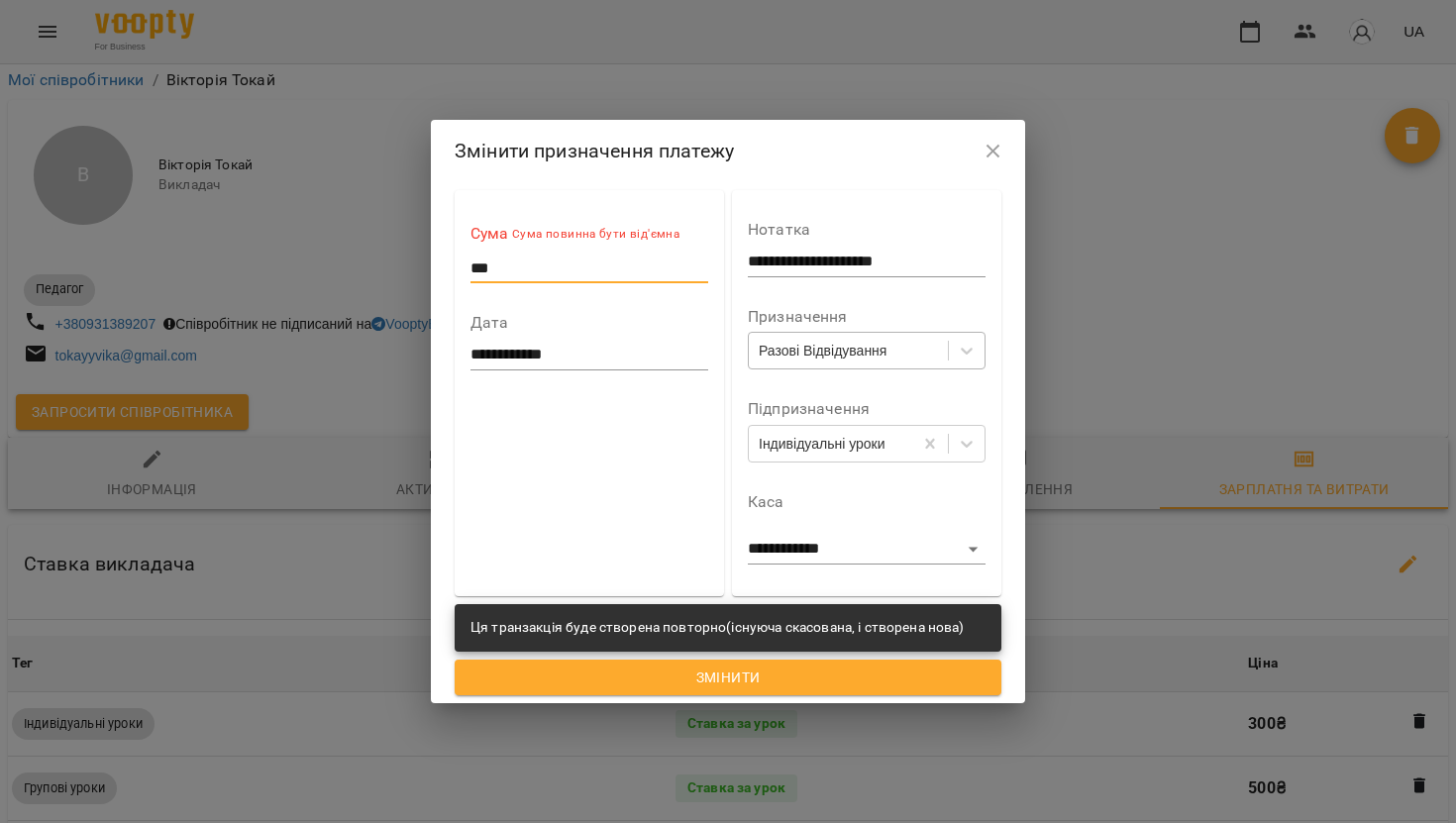type on "***" 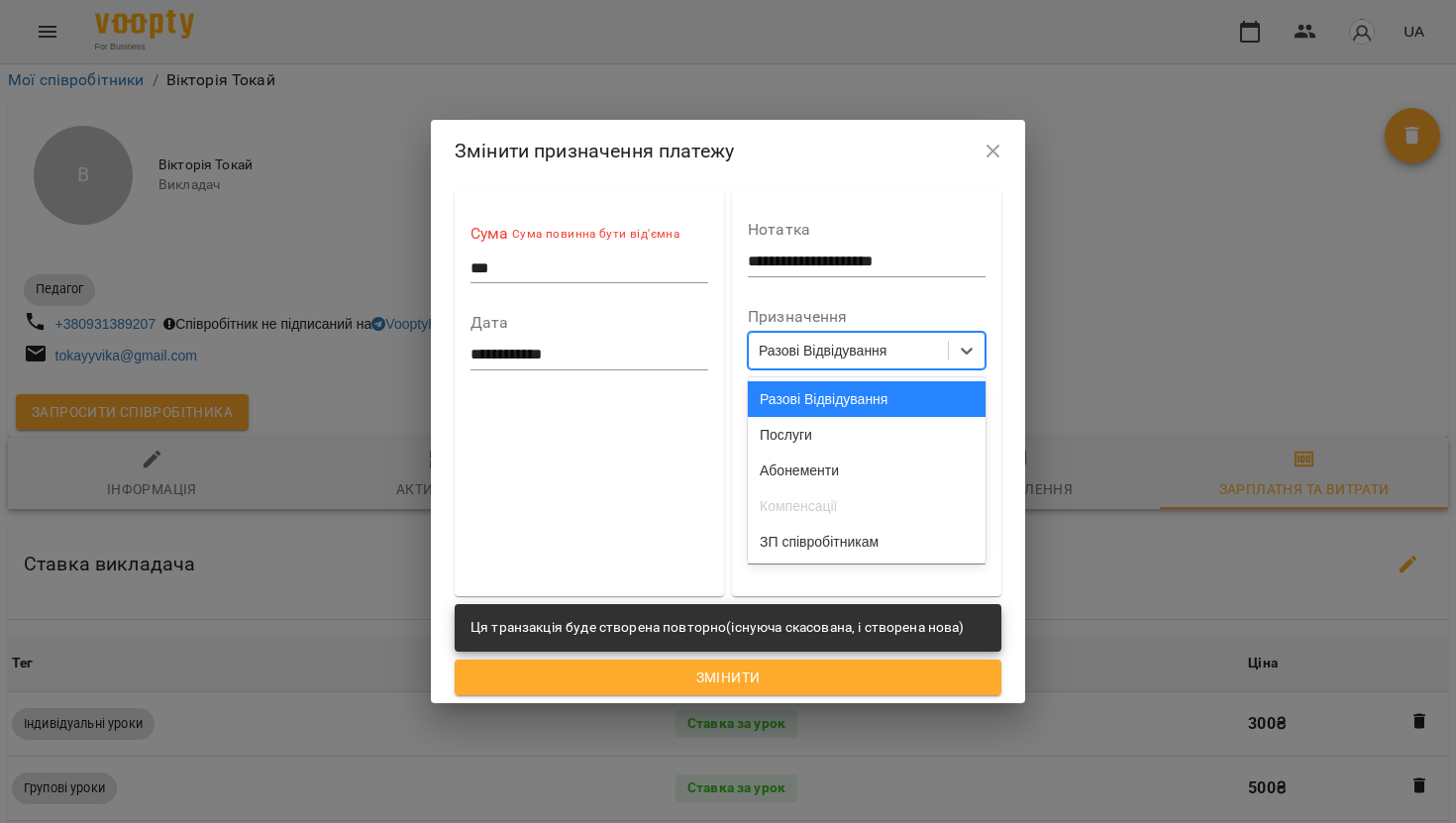 click on "Разові Відвідування" at bounding box center (867, 399) 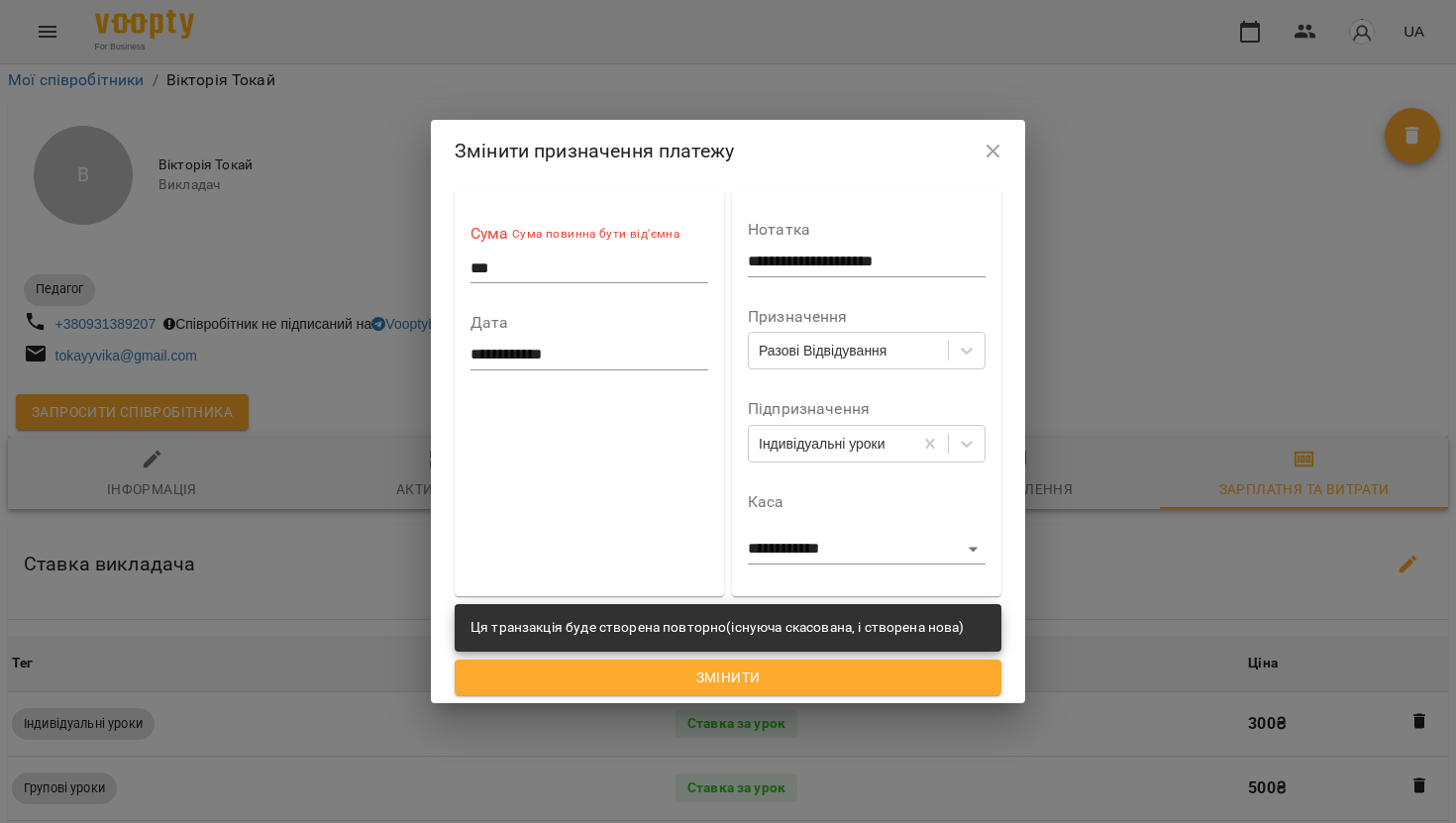 click on "Сума повинна бути від'ємна" at bounding box center [594, 235] 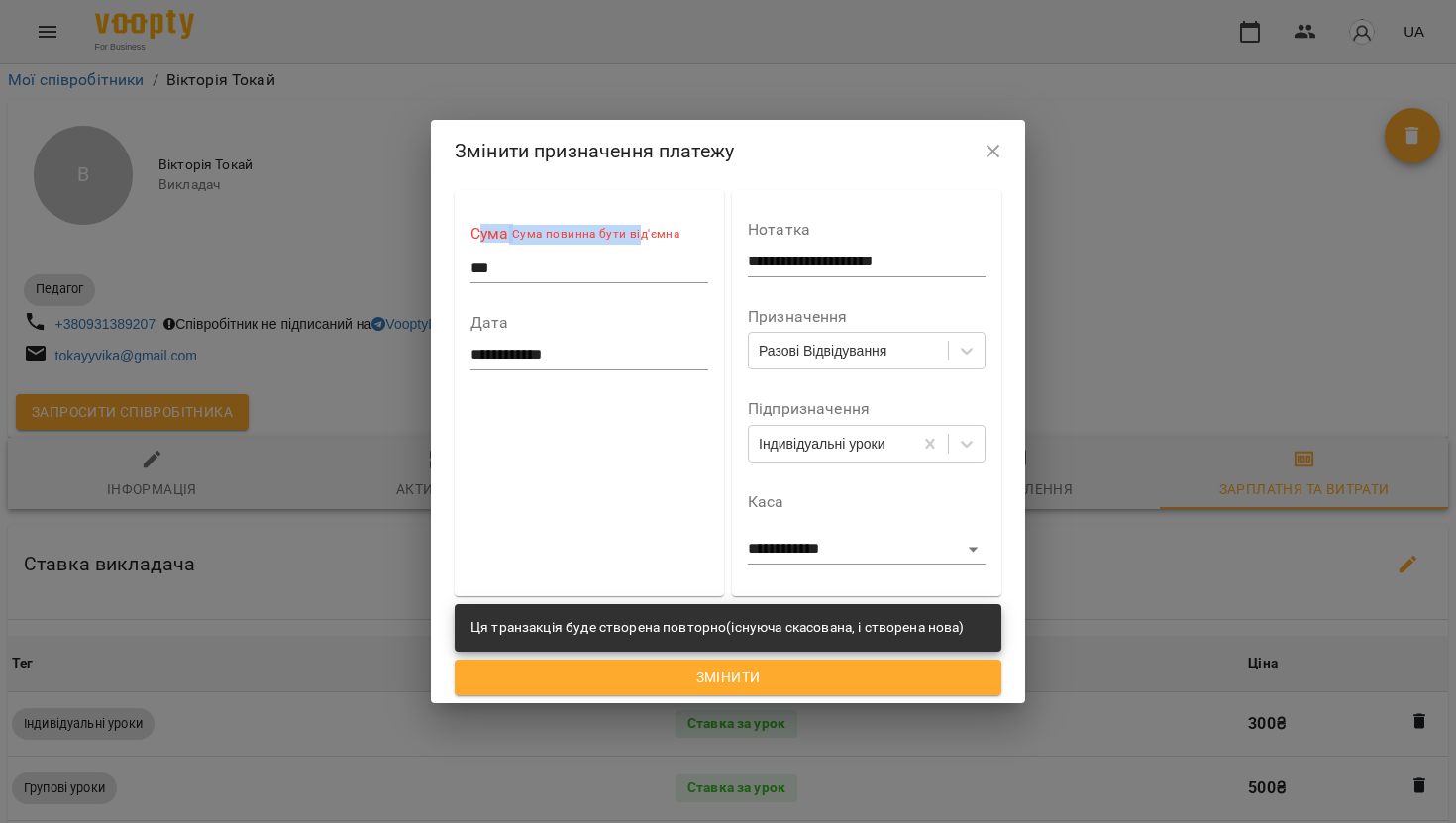 drag, startPoint x: 475, startPoint y: 227, endPoint x: 635, endPoint y: 223, distance: 160.04999 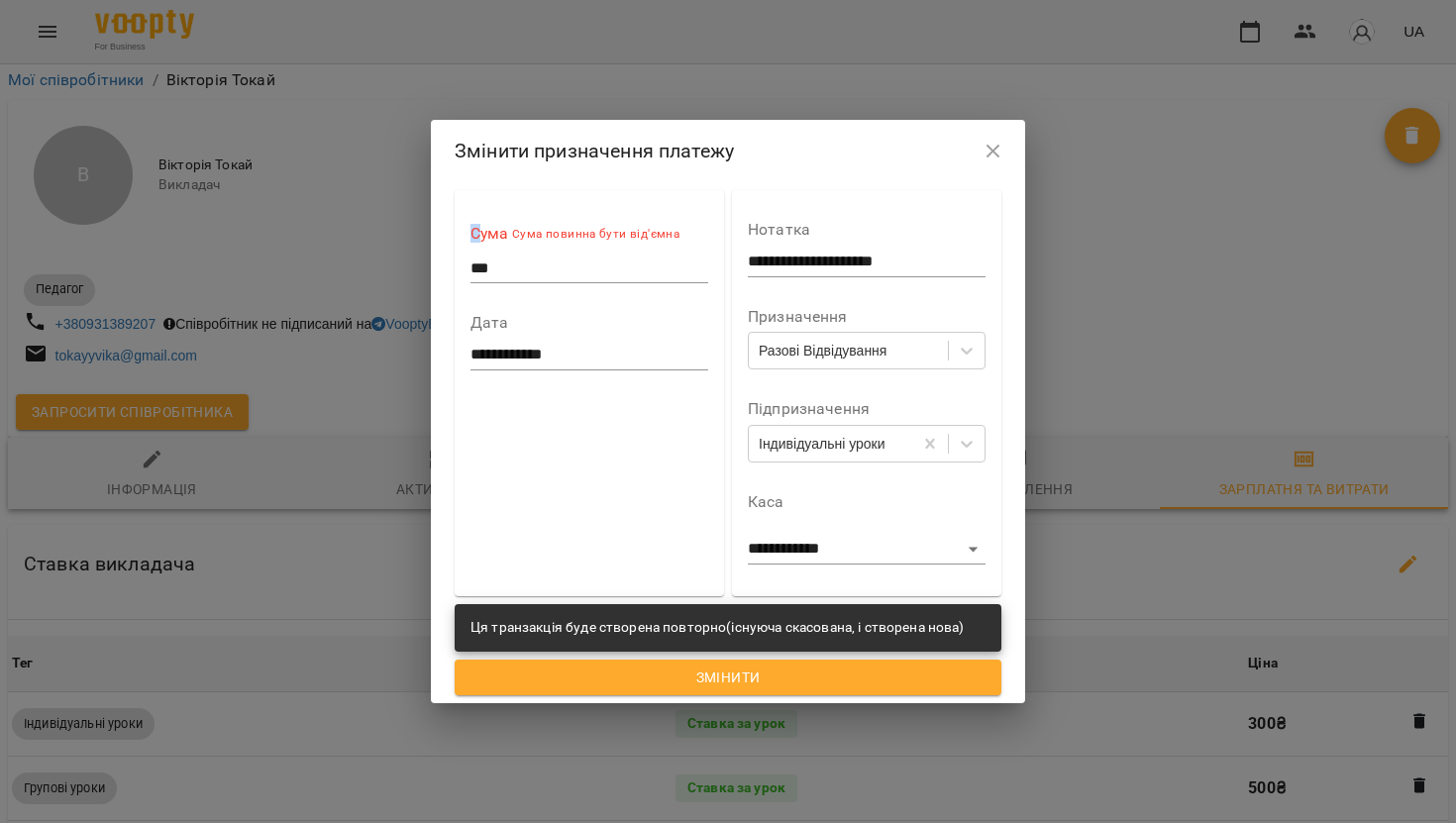 click on "Змінити" at bounding box center [728, 677] 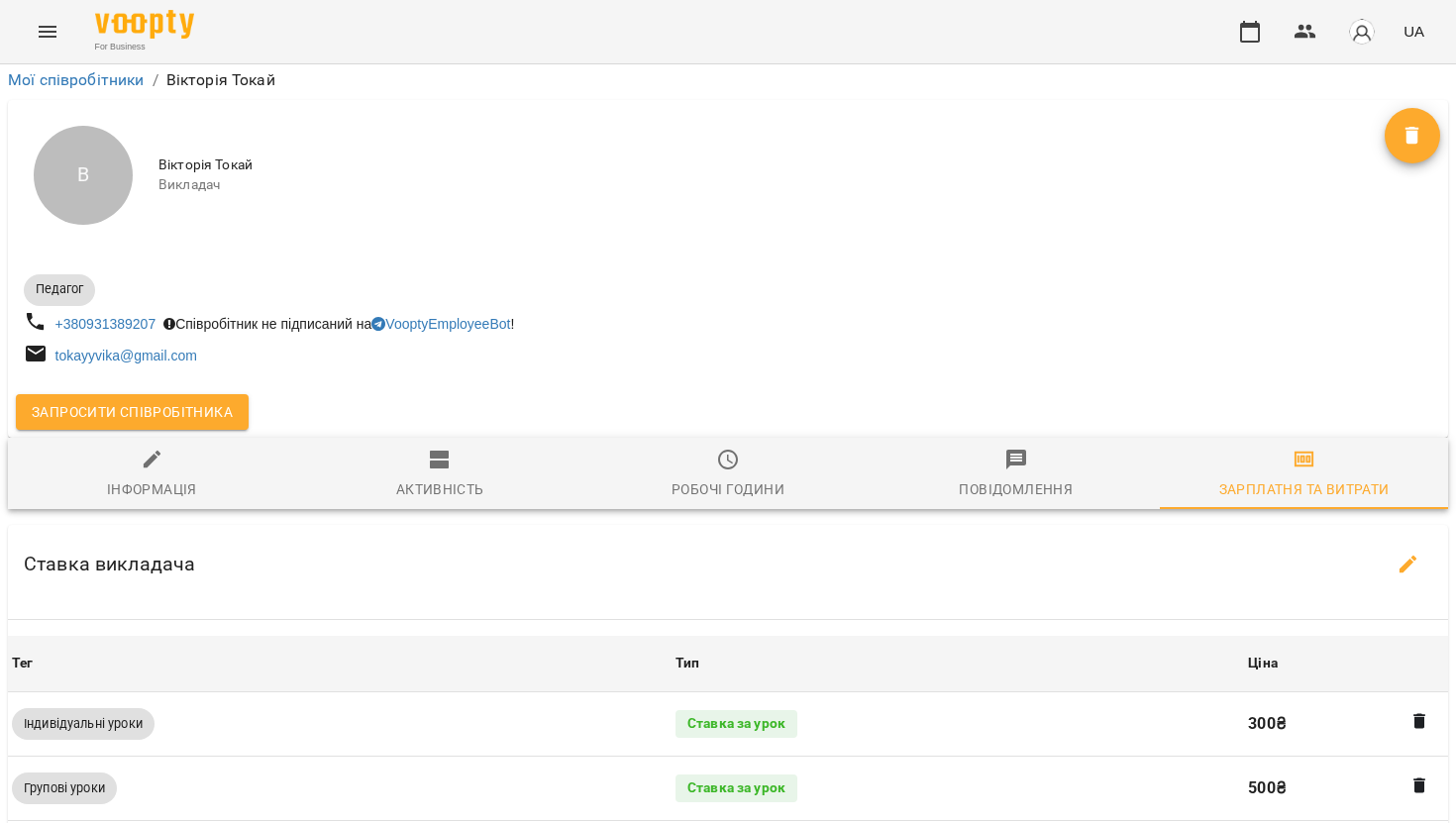 scroll, scrollTop: 175, scrollLeft: 0, axis: vertical 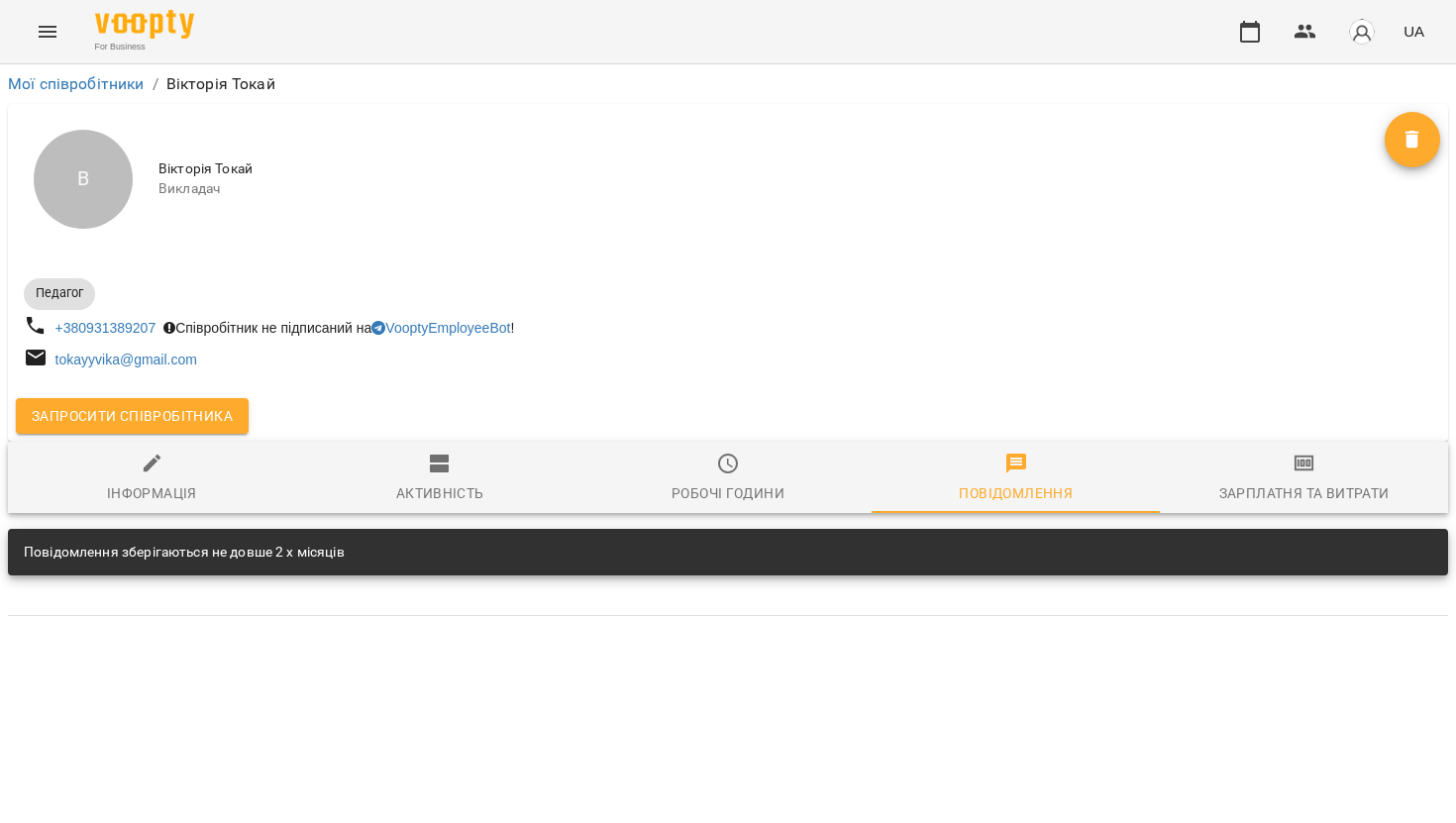 click 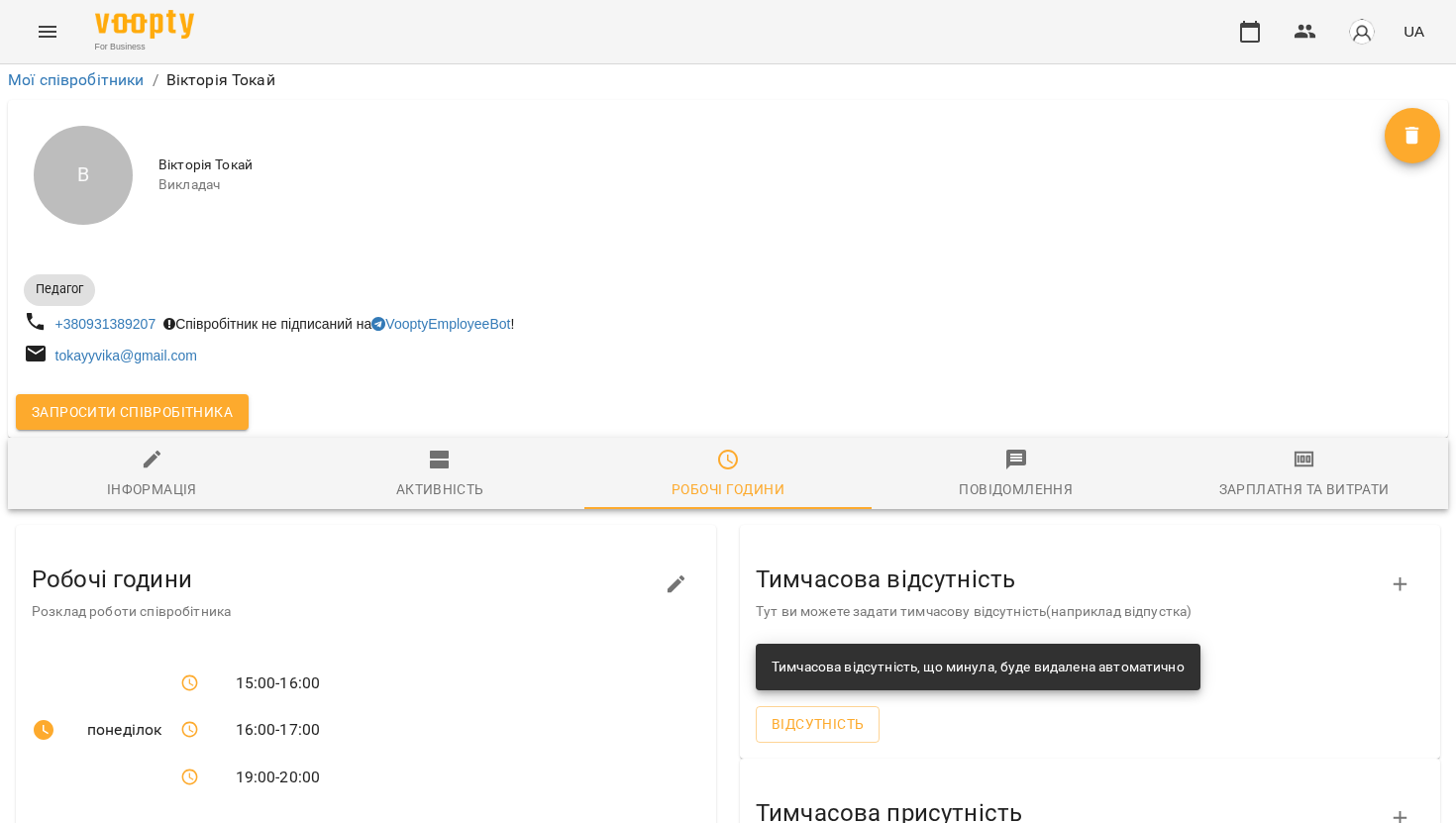 scroll, scrollTop: 219, scrollLeft: 0, axis: vertical 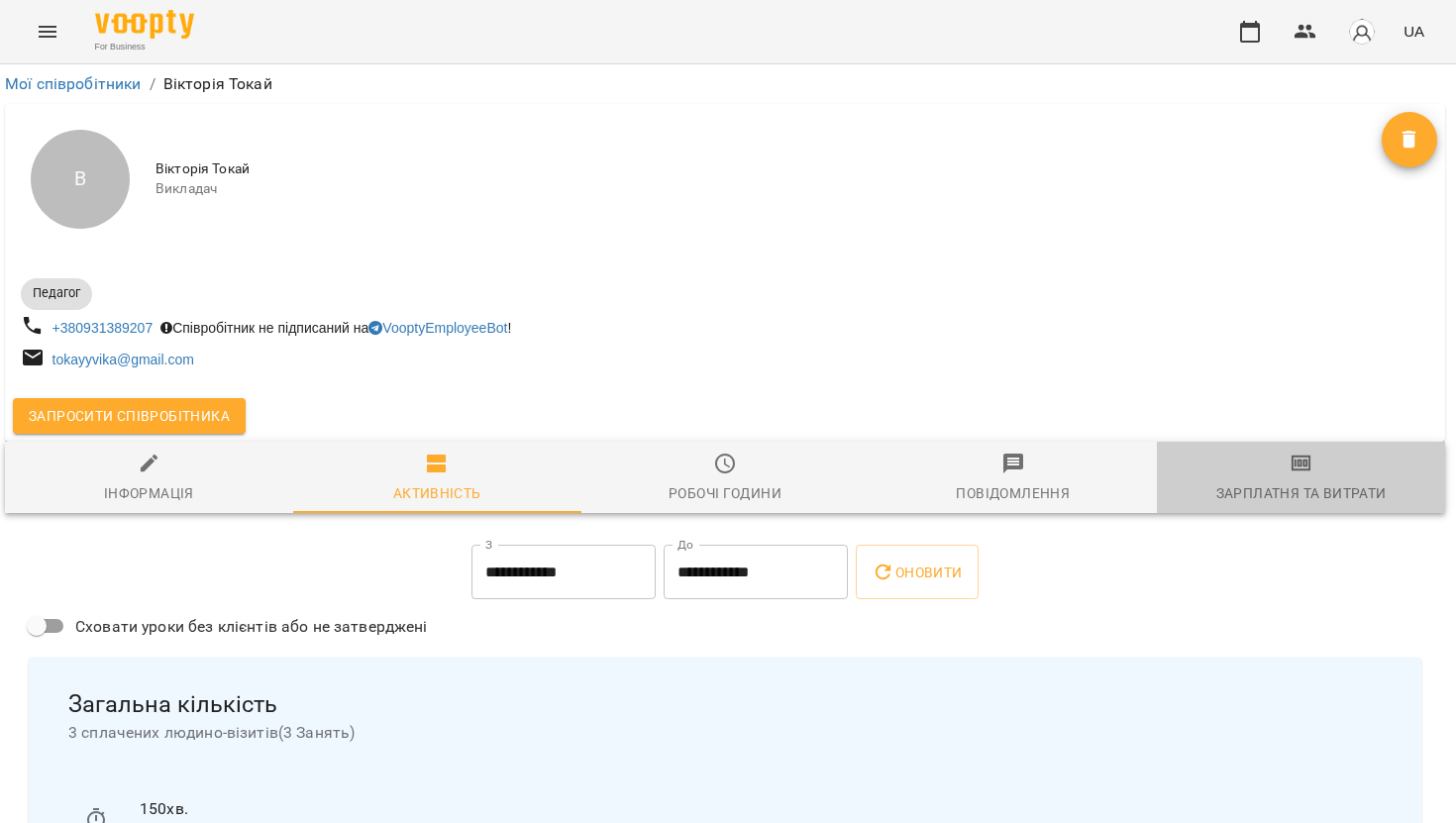 click on "Зарплатня та Витрати" at bounding box center [1300, 478] 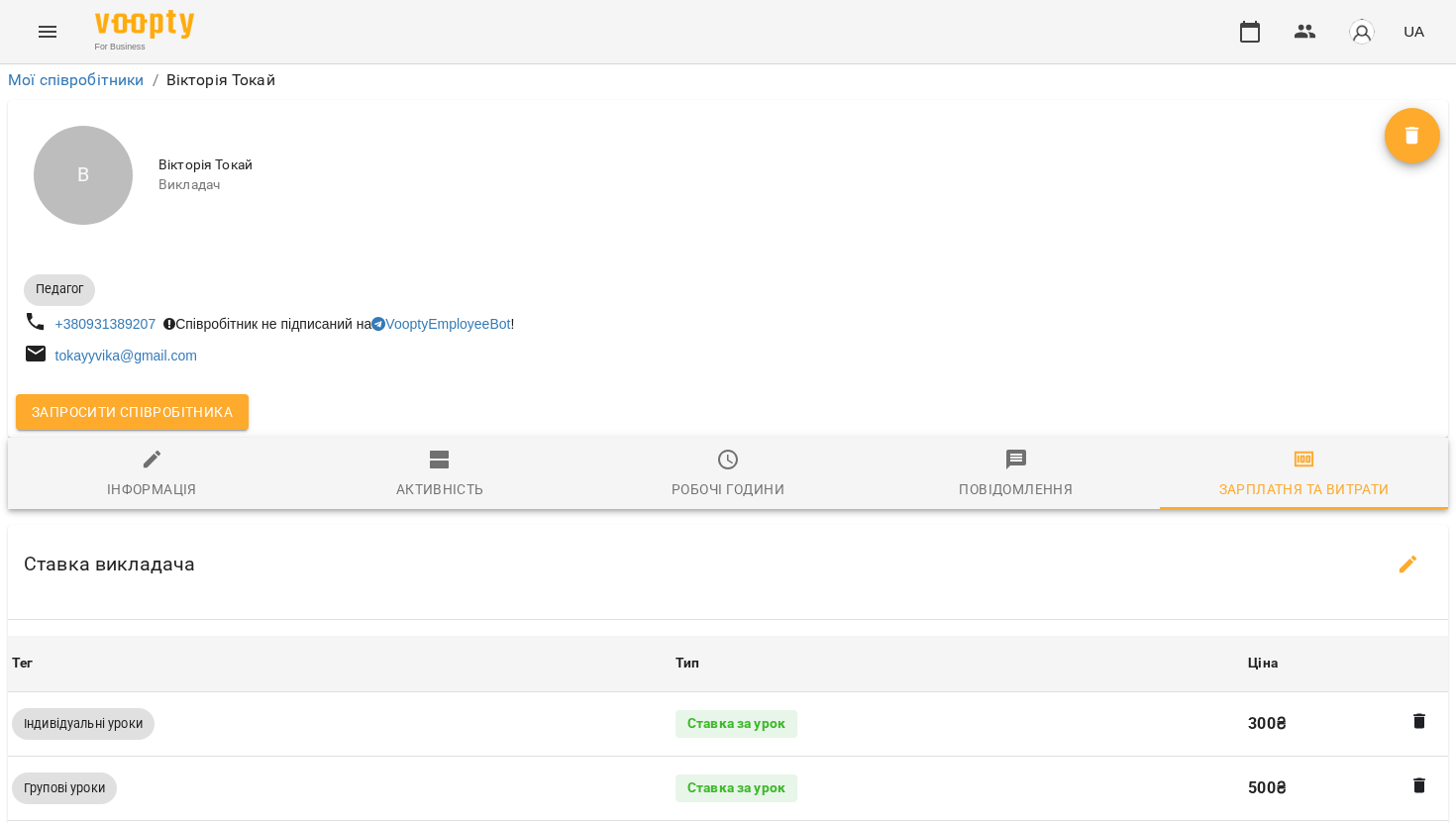 scroll, scrollTop: 932, scrollLeft: 0, axis: vertical 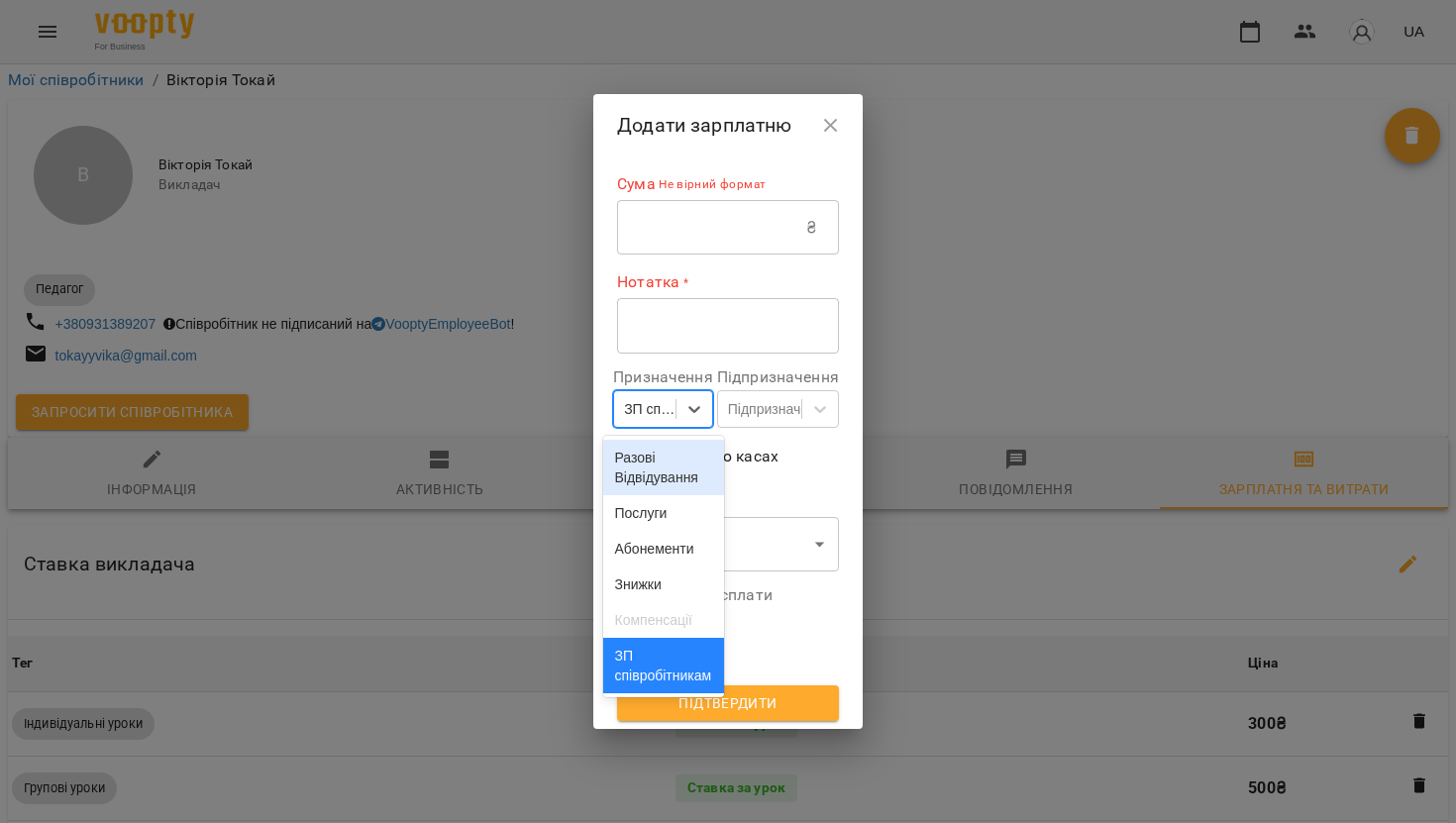 click on "ЗП співробітникам" at bounding box center (651, 409) 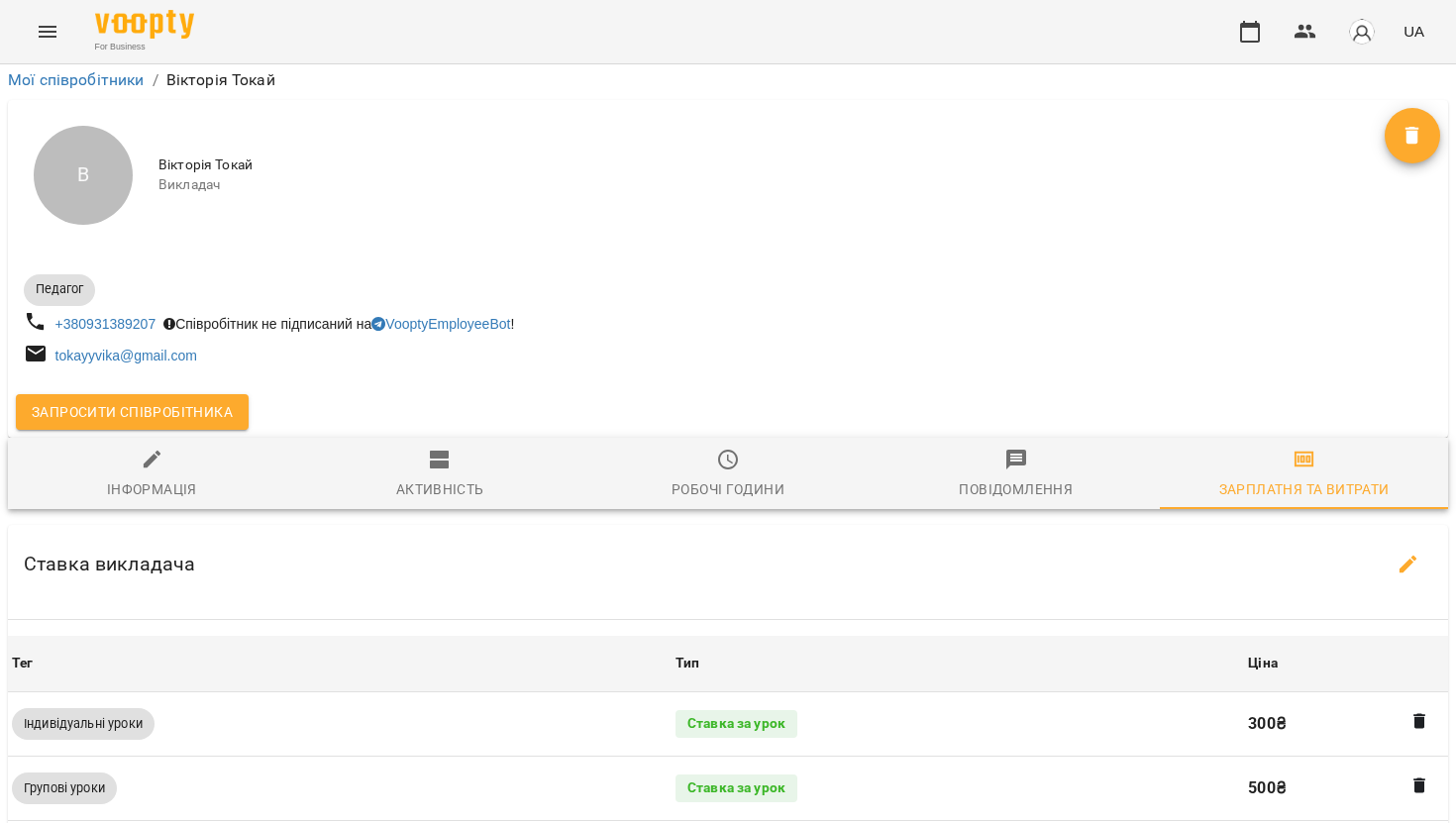 click 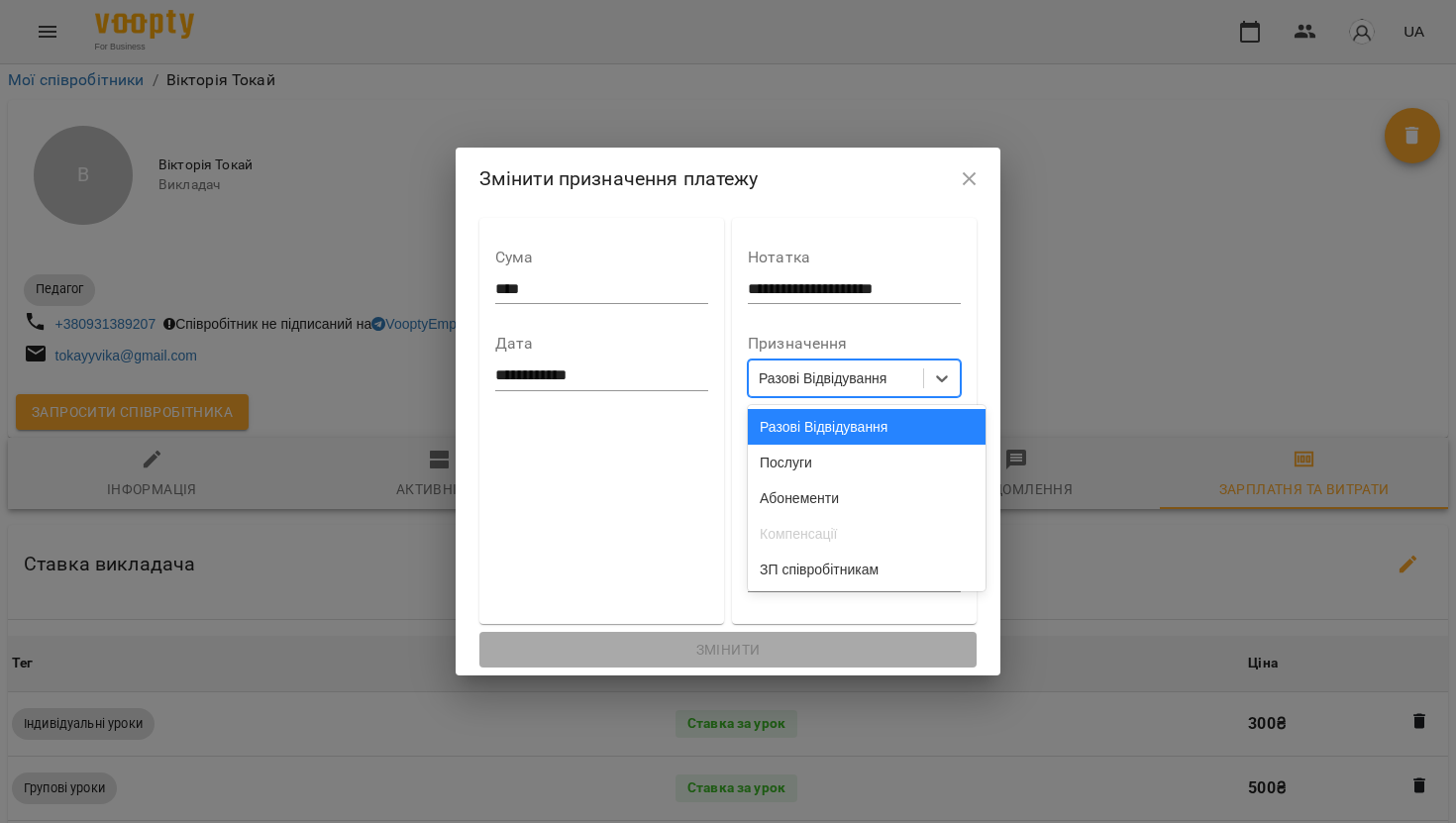 click on "Разові Відвідування" at bounding box center [822, 378] 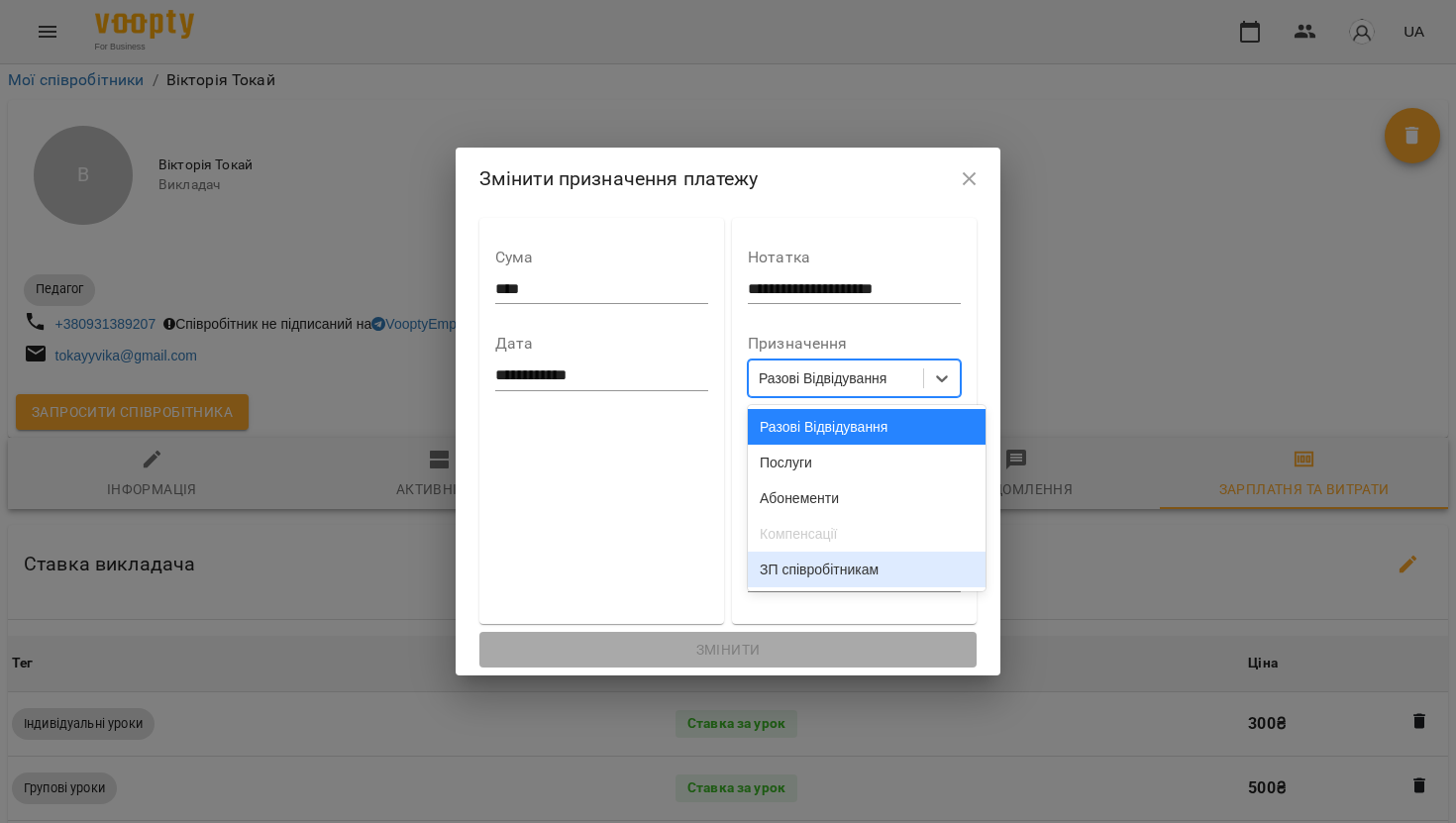 click on "ЗП співробітникам" at bounding box center [867, 569] 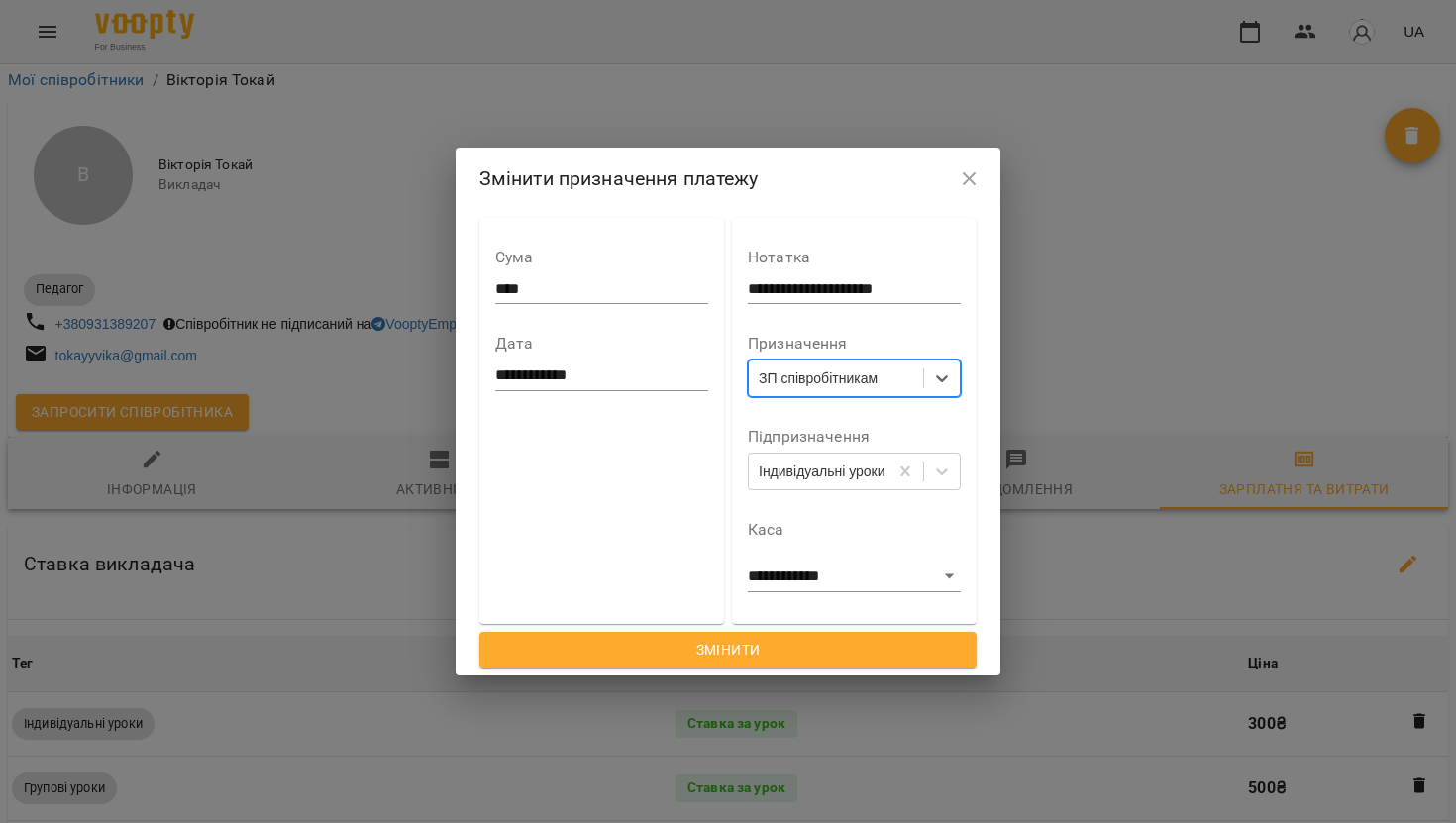 click on "Змінити" at bounding box center [728, 650] 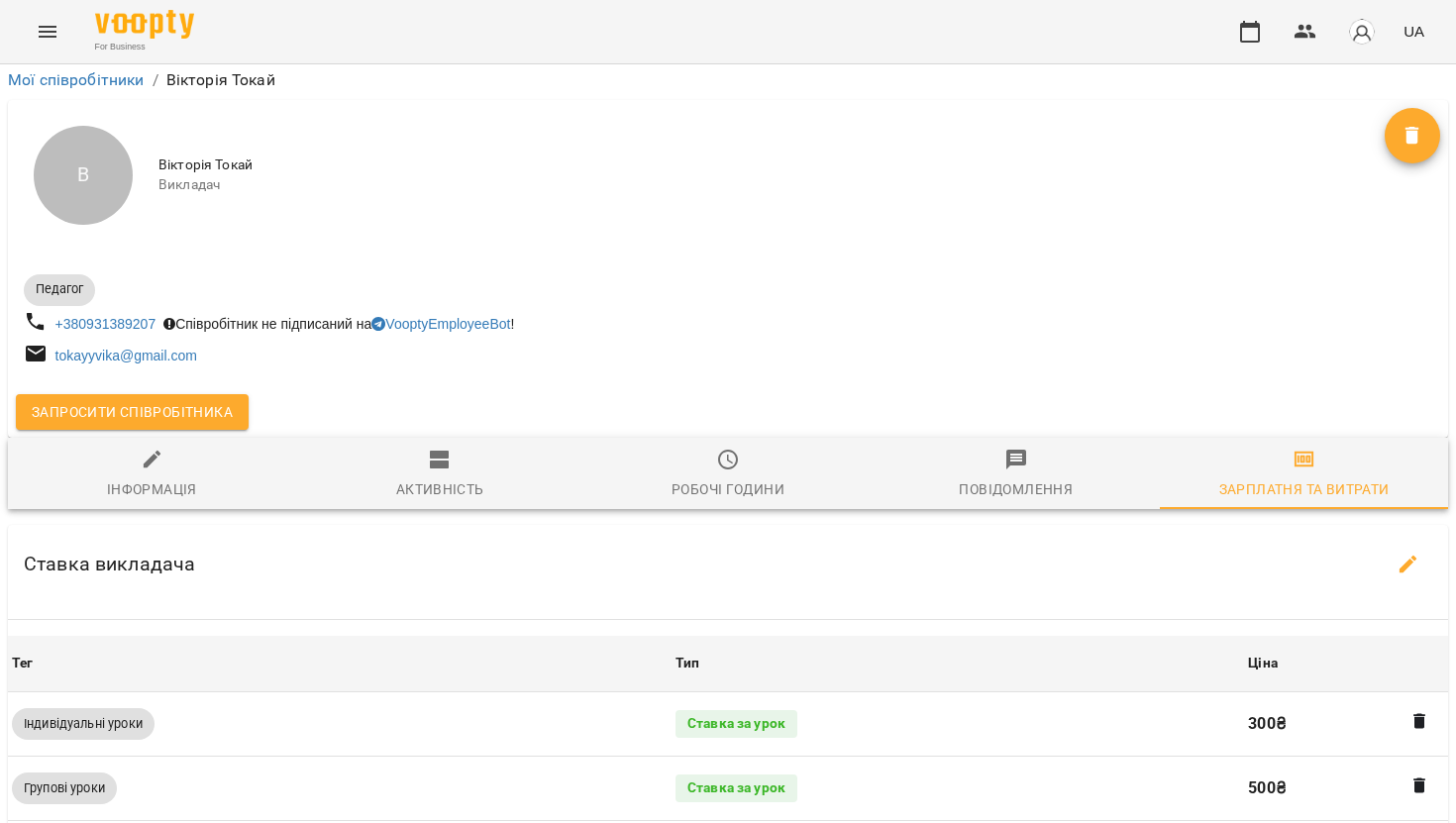 scroll, scrollTop: 1012, scrollLeft: 0, axis: vertical 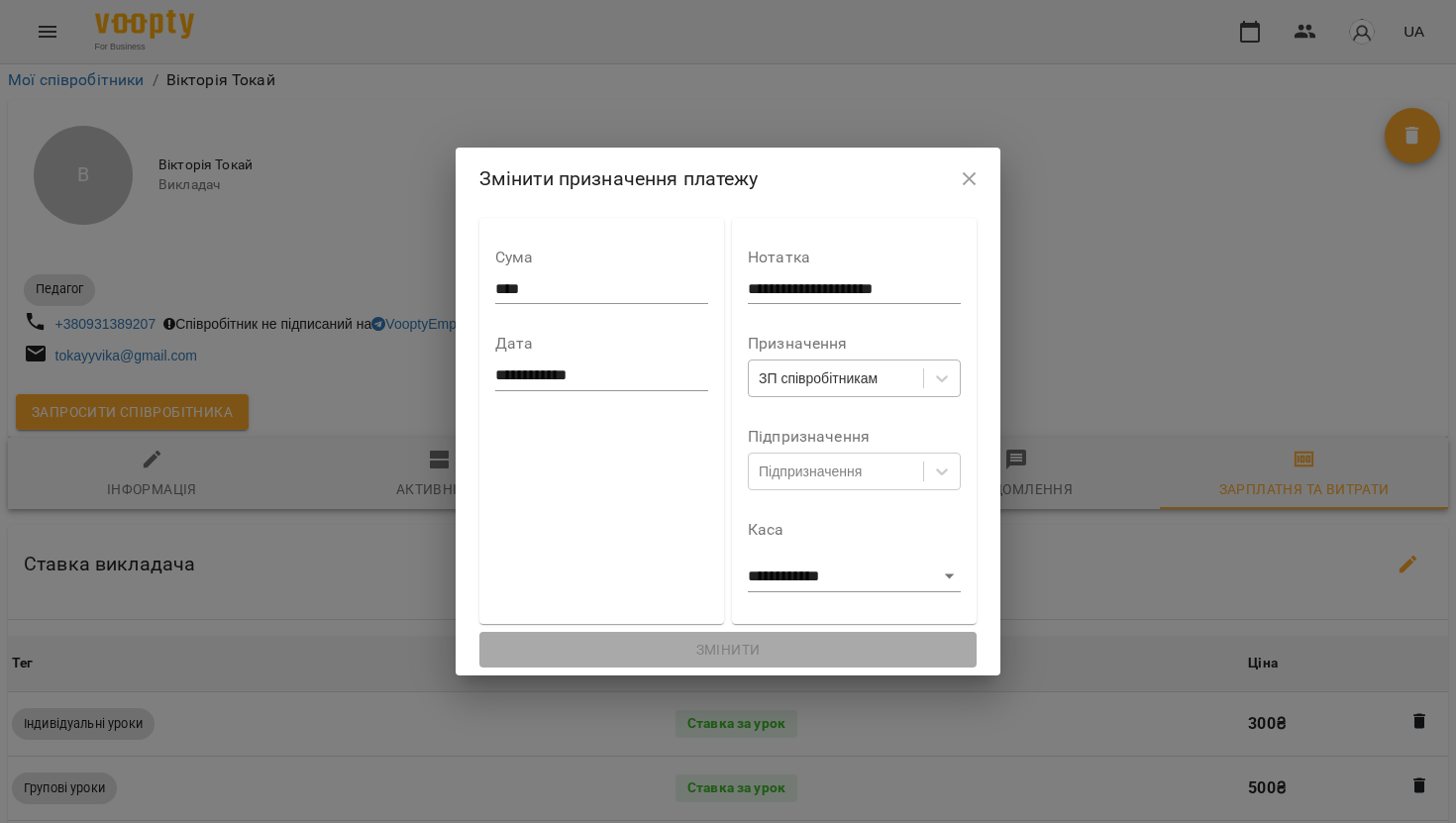 click on "ЗП співробітникам" at bounding box center (818, 378) 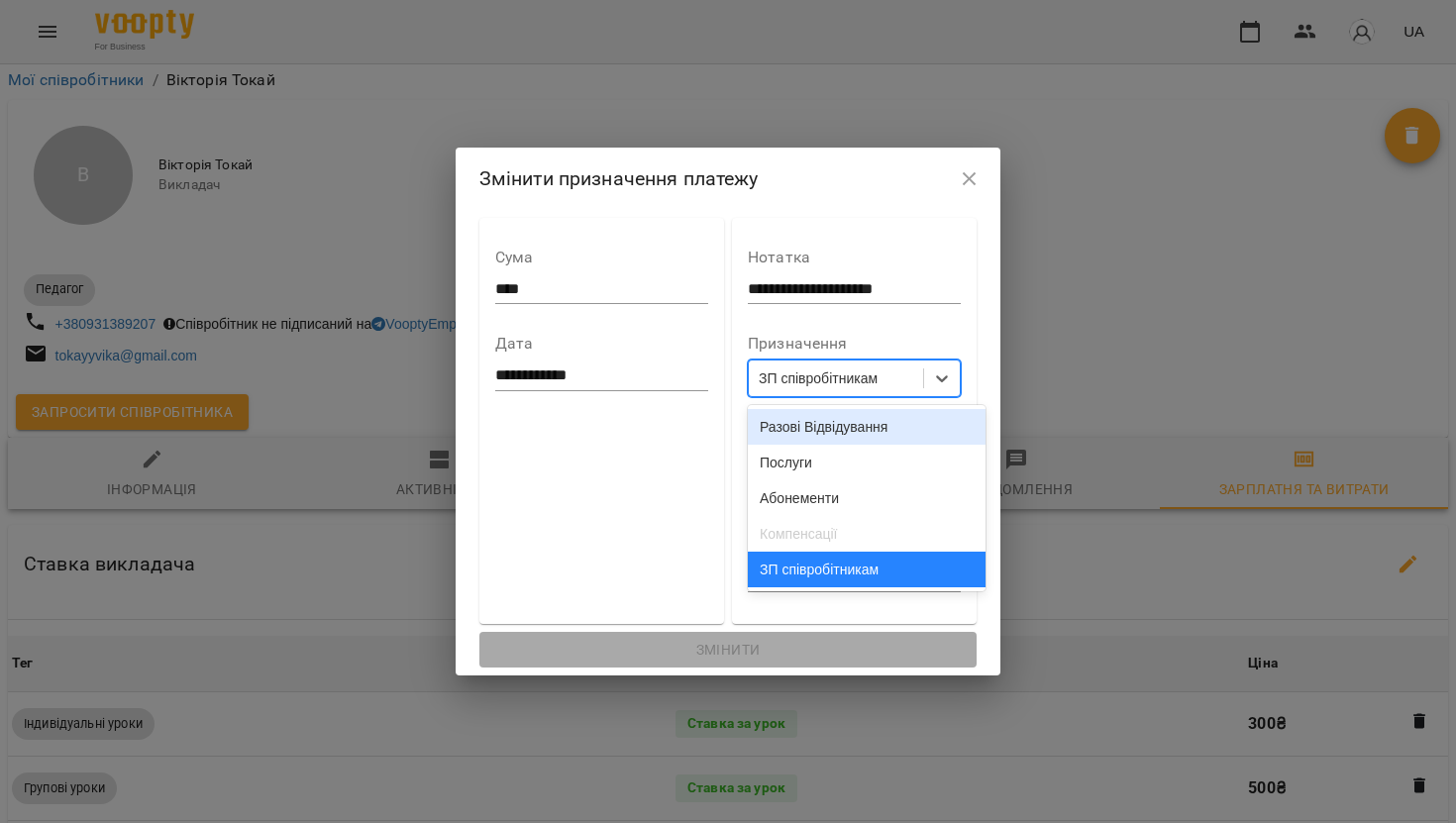 click on "Разові Відвідування" at bounding box center (867, 427) 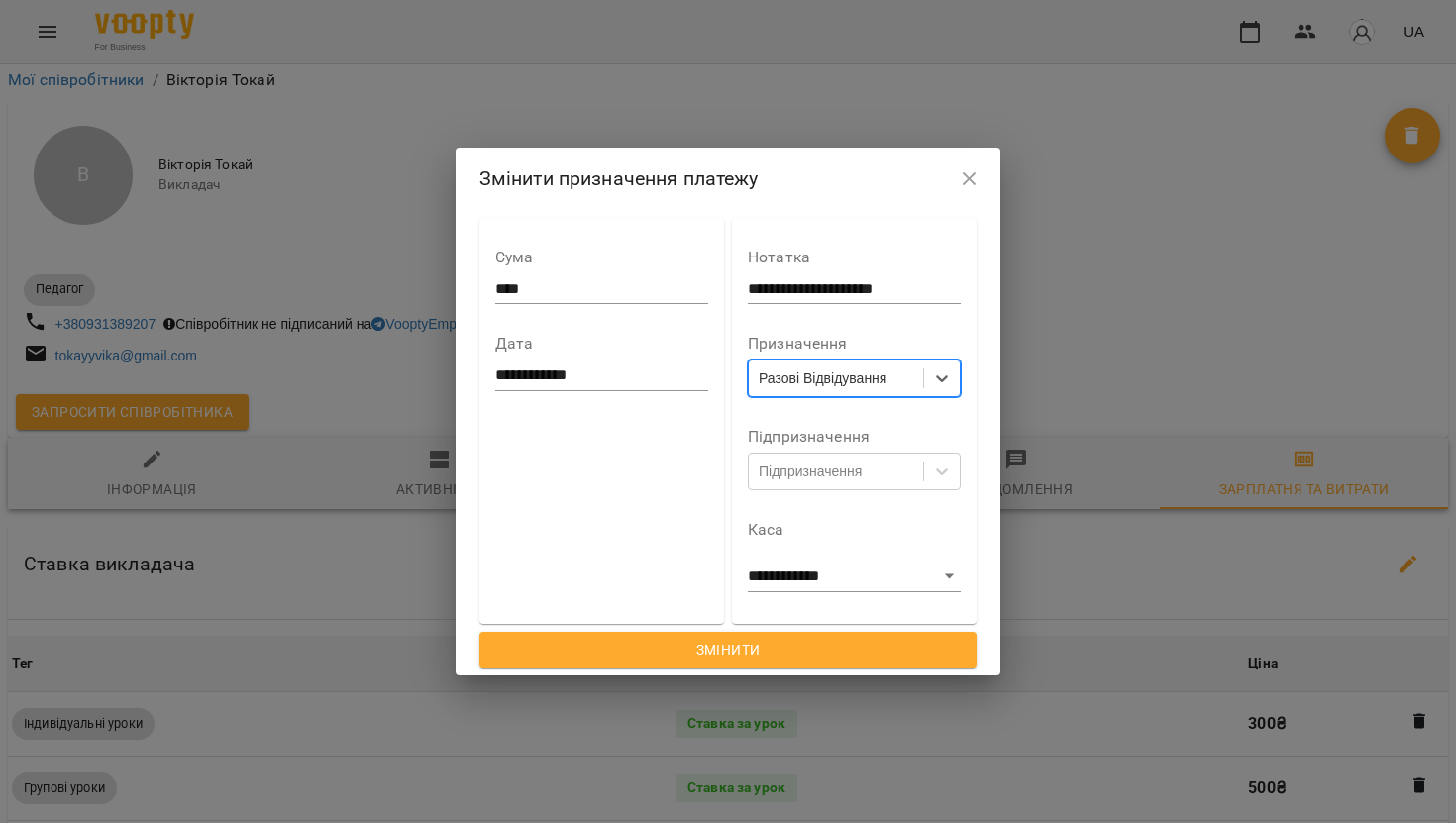 click on "Змінити" at bounding box center (728, 650) 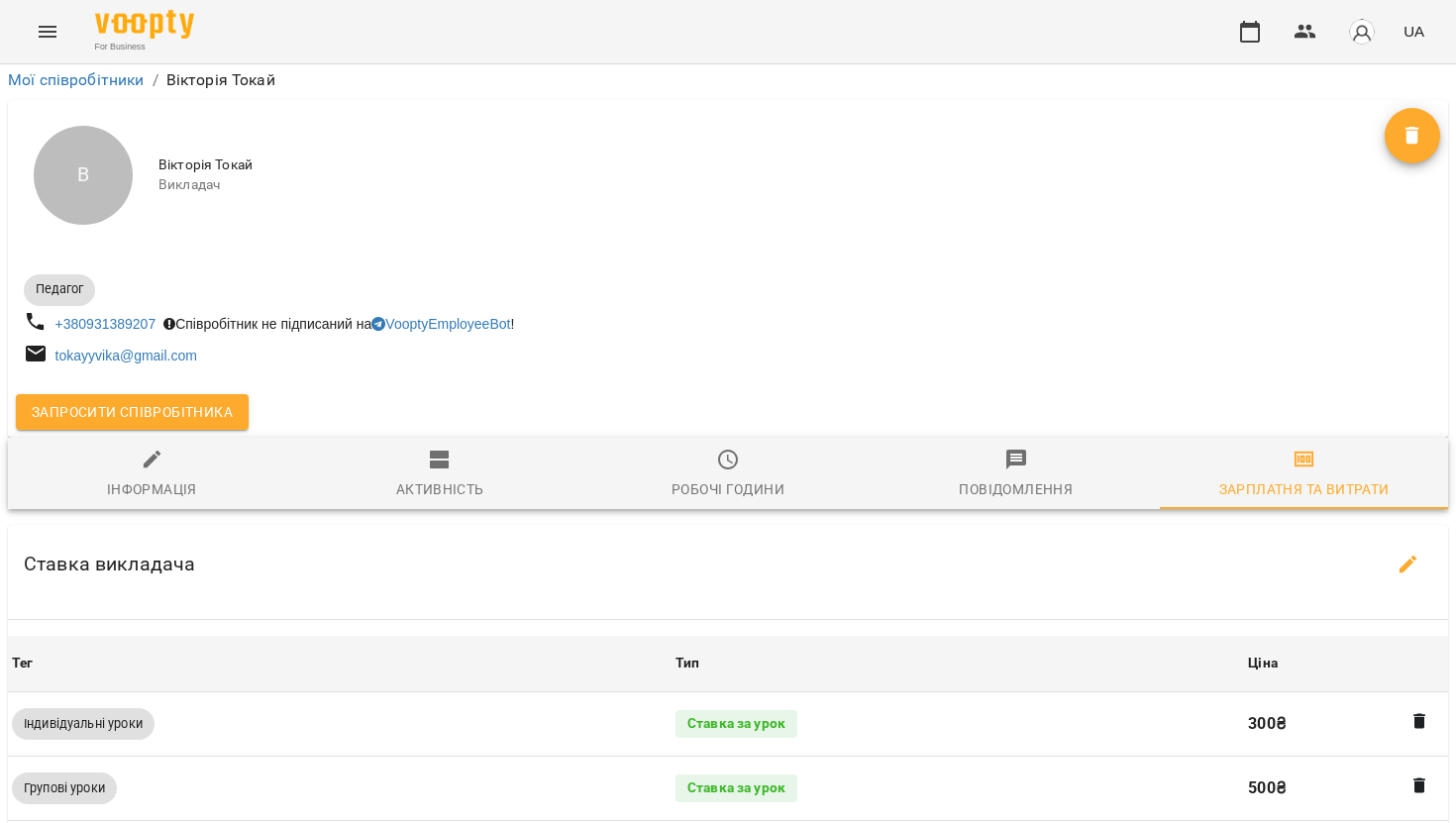 scroll, scrollTop: 1012, scrollLeft: 0, axis: vertical 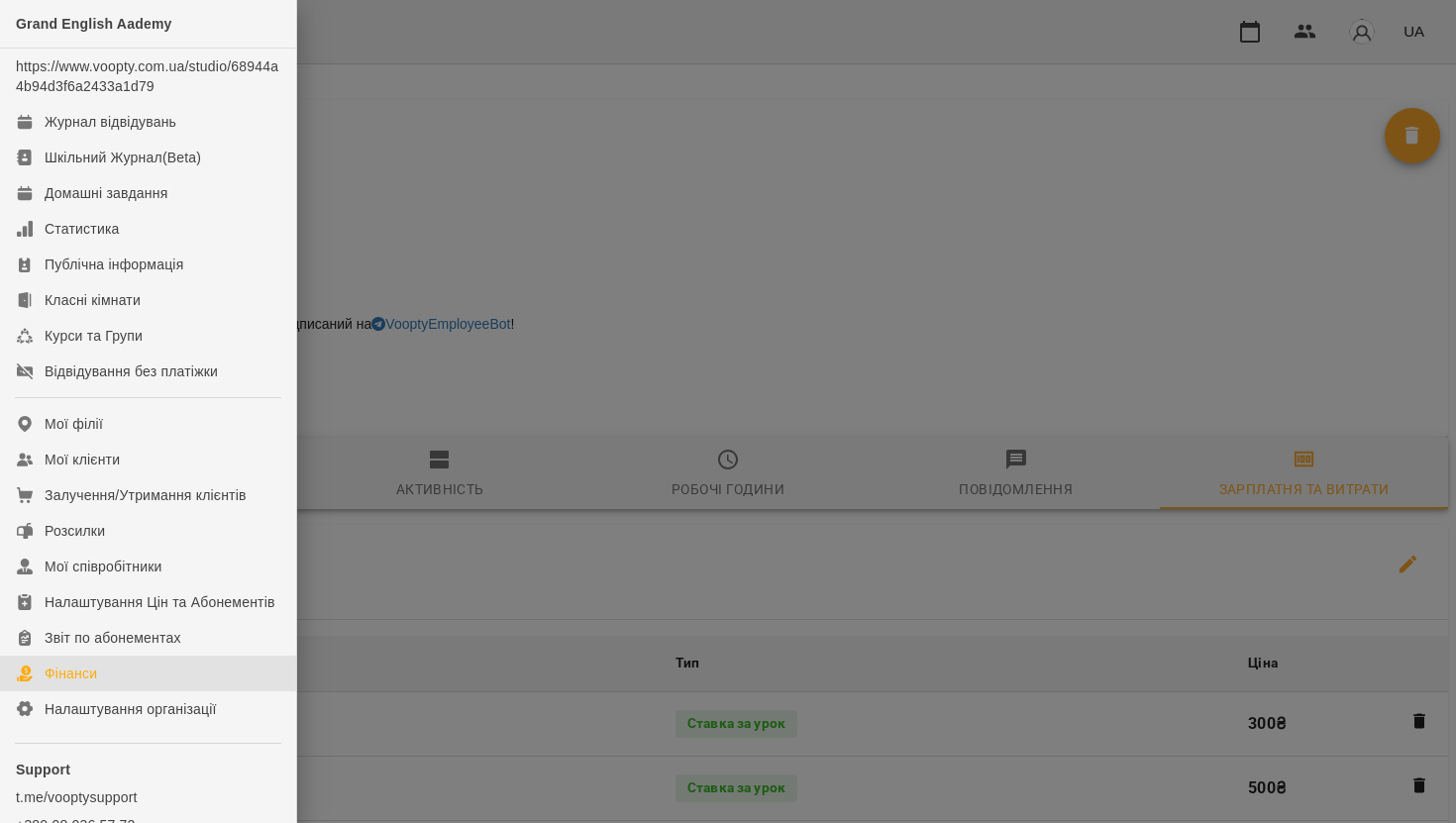click on "Фінанси" at bounding box center (70, 673) 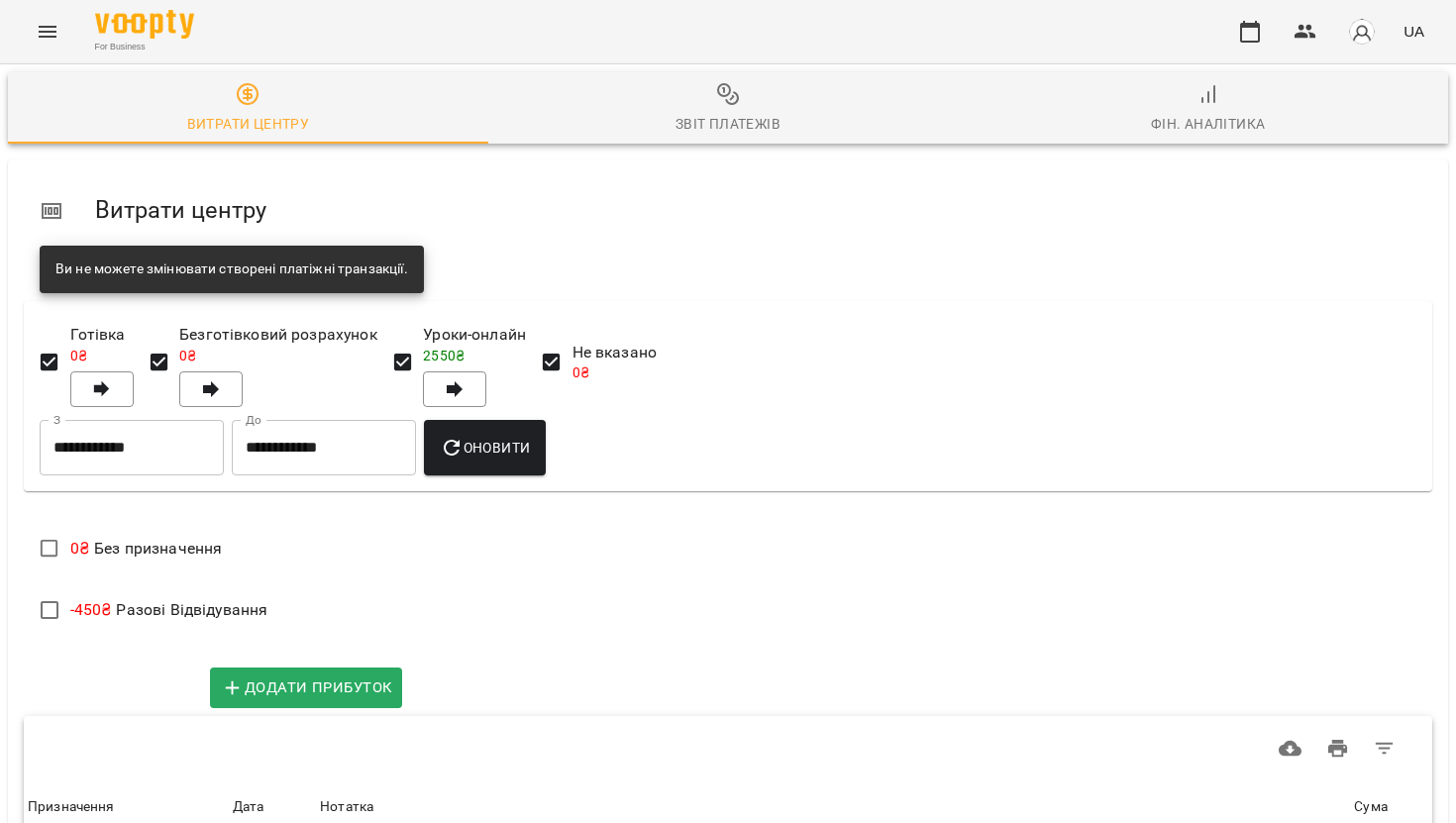 scroll, scrollTop: 122, scrollLeft: 0, axis: vertical 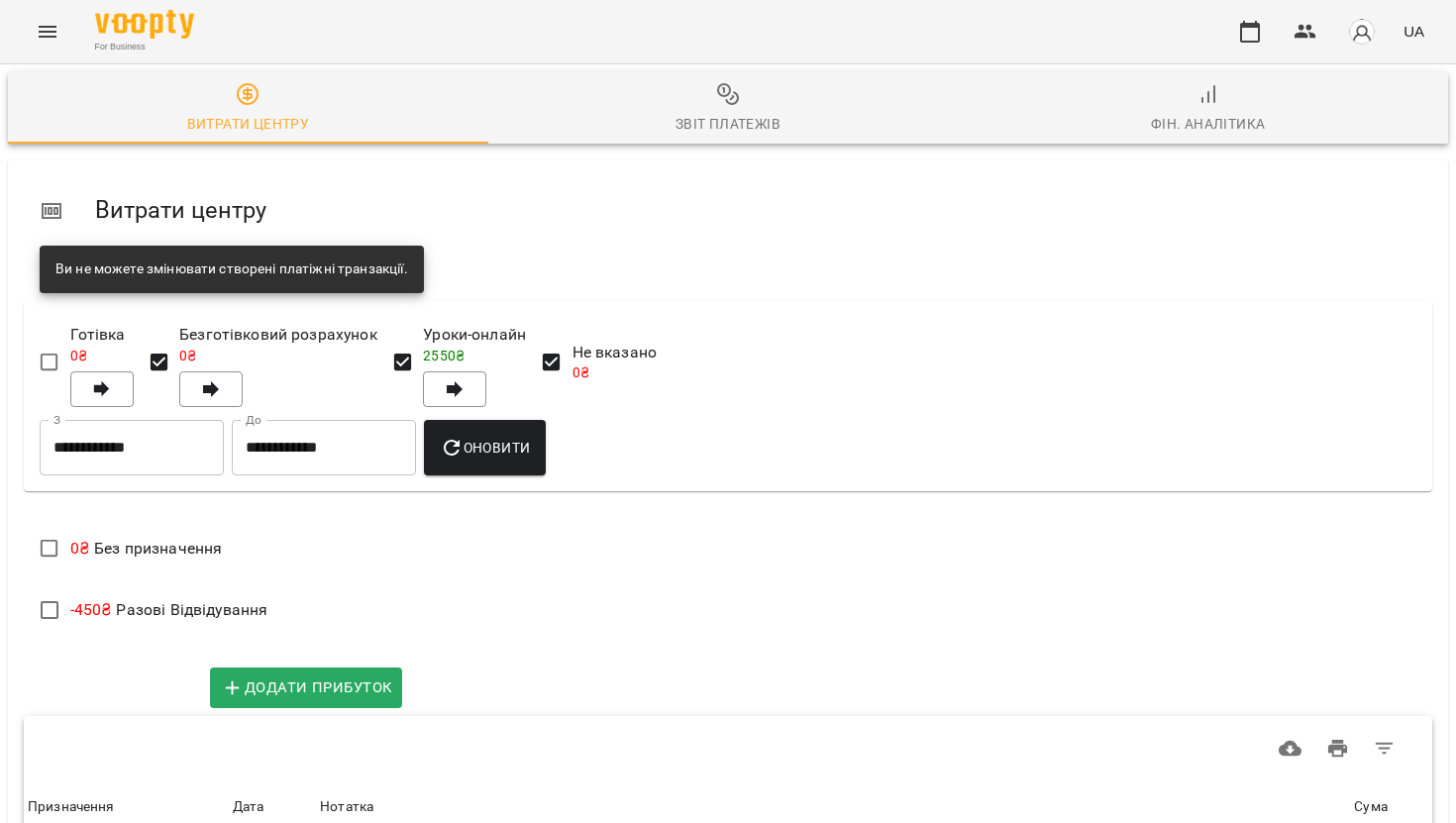 click on "Додати витрату" at bounding box center (113, 688) 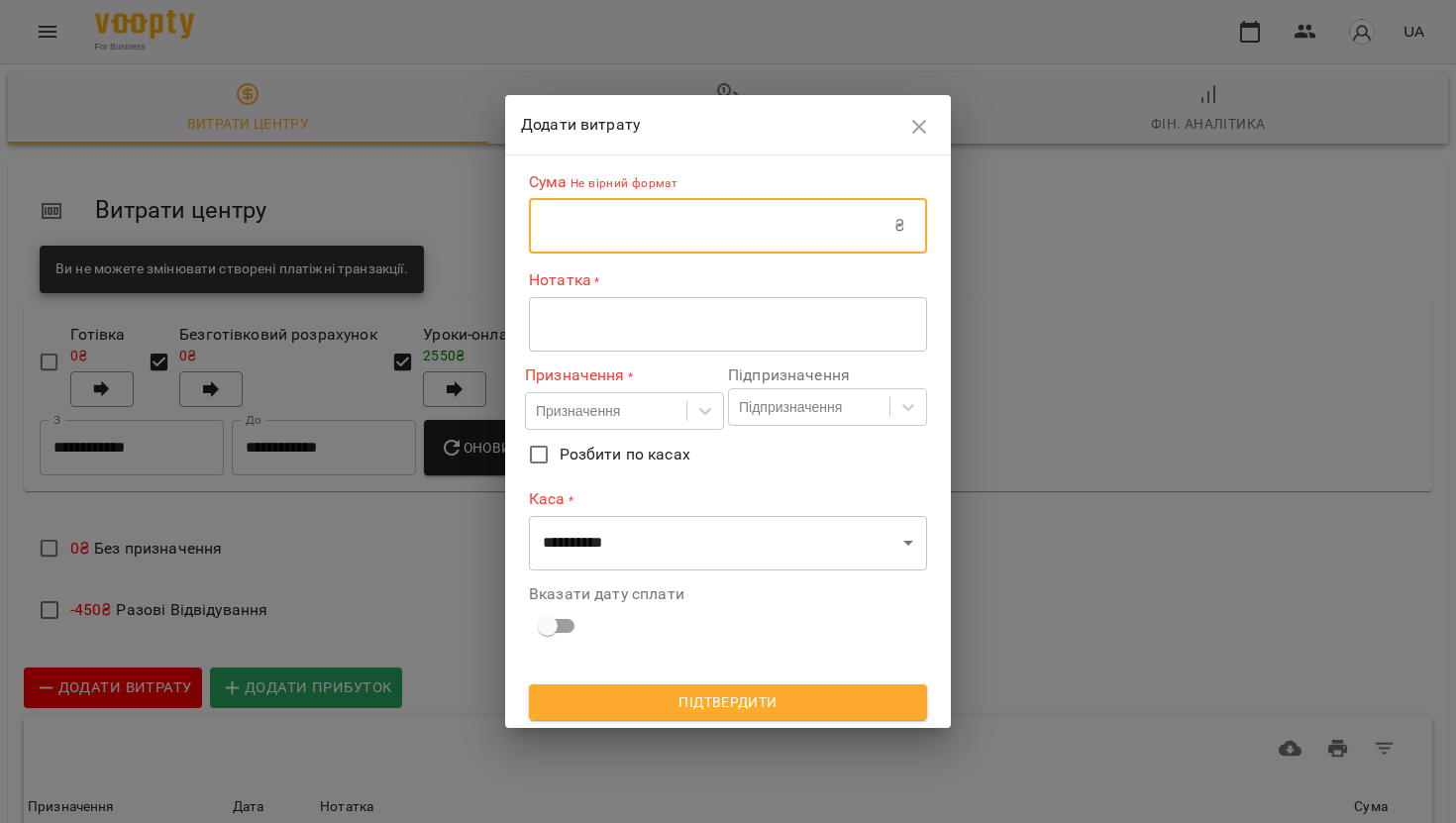 click at bounding box center [711, 226] 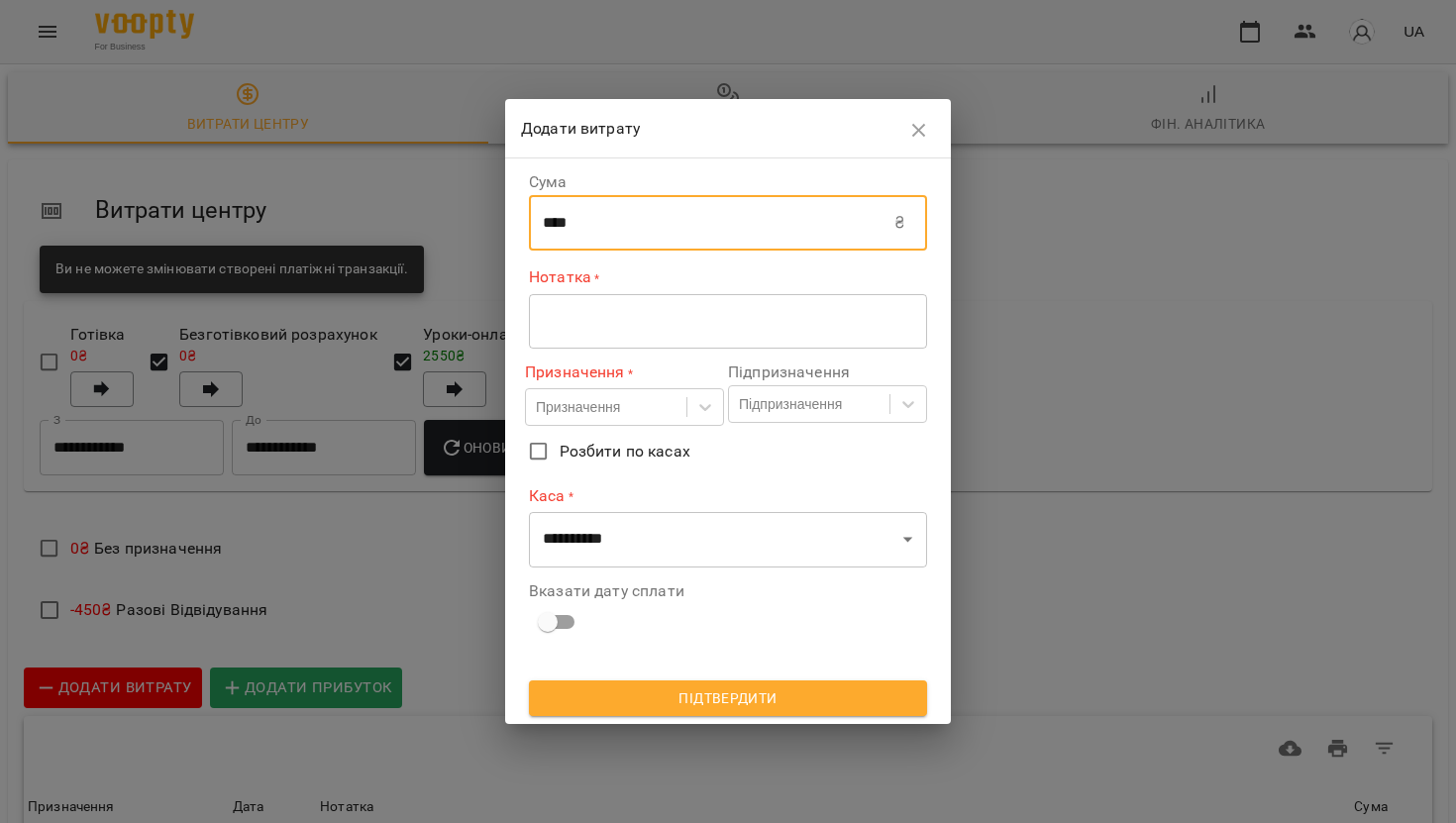 type on "****" 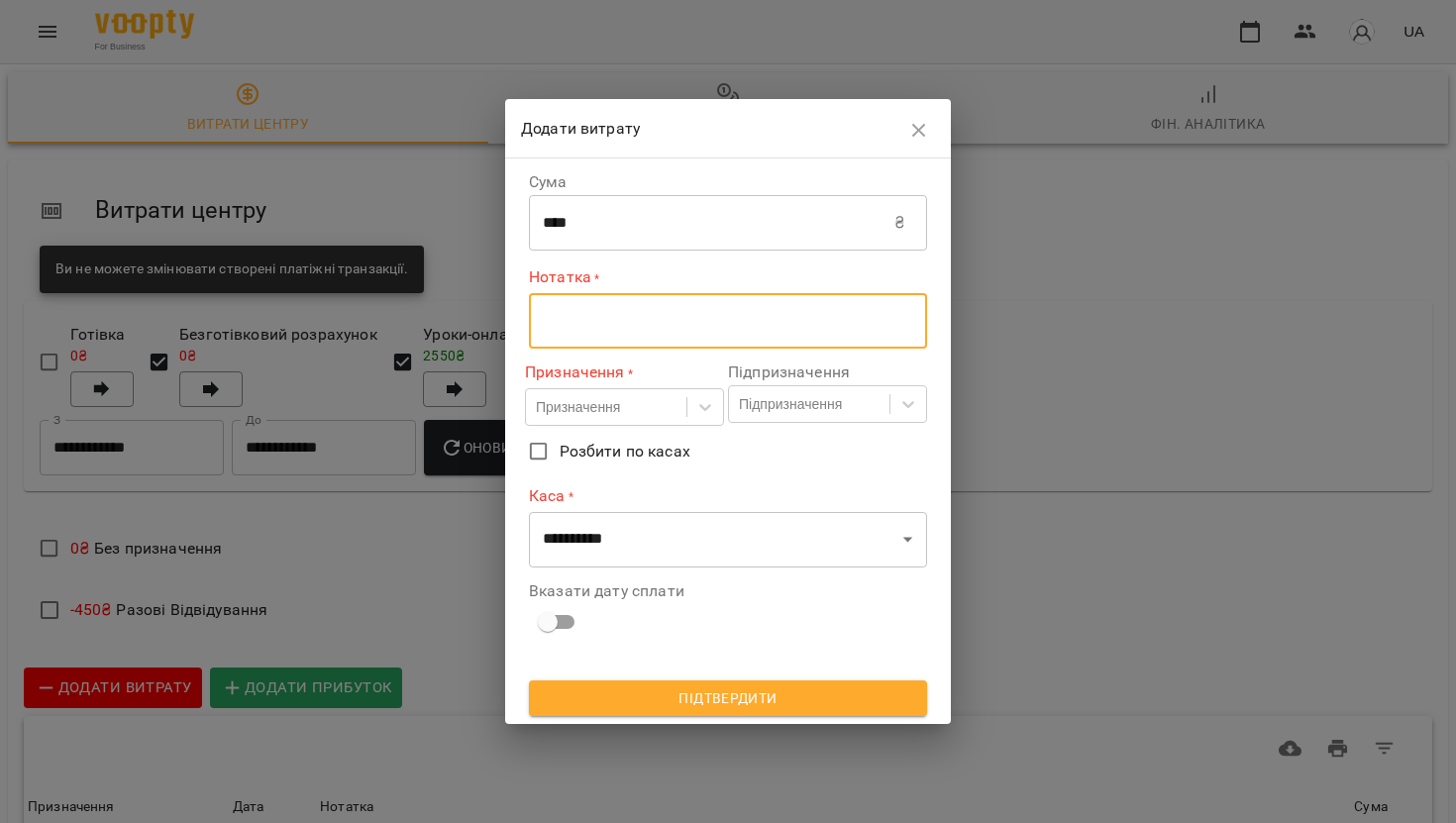 type on "*" 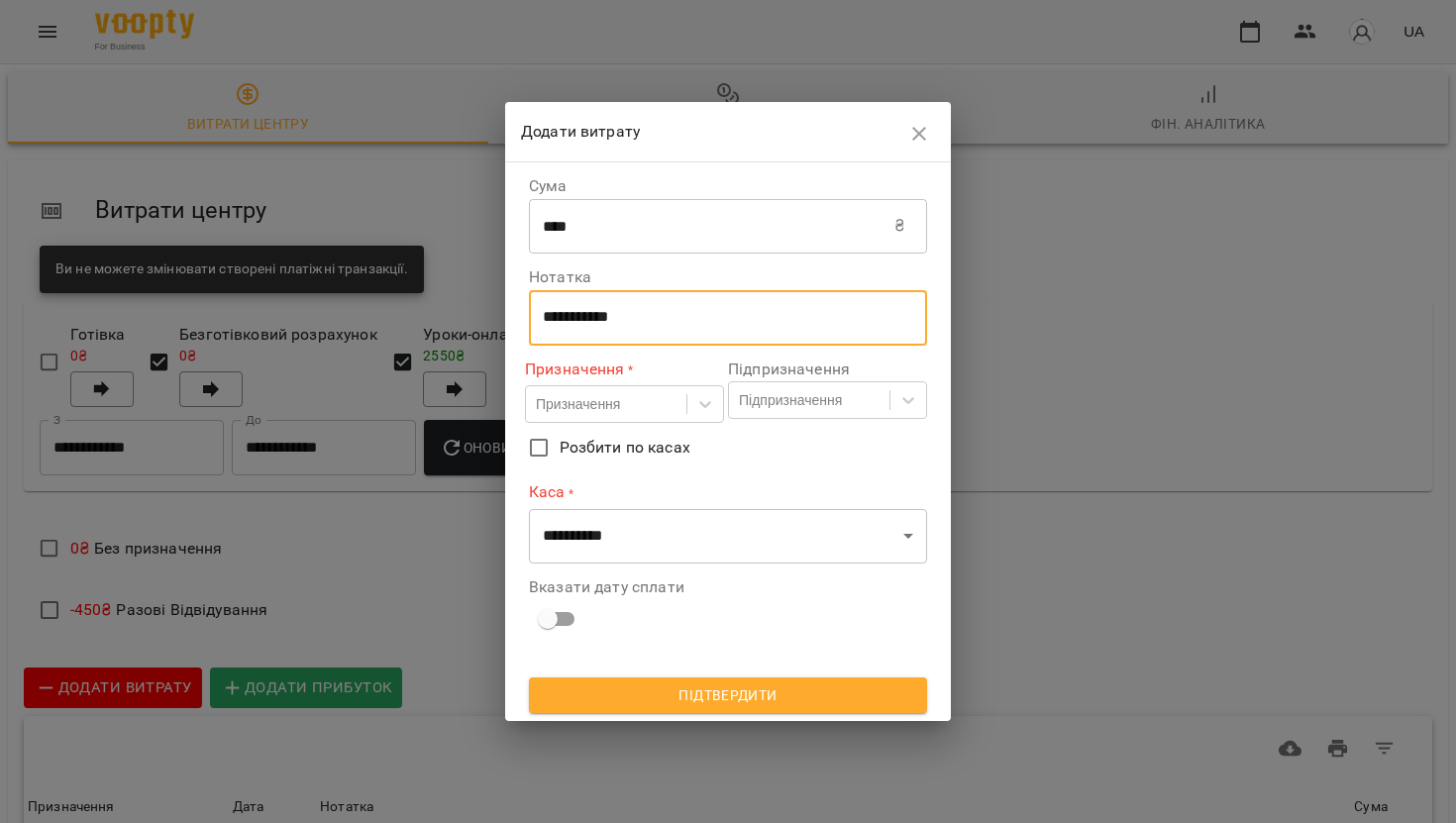 click on "**********" at bounding box center [728, 317] 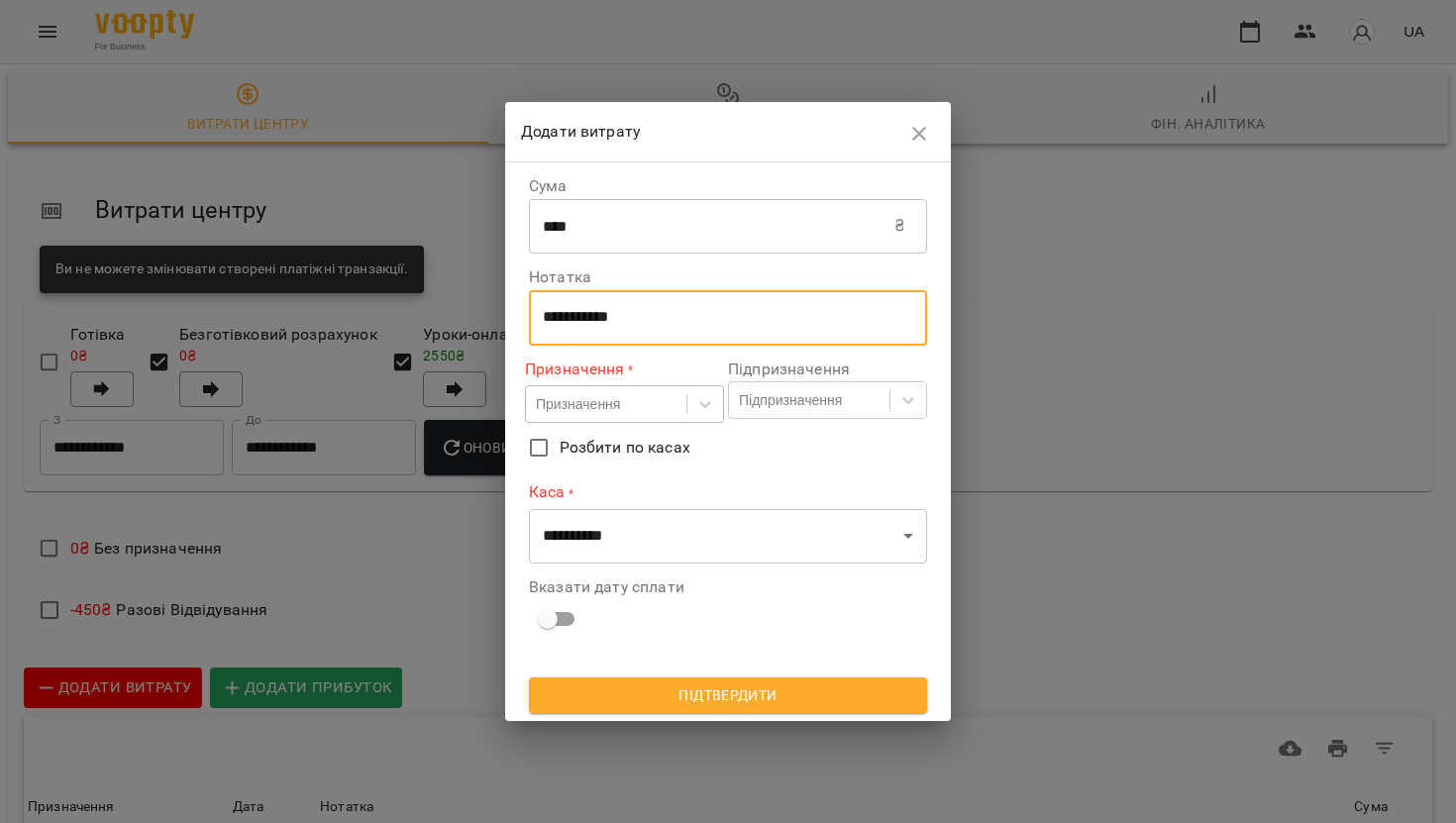 type on "**********" 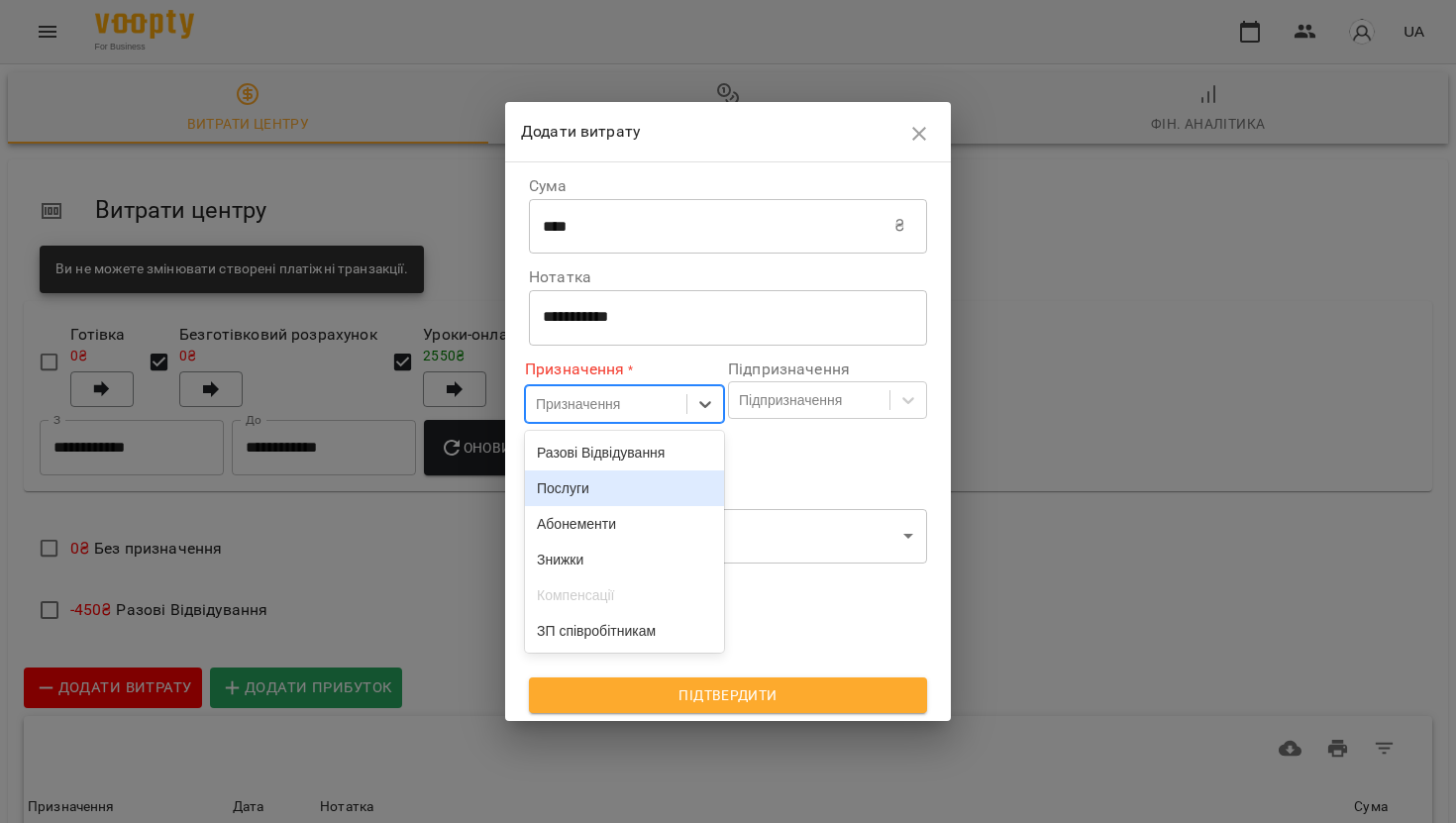 click on "Послуги" at bounding box center [624, 488] 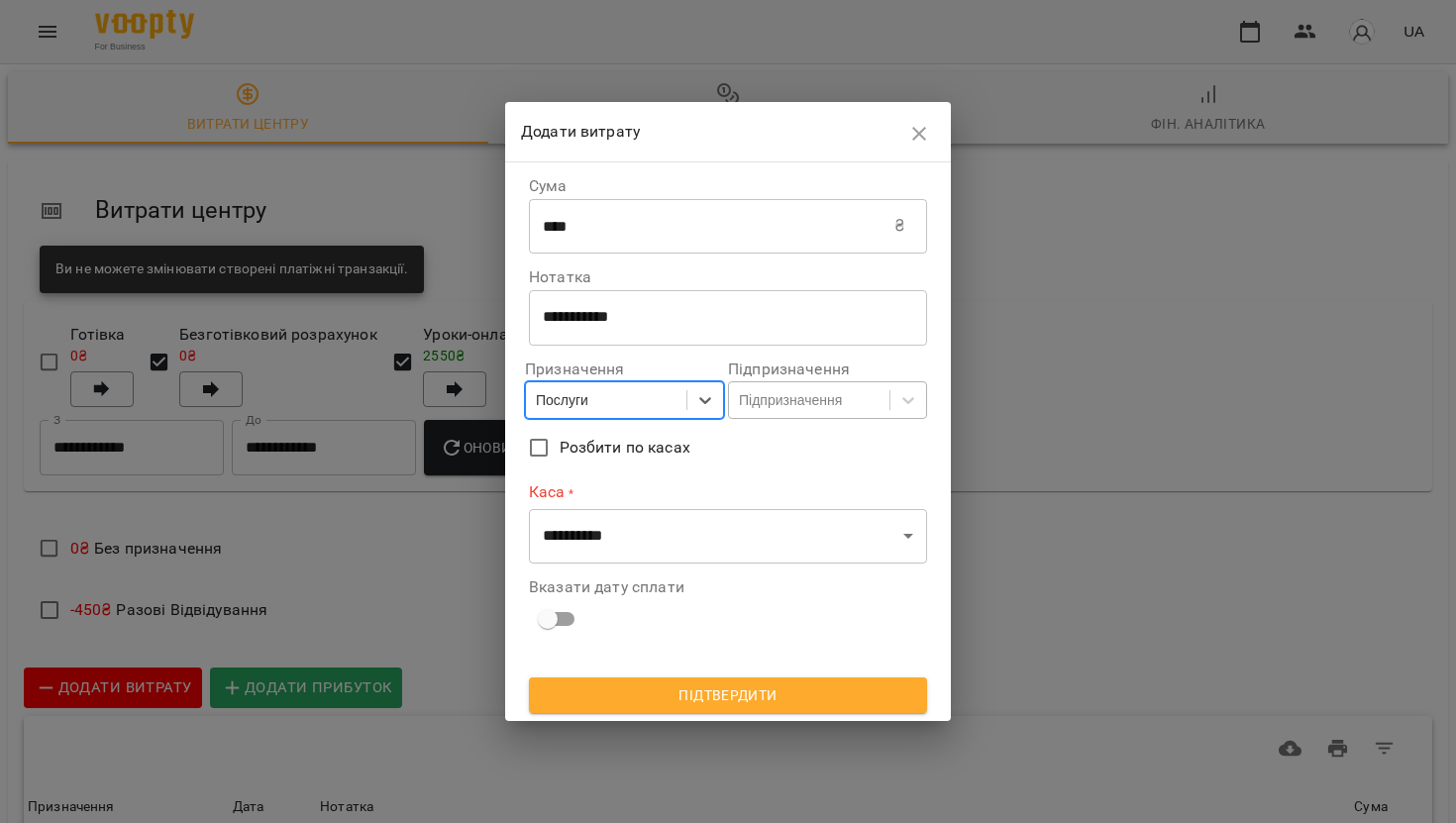 click on "Підпризначення" at bounding box center (790, 400) 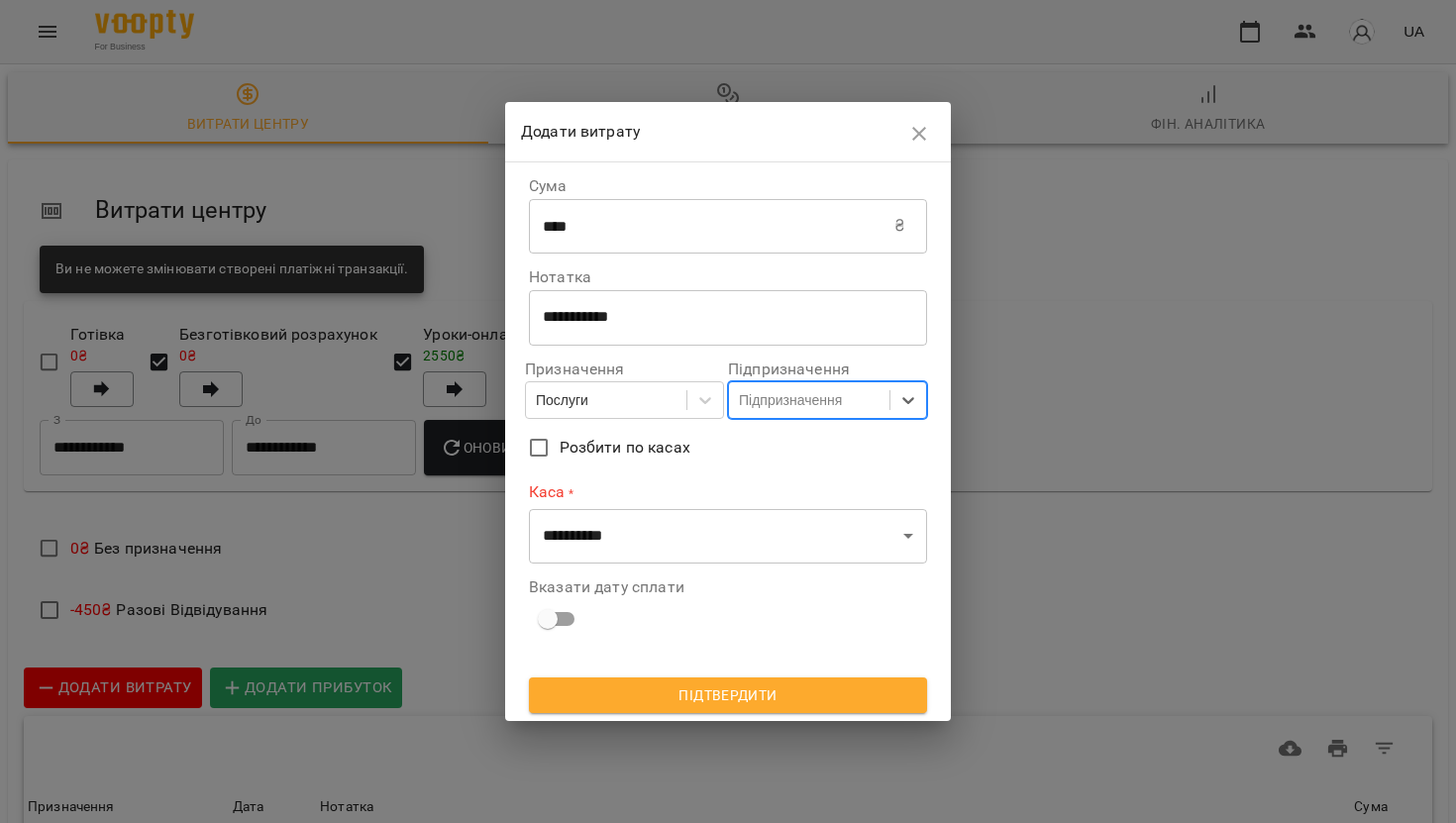 click on "Підпризначення" at bounding box center [790, 400] 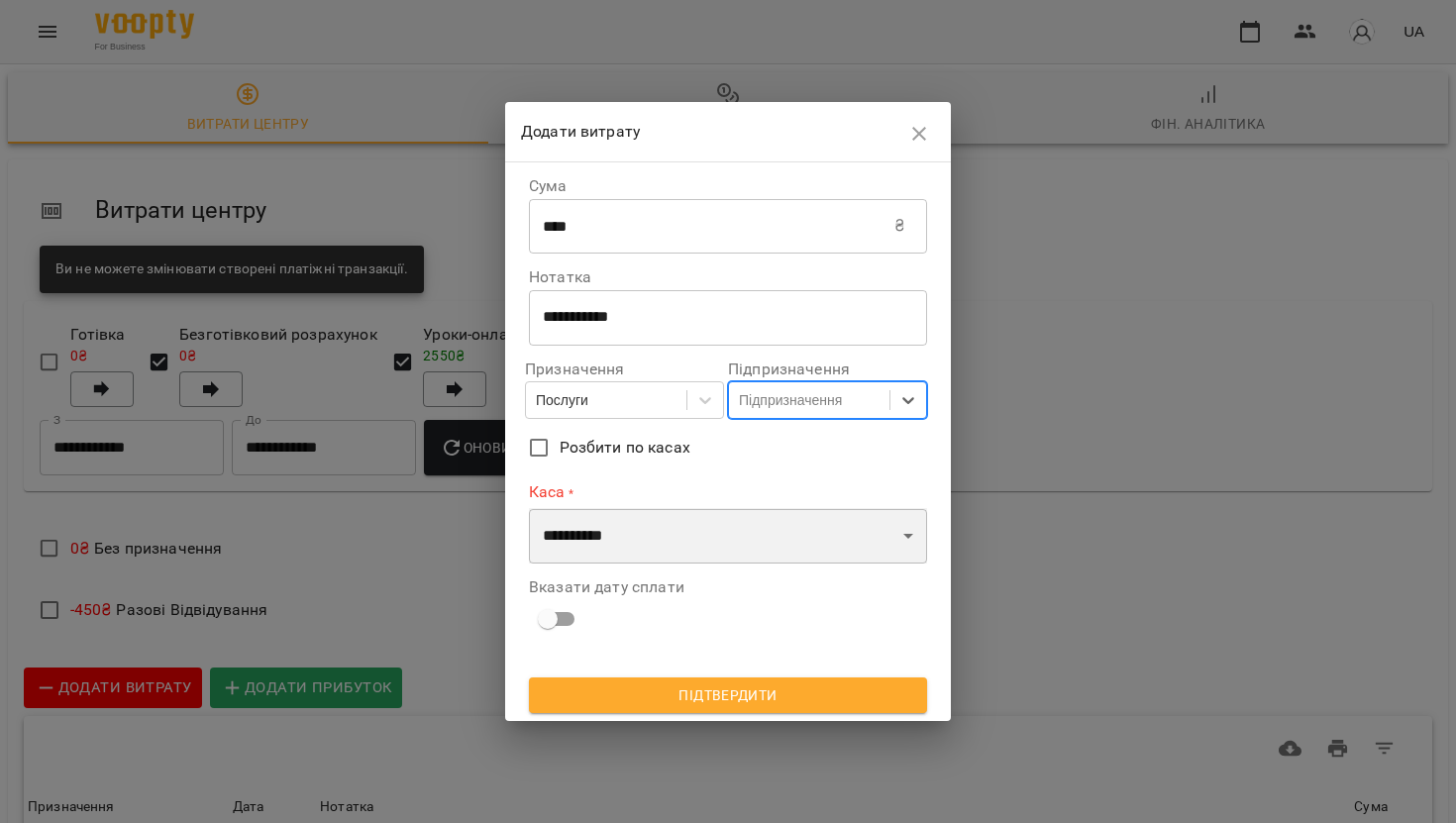 click on "**********" at bounding box center [728, 536] 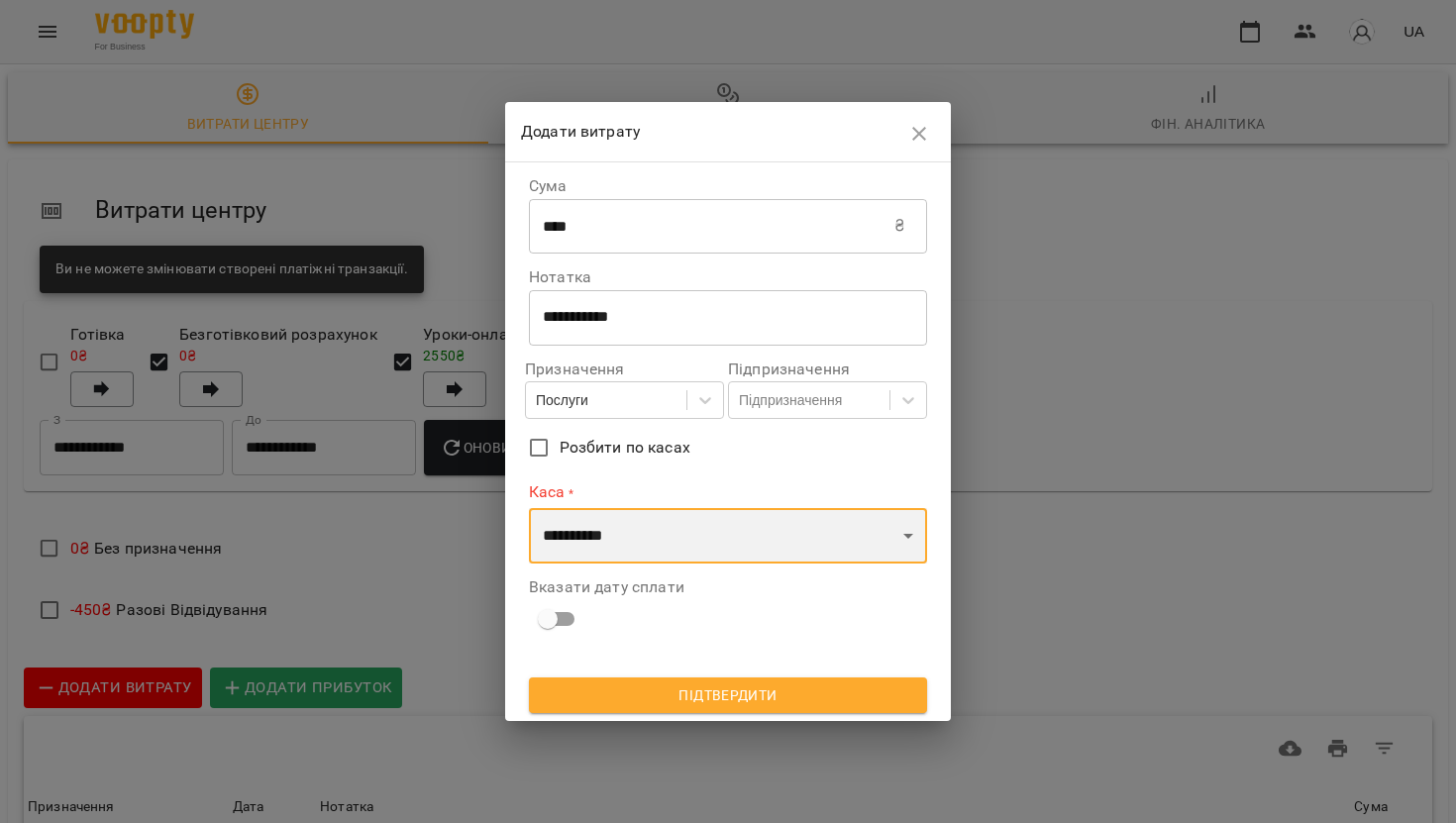 select on "**********" 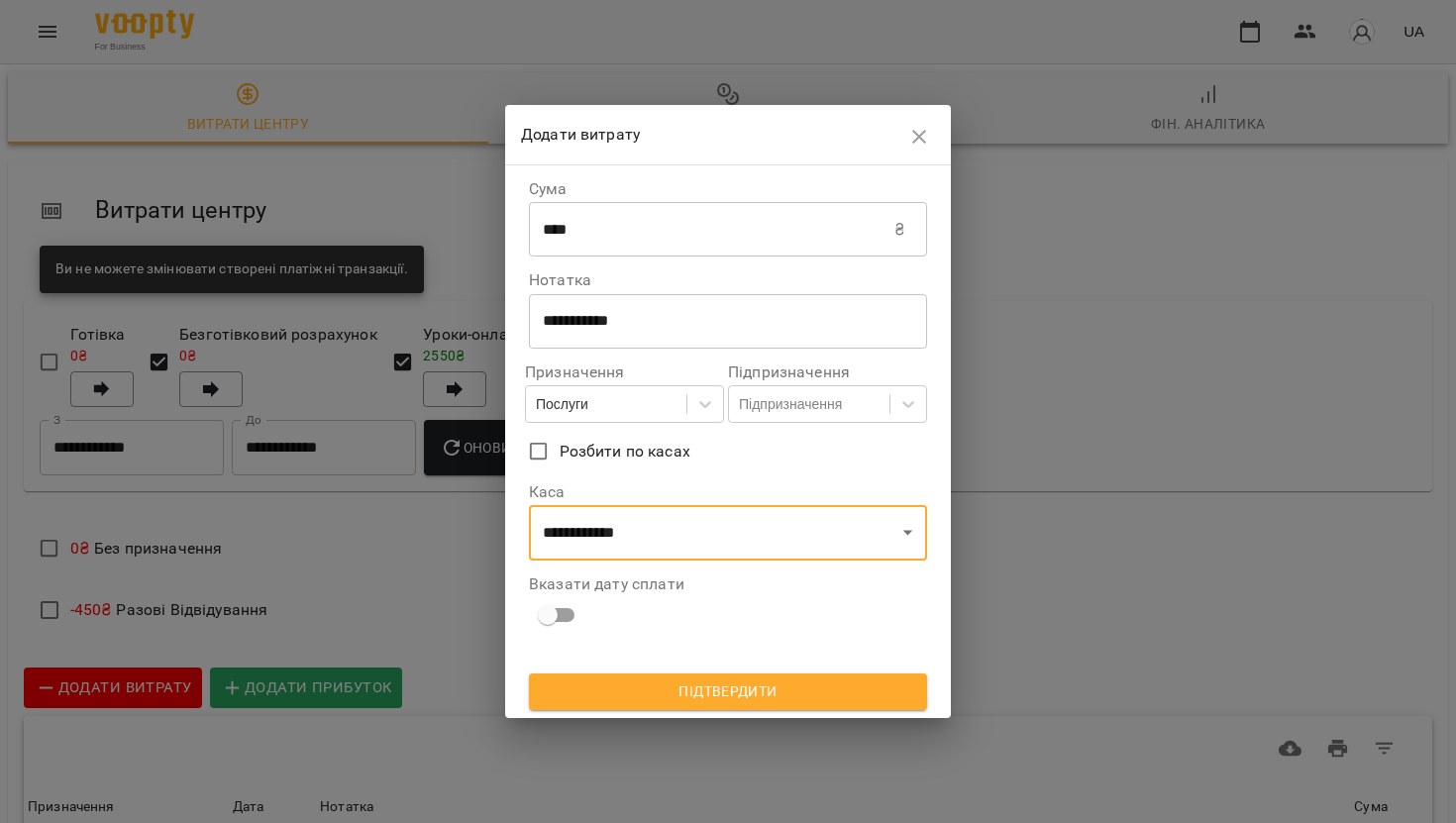 click on "Підтвердити" at bounding box center (728, 691) 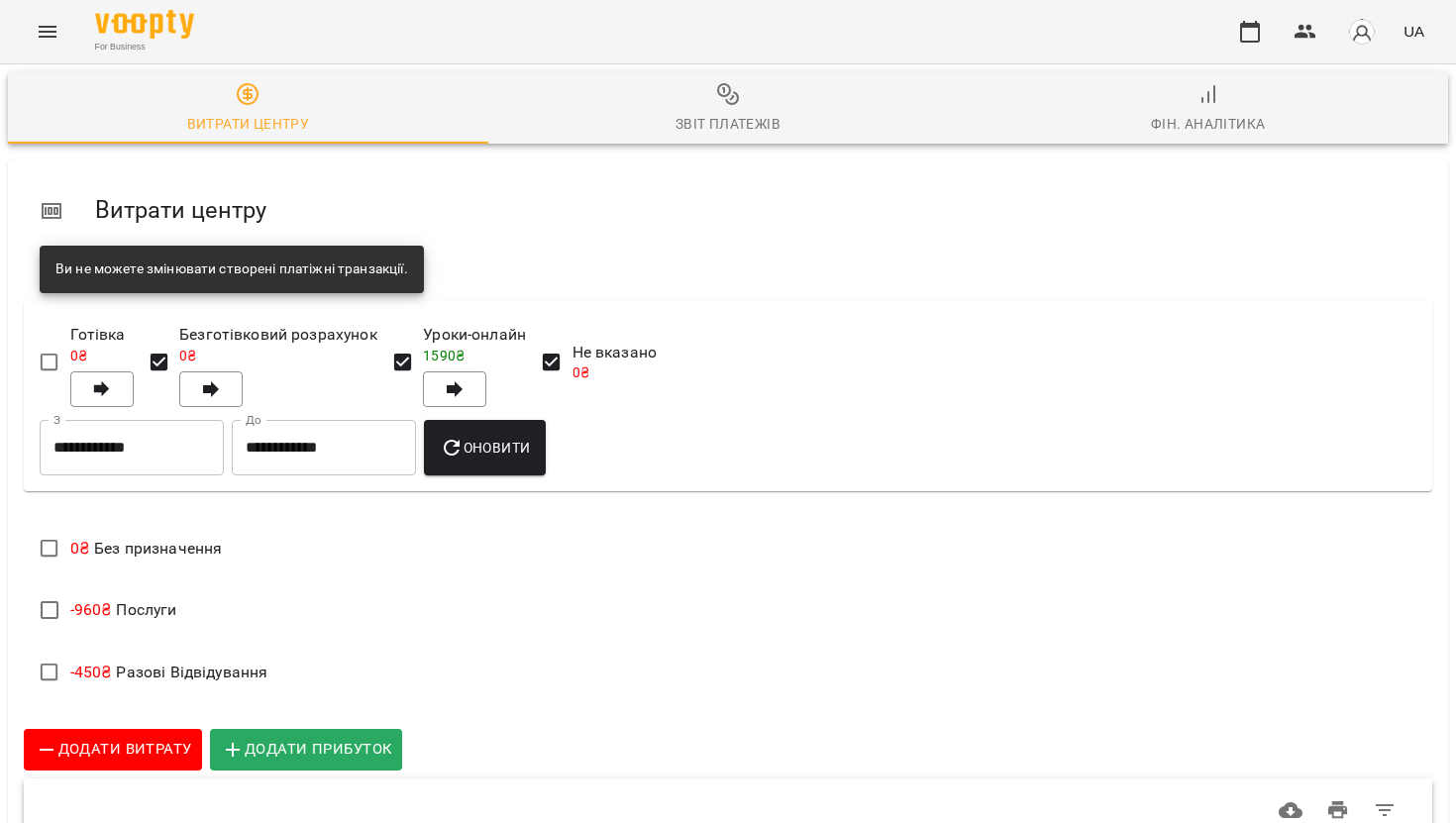 scroll, scrollTop: 127, scrollLeft: 0, axis: vertical 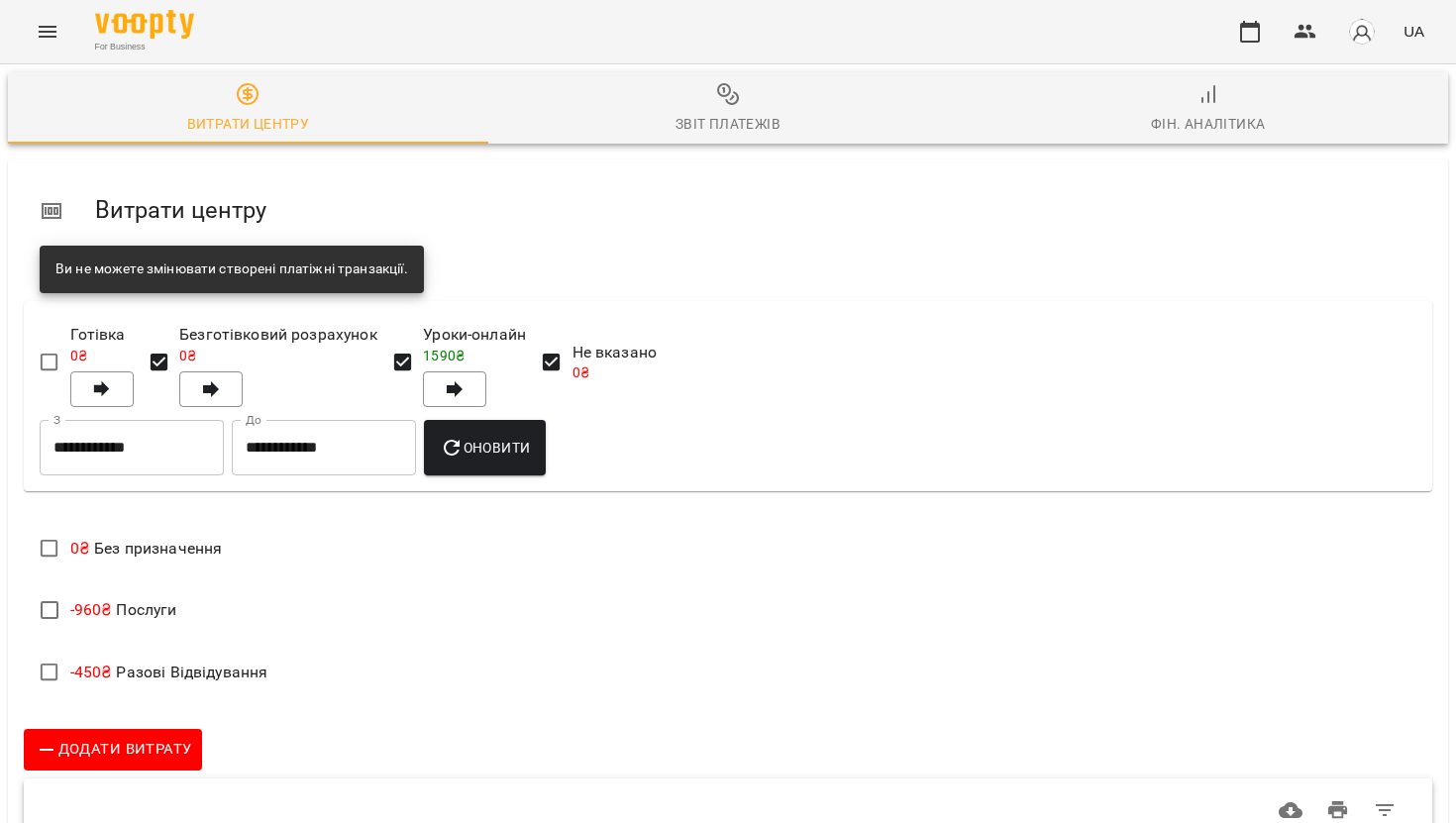 click on "Додати прибуток" at bounding box center [306, 750] 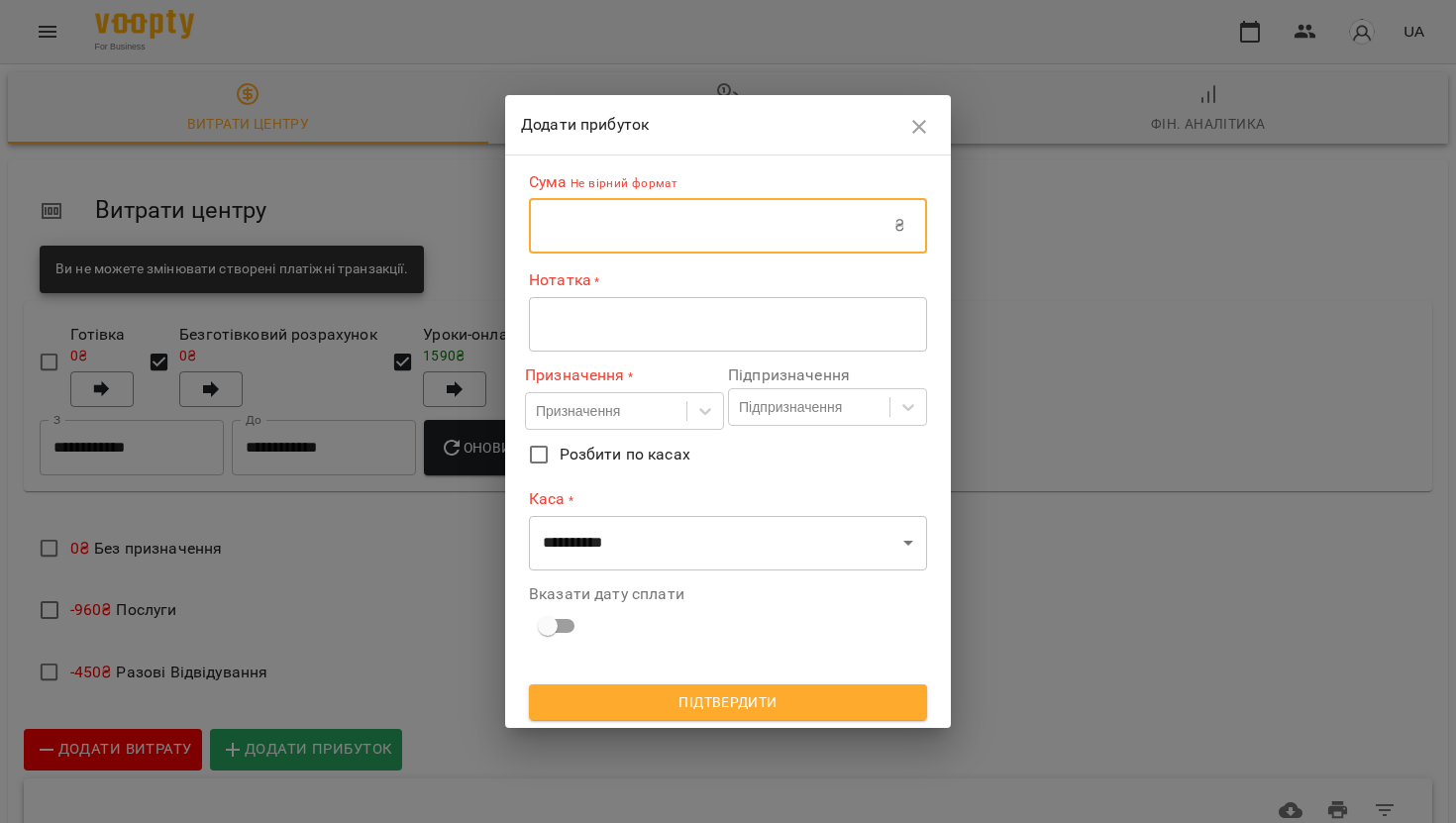 click at bounding box center [711, 226] 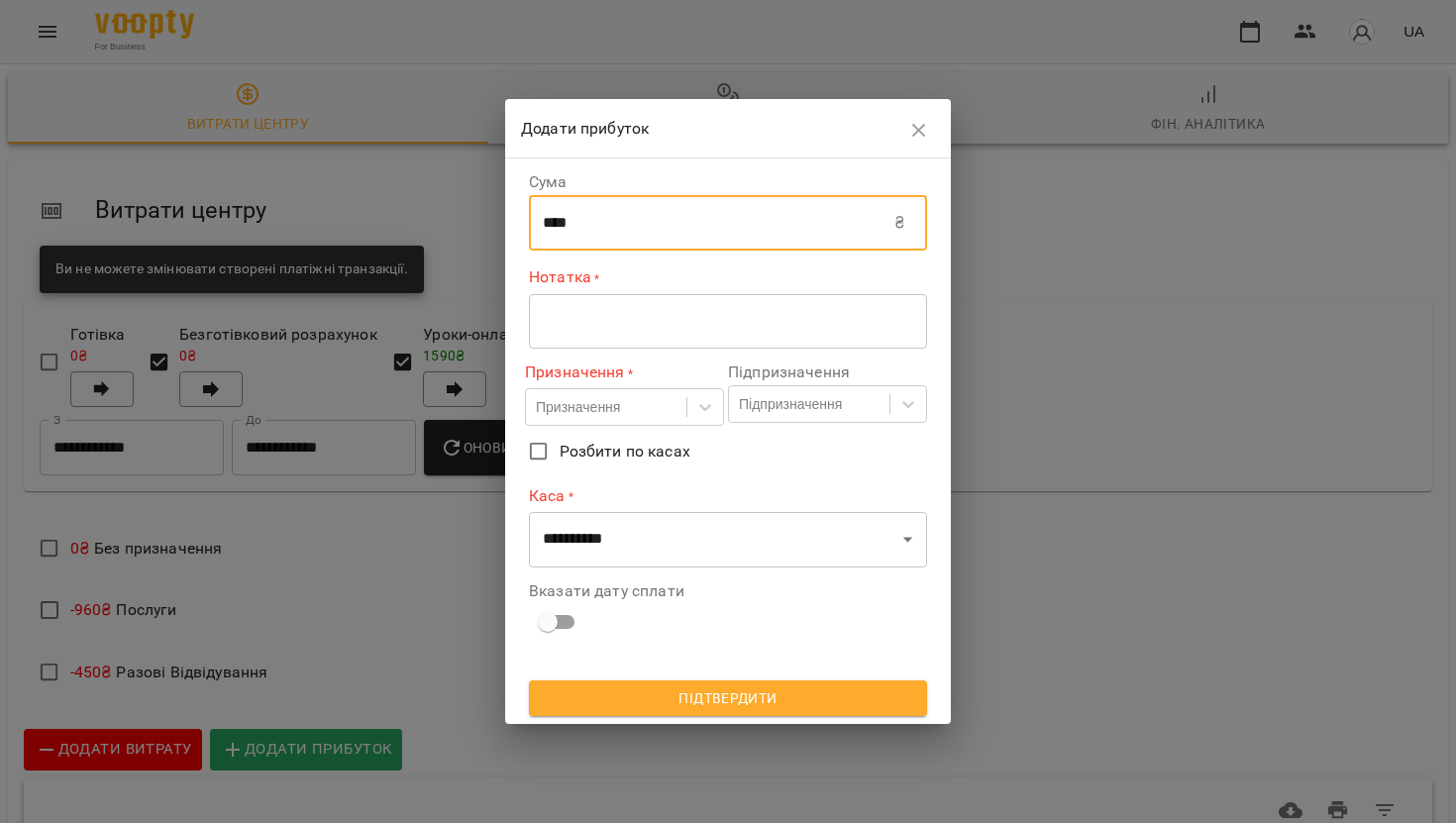 type on "****" 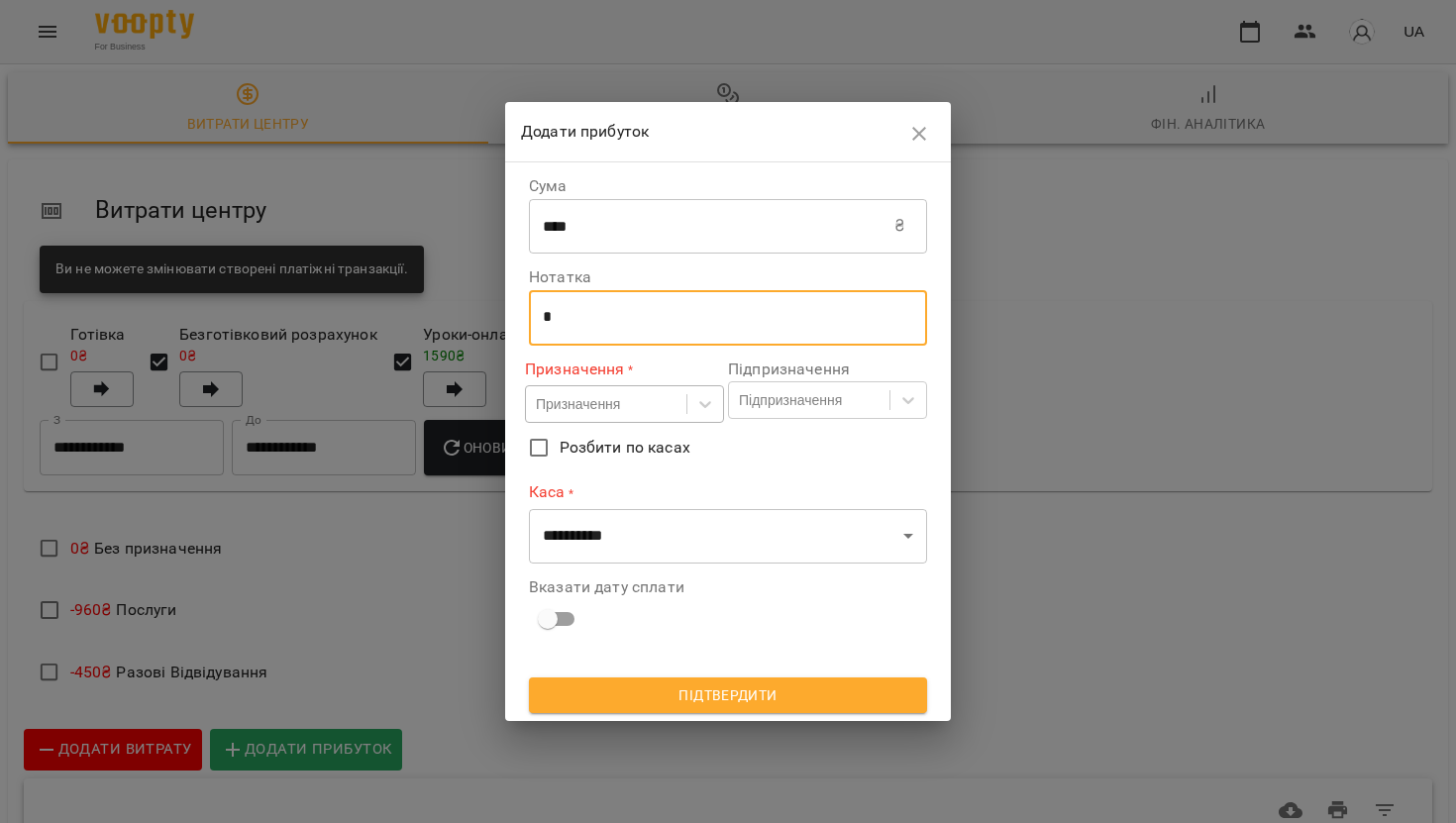 type on "*" 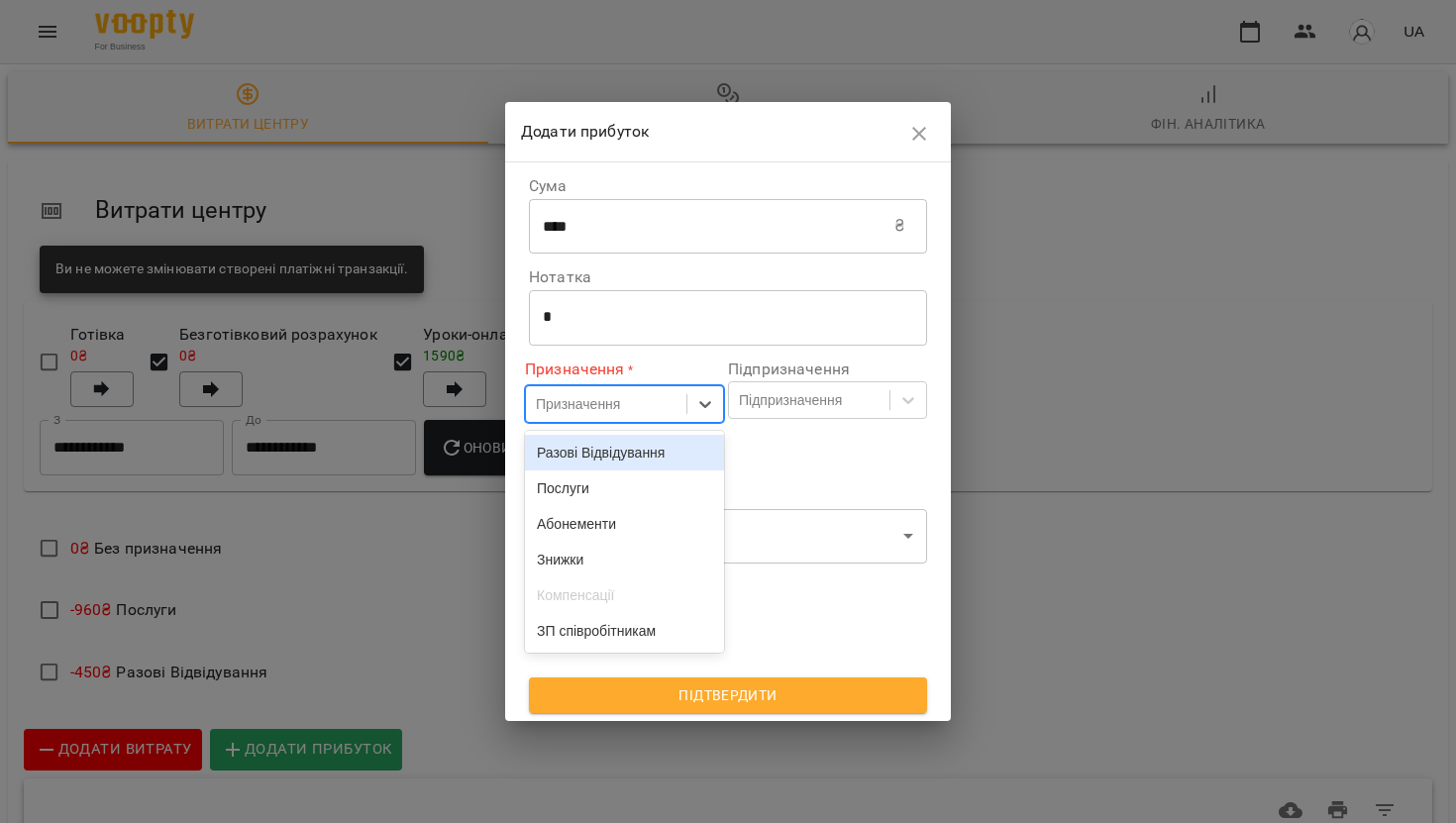 click on "Призначення" at bounding box center (577, 404) 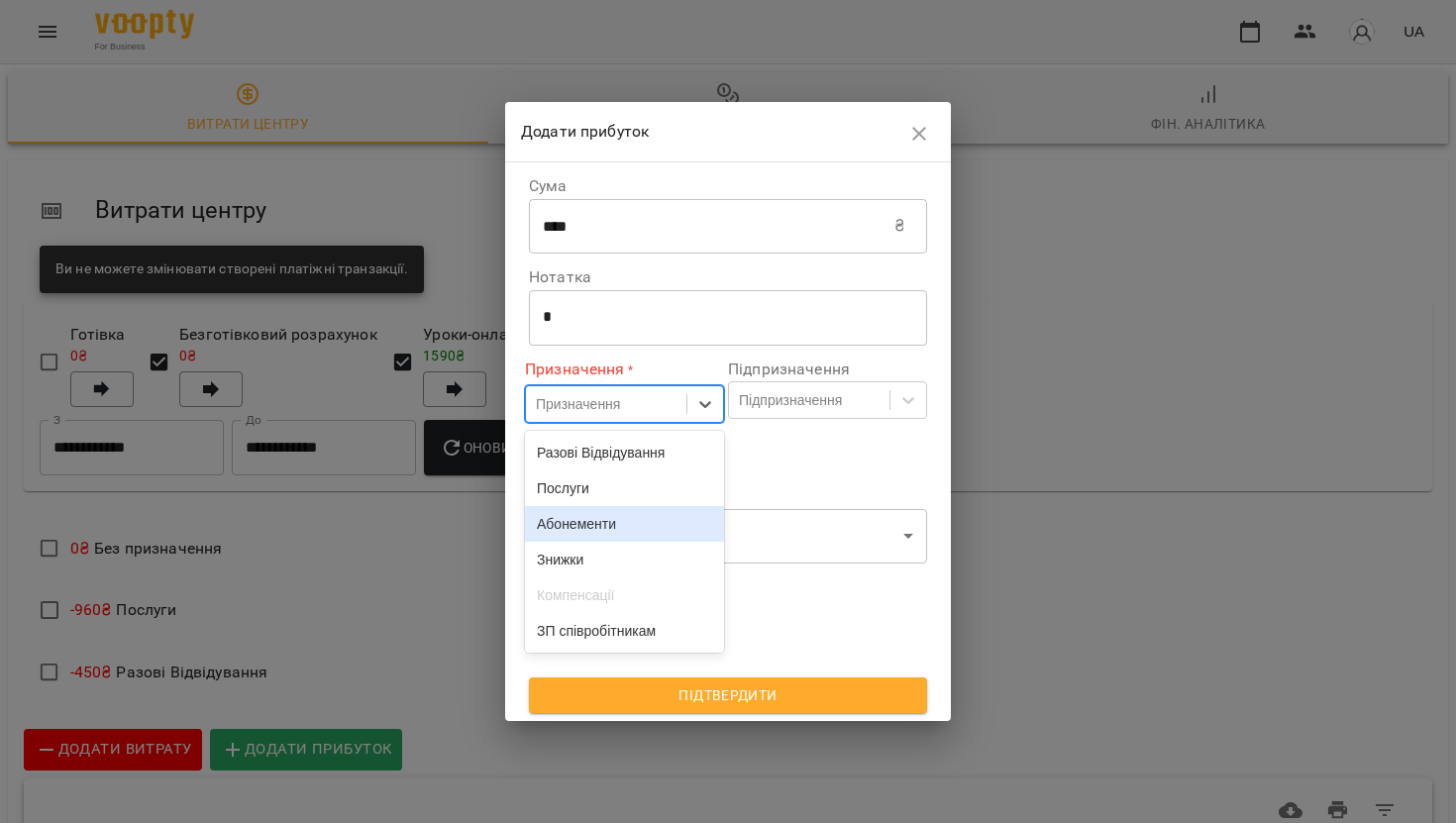 click on "Абонементи" at bounding box center (624, 524) 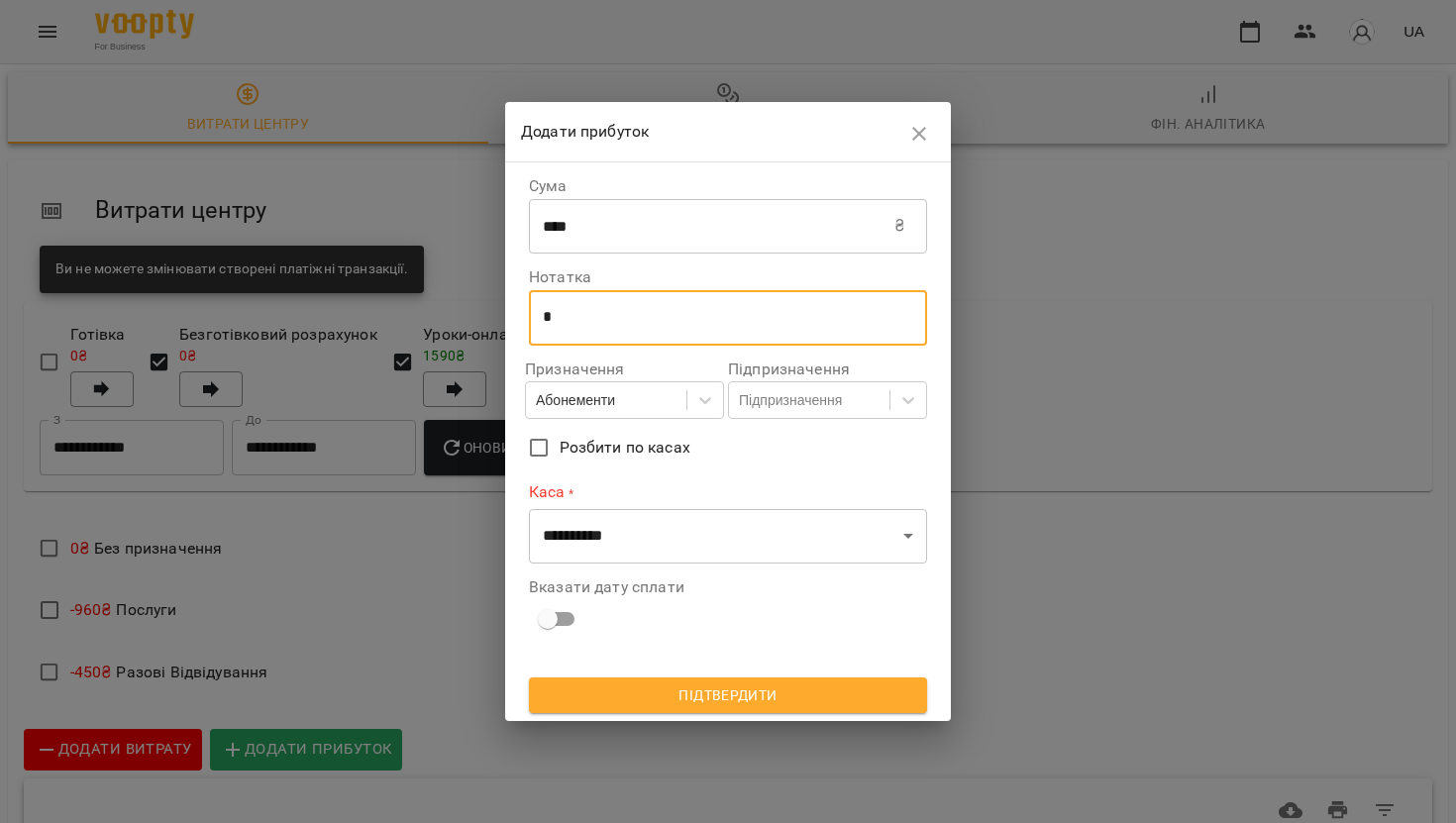 click on "*" at bounding box center [728, 317] 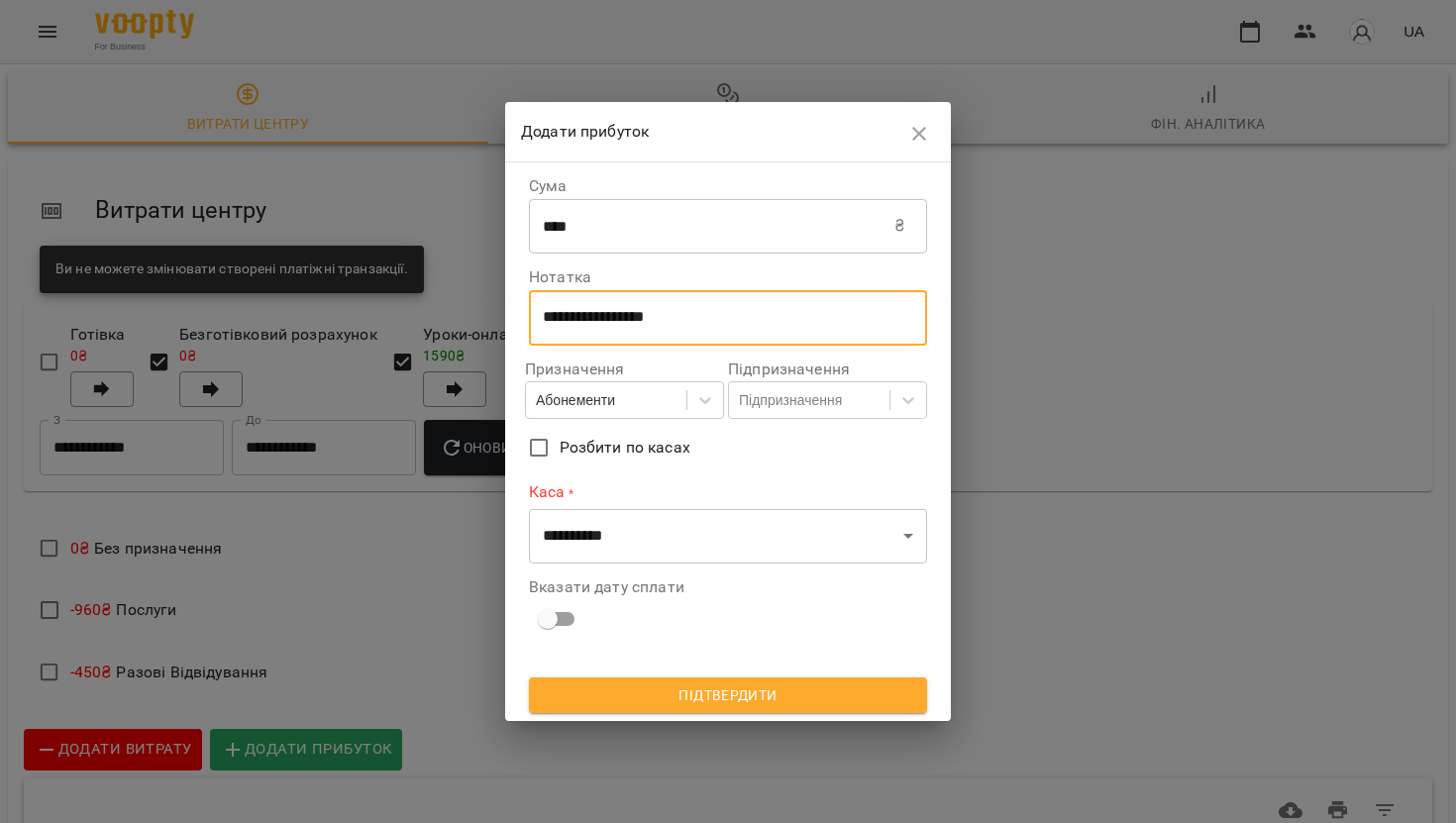 type on "**********" 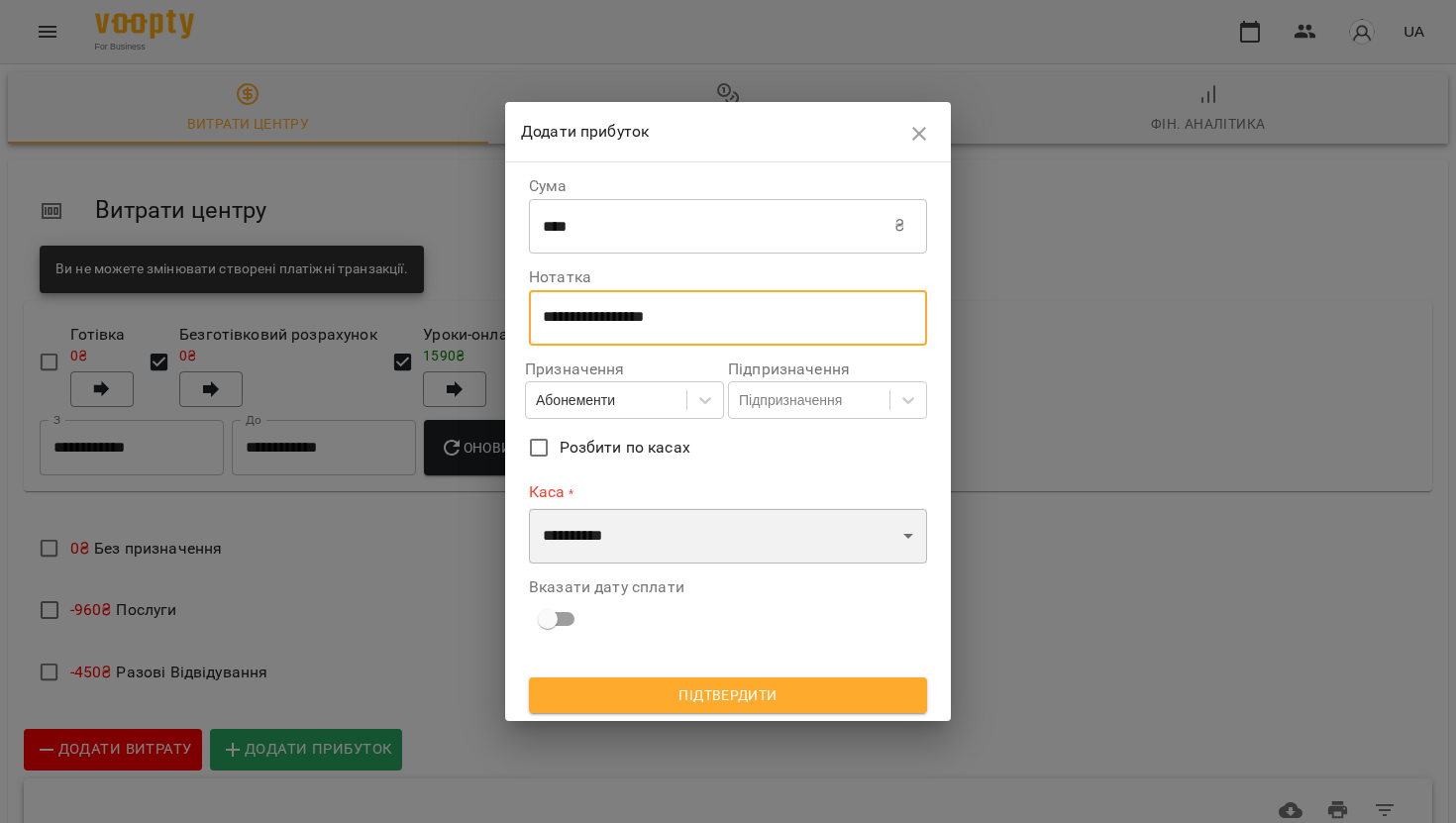 click on "**********" at bounding box center (728, 536) 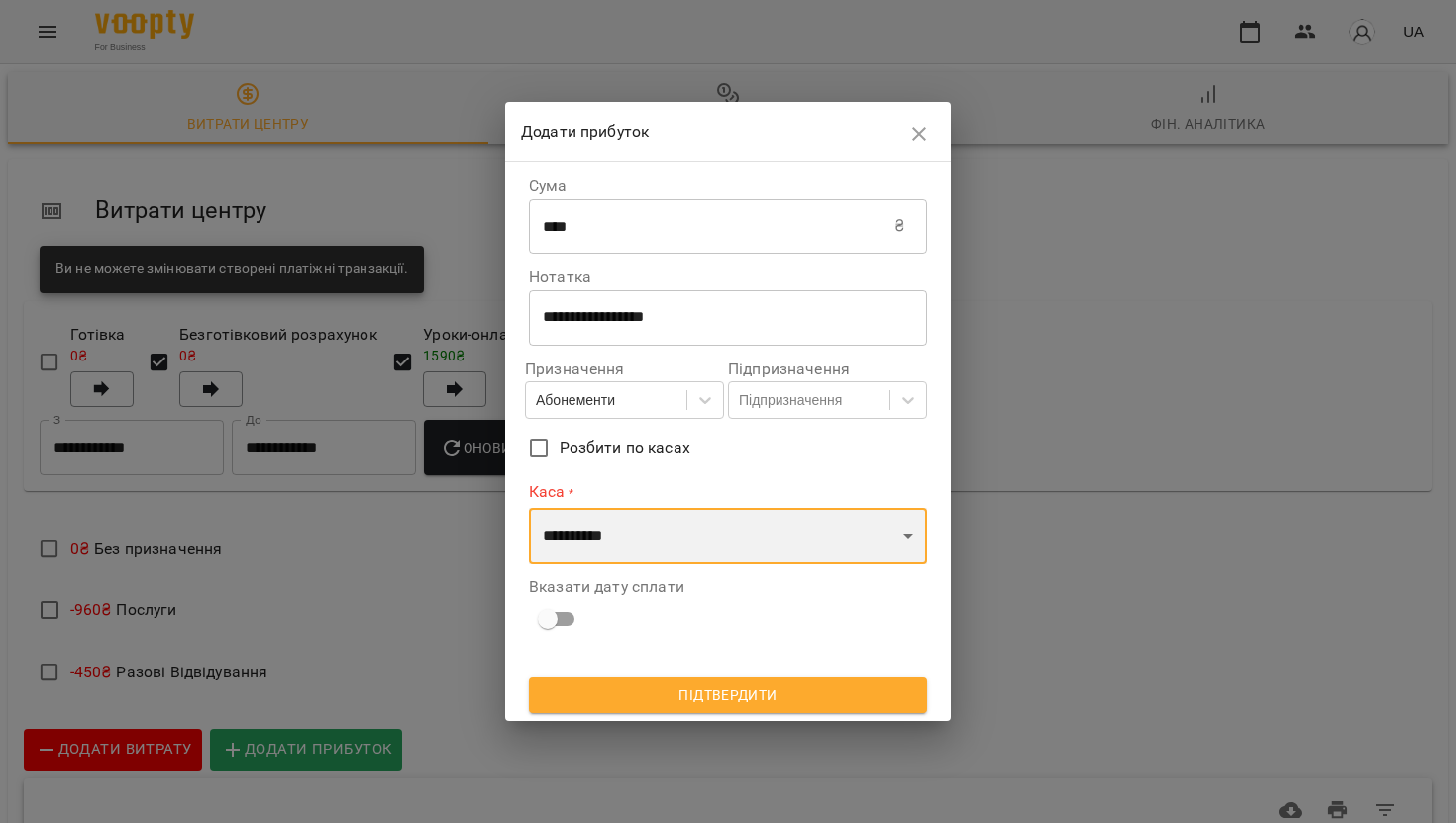 select on "**********" 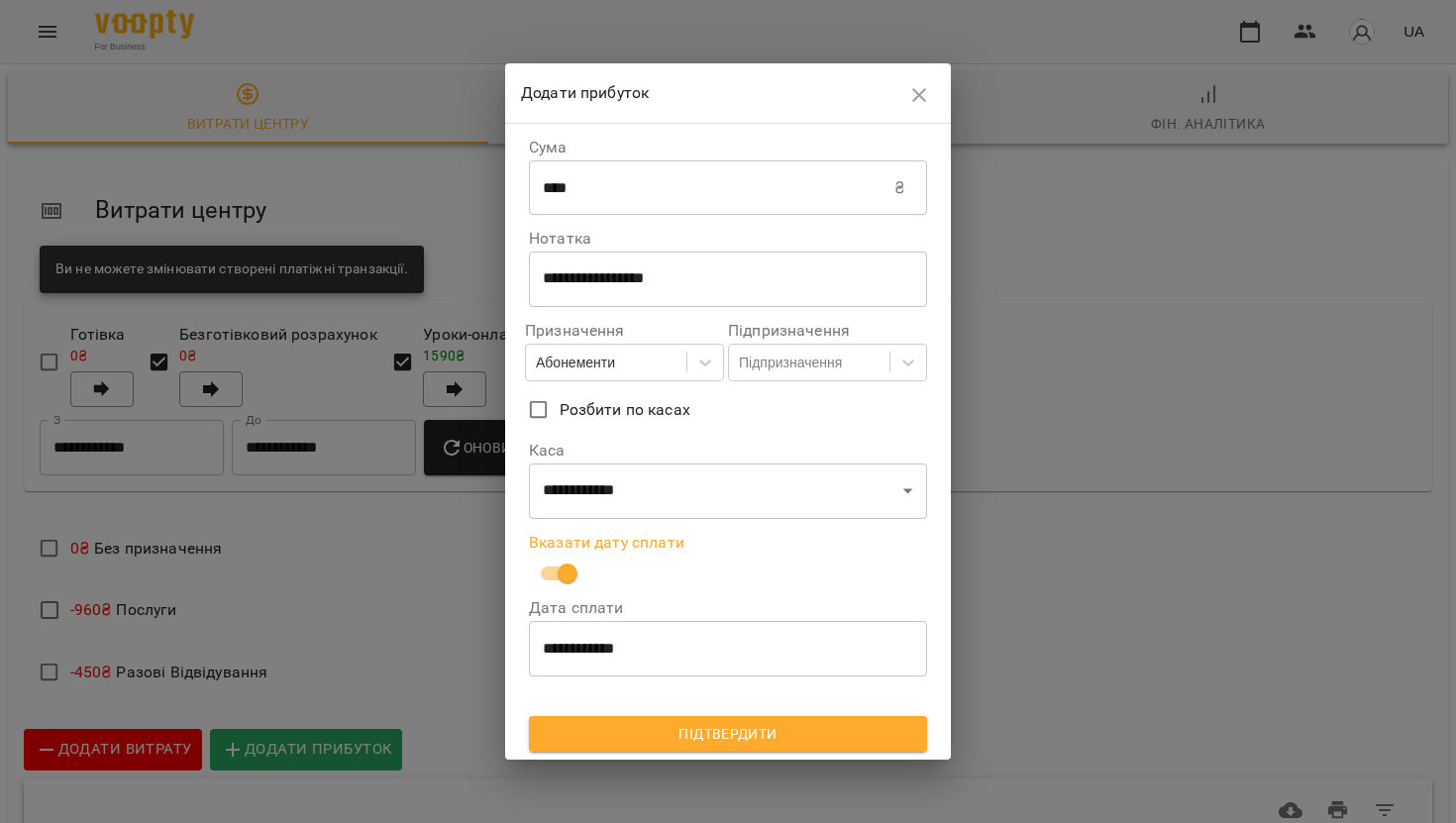 click on "Підтвердити" at bounding box center (728, 734) 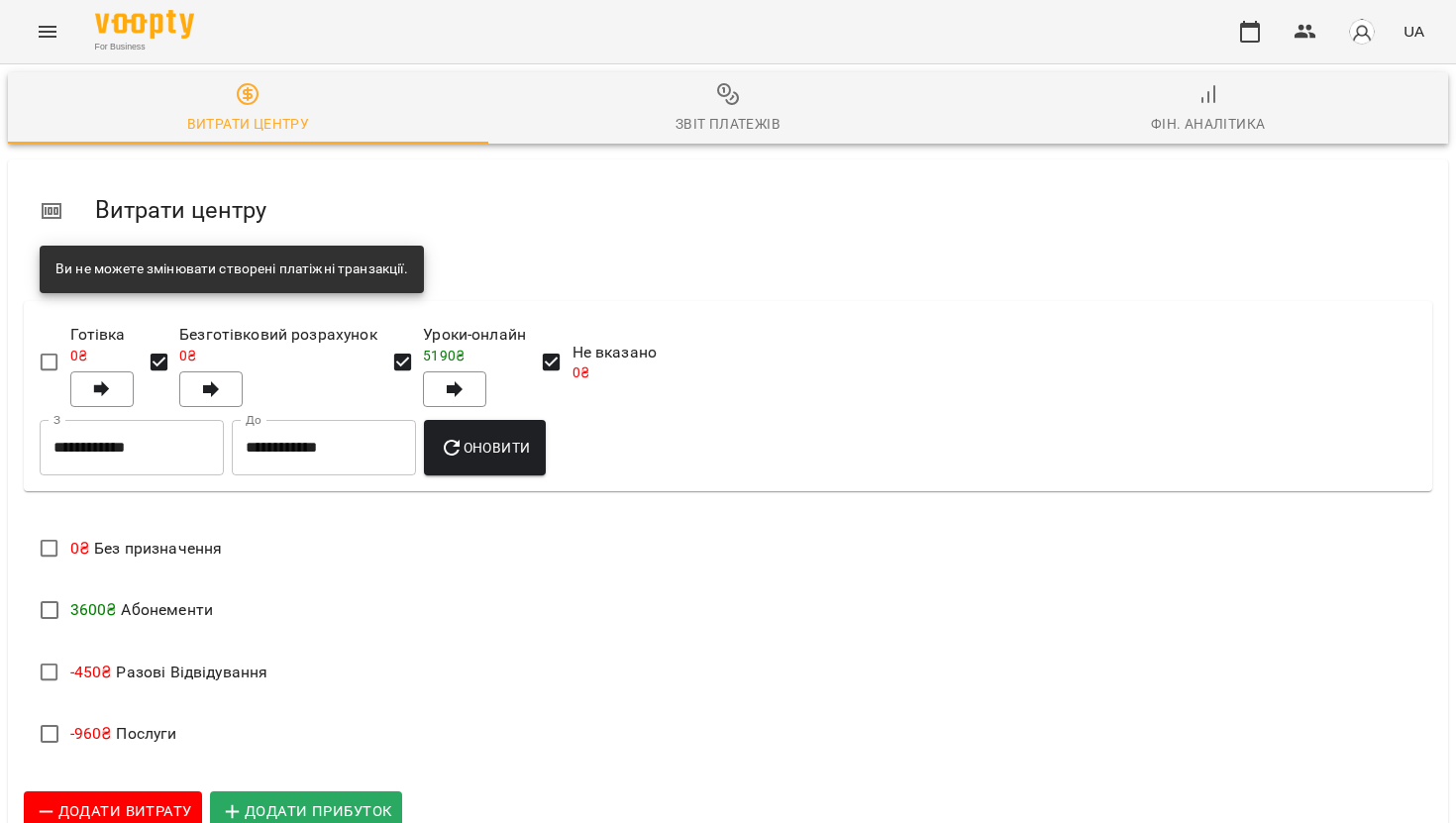 scroll, scrollTop: 165, scrollLeft: 0, axis: vertical 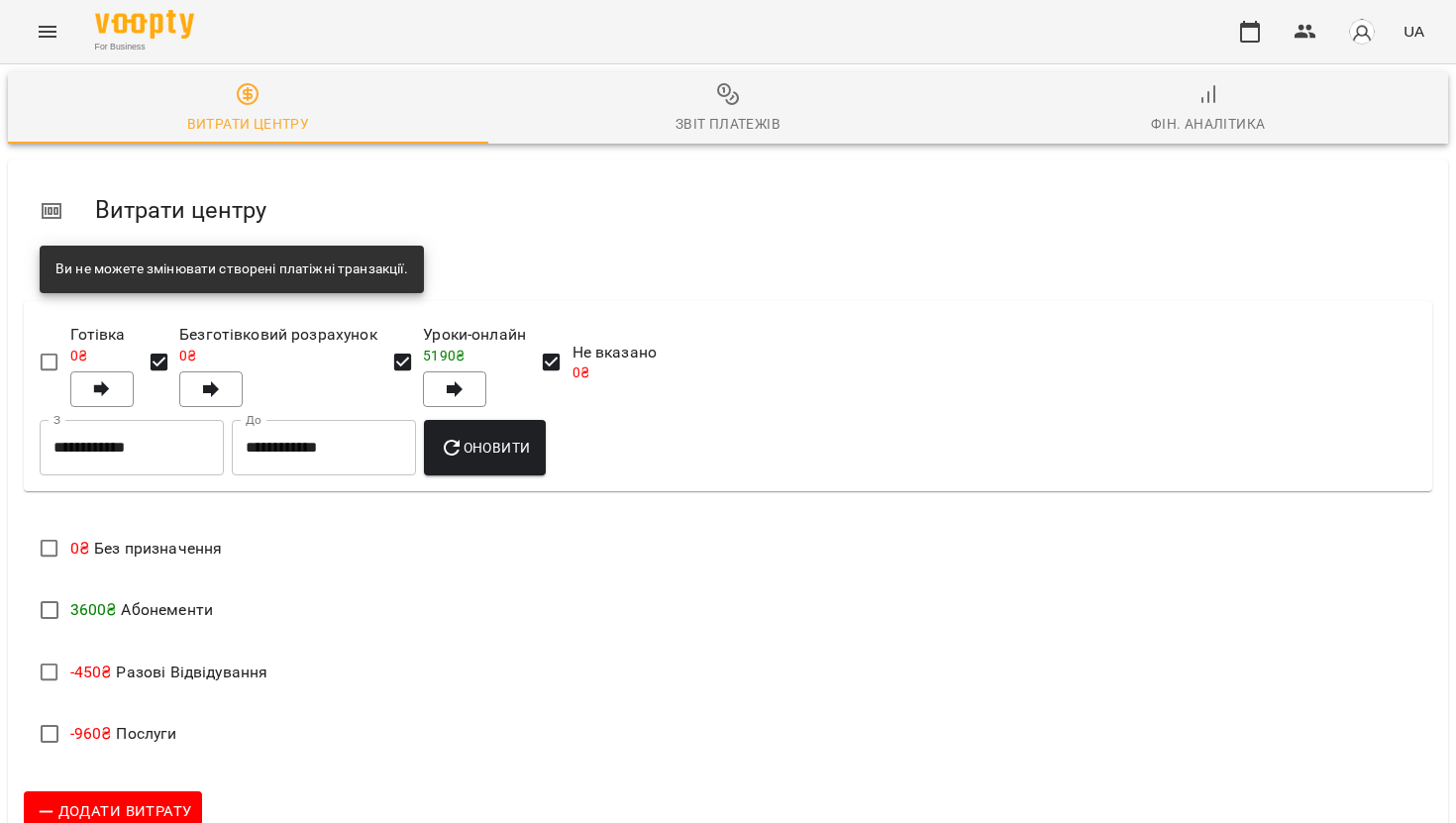 click on "Додати прибуток" at bounding box center (306, 812) 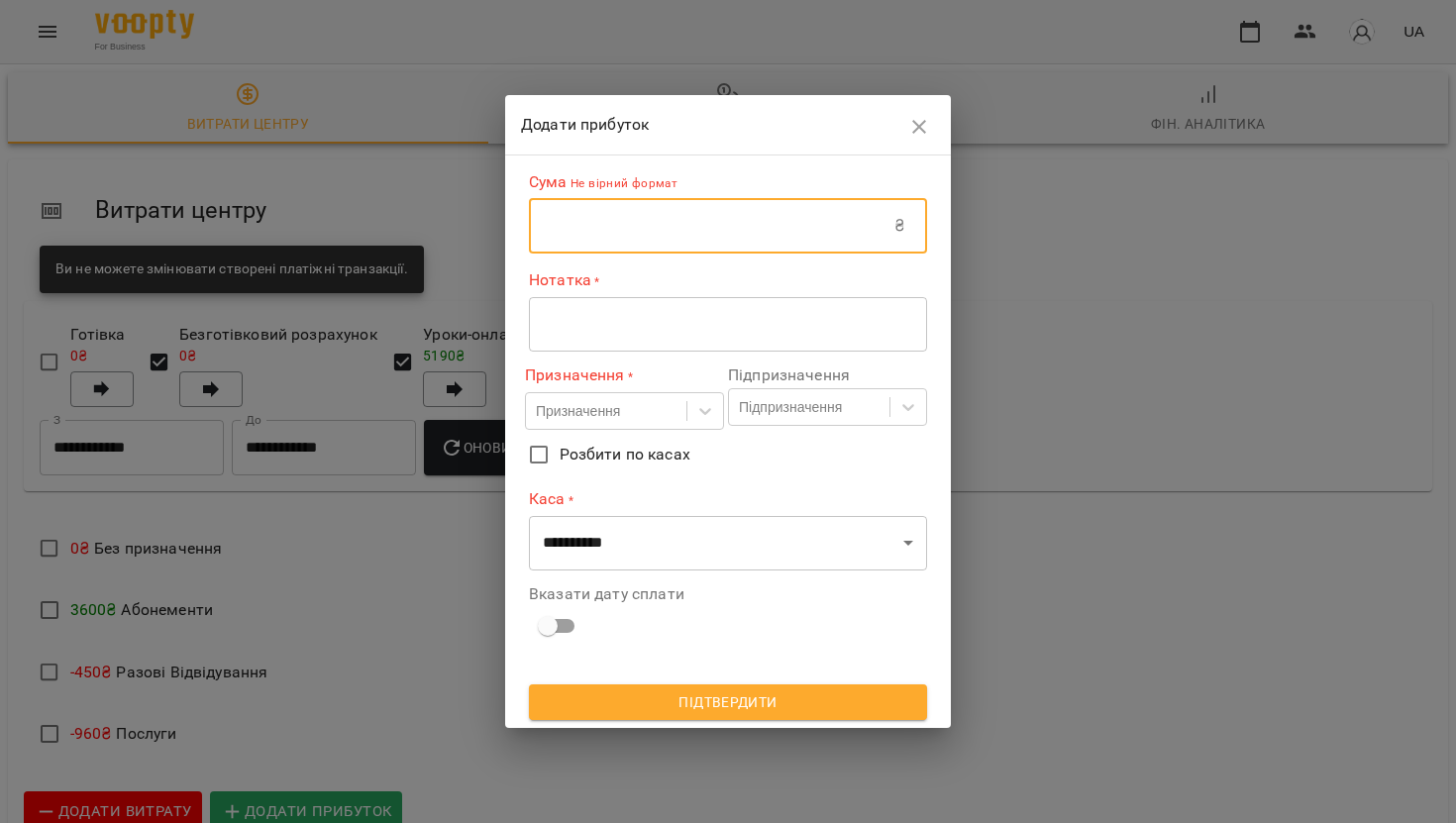 click at bounding box center (711, 226) 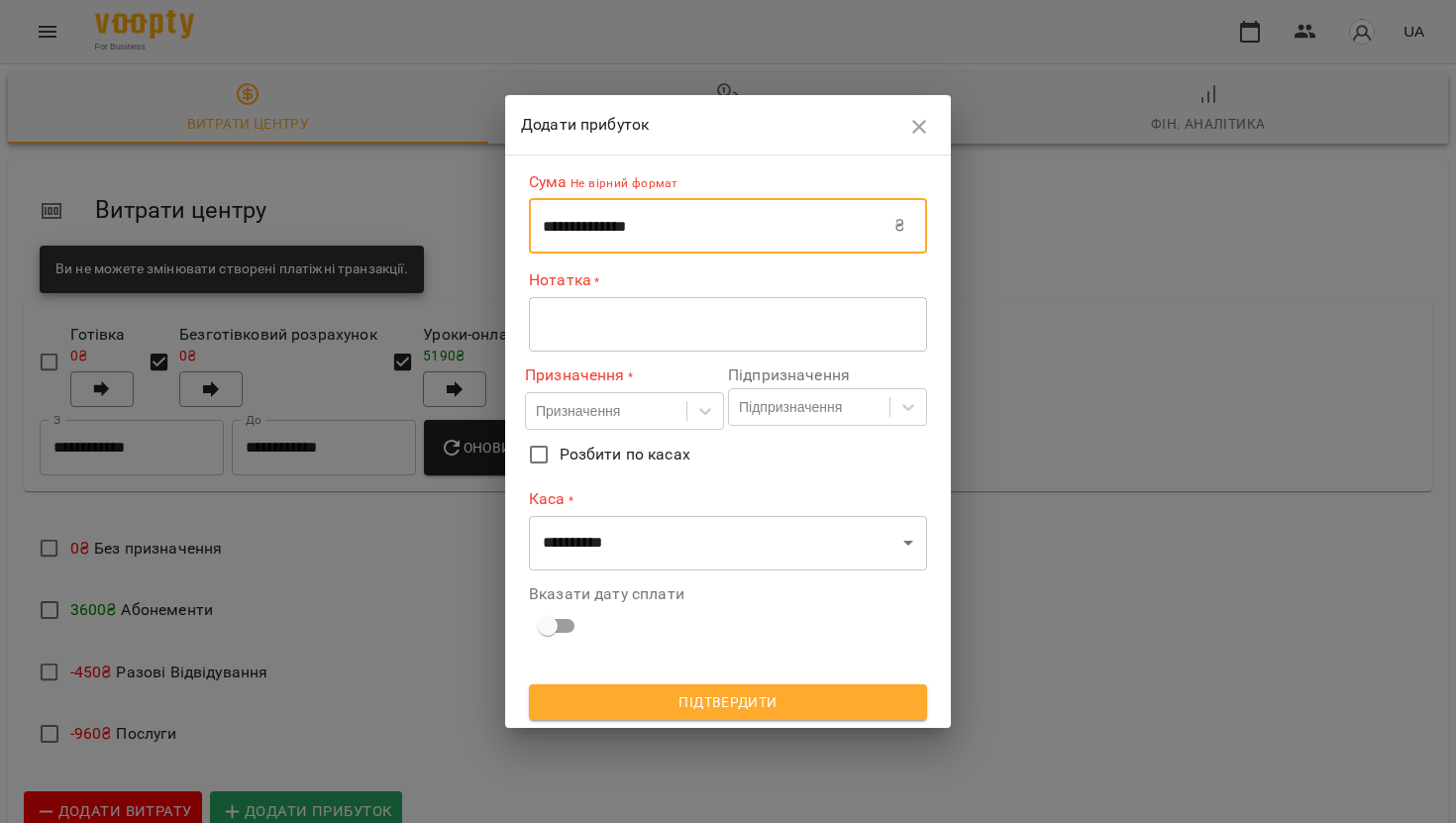 type on "**********" 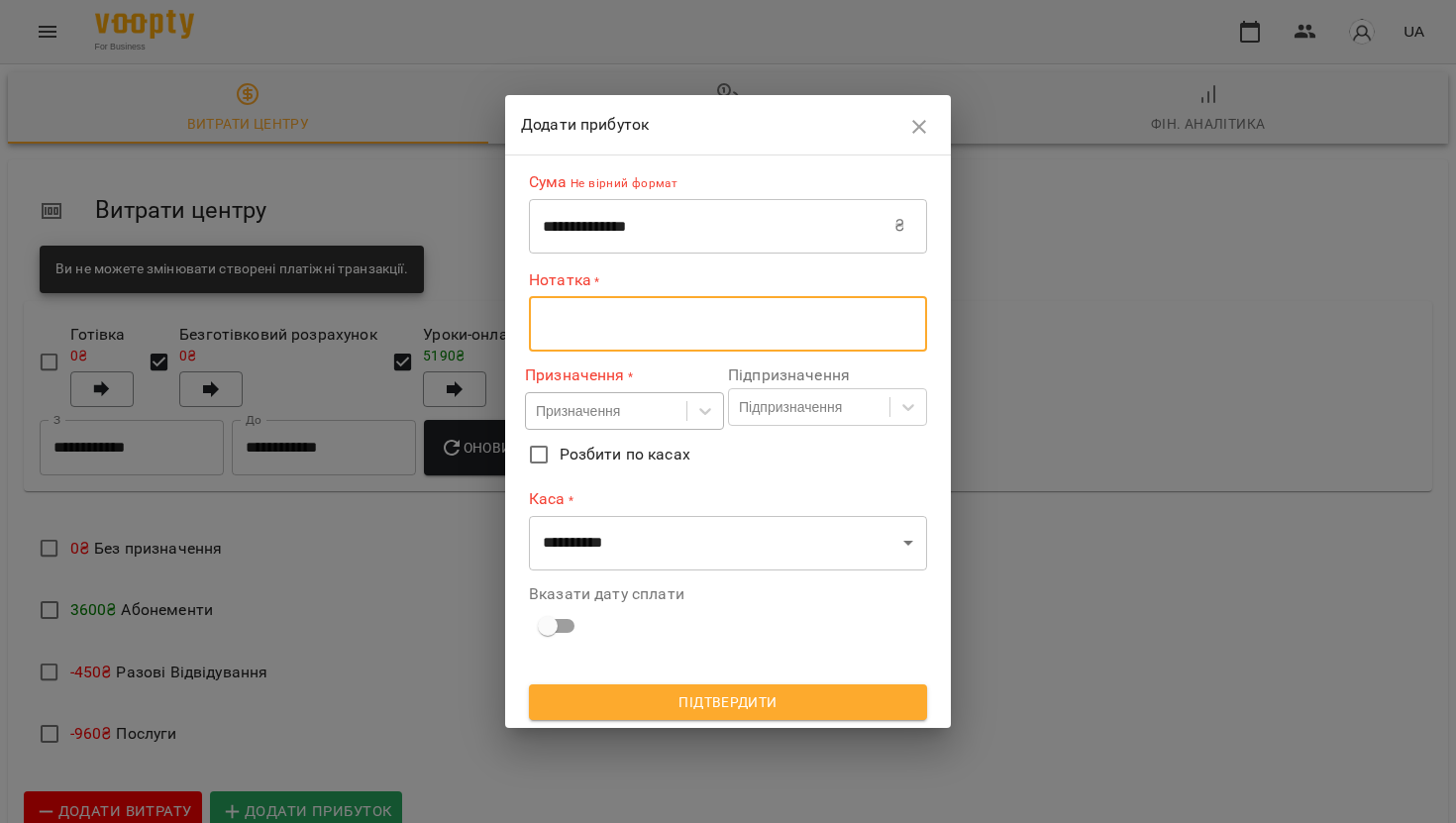 click on "Призначення" at bounding box center [577, 411] 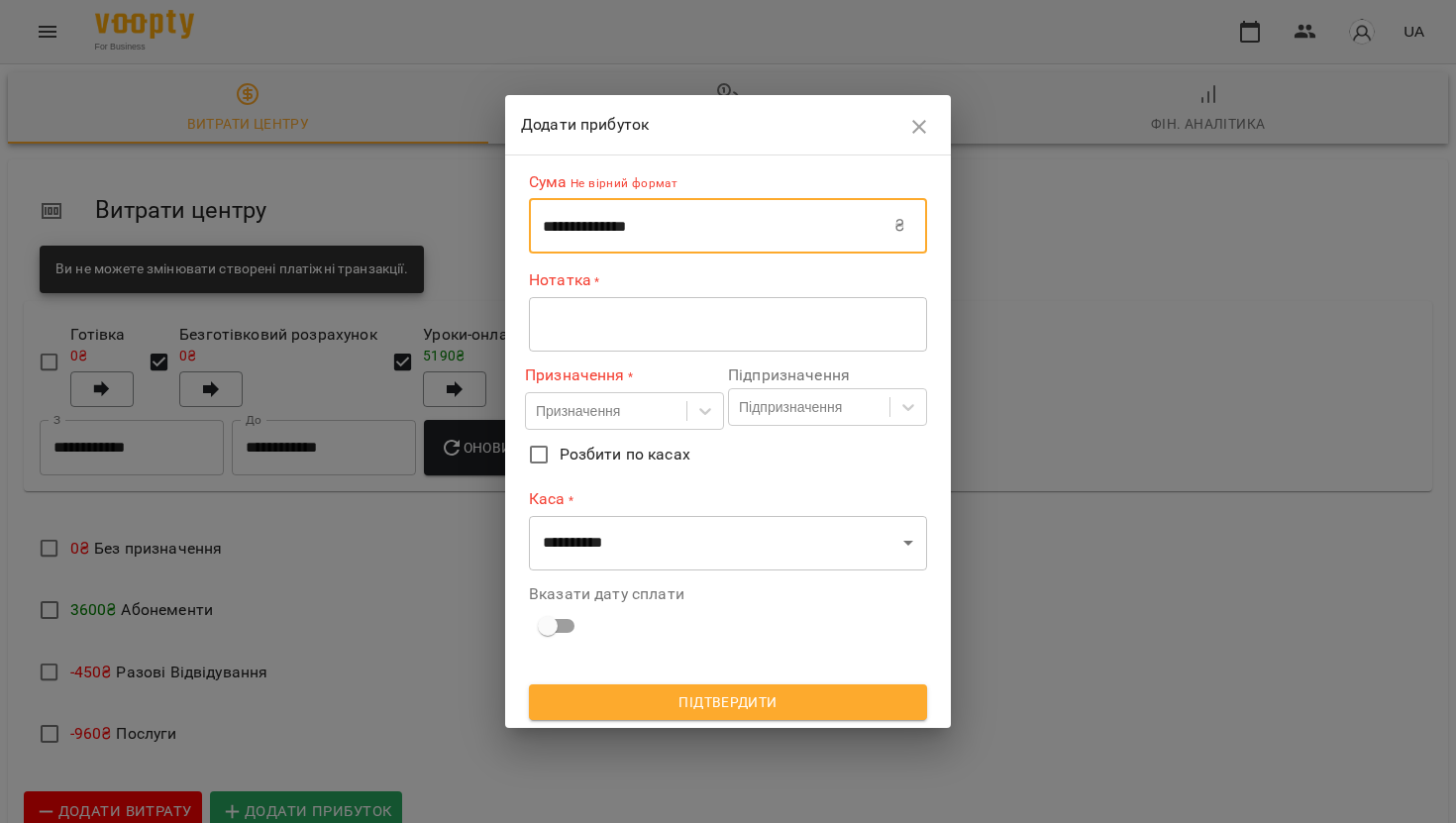 drag, startPoint x: 683, startPoint y: 232, endPoint x: 539, endPoint y: 225, distance: 144.17004 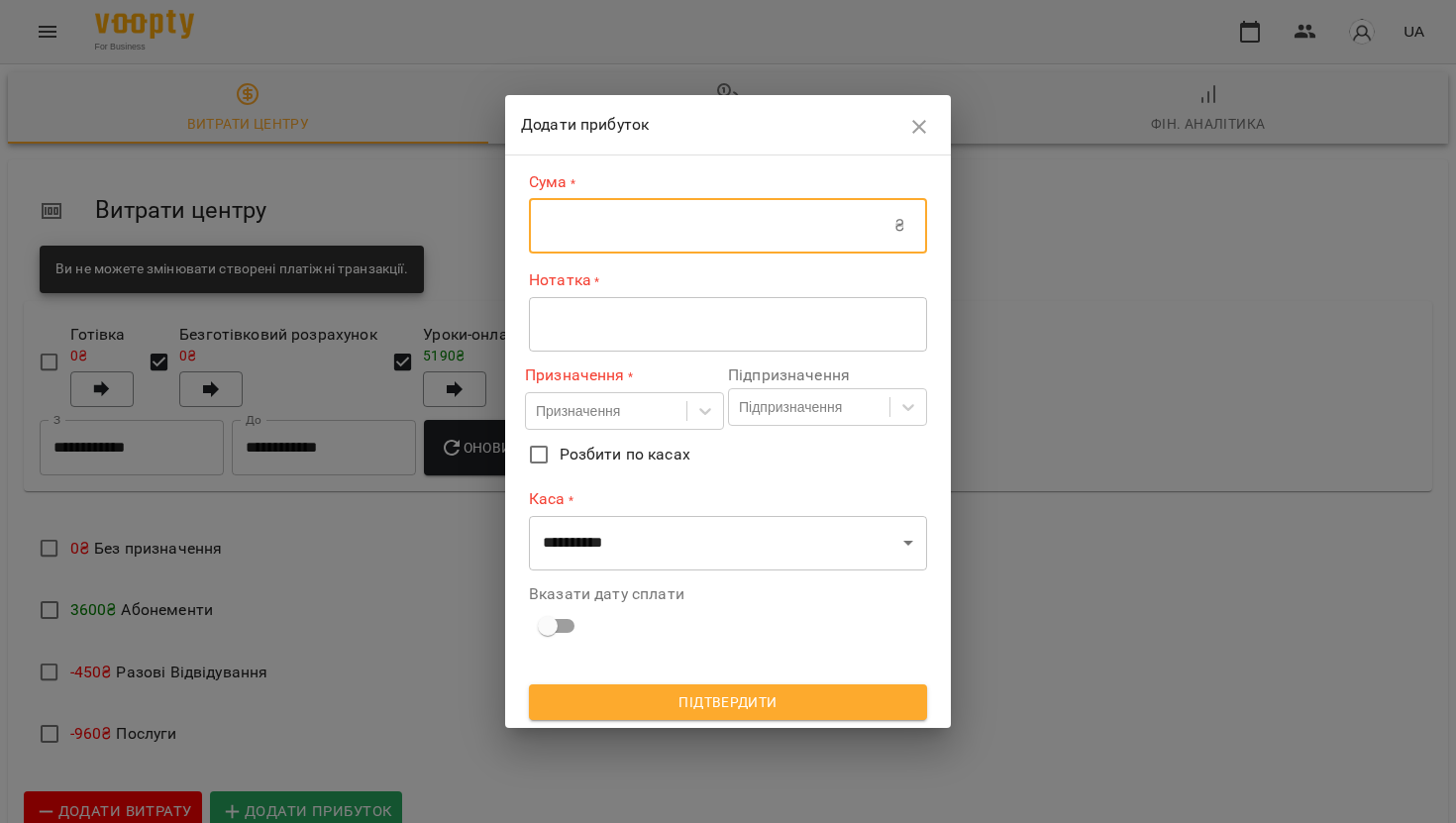 type 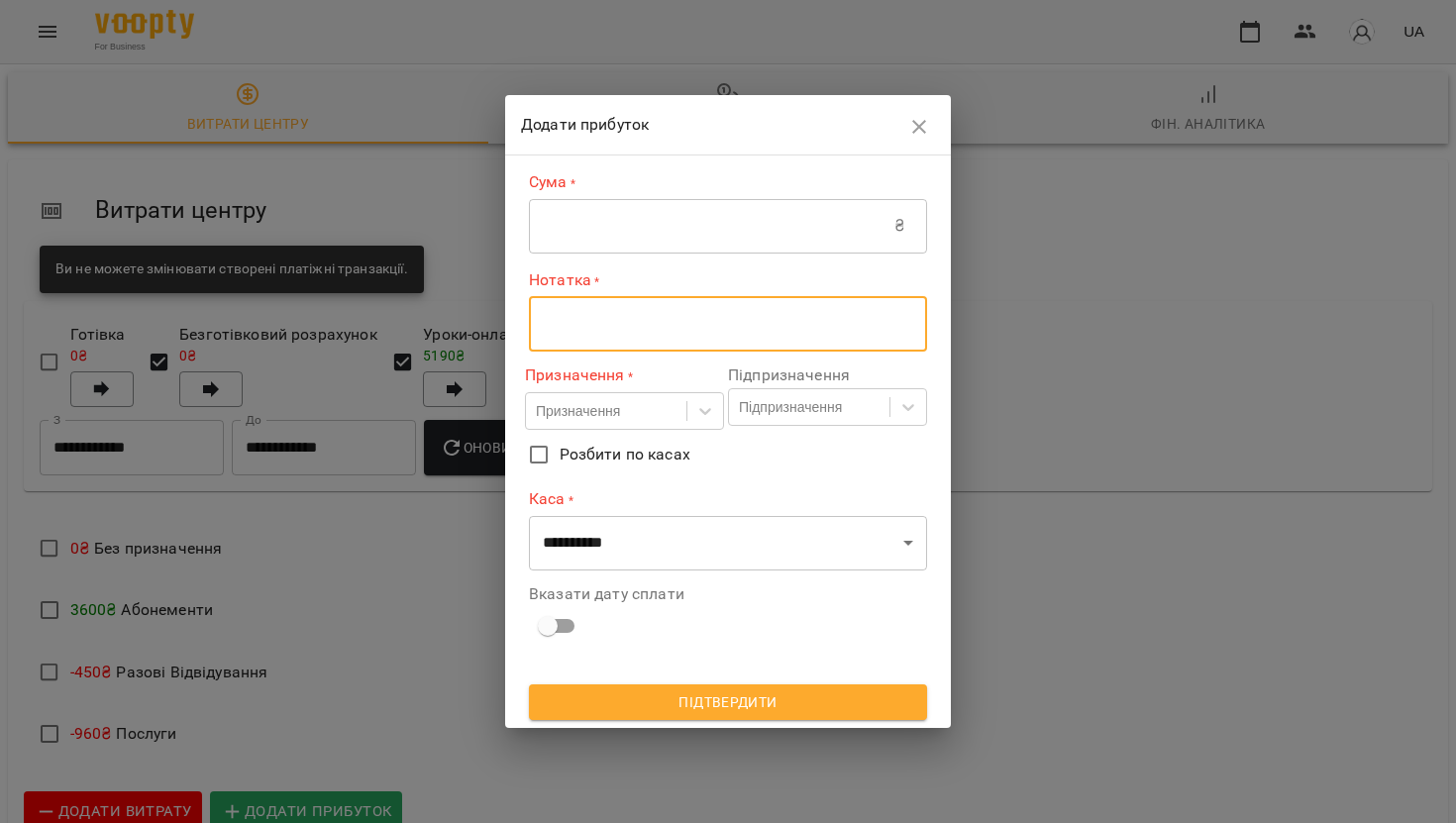 paste on "**********" 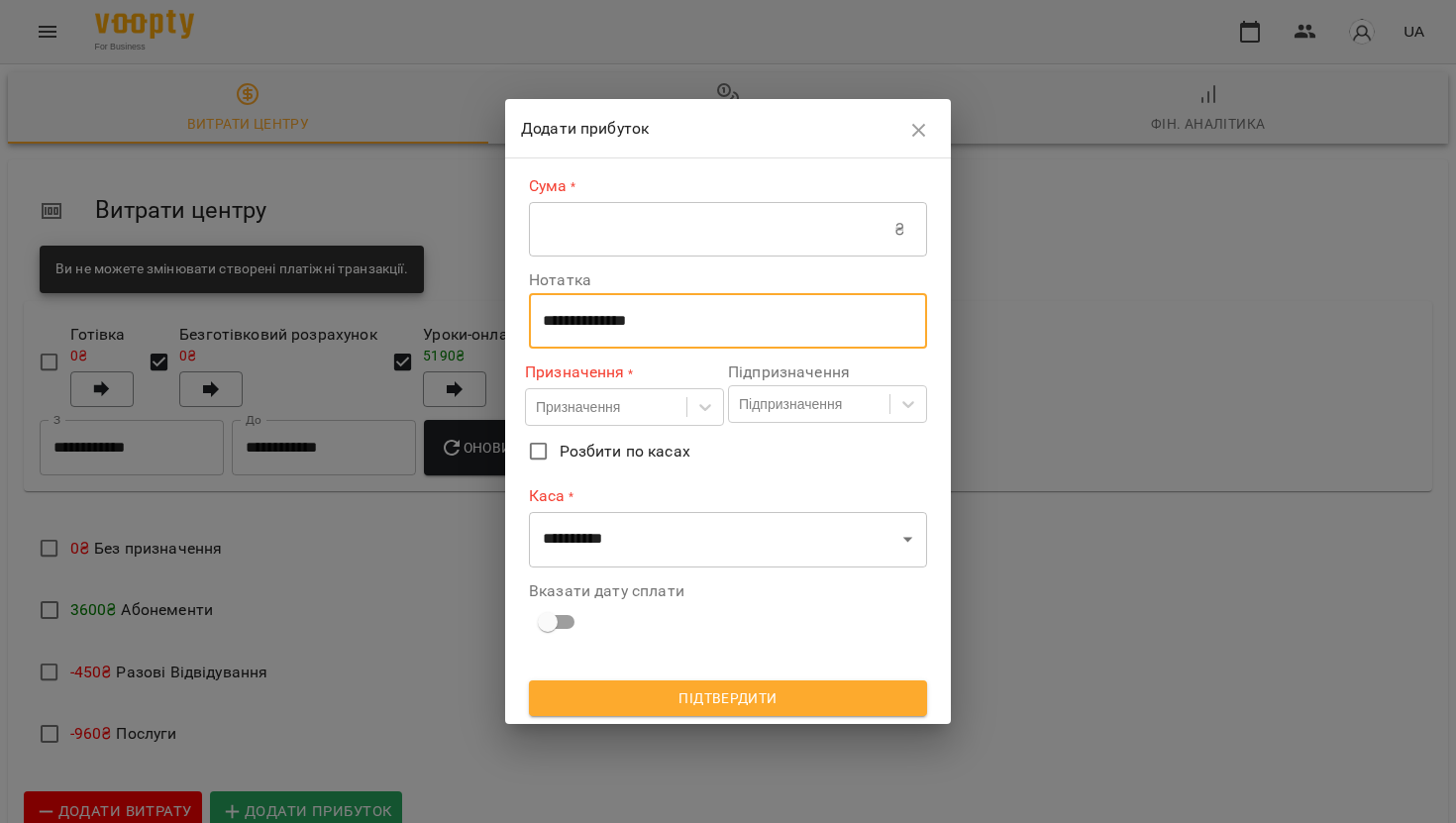 type on "**********" 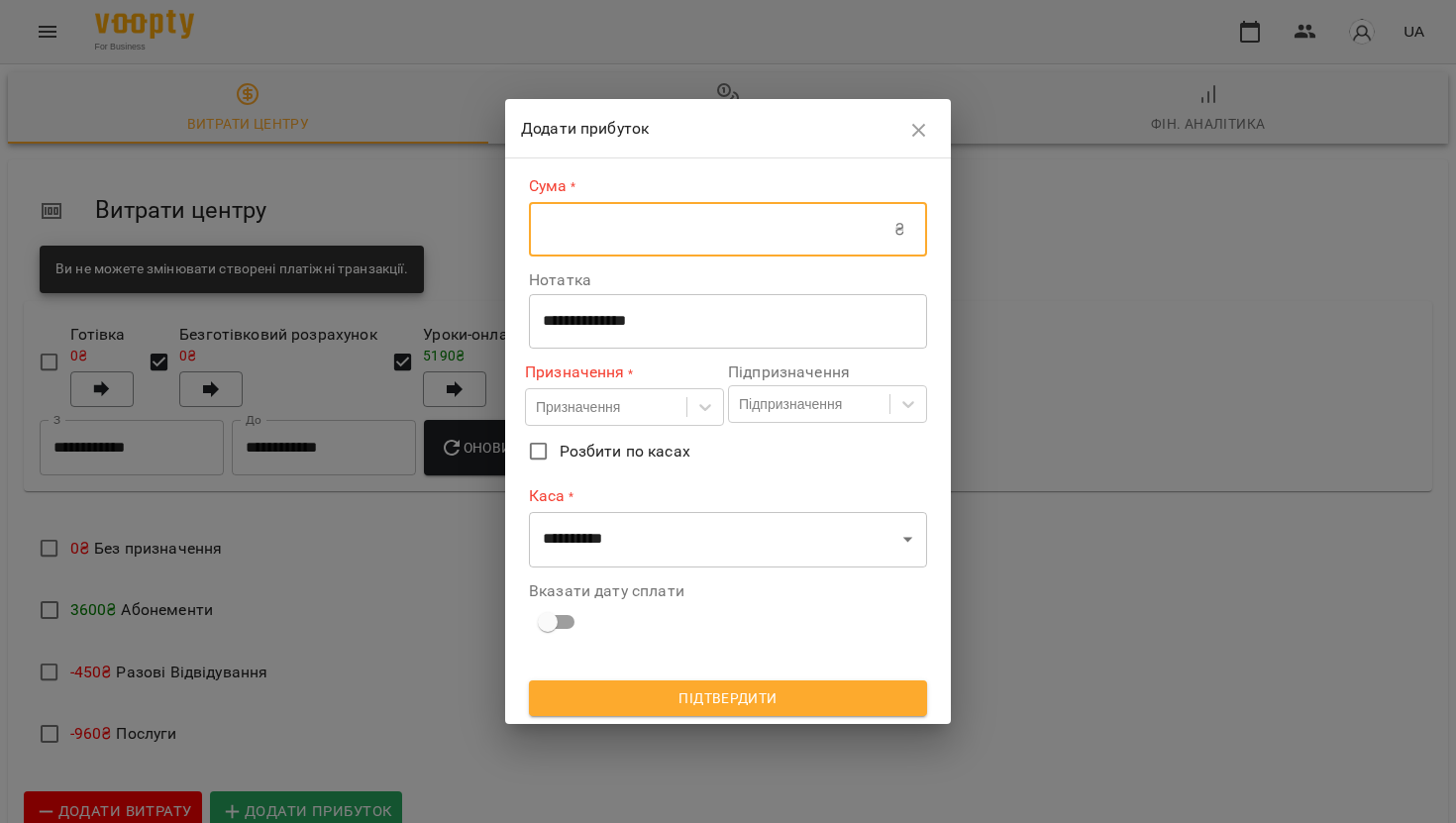click at bounding box center [711, 230] 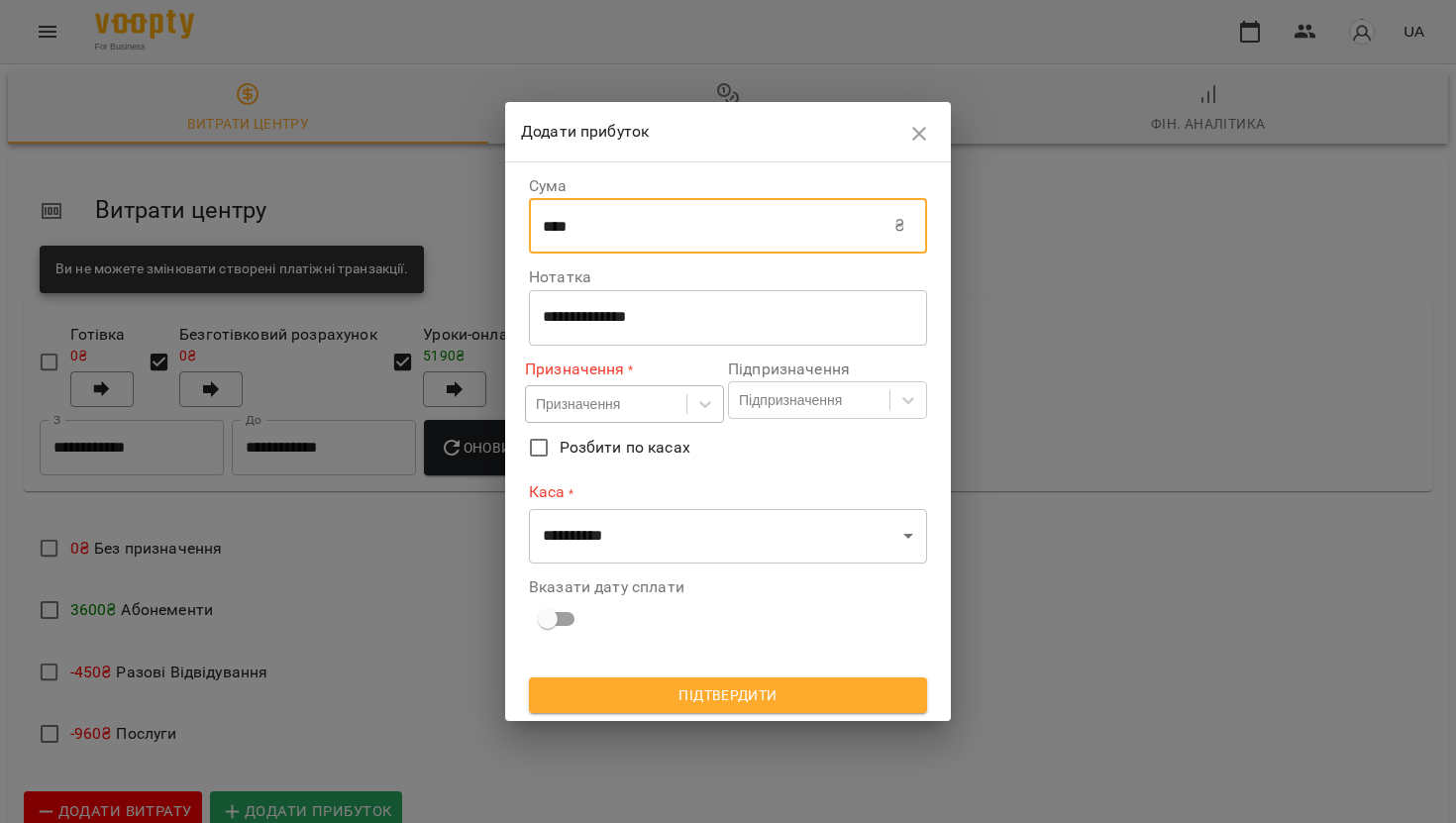 type on "****" 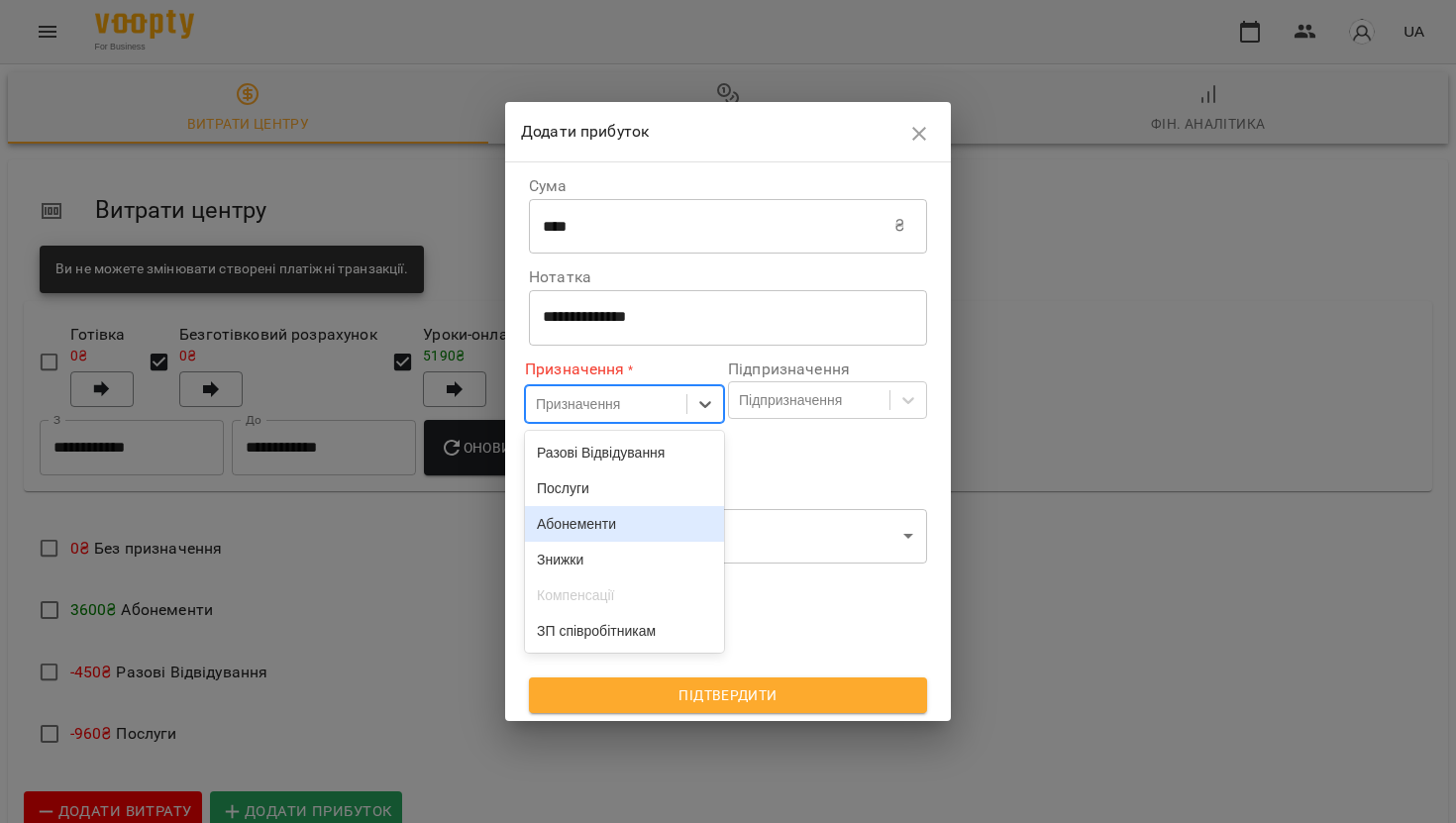 click on "Абонементи" at bounding box center [624, 524] 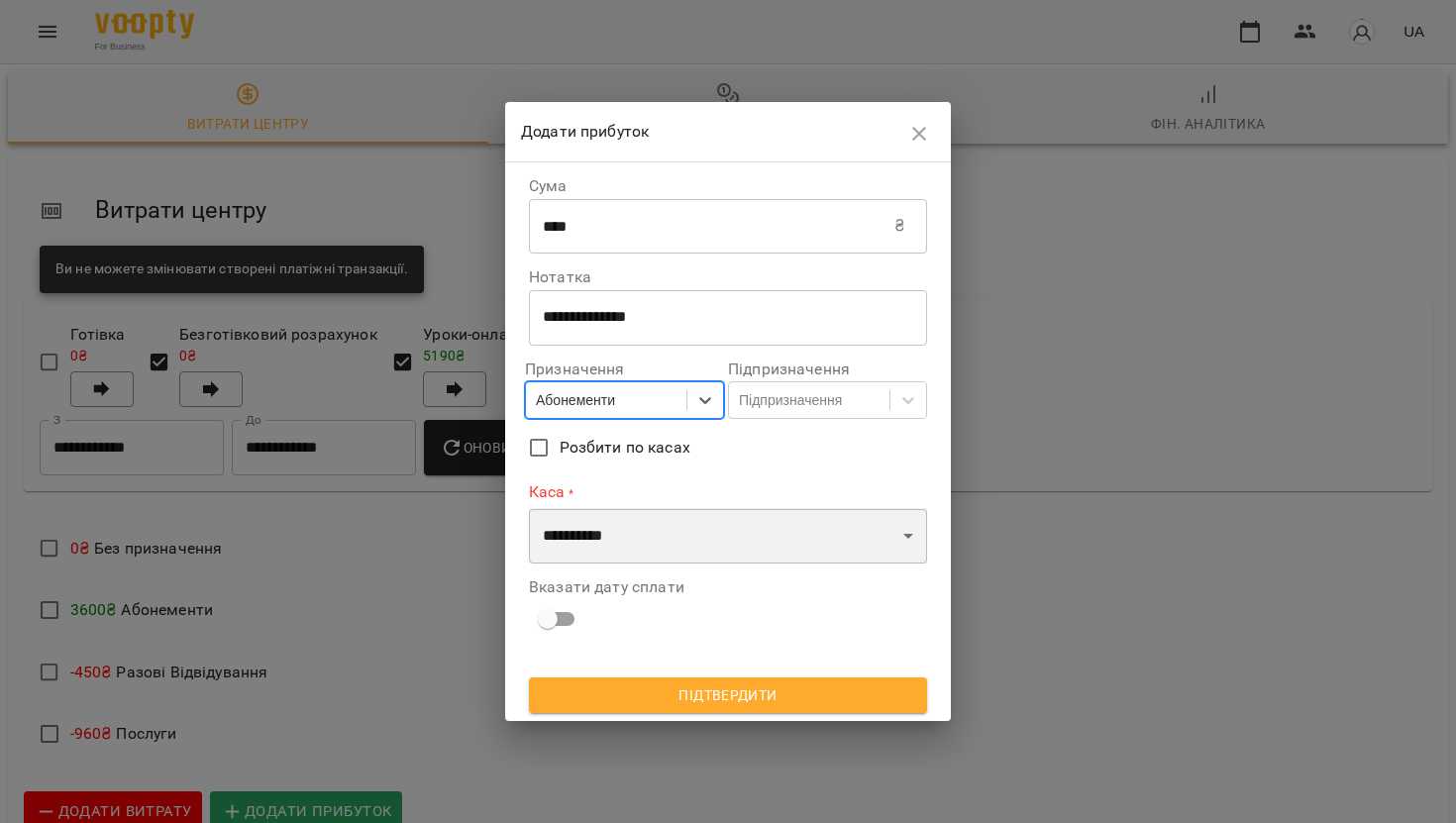 click on "**********" at bounding box center [728, 536] 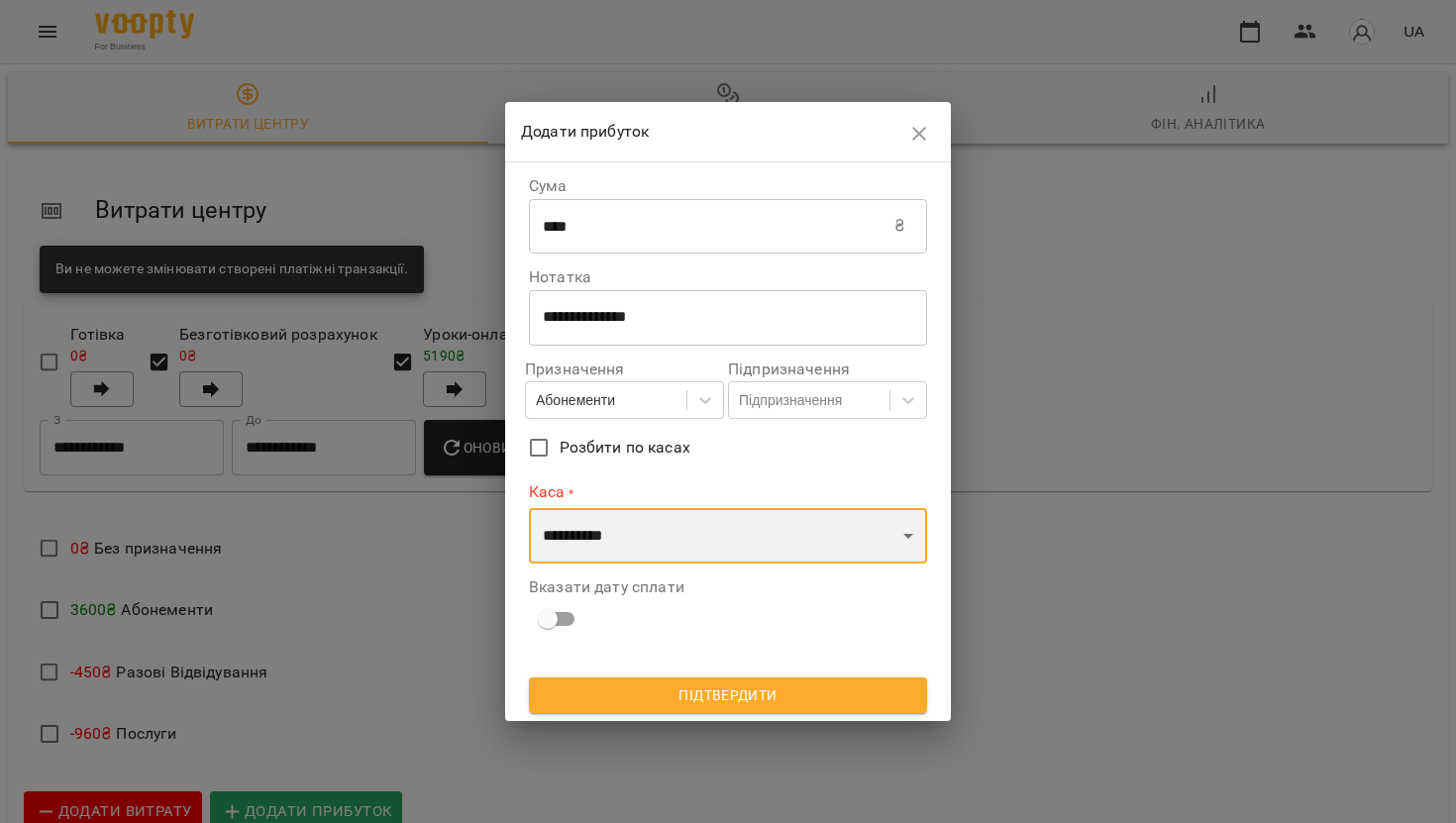 select on "**********" 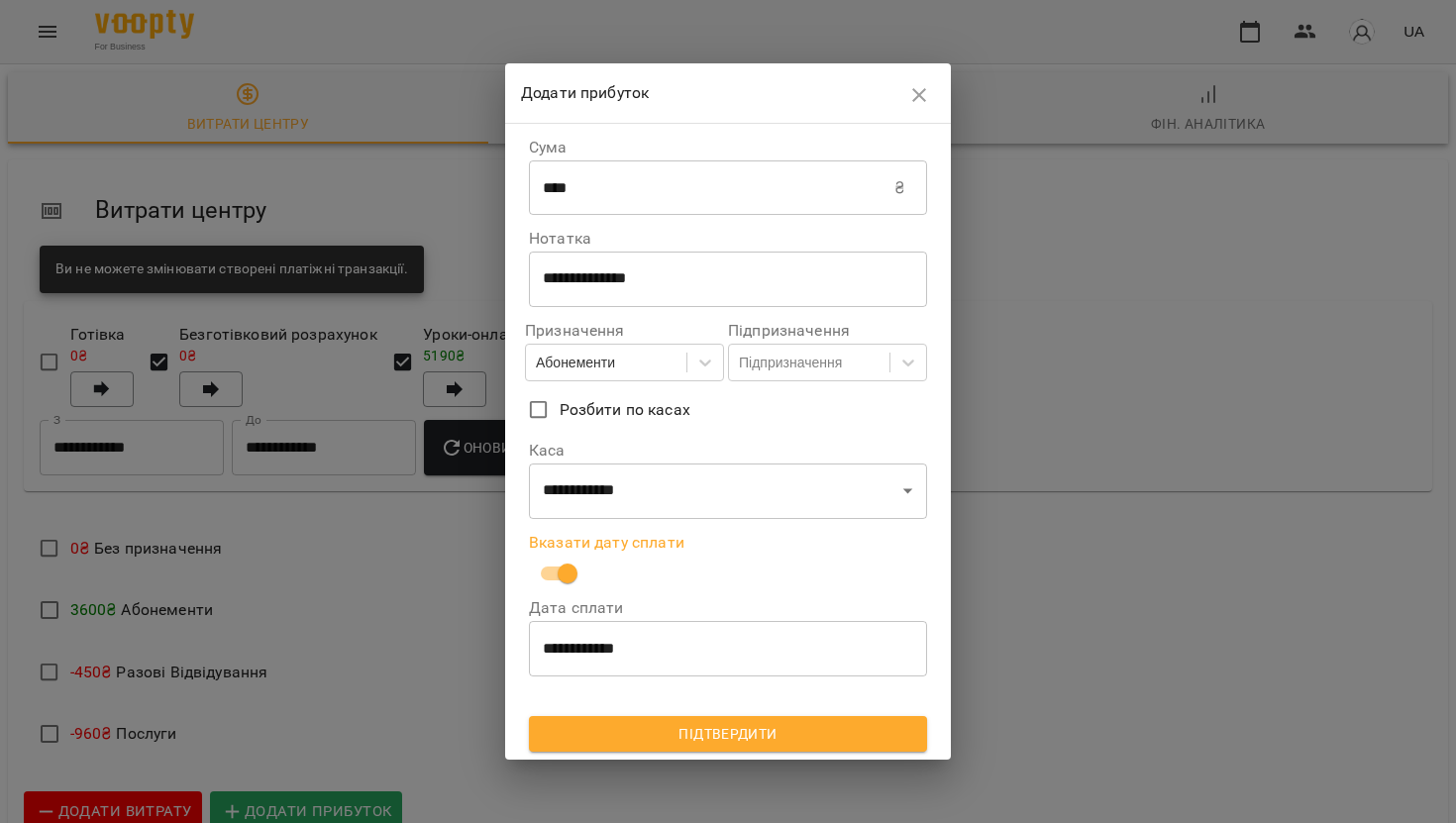 click on "**********" at bounding box center (728, 649) 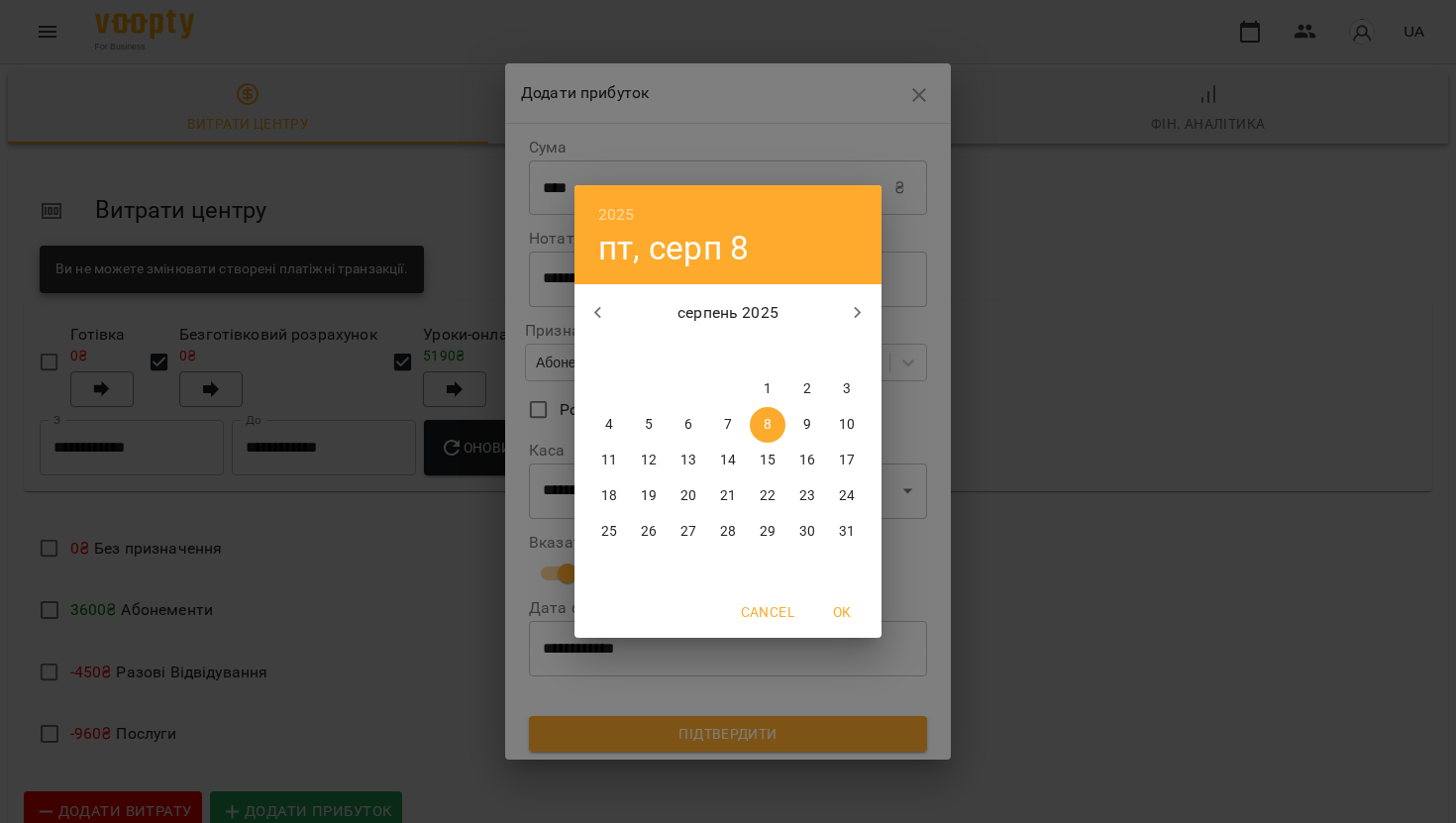 click on "6" at bounding box center (688, 425) 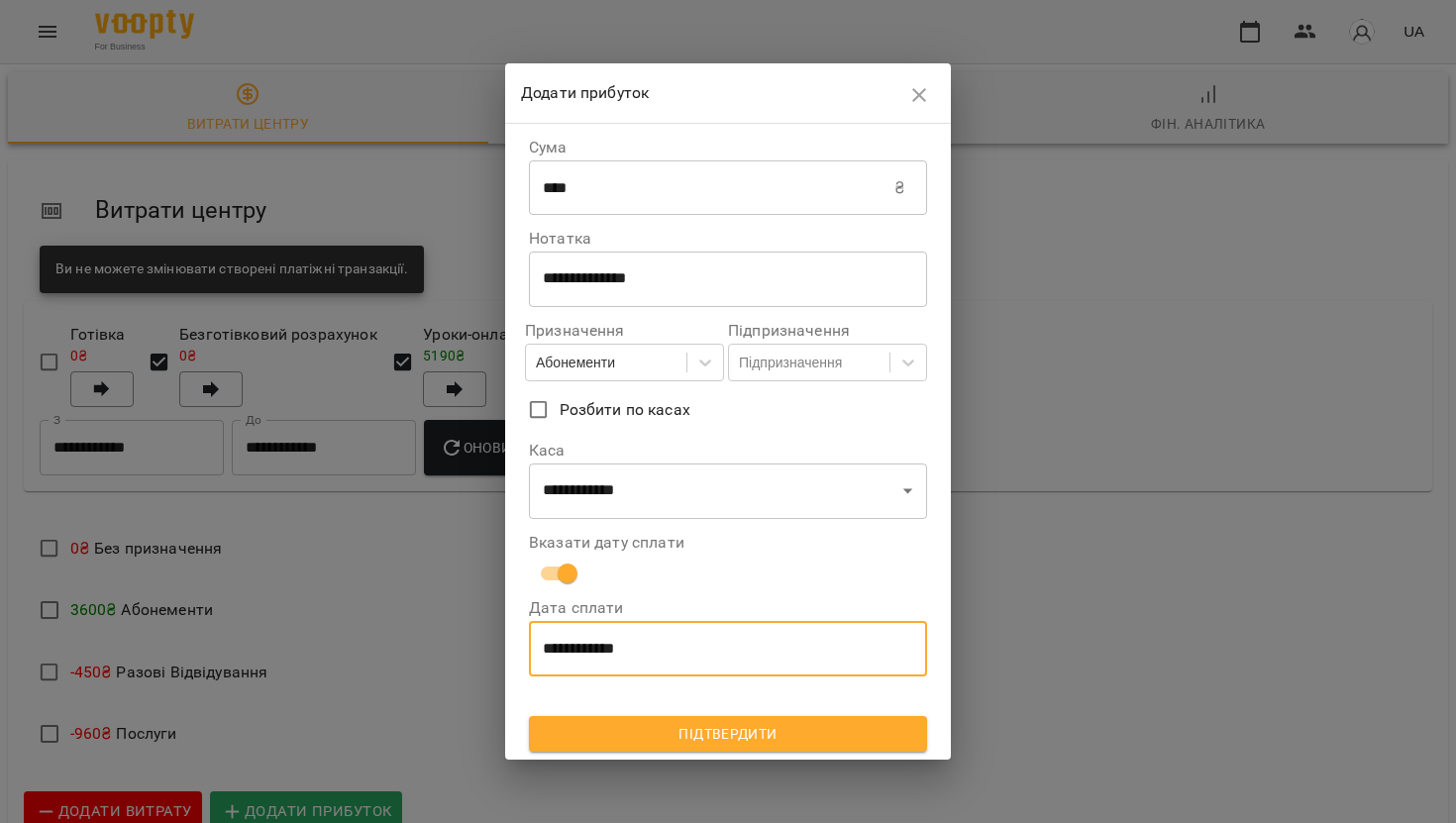 click on "Підтвердити" at bounding box center [728, 734] 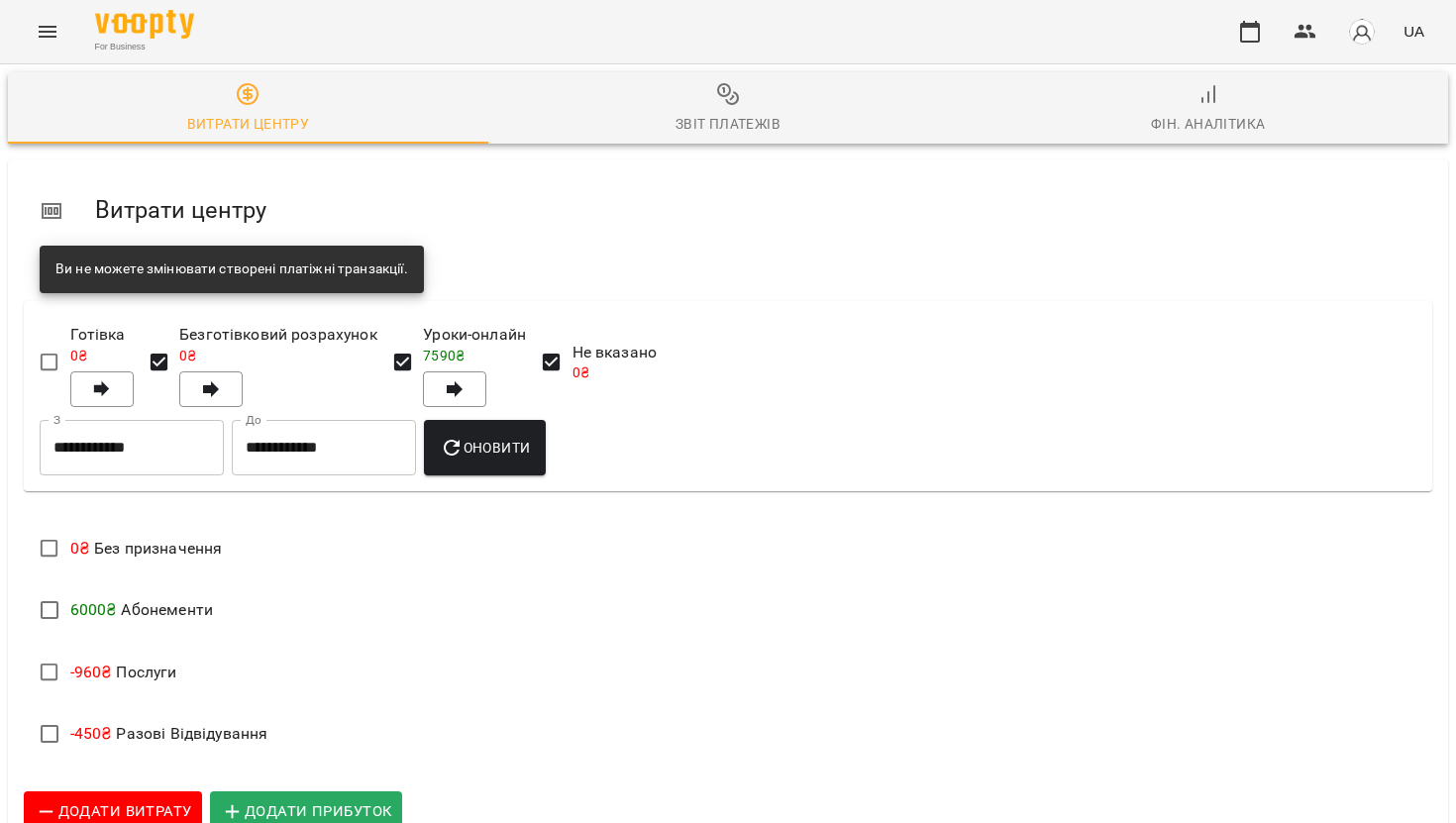 scroll, scrollTop: 96, scrollLeft: 0, axis: vertical 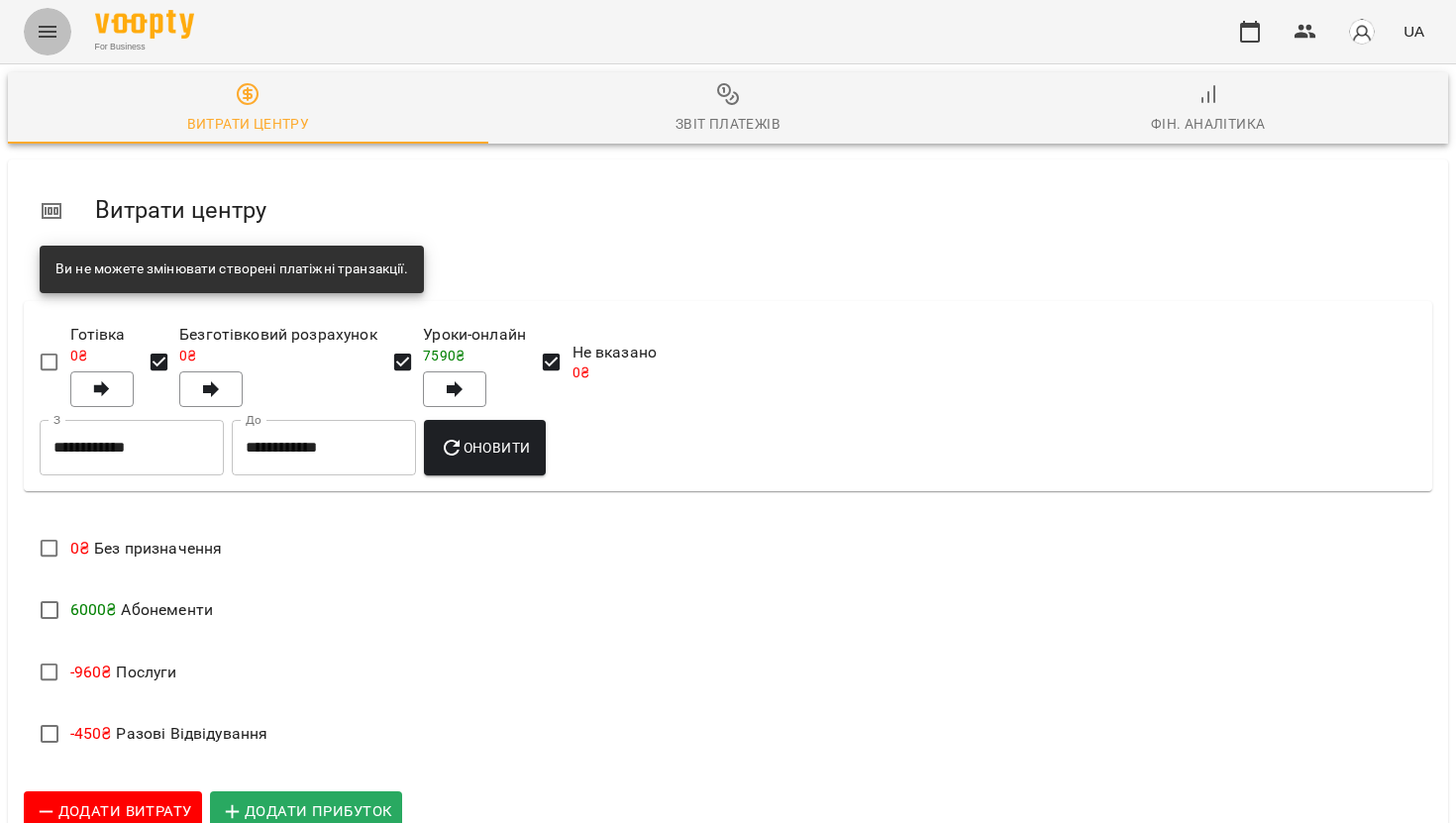 click 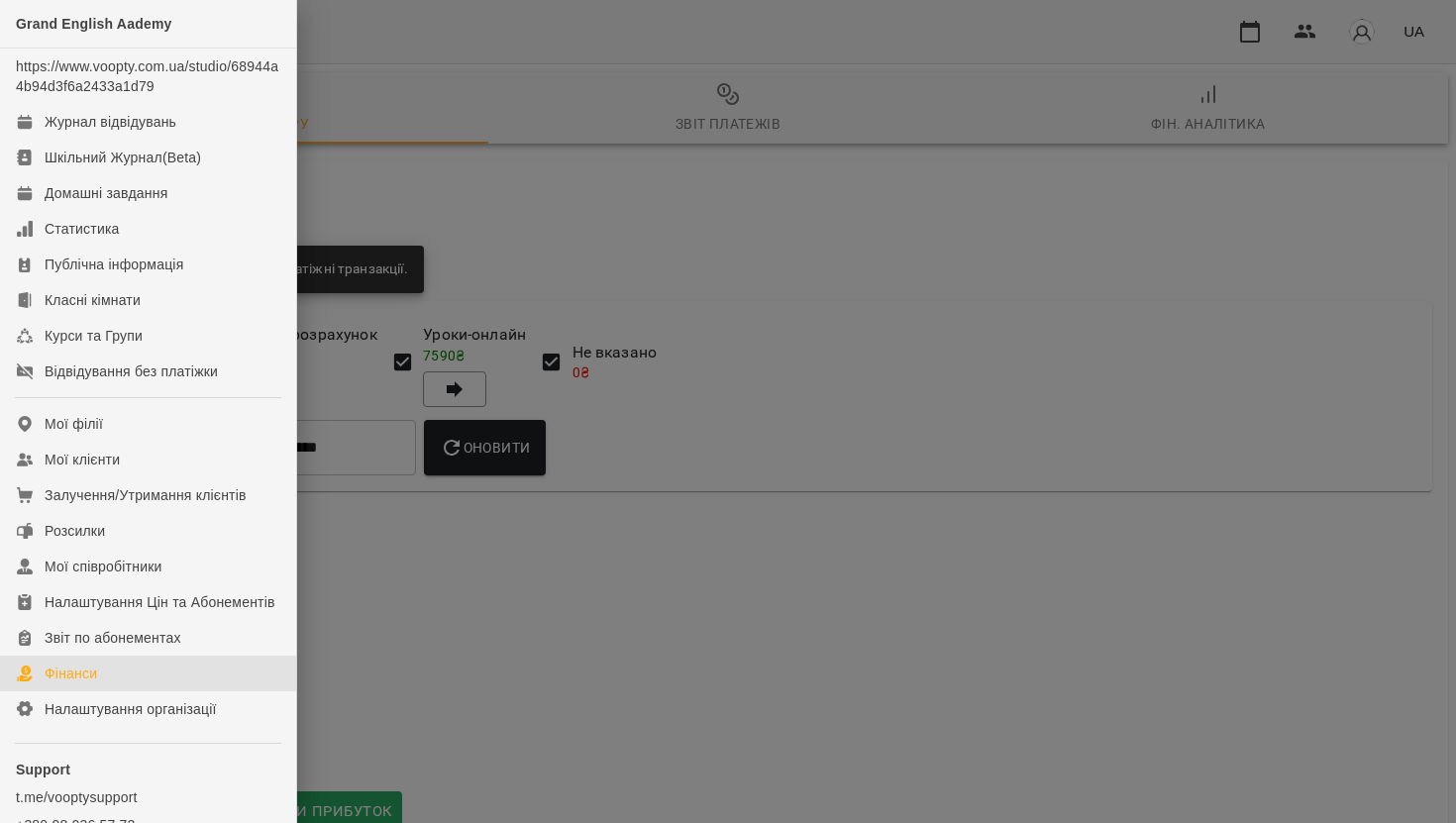 click at bounding box center [728, 411] 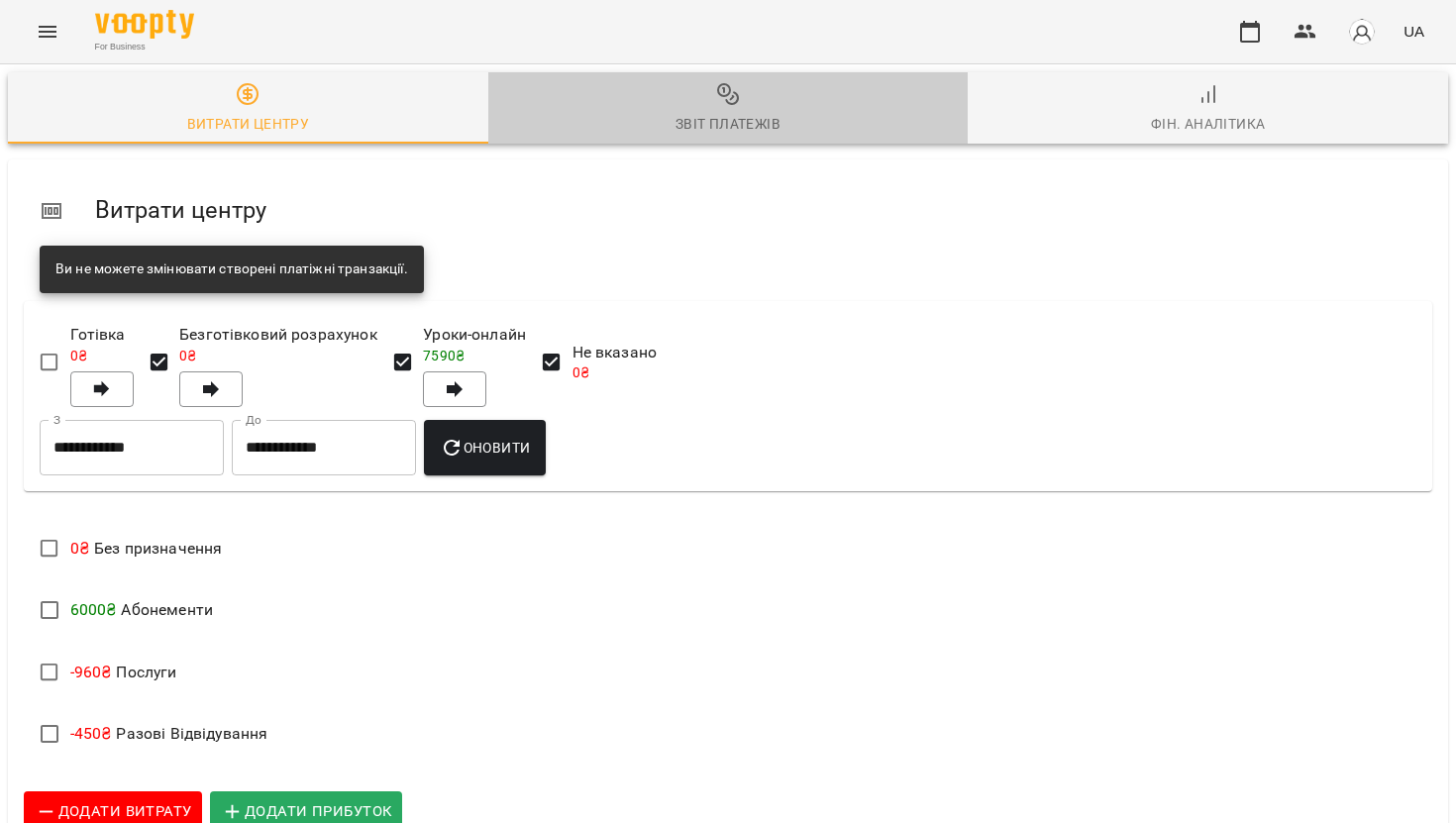 click on "Звіт платежів" at bounding box center [728, 109] 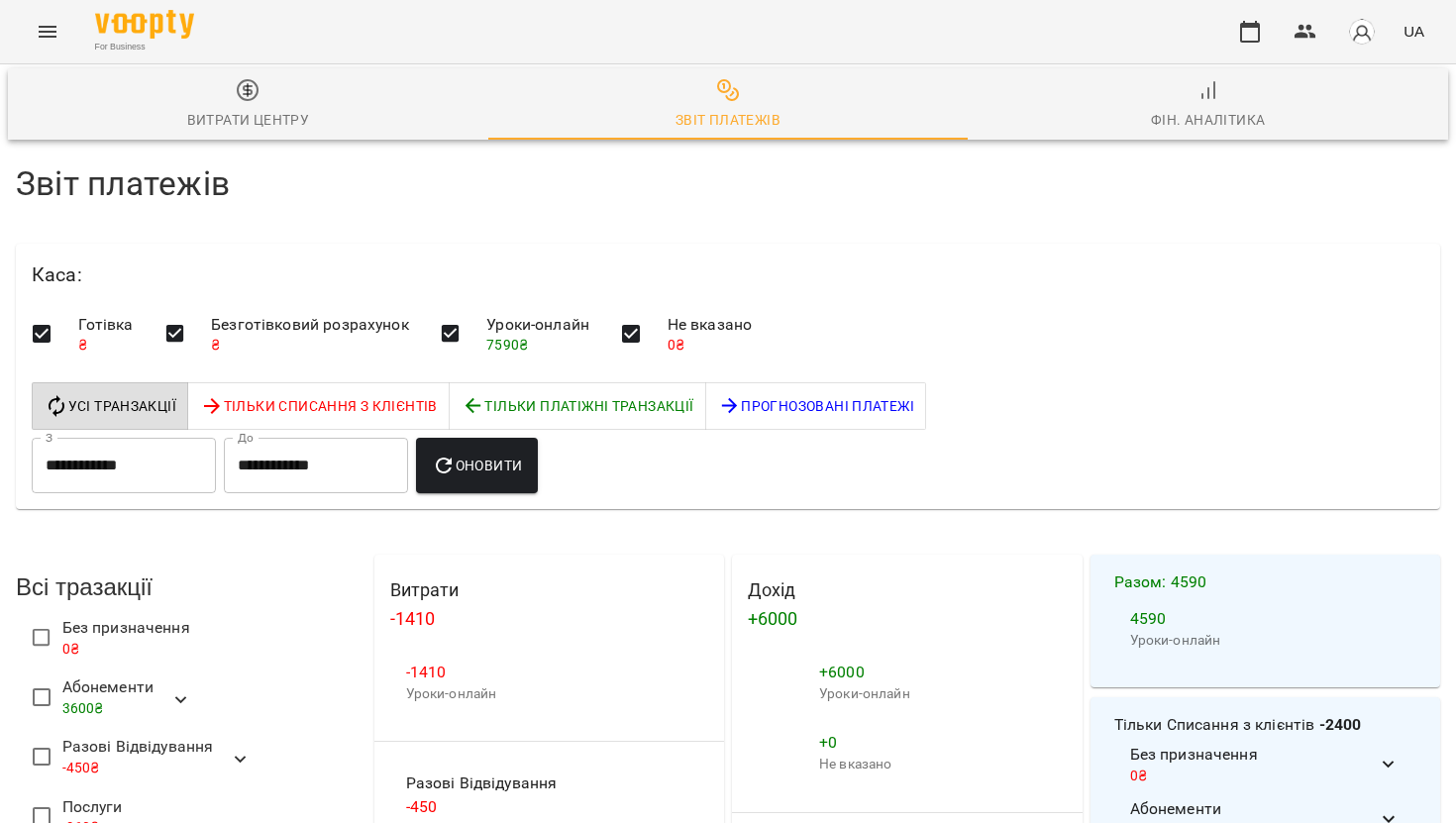 scroll, scrollTop: 0, scrollLeft: 0, axis: both 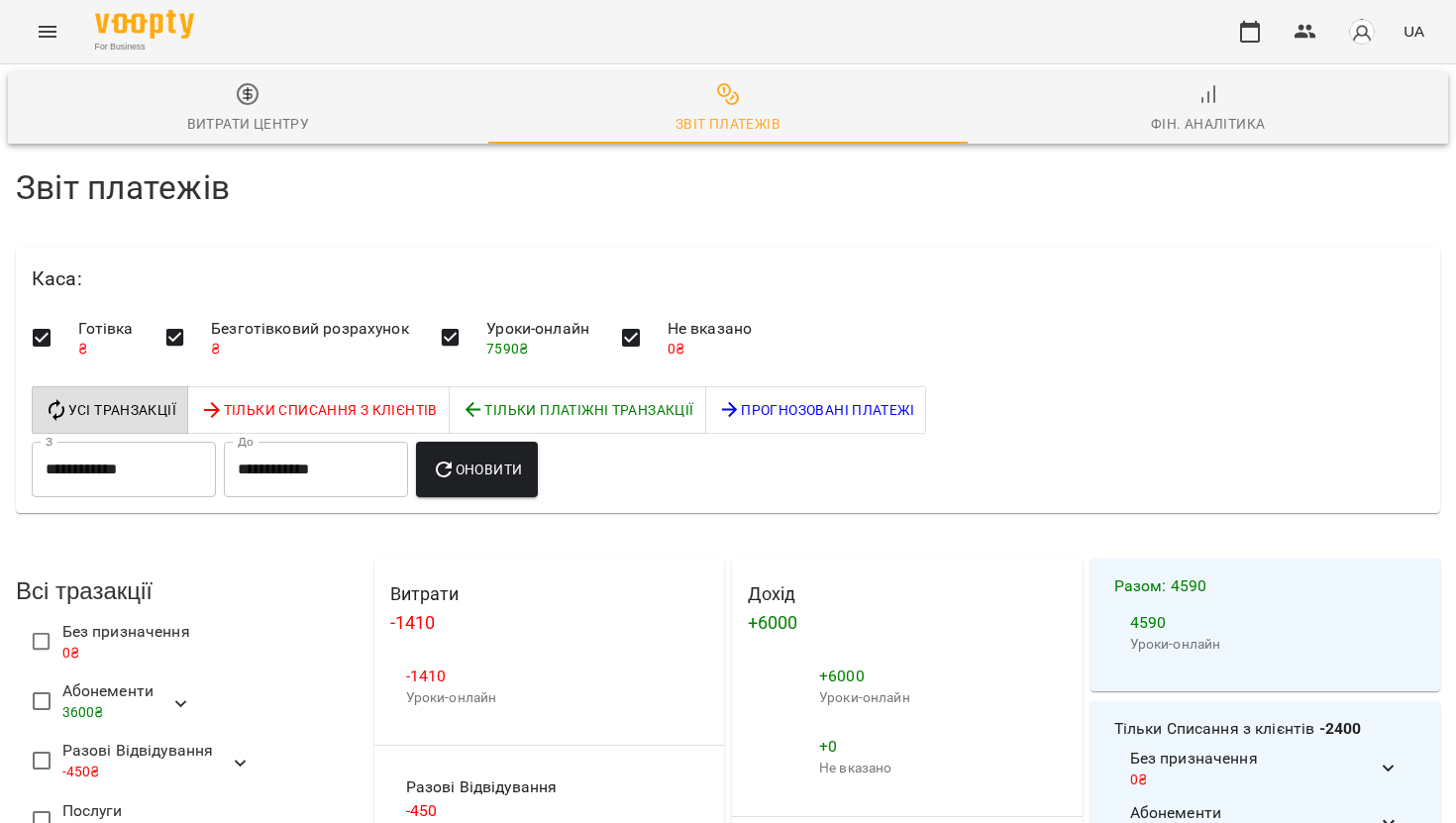 click on "Фін. Аналітика" at bounding box center [1208, 124] 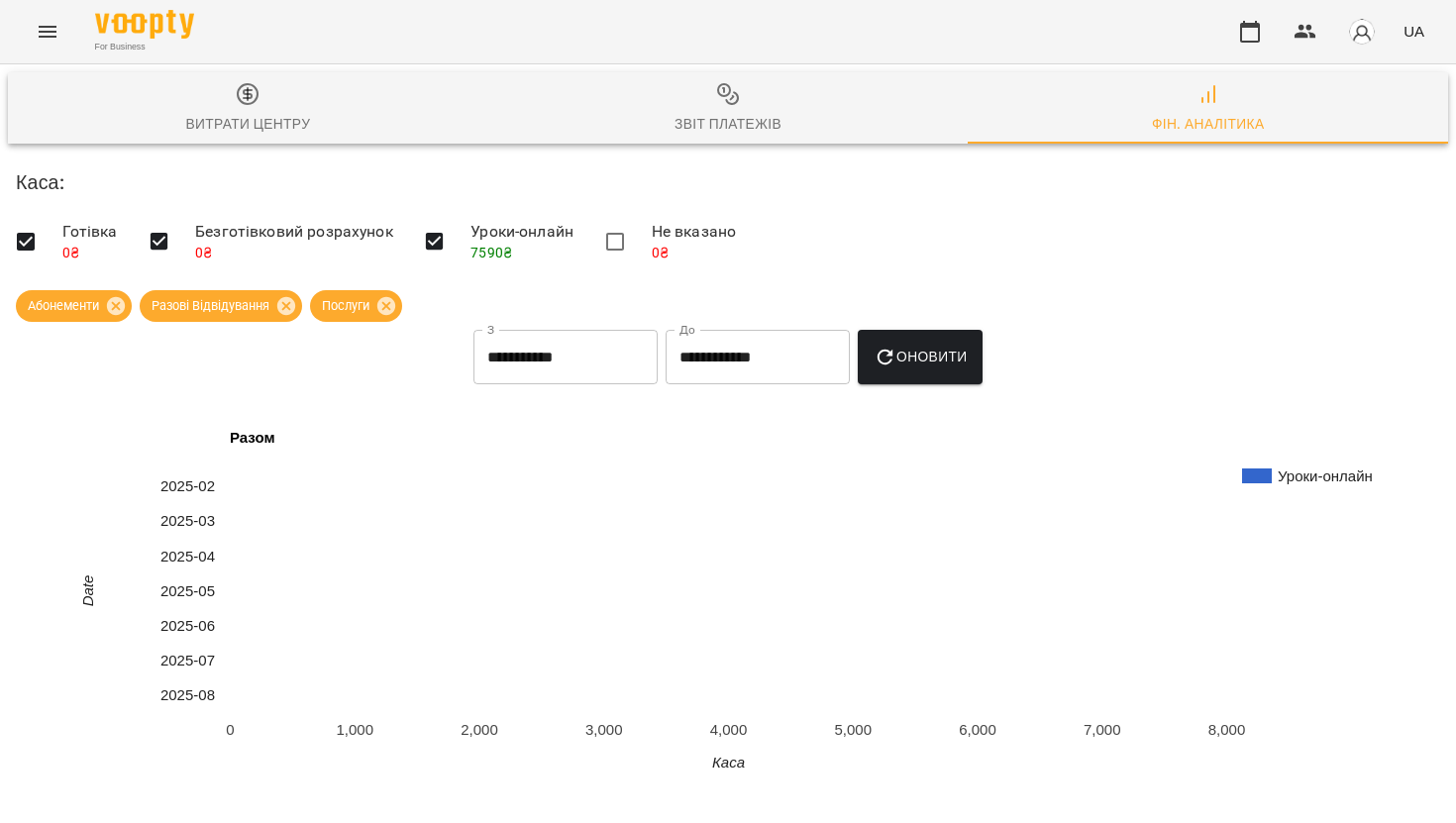 scroll, scrollTop: 789, scrollLeft: 0, axis: vertical 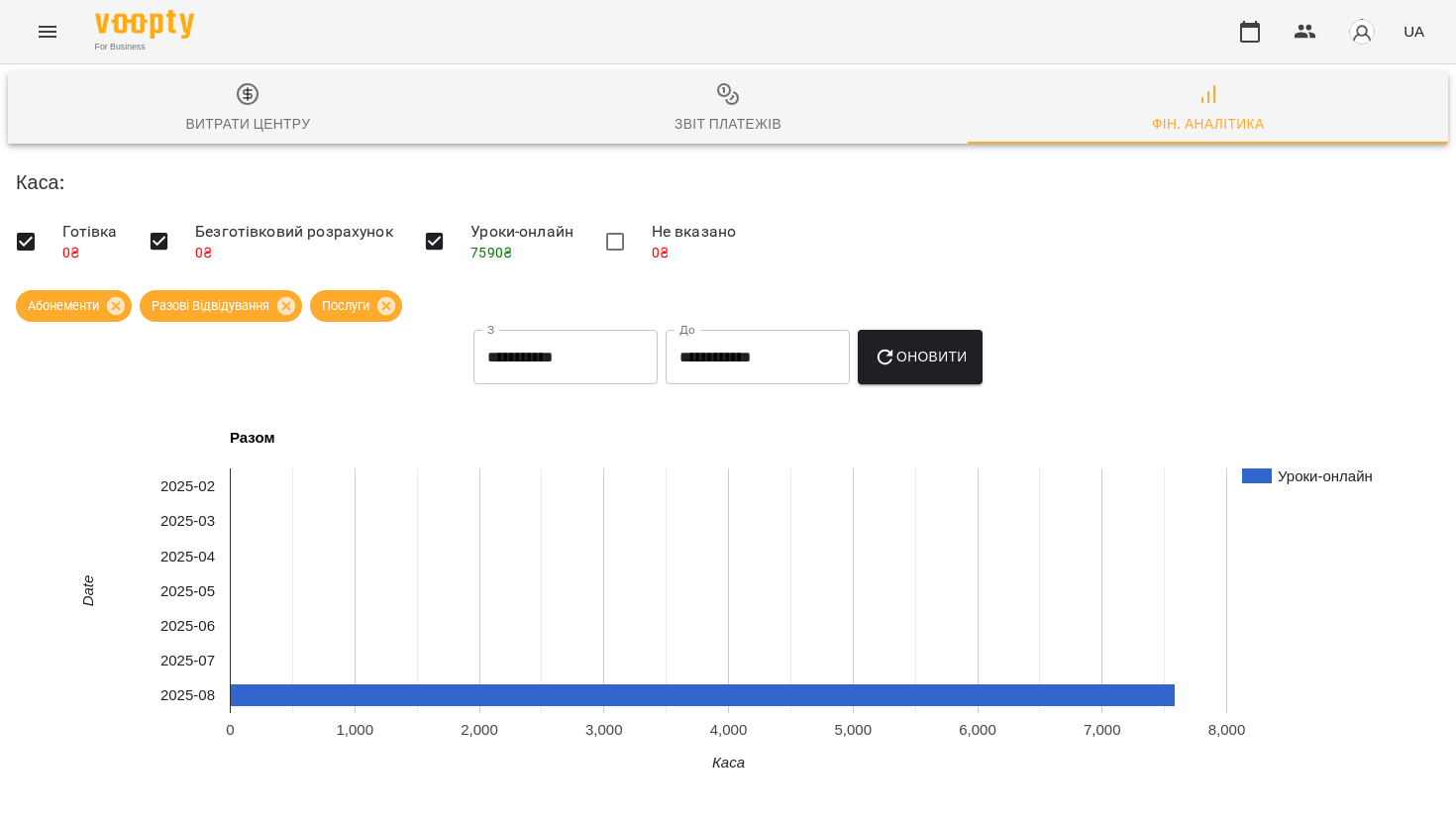 click 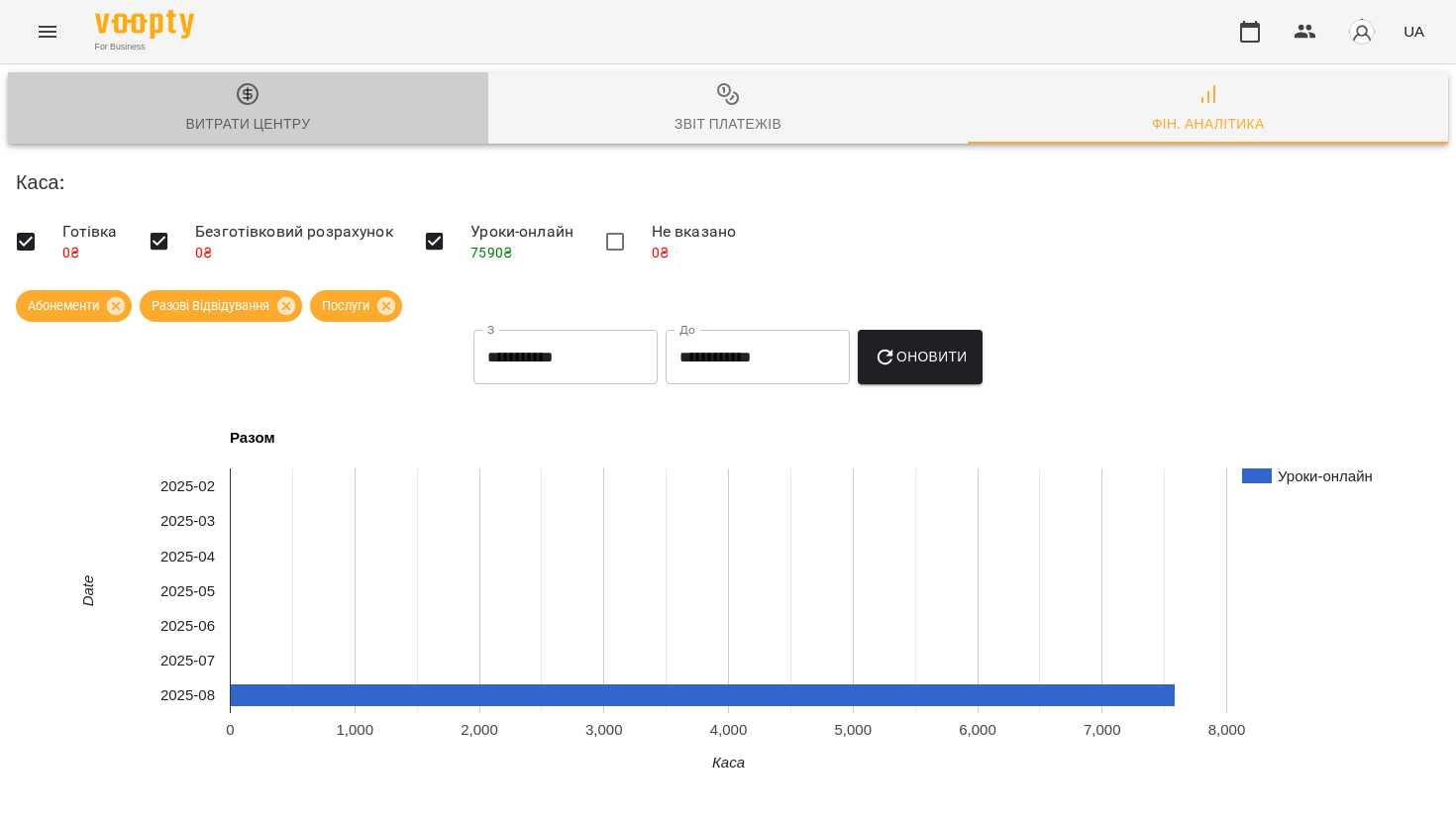click on "Витрати центру" at bounding box center [248, 124] 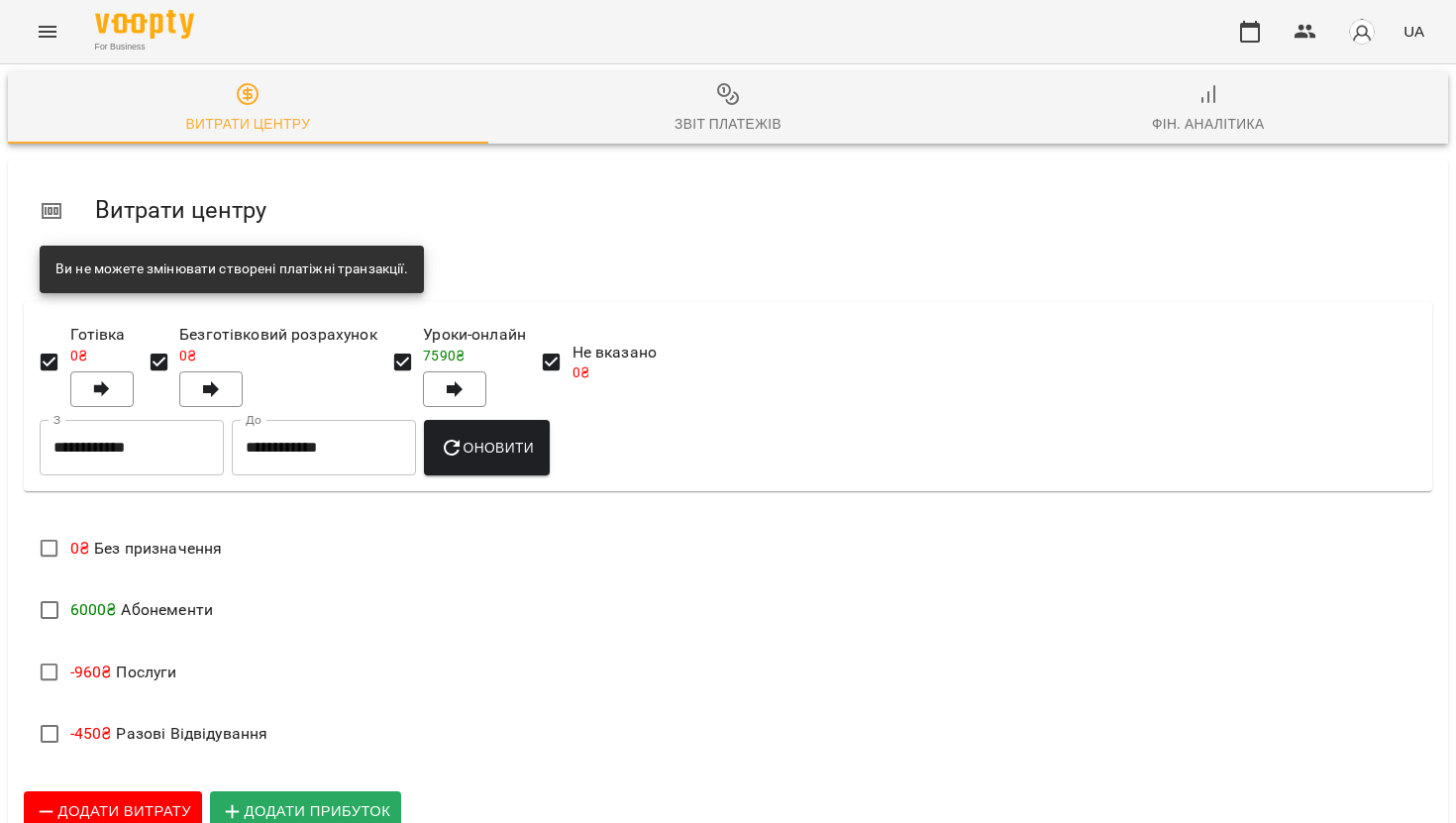 scroll, scrollTop: 273, scrollLeft: 0, axis: vertical 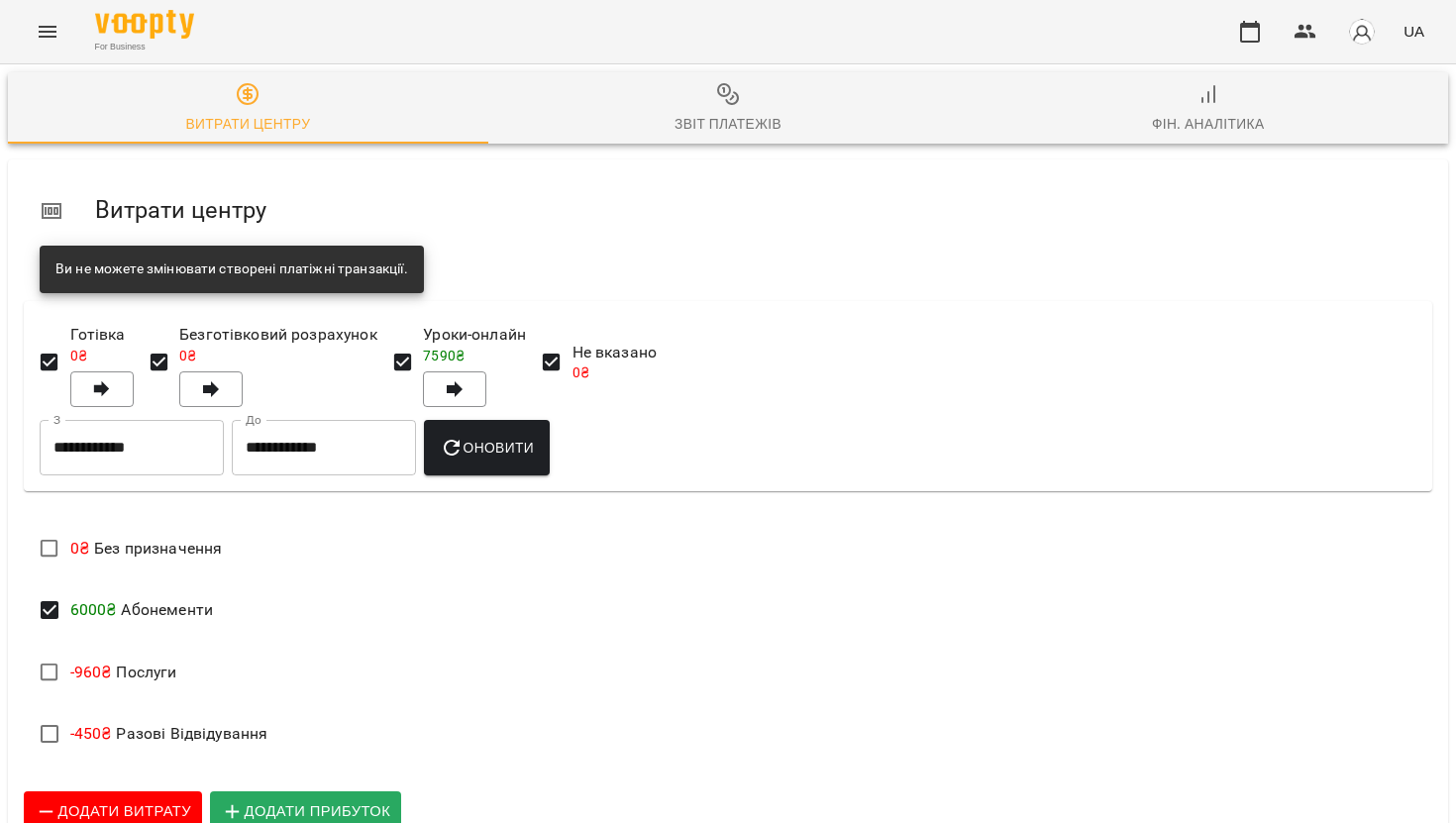 click on "Фін. Аналітика" at bounding box center [1208, 124] 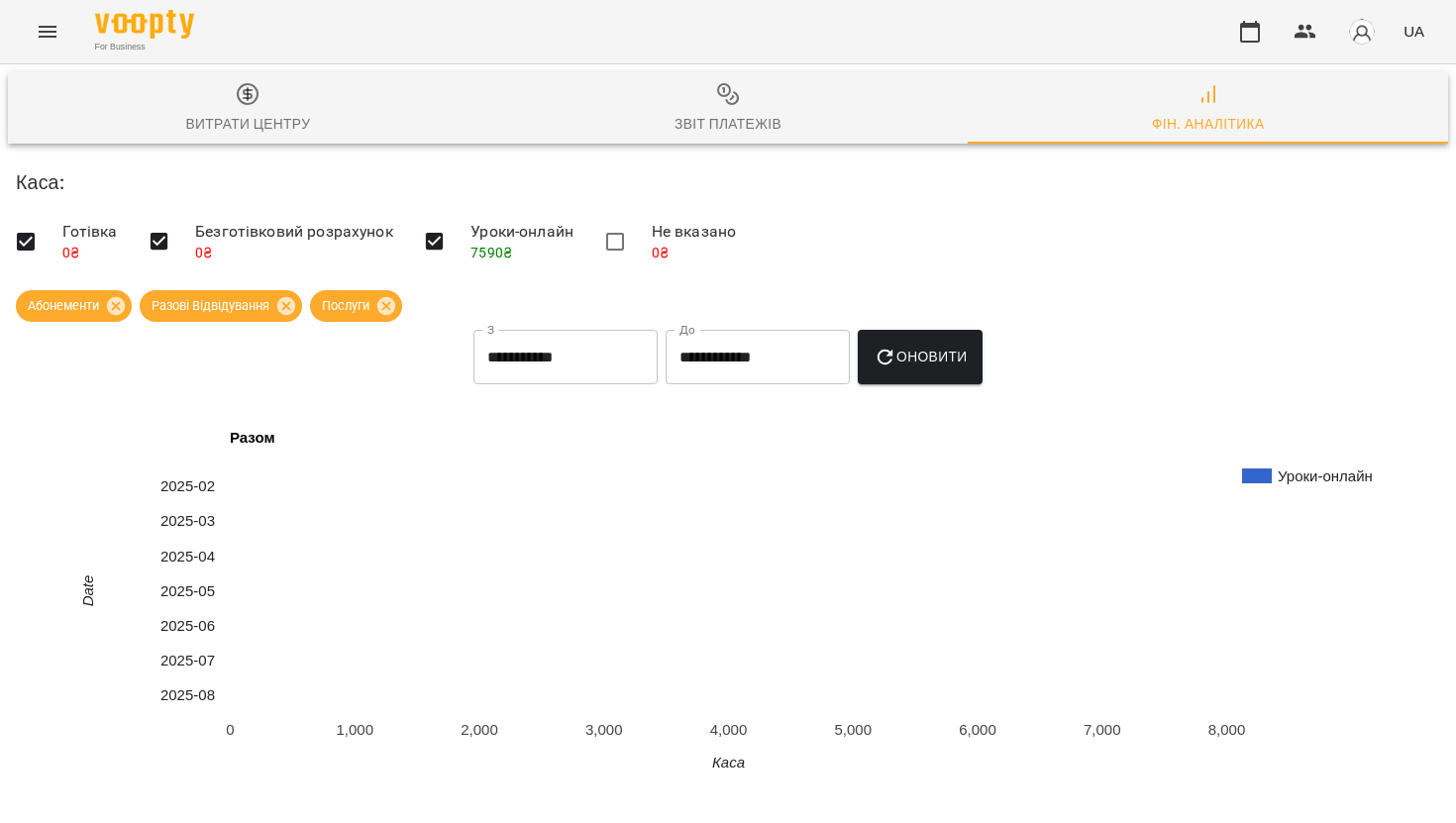 scroll, scrollTop: 257, scrollLeft: 0, axis: vertical 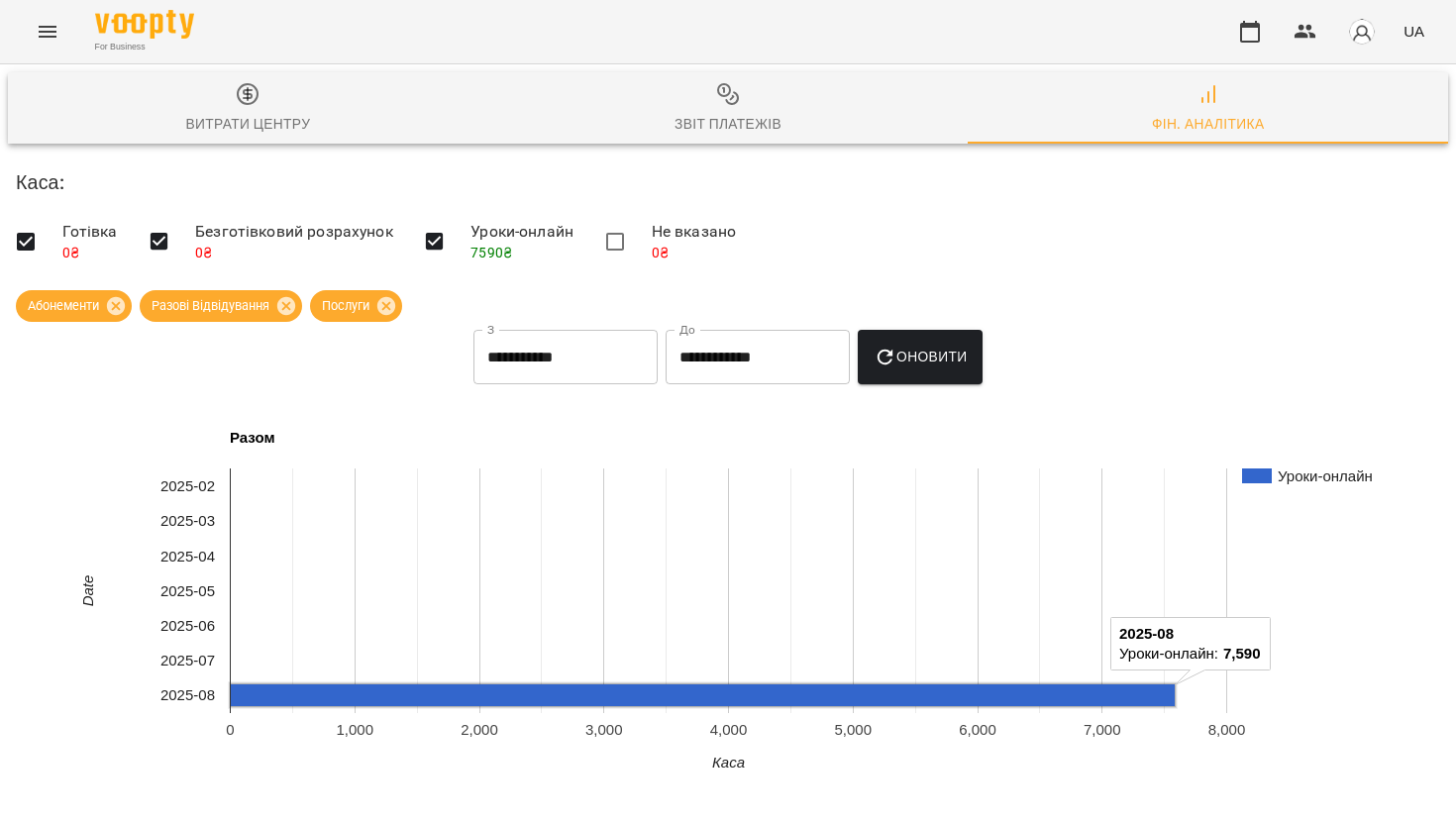 click 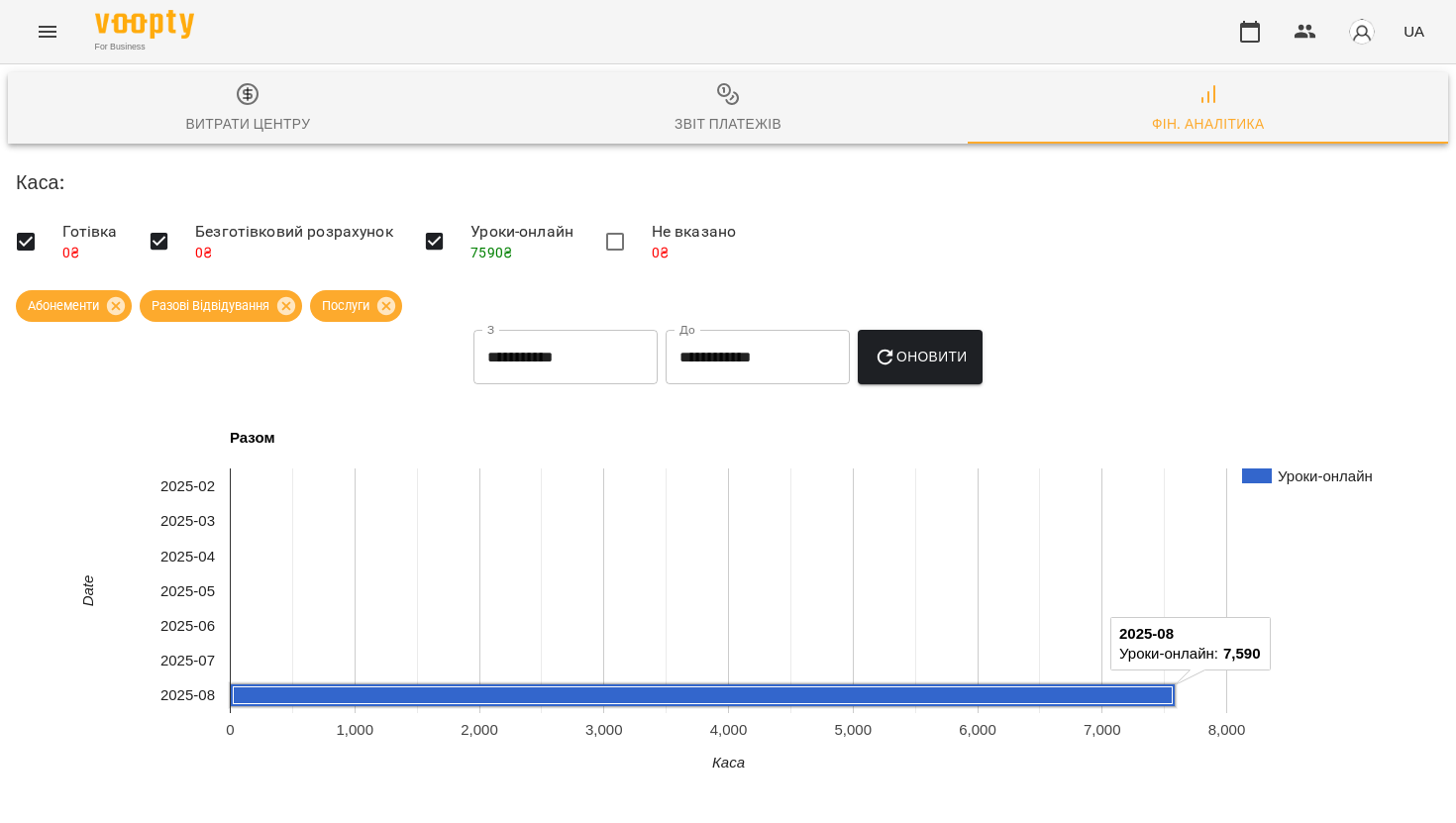 click 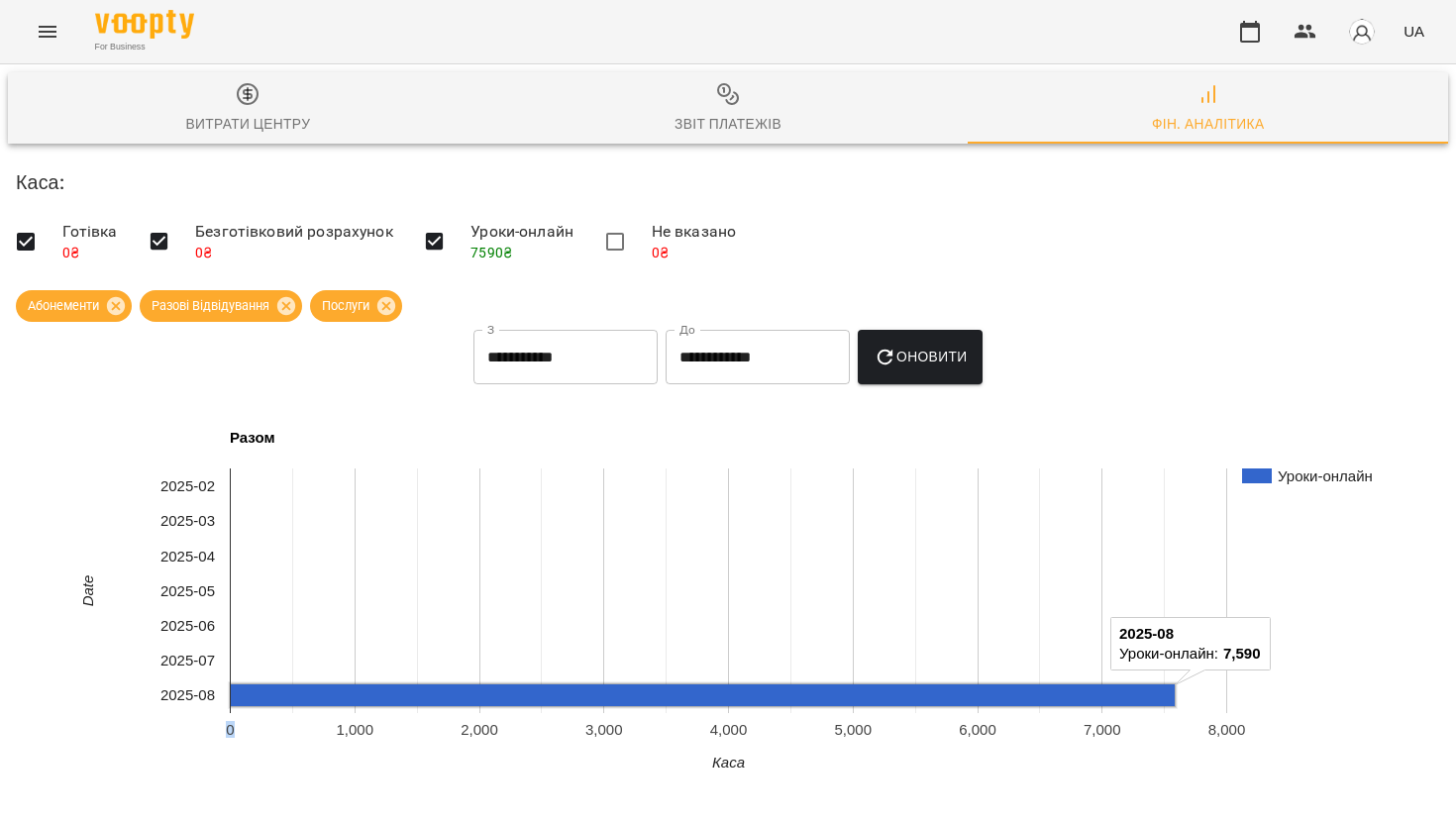 click 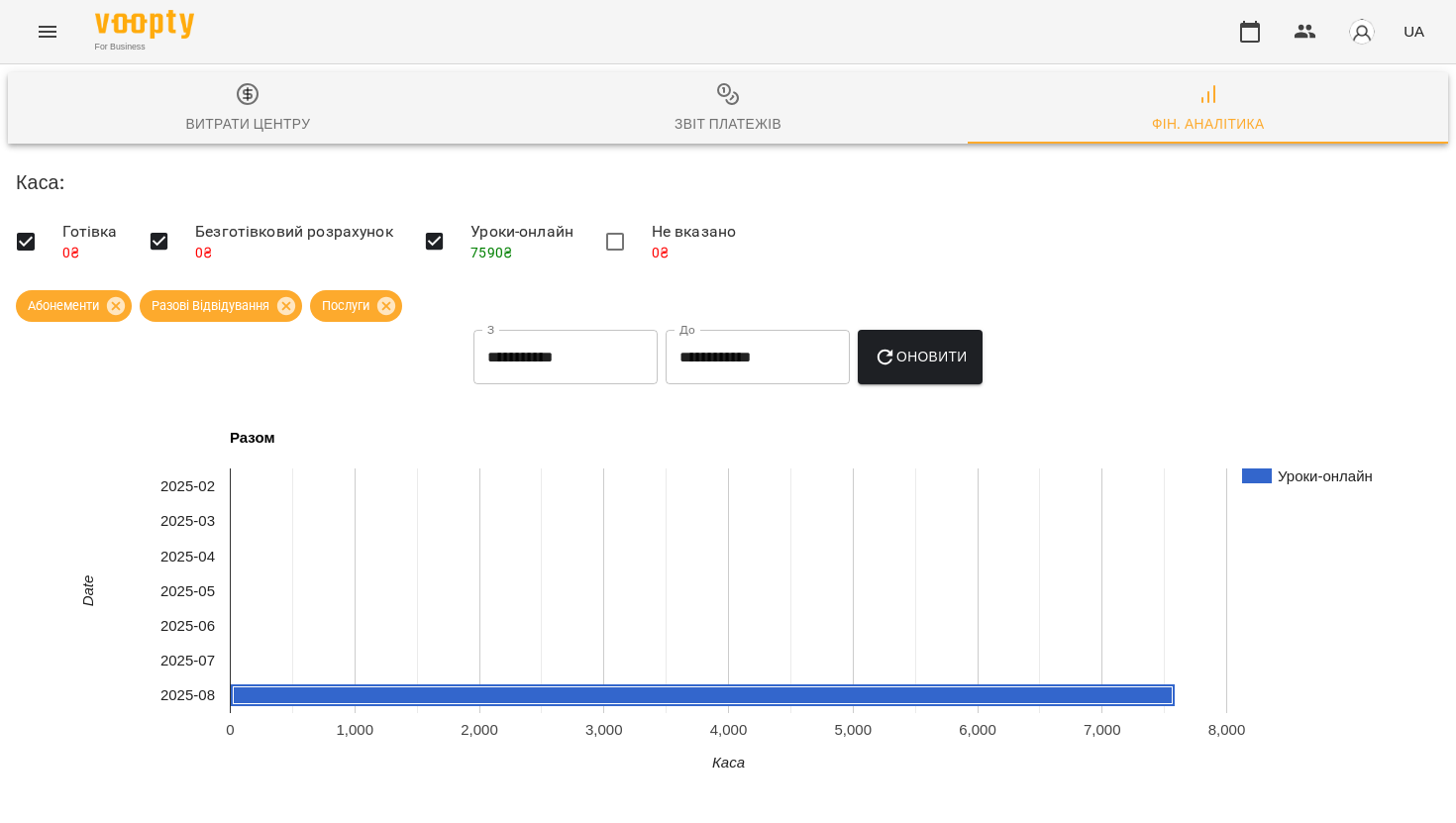 click 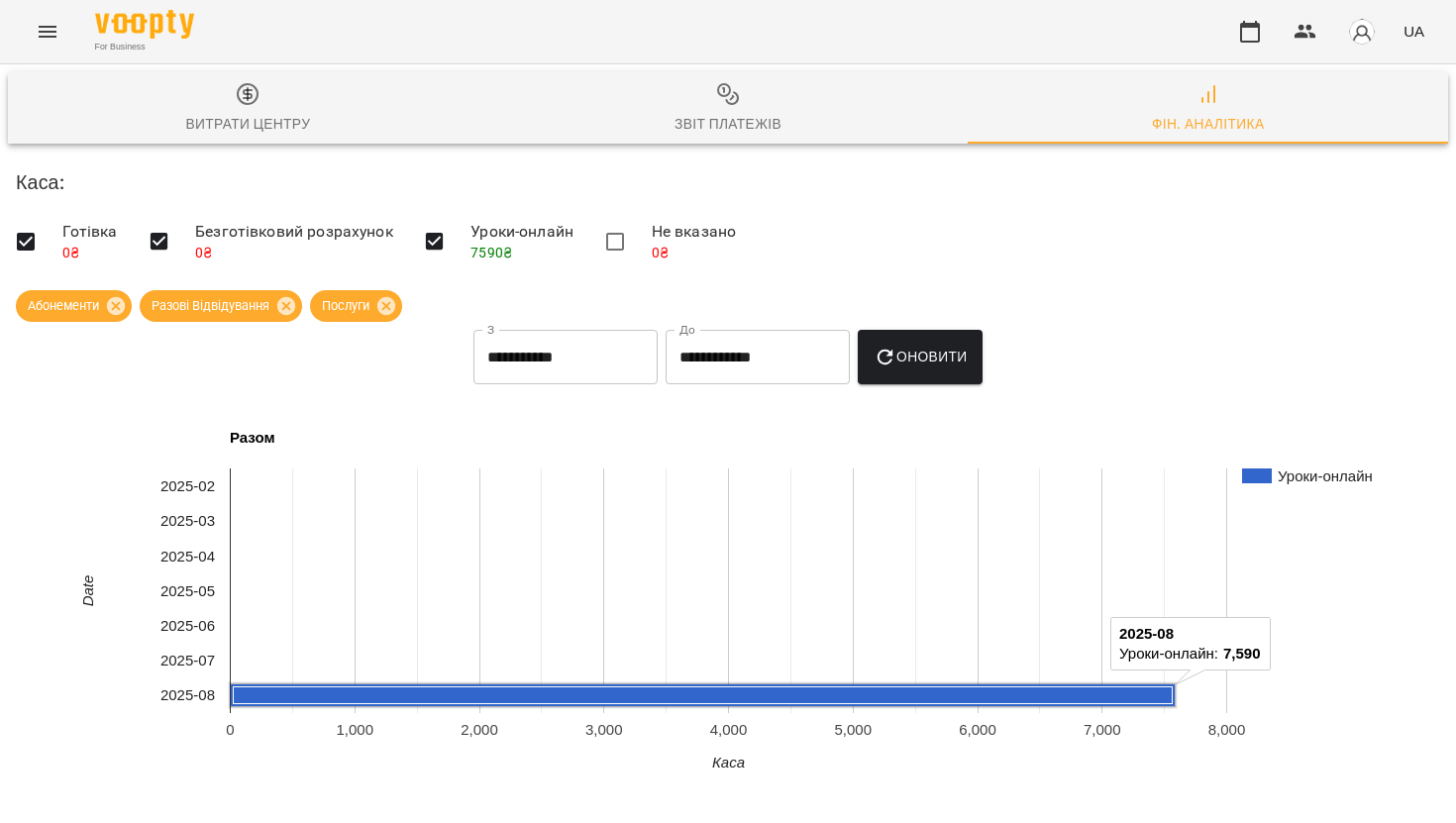 click 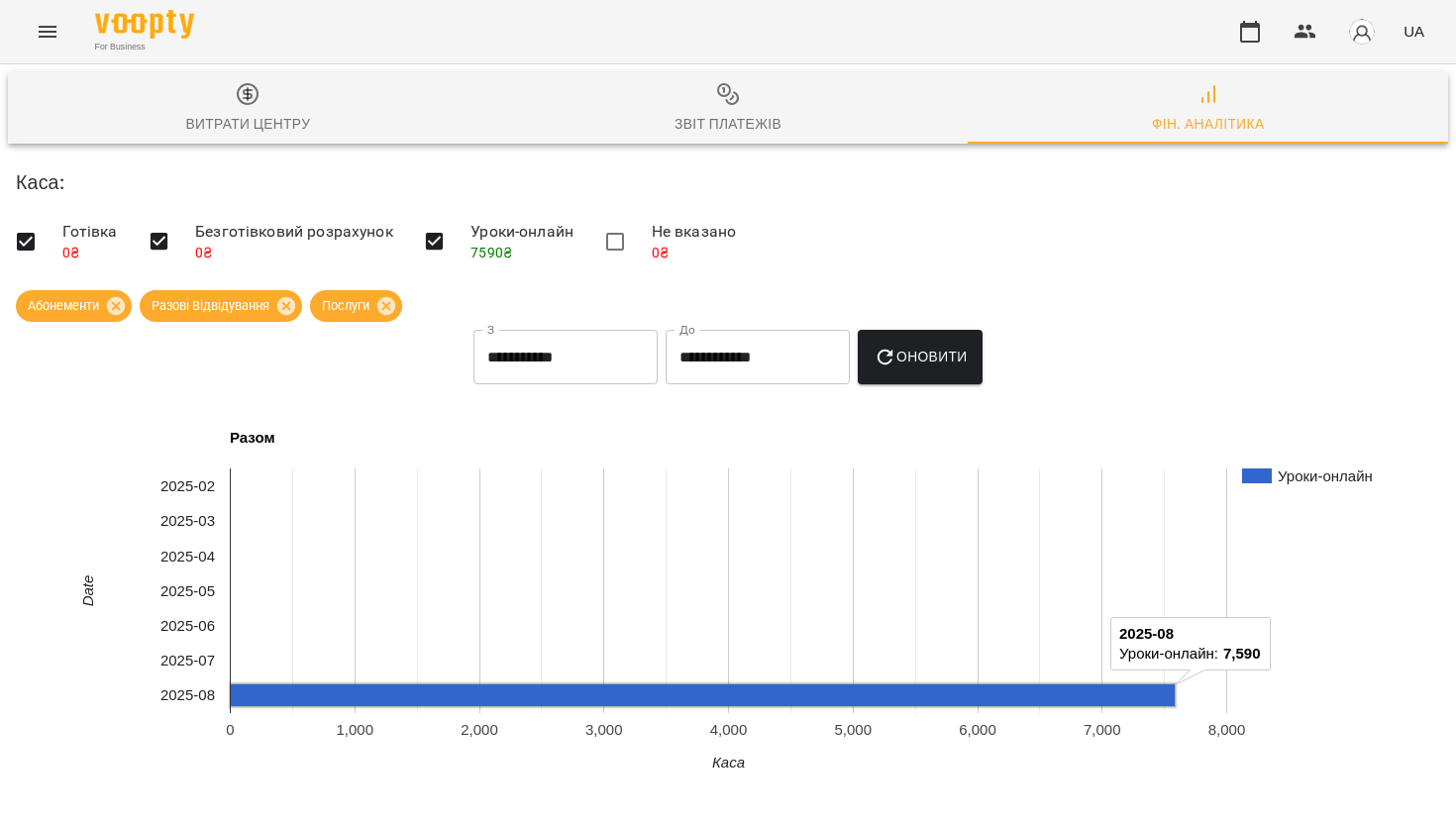 click 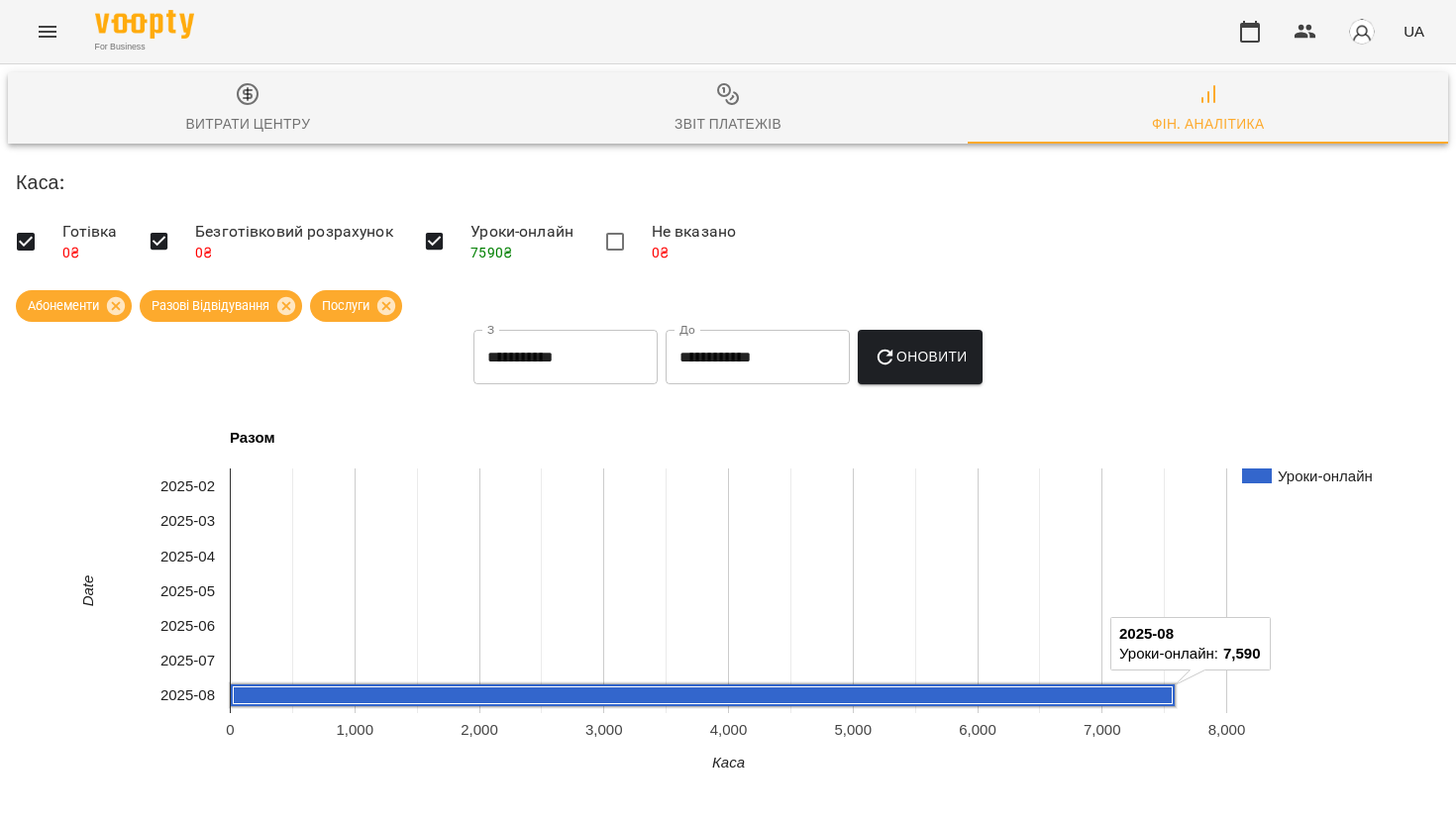 scroll, scrollTop: 137, scrollLeft: 0, axis: vertical 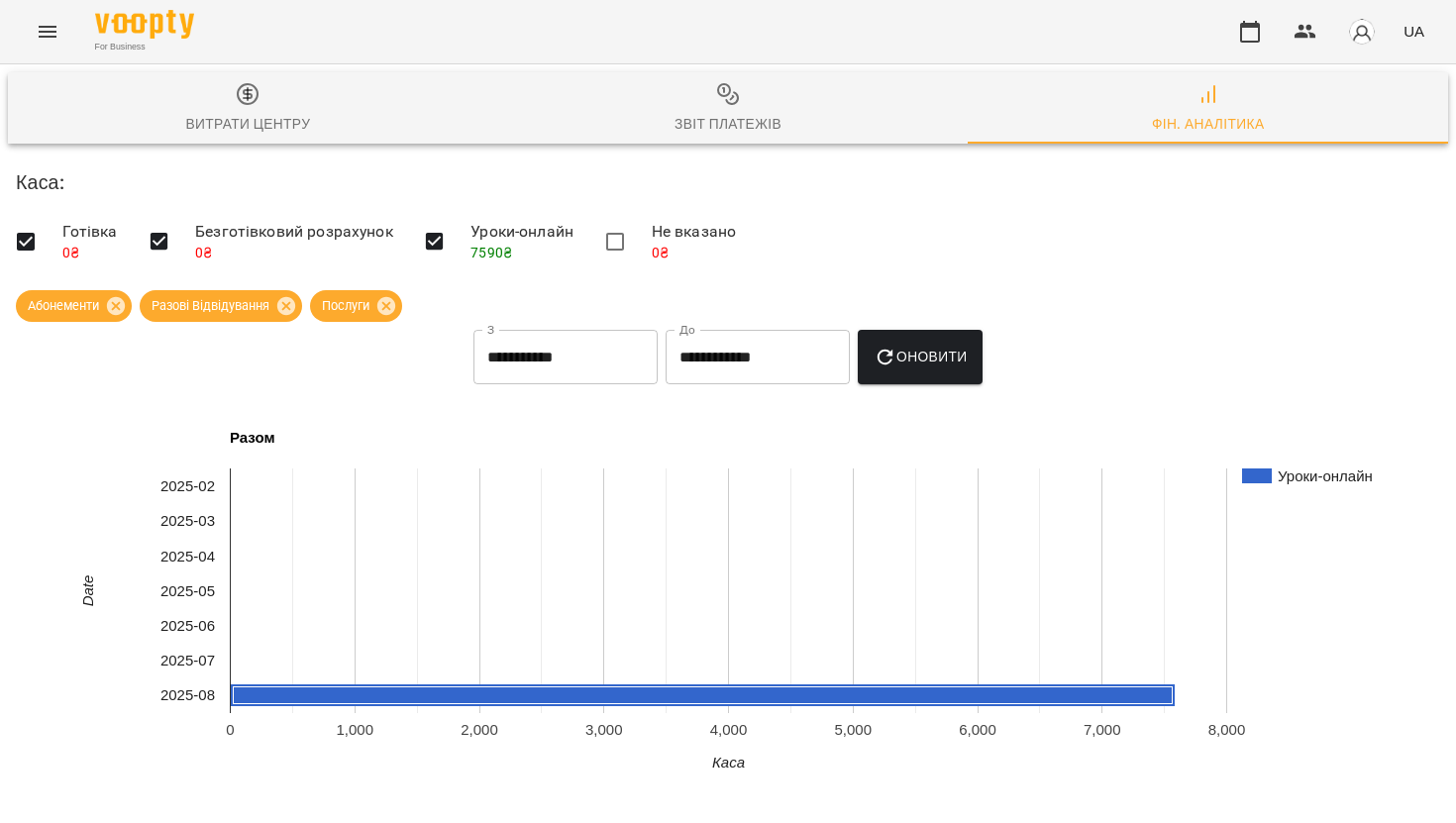 click on "**********" at bounding box center [566, 358] 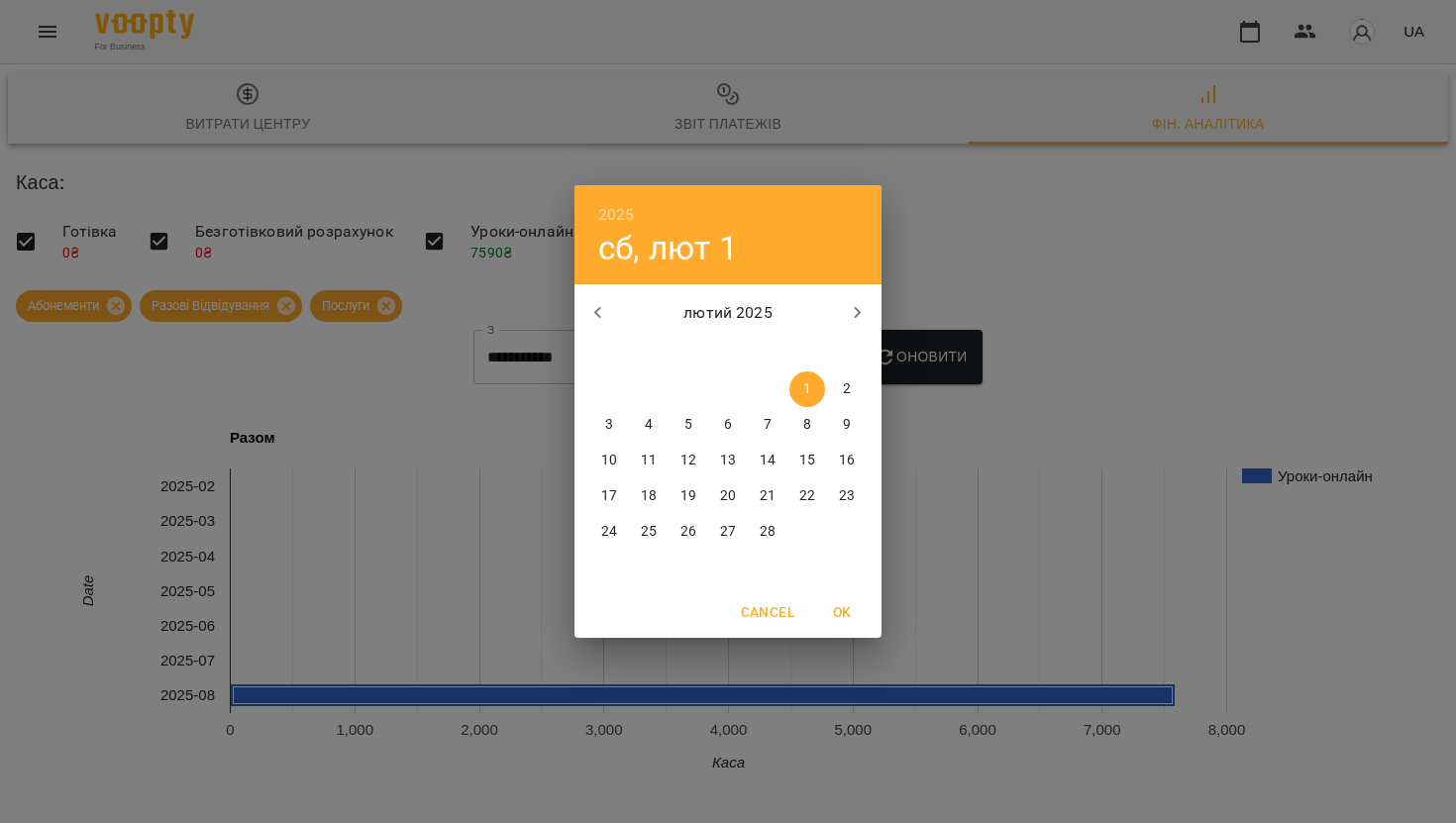 click 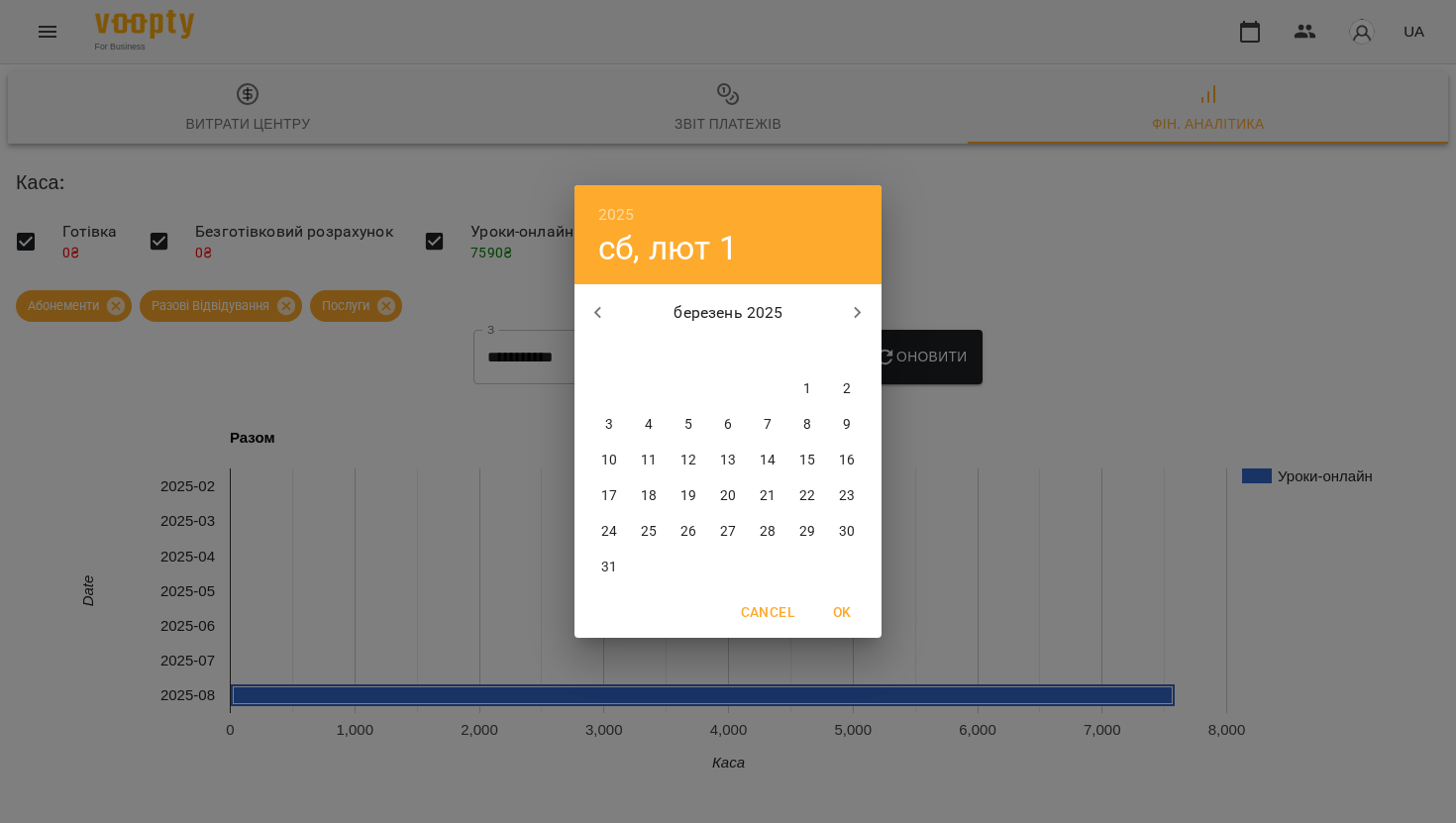 click 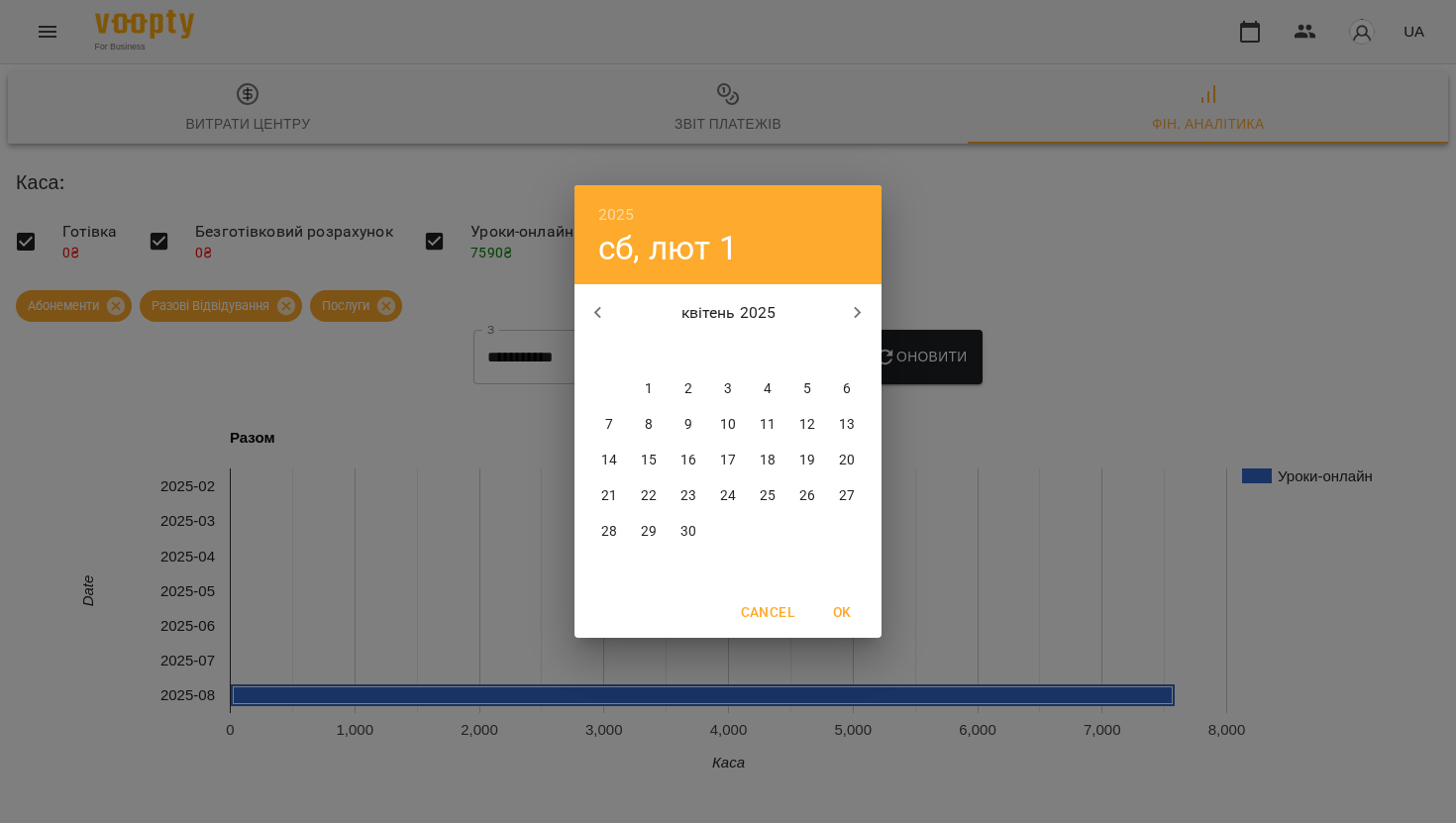 click 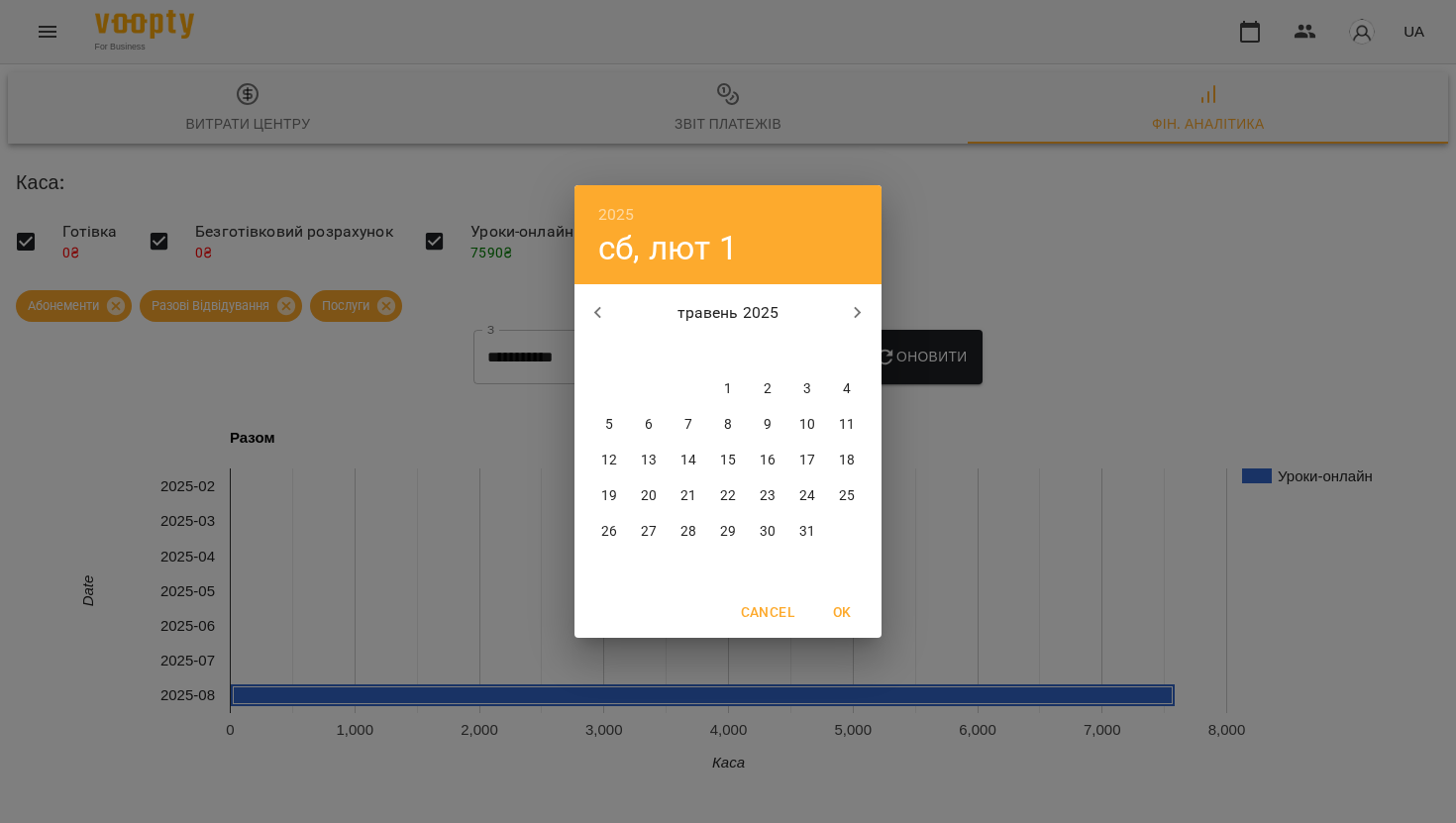 click 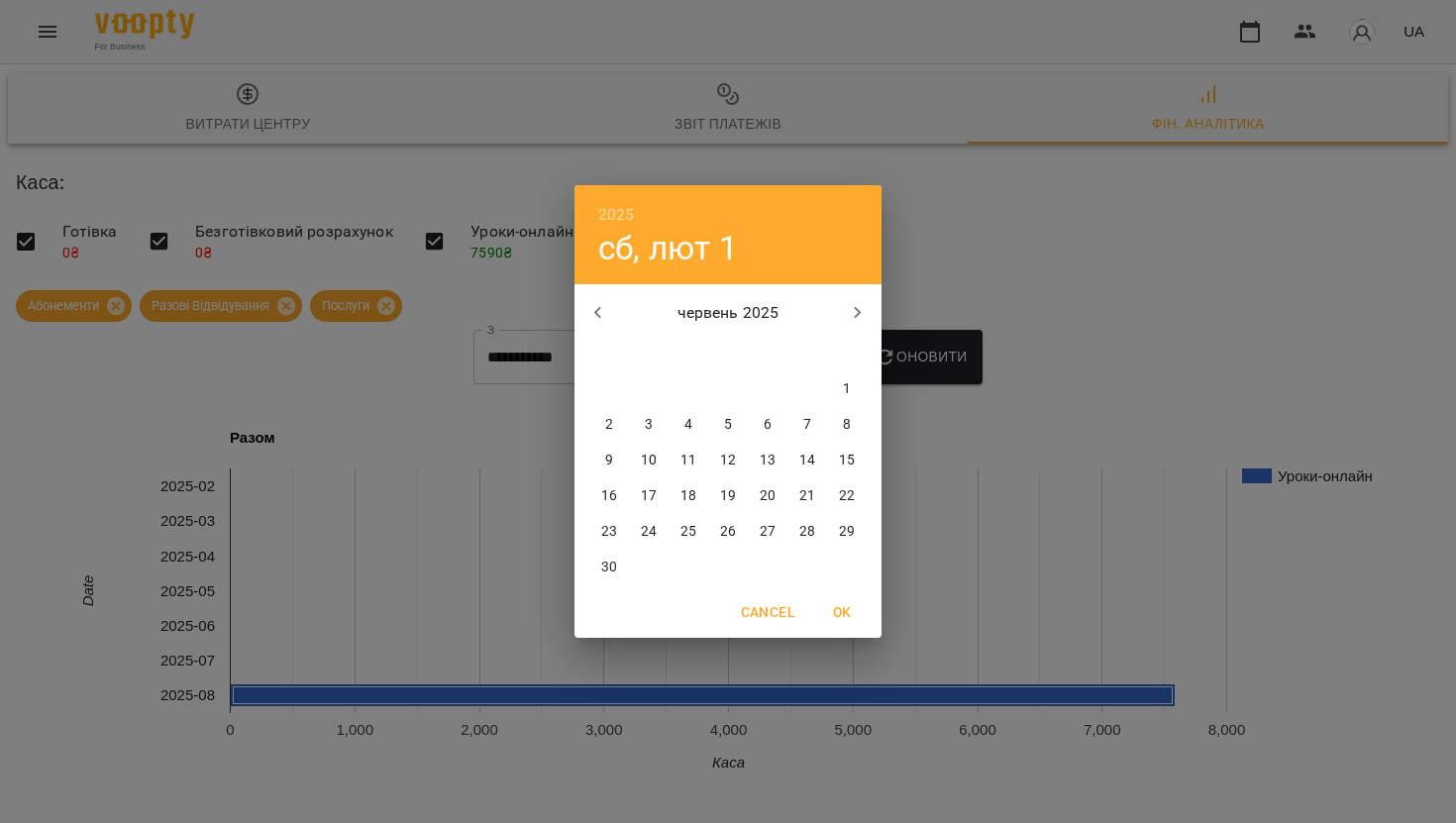 click 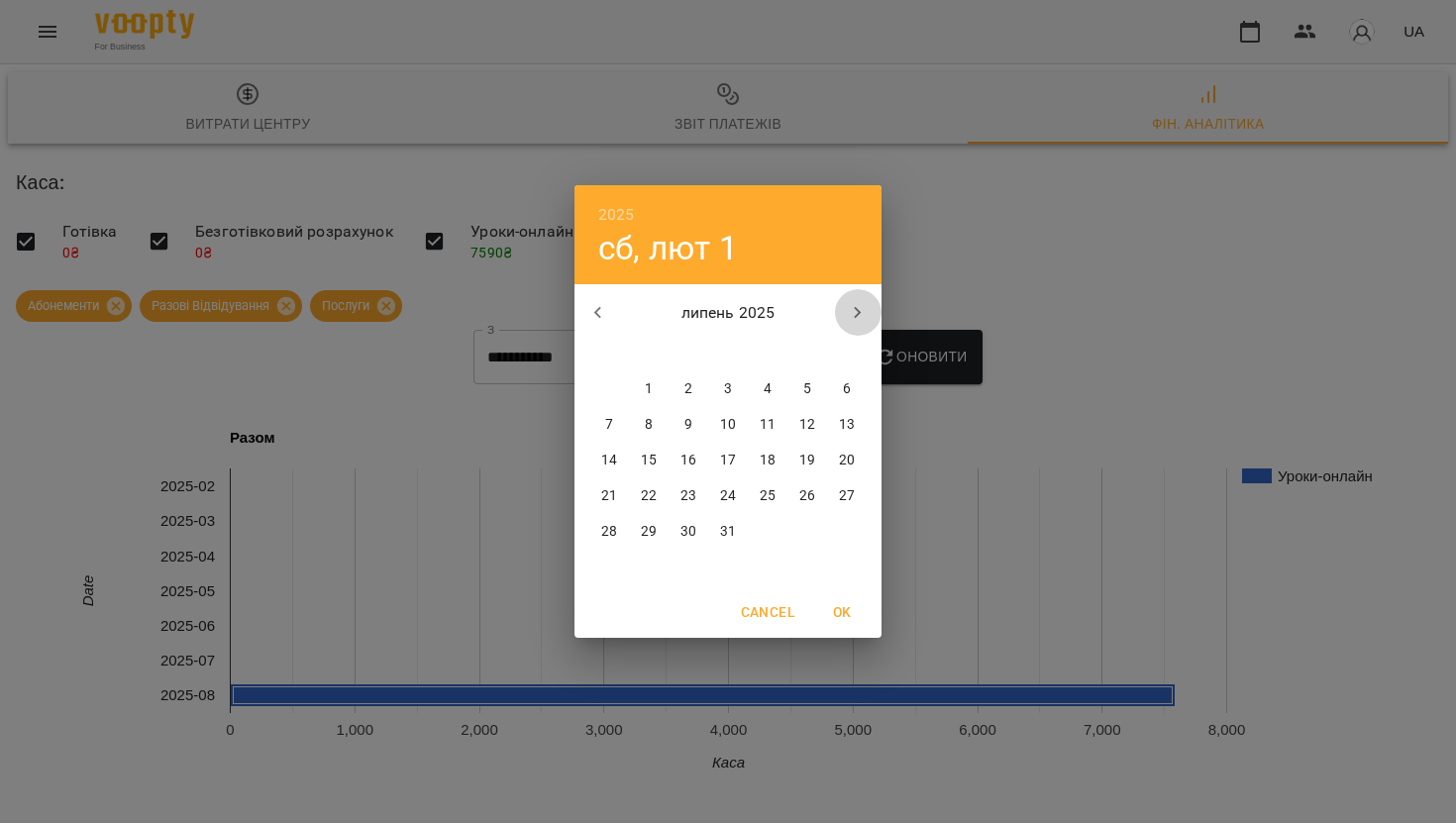 click 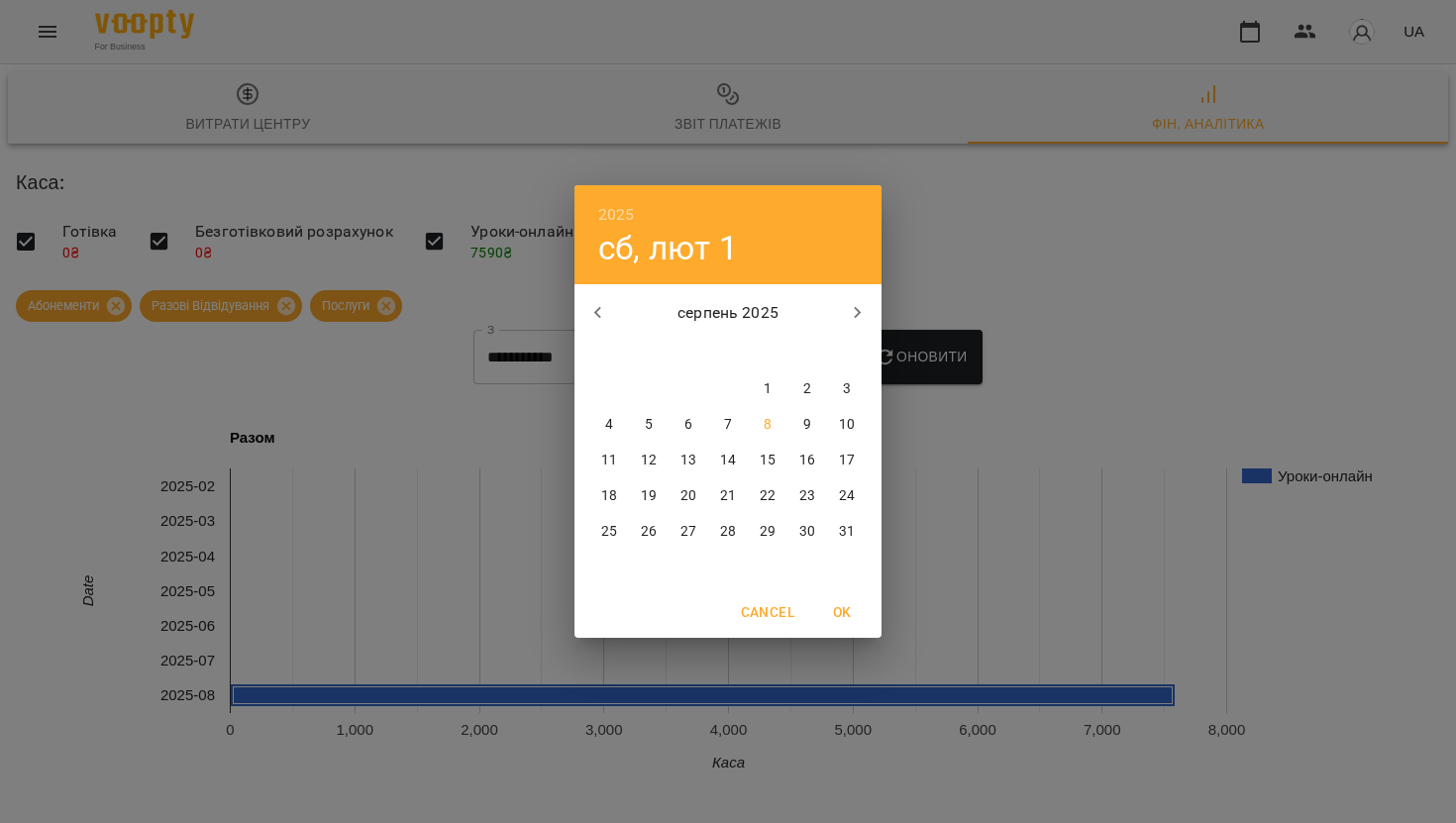 click on "1" at bounding box center [768, 389] 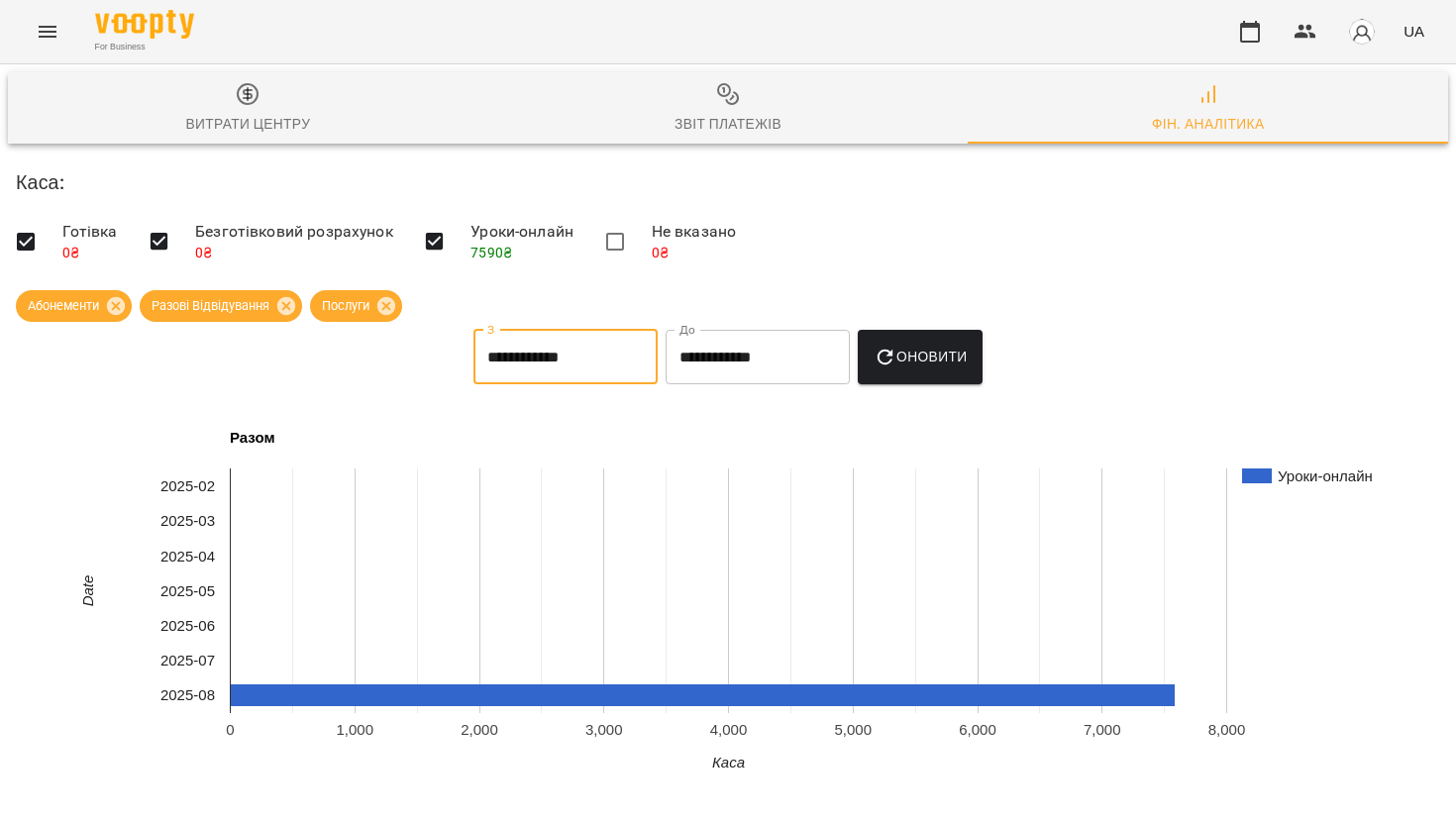 click on "Оновити" at bounding box center [920, 357] 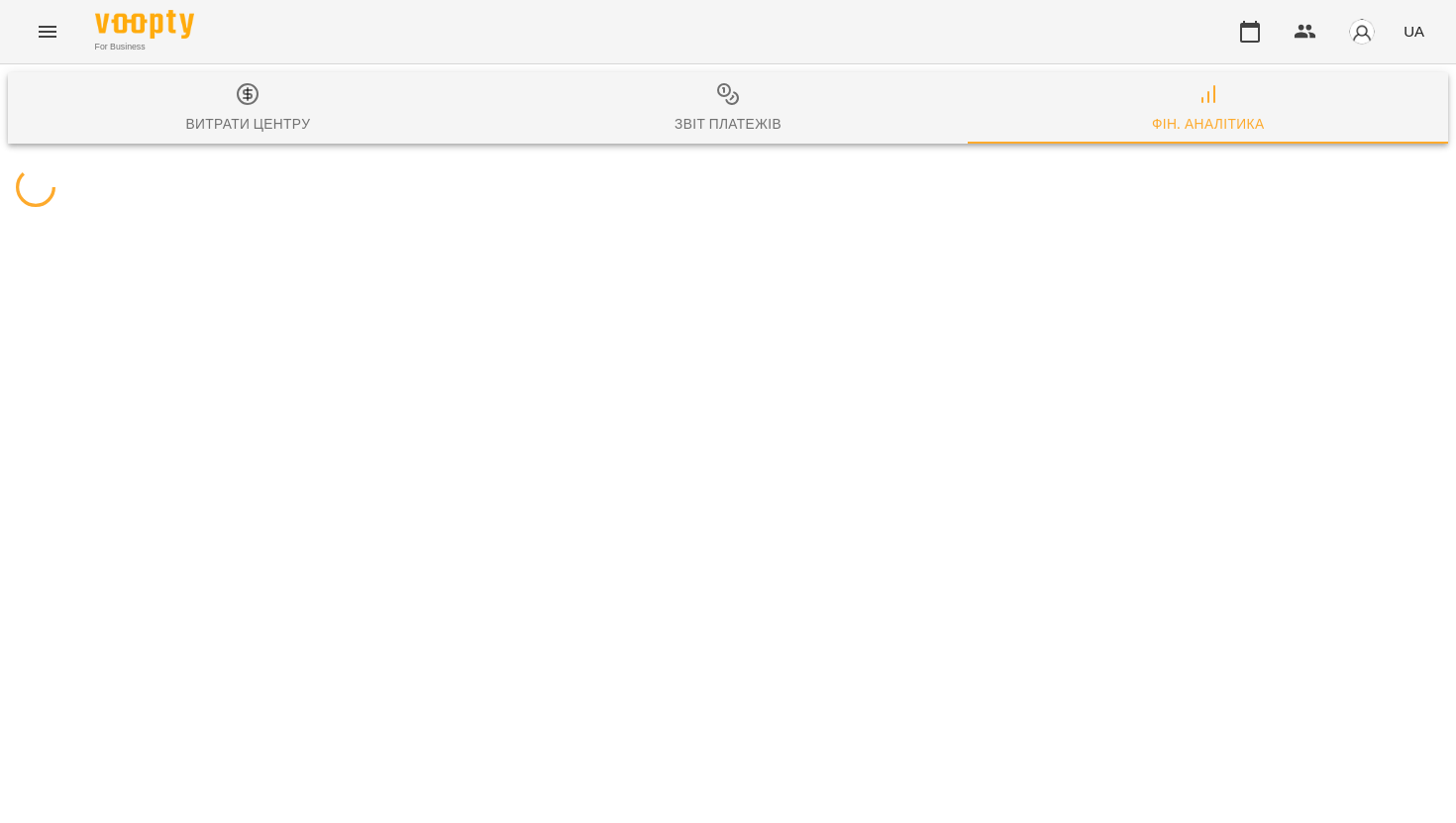 scroll, scrollTop: 0, scrollLeft: 0, axis: both 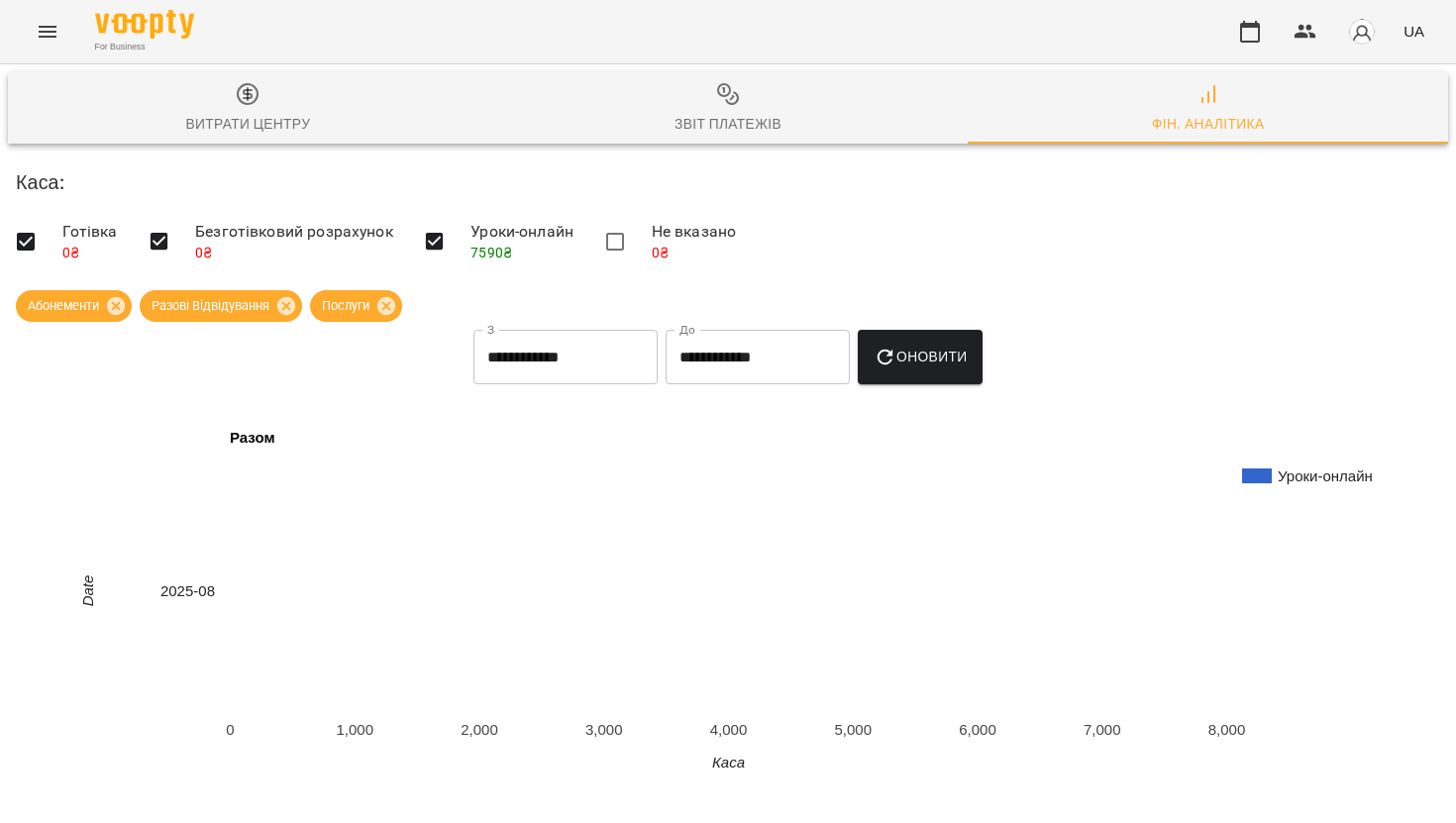 click on "7590 ₴" at bounding box center [491, 253] 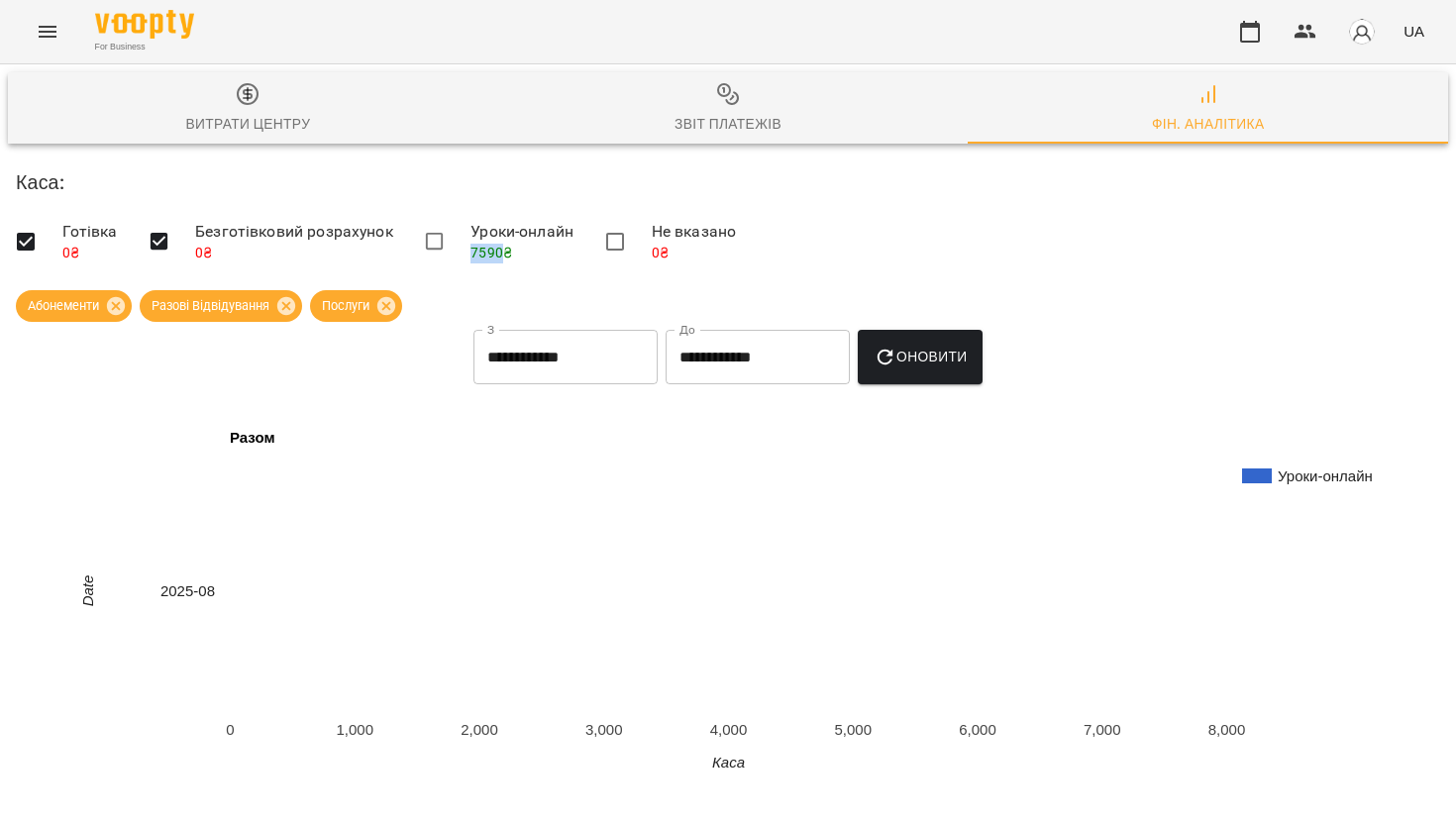 click on "7590 ₴" at bounding box center (491, 253) 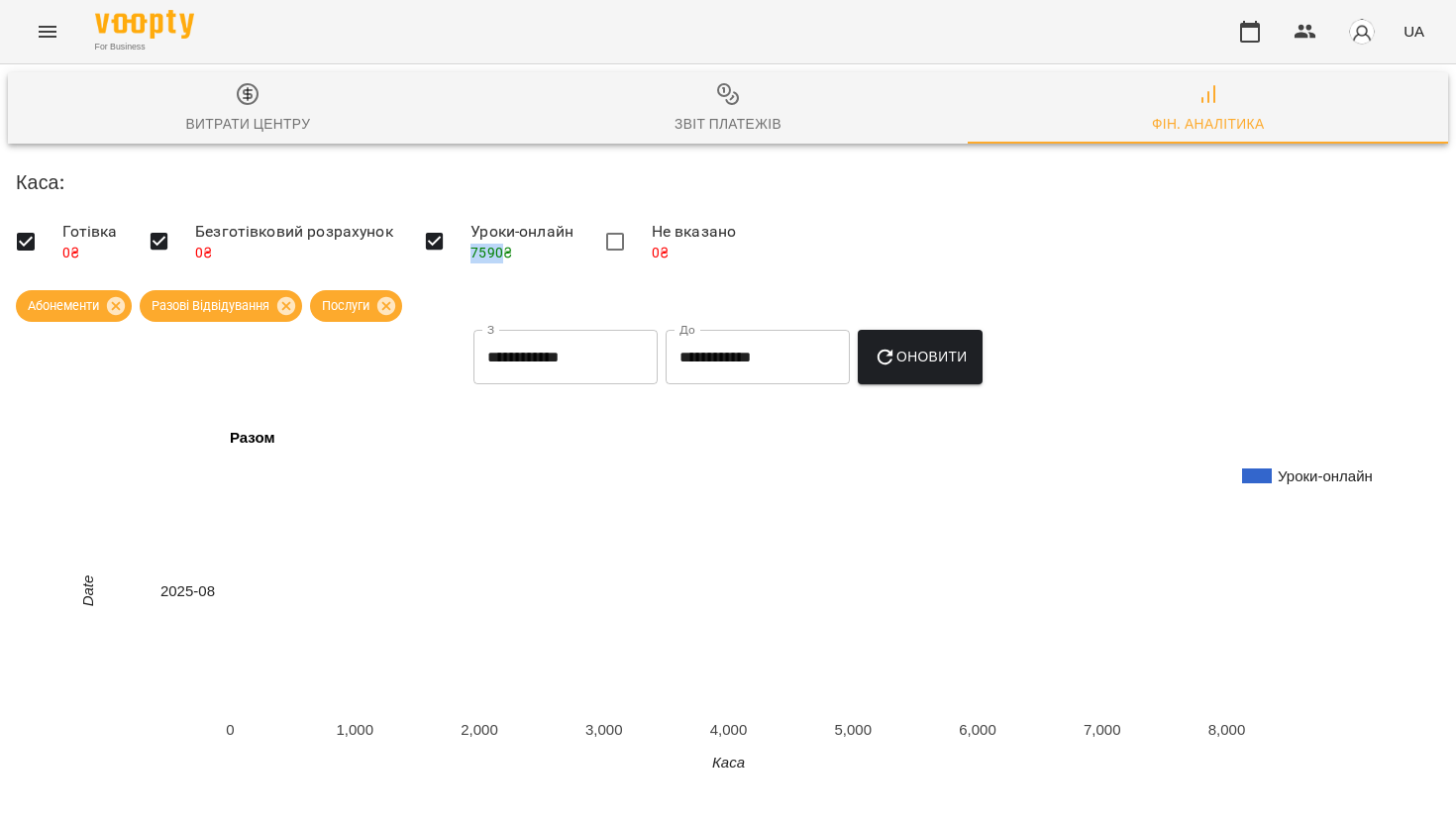 click on "7590 ₴" at bounding box center [491, 253] 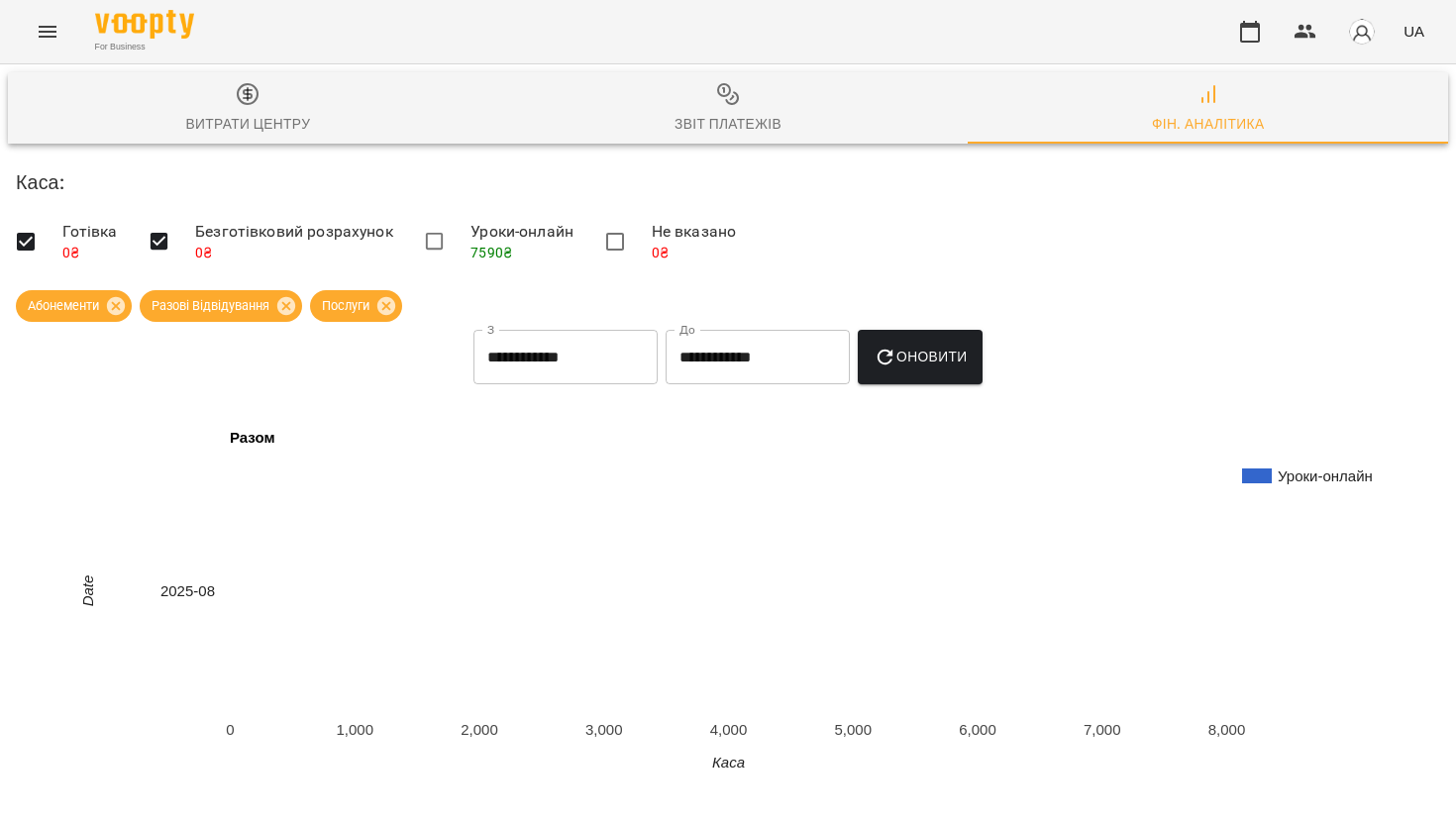 click on "7590 ₴" at bounding box center [491, 253] 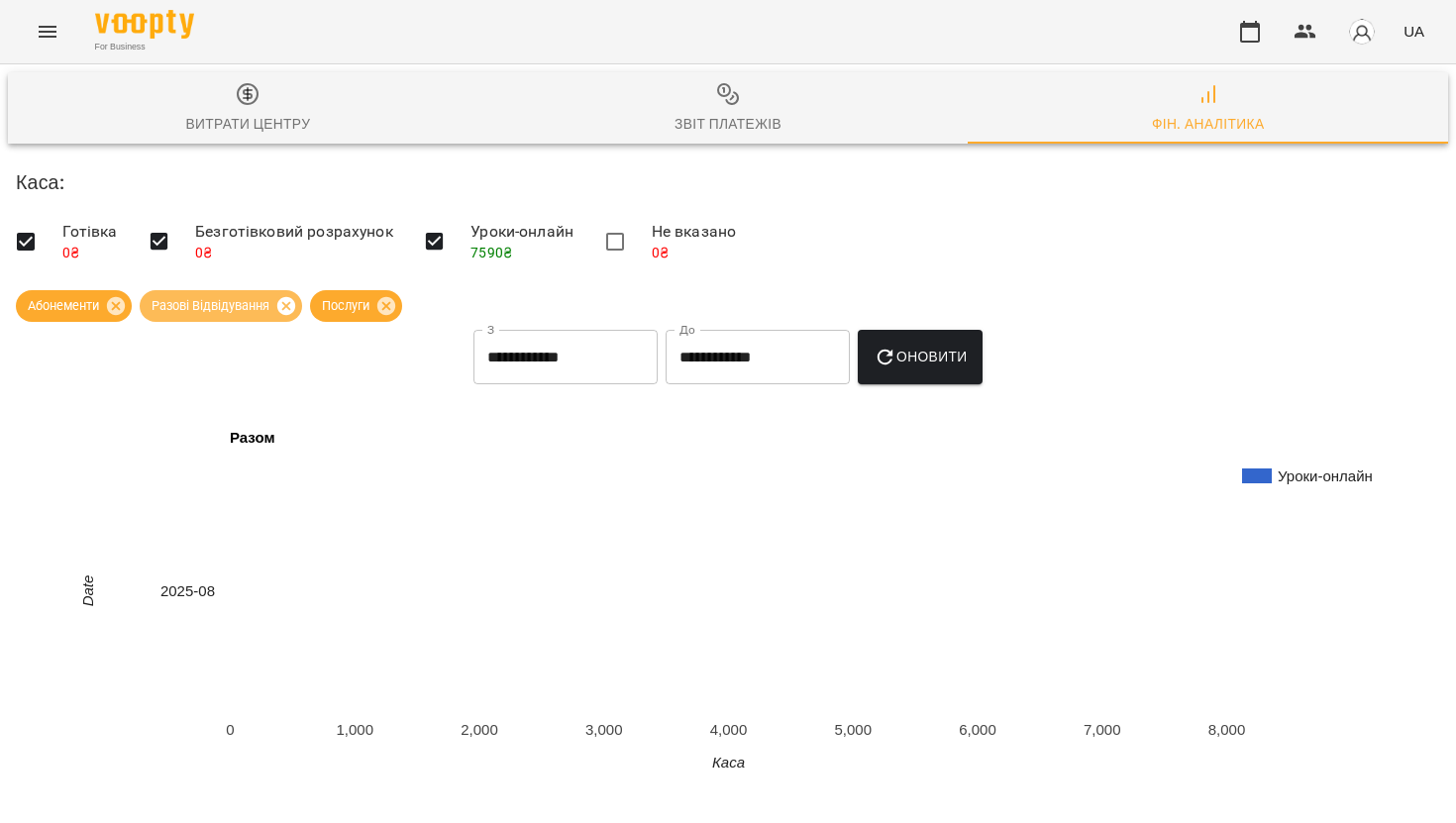 click 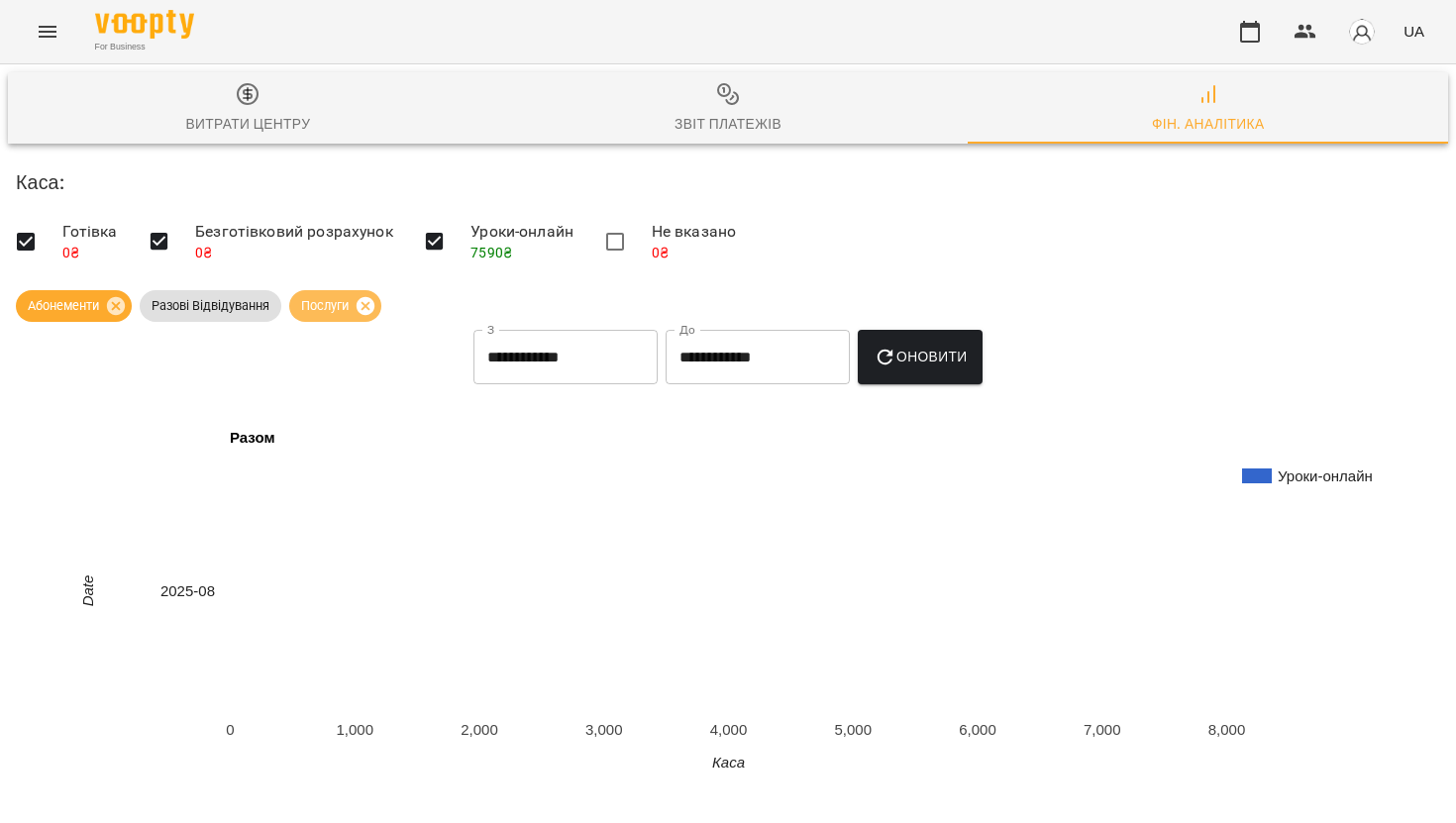 click 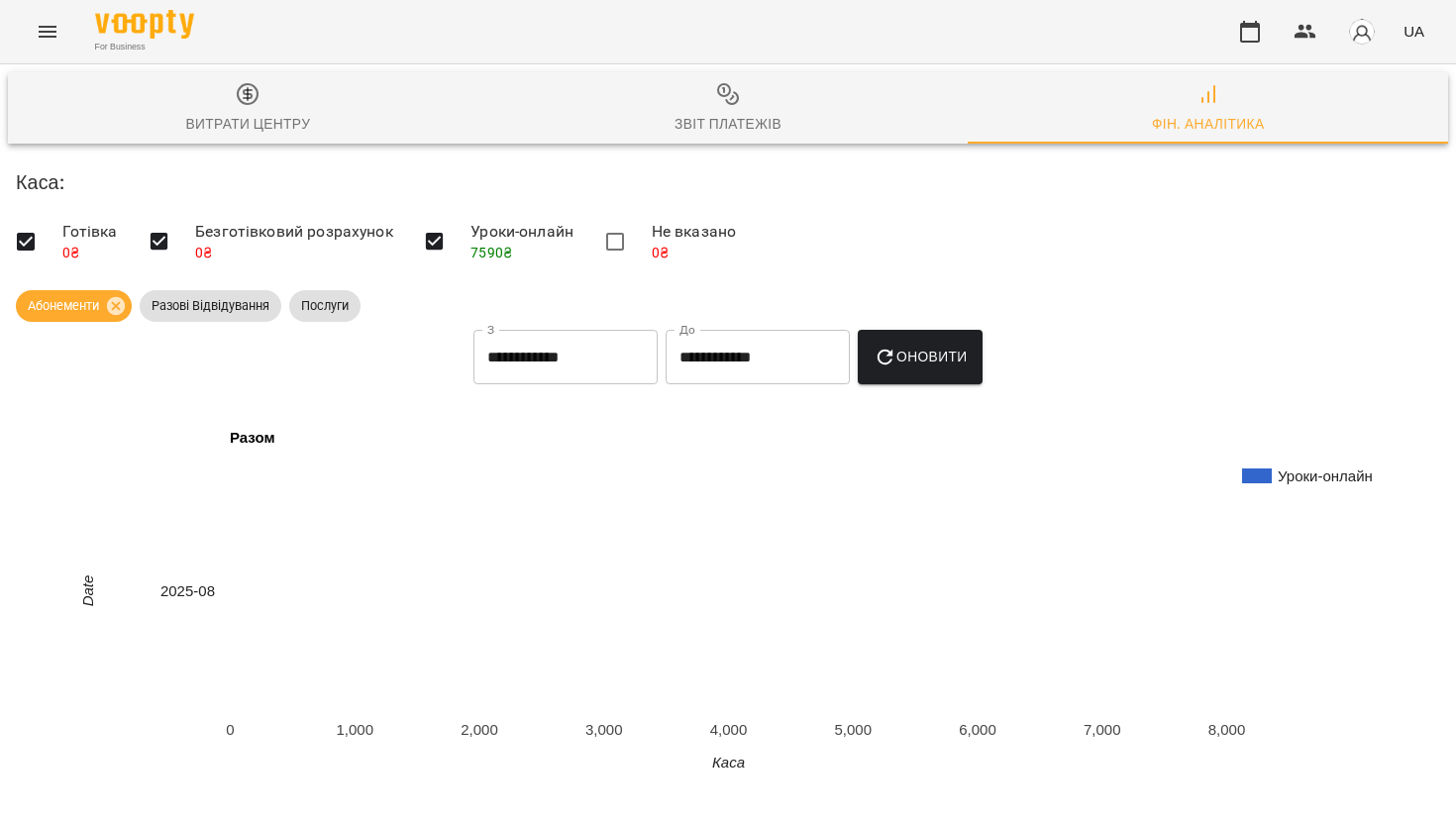 scroll, scrollTop: 78, scrollLeft: 0, axis: vertical 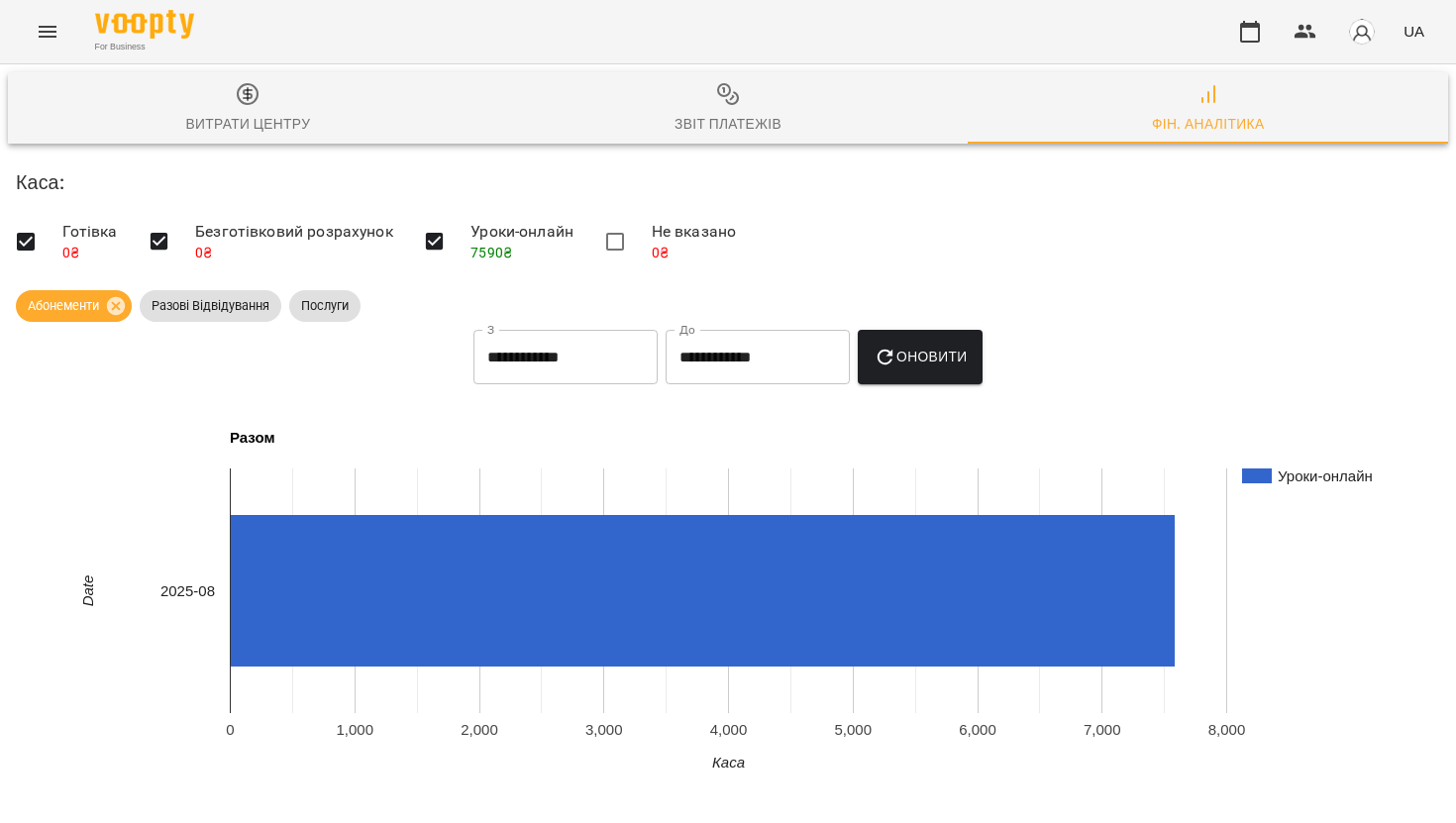 click on "Оновити" at bounding box center [920, 358] 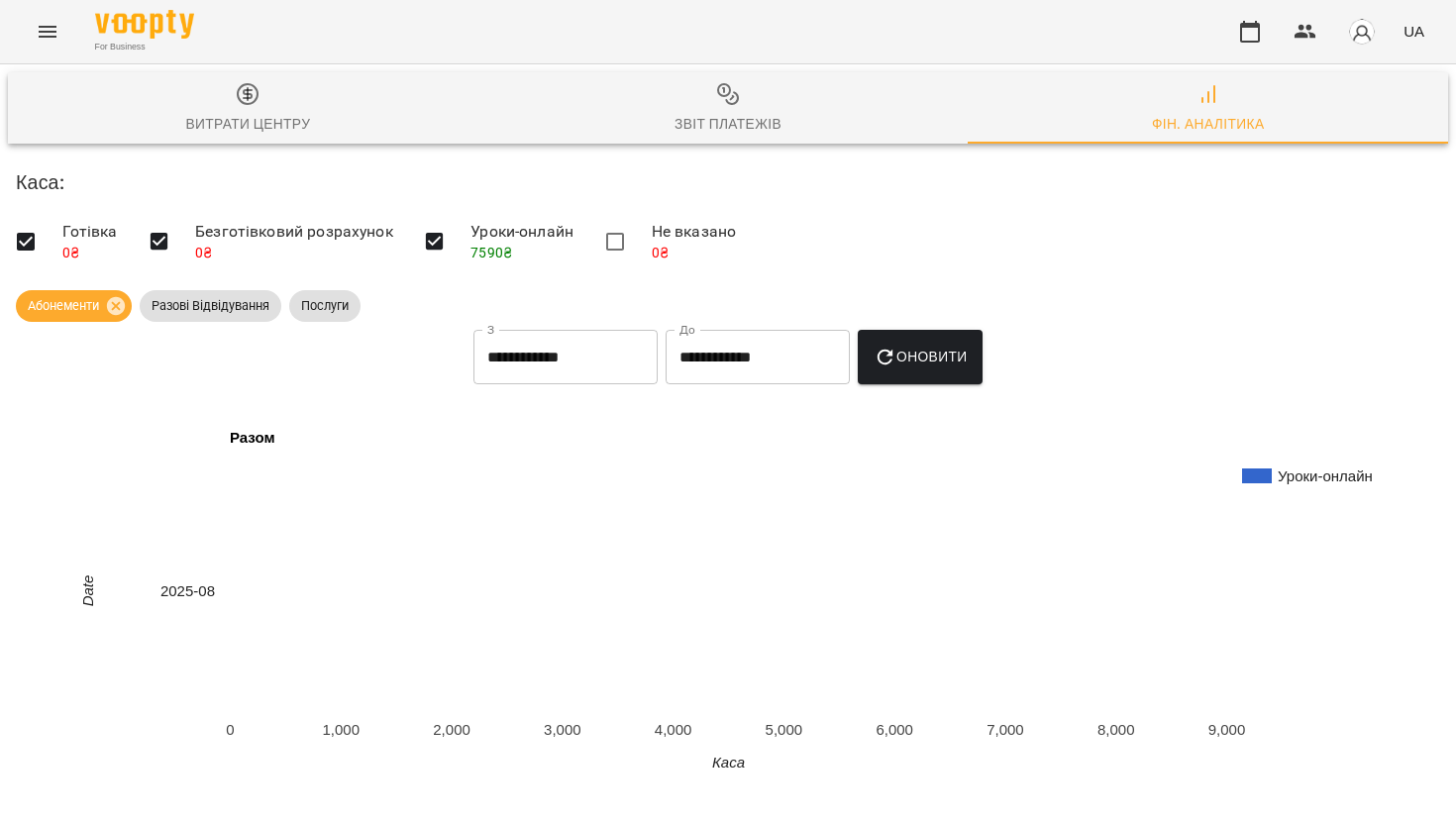 scroll, scrollTop: 0, scrollLeft: 0, axis: both 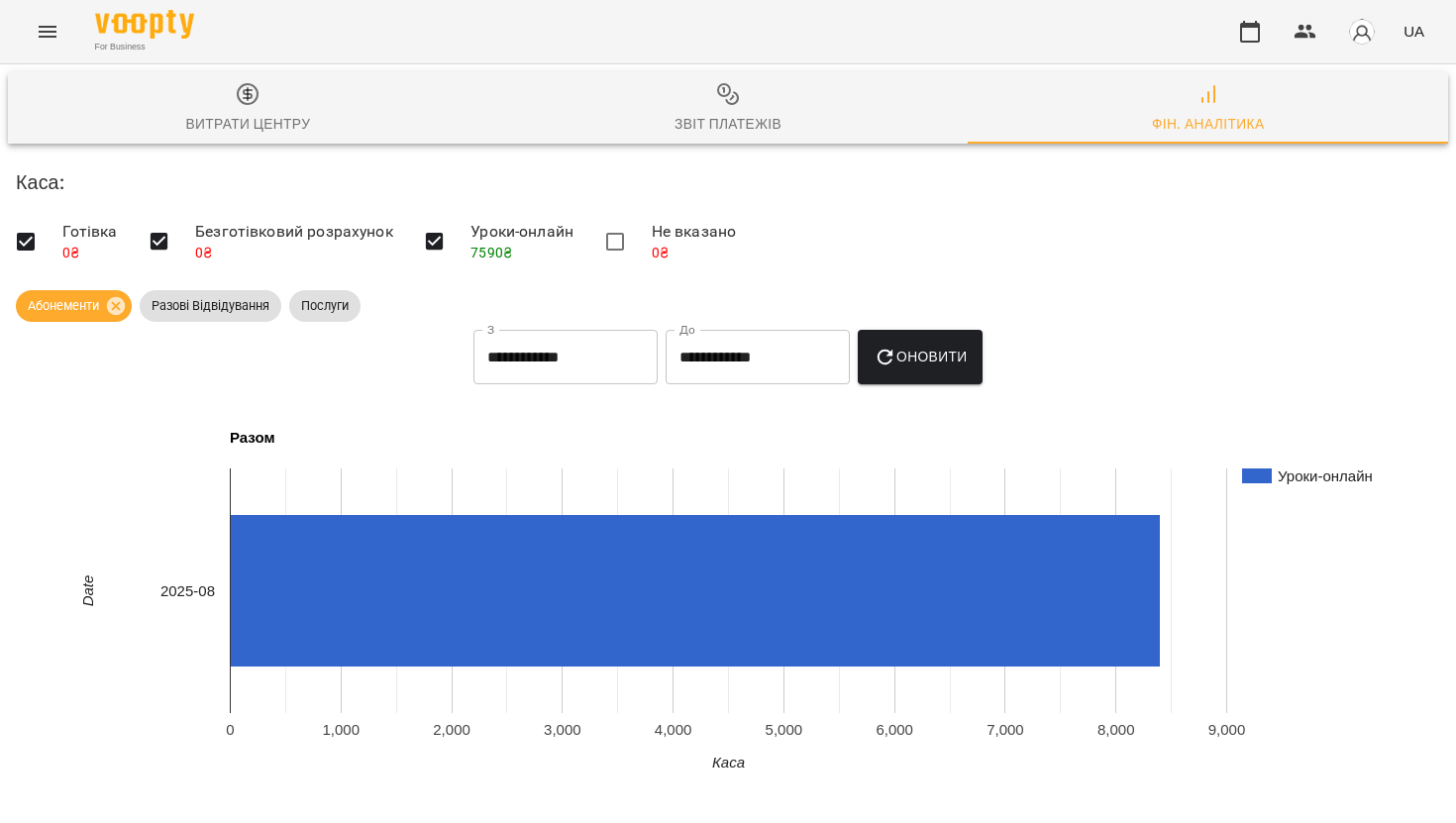 click on "Звіт платежів" at bounding box center (728, 124) 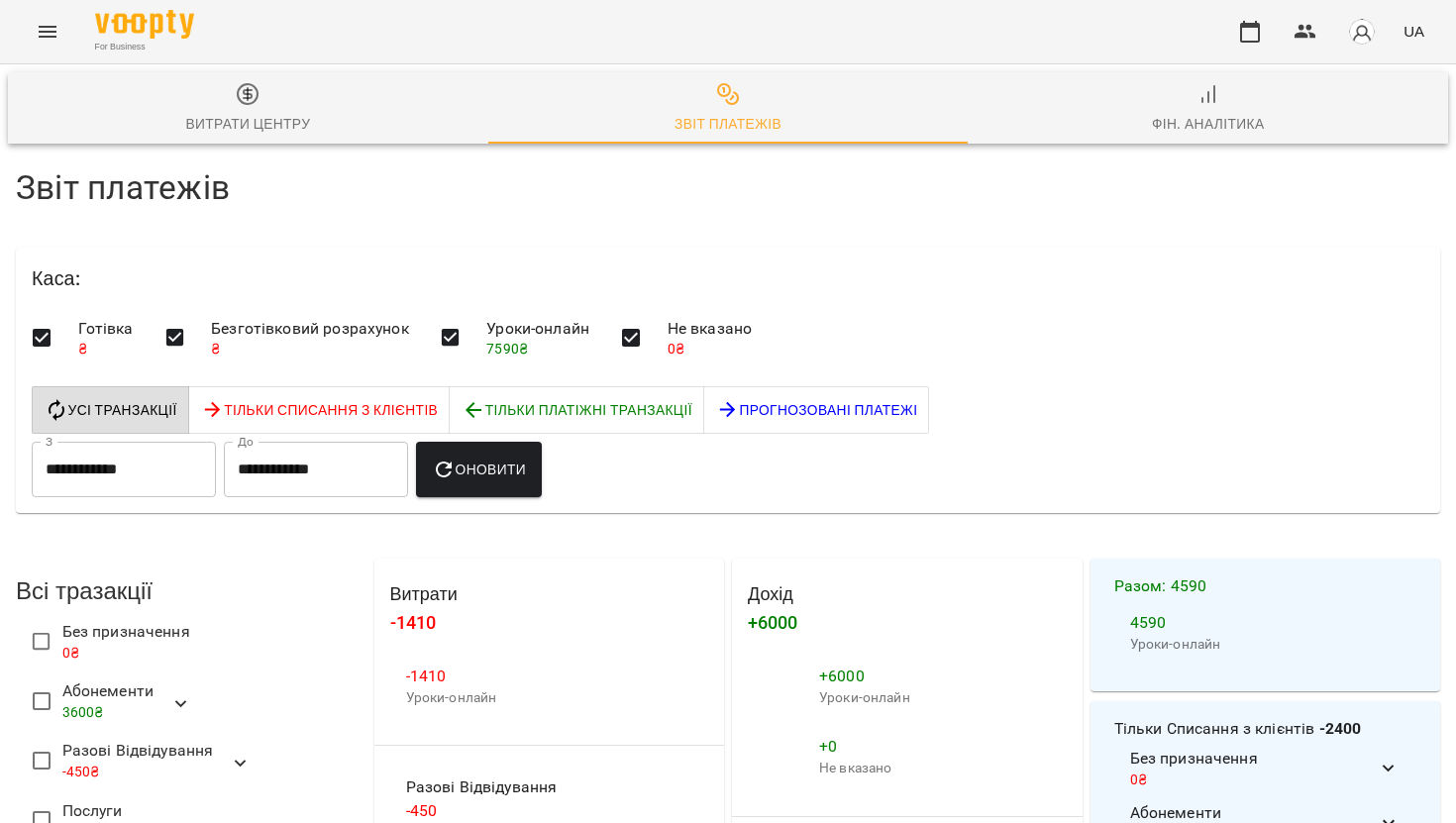 click on "Витрати центру" at bounding box center (248, 124) 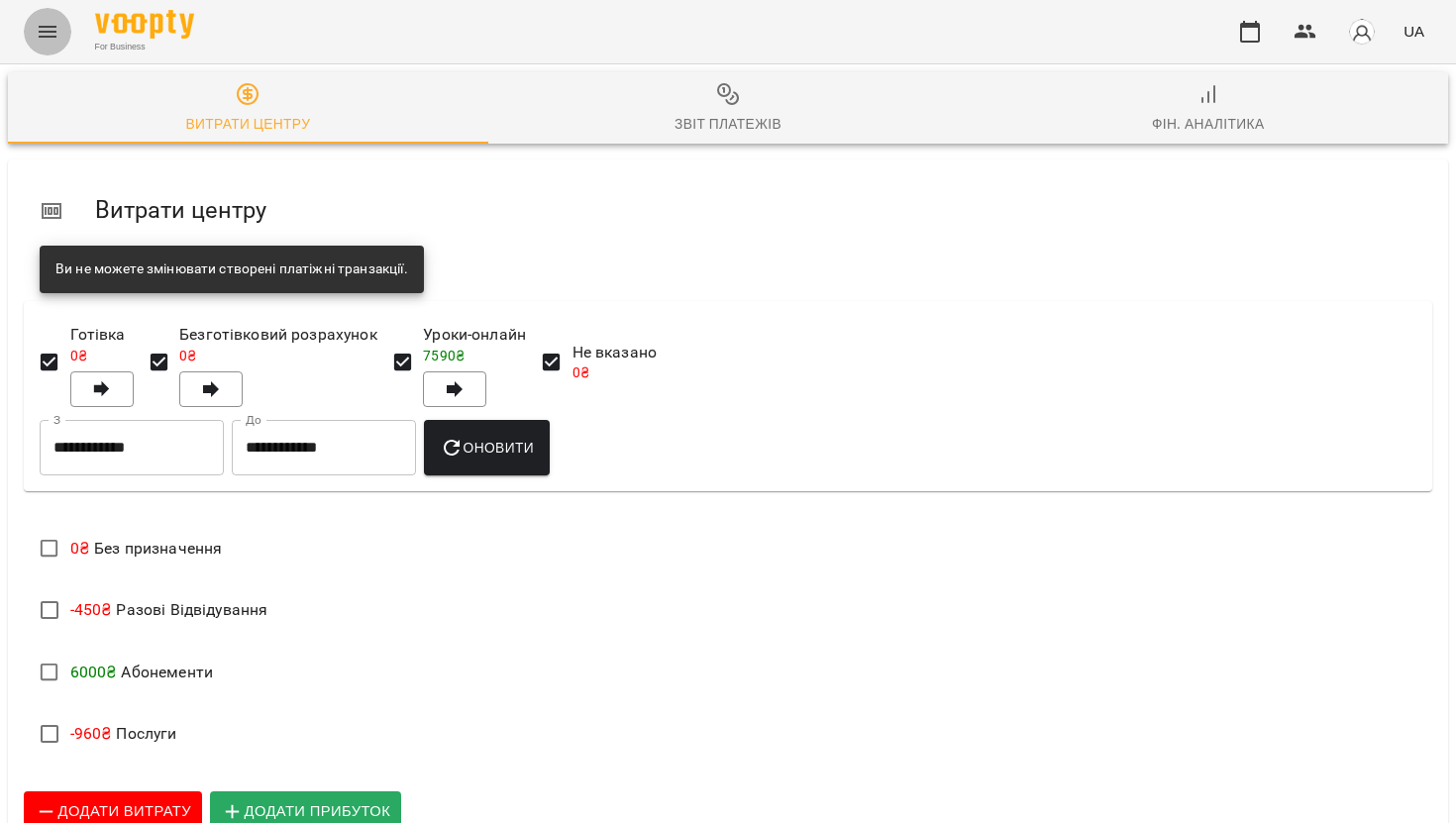 click 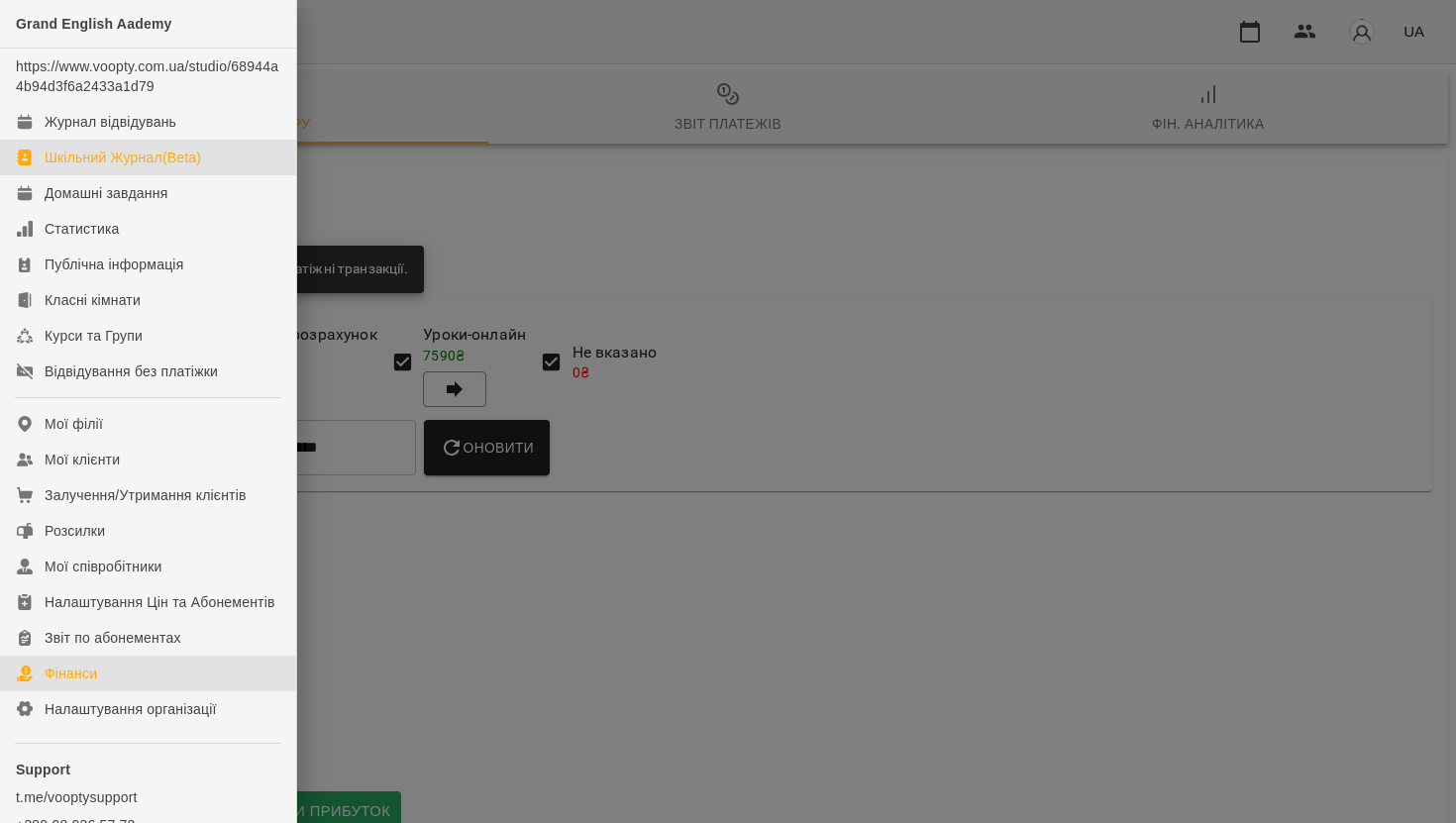 click on "Шкільний Журнал(Beta)" at bounding box center (123, 157) 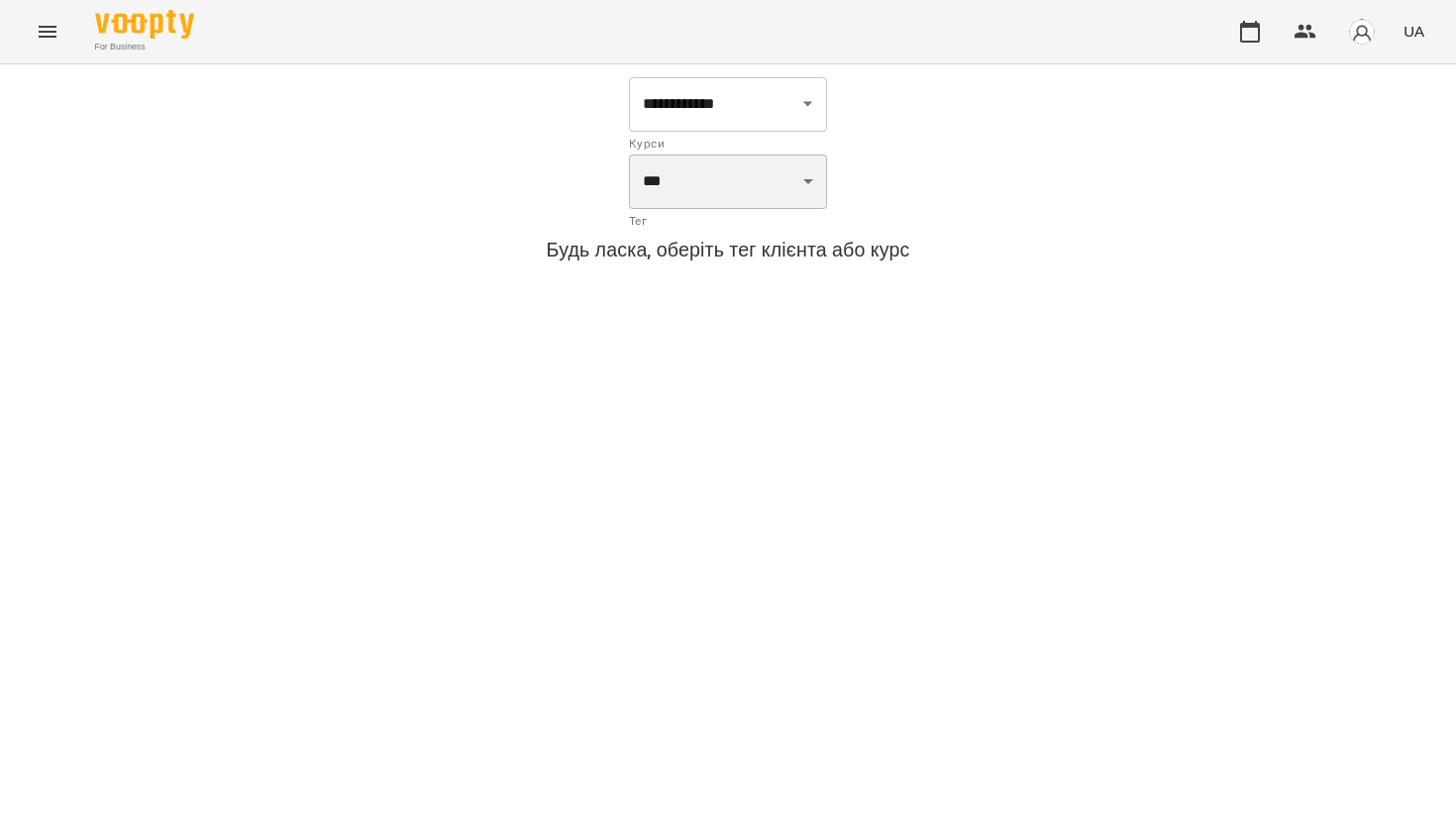 click on "*** ***" at bounding box center [728, 181] 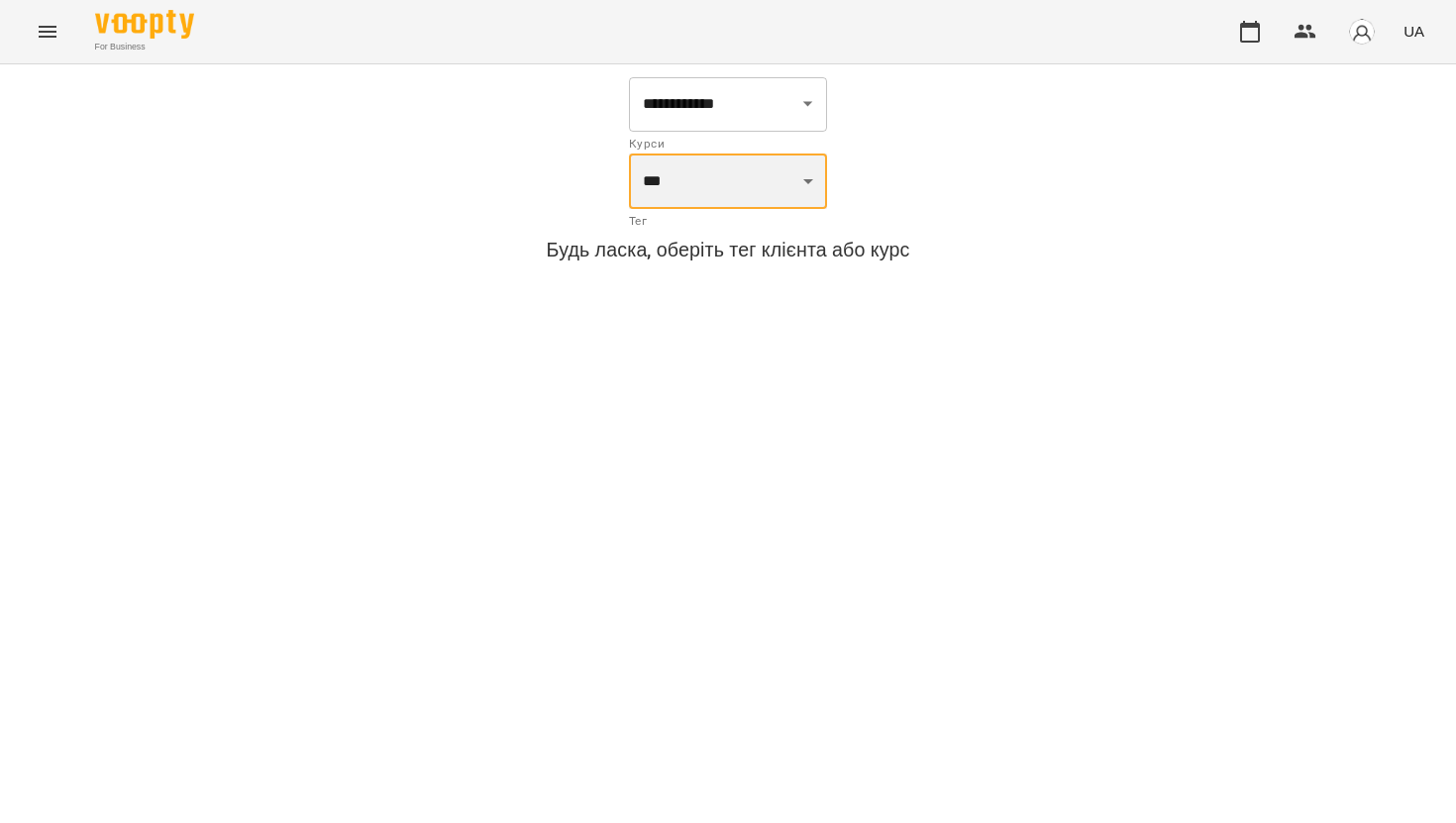 select on "***" 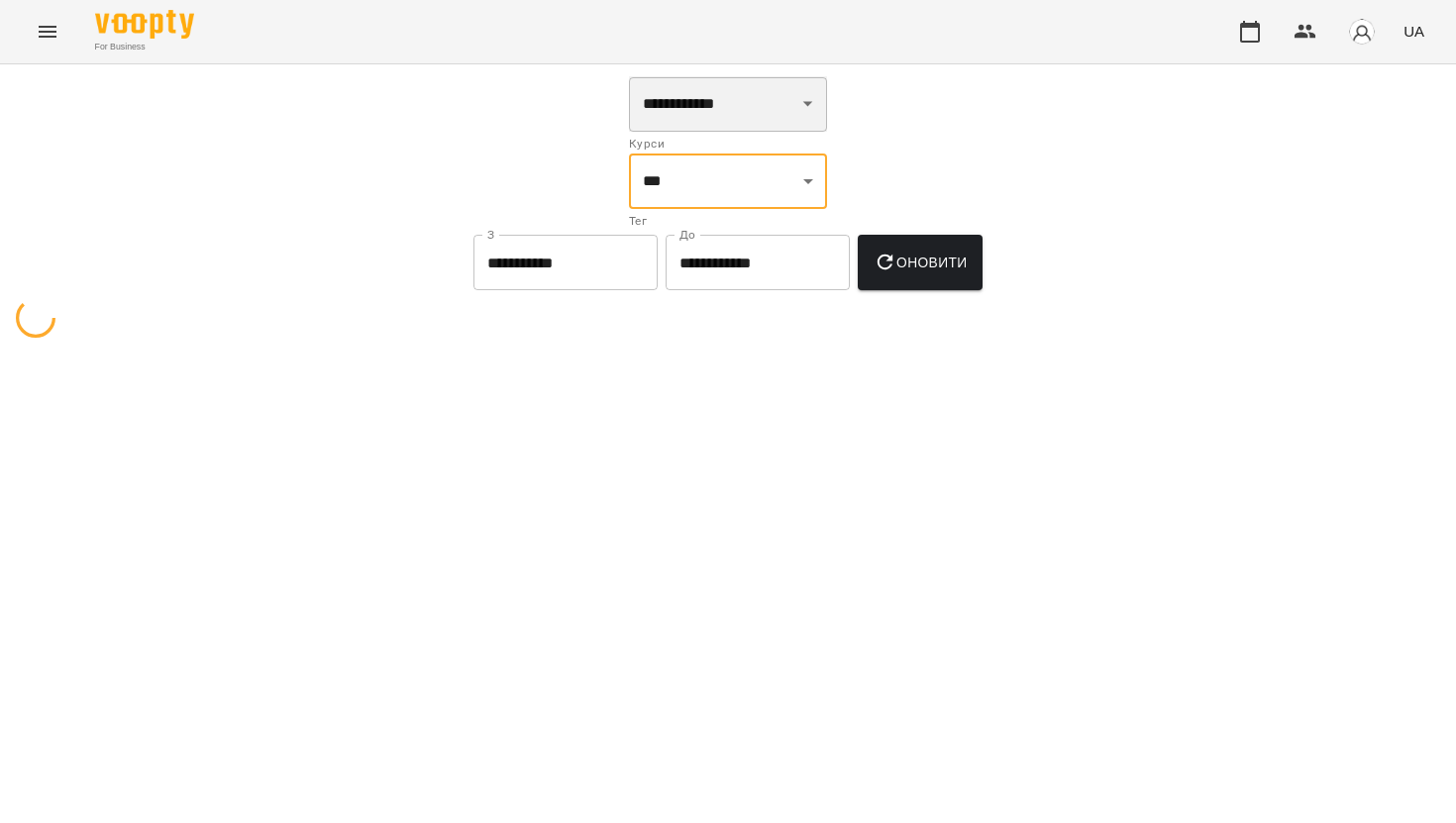 click on "**********" at bounding box center [728, 104] 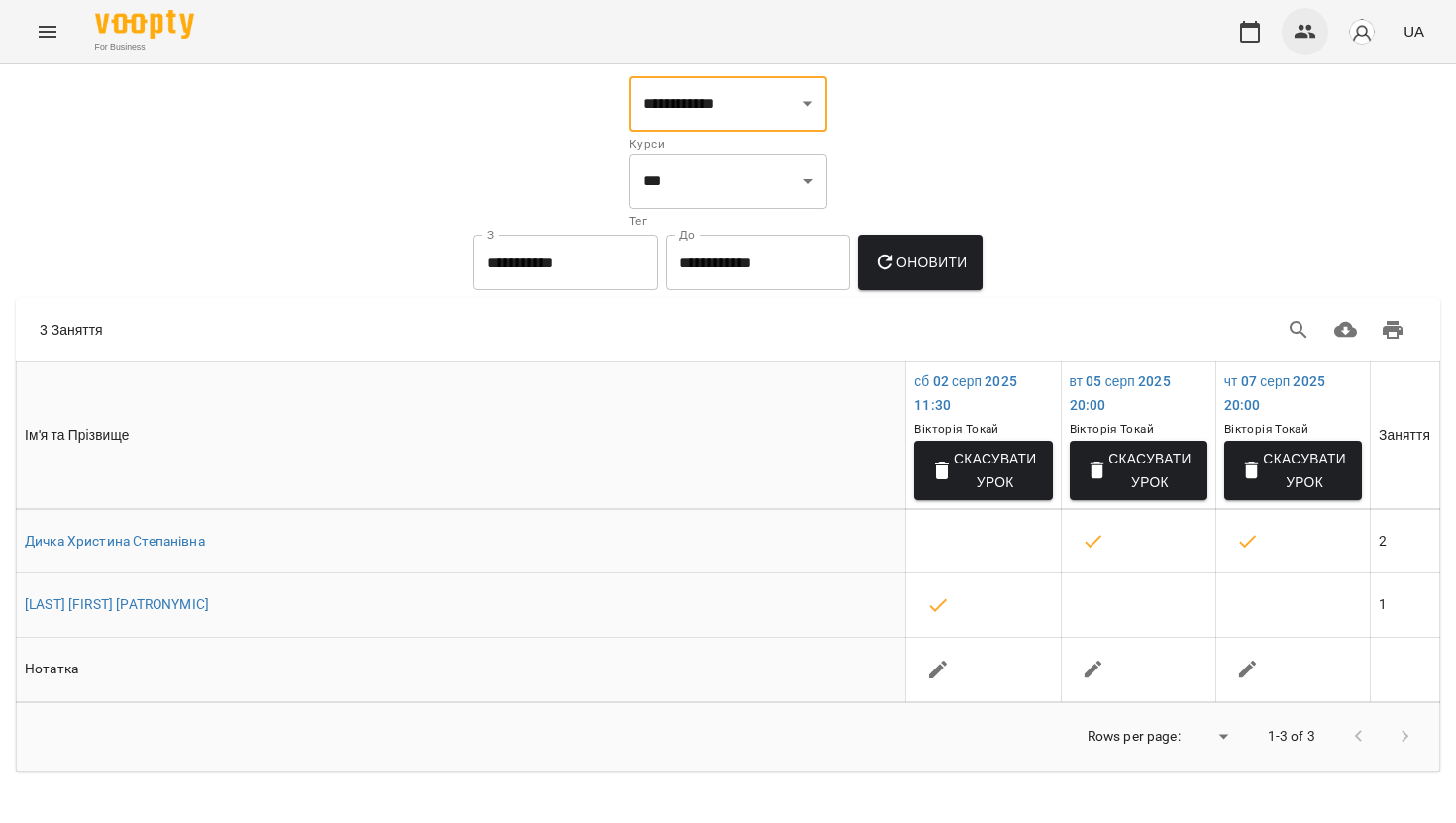 click 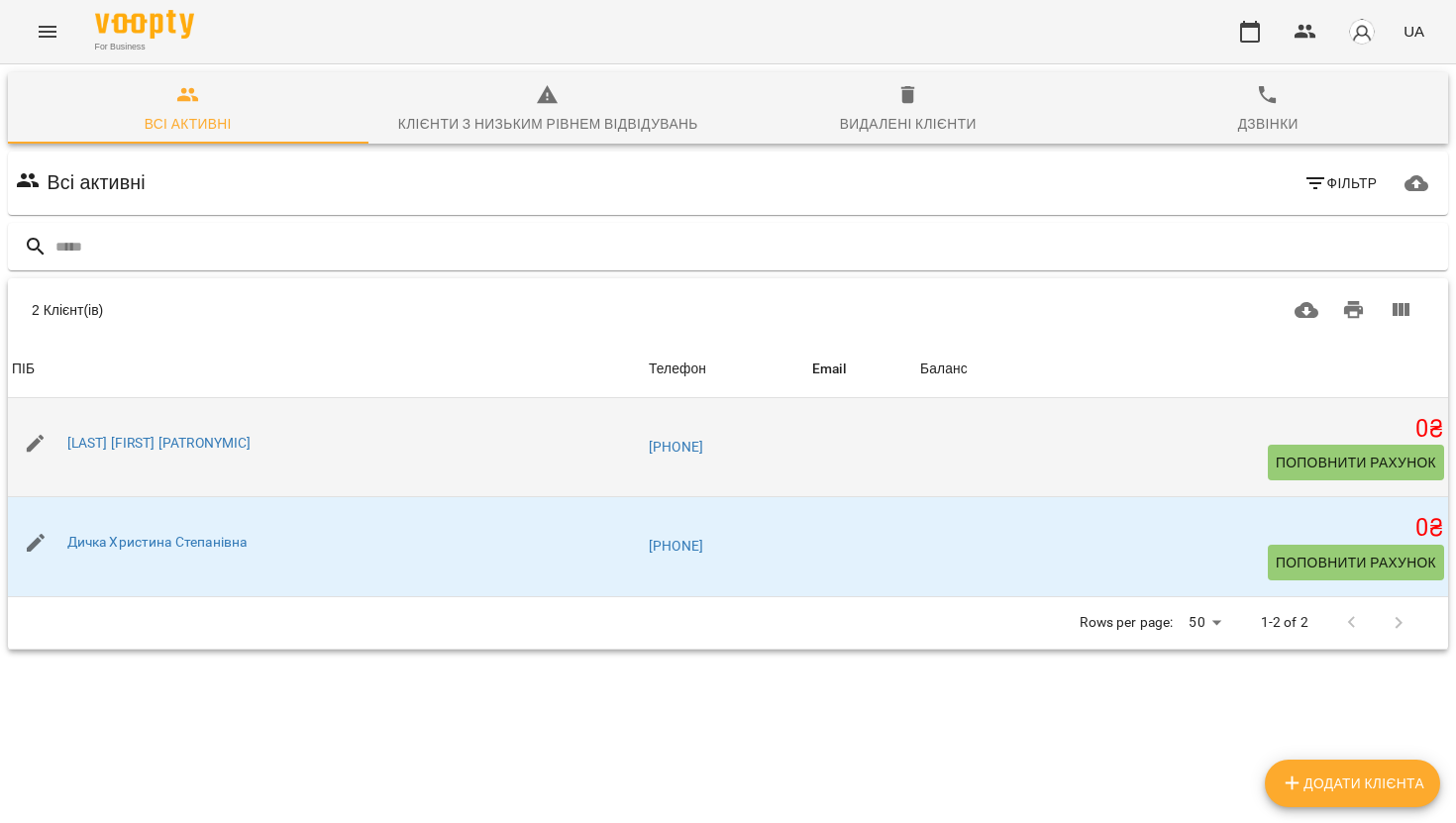click on "Поповнити рахунок" at bounding box center (1356, 463) 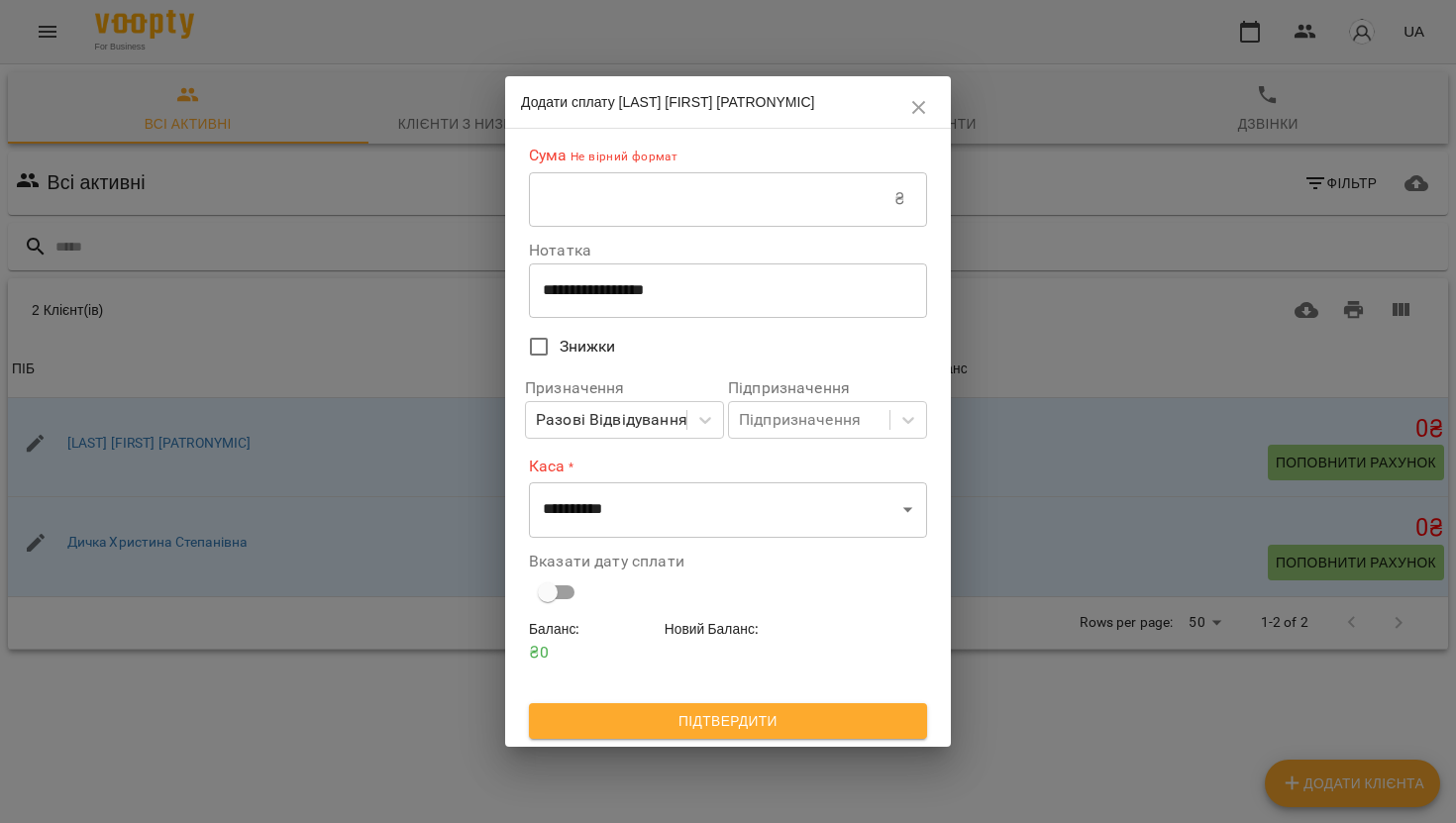 click at bounding box center [711, 199] 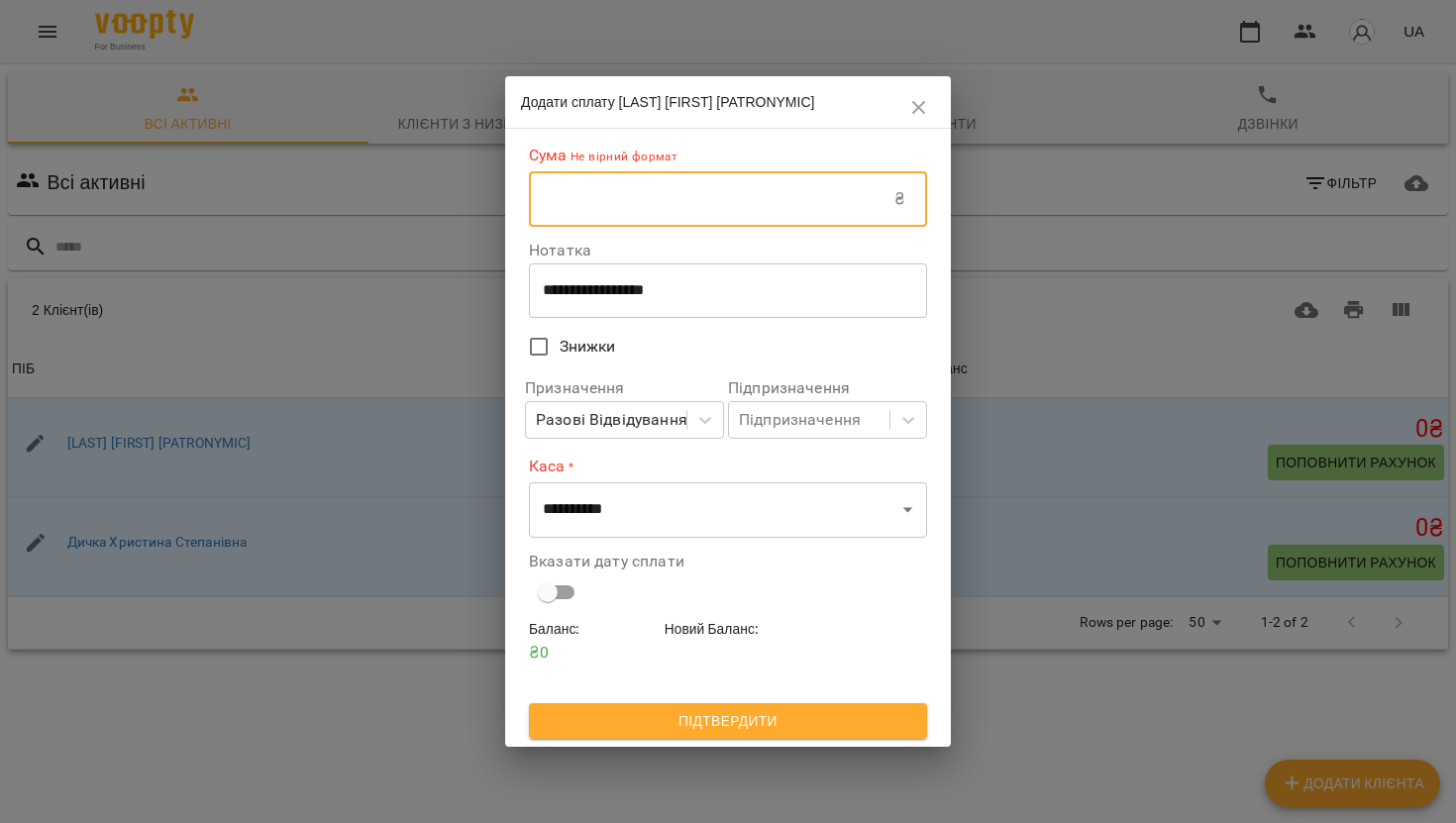 click at bounding box center (711, 199) 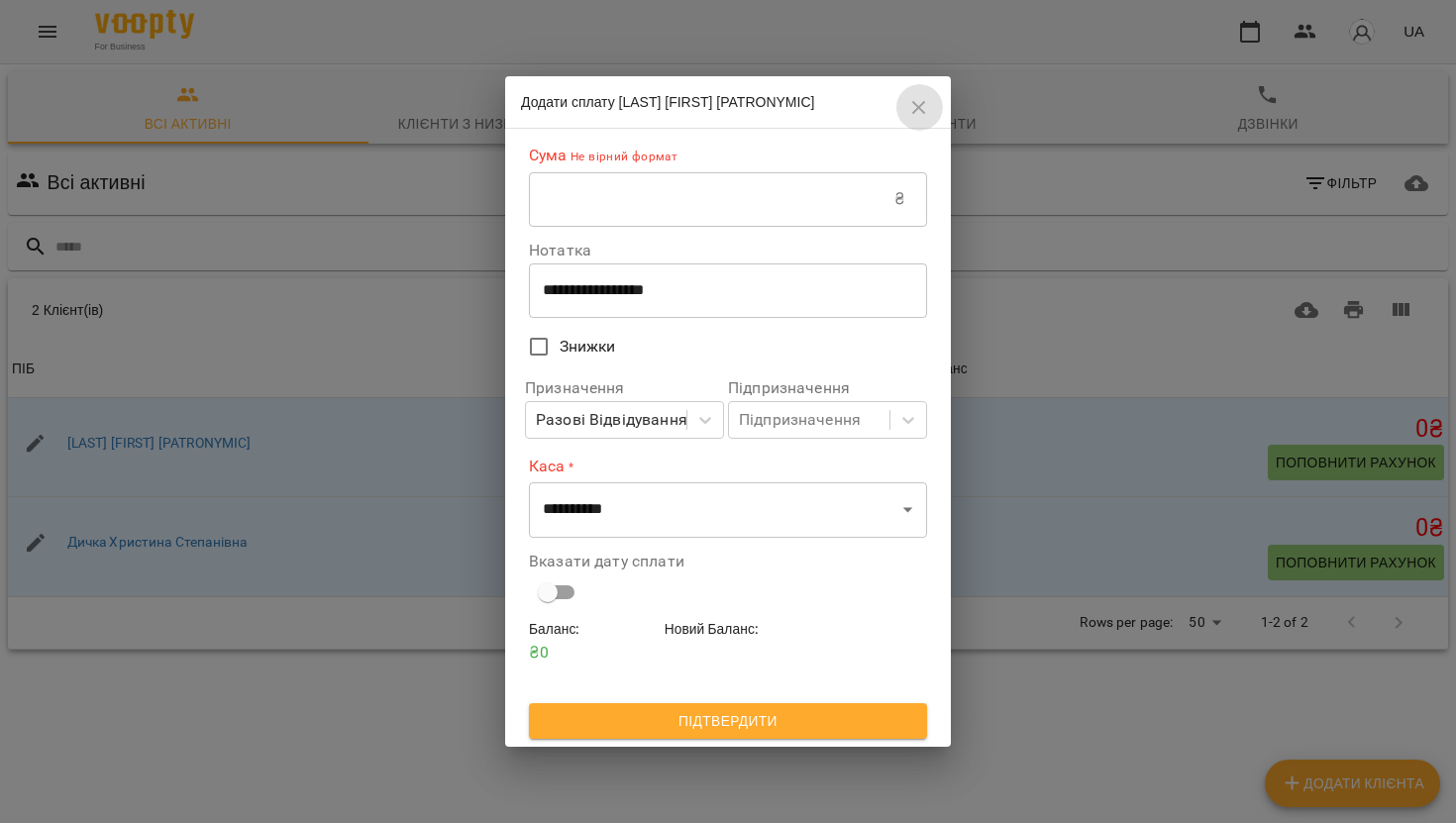 click 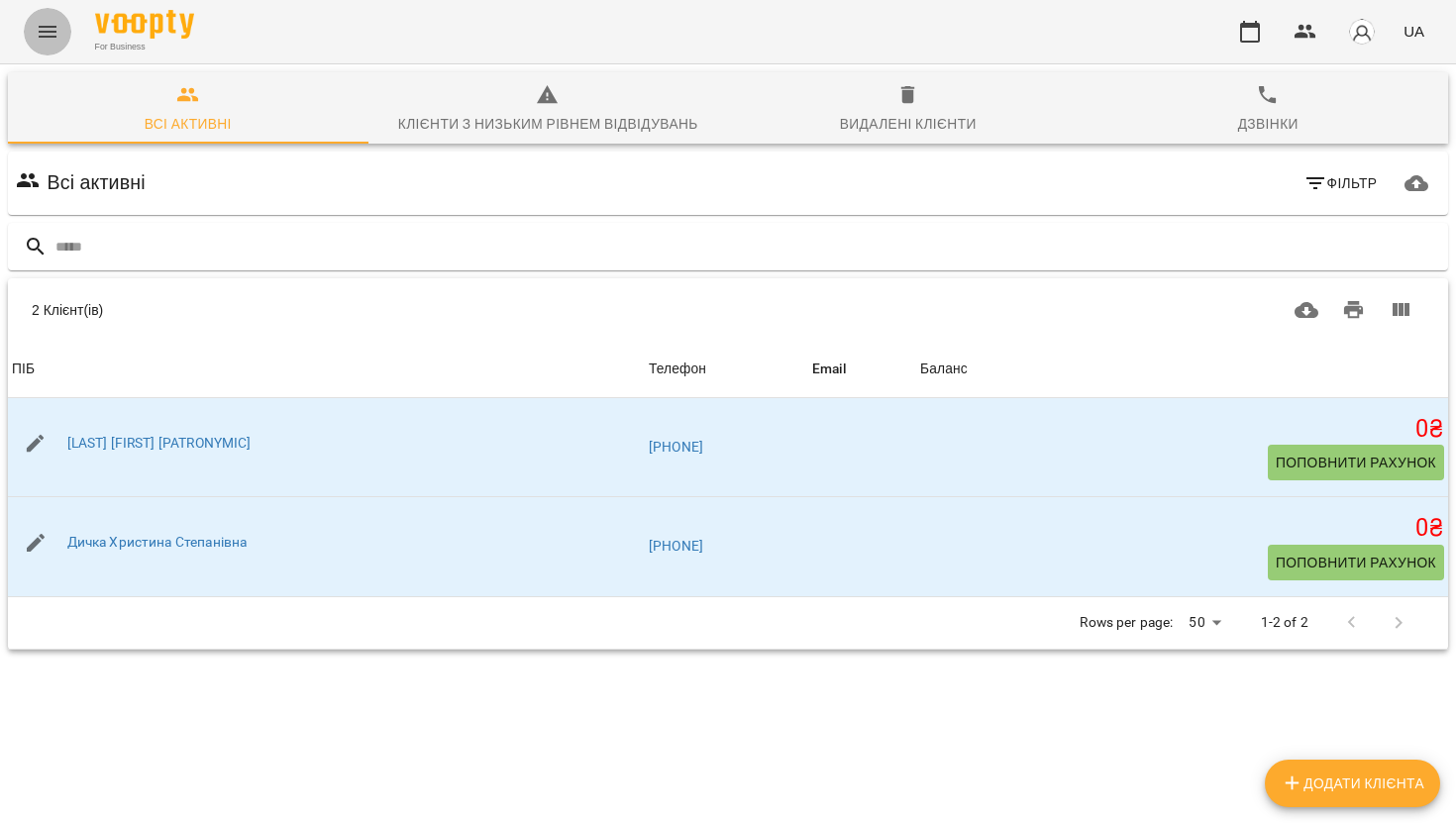 click at bounding box center [48, 32] 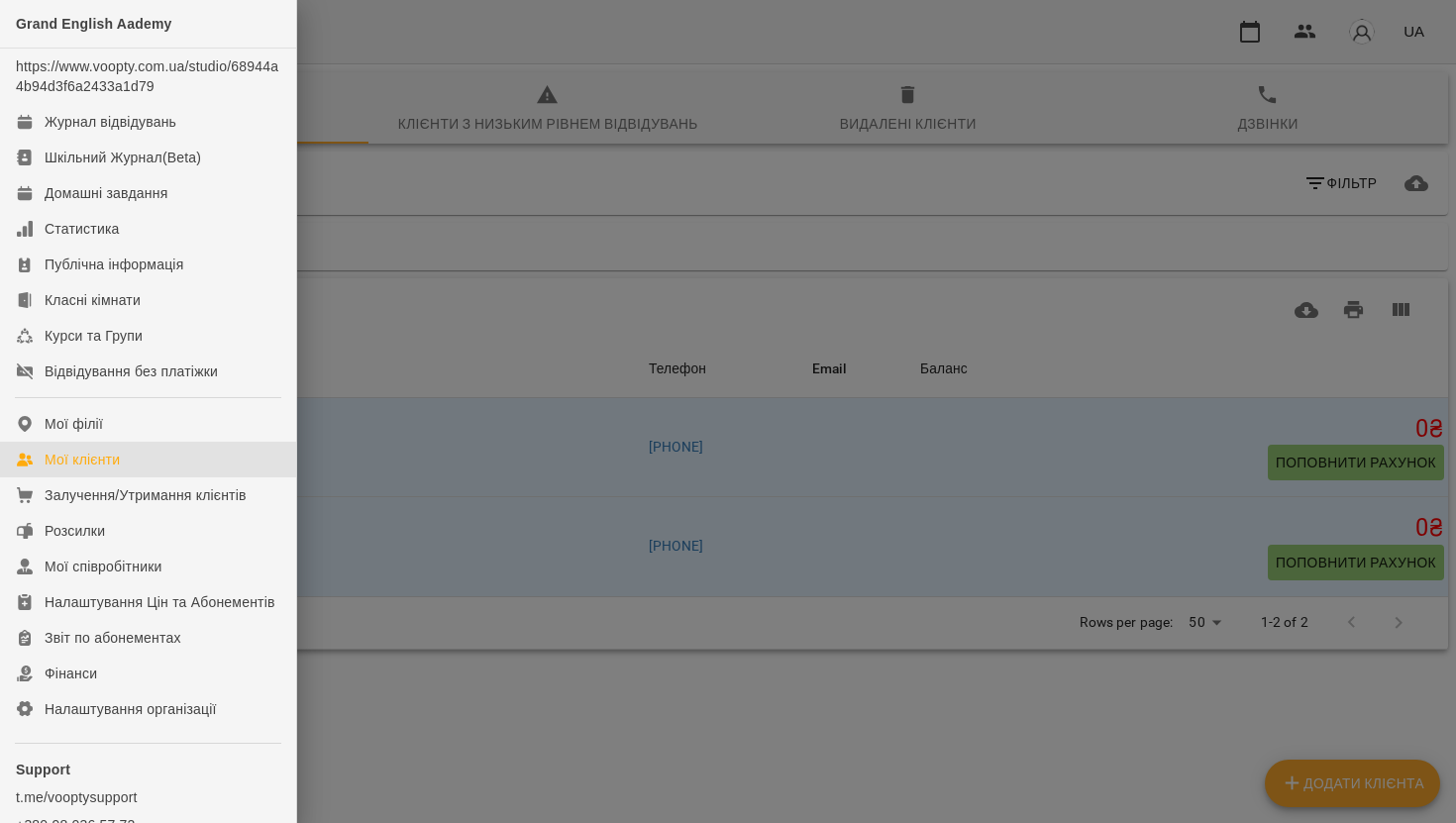 click at bounding box center [728, 411] 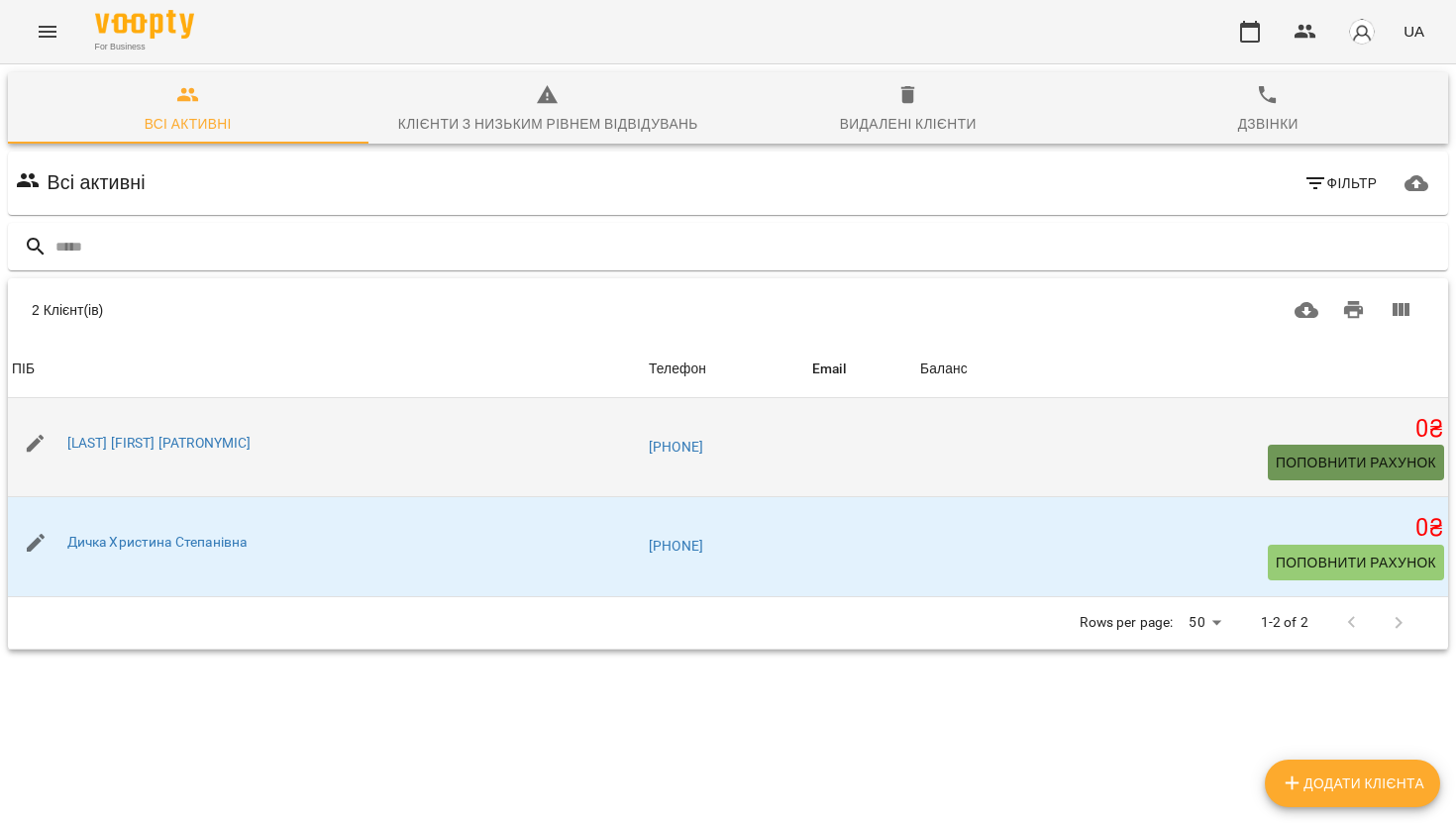 click on "Поповнити рахунок" at bounding box center [1356, 463] 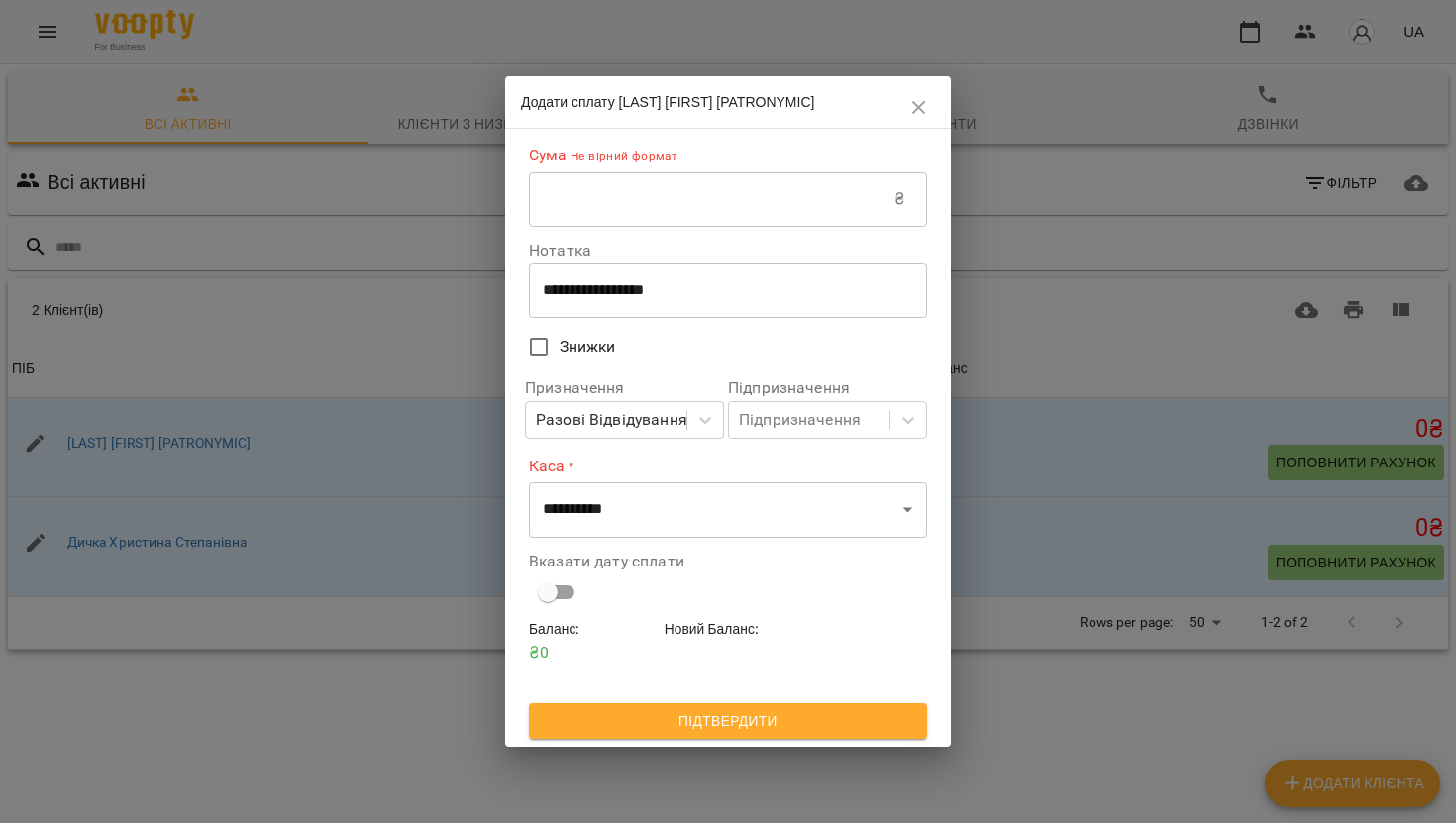 click at bounding box center [711, 199] 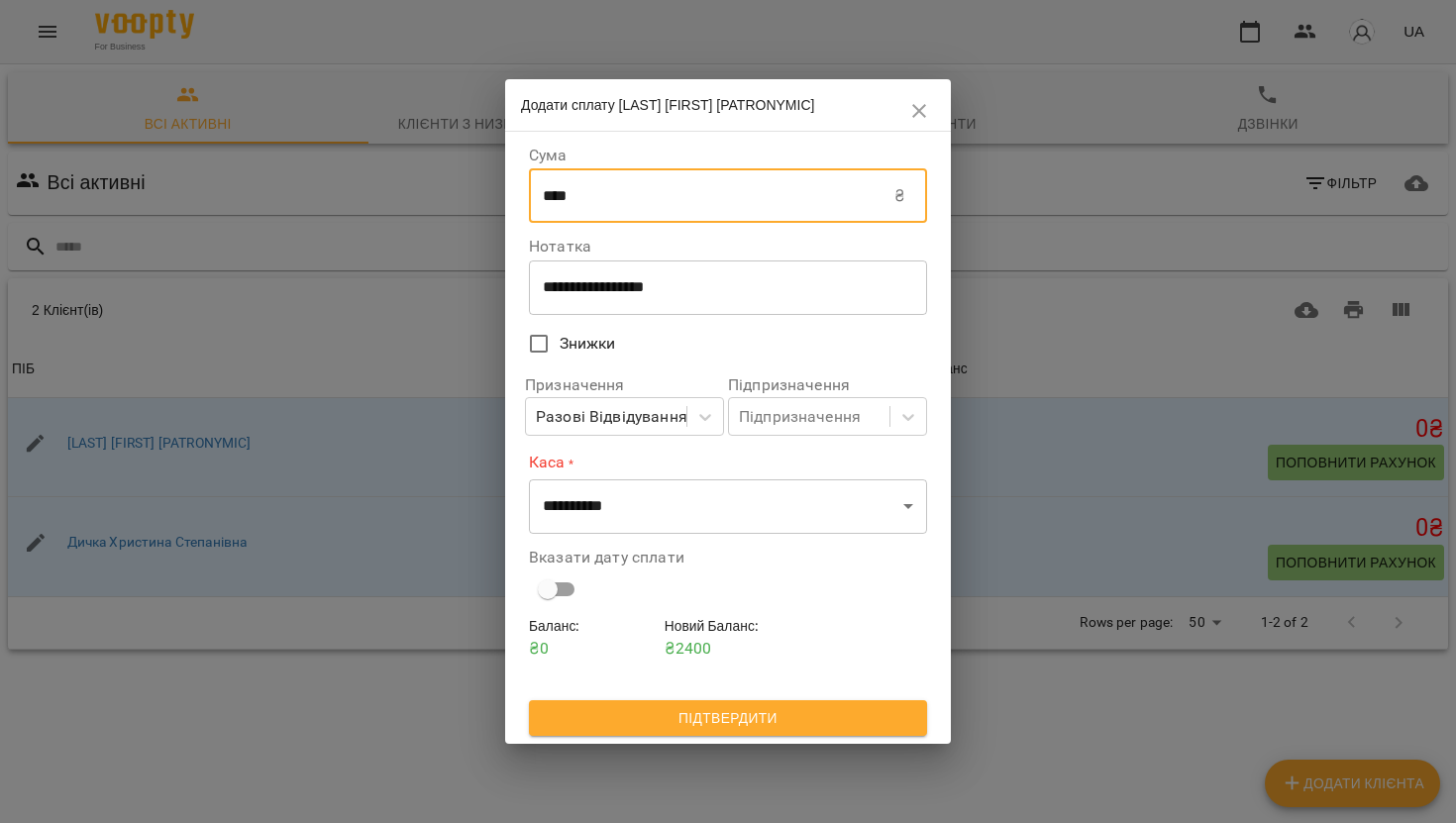 type on "****" 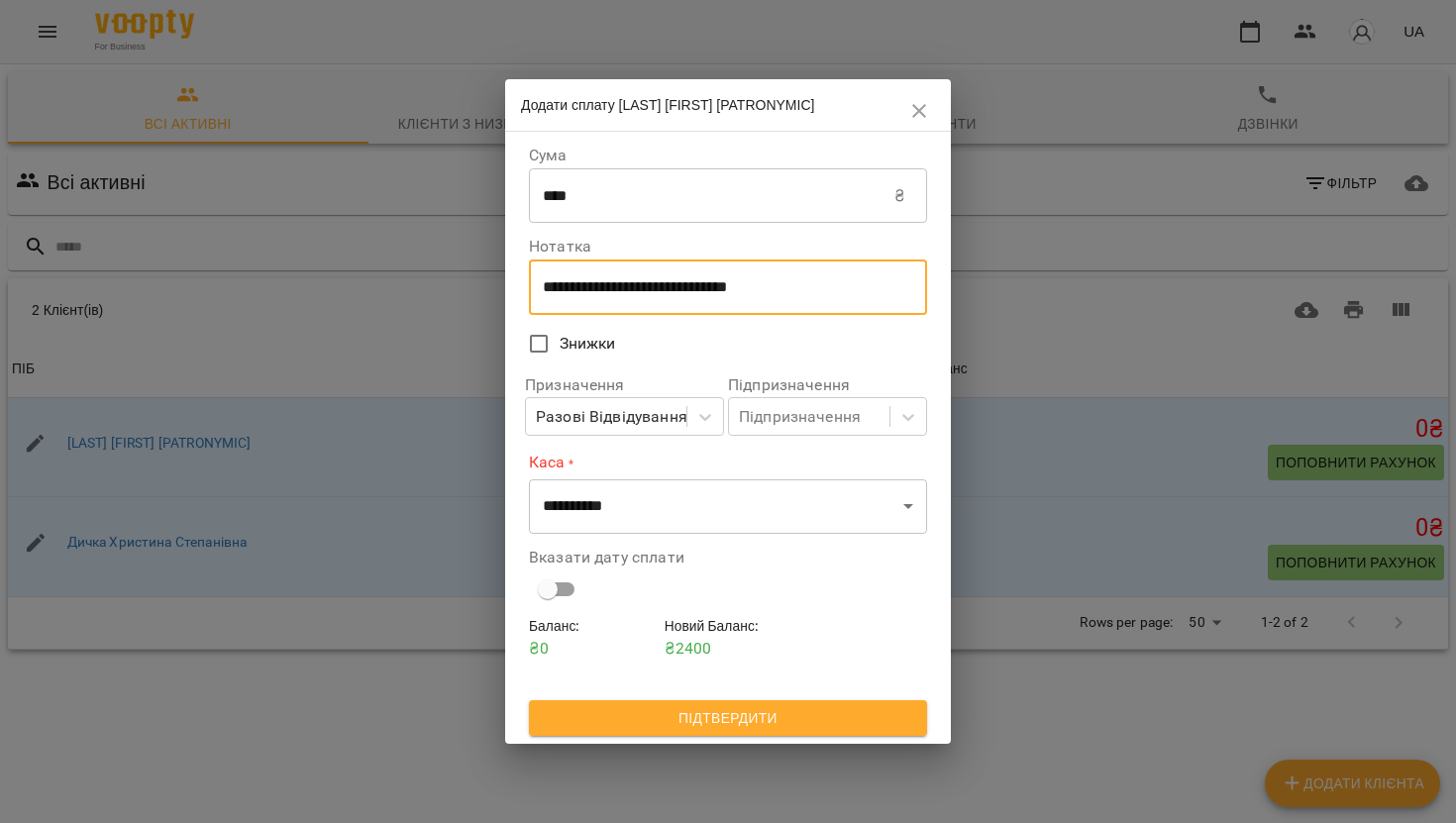 drag, startPoint x: 672, startPoint y: 284, endPoint x: 857, endPoint y: 286, distance: 185.0108 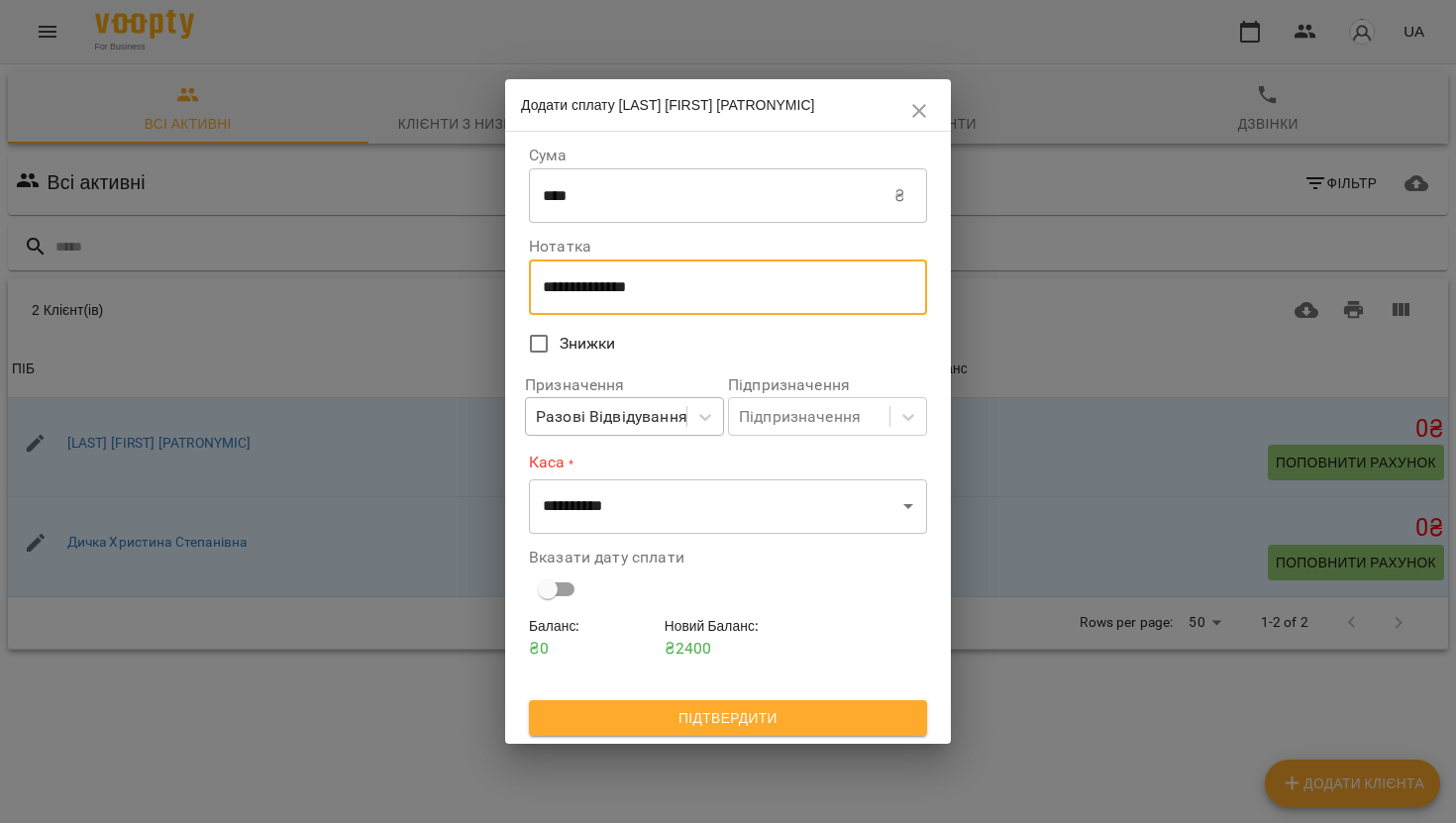 type on "**********" 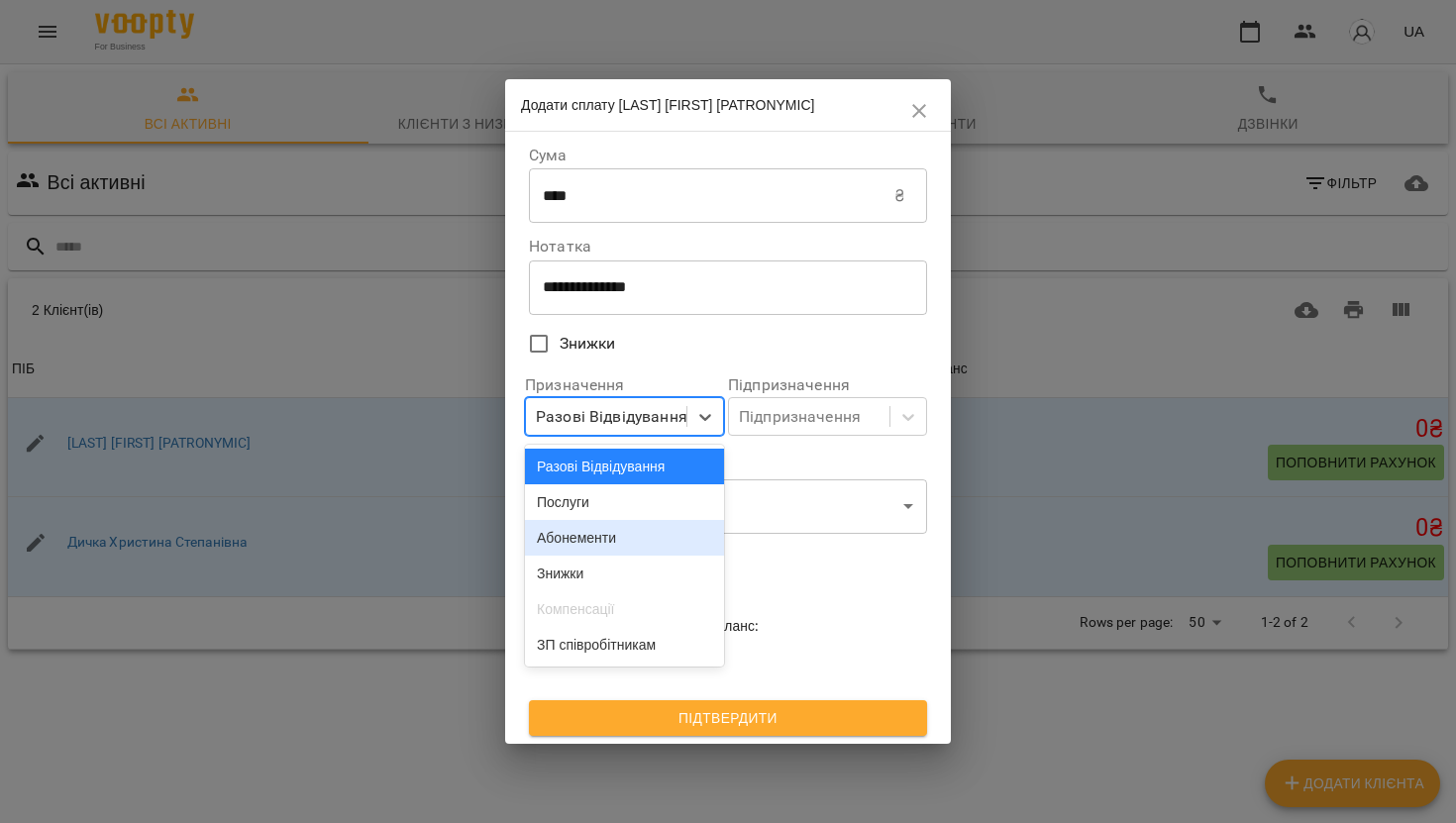 click on "Абонементи" at bounding box center (624, 538) 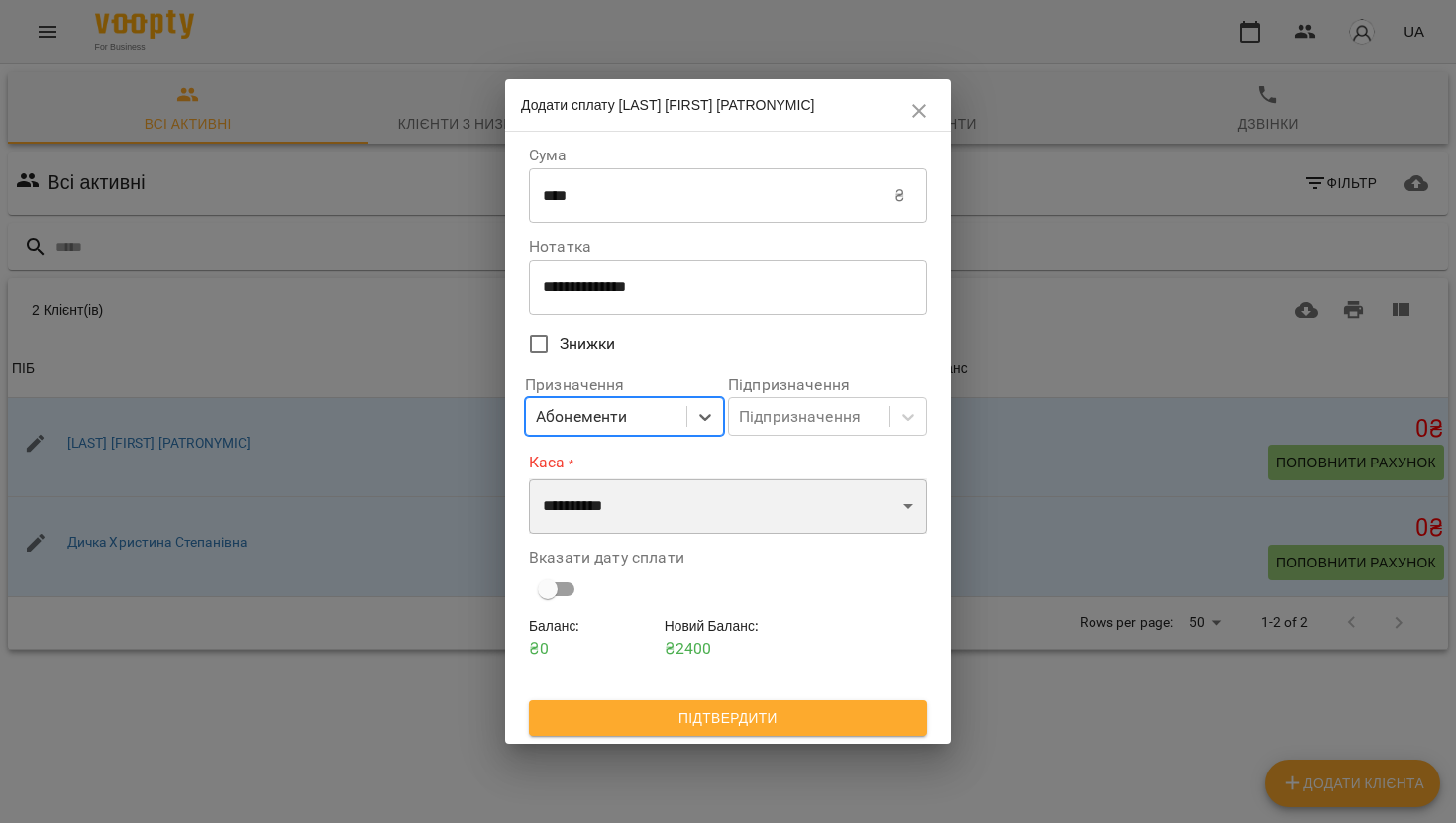 click on "**********" at bounding box center [728, 506] 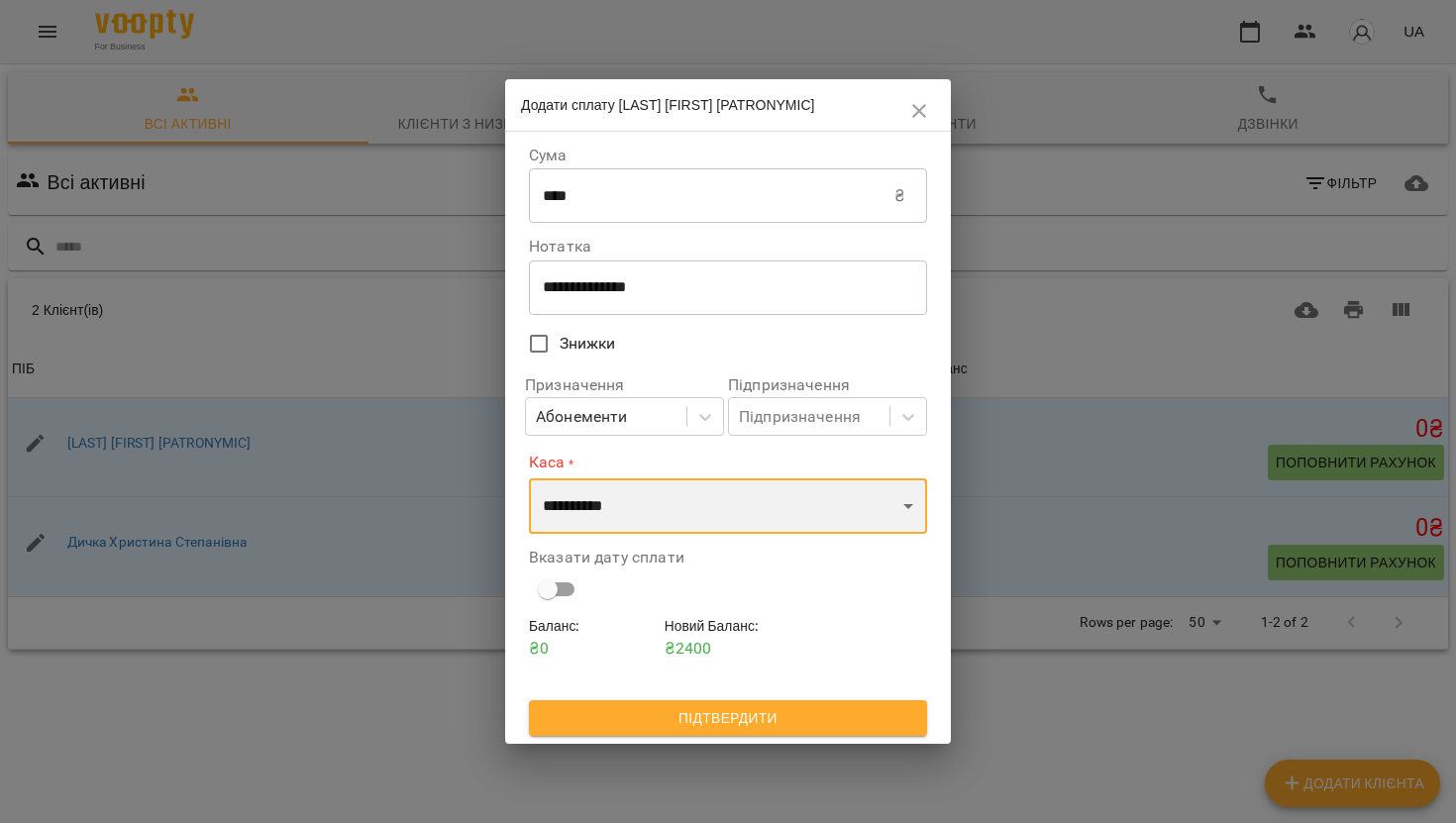 select on "**********" 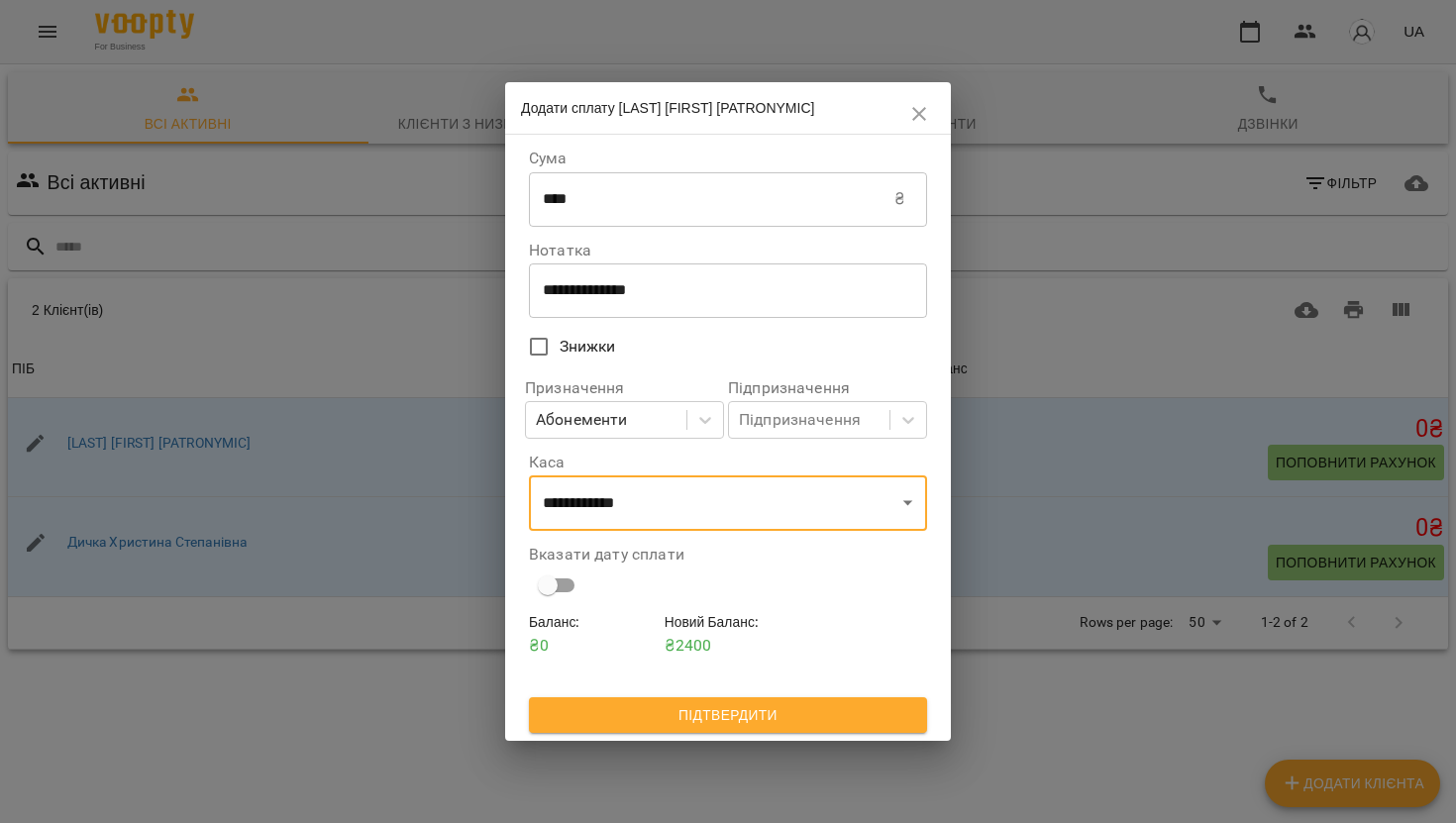 click on "Підтвердити" at bounding box center (728, 715) 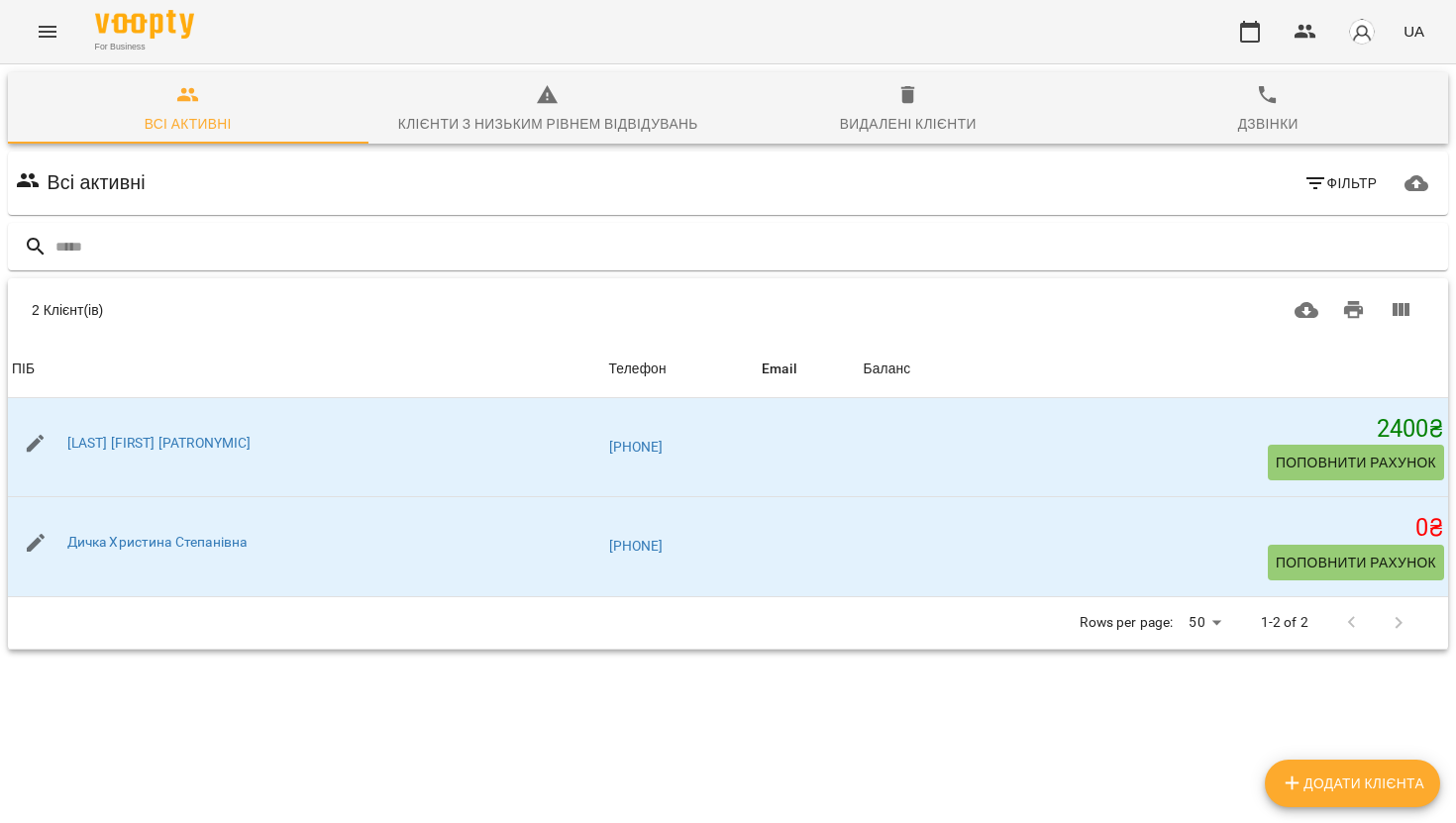 click 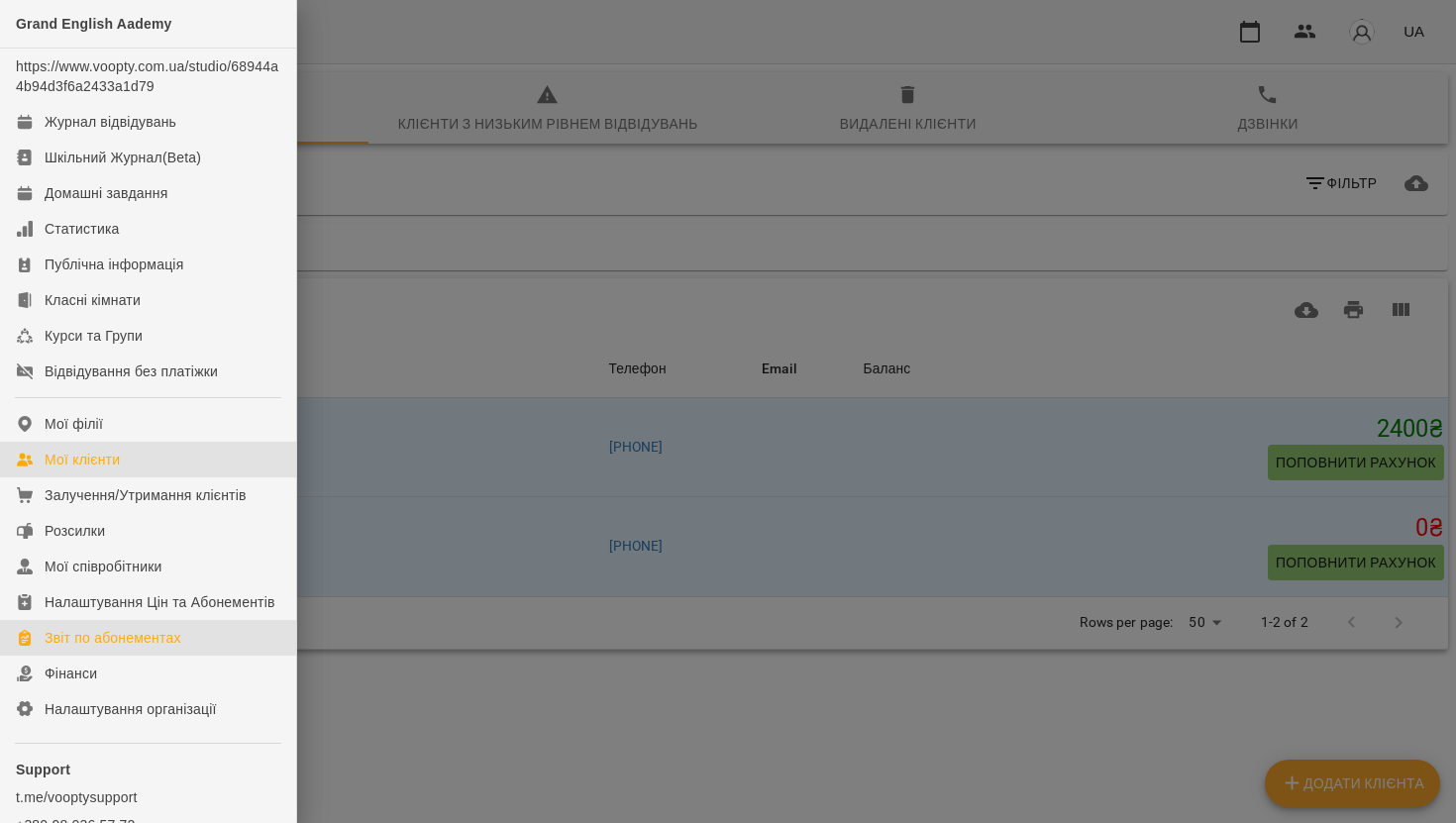 click on "Звіт по абонементах" at bounding box center (113, 638) 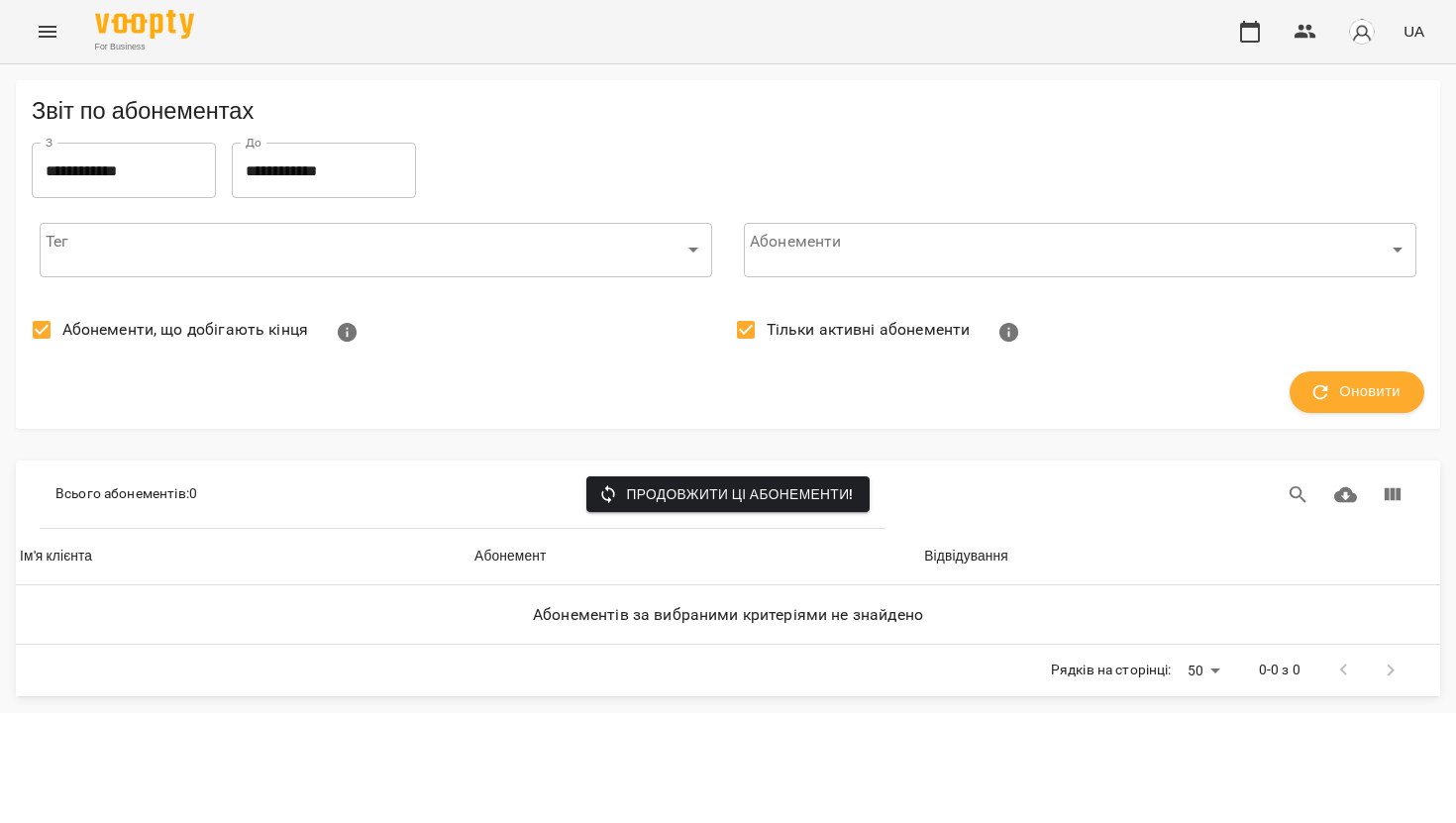 click at bounding box center [48, 32] 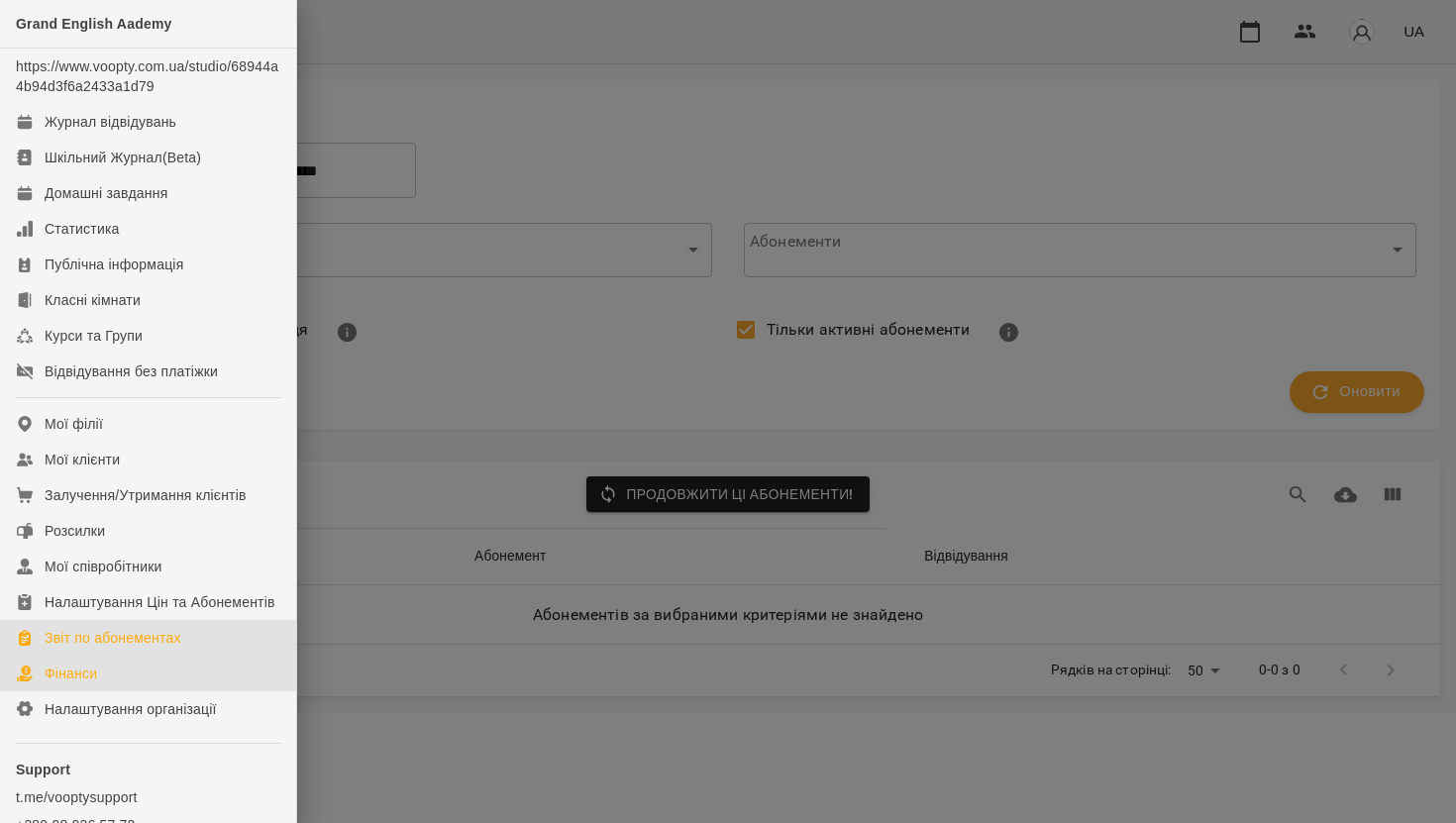 click on "Фінанси" at bounding box center [70, 673] 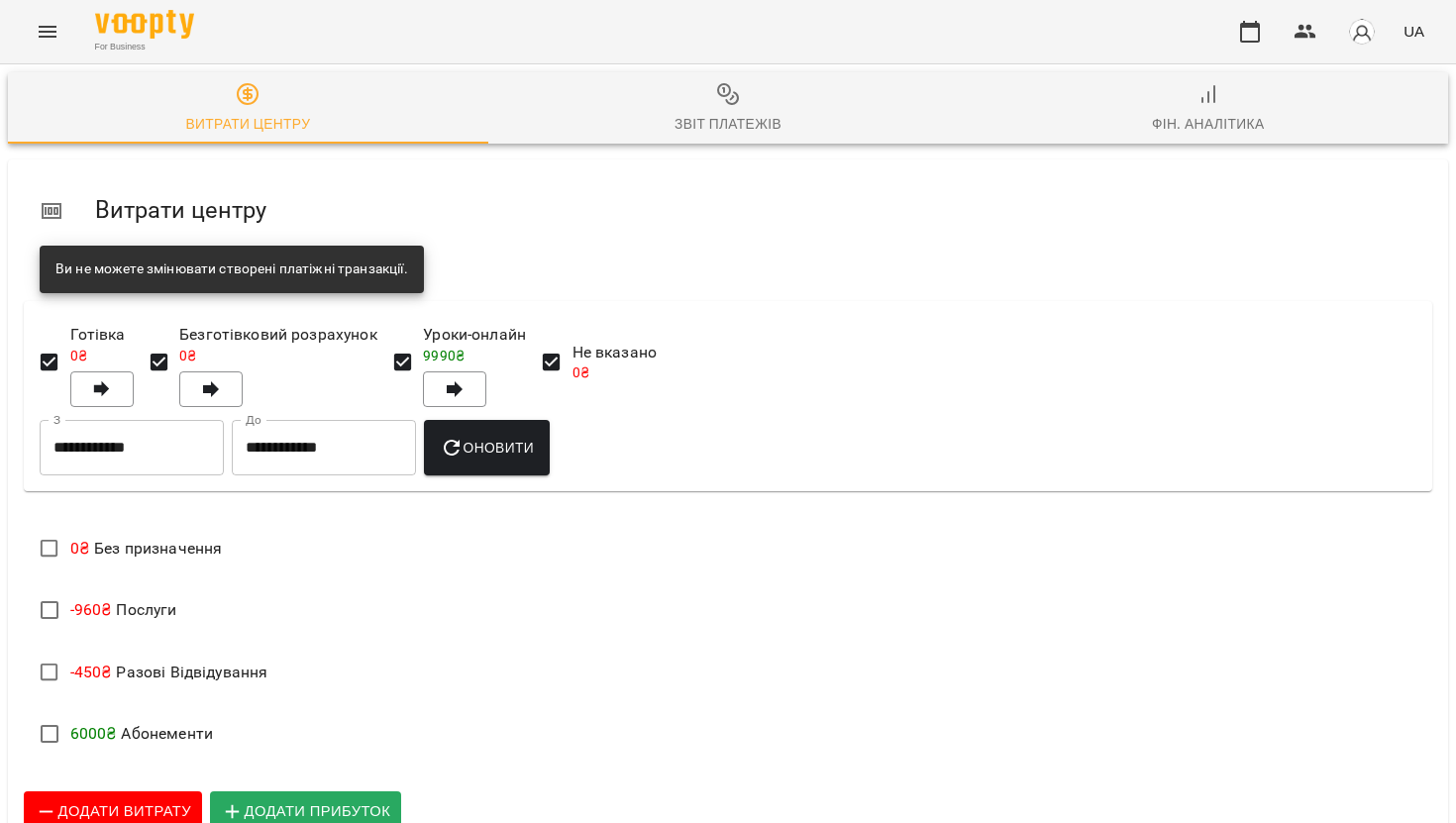 scroll, scrollTop: 173, scrollLeft: 0, axis: vertical 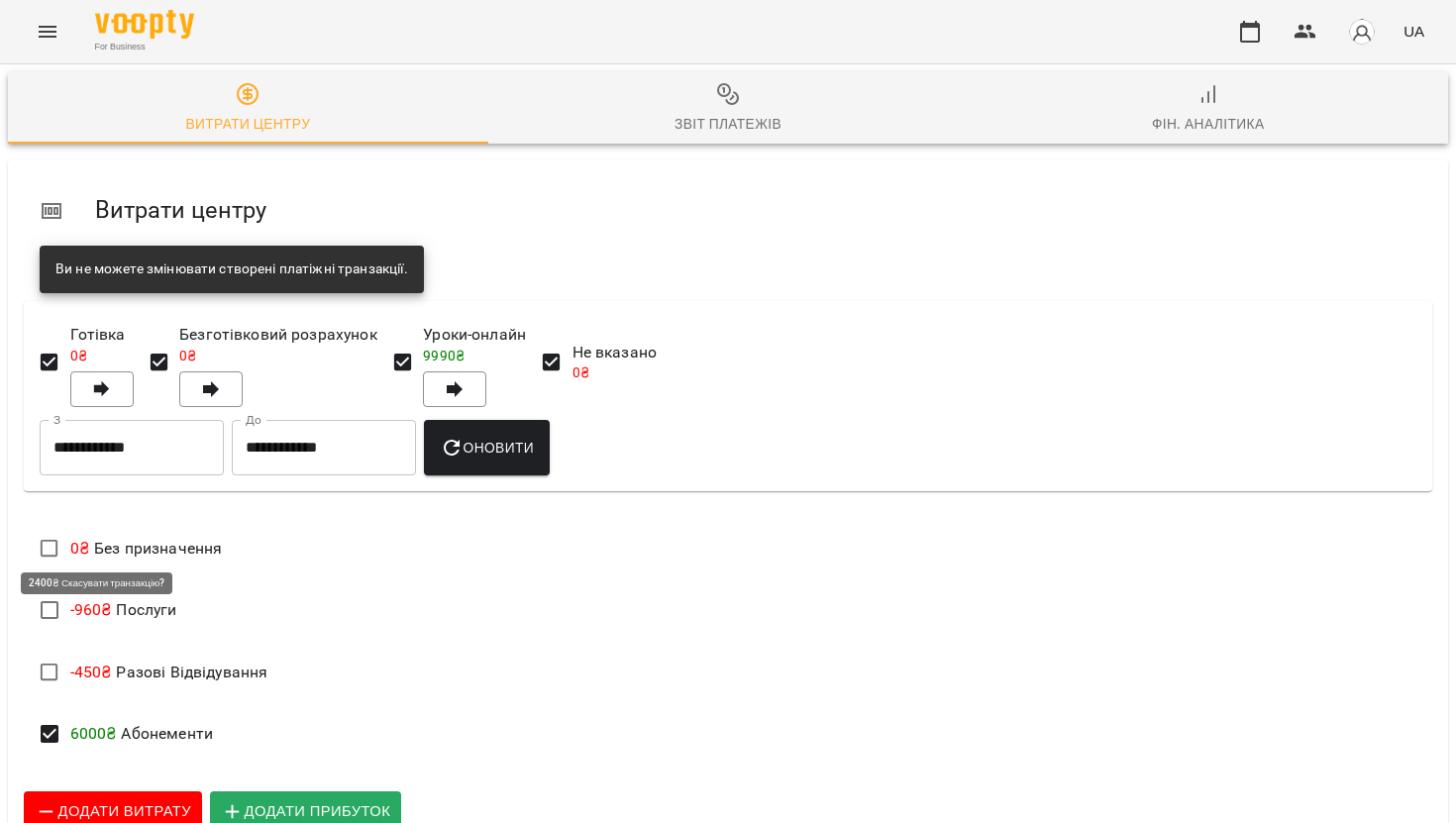 click 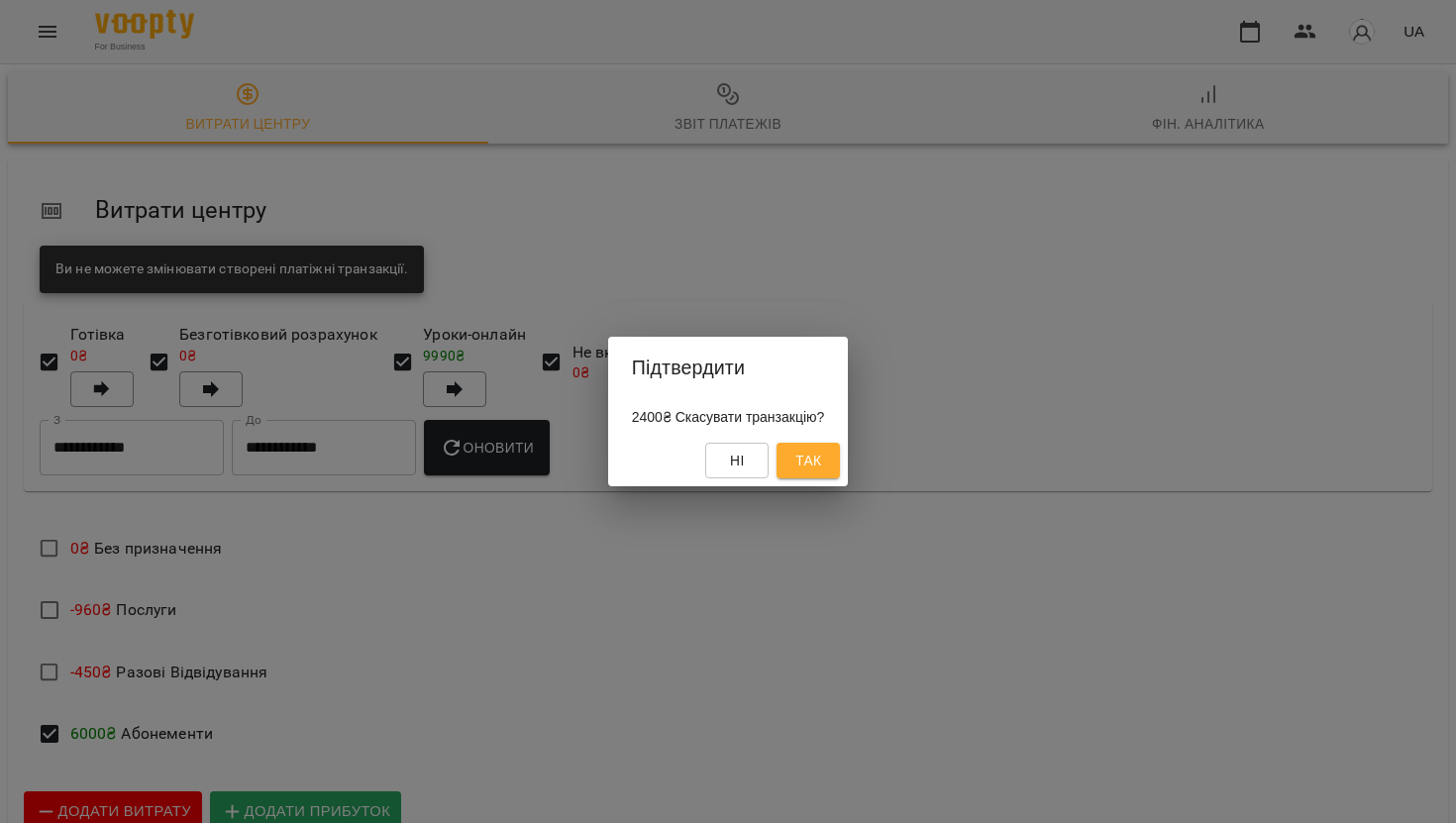 click on "Так" at bounding box center [808, 461] 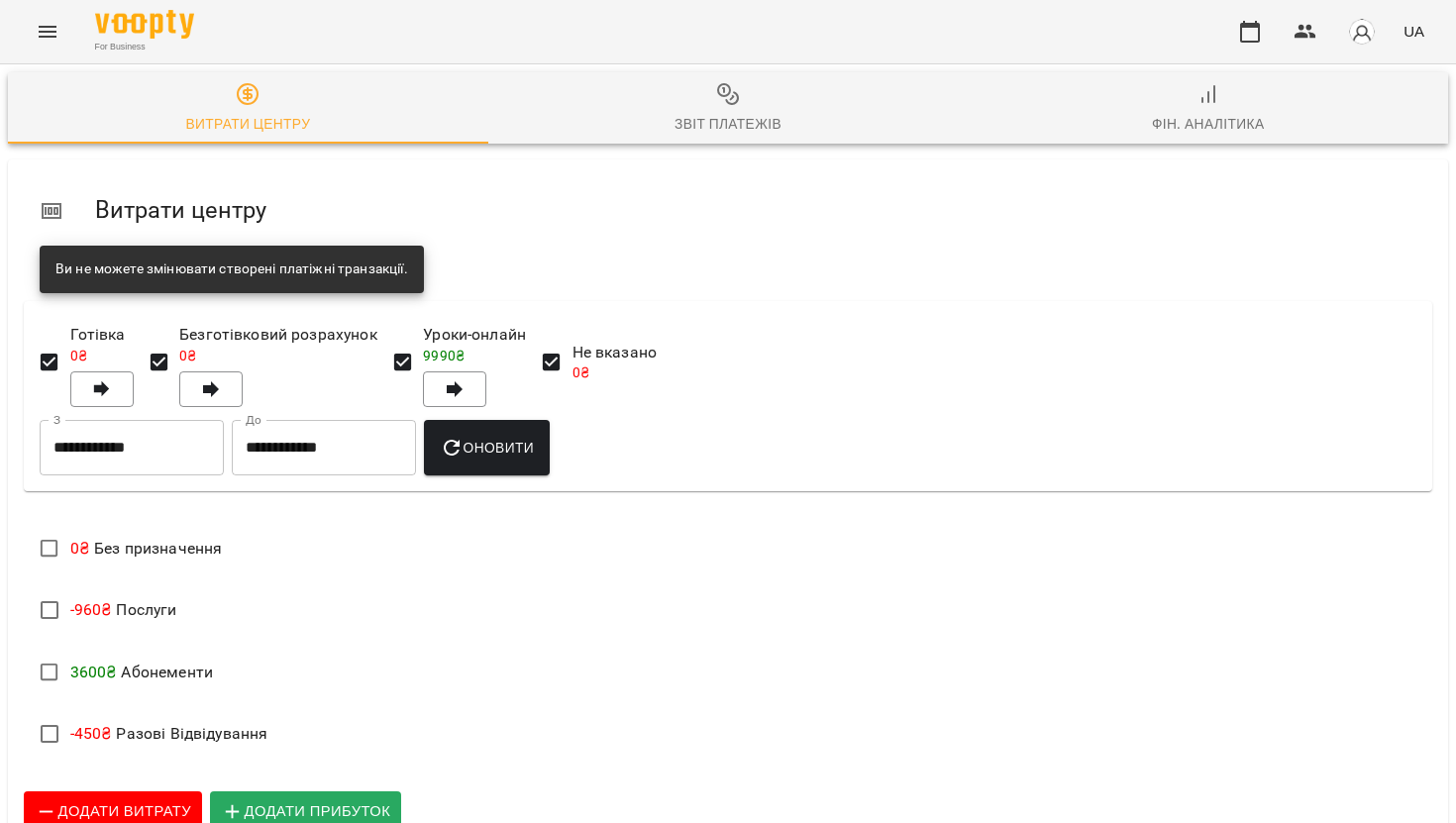 scroll, scrollTop: 1010, scrollLeft: 0, axis: vertical 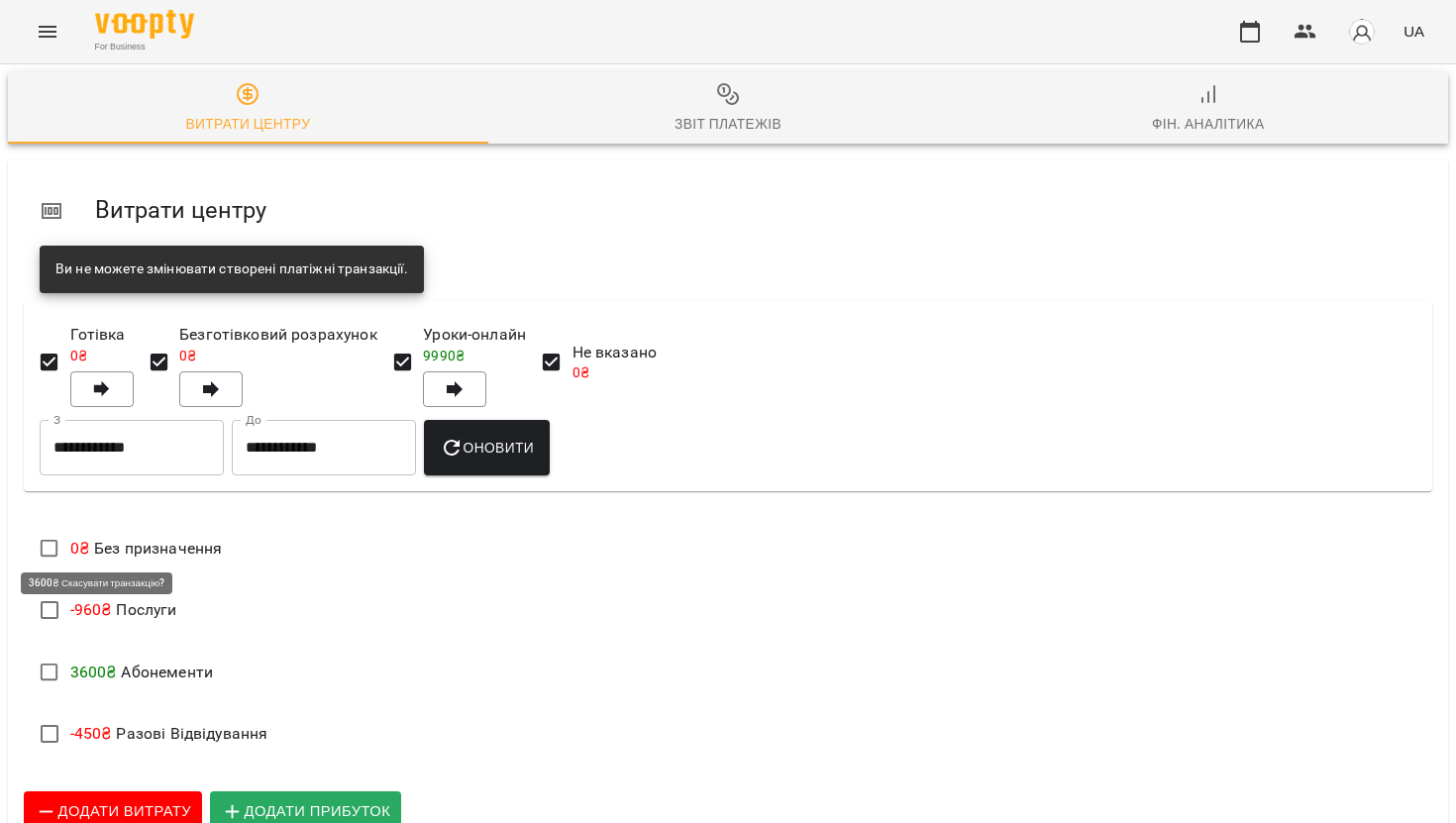 click 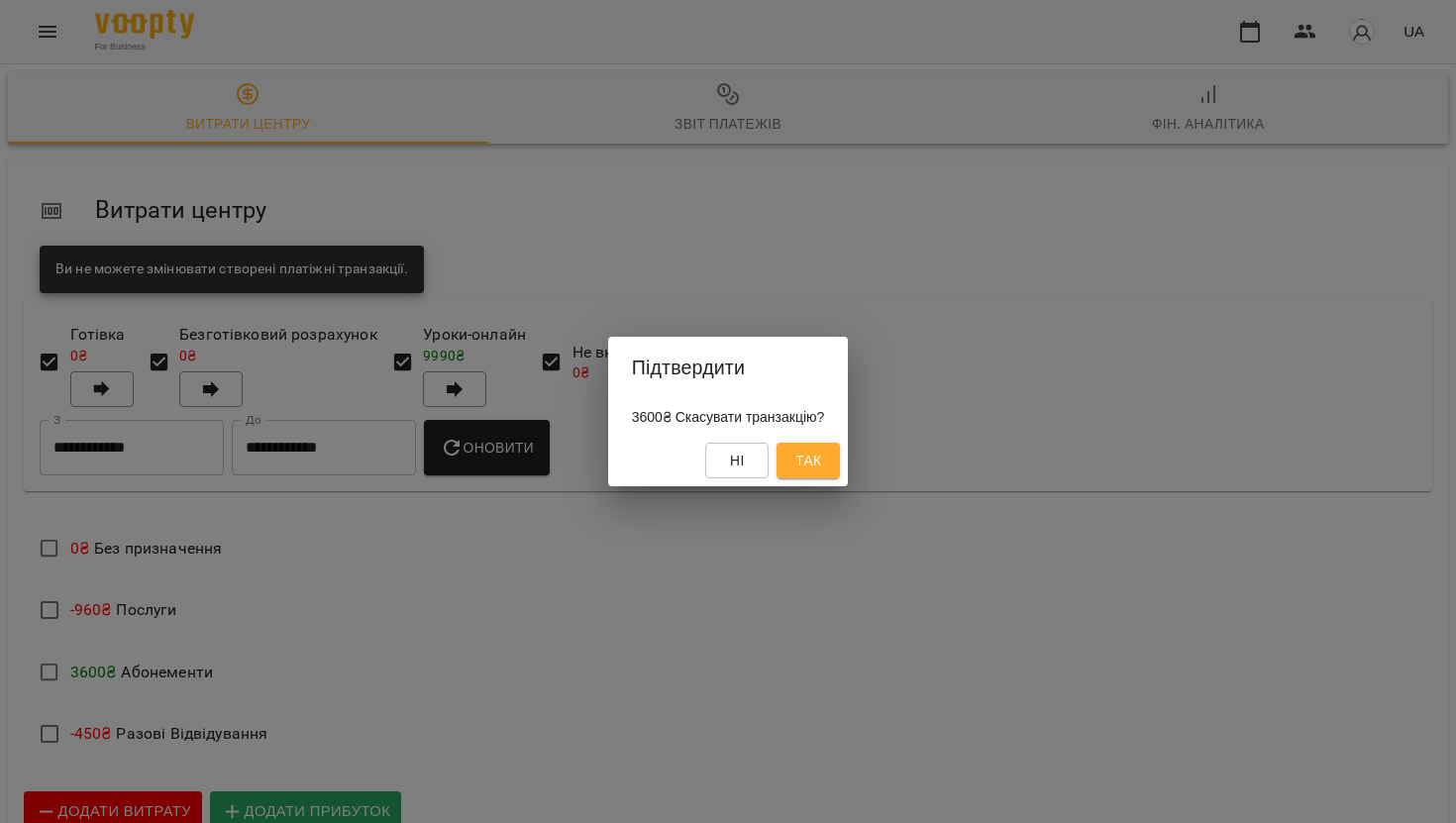 click on "Так" at bounding box center (808, 461) 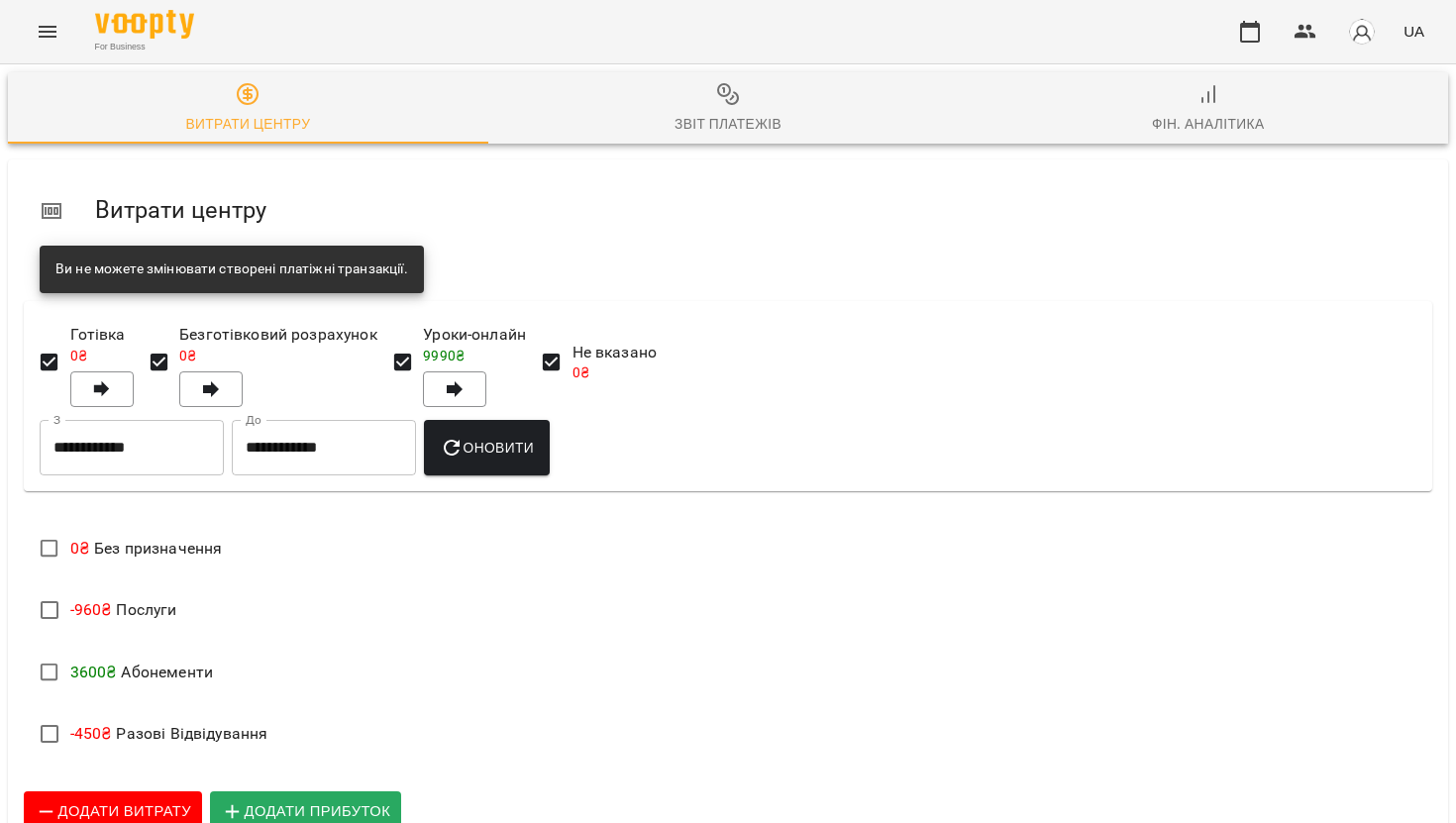 scroll, scrollTop: 0, scrollLeft: 0, axis: both 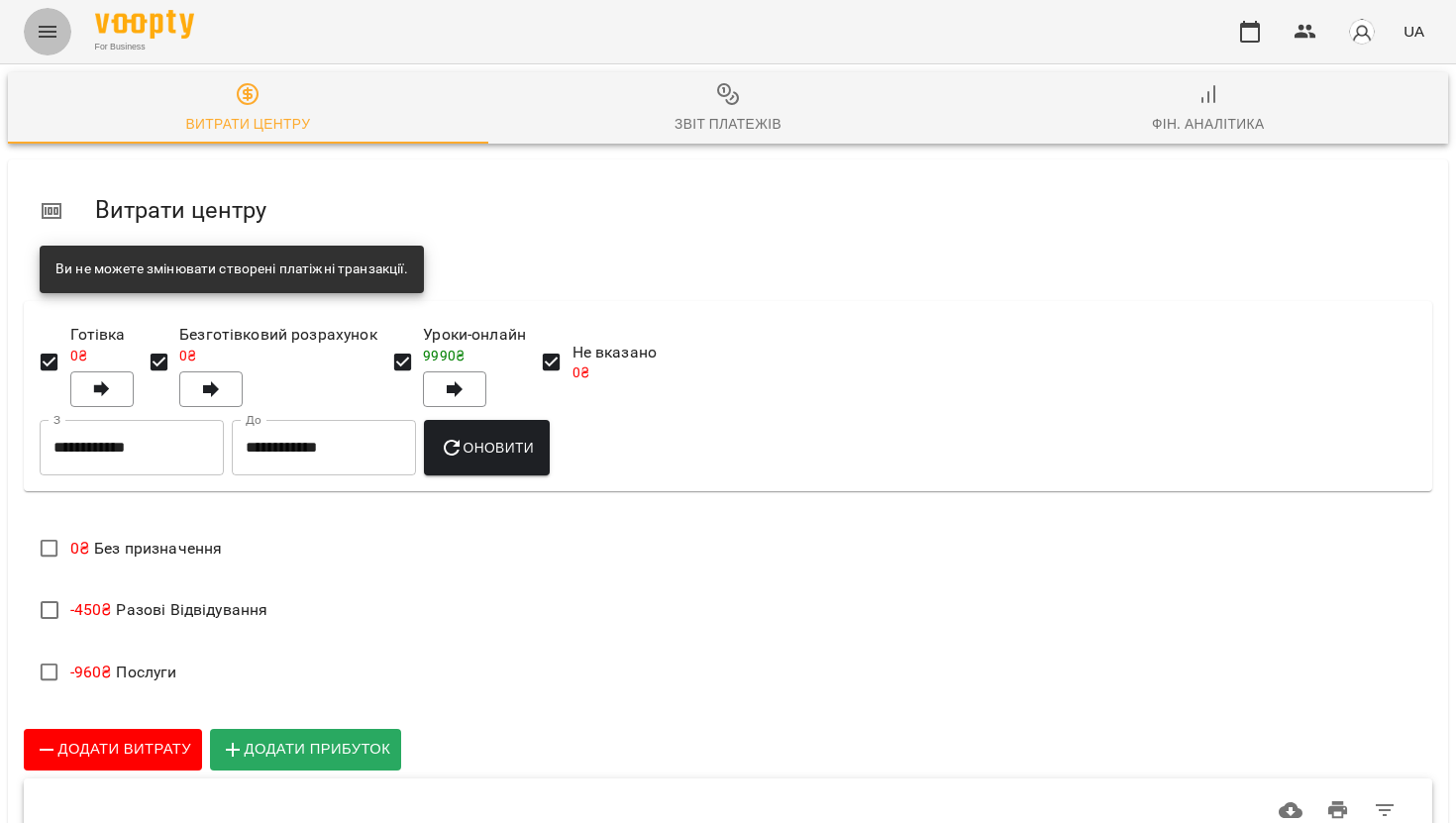 click 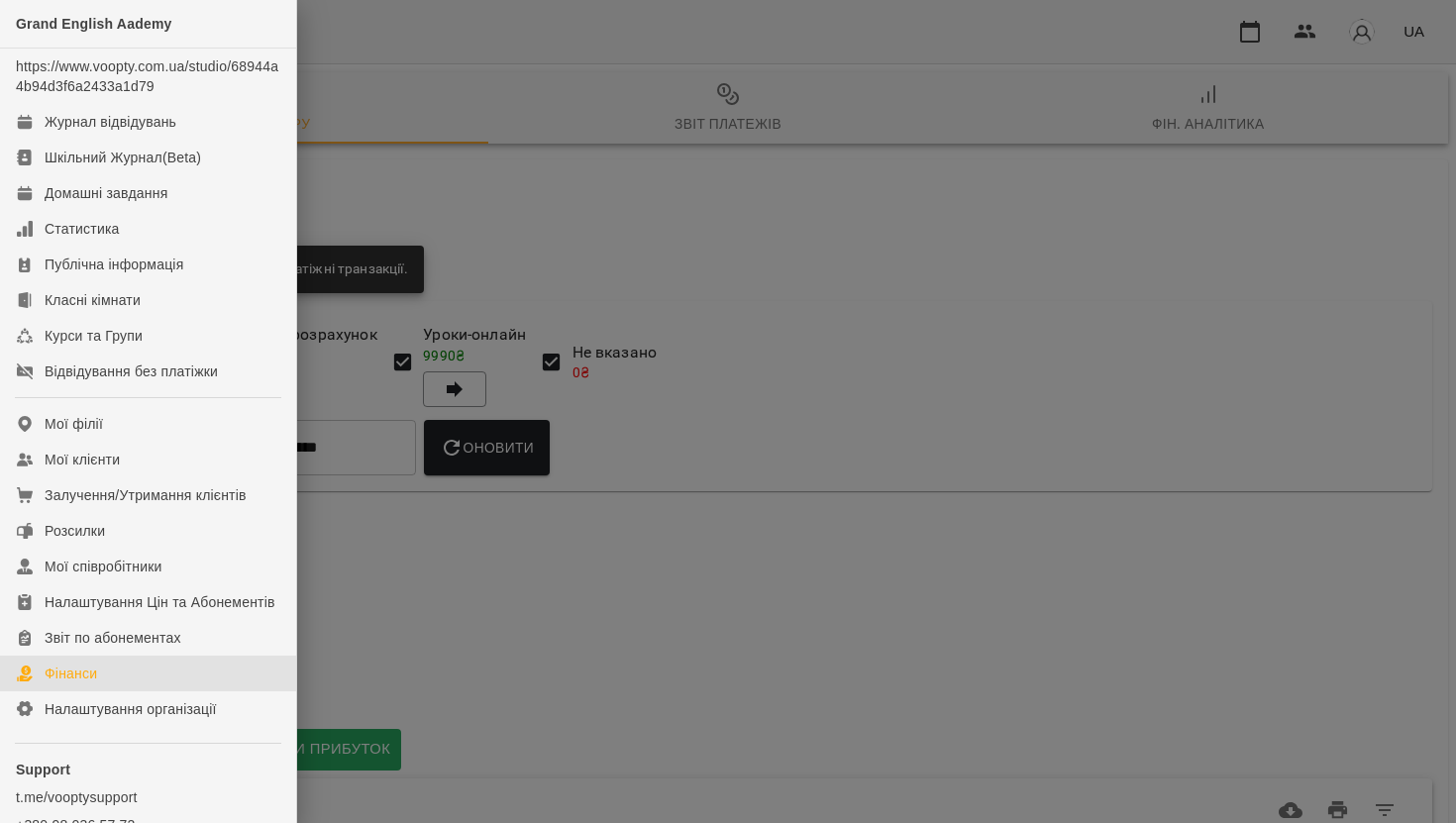 click at bounding box center [728, 411] 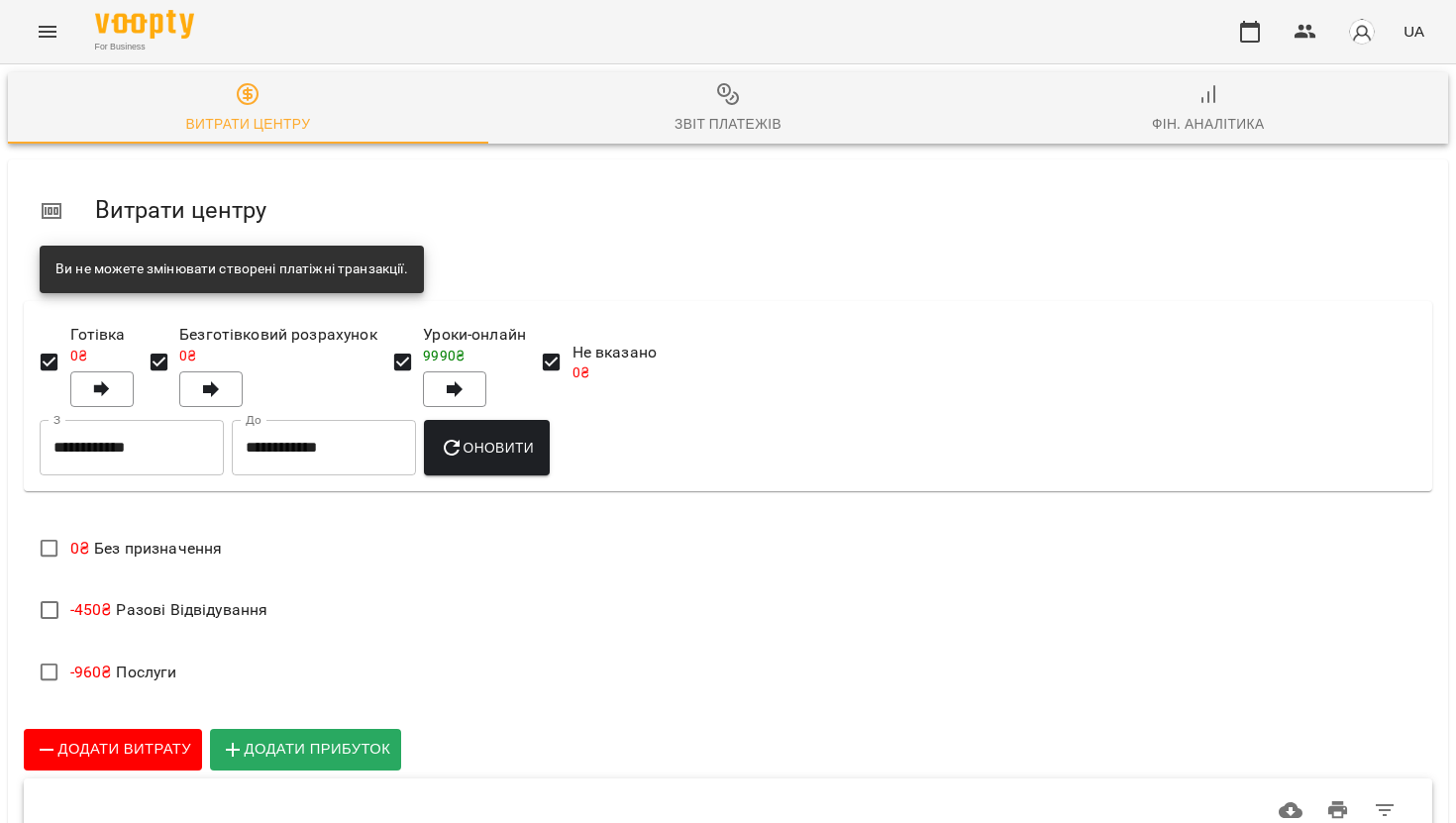 click on "Фін. Аналітика" at bounding box center [1207, 109] 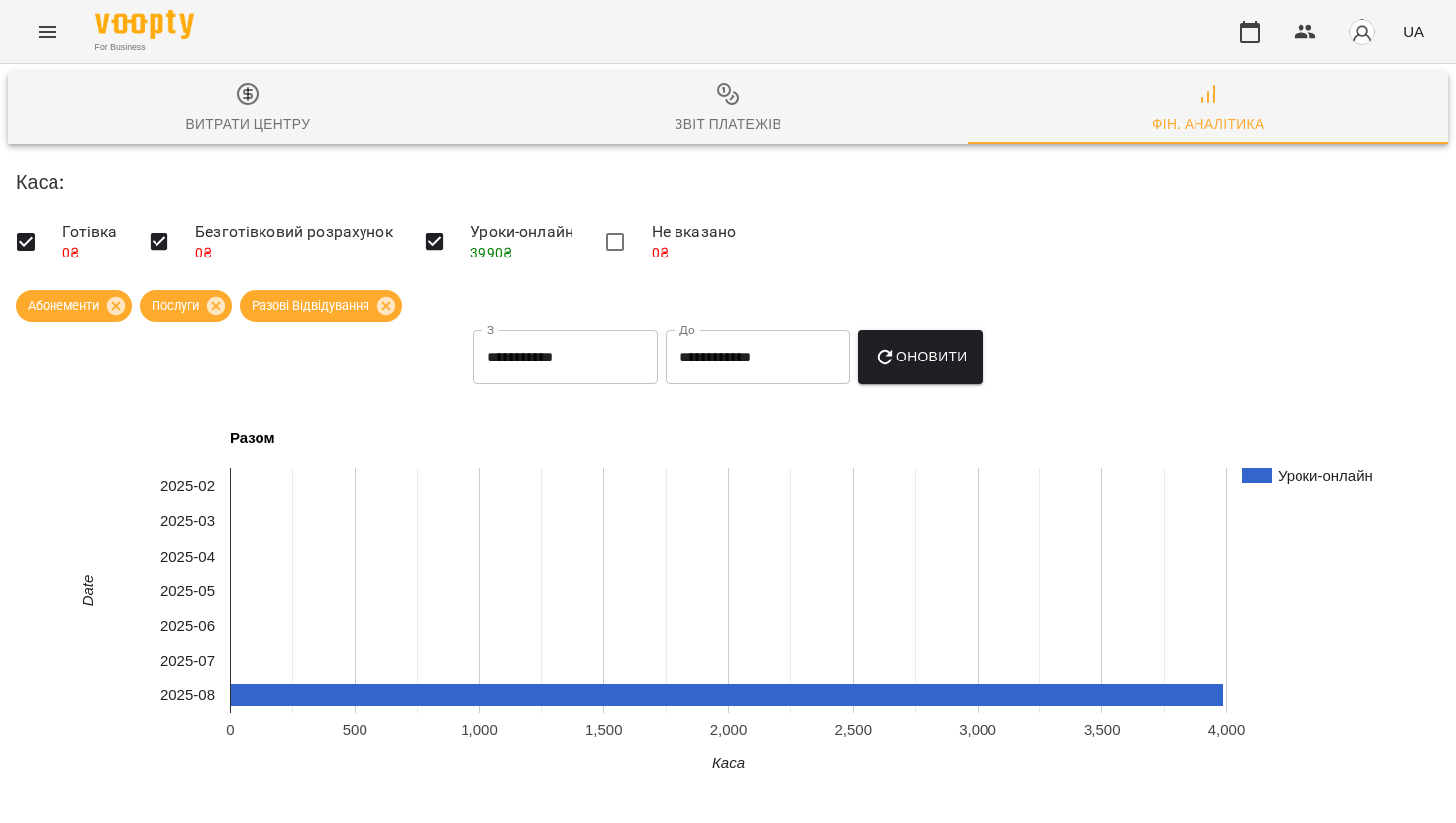 click on "Витрати центру" at bounding box center [248, 109] 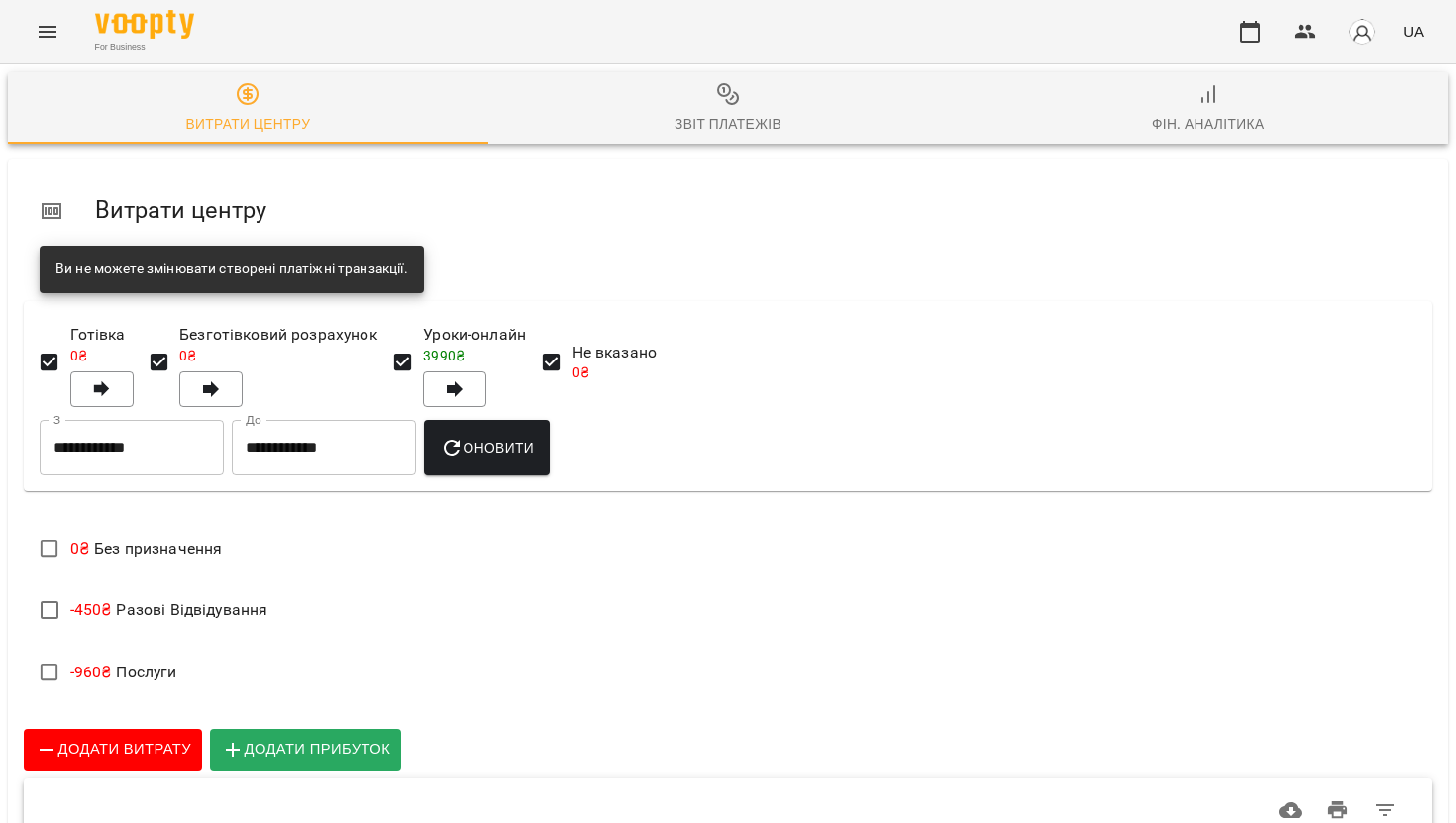 scroll, scrollTop: 239, scrollLeft: 0, axis: vertical 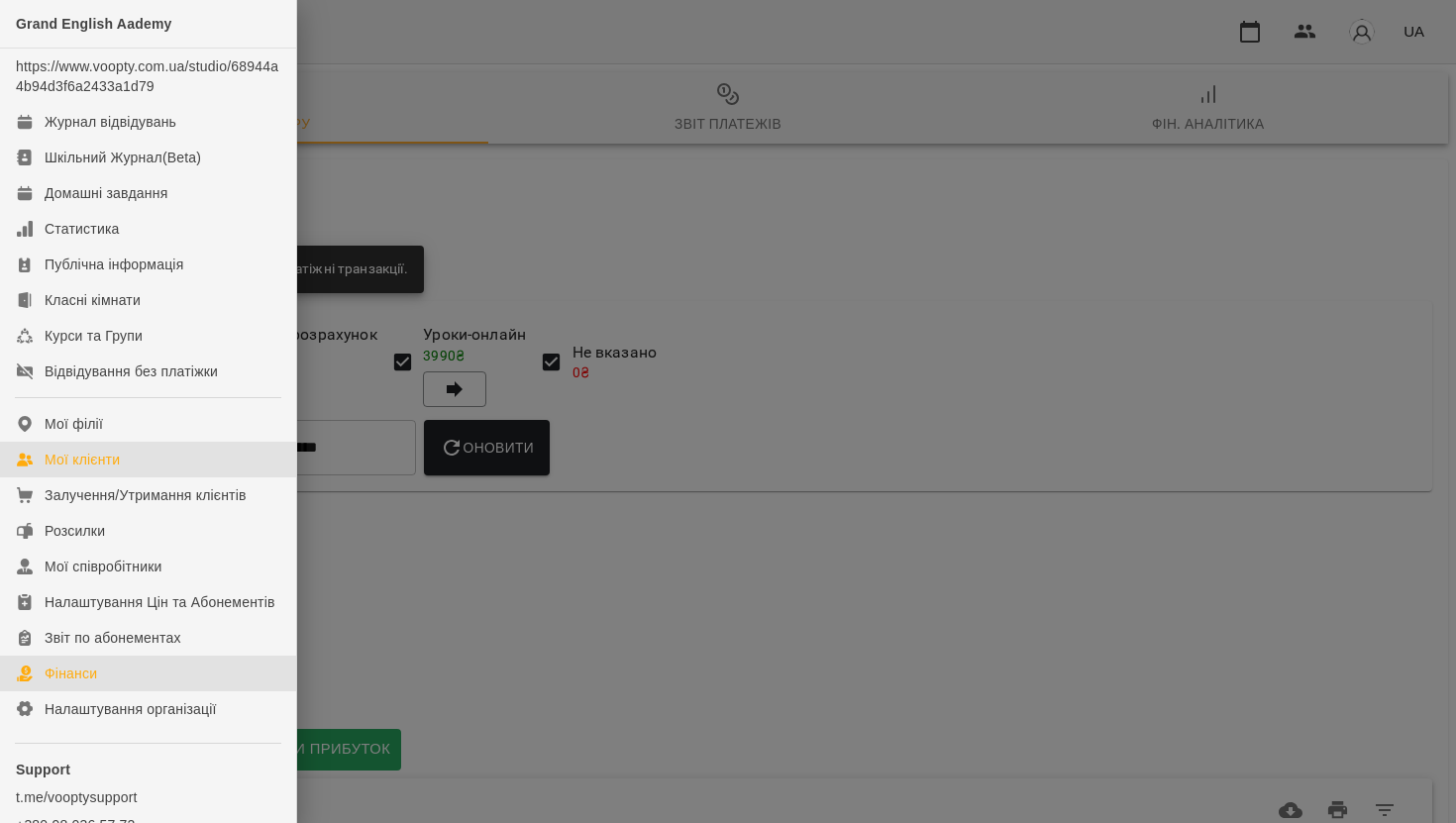 click on "Мої клієнти" at bounding box center (82, 460) 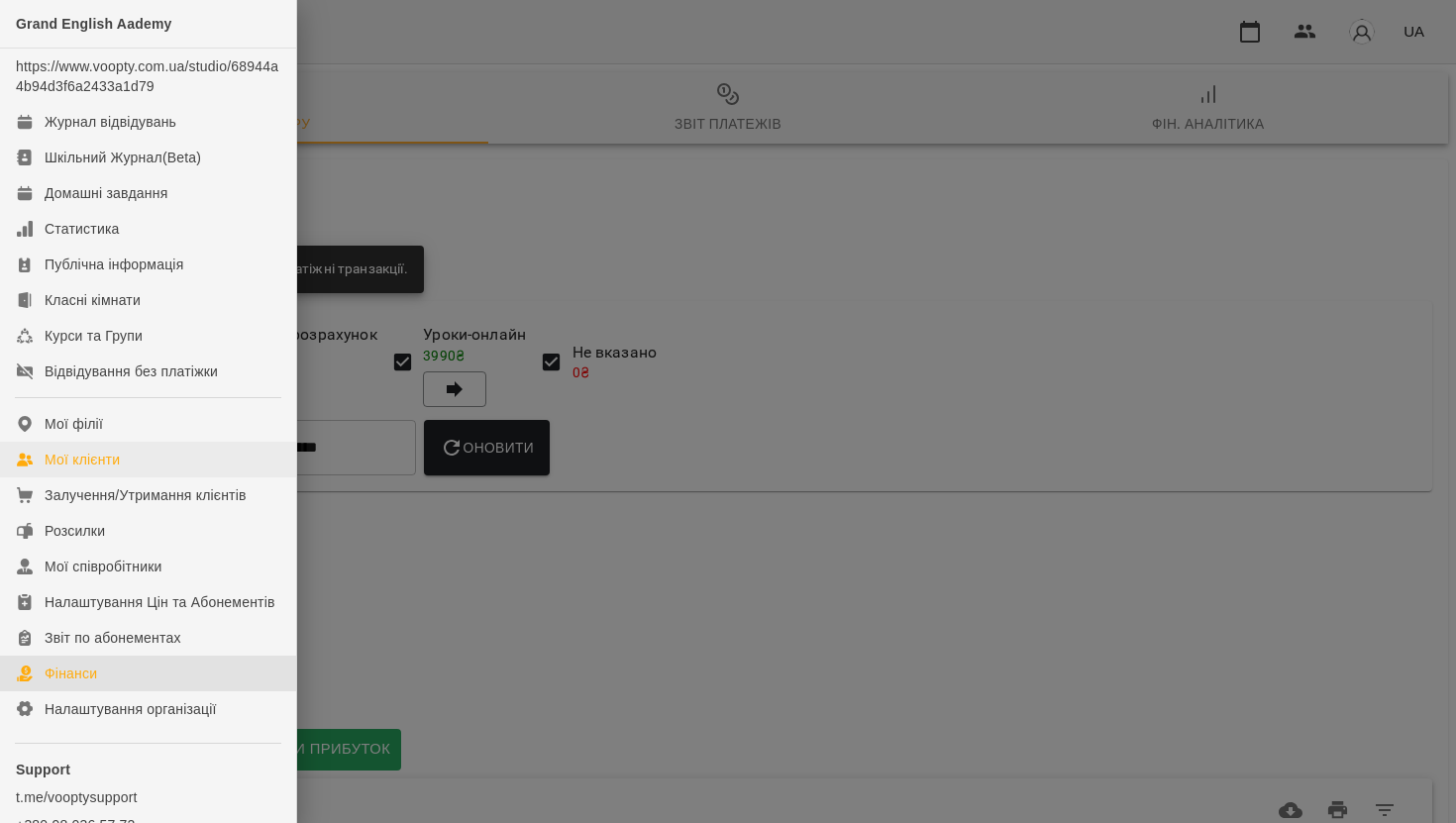 scroll, scrollTop: 0, scrollLeft: 0, axis: both 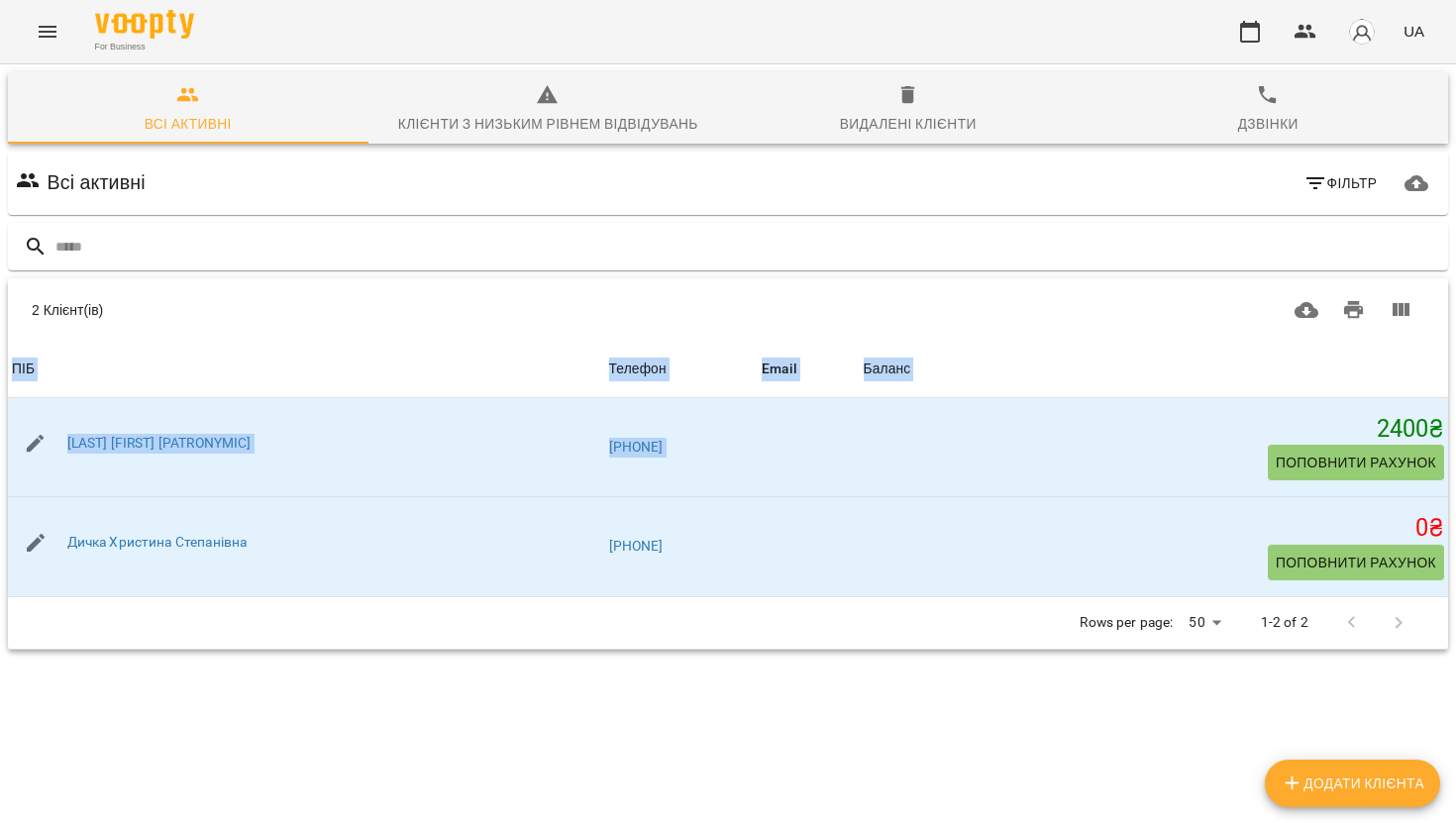 drag, startPoint x: 1379, startPoint y: 334, endPoint x: 1453, endPoint y: 328, distance: 74.24284 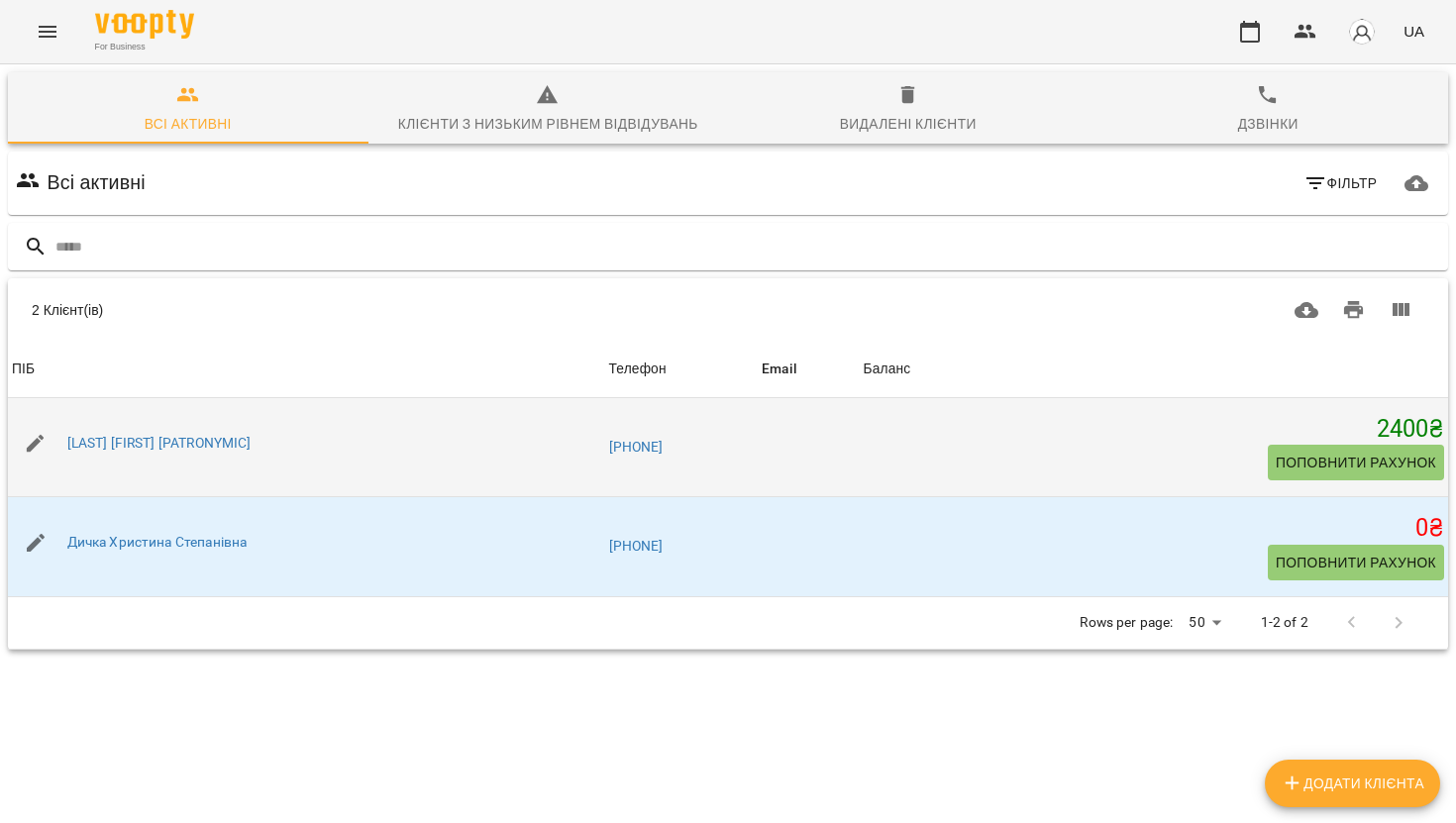click on "2400 ₴" at bounding box center (1154, 429) 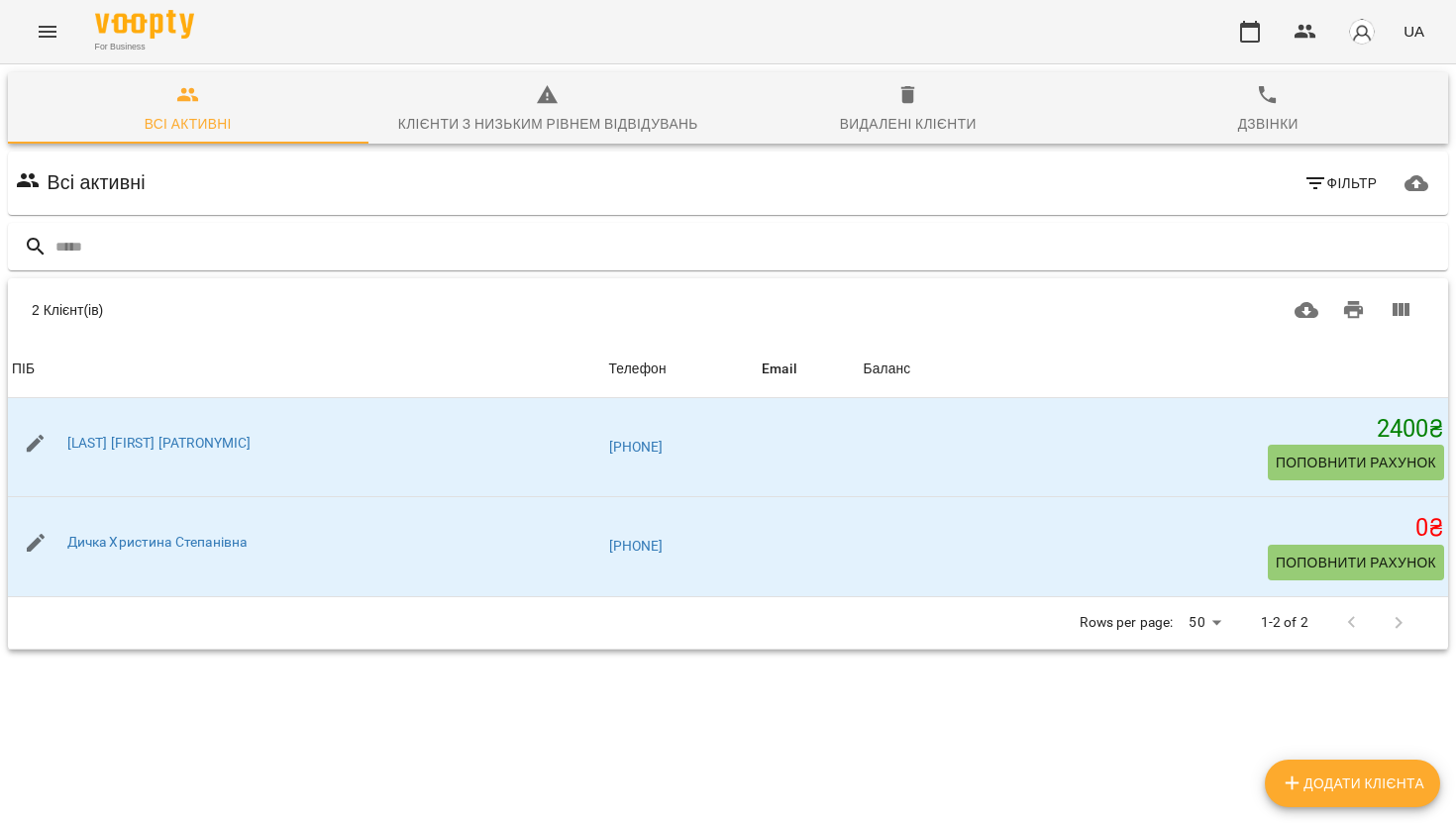 click on "Баланс" at bounding box center (1154, 369) 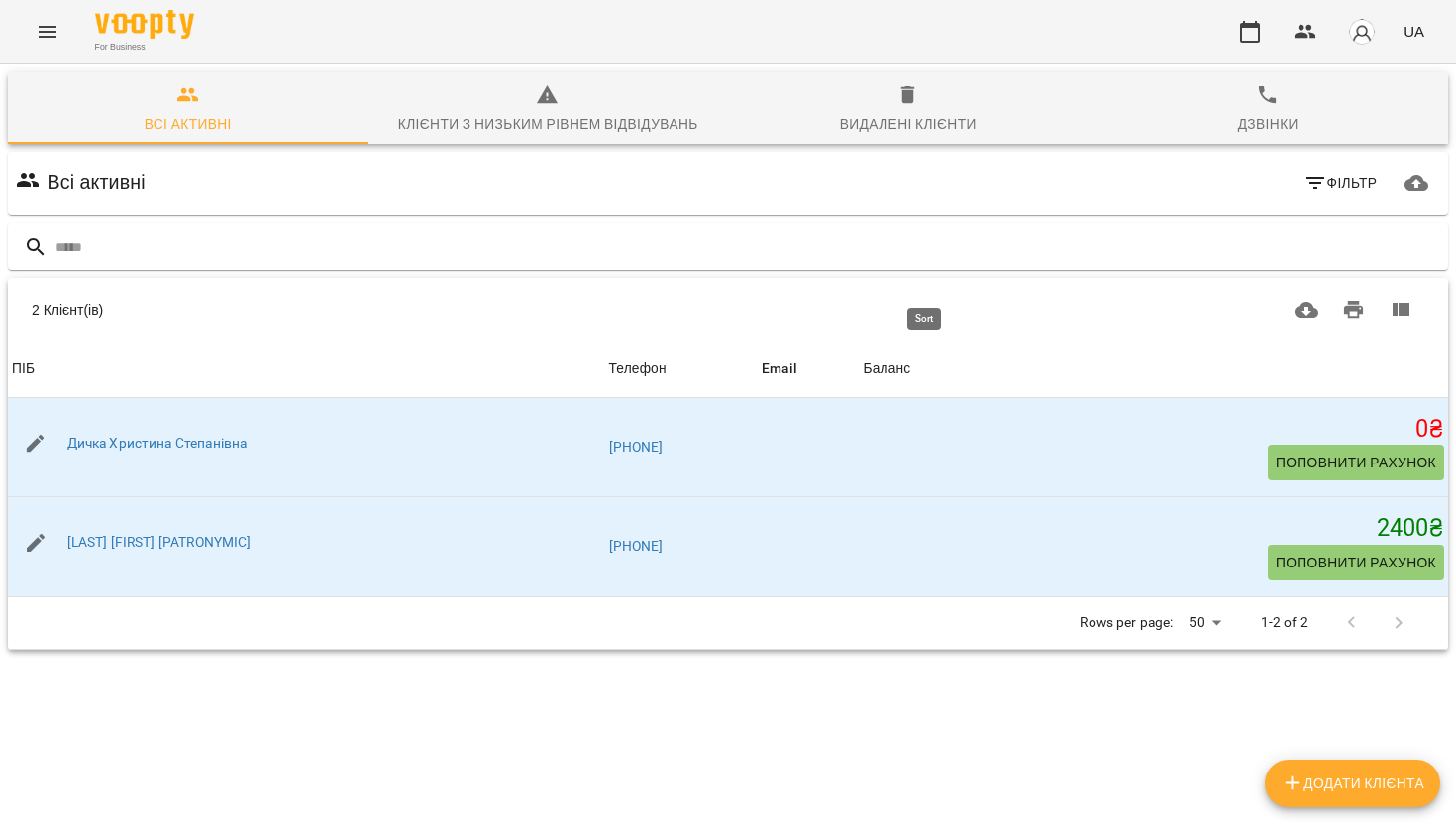 click on "Баланс" at bounding box center (887, 369) 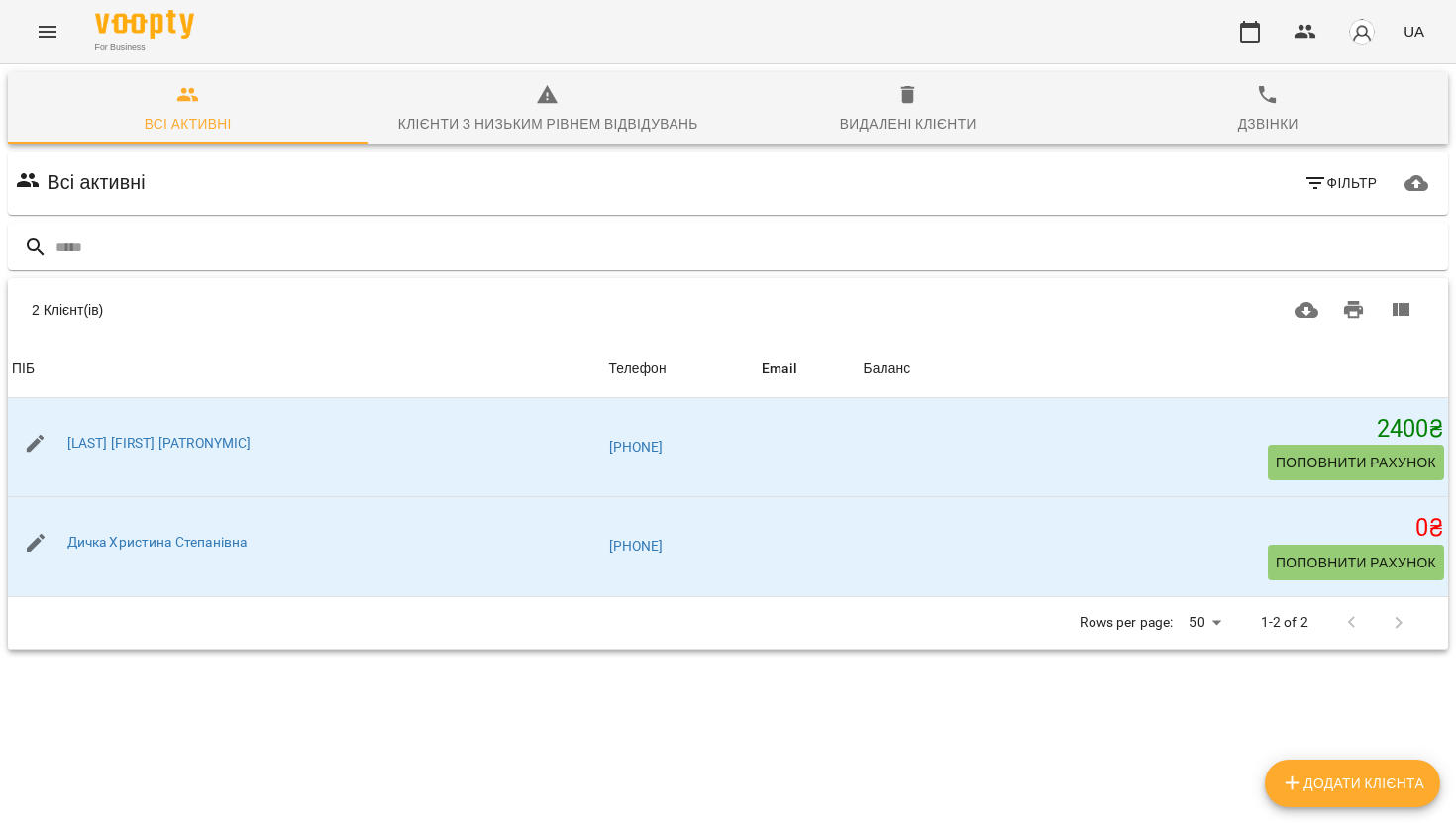 click on "Додати клієнта" at bounding box center (1352, 783) 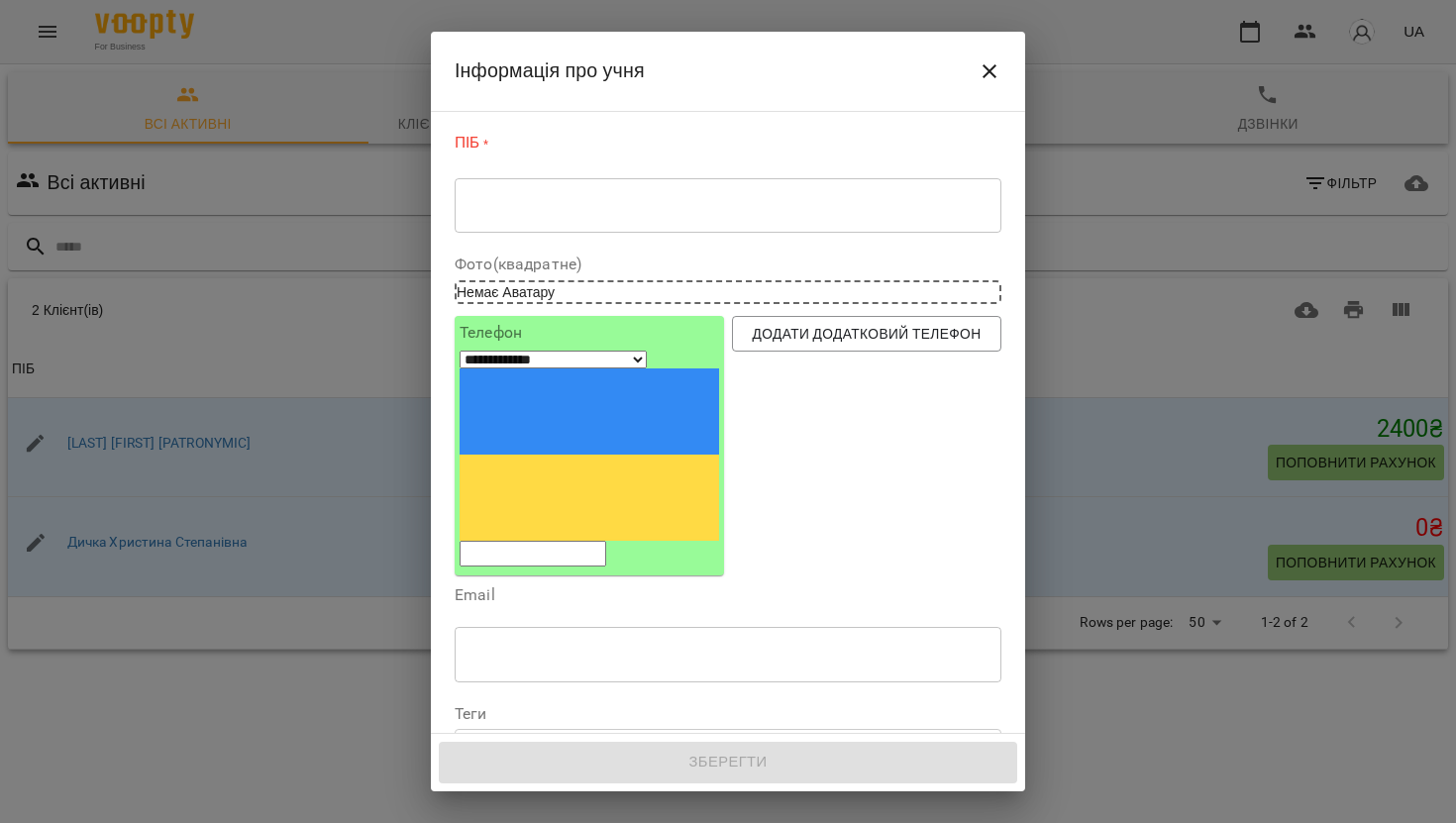 click at bounding box center (728, 205) 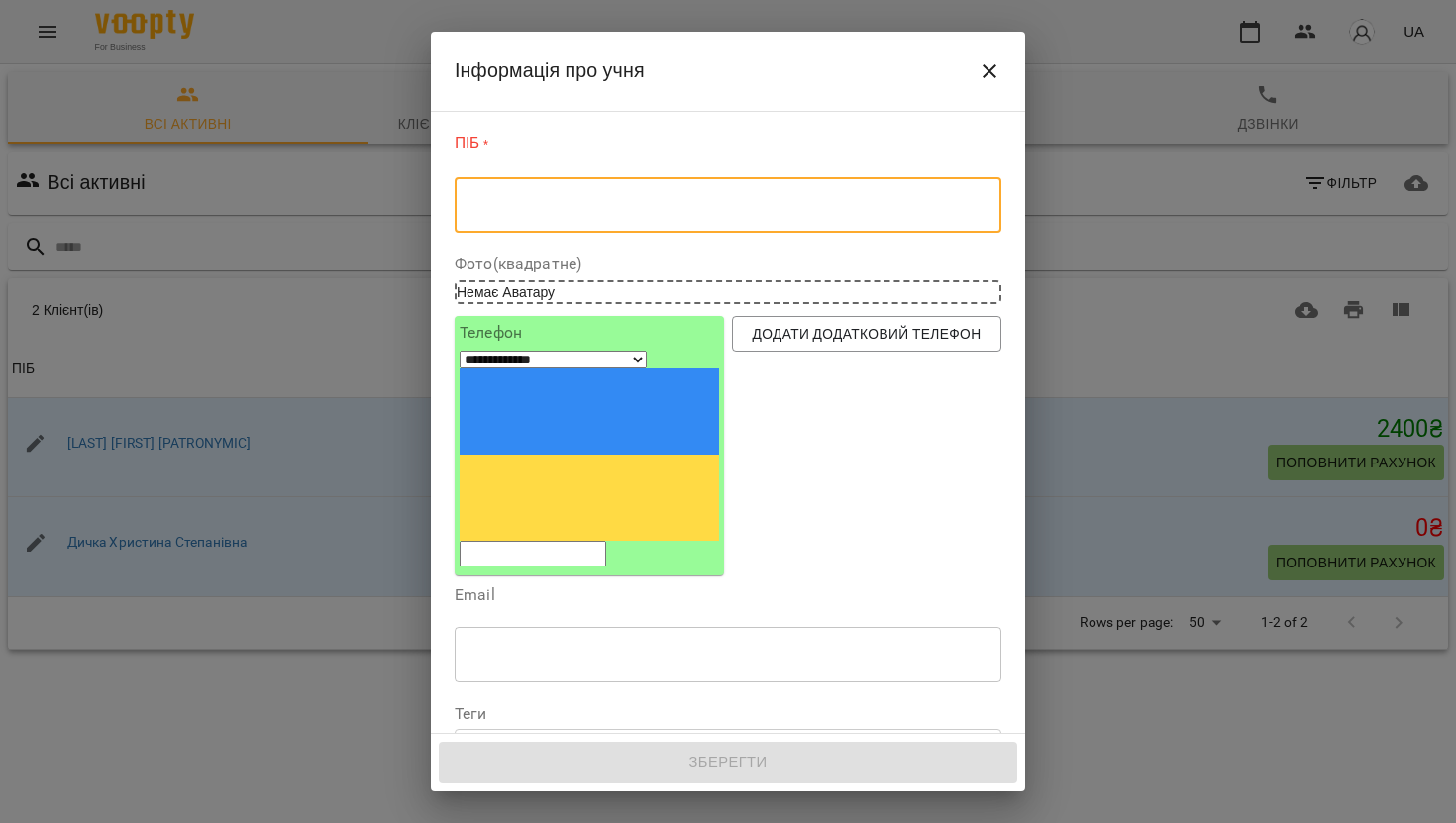 click on "* ​" at bounding box center [728, 205] 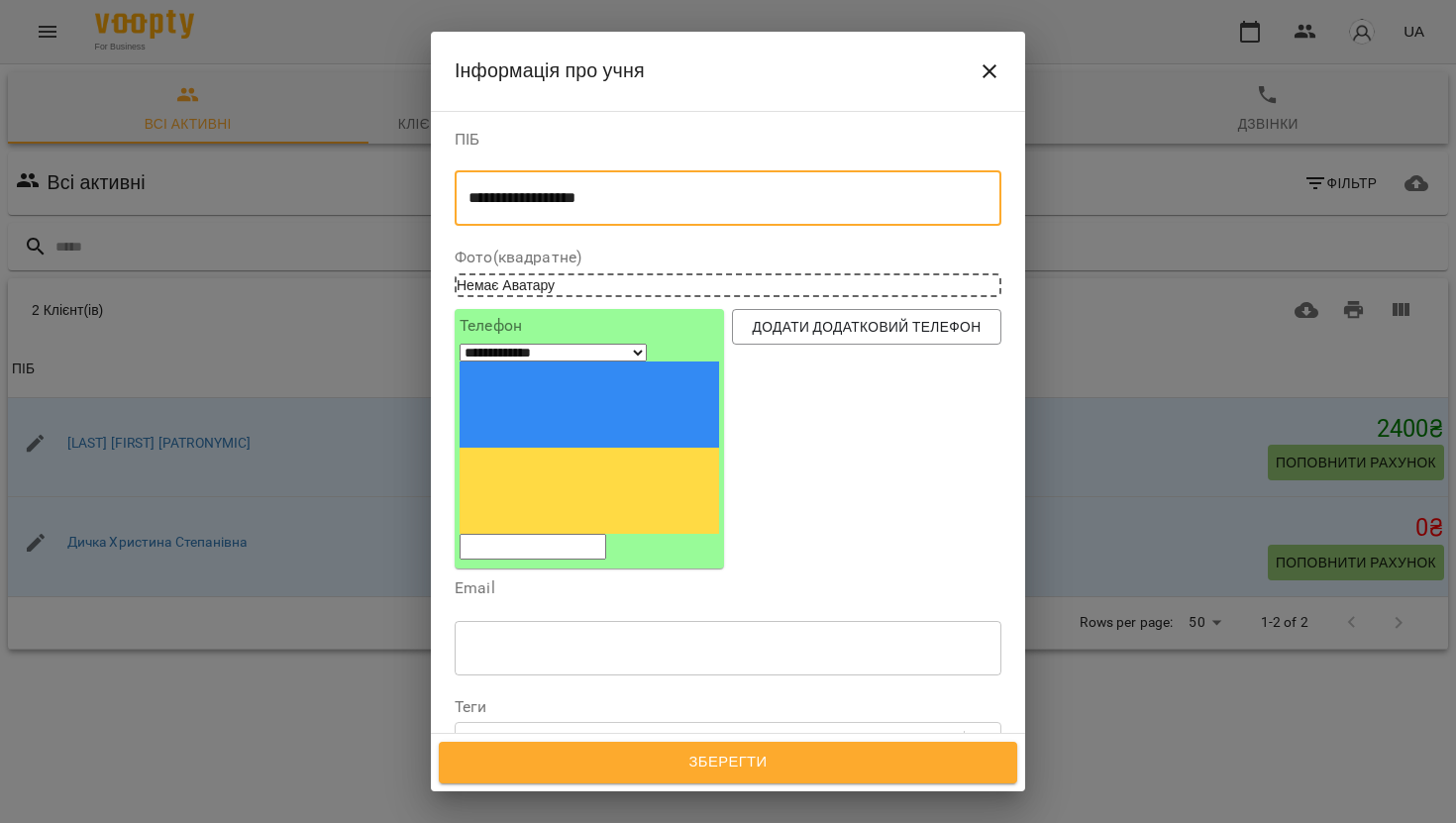paste on "**********" 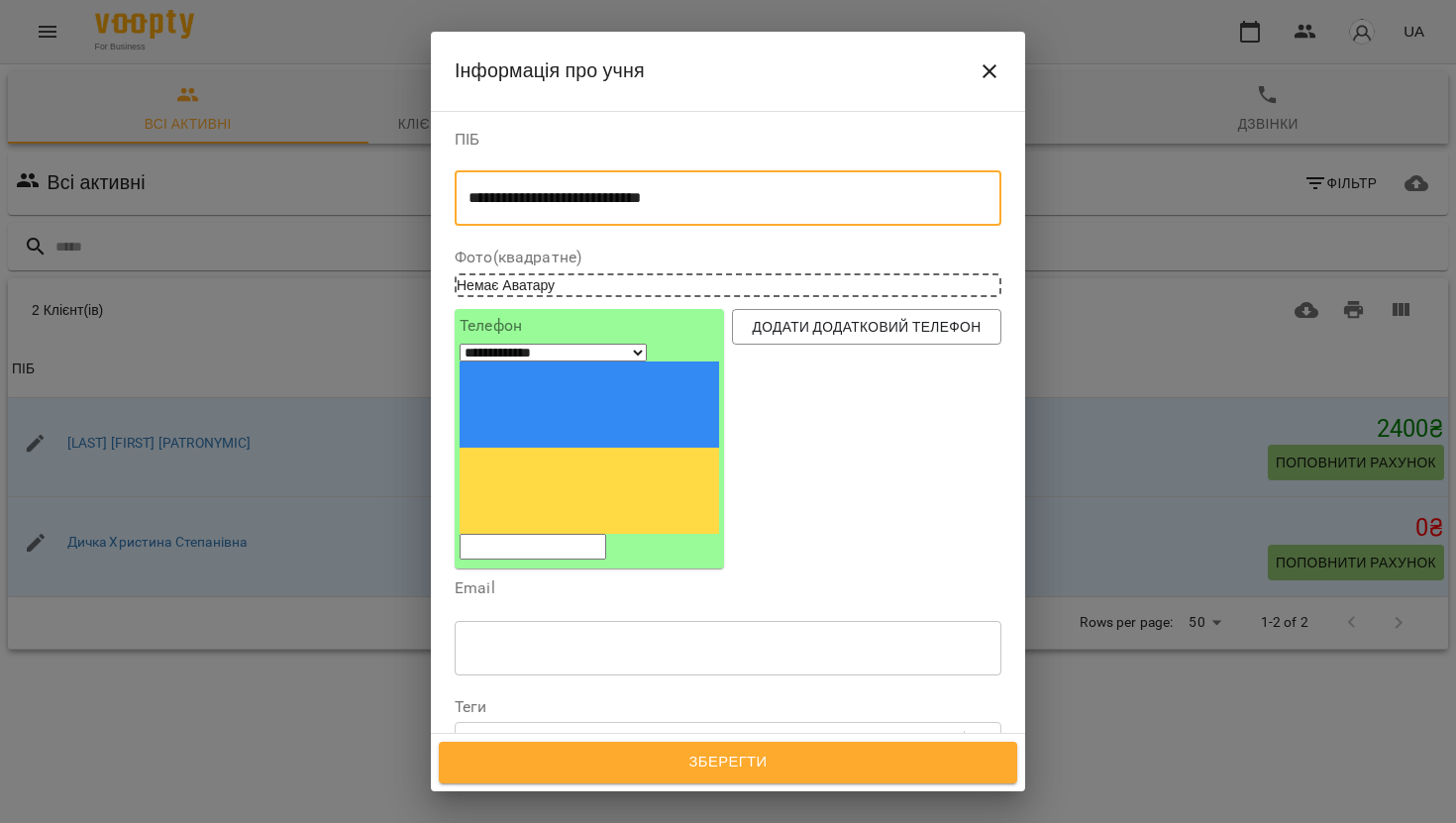 type on "**********" 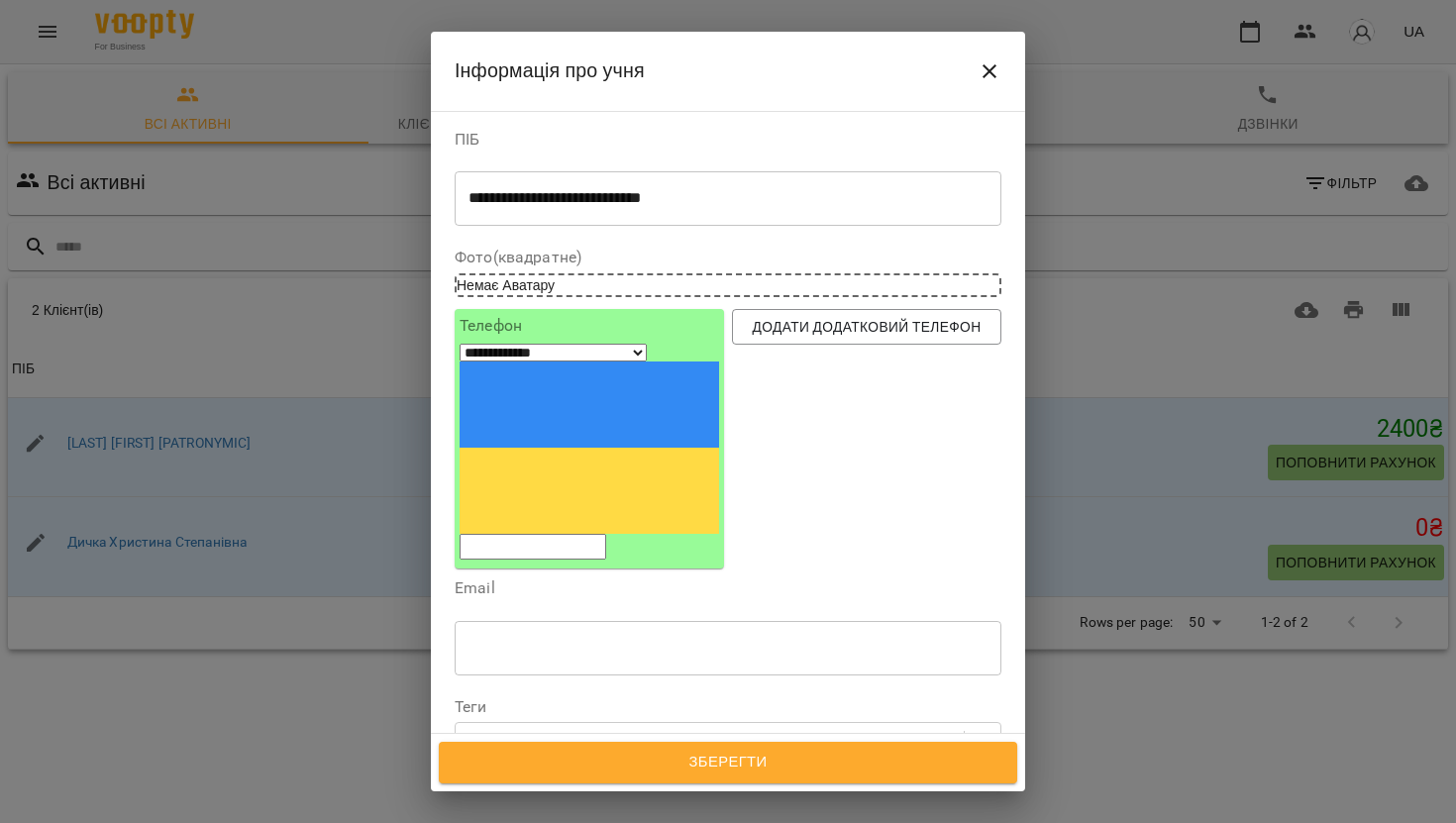 paste on "**********" 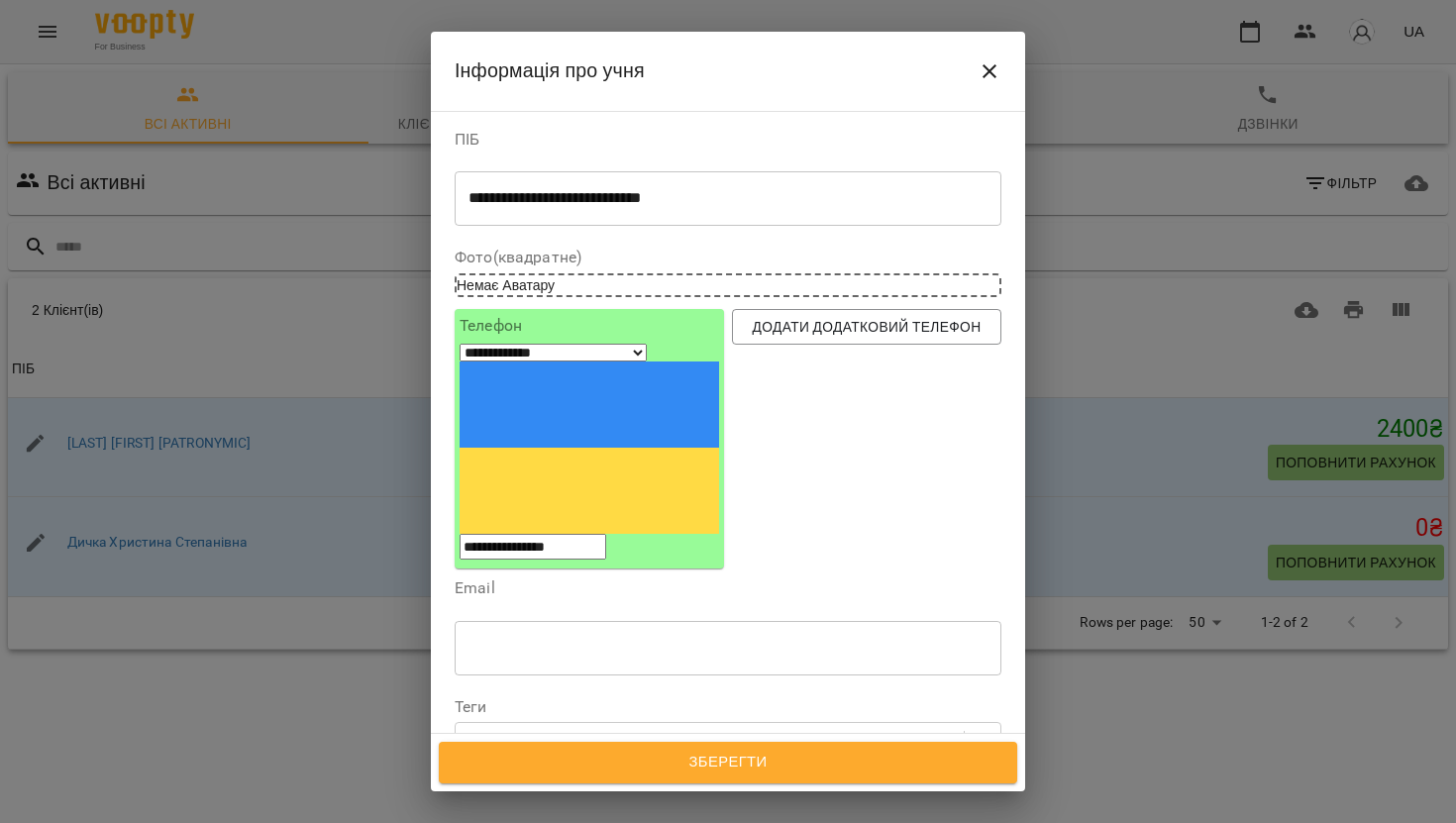 click on "**********" at bounding box center [533, 547] 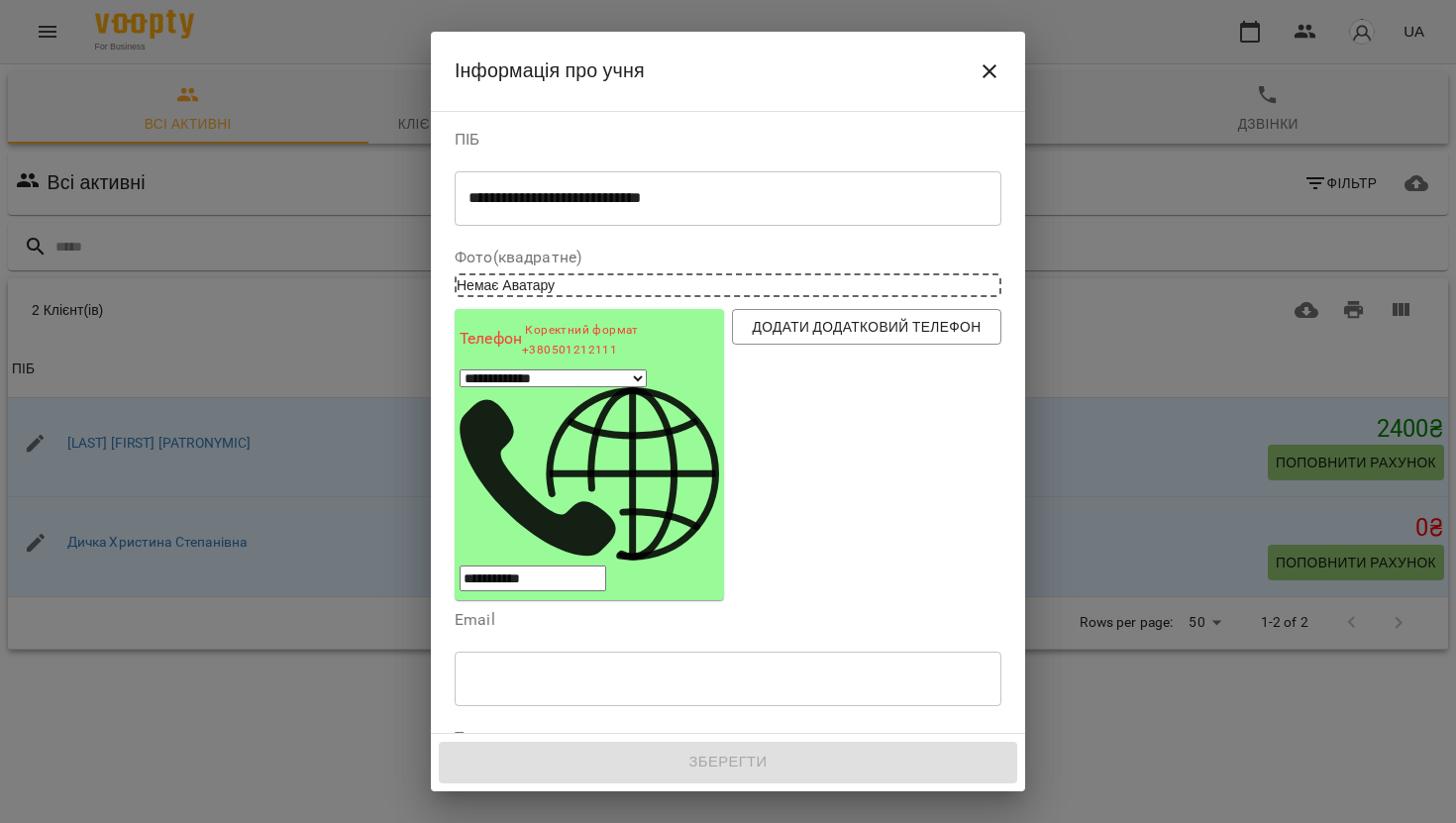 type on "**********" 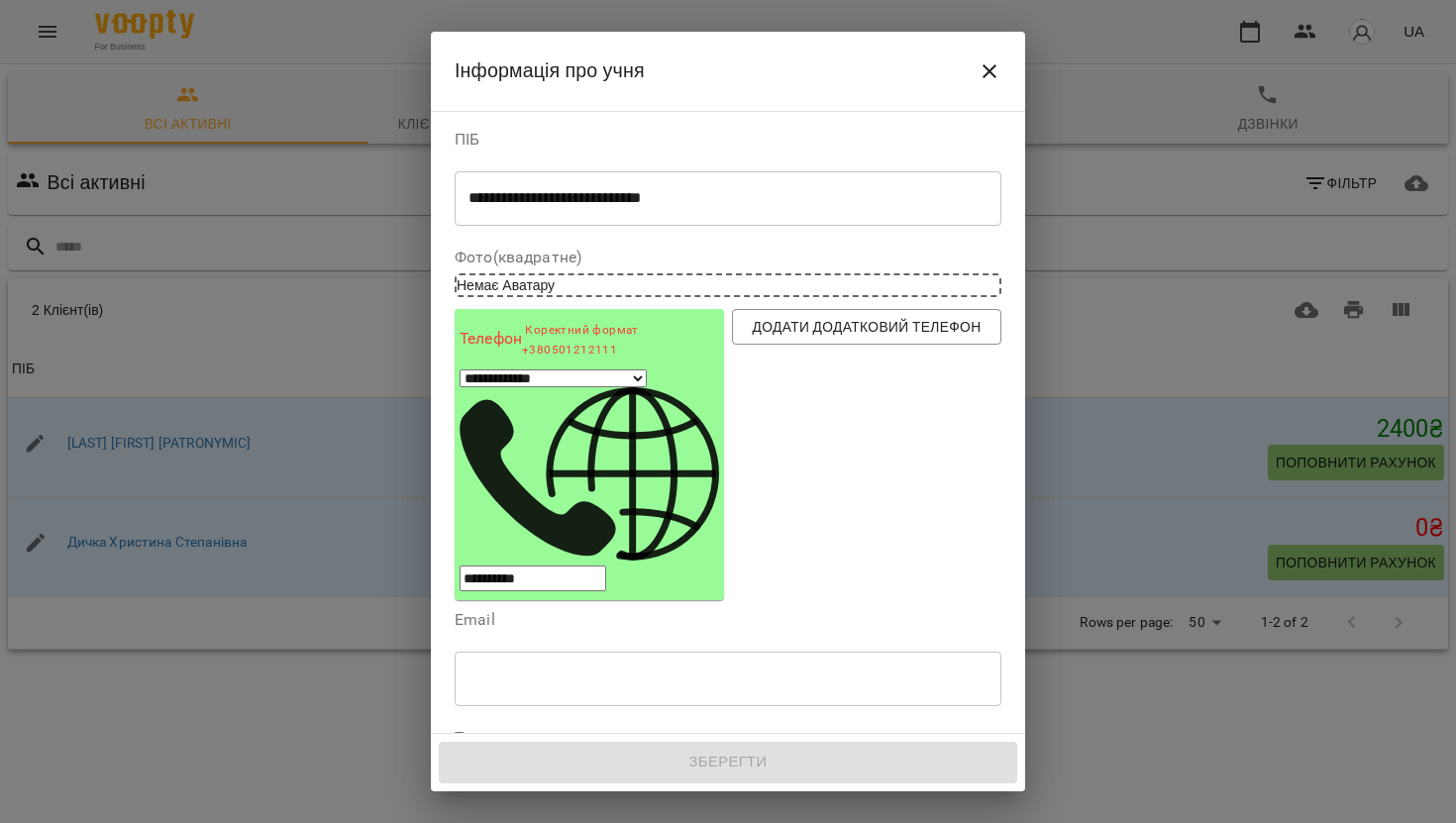 paste on "******" 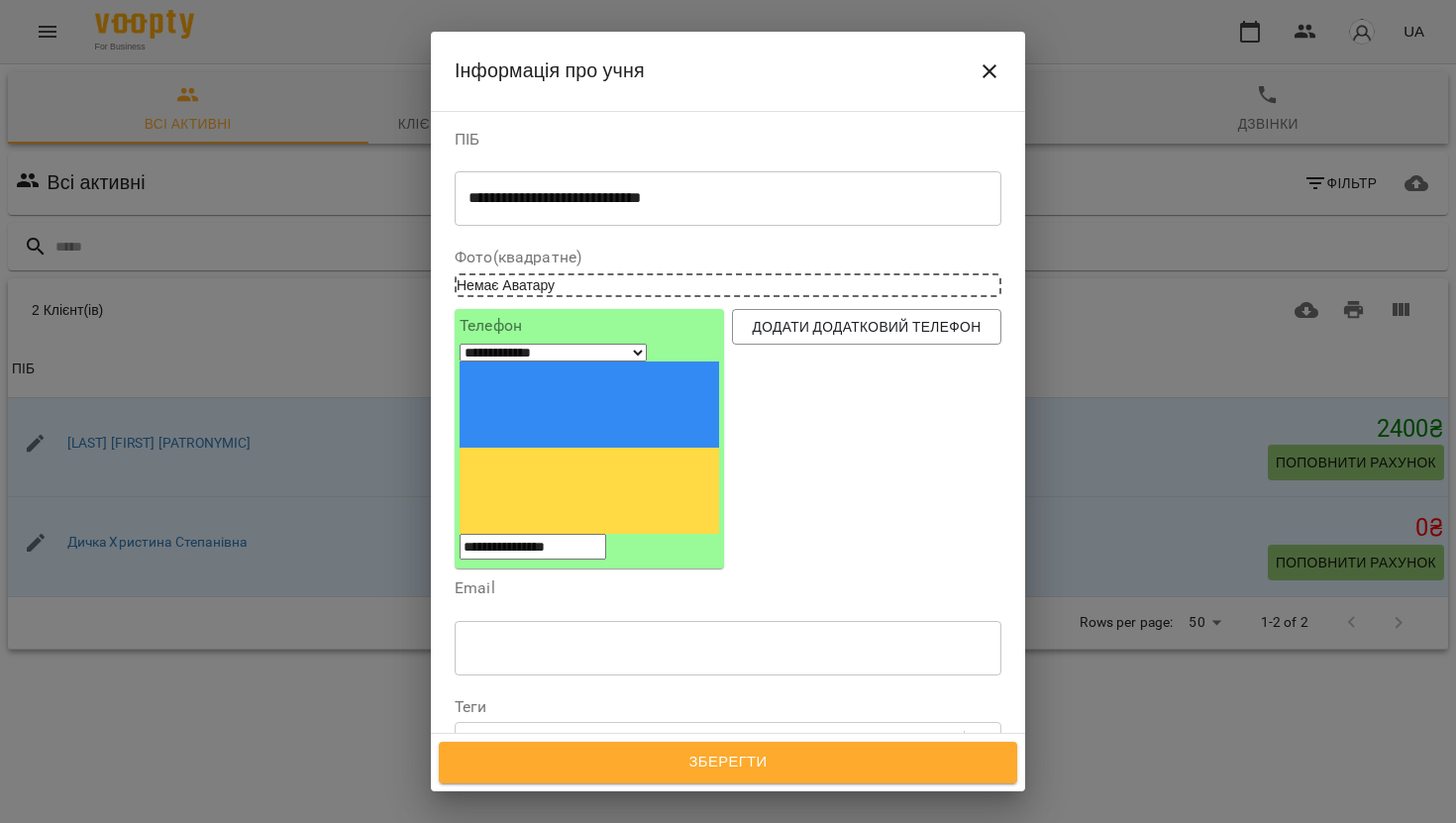 click on "**********" at bounding box center [533, 547] 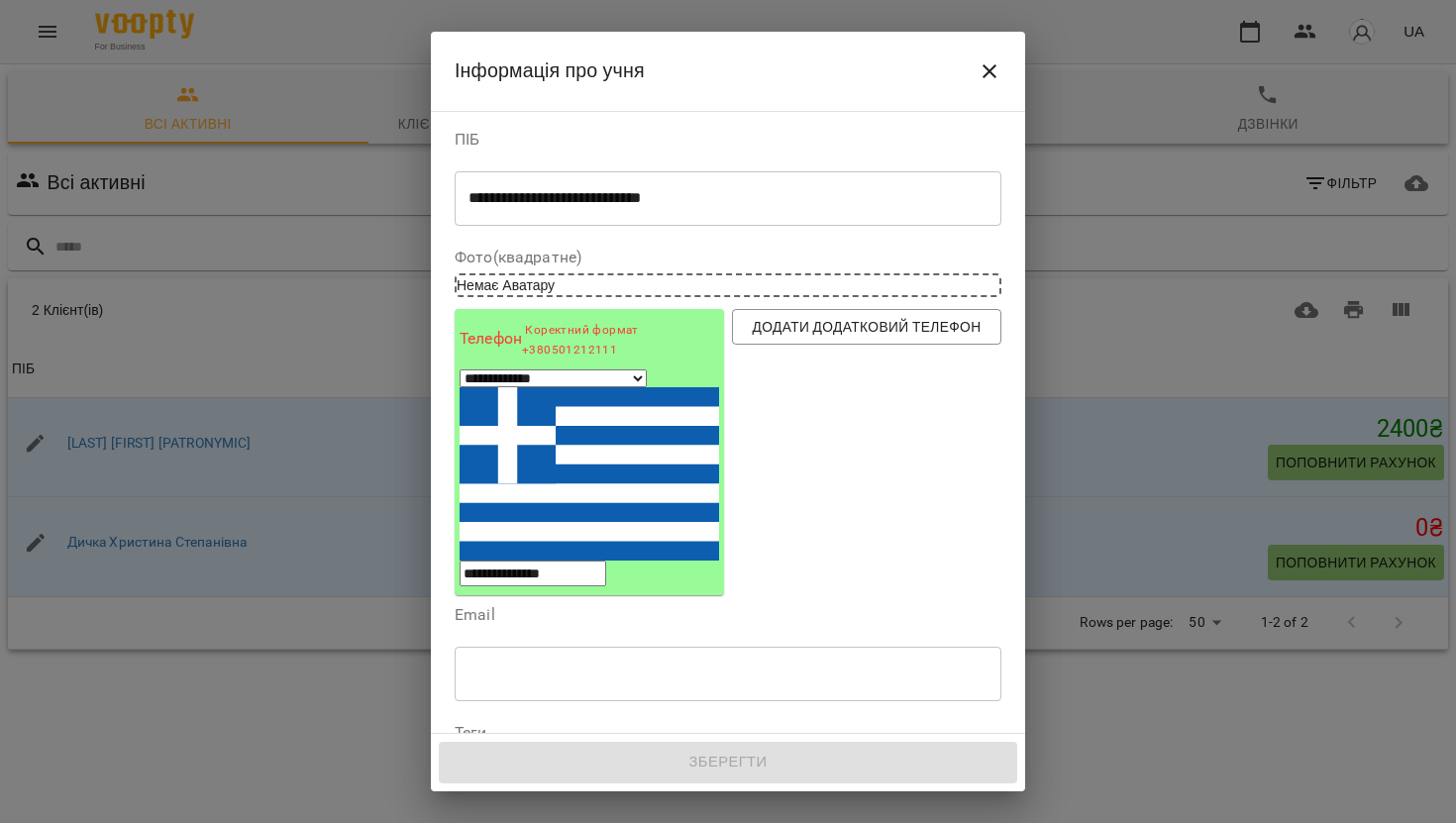 select on "**" 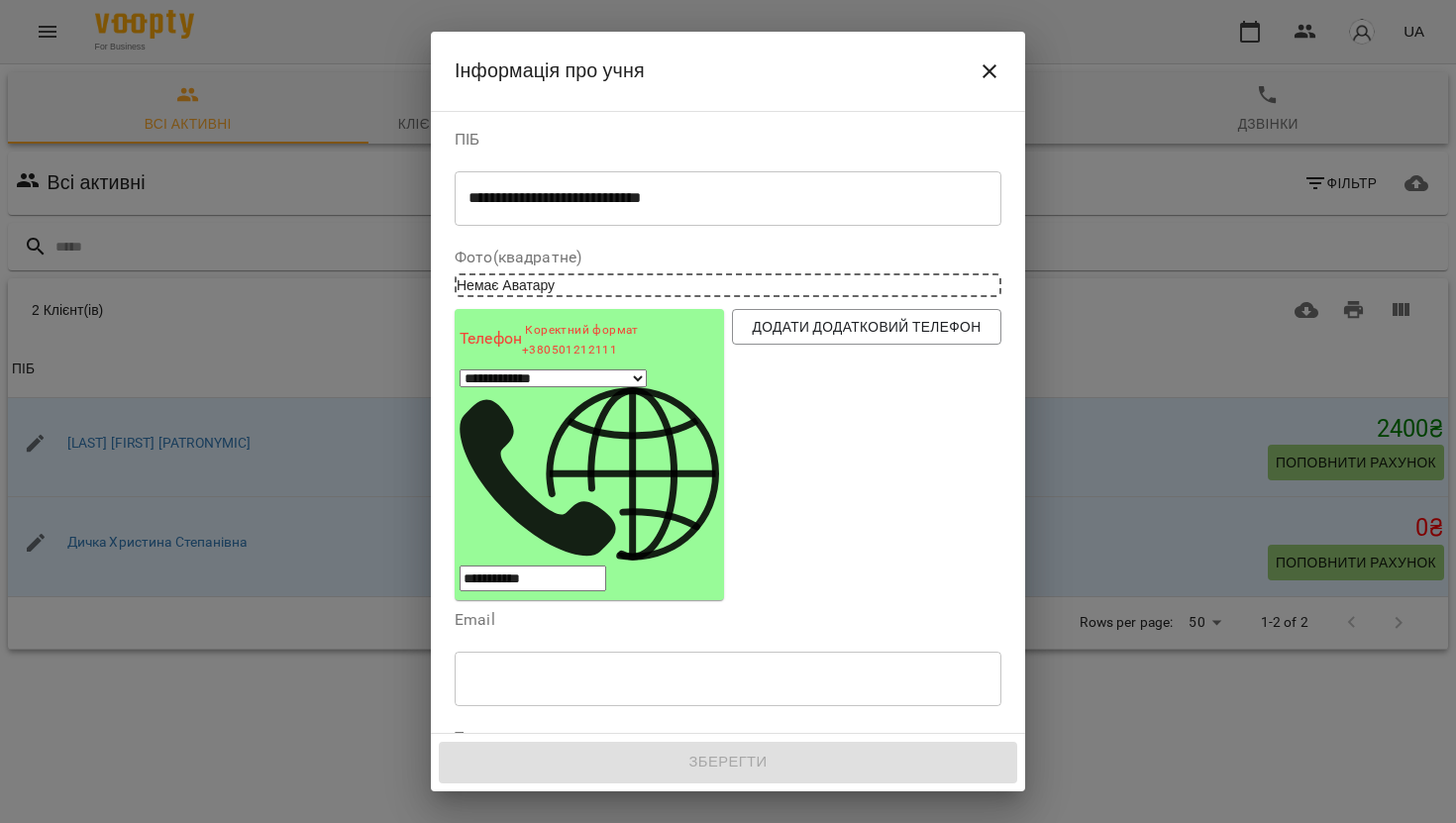 click on "**********" at bounding box center (533, 578) 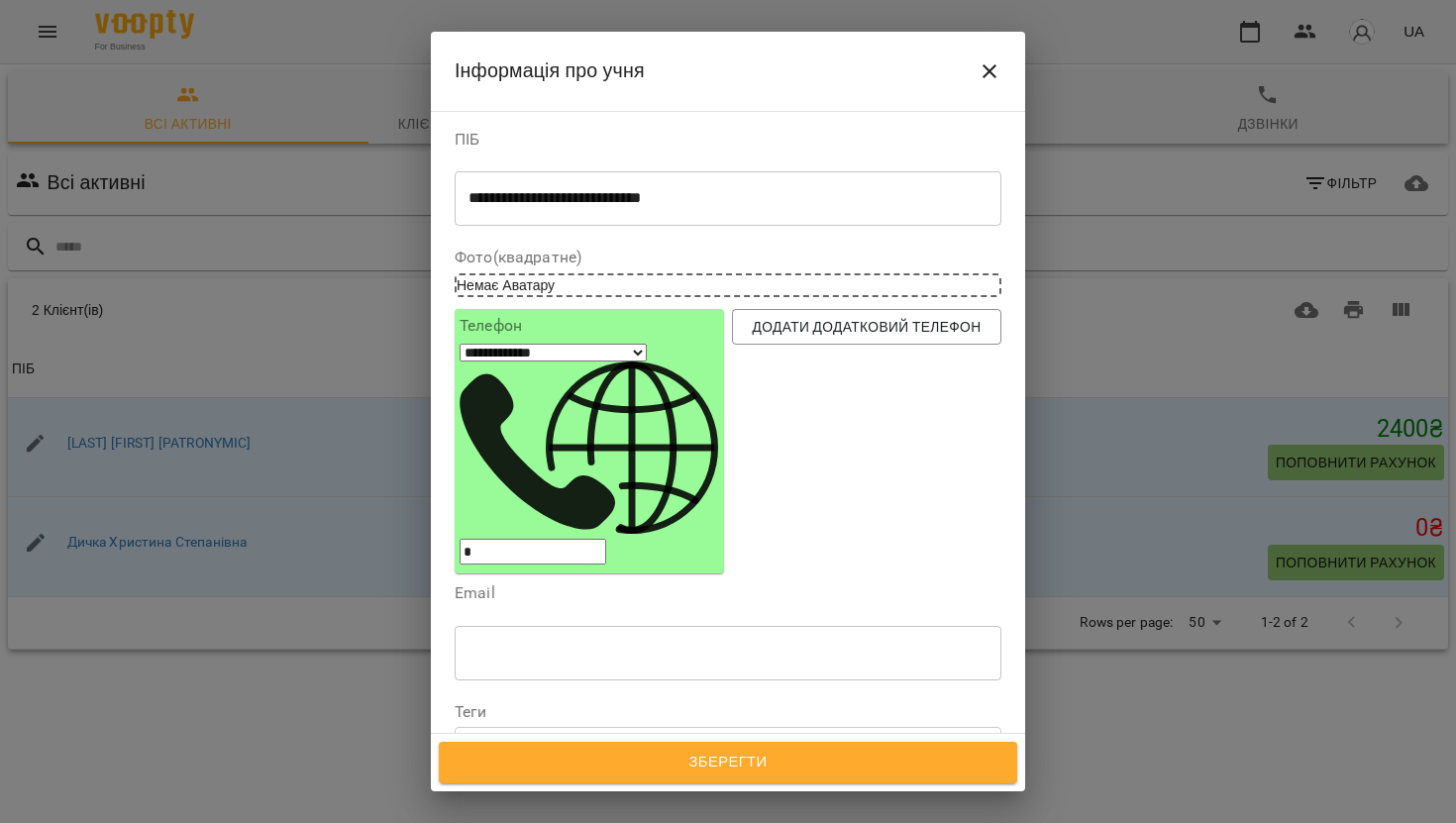 select on "**" 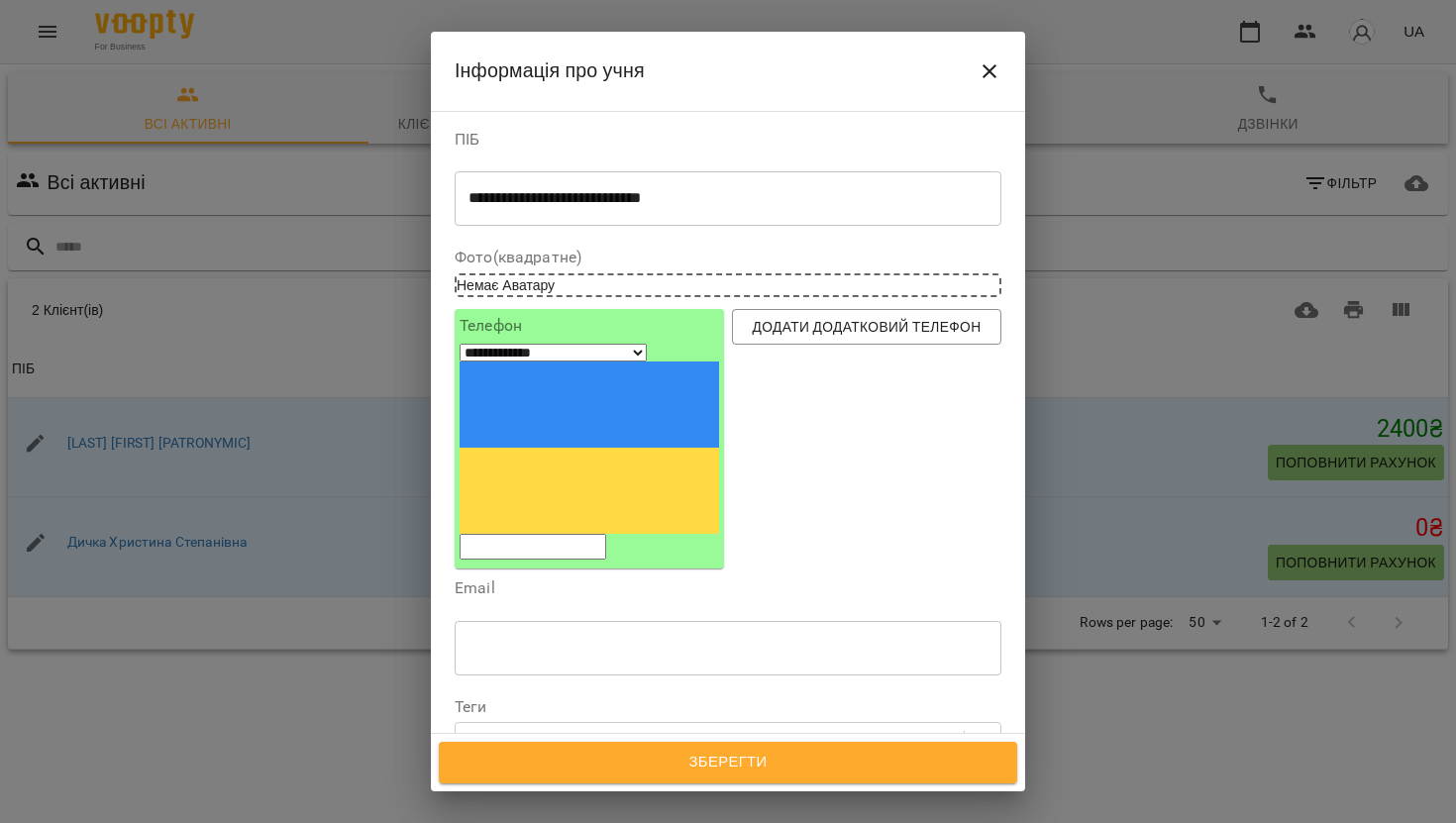 paste on "**********" 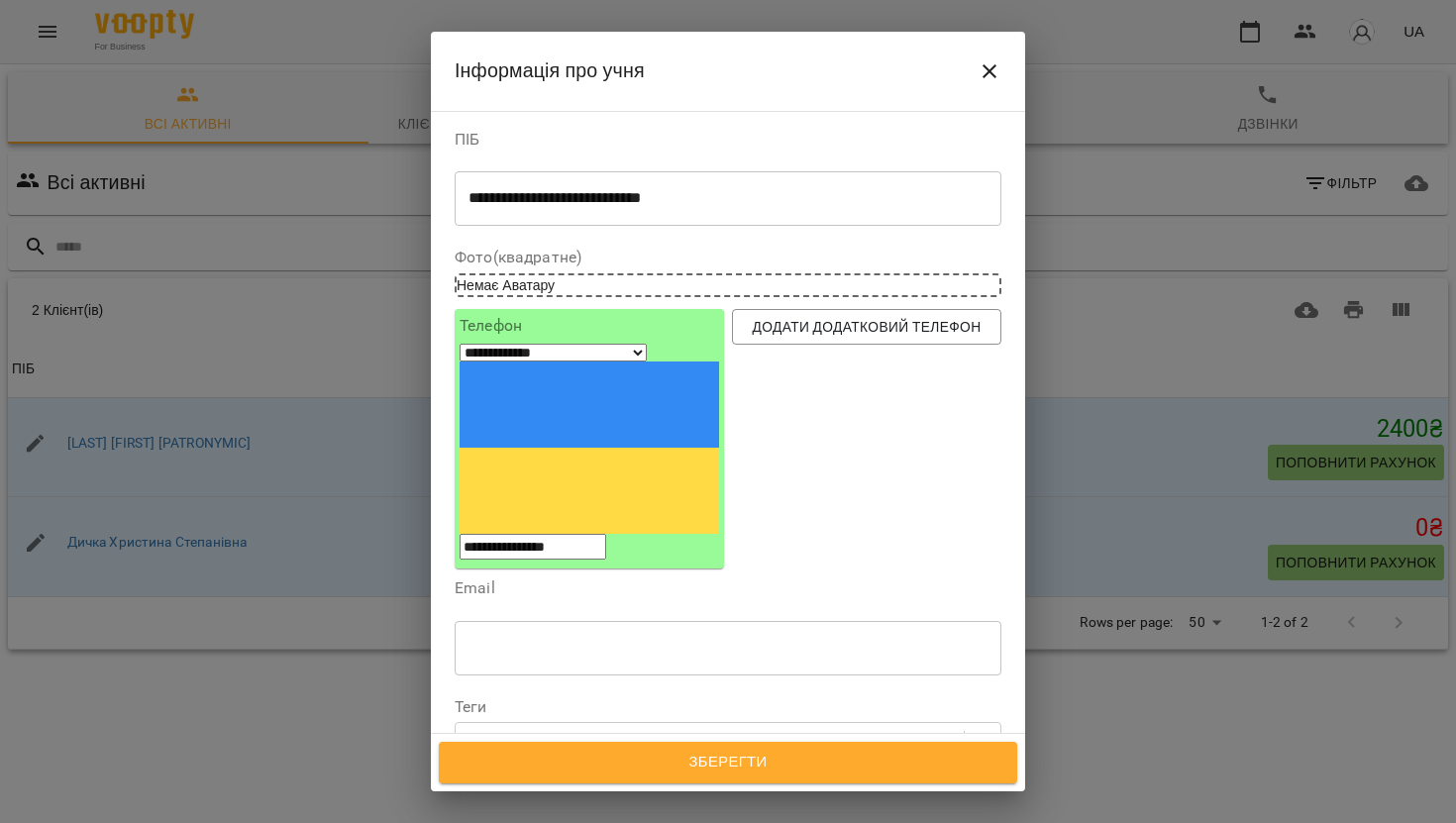 type on "**********" 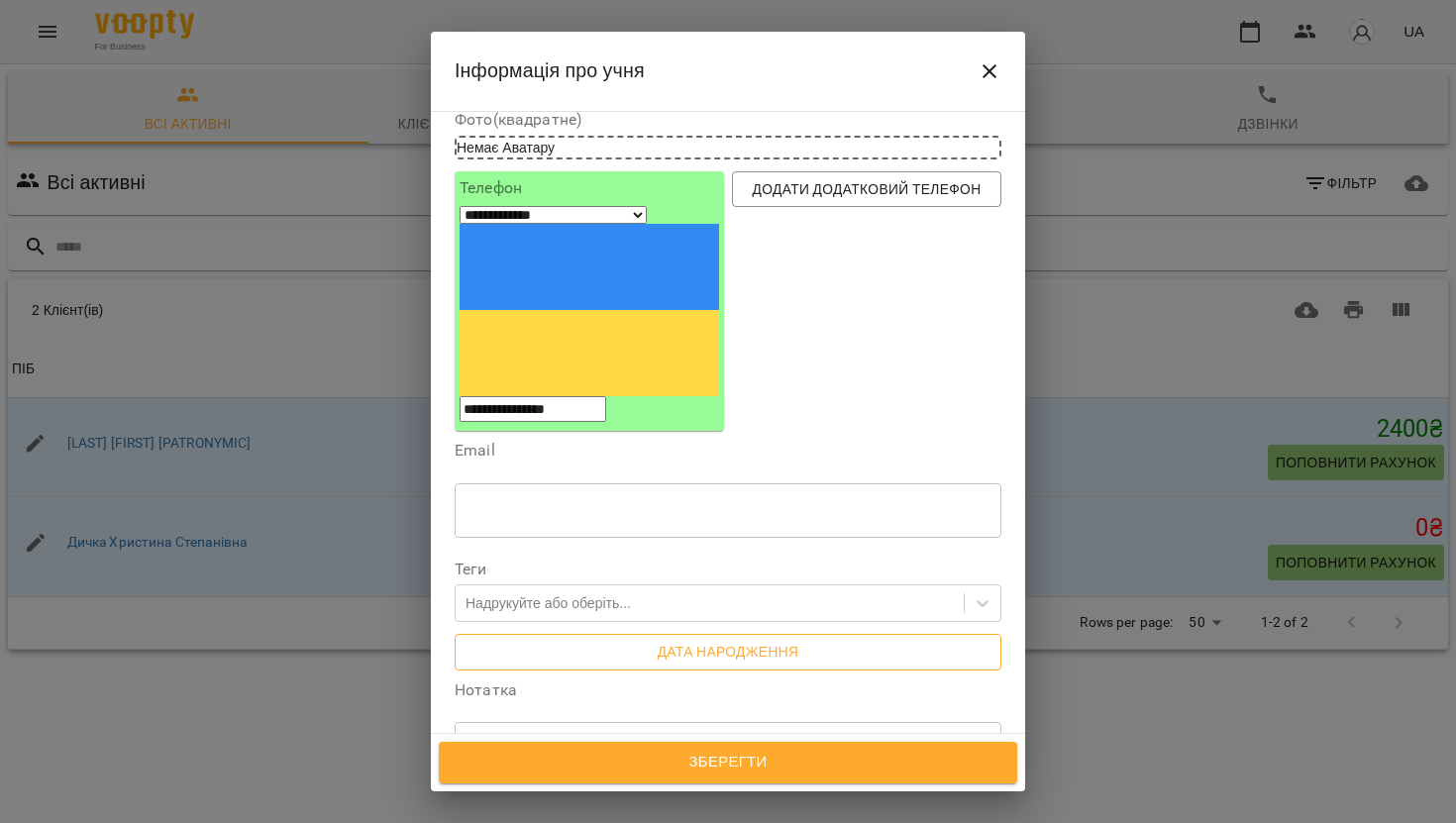 scroll, scrollTop: 145, scrollLeft: 0, axis: vertical 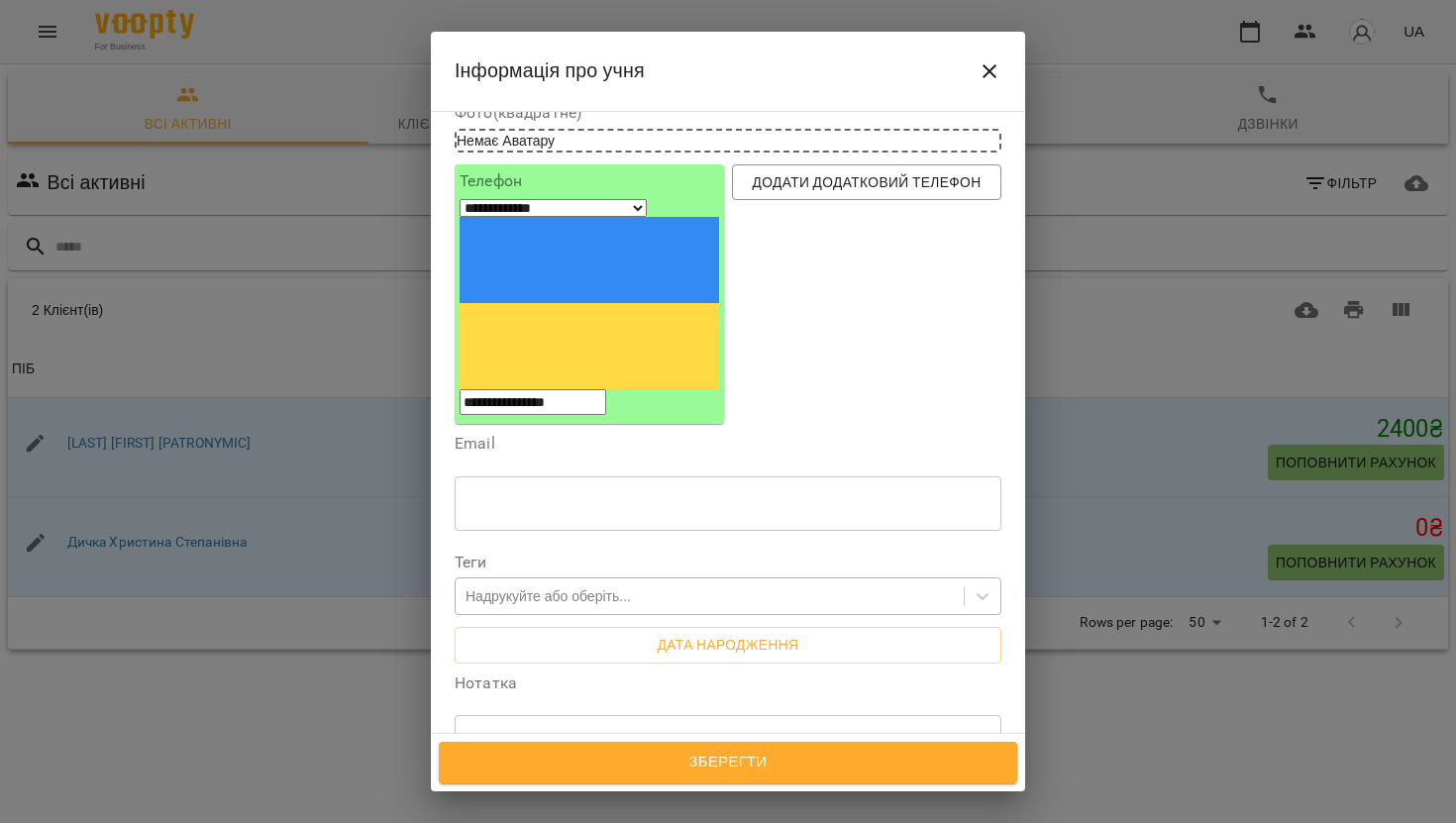 click on "Надрукуйте або оберіть..." at bounding box center [709, 596] 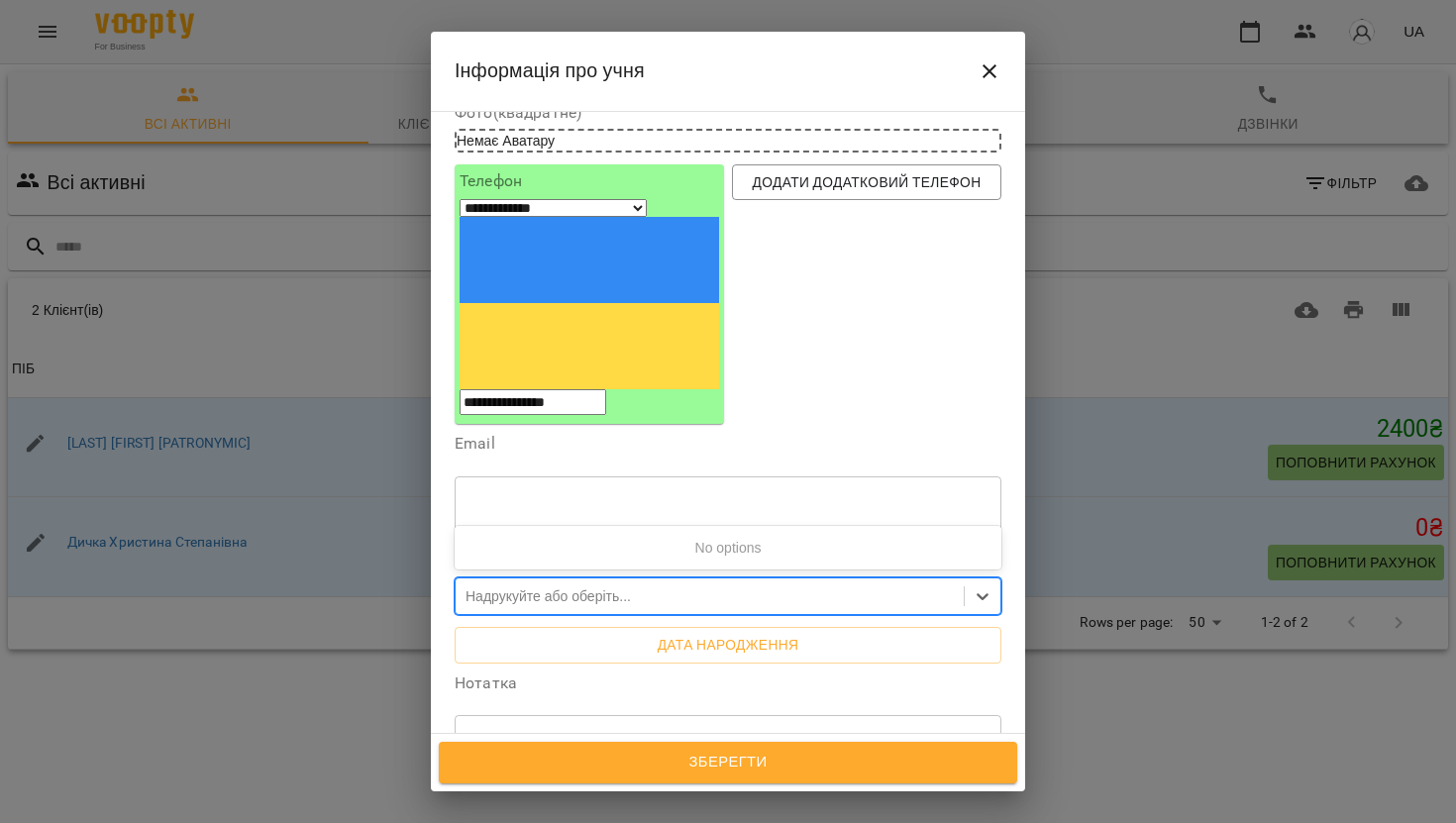 click on "Надрукуйте або оберіть..." at bounding box center (709, 596) 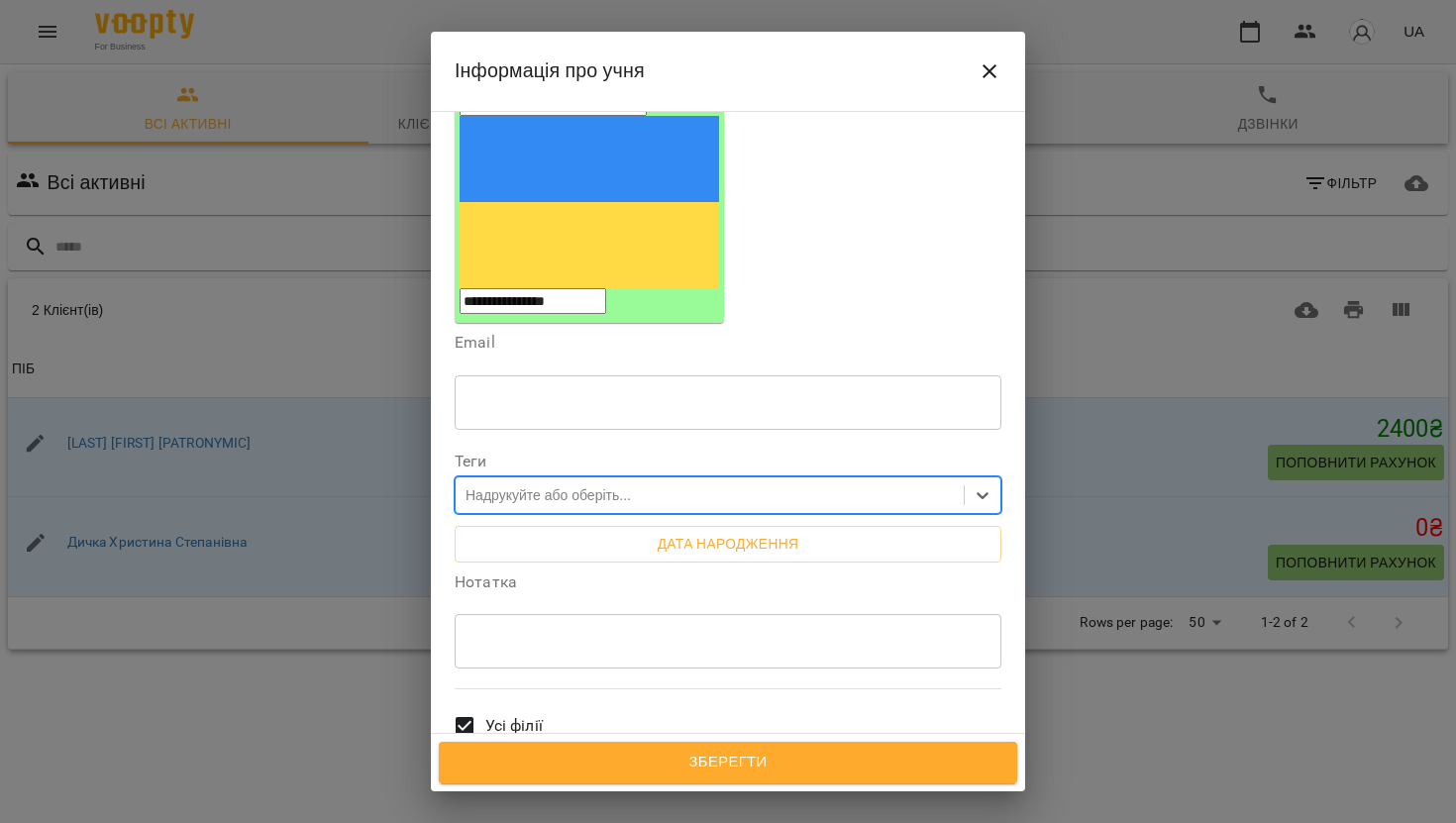 scroll, scrollTop: 378, scrollLeft: 0, axis: vertical 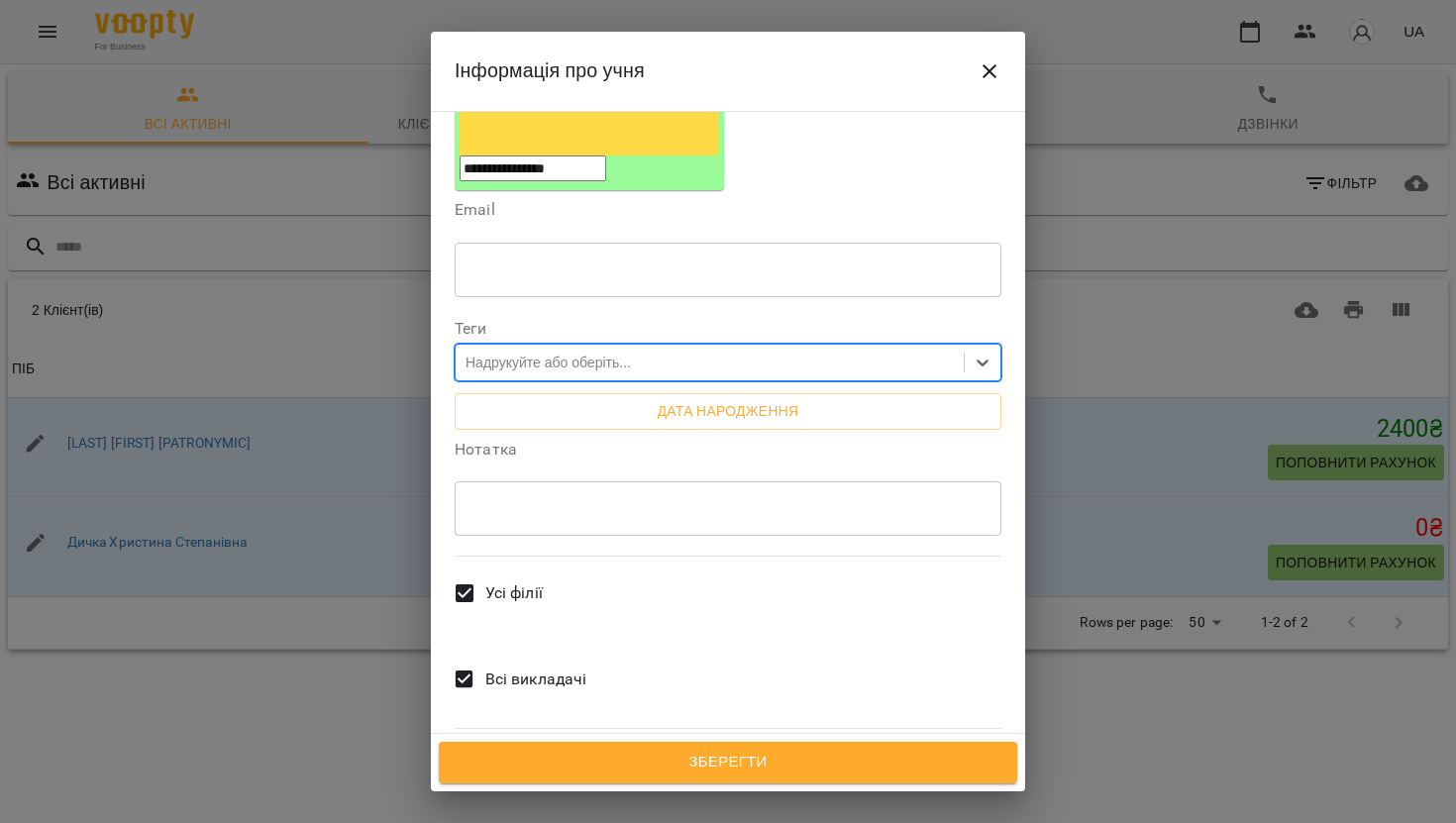 click on "Усі філії" at bounding box center [514, 593] 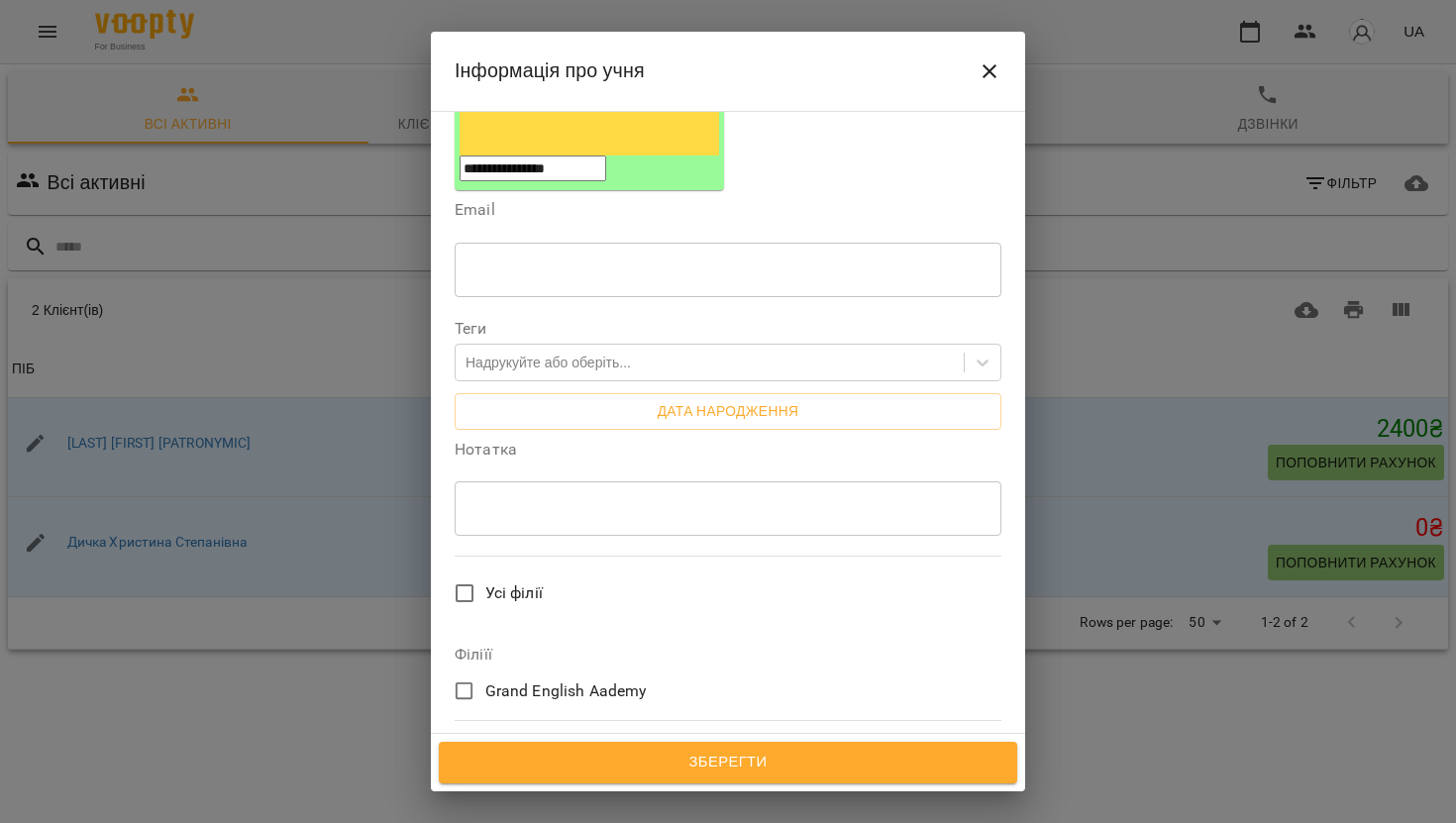 click on "Усі філії" at bounding box center (514, 593) 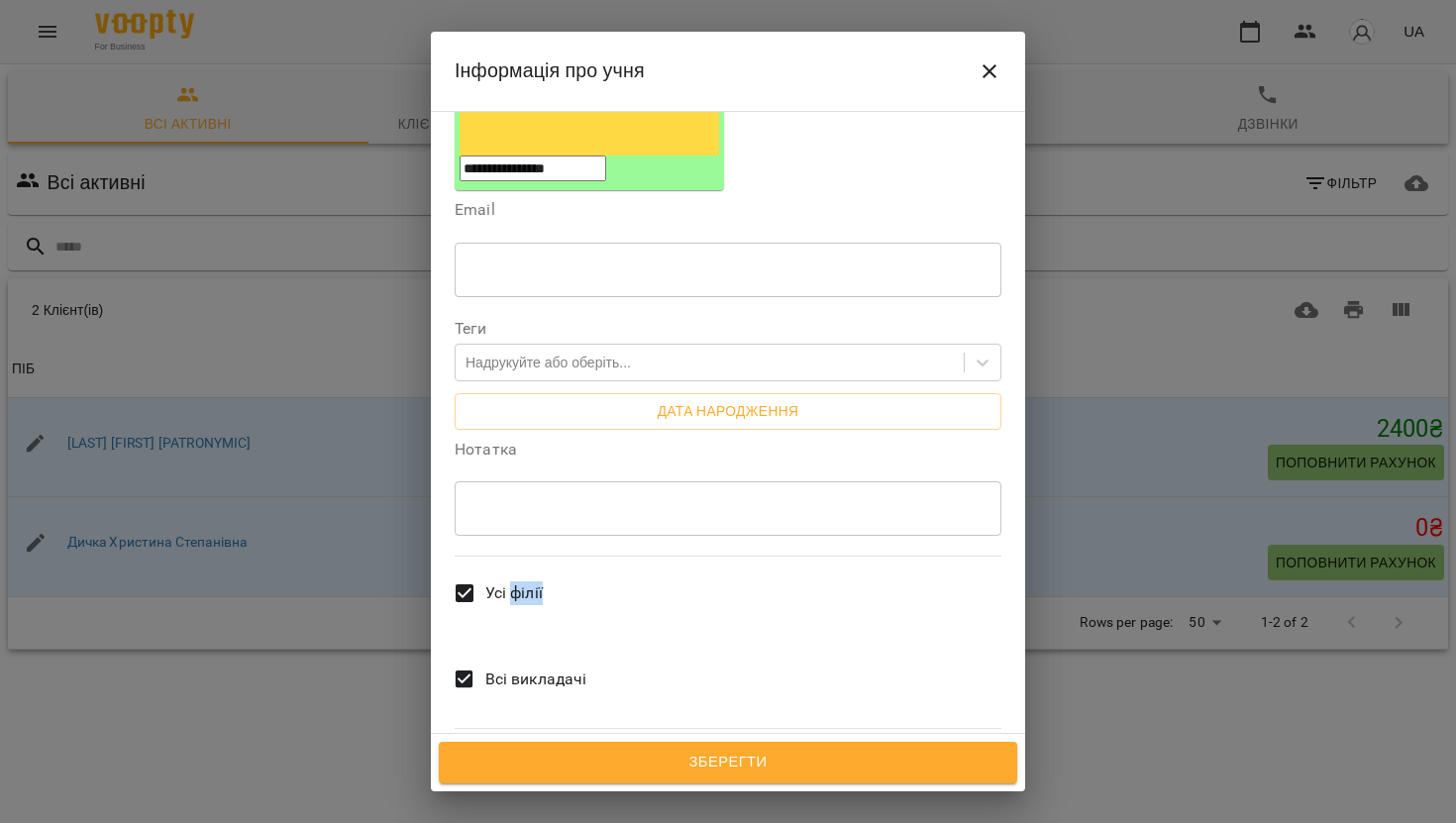 click on "Усі філії" at bounding box center [514, 593] 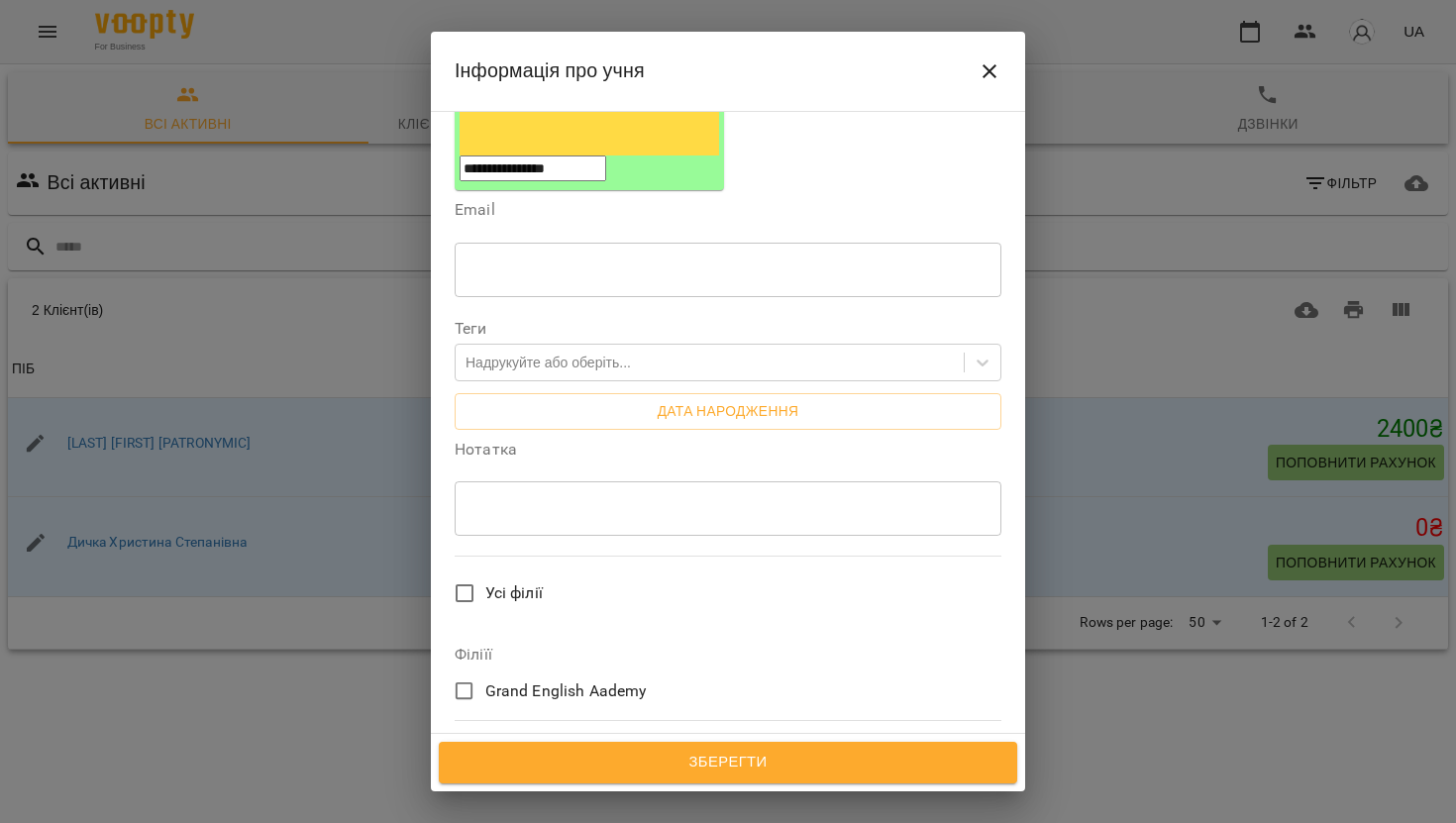 click on "Grand English Aademy" at bounding box center [566, 691] 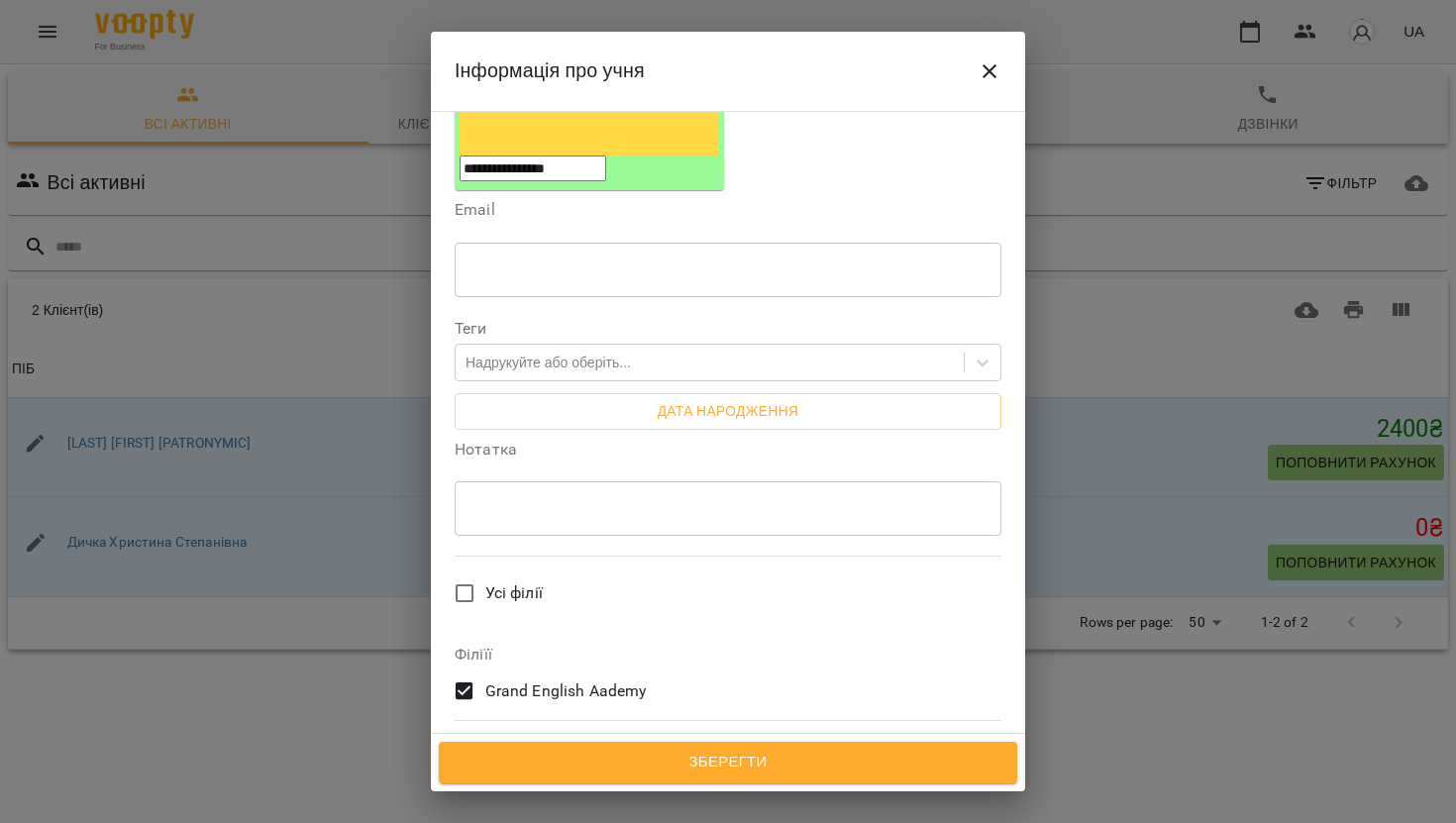 click on "Всі викладачі" at bounding box center (536, 766) 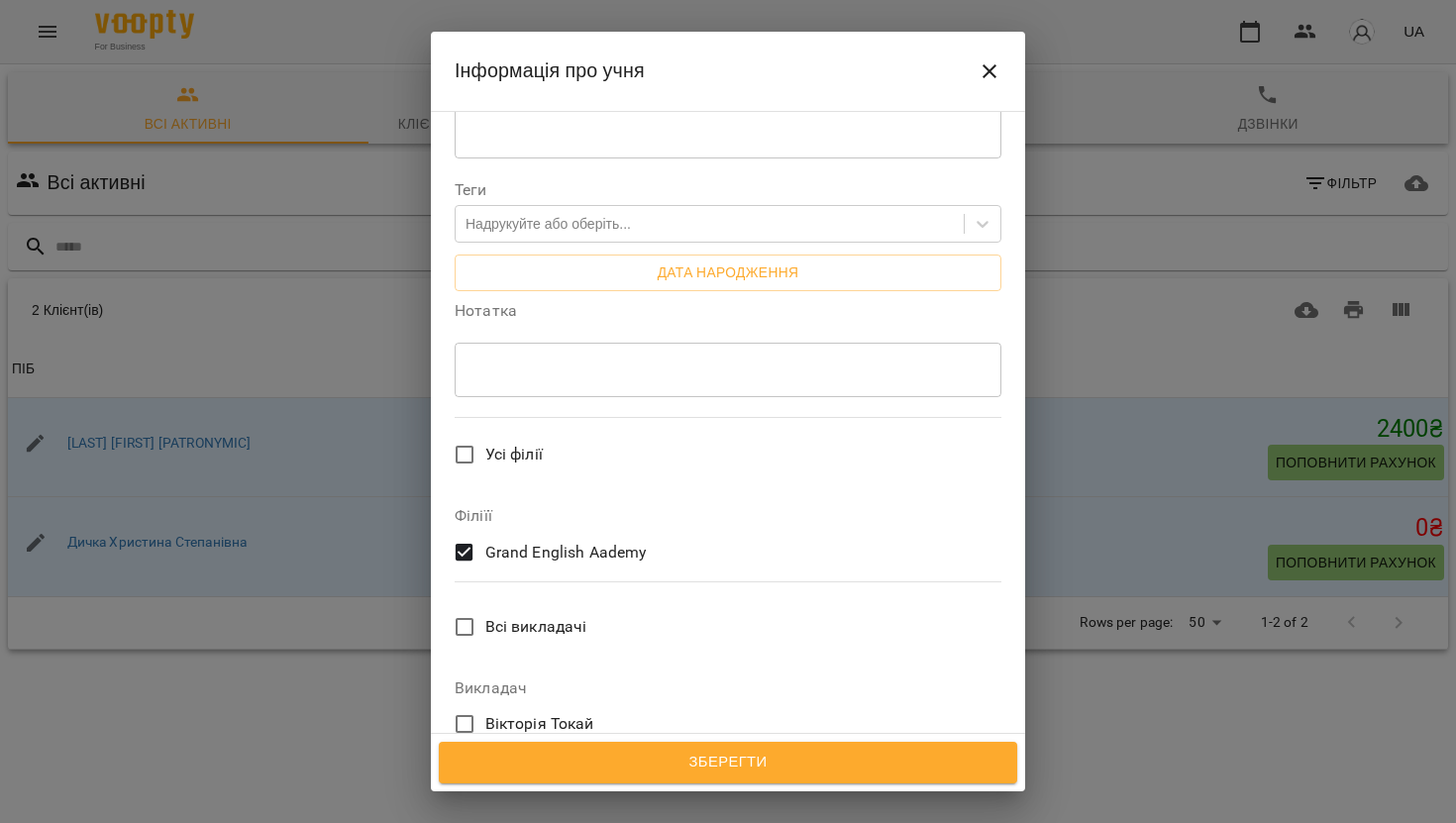scroll, scrollTop: 551, scrollLeft: 0, axis: vertical 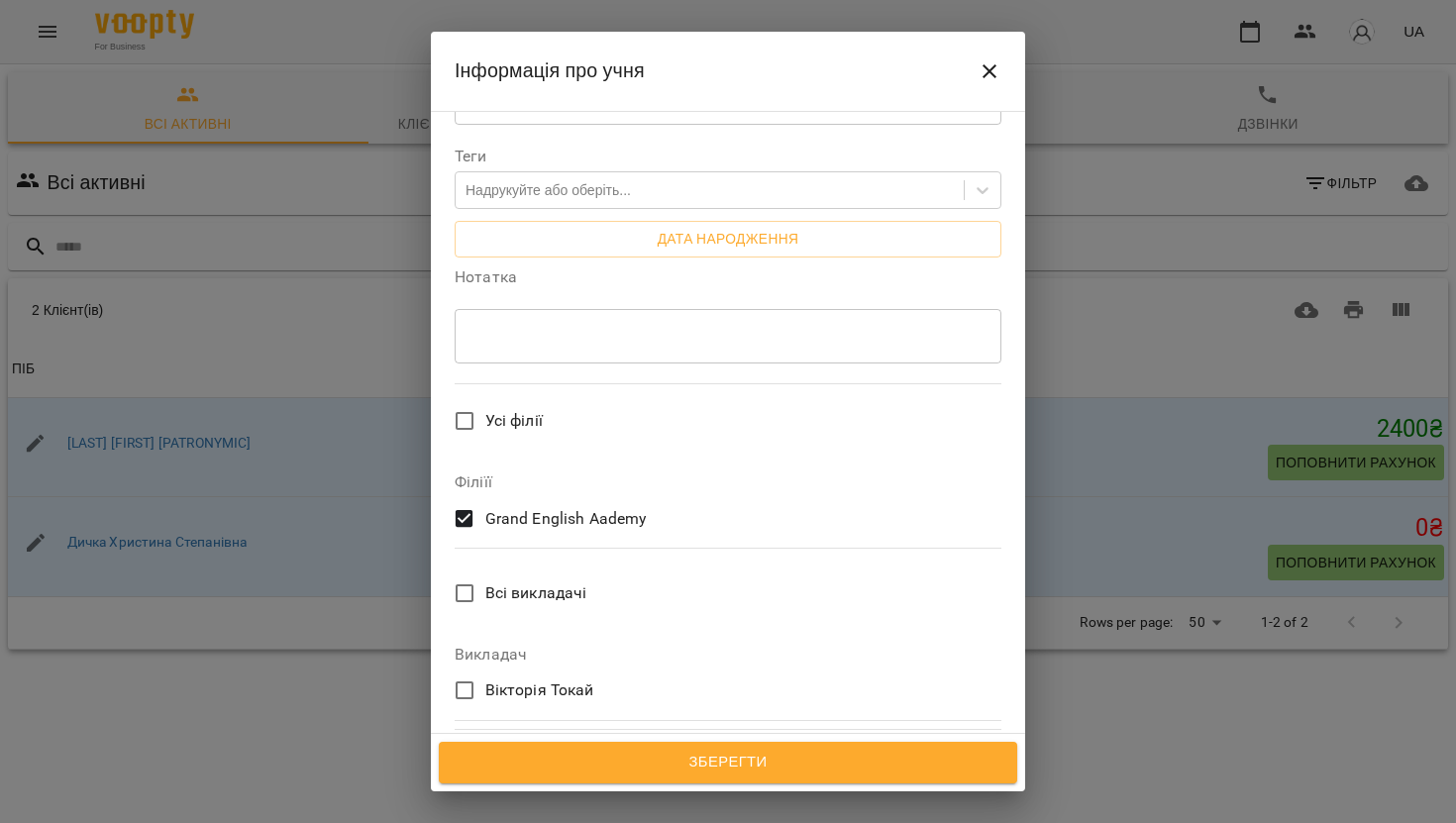 click on "Вікторія Токай" at bounding box center (540, 690) 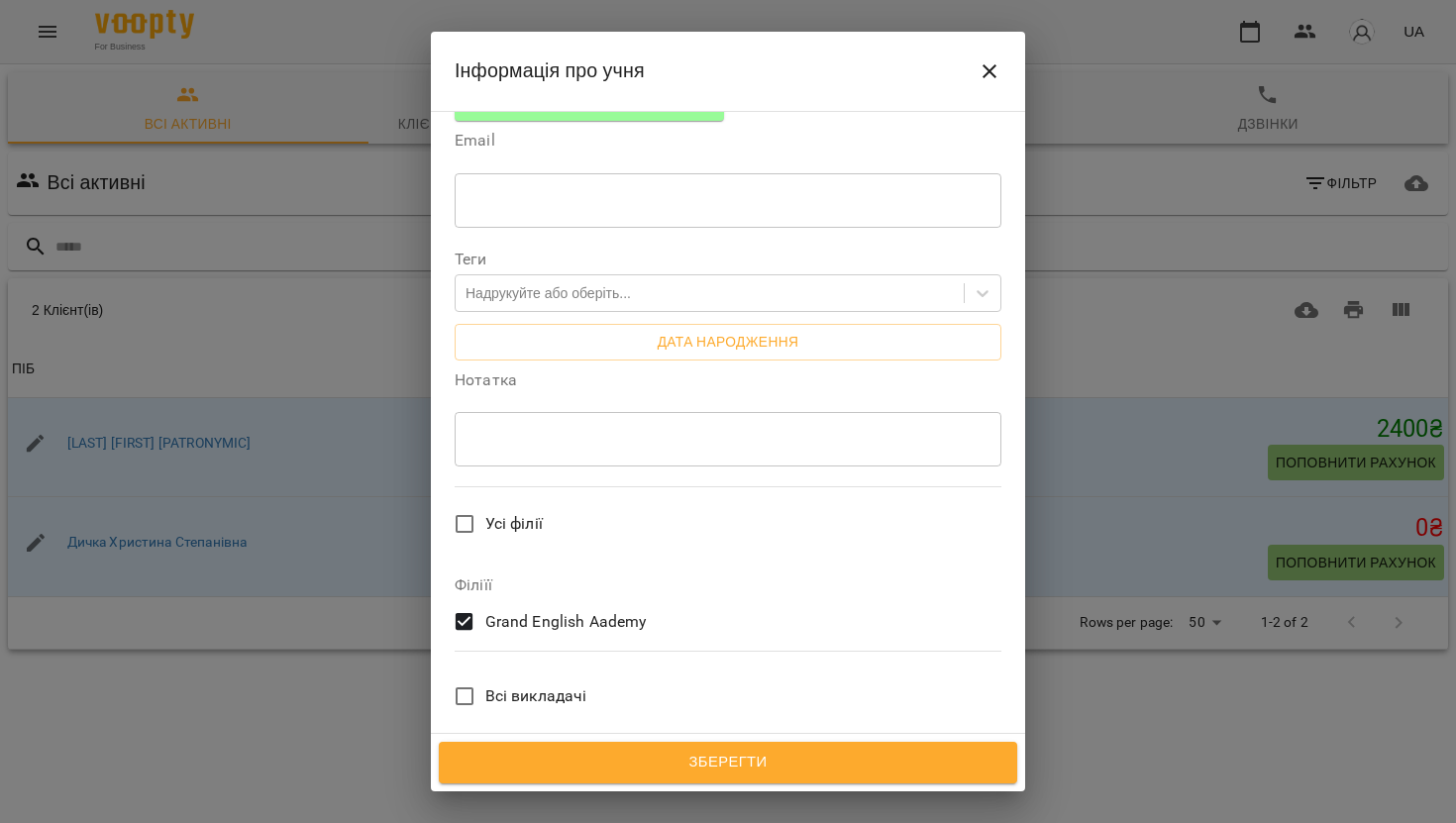 scroll, scrollTop: 551, scrollLeft: 0, axis: vertical 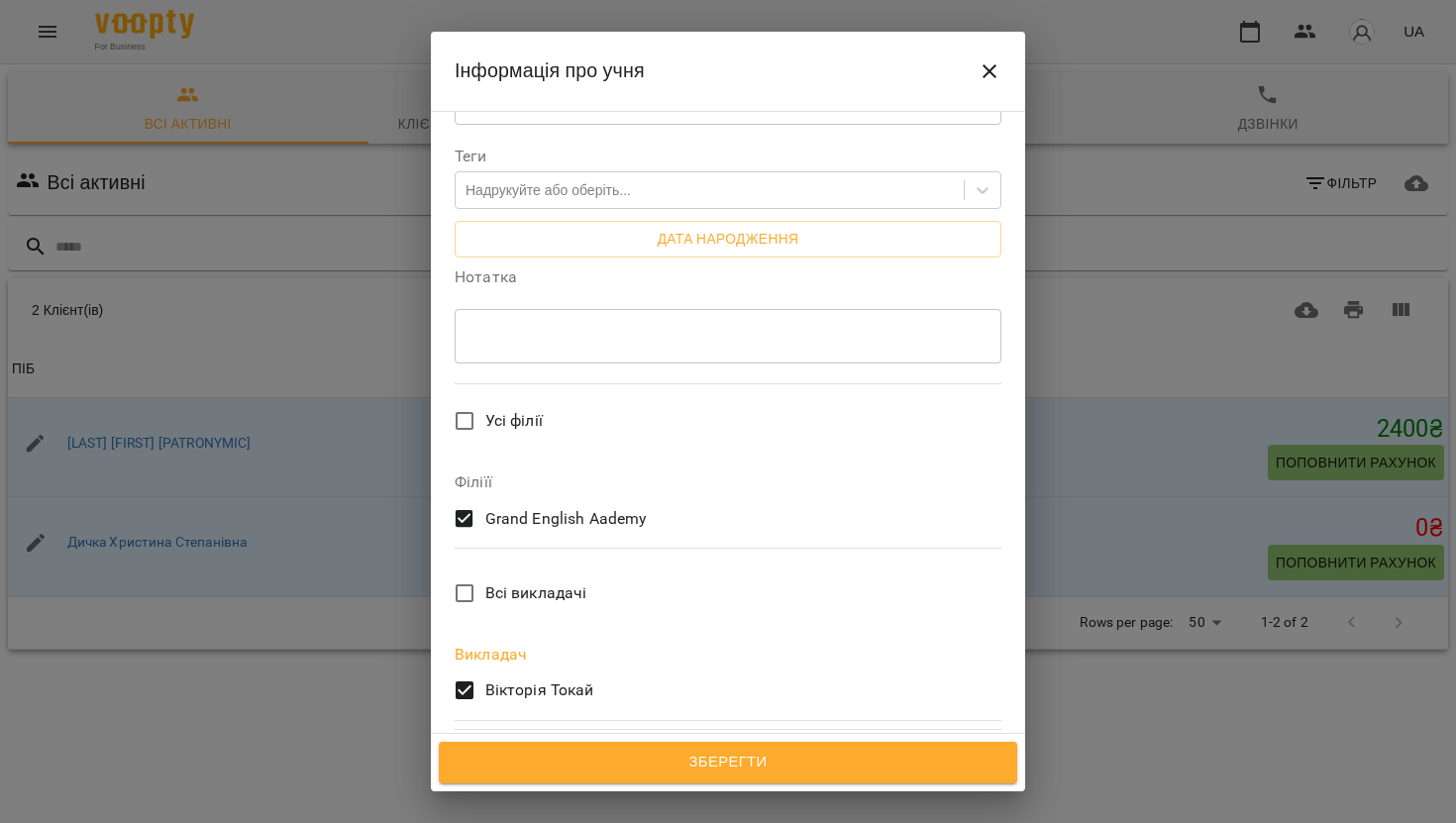 click on "Зберегти" at bounding box center [728, 763] 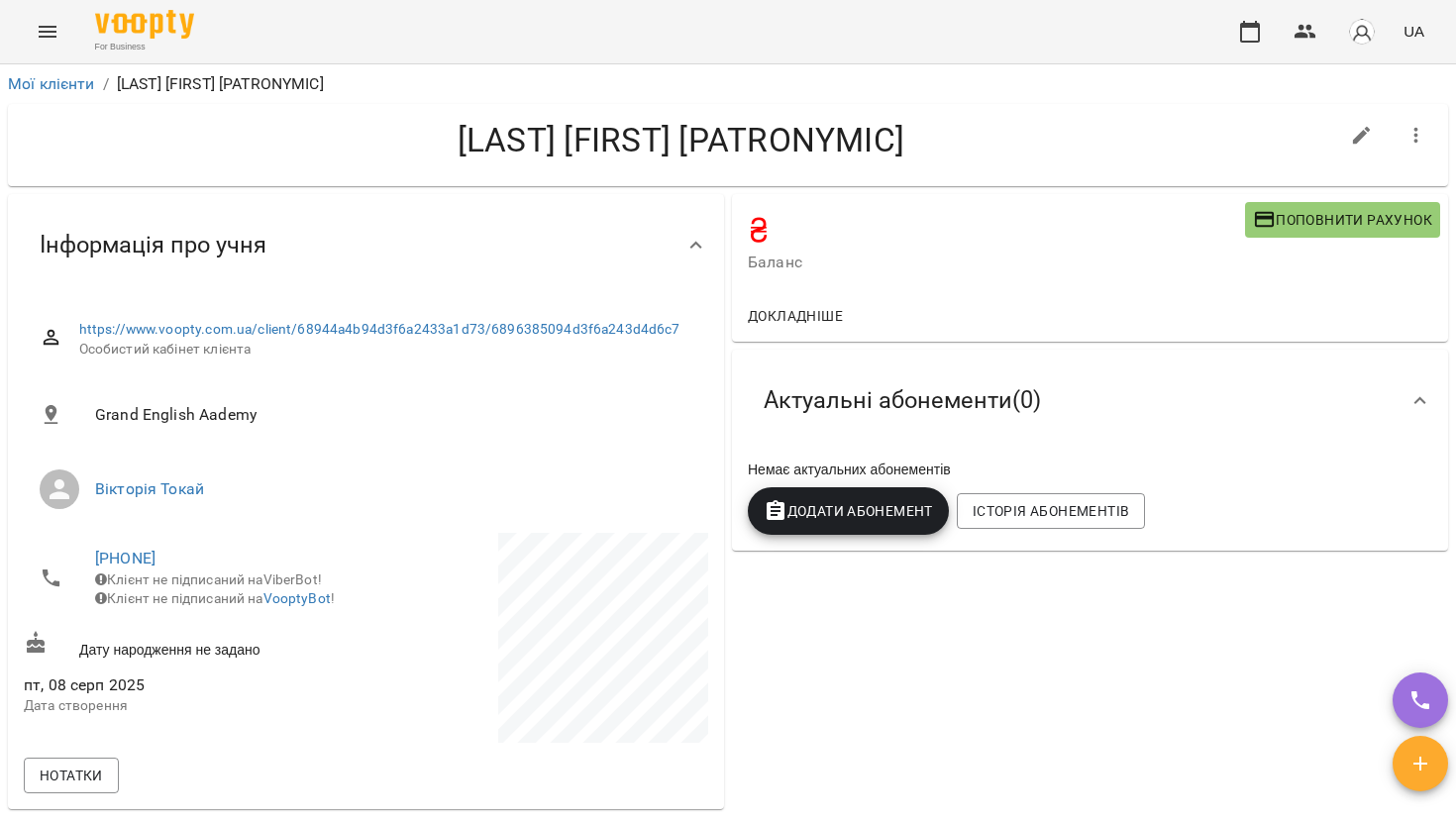 scroll, scrollTop: 0, scrollLeft: 0, axis: both 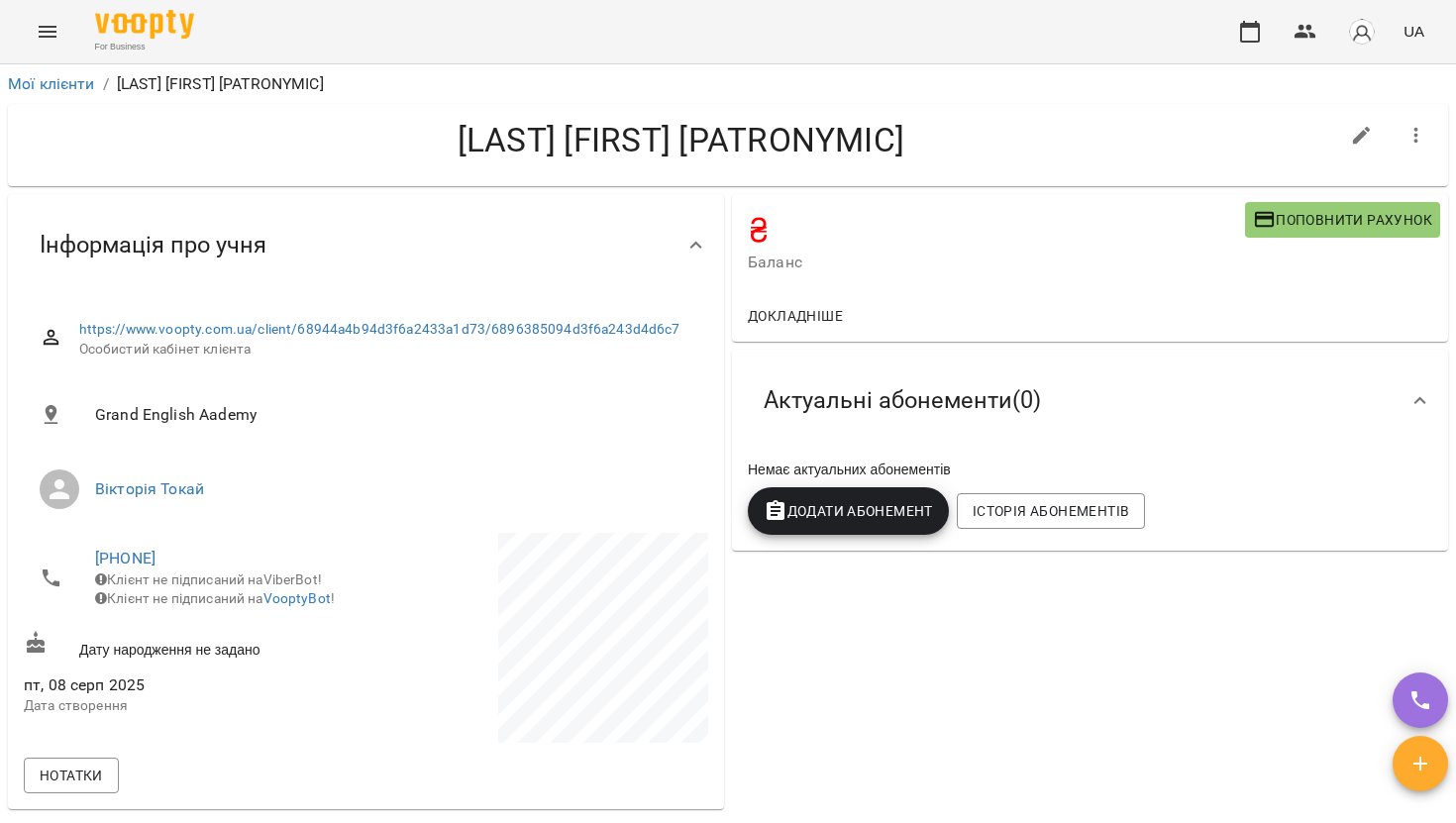 click 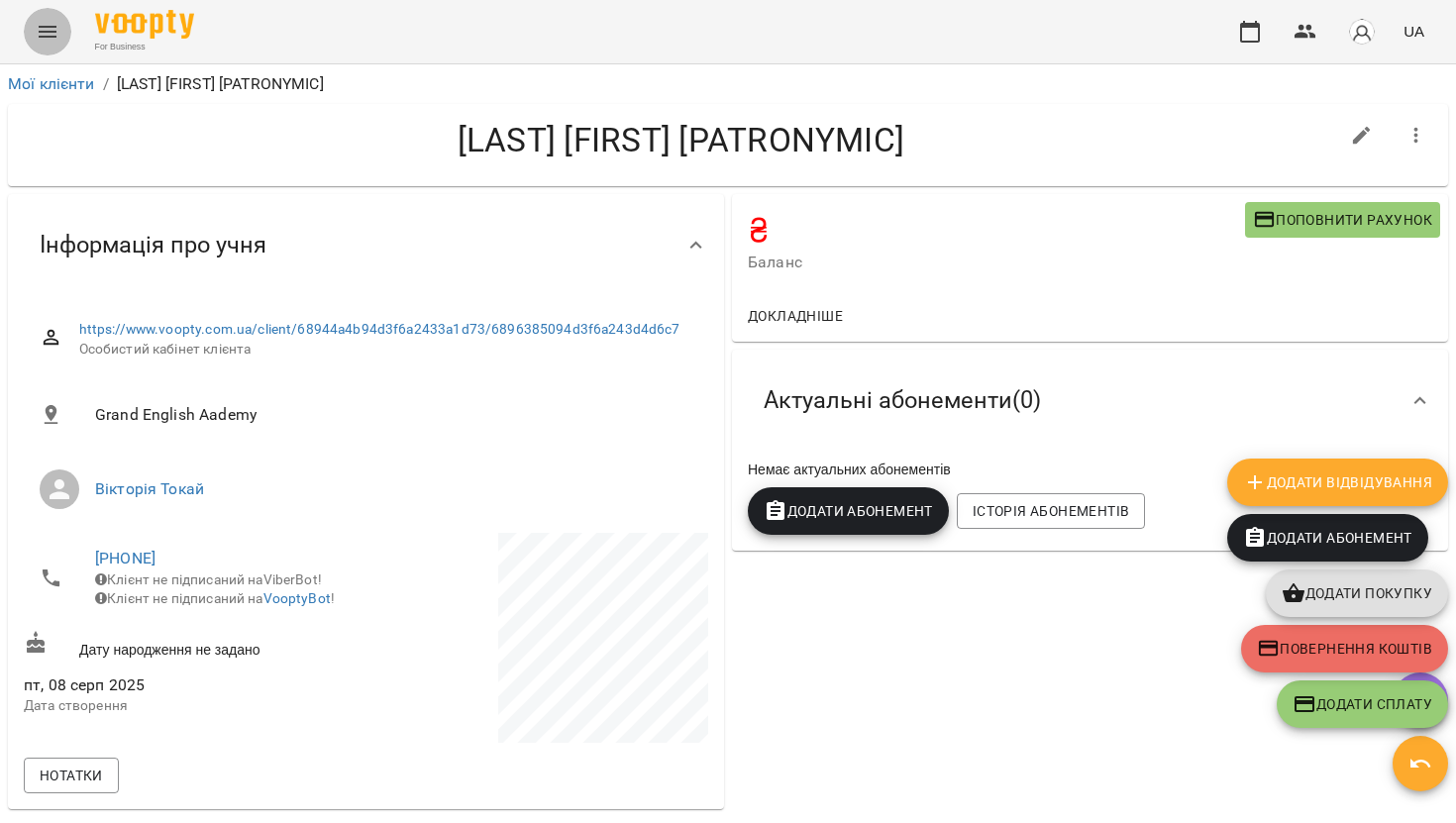 click 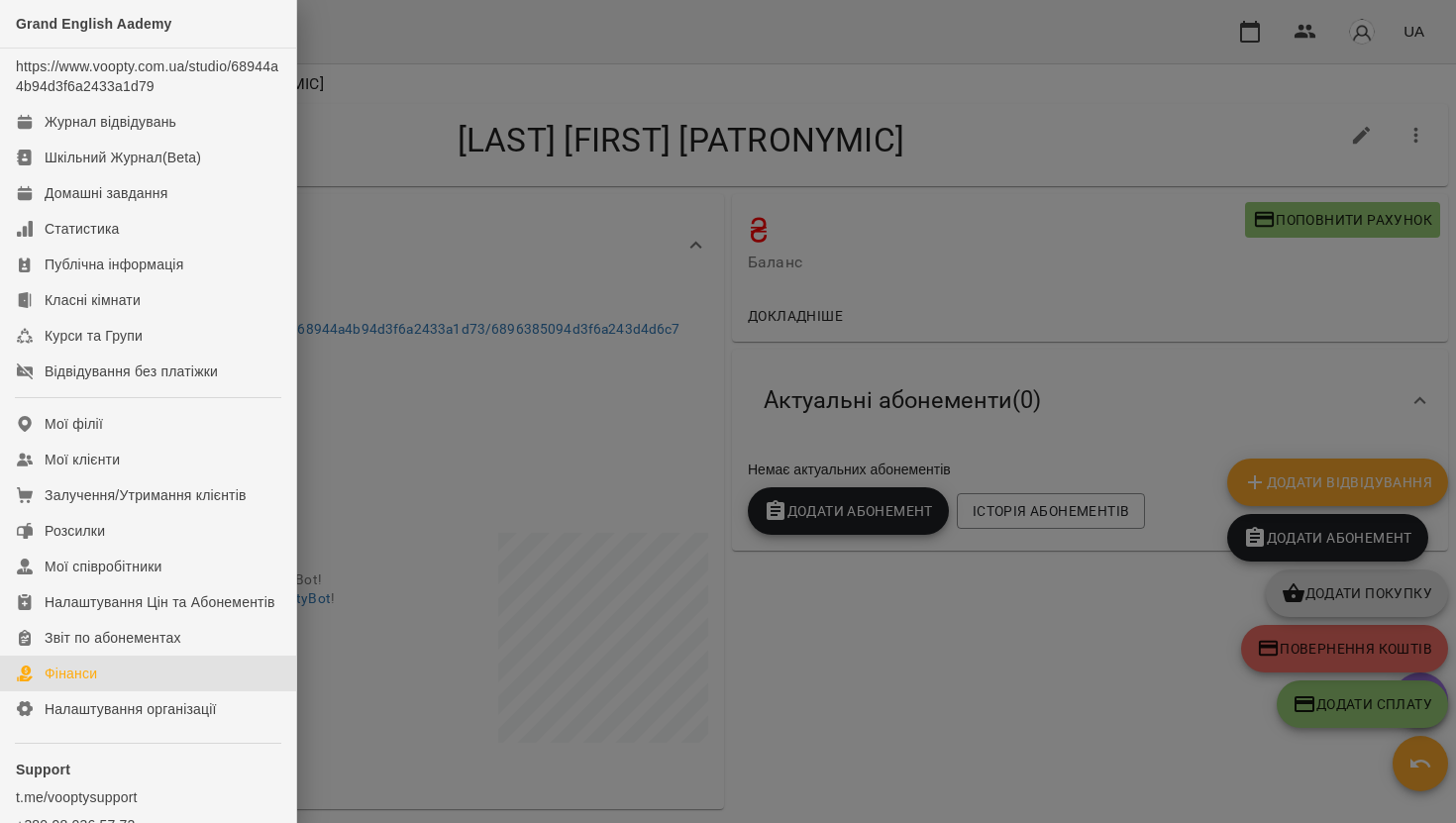 click on "Фінанси" at bounding box center [70, 673] 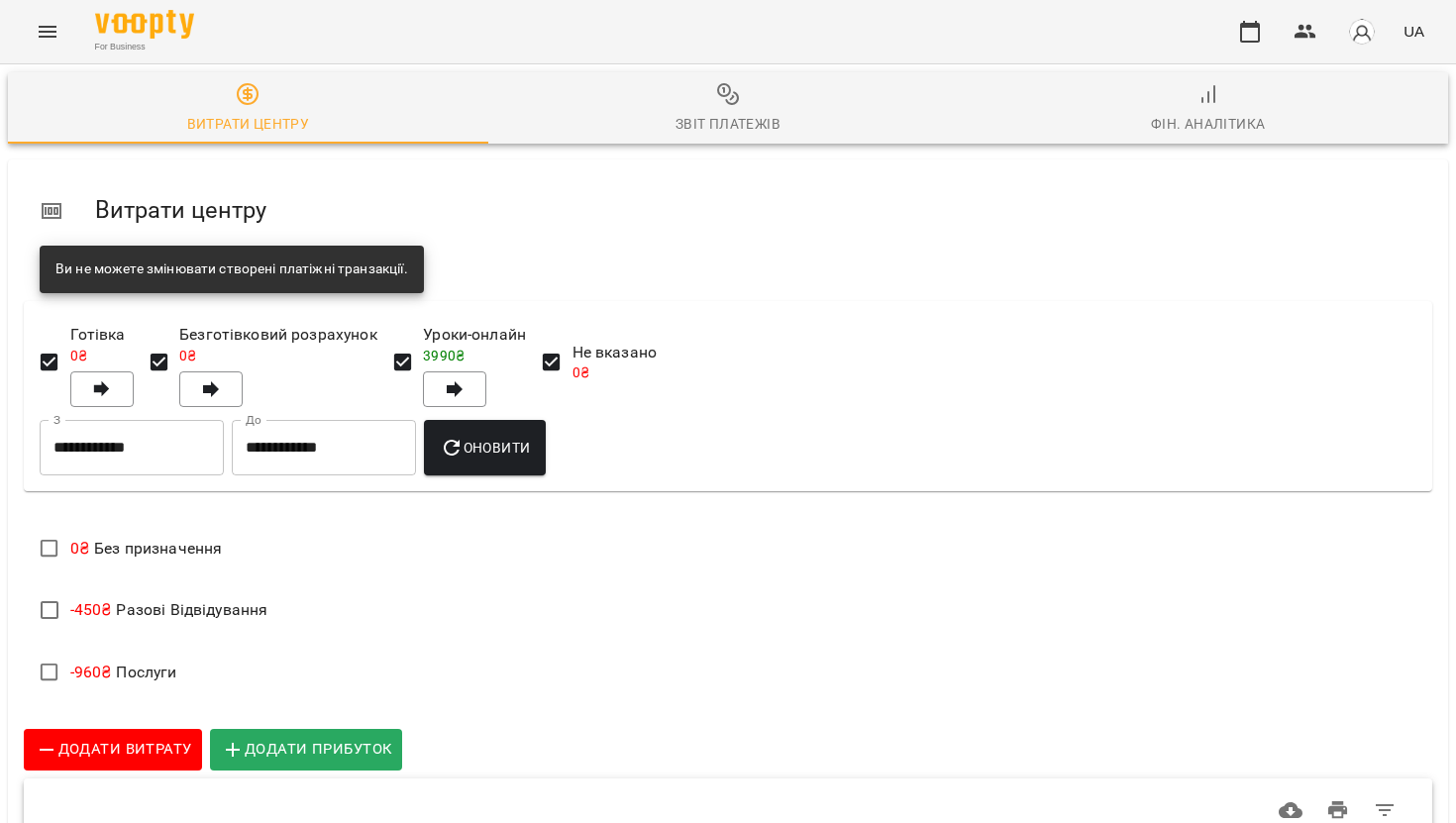 scroll, scrollTop: 0, scrollLeft: 0, axis: both 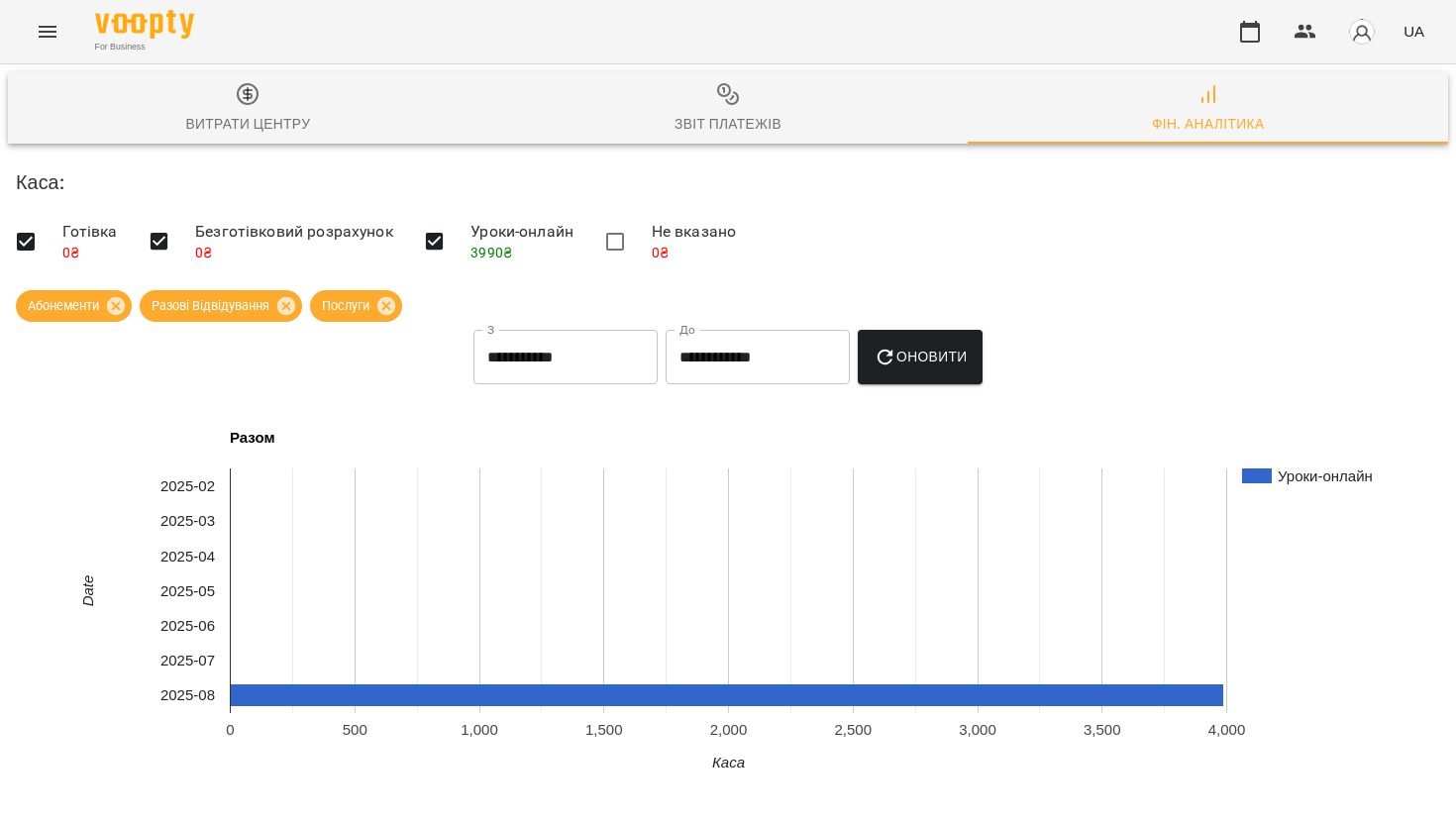 click on "Звіт платежів" at bounding box center (728, 124) 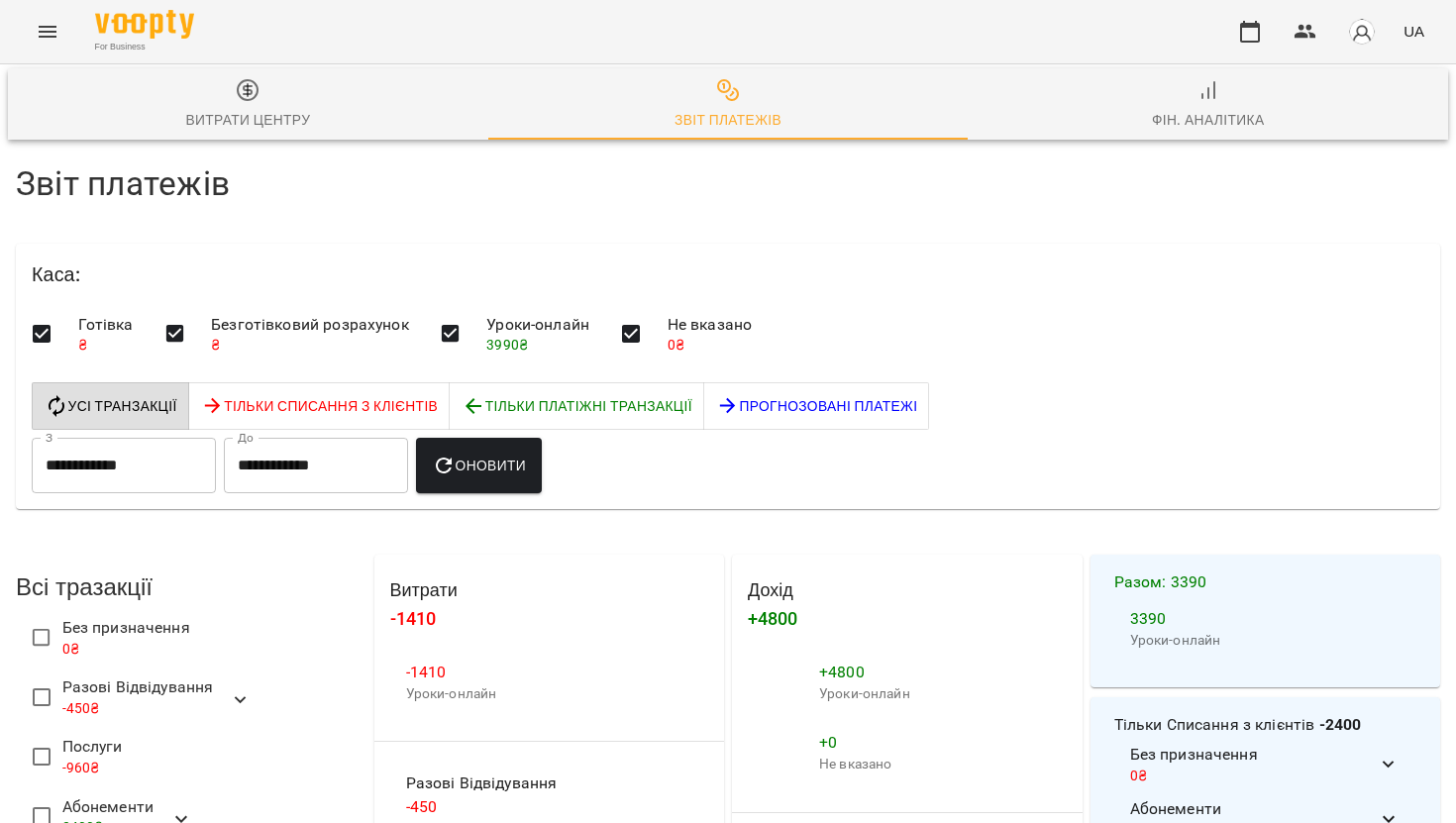 scroll, scrollTop: 220, scrollLeft: 0, axis: vertical 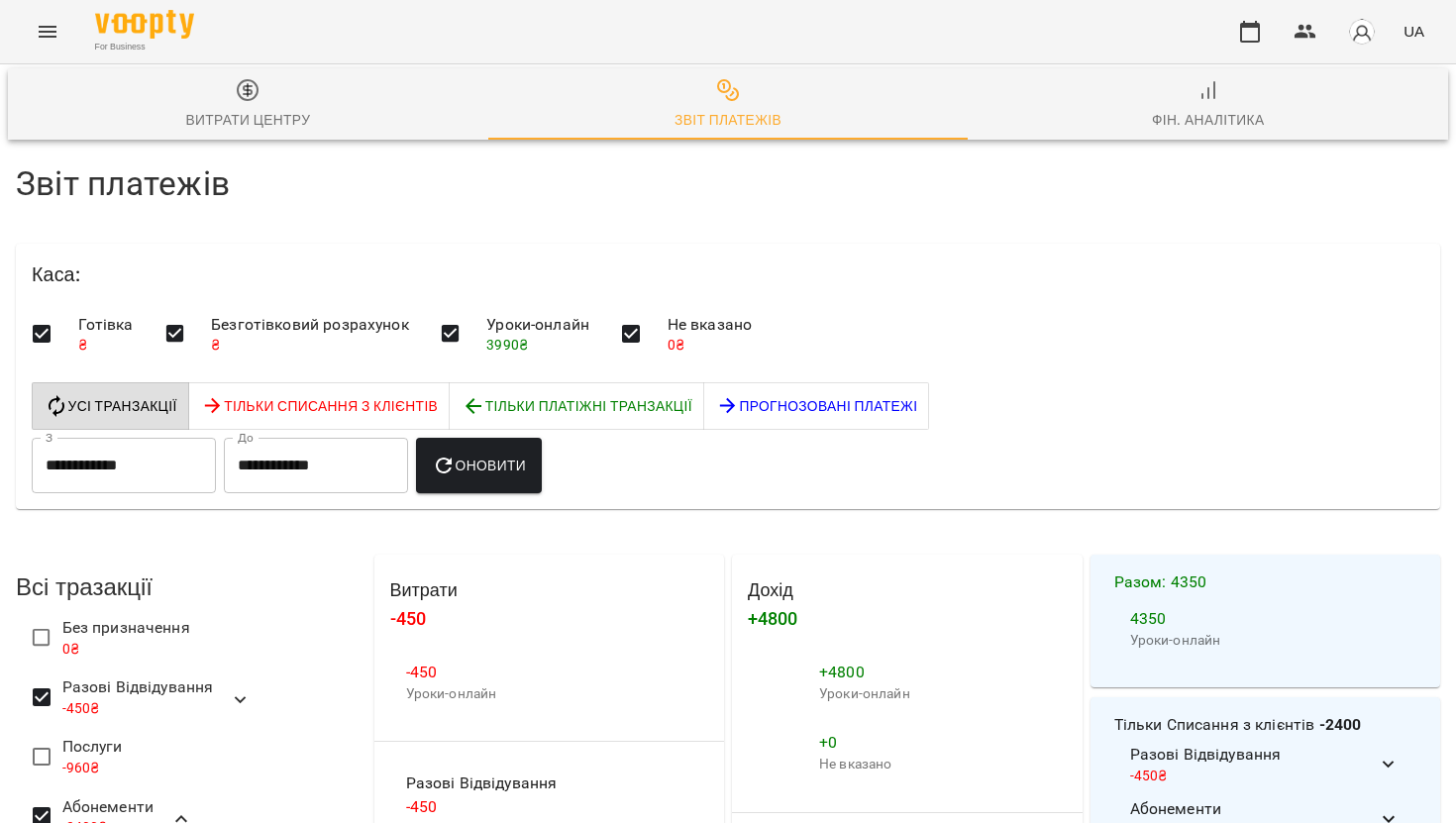 click 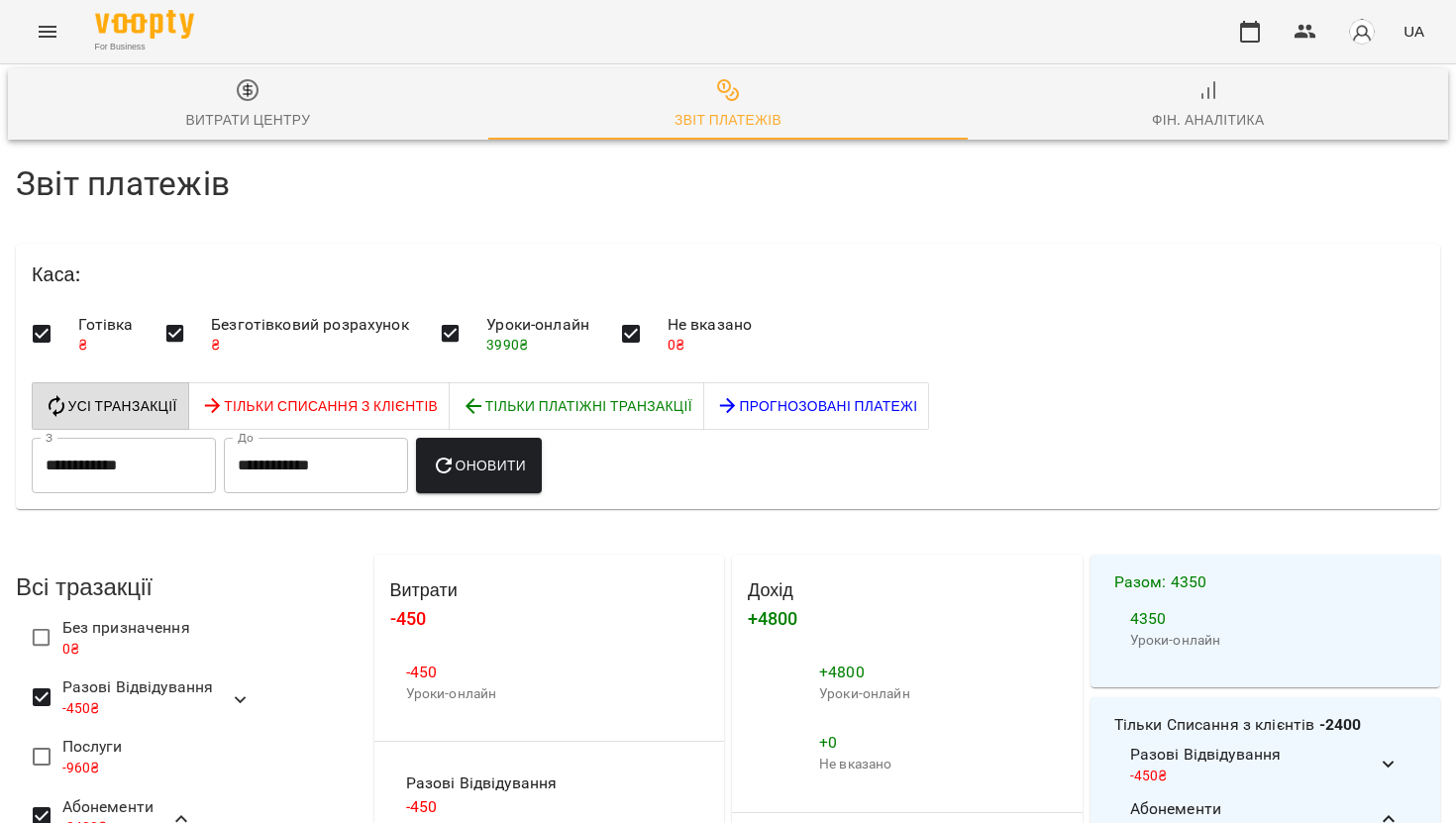 scroll, scrollTop: 0, scrollLeft: 0, axis: both 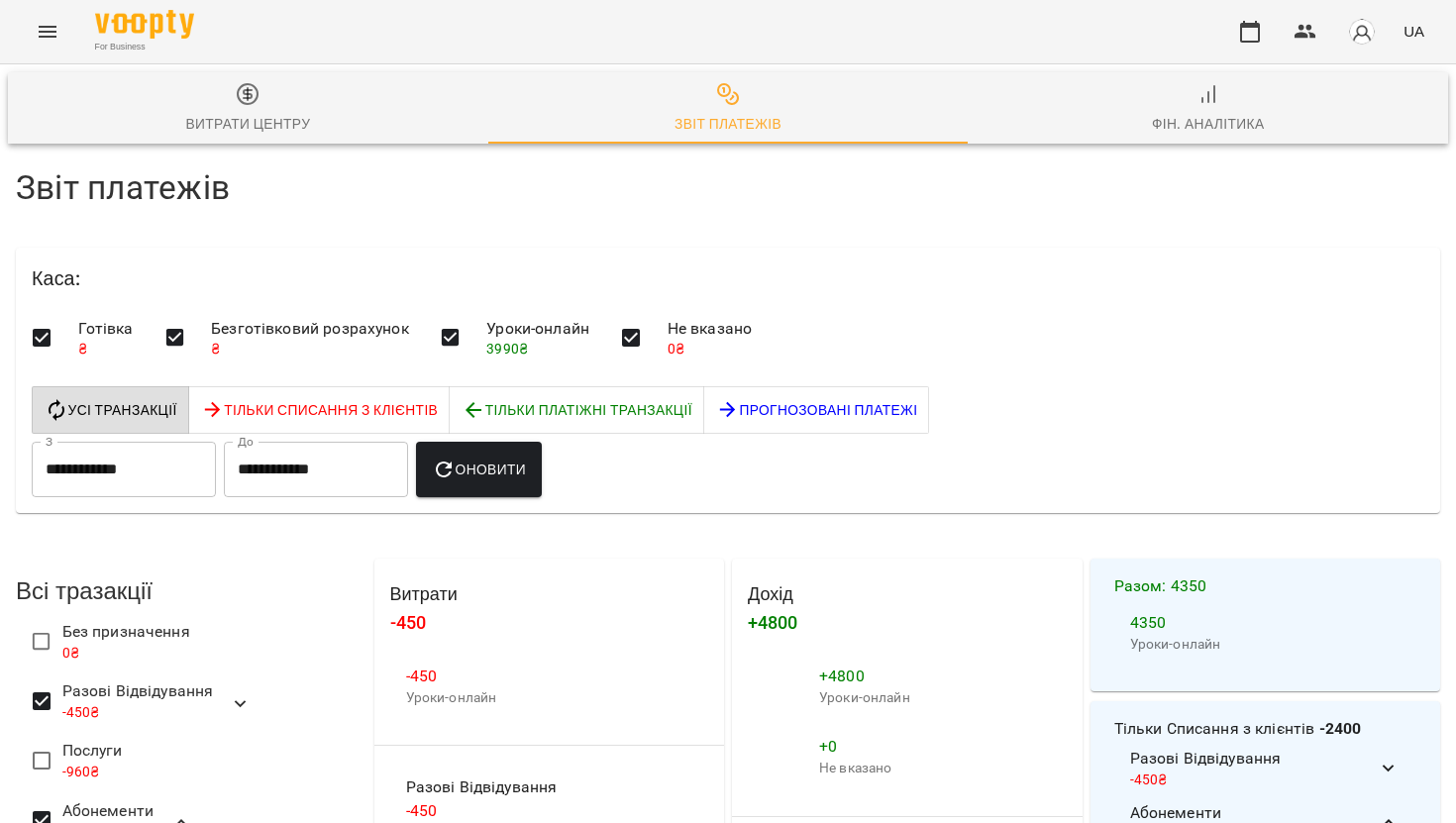 click 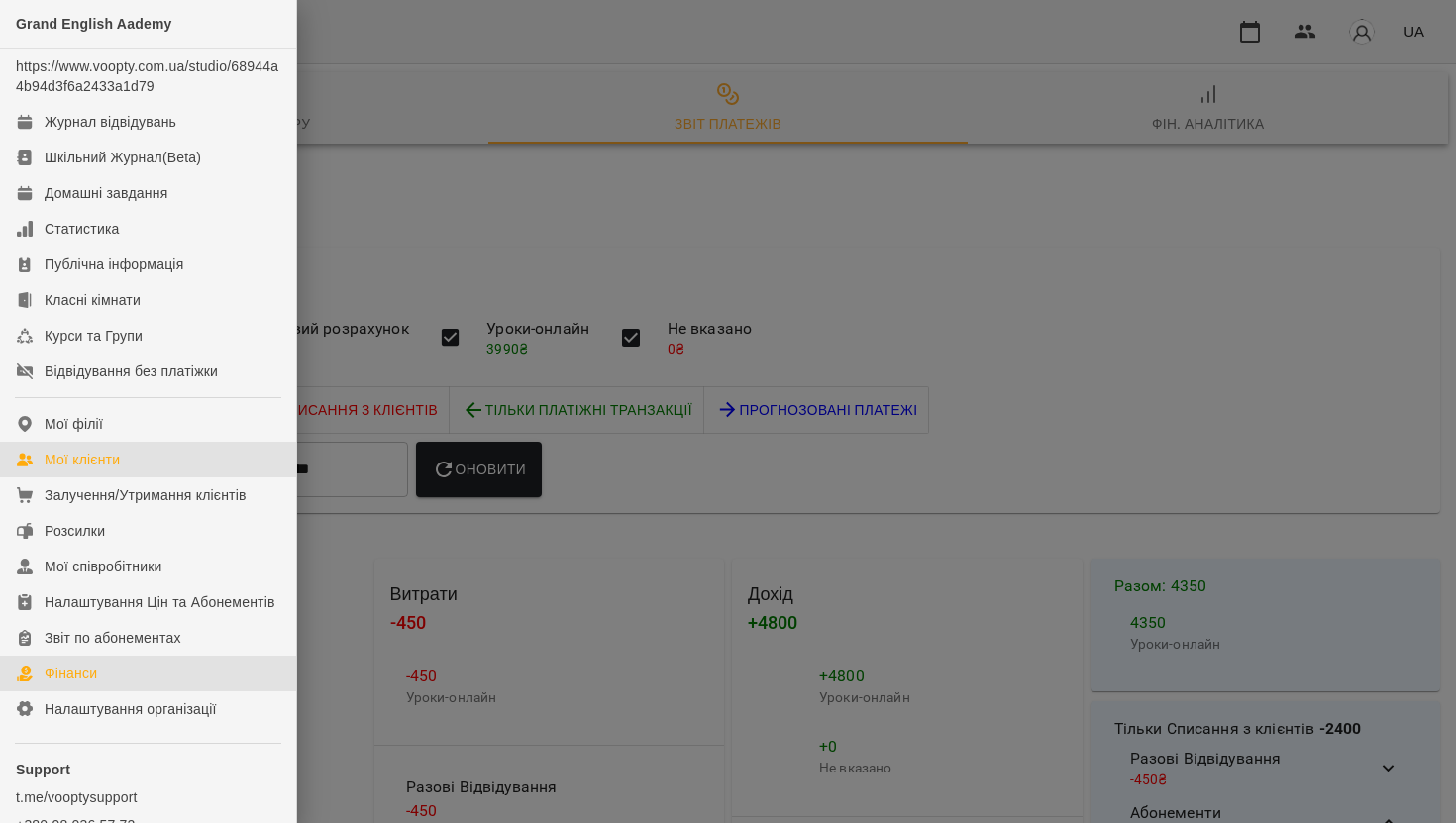 click on "Мої клієнти" at bounding box center (82, 460) 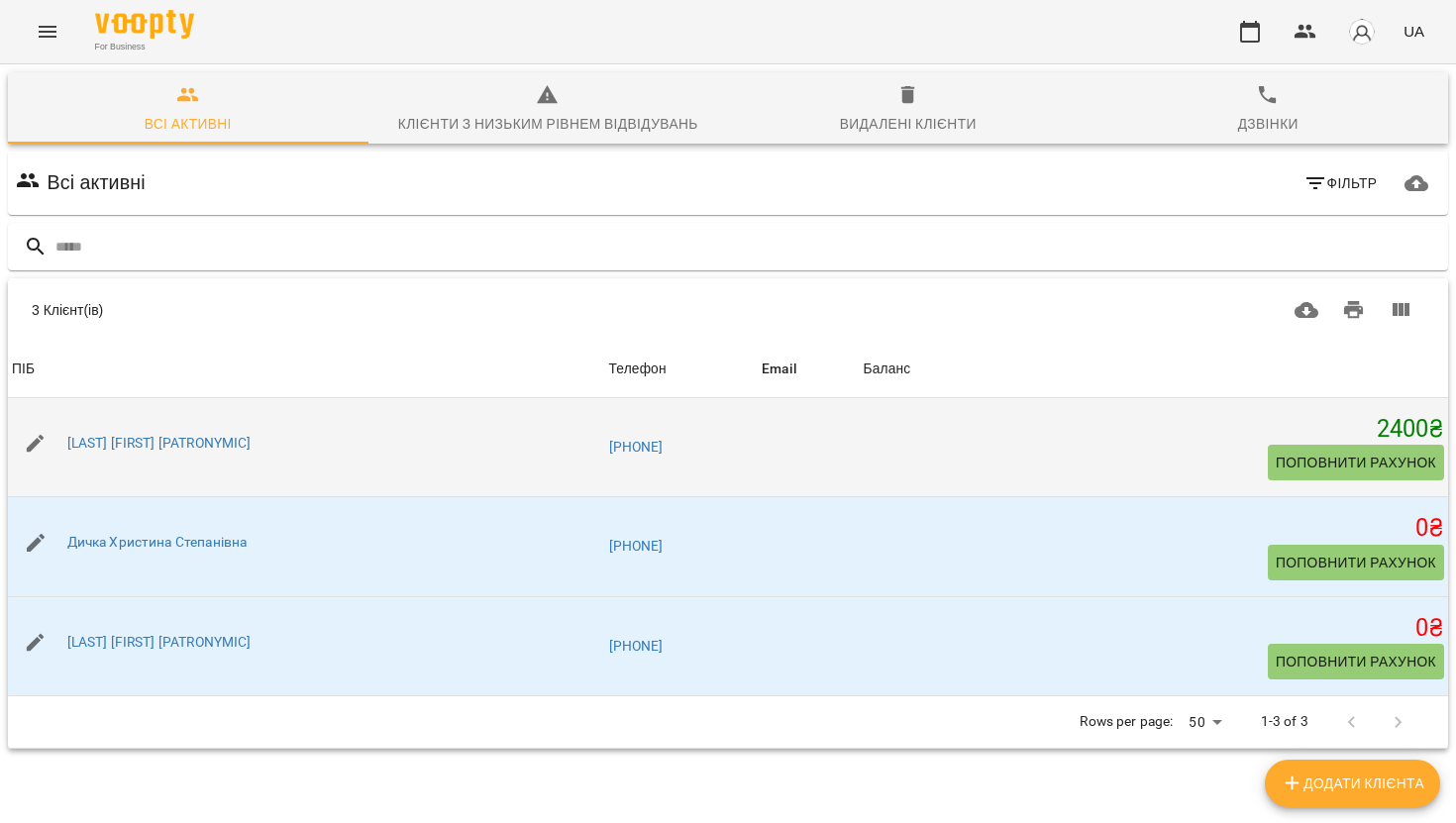scroll, scrollTop: 87, scrollLeft: 0, axis: vertical 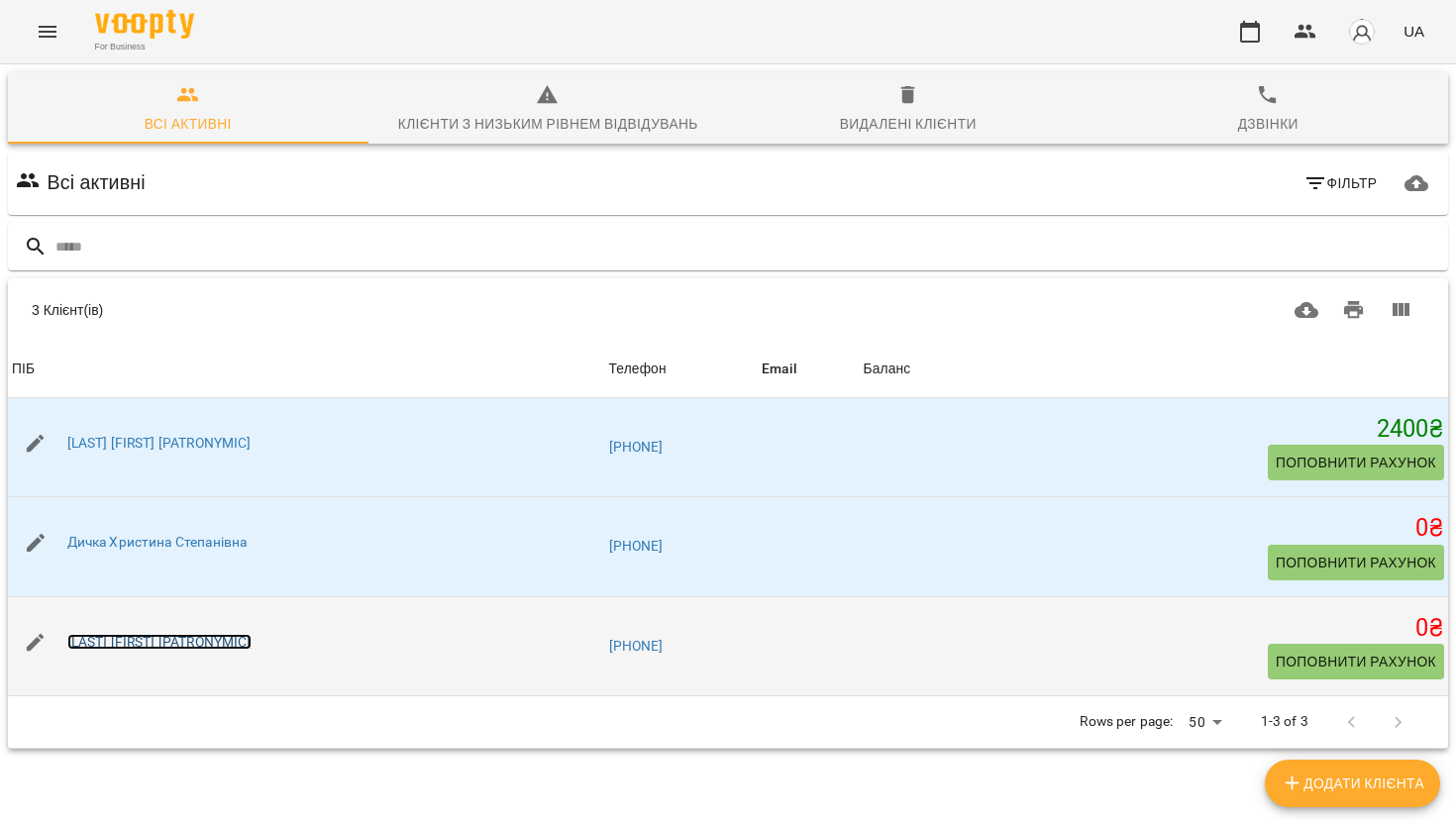 click on "[LAST] [FIRST] [PATRONYMIC]" at bounding box center [159, 642] 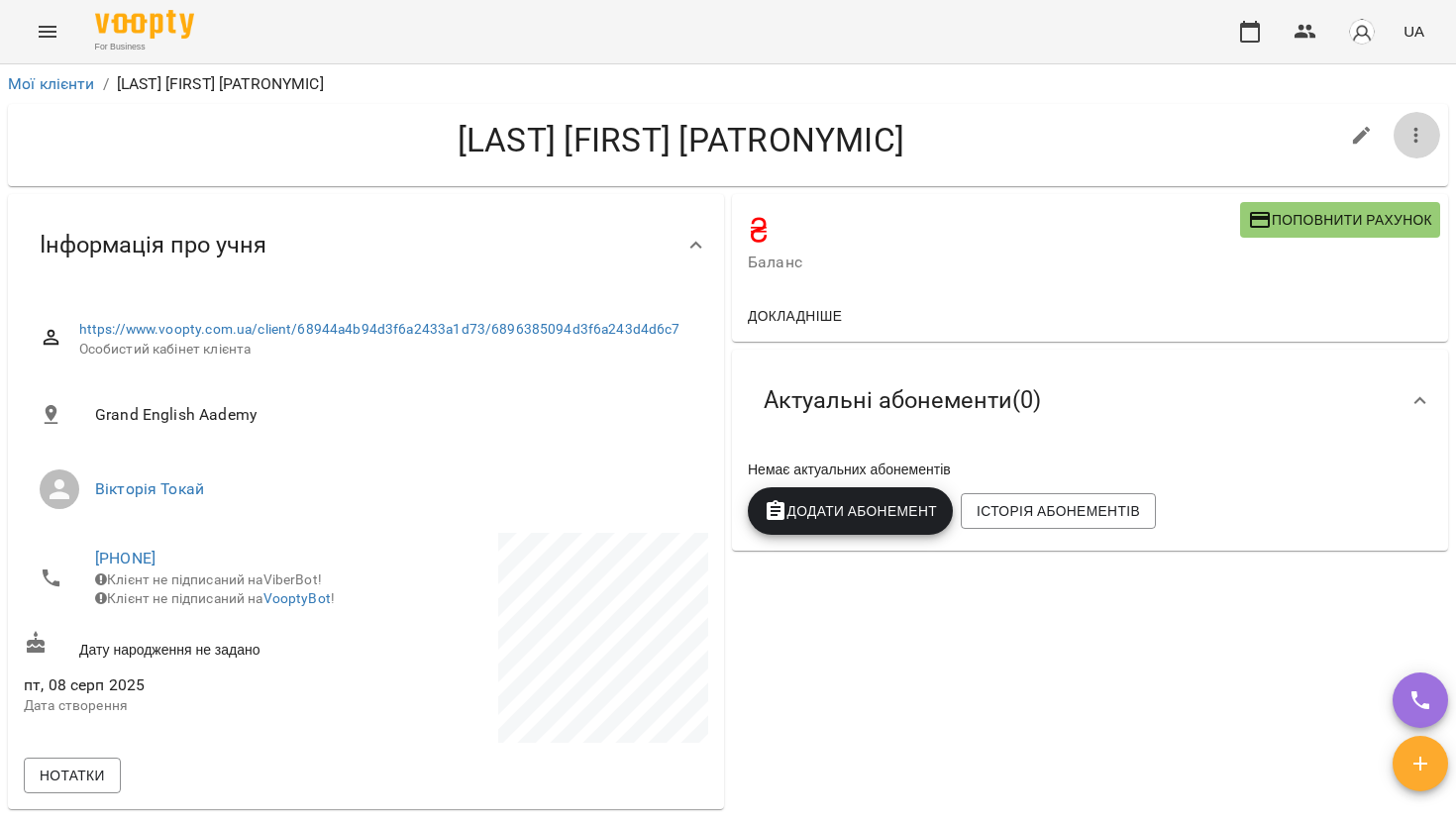 click 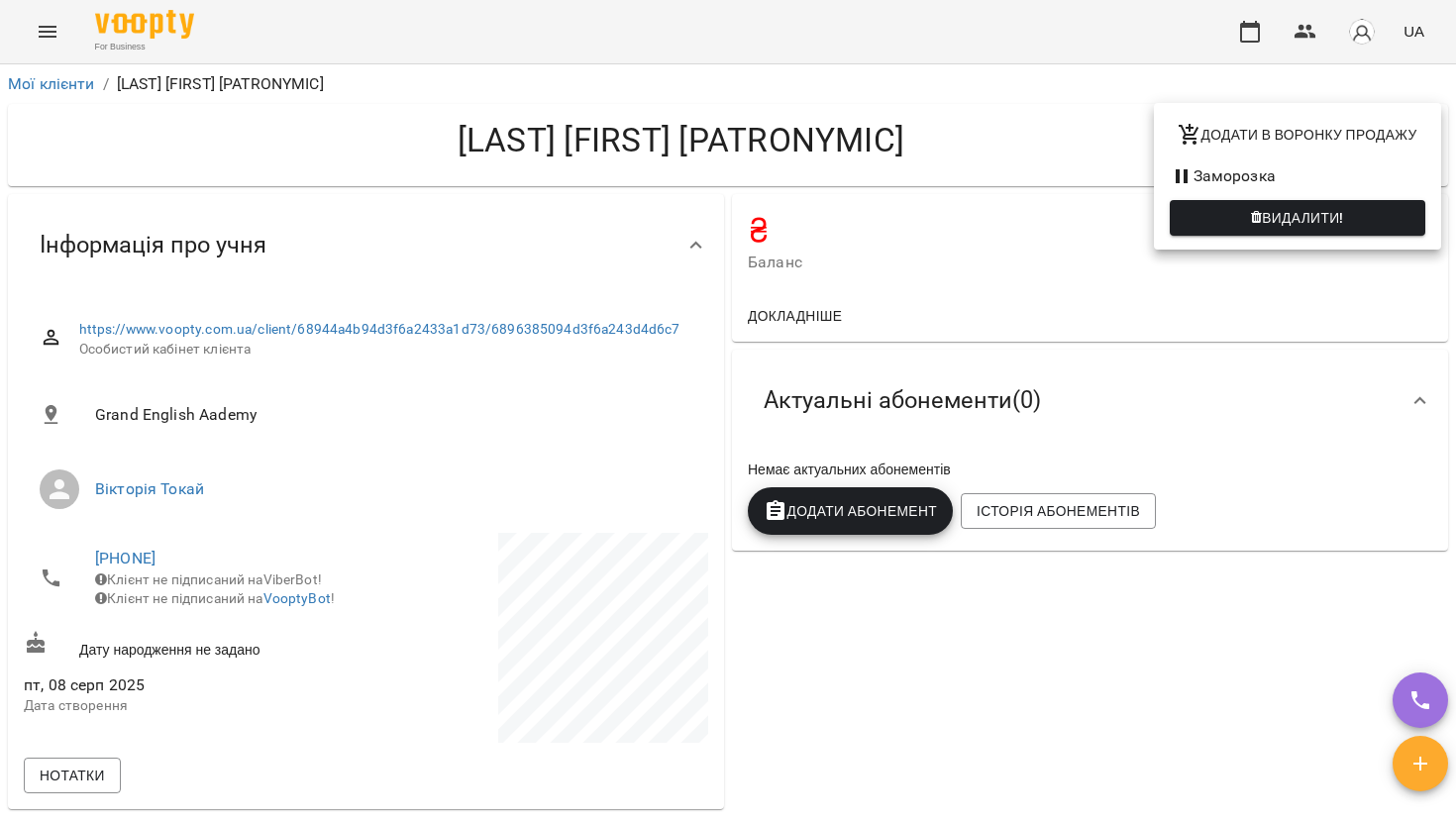 click at bounding box center (728, 411) 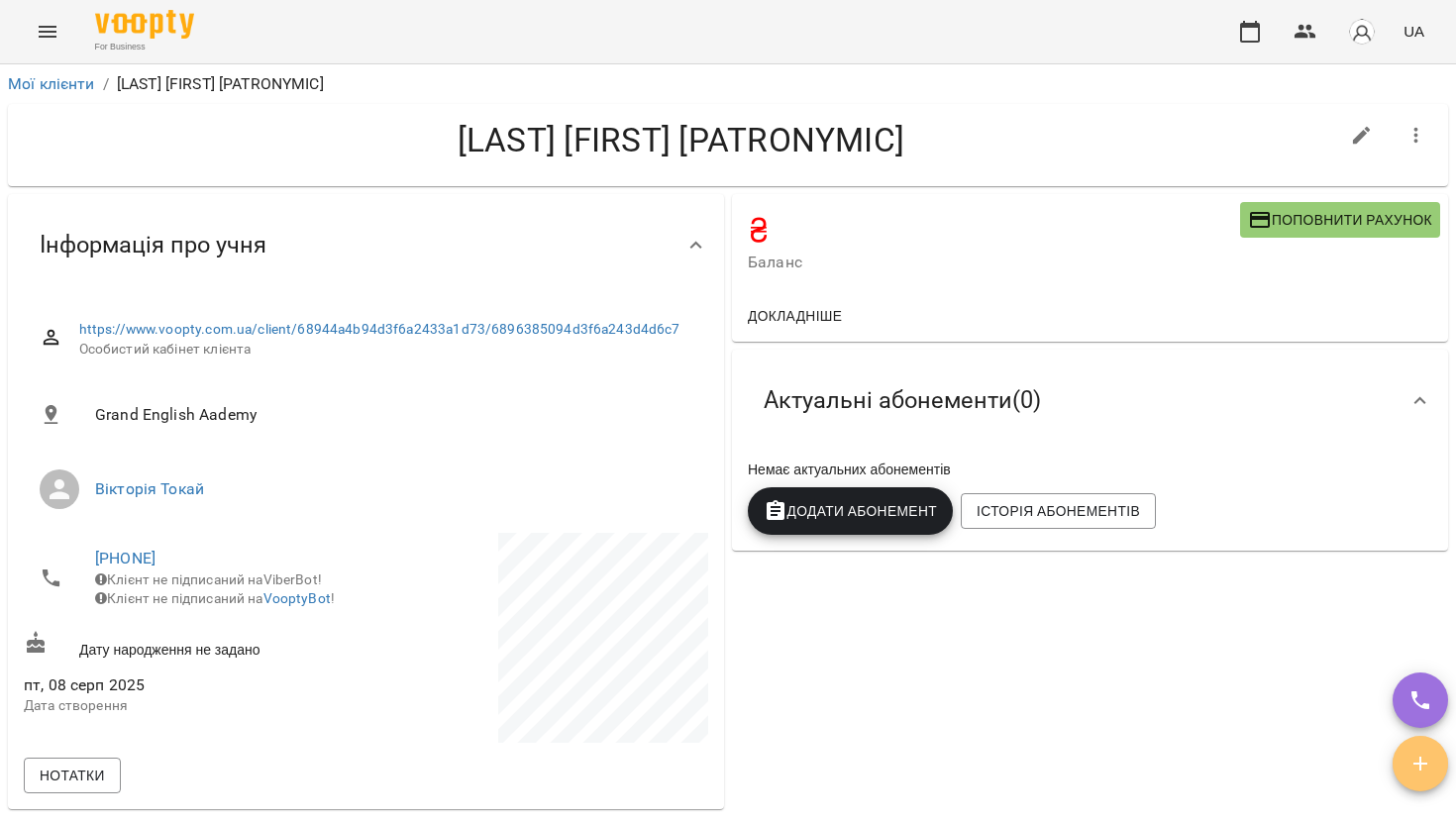 click 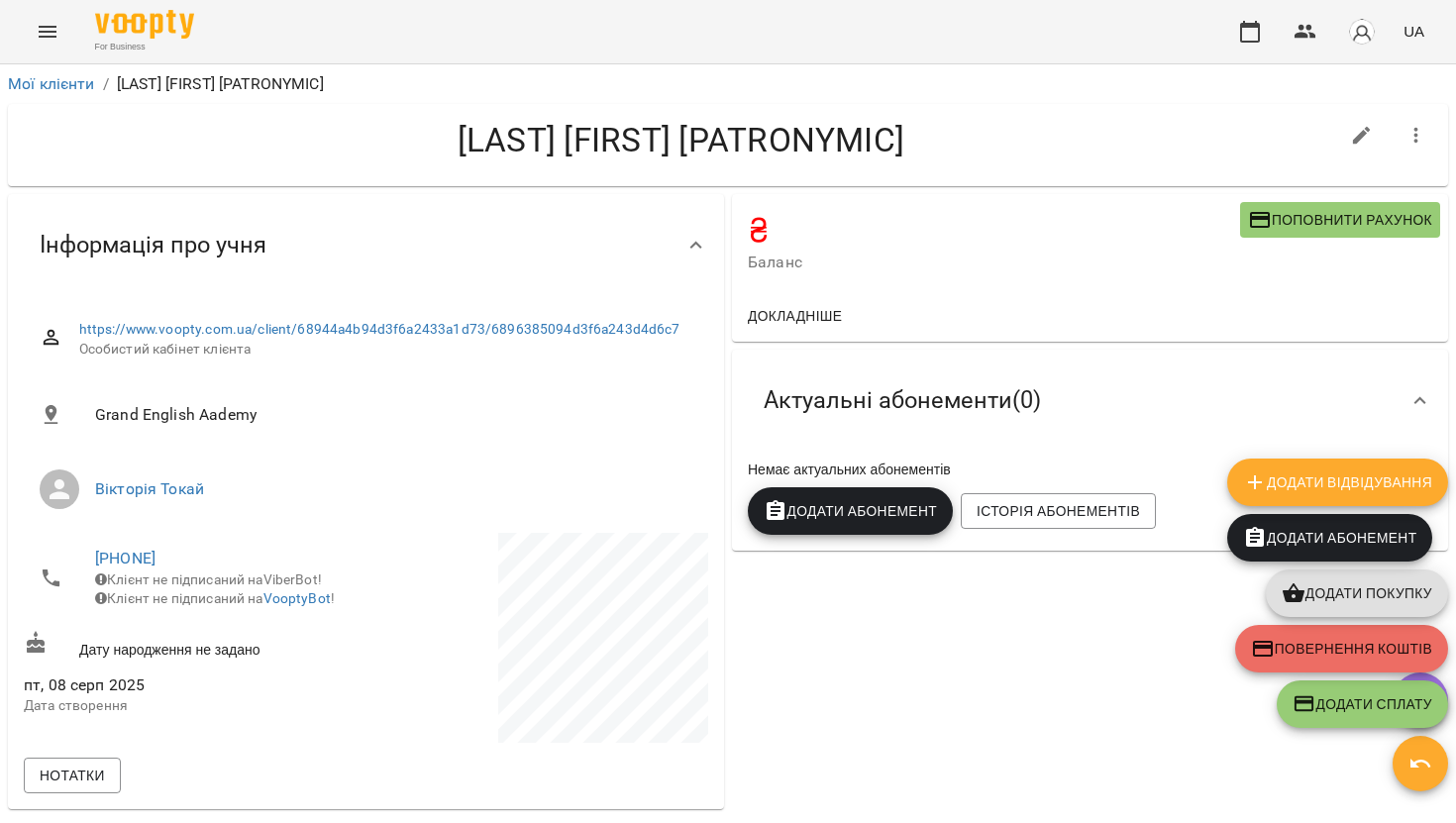 click 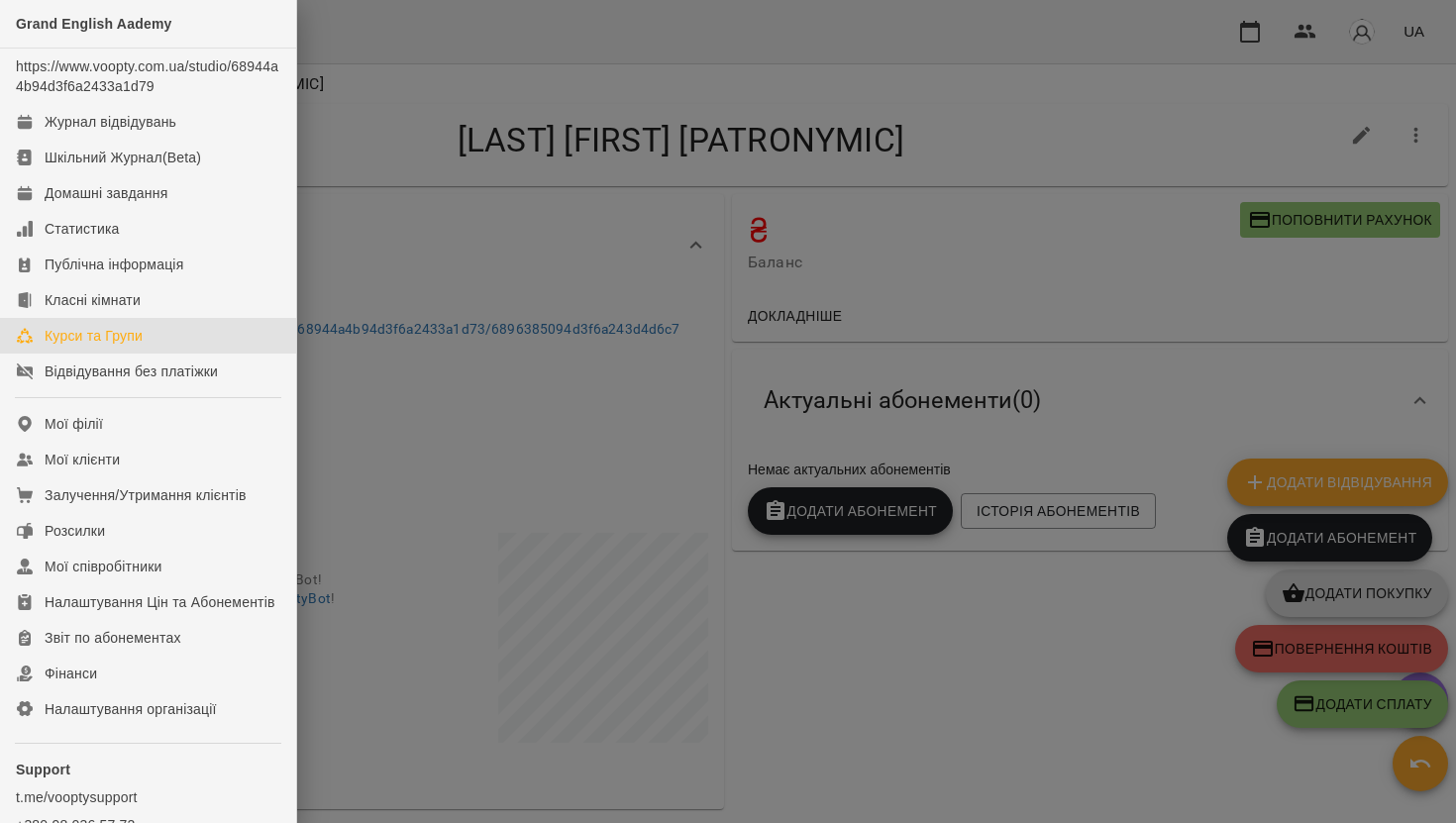 click on "Курси та Групи" at bounding box center (93, 336) 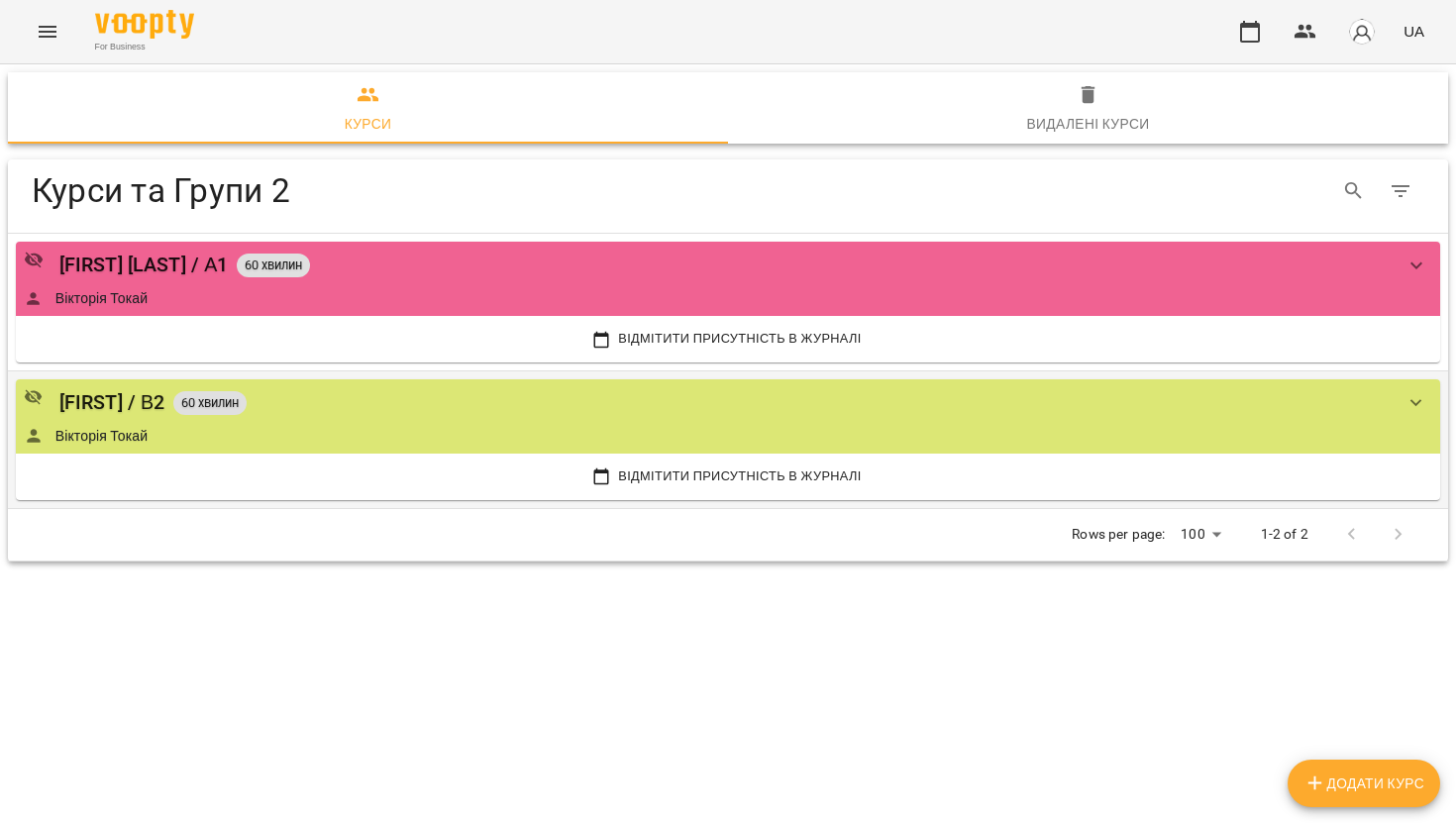 click on "[FIRST] / В2 60 хвилин [FIRST] [LAST]" at bounding box center [708, 416] 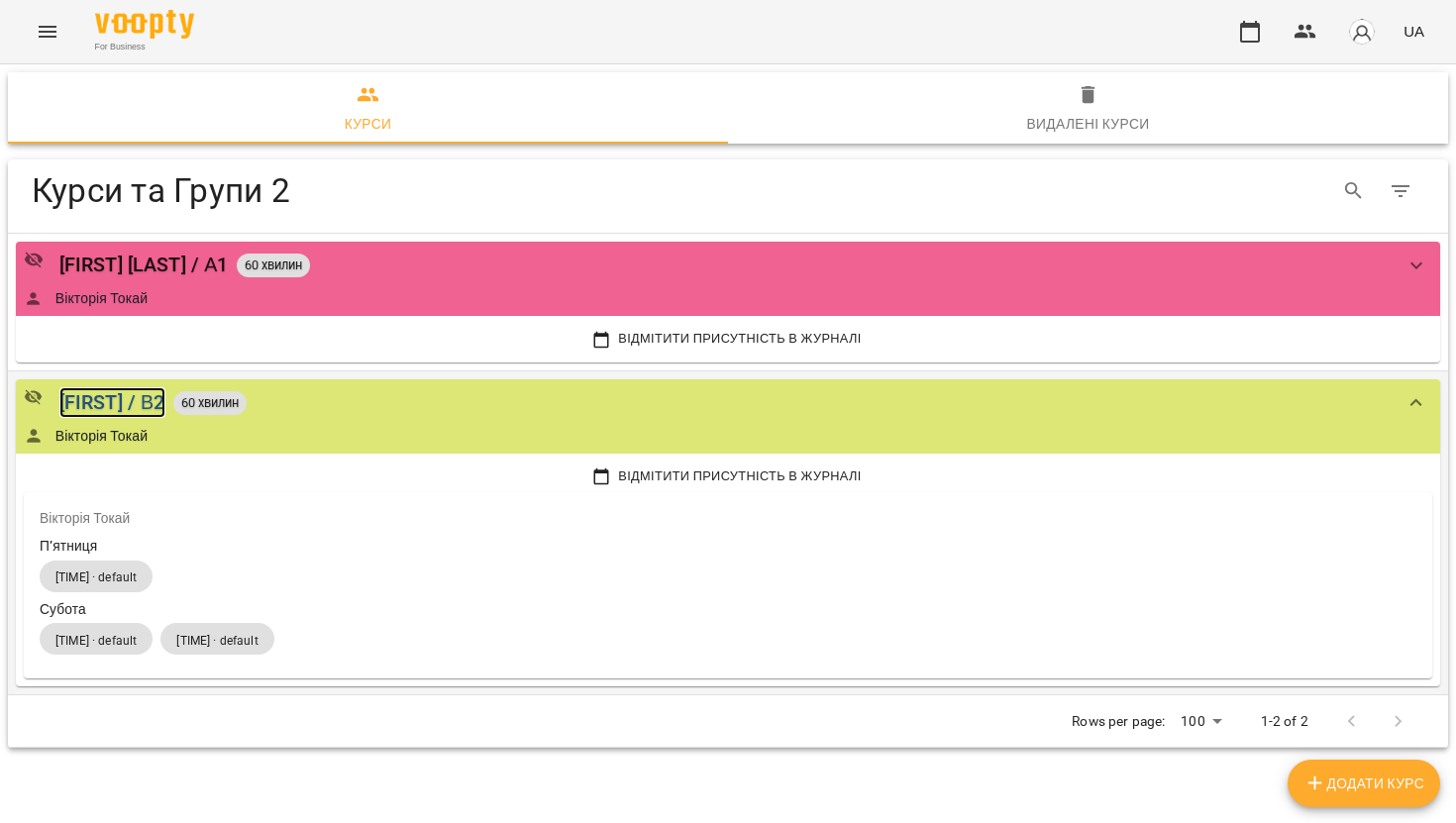 click on "[FIRST] / В2" at bounding box center (112, 402) 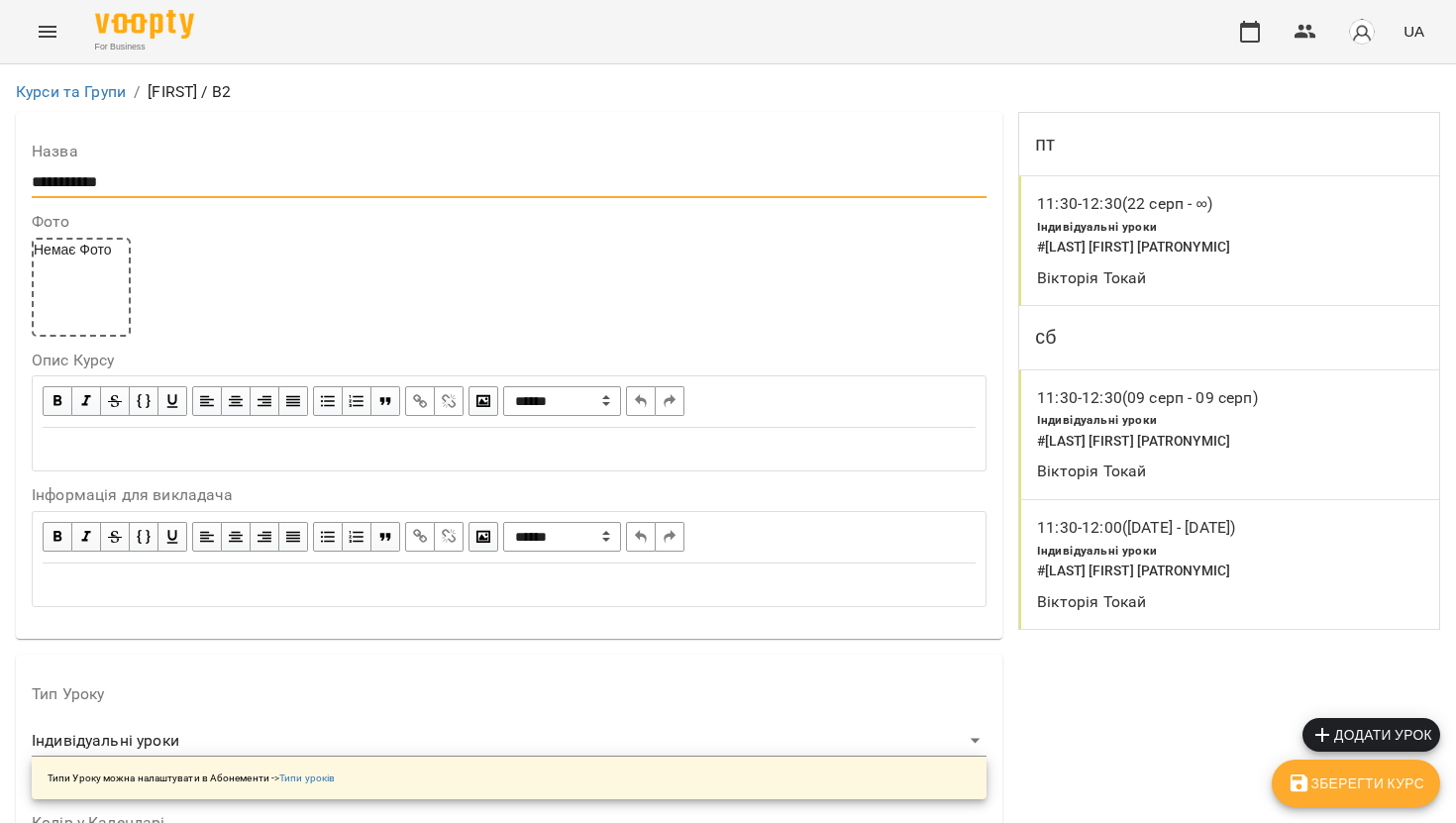 click on "**********" at bounding box center (509, 182) 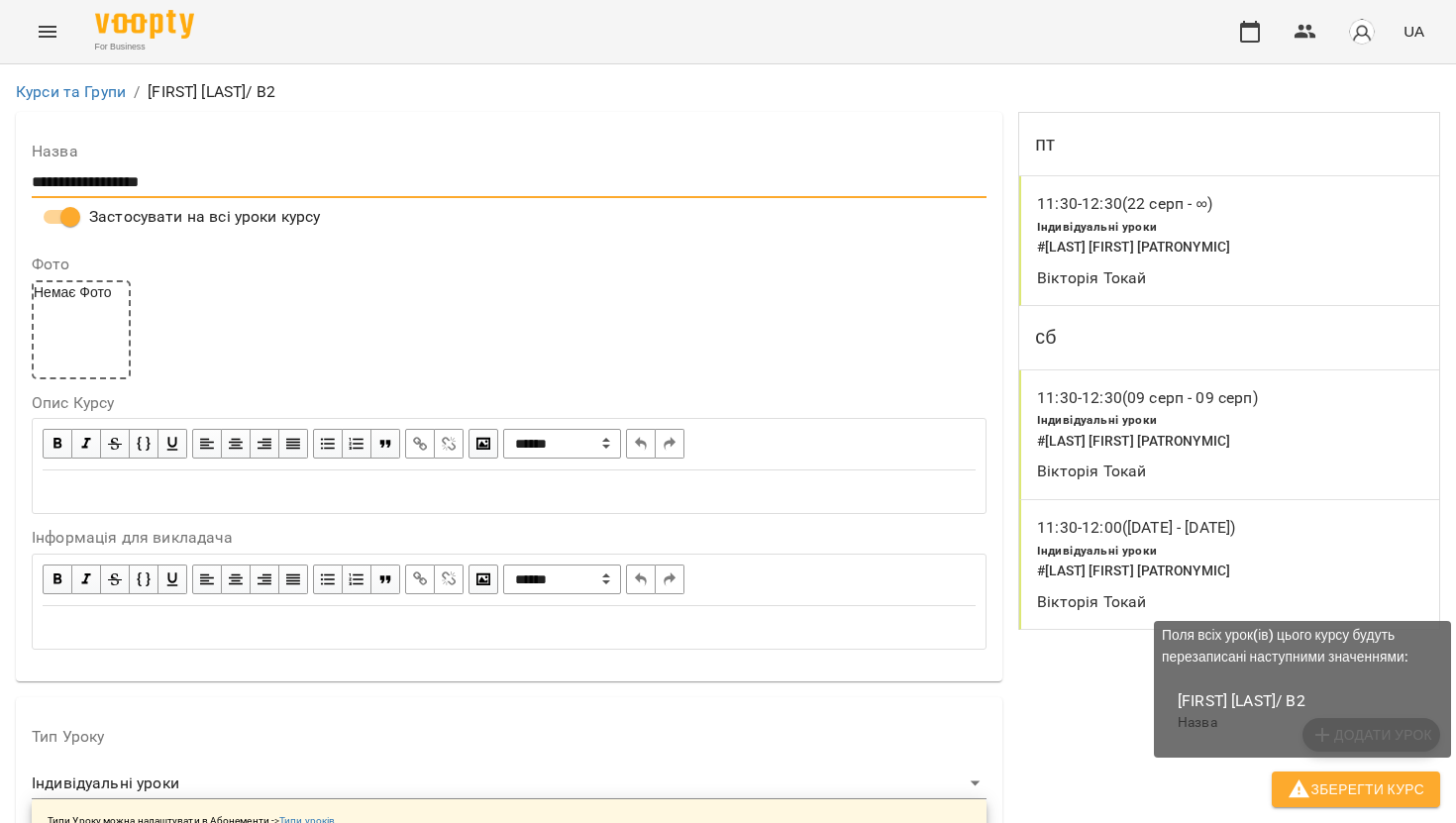 type on "**********" 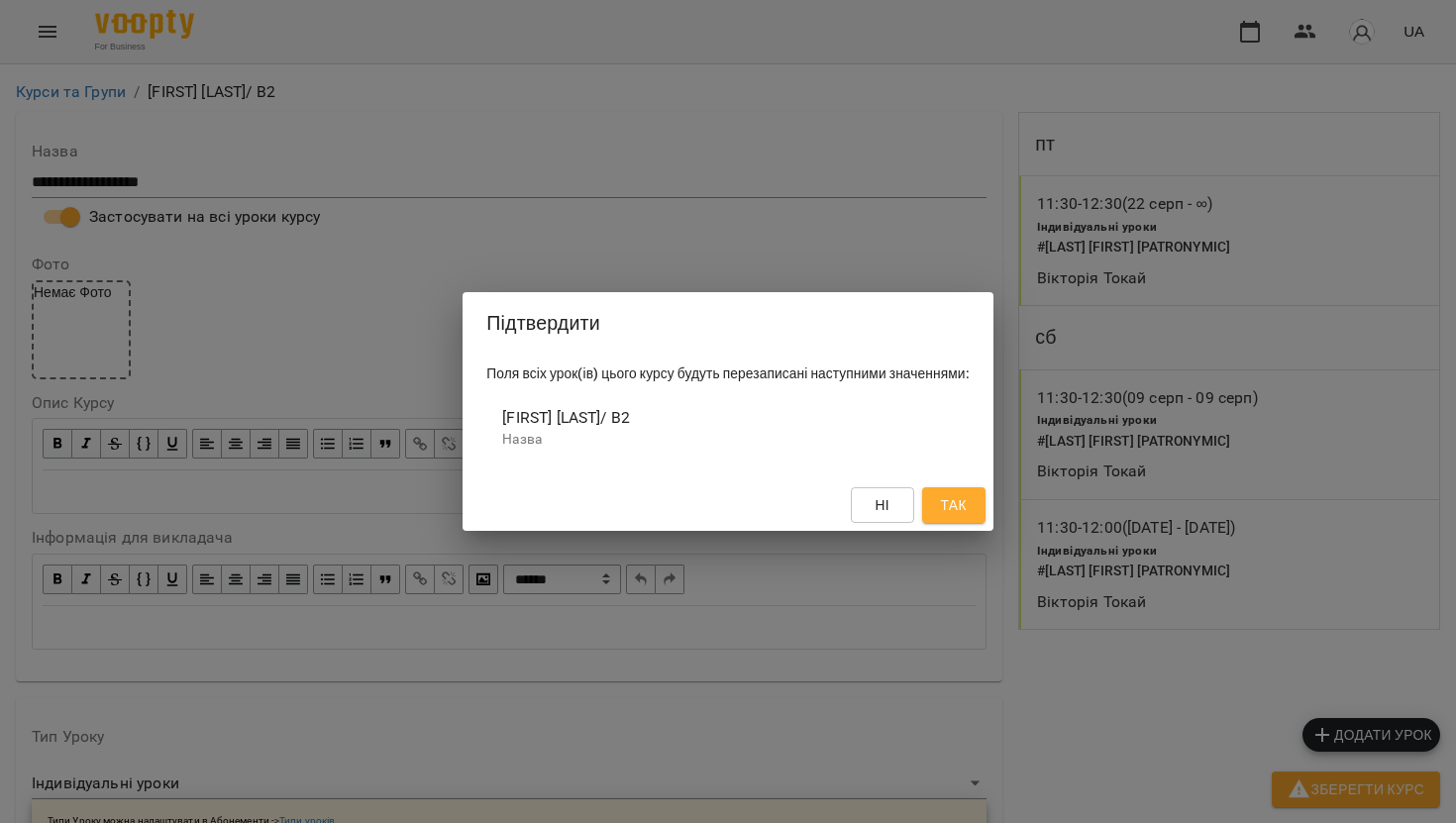 click on "Так" at bounding box center (954, 505) 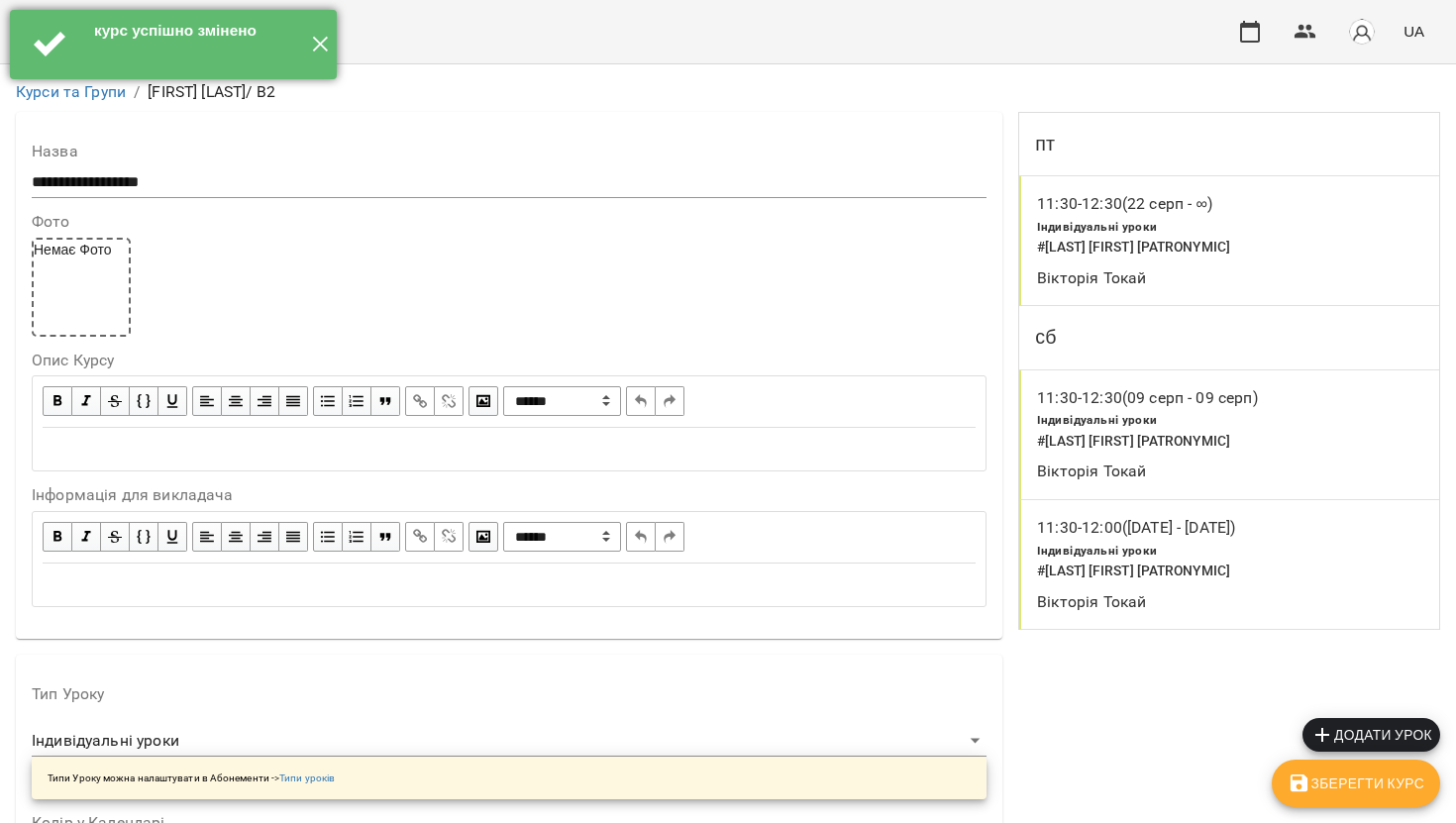 click on "✕" at bounding box center [320, 45] 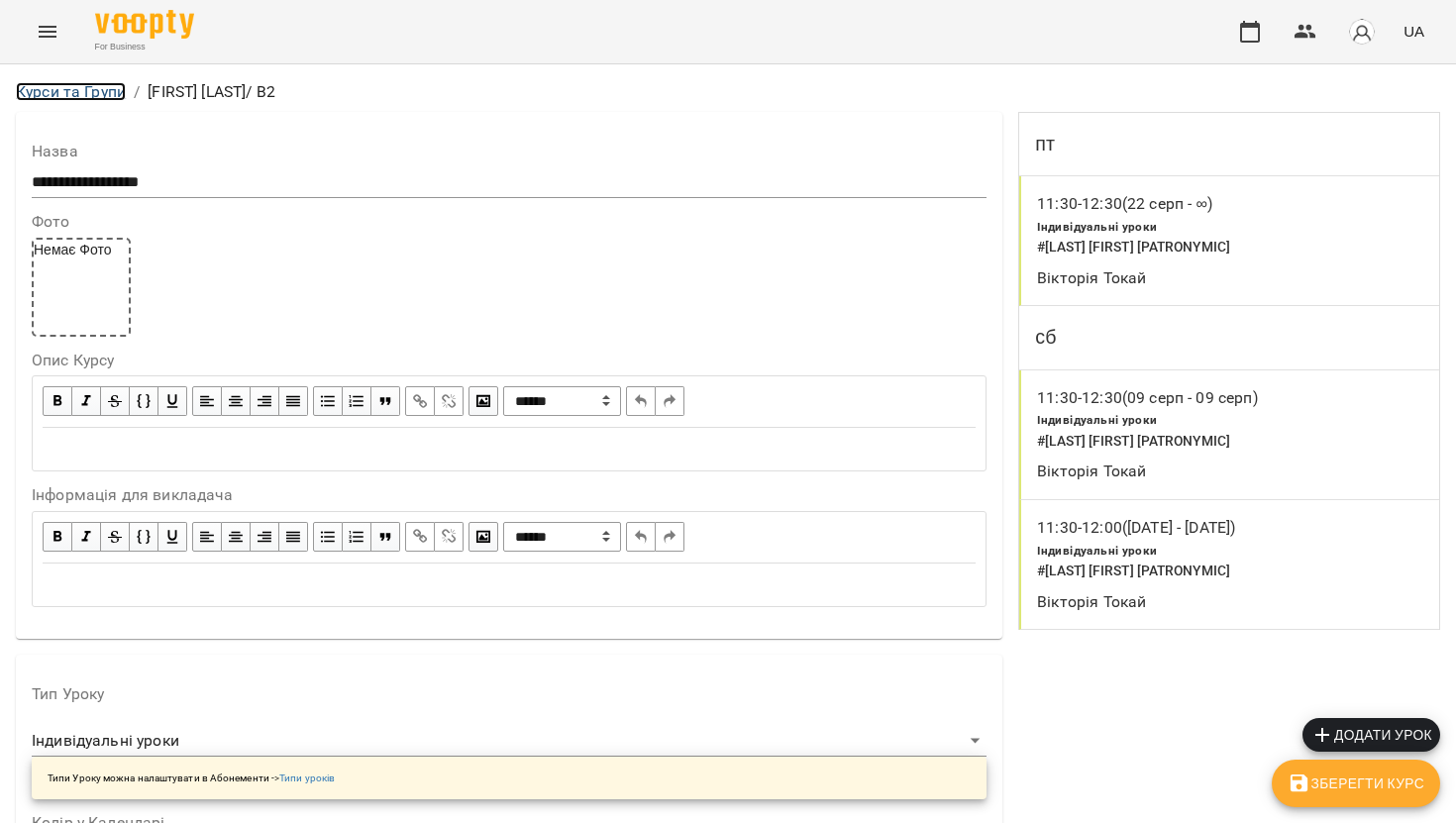 click on "Курси та Групи" at bounding box center [70, 91] 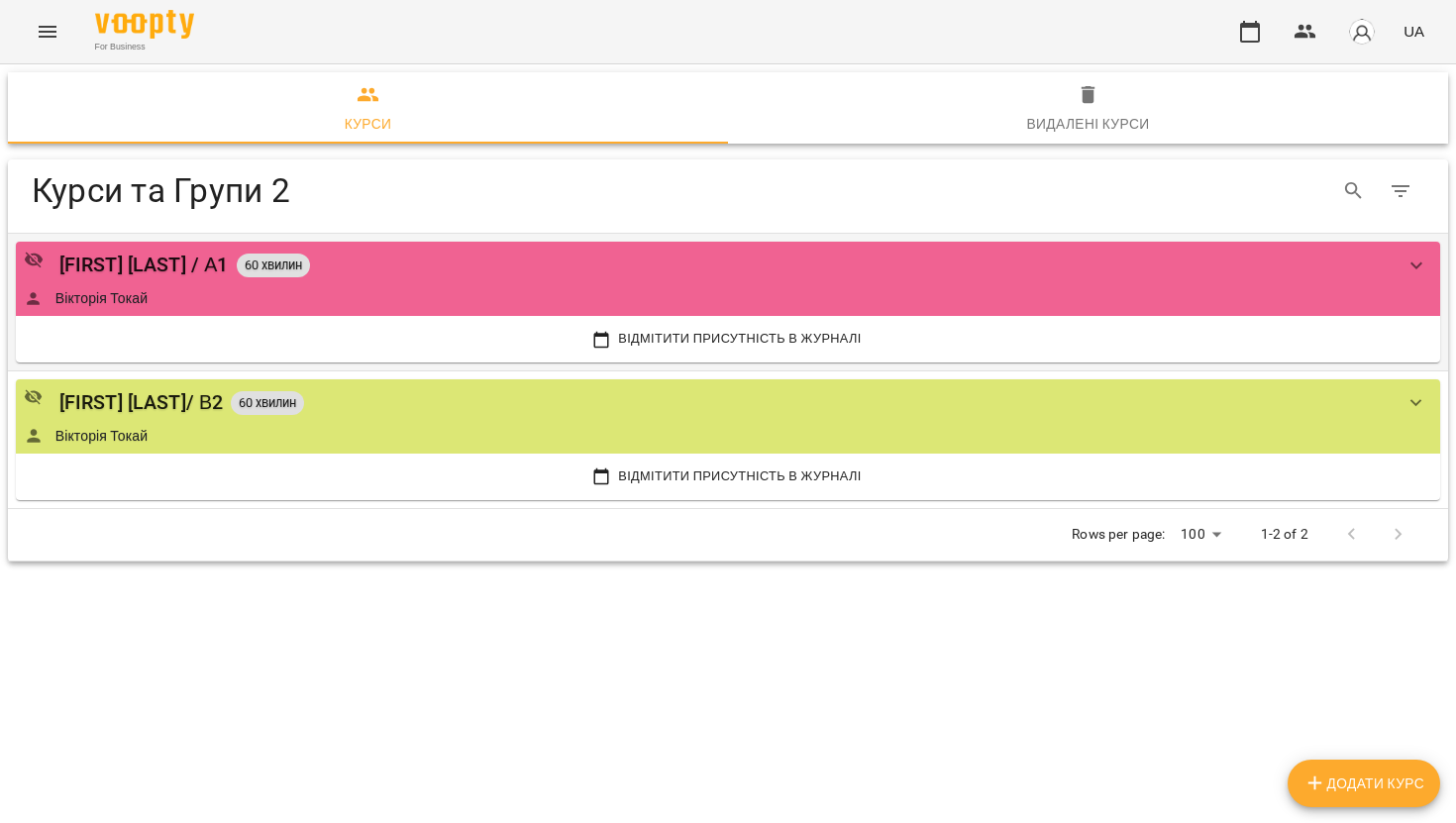 click 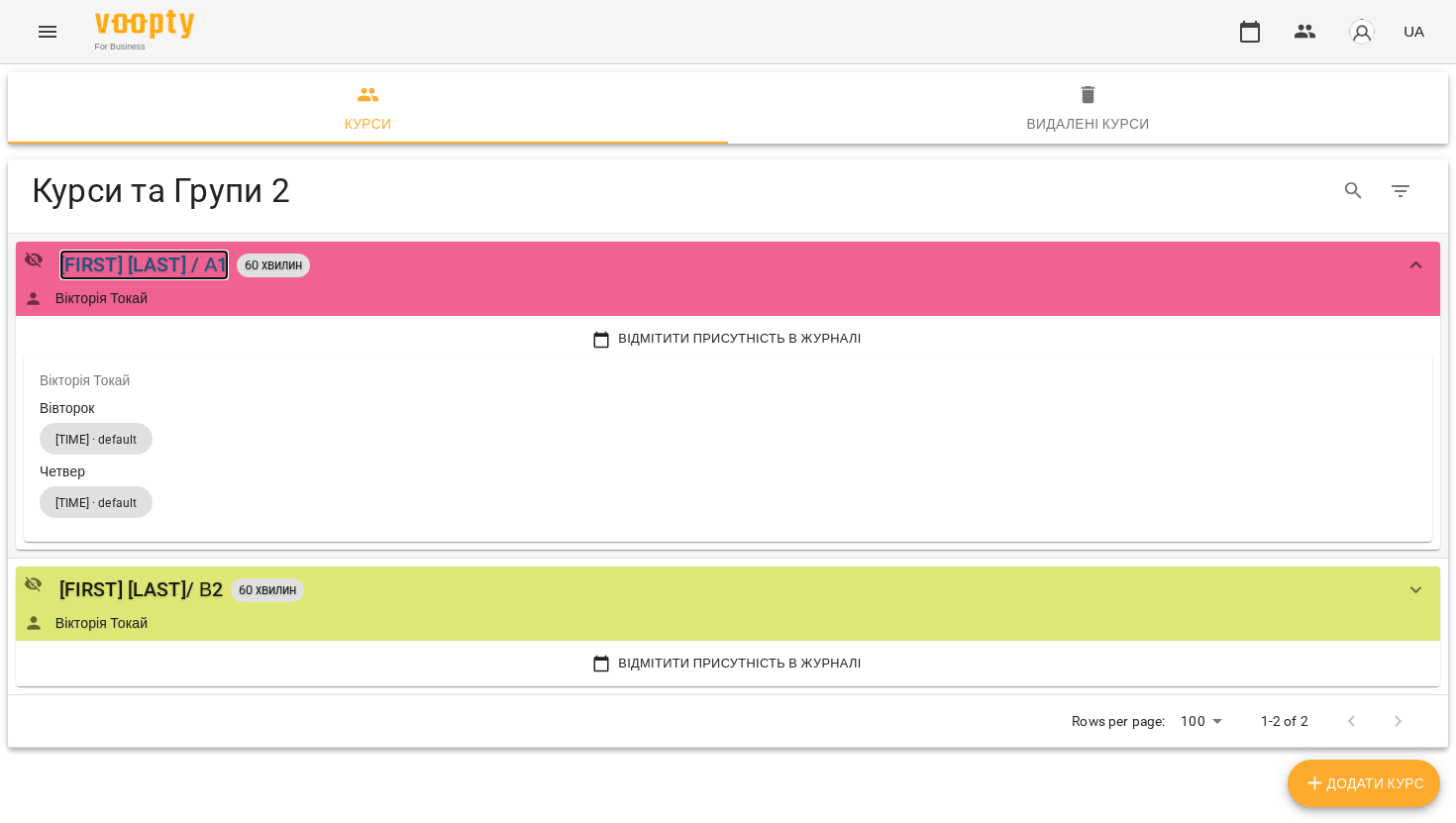 click on "[FIRST] [LAST] / А1" at bounding box center (144, 264) 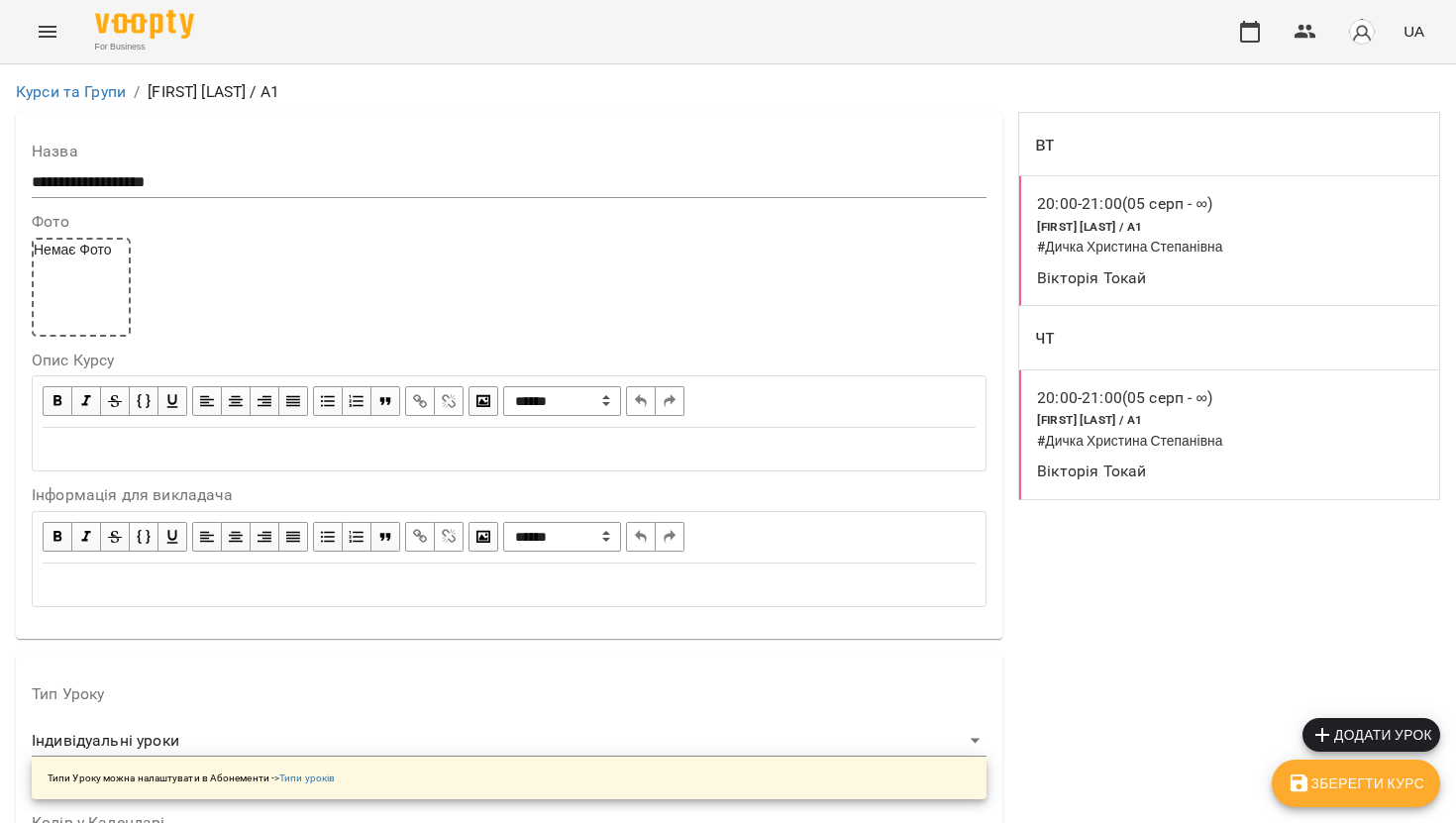 scroll, scrollTop: 509, scrollLeft: 0, axis: vertical 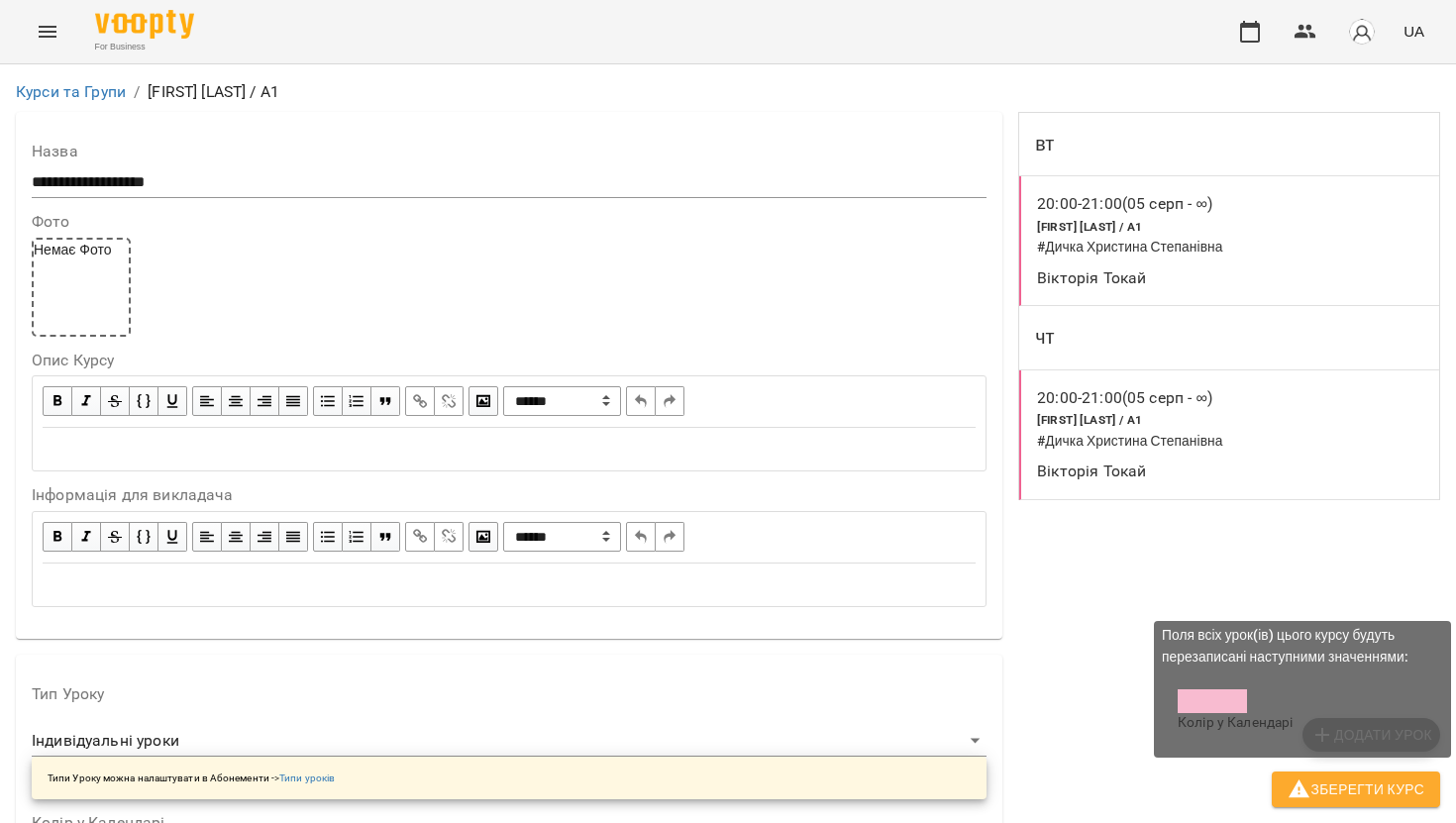 click on "Зберегти Курс" at bounding box center (1356, 789) 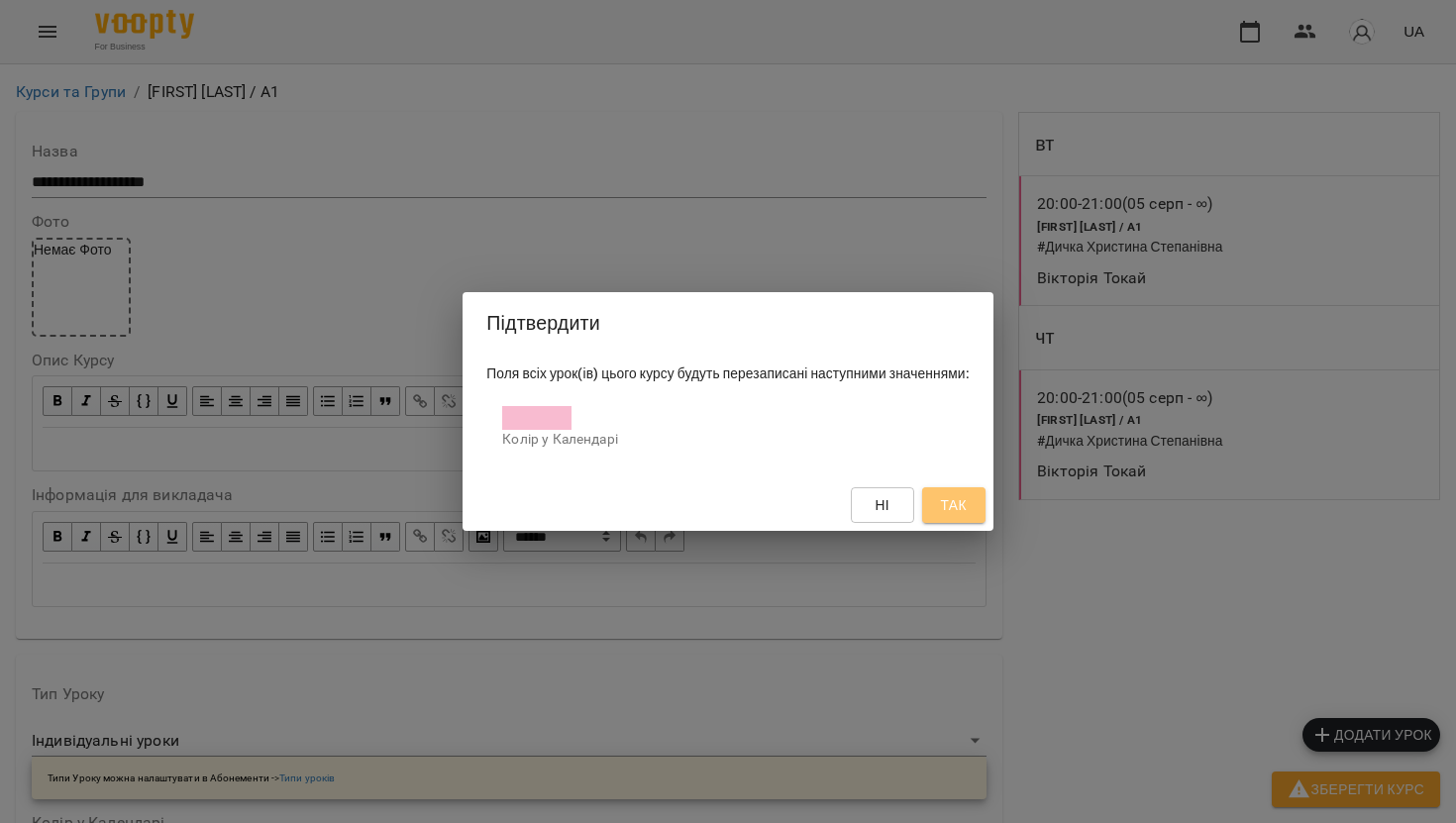 click on "Так" at bounding box center [954, 505] 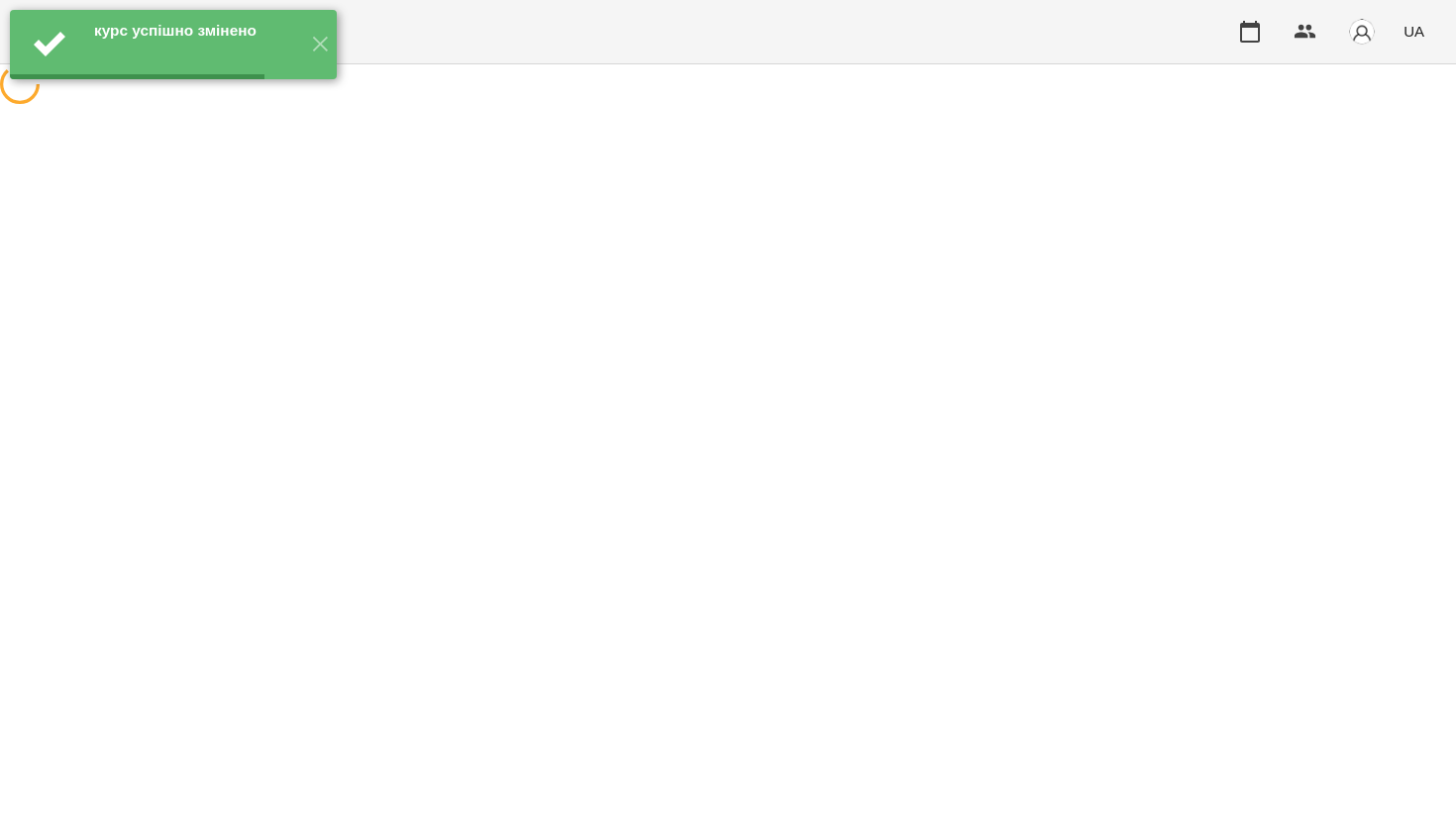 scroll, scrollTop: 0, scrollLeft: 0, axis: both 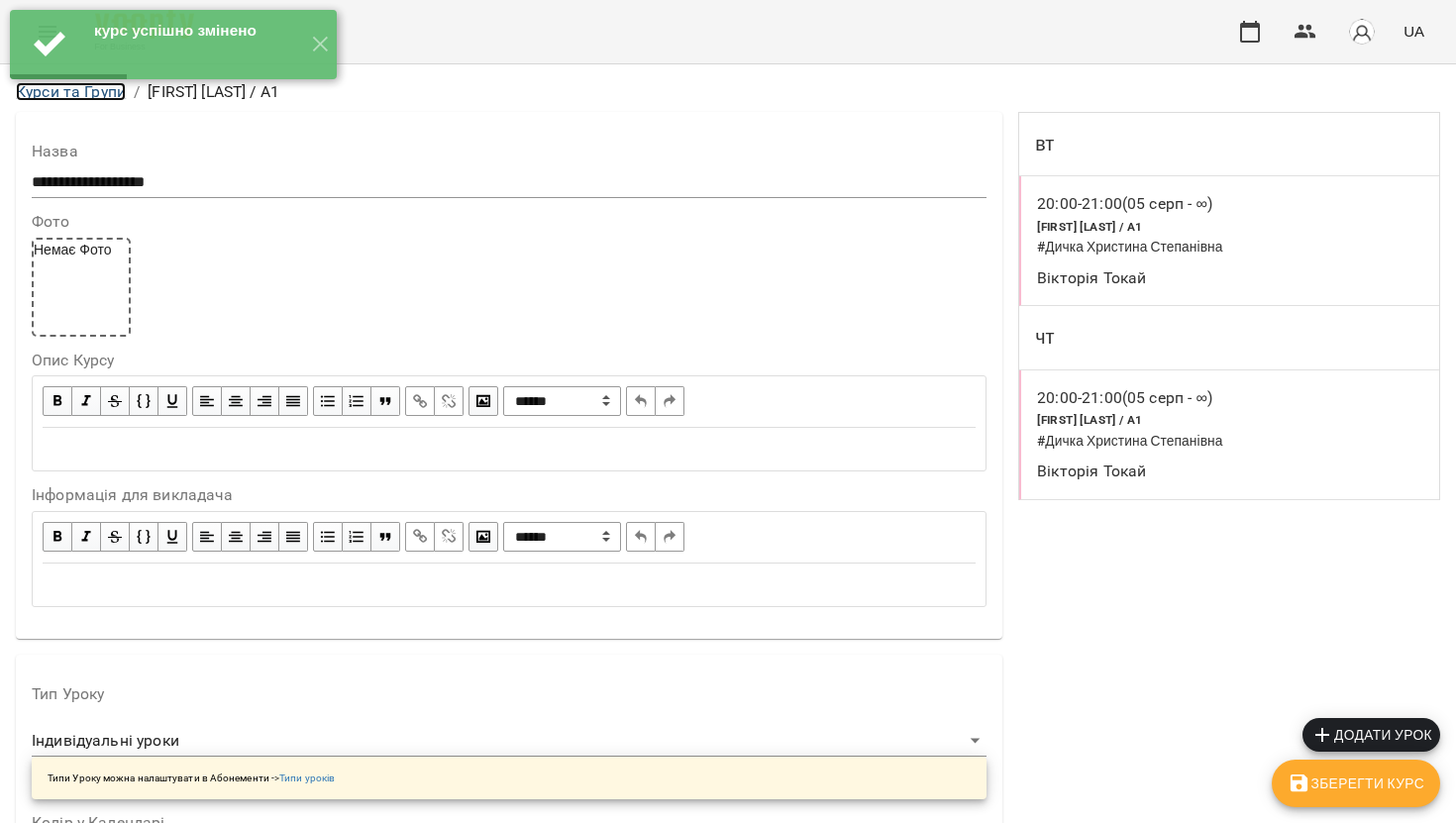 click on "Курси та Групи" at bounding box center [70, 91] 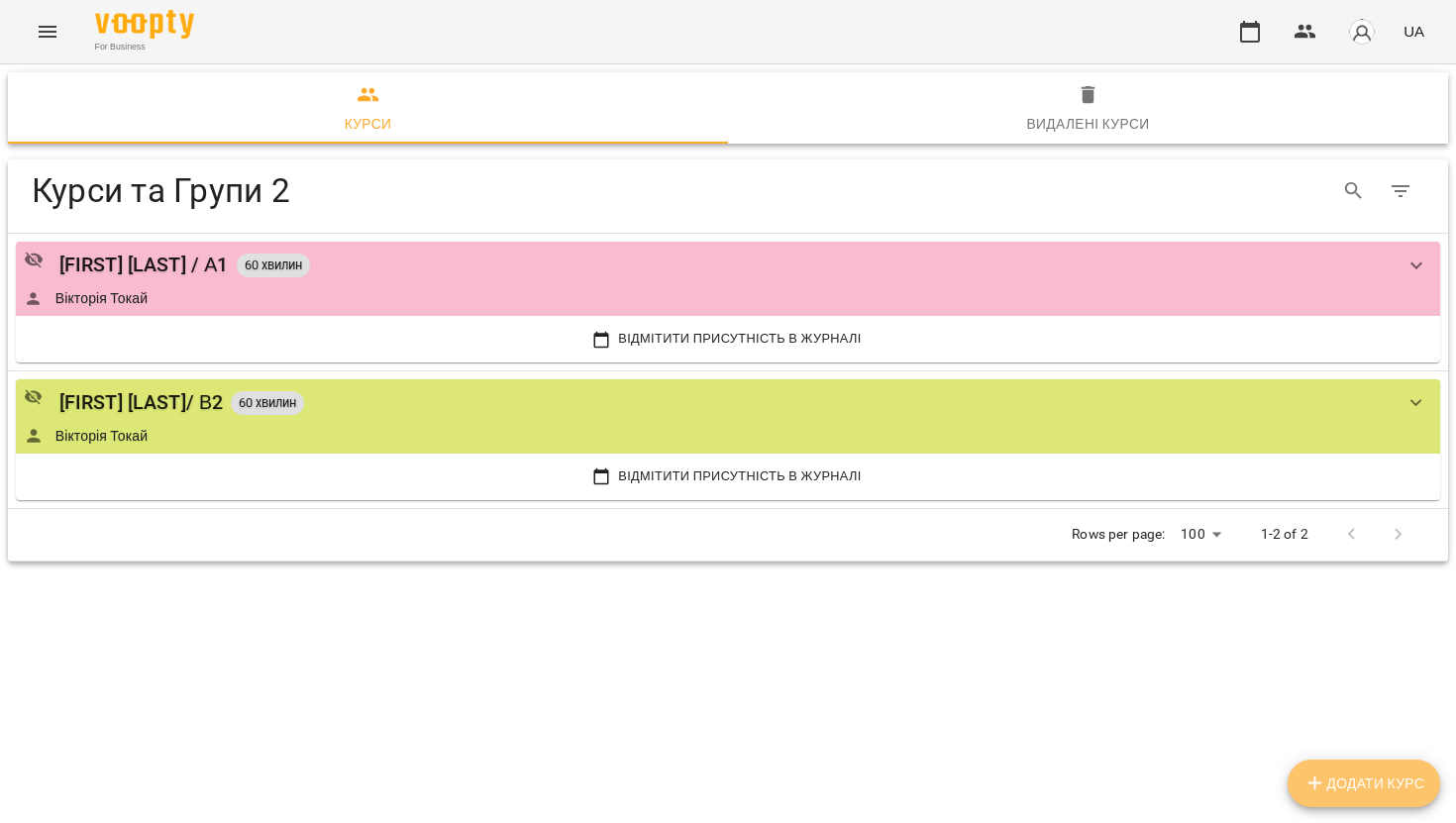 click on "Додати Курс" at bounding box center (1364, 783) 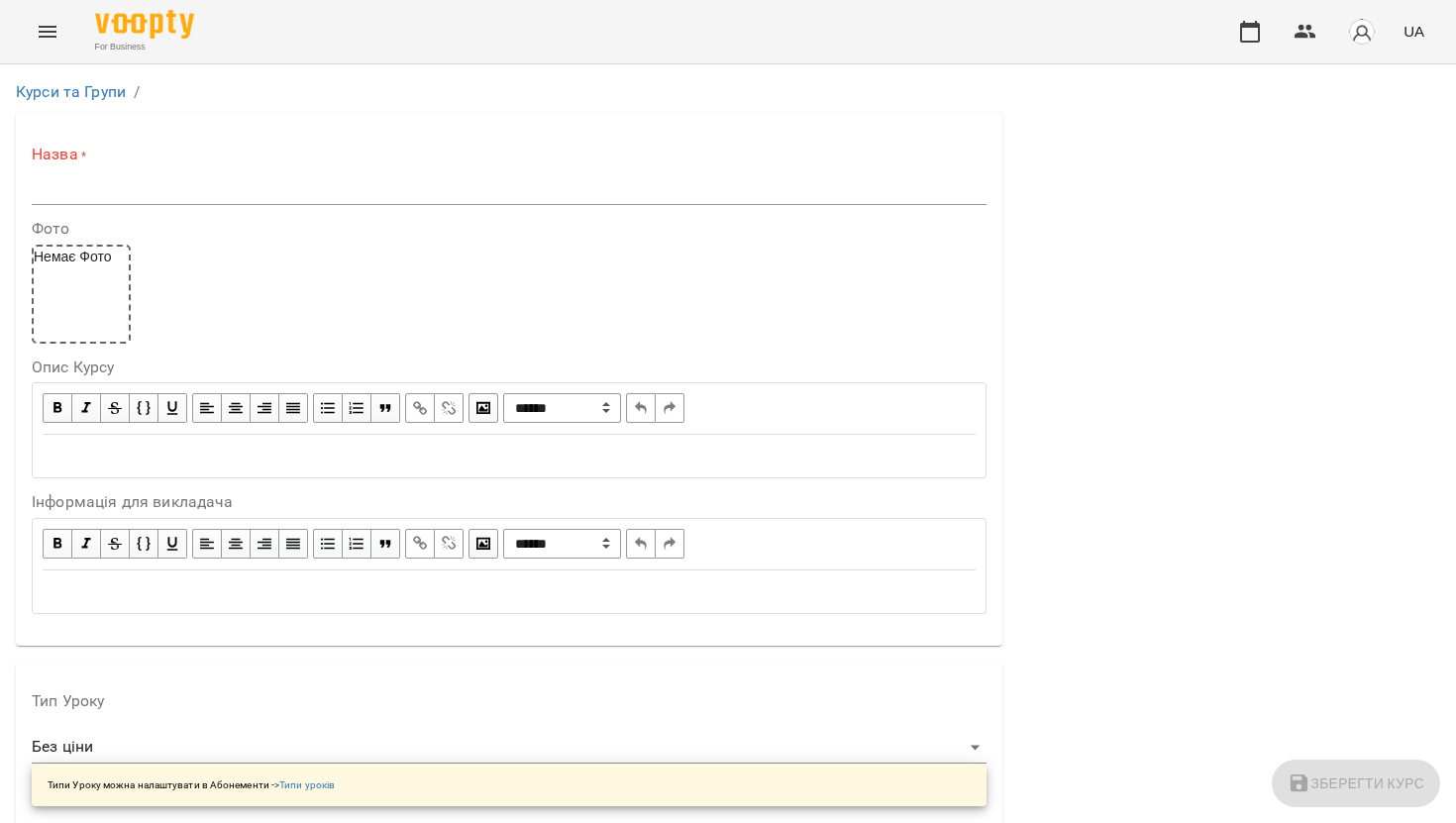 click on "**********" at bounding box center (509, 378) 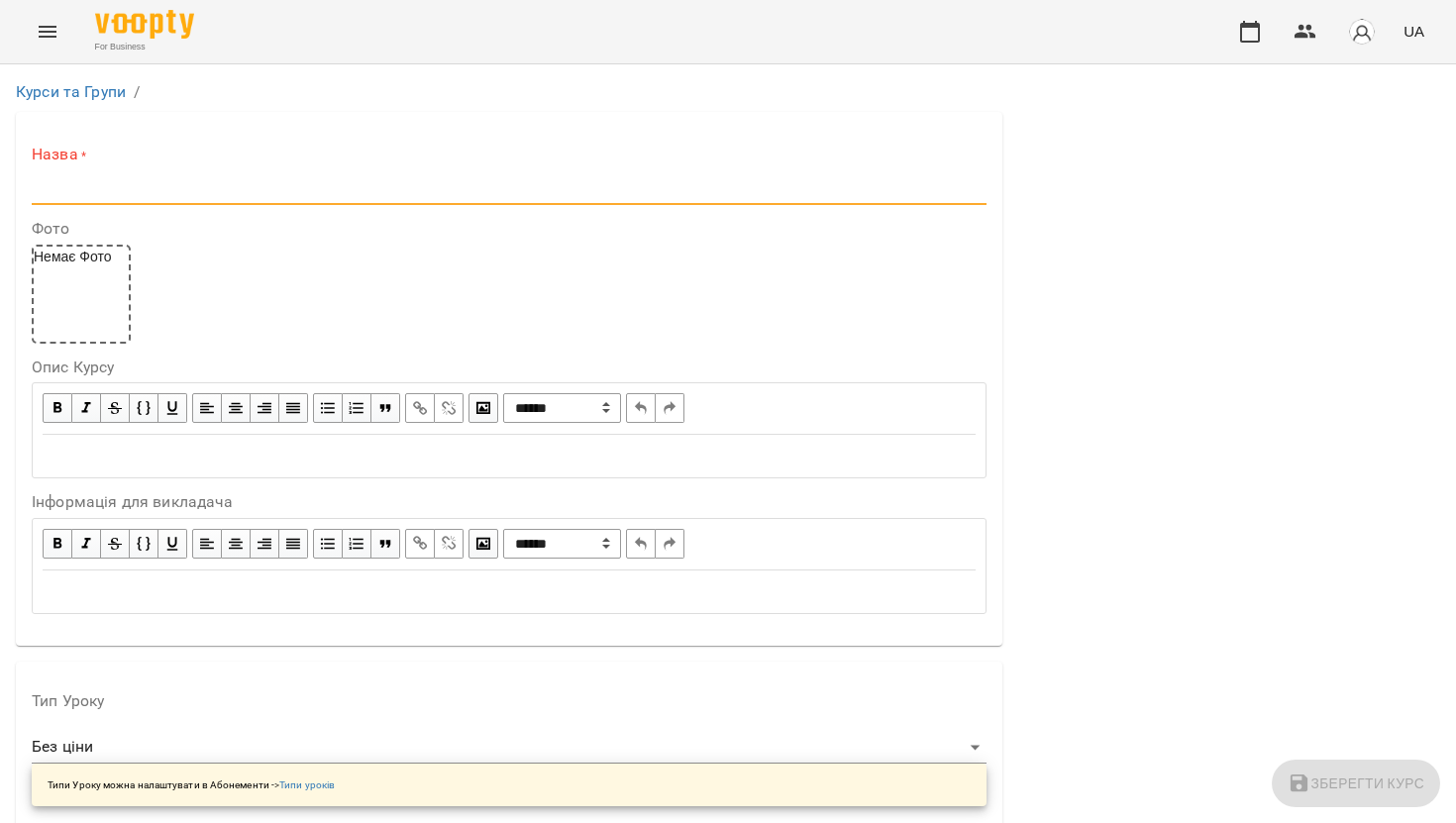 click at bounding box center (509, 189) 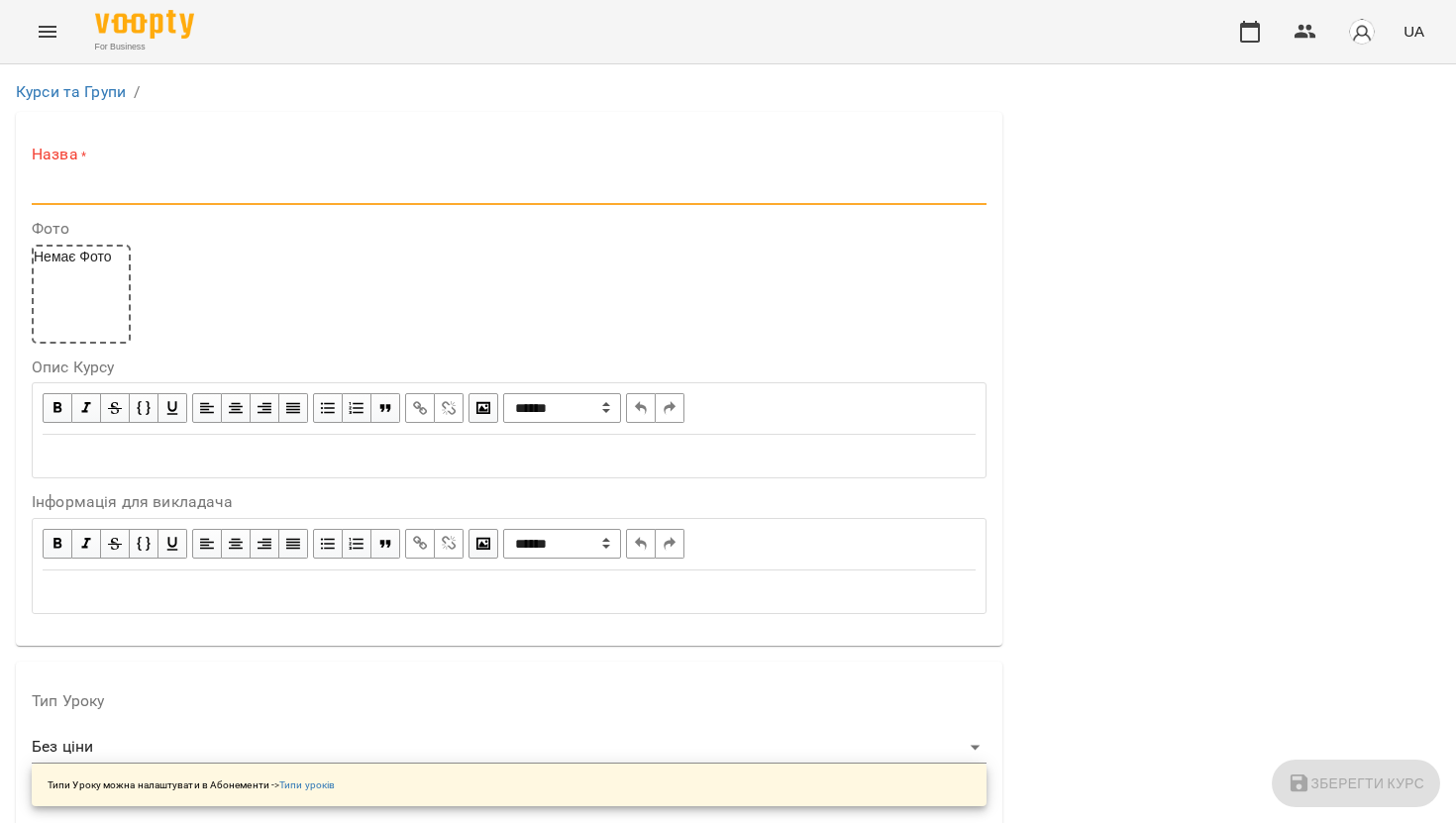 click at bounding box center (509, 189) 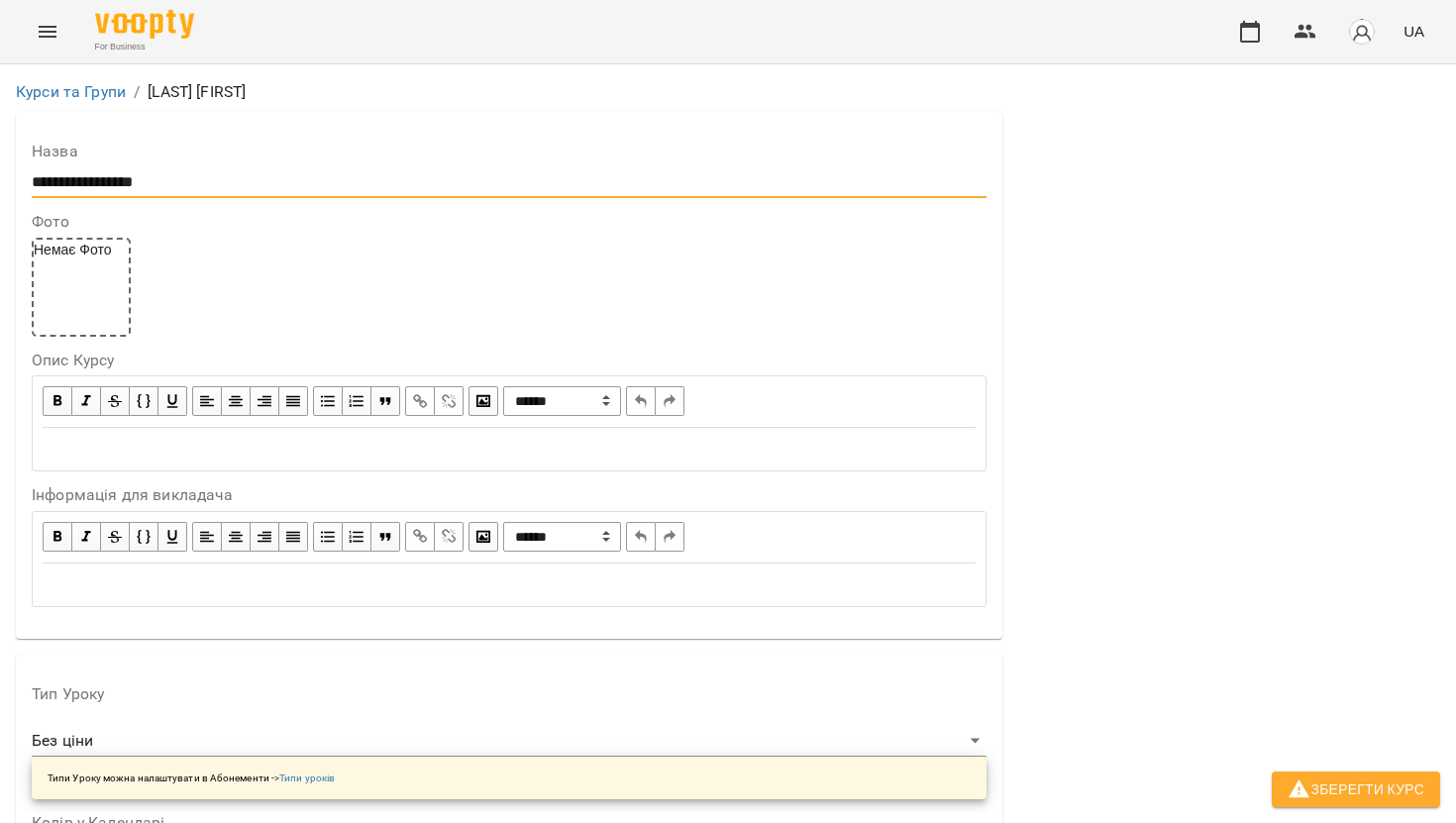 click on "**********" at bounding box center (509, 182) 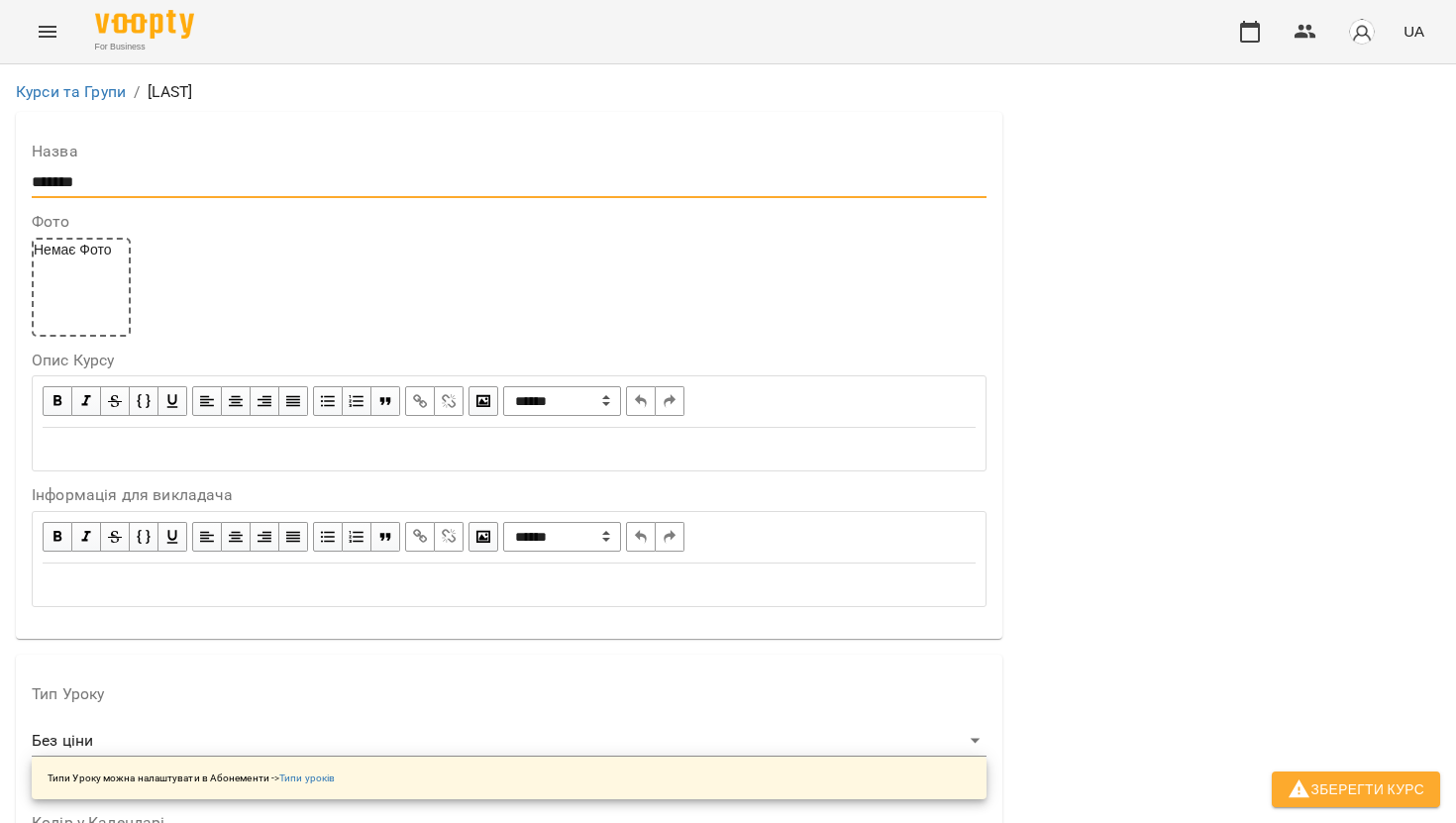 click on "*******" at bounding box center (509, 182) 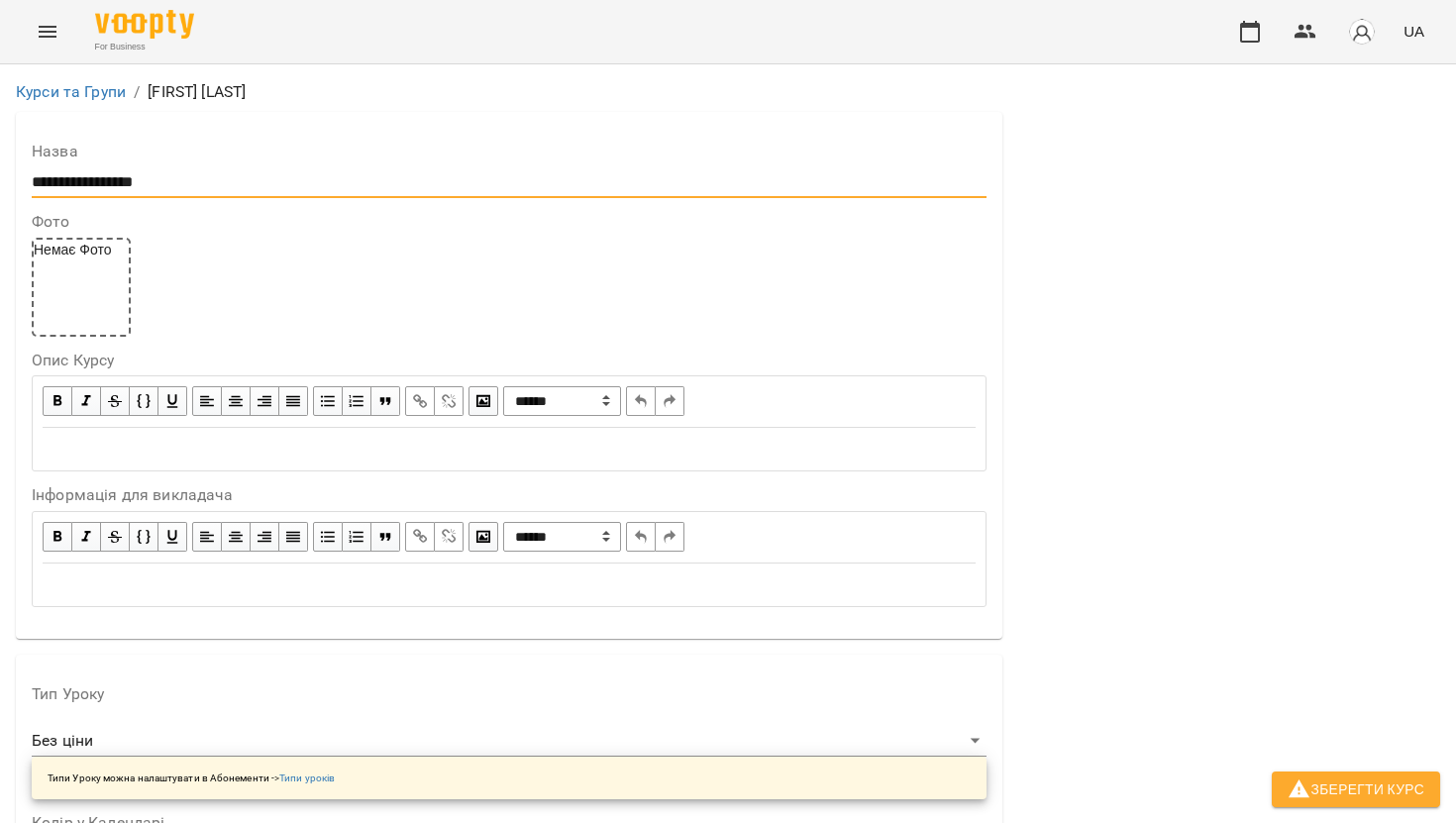 scroll, scrollTop: 342, scrollLeft: 0, axis: vertical 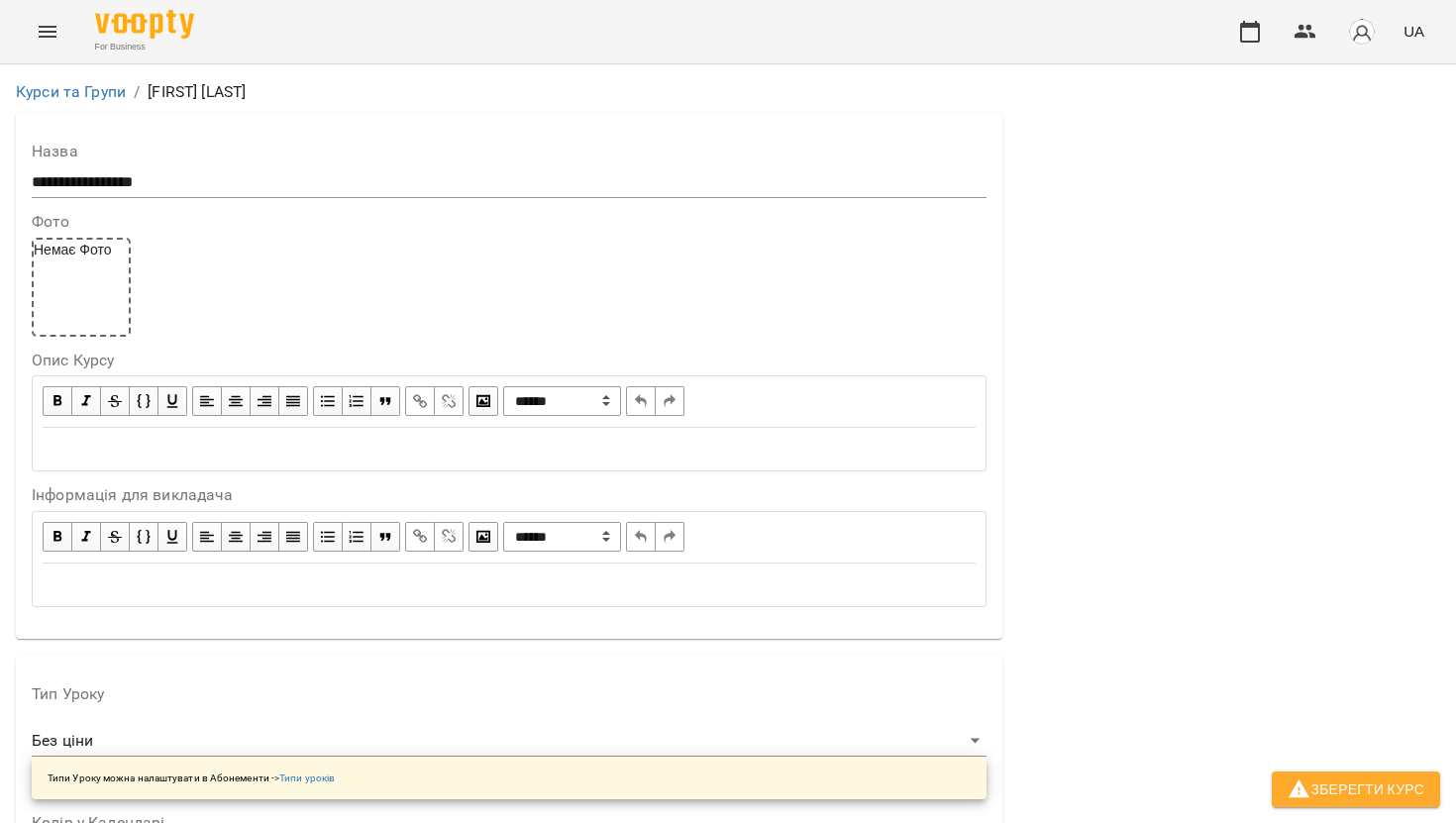 click at bounding box center (66, 849) 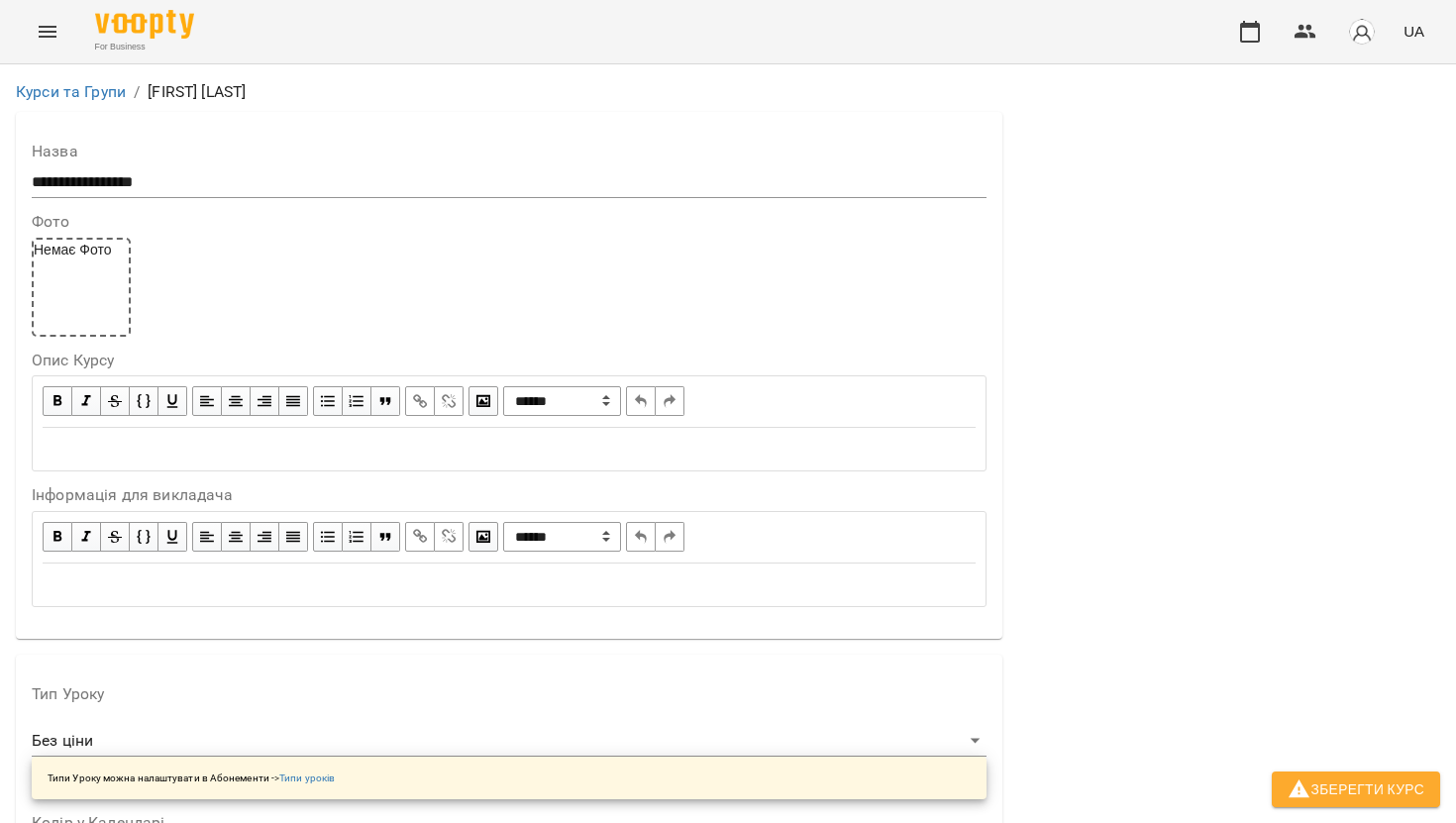 click at bounding box center [315, 985] 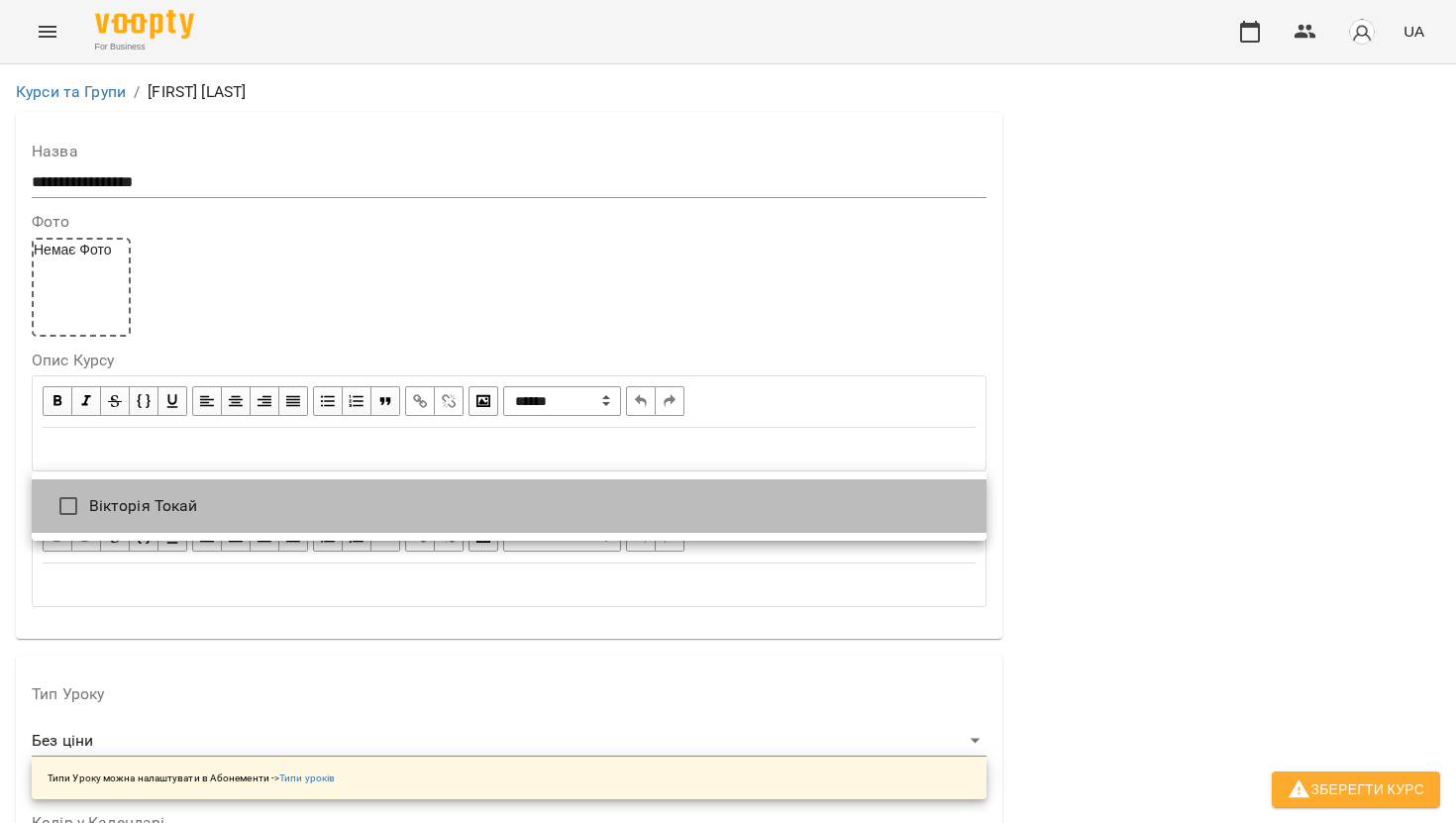 click on "Вікторія Токай" at bounding box center (509, 506) 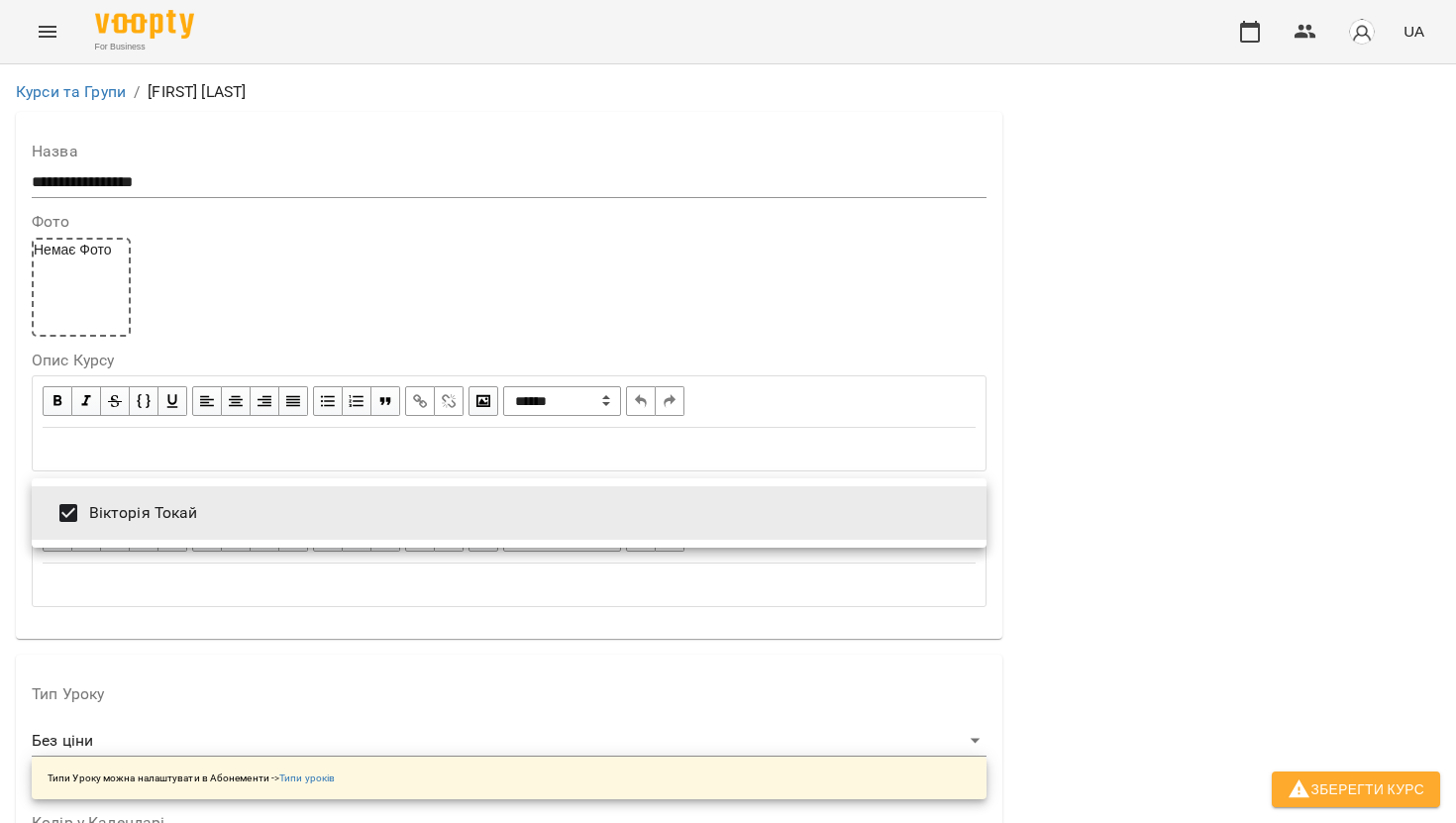 click at bounding box center (728, 411) 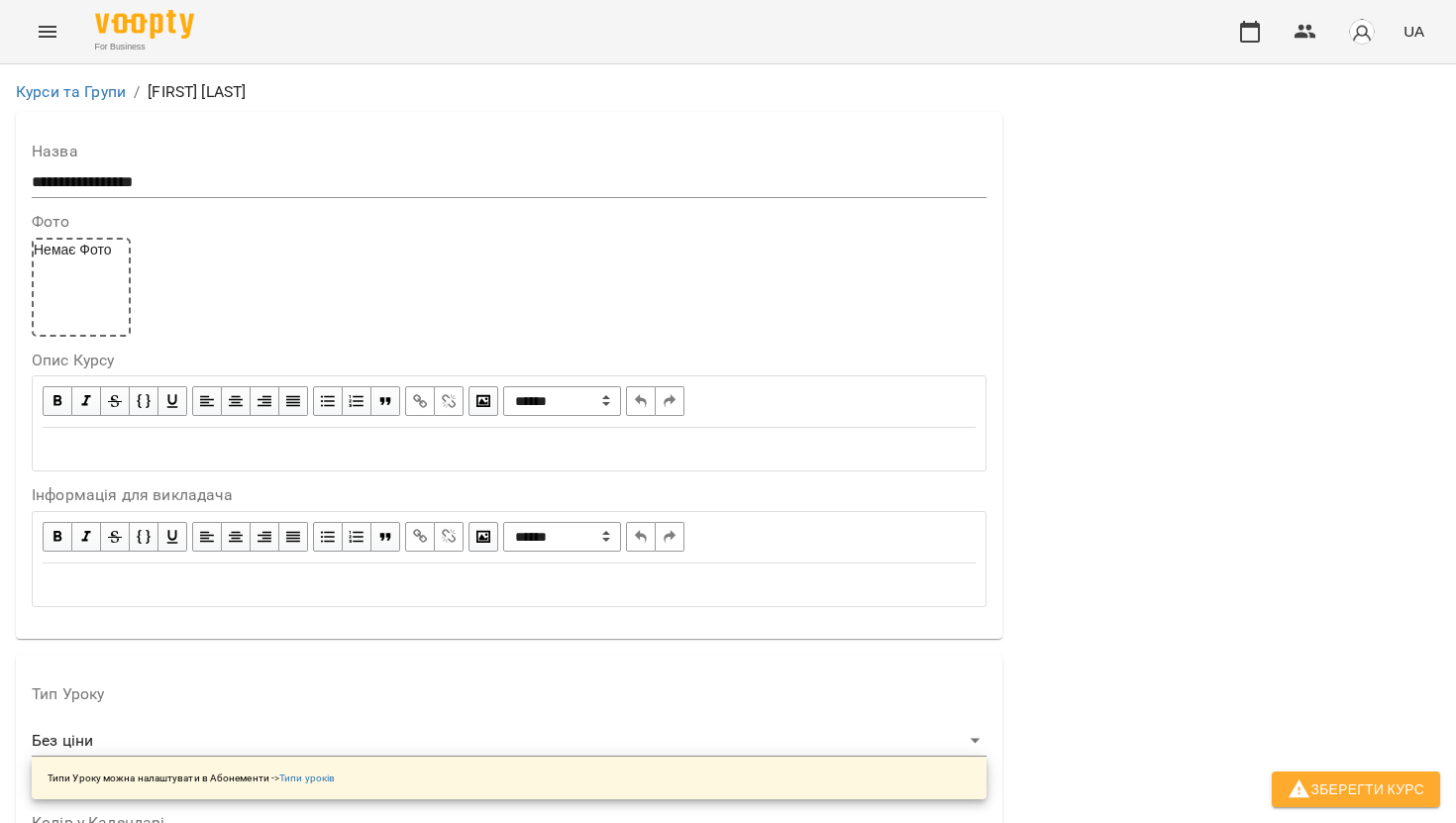 scroll, scrollTop: 0, scrollLeft: 0, axis: both 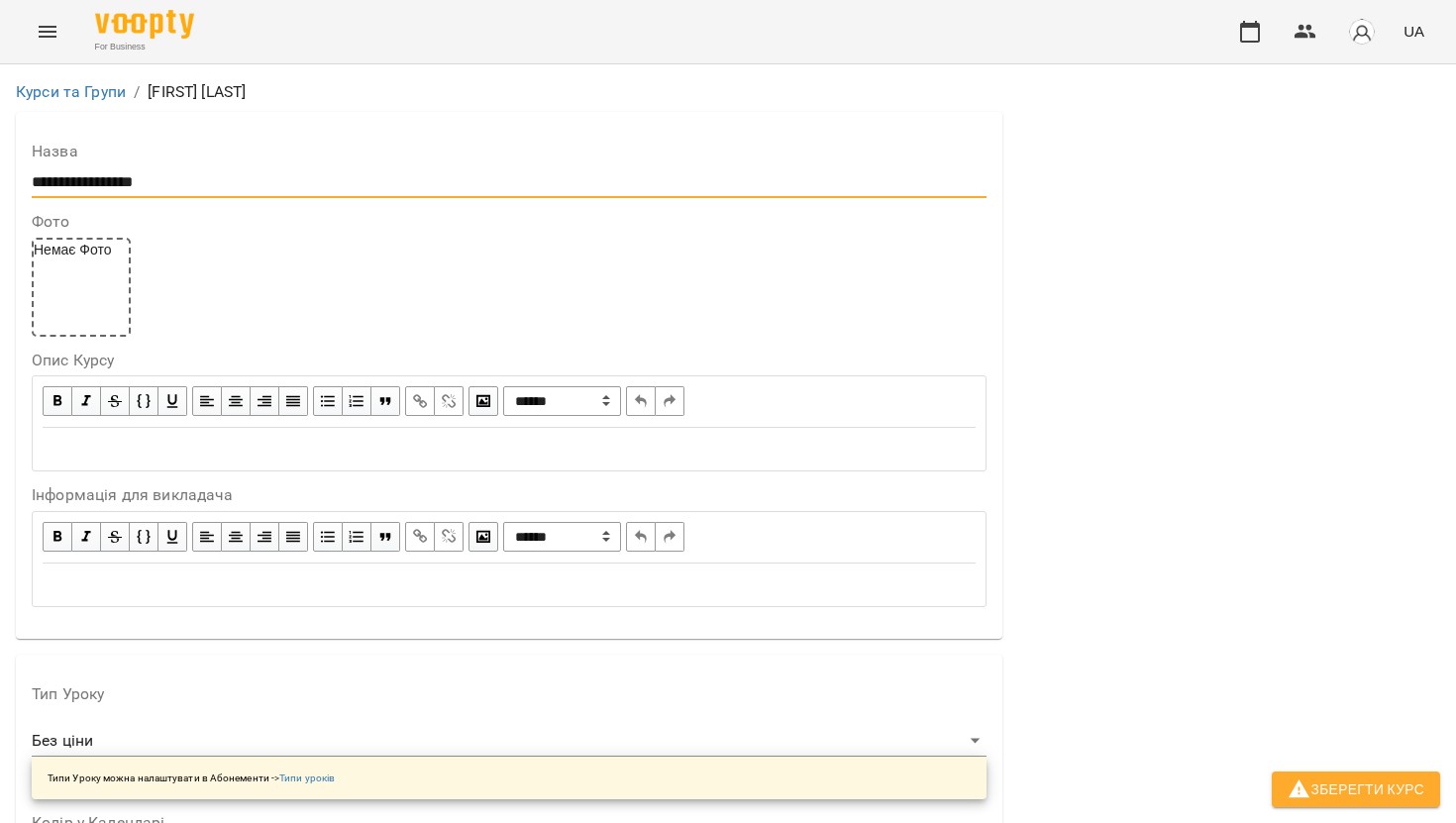 click on "**********" at bounding box center [509, 182] 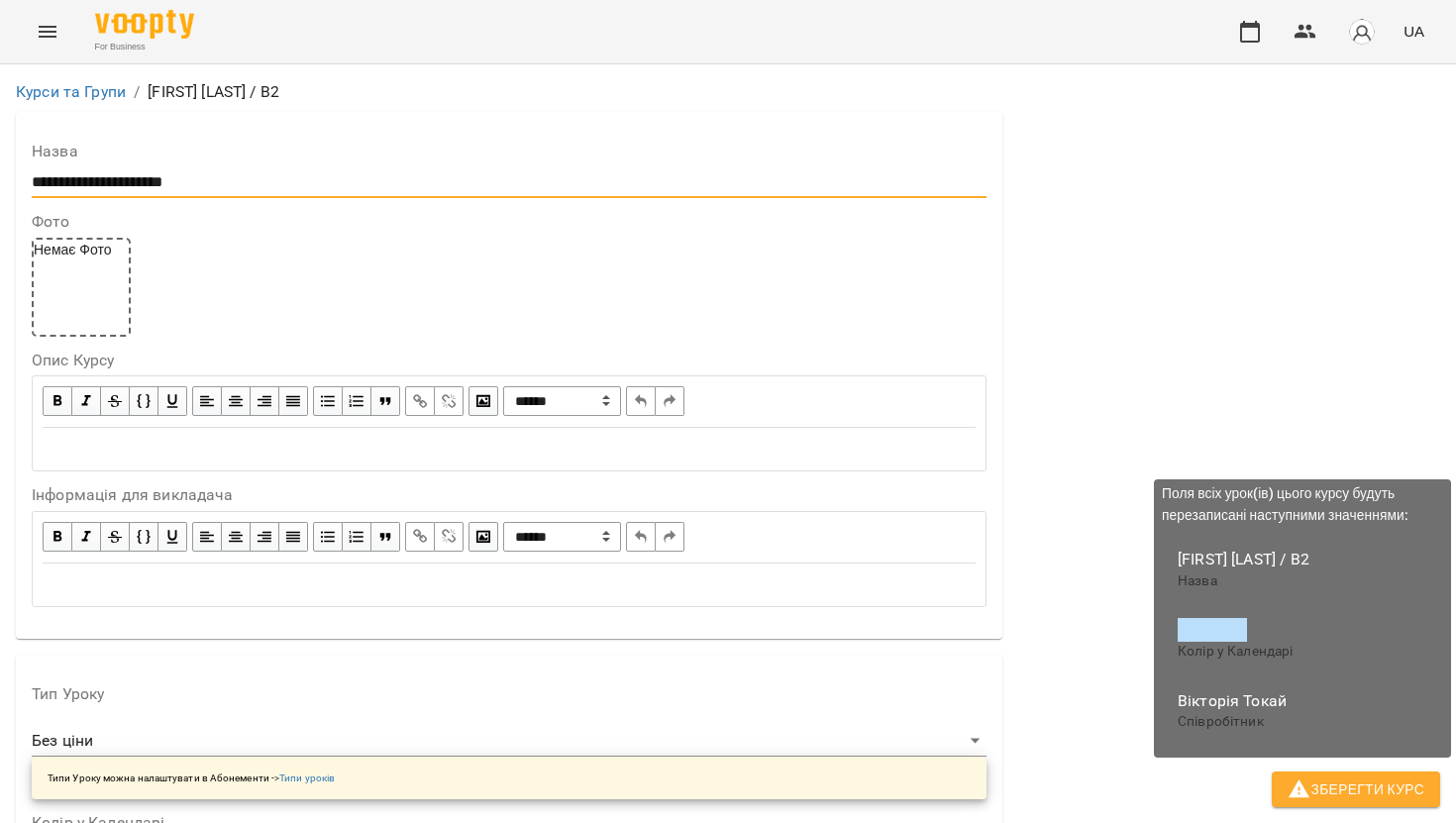 type on "**********" 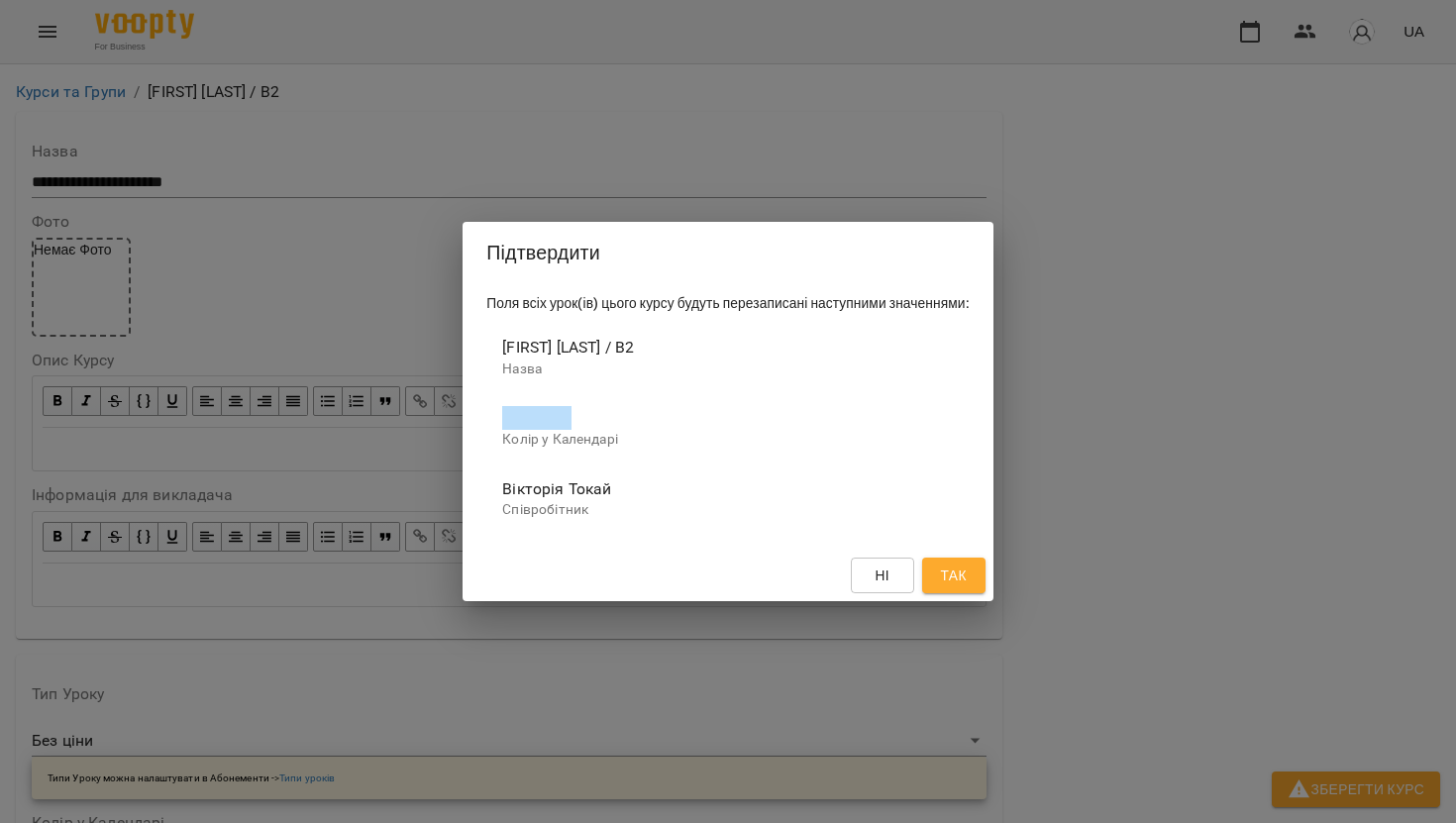 click on "Так" at bounding box center (954, 575) 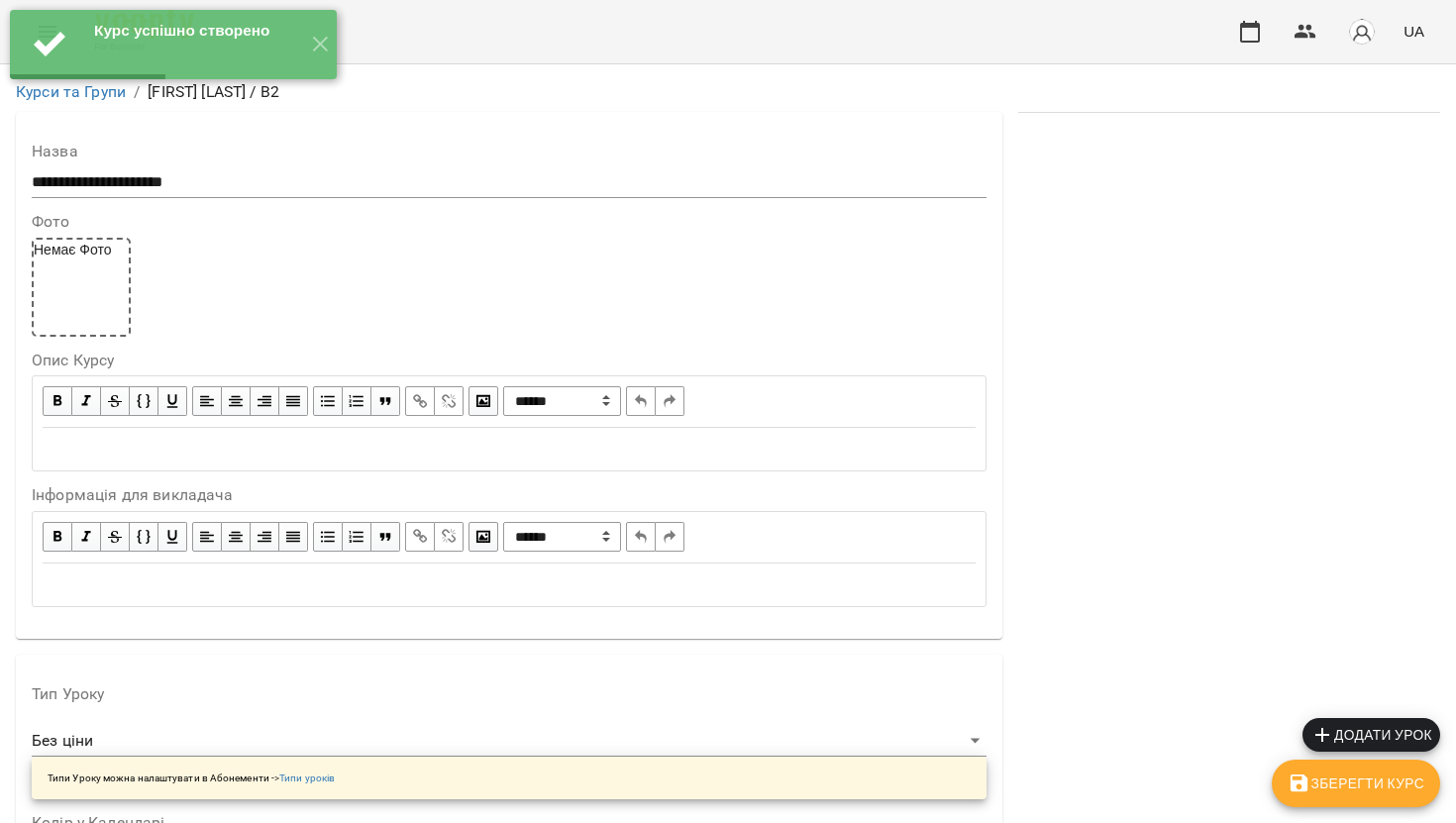 click on "Додати урок" at bounding box center (1371, 735) 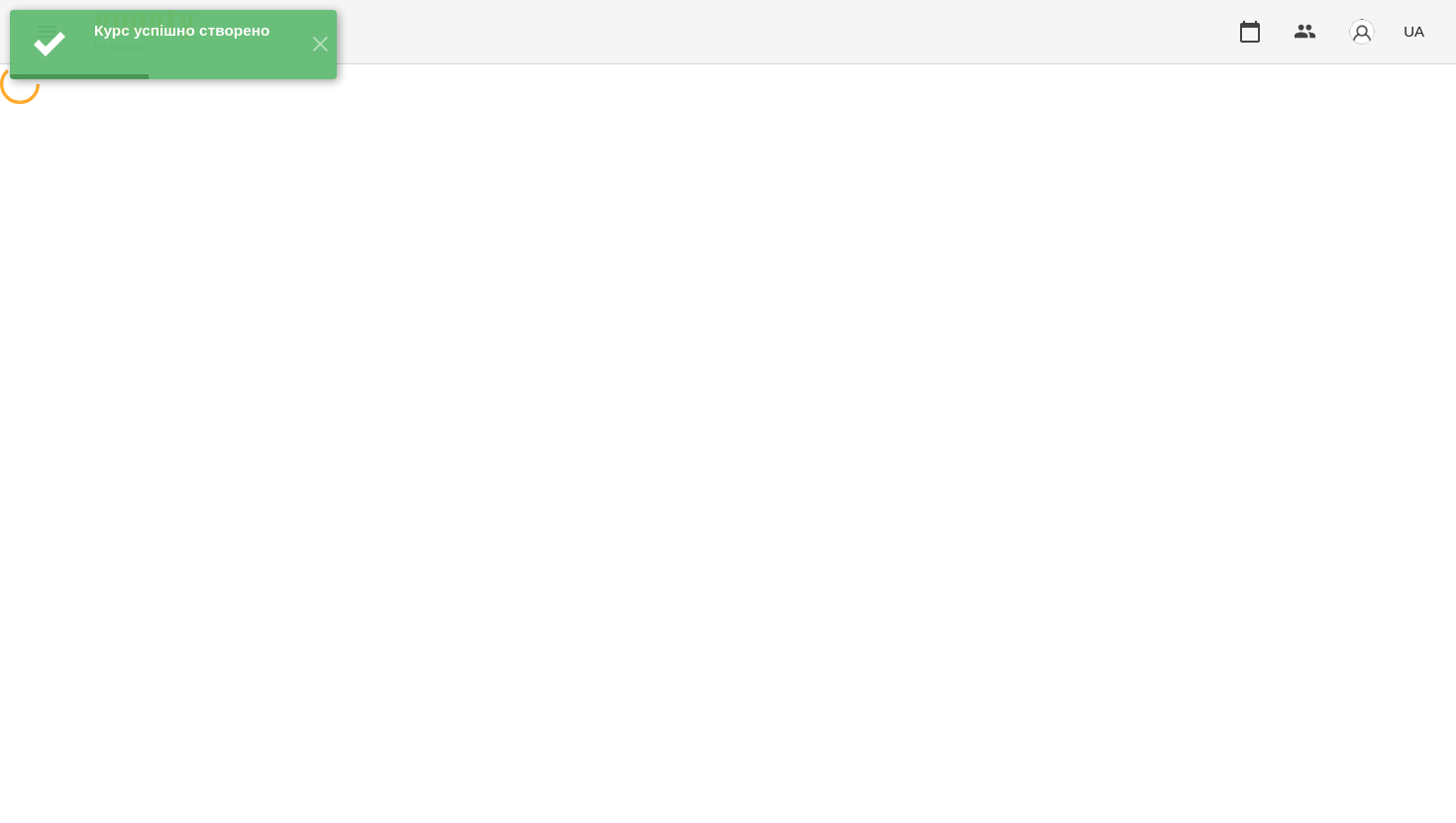 select on "********" 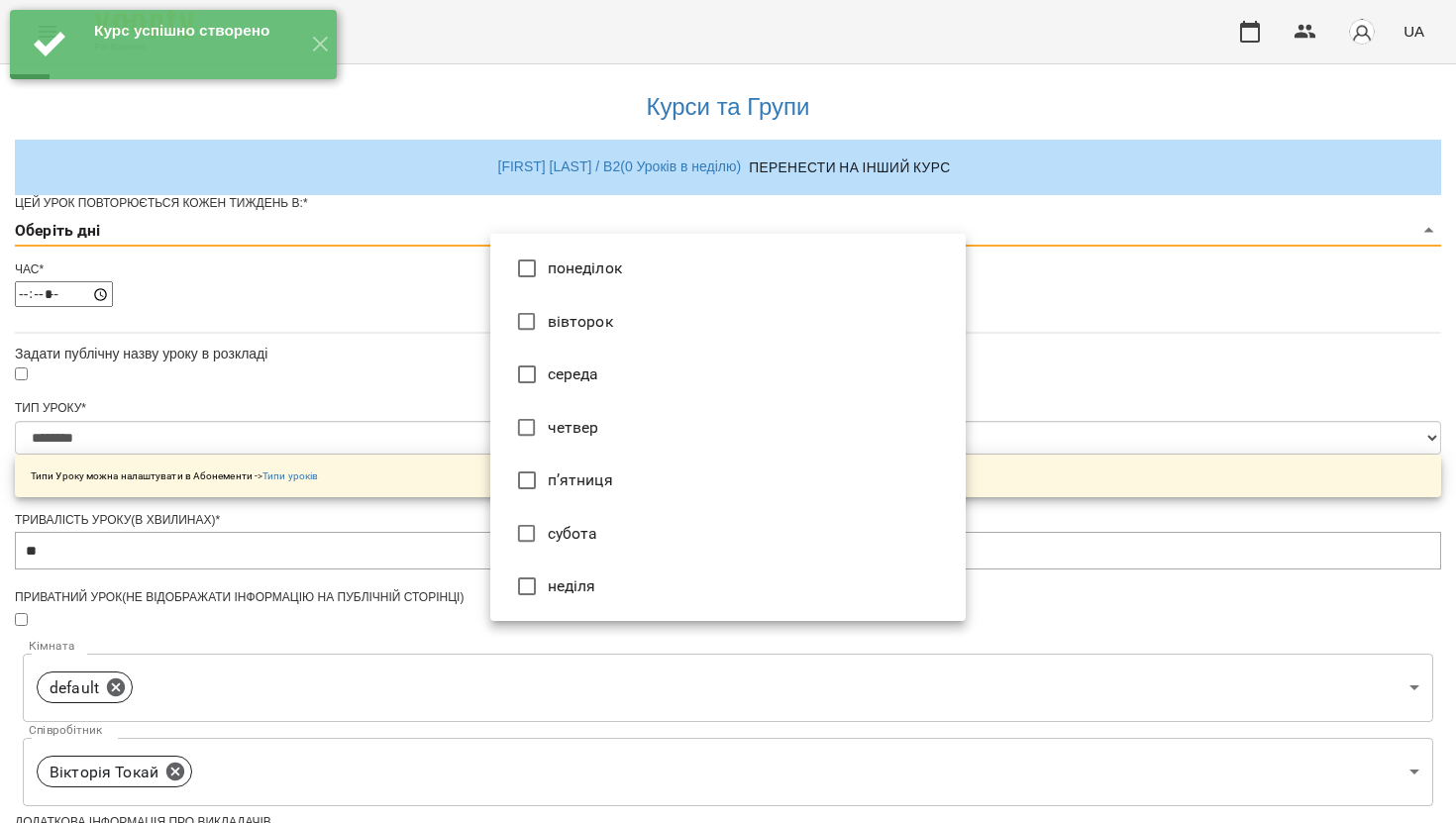 click on "**********" at bounding box center (728, 636) 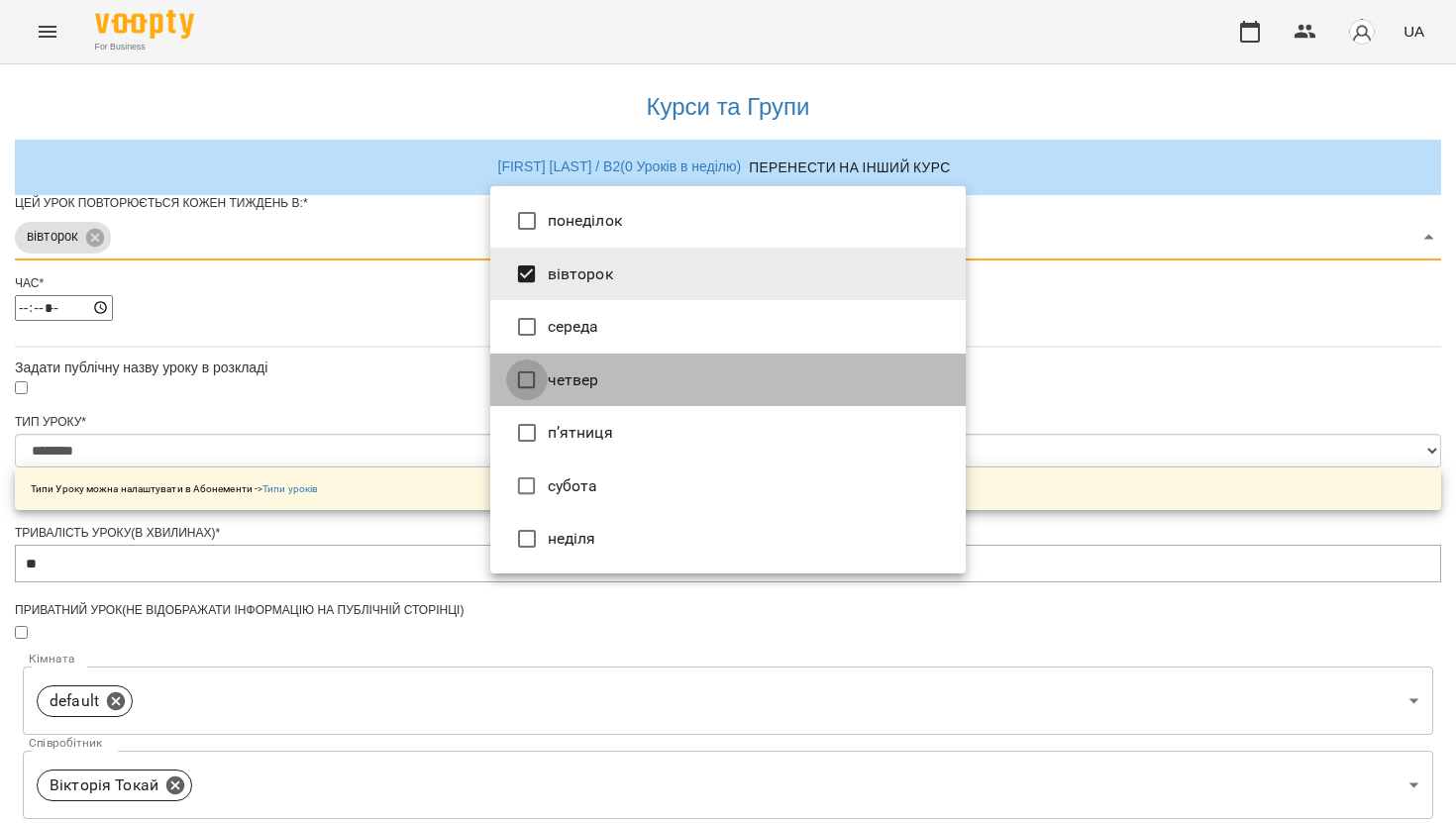 type on "***" 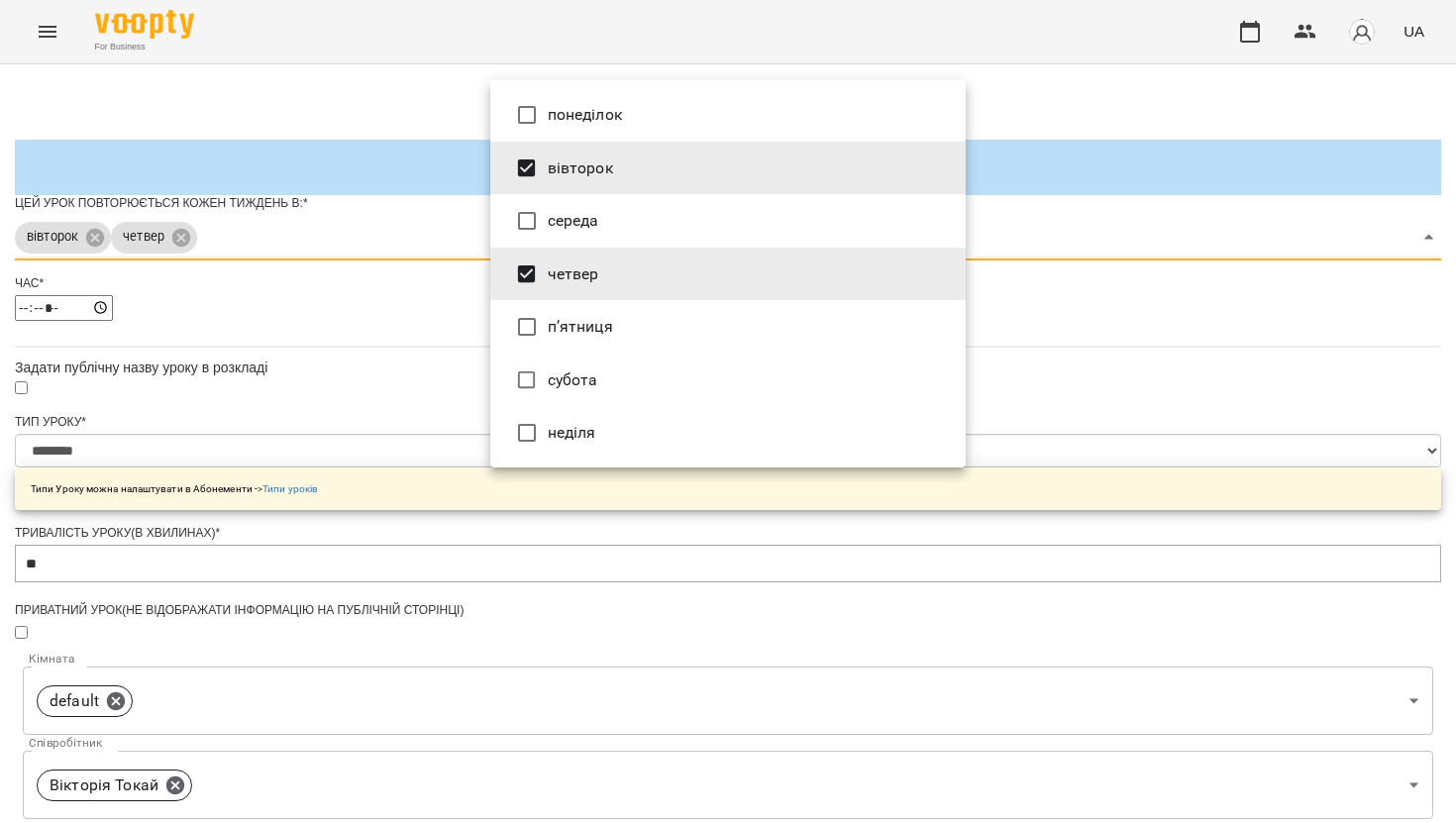 click at bounding box center (728, 411) 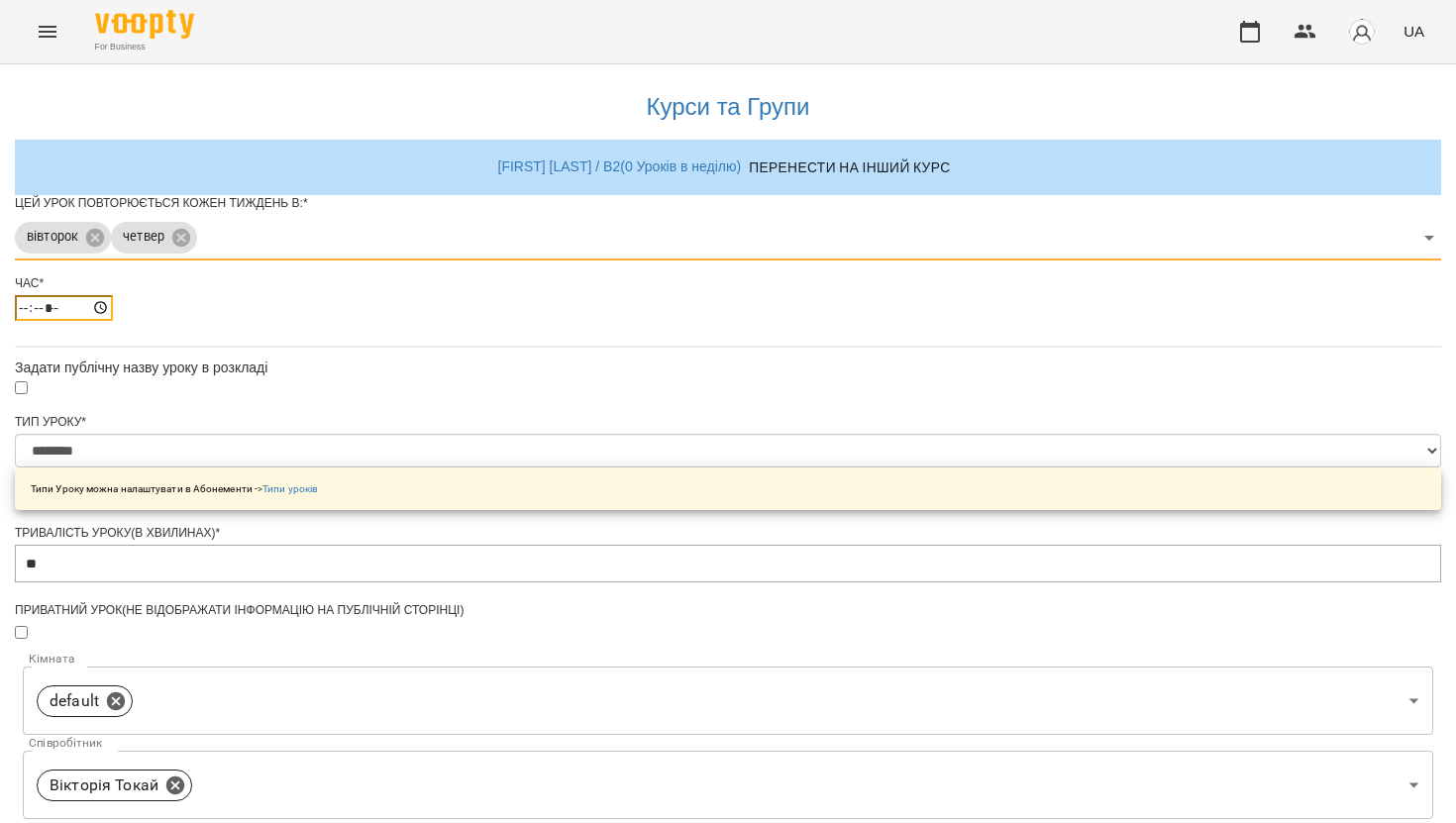click on "*****" at bounding box center [63, 308] 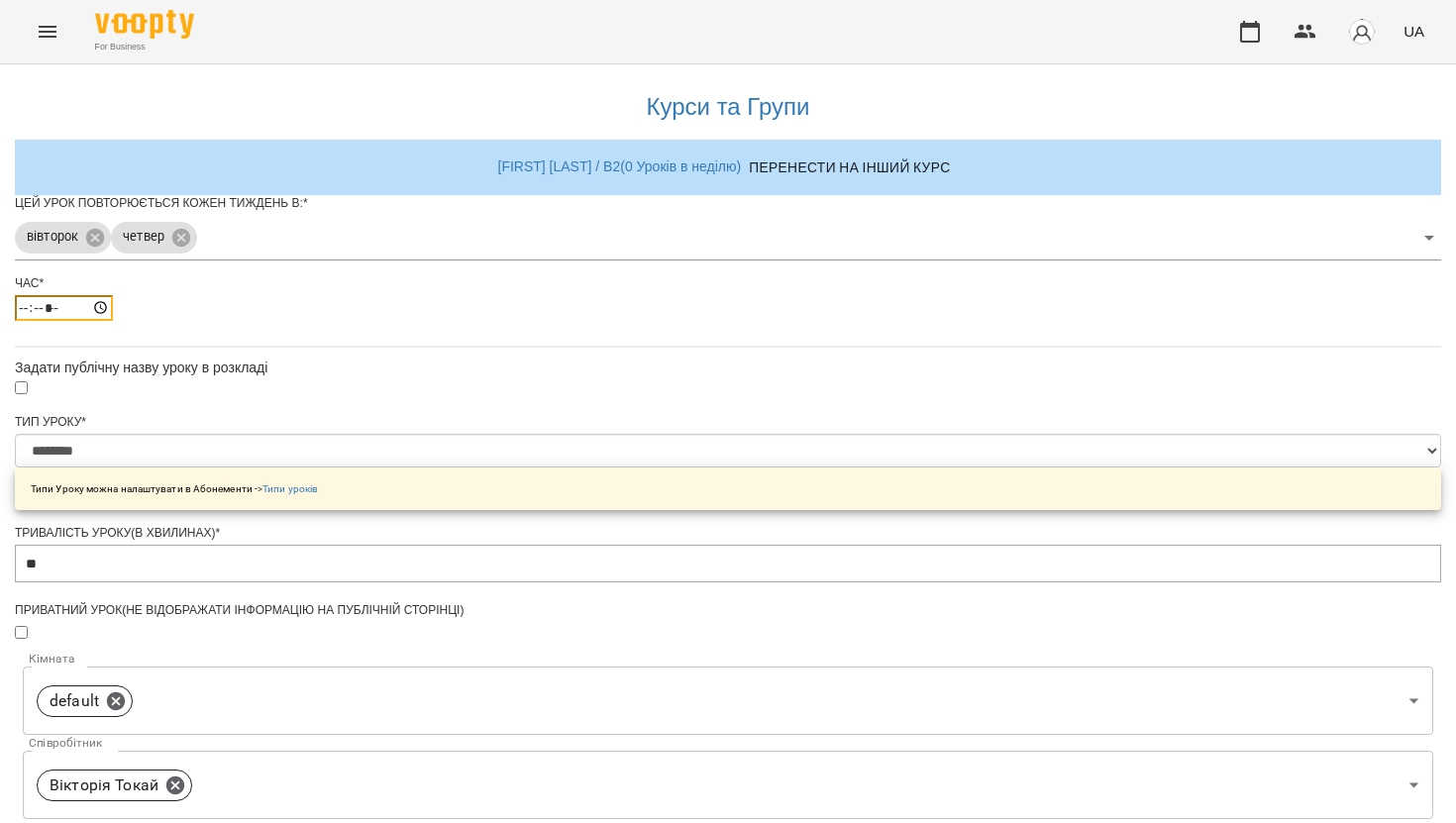 type on "*****" 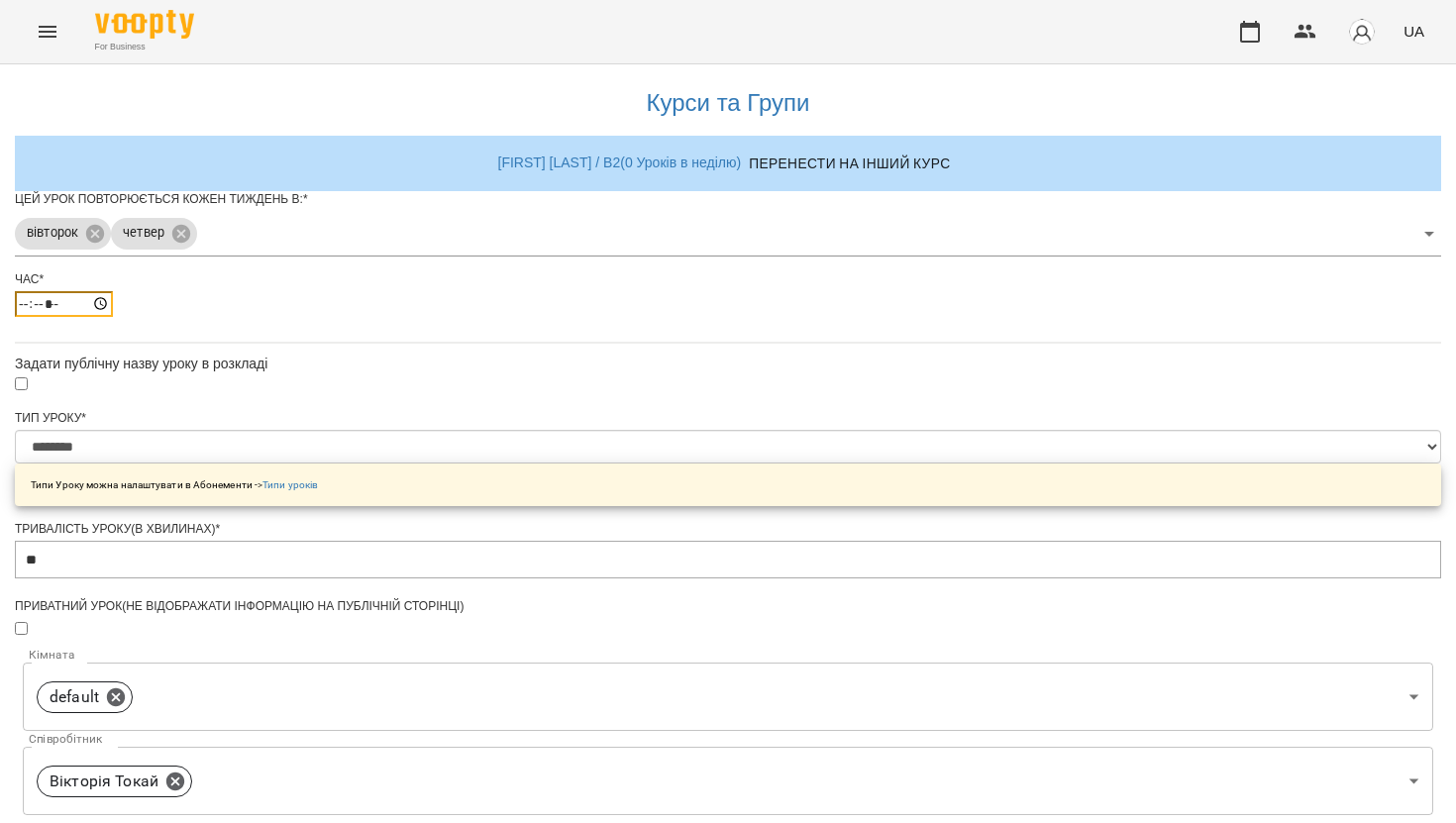 scroll, scrollTop: 144, scrollLeft: 0, axis: vertical 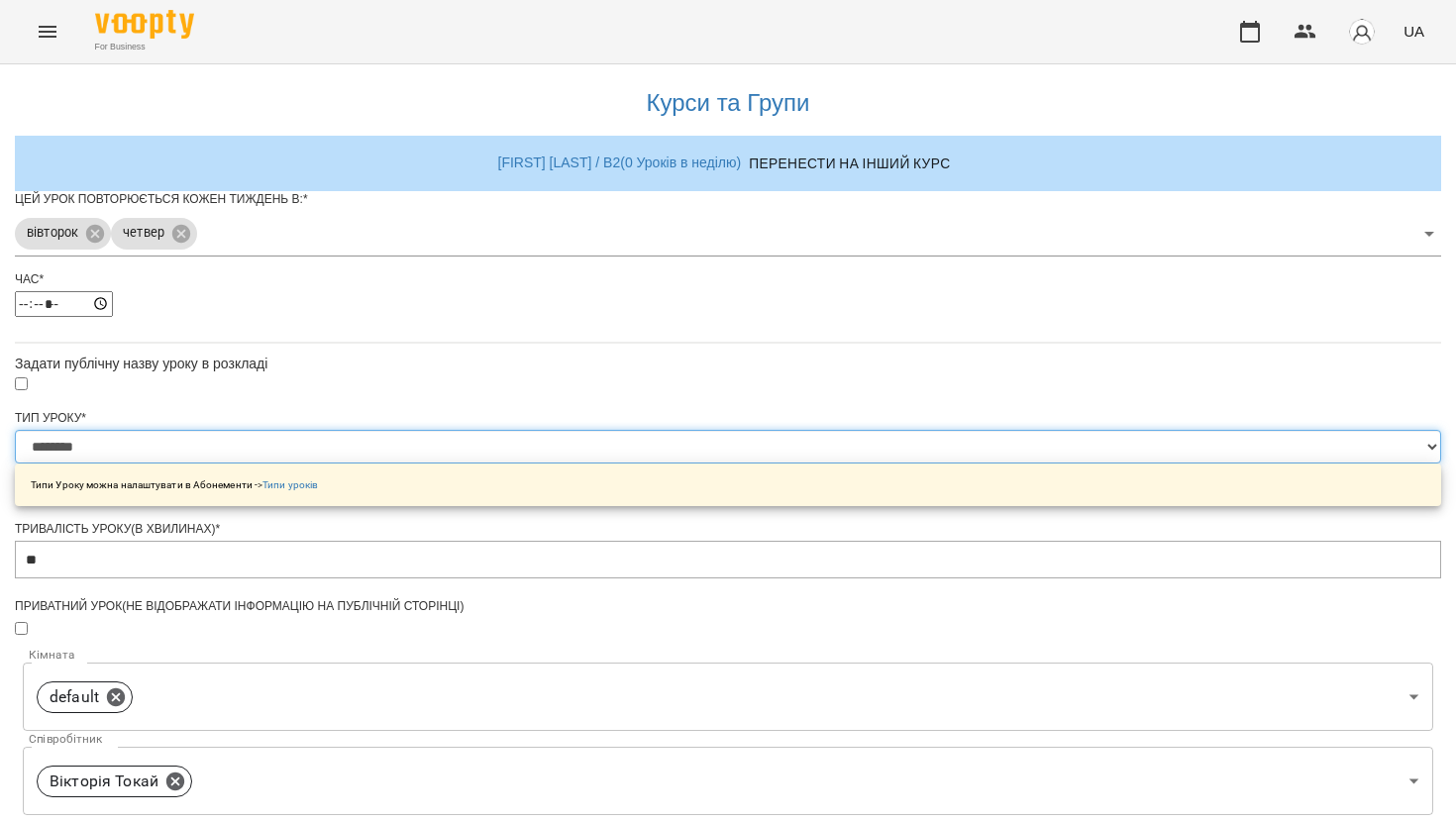 click on "**********" at bounding box center (728, 447) 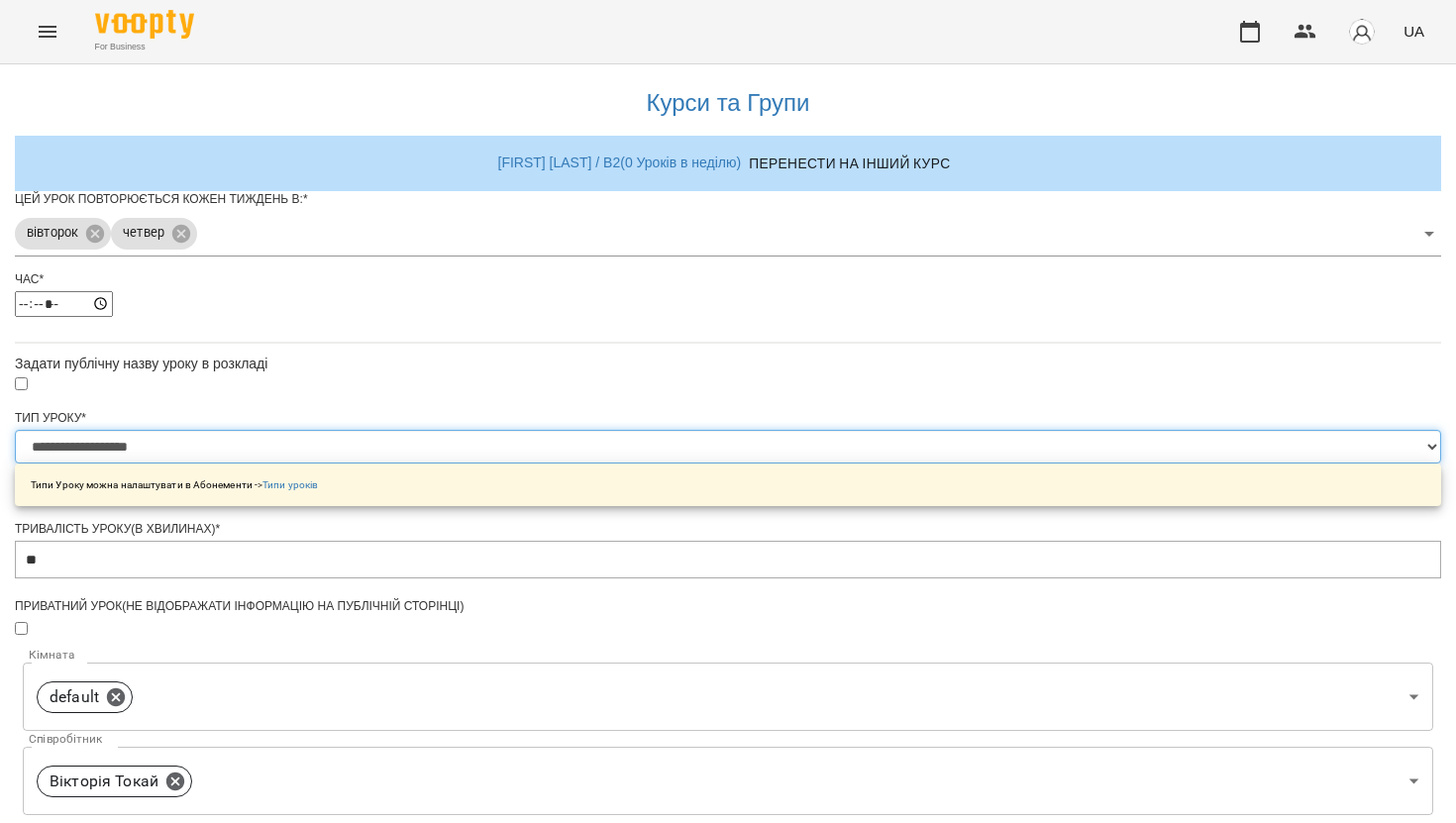 scroll, scrollTop: 563, scrollLeft: 0, axis: vertical 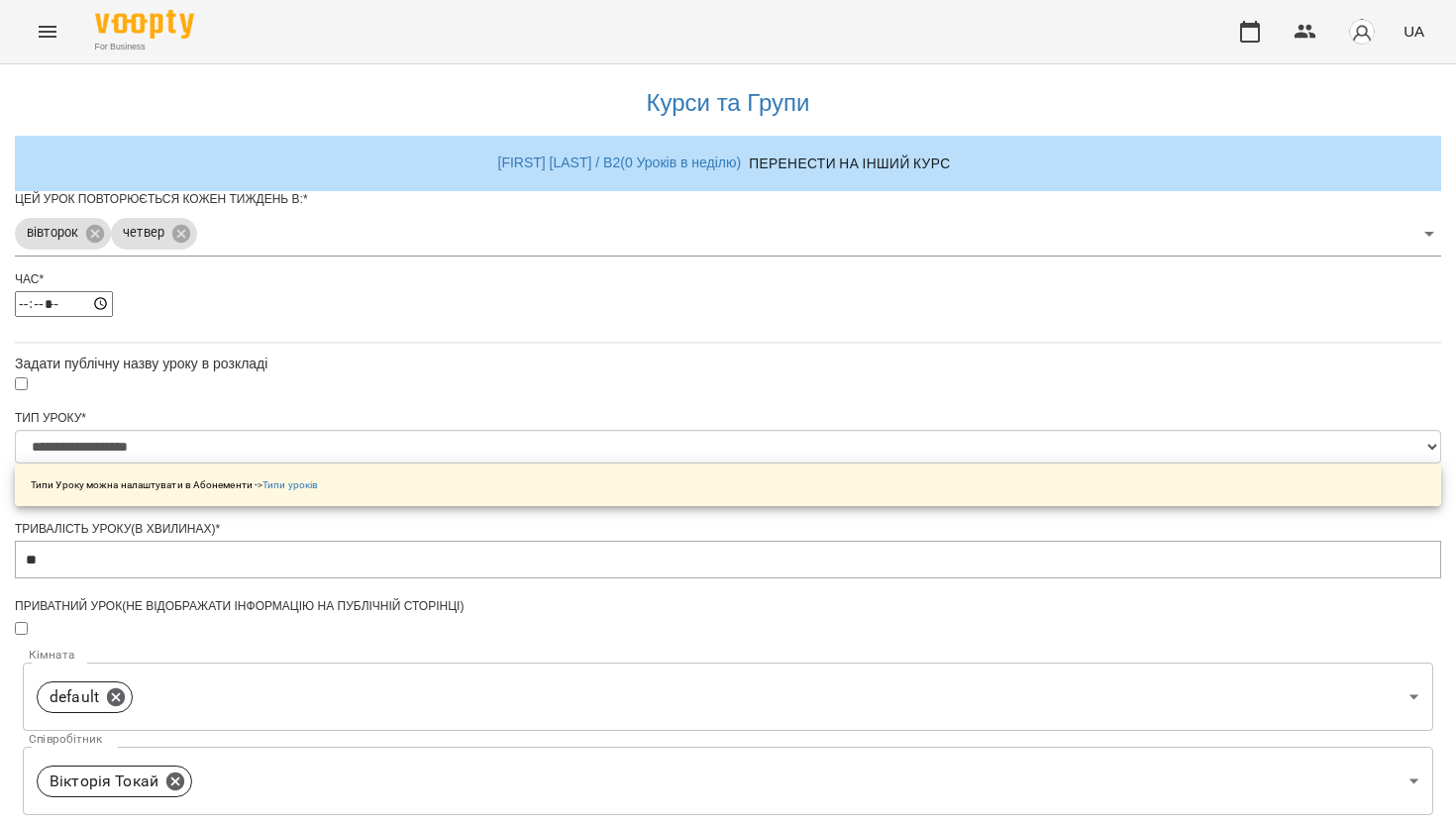 click on "Обрати клієнтів, які це відвідують" at bounding box center [180, 1043] 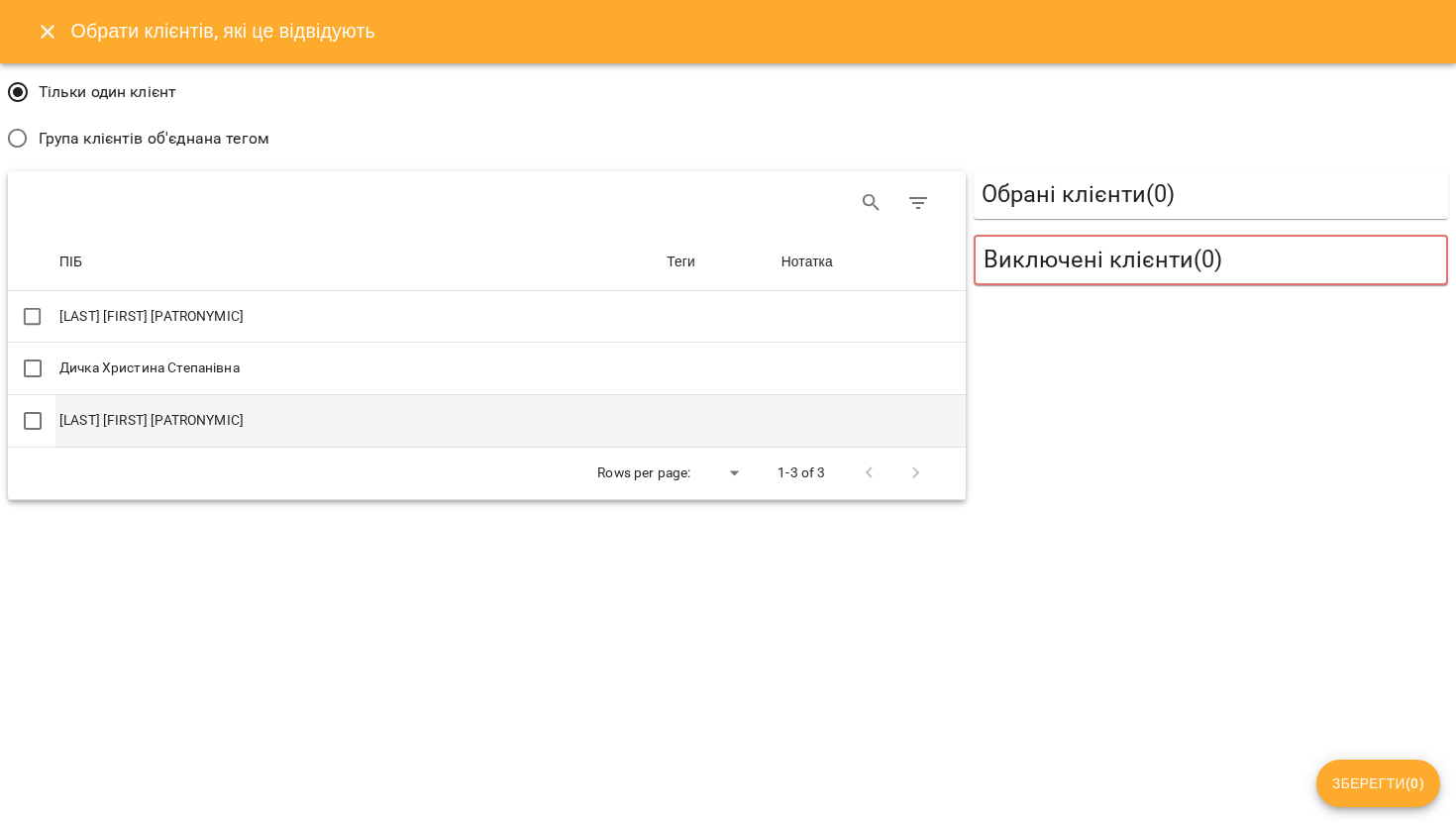 click on "[LAST] [FIRST] [PATRONYMIC]" at bounding box center (359, 421) 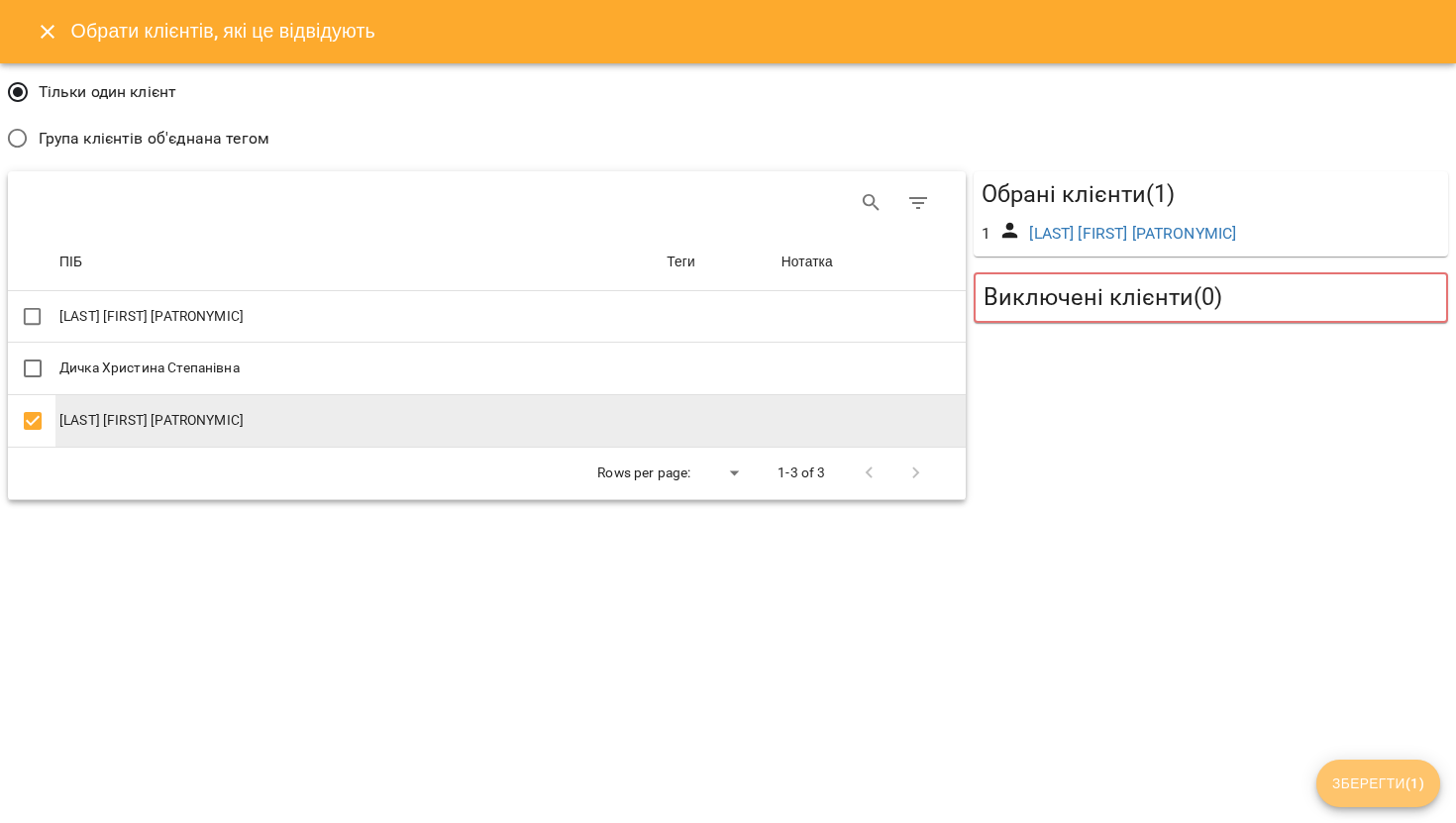 click on "Зберегти ( 1 )" at bounding box center [1378, 783] 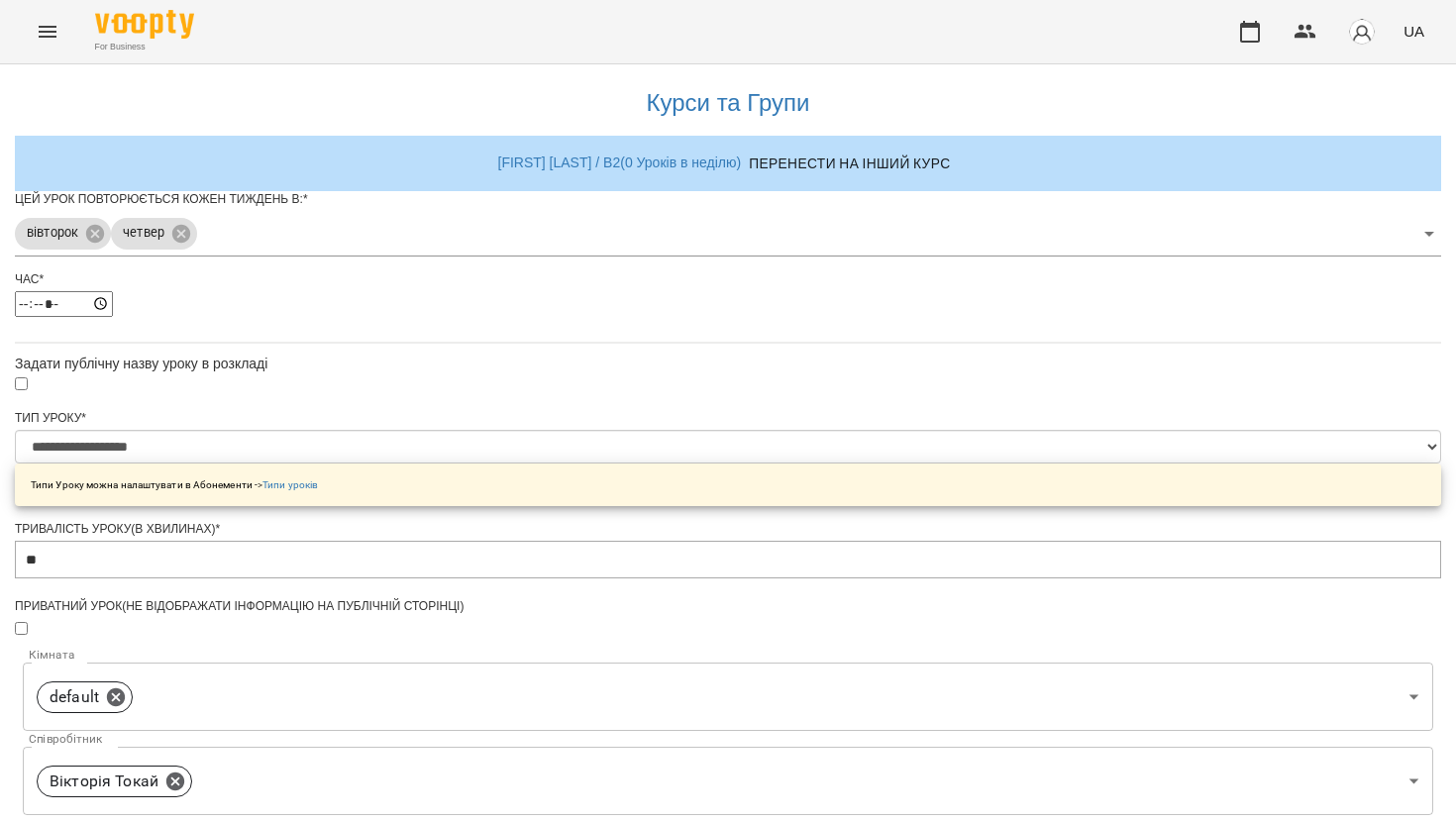 scroll, scrollTop: 609, scrollLeft: 0, axis: vertical 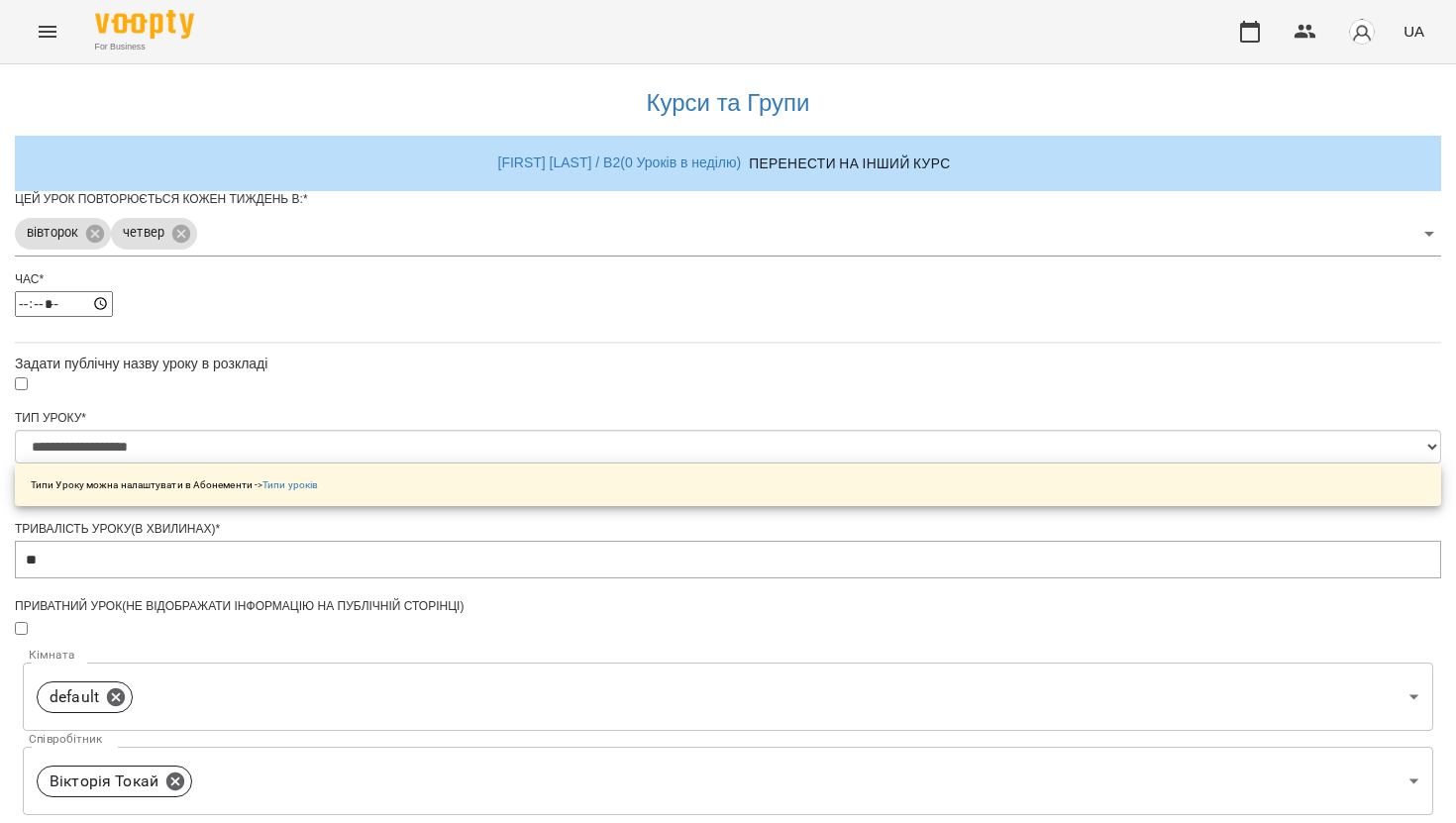 click at bounding box center (728, 1160) 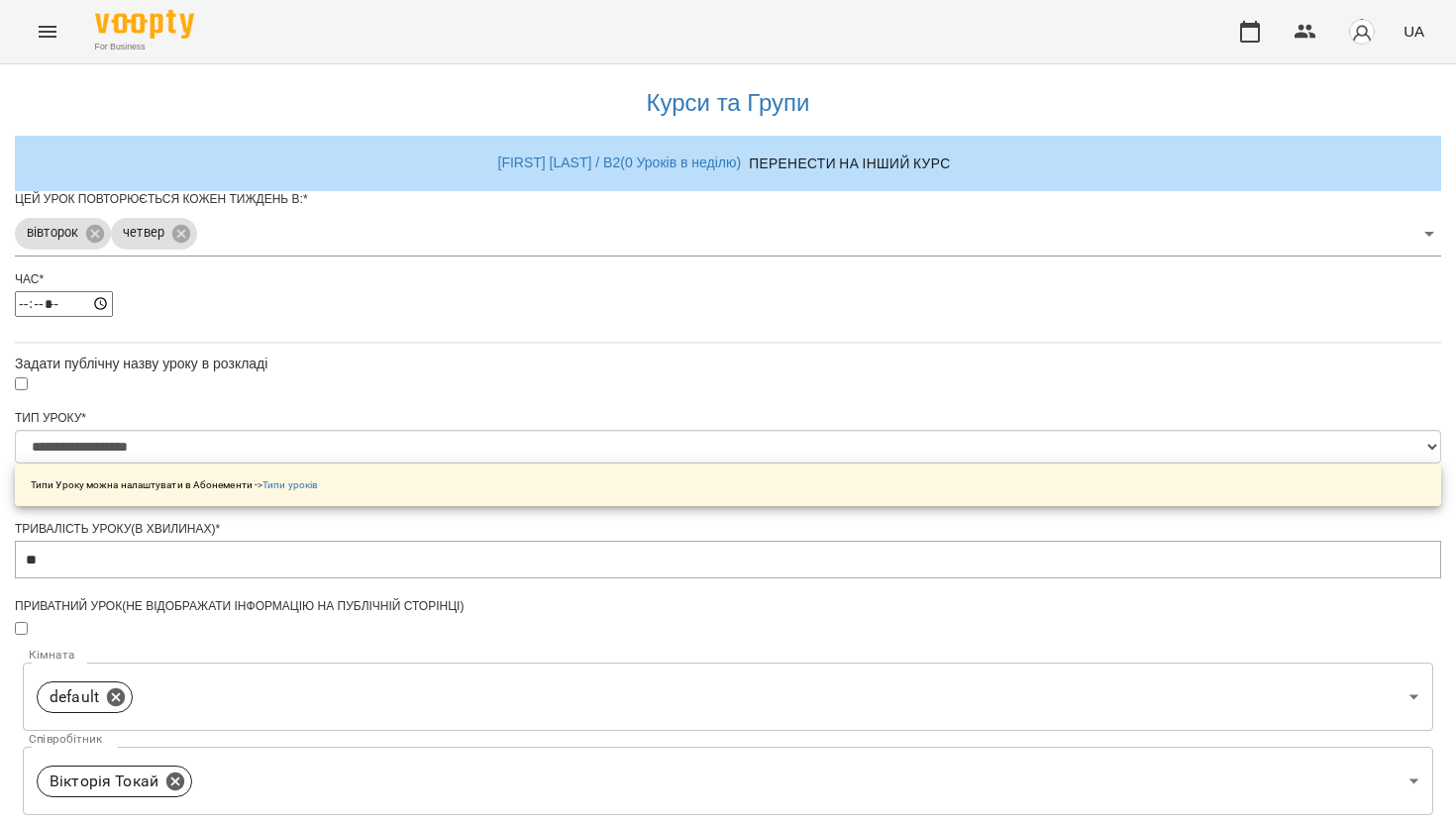 click on "**********" at bounding box center (107, 1213) 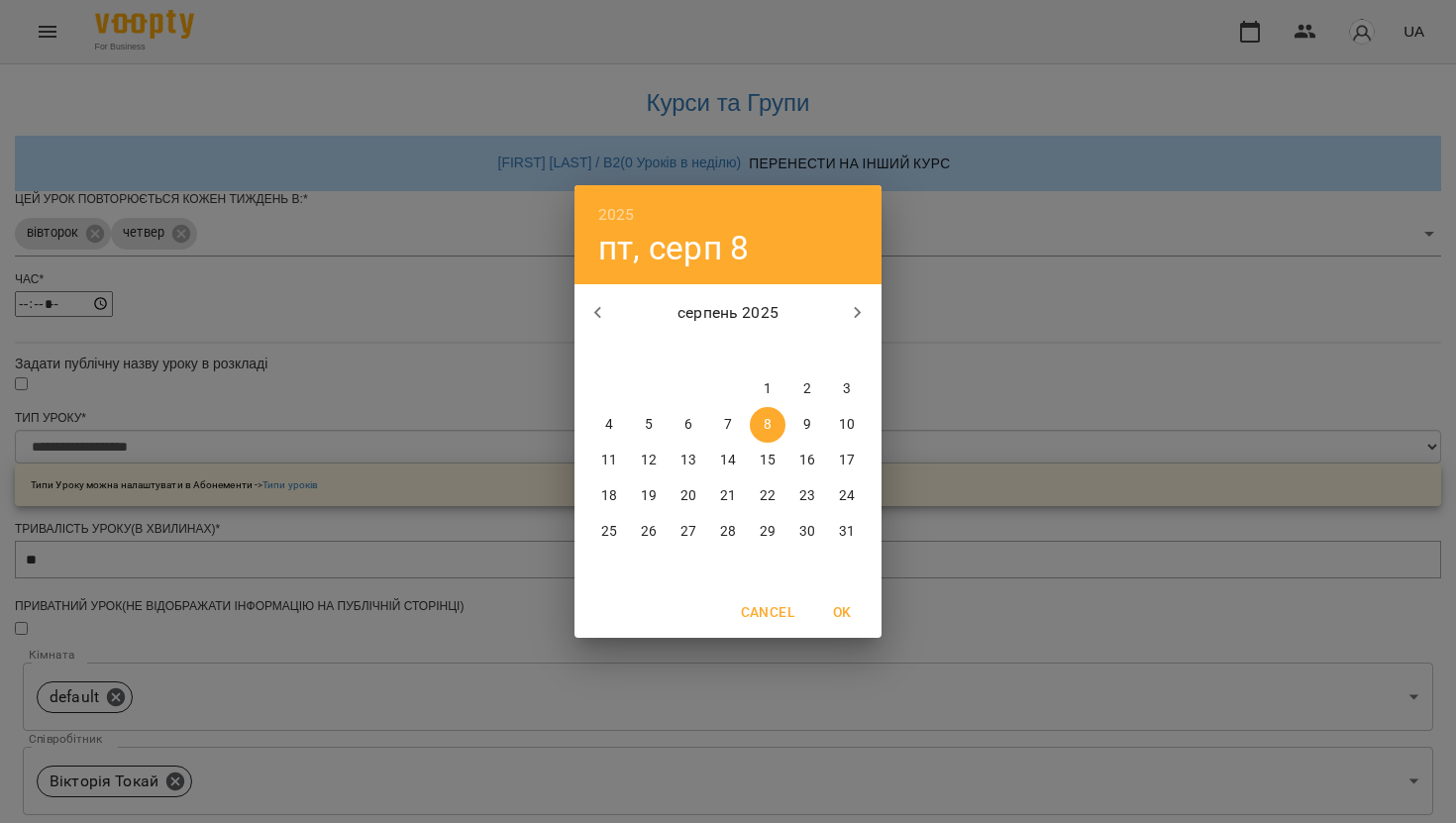 click on "12" at bounding box center [649, 461] 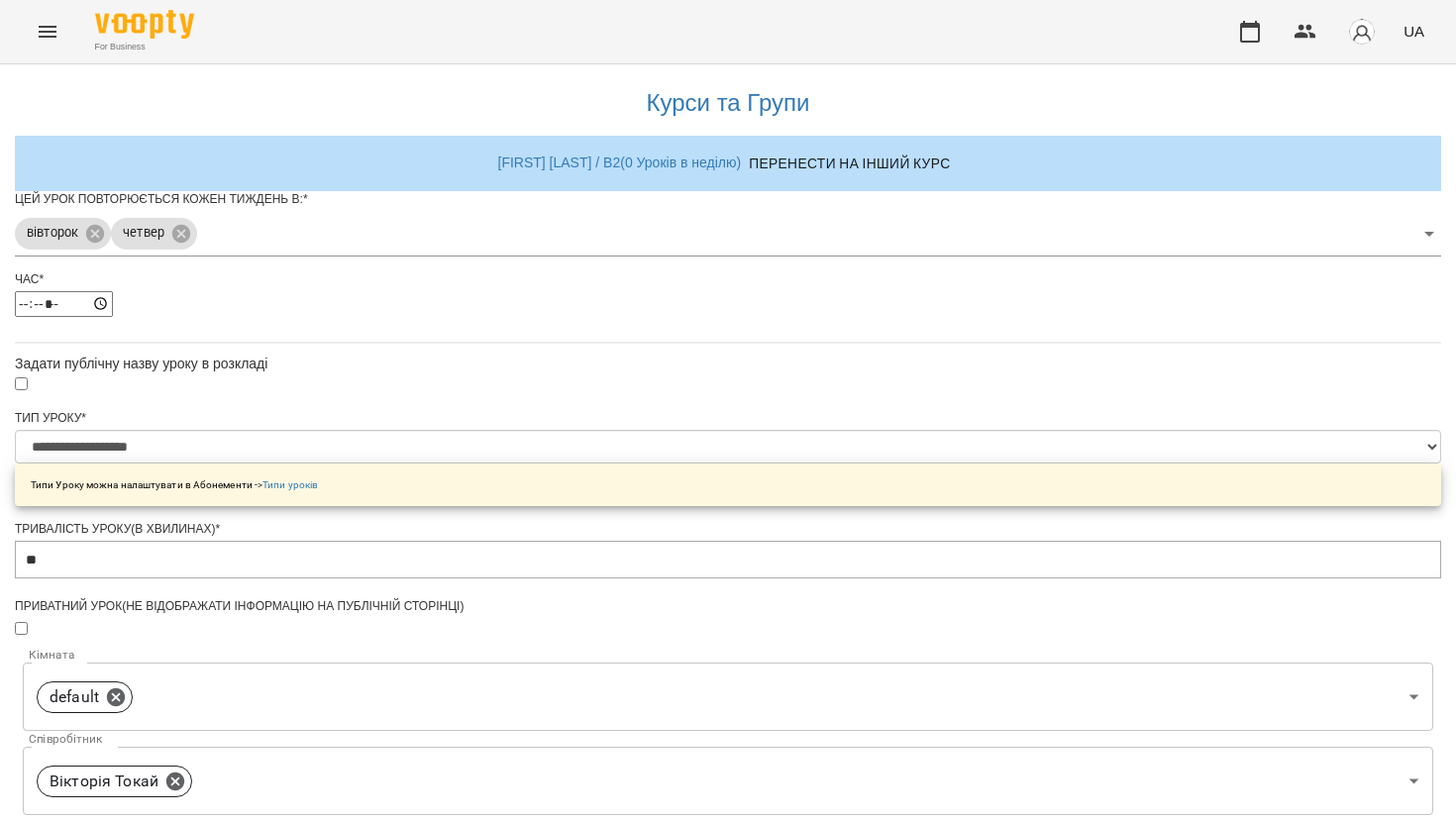 scroll, scrollTop: 664, scrollLeft: 0, axis: vertical 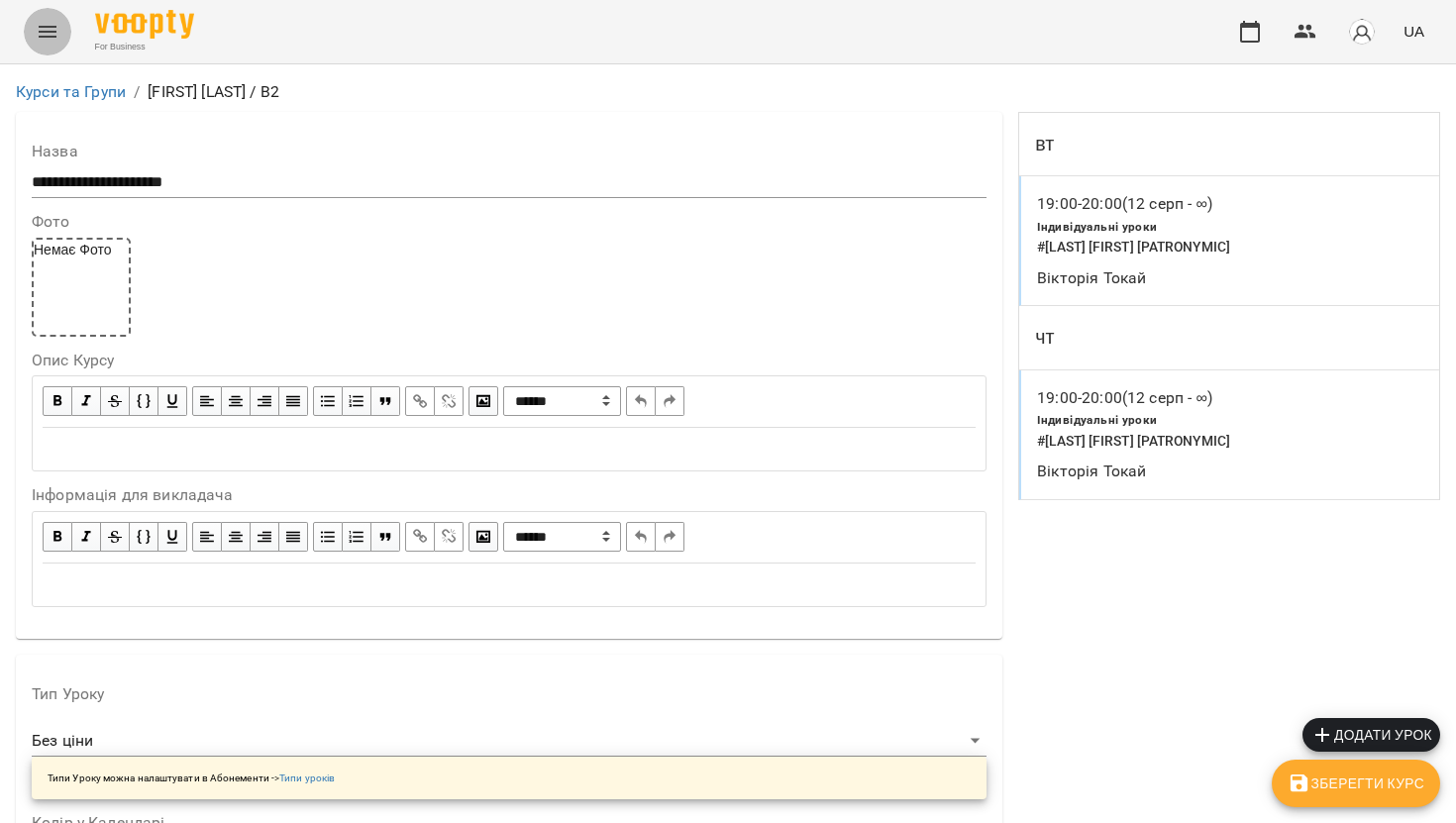click 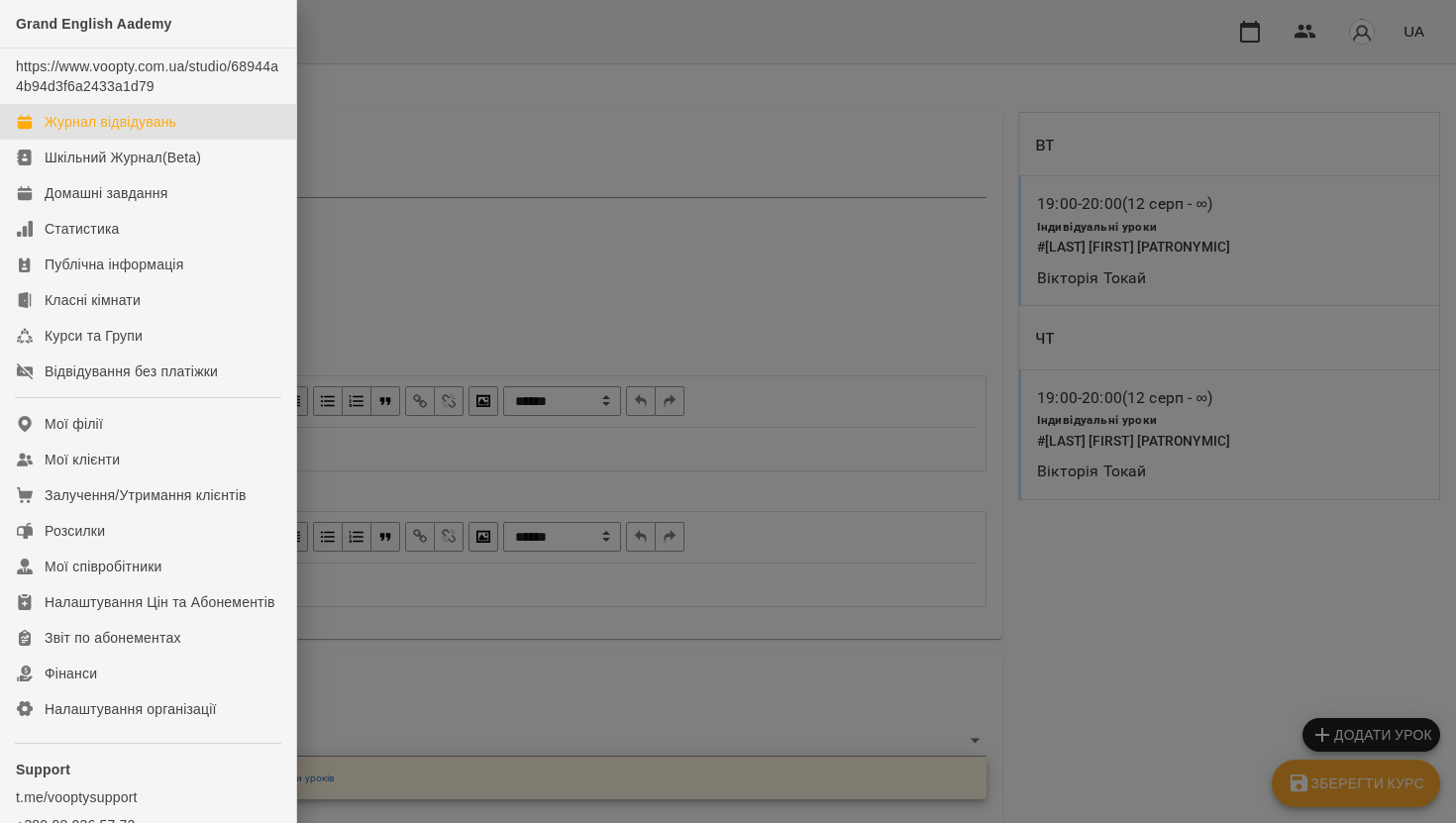 click on "Журнал відвідувань" at bounding box center [110, 122] 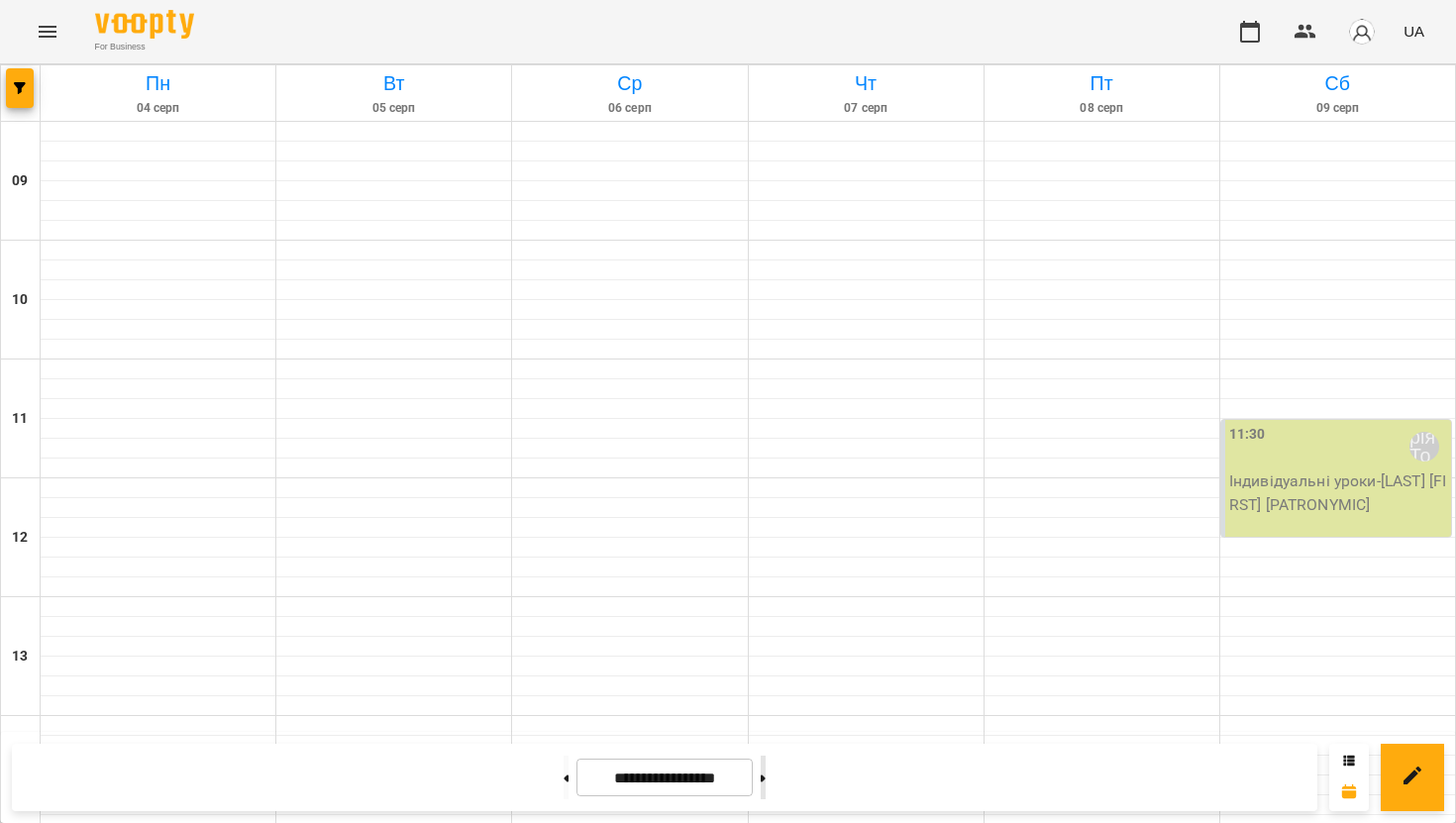 click 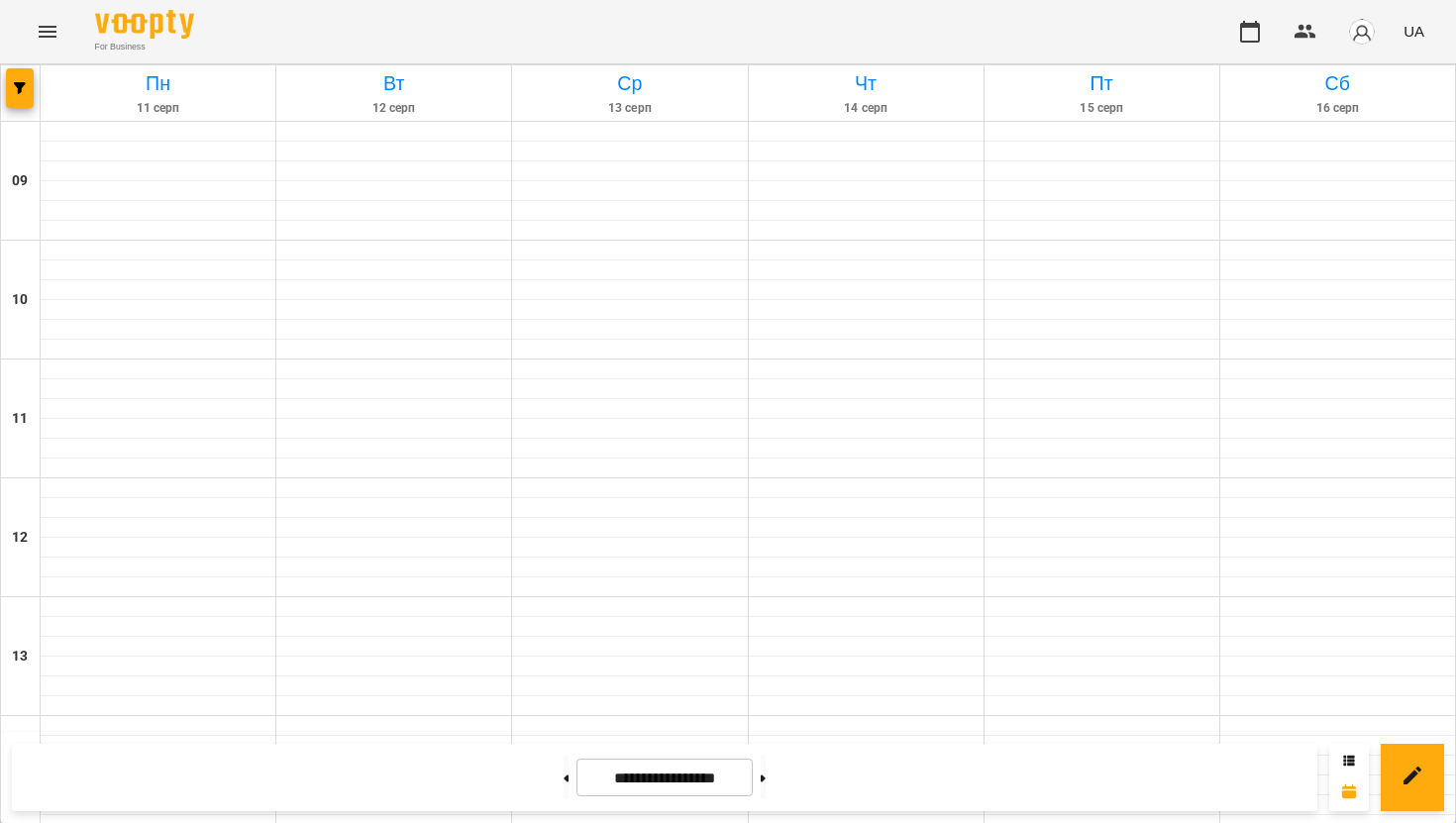 scroll, scrollTop: 0, scrollLeft: 0, axis: both 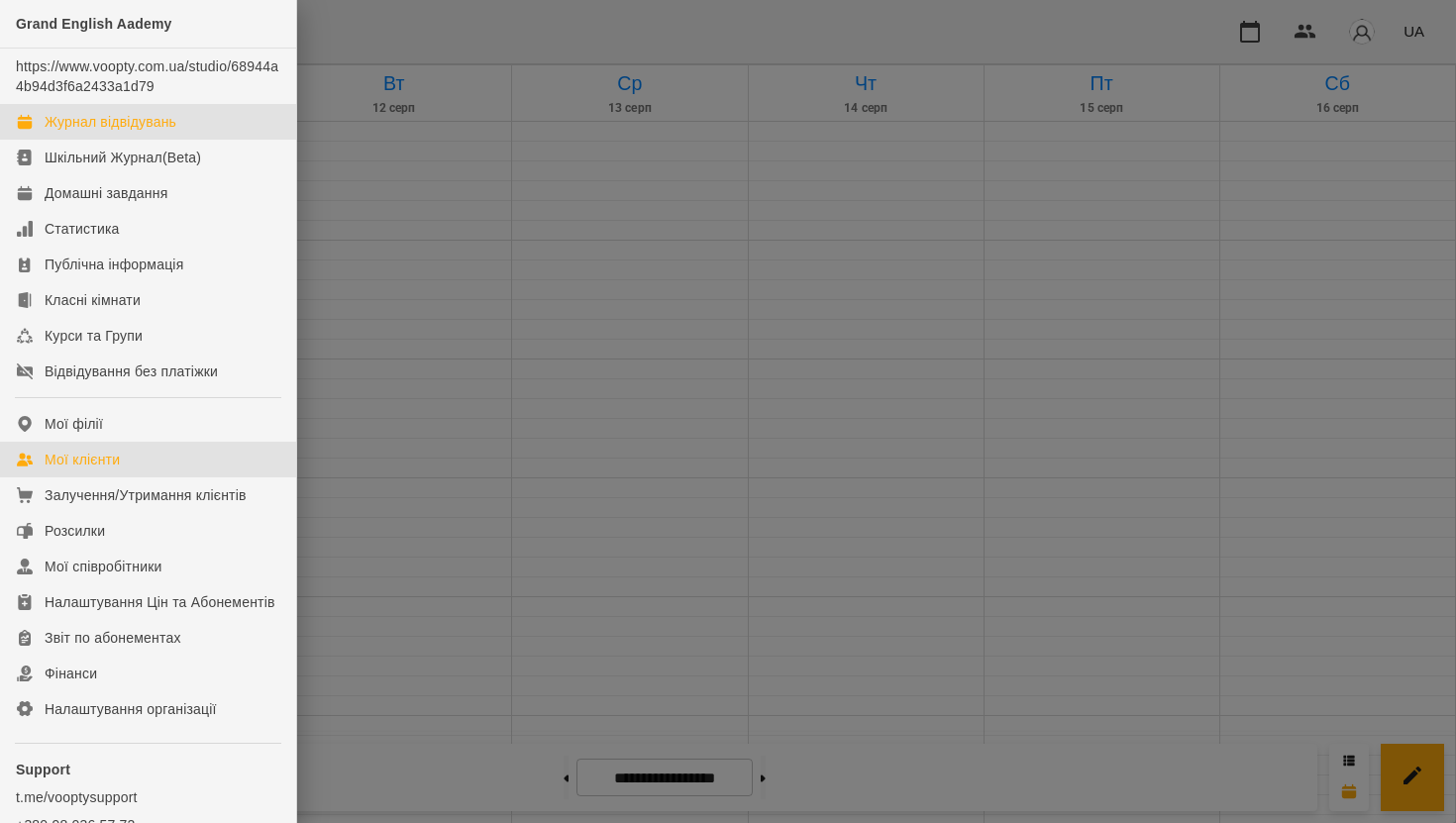 click on "Мої клієнти" at bounding box center [82, 460] 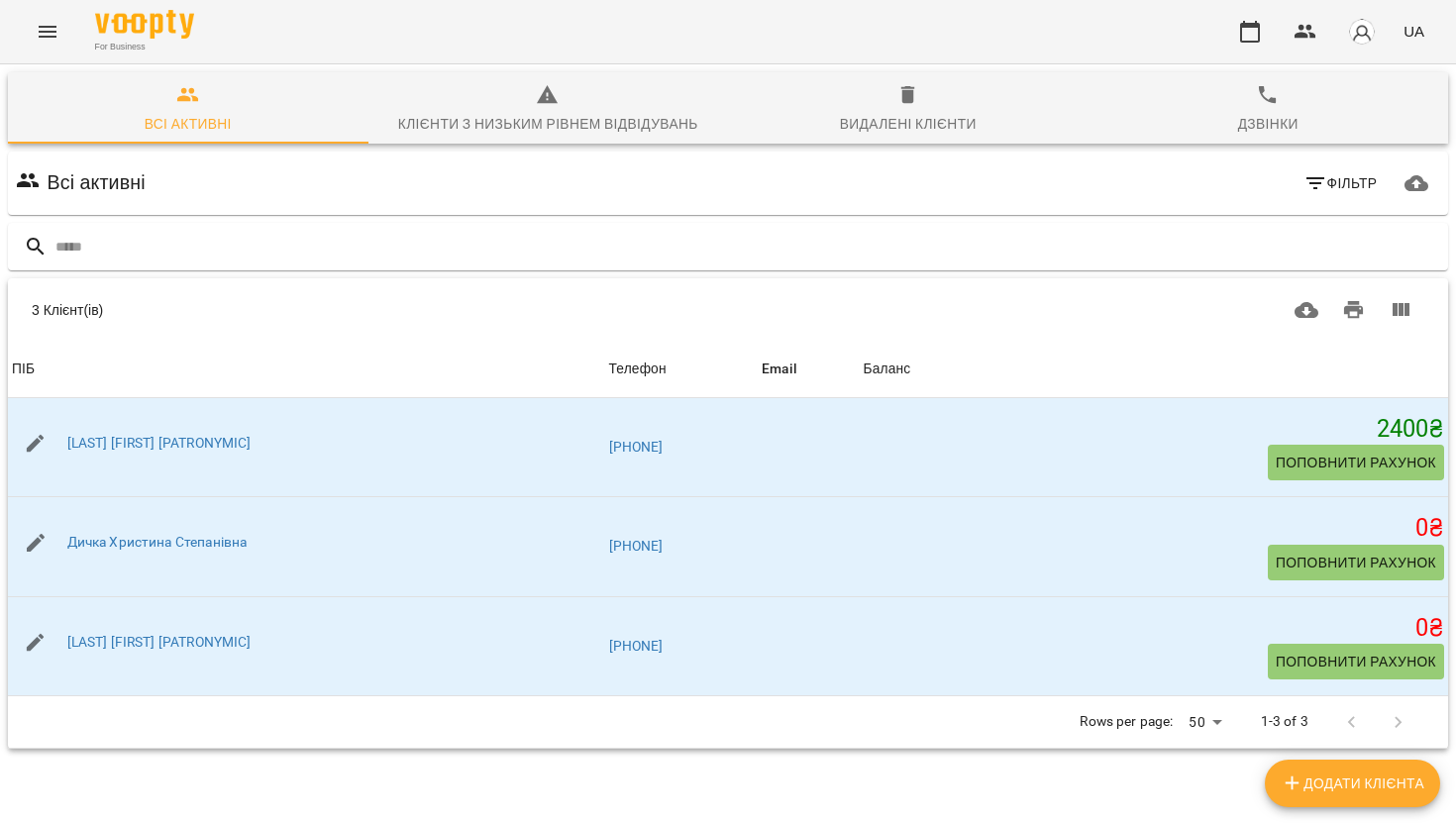 scroll, scrollTop: 87, scrollLeft: 0, axis: vertical 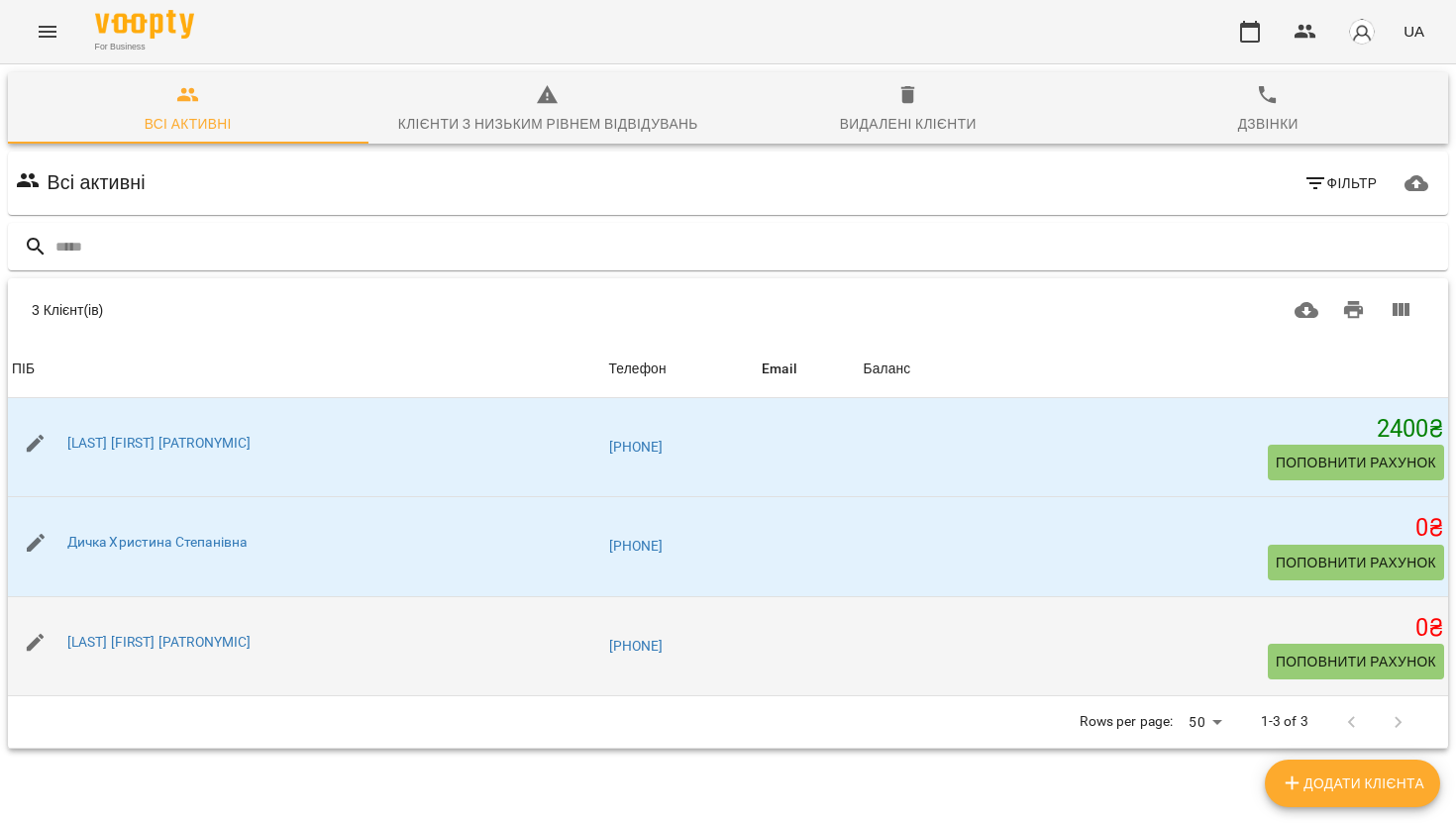 click on "0 ₴" at bounding box center (1154, 628) 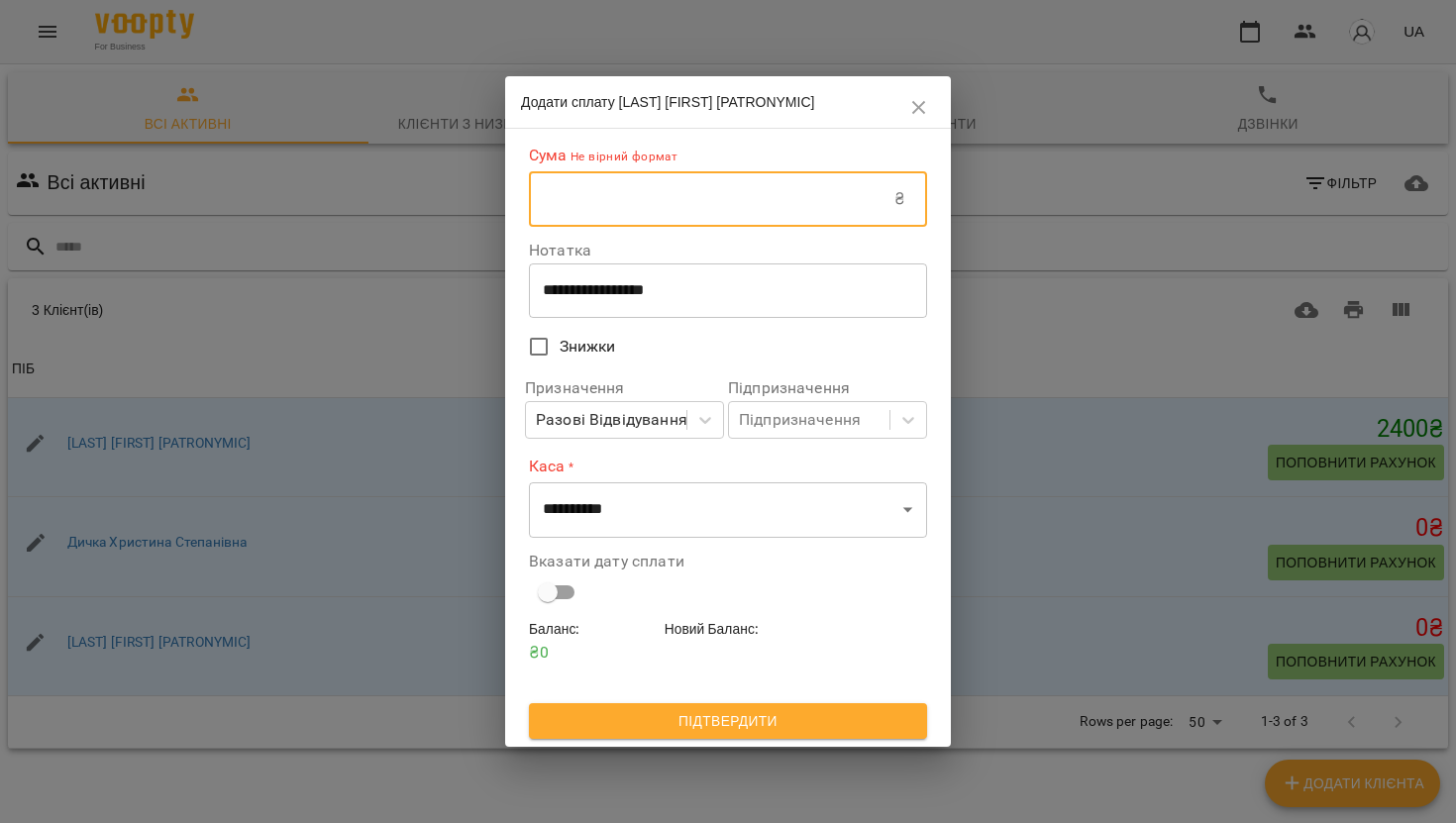click at bounding box center (711, 199) 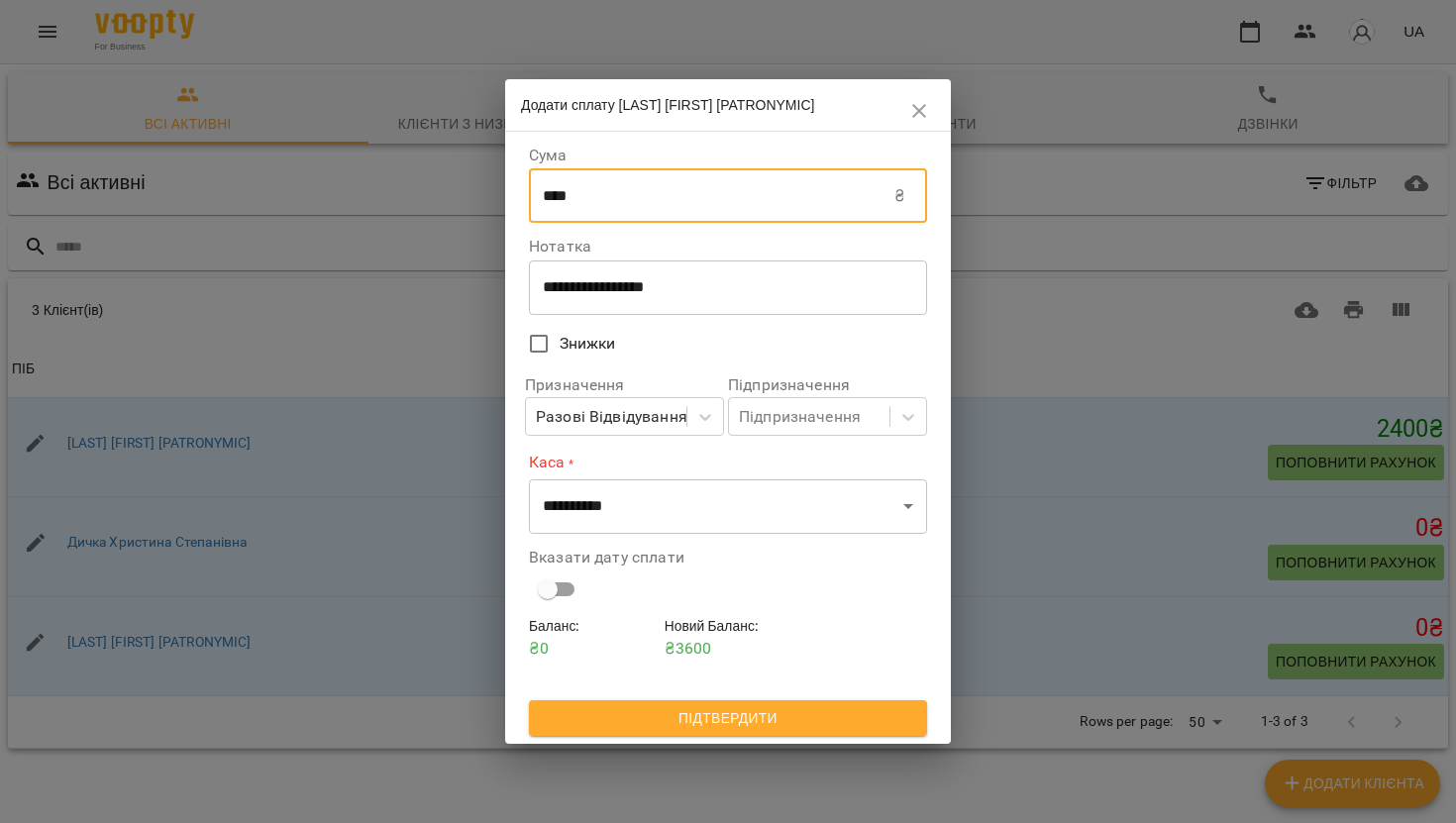 type on "****" 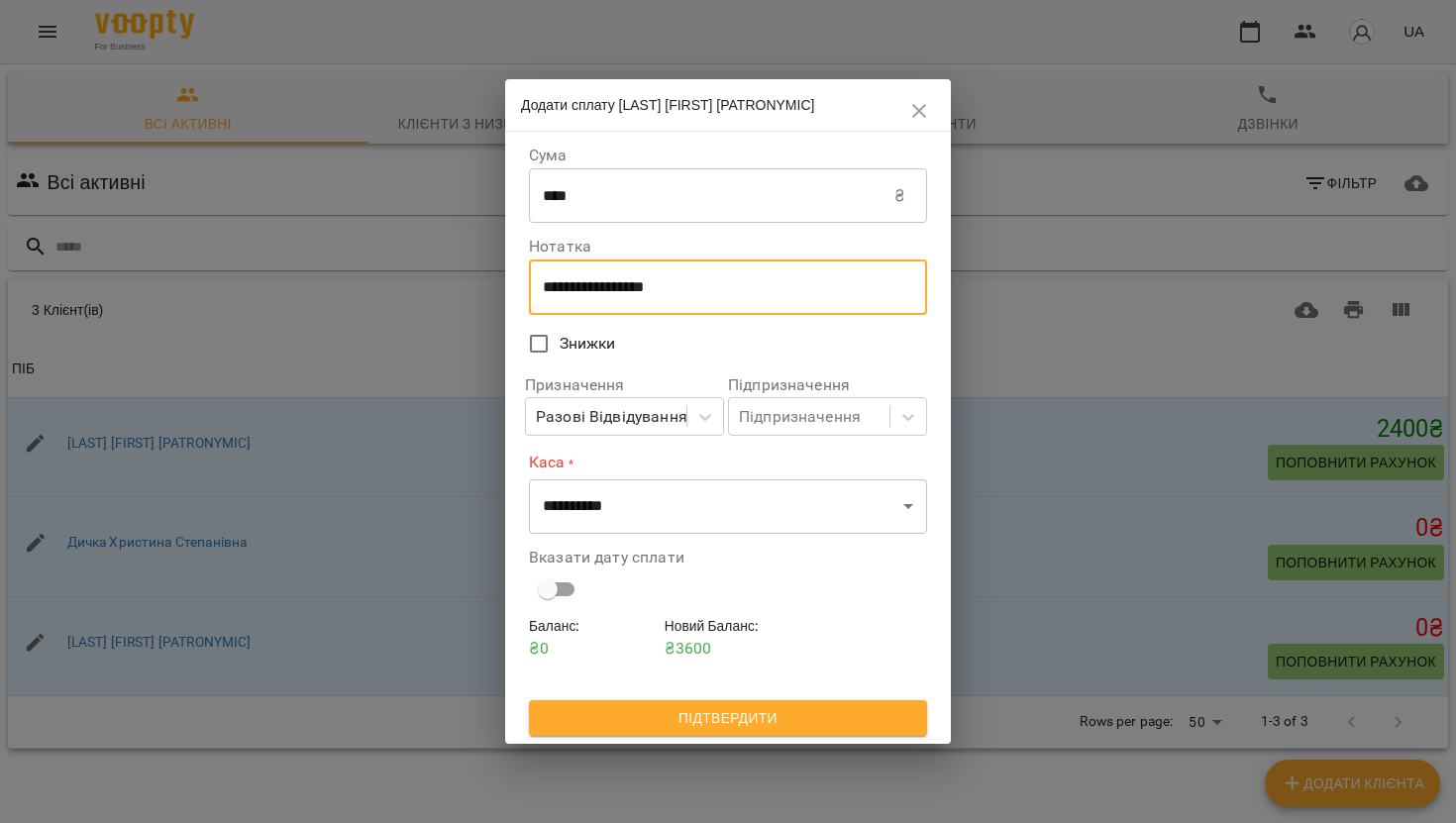 drag, startPoint x: 713, startPoint y: 292, endPoint x: 501, endPoint y: 289, distance: 212.02123 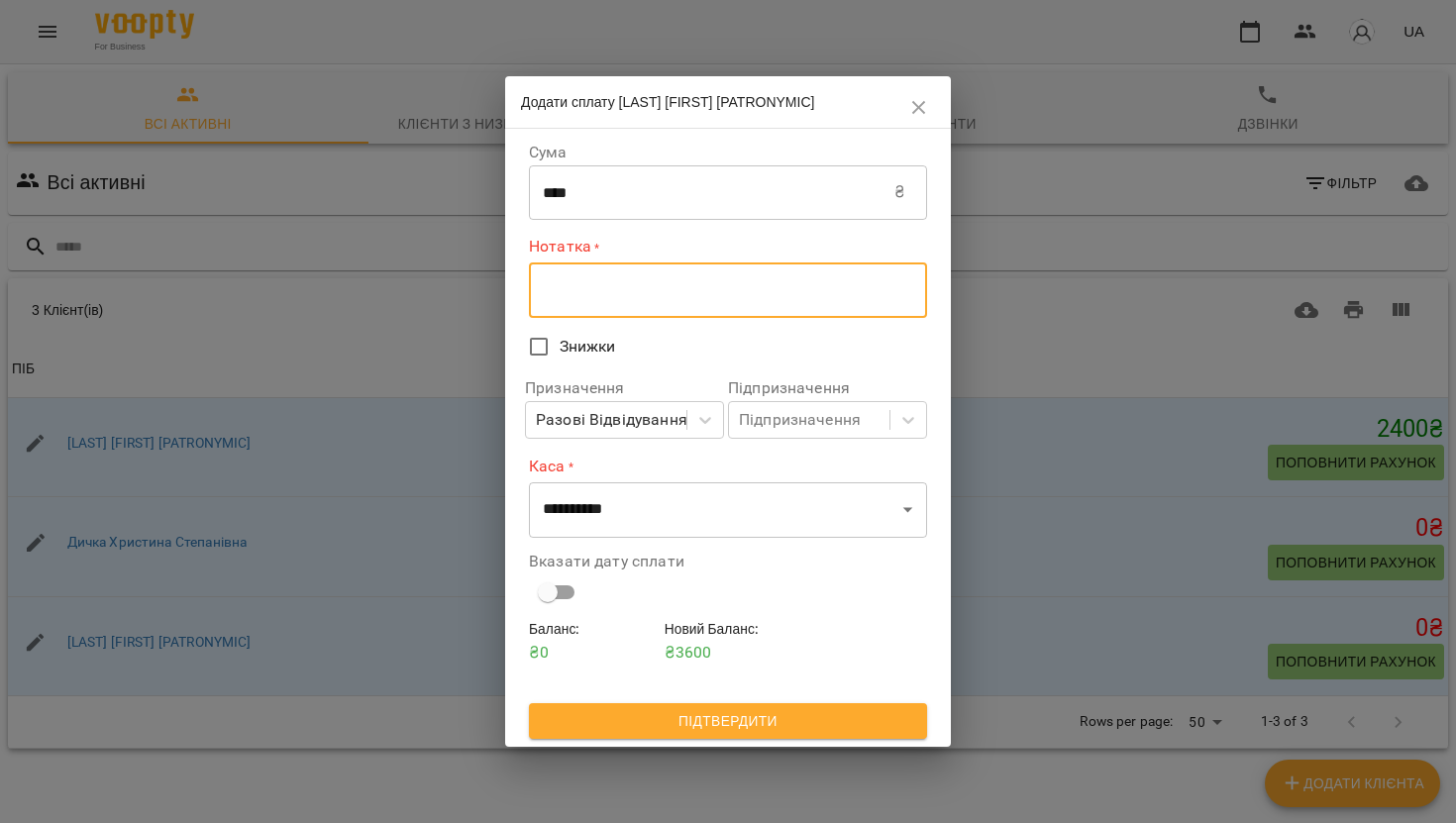 type on "*" 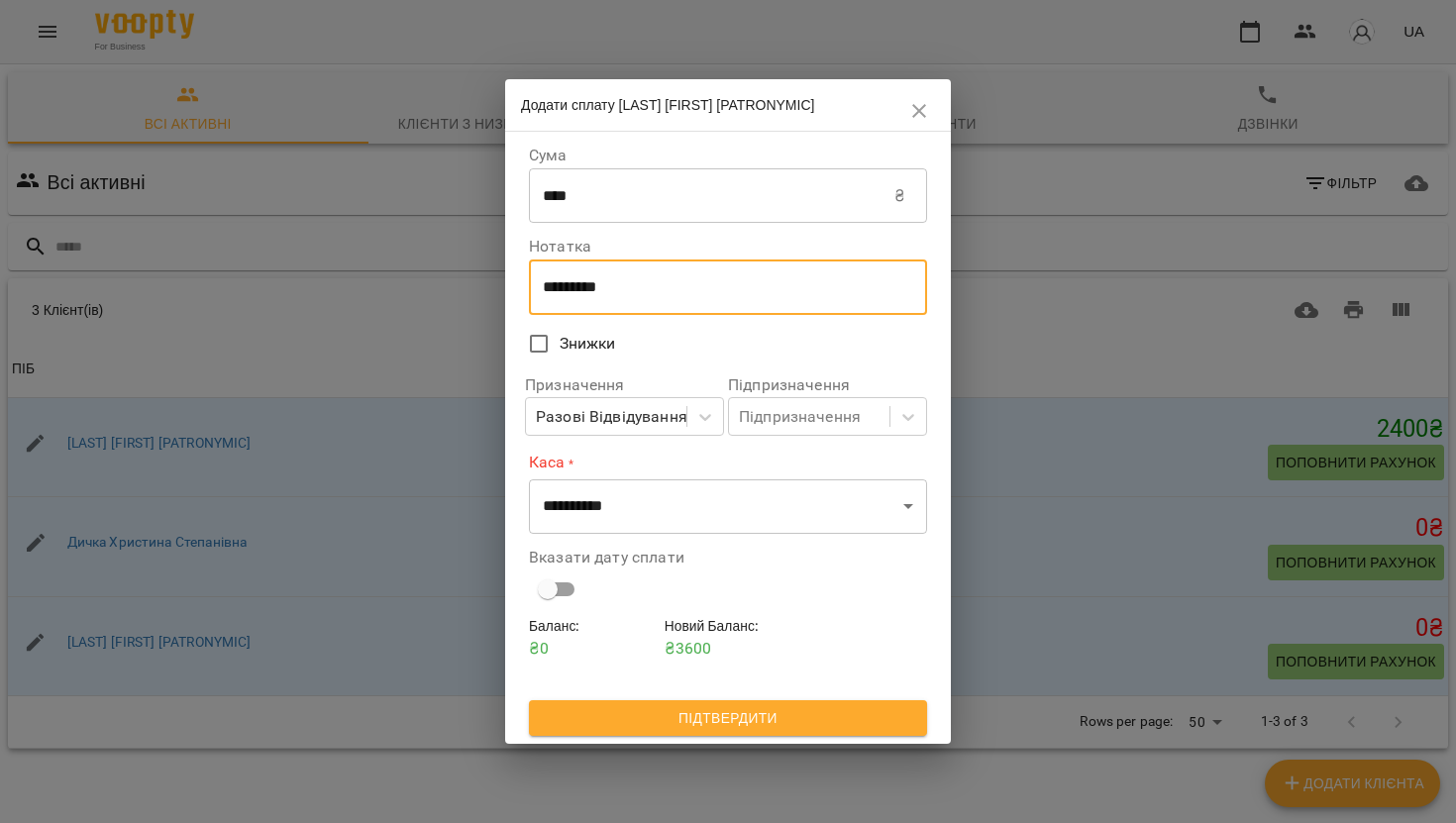 click on "*********" at bounding box center (728, 287) 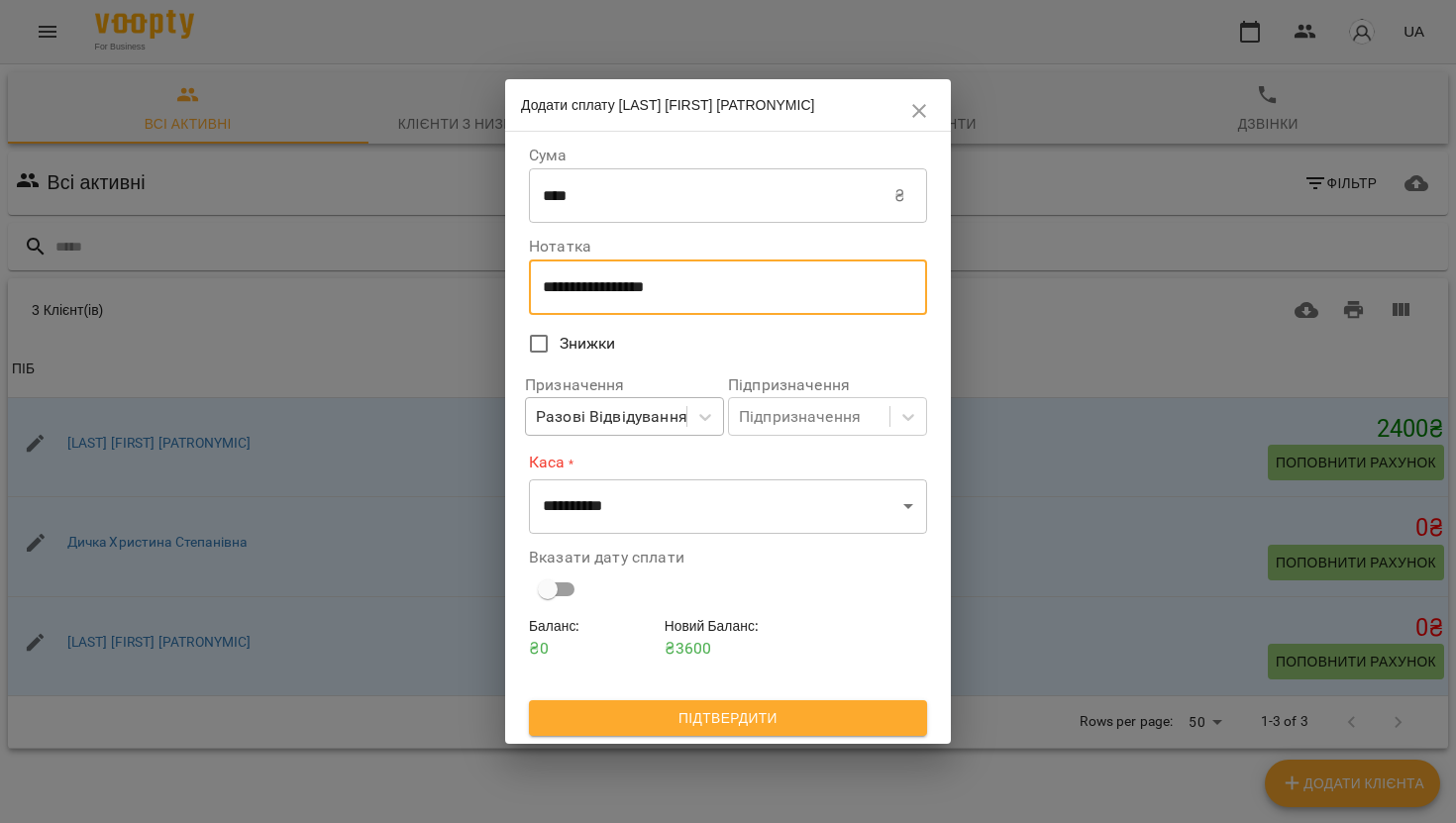 type on "**********" 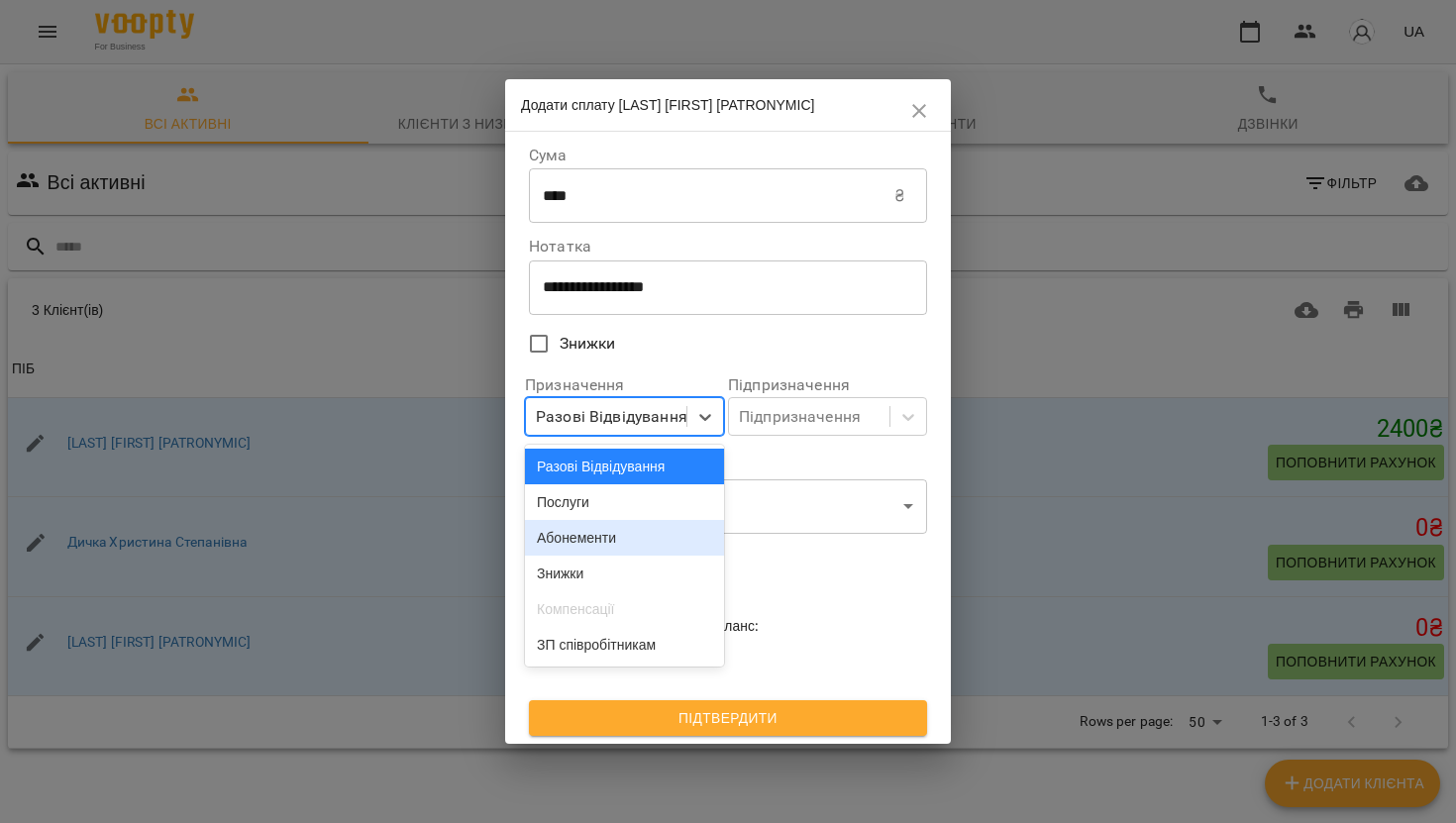 click on "Абонементи" at bounding box center [624, 538] 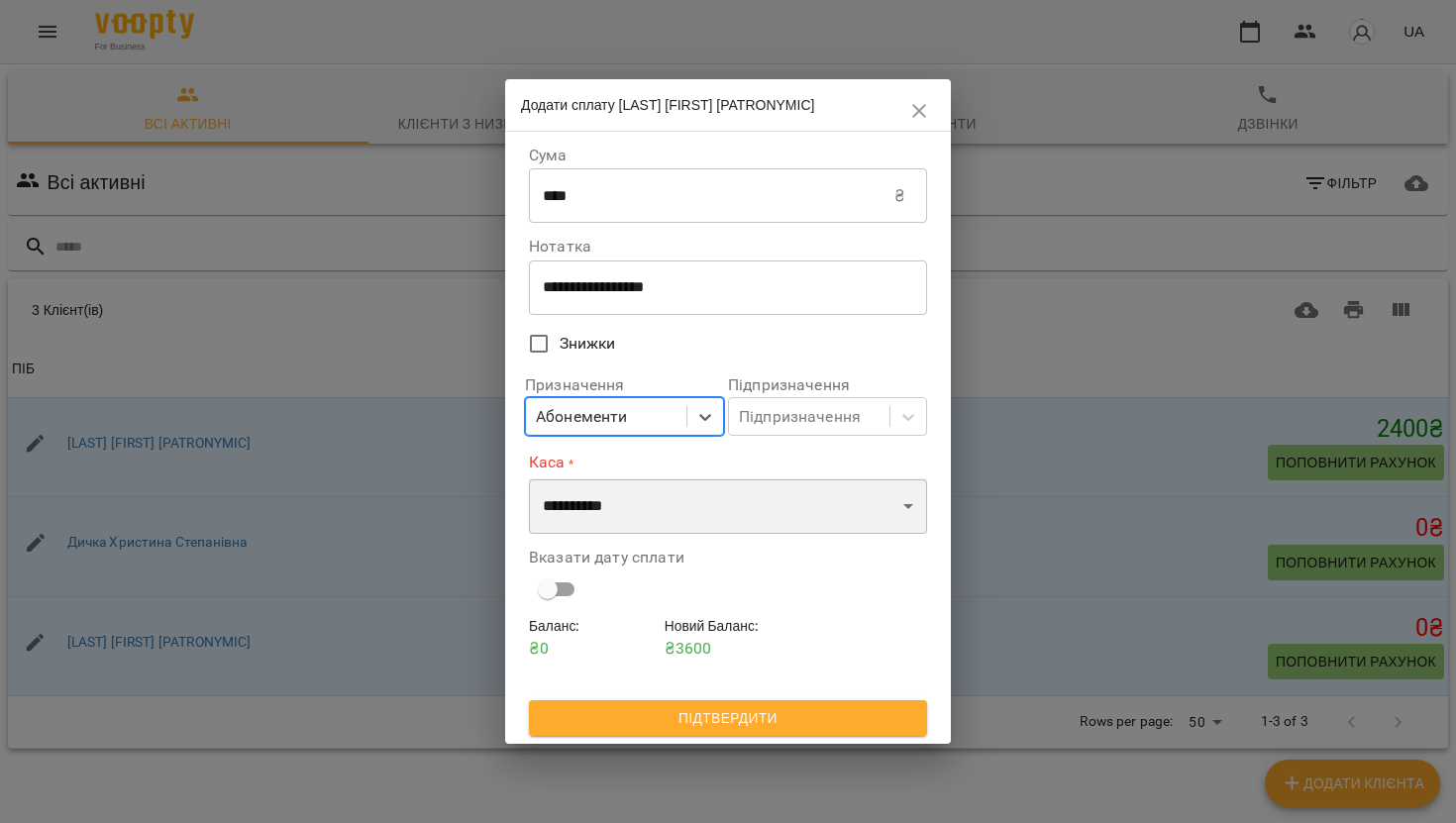 click on "**********" at bounding box center (728, 506) 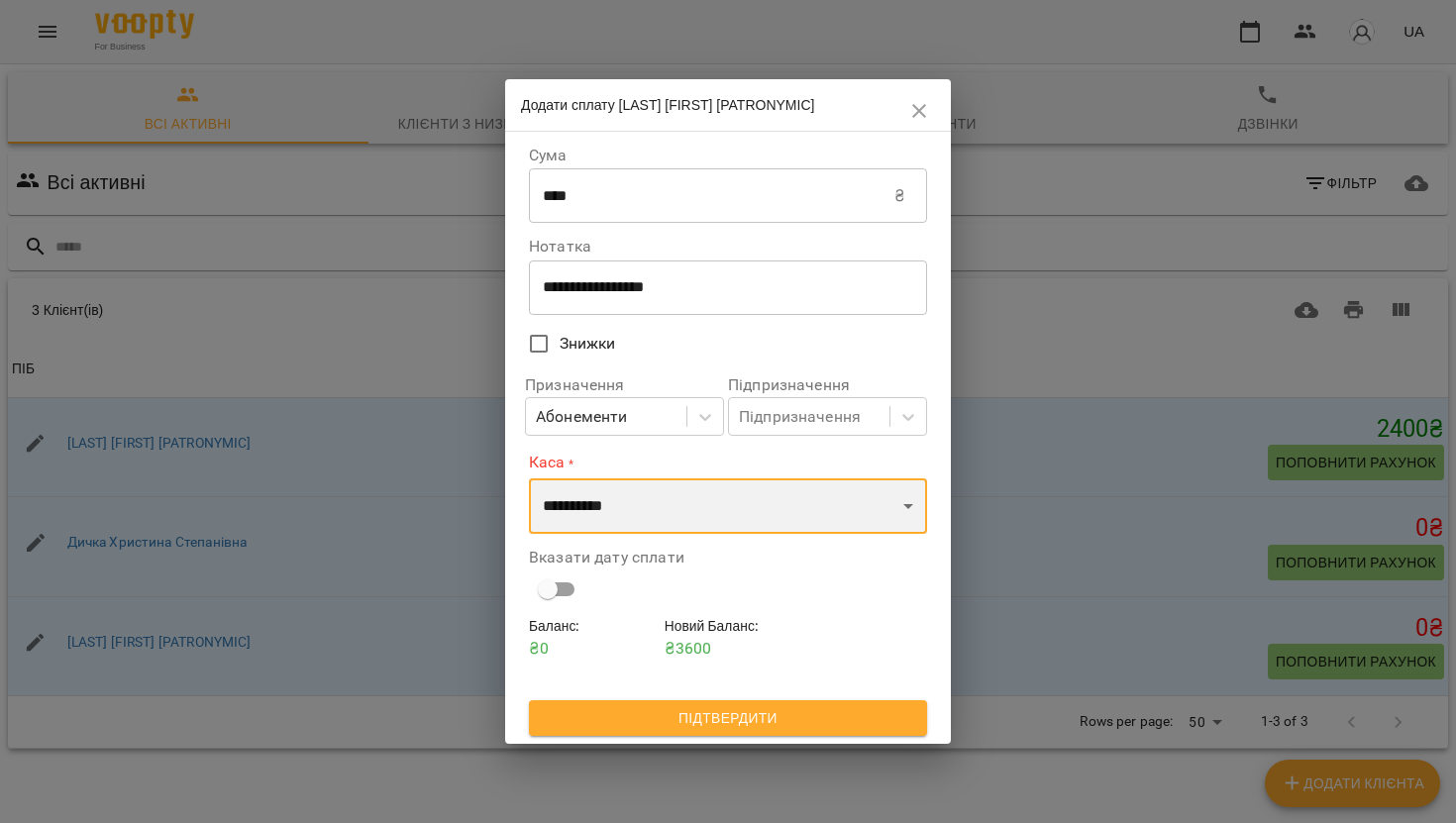 select on "**********" 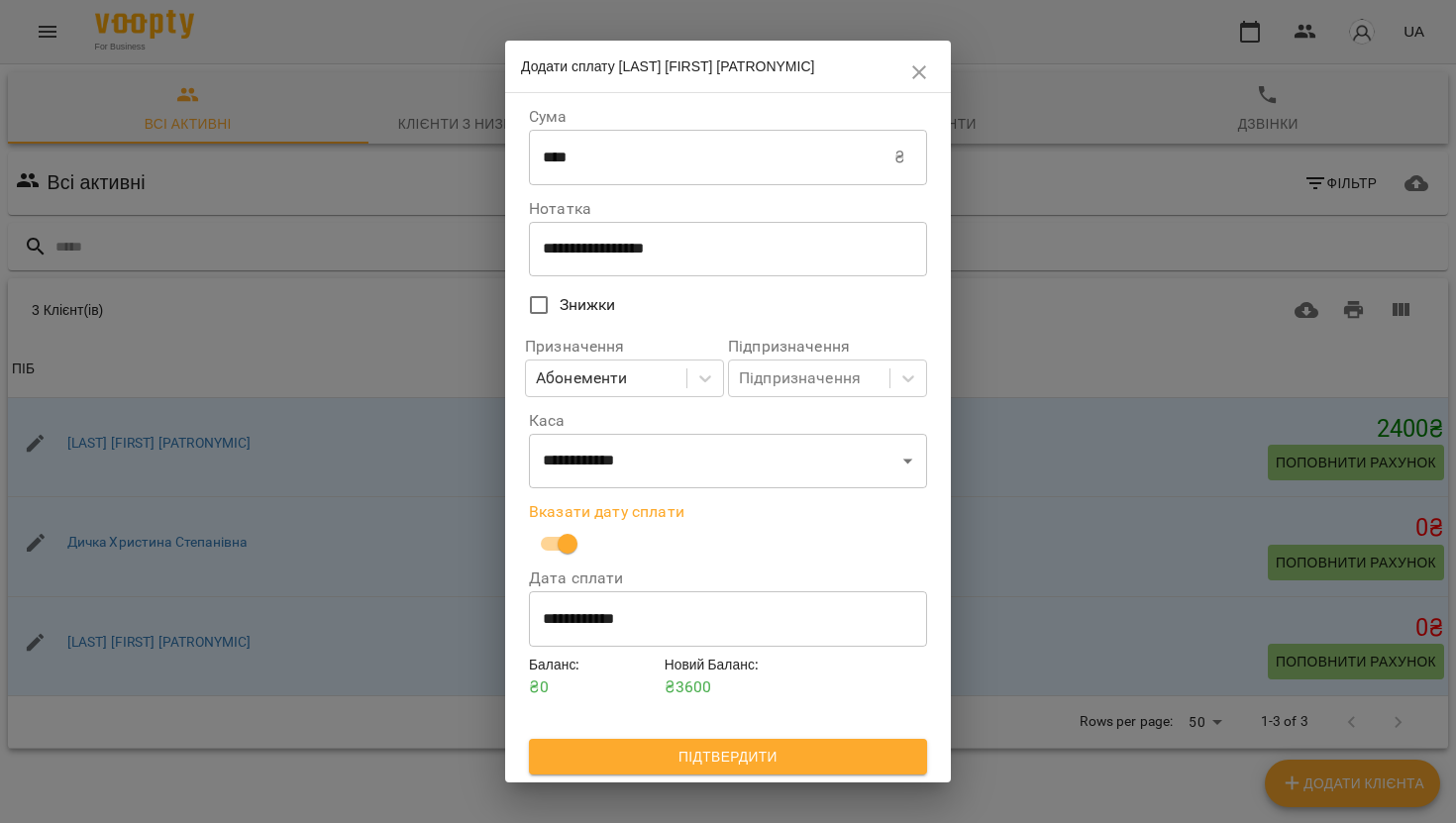 click on "Підтвердити" at bounding box center (728, 757) 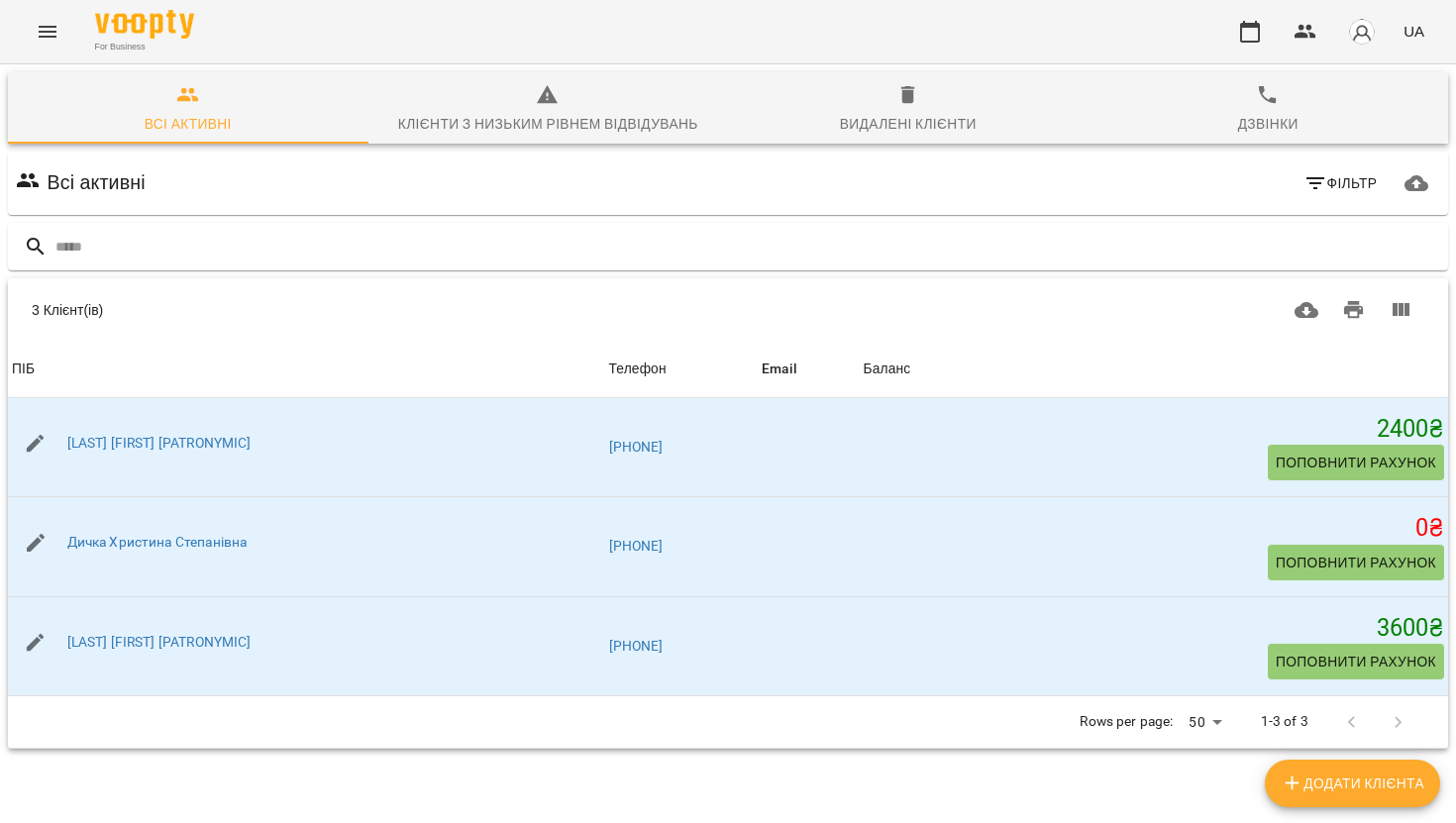 click 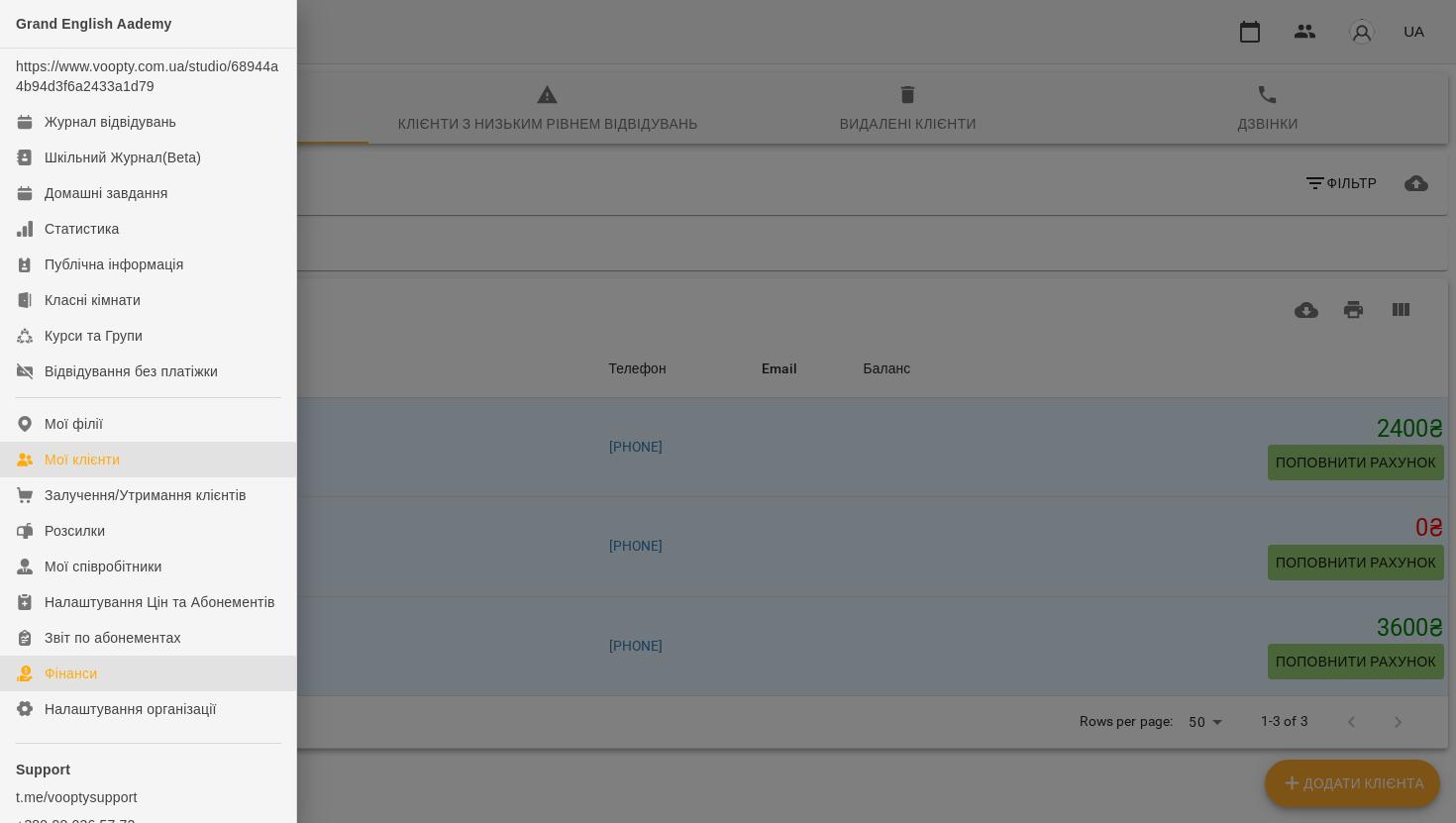 click on "Фінанси" at bounding box center [70, 673] 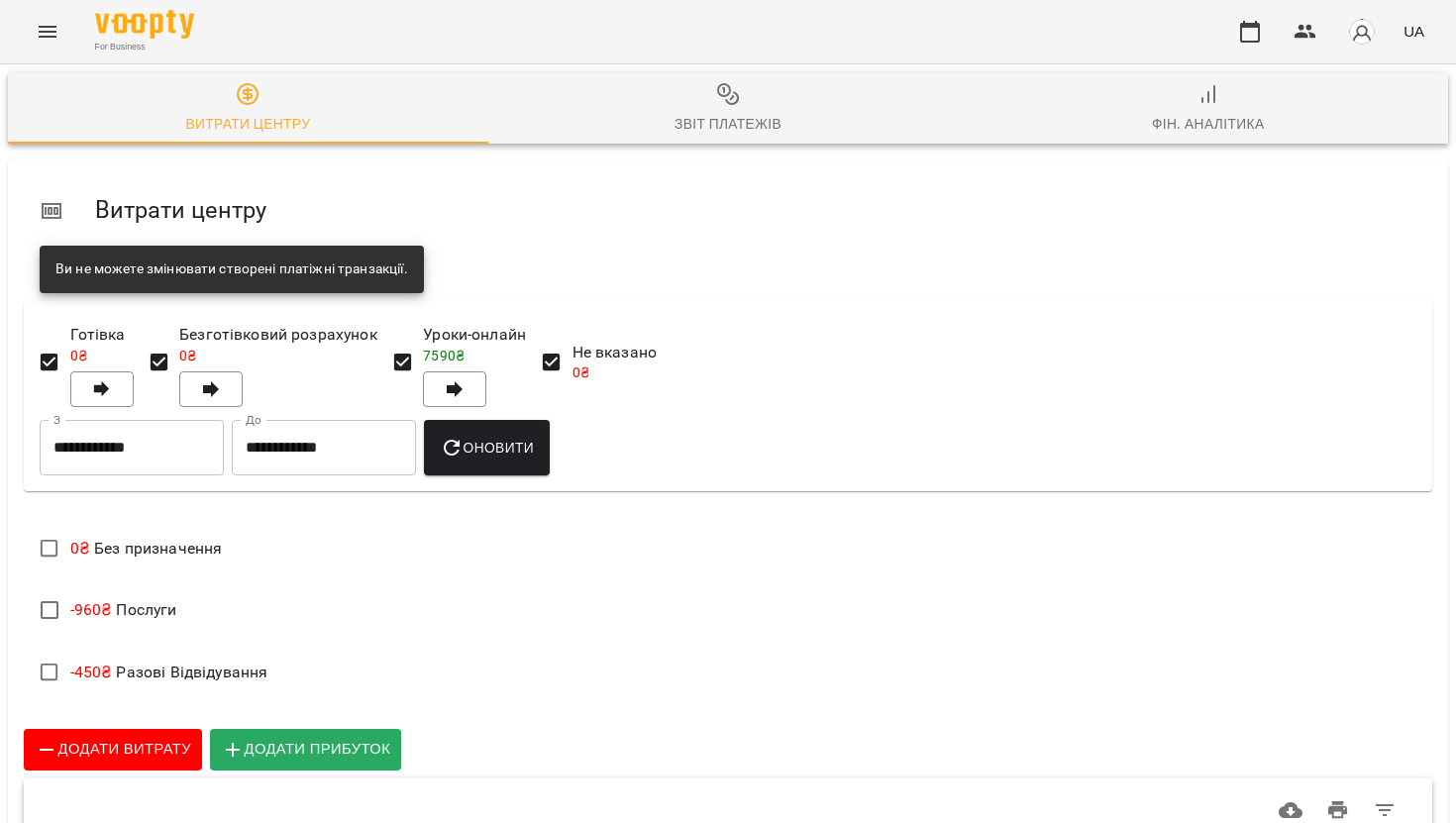 scroll, scrollTop: 0, scrollLeft: 0, axis: both 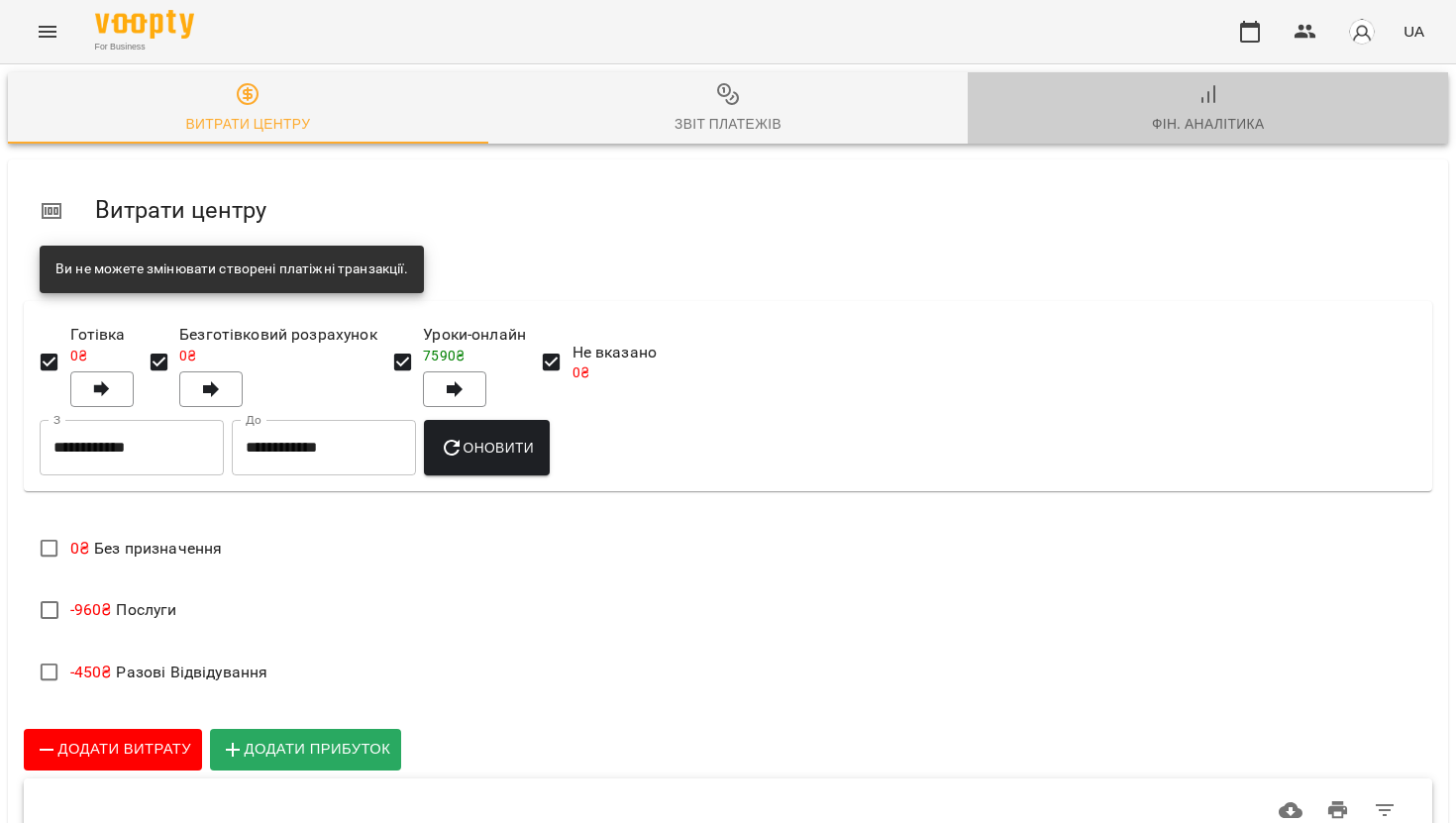 click on "Фін. Аналітика" at bounding box center (1207, 109) 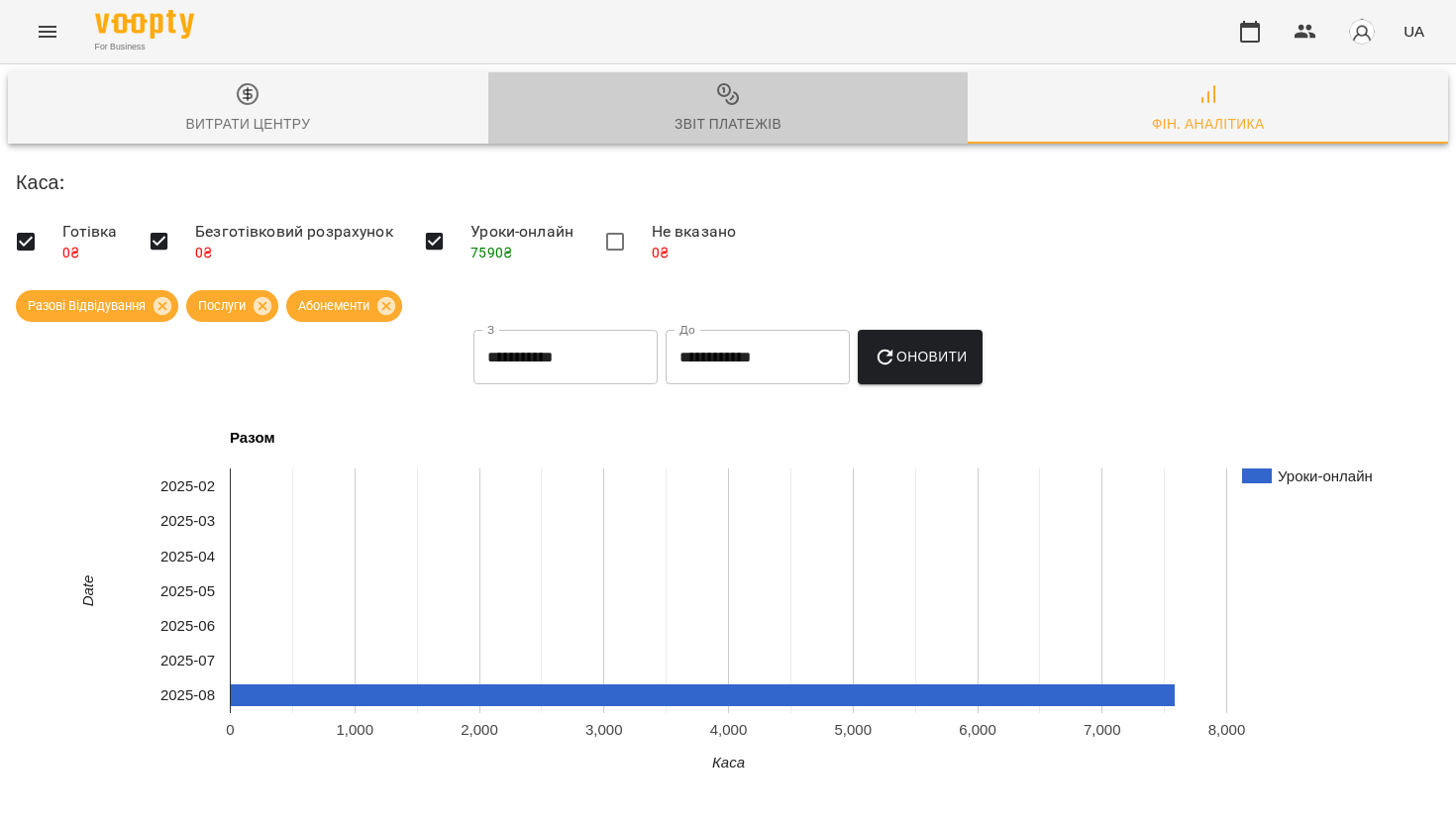 click on "Звіт платежів" at bounding box center [728, 109] 